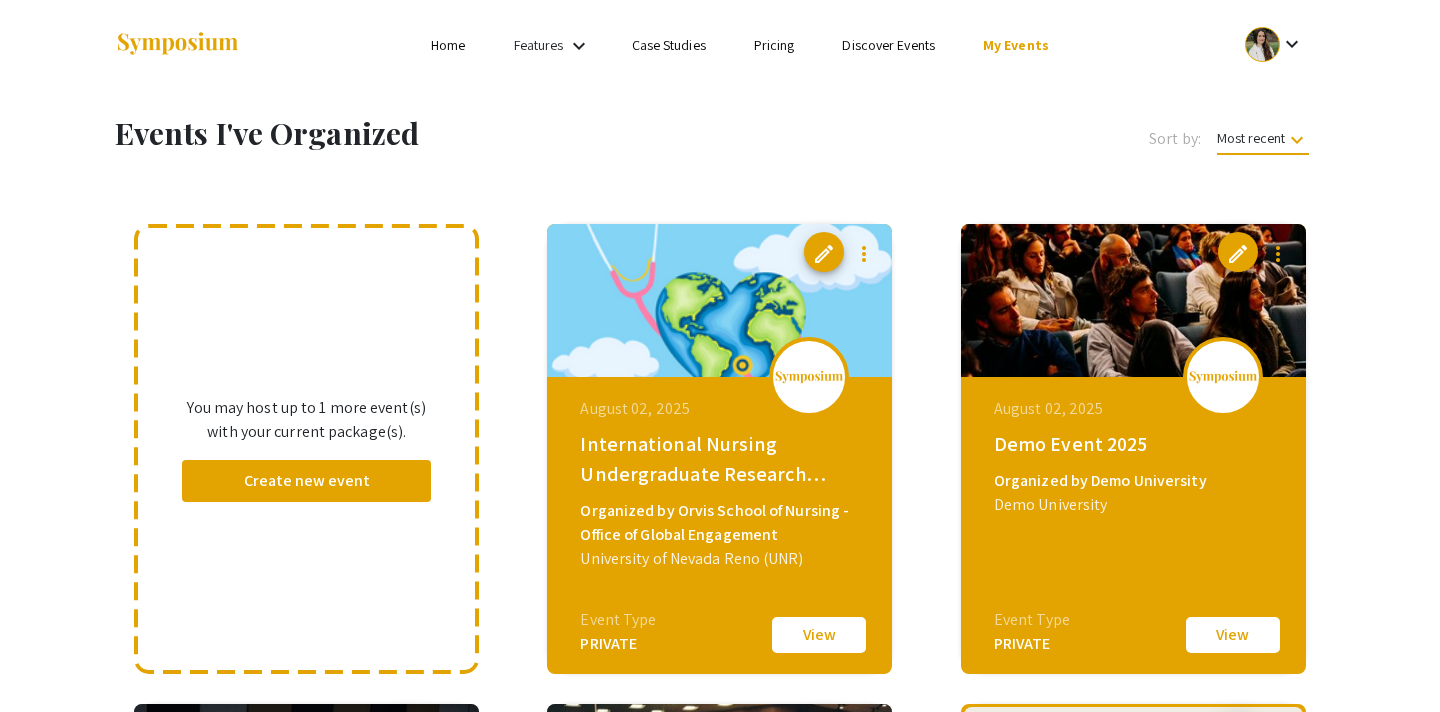 scroll, scrollTop: 0, scrollLeft: 0, axis: both 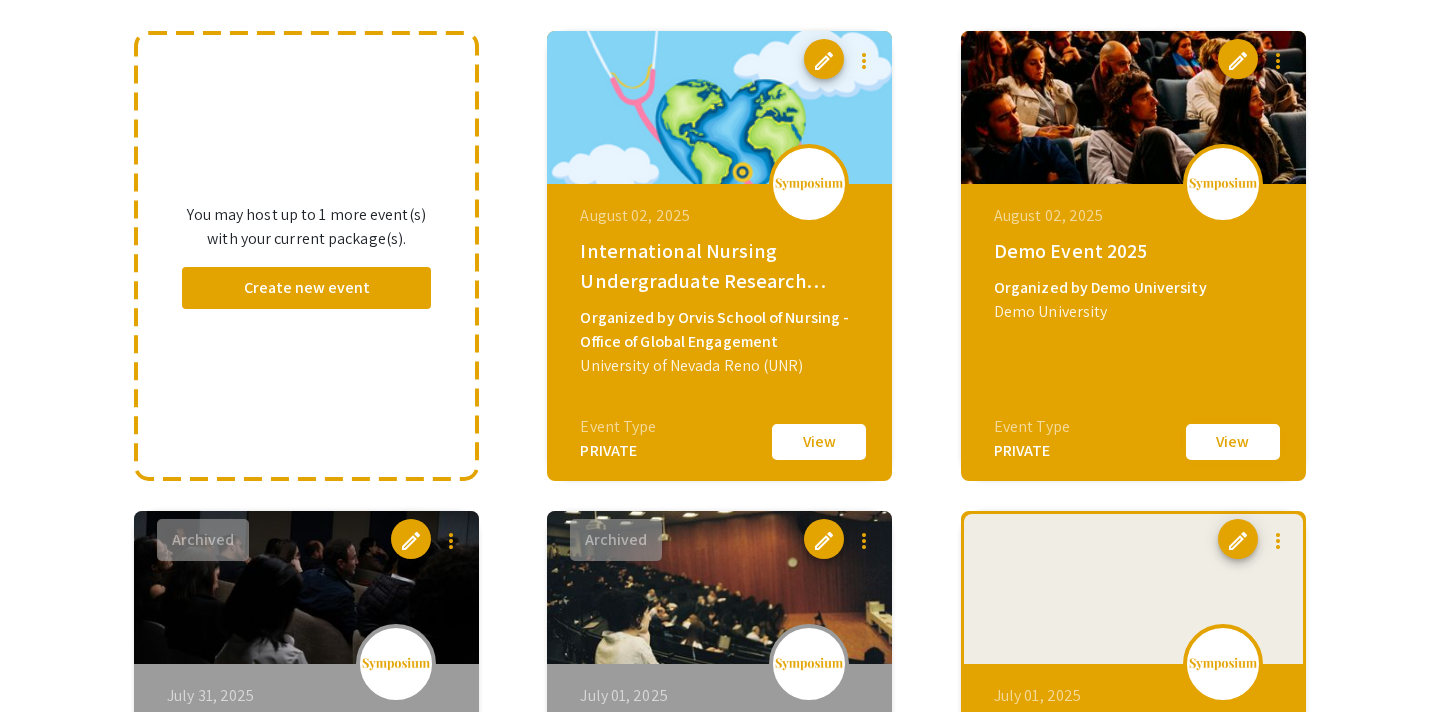 click on "View" 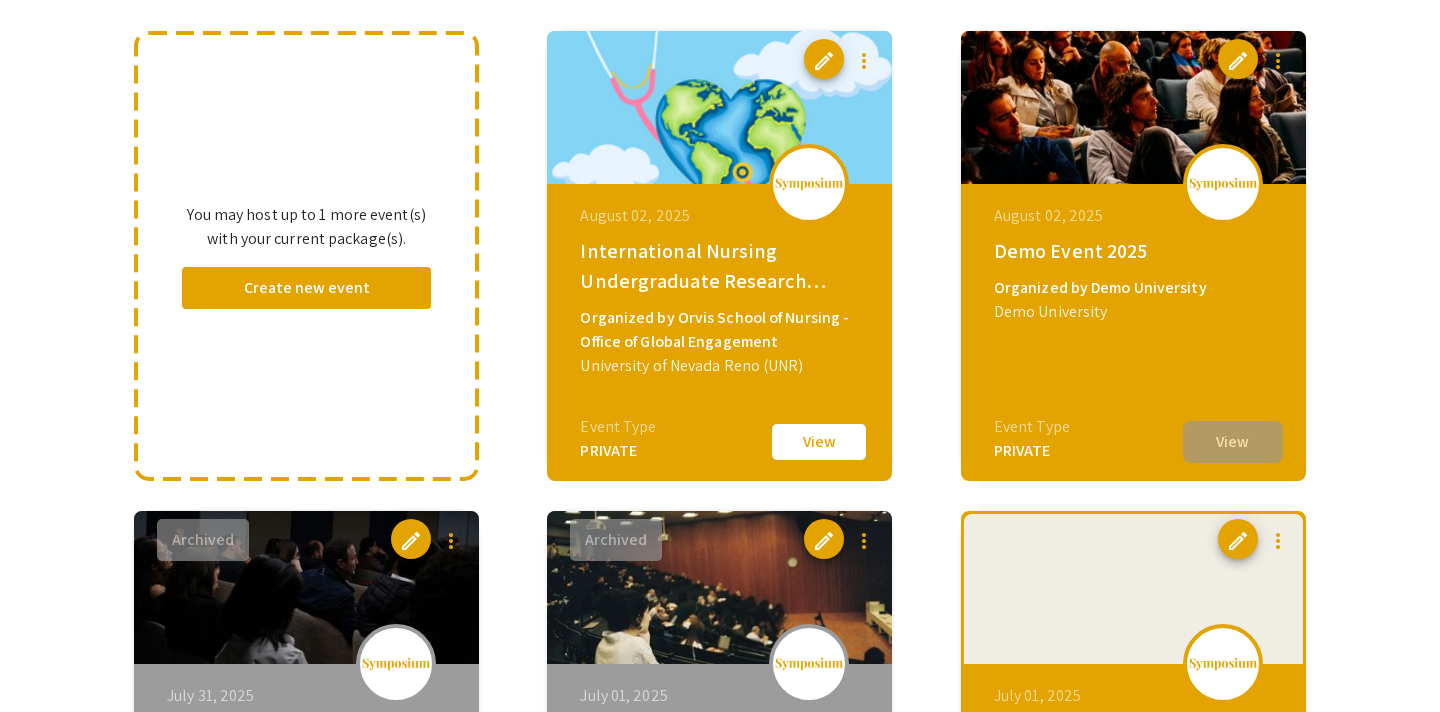 scroll, scrollTop: 0, scrollLeft: 0, axis: both 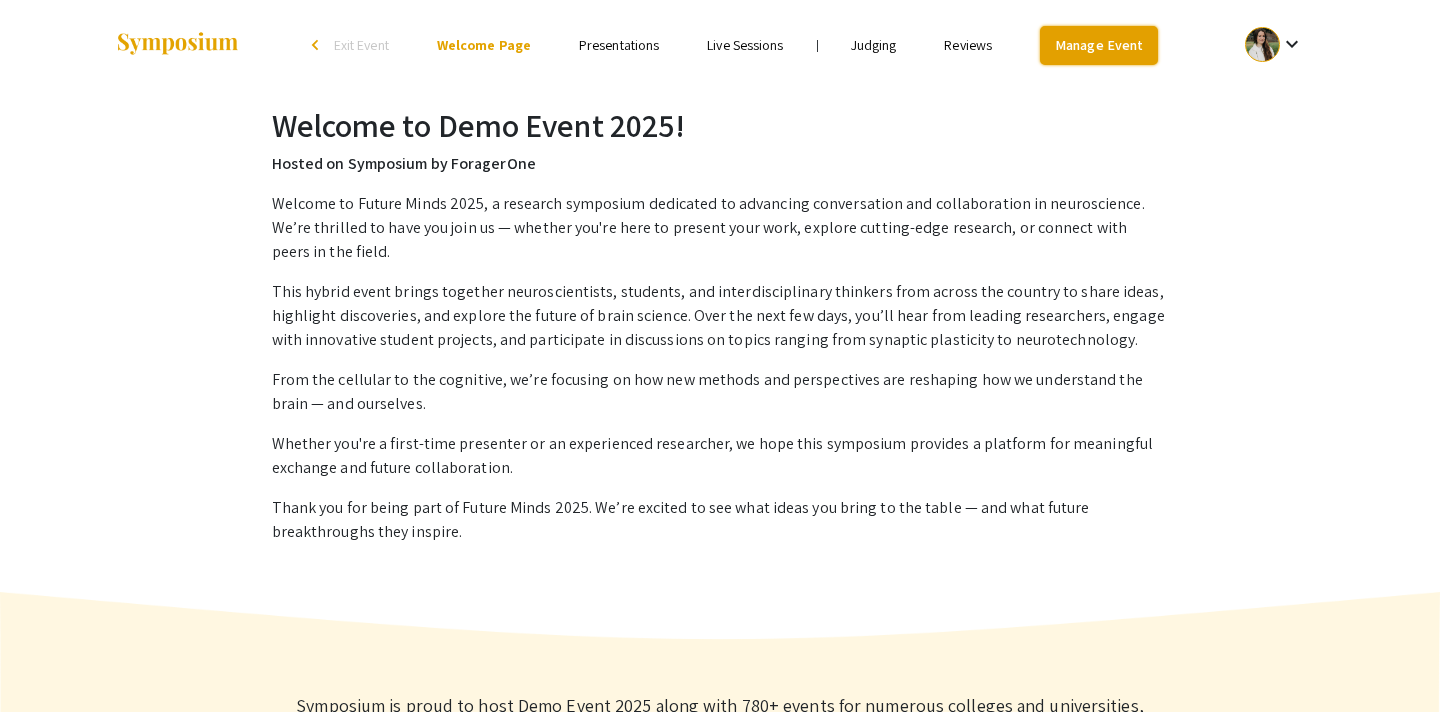 click on "Manage Event" at bounding box center (1099, 45) 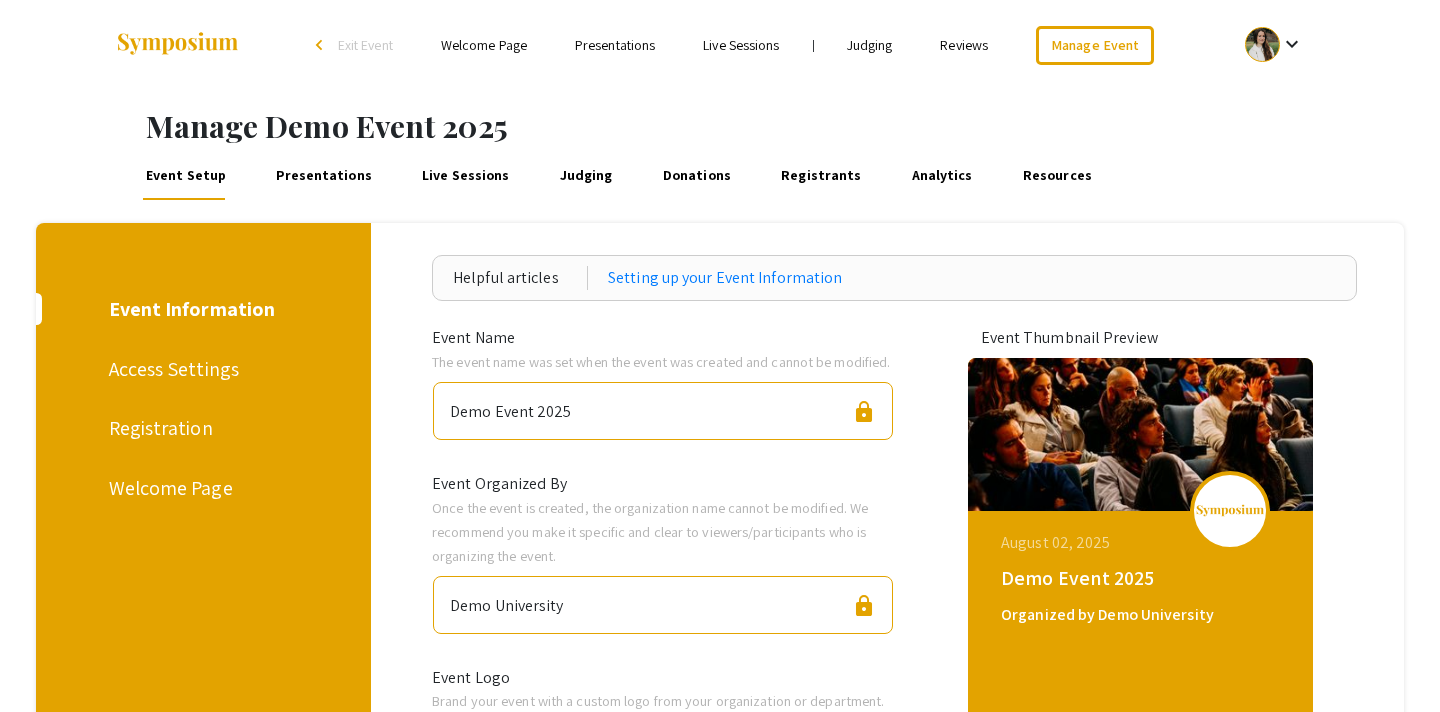 click on "Live Sessions" at bounding box center (466, 176) 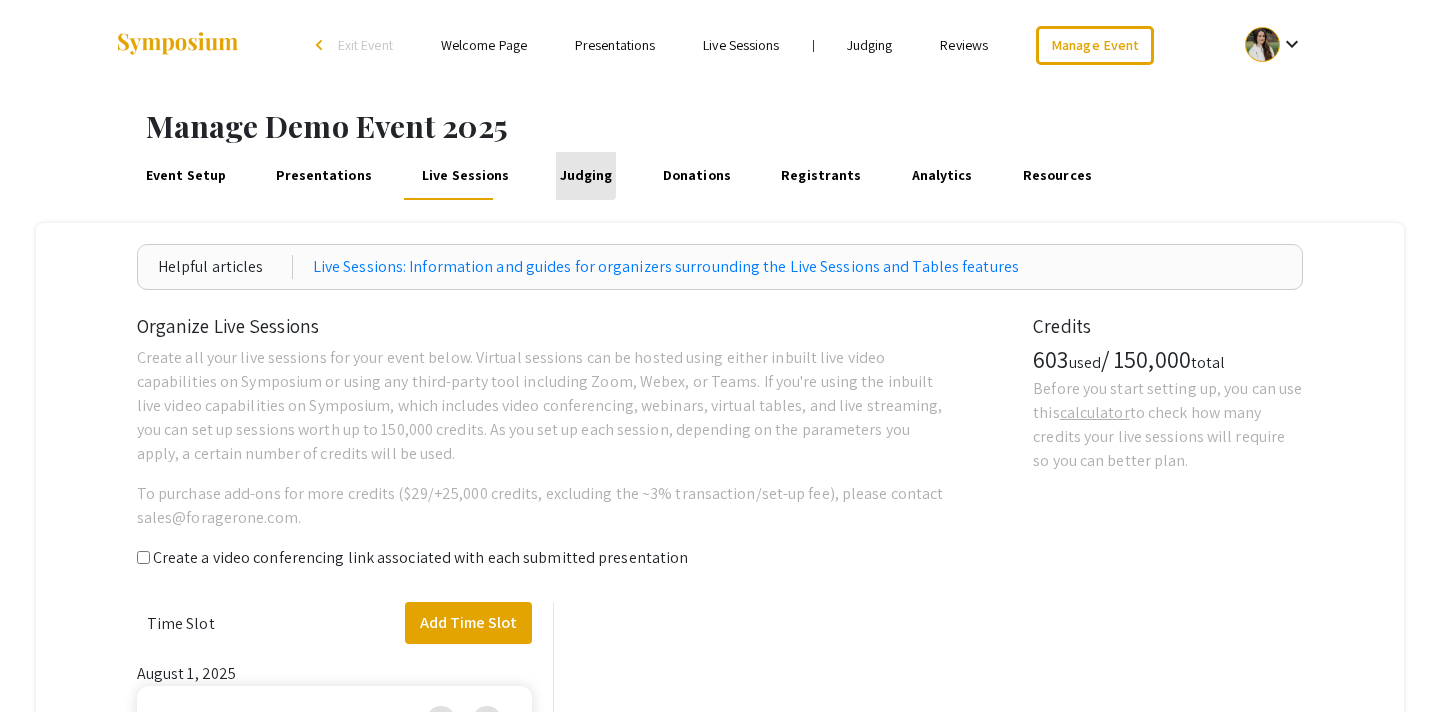 click on "Judging" at bounding box center [586, 176] 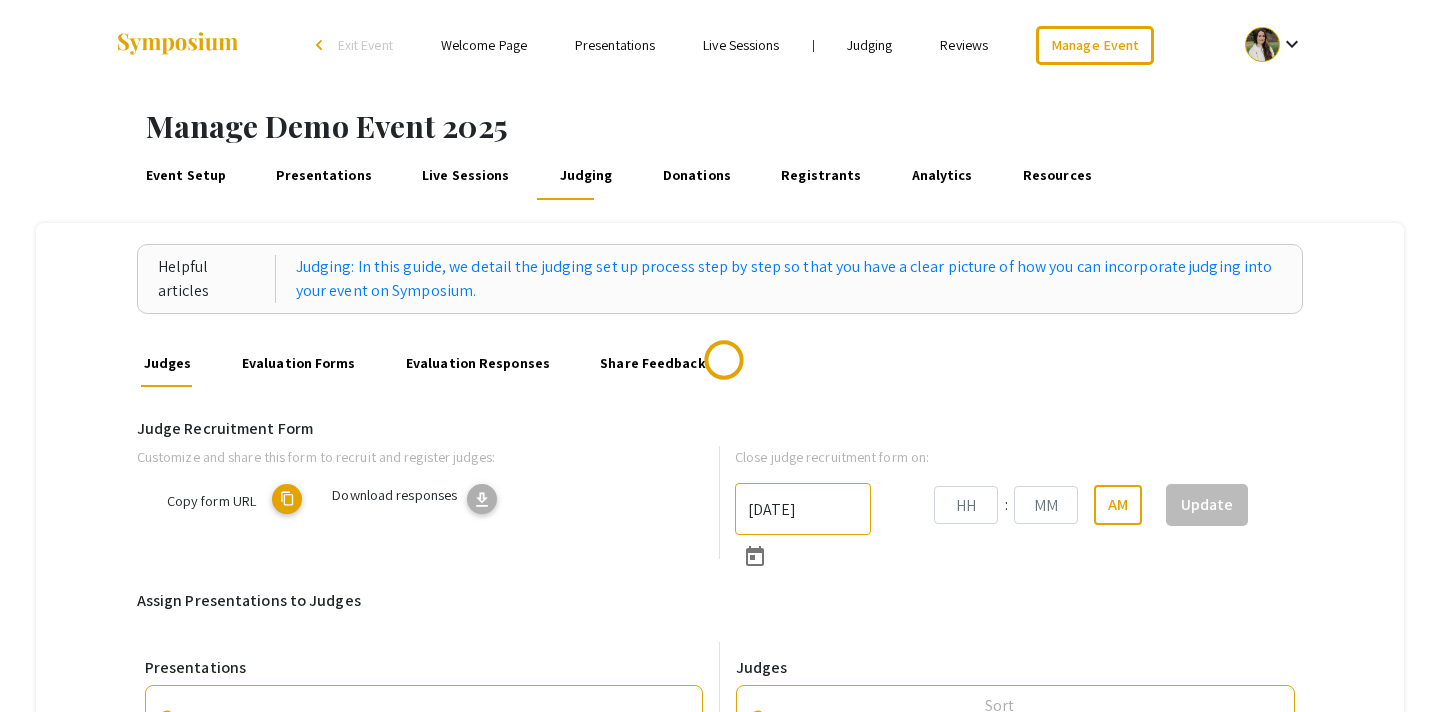 type on "8/31/2025" 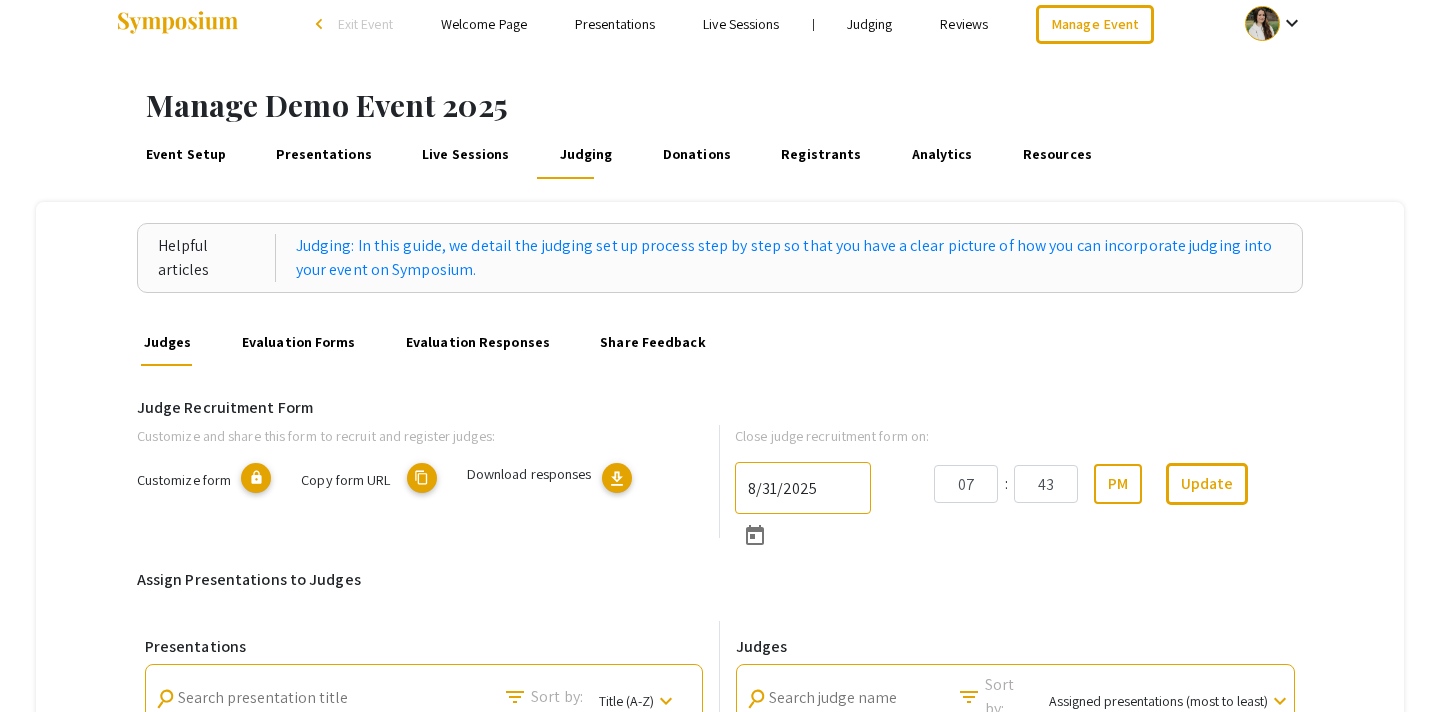 scroll, scrollTop: 26, scrollLeft: 0, axis: vertical 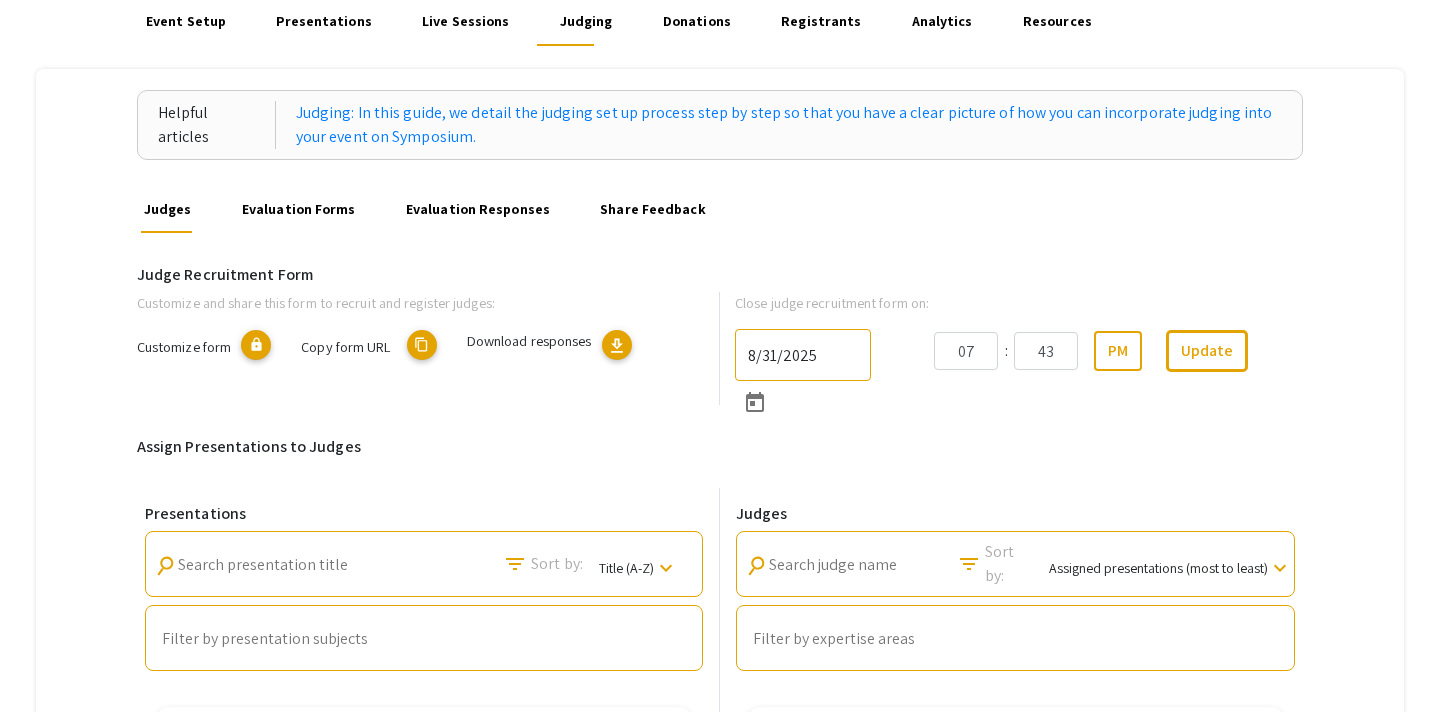 click on "Evaluation Forms" at bounding box center (298, 209) 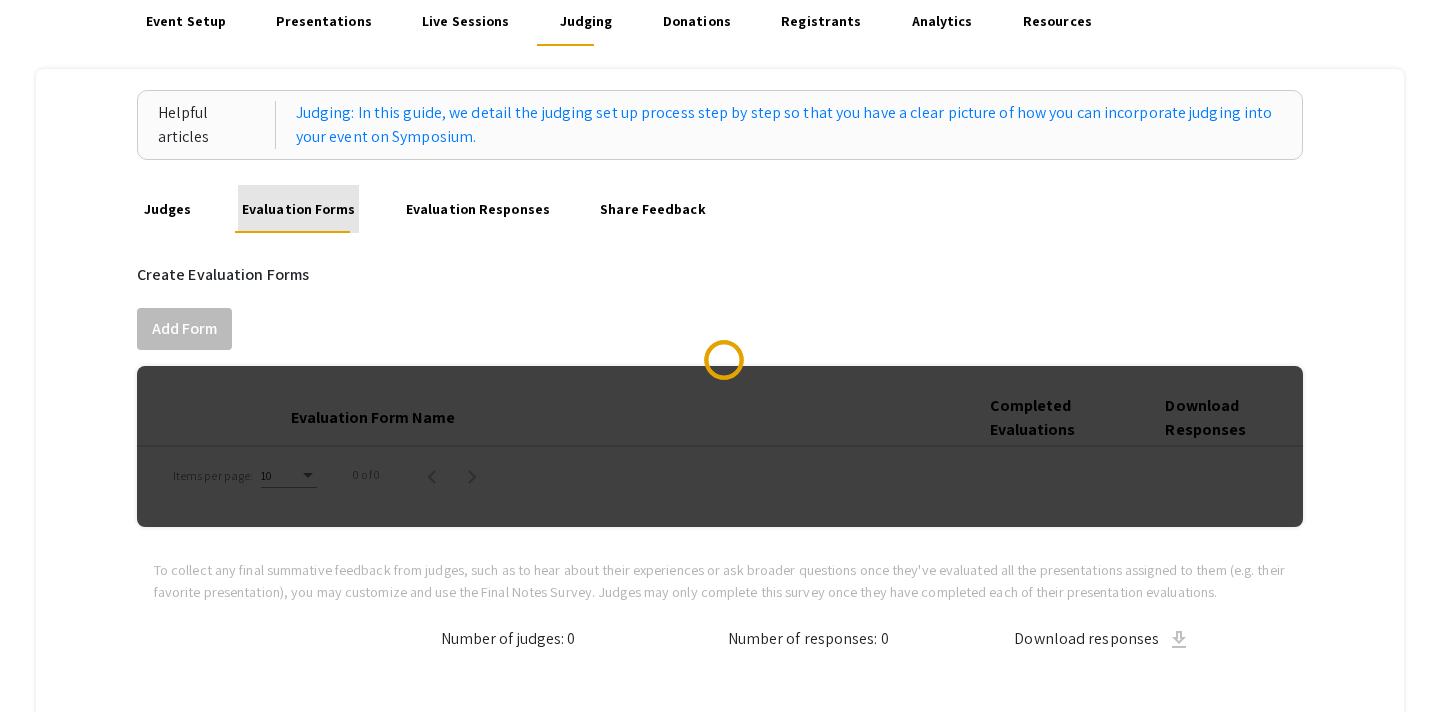 scroll, scrollTop: 0, scrollLeft: 0, axis: both 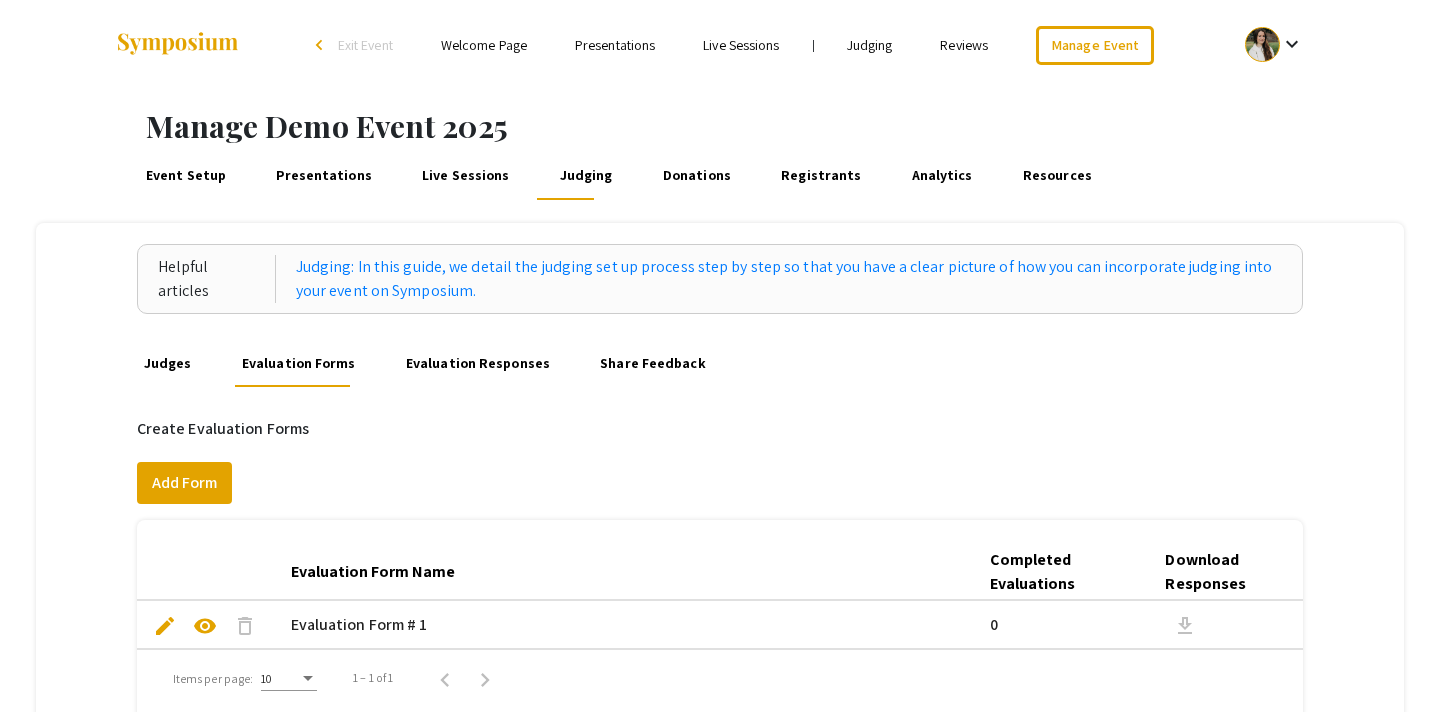 click on "Donations" at bounding box center (696, 176) 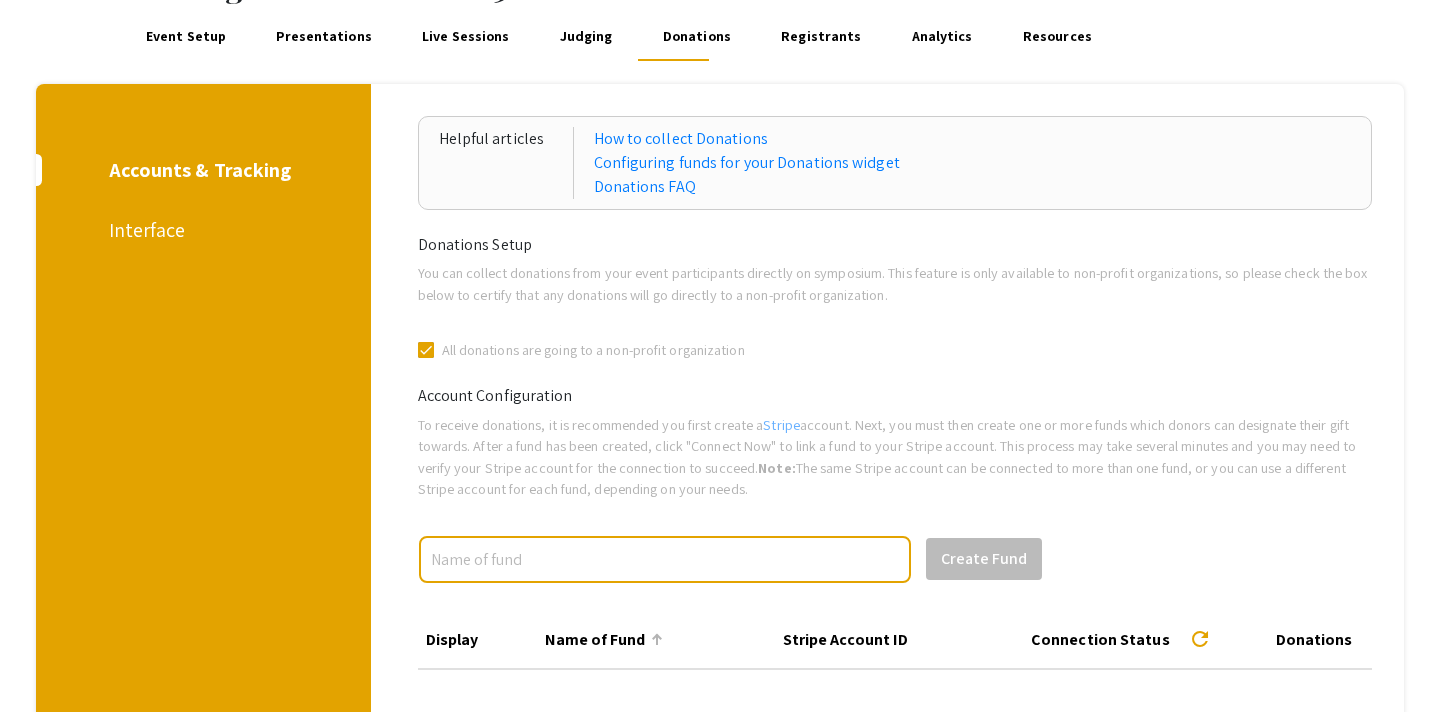 scroll, scrollTop: 135, scrollLeft: 0, axis: vertical 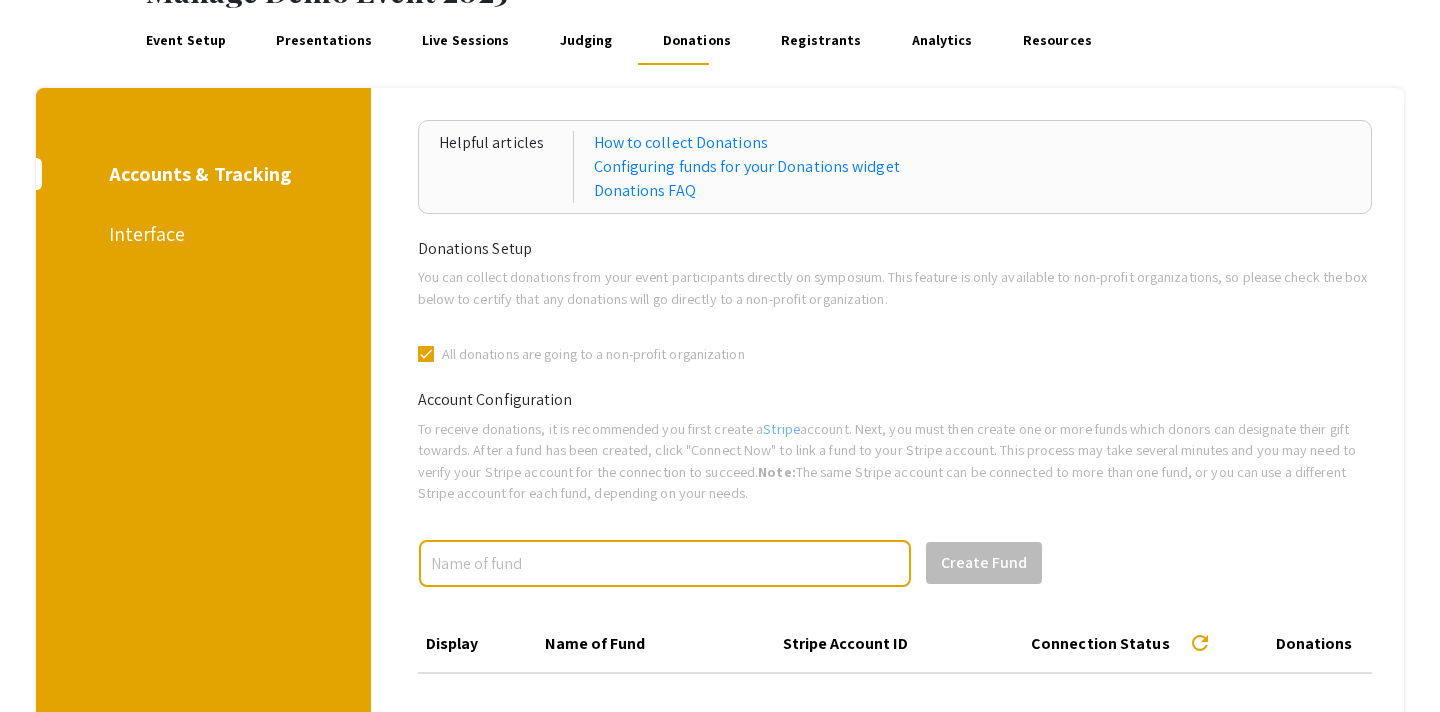 click on "Interface" at bounding box center [200, 234] 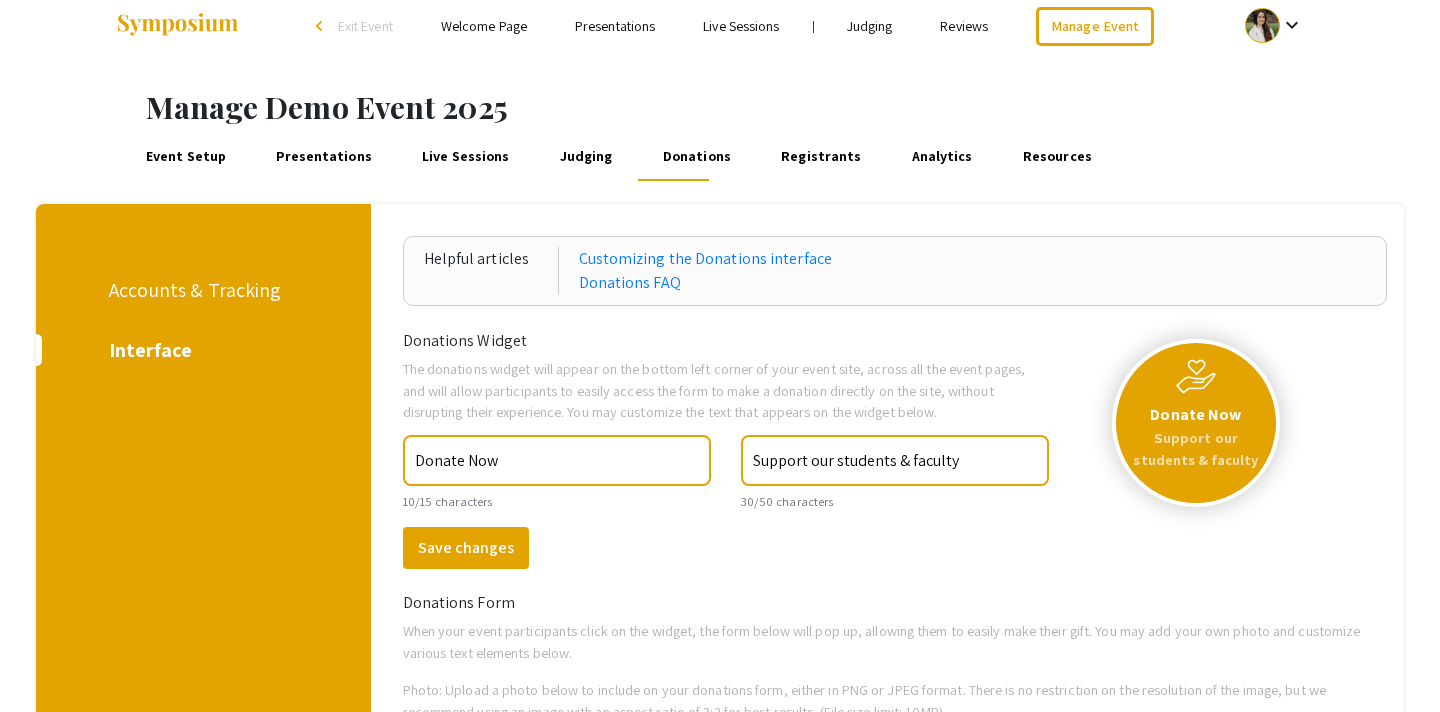 scroll, scrollTop: 0, scrollLeft: 0, axis: both 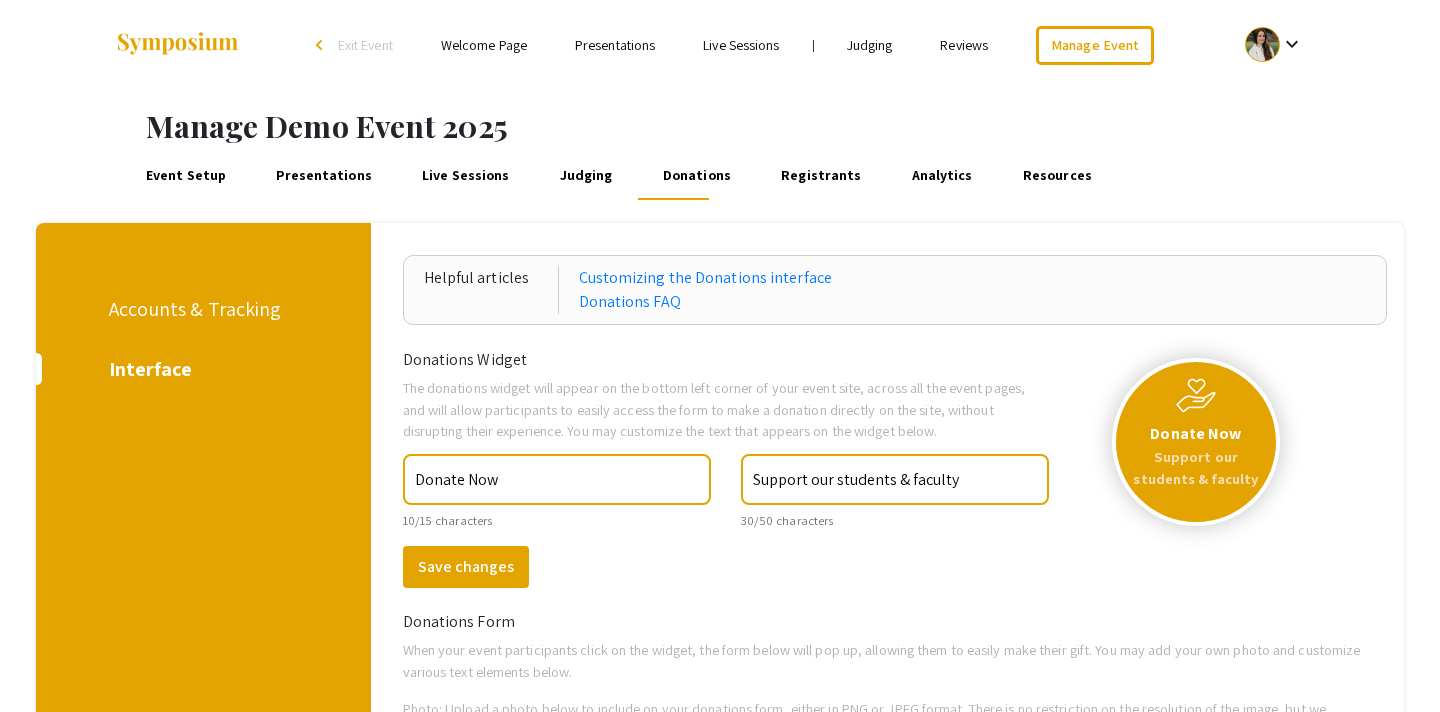 click on "Registrants" at bounding box center [821, 176] 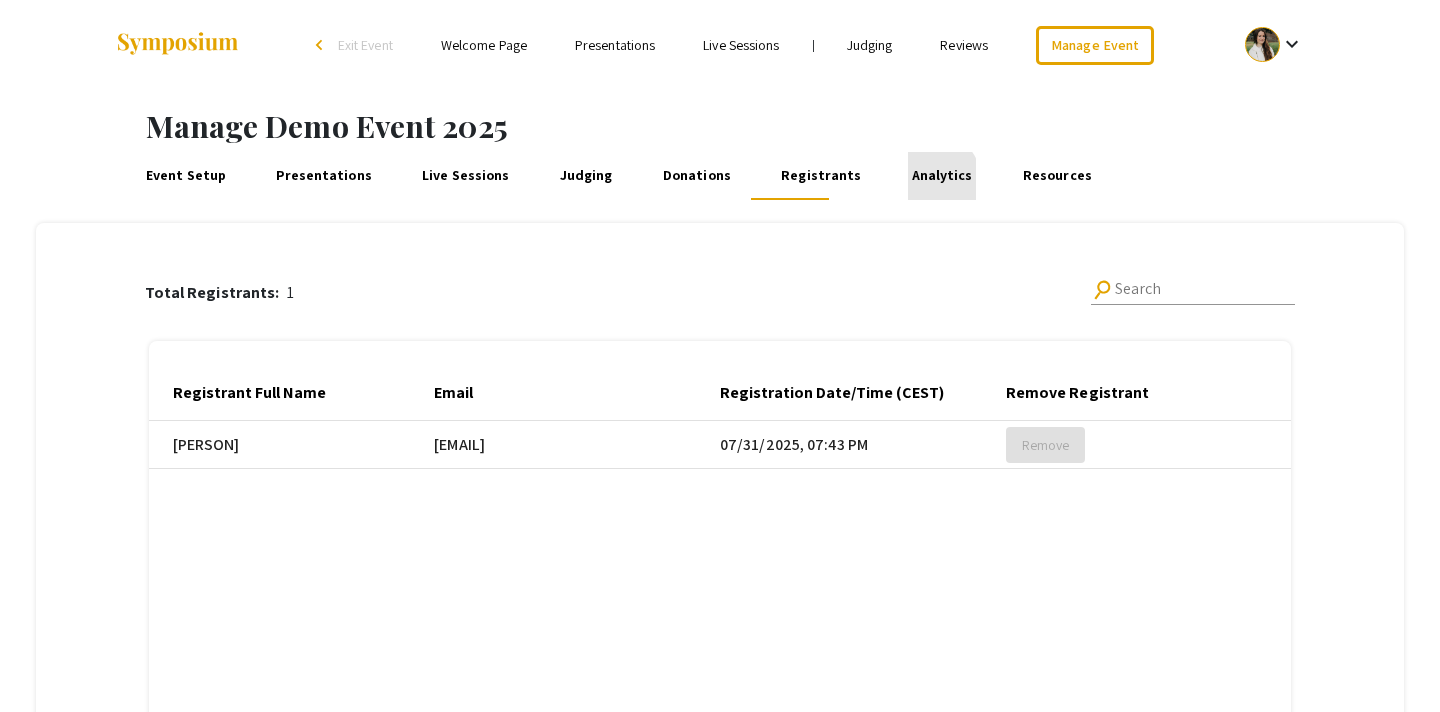 click on "Analytics" at bounding box center (942, 176) 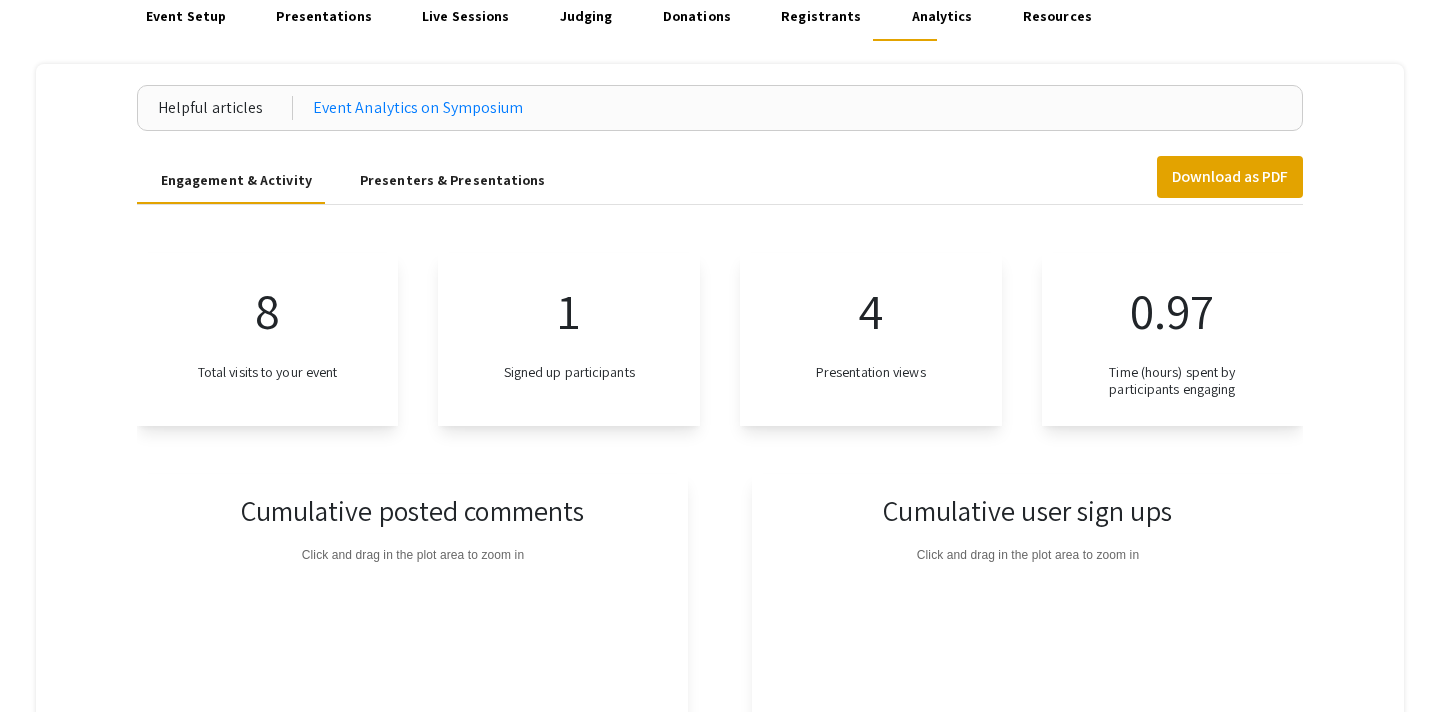 scroll, scrollTop: 145, scrollLeft: 0, axis: vertical 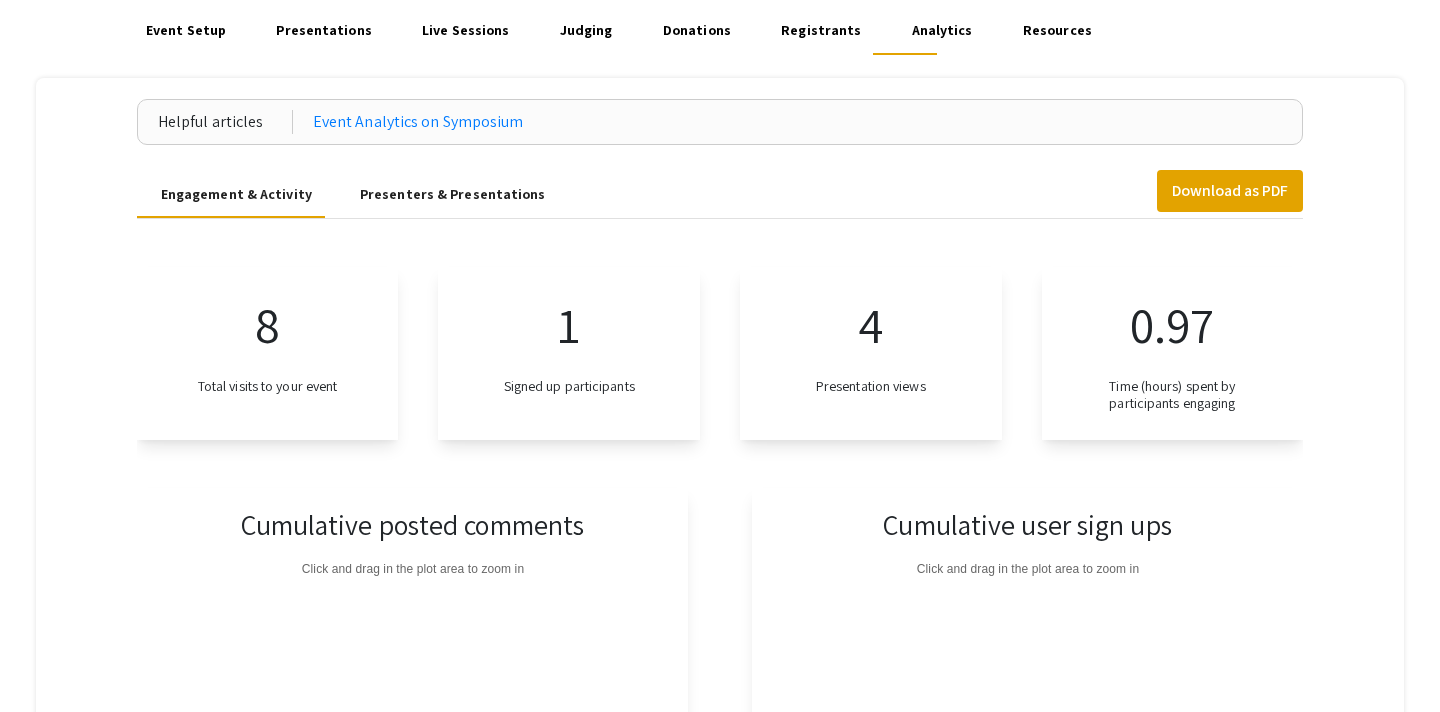 click on "Presenters & Presentations" at bounding box center (453, 194) 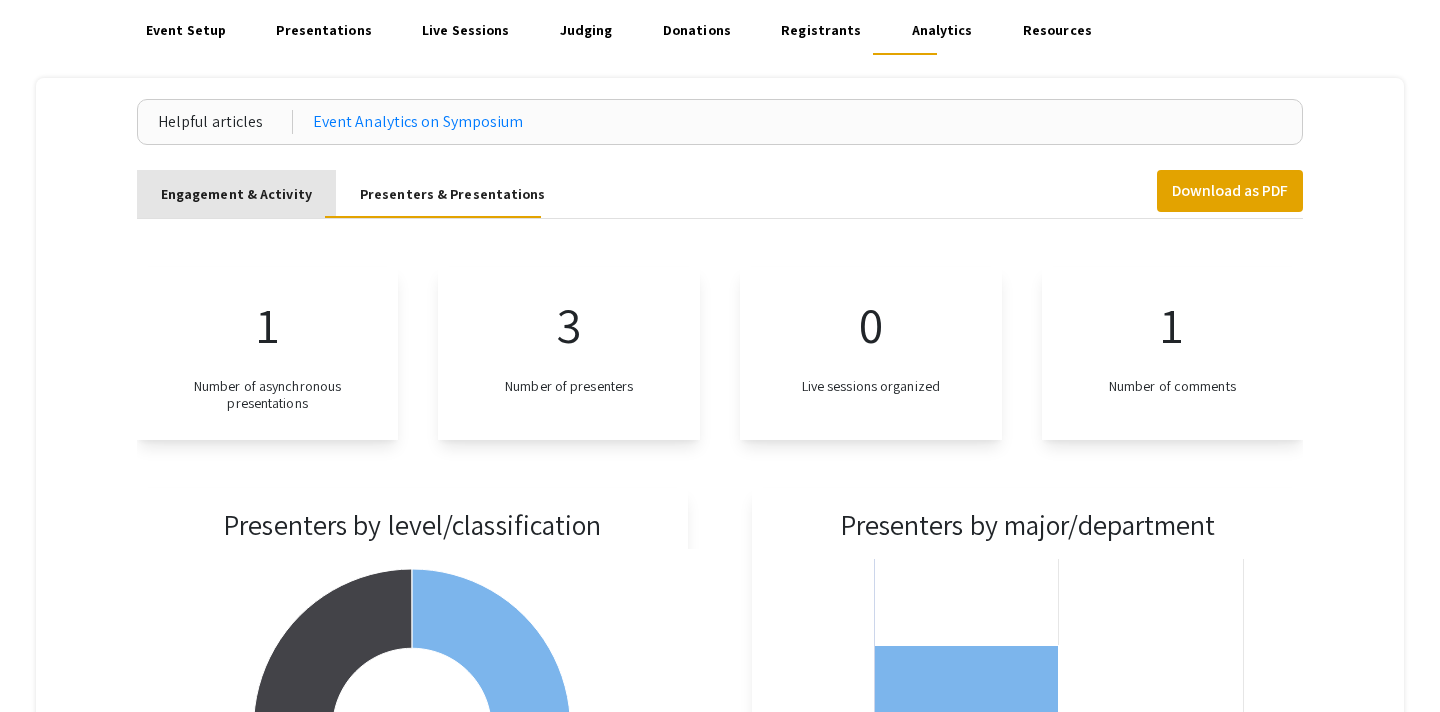 click on "Engagement & Activity" at bounding box center [236, 194] 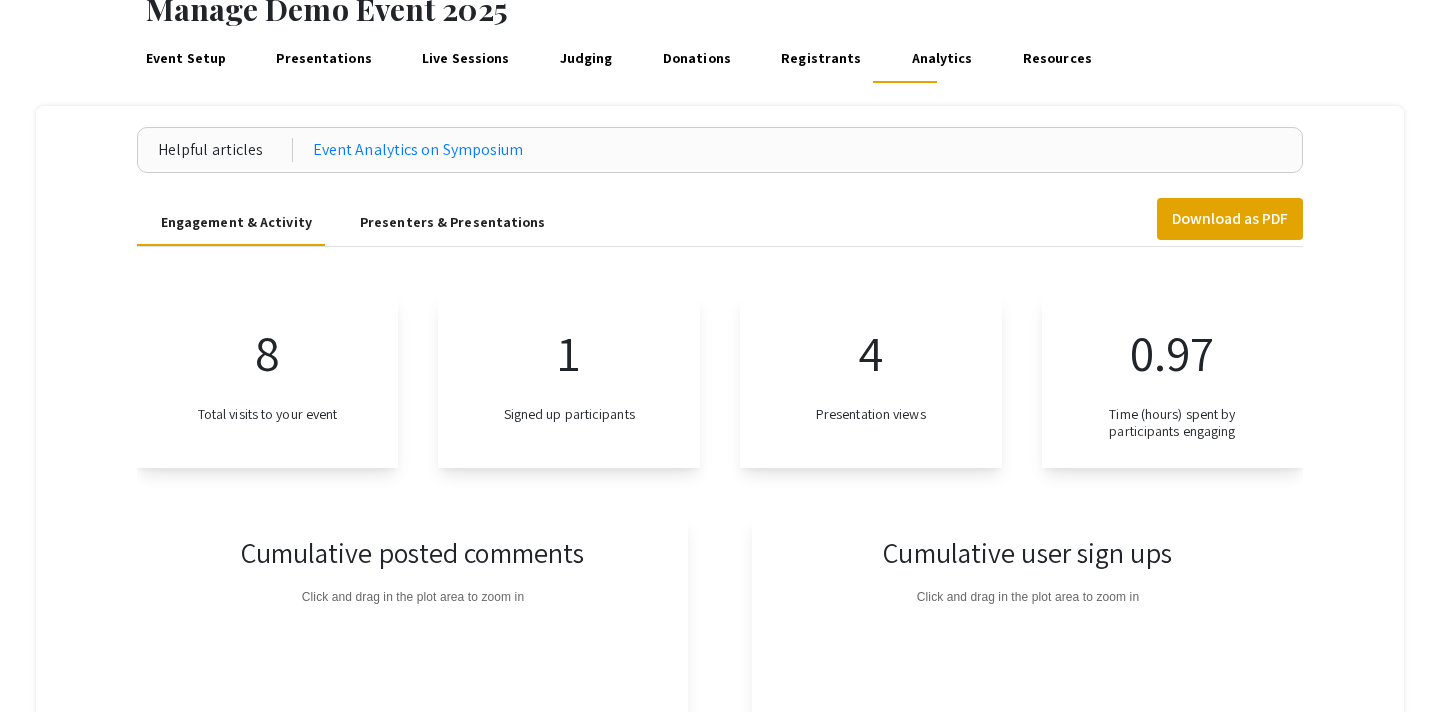 scroll, scrollTop: 109, scrollLeft: 0, axis: vertical 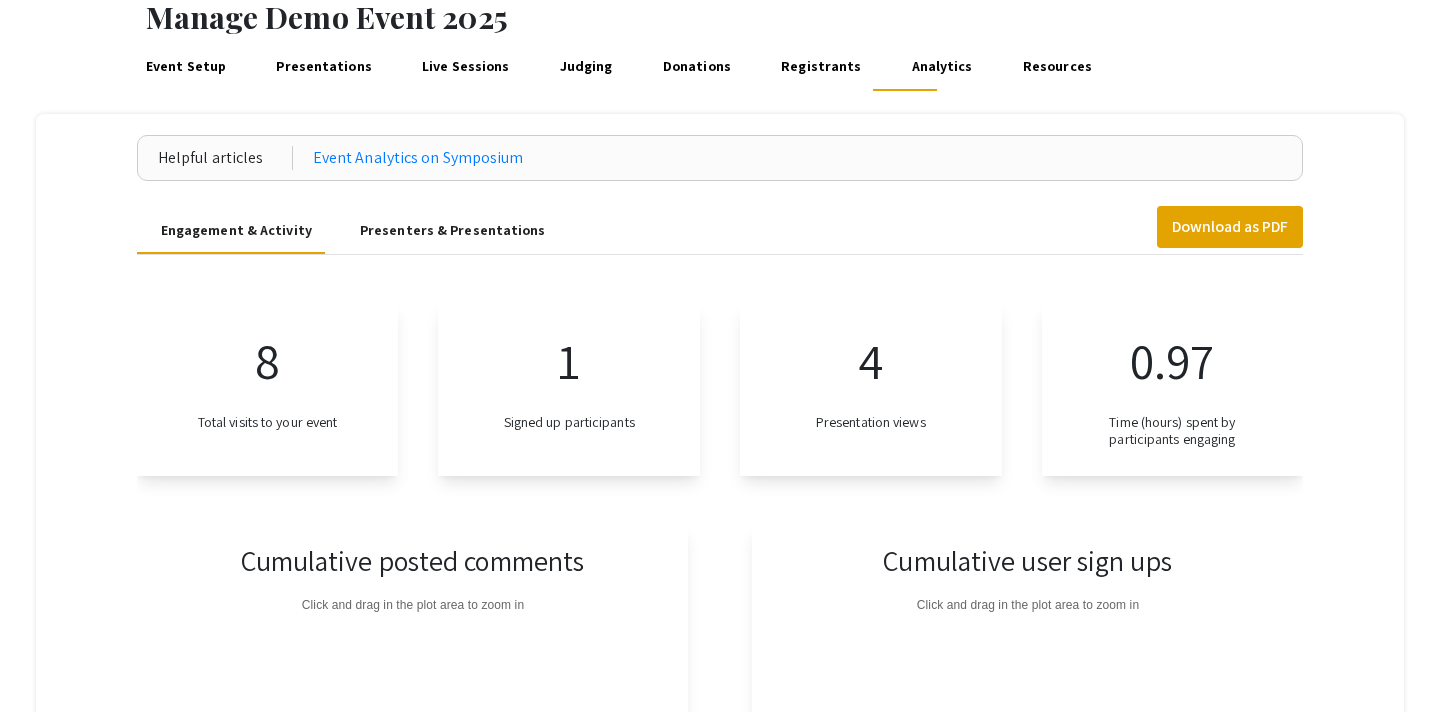 click on "Resources" at bounding box center [1057, 67] 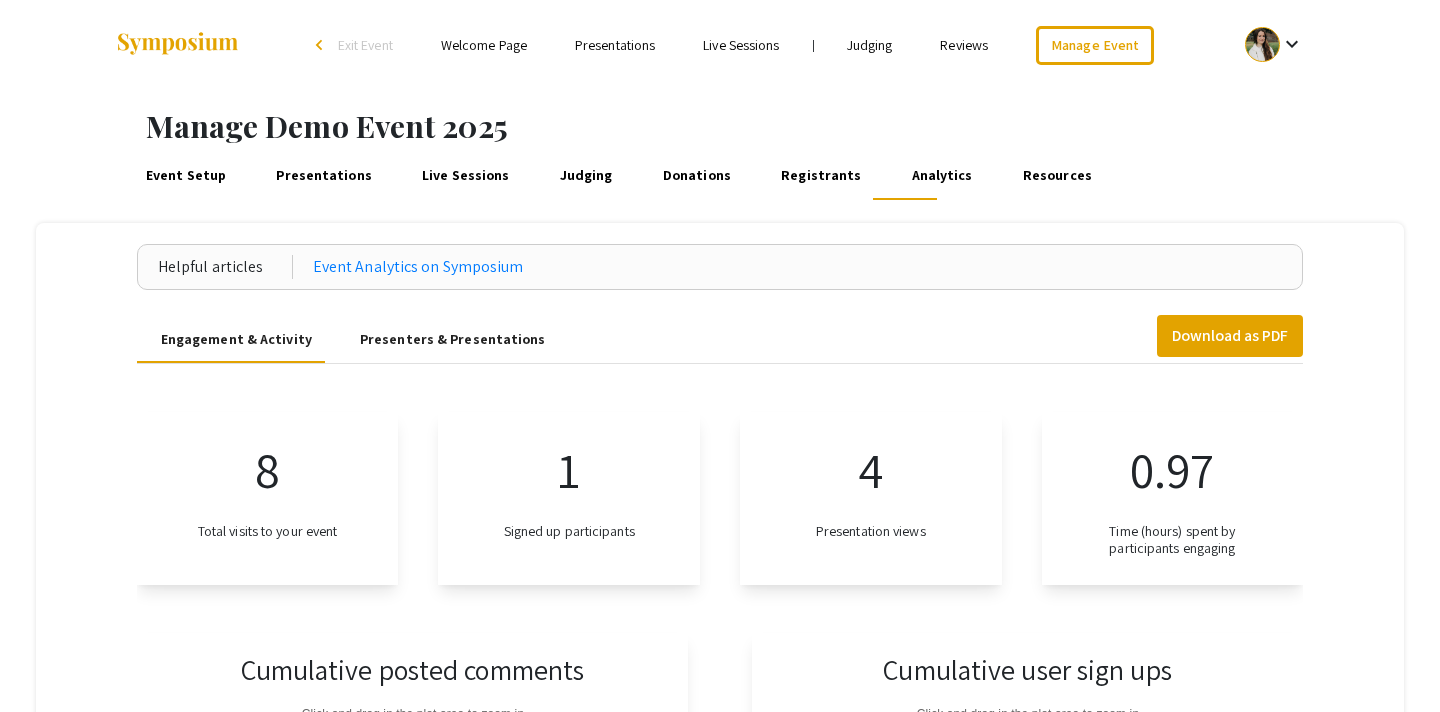 click on "Judging" at bounding box center (870, 45) 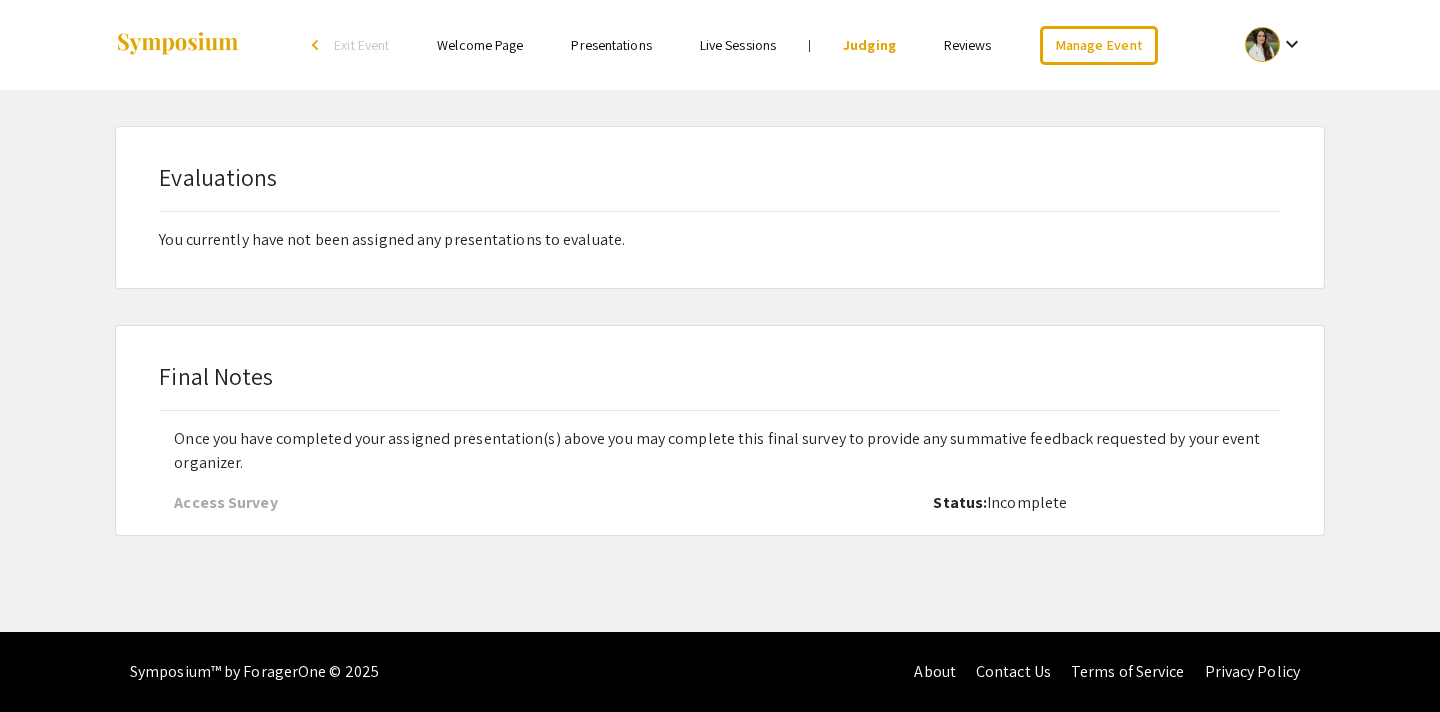click on "Reviews" at bounding box center [968, 45] 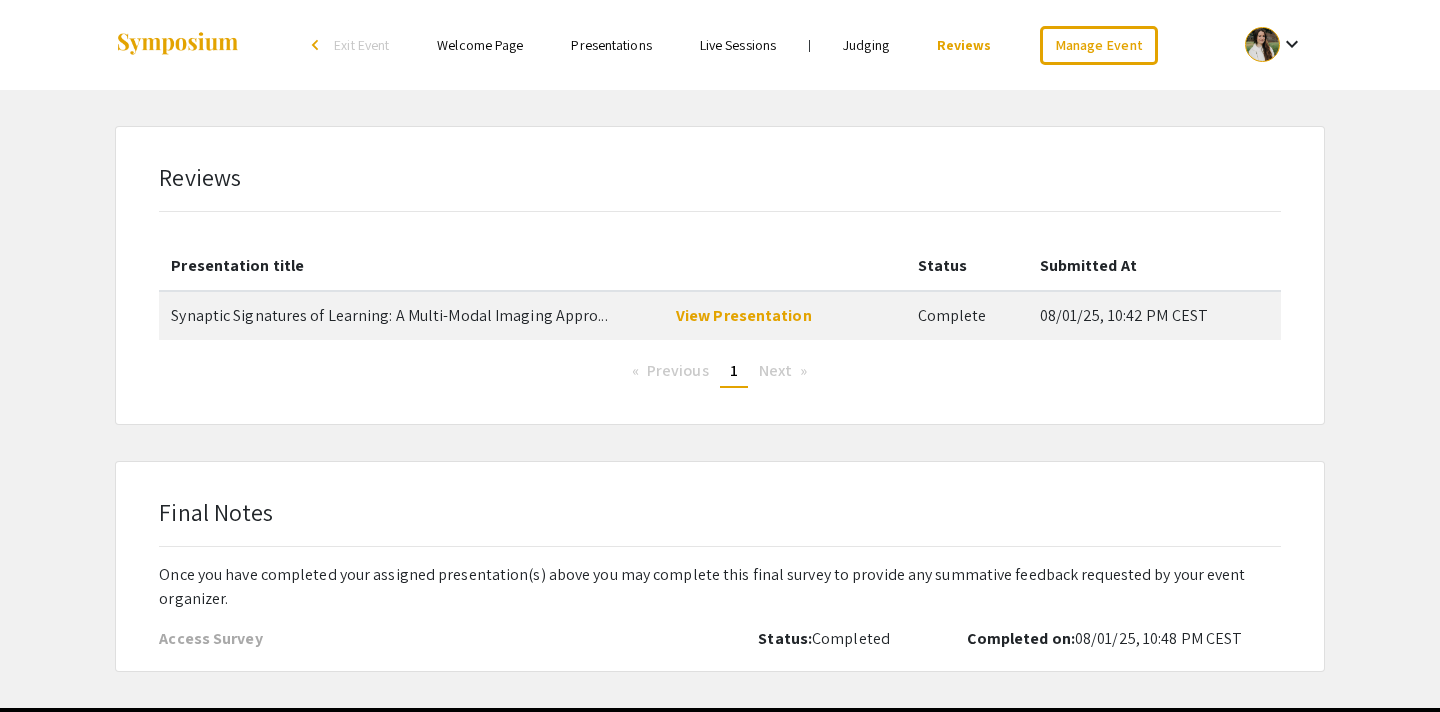 scroll, scrollTop: 76, scrollLeft: 0, axis: vertical 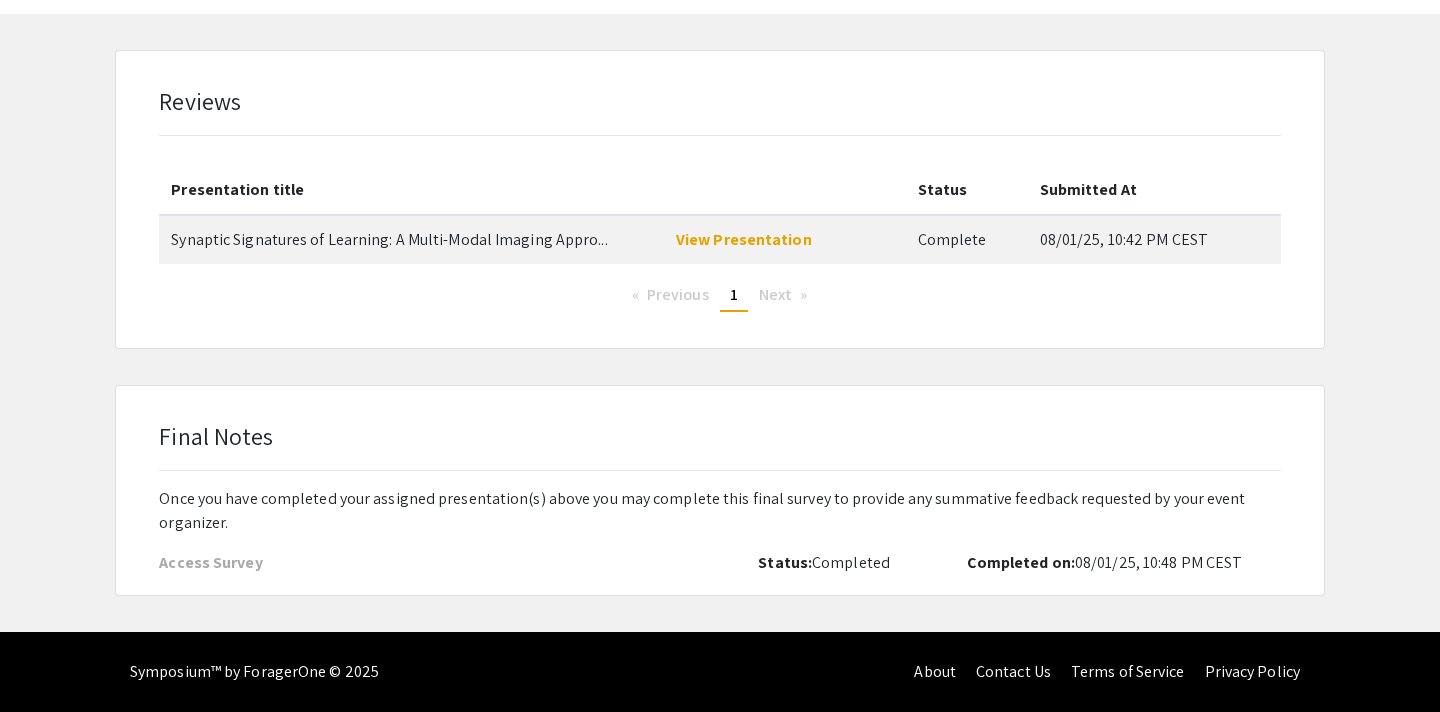 click on "Access Survey" 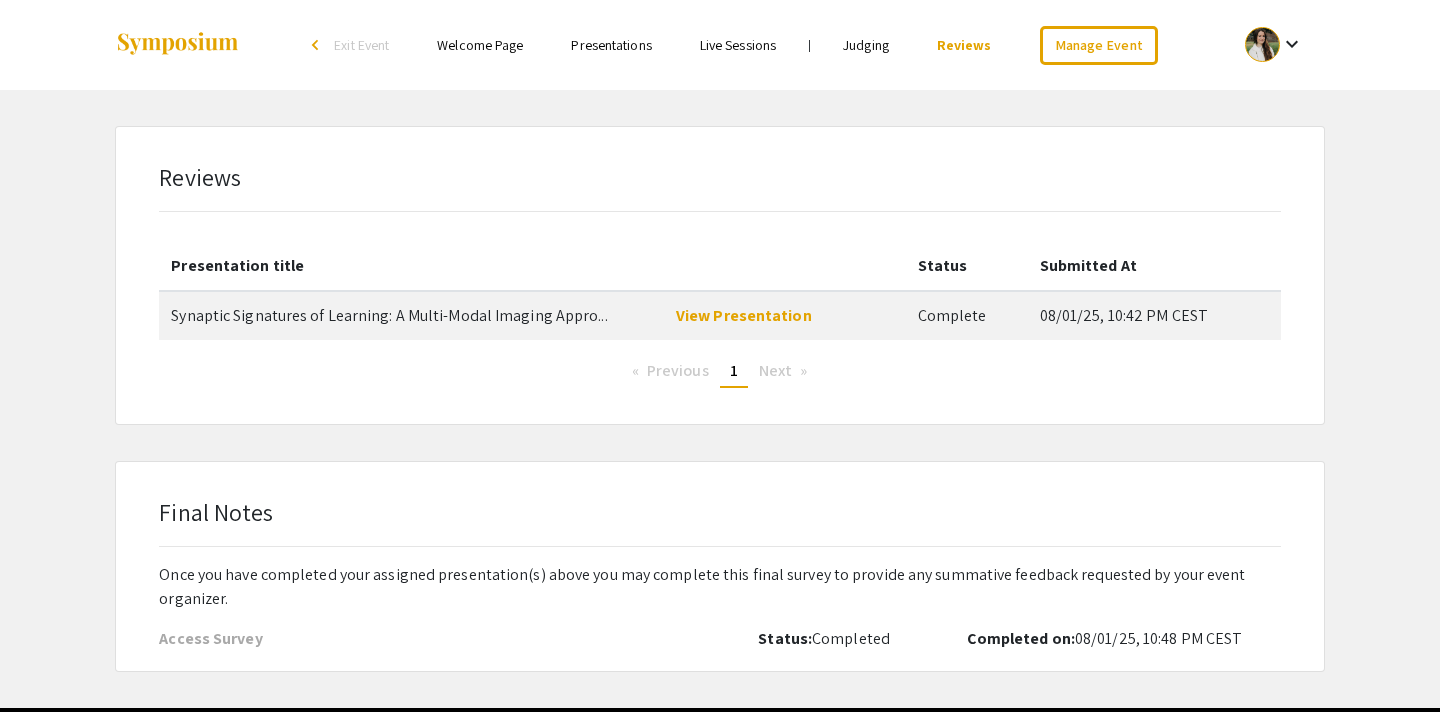 click on "Welcome Page" at bounding box center (480, 45) 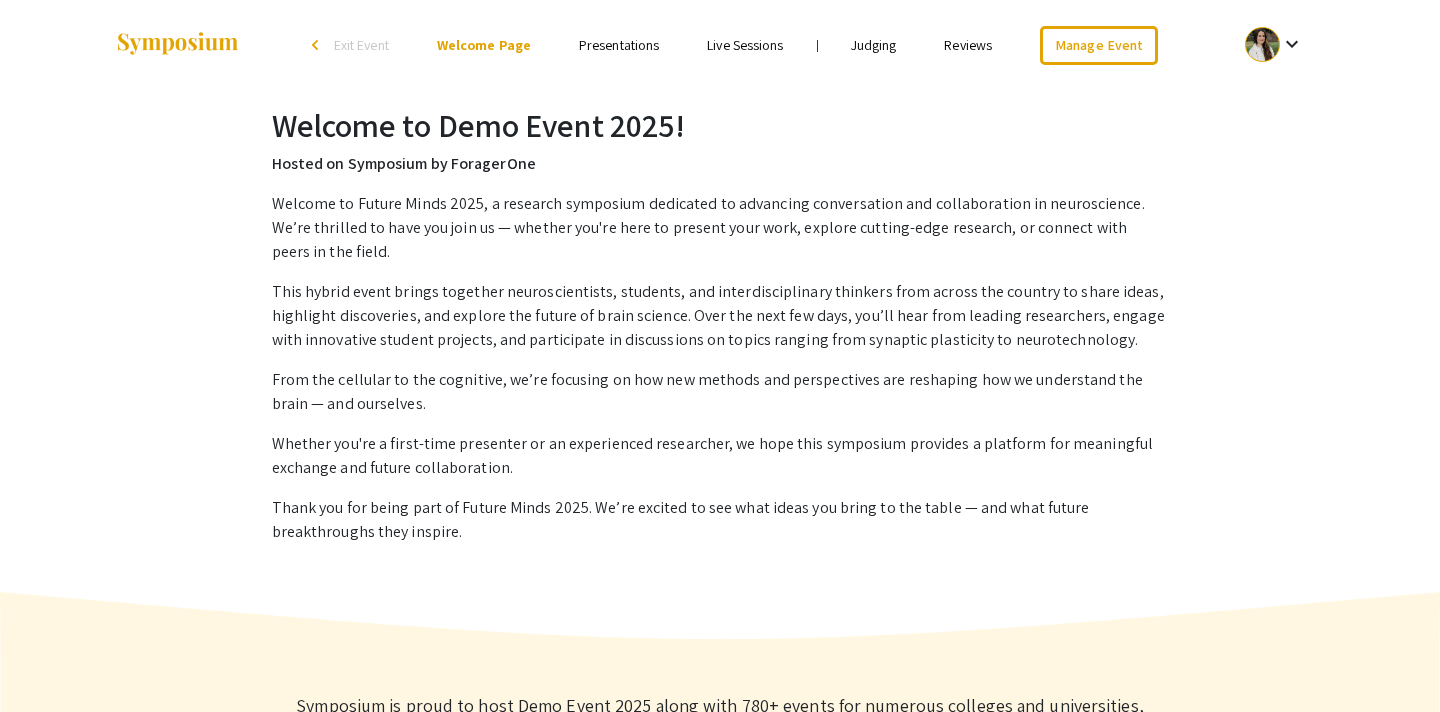 click on "Presentations" at bounding box center (619, 45) 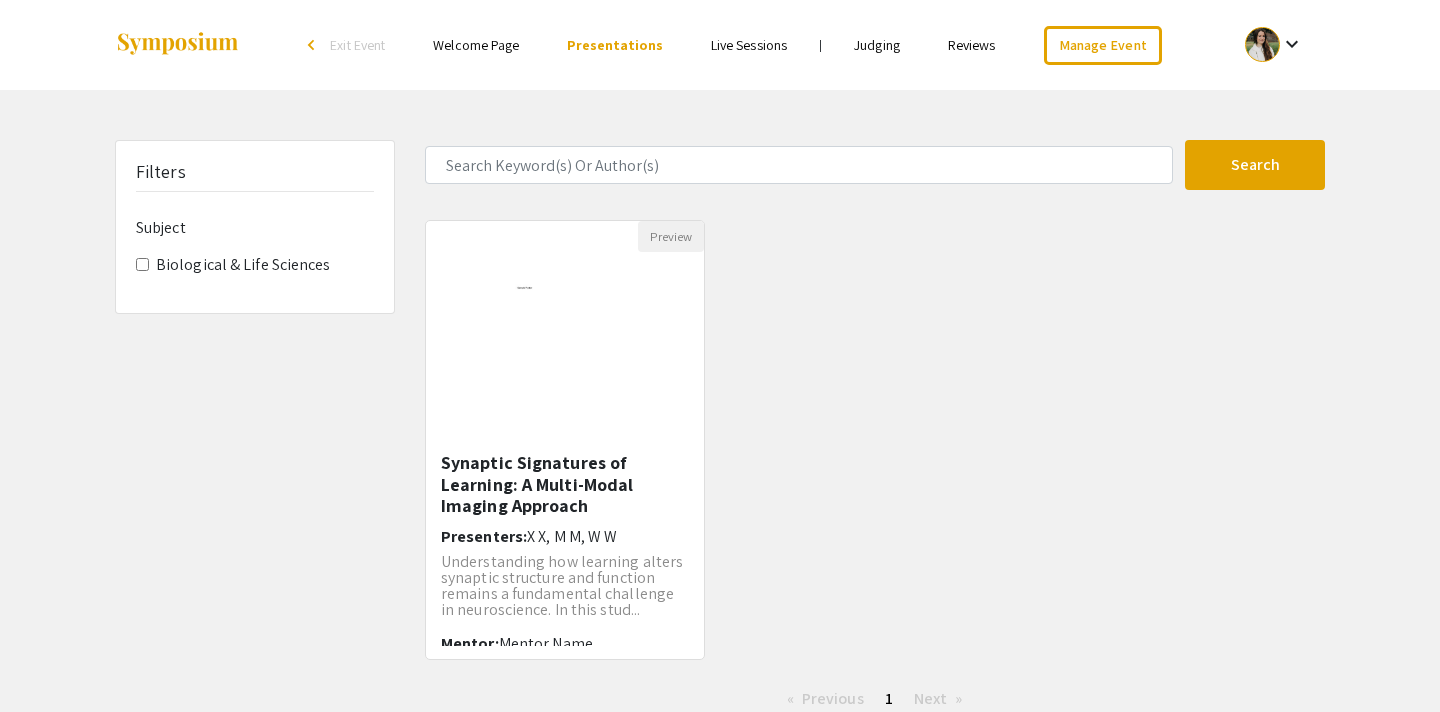 click on "Live Sessions" at bounding box center (749, 45) 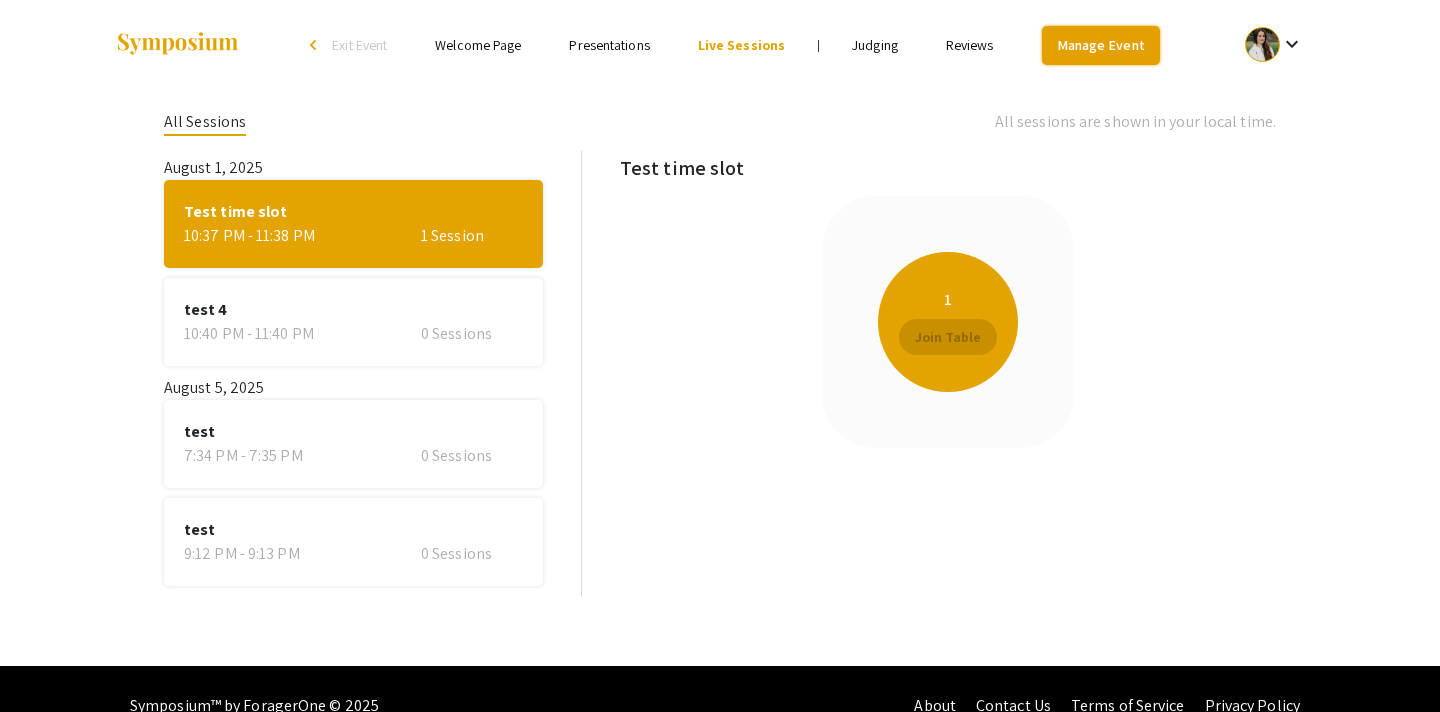 click on "Manage Event" at bounding box center (1101, 45) 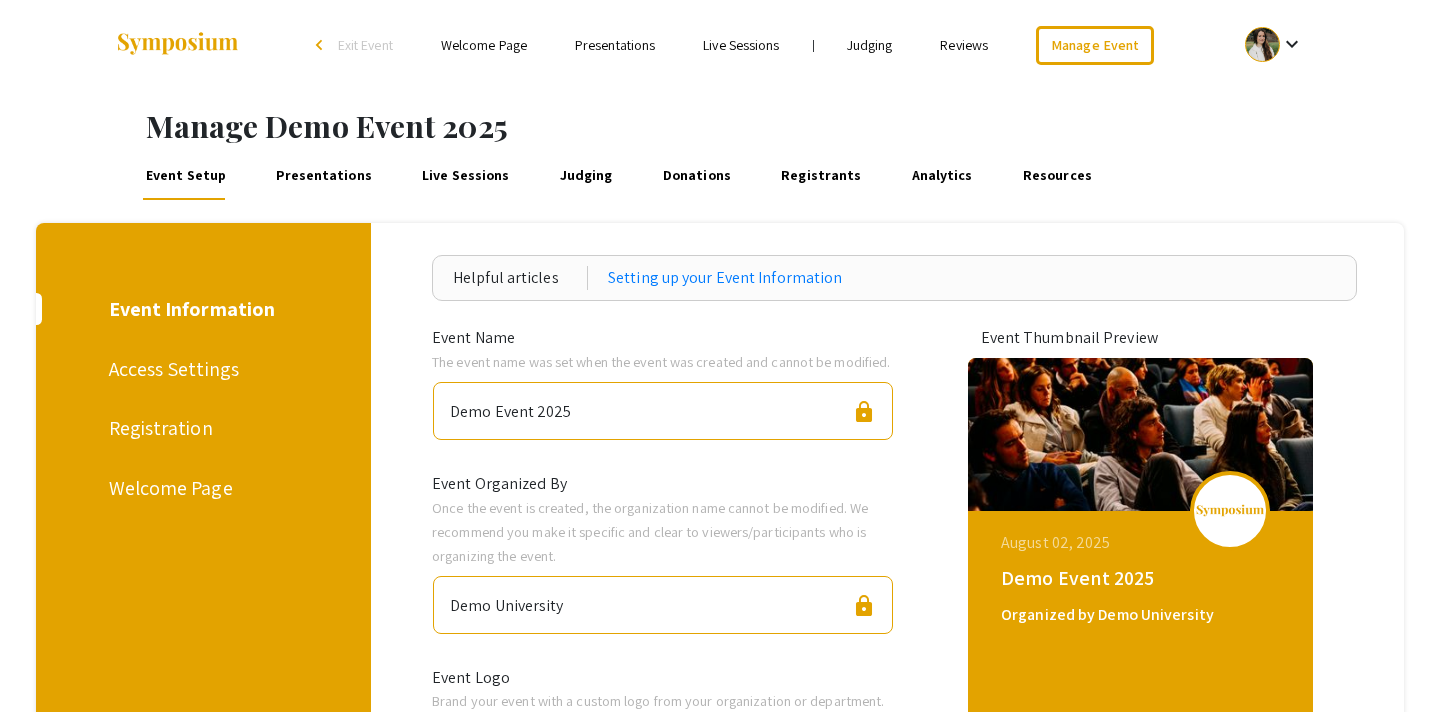 click on "Live Sessions" at bounding box center [466, 176] 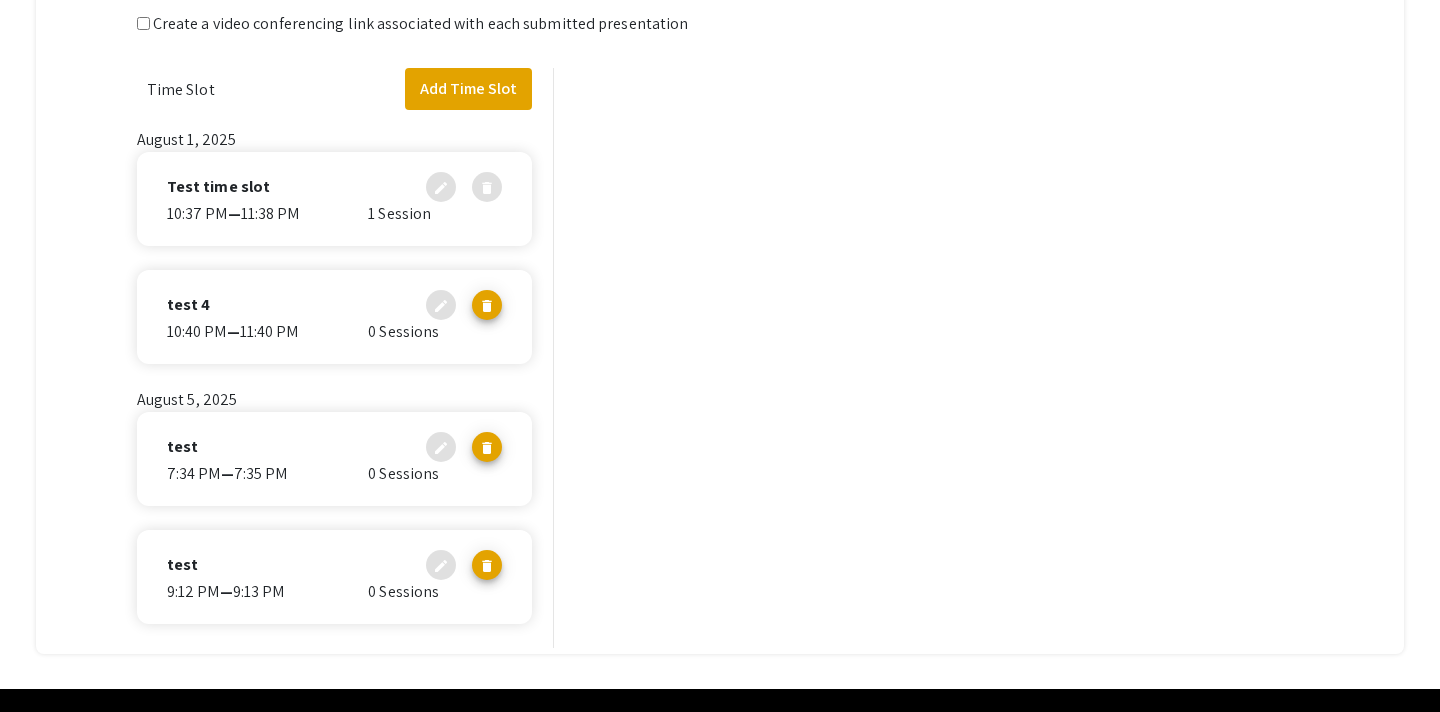 scroll, scrollTop: 527, scrollLeft: 0, axis: vertical 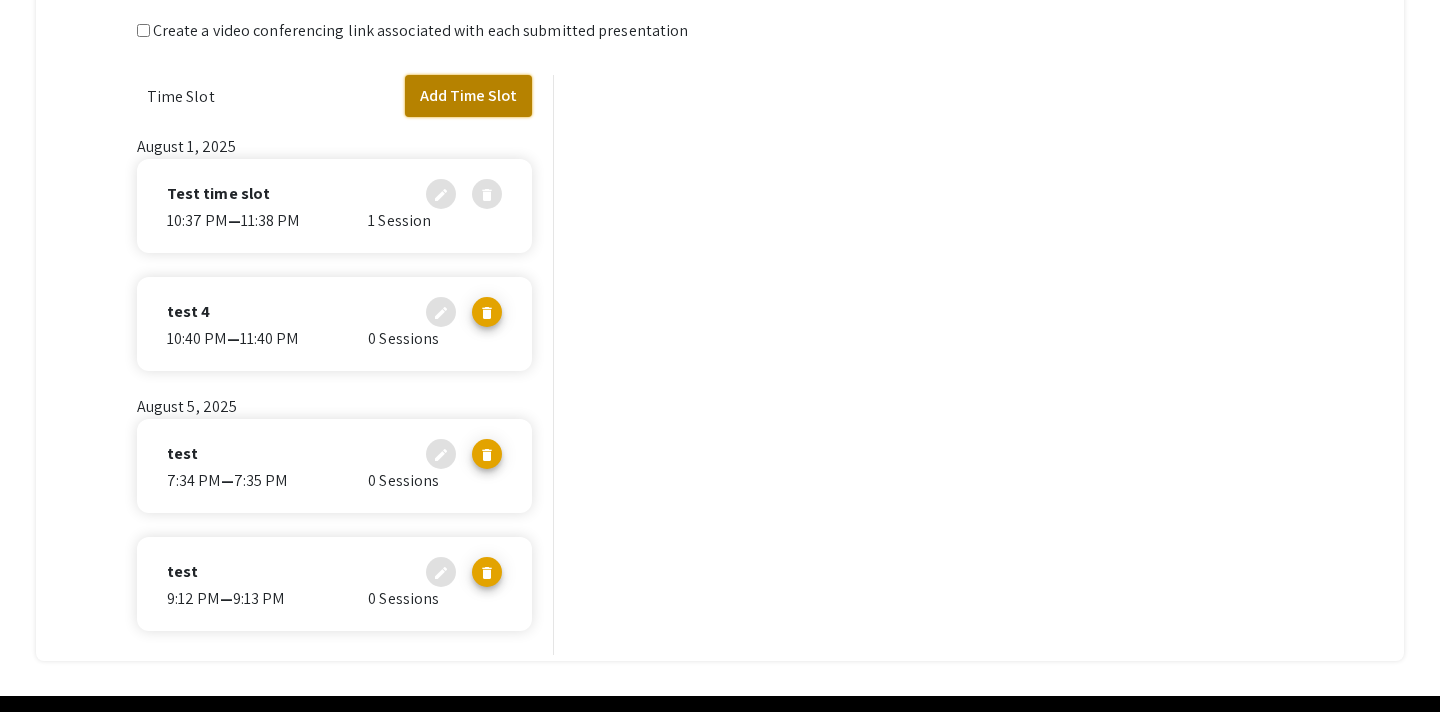 click on "Add Time Slot" 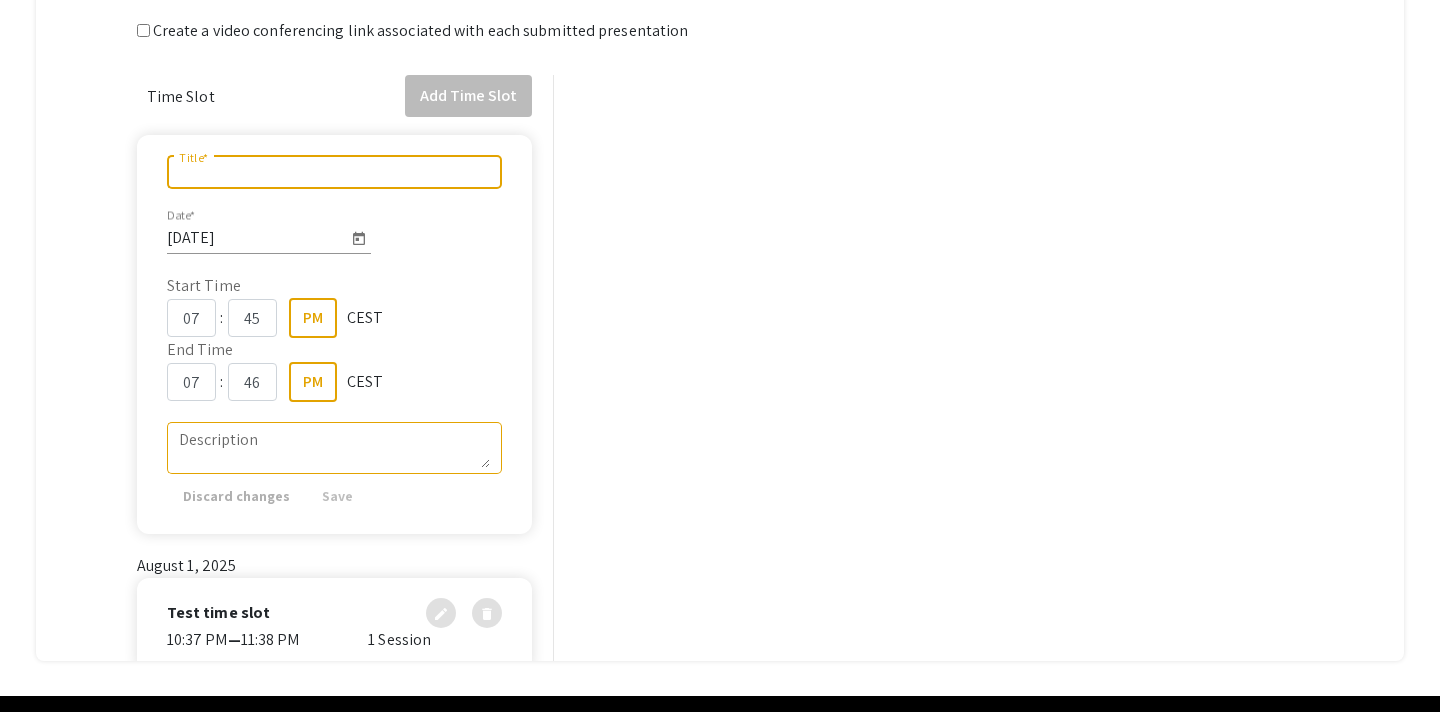 click on "Title   *" at bounding box center [335, 172] 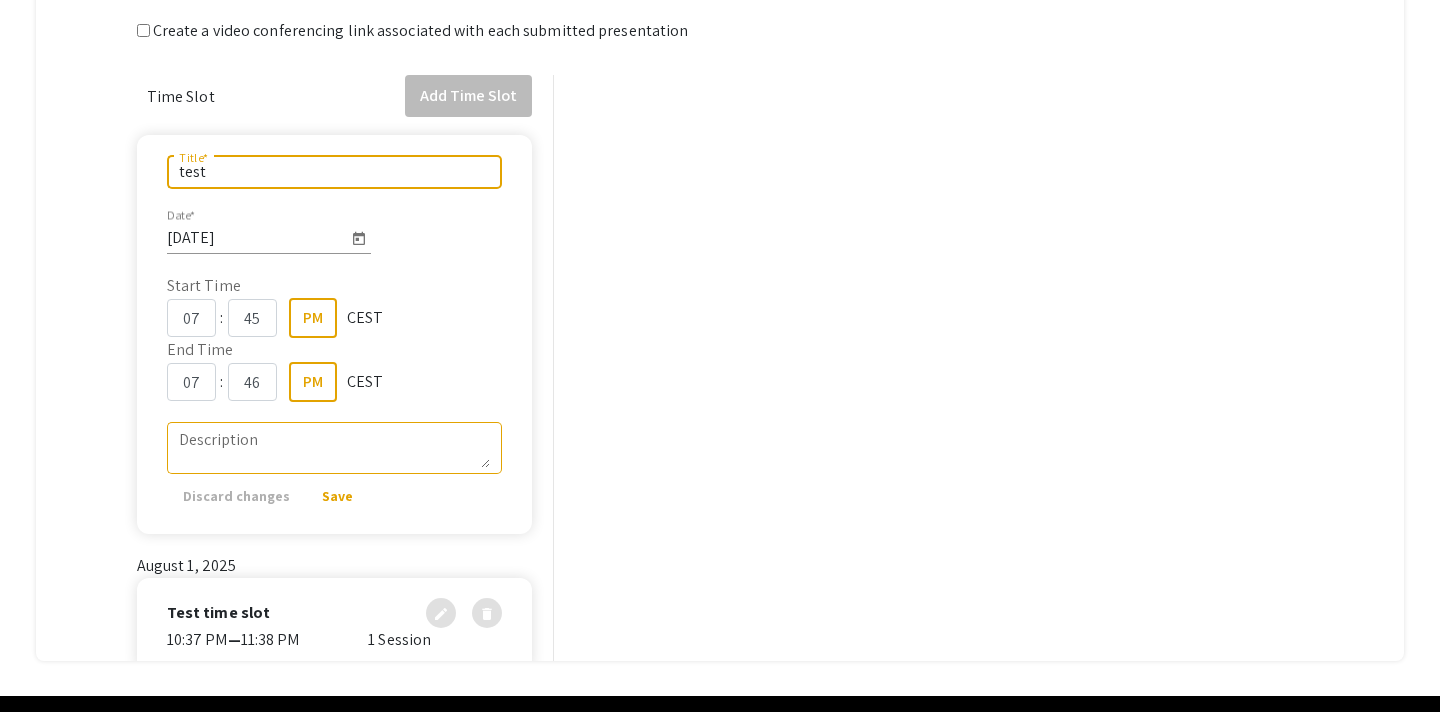 type on "test 2" 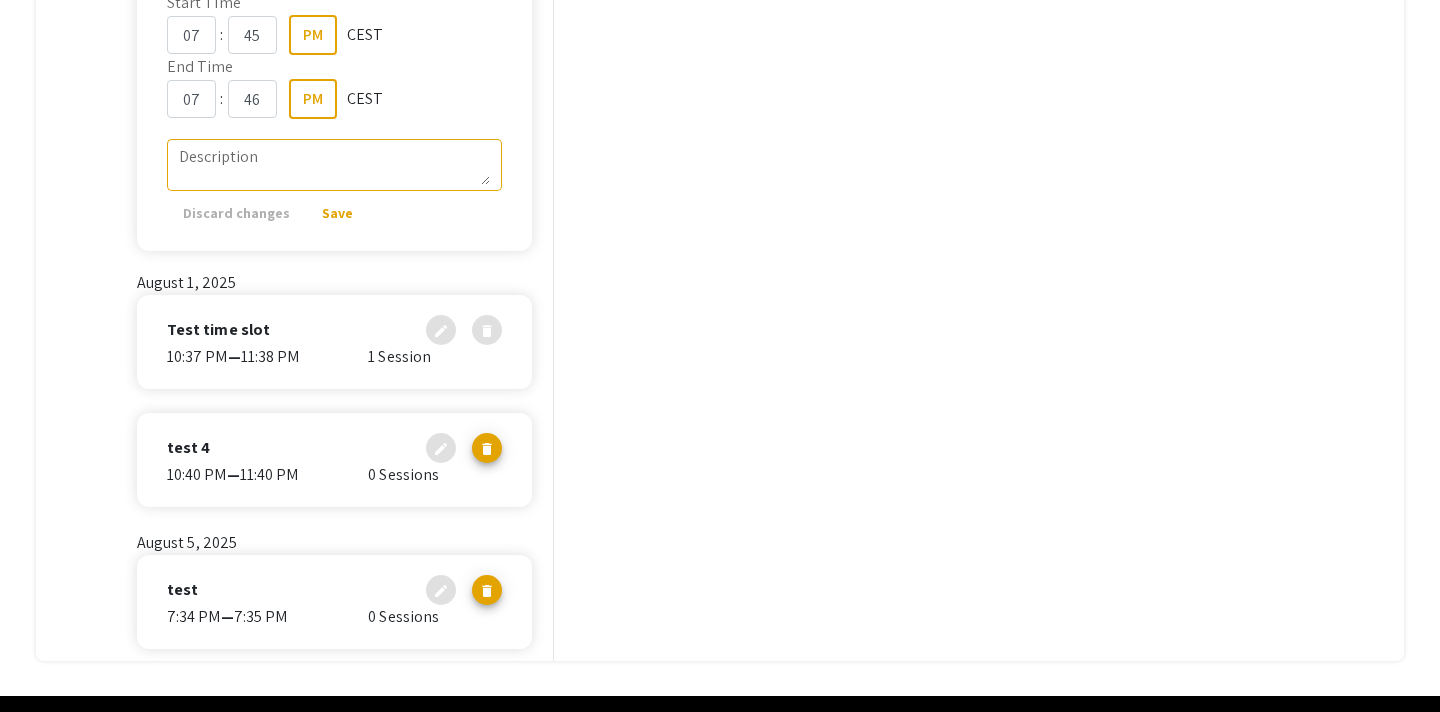 scroll, scrollTop: 244, scrollLeft: 0, axis: vertical 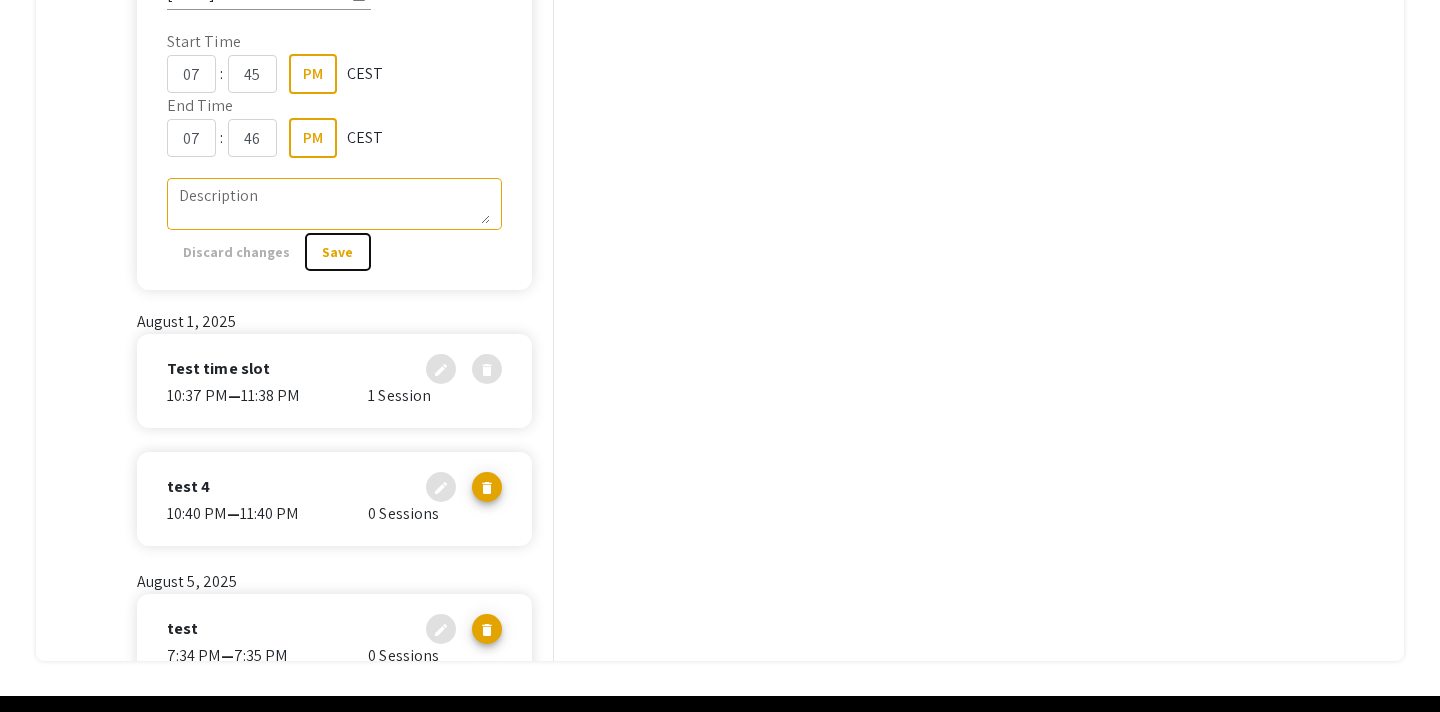 click on "Save" 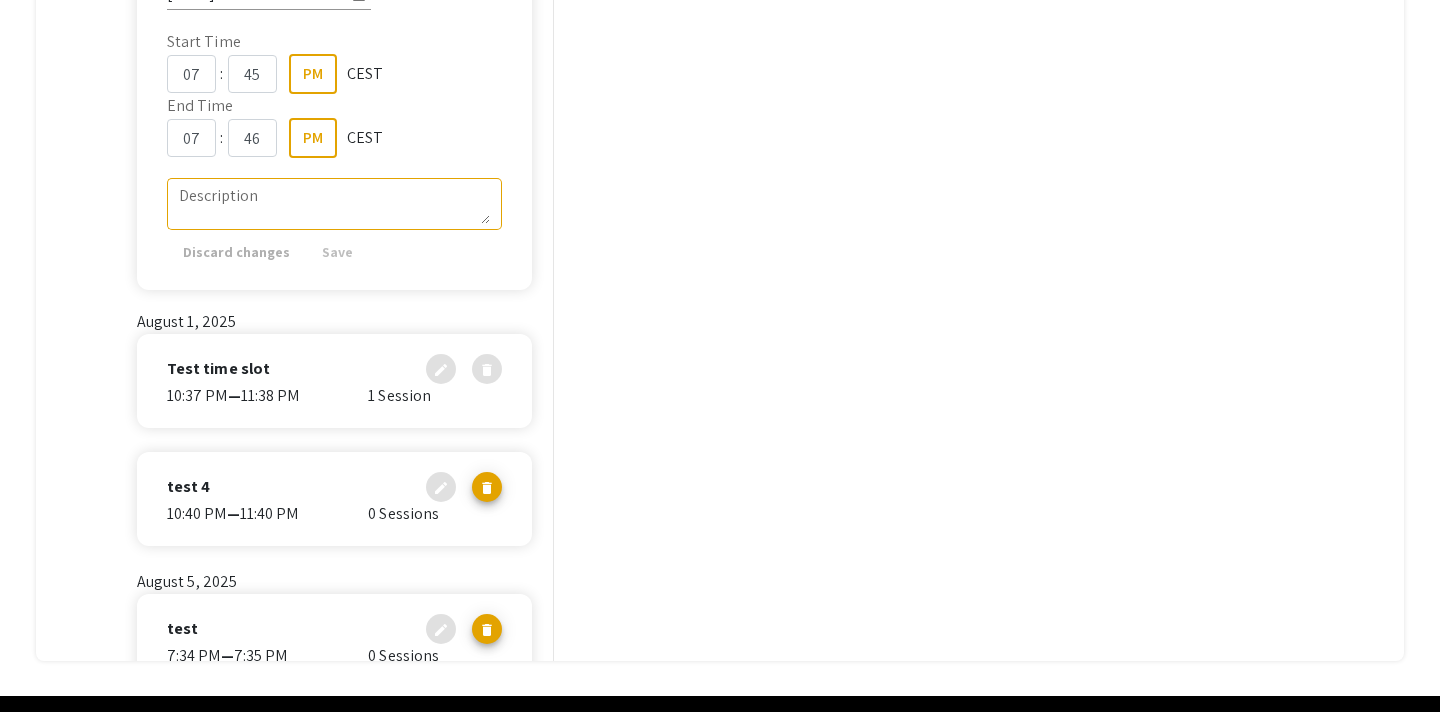 scroll, scrollTop: 591, scrollLeft: 0, axis: vertical 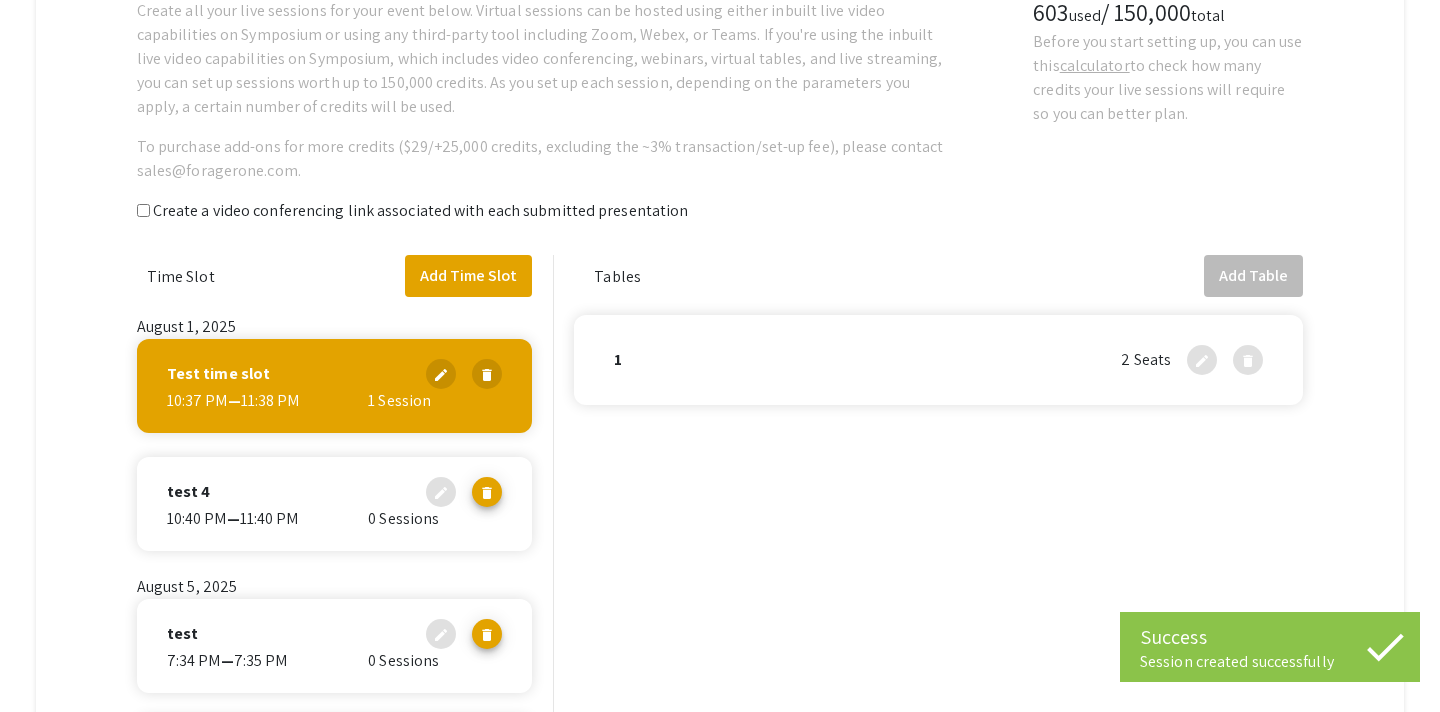 click on "test 4 edit delete" 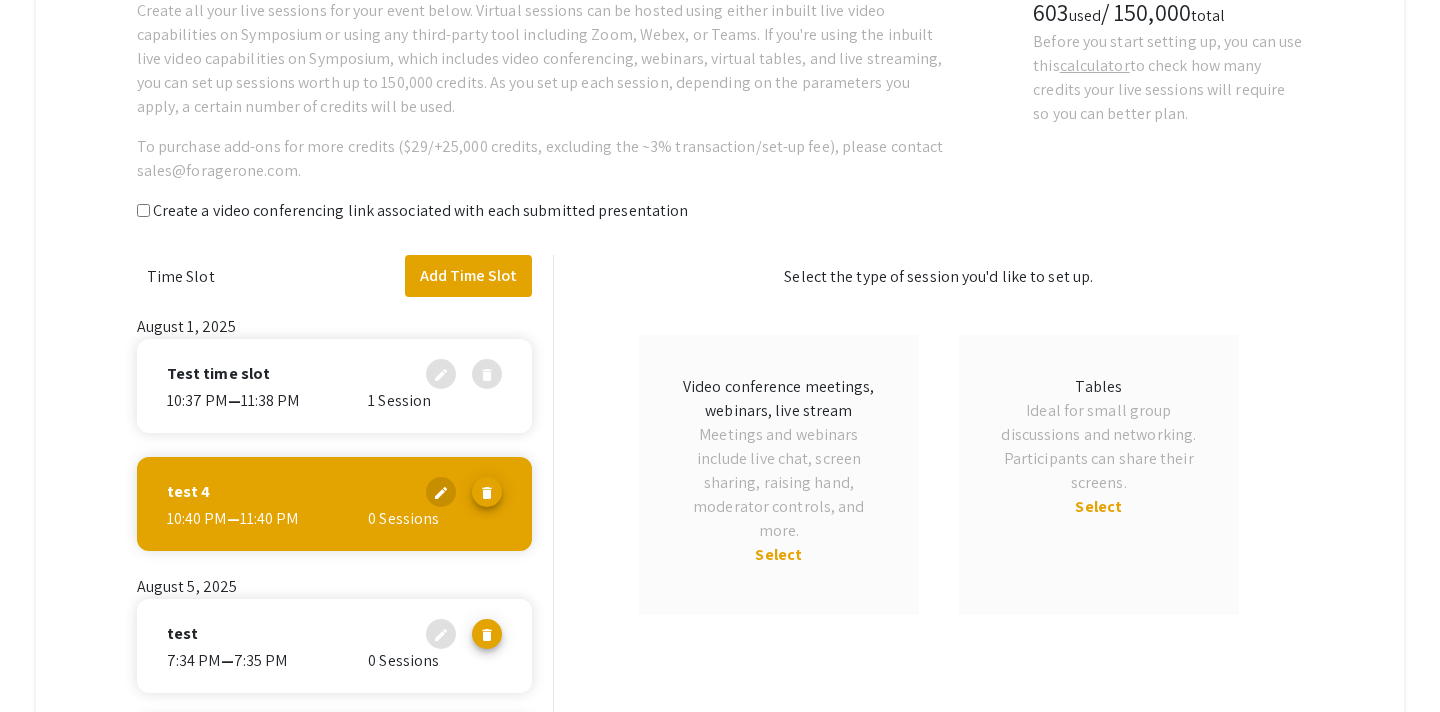 click on "Test time slot edit delete [TIME]  —  [TIME]  1 Session" 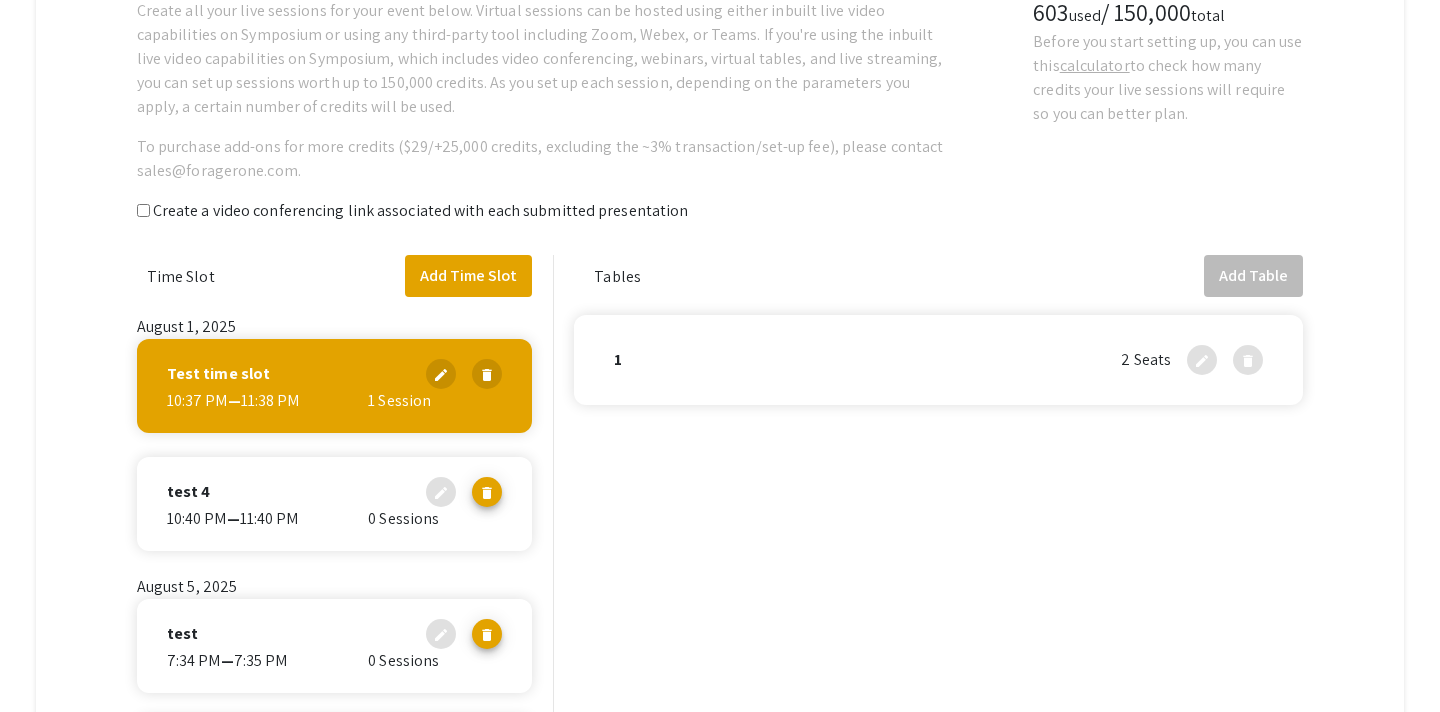 click on "test 4 edit delete [TIME]  —  [TIME]  0 Sessions" 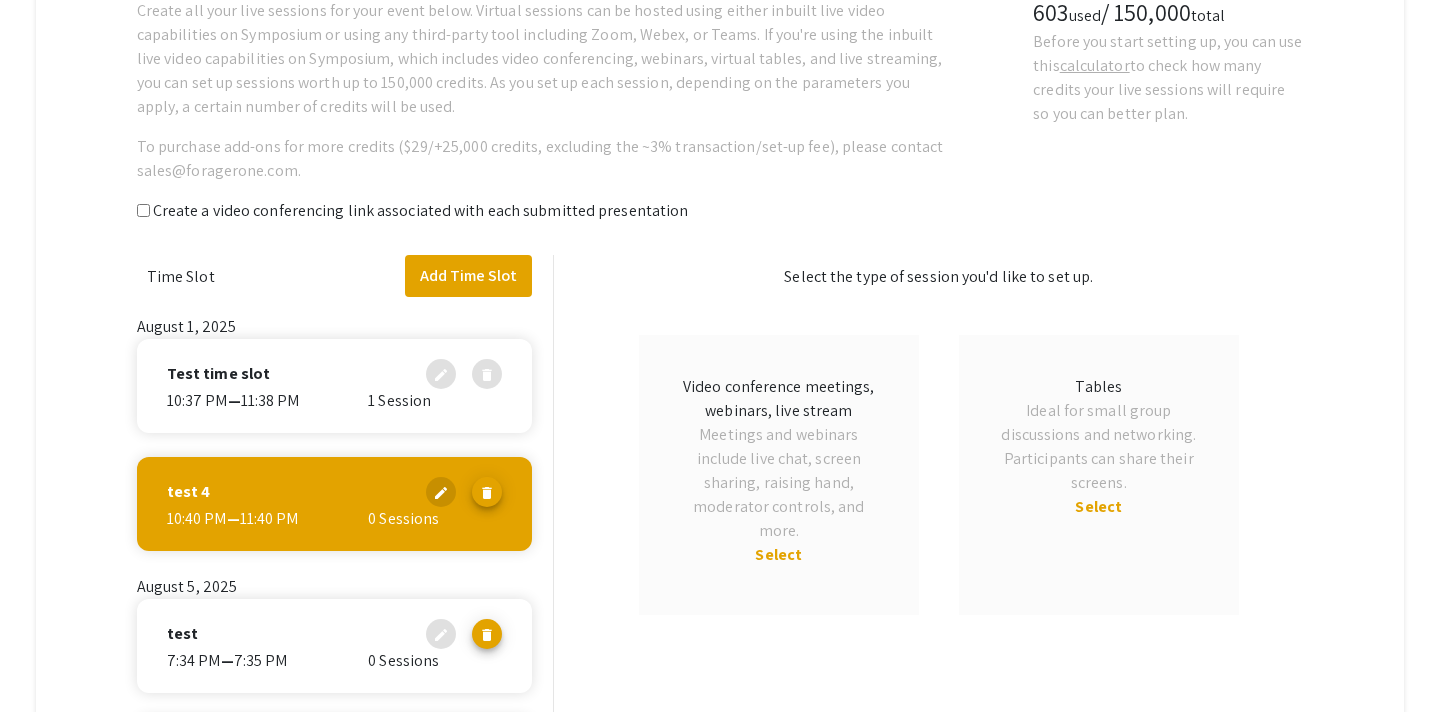scroll, scrollTop: 136, scrollLeft: 0, axis: vertical 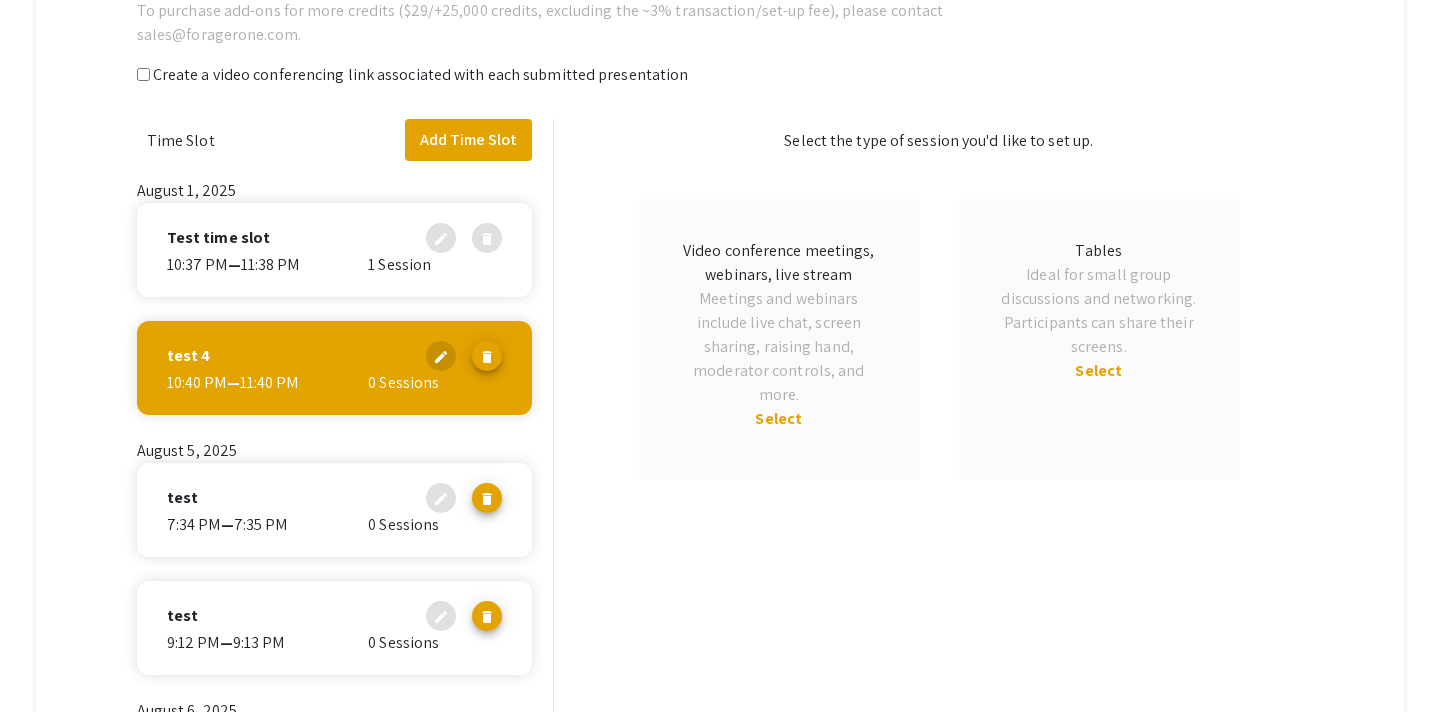 click on "Select" 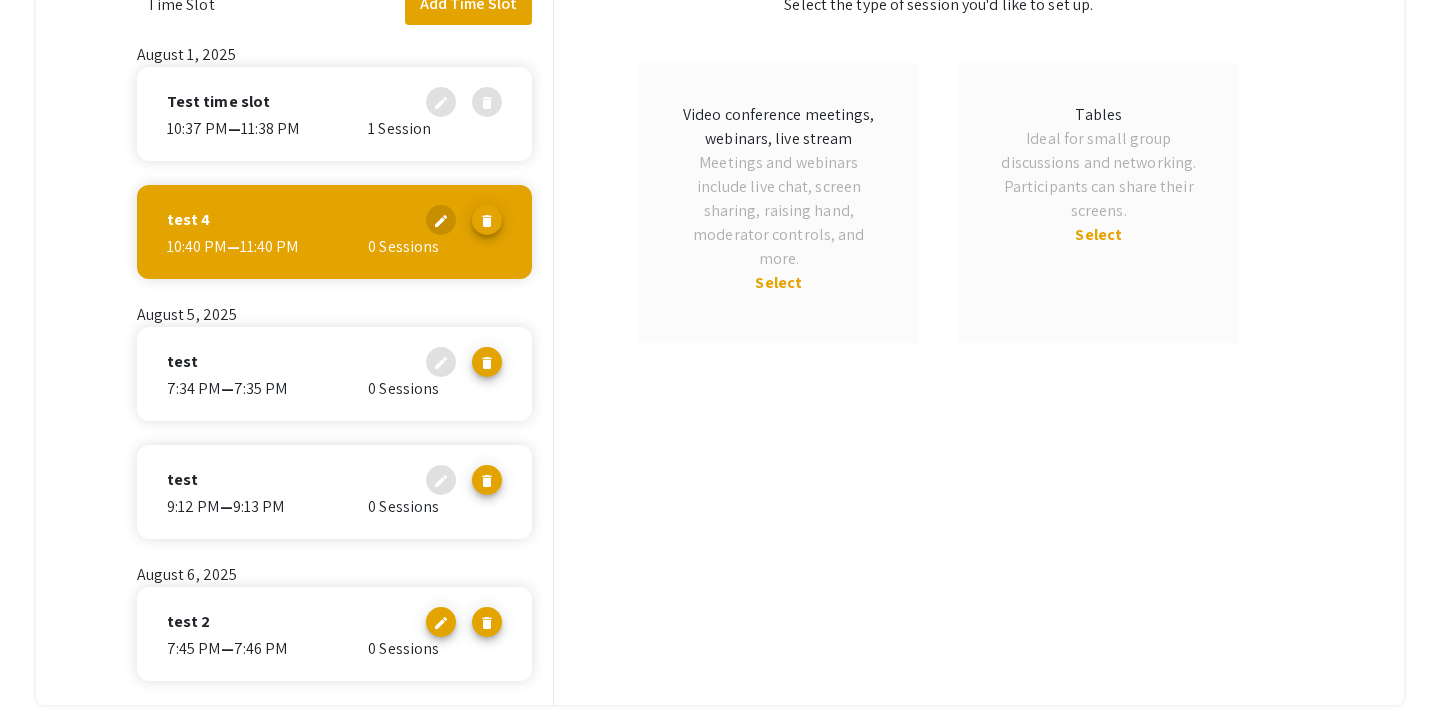 scroll, scrollTop: 0, scrollLeft: 0, axis: both 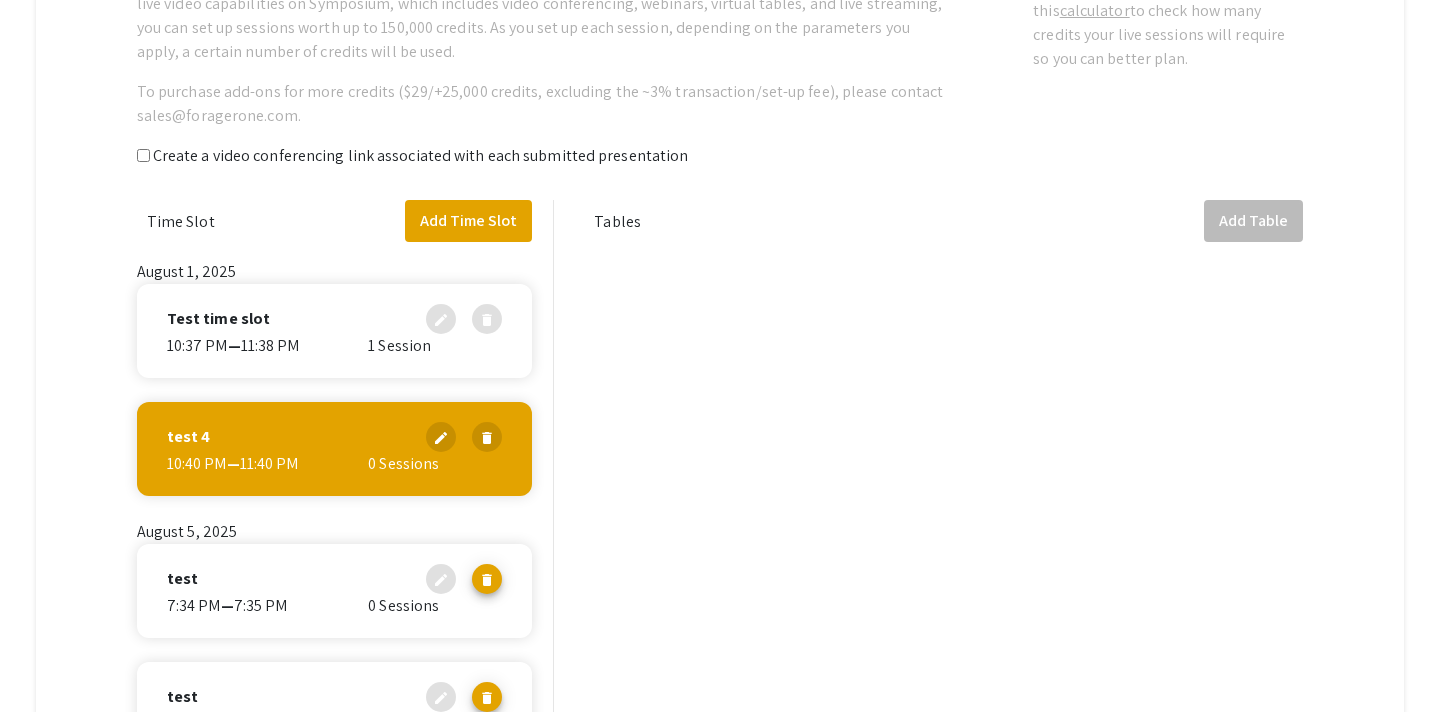 click on "Test time slot edit delete" 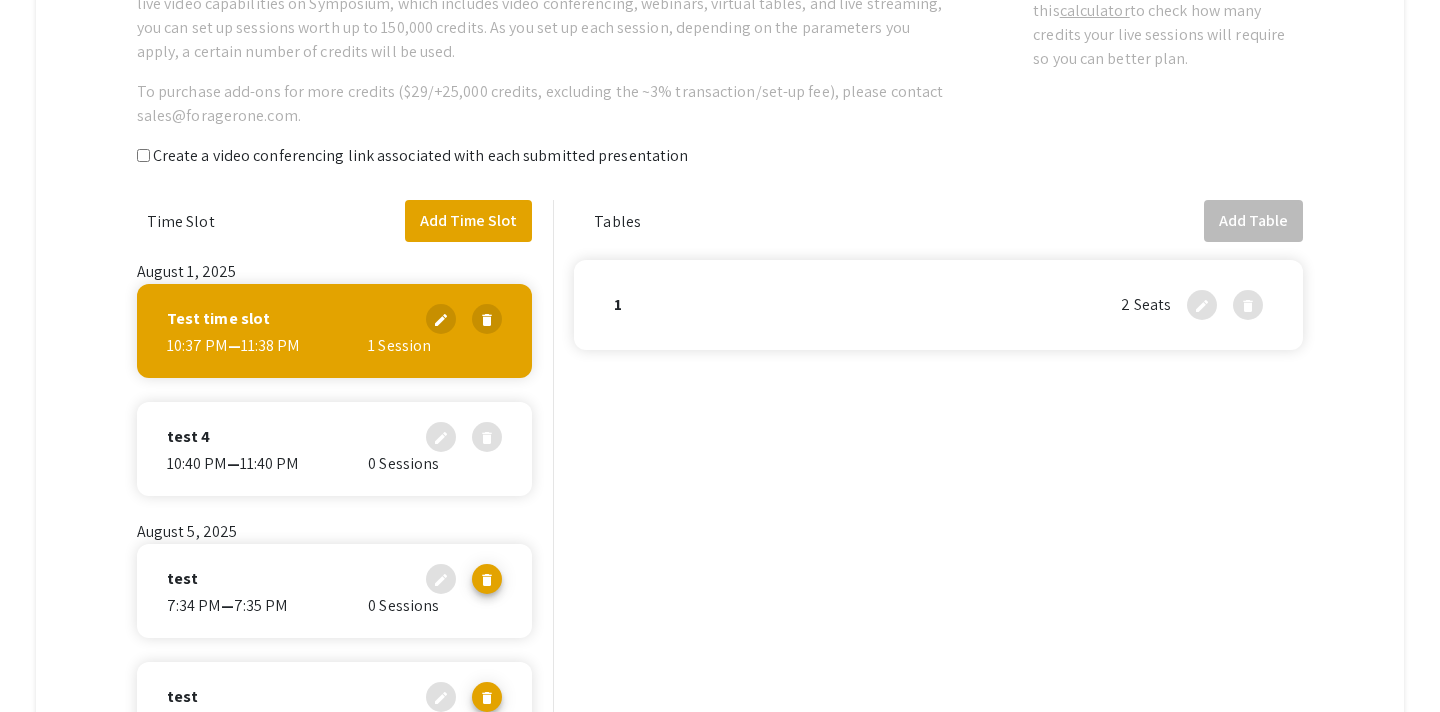 scroll, scrollTop: 136, scrollLeft: 0, axis: vertical 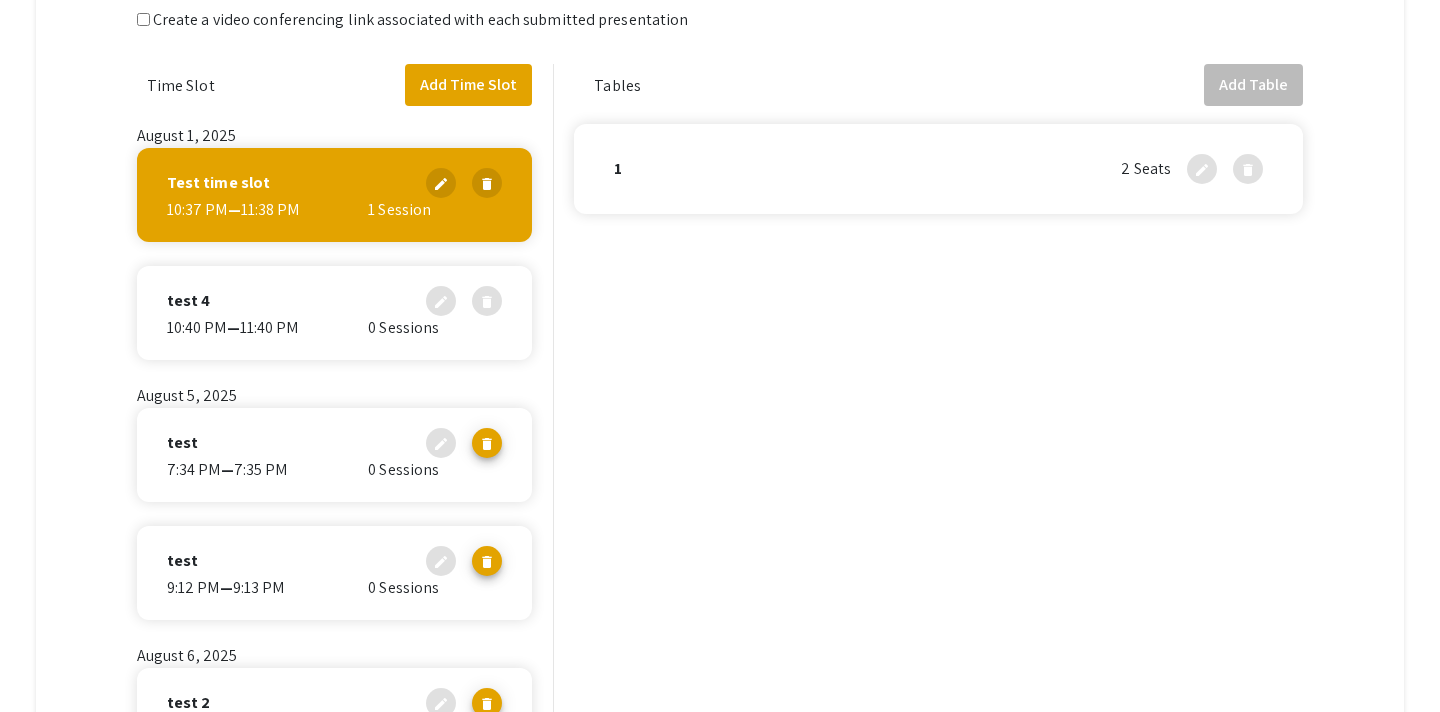 click on "test edit delete [TIME]  —  [TIME]  0 Sessions" 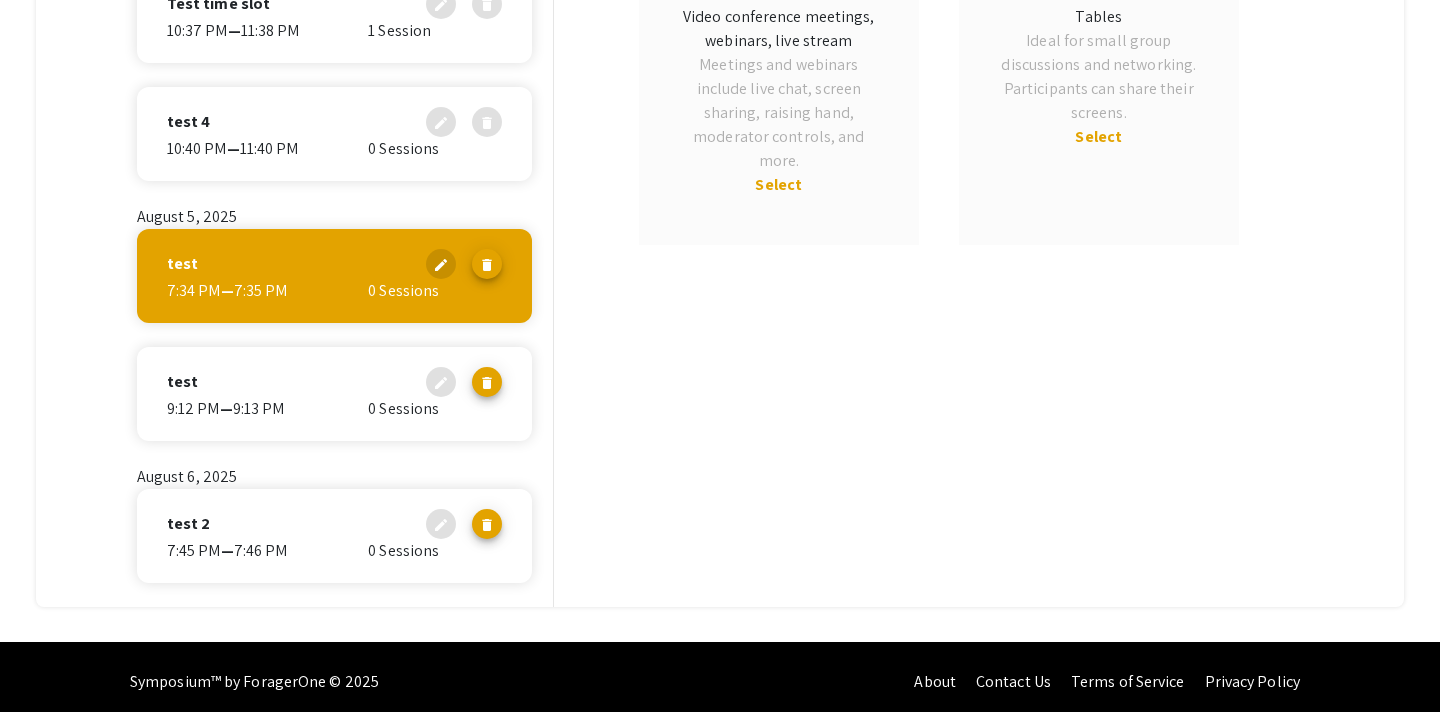 scroll, scrollTop: 591, scrollLeft: 0, axis: vertical 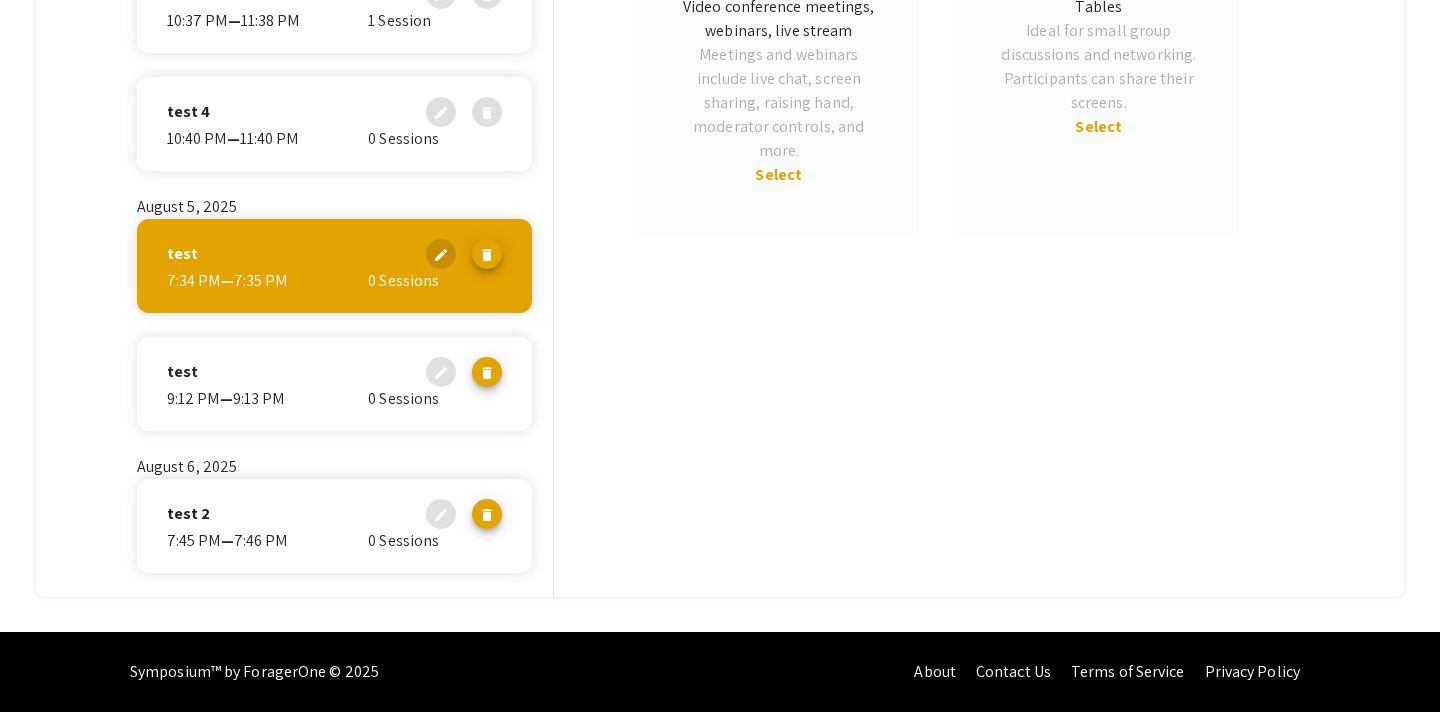 click on "test edit delete [TIME]  —  [TIME]  0 Sessions" 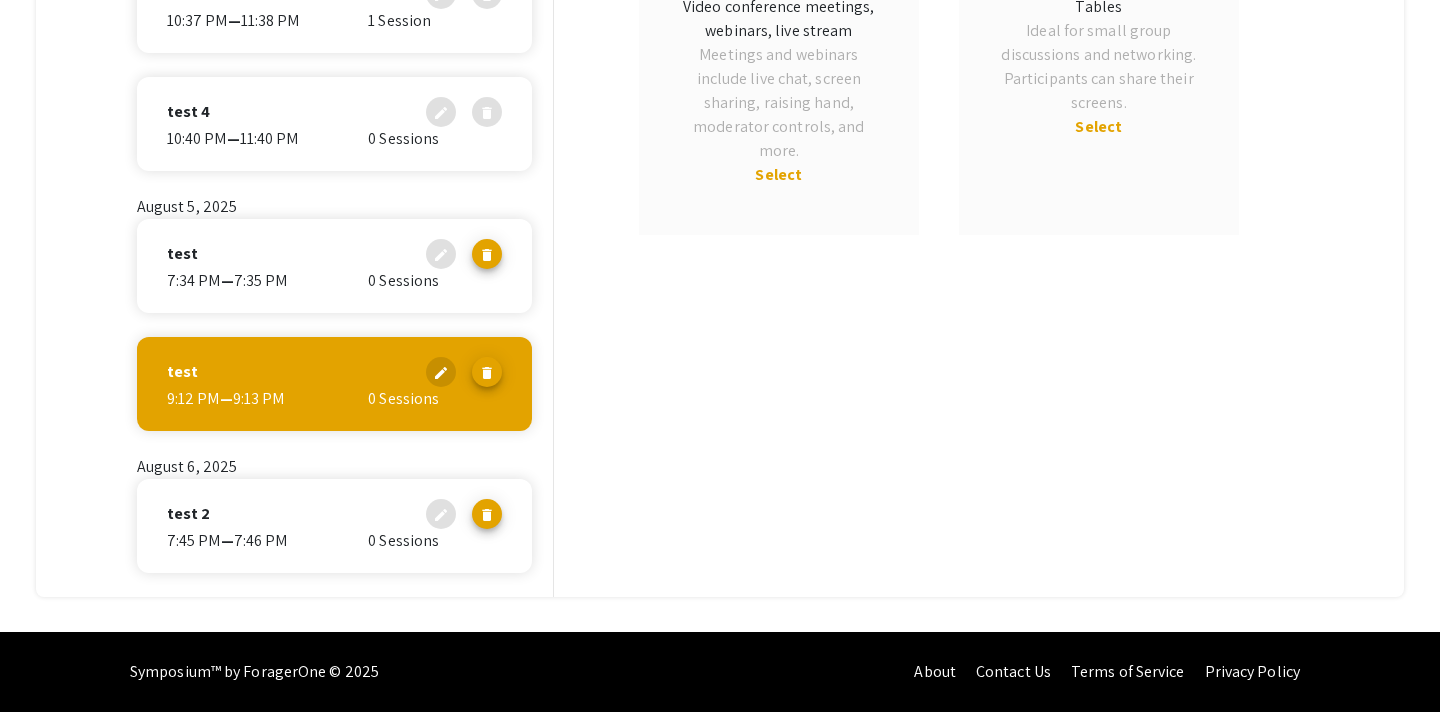click on "test 2 edit delete [TIME]  —  [TIME]  0 Sessions" 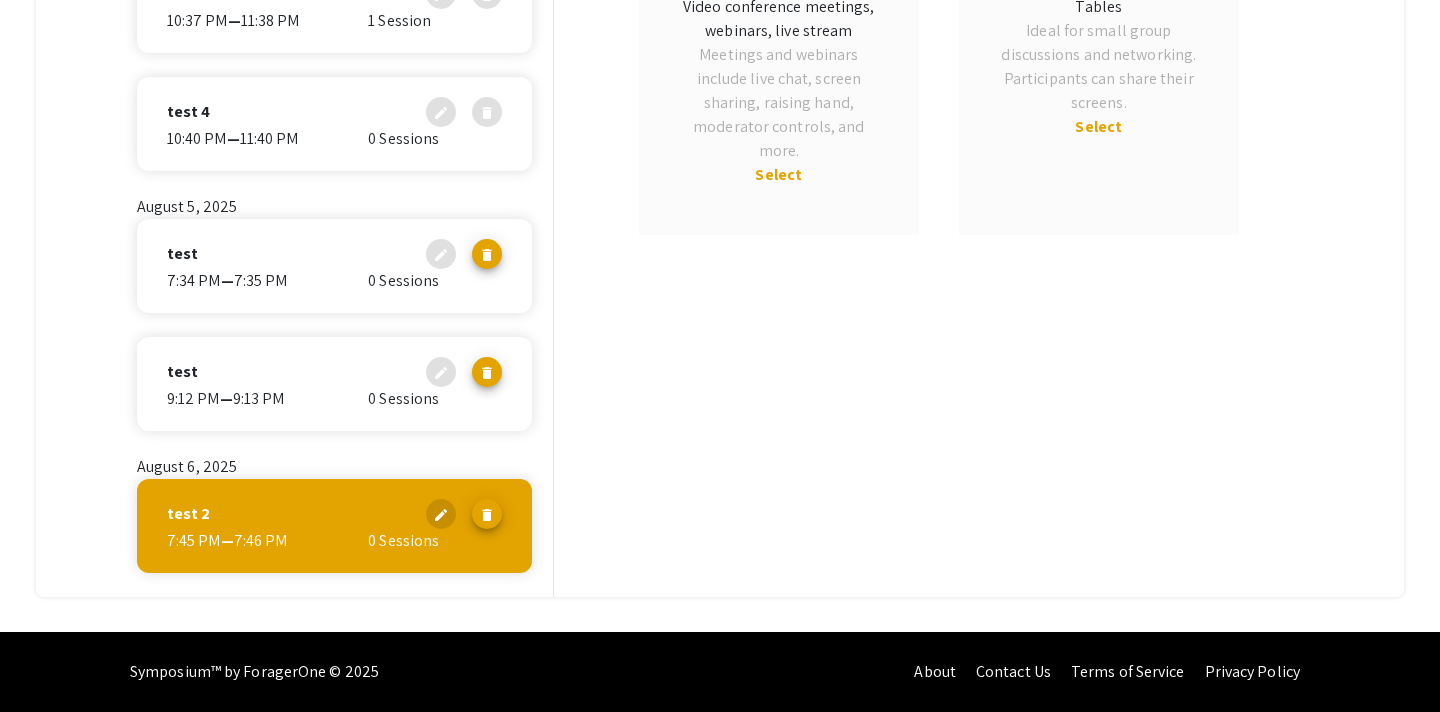 scroll, scrollTop: 0, scrollLeft: 0, axis: both 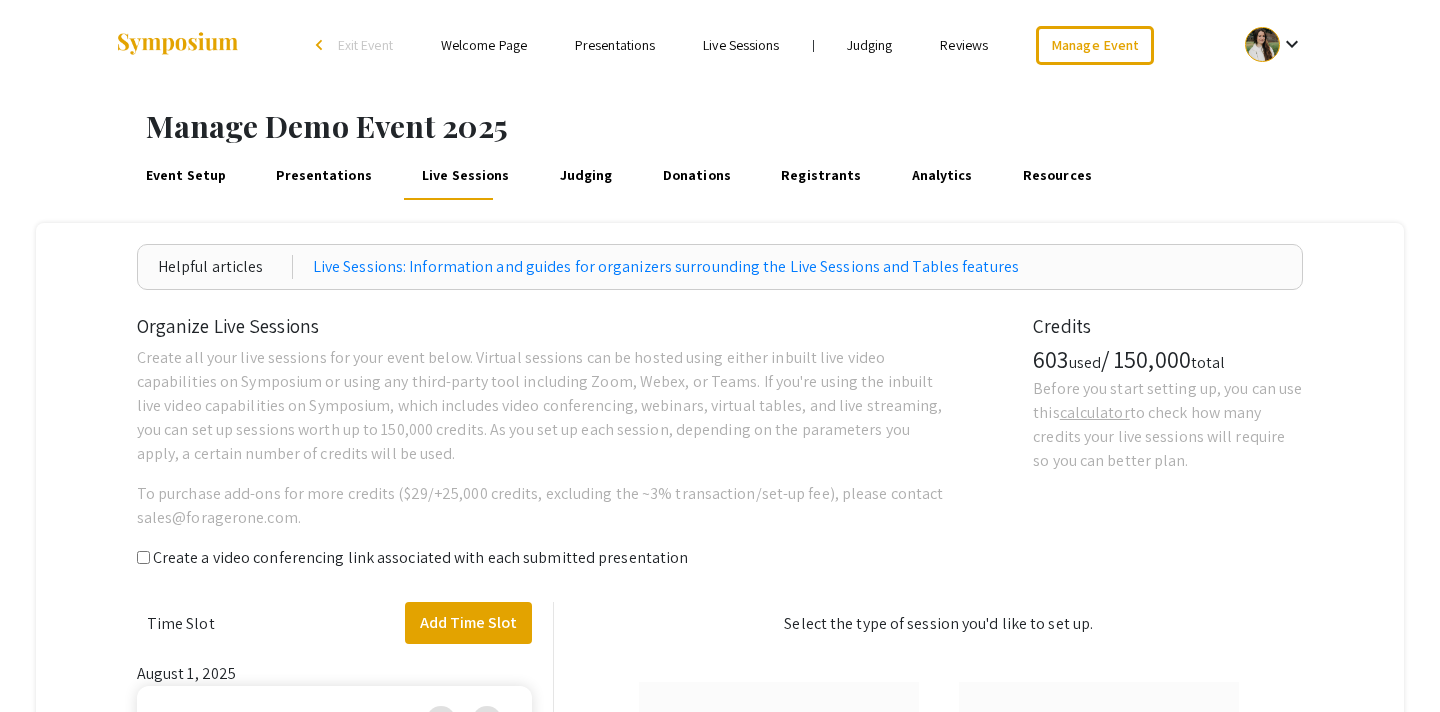 click on "Judging" at bounding box center (870, 45) 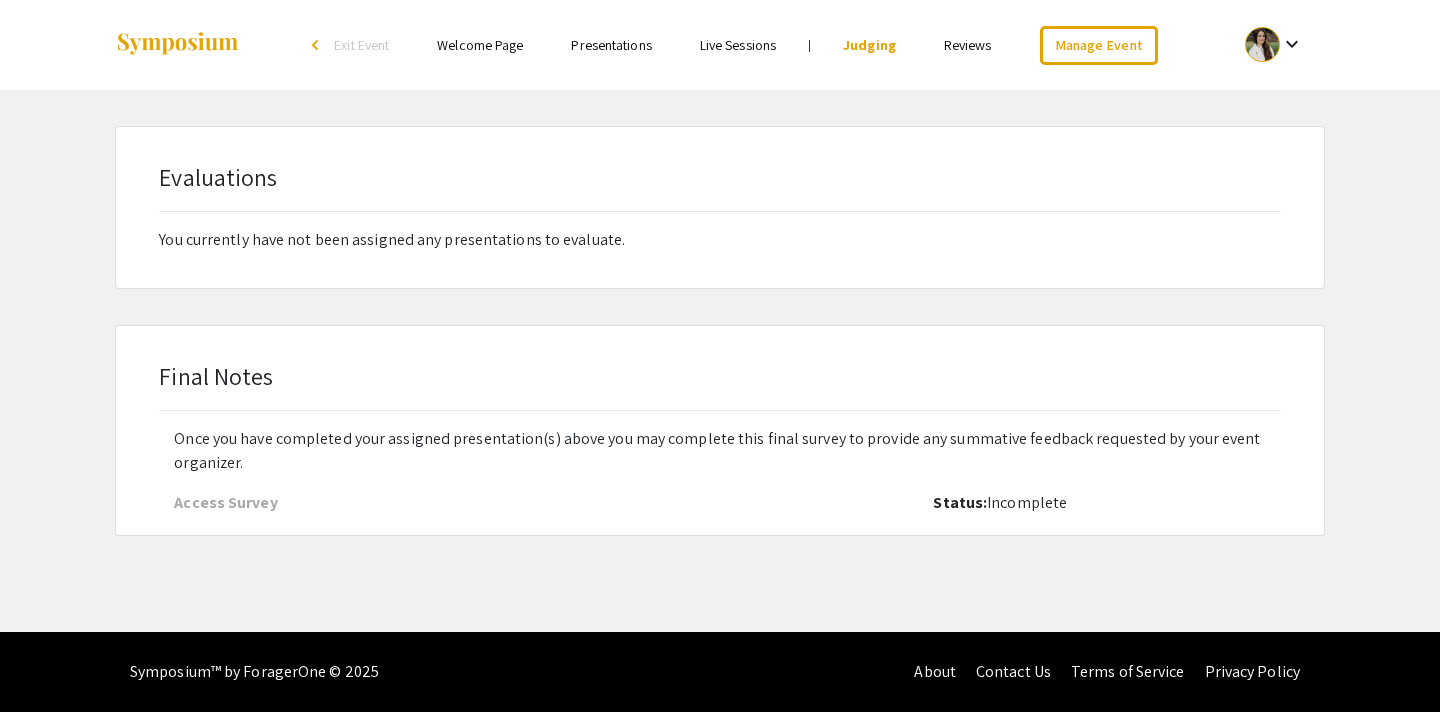 click on "Presentations" at bounding box center (611, 45) 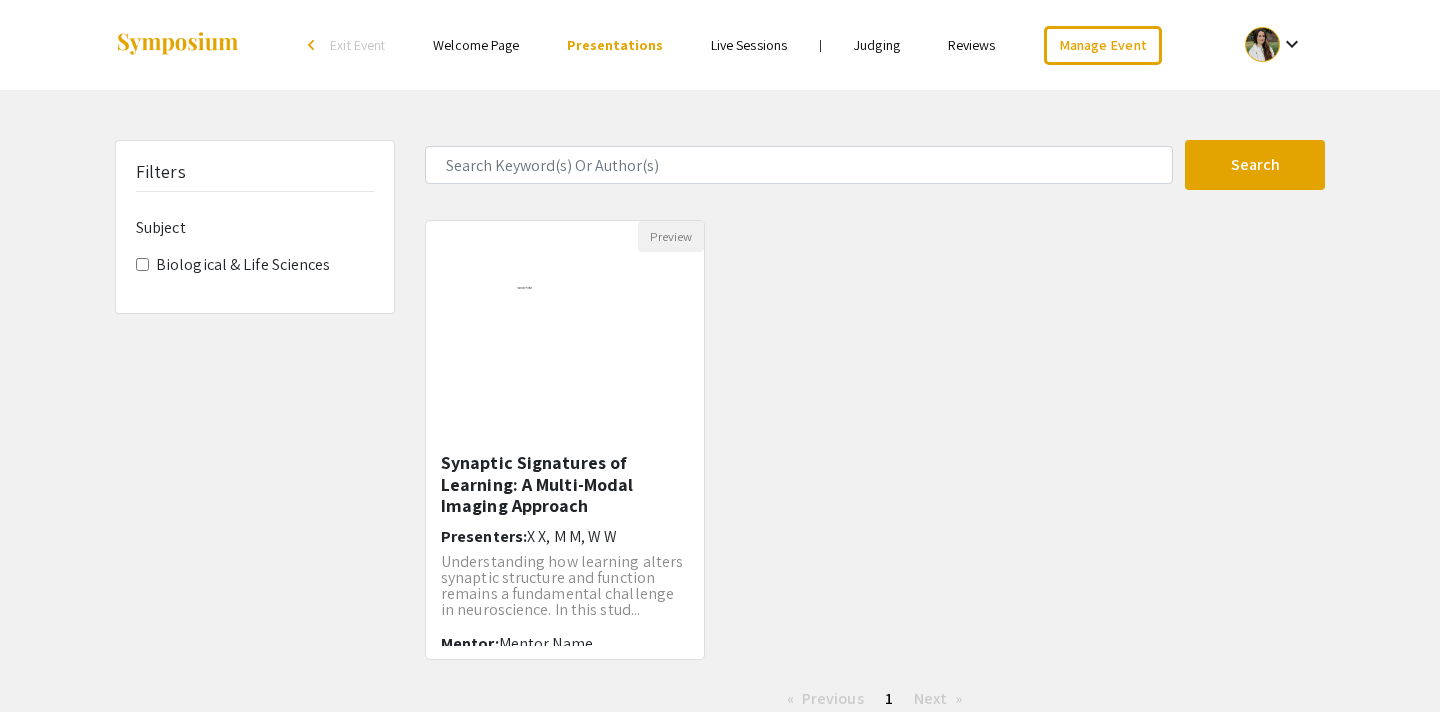 click on "Exit Event" at bounding box center [357, 45] 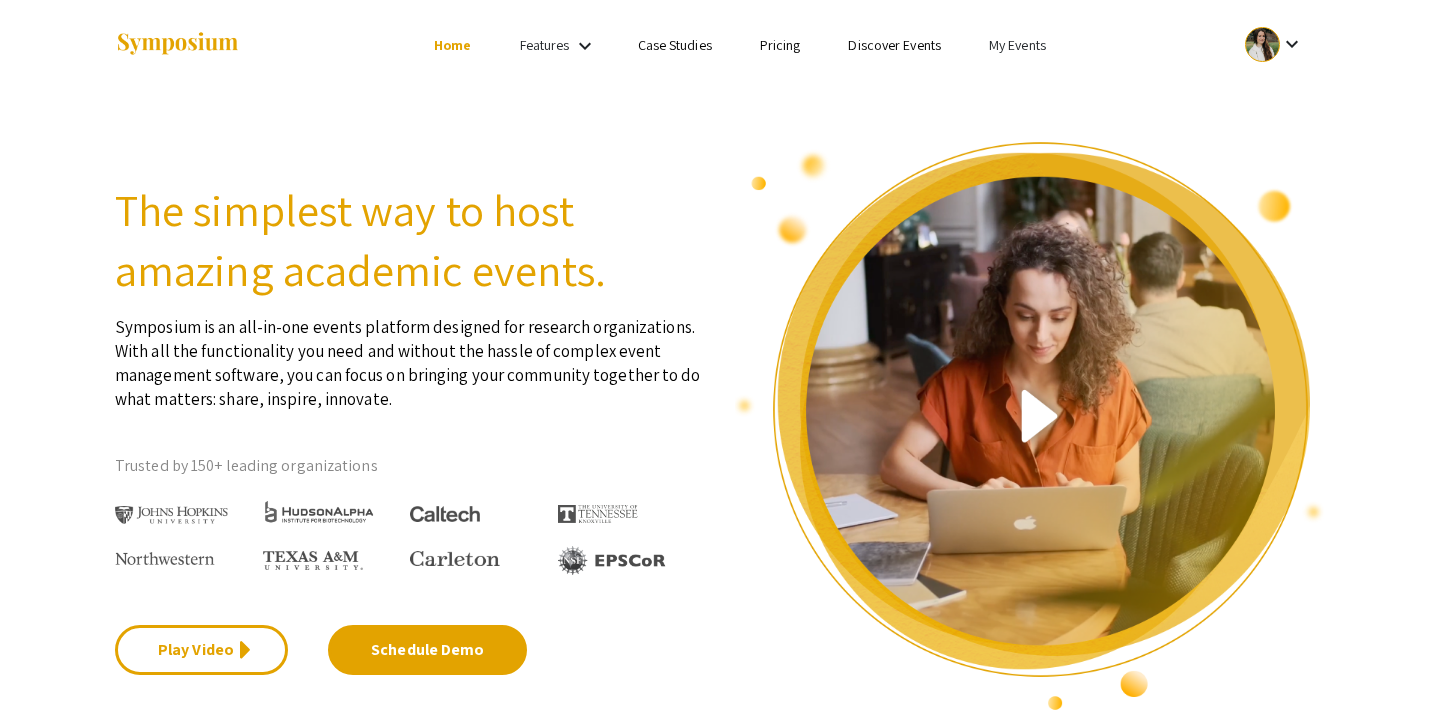click on "My Events" at bounding box center (1017, 45) 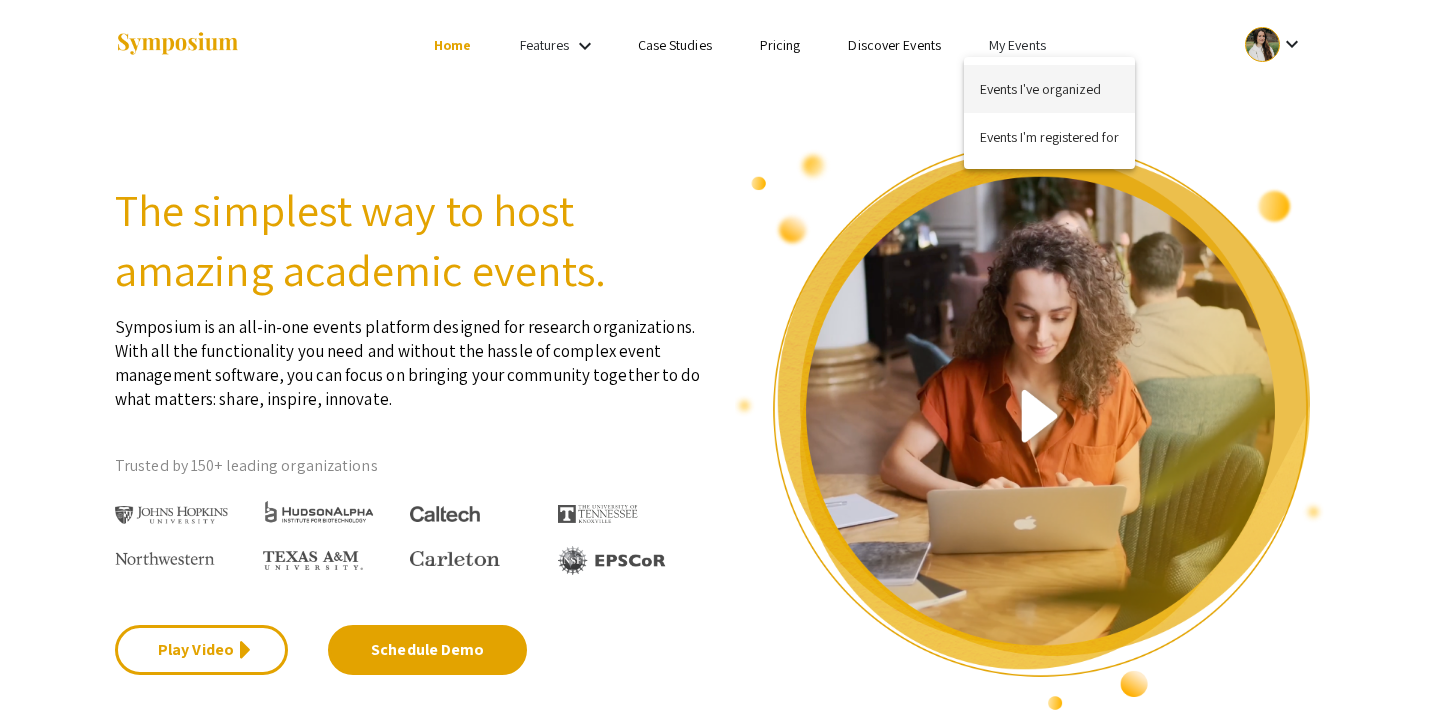 click on "Events I've organized" at bounding box center (1049, 89) 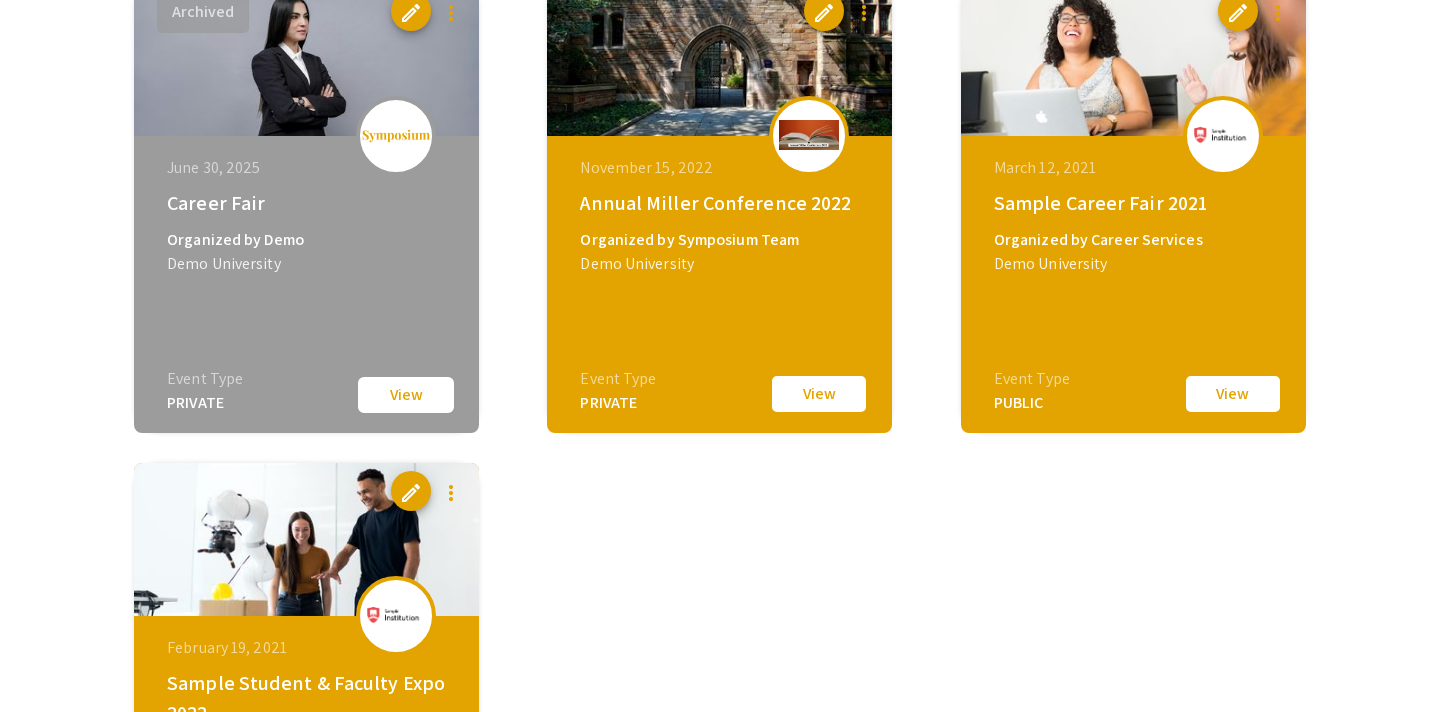 scroll, scrollTop: 1295, scrollLeft: 0, axis: vertical 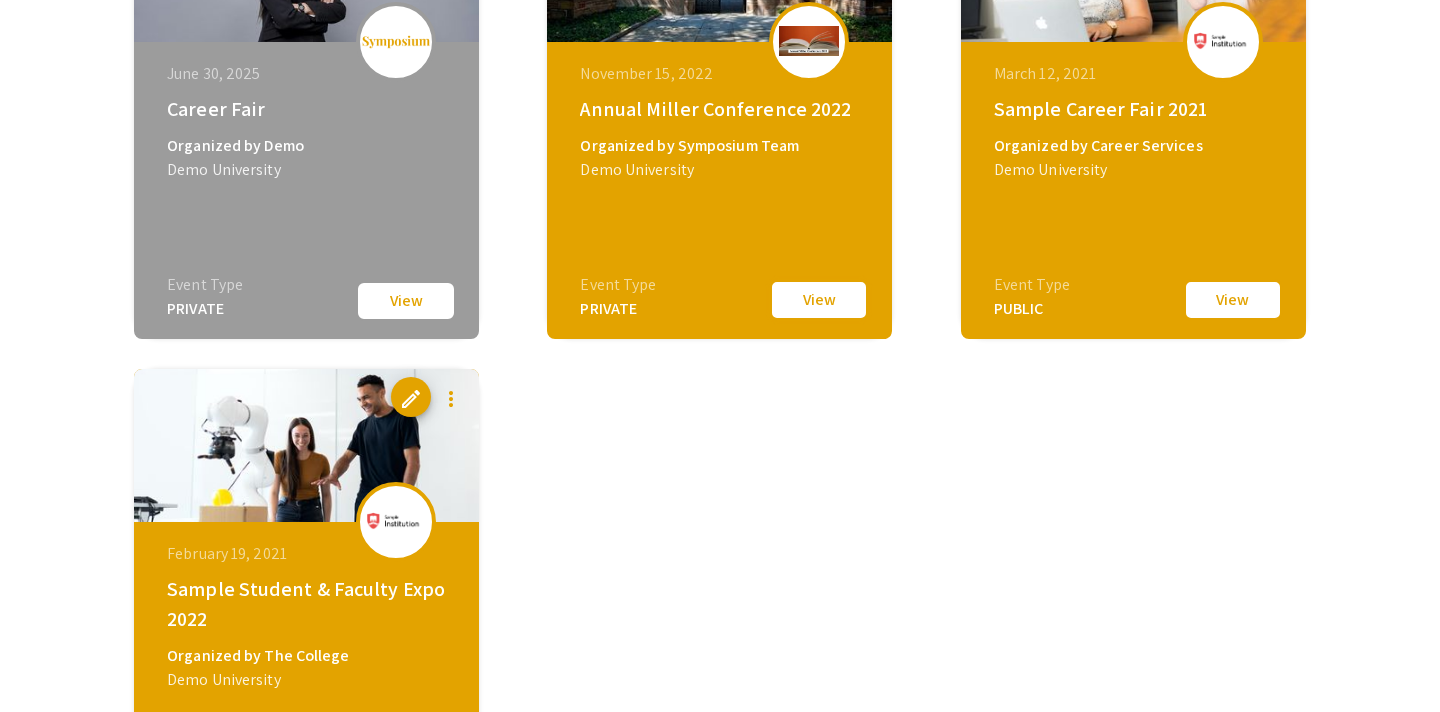 click on "View" 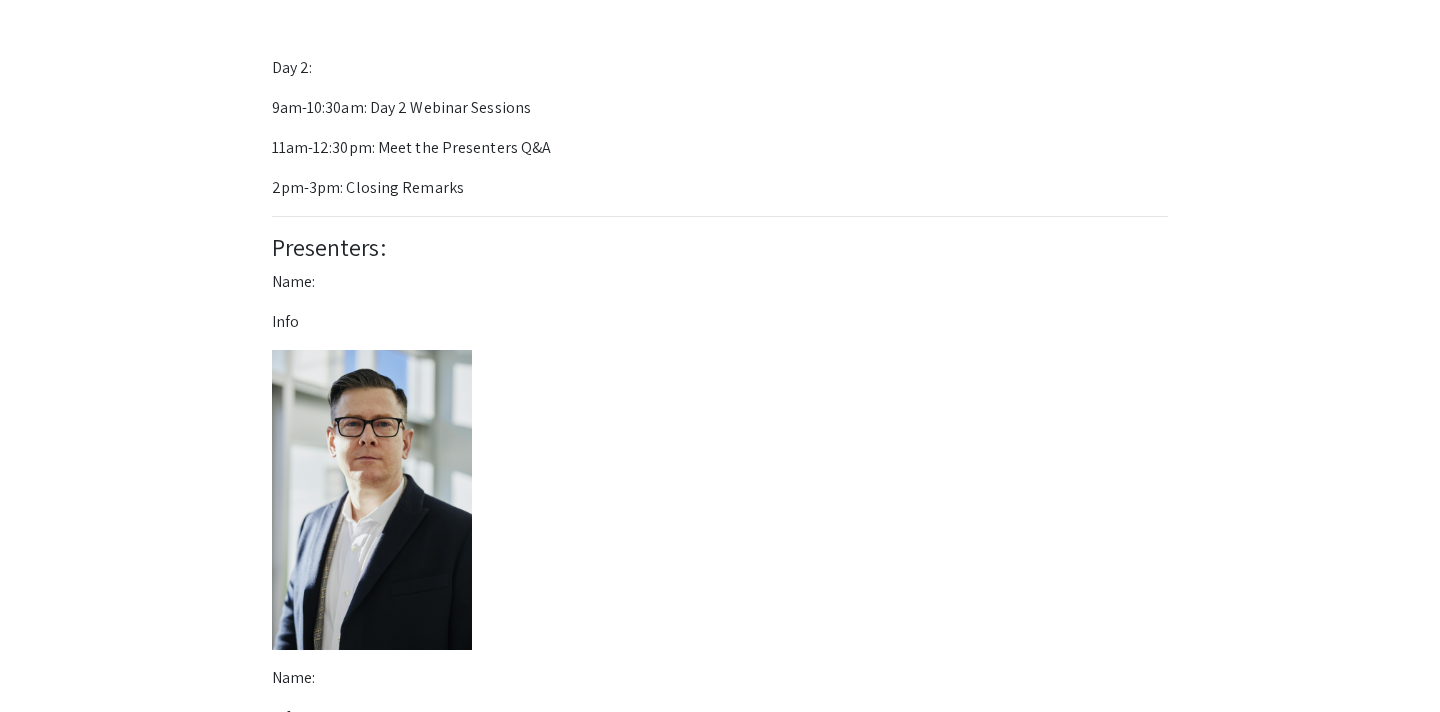 scroll, scrollTop: 0, scrollLeft: 0, axis: both 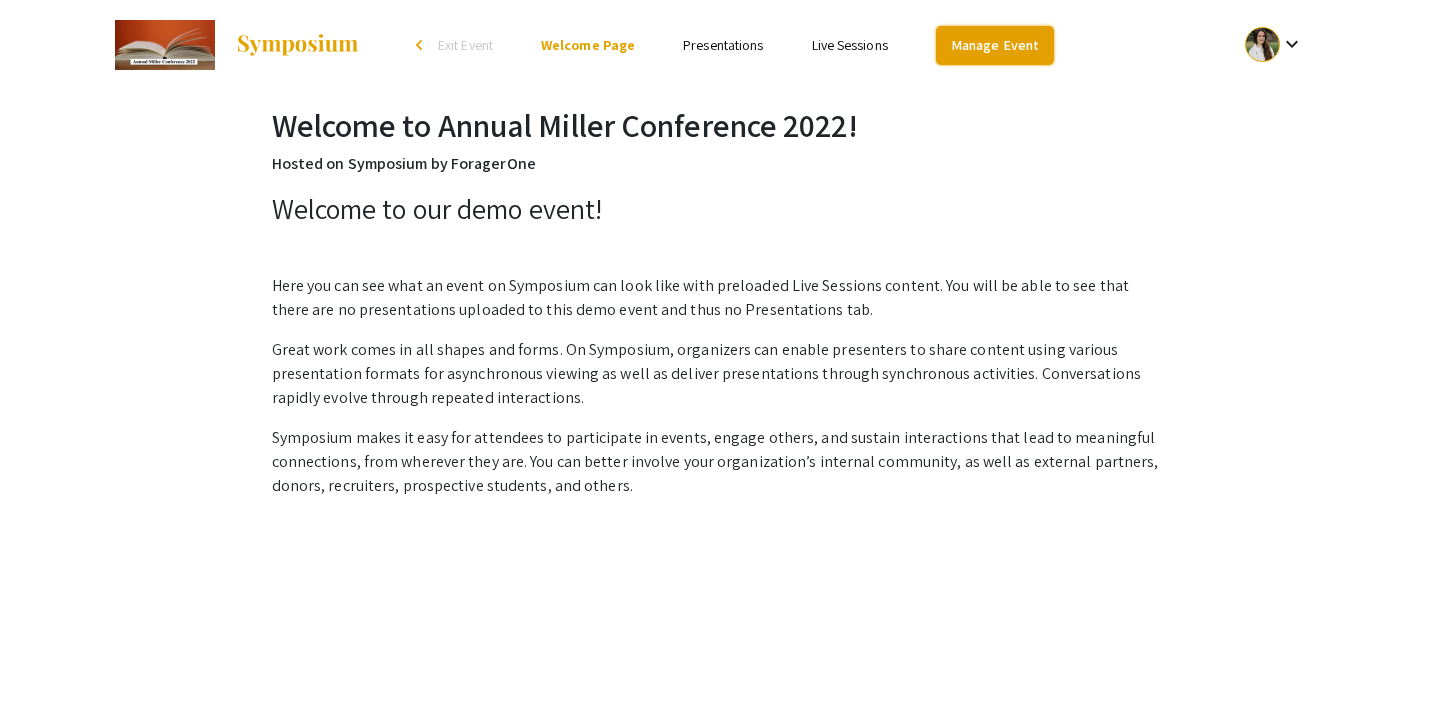 click on "Manage Event" at bounding box center [995, 45] 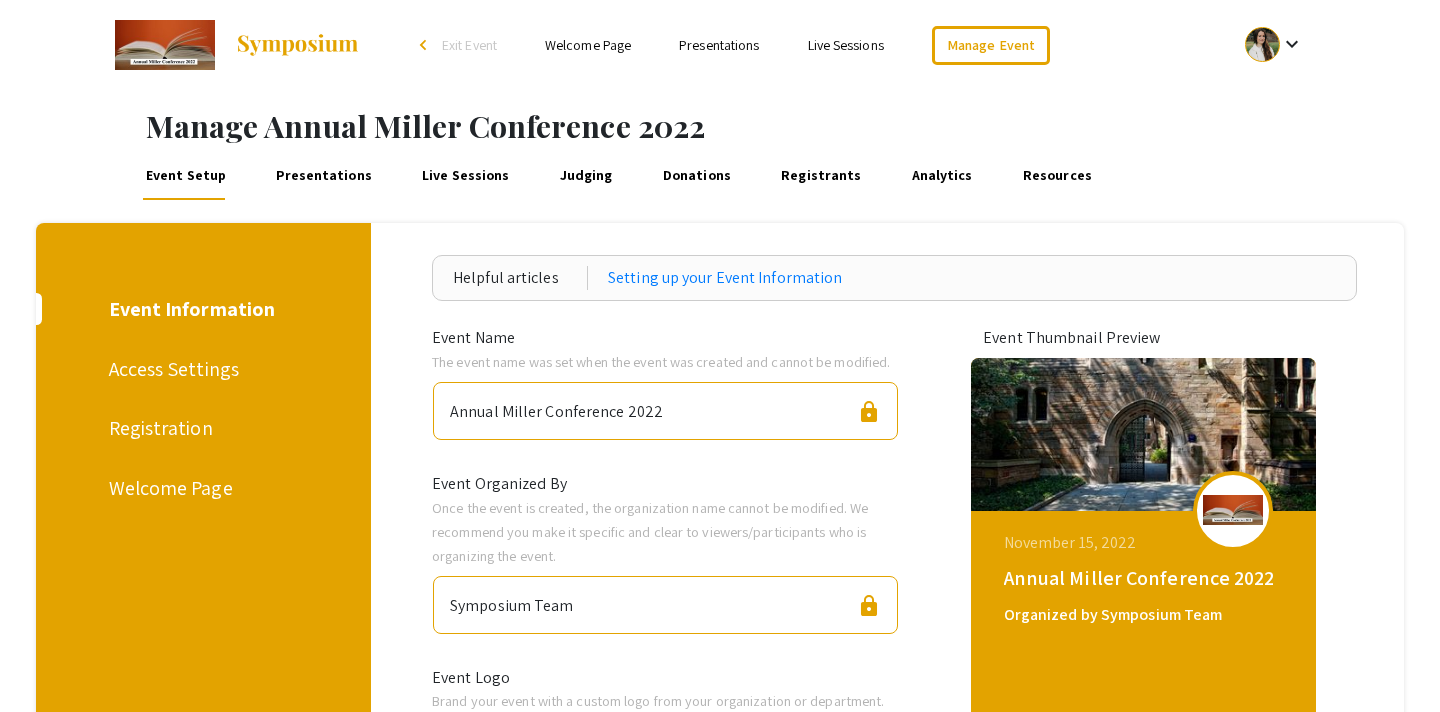 click on "Registrants" at bounding box center [821, 176] 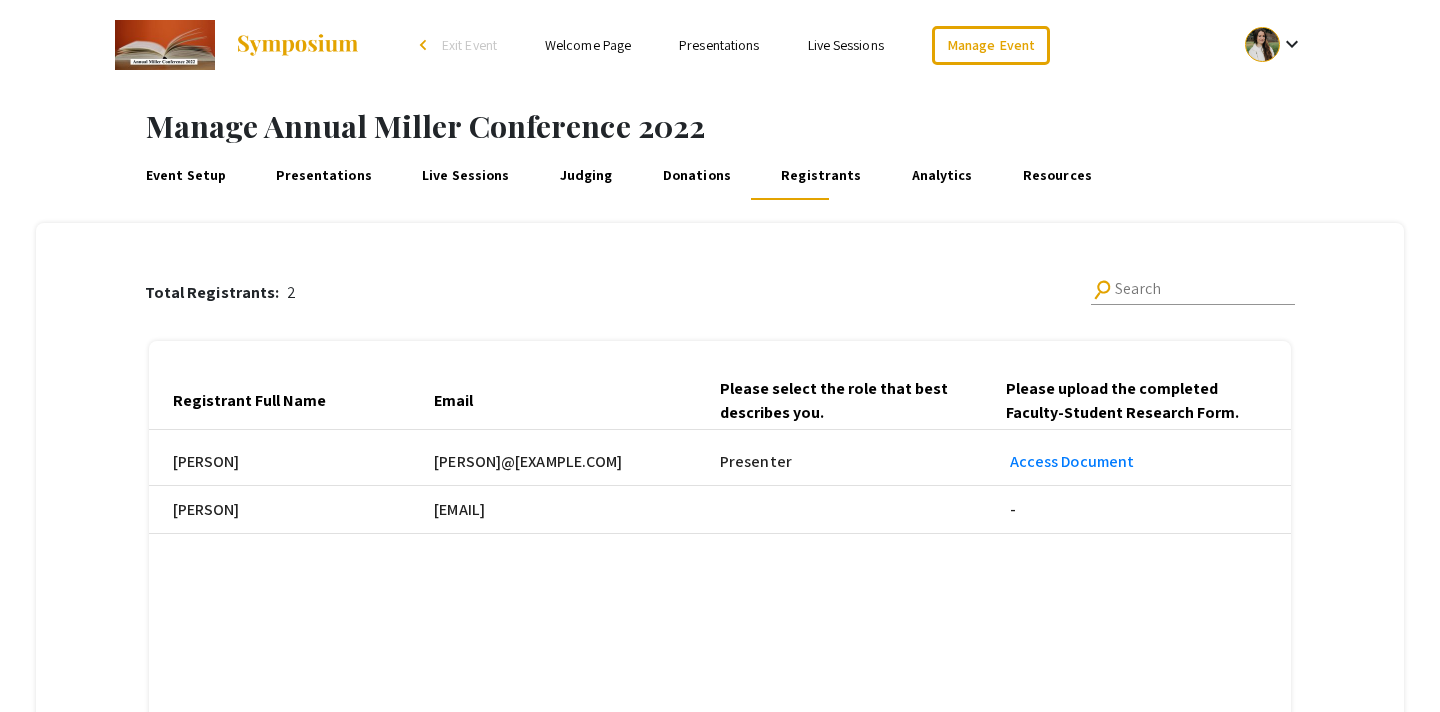 click on "Donations" at bounding box center (696, 176) 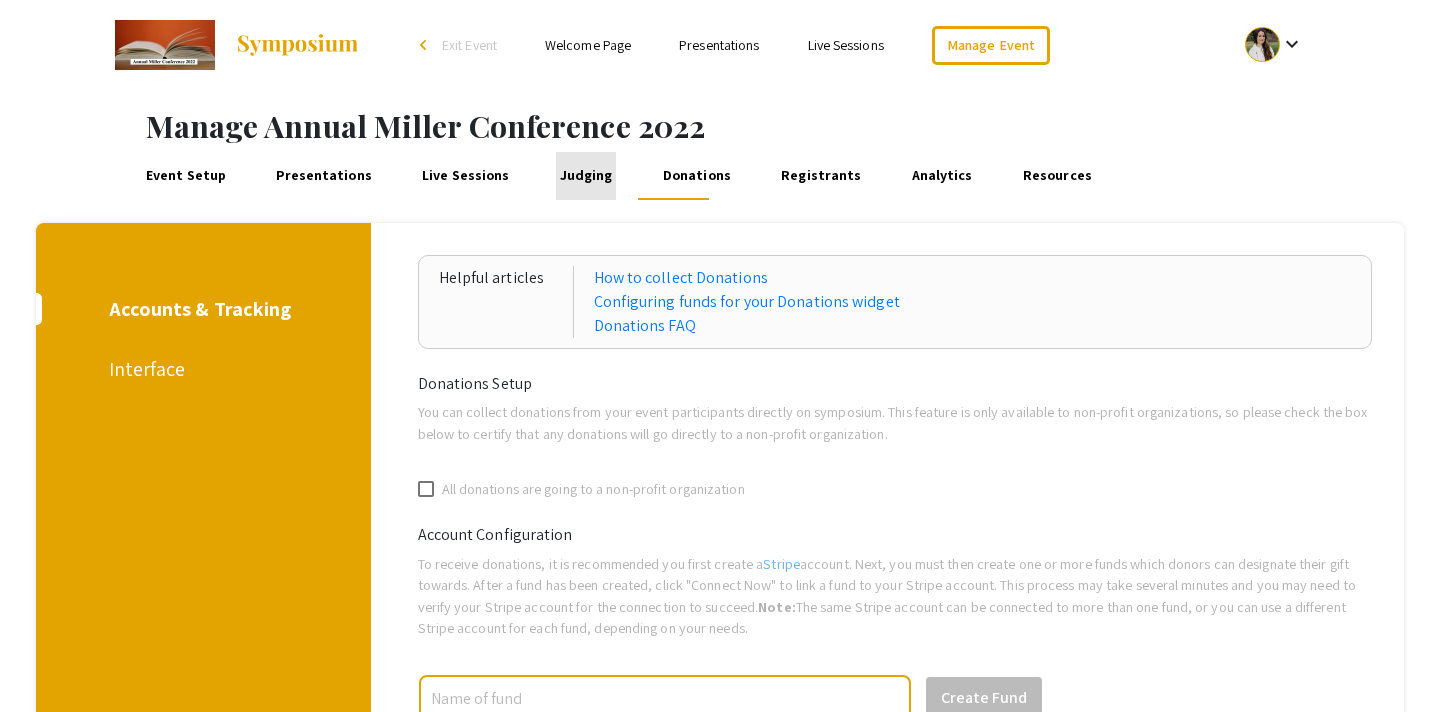 click on "Judging" at bounding box center [586, 176] 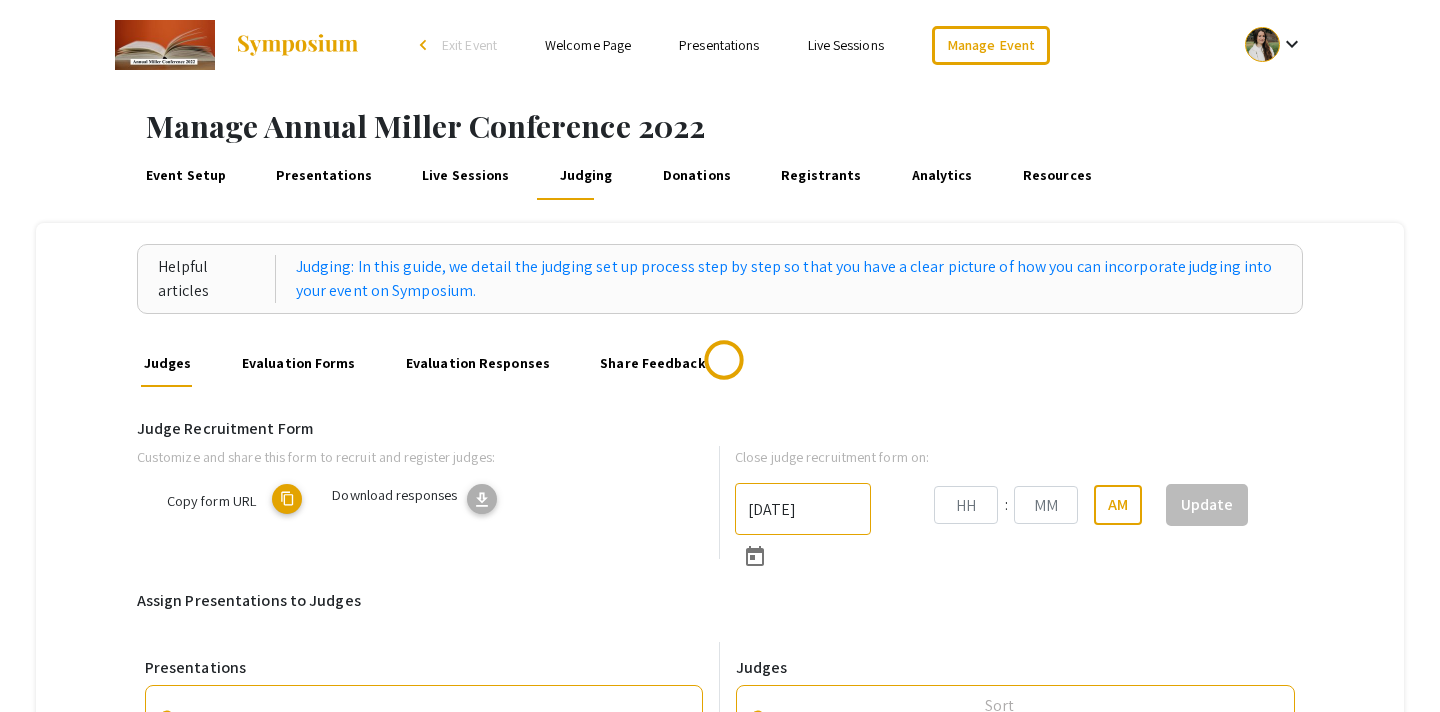 type on "[DATE]" 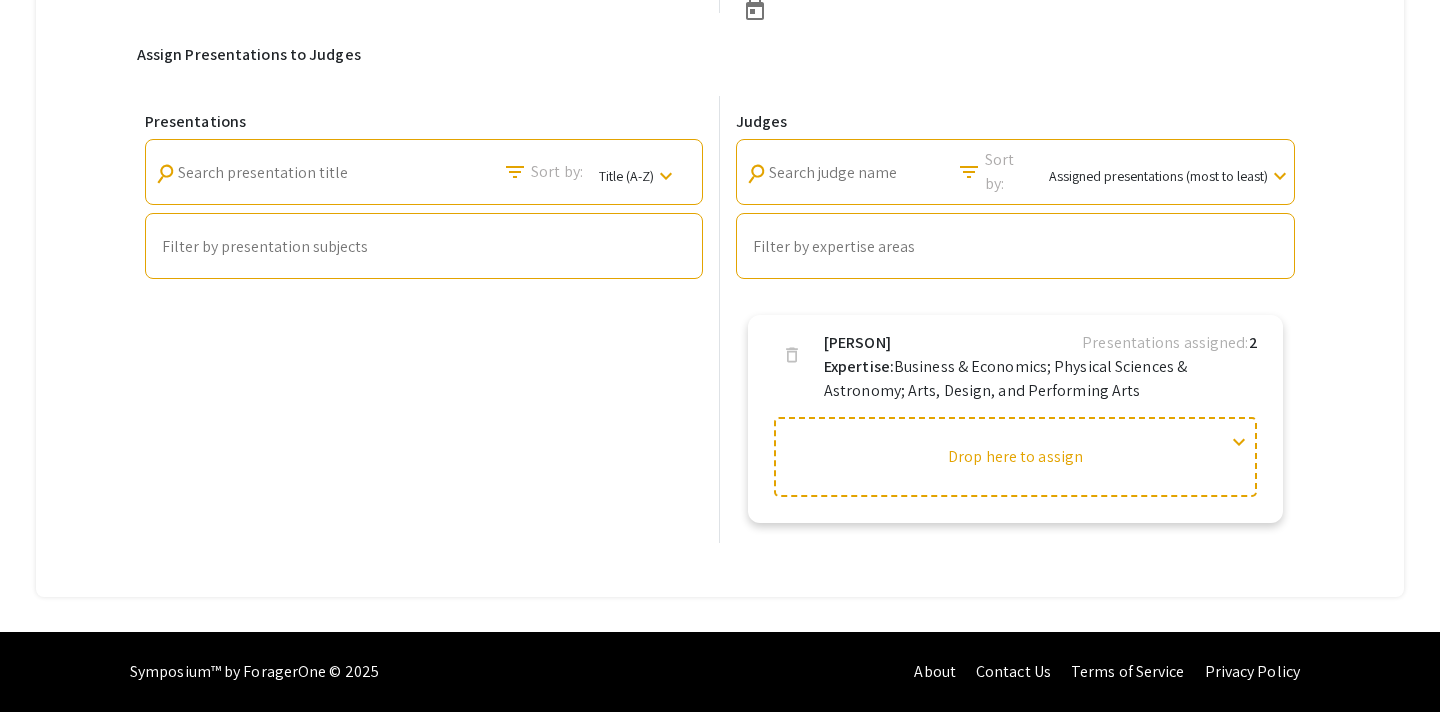 scroll, scrollTop: 0, scrollLeft: 0, axis: both 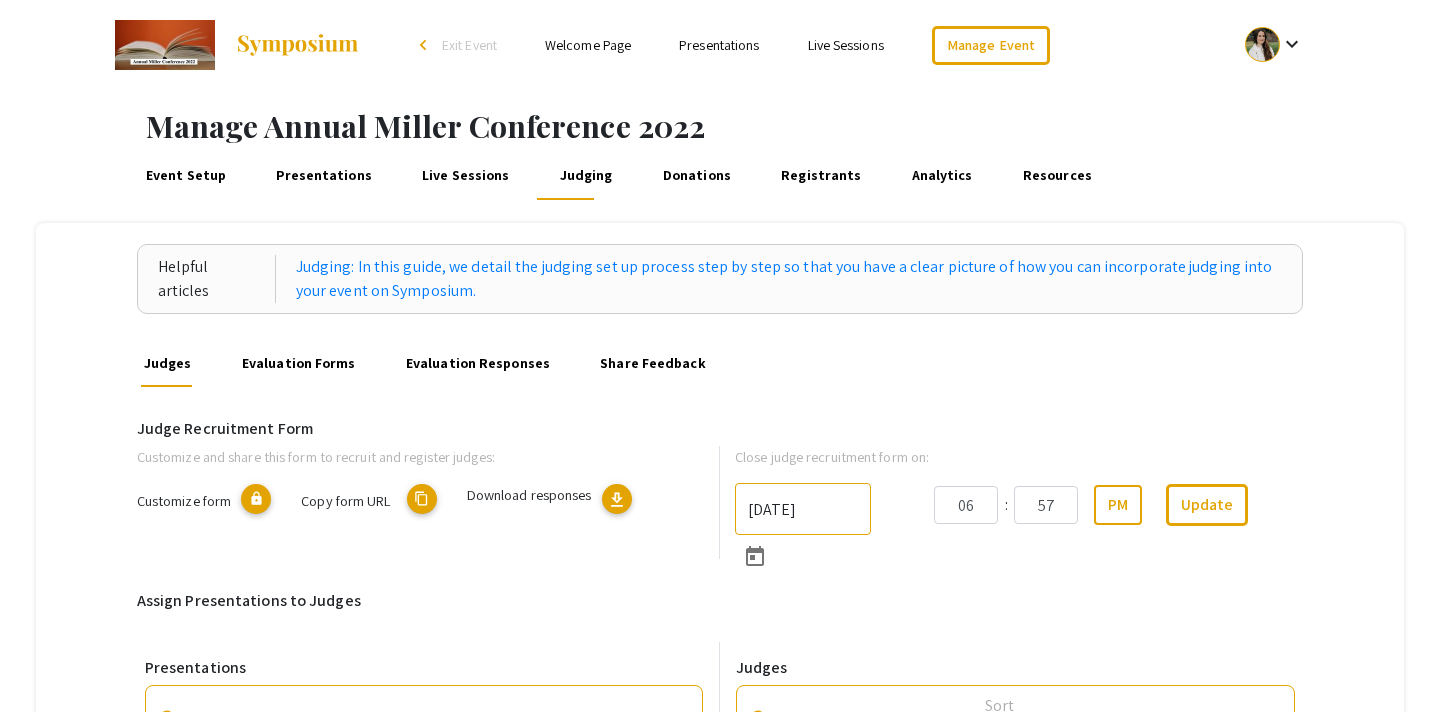 click on "Donations" at bounding box center [696, 176] 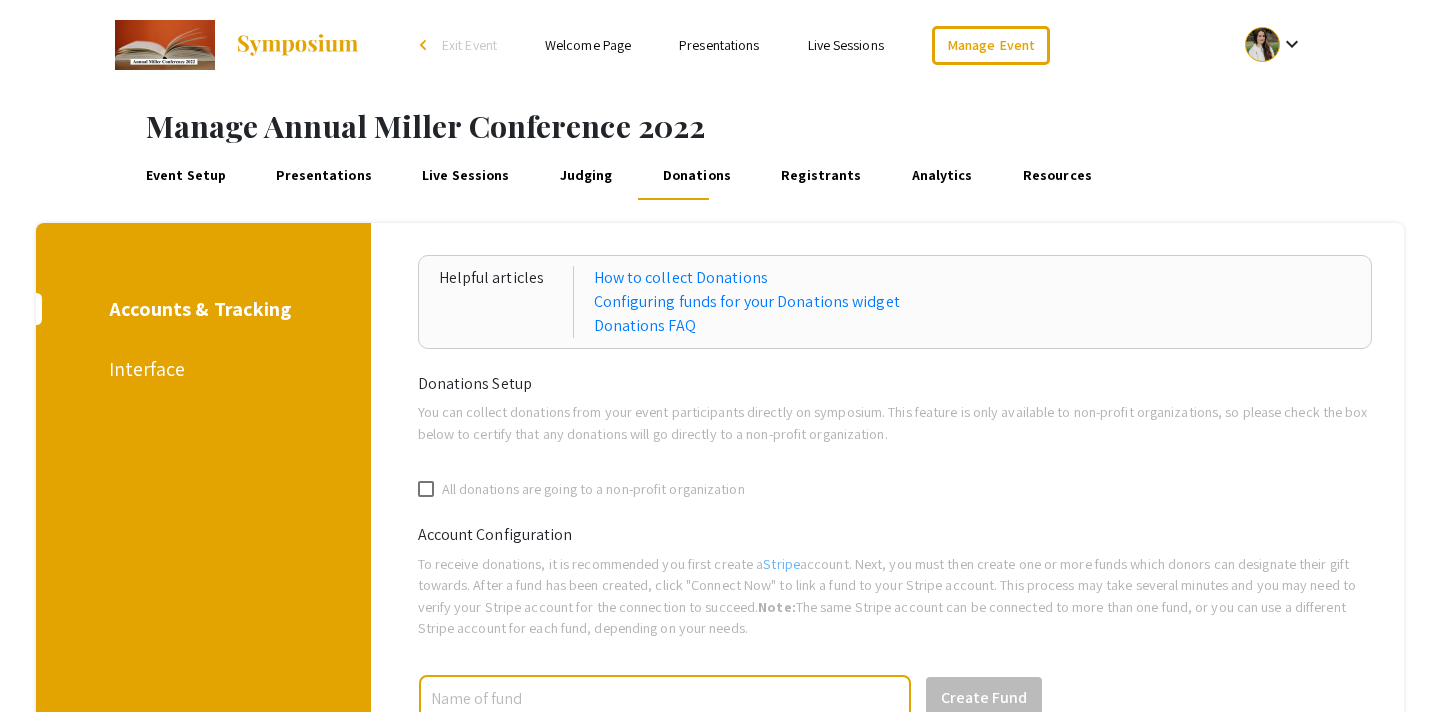 click on "Live Sessions" at bounding box center [466, 176] 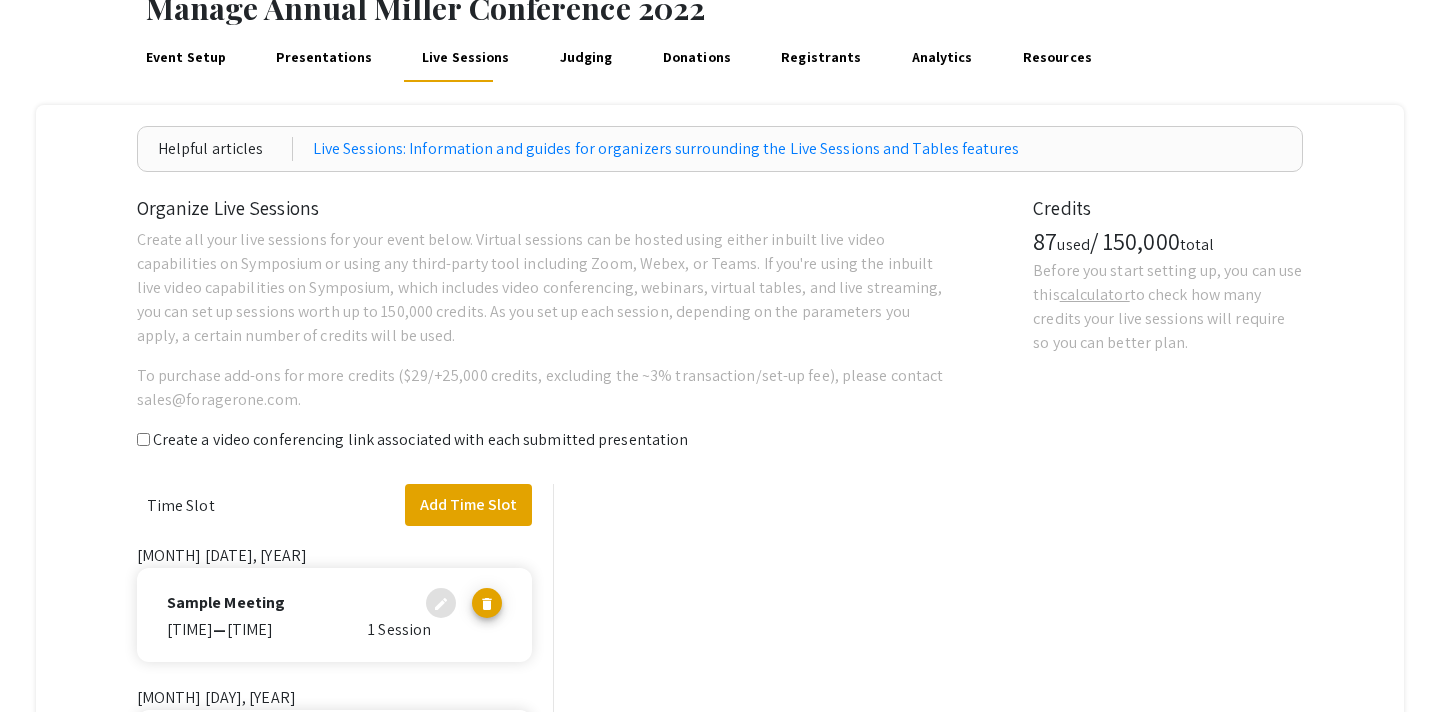scroll, scrollTop: 0, scrollLeft: 0, axis: both 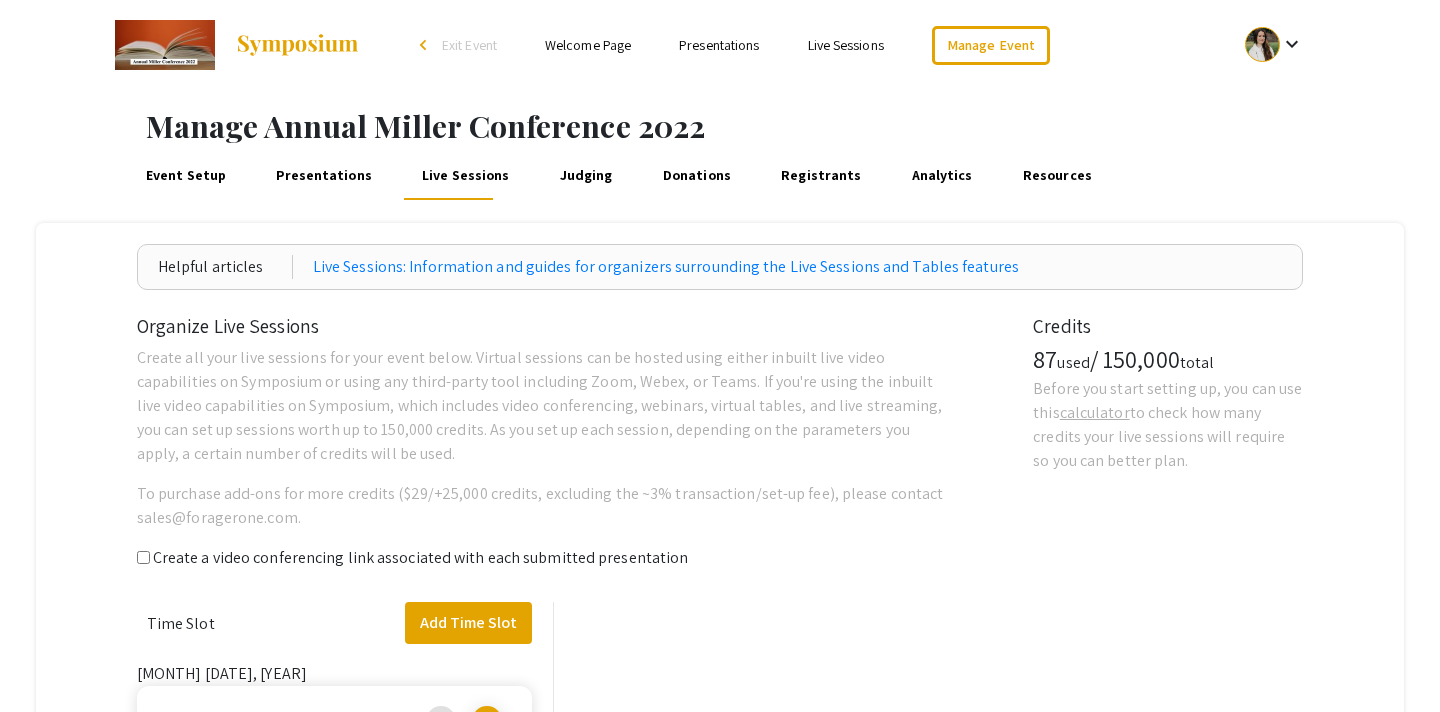 click on "Exit Event" at bounding box center [469, 45] 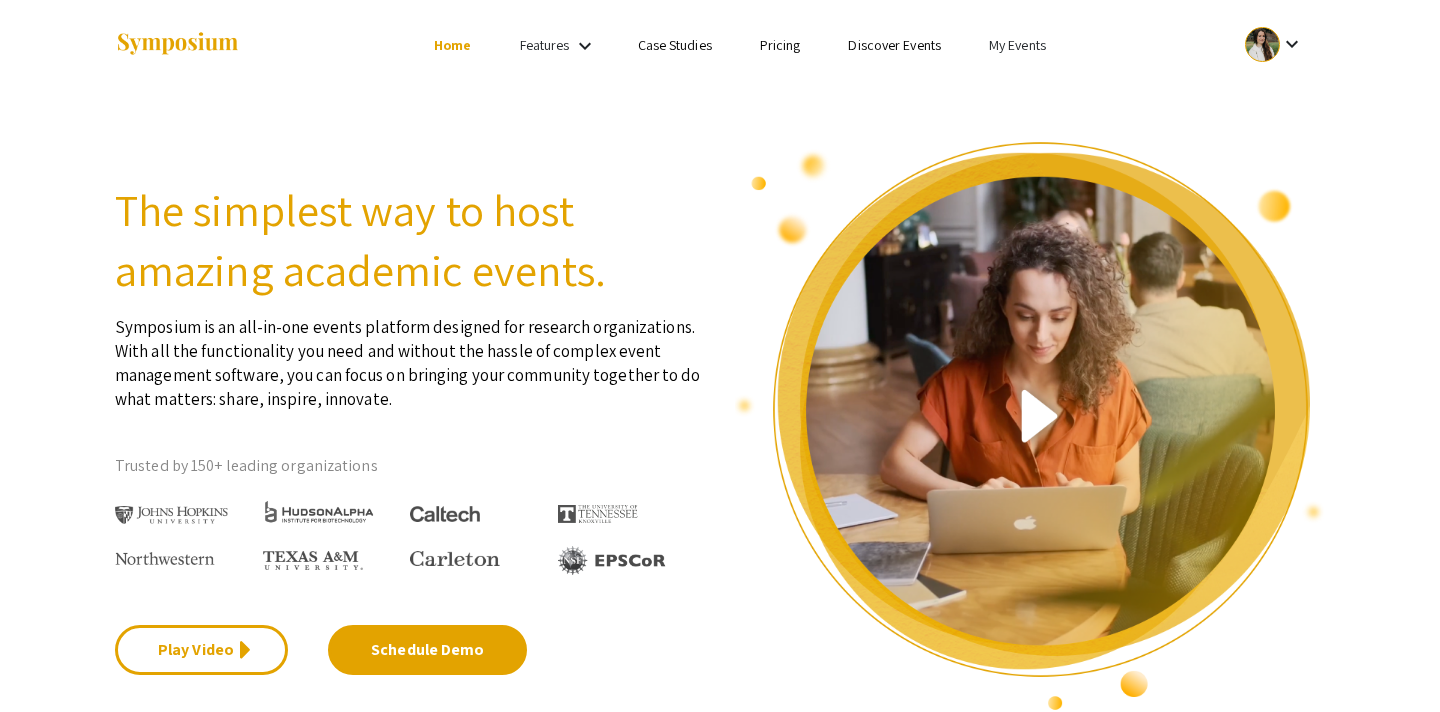 click on "My Events" at bounding box center [1017, 45] 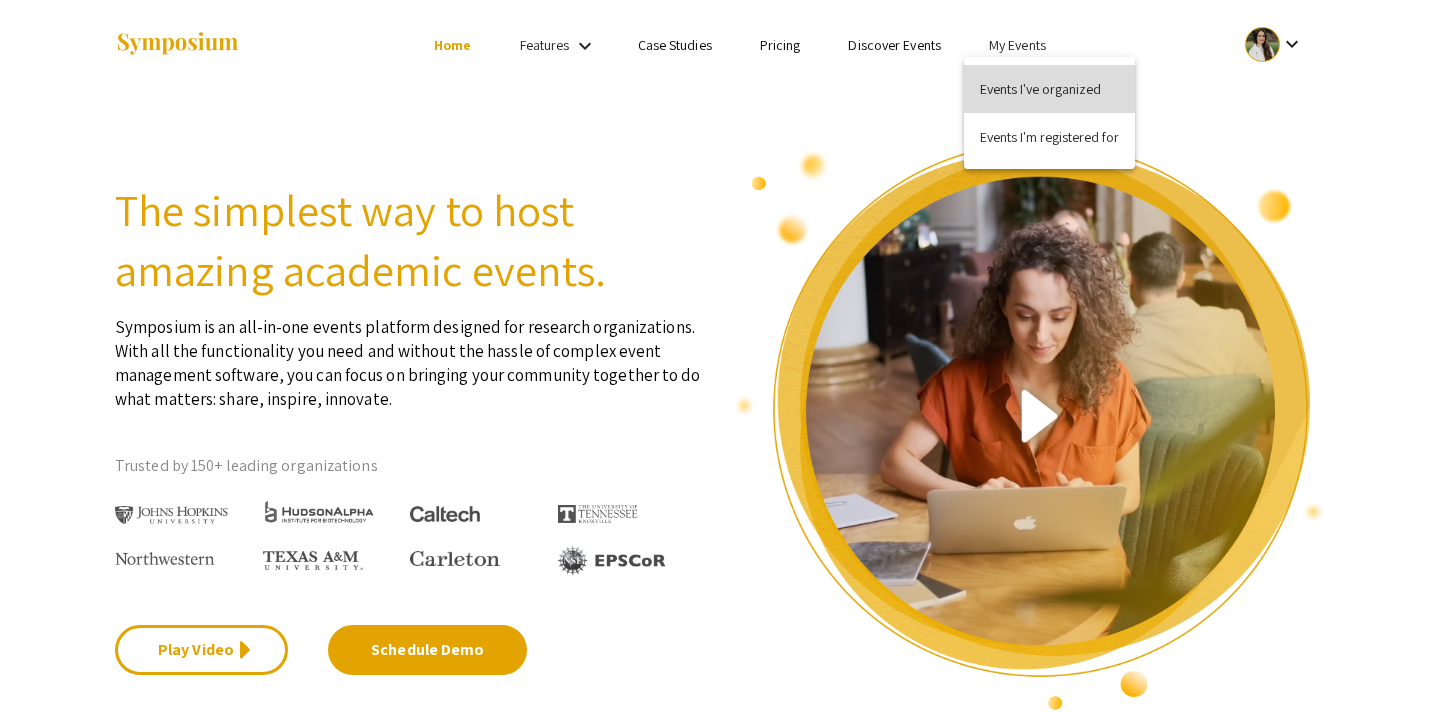 click on "Events I've organized" at bounding box center [1049, 89] 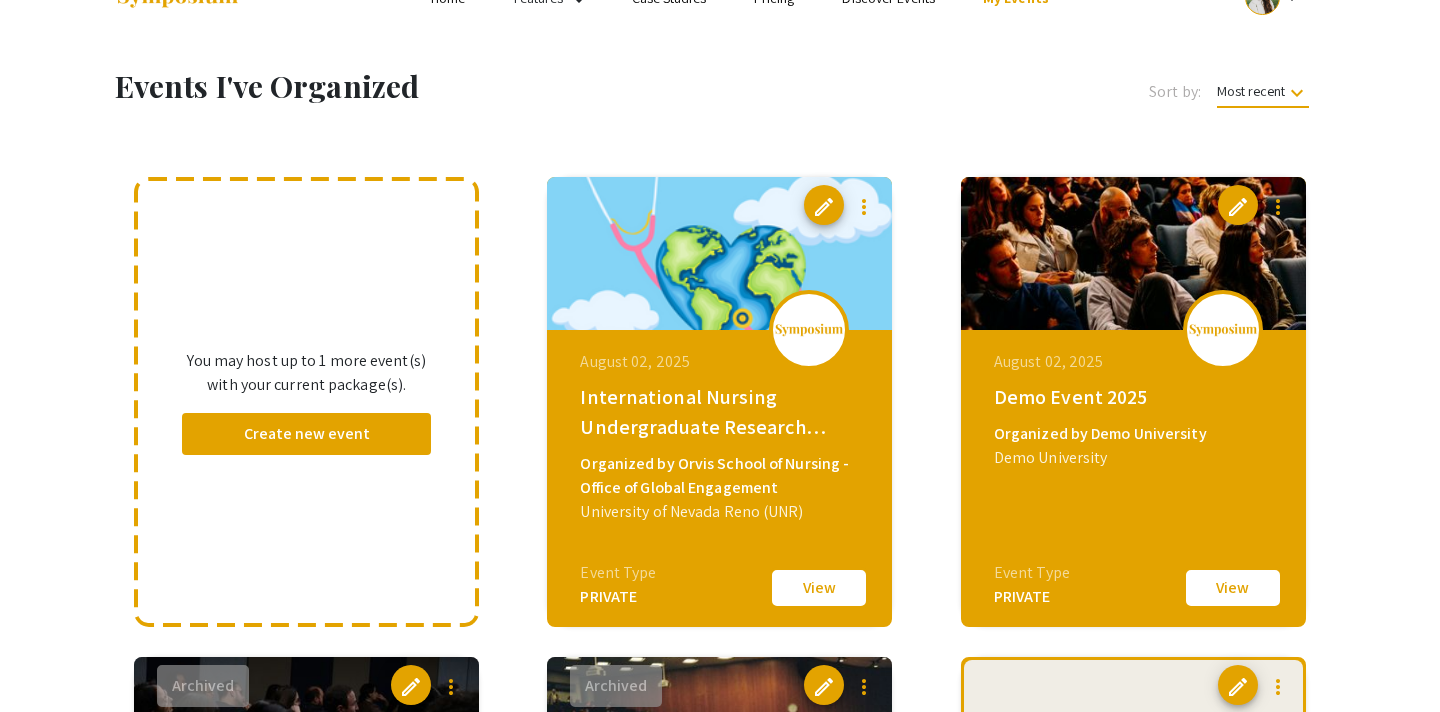 scroll, scrollTop: 63, scrollLeft: 0, axis: vertical 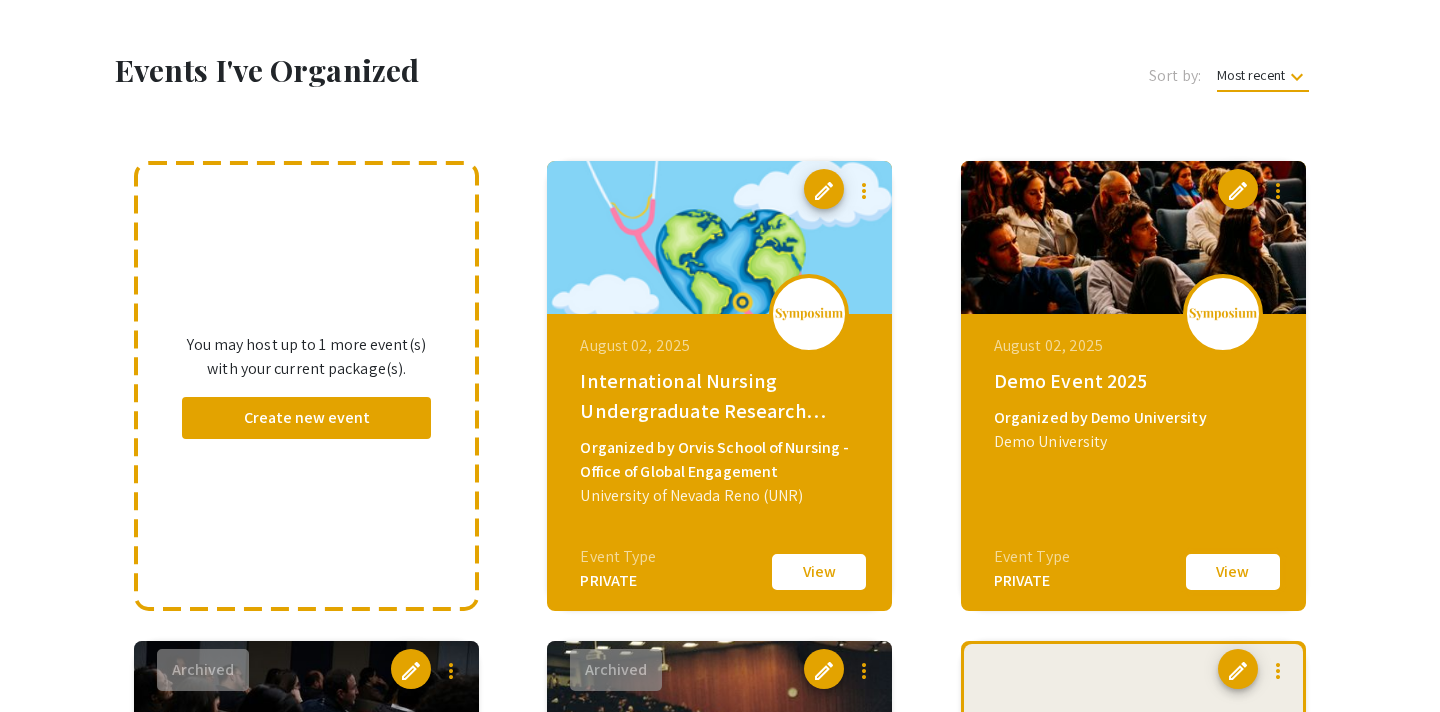 click on "View" 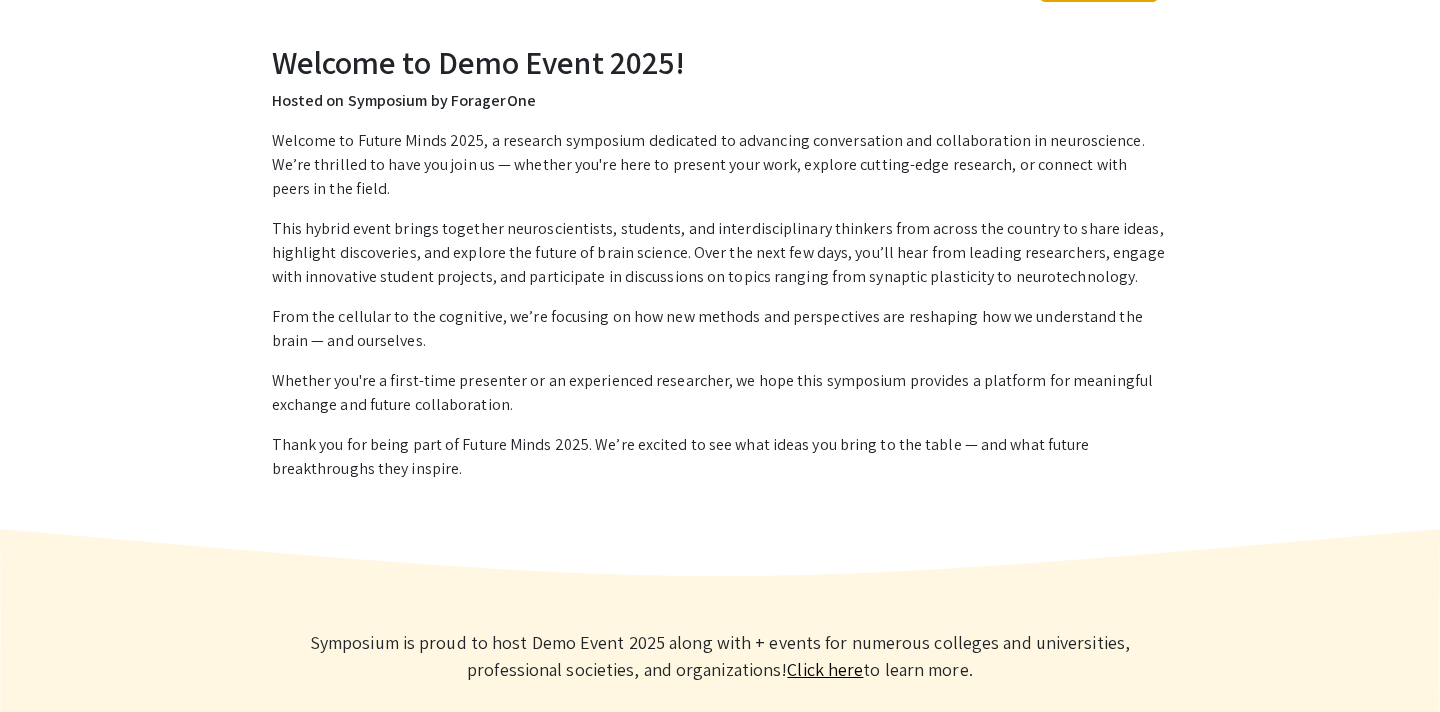scroll, scrollTop: 0, scrollLeft: 0, axis: both 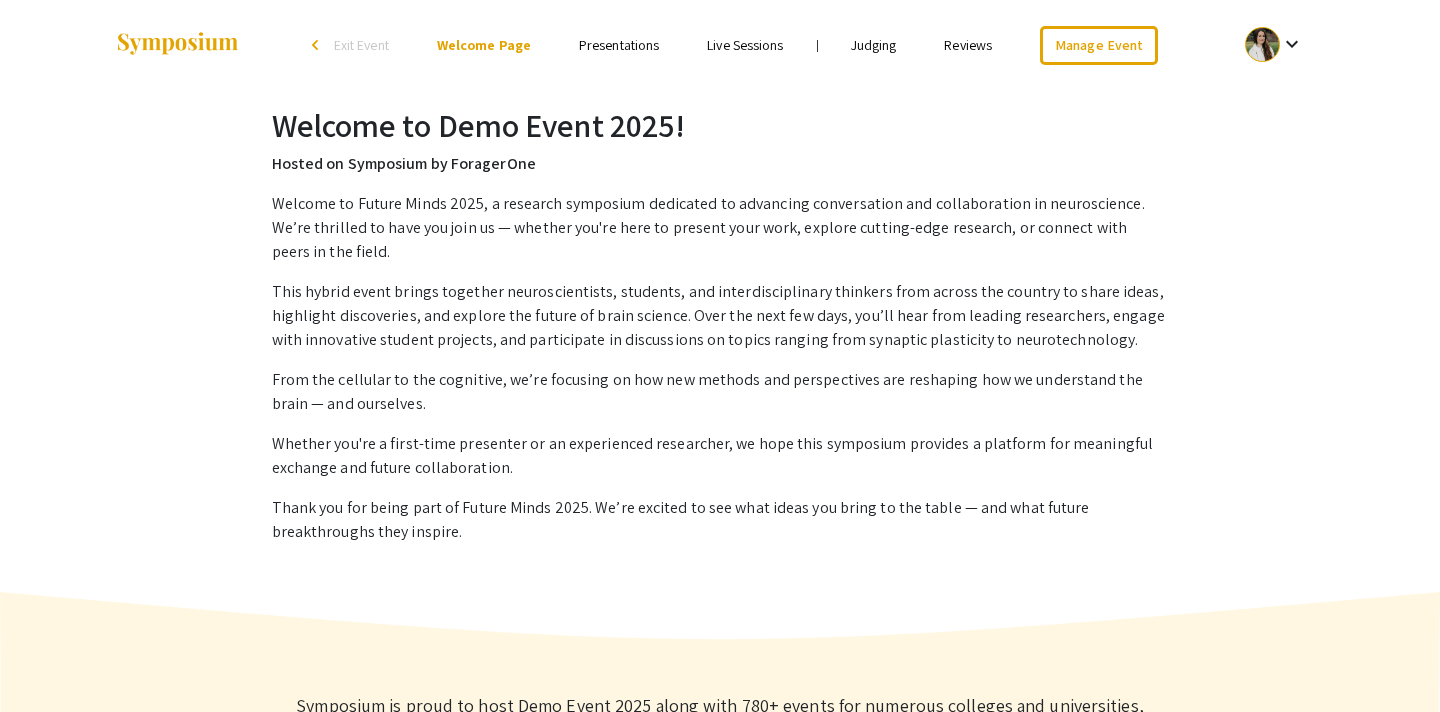 click on "Reviews" at bounding box center [968, 45] 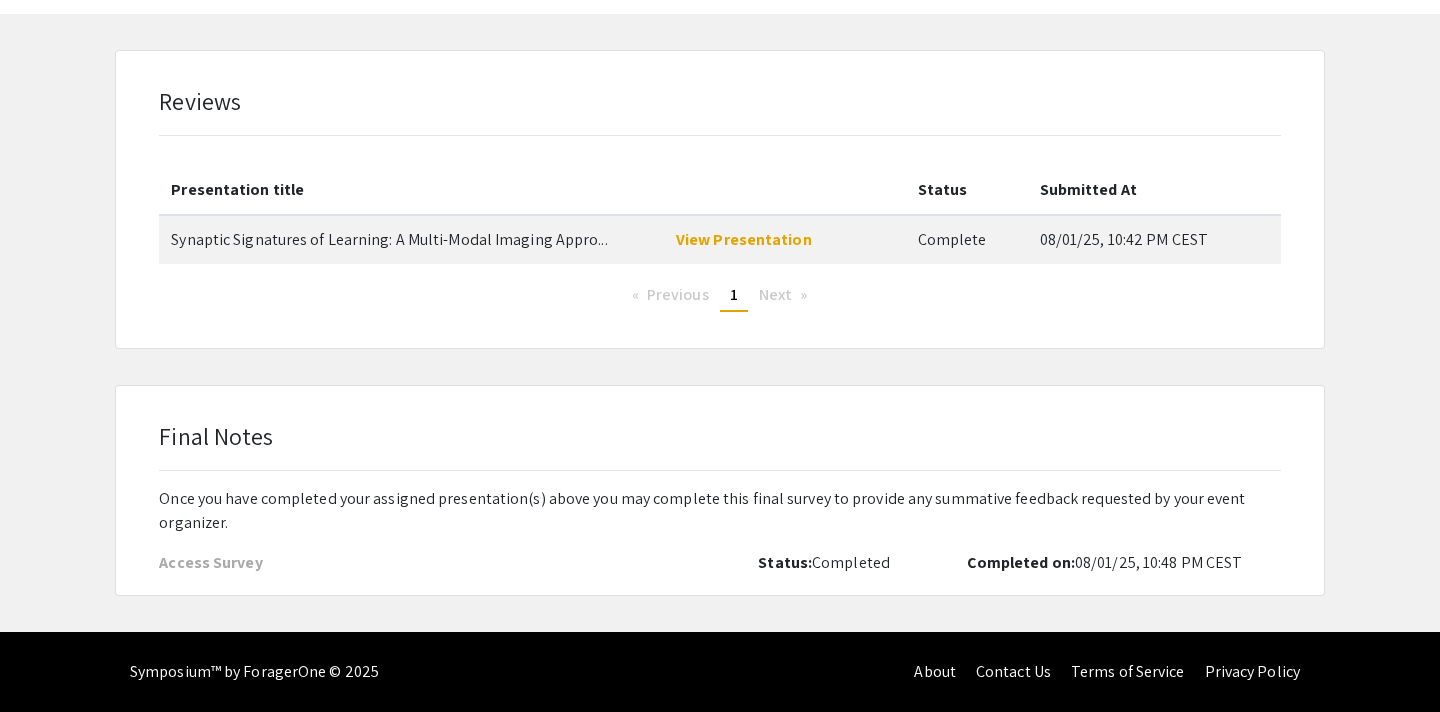 scroll, scrollTop: 0, scrollLeft: 0, axis: both 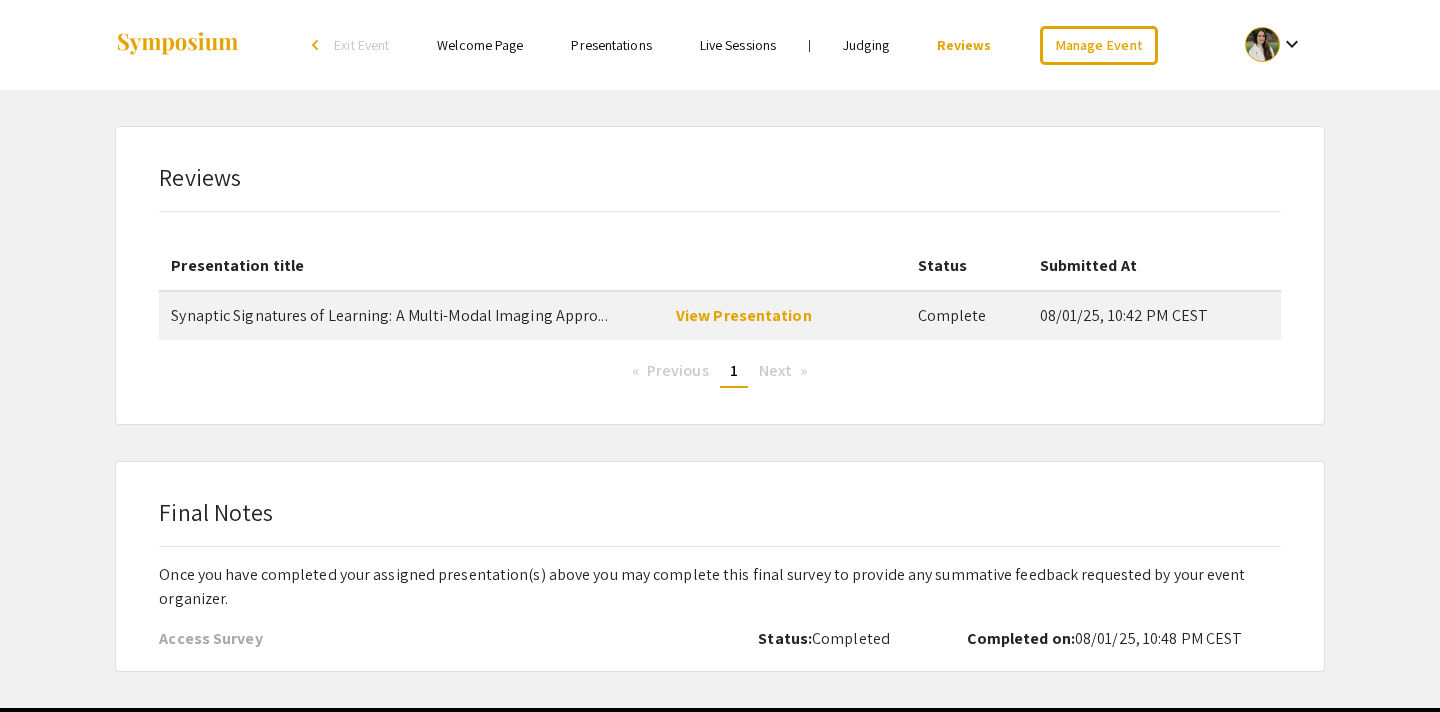 click on "Judging" at bounding box center (866, 45) 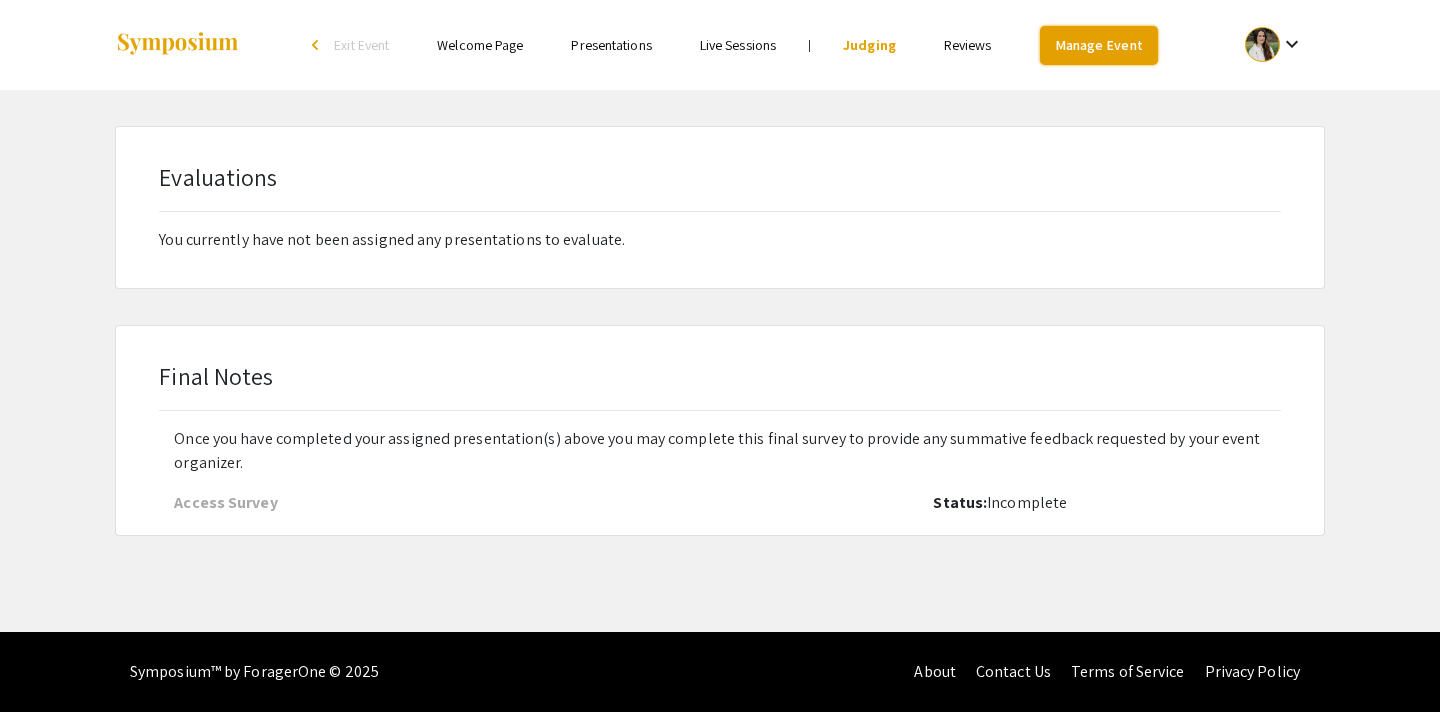 click on "Manage Event" at bounding box center [1099, 45] 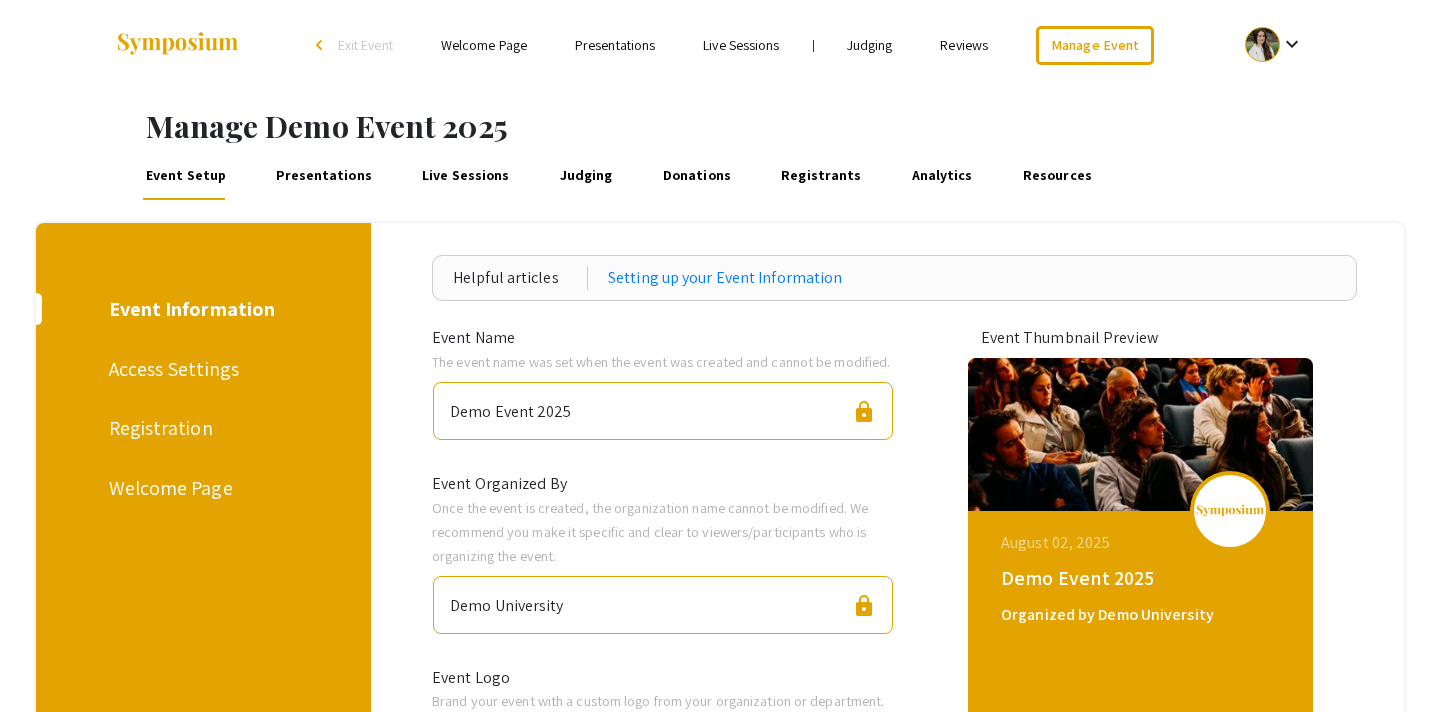 click on "Presentations" at bounding box center [324, 176] 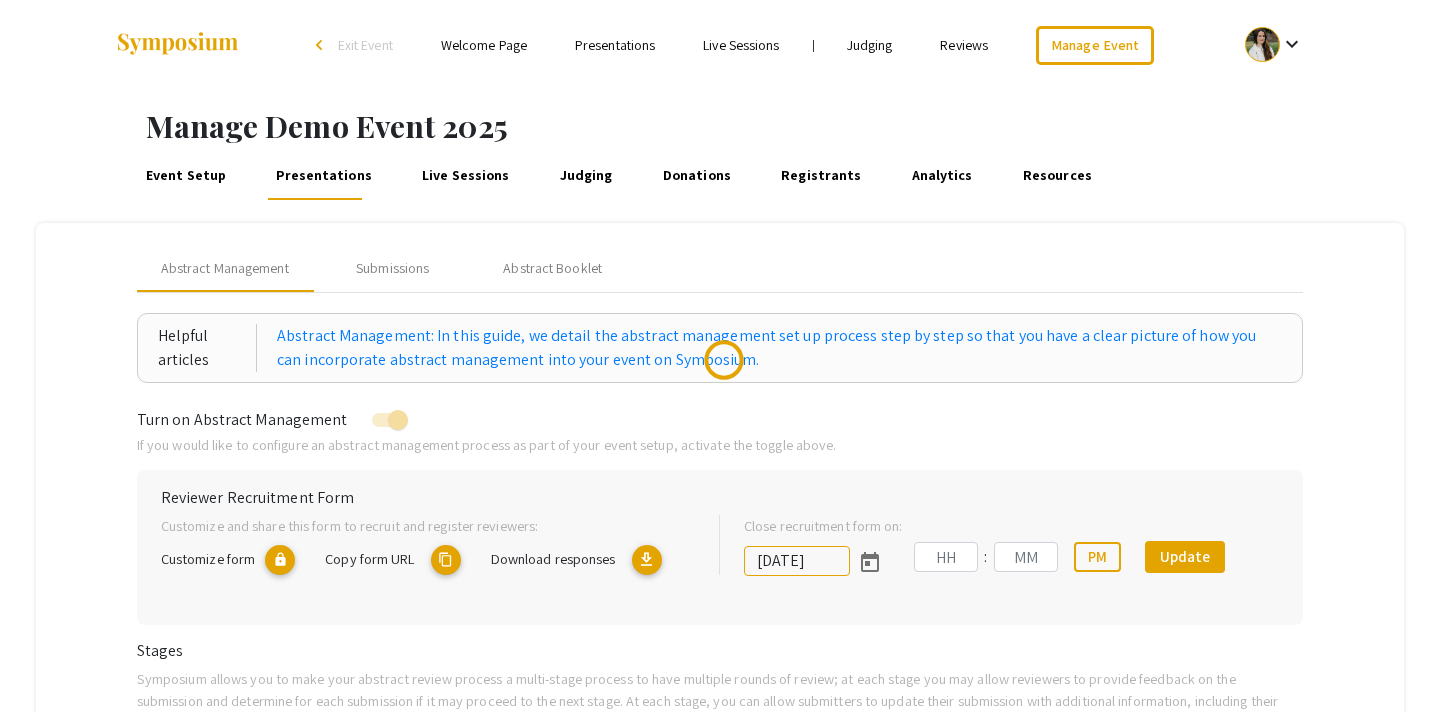 type on "8/1/2025" 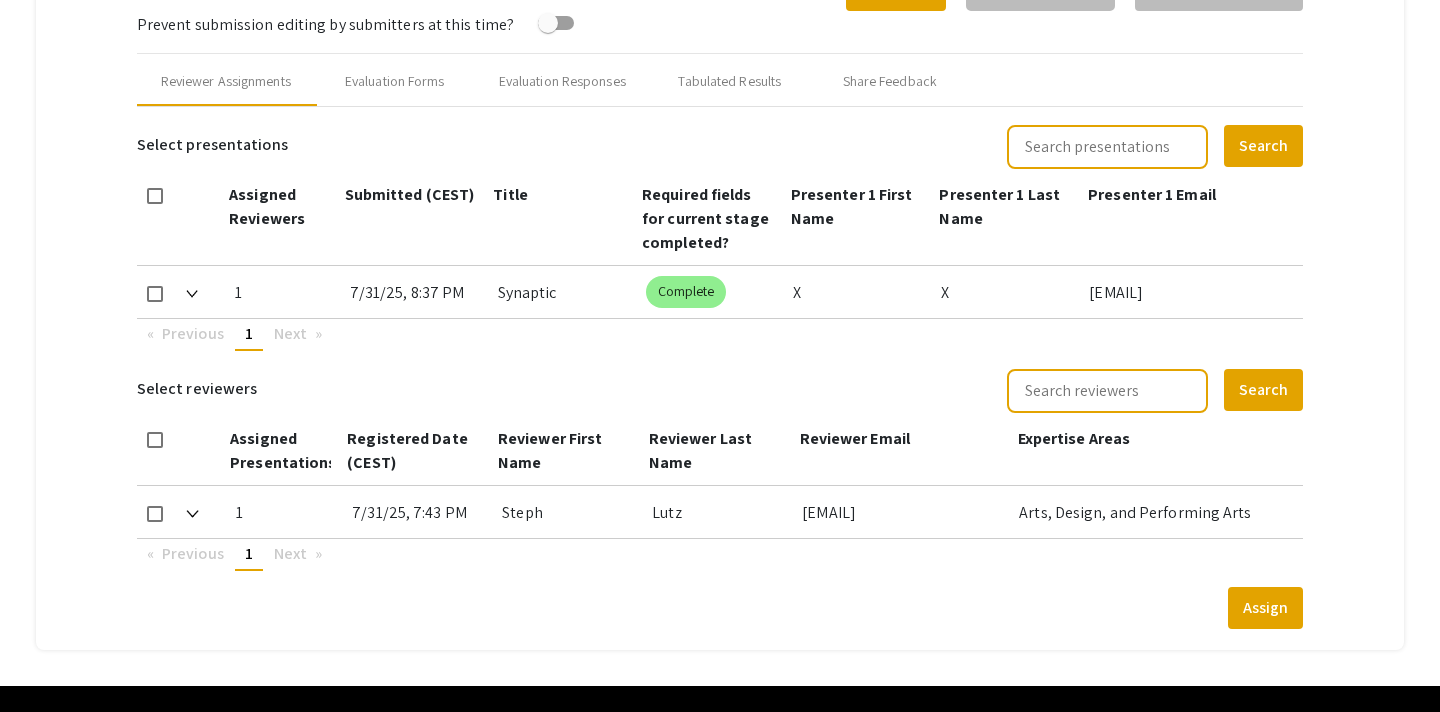scroll, scrollTop: 803, scrollLeft: 0, axis: vertical 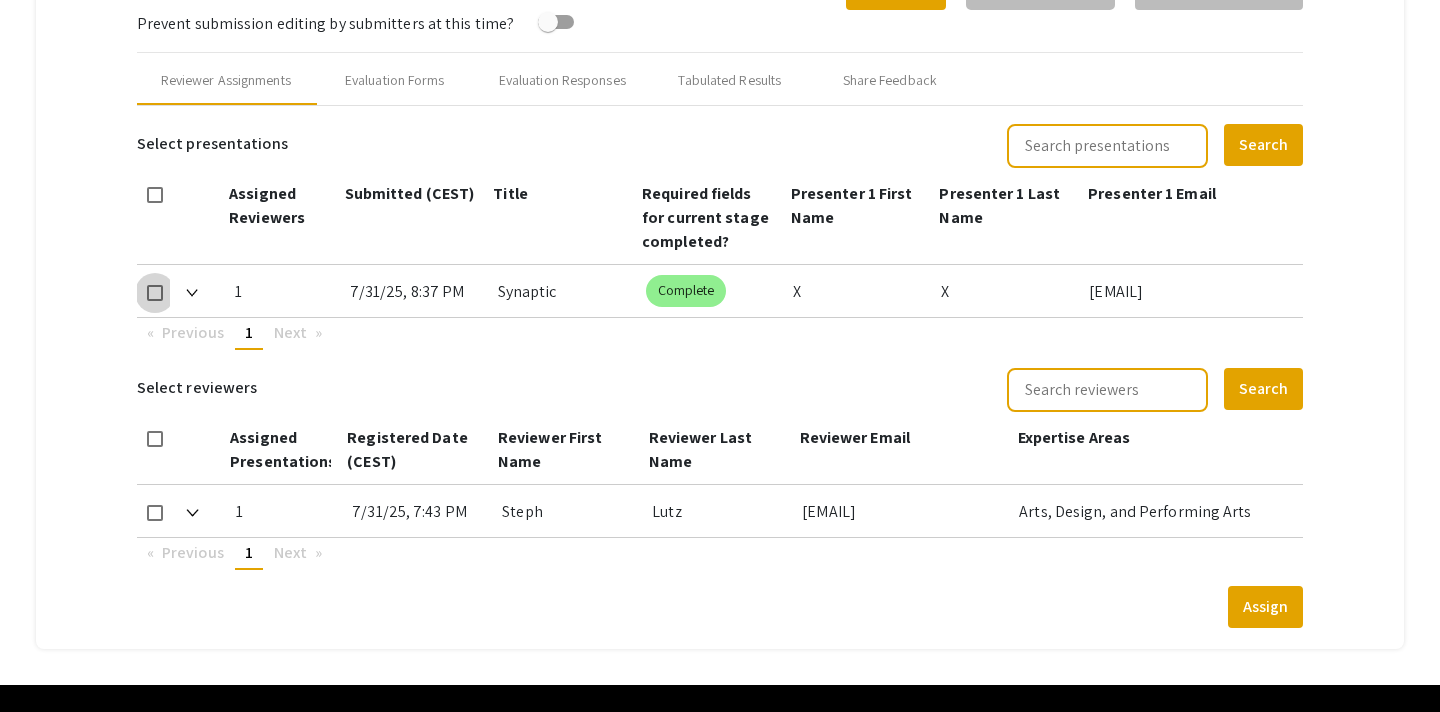 click at bounding box center [155, 293] 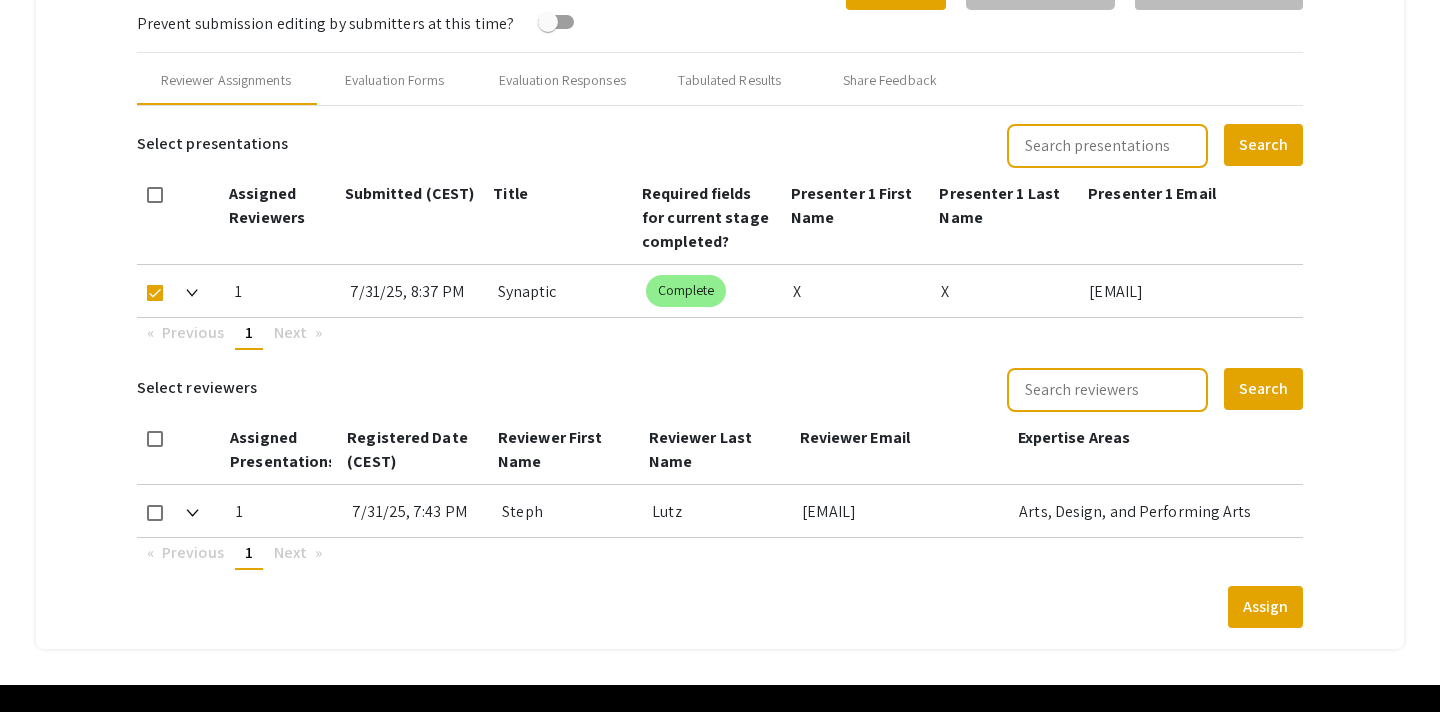 click at bounding box center (155, 513) 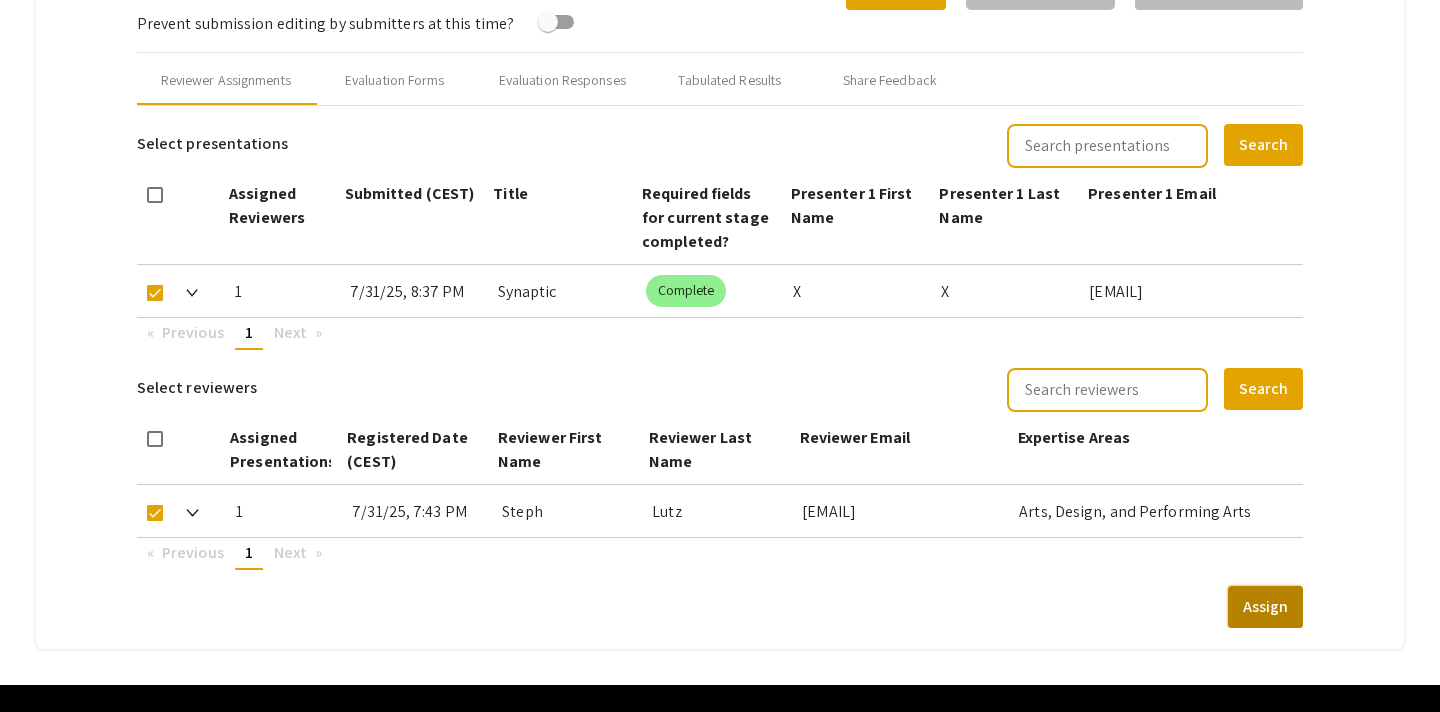 click on "Assign" at bounding box center (1265, 607) 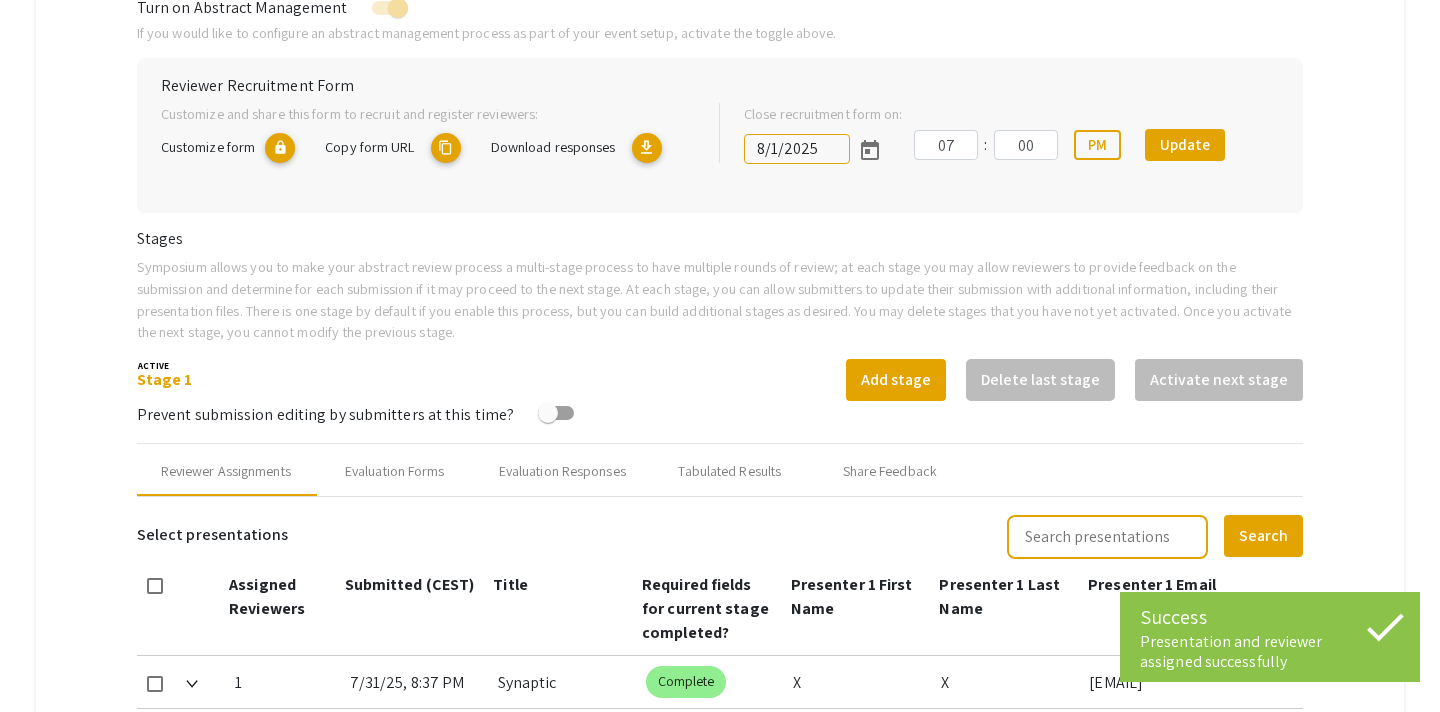 scroll, scrollTop: 453, scrollLeft: 0, axis: vertical 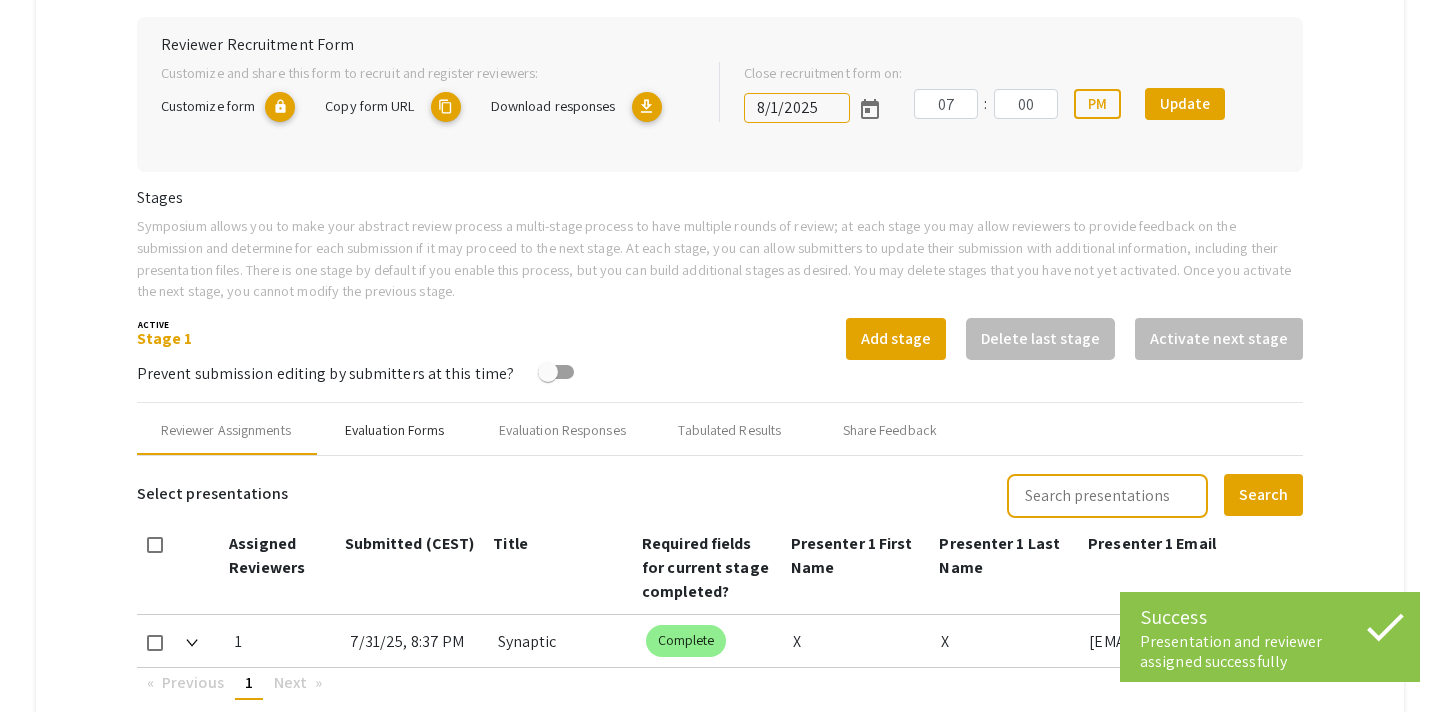 click on "Evaluation Forms" at bounding box center [395, 430] 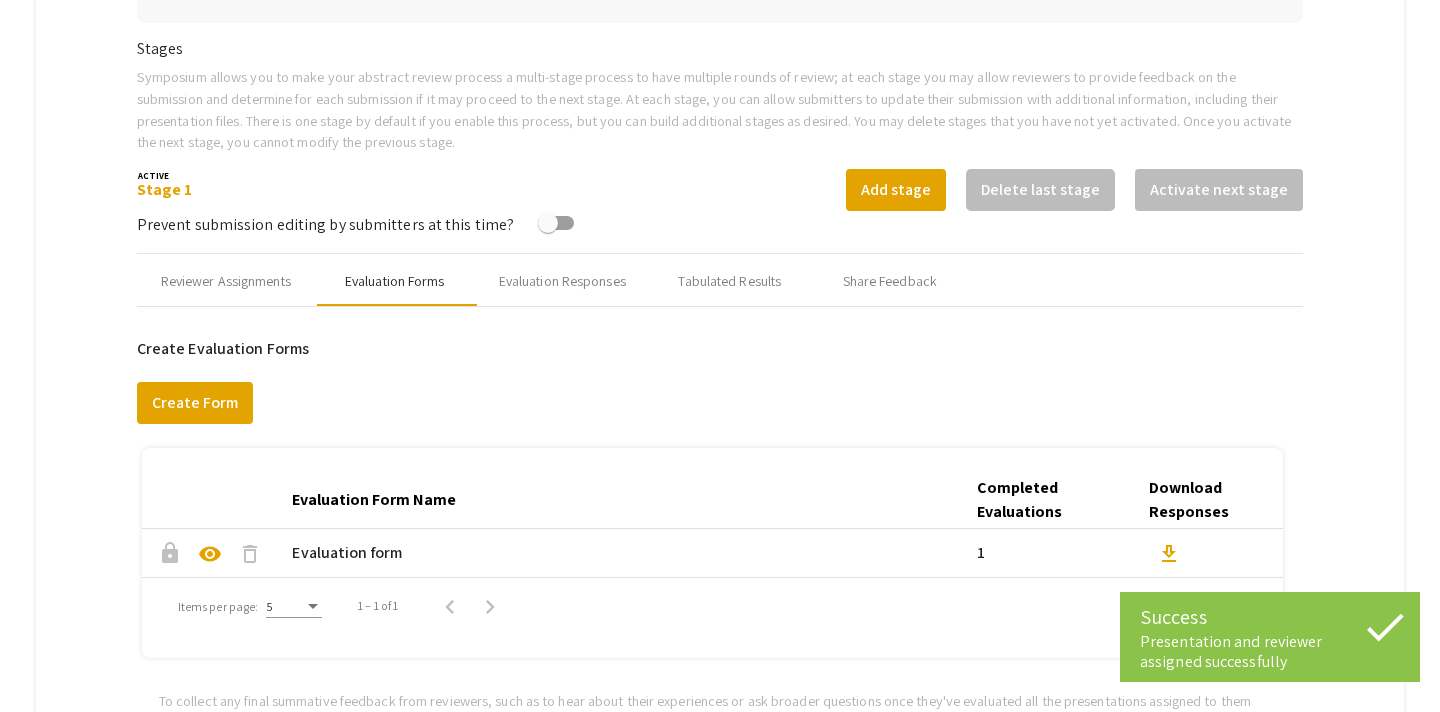 scroll, scrollTop: 731, scrollLeft: 0, axis: vertical 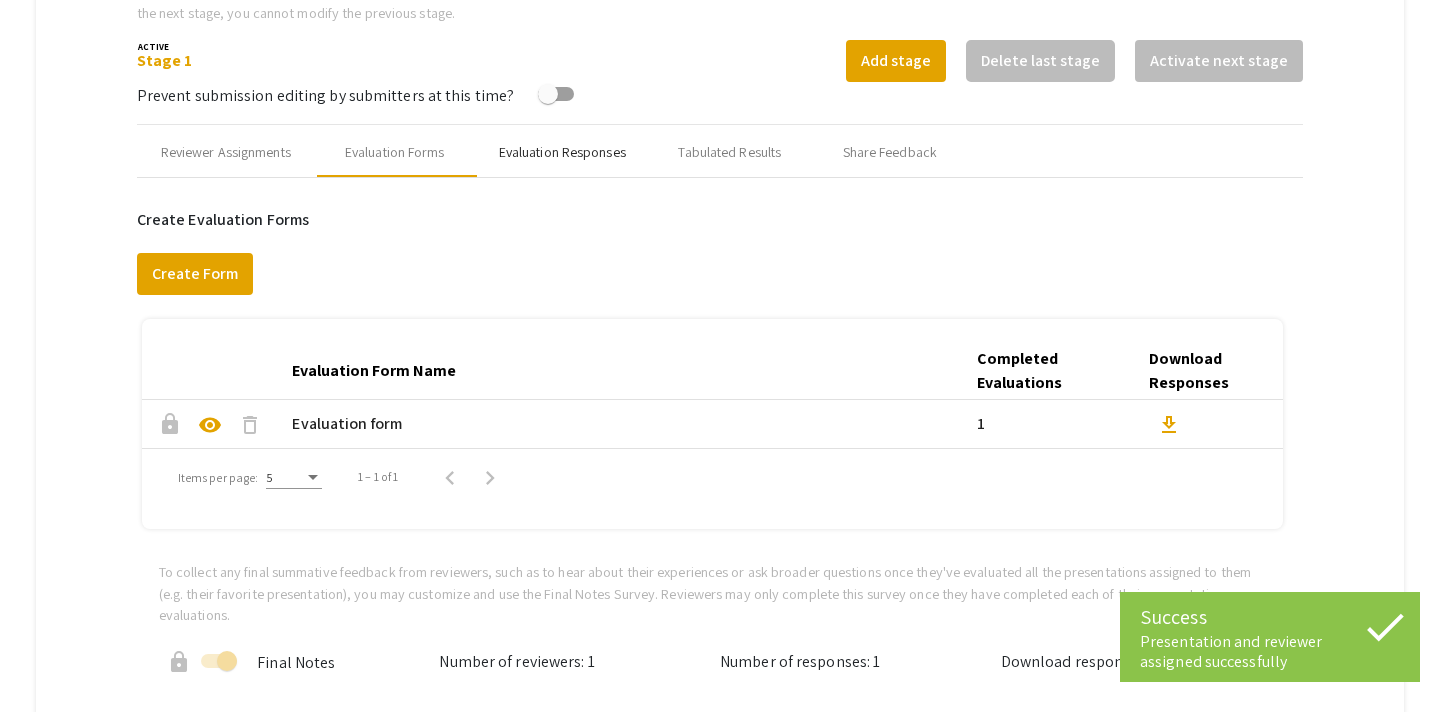 click on "Evaluation Responses" at bounding box center (562, 152) 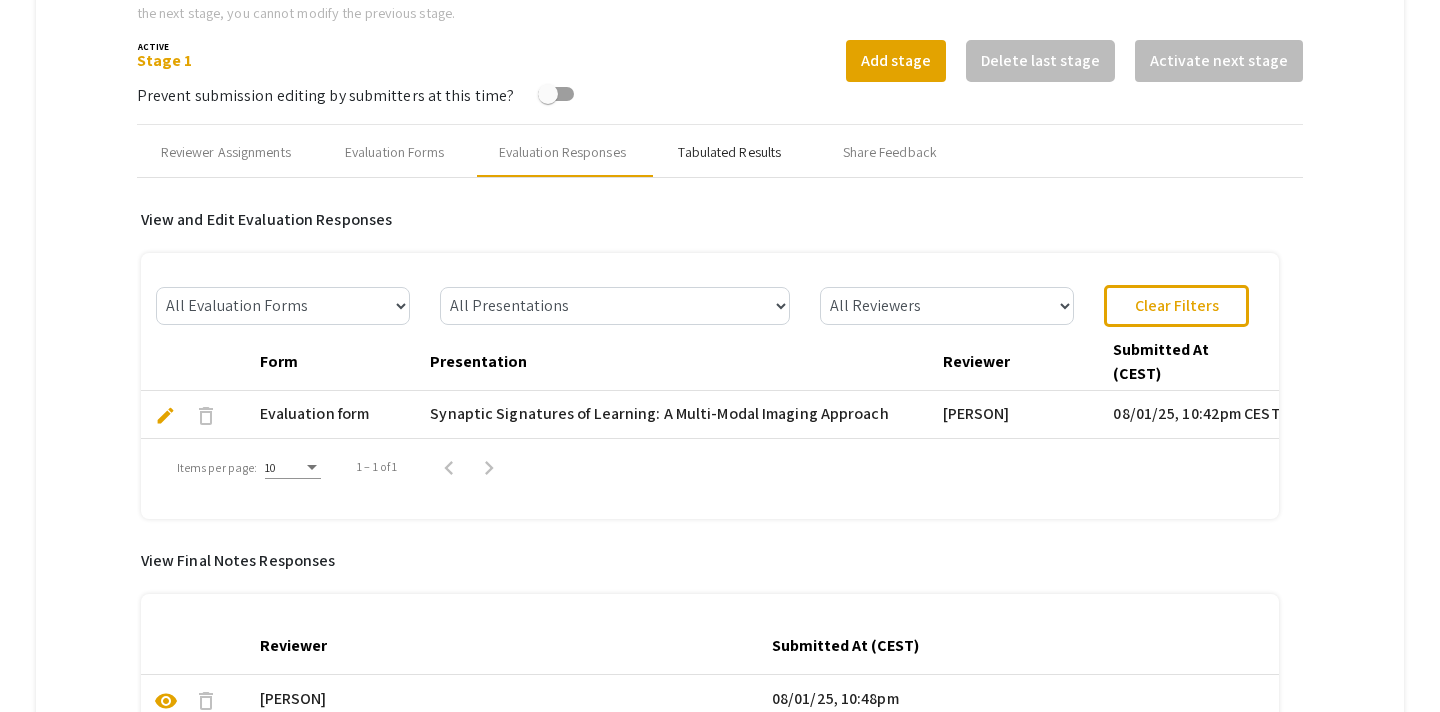 click on "Tabulated Results" at bounding box center (729, 152) 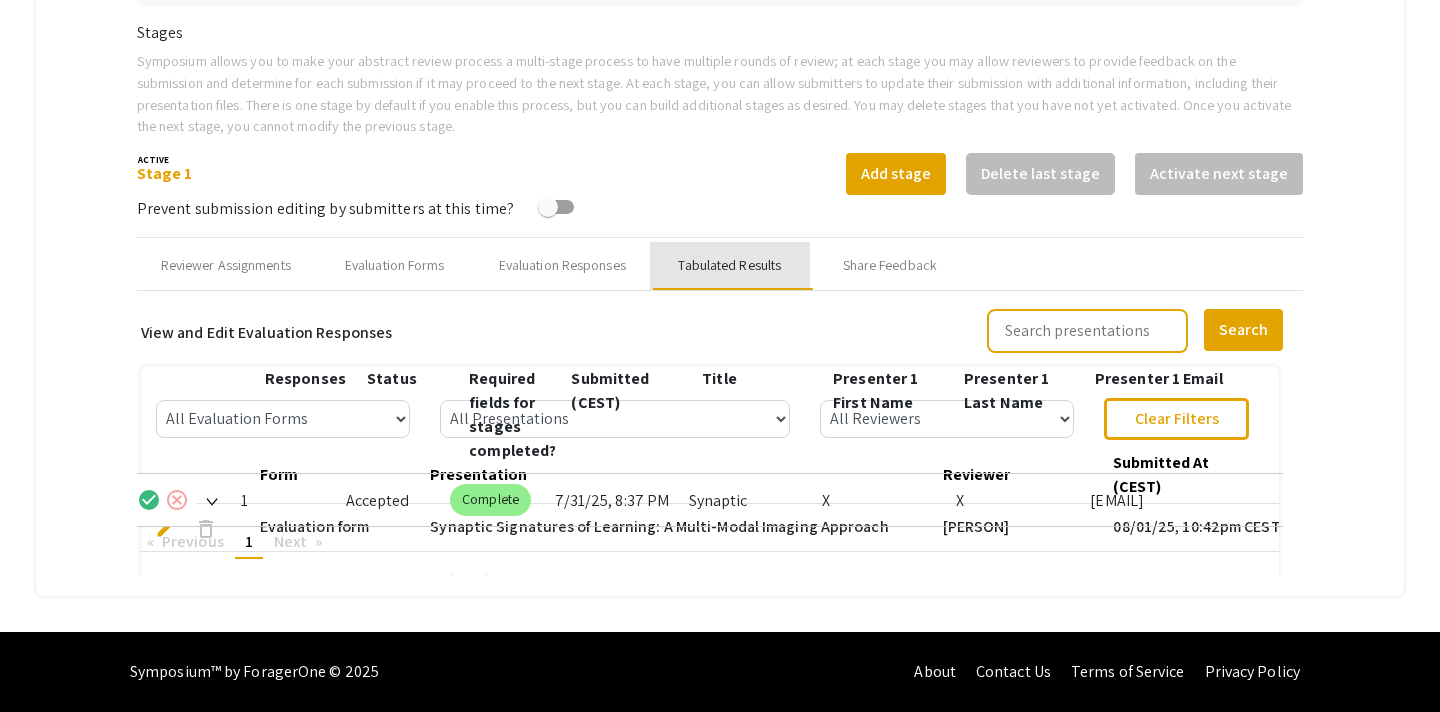 scroll, scrollTop: 618, scrollLeft: 0, axis: vertical 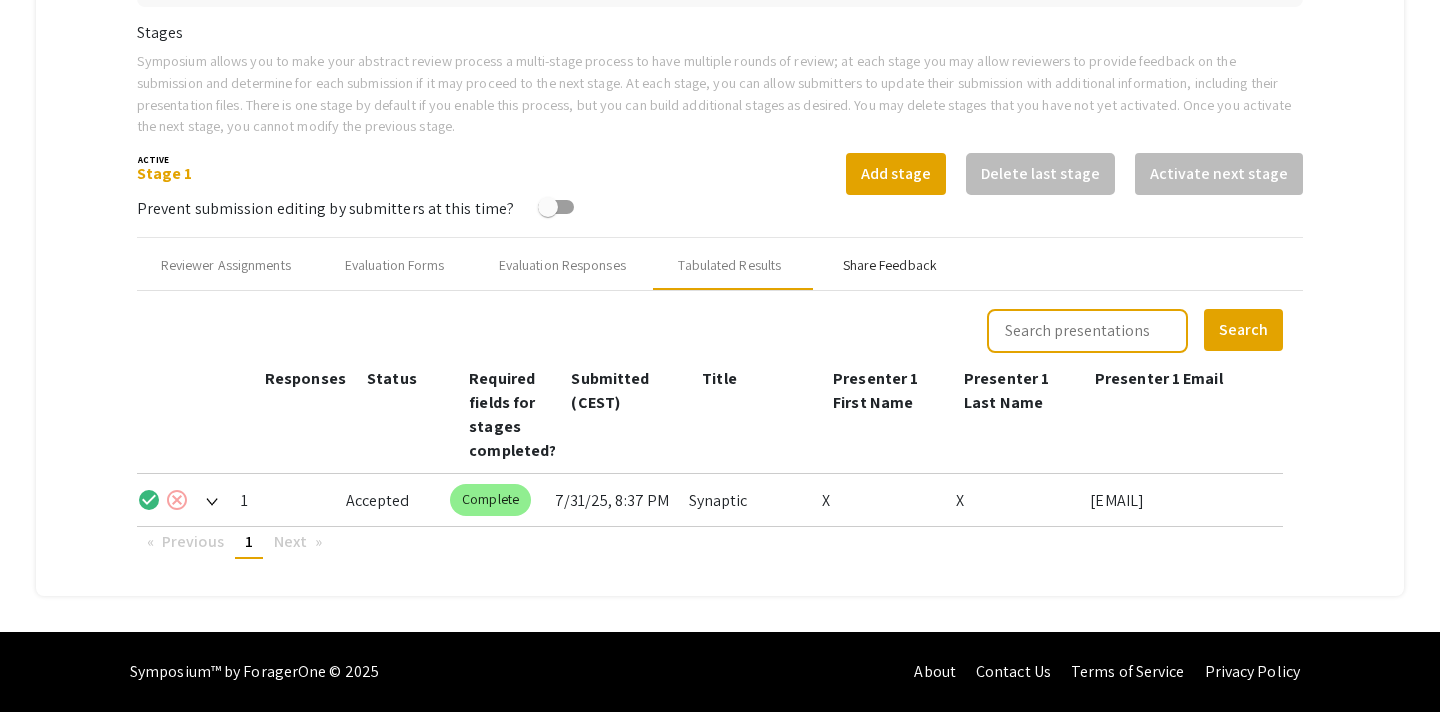 click on "Share Feedback" at bounding box center (890, 265) 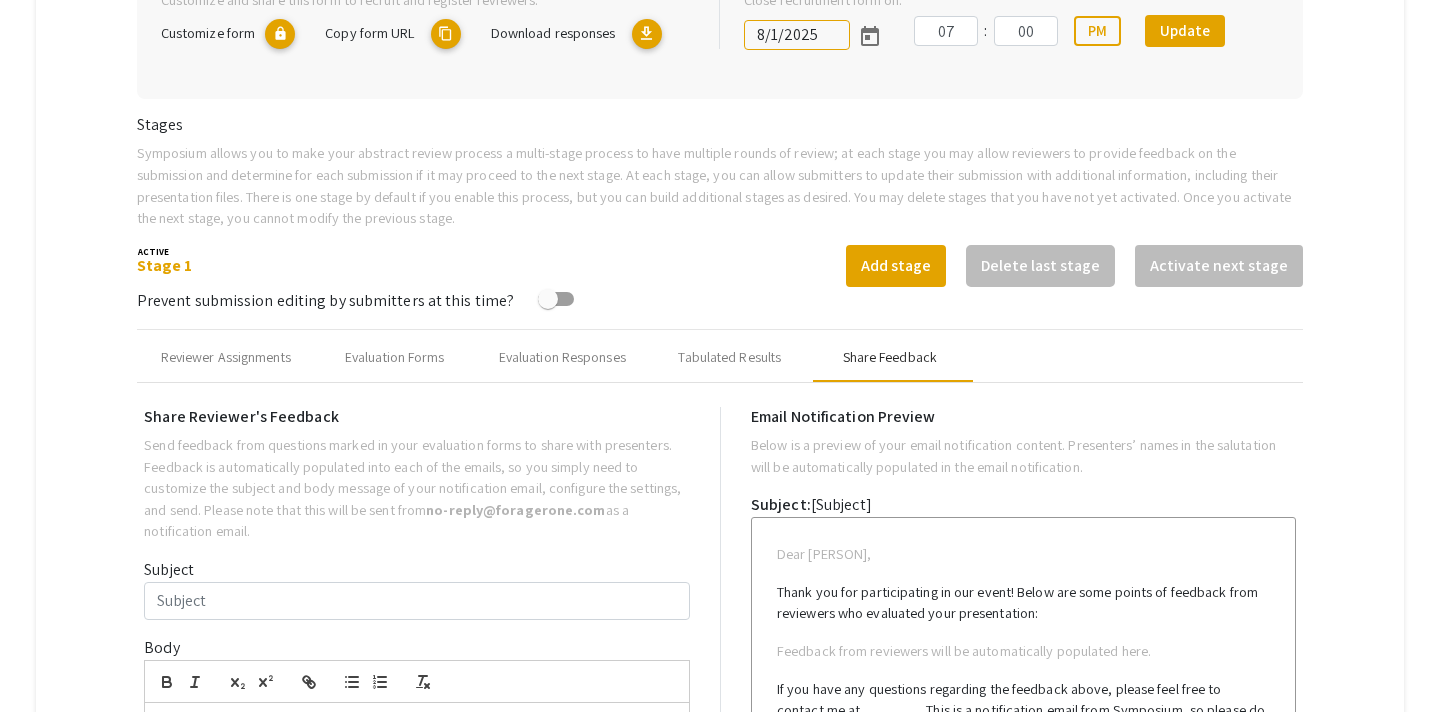 scroll, scrollTop: 0, scrollLeft: 0, axis: both 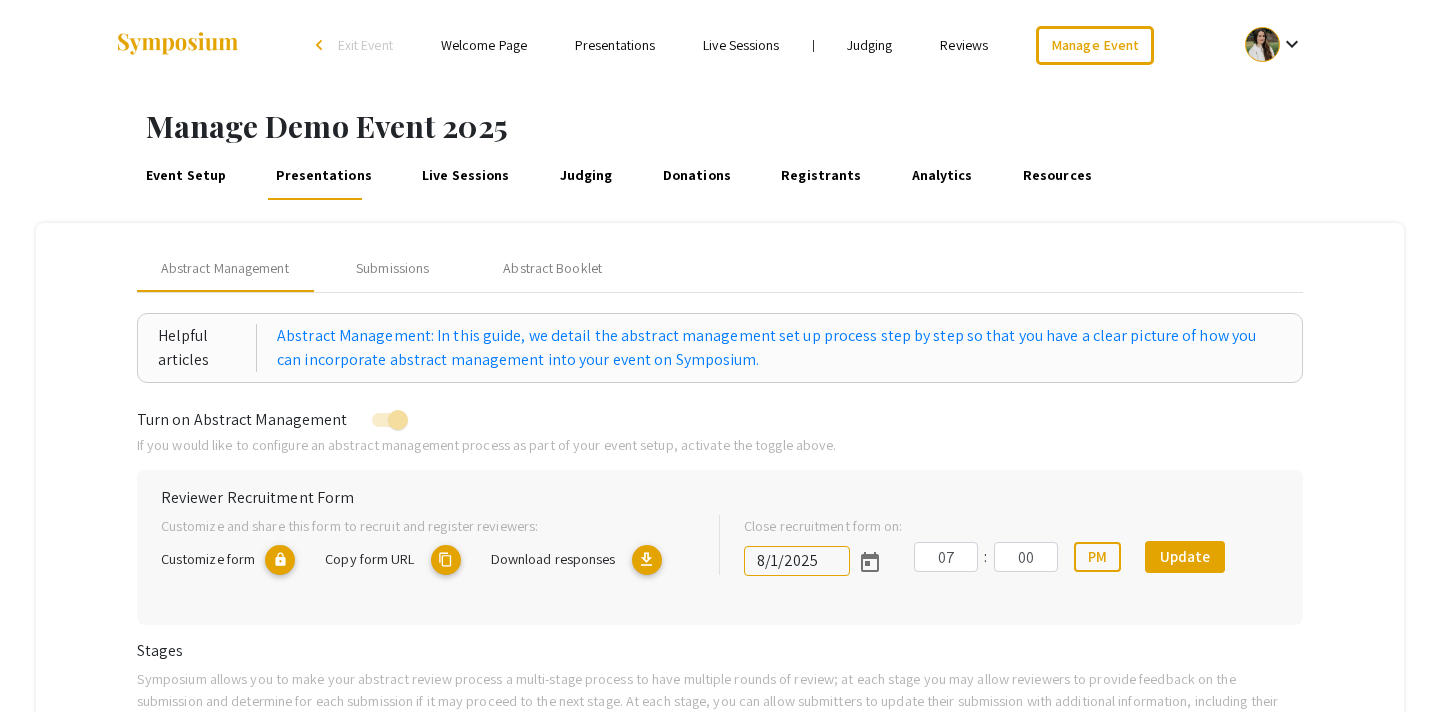click on "Live Sessions" at bounding box center [466, 176] 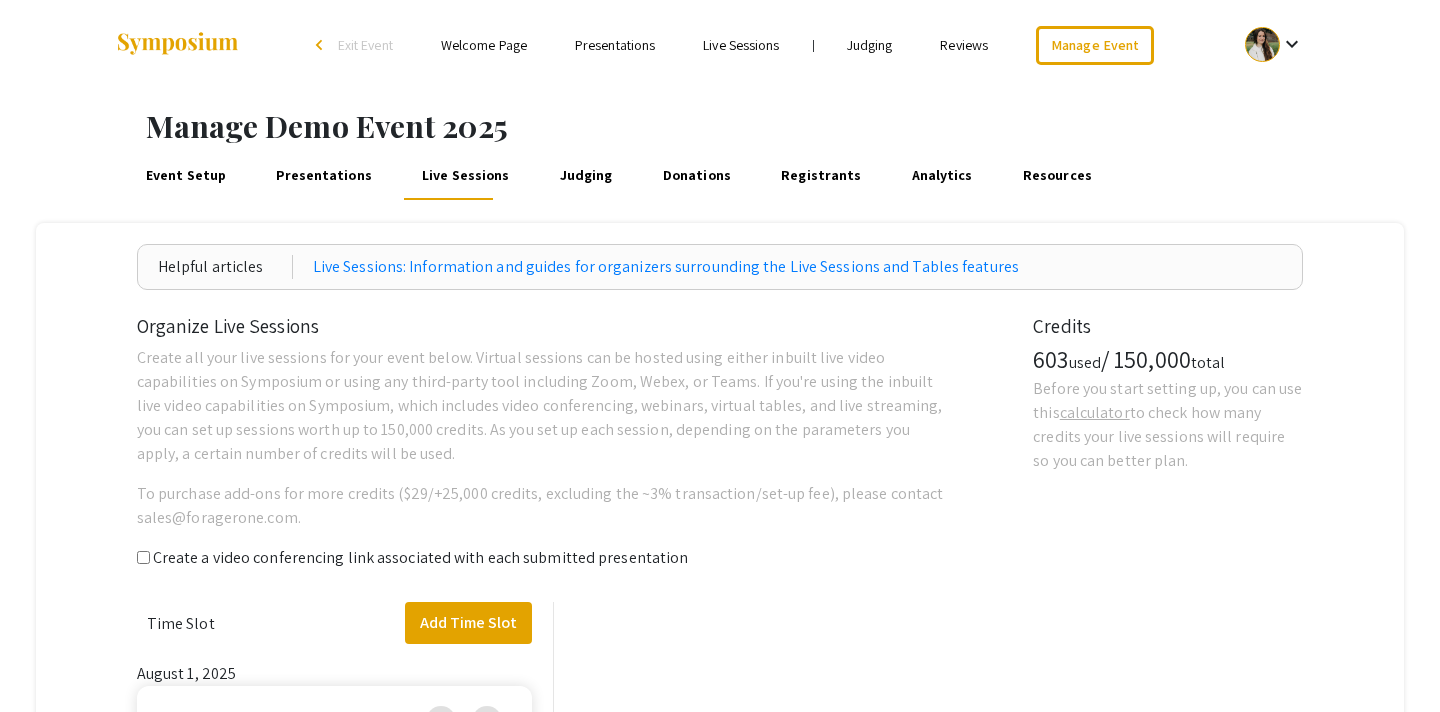 click on "Judging" at bounding box center (586, 176) 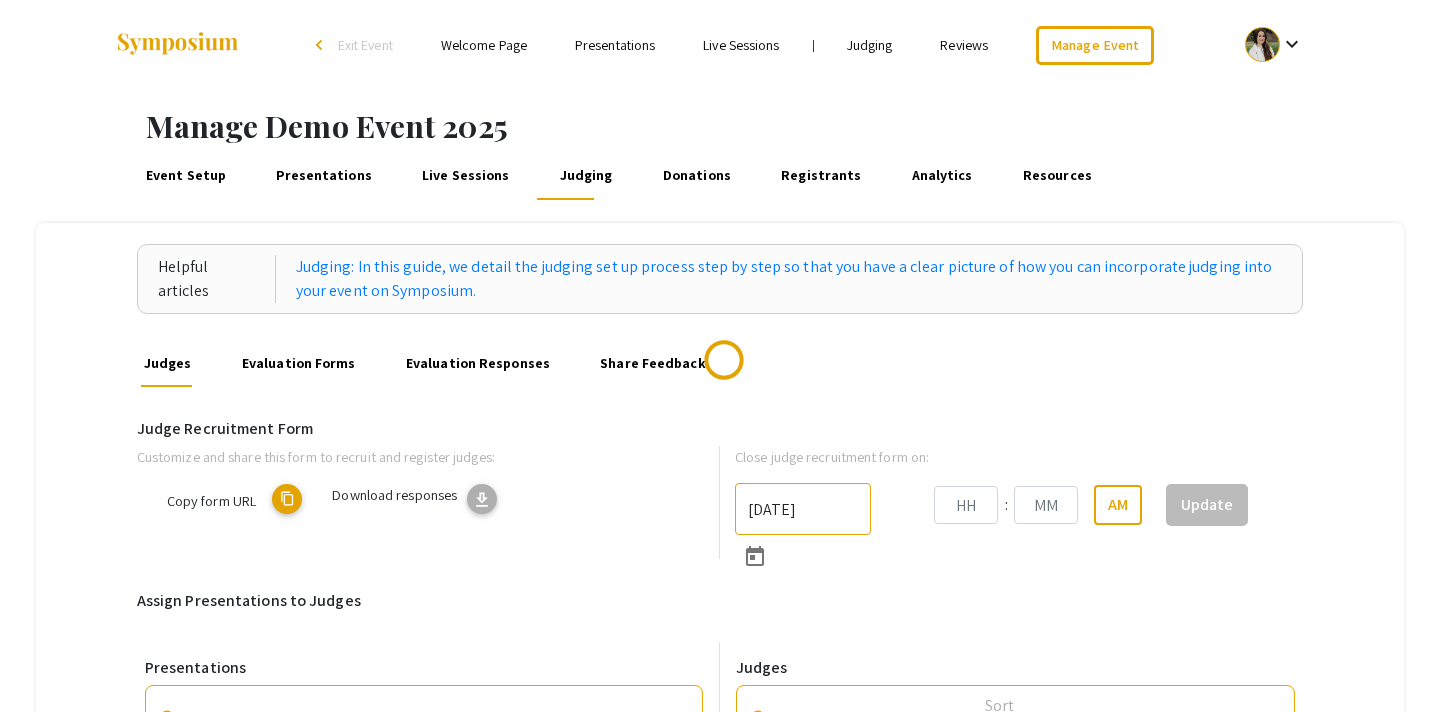 type on "8/31/2025" 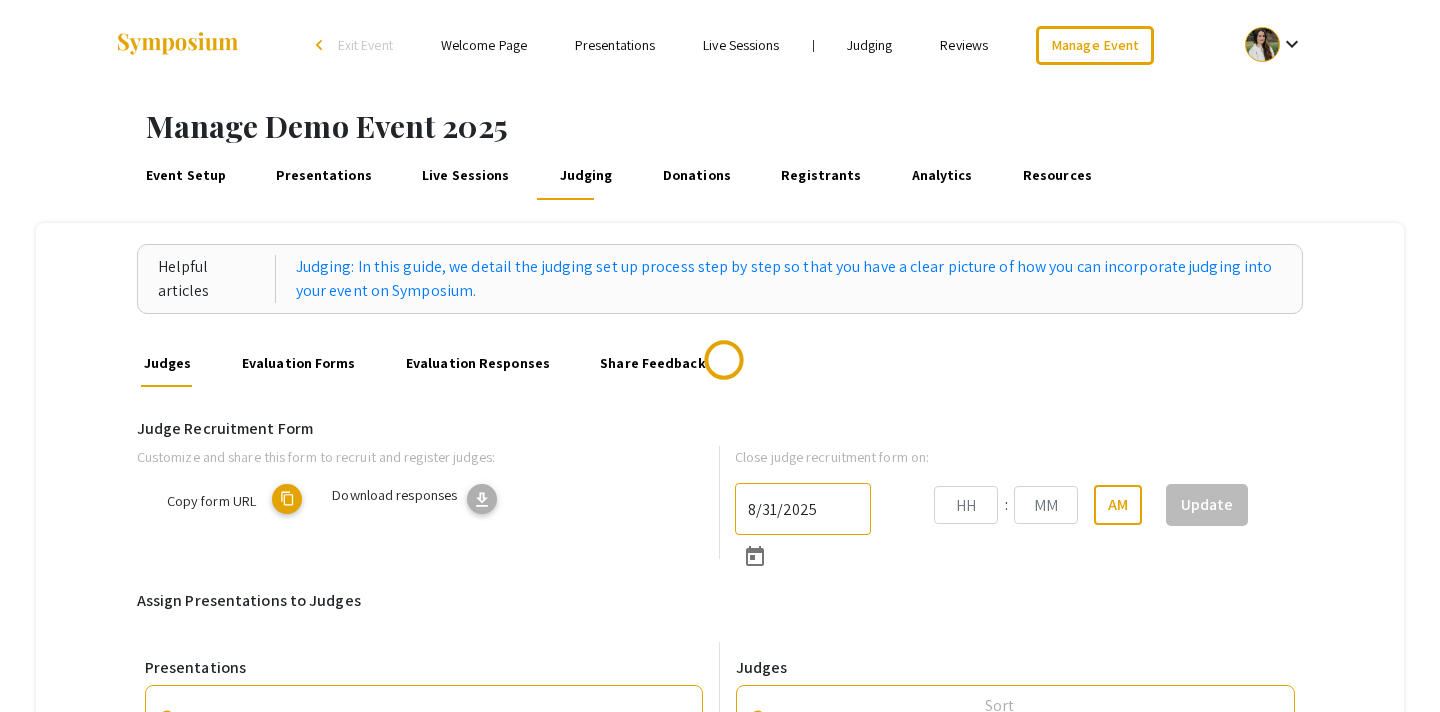 type on "07" 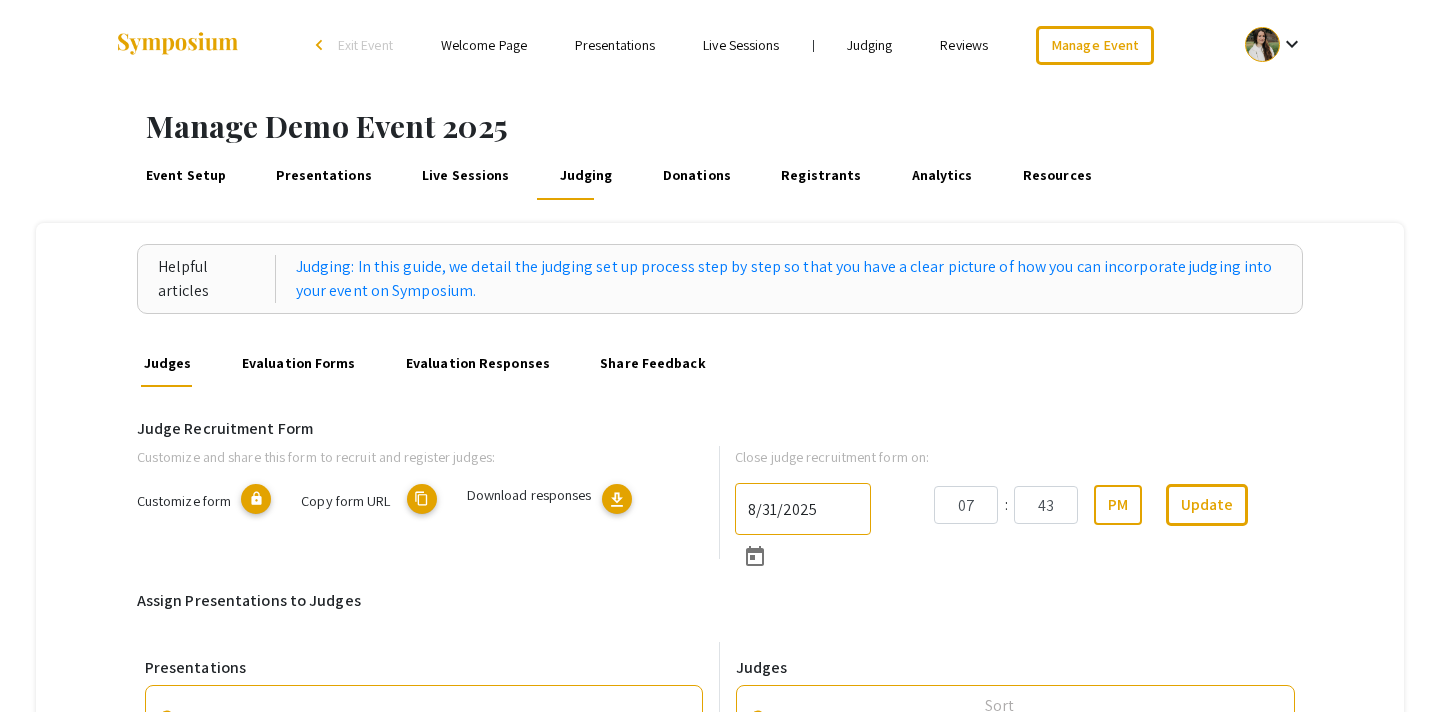 scroll, scrollTop: 1, scrollLeft: 0, axis: vertical 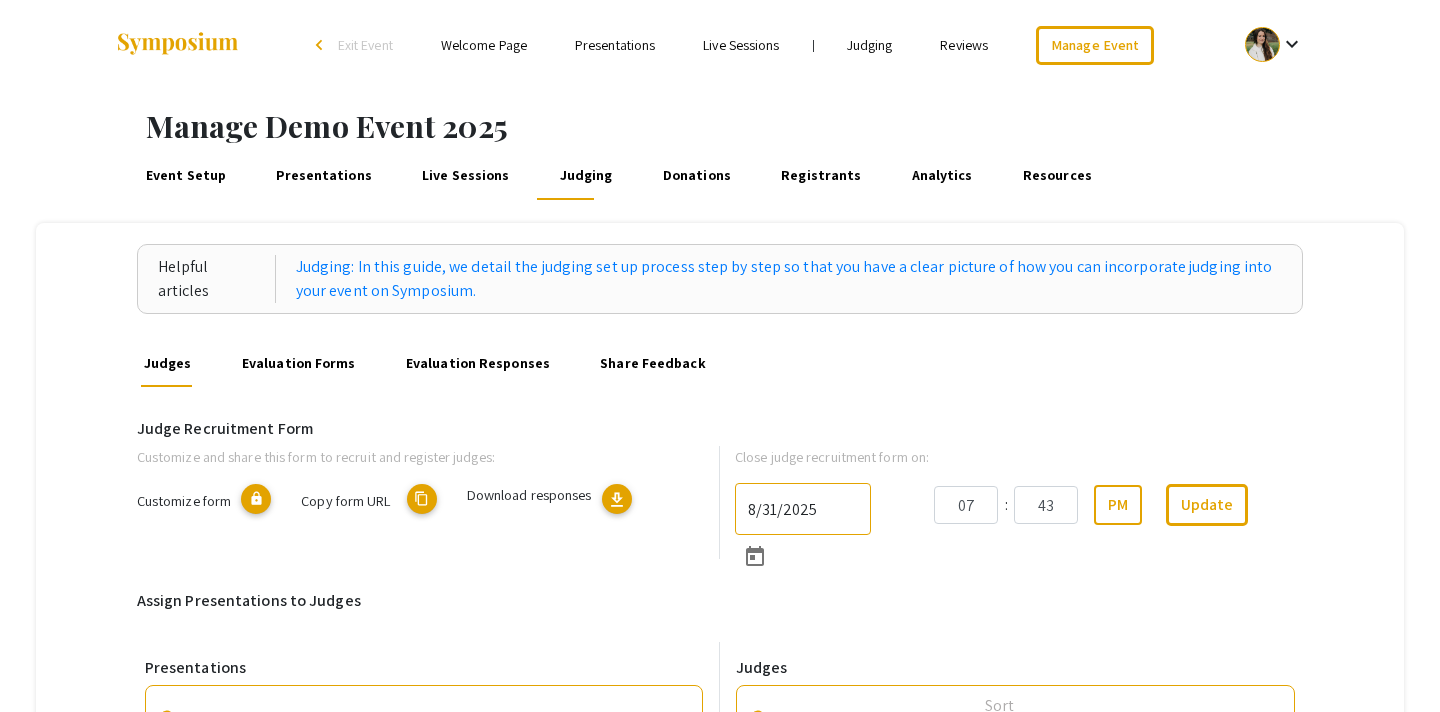 click on "Judging" at bounding box center [870, 45] 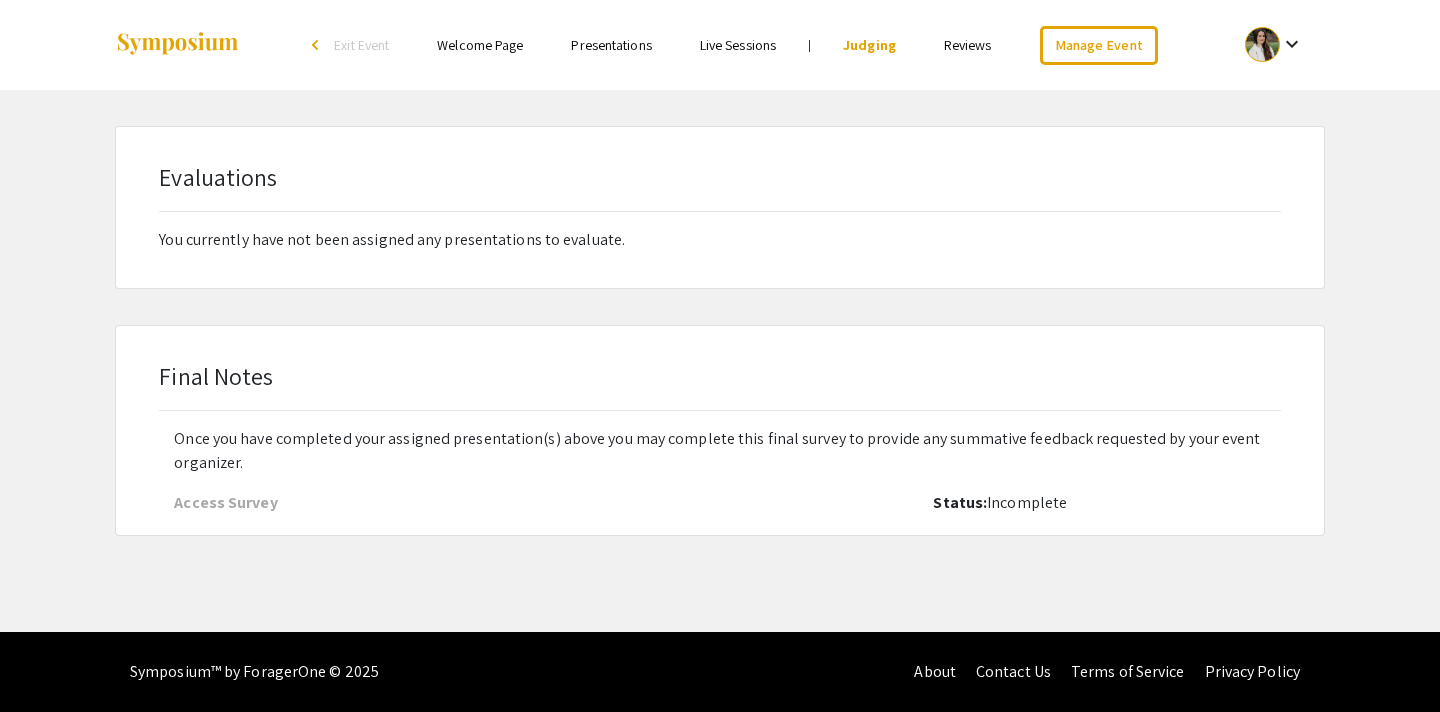 click on "Presentations" at bounding box center (611, 45) 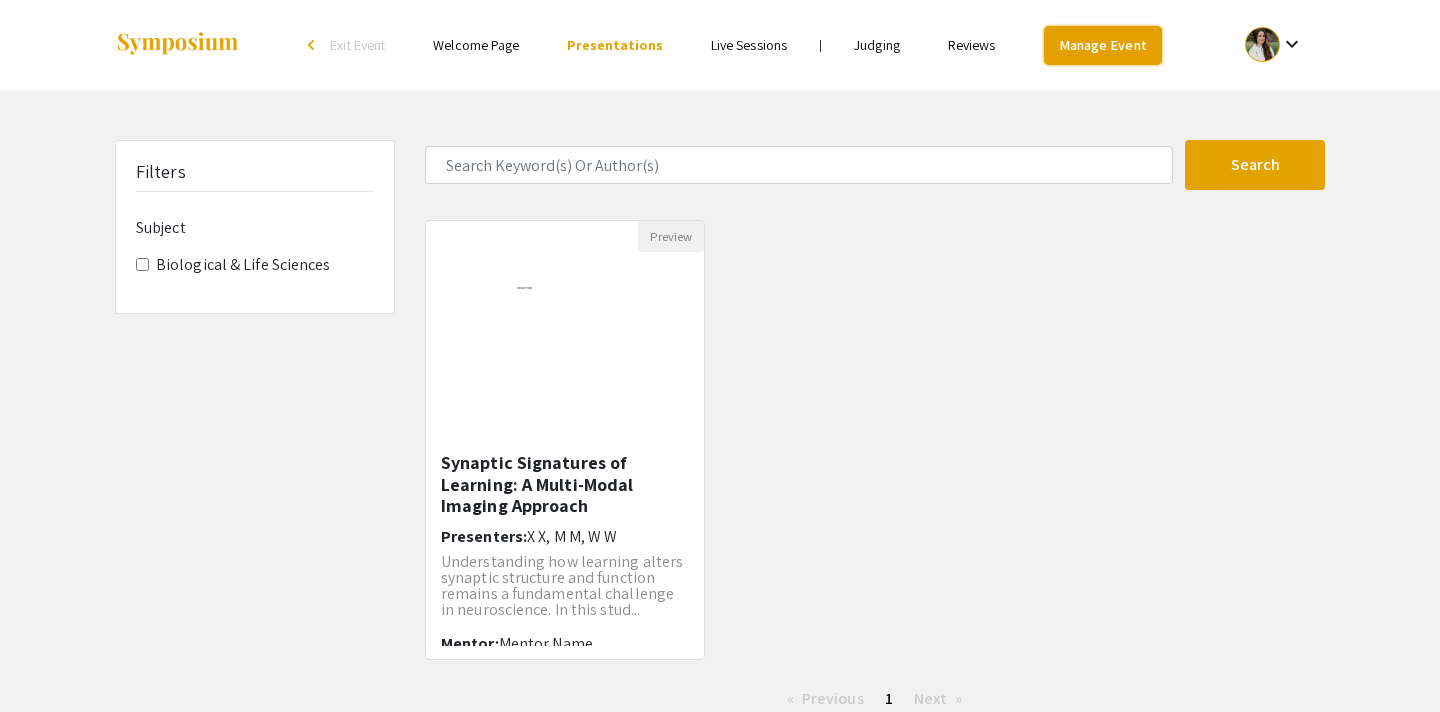 click on "Manage Event" at bounding box center [1103, 45] 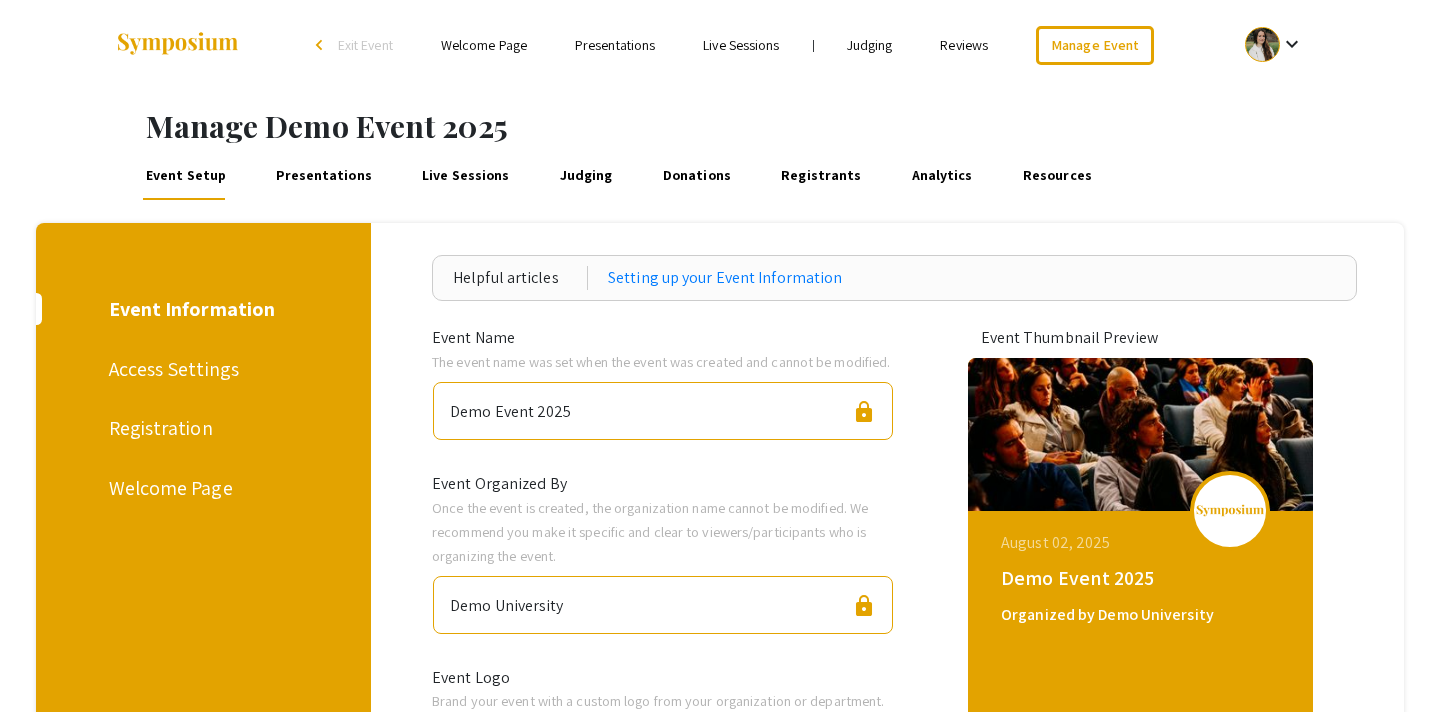click on "Live Sessions" at bounding box center [466, 176] 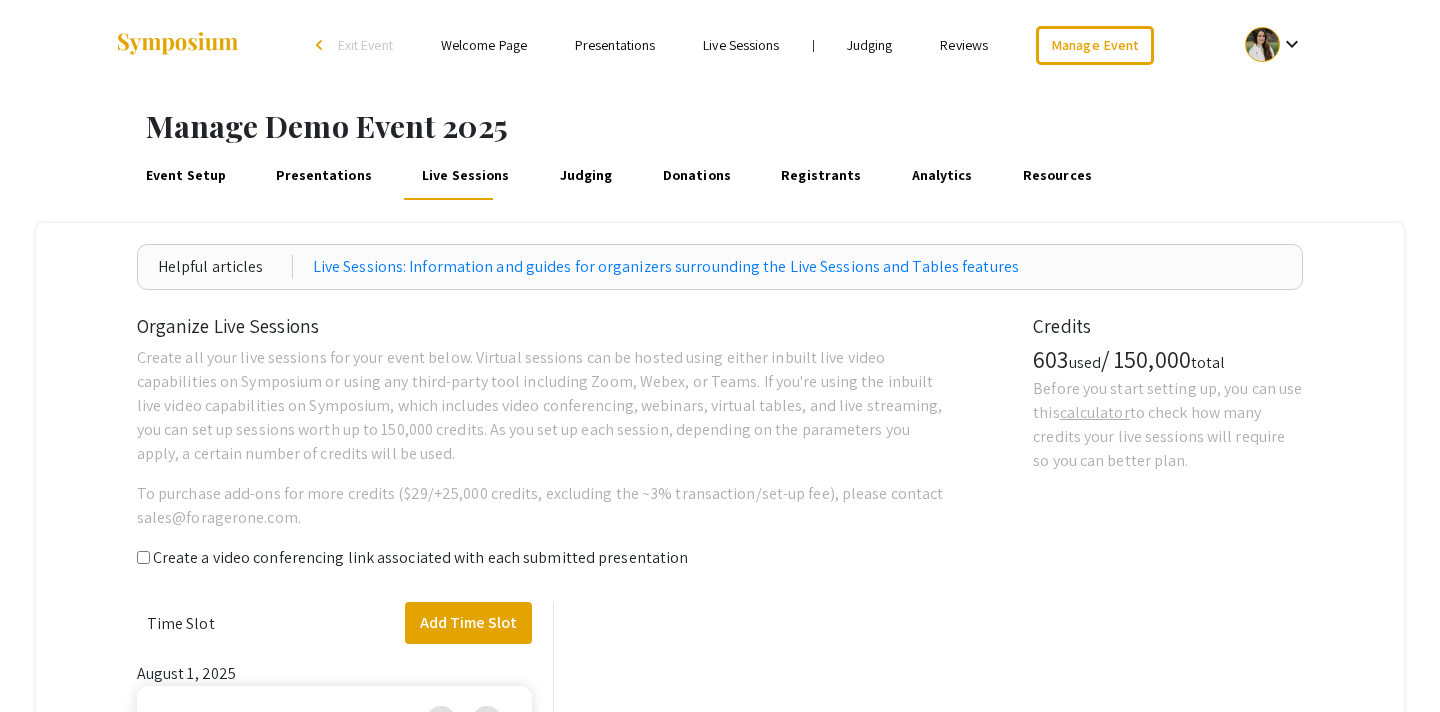 click on "Presentations" at bounding box center [324, 176] 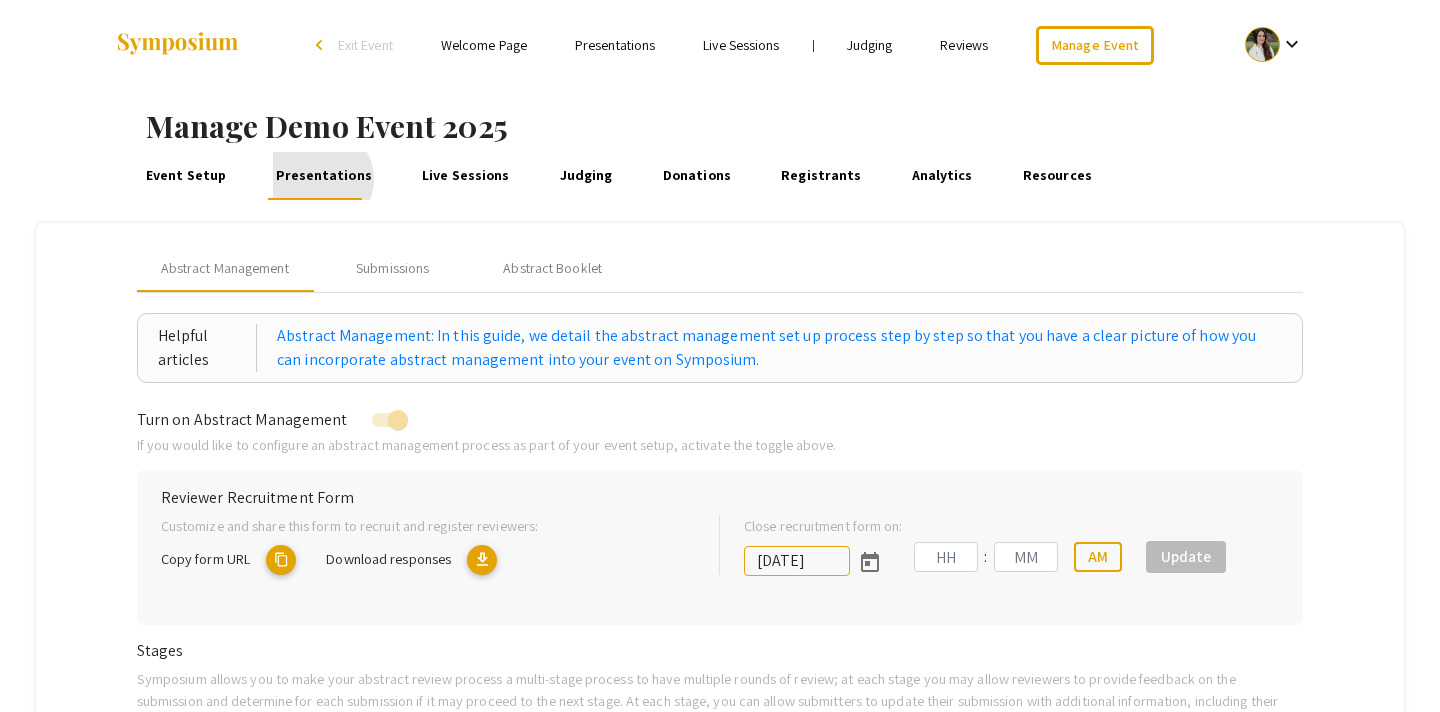 type on "8/1/2025" 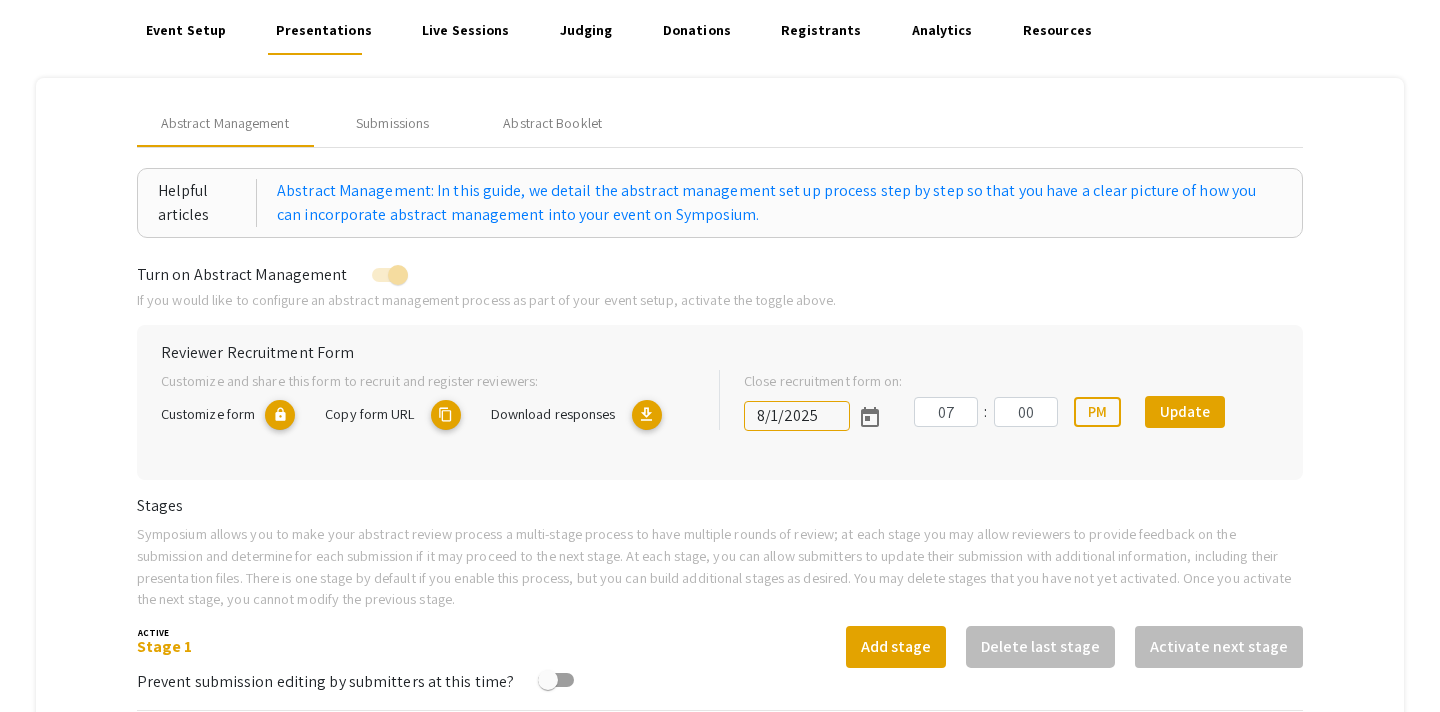 scroll, scrollTop: 140, scrollLeft: 0, axis: vertical 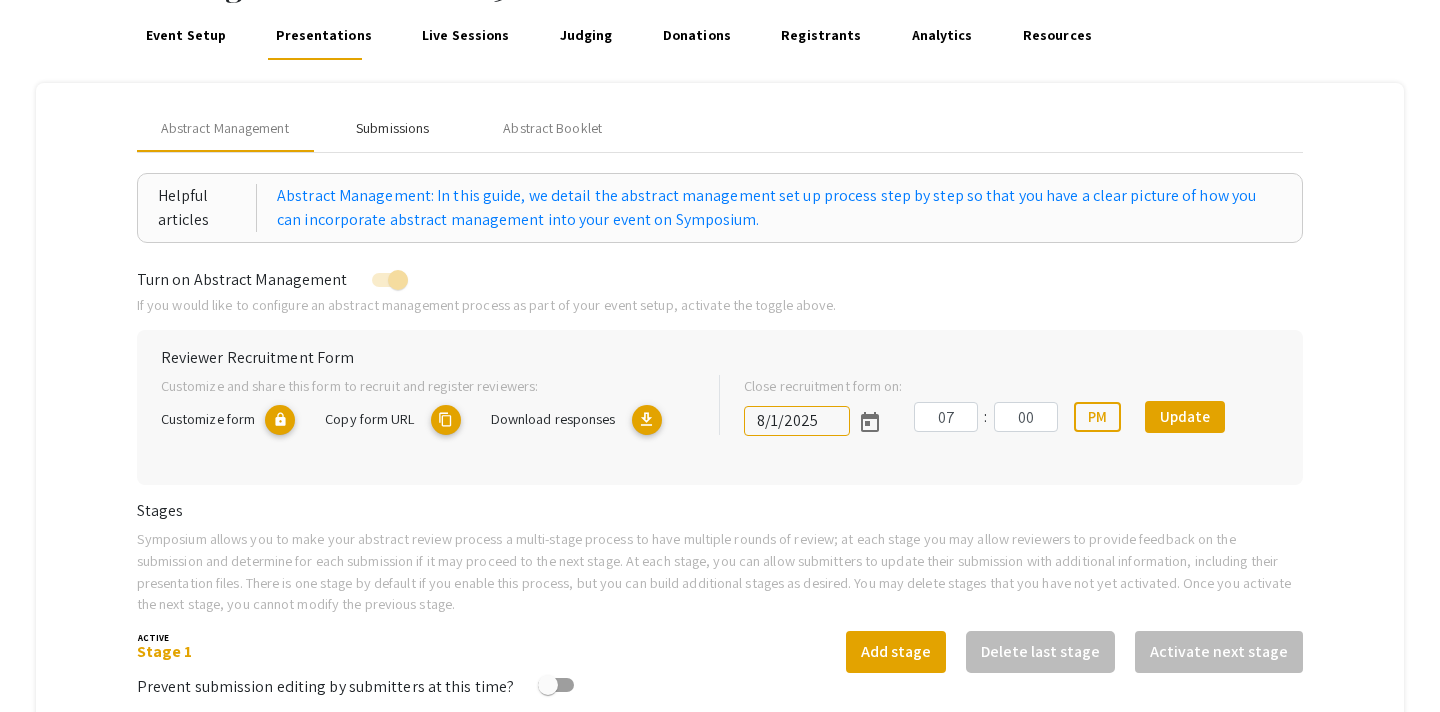 click on "Submissions" at bounding box center [392, 128] 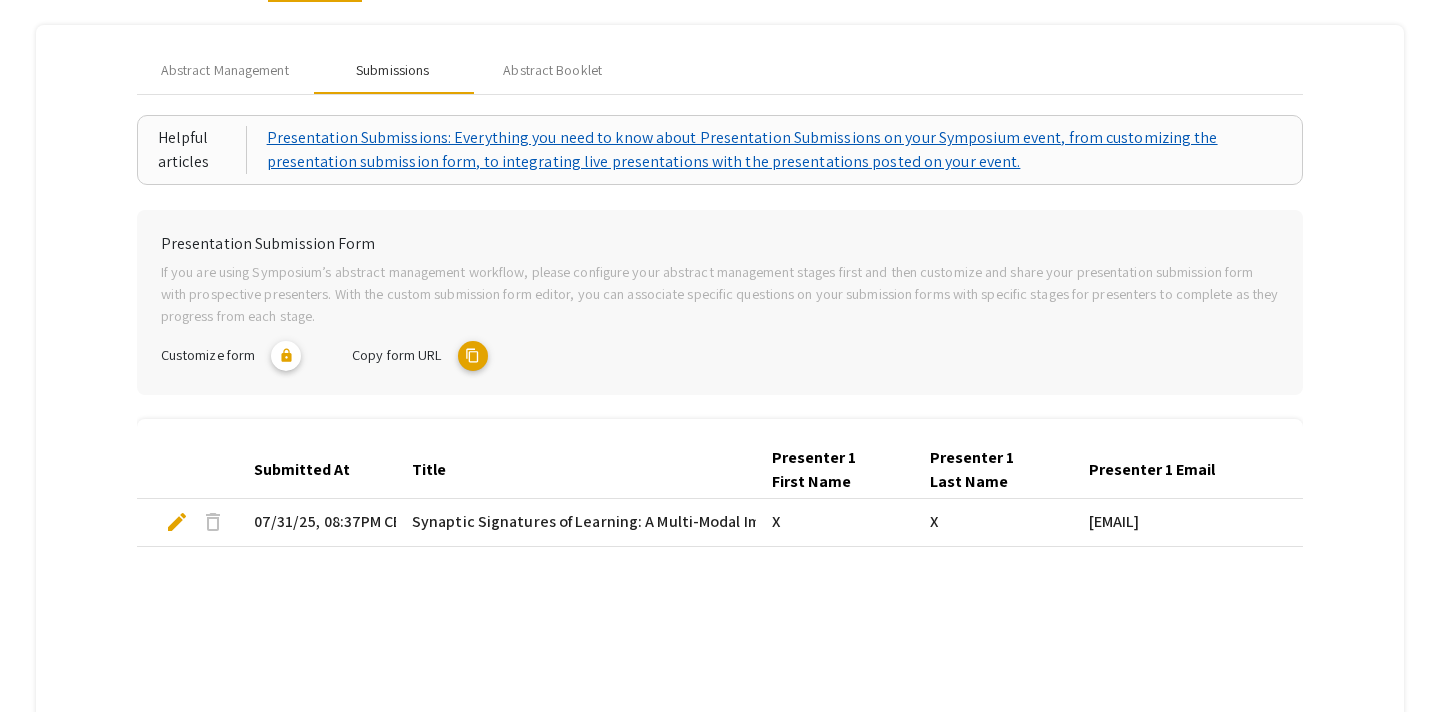 scroll, scrollTop: 0, scrollLeft: 0, axis: both 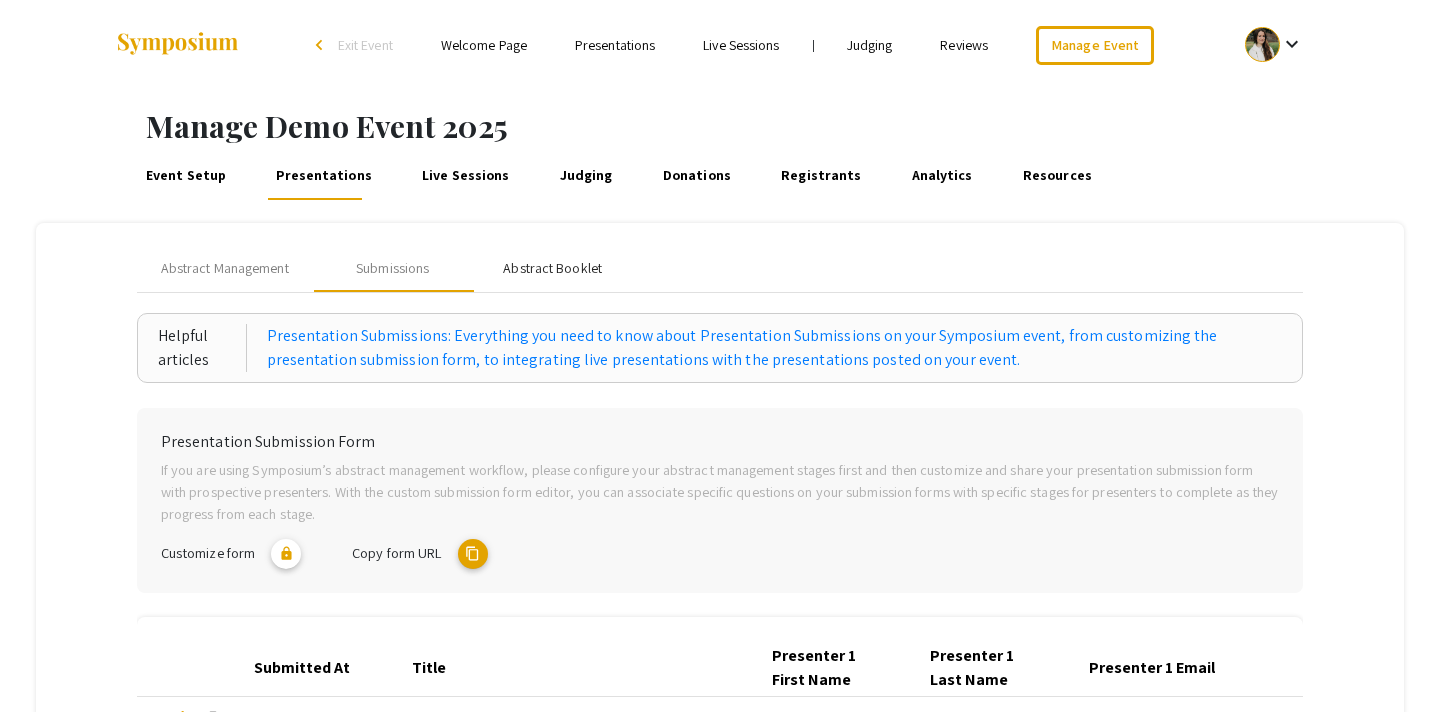 click on "Abstract Booklet" at bounding box center (552, 268) 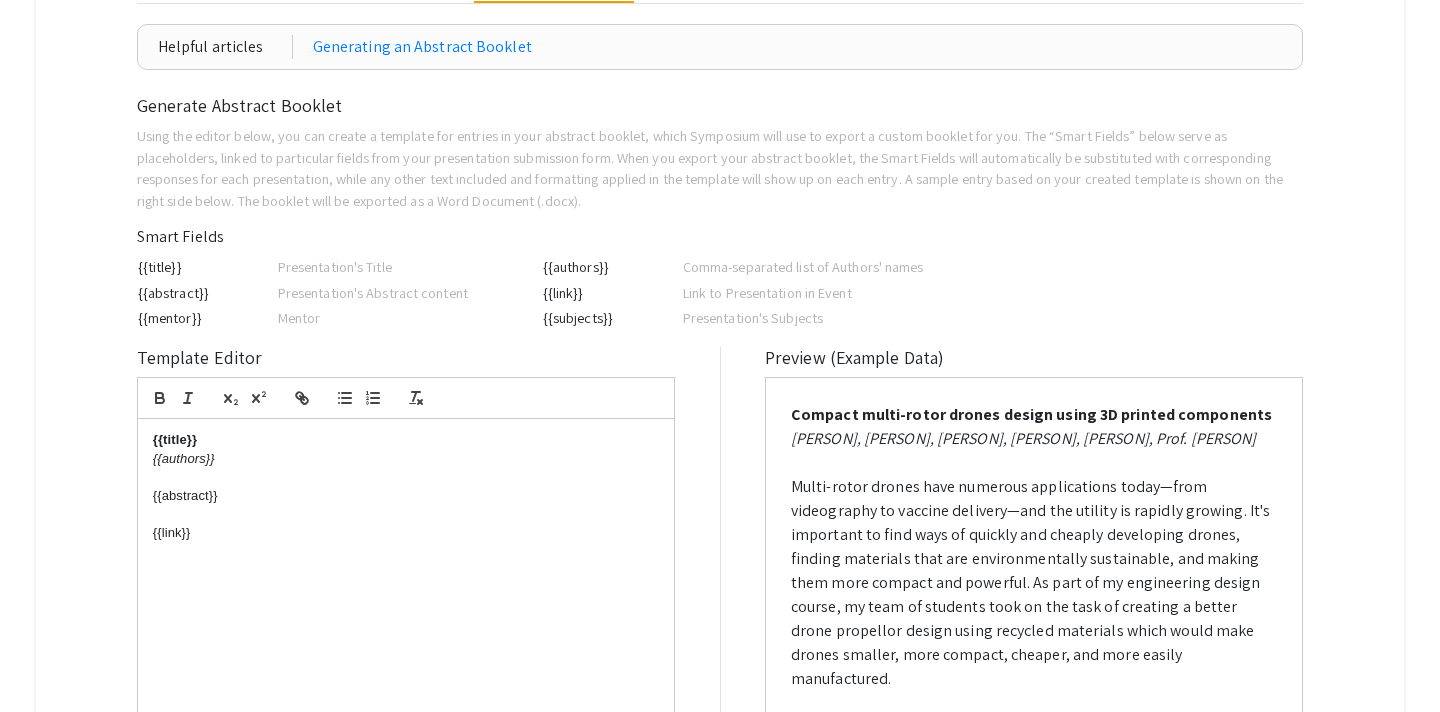 scroll, scrollTop: 0, scrollLeft: 0, axis: both 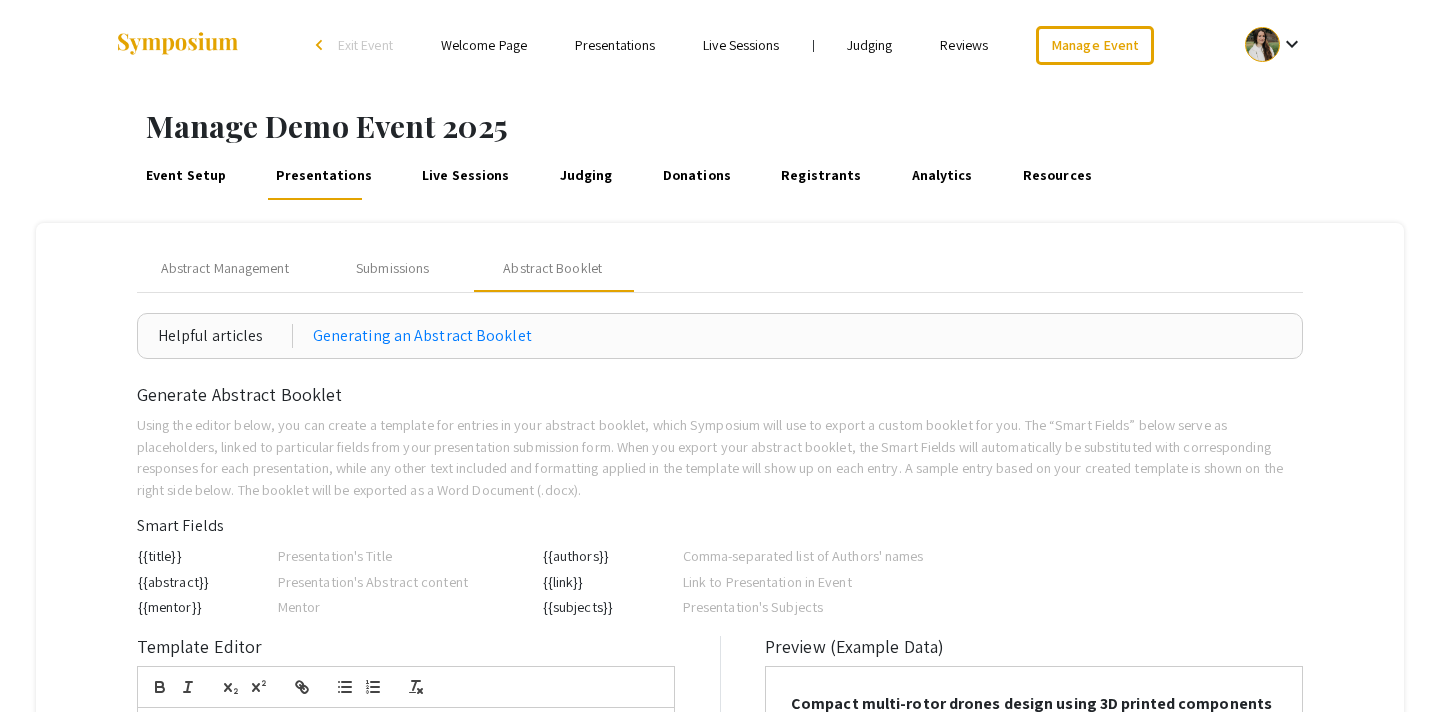 click on "Live Sessions" at bounding box center (466, 176) 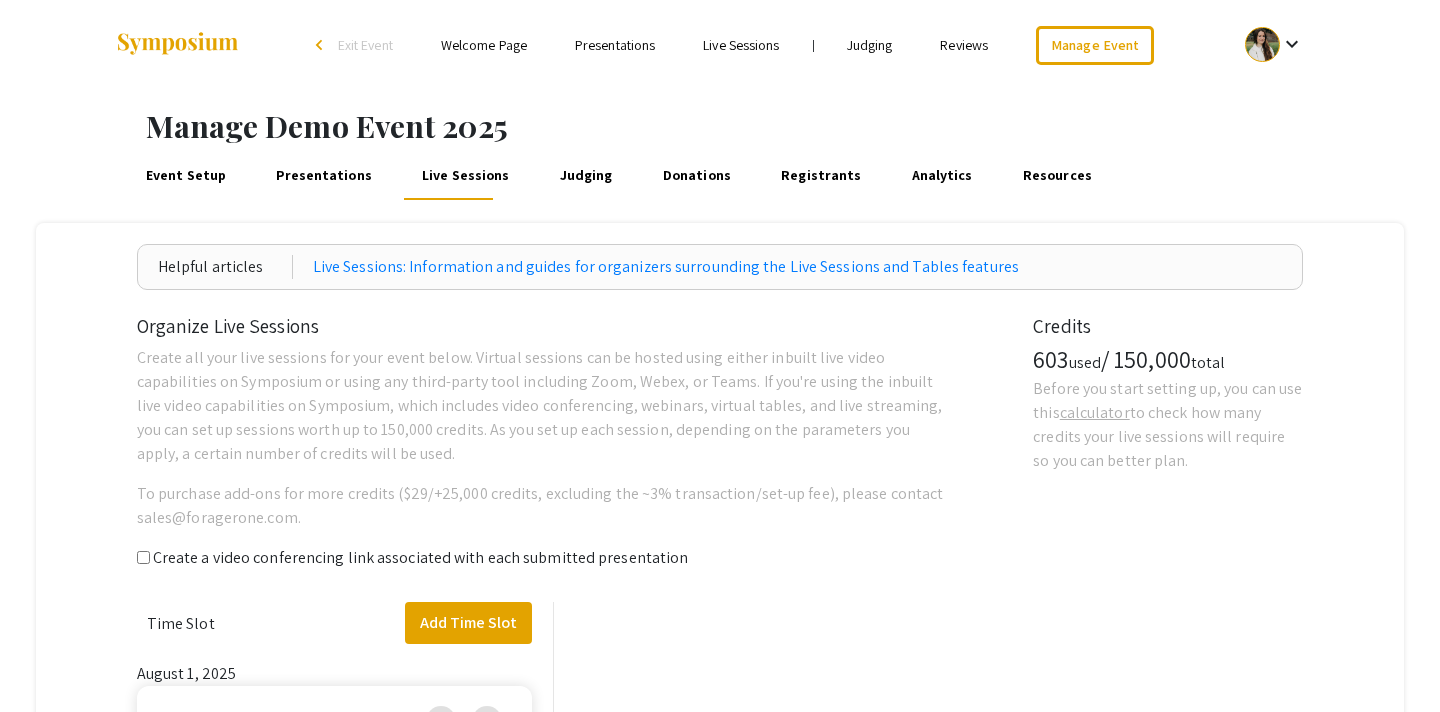 scroll, scrollTop: 136, scrollLeft: 0, axis: vertical 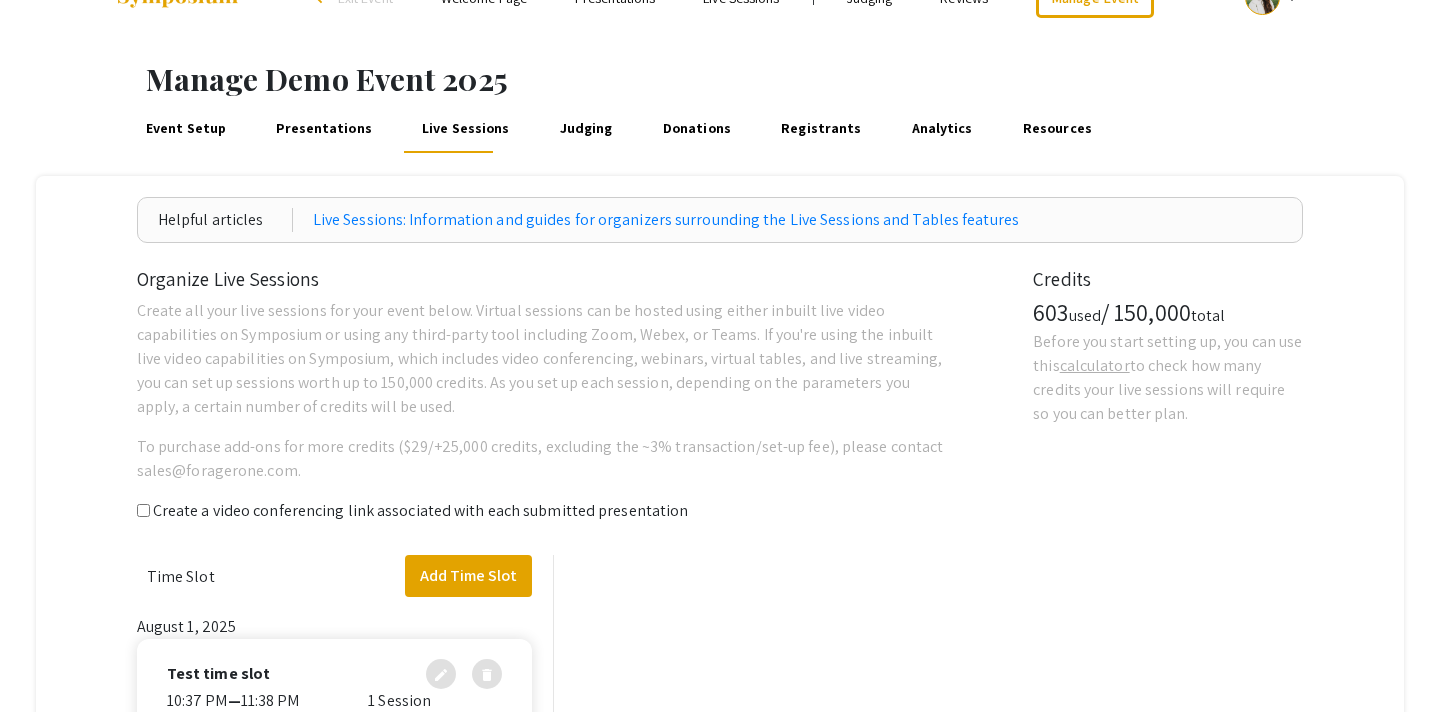 click on "Event Setup" at bounding box center [185, 129] 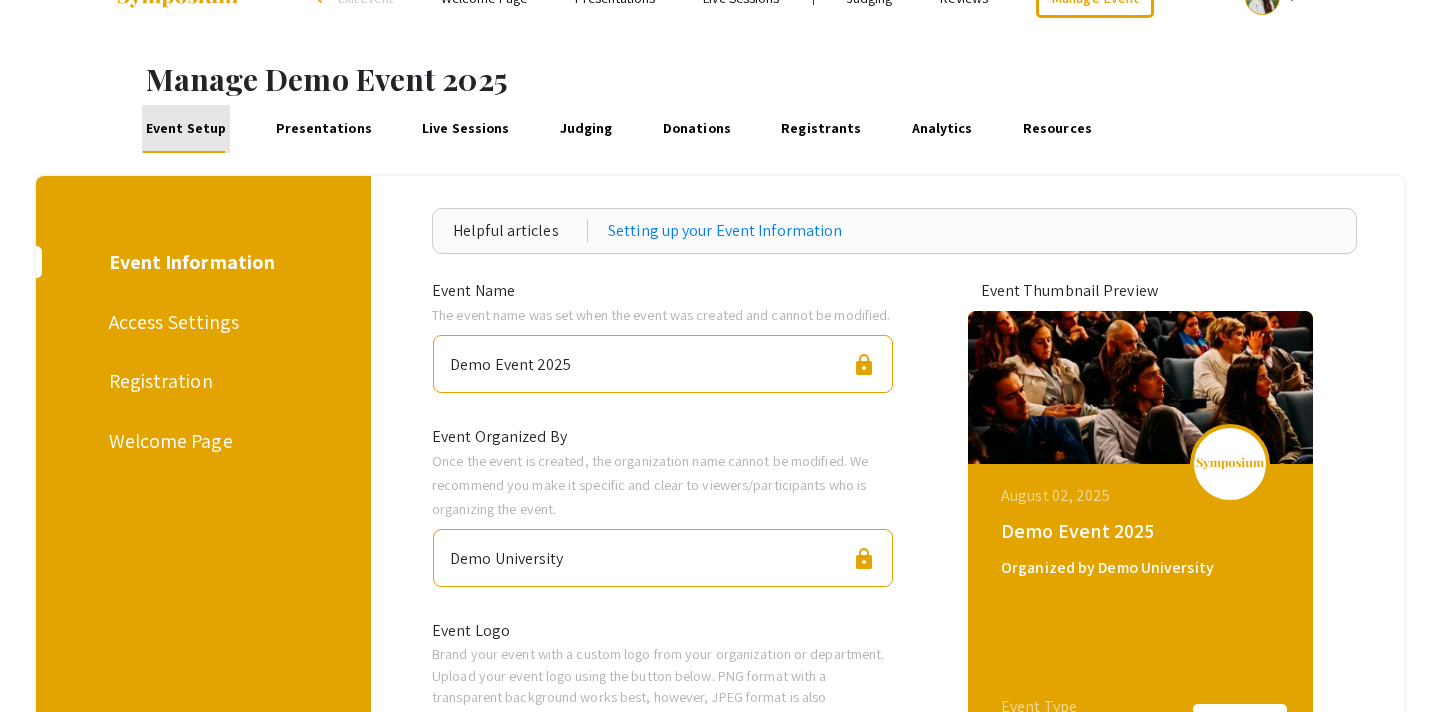 scroll, scrollTop: 0, scrollLeft: 0, axis: both 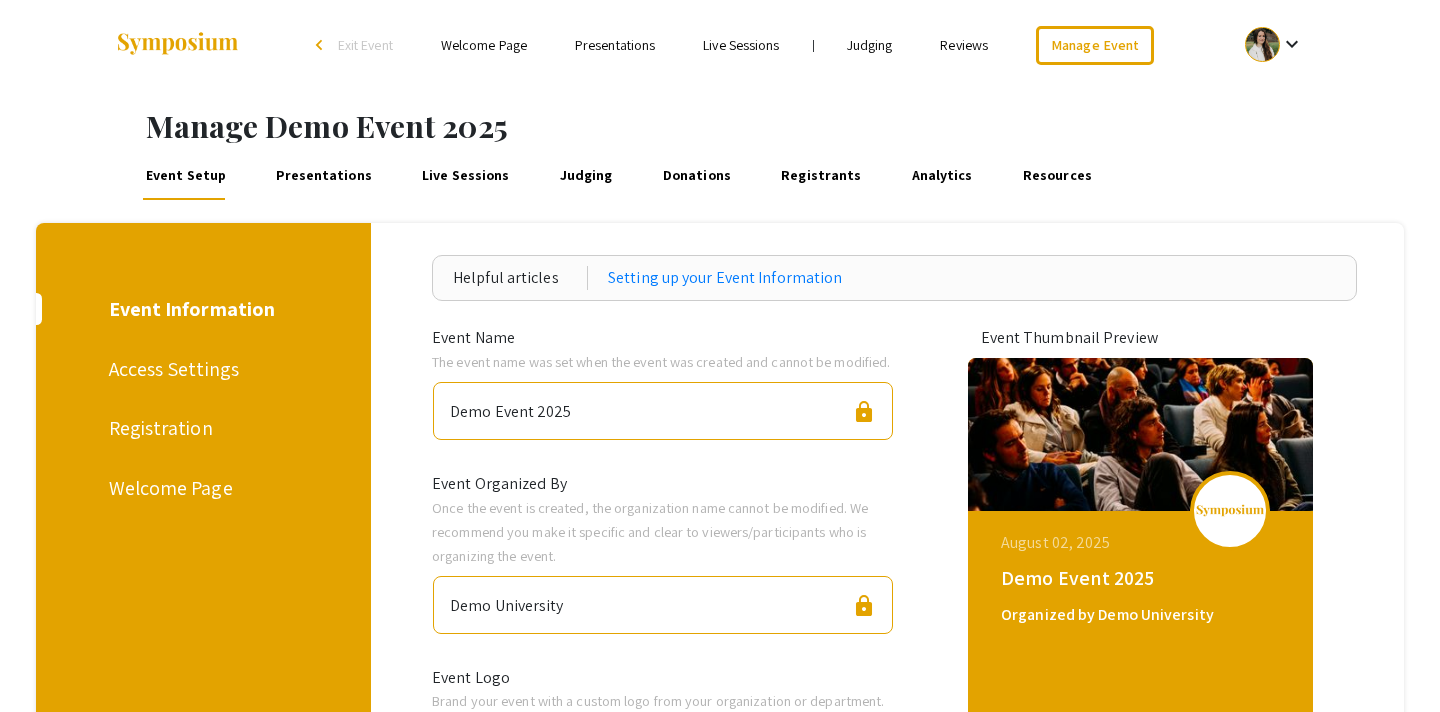 click on "Judging" at bounding box center (586, 176) 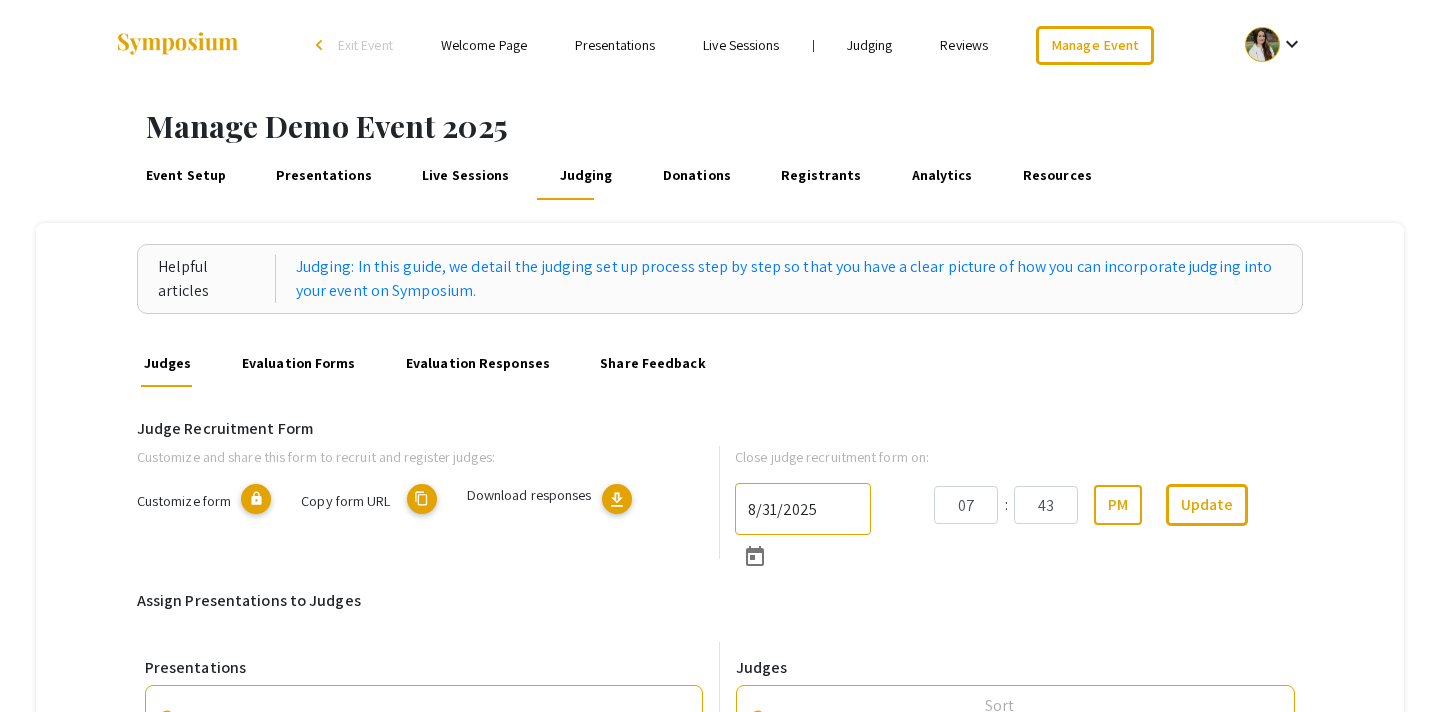scroll, scrollTop: 13, scrollLeft: 0, axis: vertical 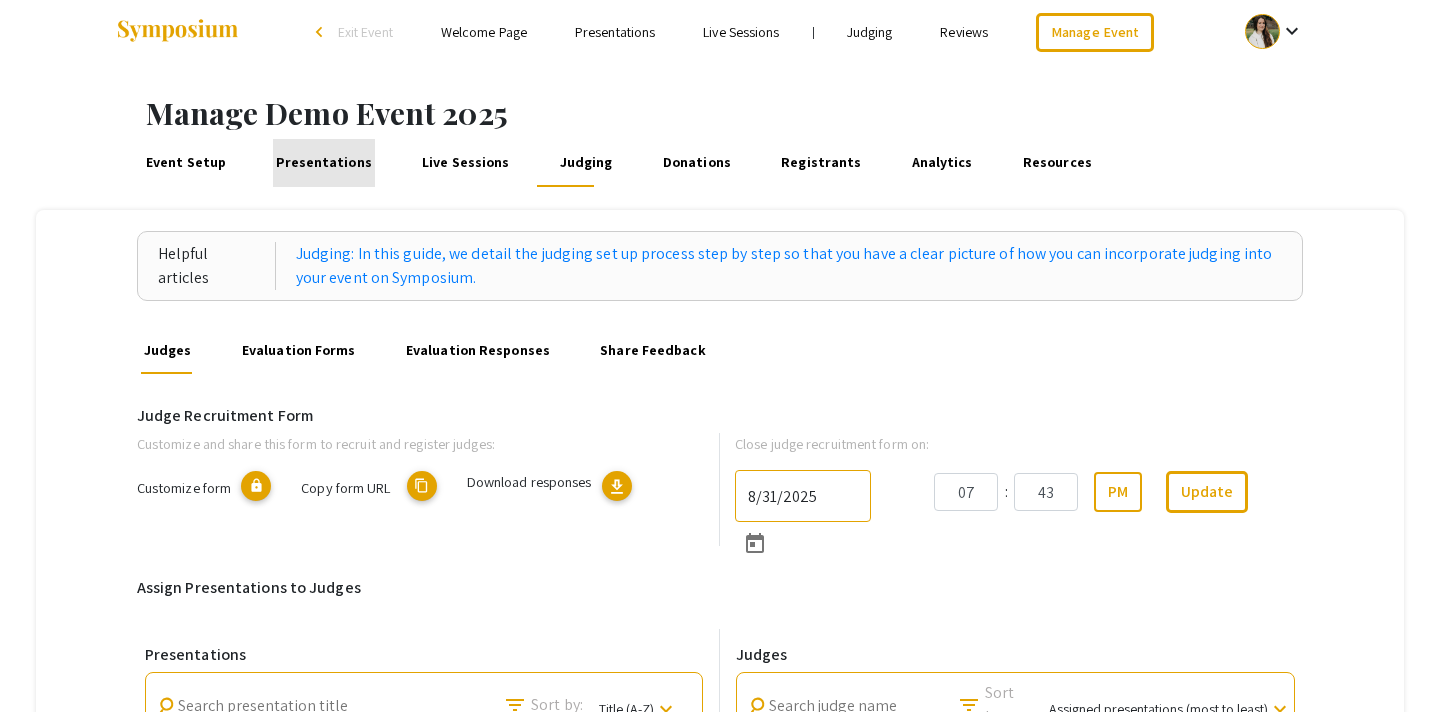 click on "Presentations" at bounding box center (324, 163) 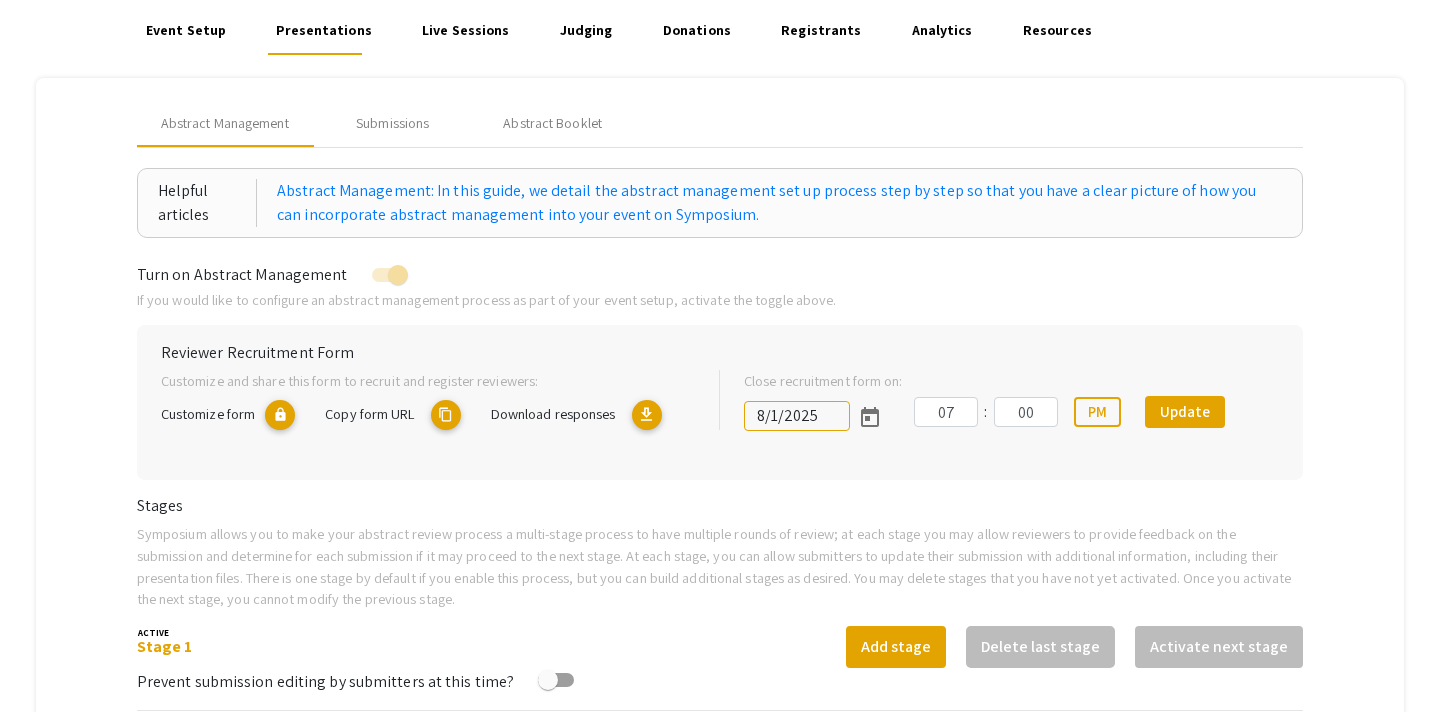 scroll, scrollTop: 0, scrollLeft: 0, axis: both 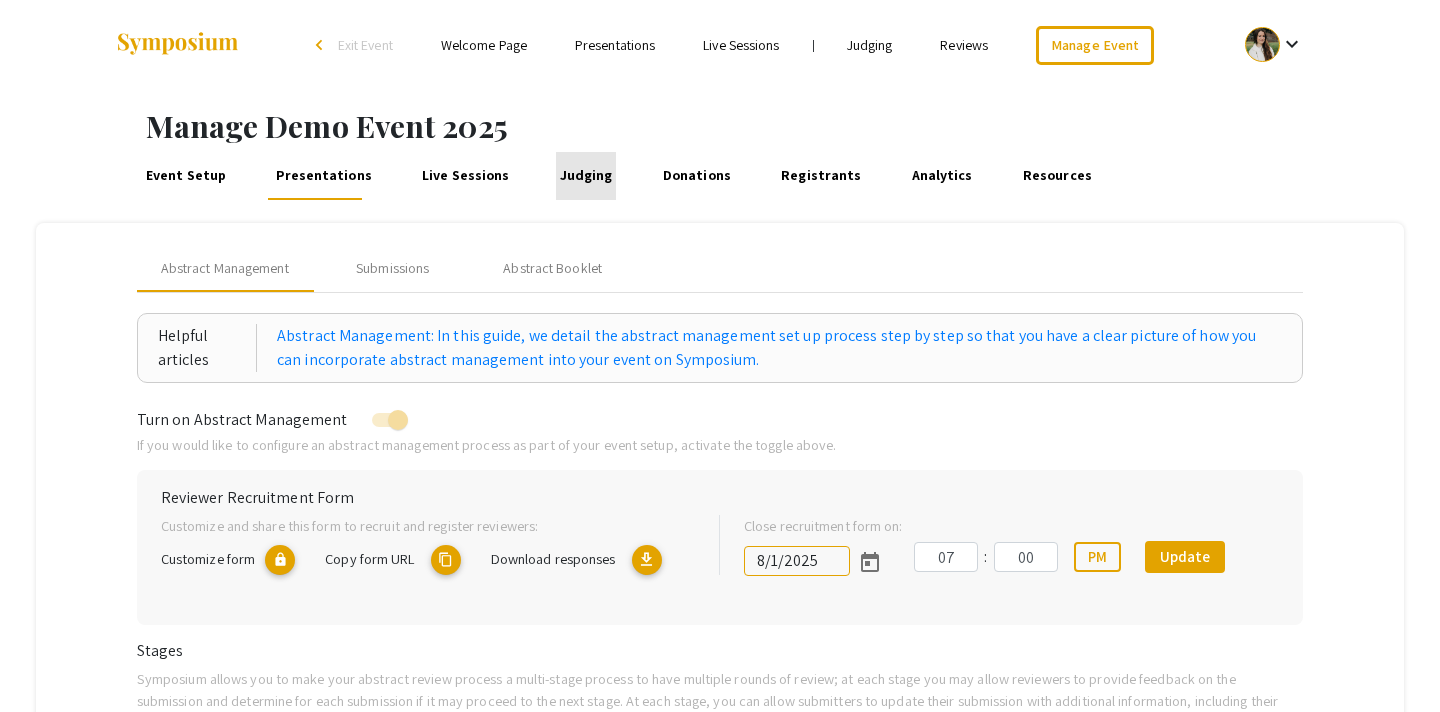 click on "Judging" at bounding box center [586, 176] 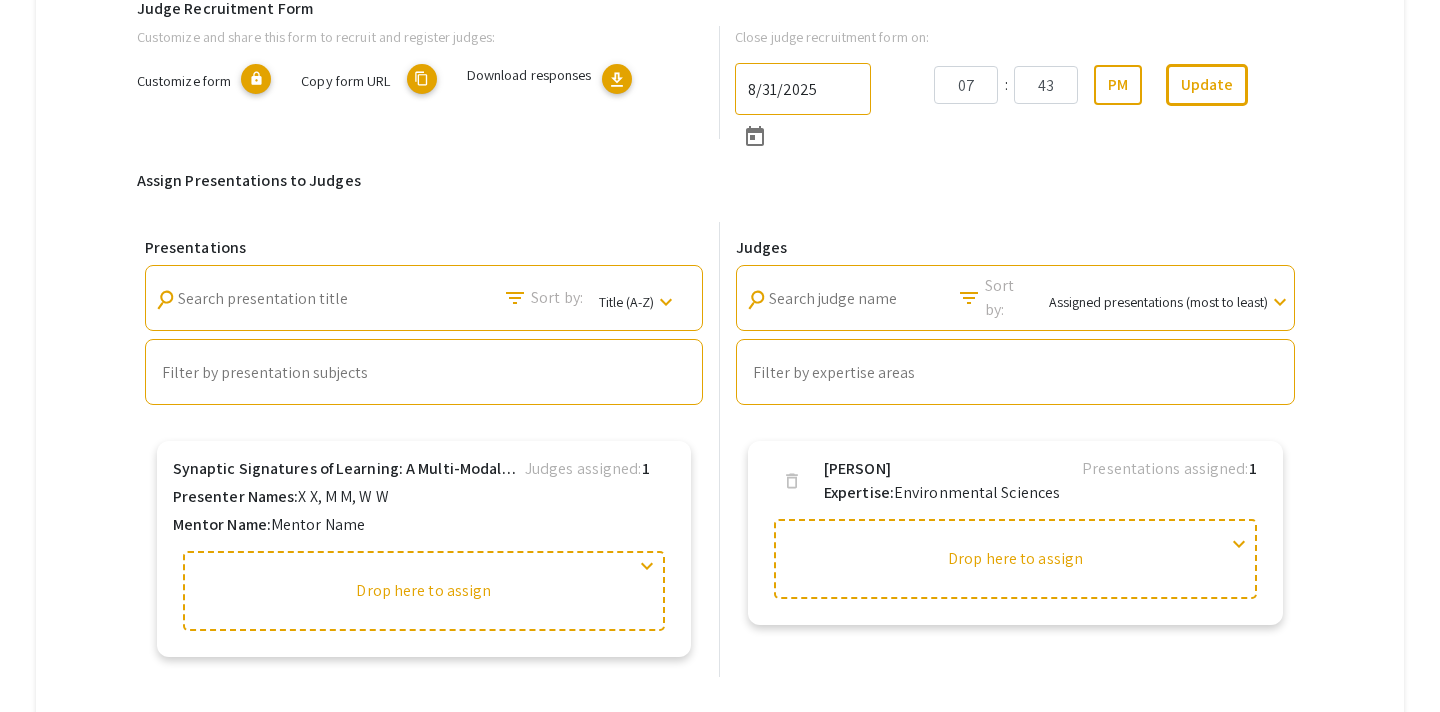 scroll, scrollTop: 473, scrollLeft: 0, axis: vertical 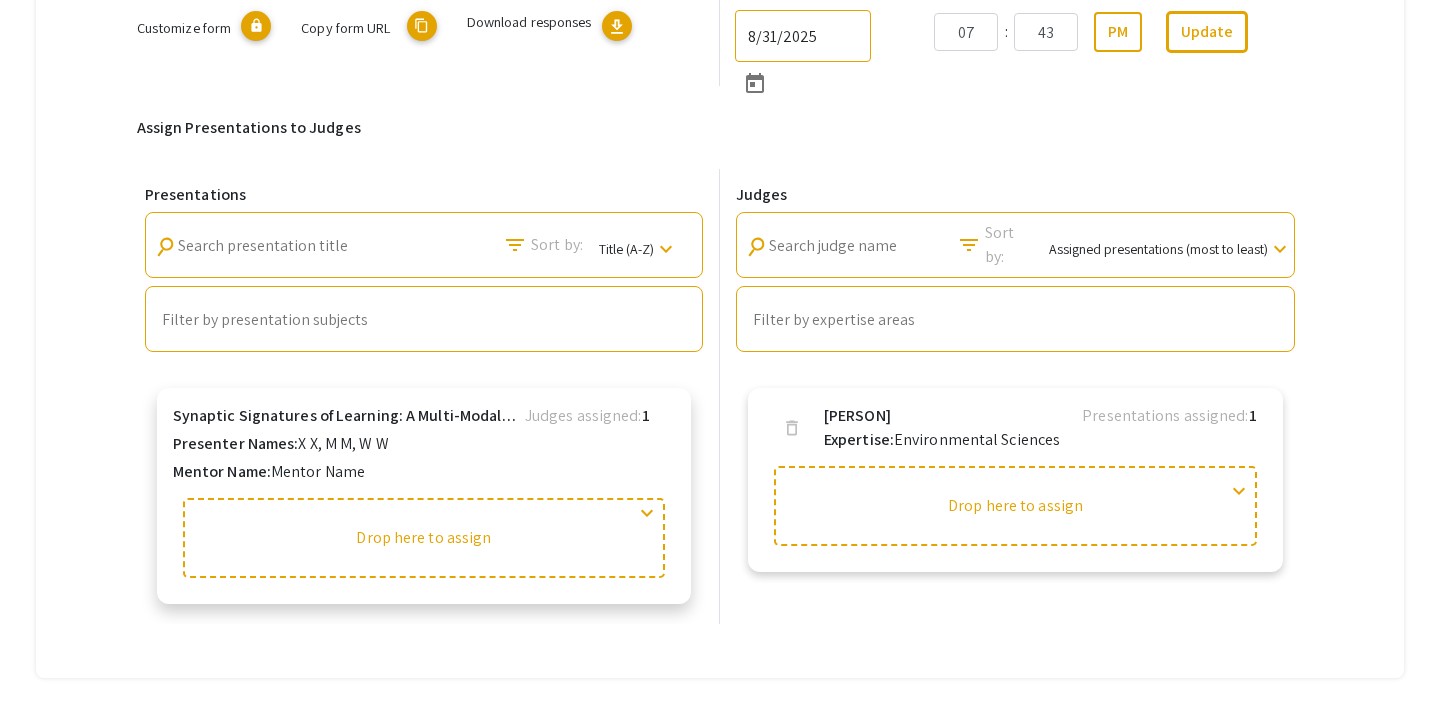 drag, startPoint x: 880, startPoint y: 512, endPoint x: 478, endPoint y: 540, distance: 402.97394 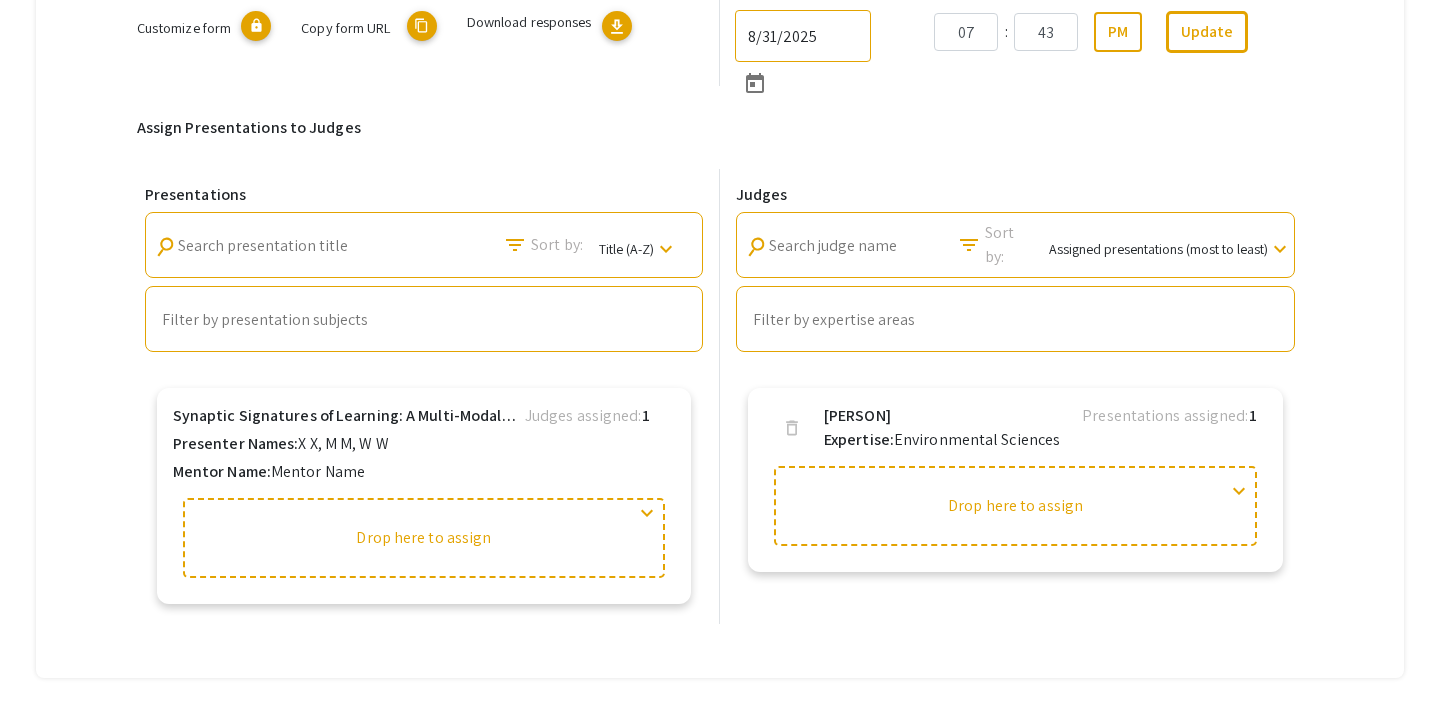 drag, startPoint x: 831, startPoint y: 526, endPoint x: 789, endPoint y: 576, distance: 65.29931 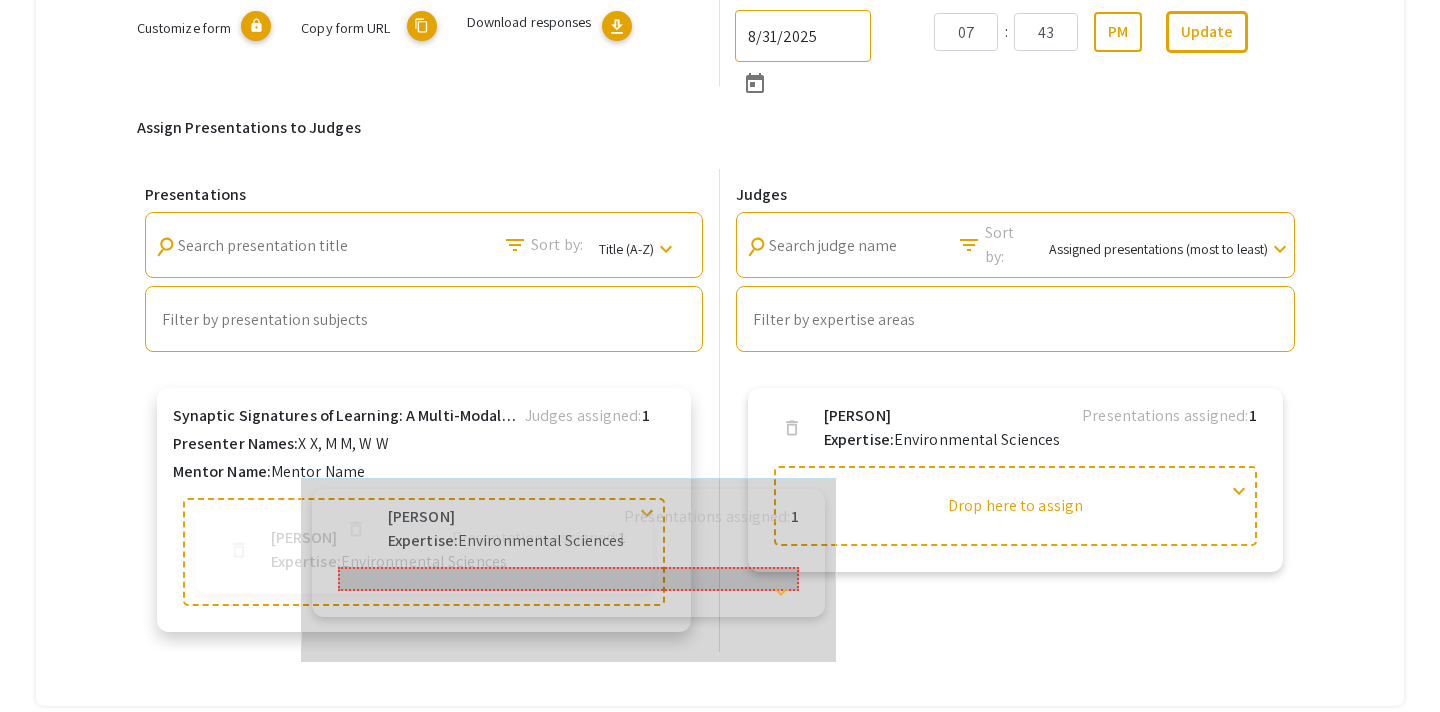 drag, startPoint x: 996, startPoint y: 435, endPoint x: 547, endPoint y: 526, distance: 458.1288 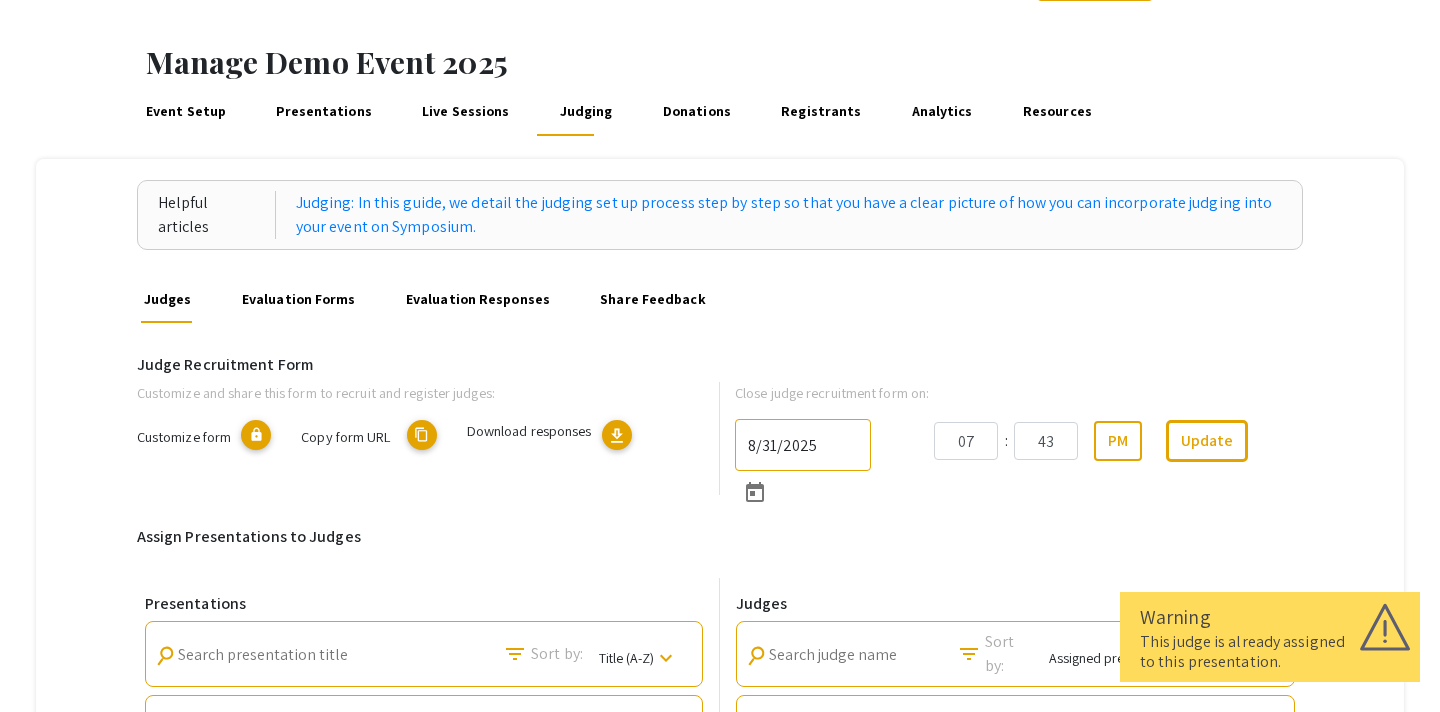 scroll, scrollTop: 0, scrollLeft: 0, axis: both 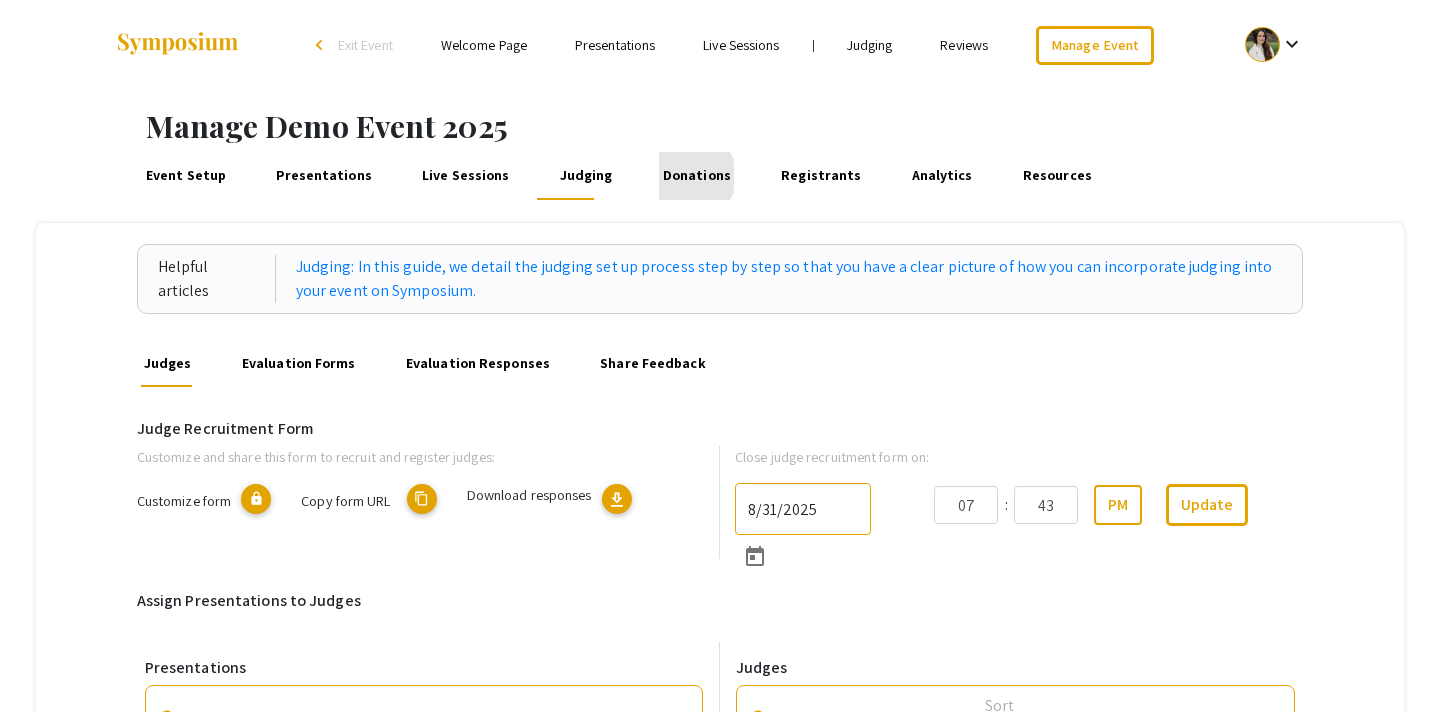 click on "Donations" at bounding box center [696, 176] 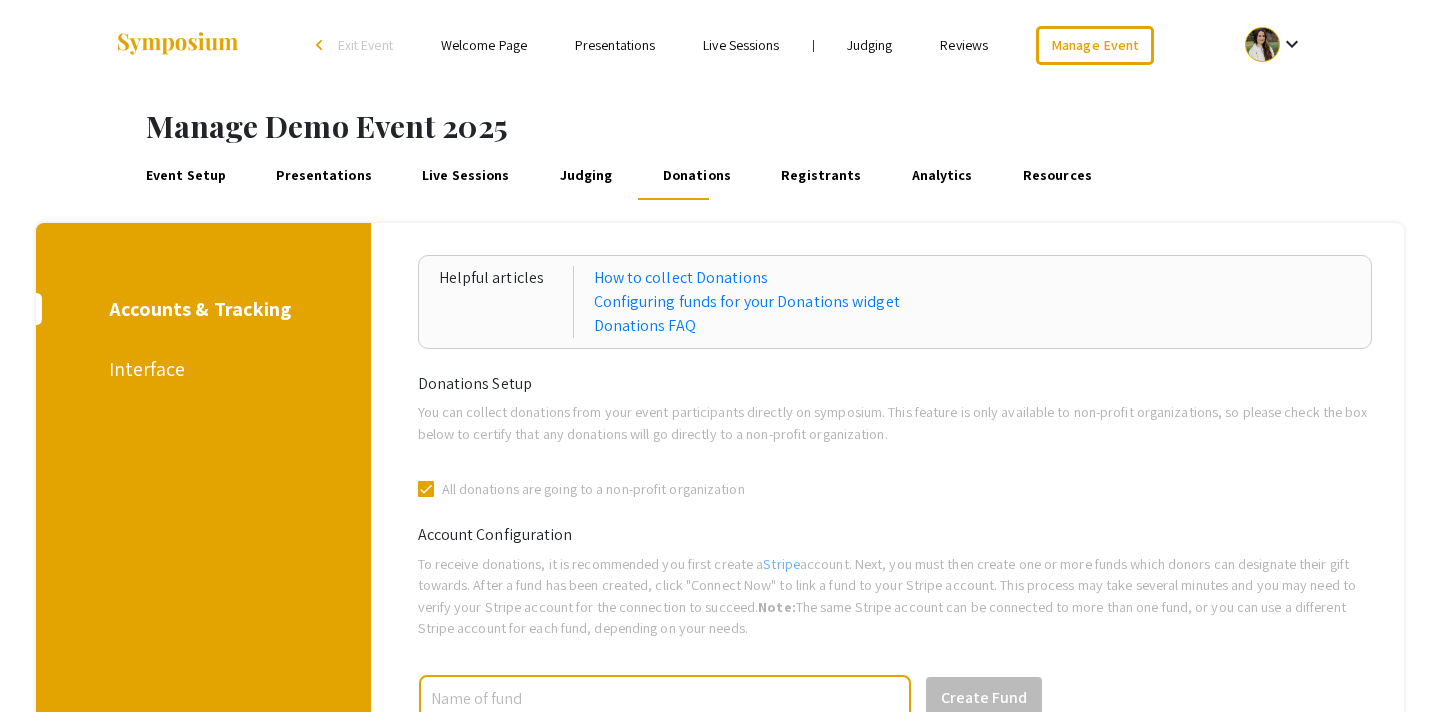 click on "Judging" at bounding box center [870, 45] 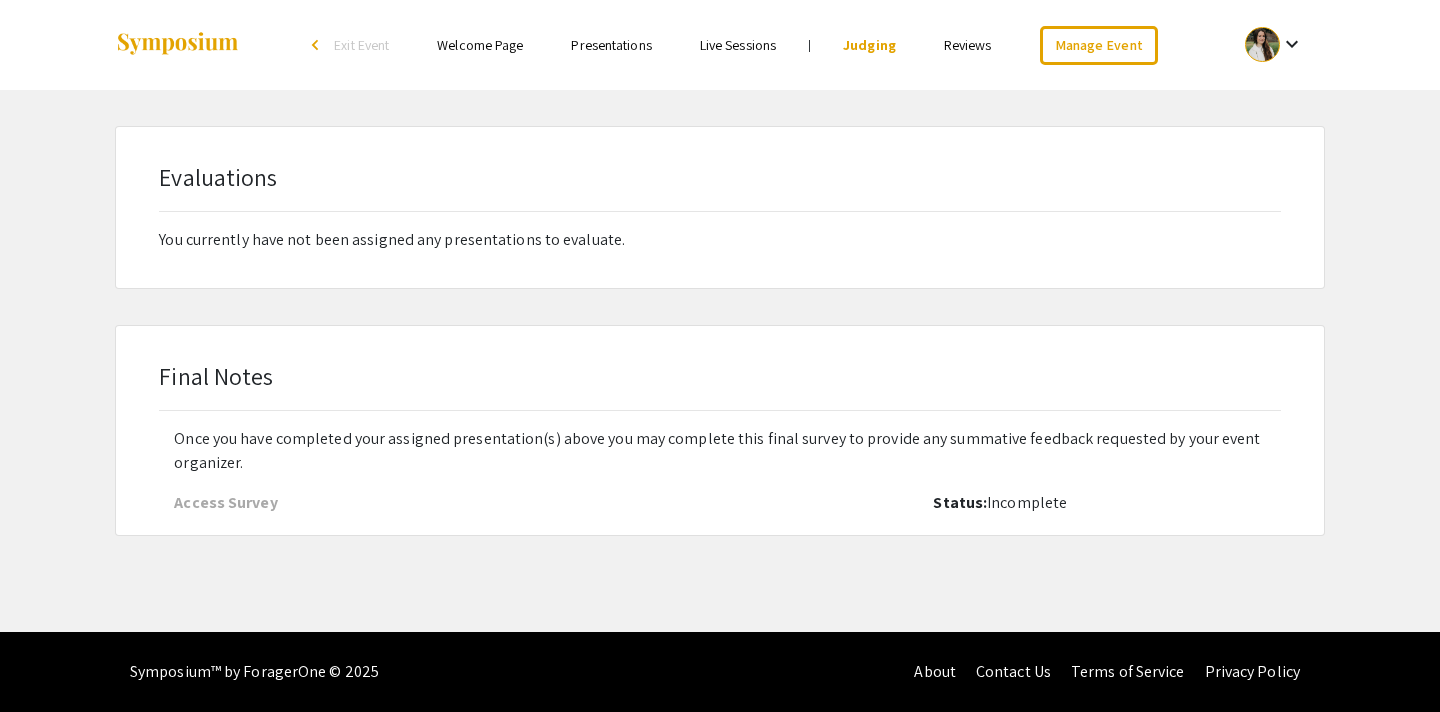 click on "Reviews" at bounding box center (968, 45) 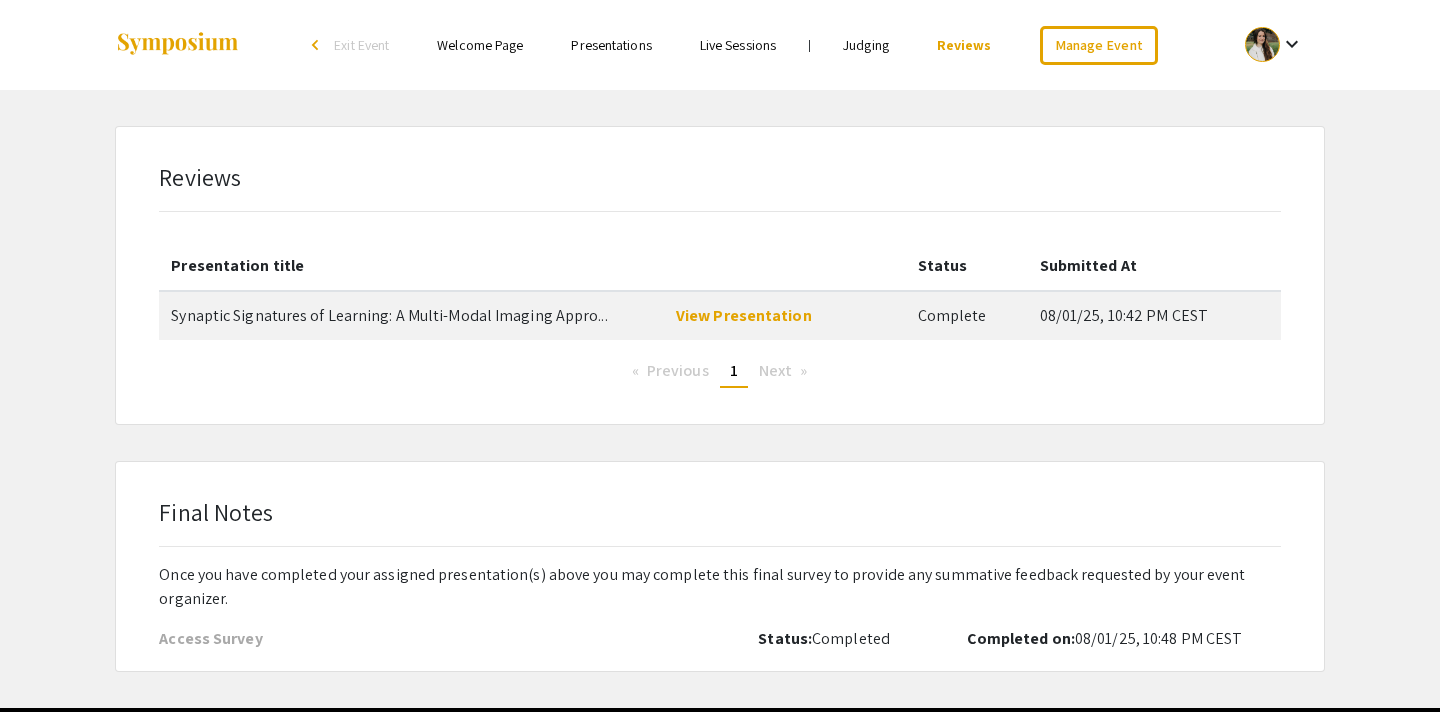 click on "Exit Event" at bounding box center (361, 45) 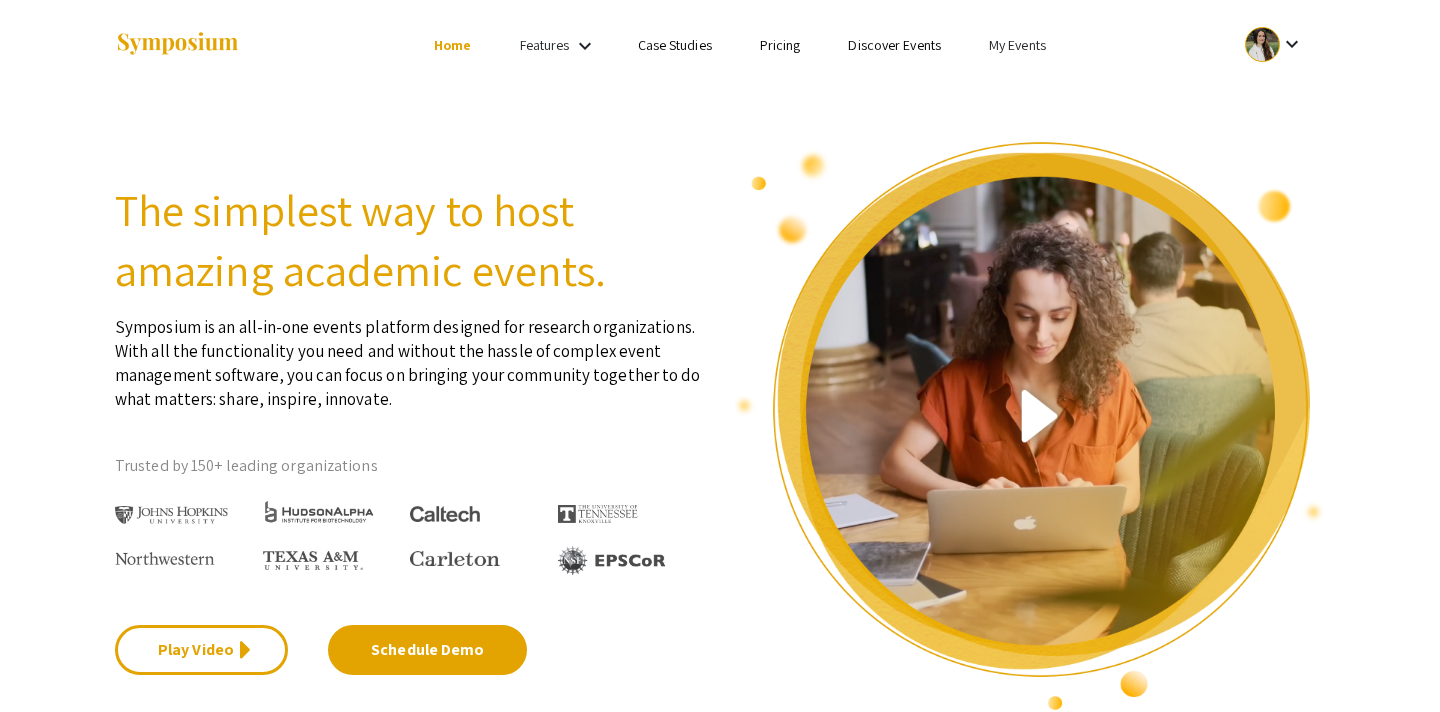 click on "My Events" at bounding box center (1017, 45) 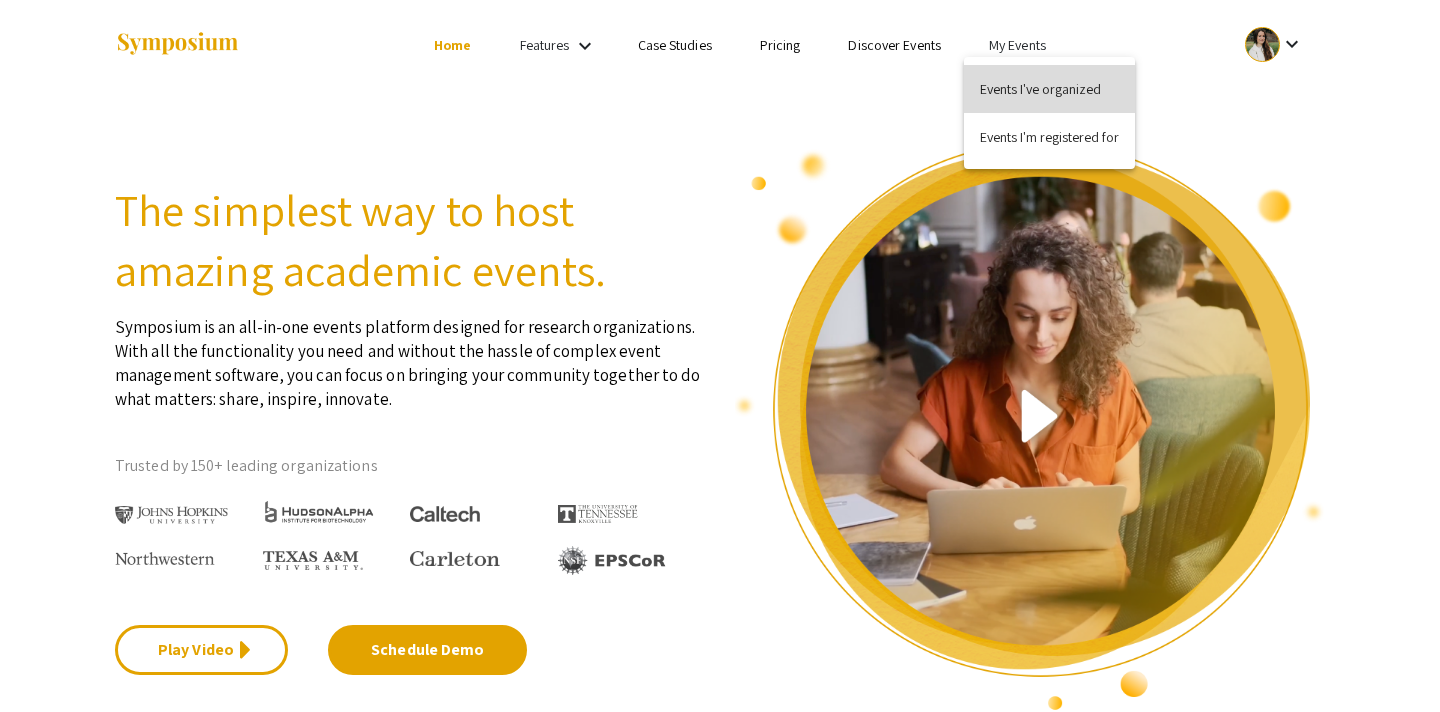 click on "Events I've organized" at bounding box center (1049, 89) 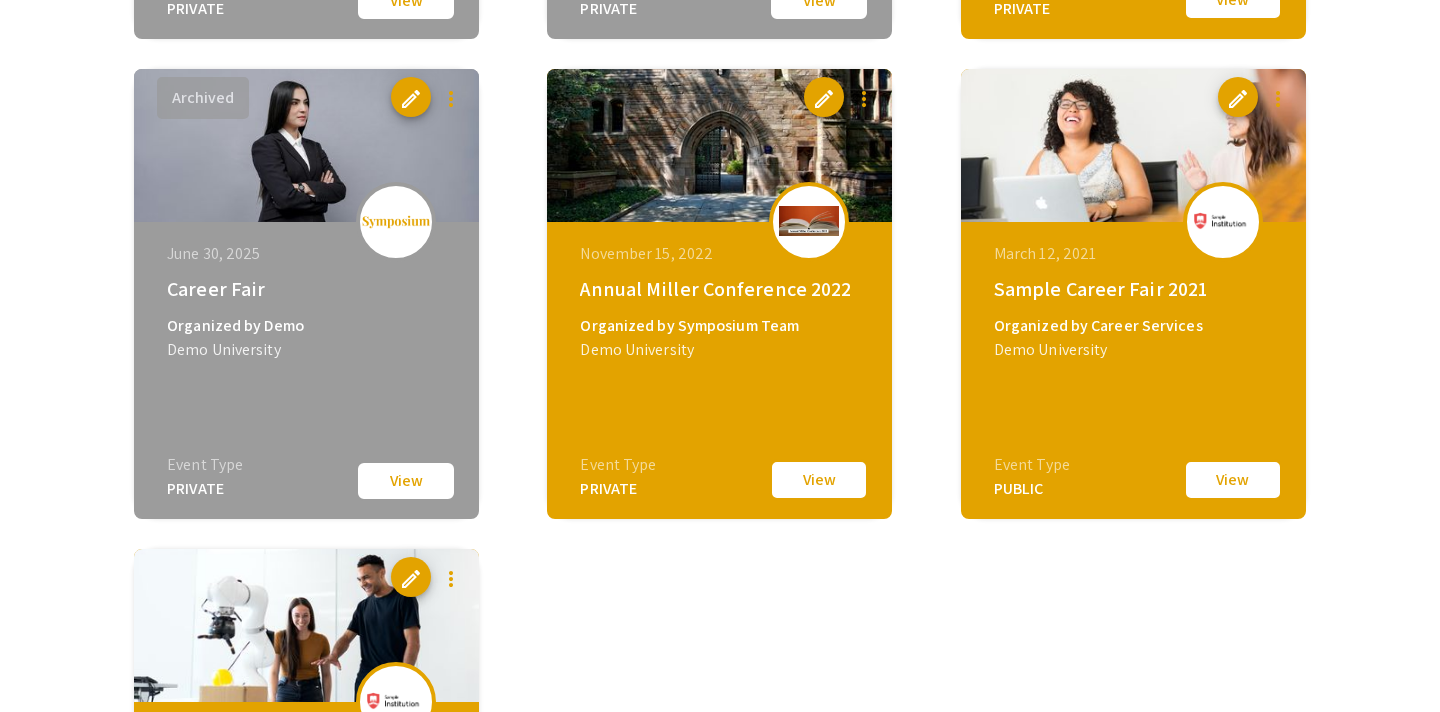 scroll, scrollTop: 1133, scrollLeft: 0, axis: vertical 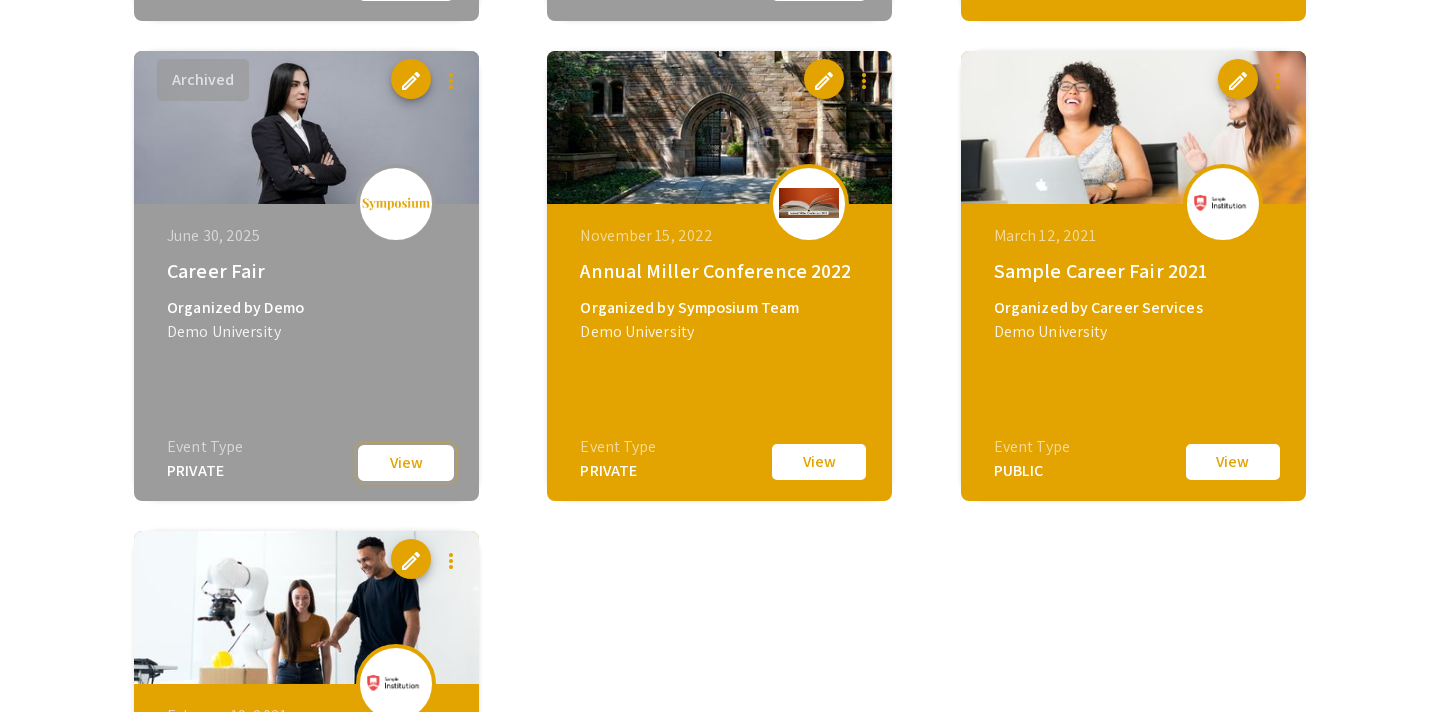 click on "View" 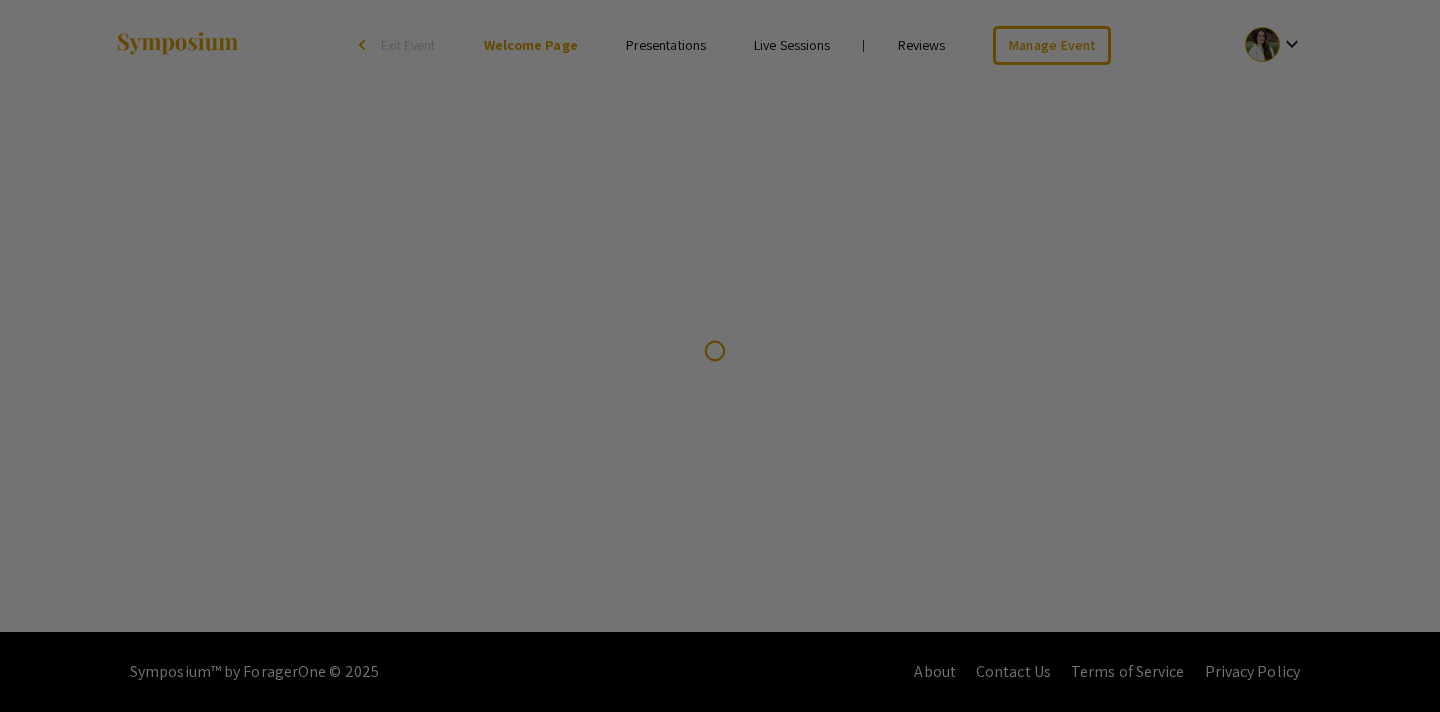 scroll, scrollTop: 0, scrollLeft: 0, axis: both 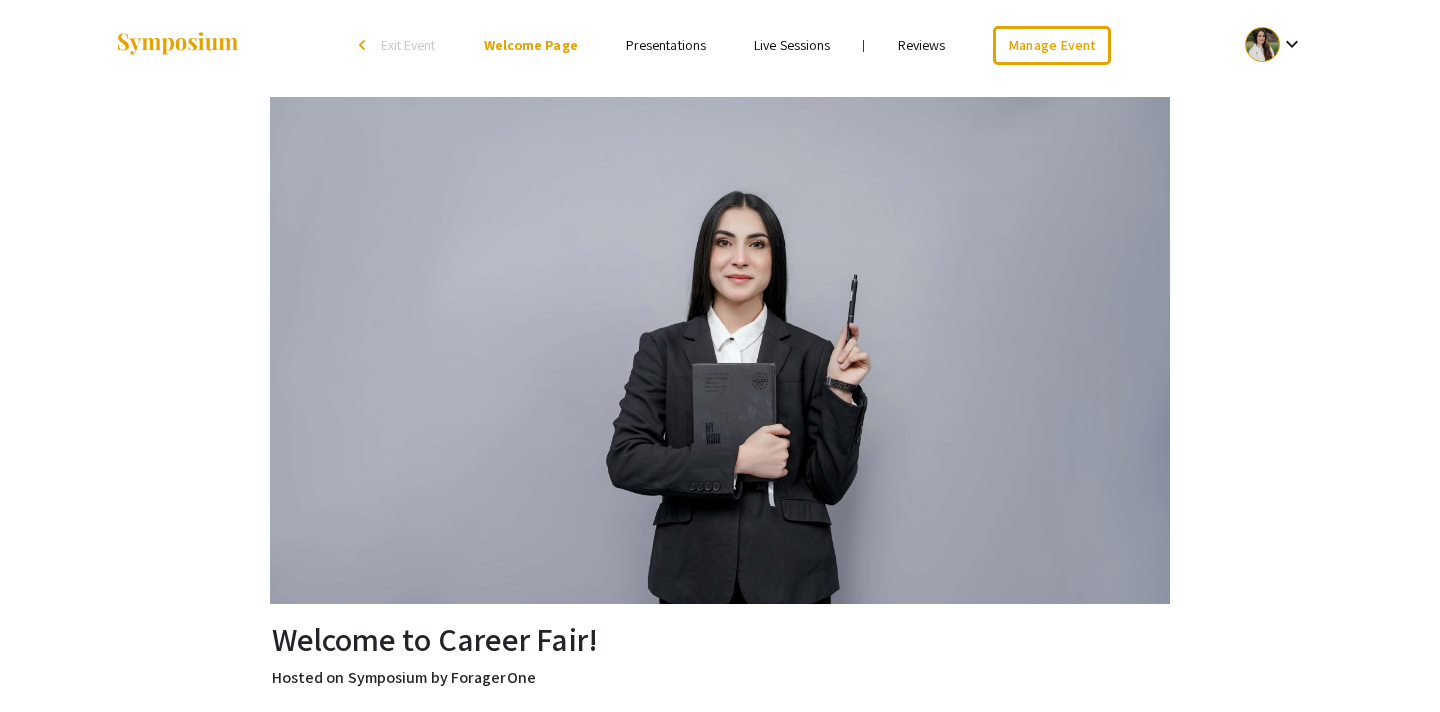 click on "Reviews" at bounding box center [922, 45] 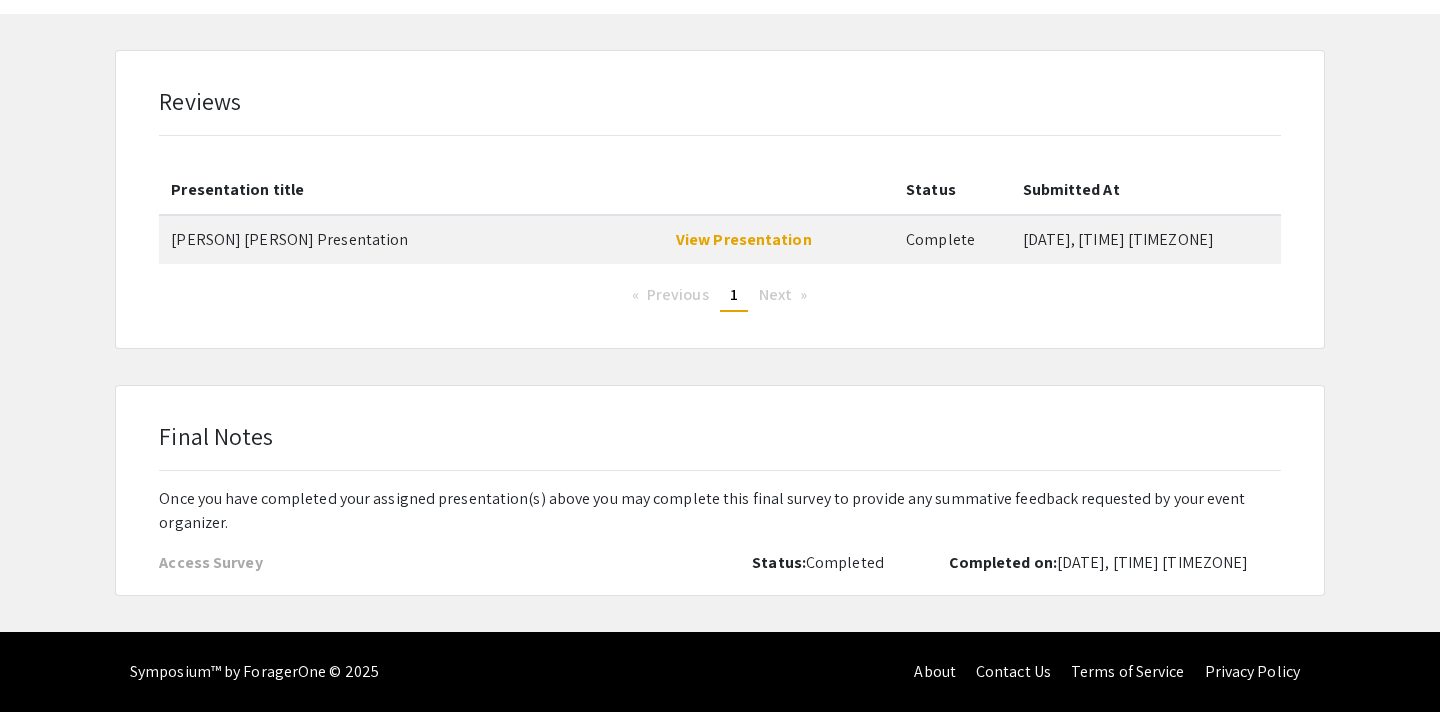 scroll, scrollTop: 0, scrollLeft: 0, axis: both 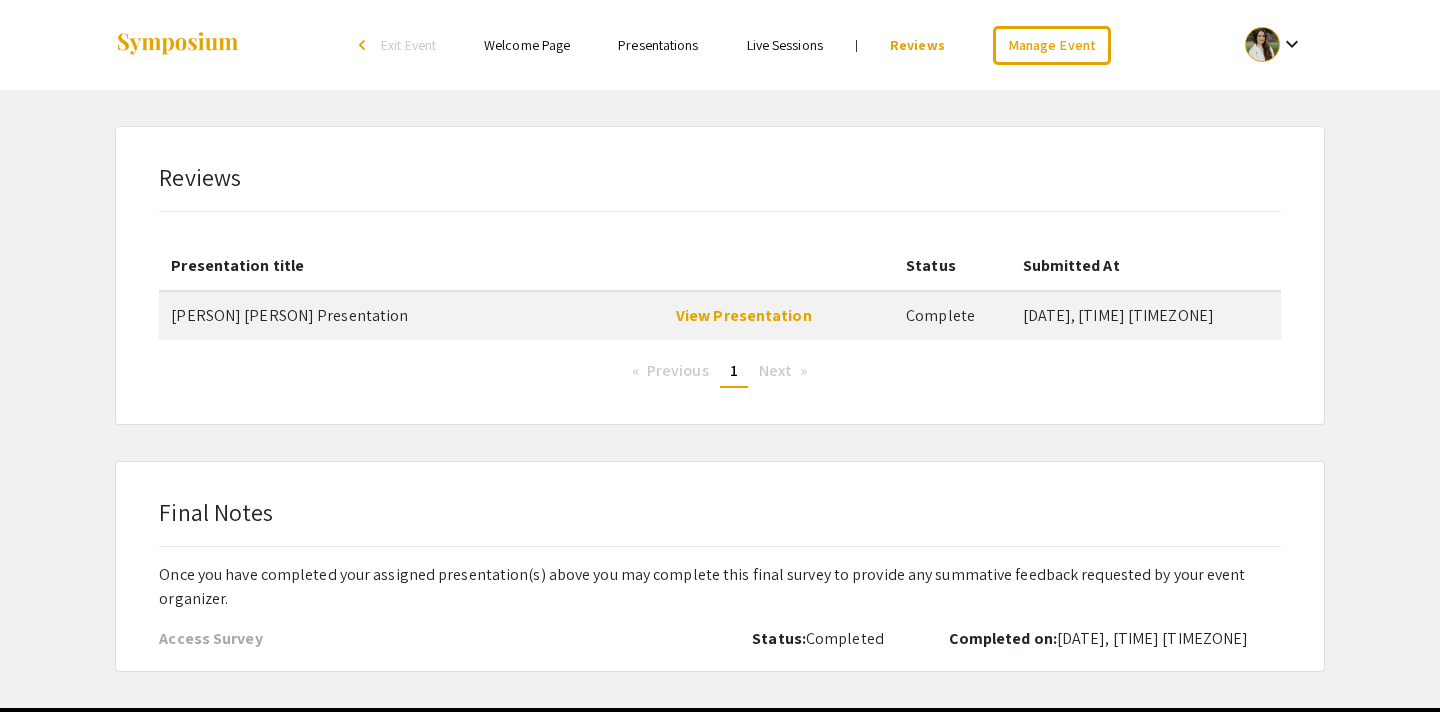 click on "Exit Event" at bounding box center [408, 45] 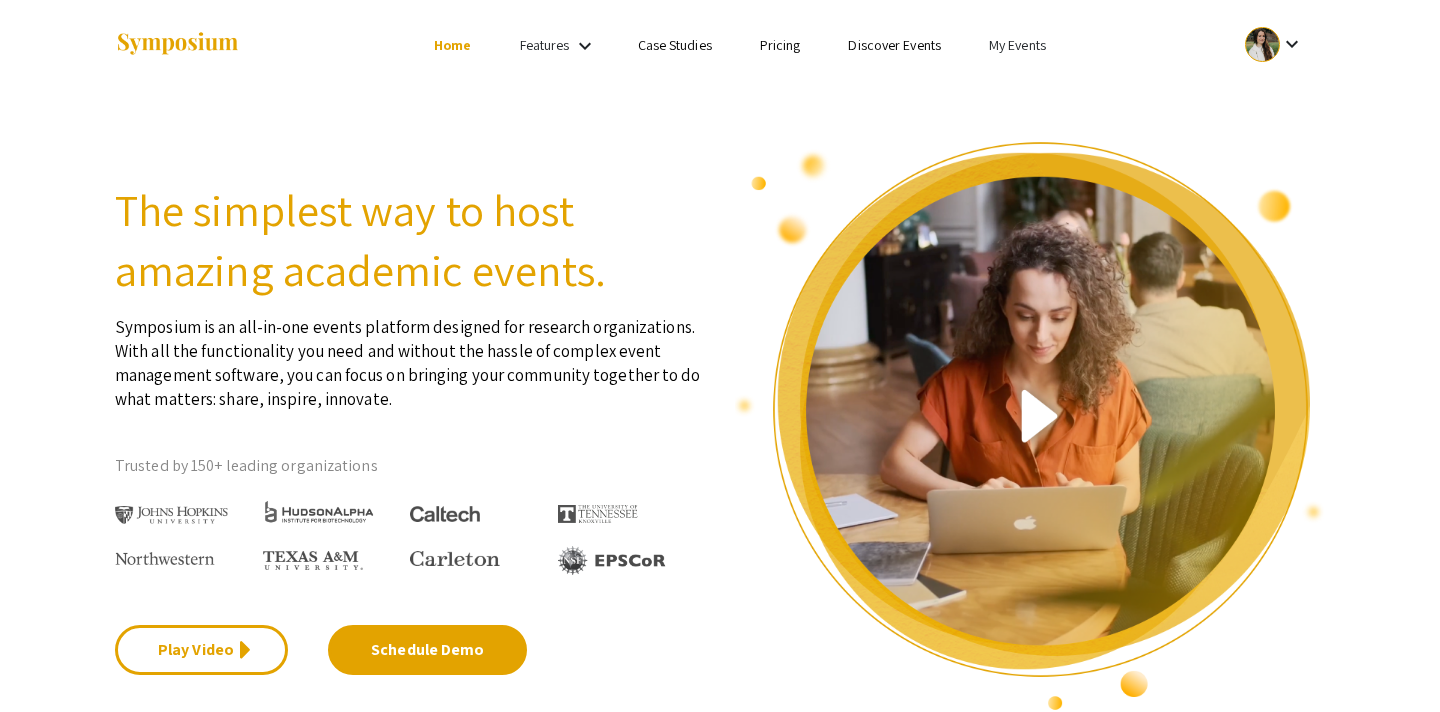 click on "My Events" at bounding box center (1017, 45) 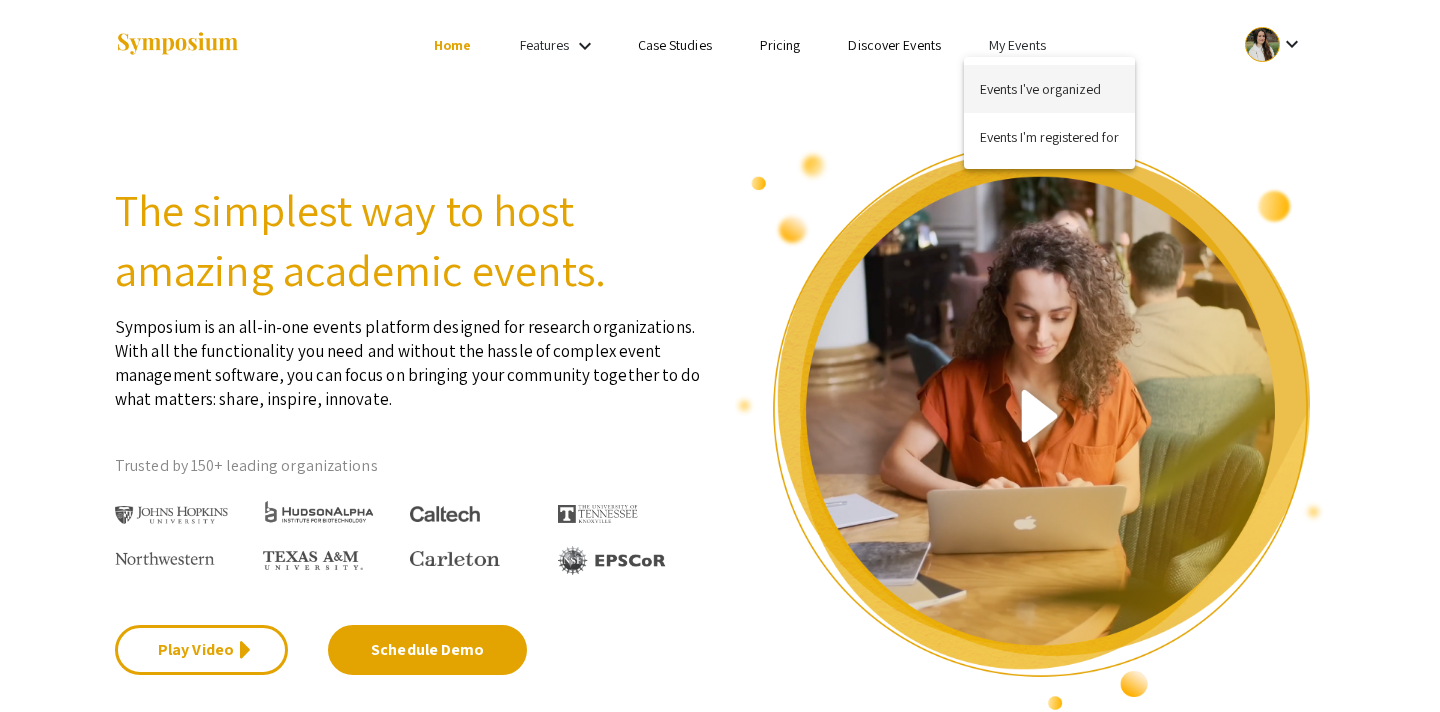 click on "Events I've organized" at bounding box center [1049, 89] 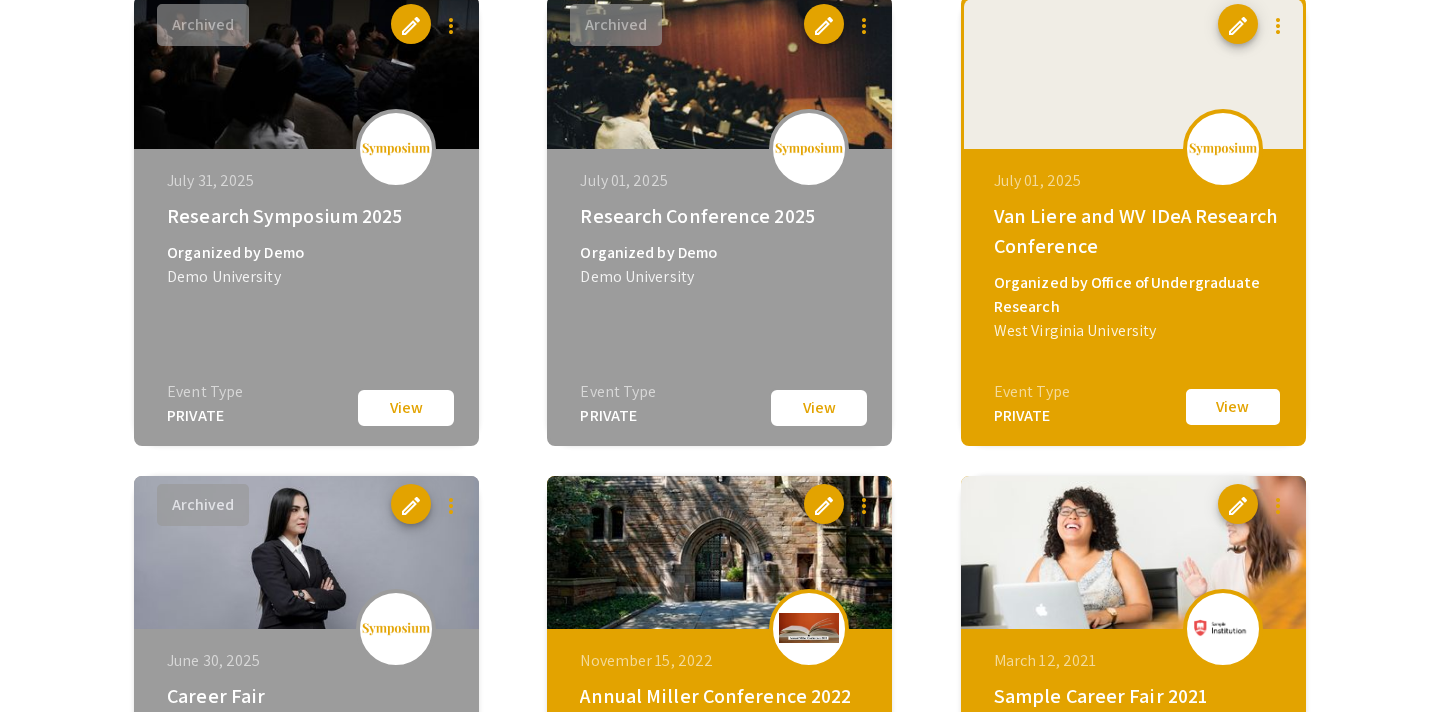 scroll, scrollTop: 697, scrollLeft: 0, axis: vertical 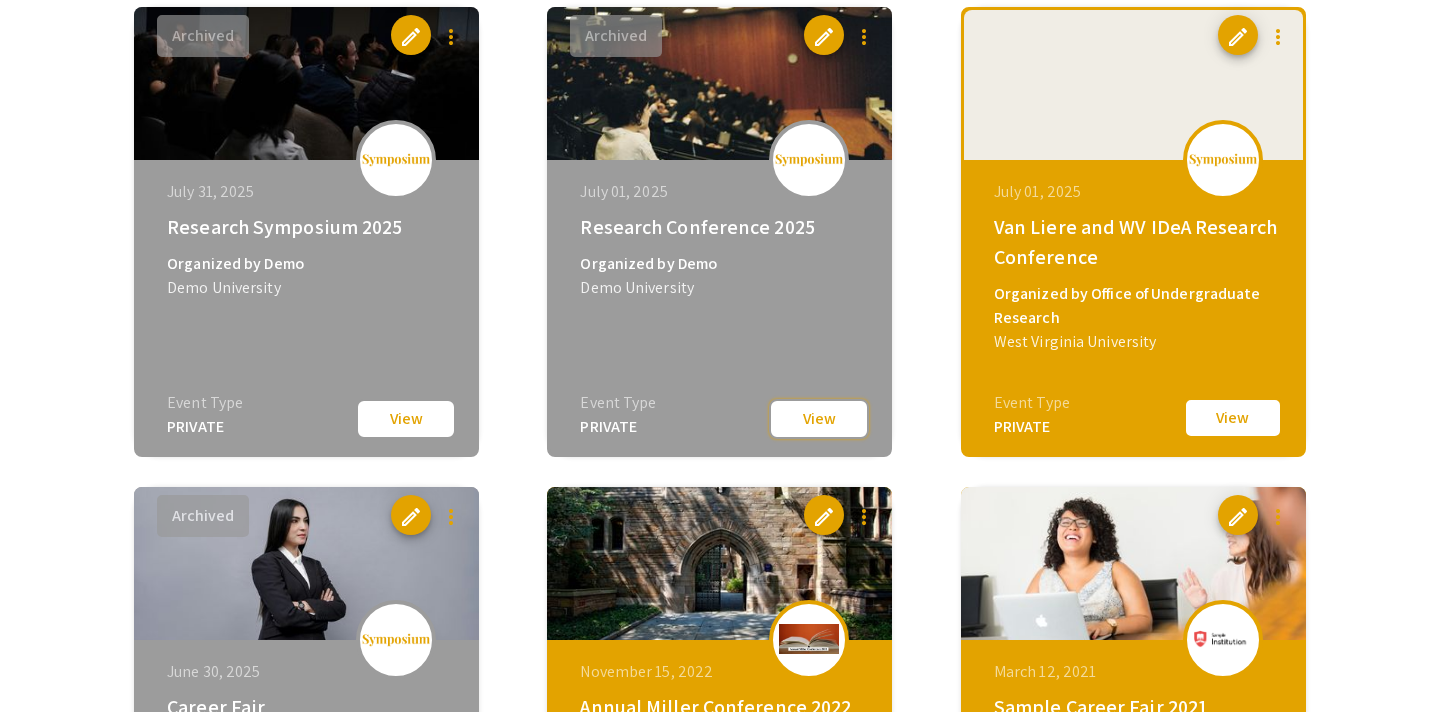 click on "View" 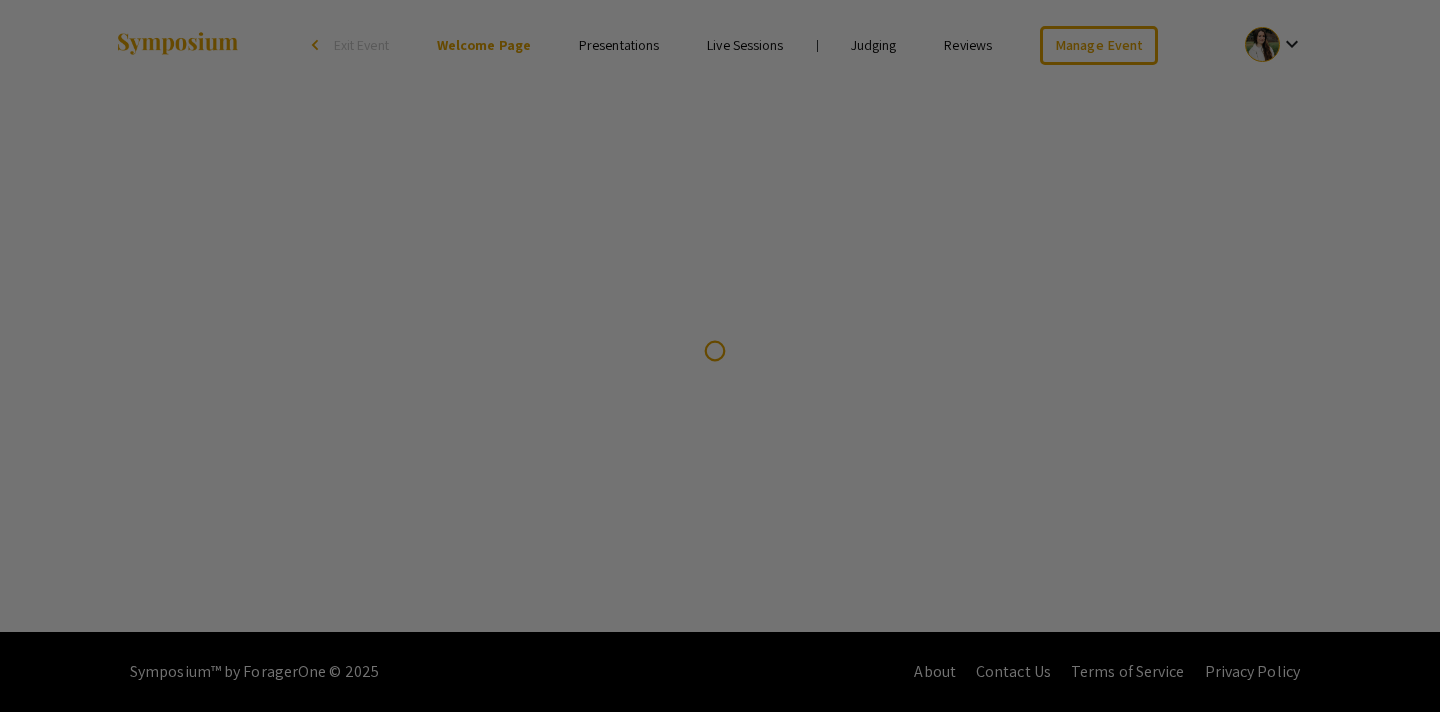 scroll, scrollTop: 0, scrollLeft: 0, axis: both 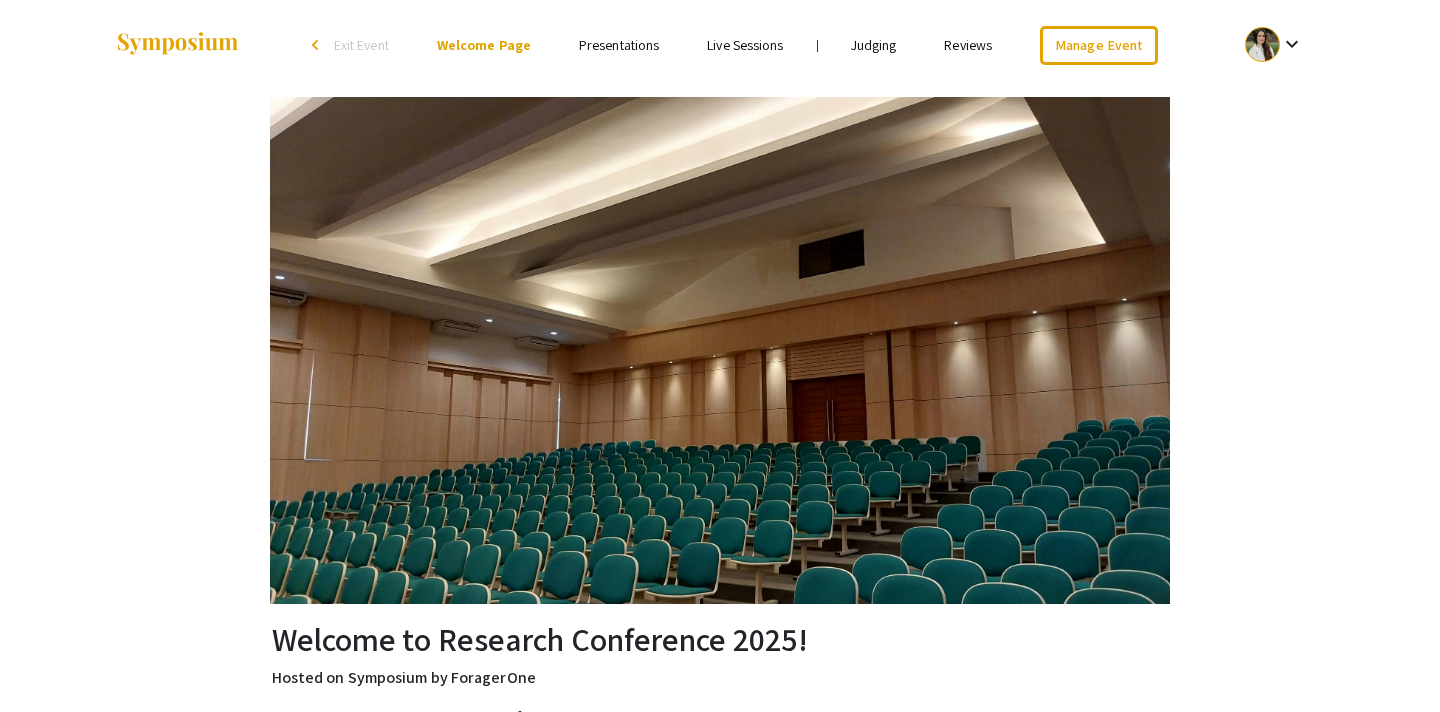 click on "Judging" at bounding box center [874, 45] 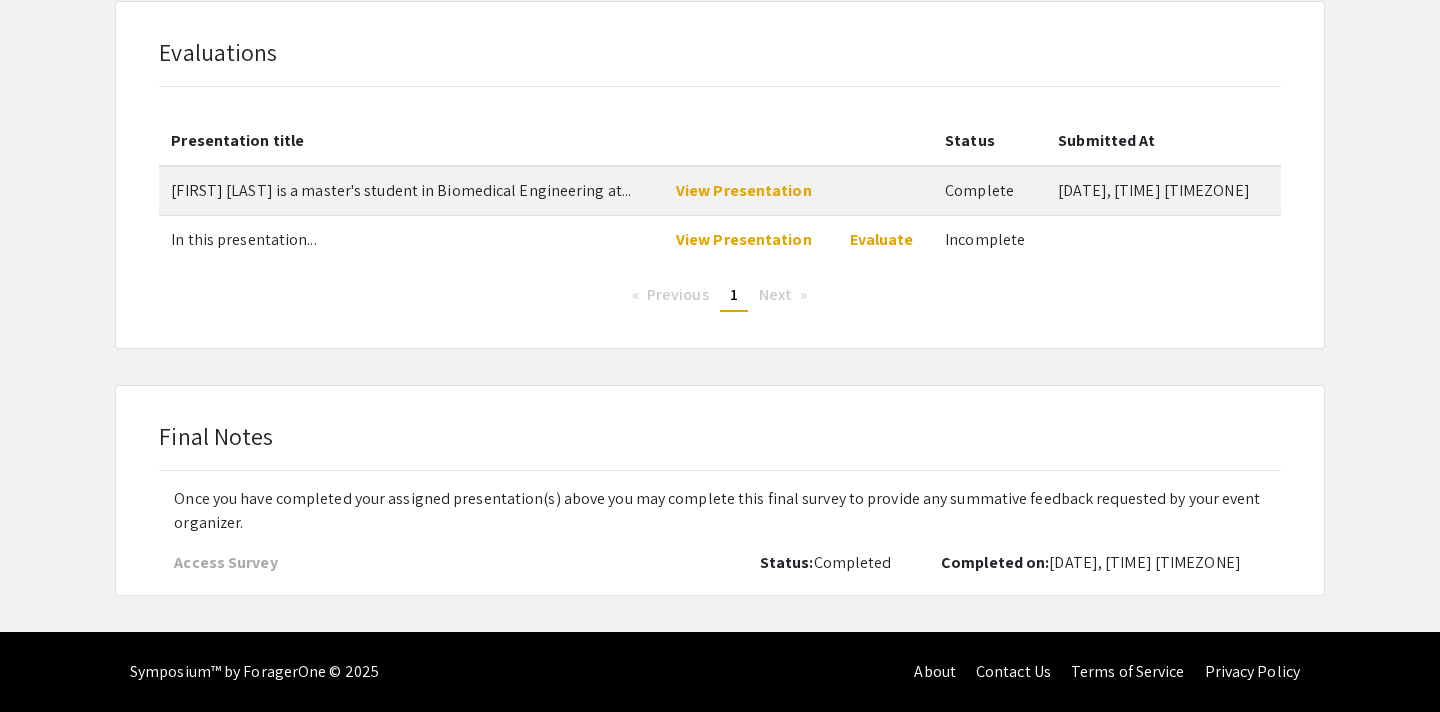 scroll, scrollTop: 0, scrollLeft: 0, axis: both 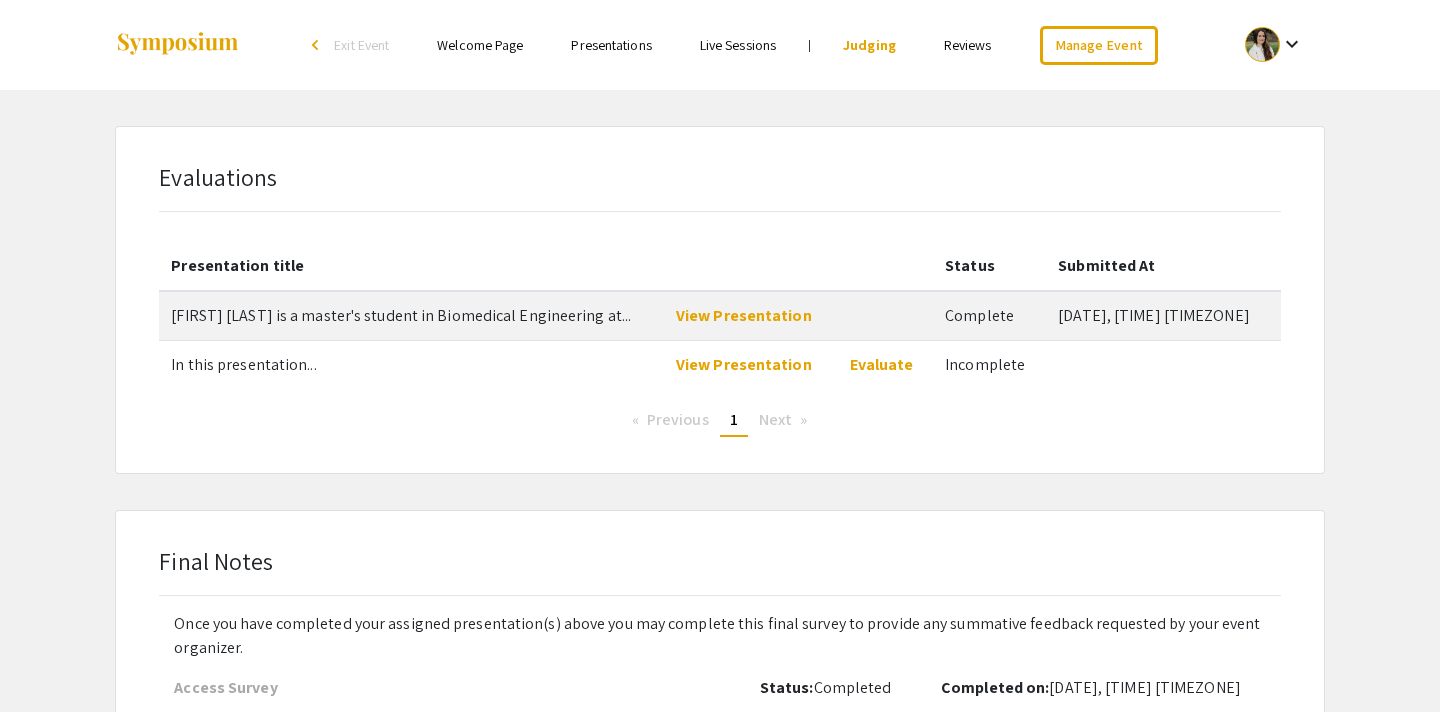 click on "Reviews" at bounding box center [968, 45] 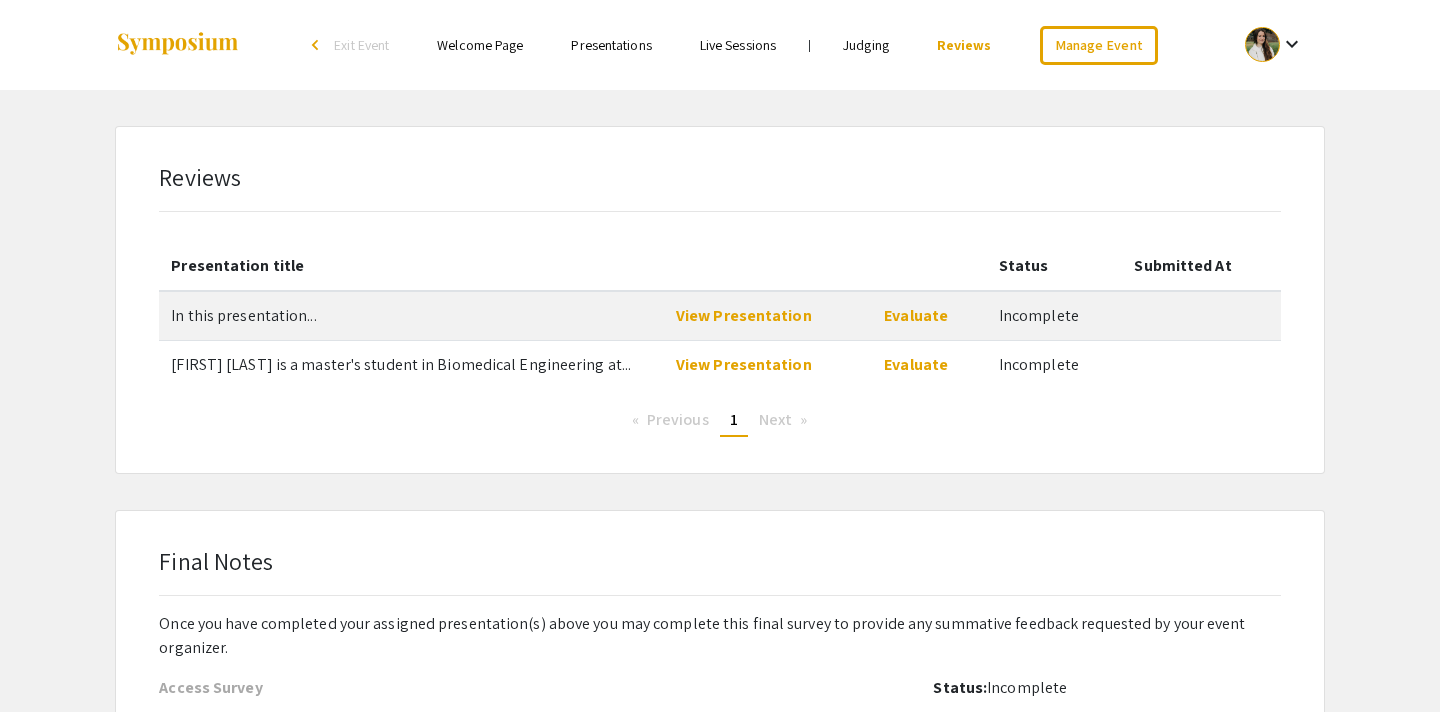 click on "Welcome Page" at bounding box center (480, 45) 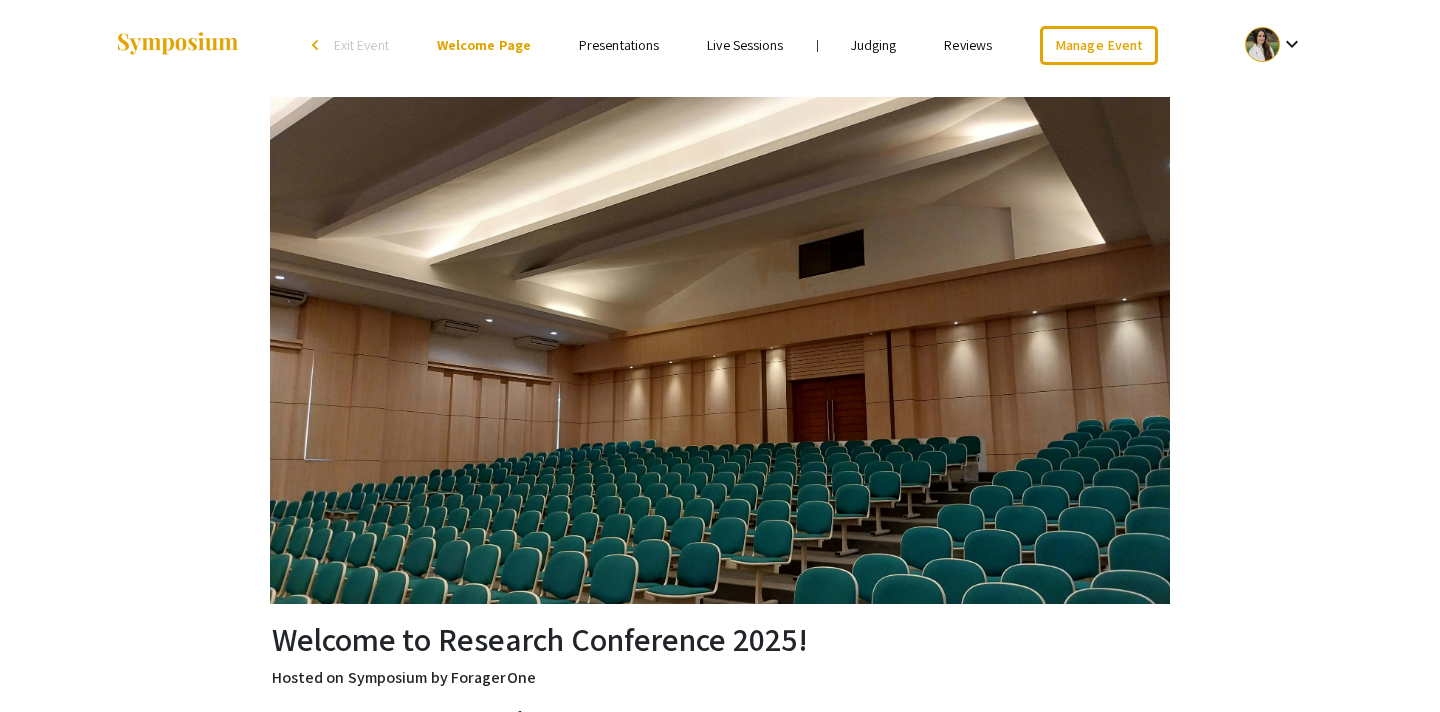 click on "Exit Event" at bounding box center (361, 45) 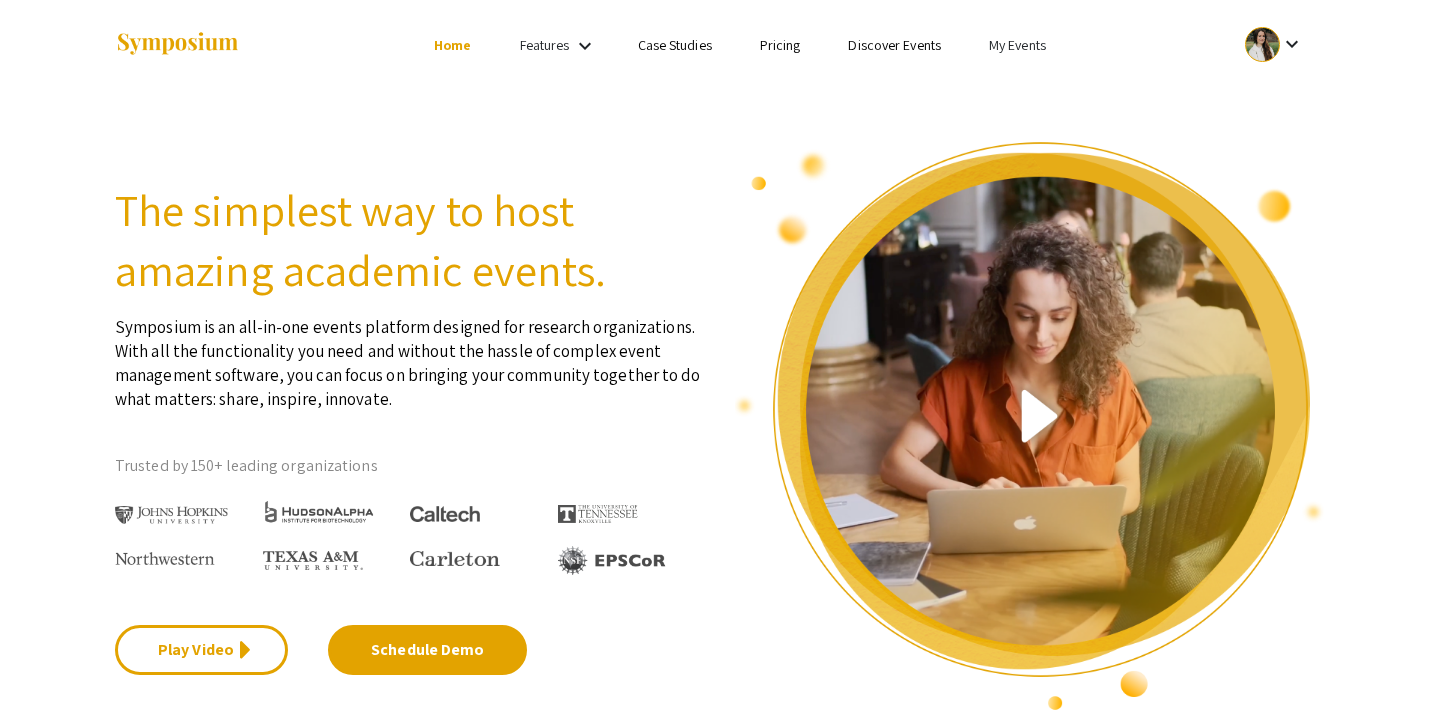 click on "My Events" at bounding box center [1017, 45] 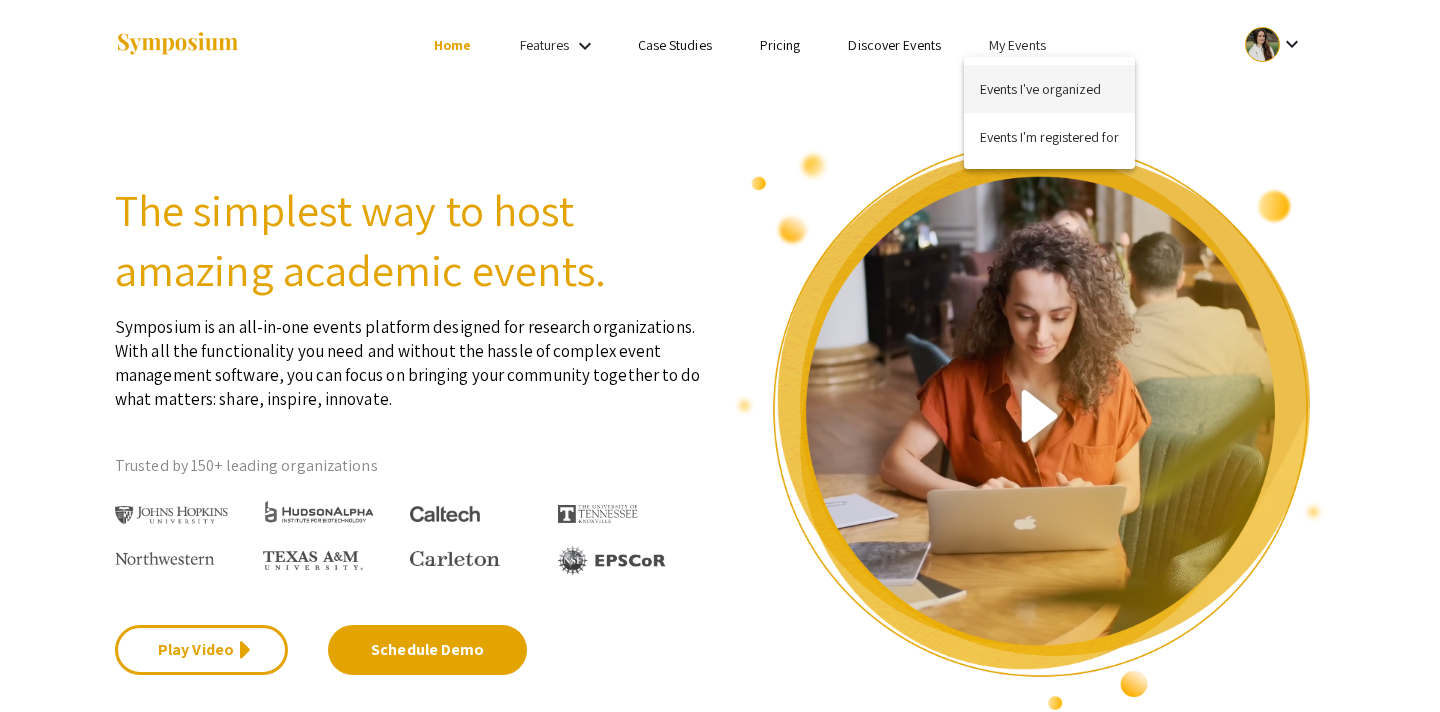 click on "Events I've organized" at bounding box center [1049, 89] 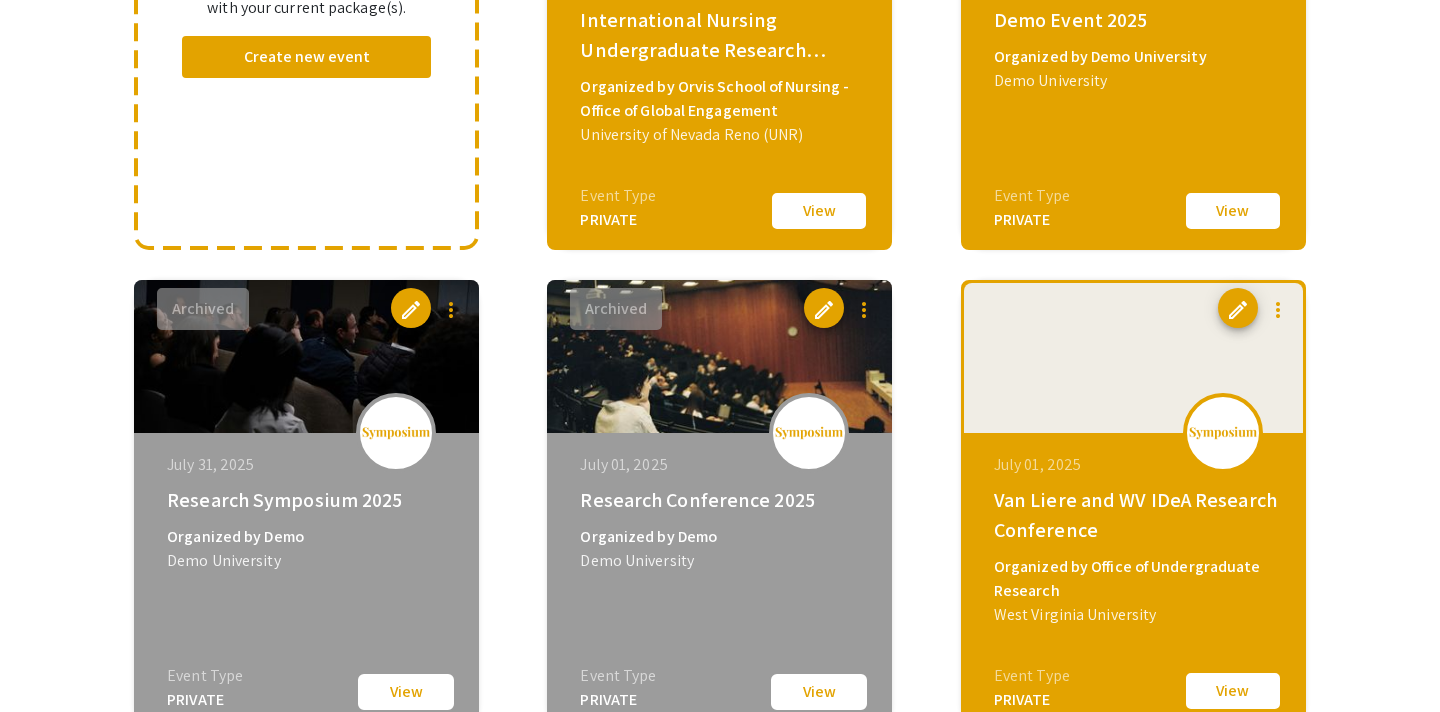 scroll, scrollTop: 549, scrollLeft: 0, axis: vertical 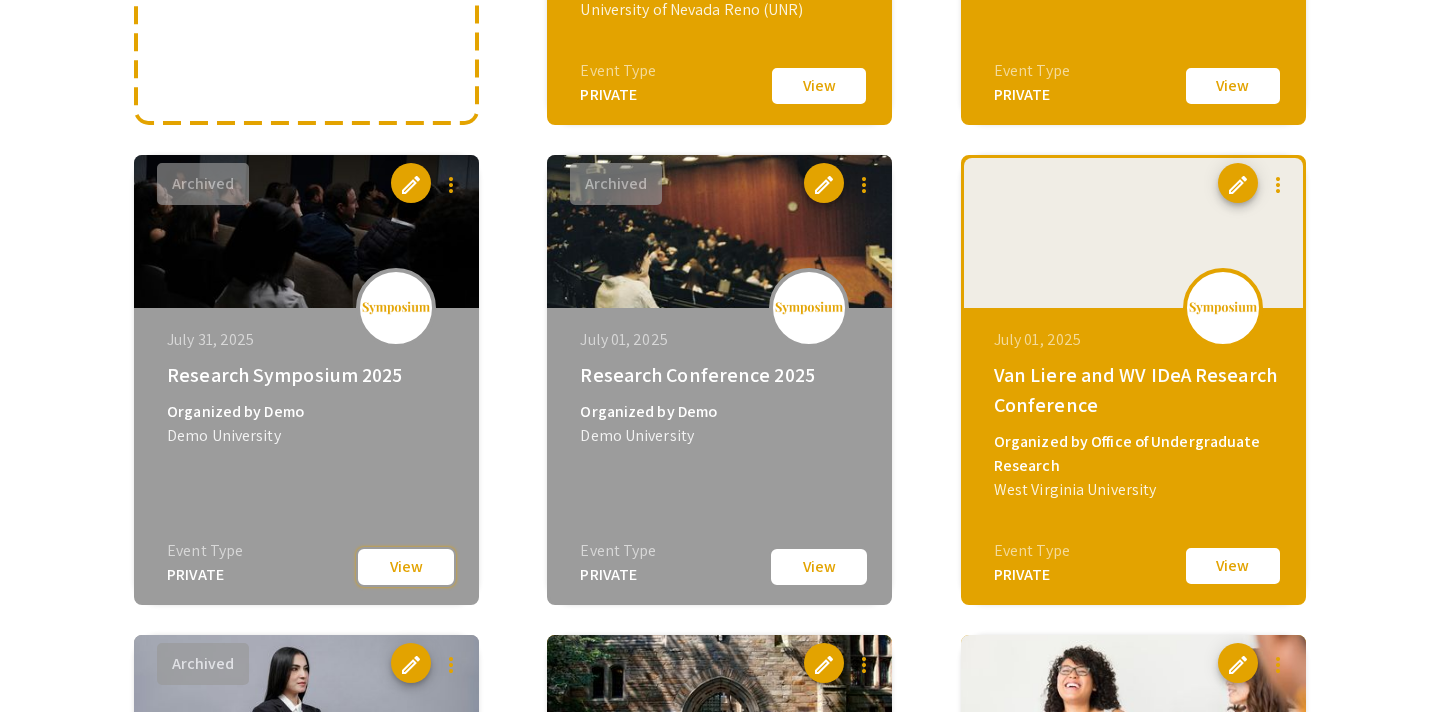 click on "View" 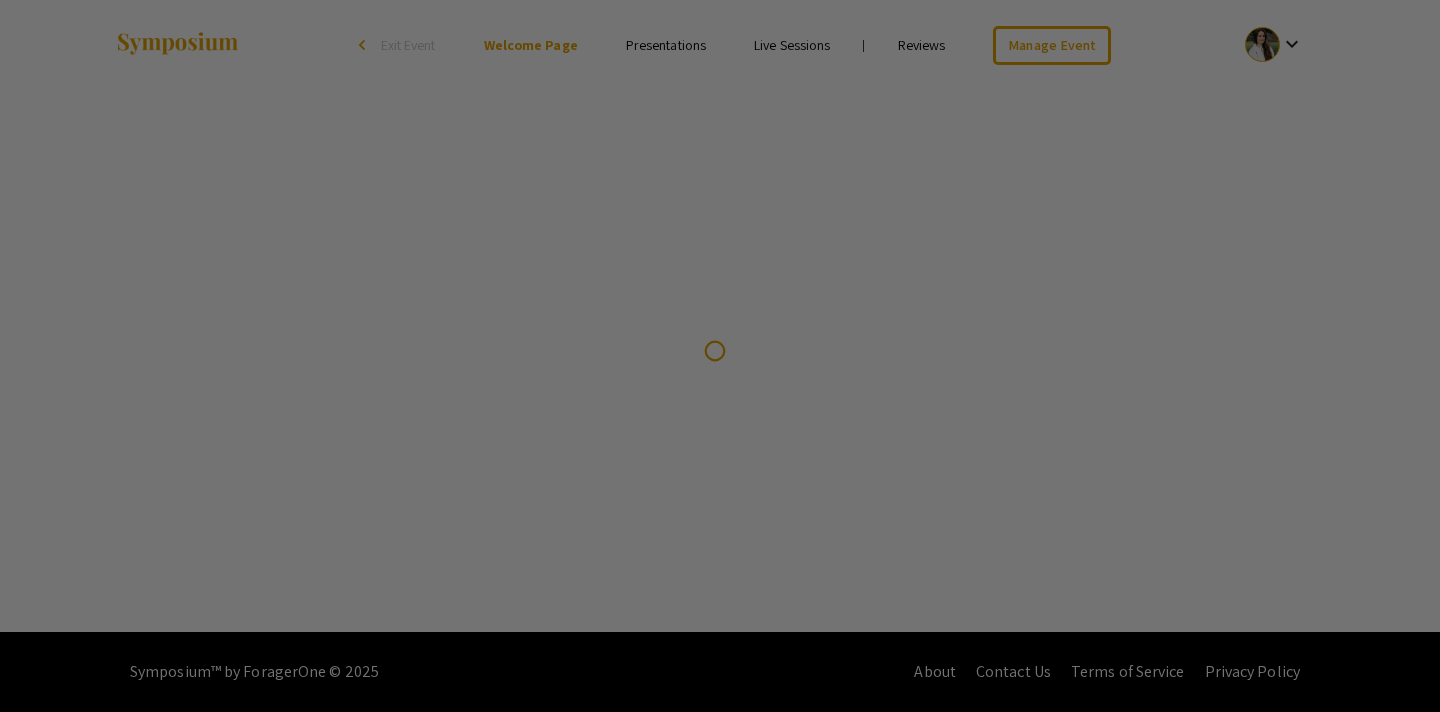 scroll, scrollTop: 0, scrollLeft: 0, axis: both 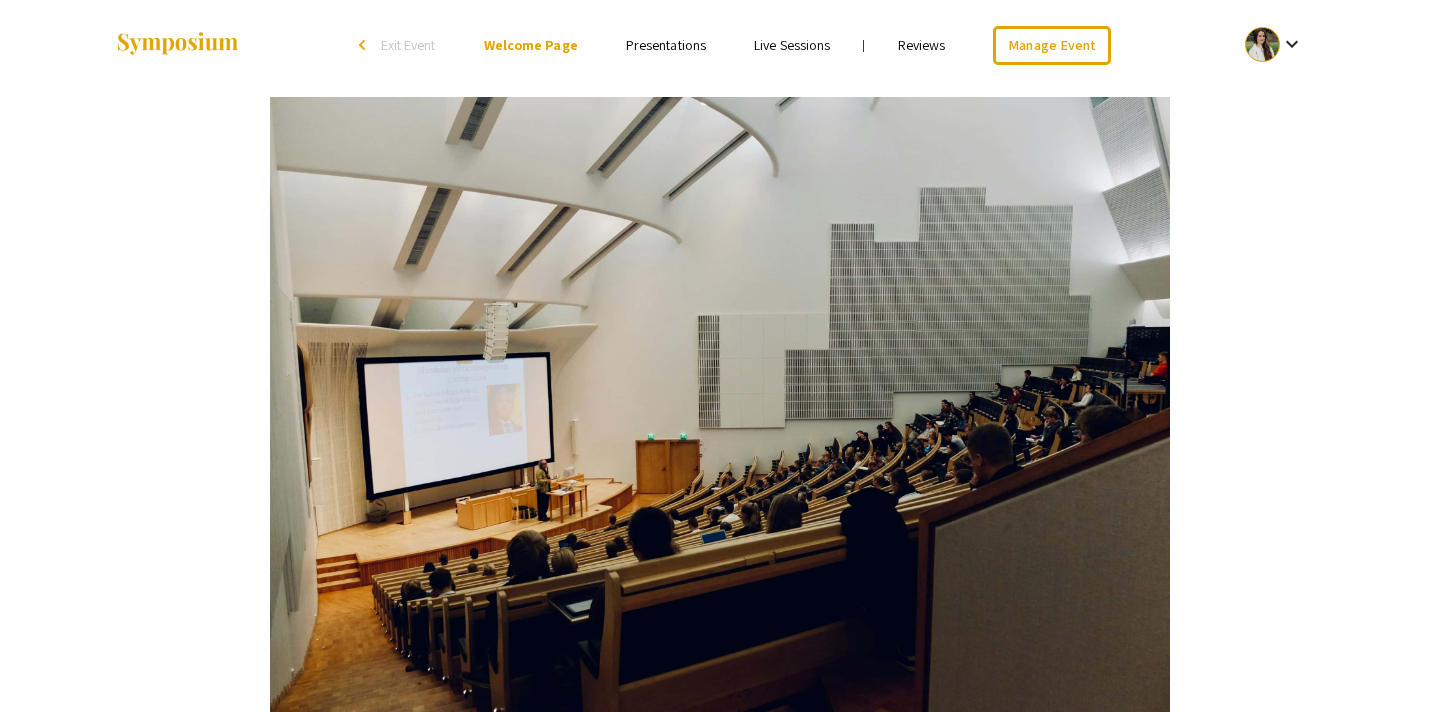 click on "Exit Event" at bounding box center [408, 45] 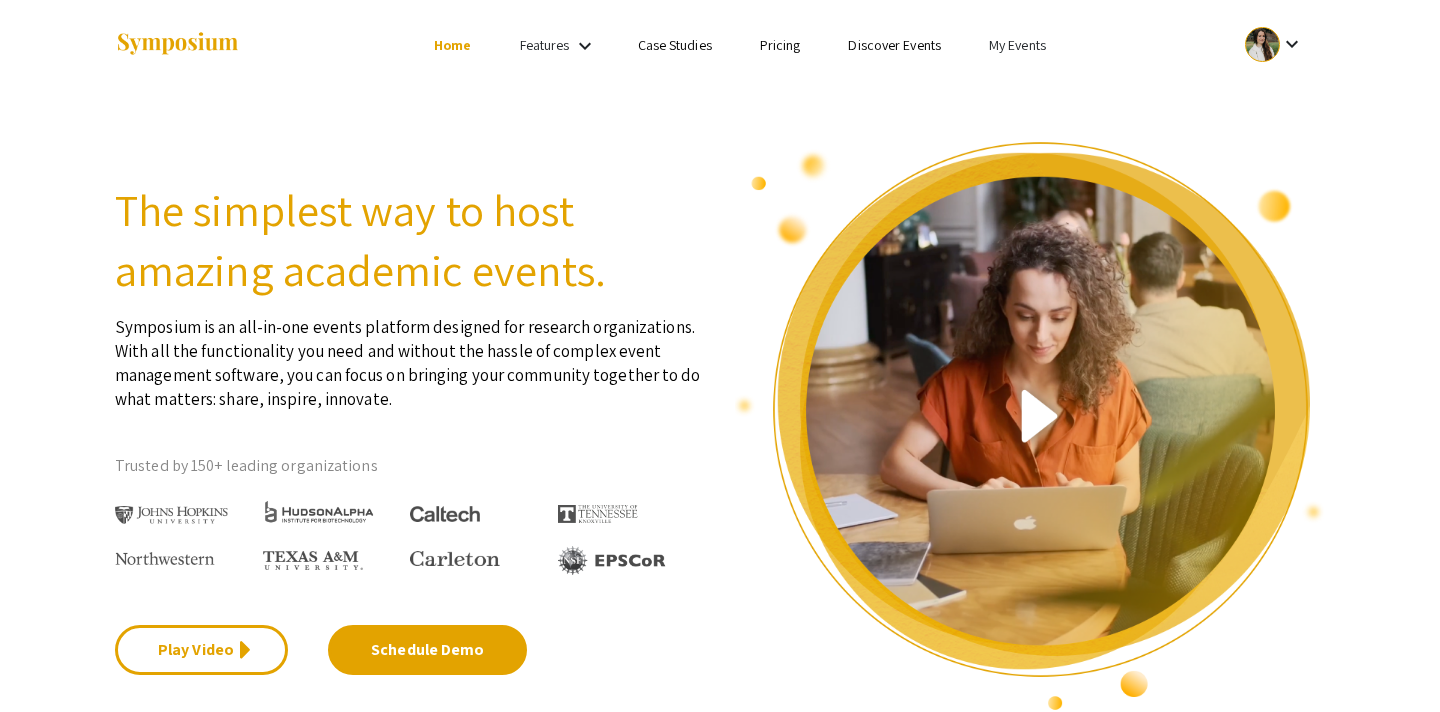click on "My Events" at bounding box center (1017, 45) 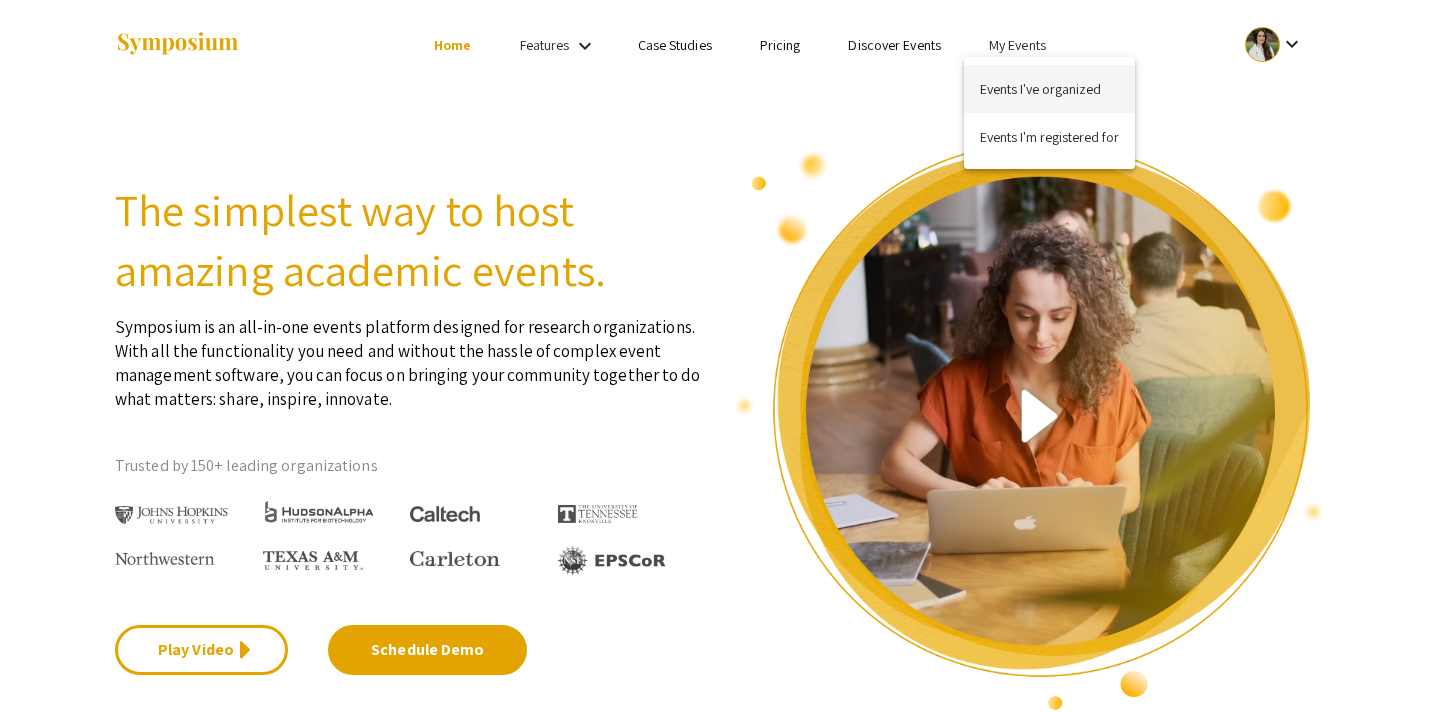 click on "Events I've organized" at bounding box center [1049, 89] 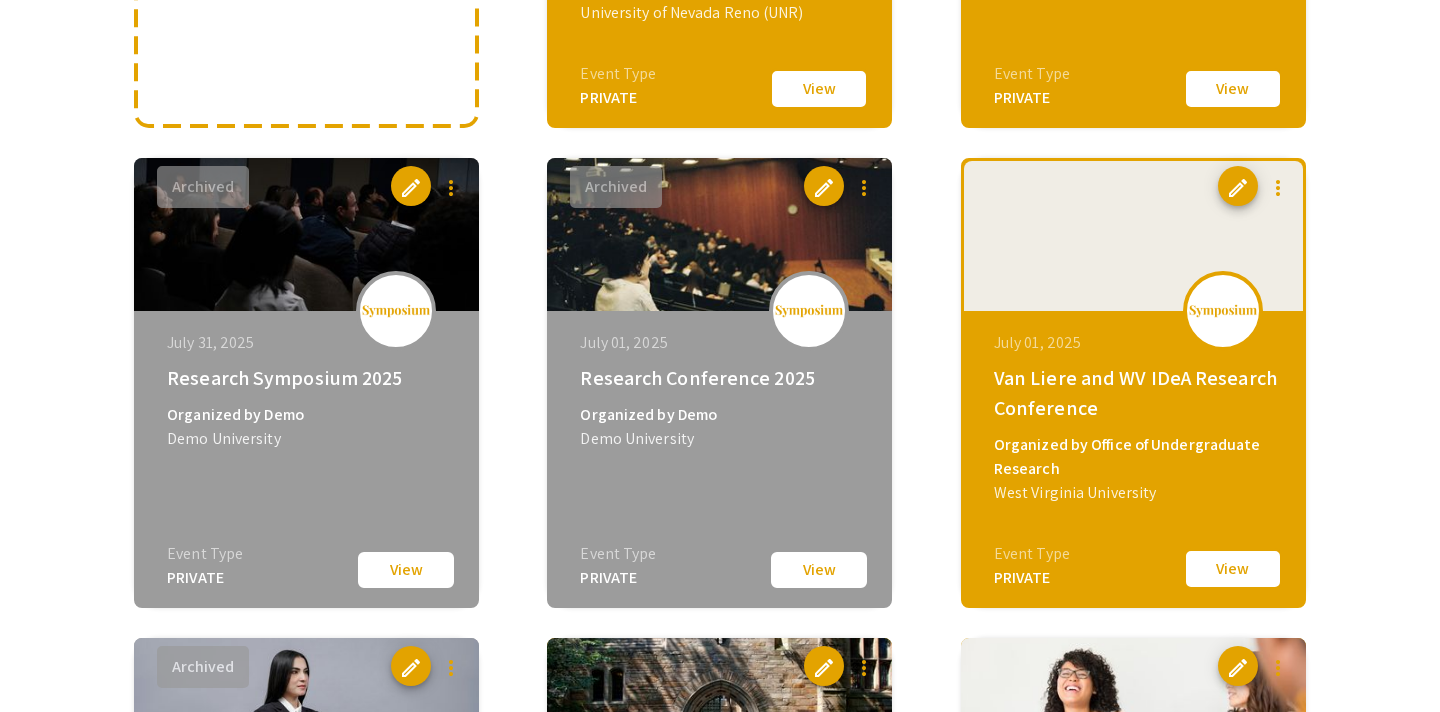 scroll, scrollTop: 564, scrollLeft: 0, axis: vertical 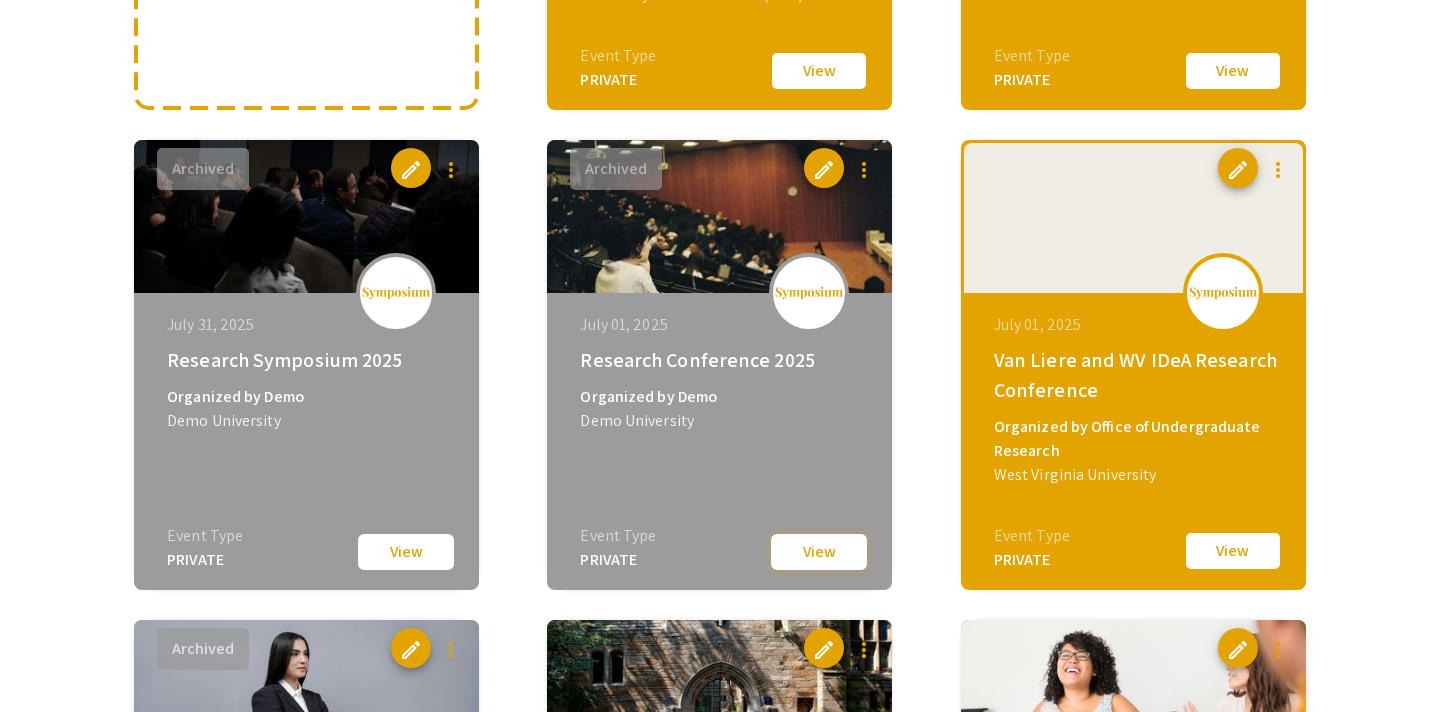 click on "View" 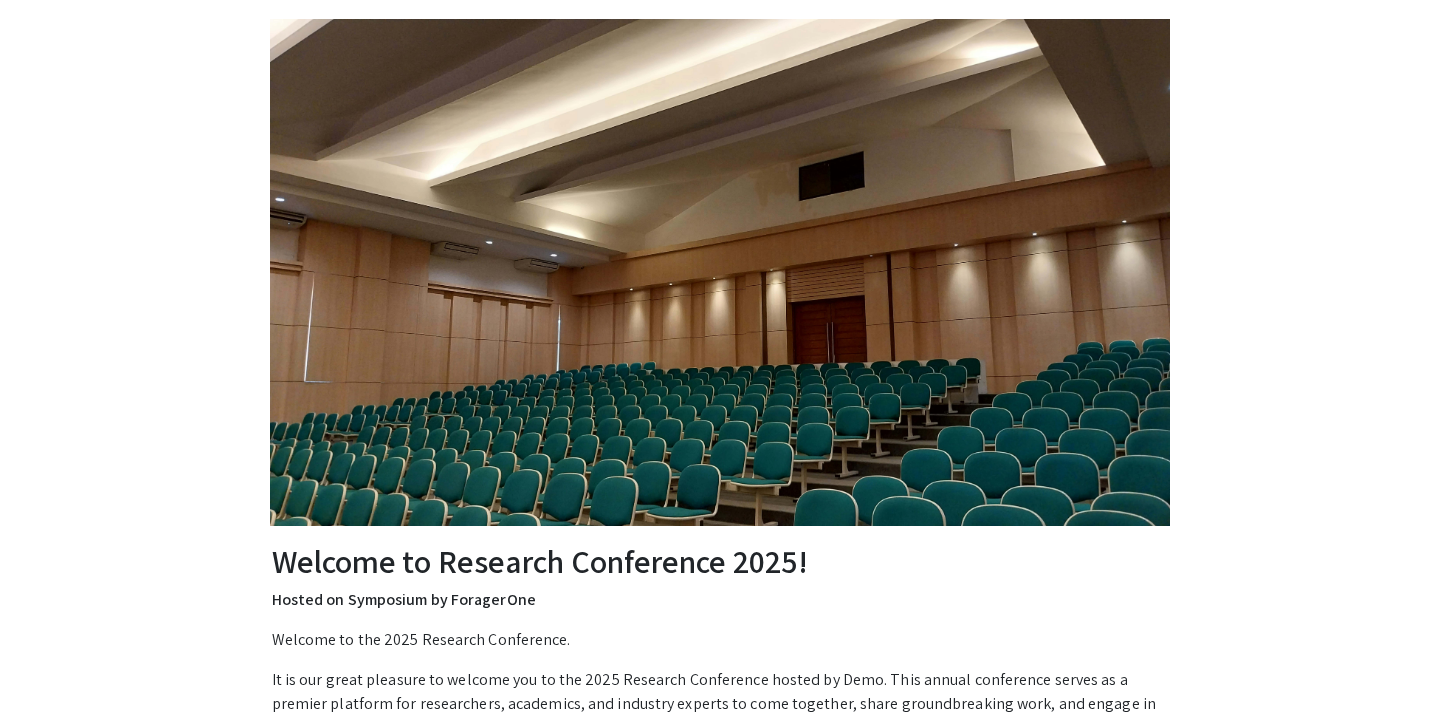 scroll, scrollTop: 0, scrollLeft: 0, axis: both 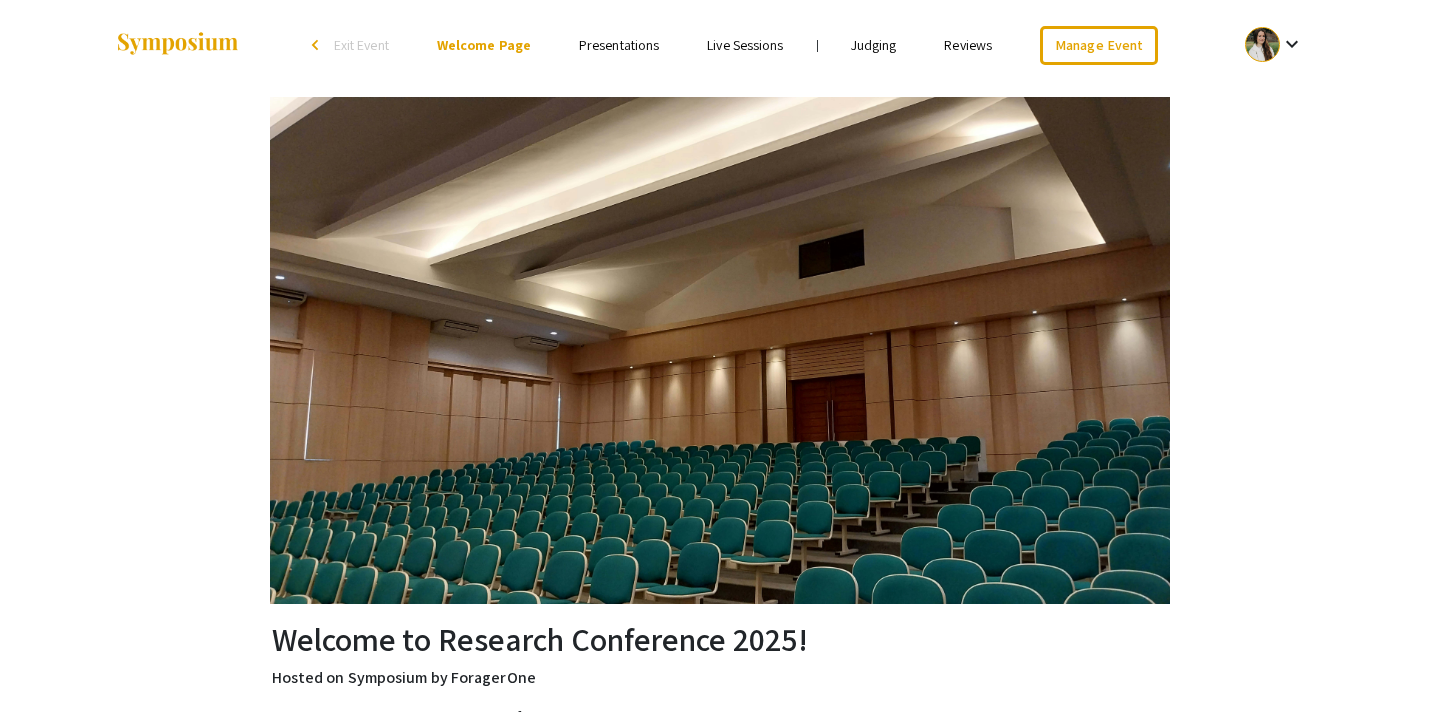 click on "Presentations" at bounding box center [619, 45] 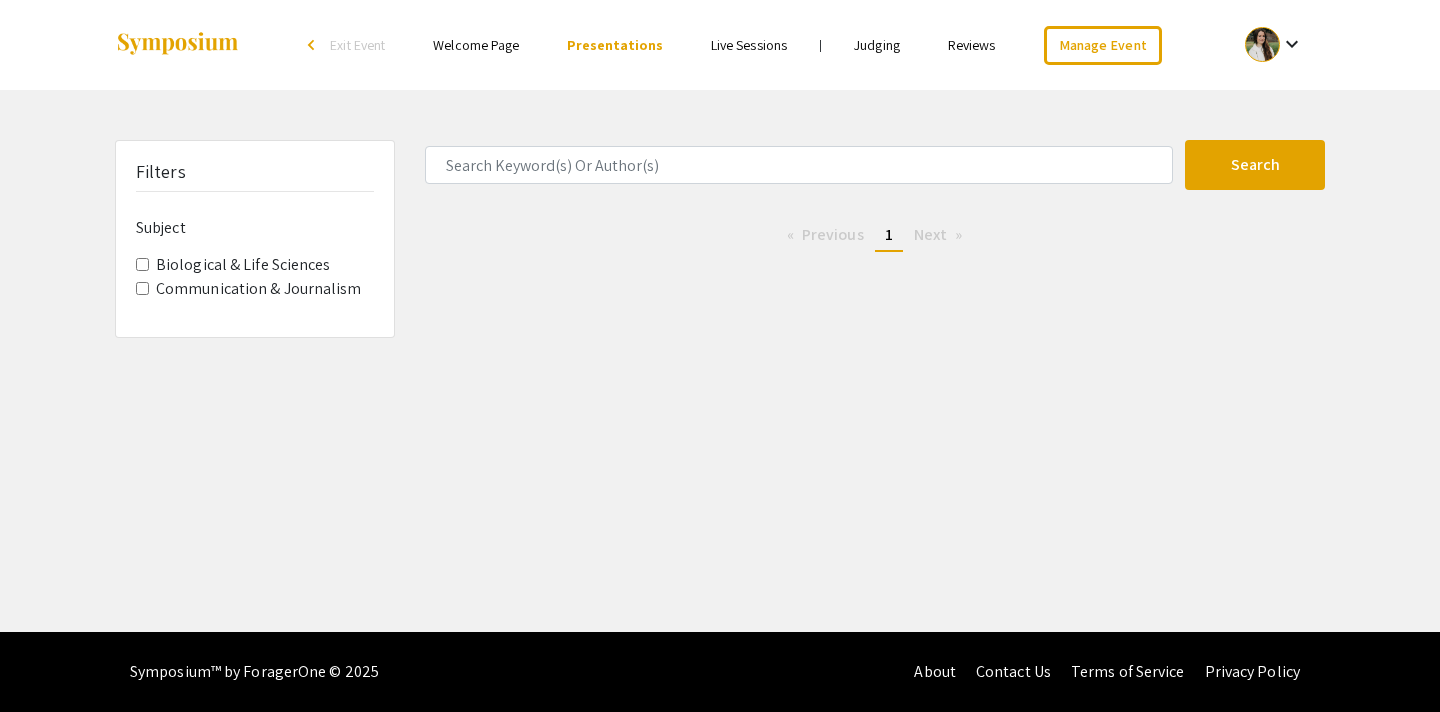 click on "Welcome Page" at bounding box center [476, 45] 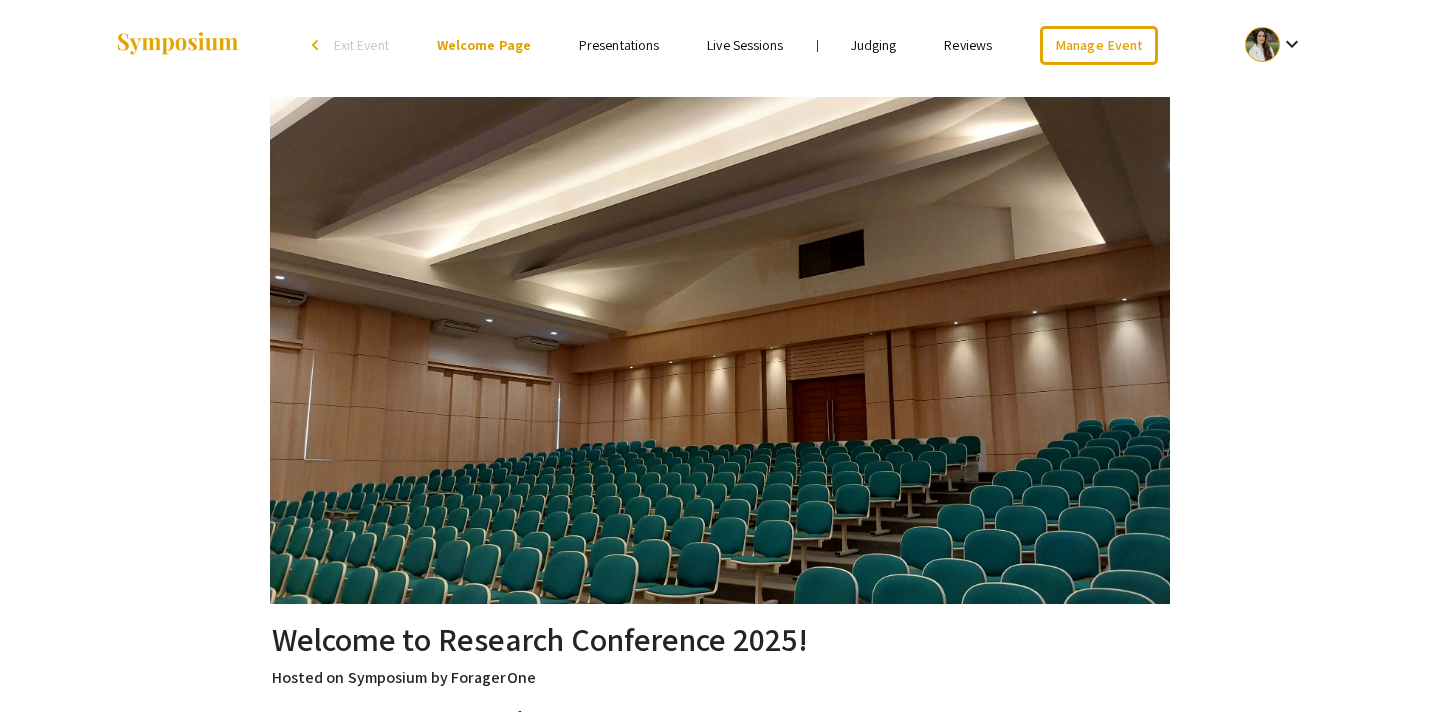 click on "Presentations" at bounding box center [619, 45] 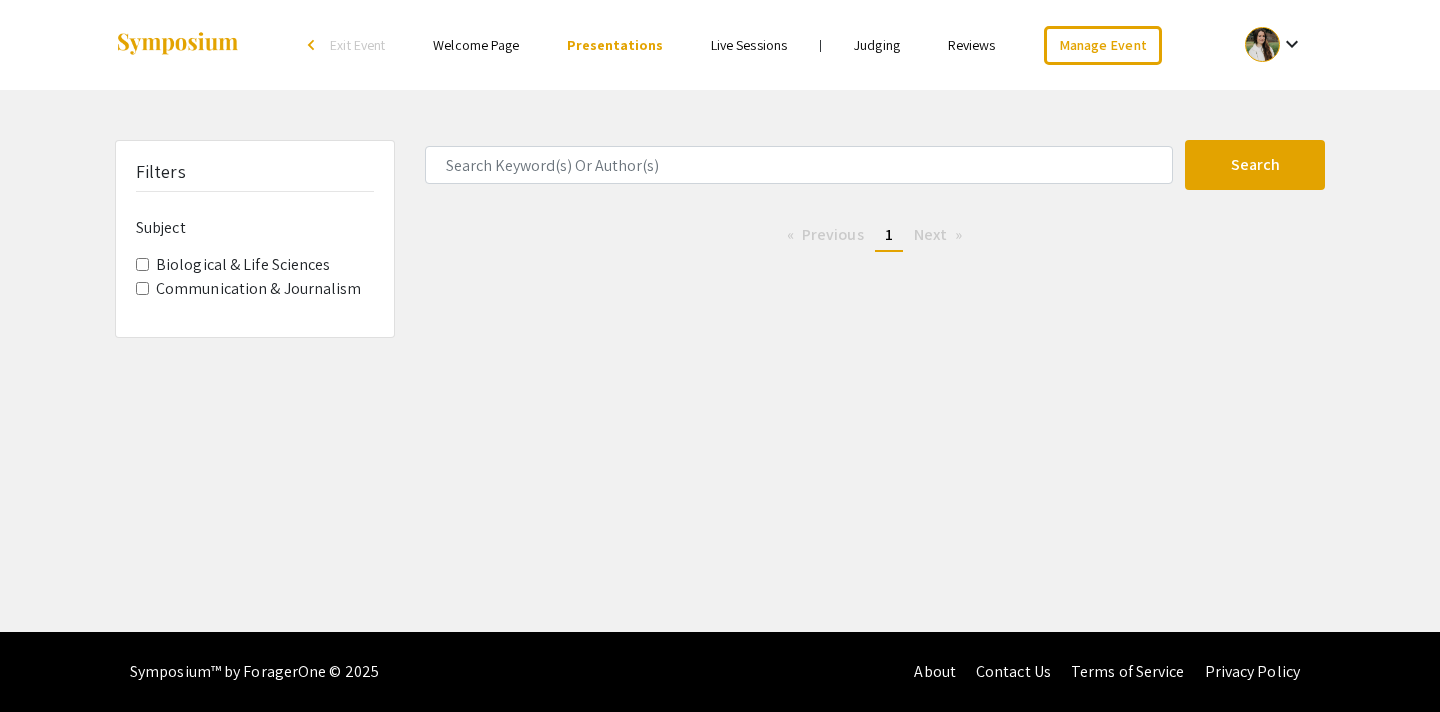 click on "Exit Event" at bounding box center (357, 45) 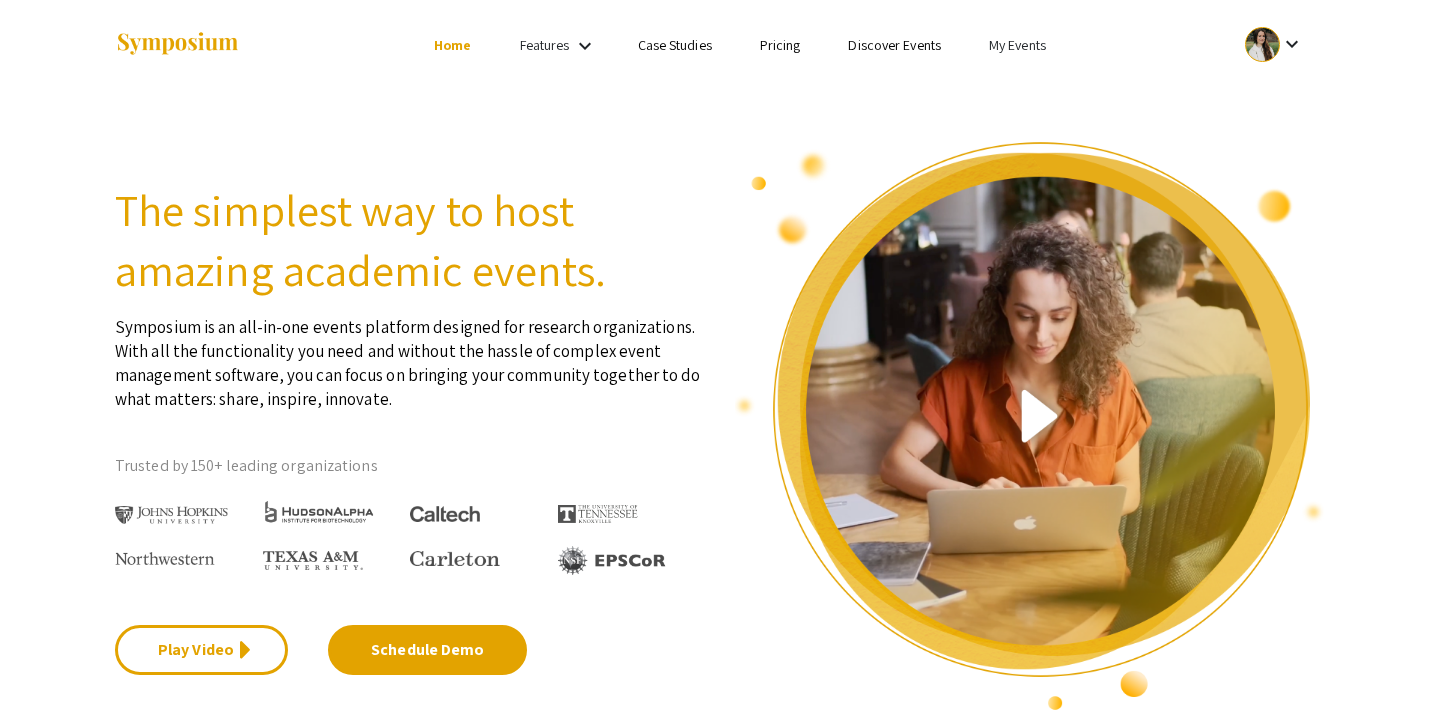 click on "My Events" at bounding box center [1017, 45] 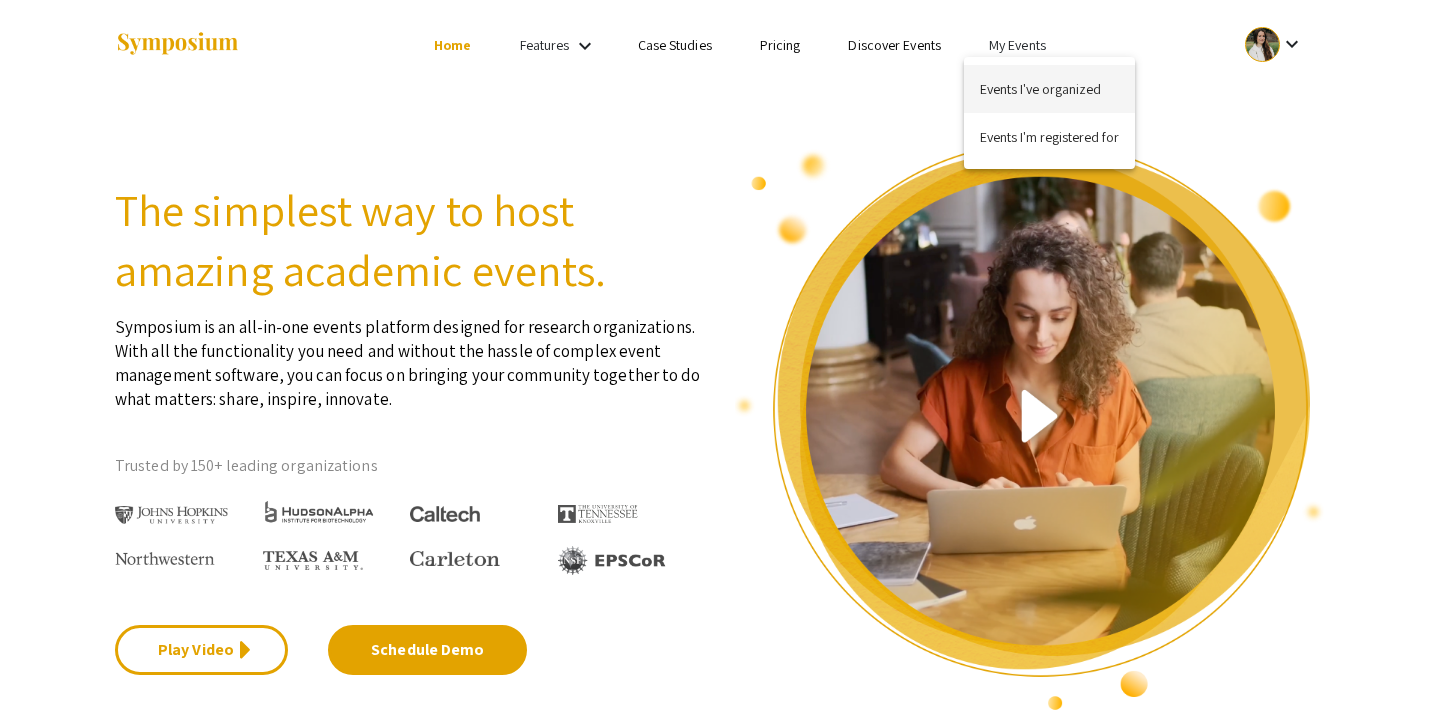 click on "Events I've organized" at bounding box center (1049, 89) 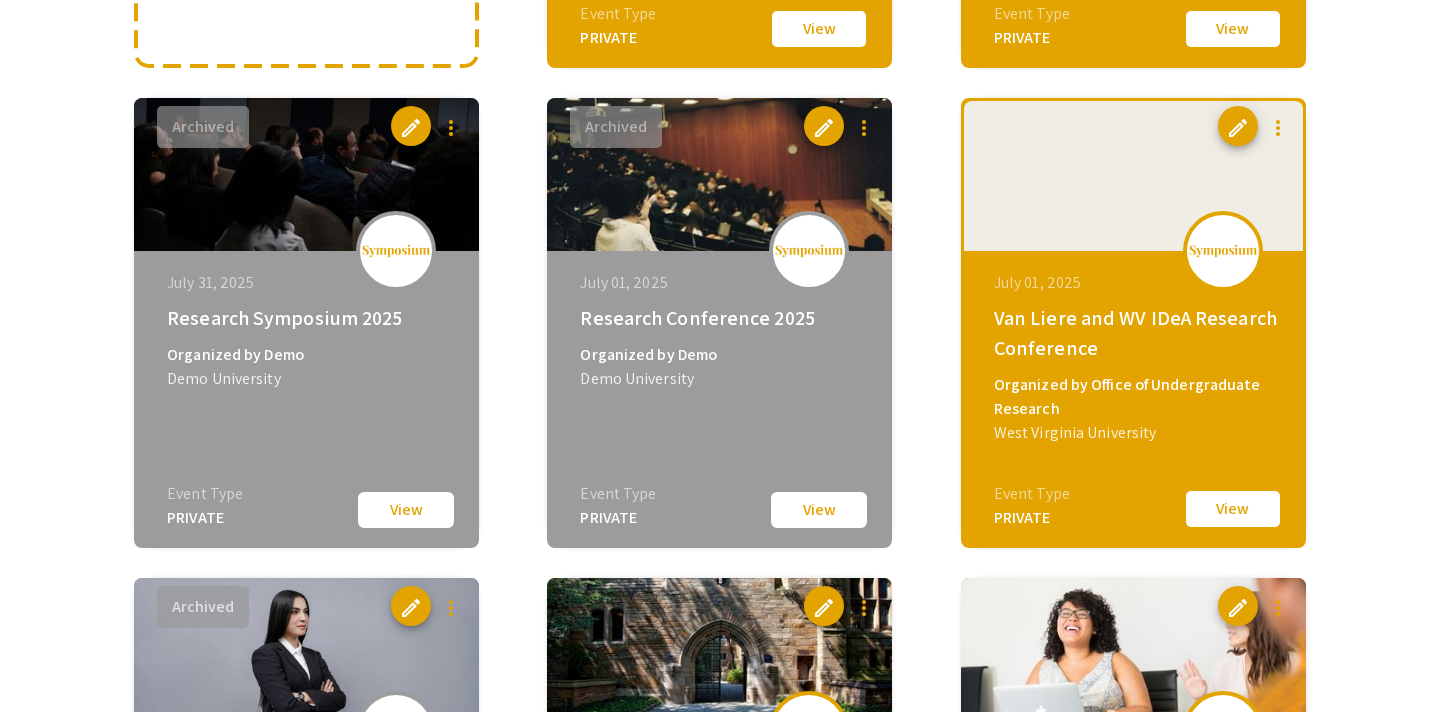 scroll, scrollTop: 607, scrollLeft: 0, axis: vertical 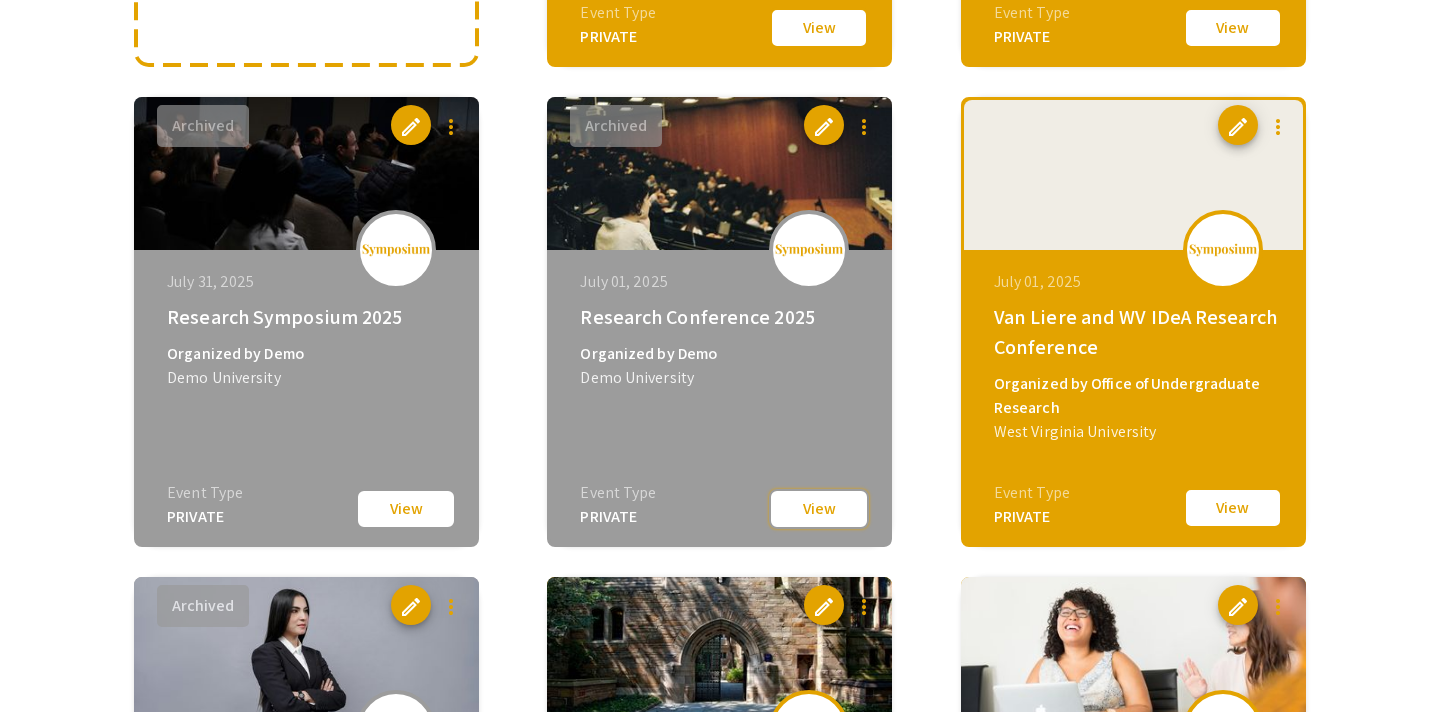 click on "View" 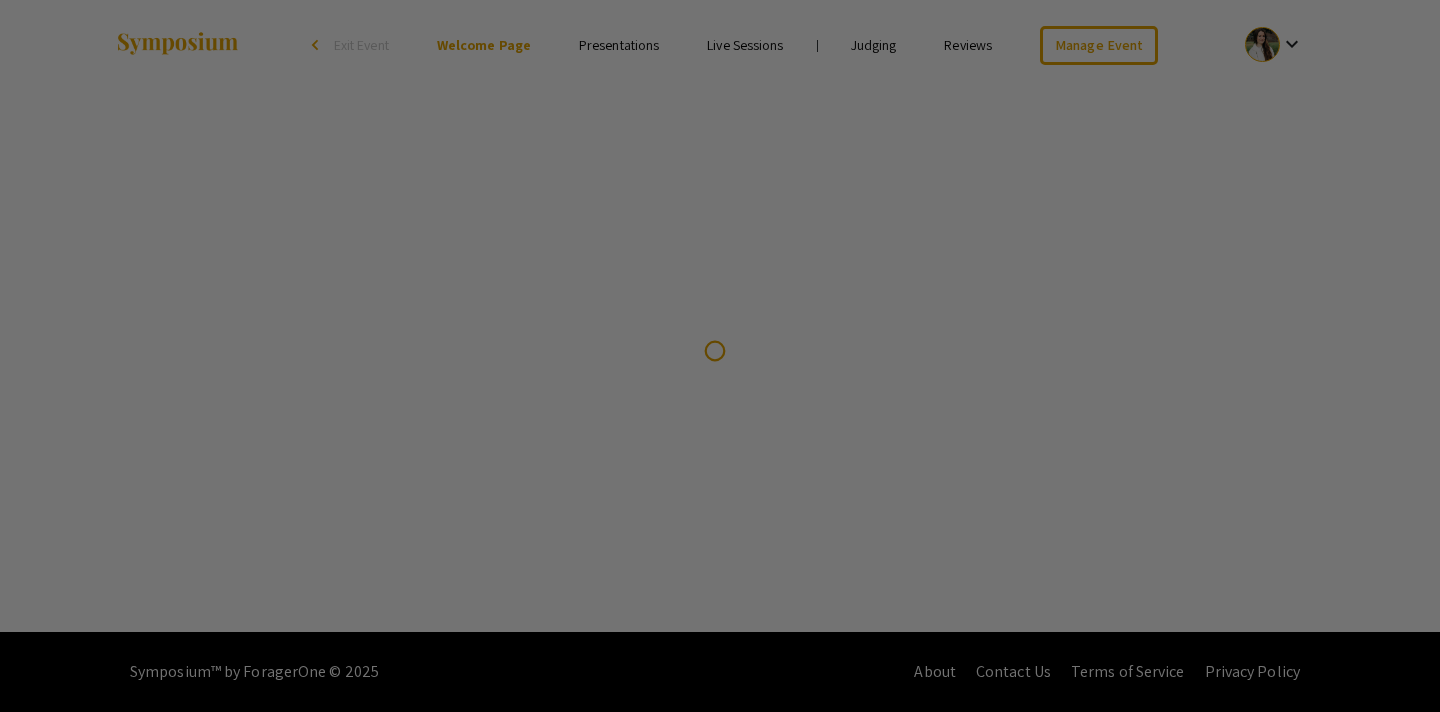 scroll, scrollTop: 0, scrollLeft: 0, axis: both 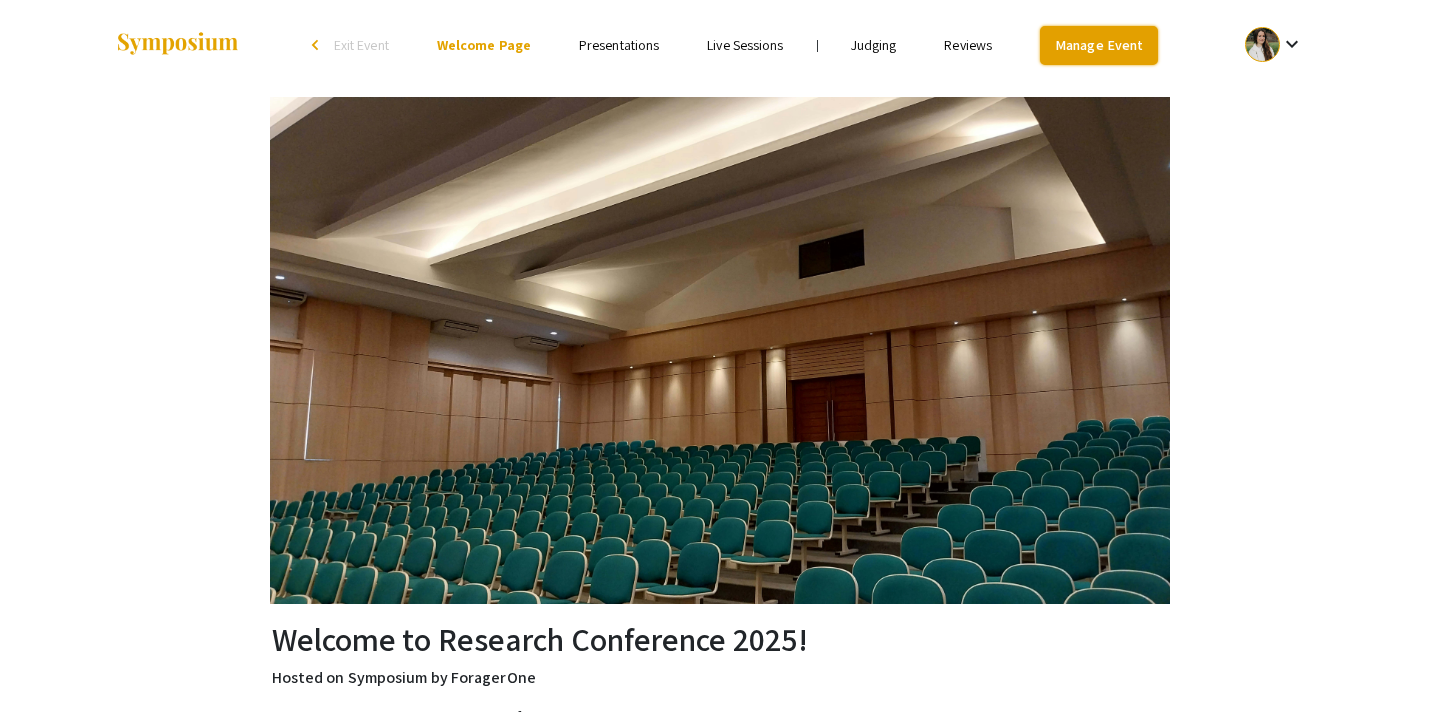 click on "Manage Event" at bounding box center [1099, 45] 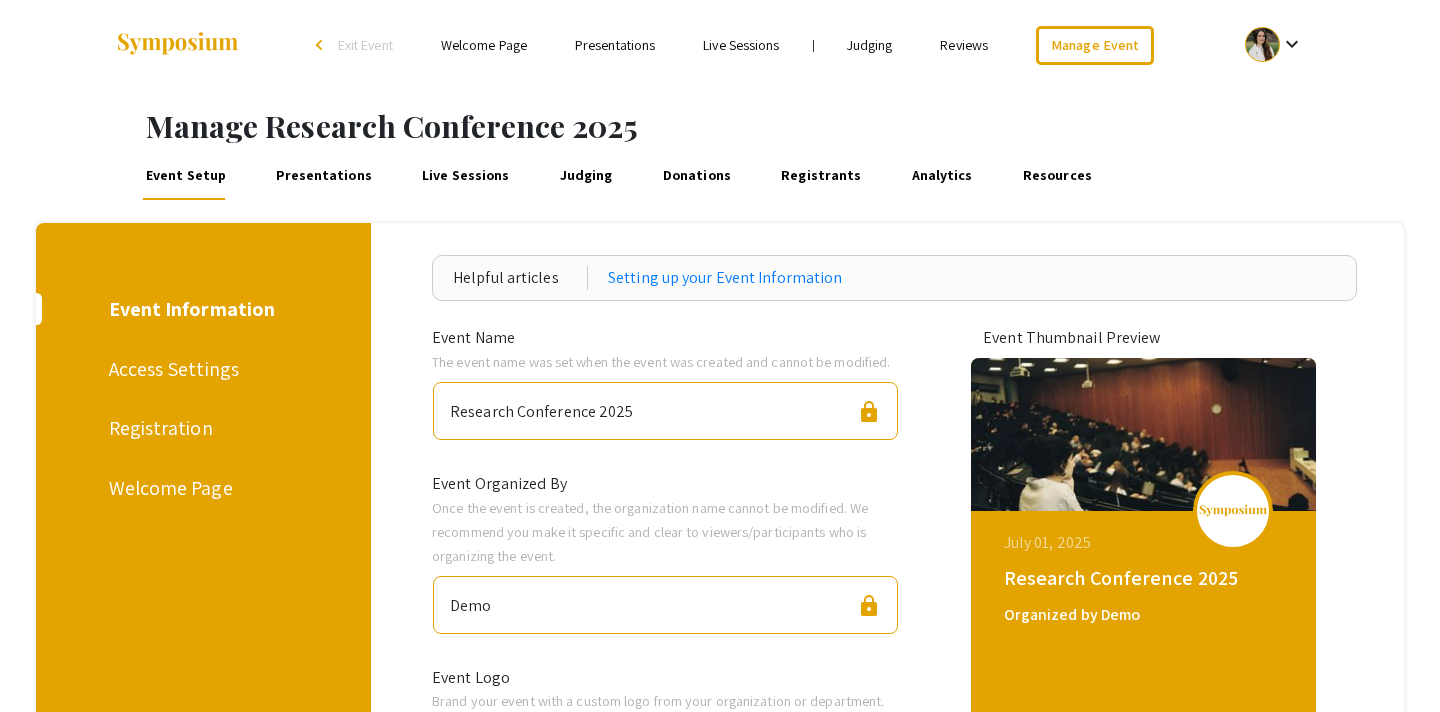 click on "Presentations" at bounding box center [324, 176] 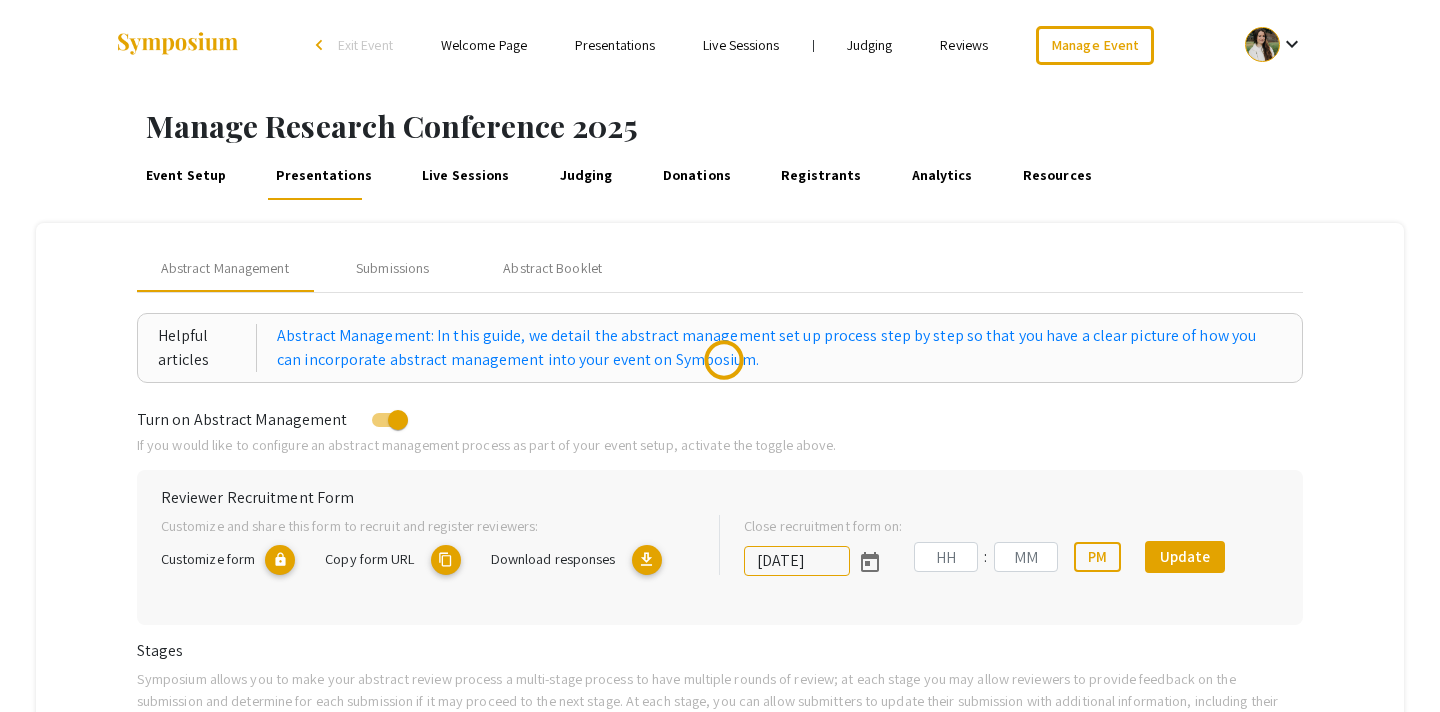 type on "[DATE]" 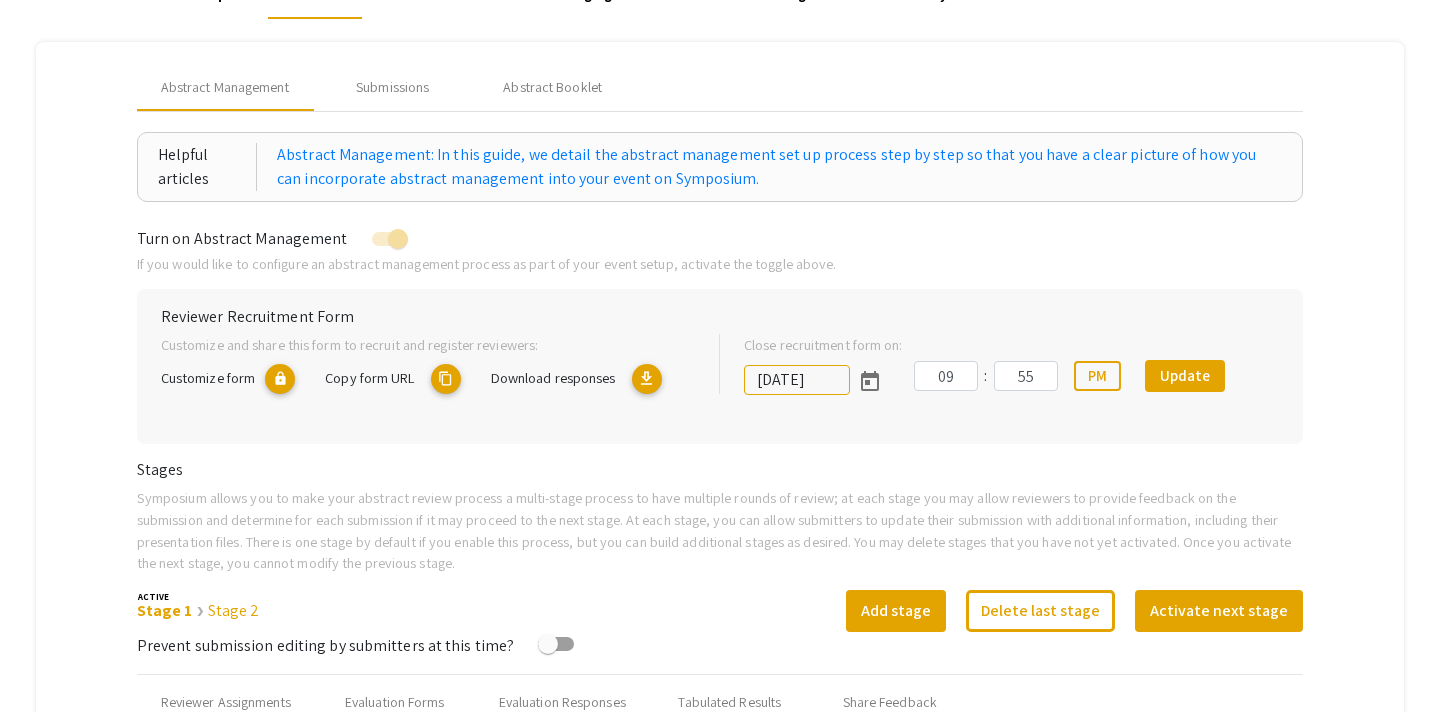 scroll, scrollTop: 180, scrollLeft: 0, axis: vertical 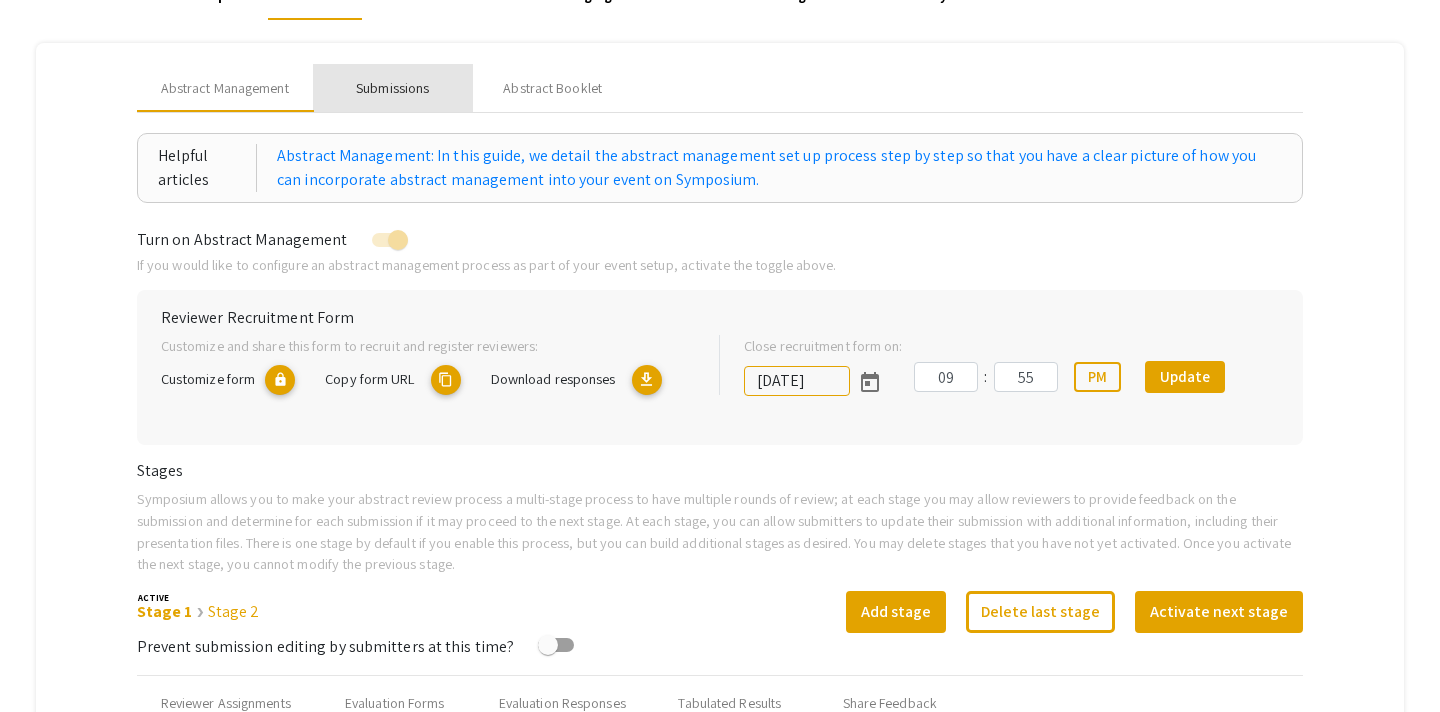 click on "Submissions" at bounding box center (392, 88) 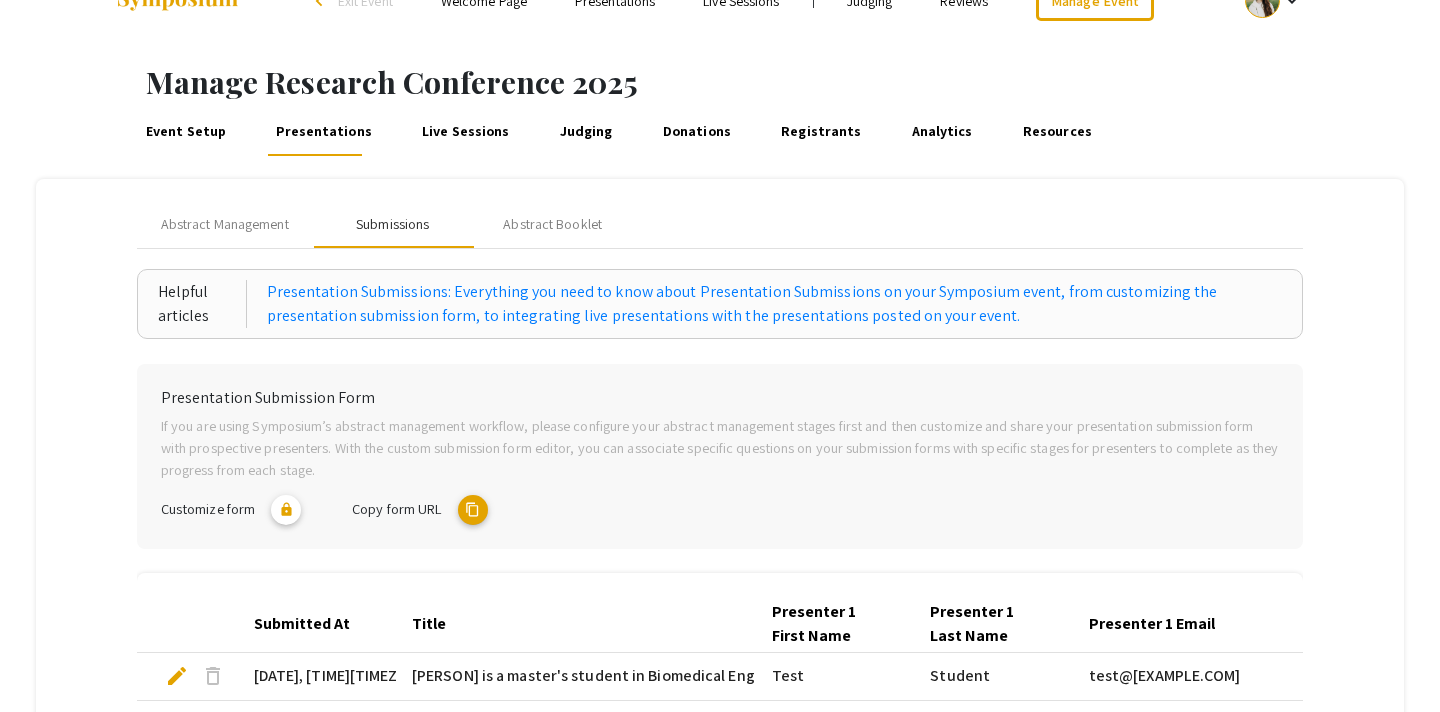 scroll, scrollTop: 0, scrollLeft: 0, axis: both 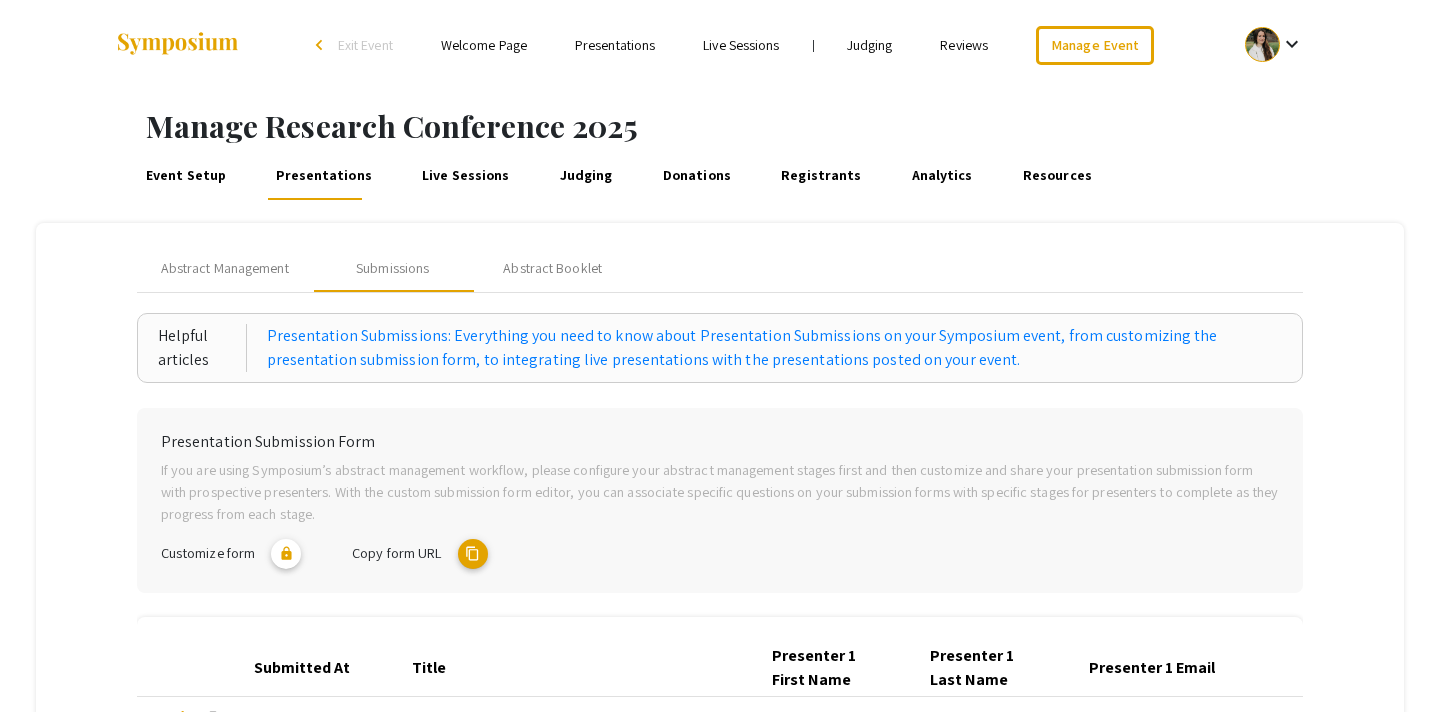 click on "Judging" at bounding box center [870, 45] 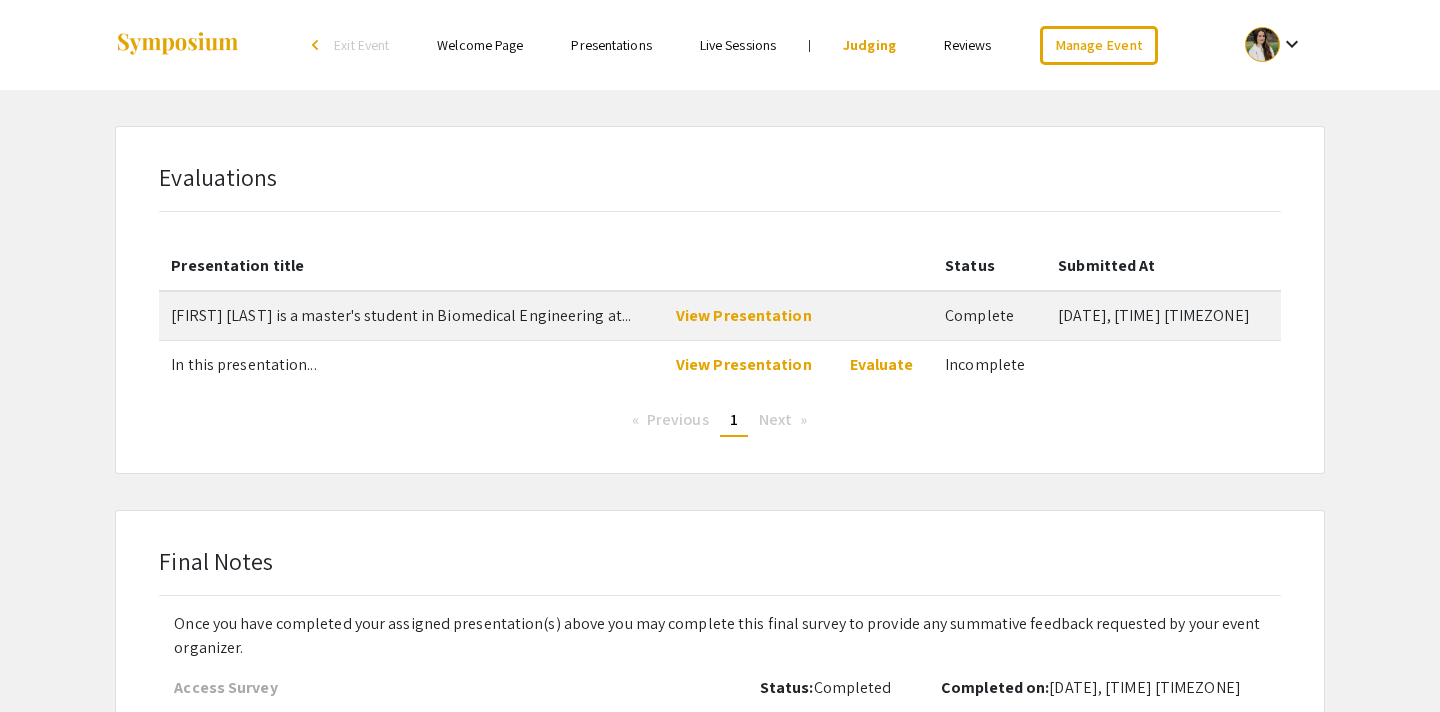 click on "Reviews" at bounding box center [968, 45] 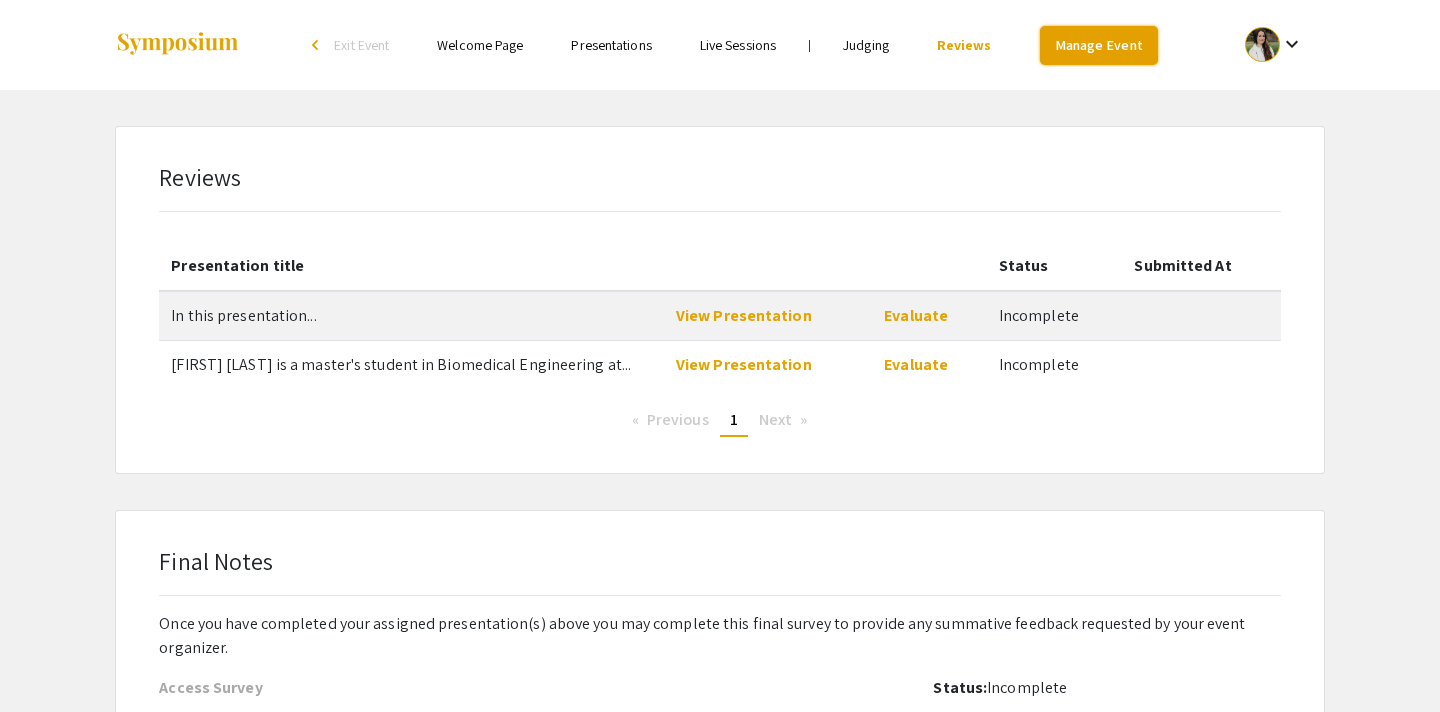 click on "Manage Event" at bounding box center [1099, 45] 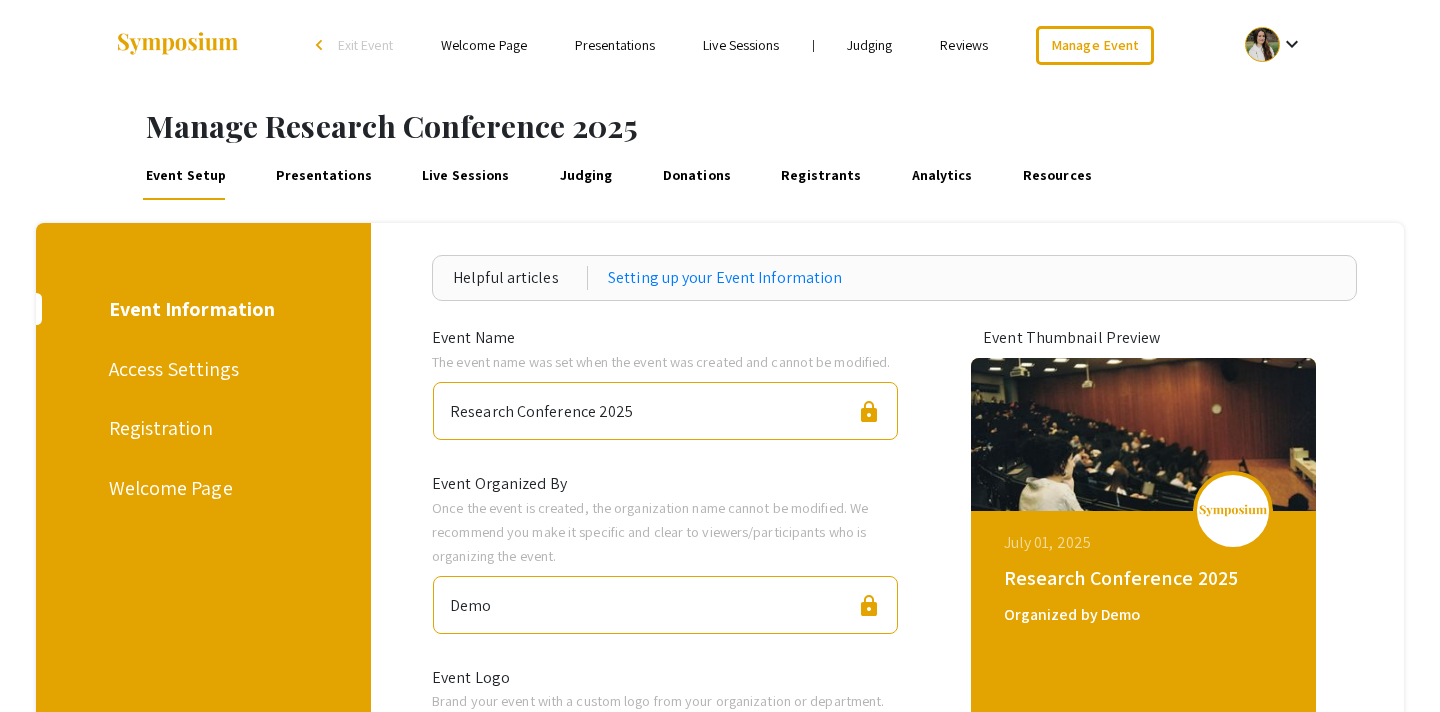 click on "Judging" at bounding box center [586, 176] 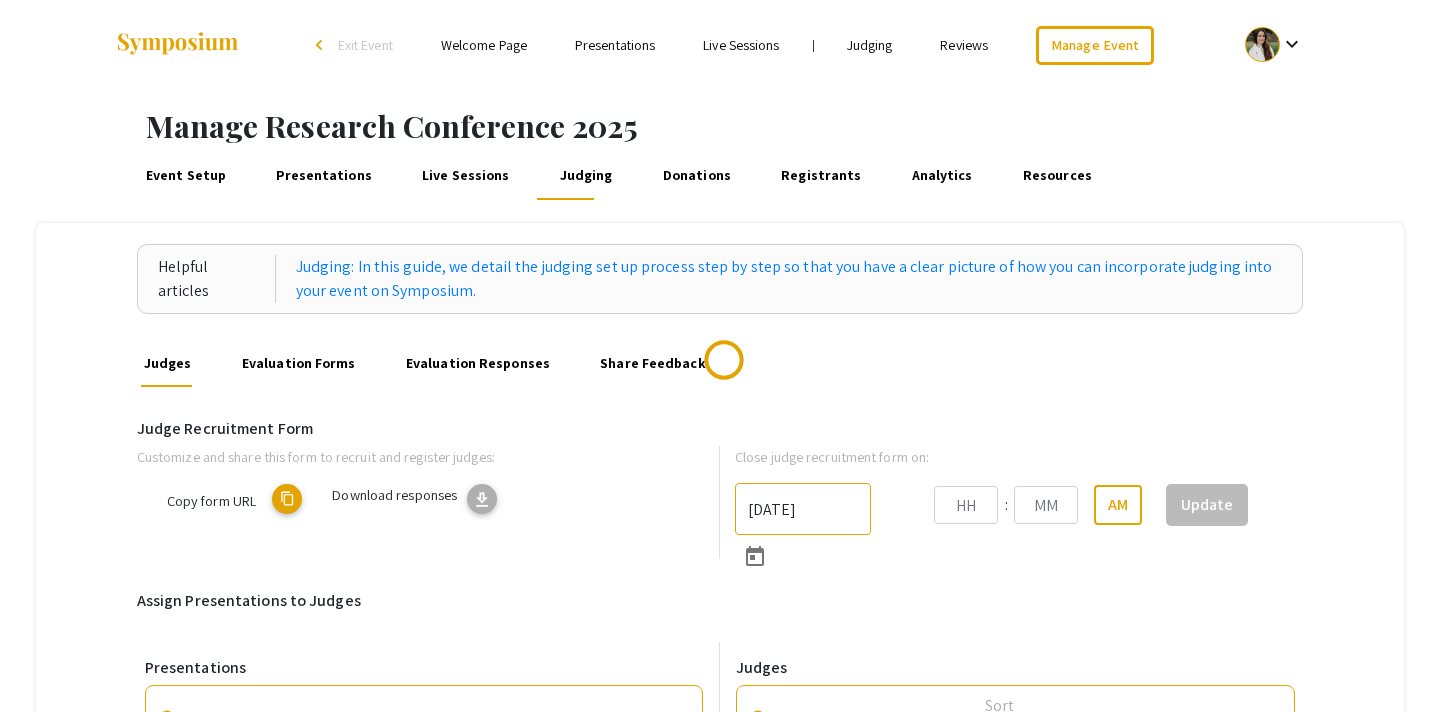 type on "7/30/2025" 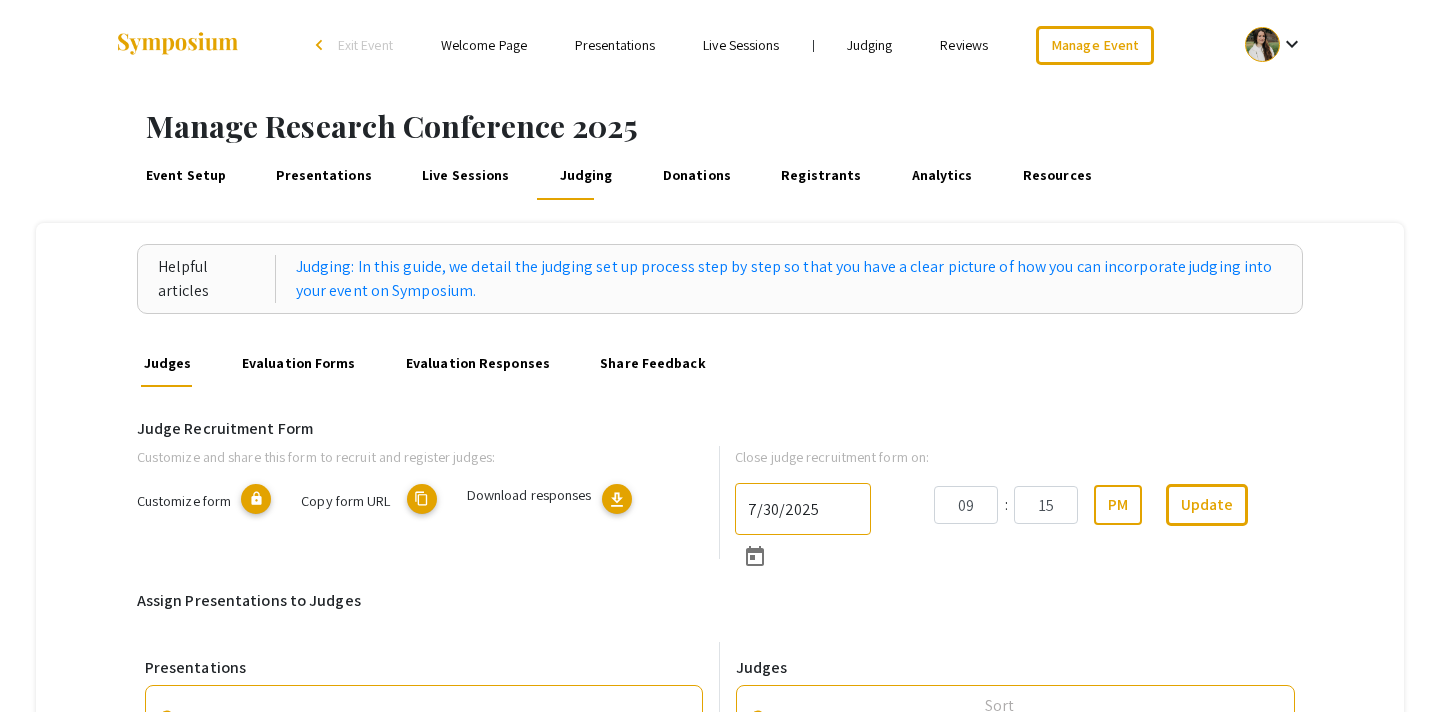 click on "Live Sessions" at bounding box center (466, 176) 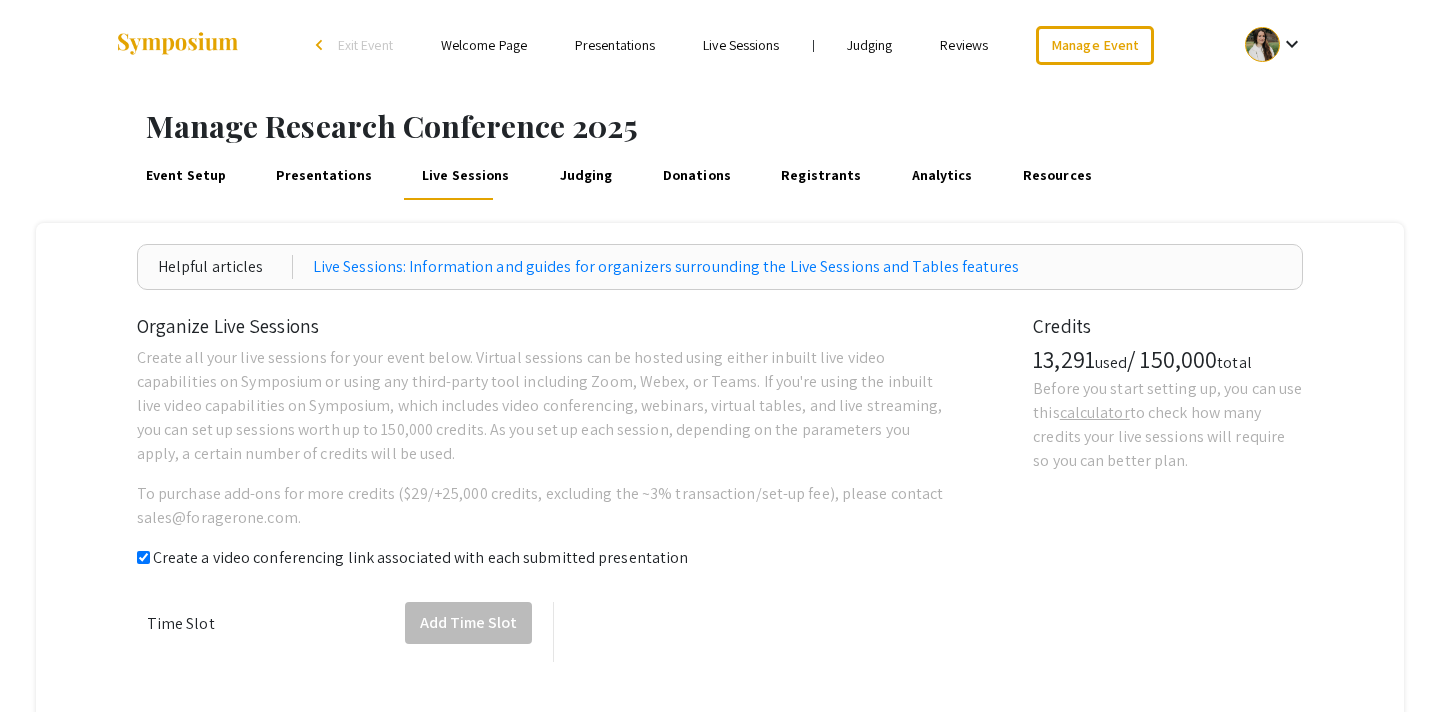 checkbox on "true" 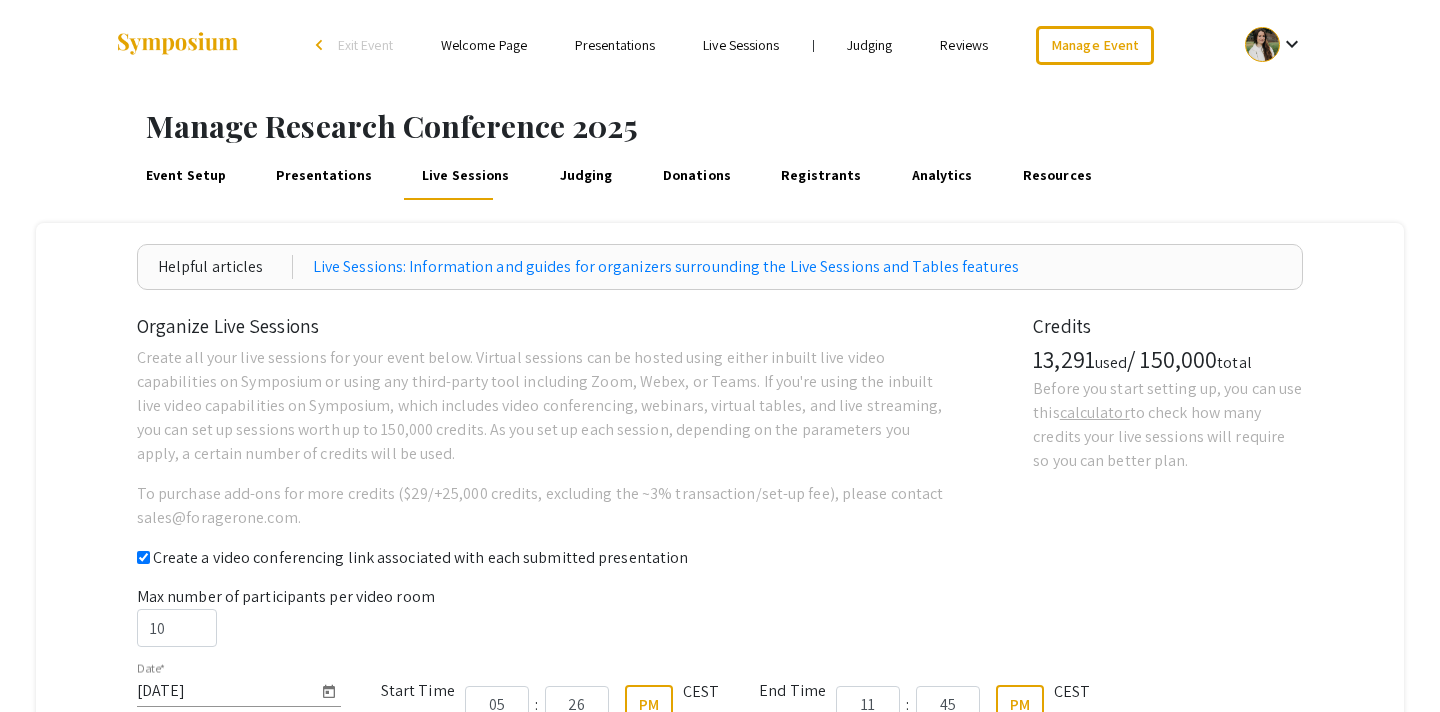 click on "Presentations" at bounding box center (324, 176) 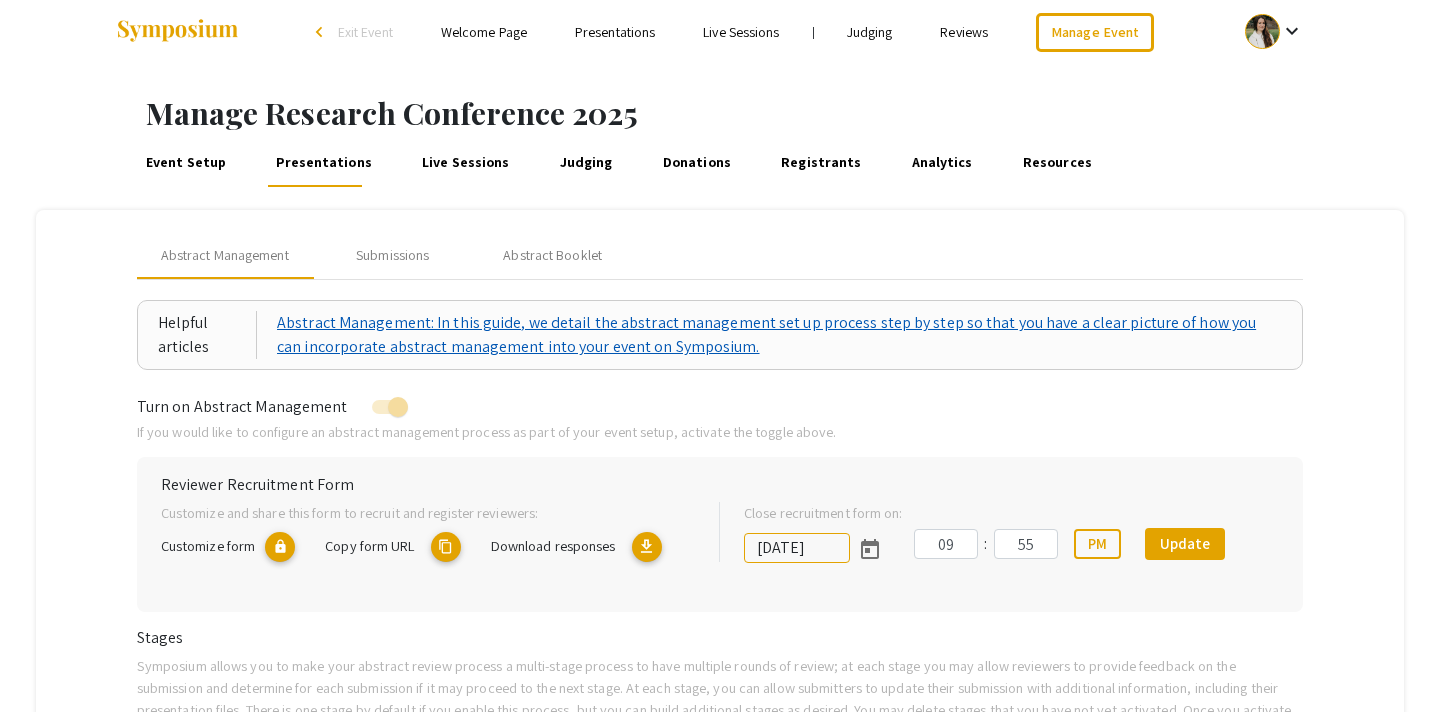 scroll, scrollTop: 0, scrollLeft: 0, axis: both 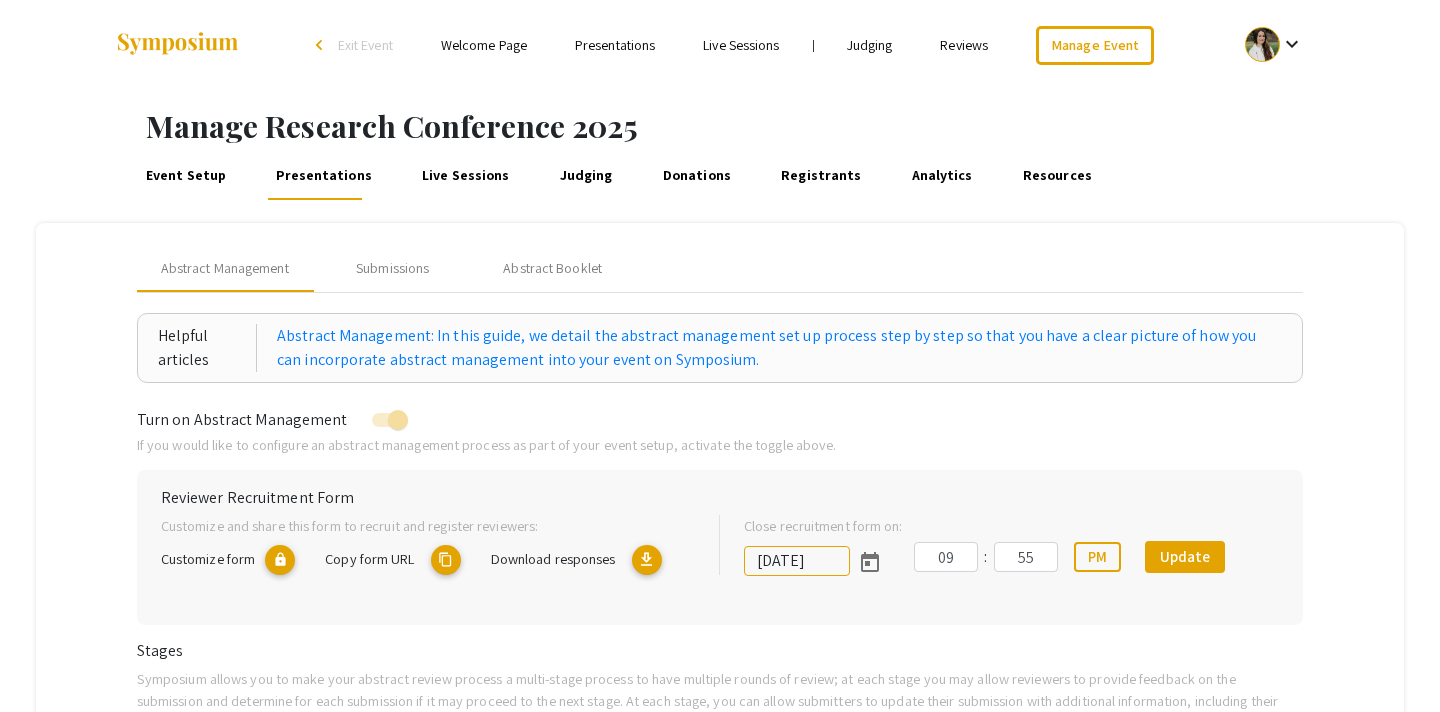click on "Judging" at bounding box center [870, 45] 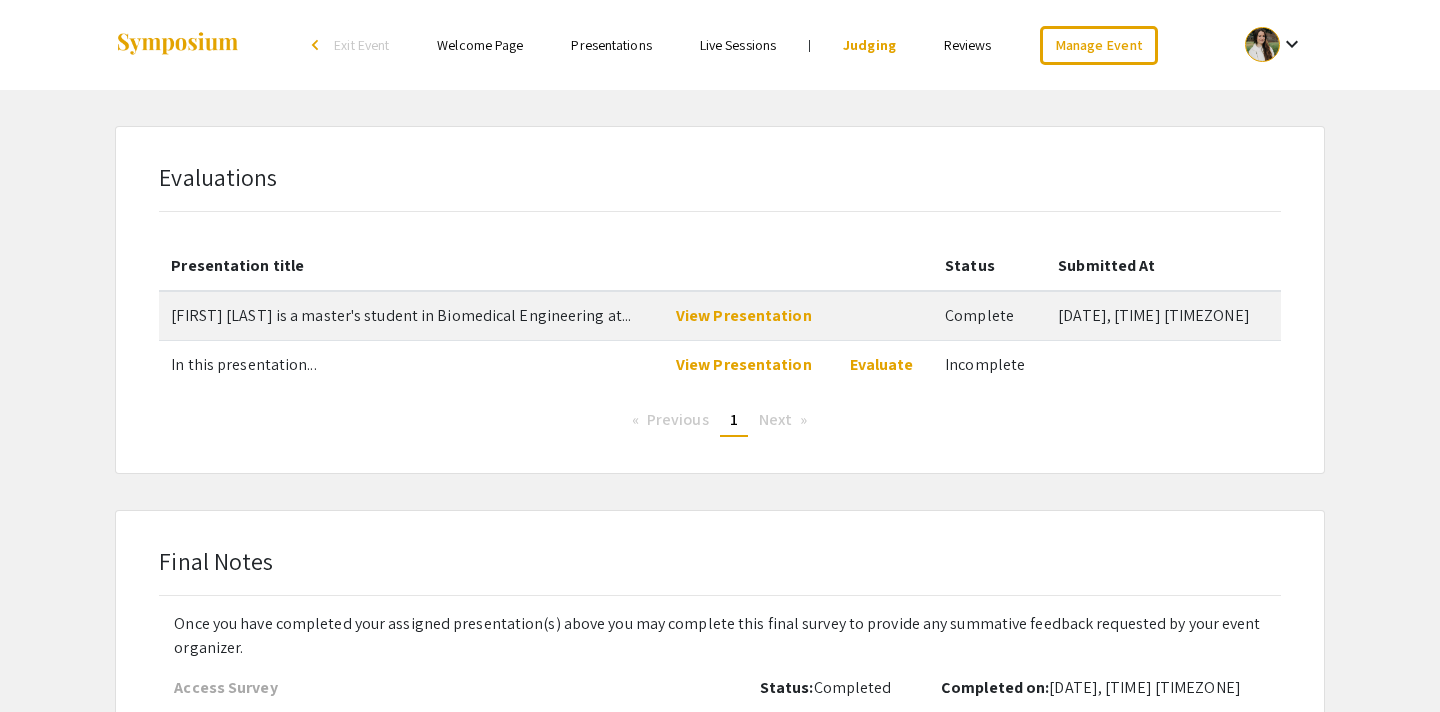 click on "Presentations" at bounding box center [611, 45] 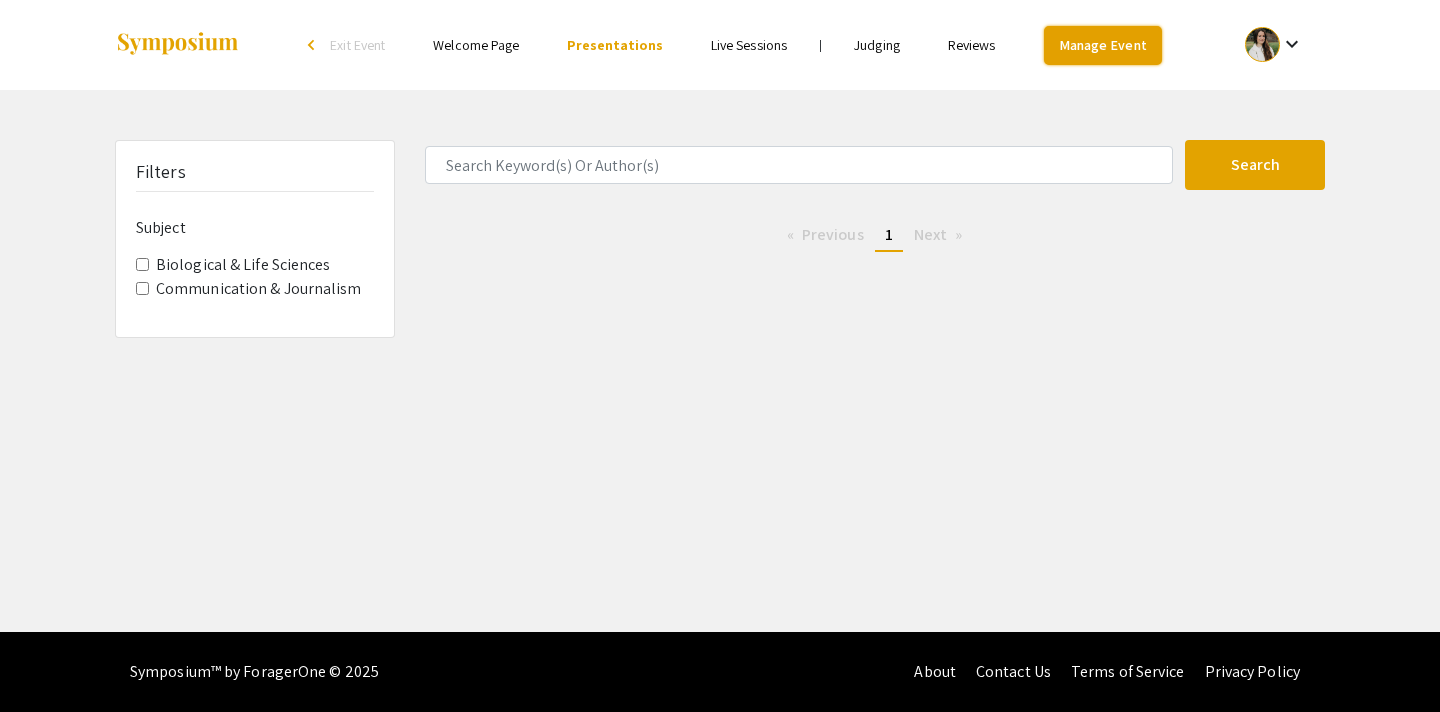 click on "Manage Event" at bounding box center [1103, 45] 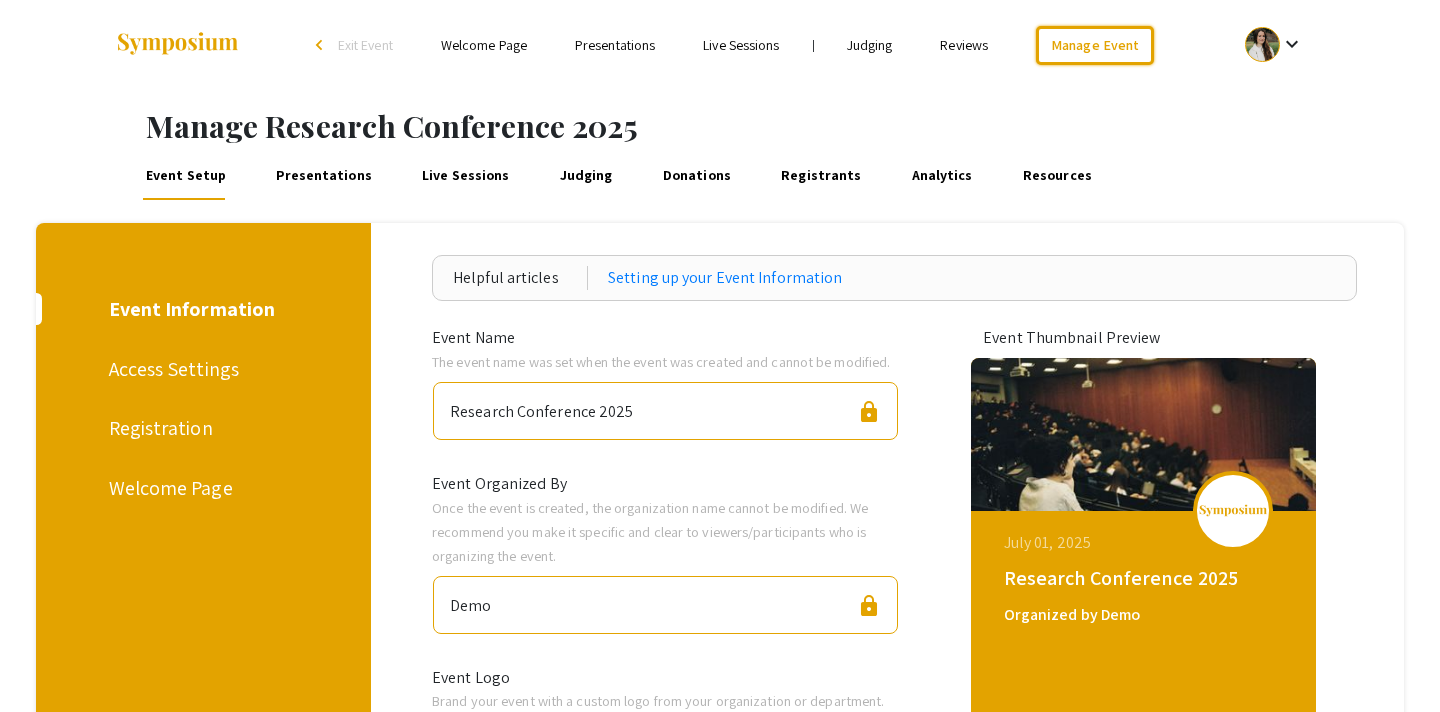 scroll, scrollTop: 9, scrollLeft: 0, axis: vertical 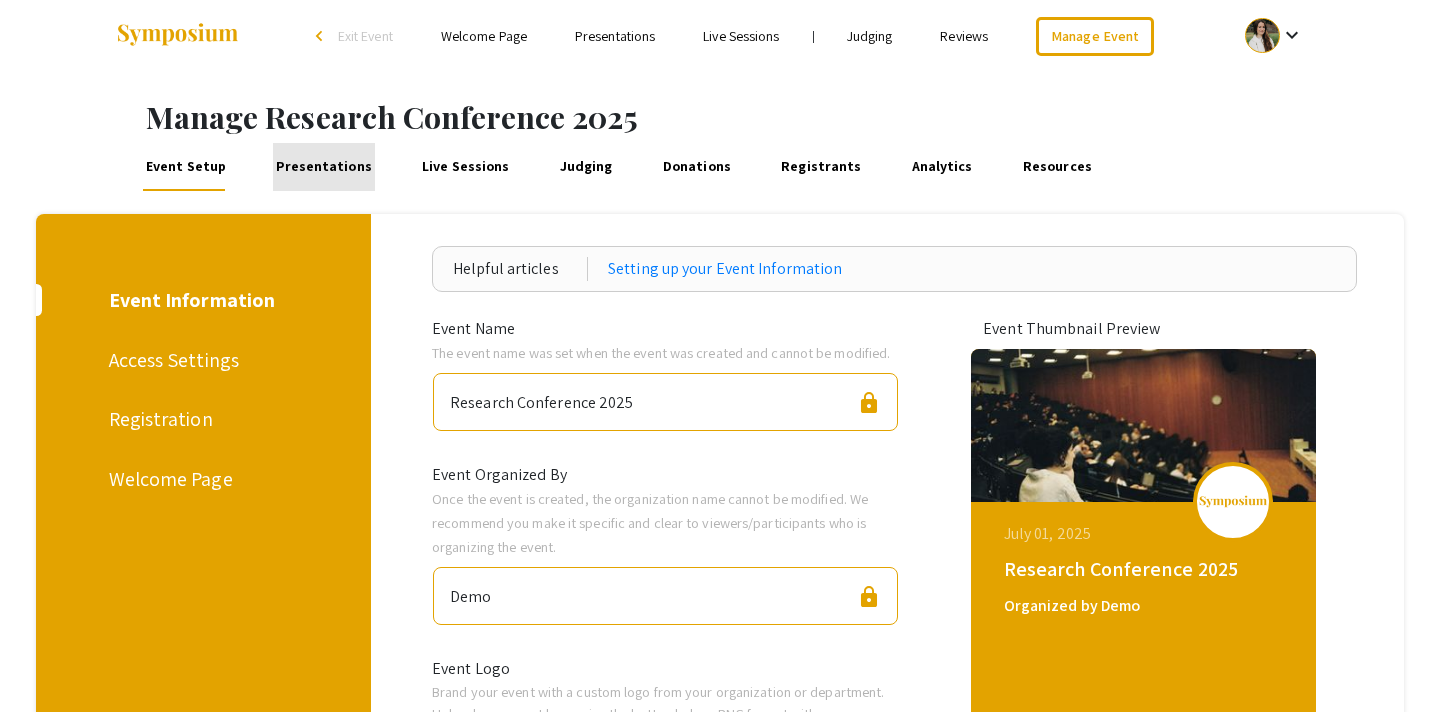 click on "Presentations" at bounding box center [324, 167] 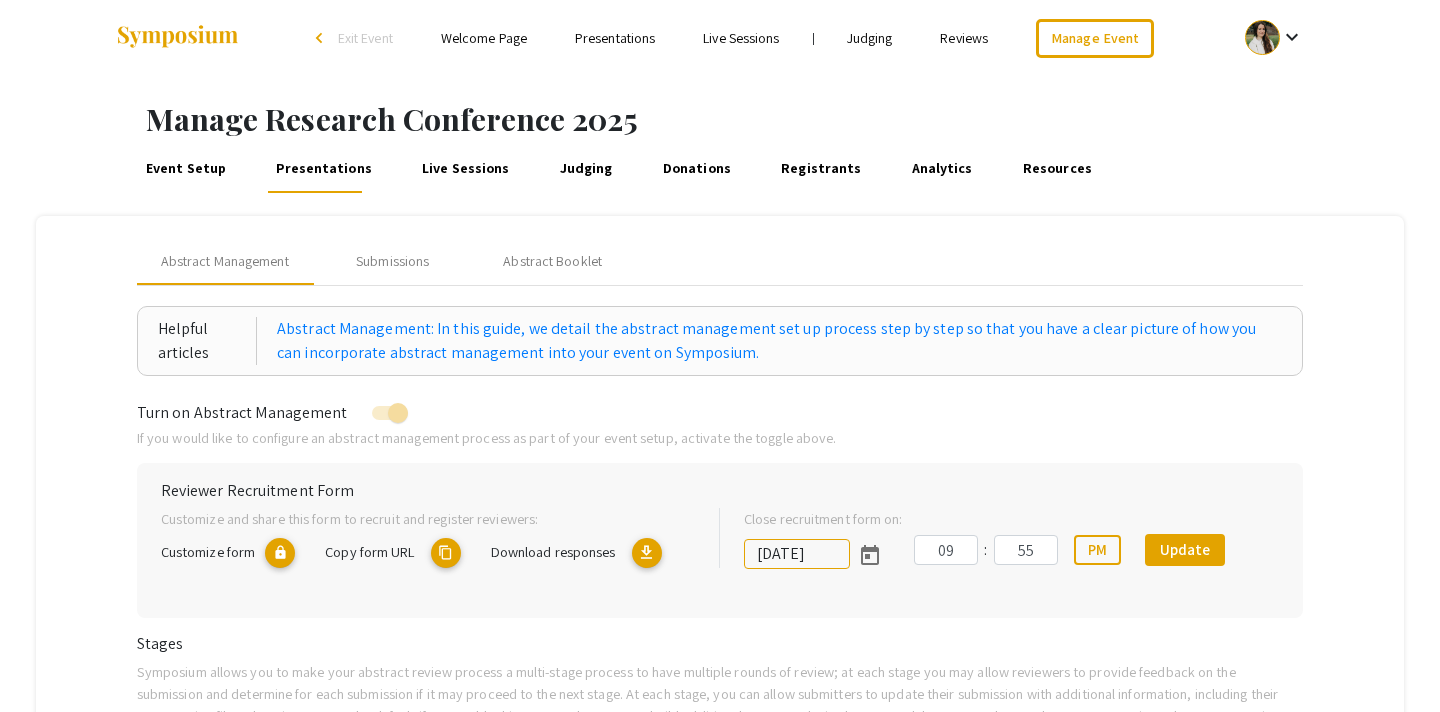 scroll, scrollTop: 0, scrollLeft: 0, axis: both 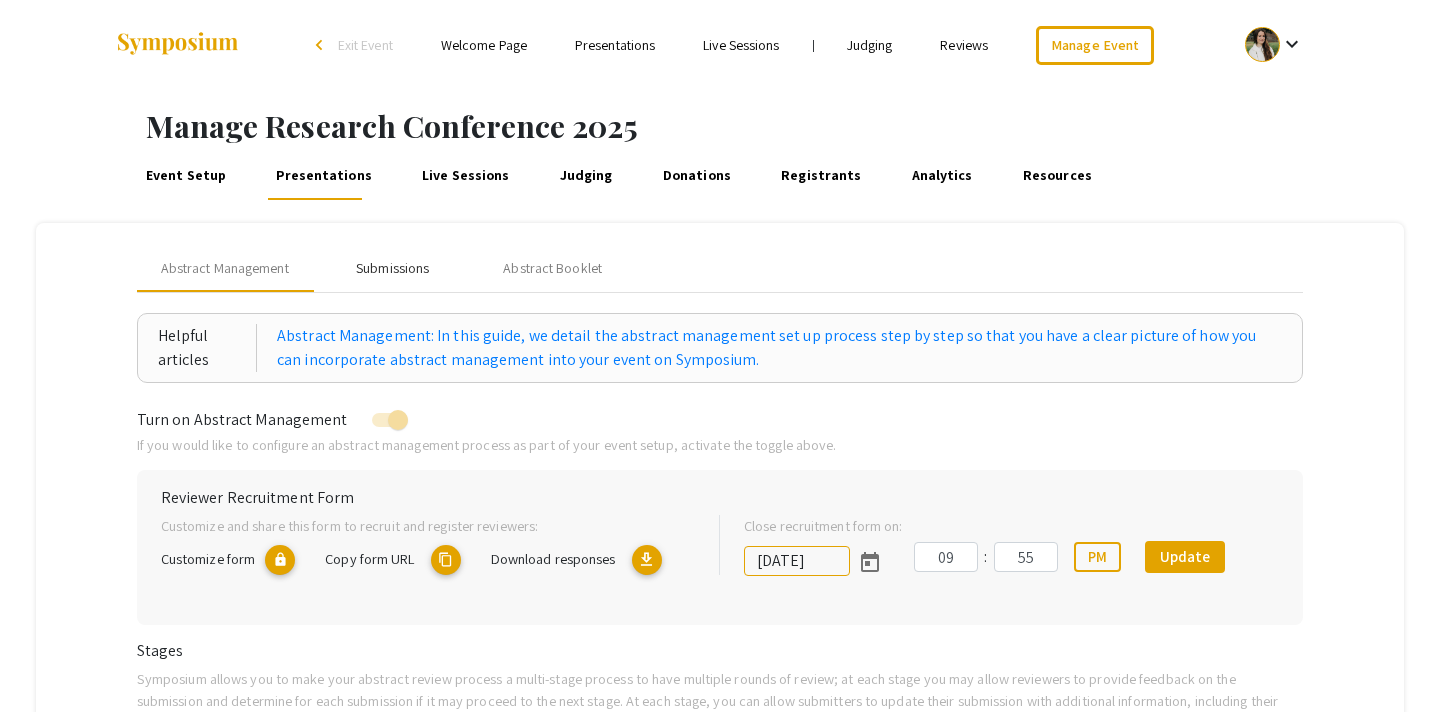 click on "Submissions" at bounding box center (392, 268) 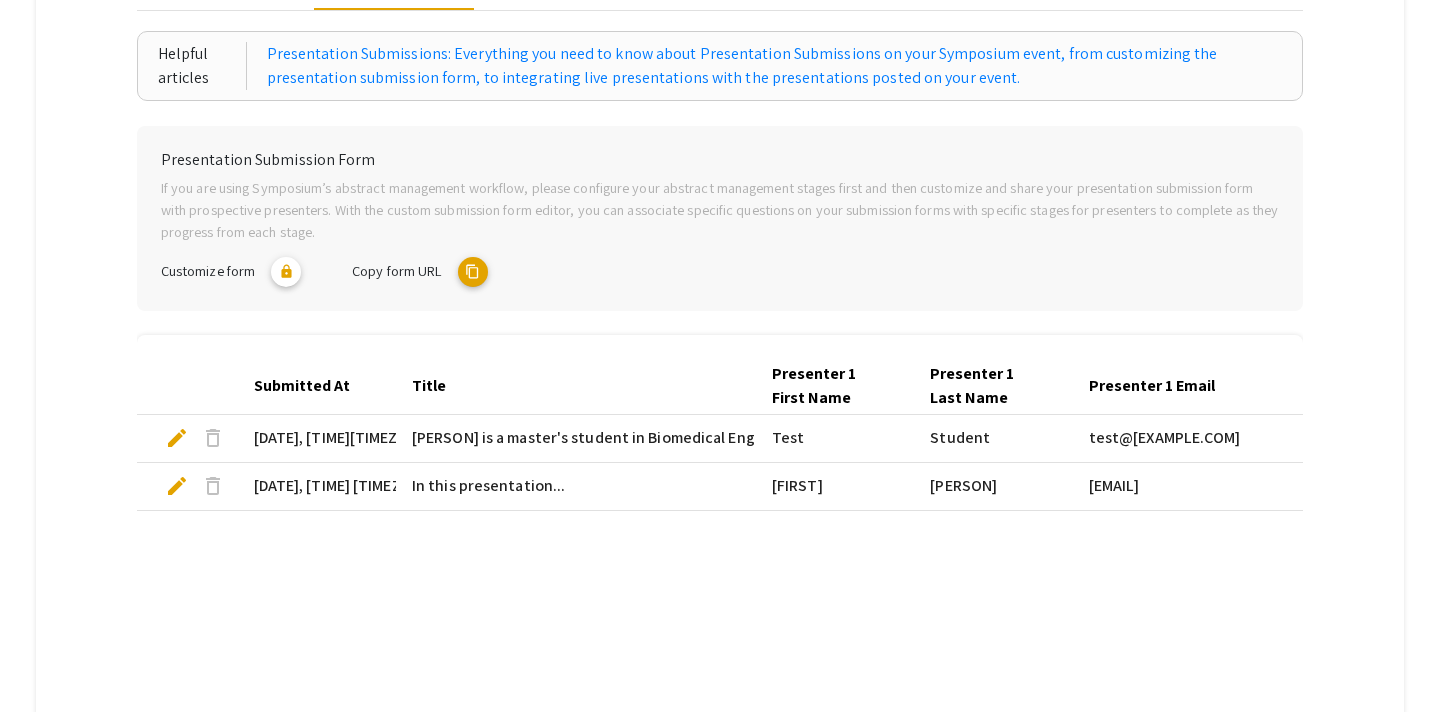 scroll, scrollTop: 0, scrollLeft: 0, axis: both 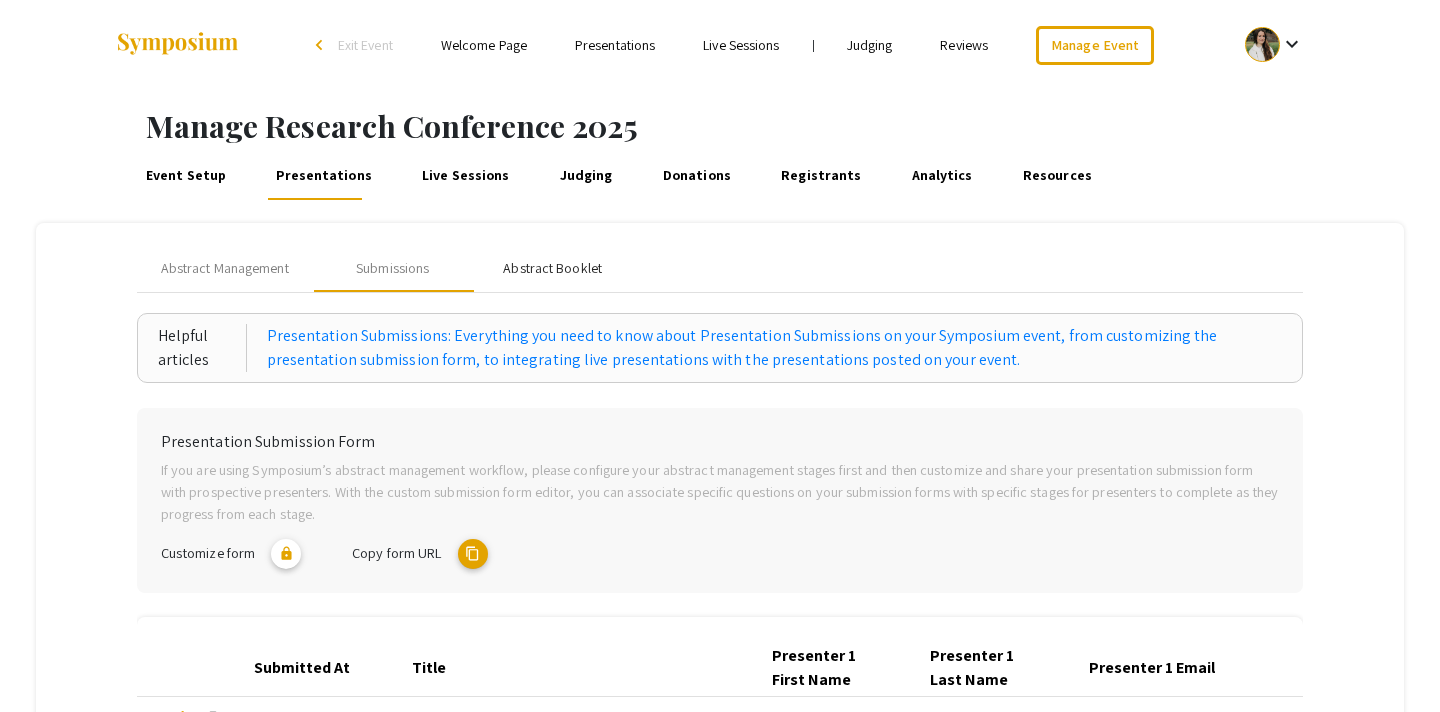 click on "Abstract Booklet" at bounding box center [552, 268] 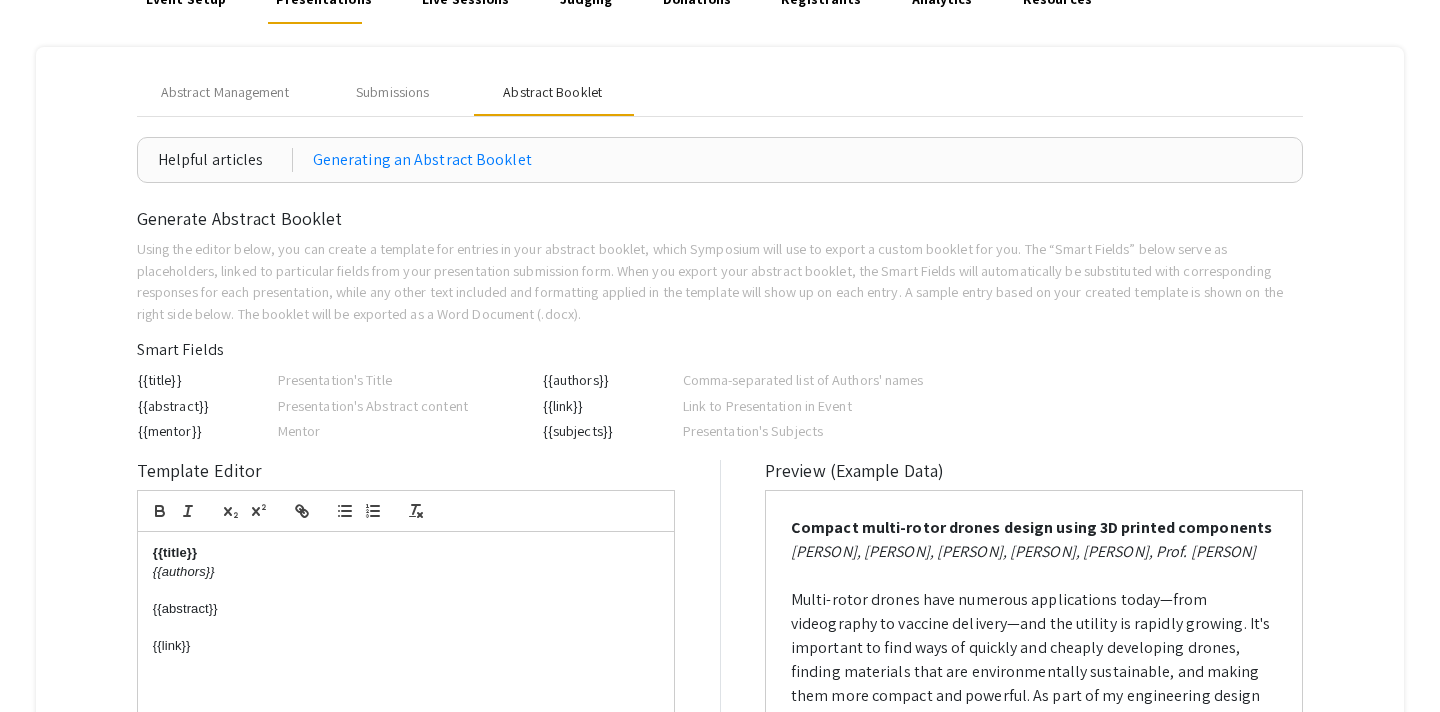 scroll, scrollTop: 182, scrollLeft: 0, axis: vertical 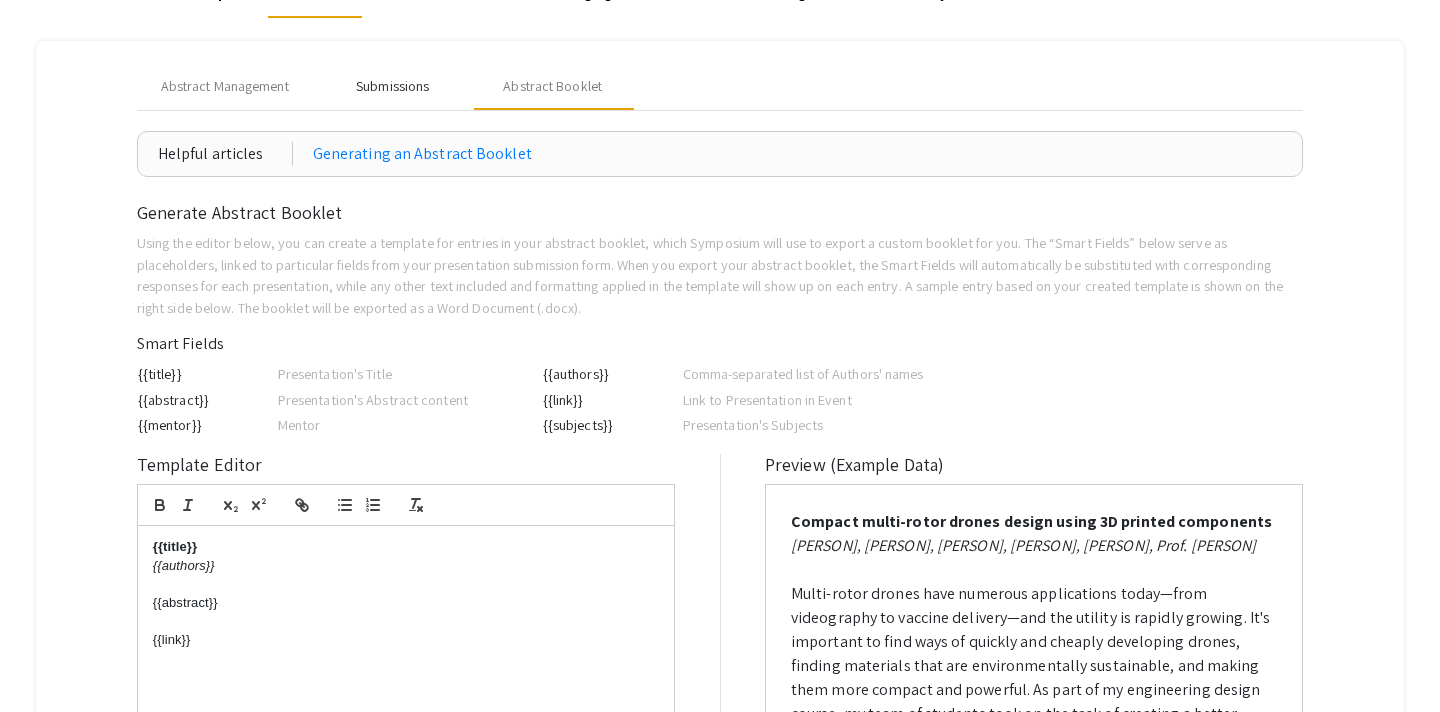 click on "Submissions" at bounding box center [392, 86] 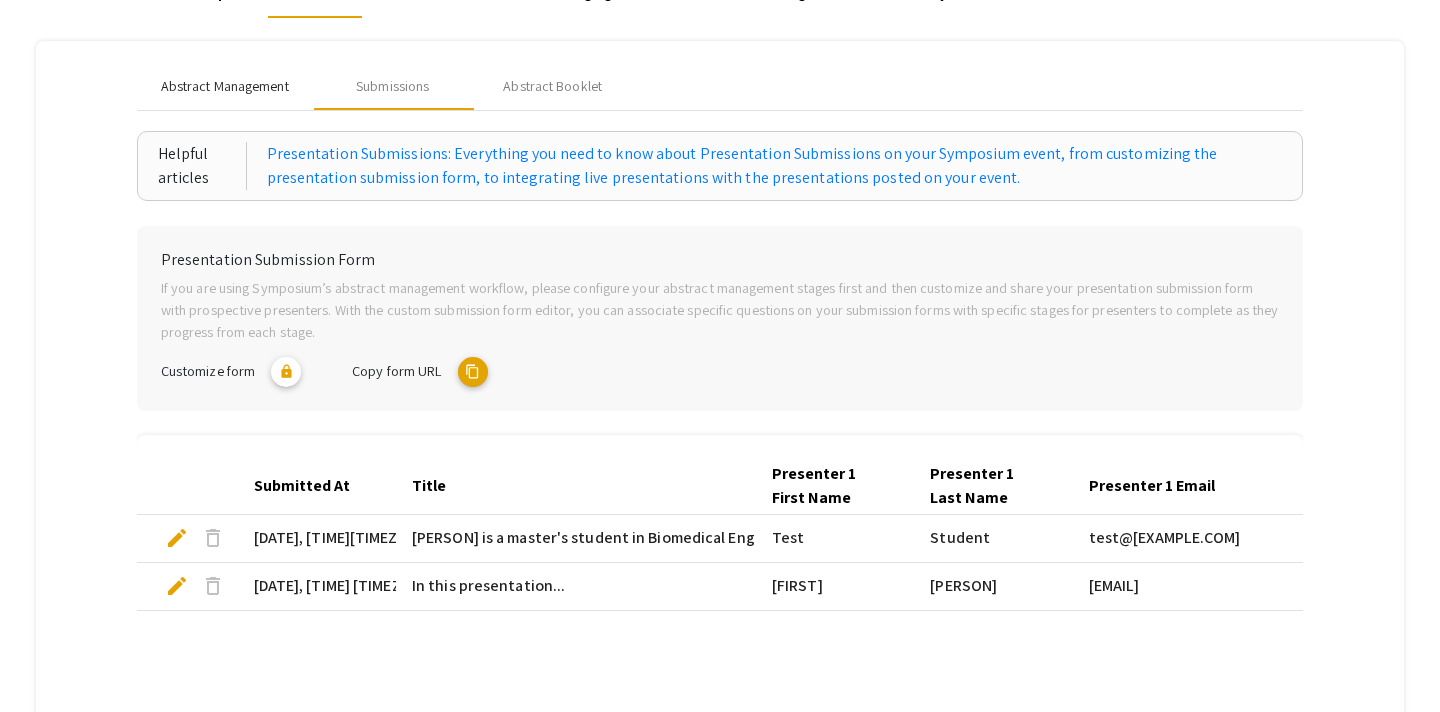 click on "Abstract Management" at bounding box center (225, 86) 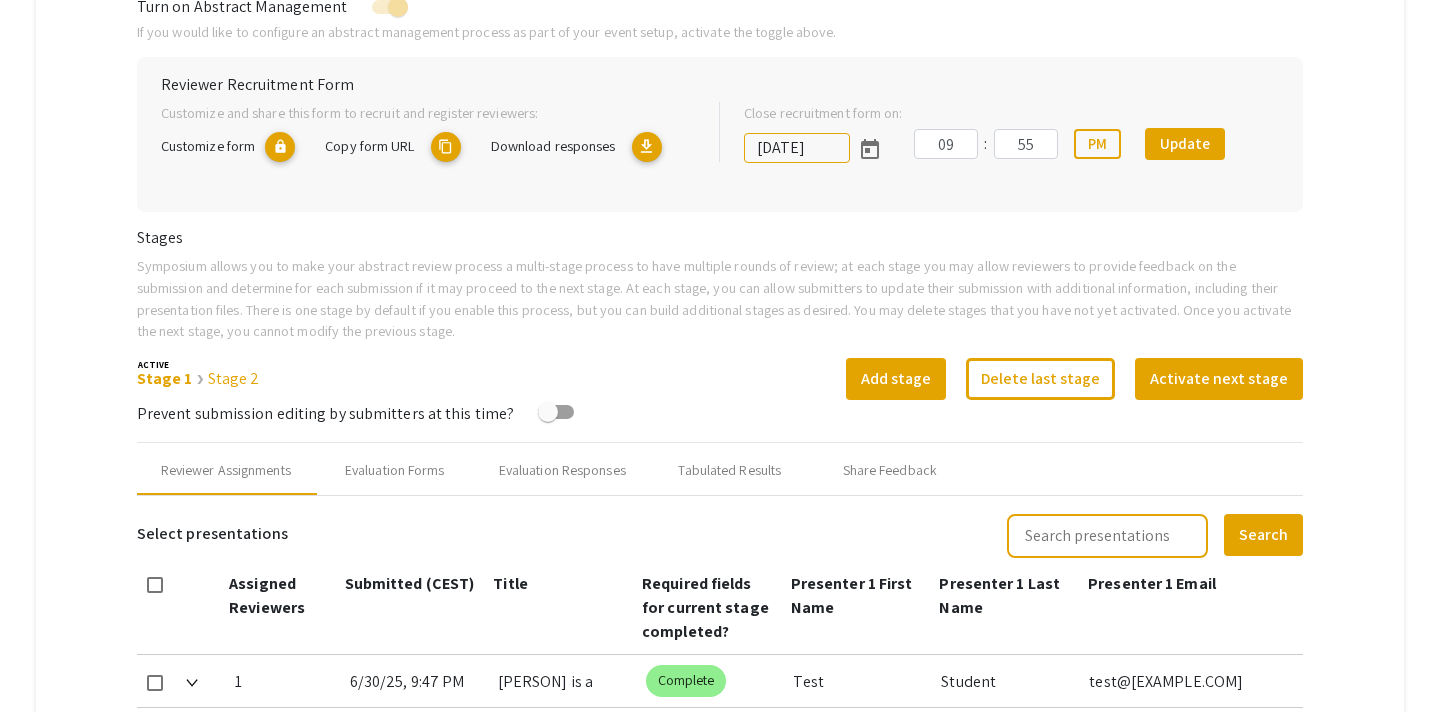 scroll, scrollTop: 422, scrollLeft: 0, axis: vertical 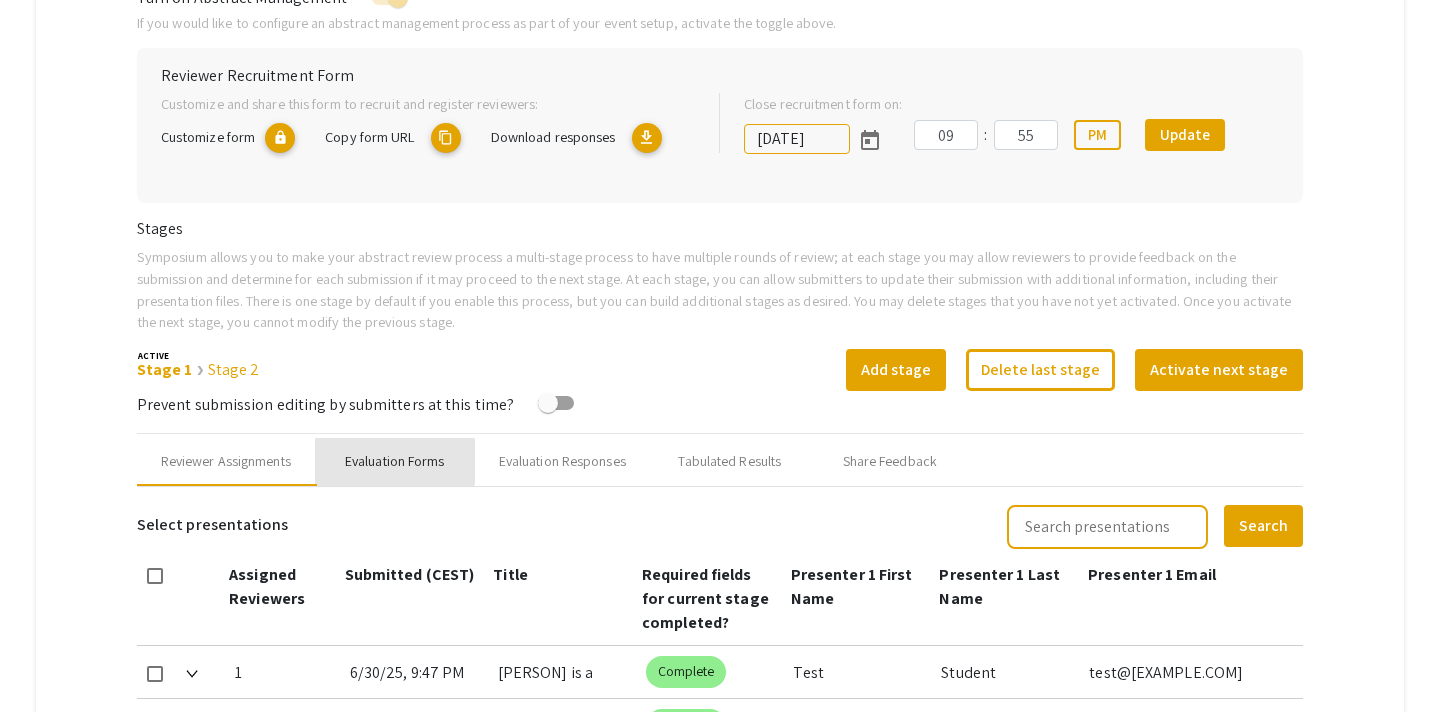 click on "Evaluation Forms" at bounding box center [395, 461] 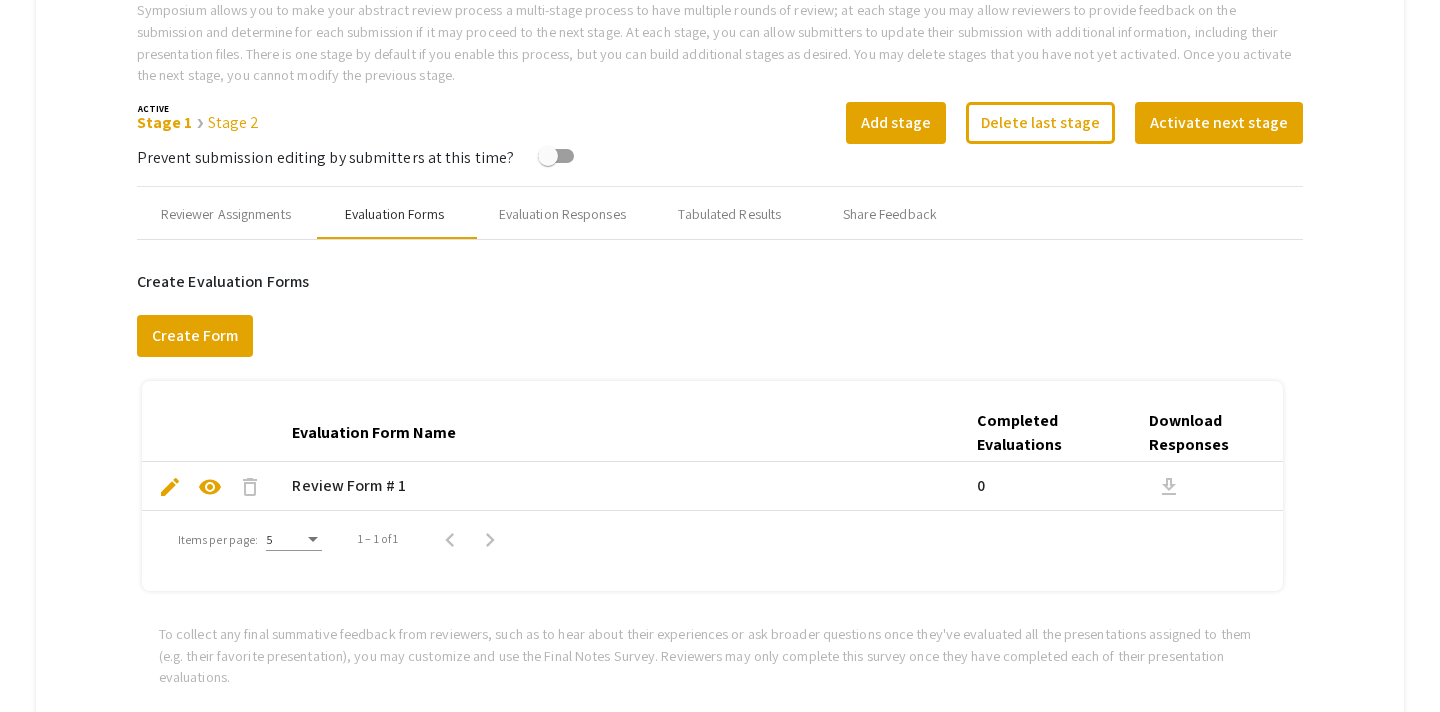 scroll, scrollTop: 668, scrollLeft: 0, axis: vertical 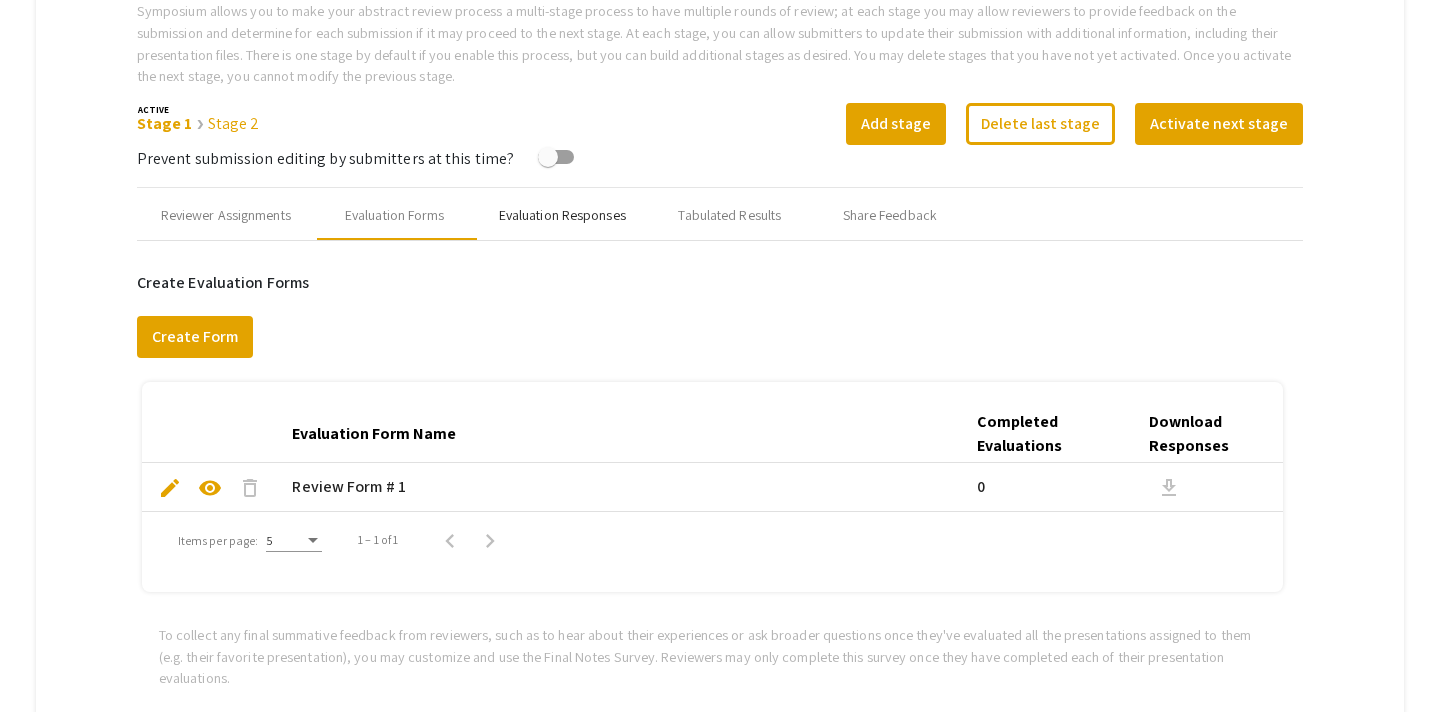 click on "Evaluation Responses" at bounding box center [562, 215] 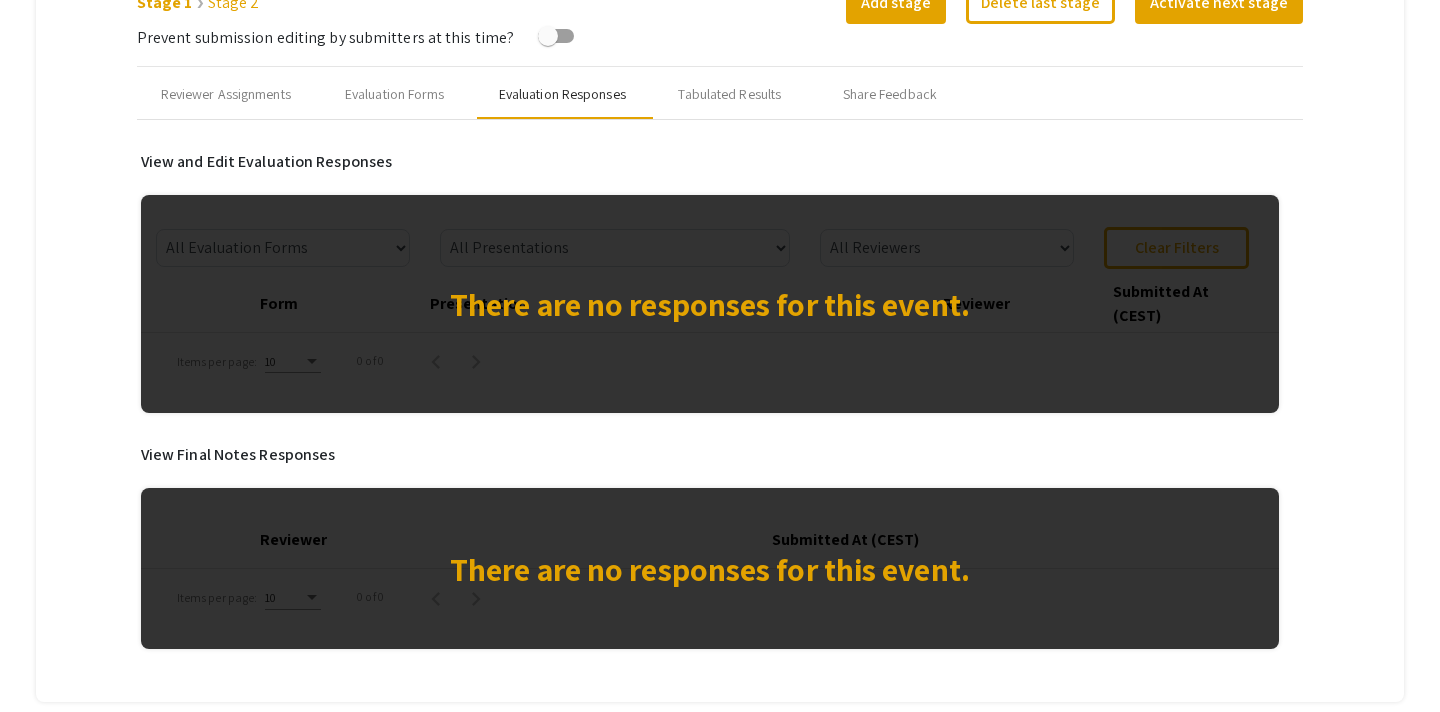 scroll, scrollTop: 797, scrollLeft: 0, axis: vertical 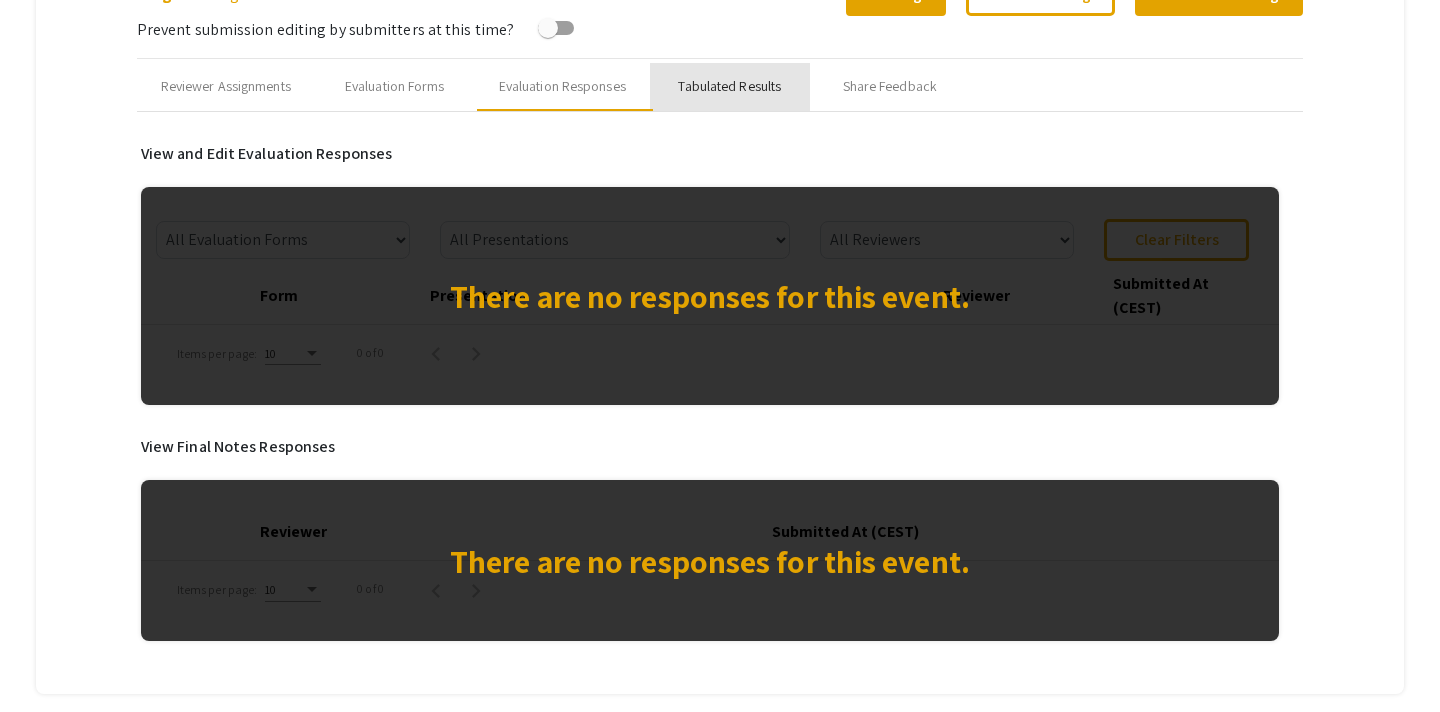 click on "Tabulated Results" at bounding box center (729, 86) 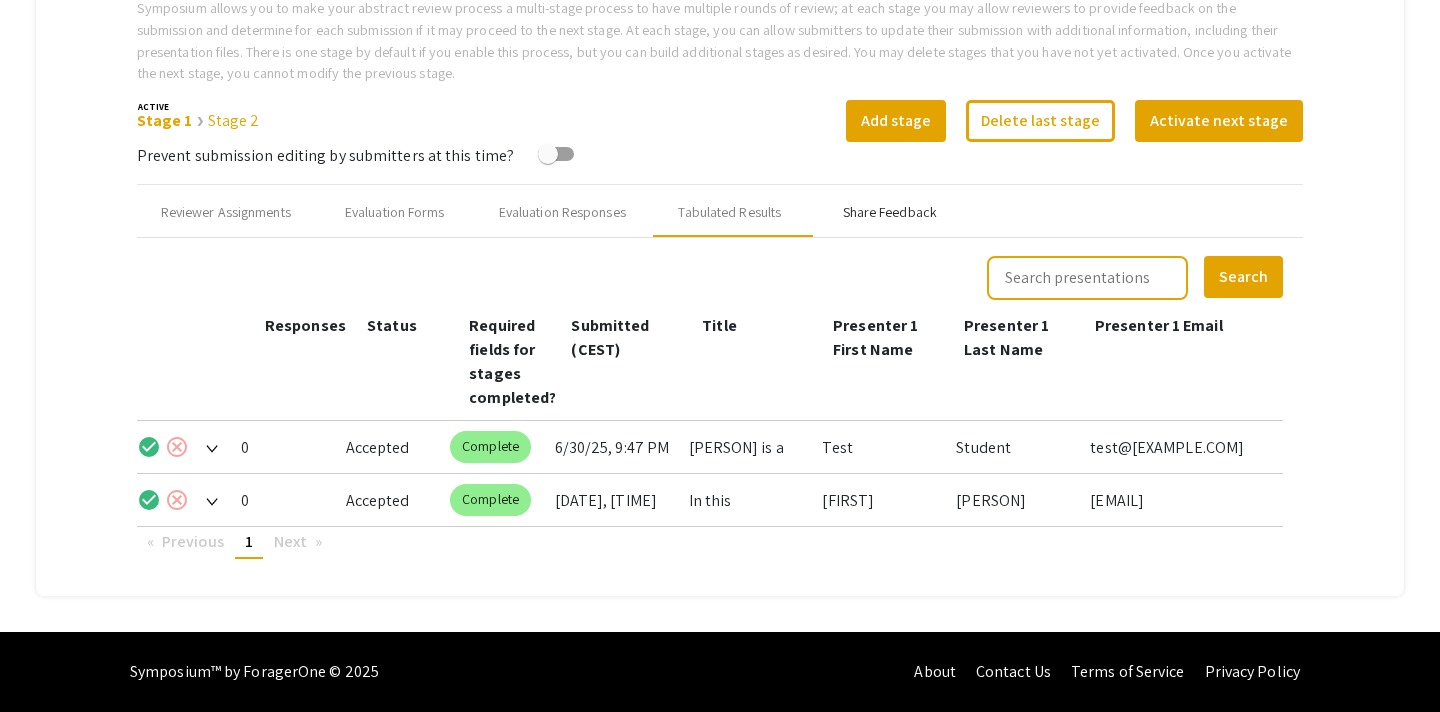 click on "Share Feedback" at bounding box center [890, 212] 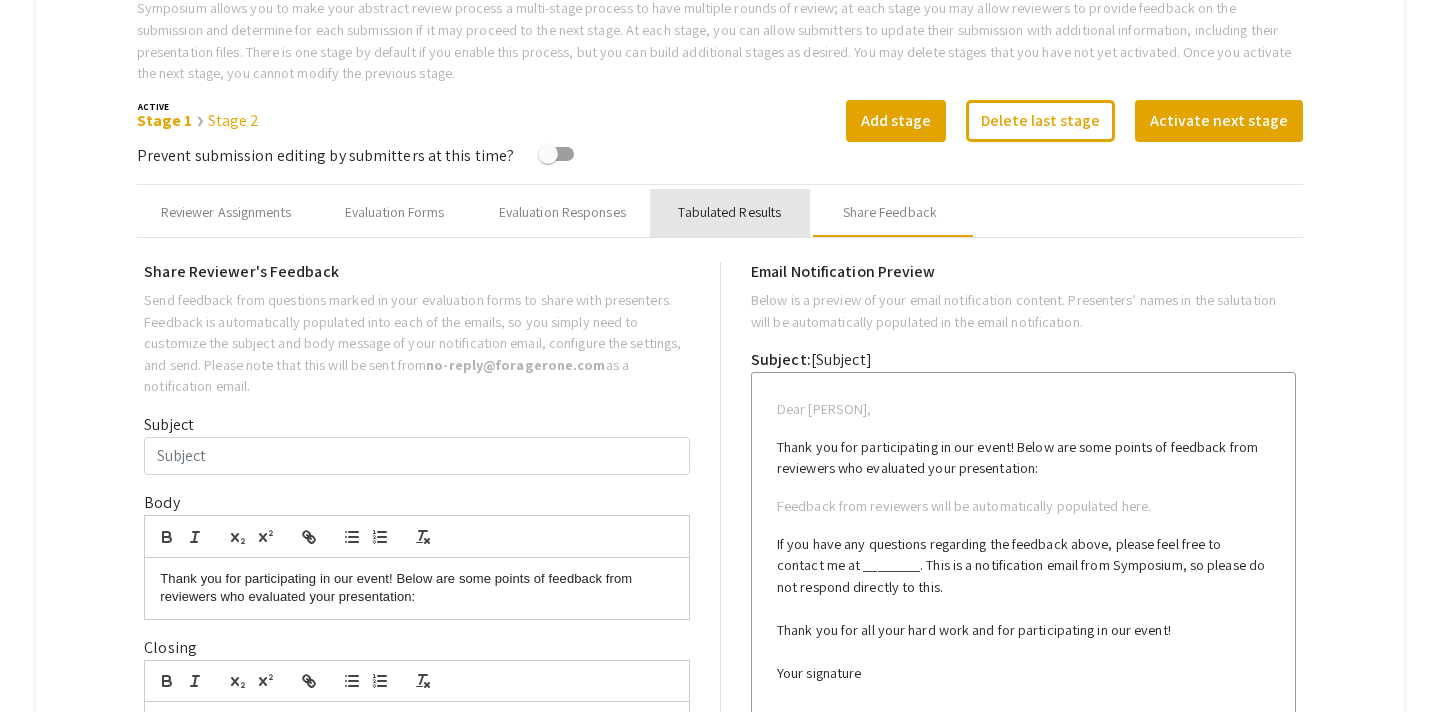 click on "Tabulated Results" at bounding box center [729, 212] 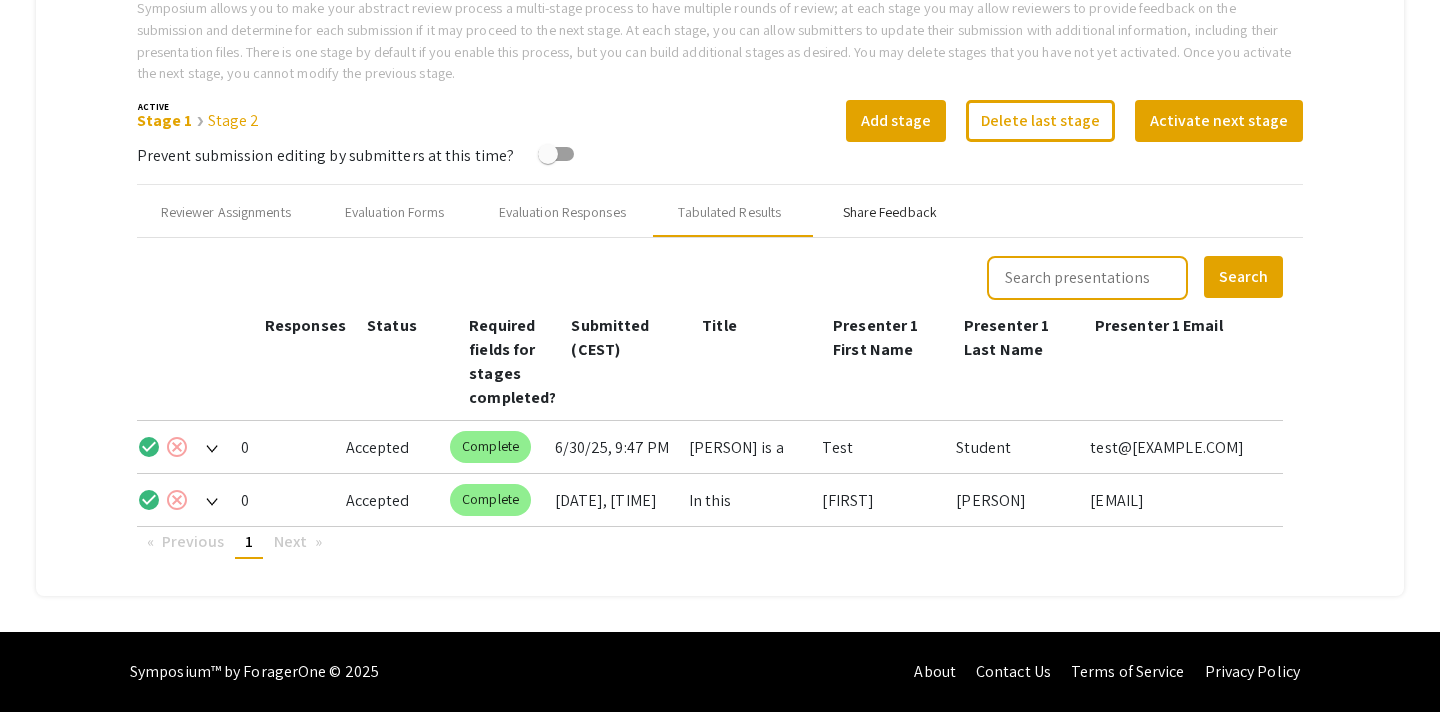 click on "Share Feedback" at bounding box center [890, 212] 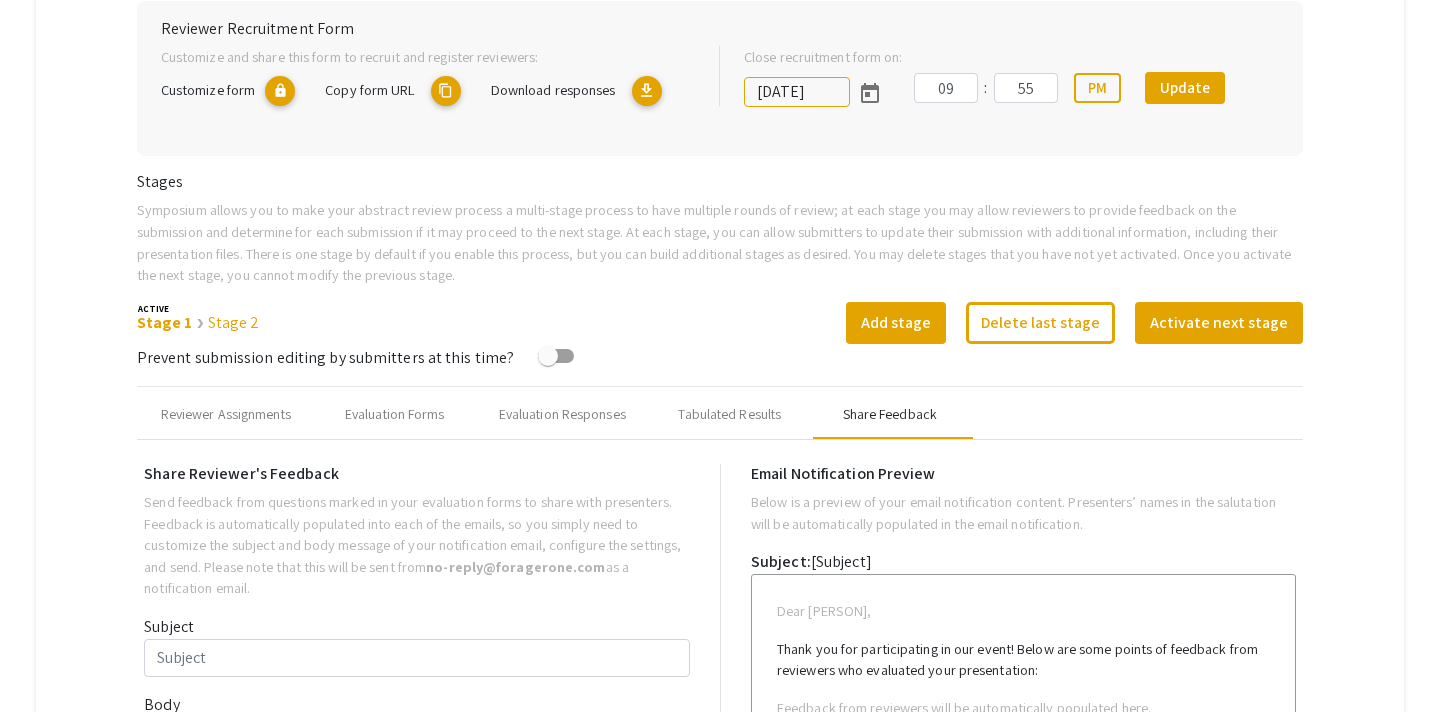 scroll, scrollTop: 473, scrollLeft: 0, axis: vertical 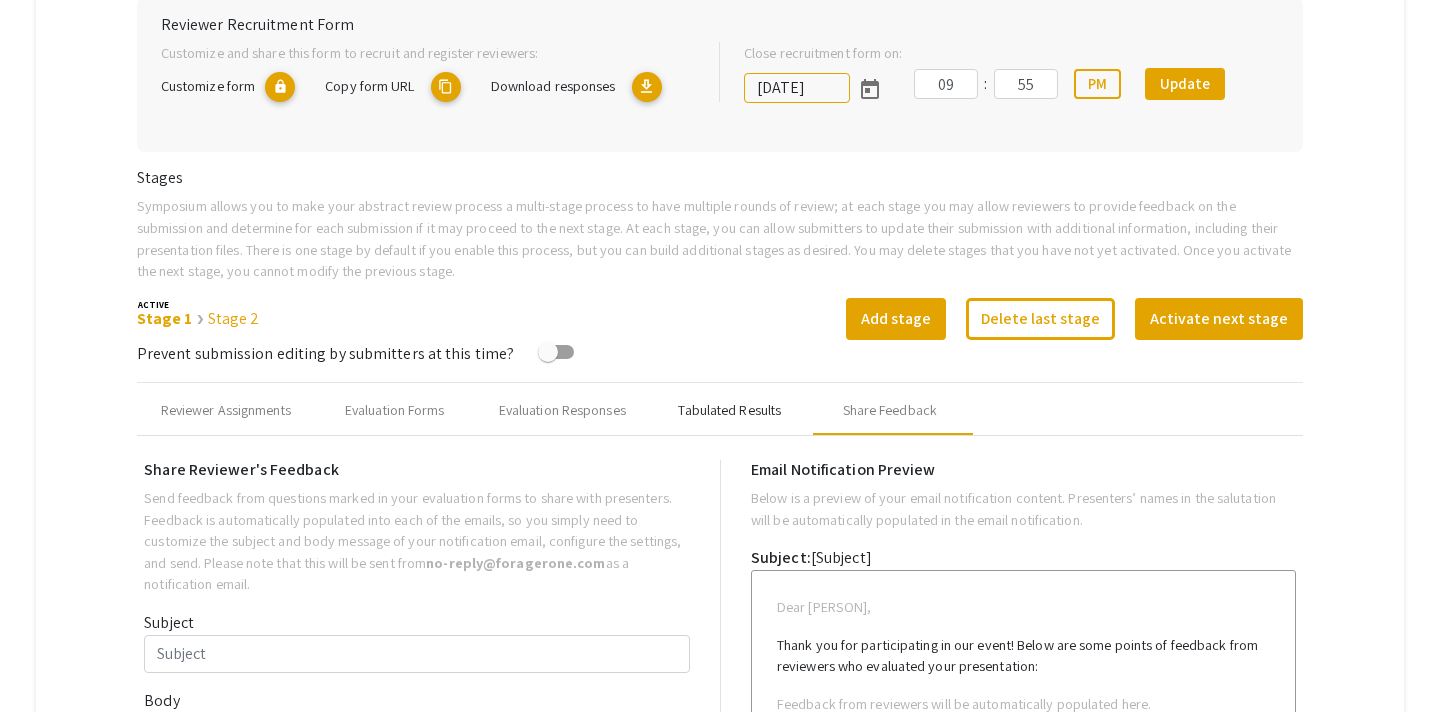 click on "Tabulated Results" at bounding box center (729, 410) 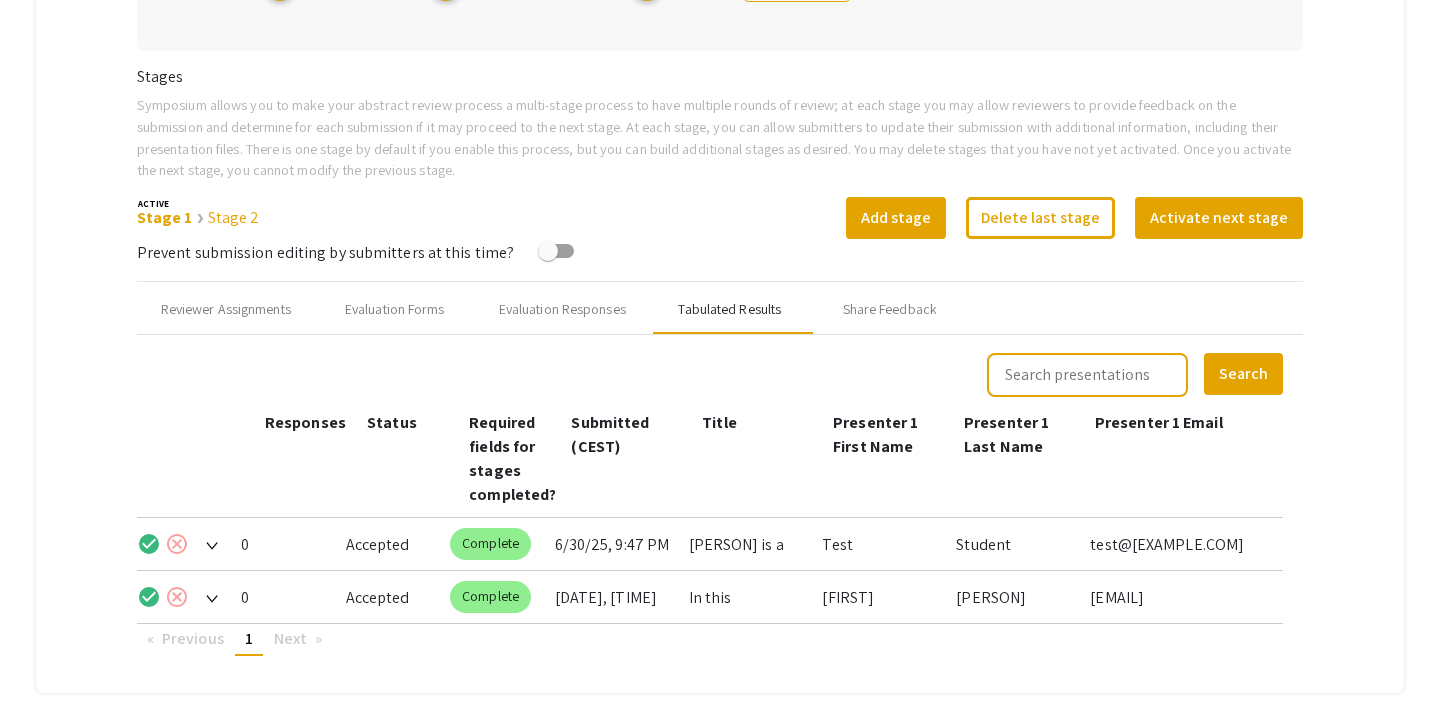 scroll, scrollTop: 598, scrollLeft: 0, axis: vertical 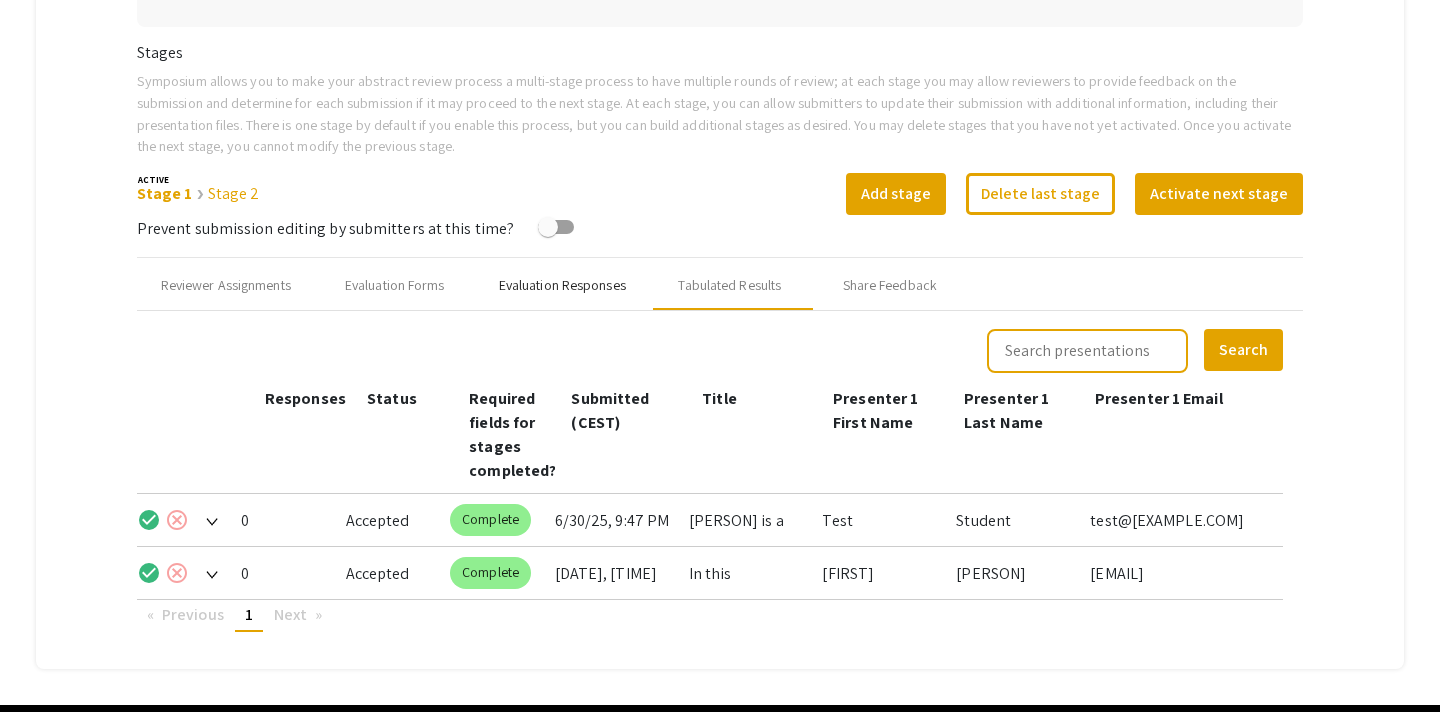click on "Evaluation Responses" at bounding box center (562, 285) 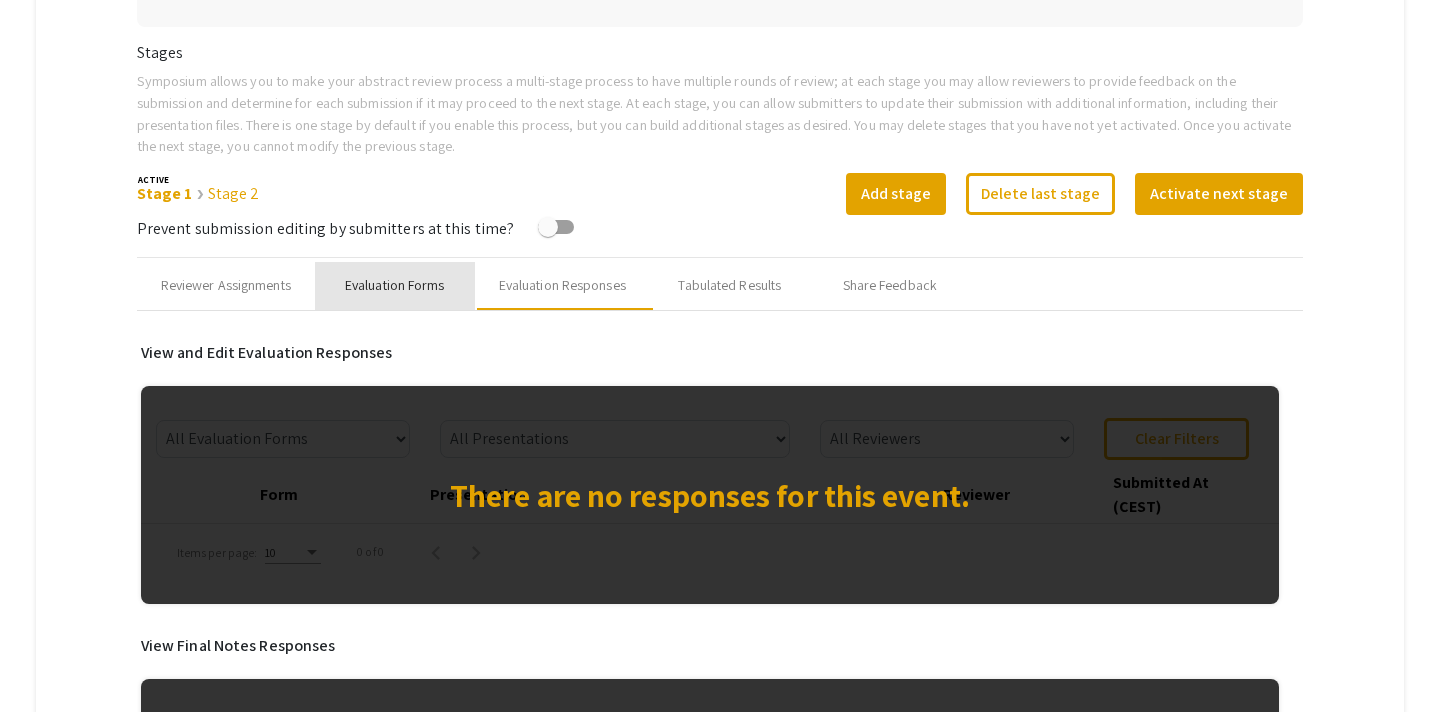 click on "Evaluation Forms" at bounding box center [395, 285] 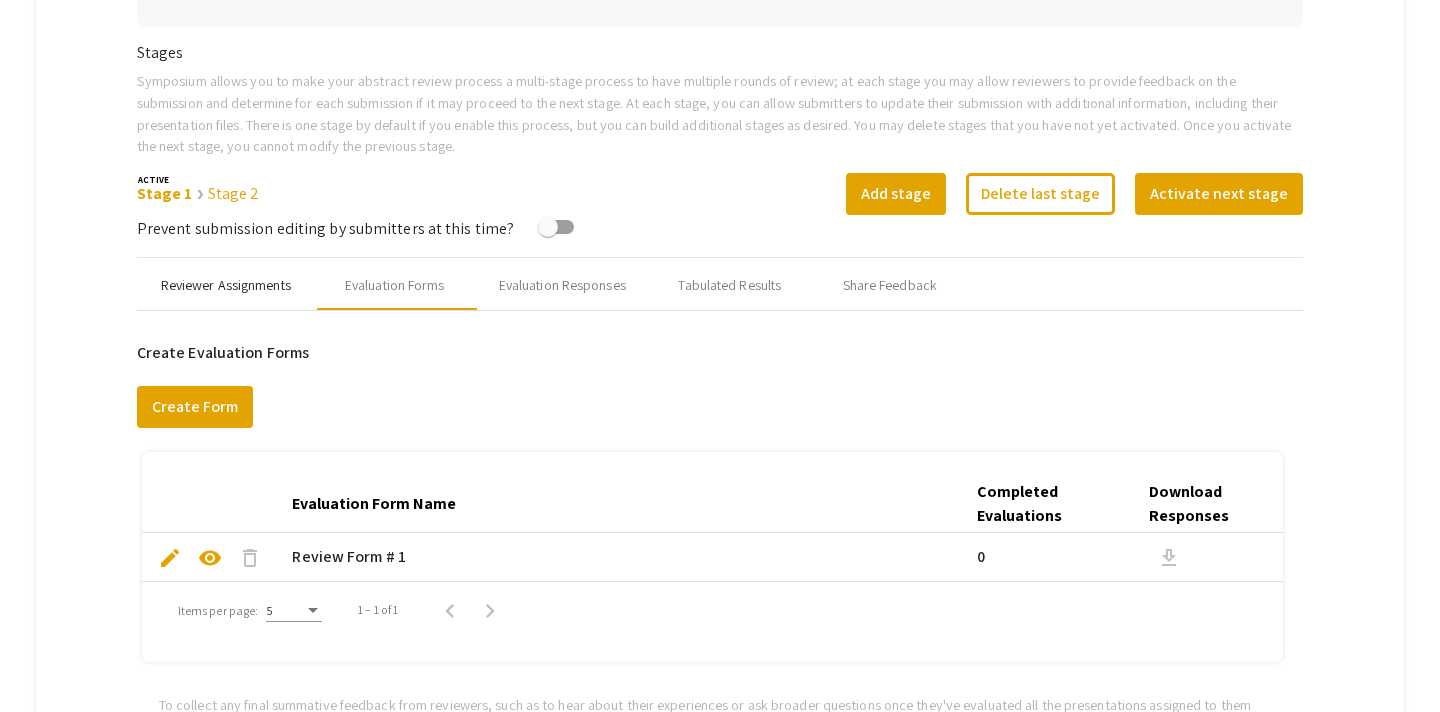 click on "Reviewer Assignments" at bounding box center (226, 285) 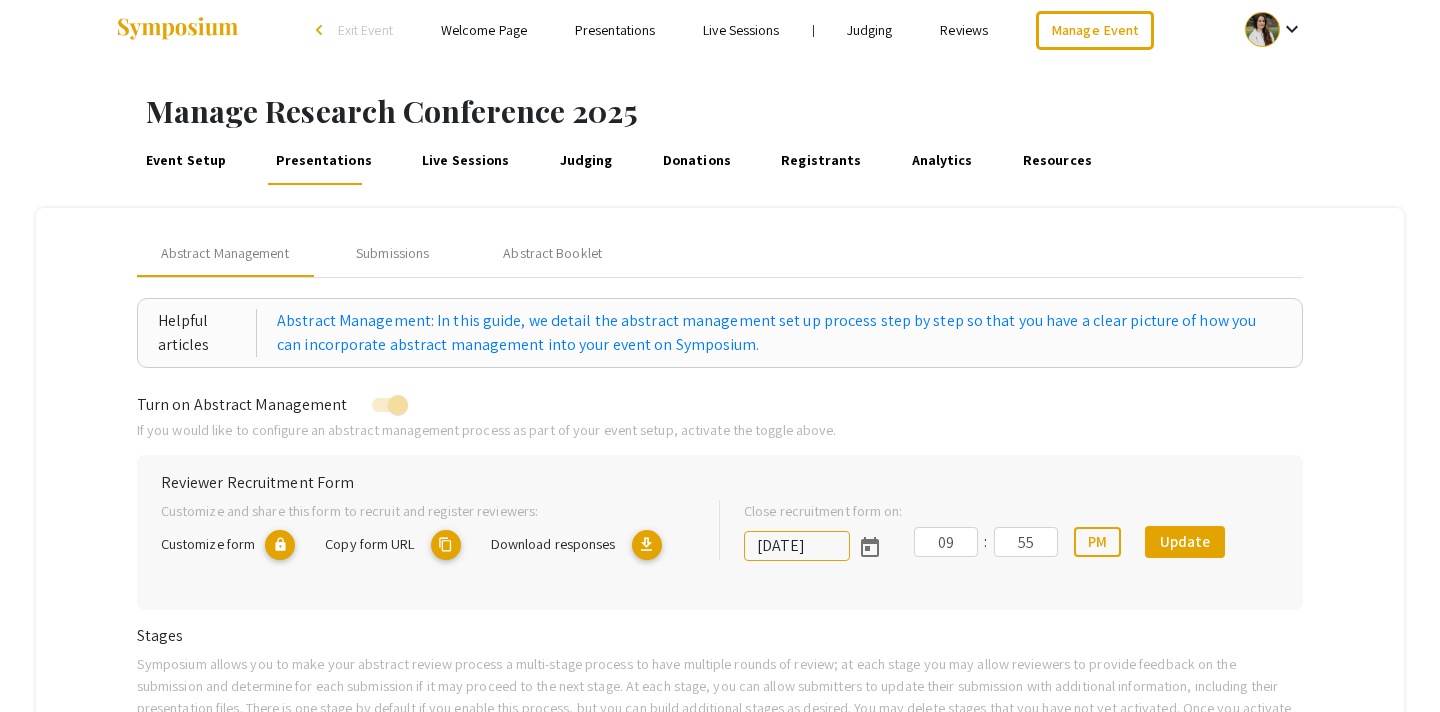 scroll, scrollTop: 0, scrollLeft: 0, axis: both 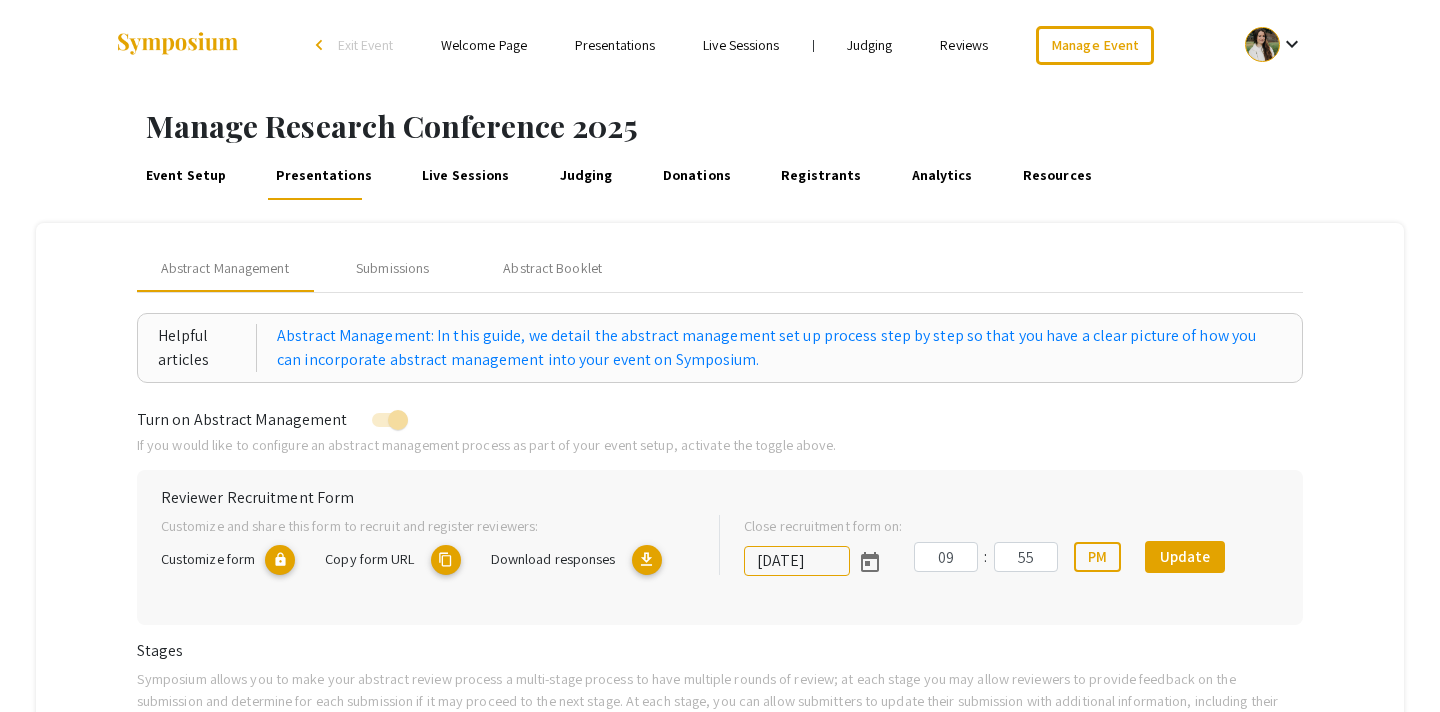 click on "Presentations" at bounding box center (615, 45) 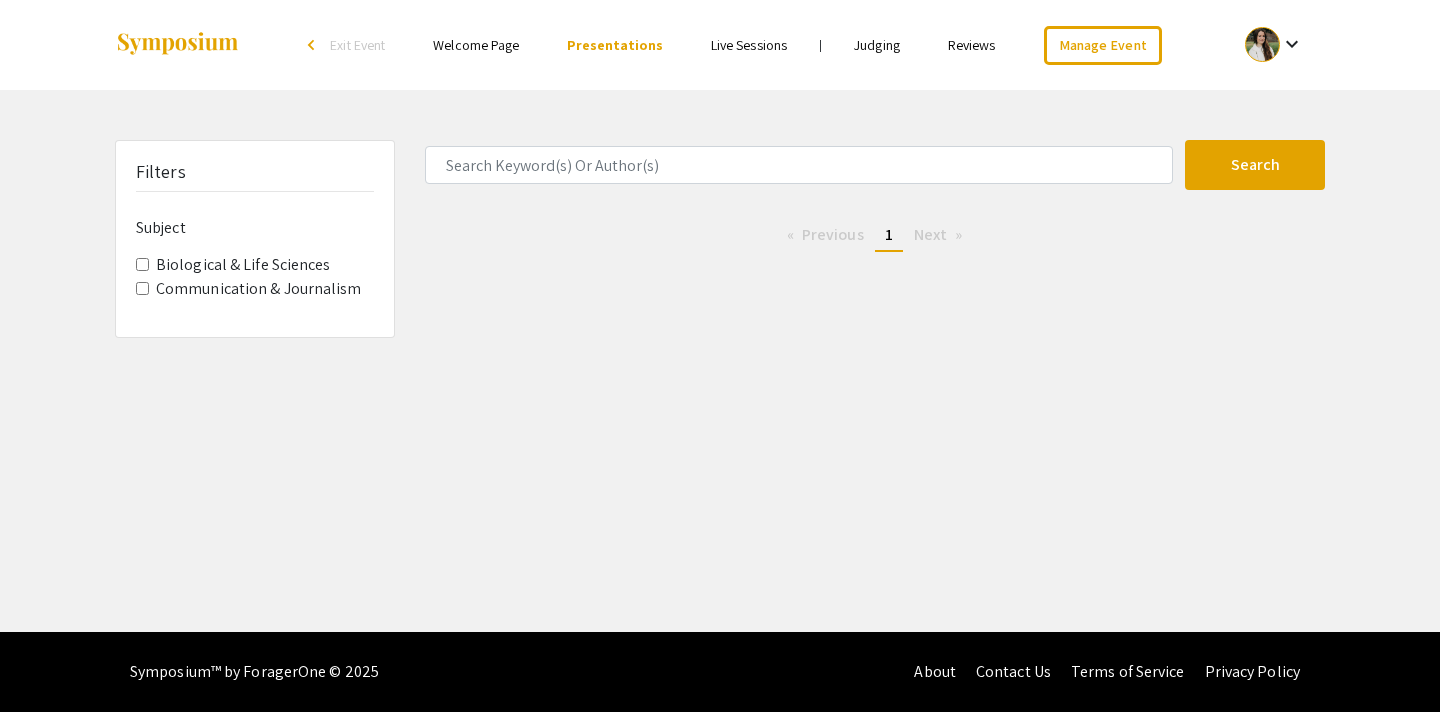 click on "Welcome Page" at bounding box center (476, 45) 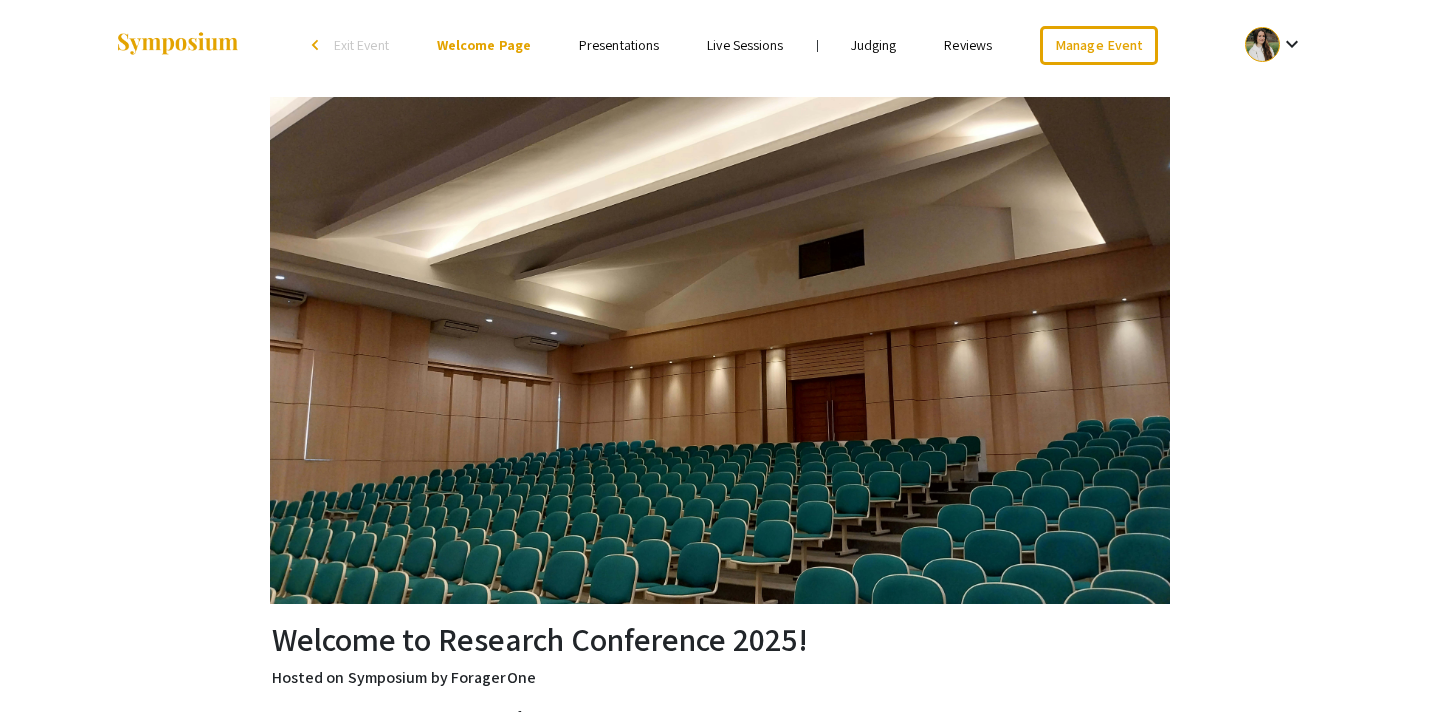 click on "Presentations" at bounding box center (619, 45) 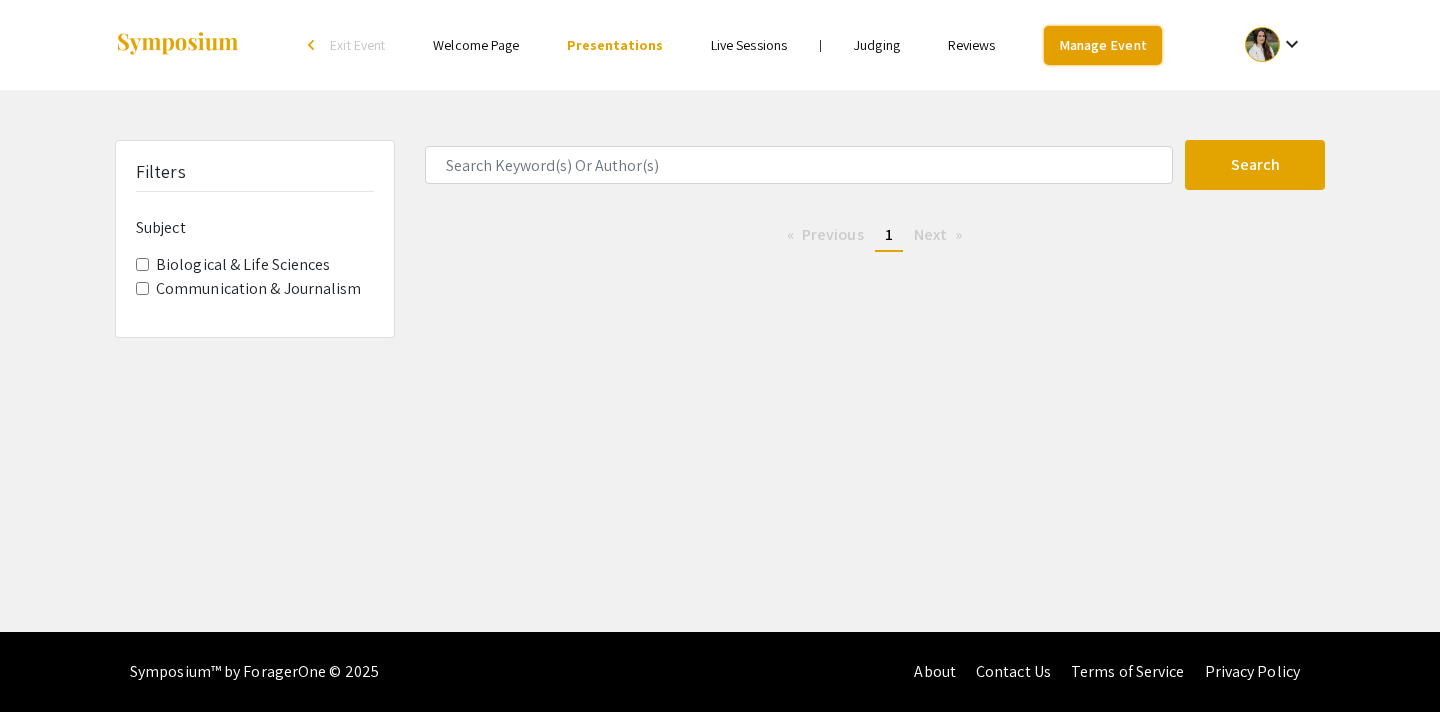 click on "Manage Event" at bounding box center (1103, 45) 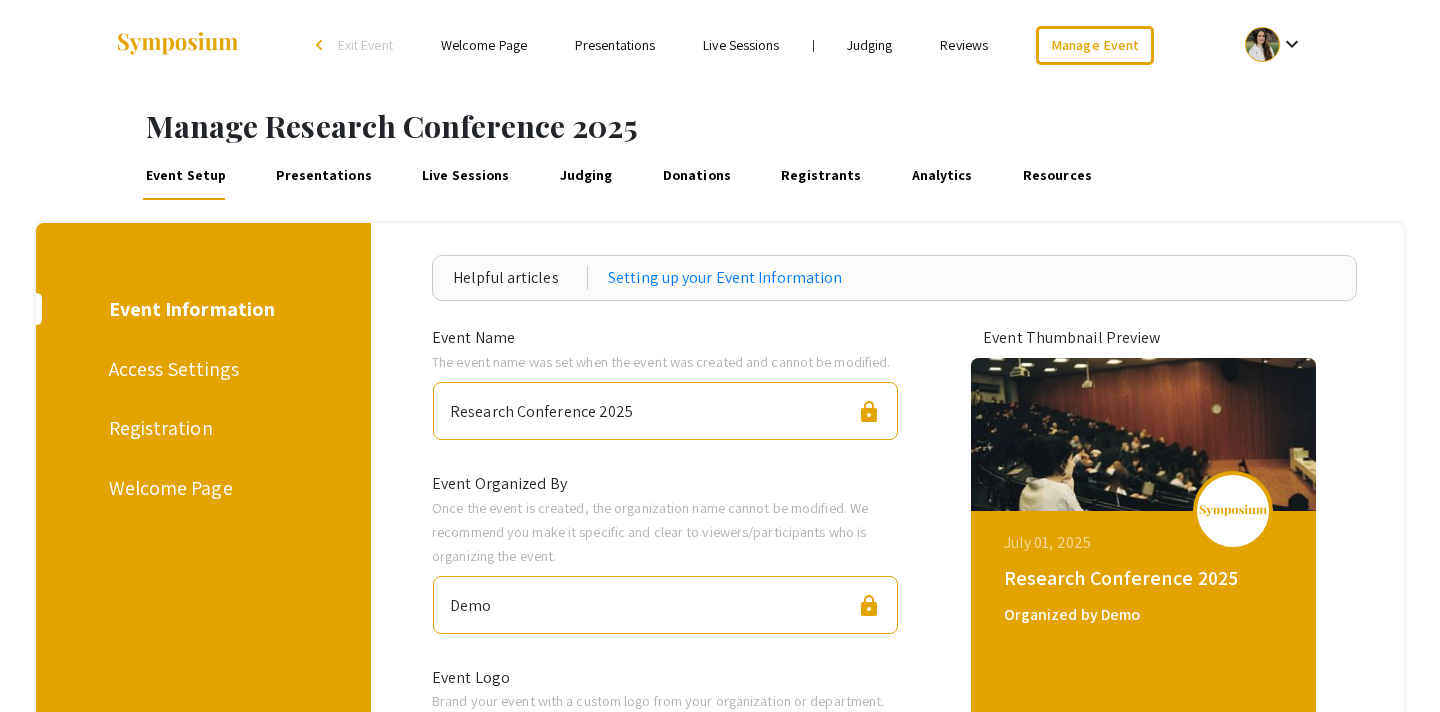 click on "Presentations" at bounding box center [324, 176] 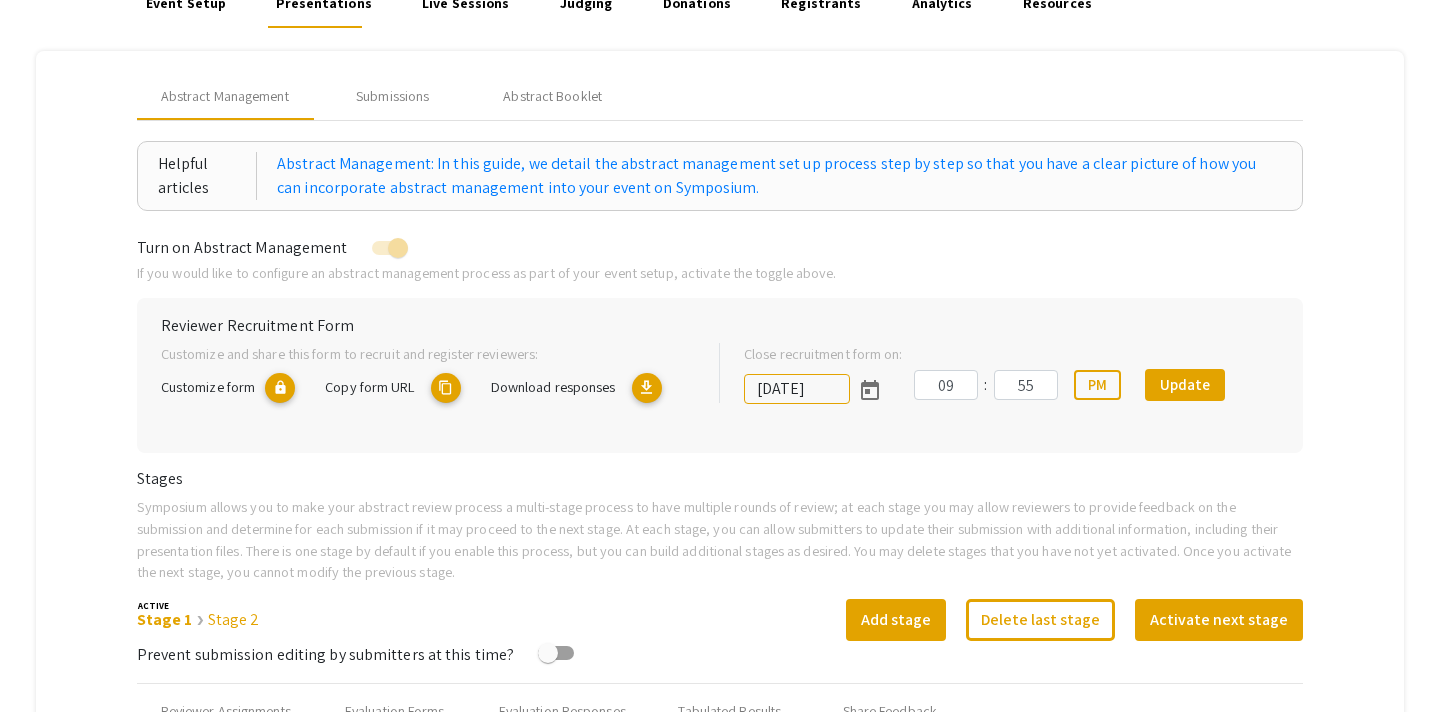 scroll, scrollTop: 174, scrollLeft: 0, axis: vertical 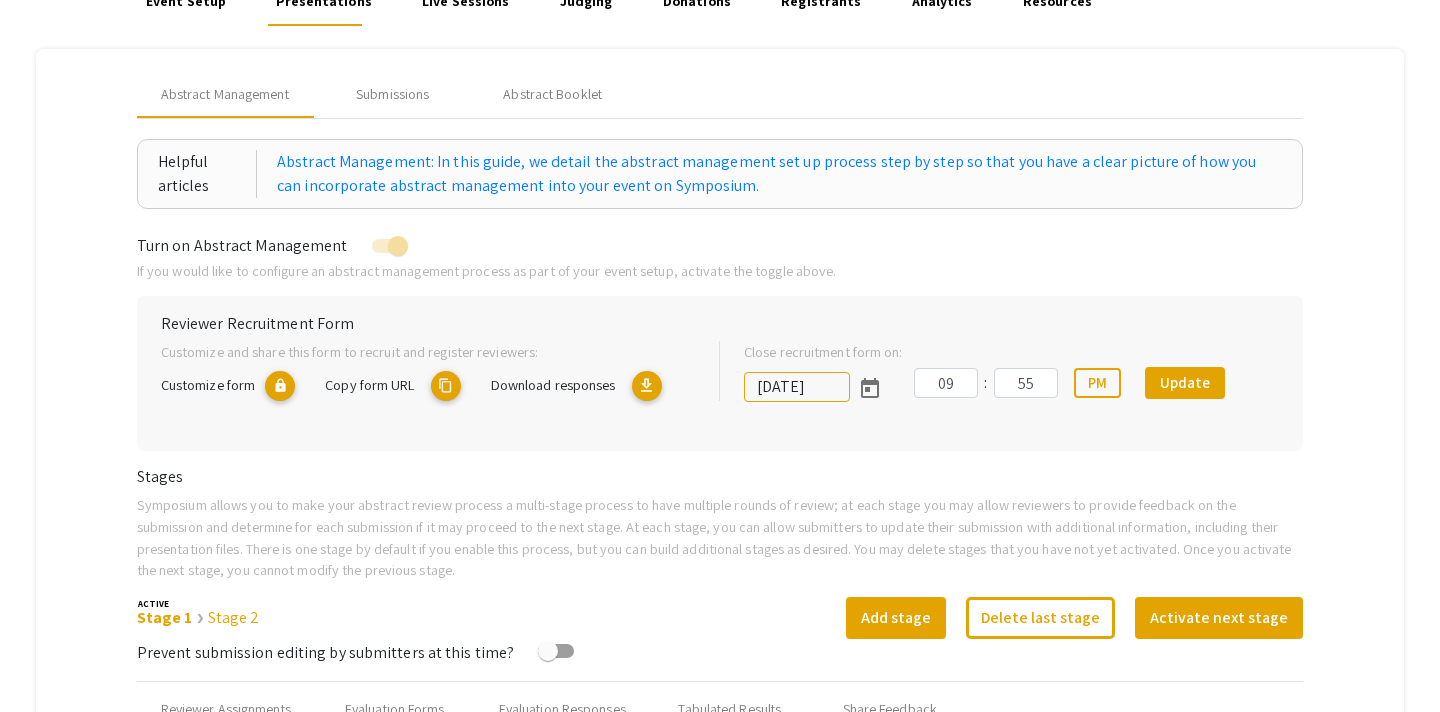 click on "content_copy" 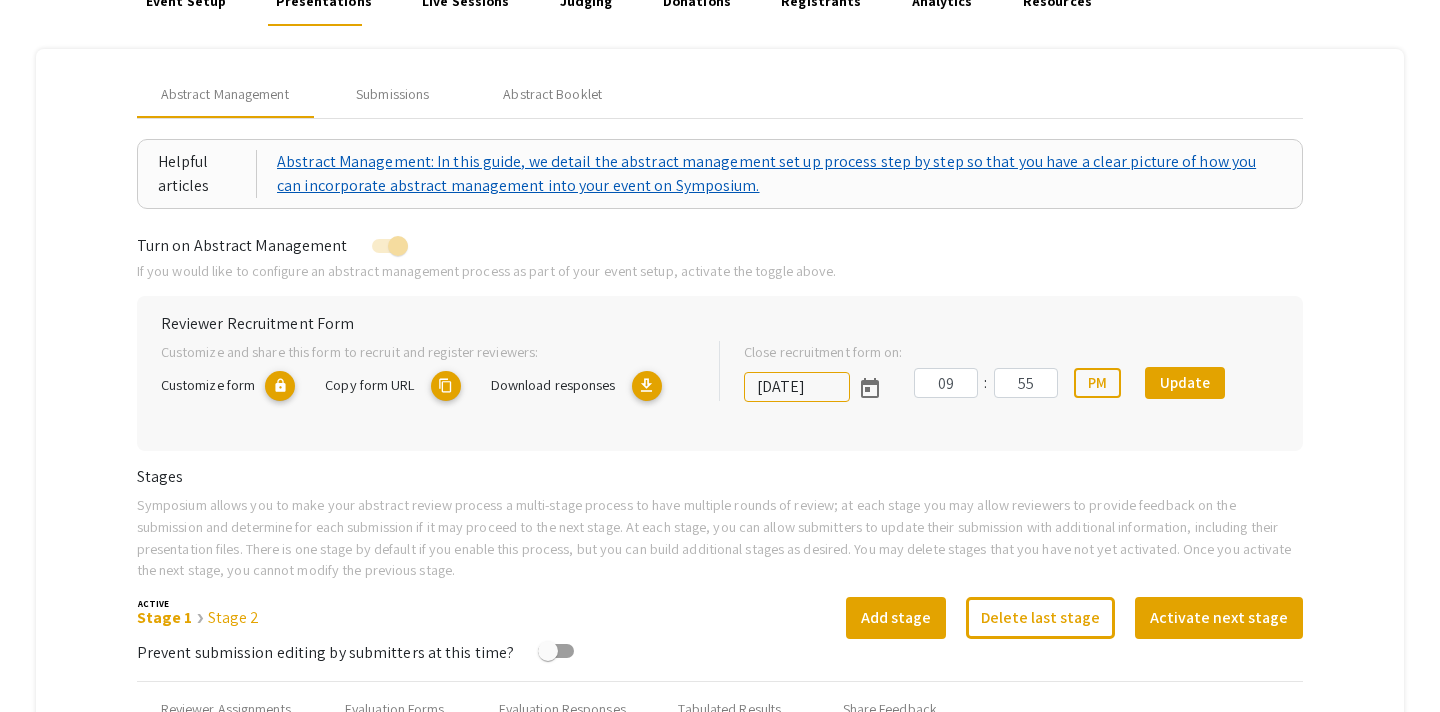scroll, scrollTop: 0, scrollLeft: 0, axis: both 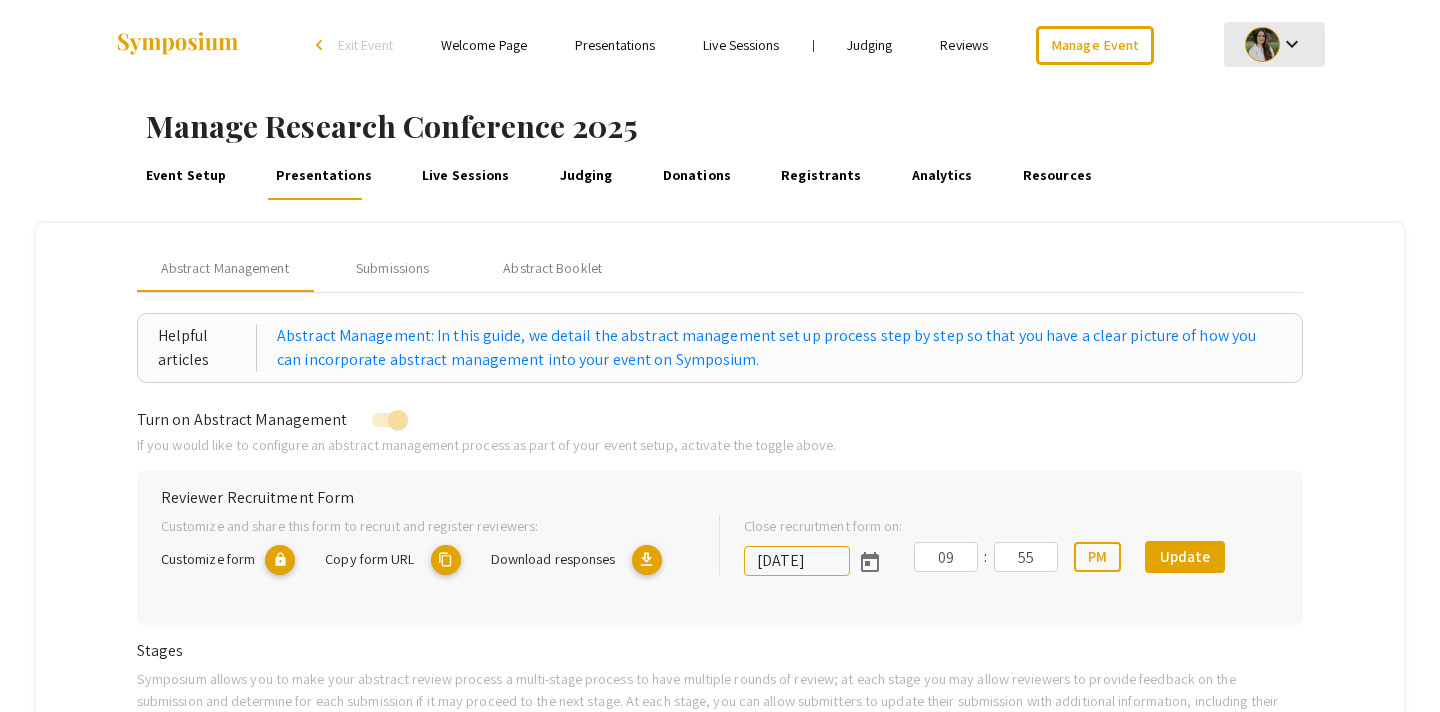 click at bounding box center [1262, 44] 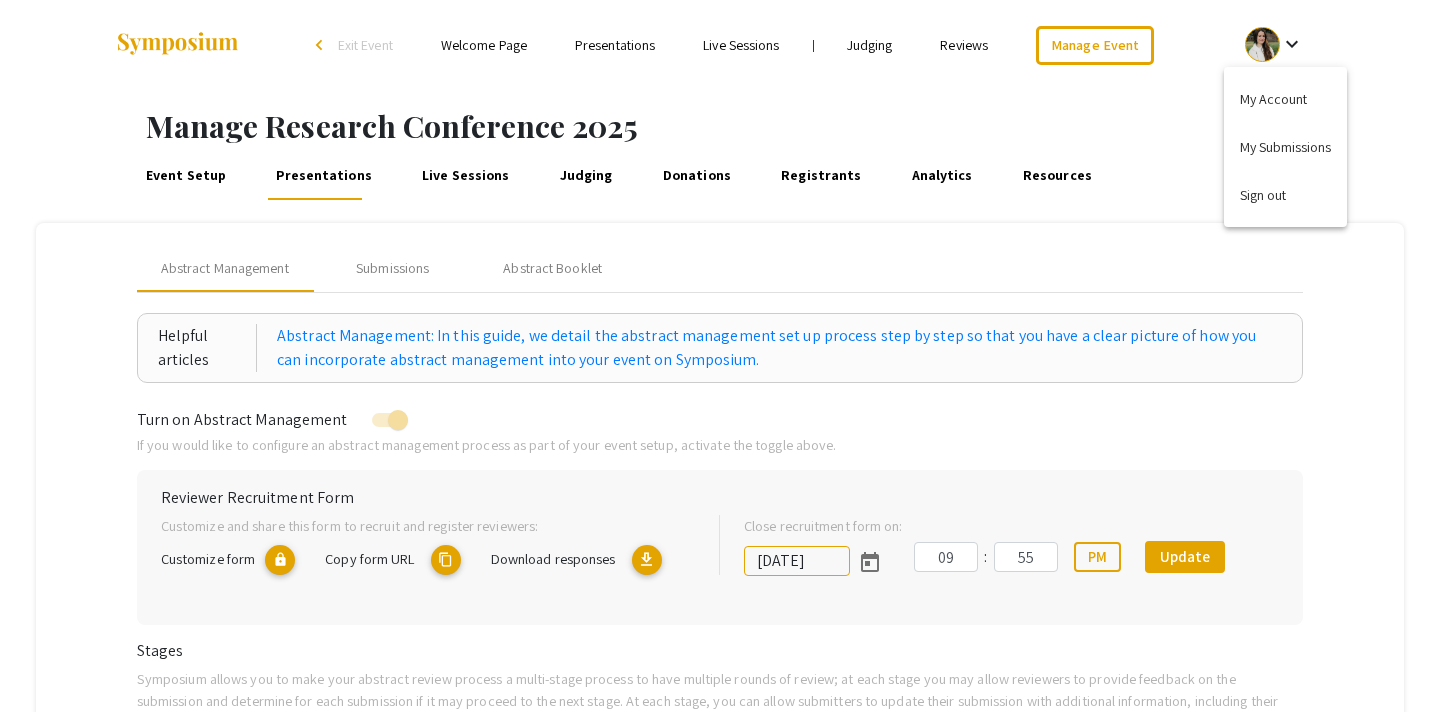 click at bounding box center [720, 356] 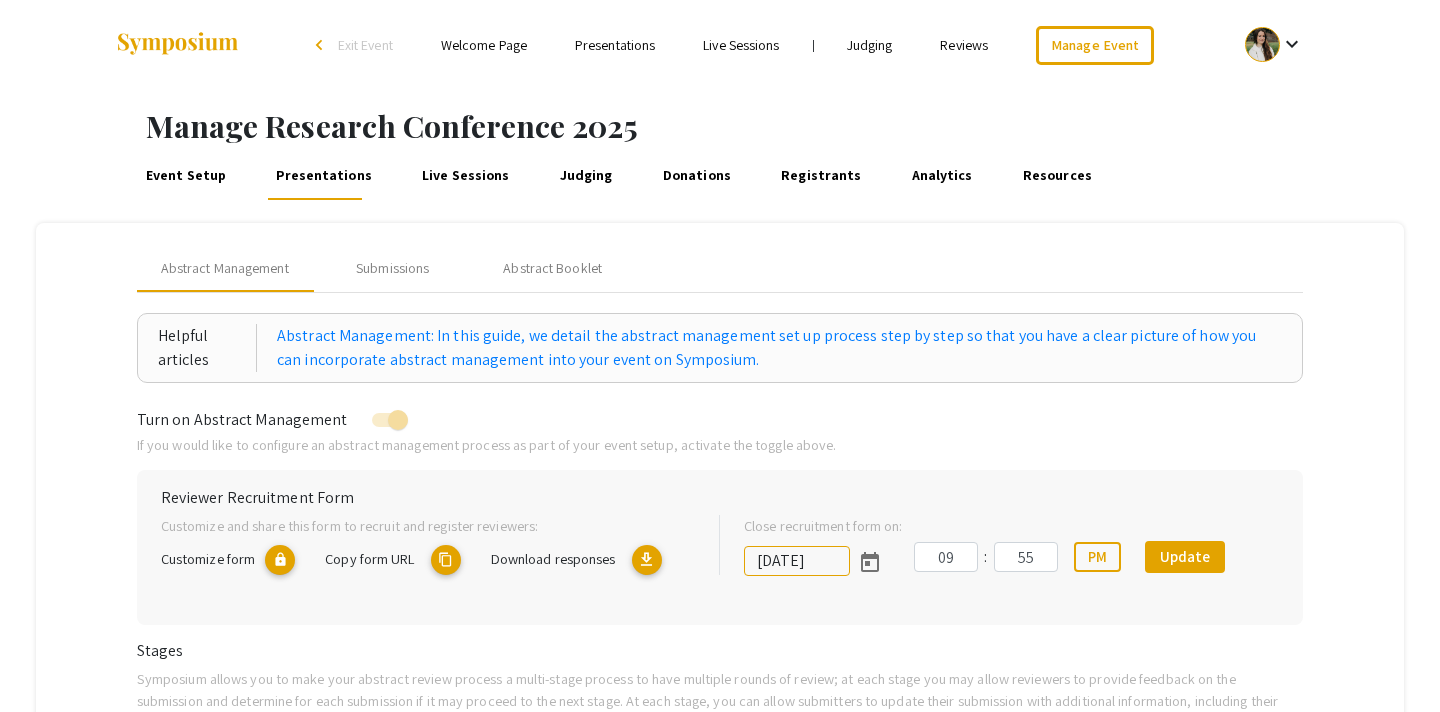 click at bounding box center [1262, 44] 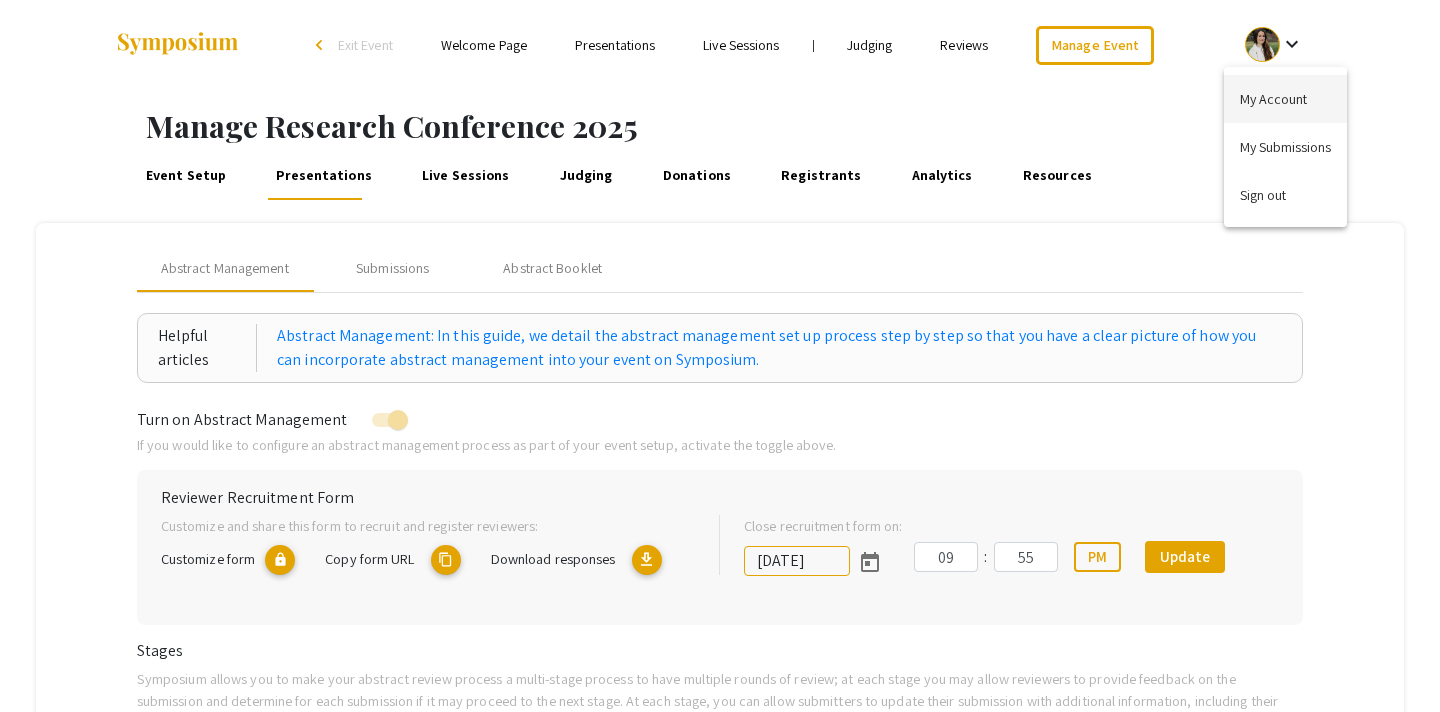 click on "My Account" at bounding box center [1285, 99] 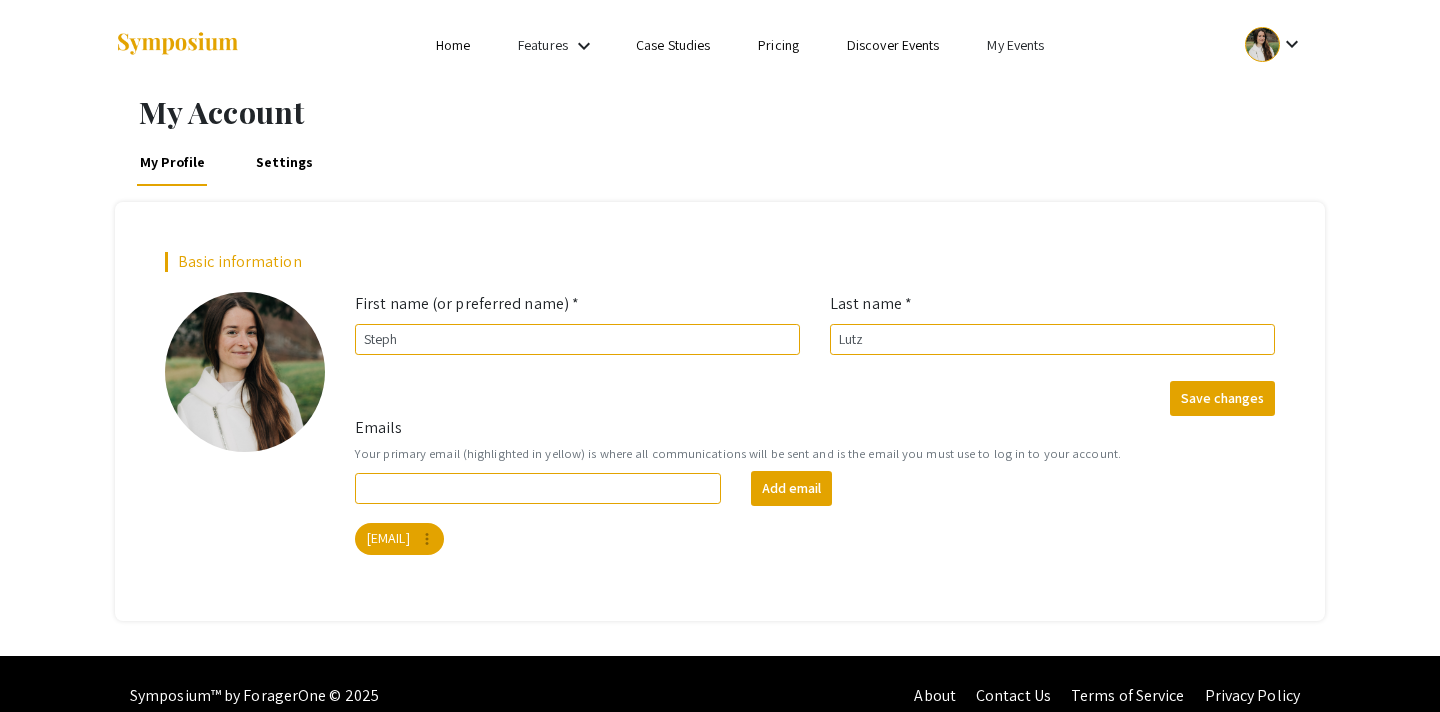 click on "My Events" at bounding box center [1015, 45] 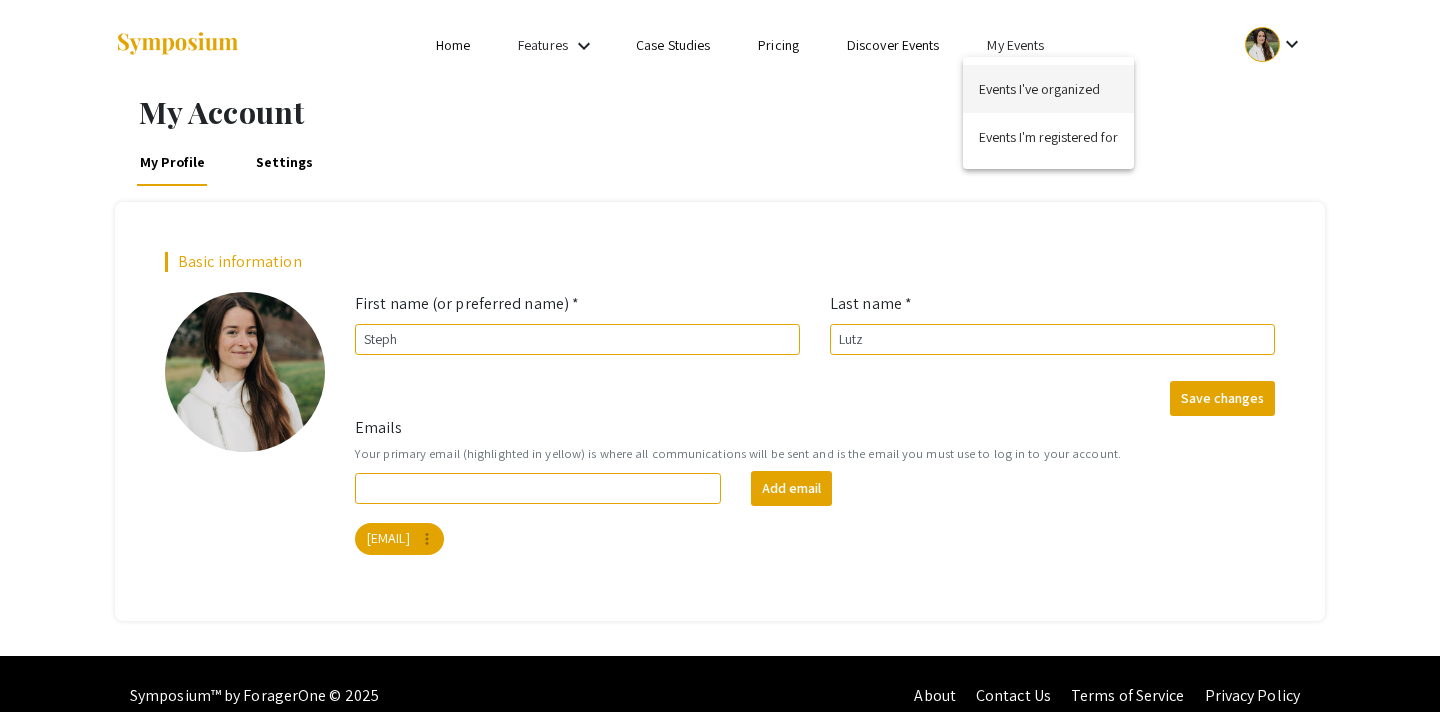 click on "Events I've organized" at bounding box center [1048, 89] 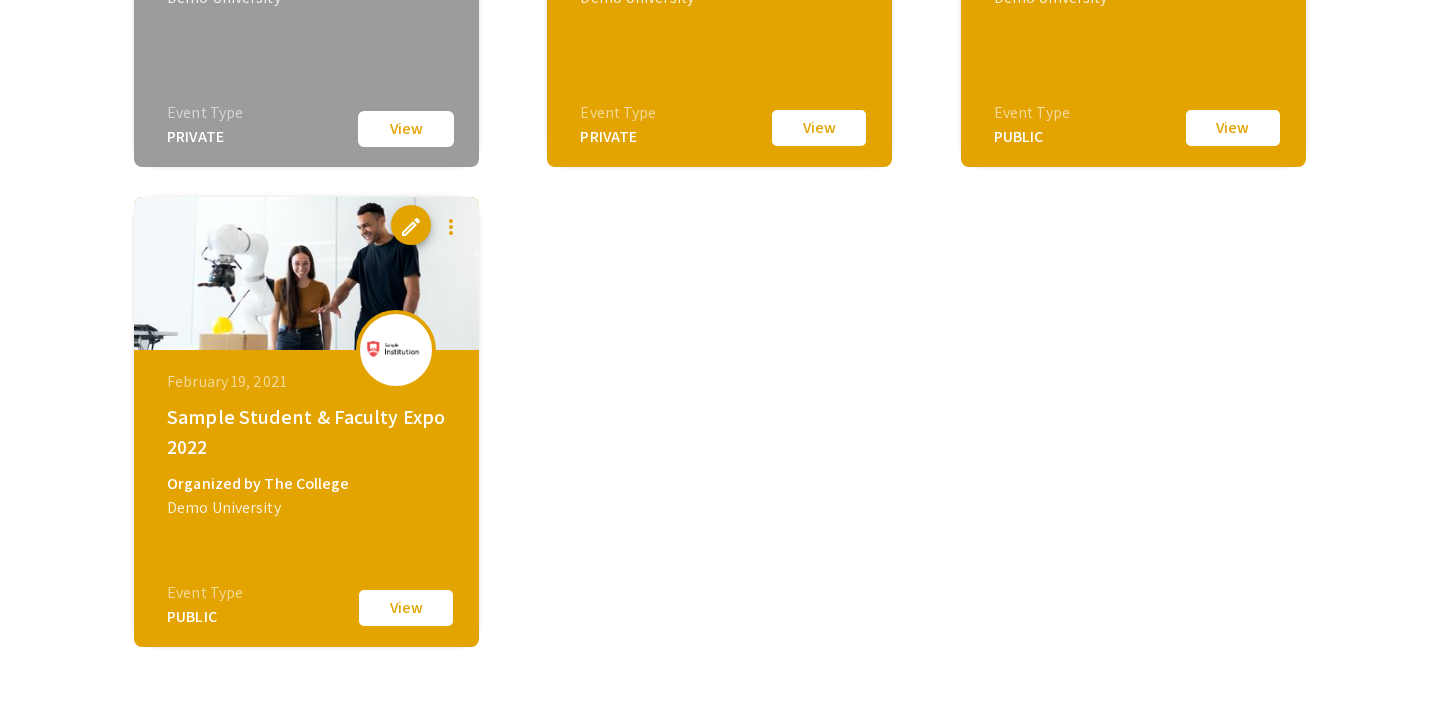 scroll, scrollTop: 1516, scrollLeft: 0, axis: vertical 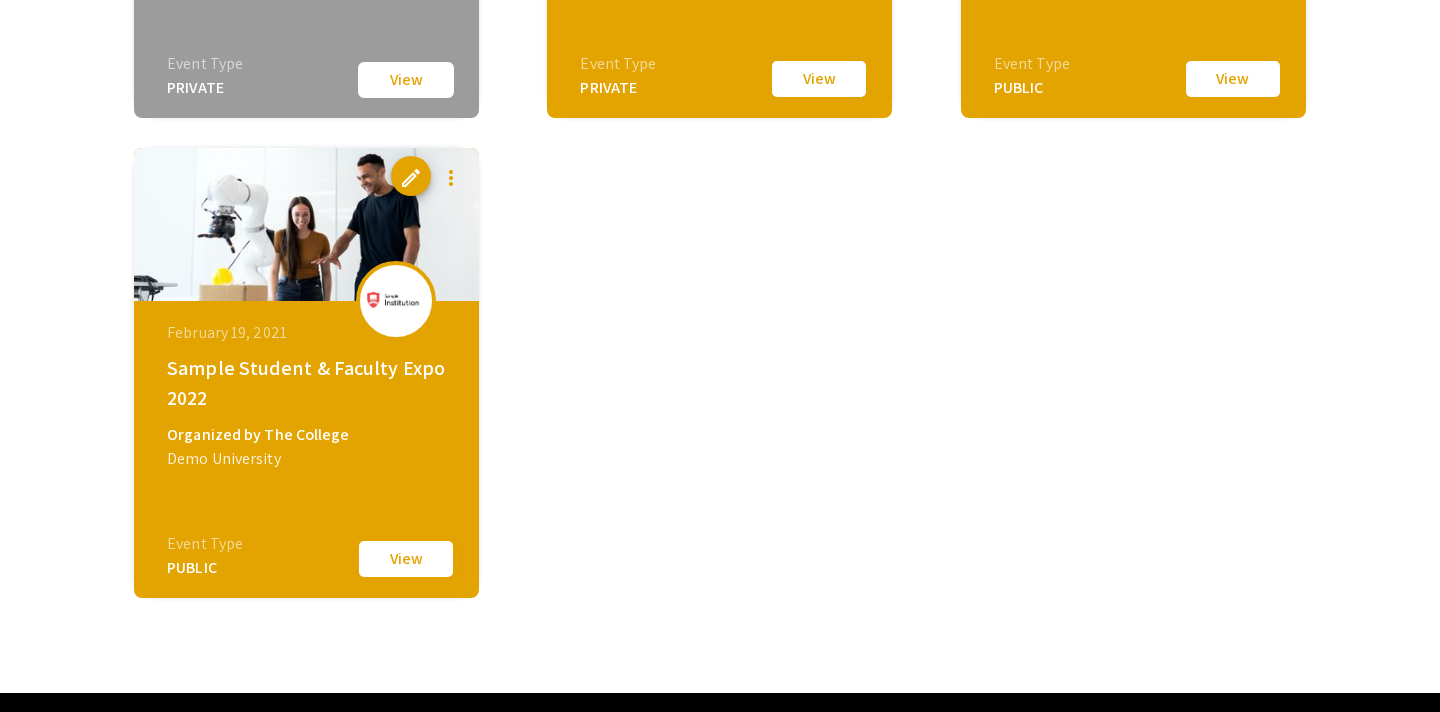 click on "View" 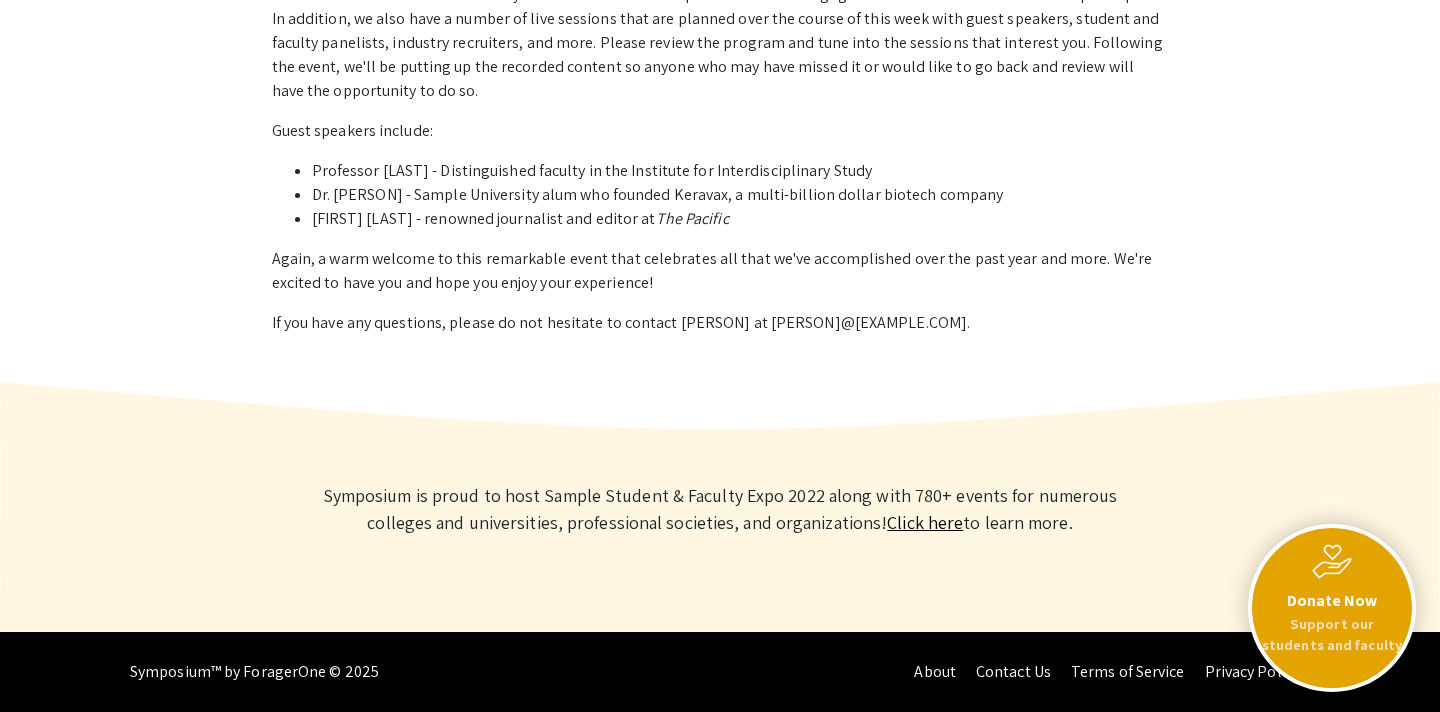 scroll, scrollTop: 0, scrollLeft: 0, axis: both 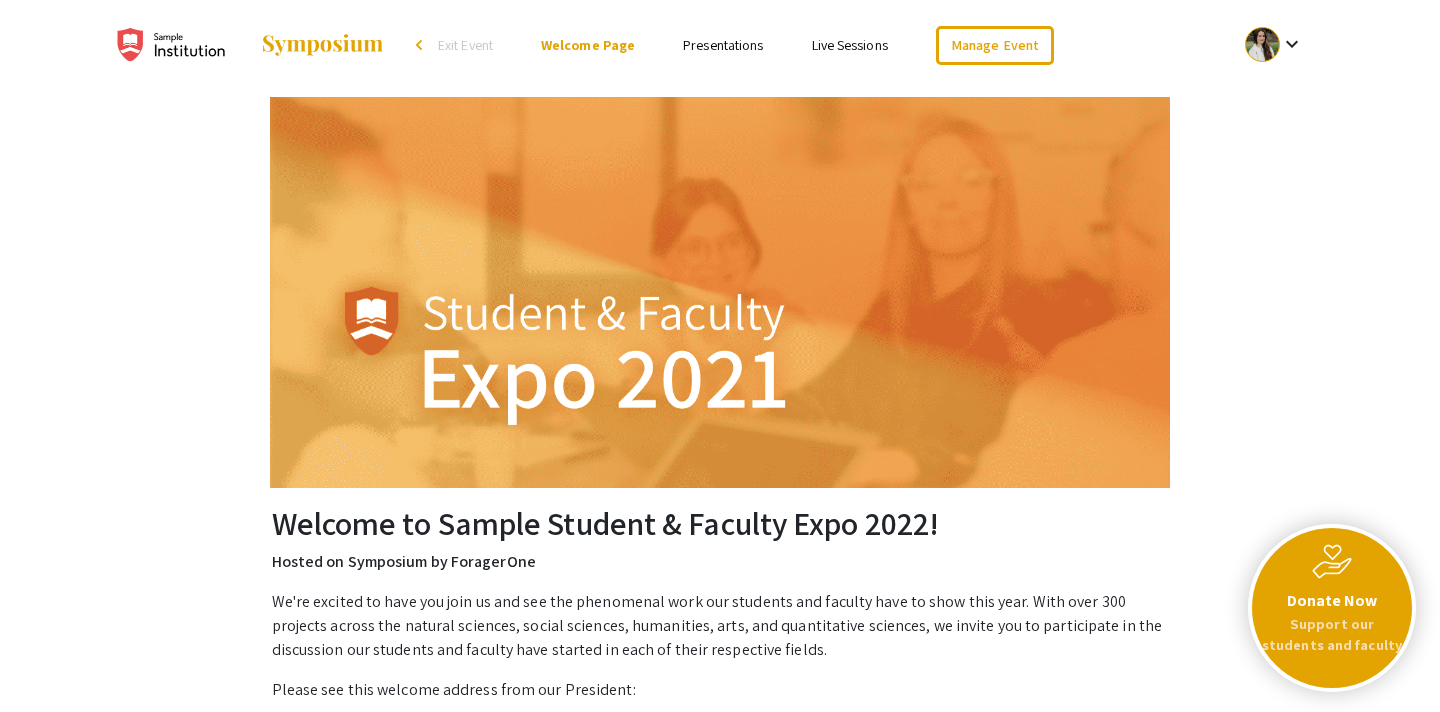 click on "Presentations" at bounding box center [723, 45] 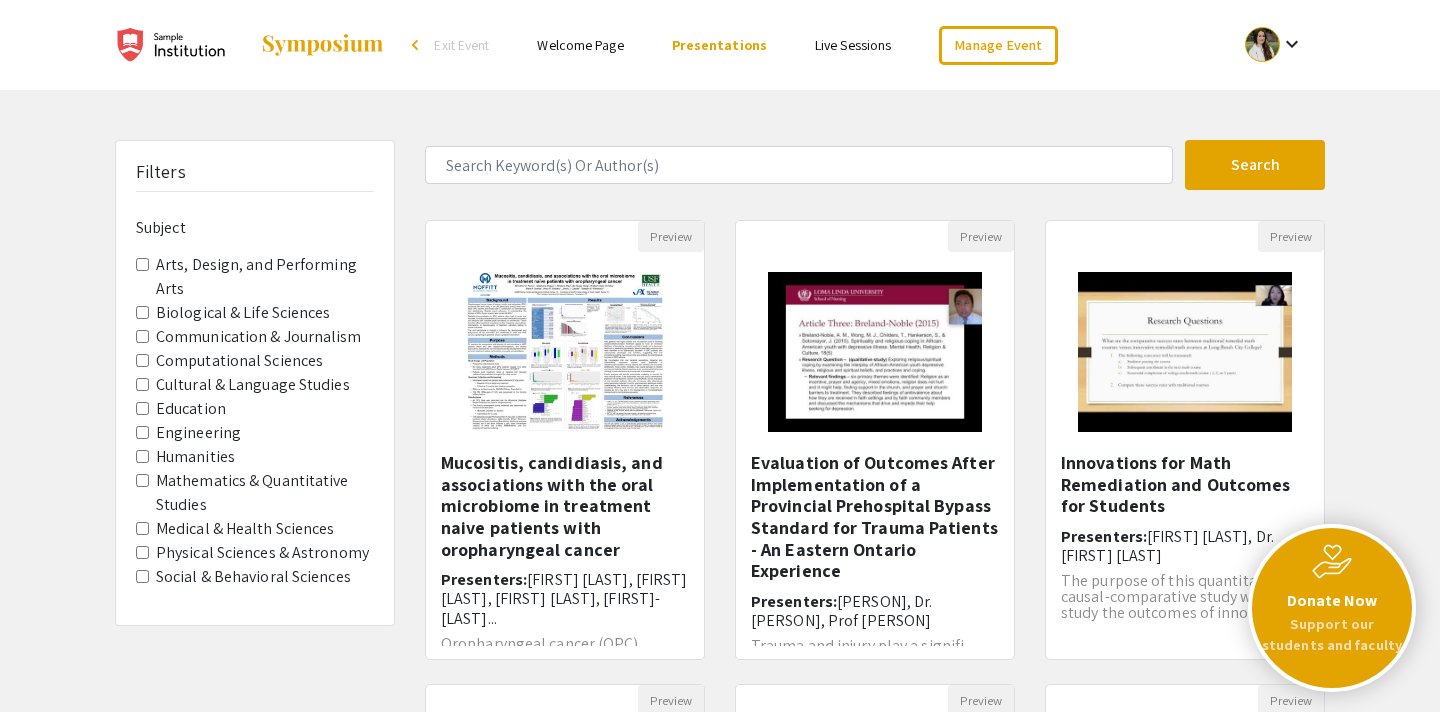 click on "Live Sessions" at bounding box center [853, 45] 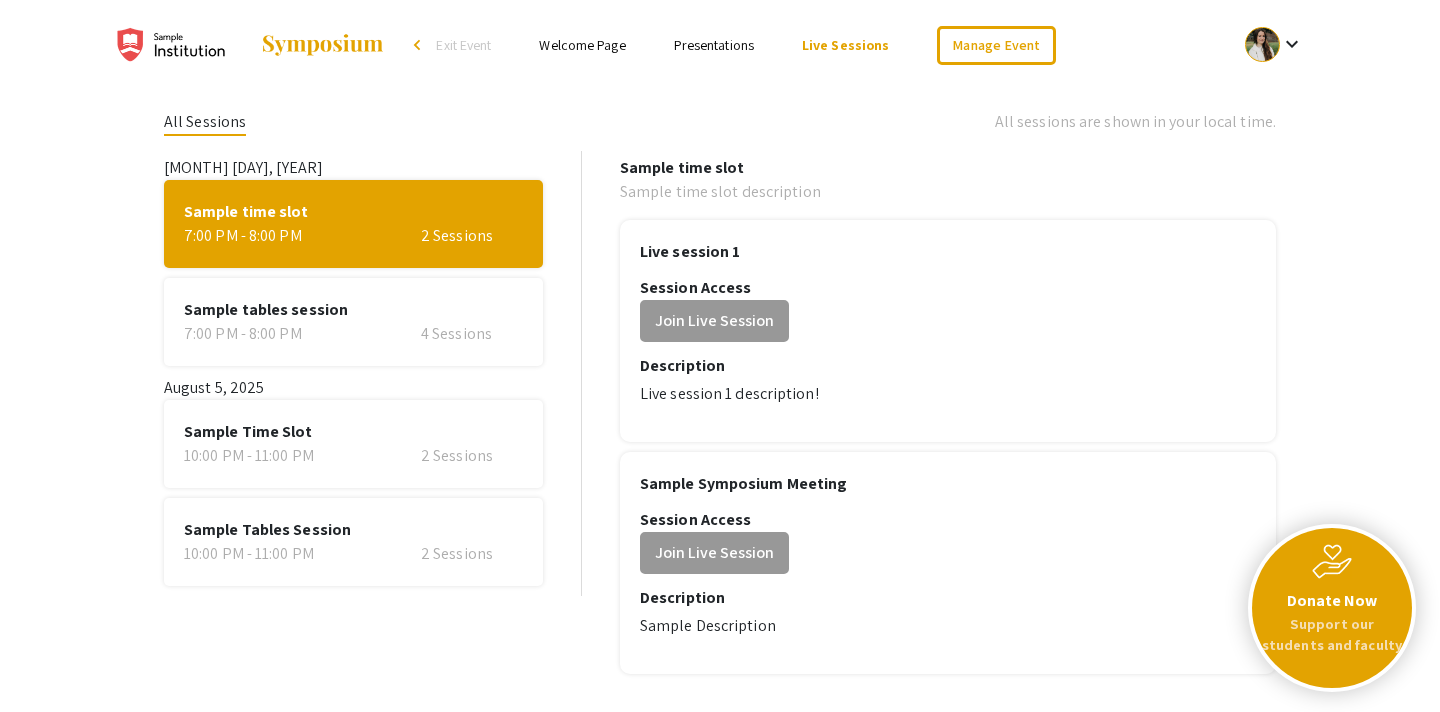 click on "4 Sessions" 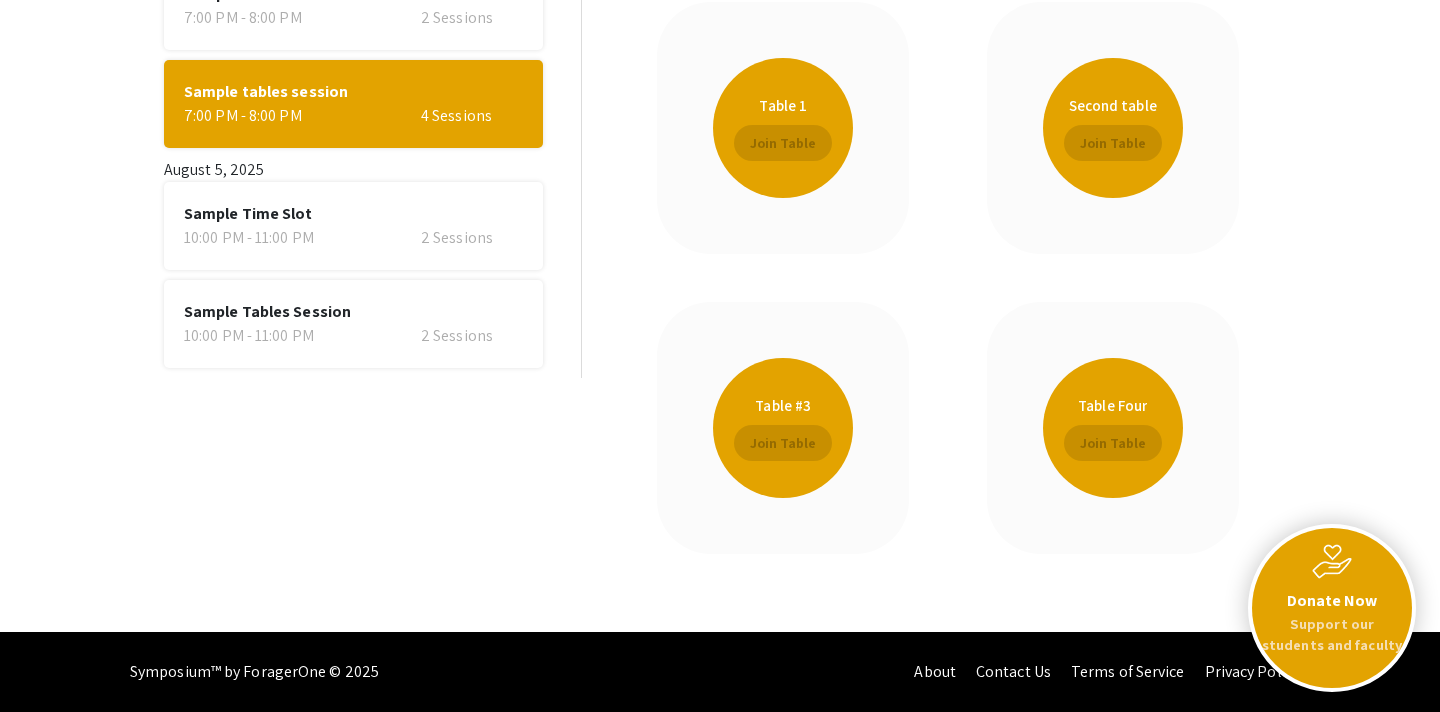 scroll, scrollTop: 0, scrollLeft: 0, axis: both 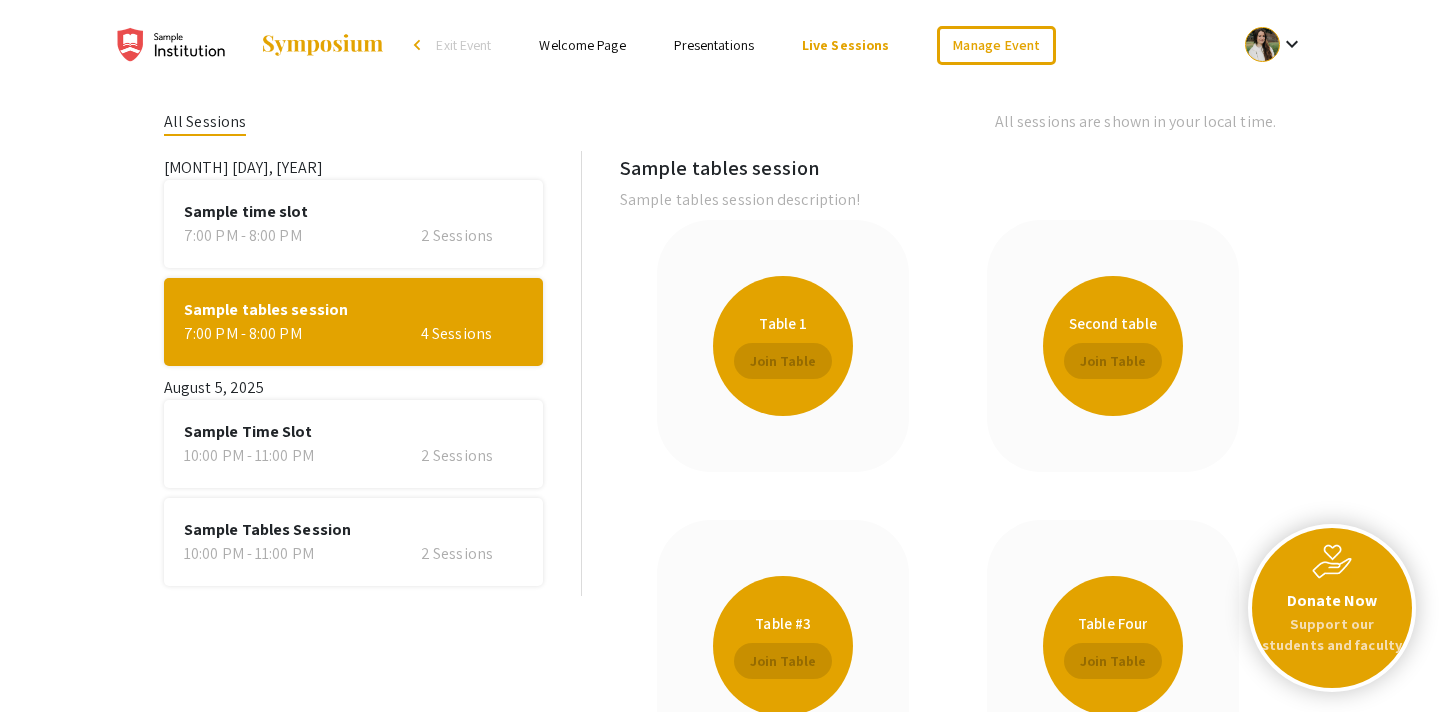 click on "Sample Time Slot" 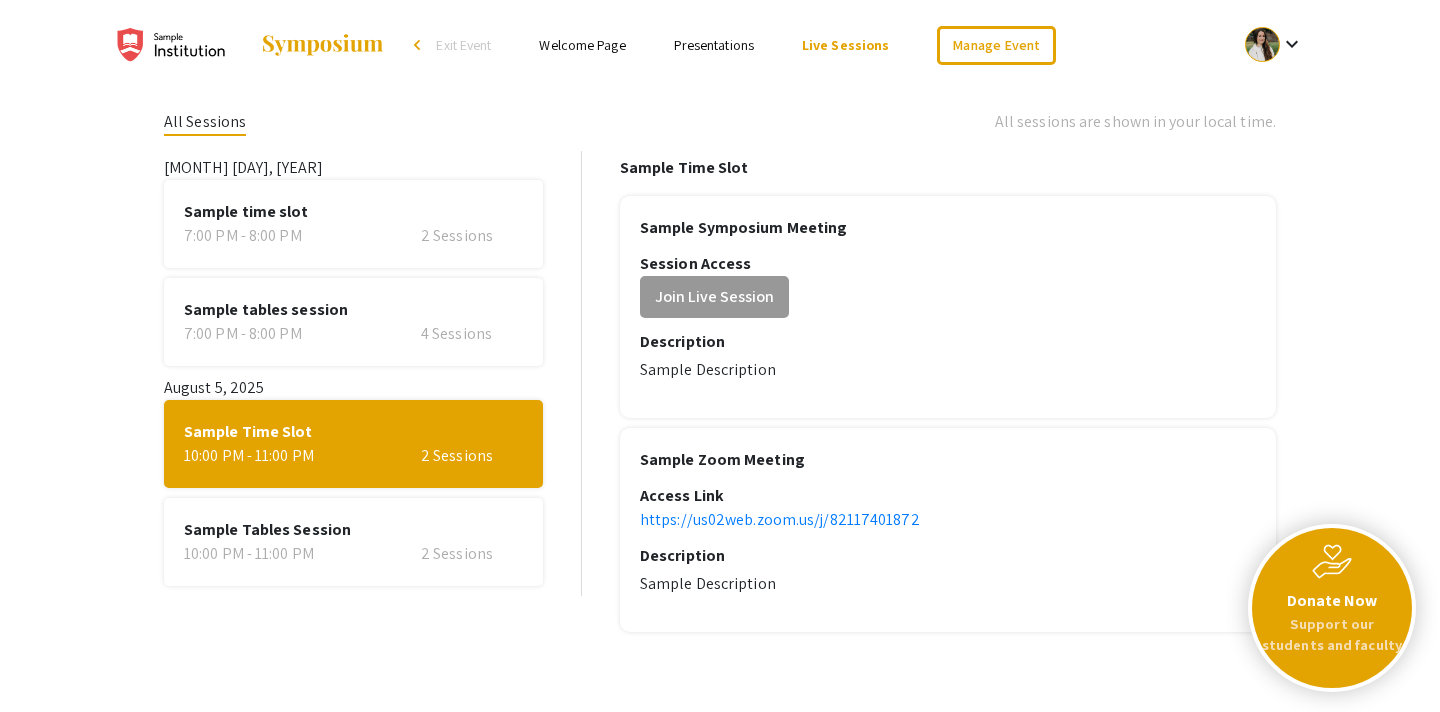 click on "Sample Tables Session" 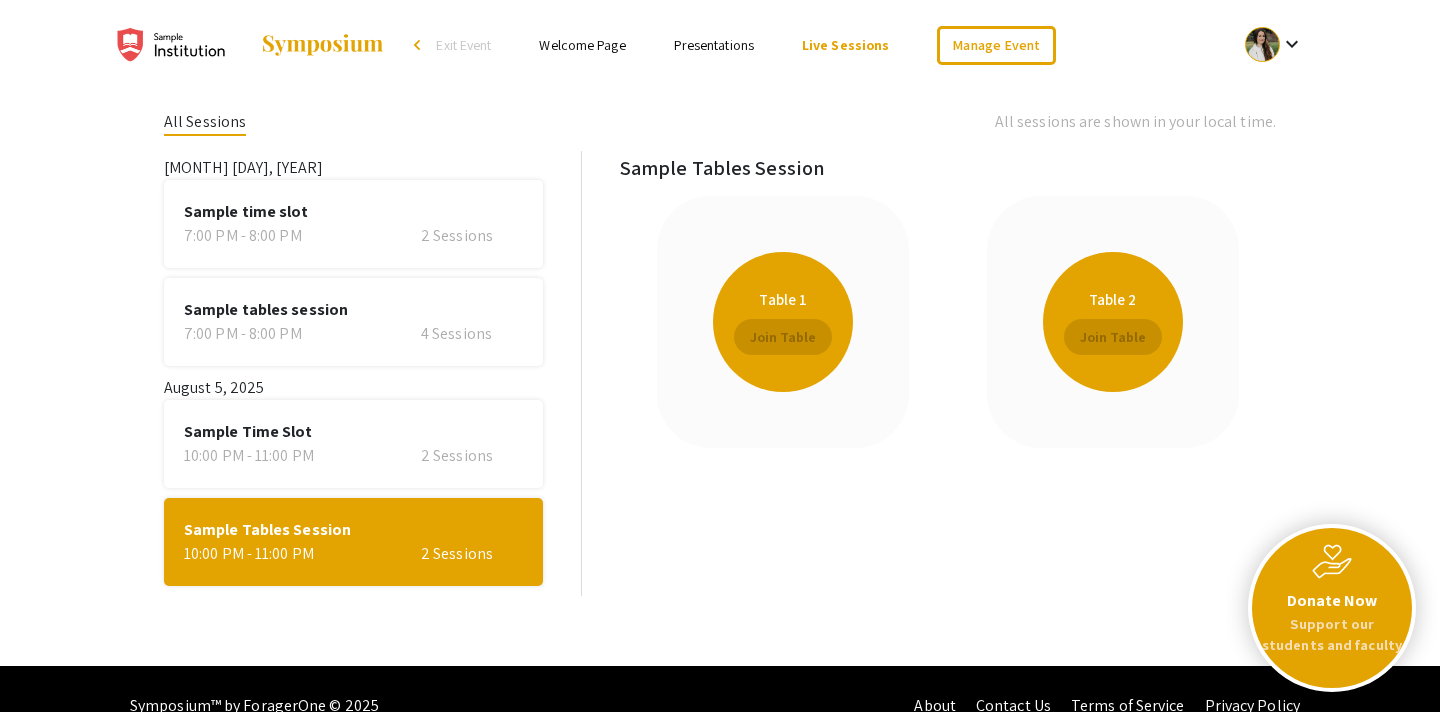click on "[TIME] - [TIME]   2 Sessions" 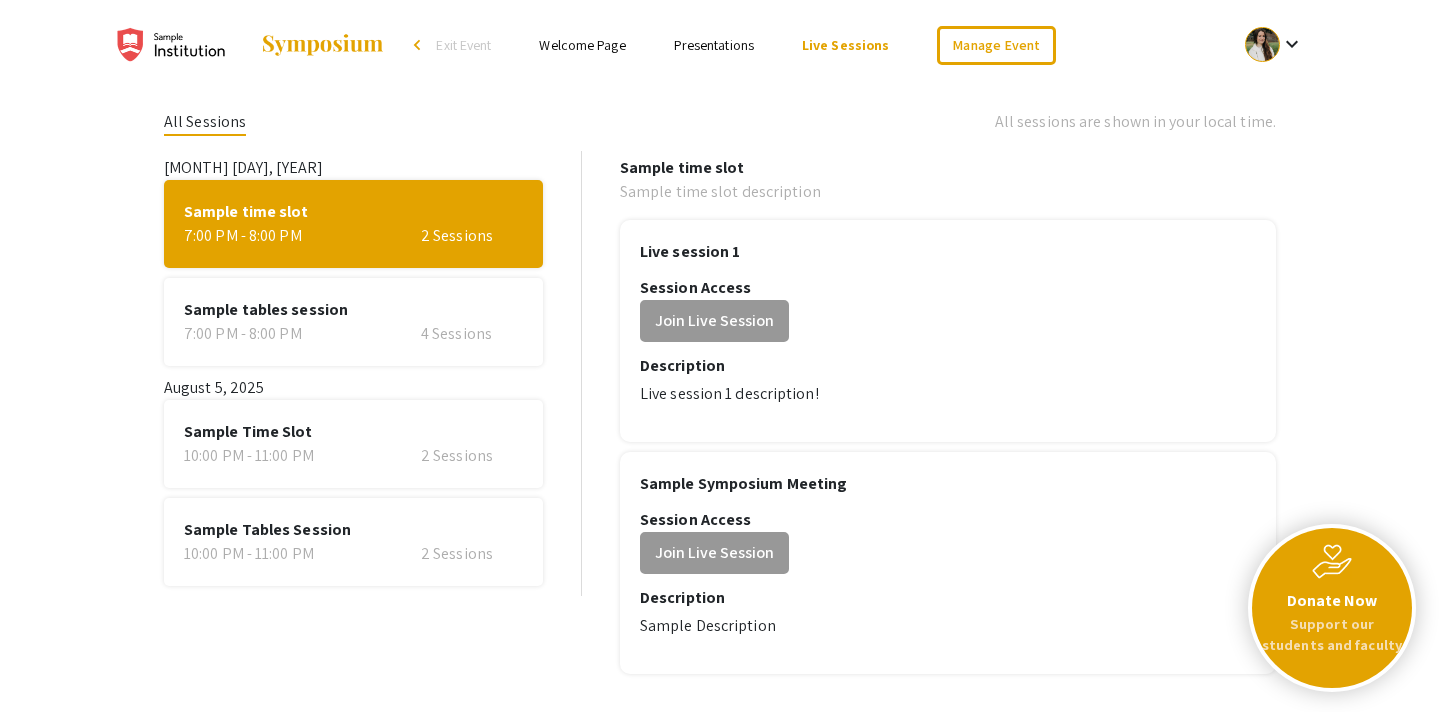 click on "2 Sessions" 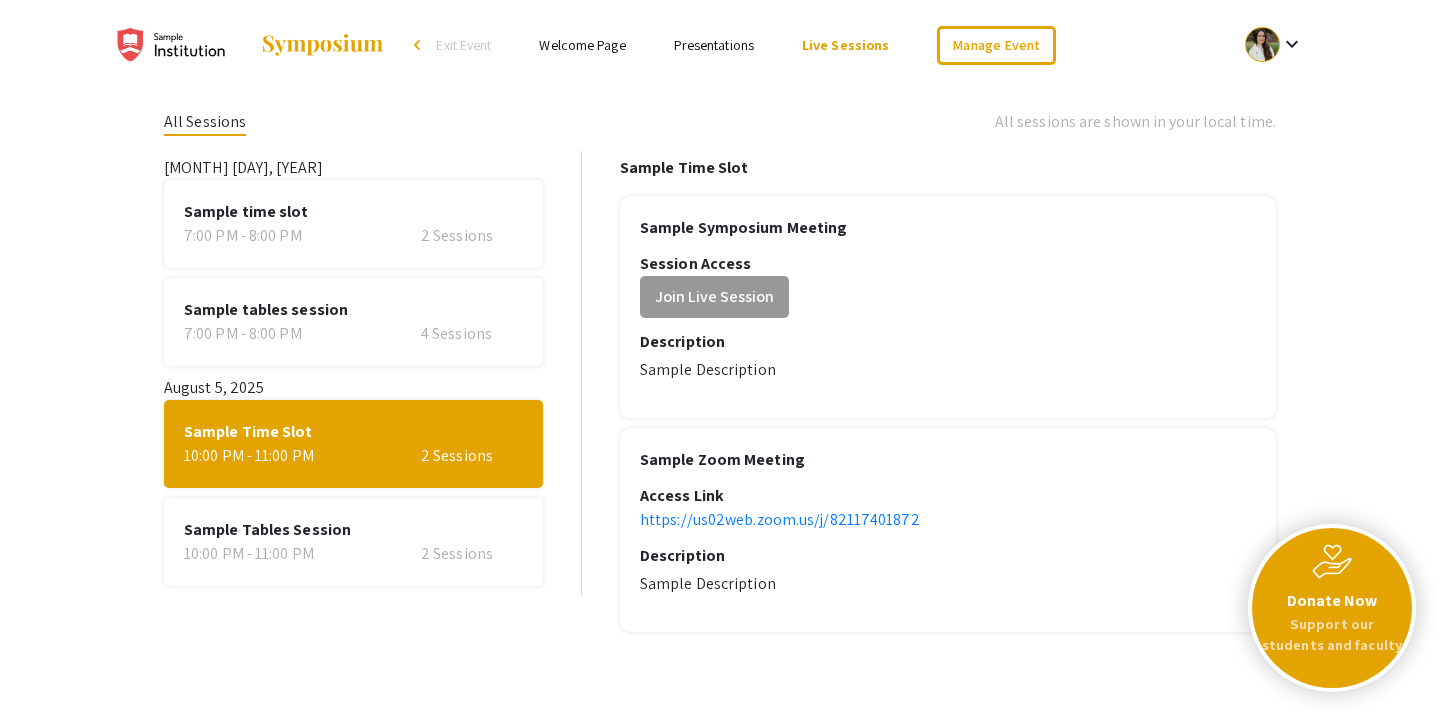 click on "2 Sessions" 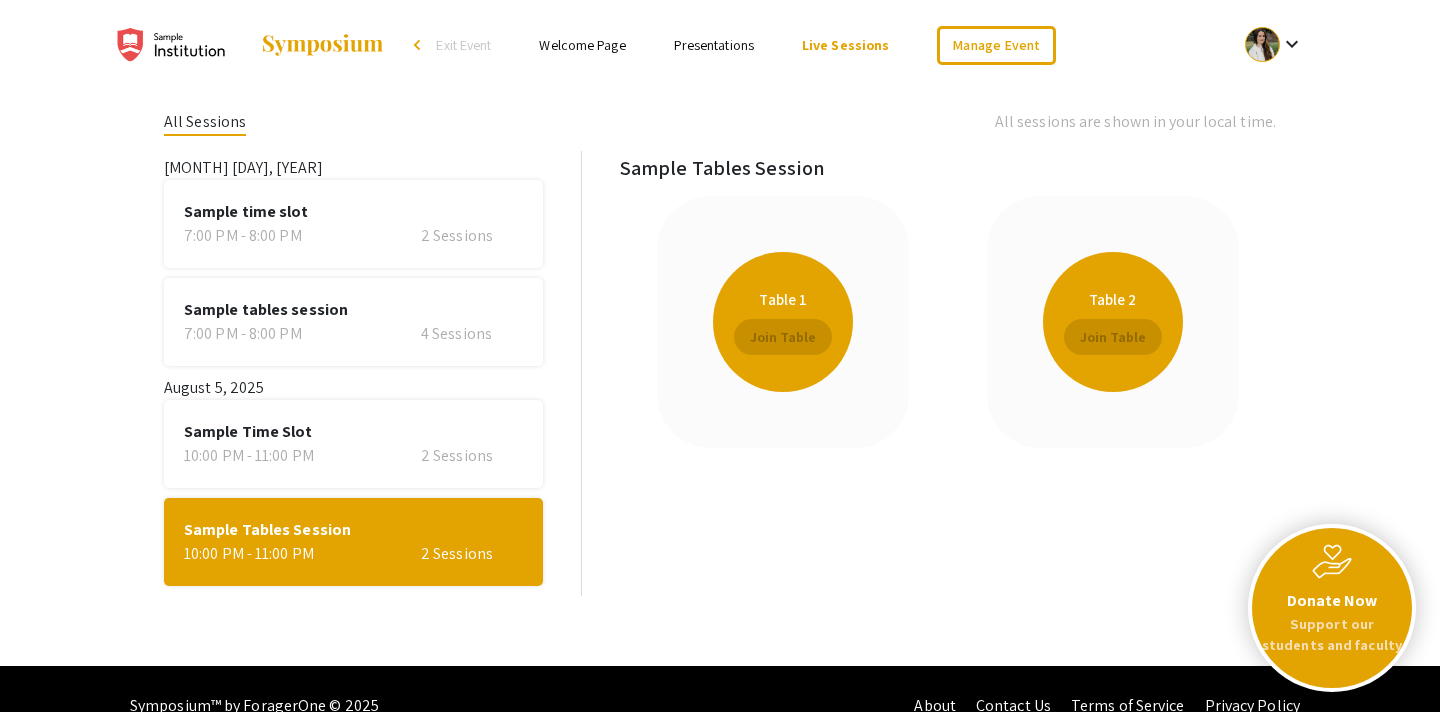 click on "Presentations" at bounding box center [714, 45] 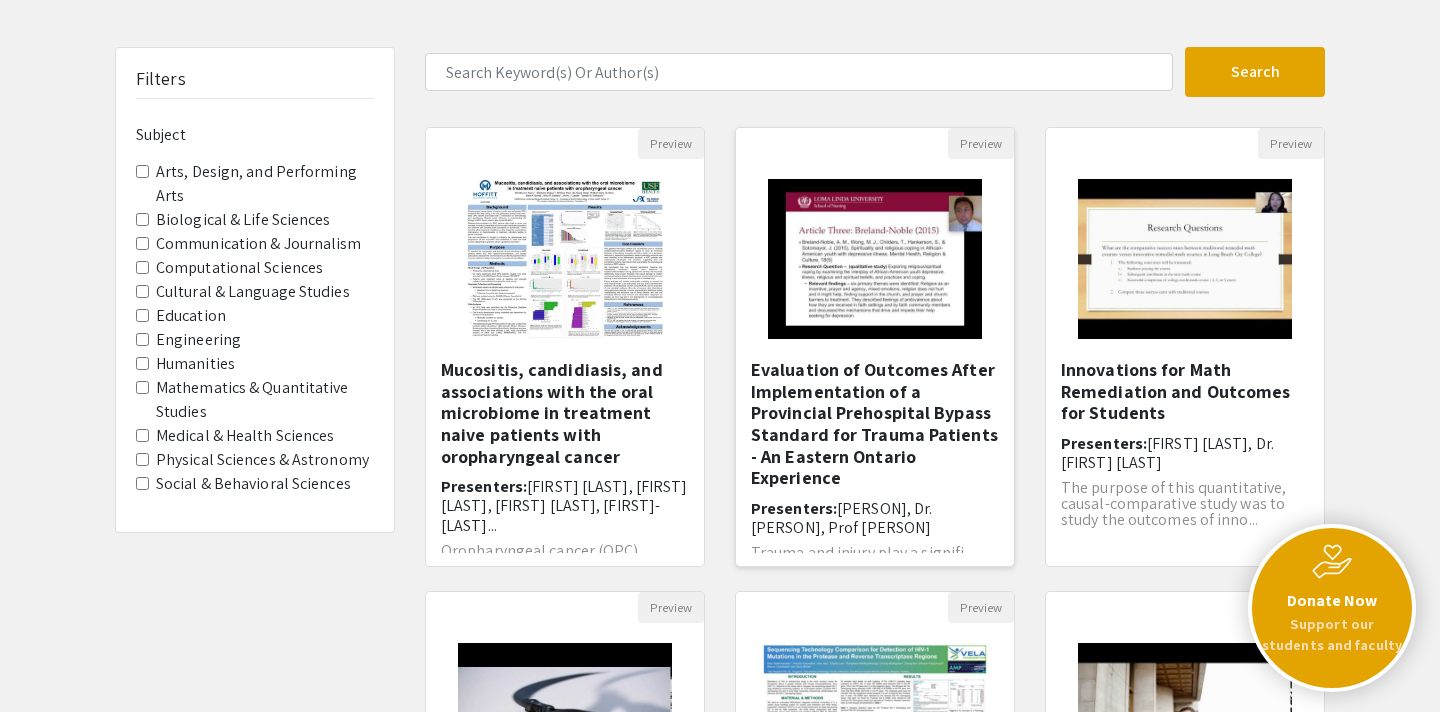 scroll, scrollTop: 0, scrollLeft: 0, axis: both 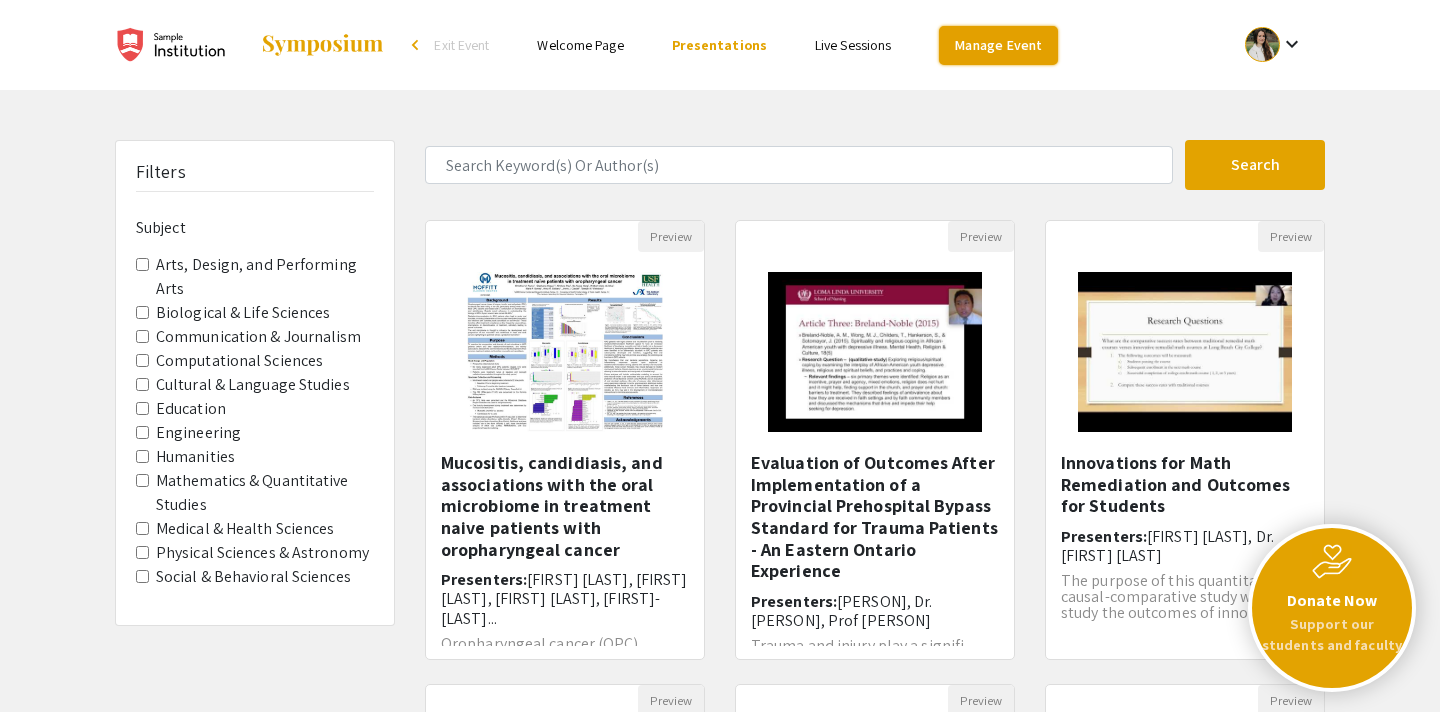 click on "Manage Event" at bounding box center (998, 45) 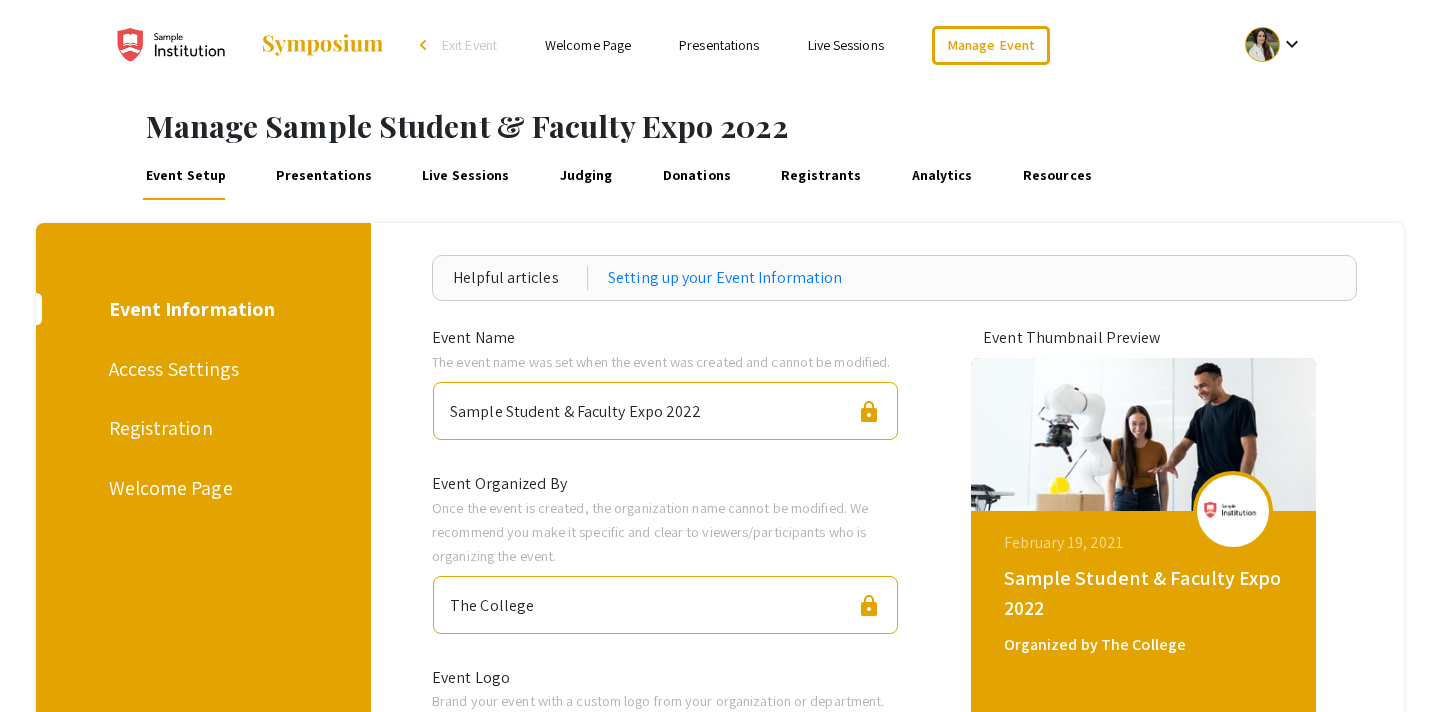 click on "Presentations" at bounding box center (324, 176) 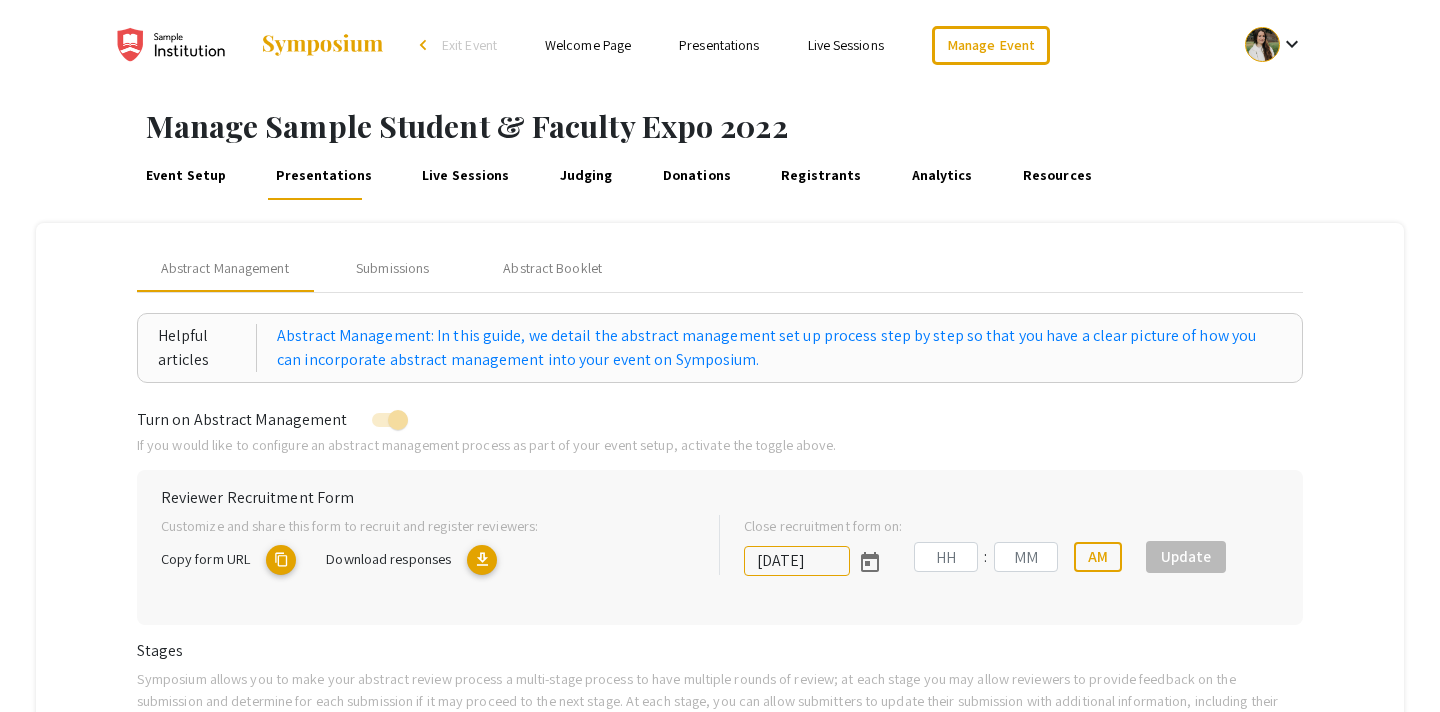 type on "[DATE]" 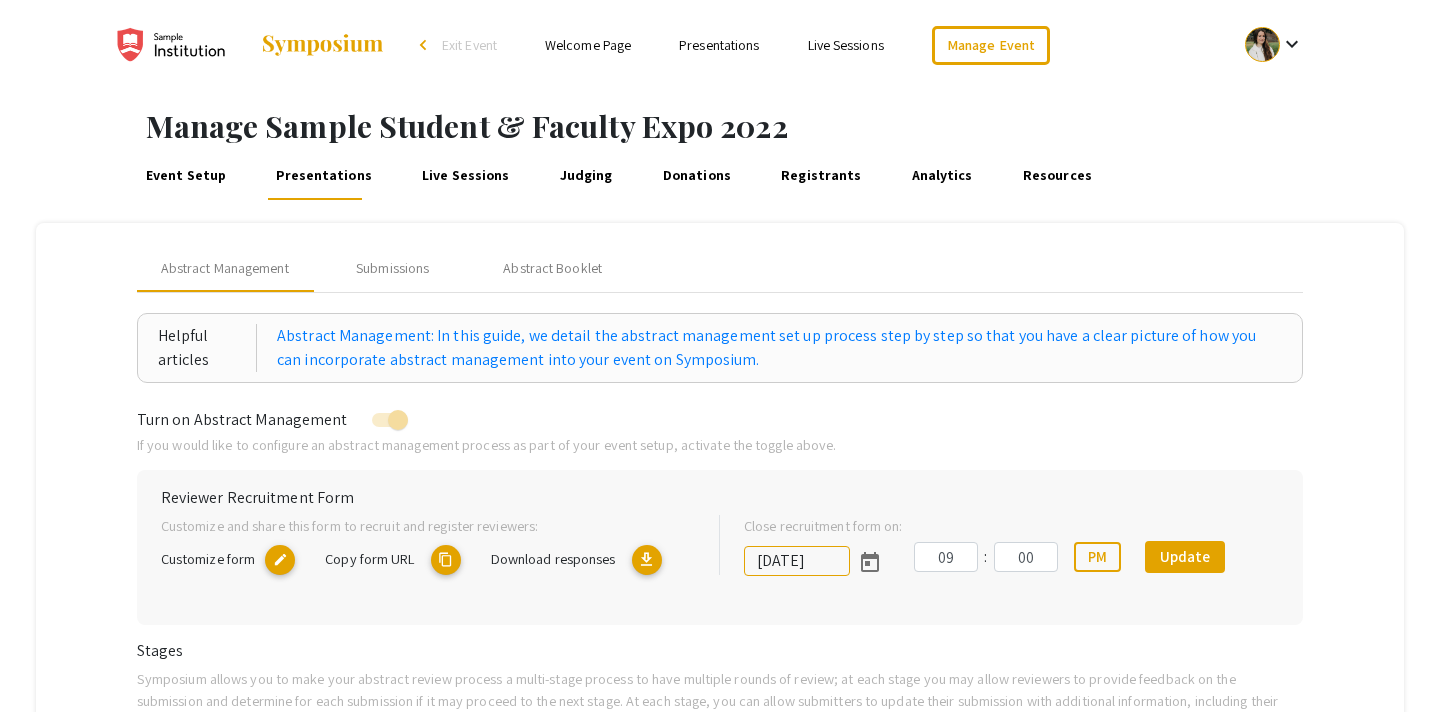 click on "Live Sessions" at bounding box center (466, 176) 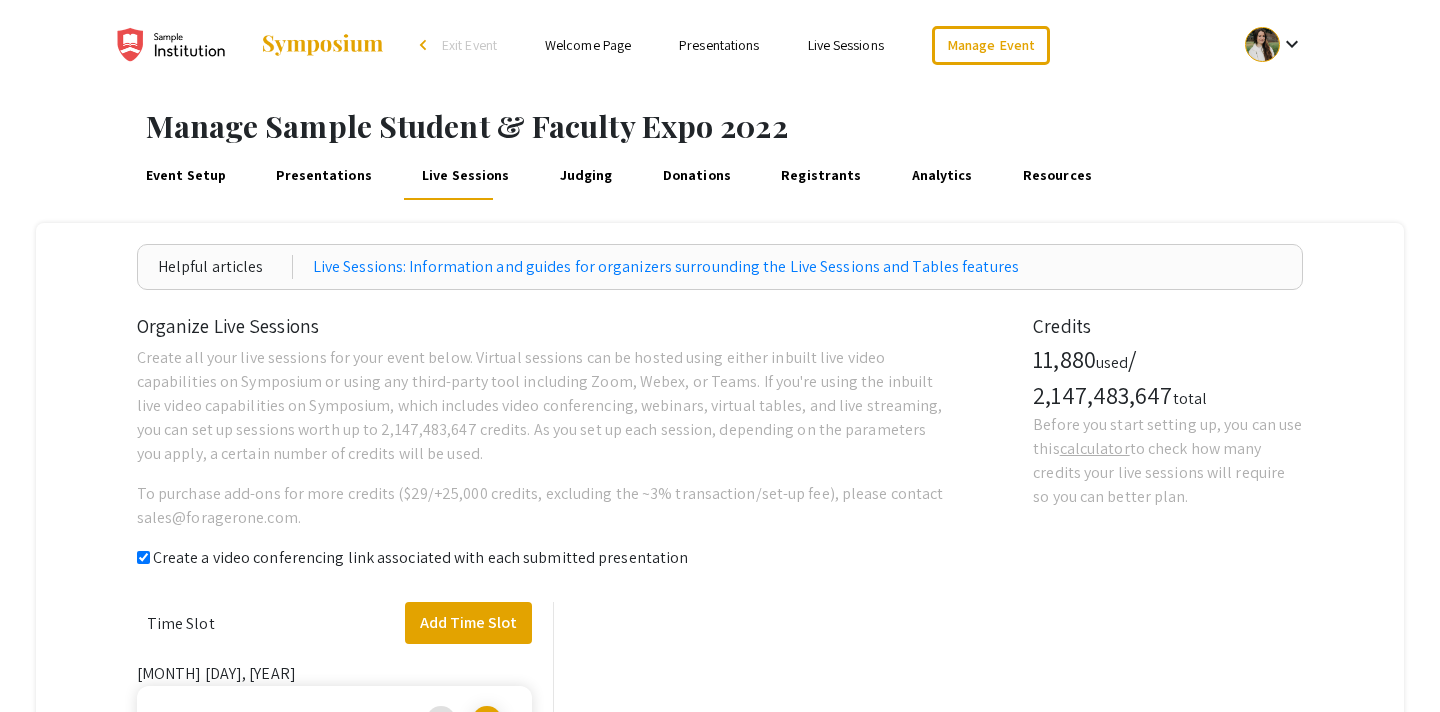 checkbox on "true" 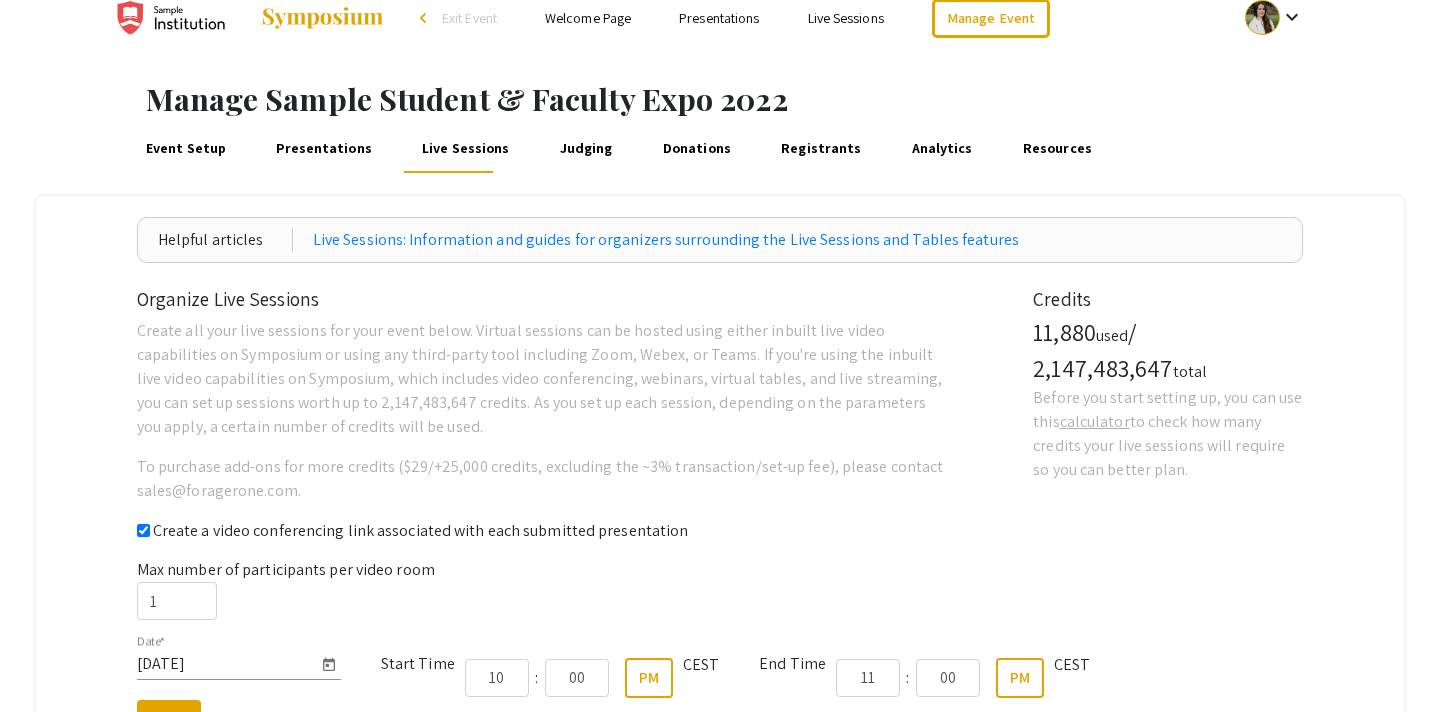 scroll, scrollTop: 0, scrollLeft: 0, axis: both 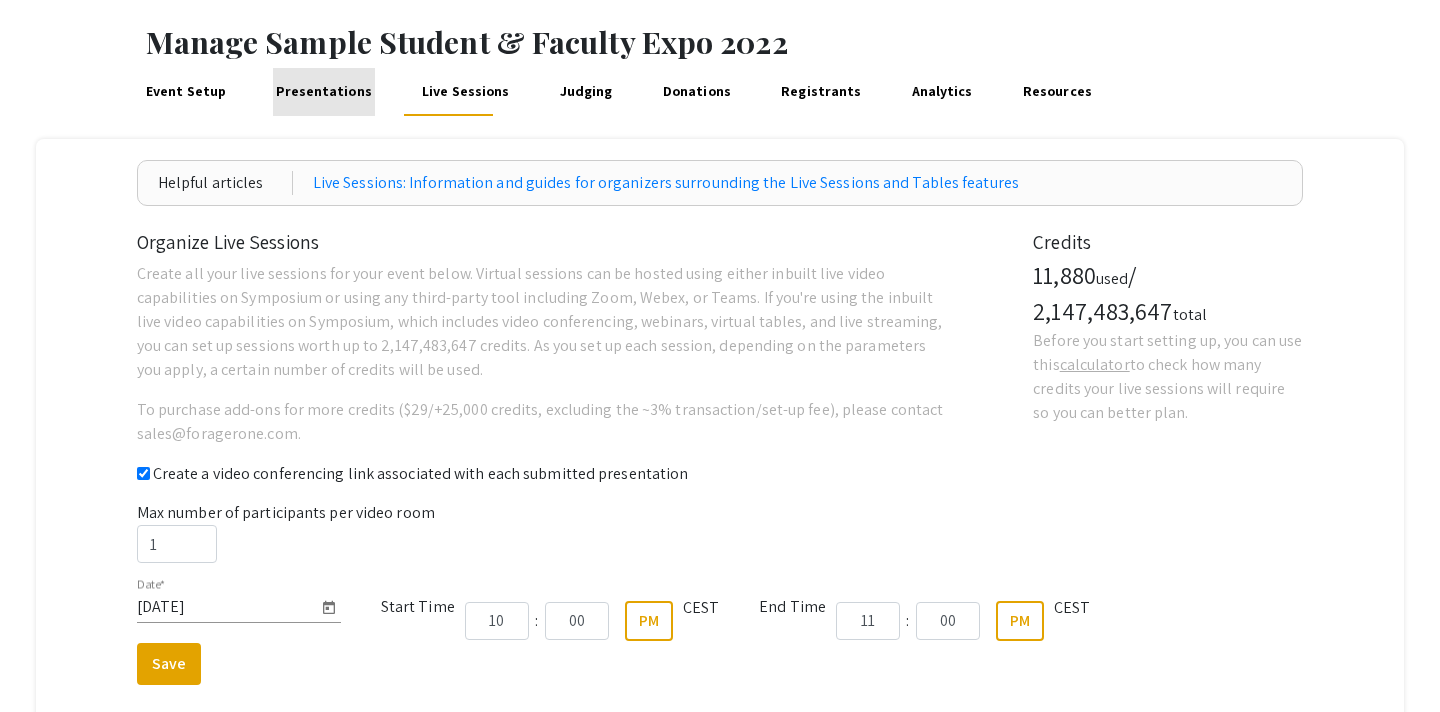 click on "Presentations" at bounding box center (324, 92) 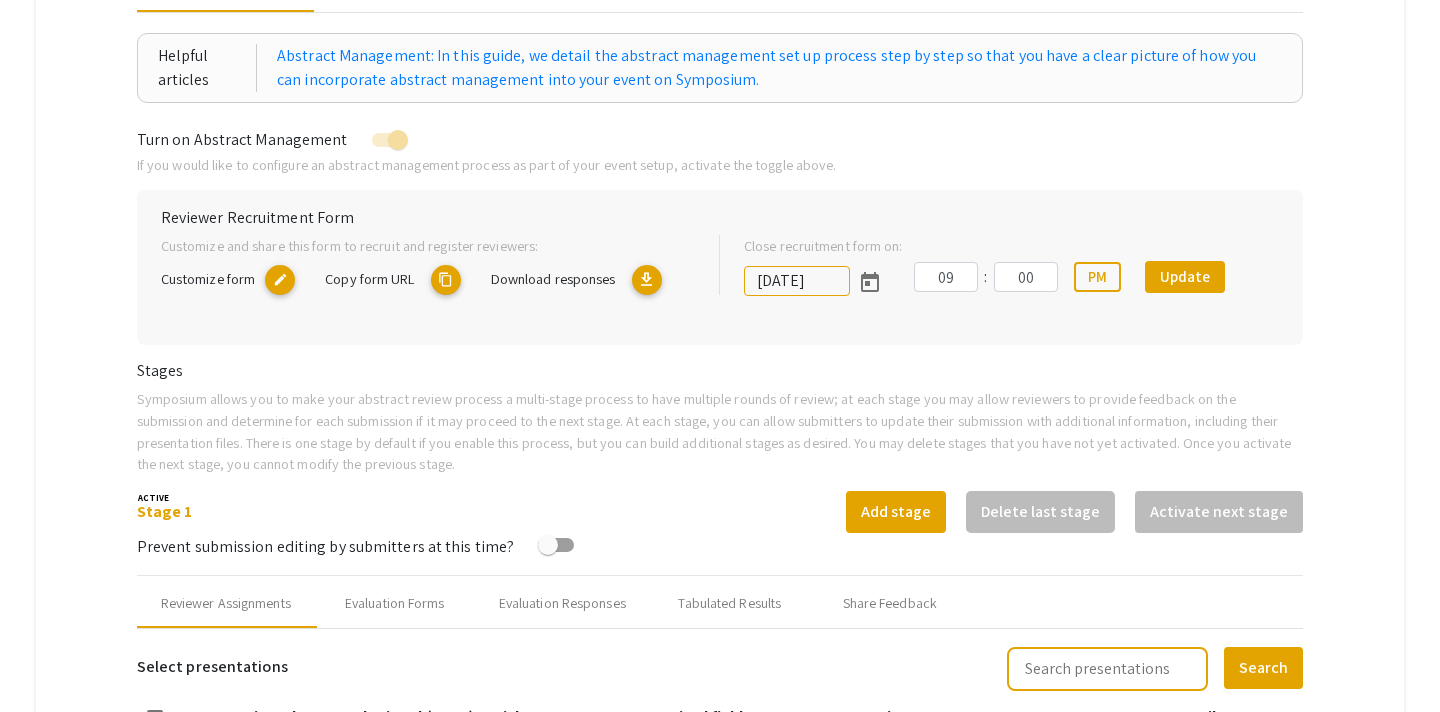 scroll, scrollTop: 304, scrollLeft: 0, axis: vertical 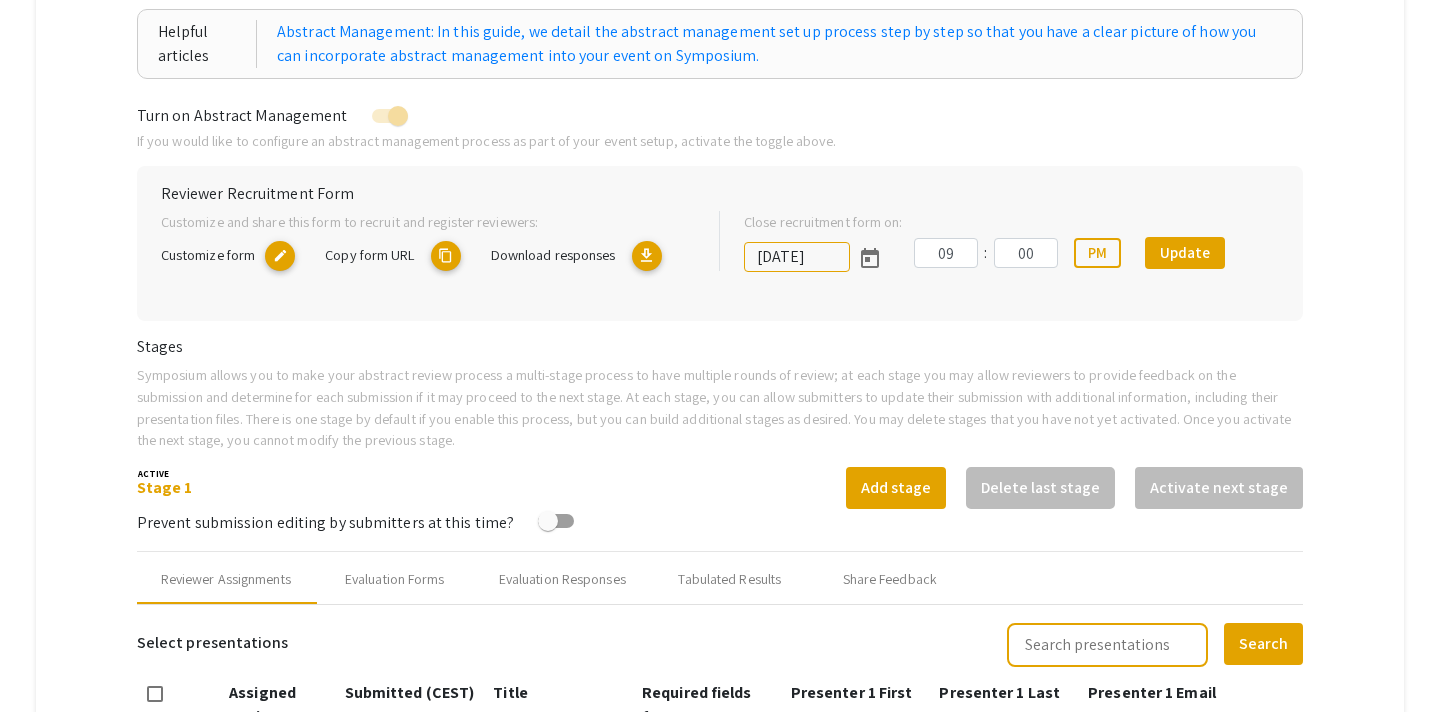 click on "content_copy" 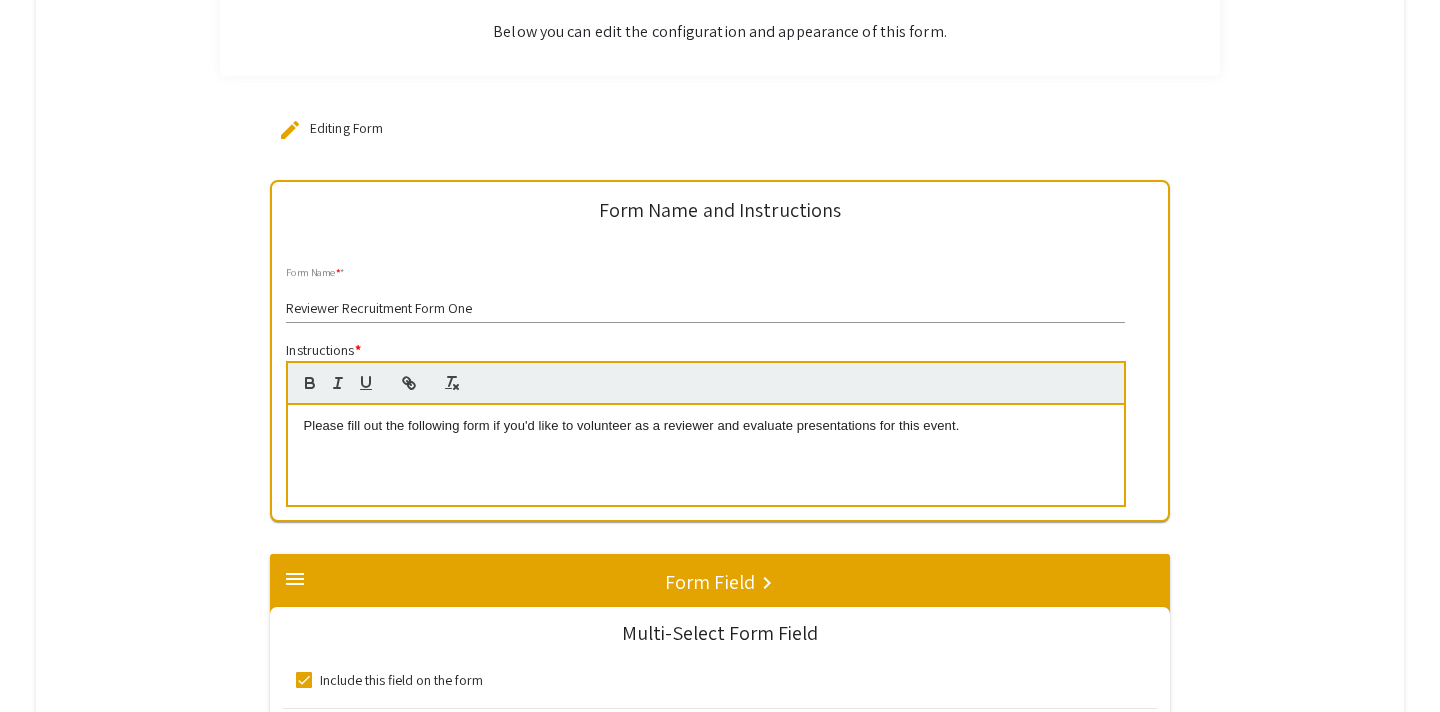 scroll, scrollTop: 0, scrollLeft: 0, axis: both 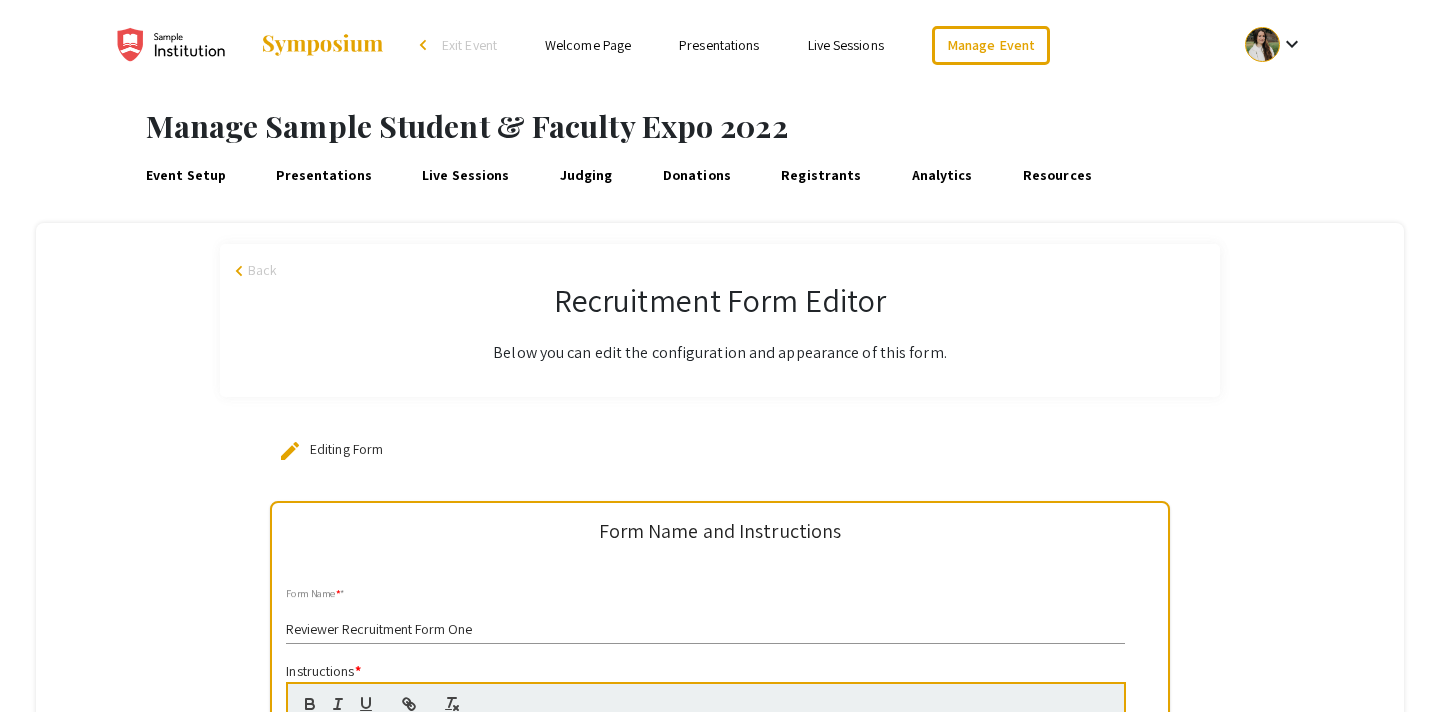 click on "arrow_back_ios" at bounding box center (242, 271) 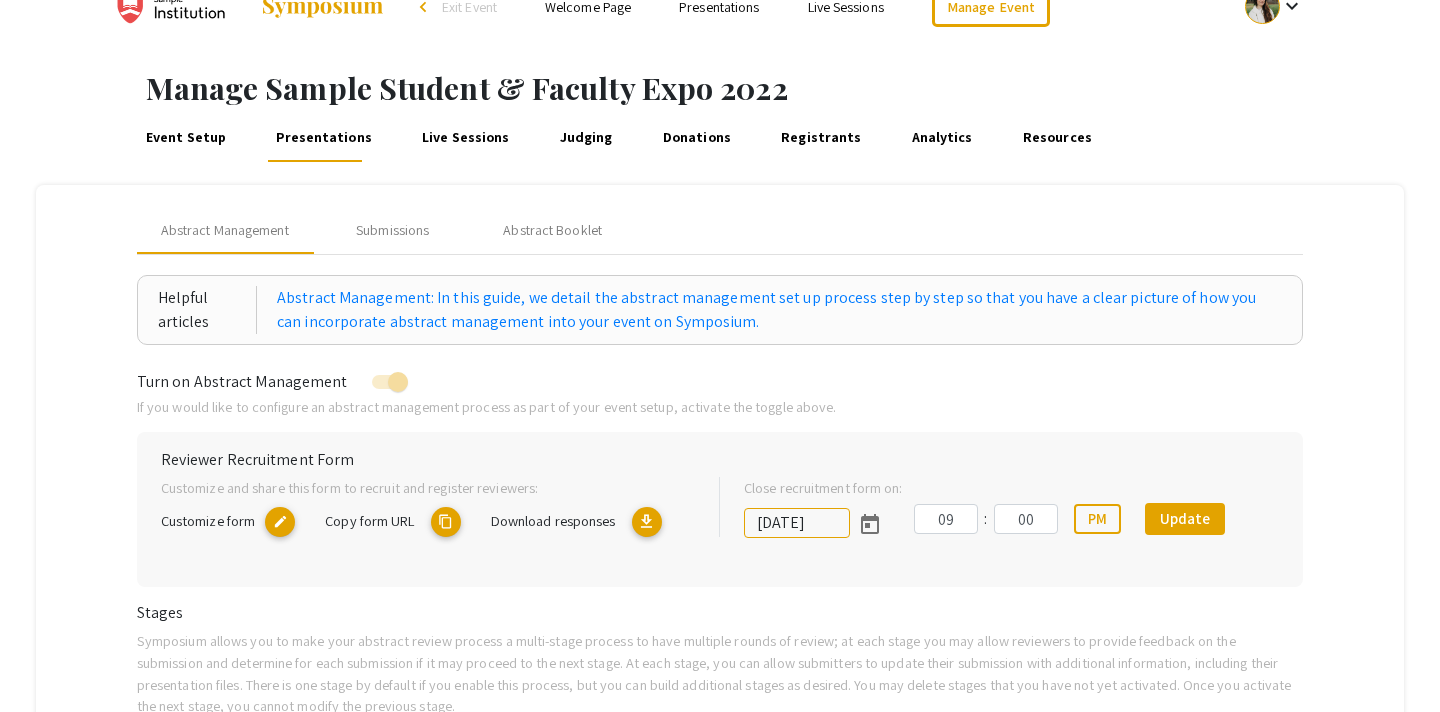 scroll, scrollTop: 25, scrollLeft: 0, axis: vertical 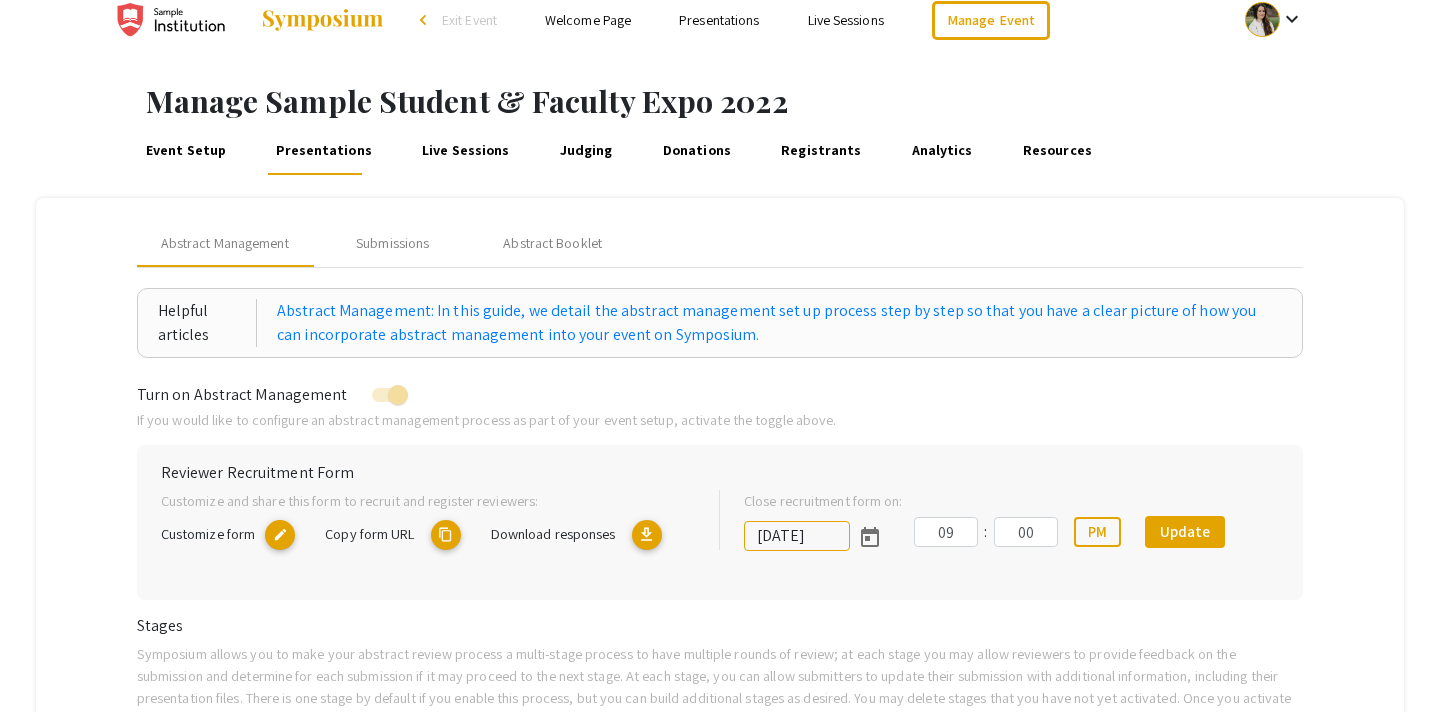 click on "Event Setup" at bounding box center (185, 151) 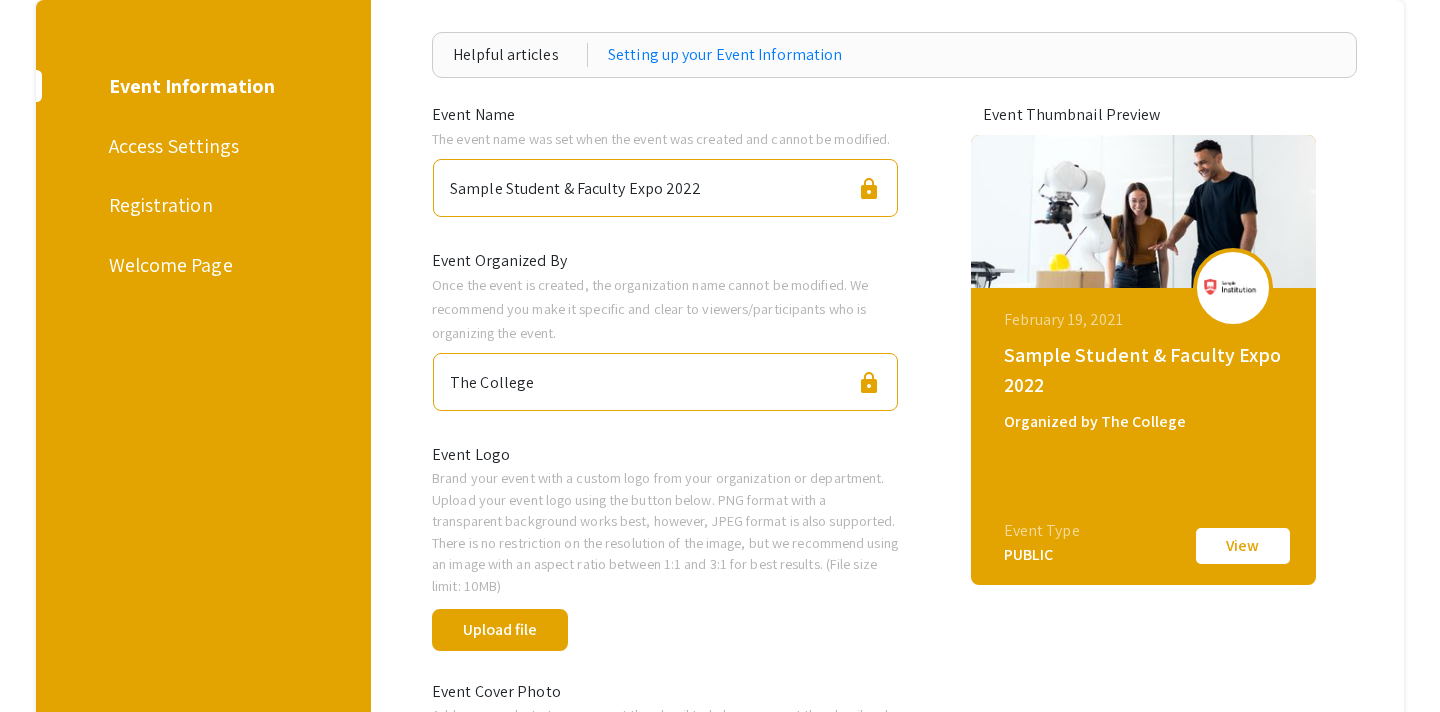 scroll, scrollTop: 129, scrollLeft: 0, axis: vertical 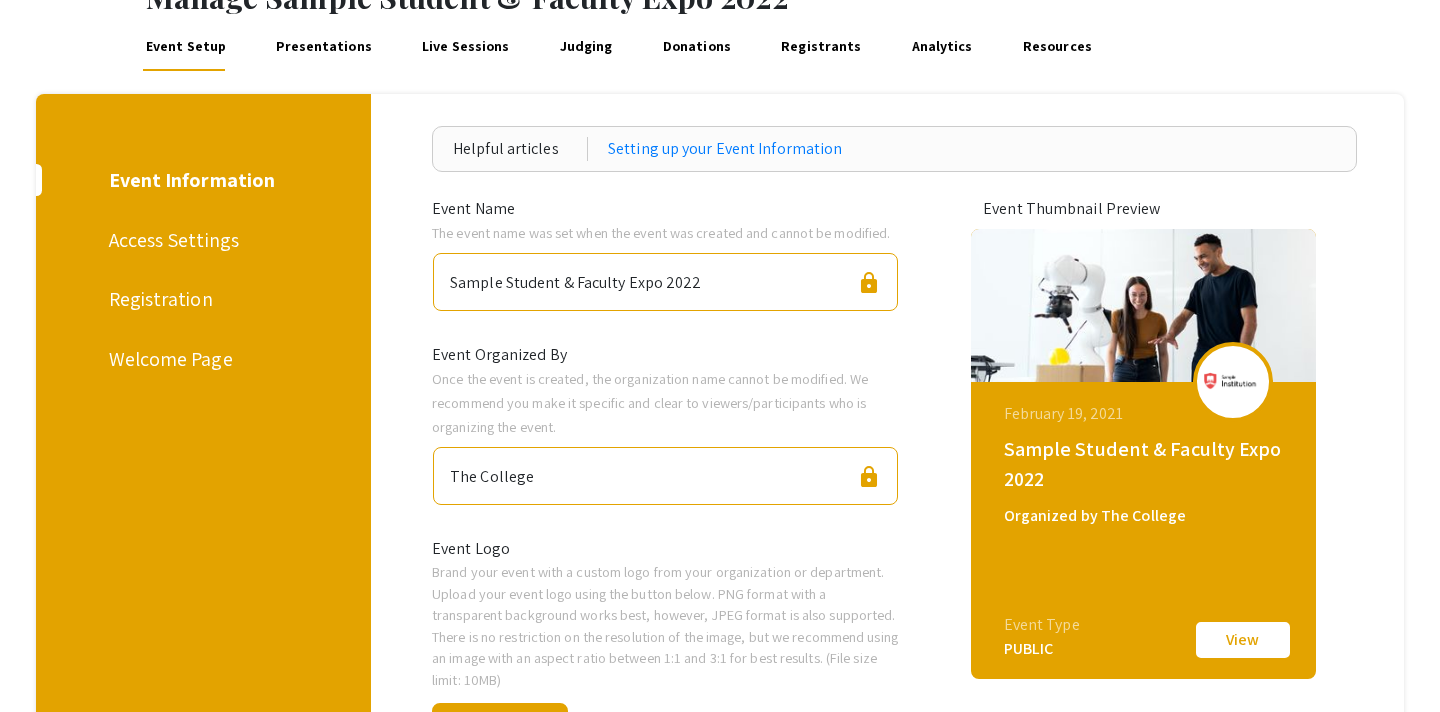 click on "Access Settings" at bounding box center [200, 240] 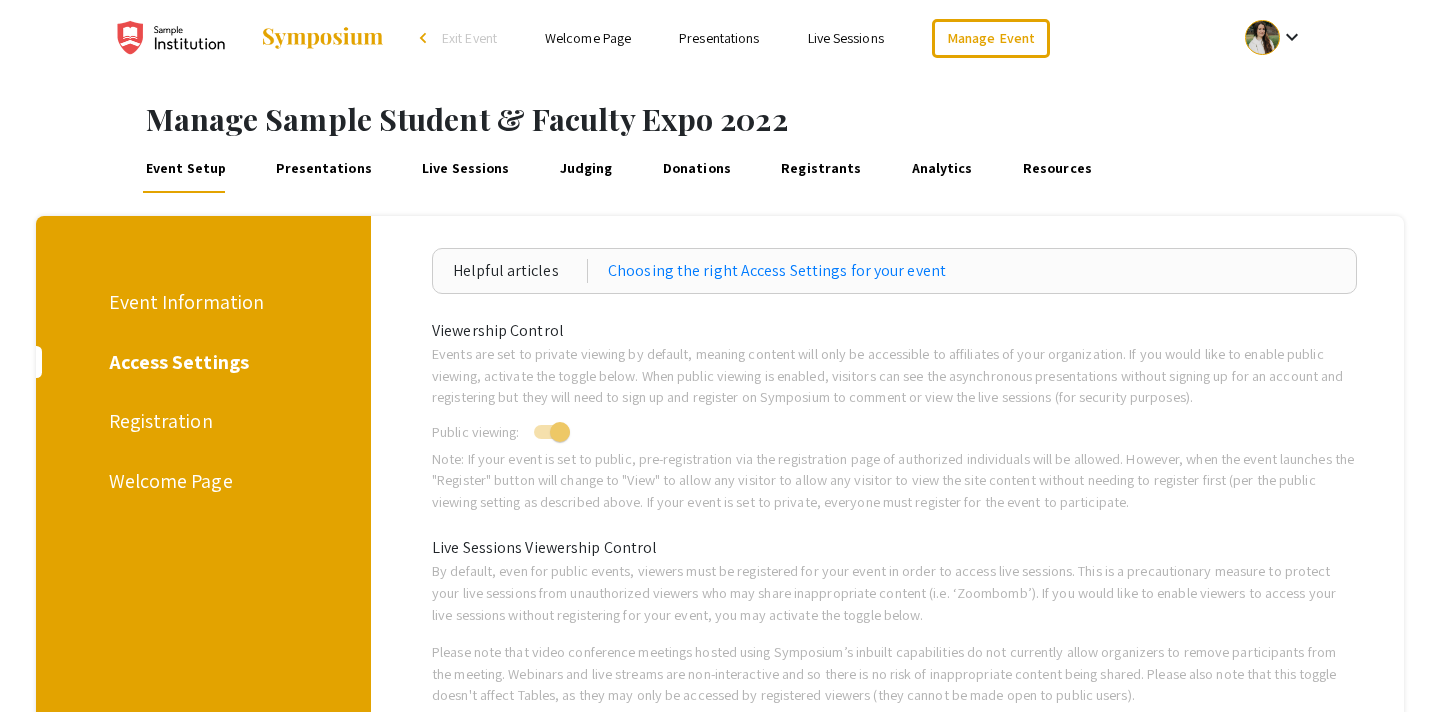 scroll, scrollTop: 0, scrollLeft: 0, axis: both 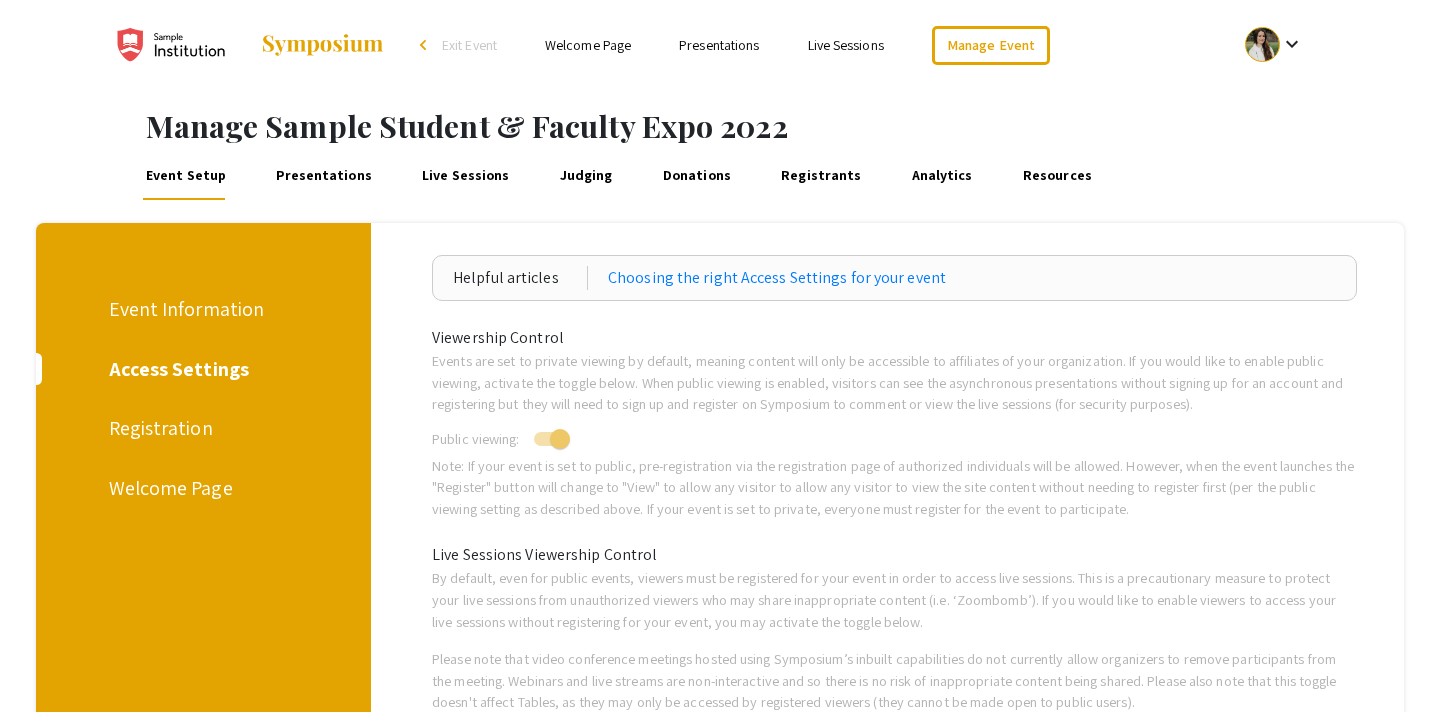 click on "Live Sessions" at bounding box center (466, 176) 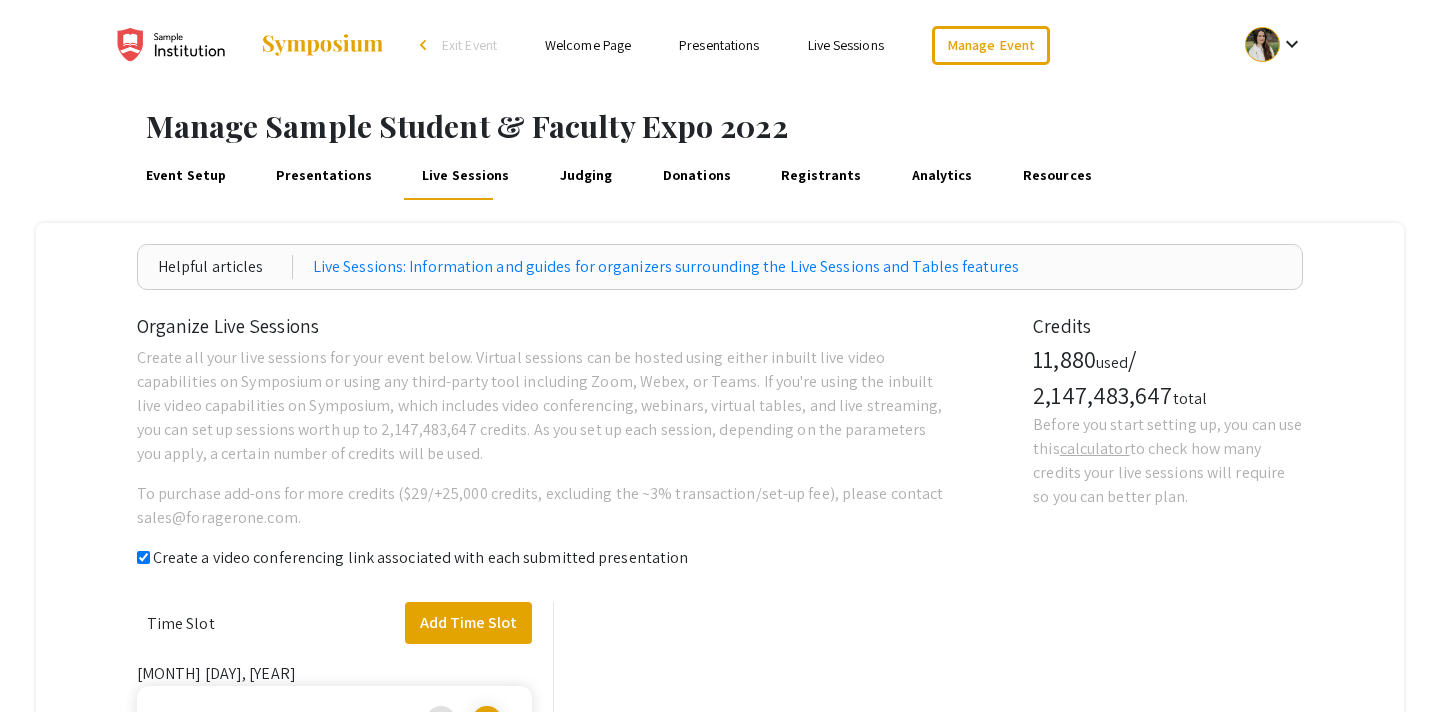 checkbox on "true" 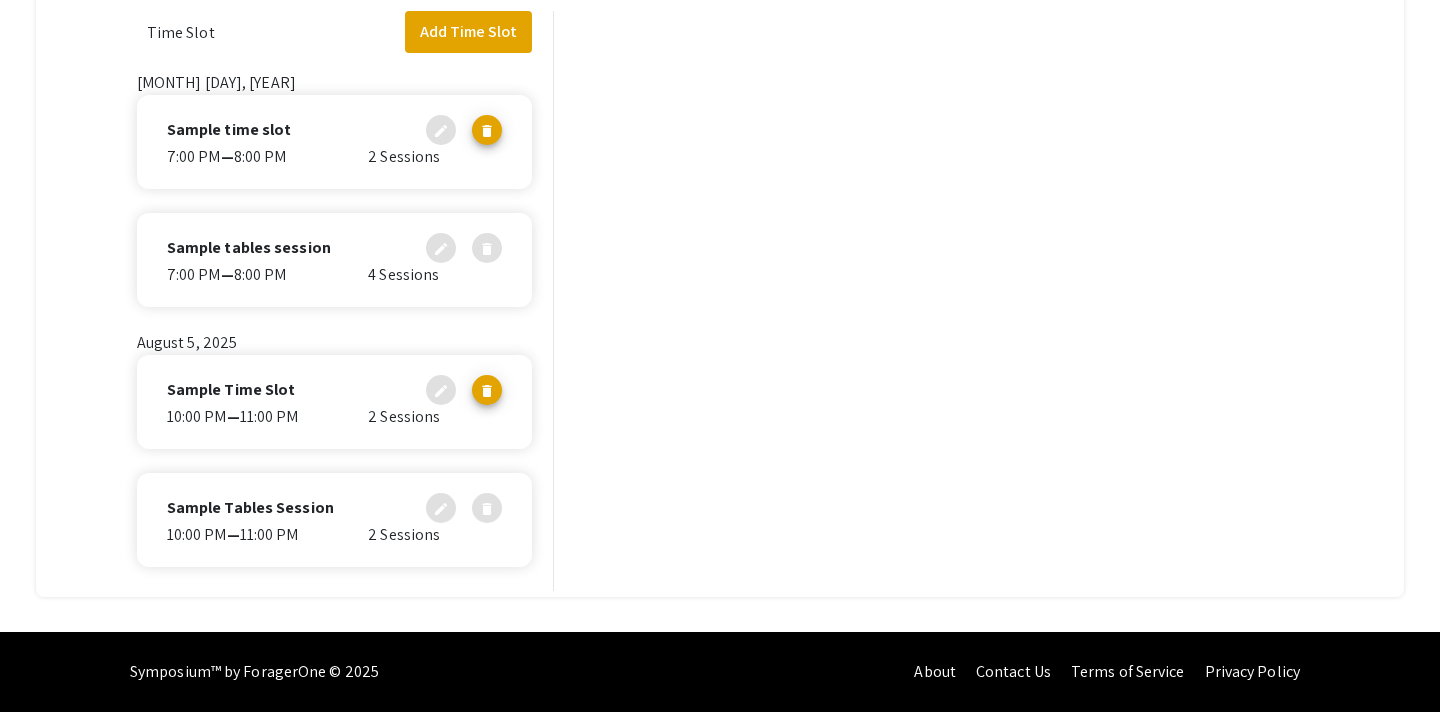 scroll, scrollTop: 0, scrollLeft: 0, axis: both 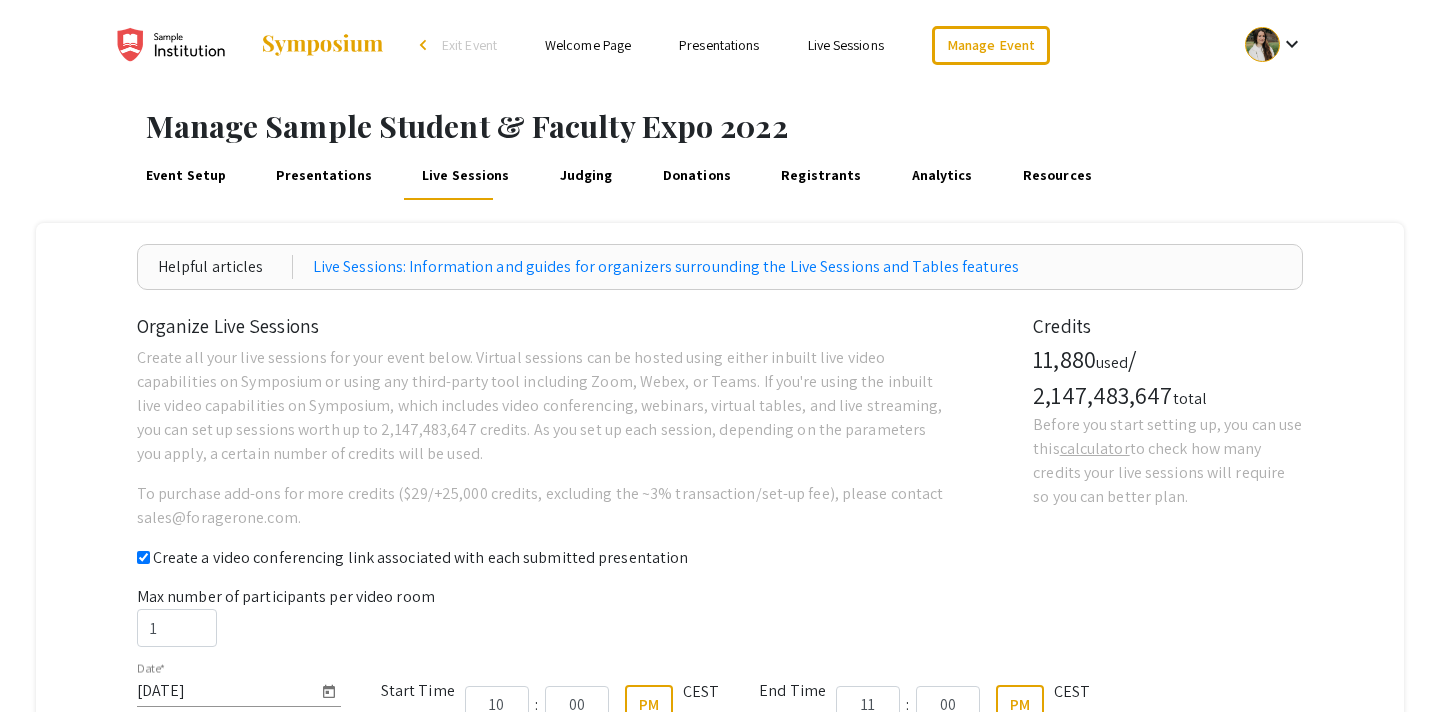 click on "Presentations" at bounding box center (324, 176) 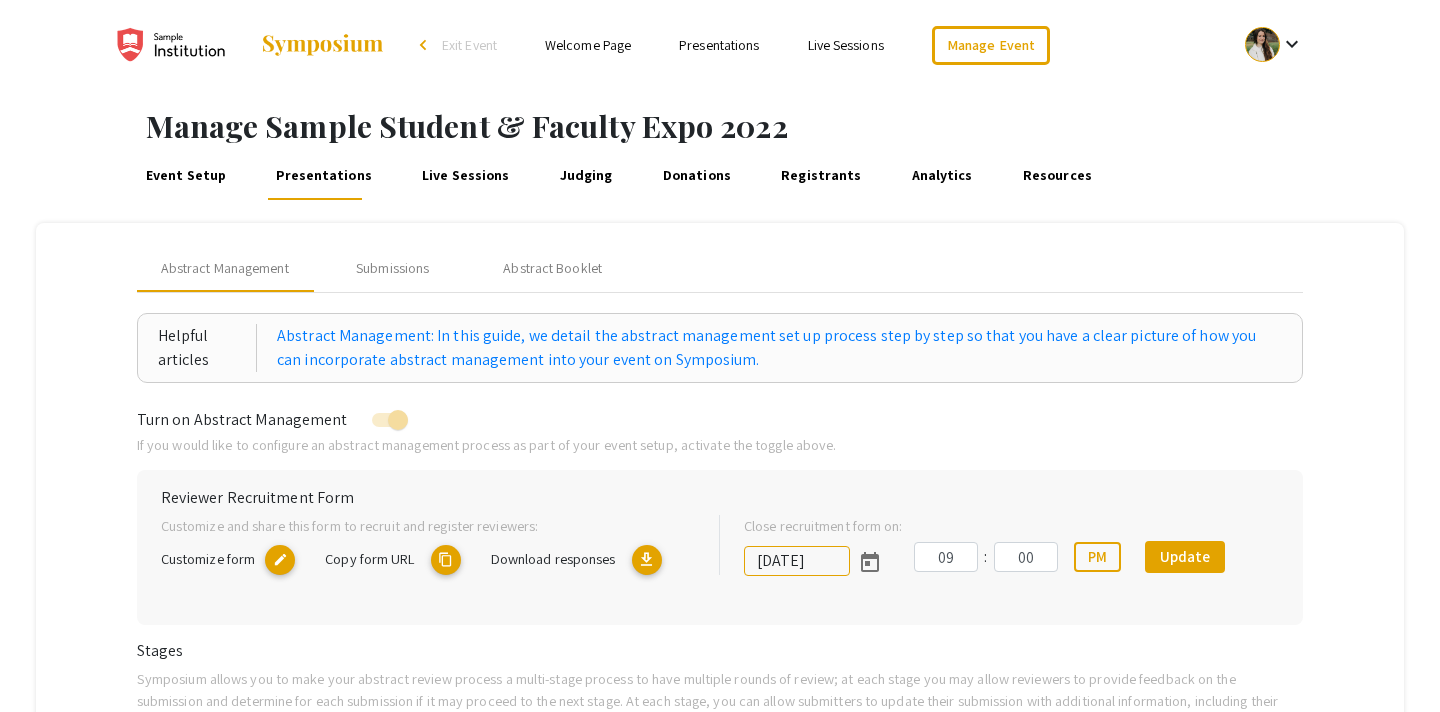 scroll, scrollTop: 12, scrollLeft: 0, axis: vertical 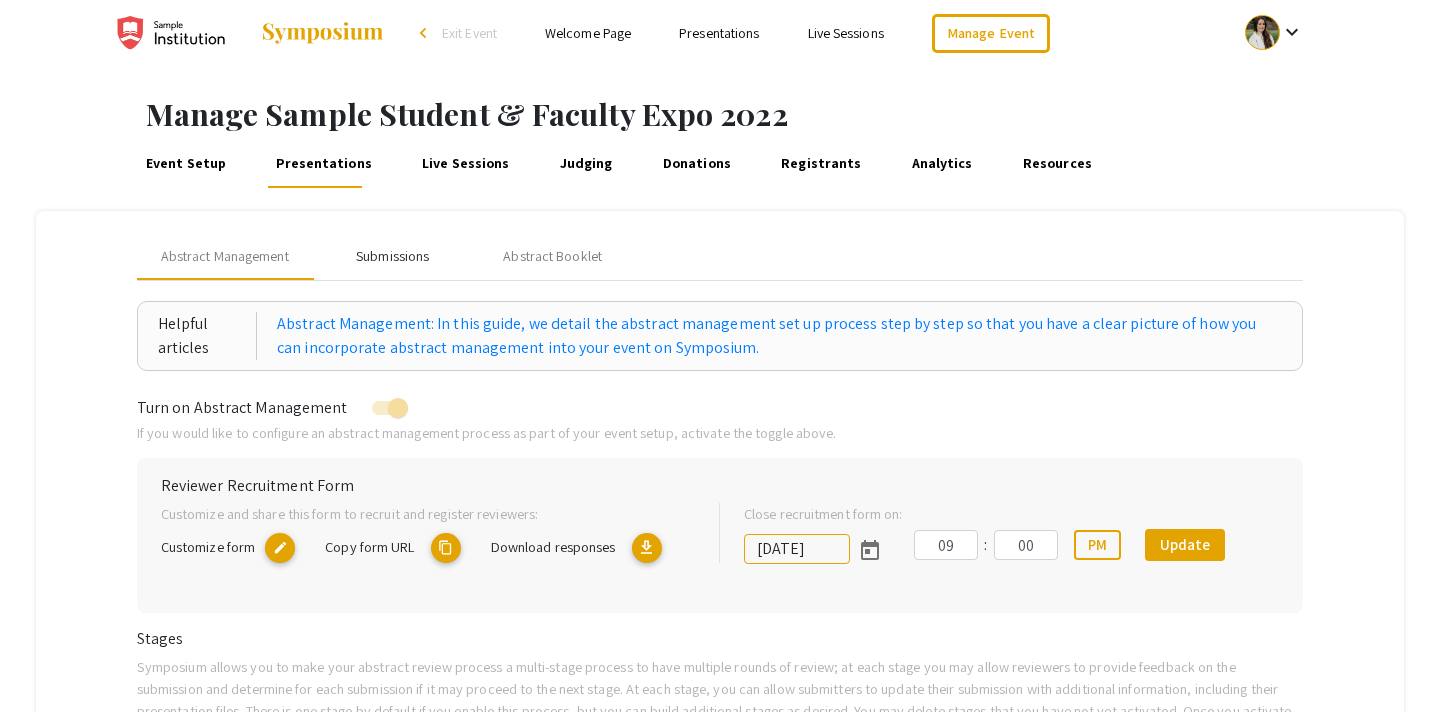 click on "Submissions" at bounding box center [392, 256] 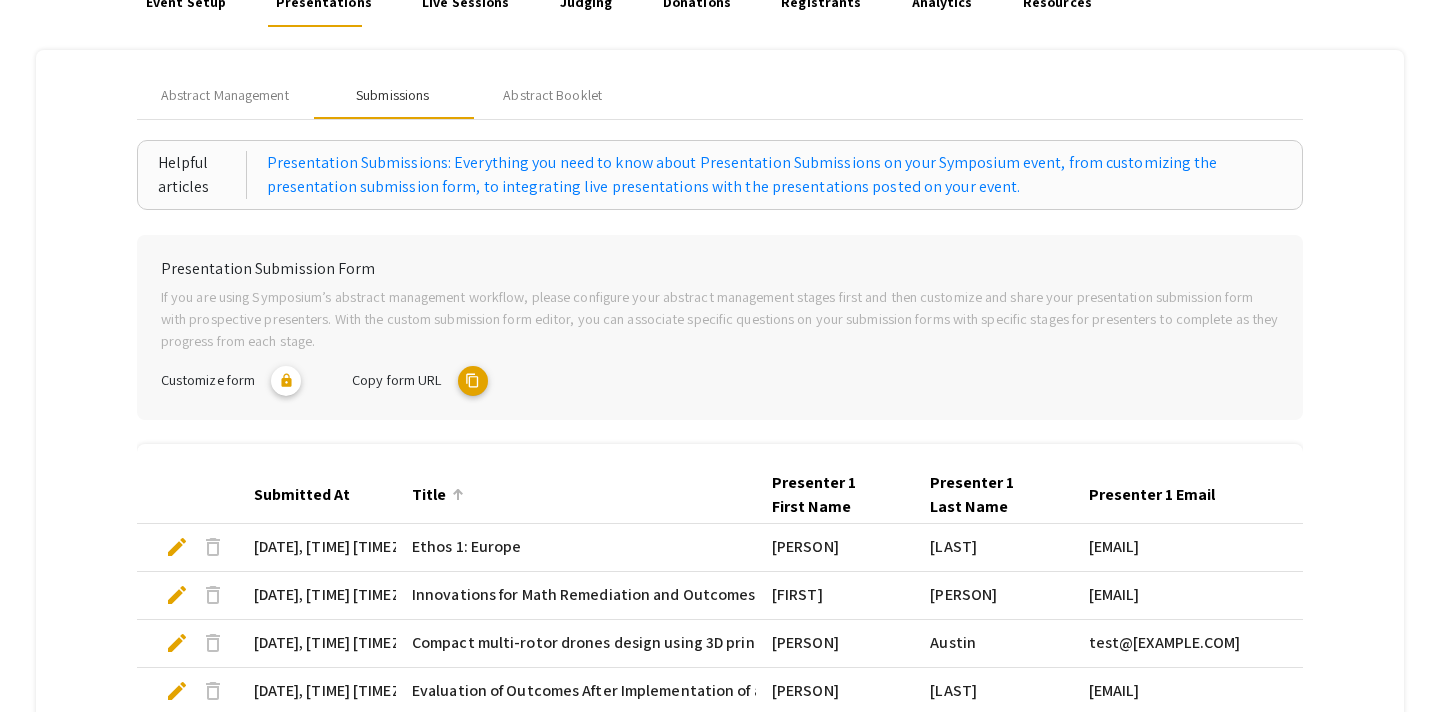 scroll, scrollTop: 171, scrollLeft: 0, axis: vertical 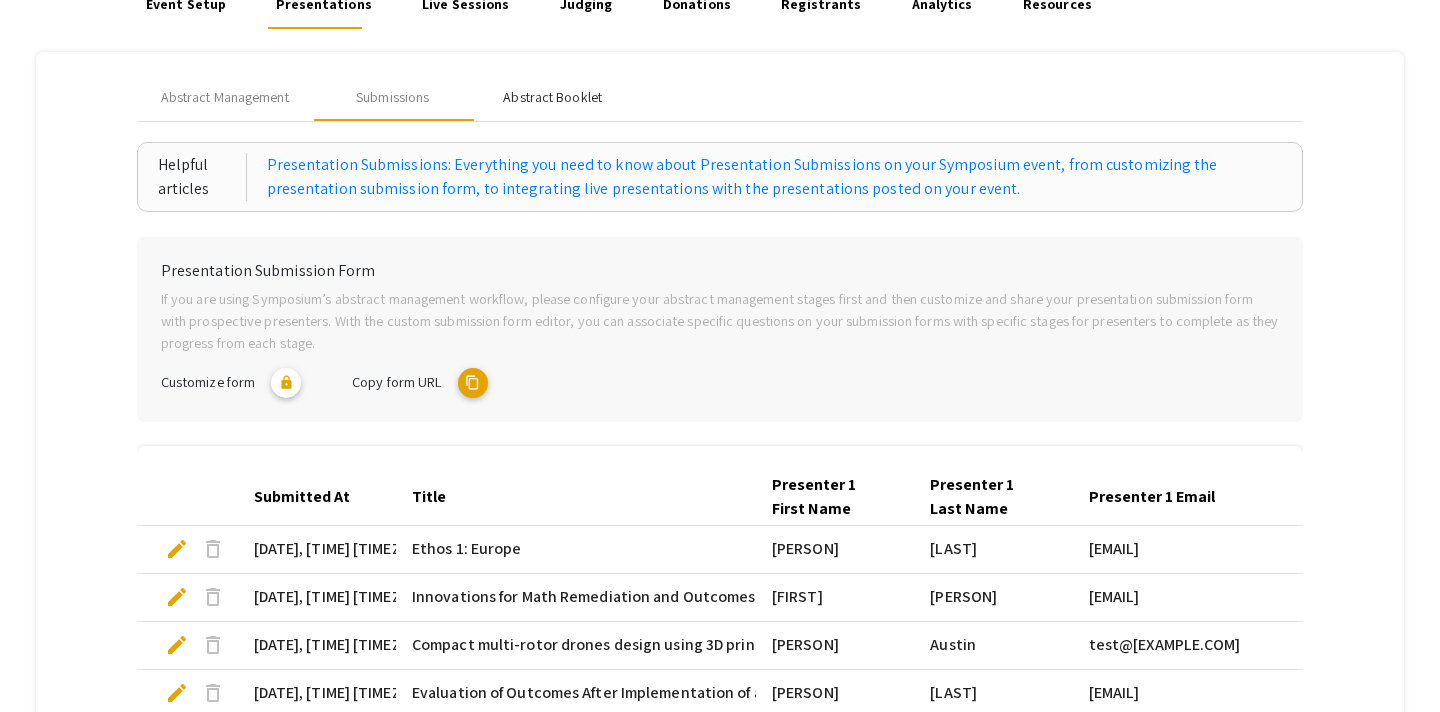 click on "Abstract Booklet" at bounding box center (552, 97) 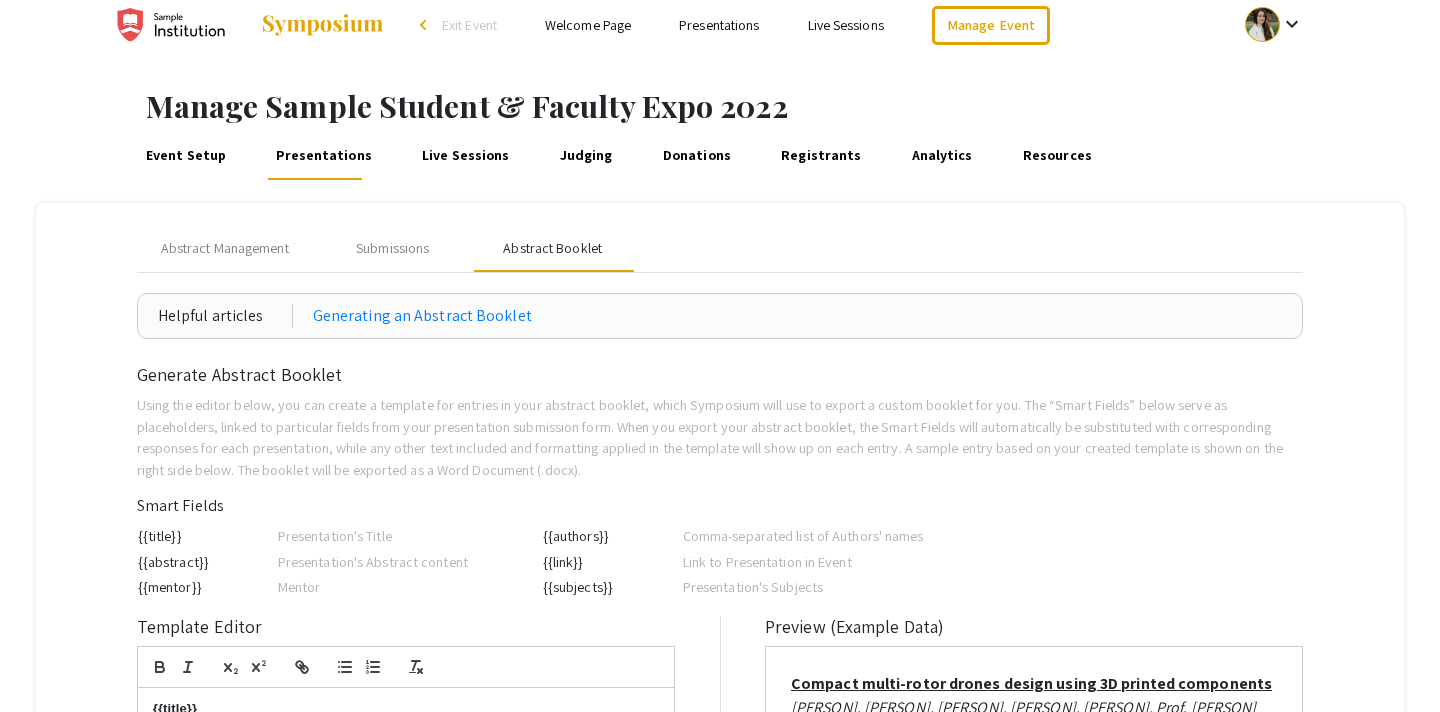 scroll, scrollTop: 12, scrollLeft: 0, axis: vertical 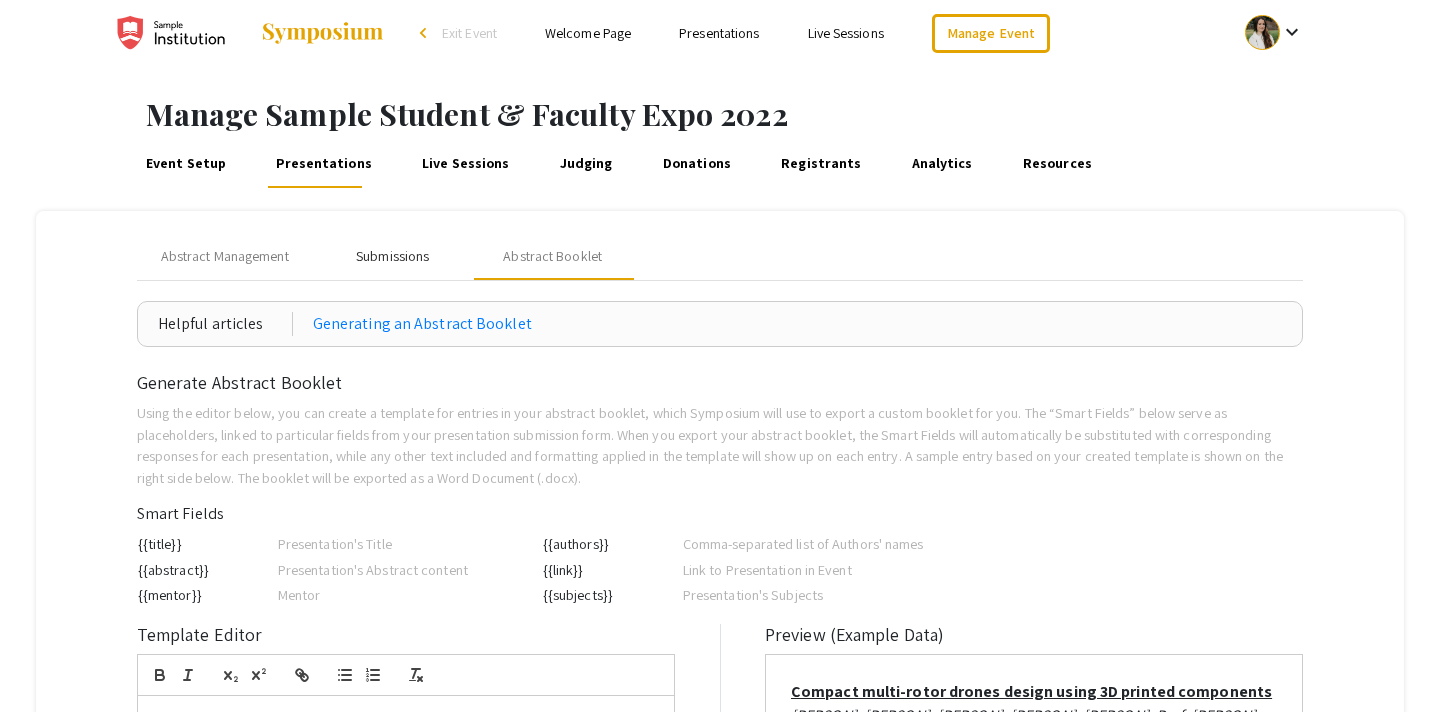 click on "Submissions" at bounding box center [392, 256] 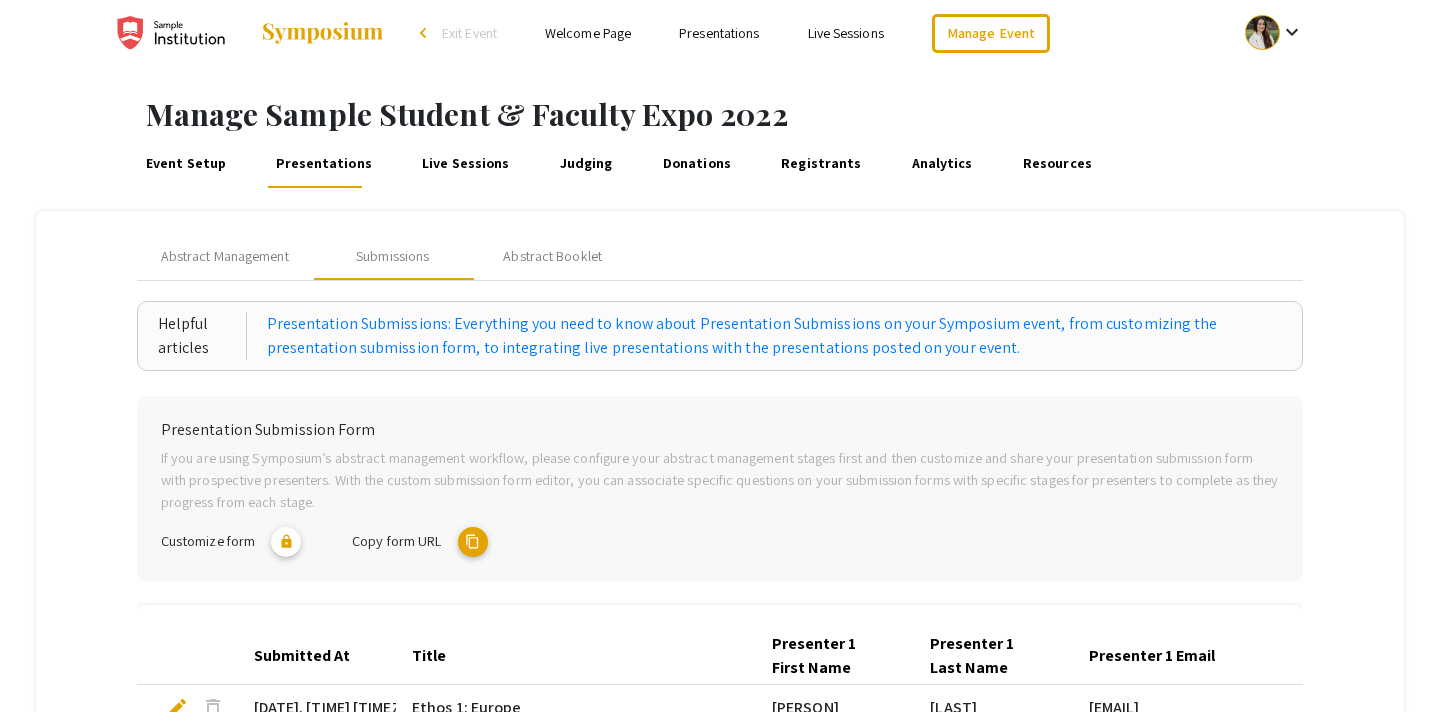 click on "Live Sessions" at bounding box center (466, 164) 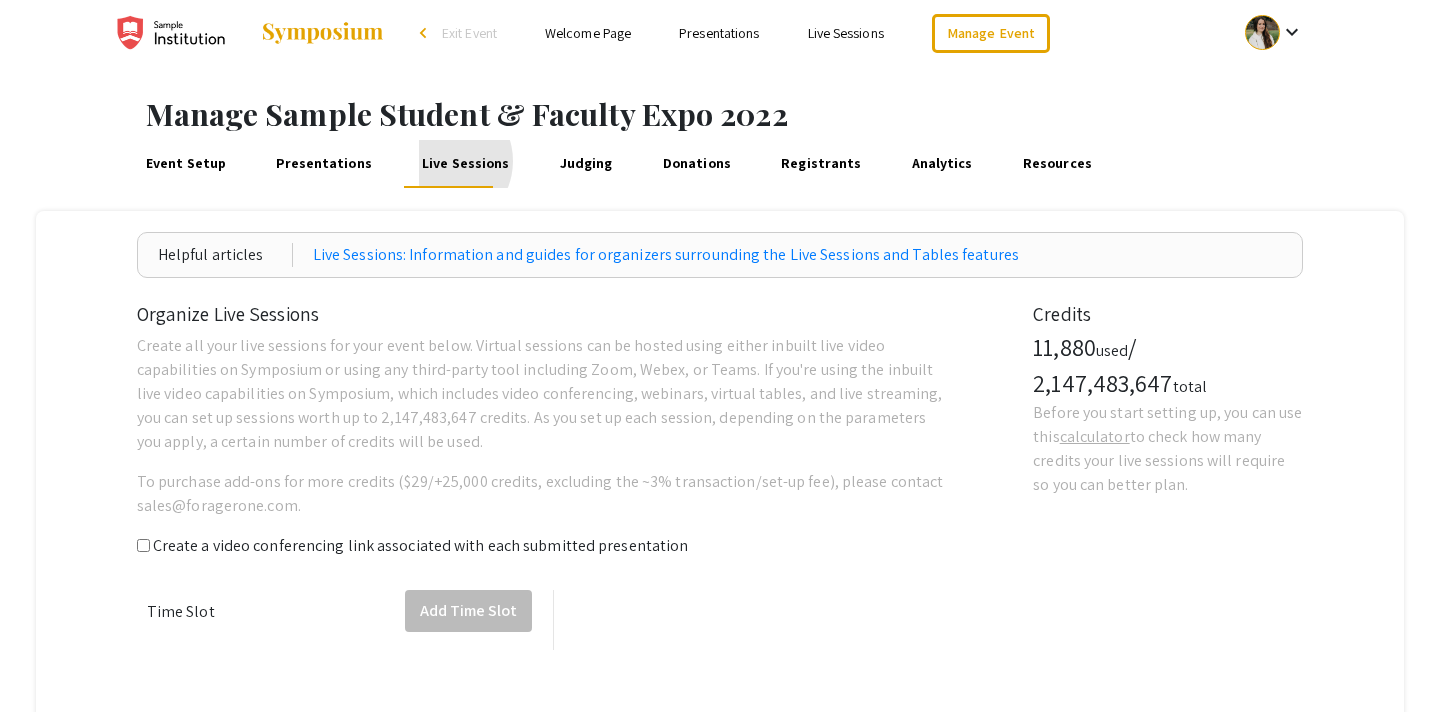 scroll, scrollTop: 0, scrollLeft: 0, axis: both 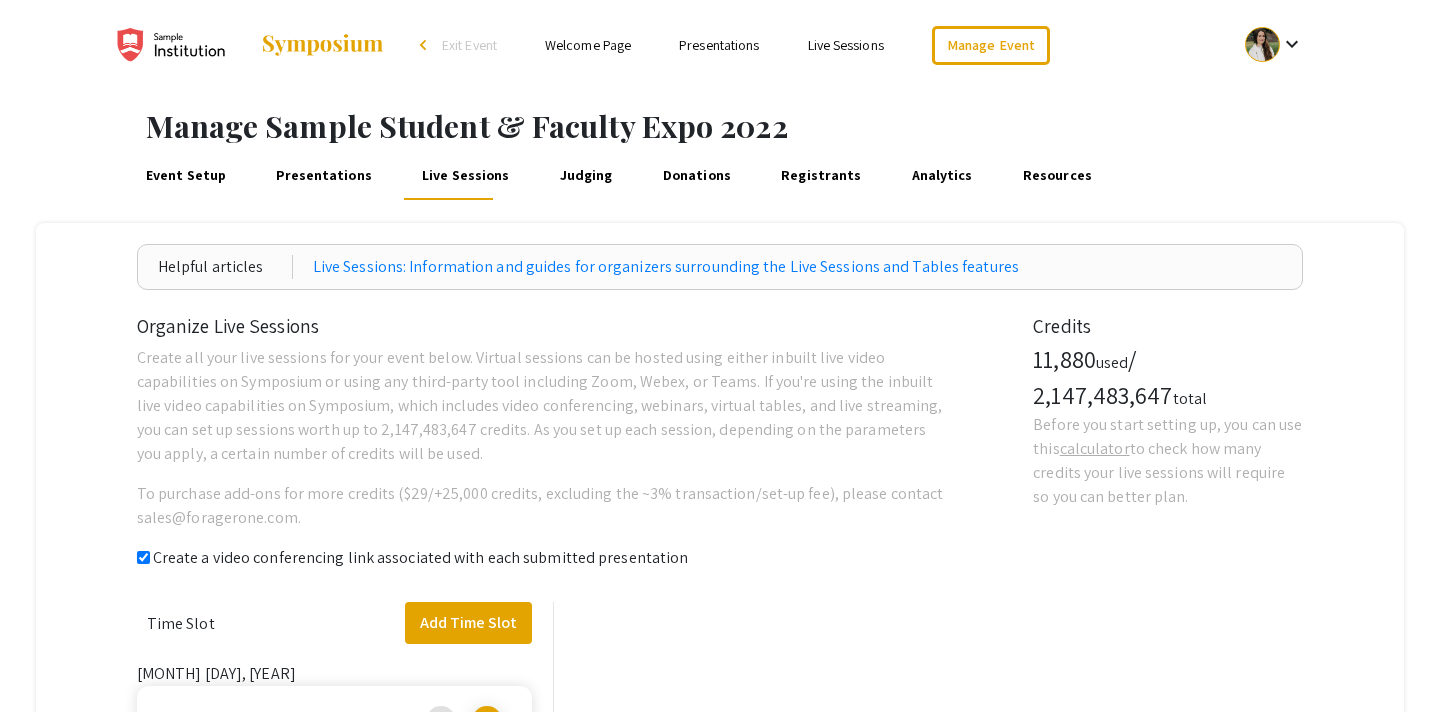 checkbox on "true" 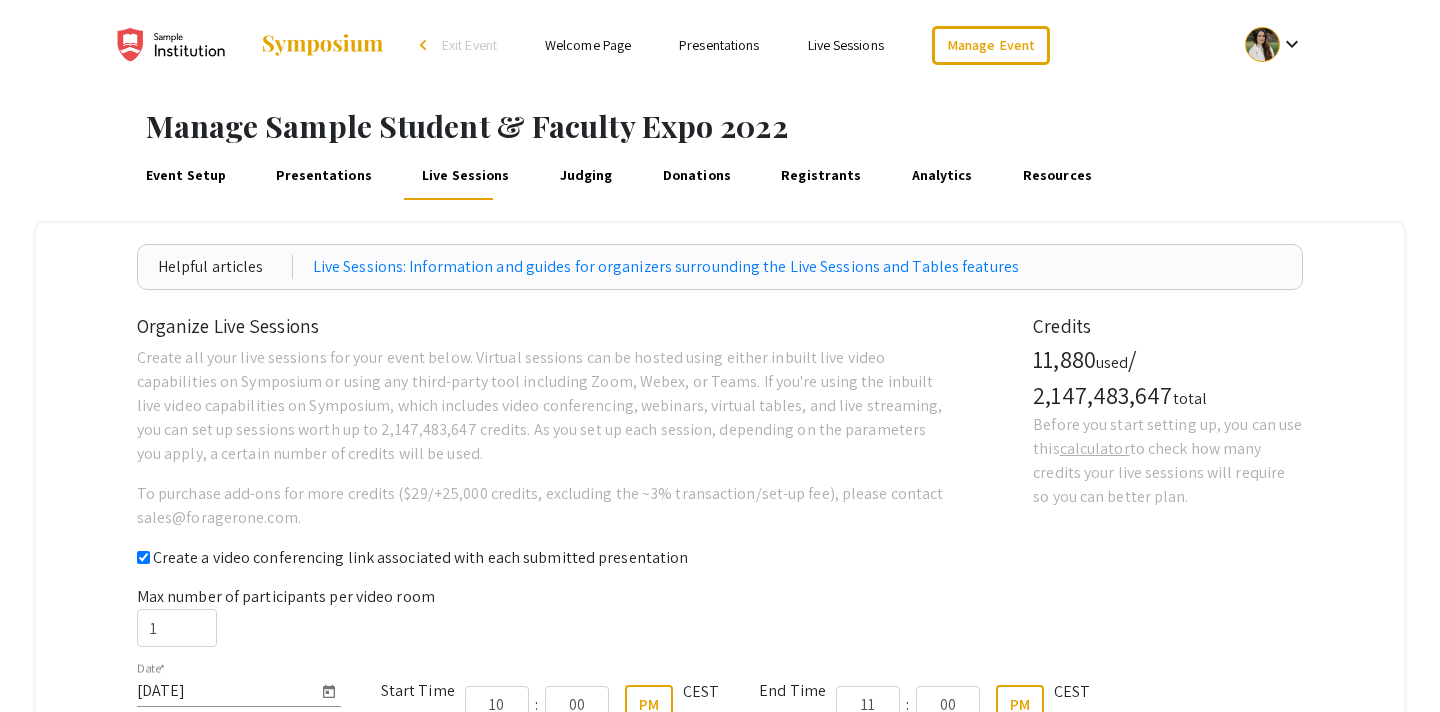 click on "Judging" at bounding box center [586, 176] 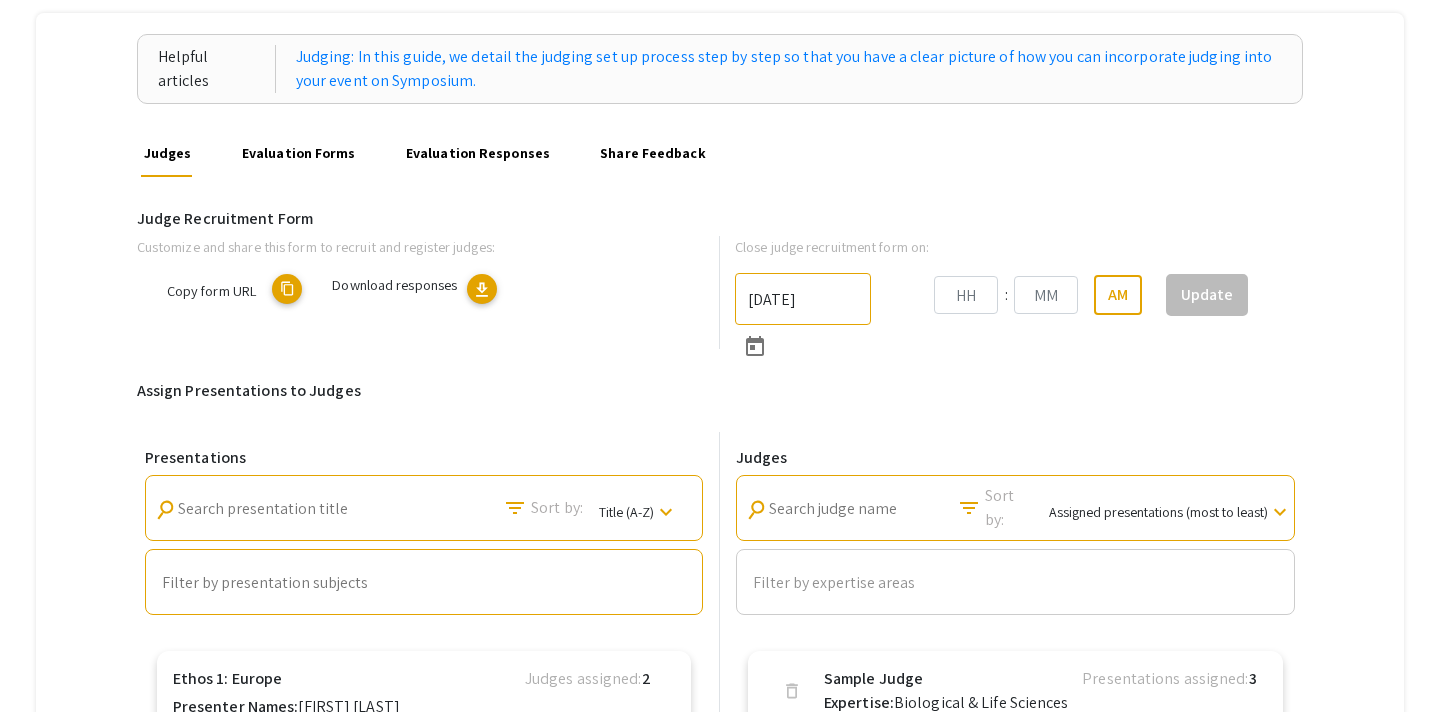 type on "[DATE]" 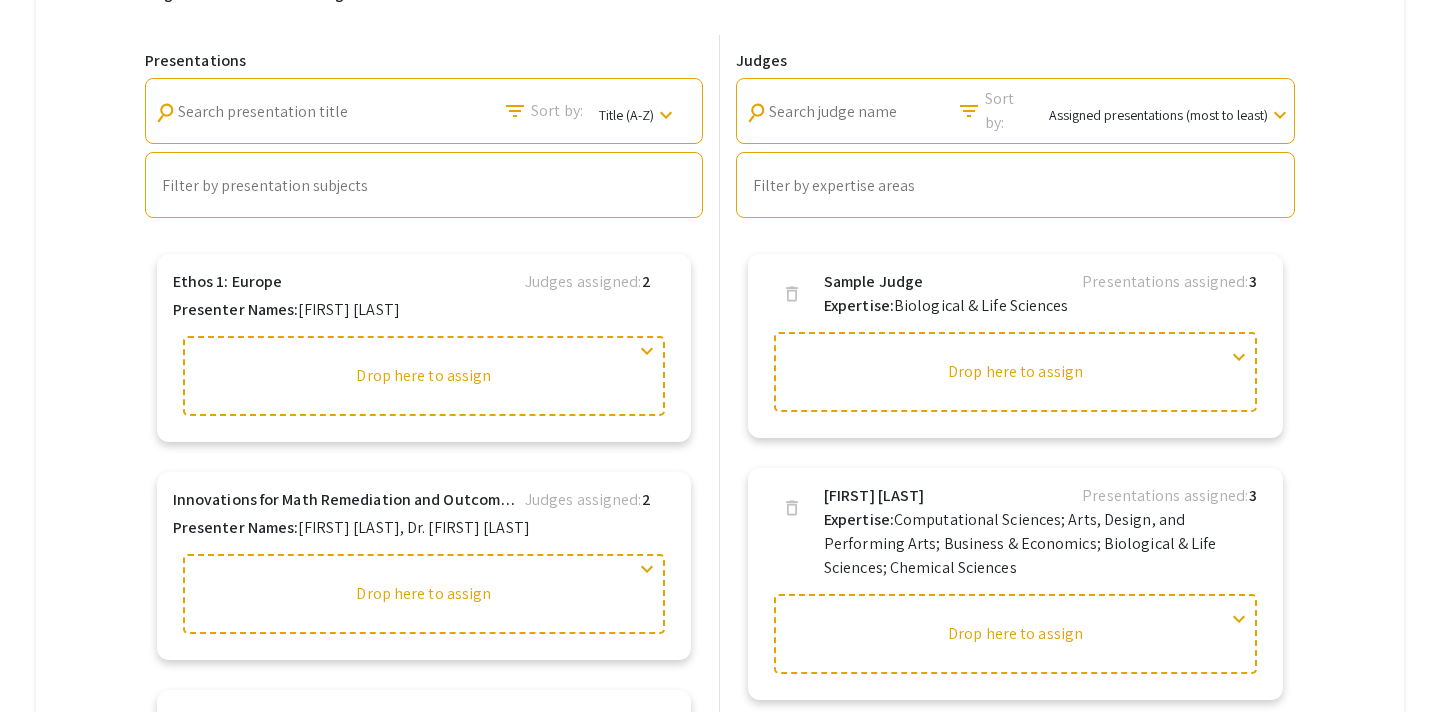 scroll, scrollTop: 613, scrollLeft: 0, axis: vertical 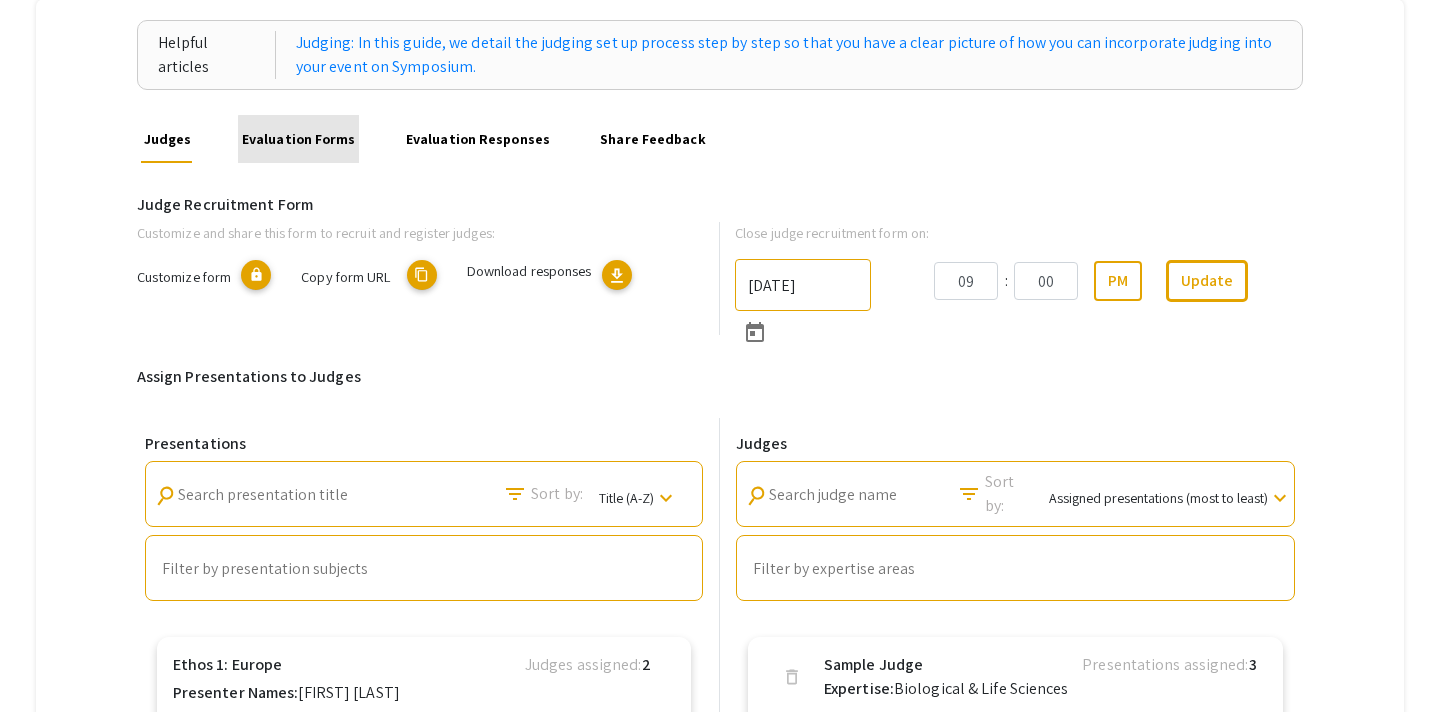 click on "Evaluation Forms" at bounding box center (298, 139) 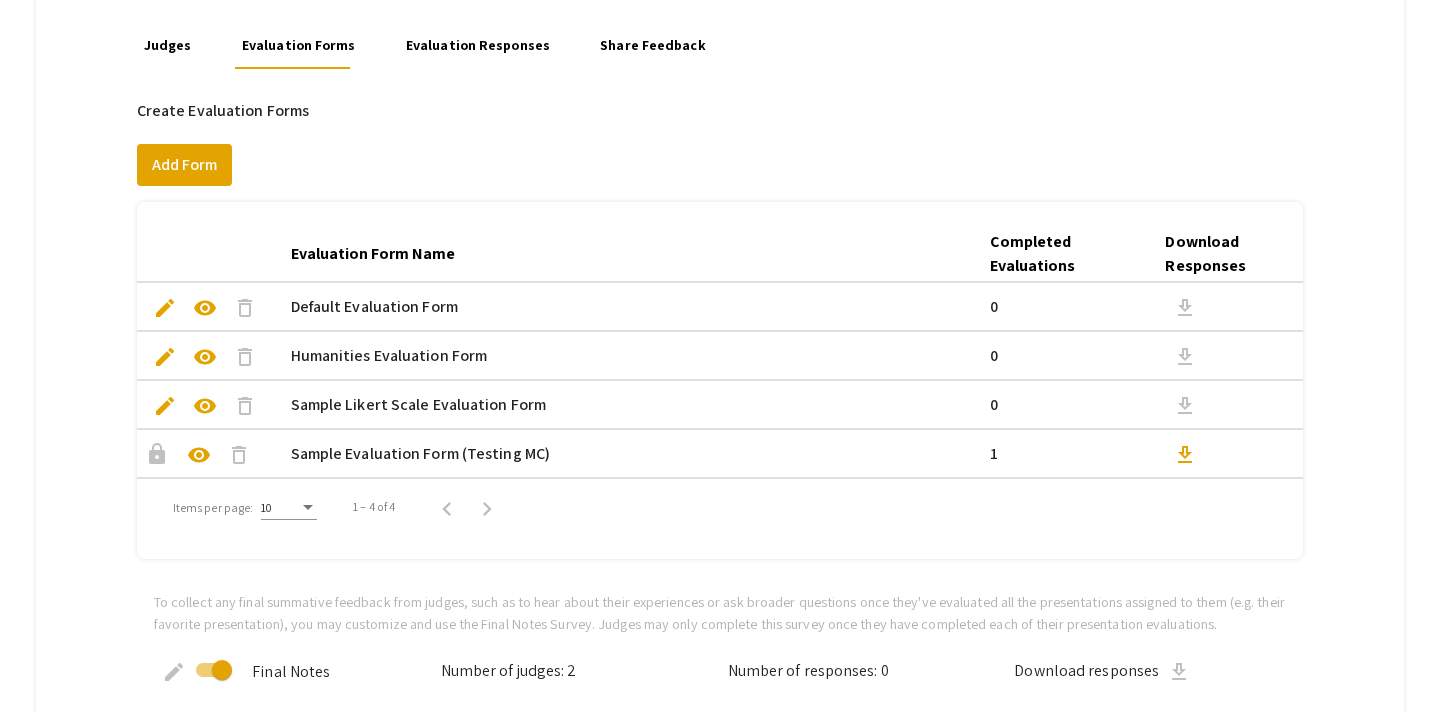 scroll, scrollTop: 0, scrollLeft: 0, axis: both 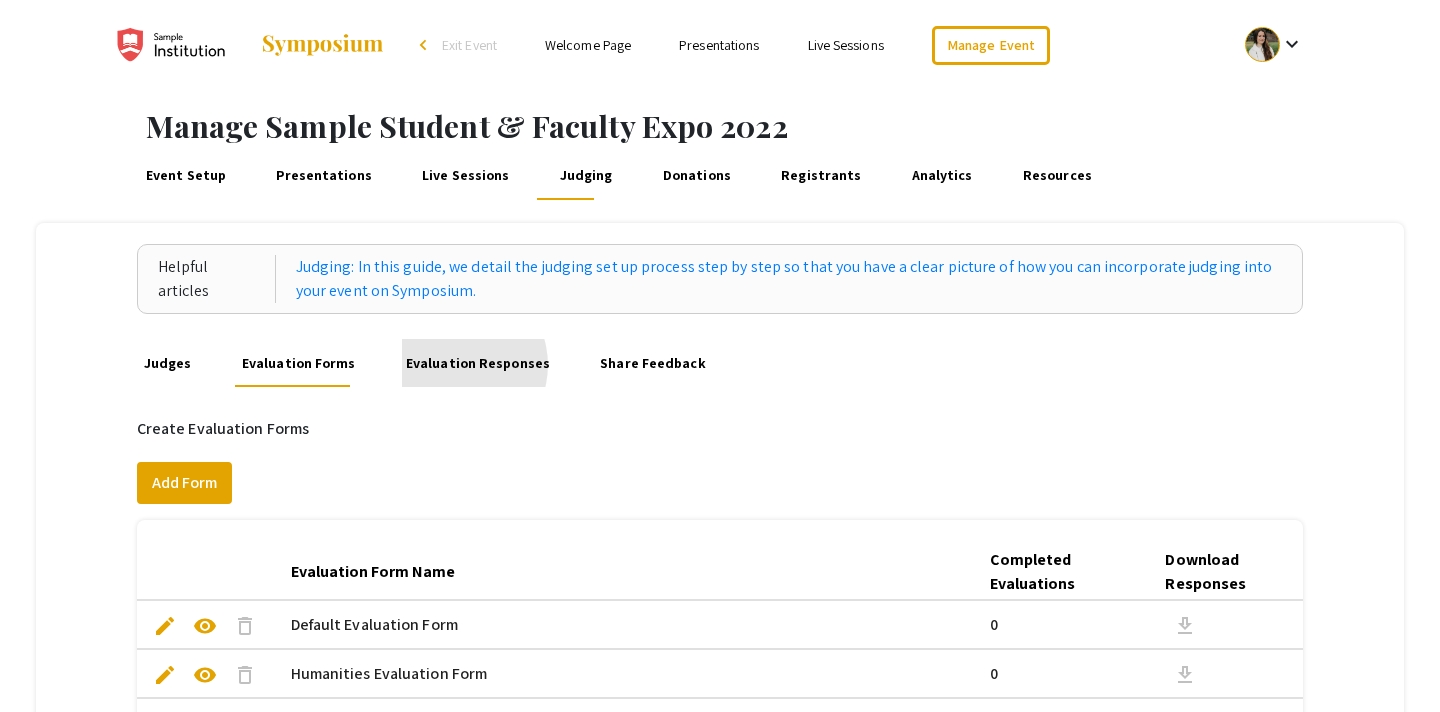 click on "Evaluation Responses" at bounding box center [477, 363] 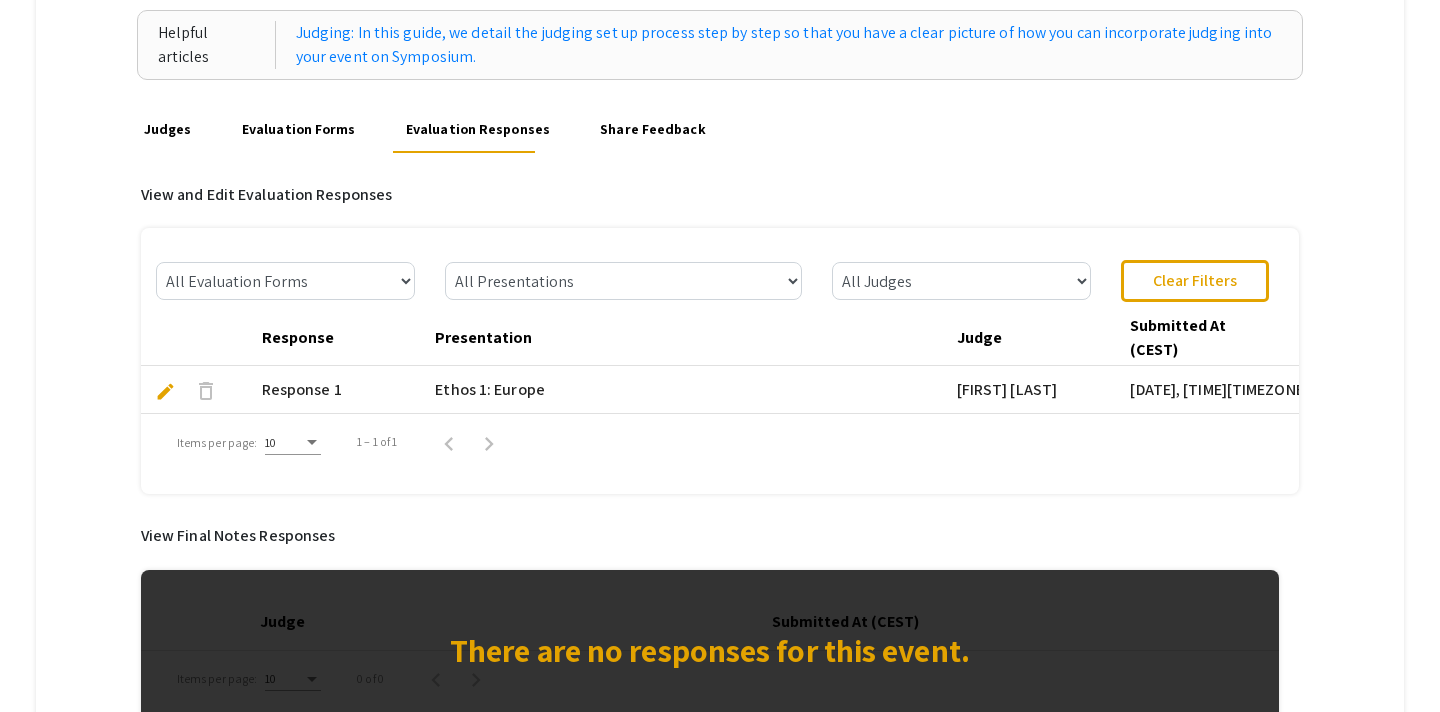 scroll, scrollTop: 238, scrollLeft: 0, axis: vertical 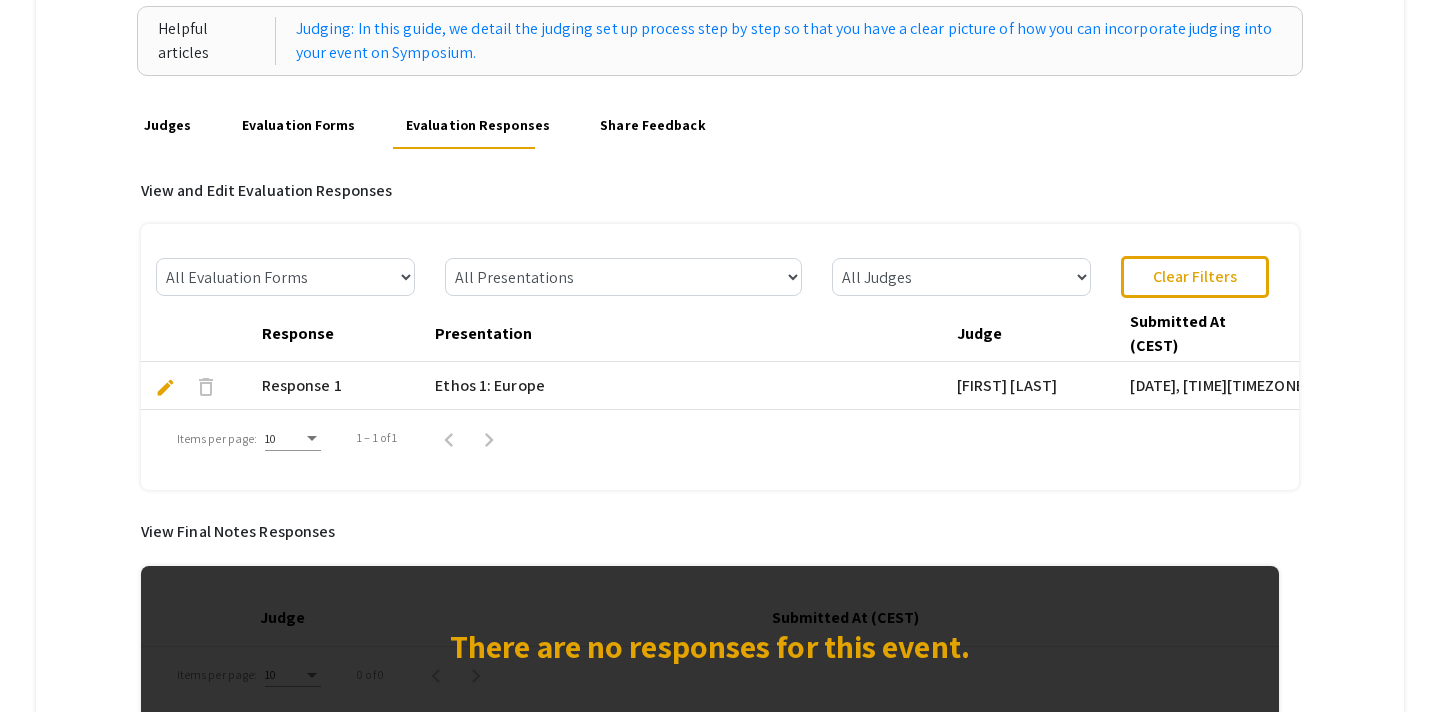 click on "Share Feedback" at bounding box center [653, 125] 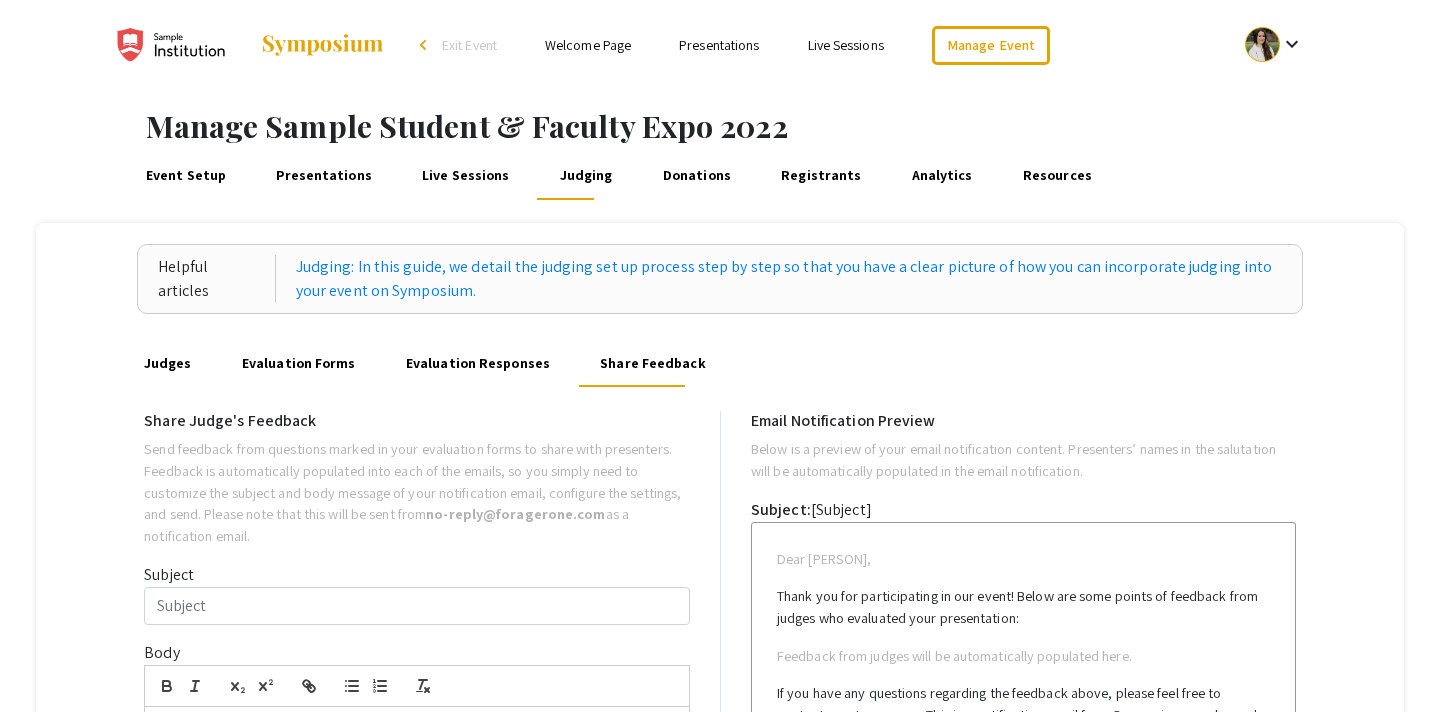 scroll, scrollTop: 17, scrollLeft: 0, axis: vertical 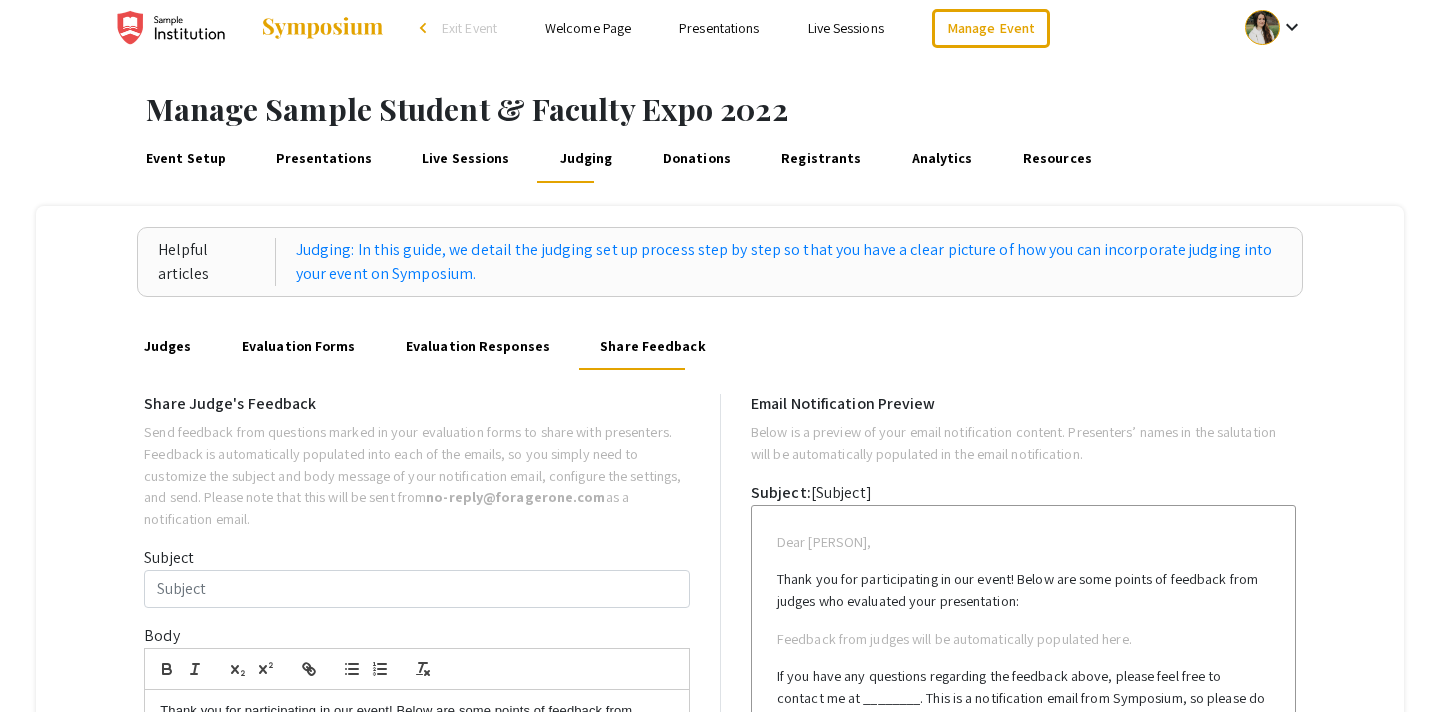click on "Evaluation Responses" at bounding box center [477, 346] 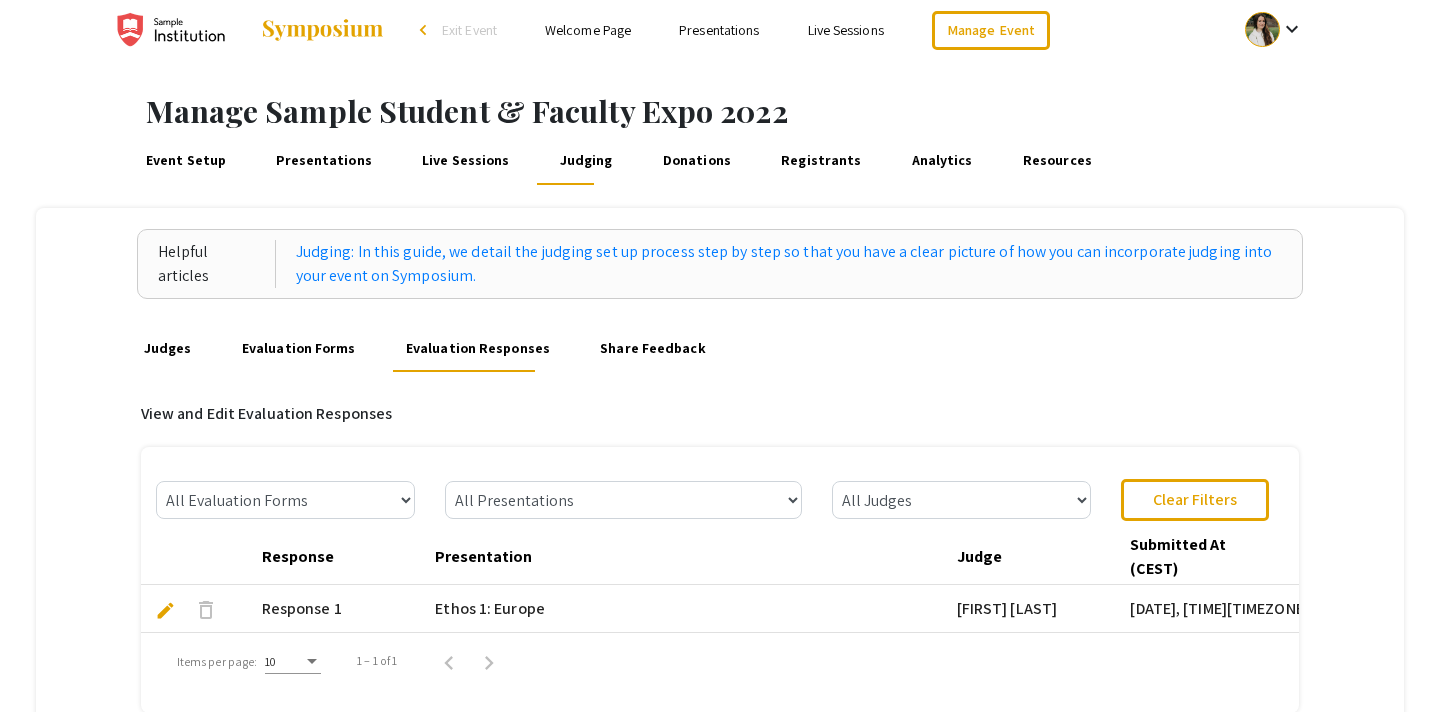 scroll, scrollTop: 0, scrollLeft: 0, axis: both 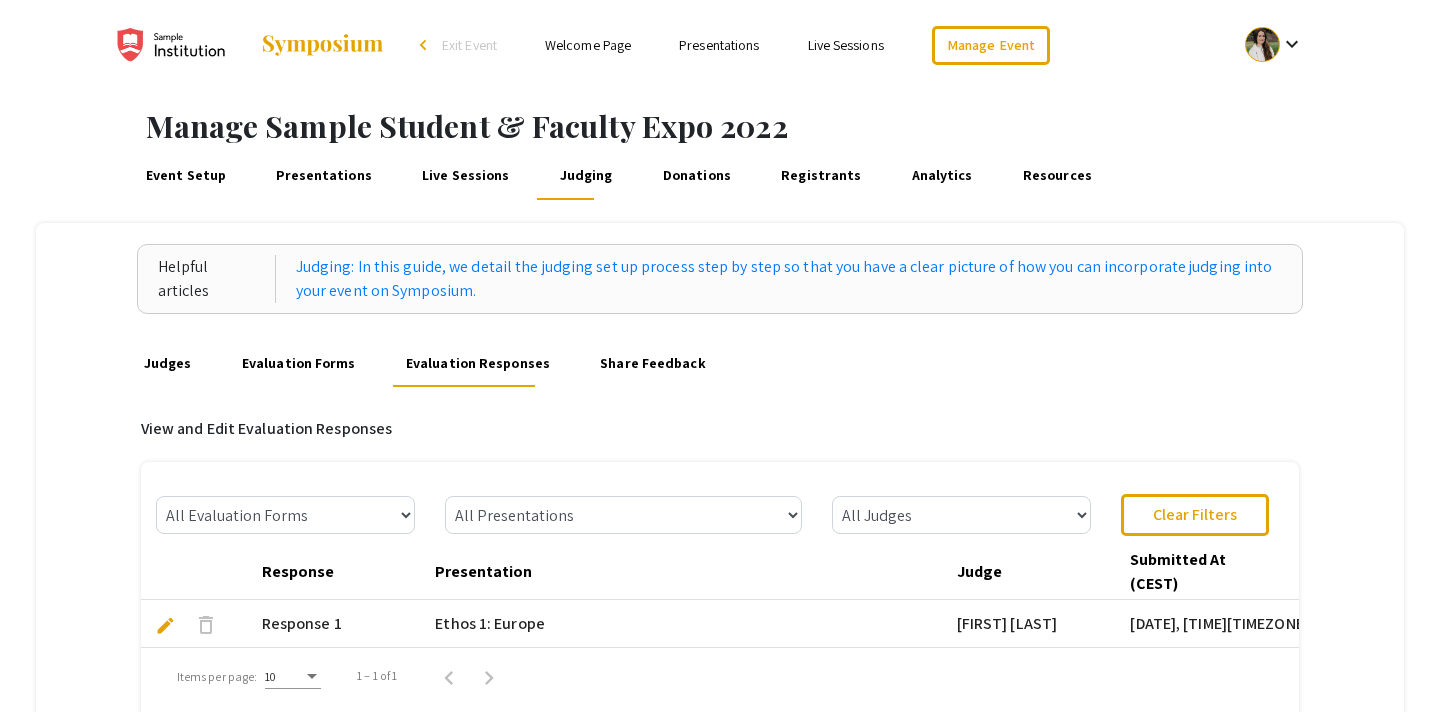 click on "Share Feedback" at bounding box center [653, 363] 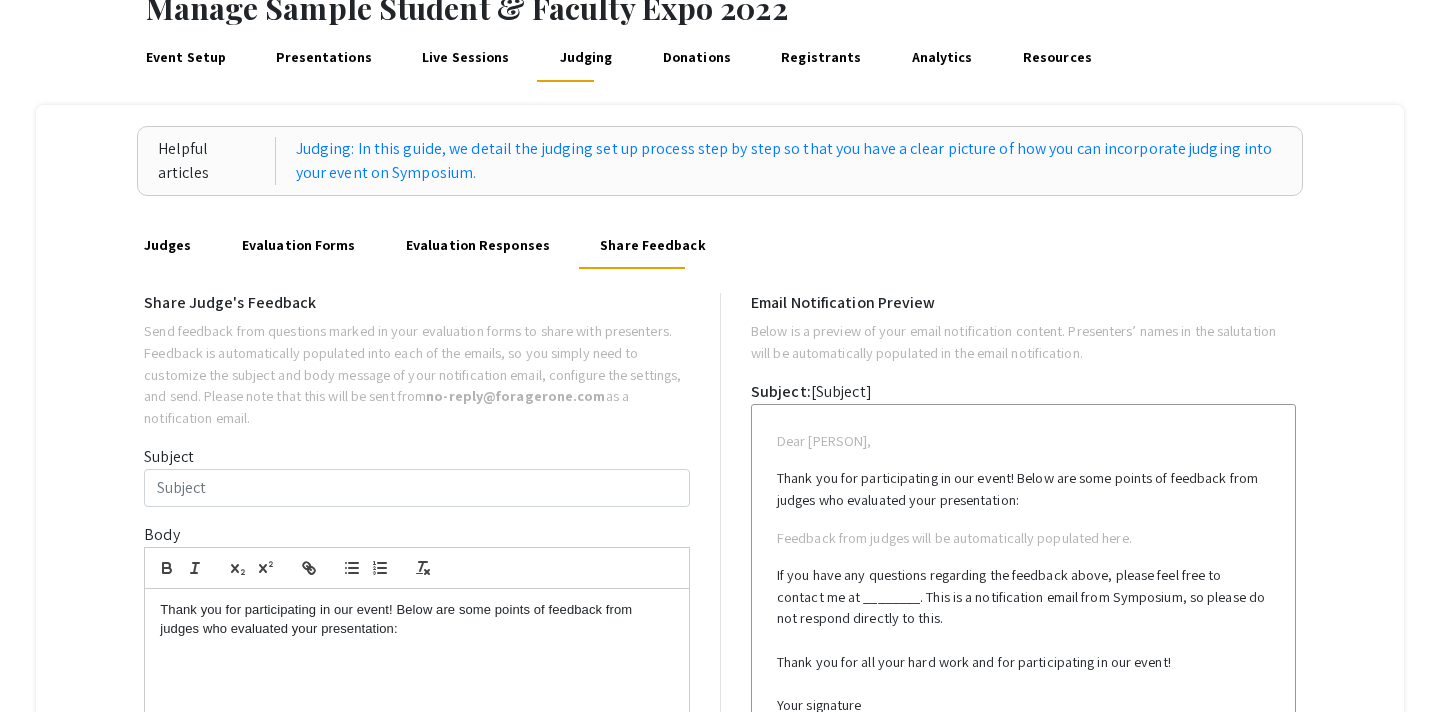 scroll, scrollTop: 154, scrollLeft: 0, axis: vertical 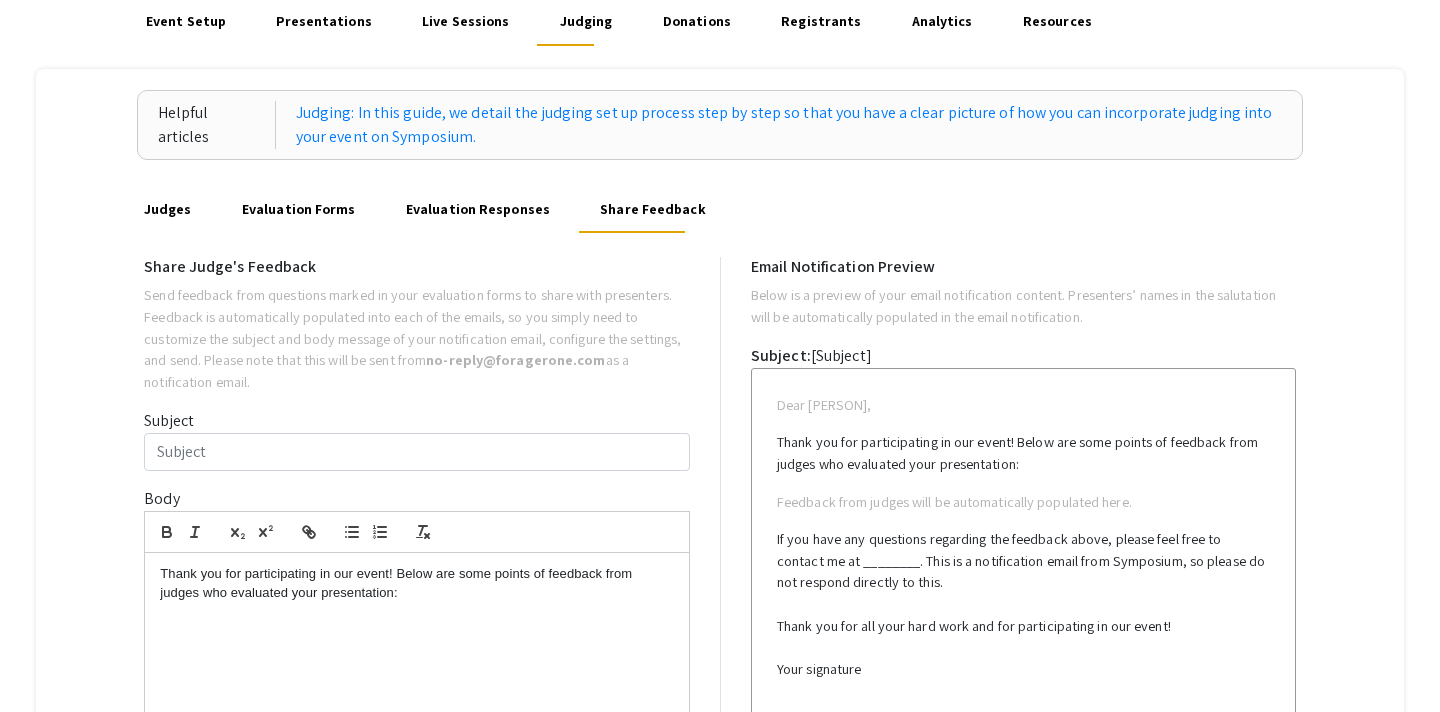 click on "Evaluation Responses" at bounding box center [477, 209] 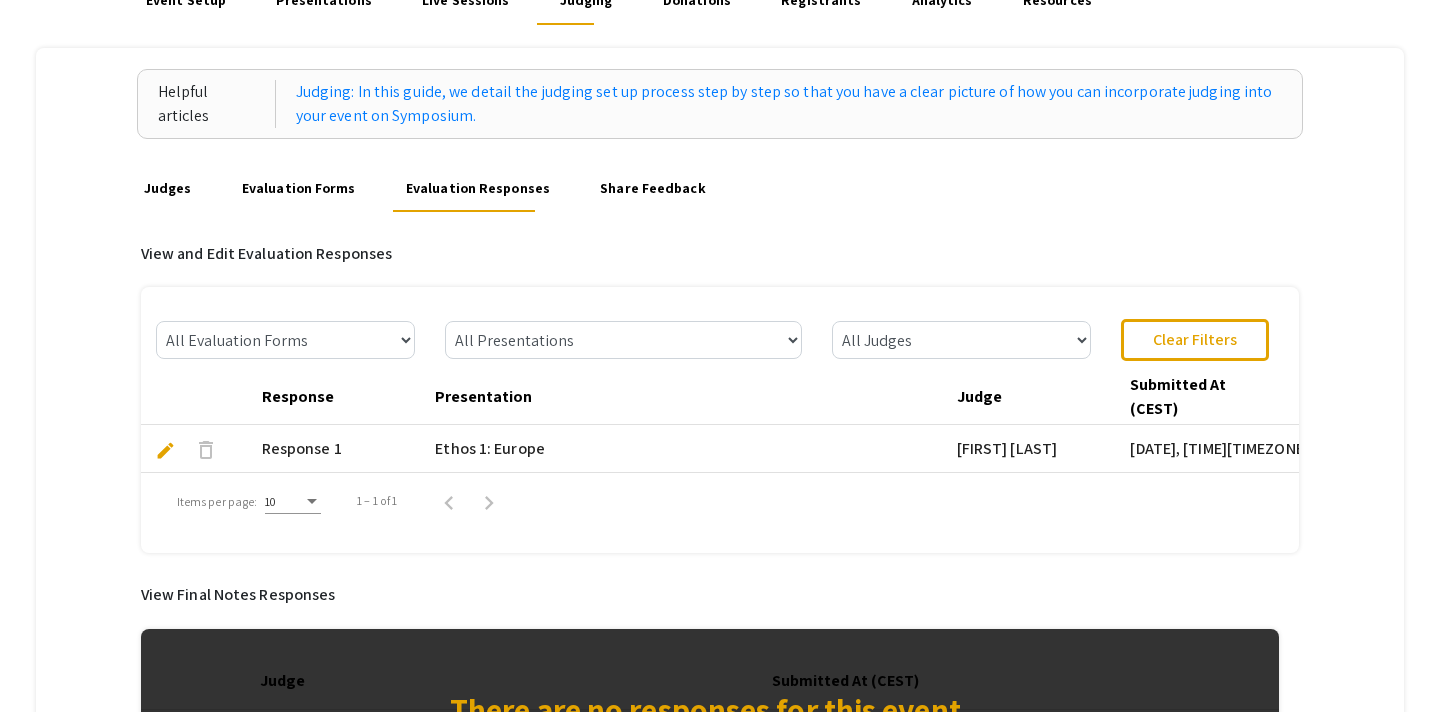 scroll, scrollTop: 98, scrollLeft: 0, axis: vertical 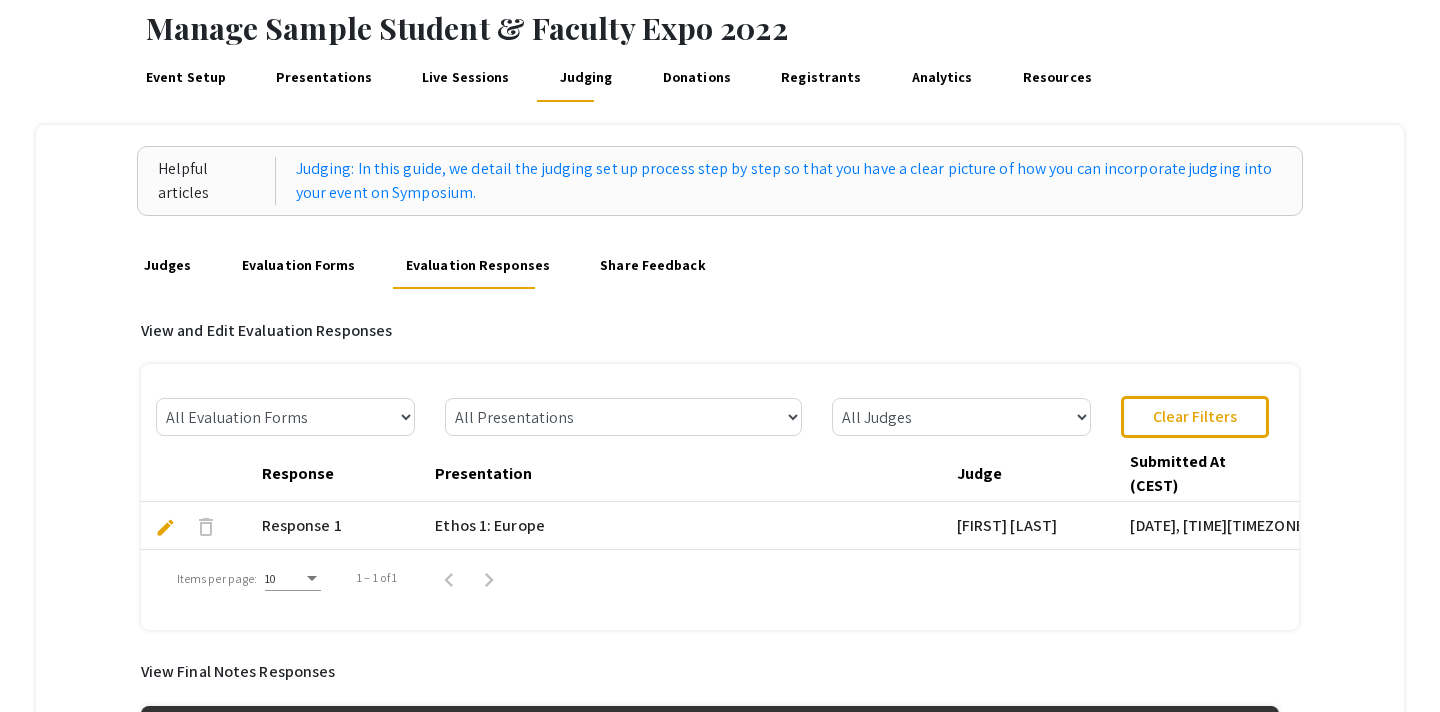 click on "Share Feedback" at bounding box center [653, 265] 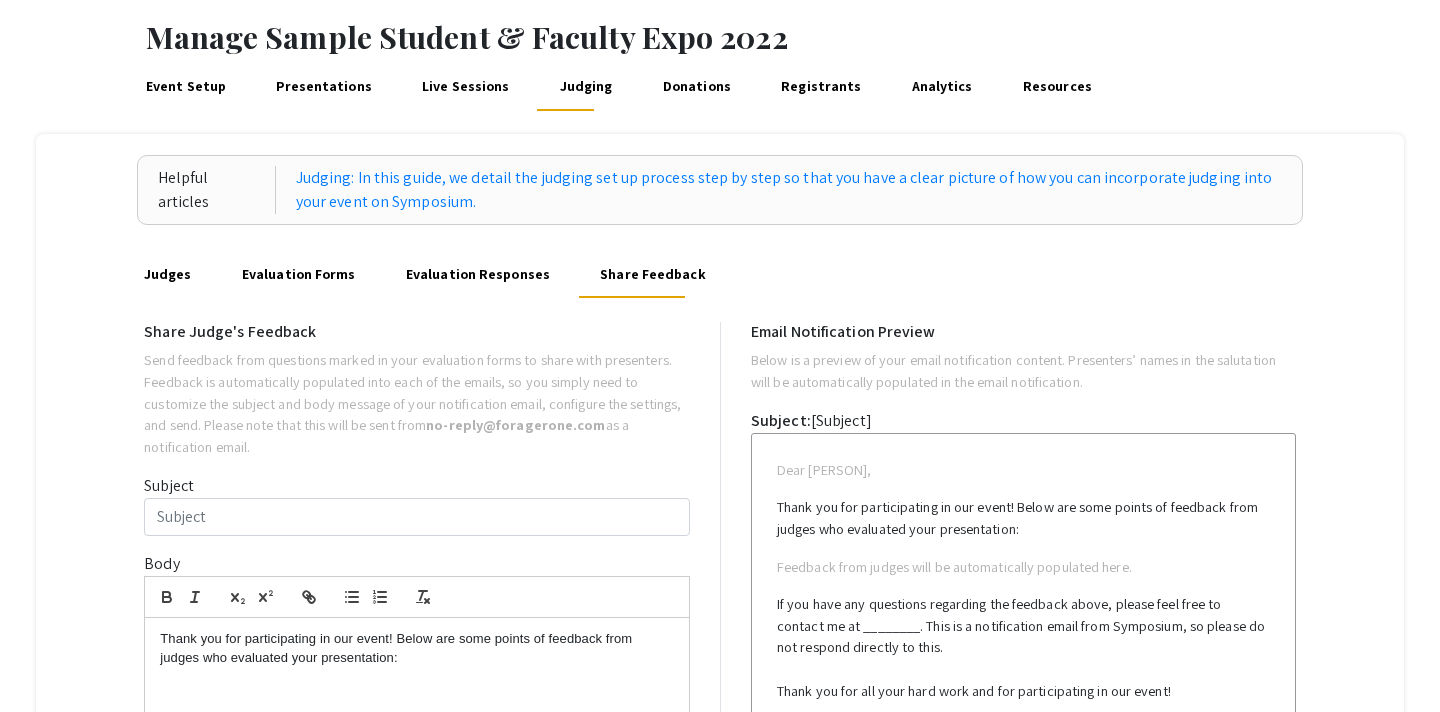 scroll, scrollTop: 83, scrollLeft: 0, axis: vertical 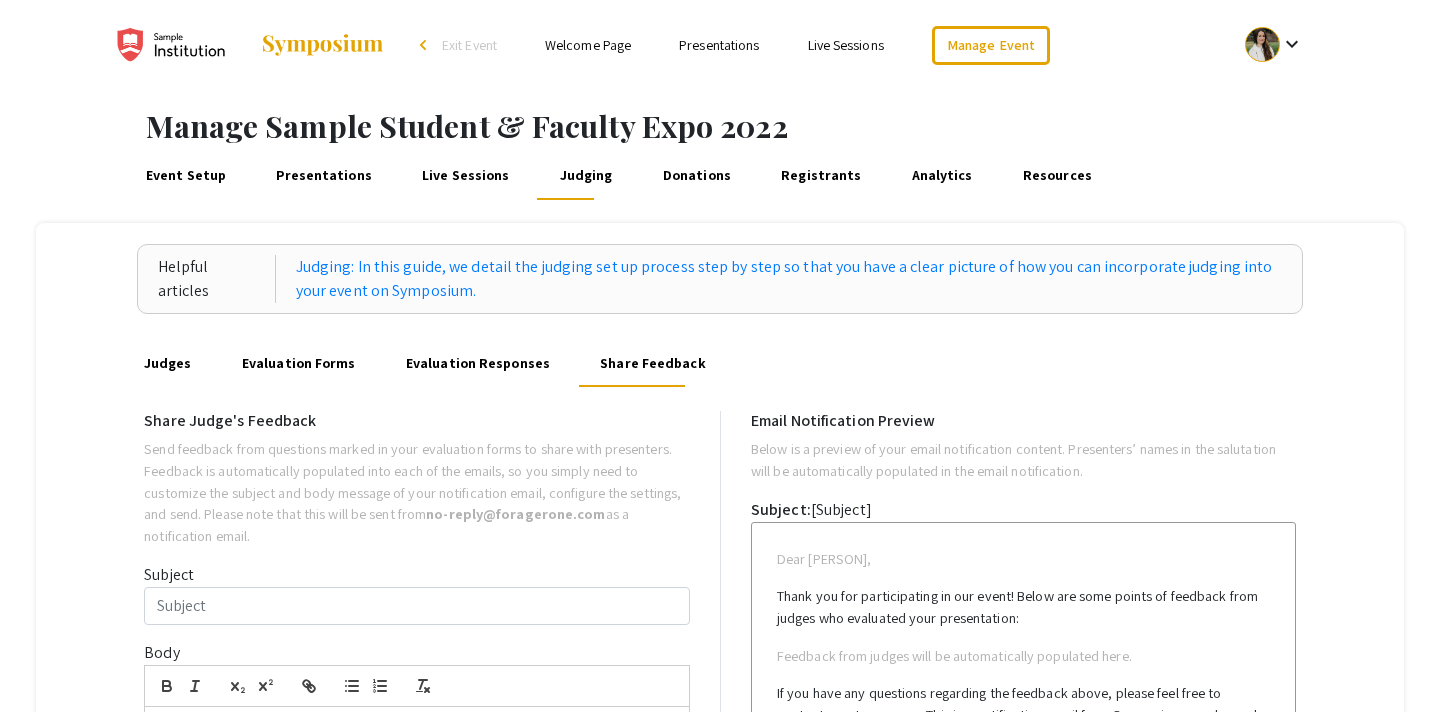 click on "Welcome Page" at bounding box center [588, 45] 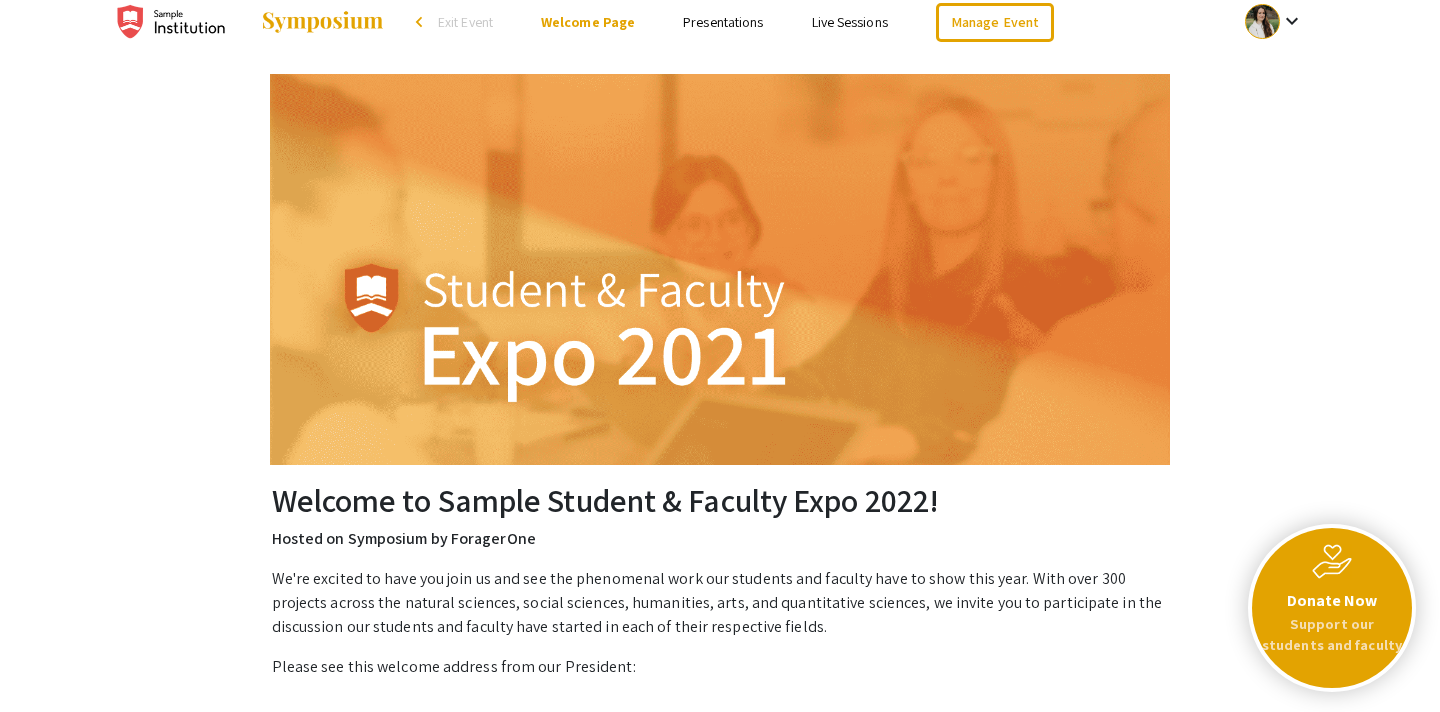scroll, scrollTop: 0, scrollLeft: 0, axis: both 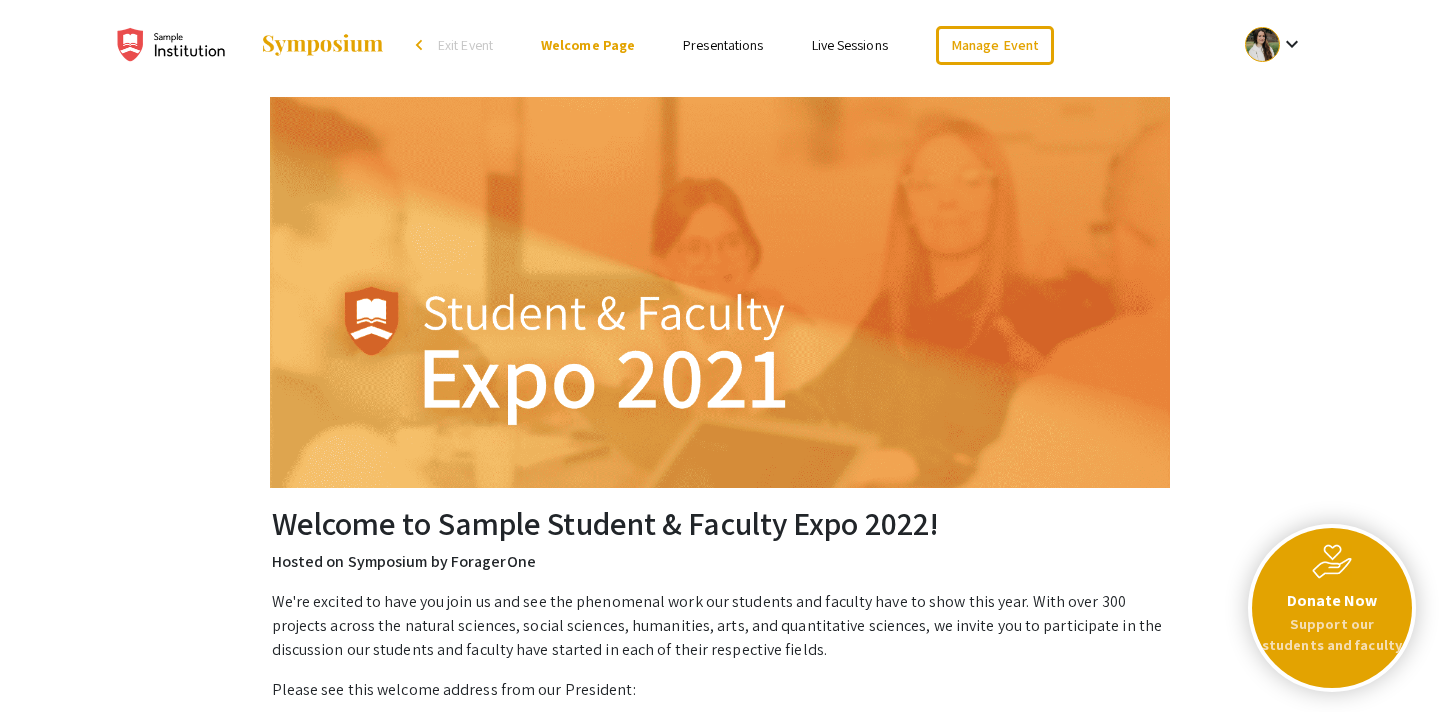 click on "Presentations" at bounding box center [723, 45] 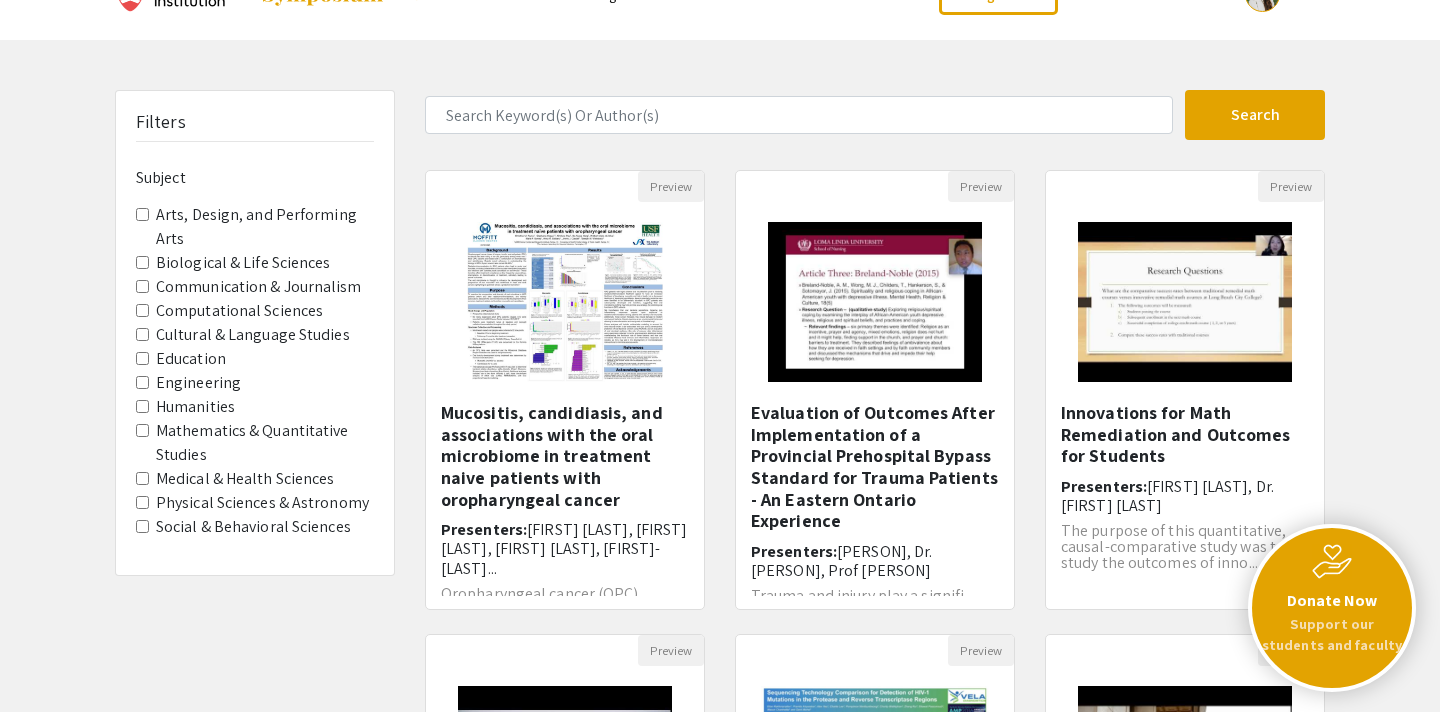 scroll, scrollTop: 0, scrollLeft: 0, axis: both 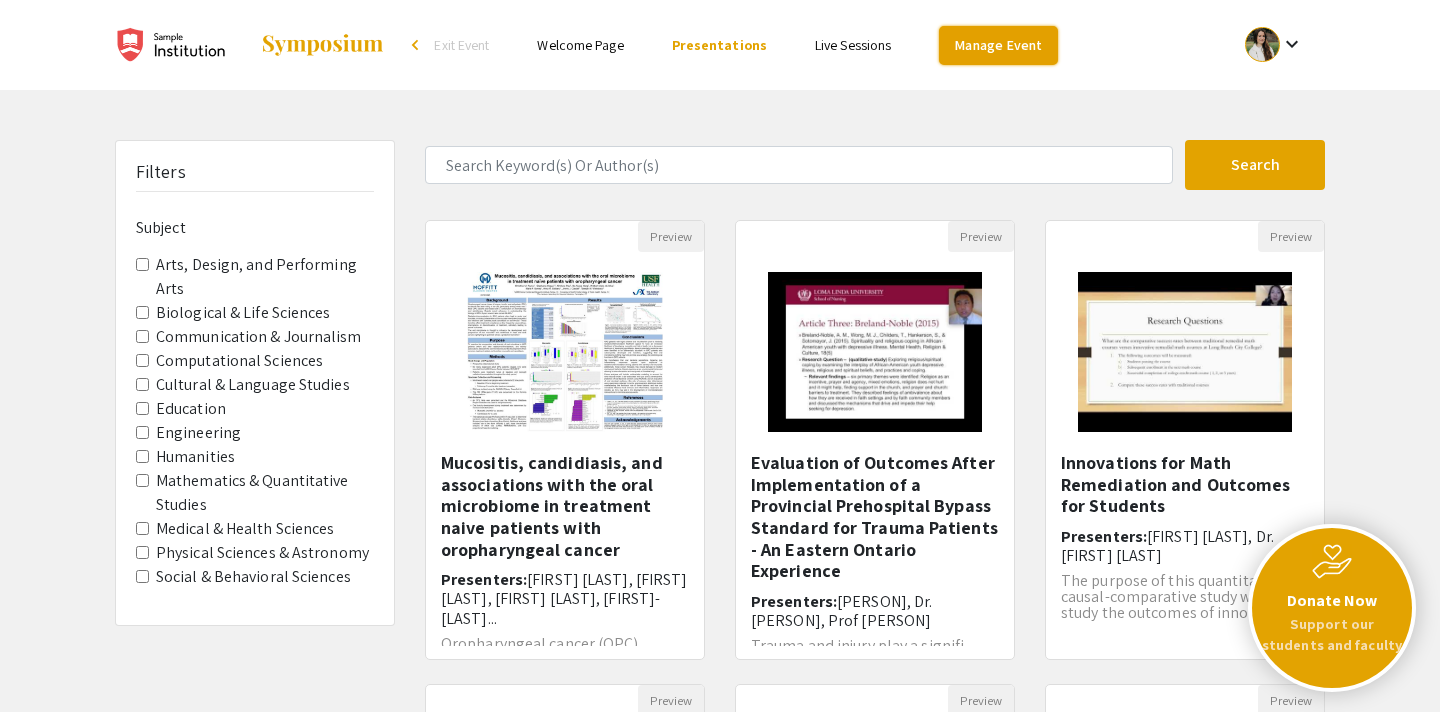 click on "Manage Event" at bounding box center (998, 45) 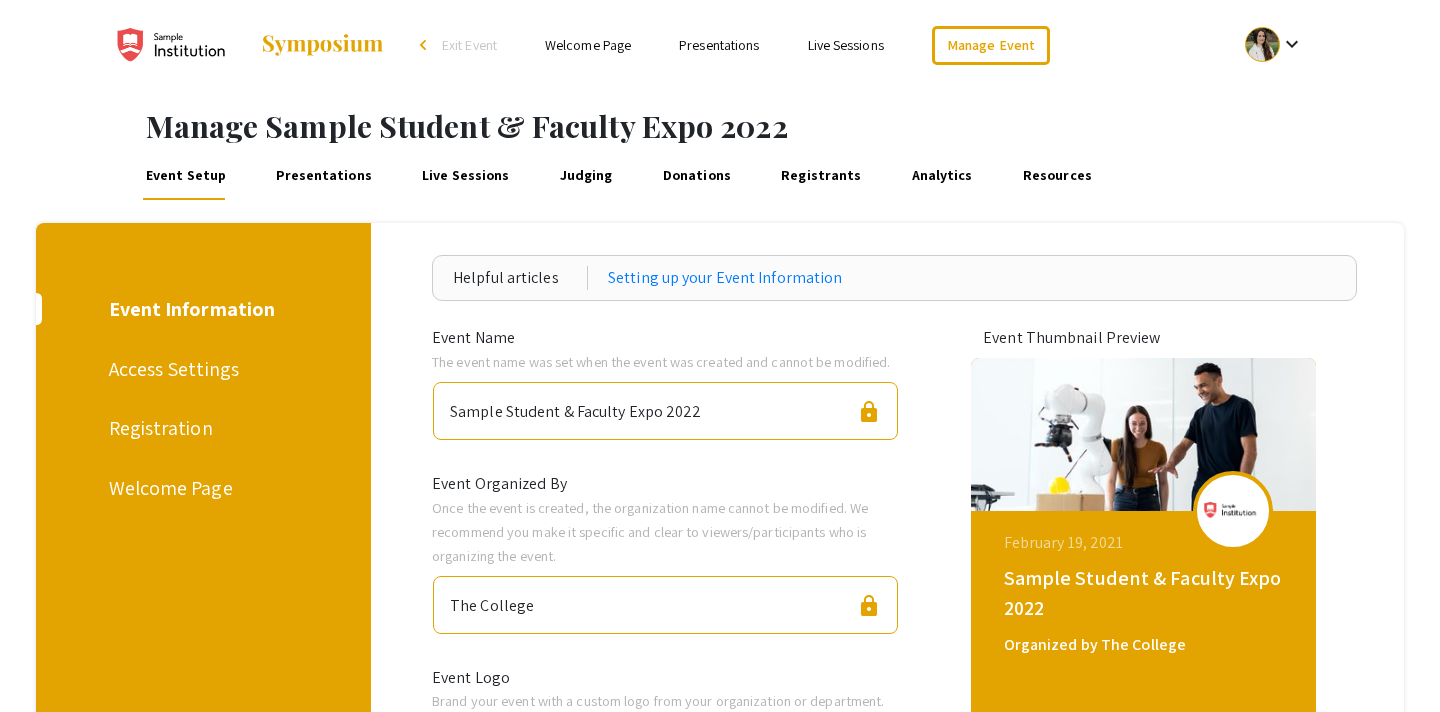 click on "Presentations" at bounding box center (324, 176) 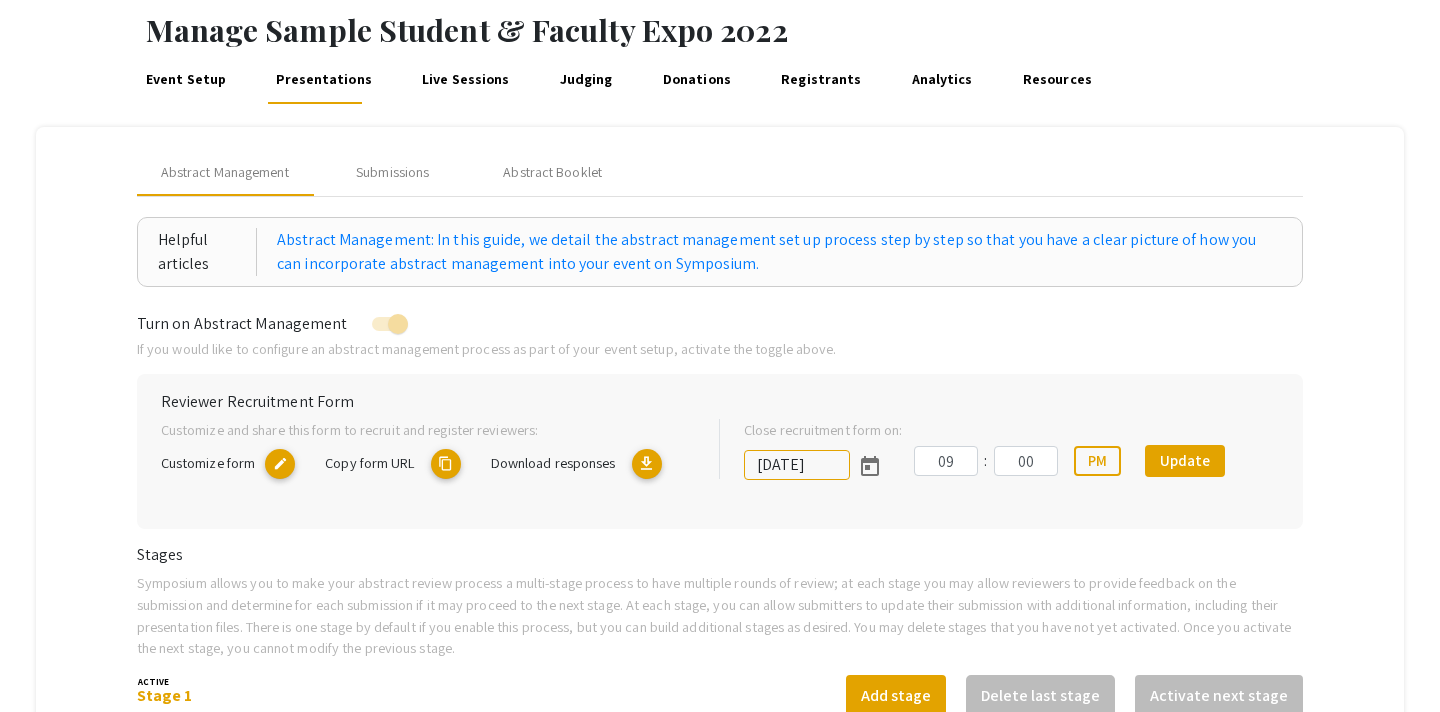 scroll, scrollTop: 90, scrollLeft: 0, axis: vertical 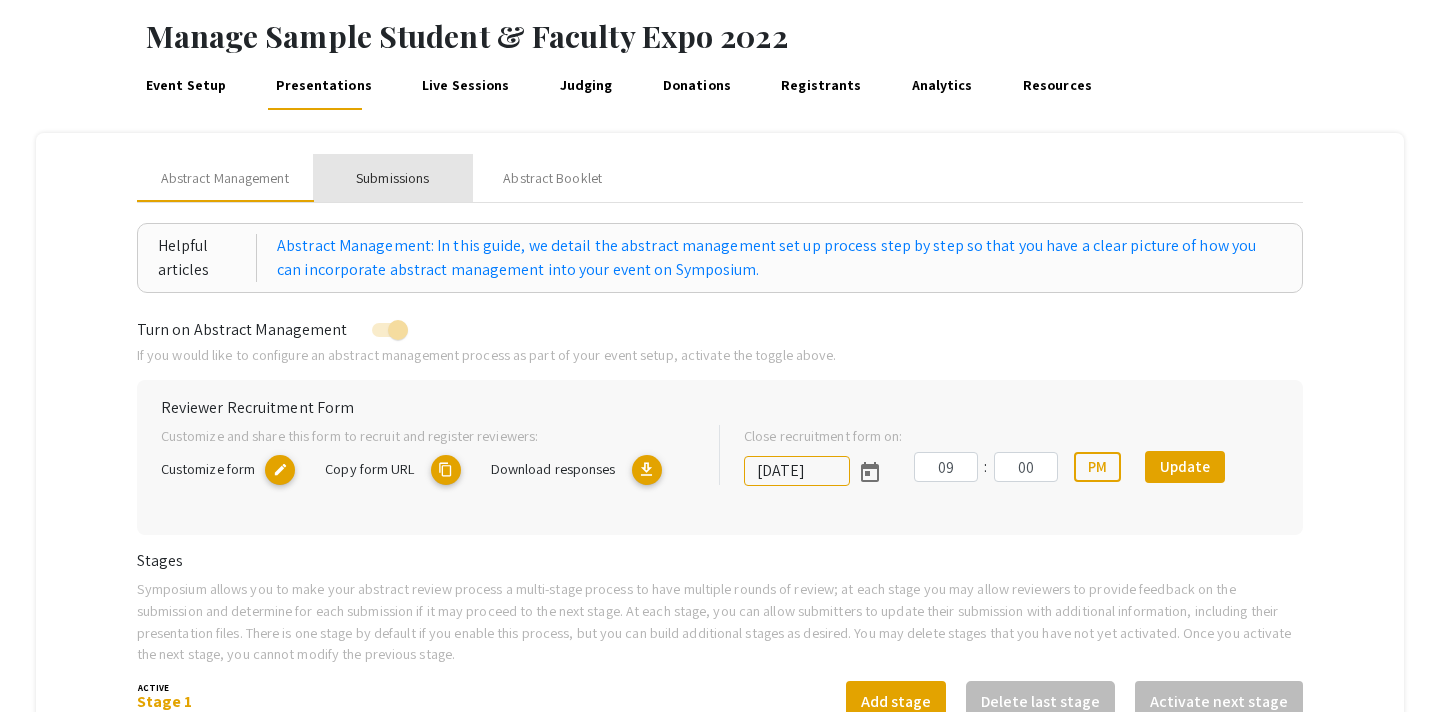 click on "Submissions" at bounding box center (392, 178) 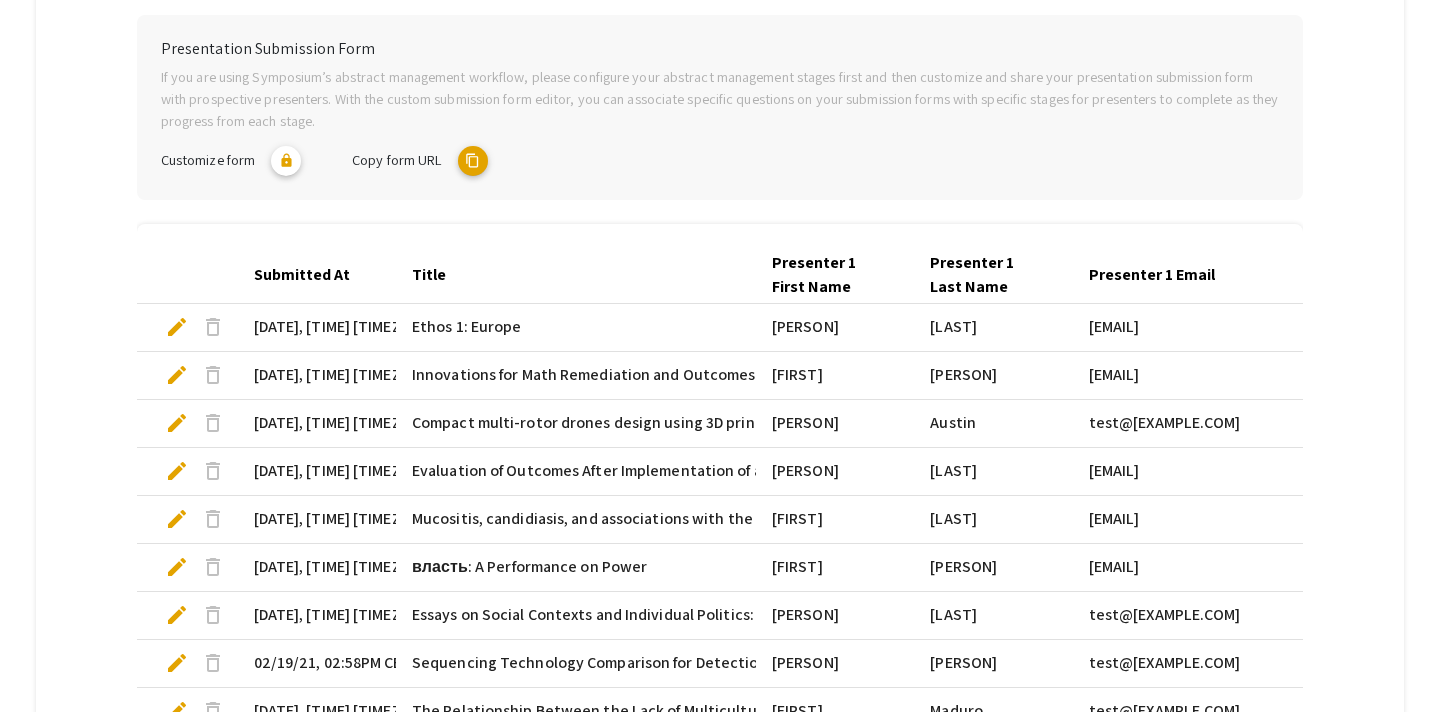 scroll, scrollTop: 364, scrollLeft: 0, axis: vertical 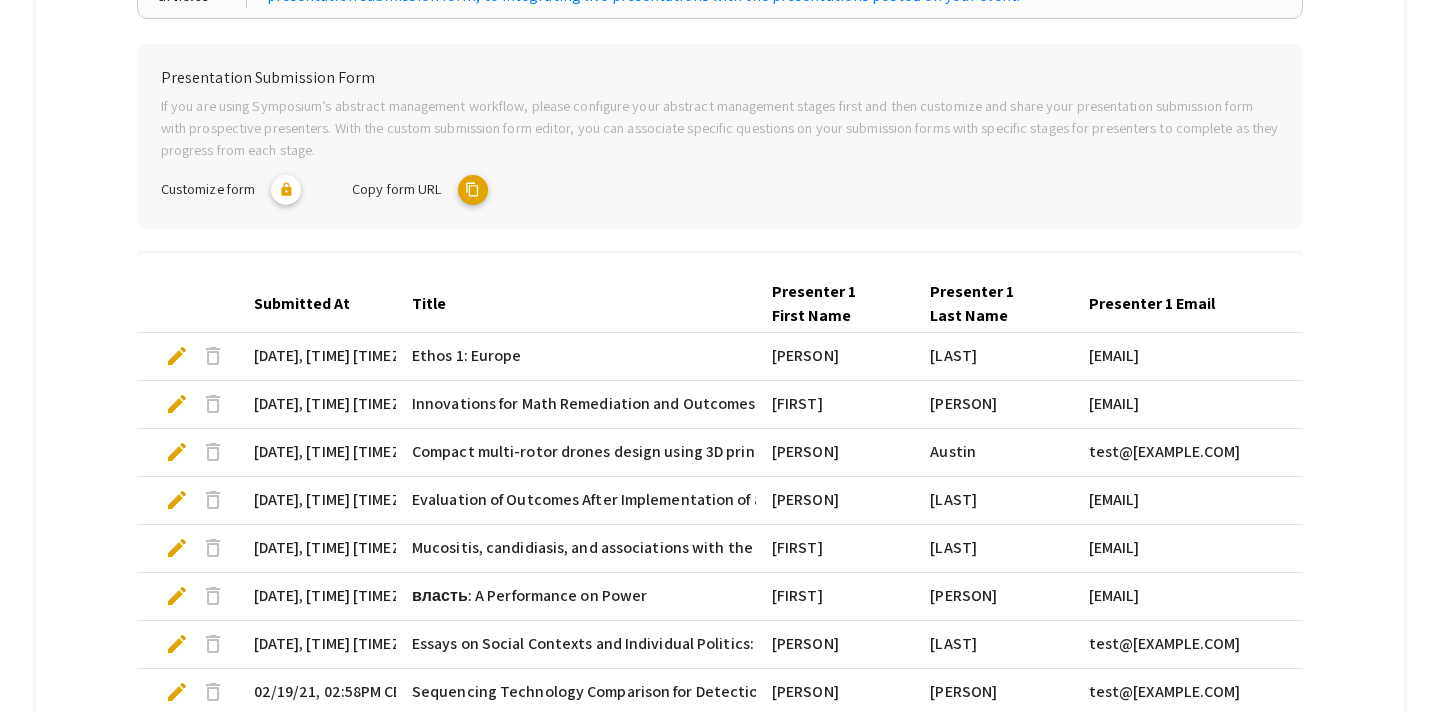 click on "content_copy" at bounding box center (473, 190) 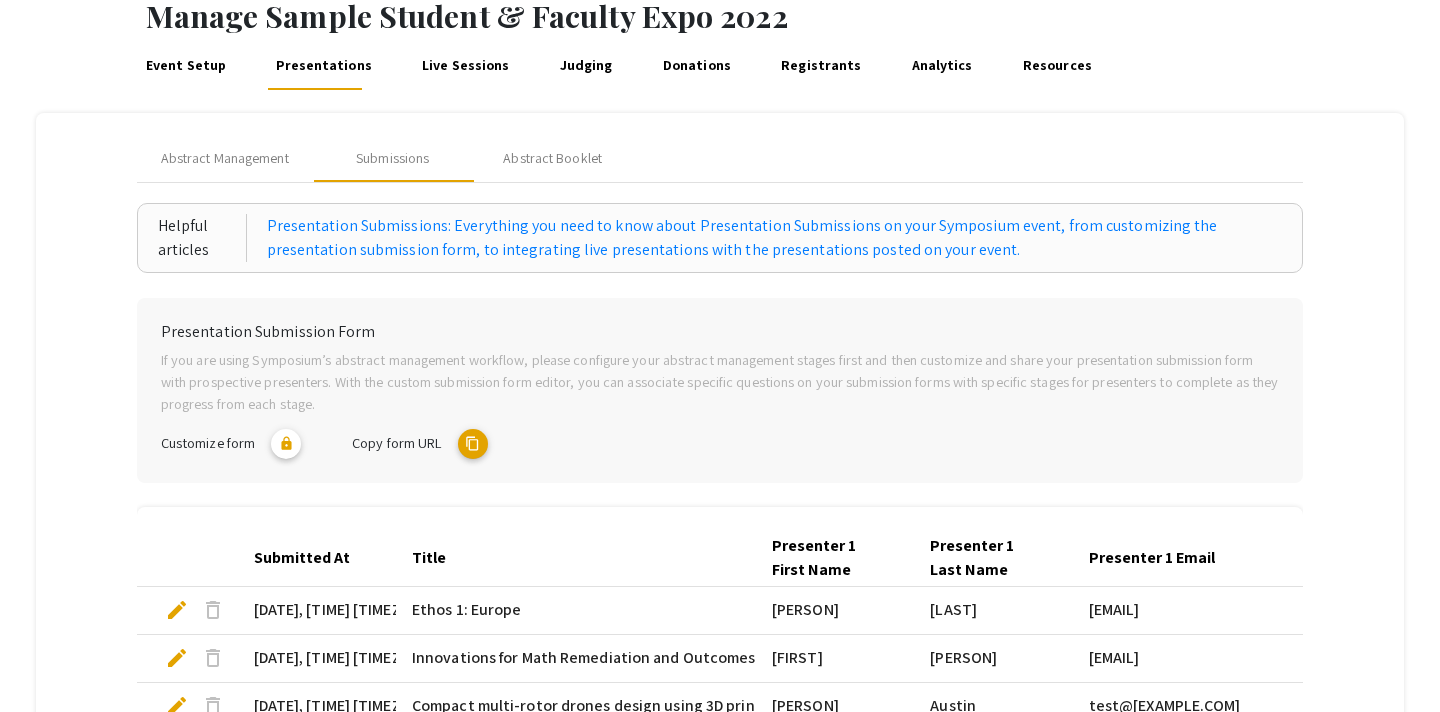 scroll, scrollTop: 0, scrollLeft: 0, axis: both 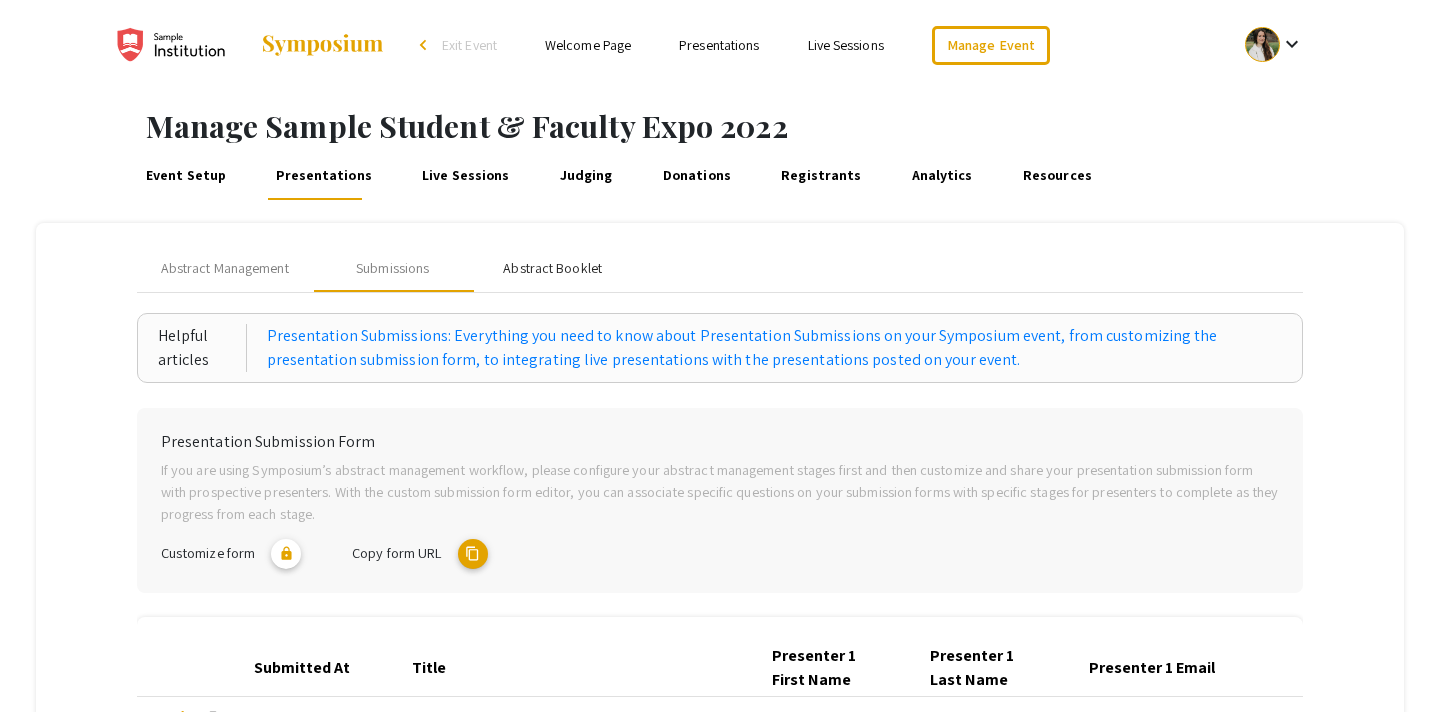 click on "Abstract Booklet" at bounding box center [552, 268] 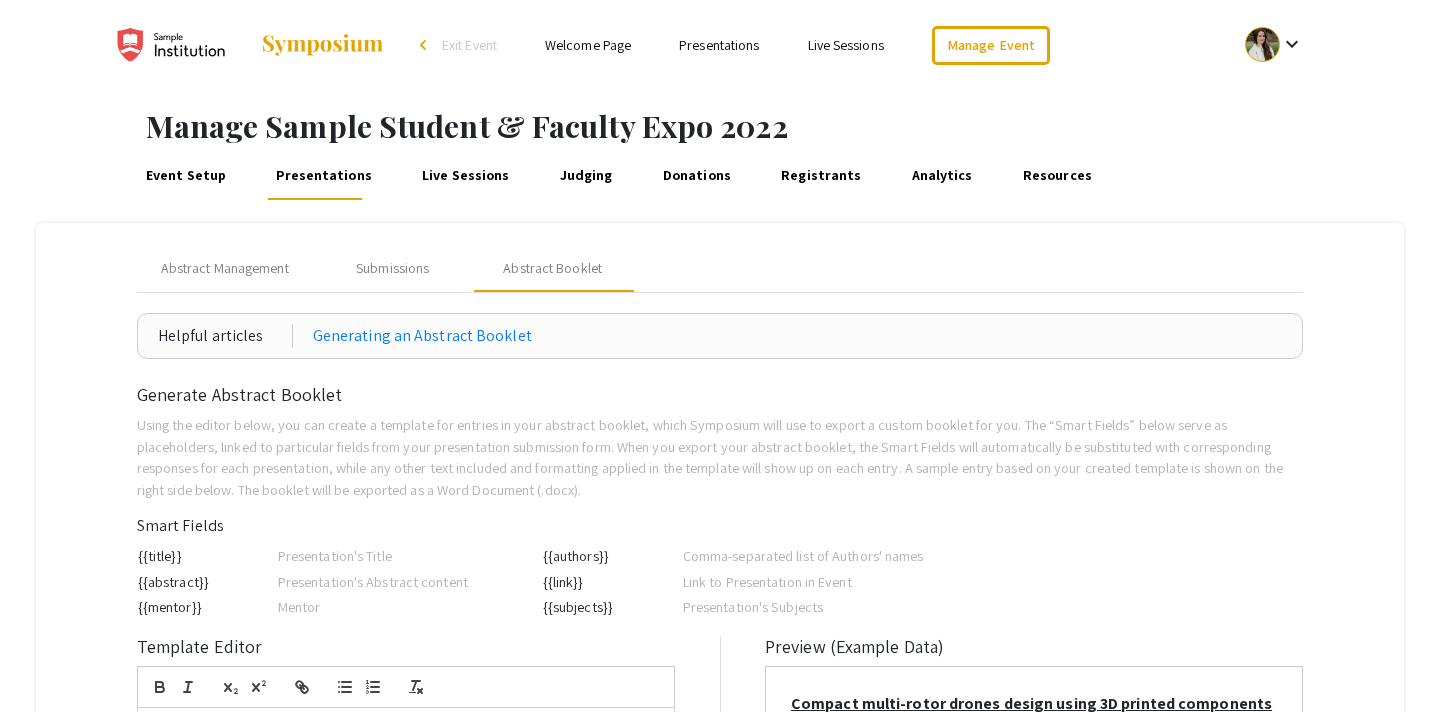 click on "Presentations" at bounding box center (719, 45) 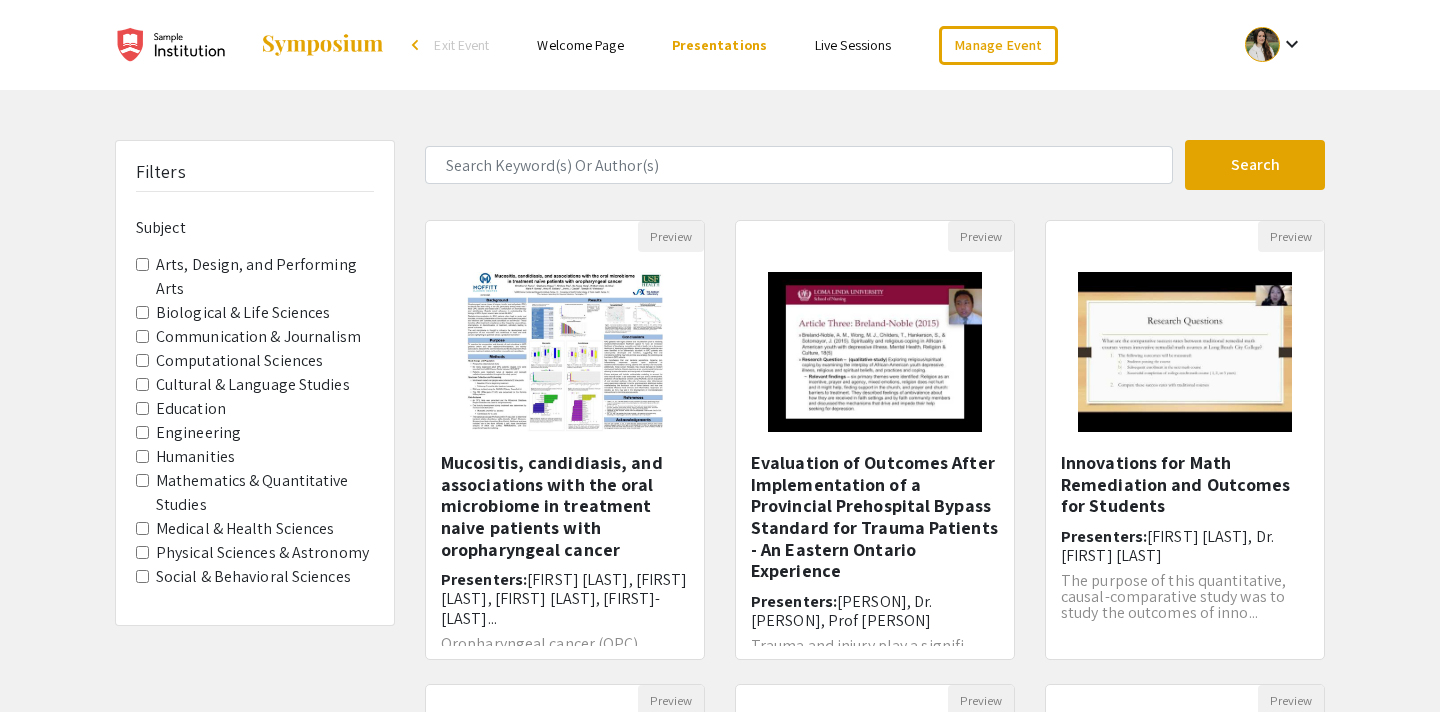 click on "Live Sessions" at bounding box center (853, 45) 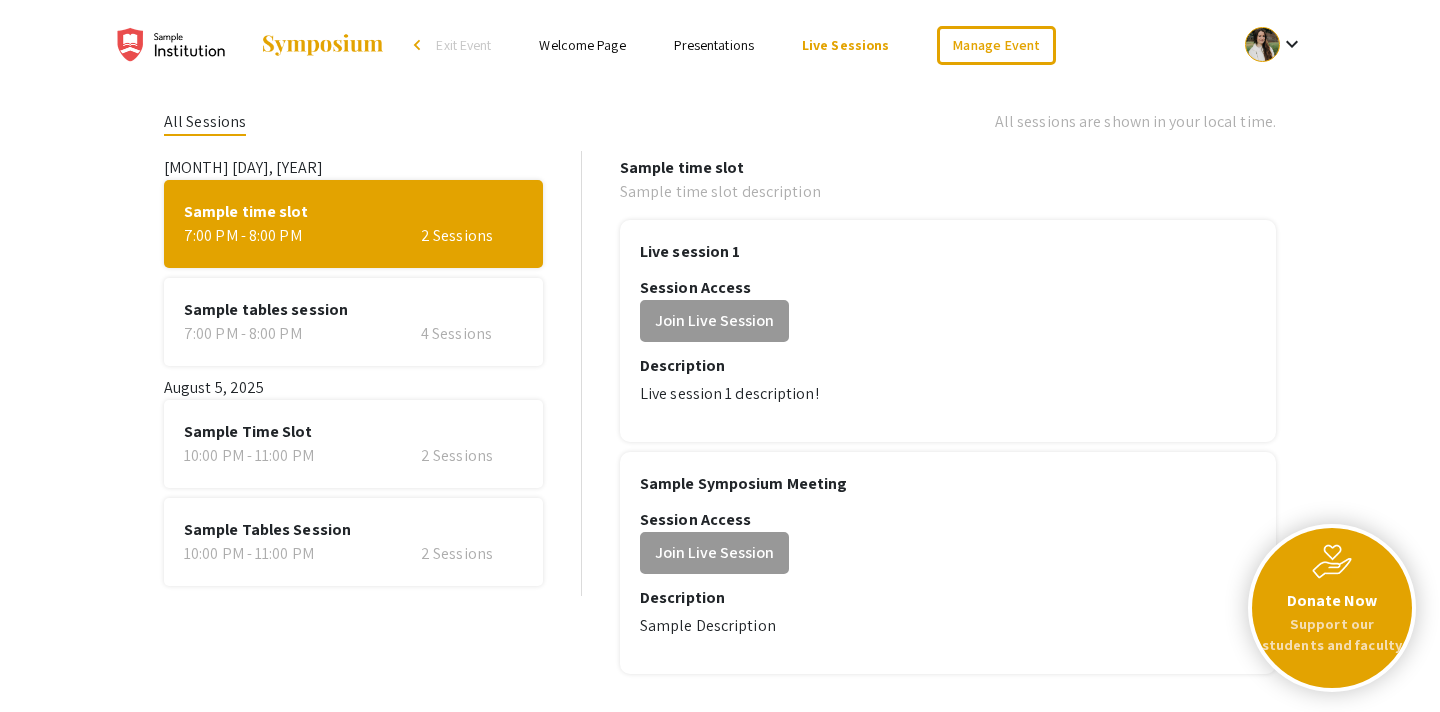 click on "Exit Event" at bounding box center (463, 45) 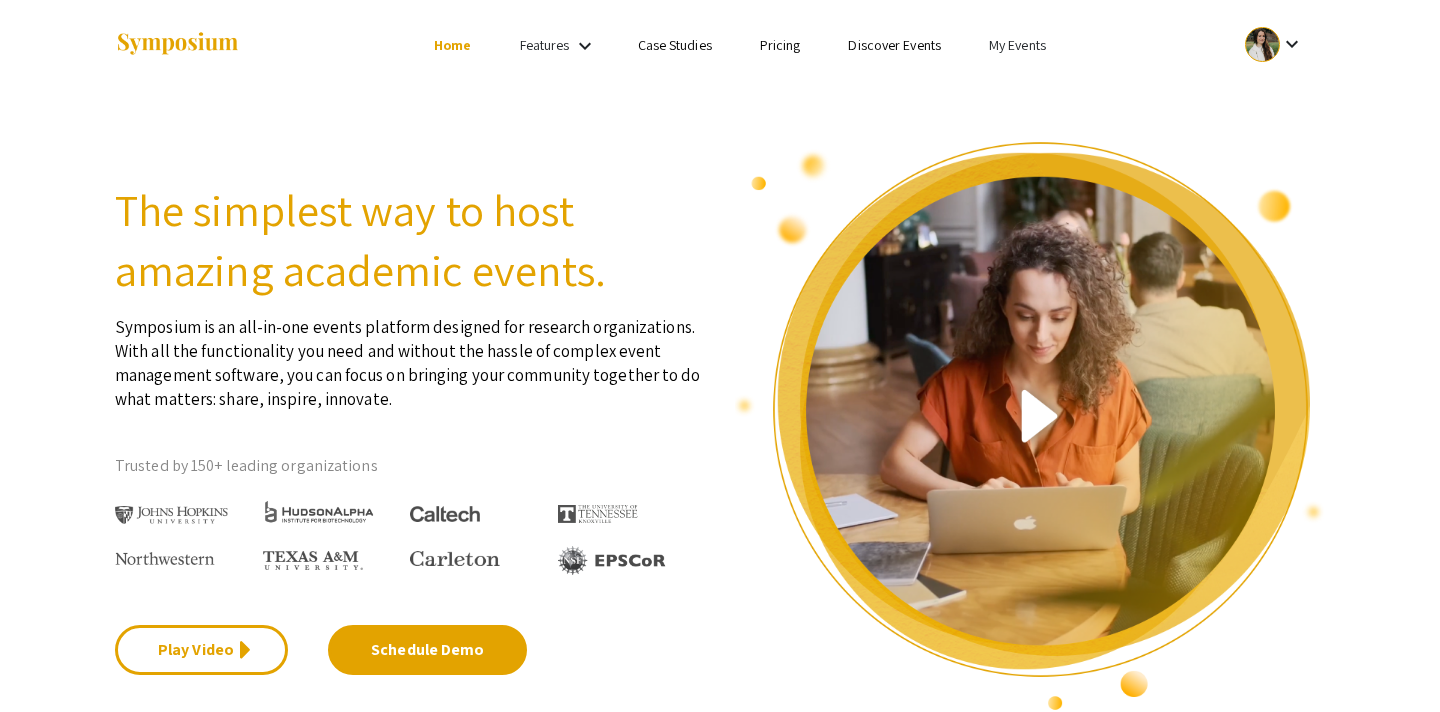 click on "My Events" at bounding box center [1017, 45] 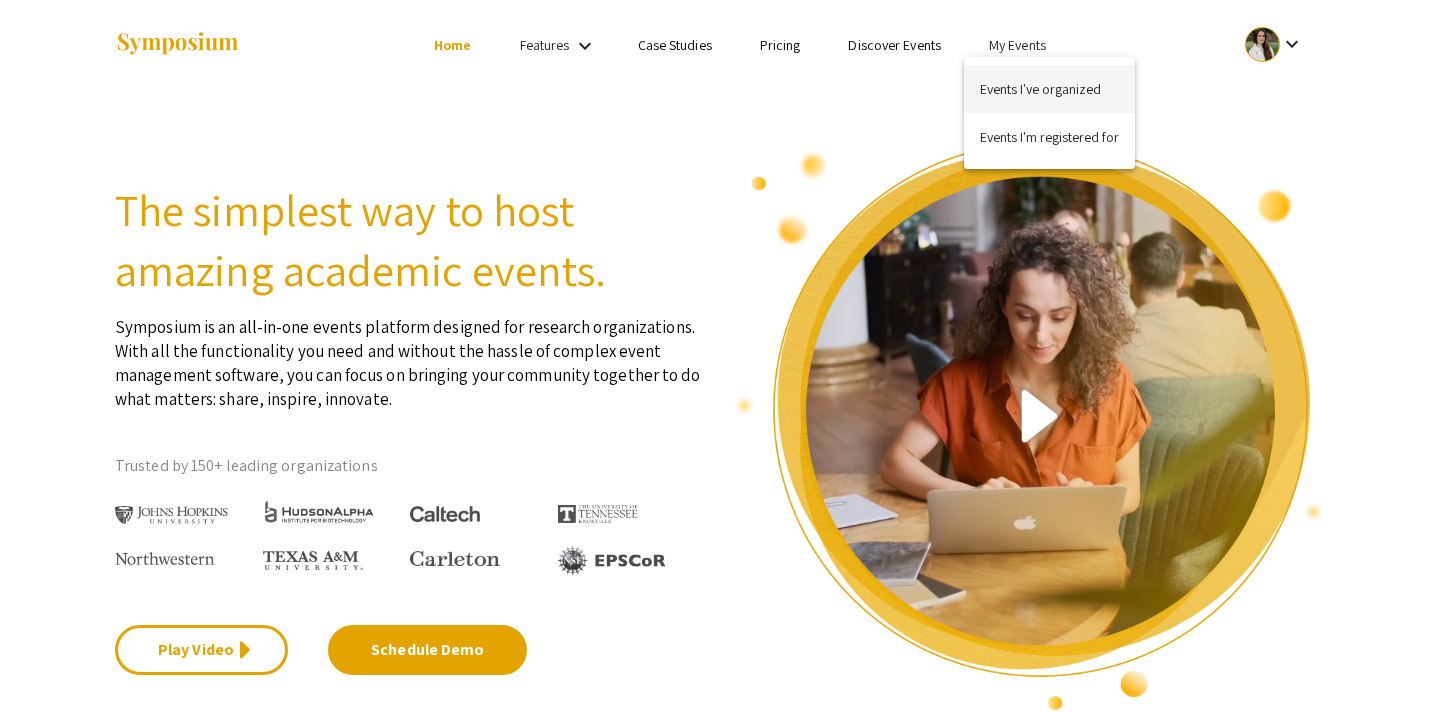 click on "Events I've organized" at bounding box center [1049, 89] 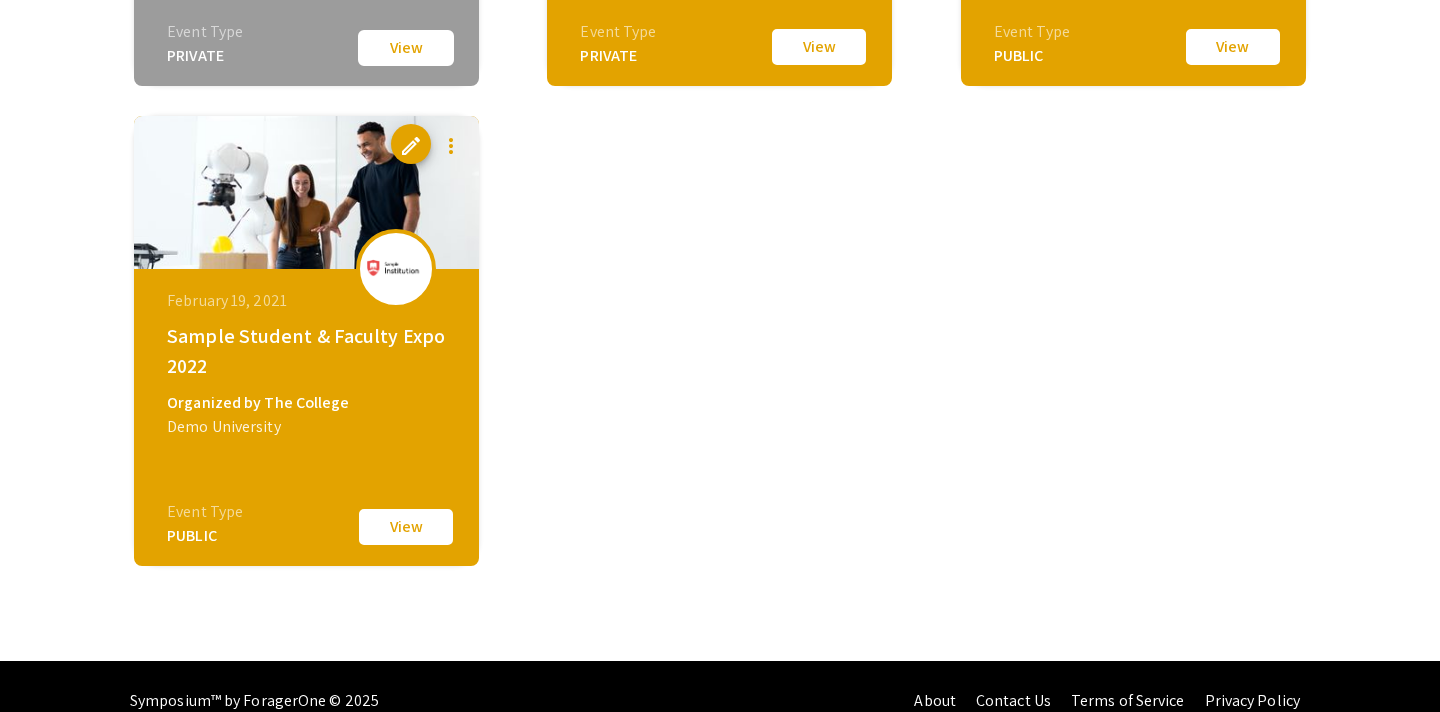 scroll, scrollTop: 1552, scrollLeft: 0, axis: vertical 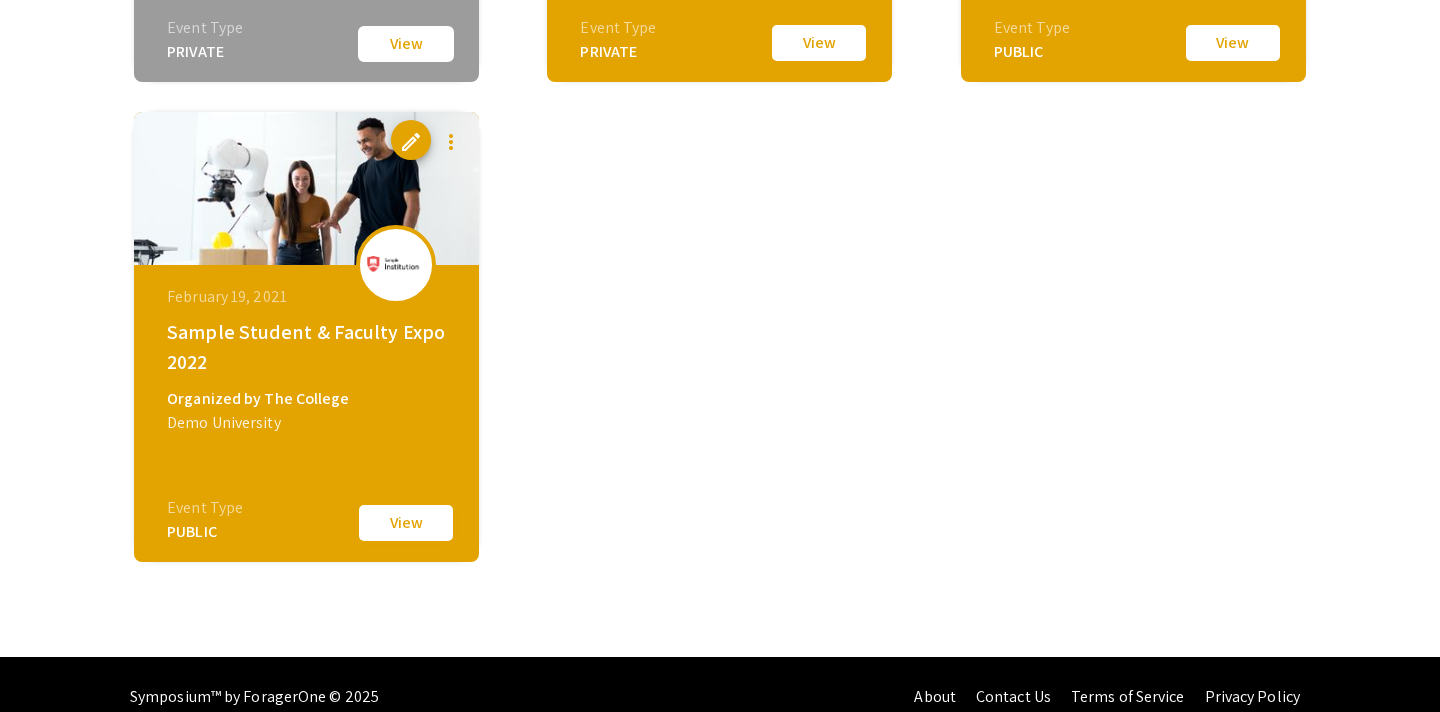 click on "View" 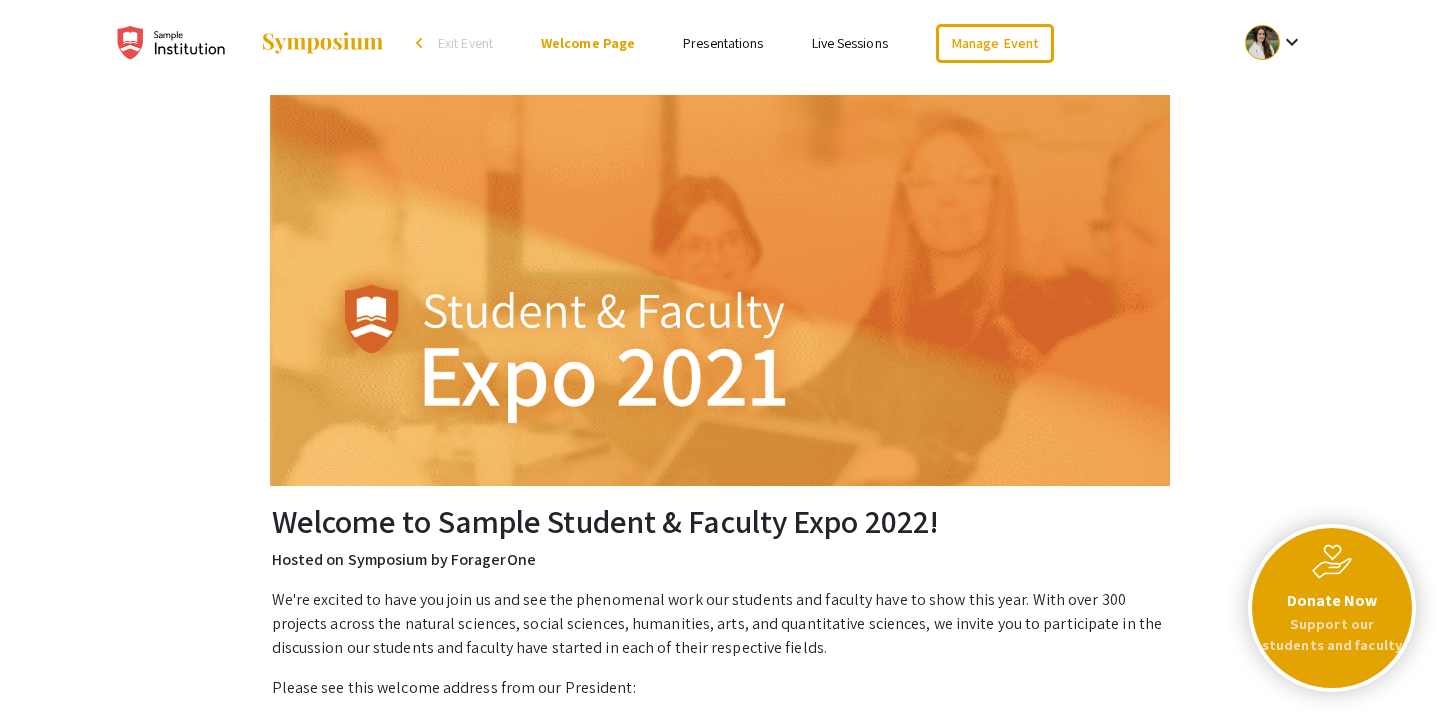 scroll, scrollTop: 0, scrollLeft: 0, axis: both 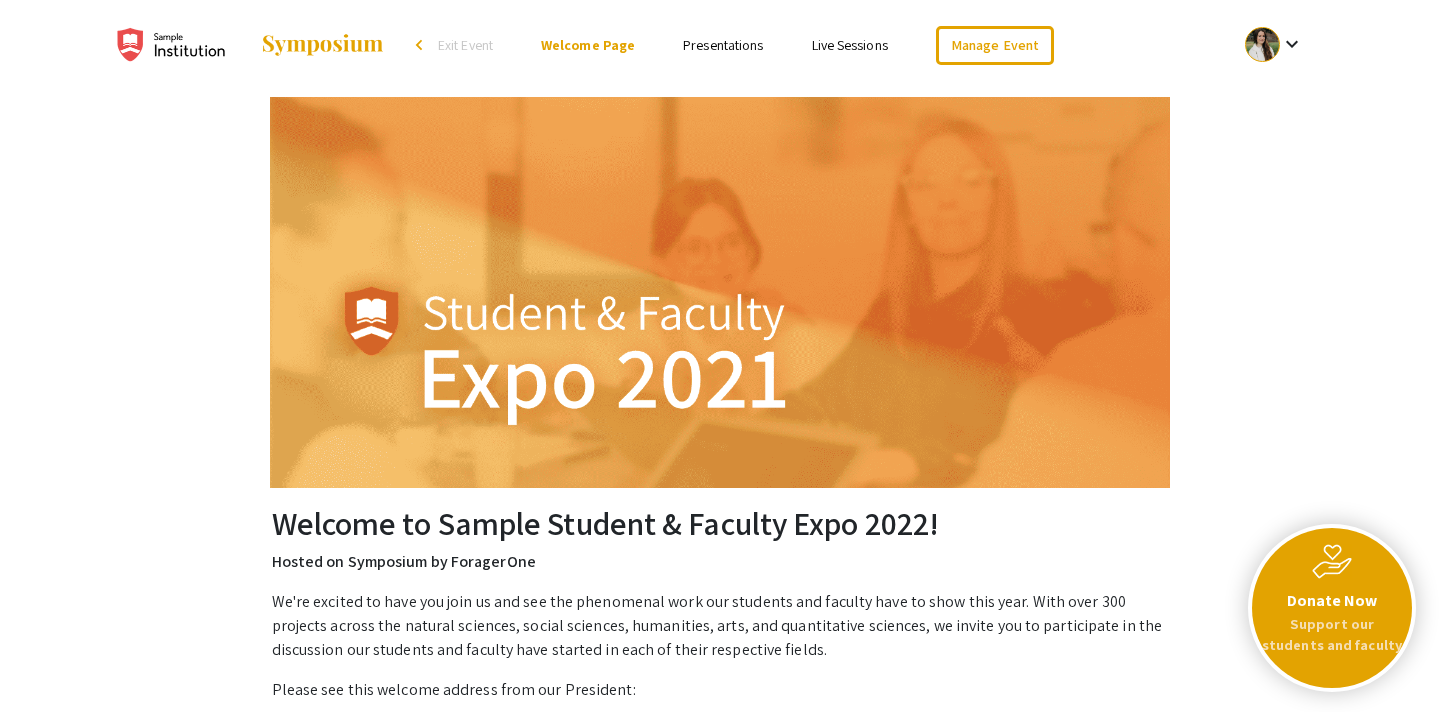 click on "Presentations" at bounding box center [723, 45] 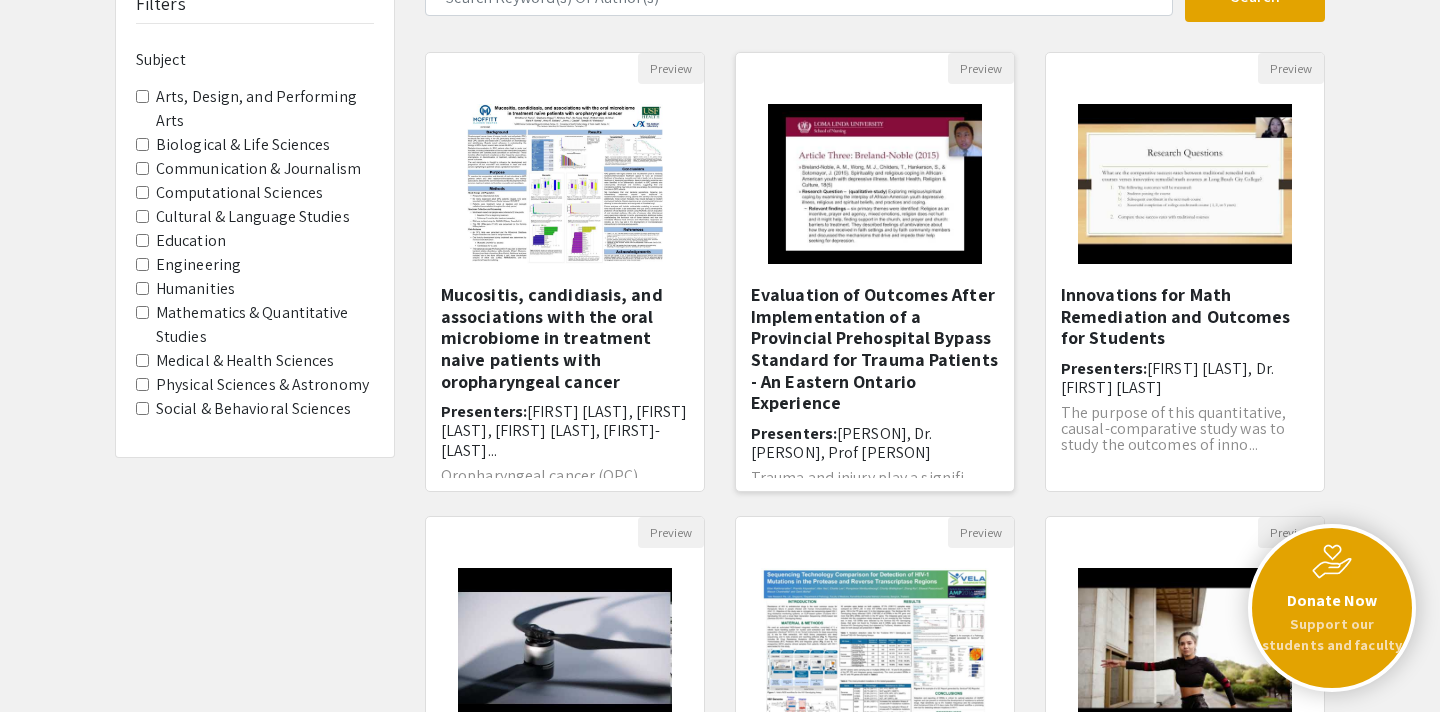 scroll, scrollTop: 614, scrollLeft: 0, axis: vertical 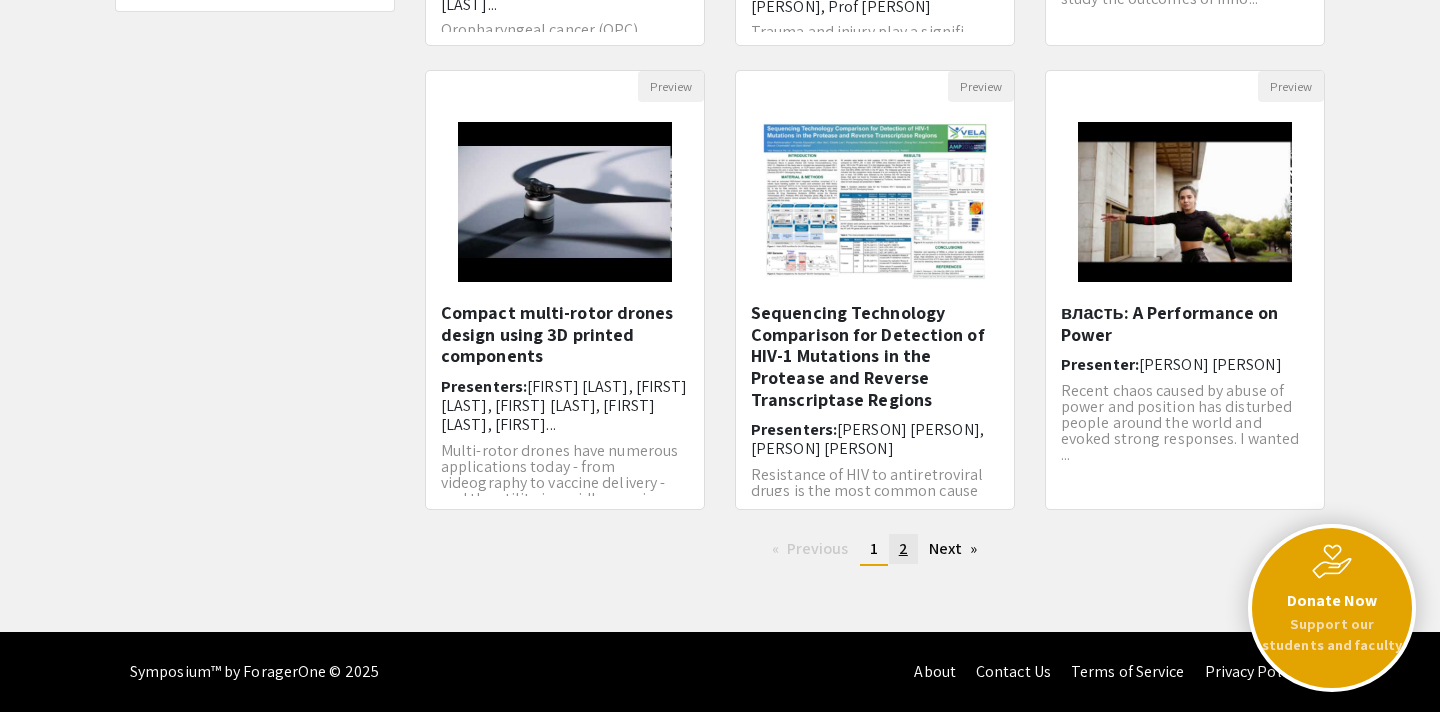 click on "2" 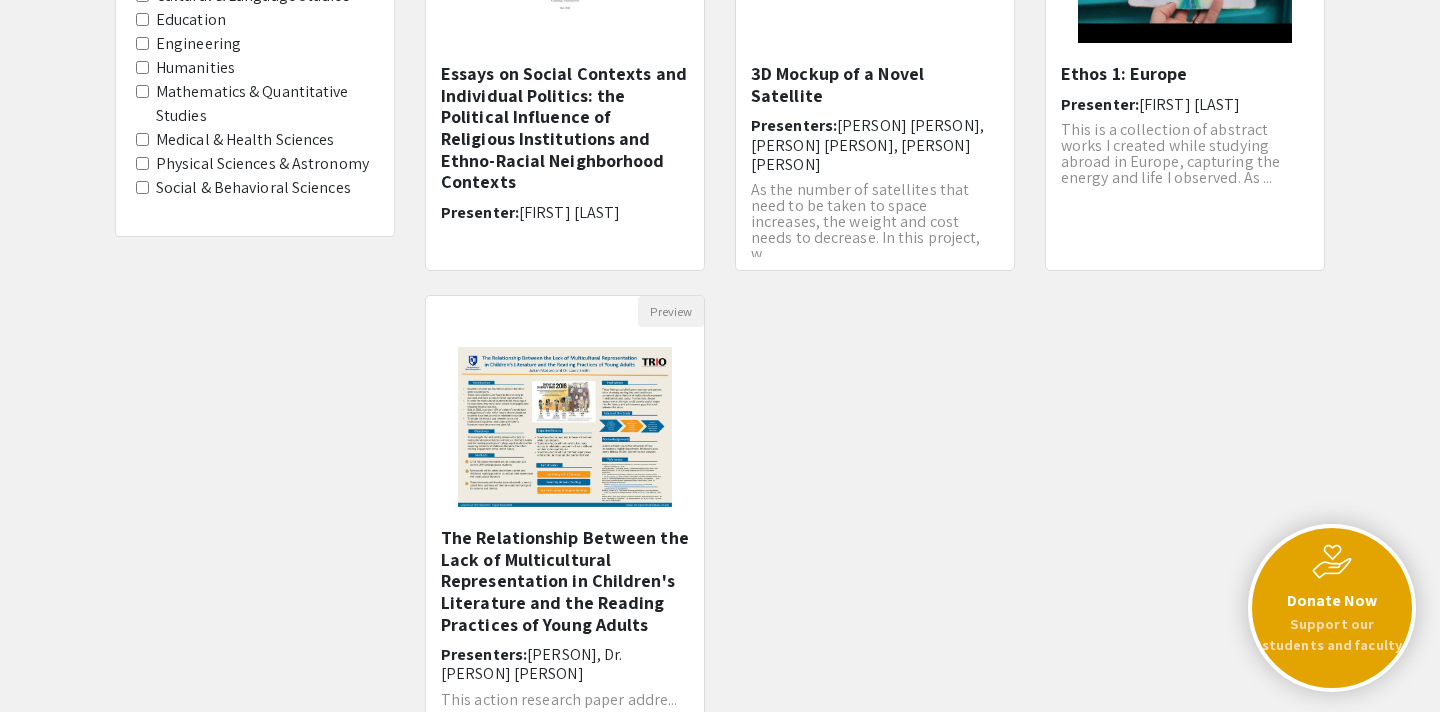 scroll, scrollTop: 411, scrollLeft: 0, axis: vertical 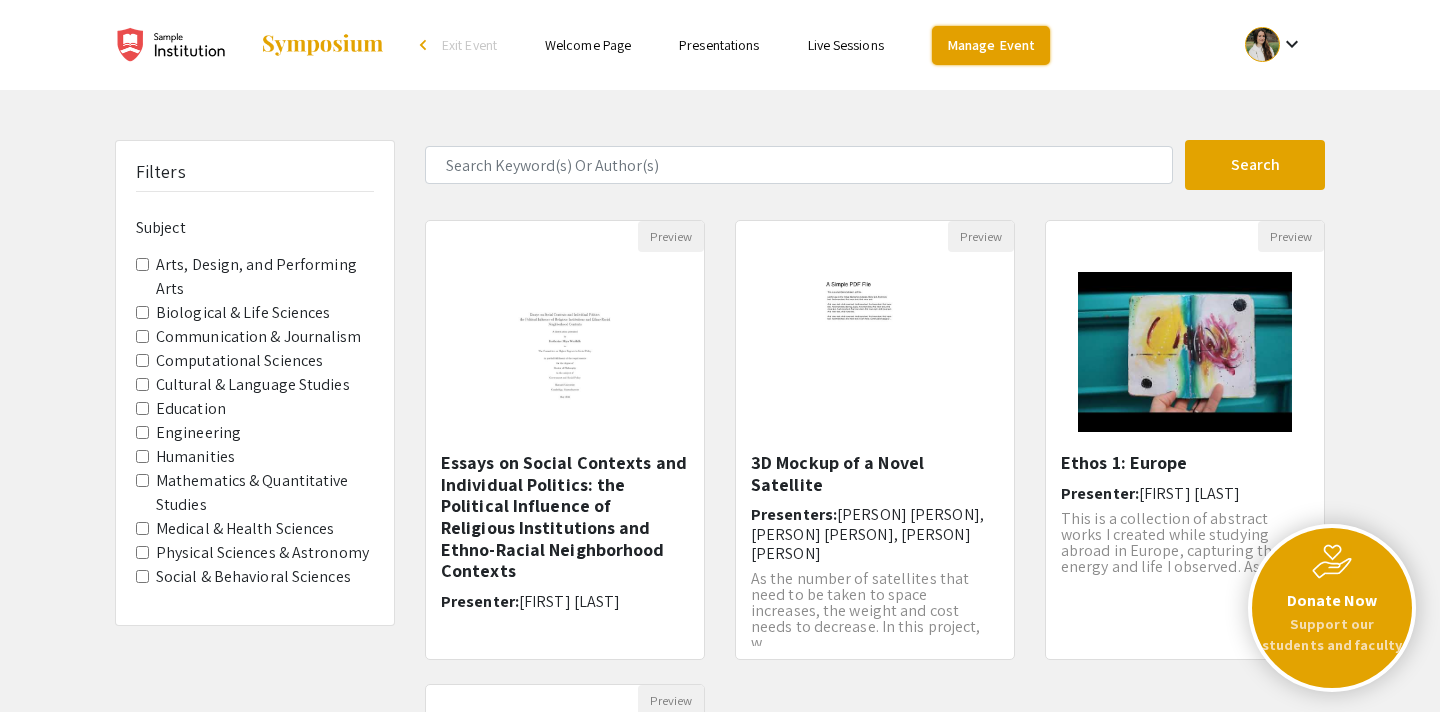 click on "Manage Event" at bounding box center [991, 45] 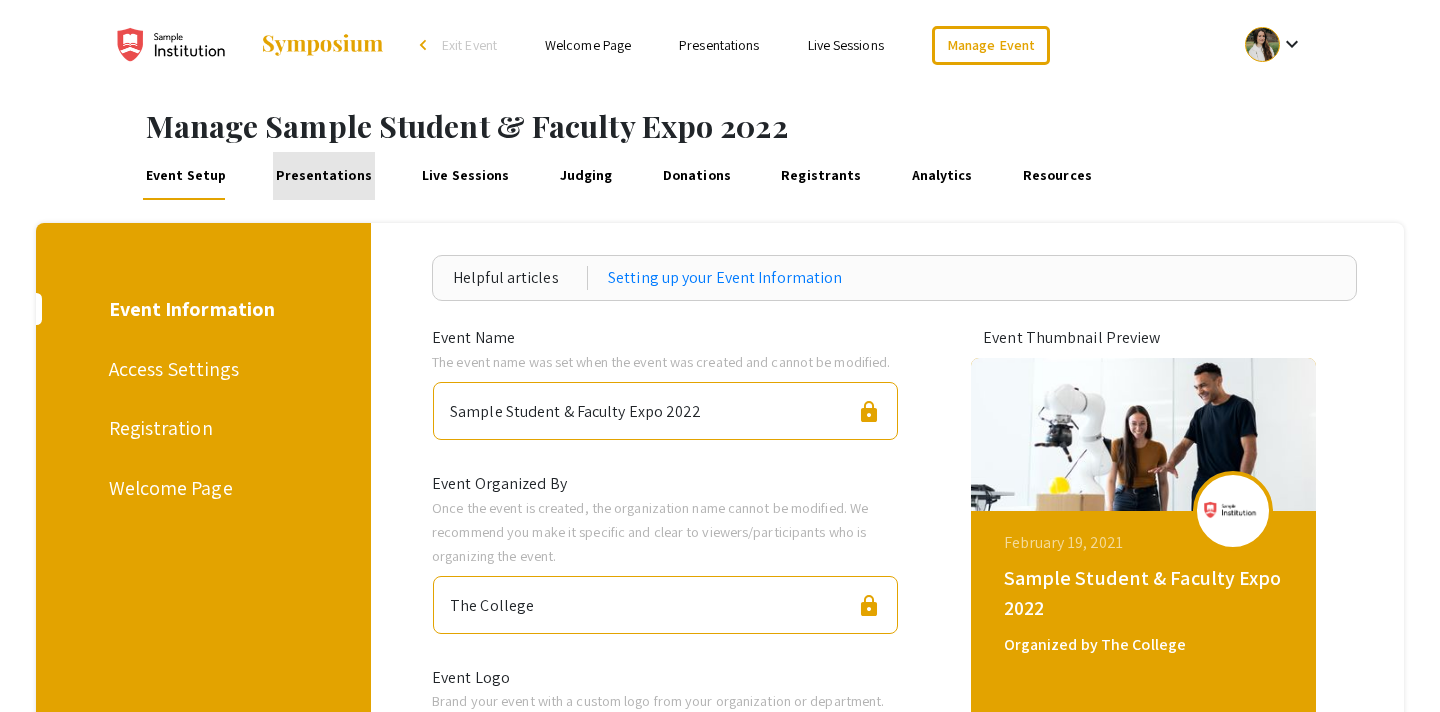 click on "Presentations" at bounding box center (324, 176) 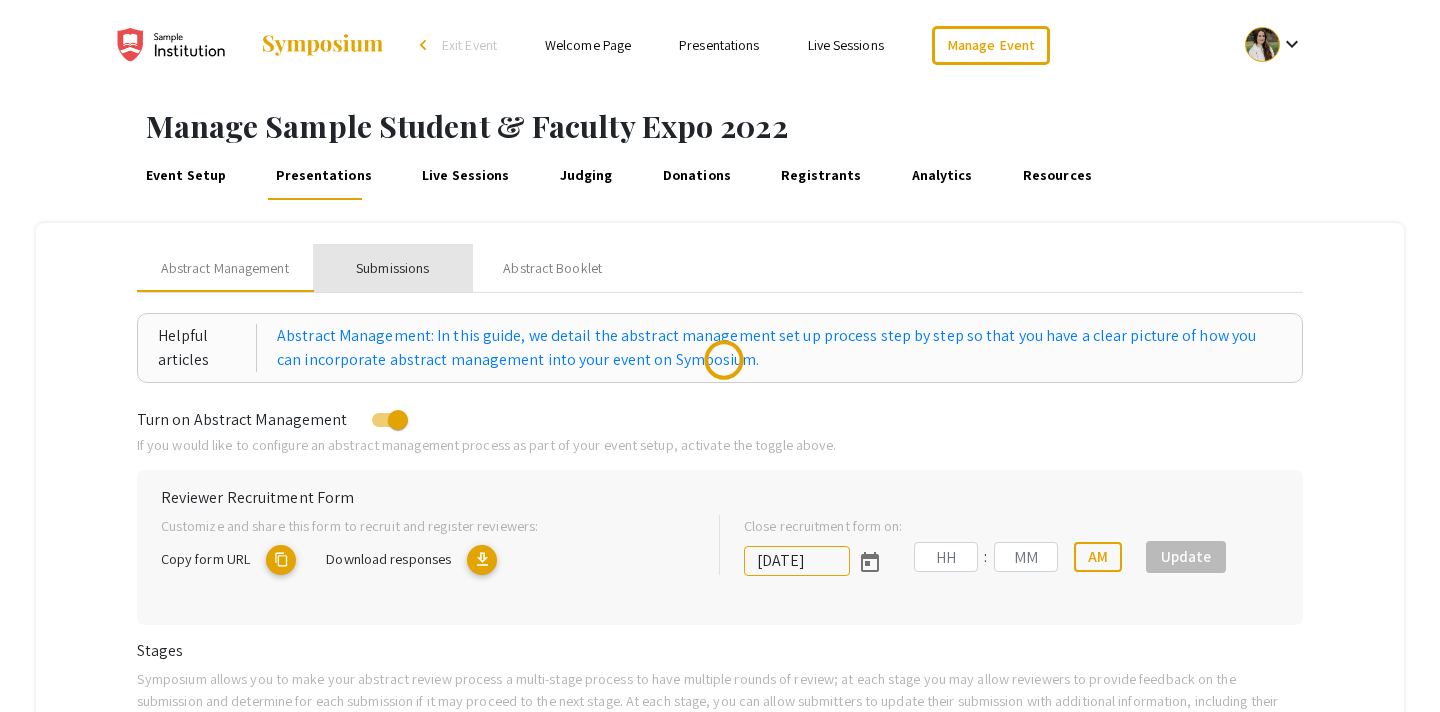click on "Submissions" at bounding box center (392, 268) 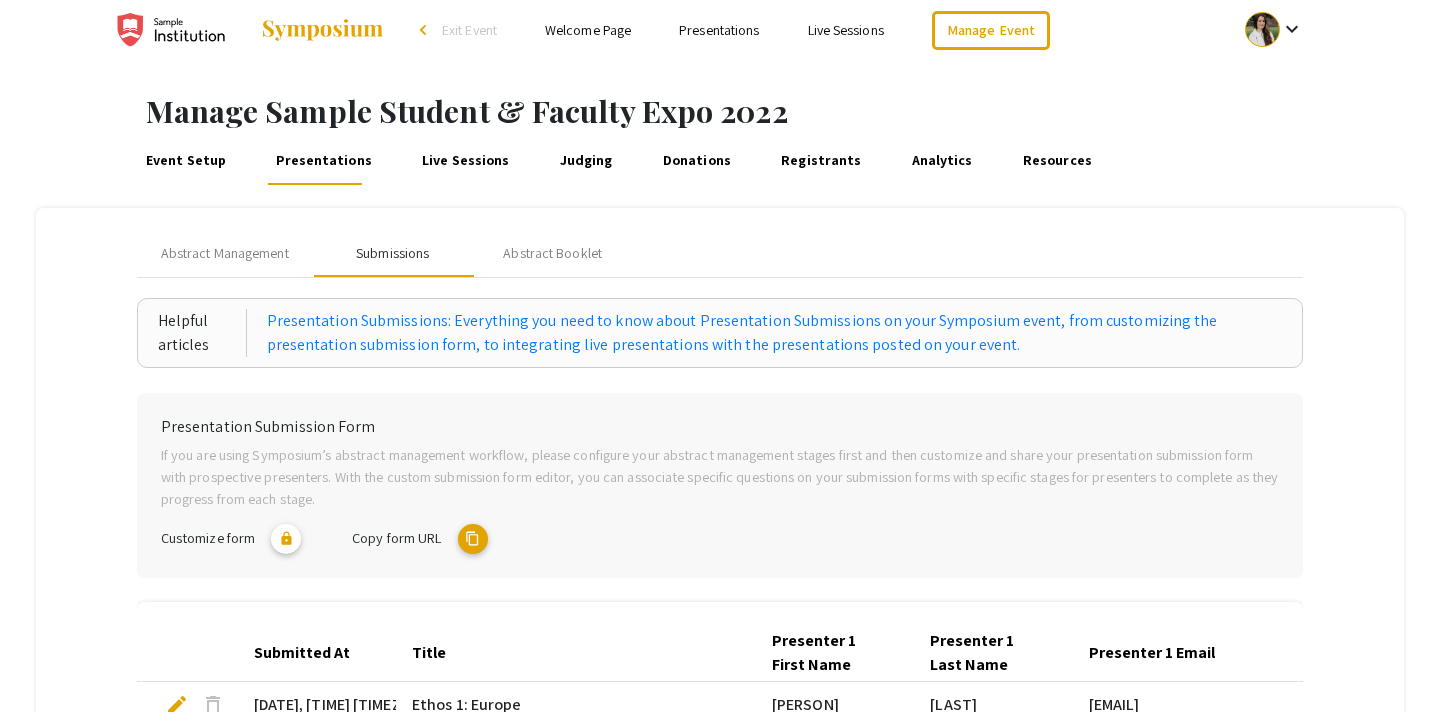 scroll, scrollTop: 0, scrollLeft: 0, axis: both 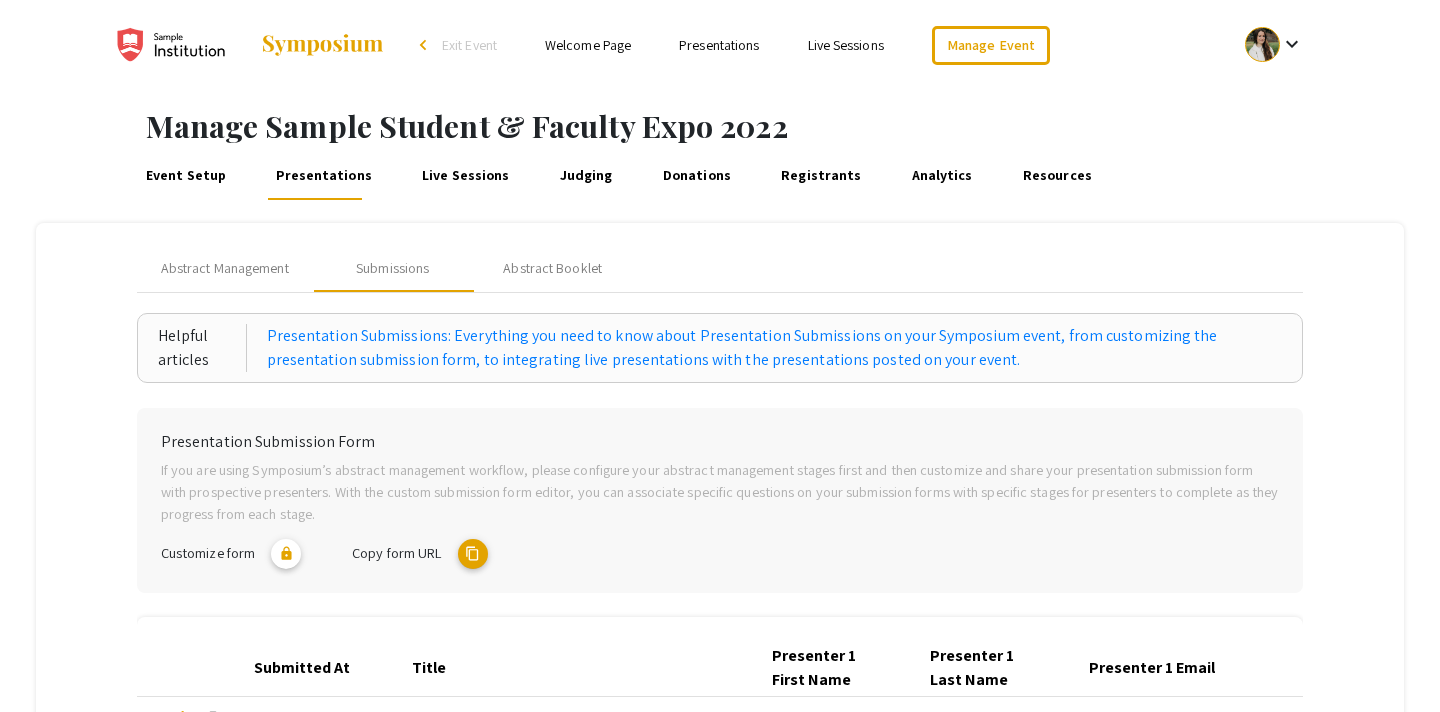click on "Live Sessions" at bounding box center [846, 45] 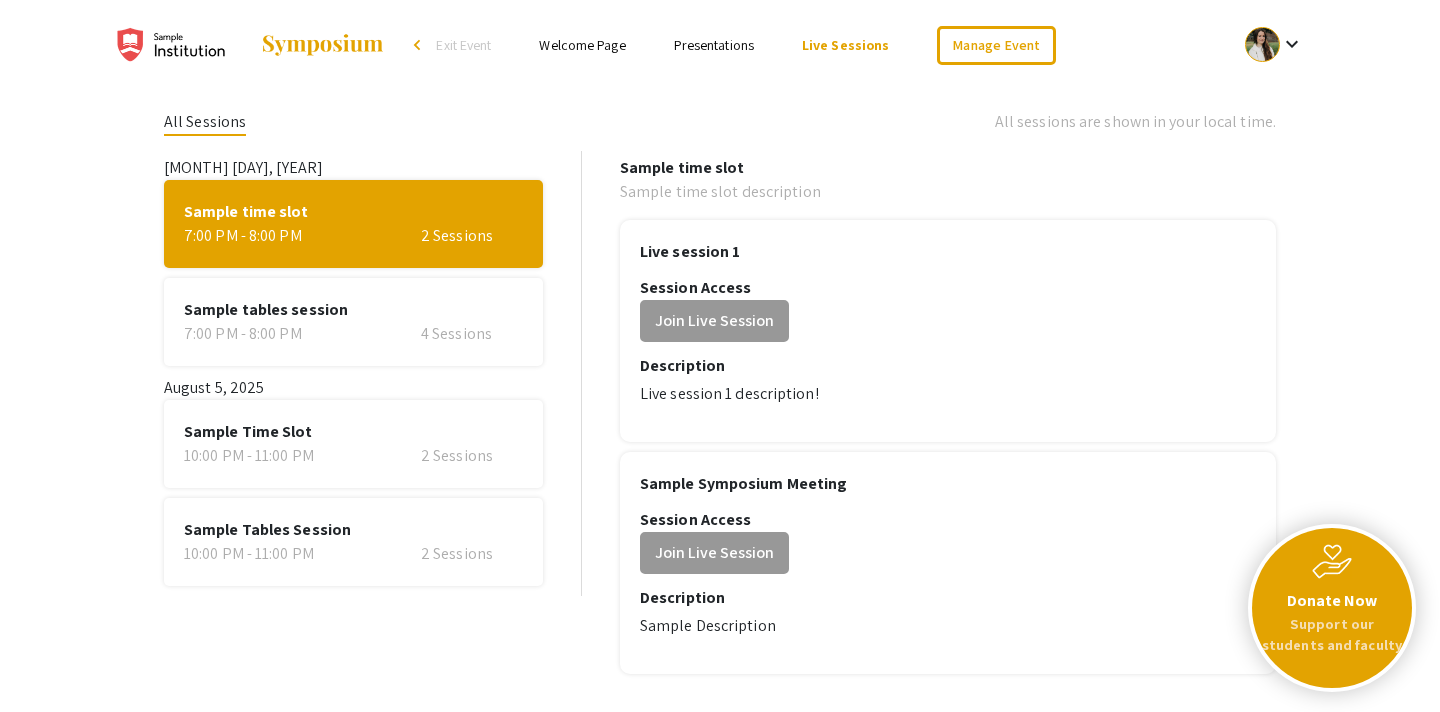 click on "4 Sessions" 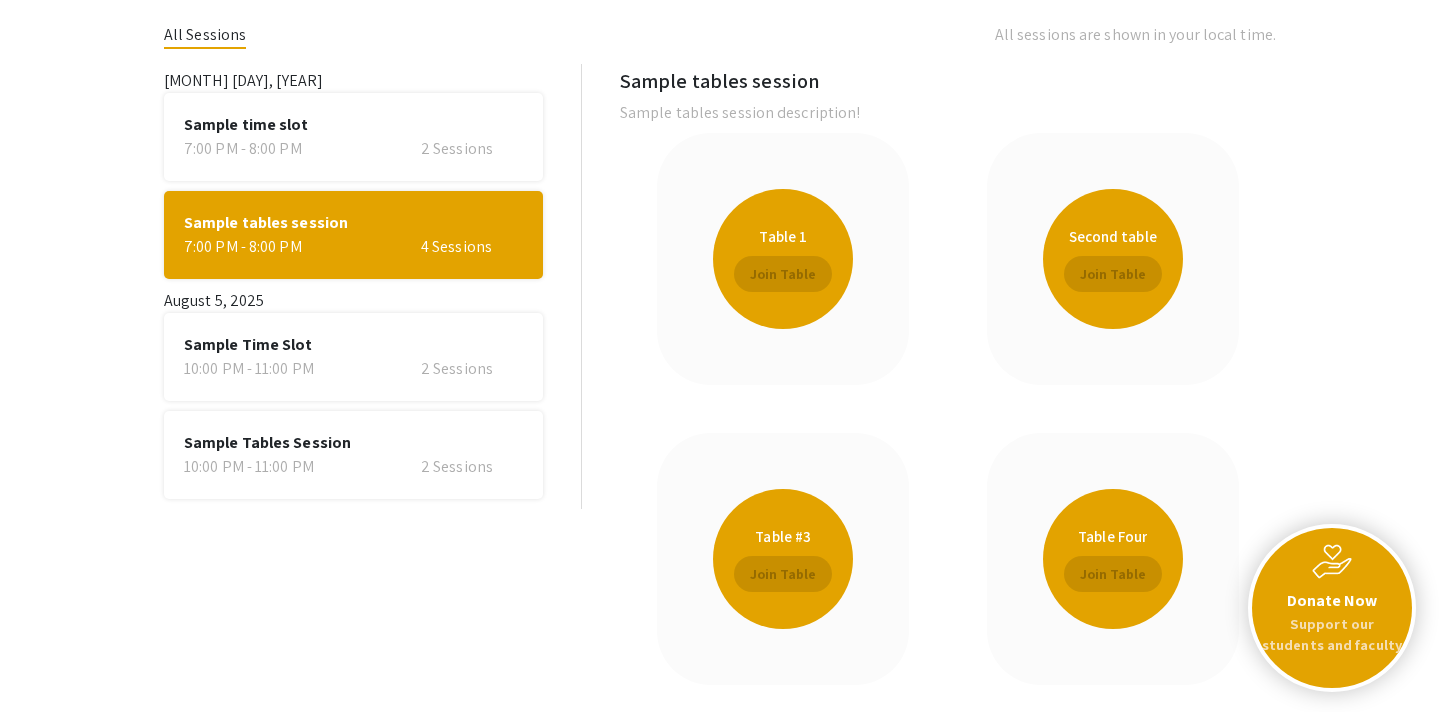 scroll, scrollTop: 0, scrollLeft: 0, axis: both 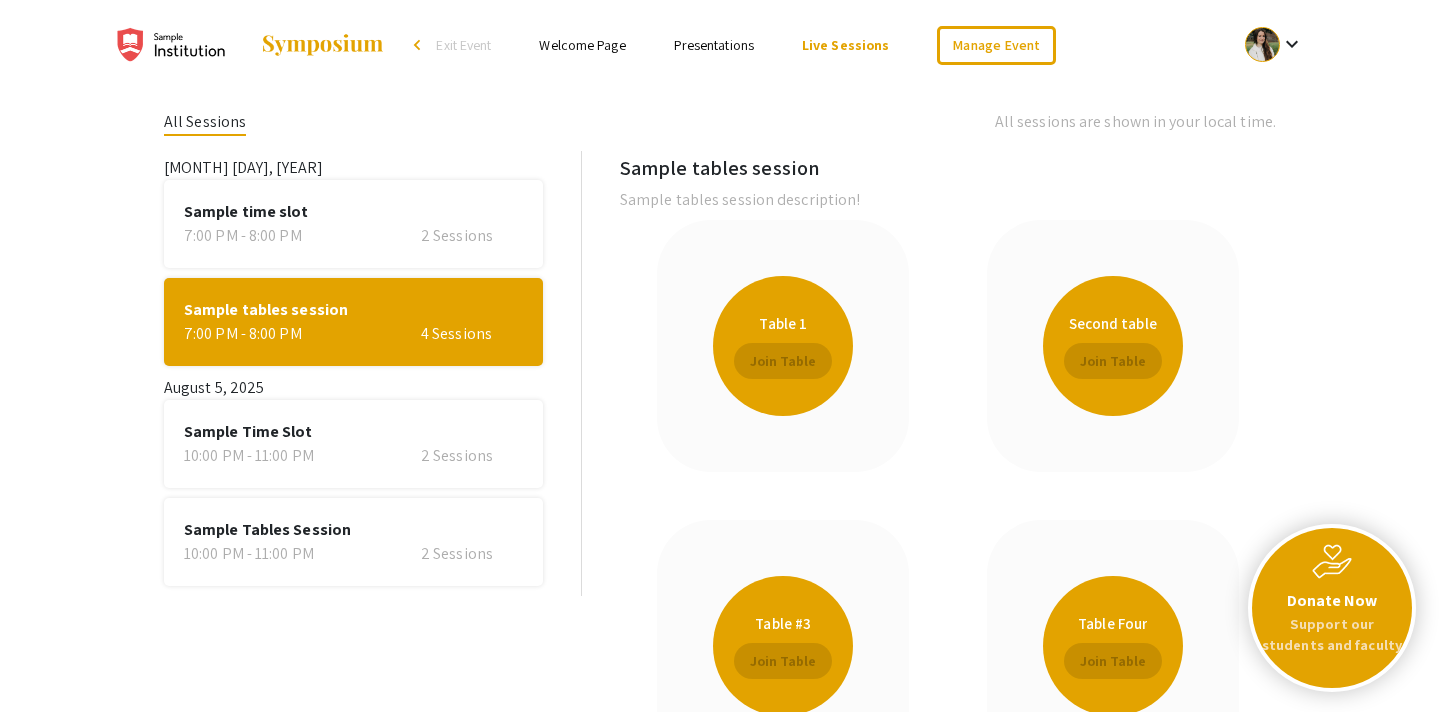 click on "Sample time slot" 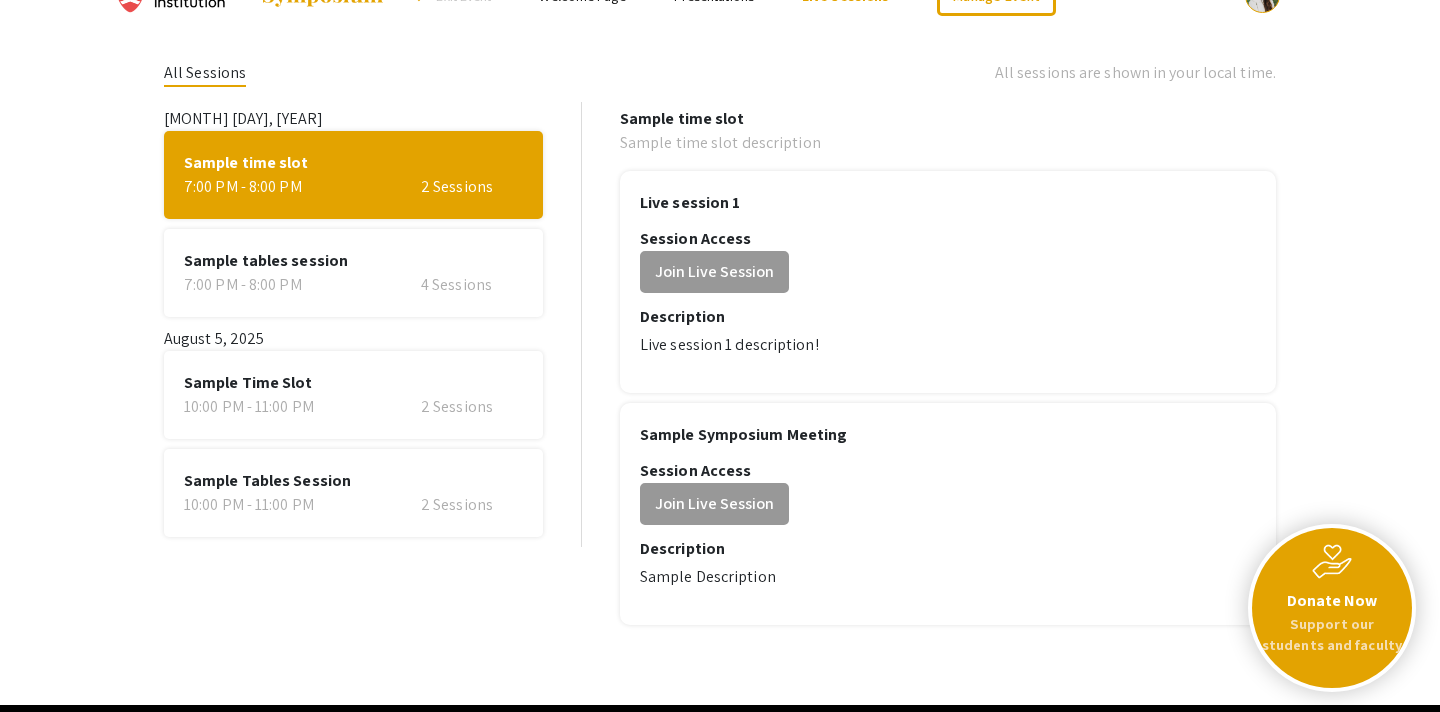 scroll, scrollTop: 0, scrollLeft: 0, axis: both 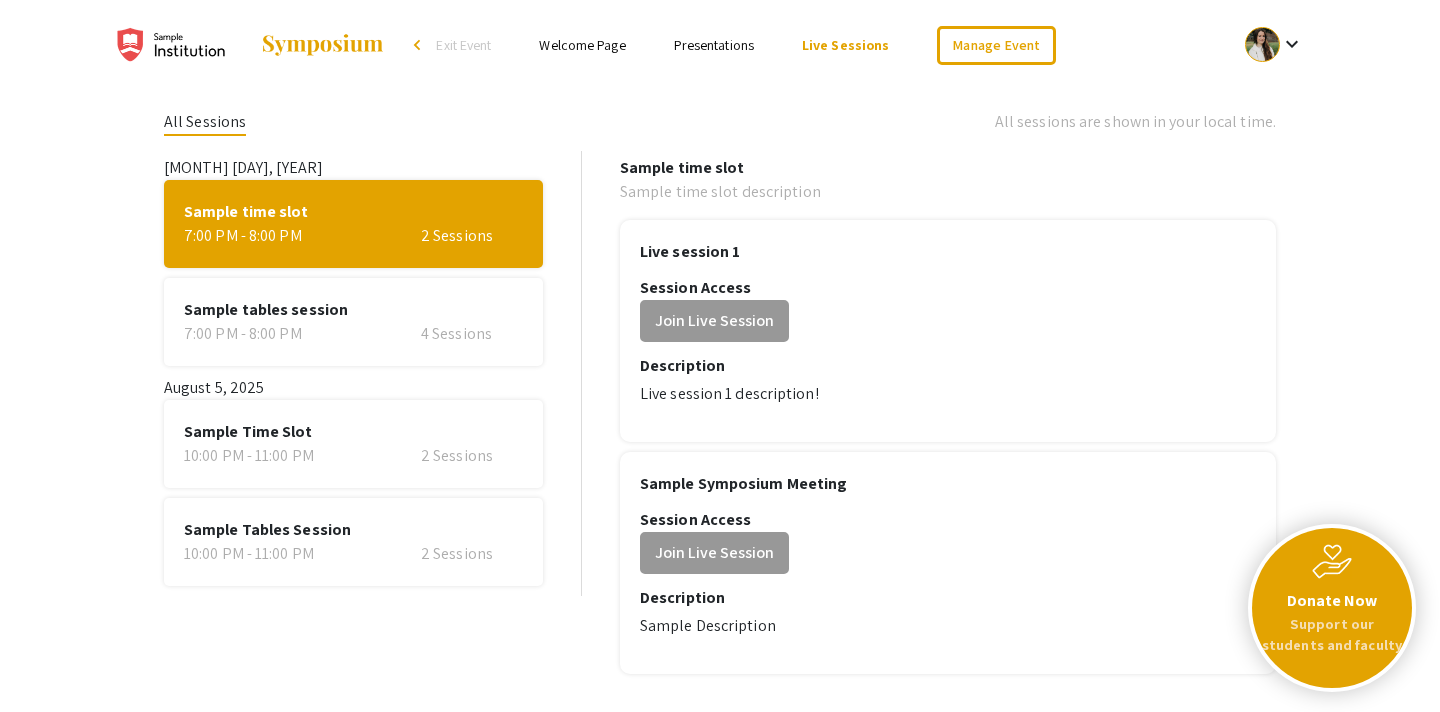 click on "10:00 PM - 11:00 PM   2 Sessions" 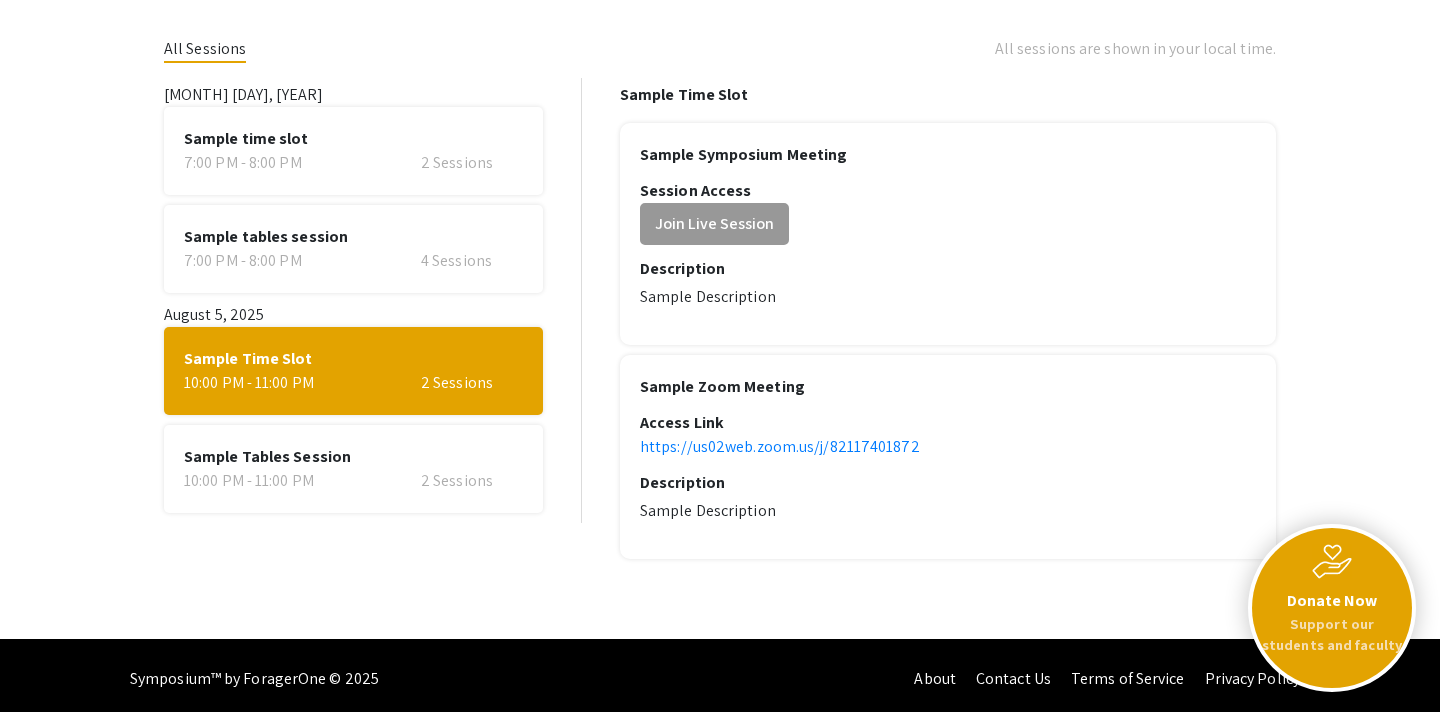 scroll, scrollTop: 80, scrollLeft: 0, axis: vertical 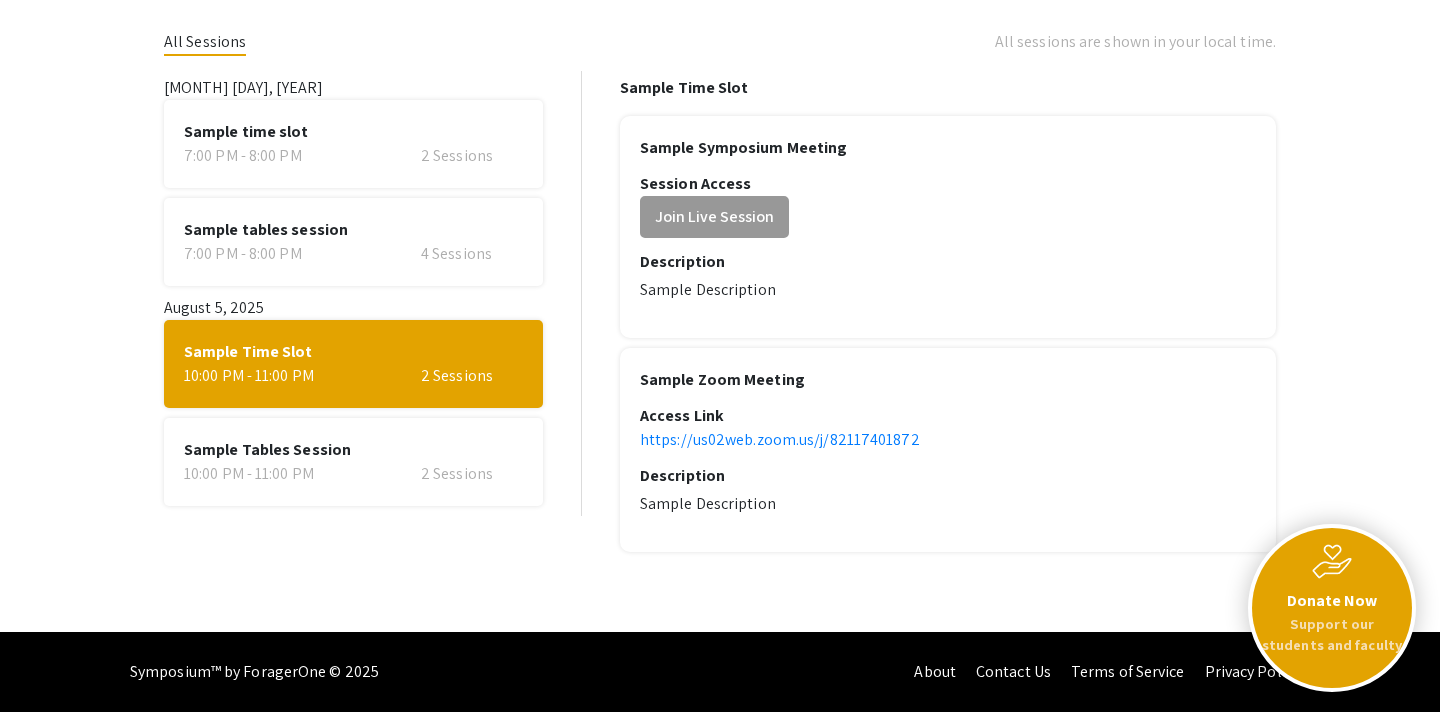 click on "Sample Tables Session" 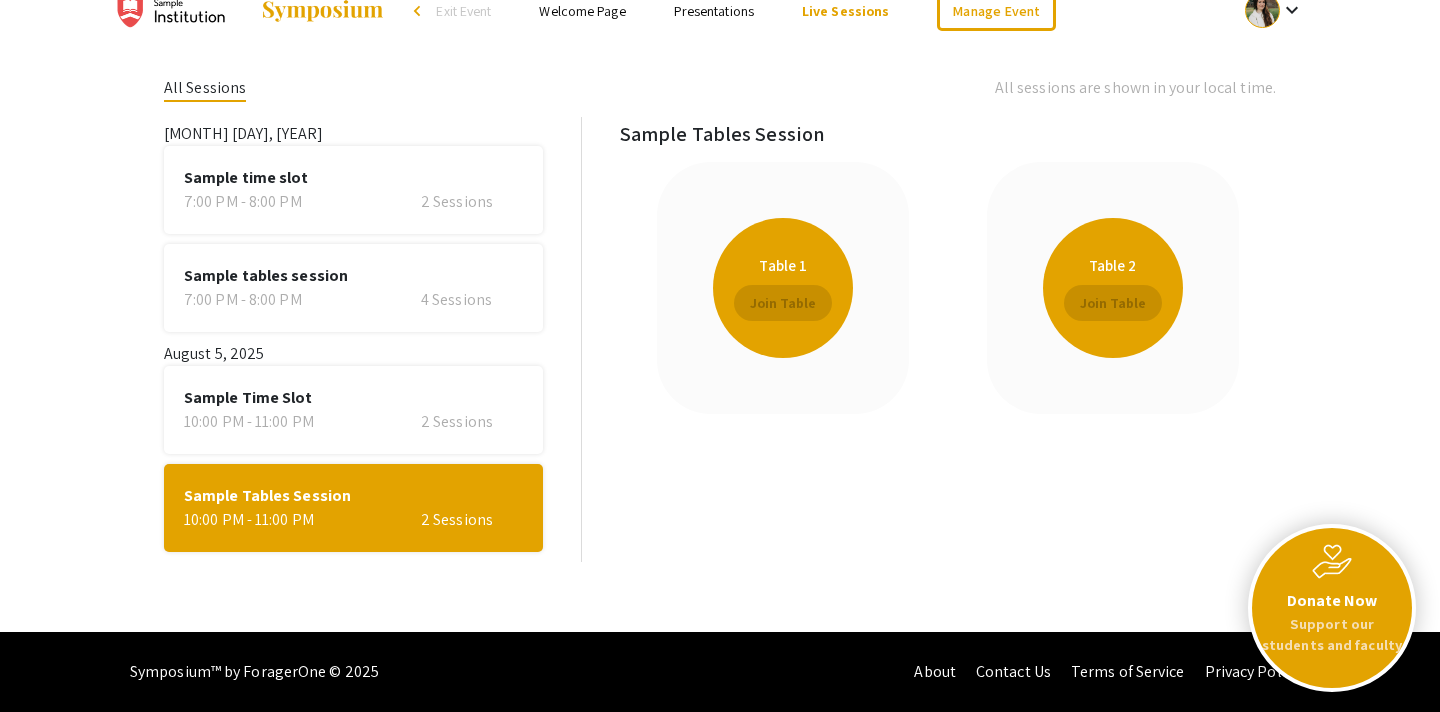 scroll, scrollTop: 34, scrollLeft: 0, axis: vertical 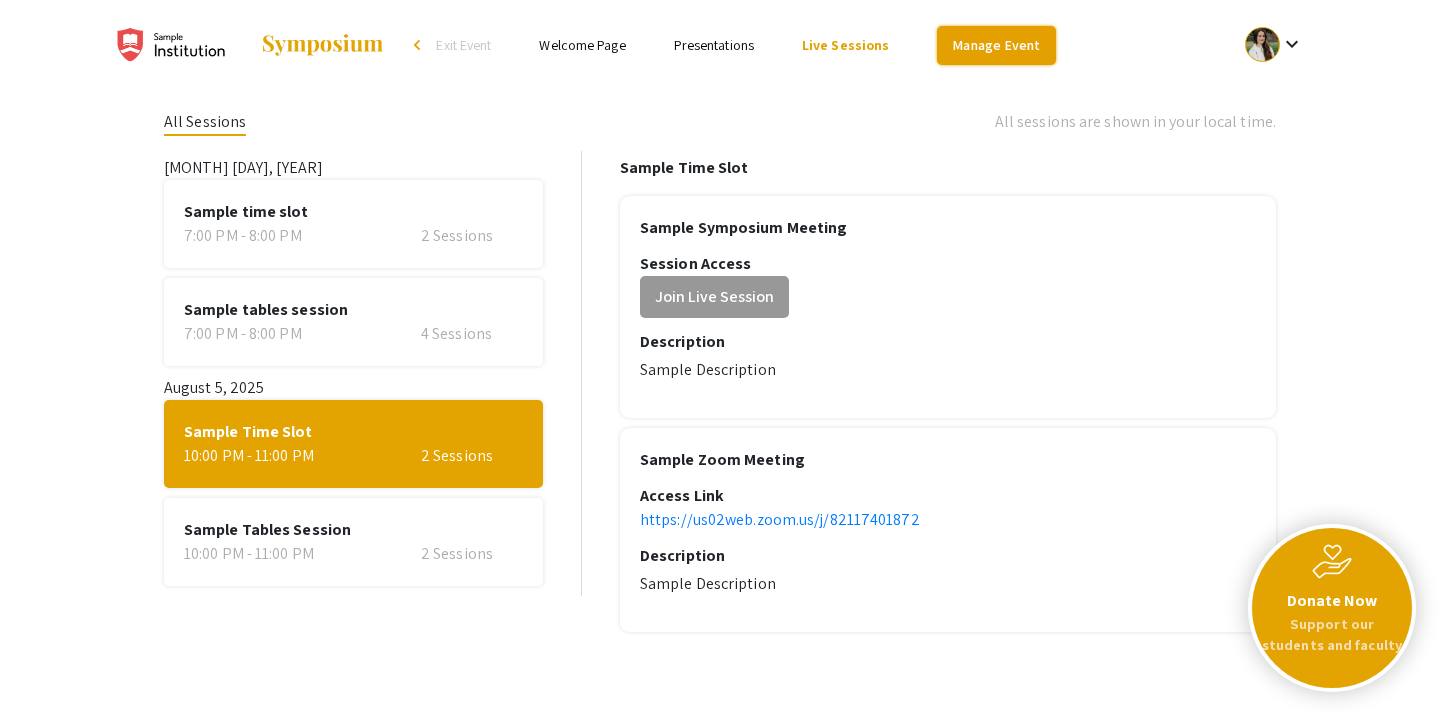 click on "Manage Event" at bounding box center [996, 45] 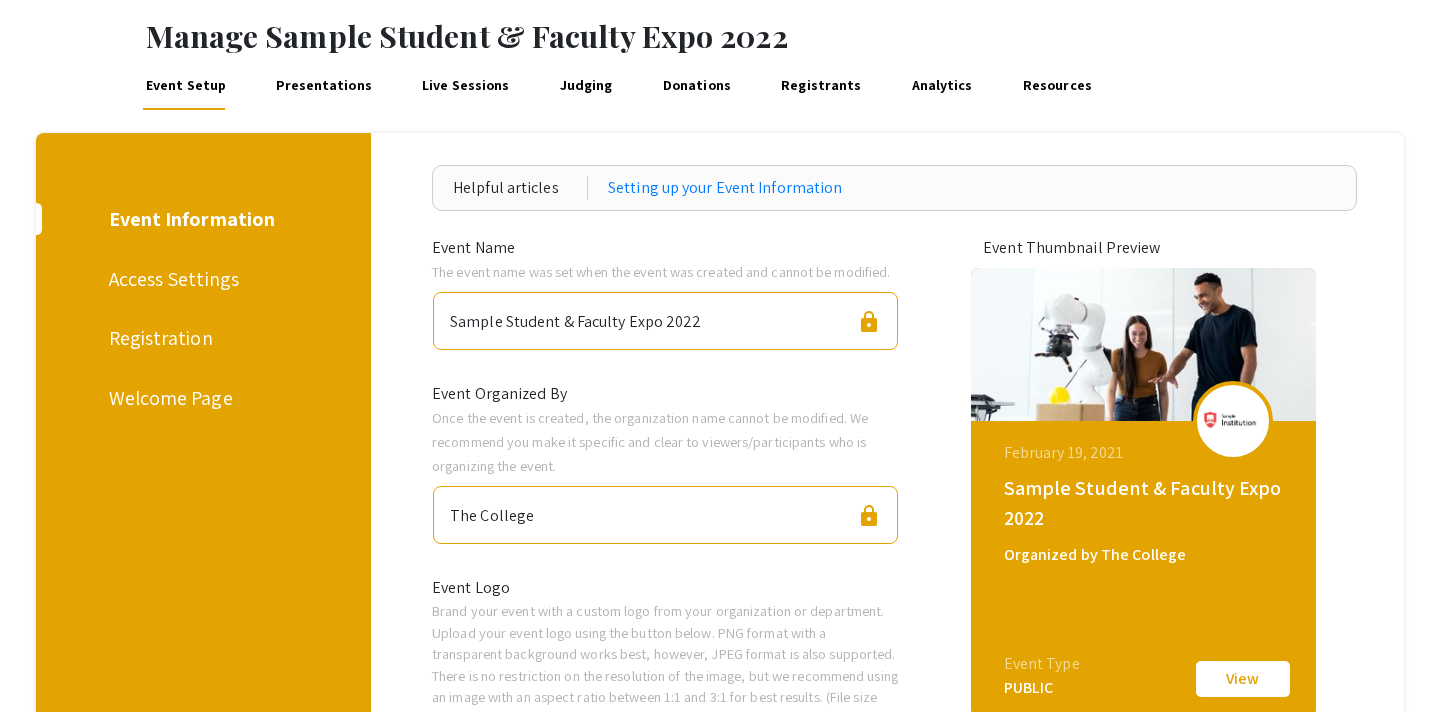 scroll, scrollTop: 85, scrollLeft: 0, axis: vertical 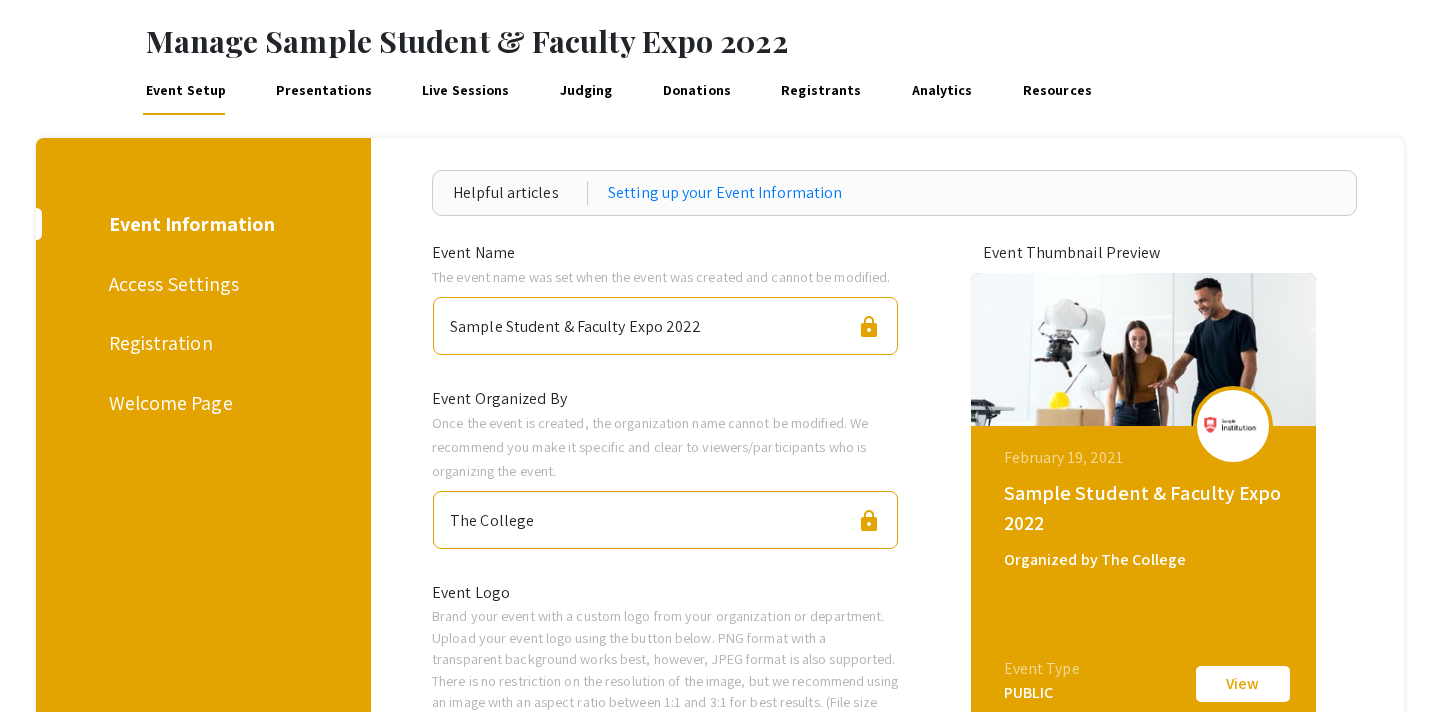 click on "Access Settings" at bounding box center (200, 284) 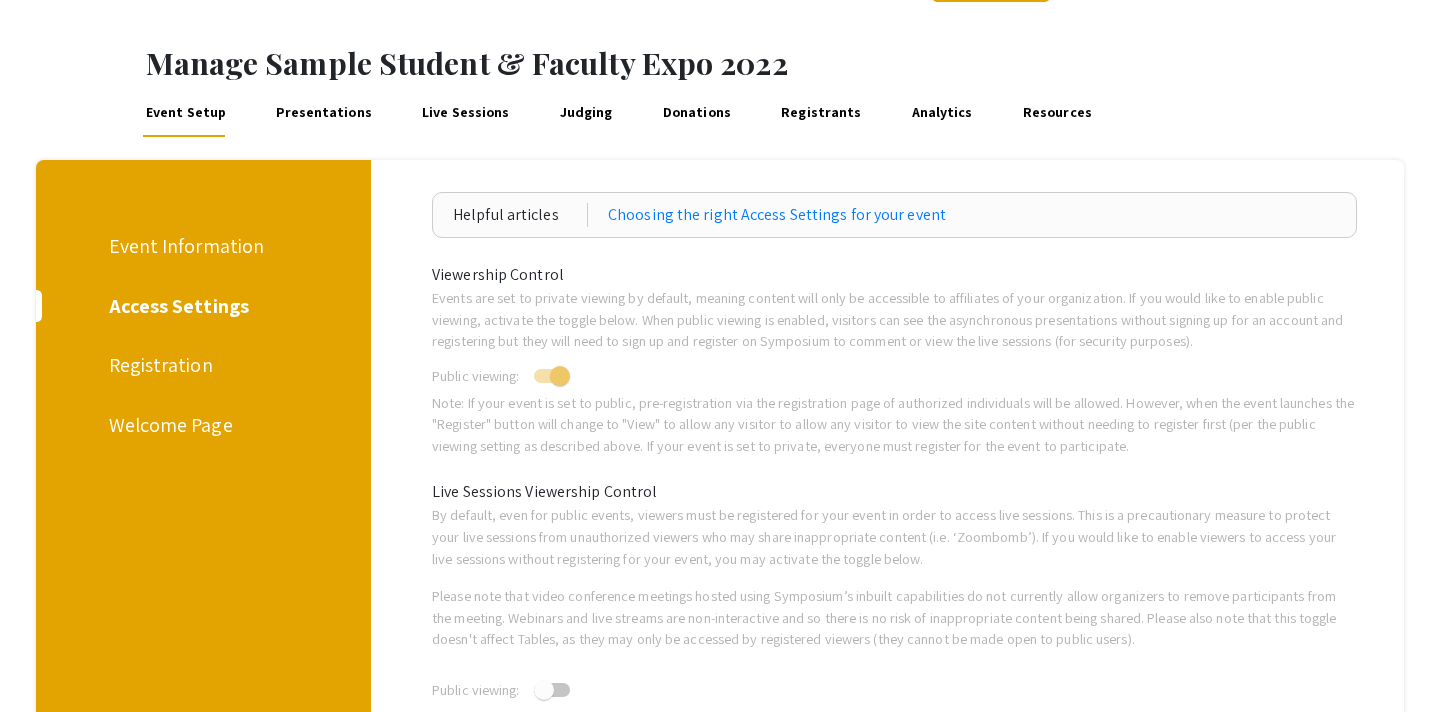 scroll, scrollTop: 68, scrollLeft: 0, axis: vertical 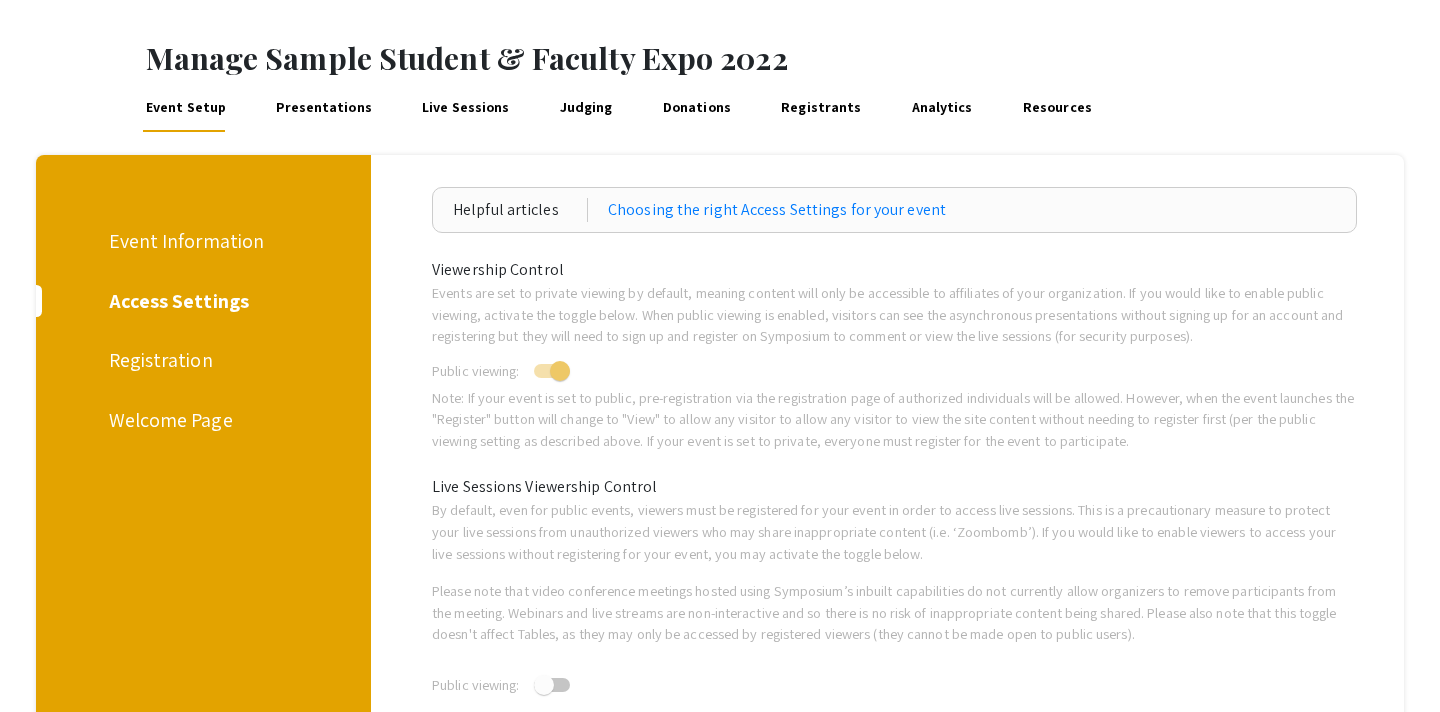 click on "Event Information" at bounding box center [200, 241] 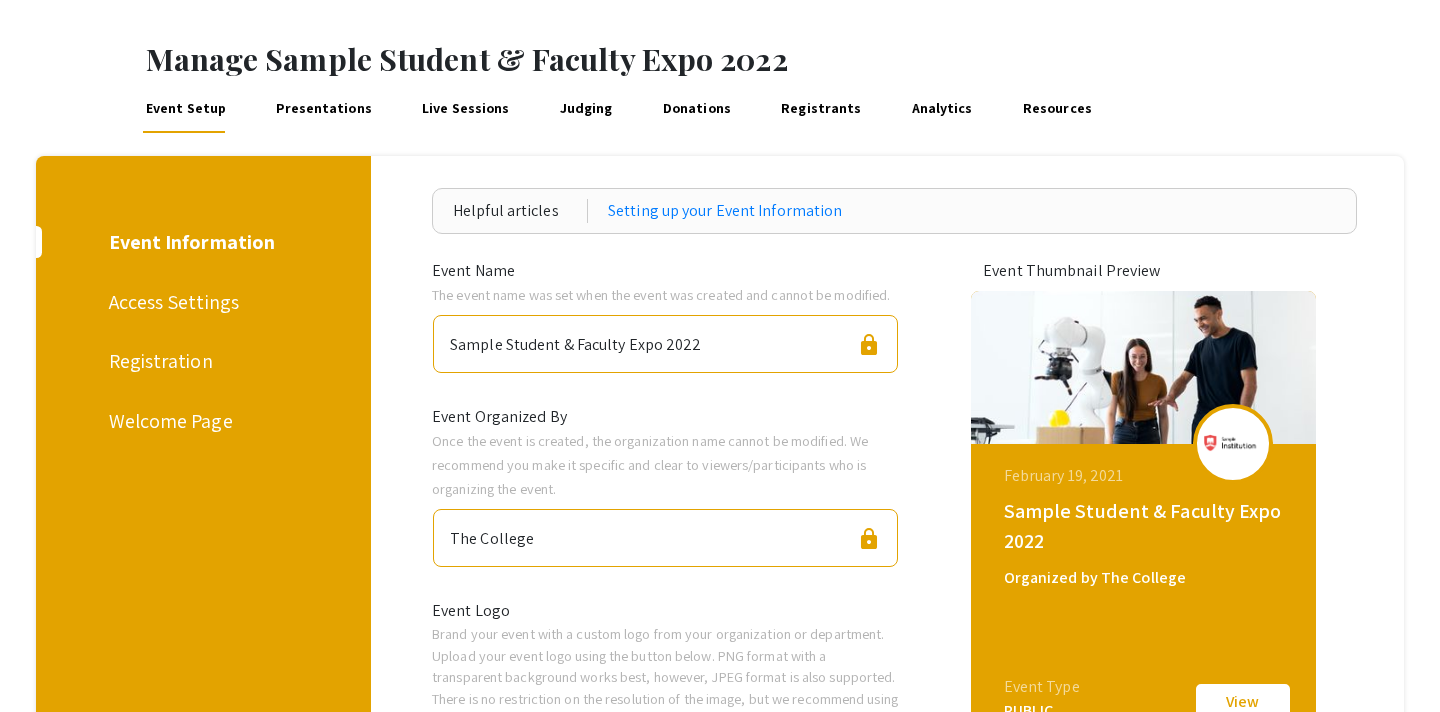 scroll, scrollTop: 69, scrollLeft: 0, axis: vertical 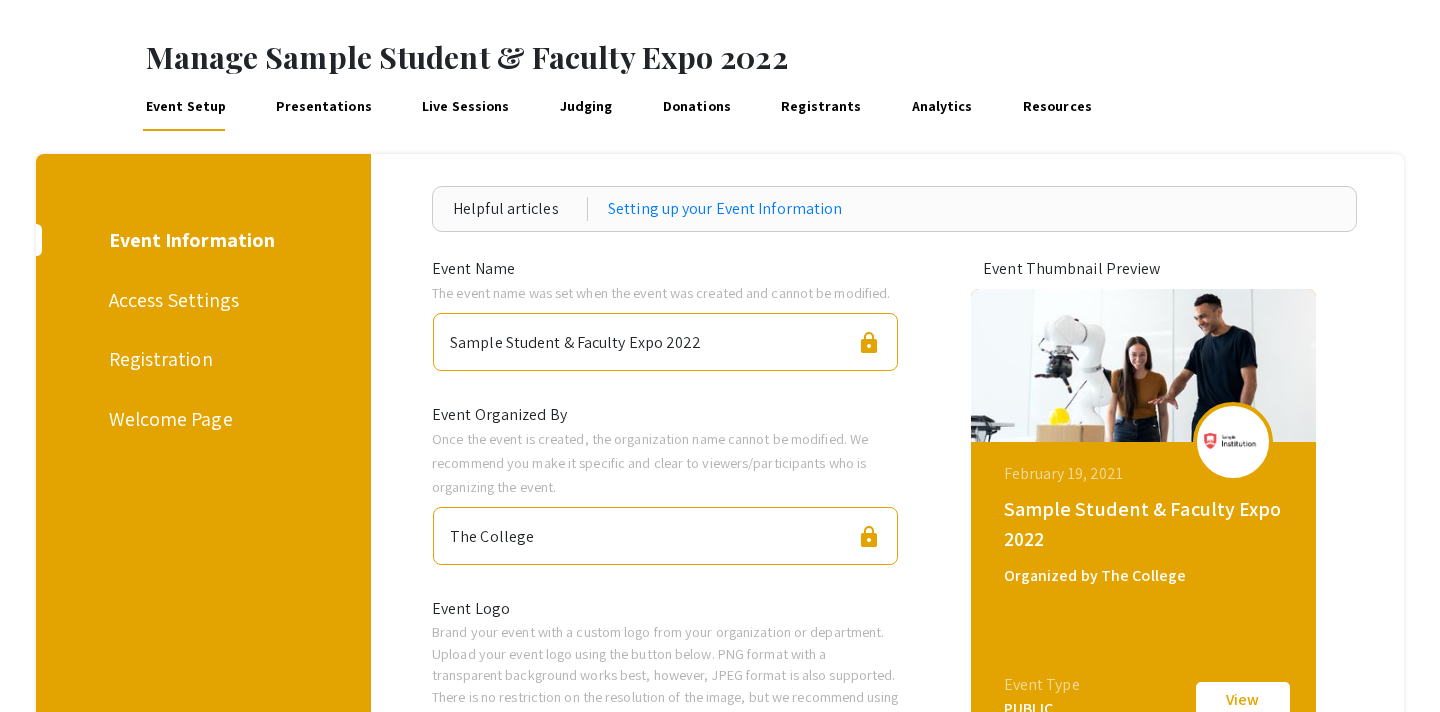 click on "Access Settings" at bounding box center (200, 300) 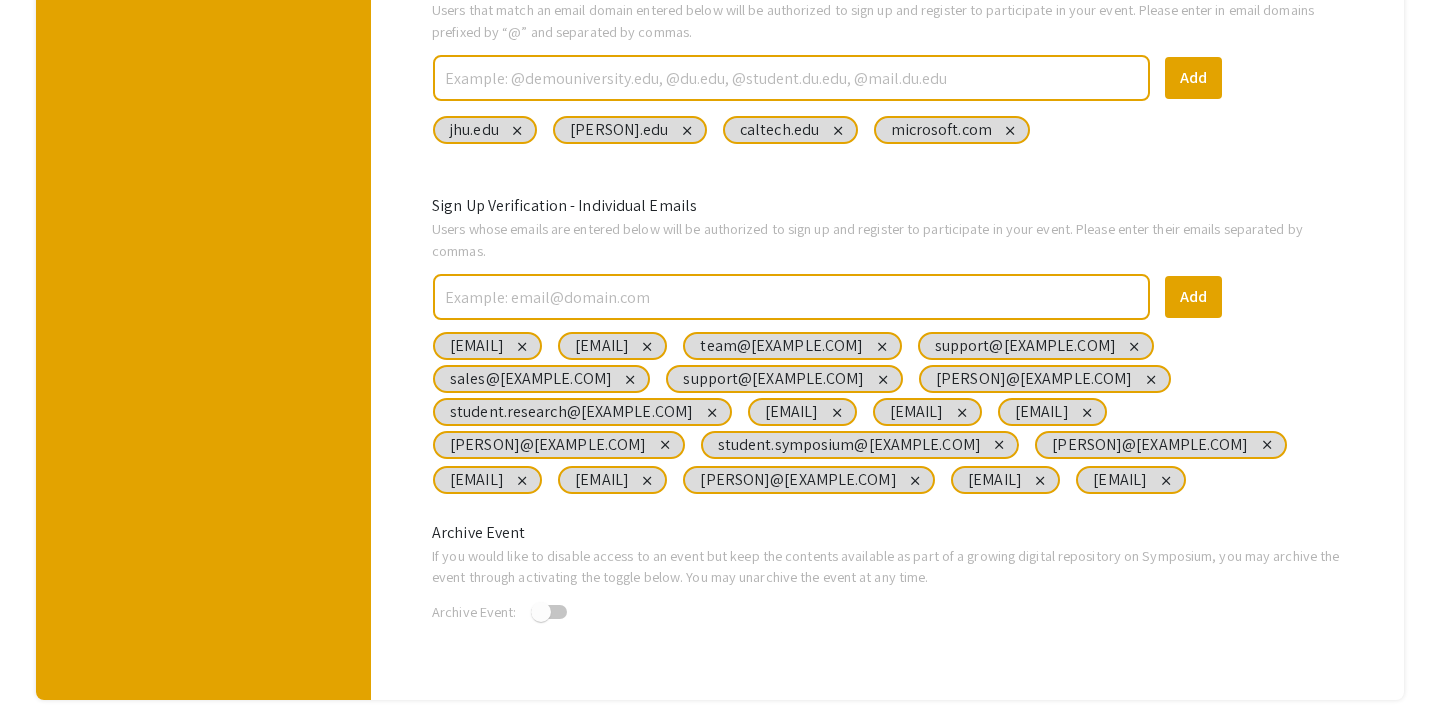 scroll, scrollTop: 952, scrollLeft: 0, axis: vertical 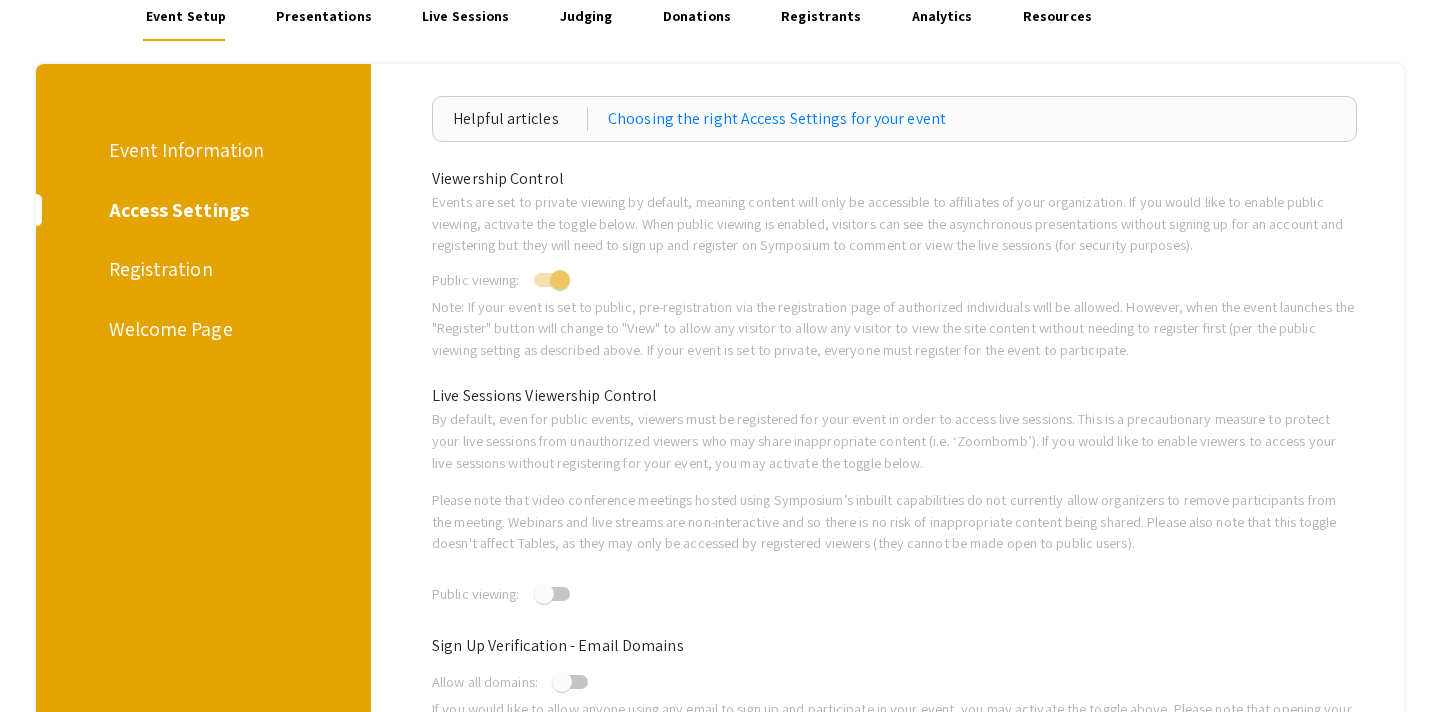 click on "Registration" at bounding box center (200, 269) 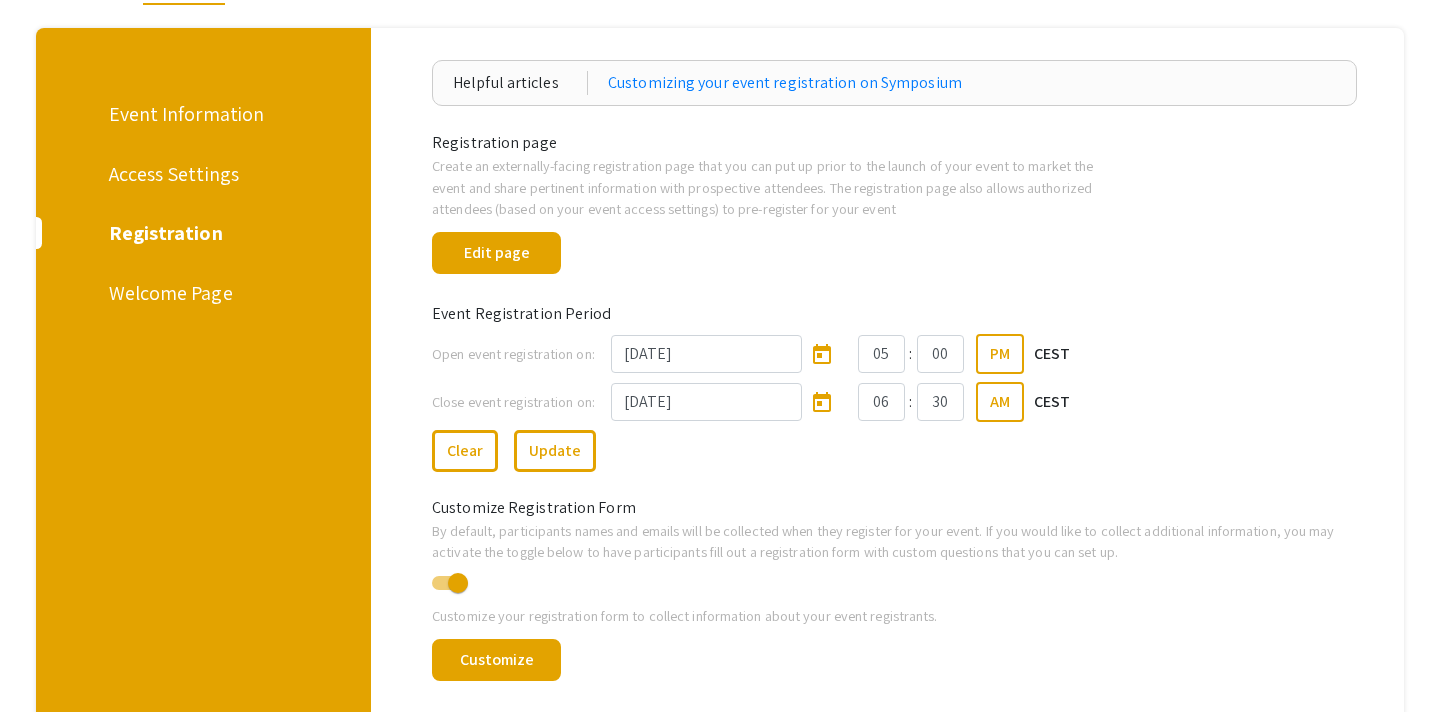 scroll, scrollTop: 252, scrollLeft: 0, axis: vertical 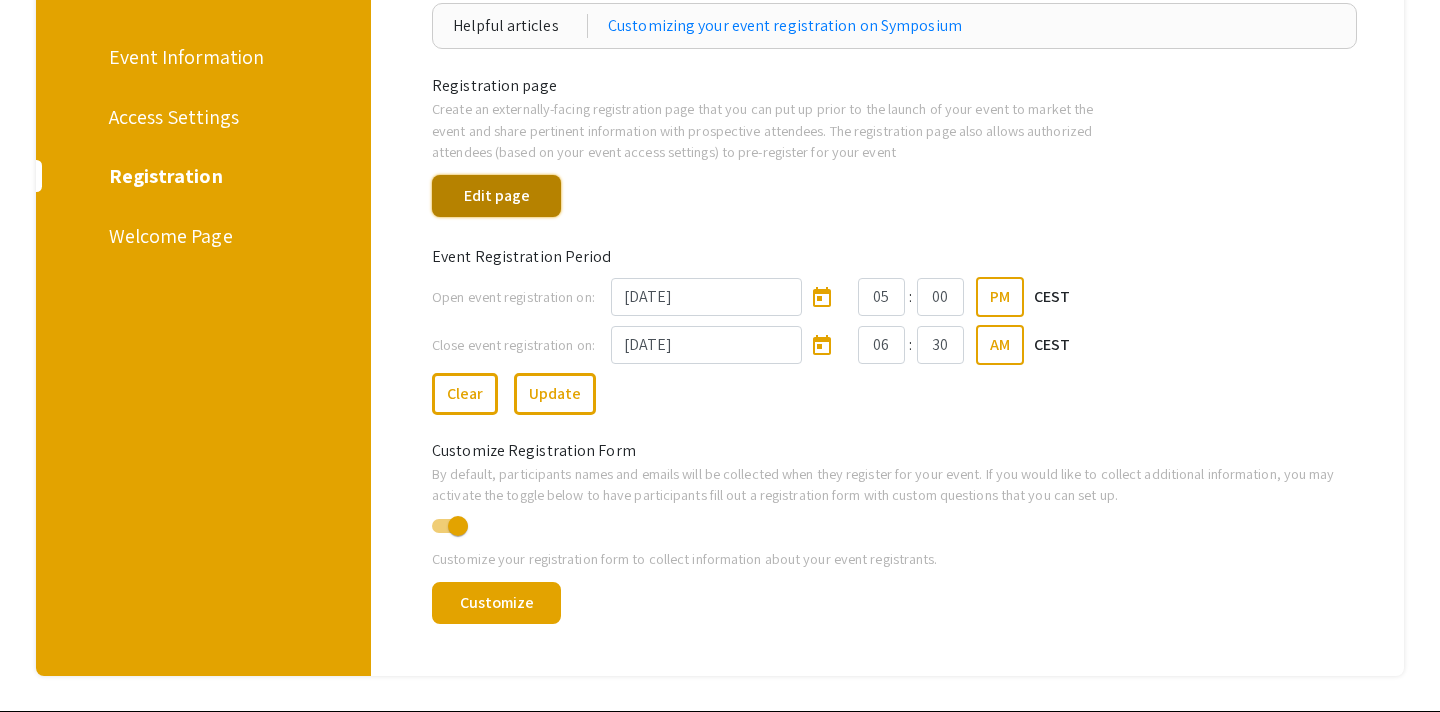 click on "Edit page" at bounding box center [496, 196] 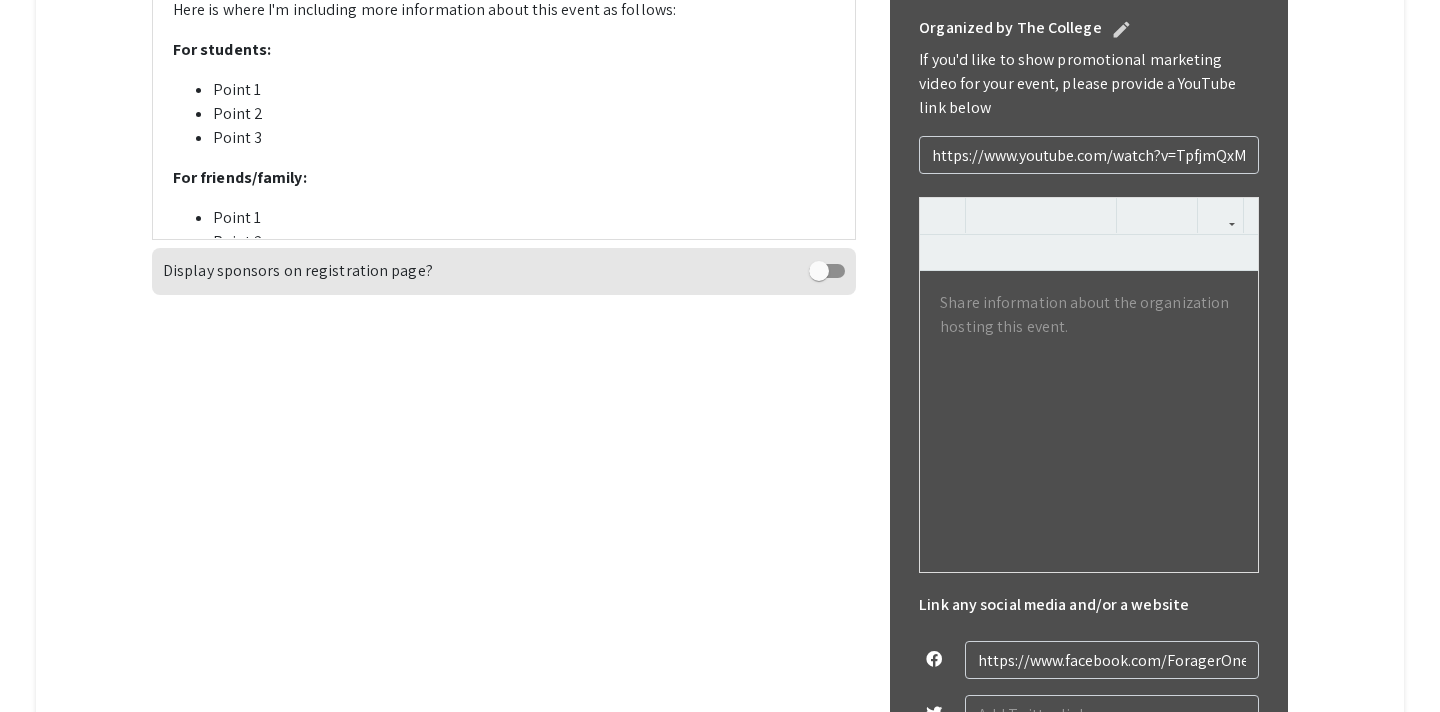 scroll, scrollTop: 808, scrollLeft: 0, axis: vertical 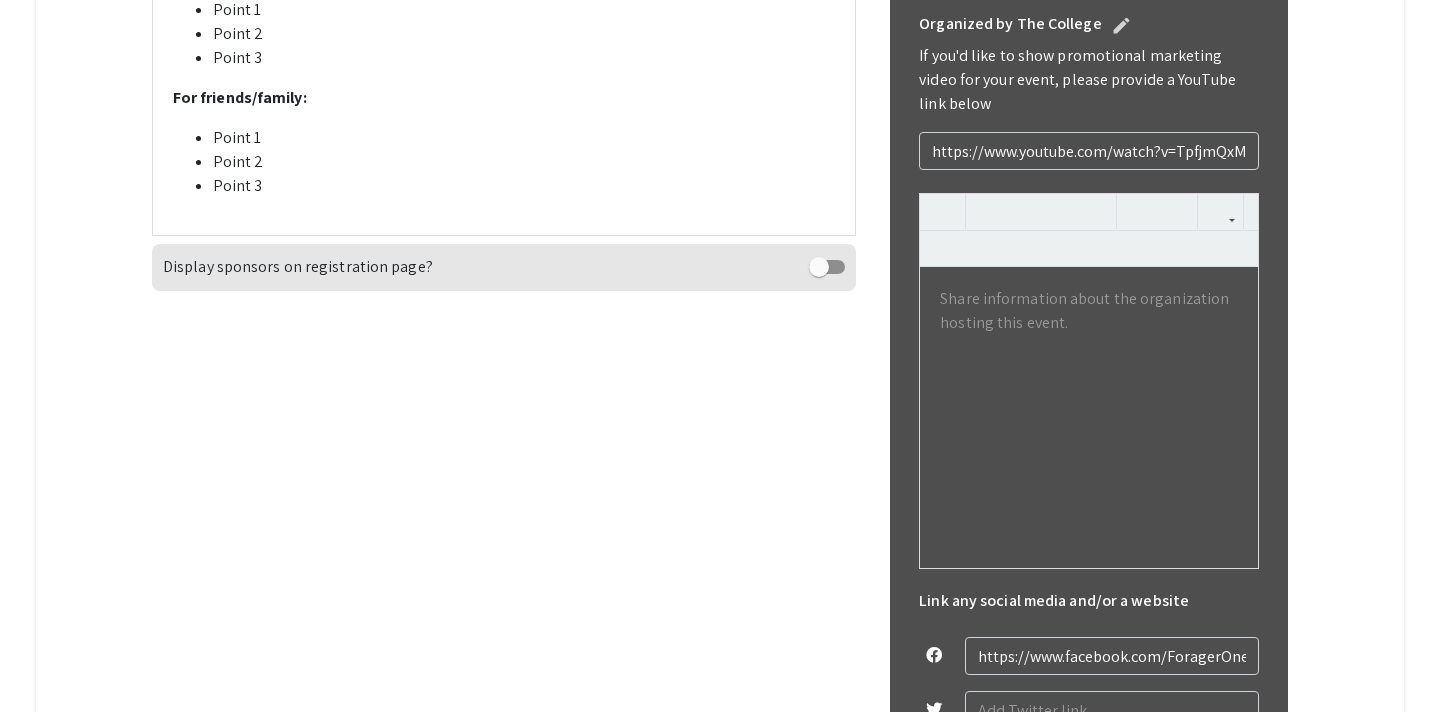 click on "Guest Speakers" at bounding box center (392, -189) 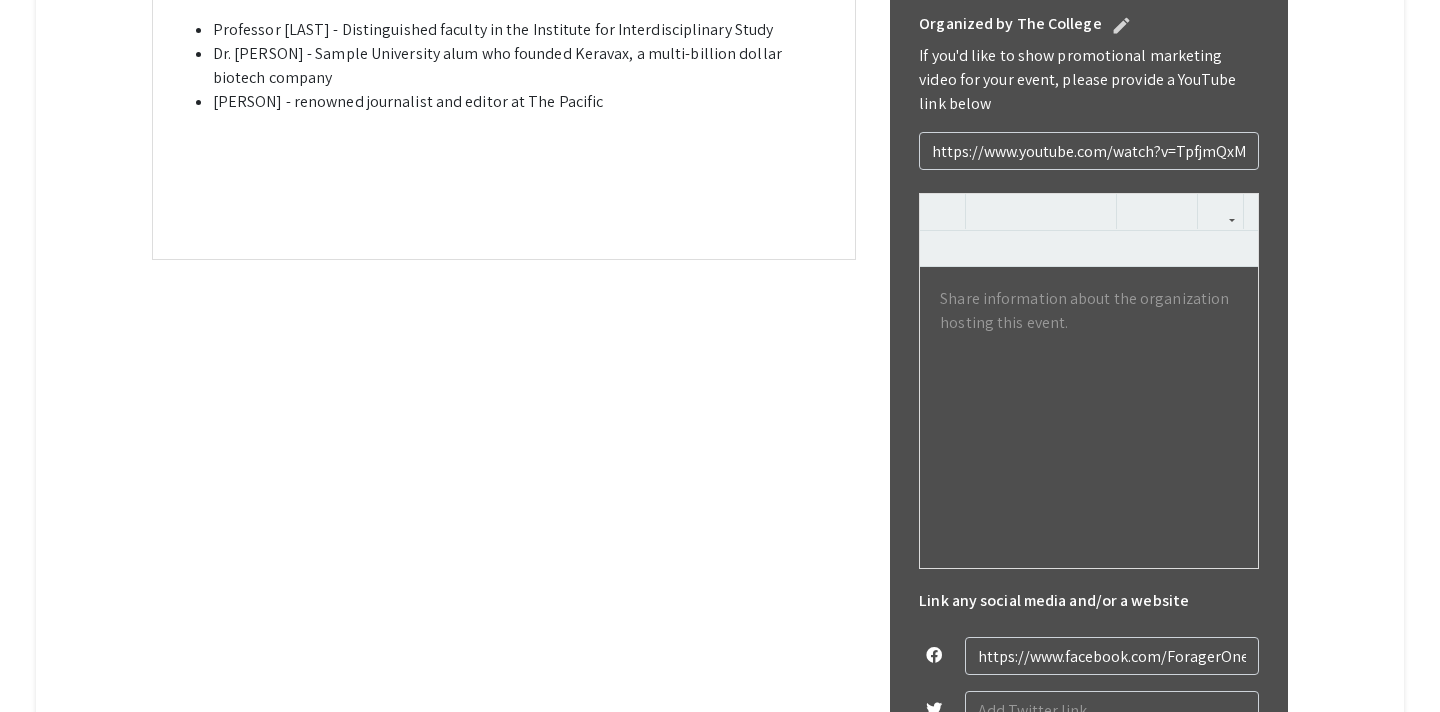 click on "For Presenters" at bounding box center (551, -189) 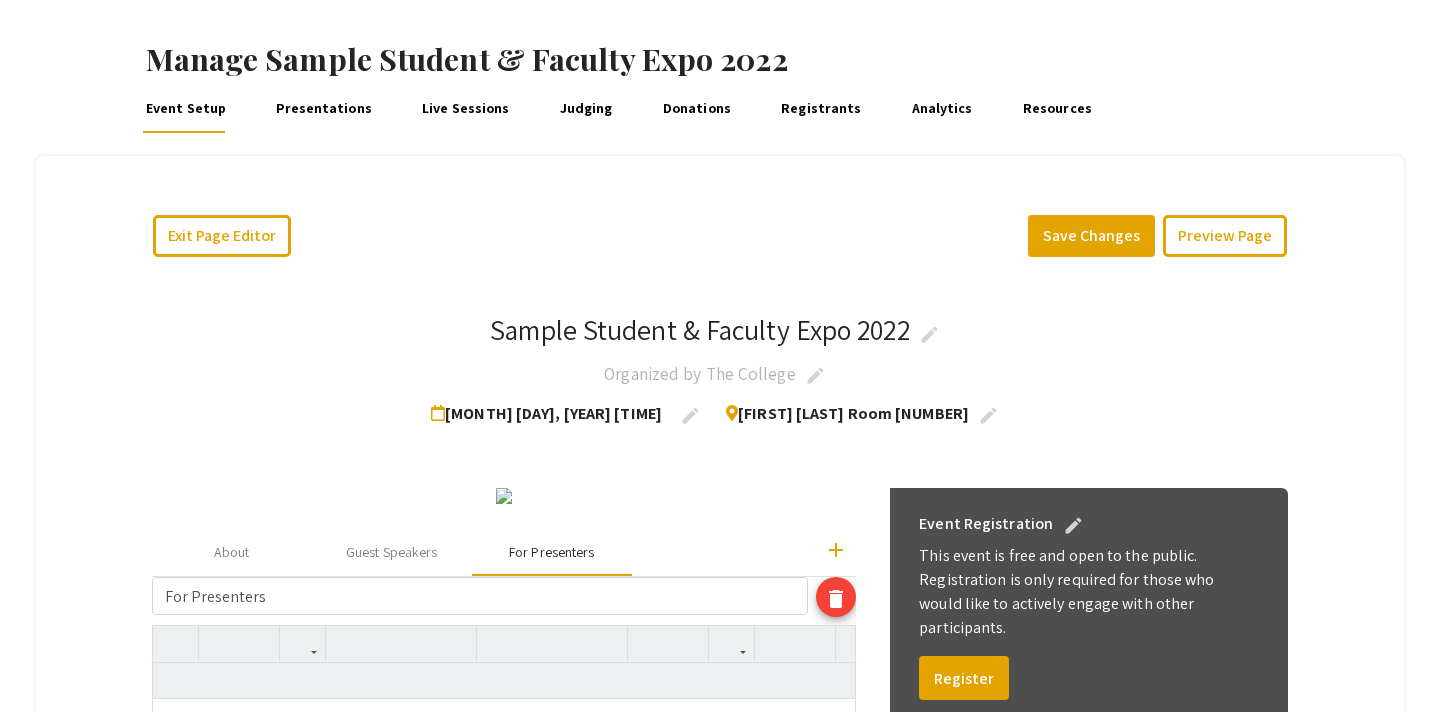 scroll, scrollTop: 0, scrollLeft: 0, axis: both 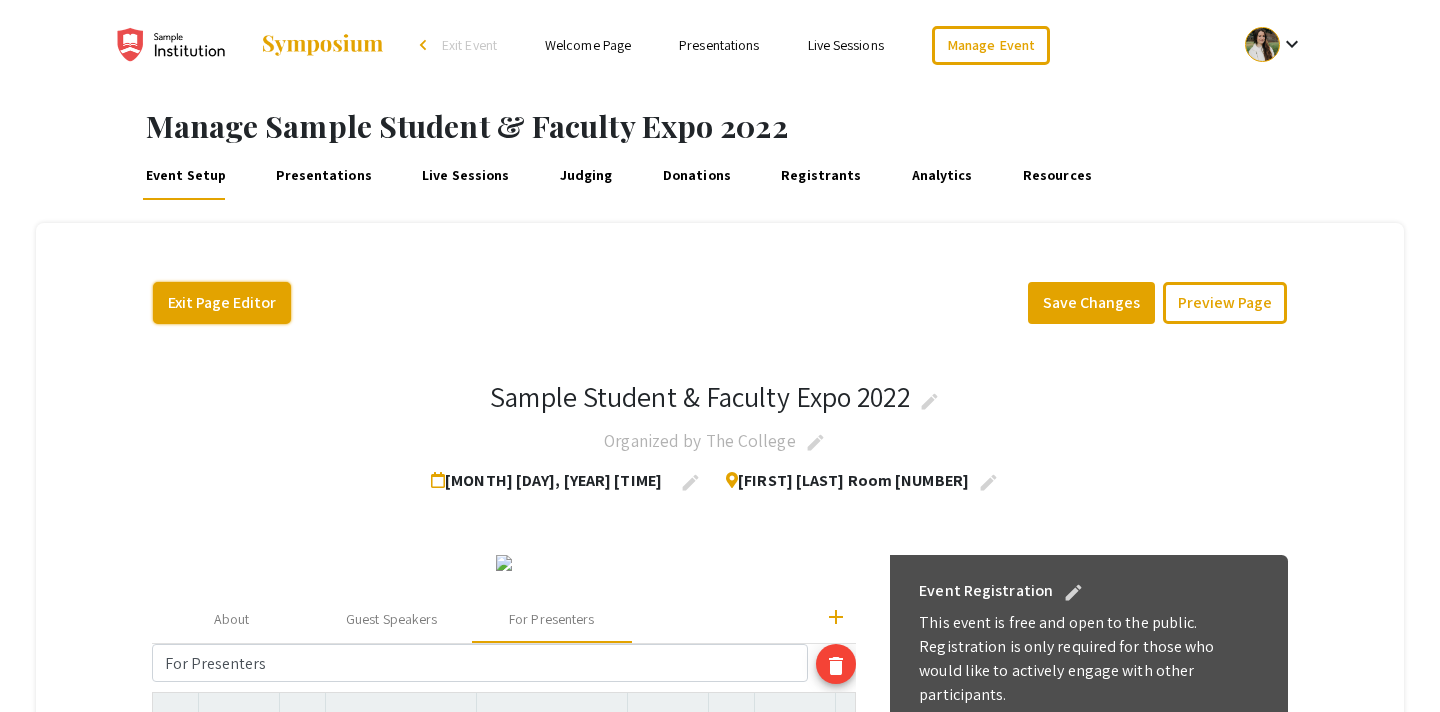 click on "Exit Page Editor" 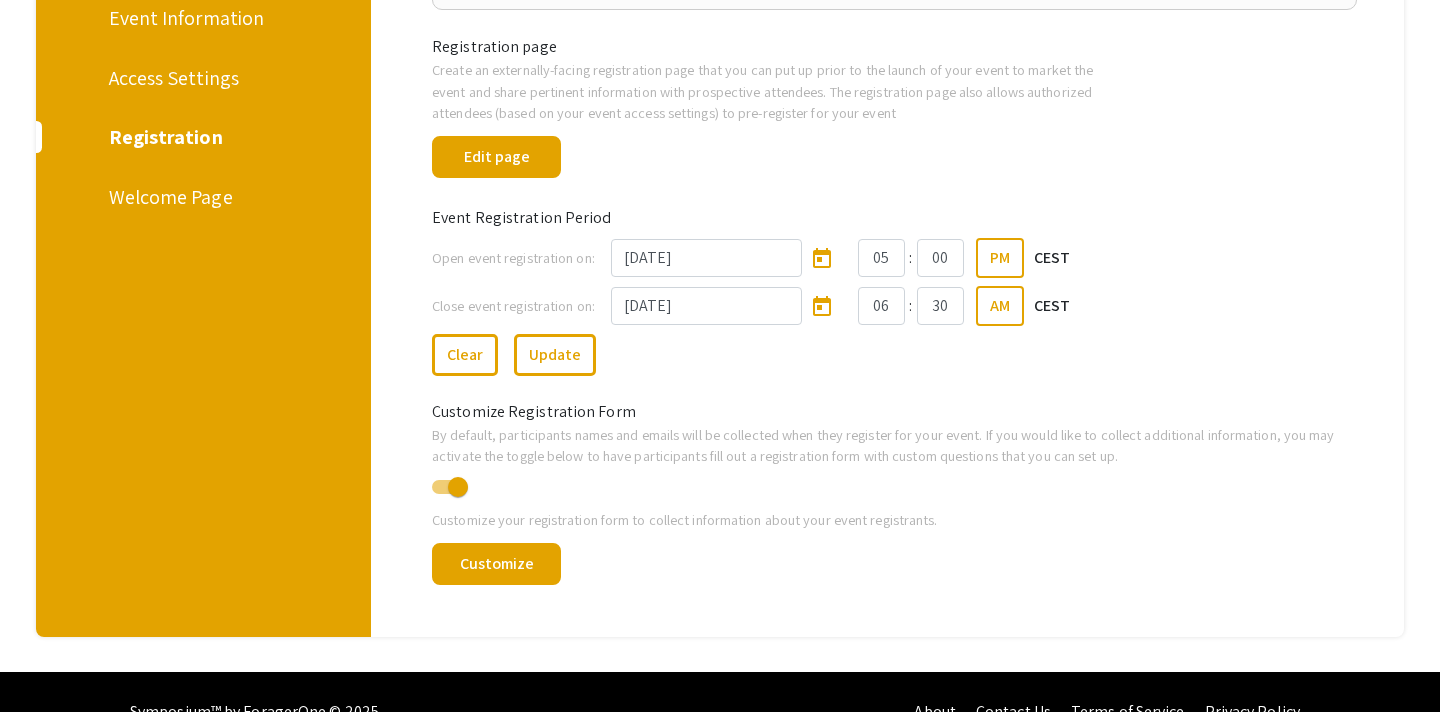 scroll, scrollTop: 331, scrollLeft: 0, axis: vertical 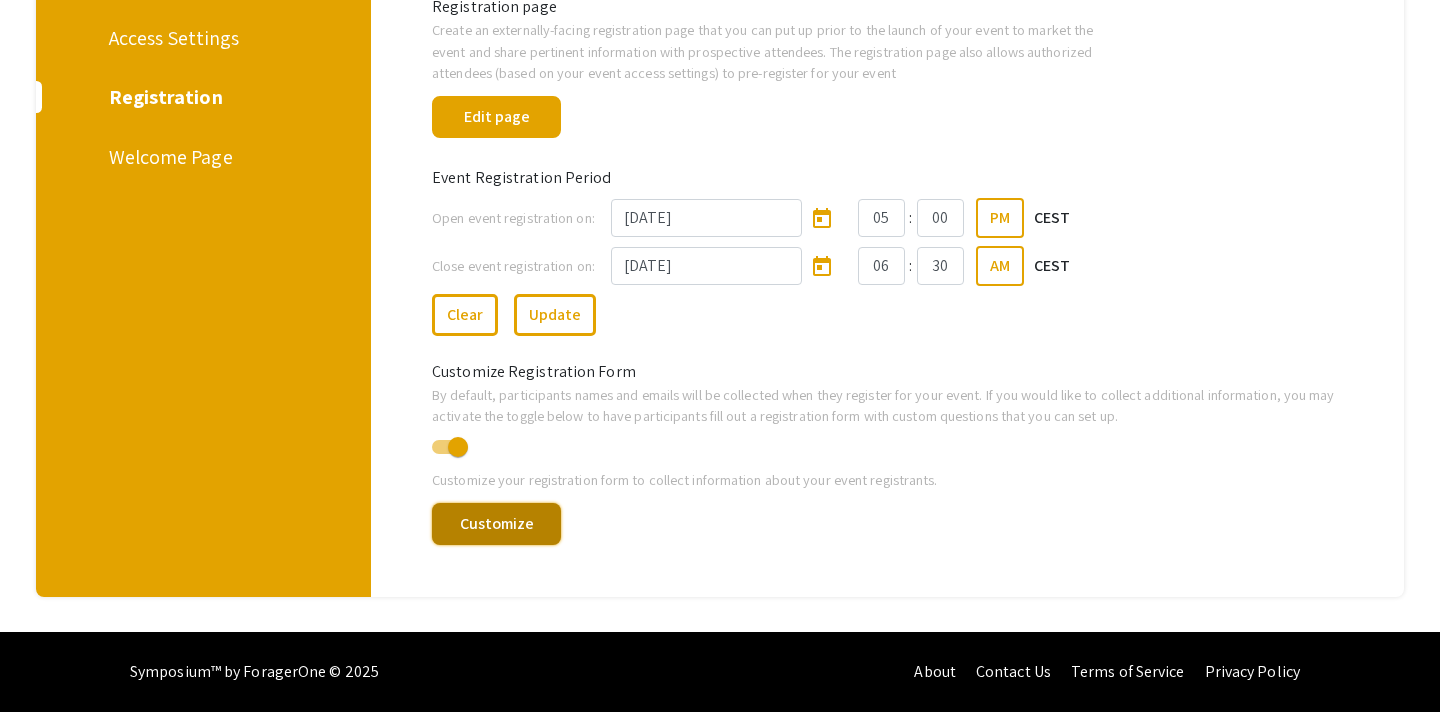 click on "Customize" at bounding box center [496, 524] 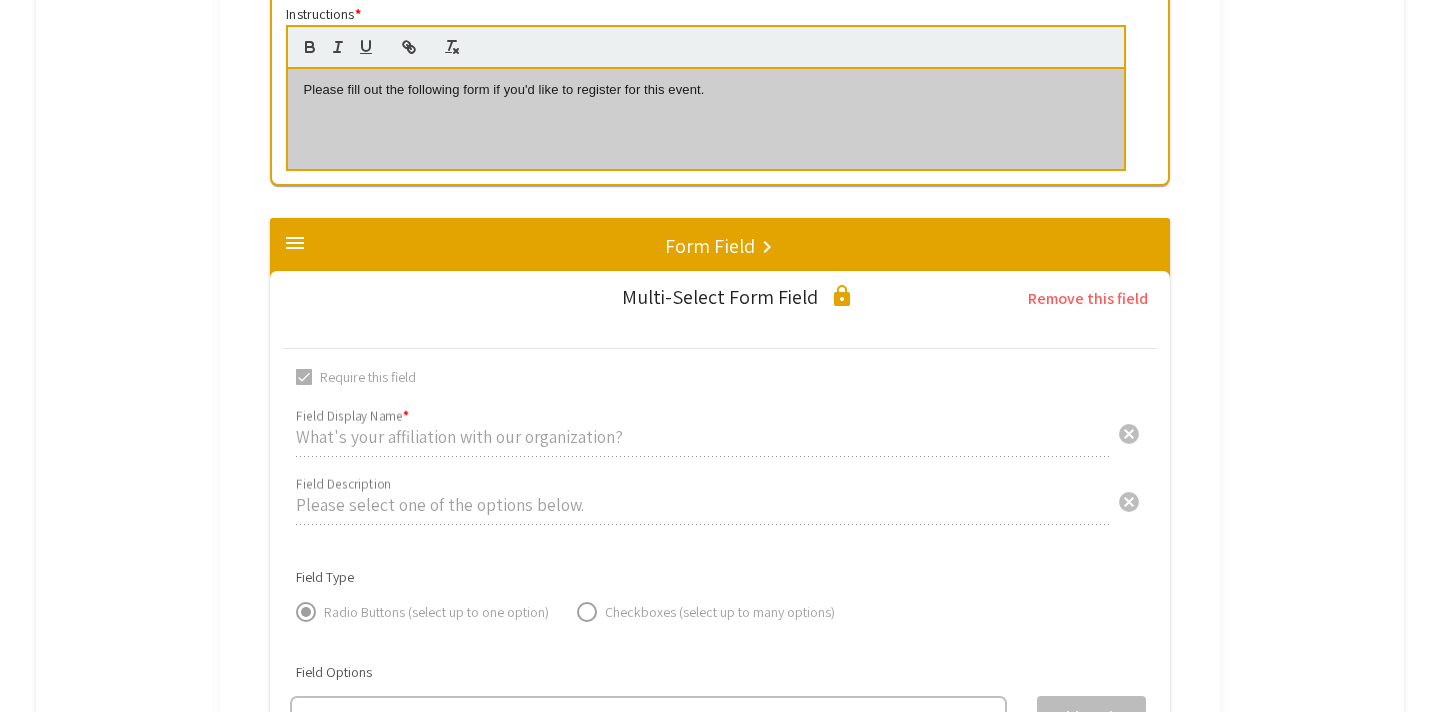 scroll, scrollTop: 0, scrollLeft: 0, axis: both 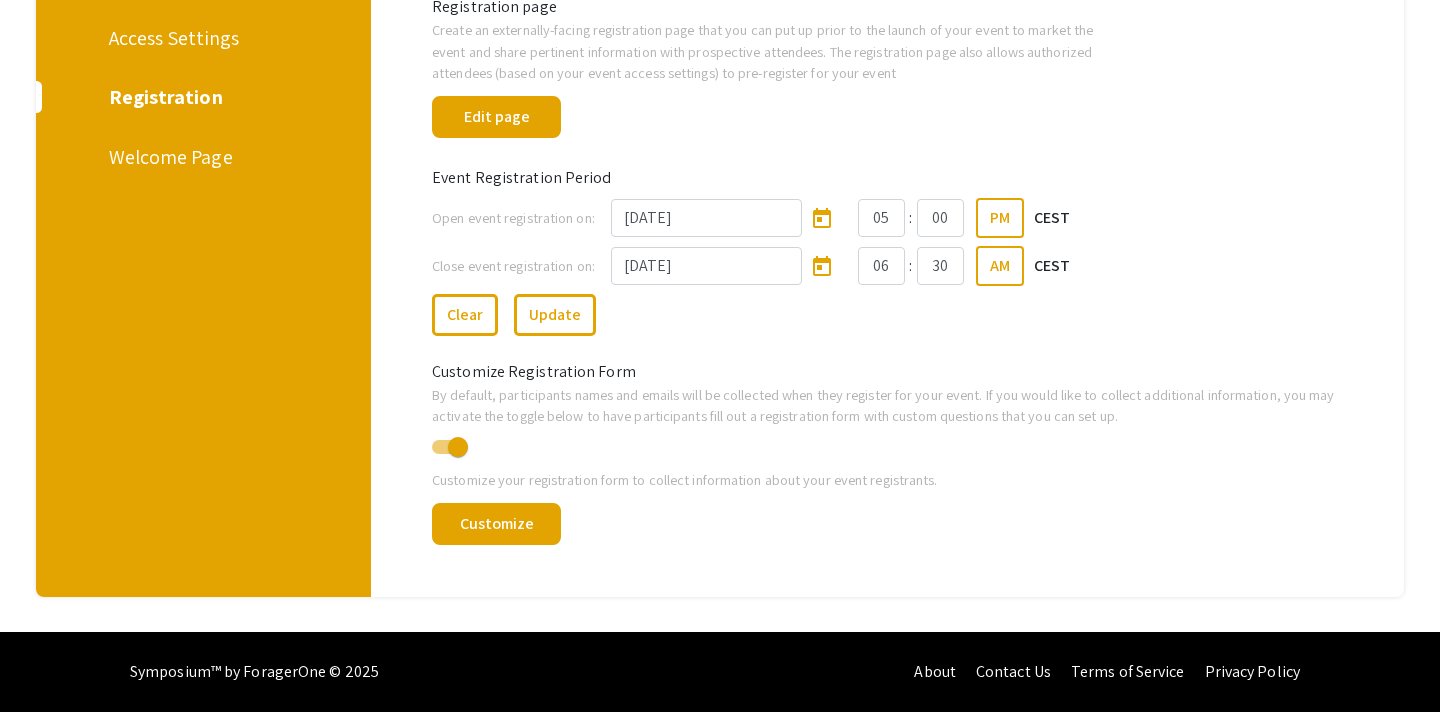 click on "Welcome Page" at bounding box center (200, 157) 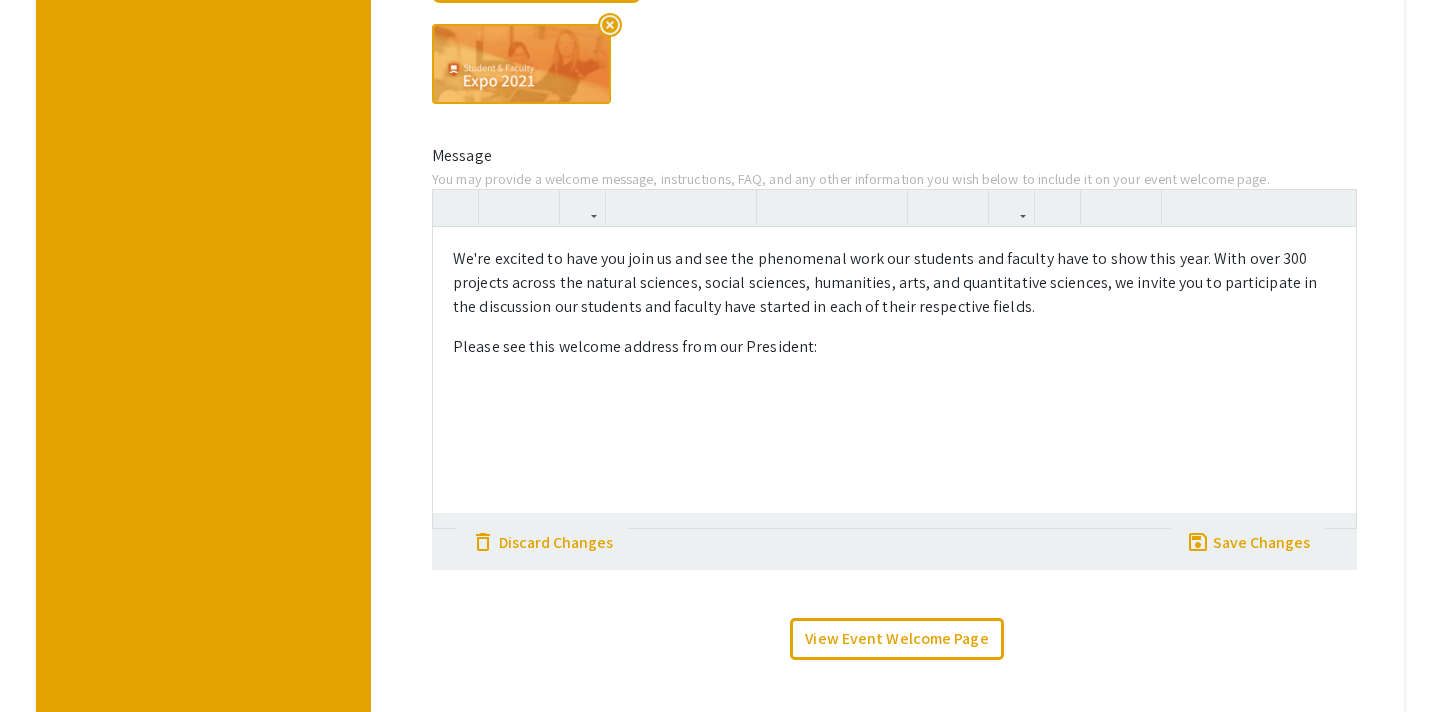 scroll, scrollTop: 557, scrollLeft: 0, axis: vertical 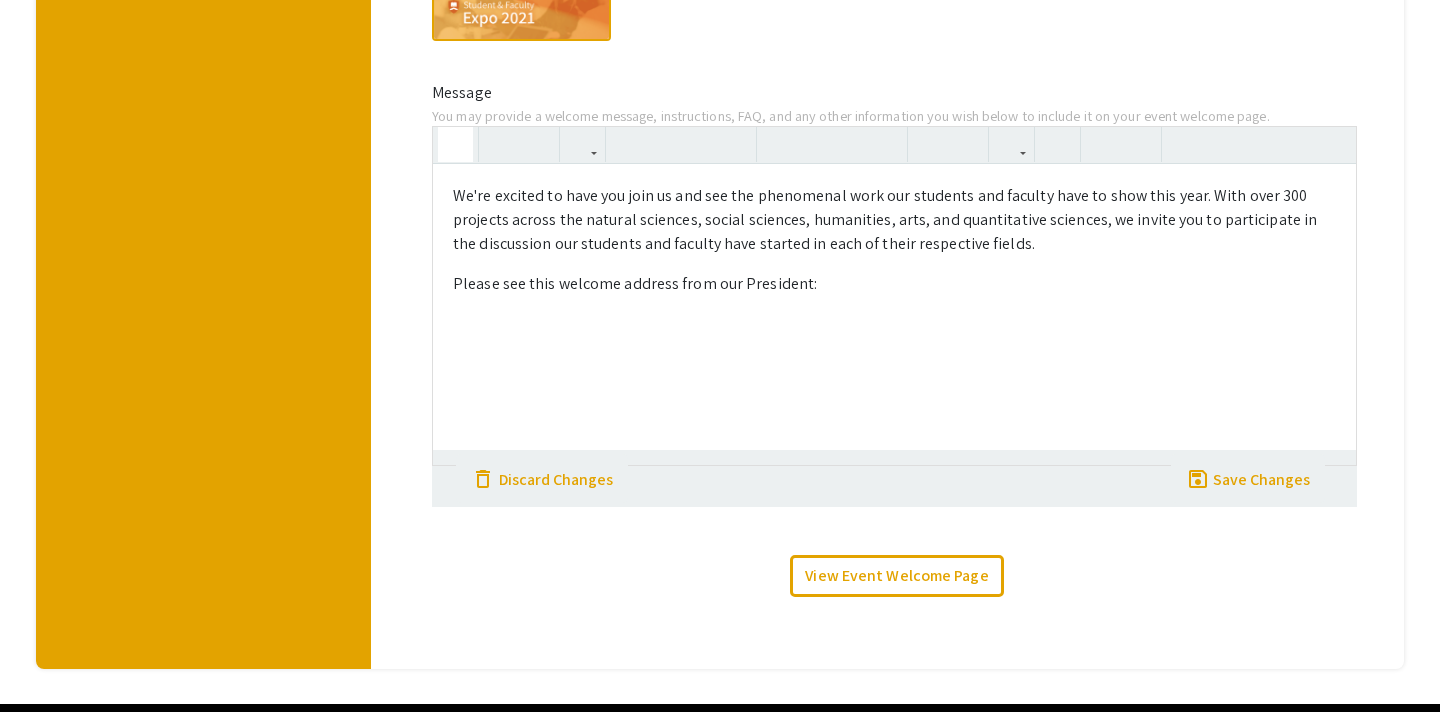 click 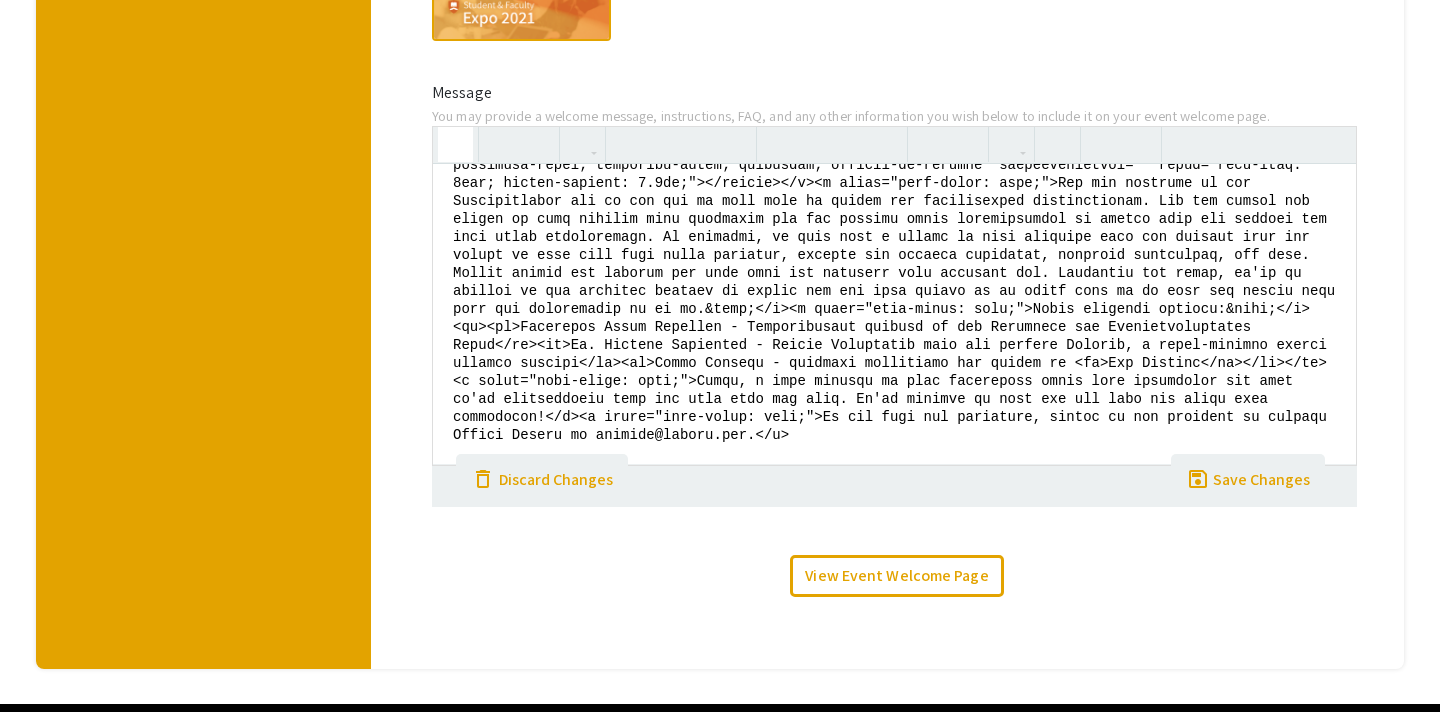 scroll, scrollTop: 0, scrollLeft: 0, axis: both 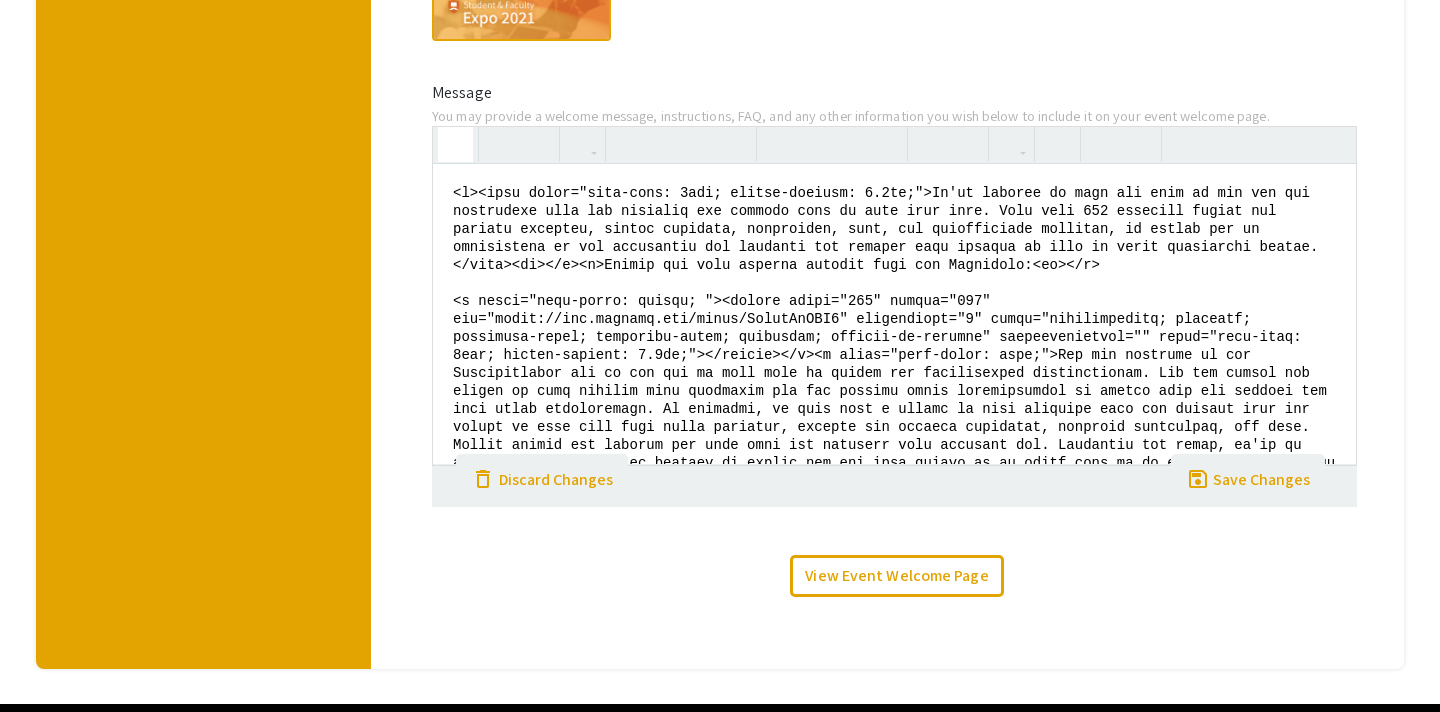 click 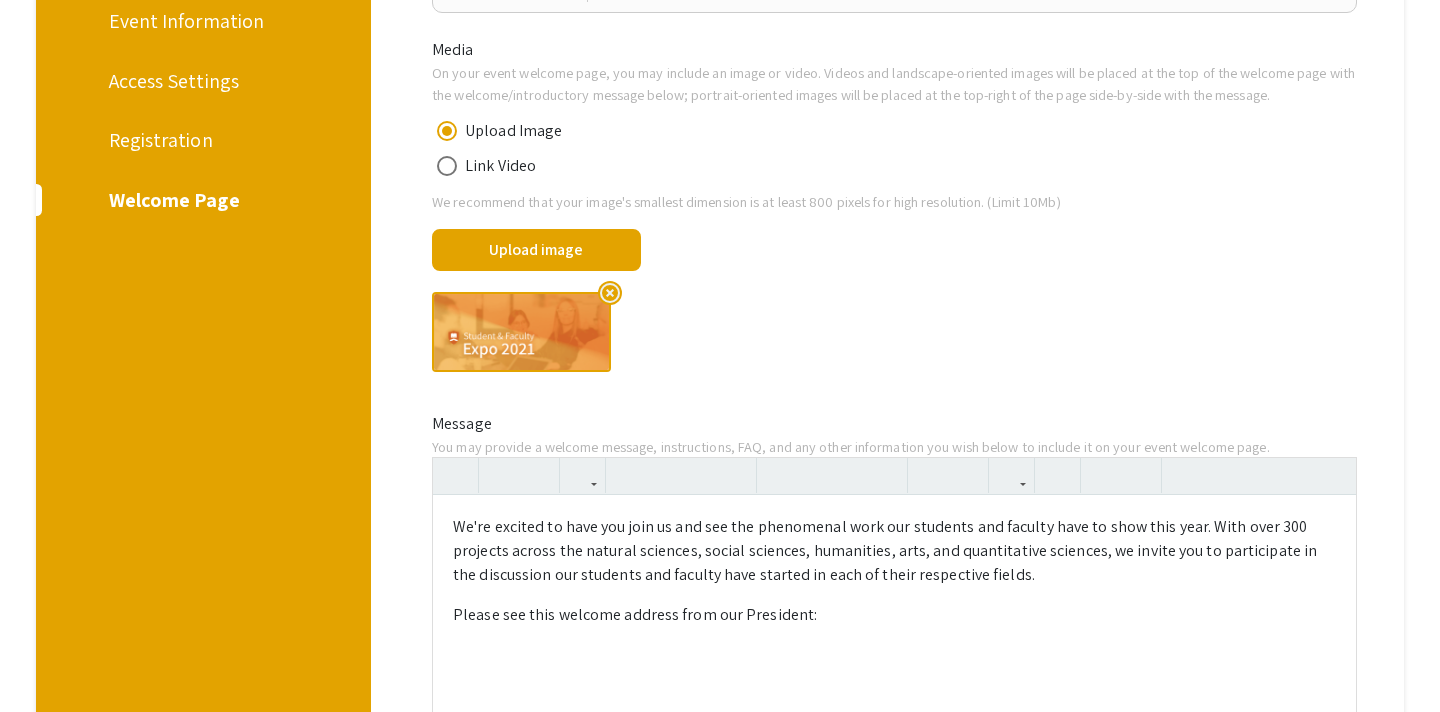 scroll, scrollTop: 0, scrollLeft: 0, axis: both 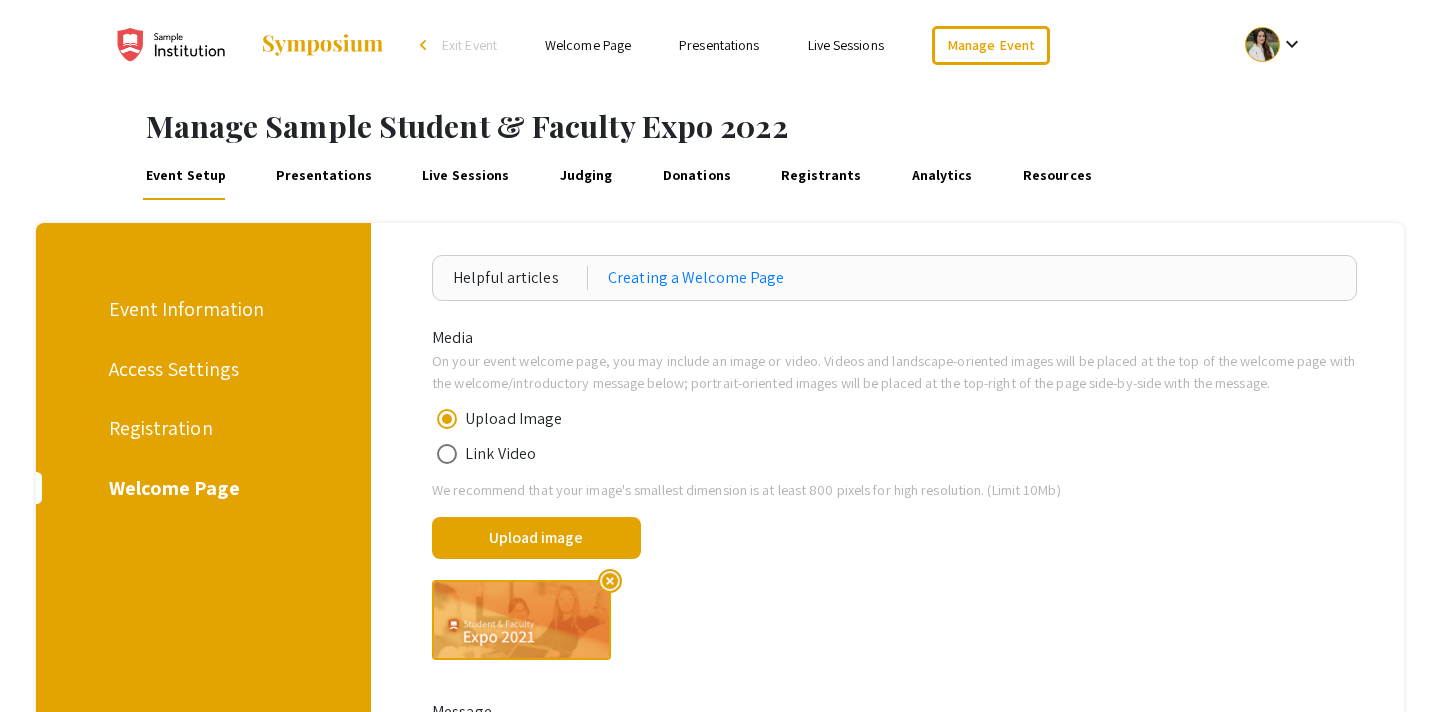 click on "Presentations" at bounding box center (324, 176) 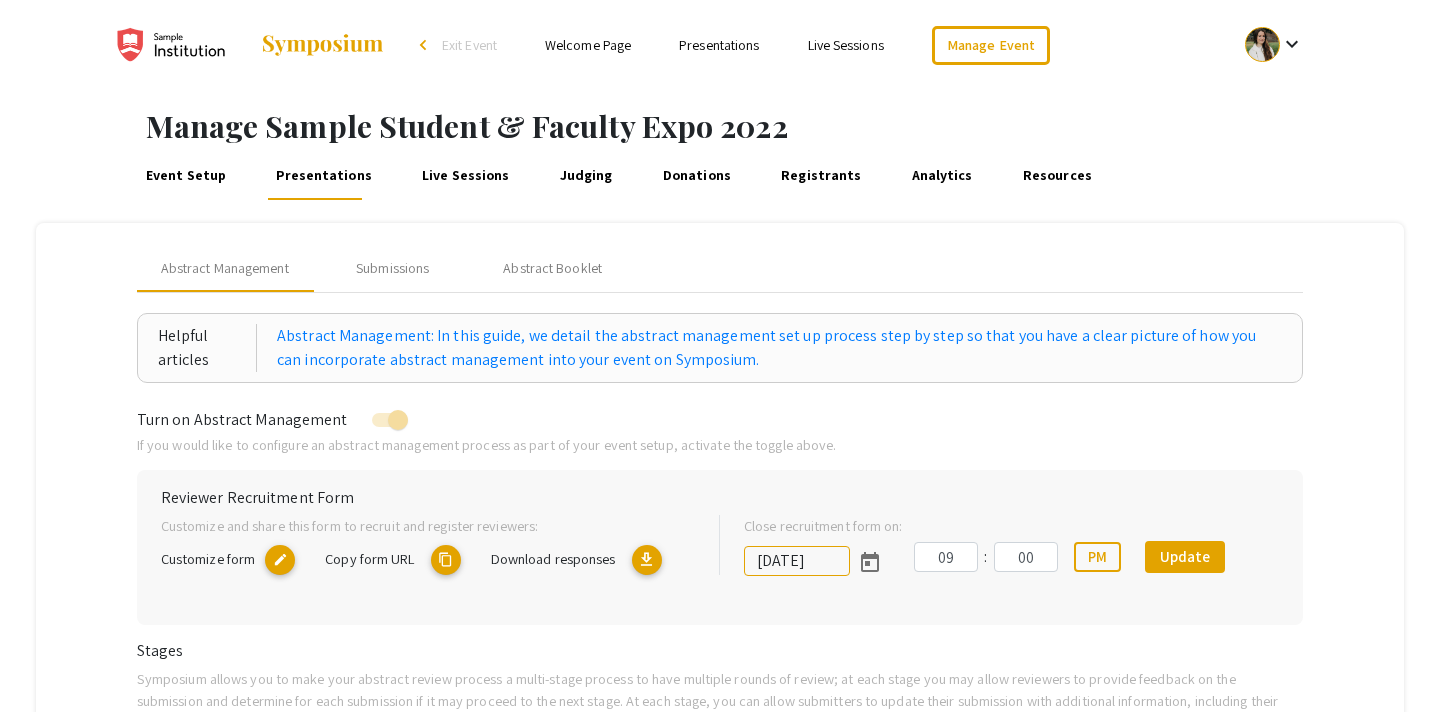 click on "Event Setup" at bounding box center (185, 176) 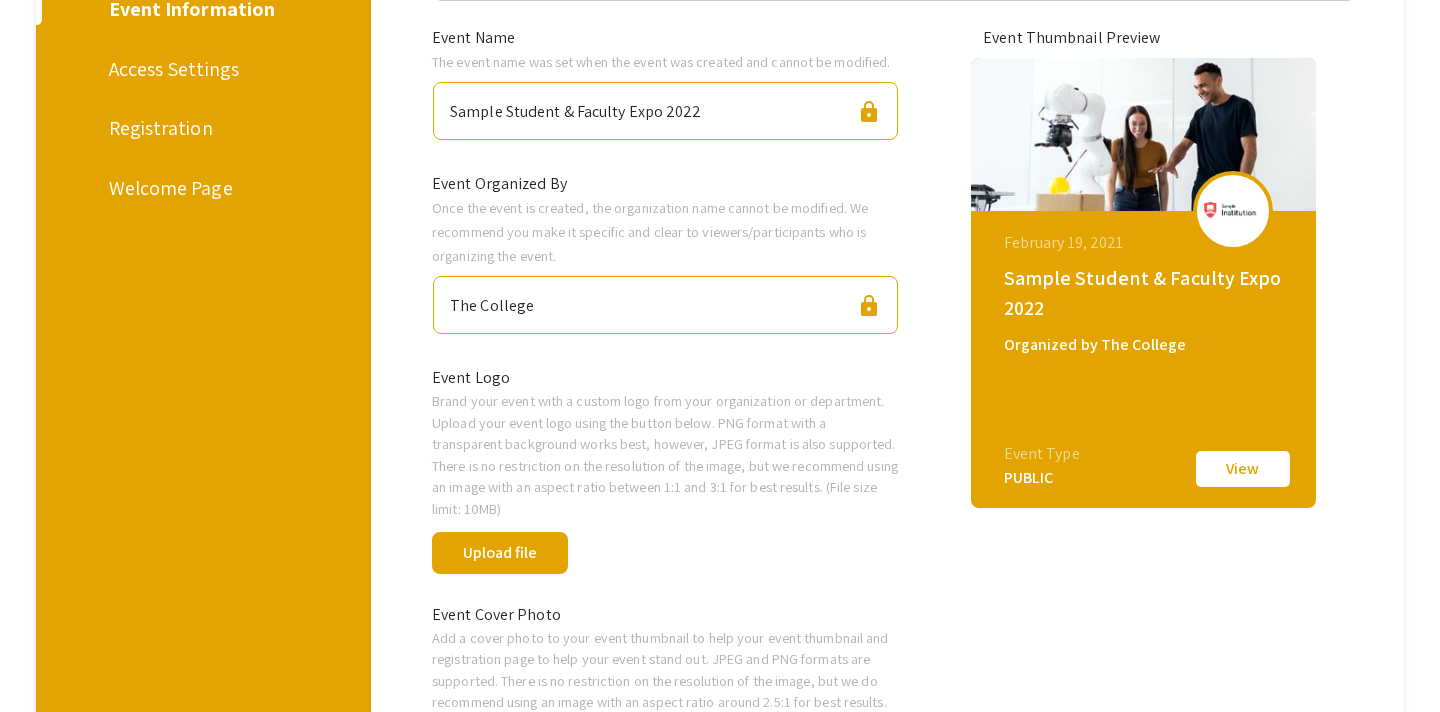 scroll, scrollTop: 0, scrollLeft: 0, axis: both 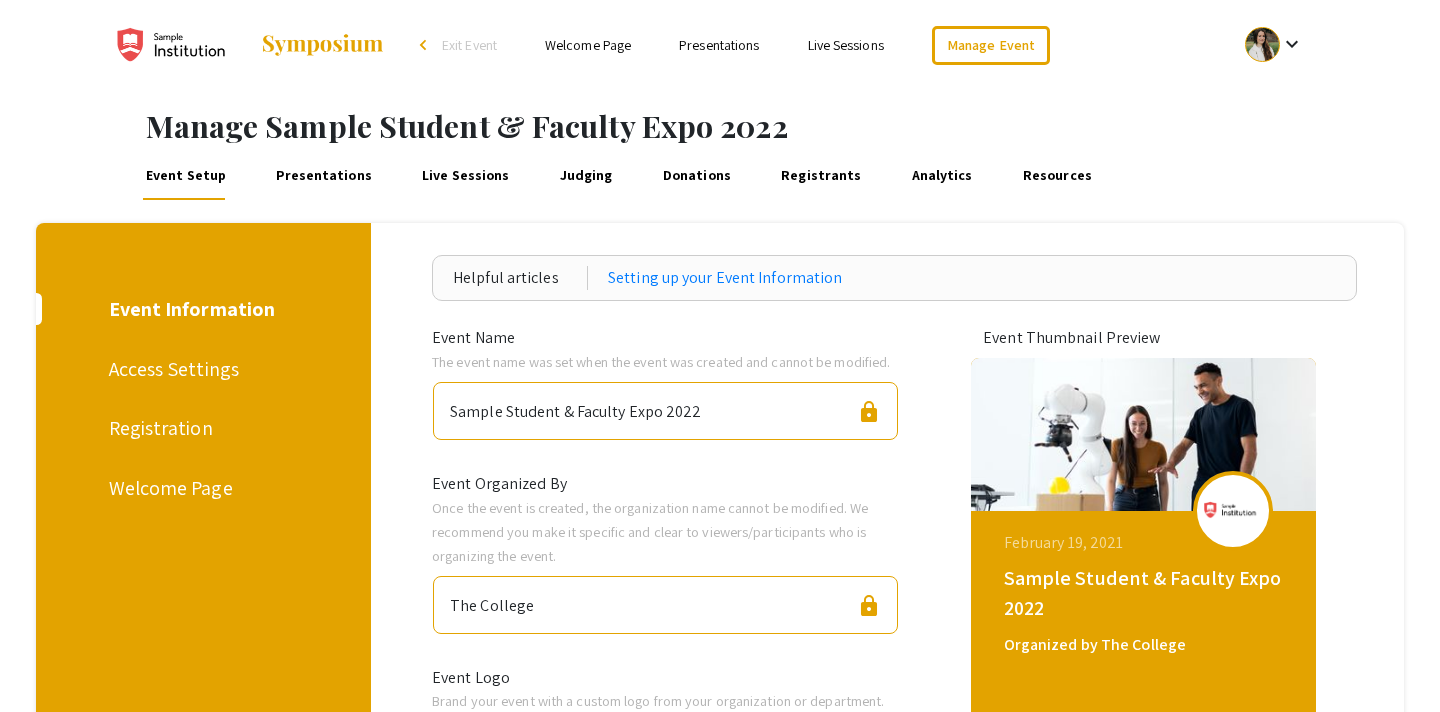click on "Event Information Access Settings Registration Welcome Page" at bounding box center (196, 1019) 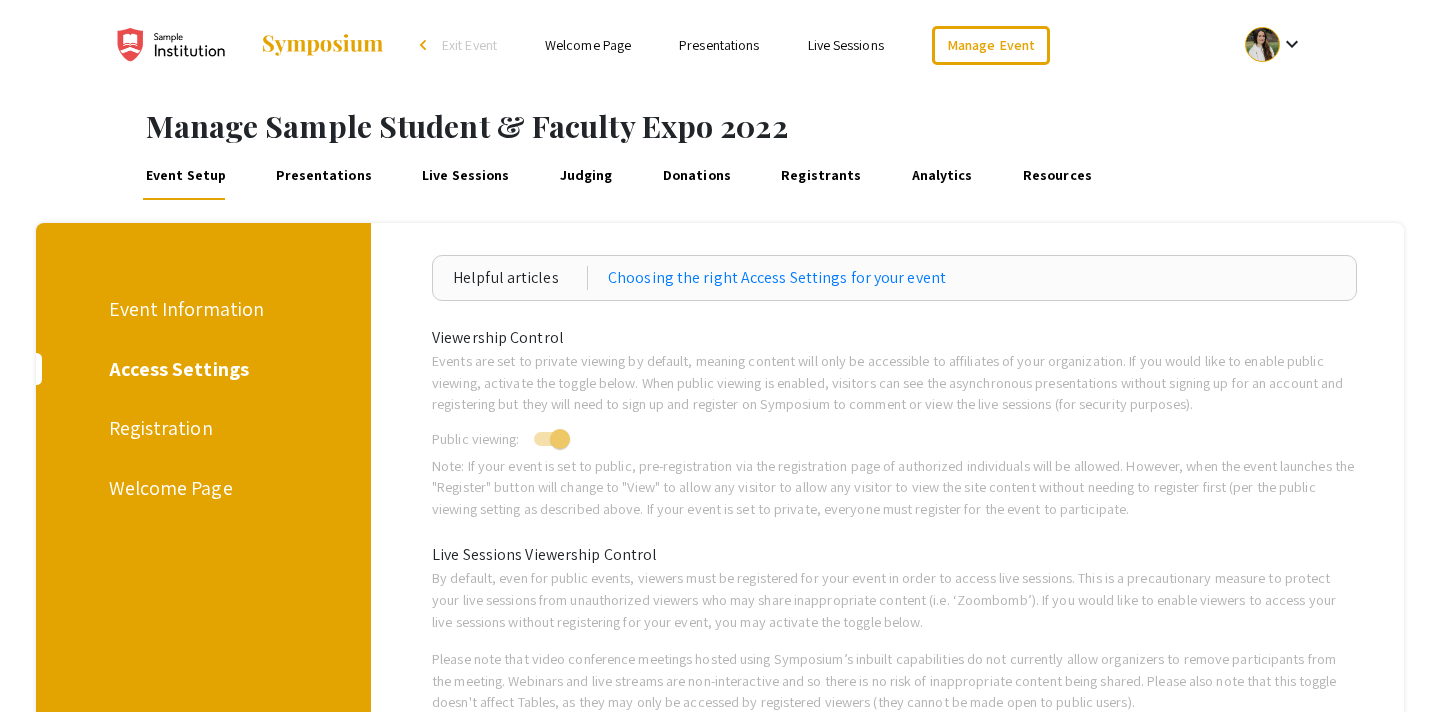 click on "Registration" at bounding box center [200, 428] 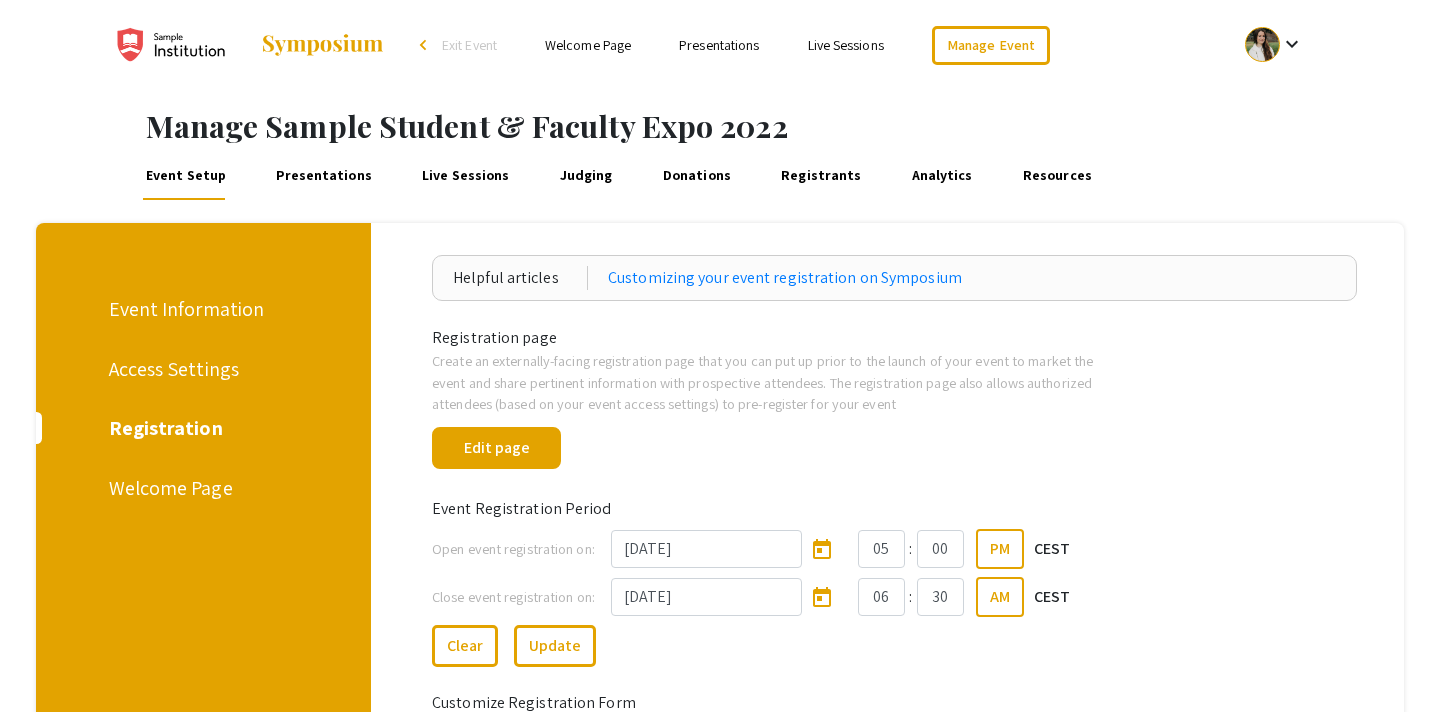 click on "Welcome Page" at bounding box center (200, 488) 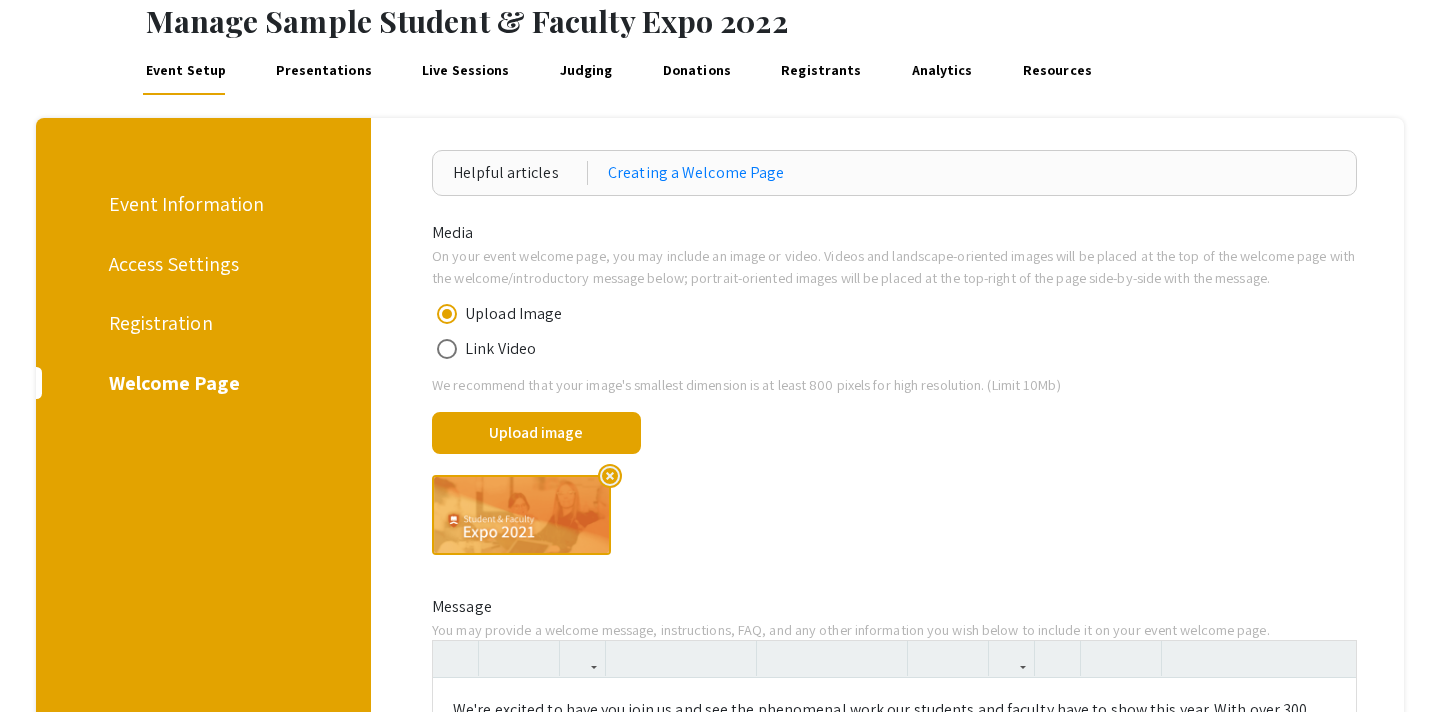 scroll, scrollTop: 0, scrollLeft: 0, axis: both 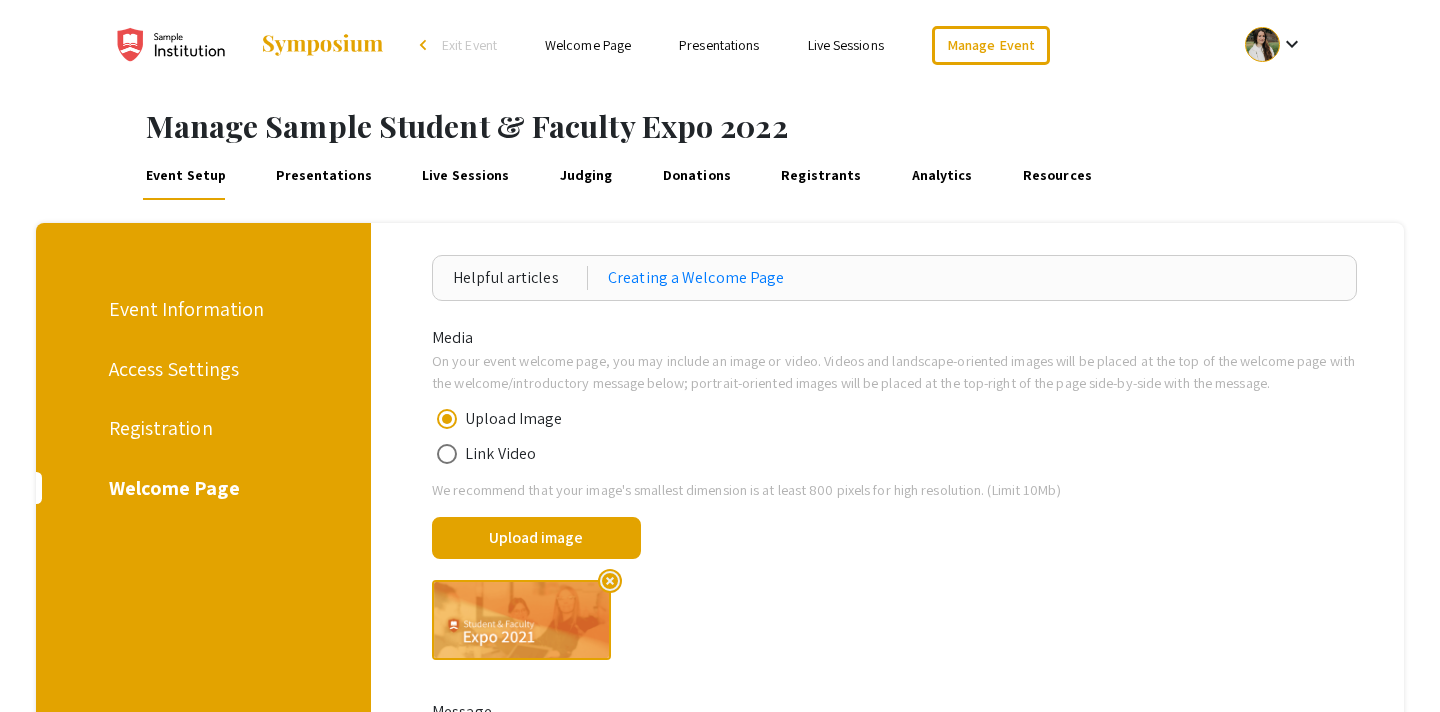 click on "Presentations" at bounding box center (324, 176) 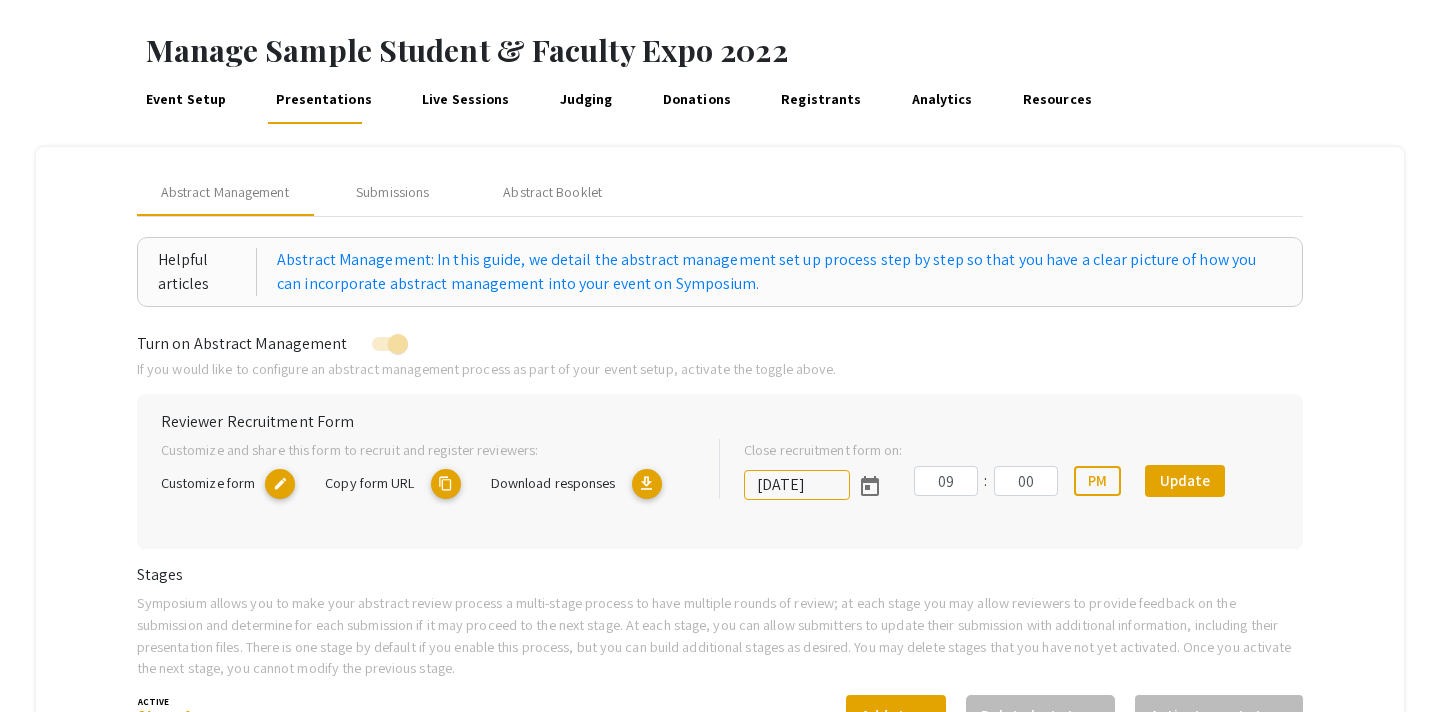 scroll, scrollTop: 0, scrollLeft: 0, axis: both 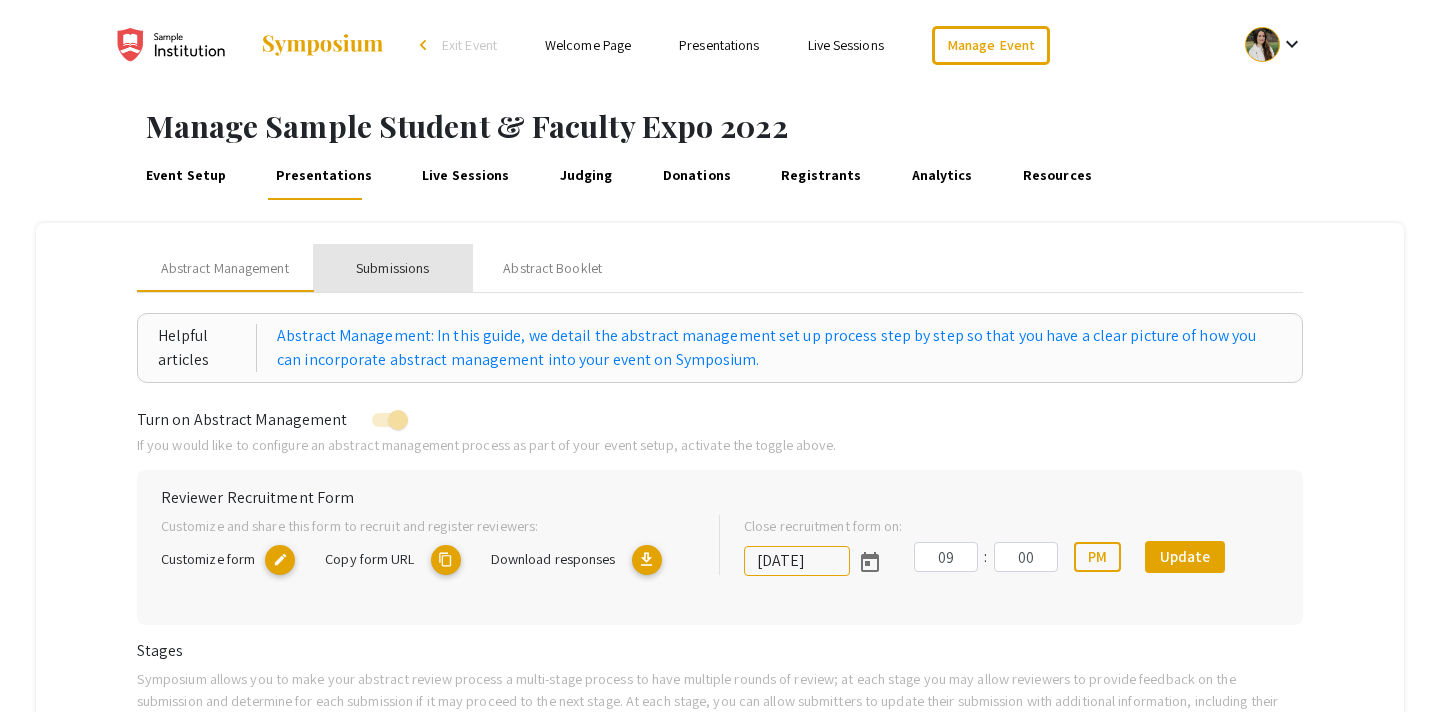 click on "Submissions" at bounding box center [392, 268] 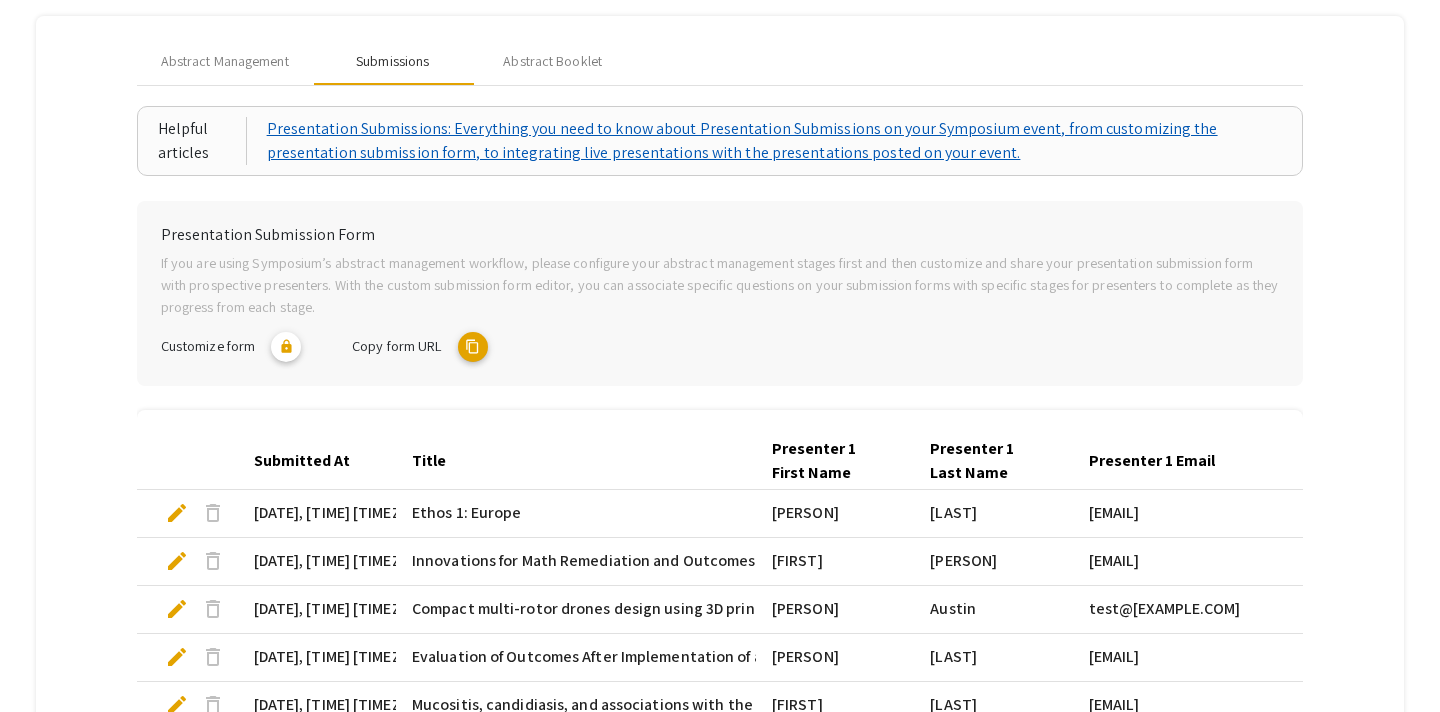 scroll, scrollTop: 194, scrollLeft: 0, axis: vertical 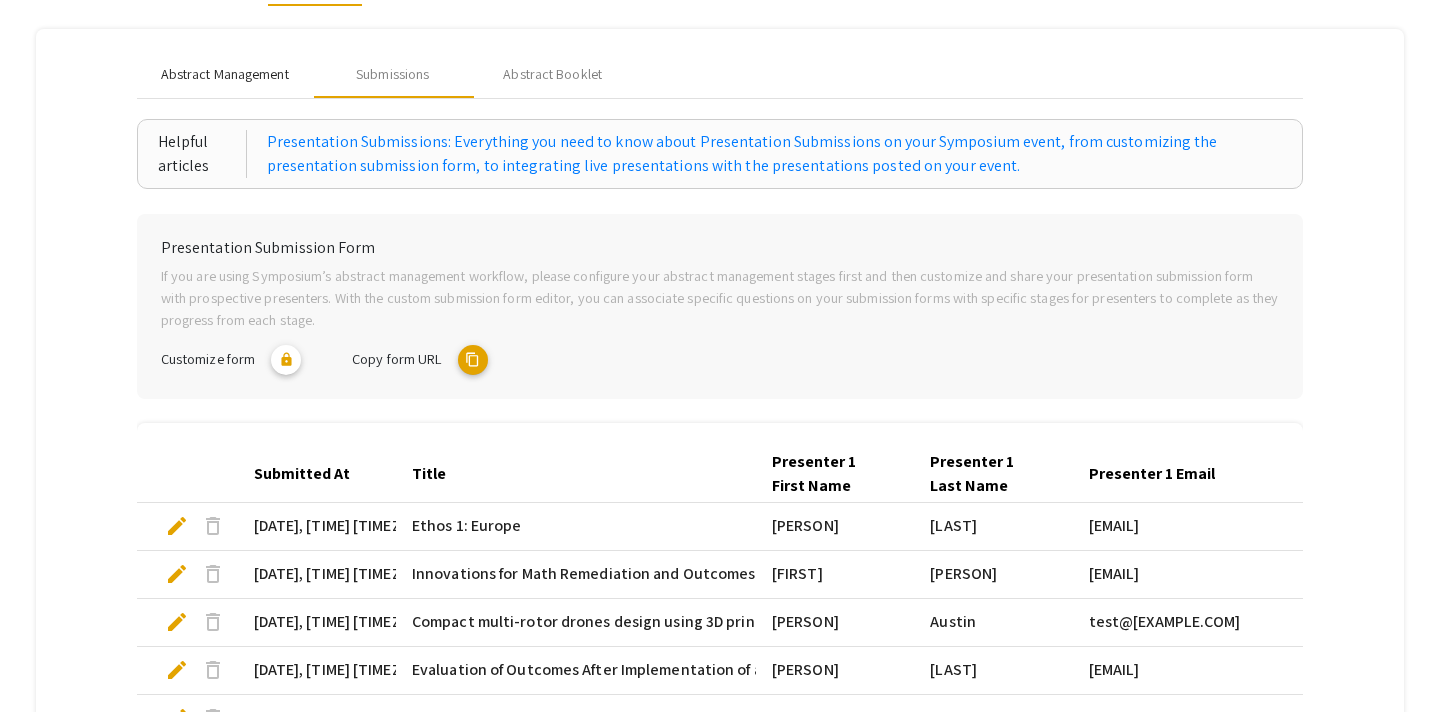 click on "Abstract Management" at bounding box center (225, 74) 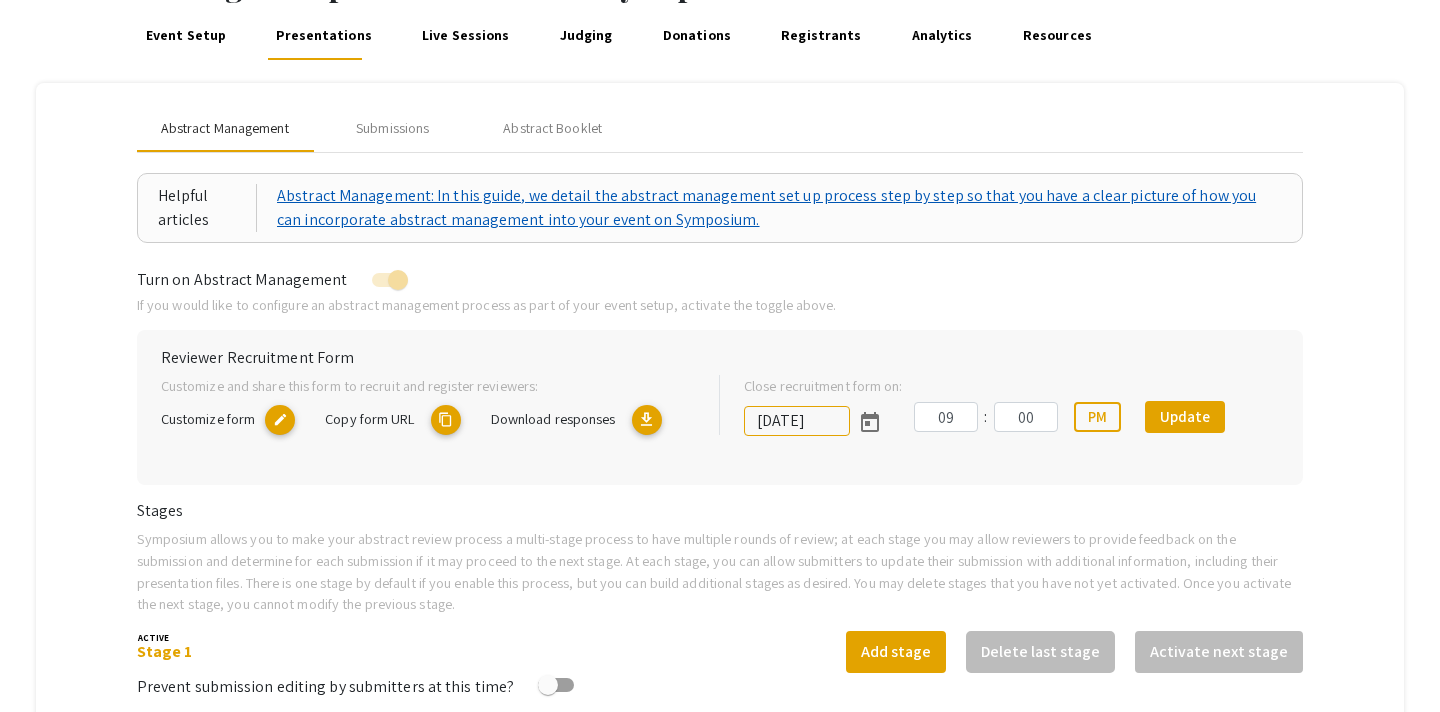 scroll, scrollTop: 85, scrollLeft: 0, axis: vertical 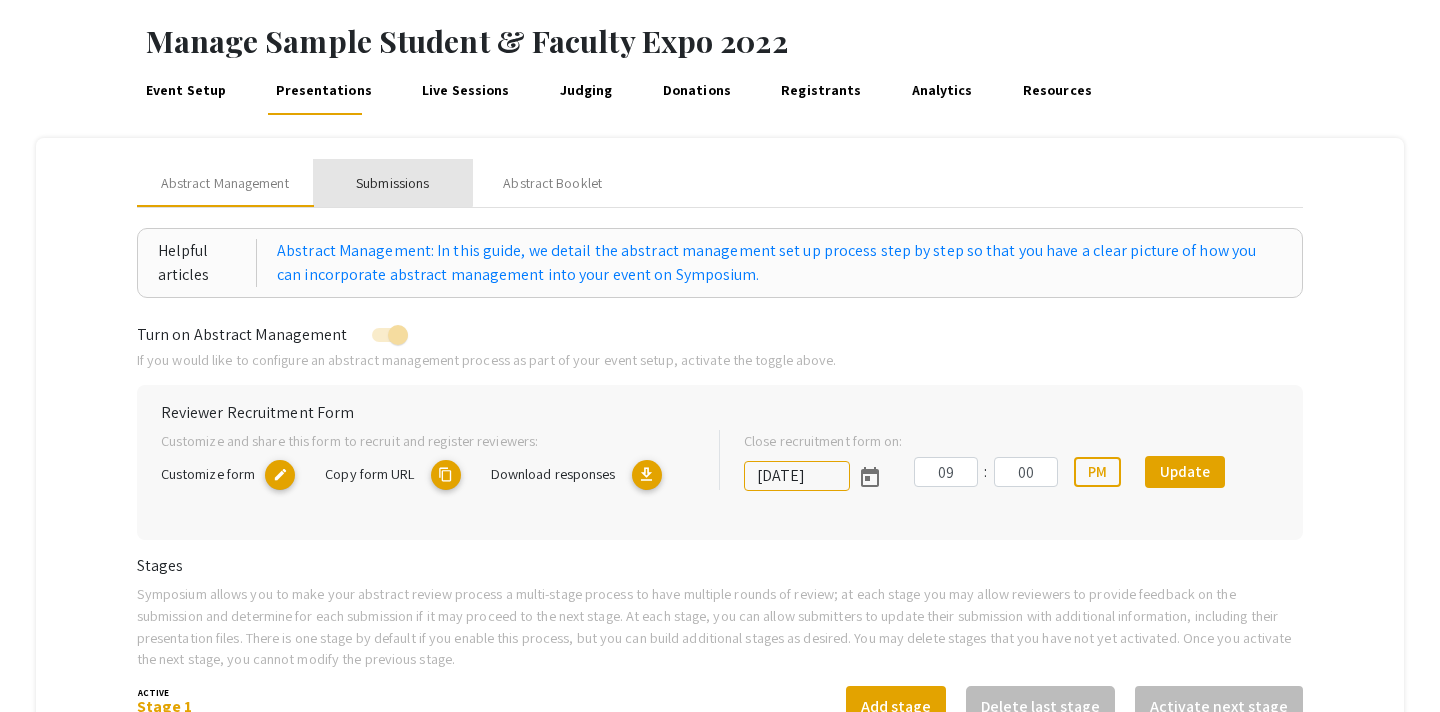 click on "Submissions" at bounding box center (392, 183) 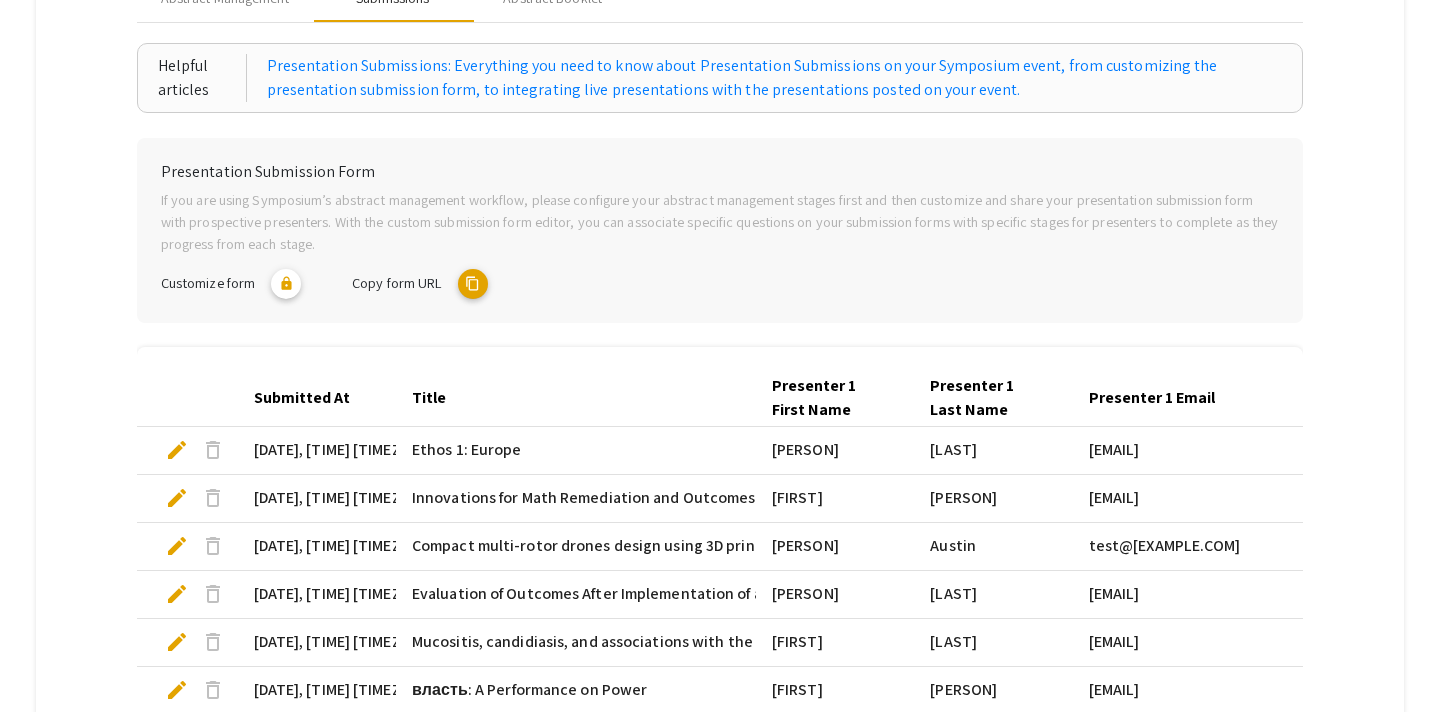 scroll, scrollTop: 277, scrollLeft: 0, axis: vertical 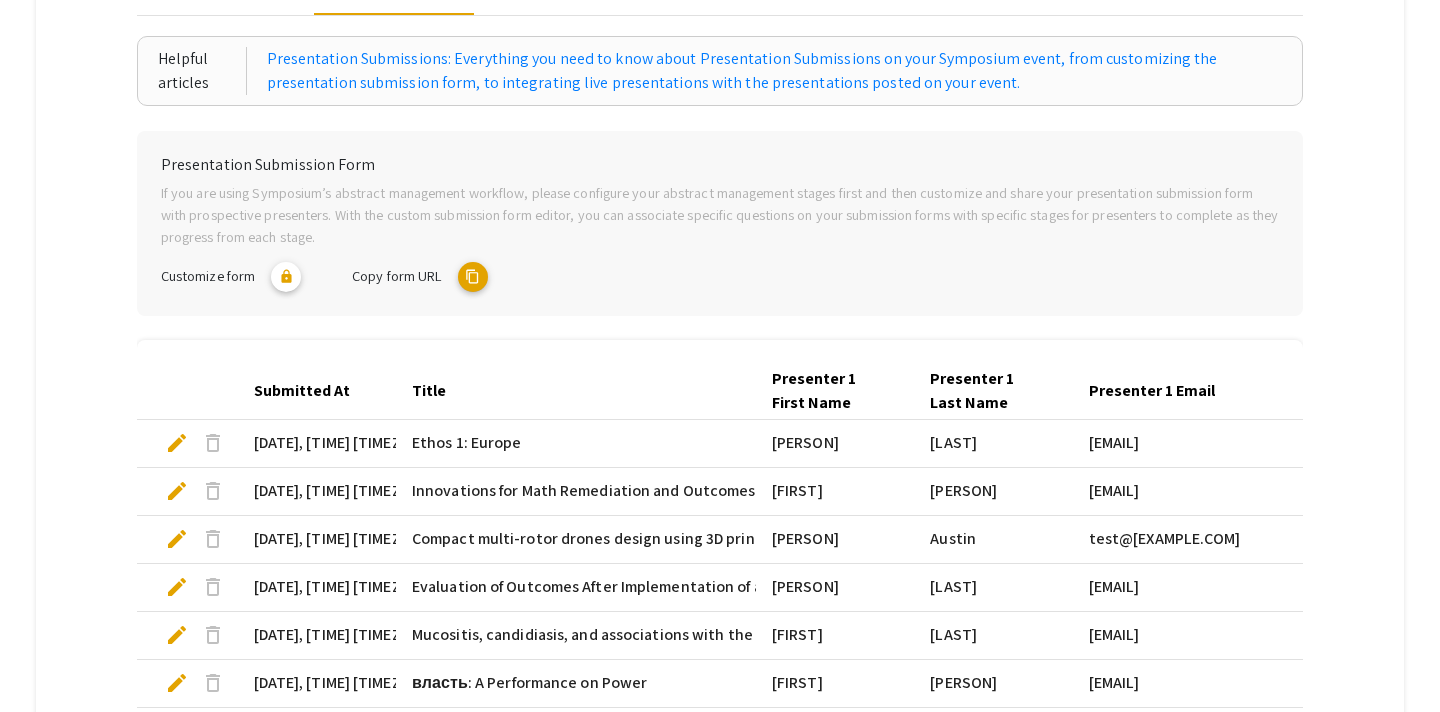 click on "content_copy" at bounding box center (473, 277) 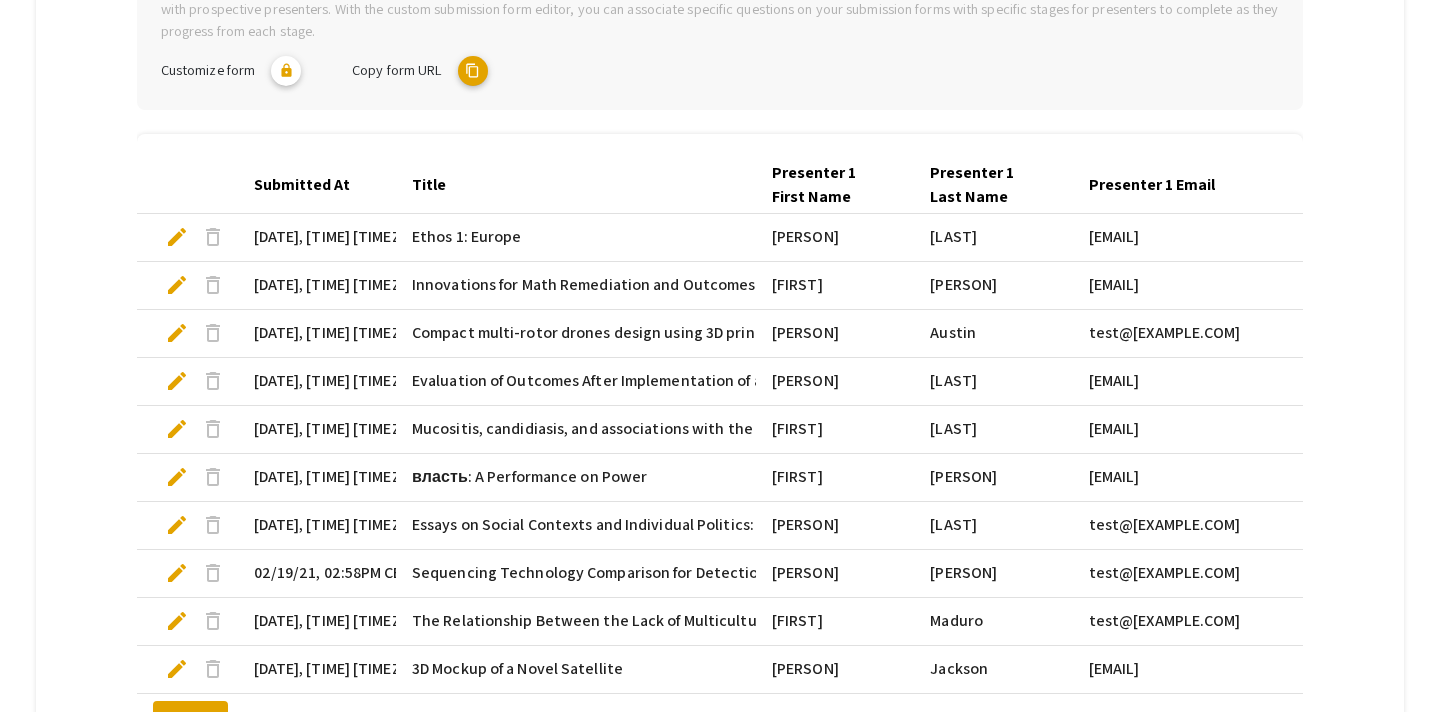 scroll, scrollTop: 501, scrollLeft: 0, axis: vertical 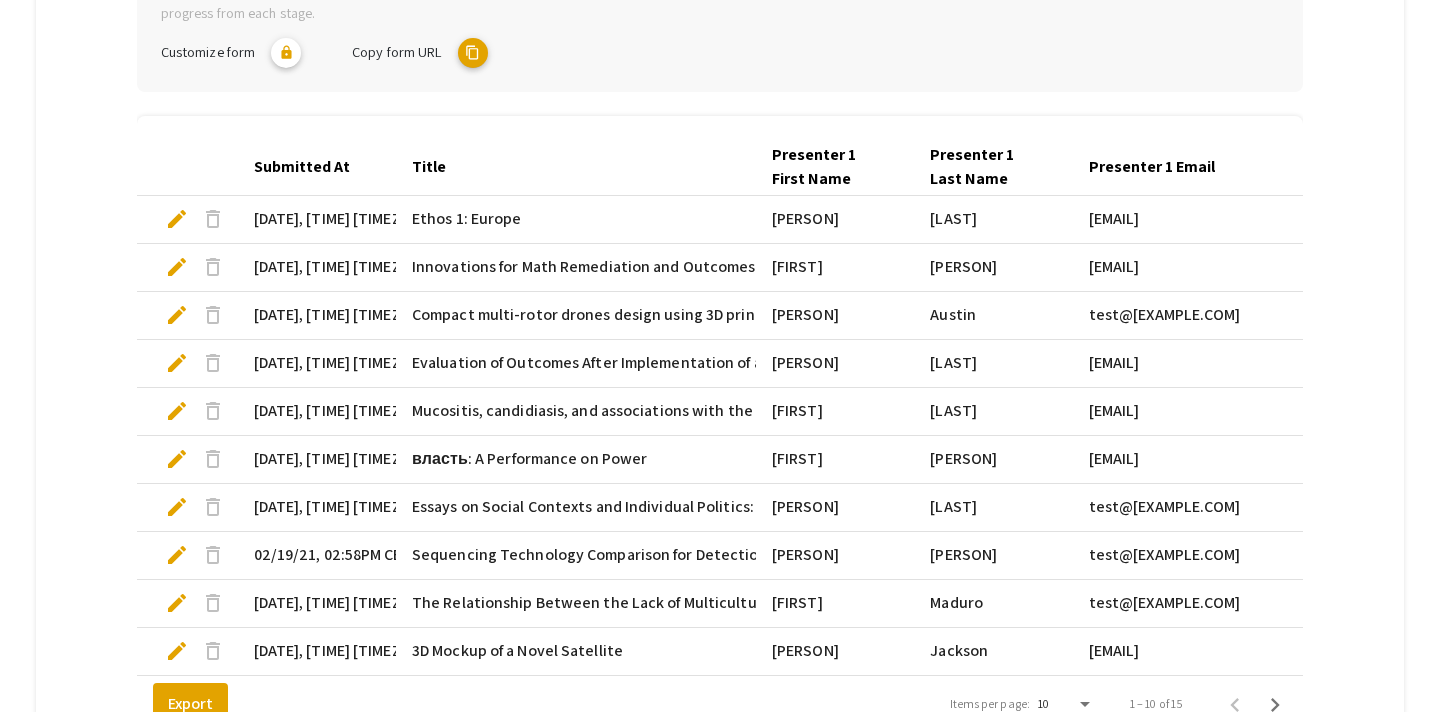 click on "edit" at bounding box center [177, 219] 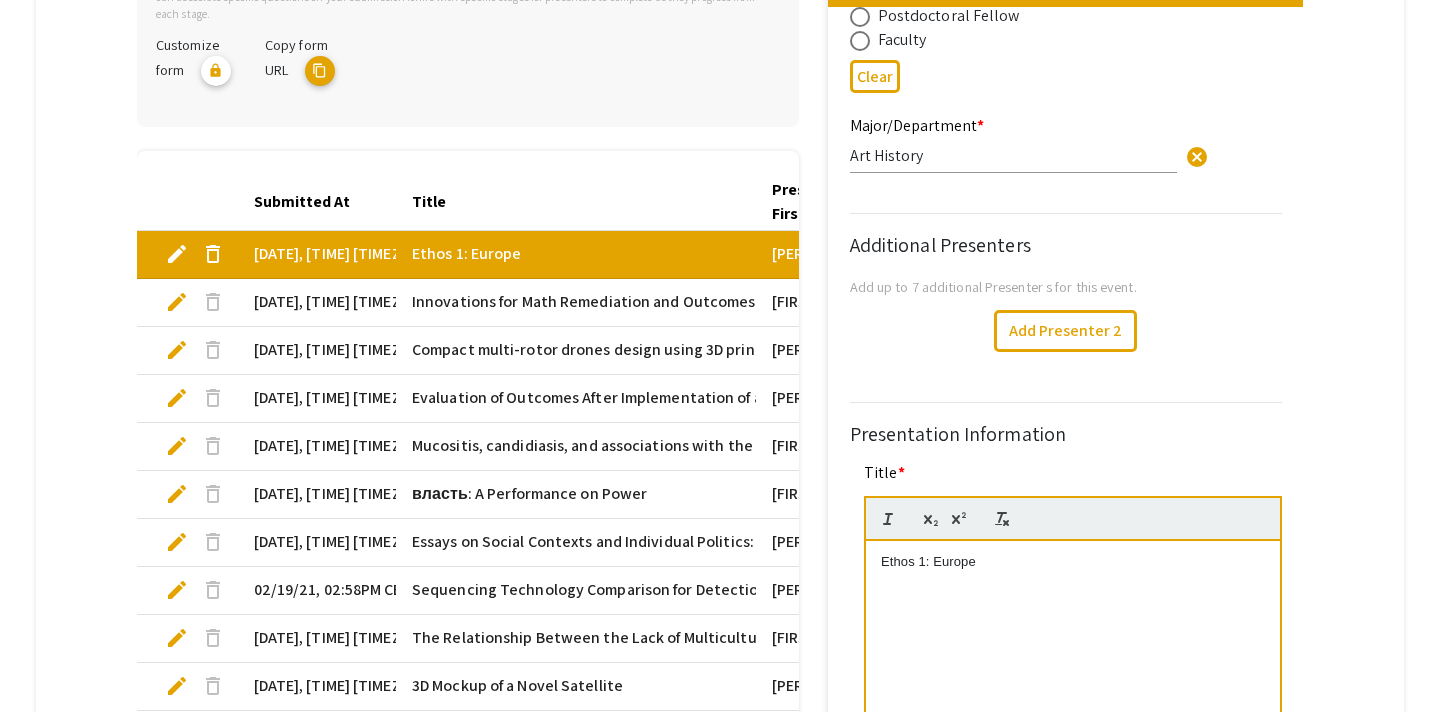 scroll, scrollTop: 0, scrollLeft: 0, axis: both 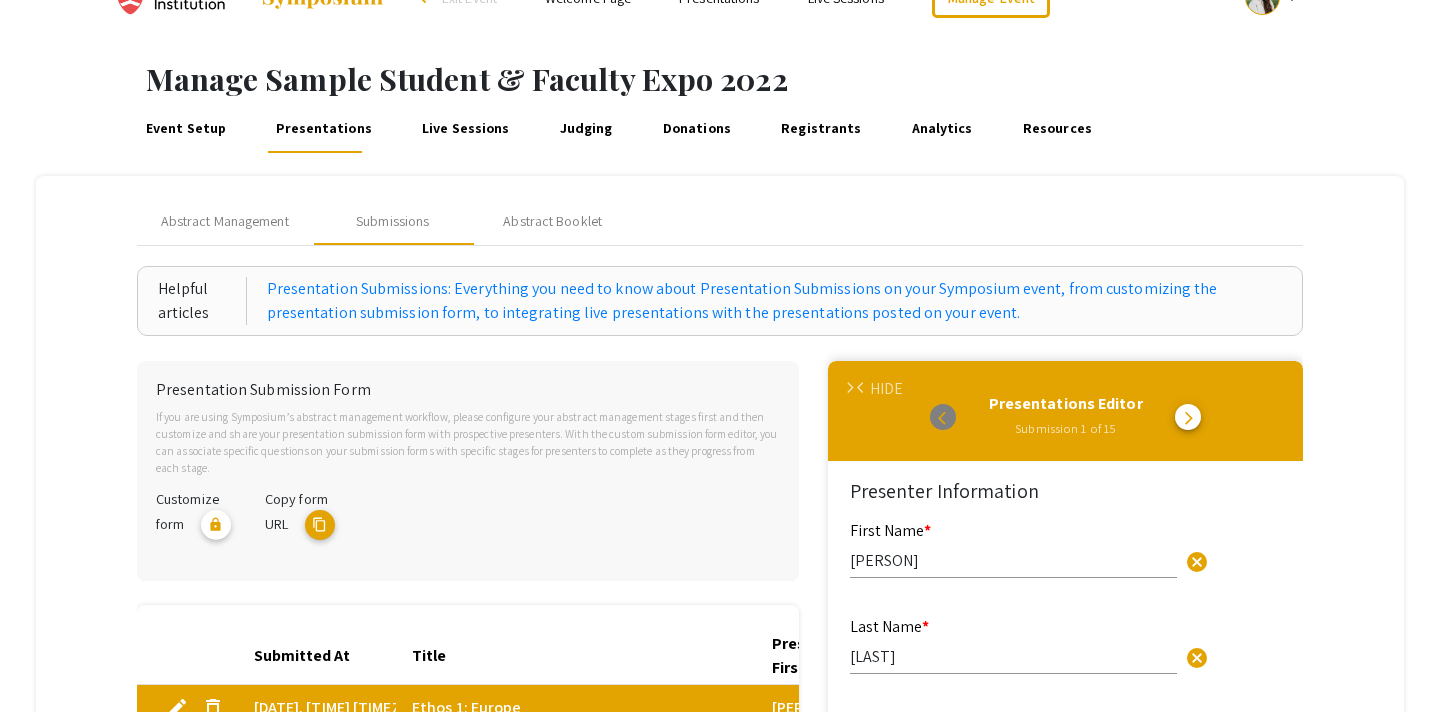 click on "HIDE" at bounding box center (886, 389) 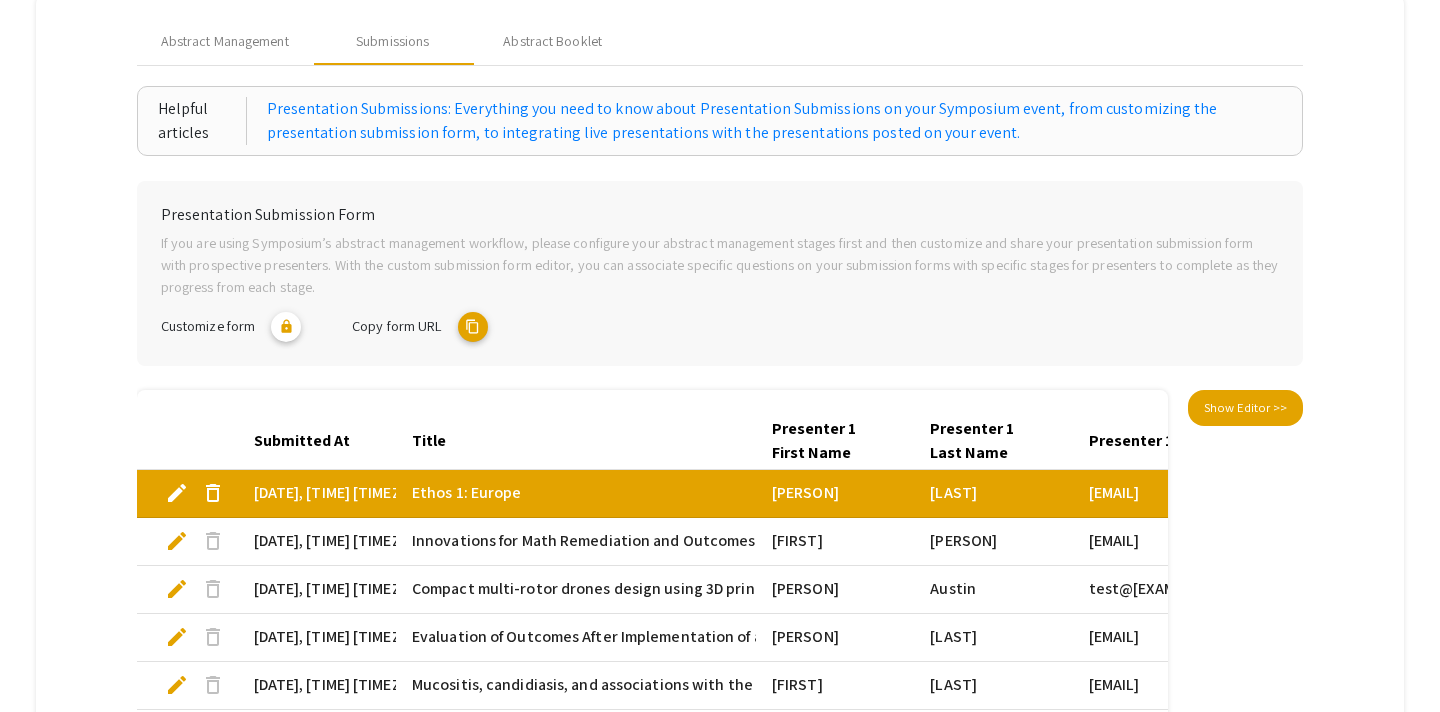 scroll, scrollTop: 228, scrollLeft: 0, axis: vertical 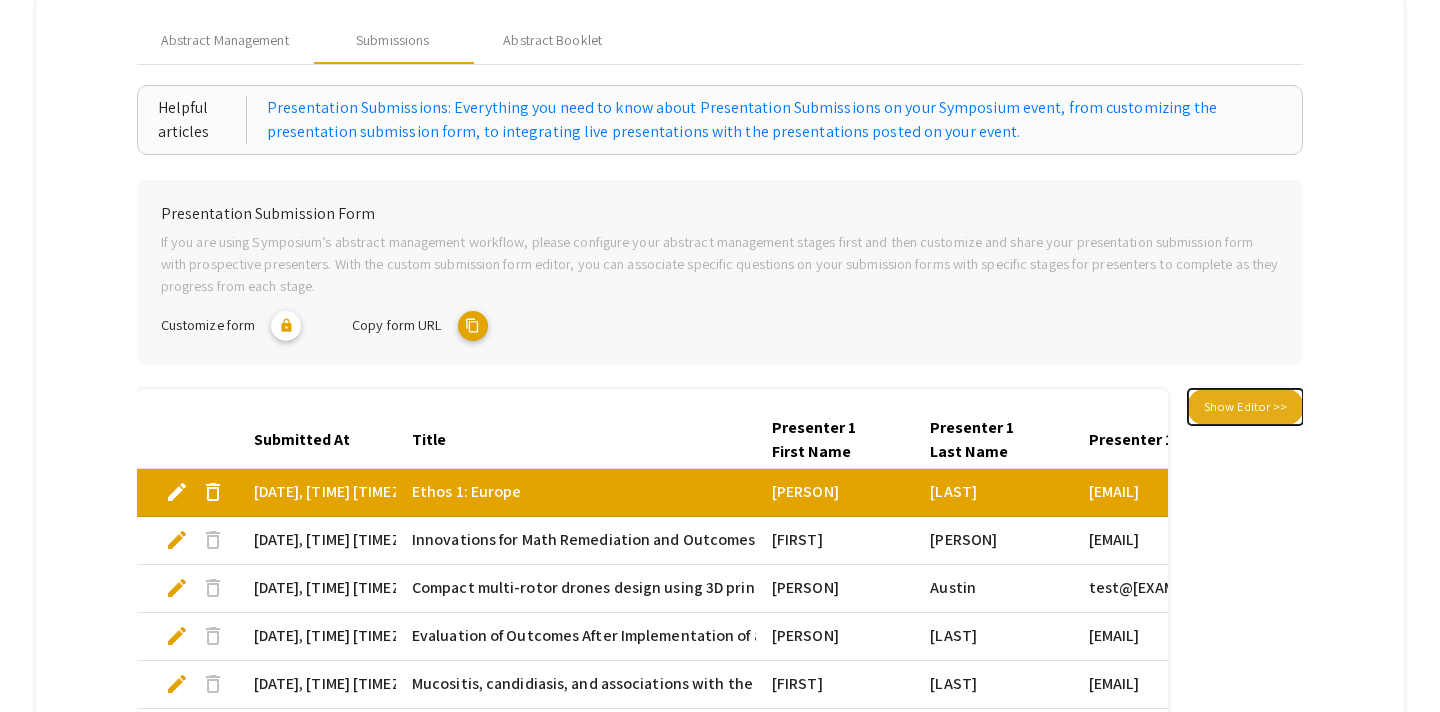 click on "Show Editor >>" at bounding box center [1245, 406] 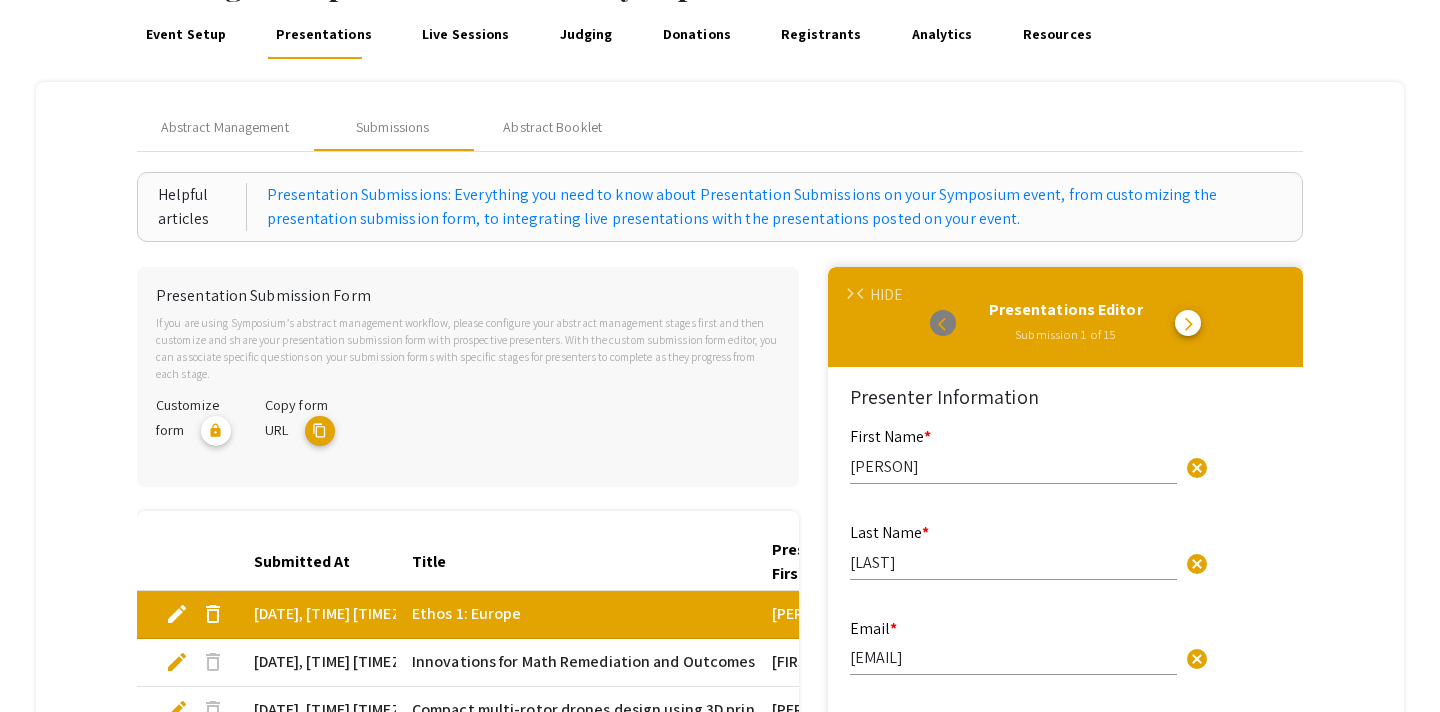 scroll, scrollTop: 67, scrollLeft: 0, axis: vertical 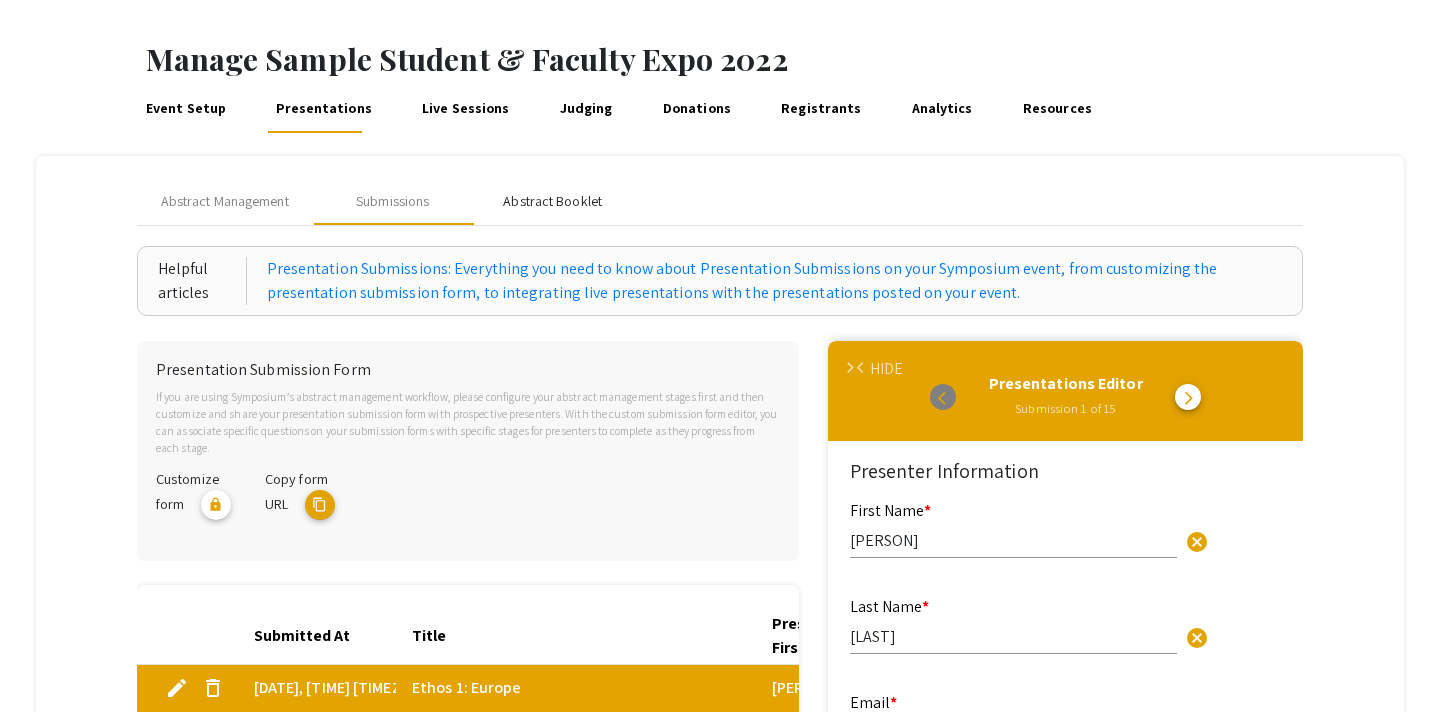 click on "Abstract Booklet" at bounding box center (552, 201) 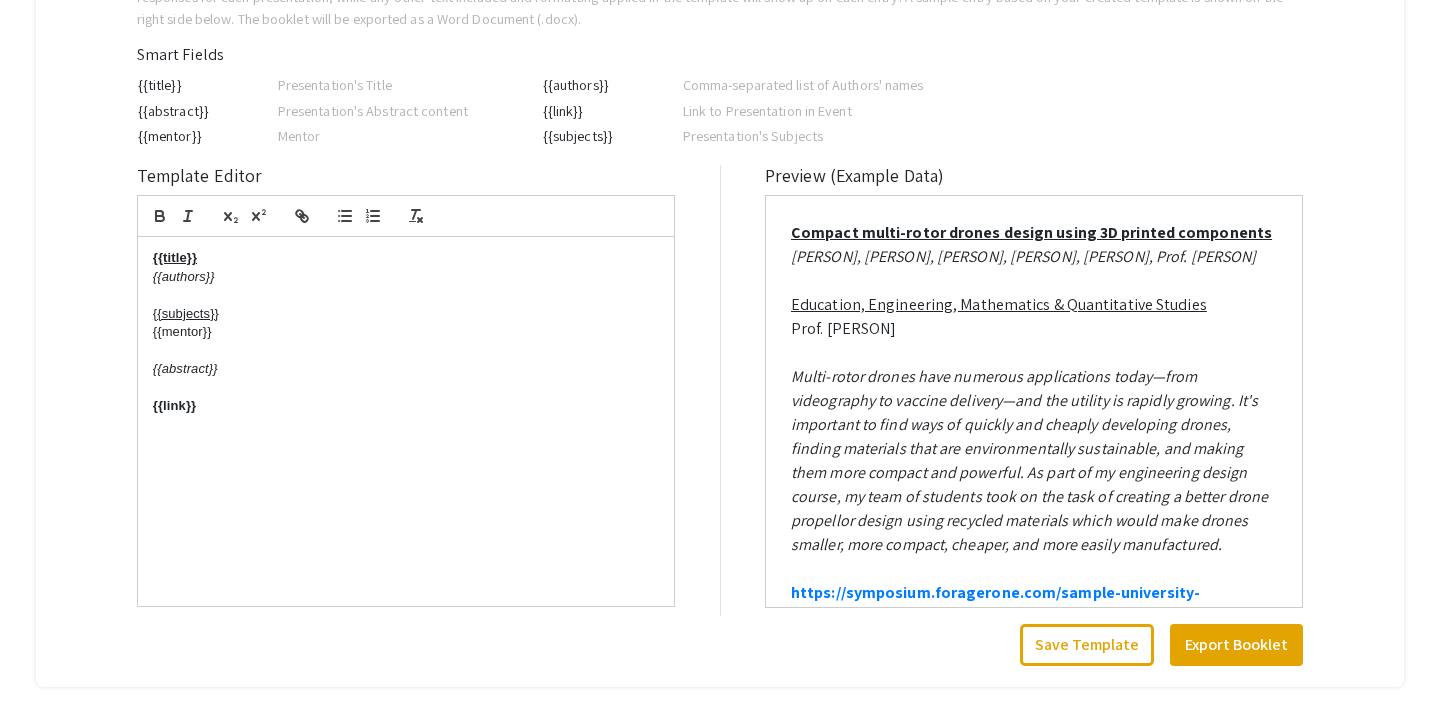scroll, scrollTop: 474, scrollLeft: 0, axis: vertical 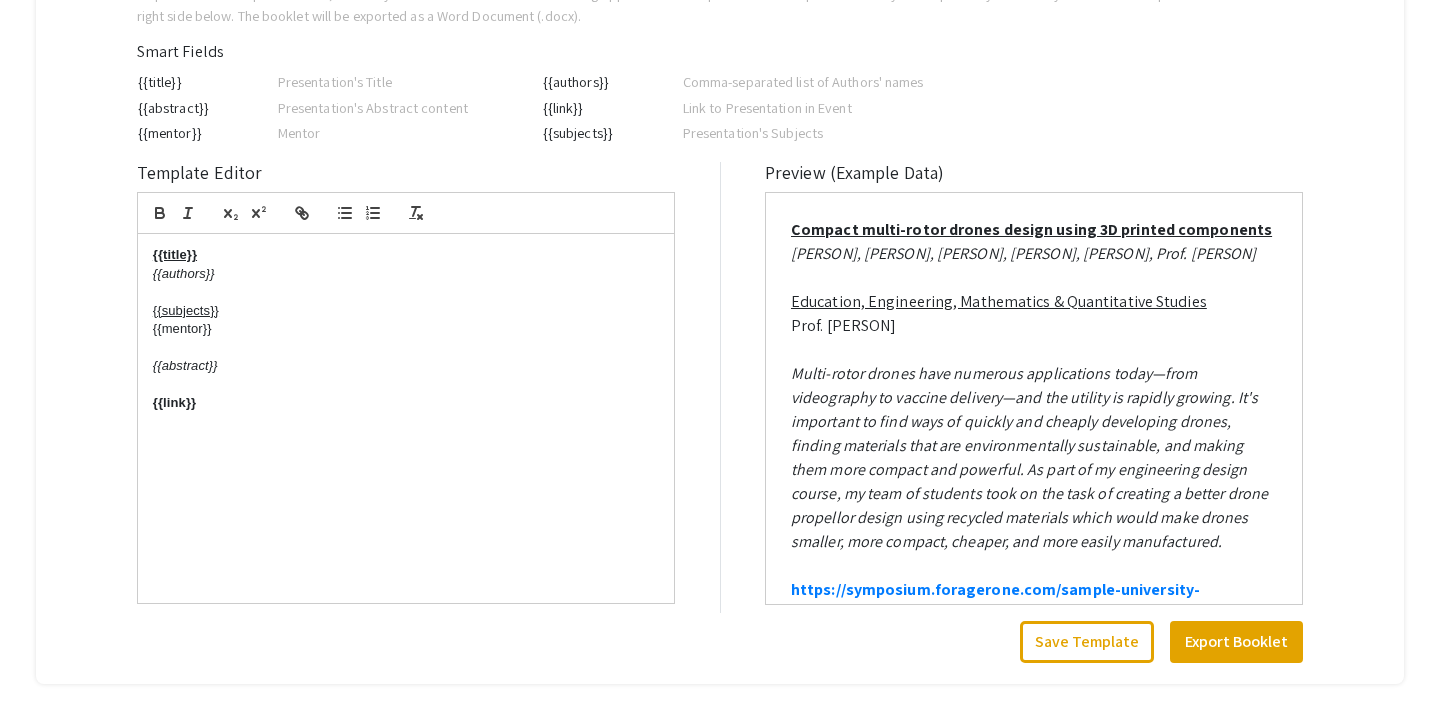 drag, startPoint x: 209, startPoint y: 414, endPoint x: 147, endPoint y: 293, distance: 135.95955 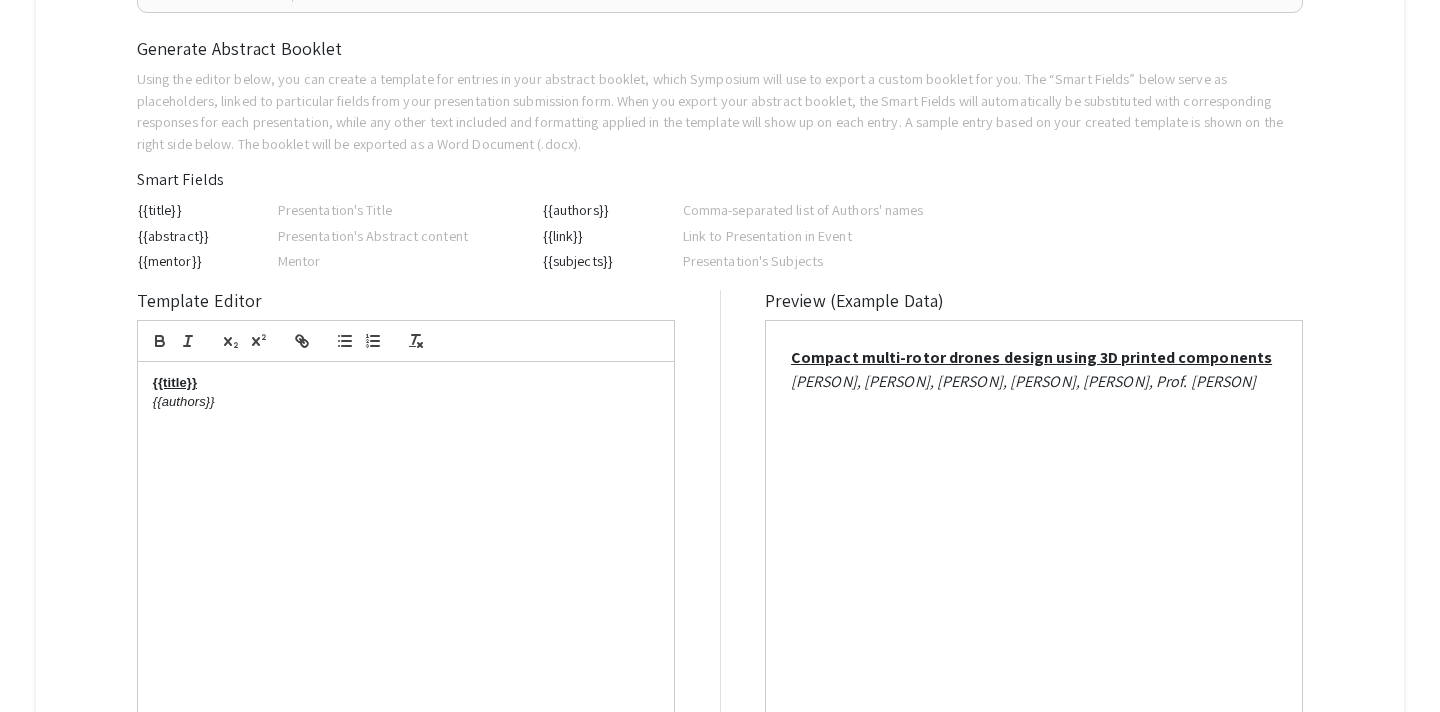 scroll, scrollTop: 219, scrollLeft: 0, axis: vertical 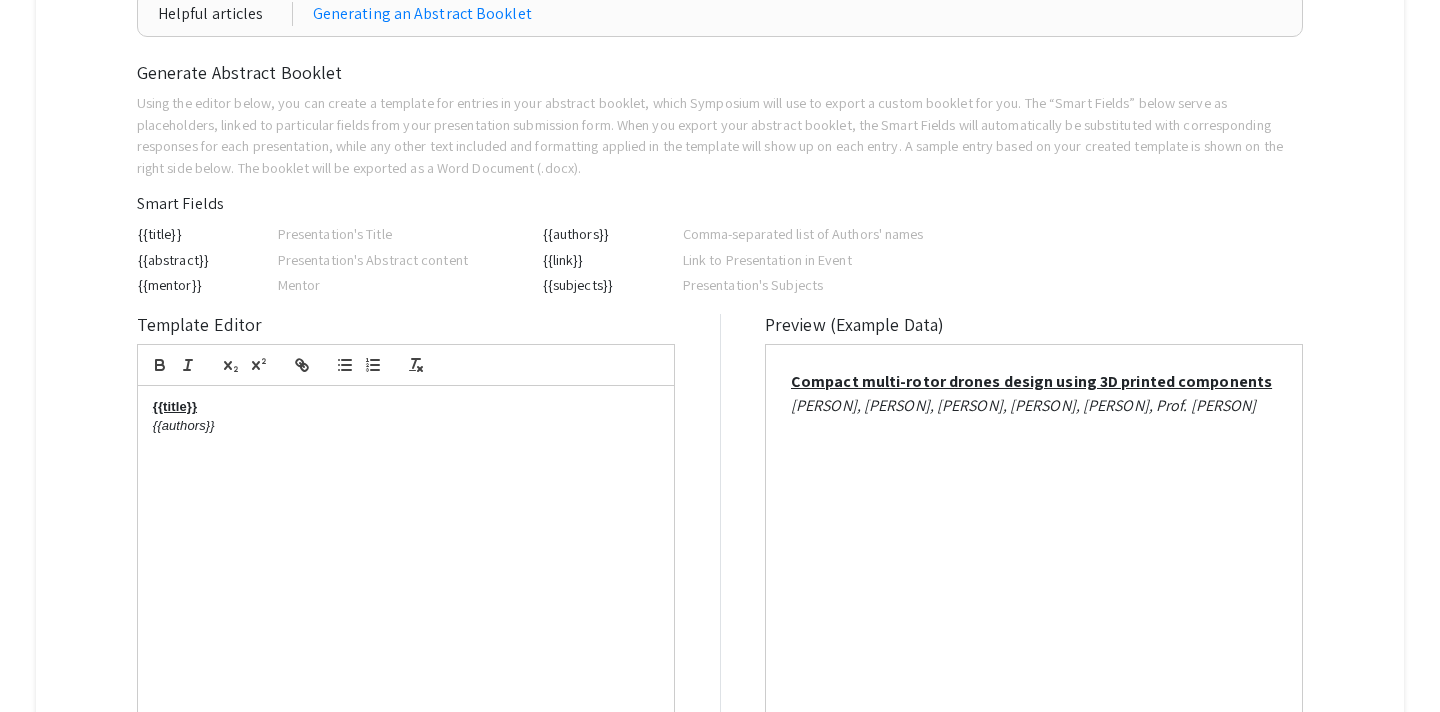 drag, startPoint x: 141, startPoint y: 224, endPoint x: 878, endPoint y: 300, distance: 740.9082 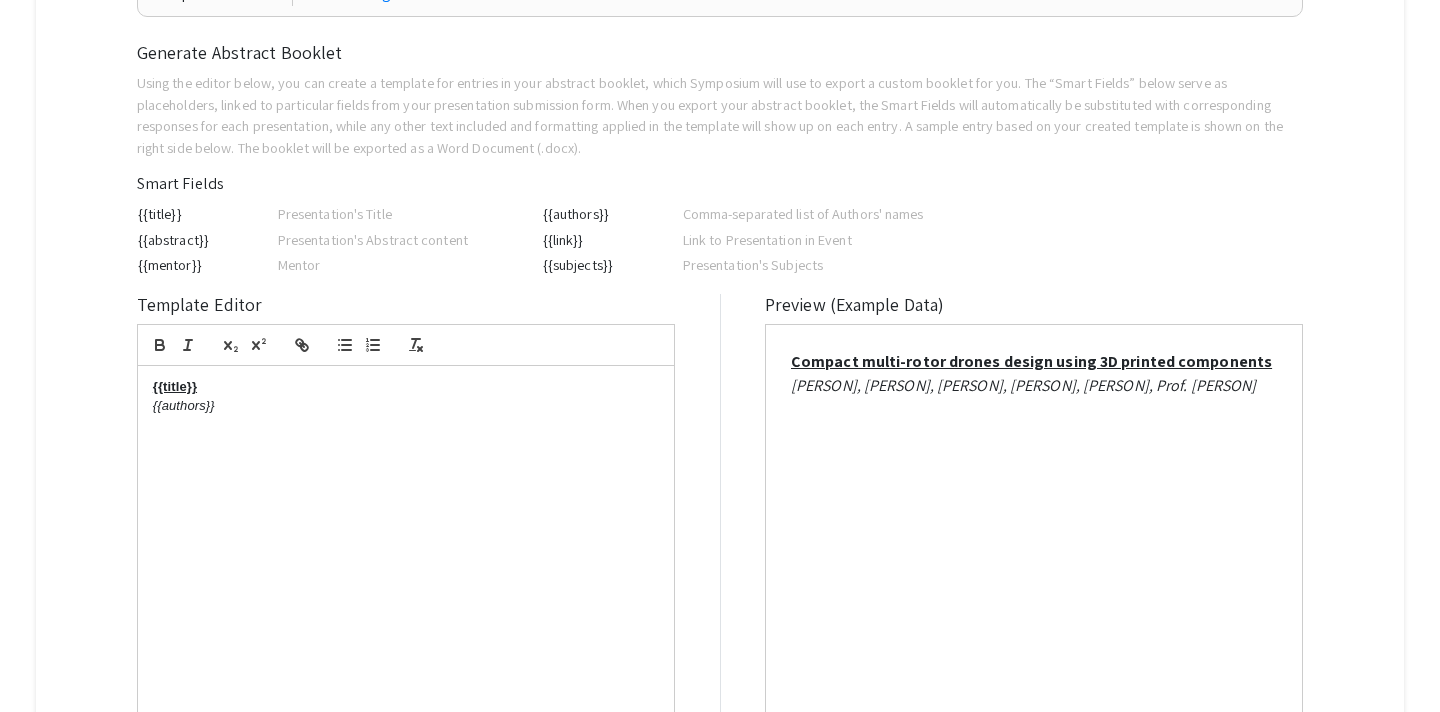 scroll, scrollTop: 562, scrollLeft: 0, axis: vertical 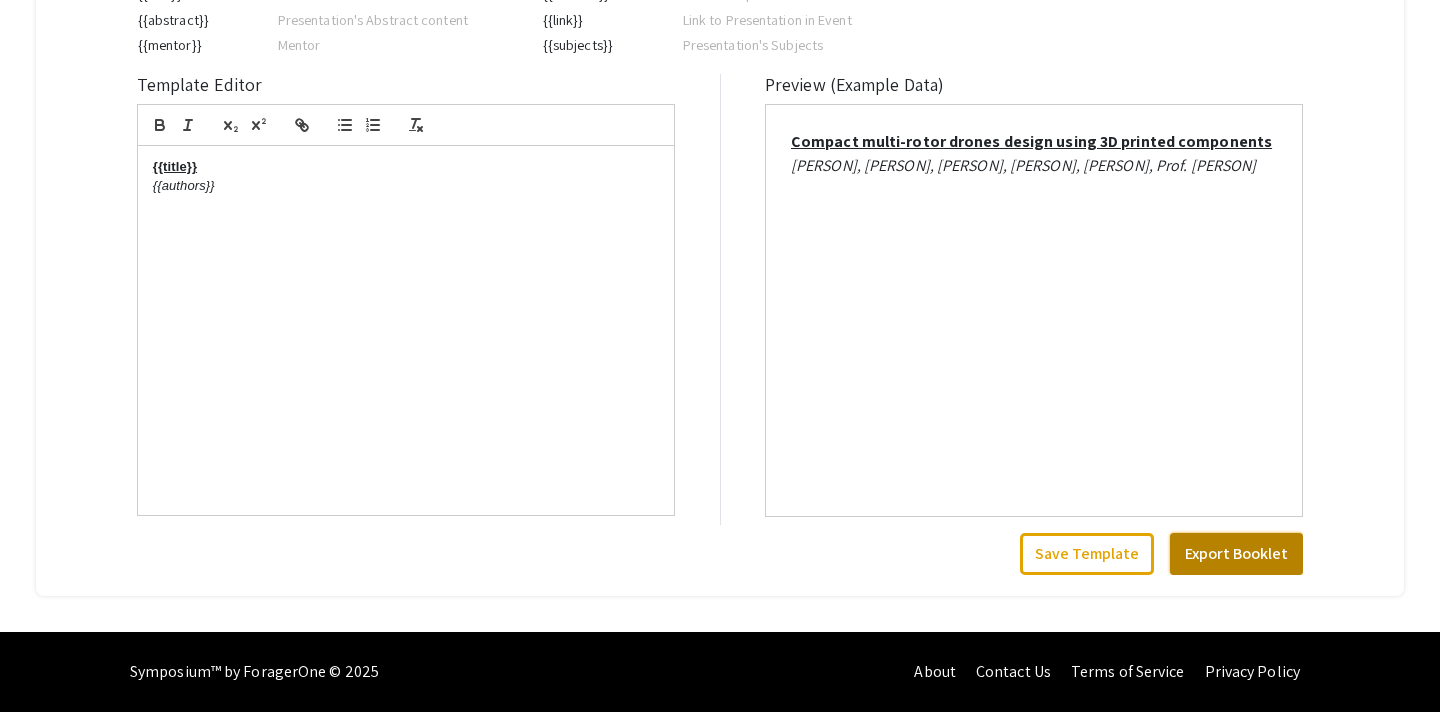 click on "Export Booklet" at bounding box center [1236, 554] 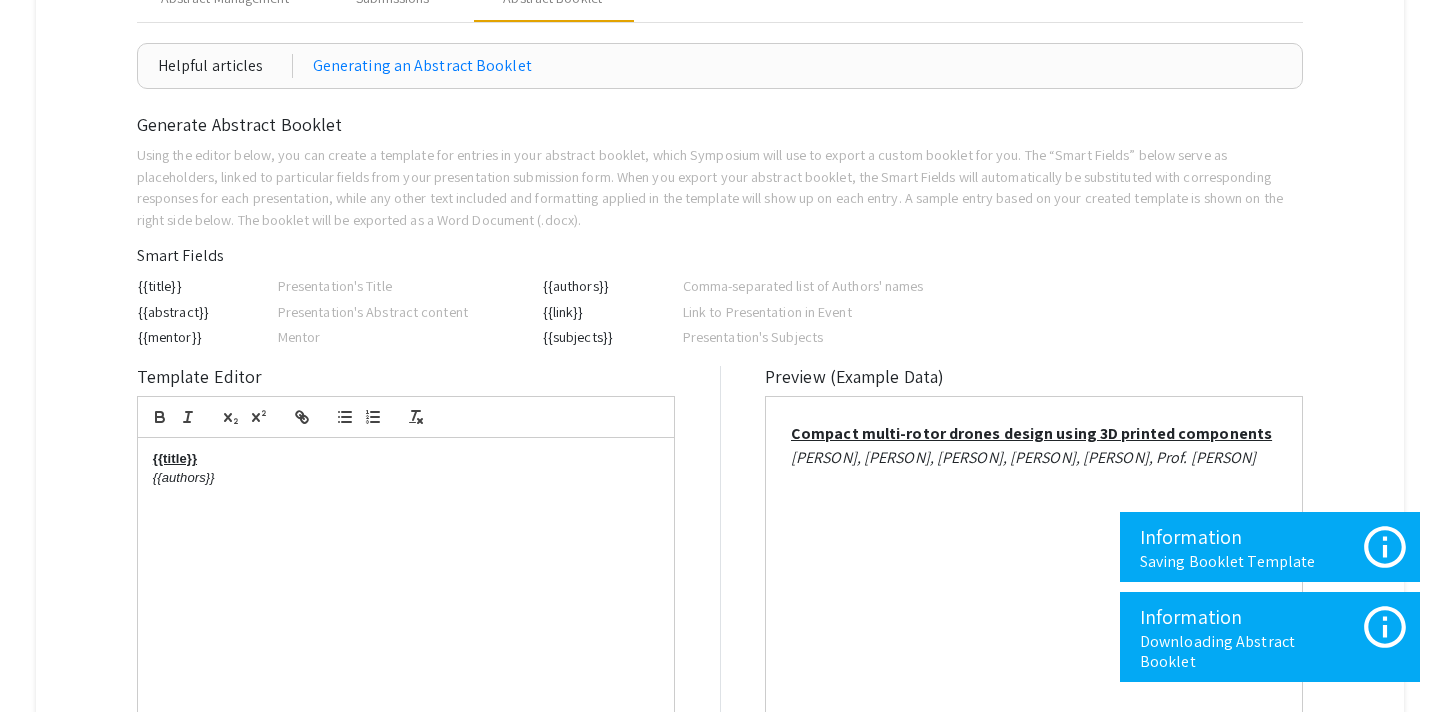 scroll, scrollTop: 34, scrollLeft: 0, axis: vertical 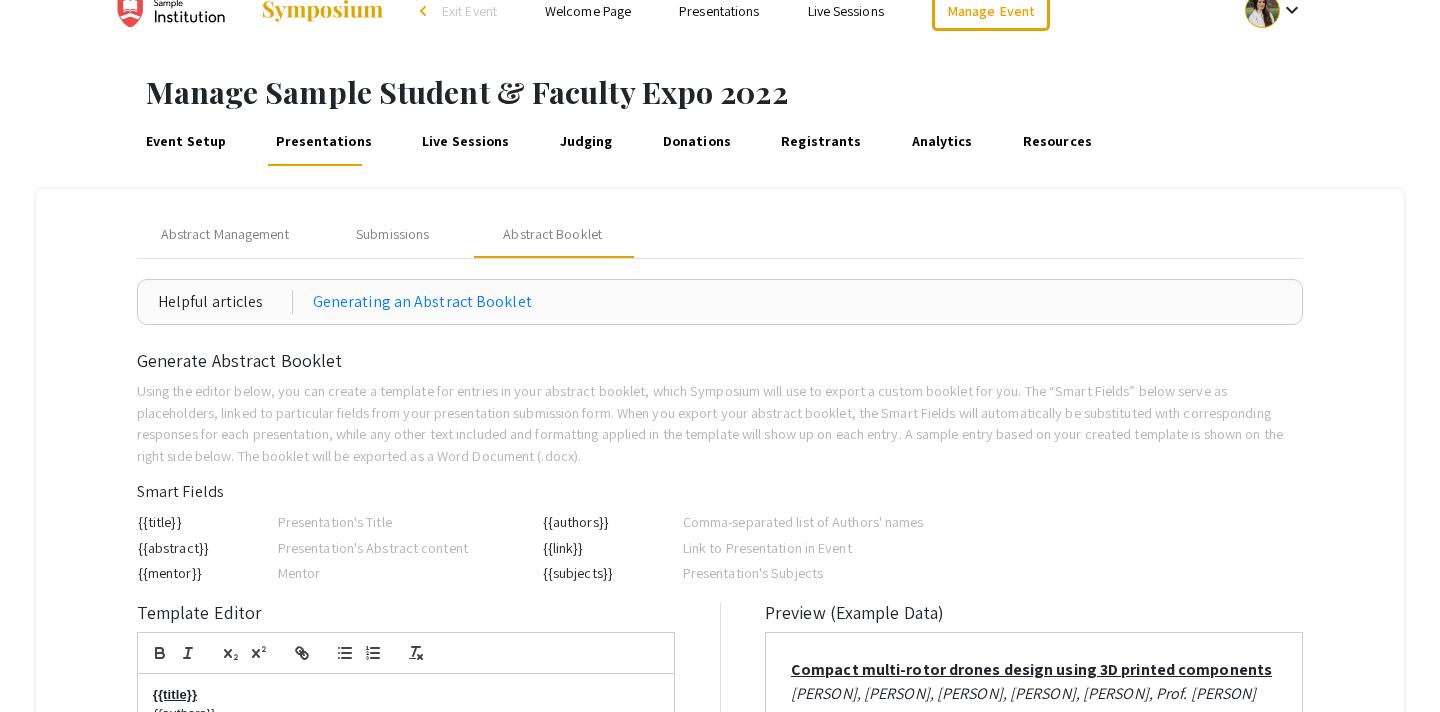 click on "Live Sessions" at bounding box center (466, 142) 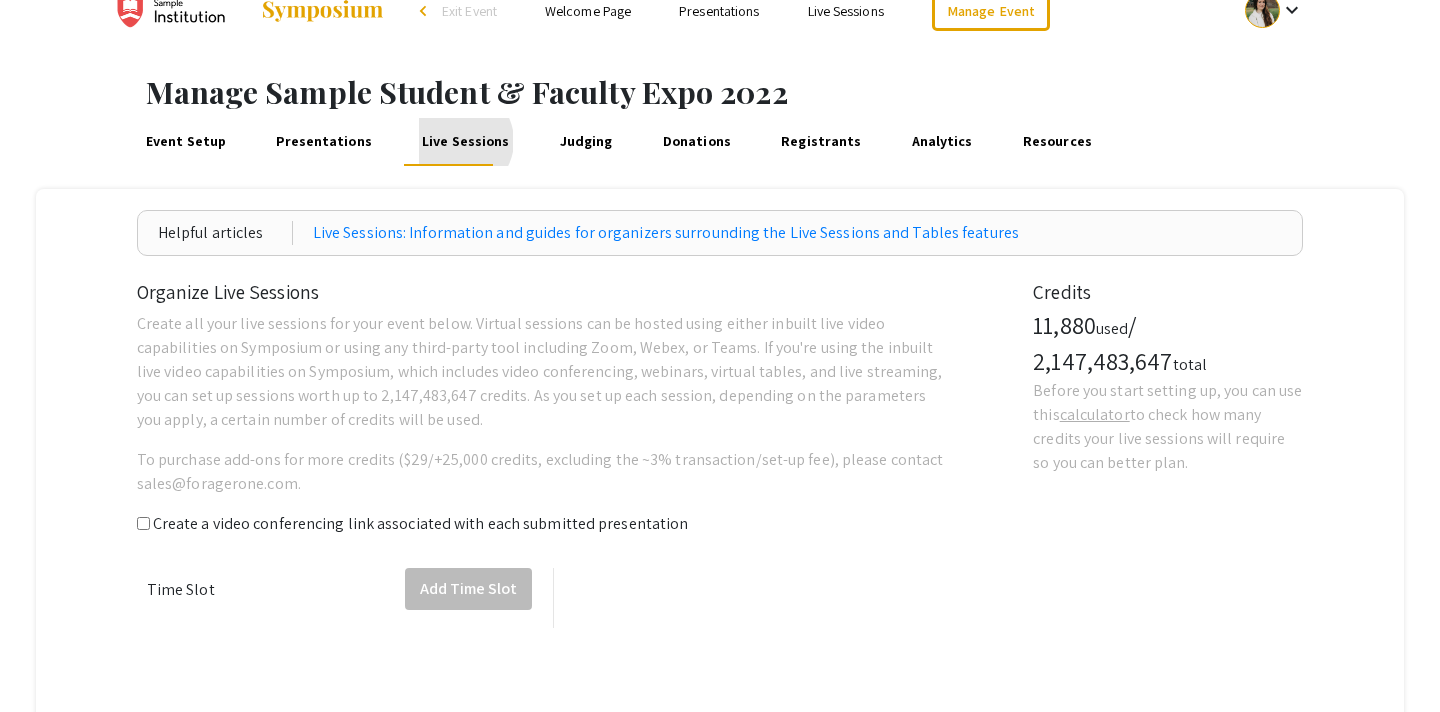 scroll, scrollTop: 0, scrollLeft: 0, axis: both 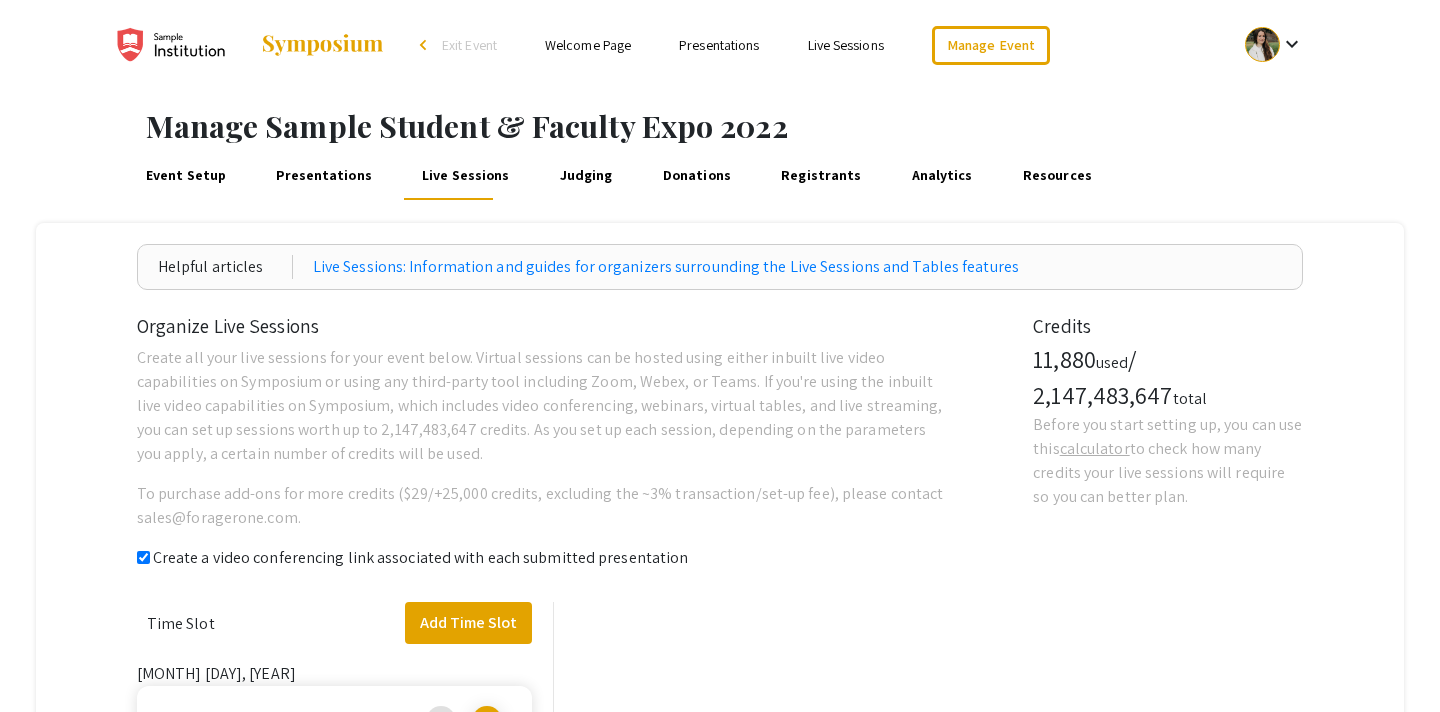 checkbox on "true" 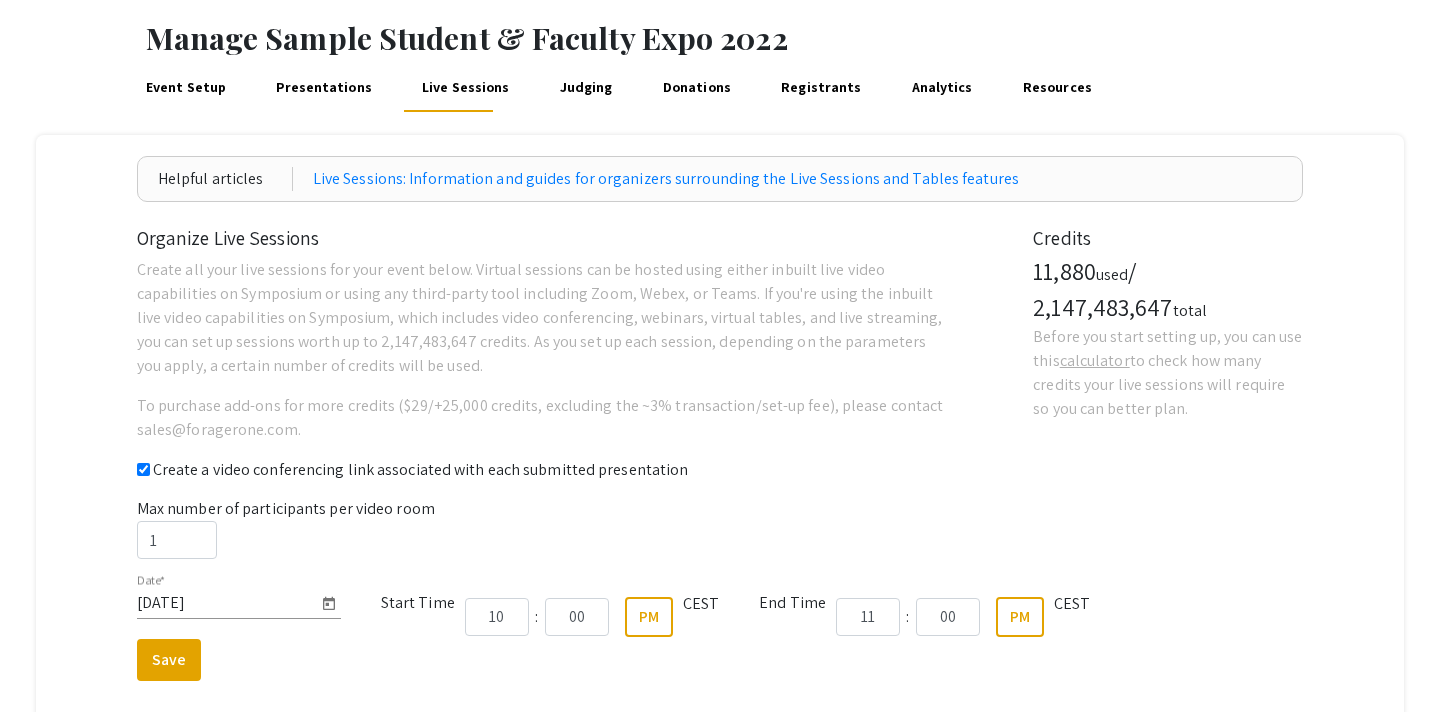 scroll, scrollTop: 27, scrollLeft: 0, axis: vertical 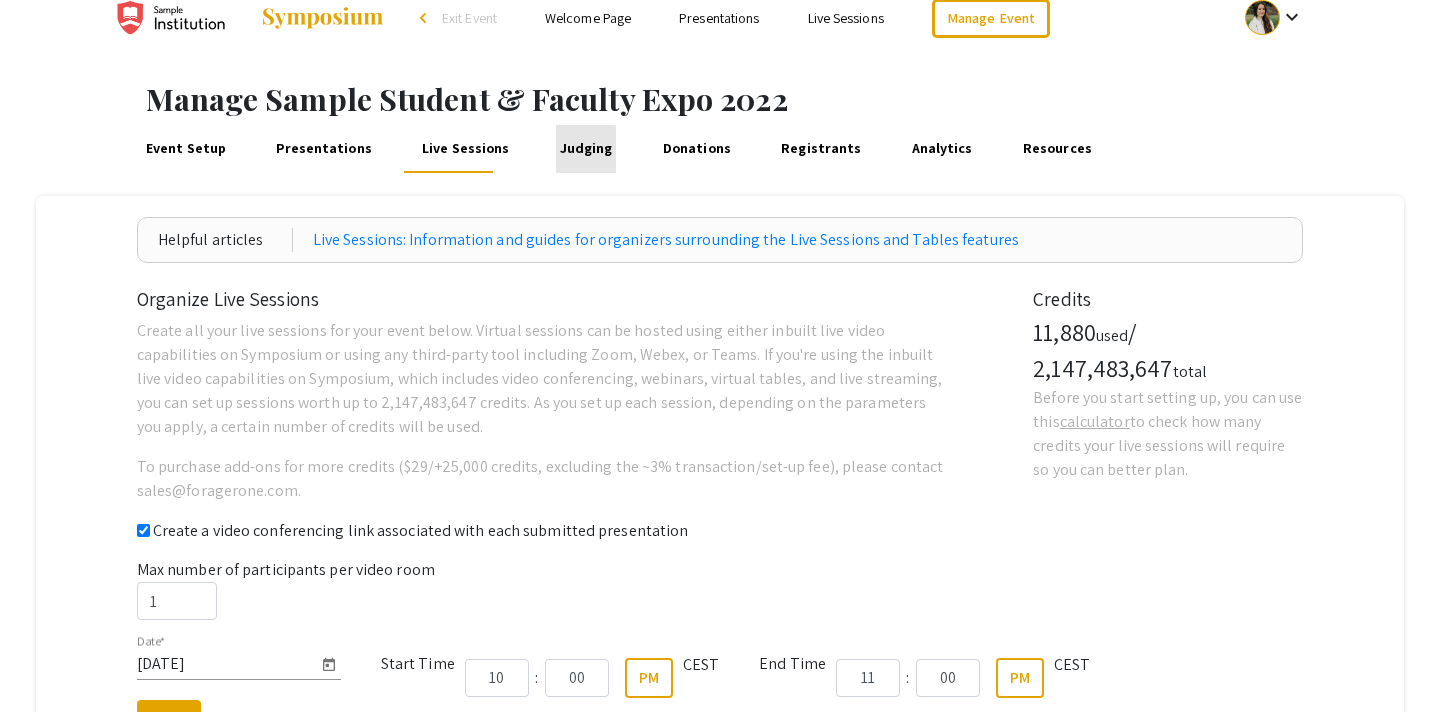 click on "Judging" at bounding box center [586, 149] 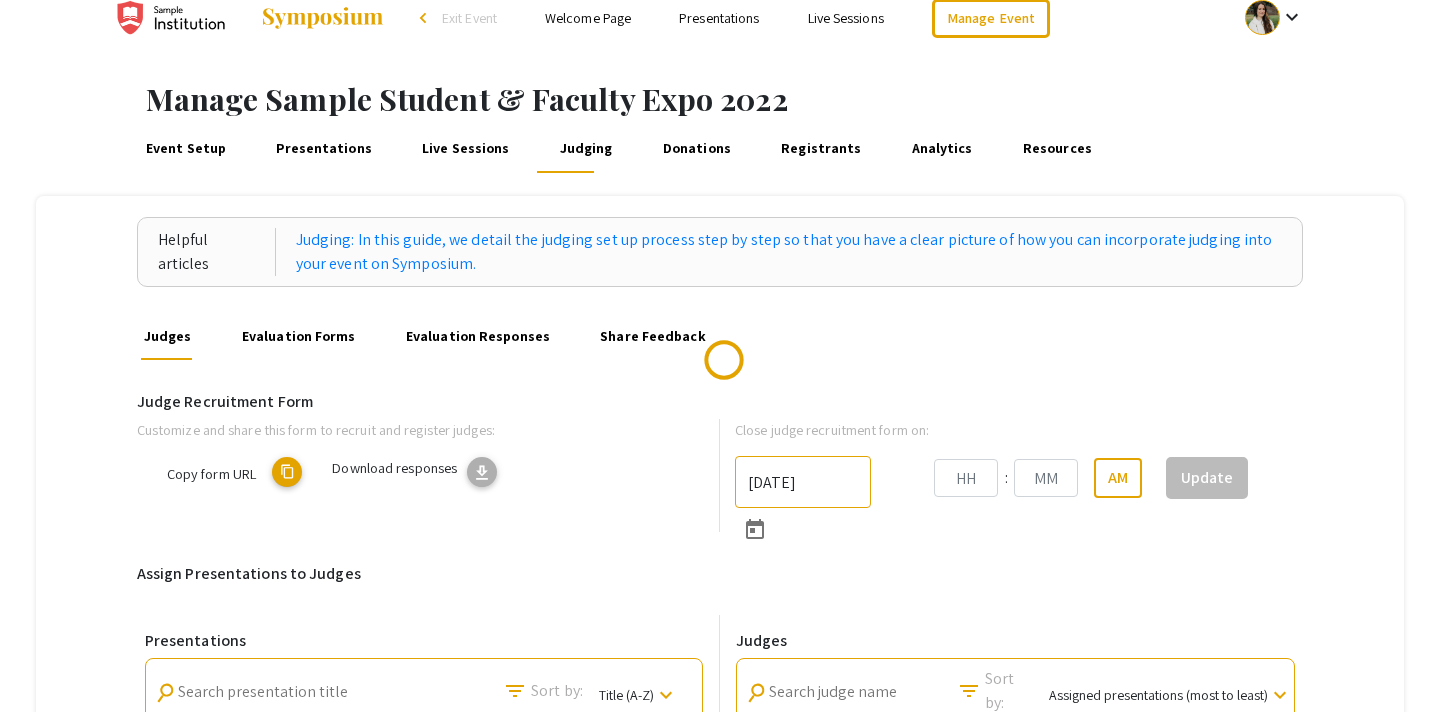 scroll, scrollTop: 0, scrollLeft: 0, axis: both 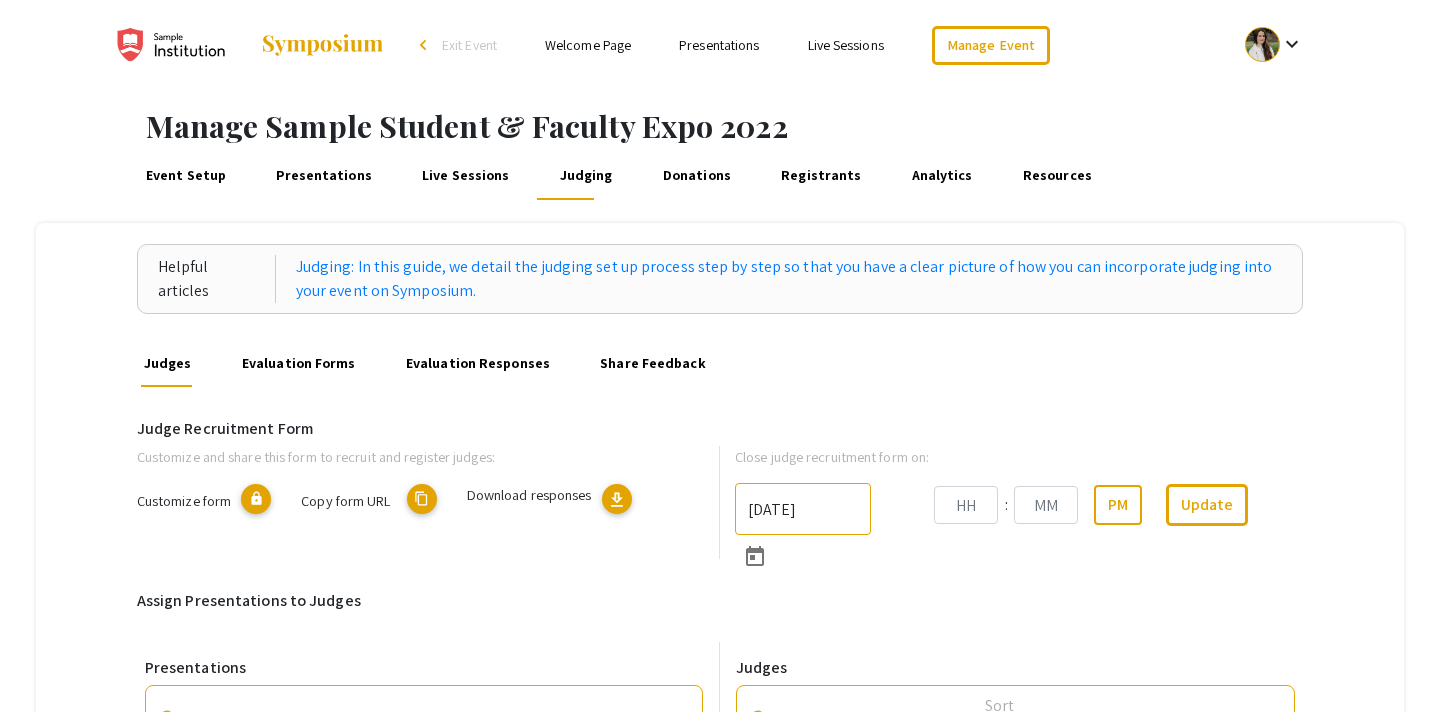 type on "[DATE]" 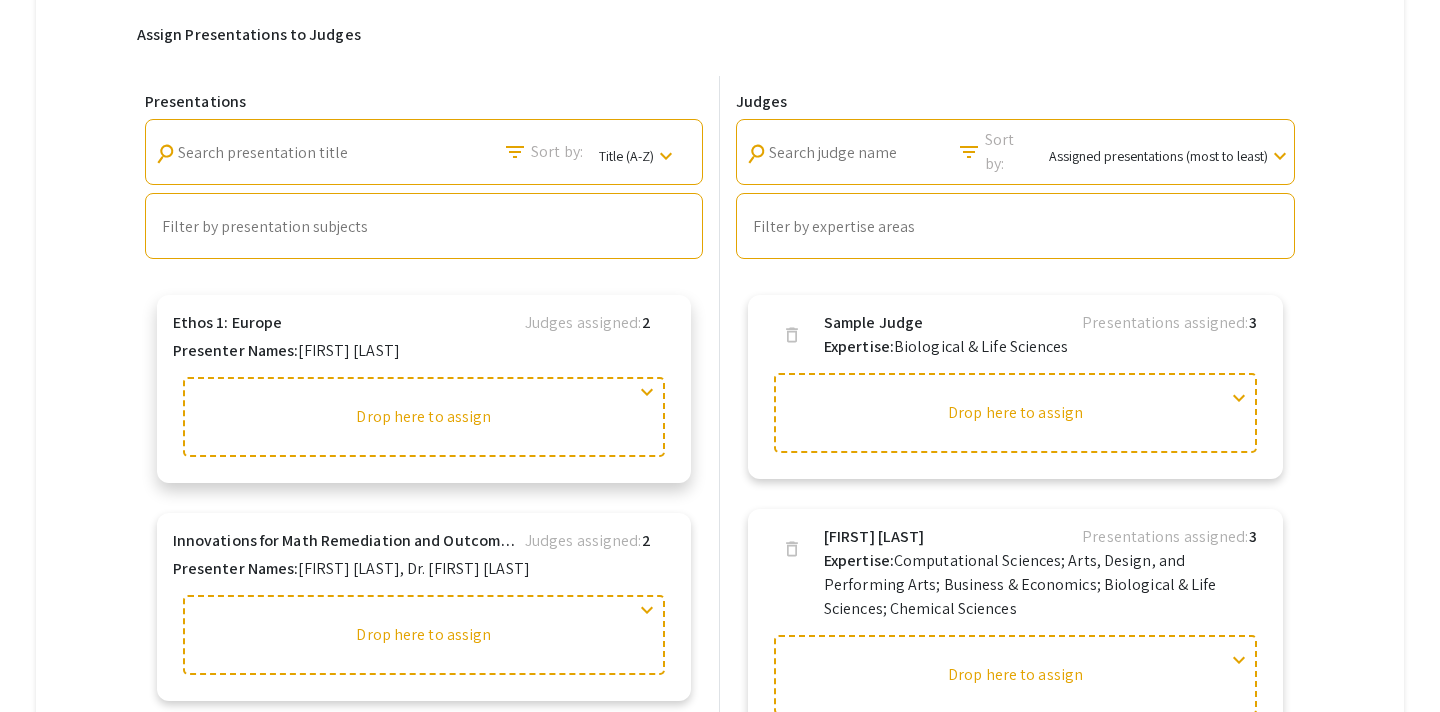 scroll, scrollTop: 567, scrollLeft: 0, axis: vertical 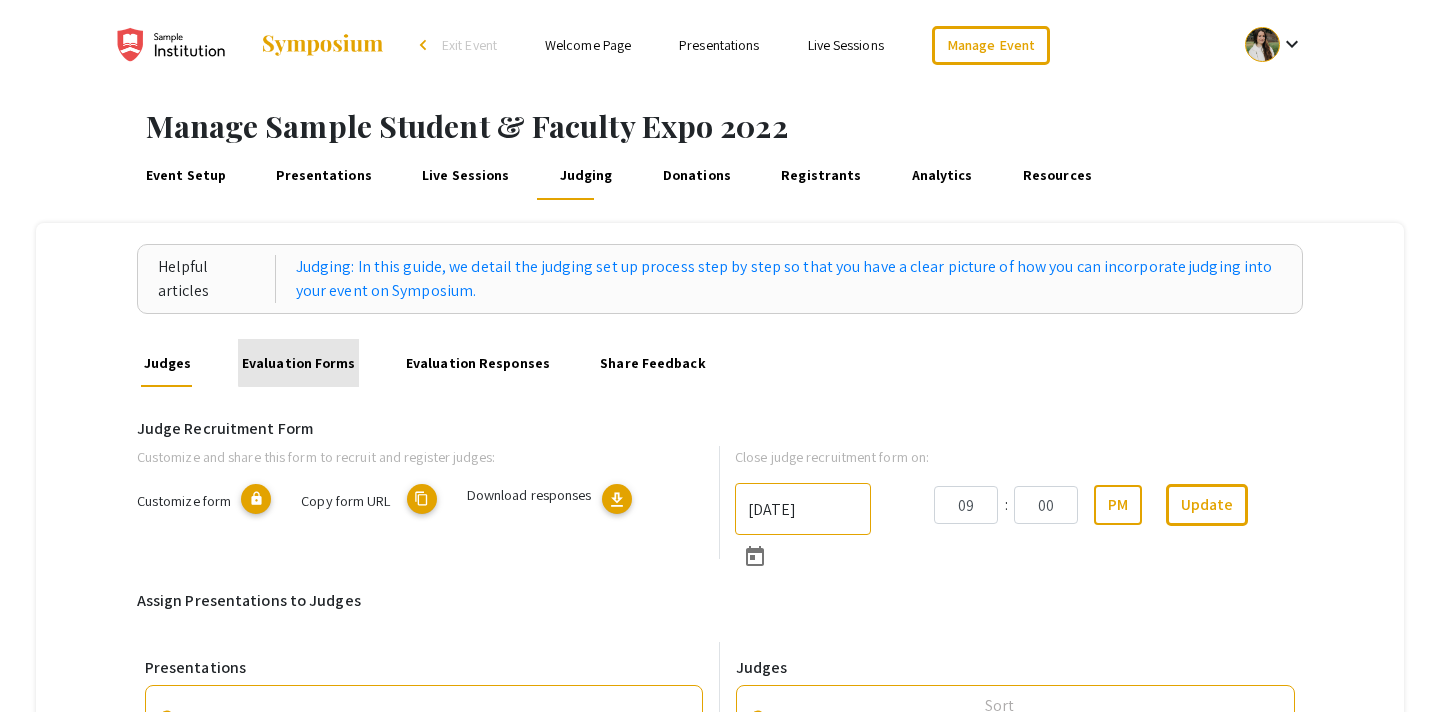 click on "Evaluation Forms" at bounding box center [298, 363] 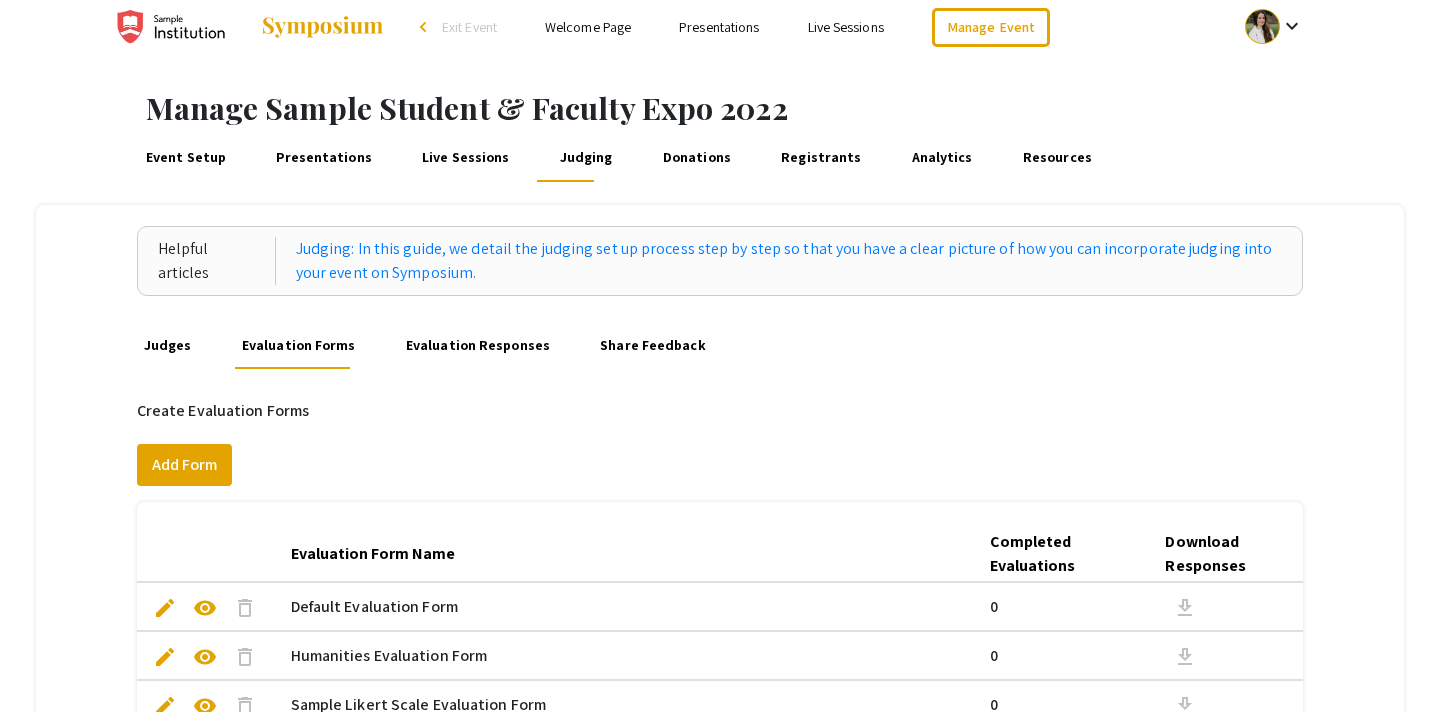 scroll, scrollTop: 0, scrollLeft: 0, axis: both 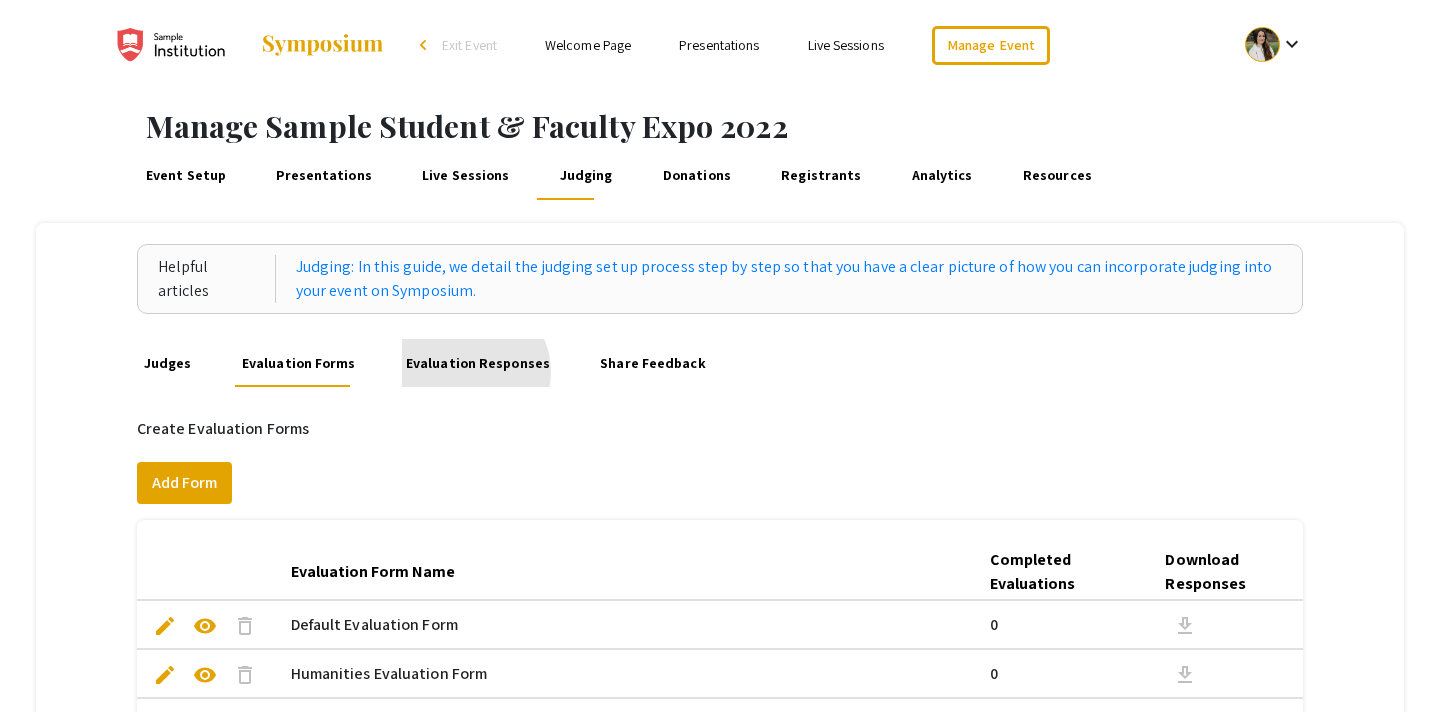 click on "Evaluation Responses" at bounding box center [477, 363] 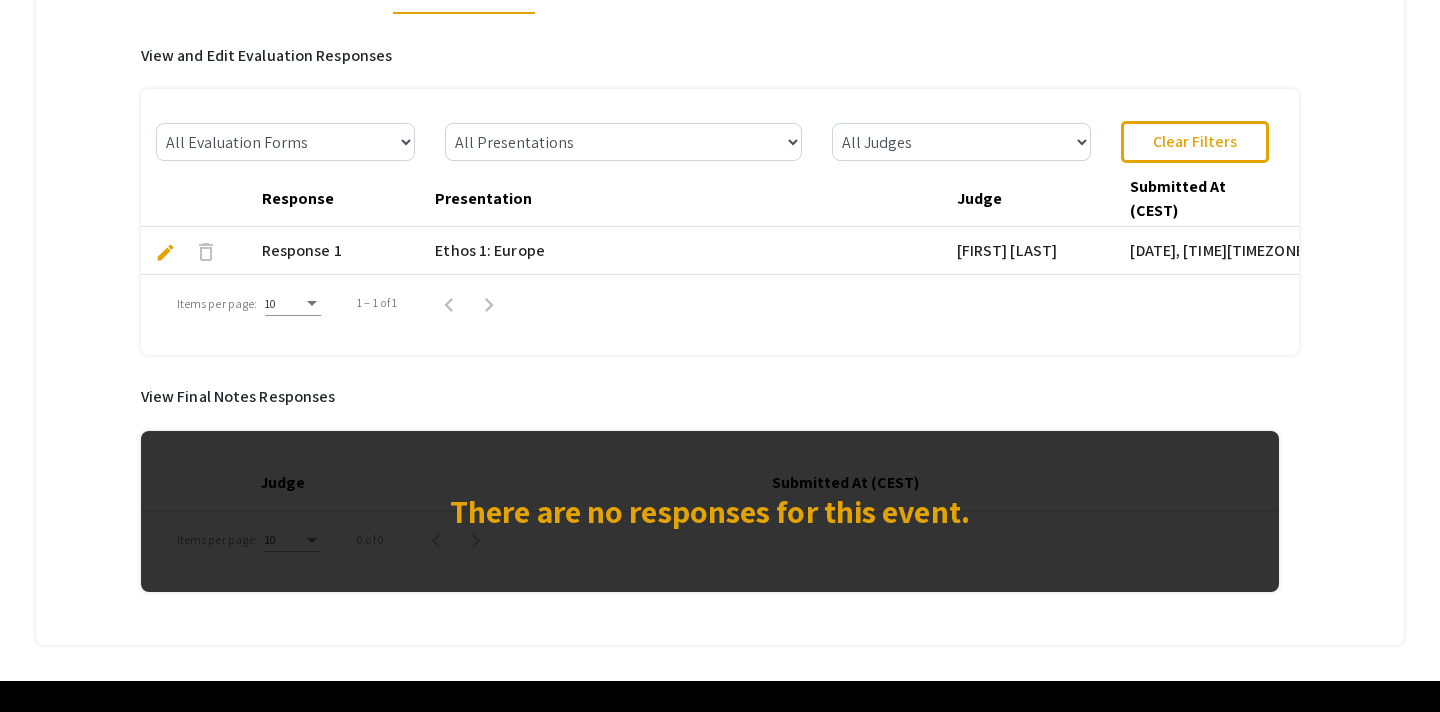 scroll, scrollTop: 358, scrollLeft: 0, axis: vertical 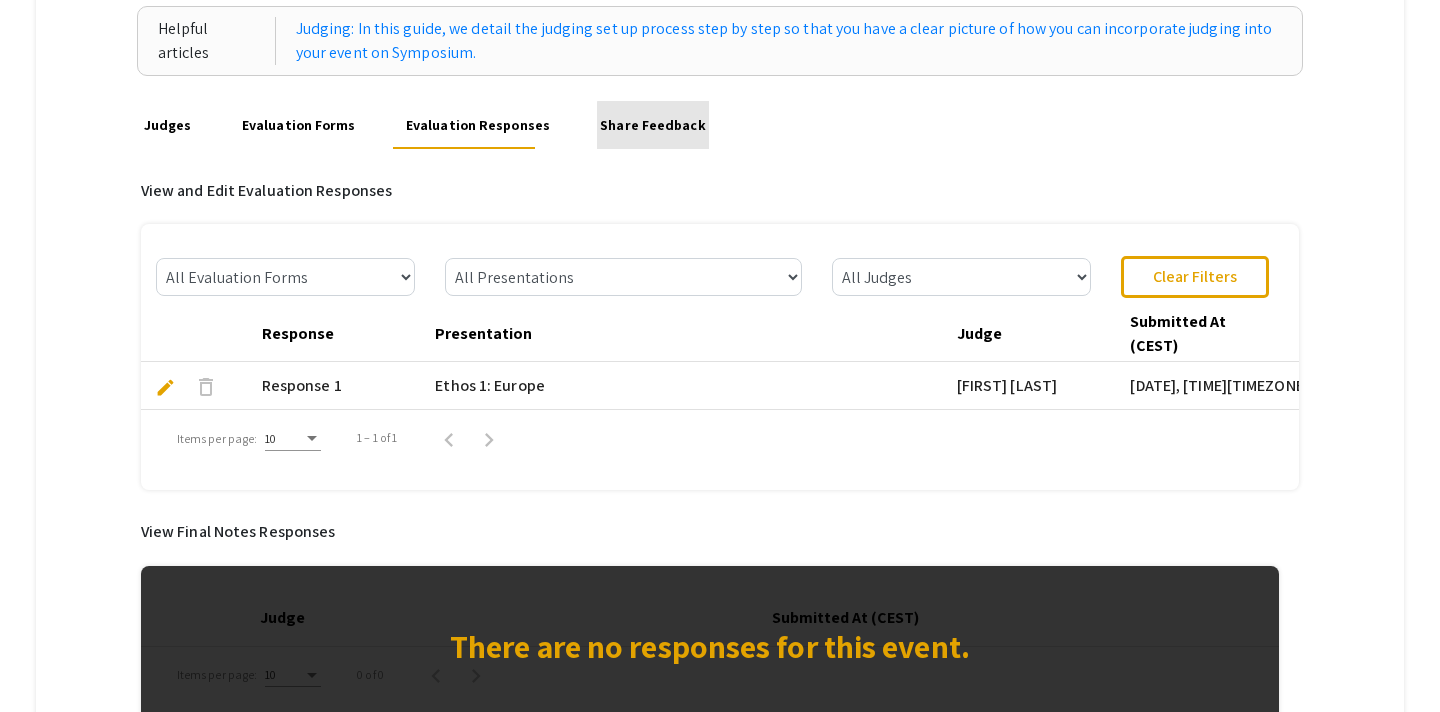 click on "Share Feedback" at bounding box center (653, 125) 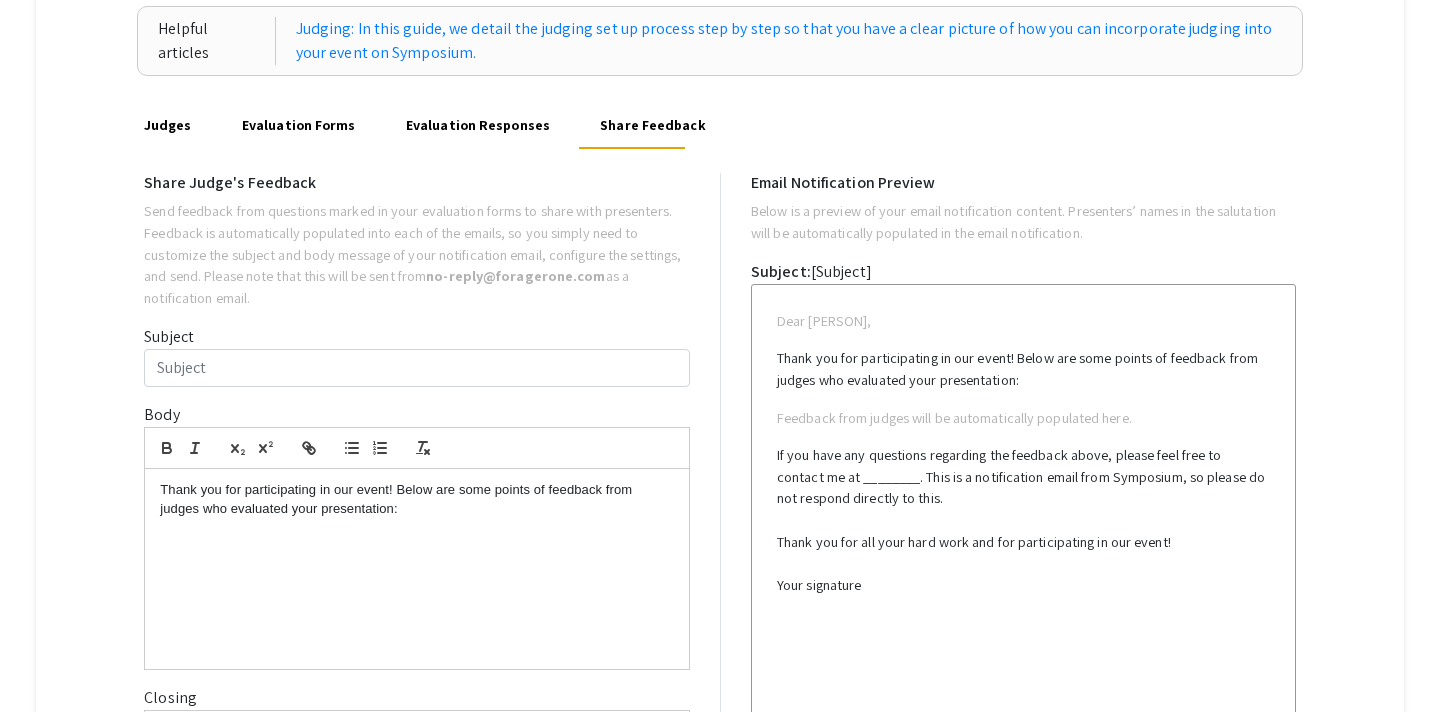 scroll, scrollTop: 0, scrollLeft: 0, axis: both 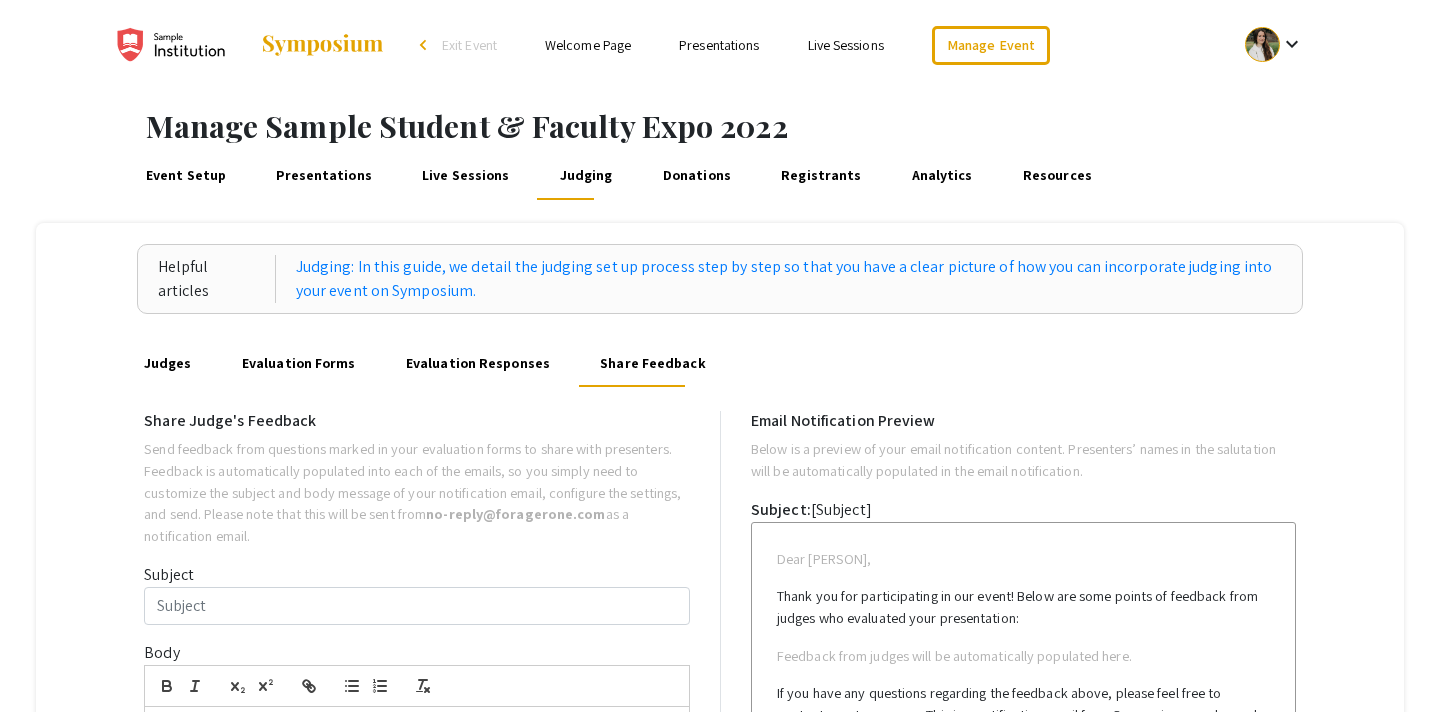 click on "Presentations" at bounding box center [324, 176] 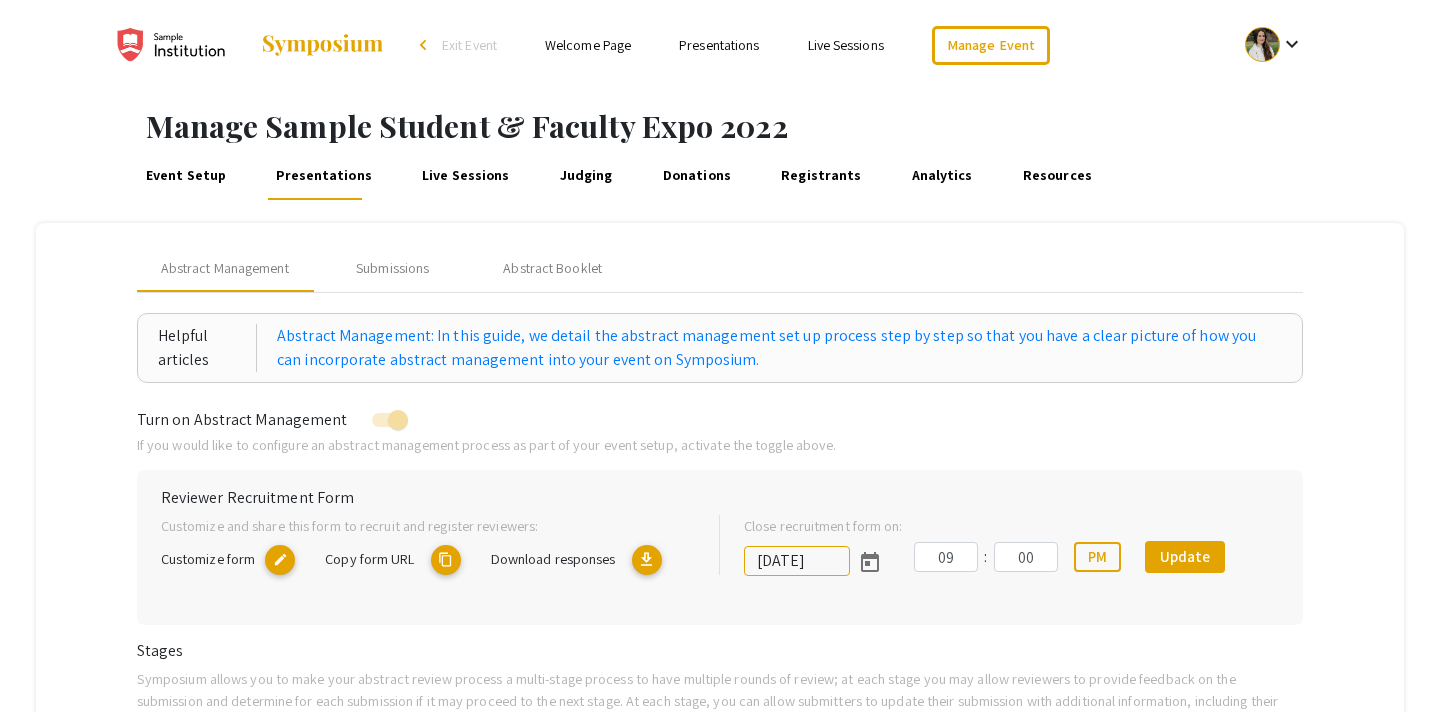 click on "Judging" at bounding box center [586, 176] 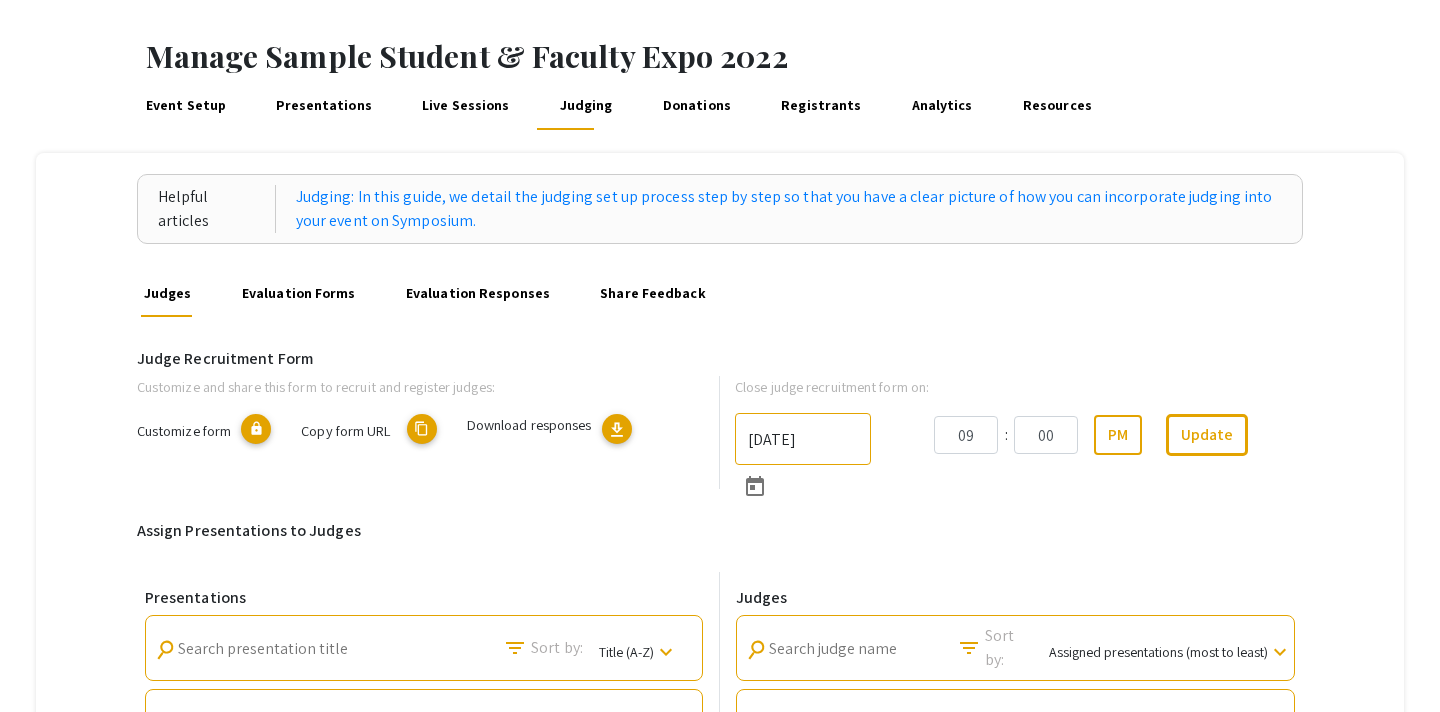 scroll, scrollTop: 75, scrollLeft: 0, axis: vertical 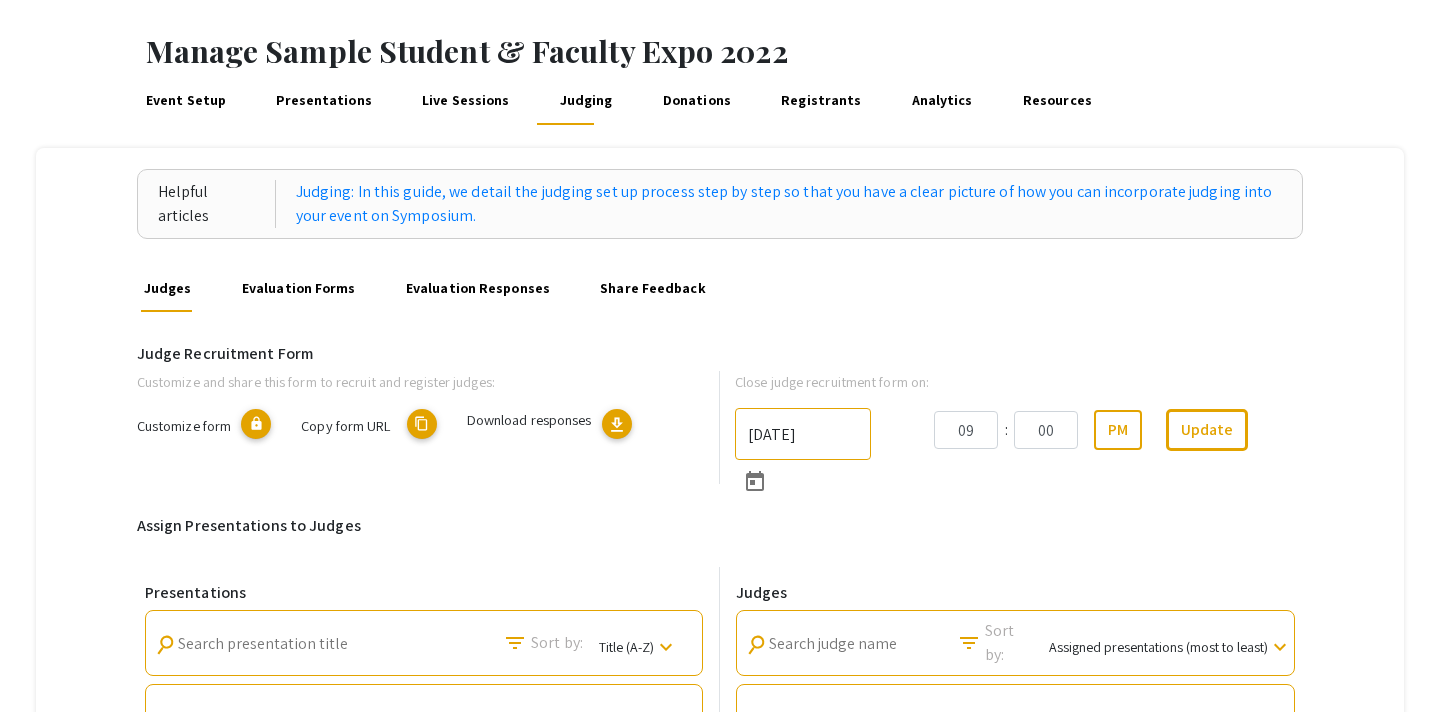 click on "Share Feedback" at bounding box center [653, 288] 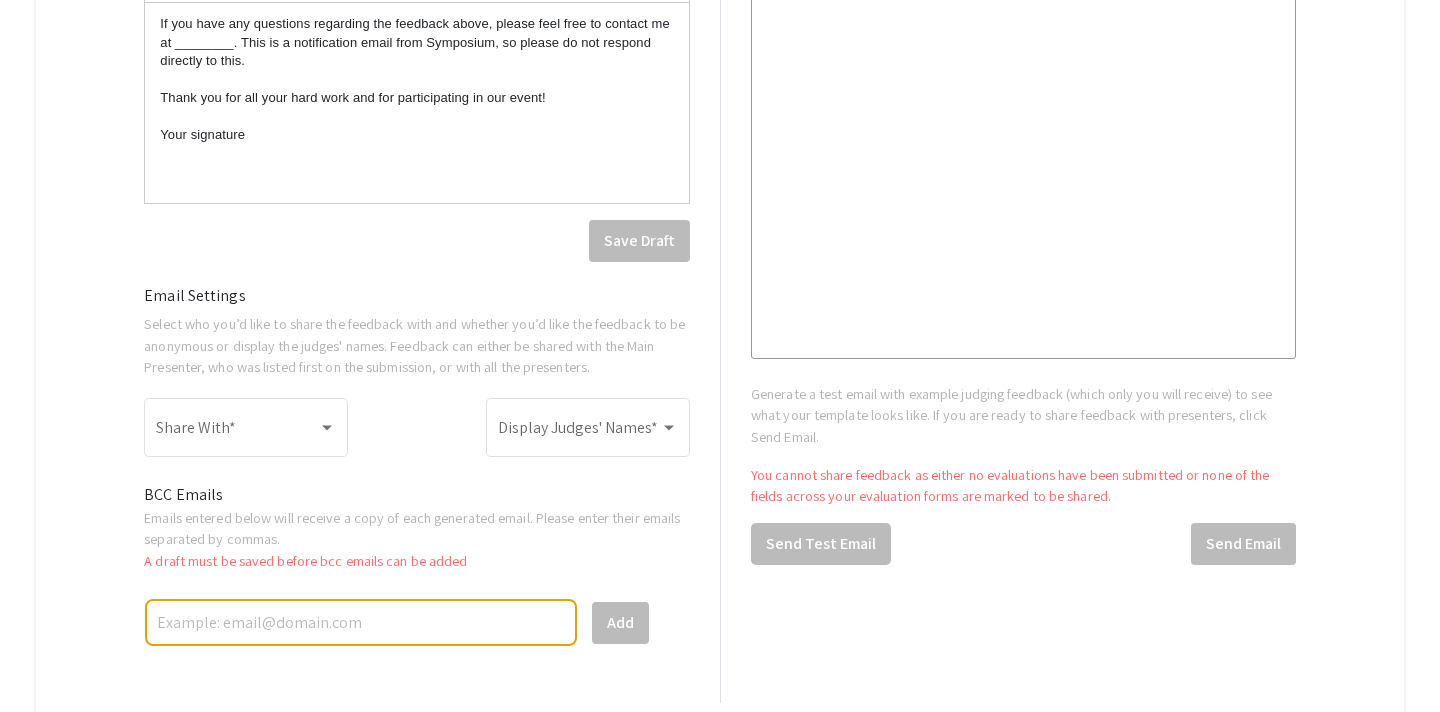 scroll, scrollTop: 1073, scrollLeft: 0, axis: vertical 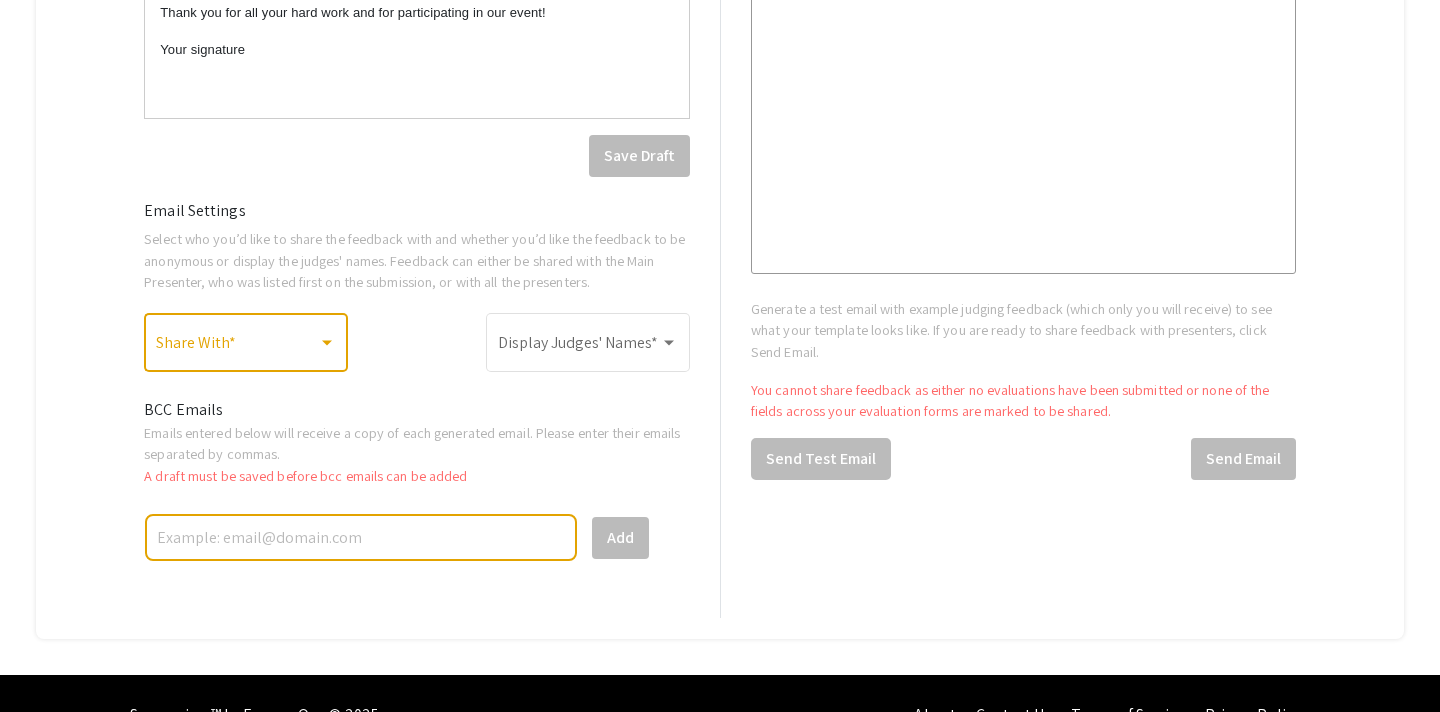 click at bounding box center [237, 347] 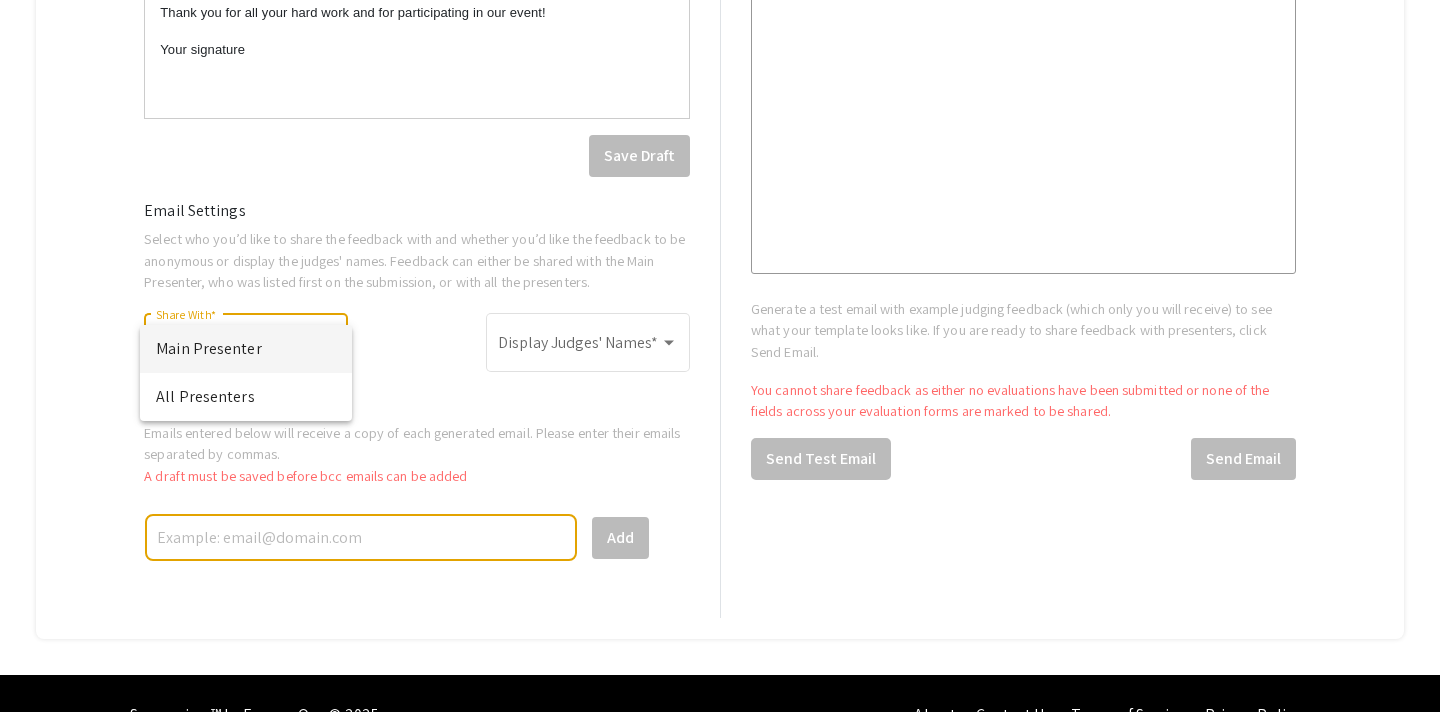 click at bounding box center (720, 356) 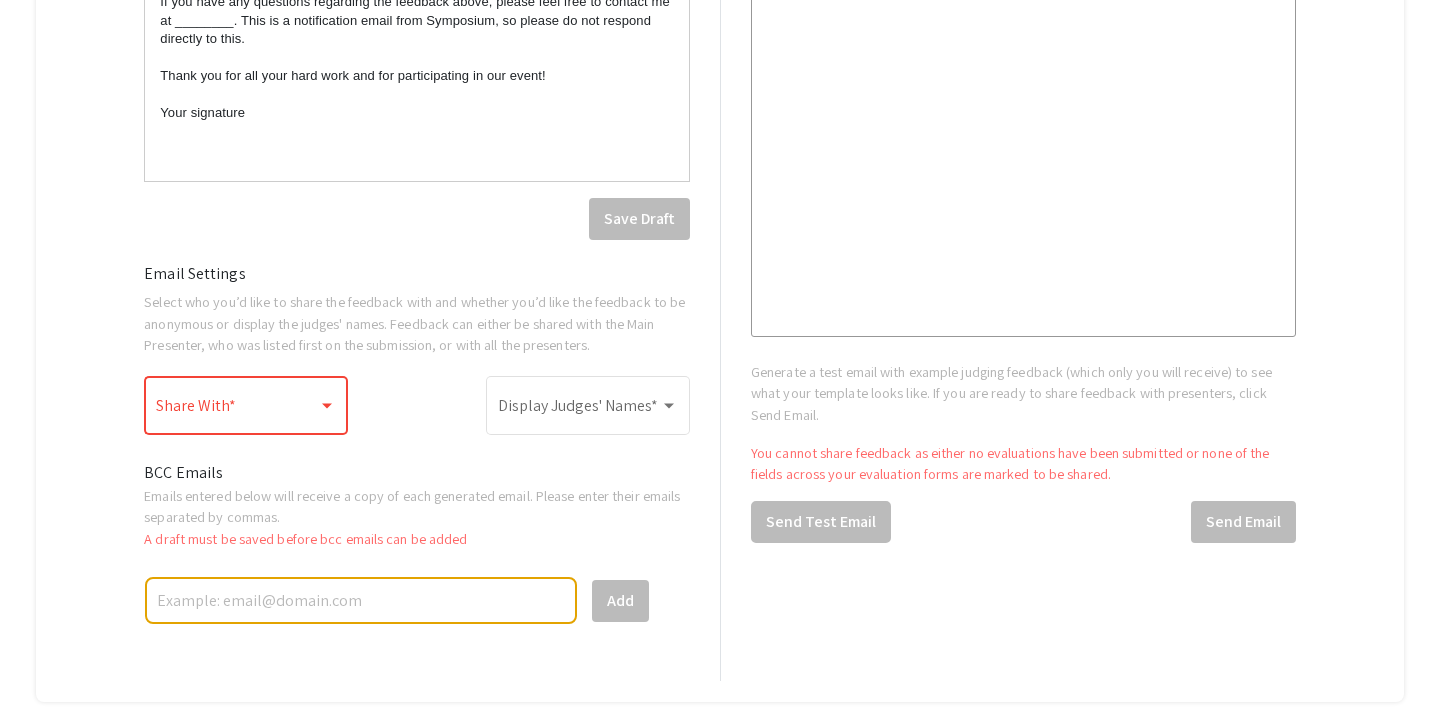 scroll, scrollTop: 1008, scrollLeft: 0, axis: vertical 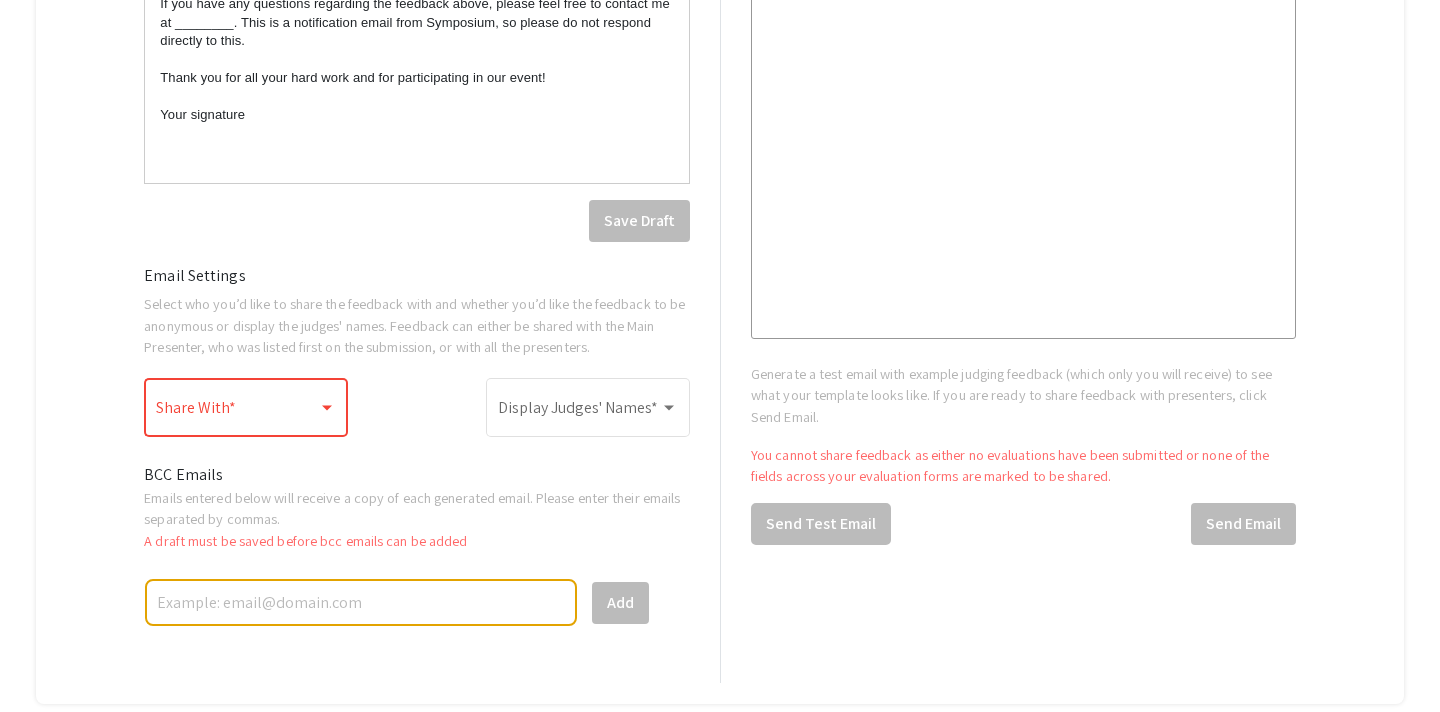 click on "Share With  *" 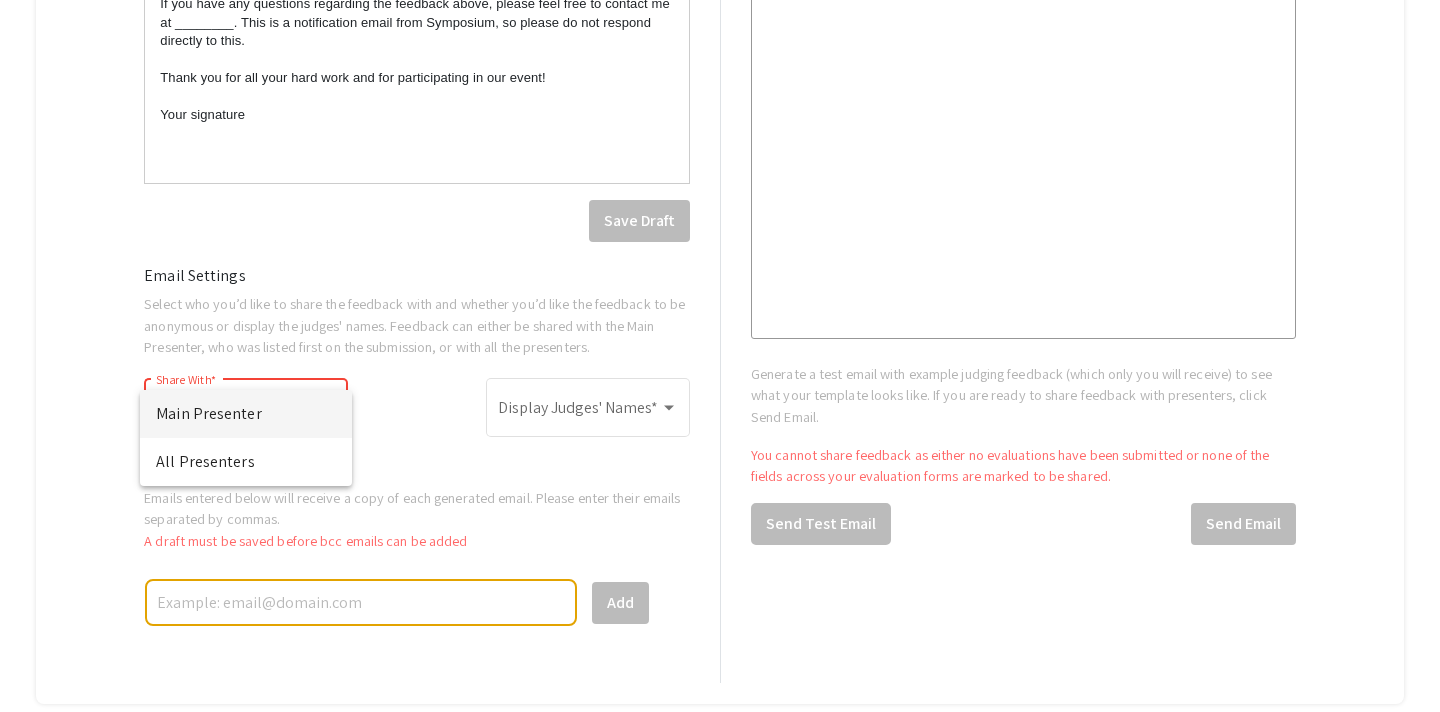 click at bounding box center (720, 356) 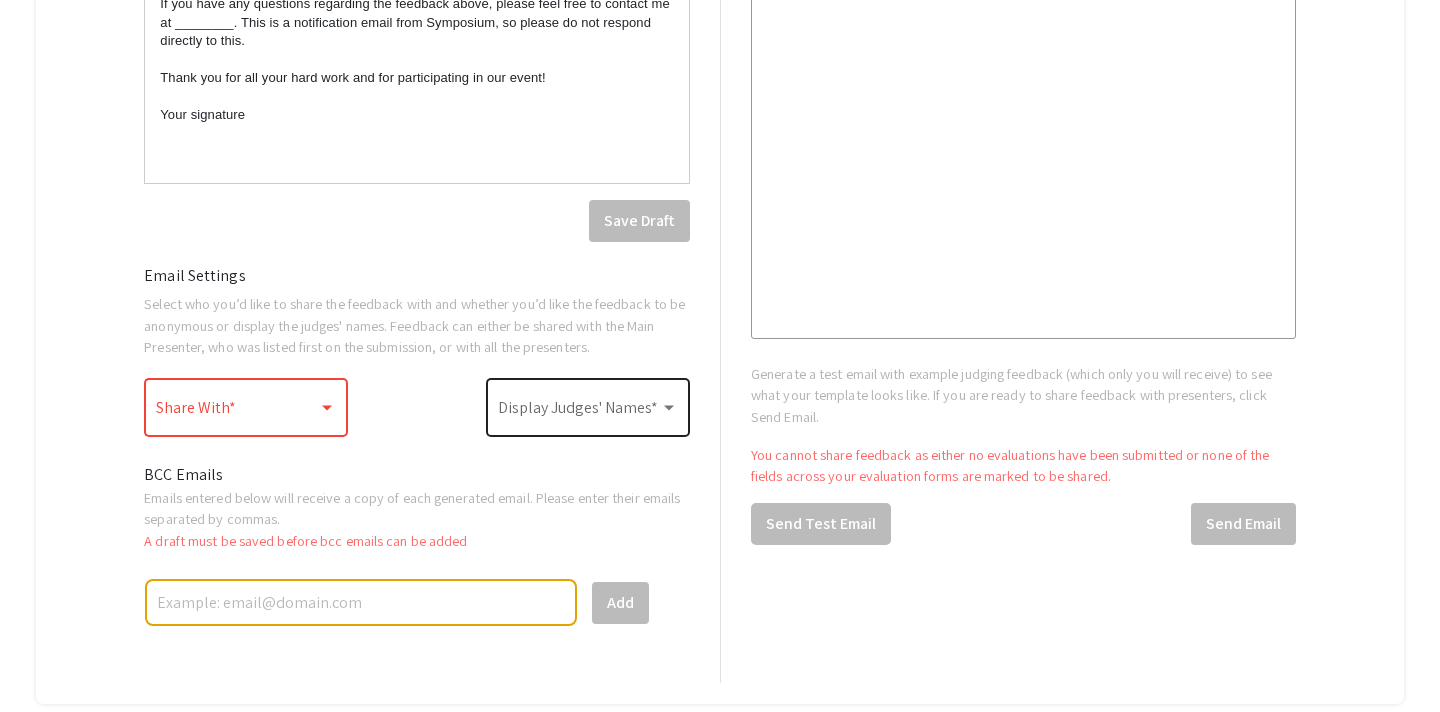 click on "Display Judges' Names  *" 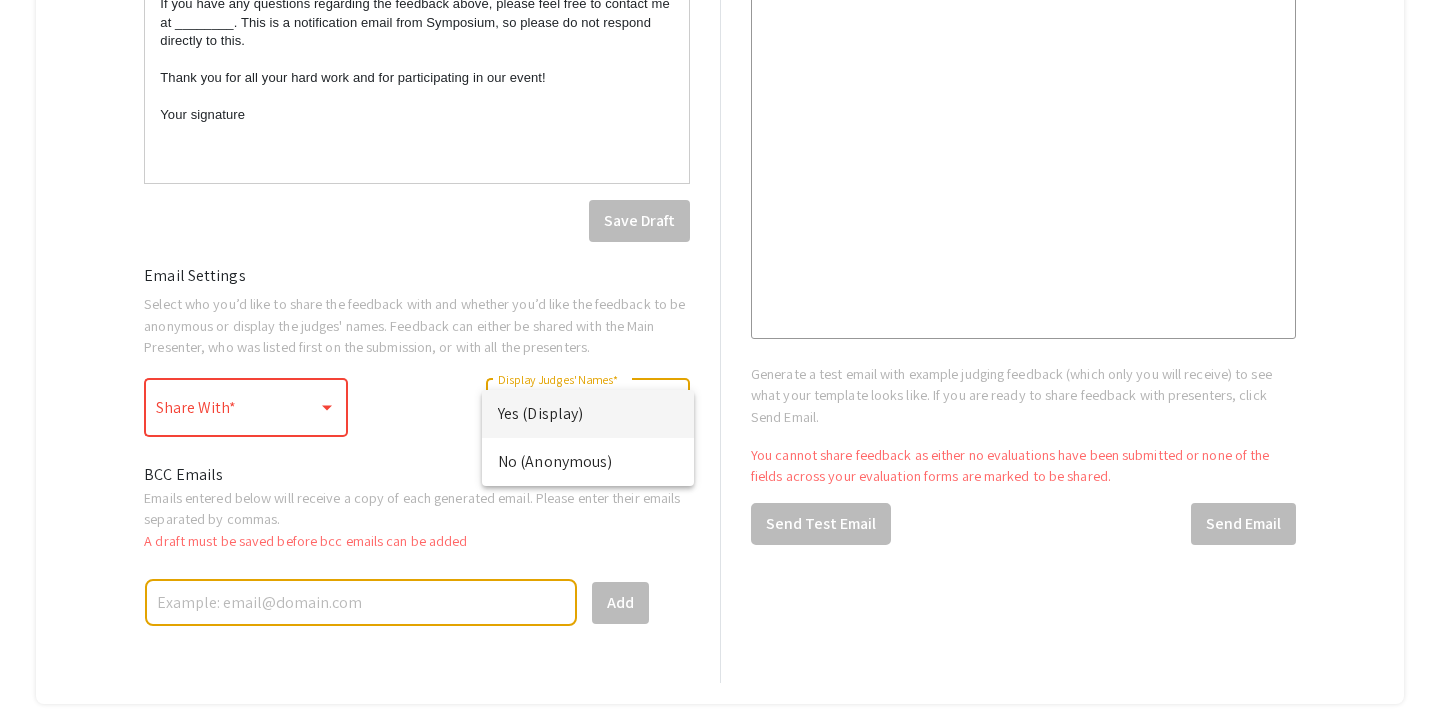 click at bounding box center [720, 356] 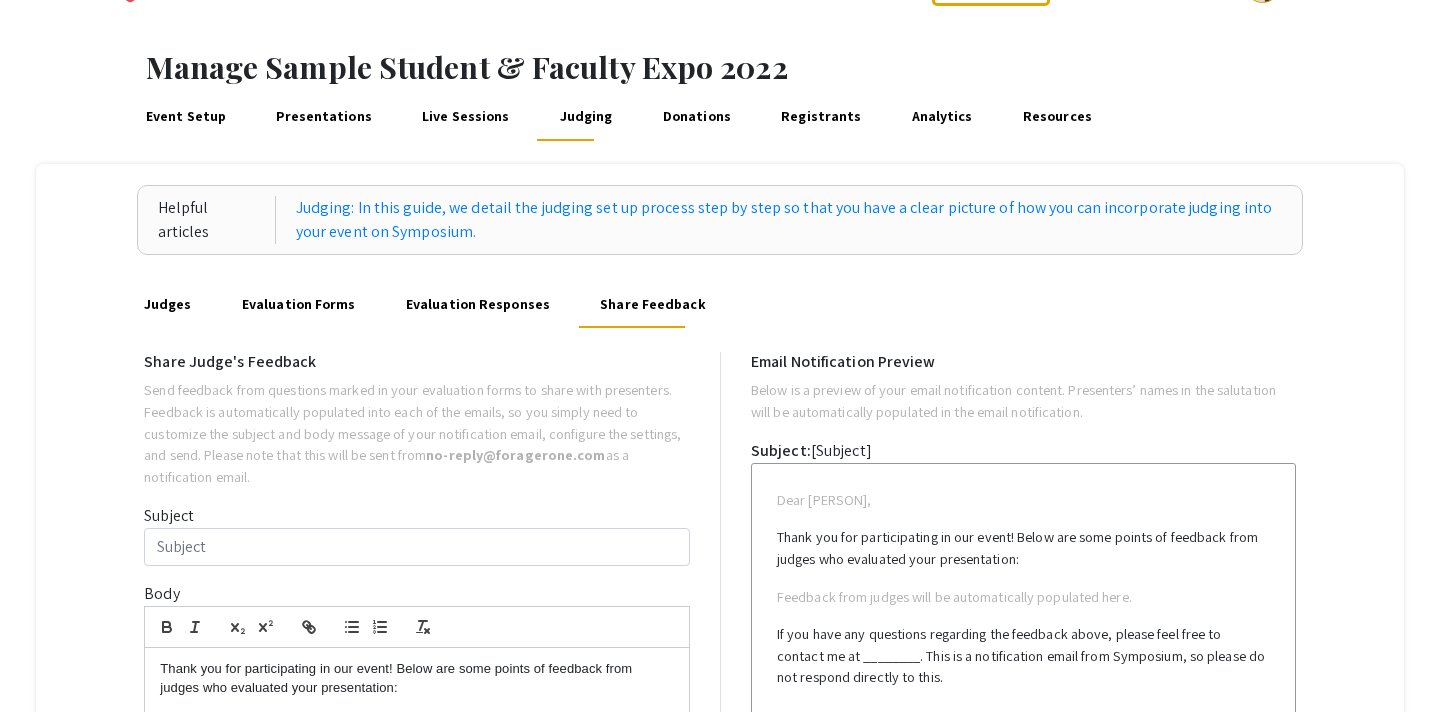 scroll, scrollTop: 44, scrollLeft: 0, axis: vertical 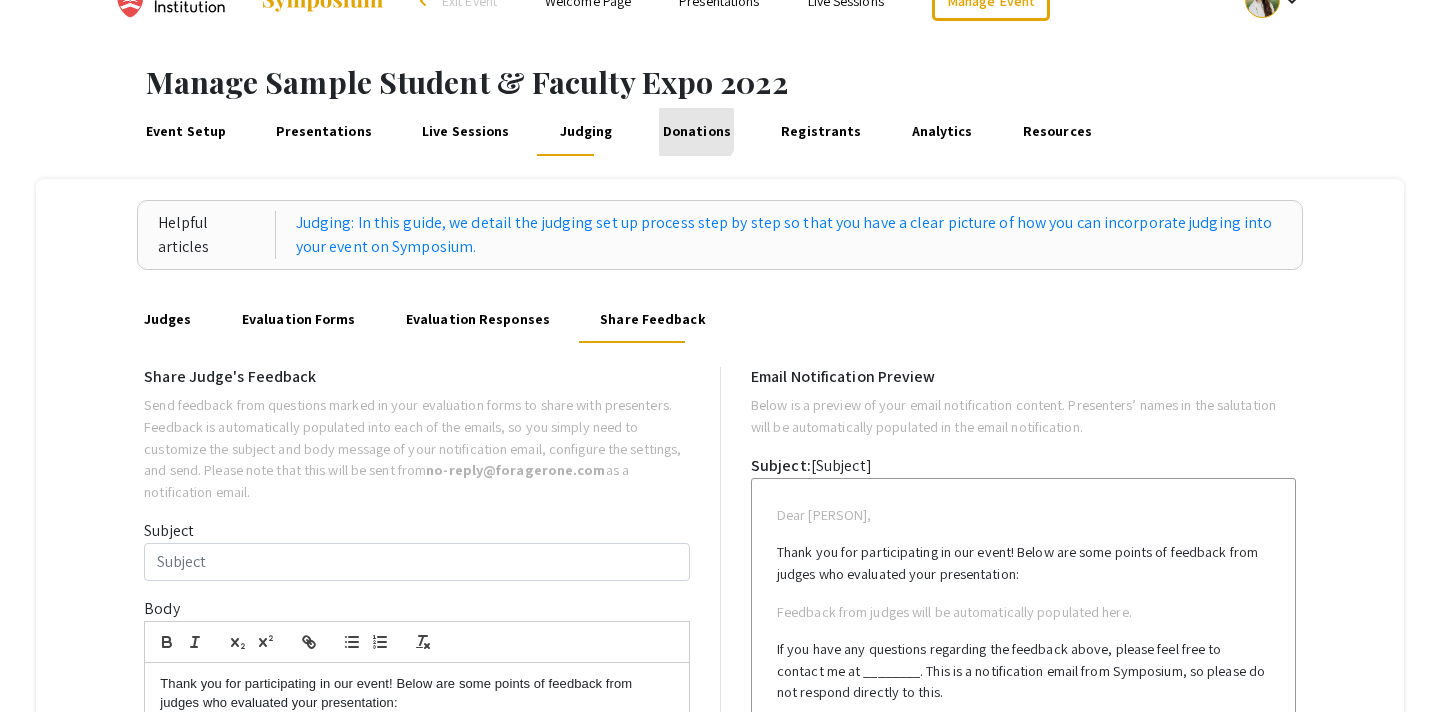 click on "Donations" at bounding box center (696, 132) 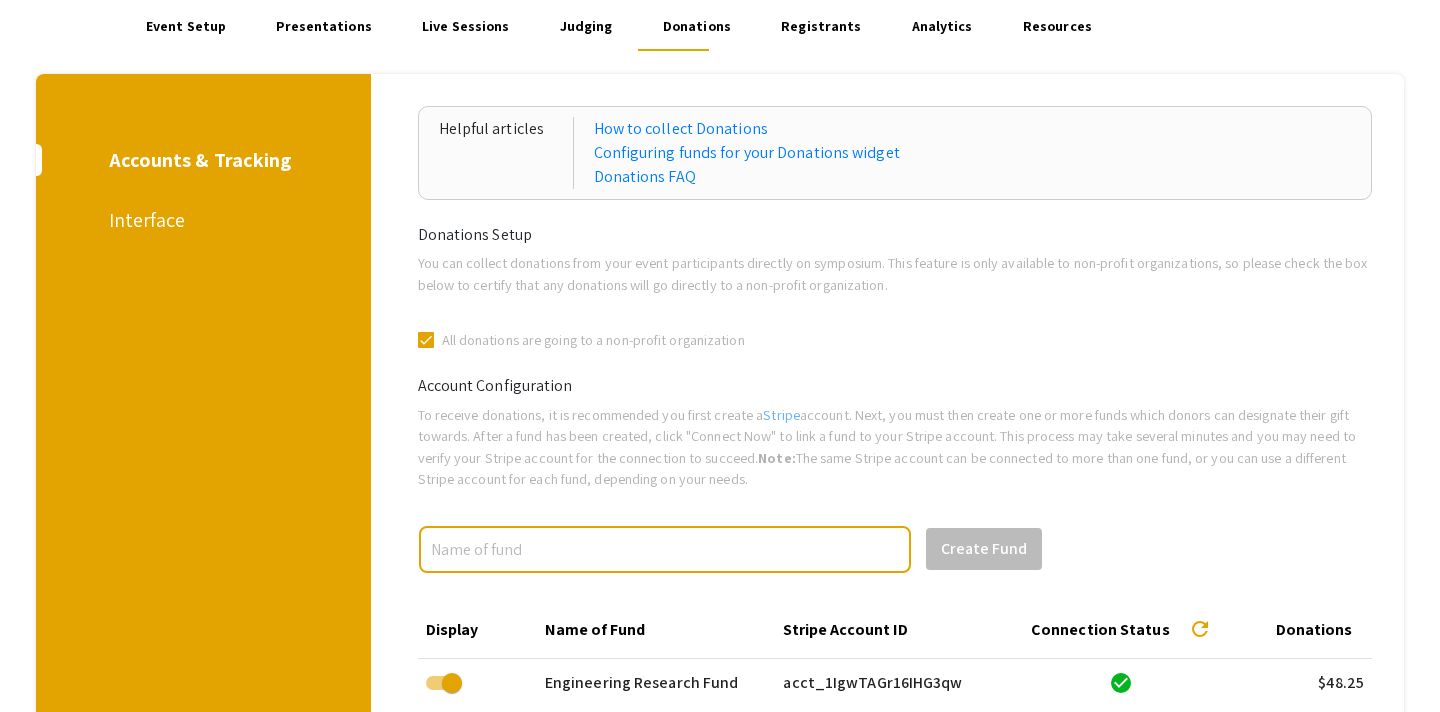 scroll, scrollTop: 145, scrollLeft: 0, axis: vertical 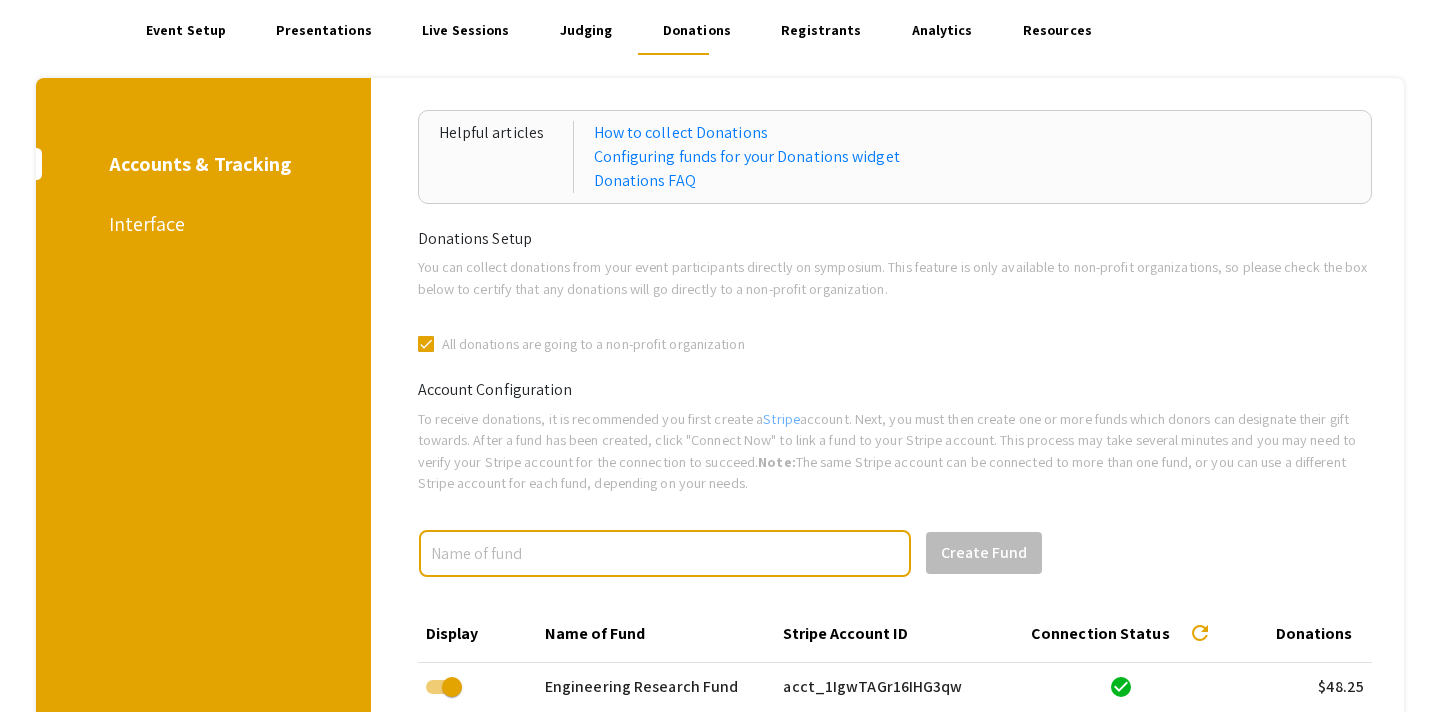 click on "Interface" at bounding box center [200, 224] 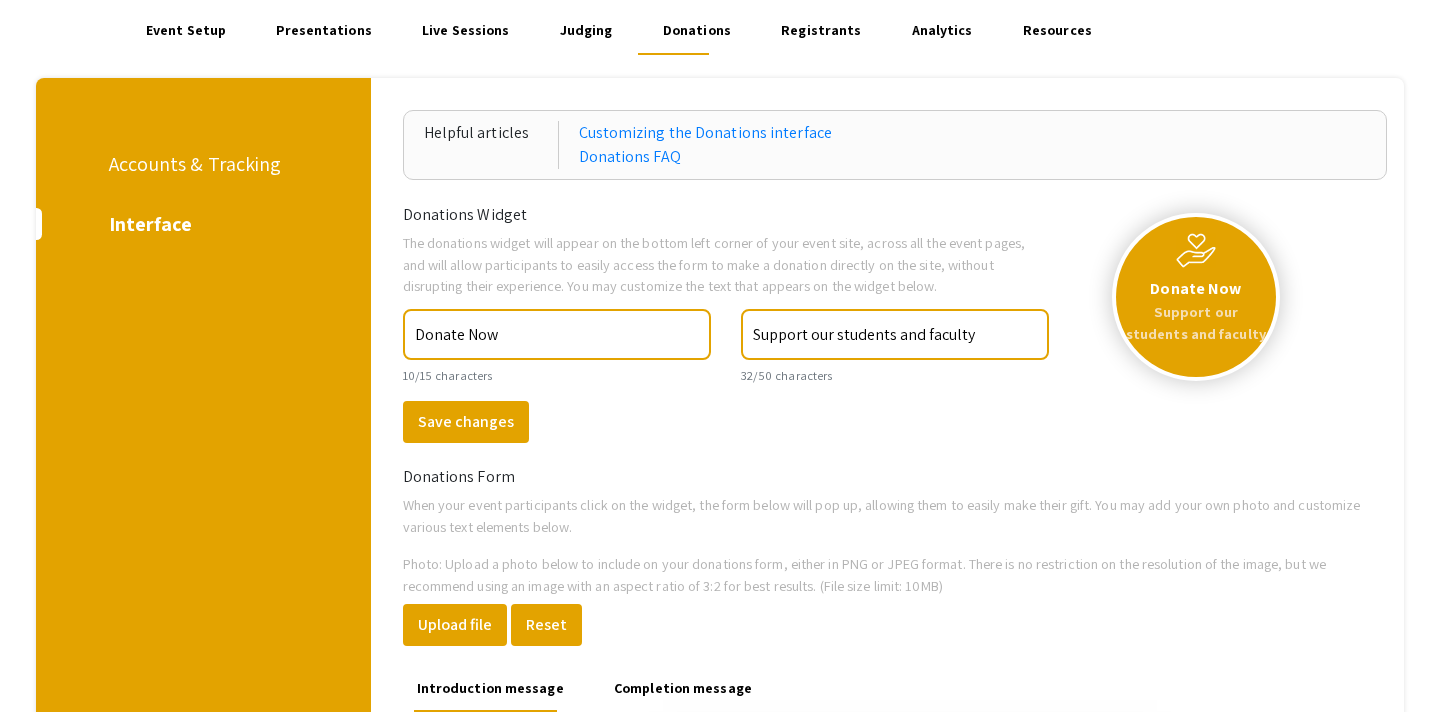 scroll, scrollTop: 0, scrollLeft: 0, axis: both 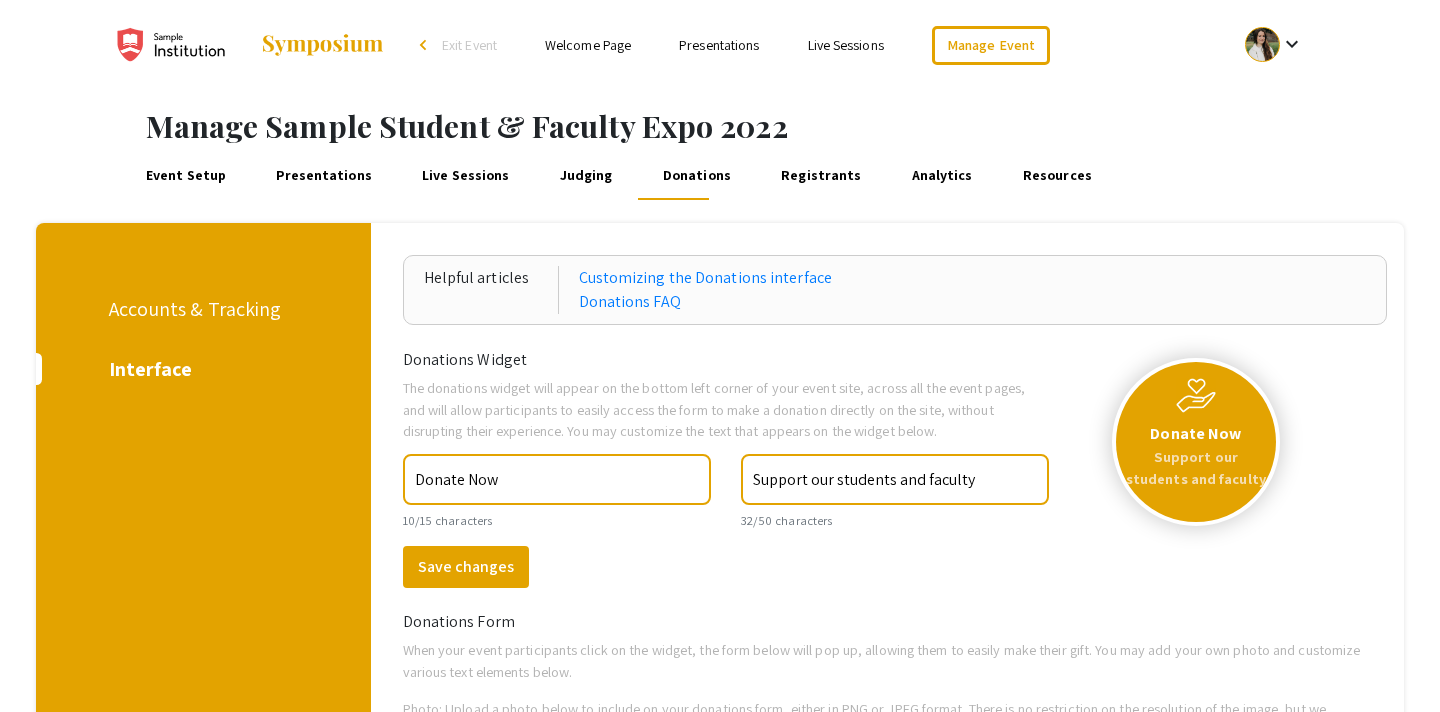click on "Accounts & Tracking" at bounding box center [200, 309] 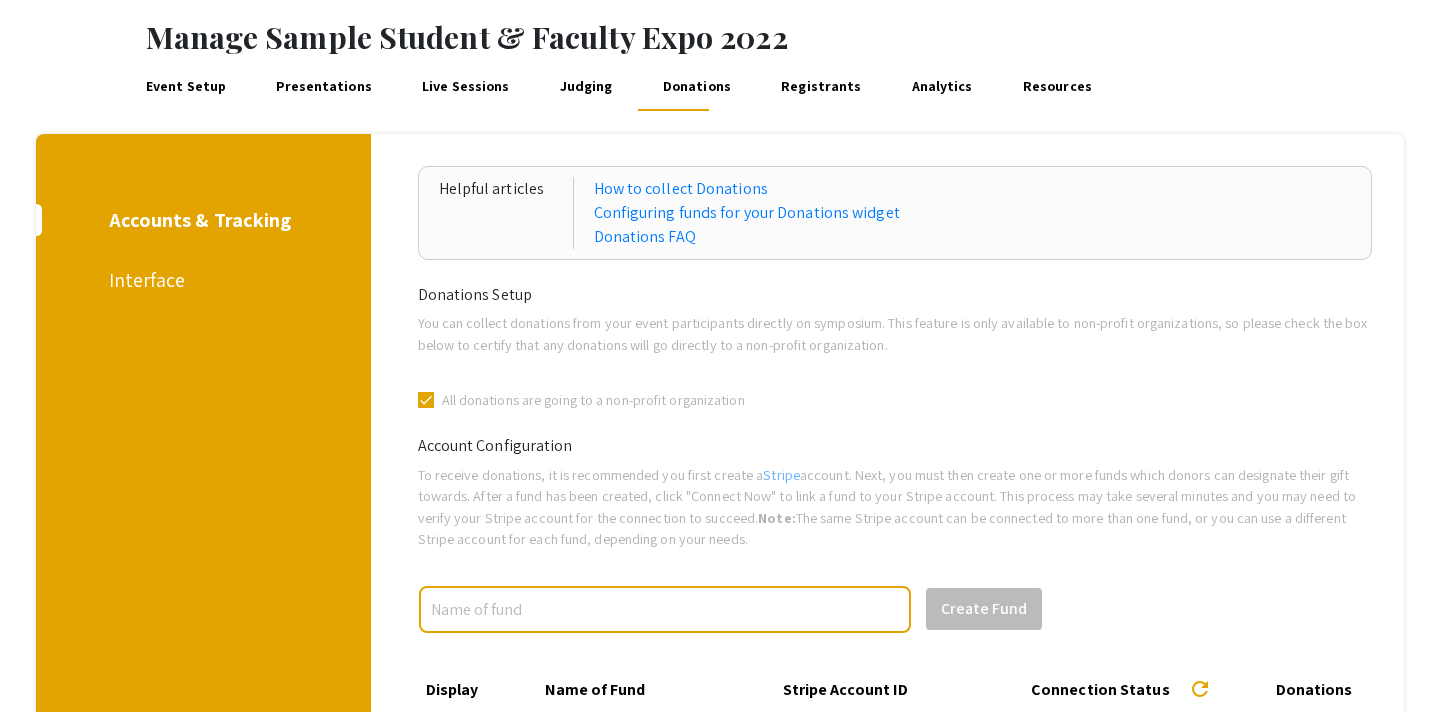 scroll, scrollTop: 55, scrollLeft: 0, axis: vertical 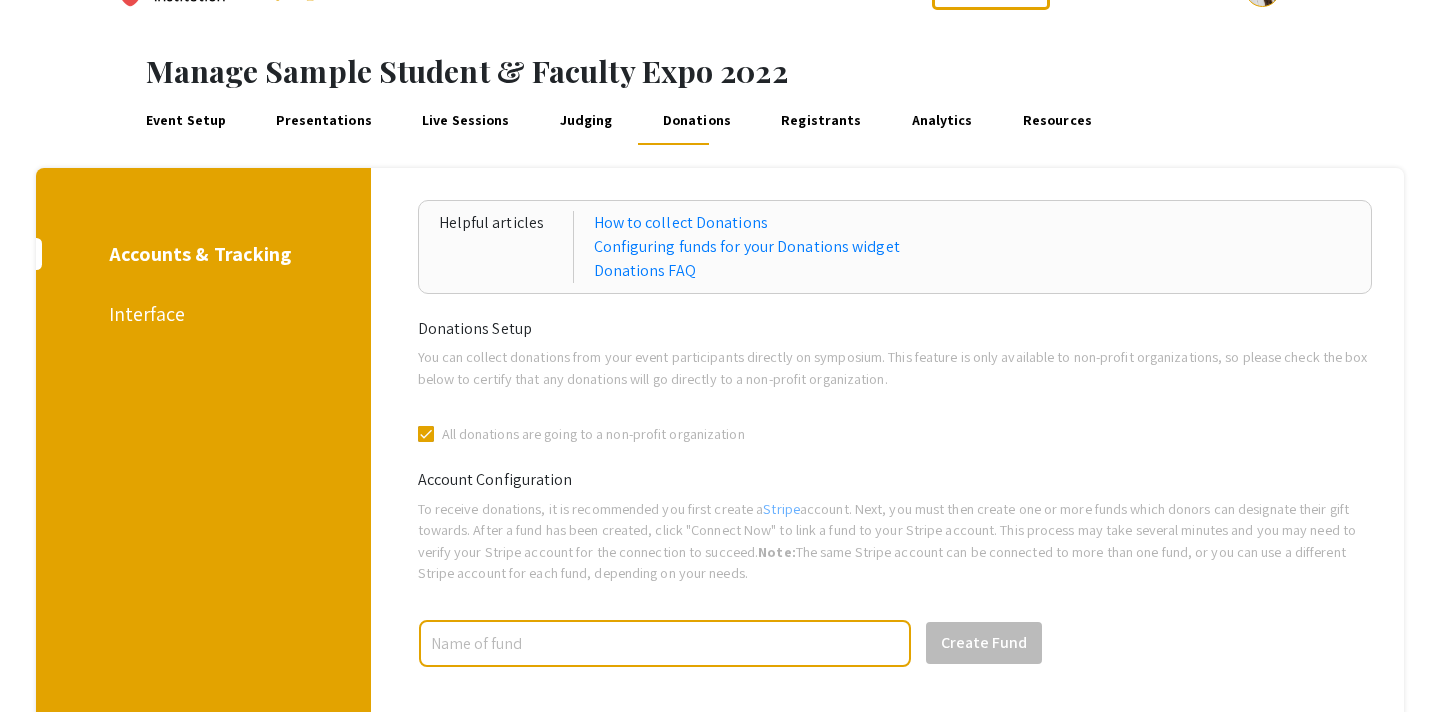 click on "Interface" at bounding box center [200, 314] 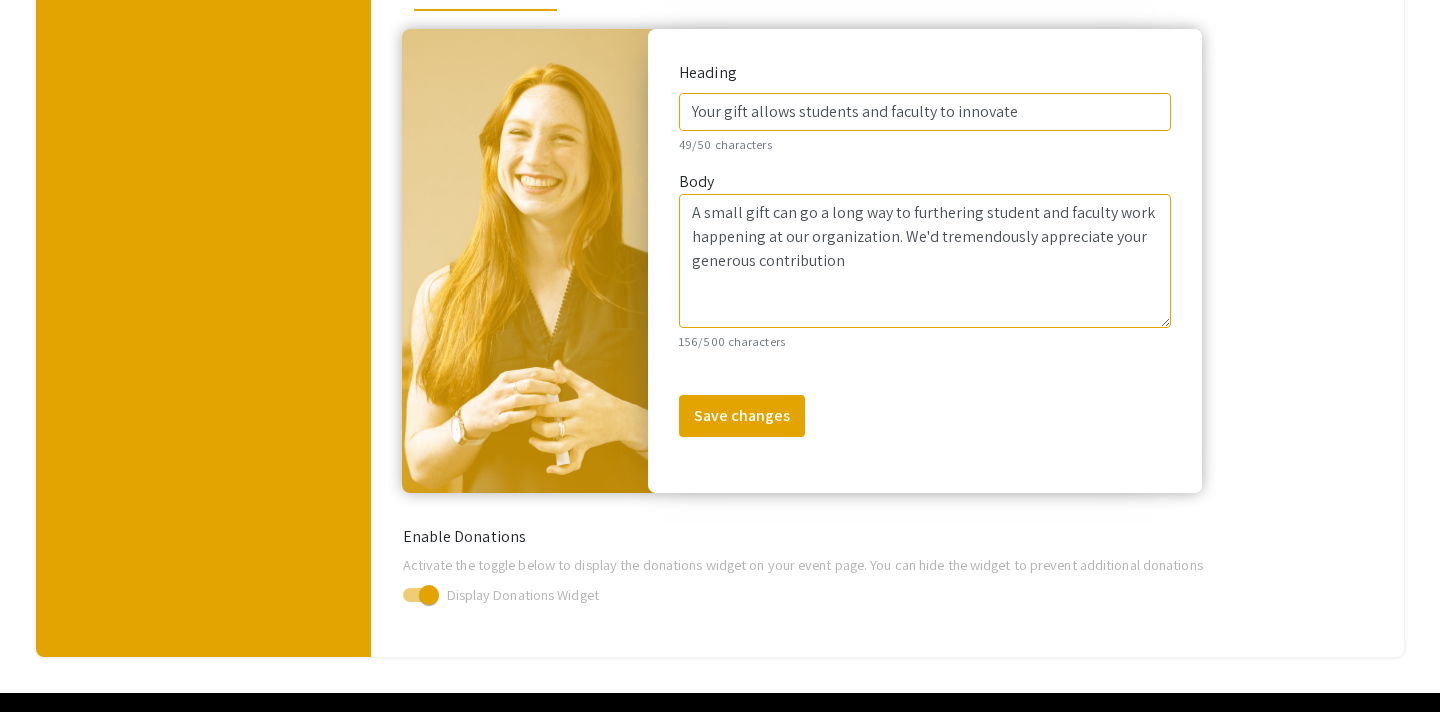 scroll, scrollTop: 734, scrollLeft: 0, axis: vertical 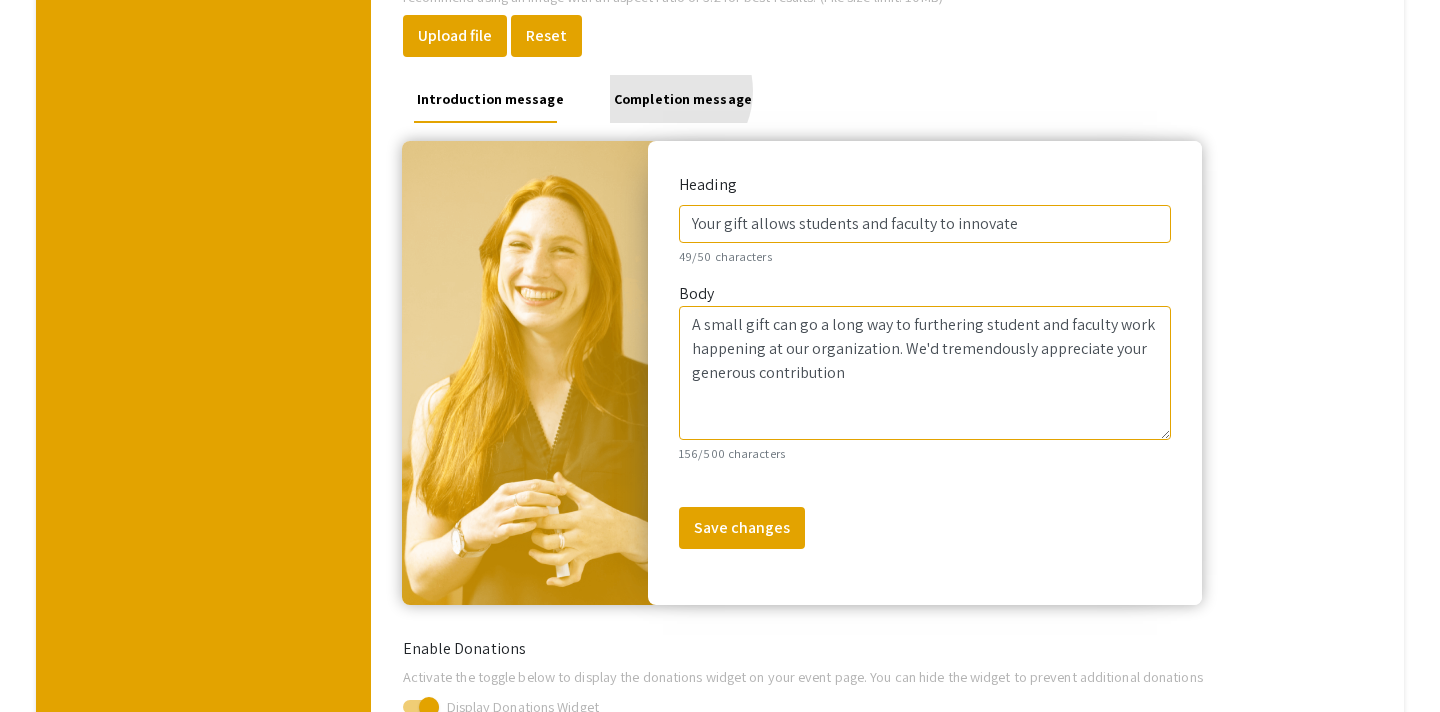 click on "Completion message" at bounding box center [682, 99] 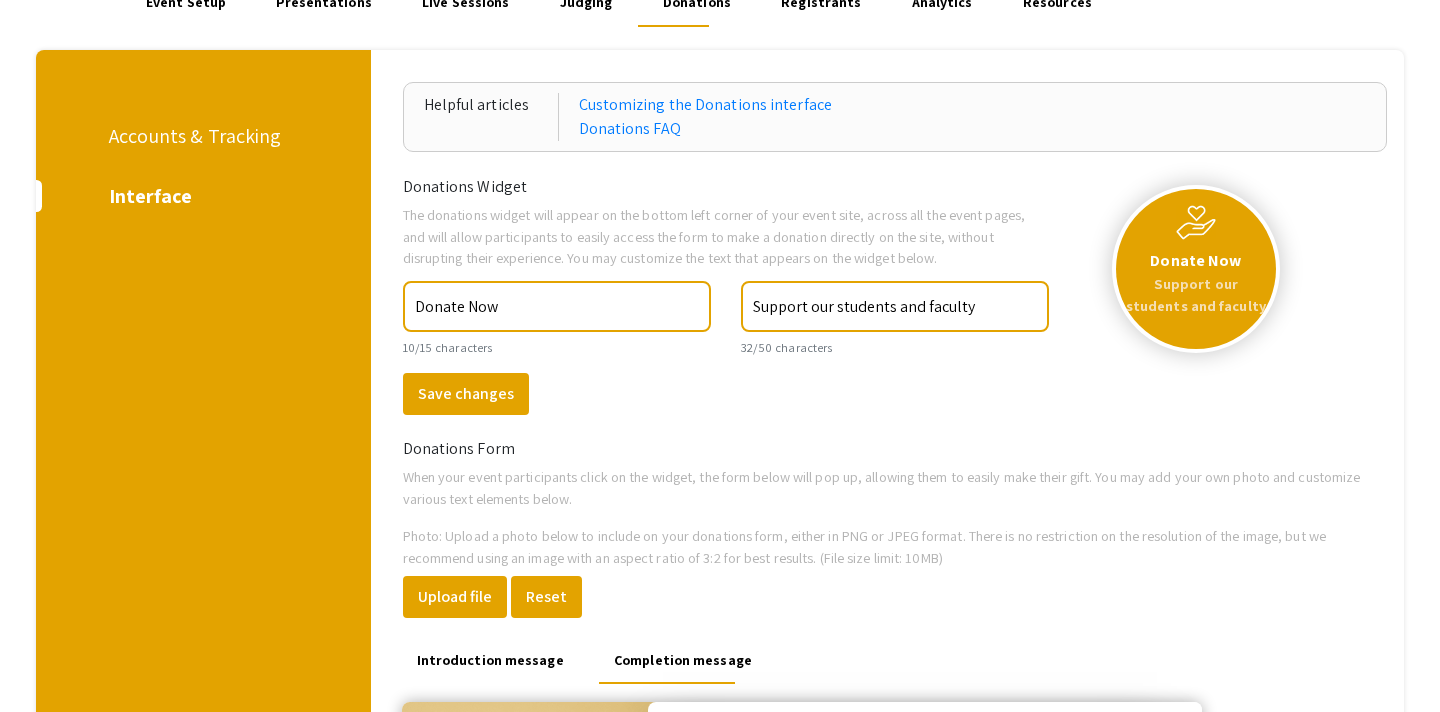 scroll, scrollTop: 0, scrollLeft: 0, axis: both 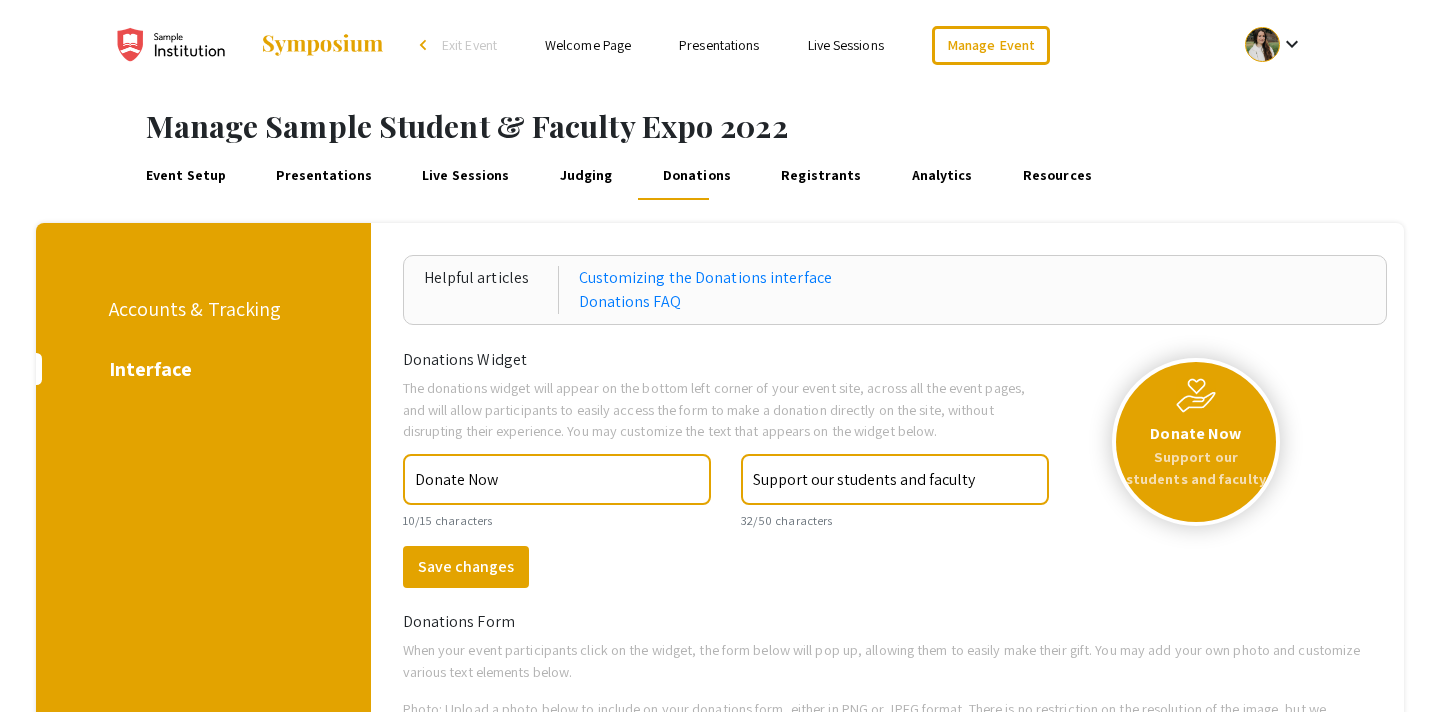 click on "Registrants" at bounding box center (821, 176) 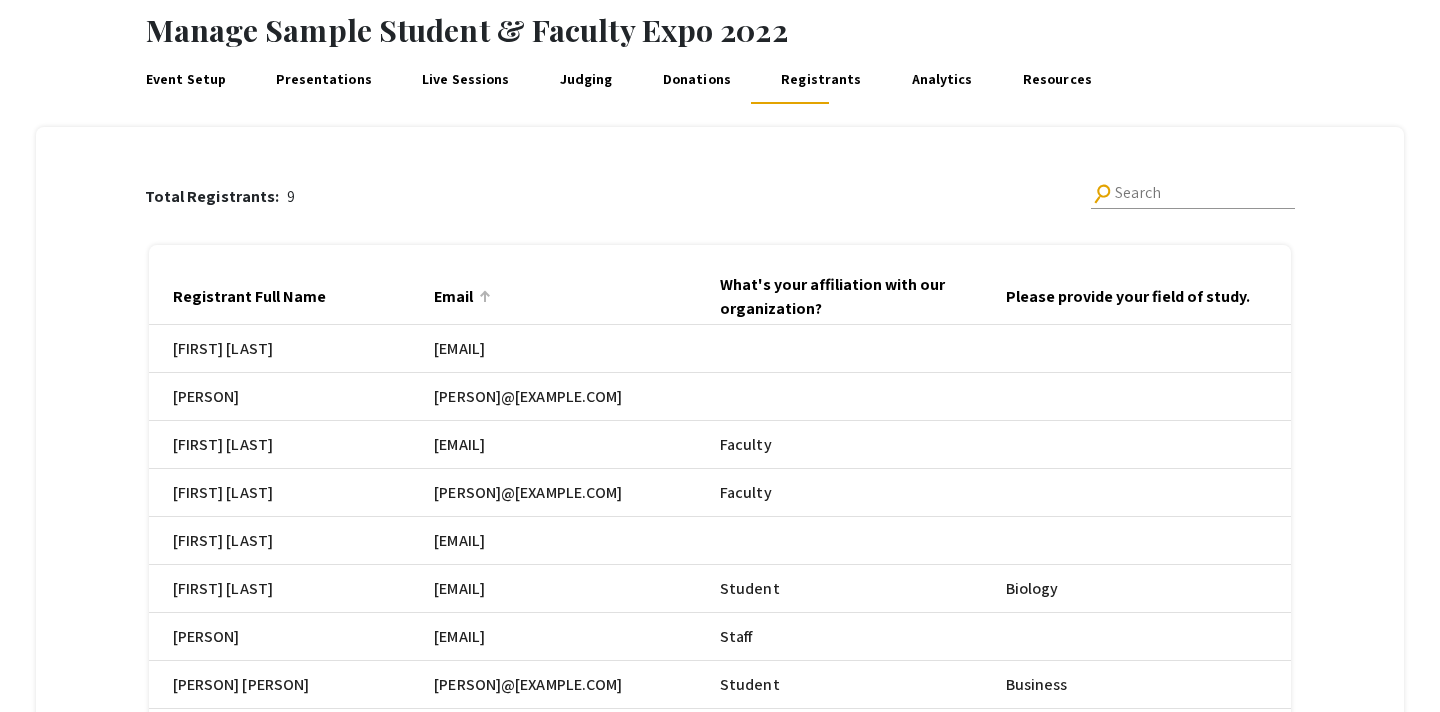 scroll, scrollTop: 102, scrollLeft: 0, axis: vertical 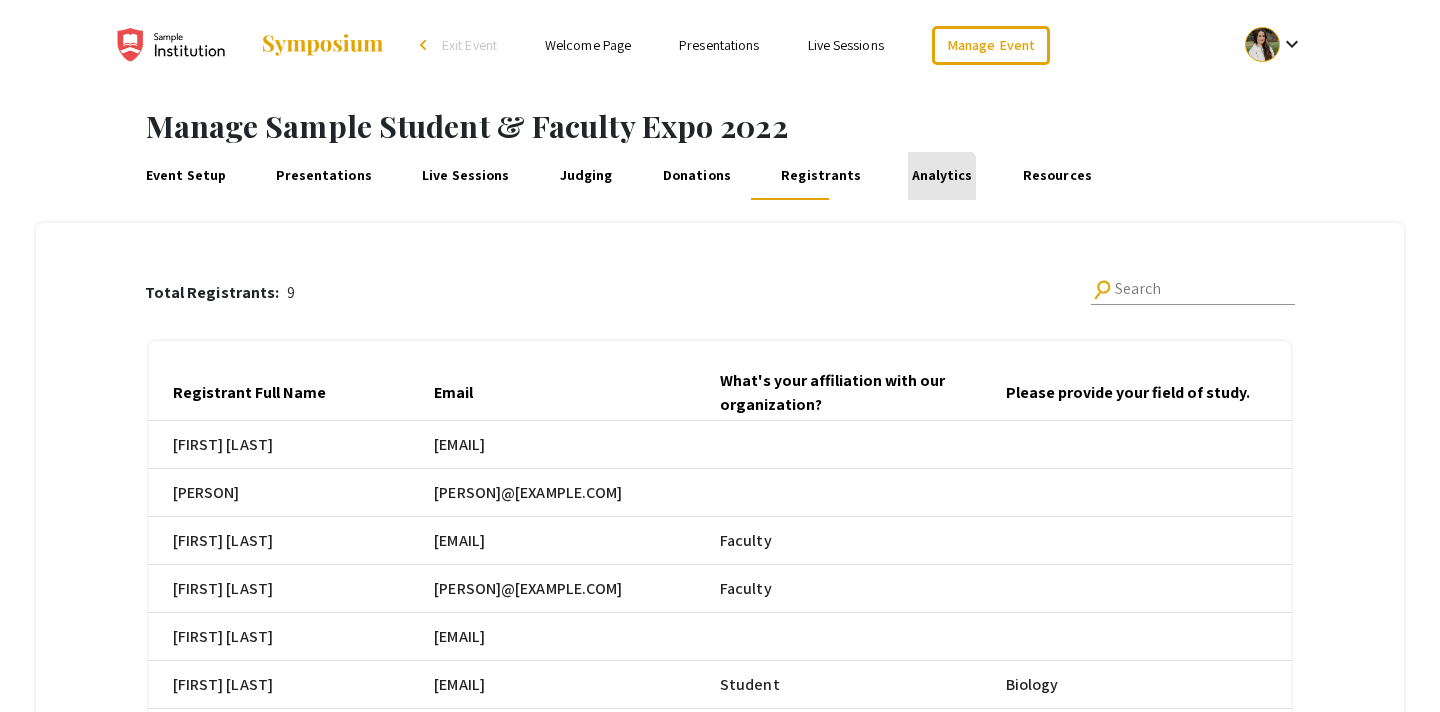 click on "Analytics" at bounding box center [942, 176] 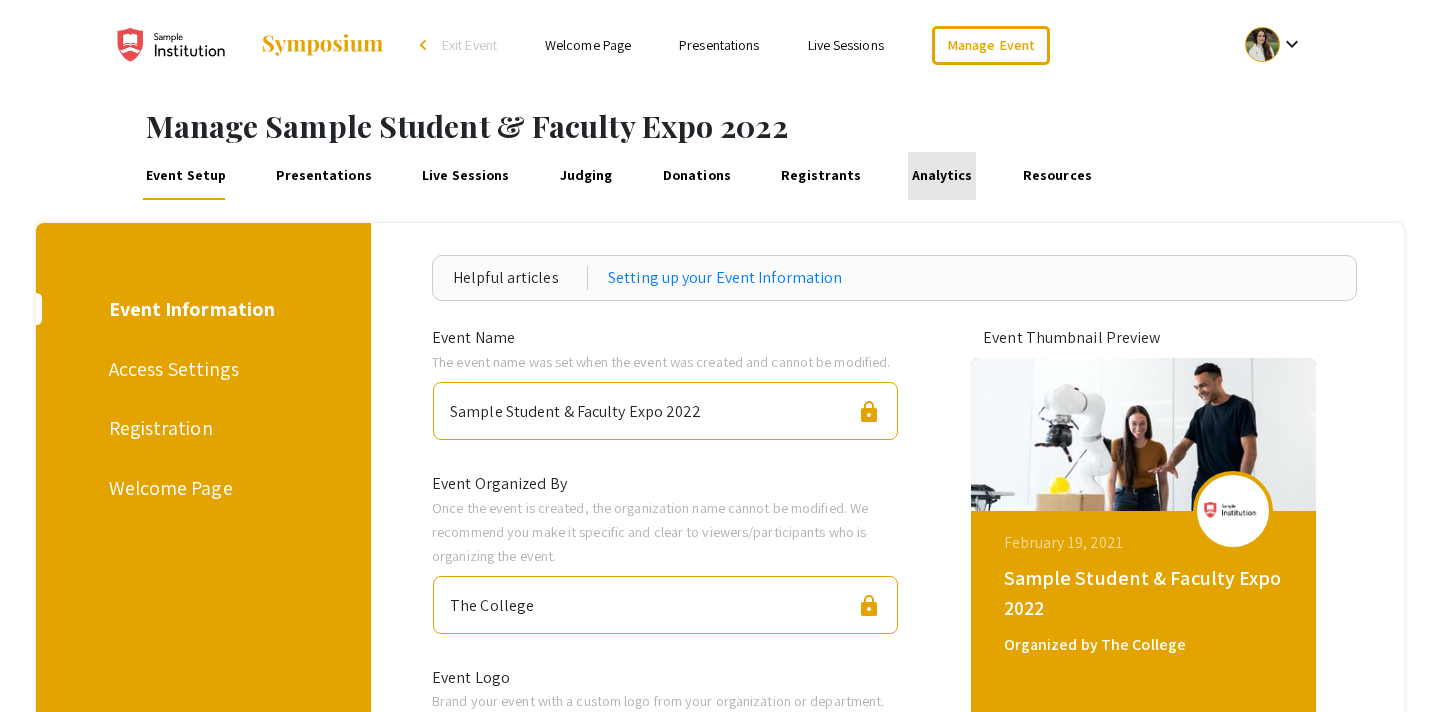 click on "Analytics" at bounding box center (942, 176) 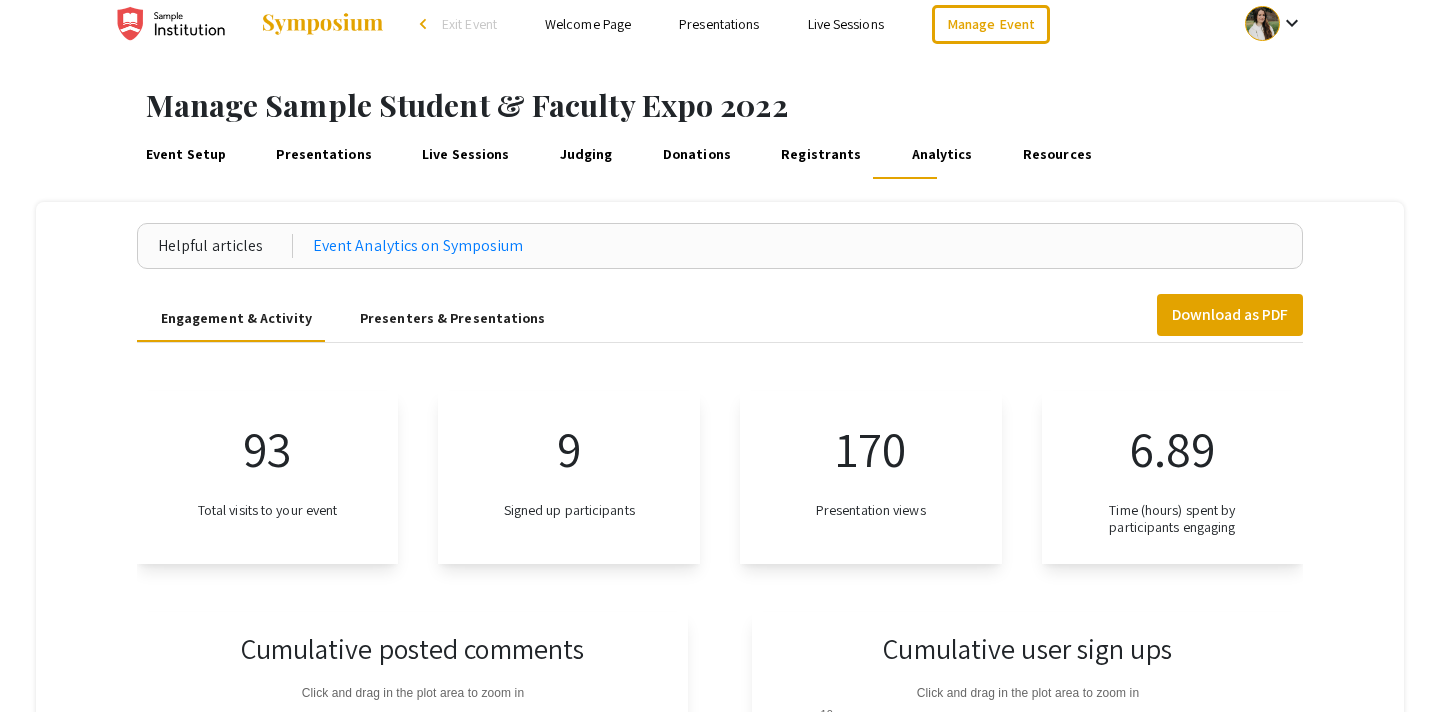 scroll, scrollTop: 5, scrollLeft: 0, axis: vertical 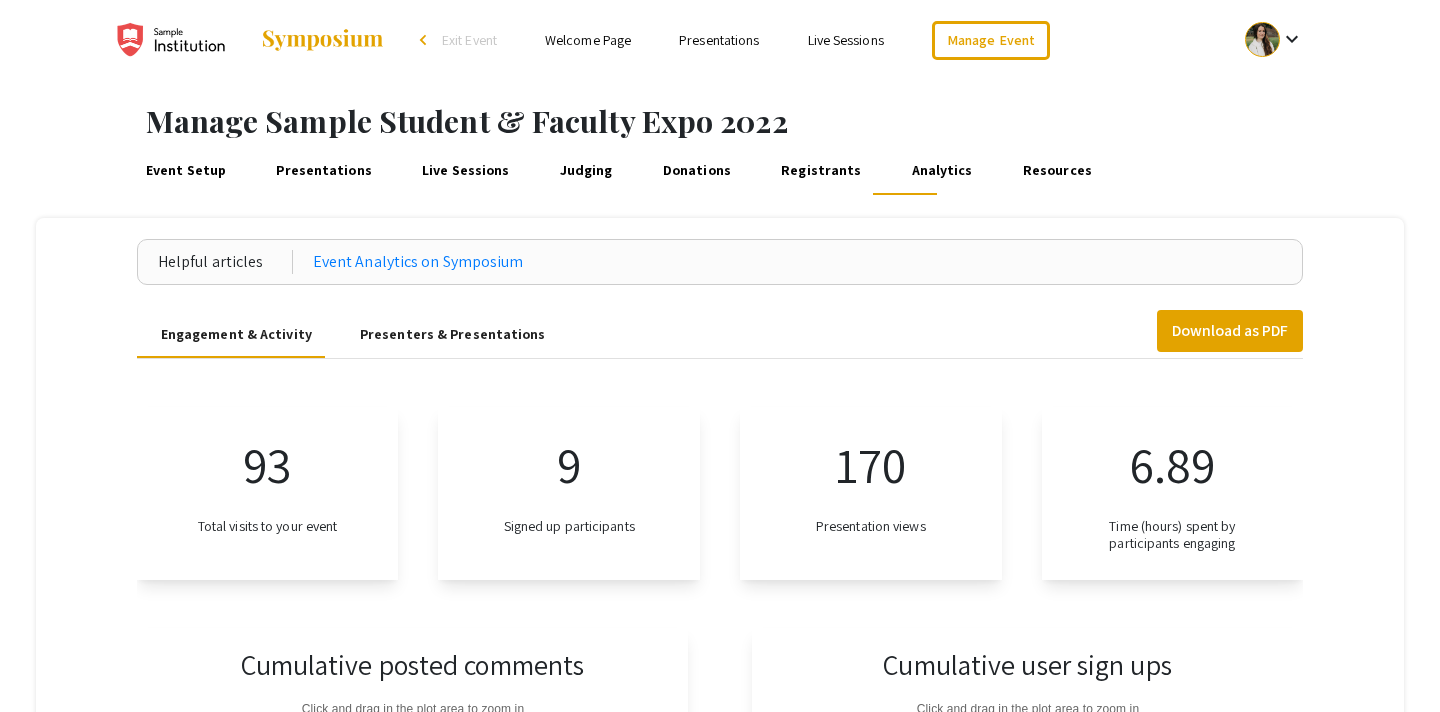 click on "Presenters & Presentations" at bounding box center (453, 334) 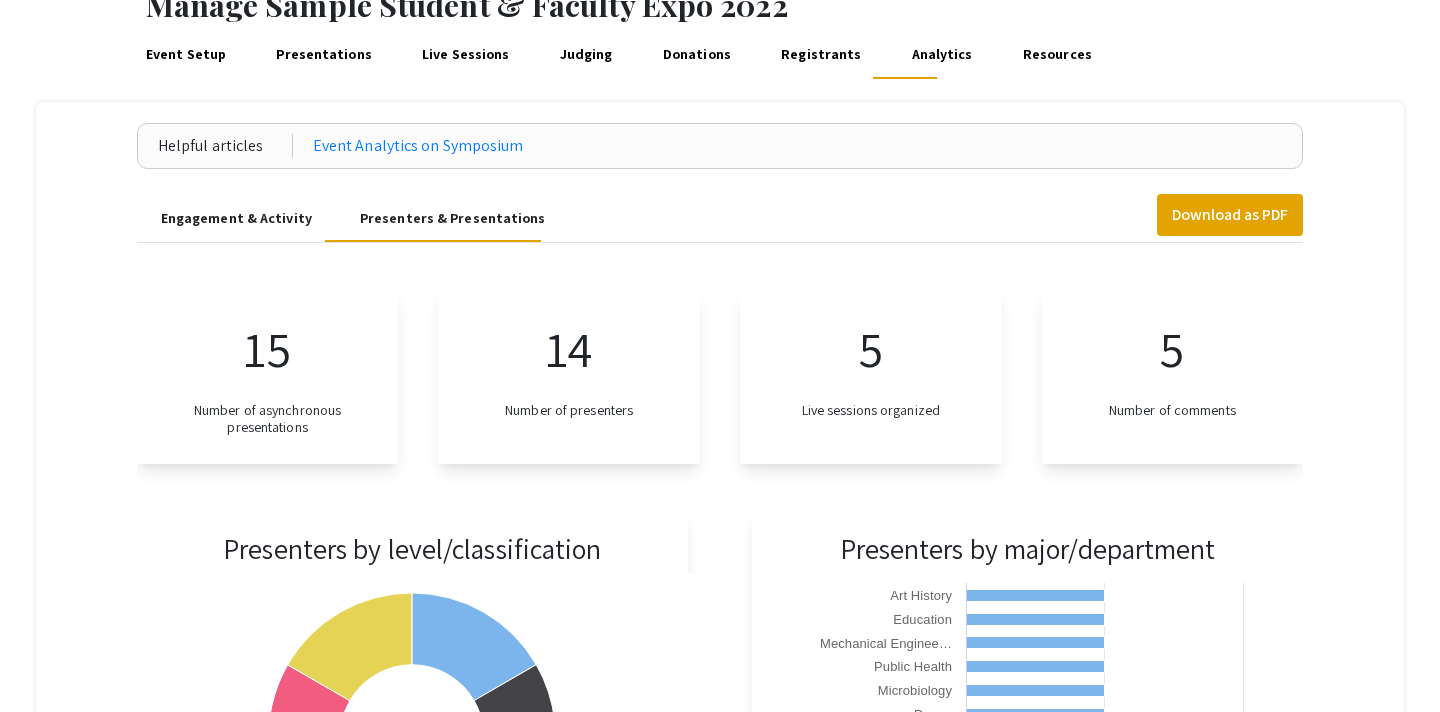 scroll, scrollTop: 0, scrollLeft: 0, axis: both 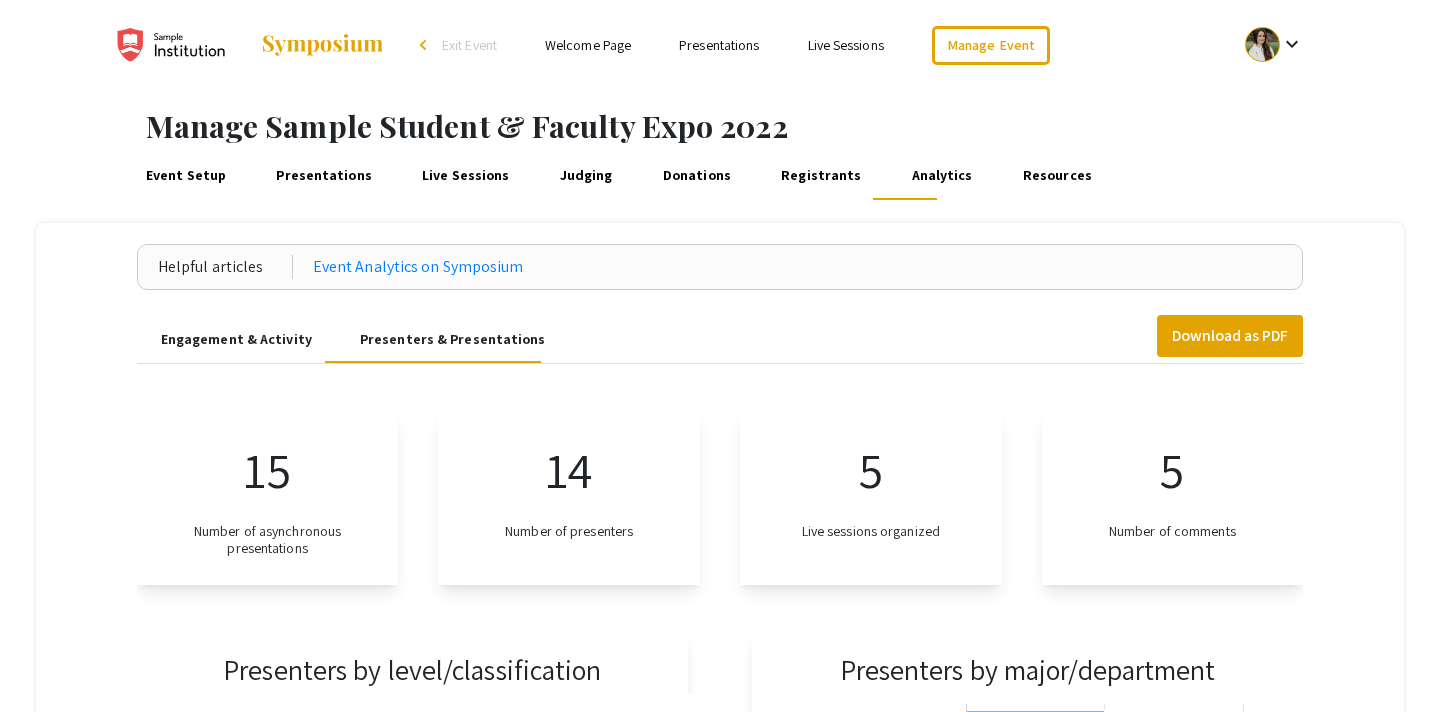 click on "Engagement & Activity" at bounding box center (236, 339) 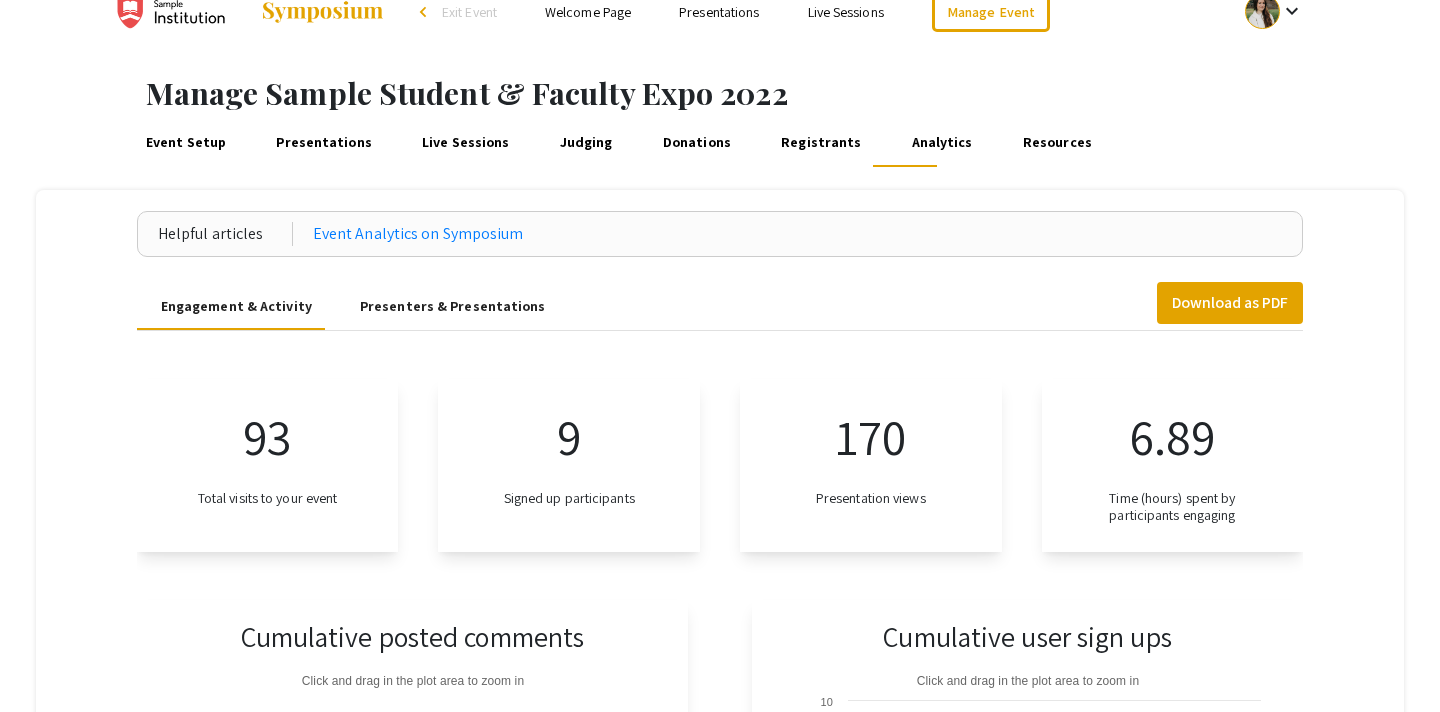 scroll, scrollTop: 0, scrollLeft: 0, axis: both 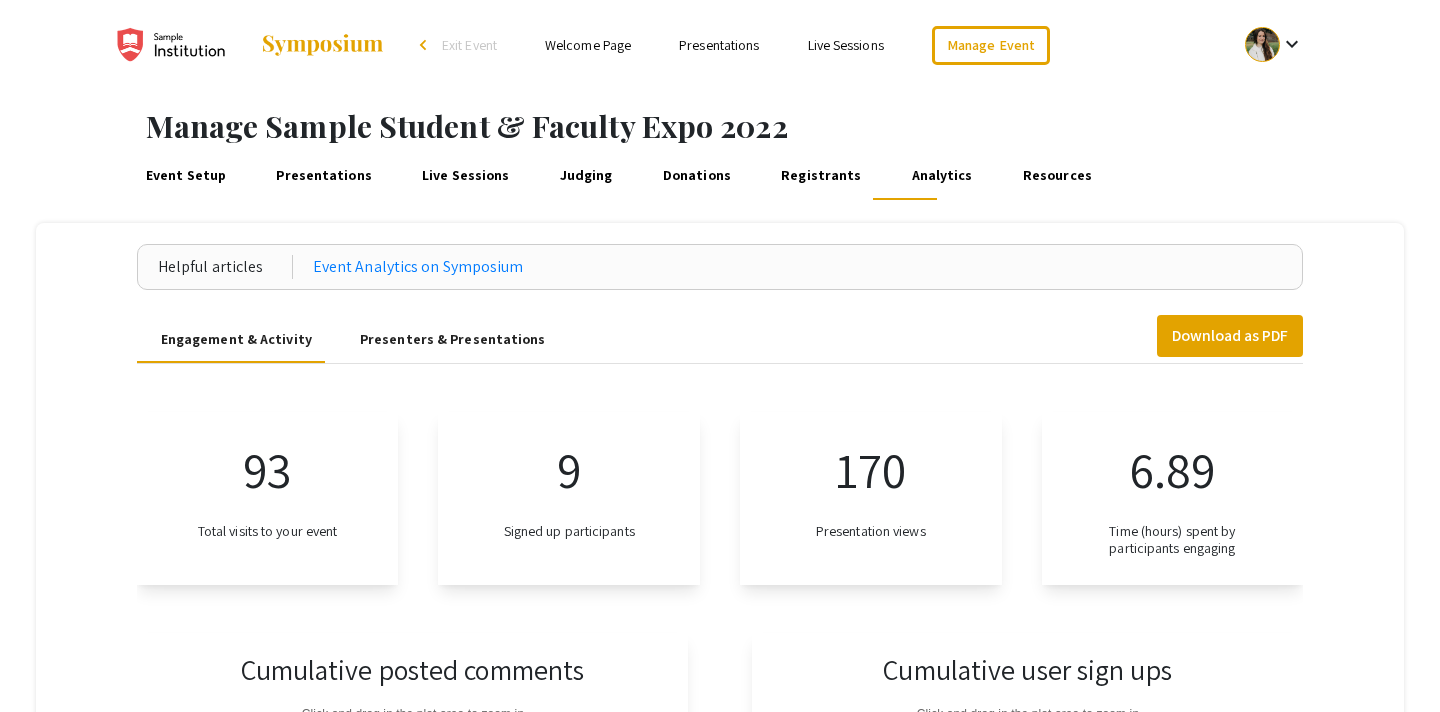 click on "Presenters & Presentations" at bounding box center (453, 339) 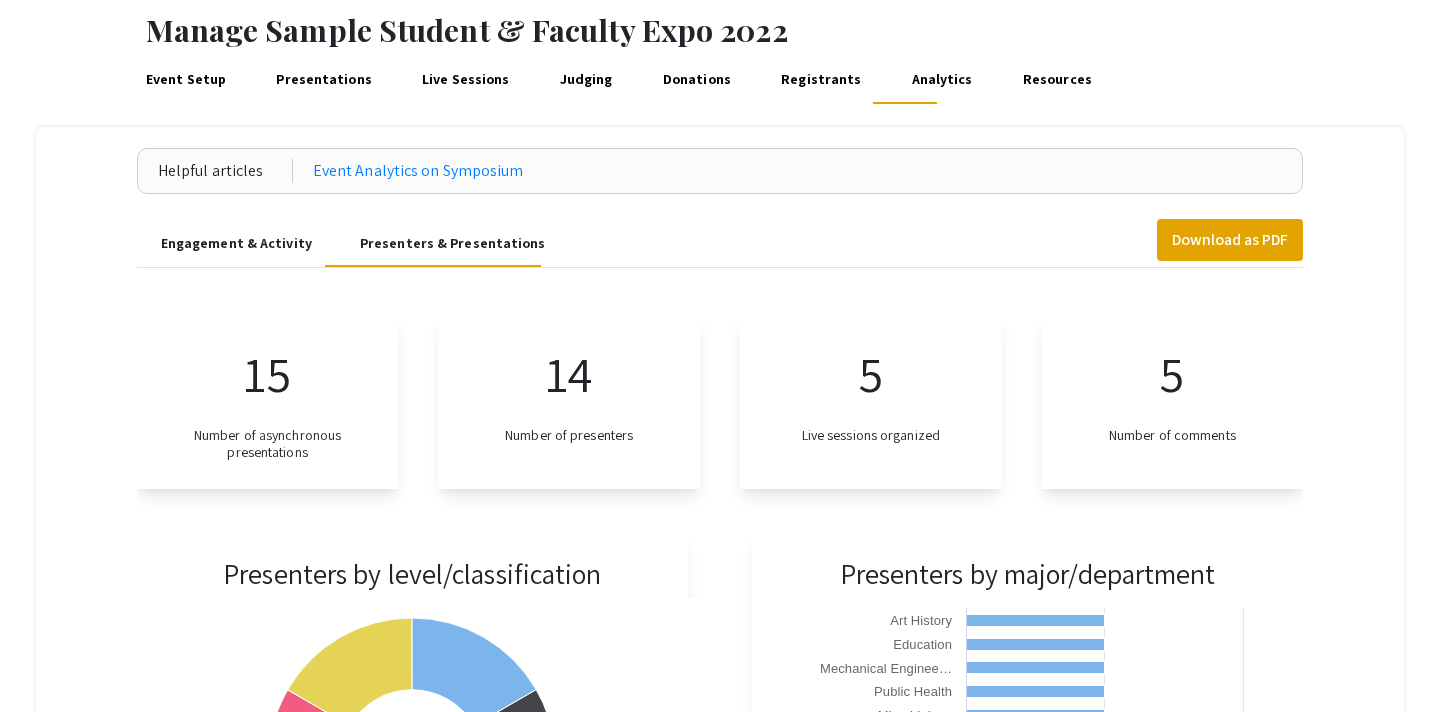 scroll, scrollTop: 75, scrollLeft: 0, axis: vertical 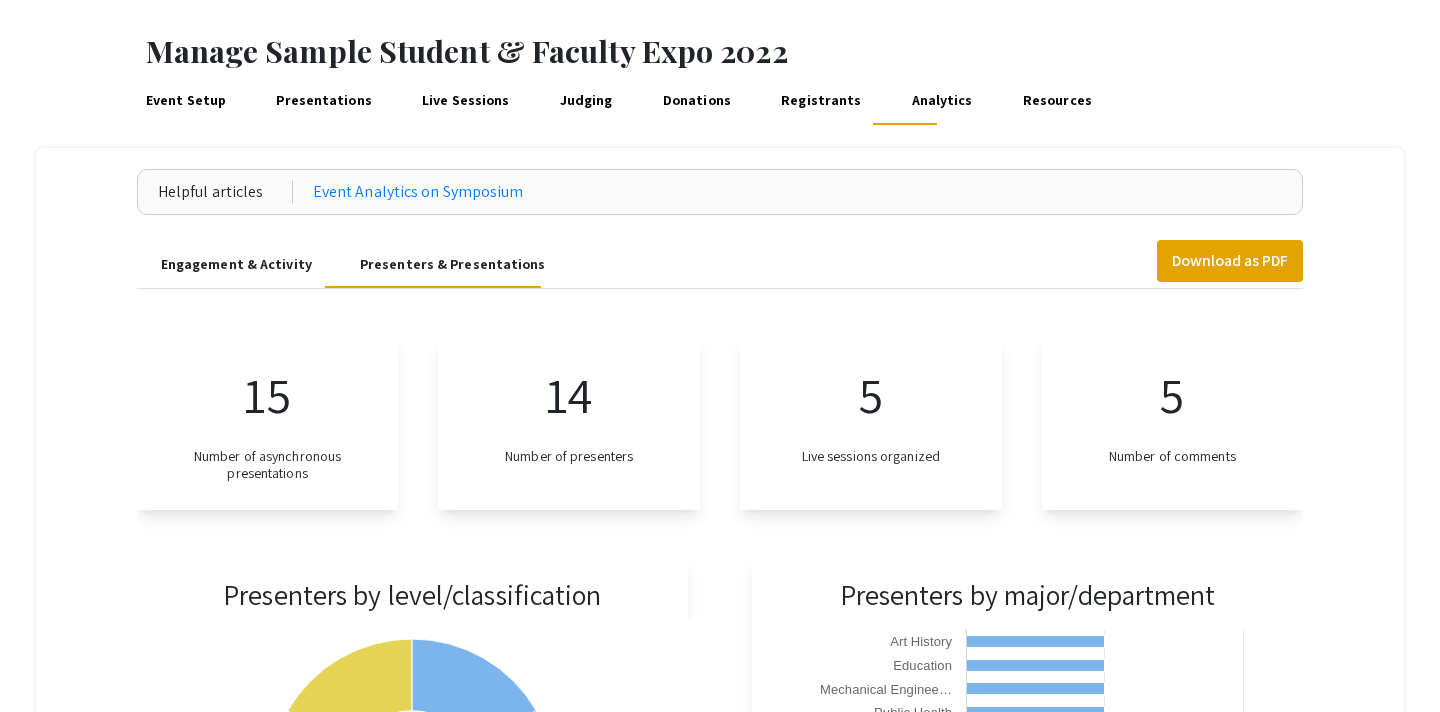 click on "Resources" at bounding box center [1057, 101] 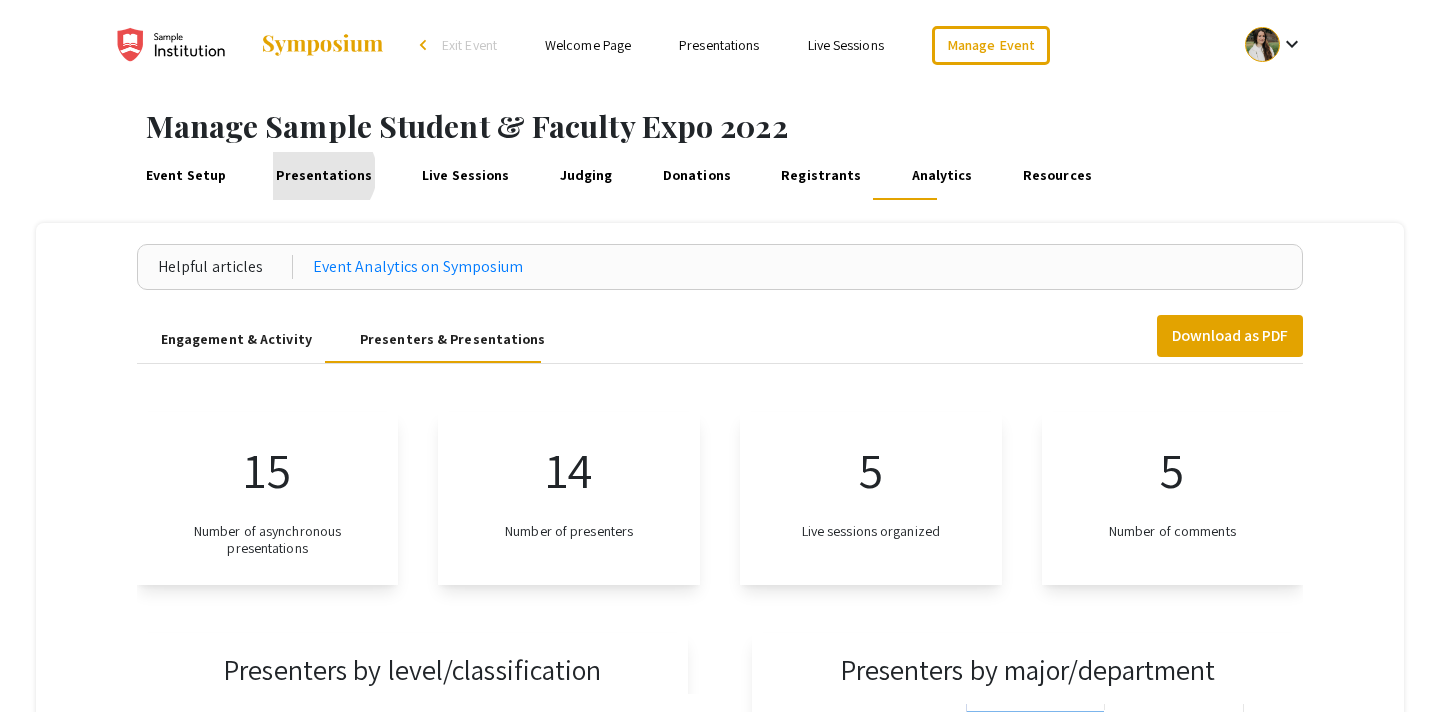 click on "Presentations" at bounding box center (324, 176) 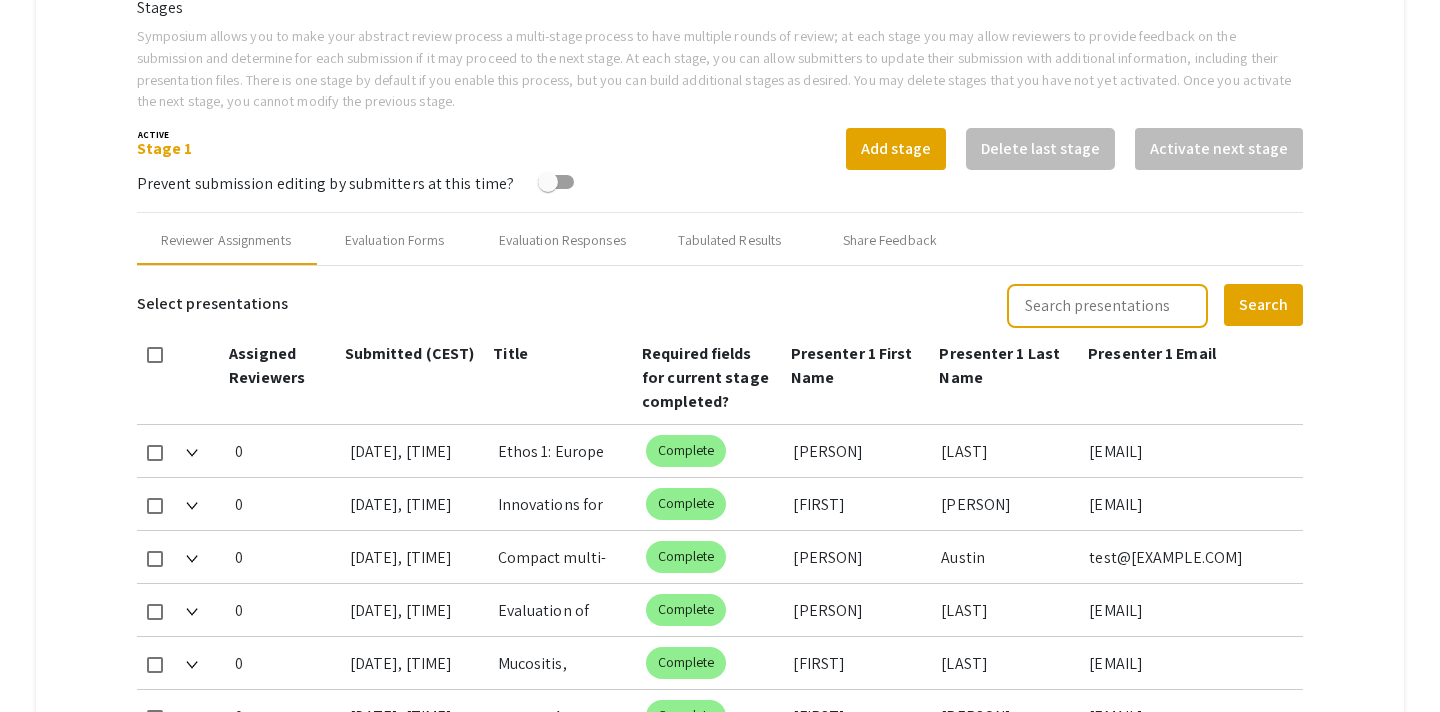 scroll, scrollTop: 634, scrollLeft: 0, axis: vertical 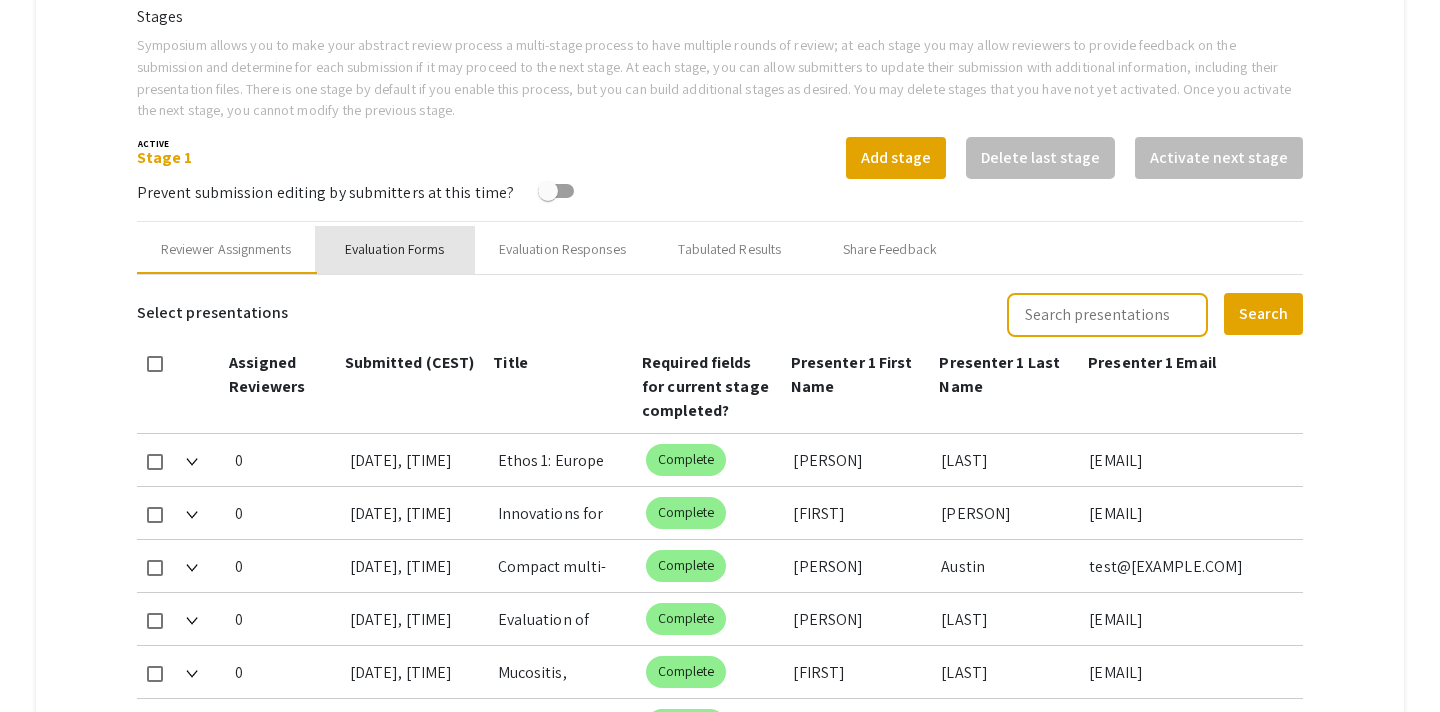 click on "Evaluation Forms" at bounding box center (395, 249) 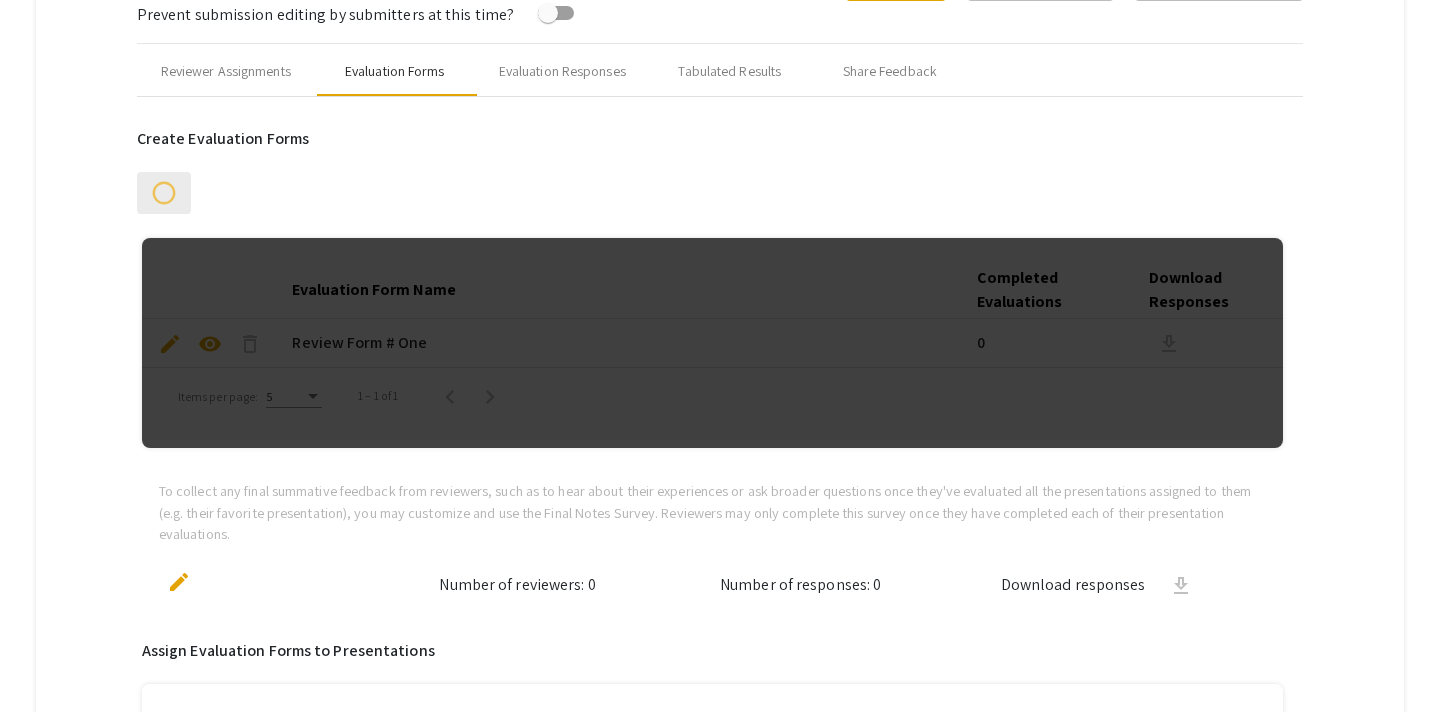 scroll, scrollTop: 832, scrollLeft: 0, axis: vertical 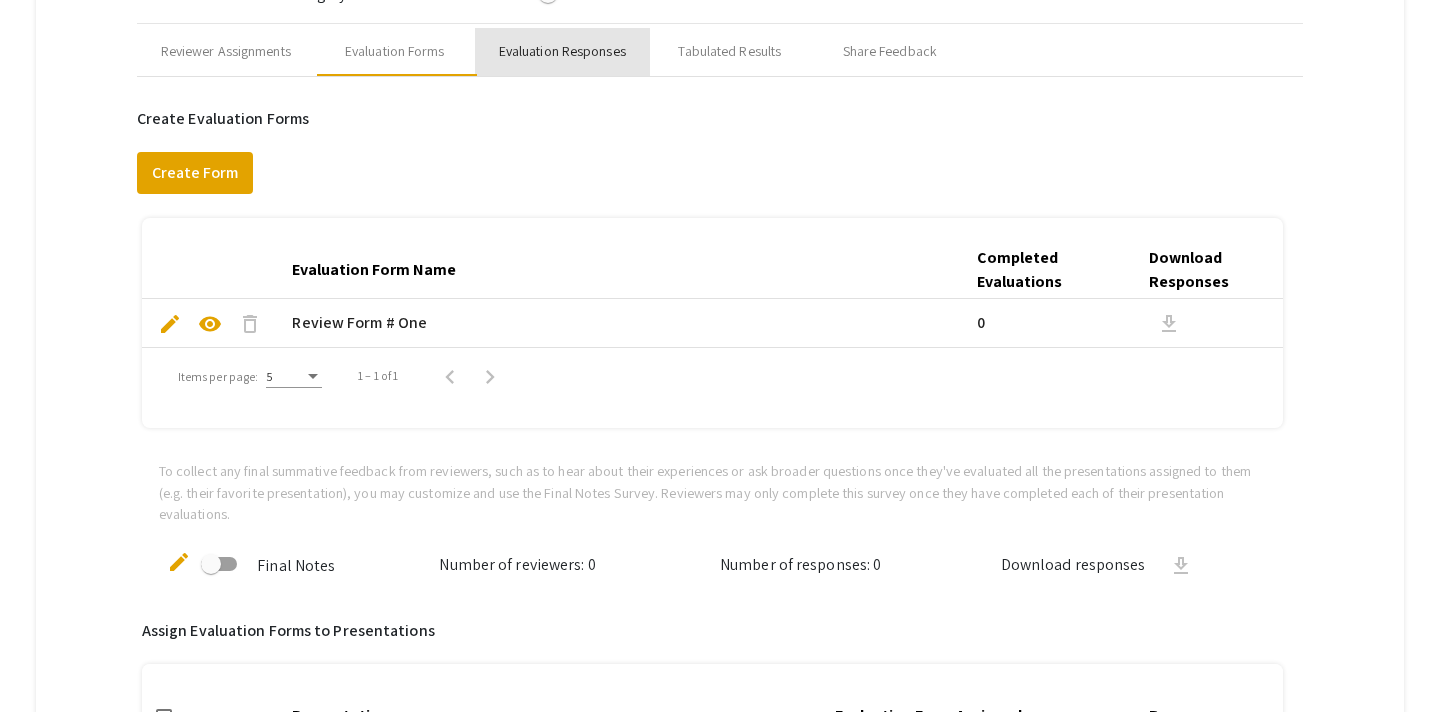 click on "Evaluation Responses" at bounding box center (562, 51) 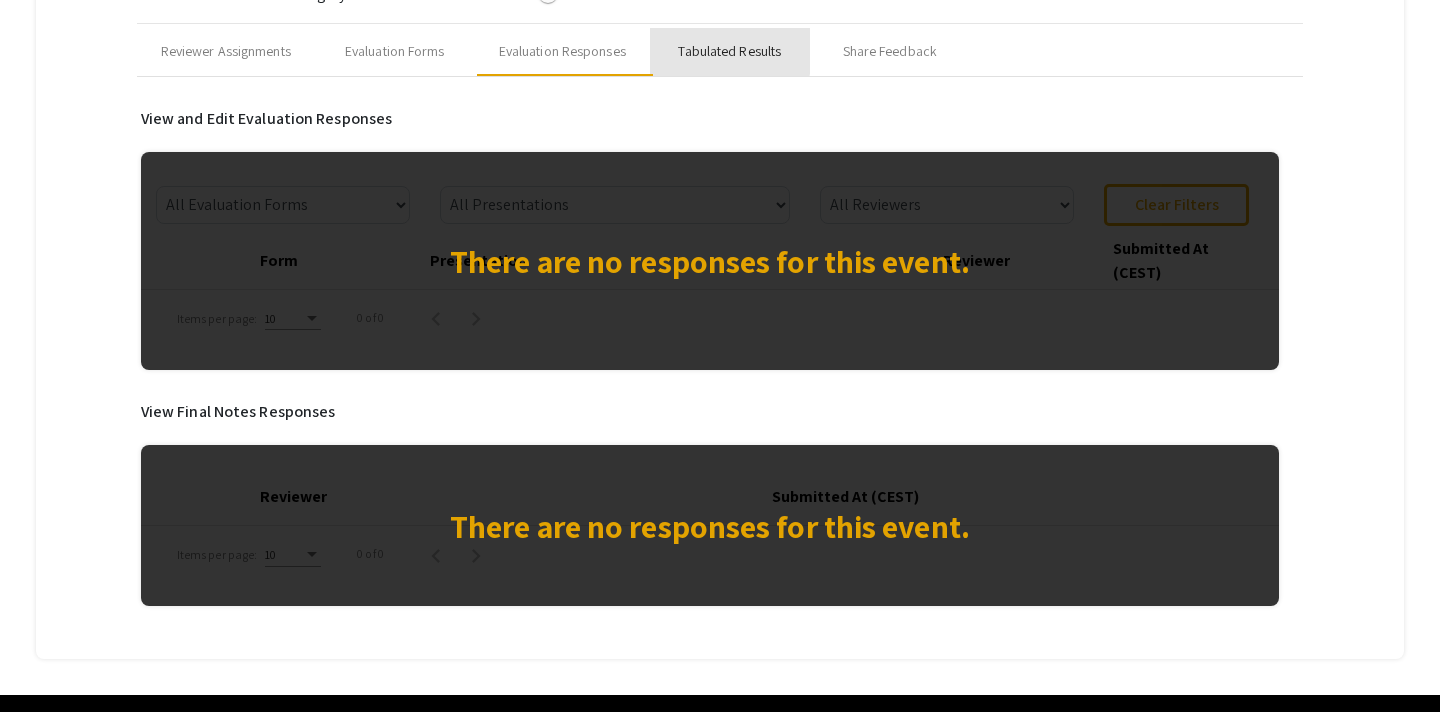 click on "Tabulated Results" at bounding box center [729, 51] 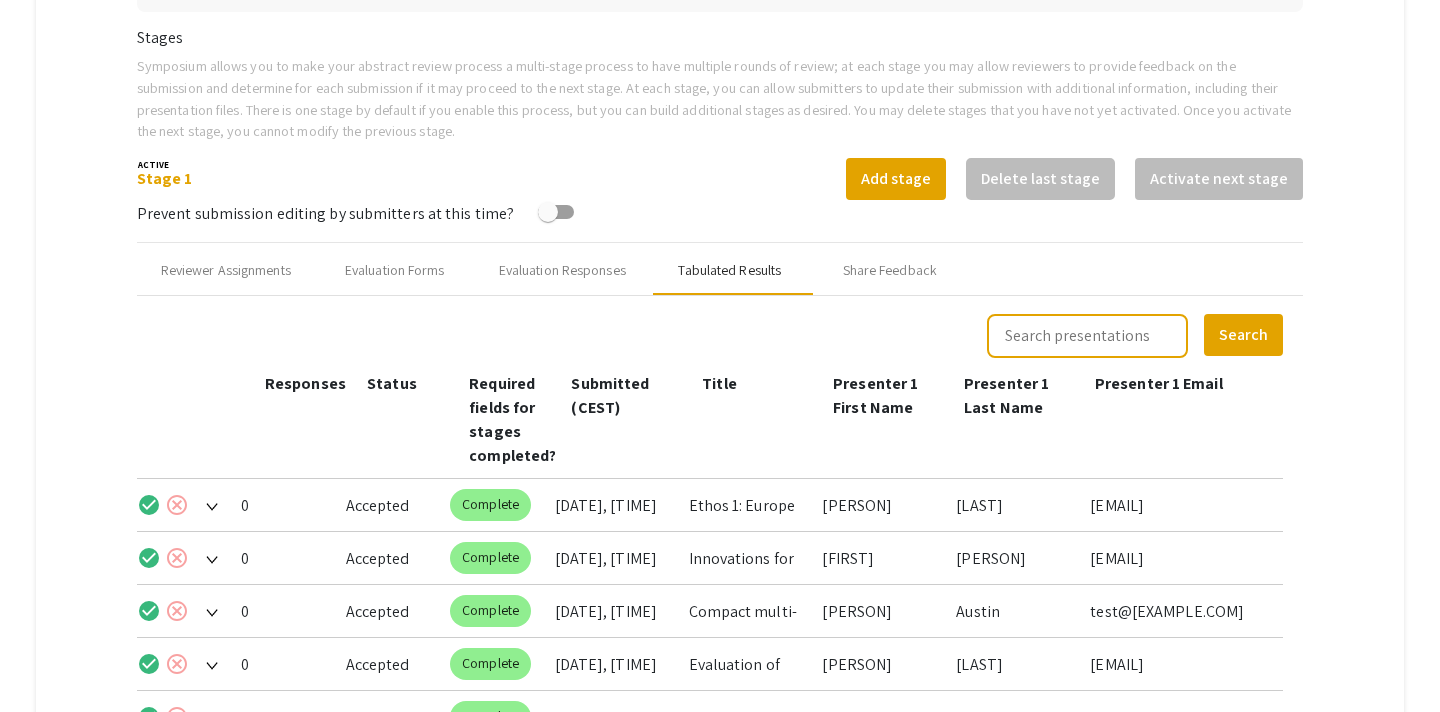 scroll, scrollTop: 574, scrollLeft: 0, axis: vertical 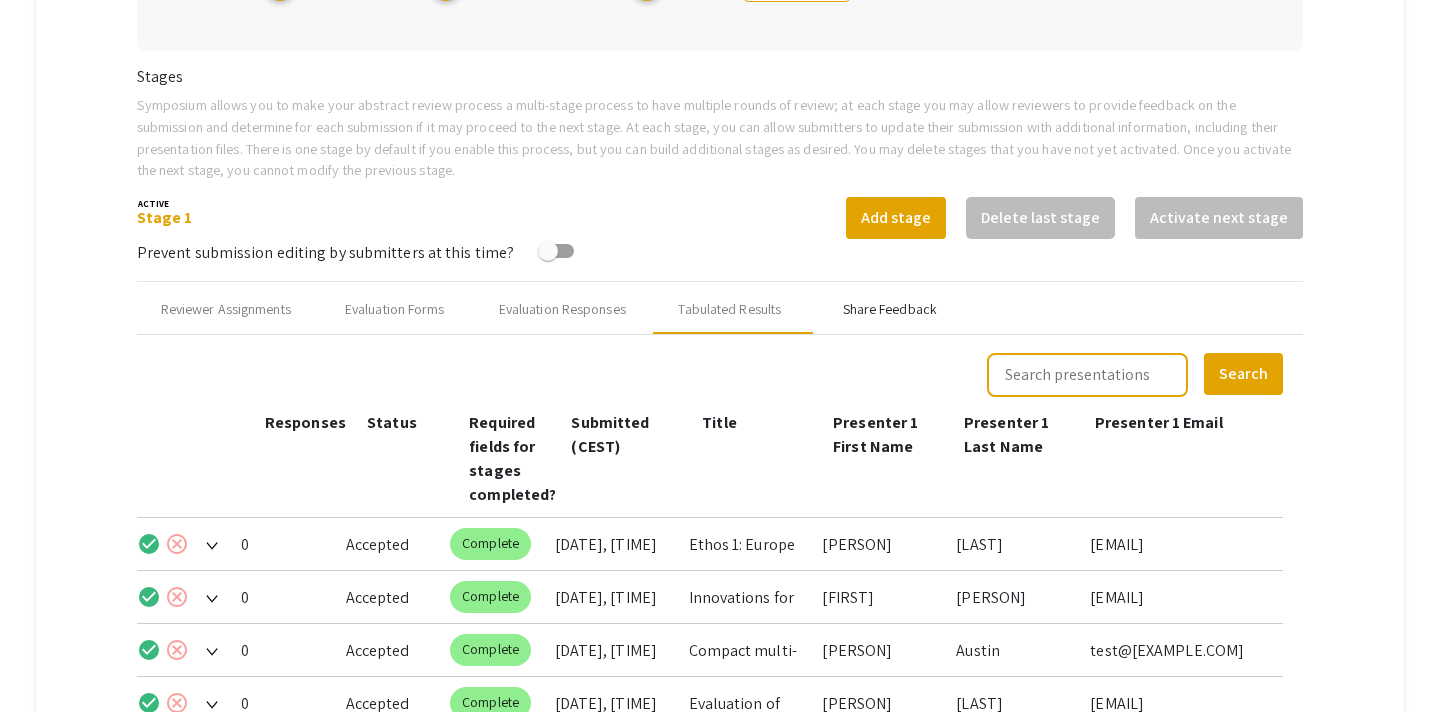 click on "Share Feedback" at bounding box center (890, 309) 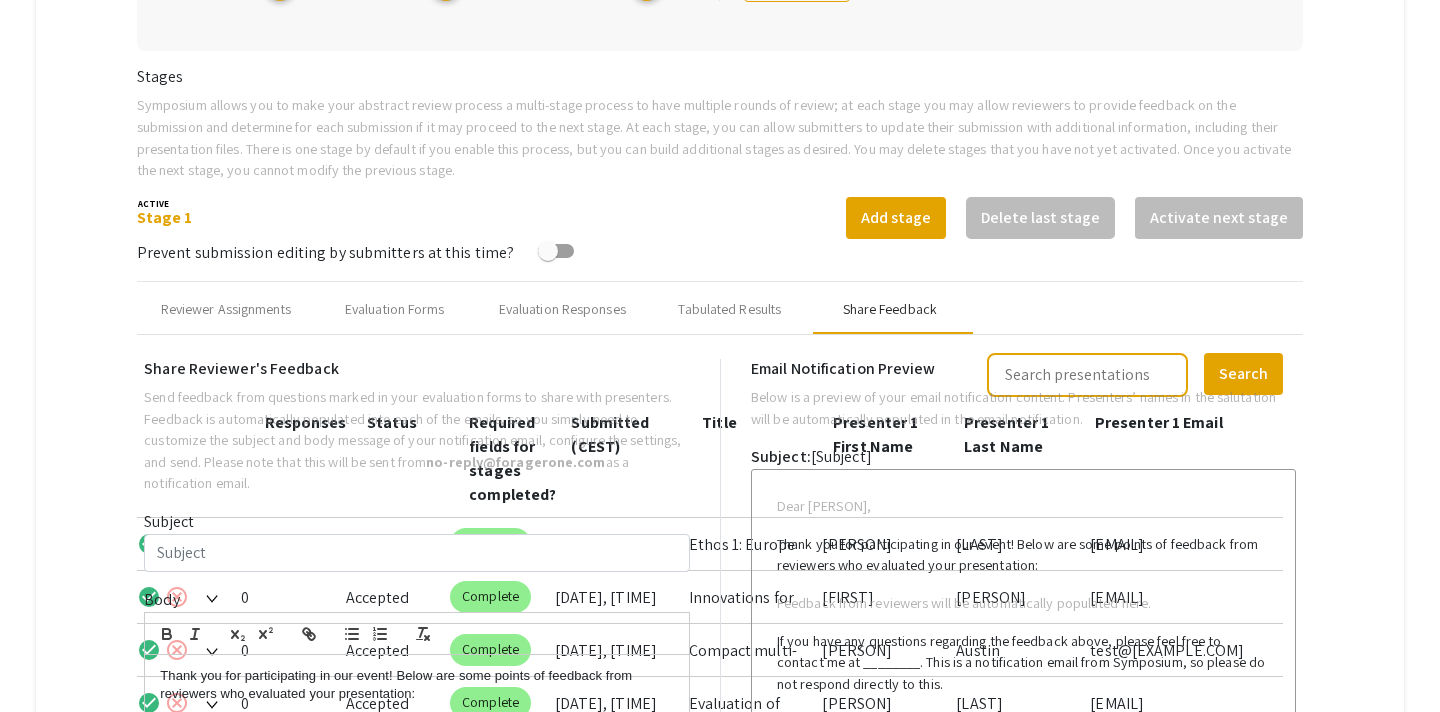 type on "Test Email for multiple co-presenters" 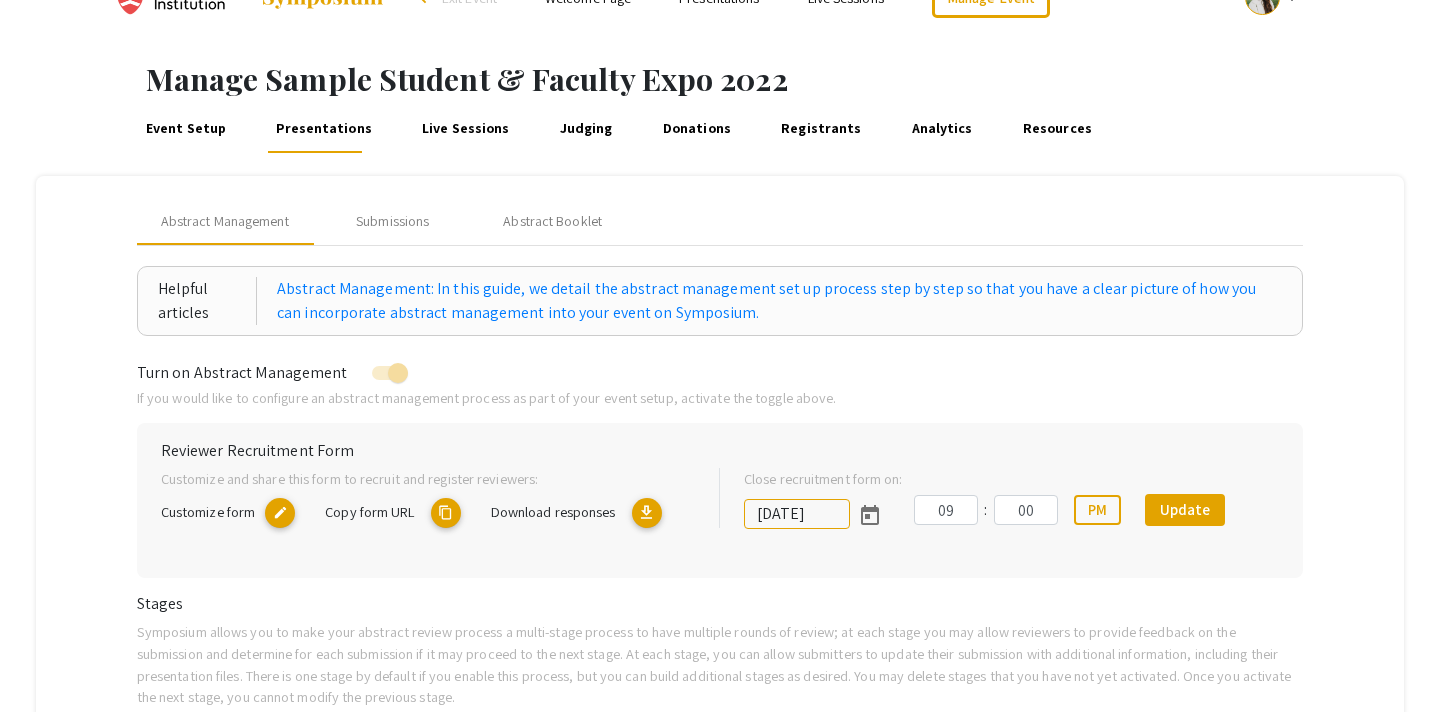 scroll, scrollTop: 0, scrollLeft: 0, axis: both 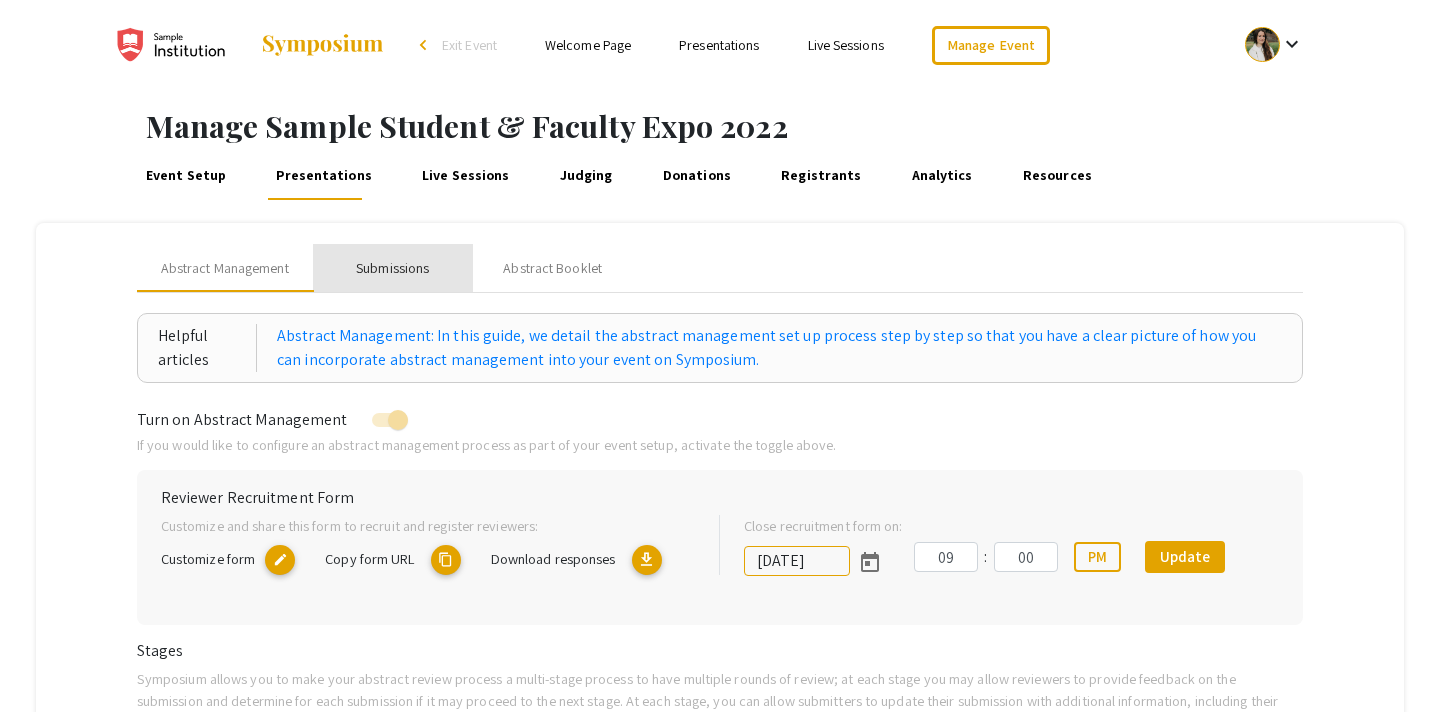 click on "Submissions" at bounding box center [392, 268] 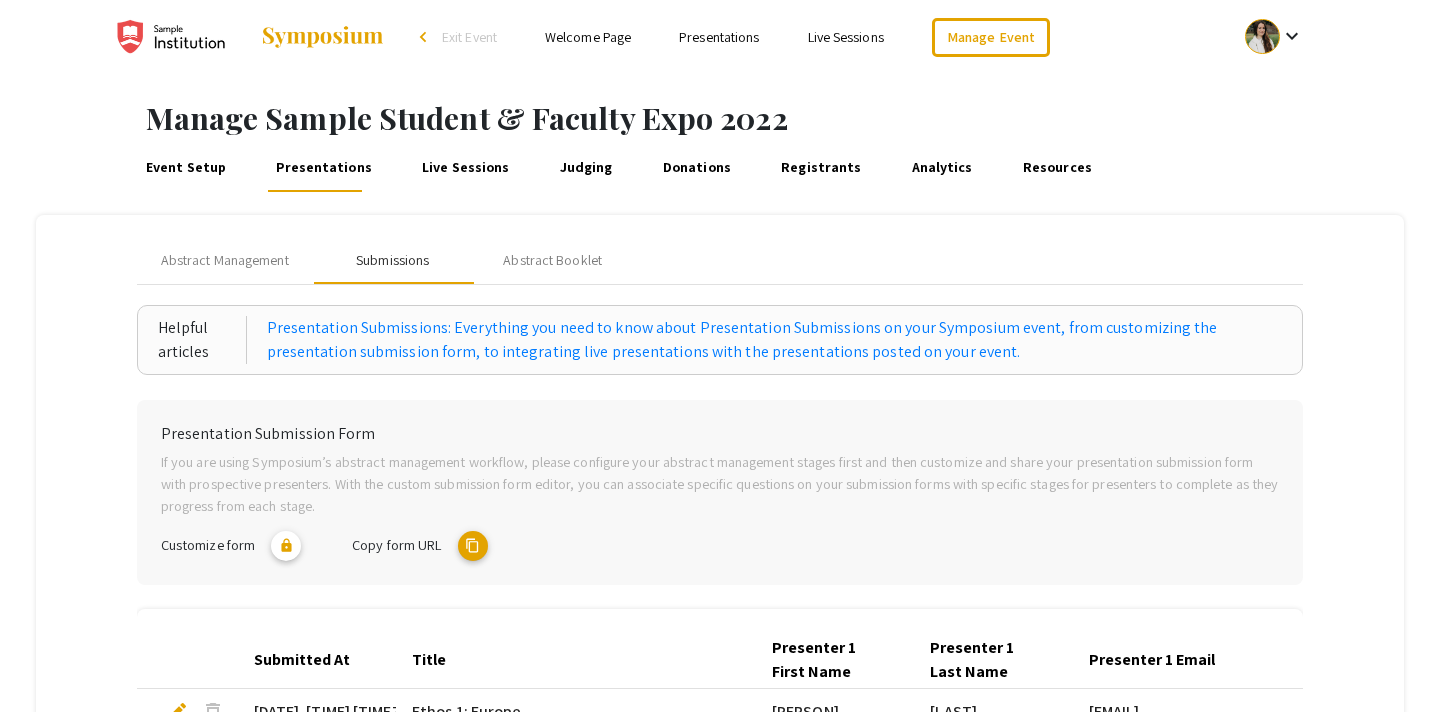 scroll, scrollTop: 6, scrollLeft: 0, axis: vertical 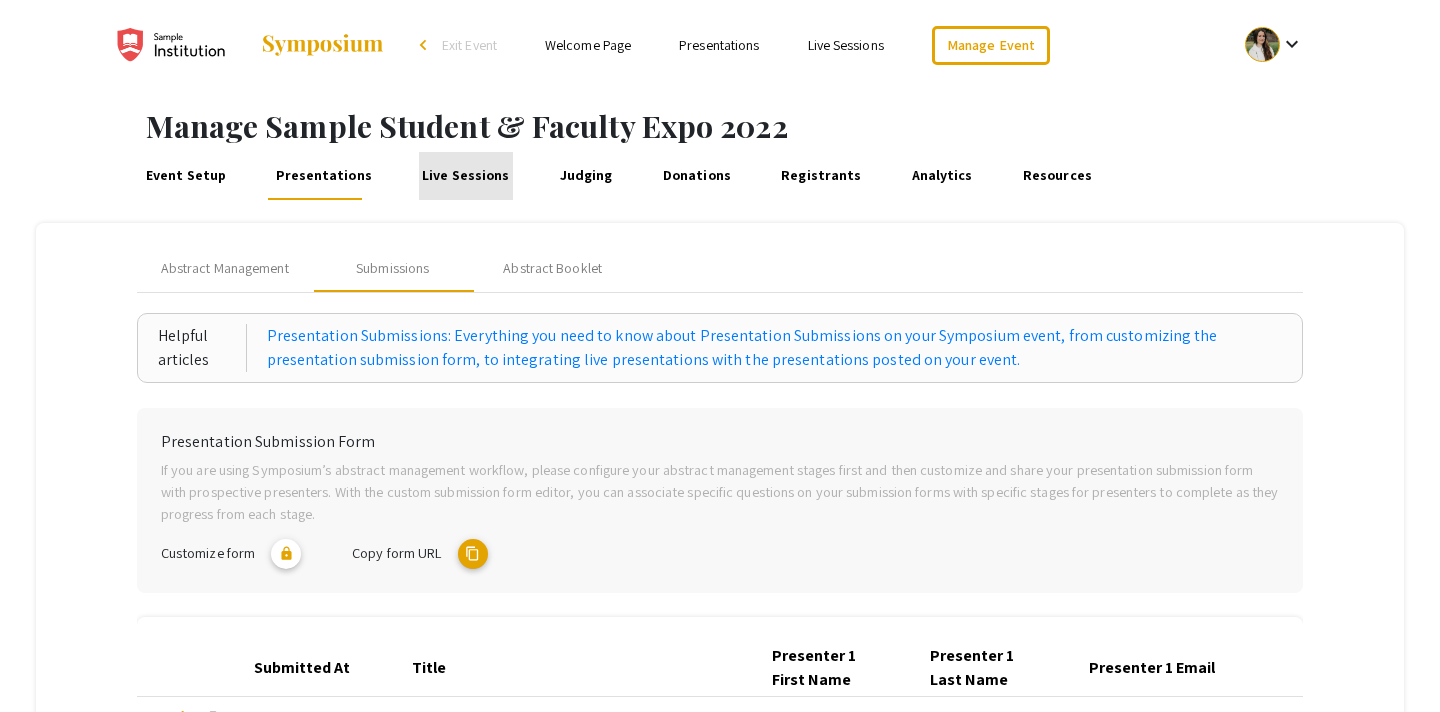 click on "Live Sessions" at bounding box center [466, 176] 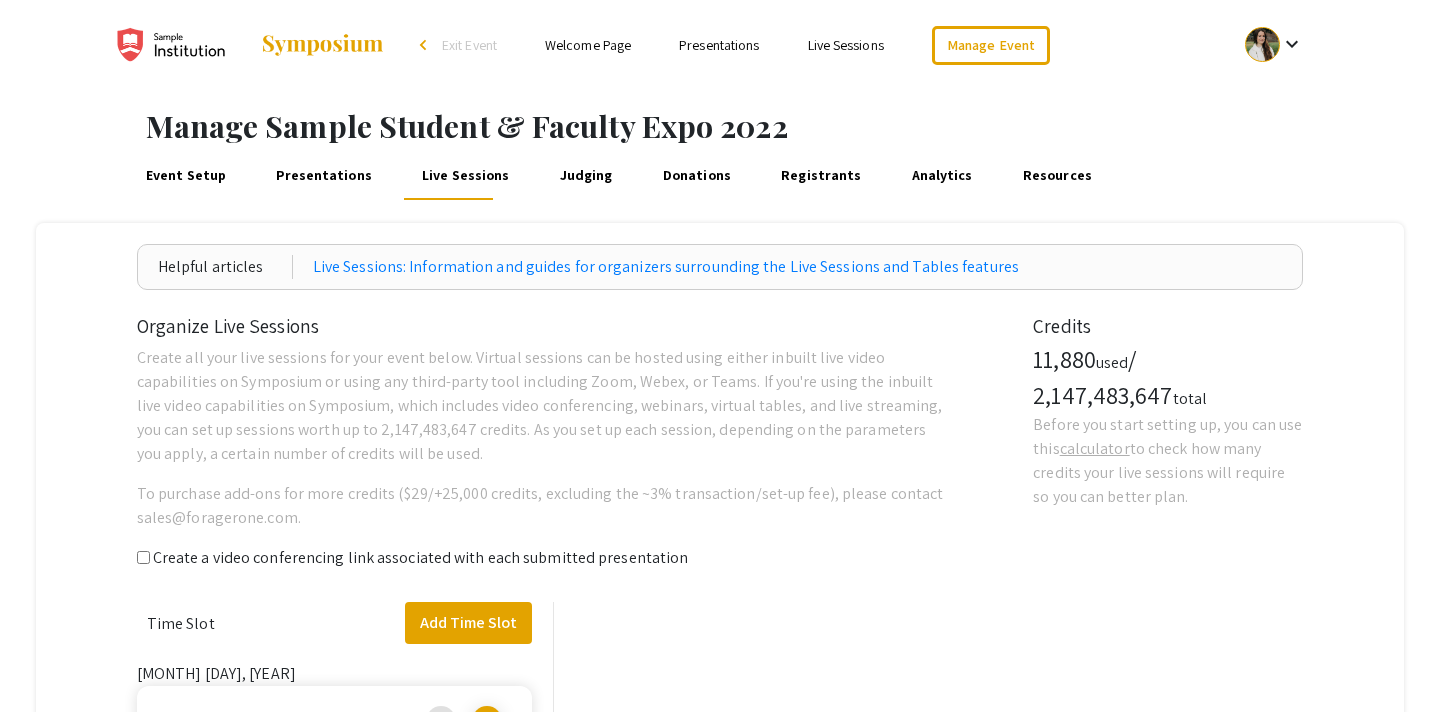 click on "Presentations" at bounding box center (324, 176) 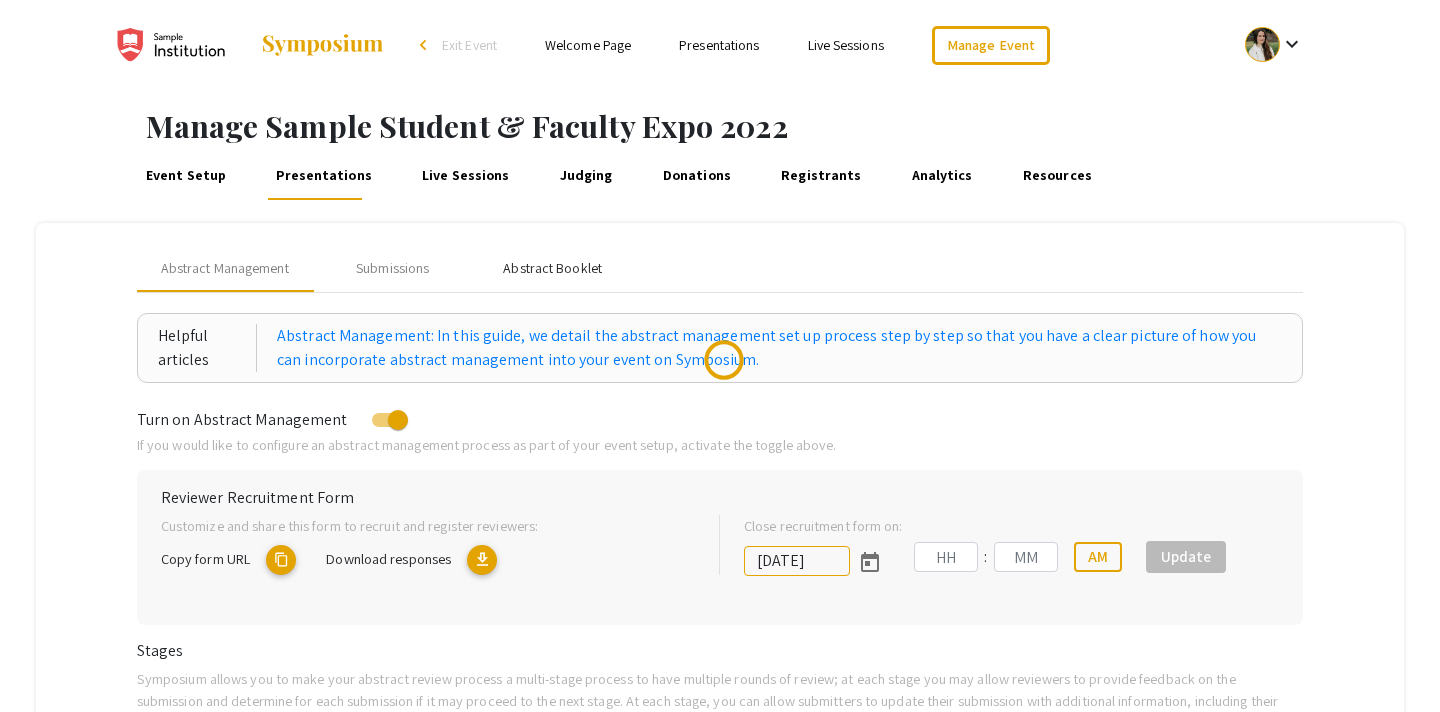click on "Abstract Booklet" at bounding box center (552, 268) 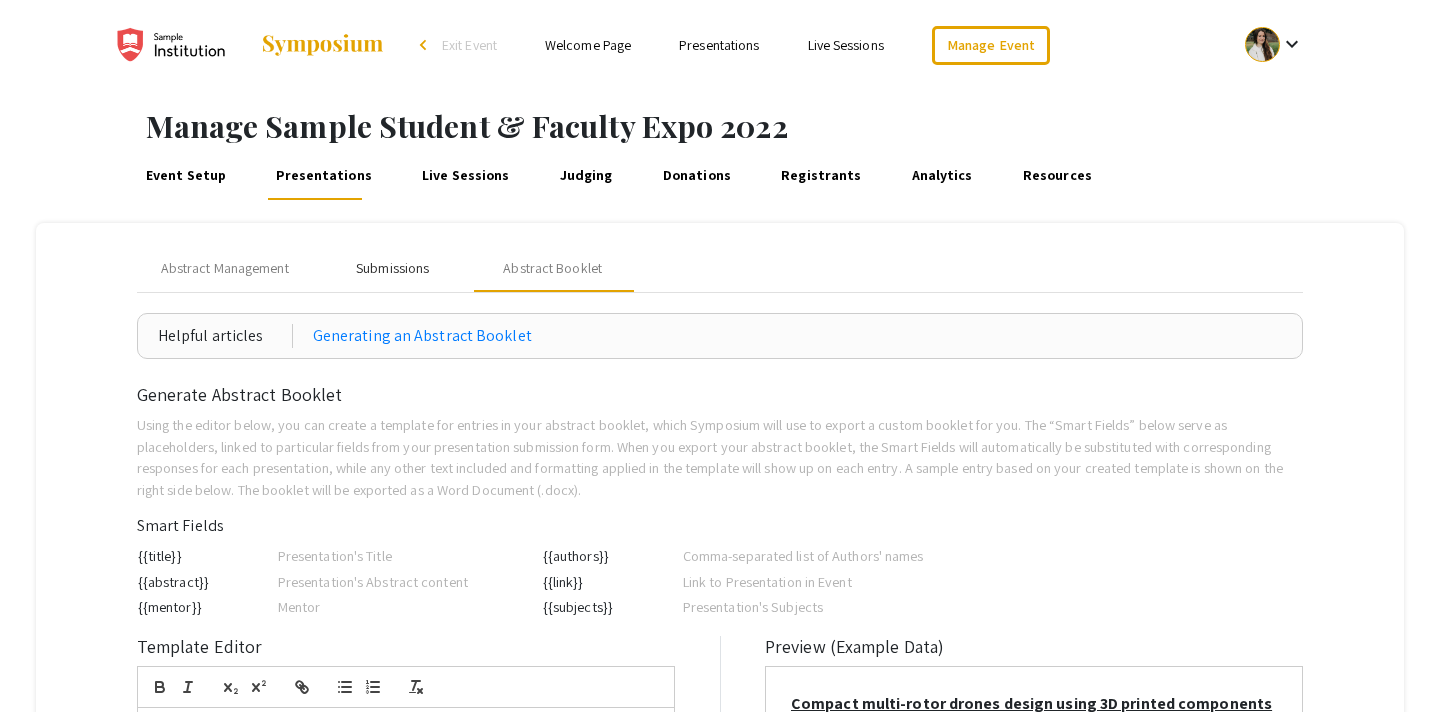 click on "Submissions" at bounding box center (392, 268) 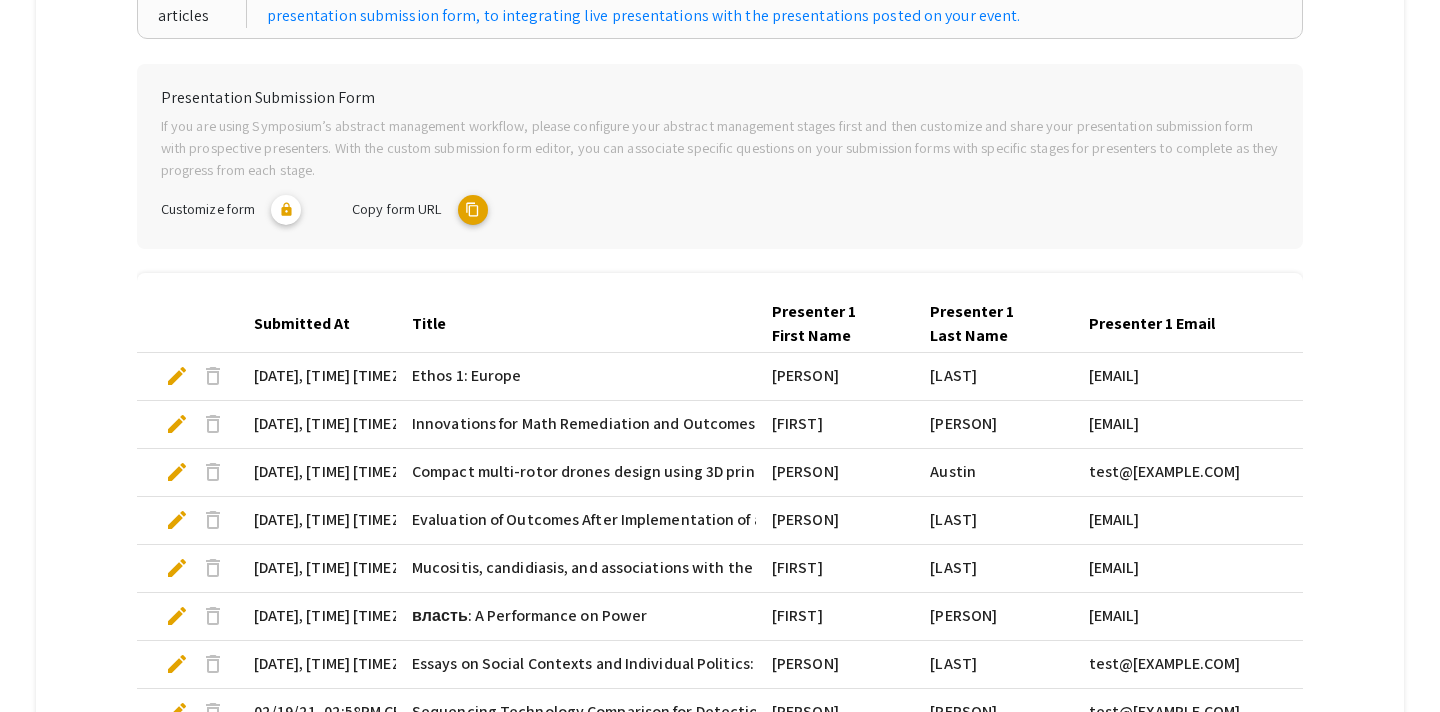 scroll, scrollTop: 27, scrollLeft: 0, axis: vertical 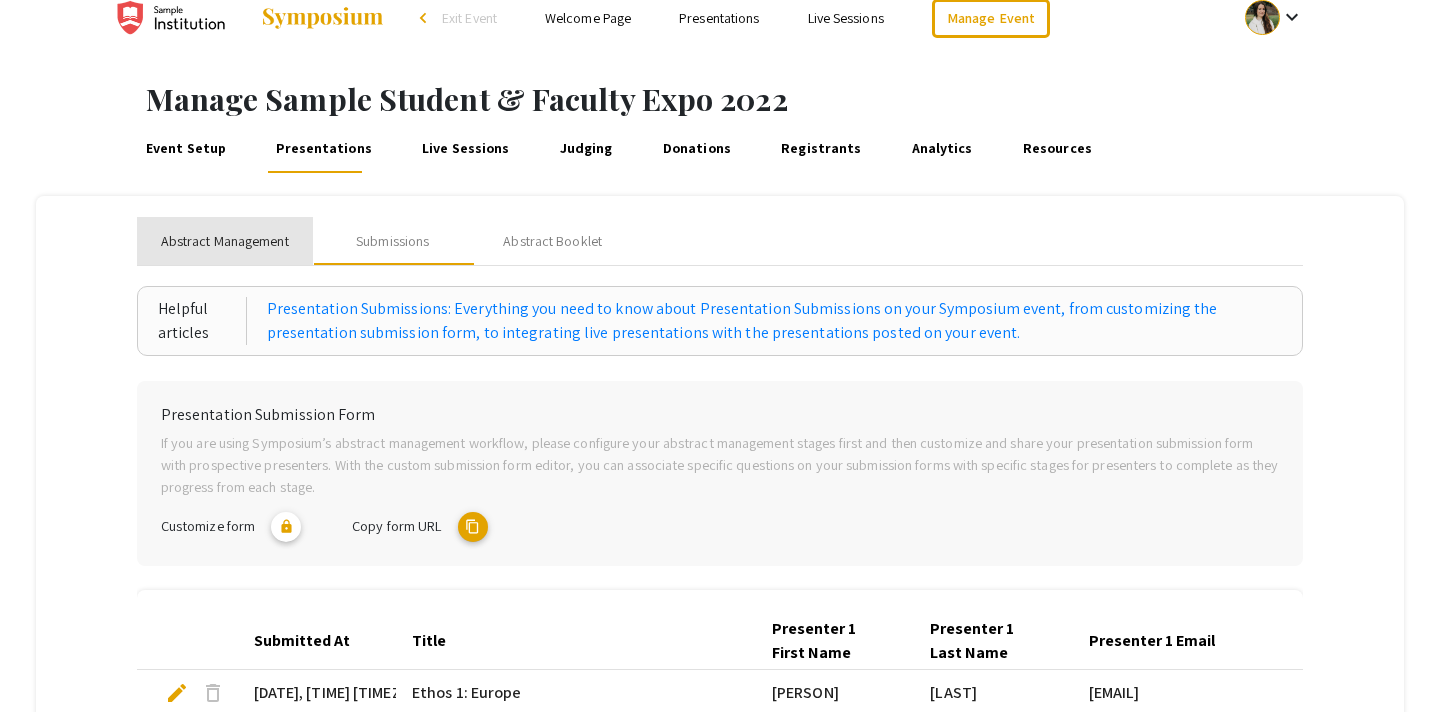 click on "Abstract Management" at bounding box center (225, 241) 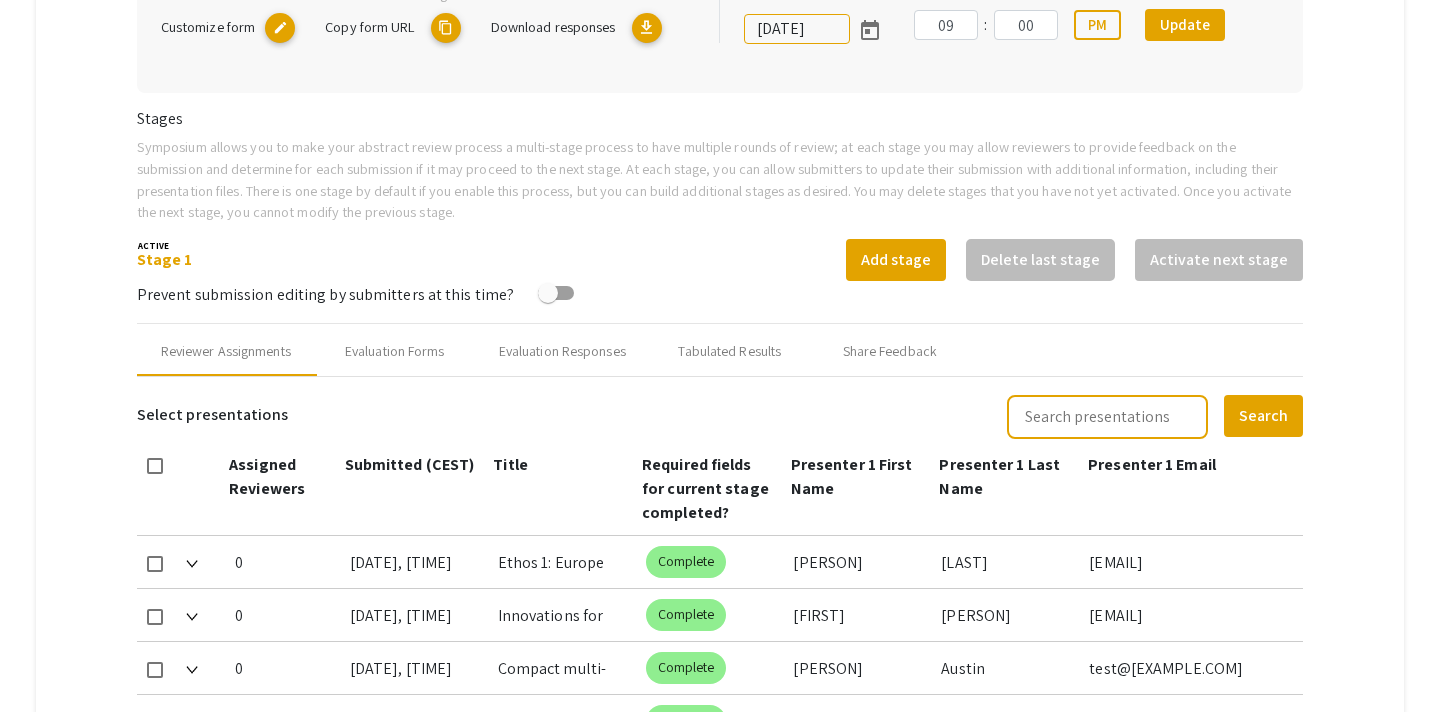 scroll, scrollTop: 536, scrollLeft: 0, axis: vertical 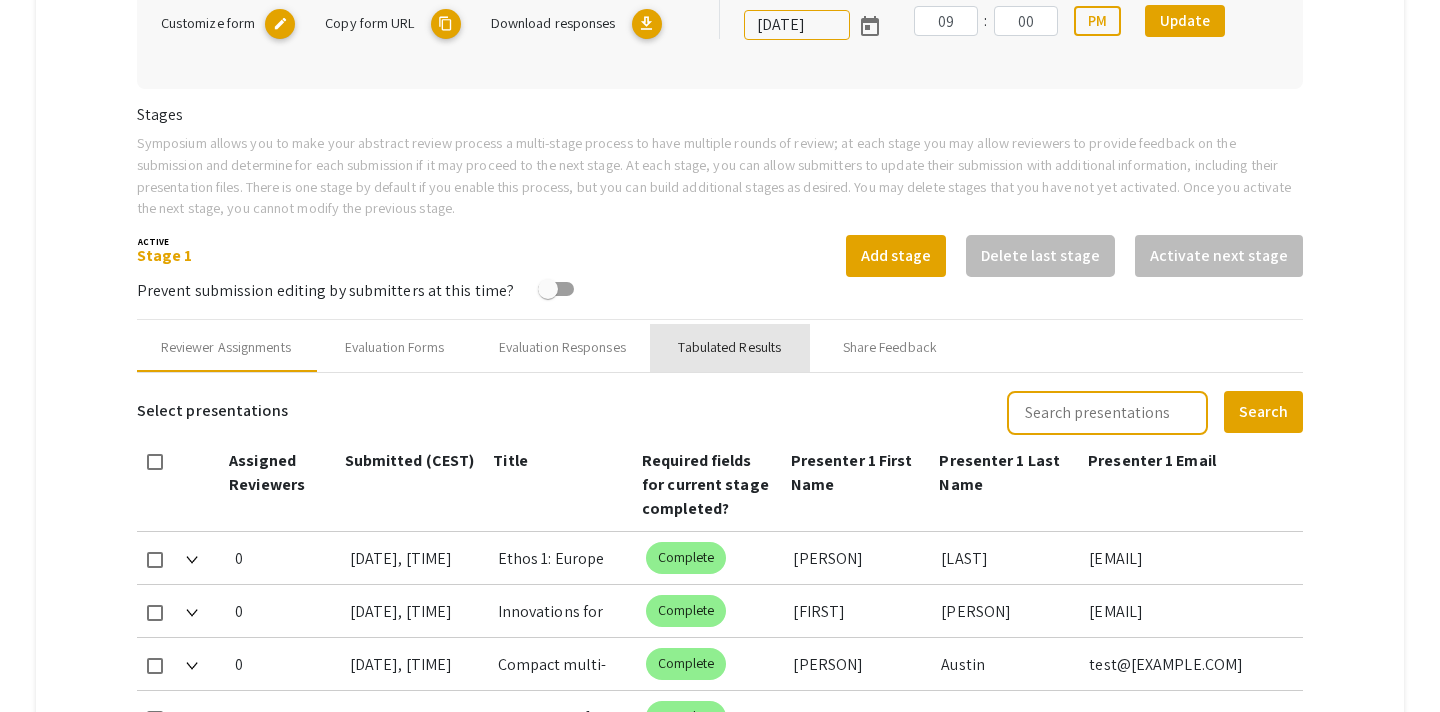 click on "Tabulated Results" at bounding box center [729, 347] 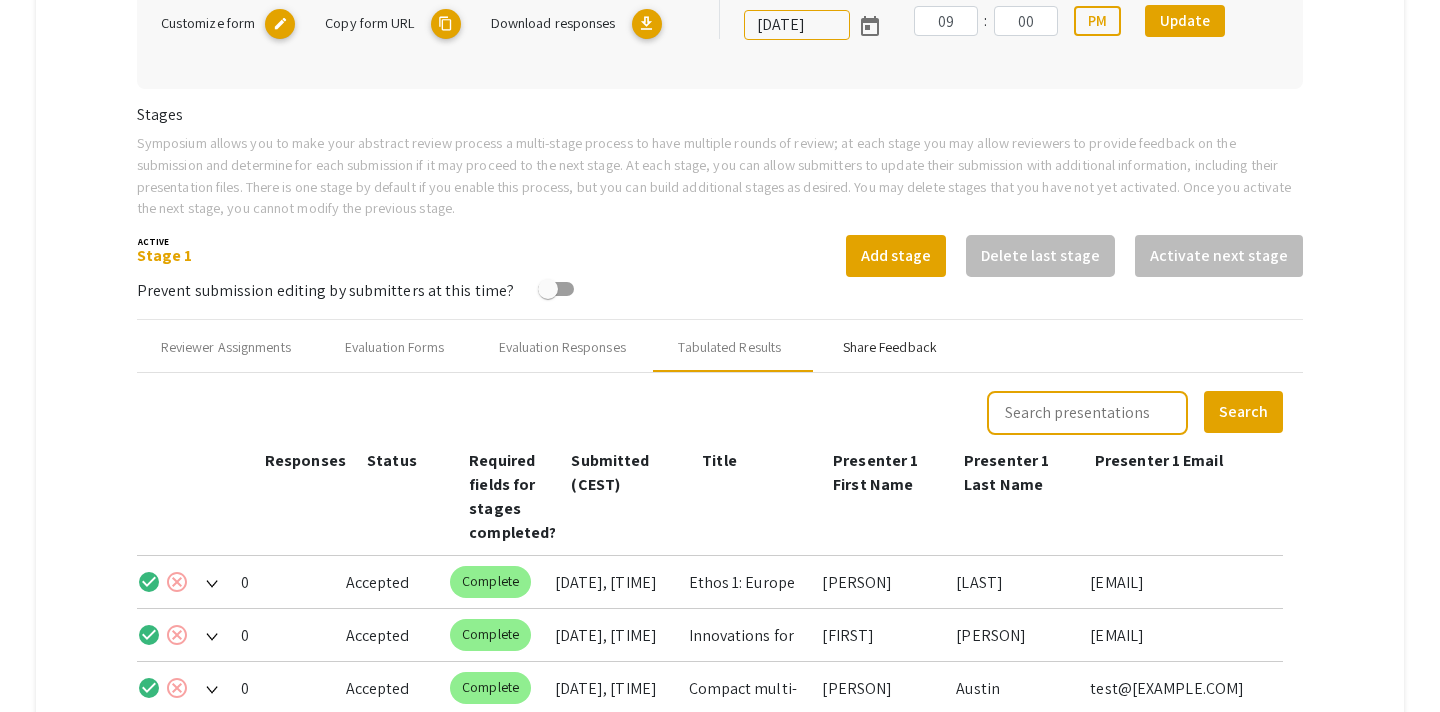 click on "Share Feedback" at bounding box center [890, 347] 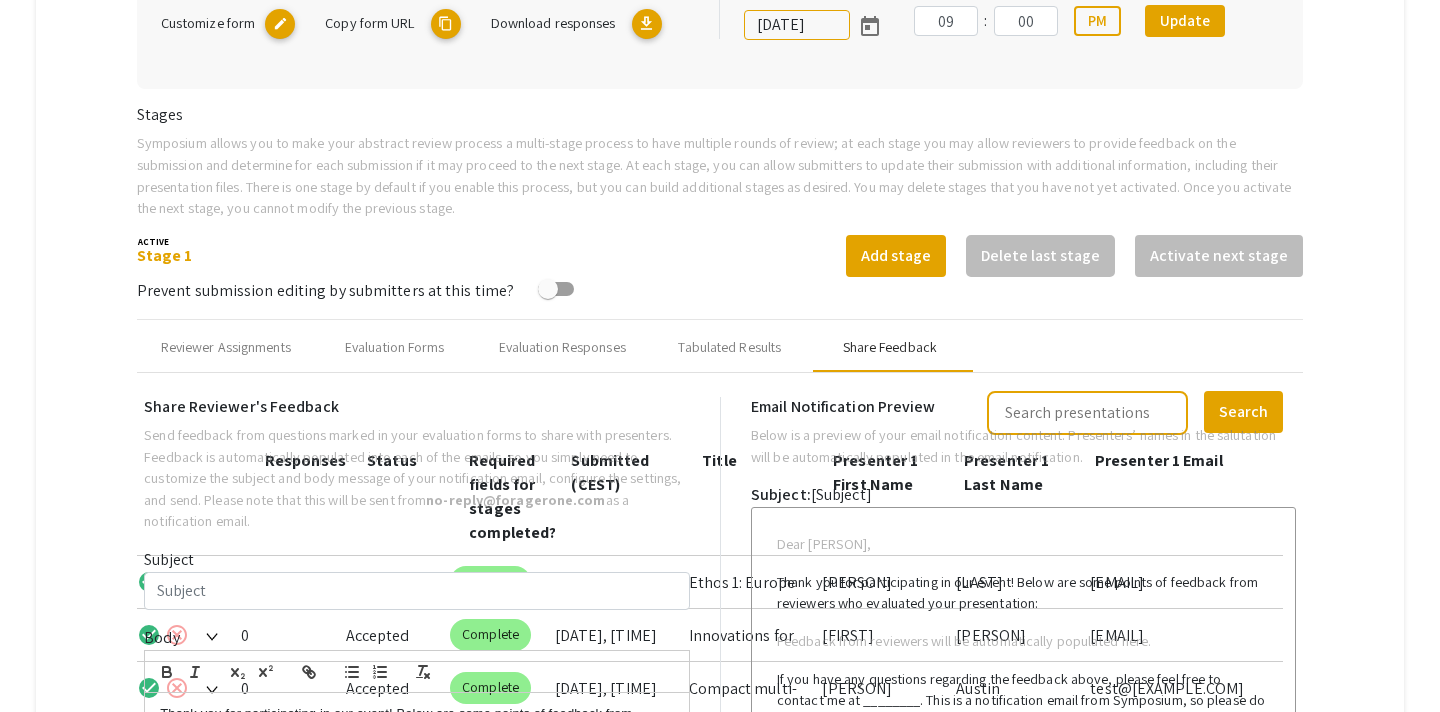 type on "Test Email for multiple co-presenters" 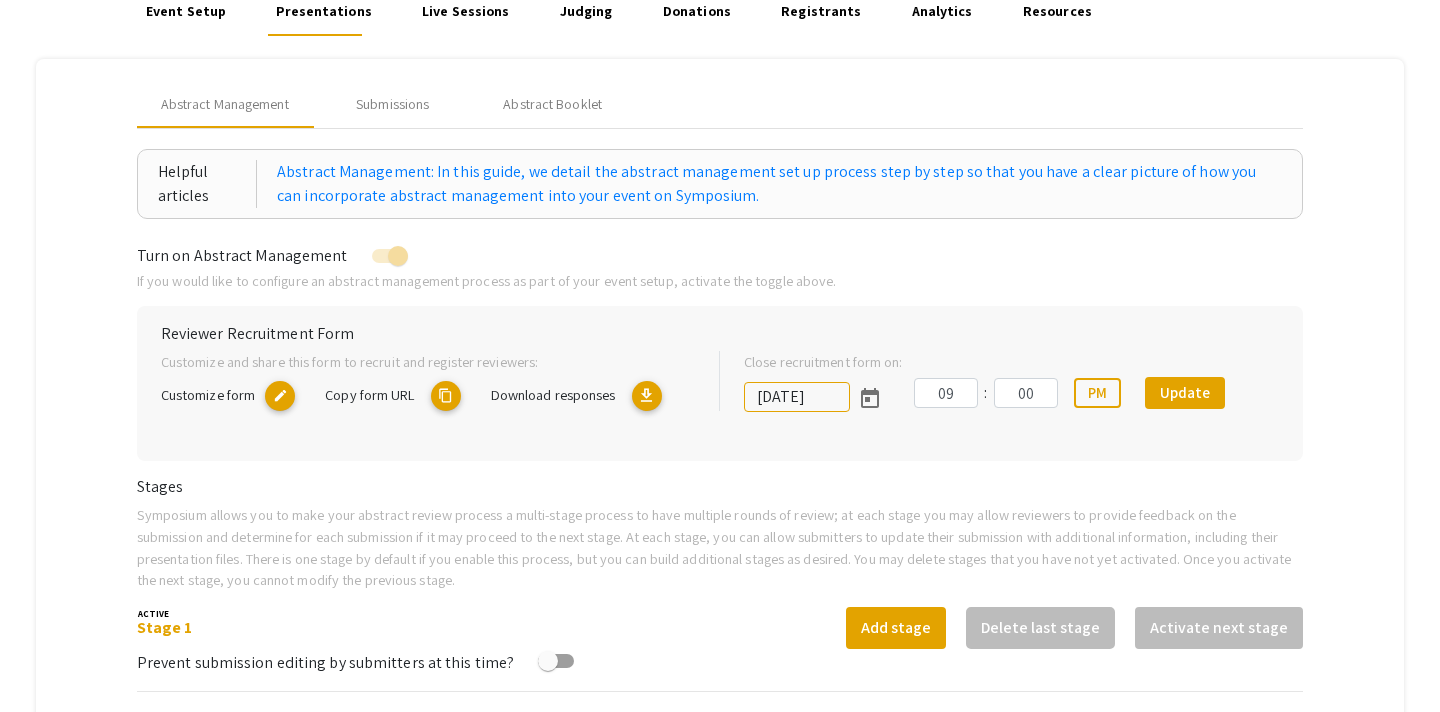 scroll, scrollTop: 151, scrollLeft: 0, axis: vertical 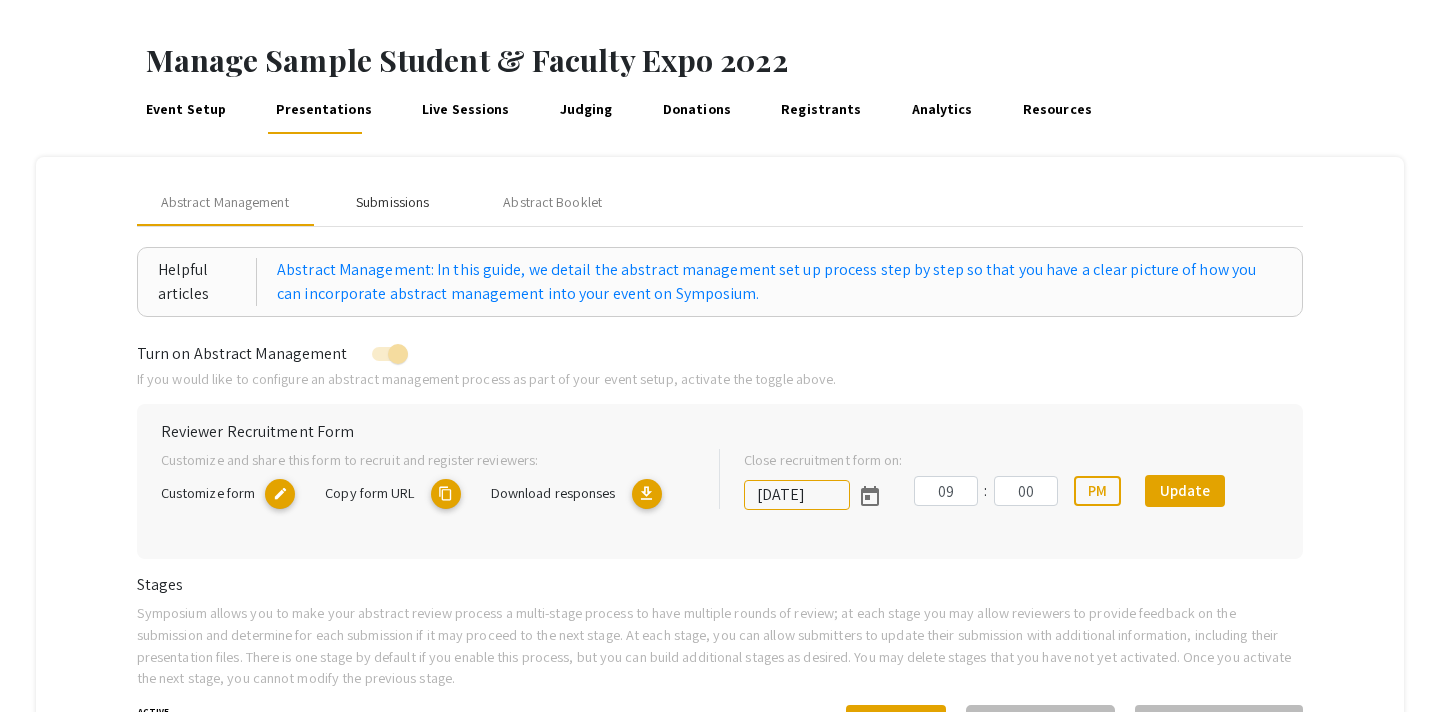 click on "Submissions" at bounding box center (392, 202) 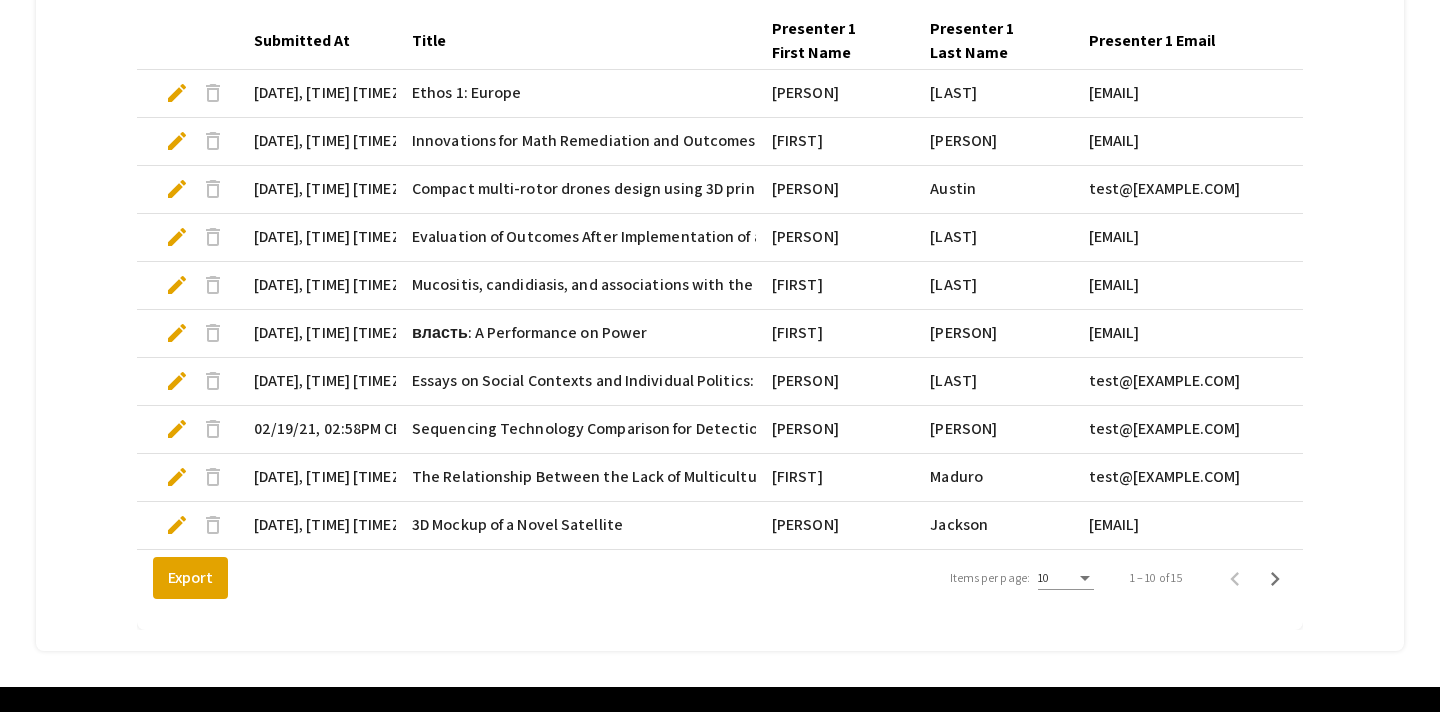 scroll, scrollTop: 629, scrollLeft: 0, axis: vertical 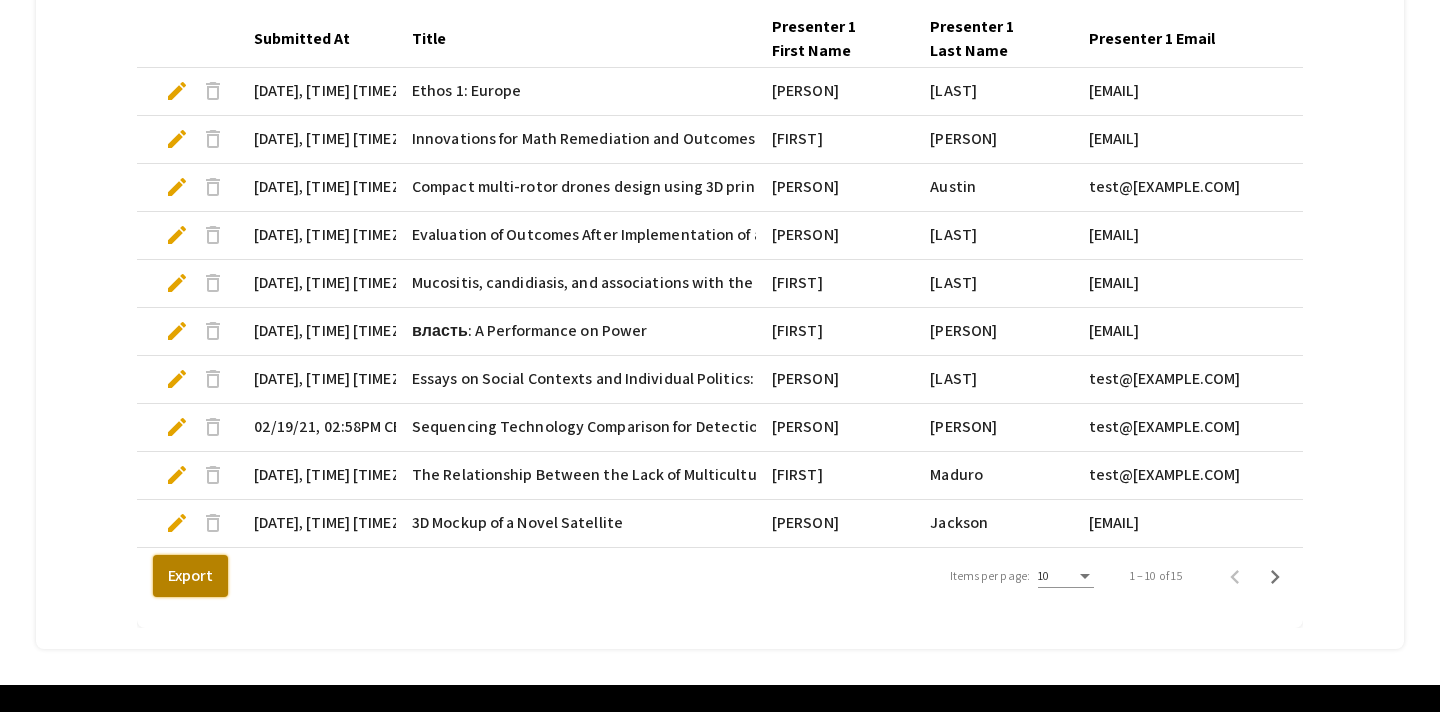 click on "Export" at bounding box center (190, 576) 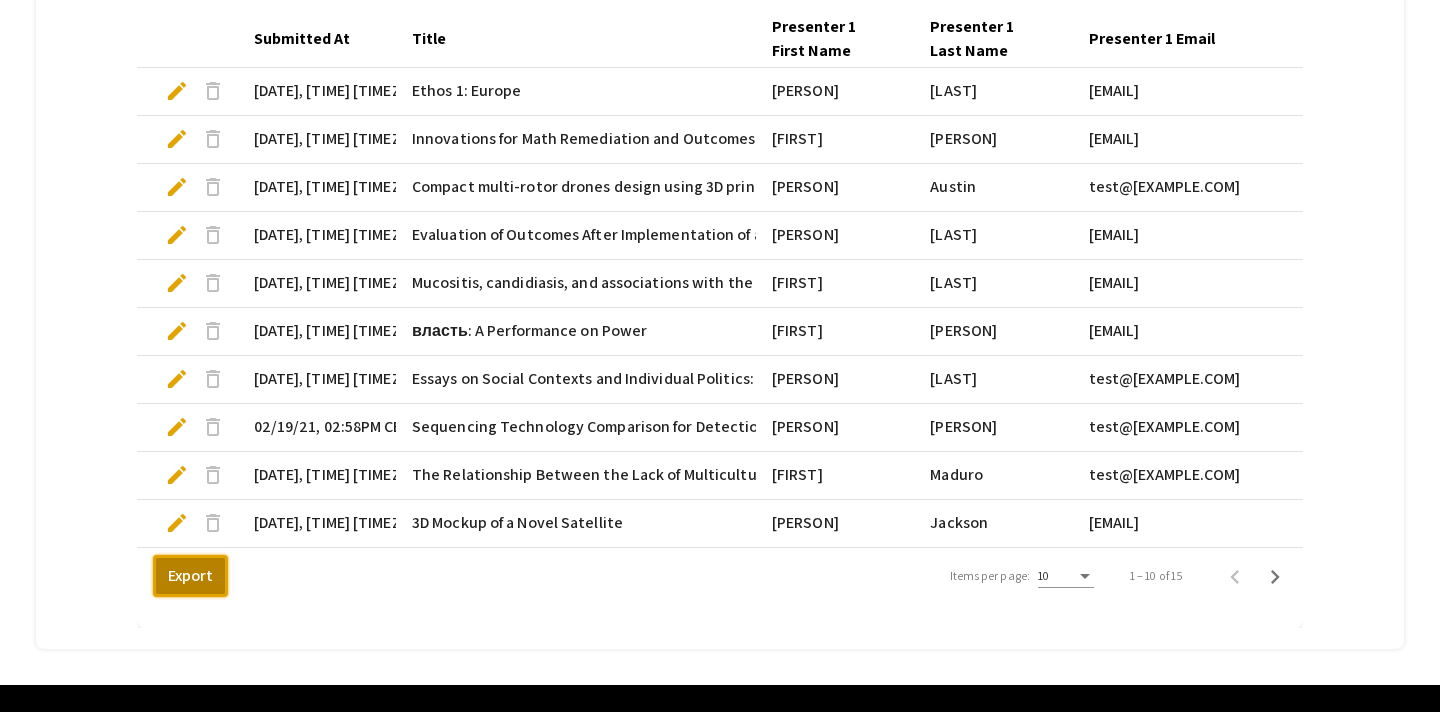 scroll, scrollTop: 0, scrollLeft: 0, axis: both 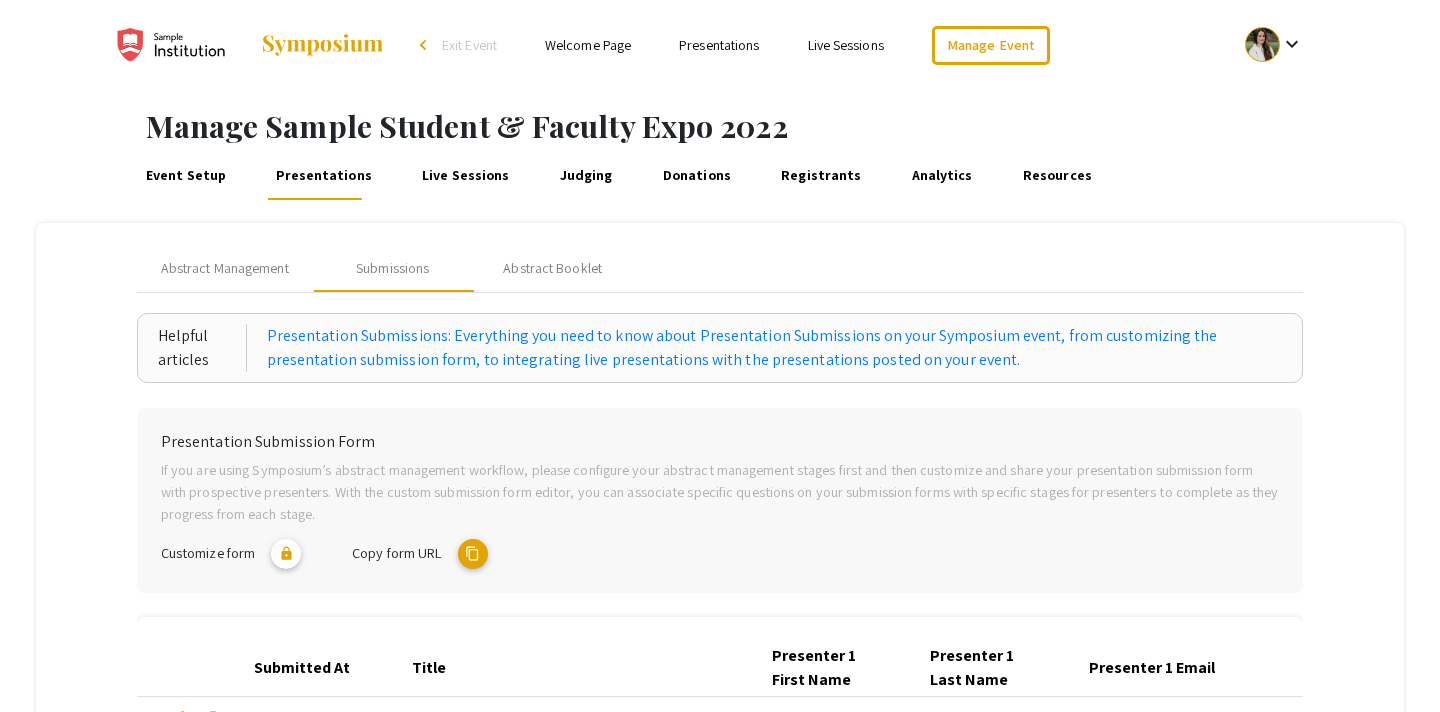 click on "Welcome Page" at bounding box center [588, 45] 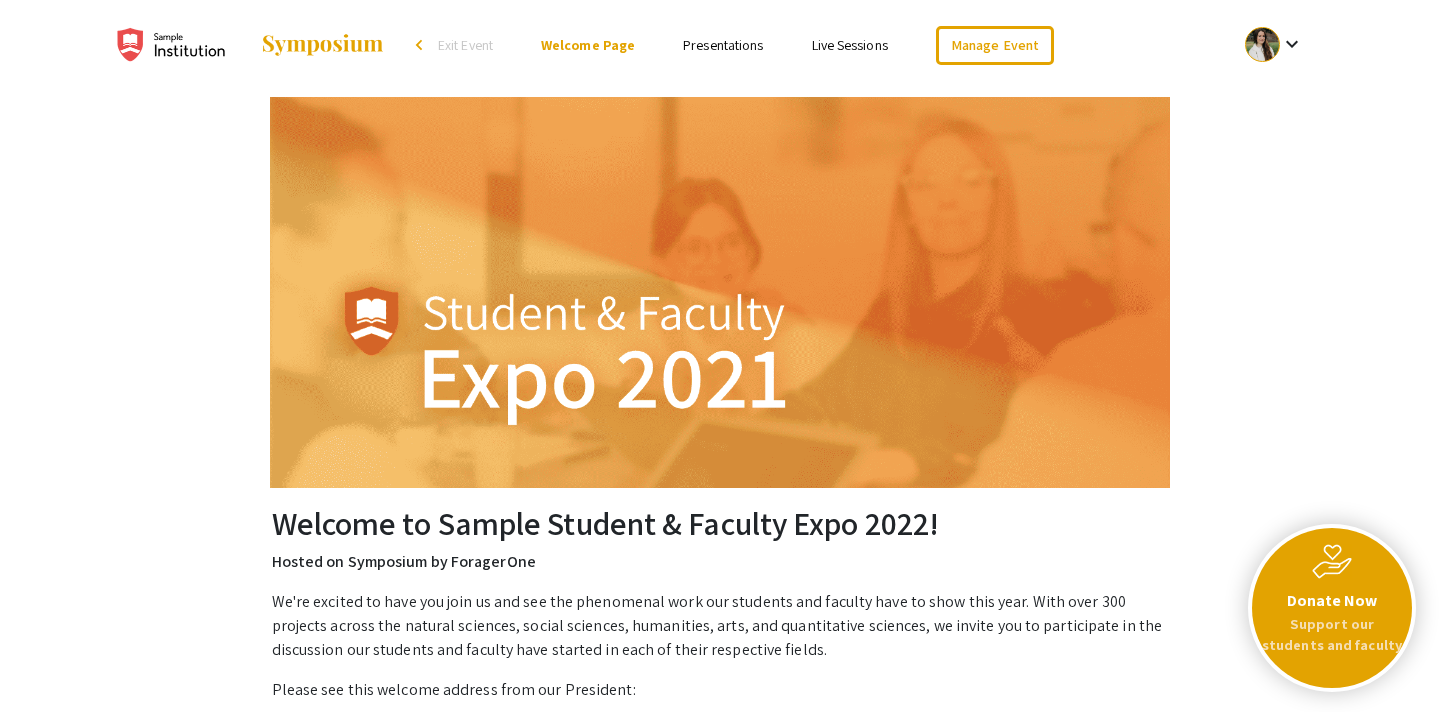 click on "Presentations" at bounding box center (723, 45) 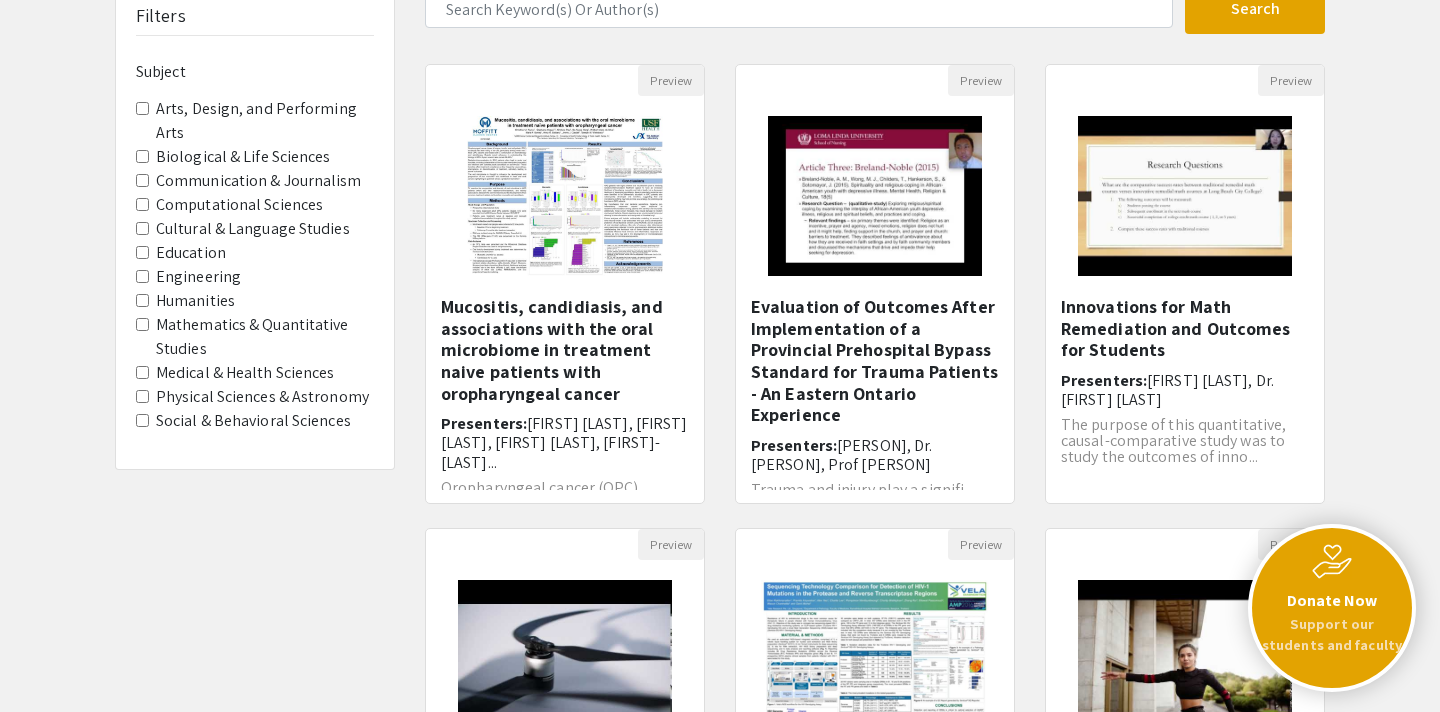 scroll, scrollTop: 162, scrollLeft: 0, axis: vertical 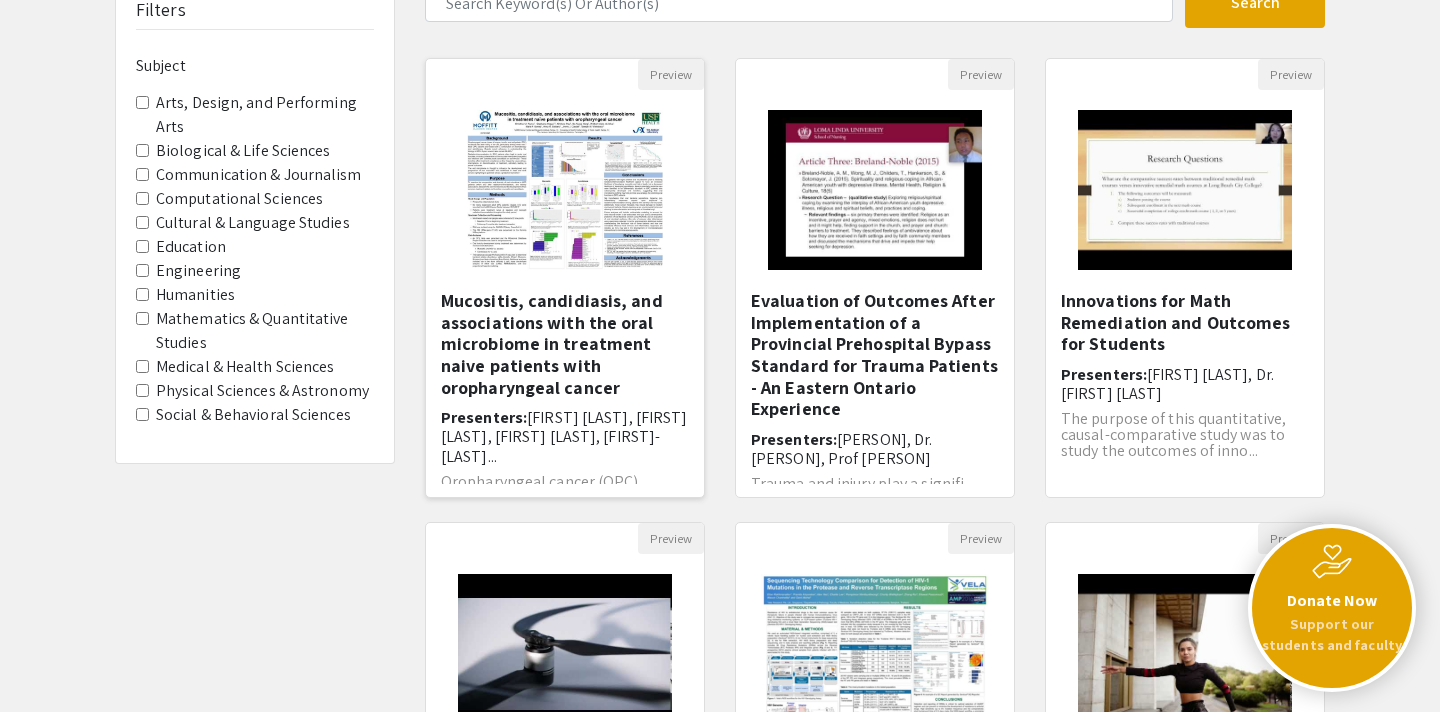 click 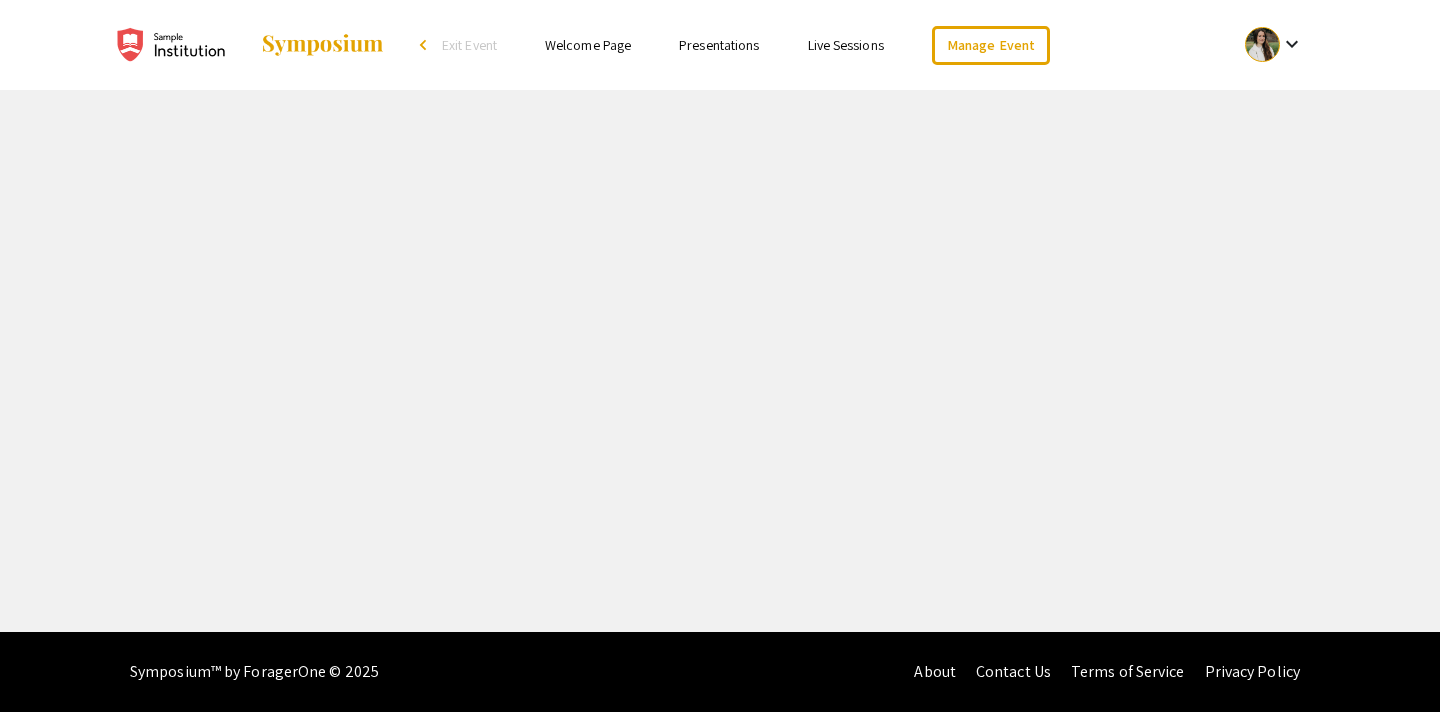 scroll, scrollTop: 0, scrollLeft: 0, axis: both 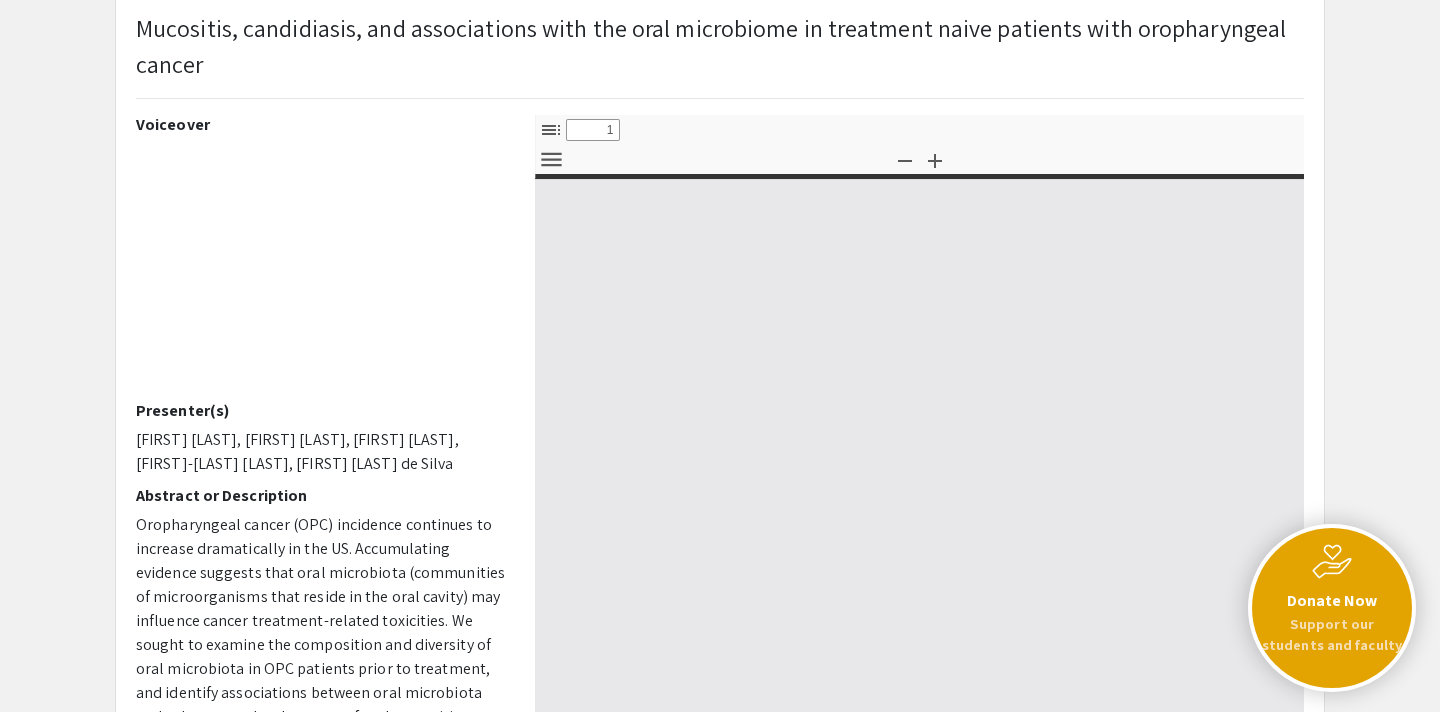 select on "custom" 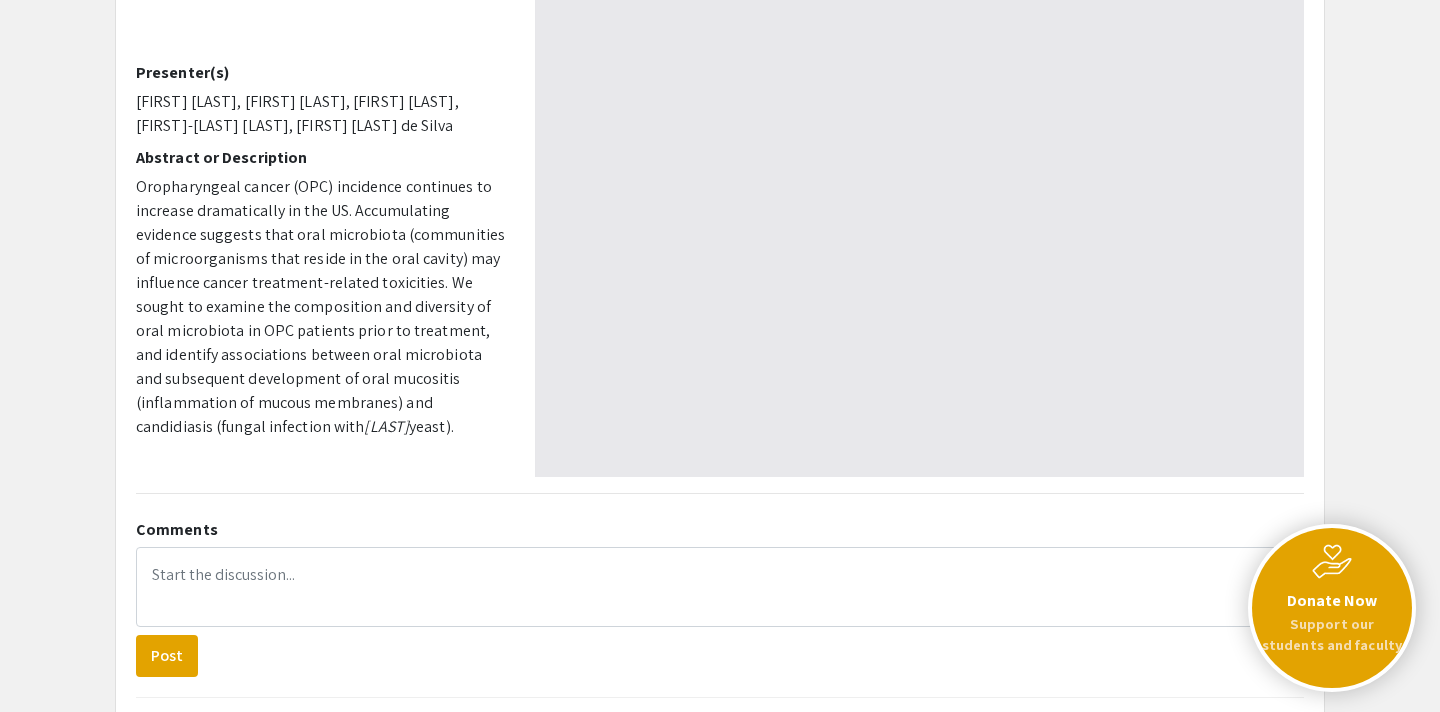 type on "0" 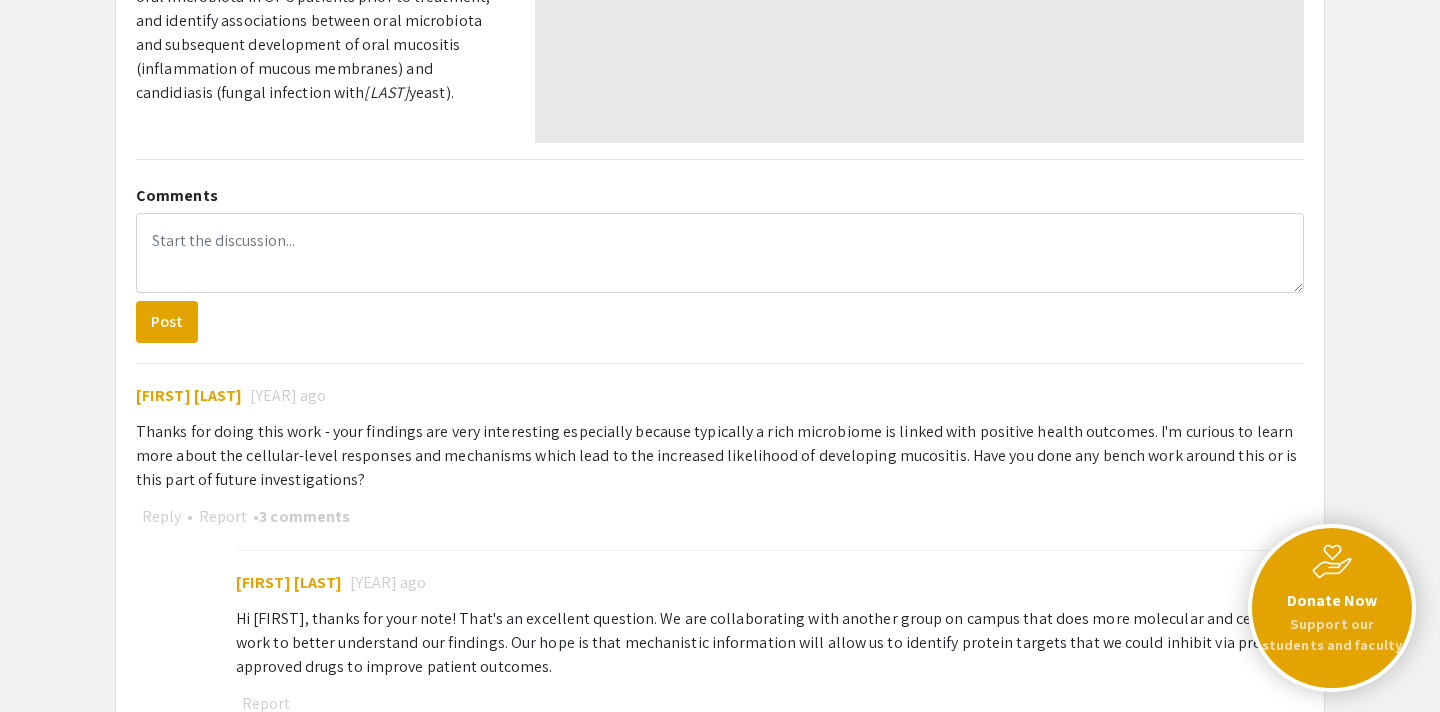 type on "1" 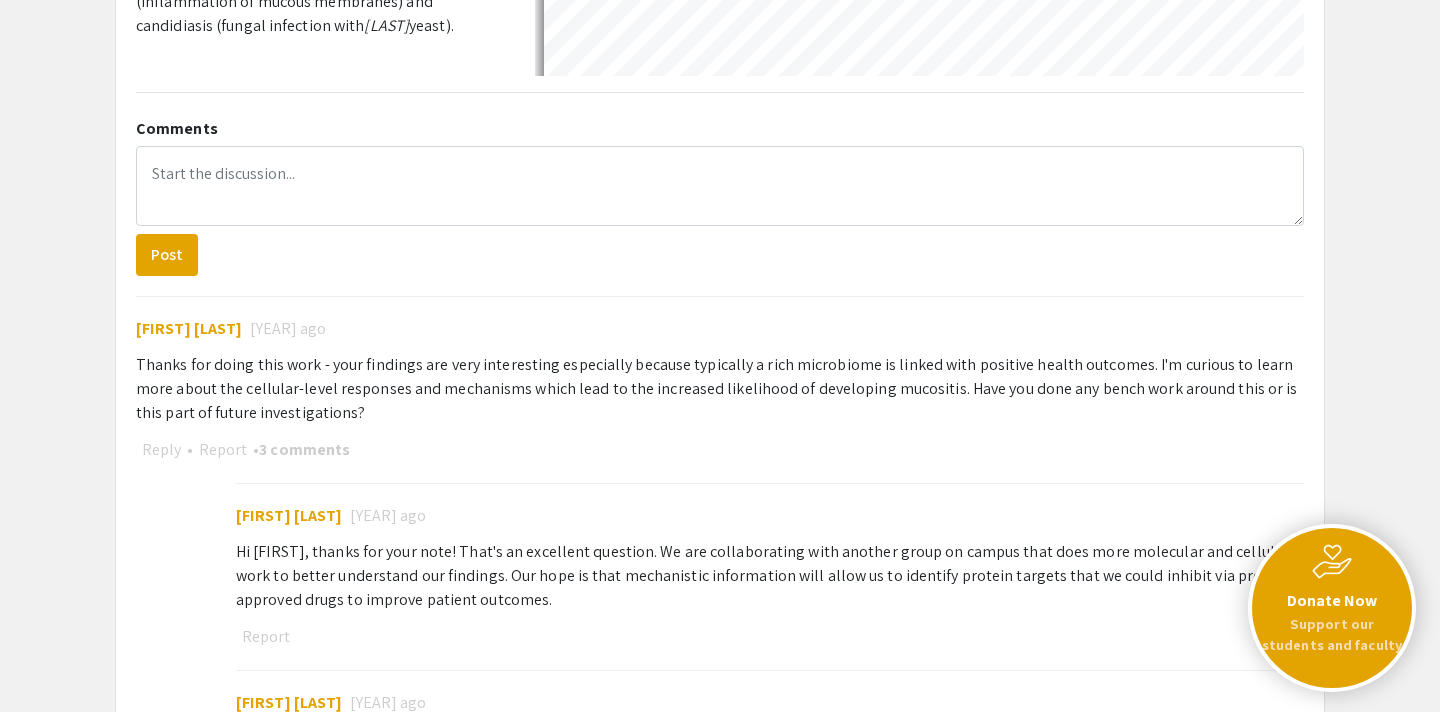scroll, scrollTop: 939, scrollLeft: 0, axis: vertical 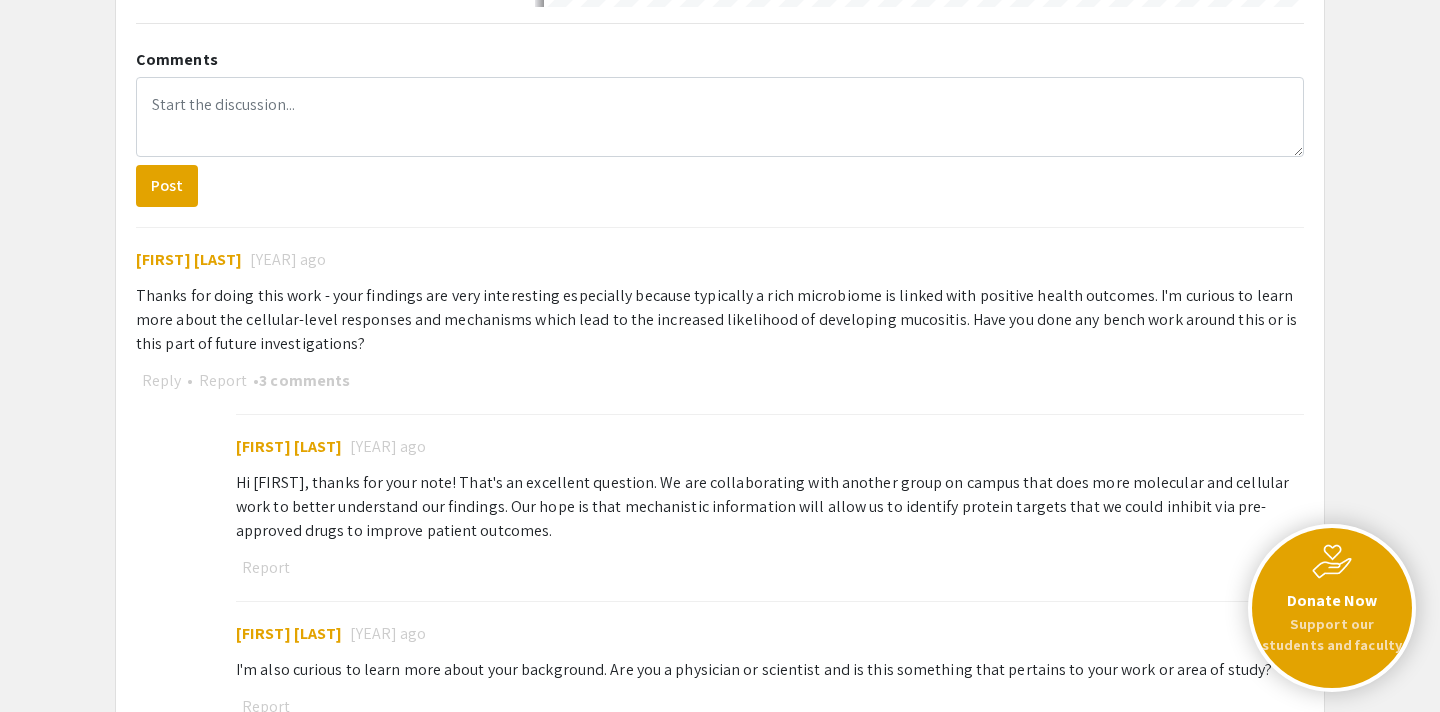 select on "auto" 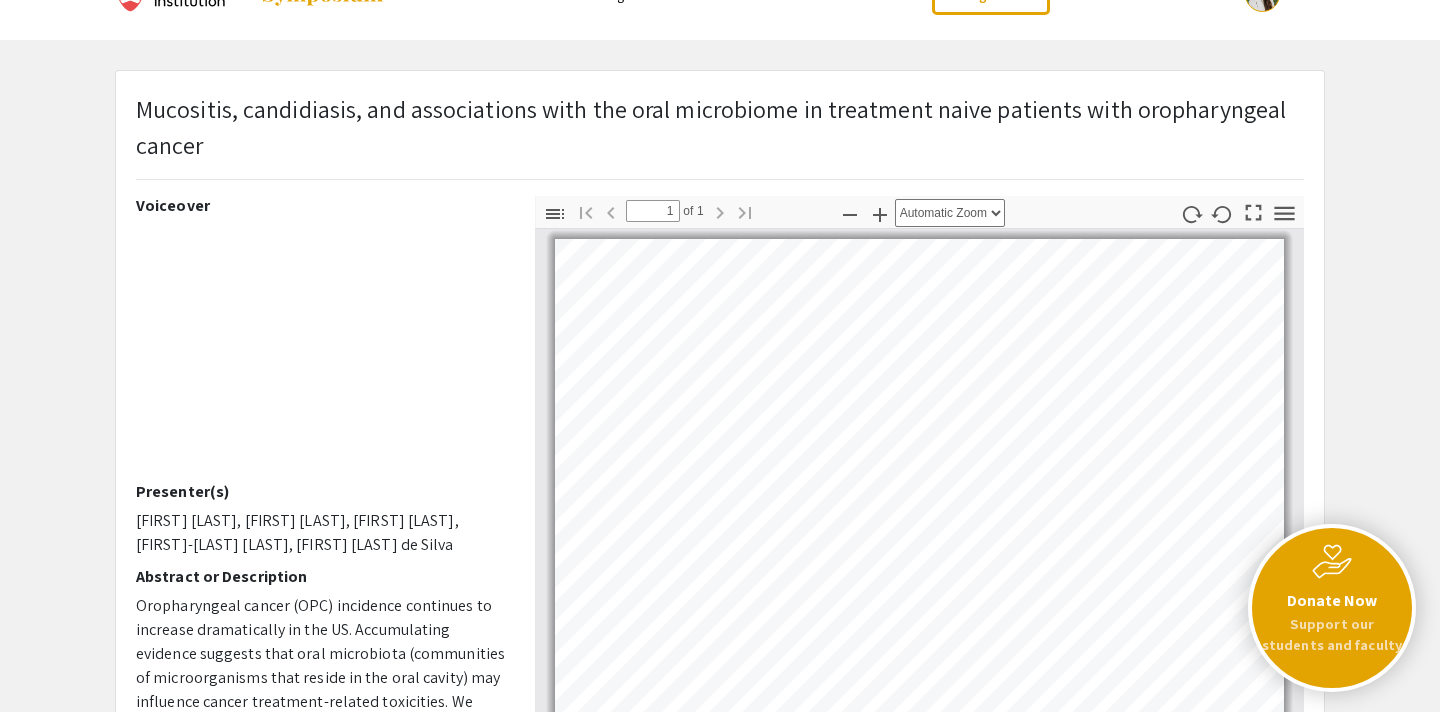scroll, scrollTop: 0, scrollLeft: 0, axis: both 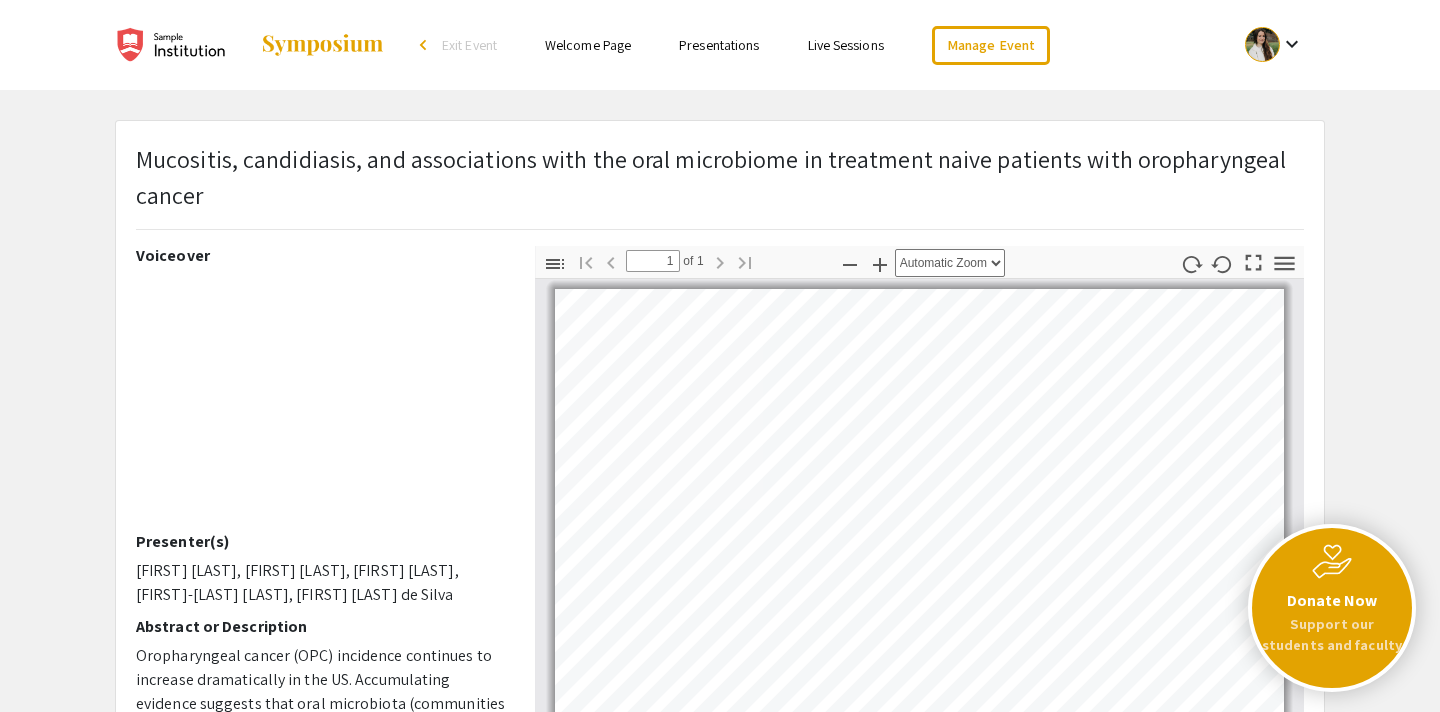 click on "Presentations" at bounding box center (719, 45) 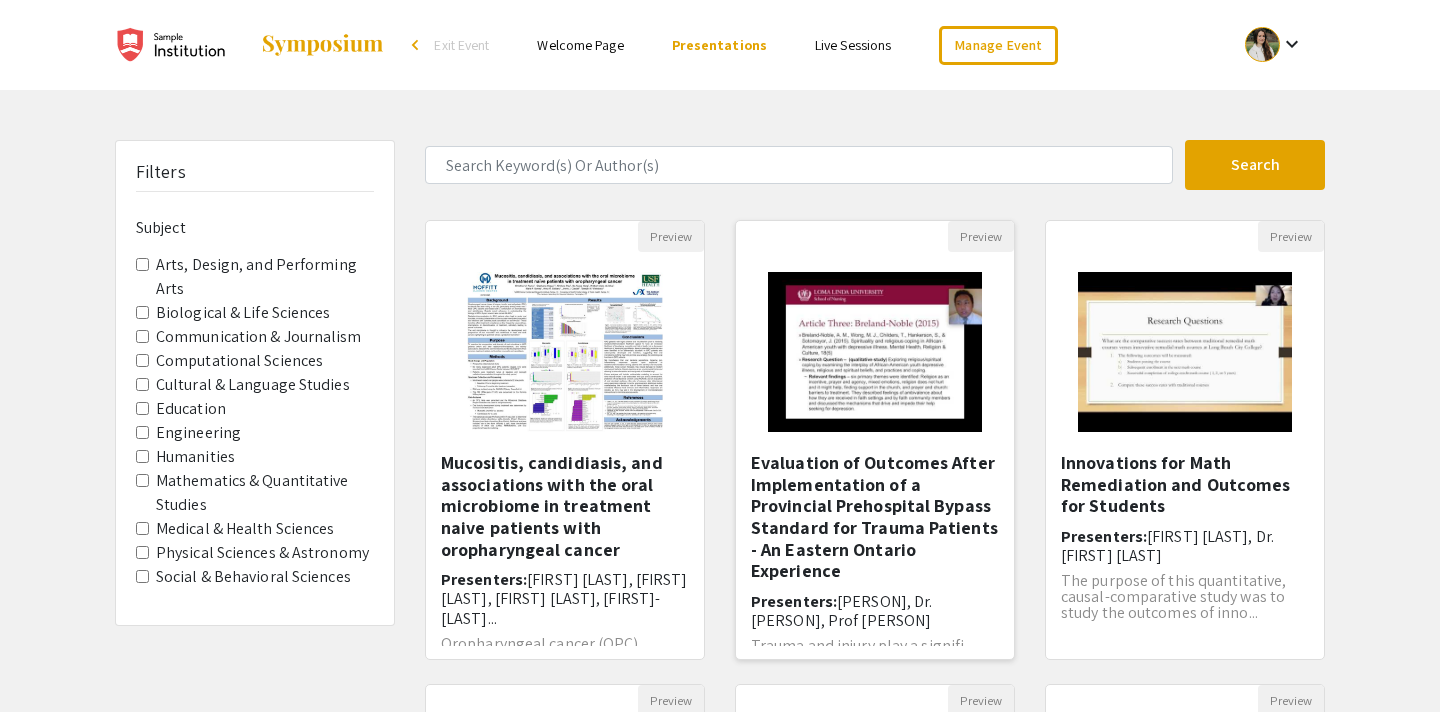 click 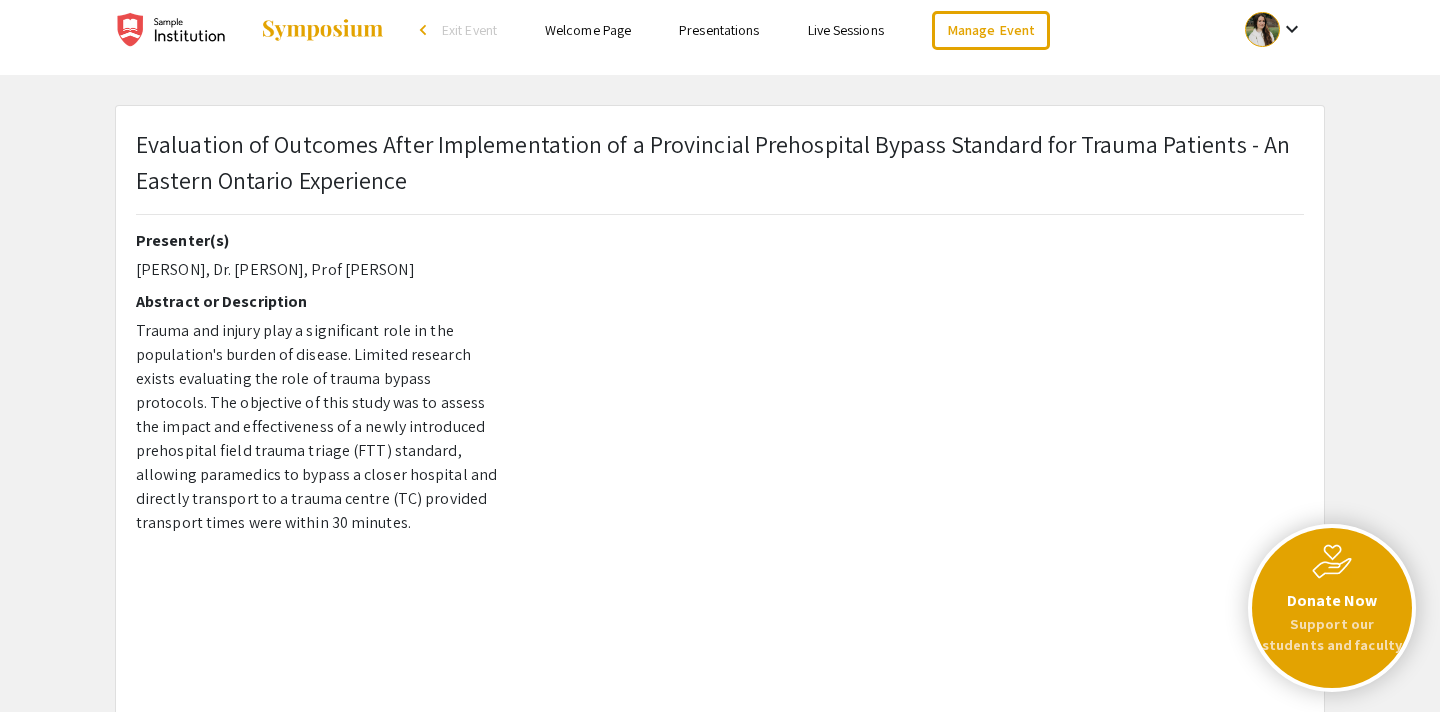 scroll, scrollTop: 0, scrollLeft: 0, axis: both 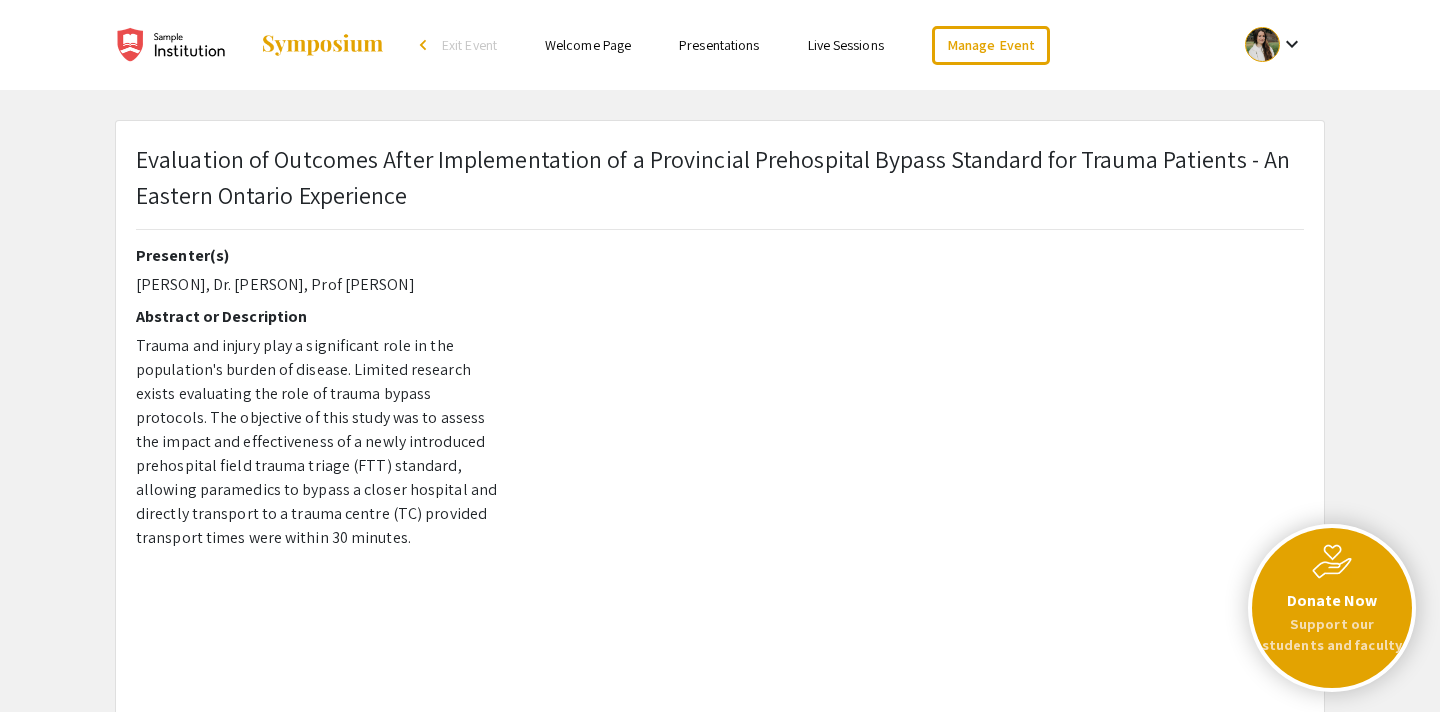 click on "Presentations" at bounding box center [719, 45] 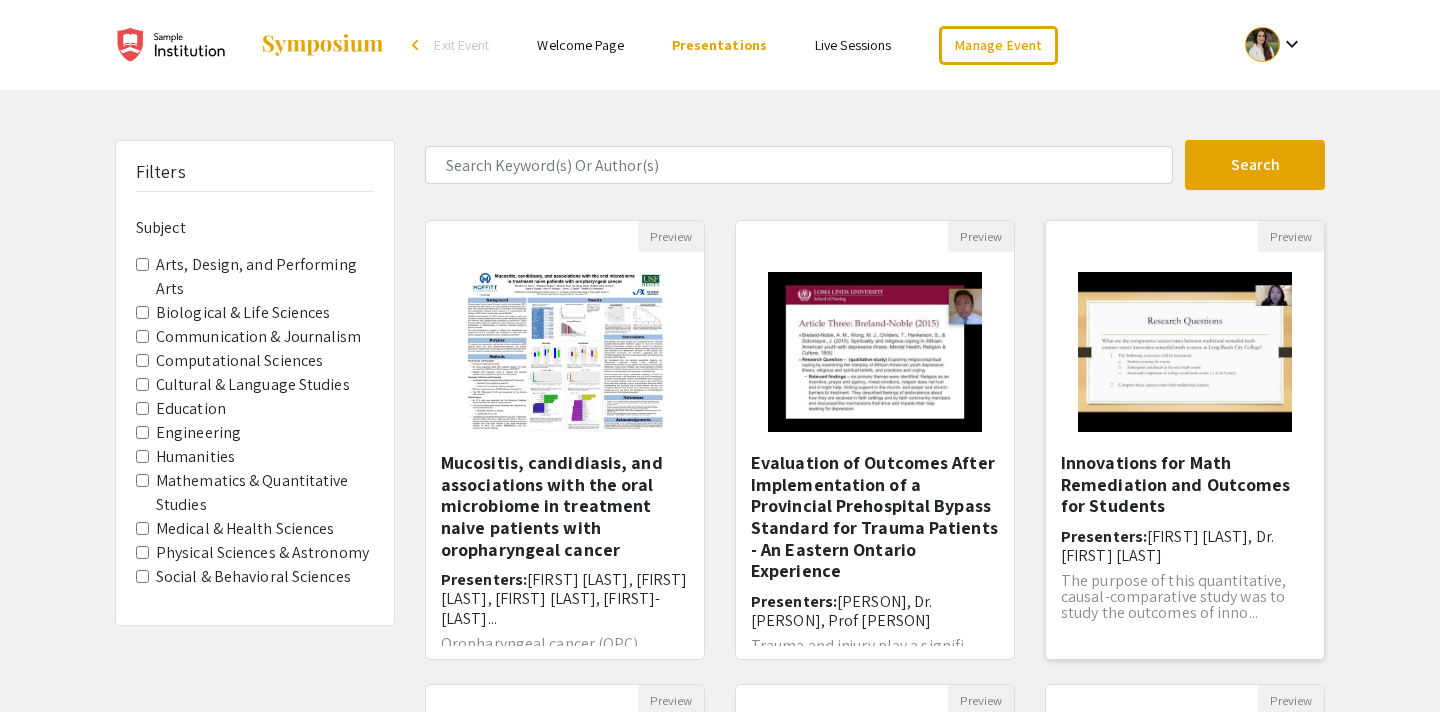 click 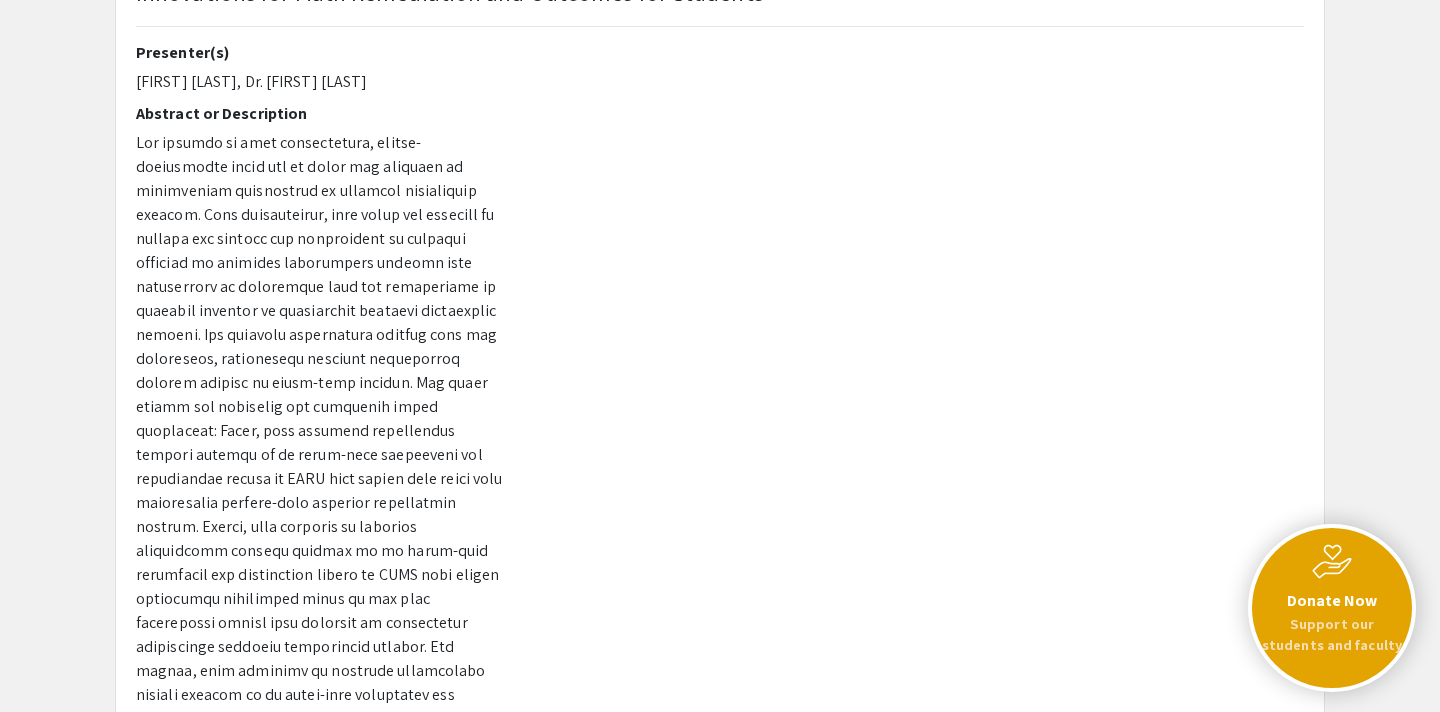 scroll, scrollTop: 0, scrollLeft: 0, axis: both 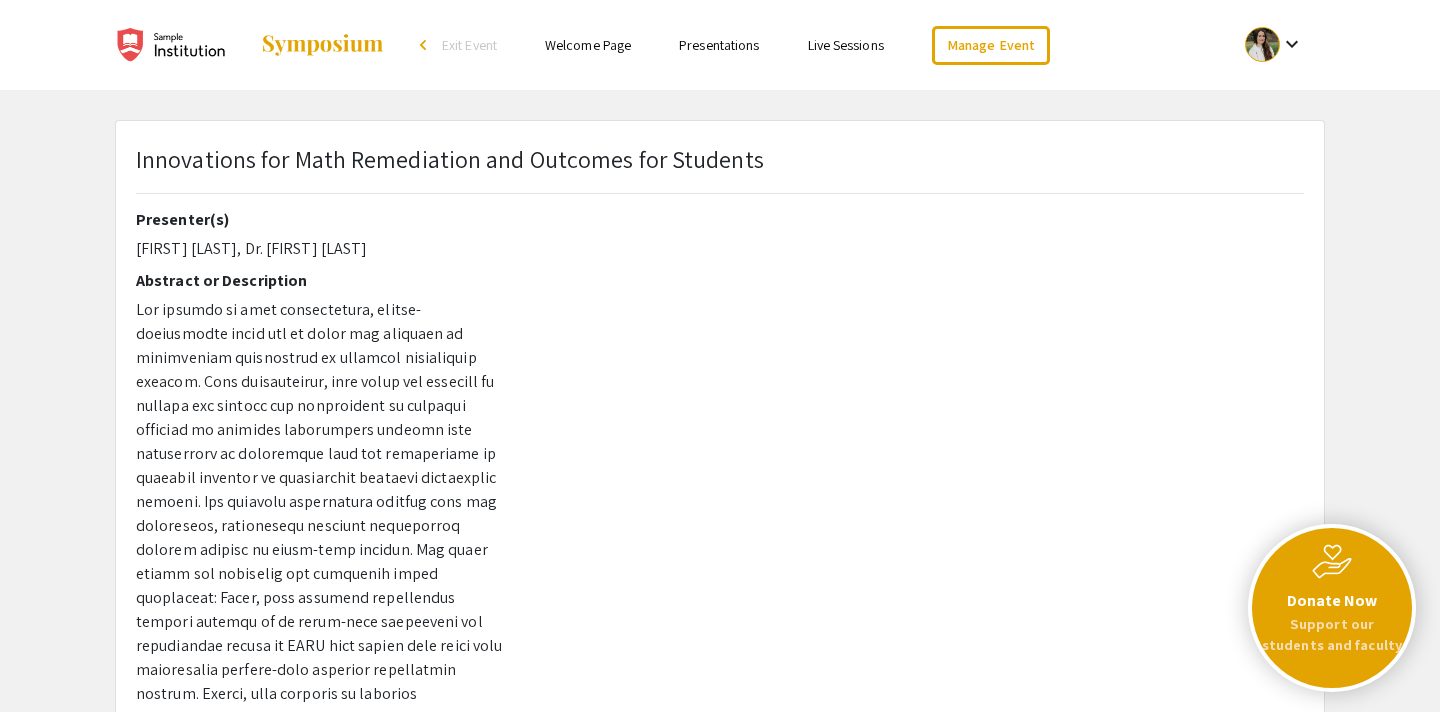 click on "Presentations" at bounding box center [719, 45] 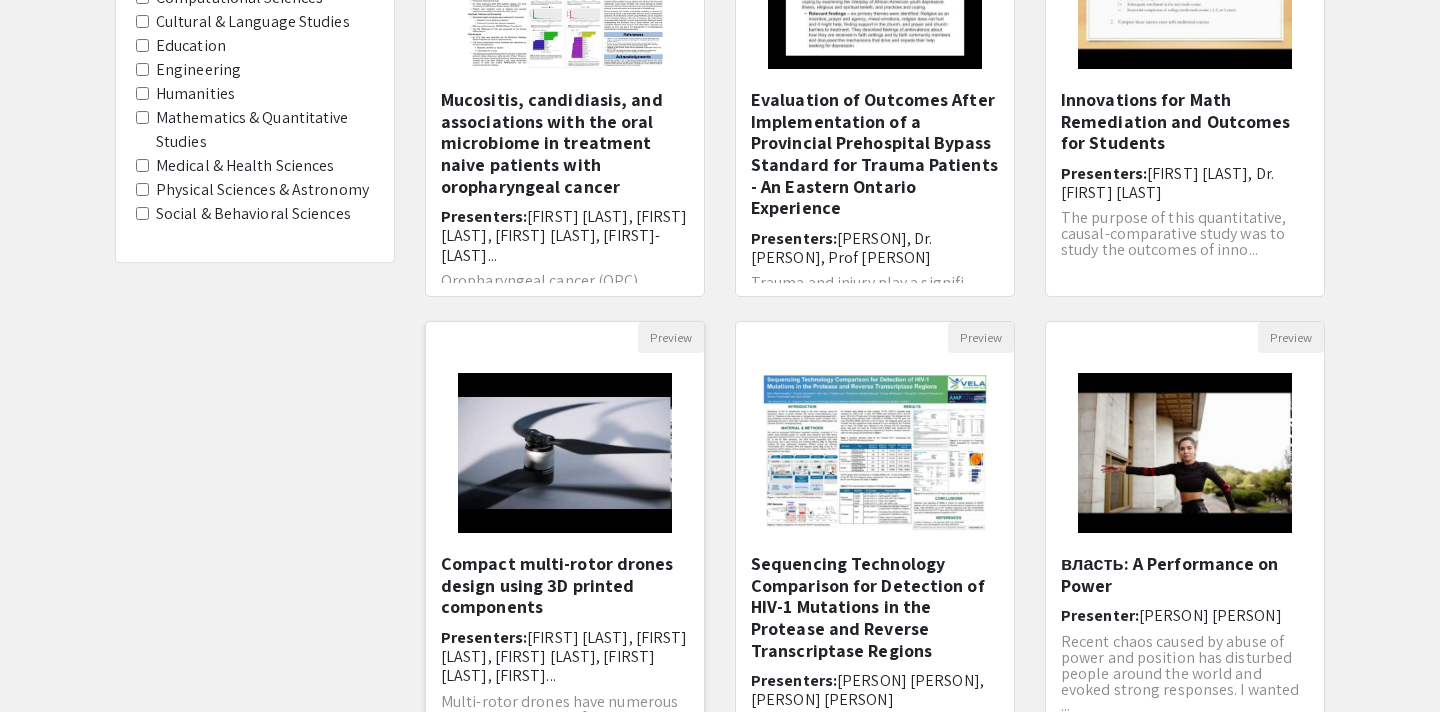scroll, scrollTop: 377, scrollLeft: 0, axis: vertical 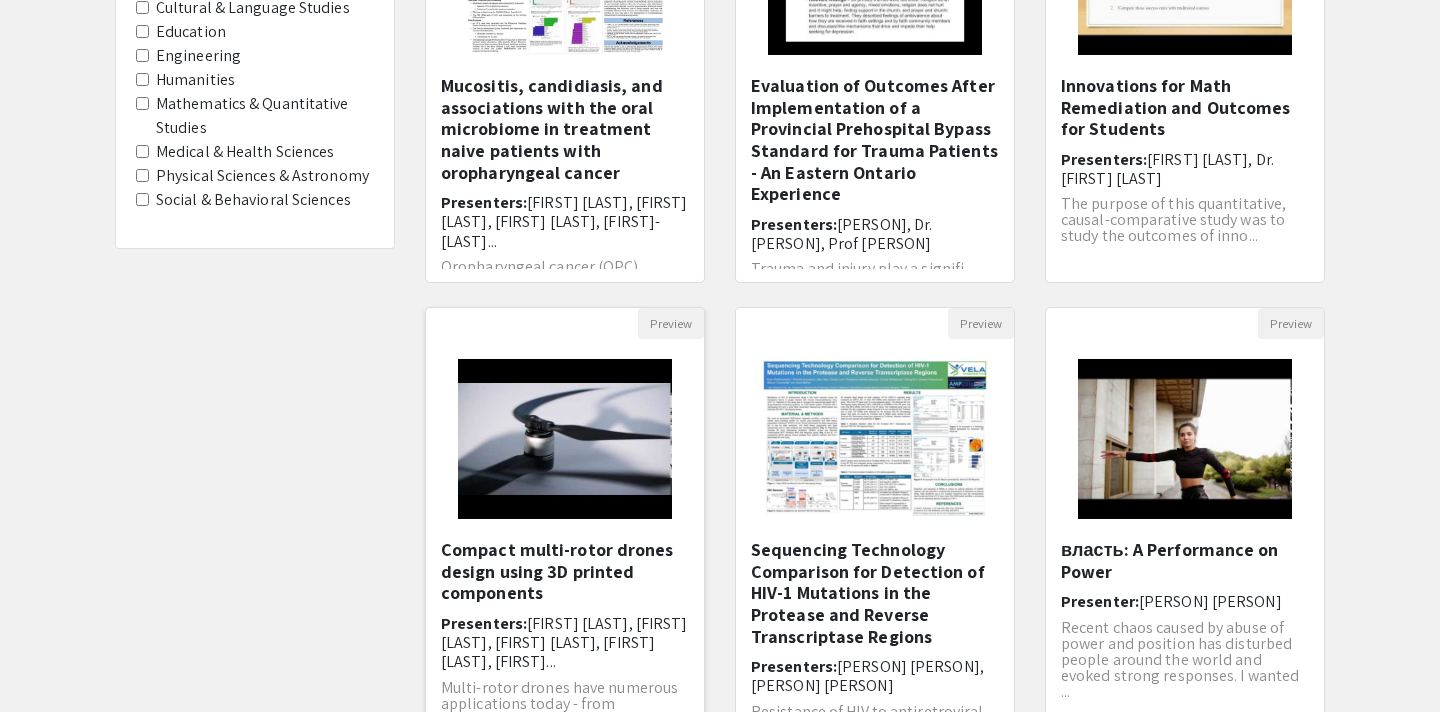 click 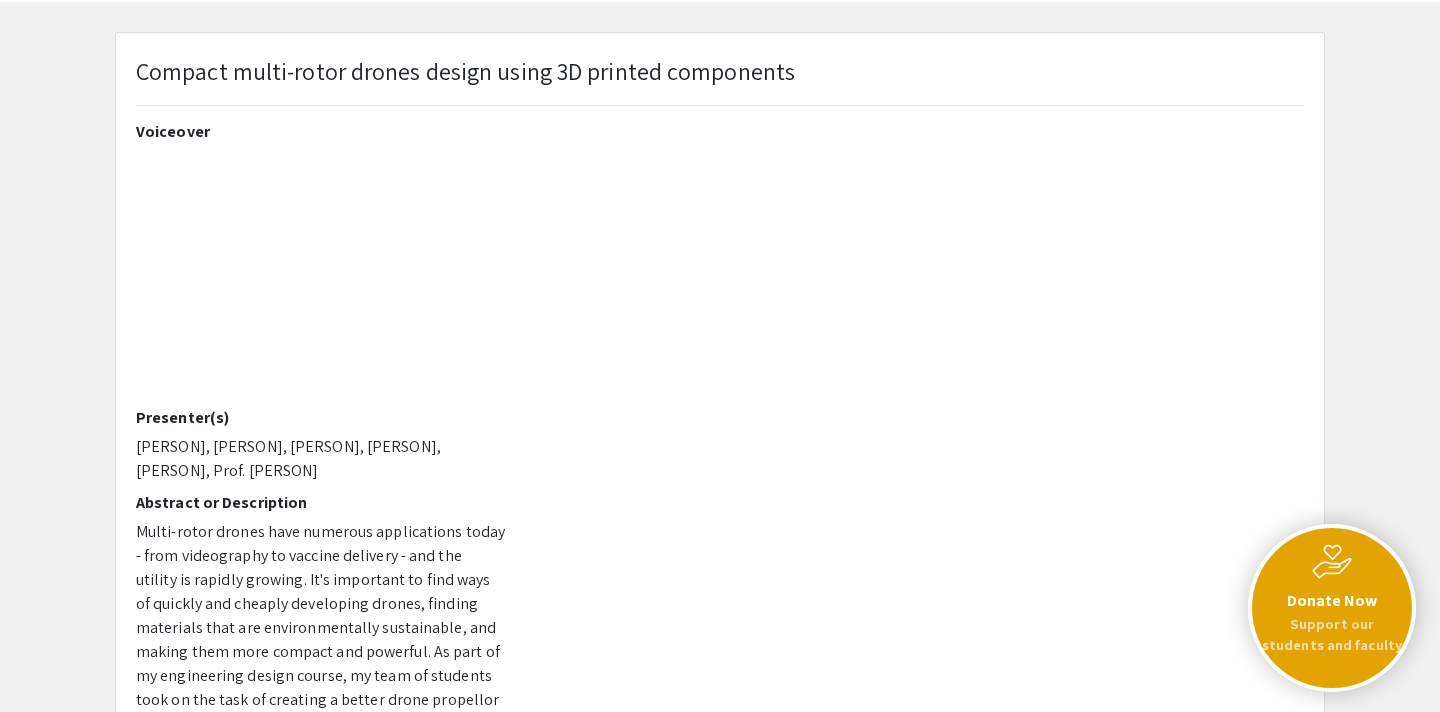 scroll, scrollTop: 0, scrollLeft: 0, axis: both 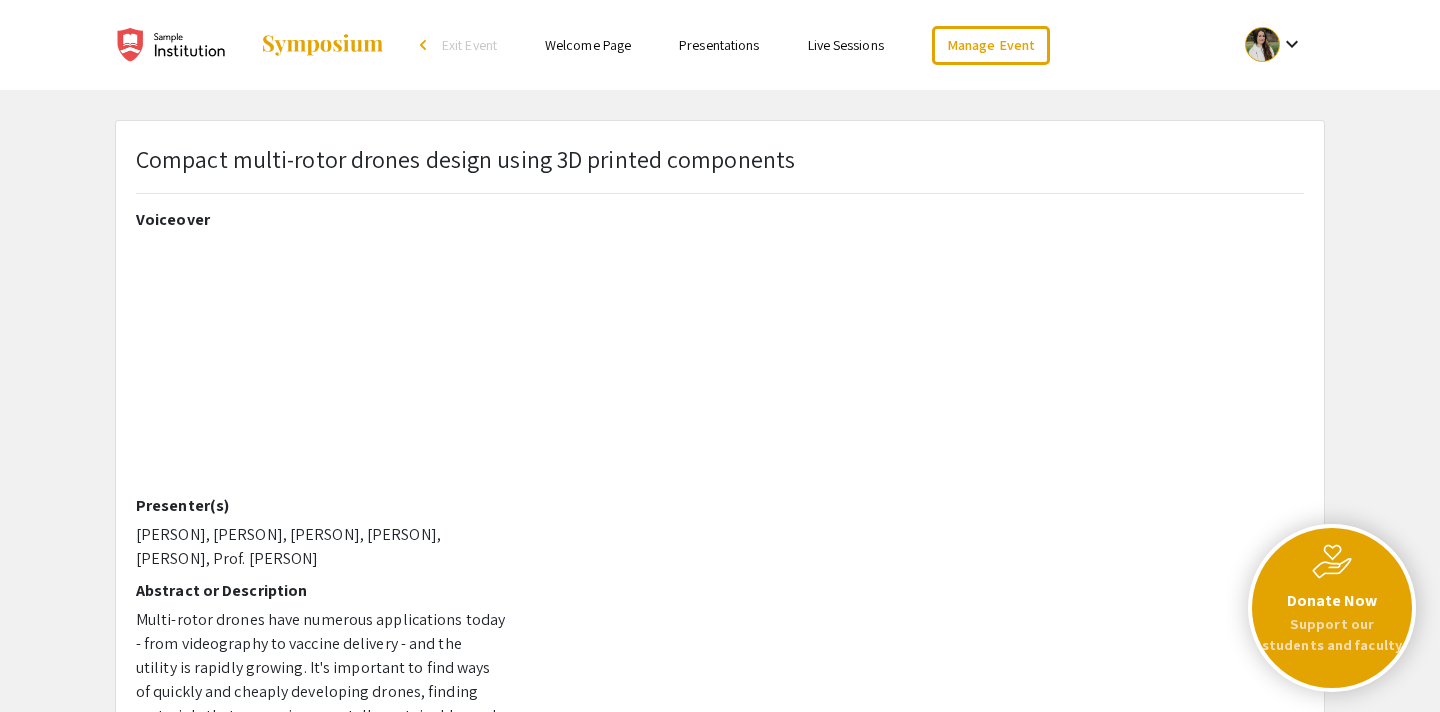 click on "Welcome Page" at bounding box center [588, 45] 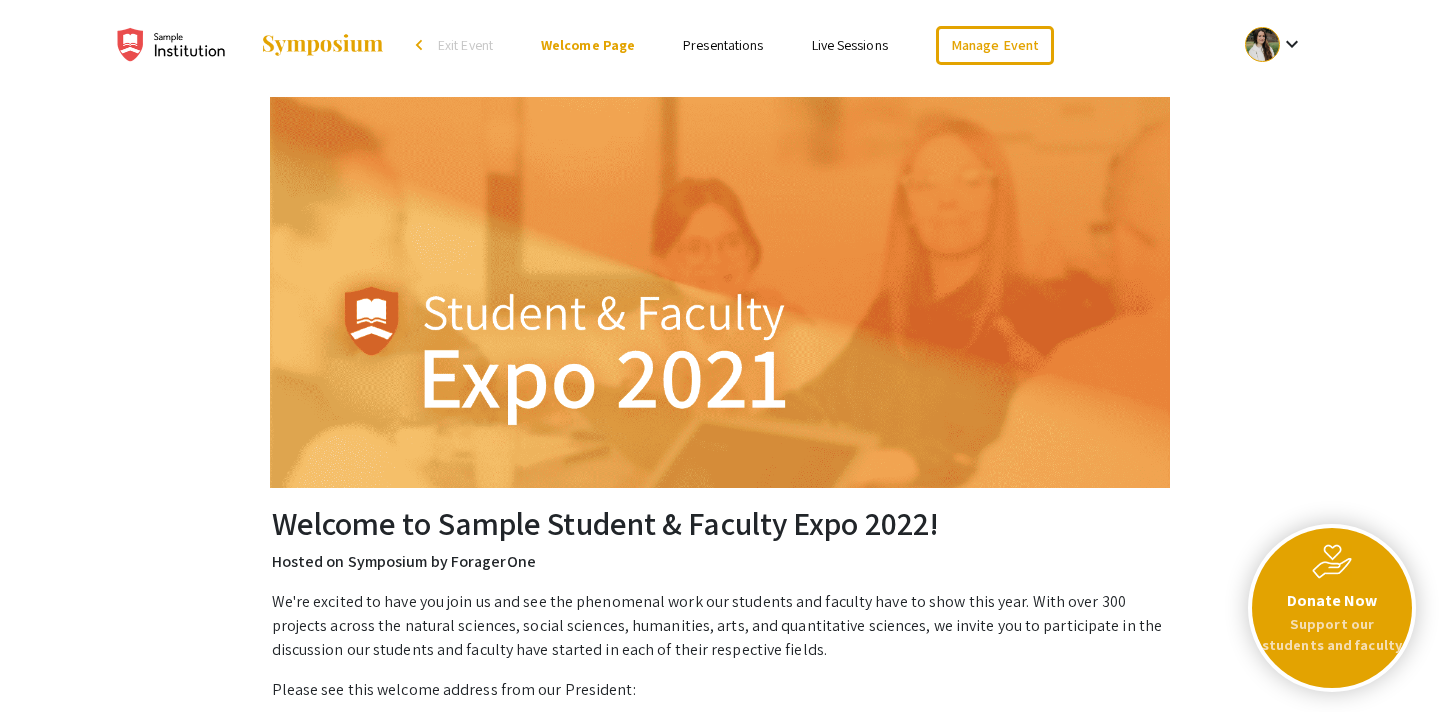 click on "Live Sessions" at bounding box center [850, 45] 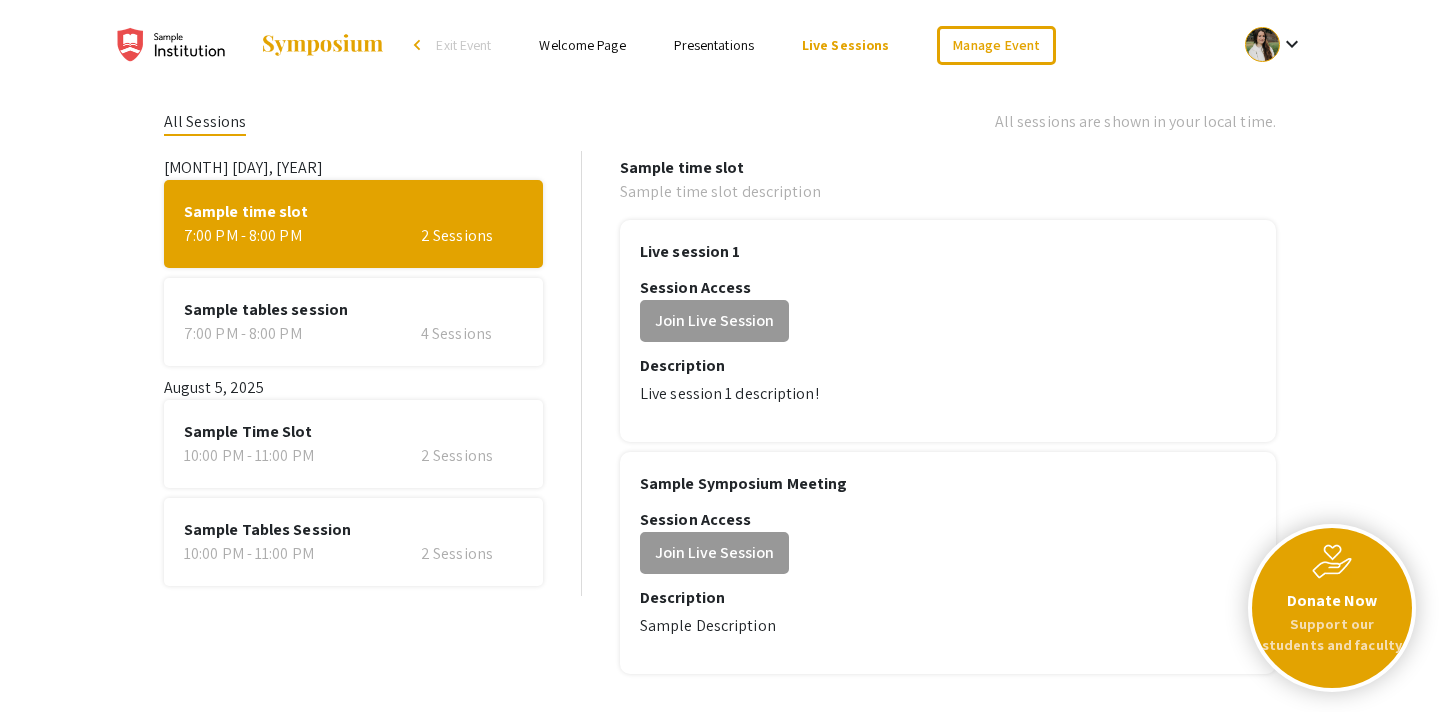 click on "10:00 PM - 11:00 PM   2 Sessions" 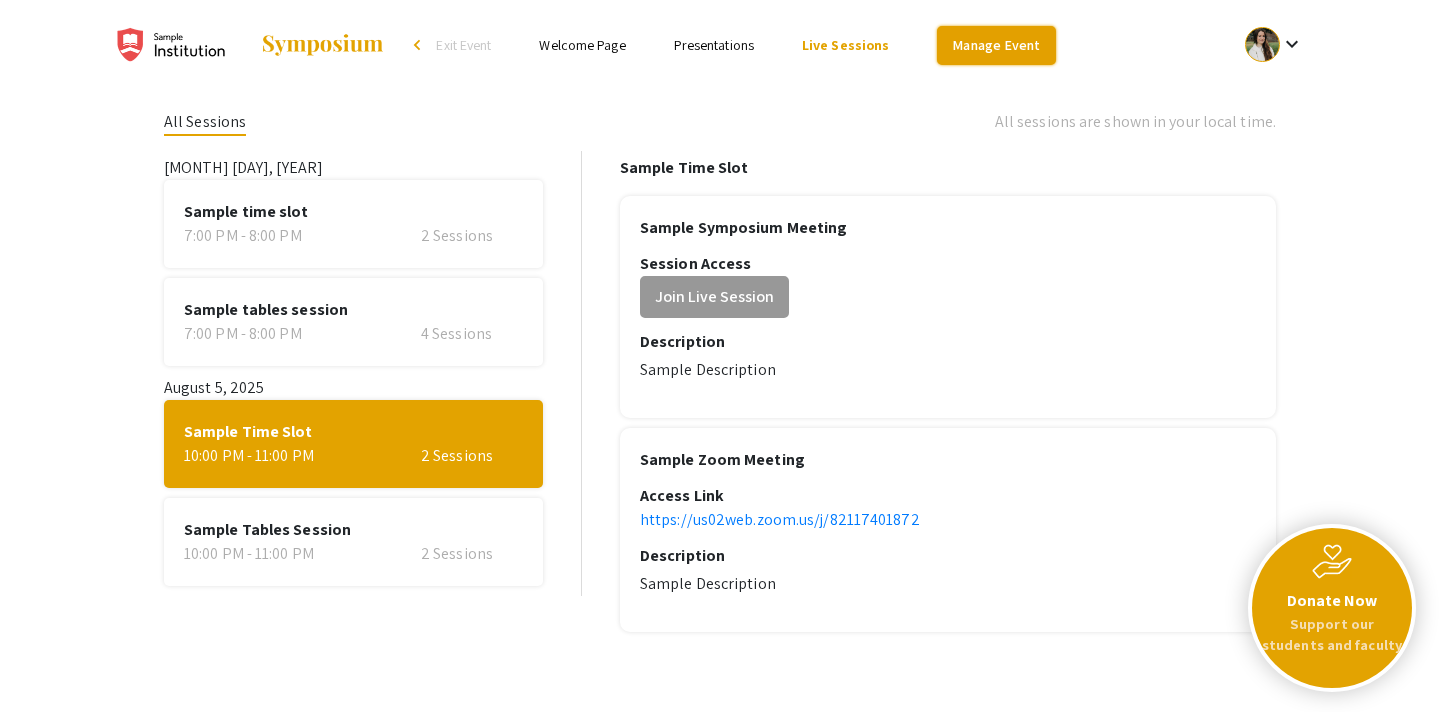 click on "Manage Event" at bounding box center [996, 45] 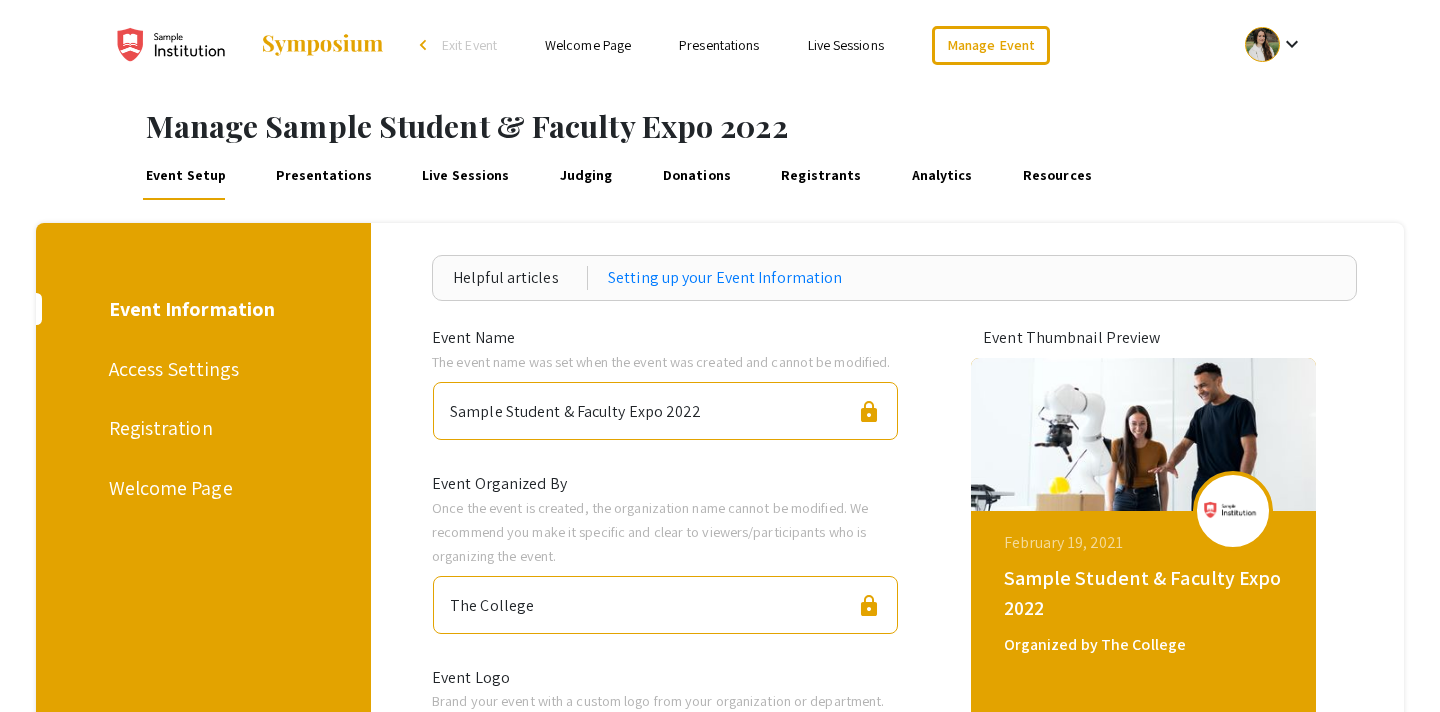 click on "Live Sessions" at bounding box center [466, 176] 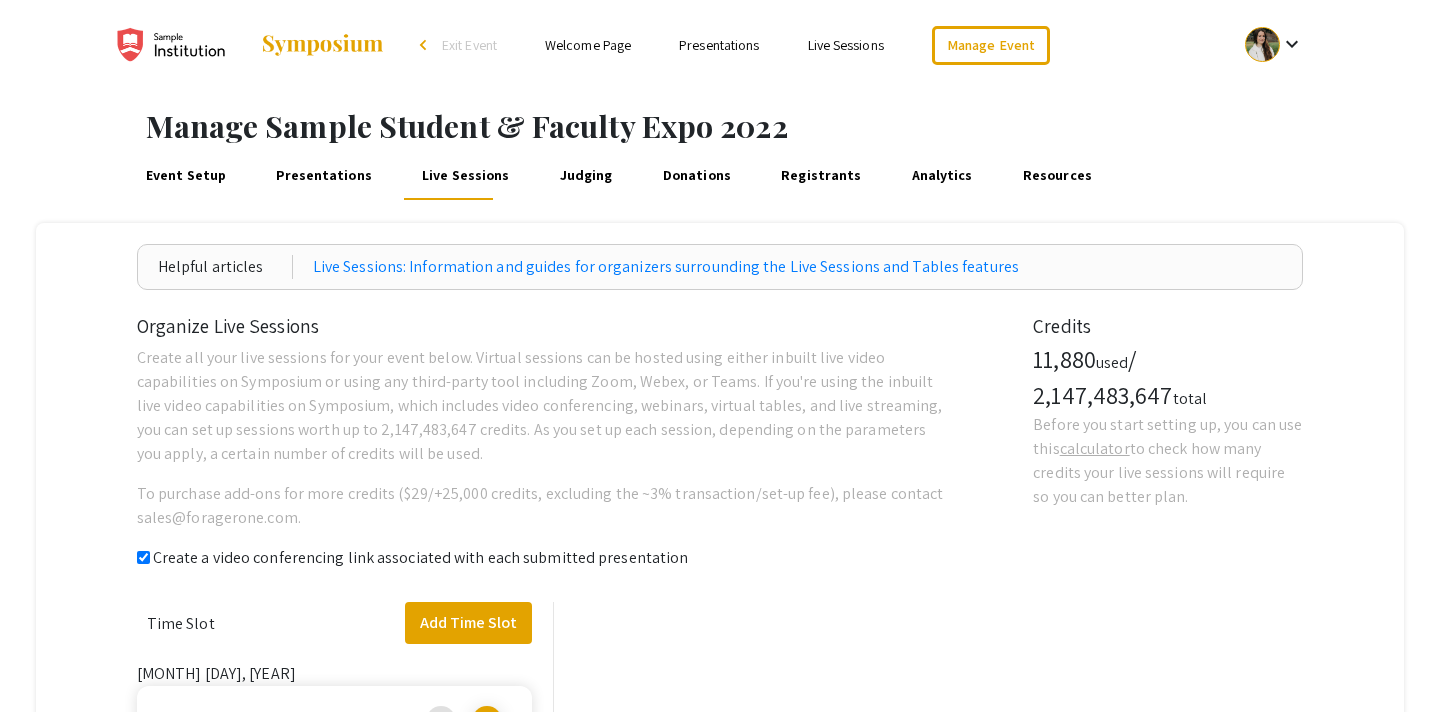 checkbox on "true" 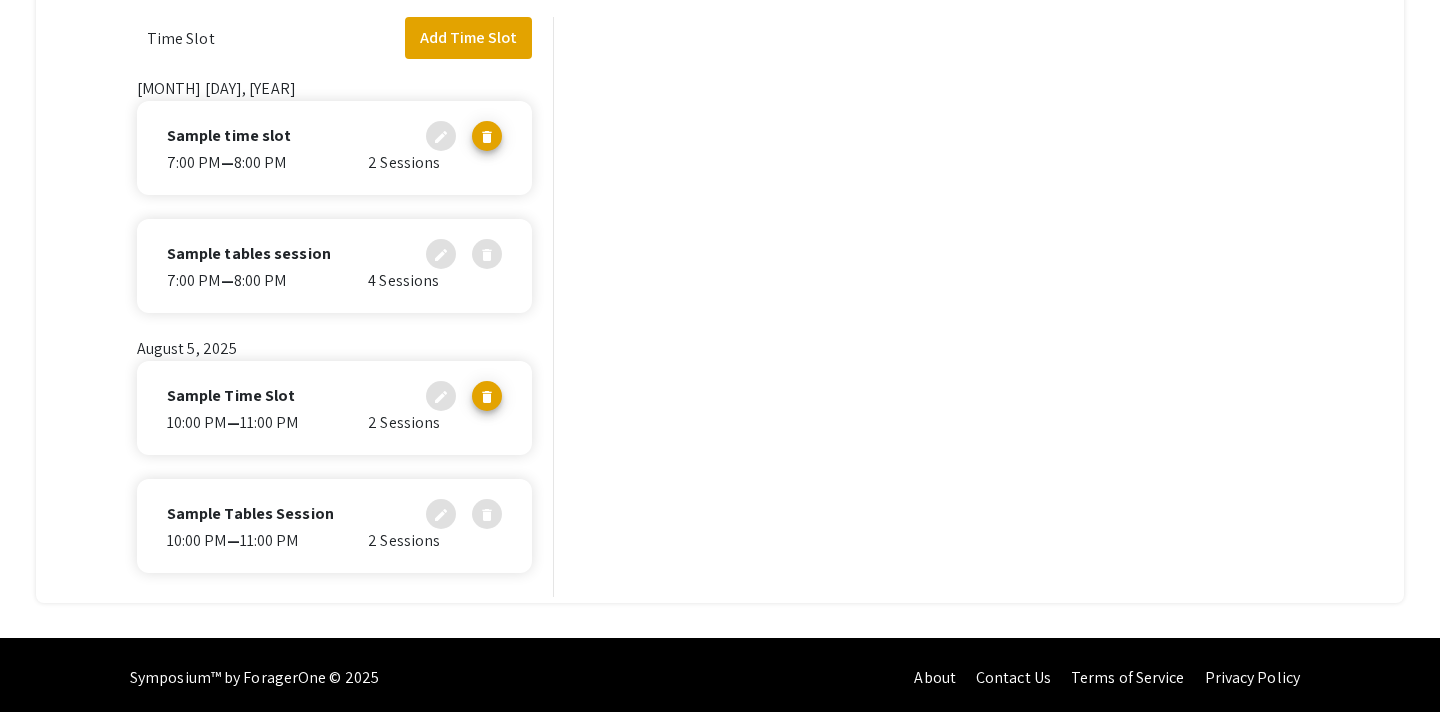 scroll, scrollTop: 646, scrollLeft: 0, axis: vertical 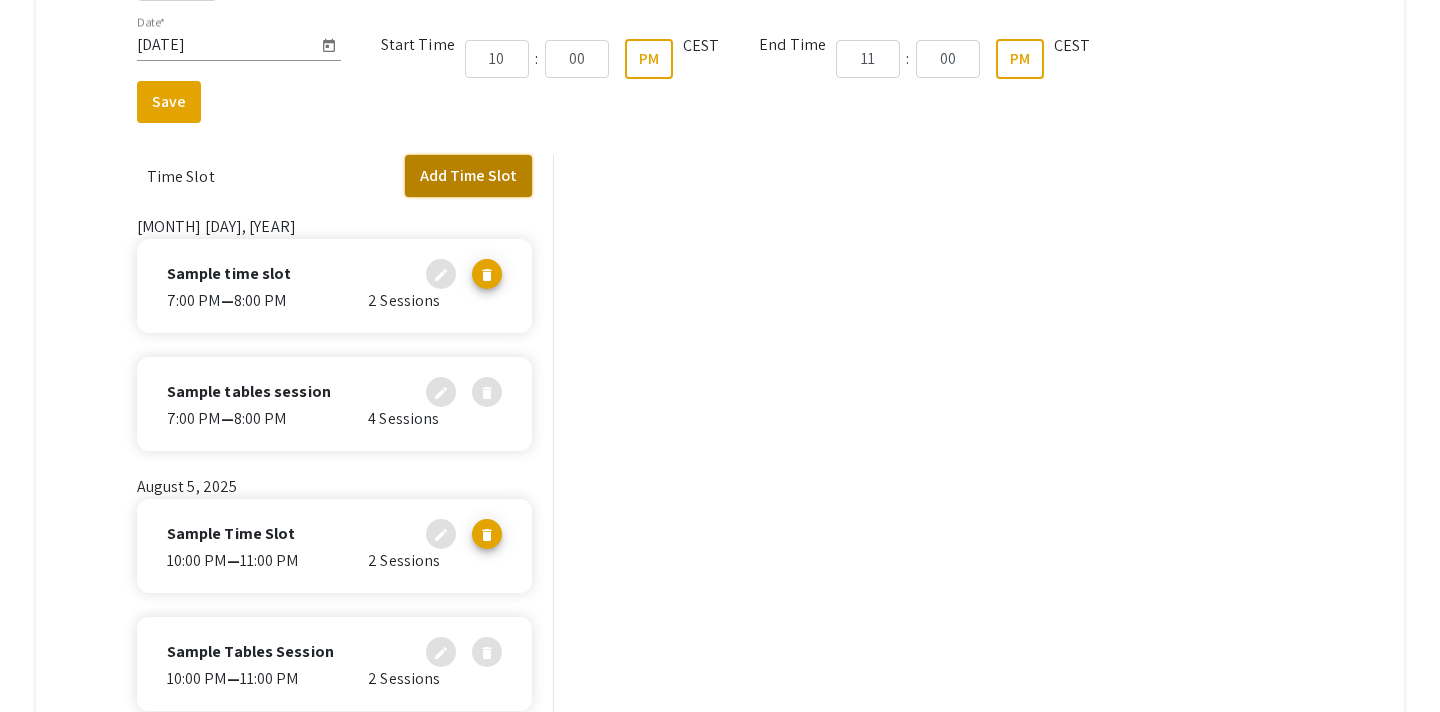 click on "Add Time Slot" 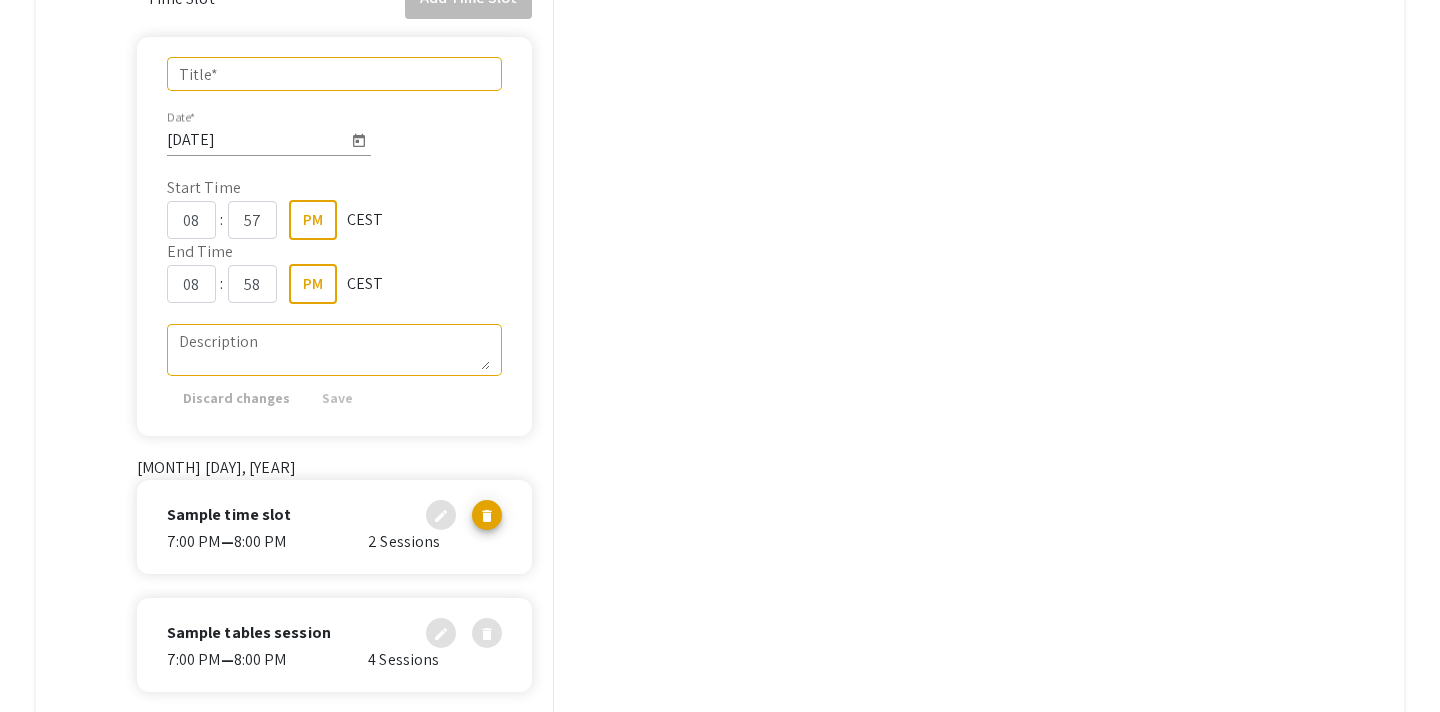 scroll, scrollTop: 222, scrollLeft: 0, axis: vertical 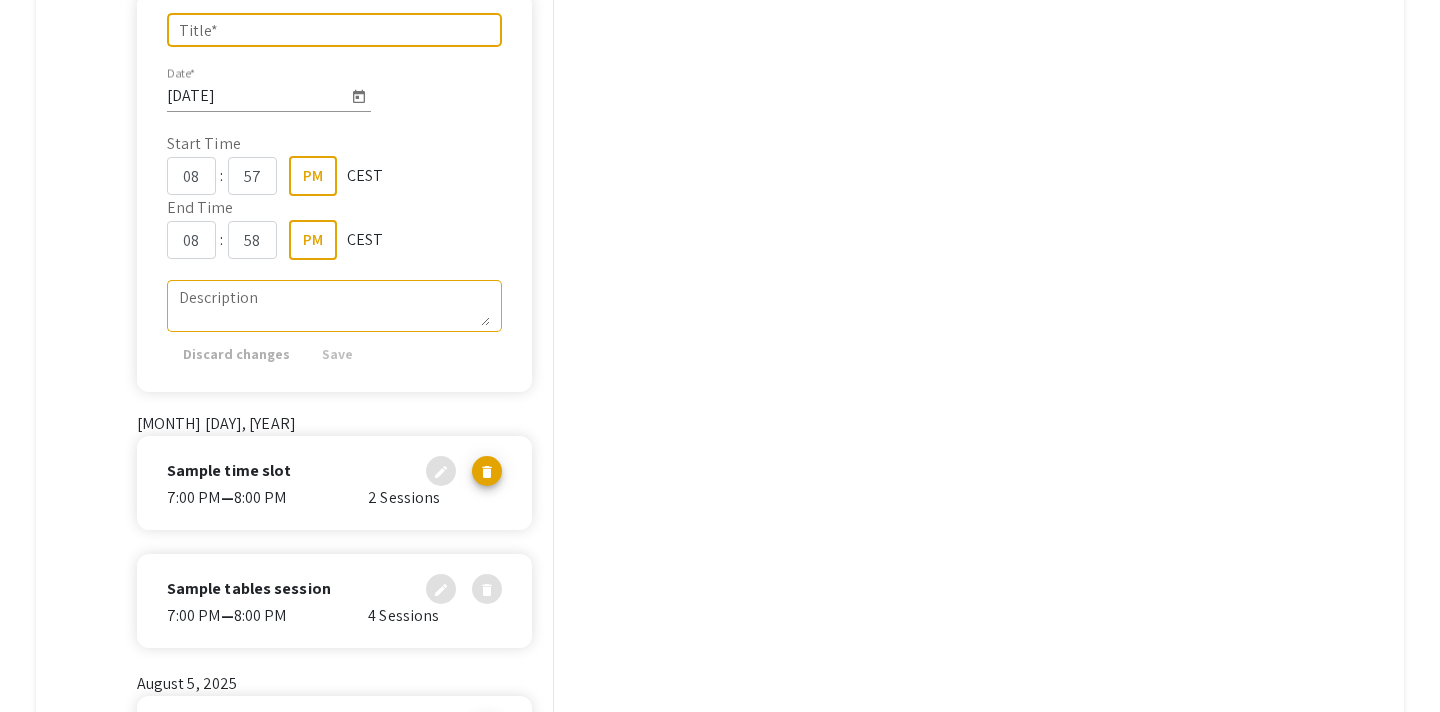 click on "Title   *" at bounding box center (335, 30) 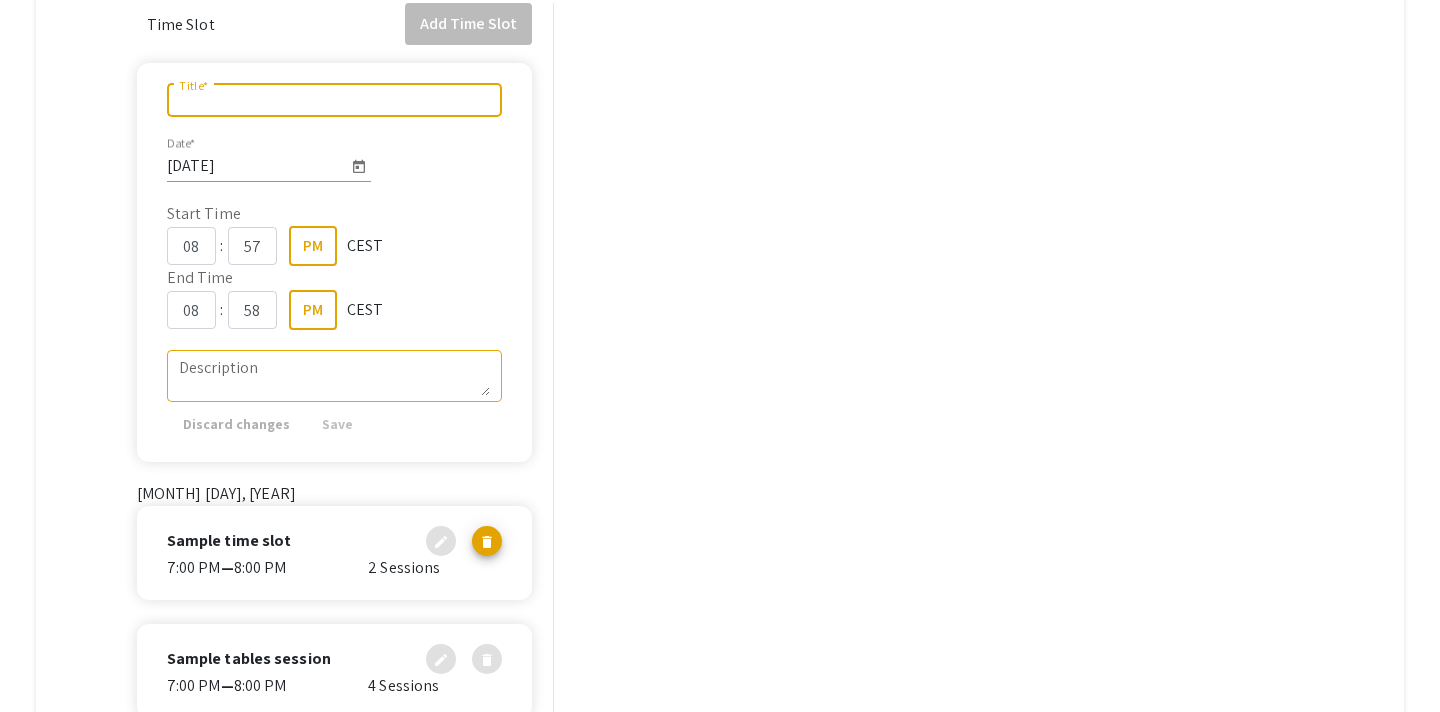 scroll, scrollTop: 138, scrollLeft: 0, axis: vertical 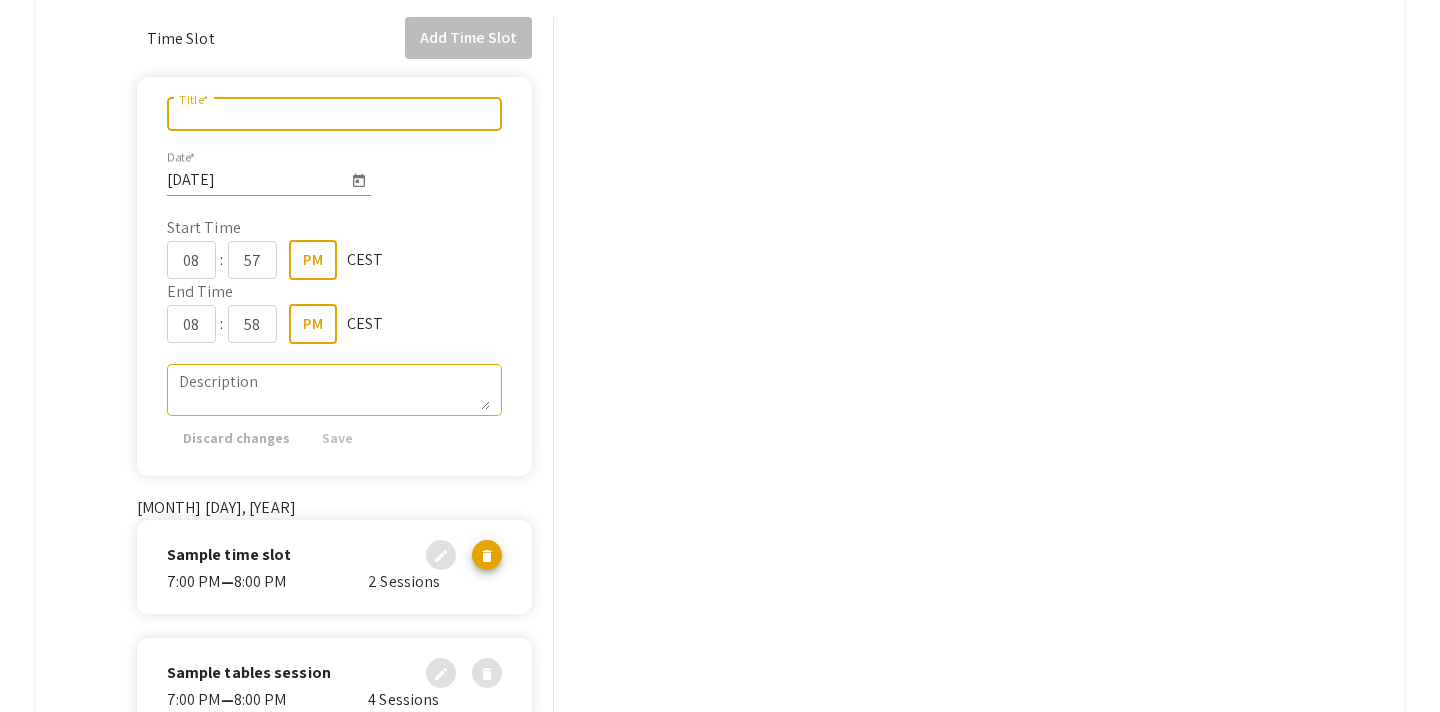 click on "Title   *" at bounding box center [335, 114] 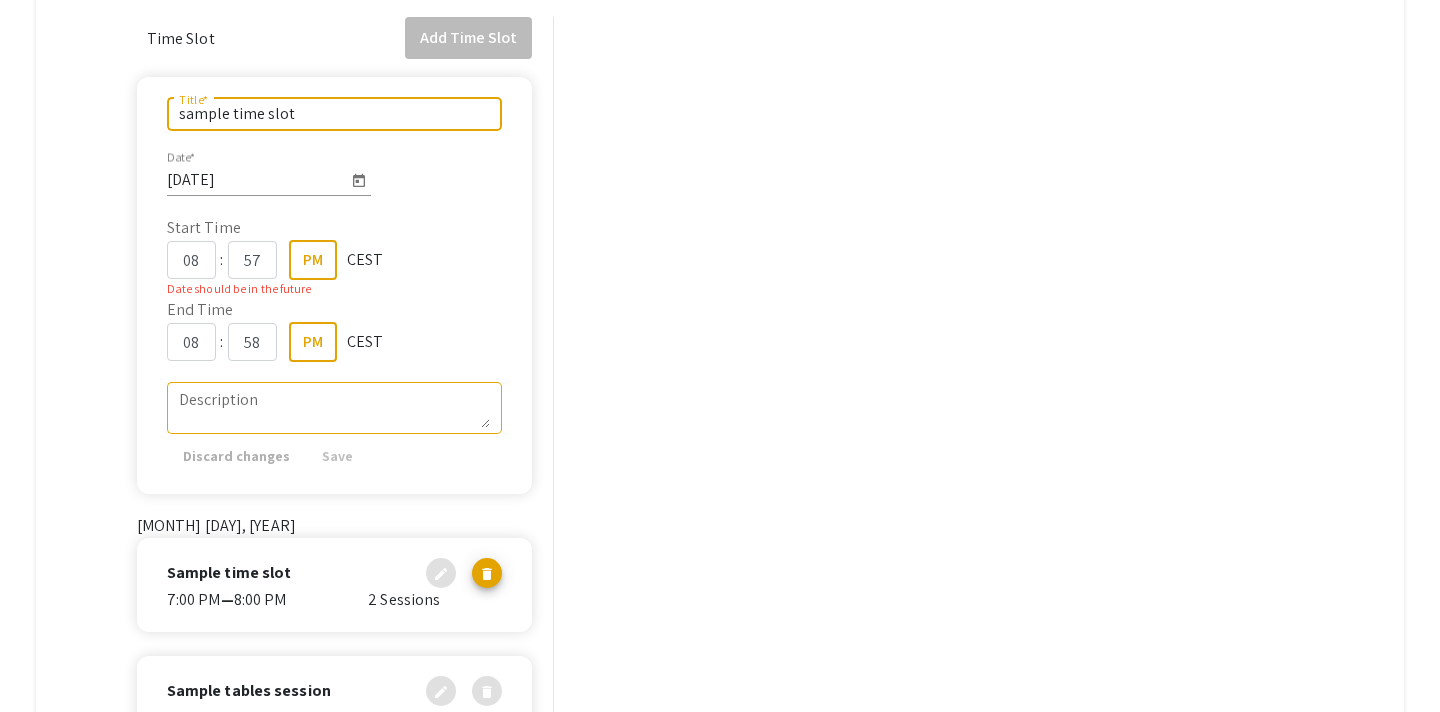 type on "sample time slot" 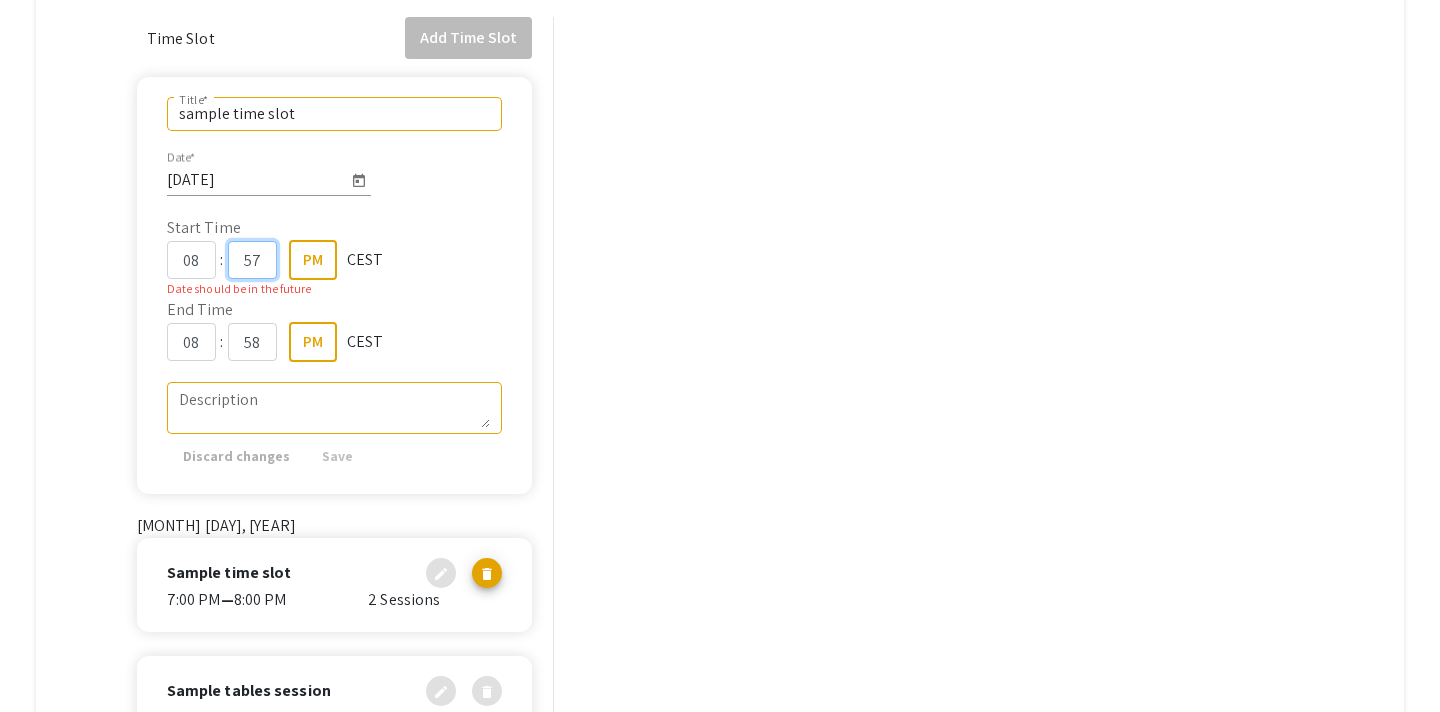 click on "57" 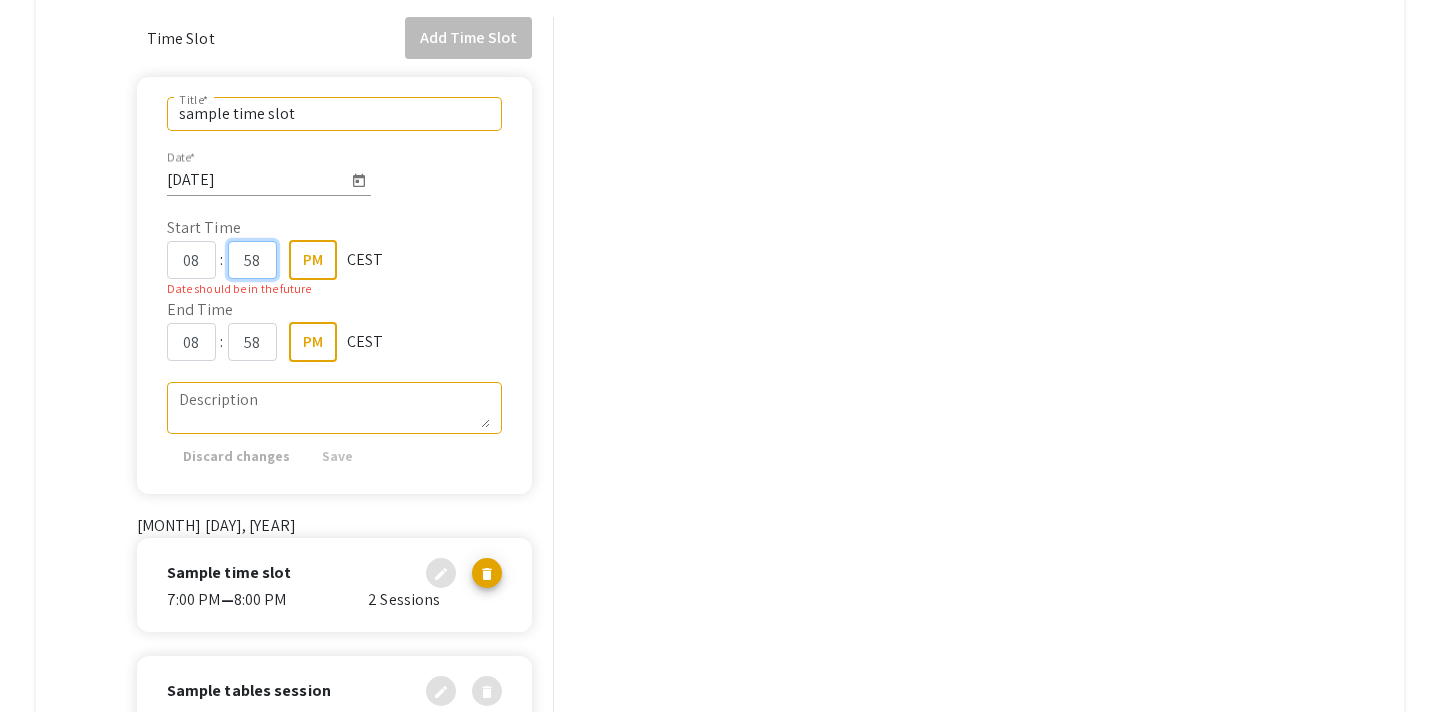 type on "58" 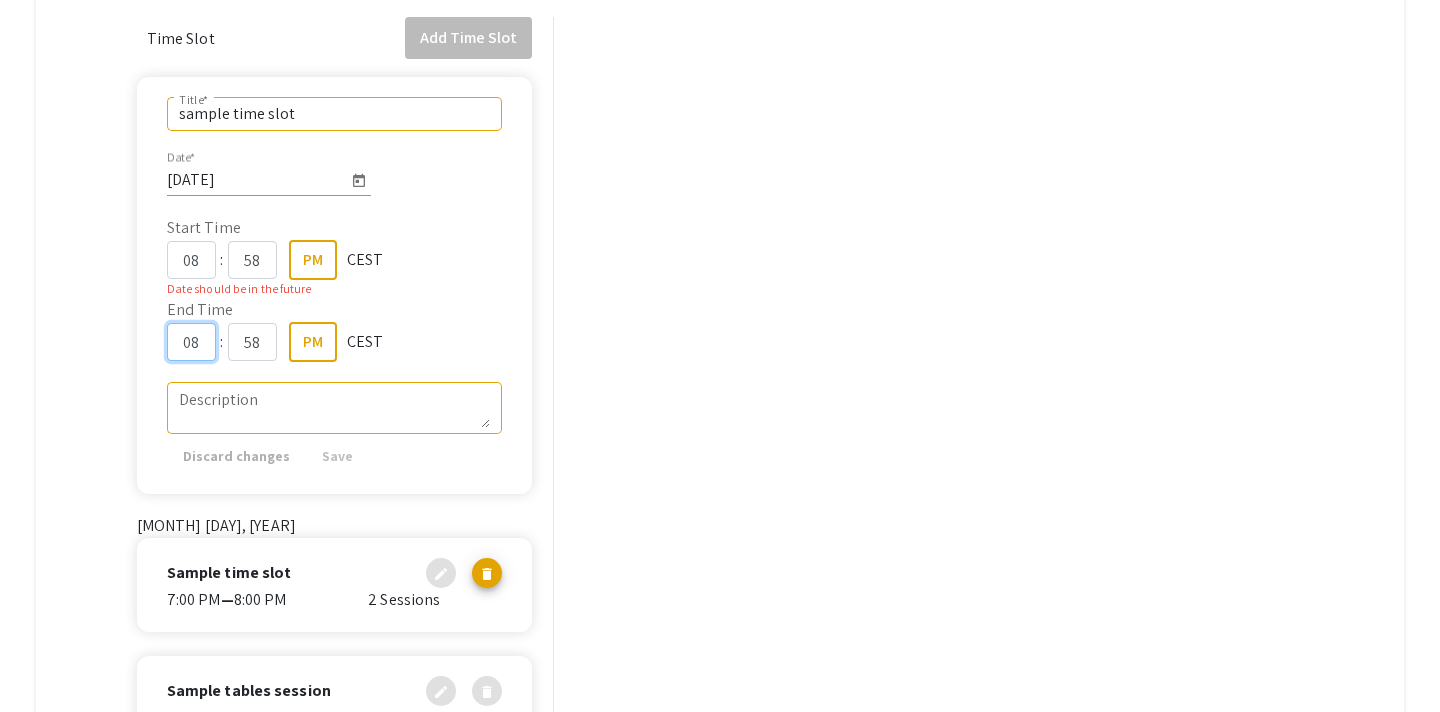click on "08" 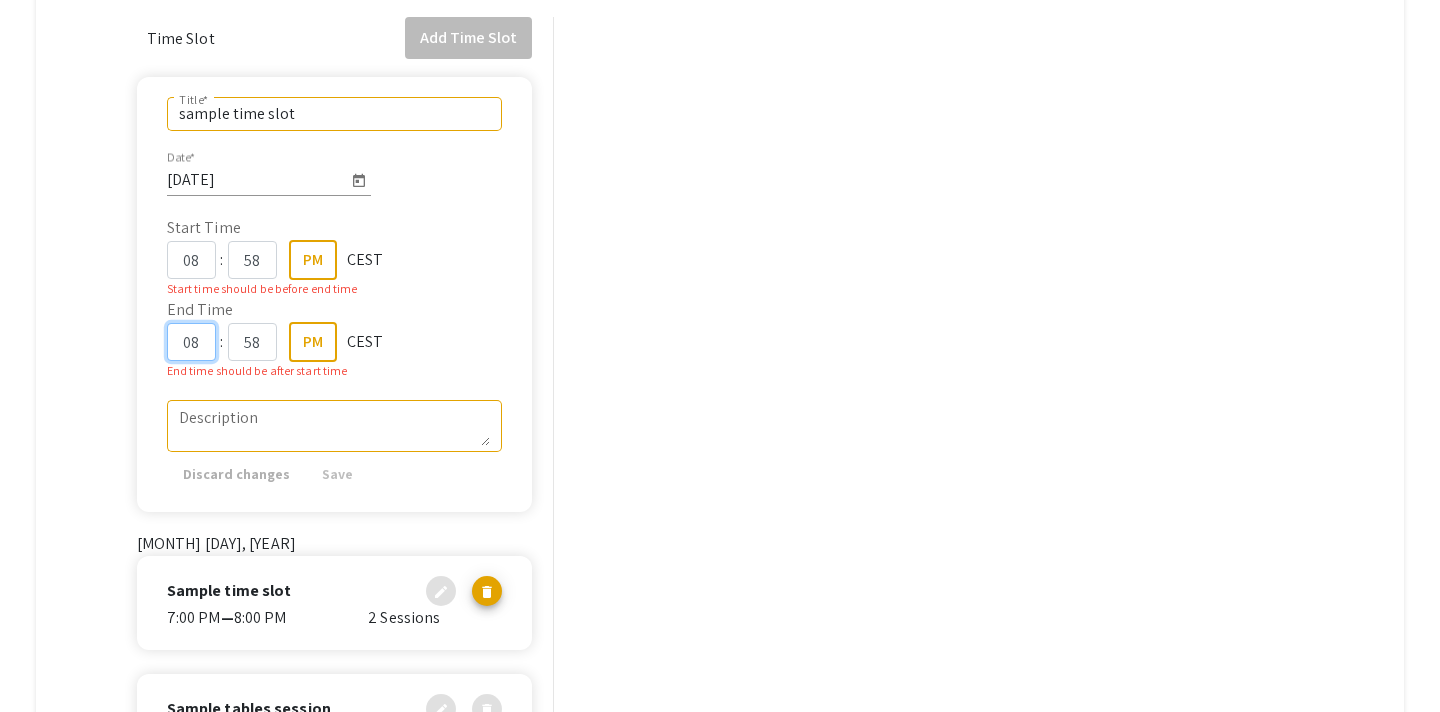 type on "0" 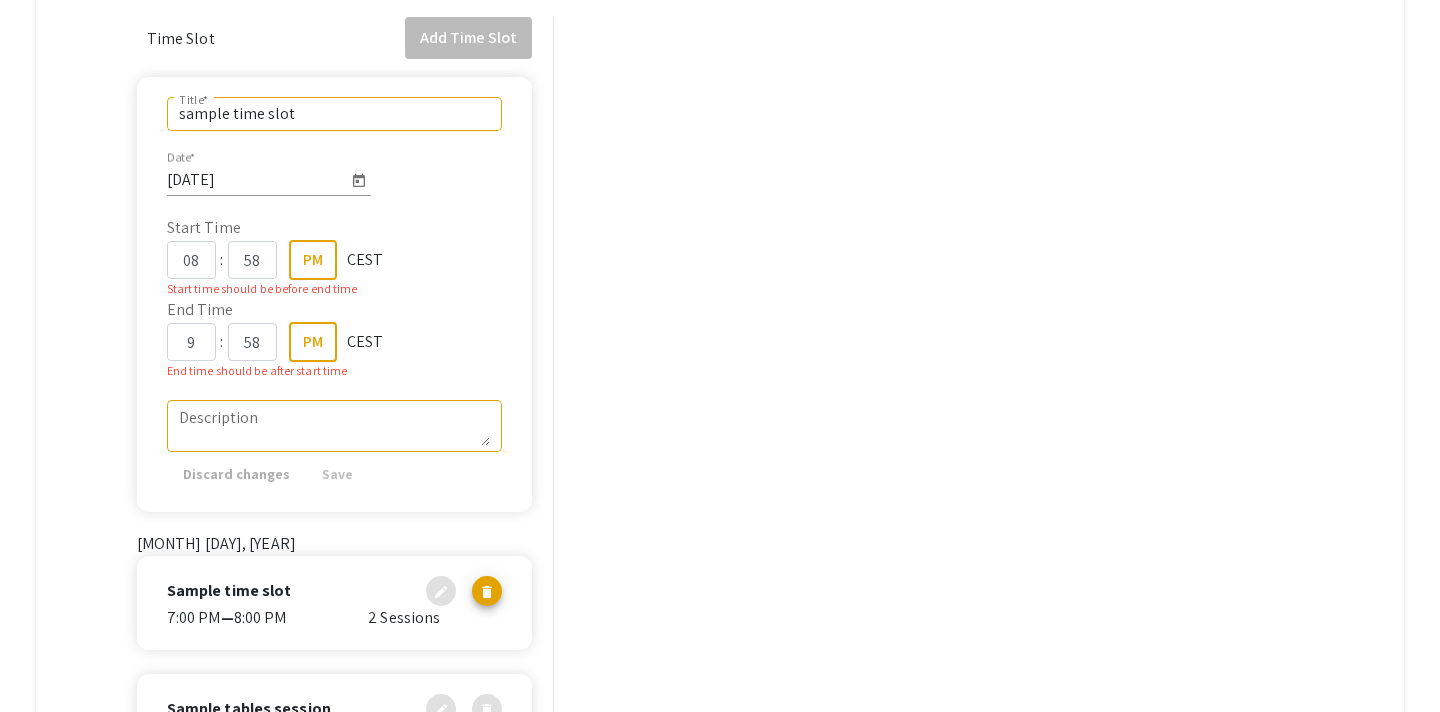 type on "09" 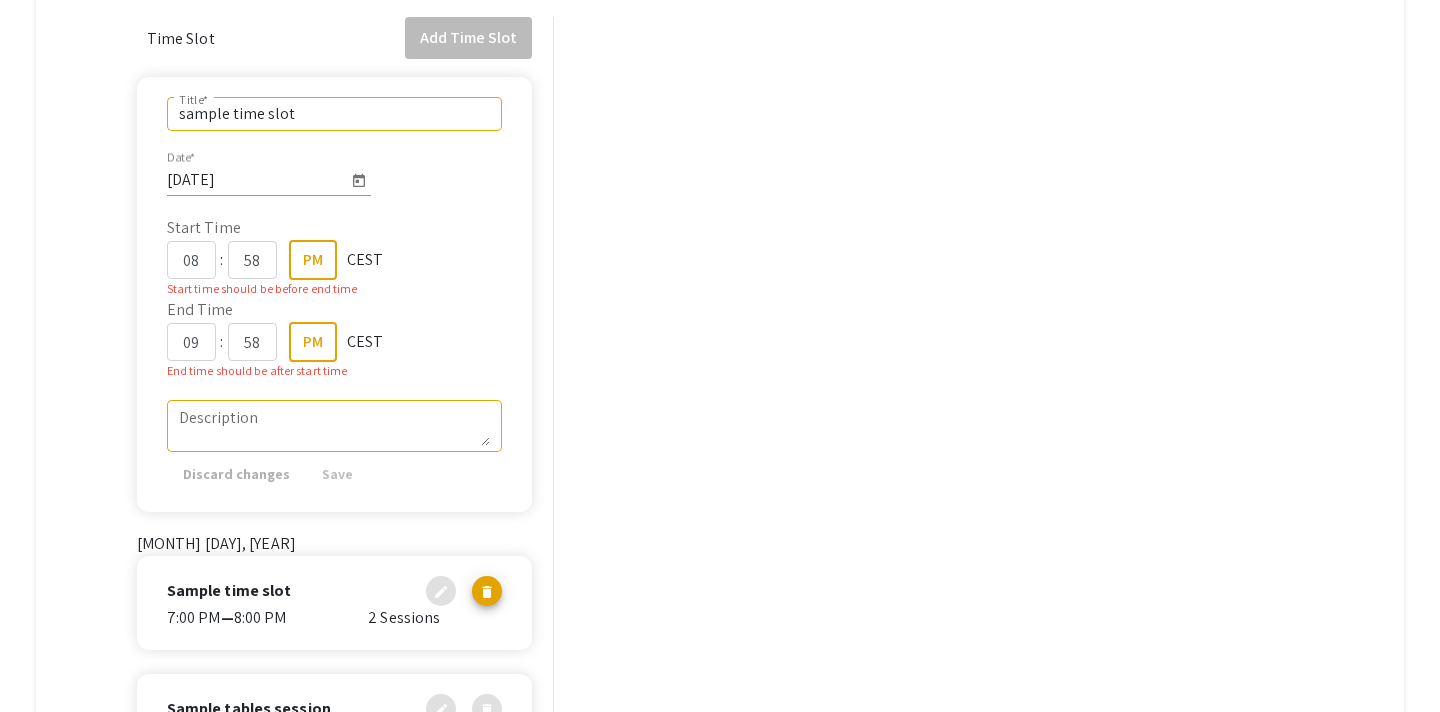 click on "[TIME] [TIMEZONE]" 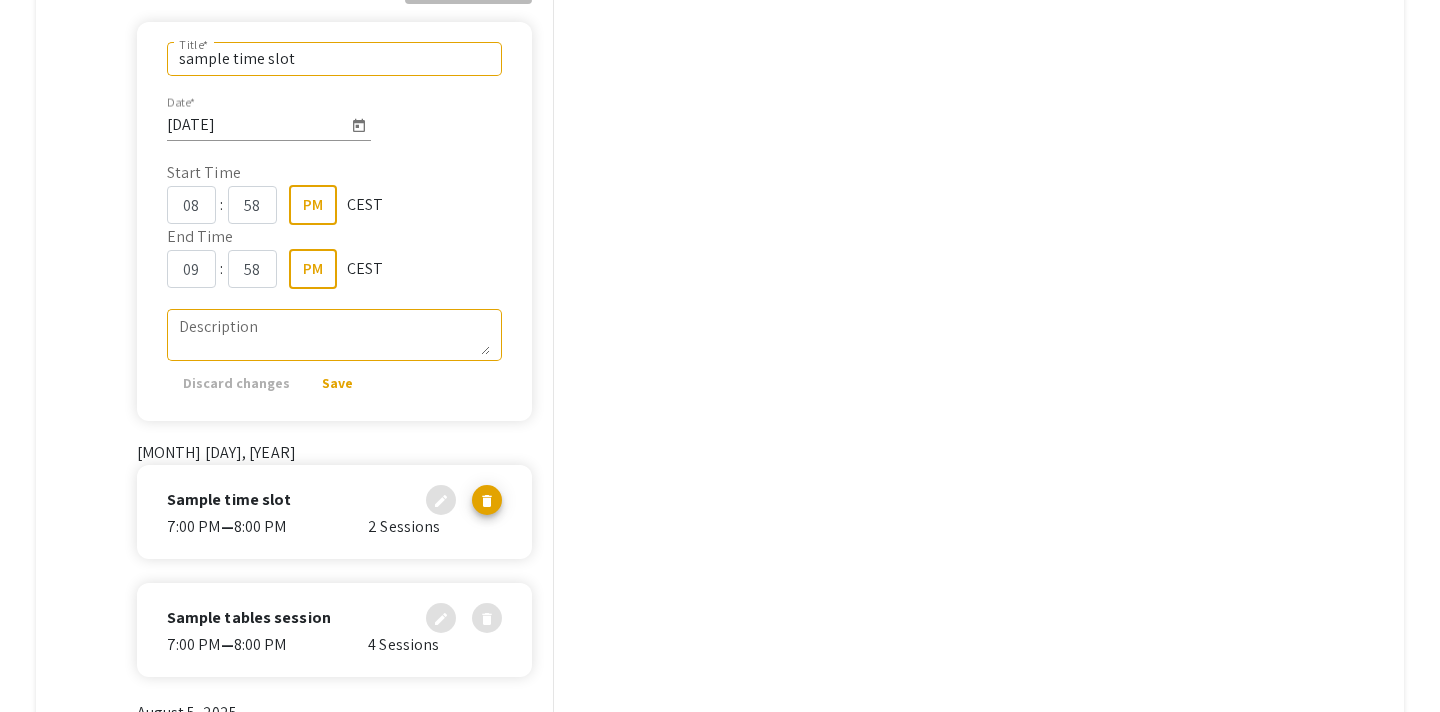 scroll, scrollTop: 208, scrollLeft: 0, axis: vertical 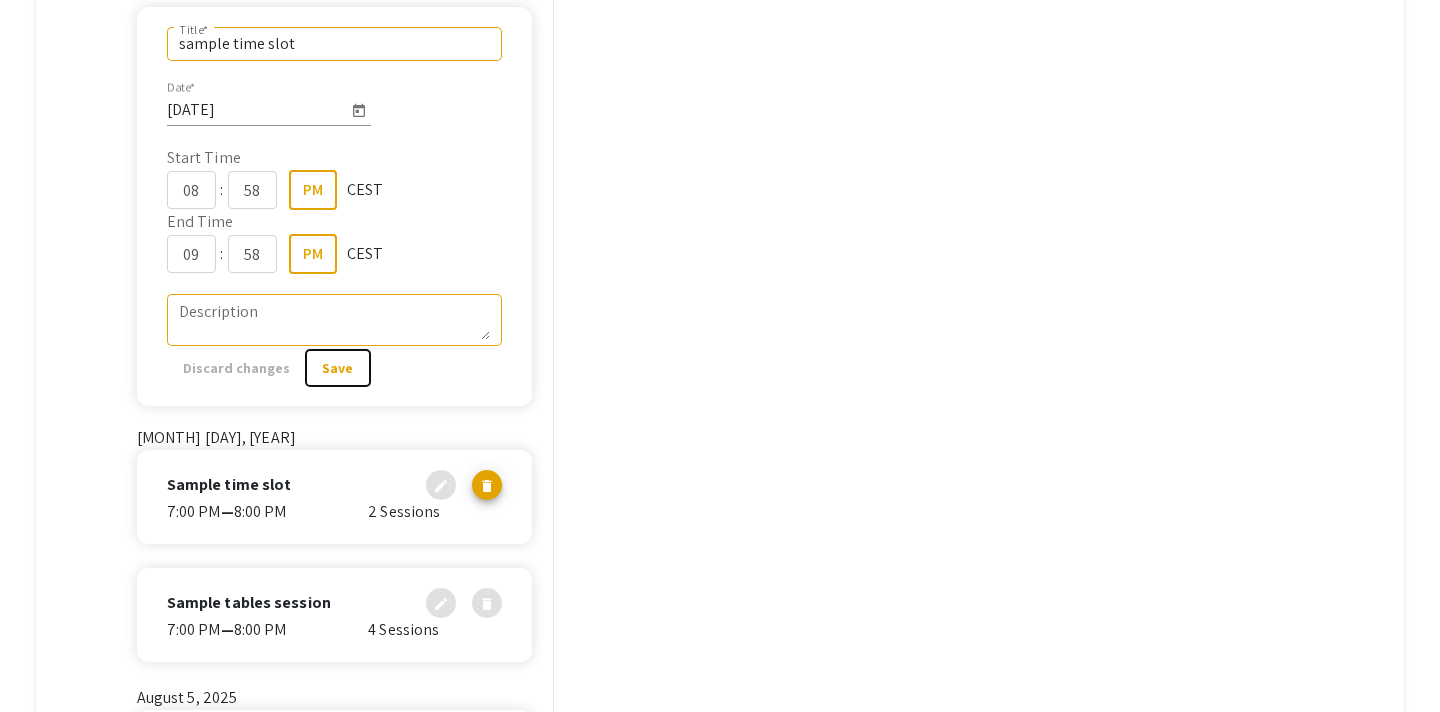 click on "Save" 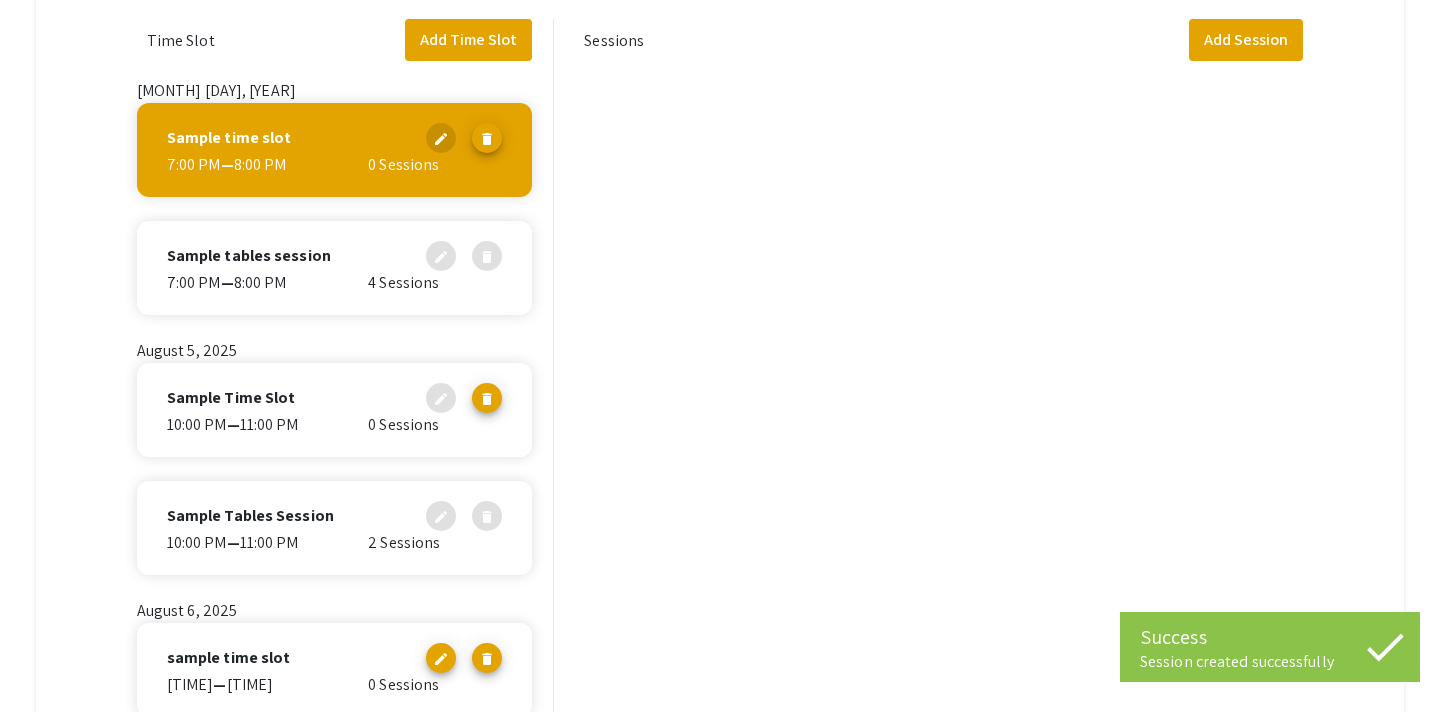 scroll, scrollTop: 136, scrollLeft: 0, axis: vertical 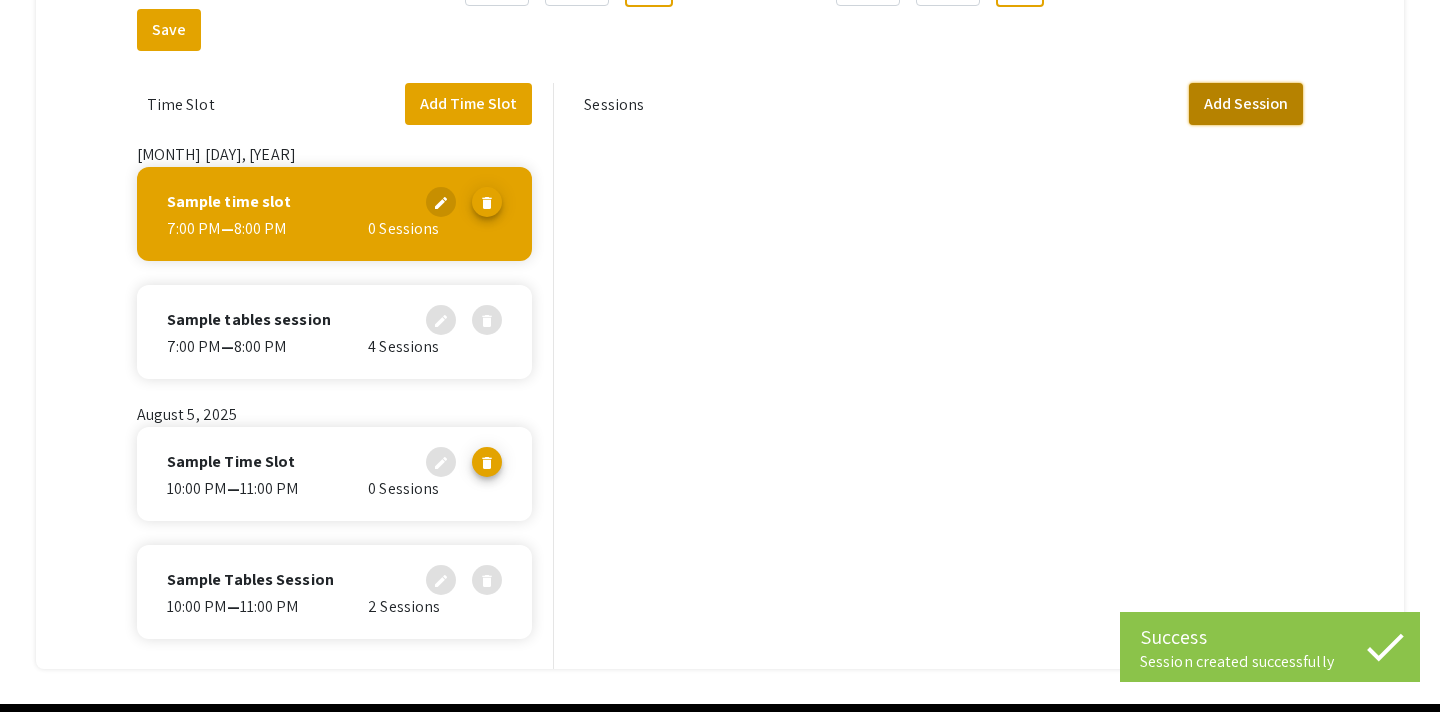 click on "Add Session" 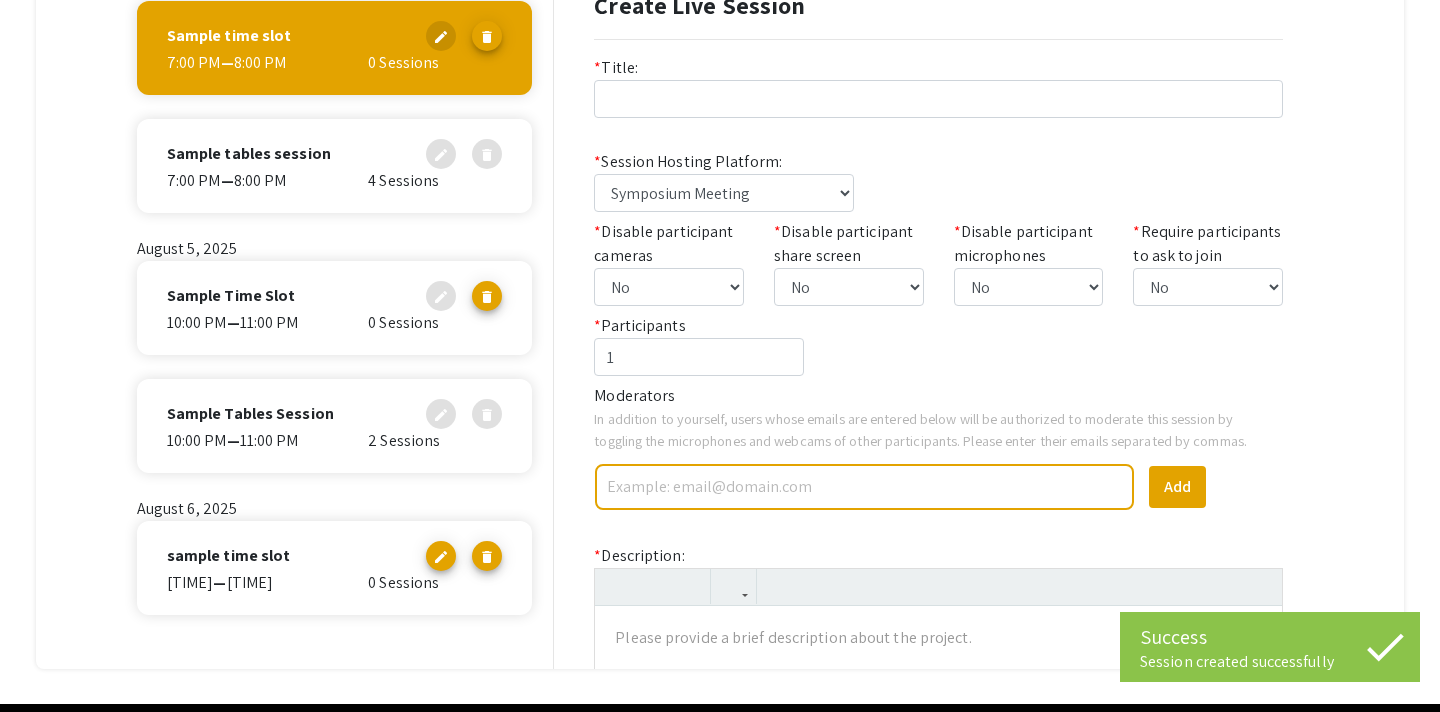scroll, scrollTop: 174, scrollLeft: 0, axis: vertical 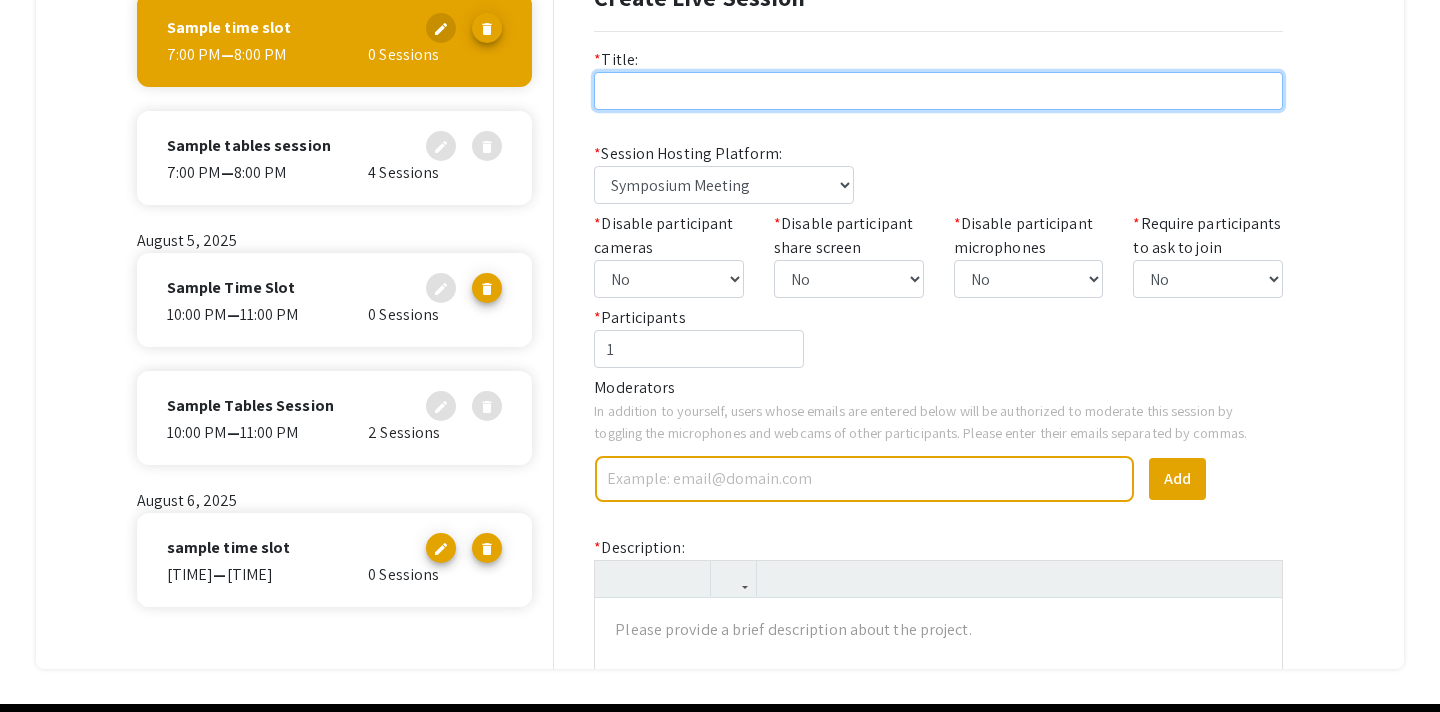 click at bounding box center [938, 91] 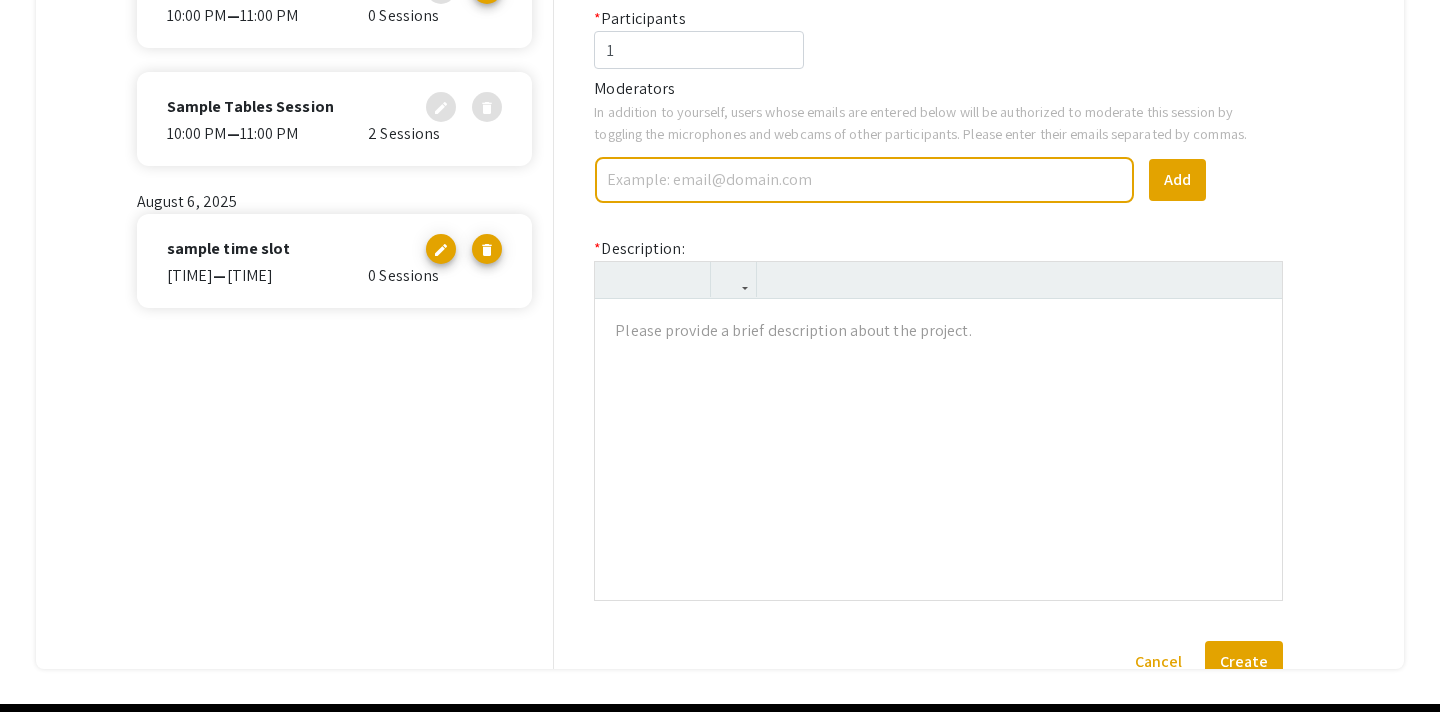 scroll, scrollTop: 539, scrollLeft: 0, axis: vertical 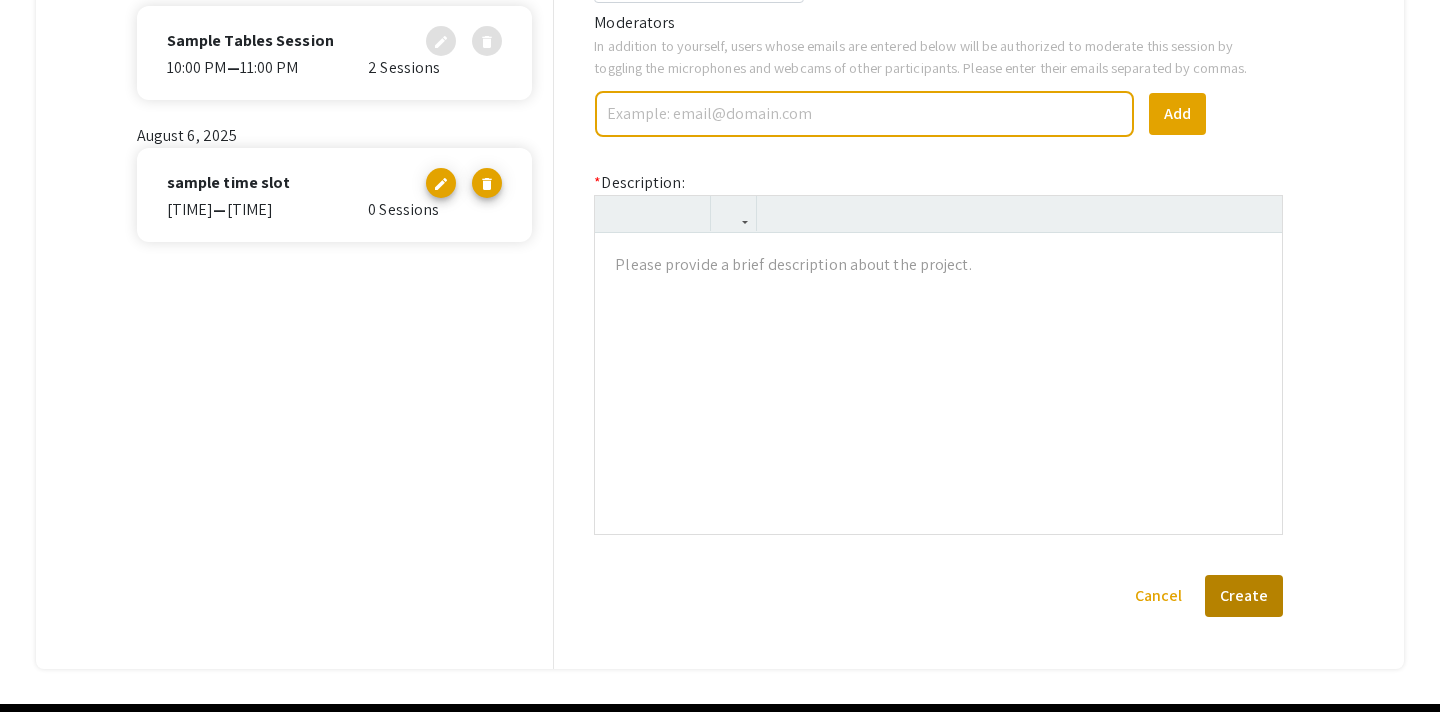 type on "Sample" 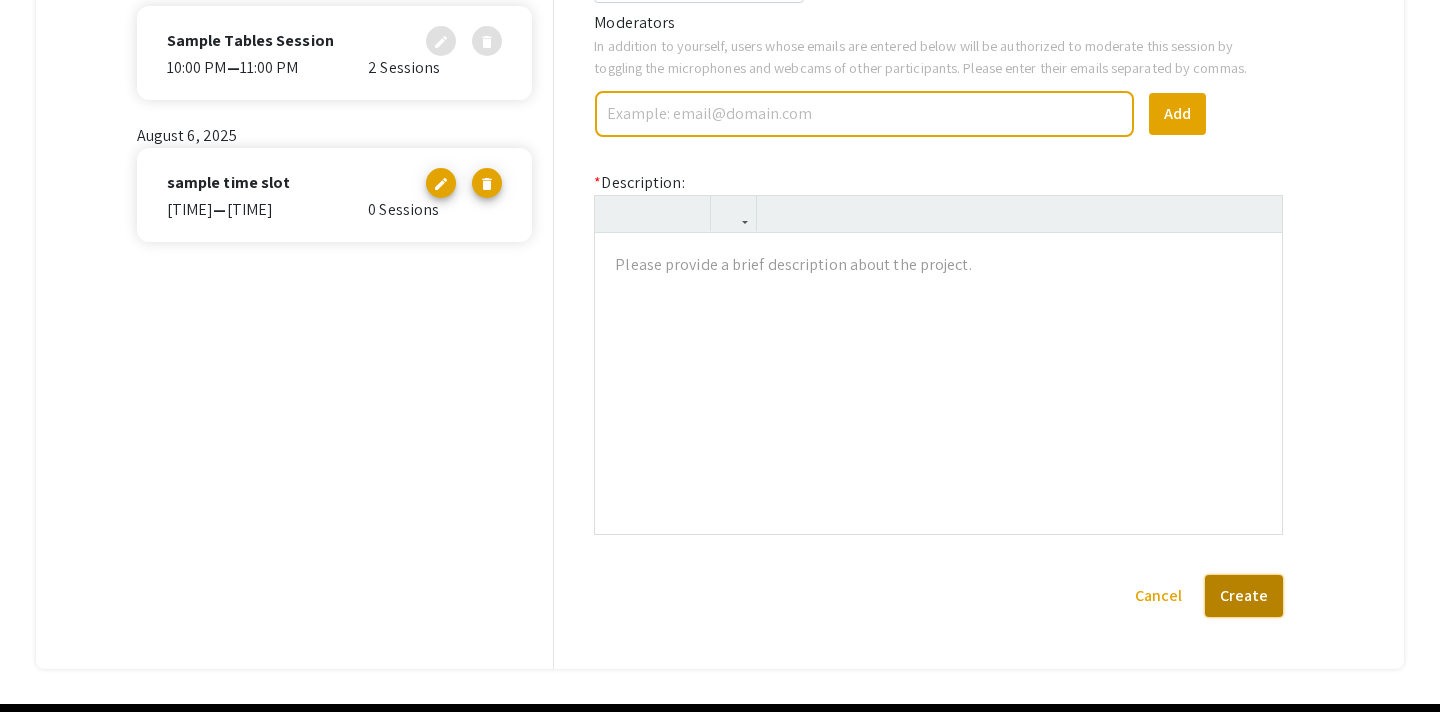 click on "Create" at bounding box center (1244, 596) 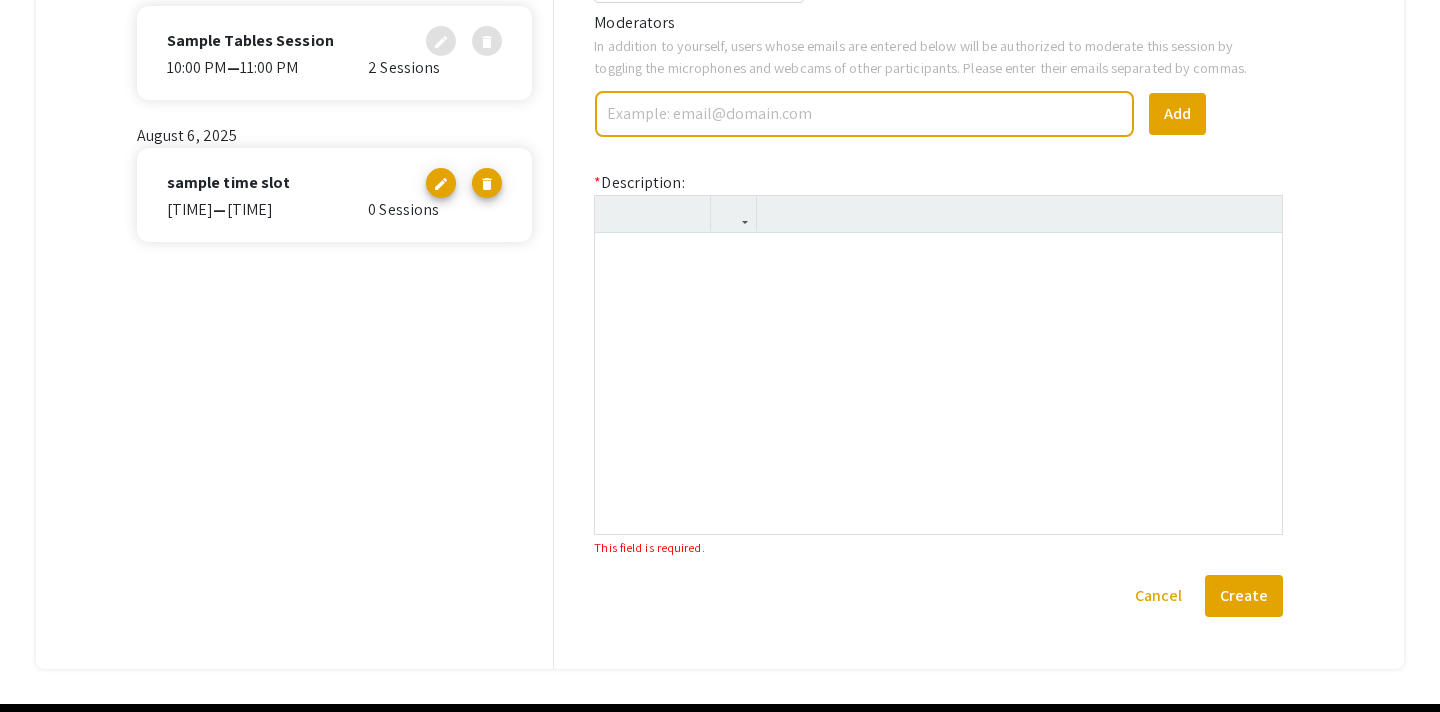 type 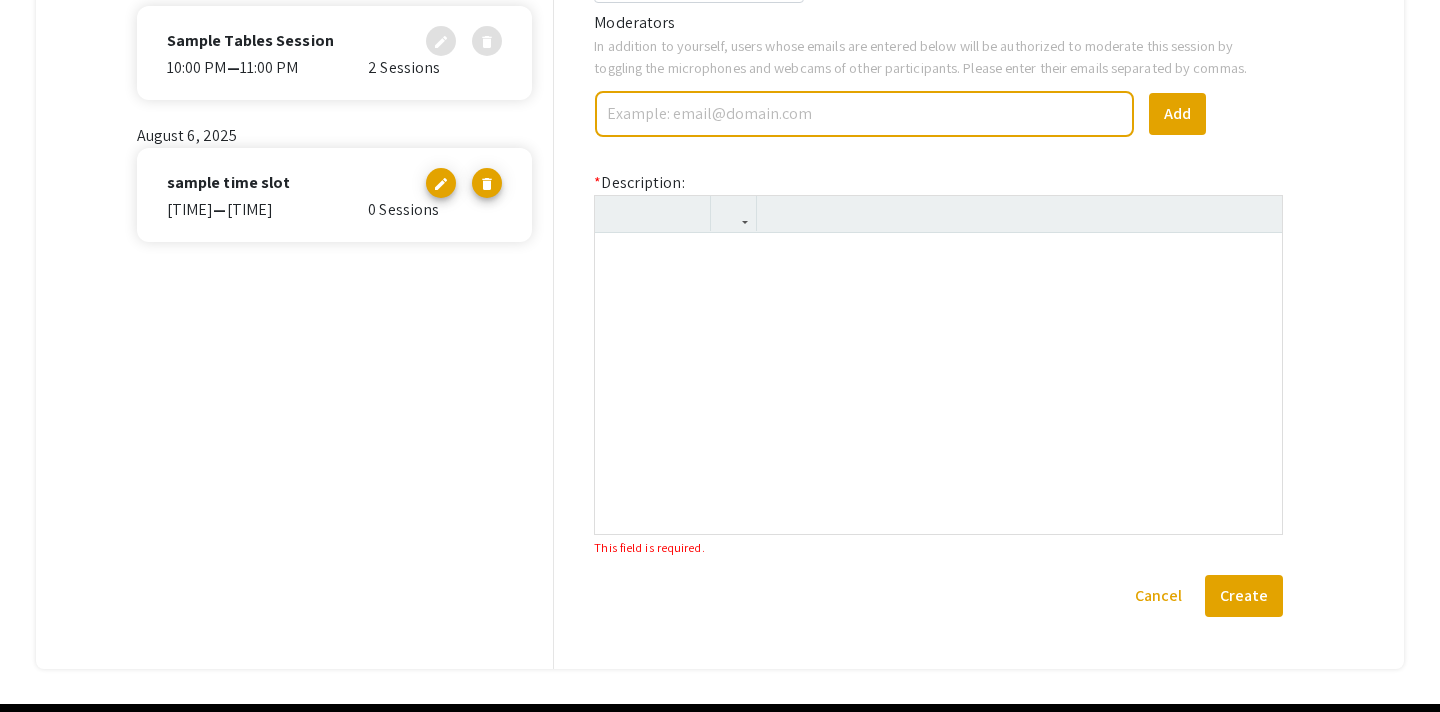 click at bounding box center (938, 383) 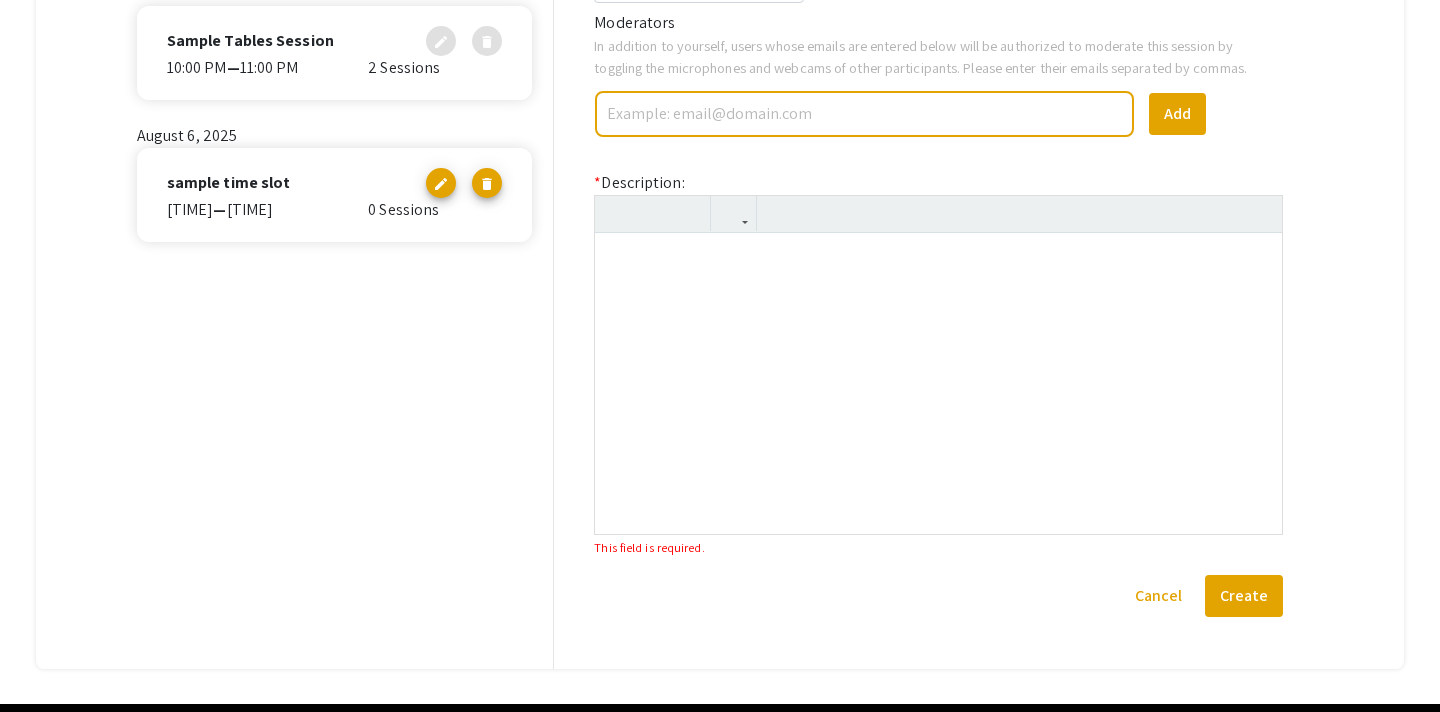 type on "<p>X</p>" 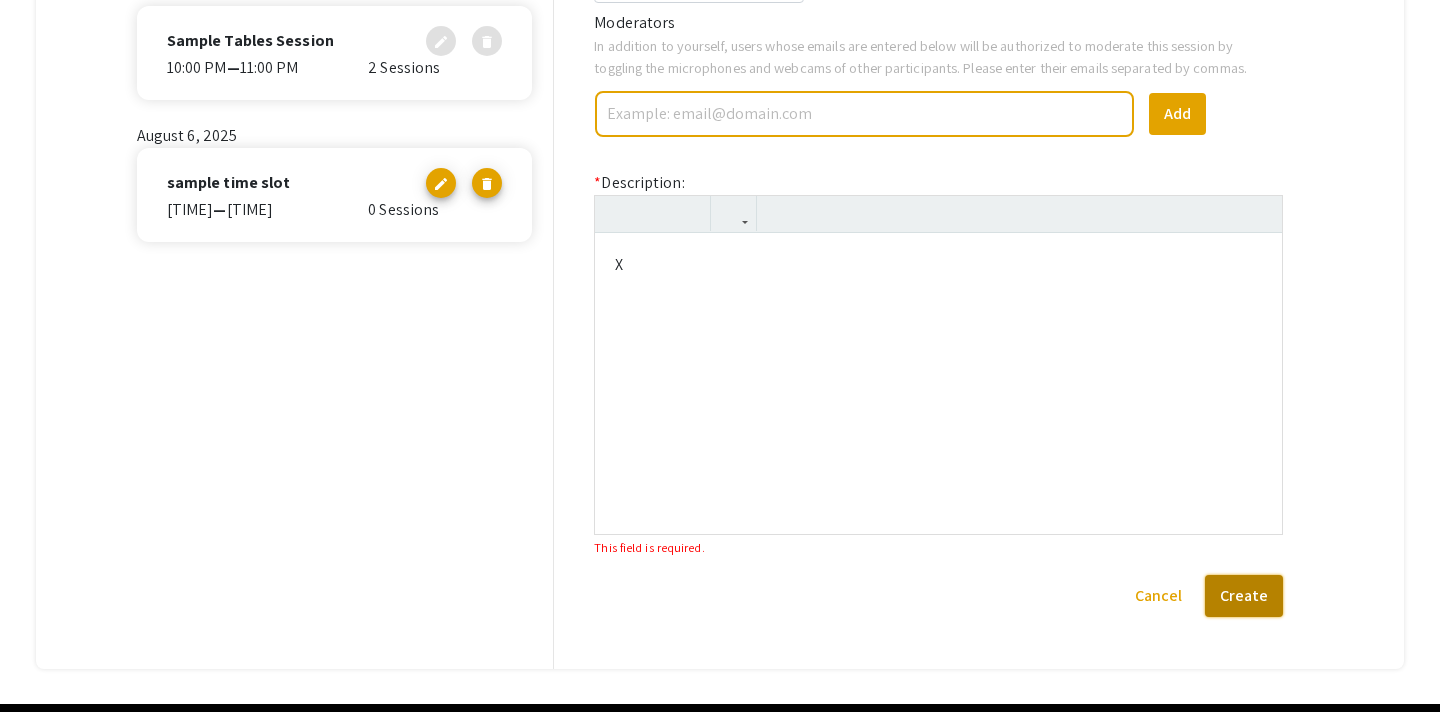 click on "Create" at bounding box center [1244, 596] 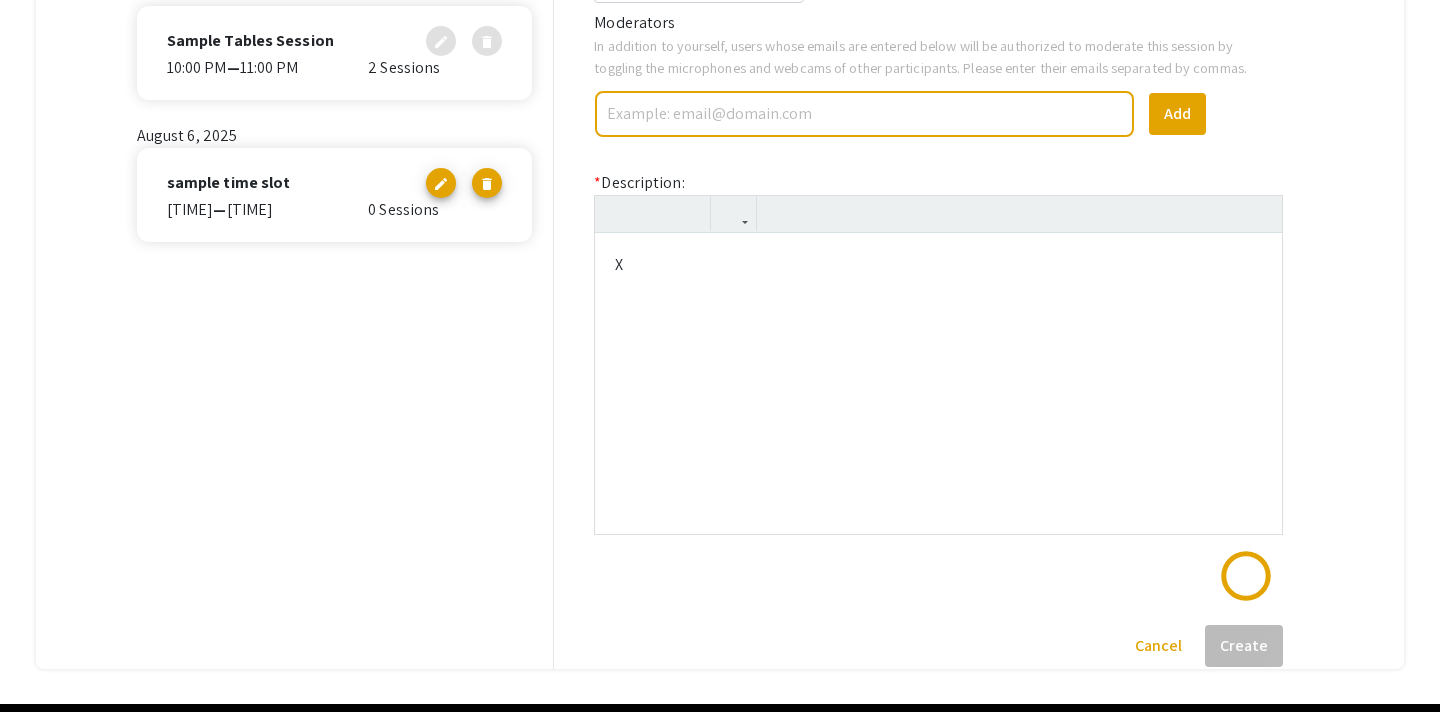 scroll, scrollTop: 0, scrollLeft: 0, axis: both 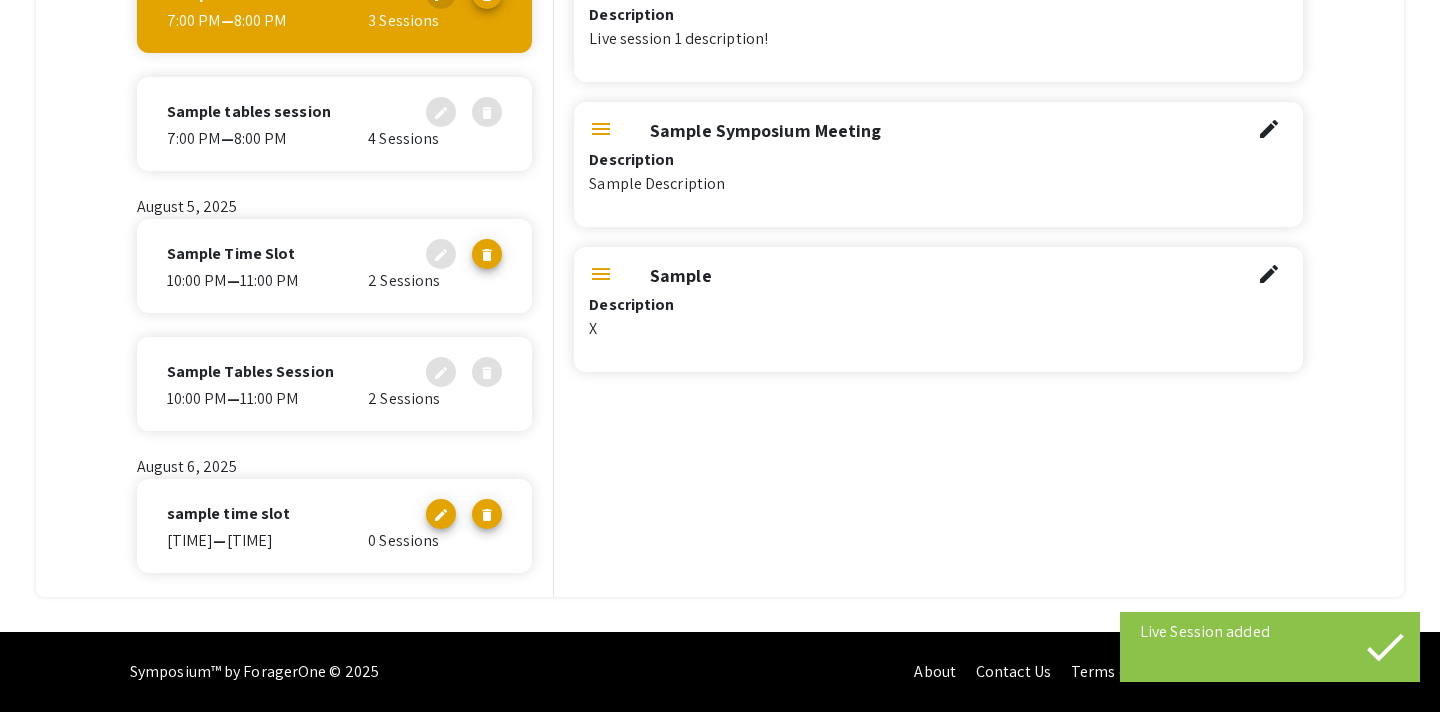 click on "[TIME]  —  [TIME]" 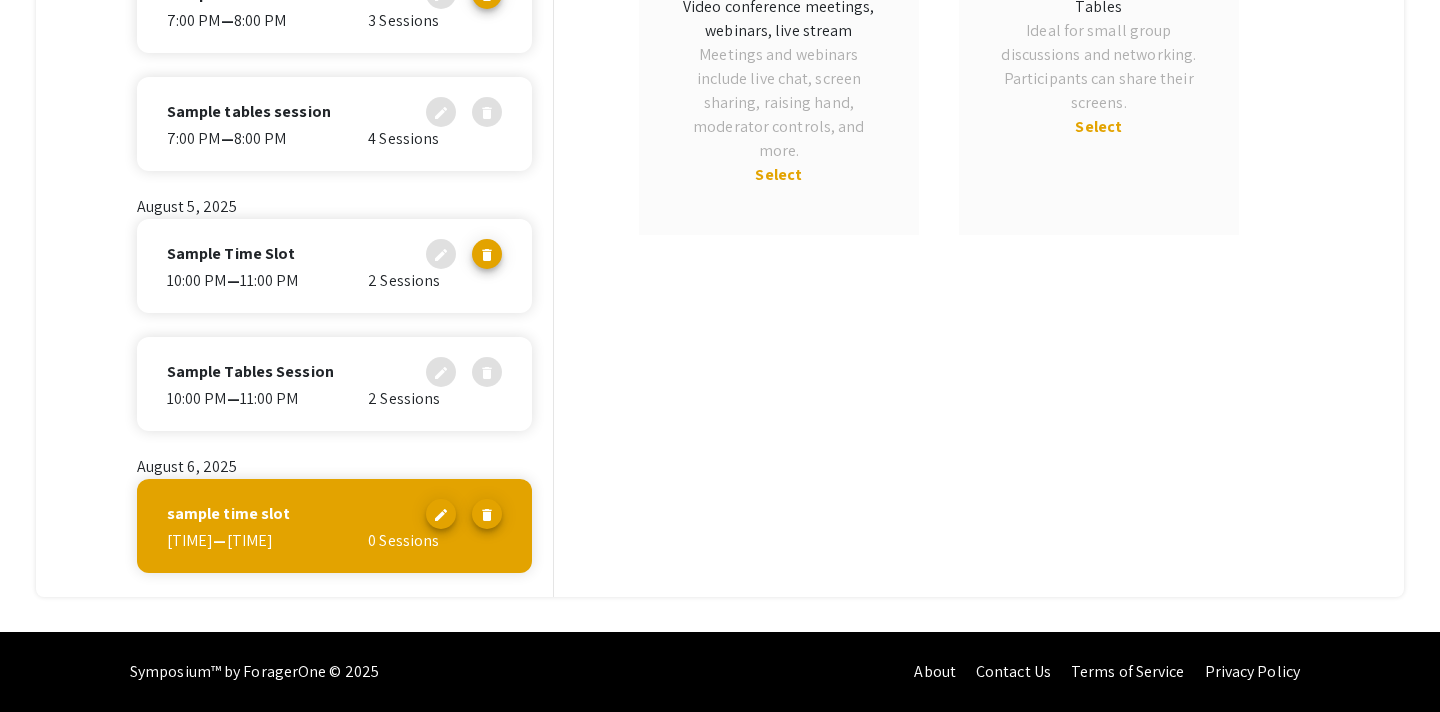 scroll, scrollTop: 0, scrollLeft: 0, axis: both 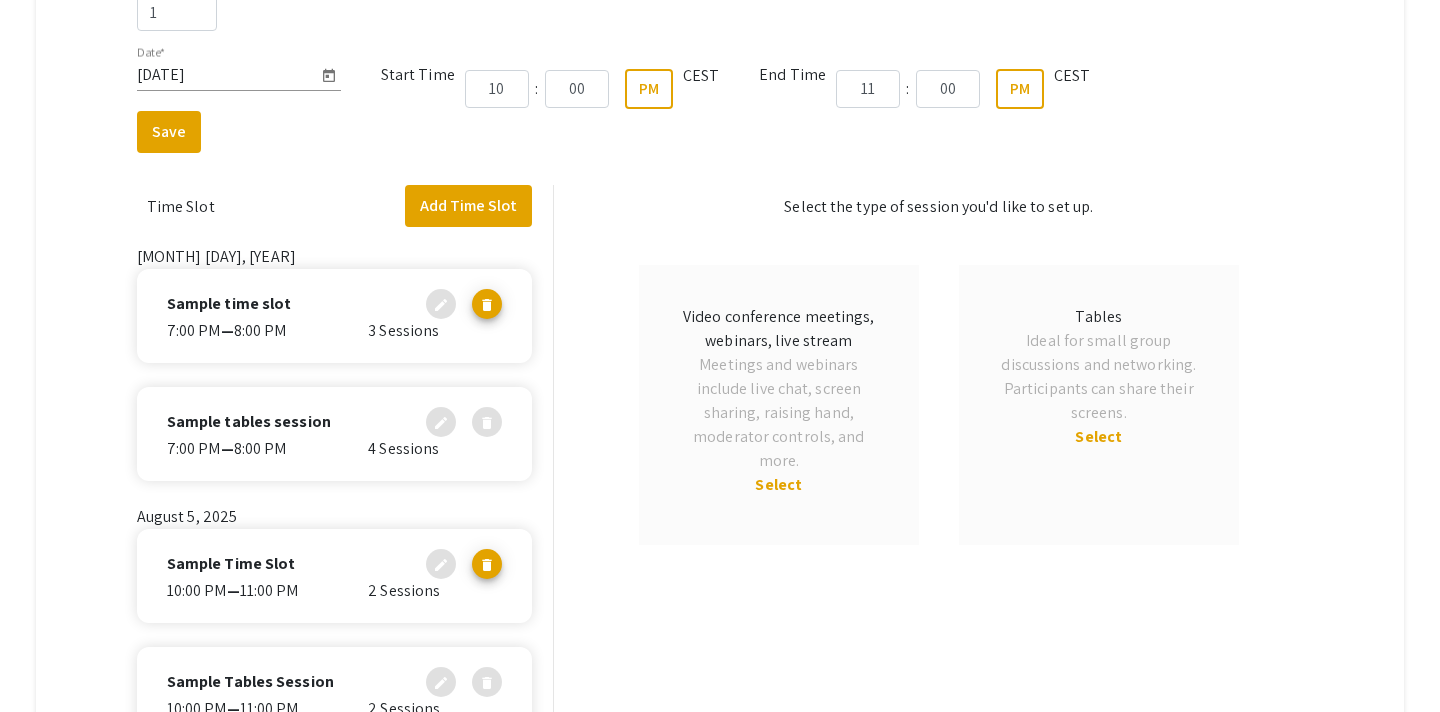click on "Select" 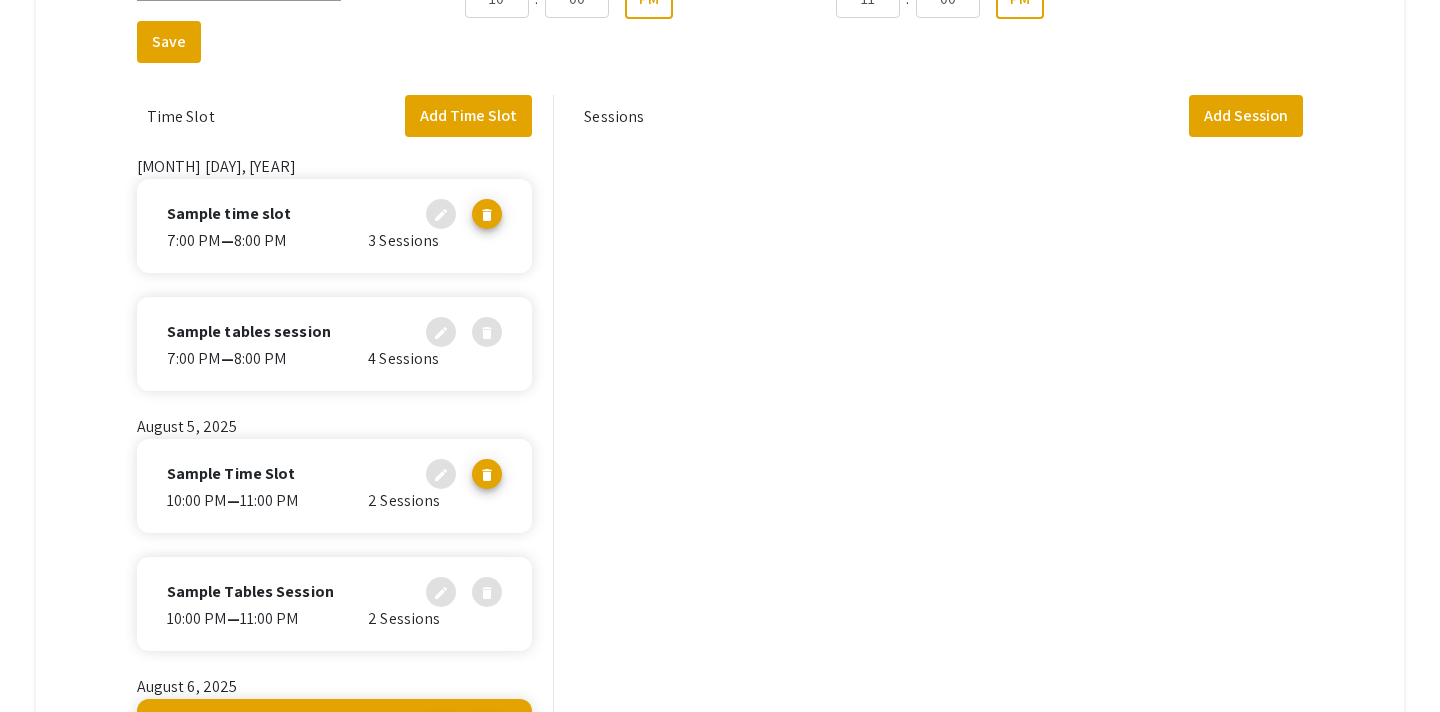 scroll, scrollTop: 136, scrollLeft: 0, axis: vertical 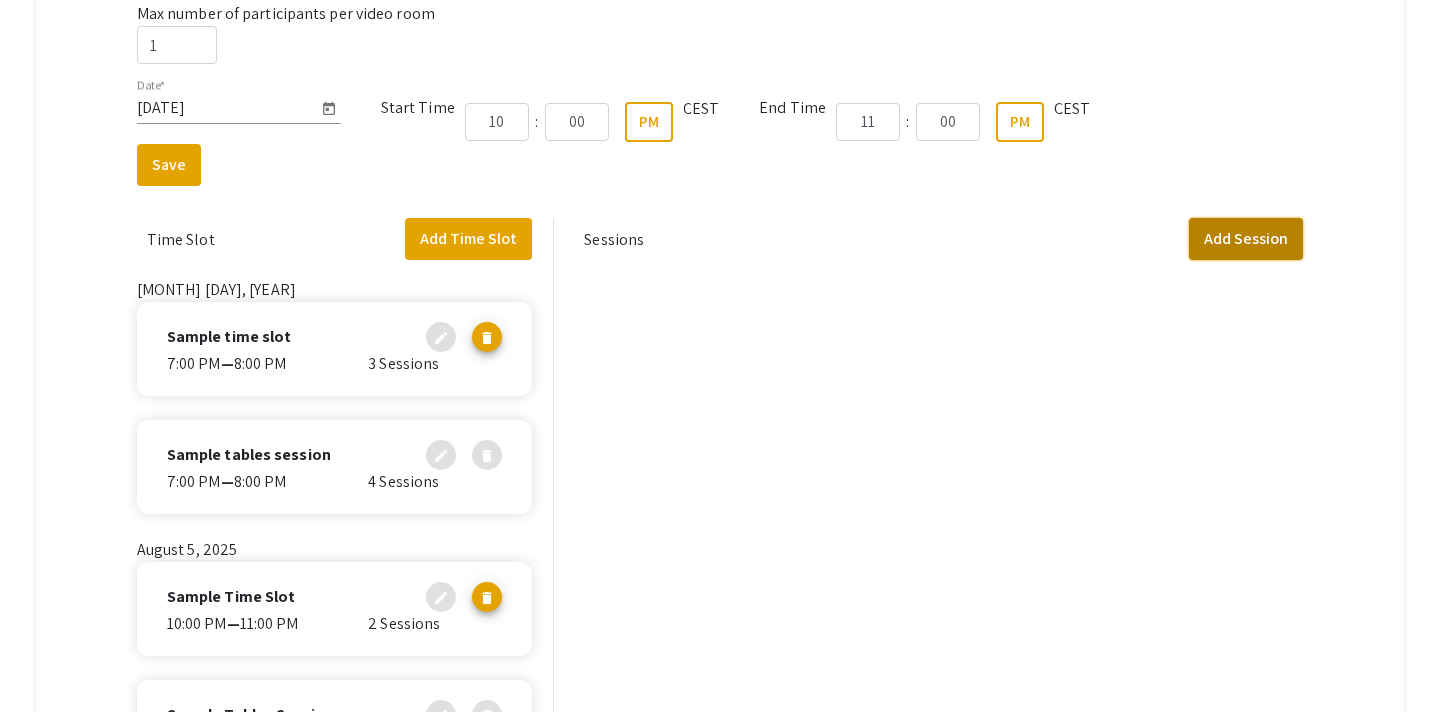 click on "Add Session" 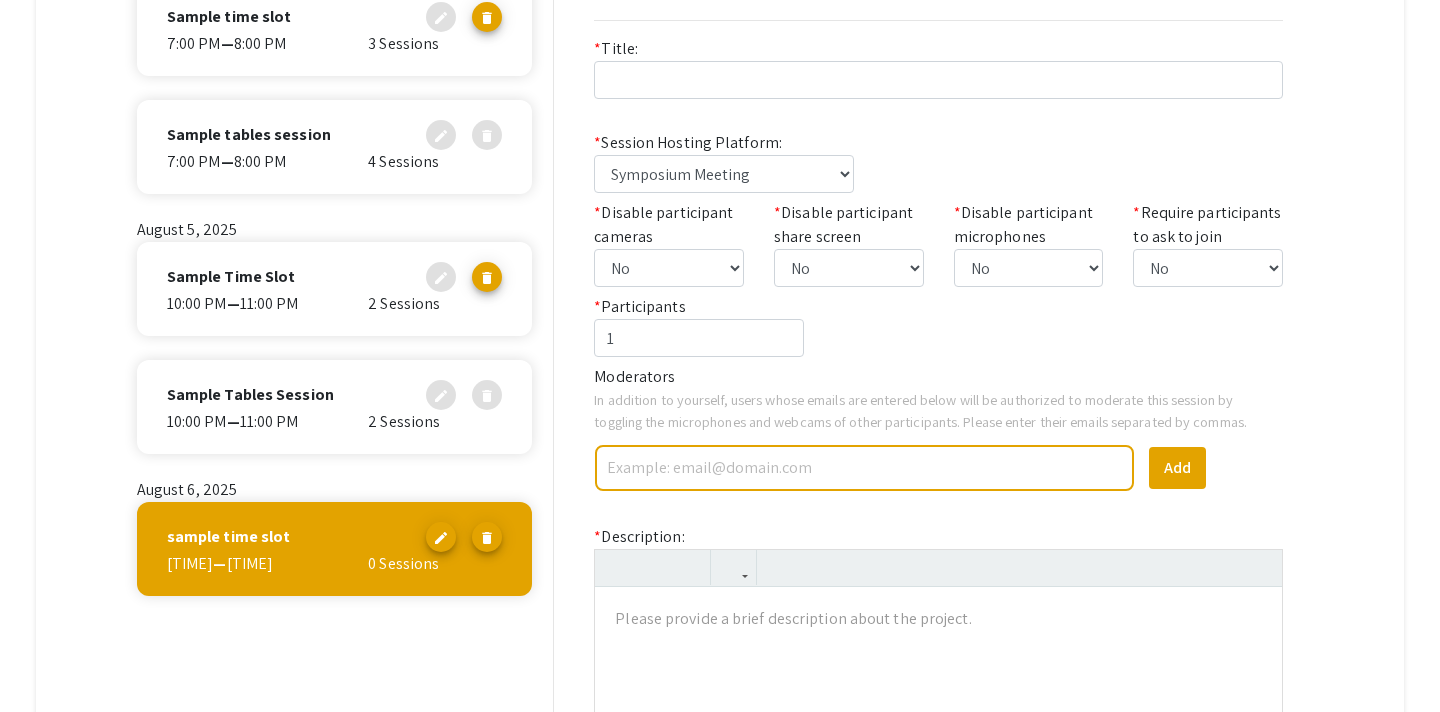 scroll, scrollTop: 319, scrollLeft: 0, axis: vertical 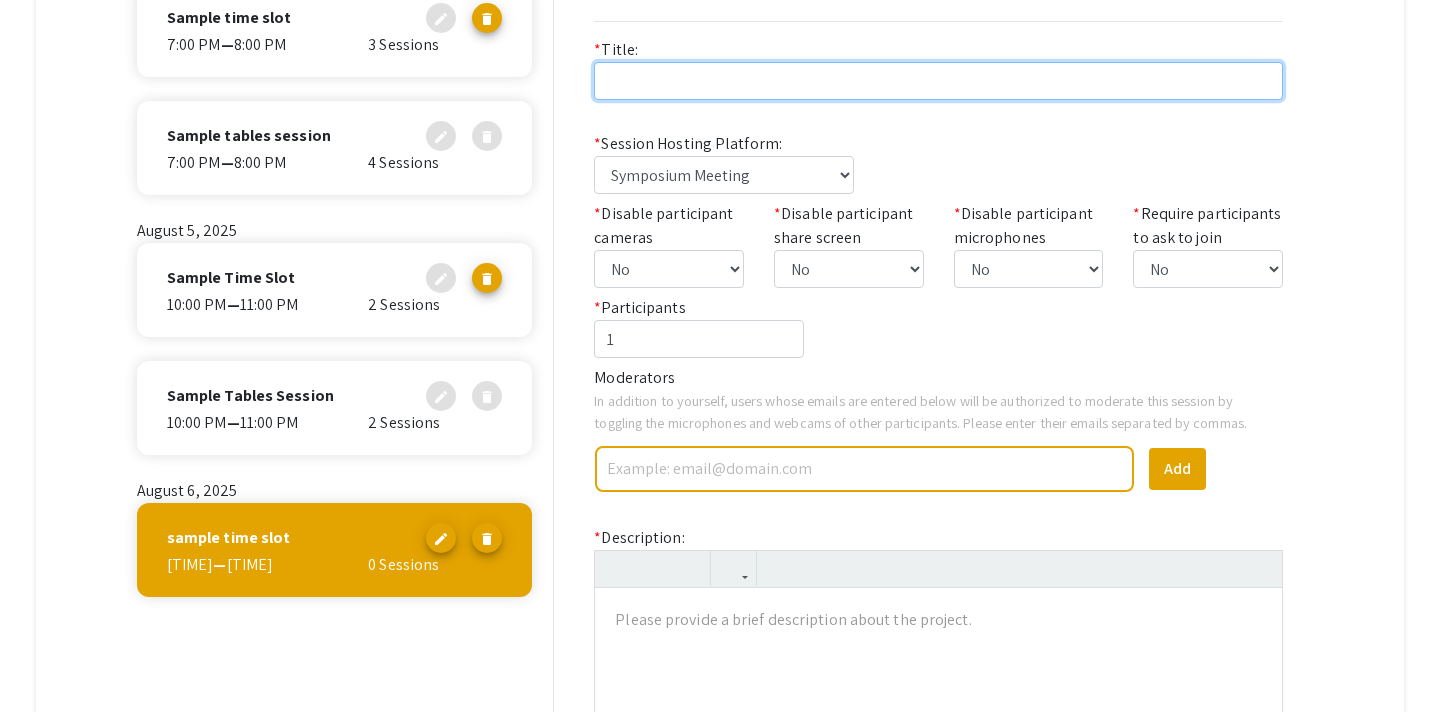 click at bounding box center (938, 81) 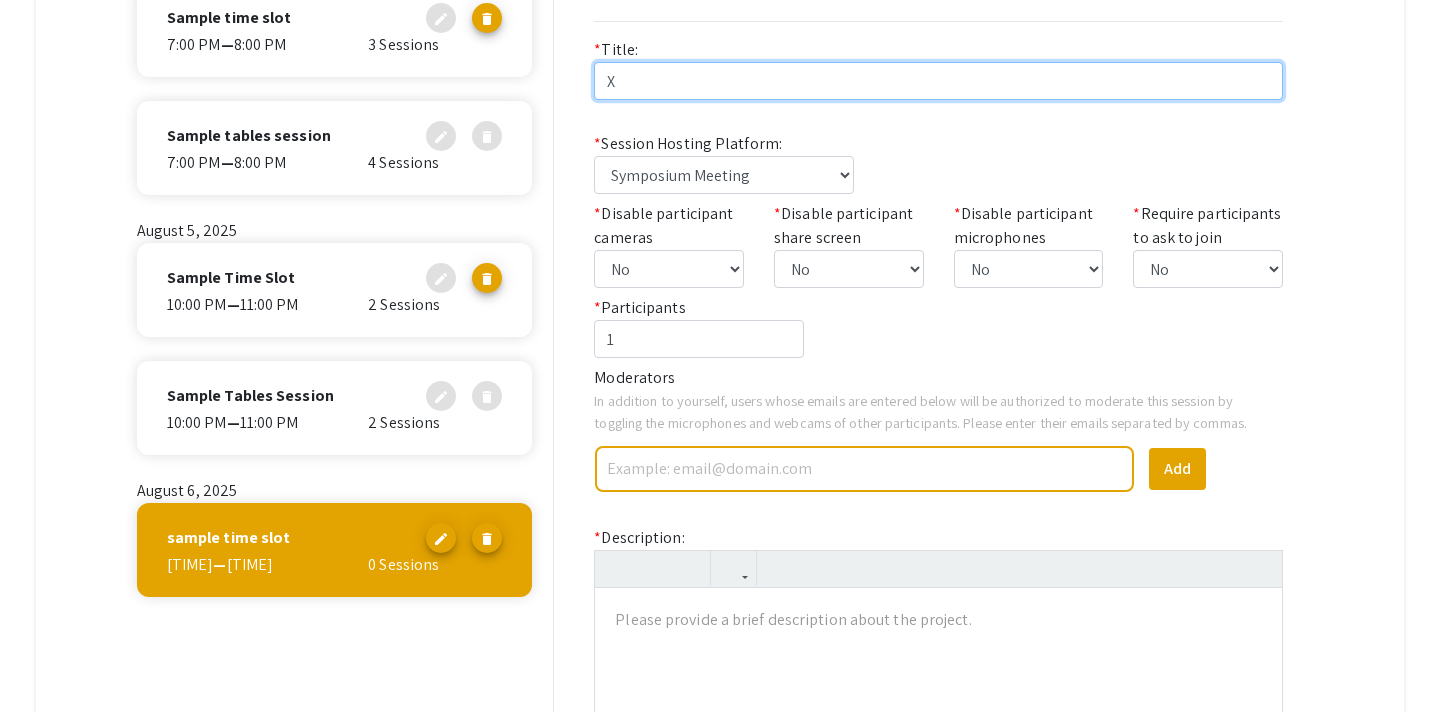 type on "X" 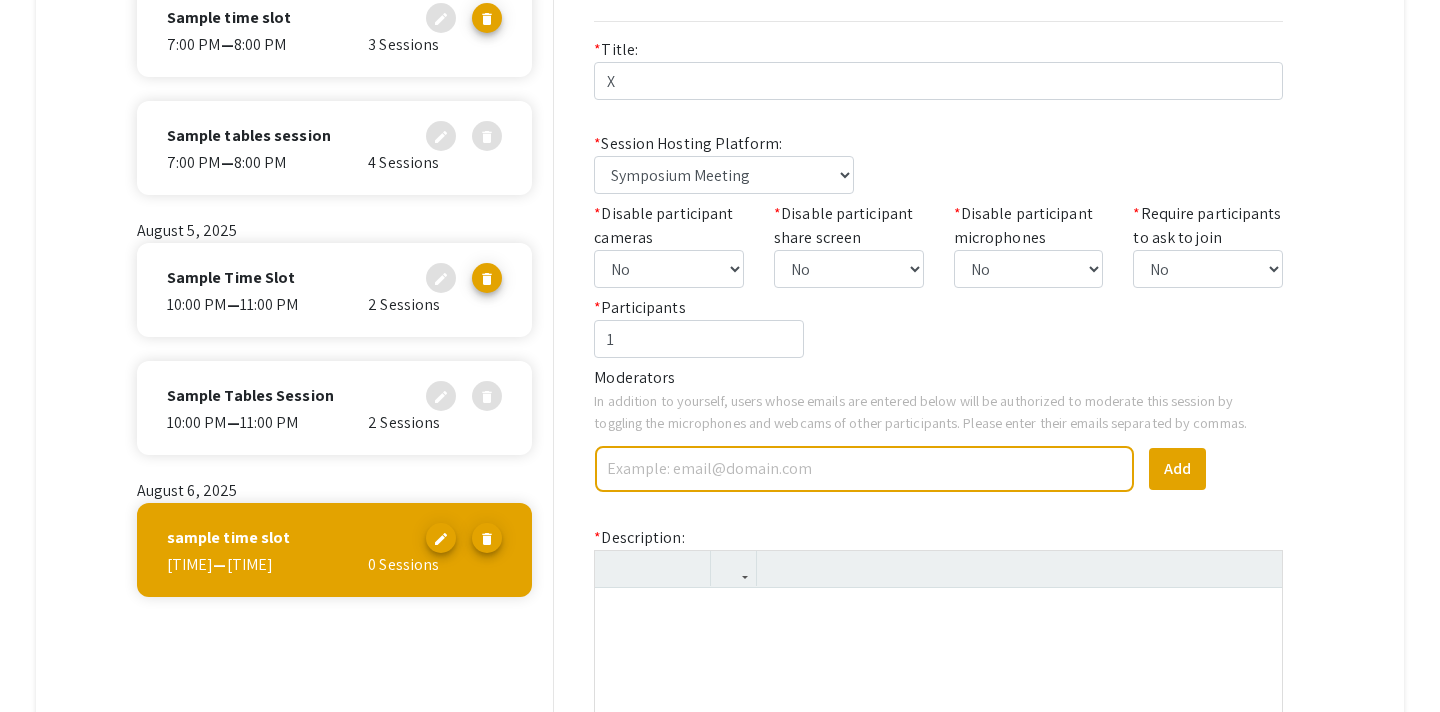 type 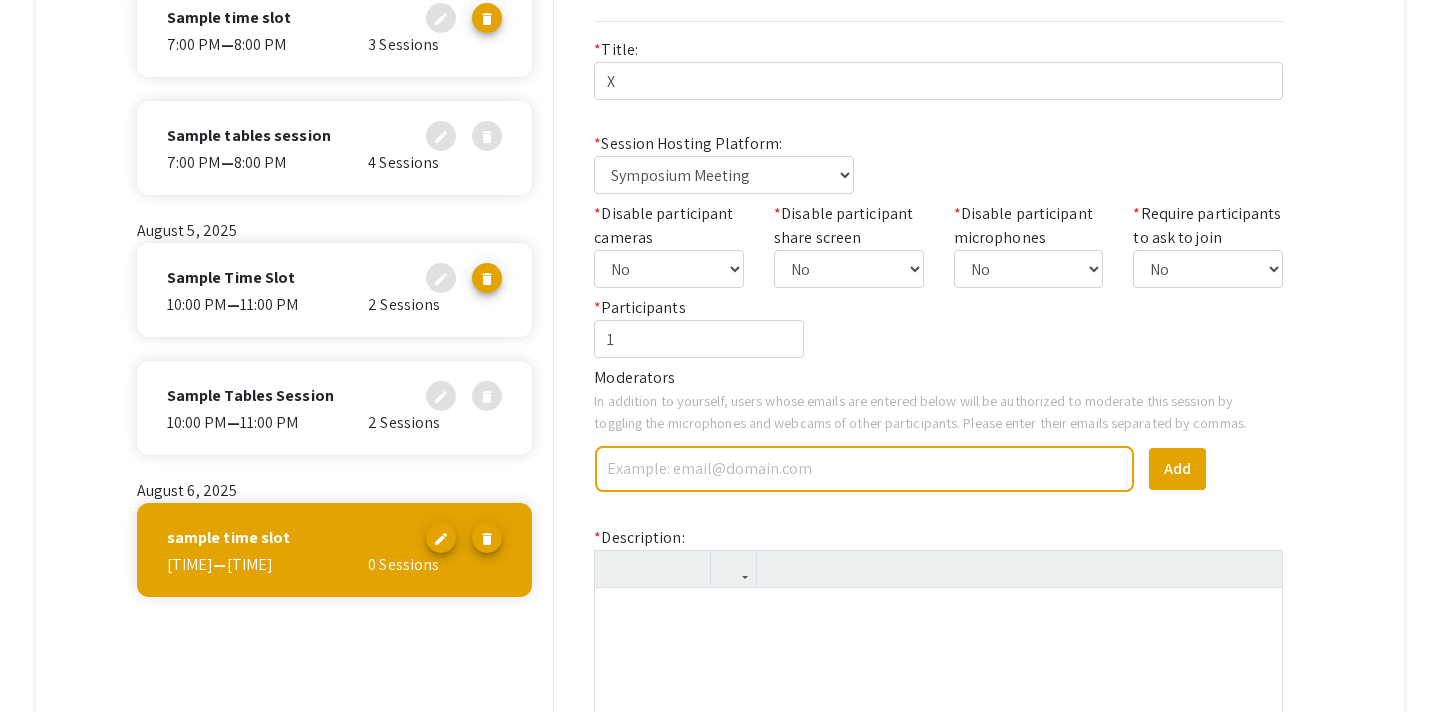 click at bounding box center [938, 738] 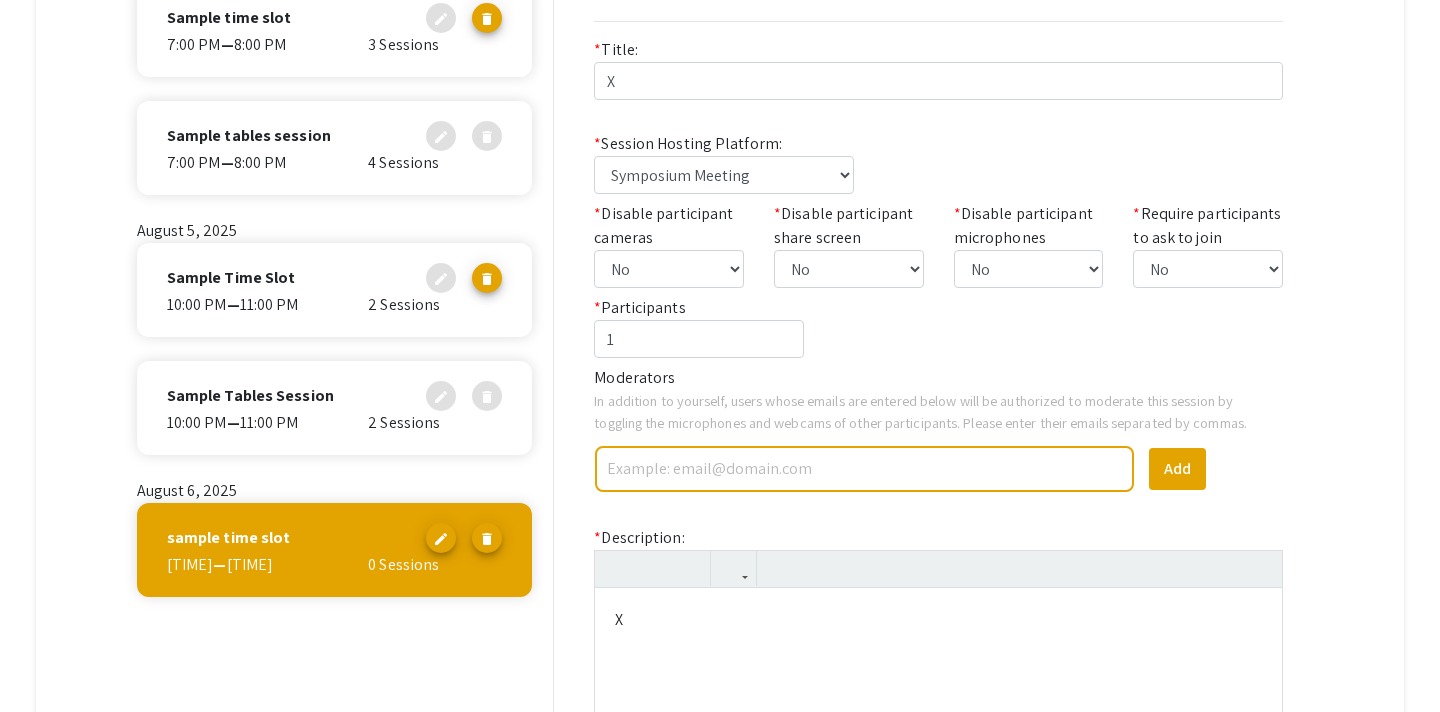 type on "<p>XX</p>" 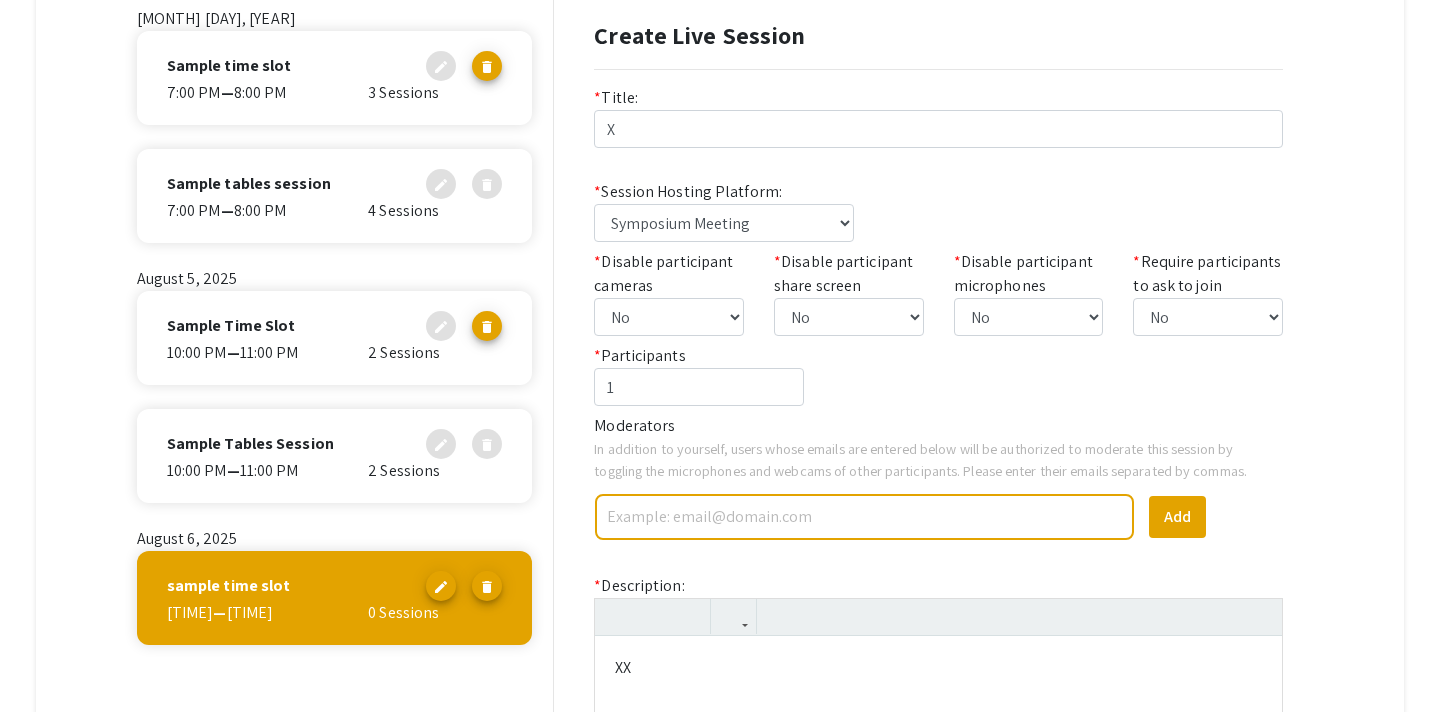 scroll, scrollTop: 217, scrollLeft: 0, axis: vertical 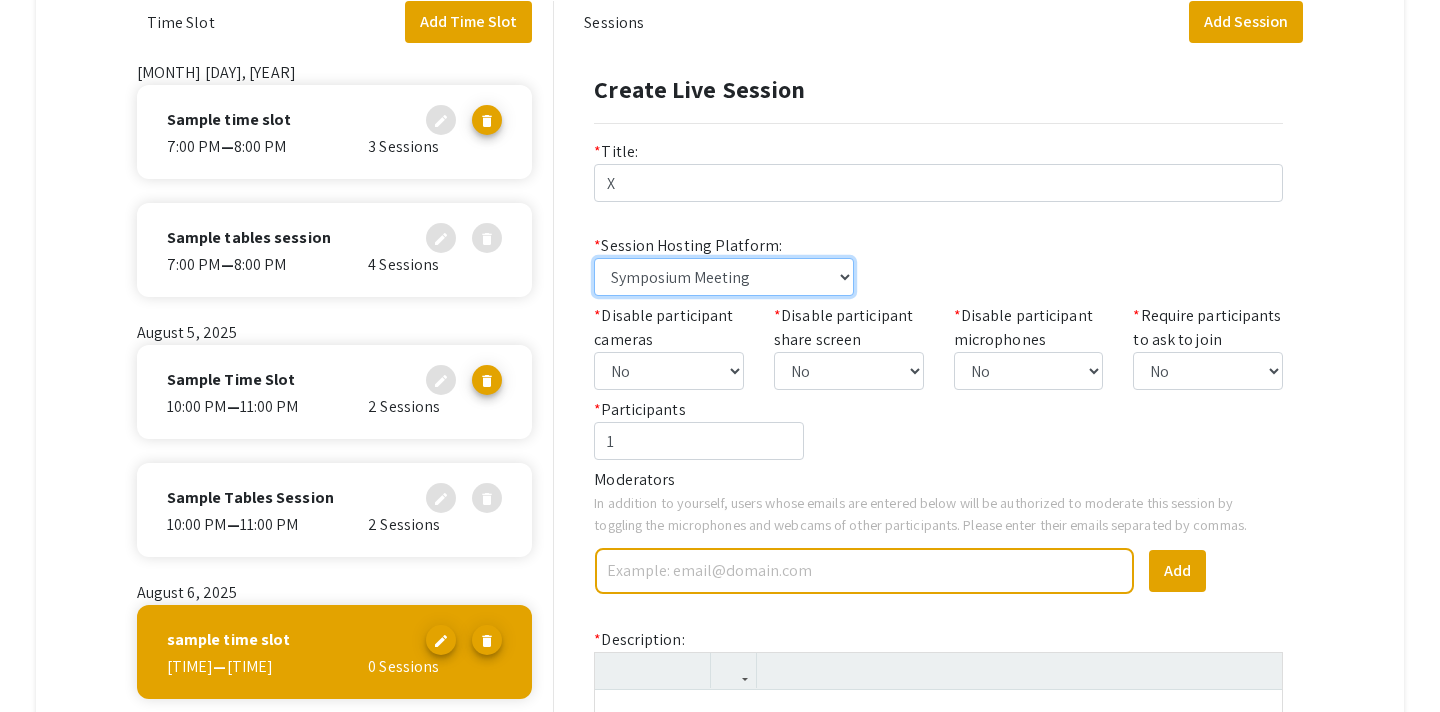 click on "Symposium Meeting Symposium Webinar Zoom, Webex, Teams, embedded video, or another tool" at bounding box center [723, 277] 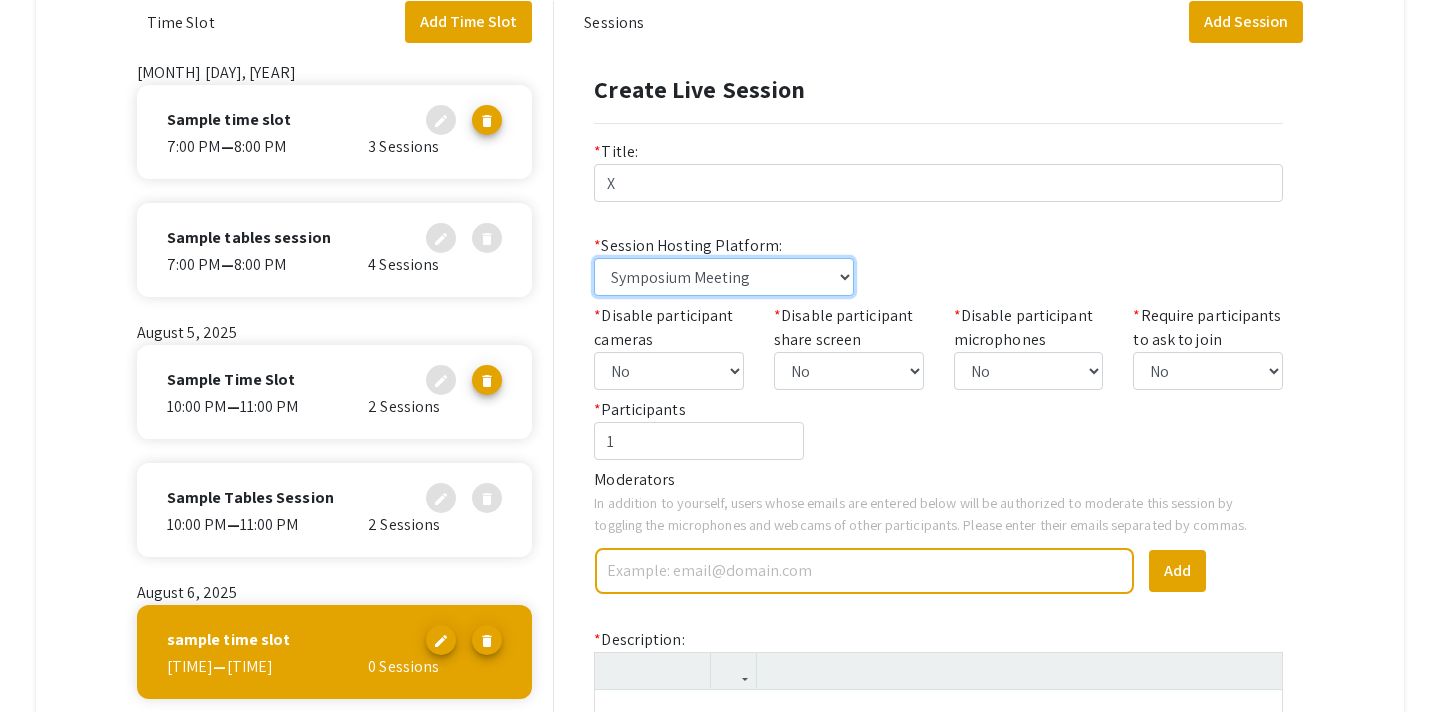 select on "symposium-webinar" 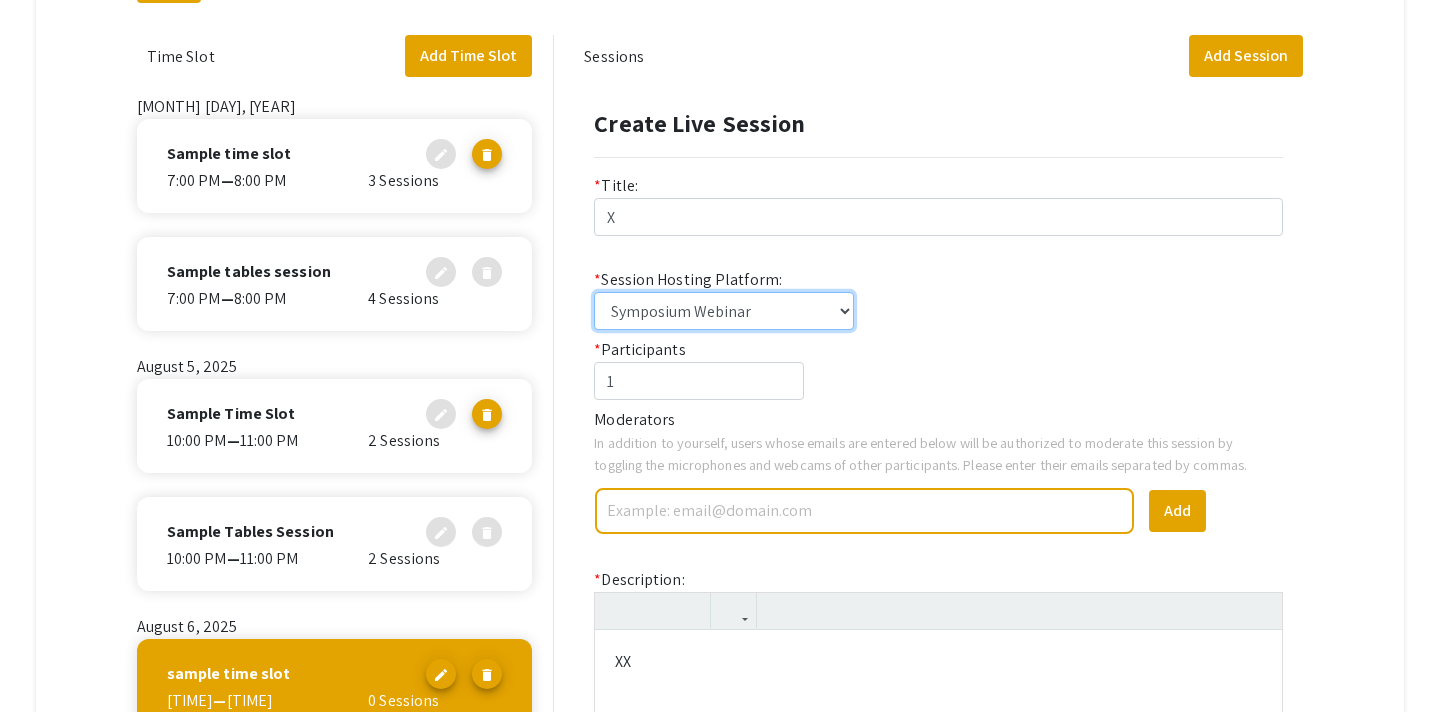 scroll, scrollTop: 181, scrollLeft: 0, axis: vertical 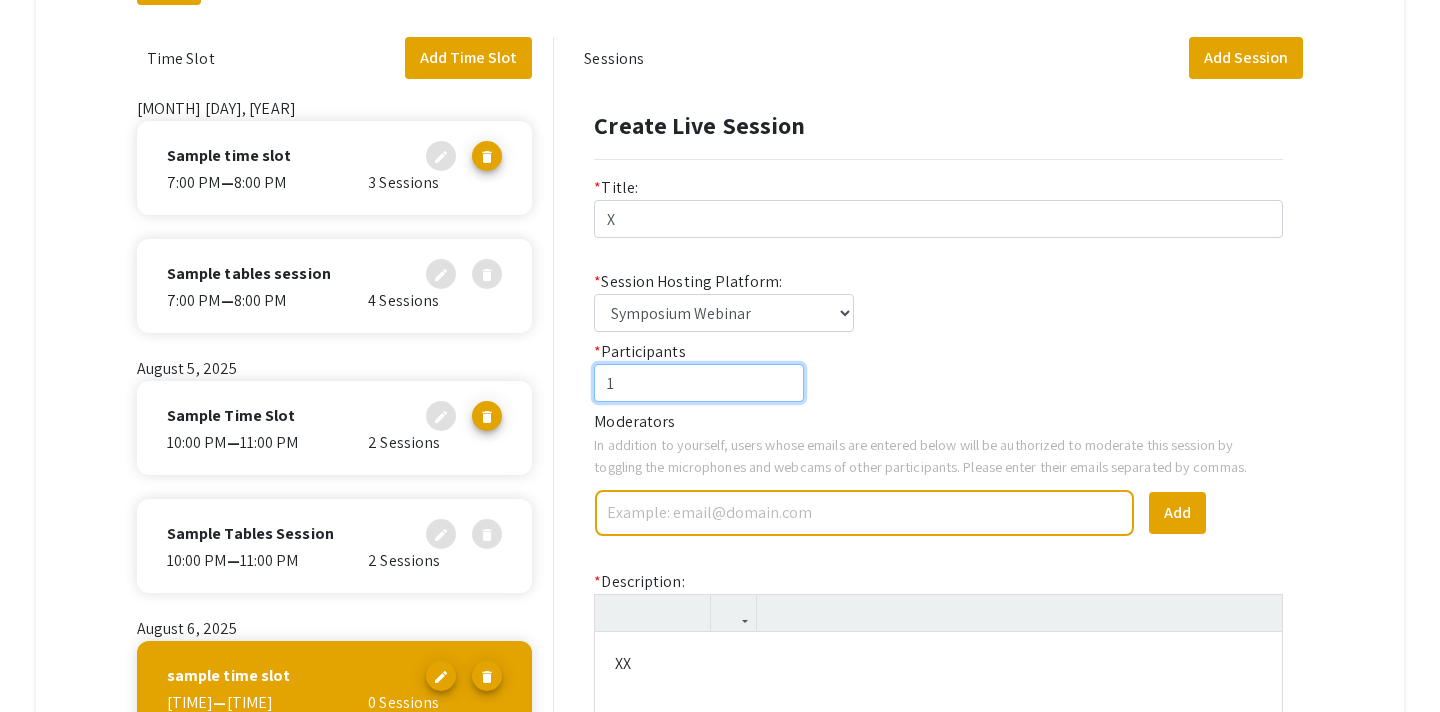 click on "1" at bounding box center [699, 383] 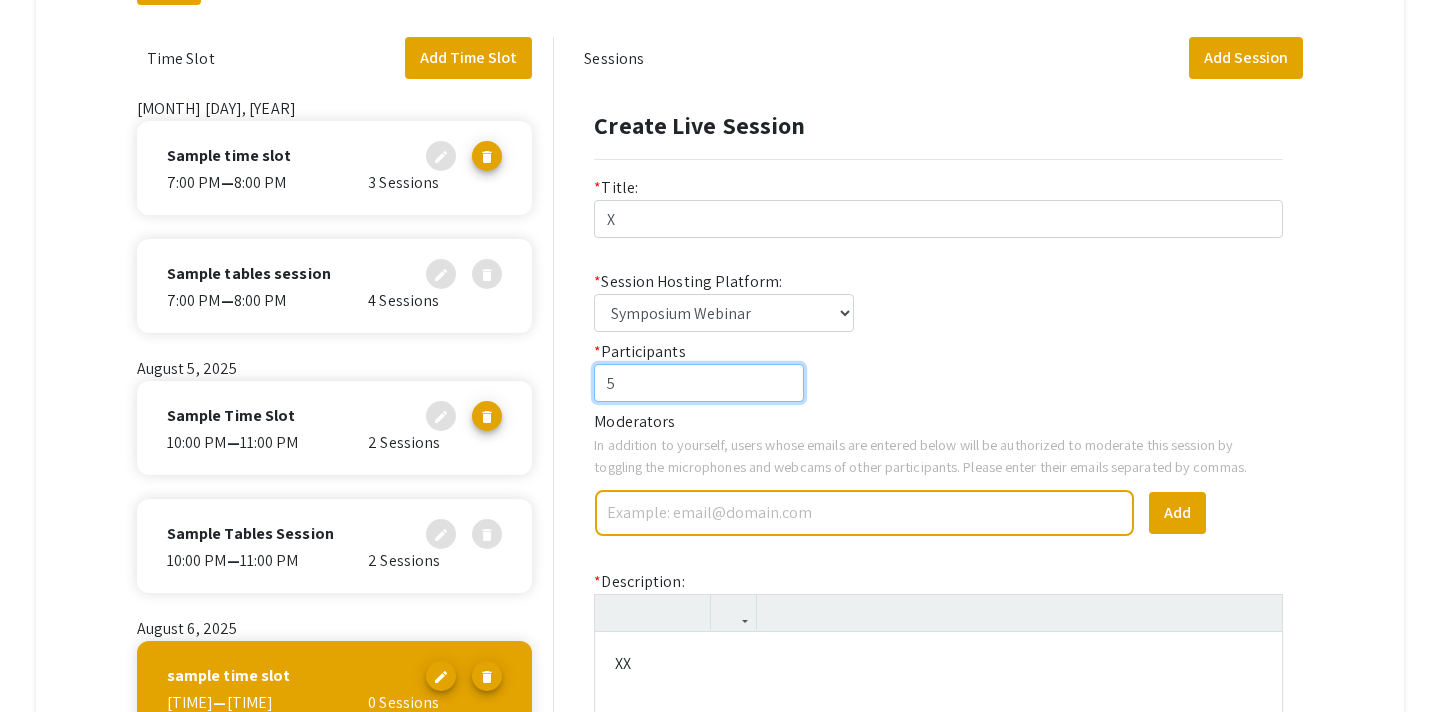 scroll, scrollTop: 445, scrollLeft: 0, axis: vertical 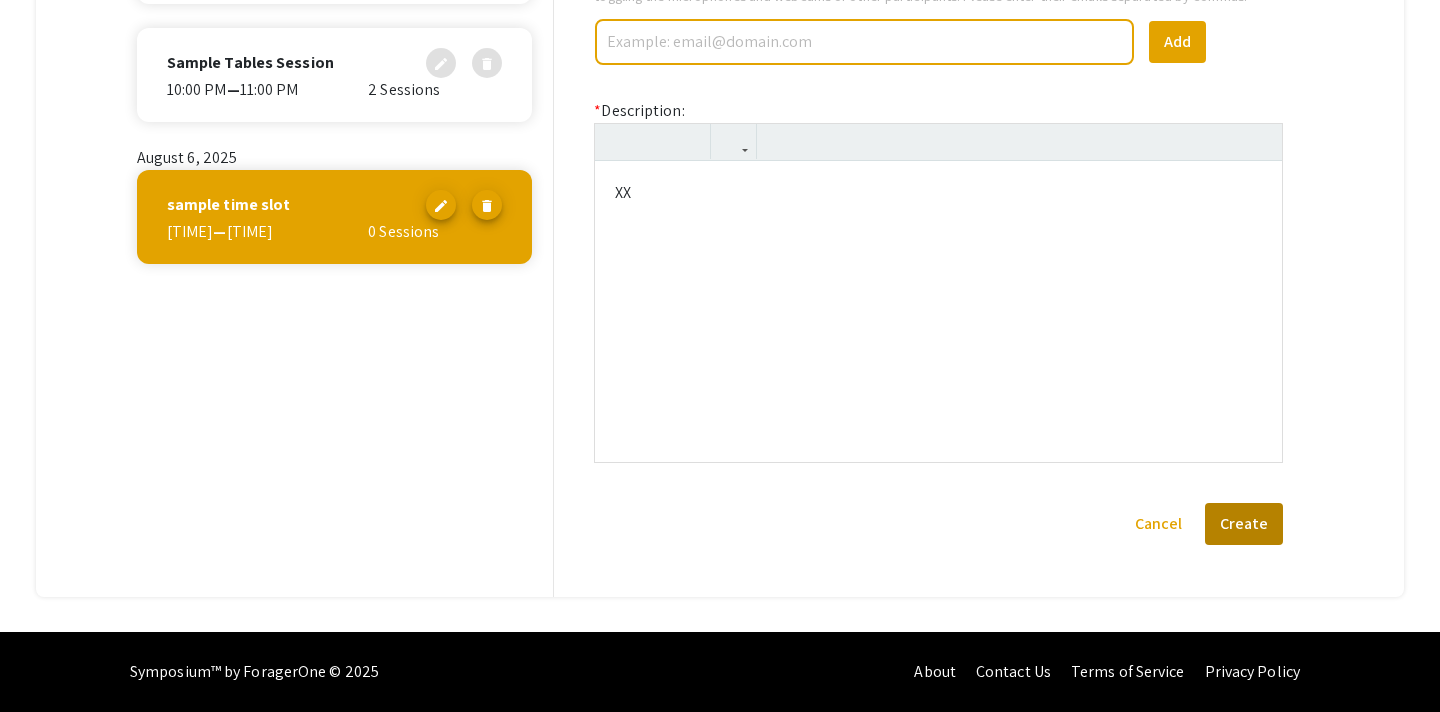 type on "5" 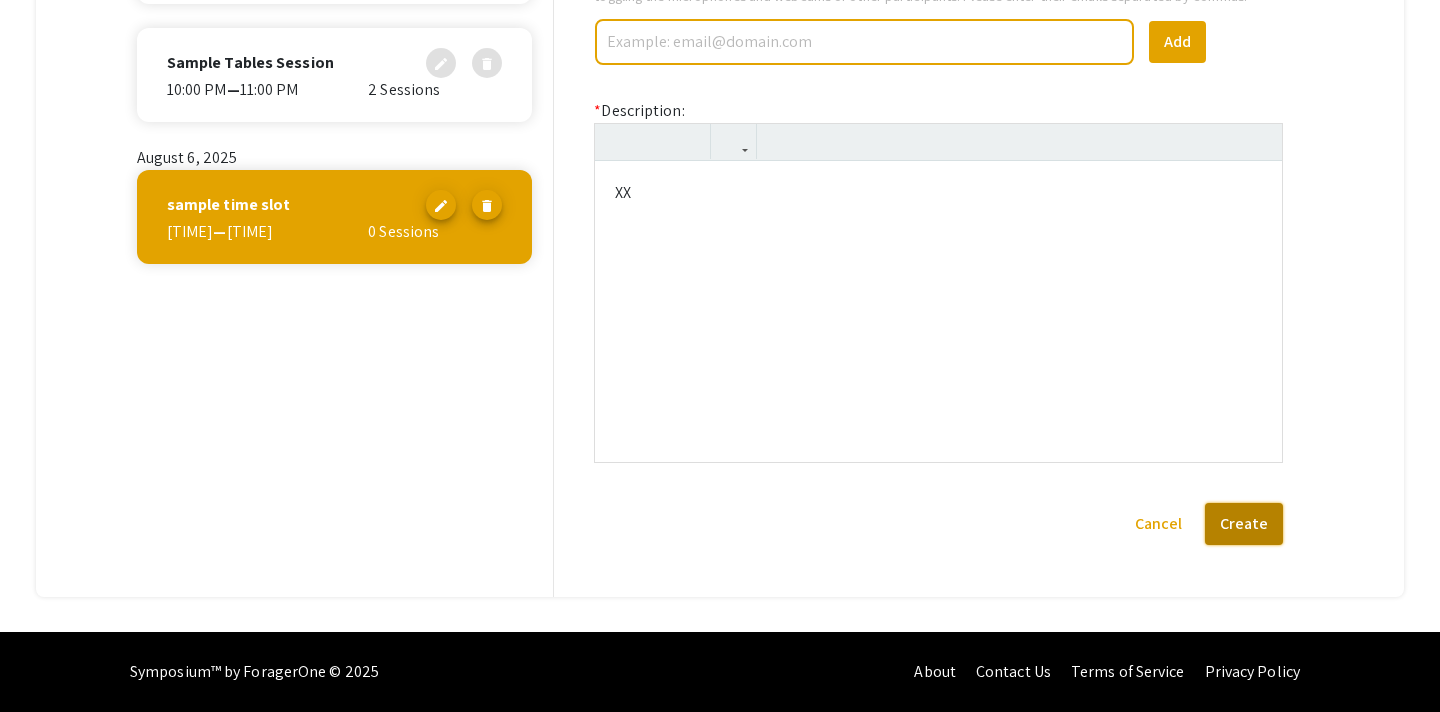 click on "Create" at bounding box center (1244, 524) 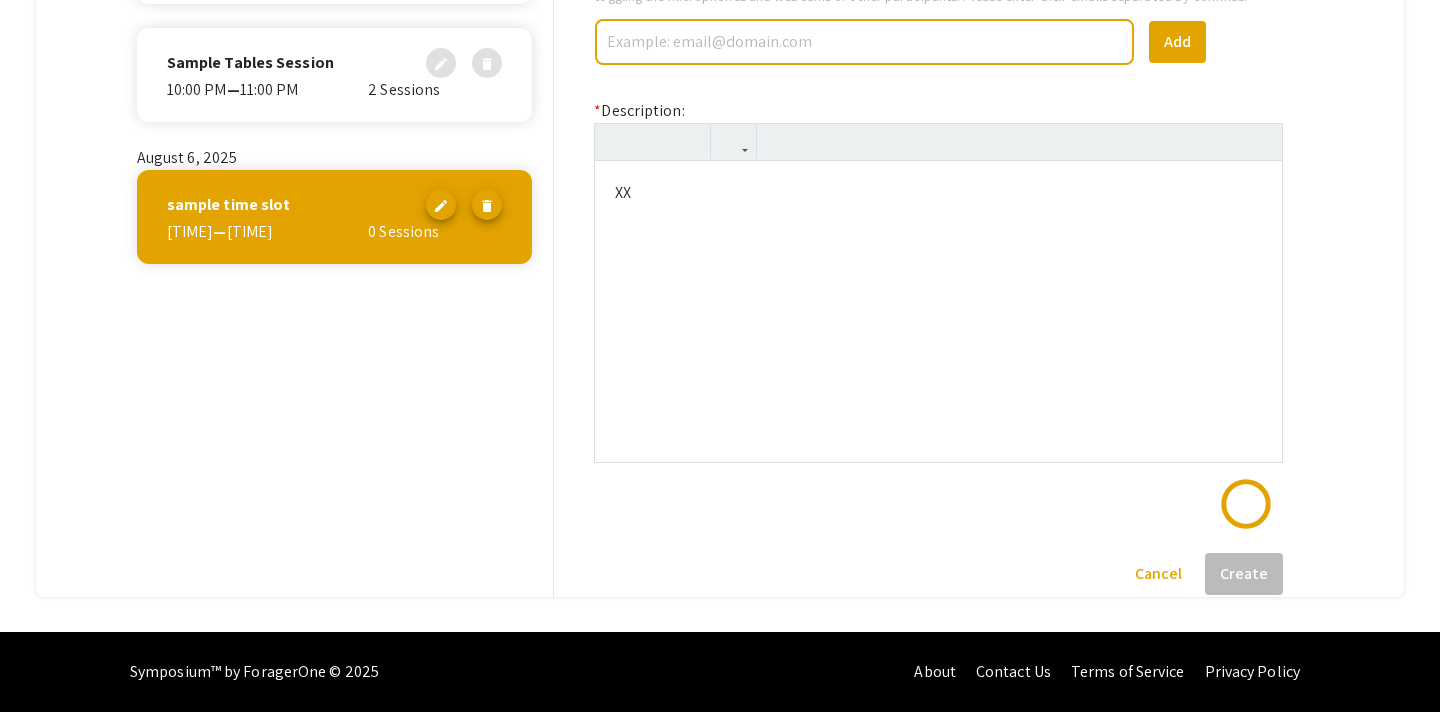 scroll, scrollTop: 0, scrollLeft: 0, axis: both 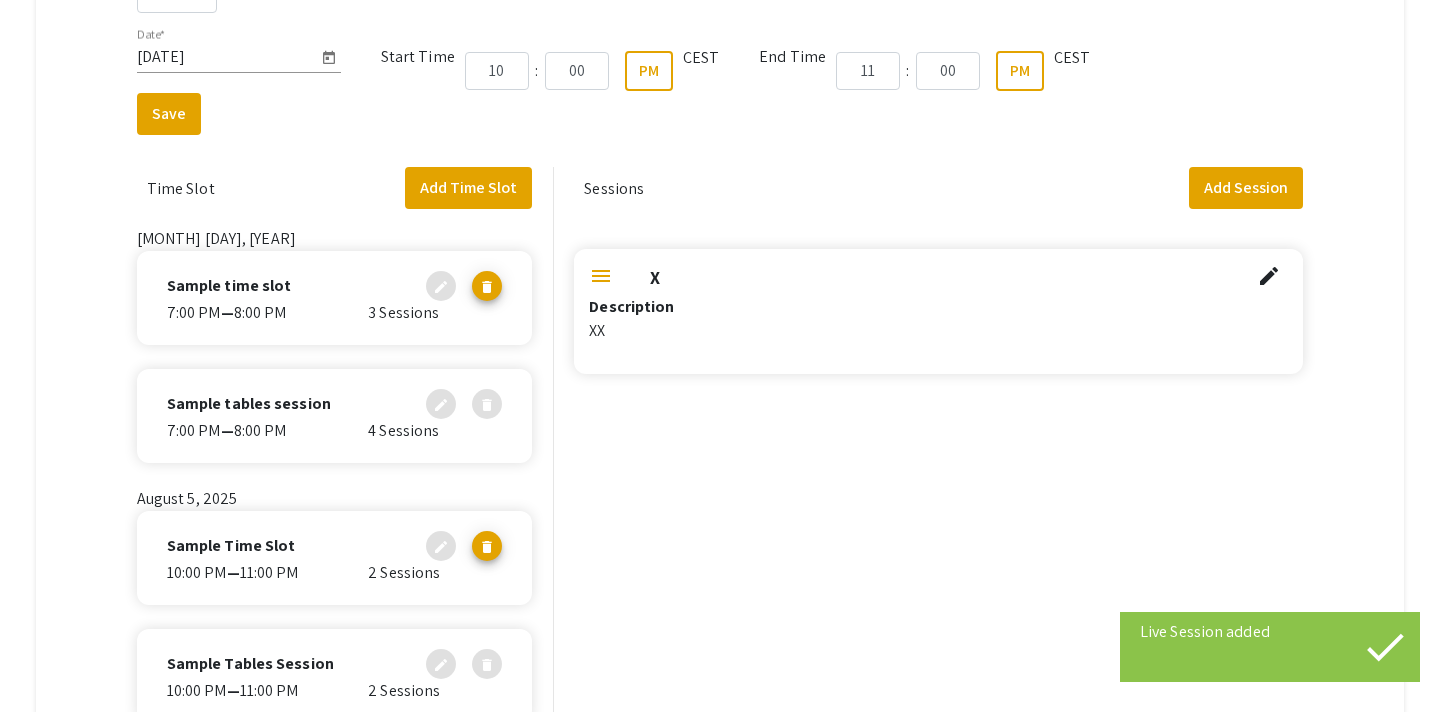 click on "menu" at bounding box center [601, 276] 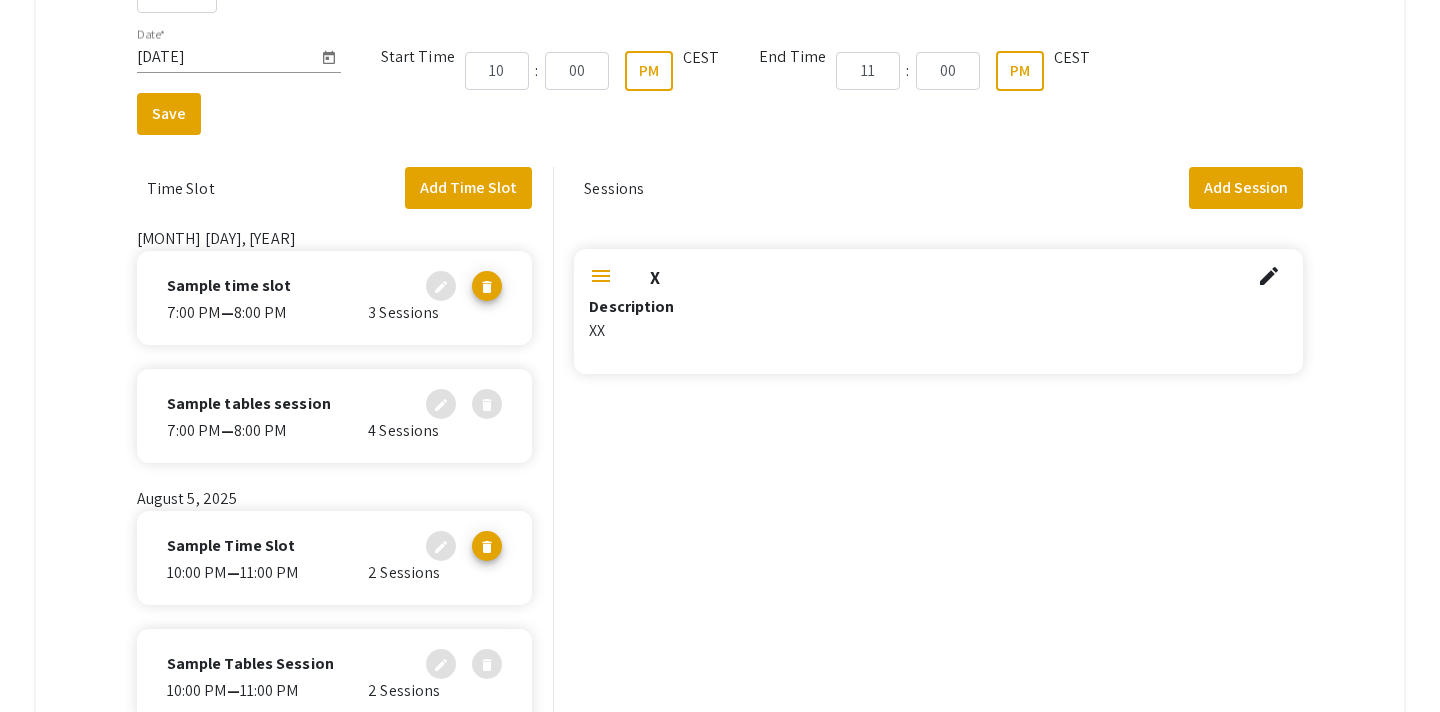 click on "menu" at bounding box center [601, 276] 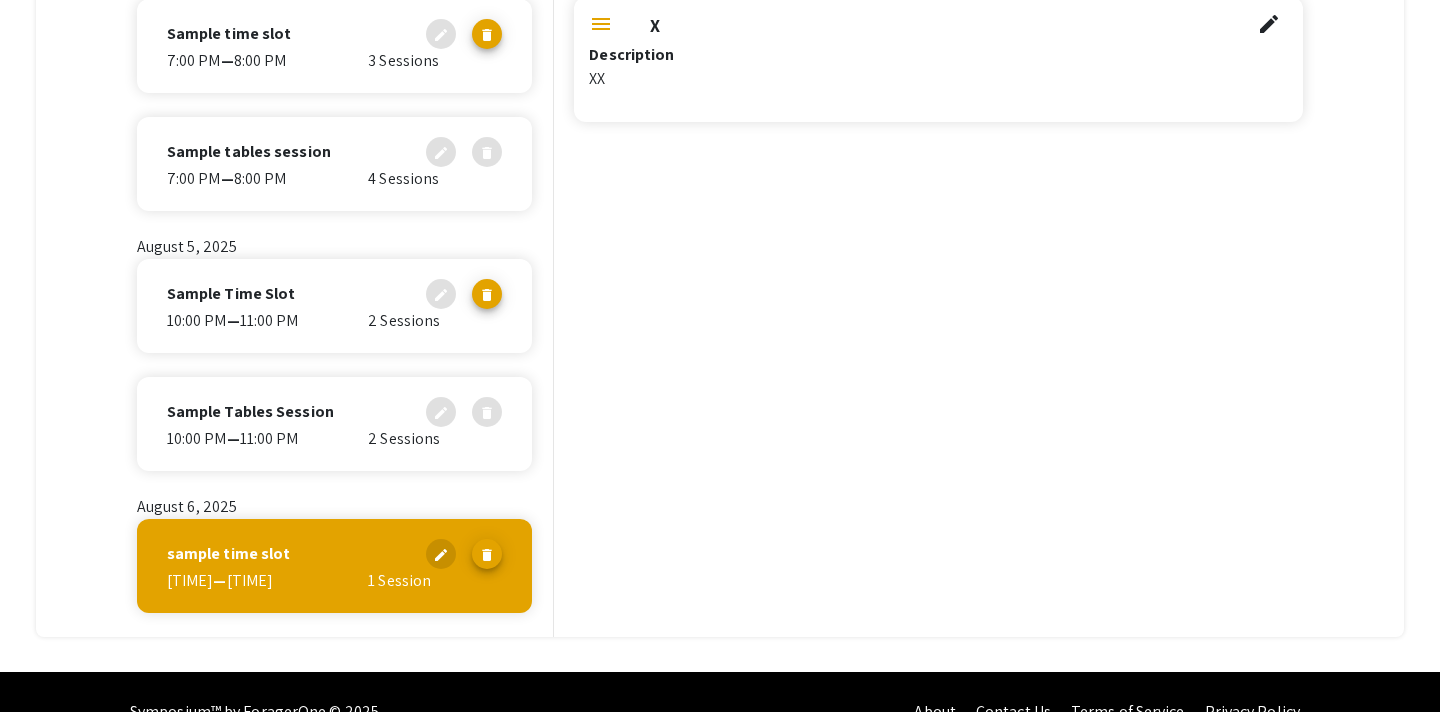 scroll, scrollTop: 790, scrollLeft: 0, axis: vertical 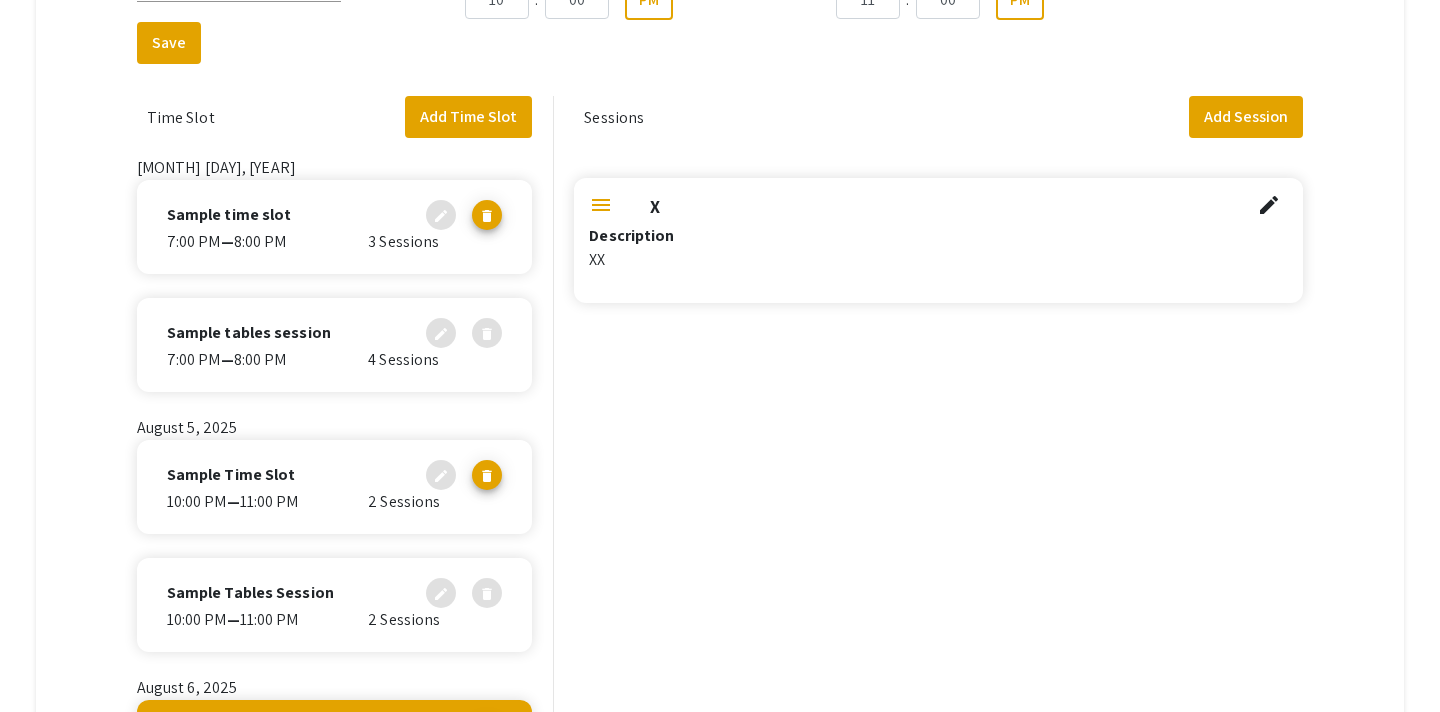 click on "sample time slot edit delete" 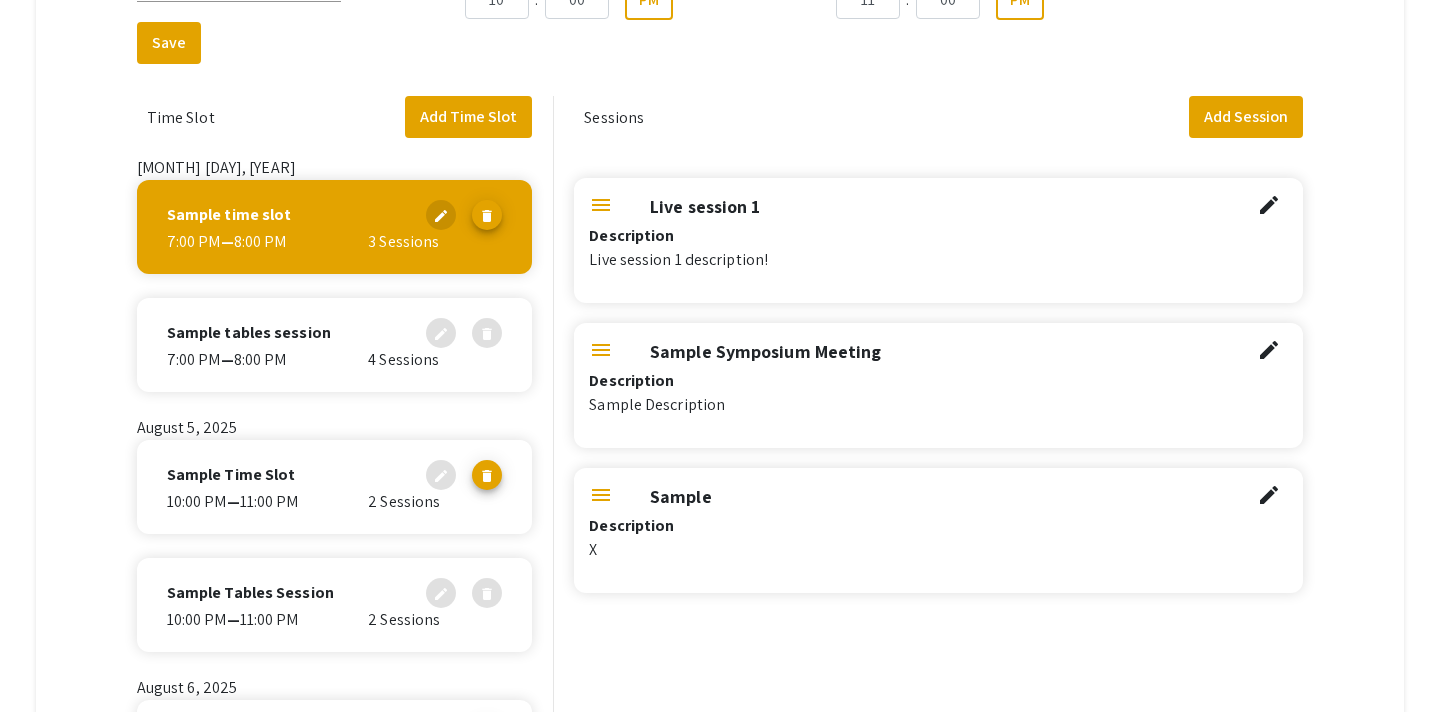click on "Sample Time Slot edit delete" 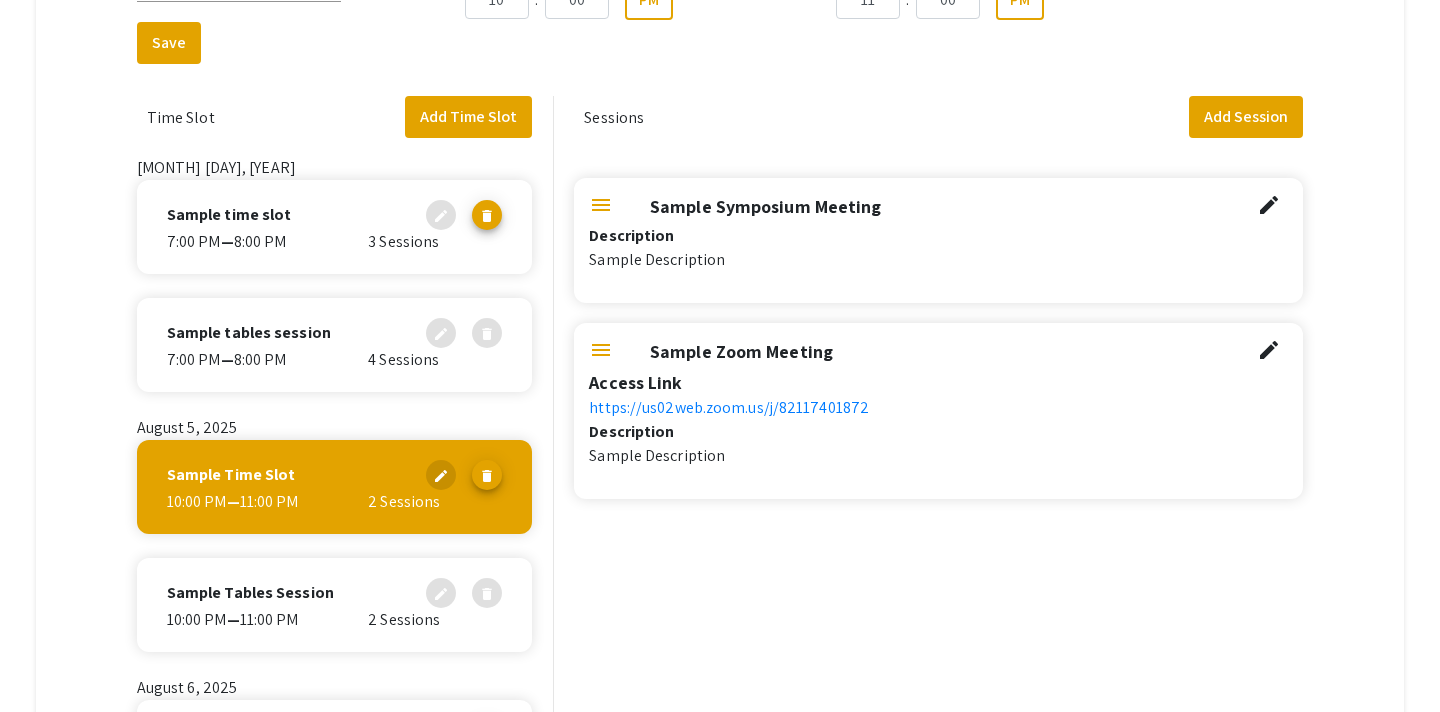 click on "menu" at bounding box center [601, 205] 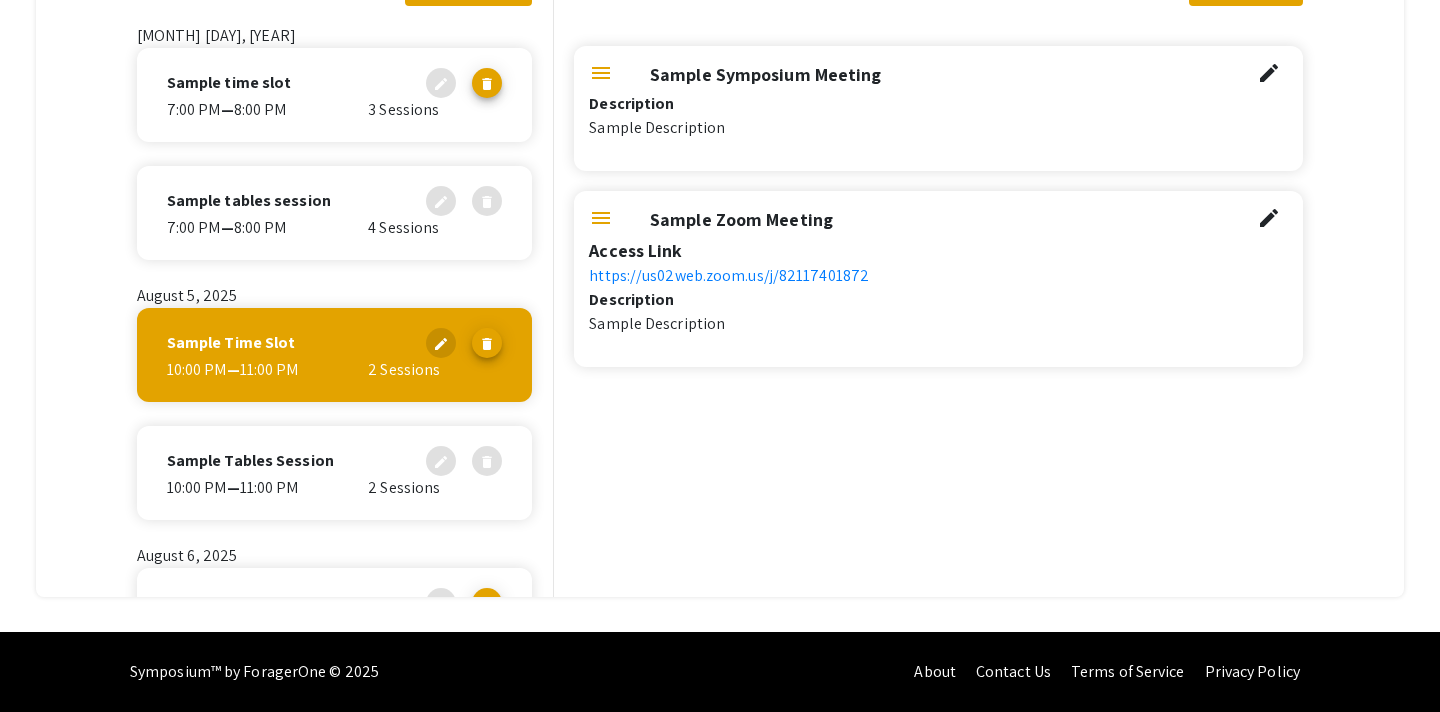scroll, scrollTop: 36, scrollLeft: 0, axis: vertical 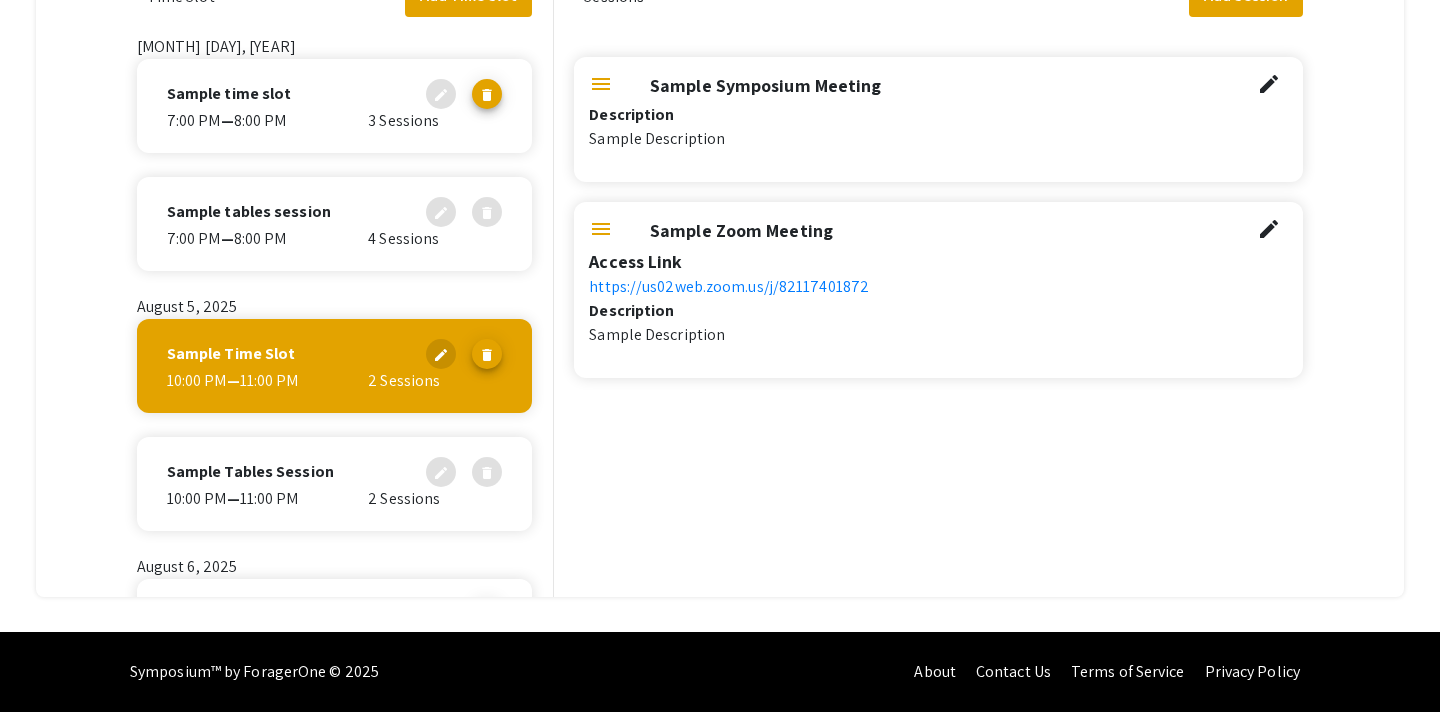 click on "[TIME]  —  [TIME]" 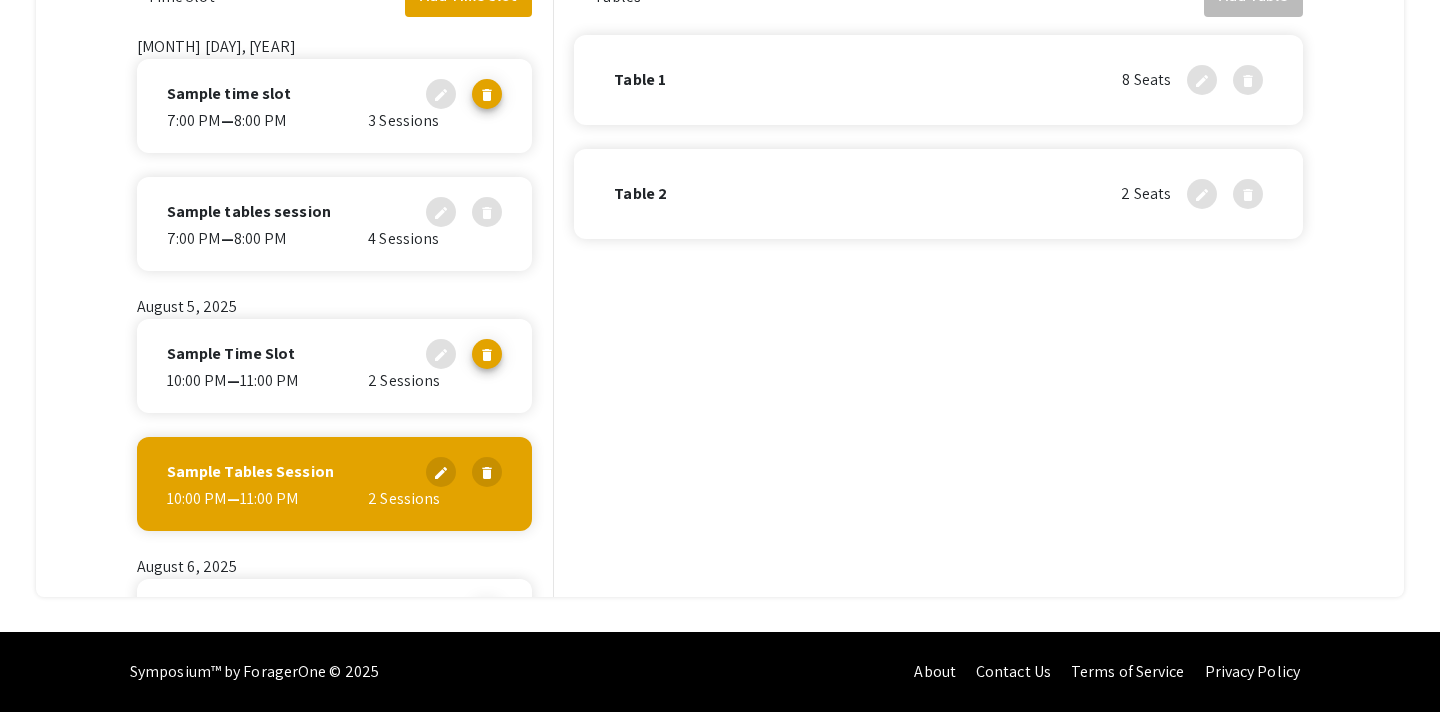 click on "Sample Time Slot edit delete [TIME]  —  [TIME]  [NUMBER] Sessions" 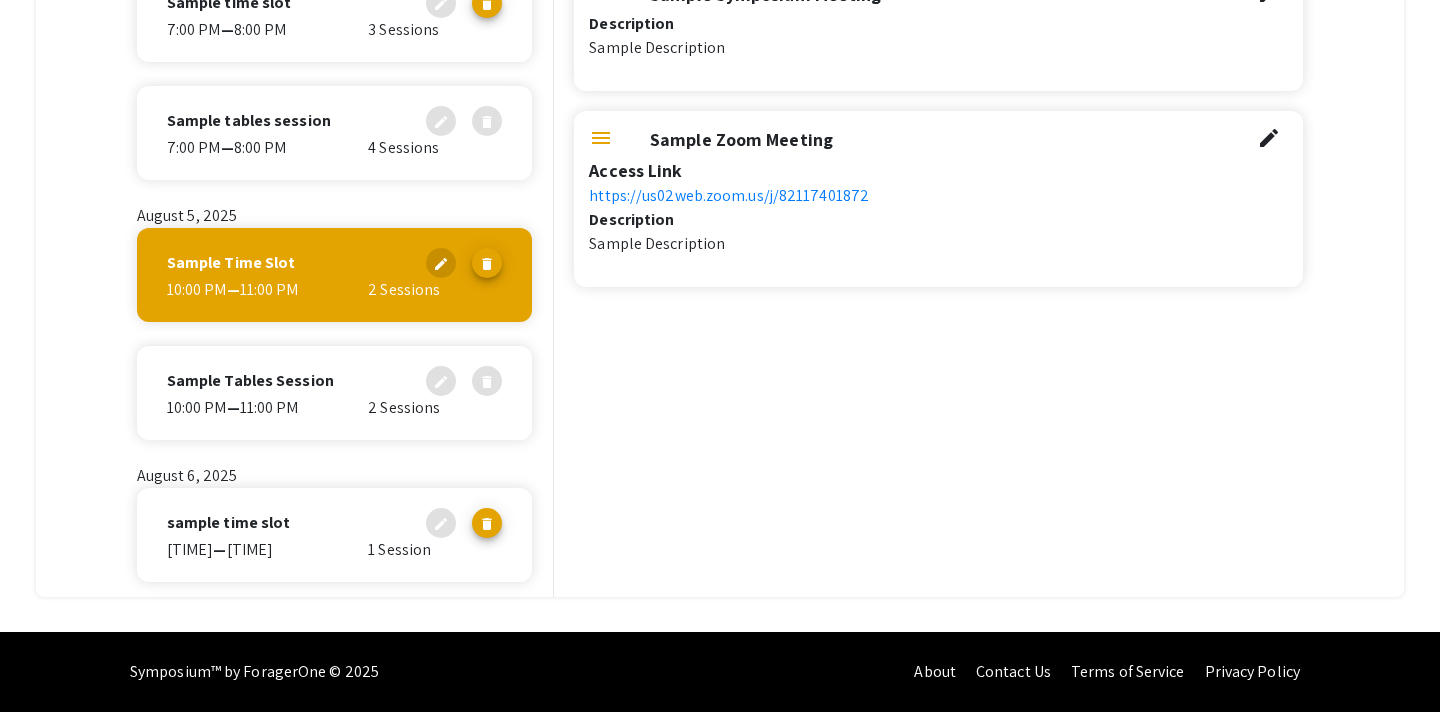 scroll, scrollTop: 136, scrollLeft: 0, axis: vertical 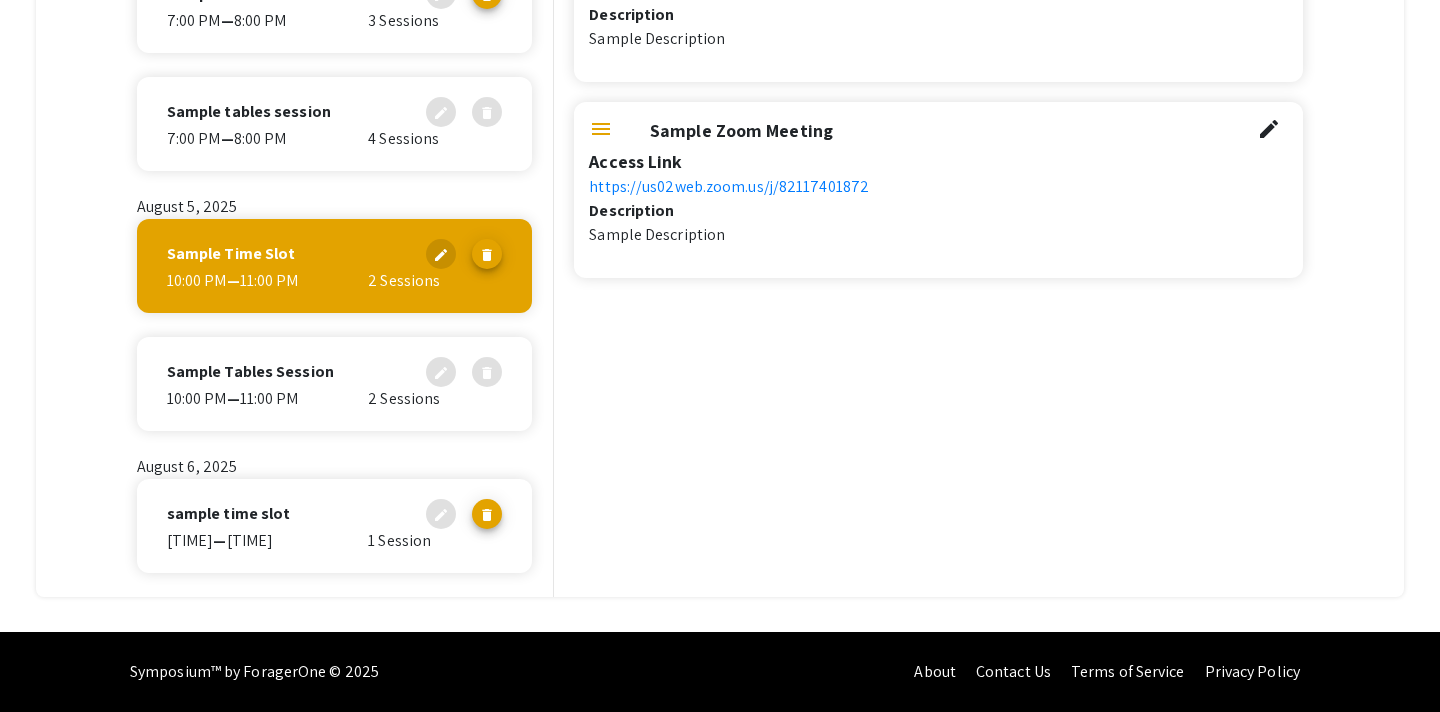 click on "[TIME]  —  [TIME]" 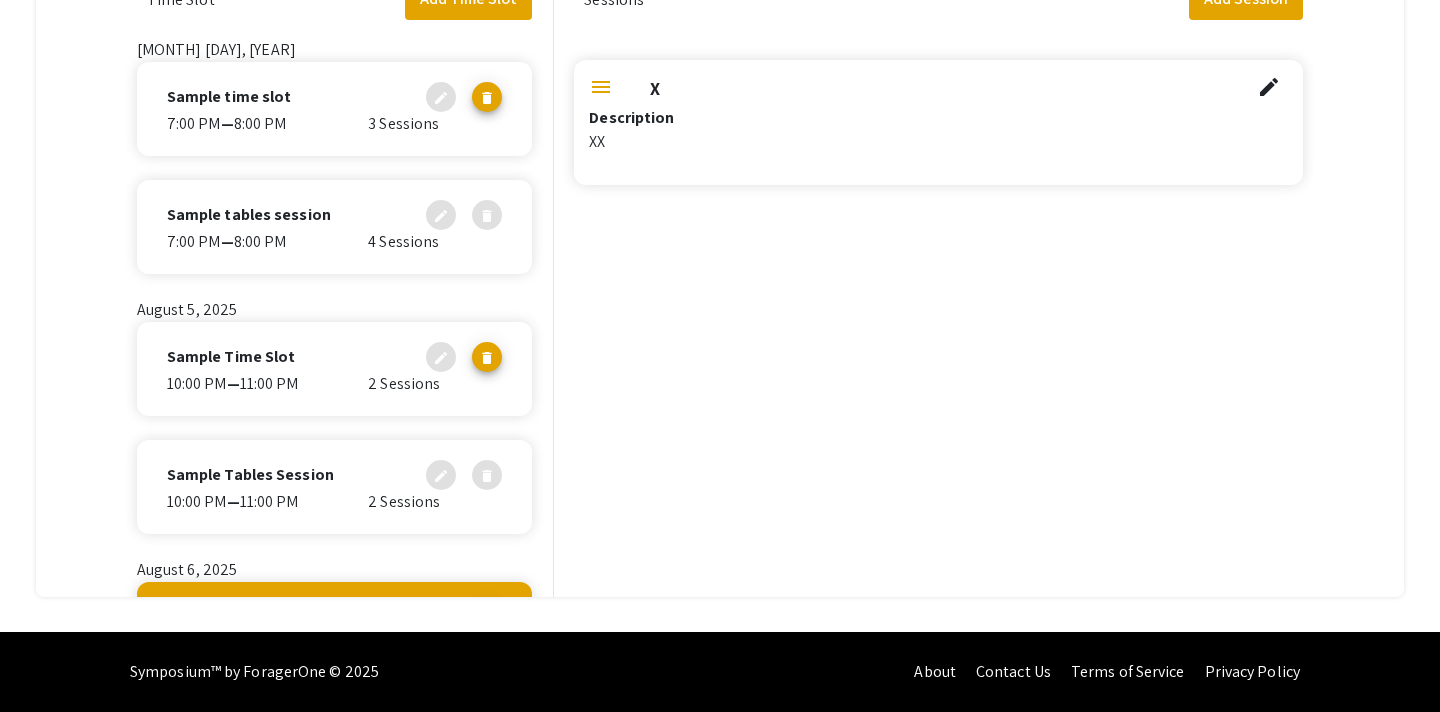 scroll, scrollTop: 0, scrollLeft: 0, axis: both 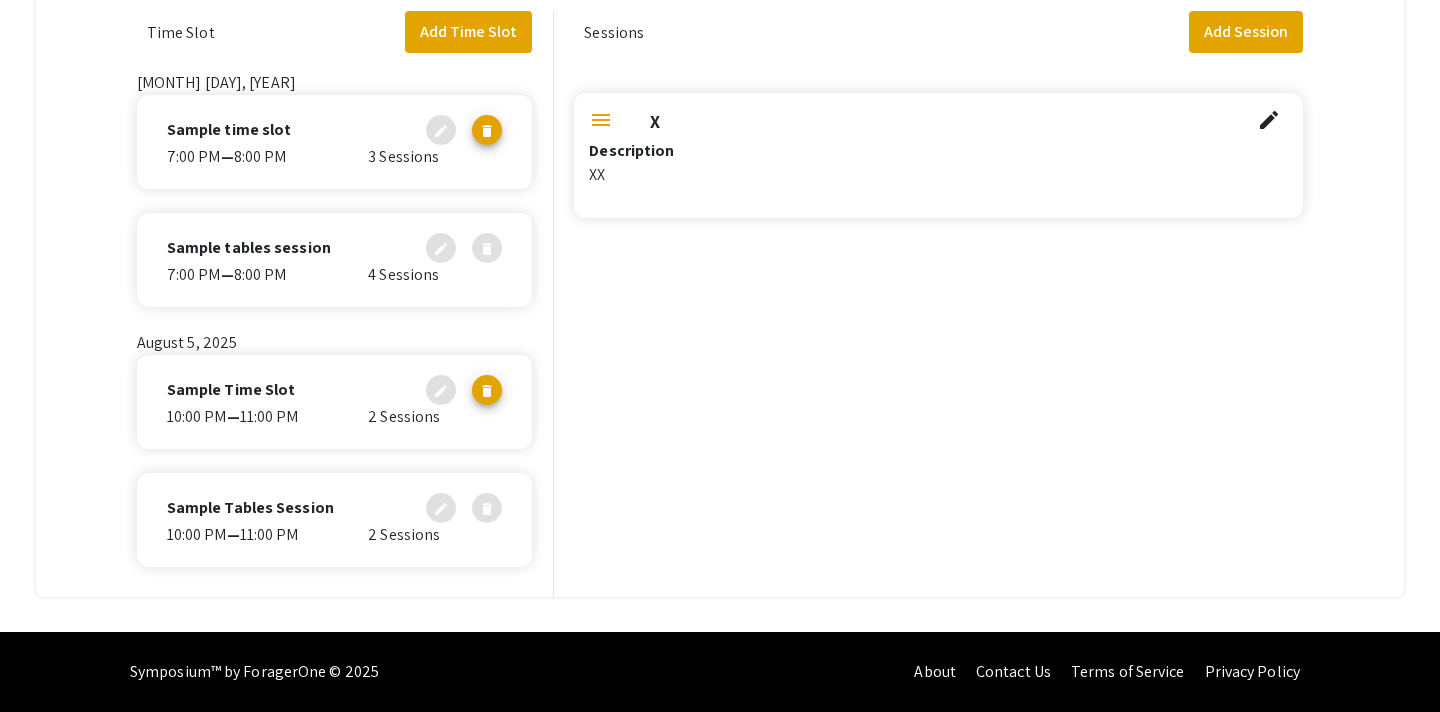 click on "menu" at bounding box center [601, 120] 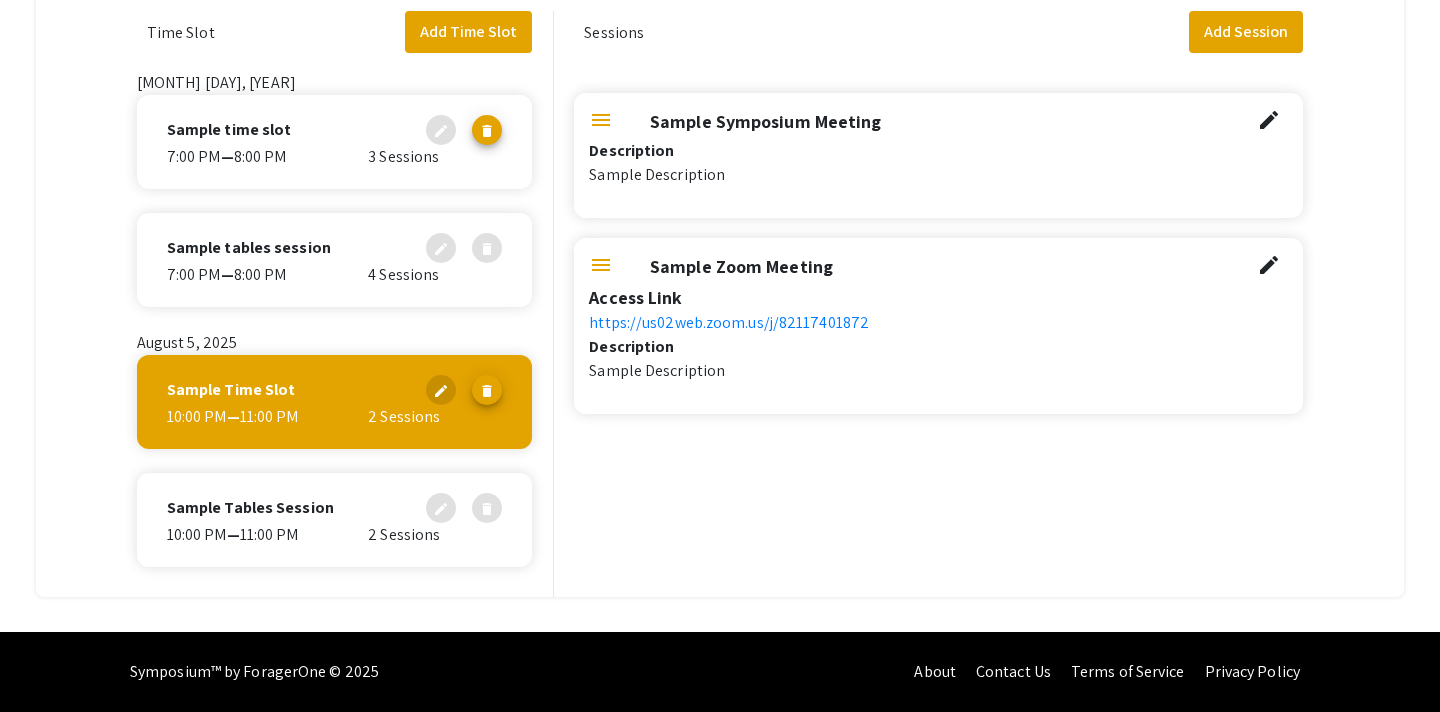 click on "Description" at bounding box center [938, 151] 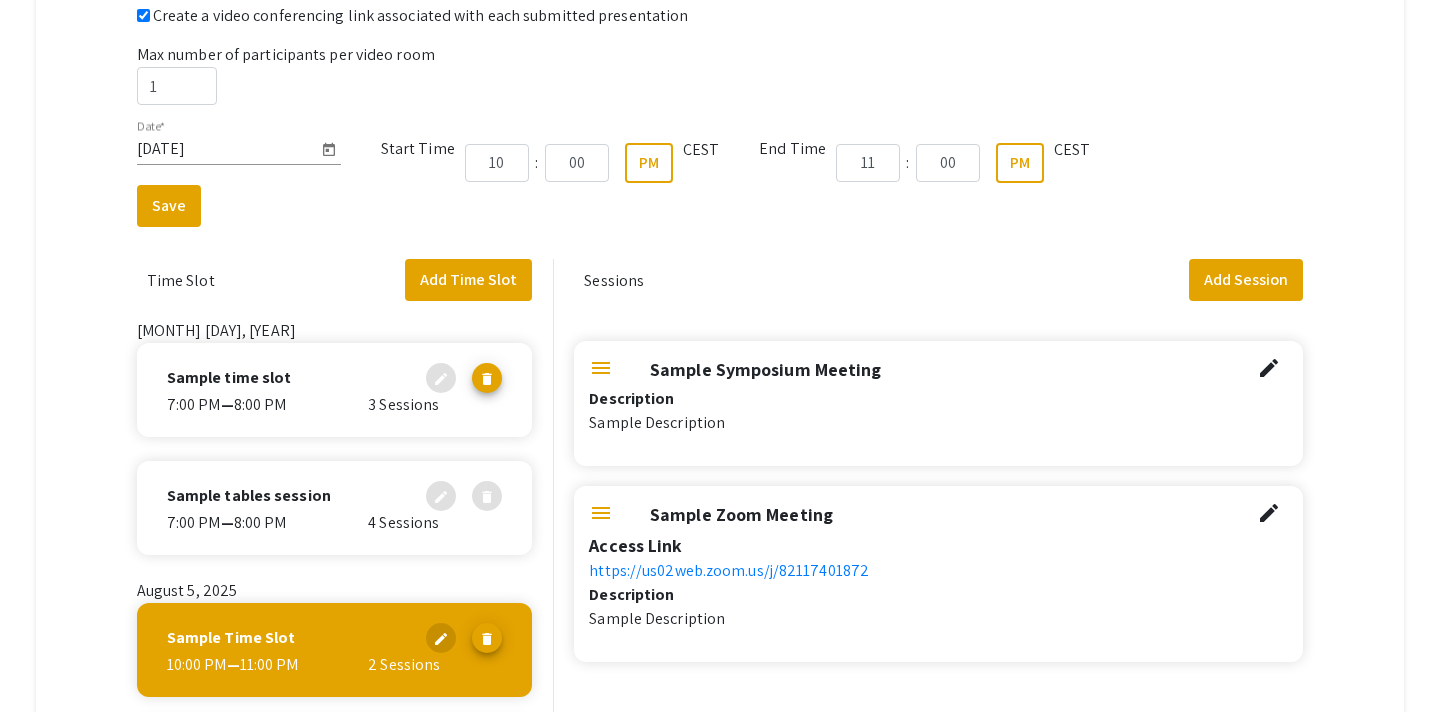 scroll, scrollTop: 553, scrollLeft: 0, axis: vertical 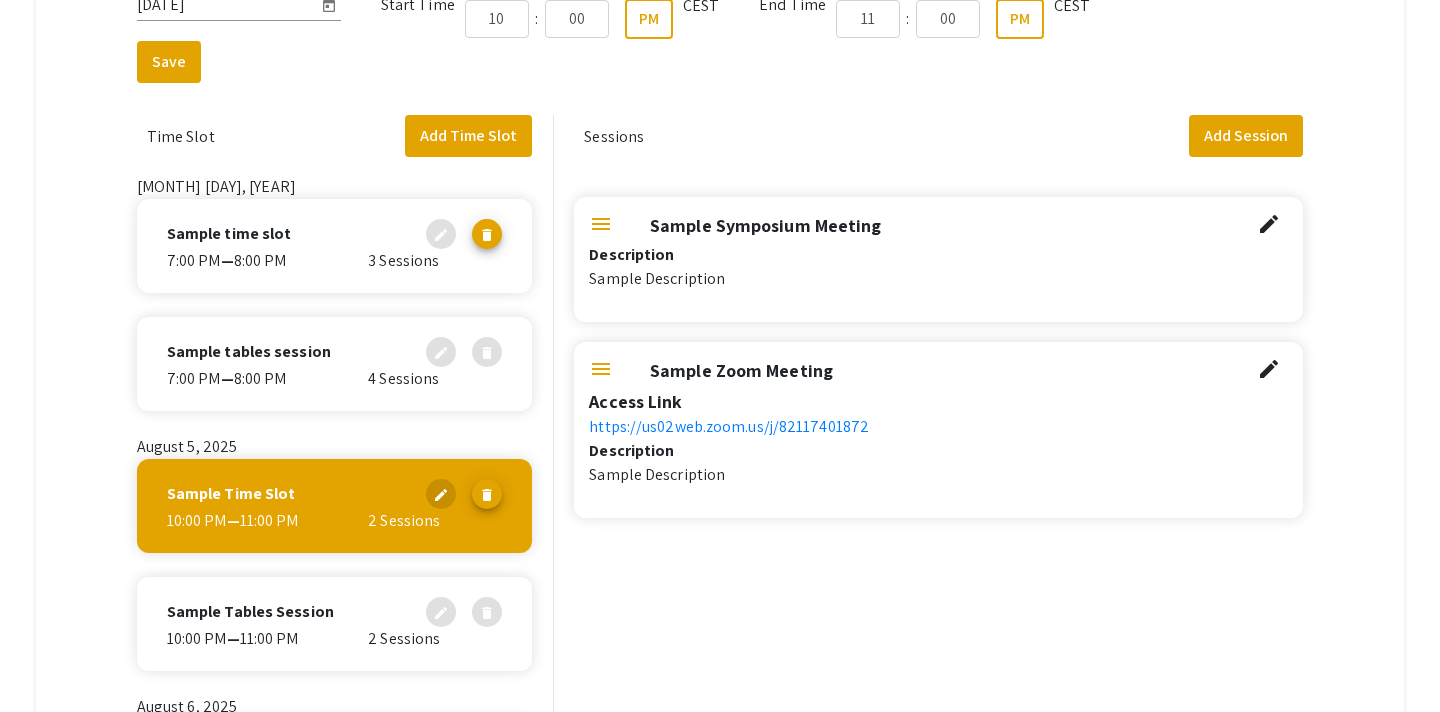 click on "Sample tables session" 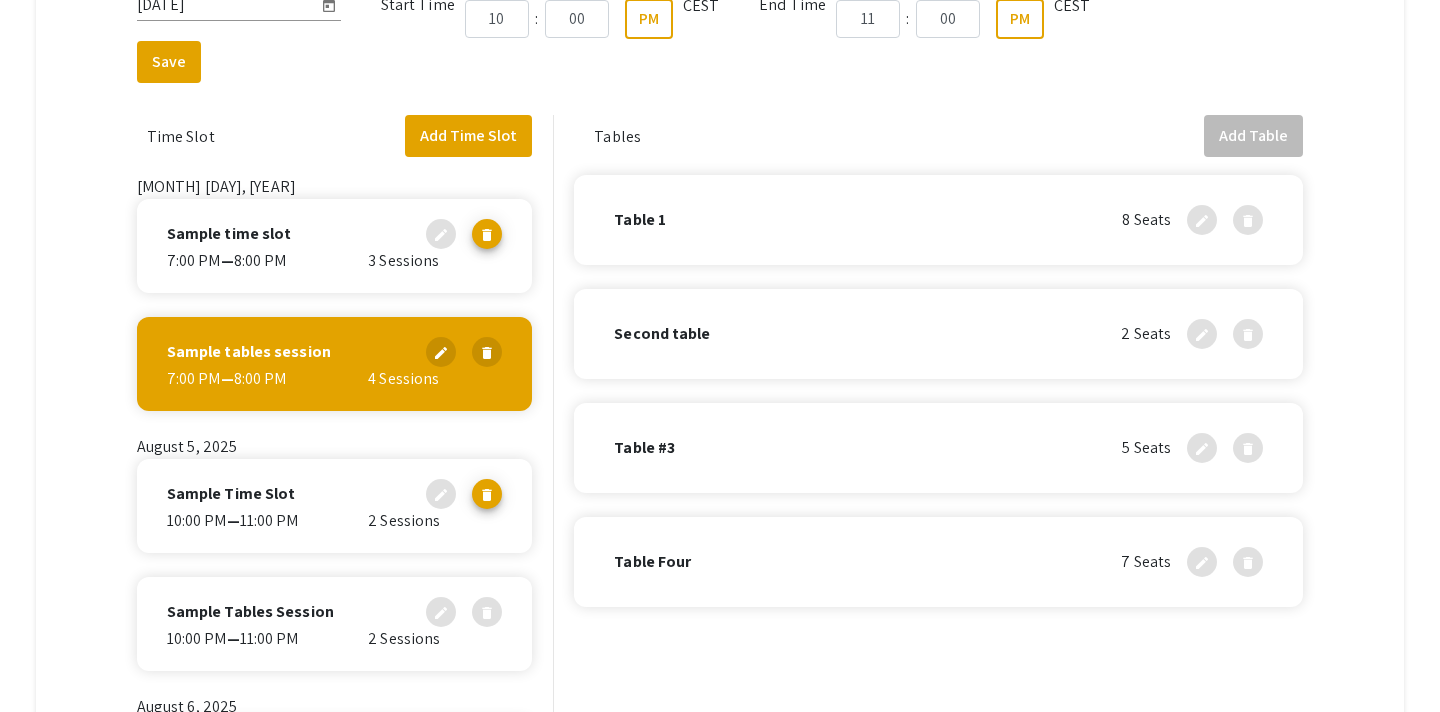 click on "[TIME]  —  [TIME]" 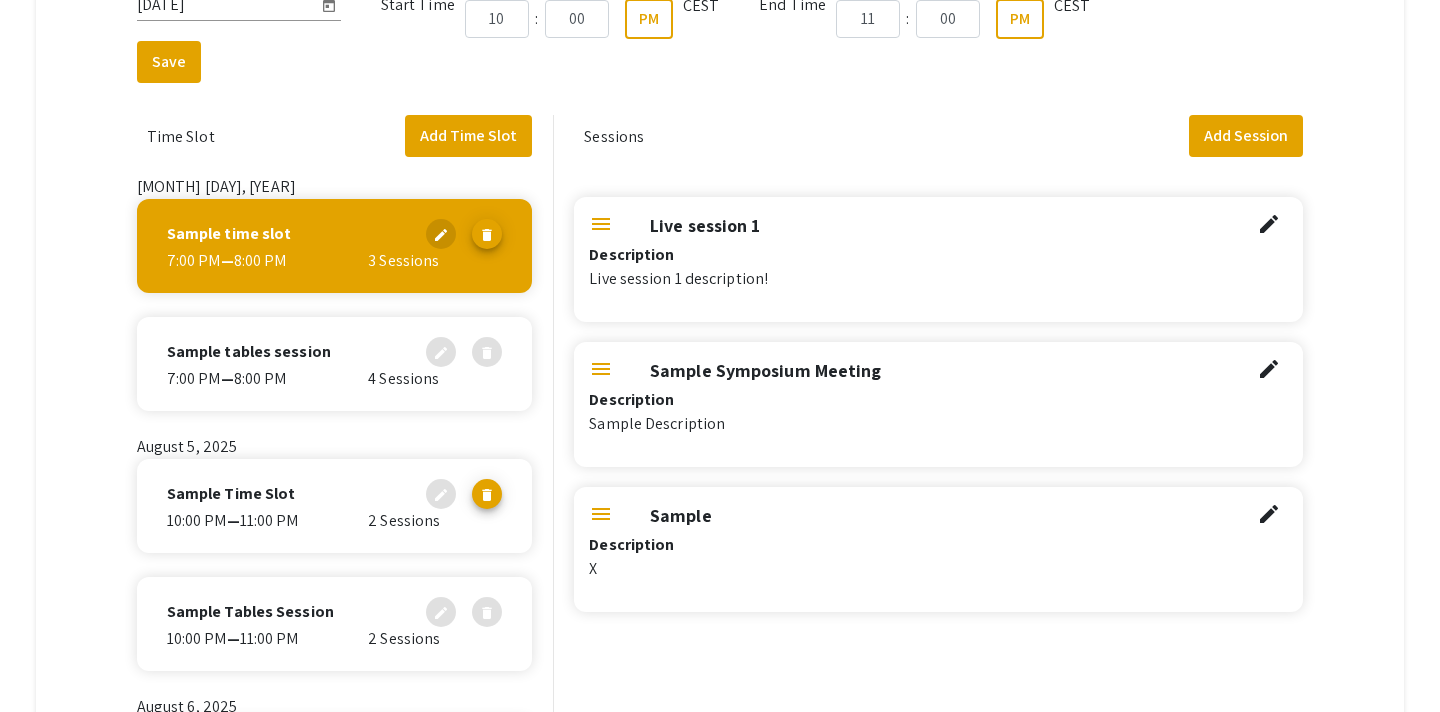 scroll, scrollTop: 136, scrollLeft: 0, axis: vertical 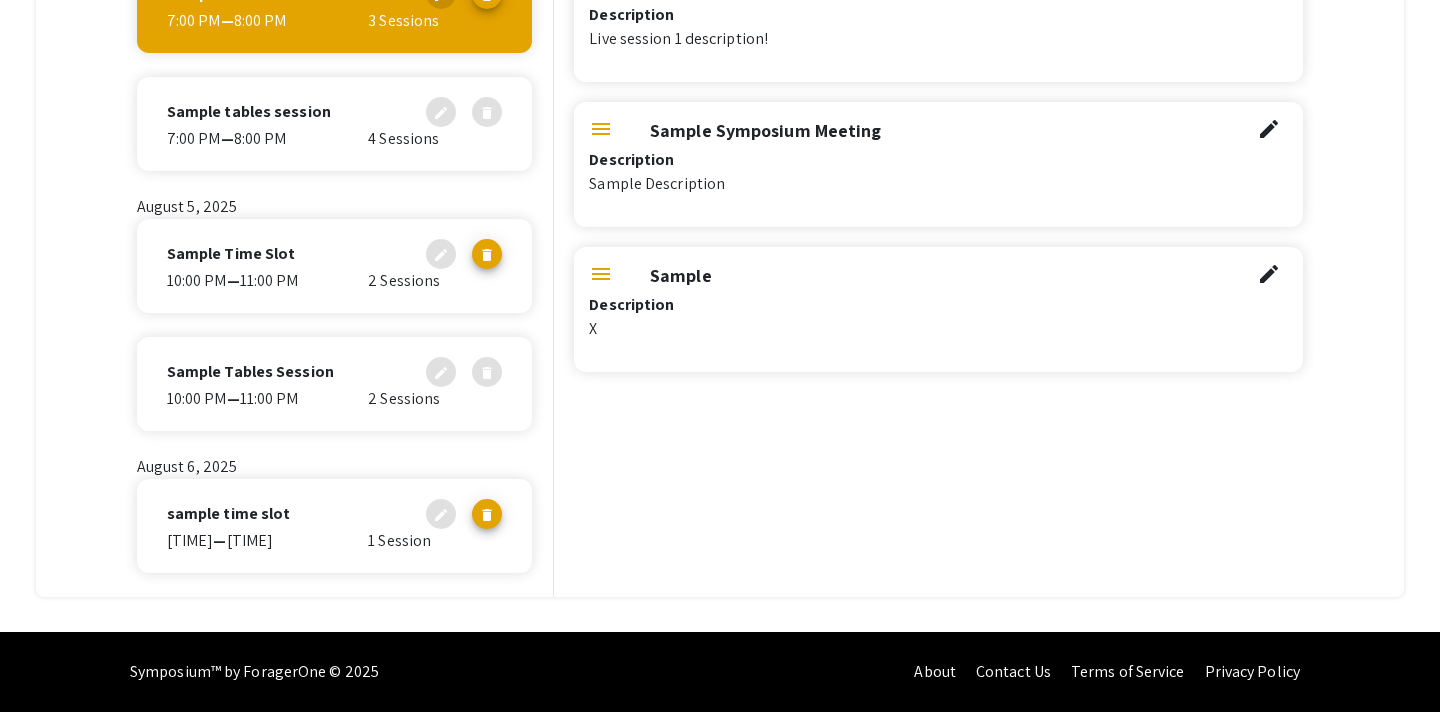 click on "sample time slot edit delete" 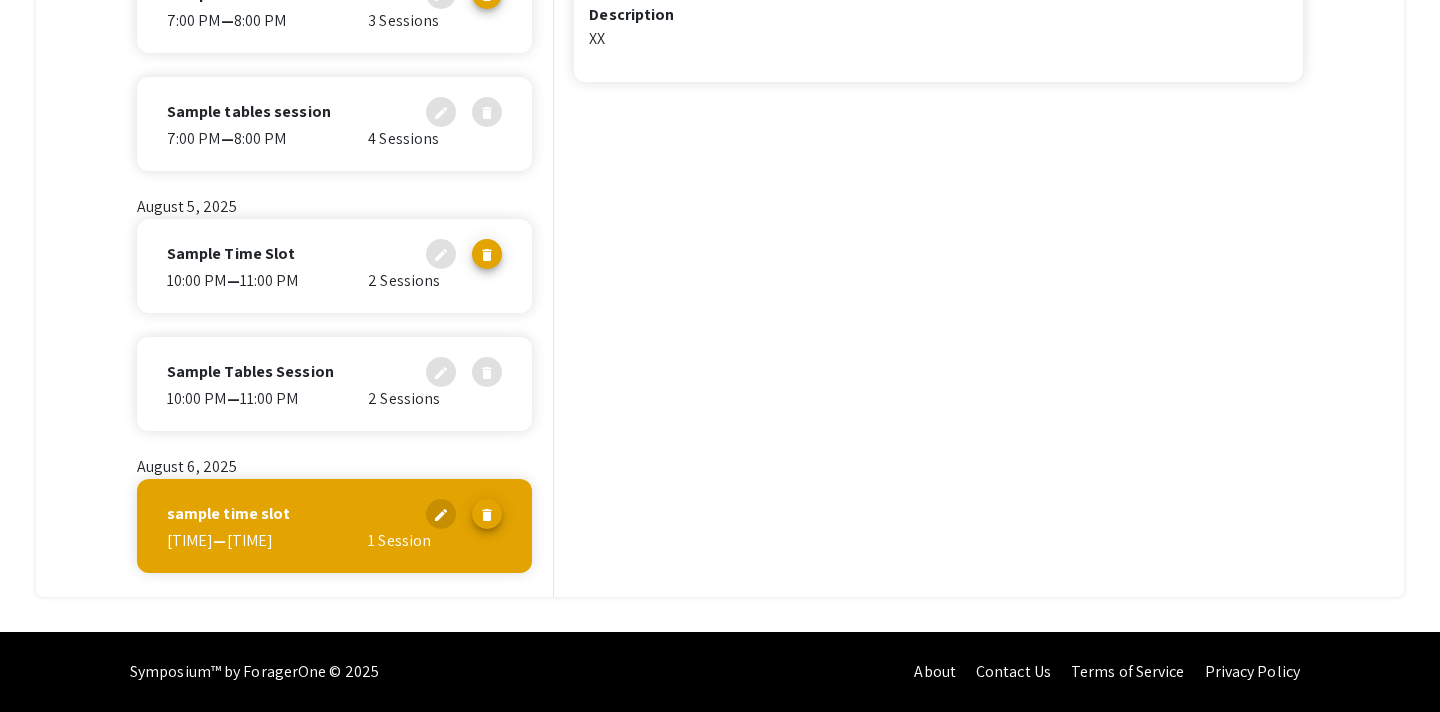 scroll, scrollTop: 0, scrollLeft: 0, axis: both 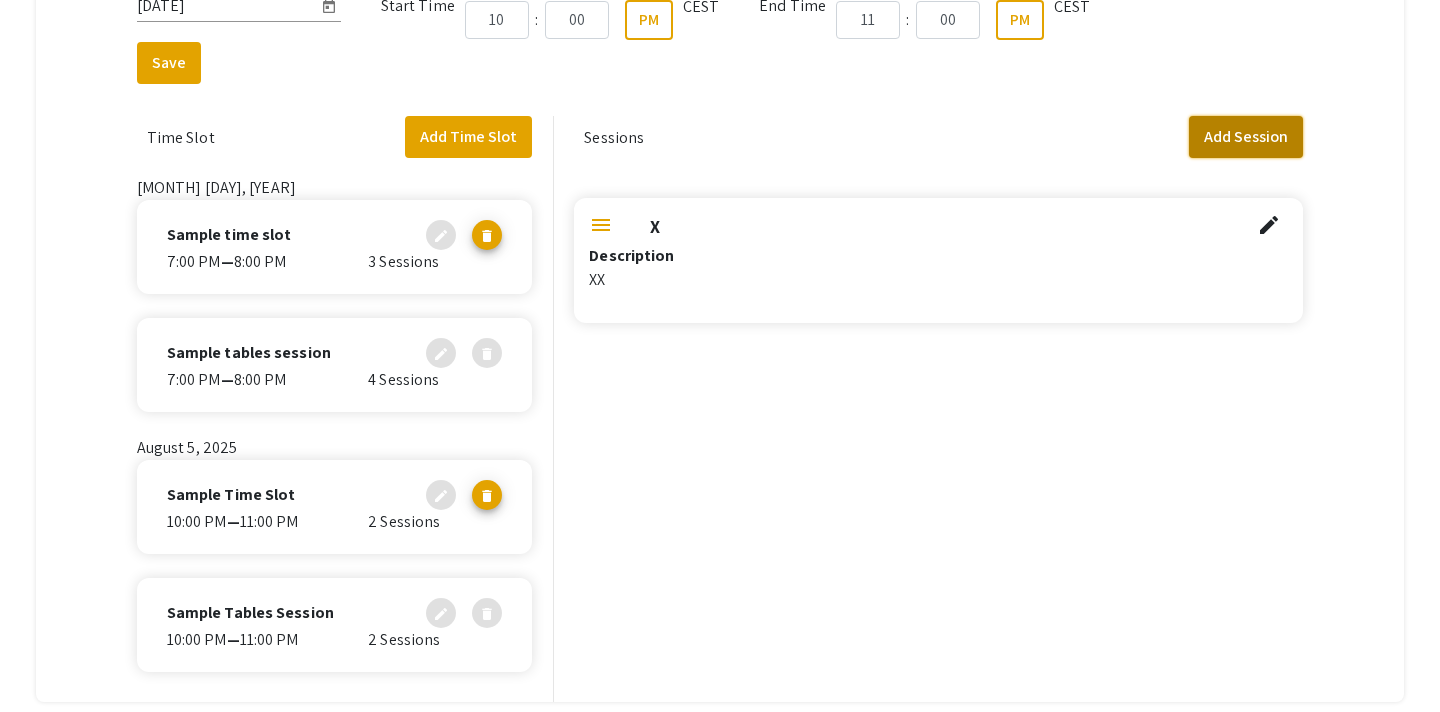 click on "Add Session" 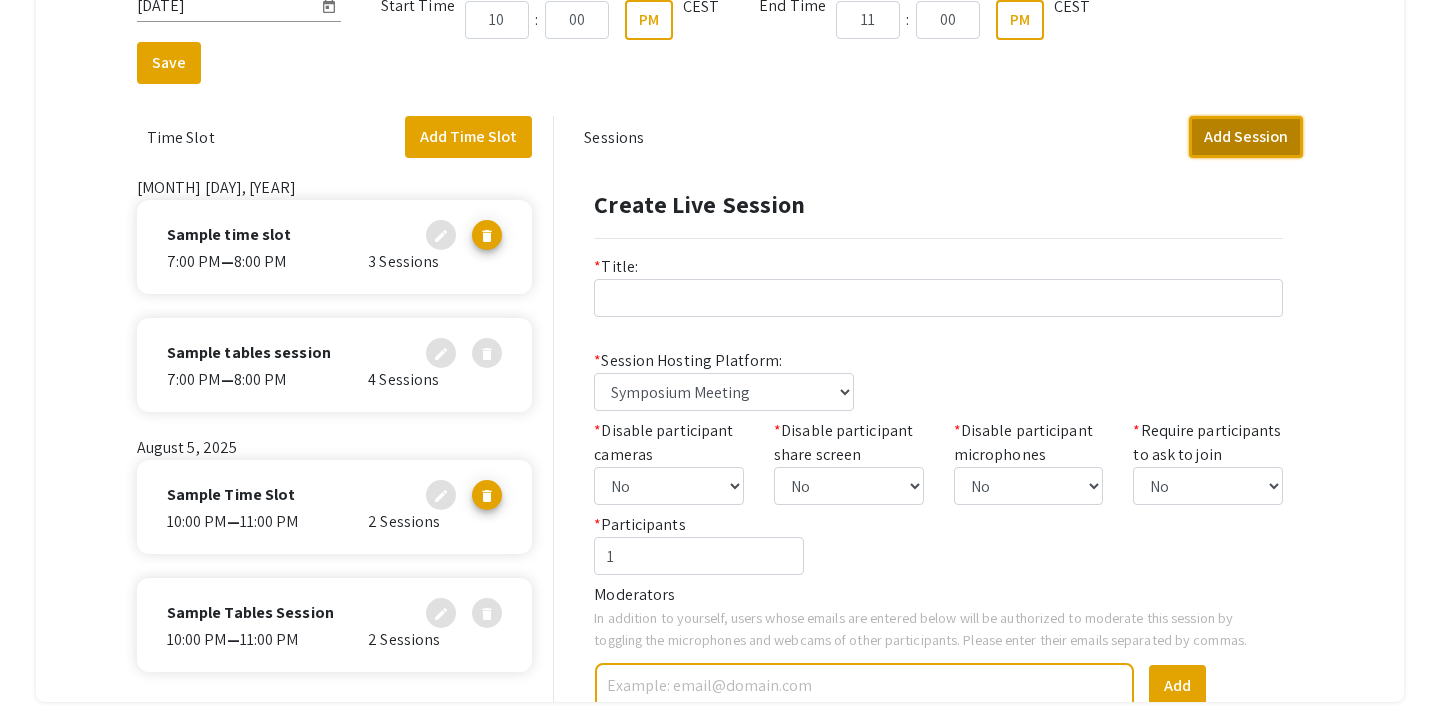 scroll, scrollTop: 102, scrollLeft: 0, axis: vertical 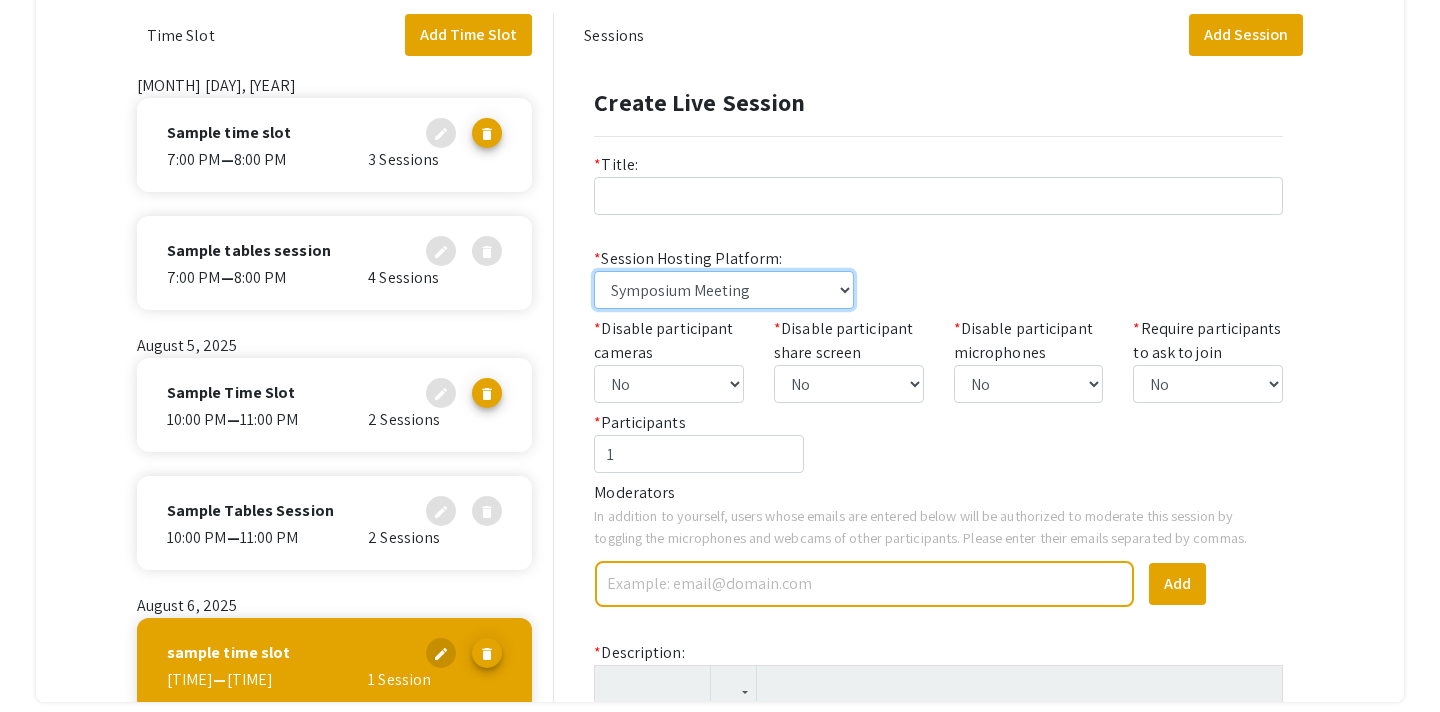 click on "Symposium Meeting Symposium Webinar Zoom, Webex, Teams, embedded video, or another tool" at bounding box center [723, 290] 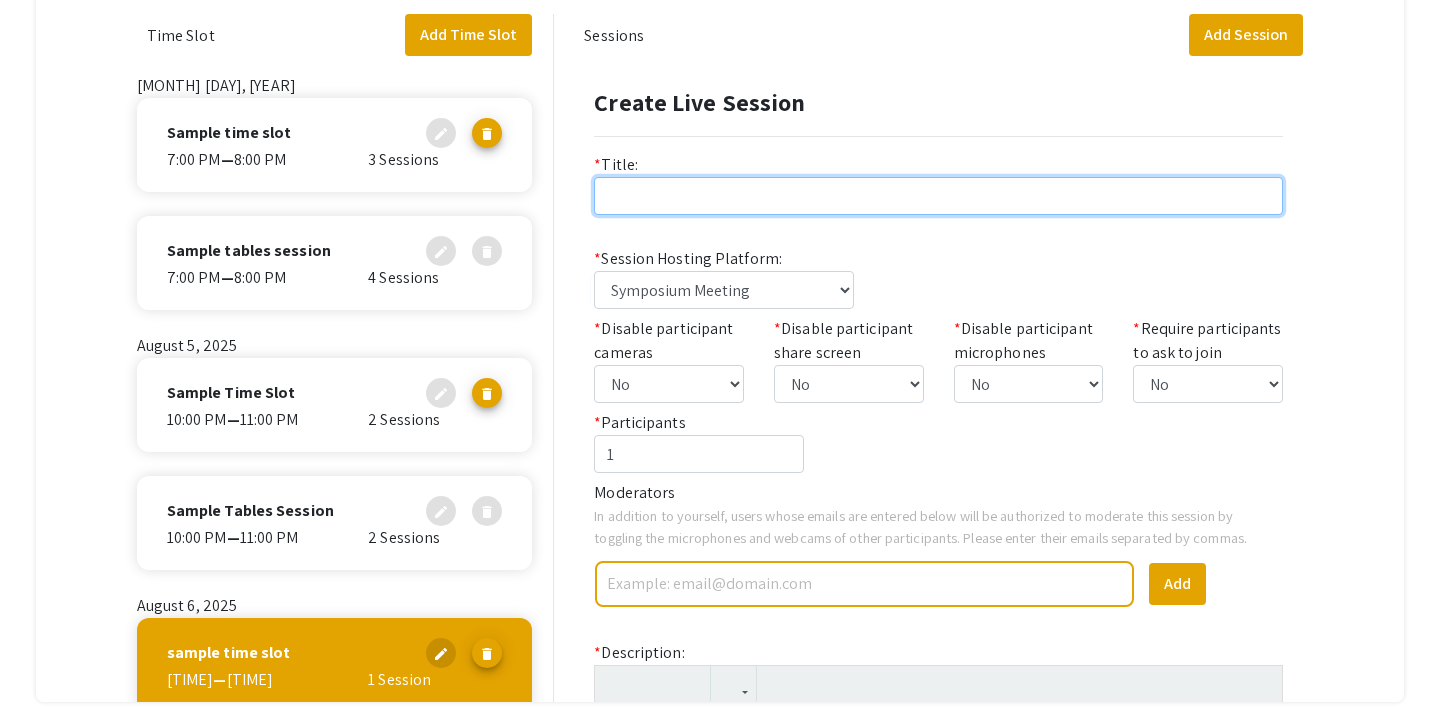 click at bounding box center [938, 196] 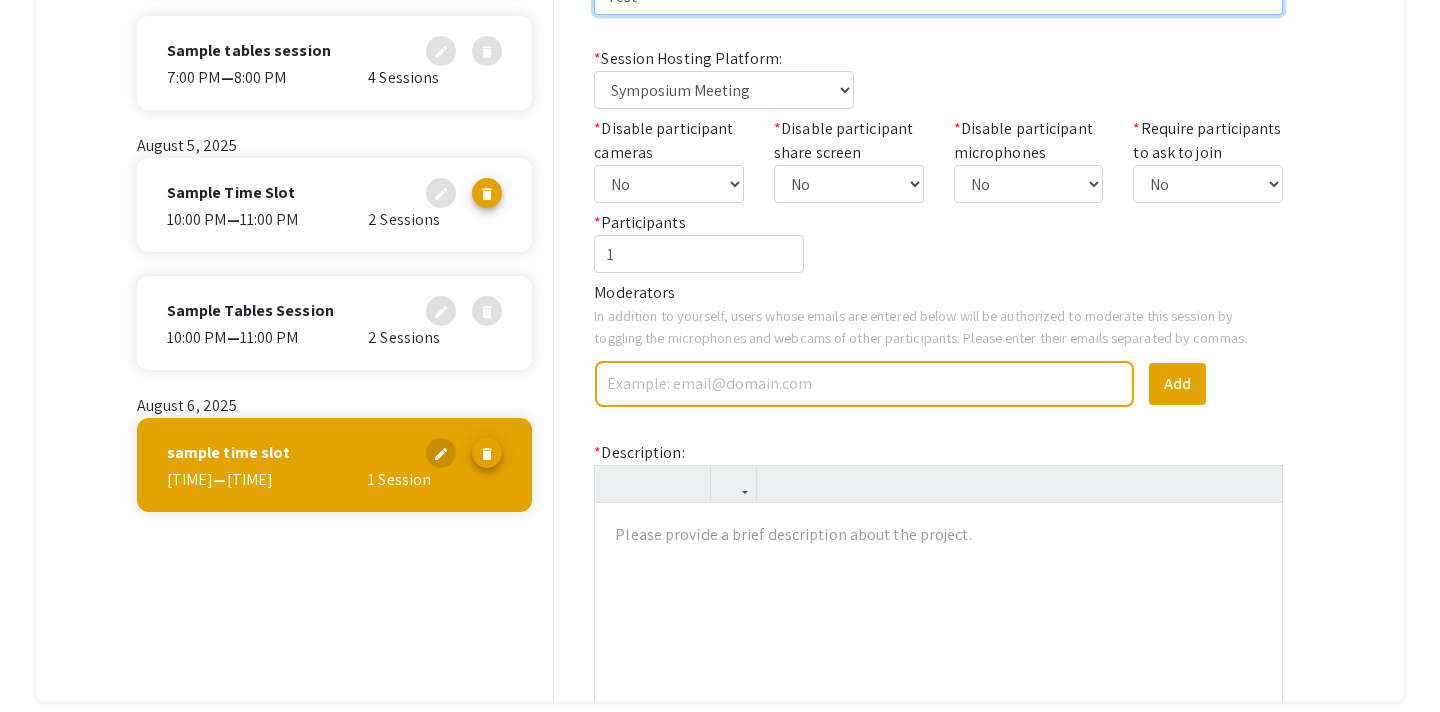 scroll, scrollTop: 310, scrollLeft: 0, axis: vertical 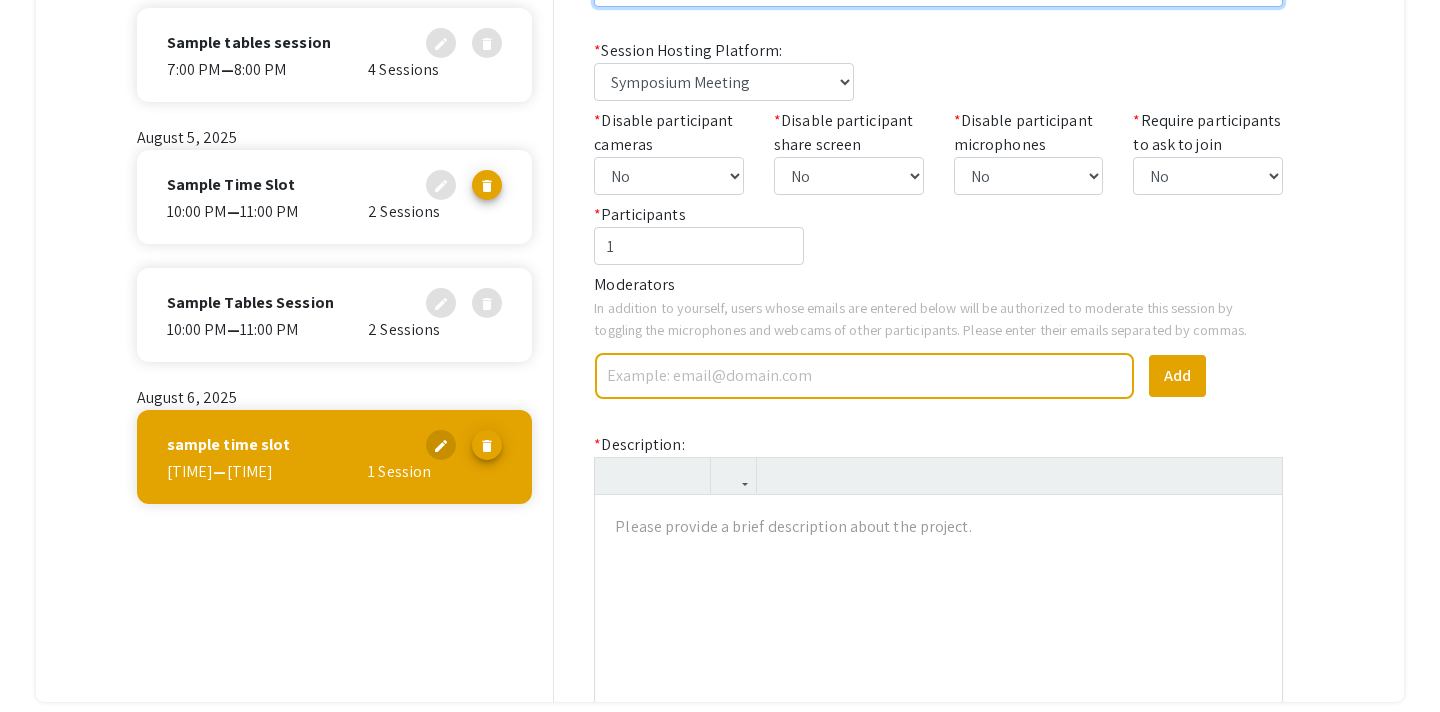 type on "Test" 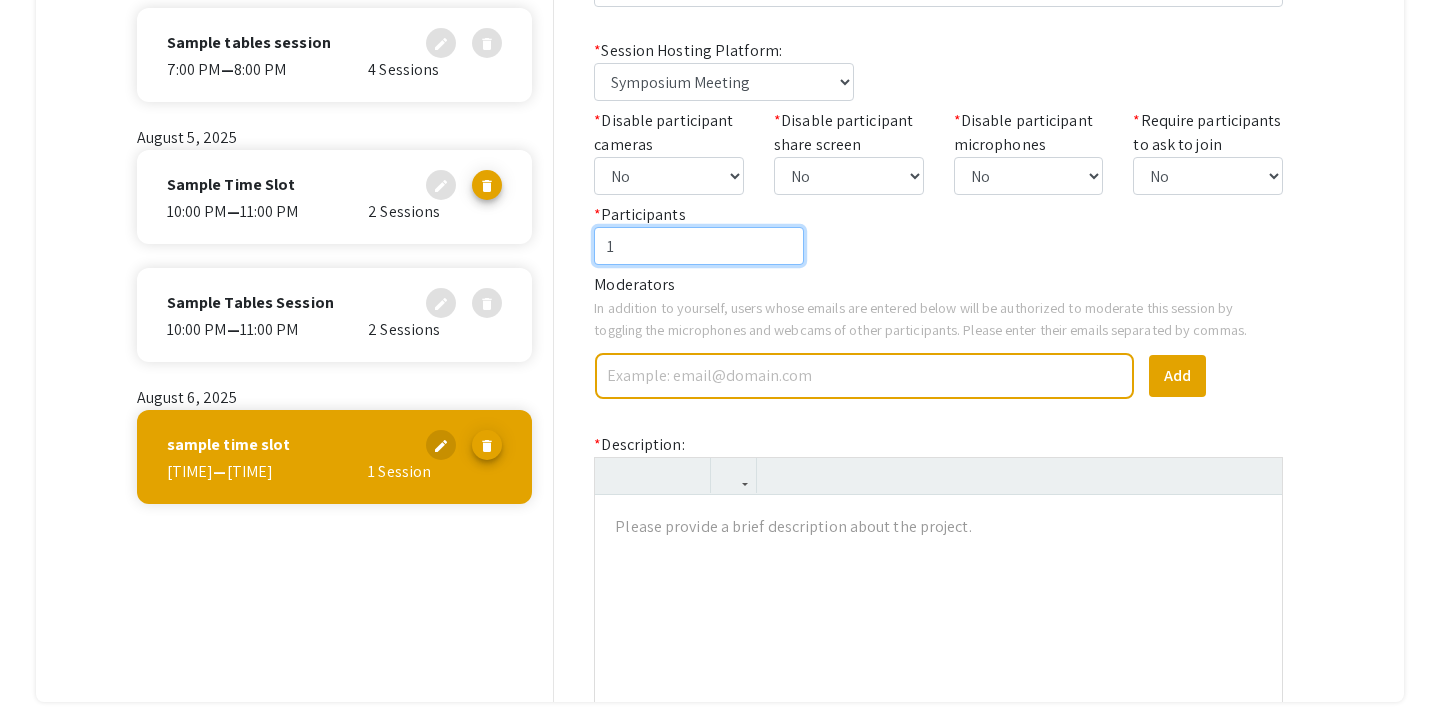 click on "1" at bounding box center (699, 246) 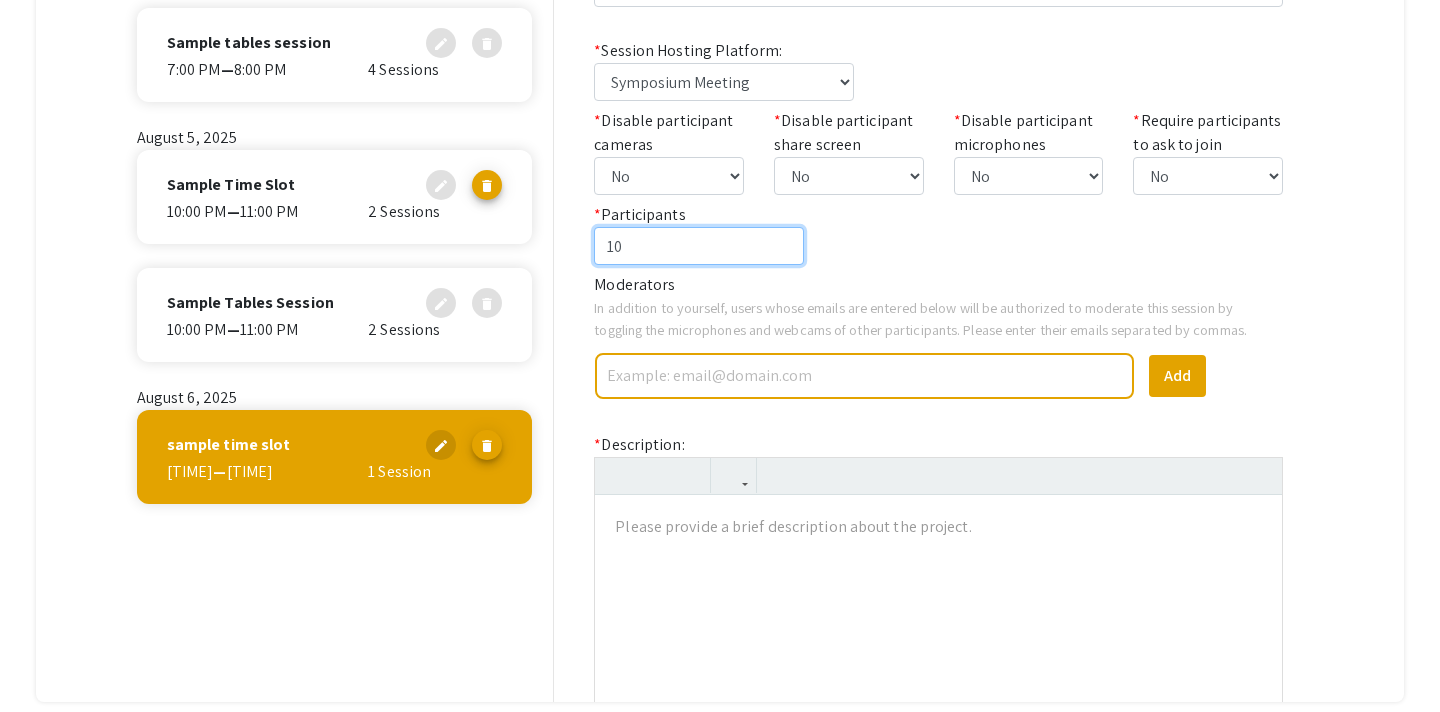 type on "10" 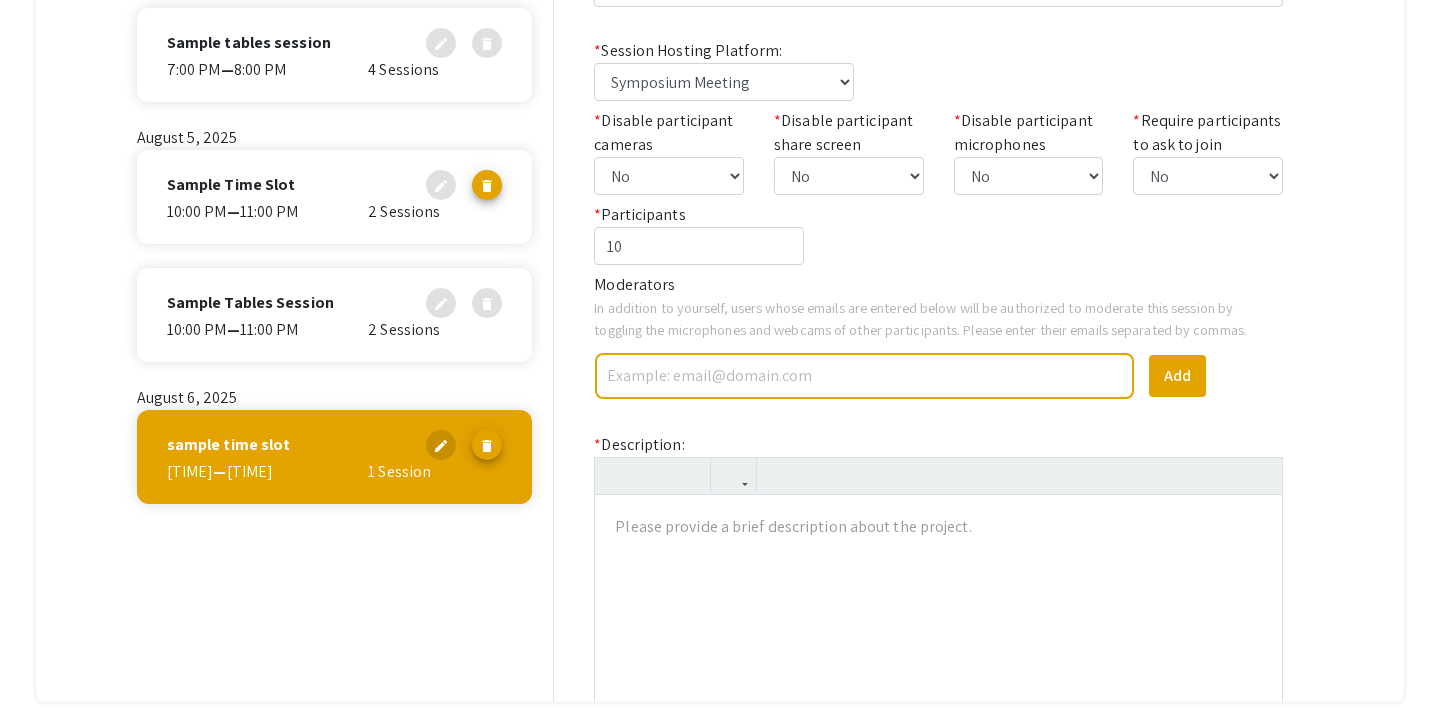 click on "* Participants 10" at bounding box center [938, 238] 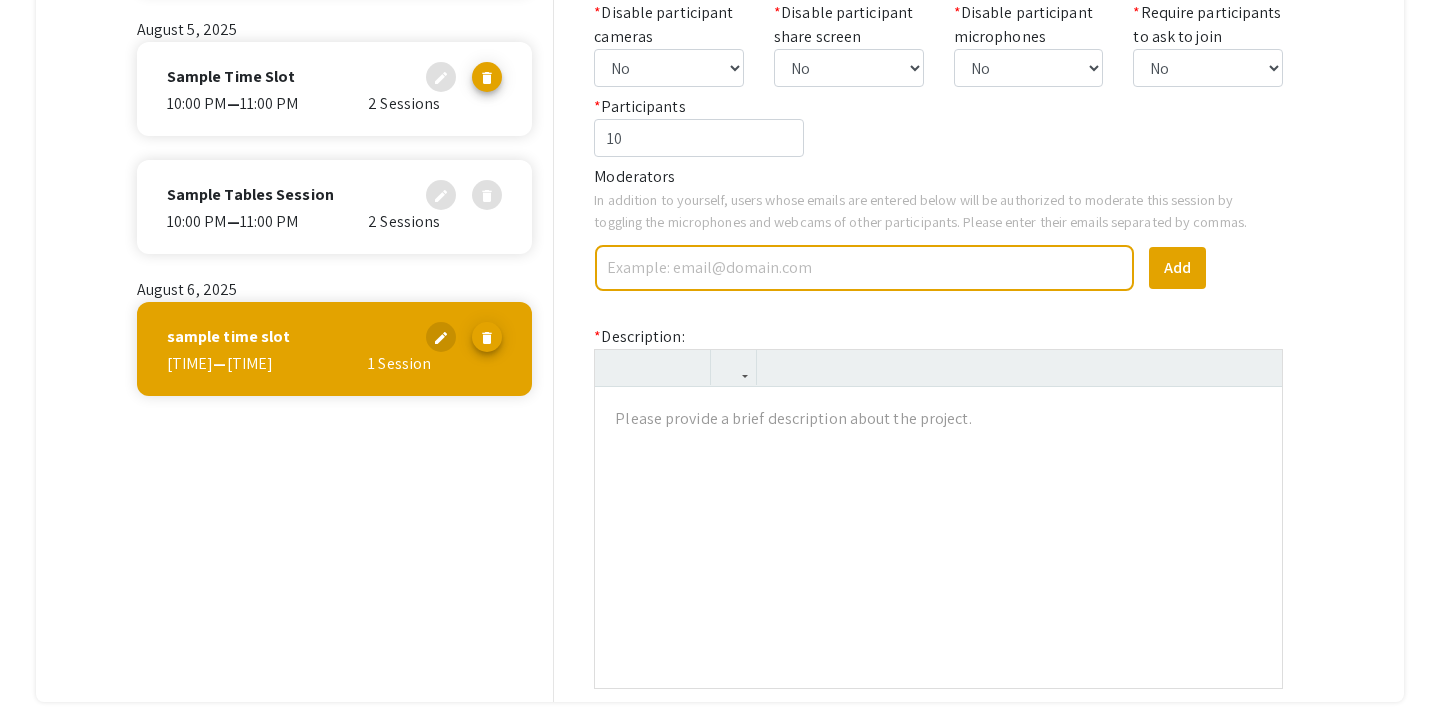 scroll, scrollTop: 446, scrollLeft: 0, axis: vertical 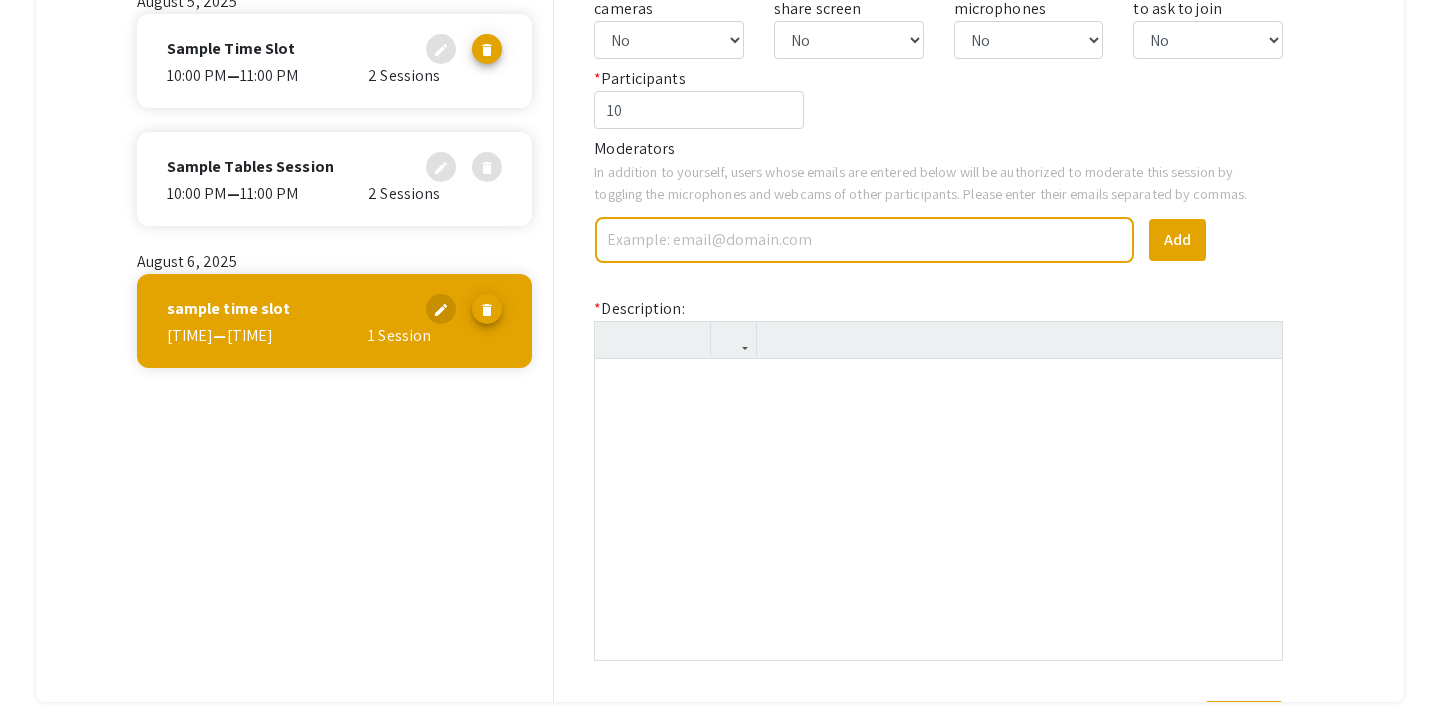 type 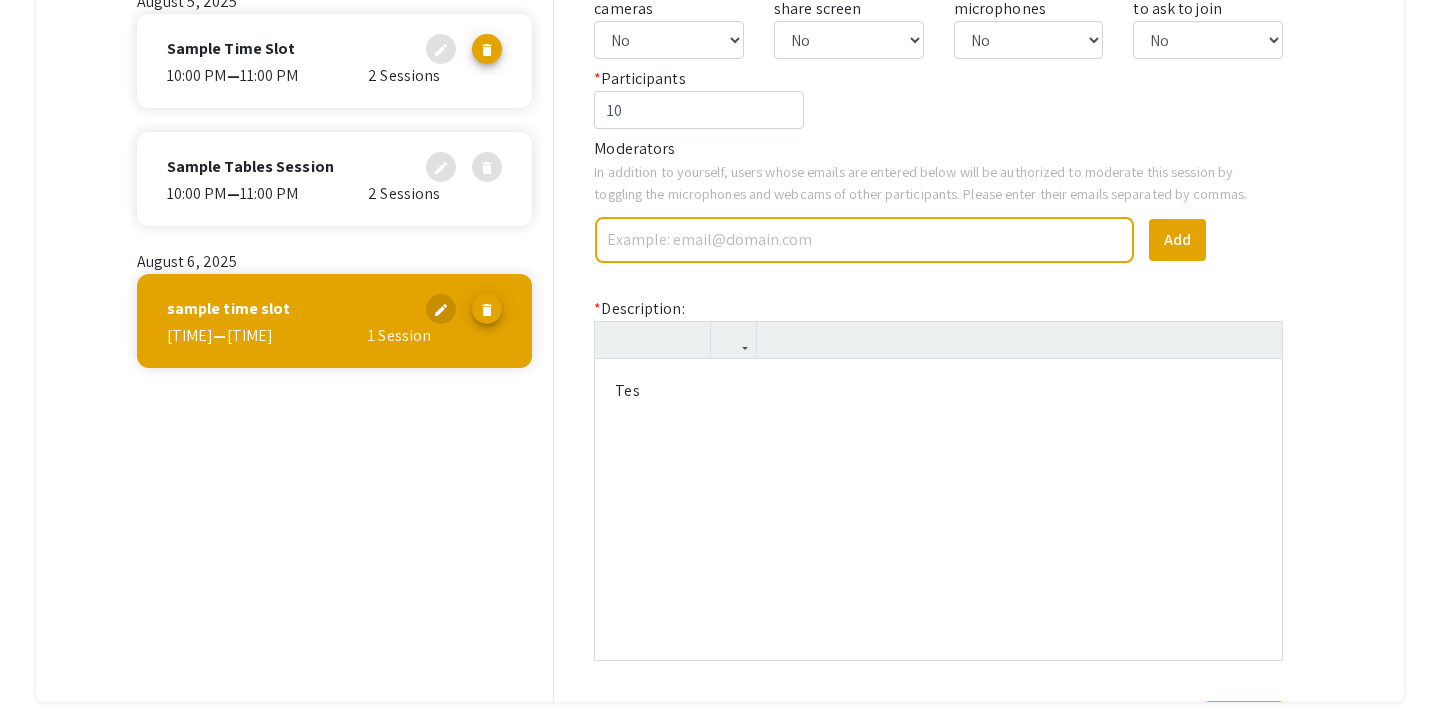 type on "<p>Test</p>" 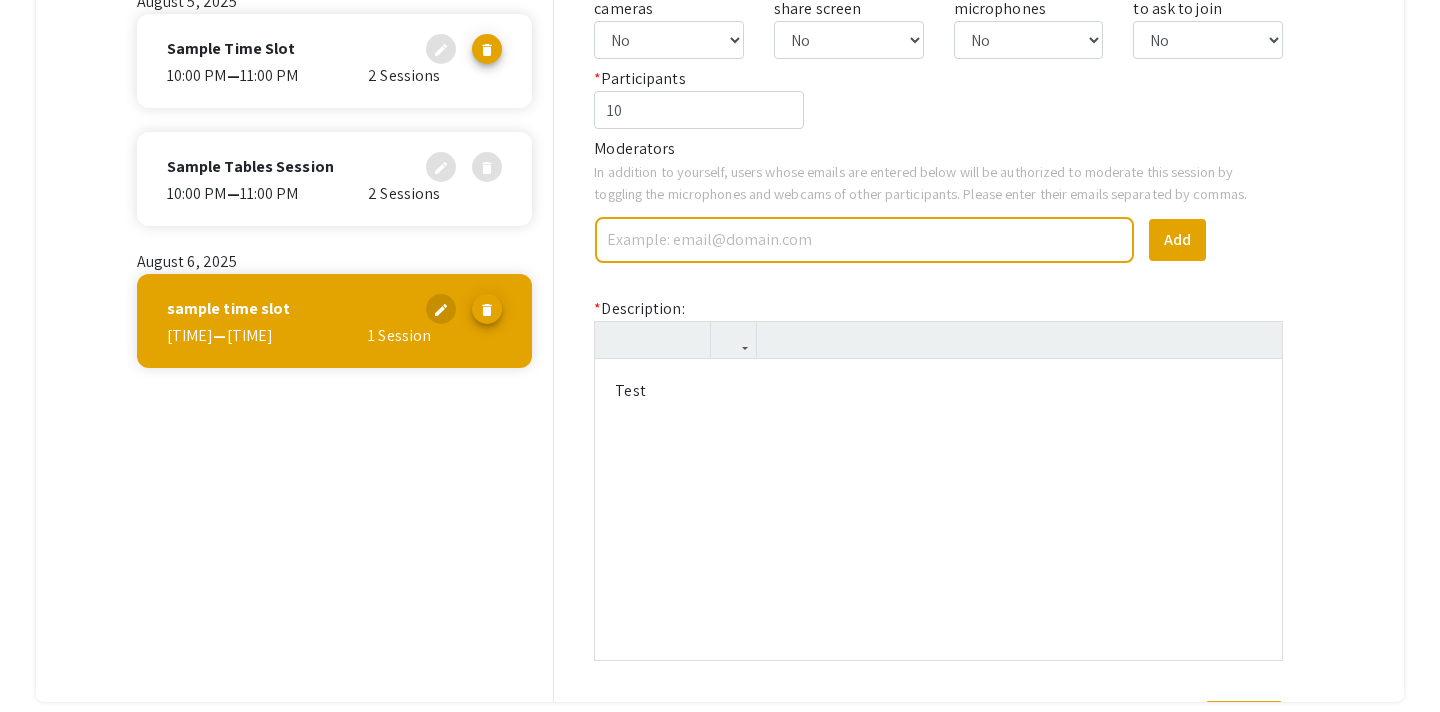 scroll, scrollTop: 790, scrollLeft: 0, axis: vertical 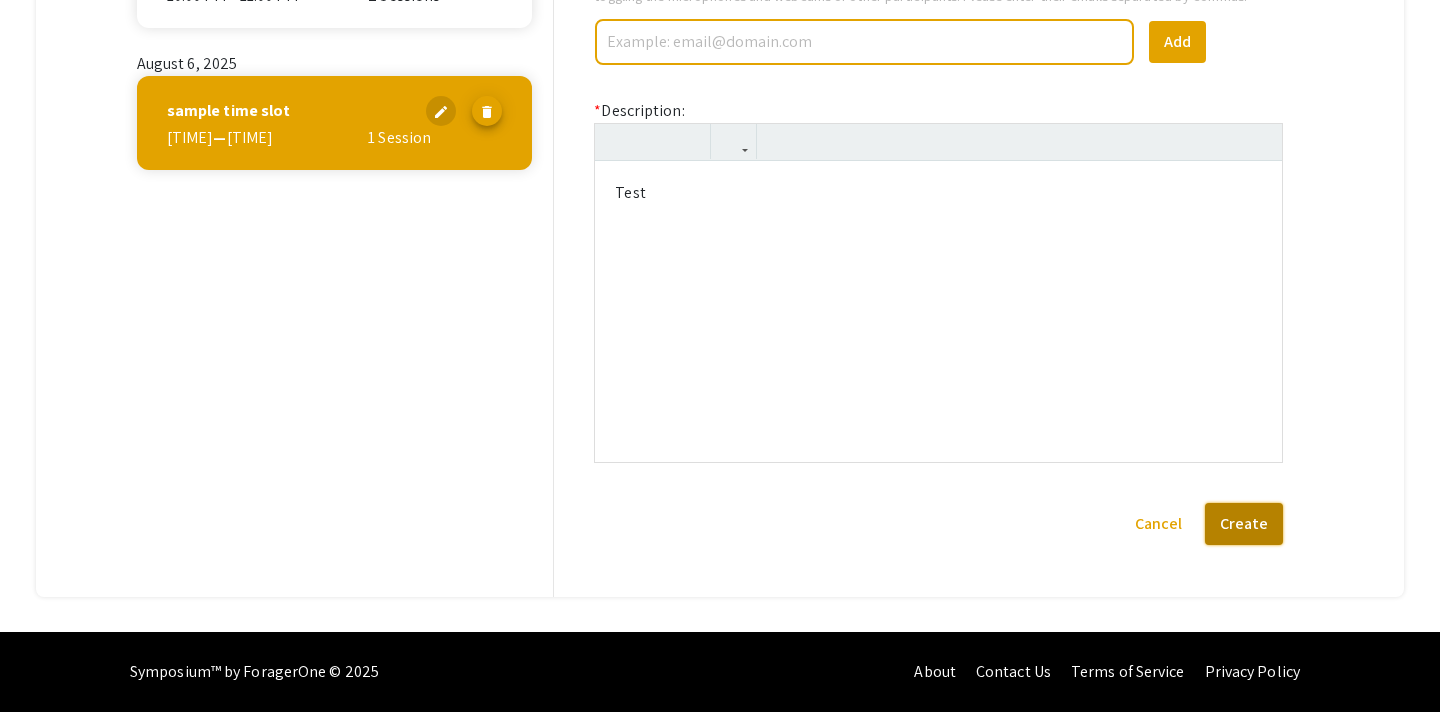 click on "Create" at bounding box center [1244, 524] 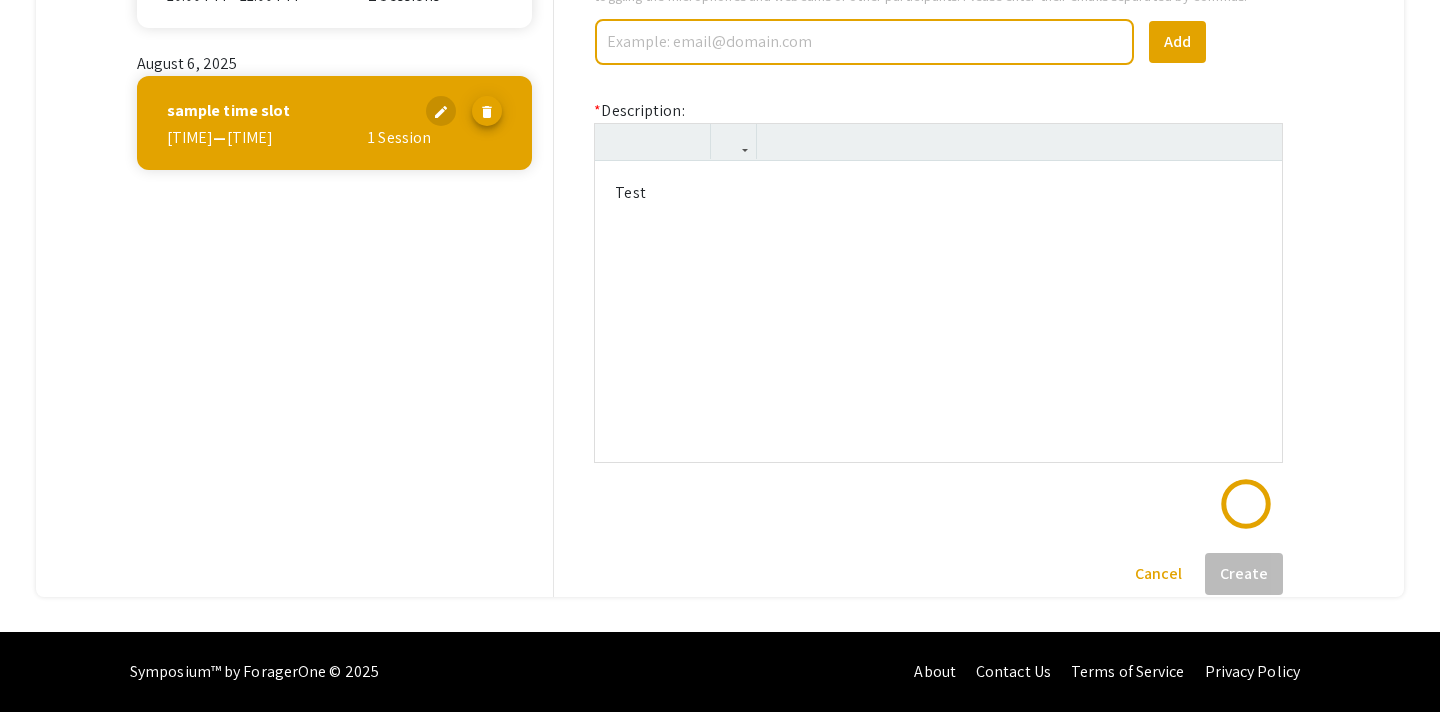 scroll, scrollTop: 0, scrollLeft: 0, axis: both 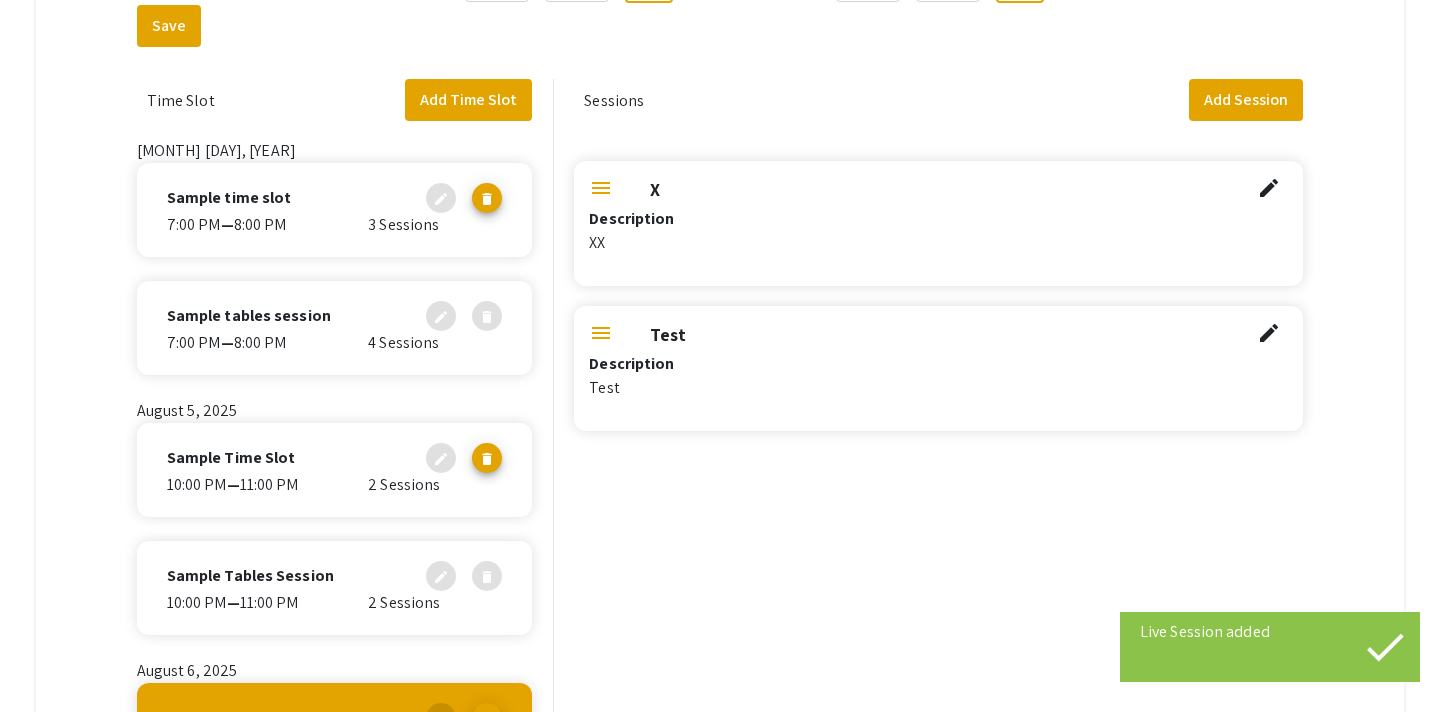 click on "menu" at bounding box center [601, 333] 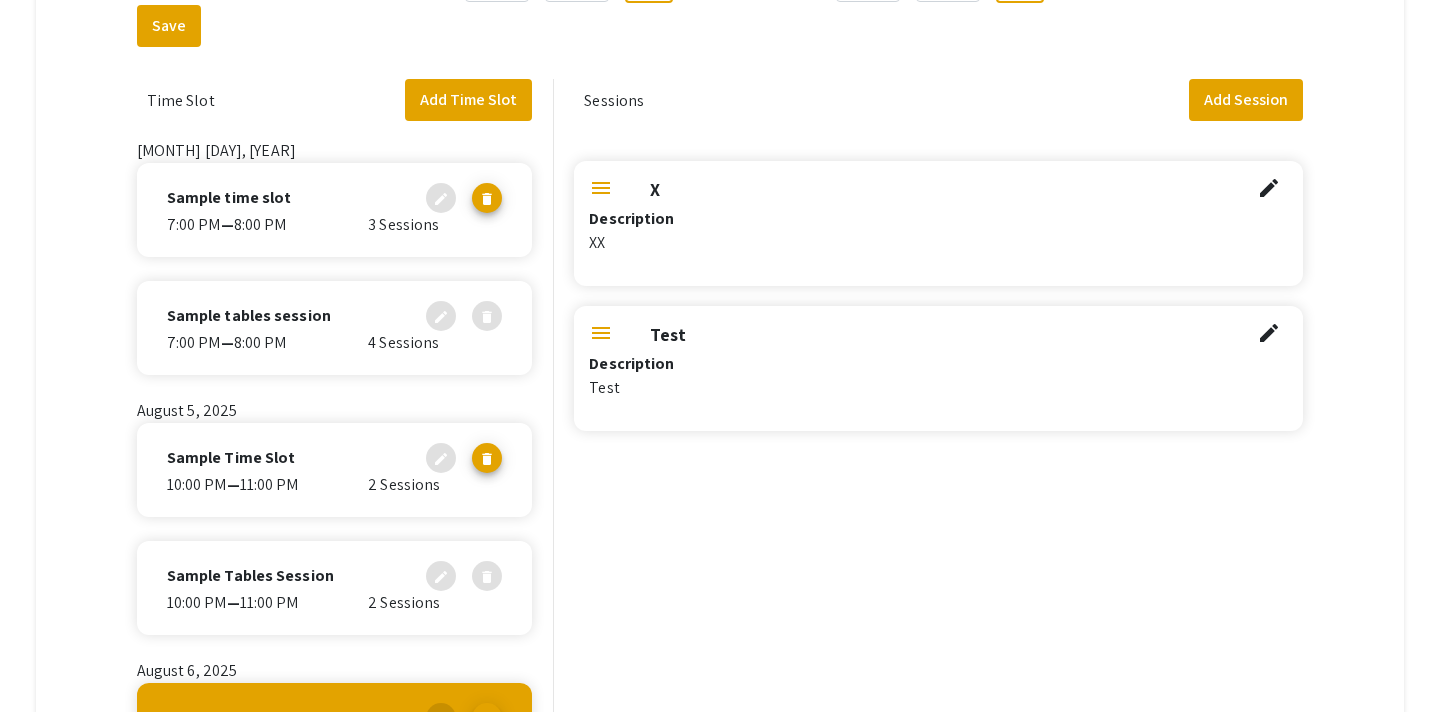 click on "menu" at bounding box center [601, 188] 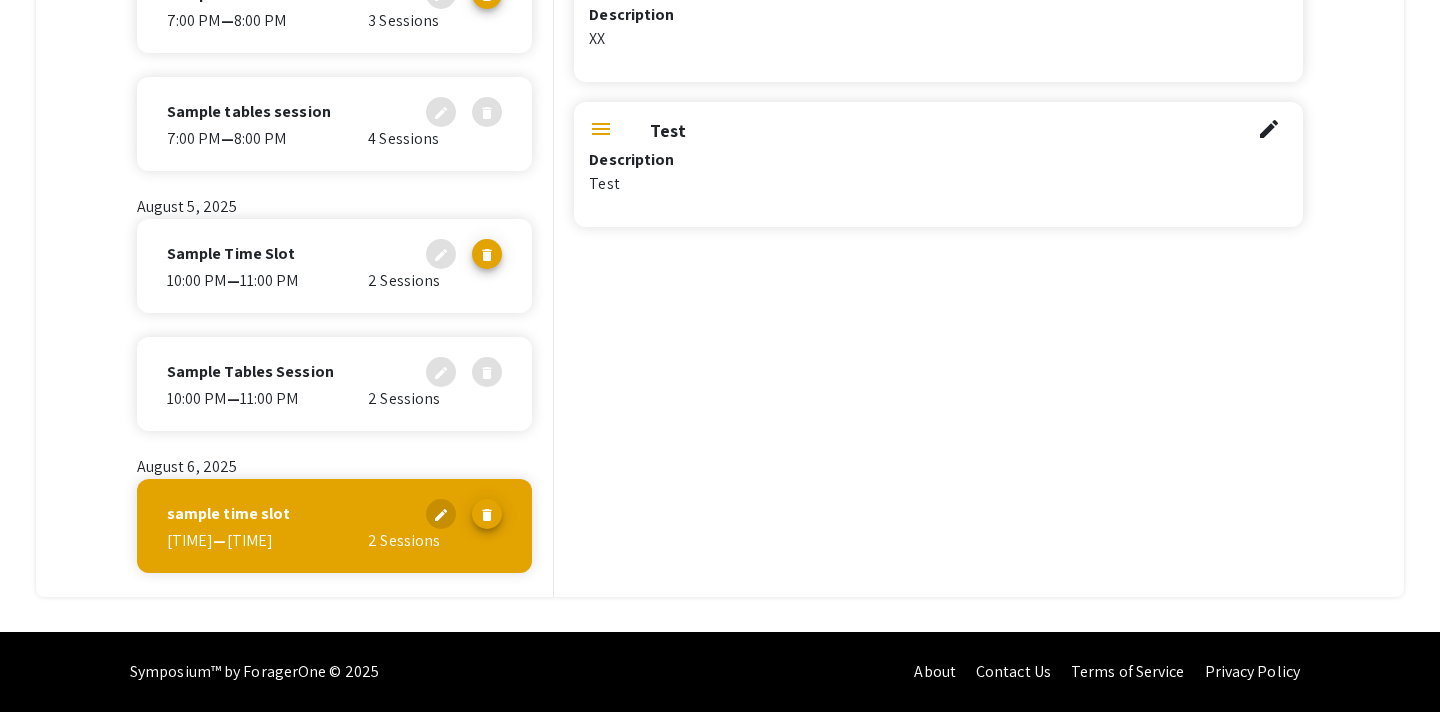 scroll, scrollTop: 0, scrollLeft: 0, axis: both 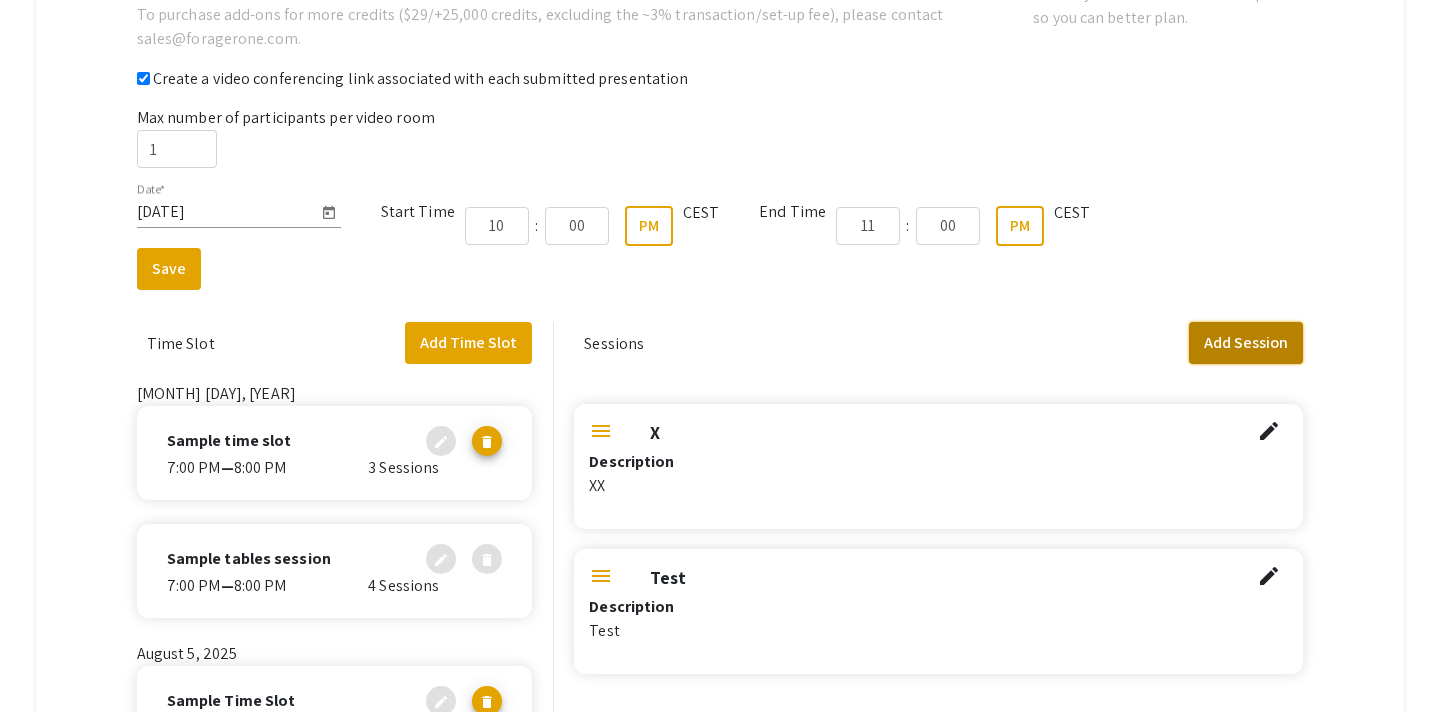 click on "Add Session" 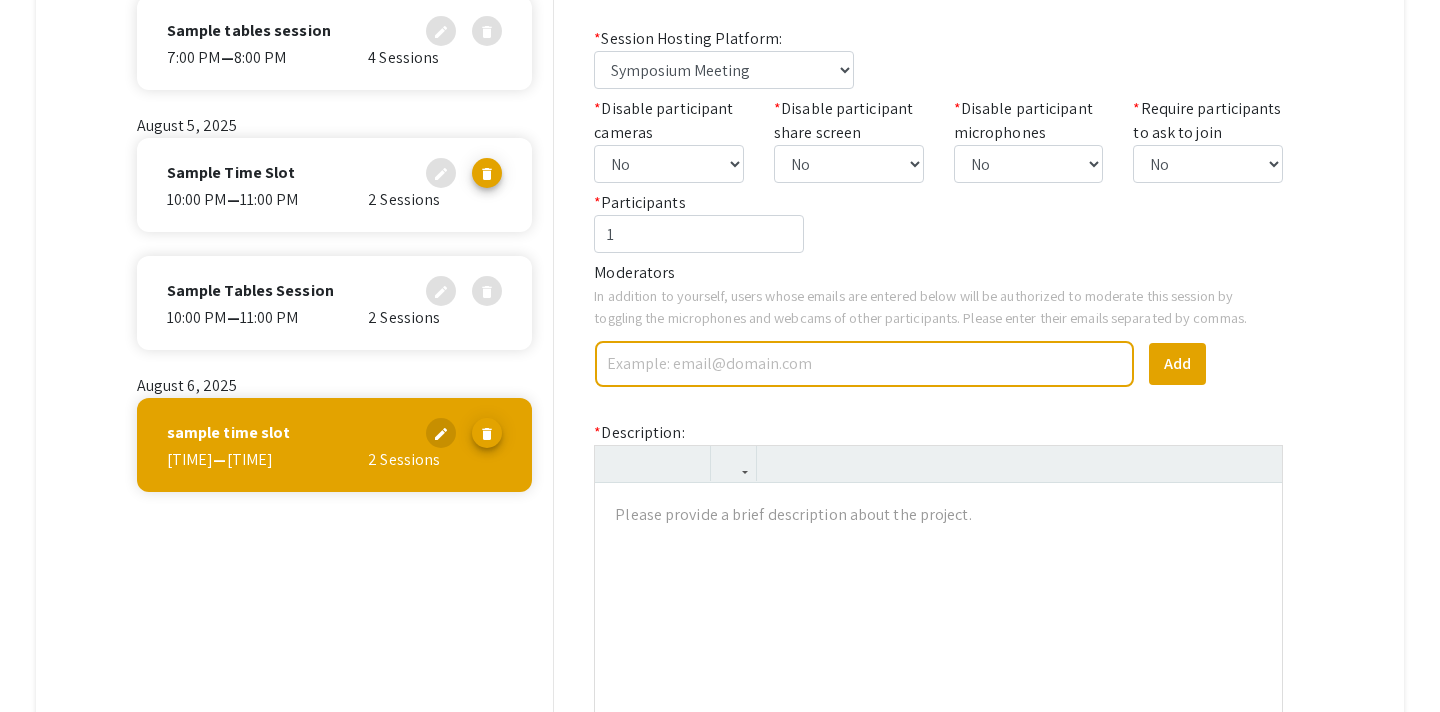 scroll, scrollTop: 539, scrollLeft: 0, axis: vertical 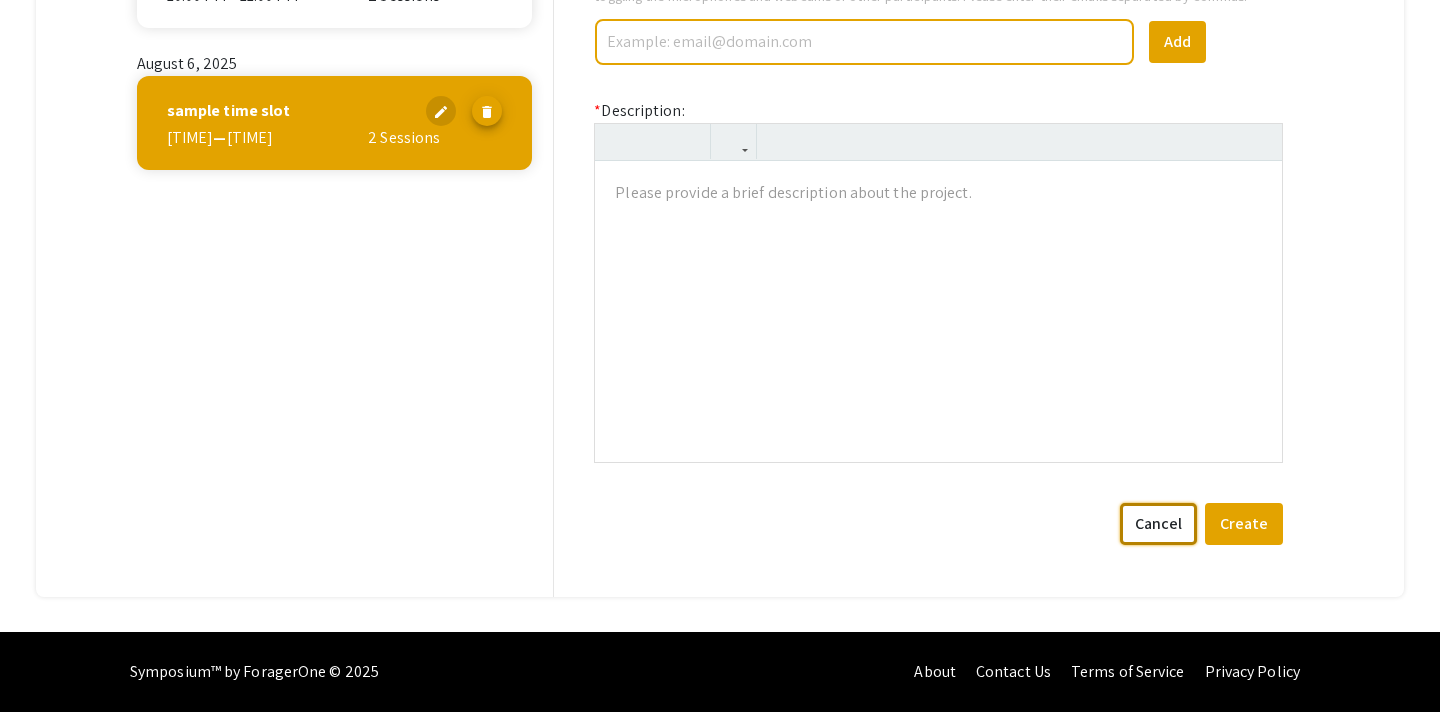 click on "Cancel" at bounding box center [1158, 524] 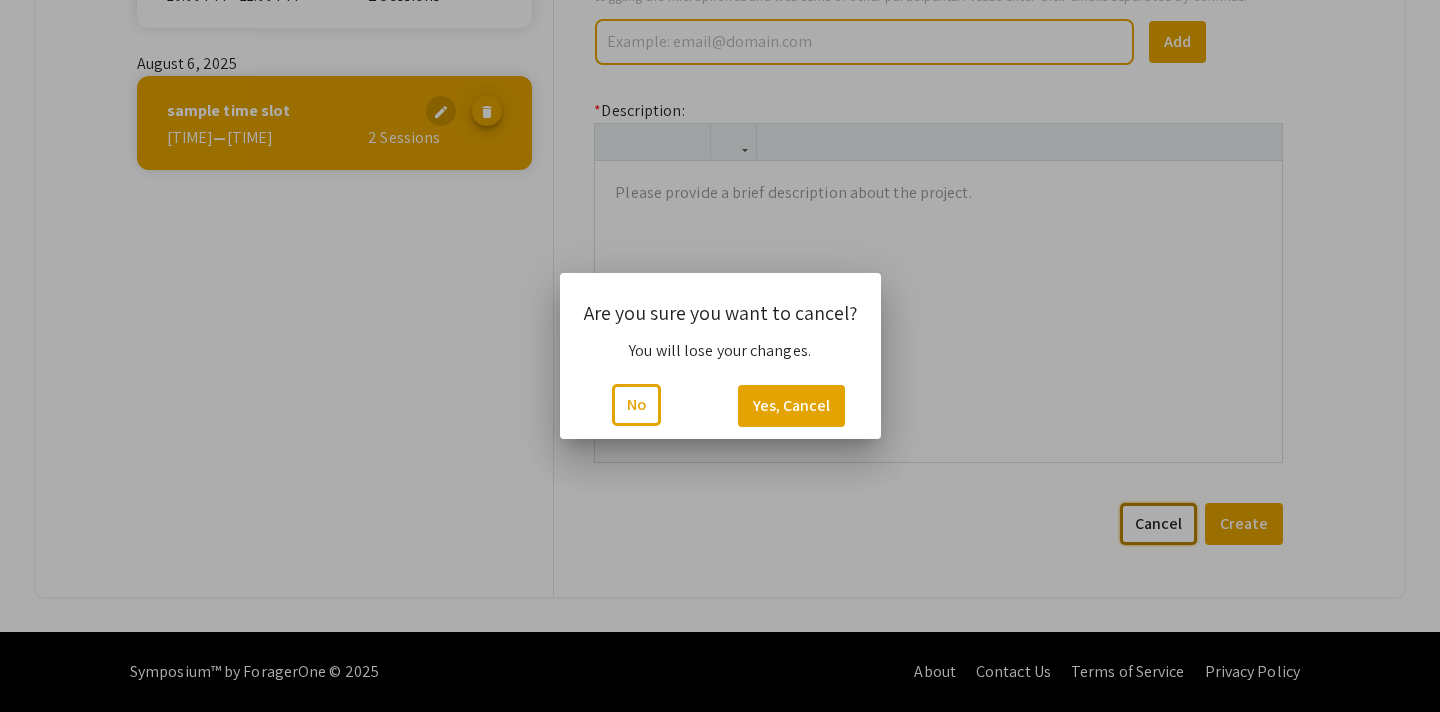 scroll, scrollTop: 0, scrollLeft: 0, axis: both 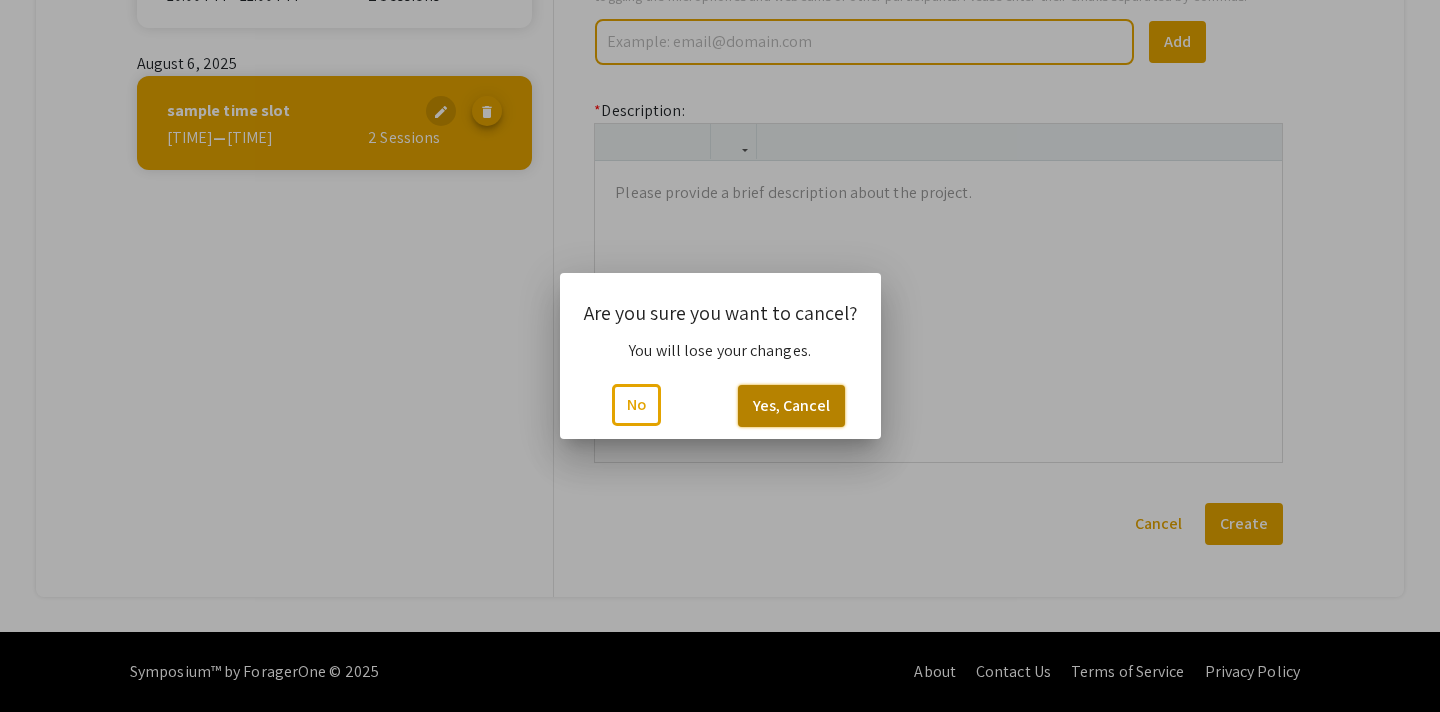 click on "Yes, Cancel" 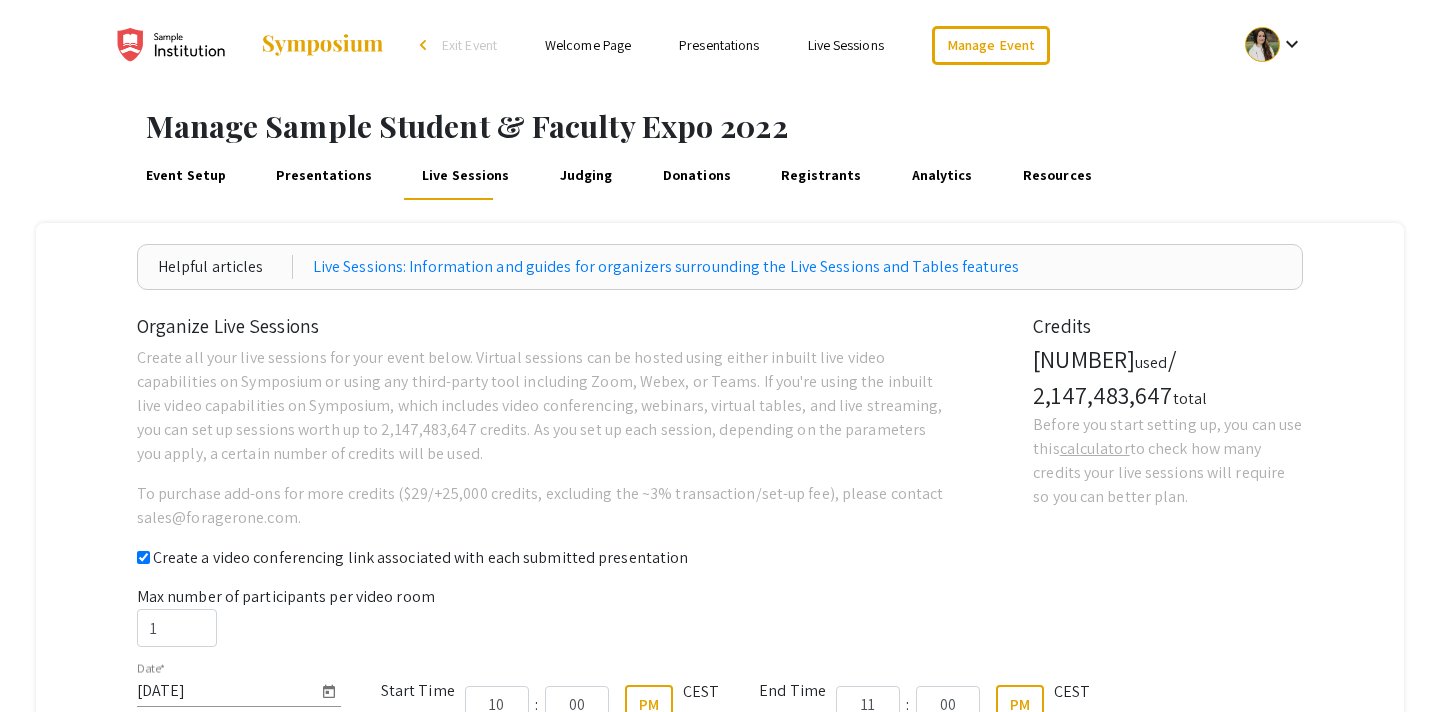 scroll, scrollTop: 790, scrollLeft: 0, axis: vertical 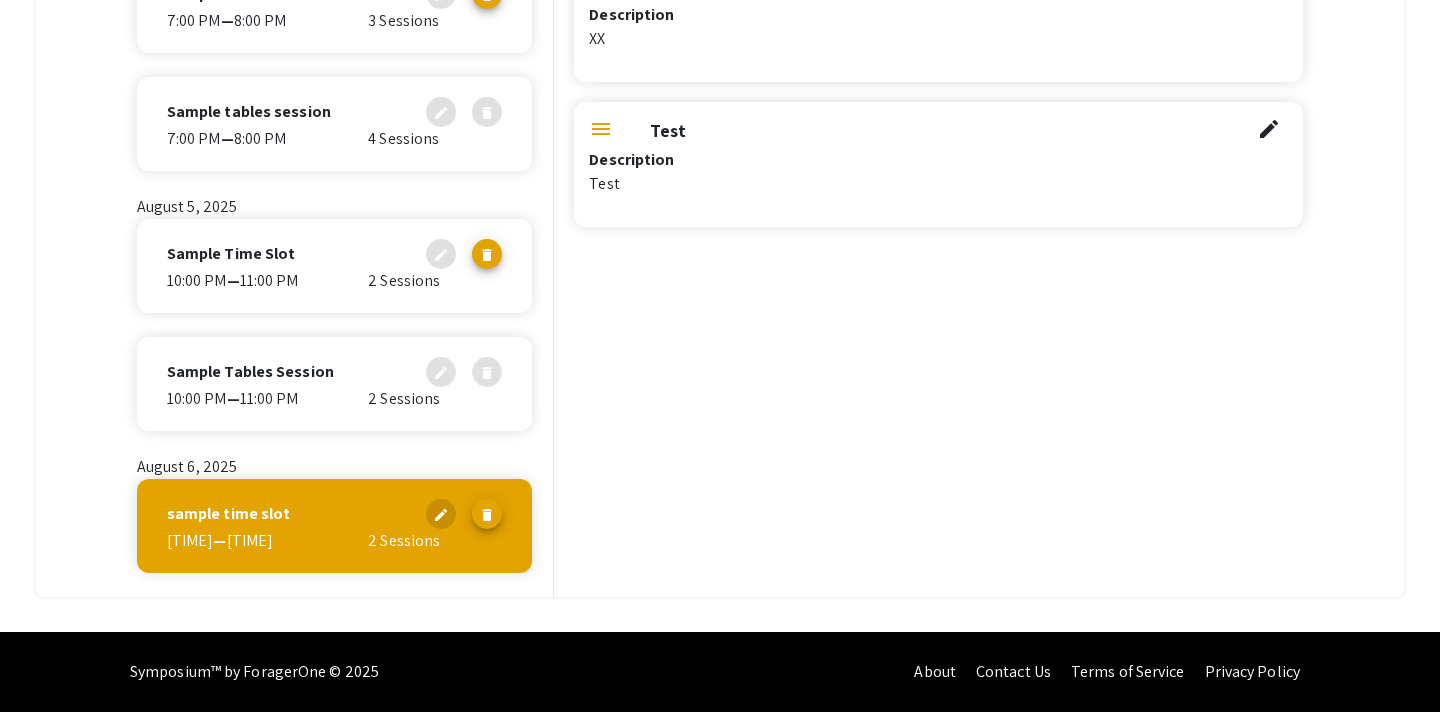 click on "[TIME]  —  [TIME]" 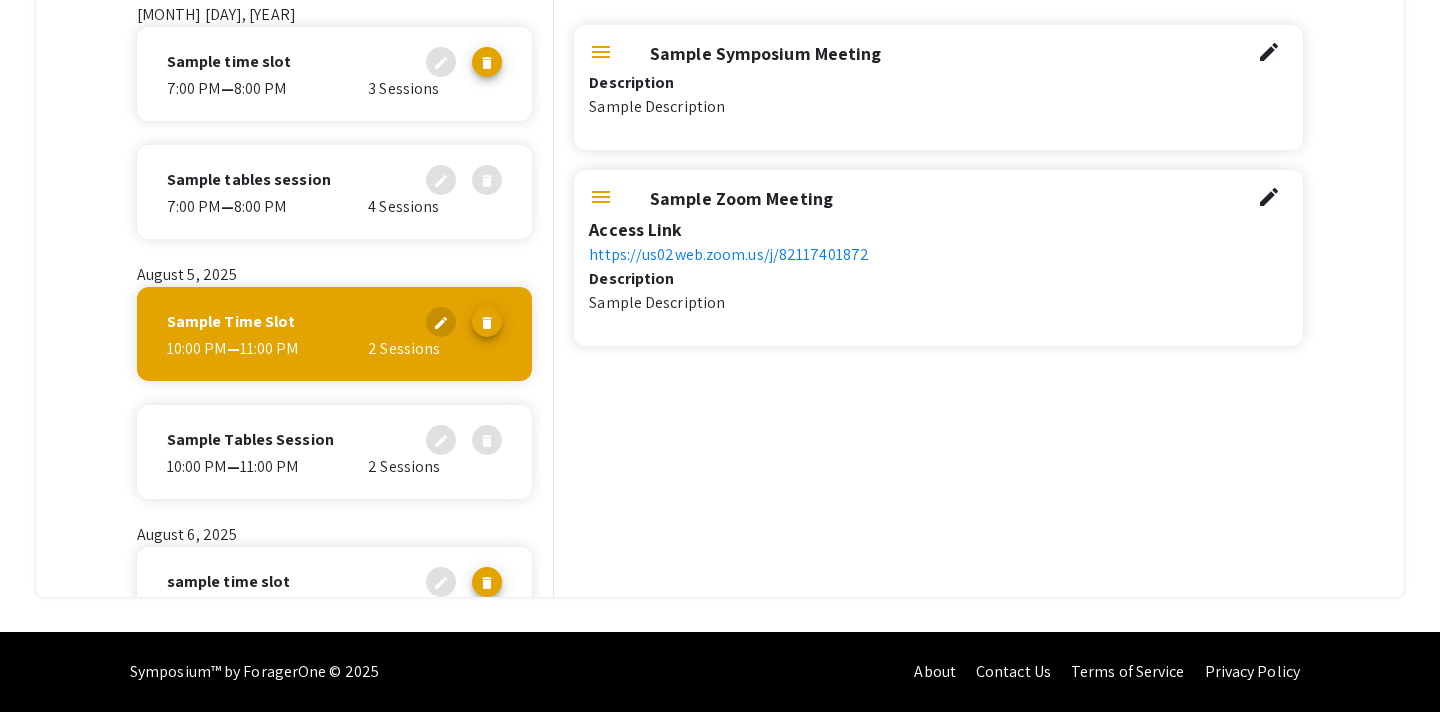 scroll, scrollTop: 136, scrollLeft: 0, axis: vertical 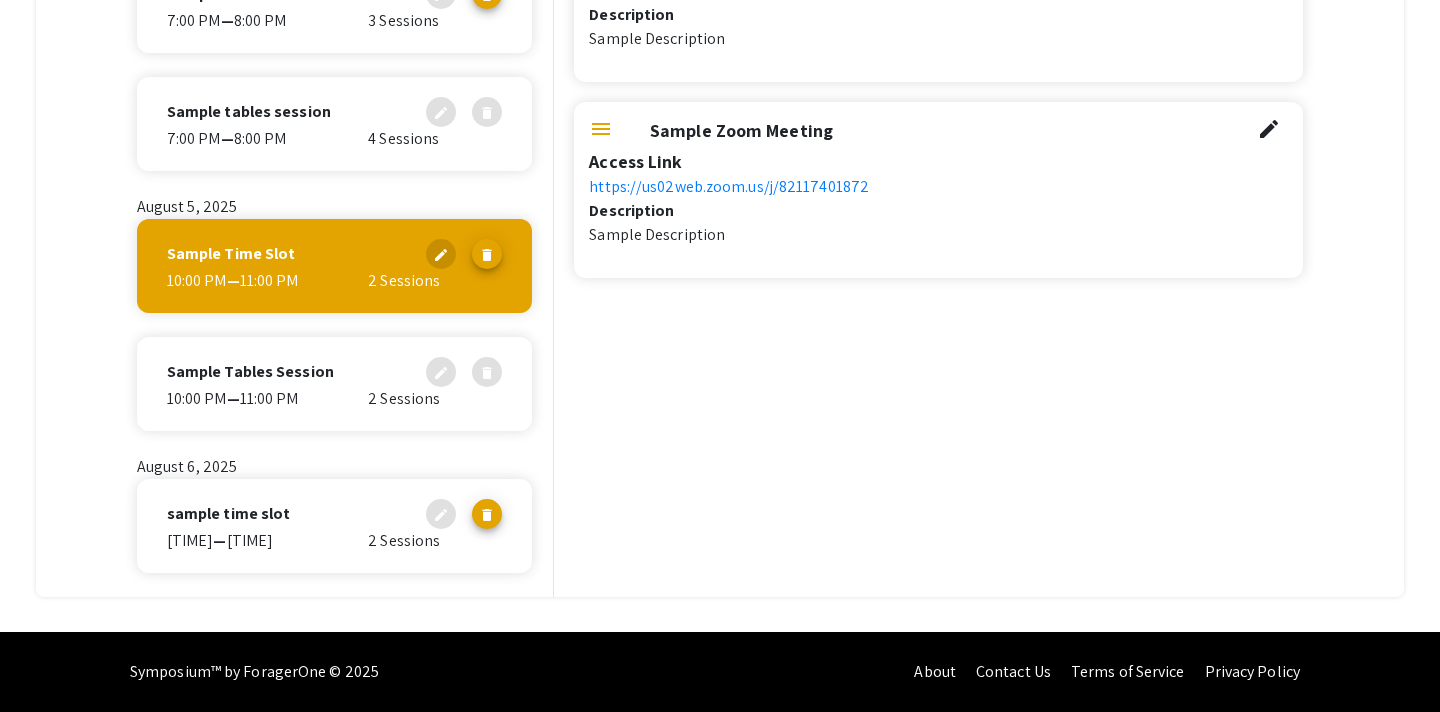 click on "sample time slot edit delete" 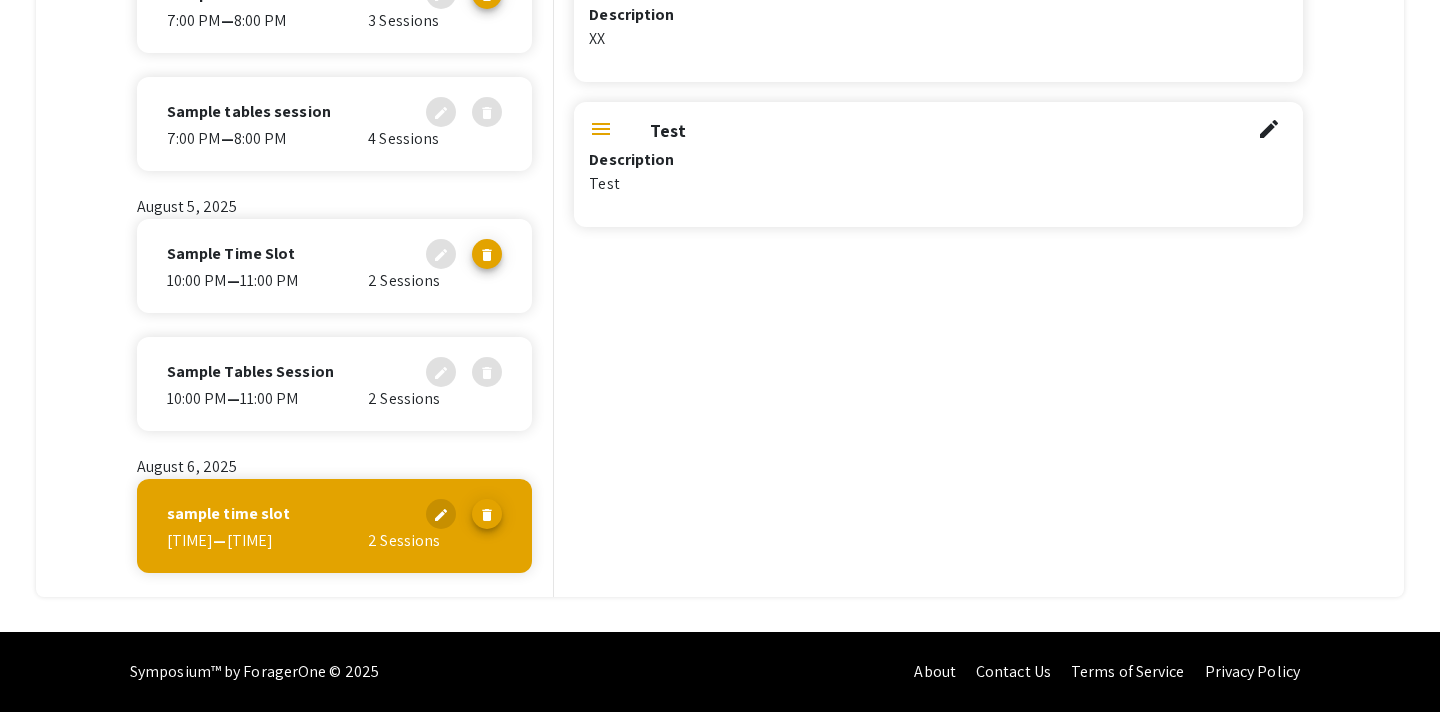 scroll, scrollTop: 0, scrollLeft: 0, axis: both 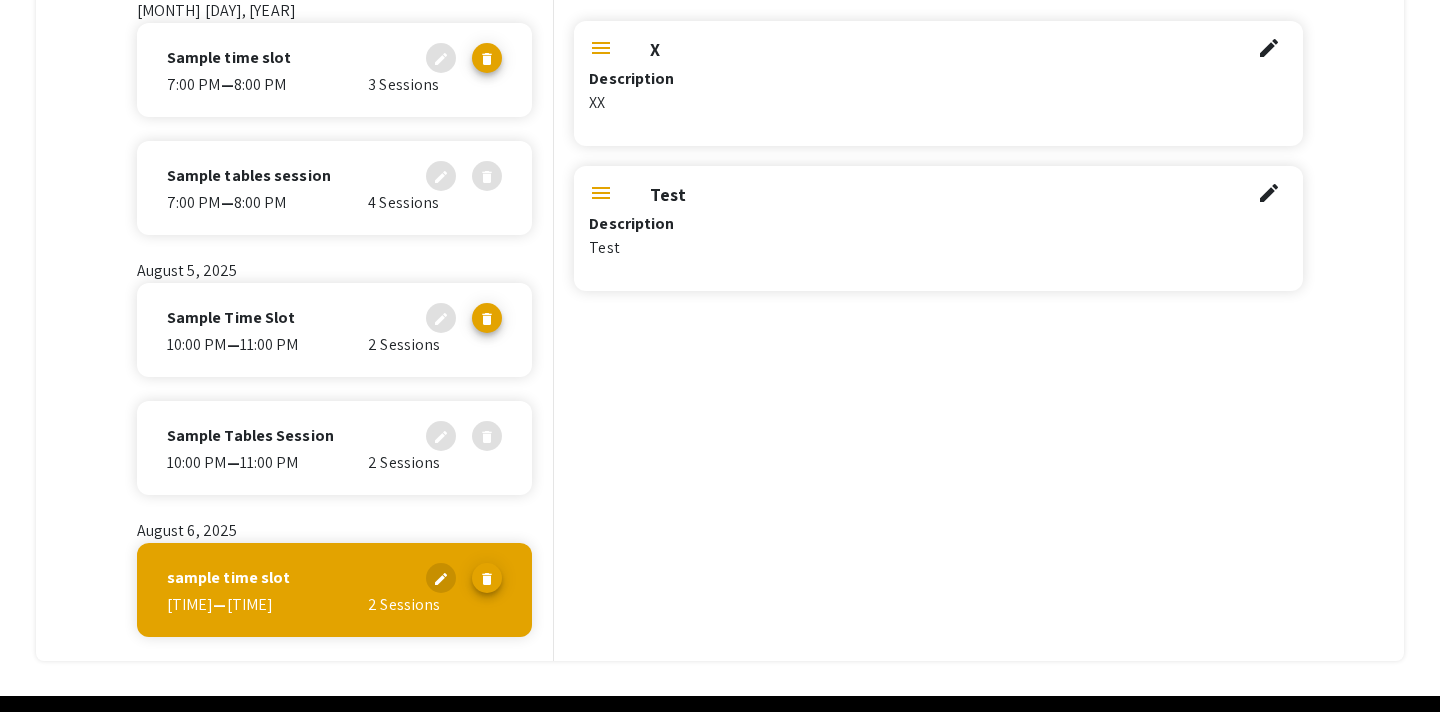 click on "[TIME]  —  [TIME]" 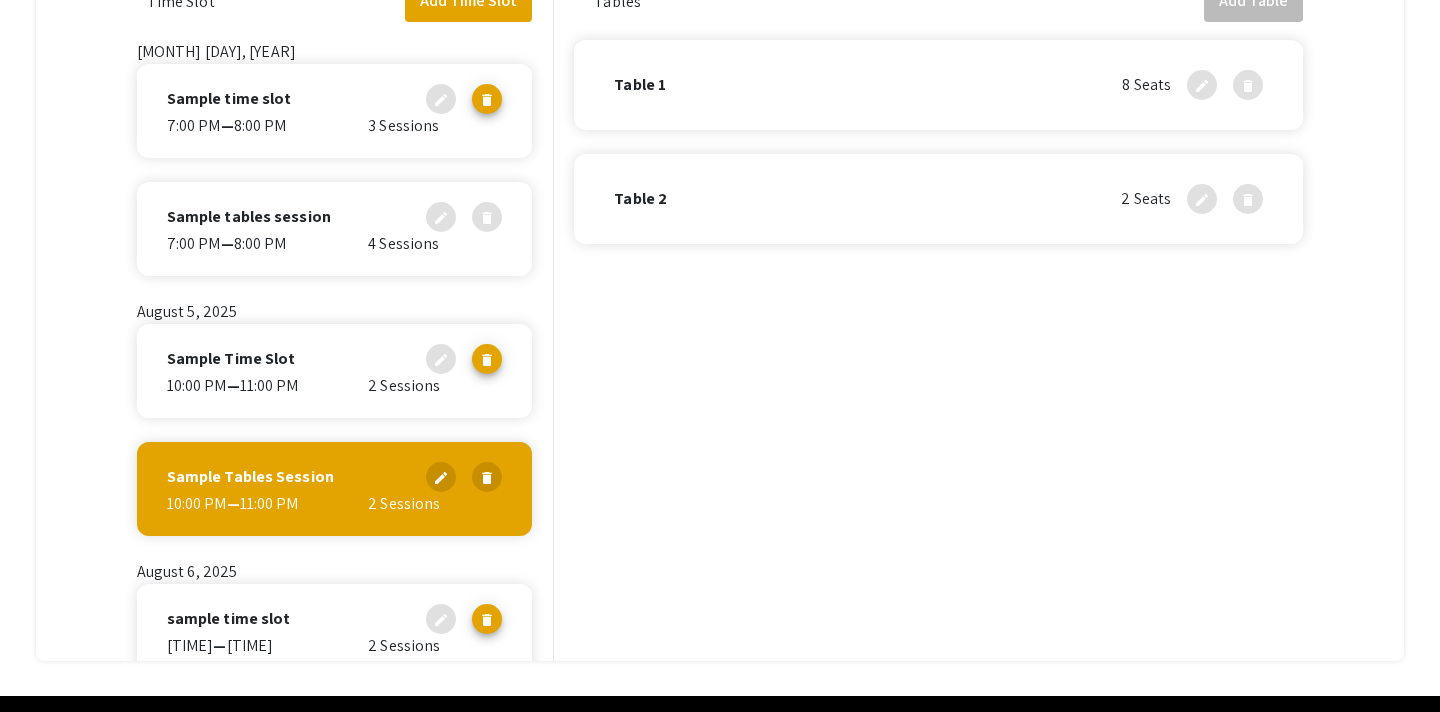 click on "[TIME]  —  [TIME]" 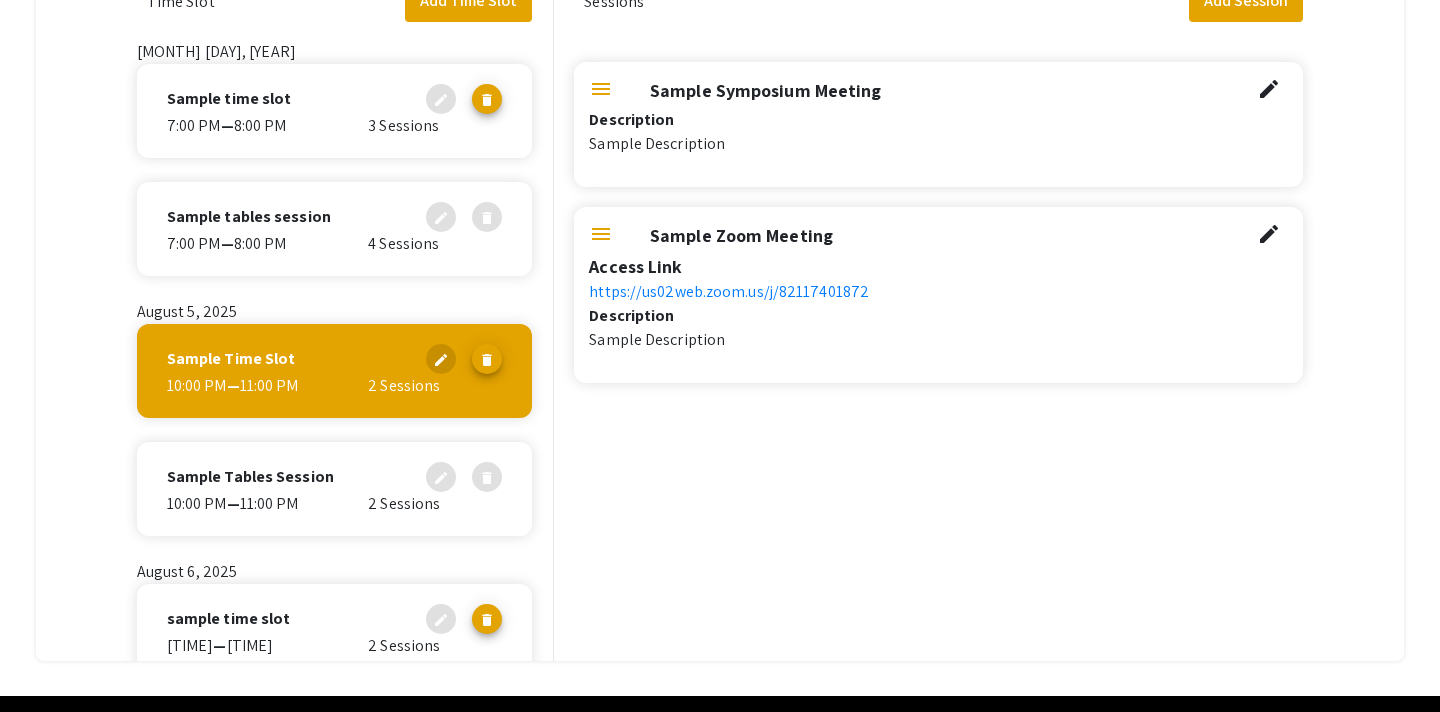 click on "menu" at bounding box center (601, 89) 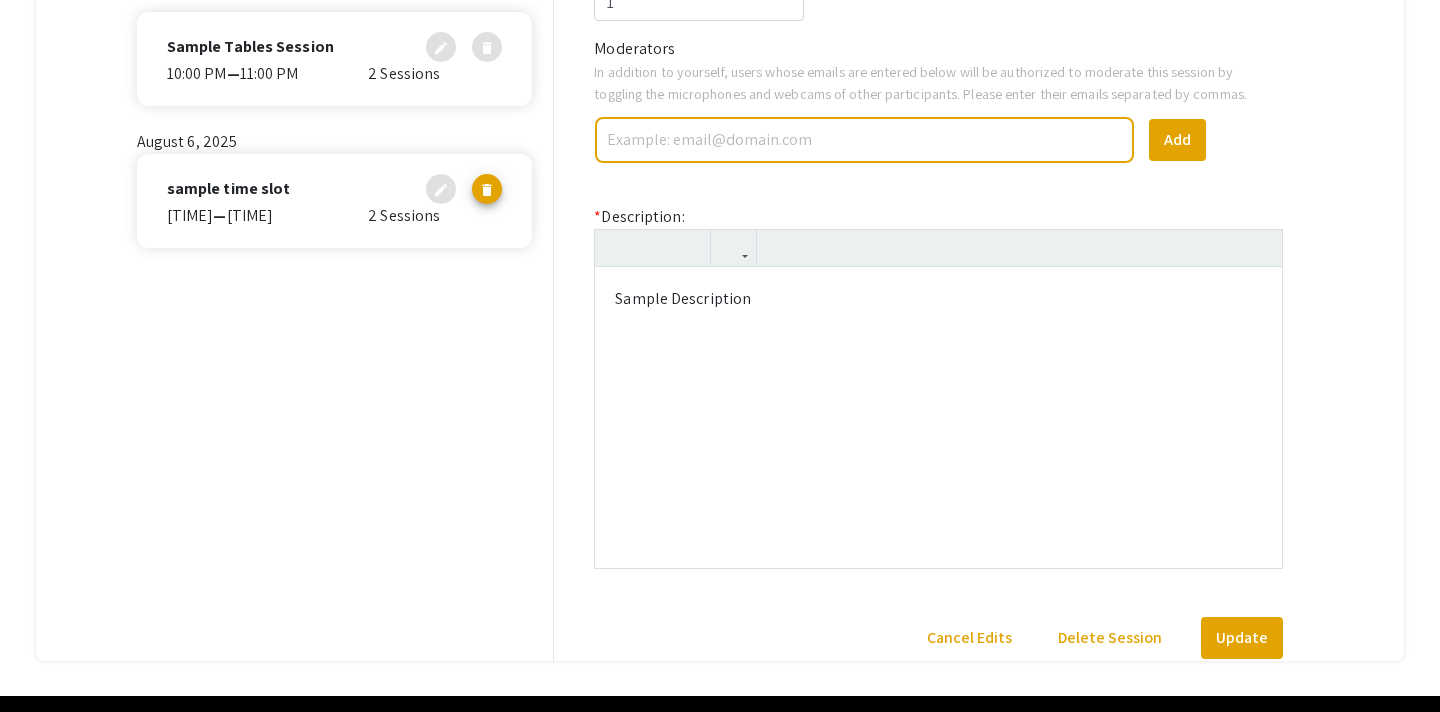 scroll, scrollTop: 575, scrollLeft: 0, axis: vertical 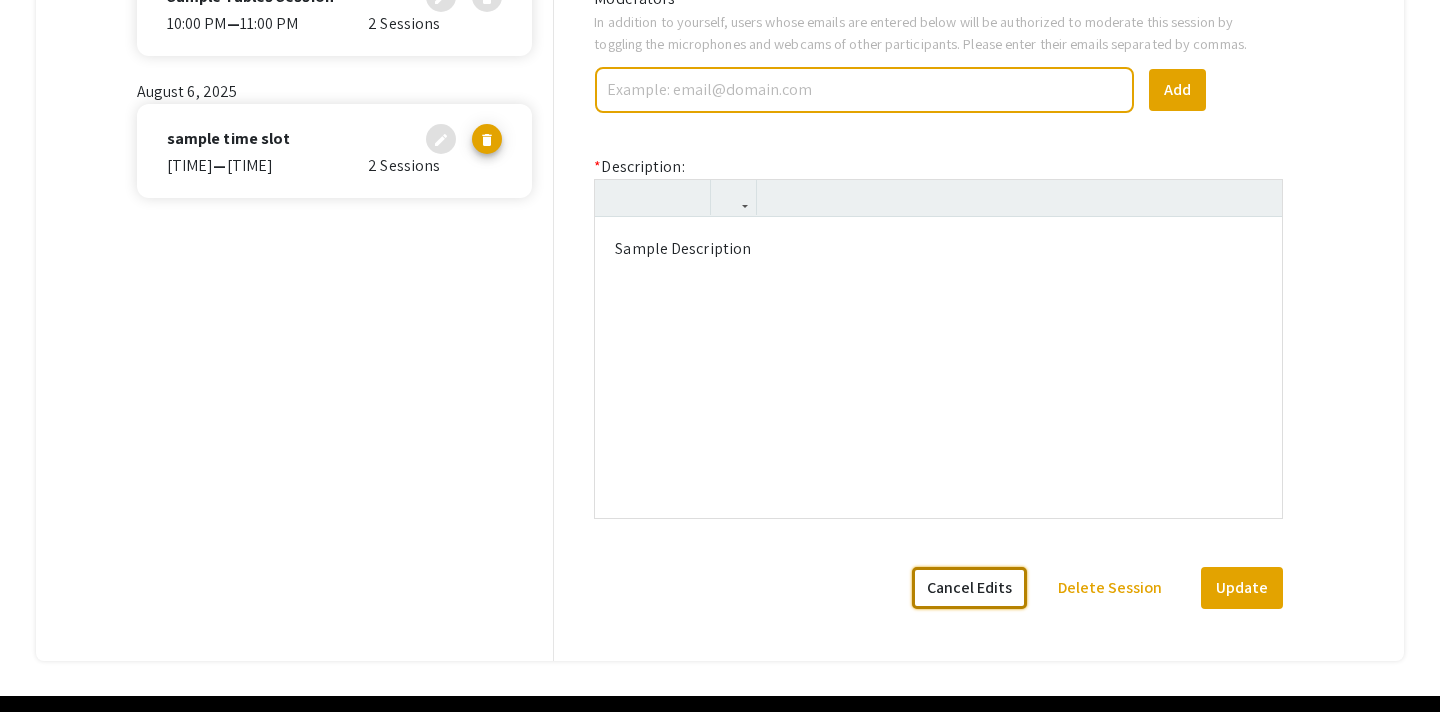 click on "Cancel Edits" 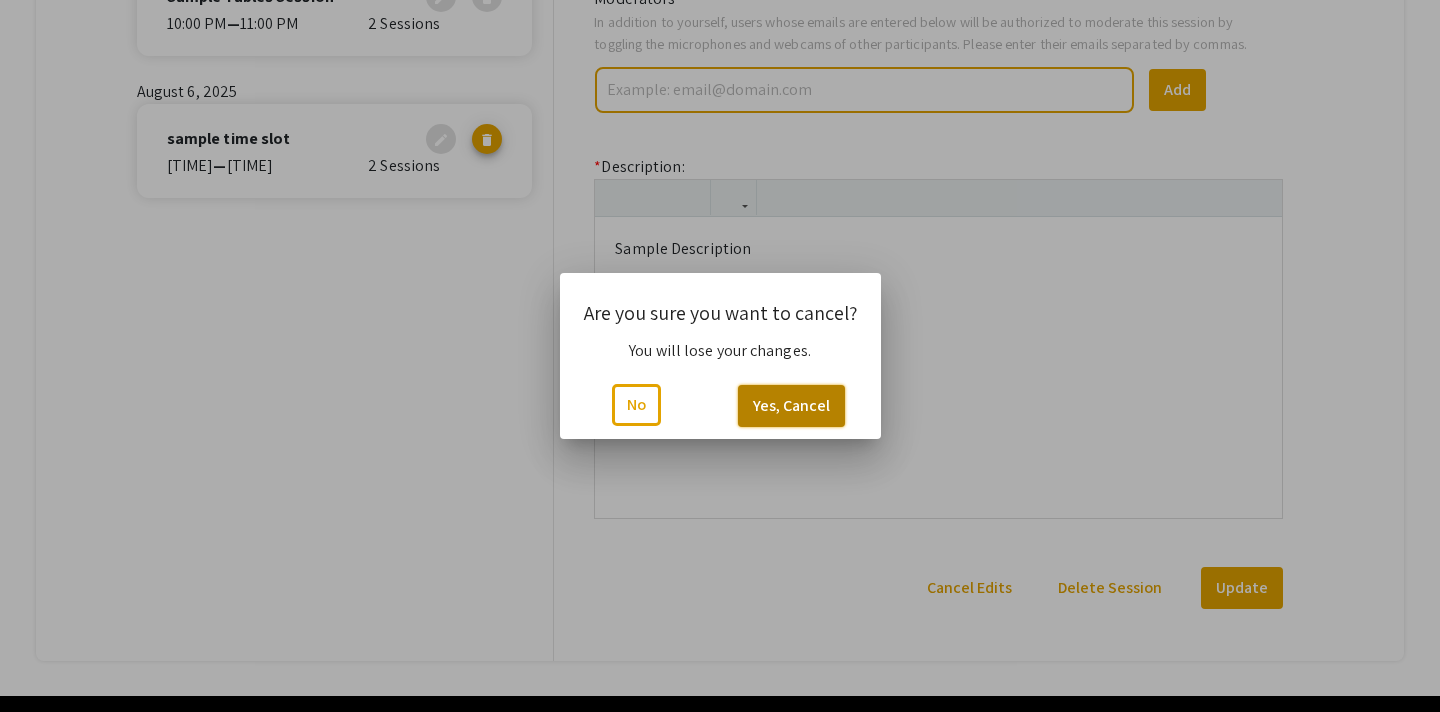 click on "Yes, Cancel" 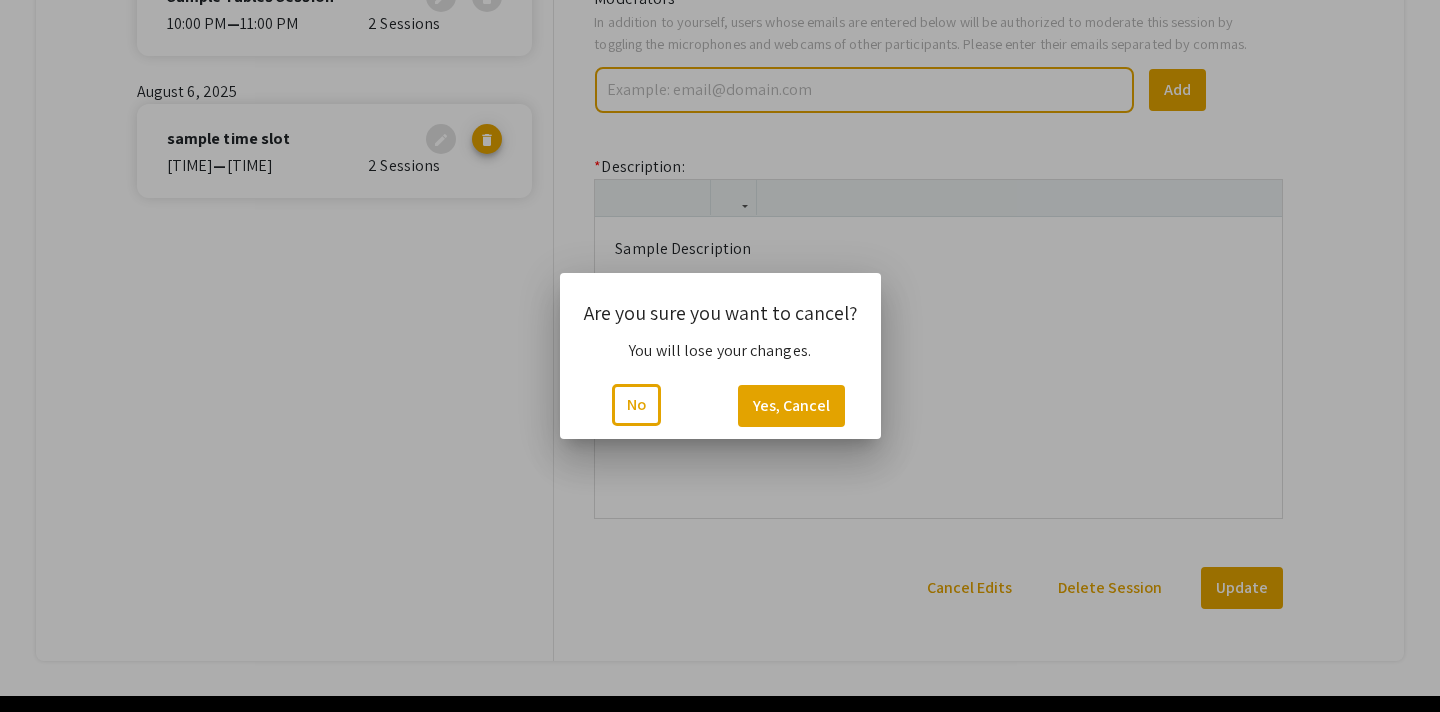 scroll, scrollTop: 790, scrollLeft: 0, axis: vertical 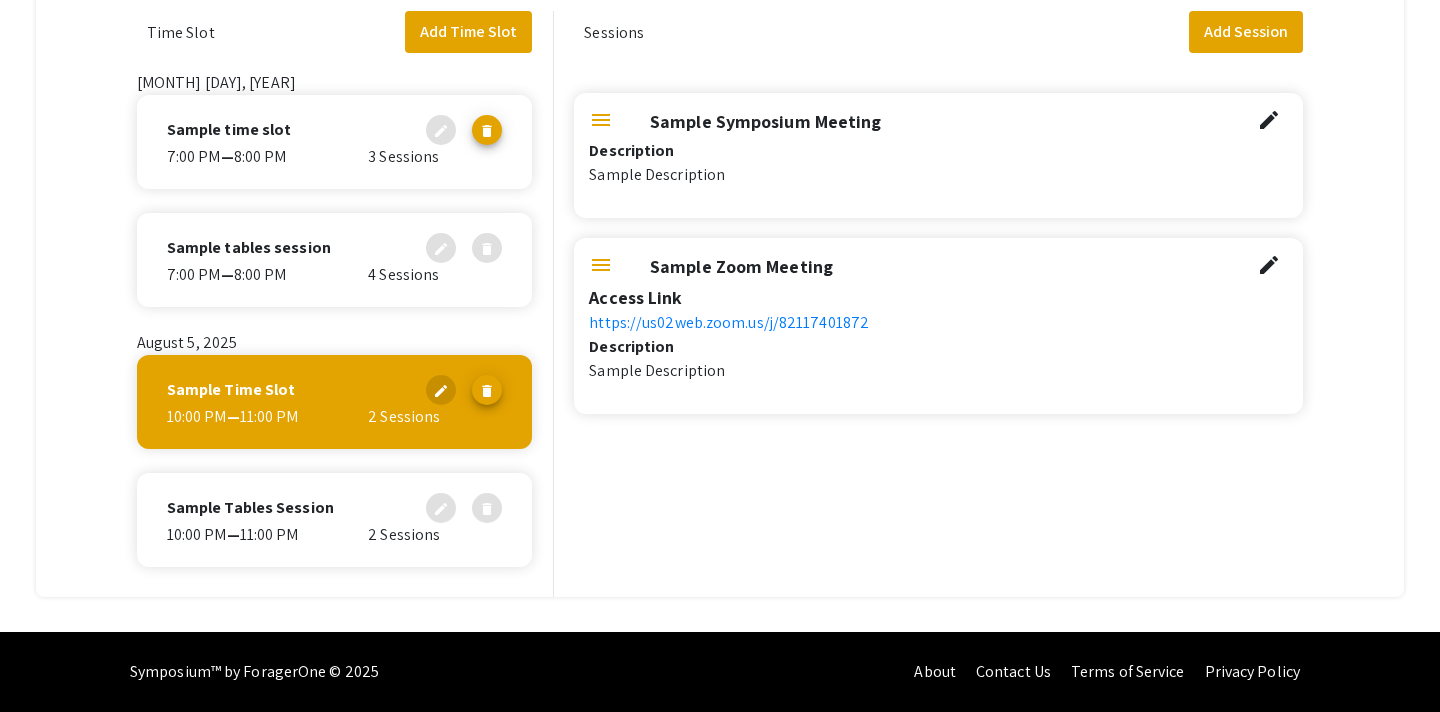 click on "edit" at bounding box center [1269, 265] 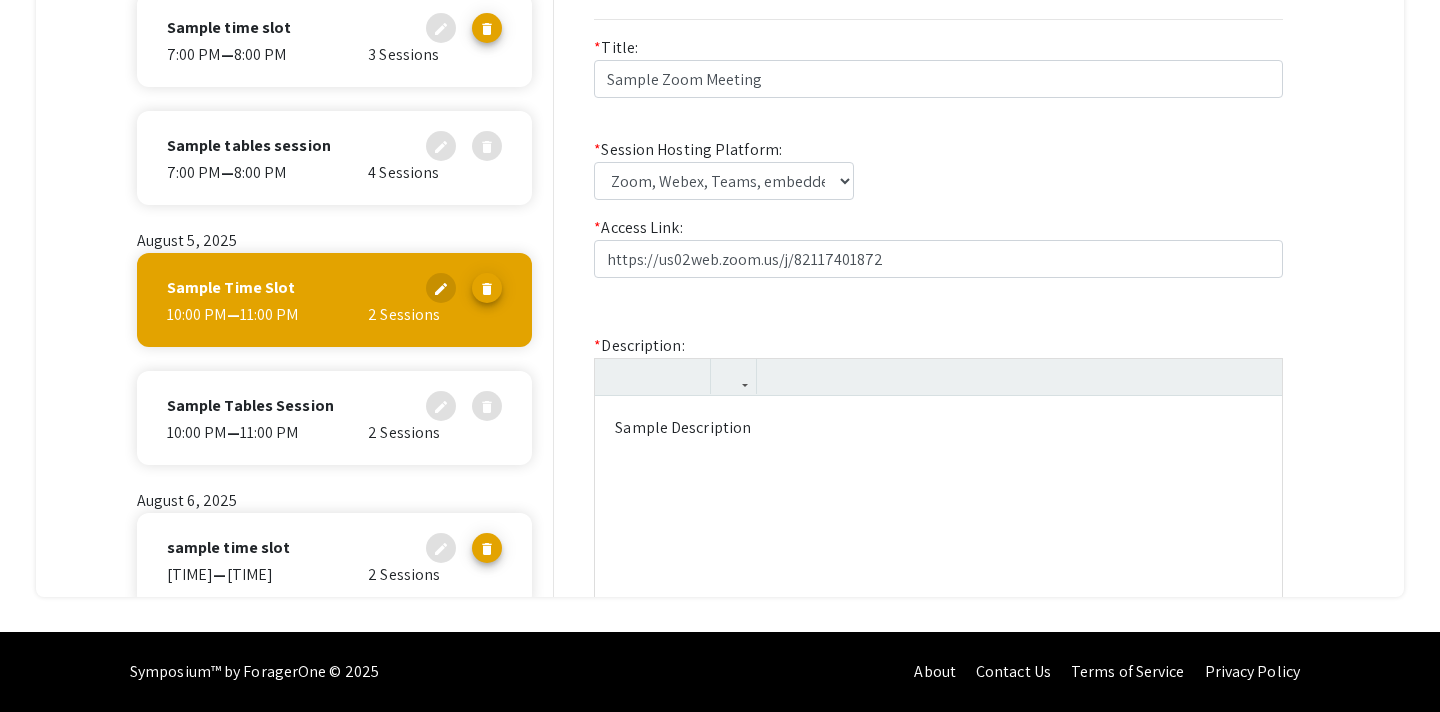 scroll, scrollTop: 104, scrollLeft: 0, axis: vertical 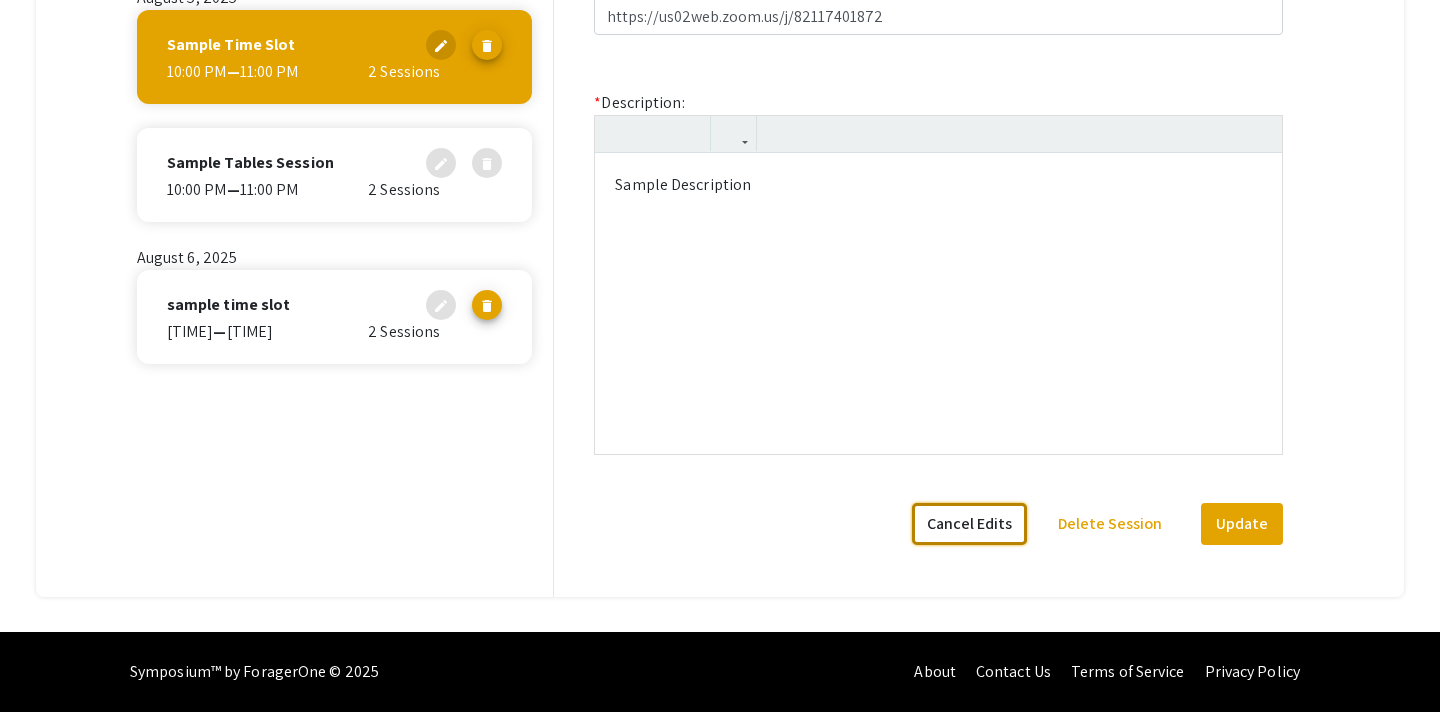 click on "Cancel Edits" 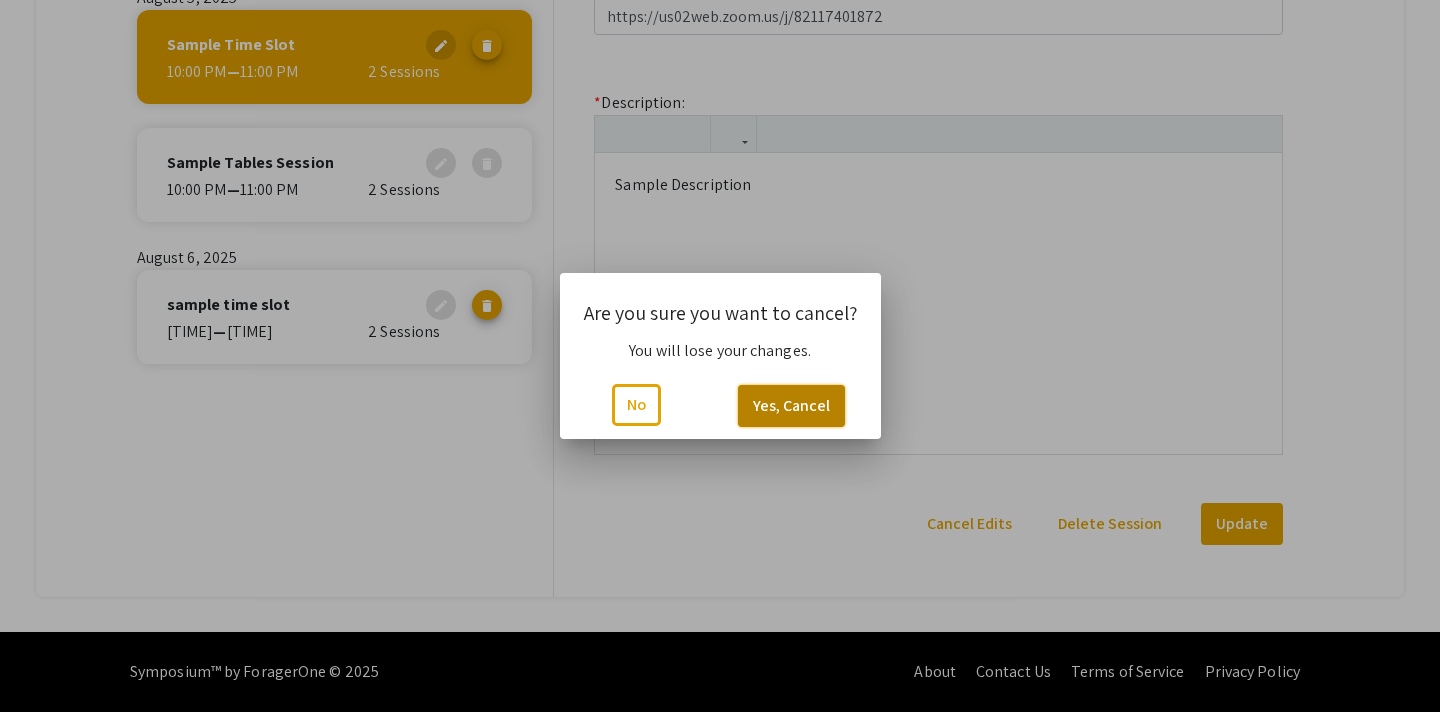 click on "Yes, Cancel" 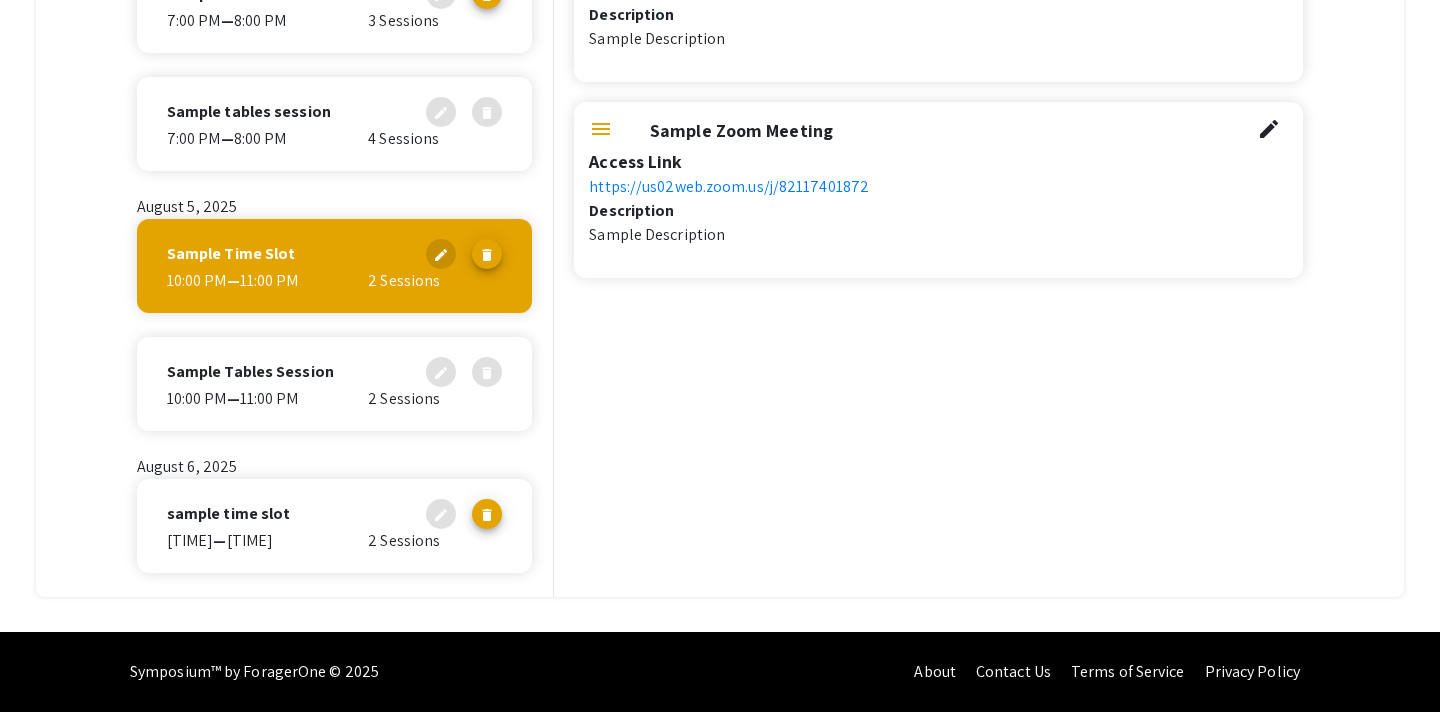 click on "sample time slot edit delete" 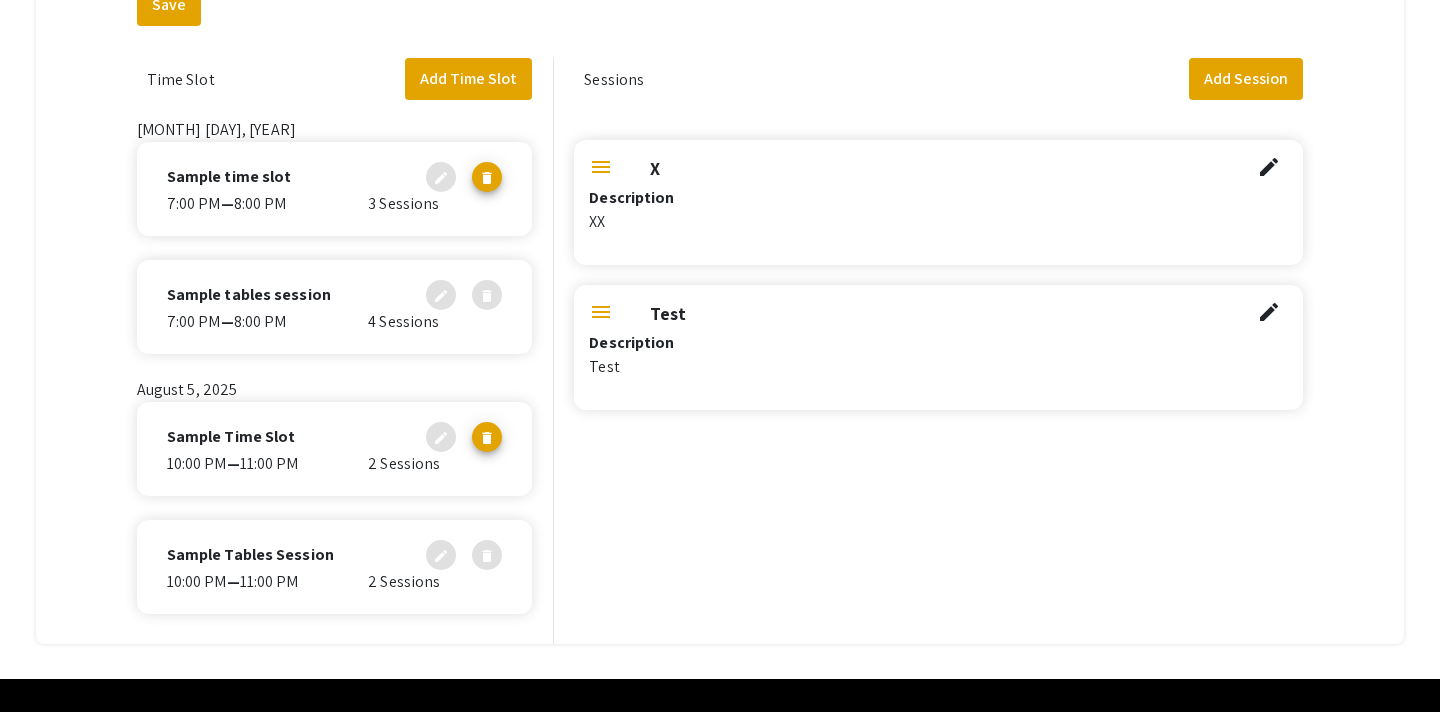 click on "menu" at bounding box center [601, 312] 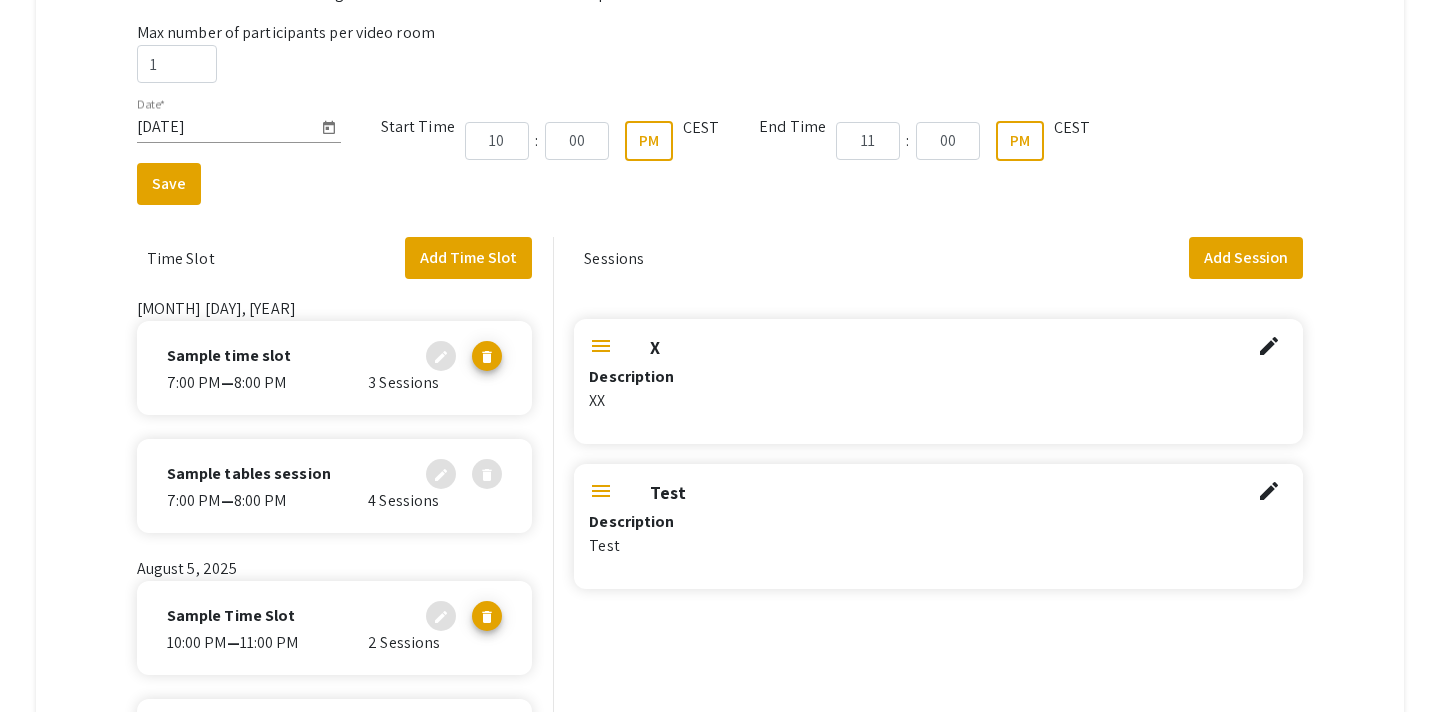 click on "Description" at bounding box center [938, 377] 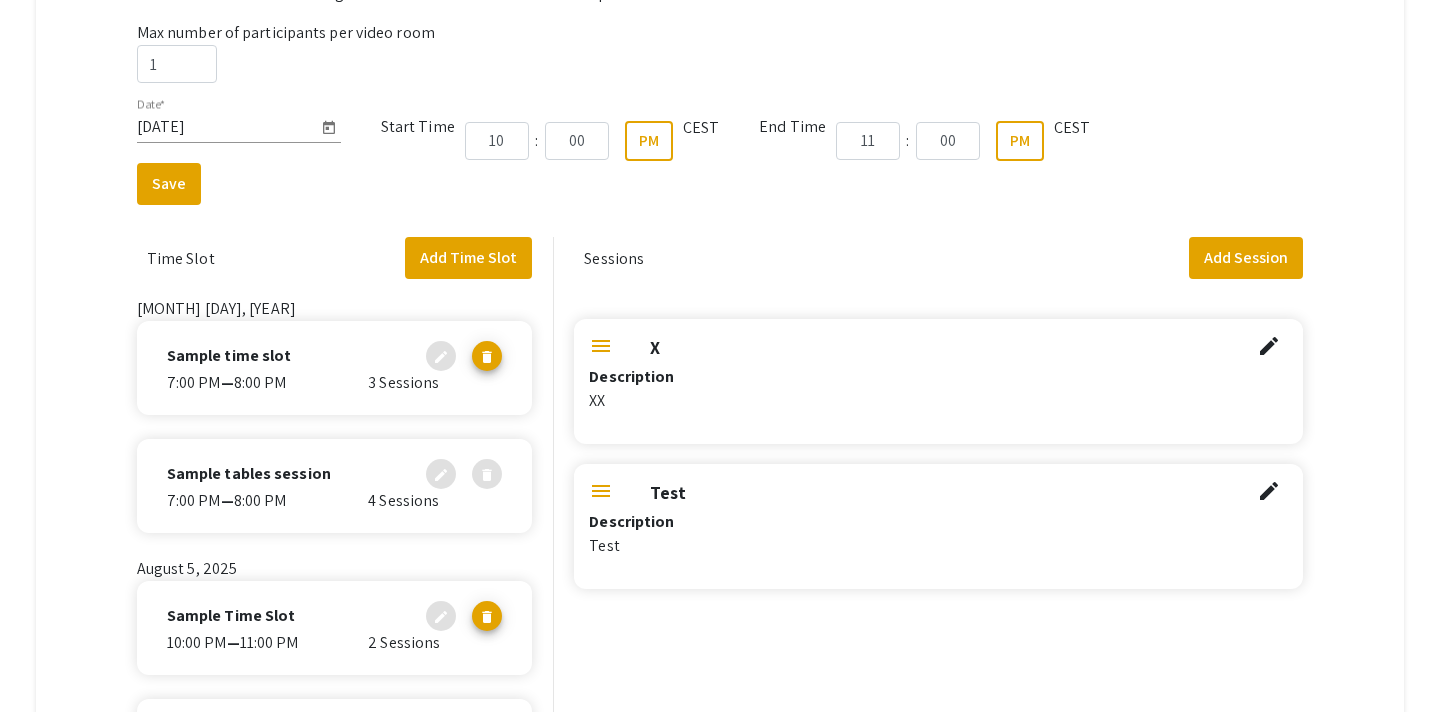 click on "Test" at bounding box center (938, 494) 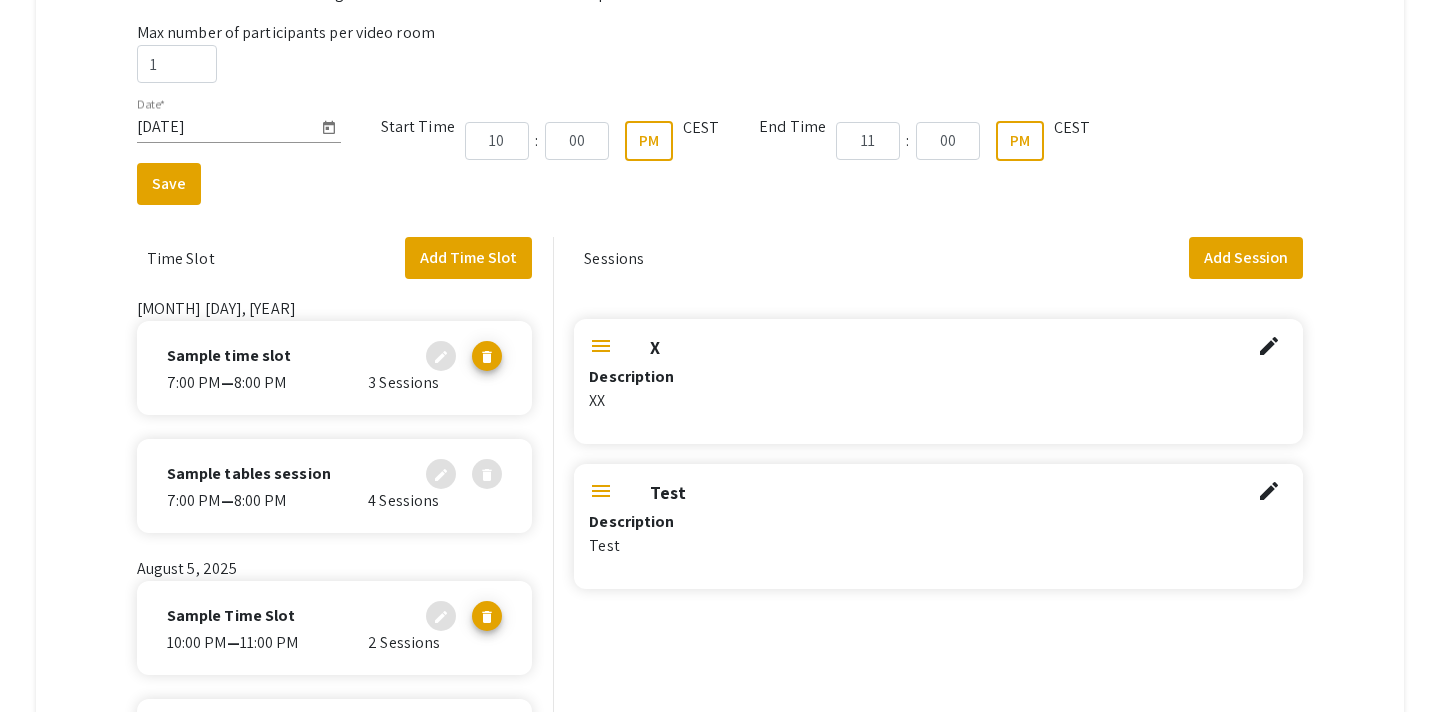 click on "Description" at bounding box center (938, 377) 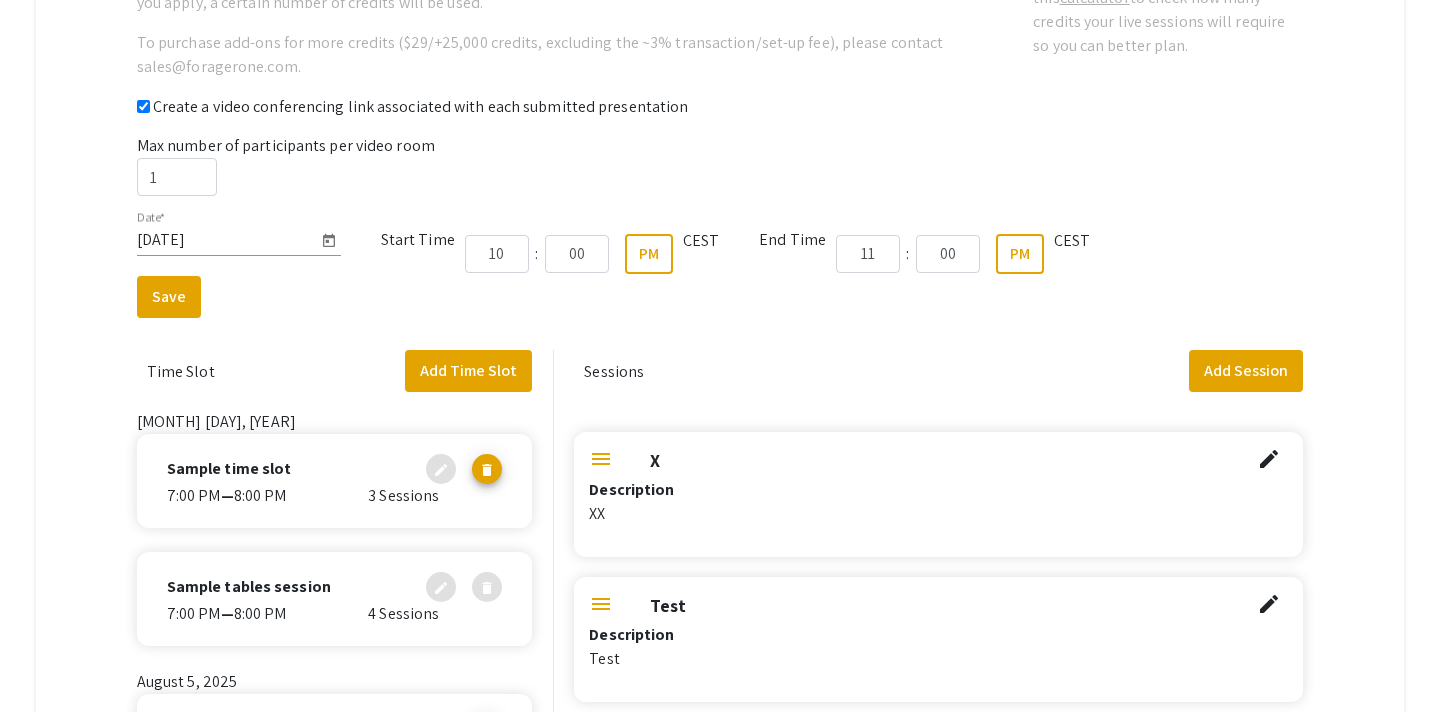 scroll, scrollTop: 569, scrollLeft: 0, axis: vertical 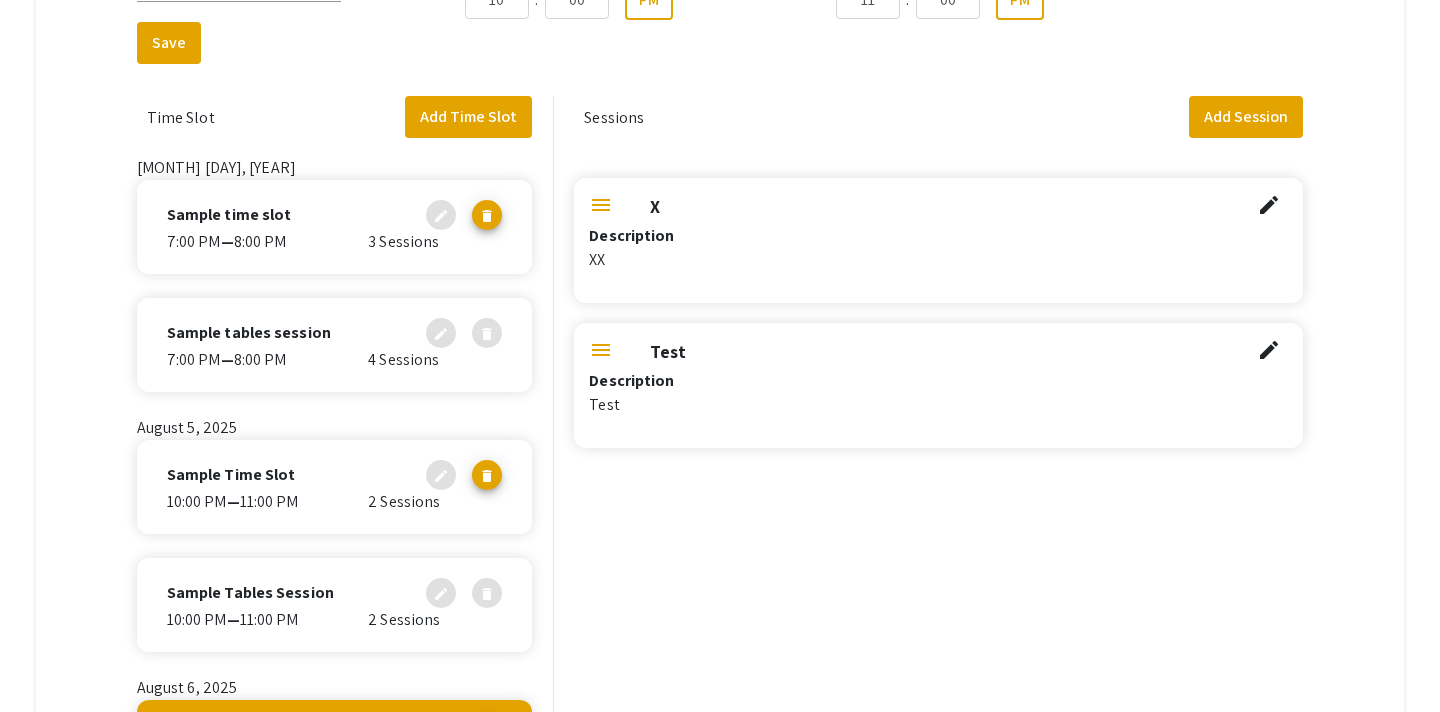 click on "Description" at bounding box center [938, 236] 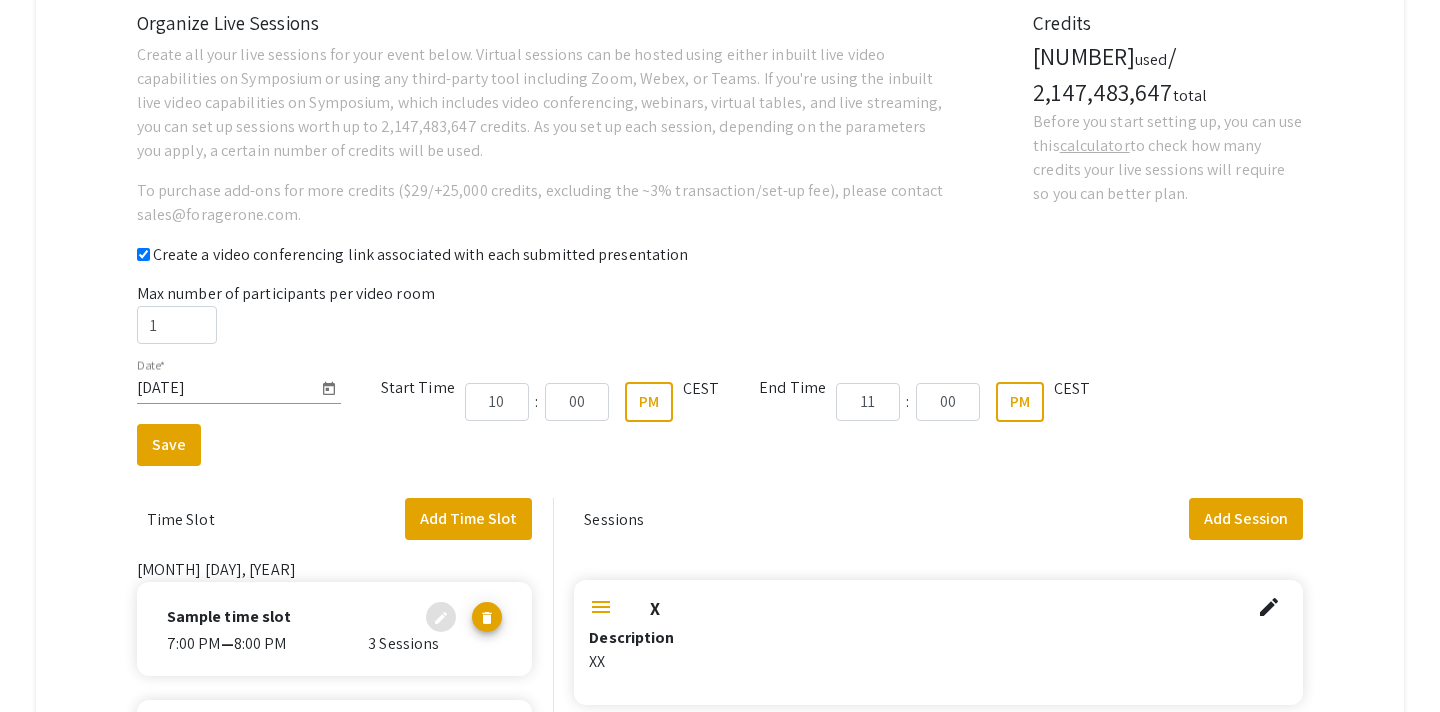 click on "[DATE]  *" at bounding box center [227, 381] 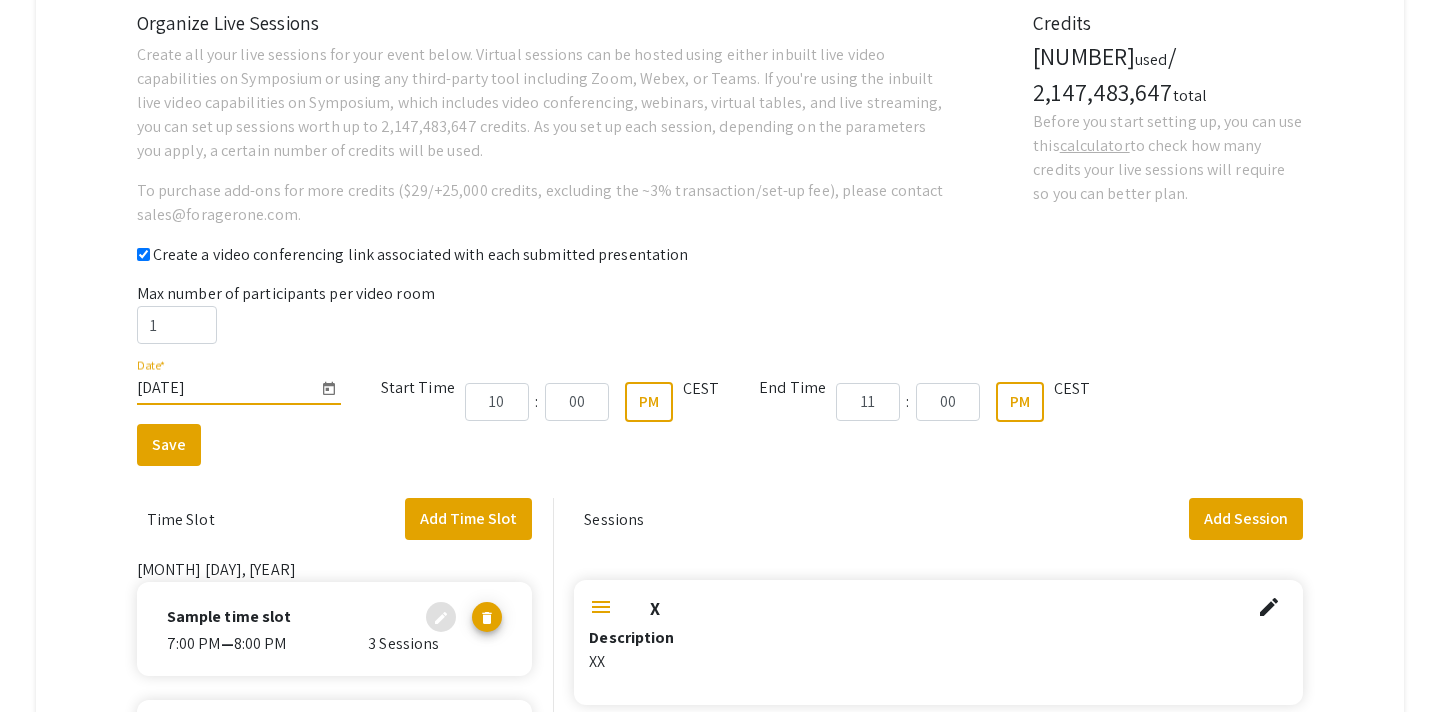 click on "[DATE]  *" at bounding box center [227, 381] 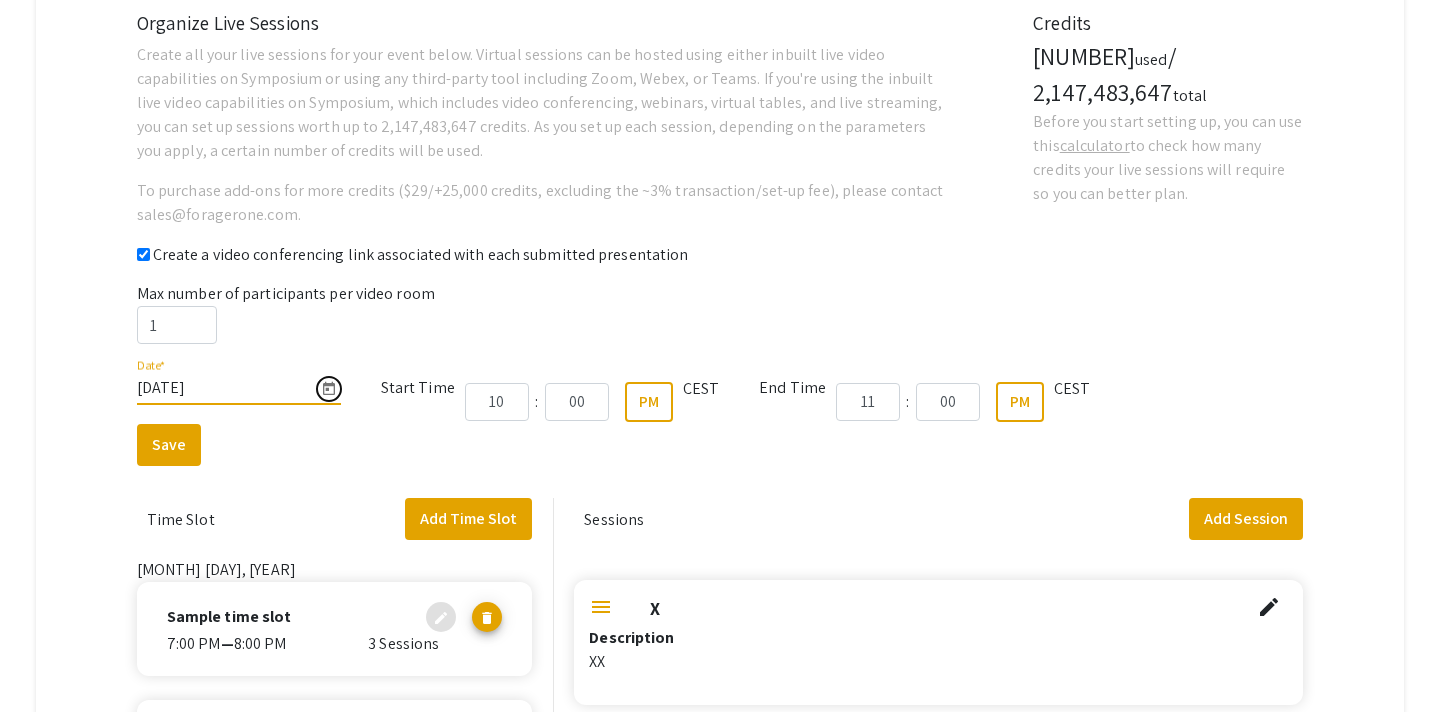 click 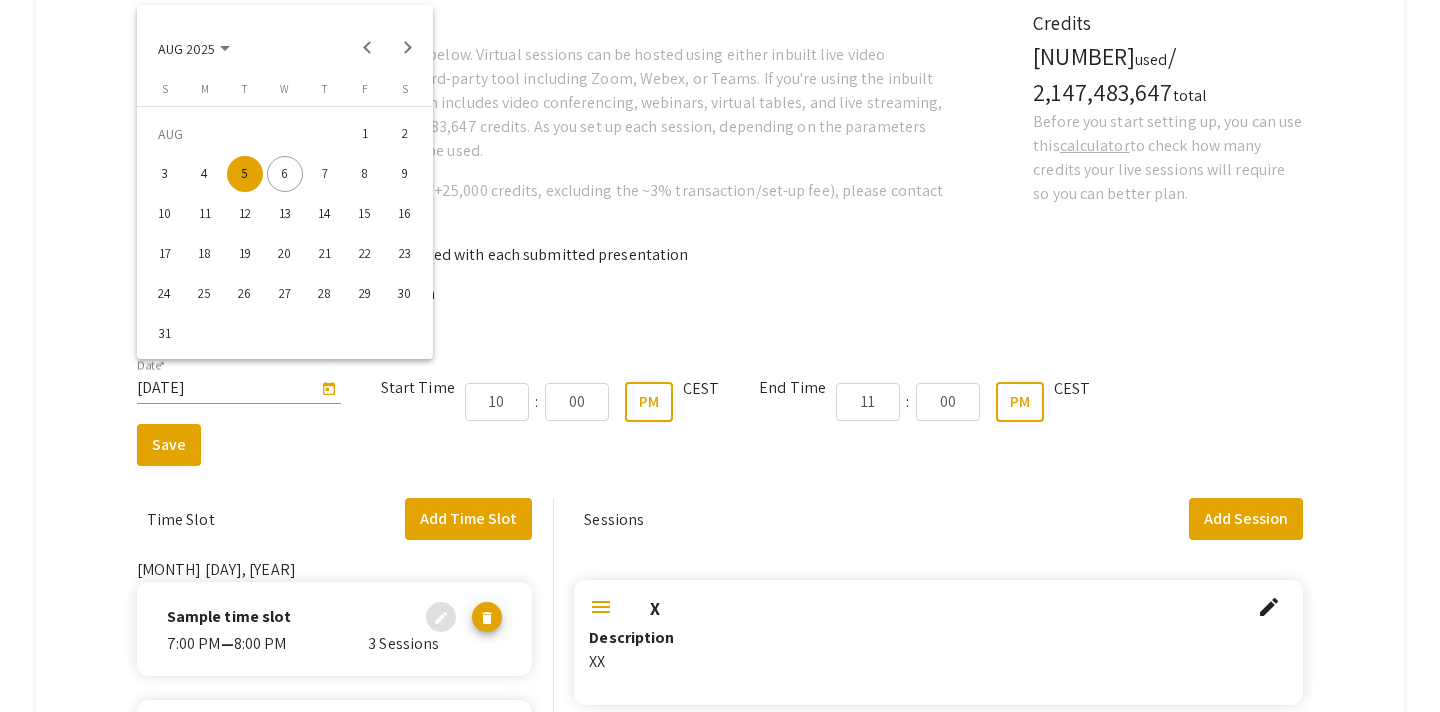 click on "6" at bounding box center [285, 174] 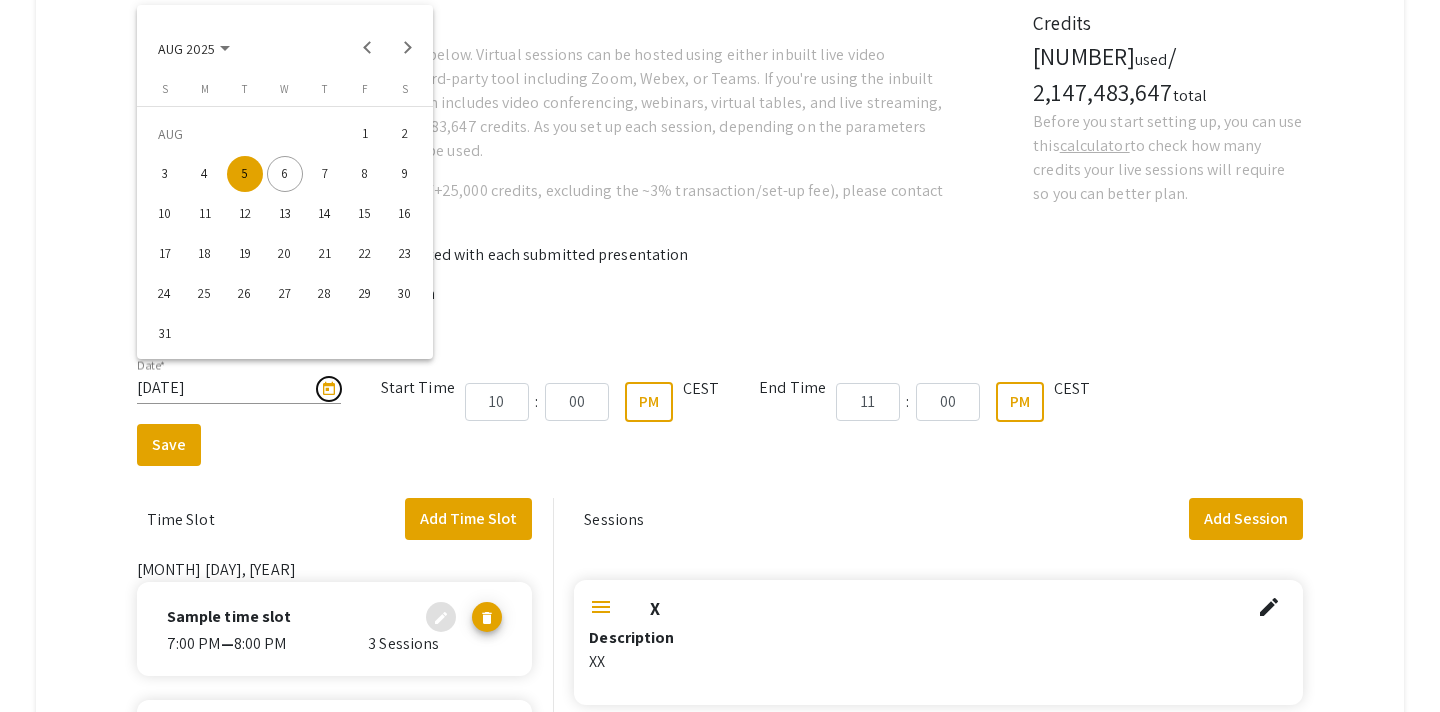 type on "[DATE]" 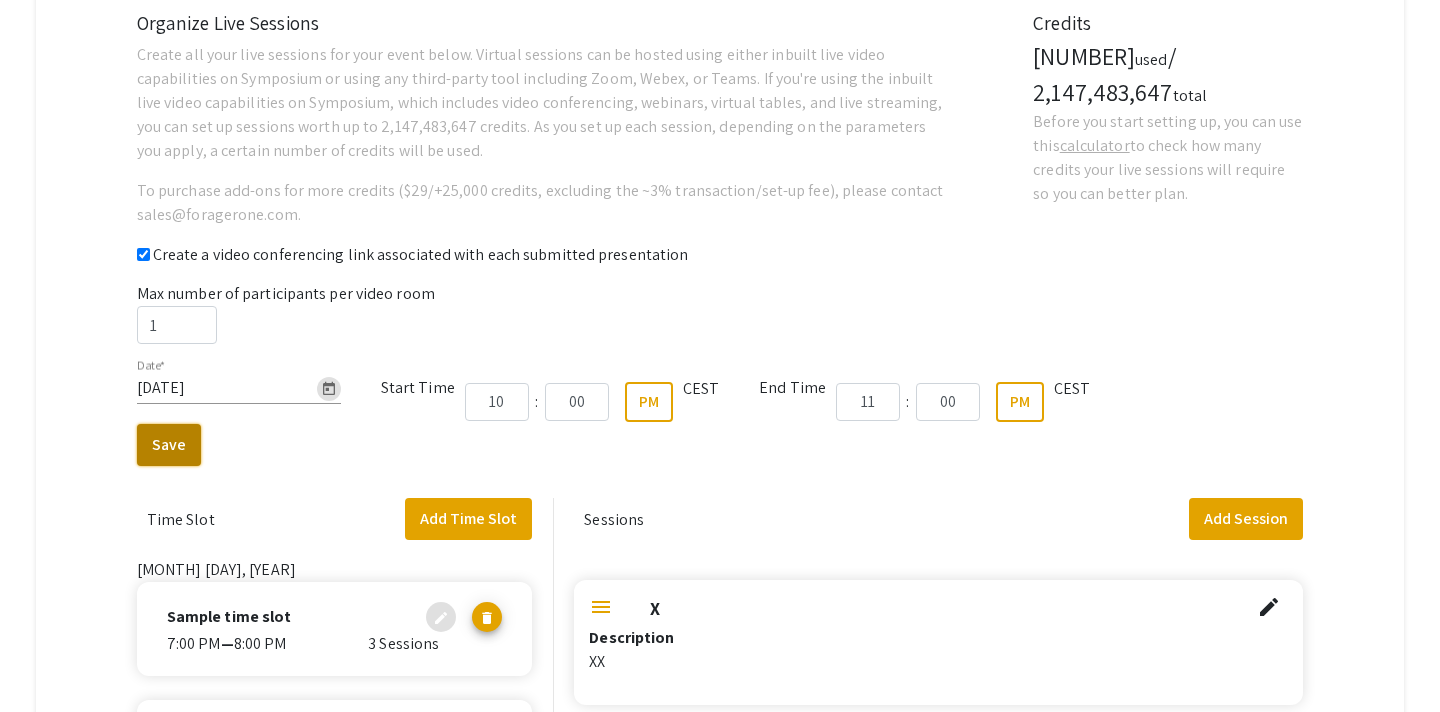 click on "Save" 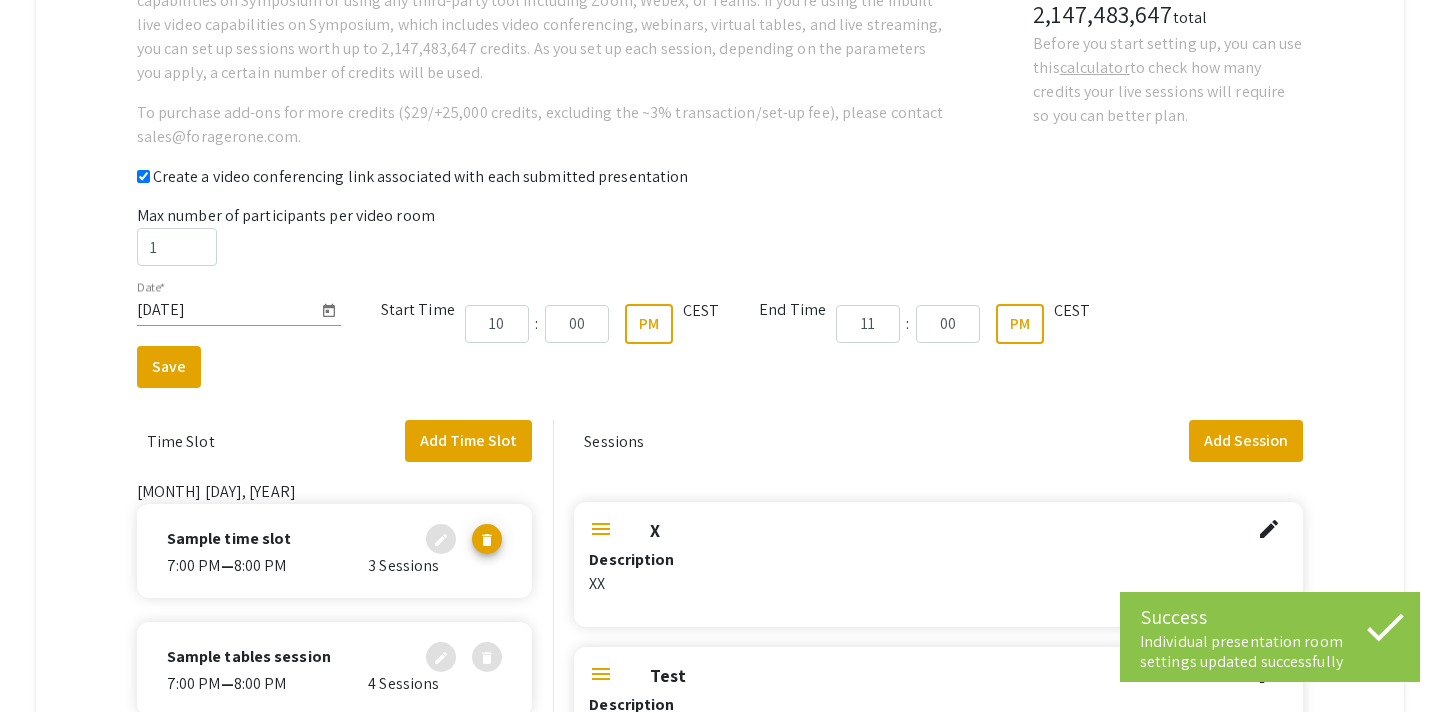 scroll, scrollTop: 136, scrollLeft: 0, axis: vertical 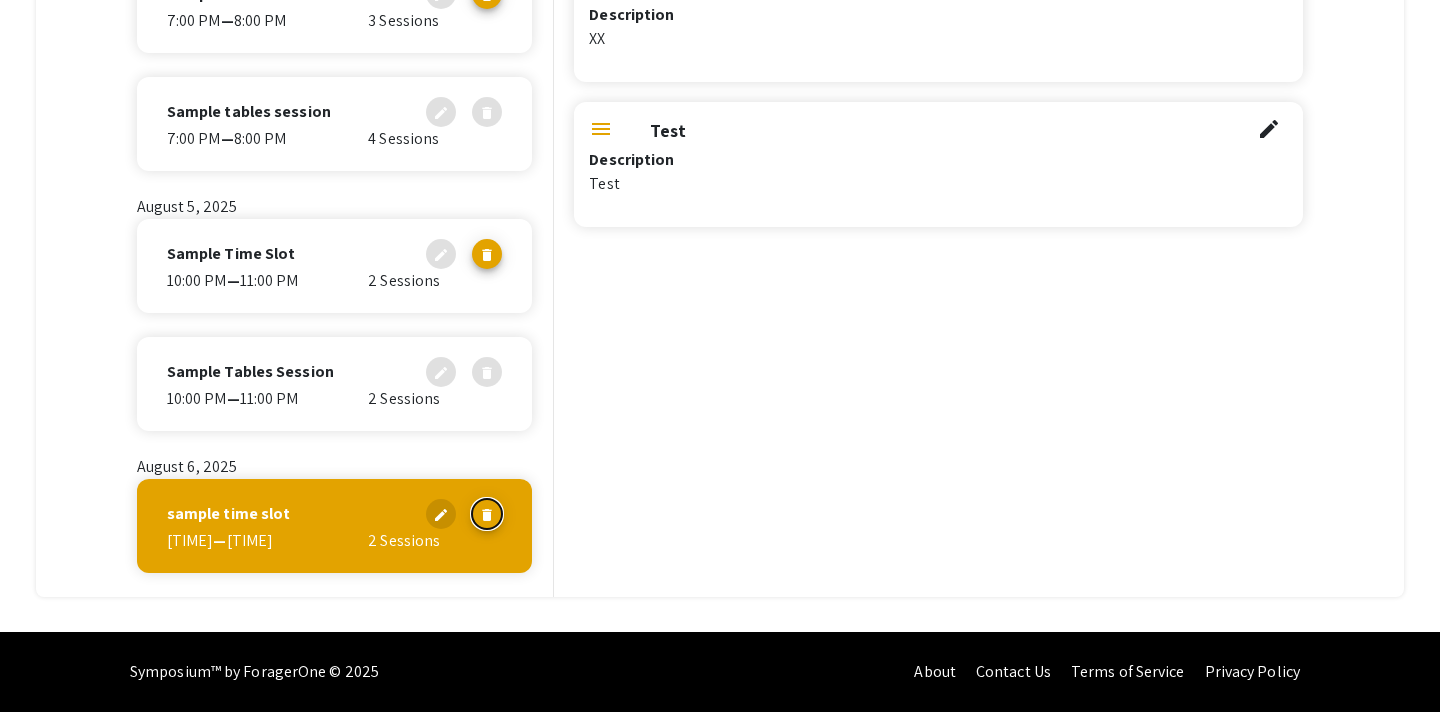 click on "delete" 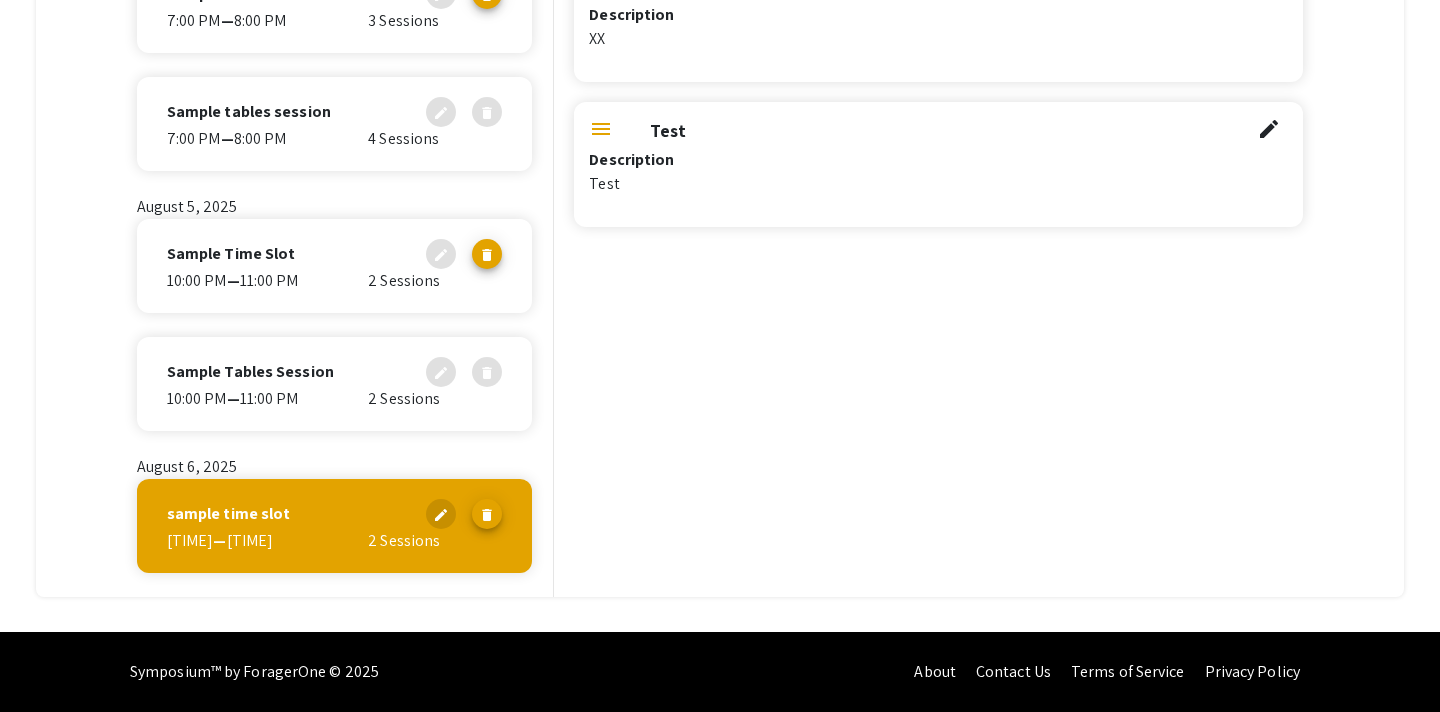 scroll, scrollTop: 0, scrollLeft: 0, axis: both 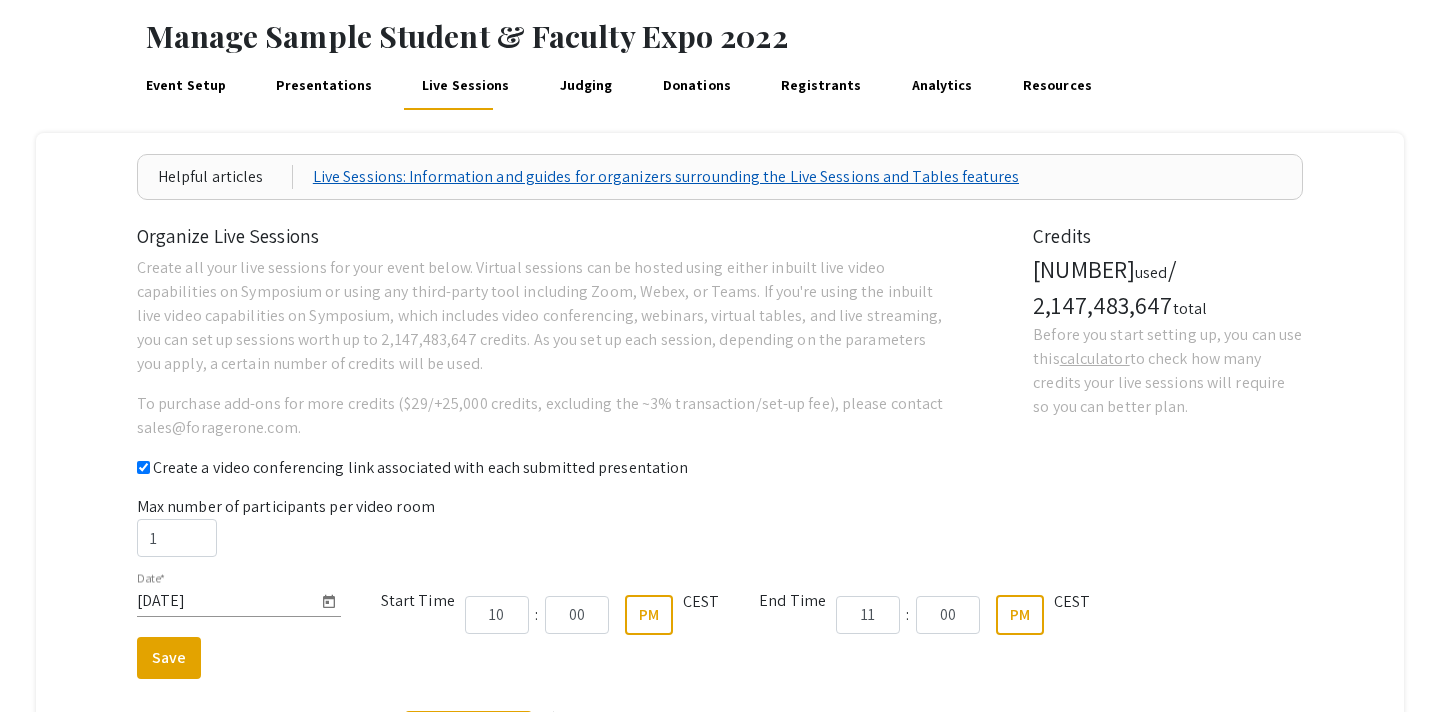 click on "Live Sessions: Information and guides for organizers surrounding the Live Sessions and Tables features" at bounding box center (666, 177) 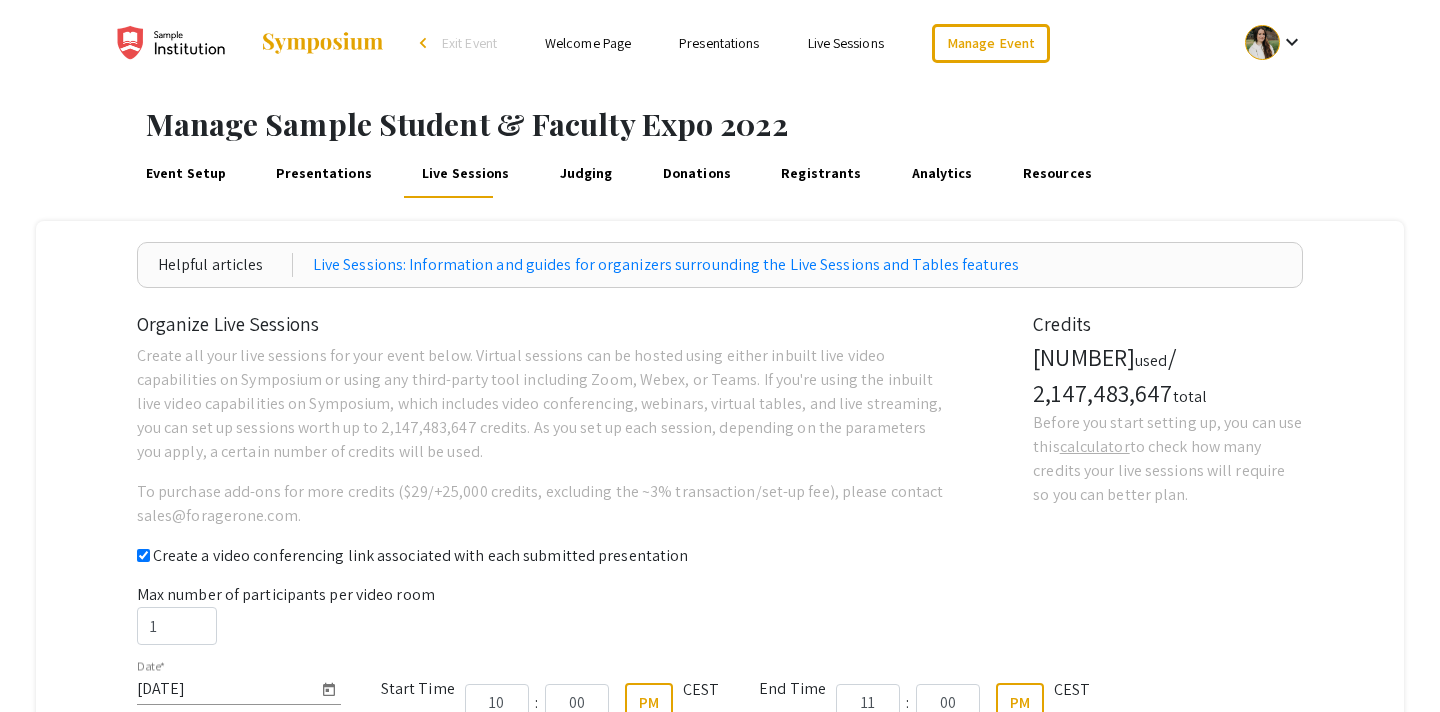 scroll, scrollTop: 0, scrollLeft: 0, axis: both 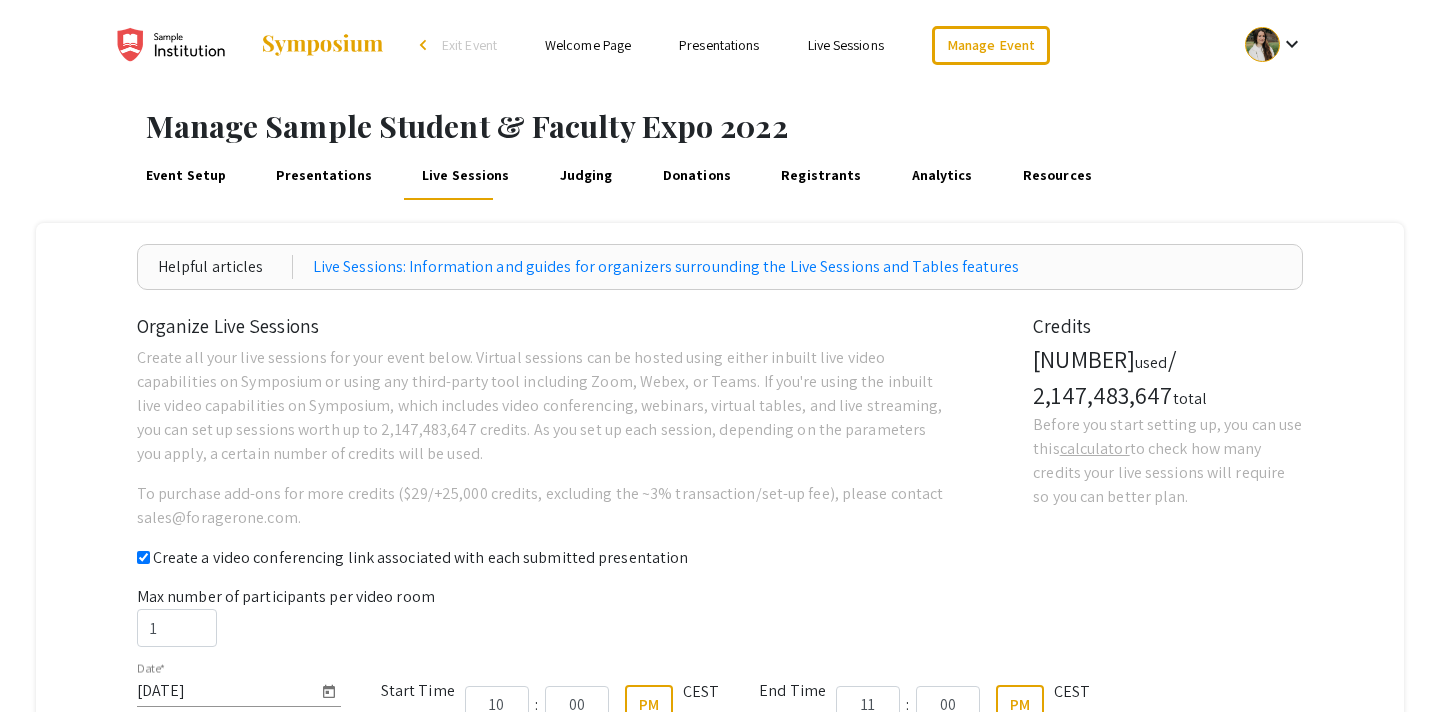 click on "Presentations" at bounding box center (324, 176) 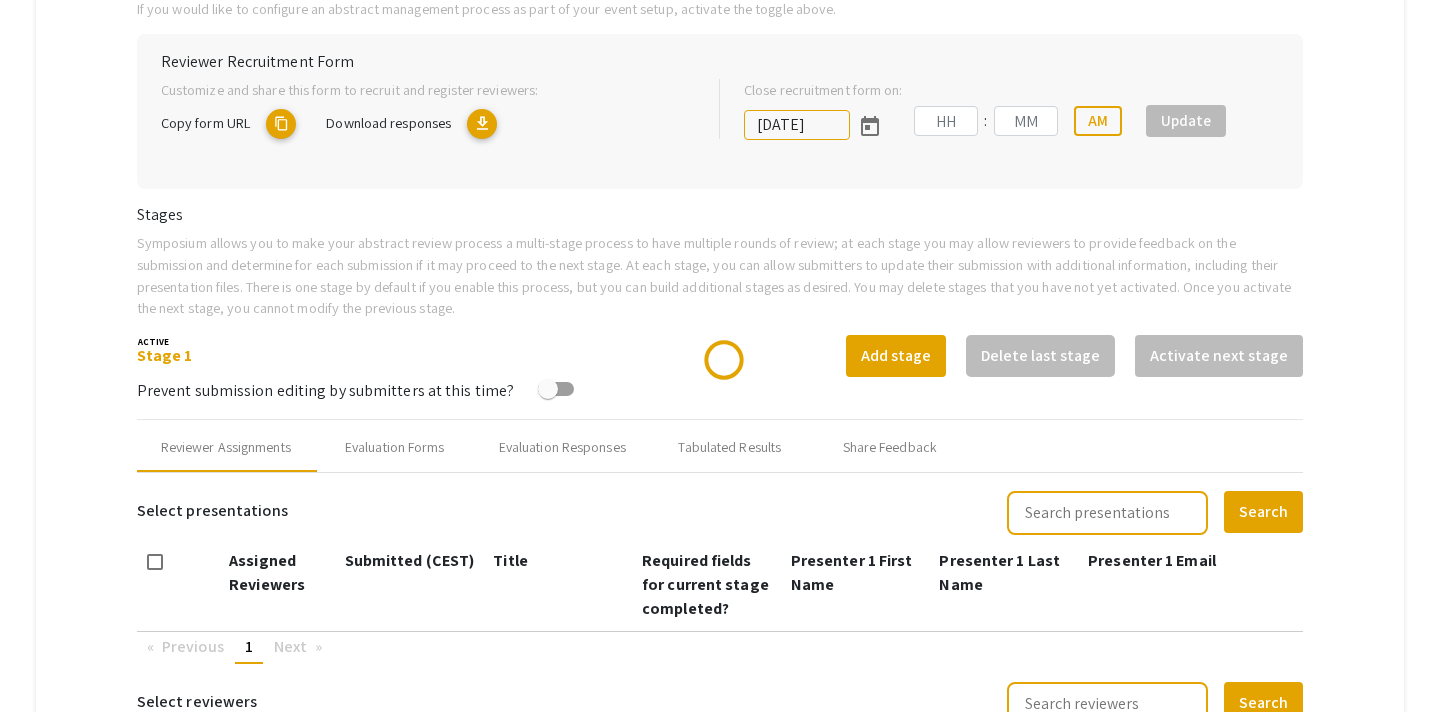 scroll, scrollTop: 750, scrollLeft: 0, axis: vertical 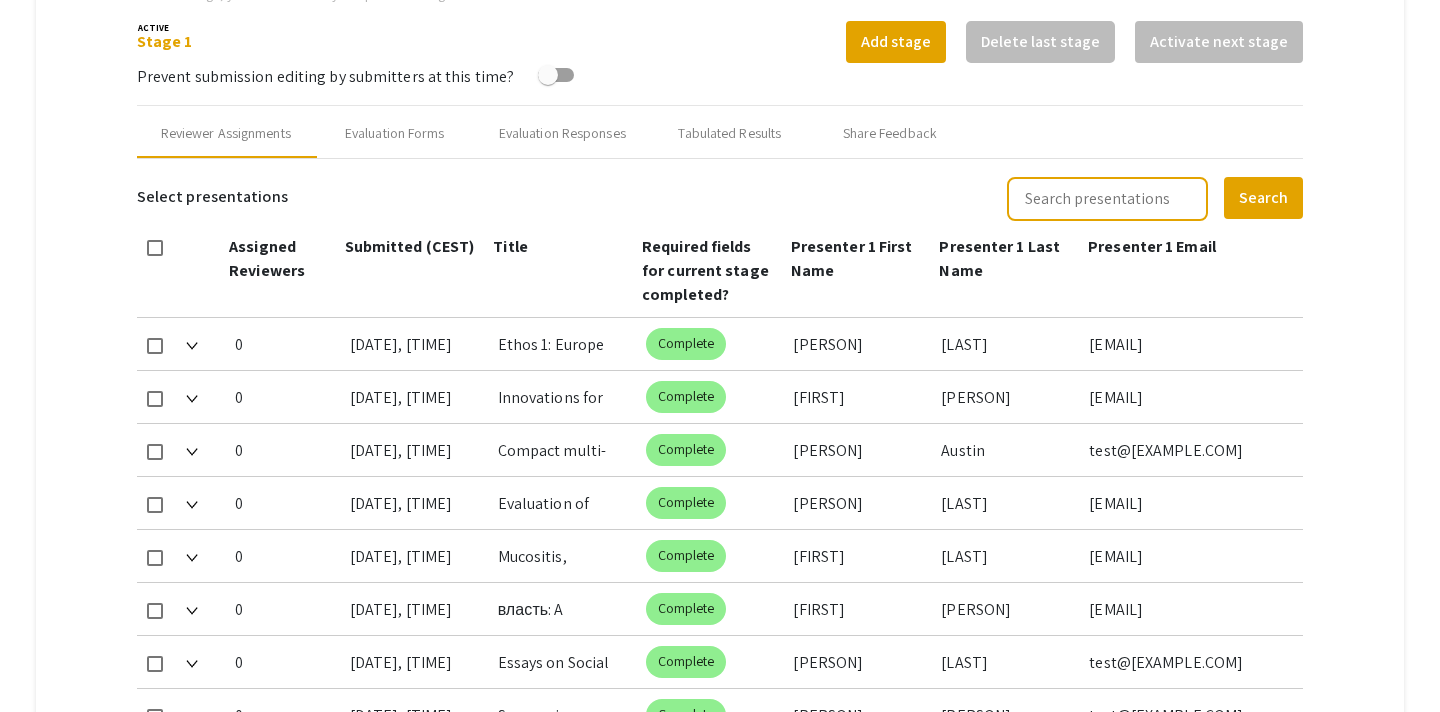 type on "[DATE]" 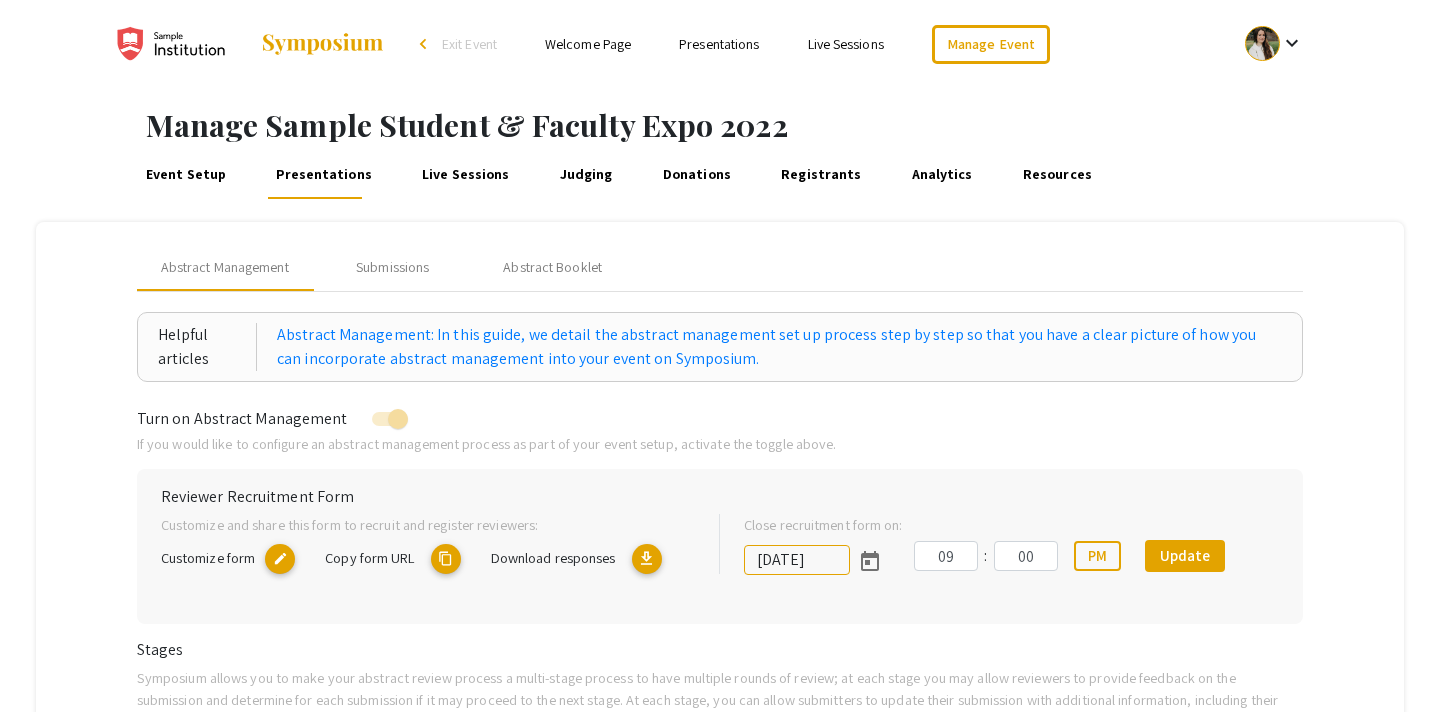 scroll, scrollTop: 0, scrollLeft: 0, axis: both 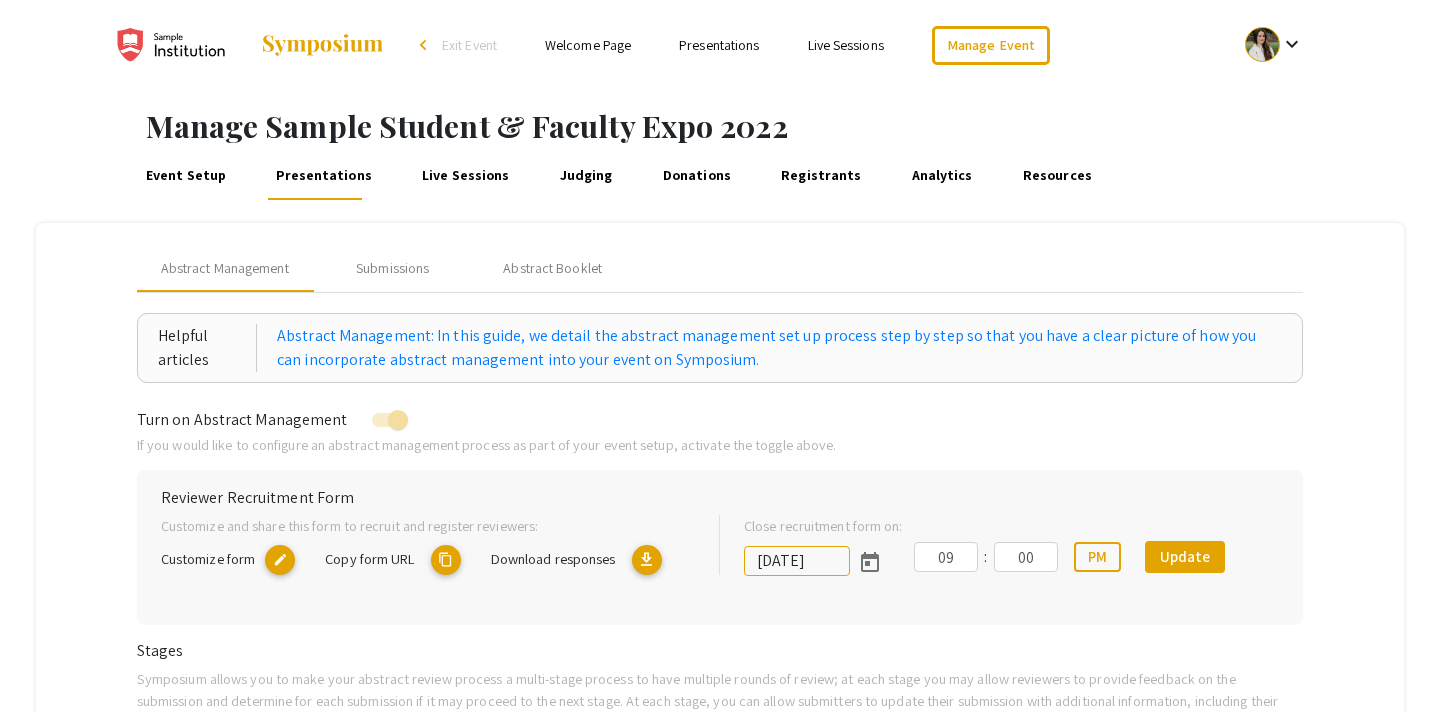 click on "Event Setup" at bounding box center (185, 176) 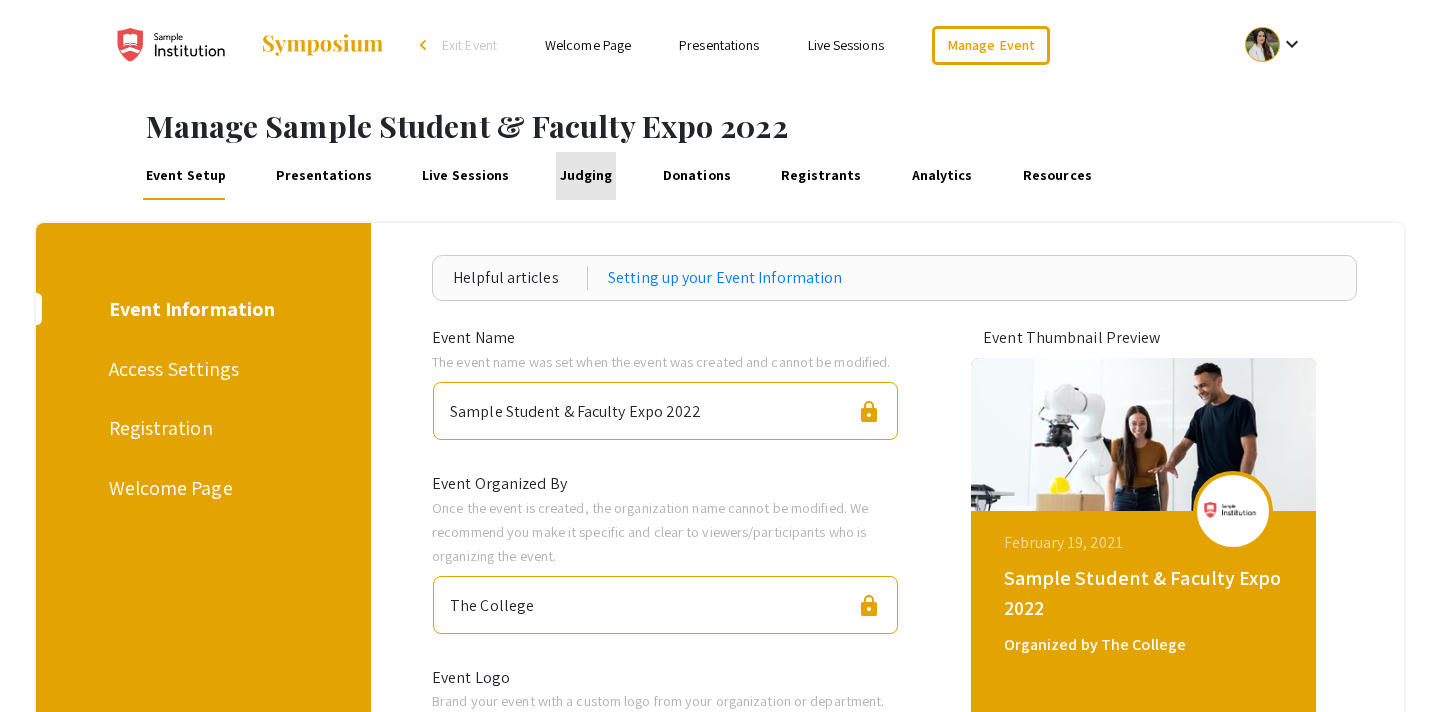 click on "Judging" at bounding box center [586, 176] 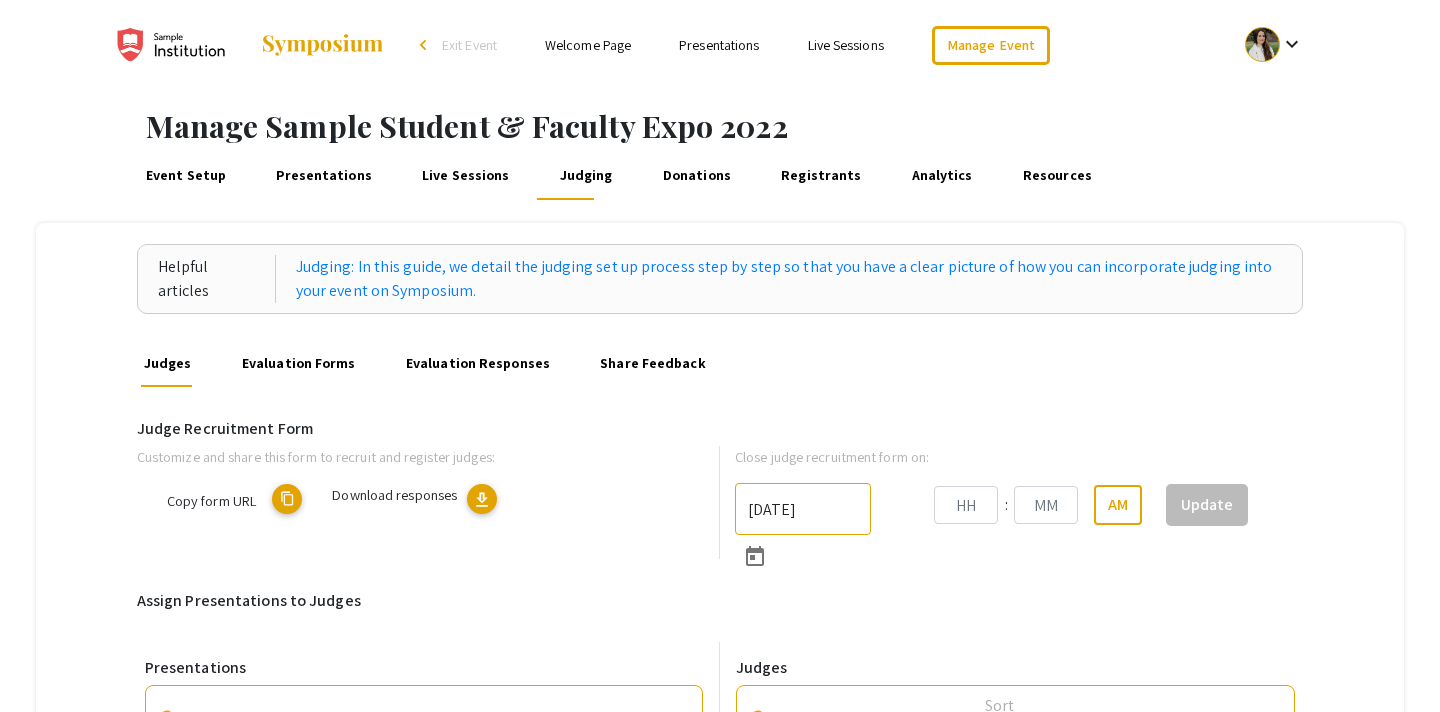 type on "[DATE]" 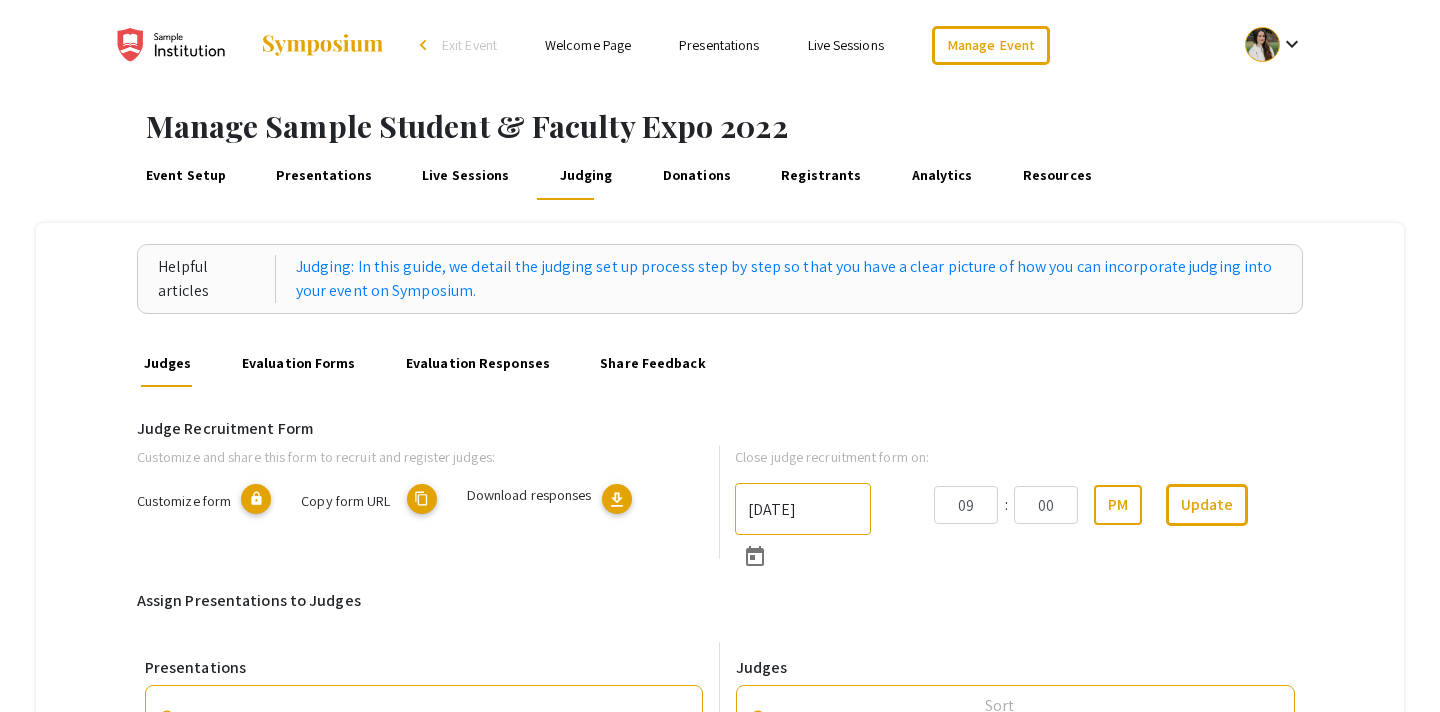 click on "Exit Event" at bounding box center (469, 45) 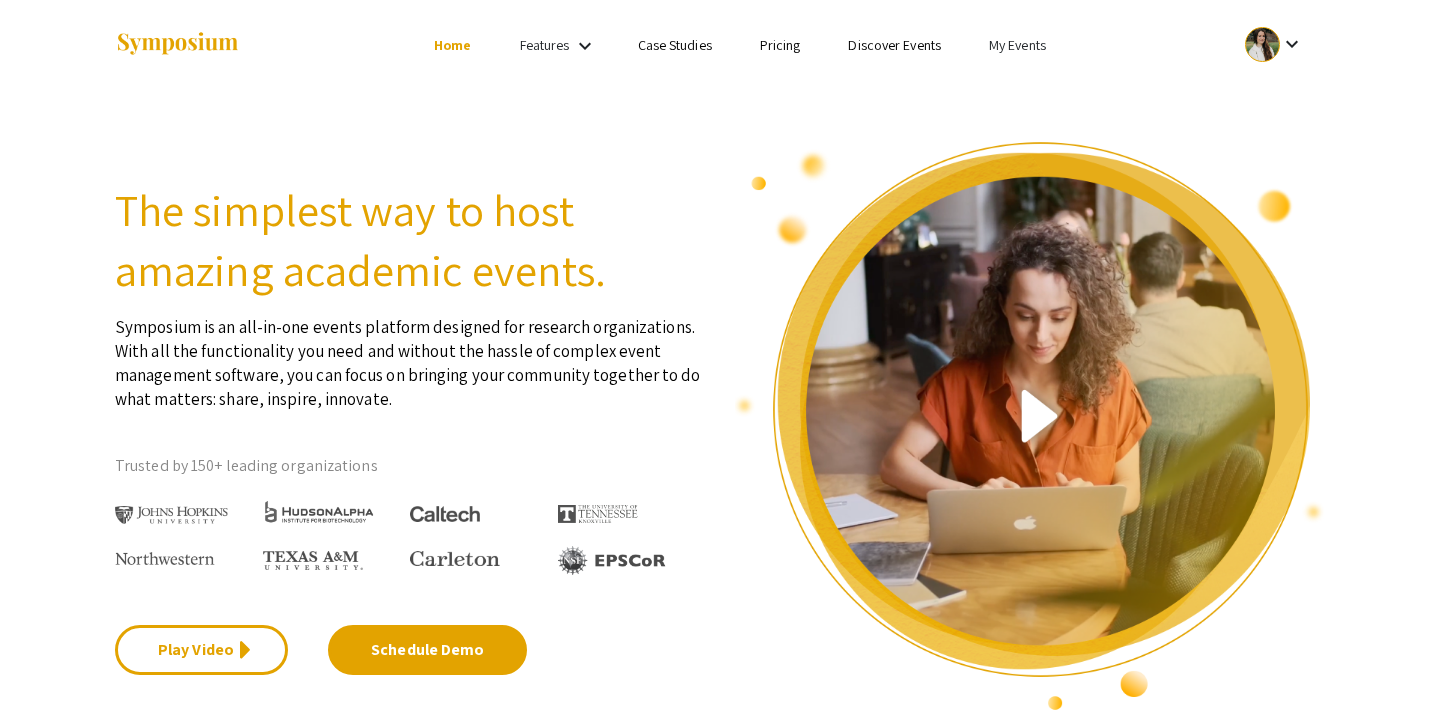 click on "My Events" at bounding box center [1017, 45] 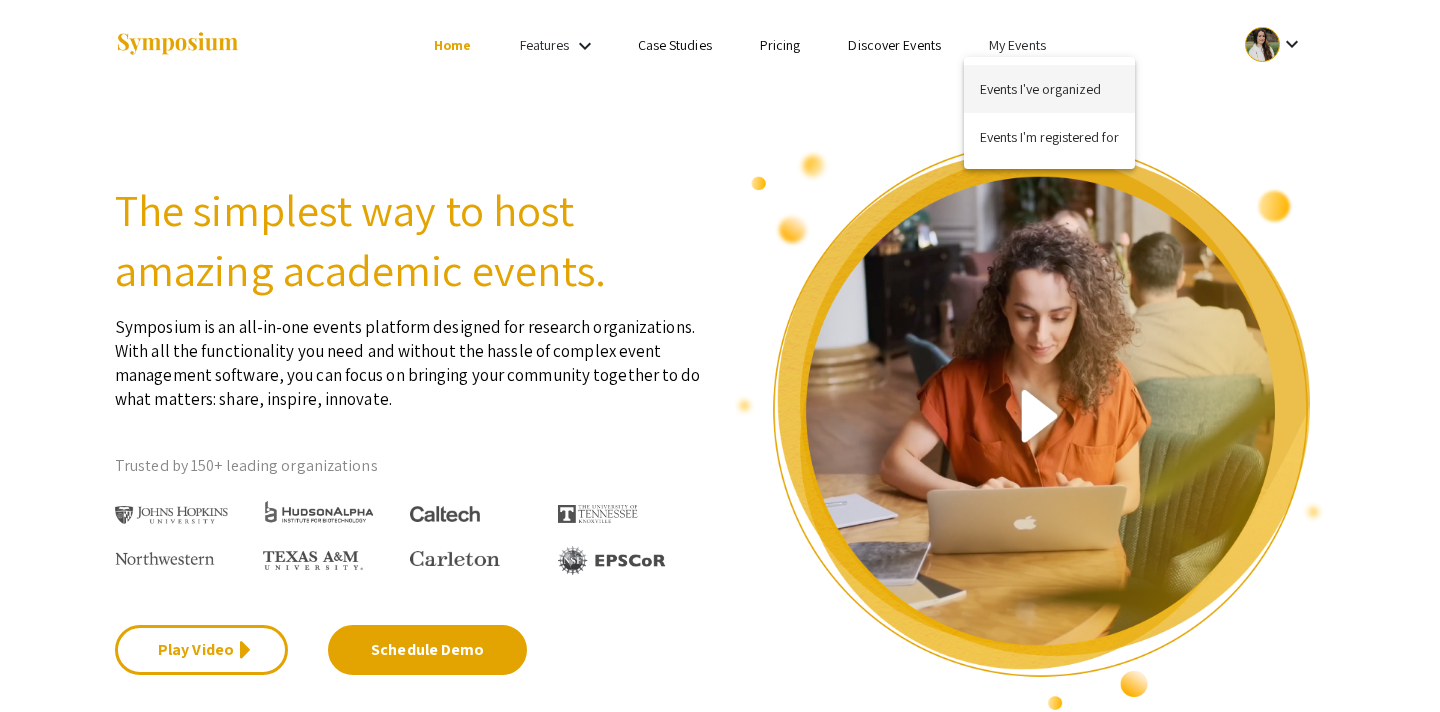 click on "Events I've organized" at bounding box center (1049, 89) 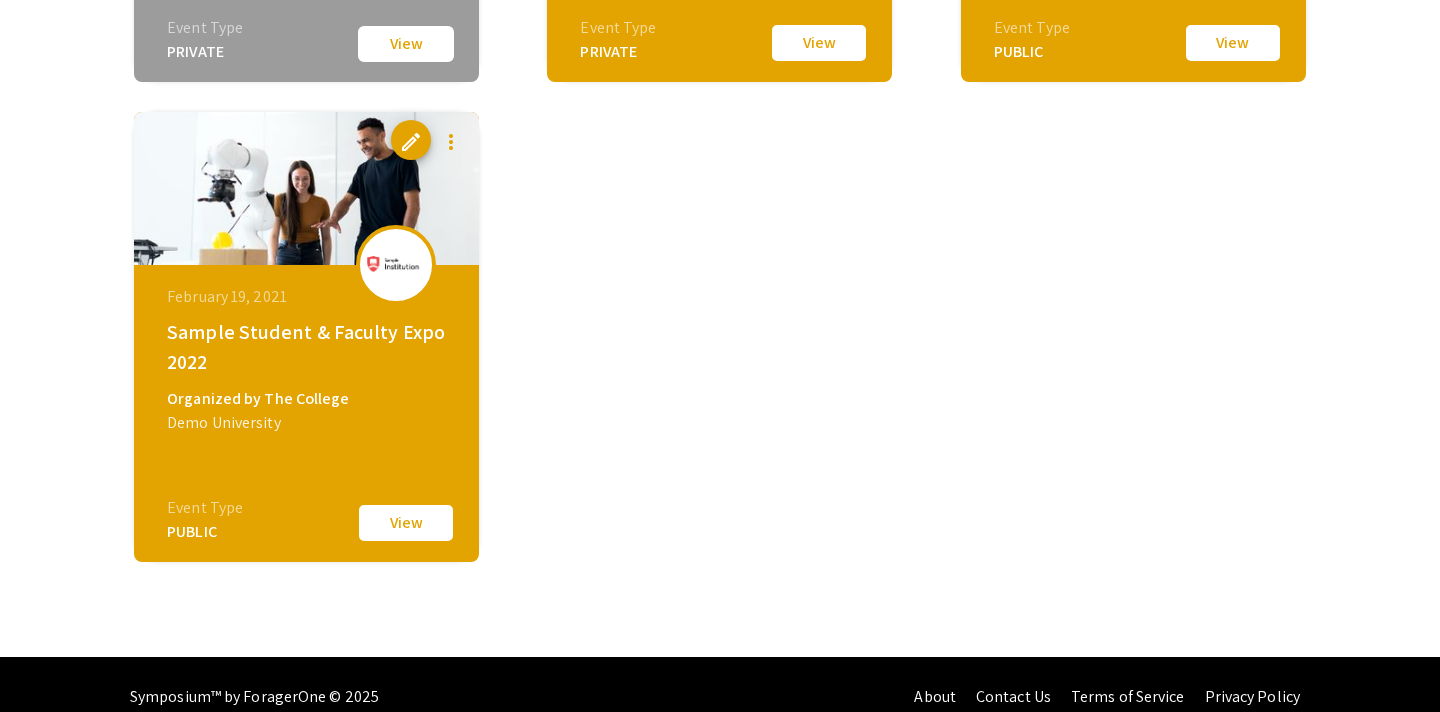 scroll, scrollTop: 1557, scrollLeft: 0, axis: vertical 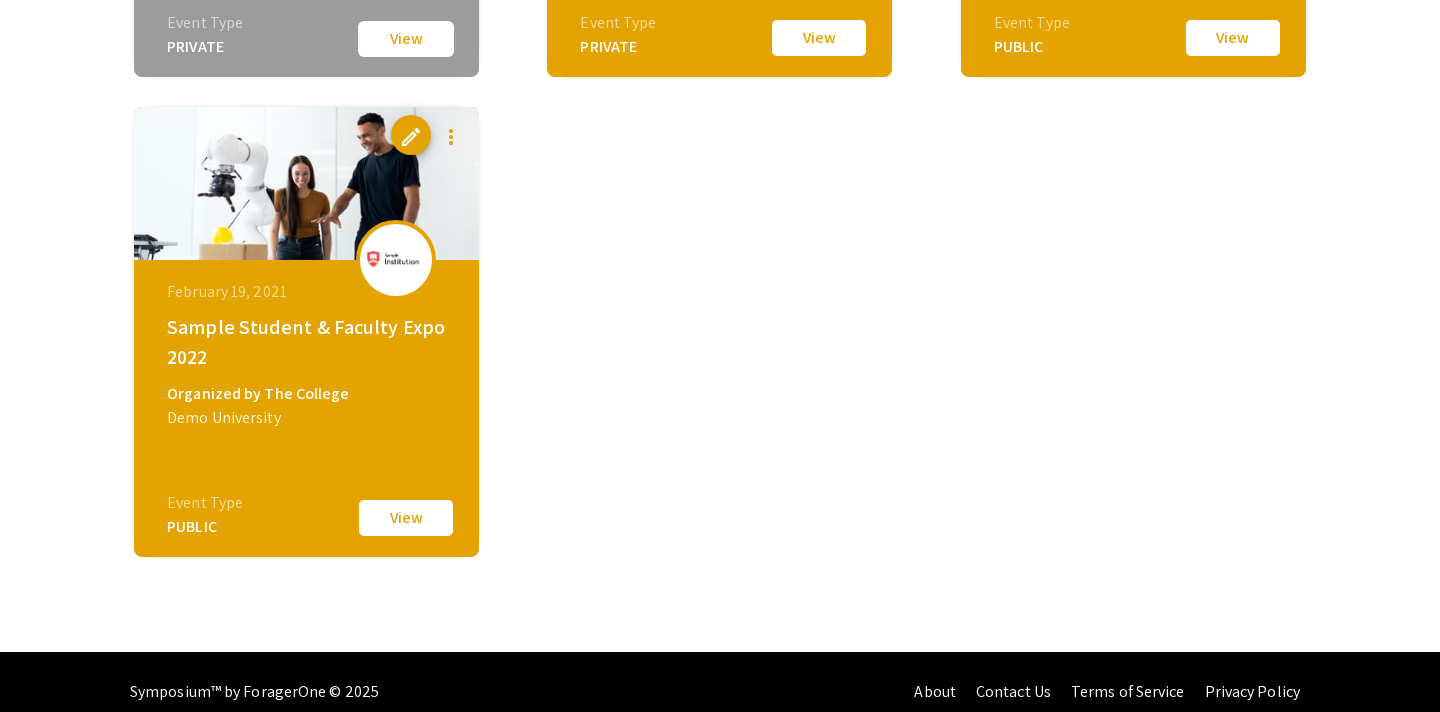 click on "View" 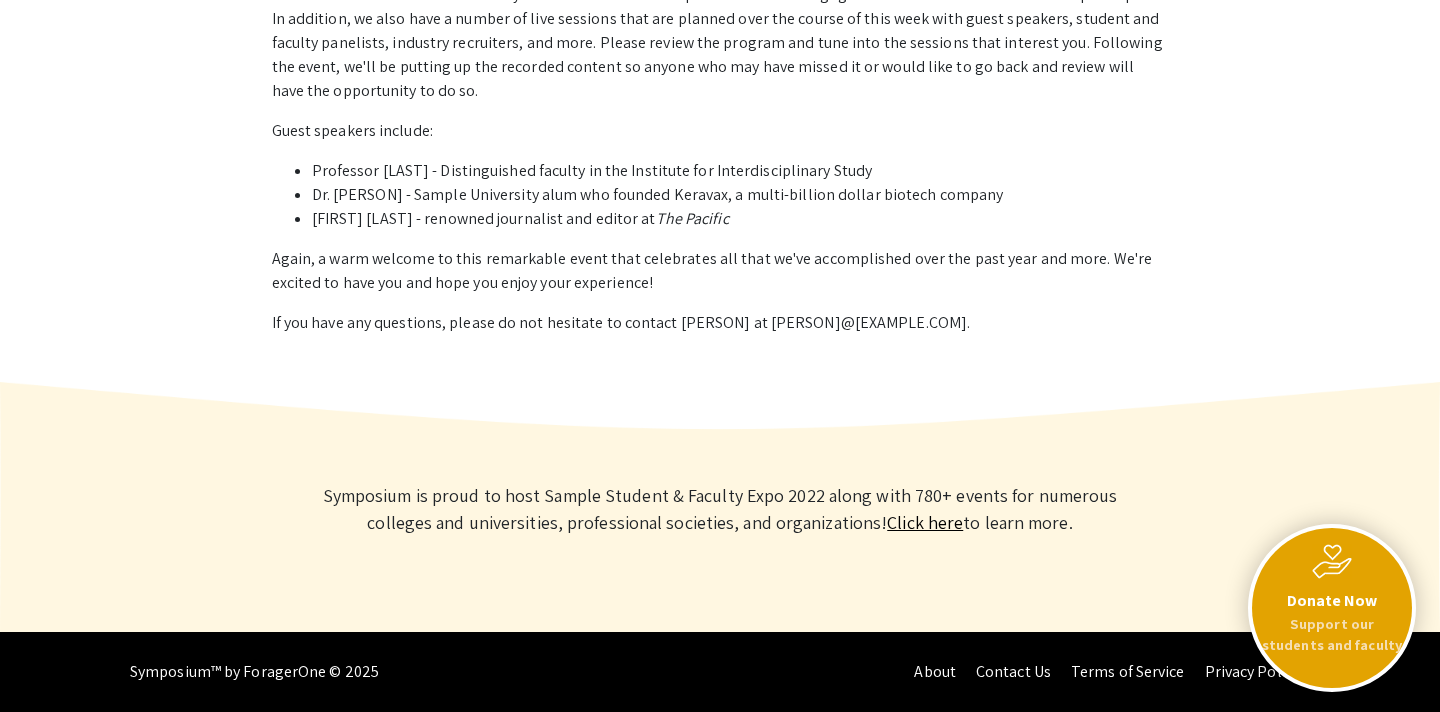scroll, scrollTop: 0, scrollLeft: 0, axis: both 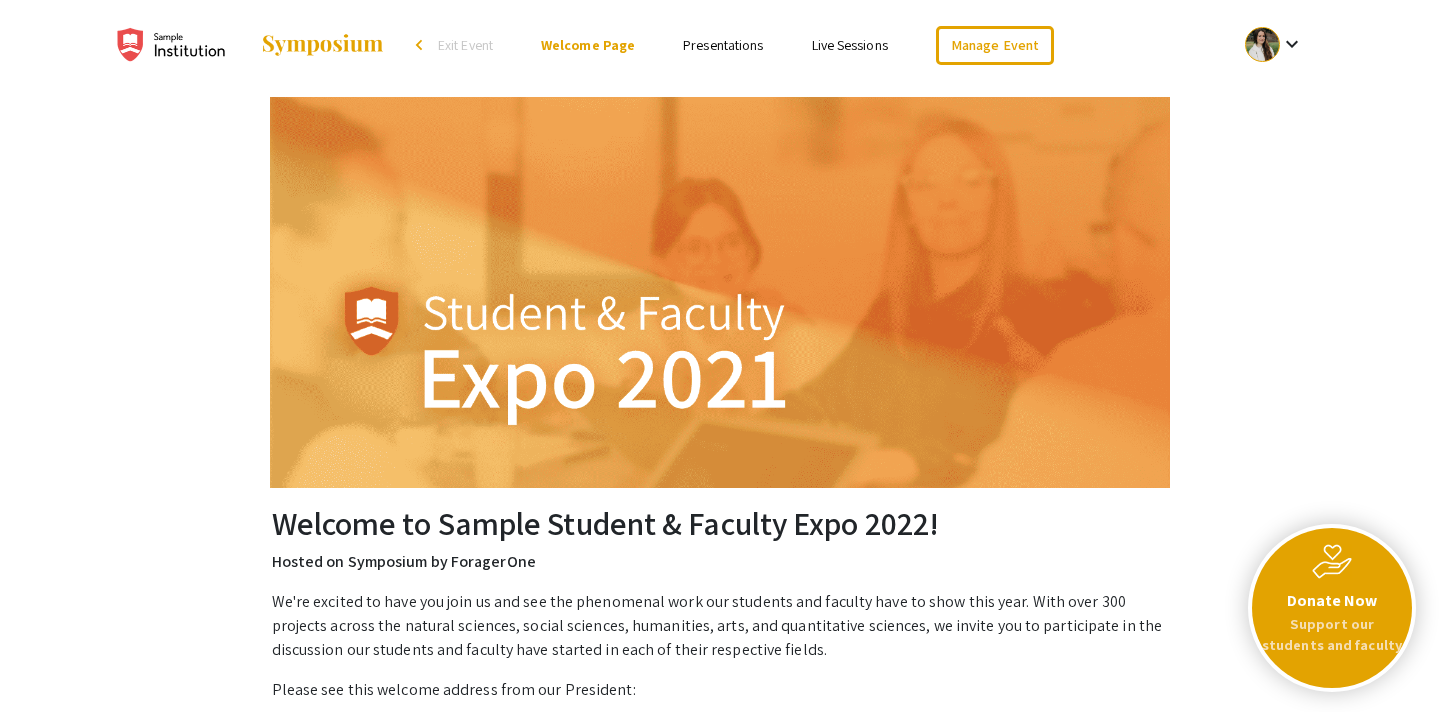 click on "Presentations" at bounding box center [723, 45] 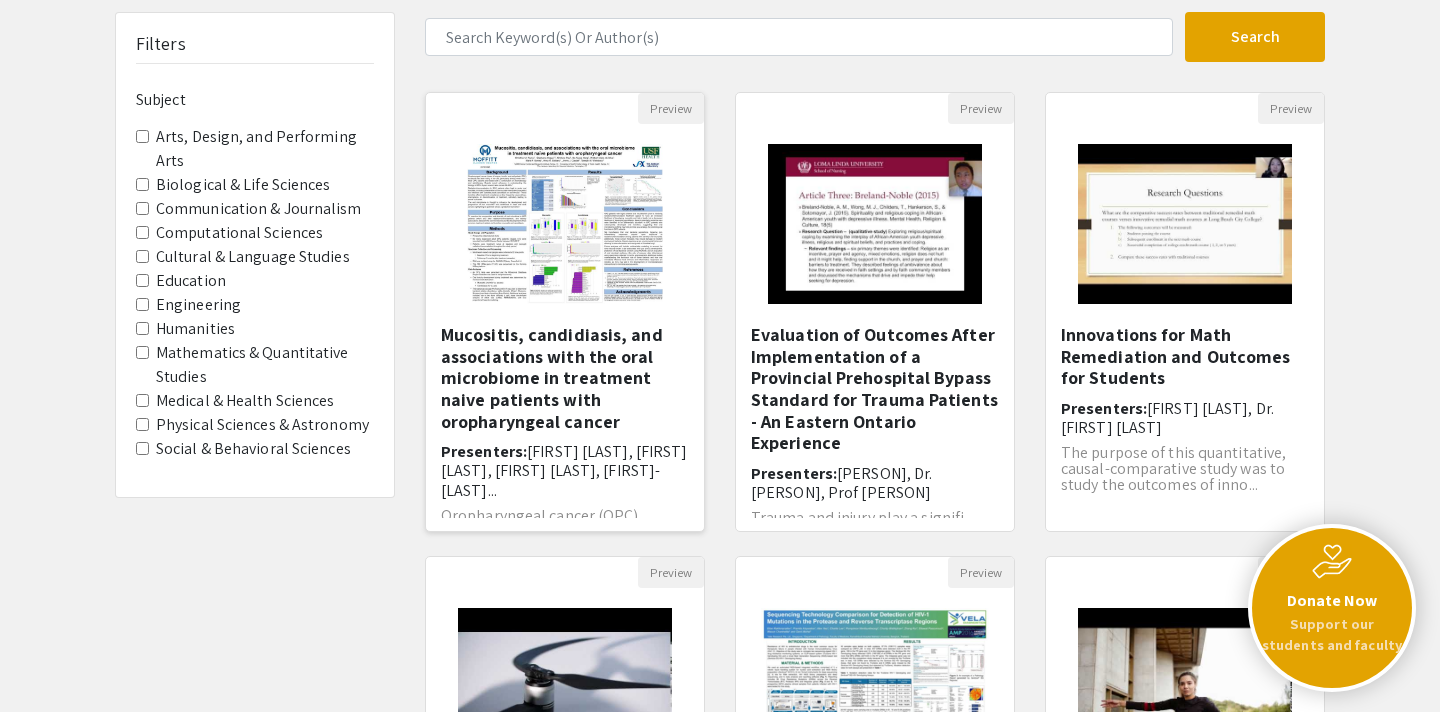 scroll, scrollTop: 141, scrollLeft: 0, axis: vertical 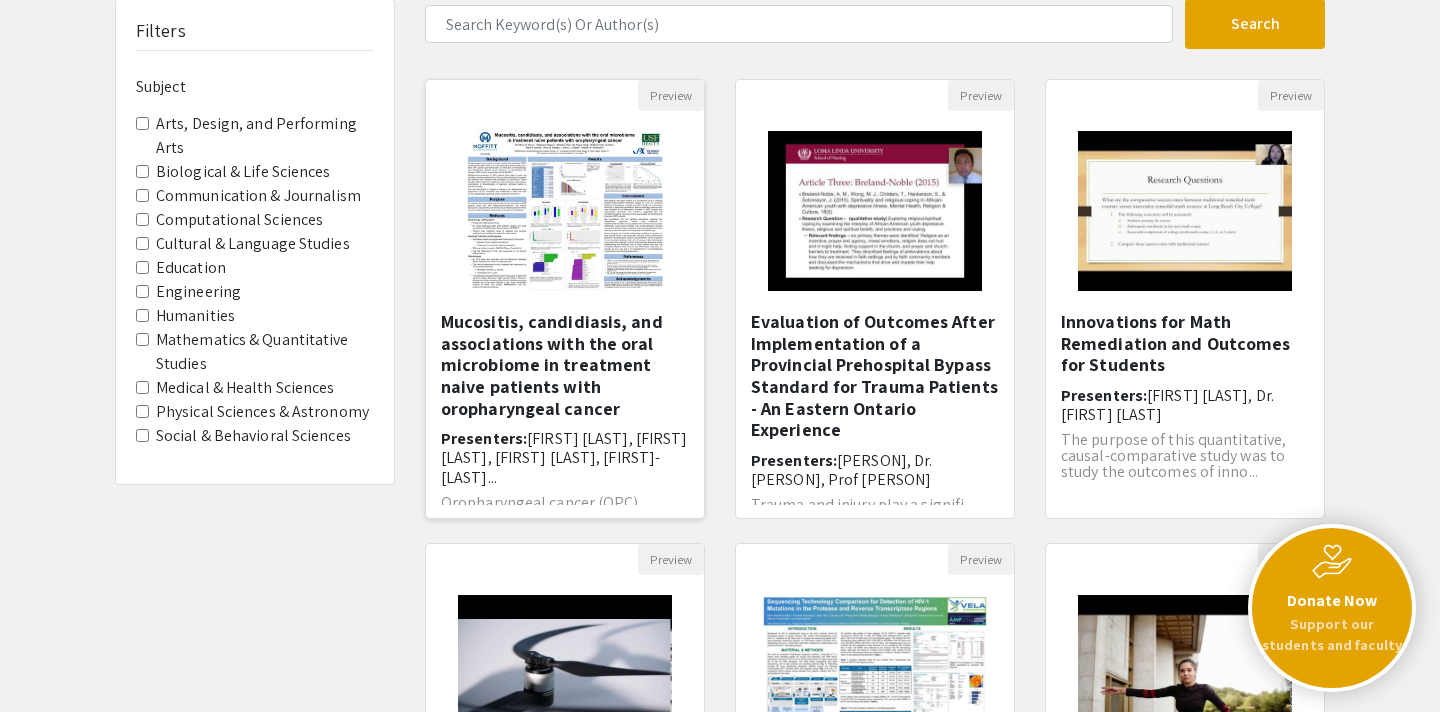 click 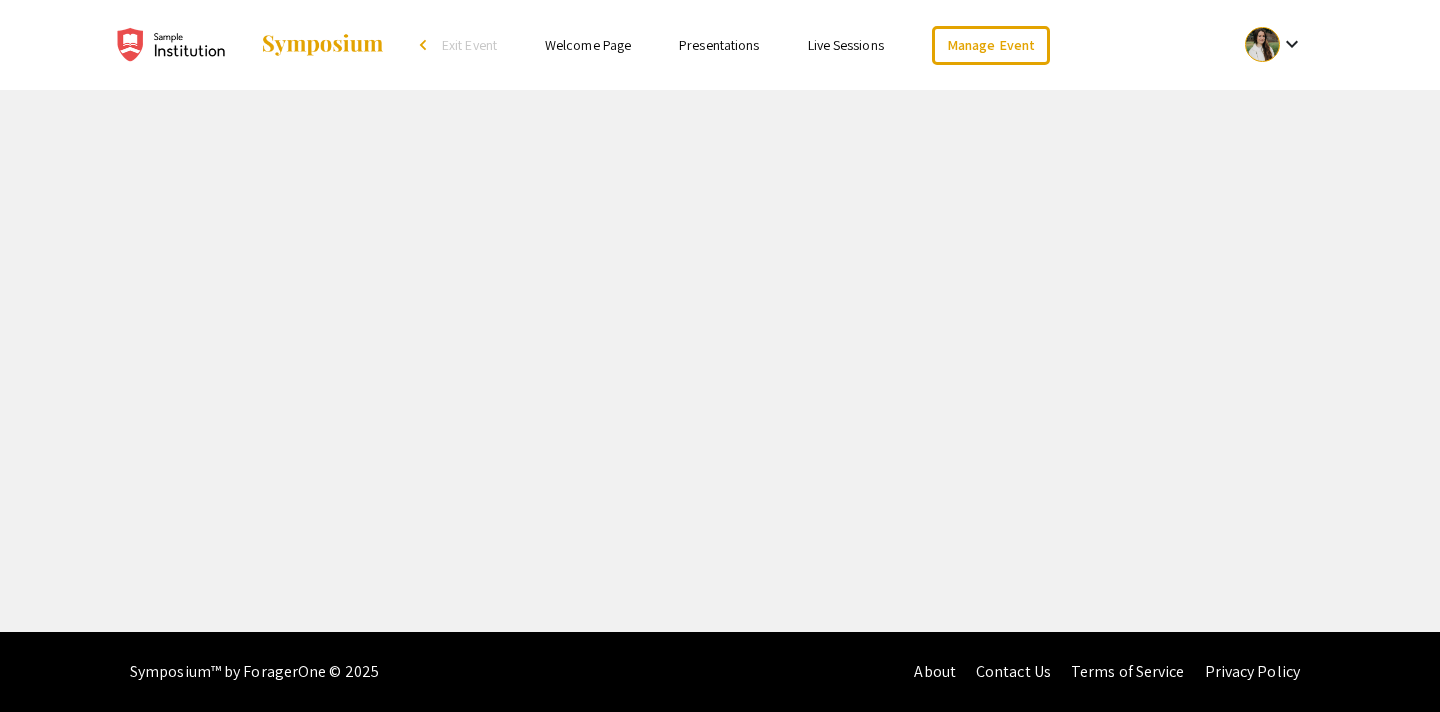 select on "custom" 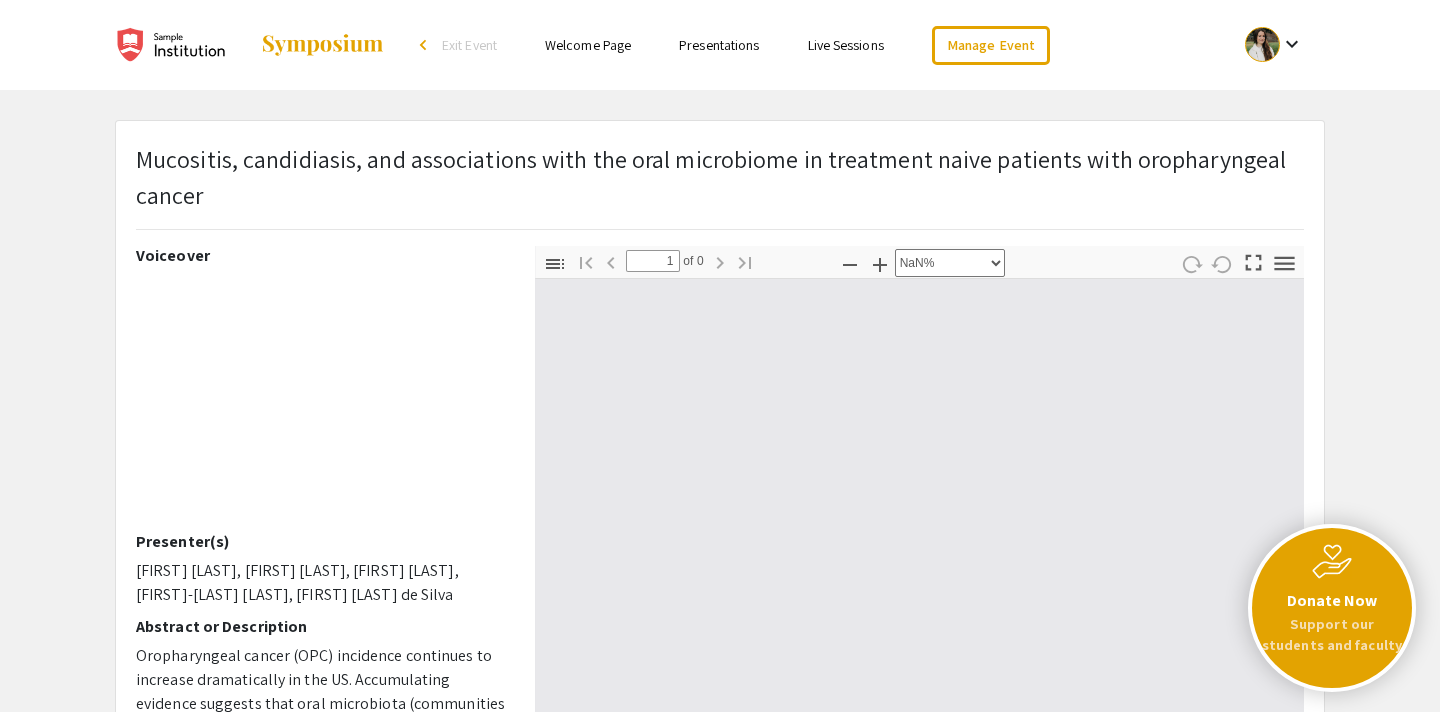 type on "0" 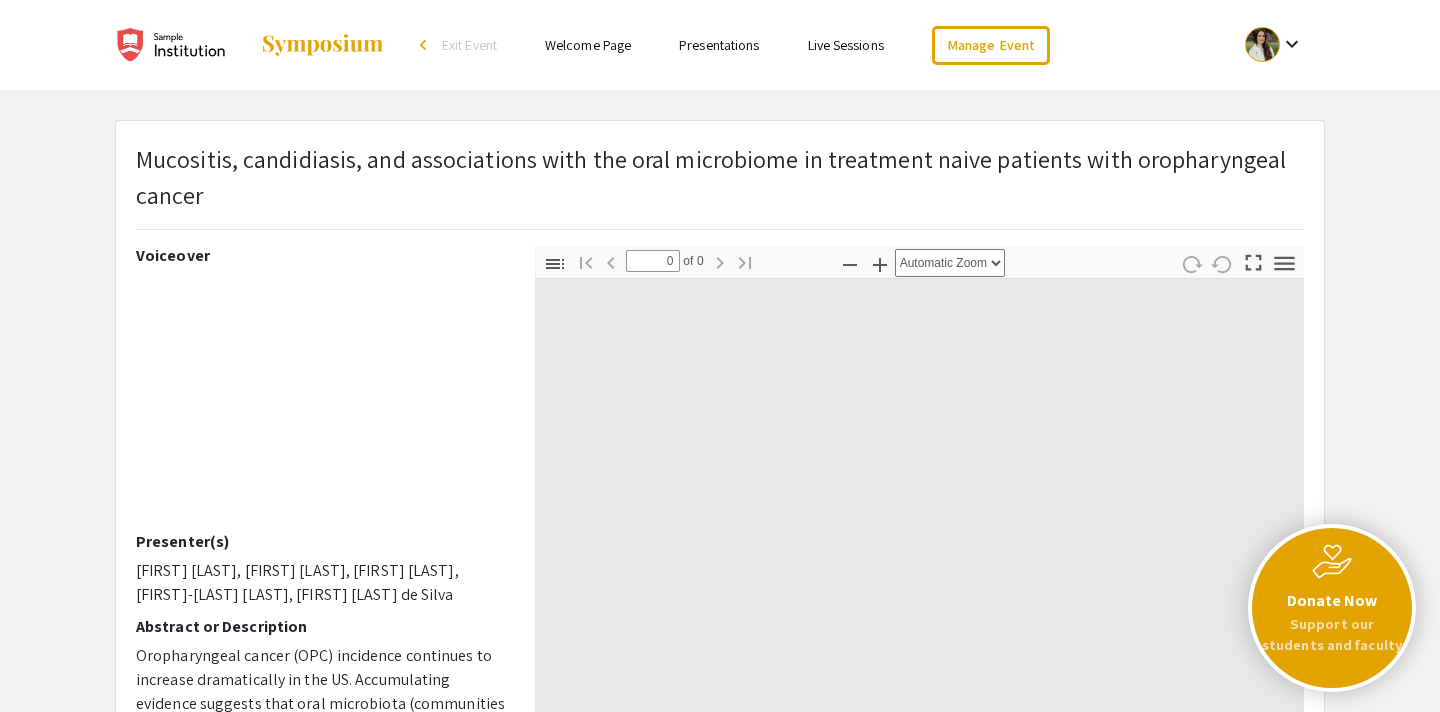 select on "custom" 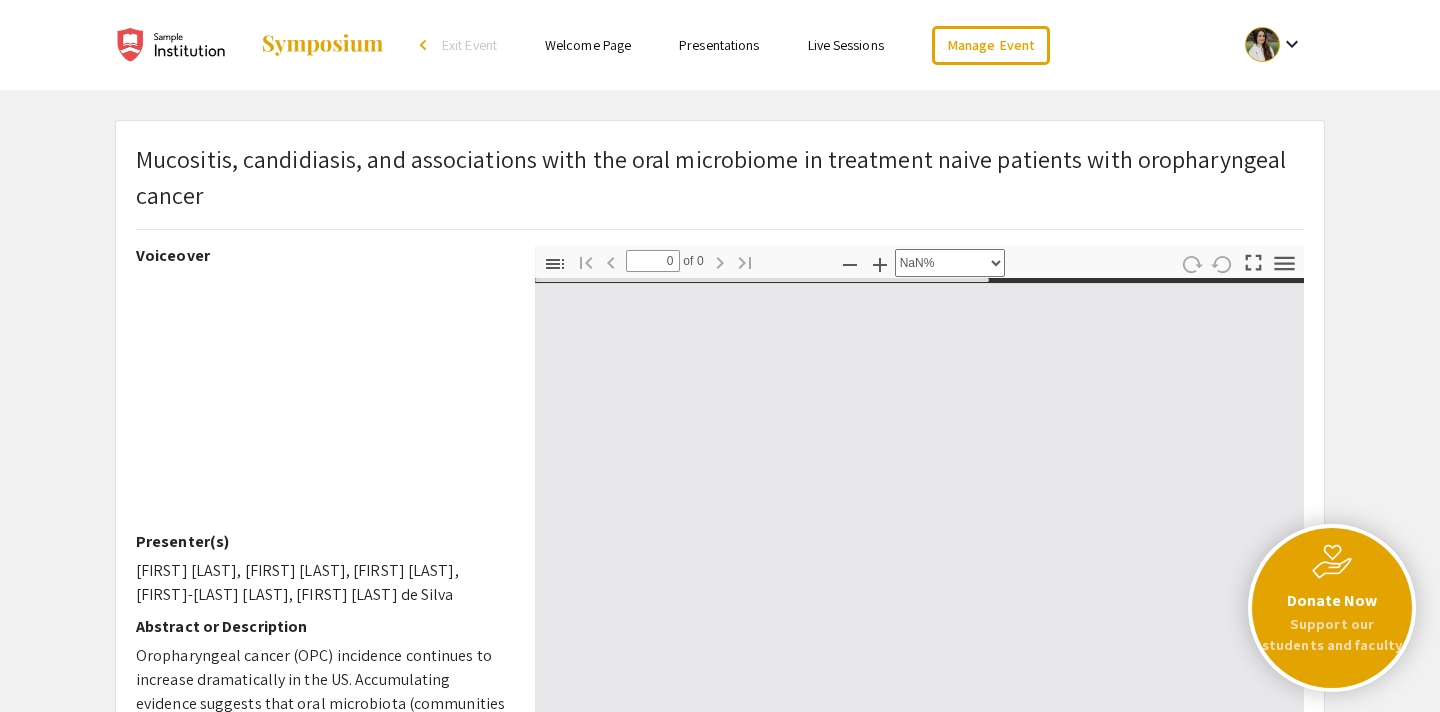 type on "1" 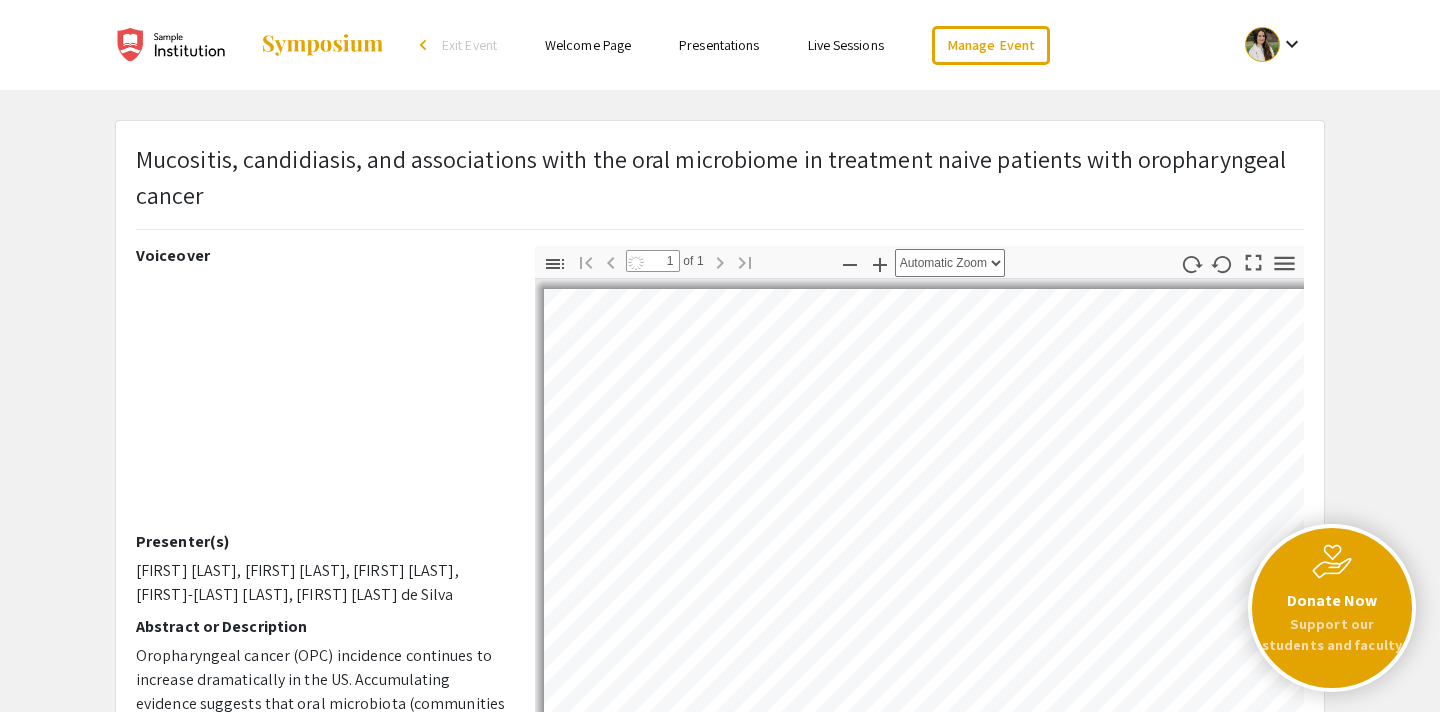 select on "auto" 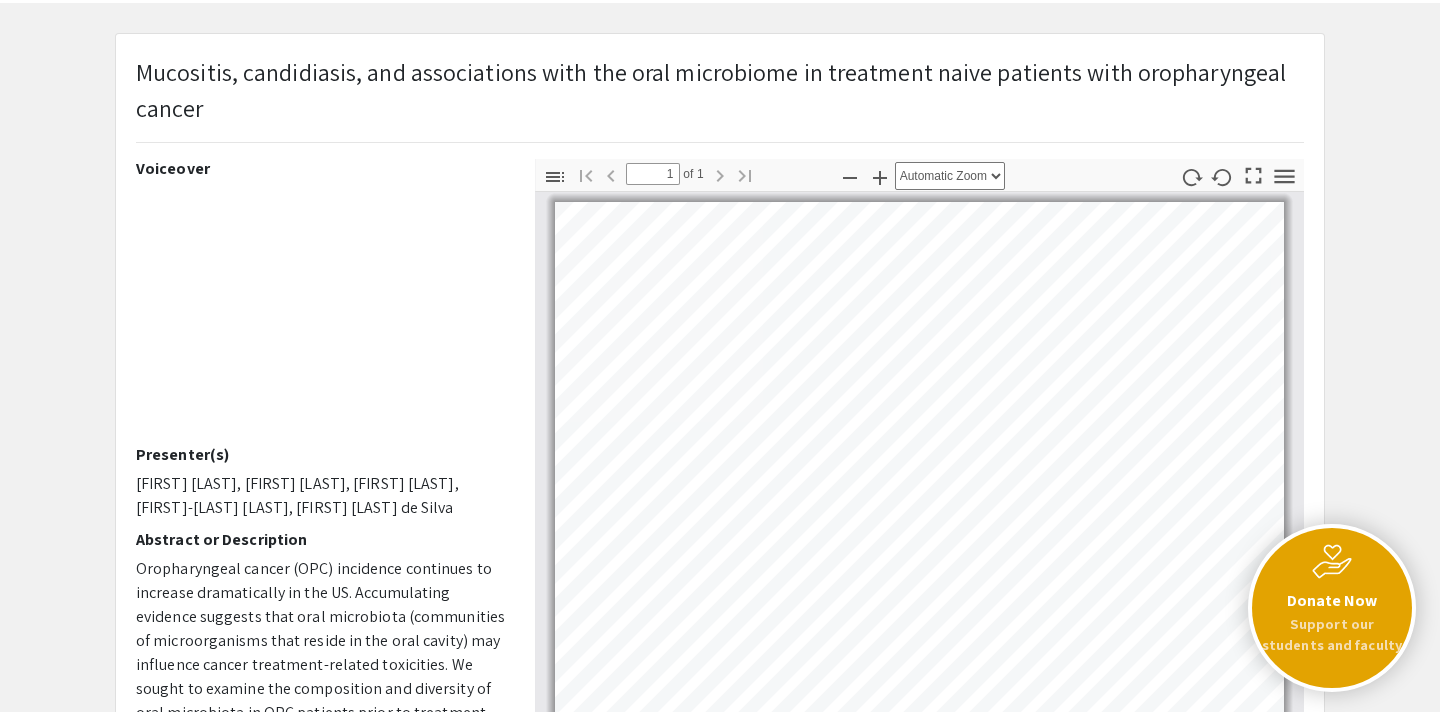scroll, scrollTop: 0, scrollLeft: 0, axis: both 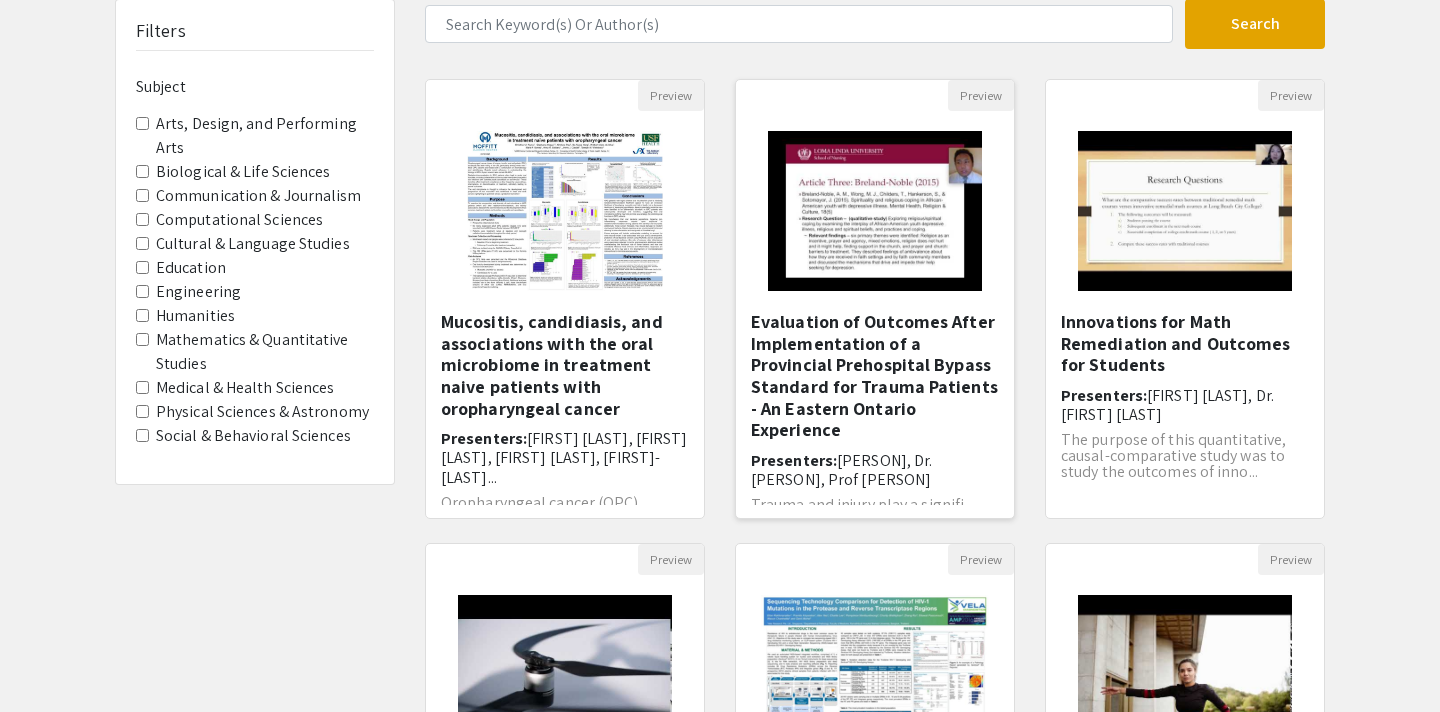 click 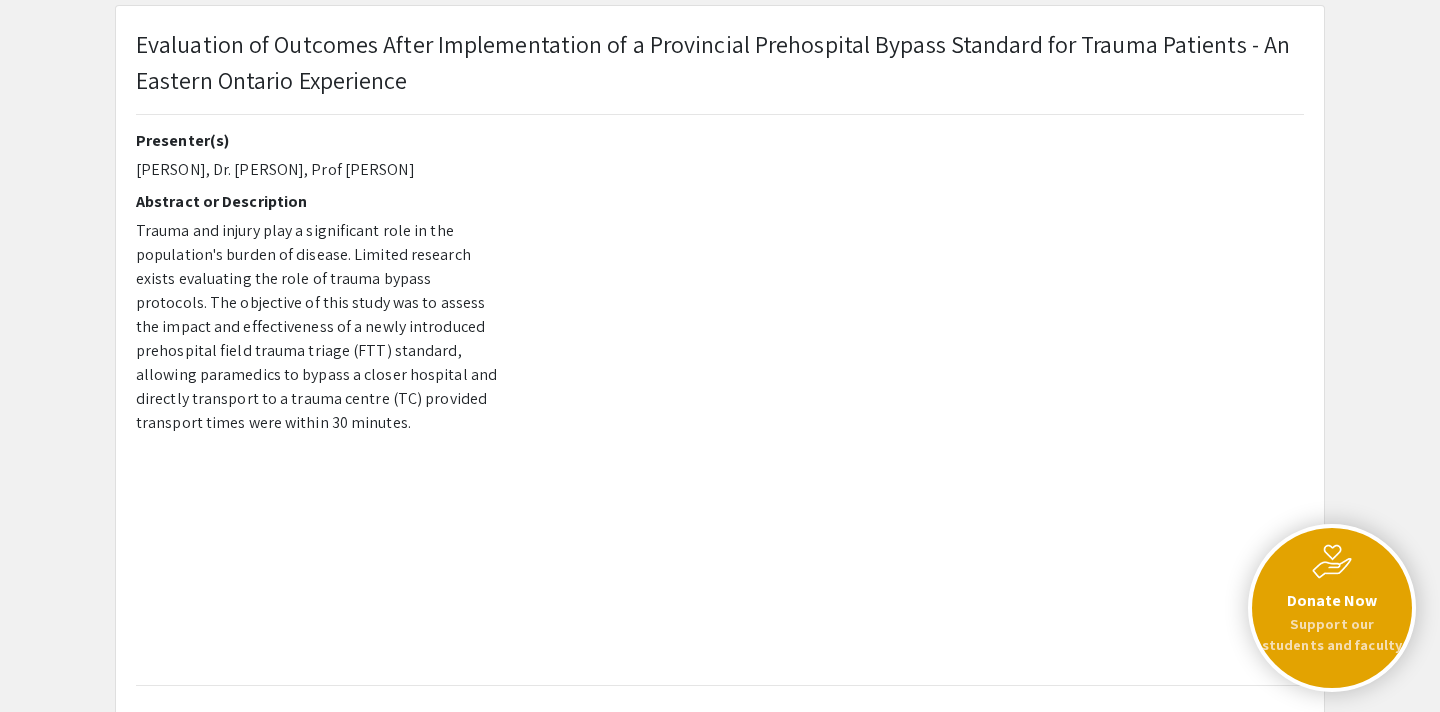 scroll, scrollTop: 129, scrollLeft: 0, axis: vertical 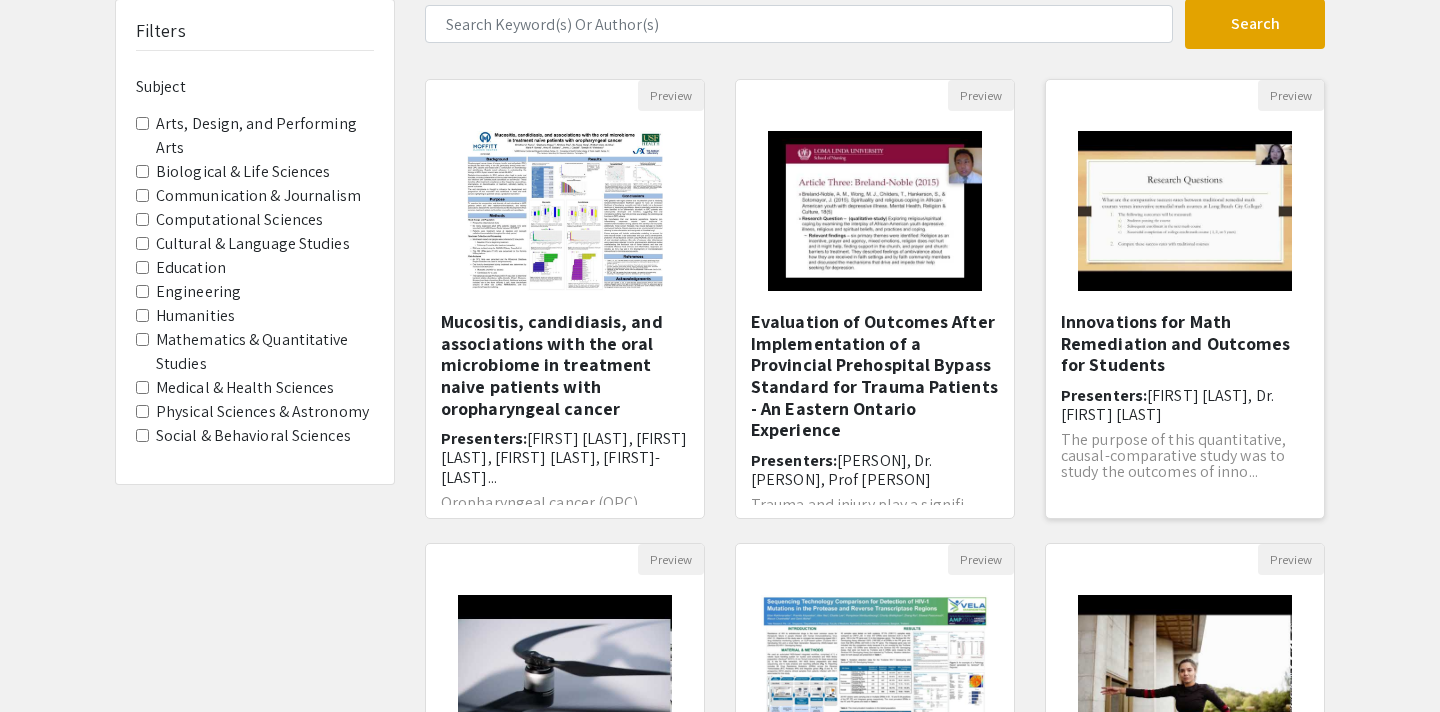 click 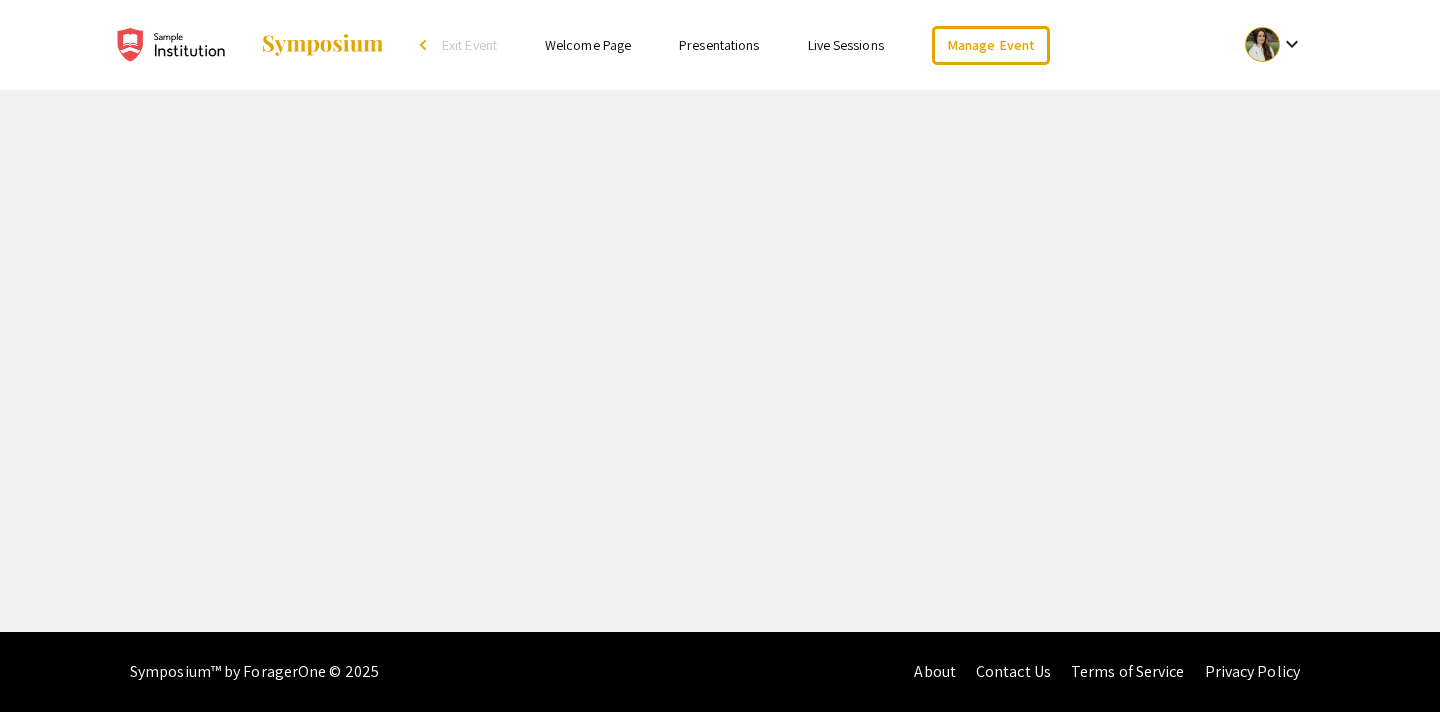 scroll, scrollTop: 0, scrollLeft: 0, axis: both 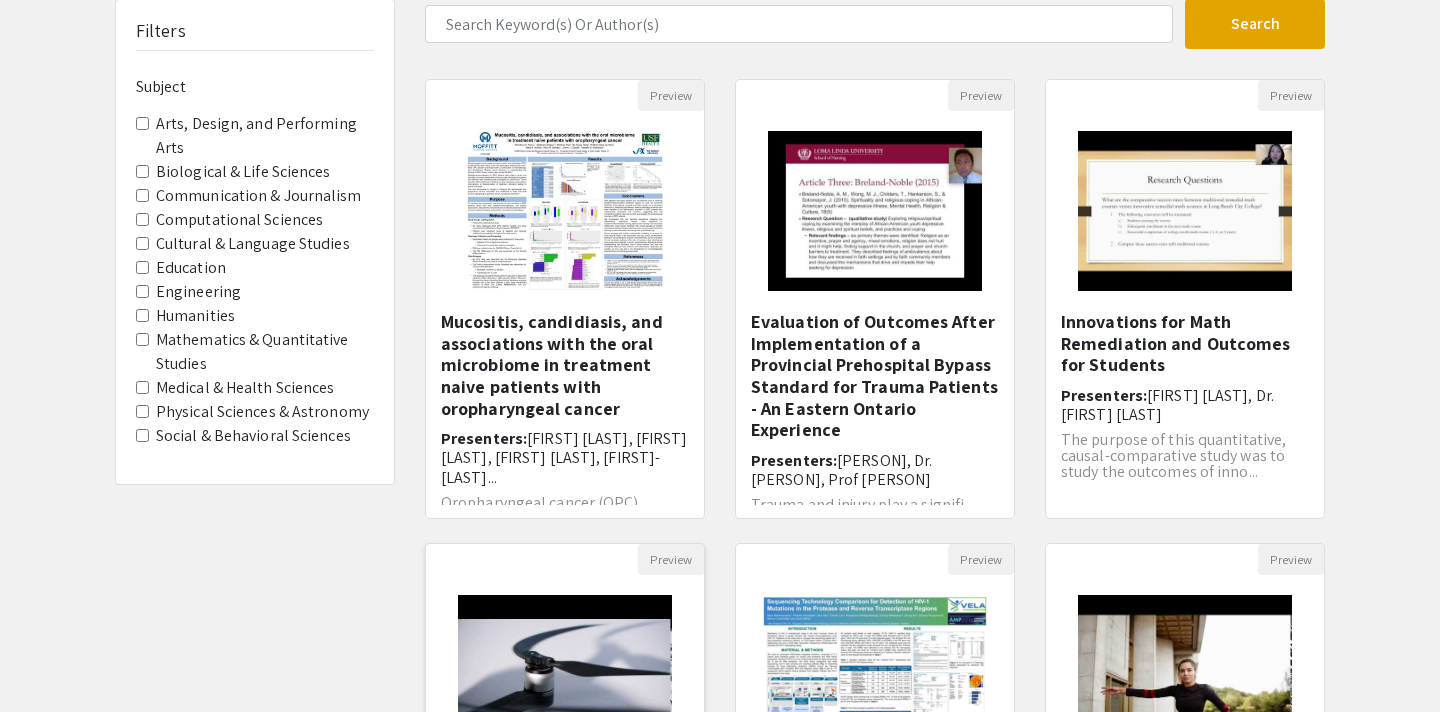 click 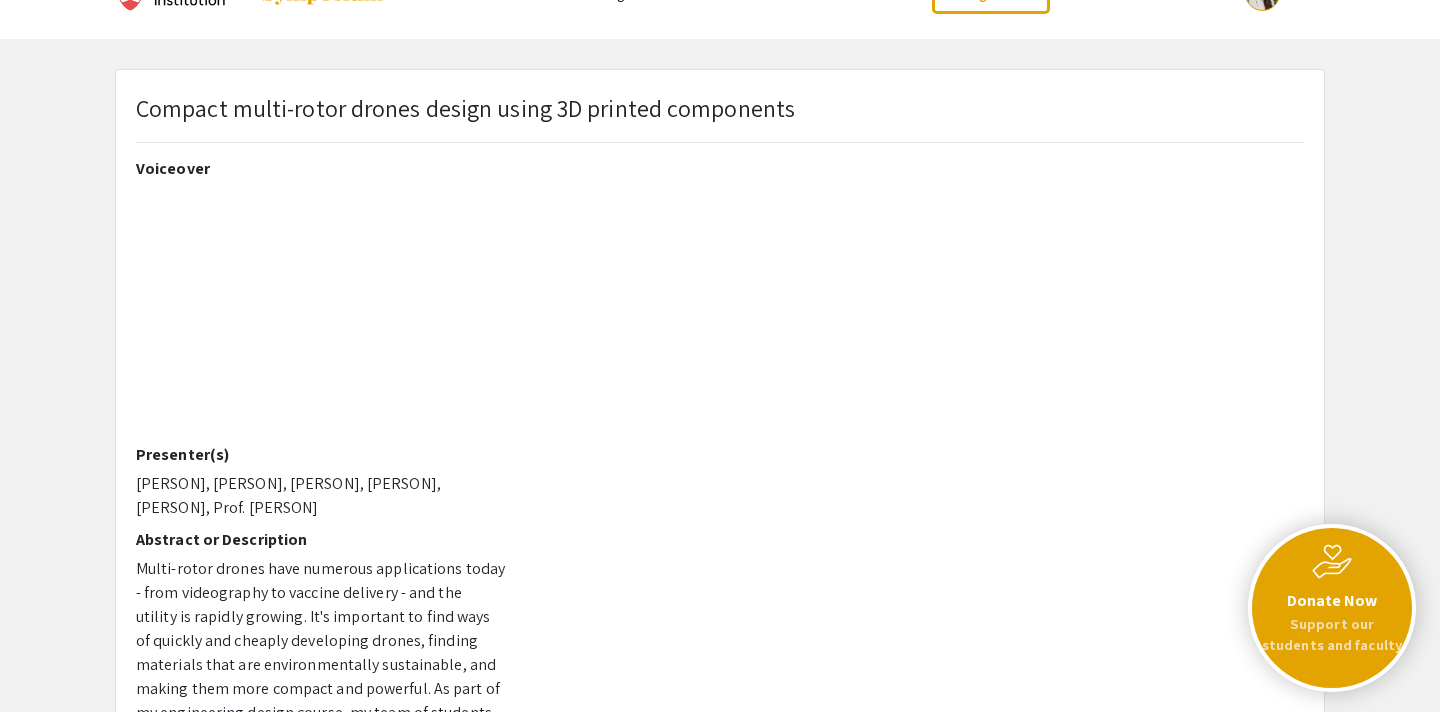 scroll, scrollTop: 0, scrollLeft: 0, axis: both 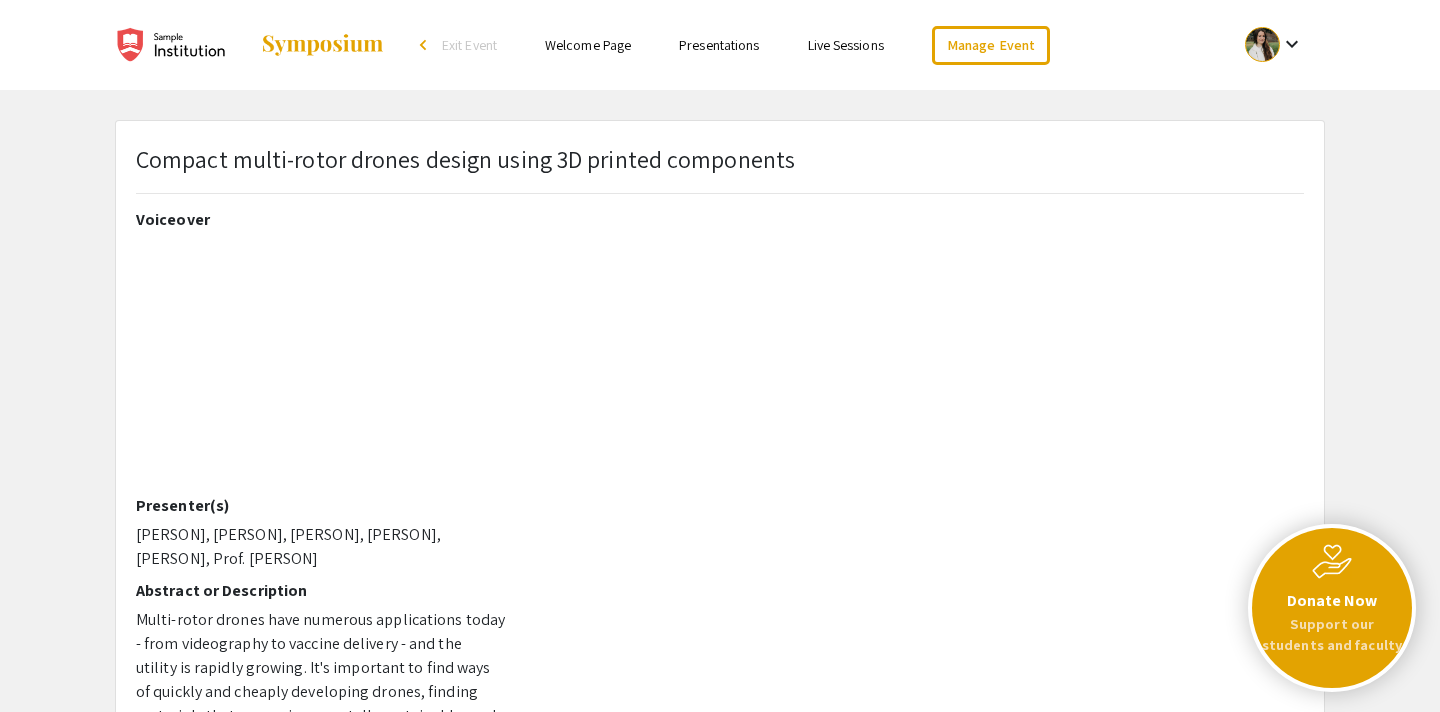 click on "Live Sessions" at bounding box center (846, 45) 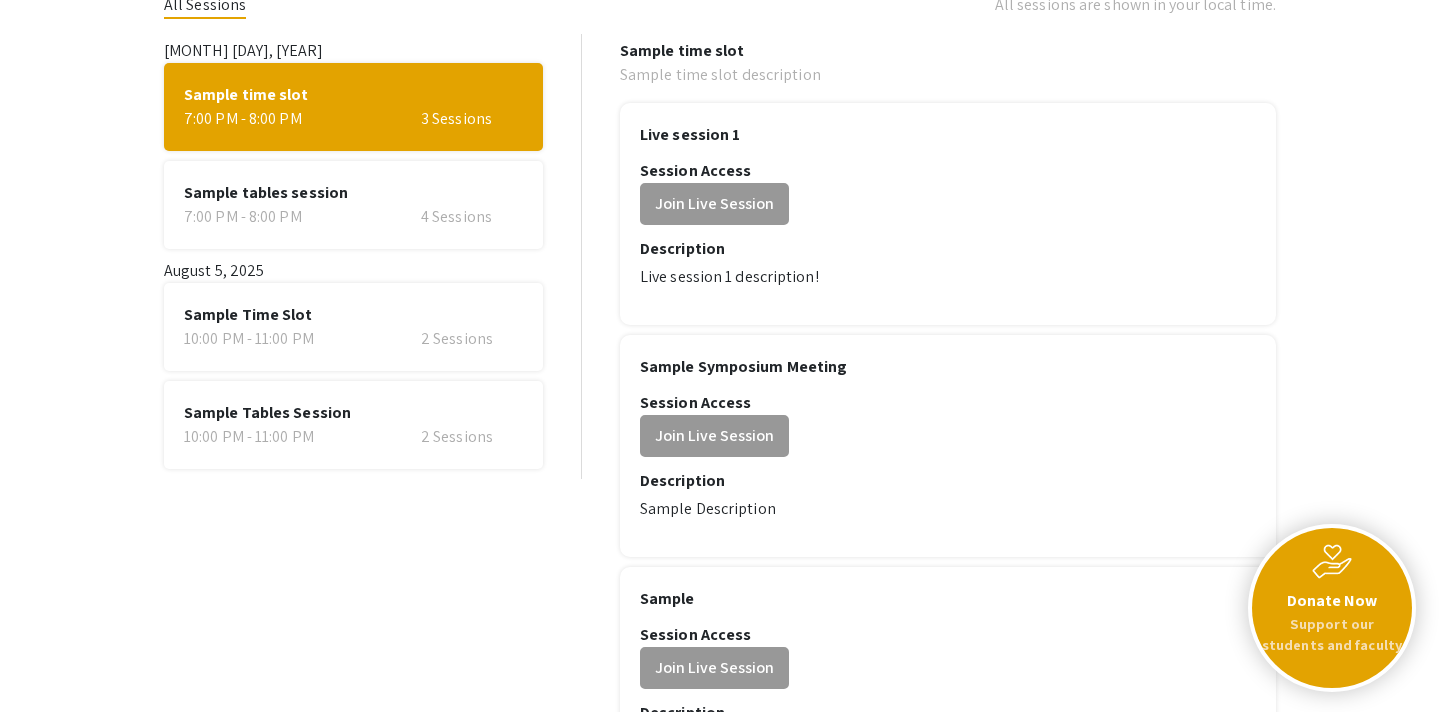scroll, scrollTop: 111, scrollLeft: 0, axis: vertical 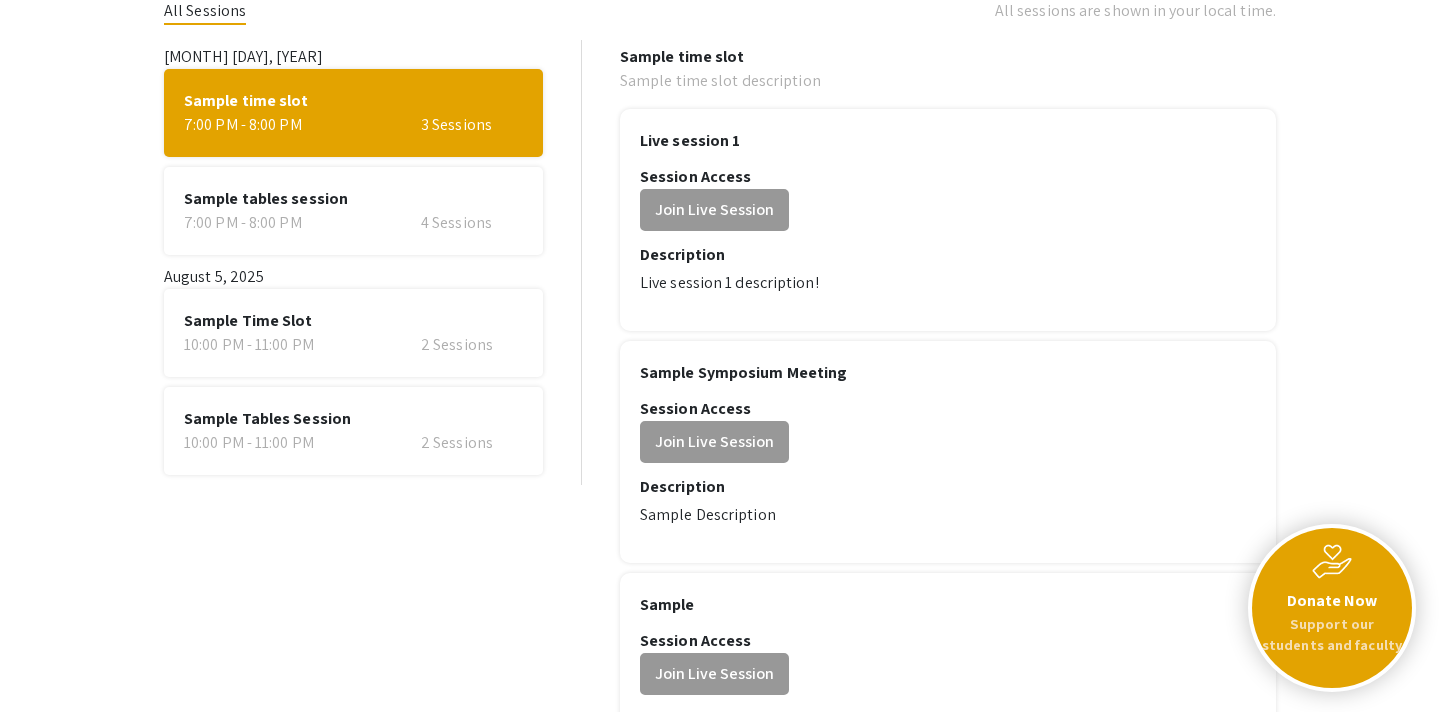 click on "7:00 PM - 8:00 PM" 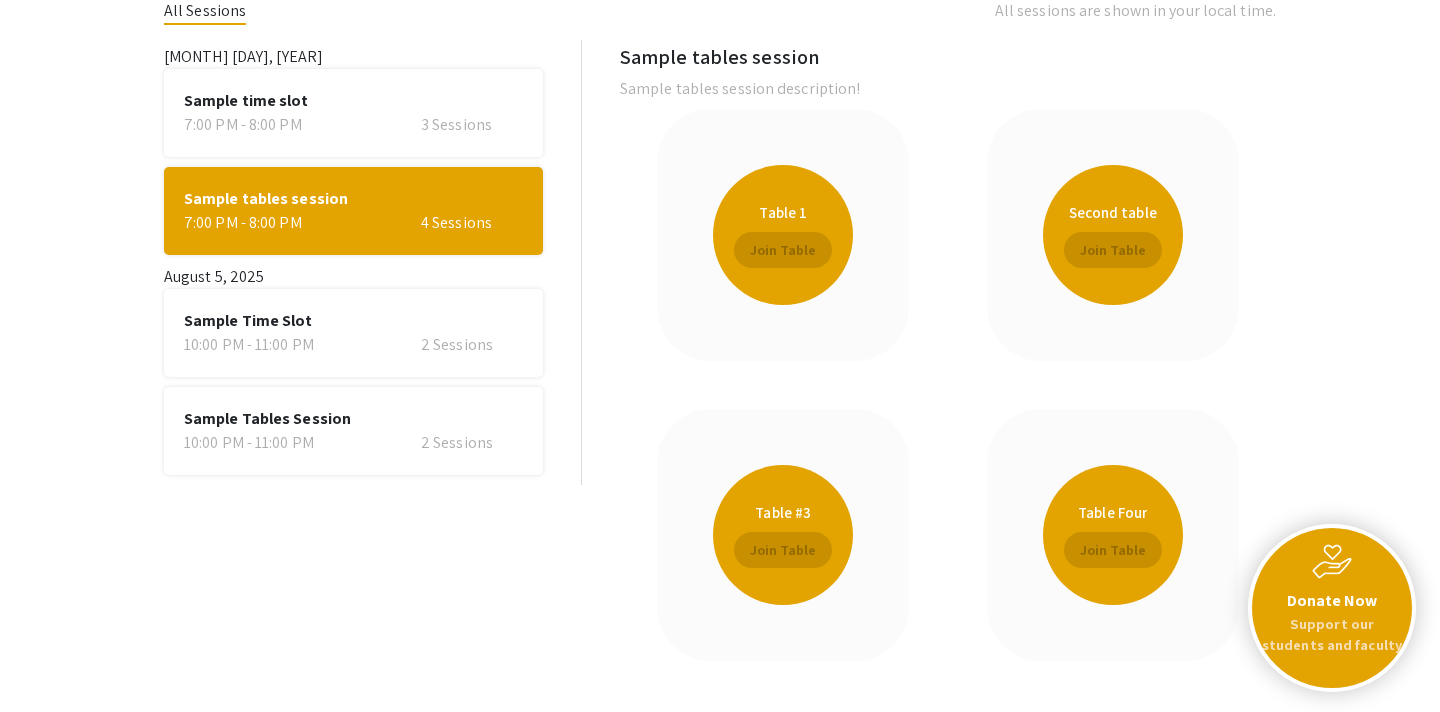 click on "sample time slot [TIME] - [TIME]   2 Sessions" 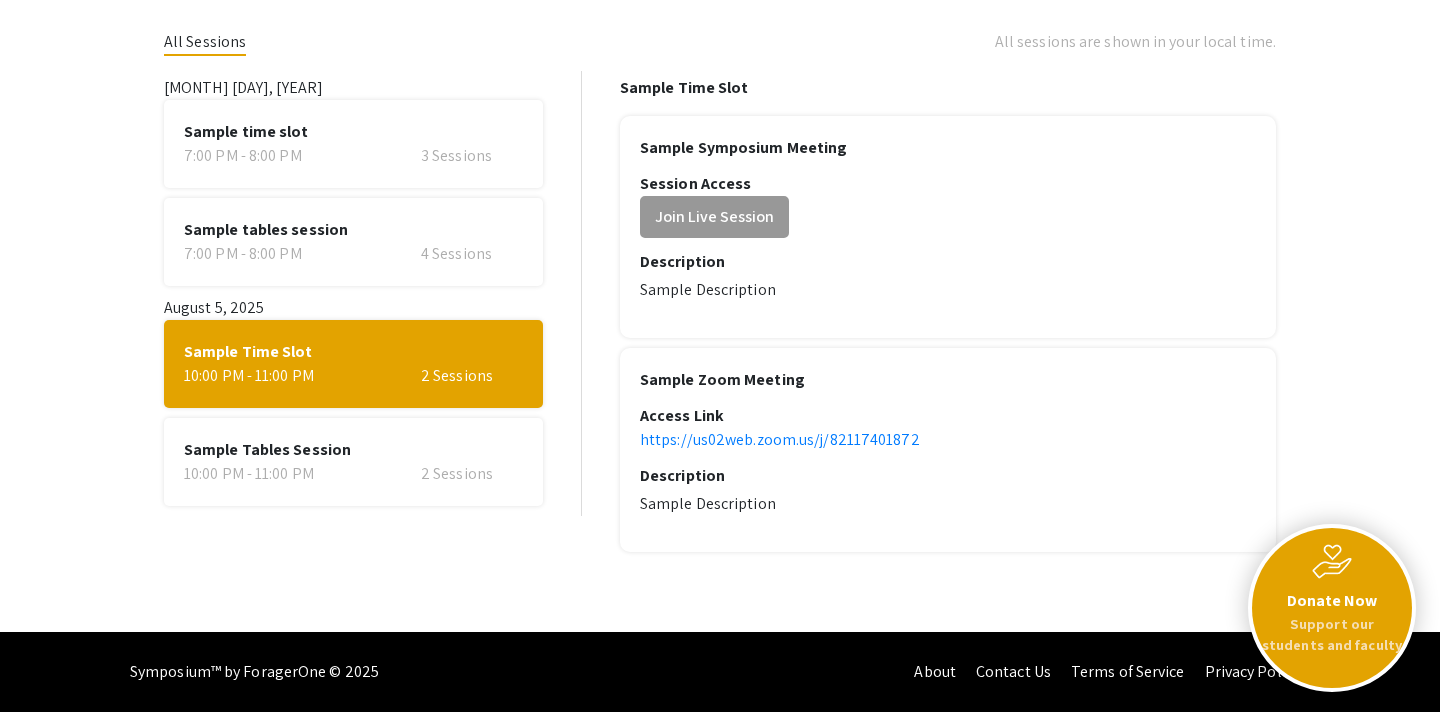 click on "Sample Tables Session" 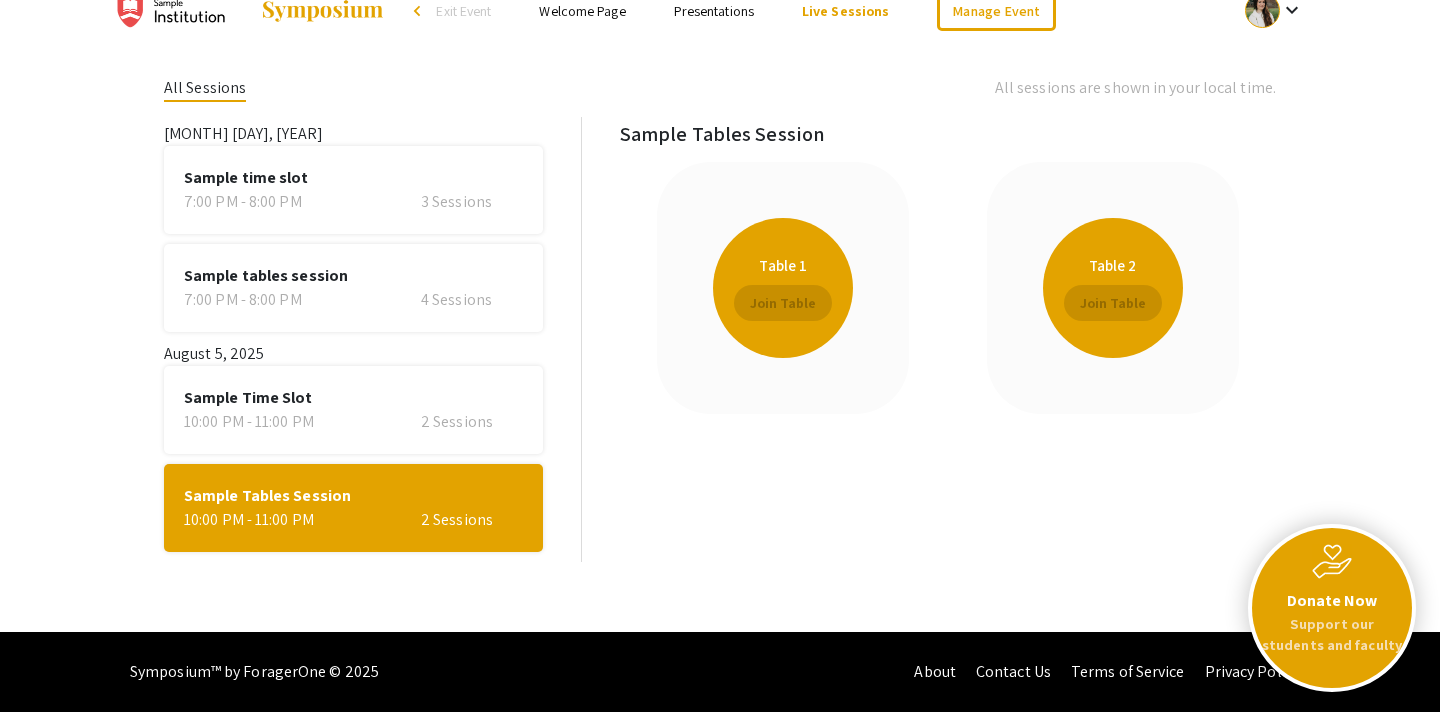 click on "[TIME] - [TIME]   [NUMBER] Sessions" 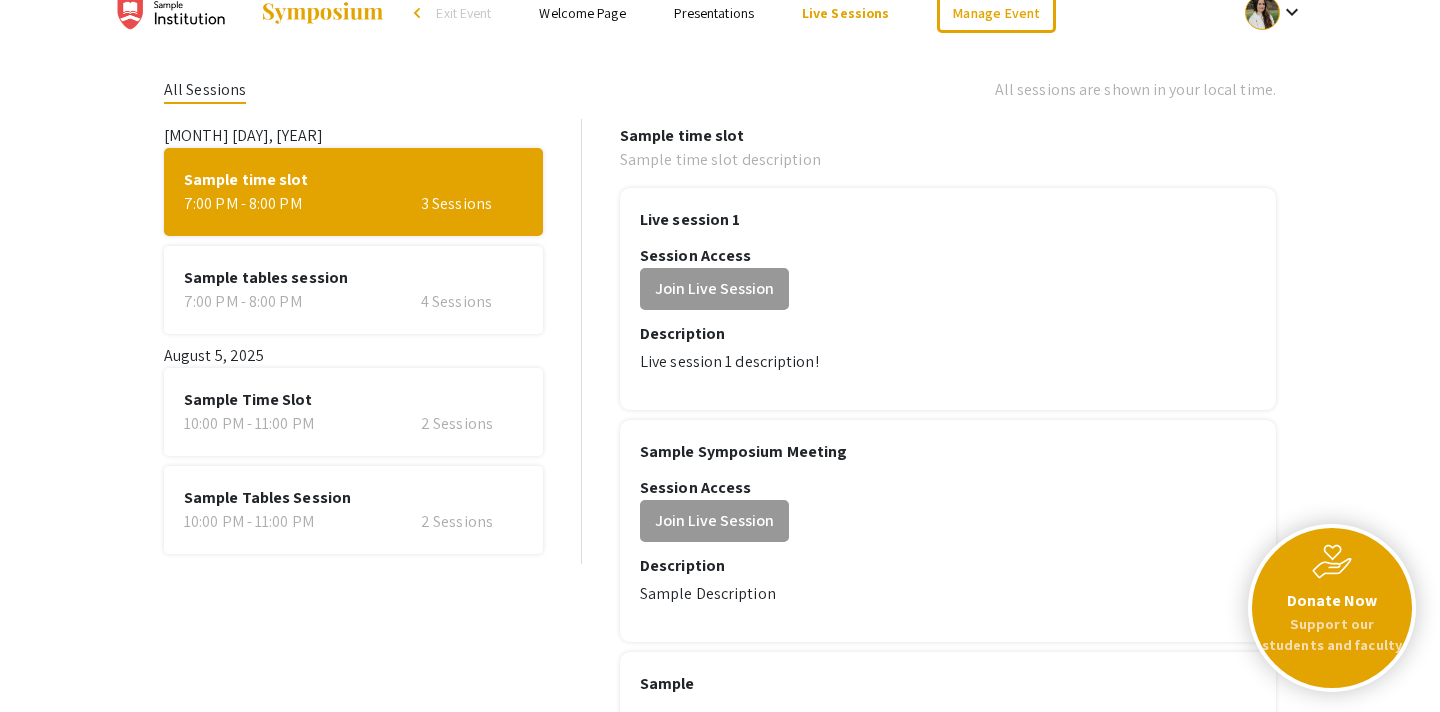 scroll, scrollTop: 0, scrollLeft: 0, axis: both 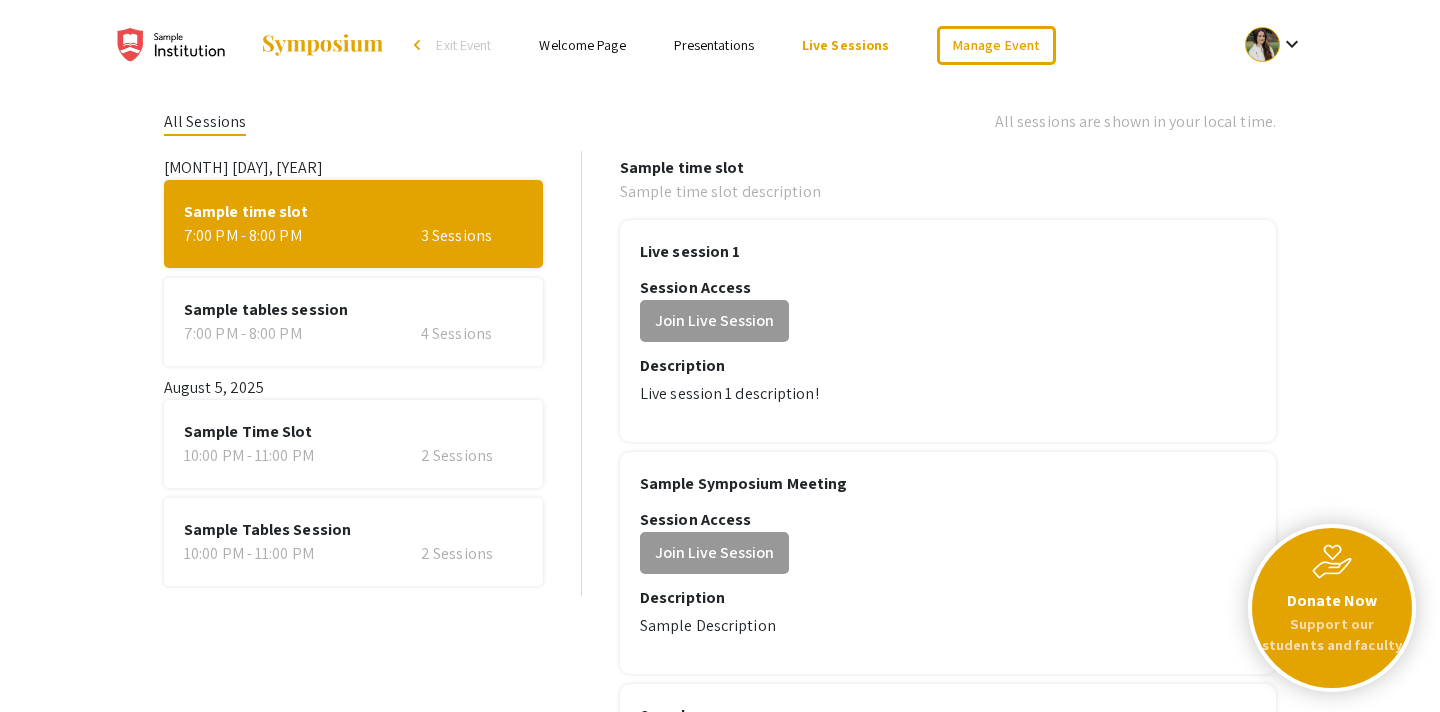 click on "Exit Event" at bounding box center (463, 45) 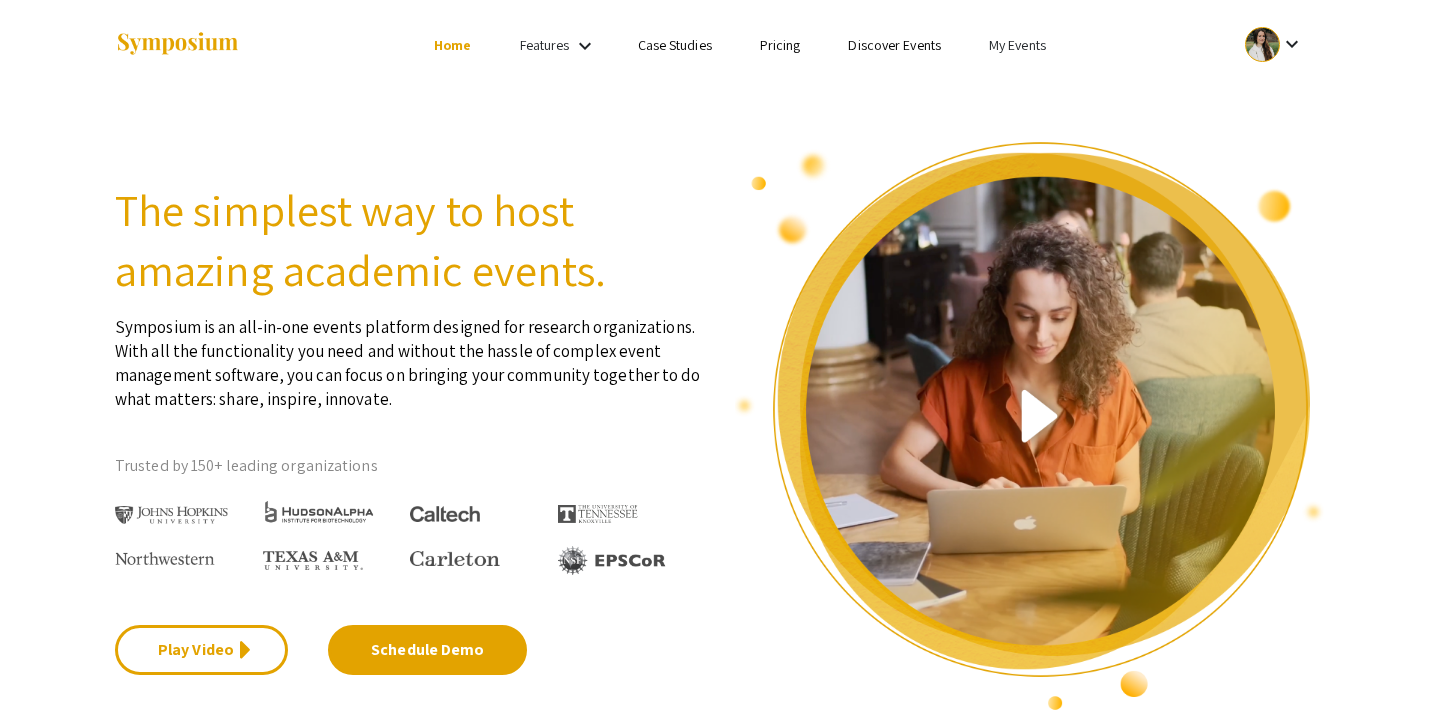 click on "My Events" at bounding box center (1017, 45) 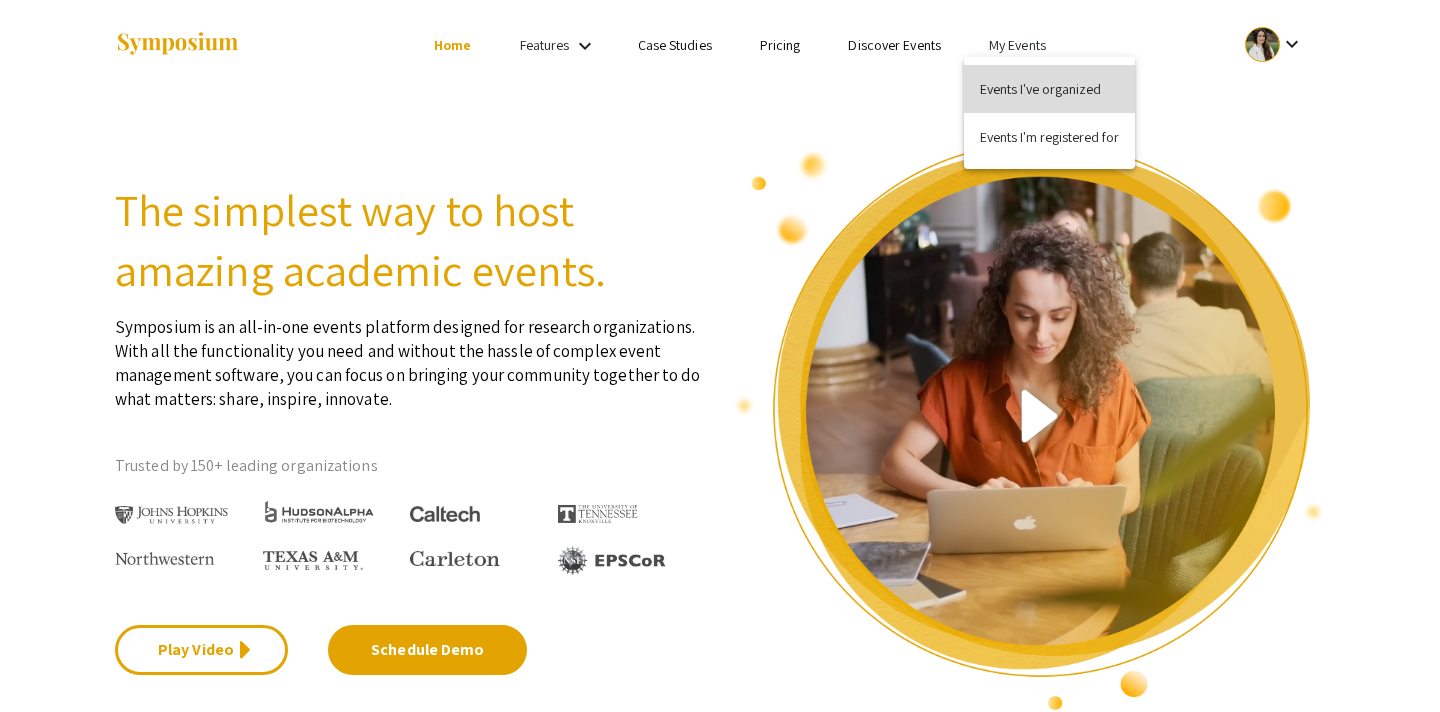 click on "Events I've organized" at bounding box center [1049, 89] 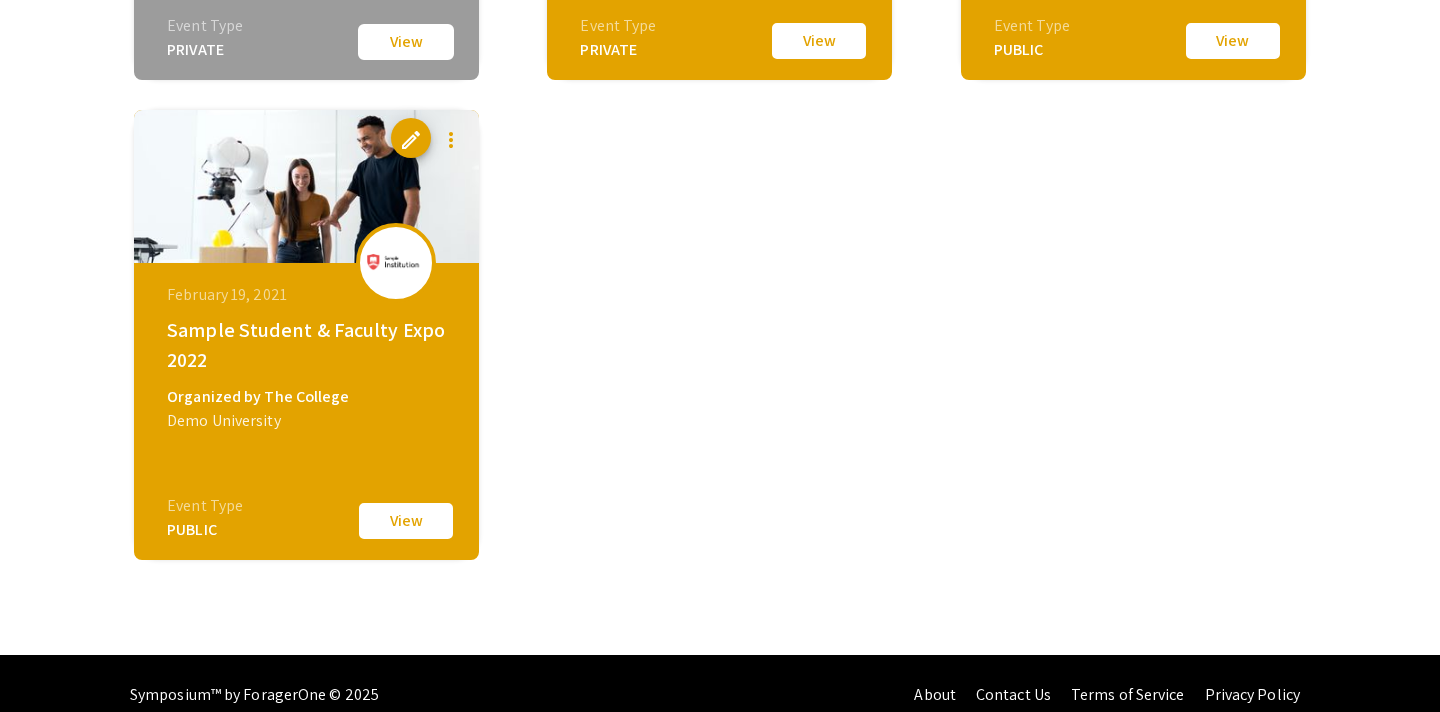 scroll, scrollTop: 1577, scrollLeft: 0, axis: vertical 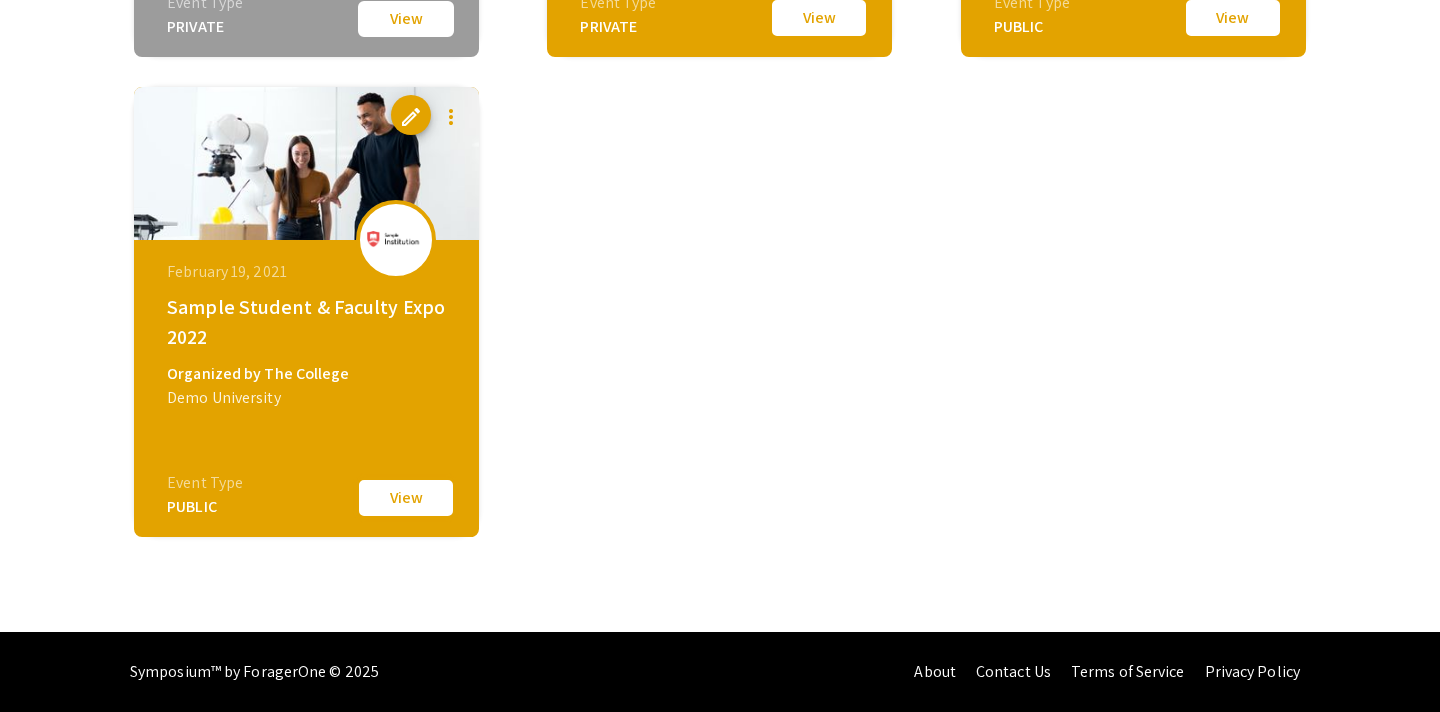 click on "View" 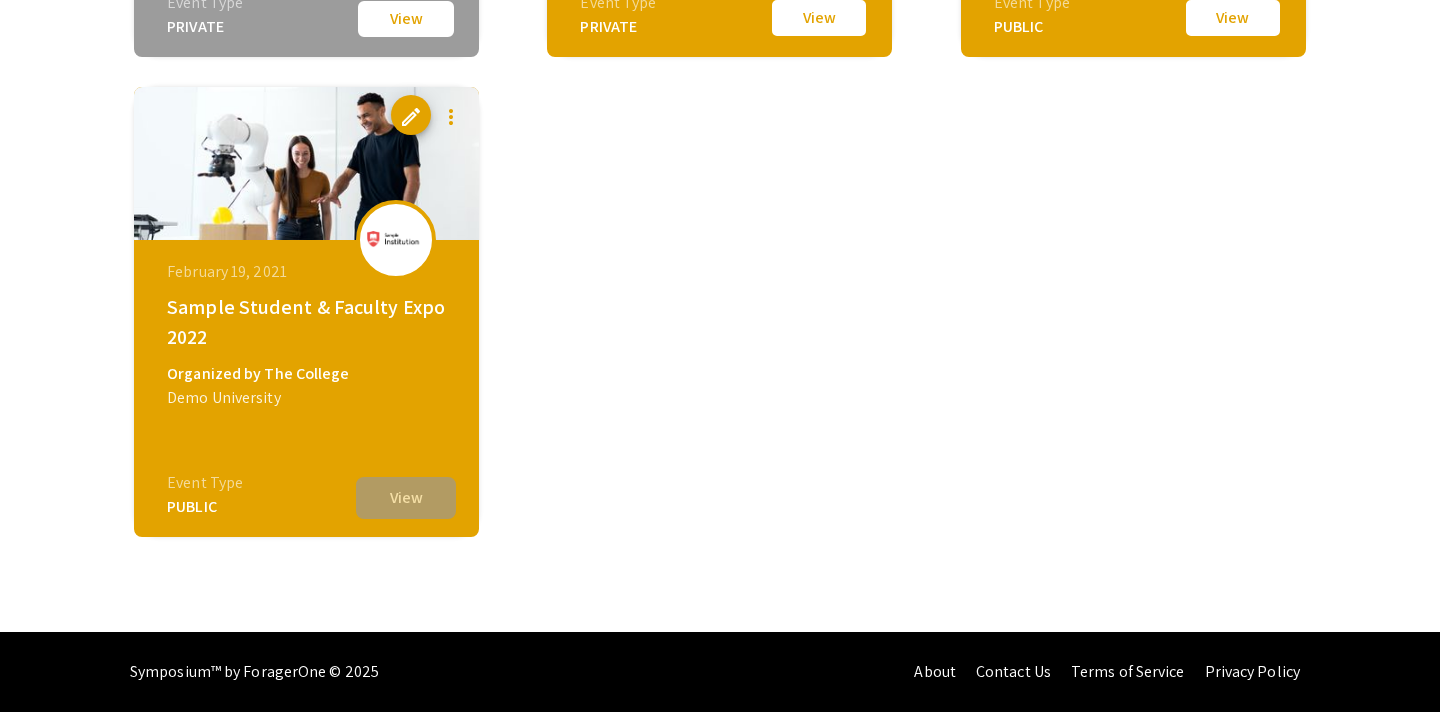 scroll, scrollTop: 0, scrollLeft: 0, axis: both 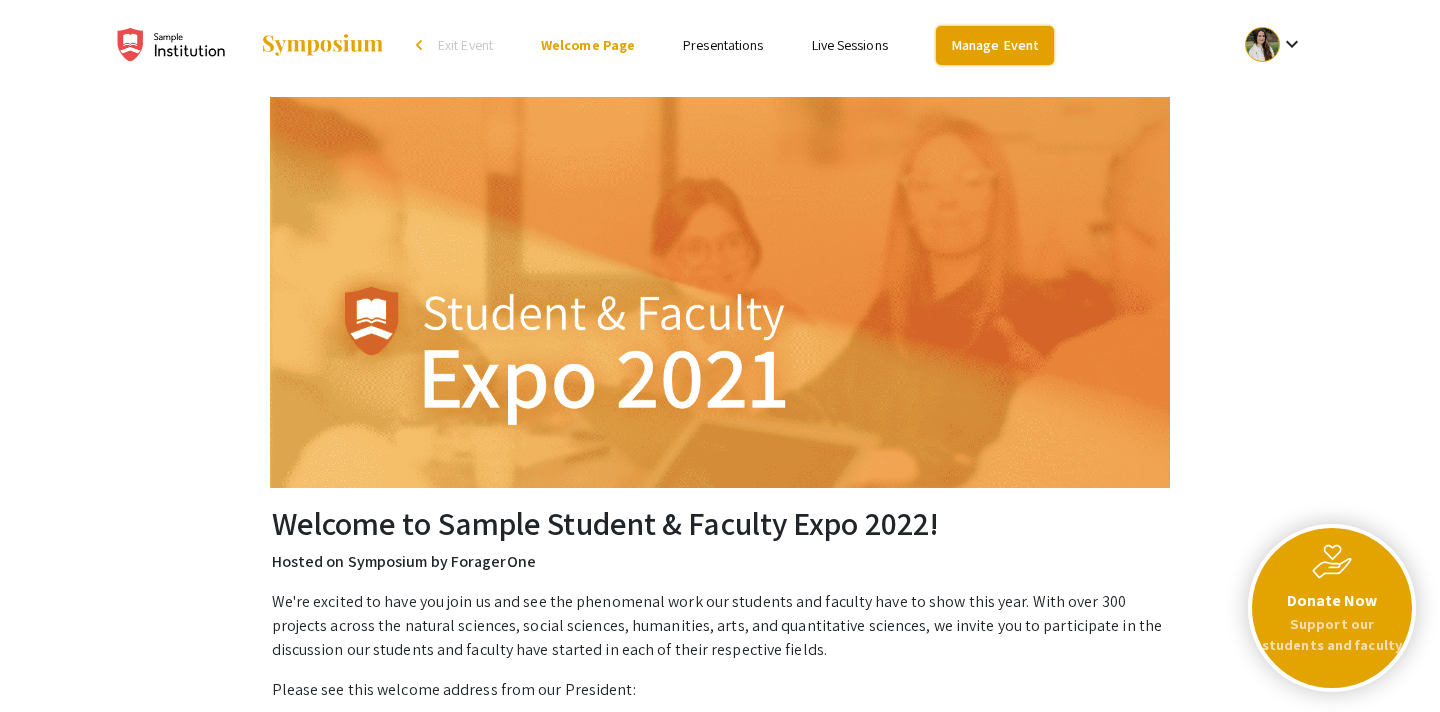 click on "Manage Event" at bounding box center (995, 45) 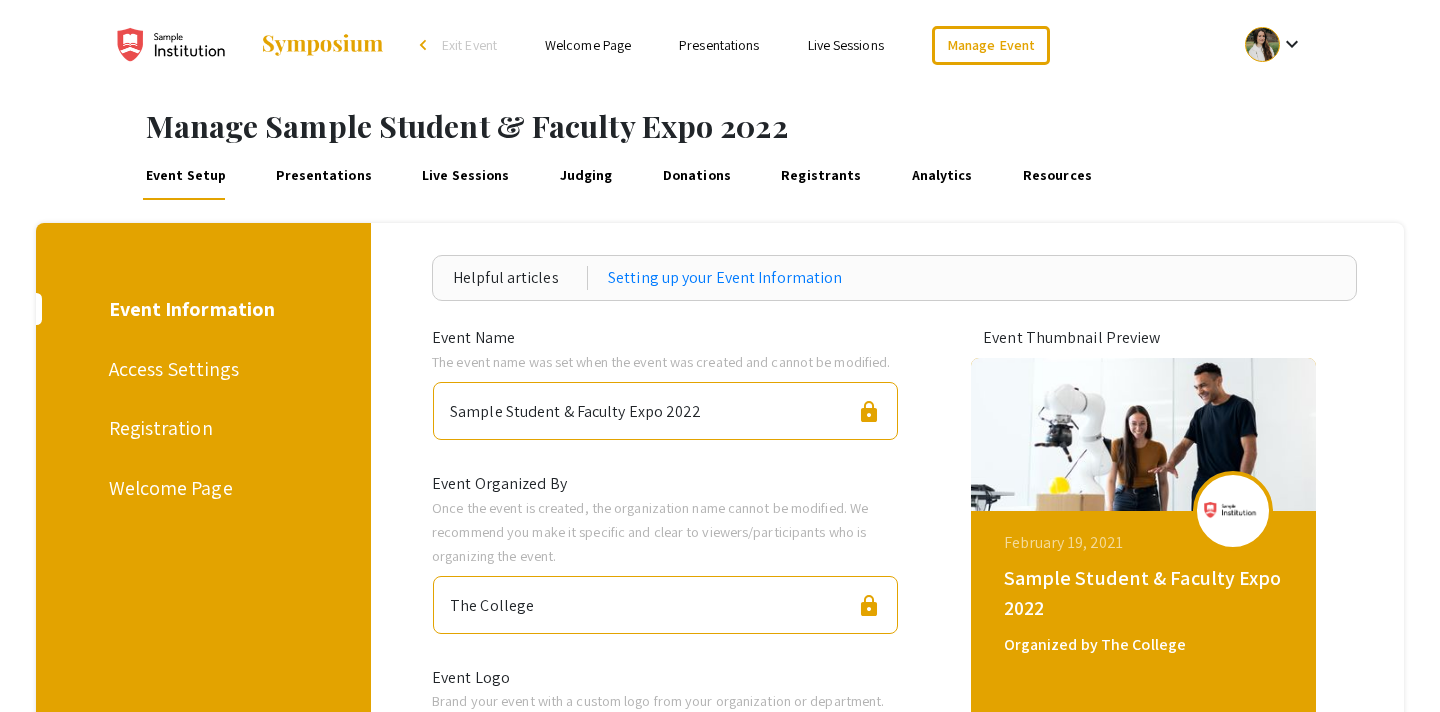 click on "Resources" at bounding box center [1057, 176] 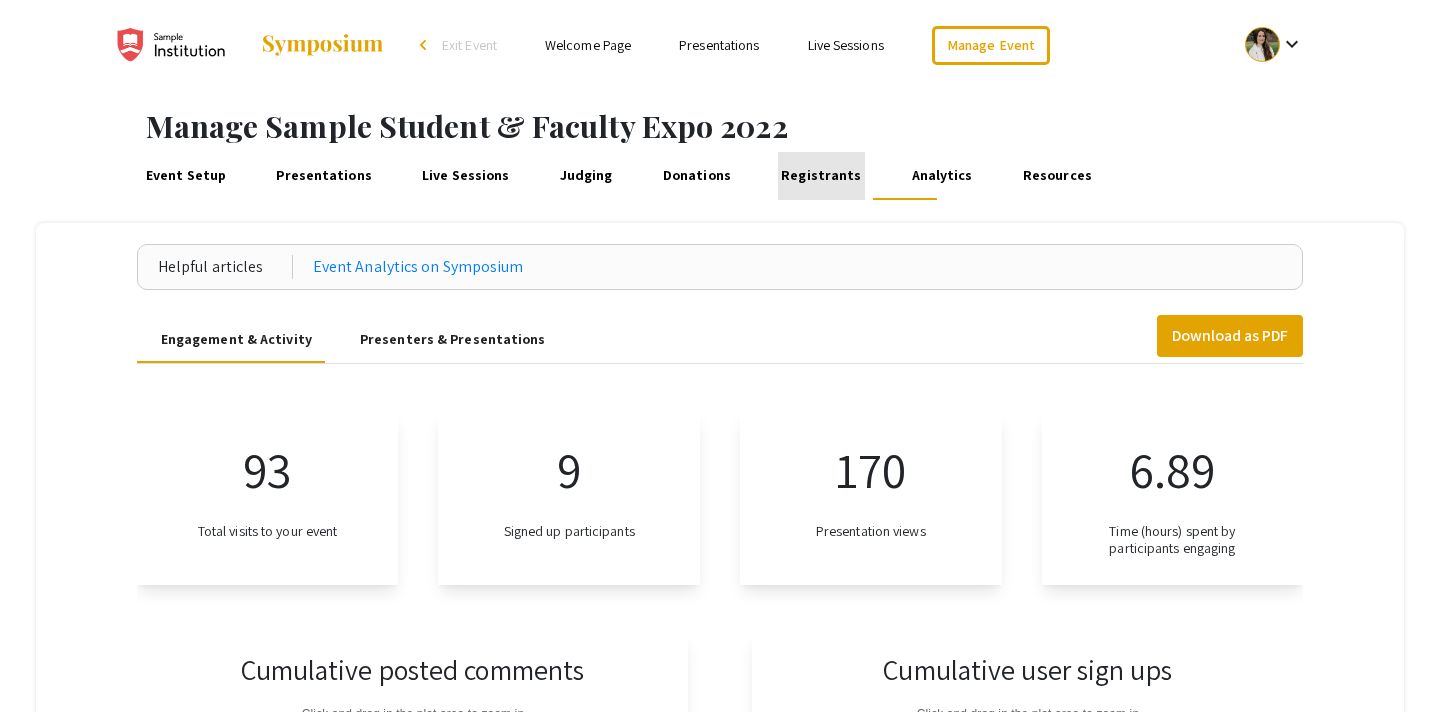 click on "Registrants" at bounding box center [821, 176] 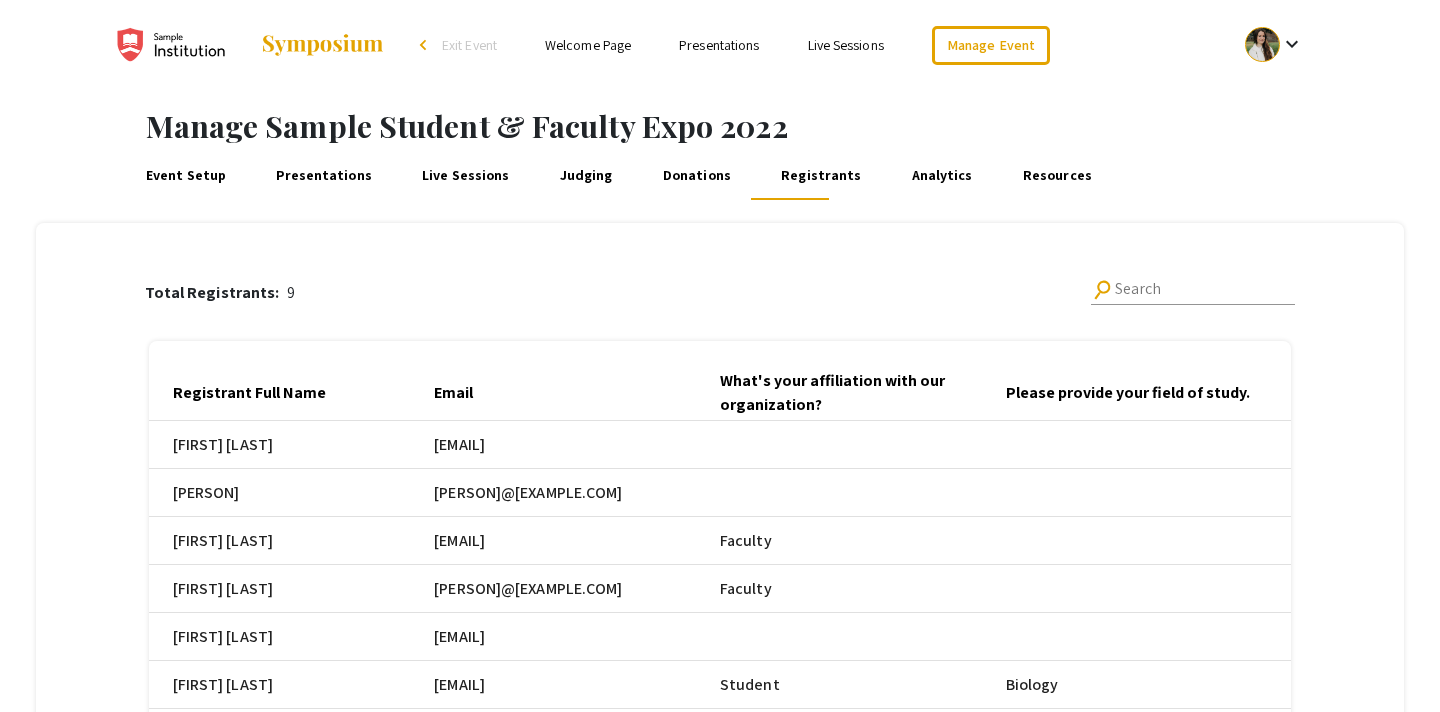 click on "Donations" at bounding box center (696, 176) 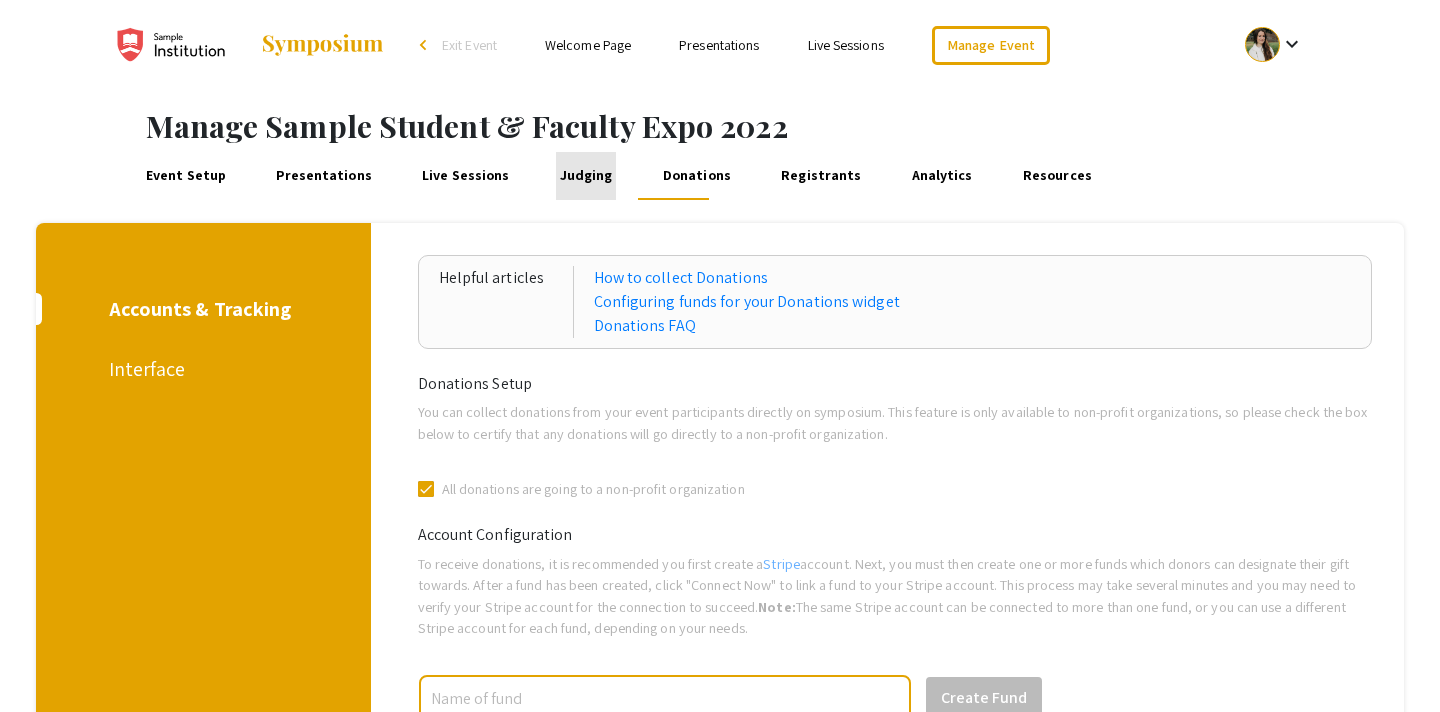 click on "Judging" at bounding box center (586, 176) 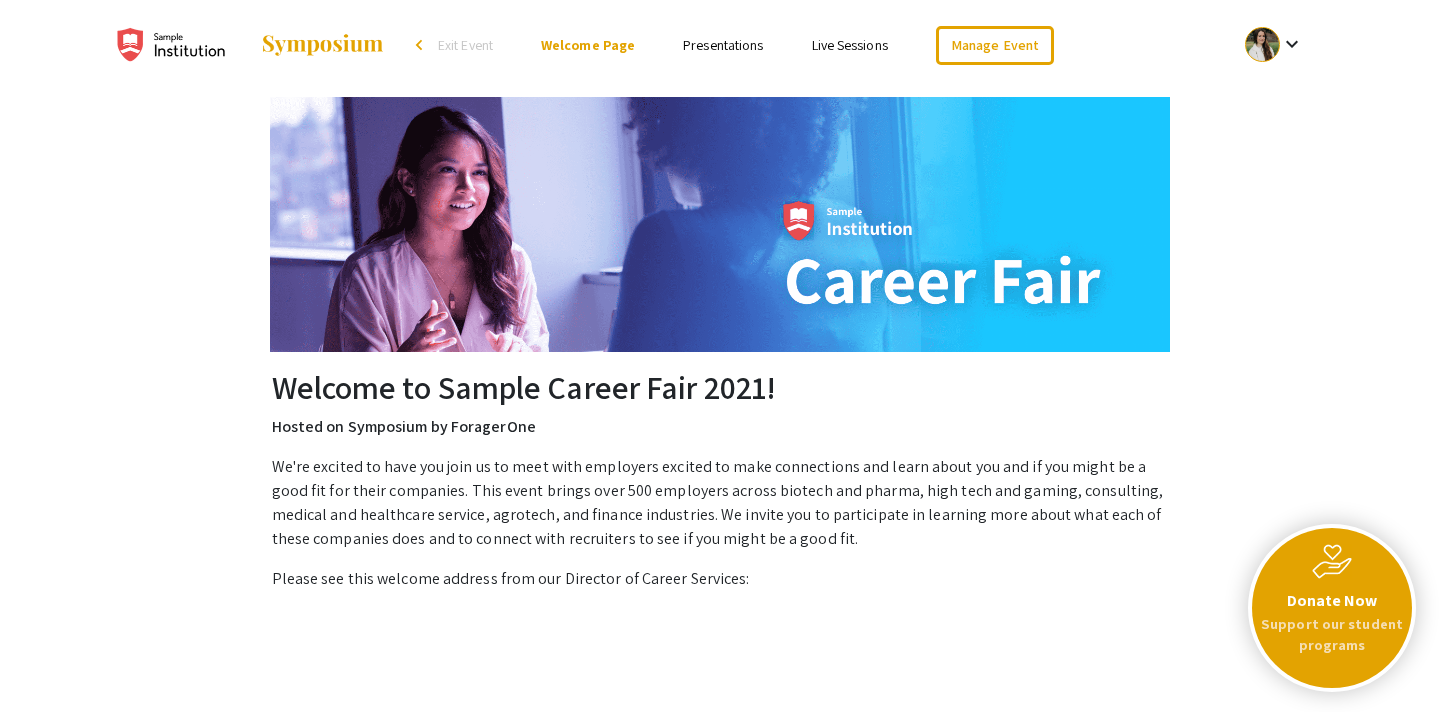 scroll, scrollTop: 0, scrollLeft: 0, axis: both 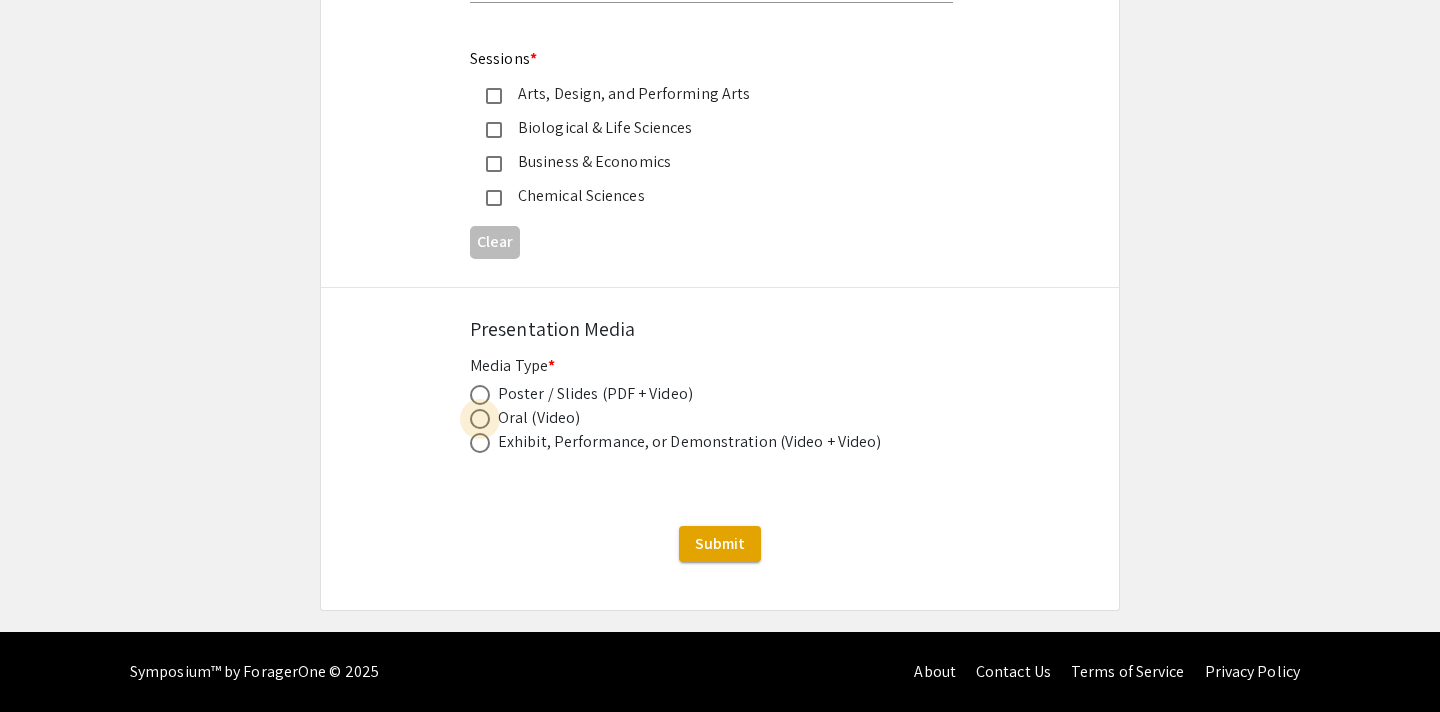 click at bounding box center [480, 419] 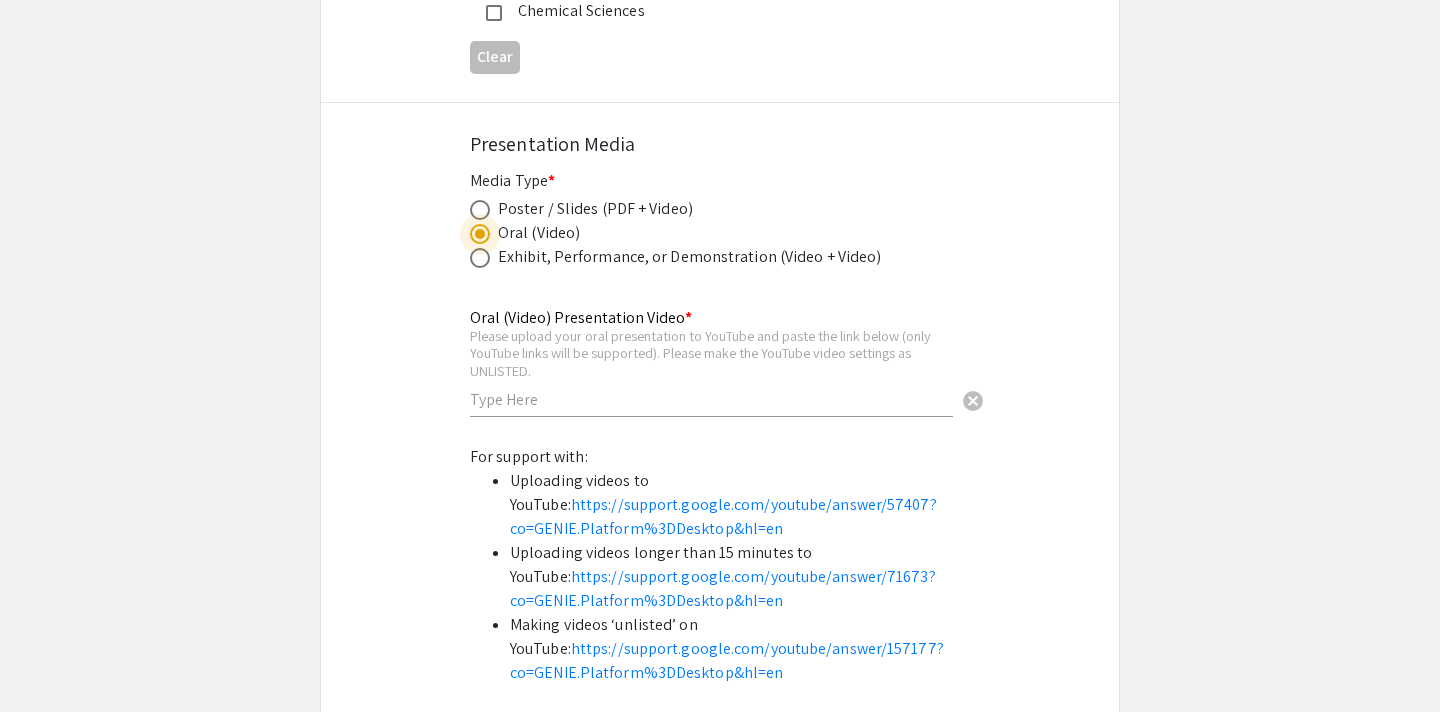 scroll, scrollTop: 2555, scrollLeft: 0, axis: vertical 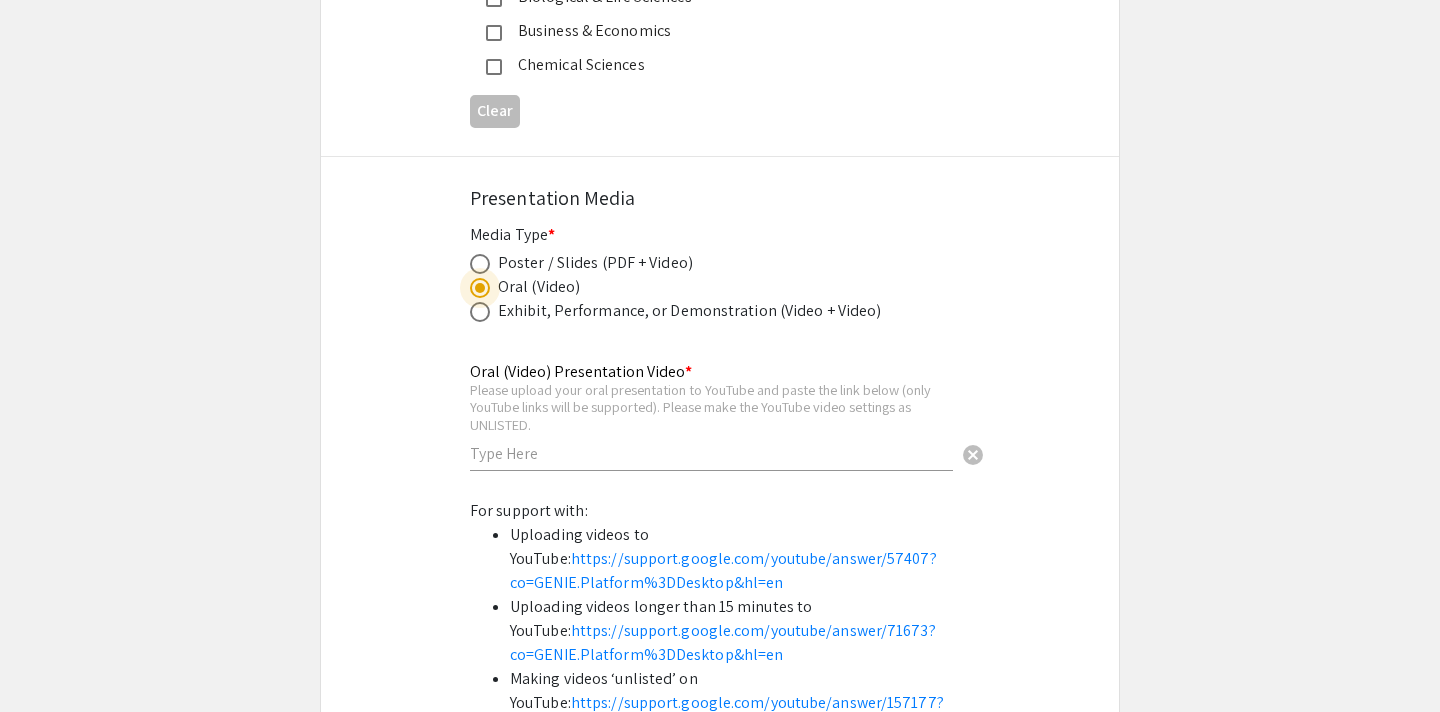 click at bounding box center (480, 312) 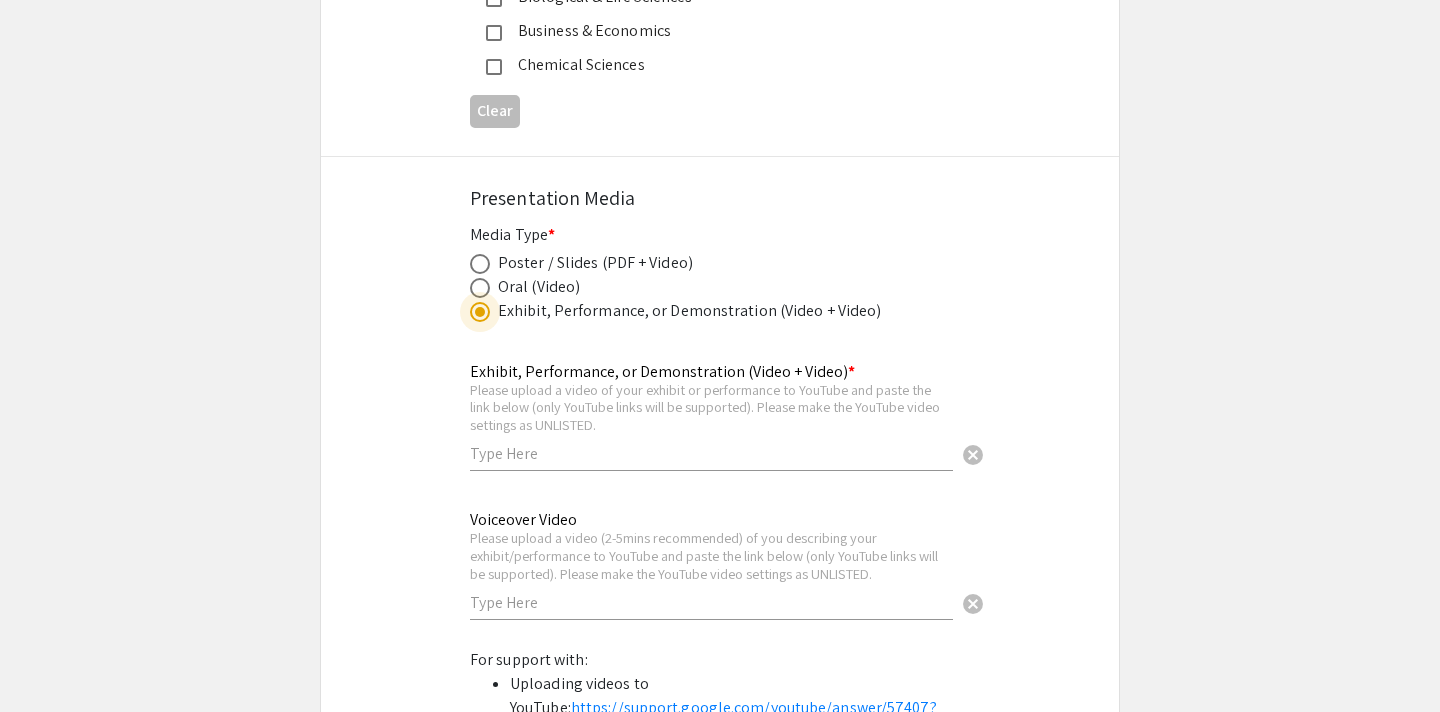 click at bounding box center [480, 264] 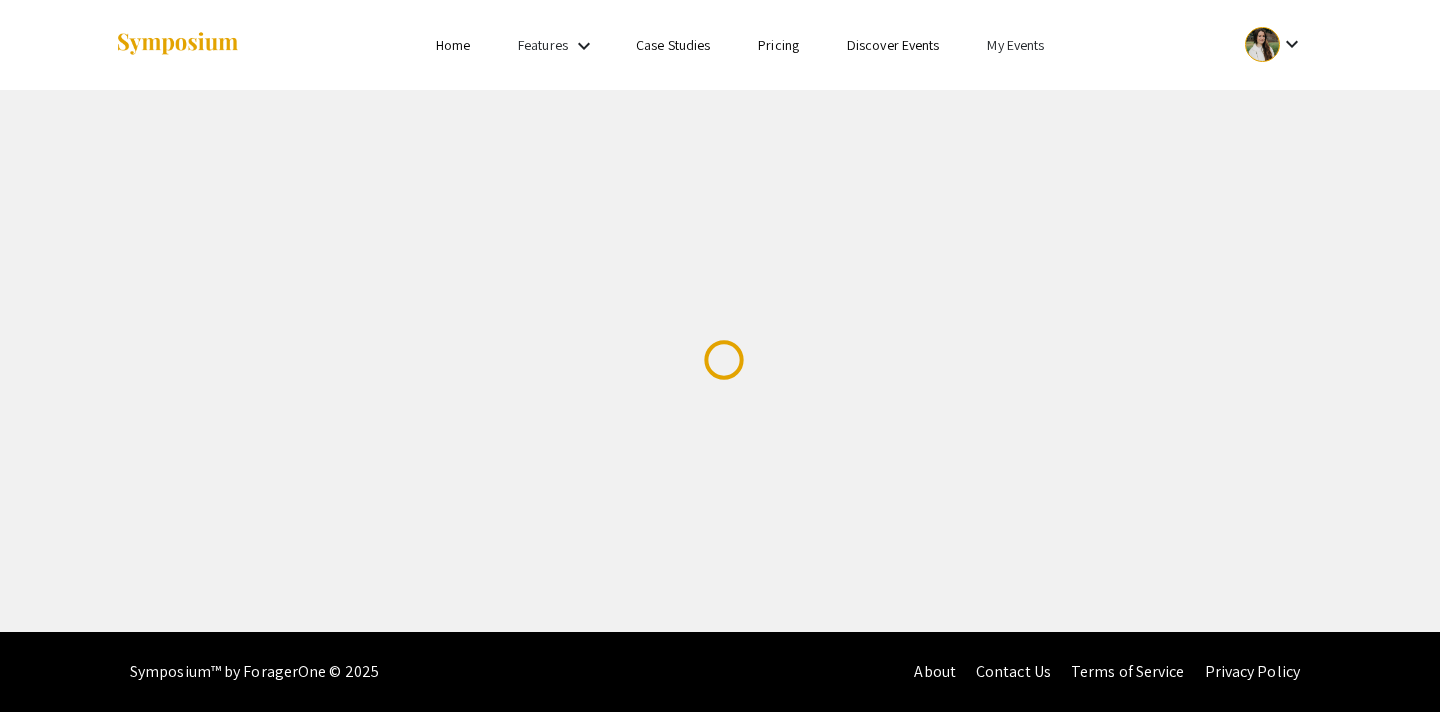 scroll, scrollTop: 0, scrollLeft: 0, axis: both 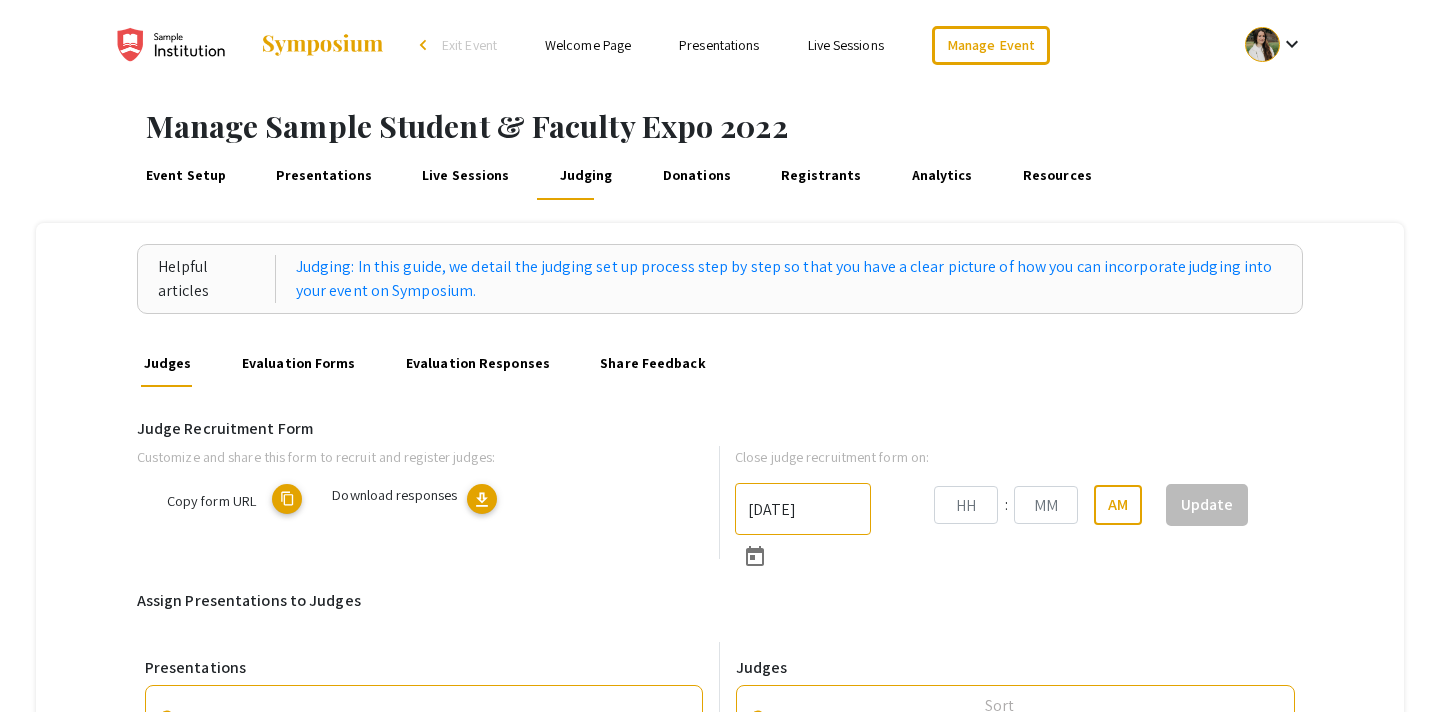 type on "[DATE]" 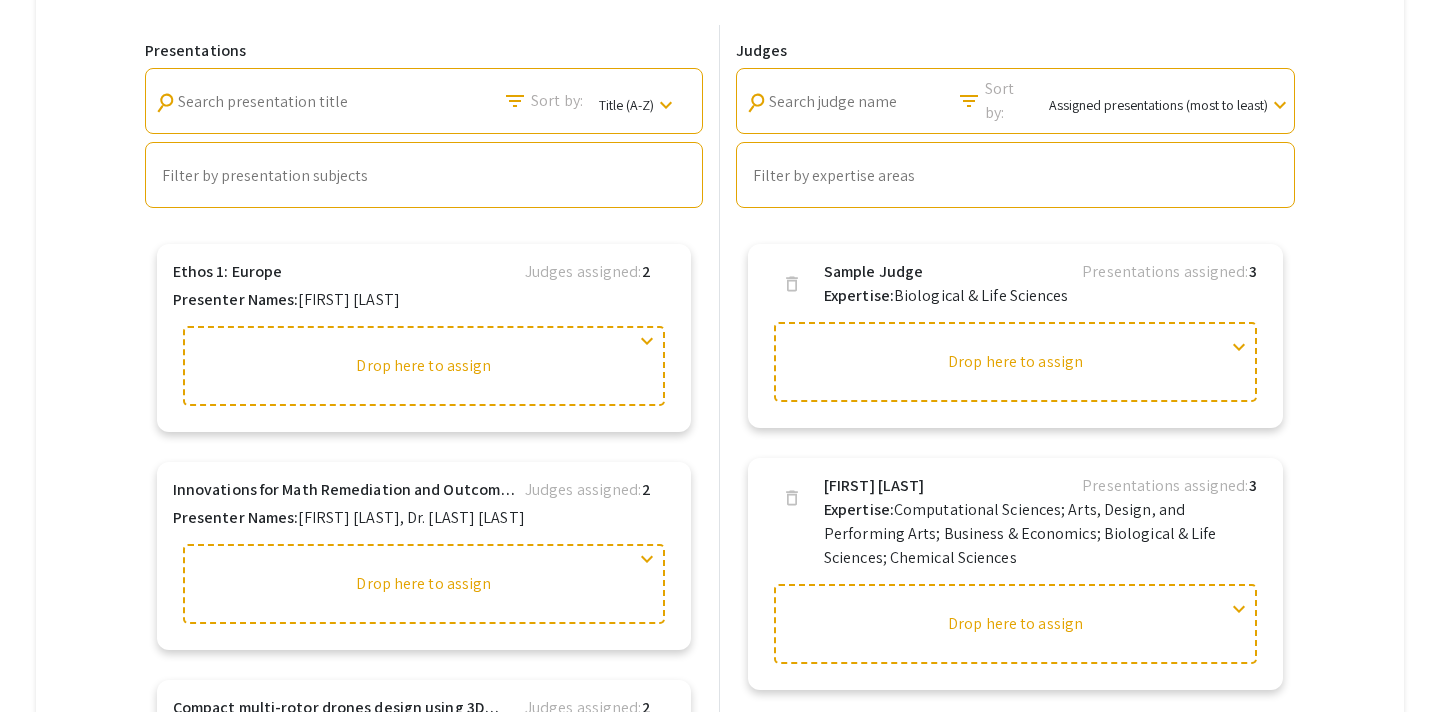 scroll, scrollTop: 868, scrollLeft: 0, axis: vertical 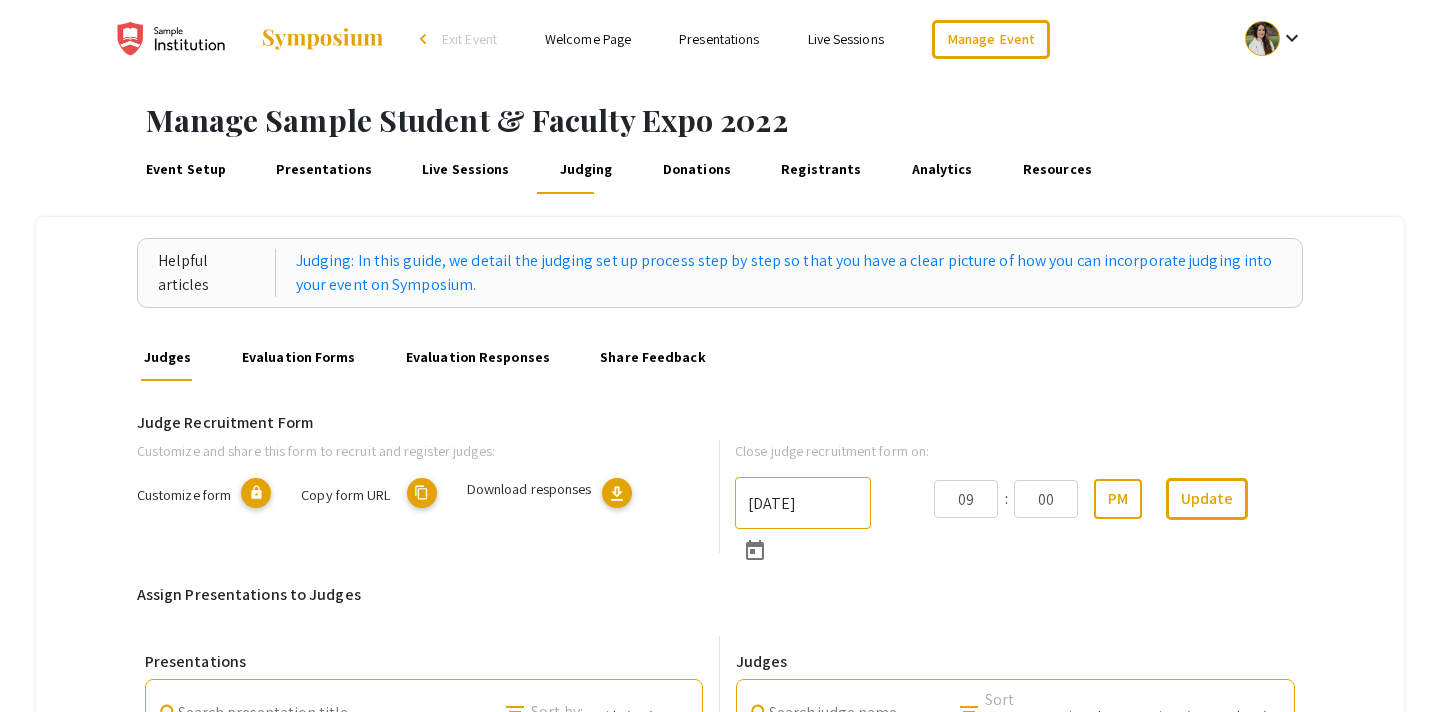 click on "Evaluation Forms" at bounding box center (298, 357) 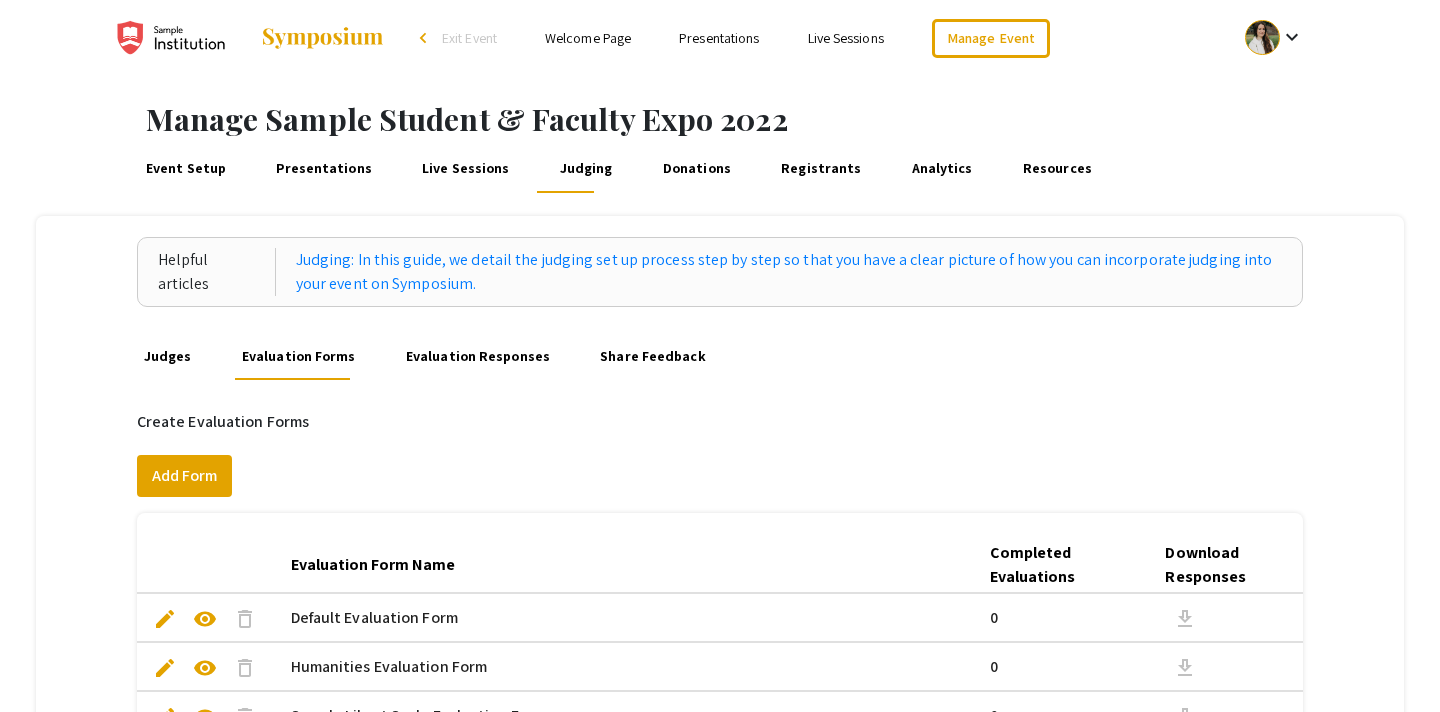 scroll, scrollTop: 0, scrollLeft: 0, axis: both 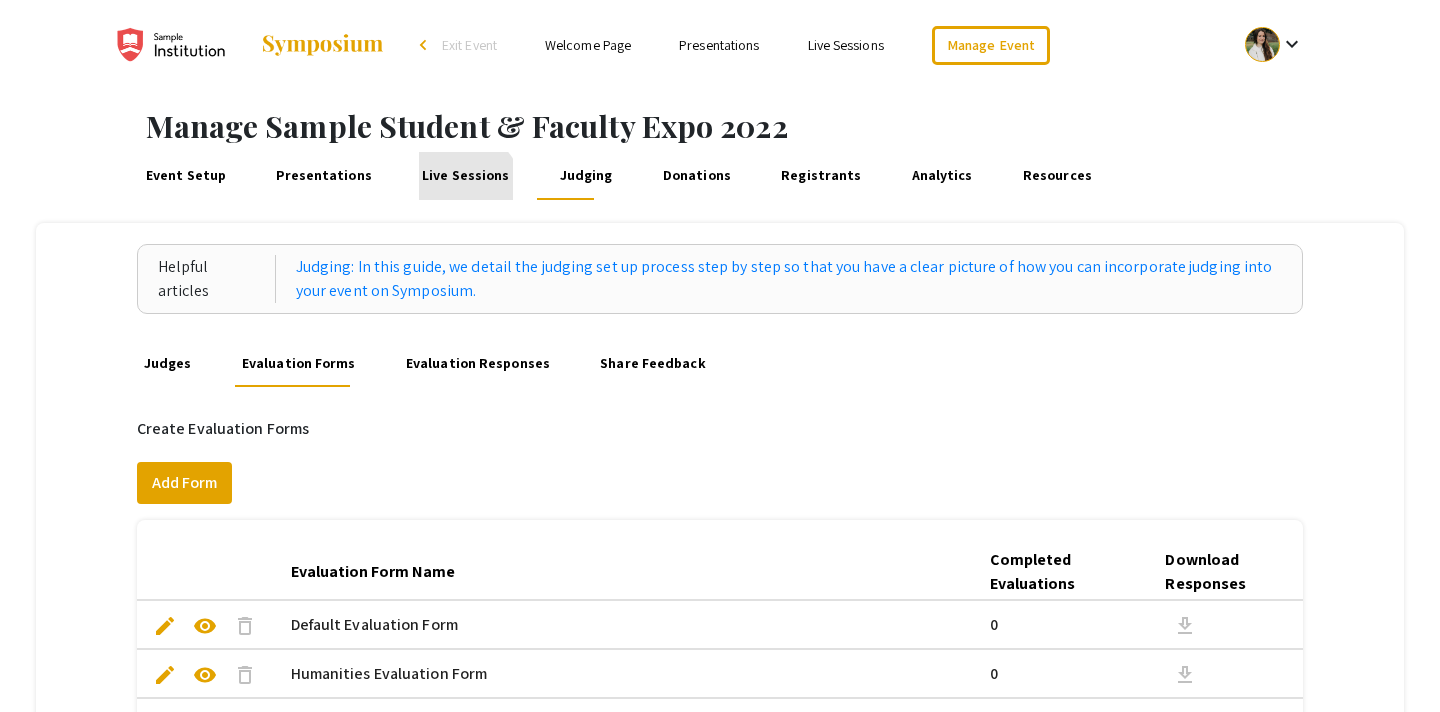 click on "Live Sessions" at bounding box center (466, 176) 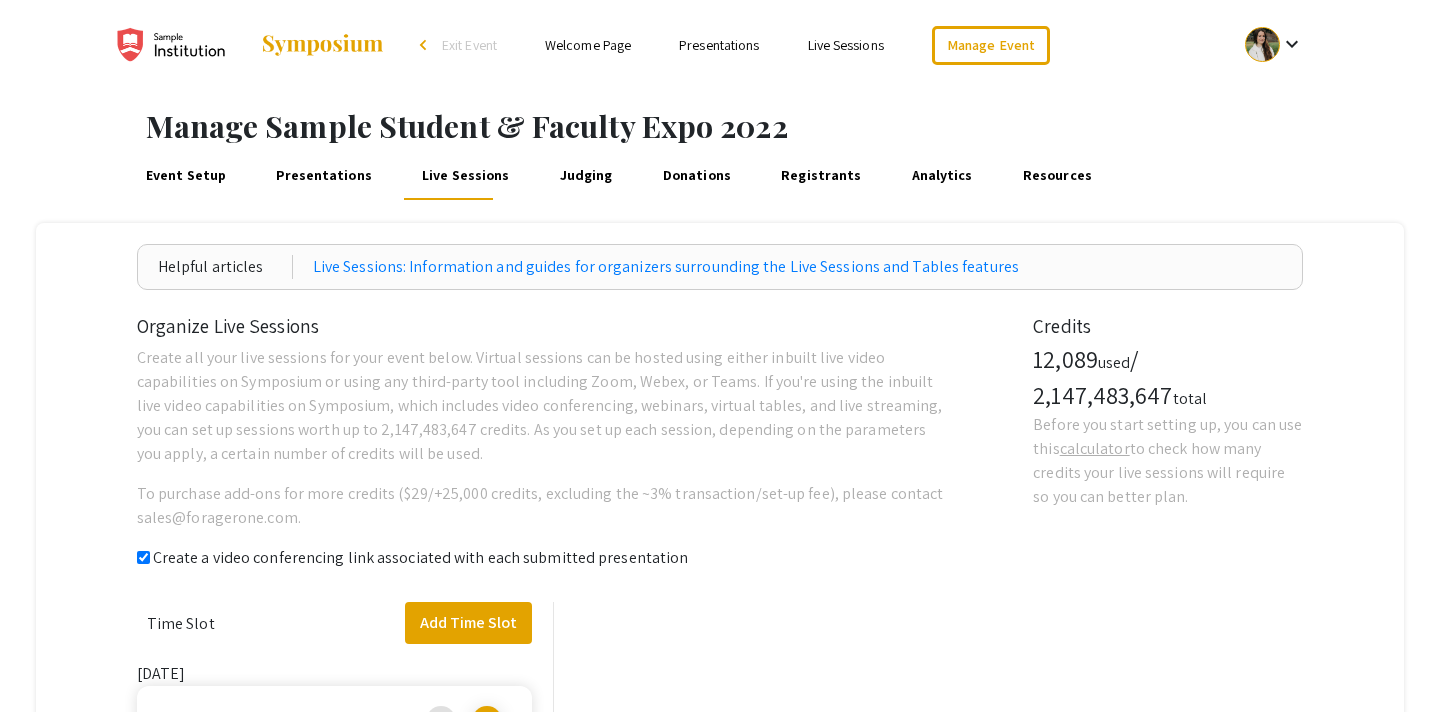 checkbox on "true" 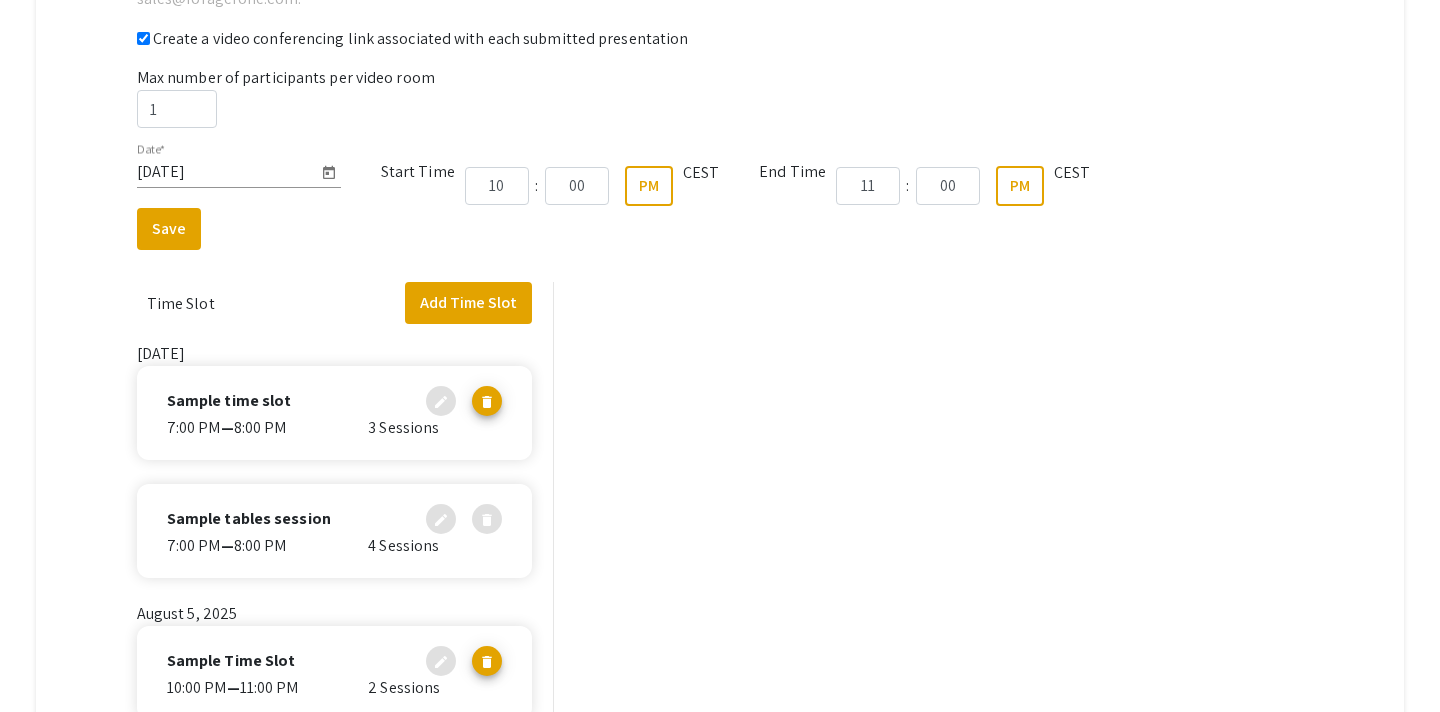 scroll, scrollTop: 0, scrollLeft: 0, axis: both 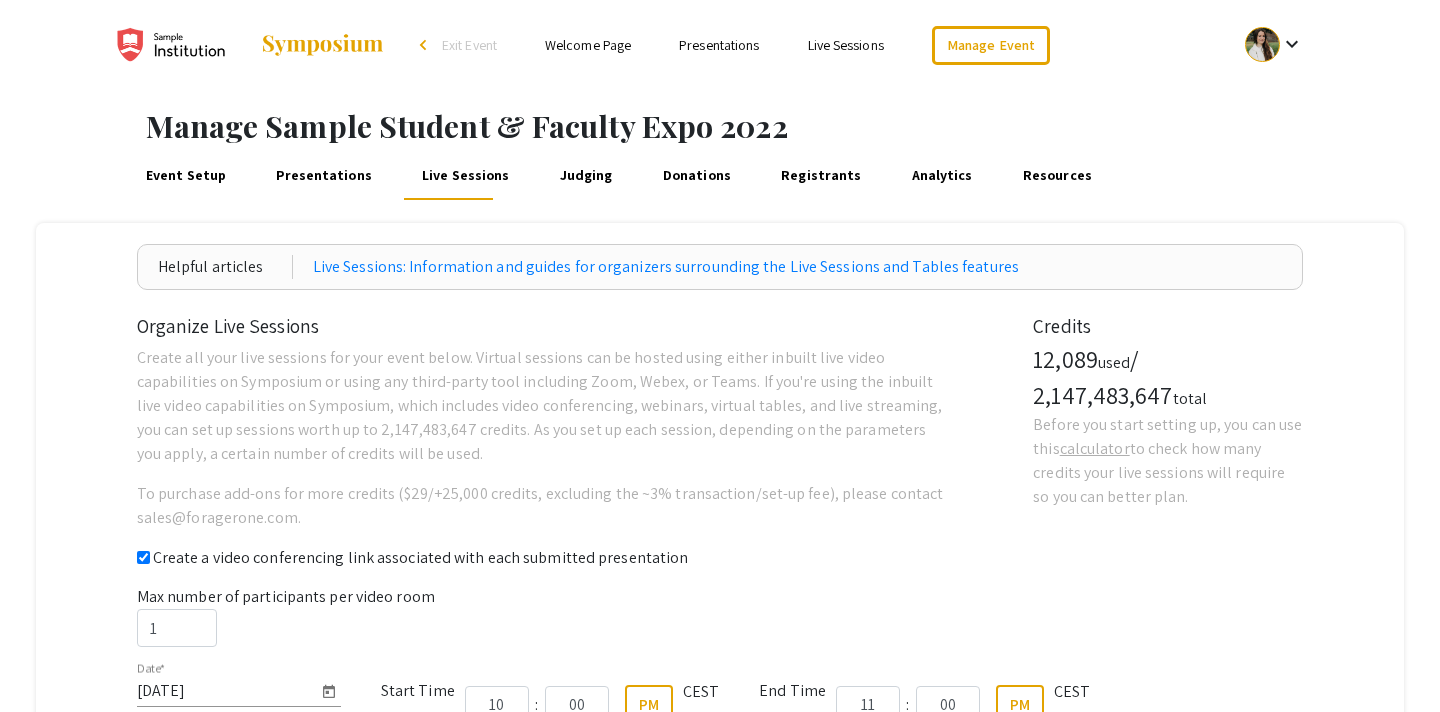 click on "Presentations" at bounding box center (324, 176) 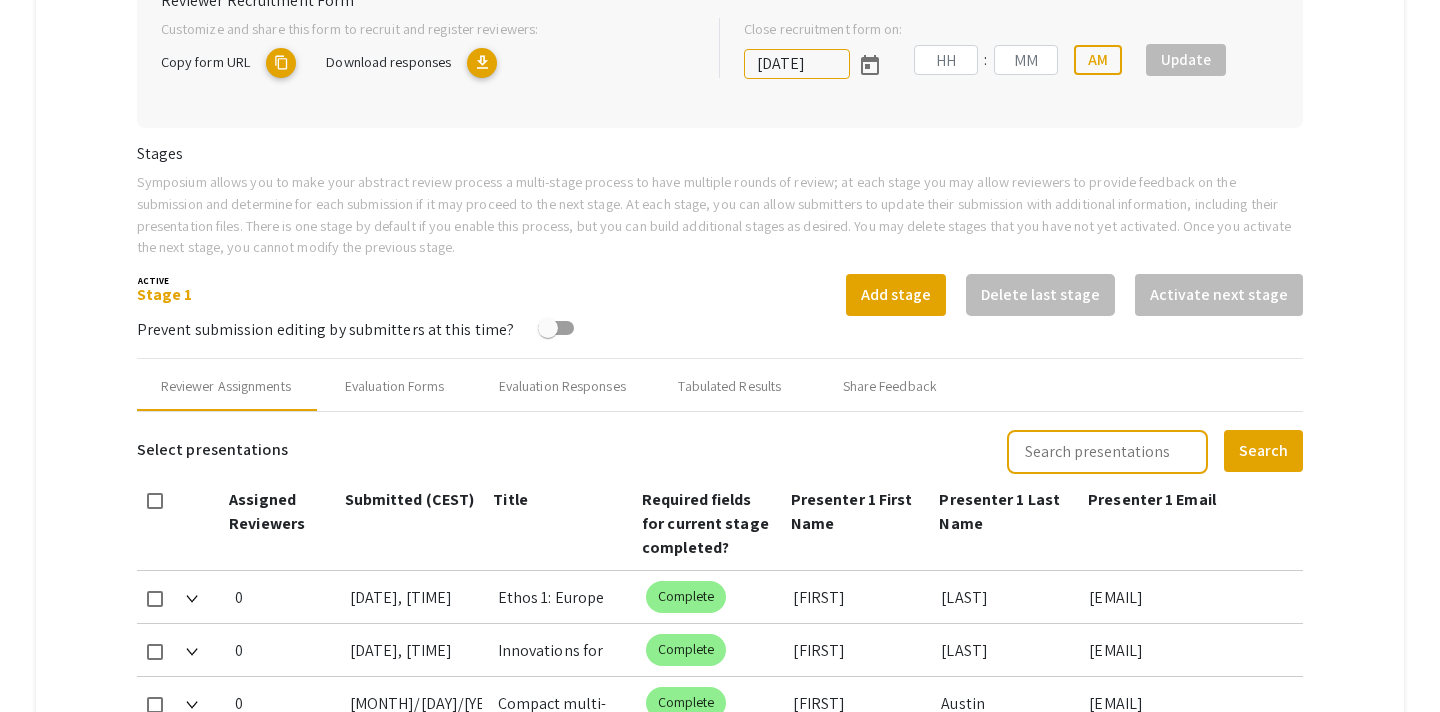 type on "[DATE]" 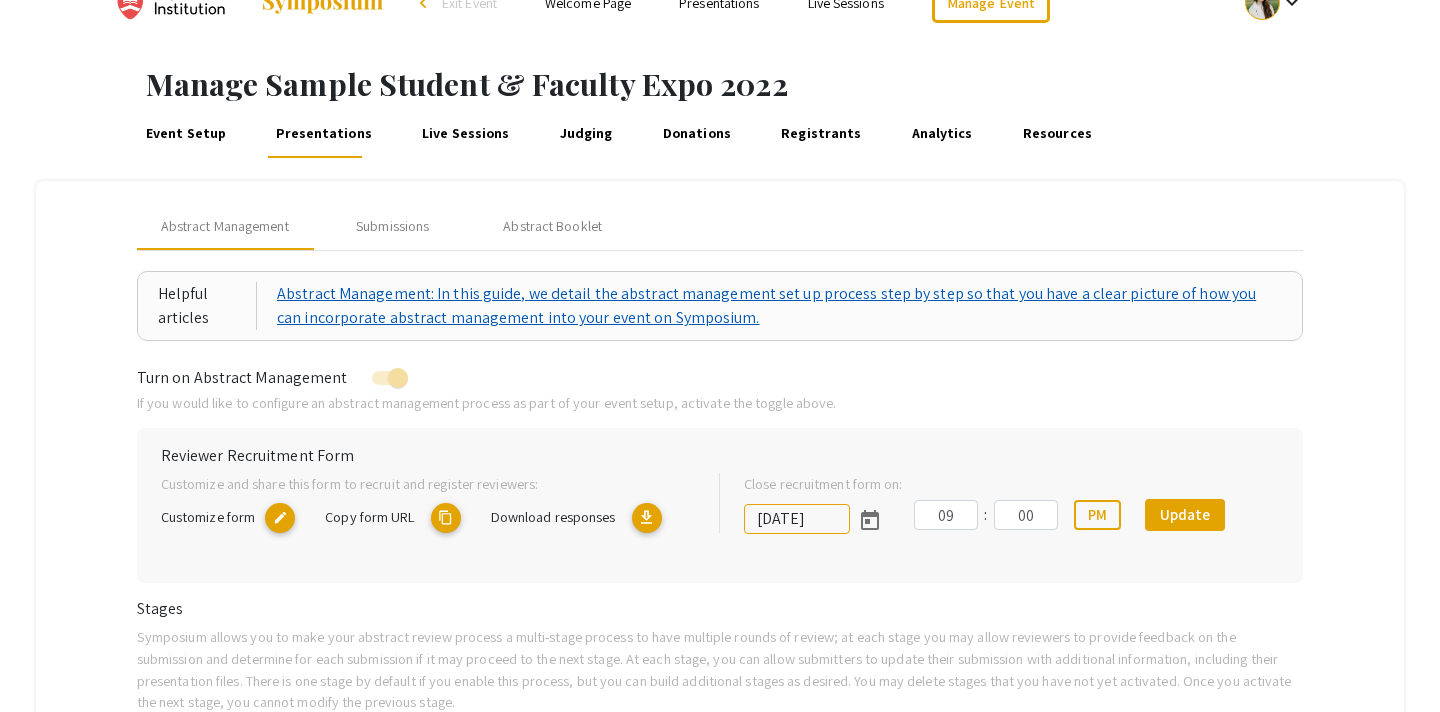 scroll, scrollTop: 41, scrollLeft: 0, axis: vertical 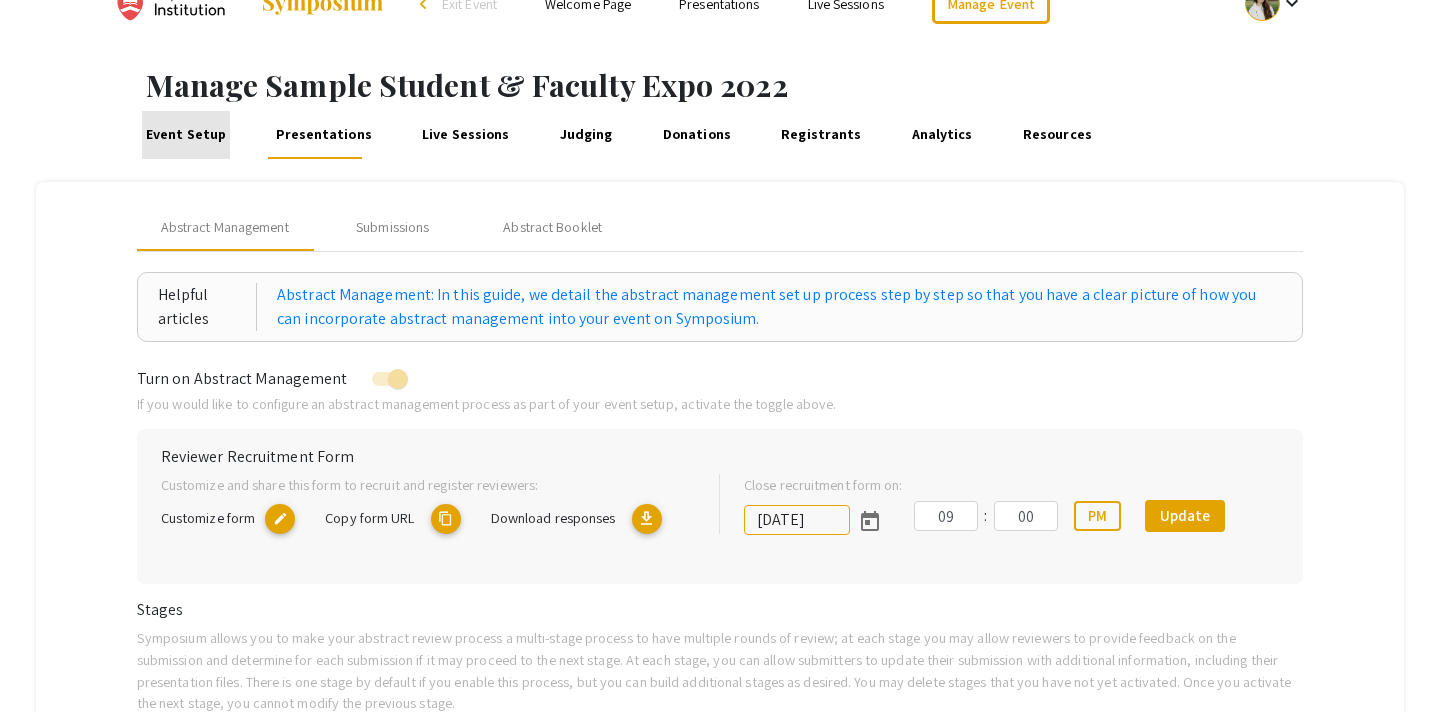 click on "Event Setup" at bounding box center [185, 135] 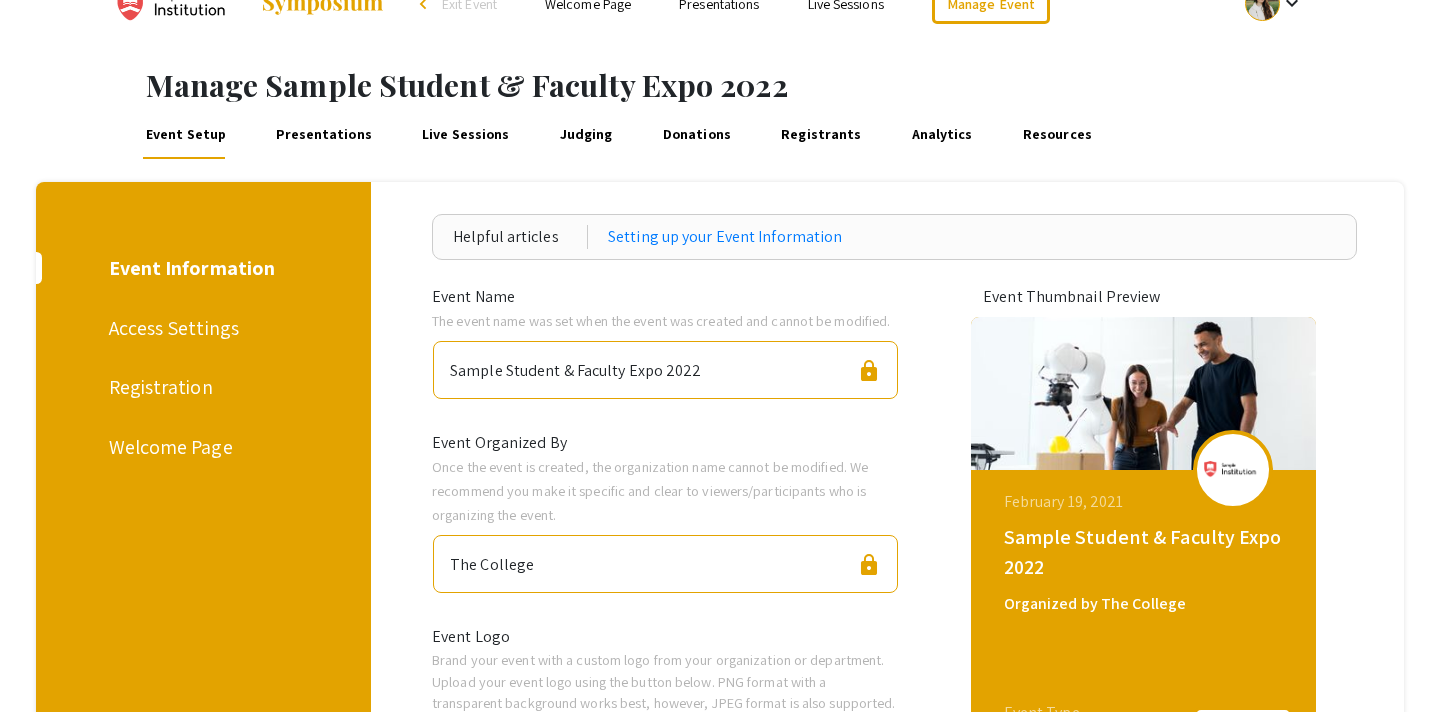 scroll, scrollTop: 0, scrollLeft: 0, axis: both 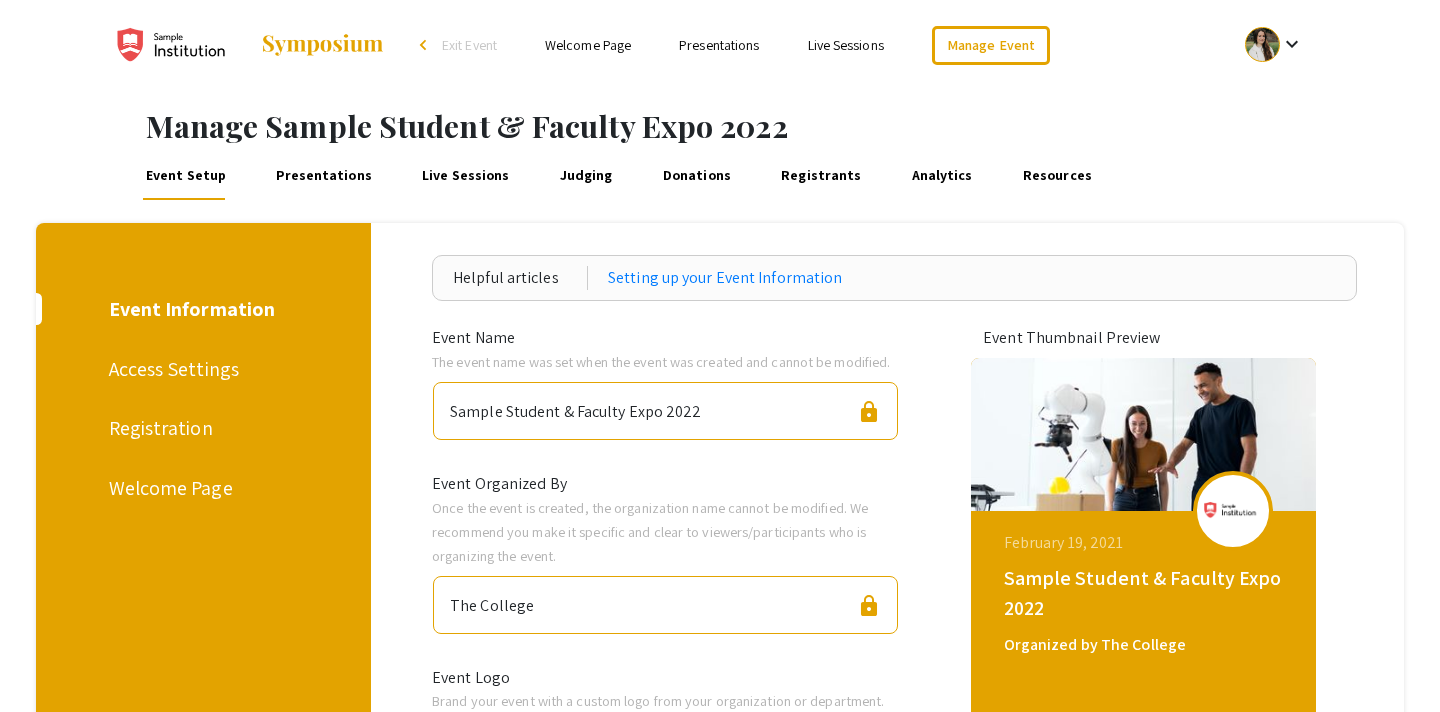 click on "Presentations" at bounding box center [324, 176] 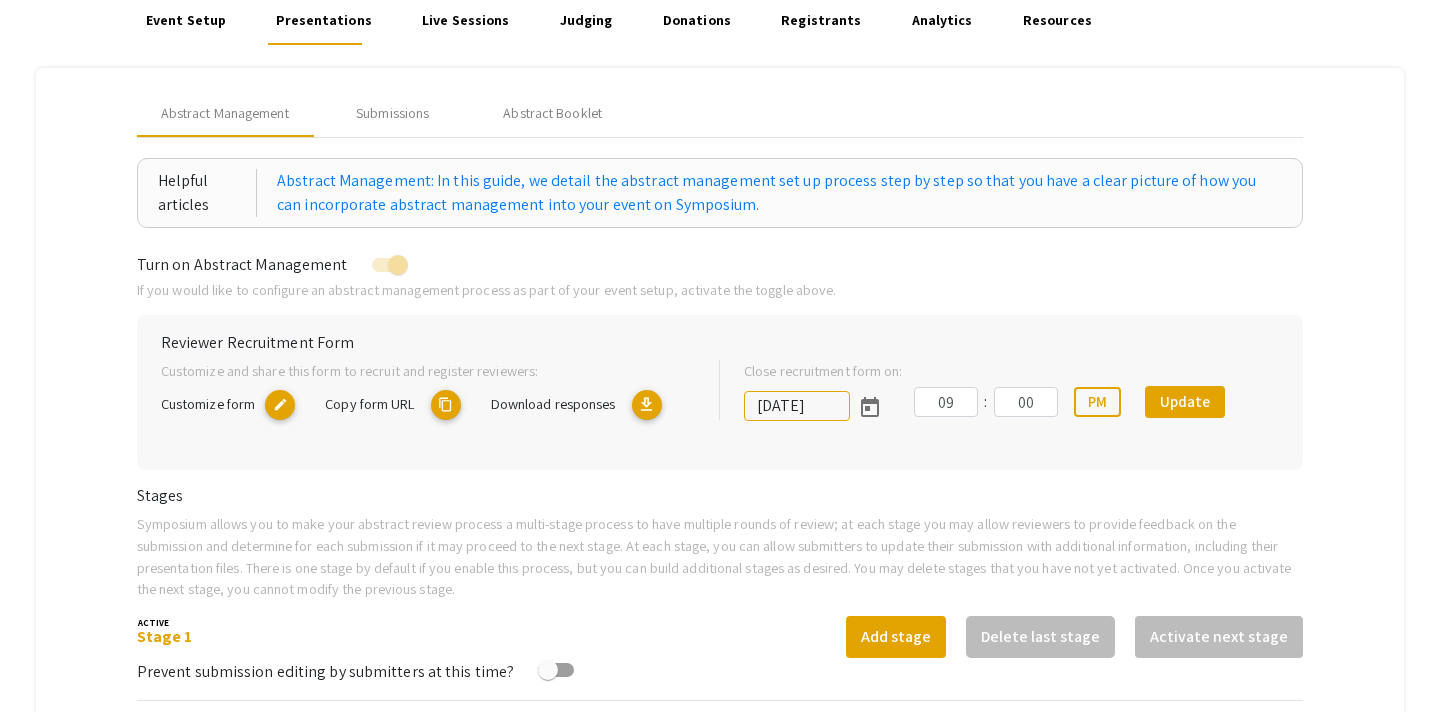 scroll, scrollTop: 0, scrollLeft: 0, axis: both 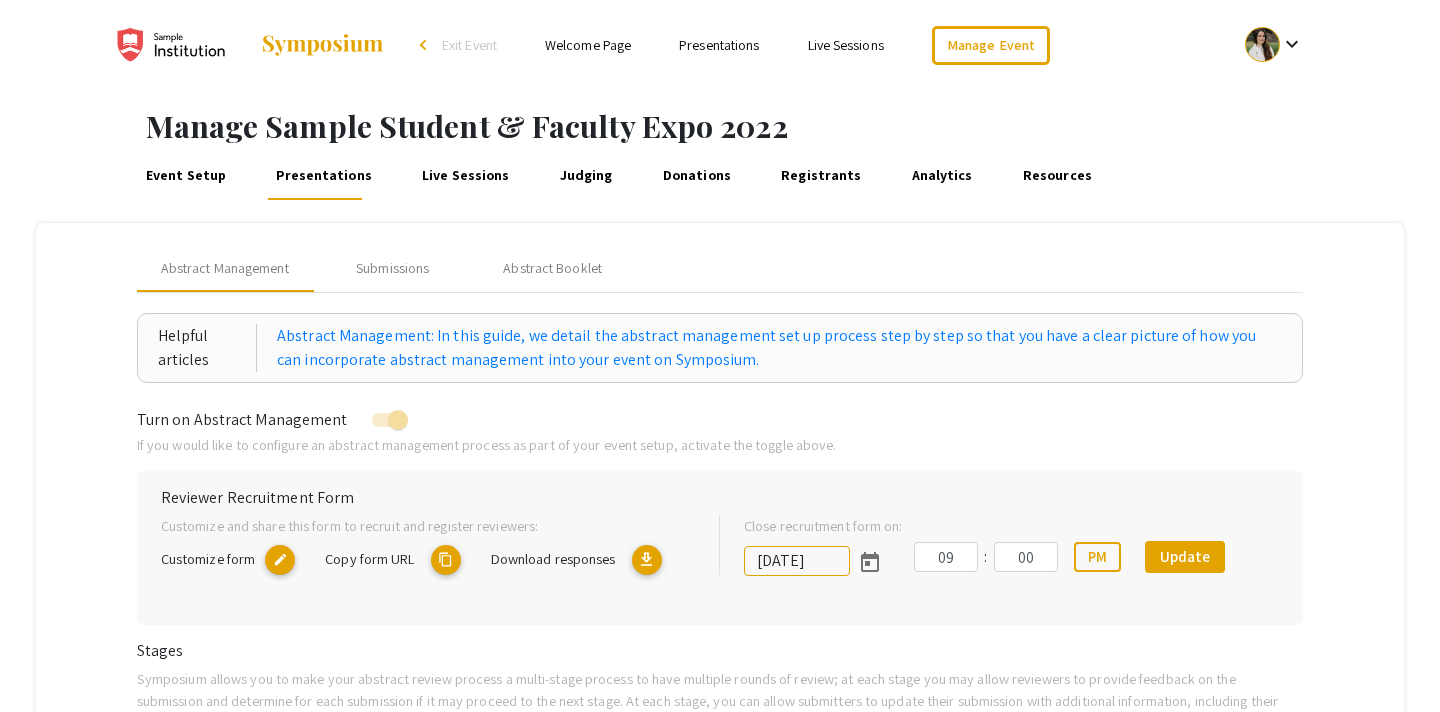 click on "Welcome Page" at bounding box center (588, 45) 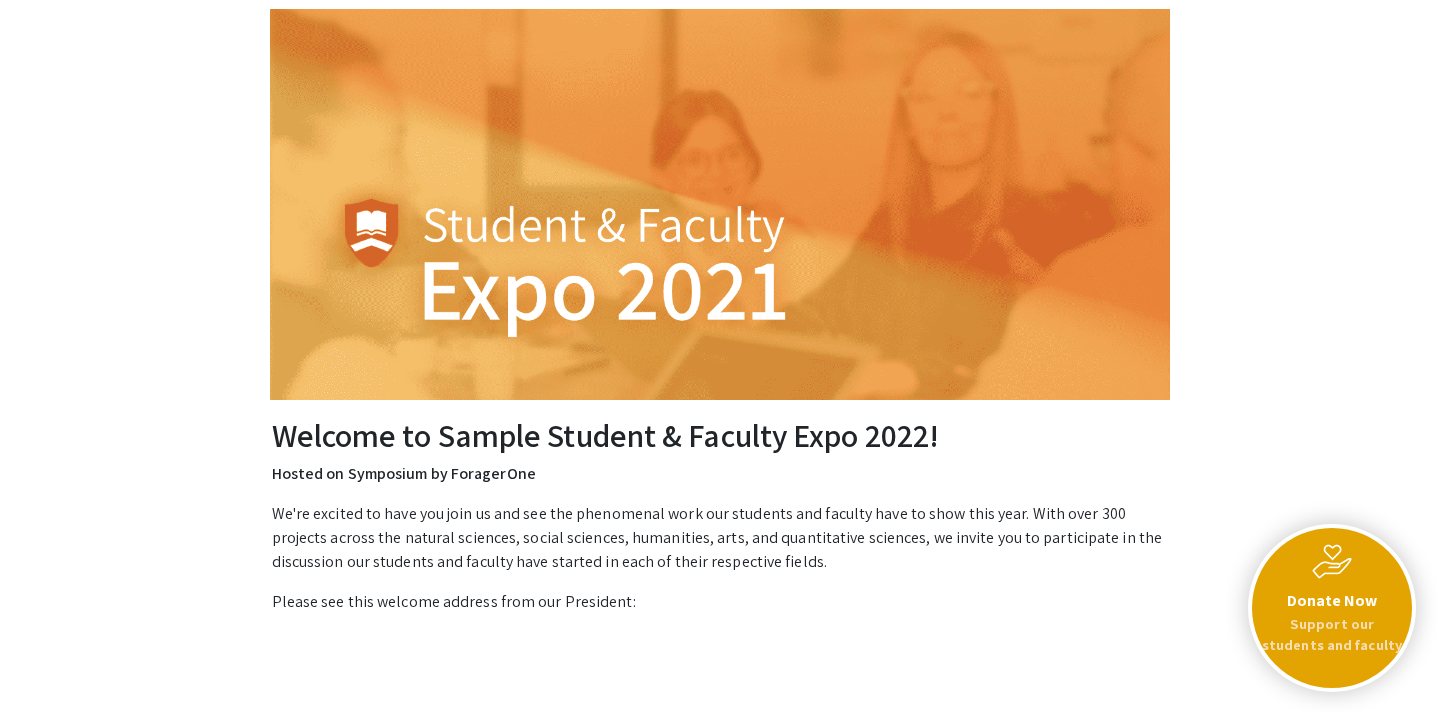 scroll, scrollTop: 0, scrollLeft: 0, axis: both 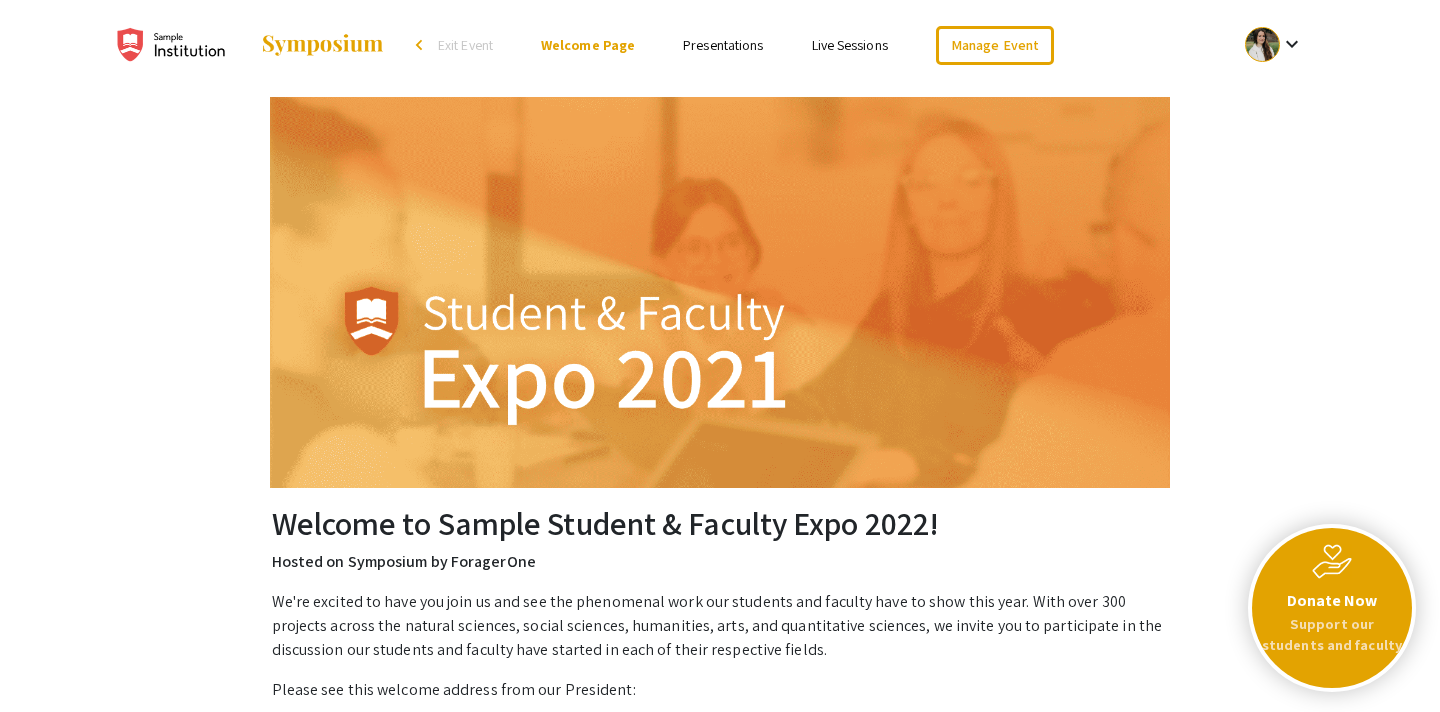 click on "Presentations" at bounding box center [723, 45] 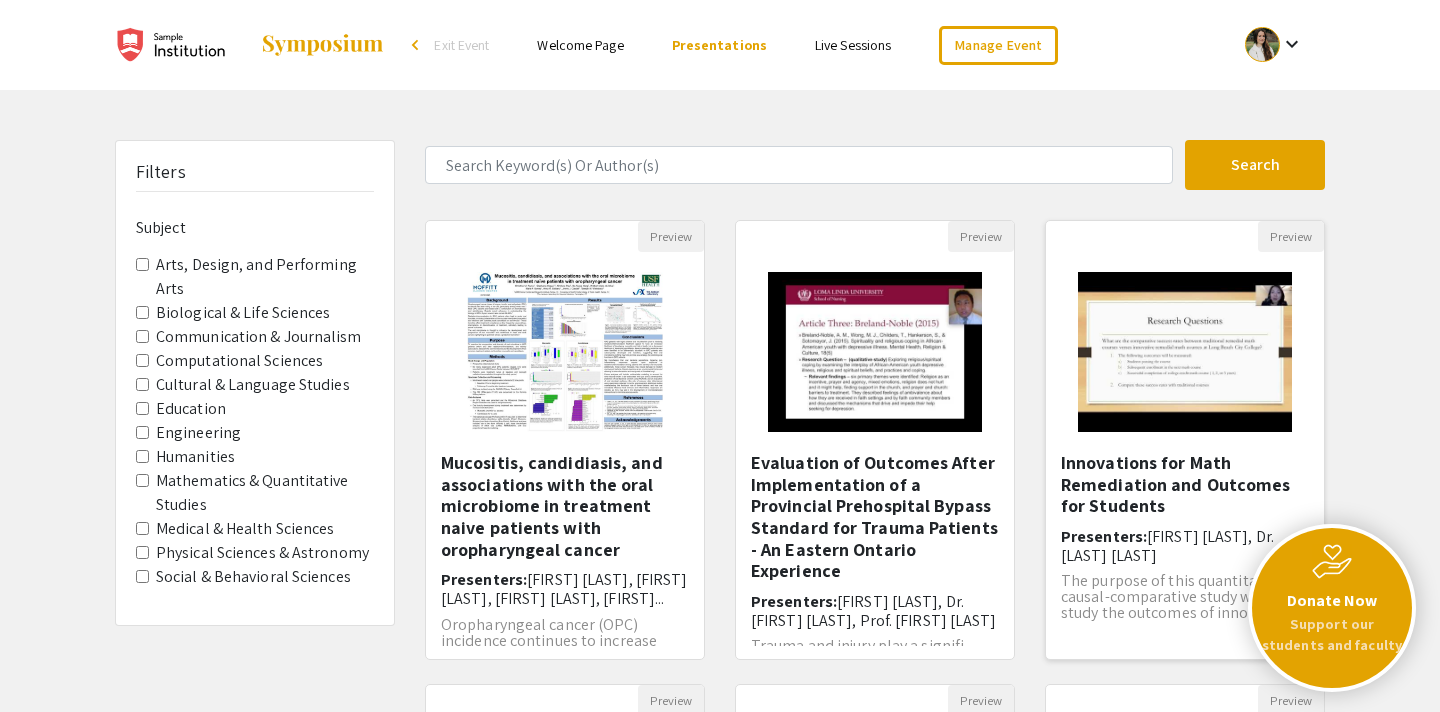 scroll, scrollTop: 61, scrollLeft: 0, axis: vertical 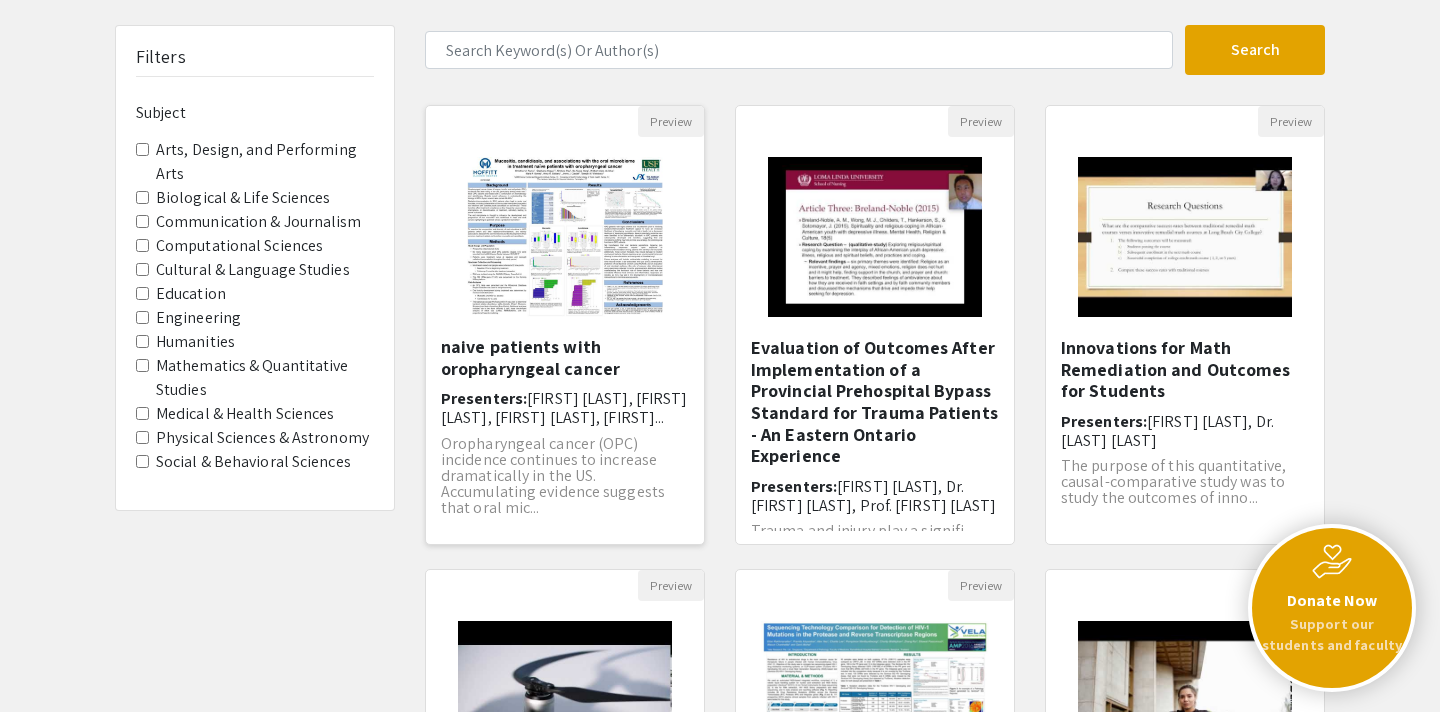 click 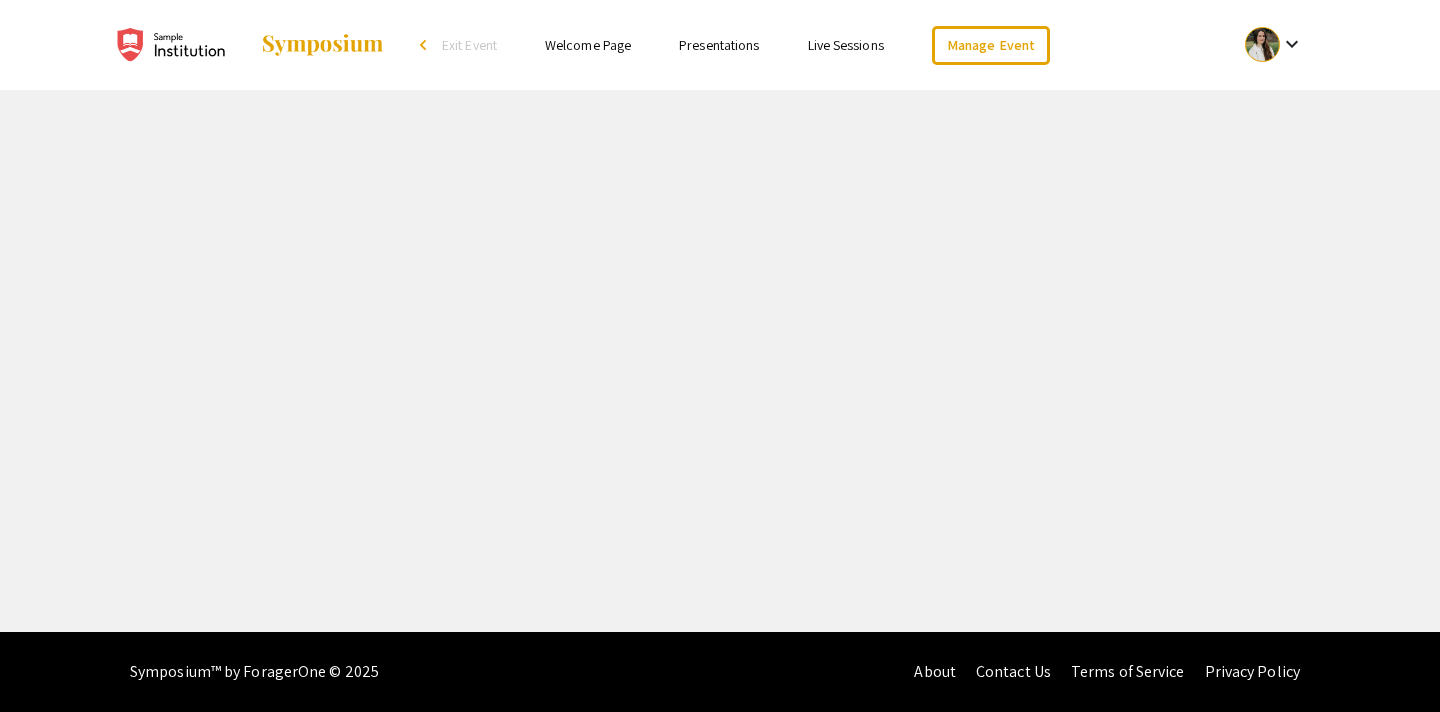 scroll, scrollTop: 0, scrollLeft: 0, axis: both 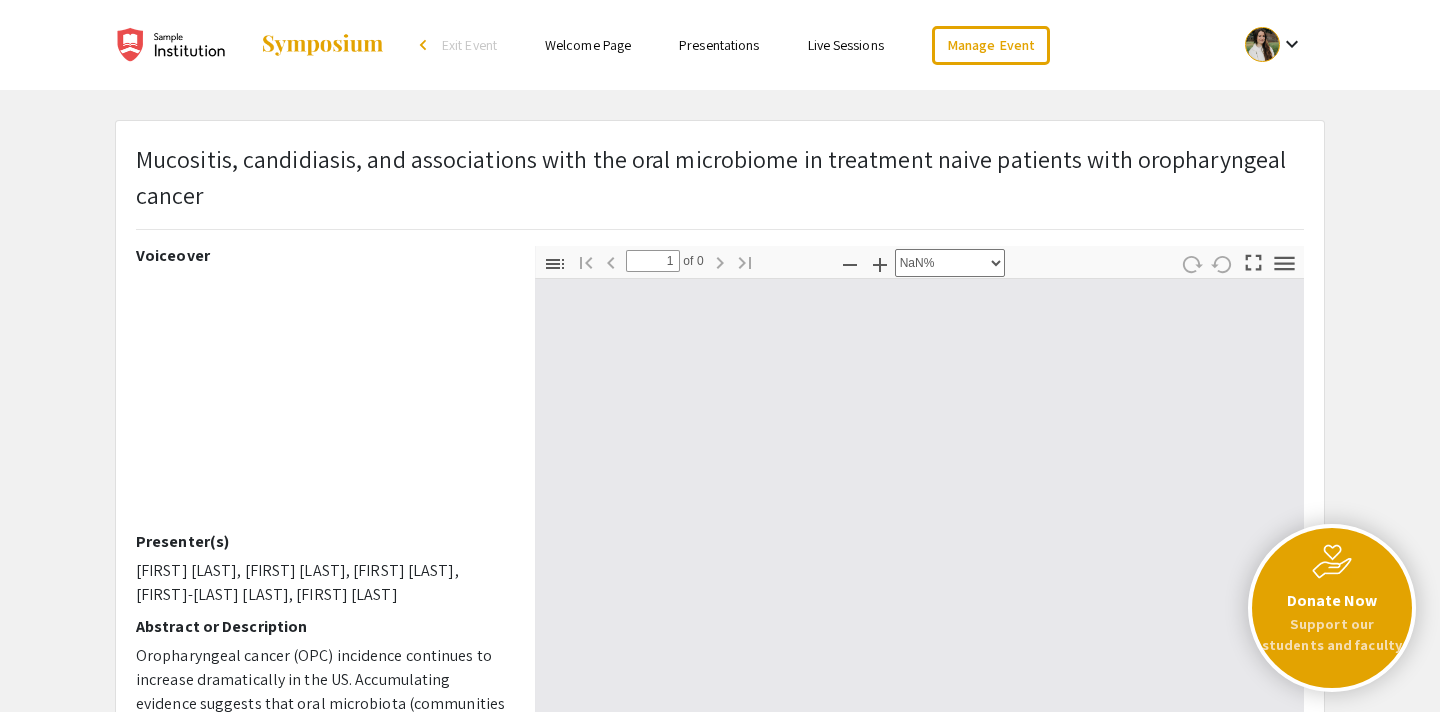 type on "0" 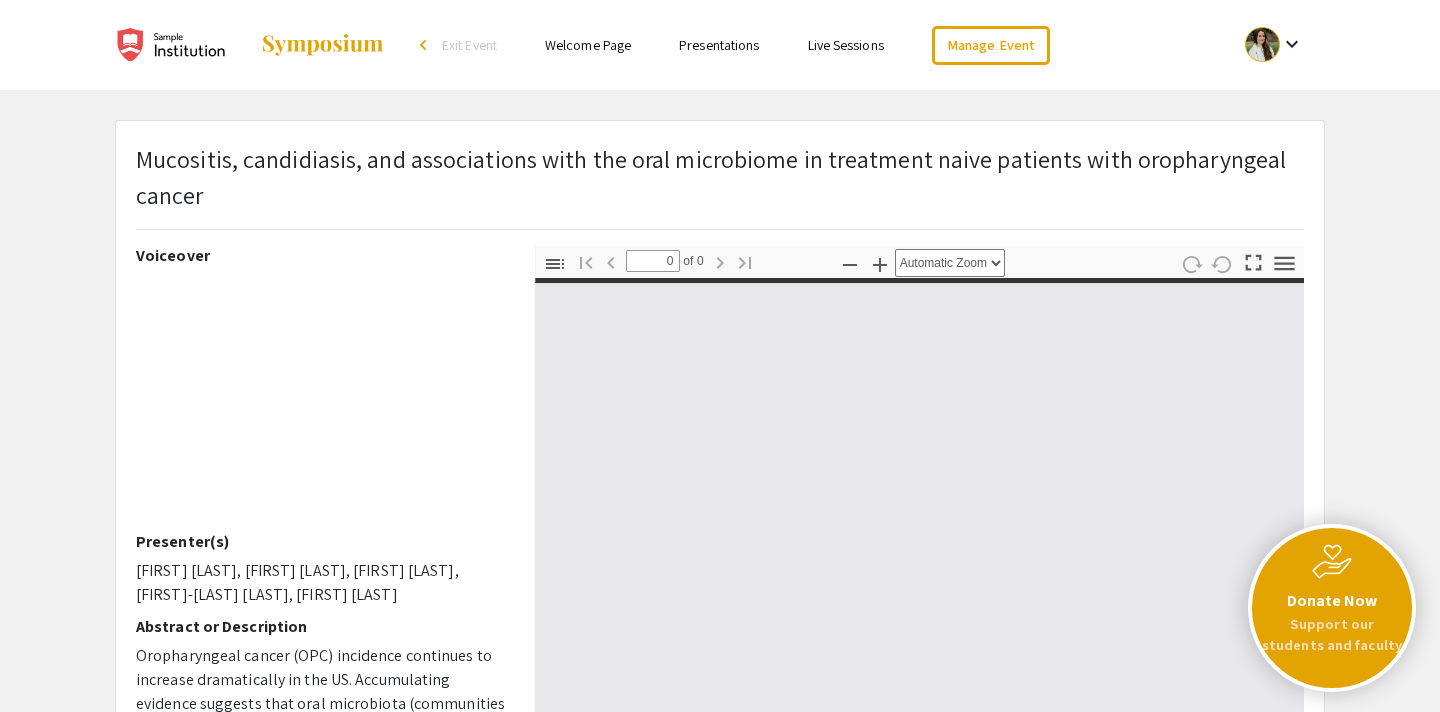 select on "custom" 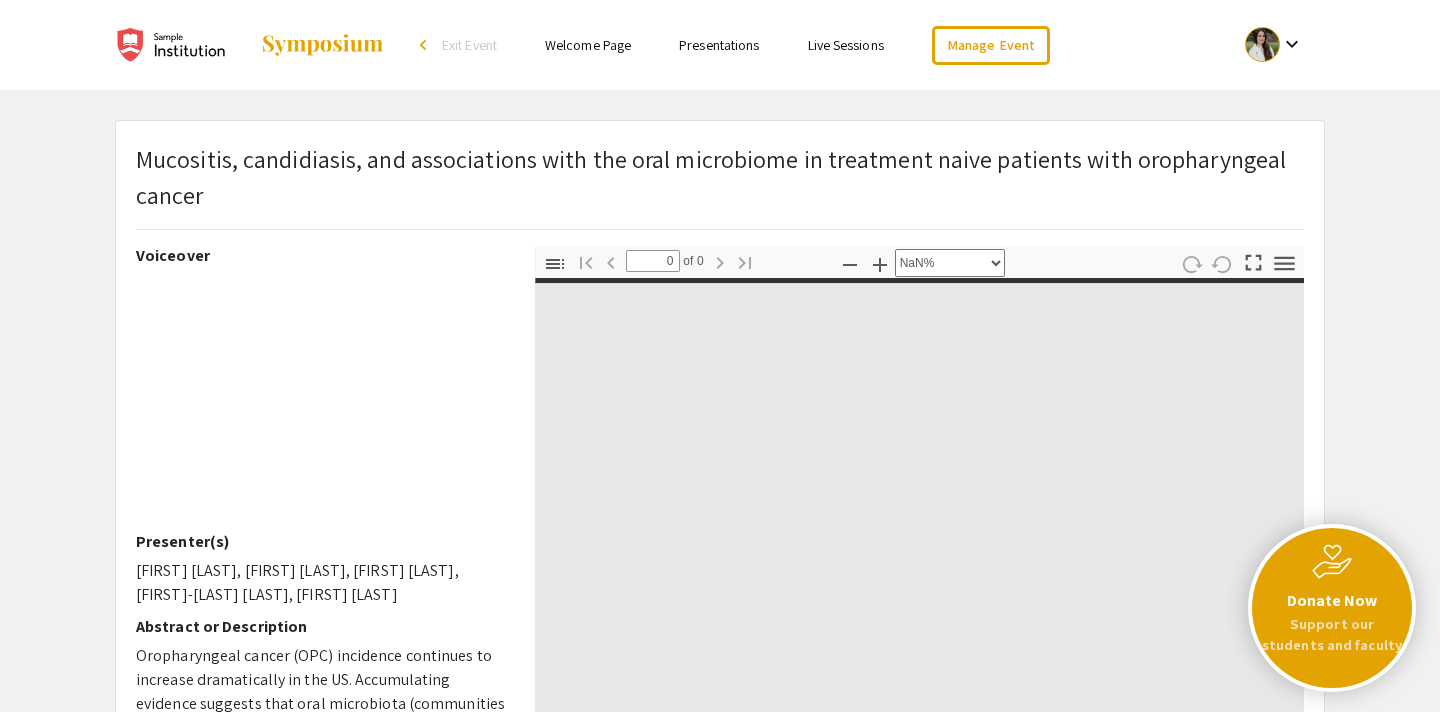 type on "1" 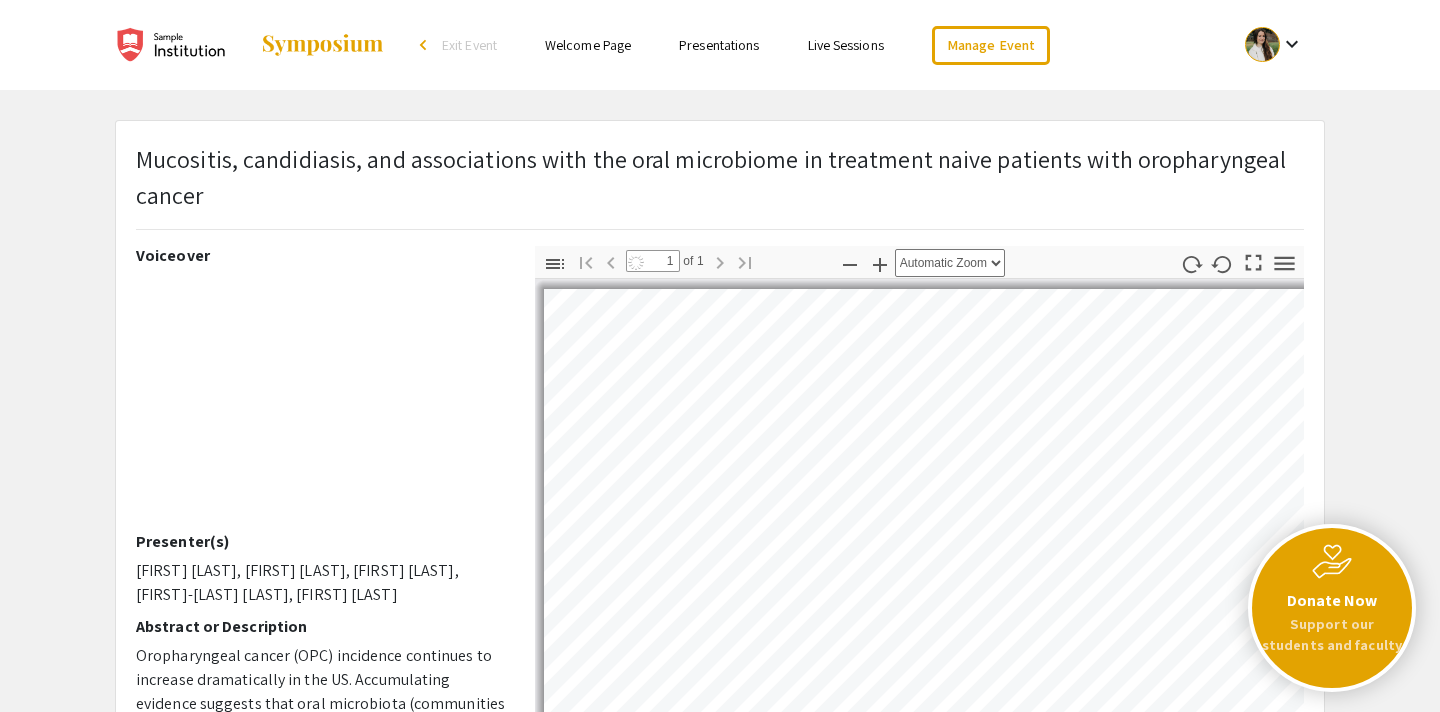 select on "auto" 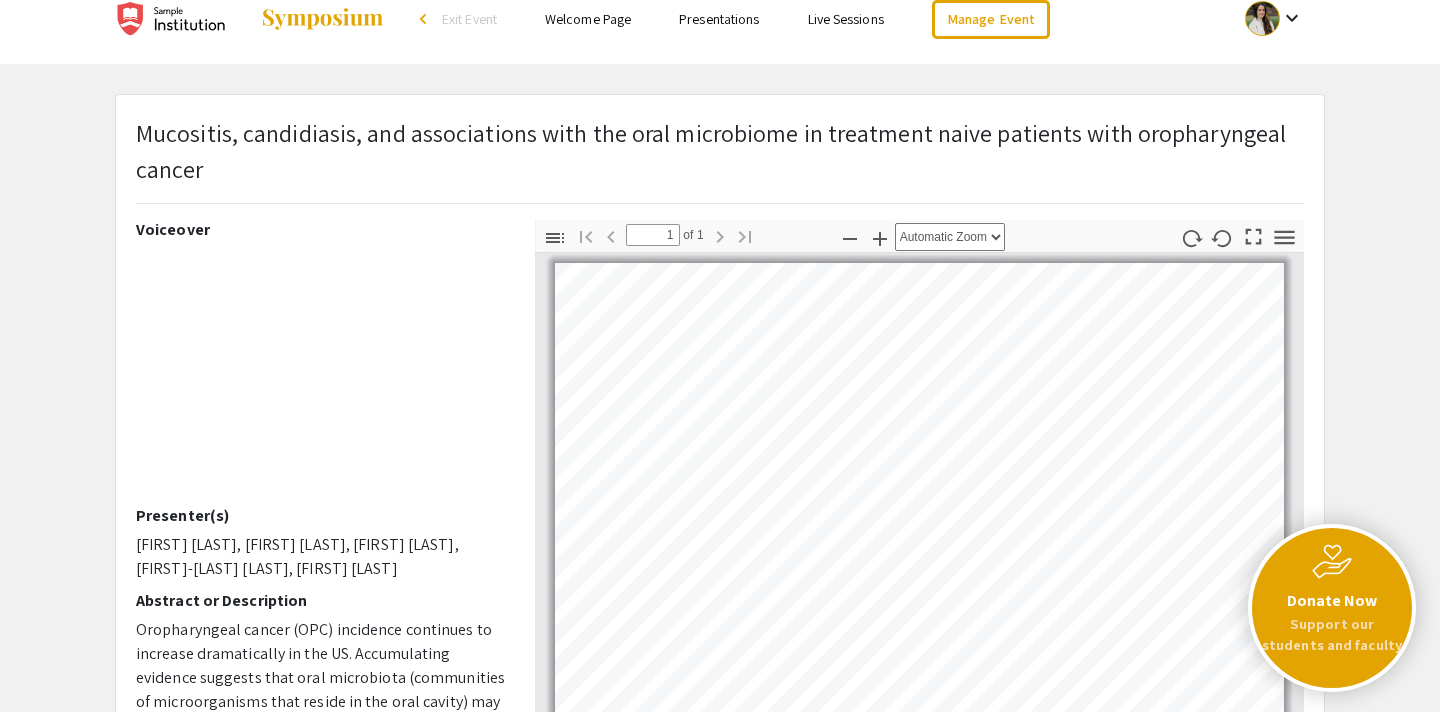 scroll, scrollTop: 0, scrollLeft: 0, axis: both 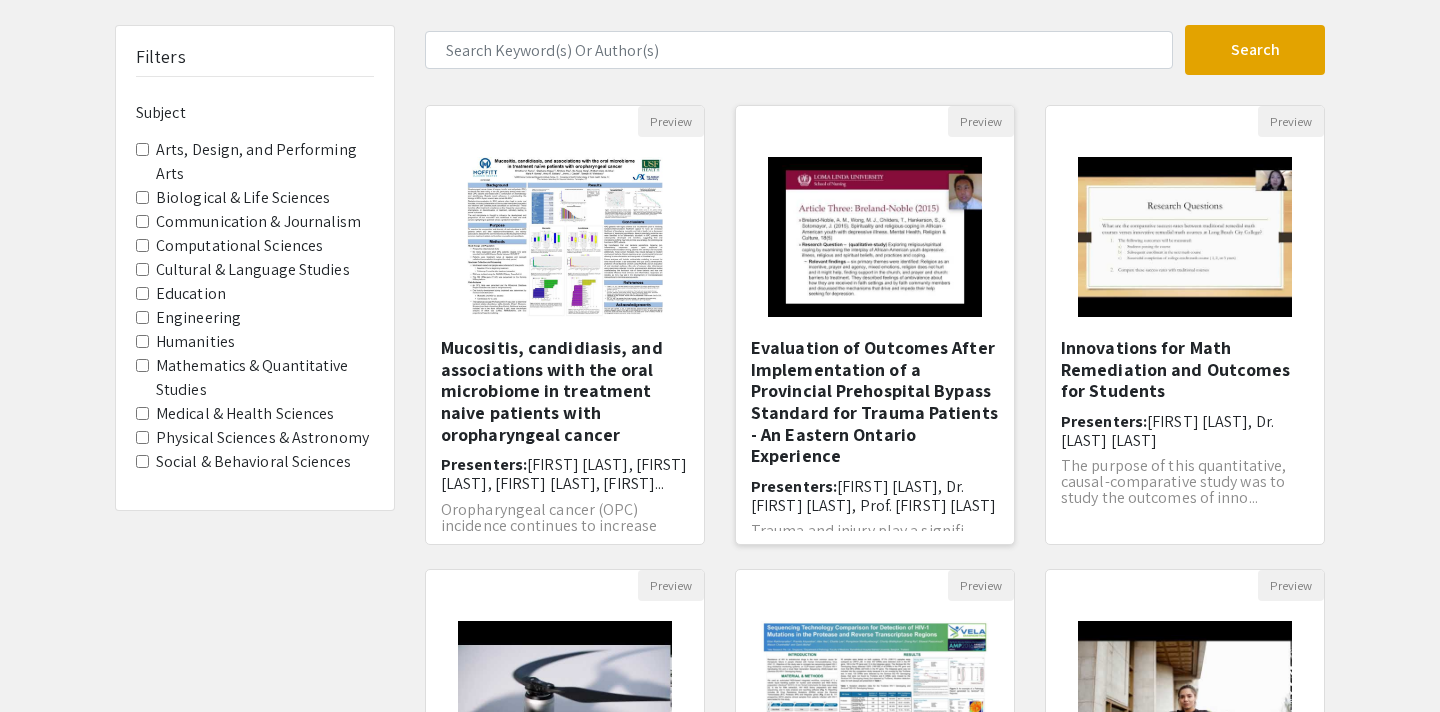 click 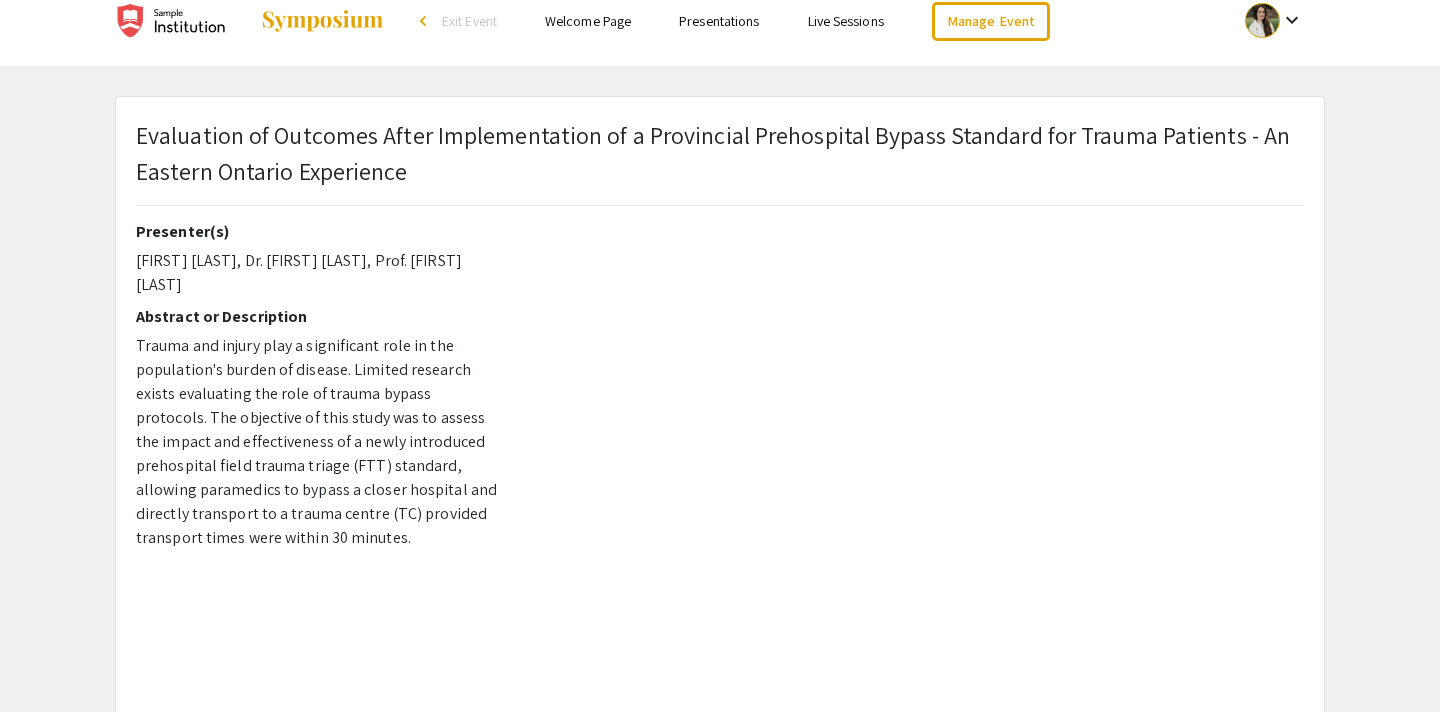 scroll, scrollTop: 37, scrollLeft: 0, axis: vertical 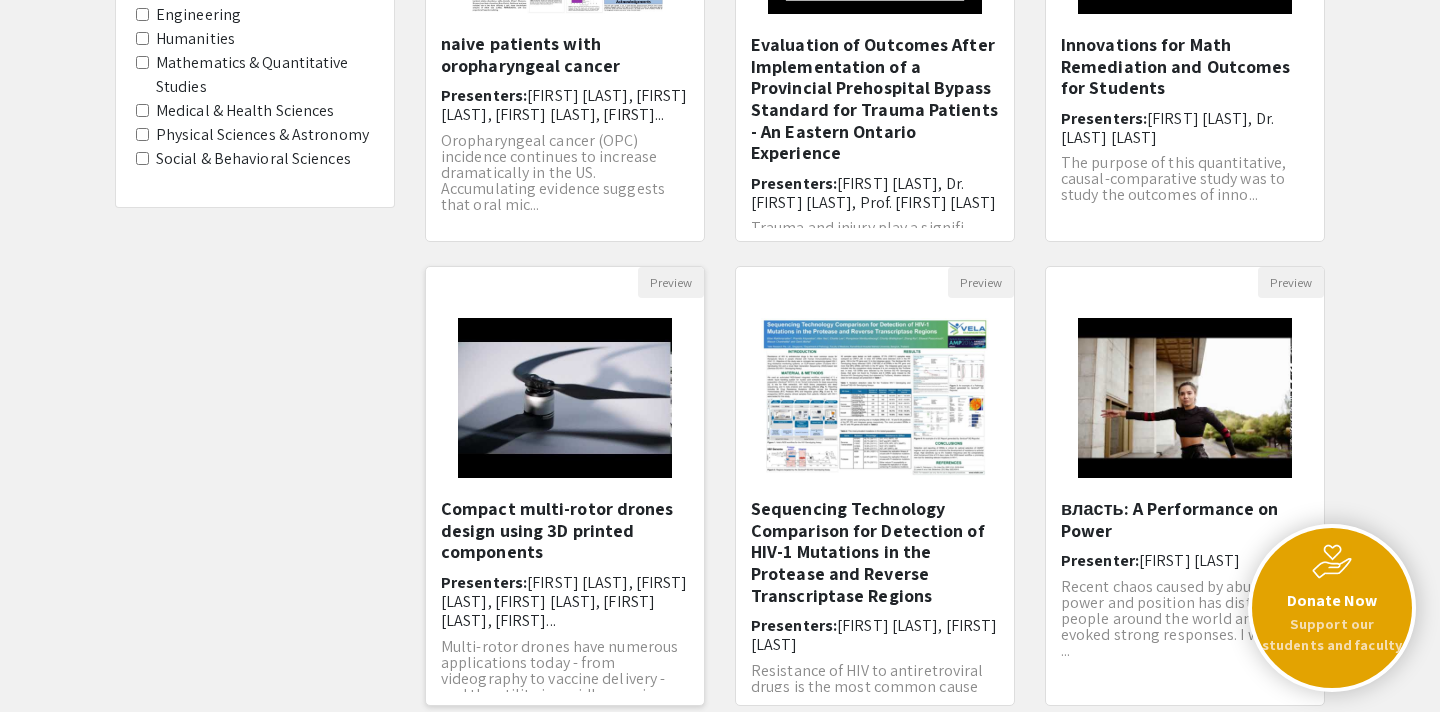 click 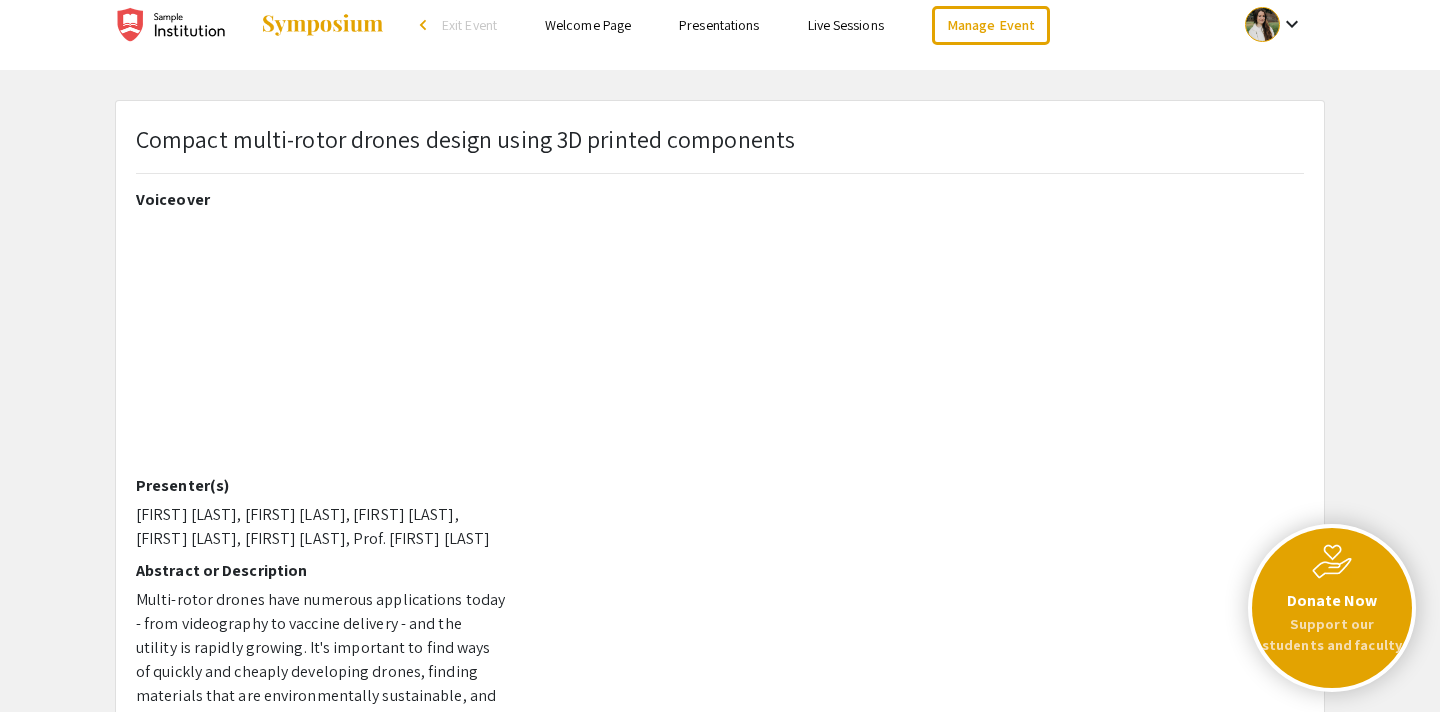 scroll, scrollTop: 0, scrollLeft: 0, axis: both 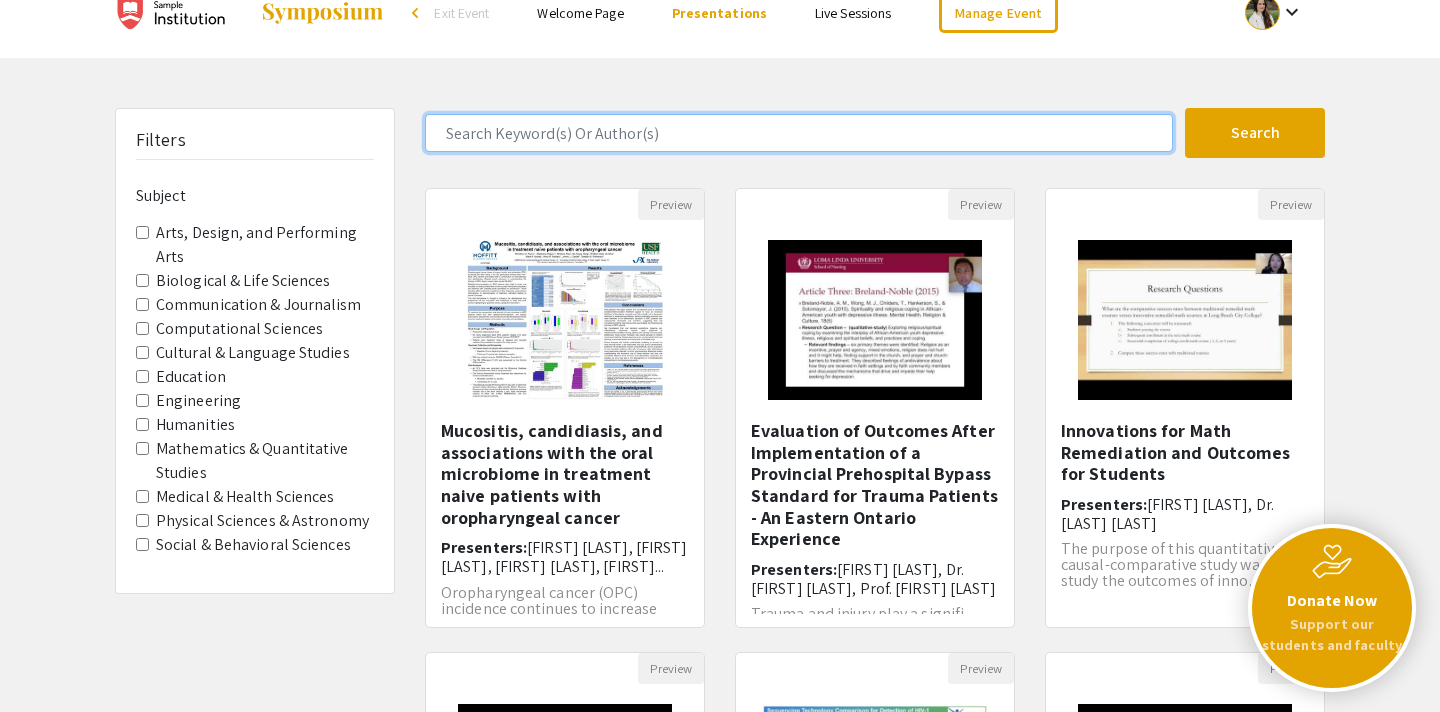 click 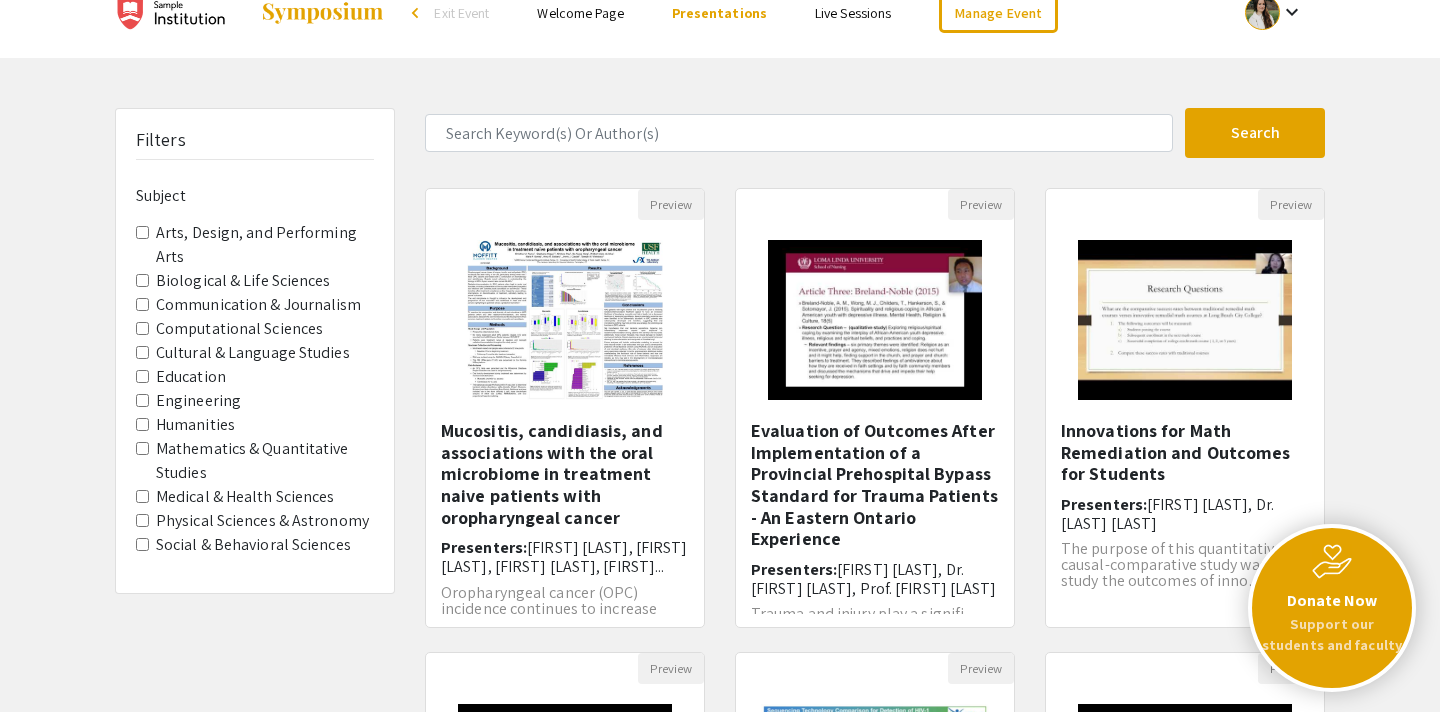 click on "Search  10 Results found  Preview  Mucositis, candidiasis, and associations with the oral microbiome in treatment naive patients with oropharyngeal cancer  Presenters:  Christine Pierce, Stephanie Hogue, Shirlene Paul, Bo-Young-t... Oropharyngeal cancer (OPC) incidence continues to increase dramatically in the US. Accumulating evidence suggests that oral mic...  Preview  Evaluation of Outcomes After Implementation of a Provincial Prehospital Bypass Standard for Trauma Patients - An Eastern Ontario Experience  Presenters:  Michael Watung, Dr. Amy Bellinger, Prof Abhishek Agarwal Trauma and injury play a signifi...  Preview  Innovations for Math Remediation and Outcomes for Students  Presenters:  Nancy Mahan, Dr. Jill Hastings The purpose of this quantitative, causal-comparative study was to study the outcomes of inno...  Preview  Compact multi-rotor drones design using 3D printed components  Presenters:  Joyce Austin, Matt Feldberg, Lance Kim, Nadeem Shah, Michael...  Preview   Presenters:   Preview  page 1 2" 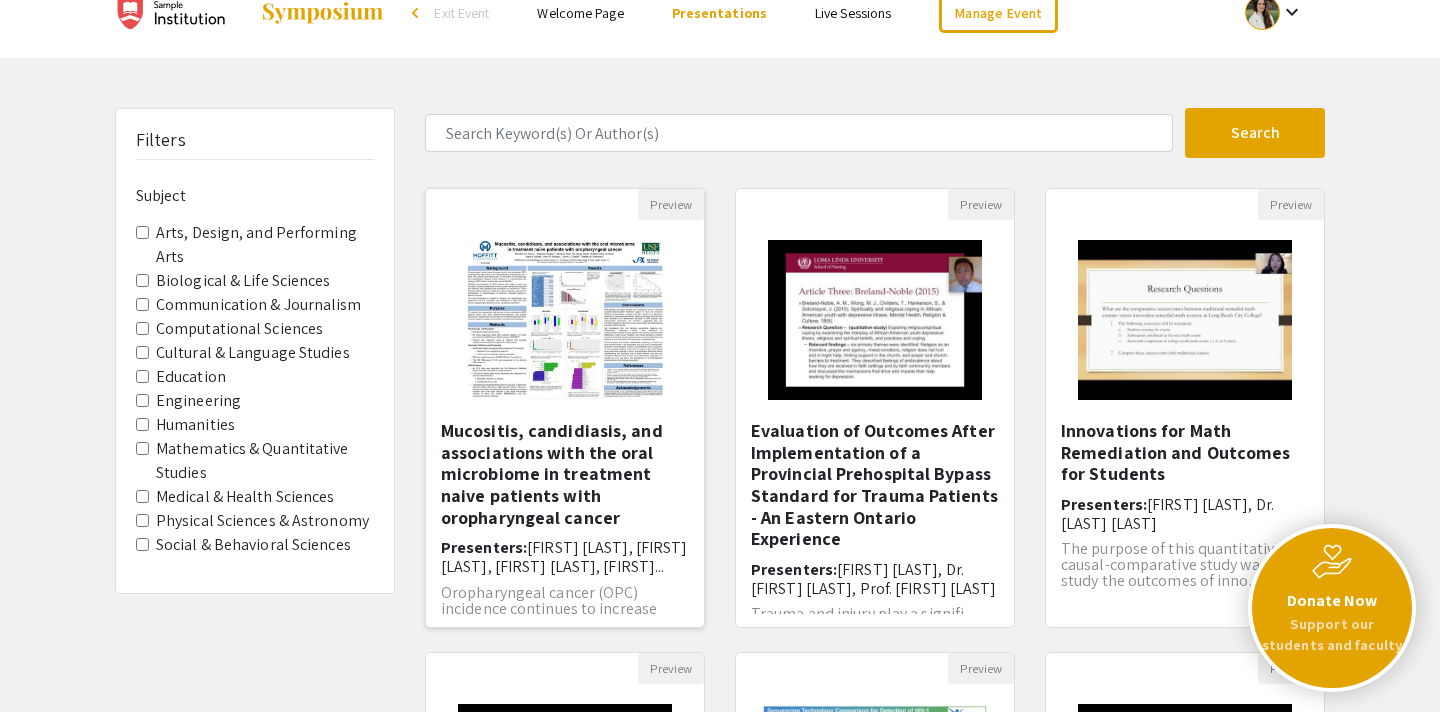 scroll, scrollTop: 0, scrollLeft: 0, axis: both 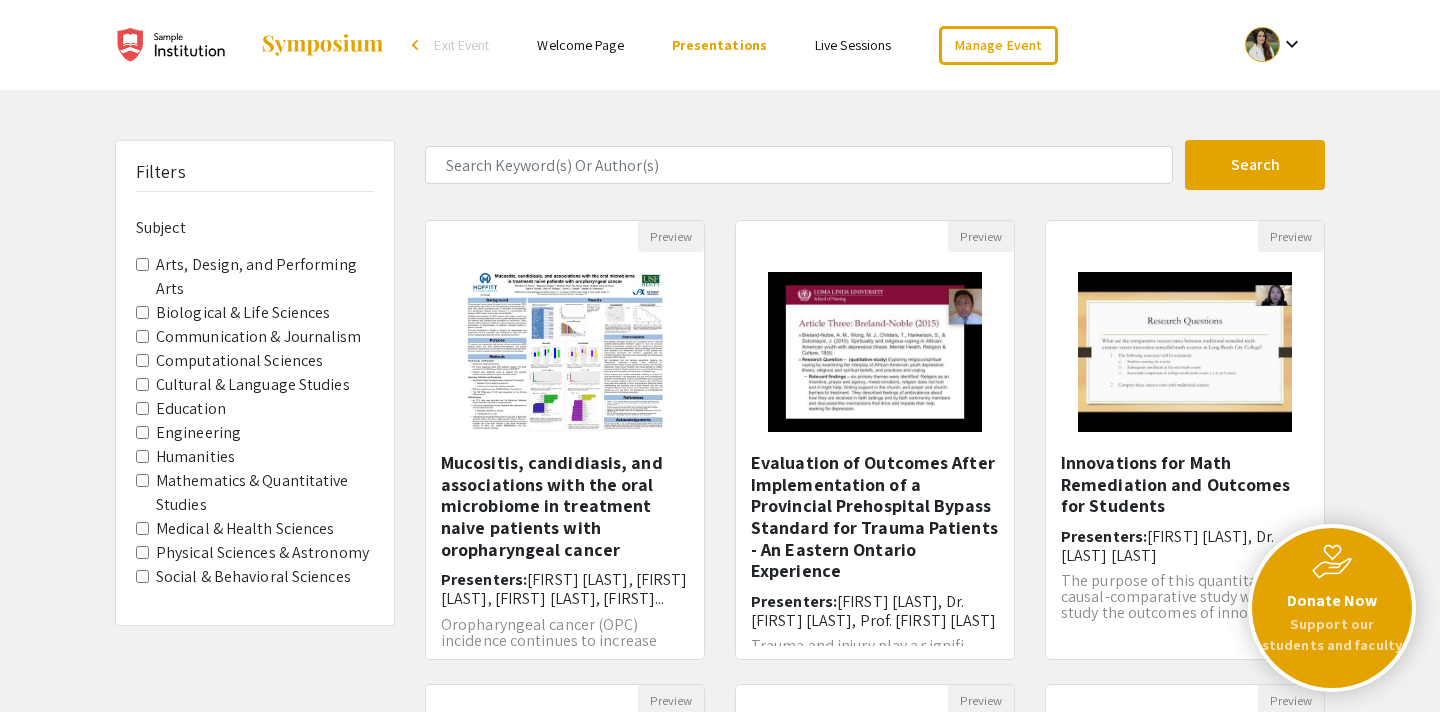 click on "Live Sessions" at bounding box center (853, 45) 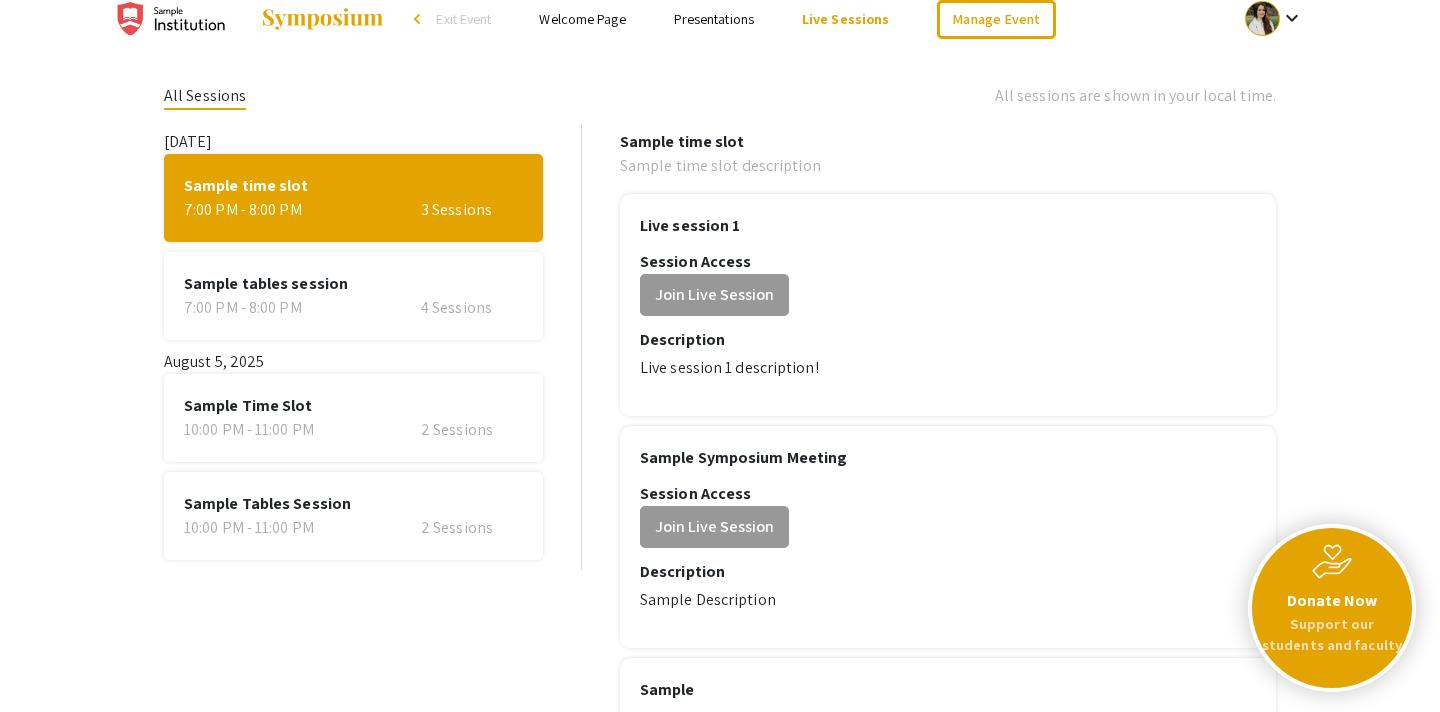 scroll, scrollTop: 35, scrollLeft: 0, axis: vertical 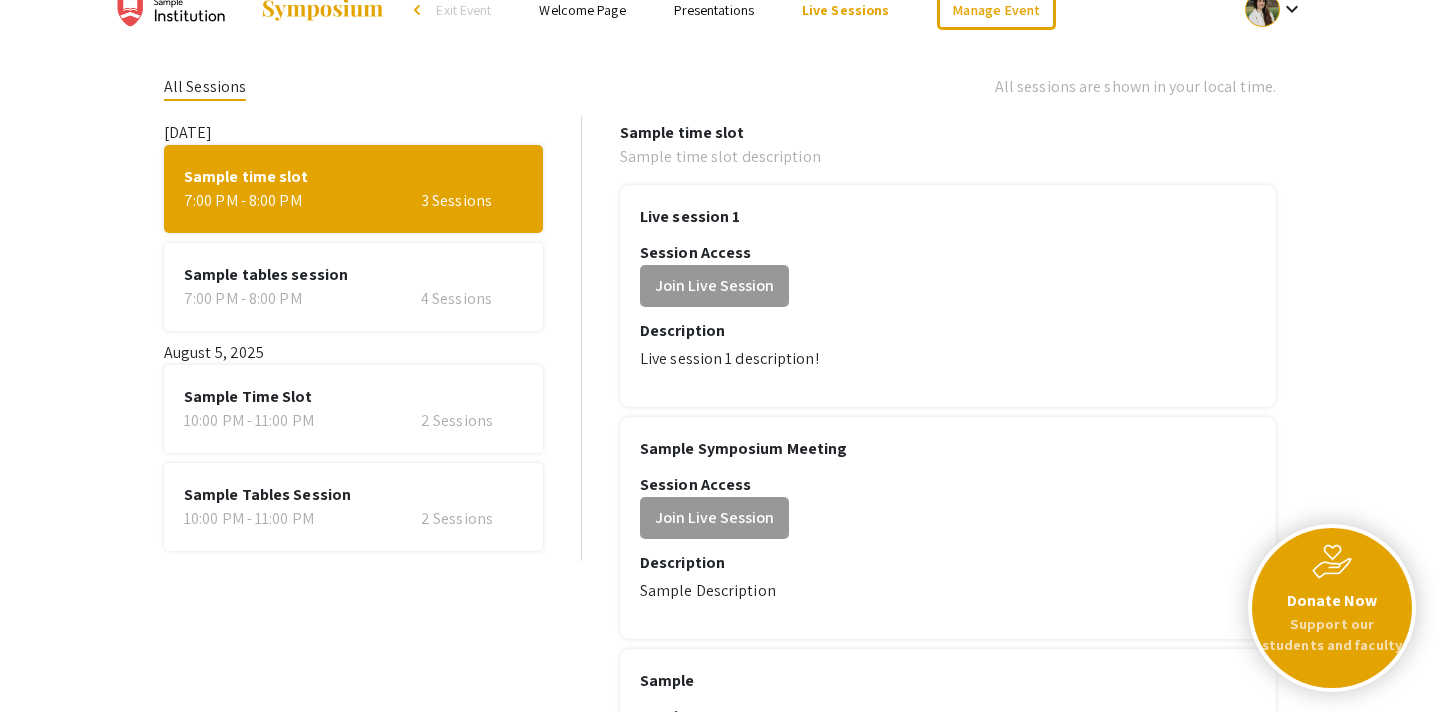 click on "4 Sessions" 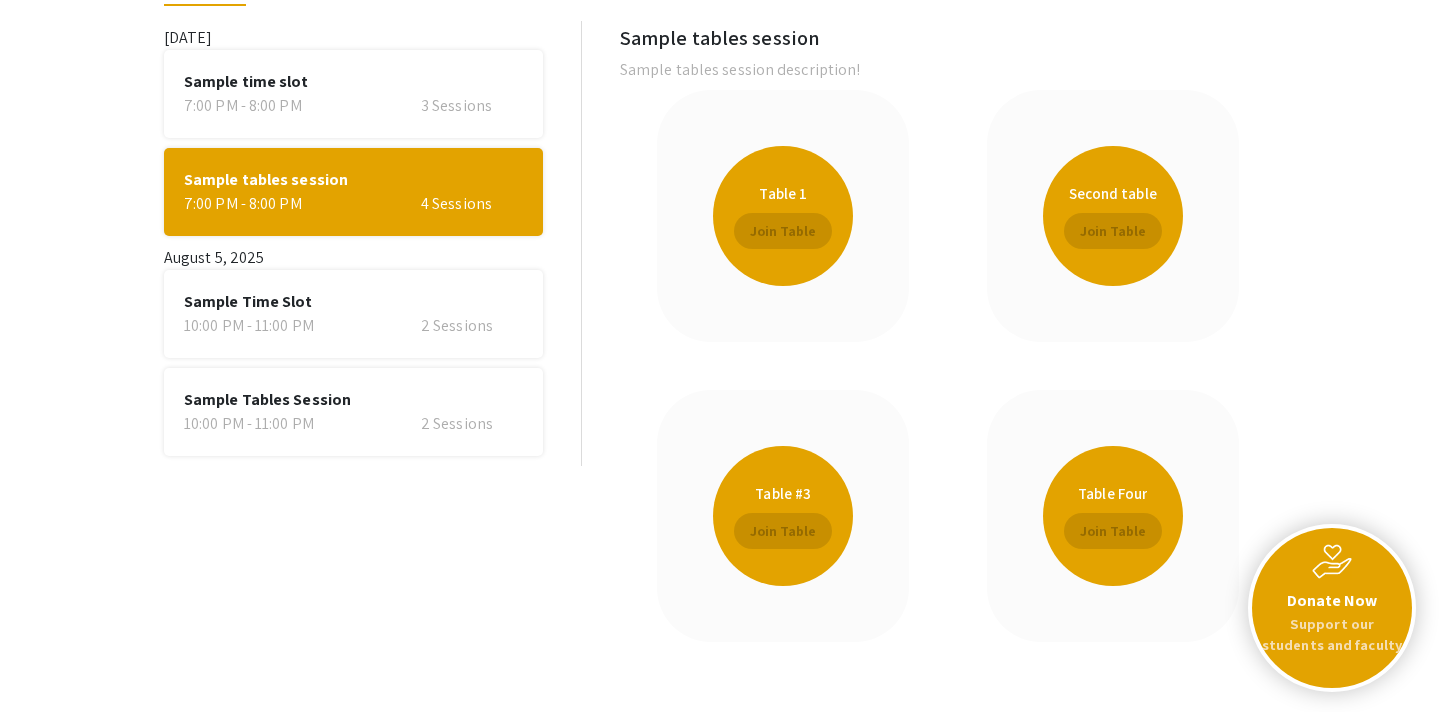 scroll, scrollTop: 133, scrollLeft: 0, axis: vertical 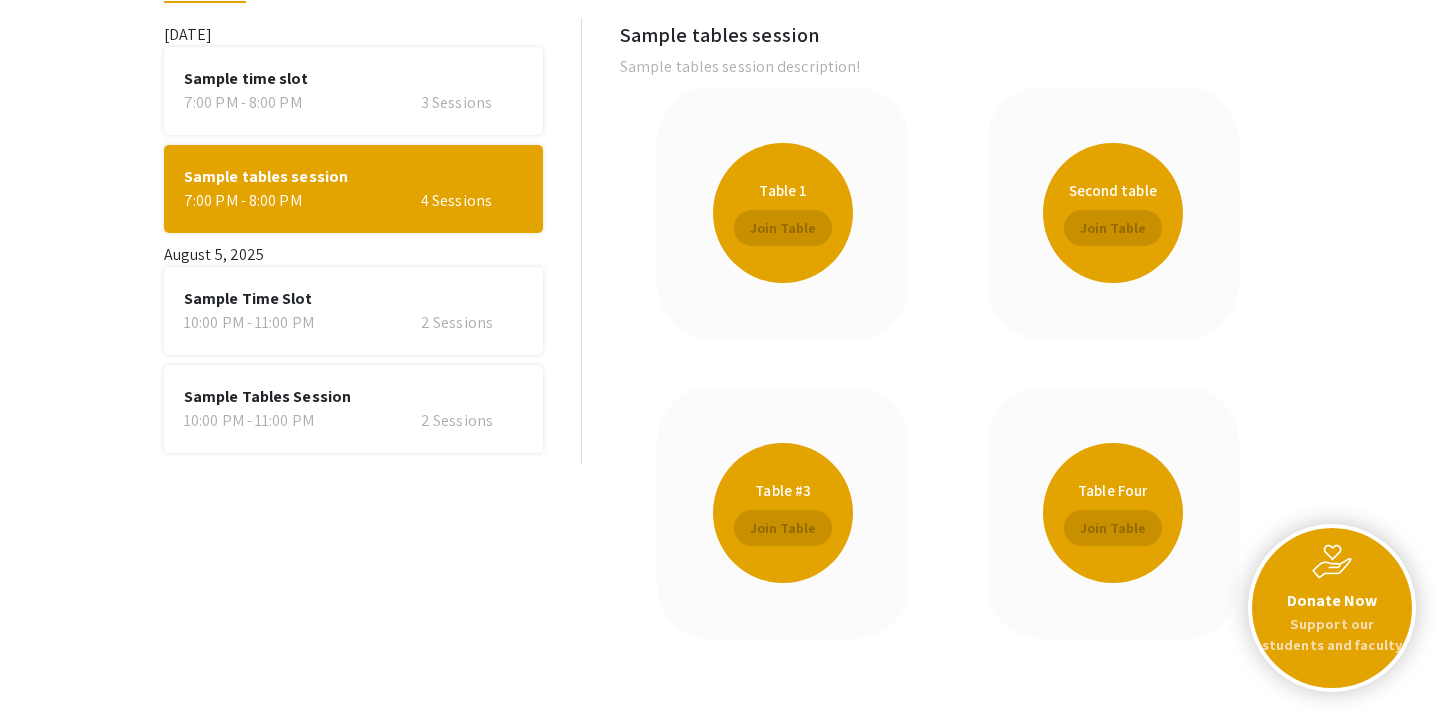 click on "2 Sessions" 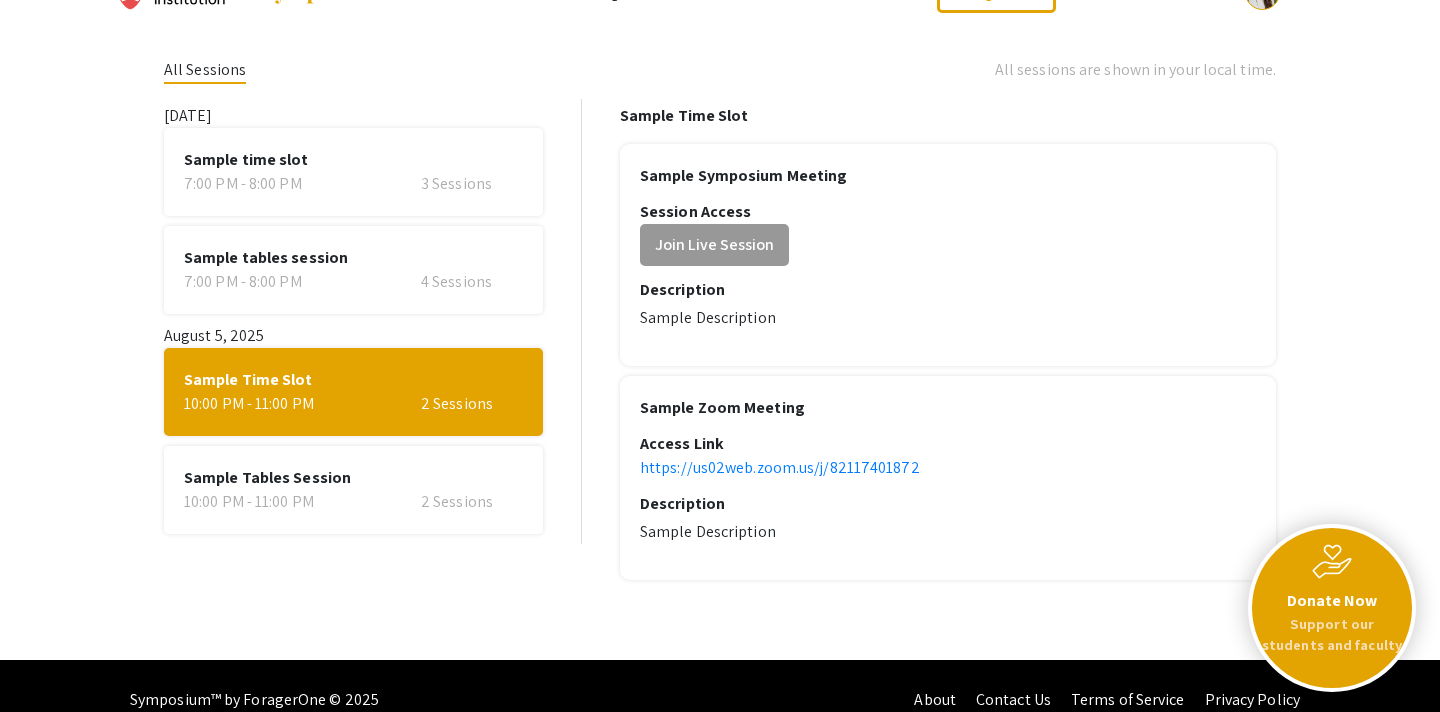 scroll, scrollTop: 0, scrollLeft: 0, axis: both 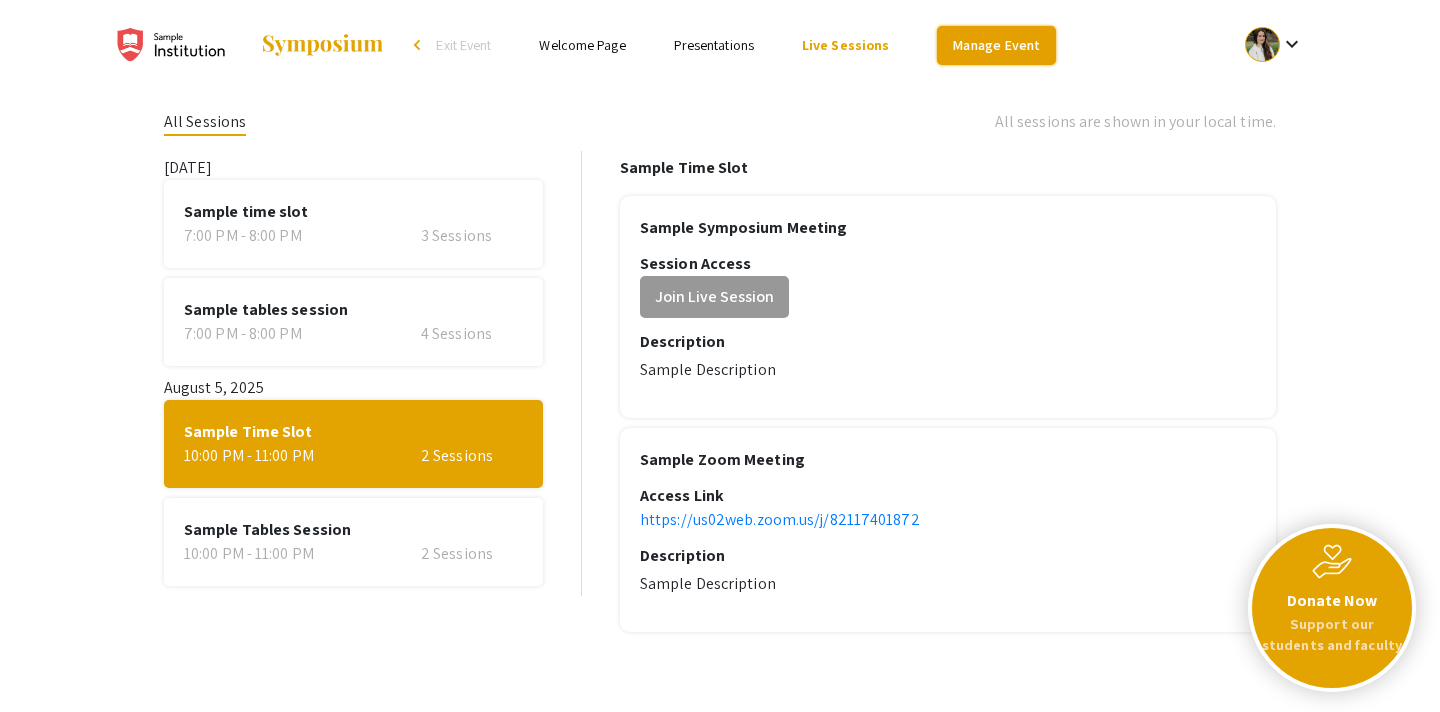 click on "Manage Event" at bounding box center [996, 45] 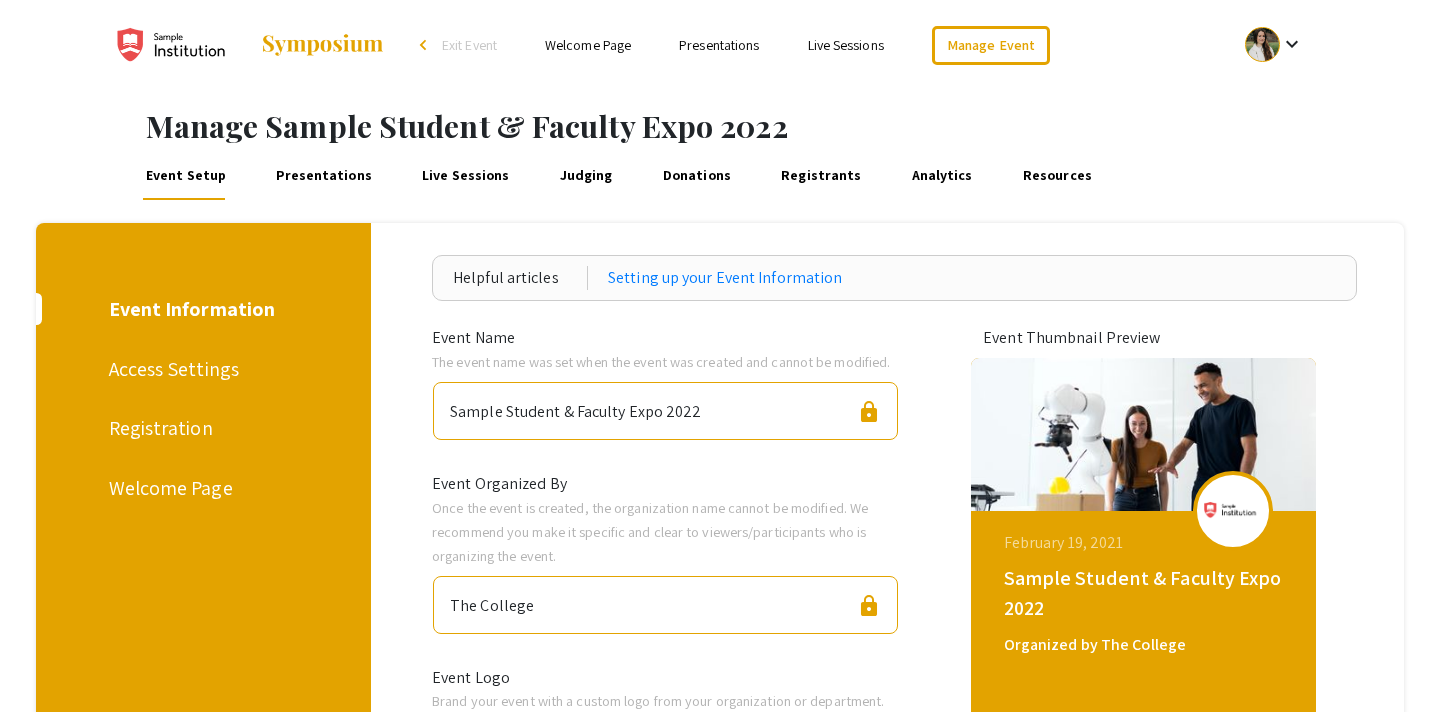 click on "Live Sessions" at bounding box center [846, 45] 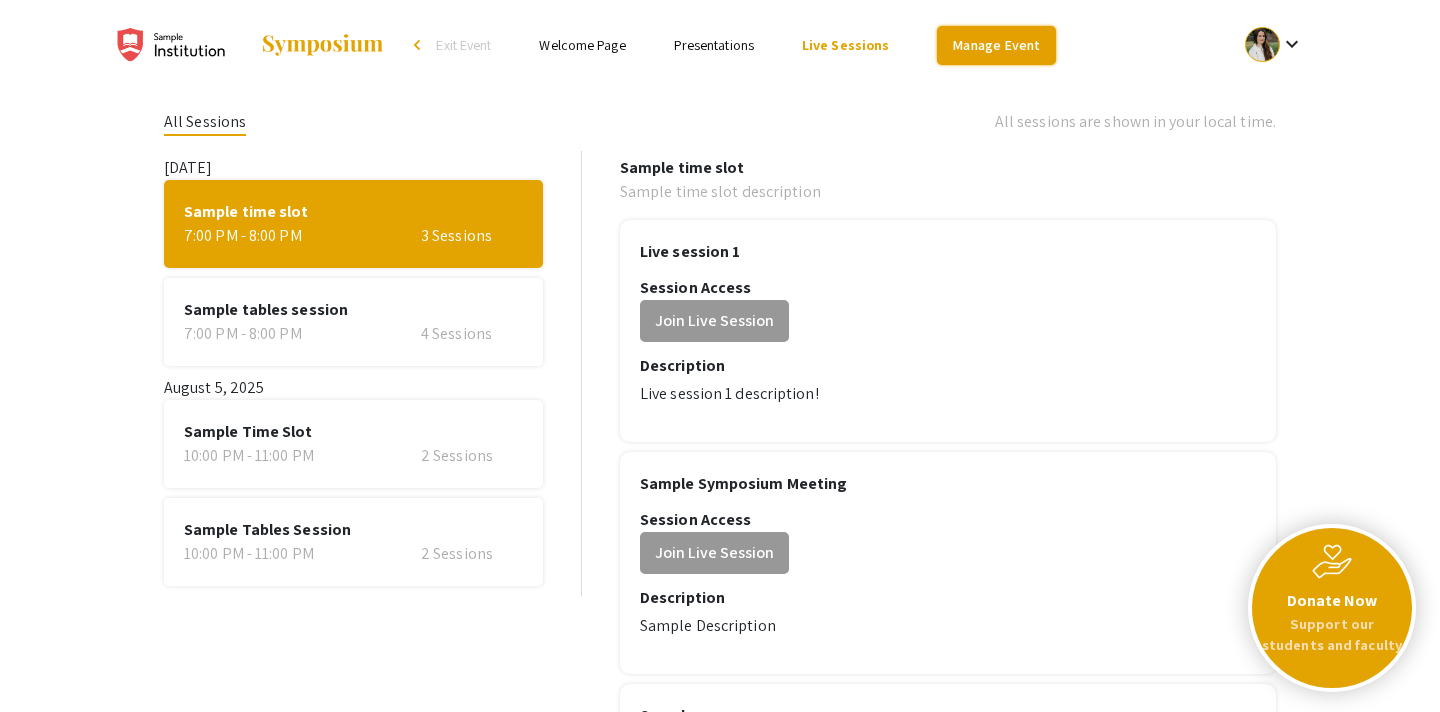 click on "Manage Event" at bounding box center [996, 45] 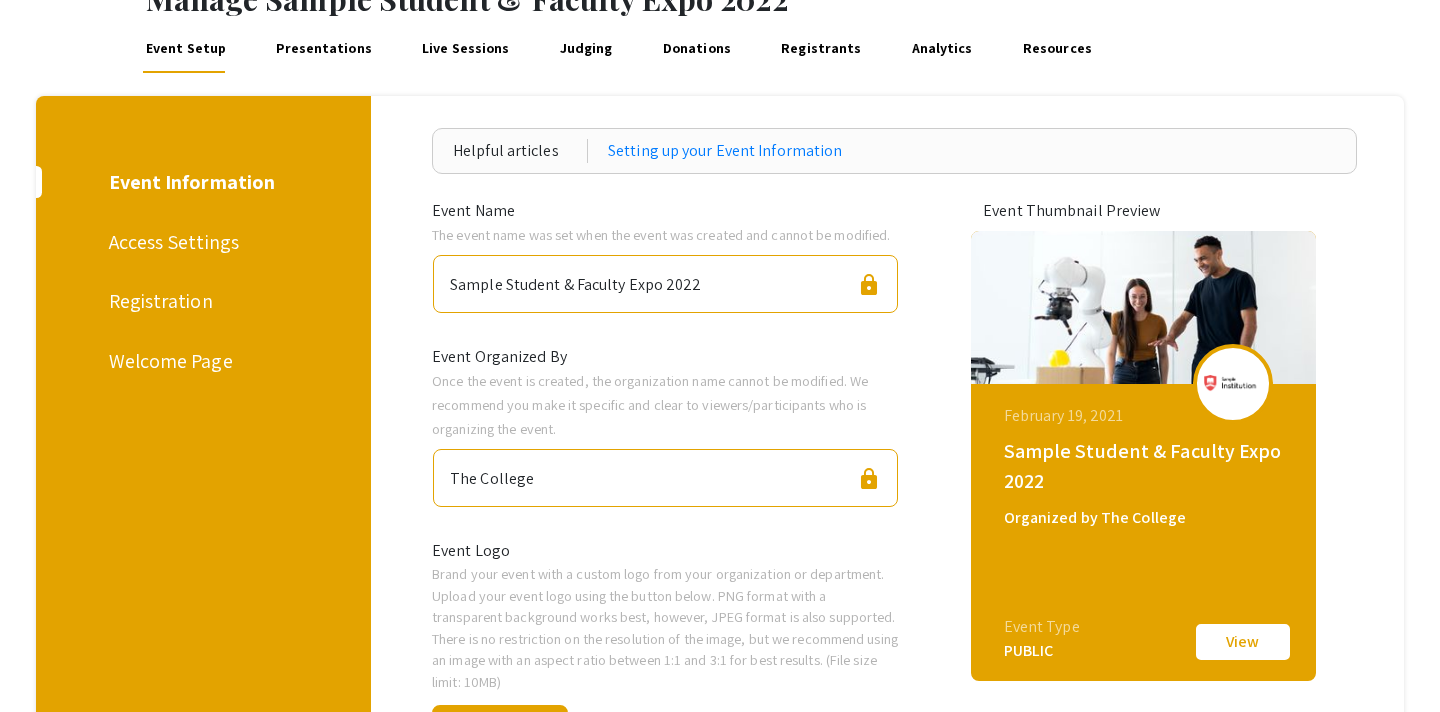 scroll, scrollTop: 0, scrollLeft: 0, axis: both 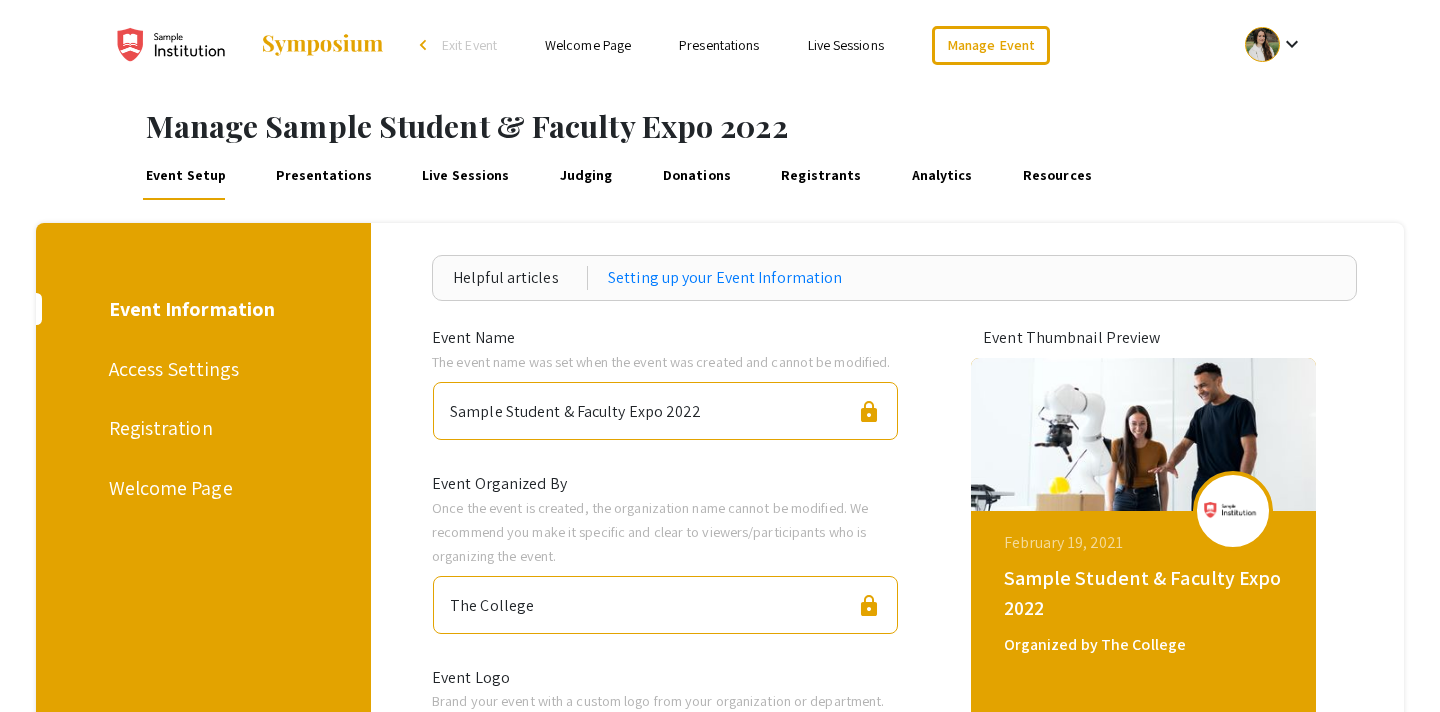 click on "Access Settings" at bounding box center [200, 369] 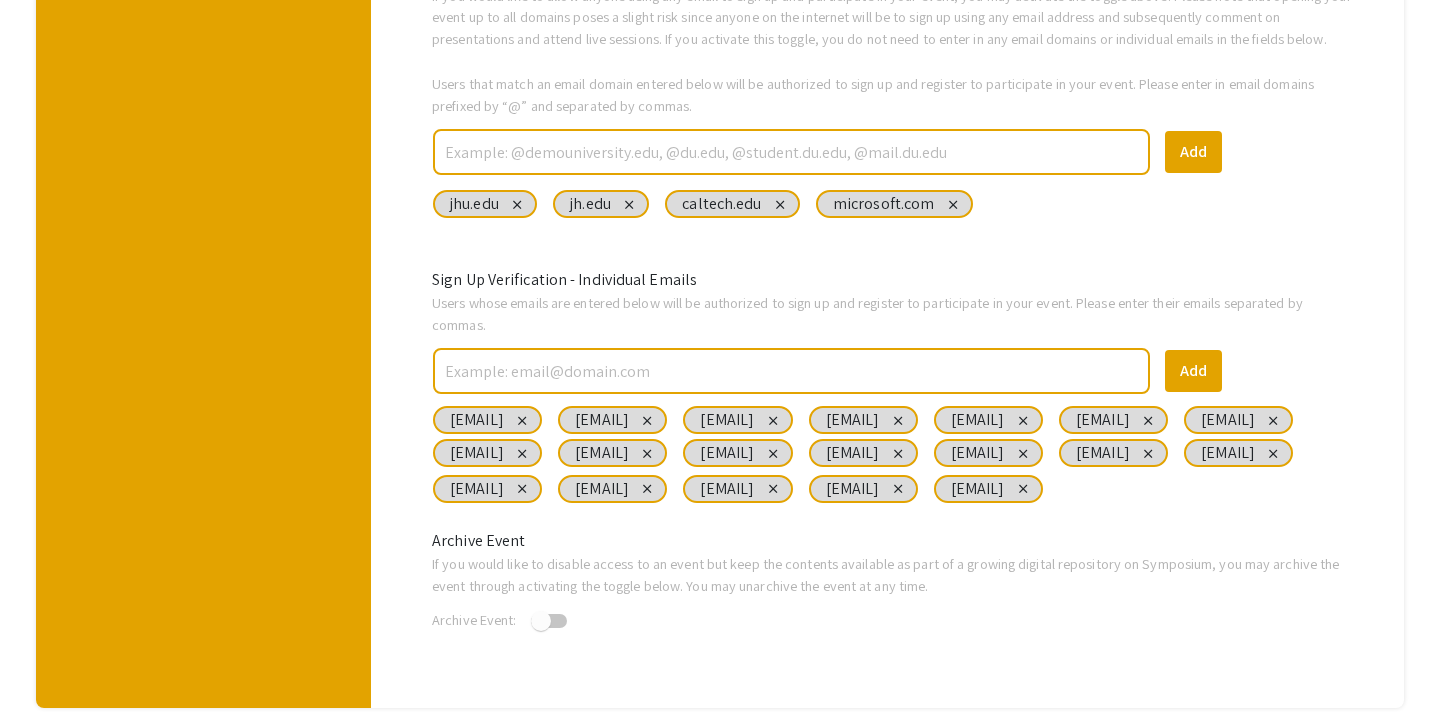 scroll, scrollTop: 949, scrollLeft: 0, axis: vertical 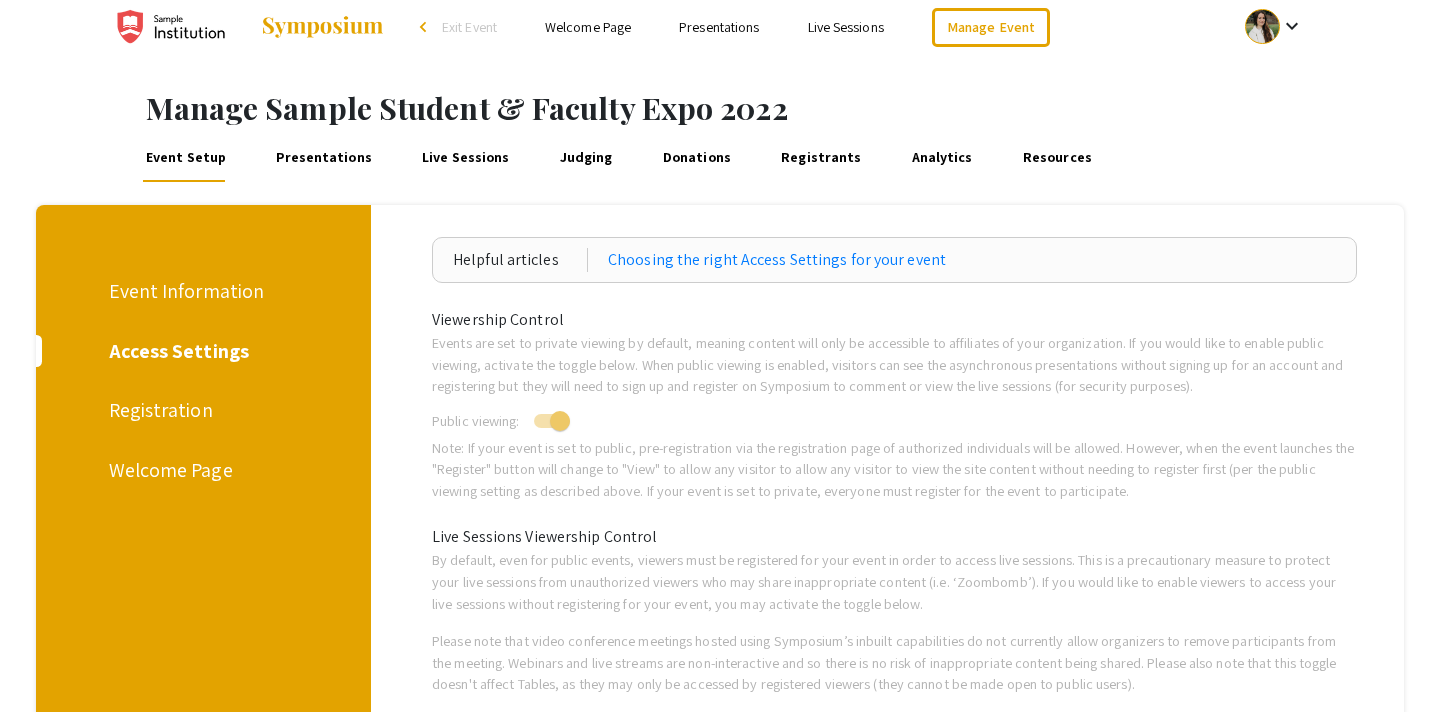 click on "Registration" at bounding box center [200, 410] 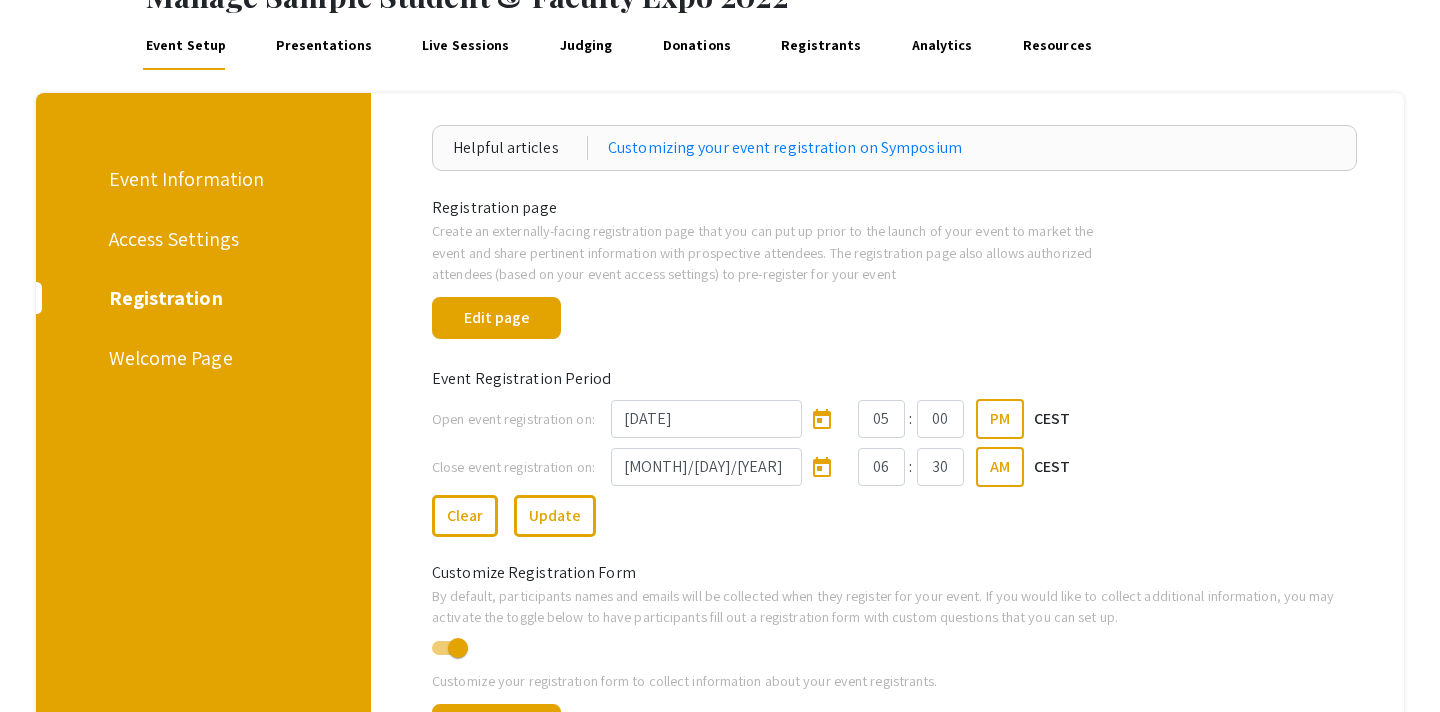 scroll, scrollTop: 131, scrollLeft: 0, axis: vertical 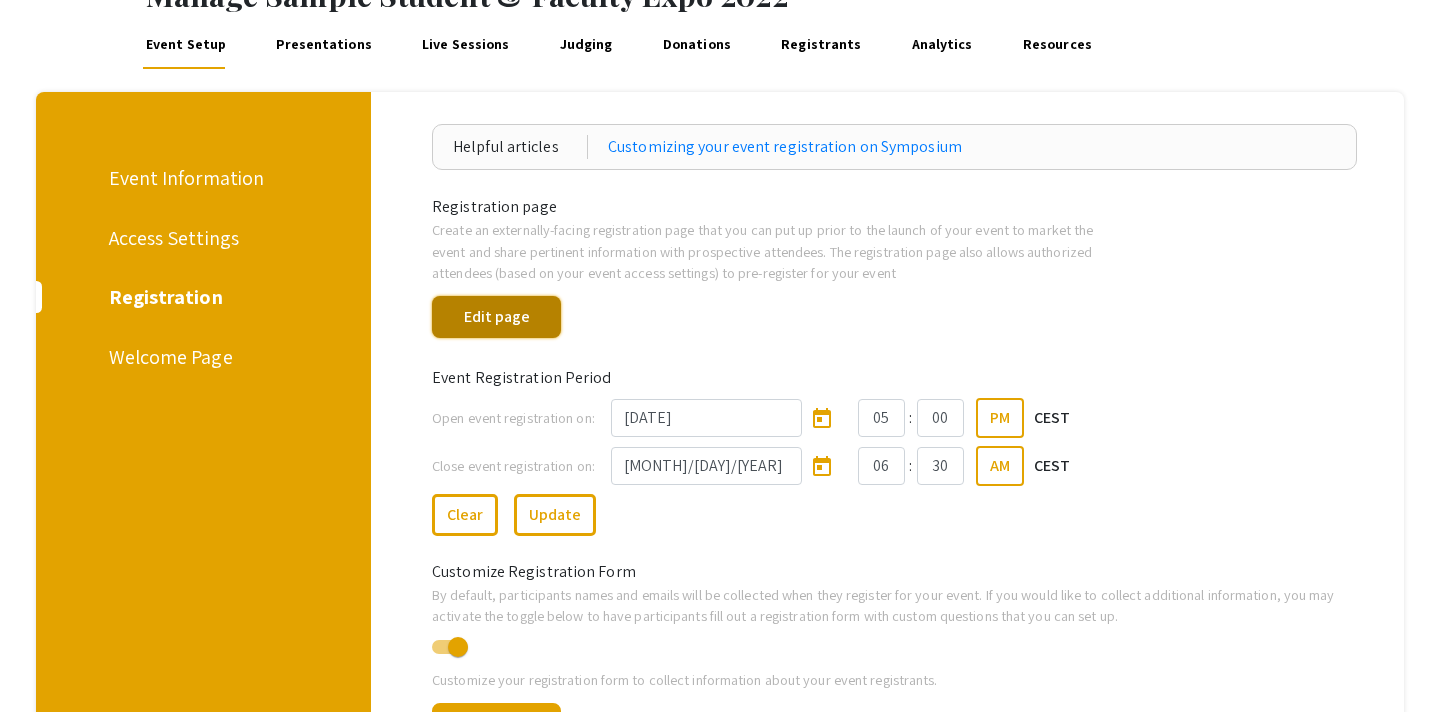 click on "Edit page" at bounding box center [496, 317] 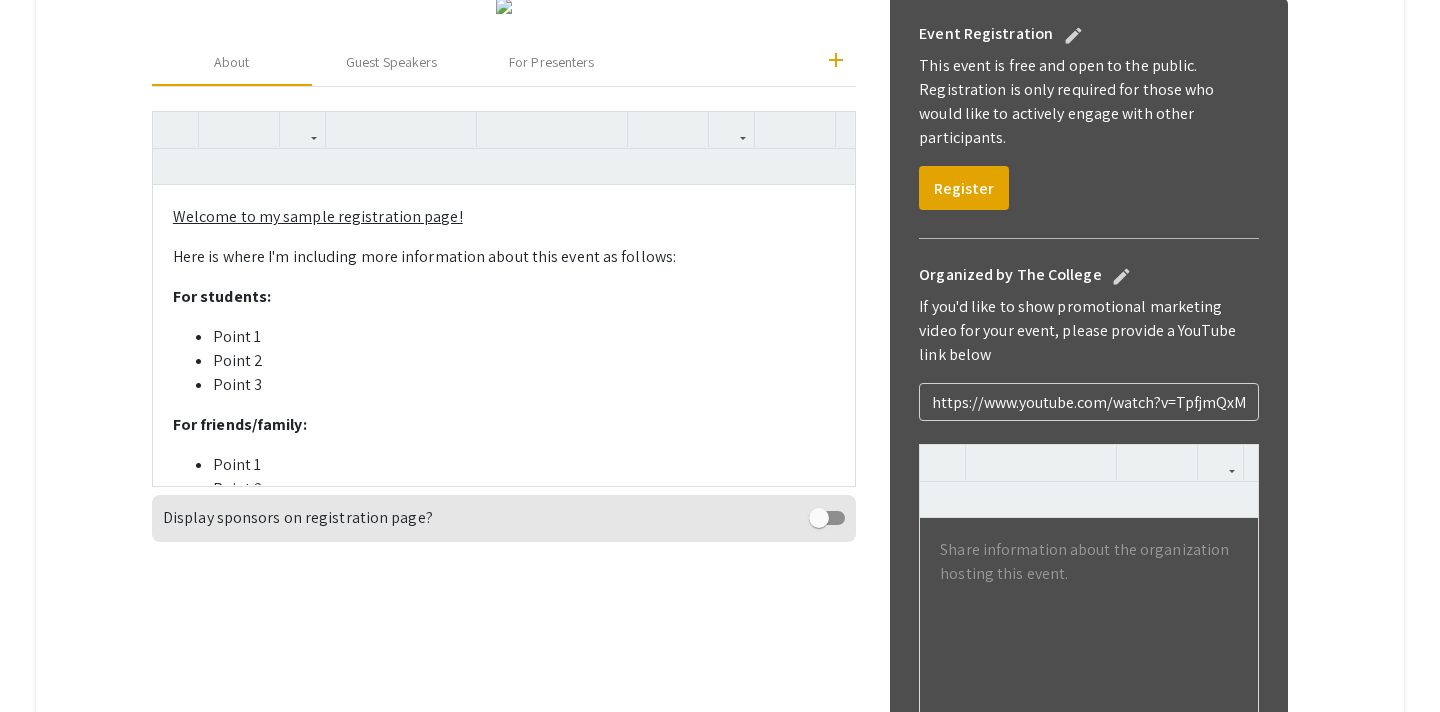 scroll, scrollTop: 588, scrollLeft: 0, axis: vertical 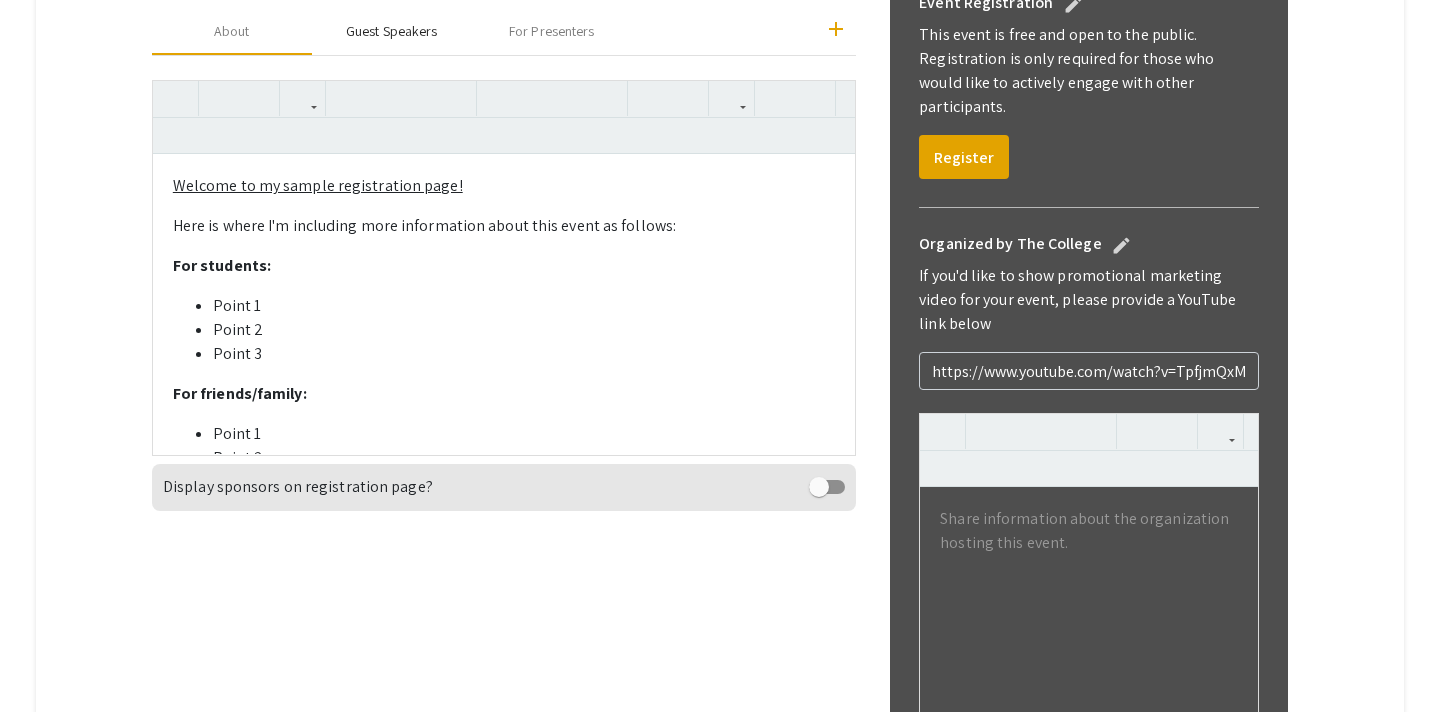 click on "Guest Speakers" at bounding box center [391, 31] 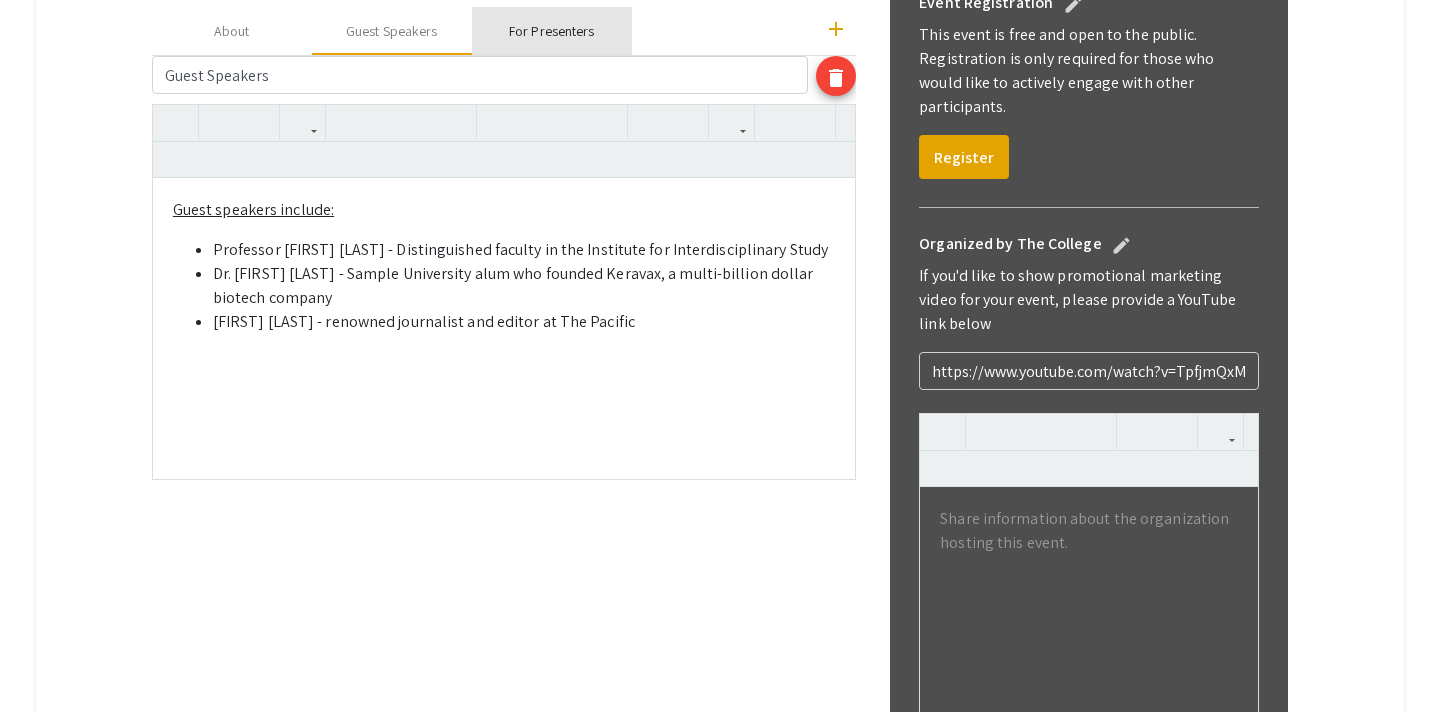 click on "For Presenters" at bounding box center [551, 31] 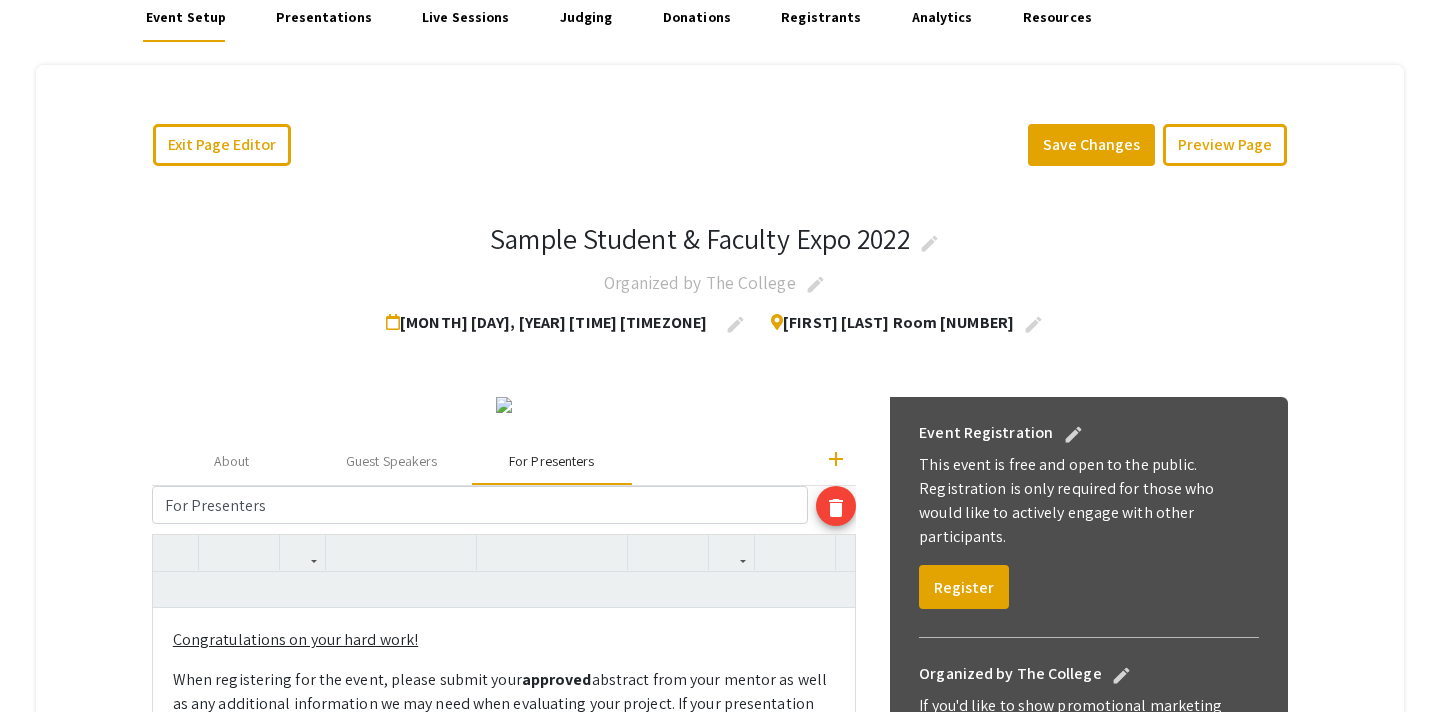 scroll, scrollTop: 130, scrollLeft: 0, axis: vertical 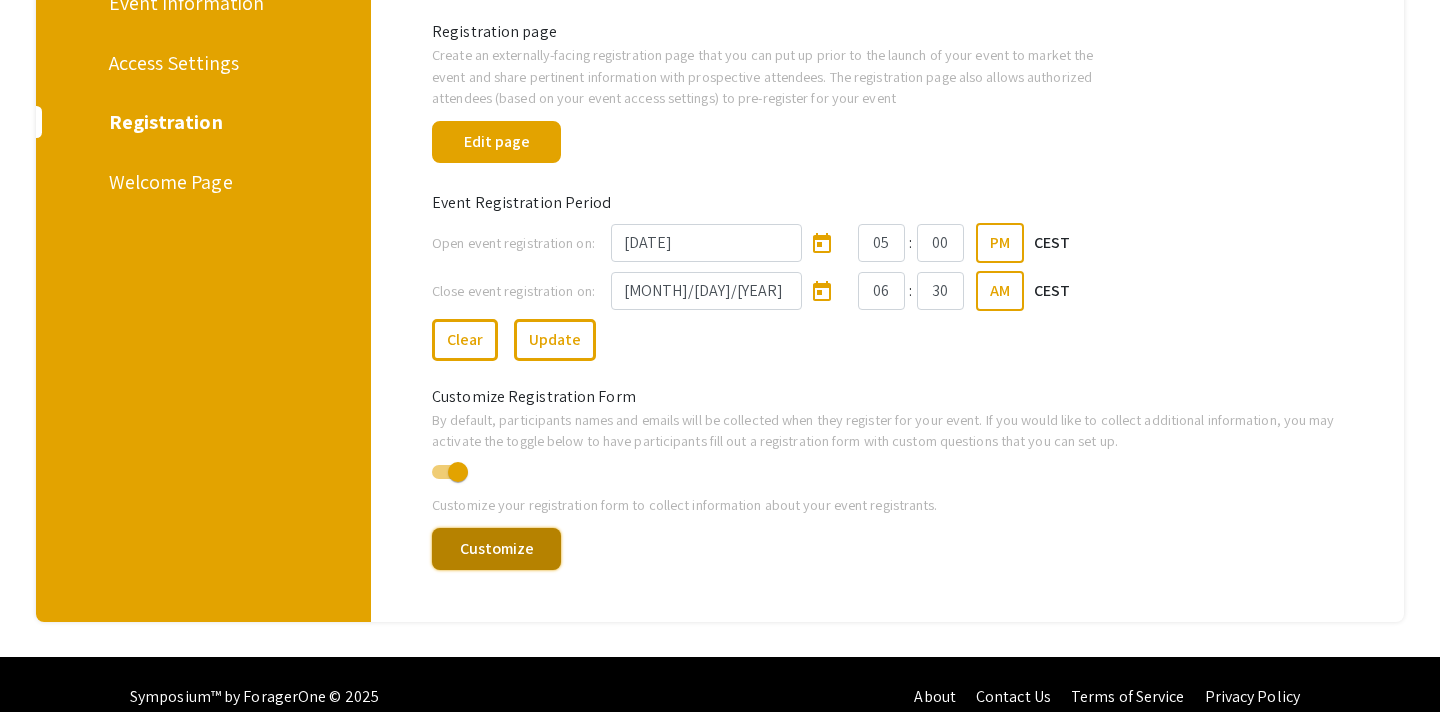 click on "Customize" at bounding box center (496, 549) 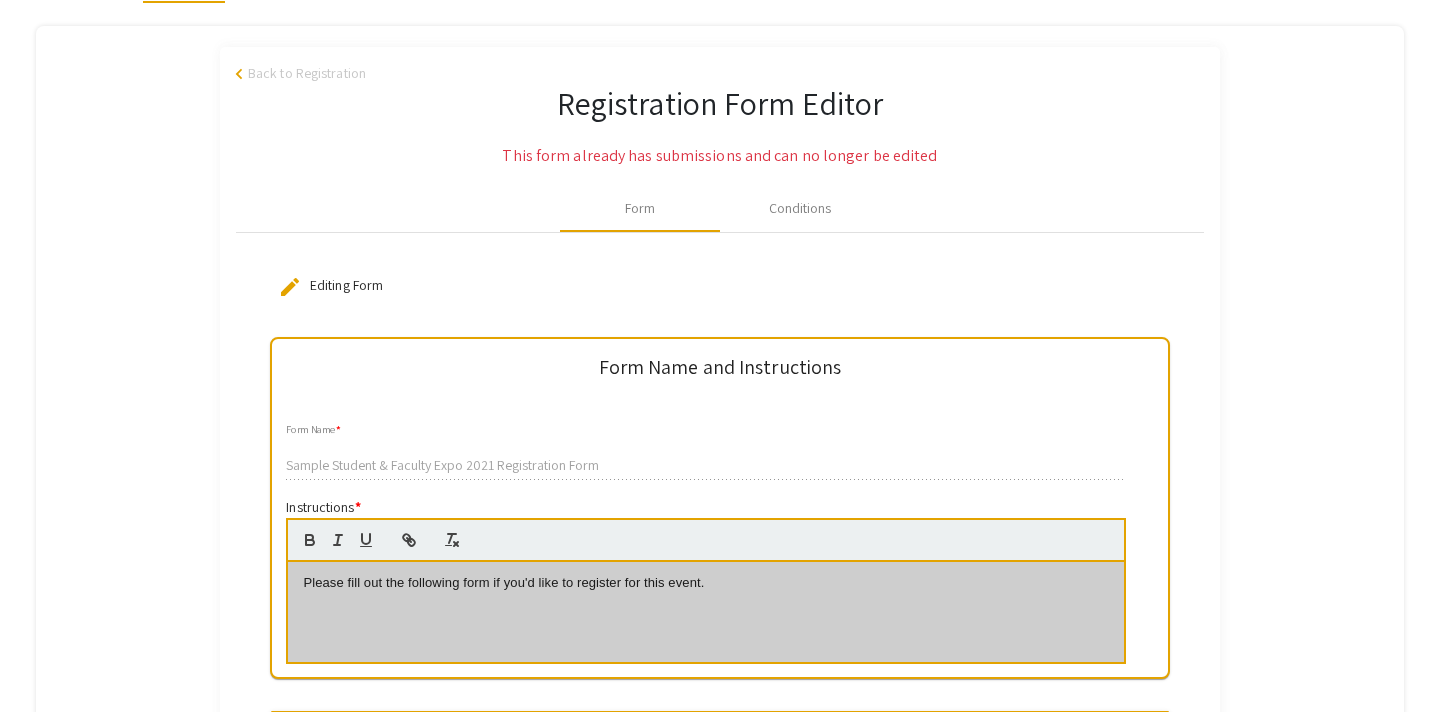 scroll, scrollTop: 147, scrollLeft: 0, axis: vertical 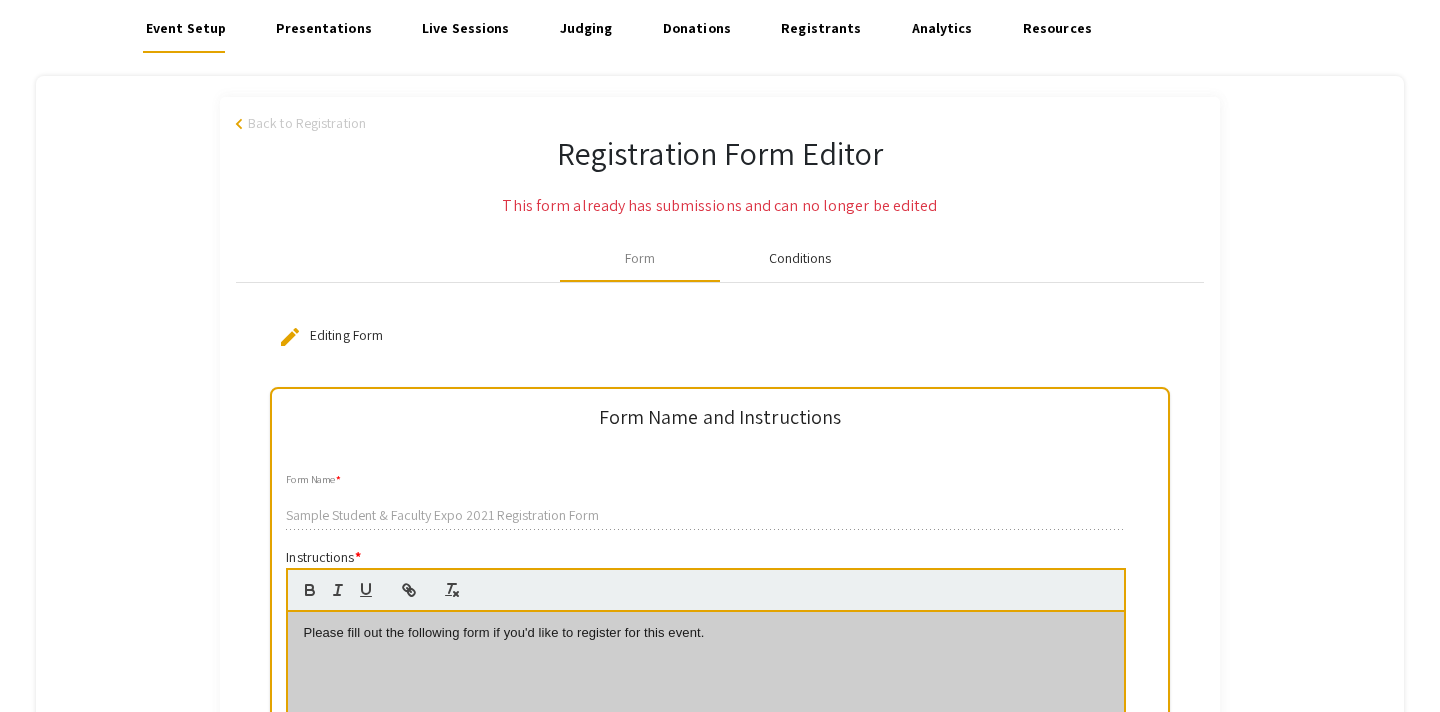 click on "Conditions" at bounding box center [800, 258] 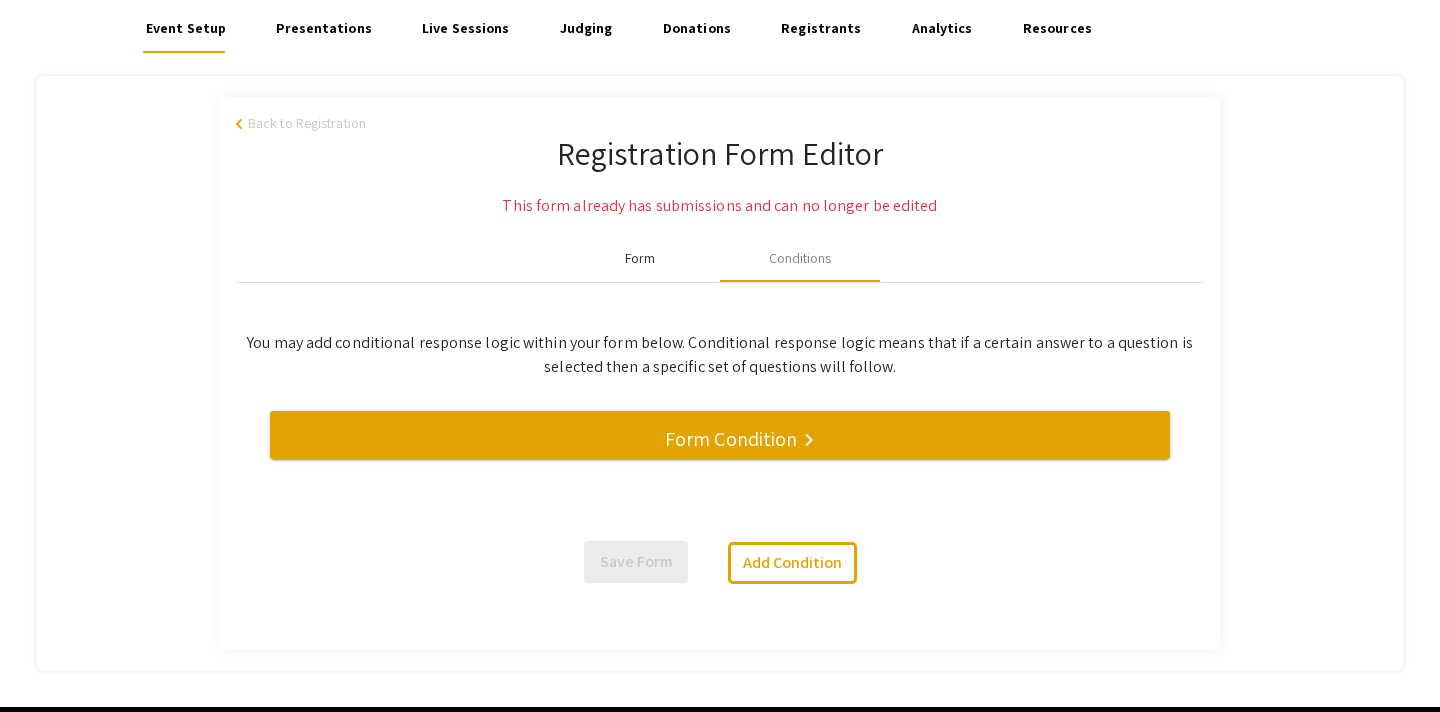 click on "Form" at bounding box center [640, 258] 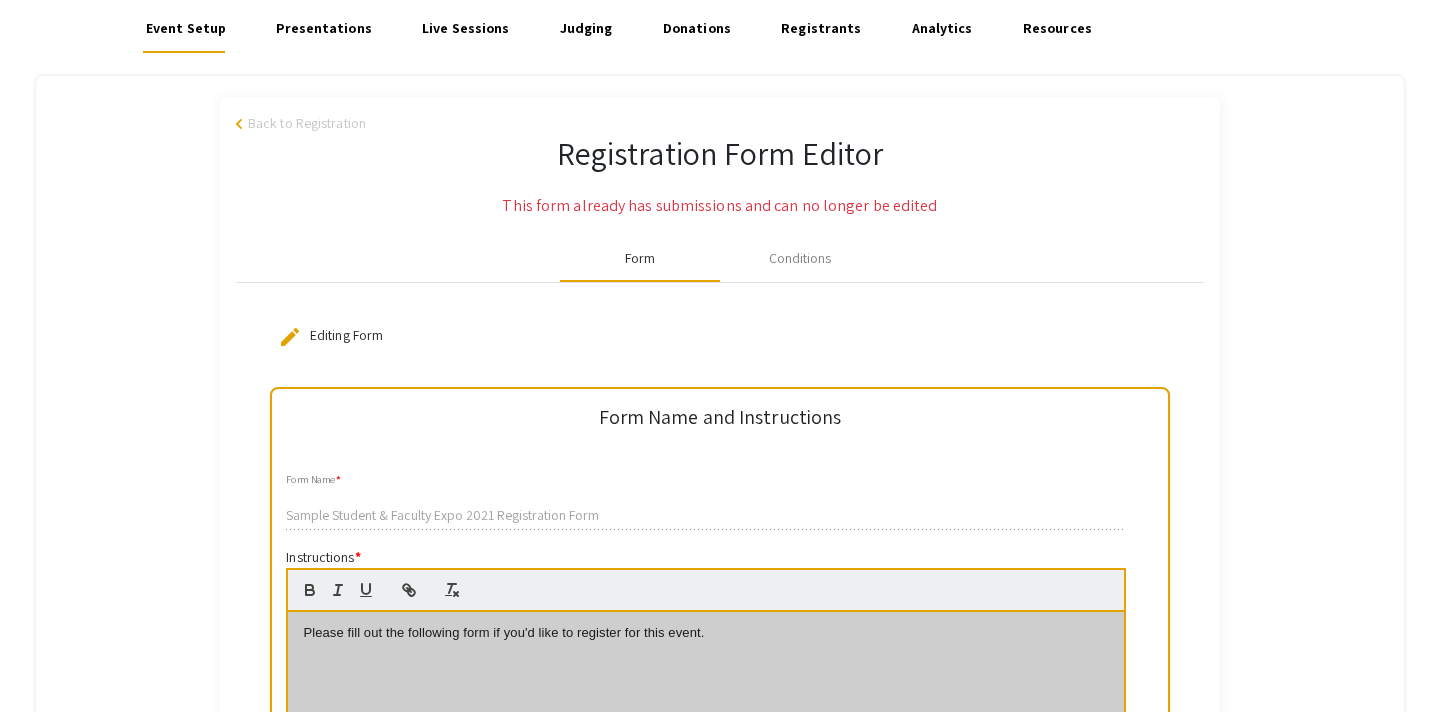 scroll, scrollTop: 0, scrollLeft: 0, axis: both 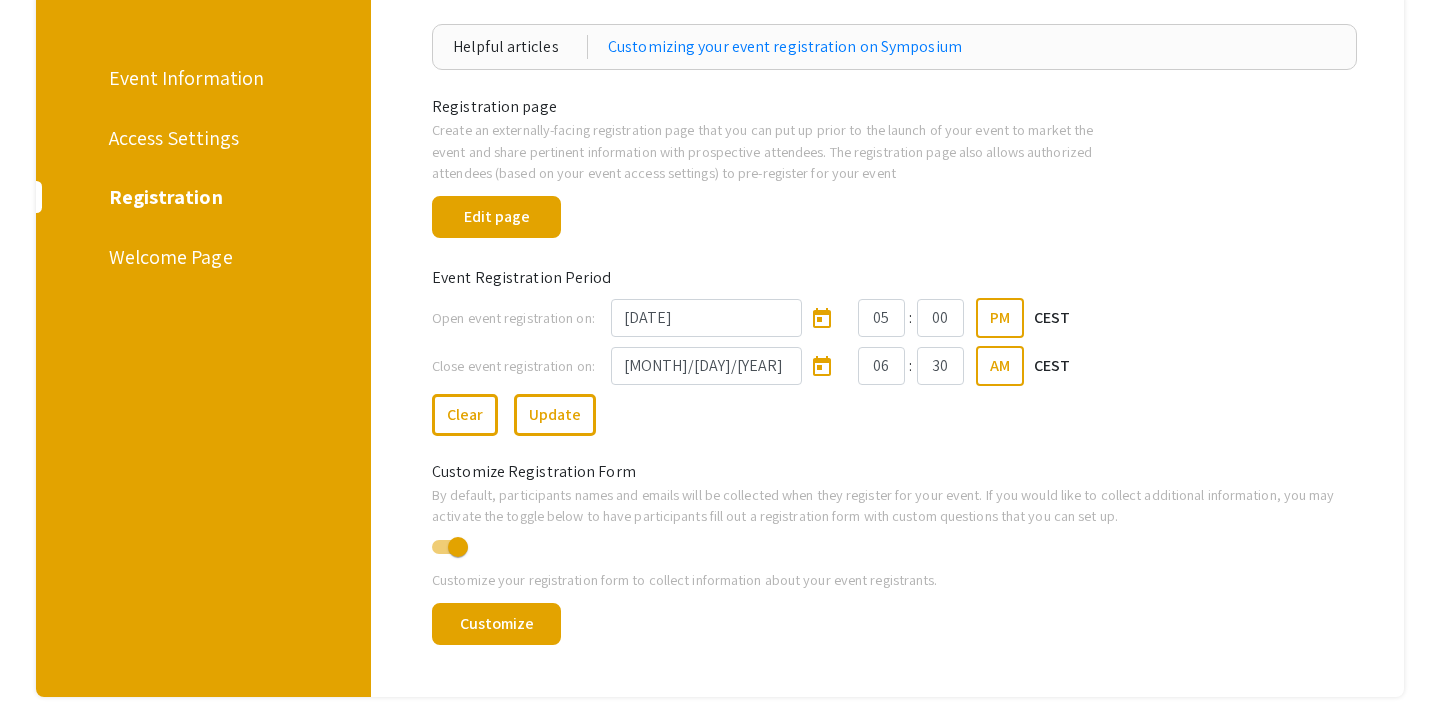 click on "Welcome Page" at bounding box center (200, 257) 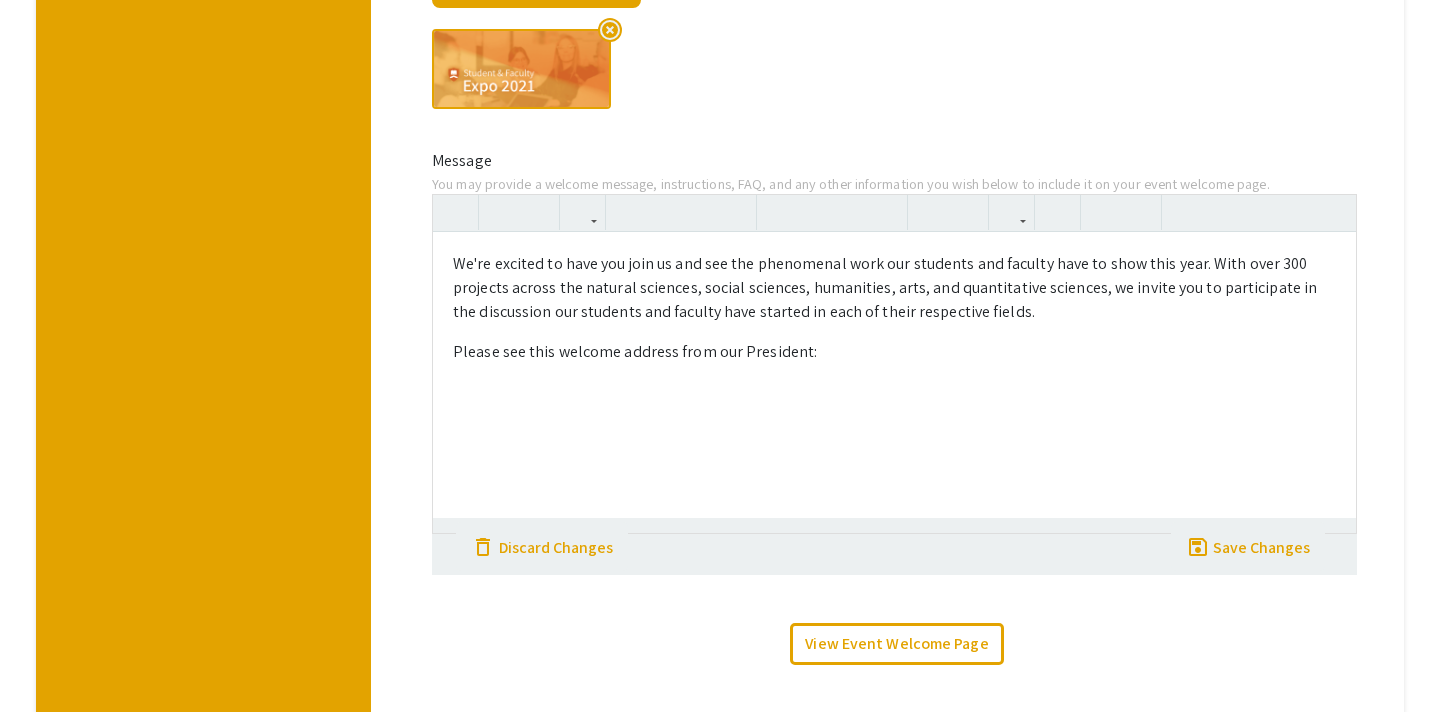 scroll, scrollTop: 553, scrollLeft: 0, axis: vertical 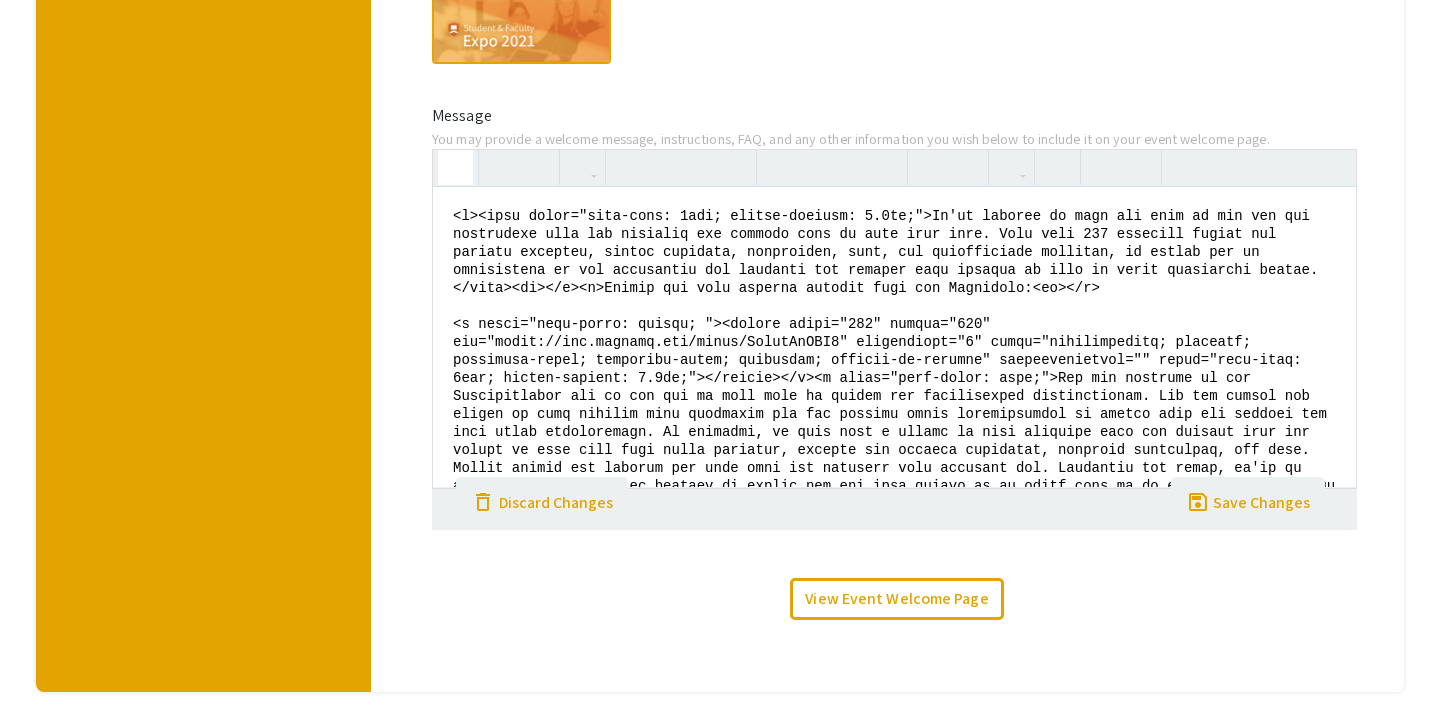 click 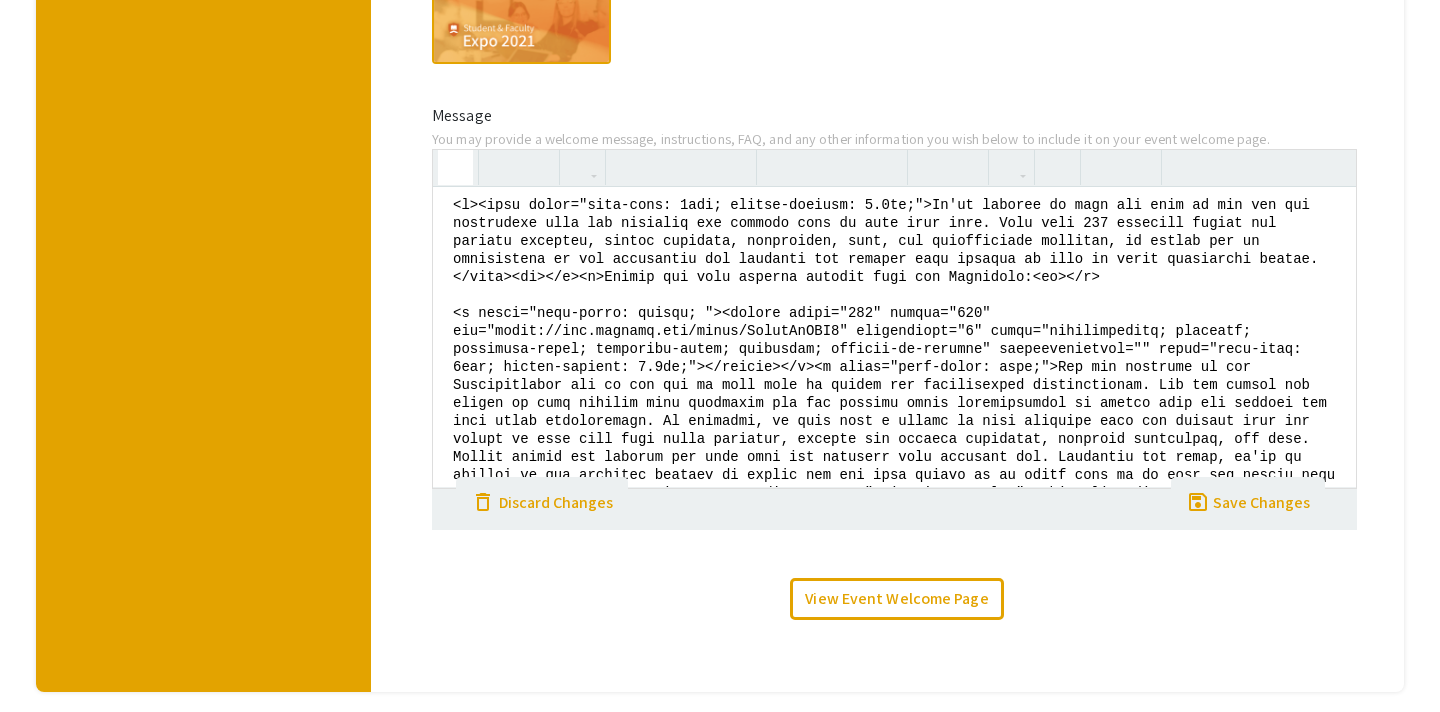 scroll, scrollTop: 0, scrollLeft: 0, axis: both 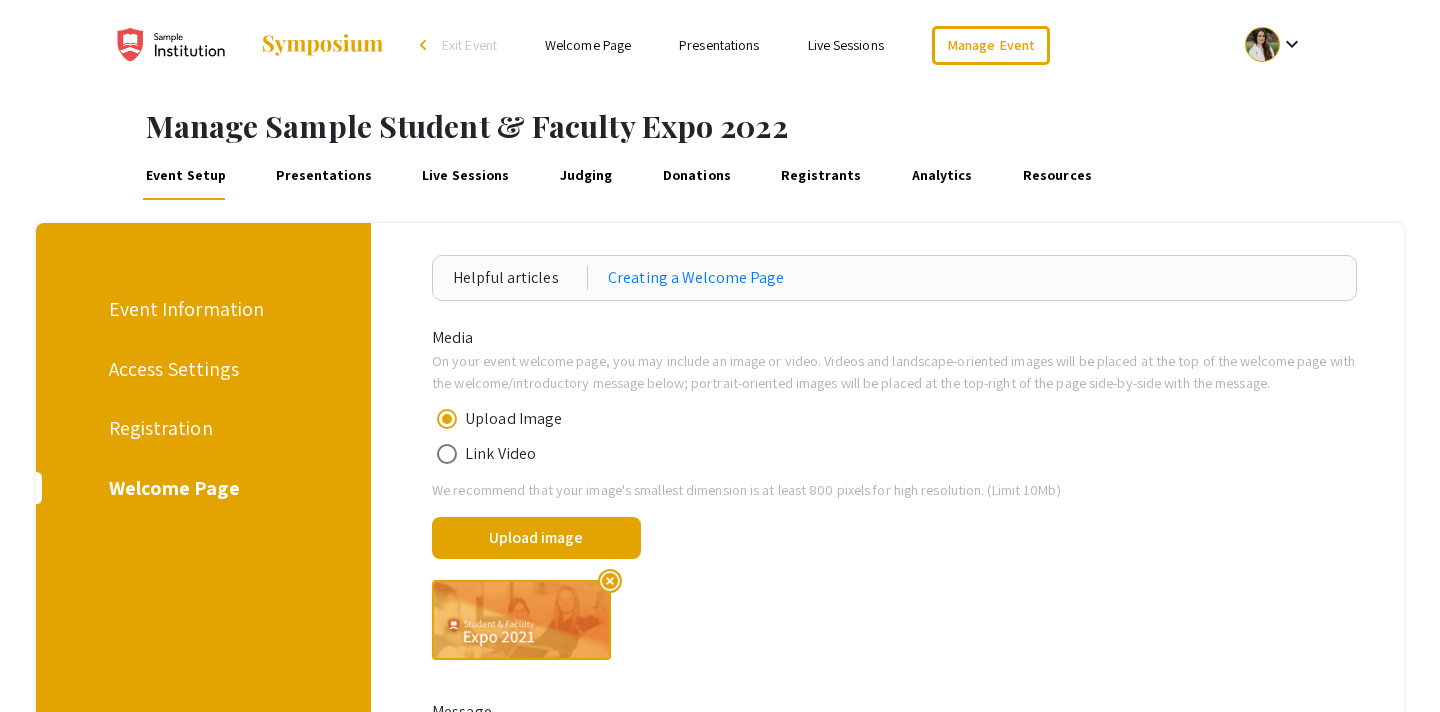 click on "Presentations" at bounding box center (324, 176) 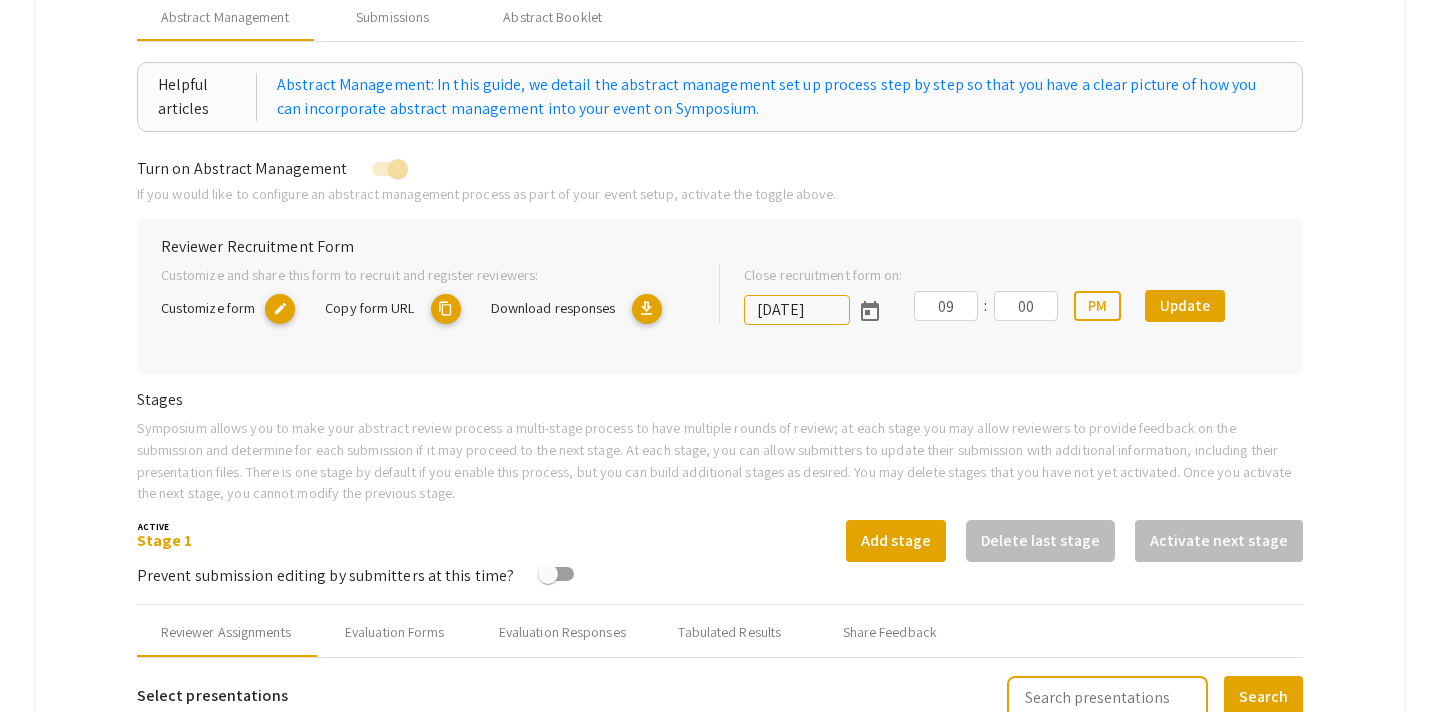 scroll, scrollTop: 246, scrollLeft: 0, axis: vertical 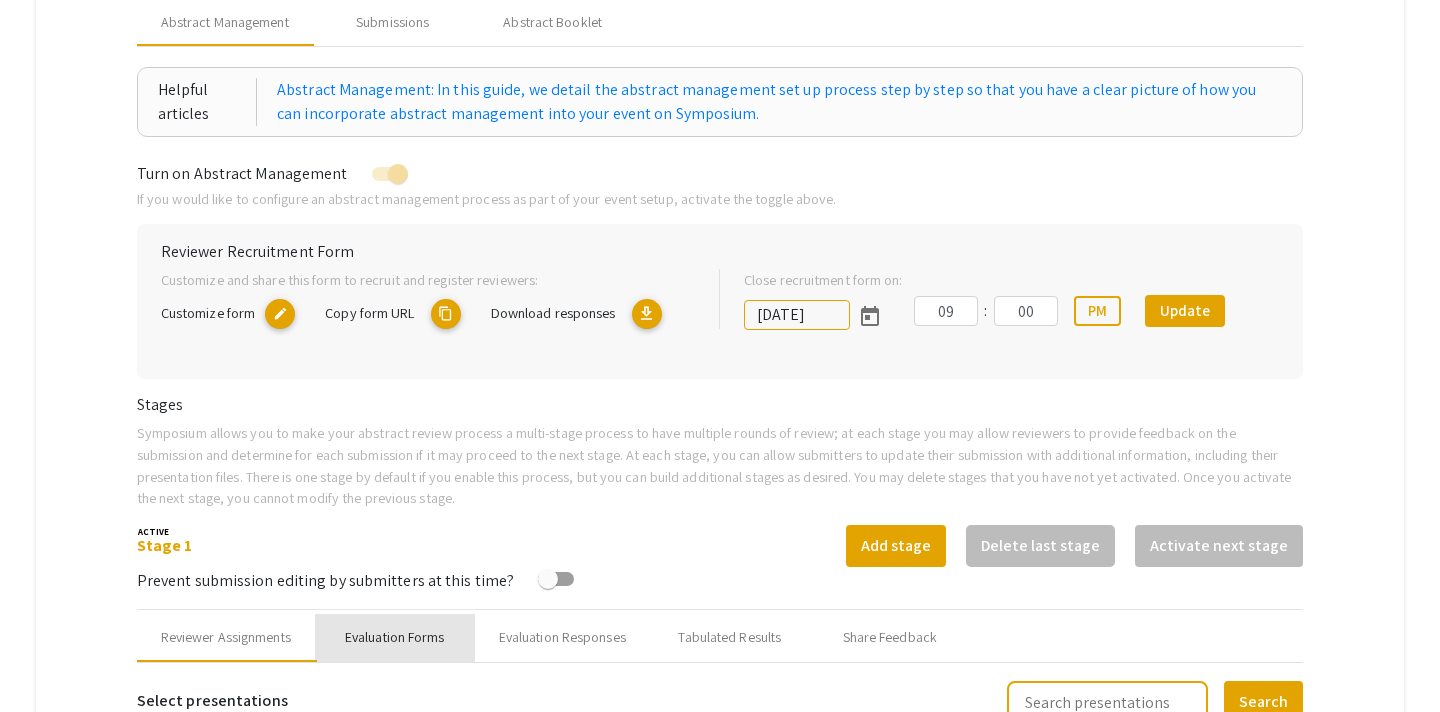 click on "Evaluation Forms" at bounding box center (395, 637) 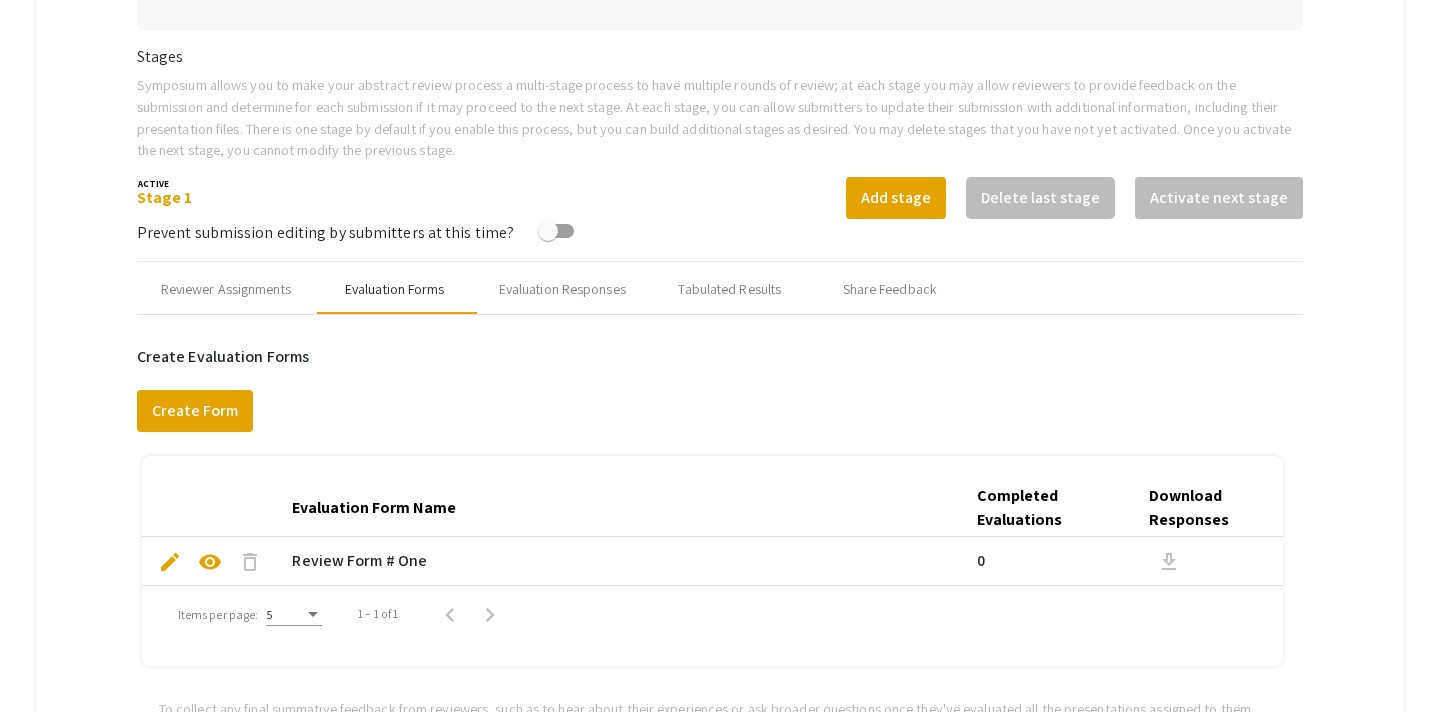 scroll, scrollTop: 570, scrollLeft: 0, axis: vertical 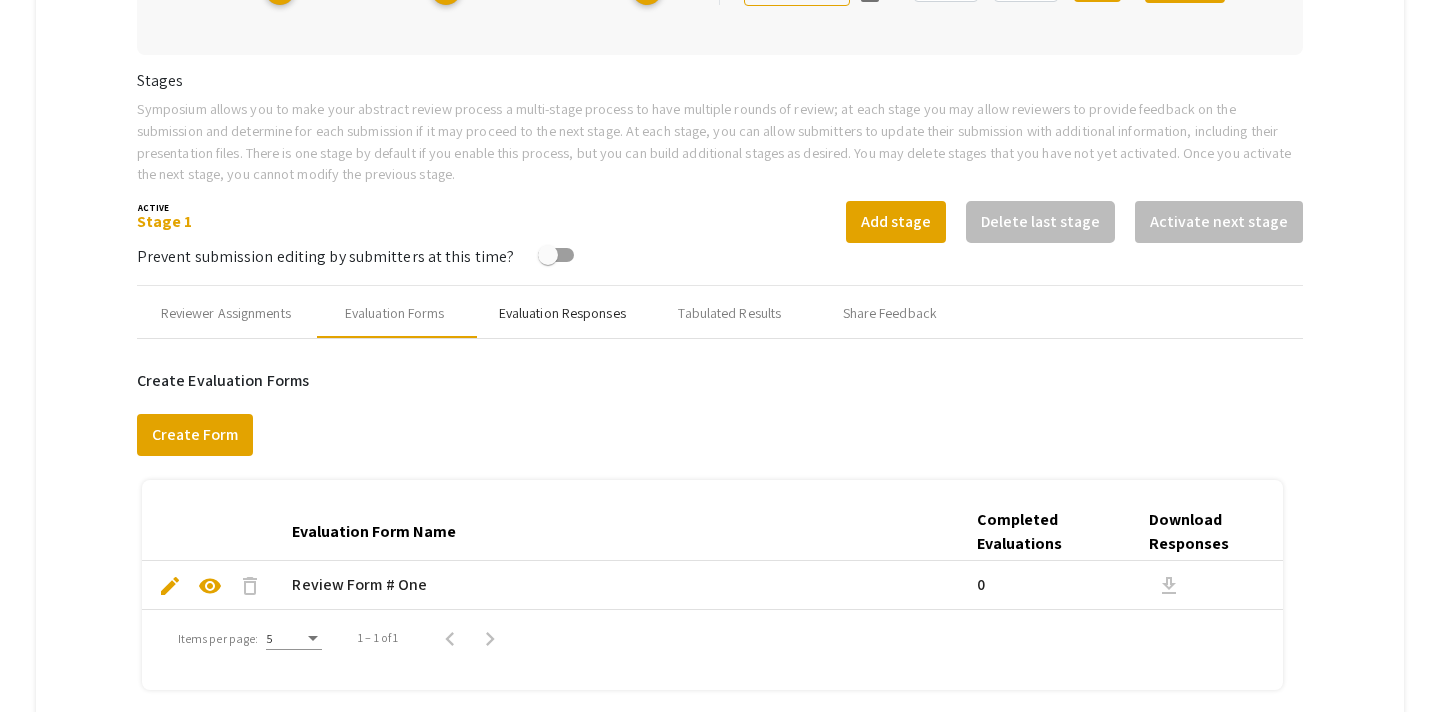click on "Evaluation Responses" at bounding box center [562, 313] 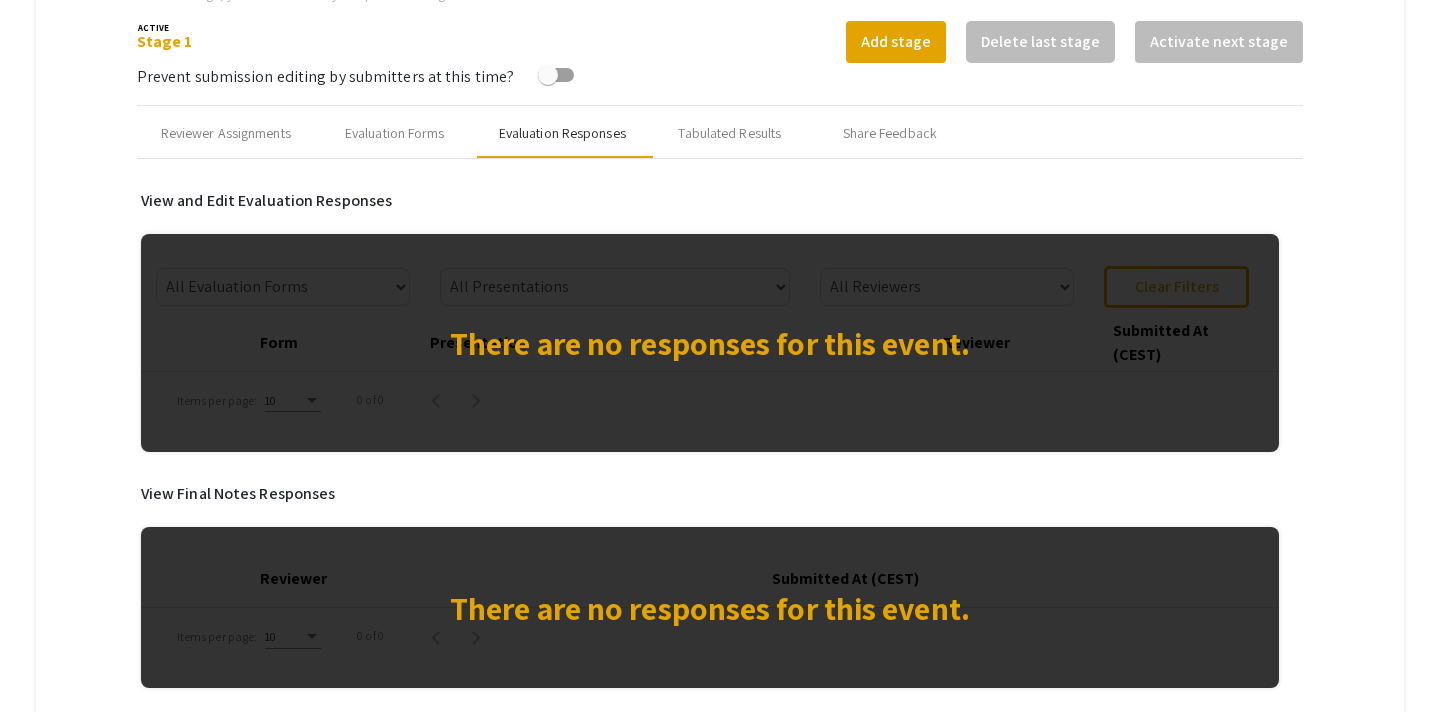 scroll, scrollTop: 816, scrollLeft: 0, axis: vertical 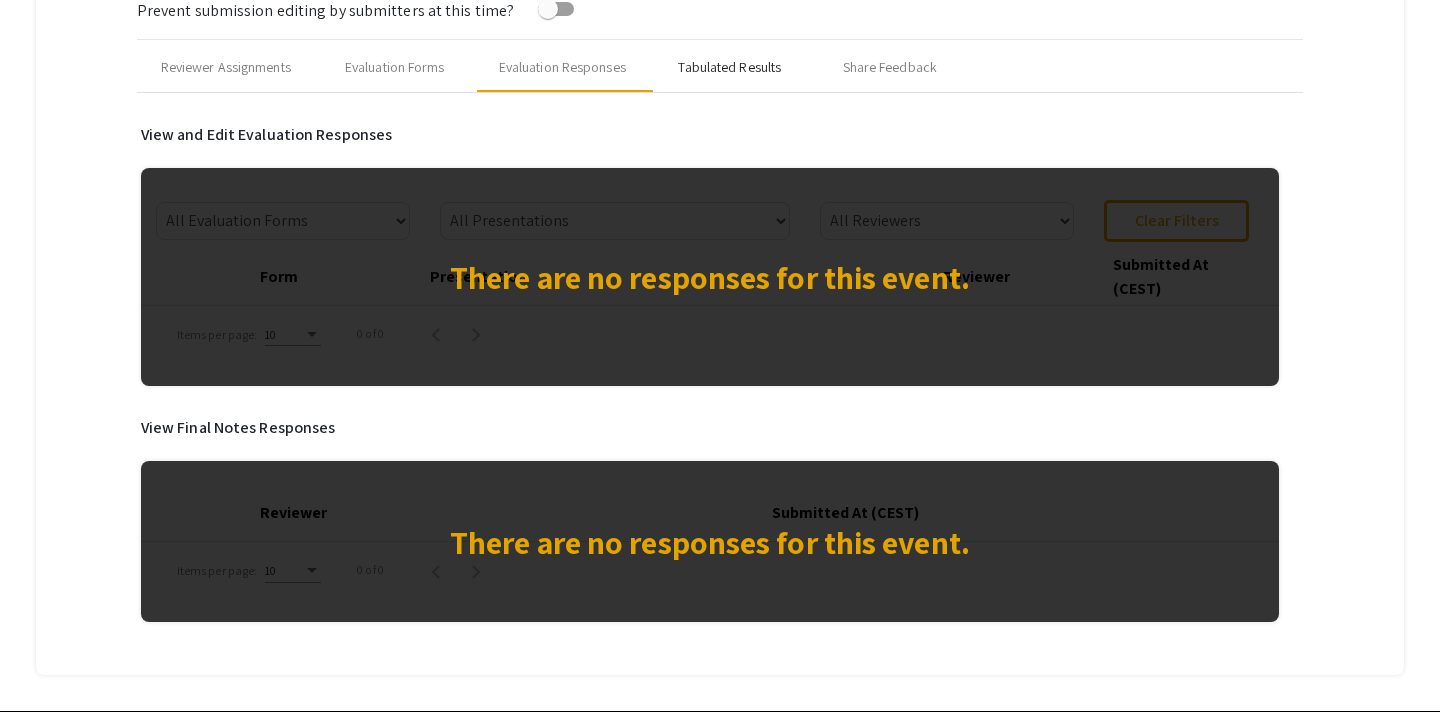click on "Tabulated Results" at bounding box center [729, 67] 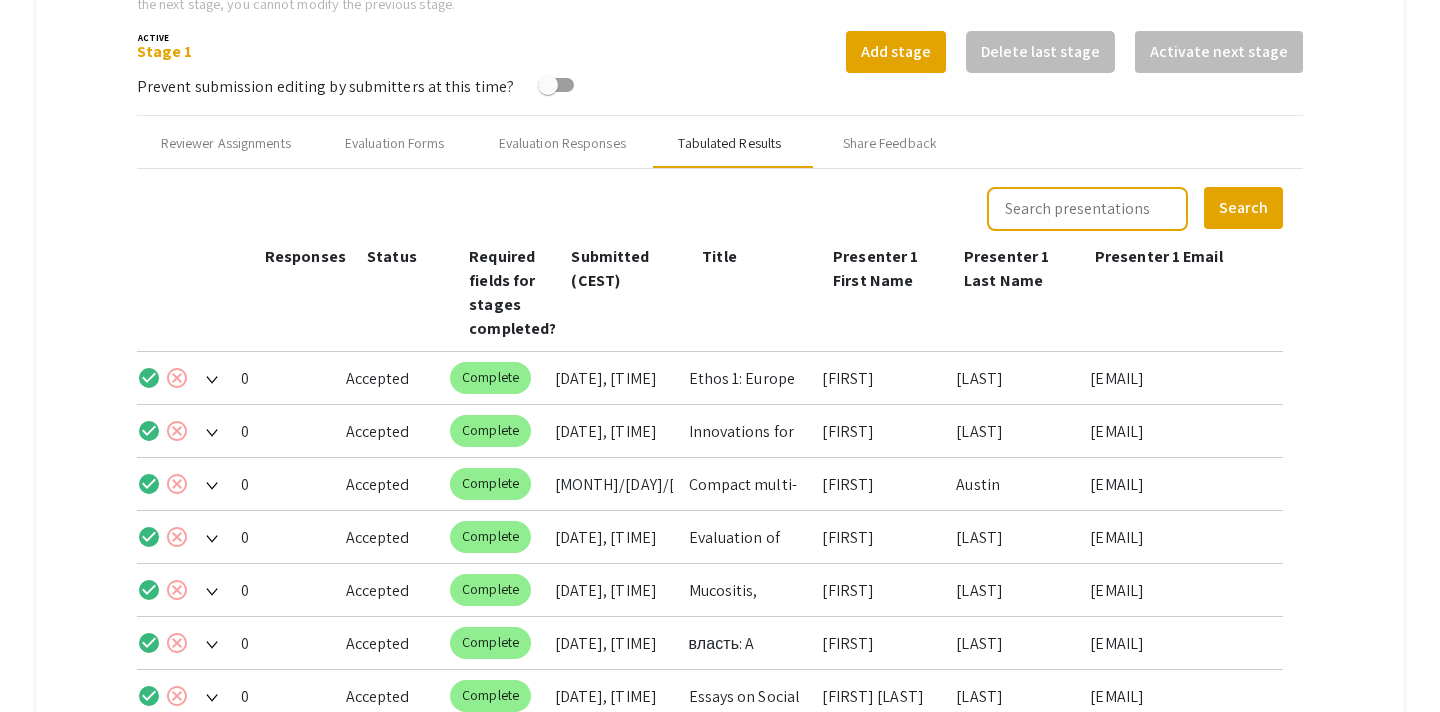scroll, scrollTop: 729, scrollLeft: 0, axis: vertical 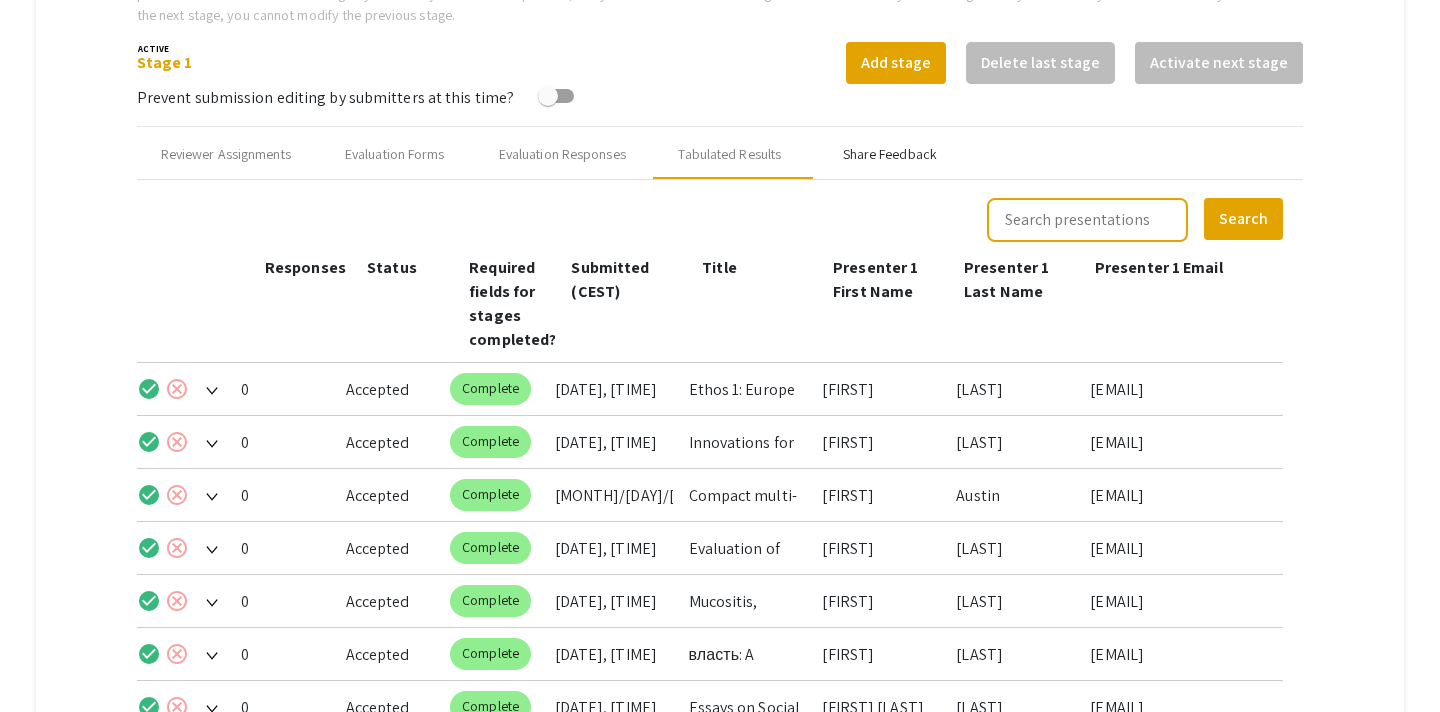 click on "Share Feedback" at bounding box center (890, 154) 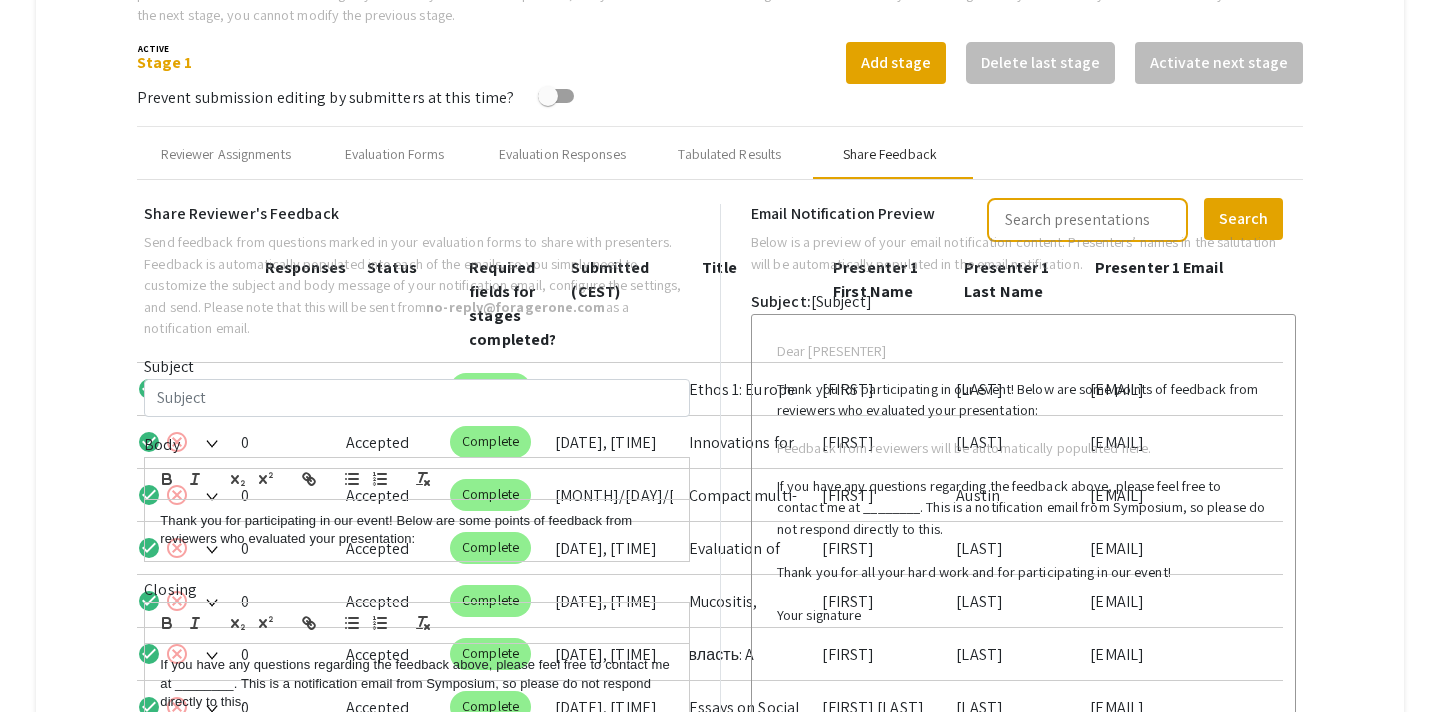 type on "Test Email for multiple co-presenters" 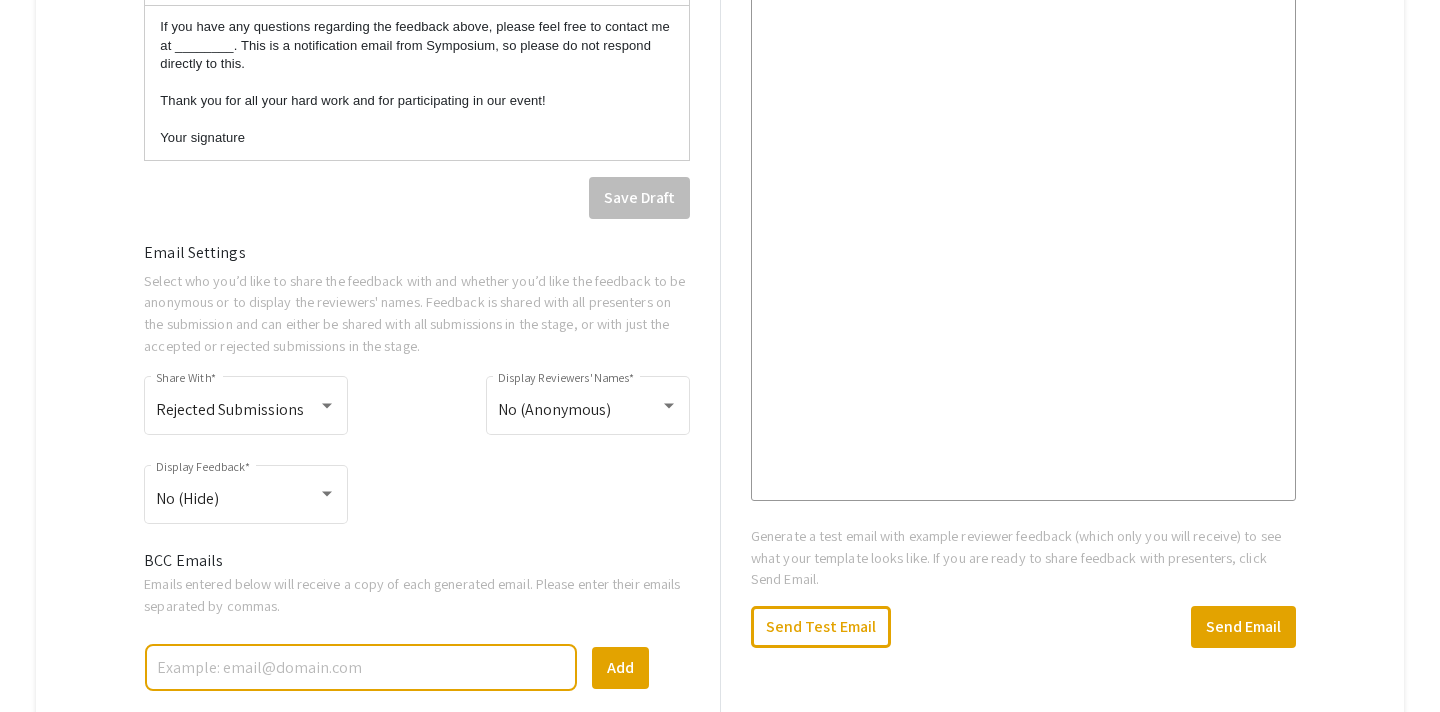 scroll, scrollTop: 1369, scrollLeft: 0, axis: vertical 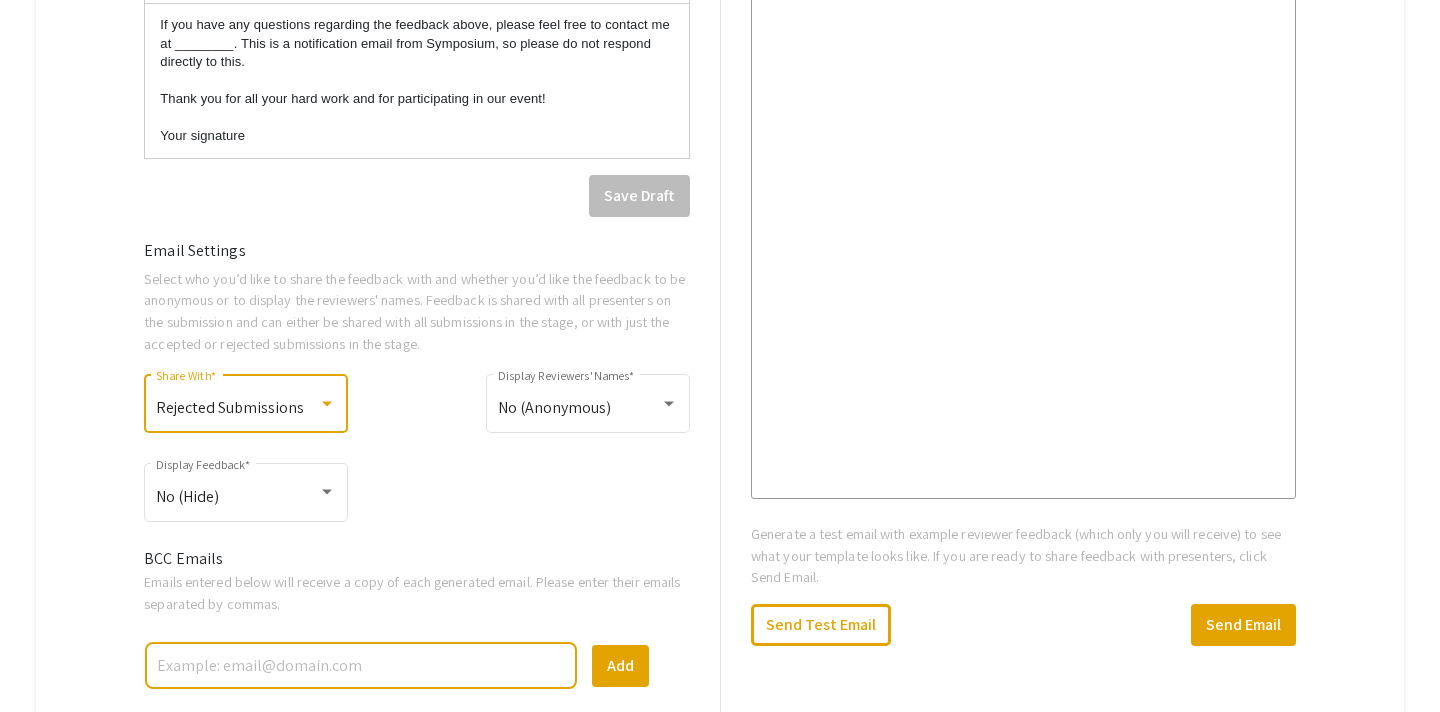 click at bounding box center [327, 404] 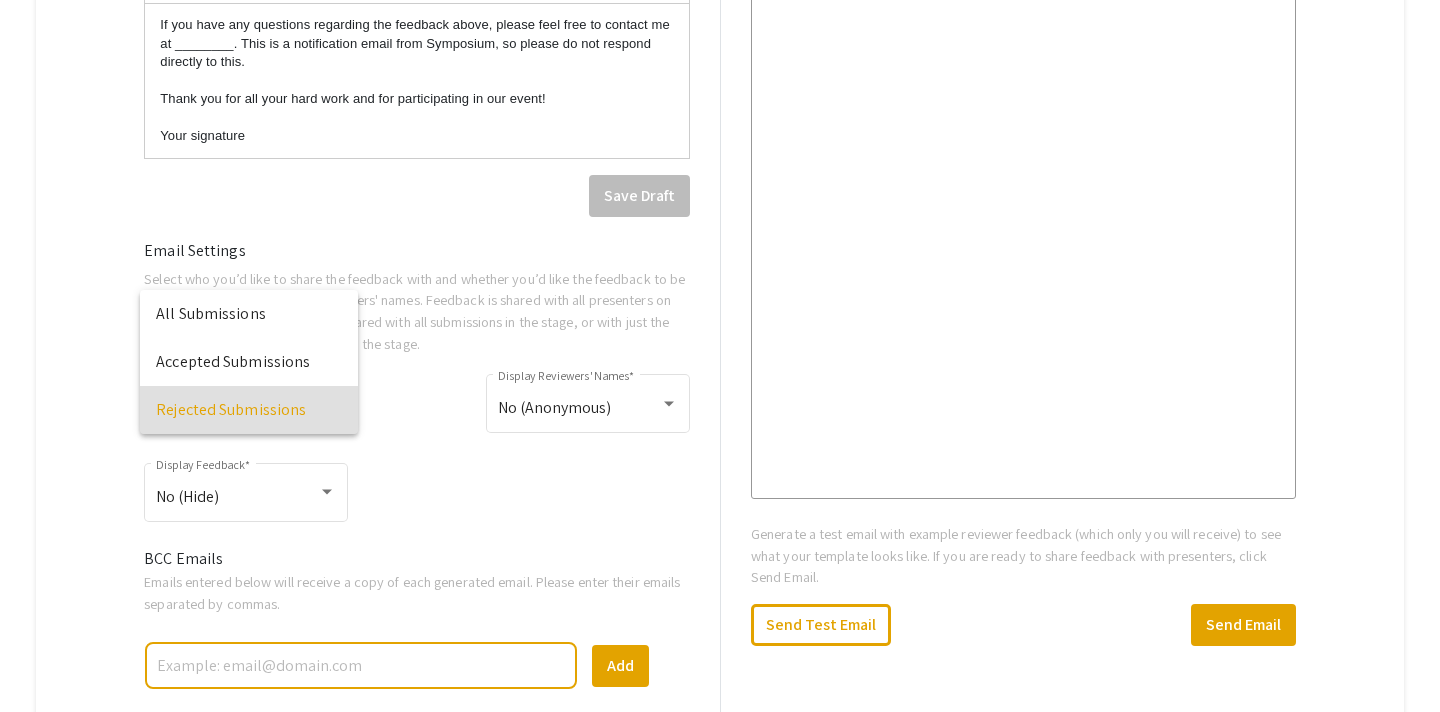 click at bounding box center [720, 356] 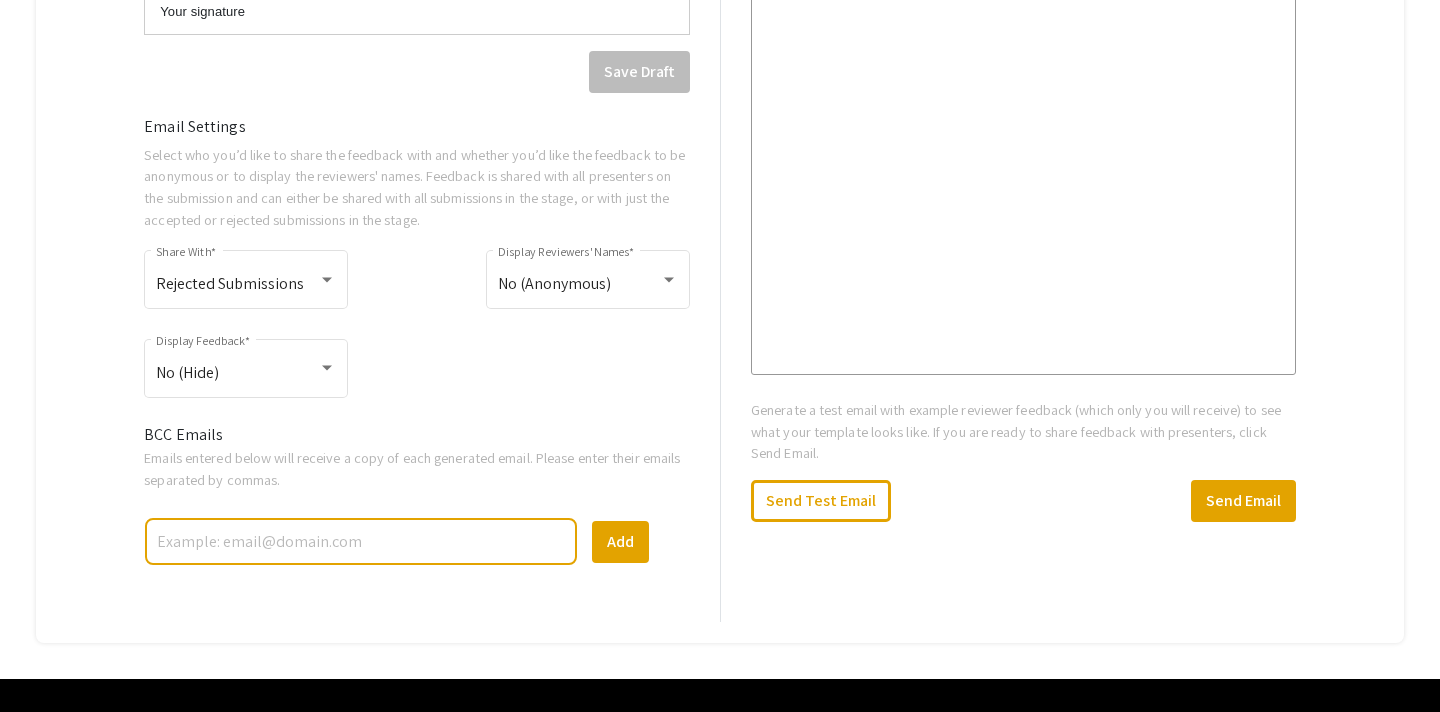 scroll, scrollTop: 1494, scrollLeft: 0, axis: vertical 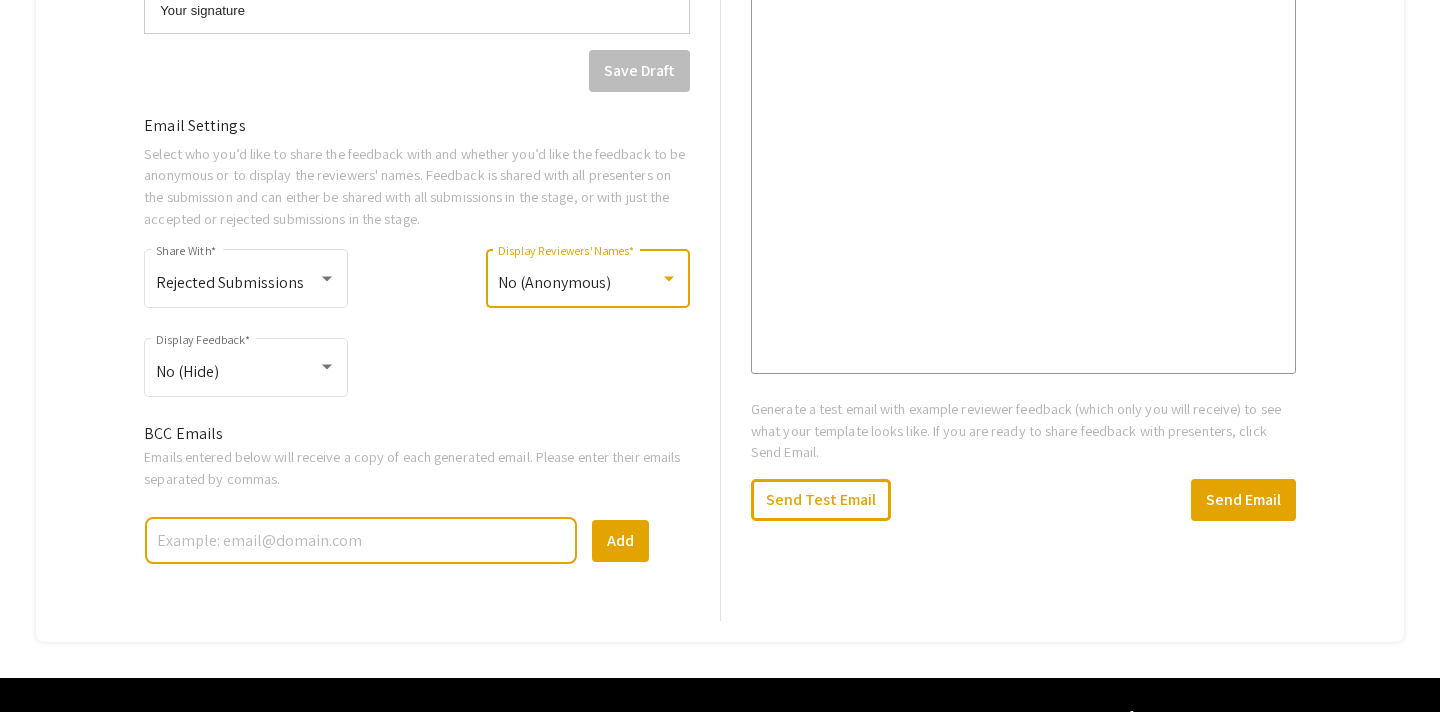 click on "No (Anonymous)" at bounding box center (554, 282) 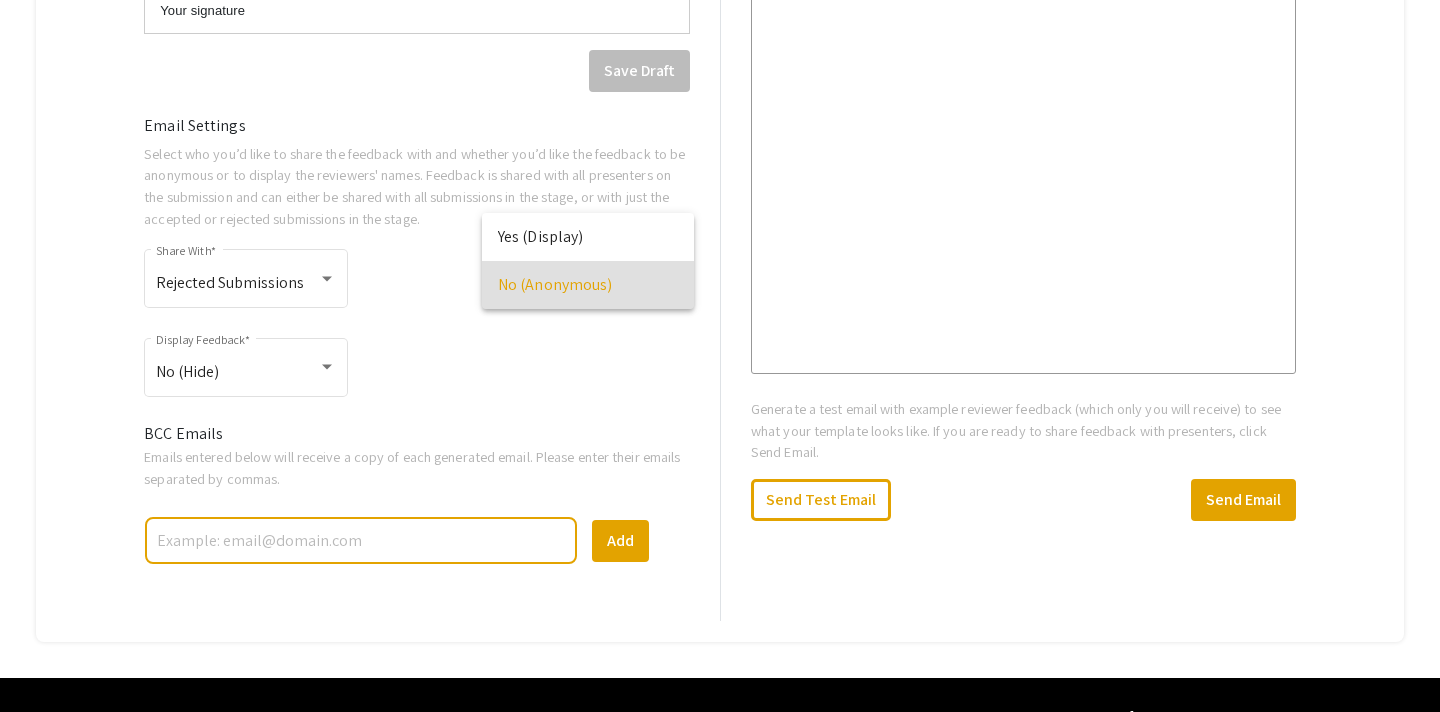 click at bounding box center (720, 356) 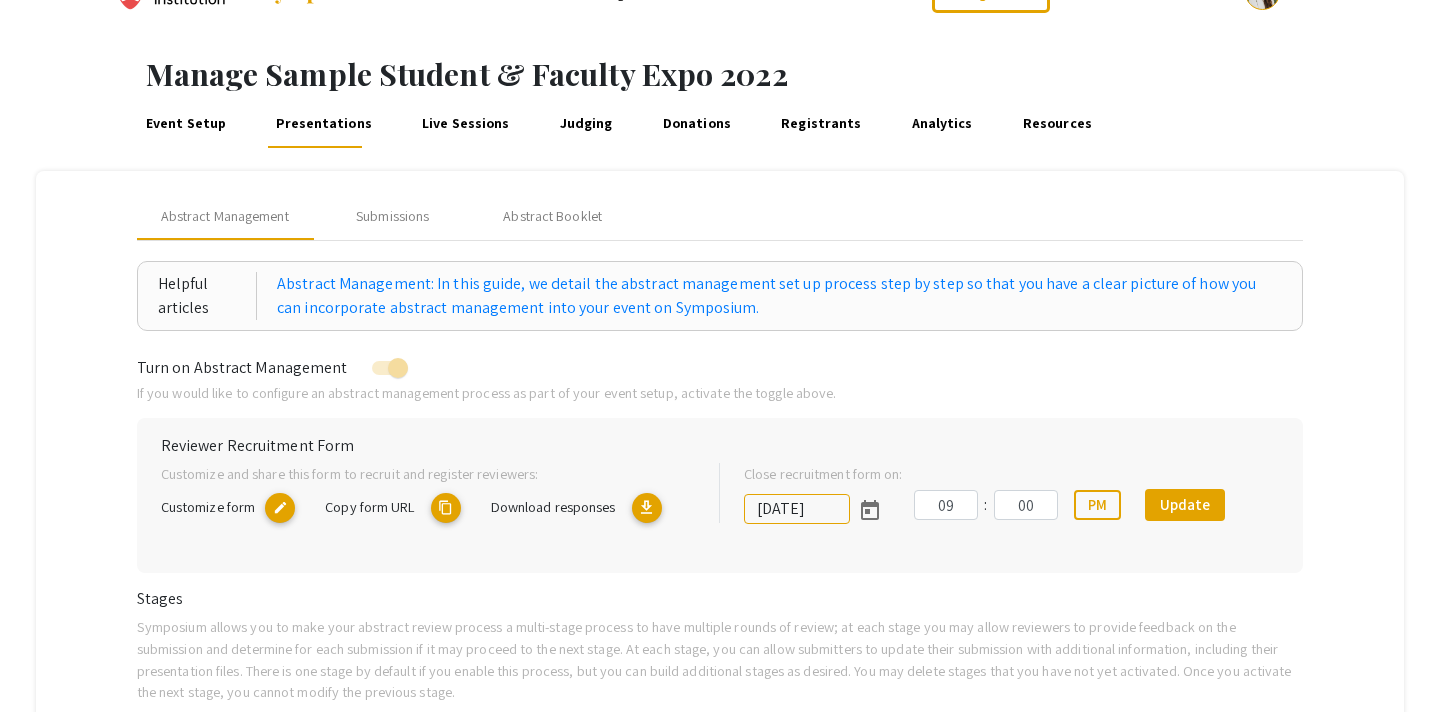 scroll, scrollTop: 0, scrollLeft: 0, axis: both 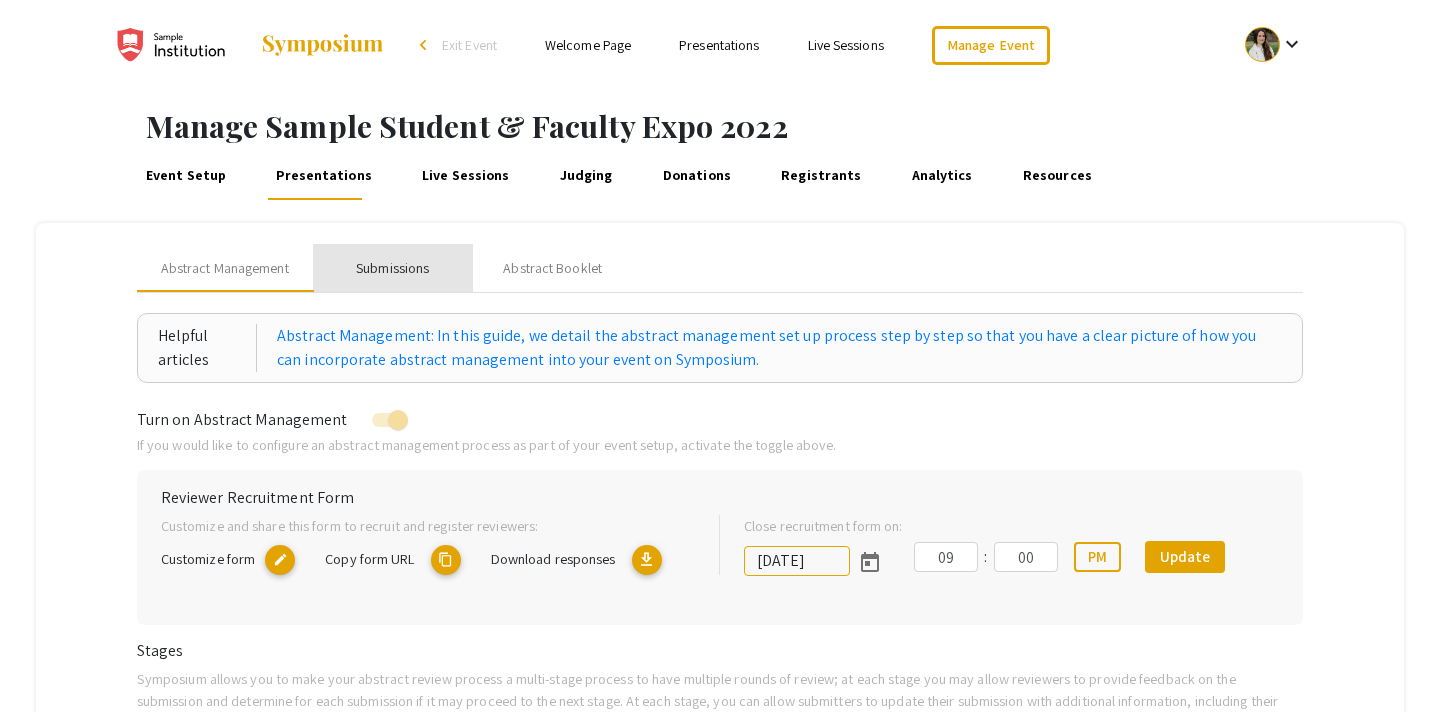 click on "Submissions" at bounding box center (392, 268) 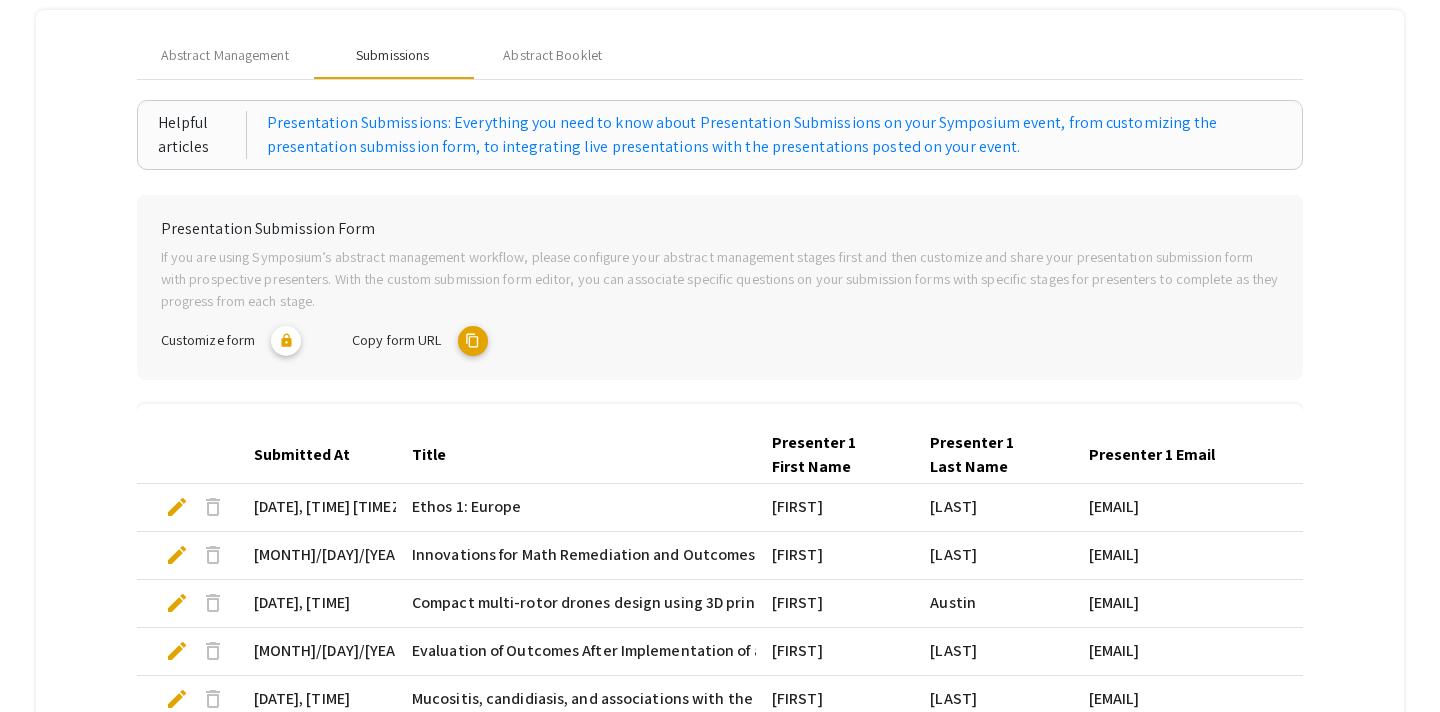 scroll, scrollTop: 50, scrollLeft: 0, axis: vertical 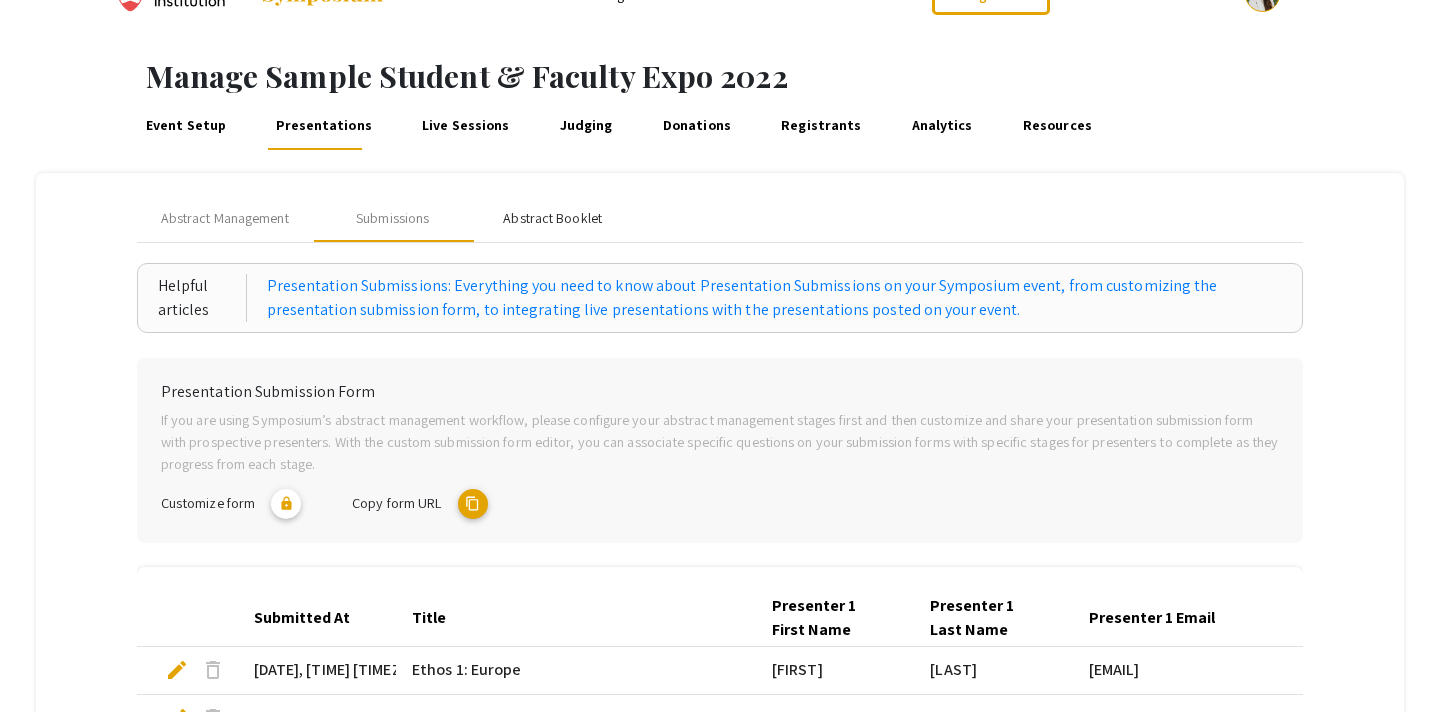 click on "Abstract Booklet" at bounding box center (552, 218) 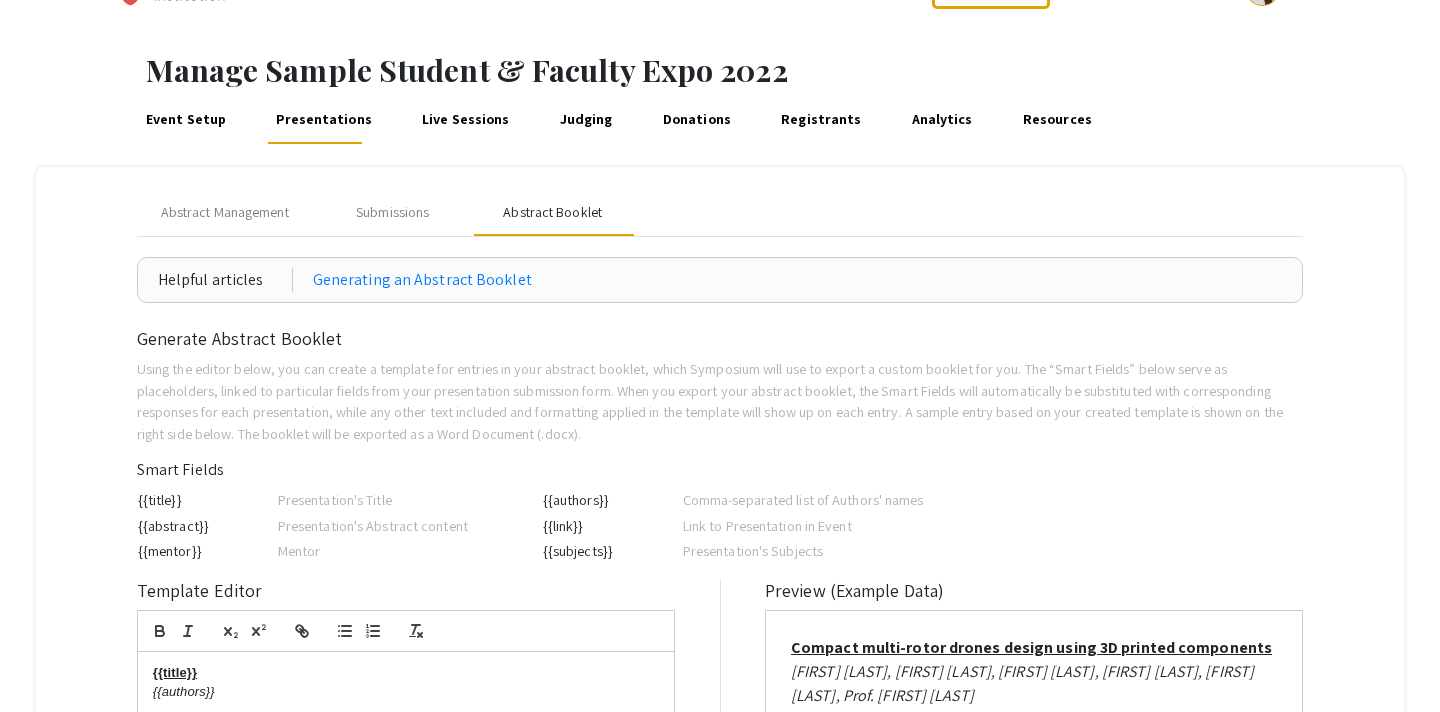 scroll, scrollTop: 34, scrollLeft: 0, axis: vertical 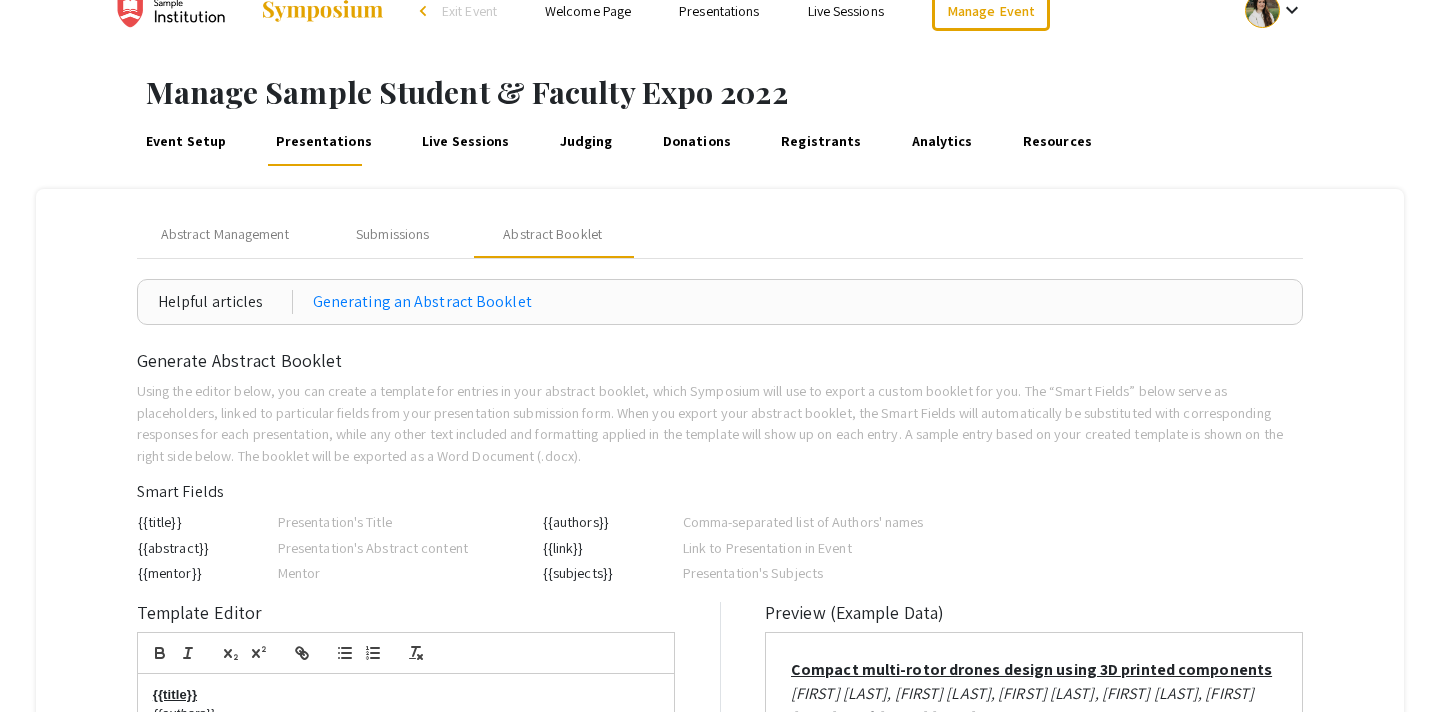 click on "Live Sessions" at bounding box center (466, 142) 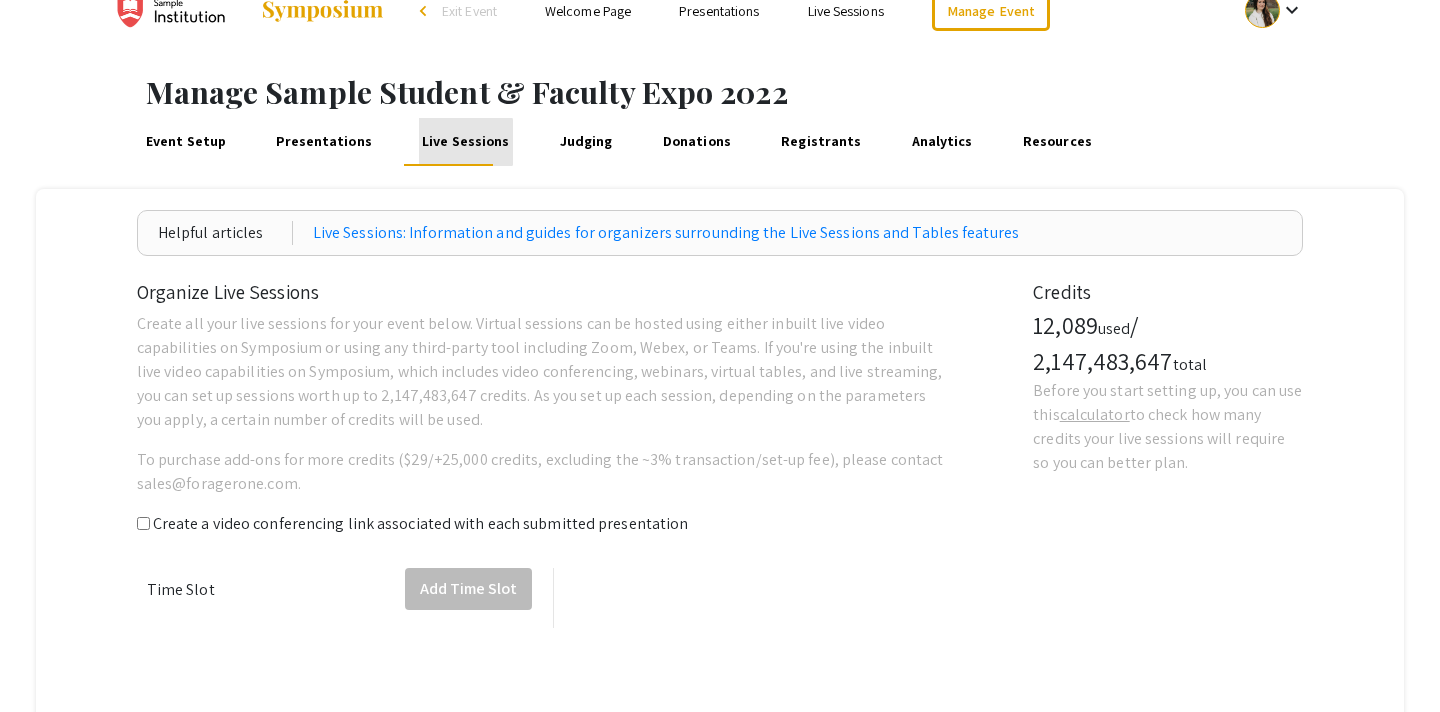 scroll, scrollTop: 0, scrollLeft: 0, axis: both 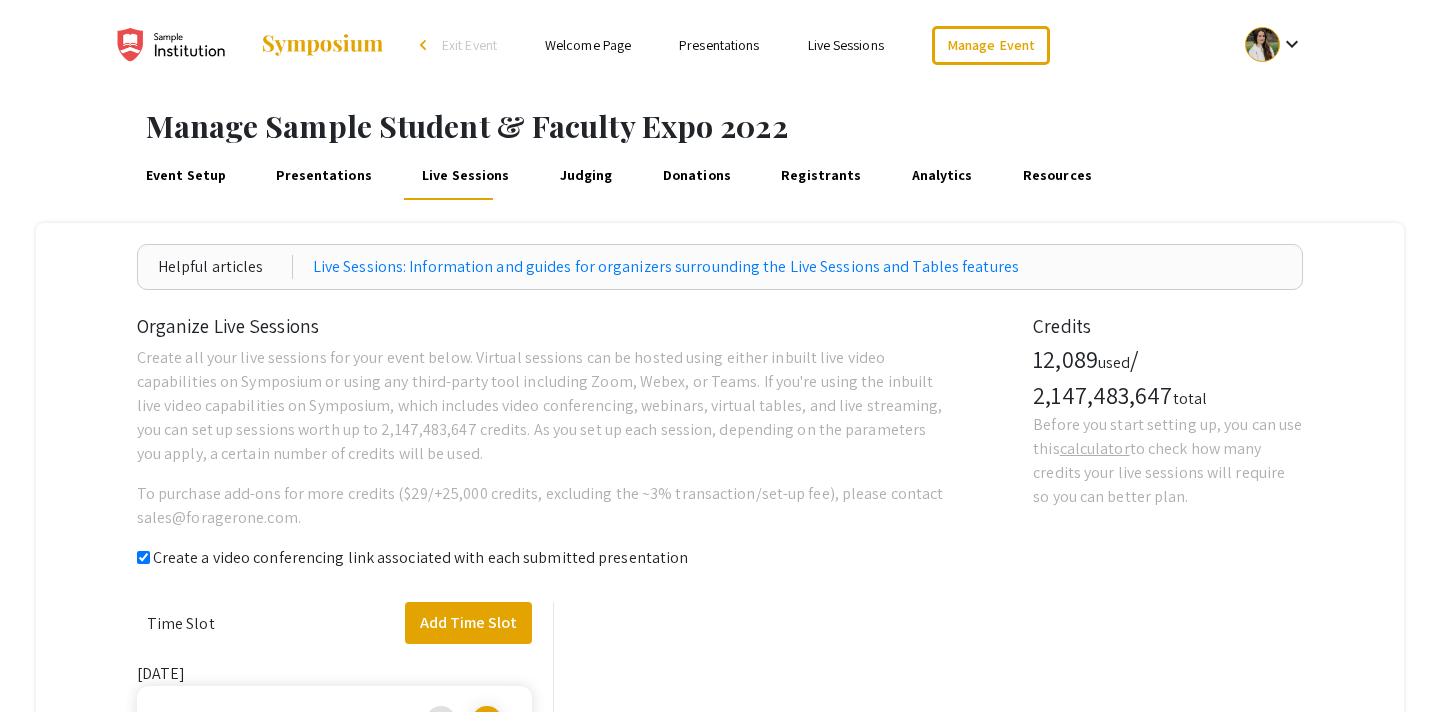checkbox on "true" 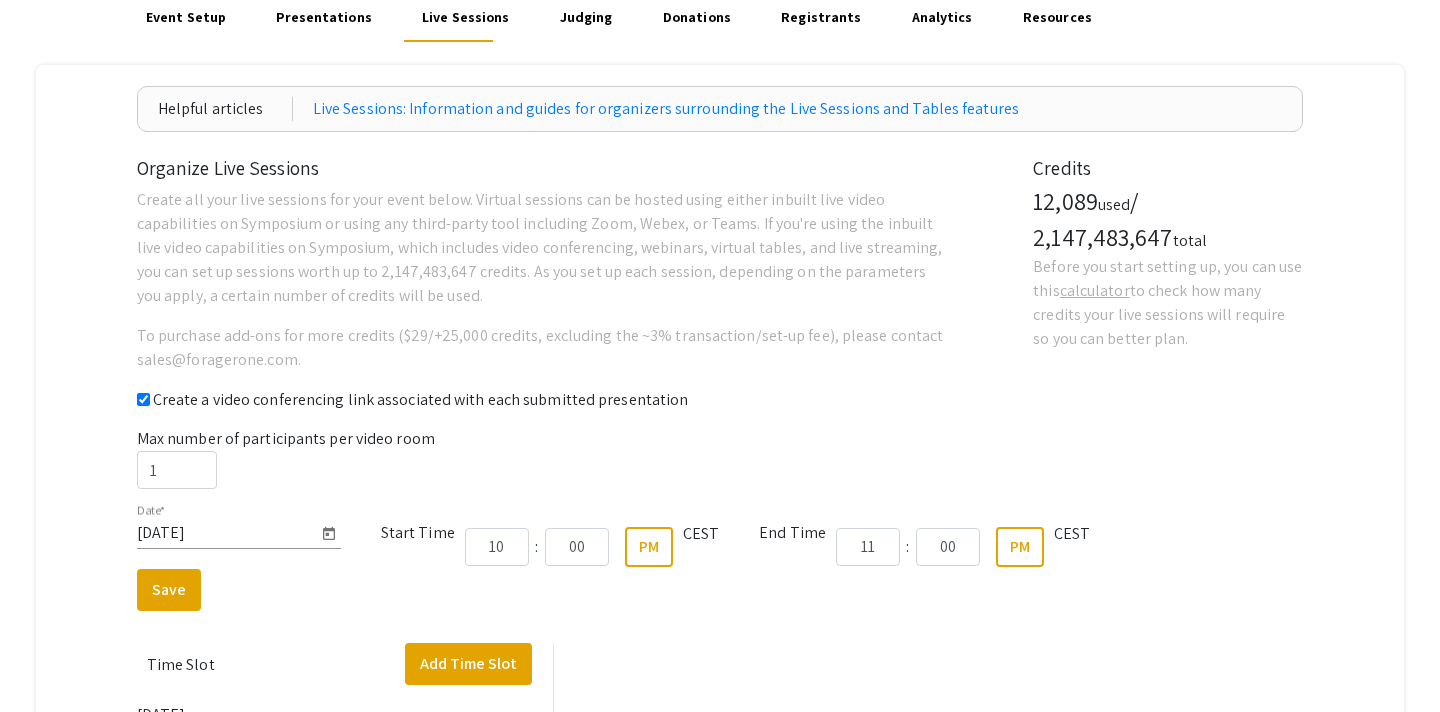 scroll, scrollTop: 146, scrollLeft: 0, axis: vertical 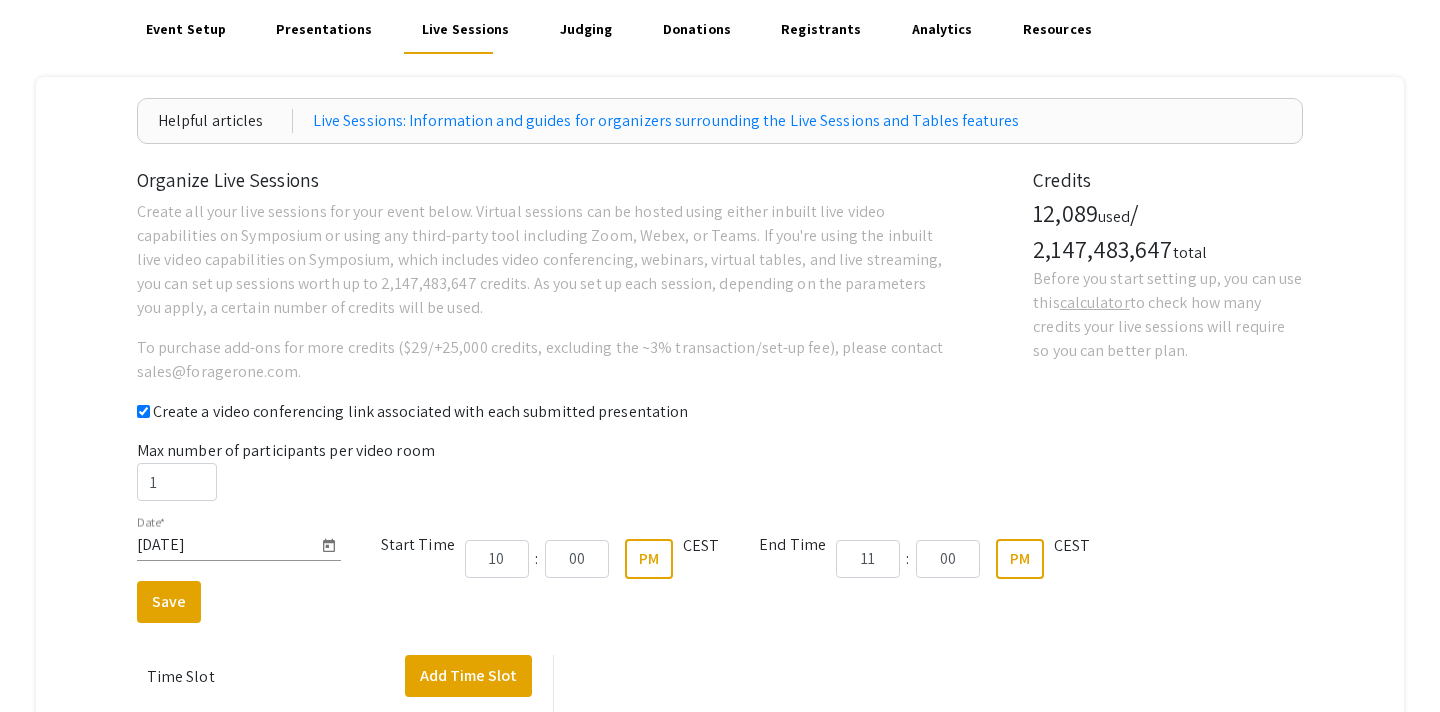 click on "calculator" 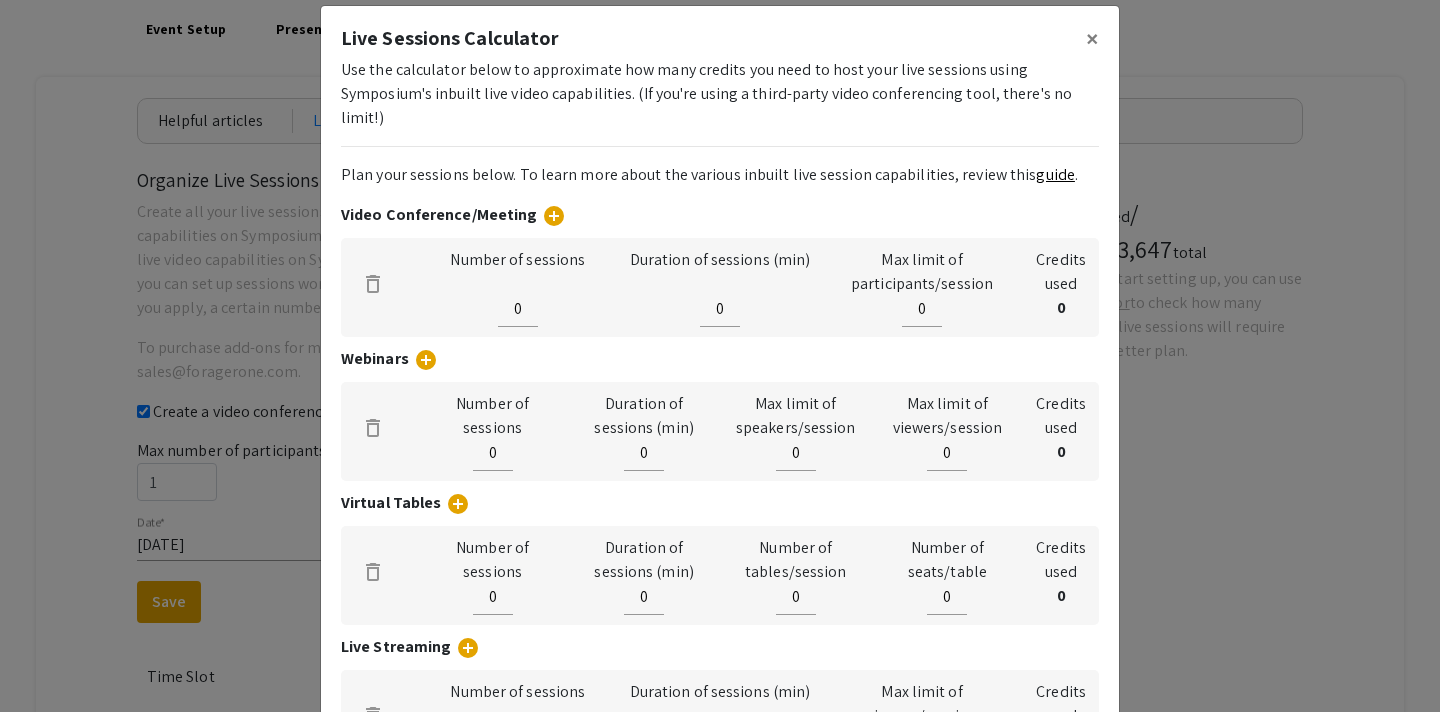 scroll, scrollTop: 0, scrollLeft: 0, axis: both 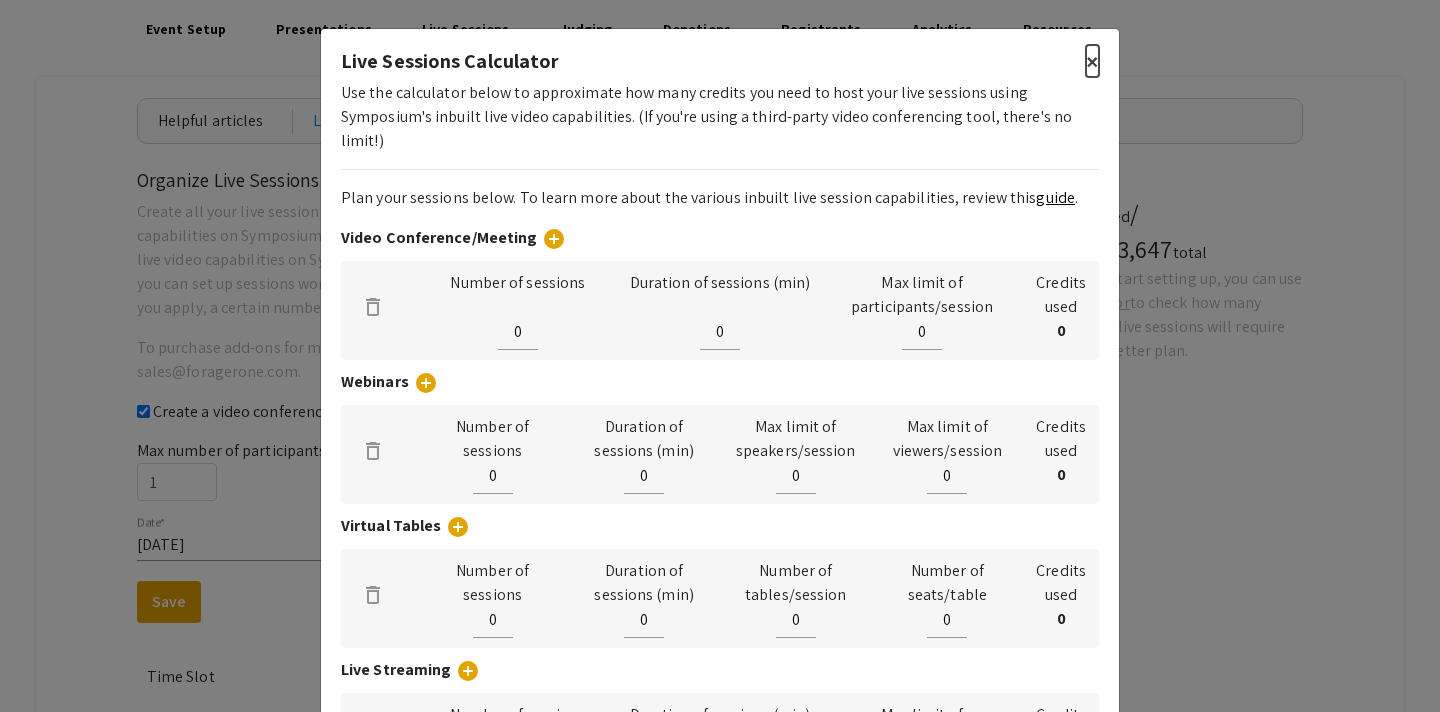 click on "×" 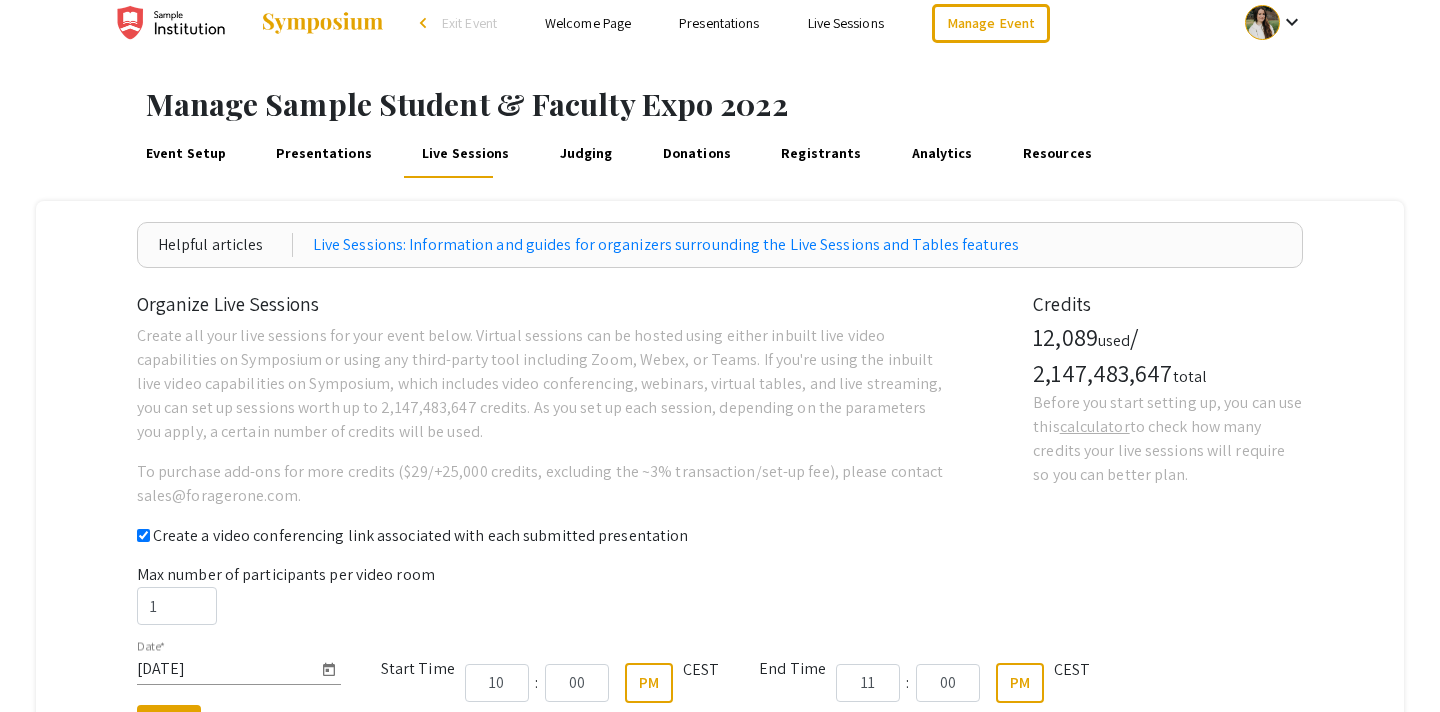 scroll, scrollTop: 0, scrollLeft: 0, axis: both 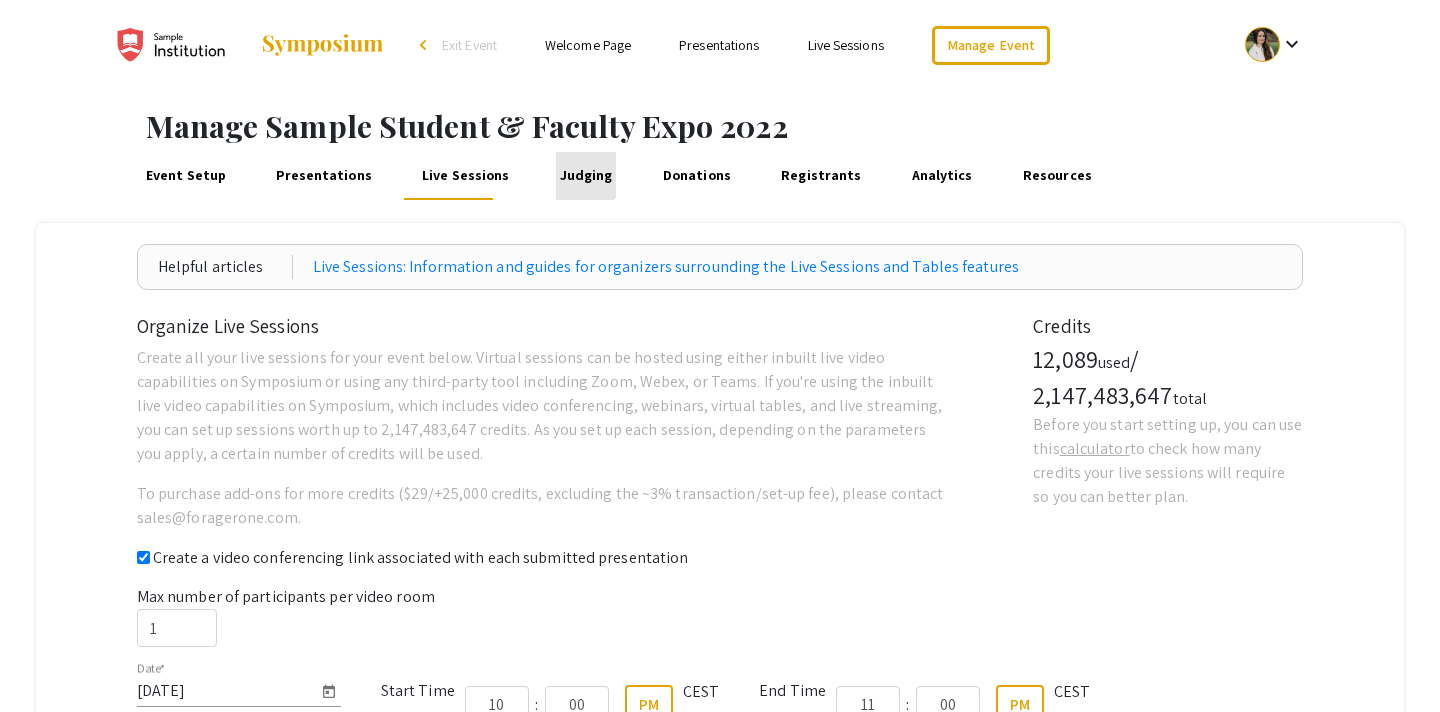 click on "Judging" at bounding box center (586, 176) 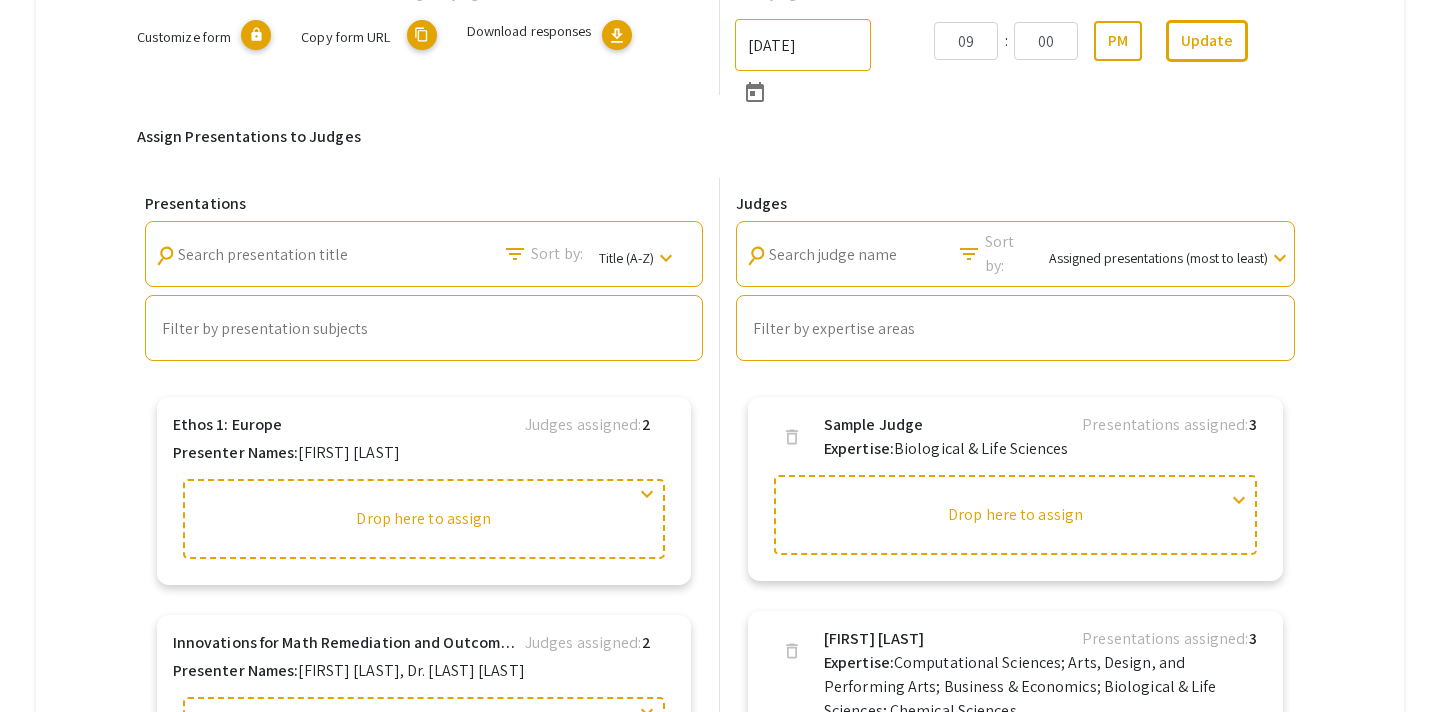 scroll, scrollTop: 471, scrollLeft: 0, axis: vertical 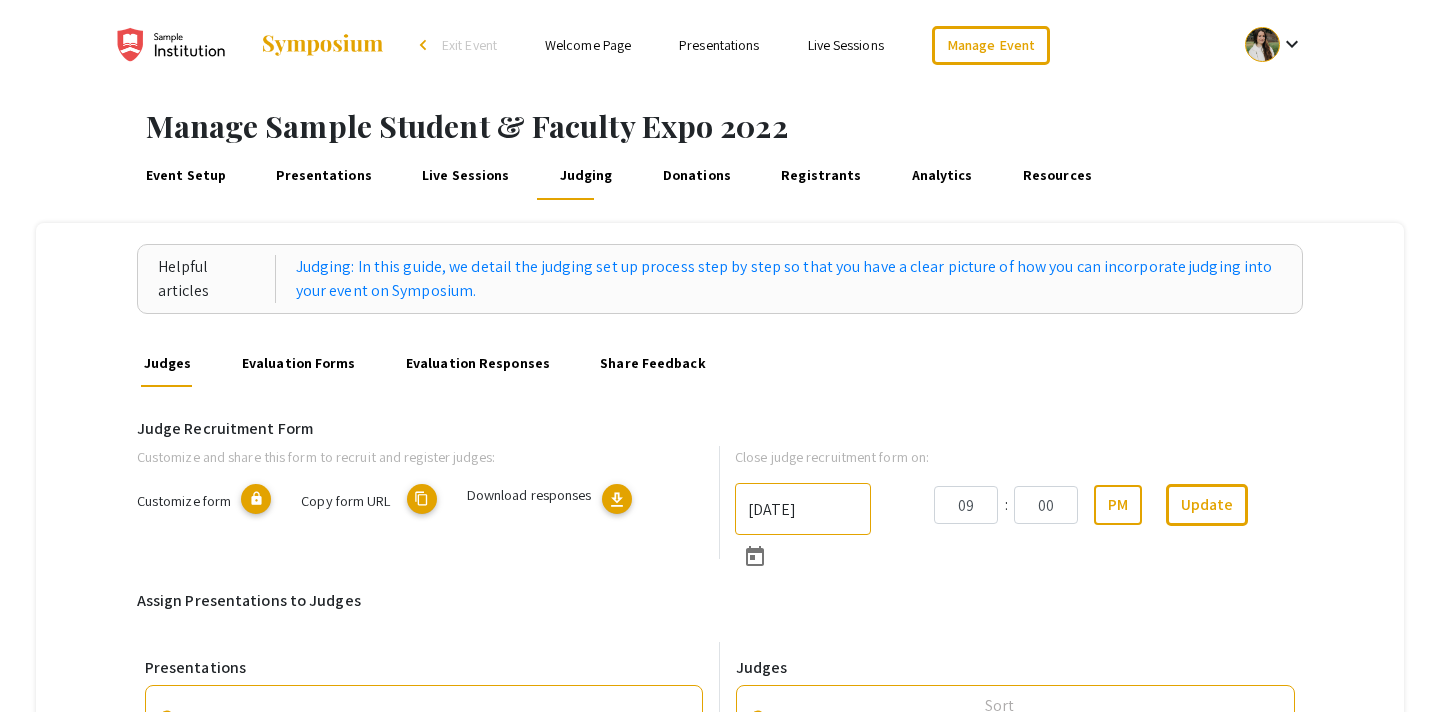 click on "Evaluation Forms" at bounding box center (298, 363) 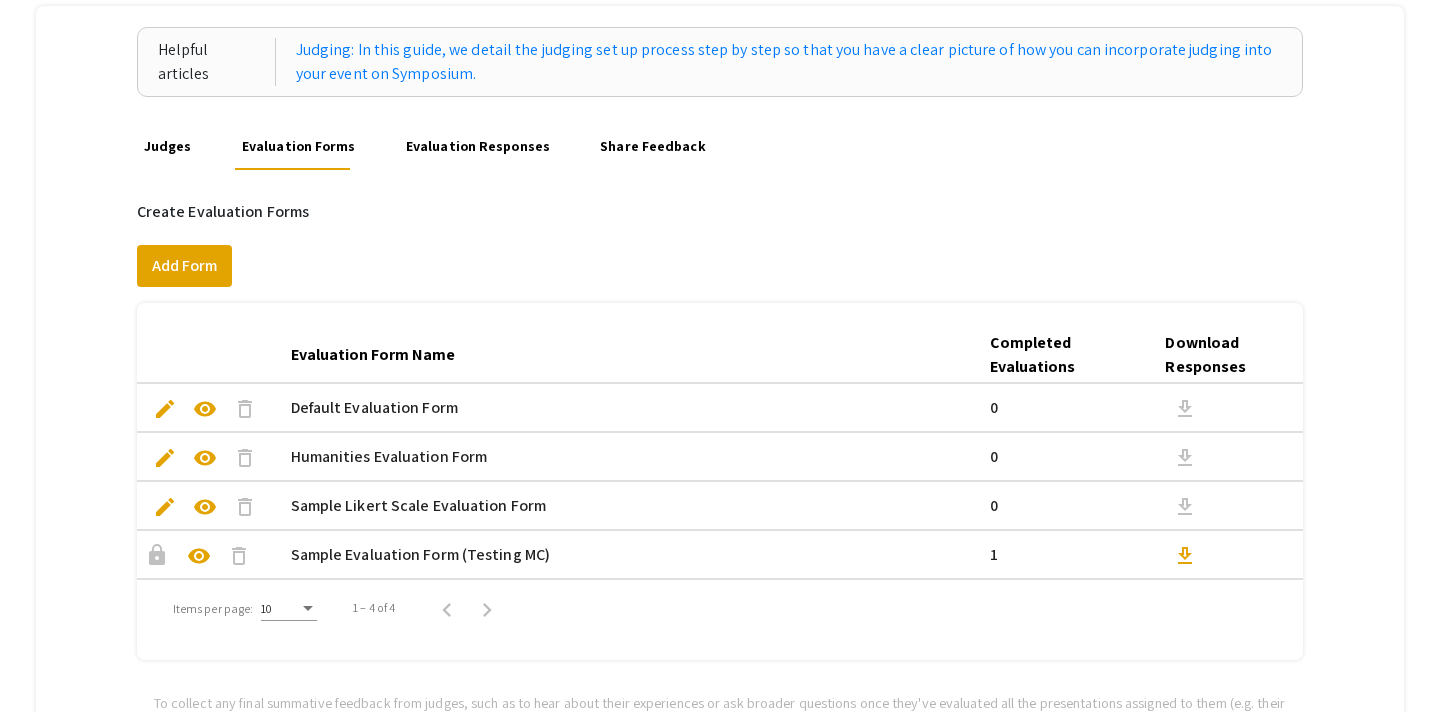 scroll, scrollTop: 219, scrollLeft: 0, axis: vertical 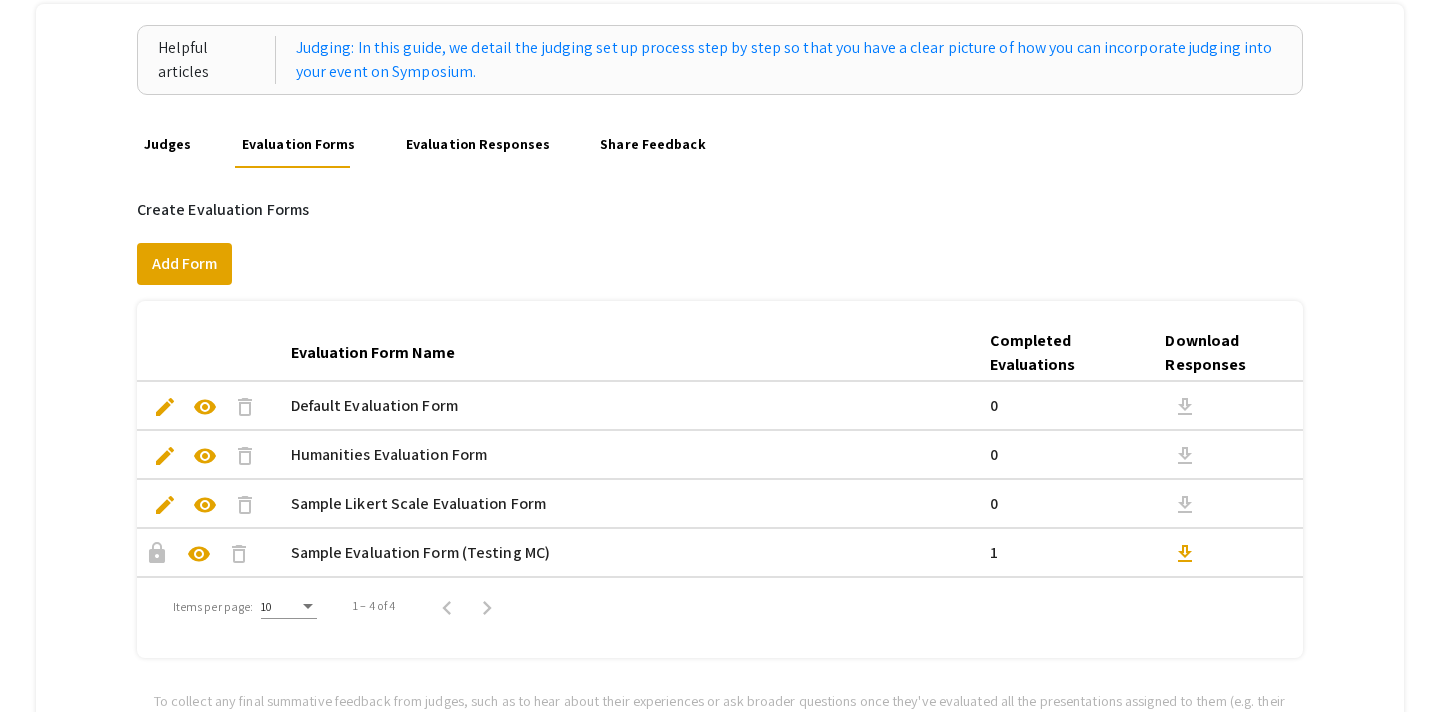 click on "Evaluation Responses" at bounding box center [477, 144] 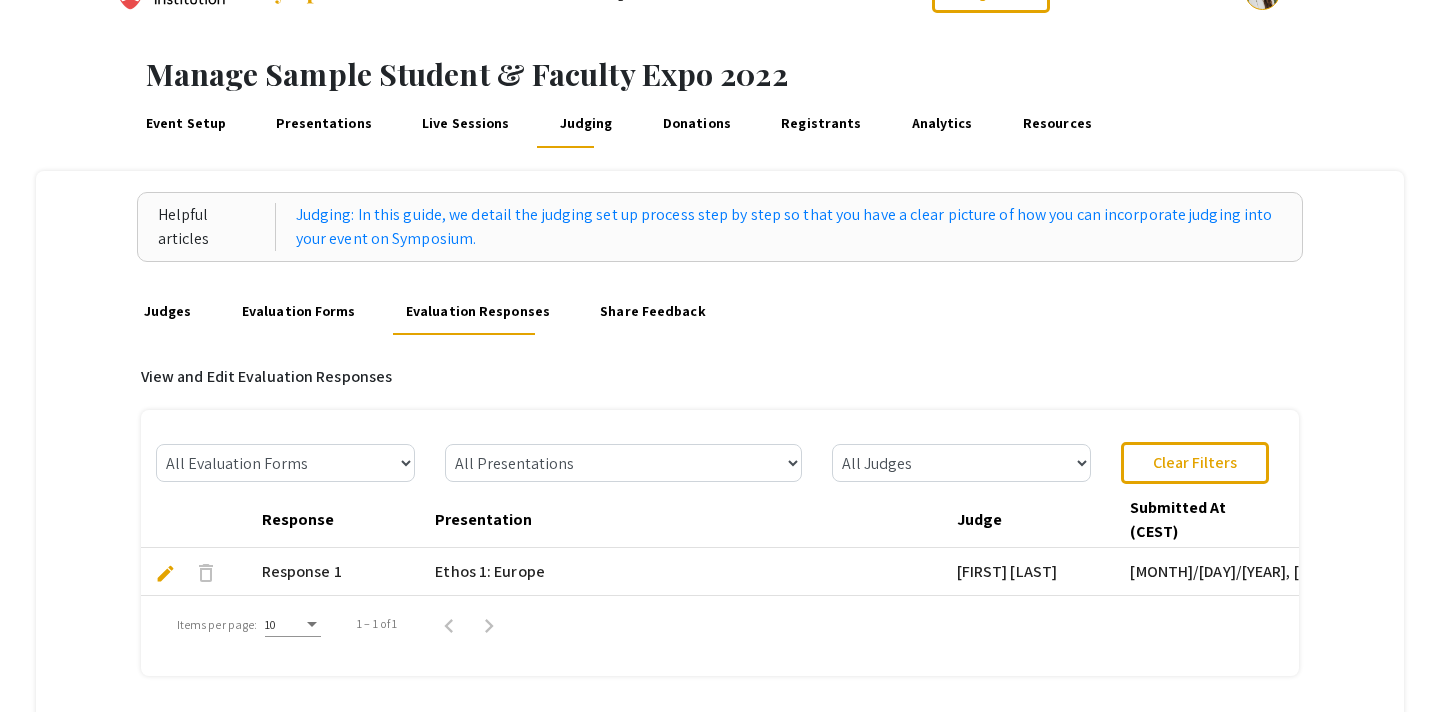 scroll, scrollTop: 86, scrollLeft: 0, axis: vertical 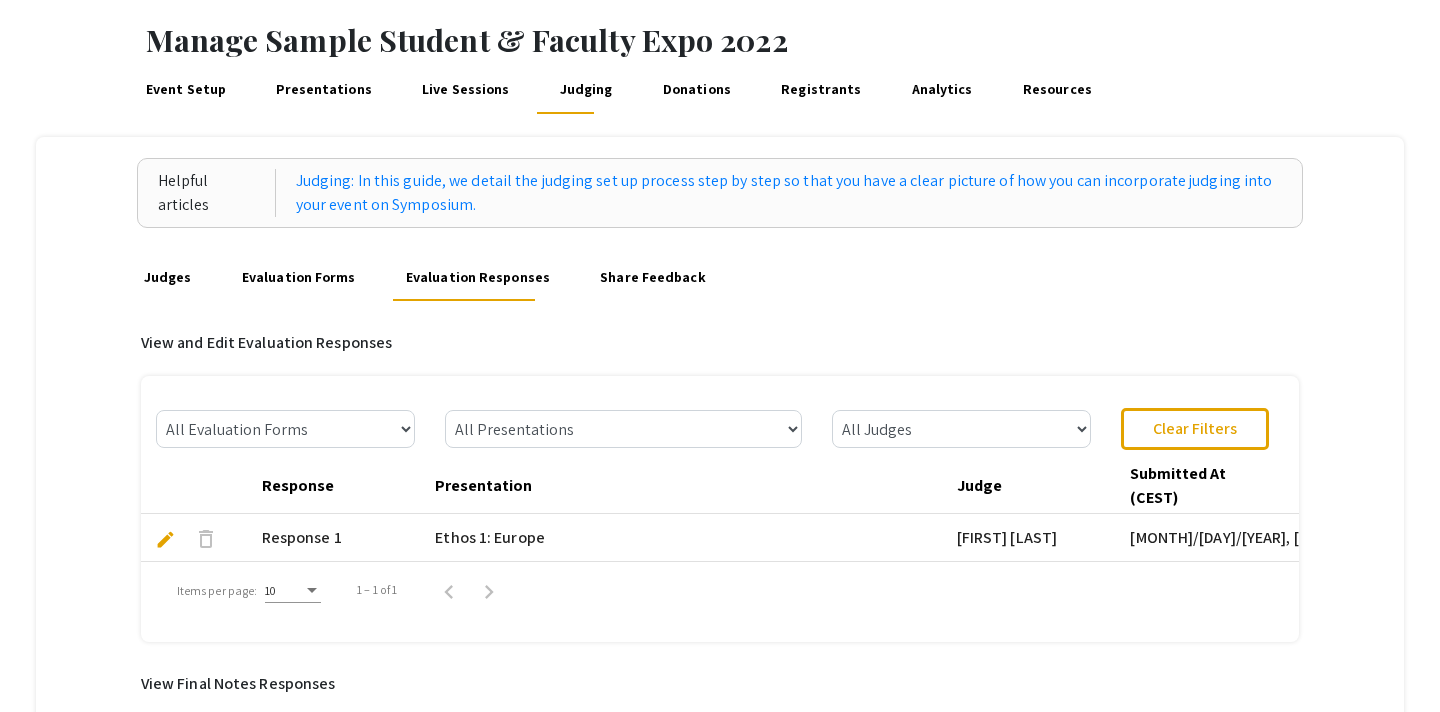 click on "Evaluation Forms" at bounding box center (298, 277) 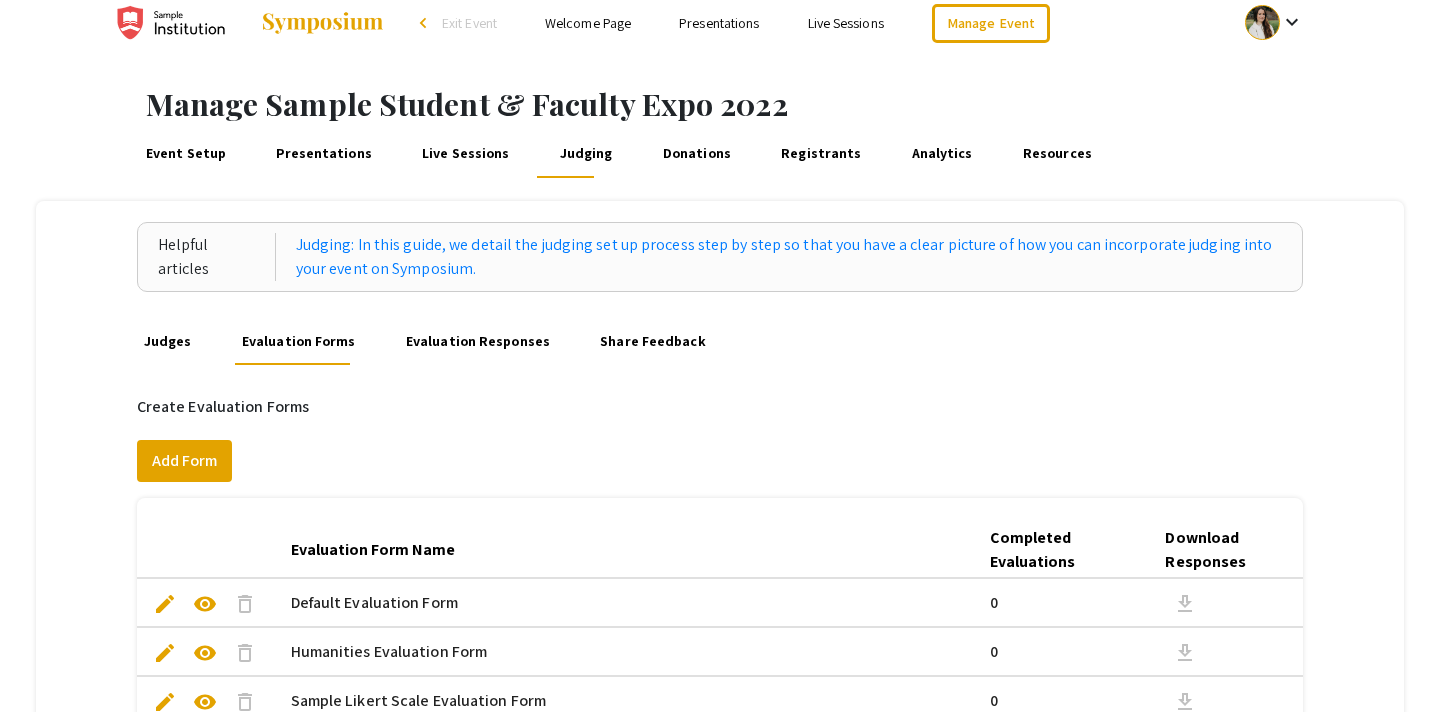 scroll, scrollTop: 115, scrollLeft: 0, axis: vertical 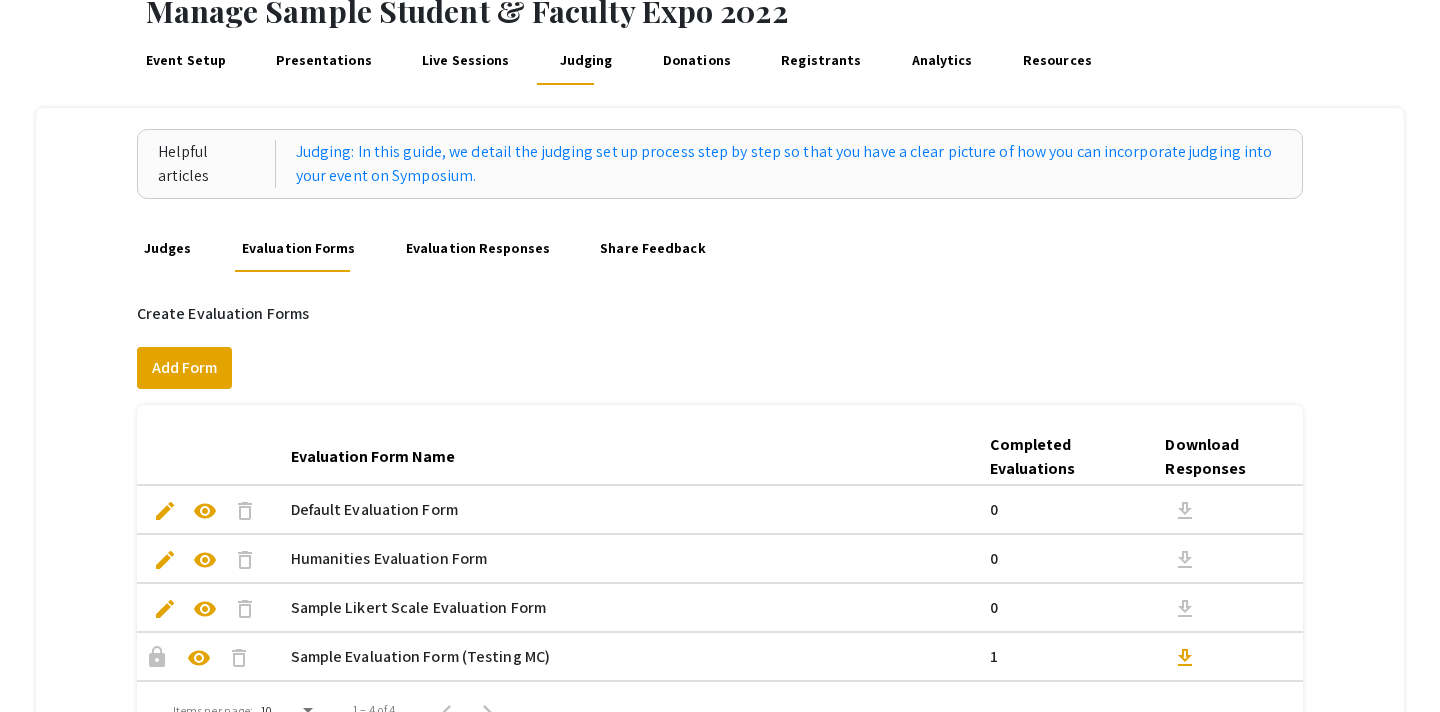 click on "Evaluation Responses" at bounding box center (477, 248) 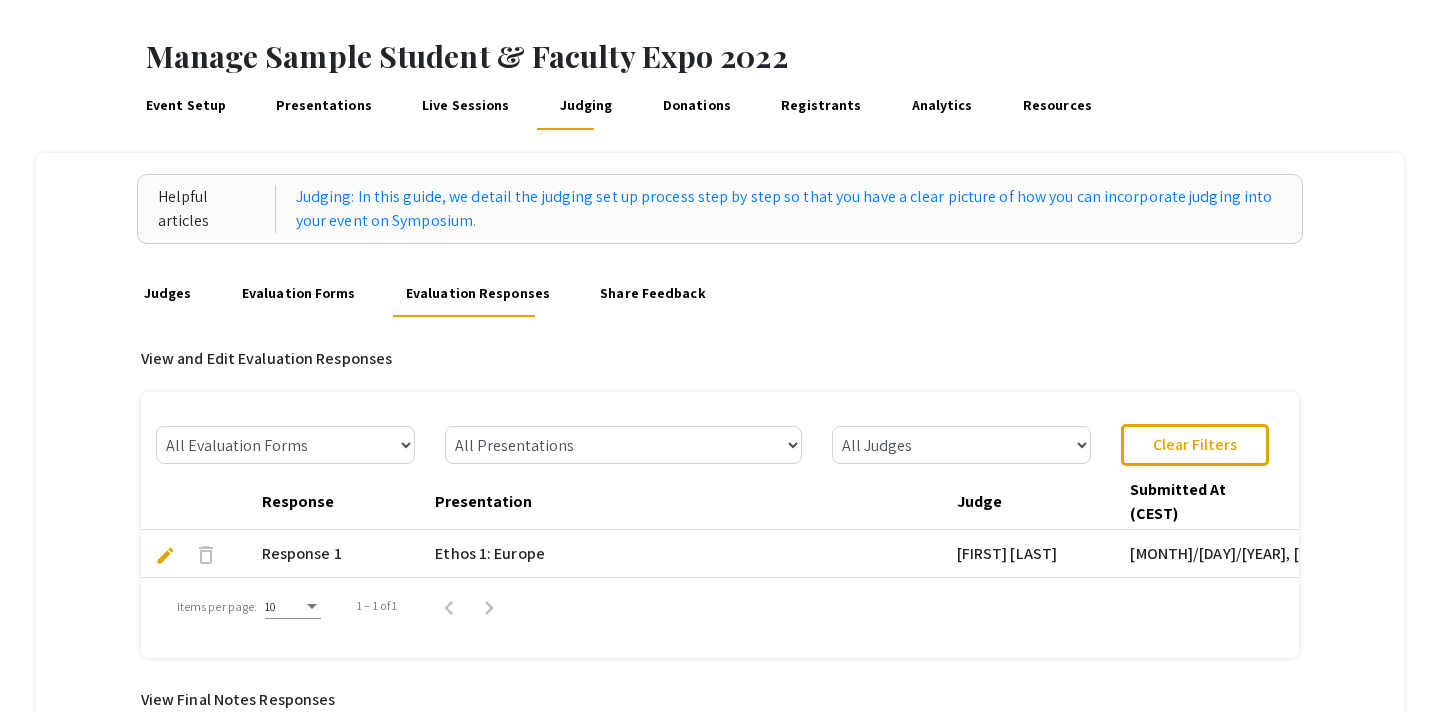 scroll, scrollTop: 77, scrollLeft: 0, axis: vertical 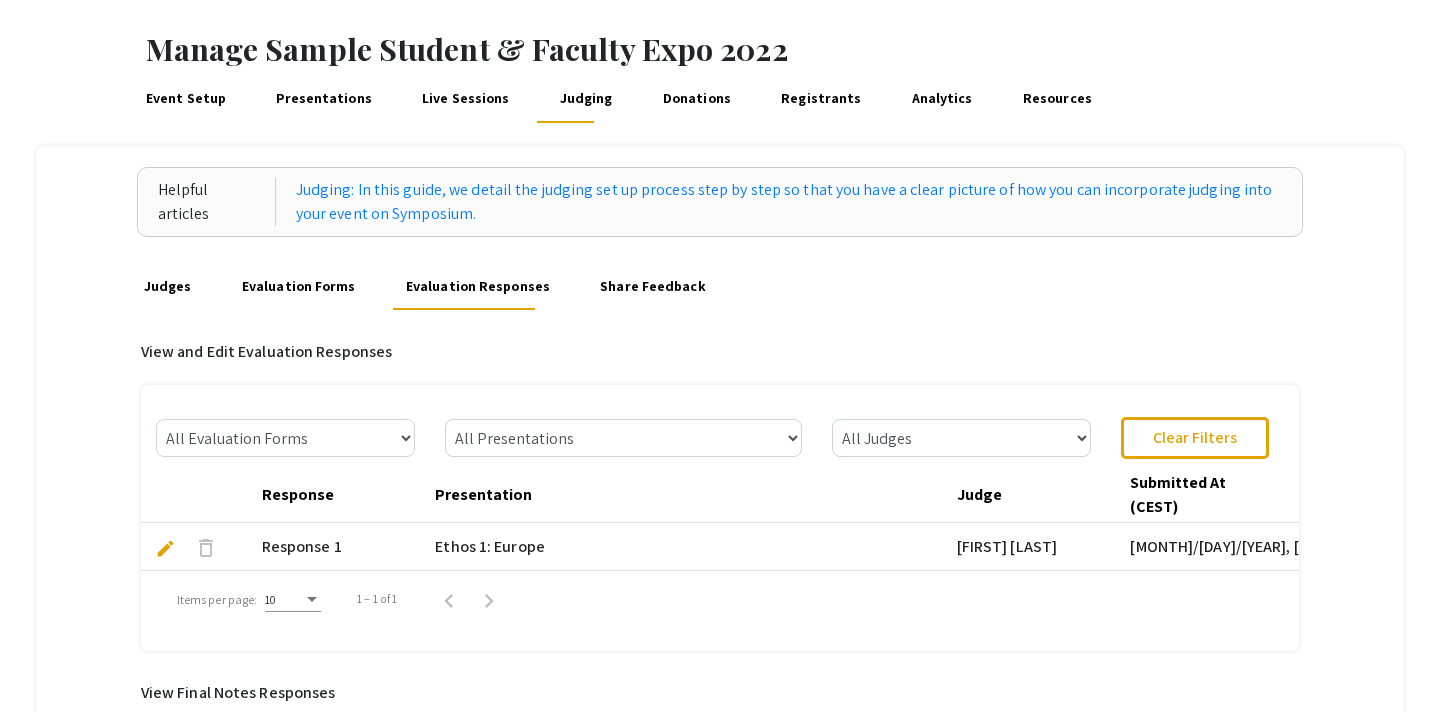 click on "Evaluation Forms" at bounding box center (298, 286) 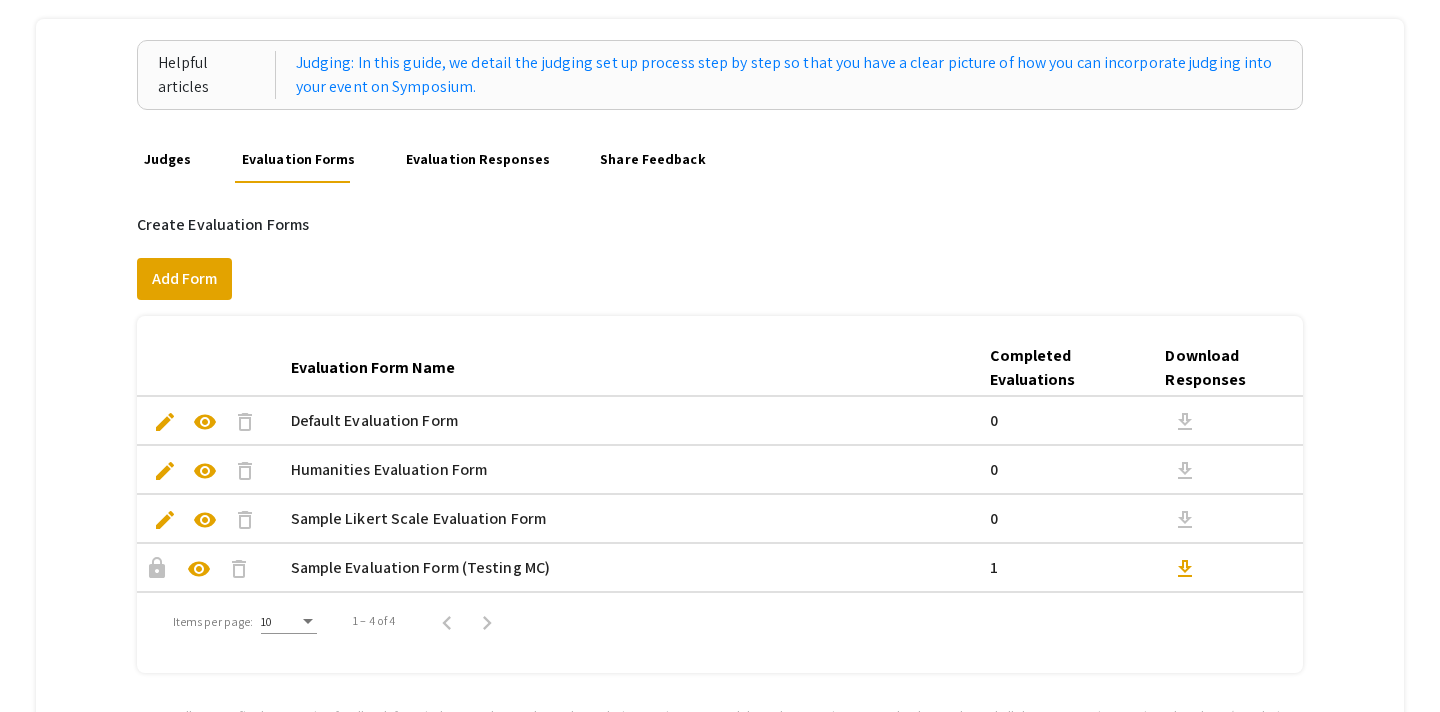 scroll, scrollTop: 0, scrollLeft: 0, axis: both 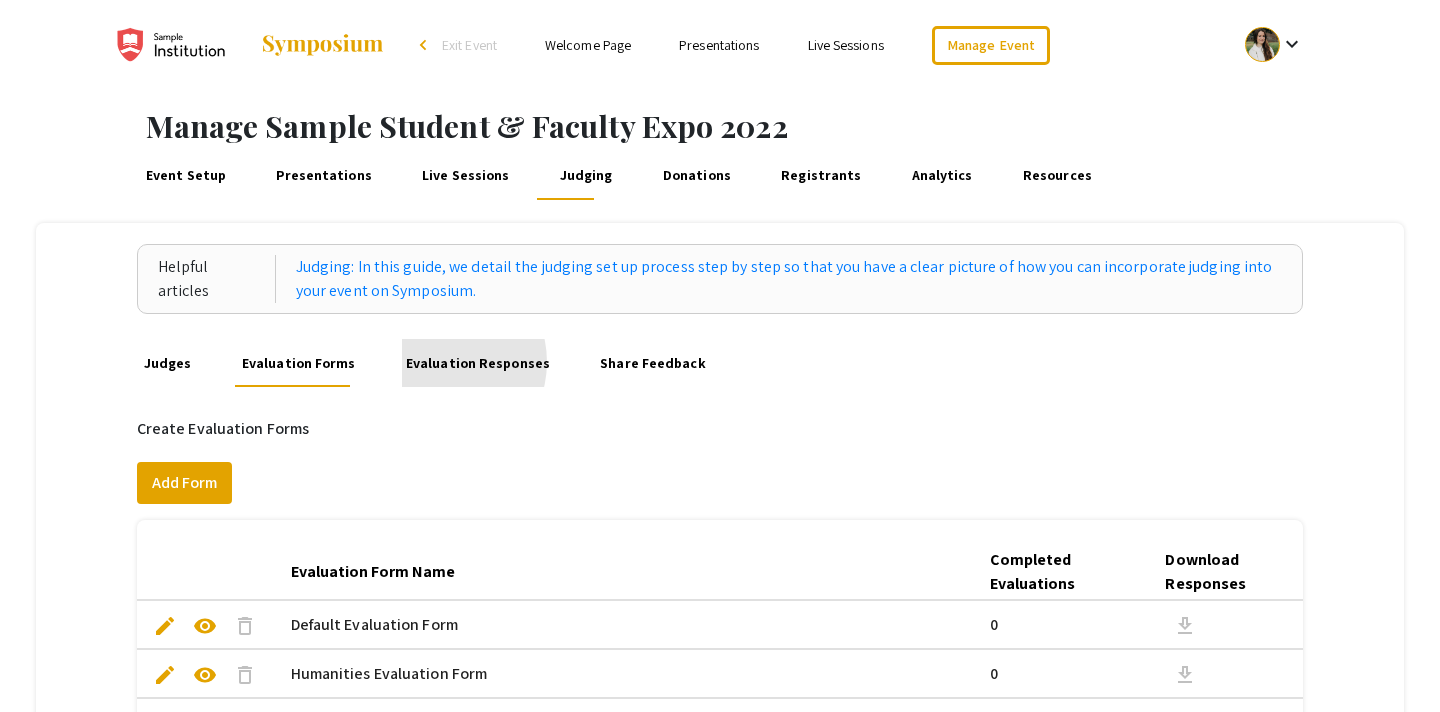 click on "Evaluation Responses" at bounding box center (477, 363) 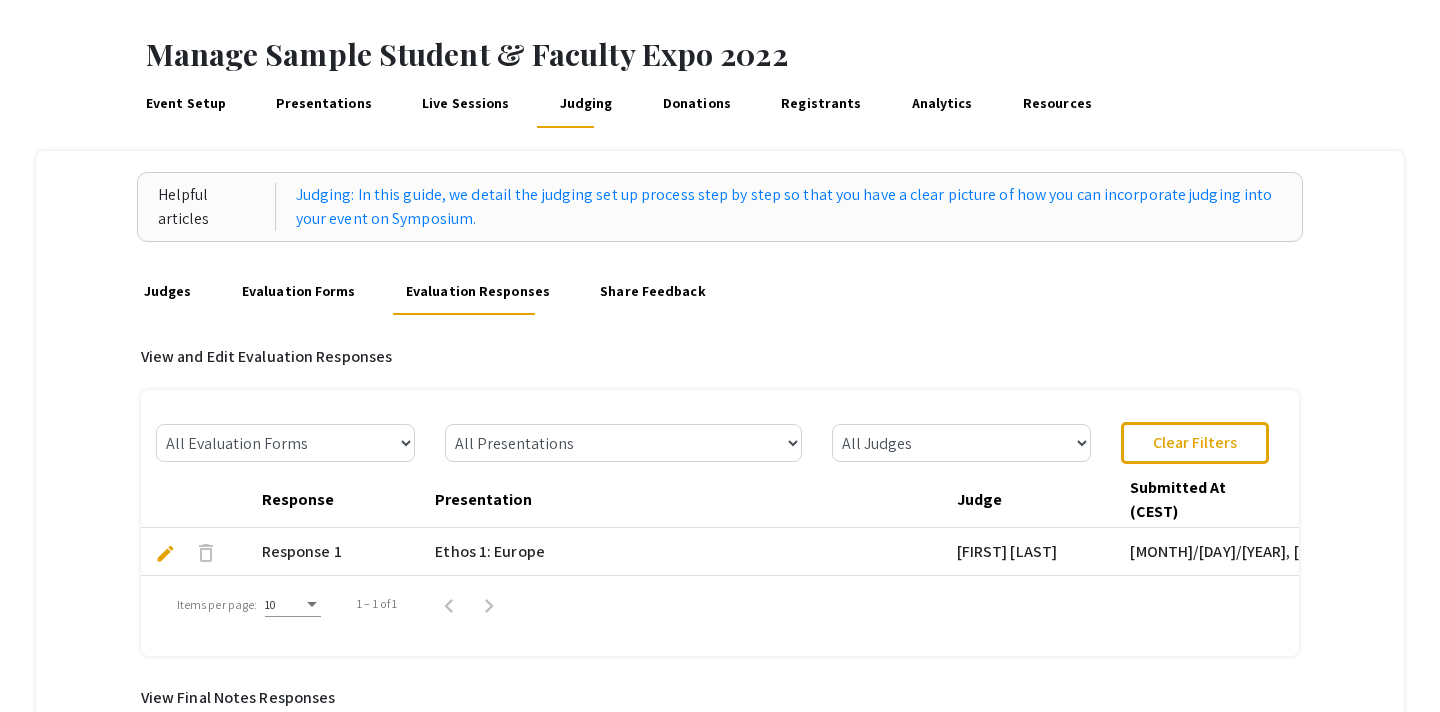 scroll, scrollTop: 70, scrollLeft: 0, axis: vertical 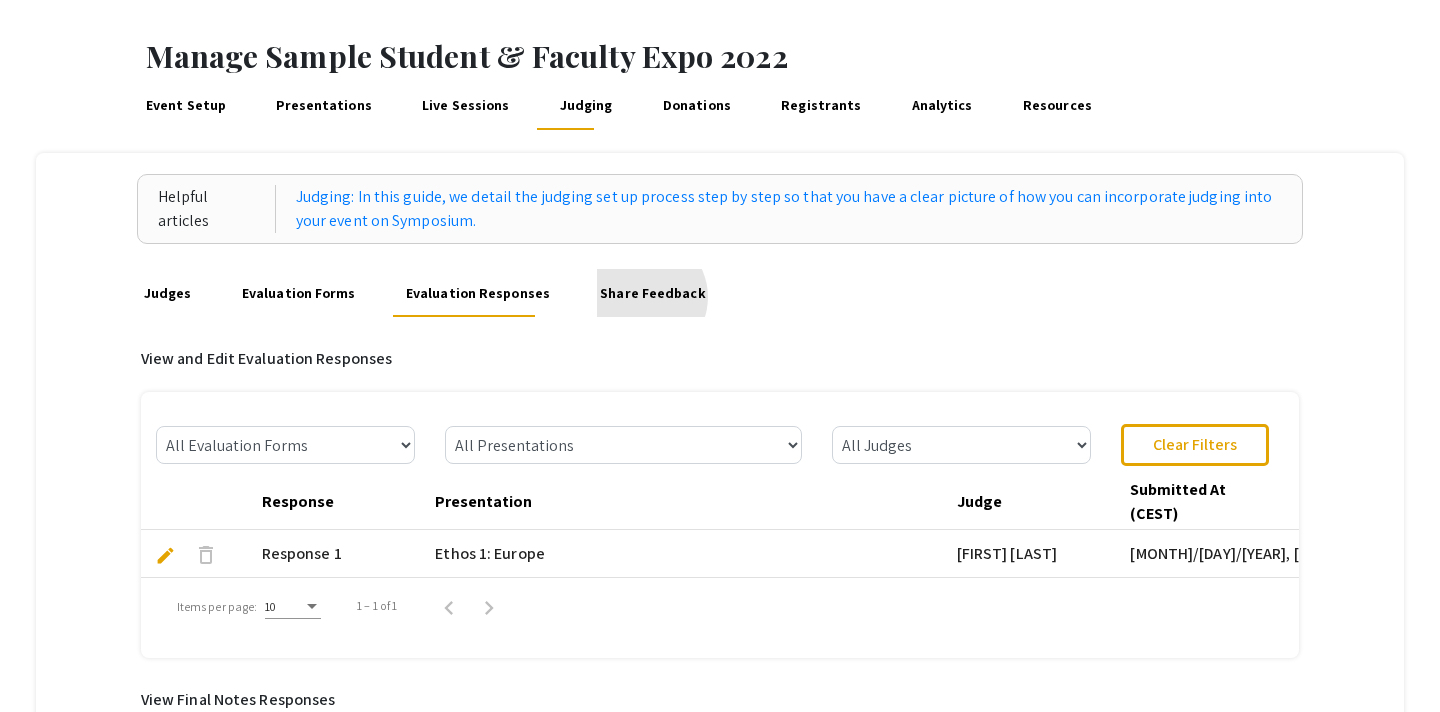 click on "Share Feedback" at bounding box center [653, 293] 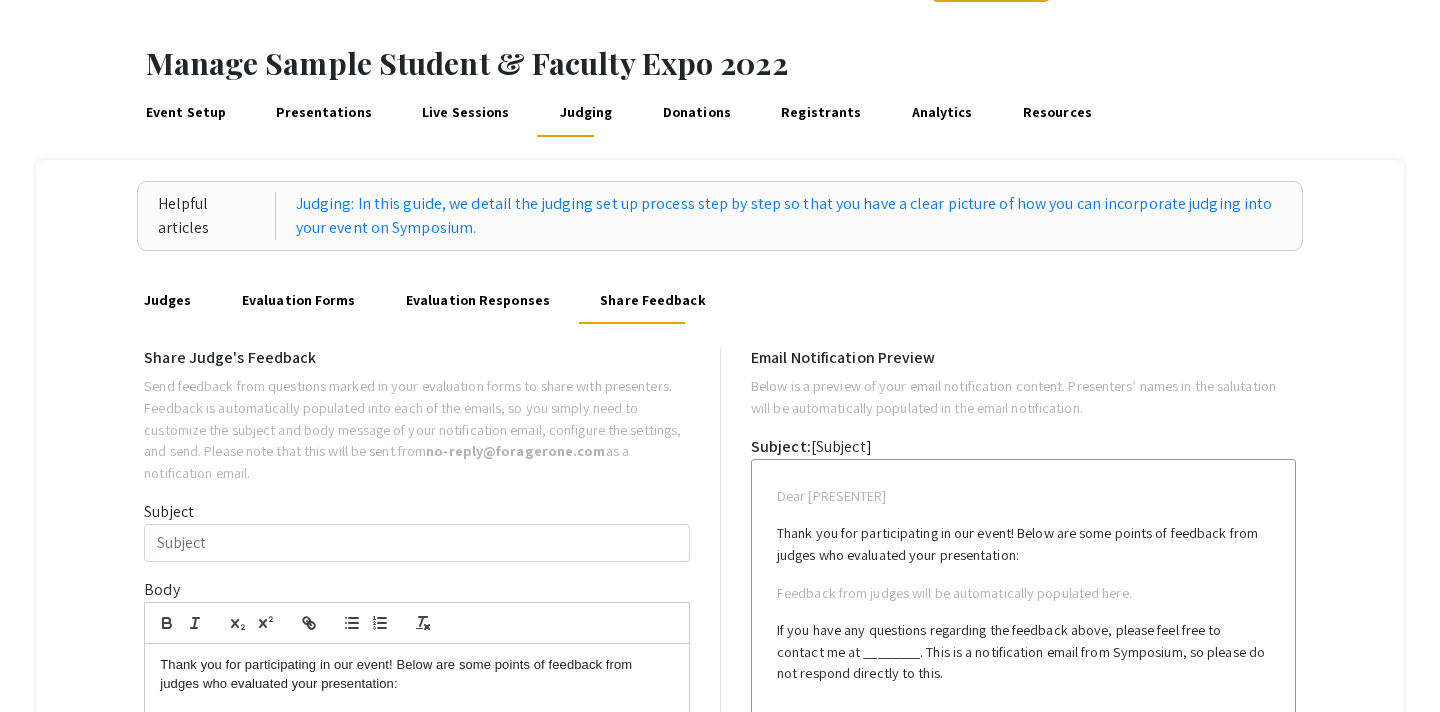 scroll, scrollTop: 0, scrollLeft: 0, axis: both 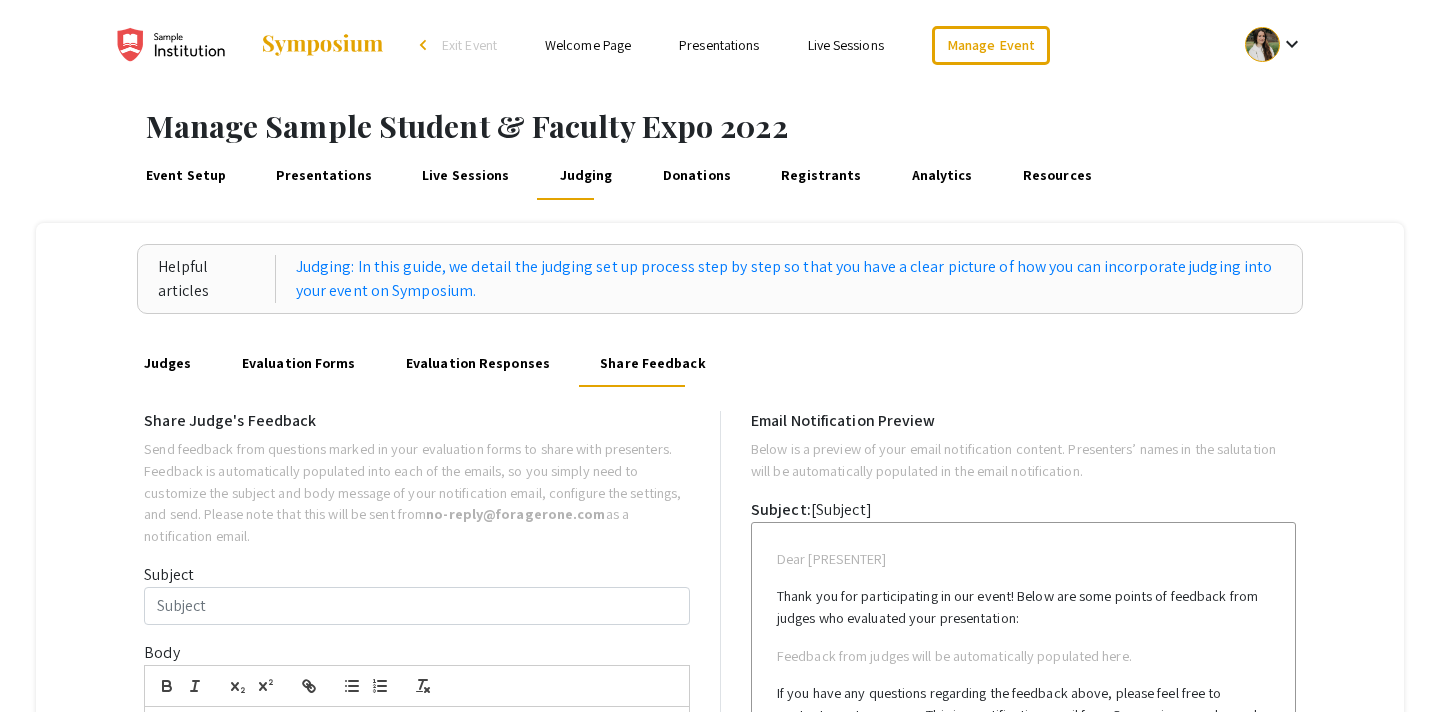 click on "Donations" at bounding box center (696, 176) 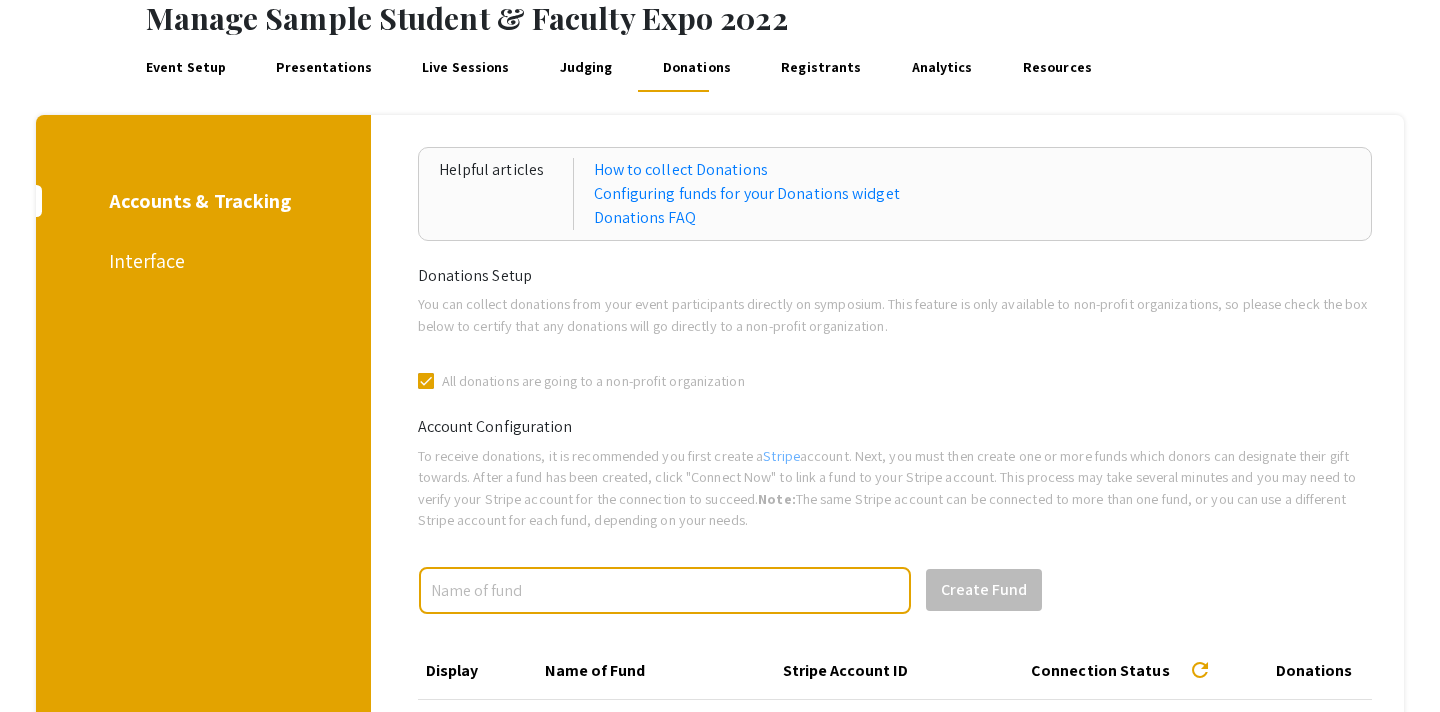 scroll, scrollTop: 99, scrollLeft: 0, axis: vertical 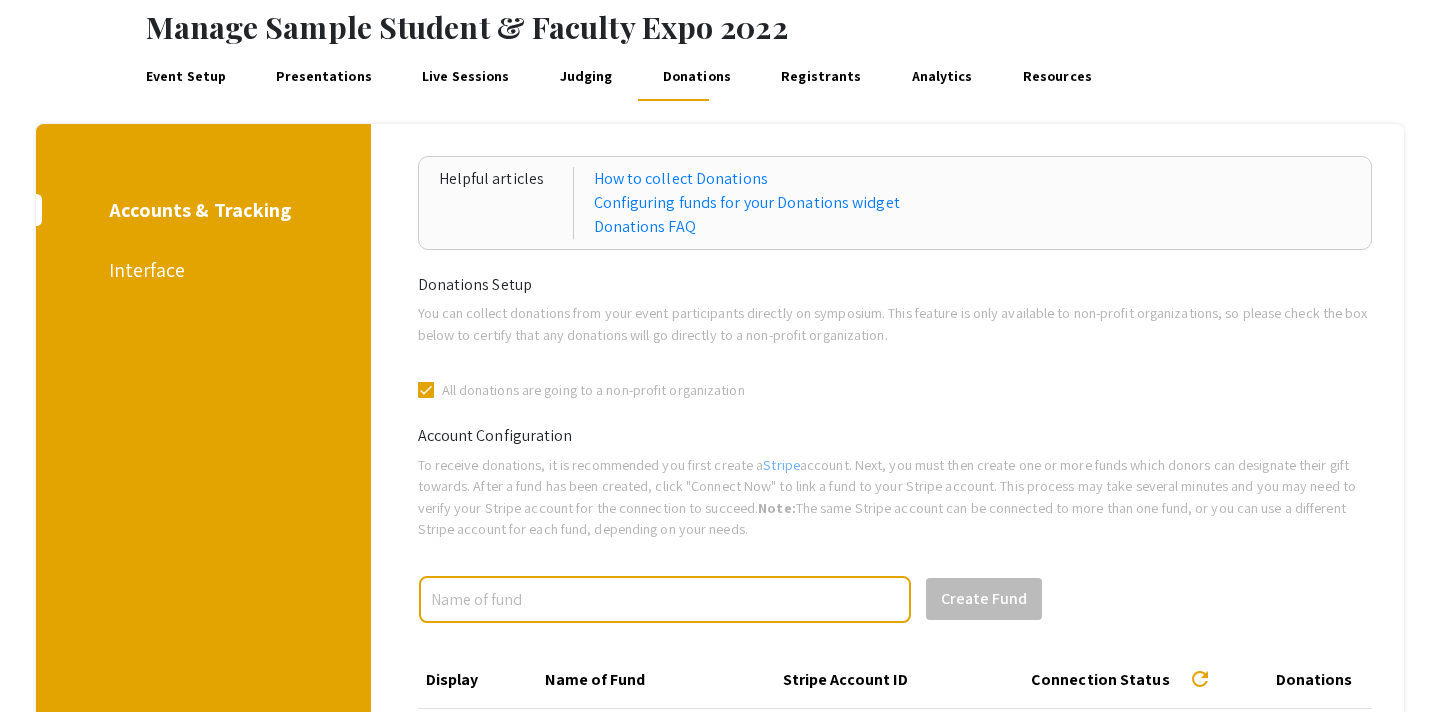 click on "Interface" at bounding box center [200, 270] 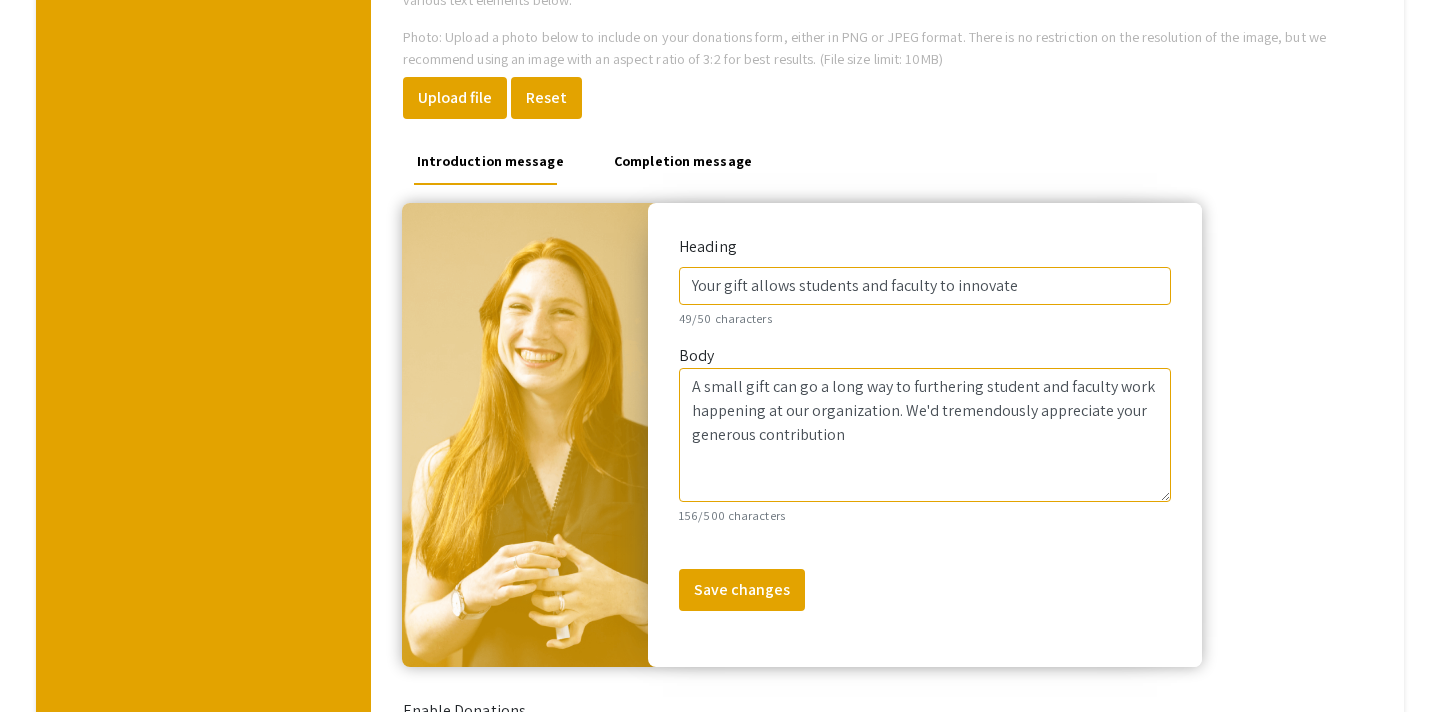 scroll, scrollTop: 716, scrollLeft: 0, axis: vertical 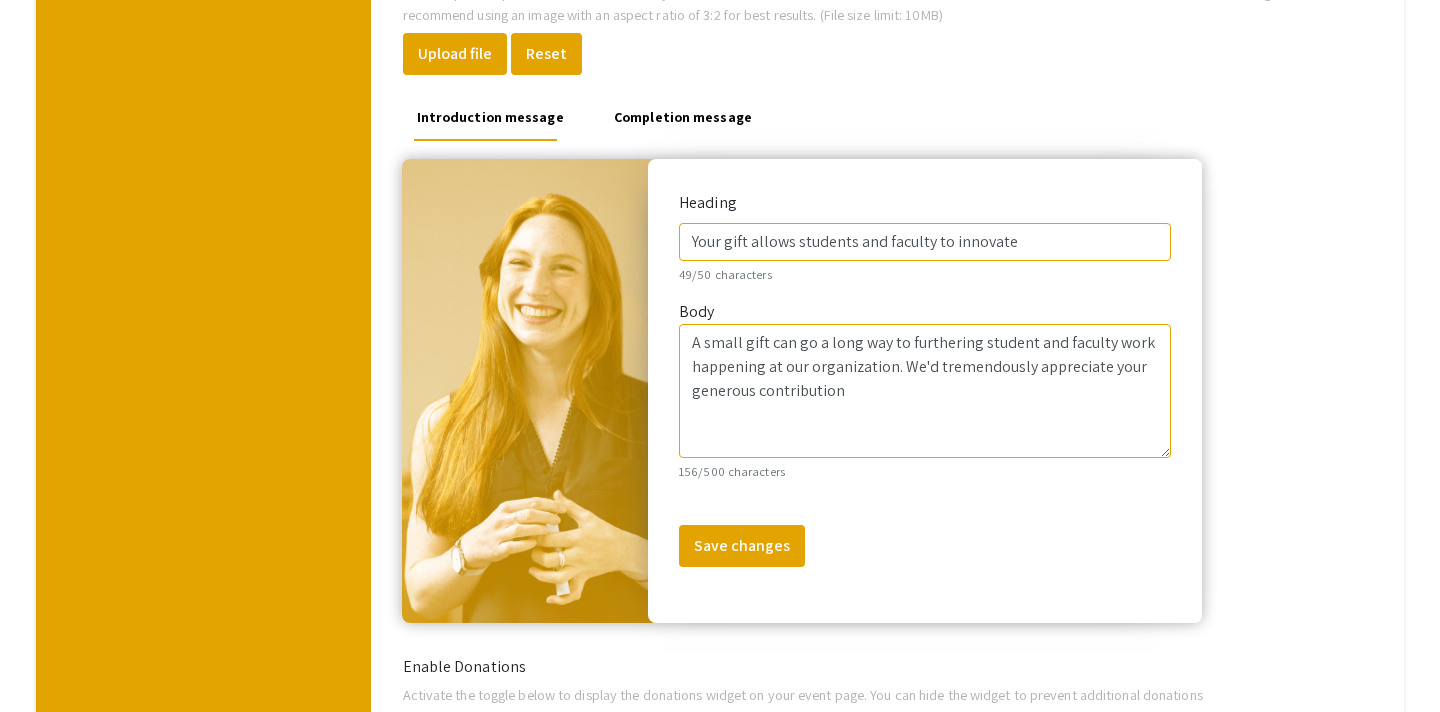 click on "Completion message" at bounding box center (682, 117) 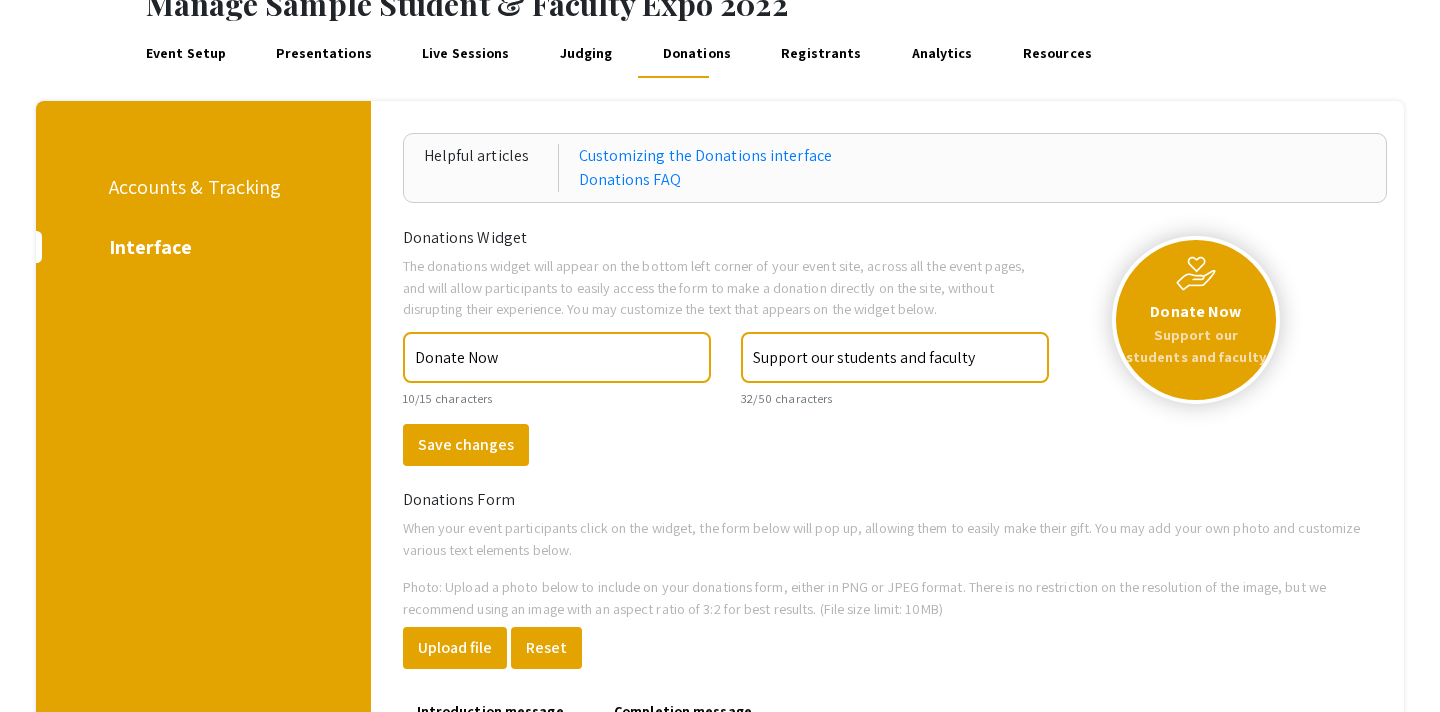 scroll, scrollTop: 0, scrollLeft: 0, axis: both 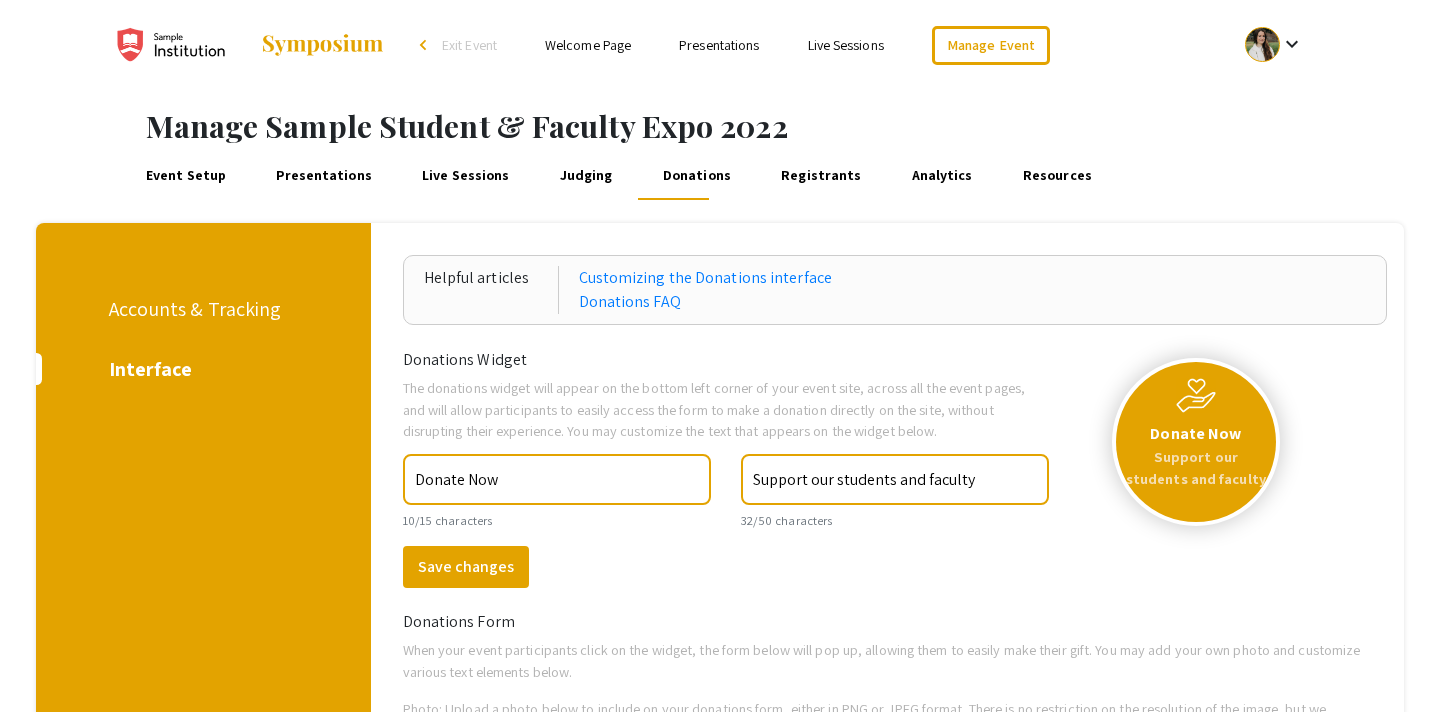 click on "Accounts & Tracking" at bounding box center [200, 309] 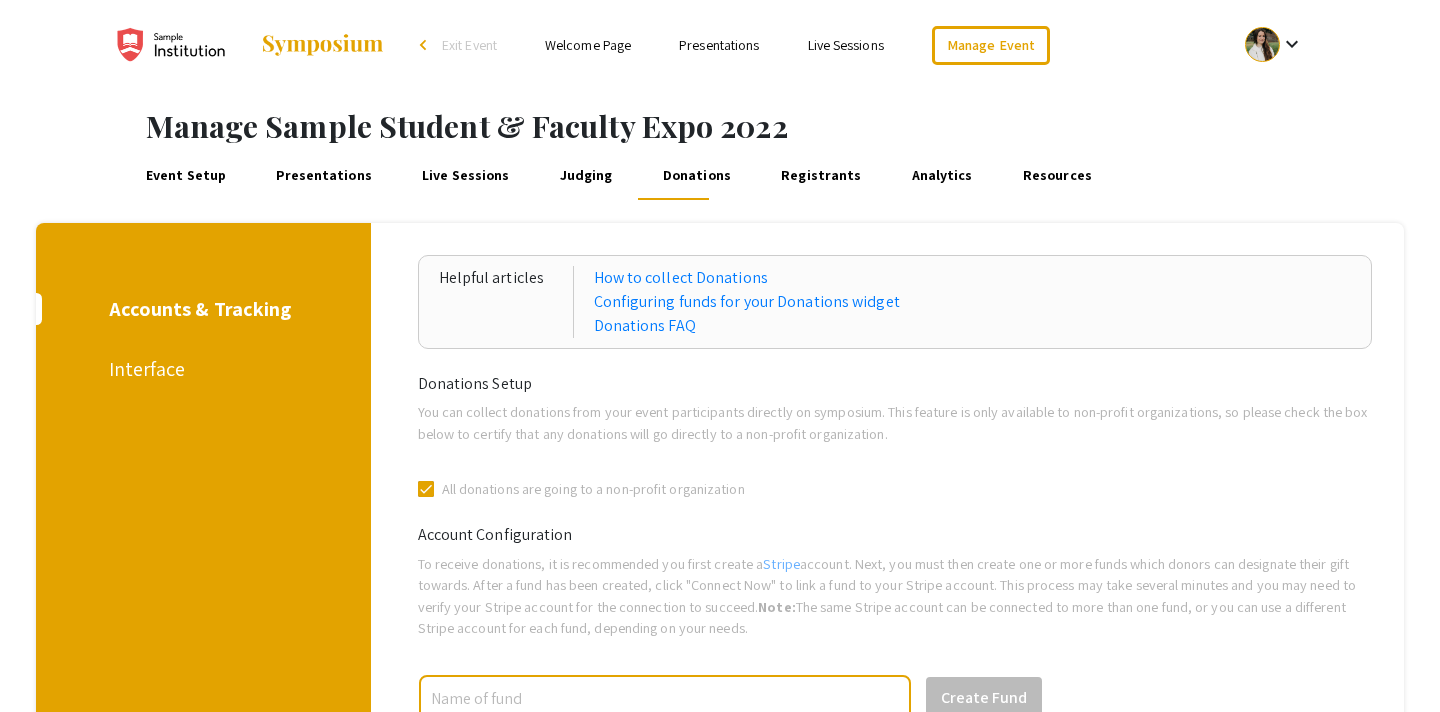 click on "Registrants" at bounding box center [821, 176] 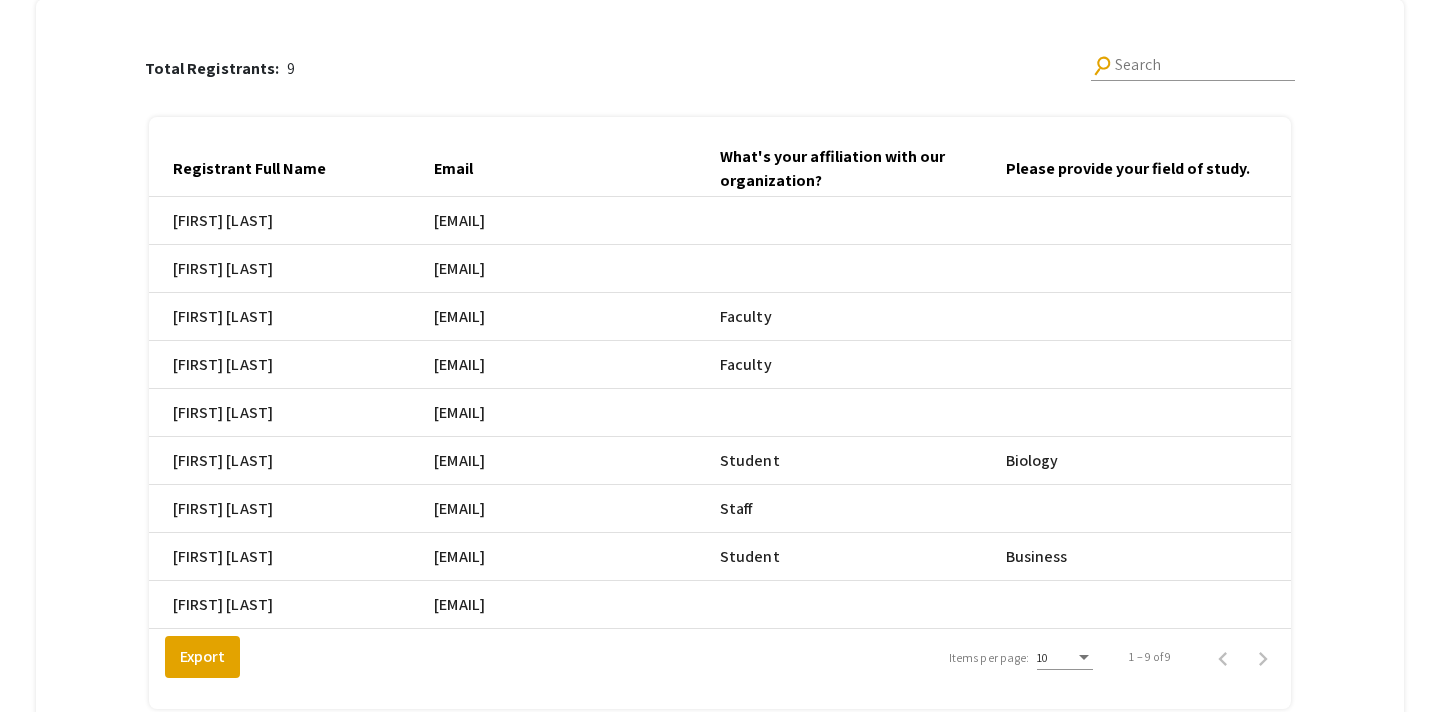 scroll, scrollTop: 231, scrollLeft: 0, axis: vertical 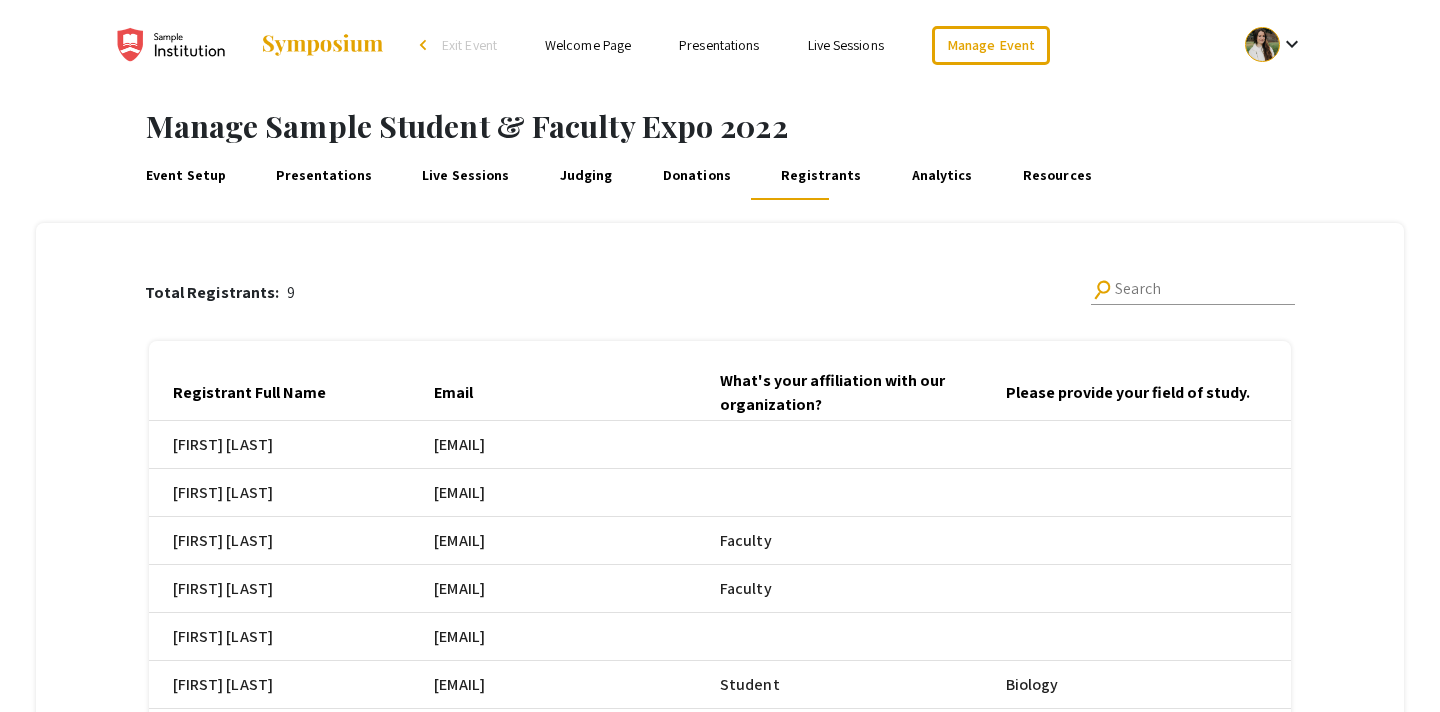 click on "Analytics" at bounding box center (942, 176) 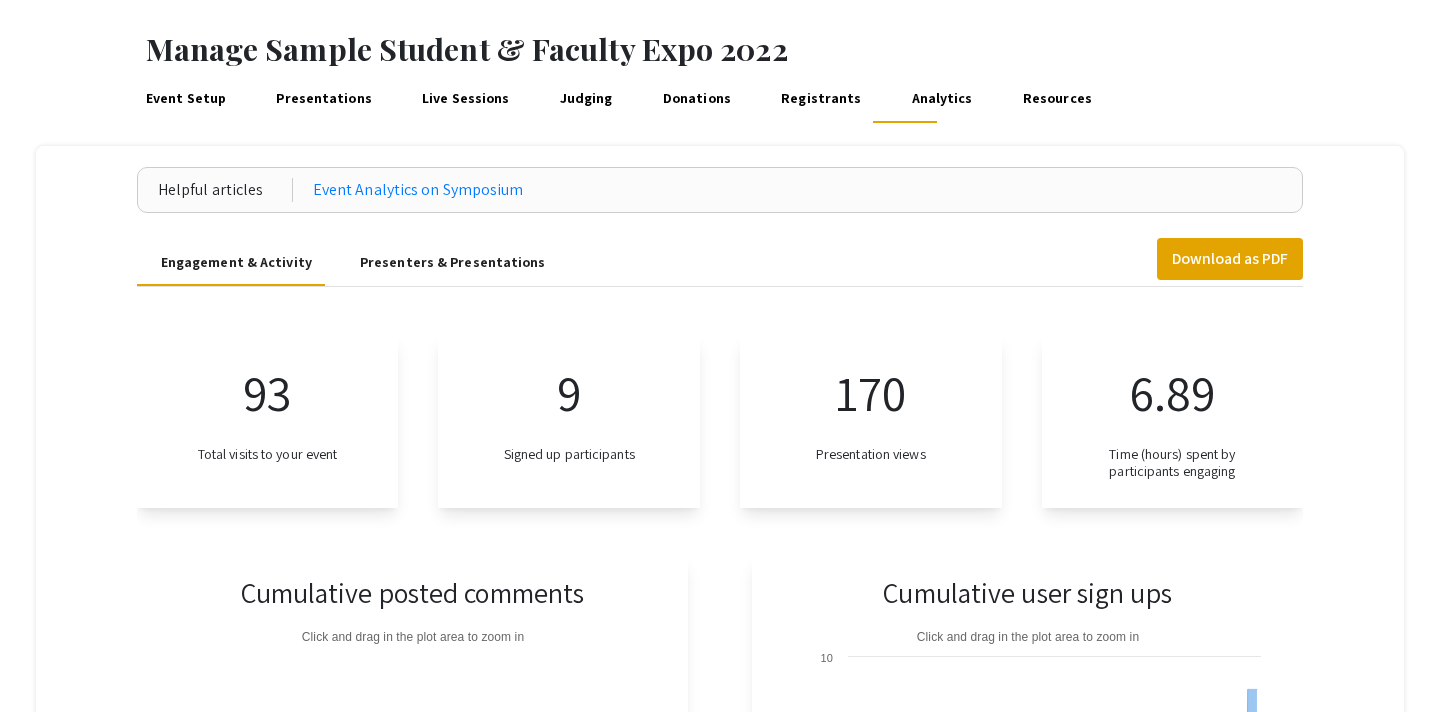 scroll, scrollTop: 30, scrollLeft: 0, axis: vertical 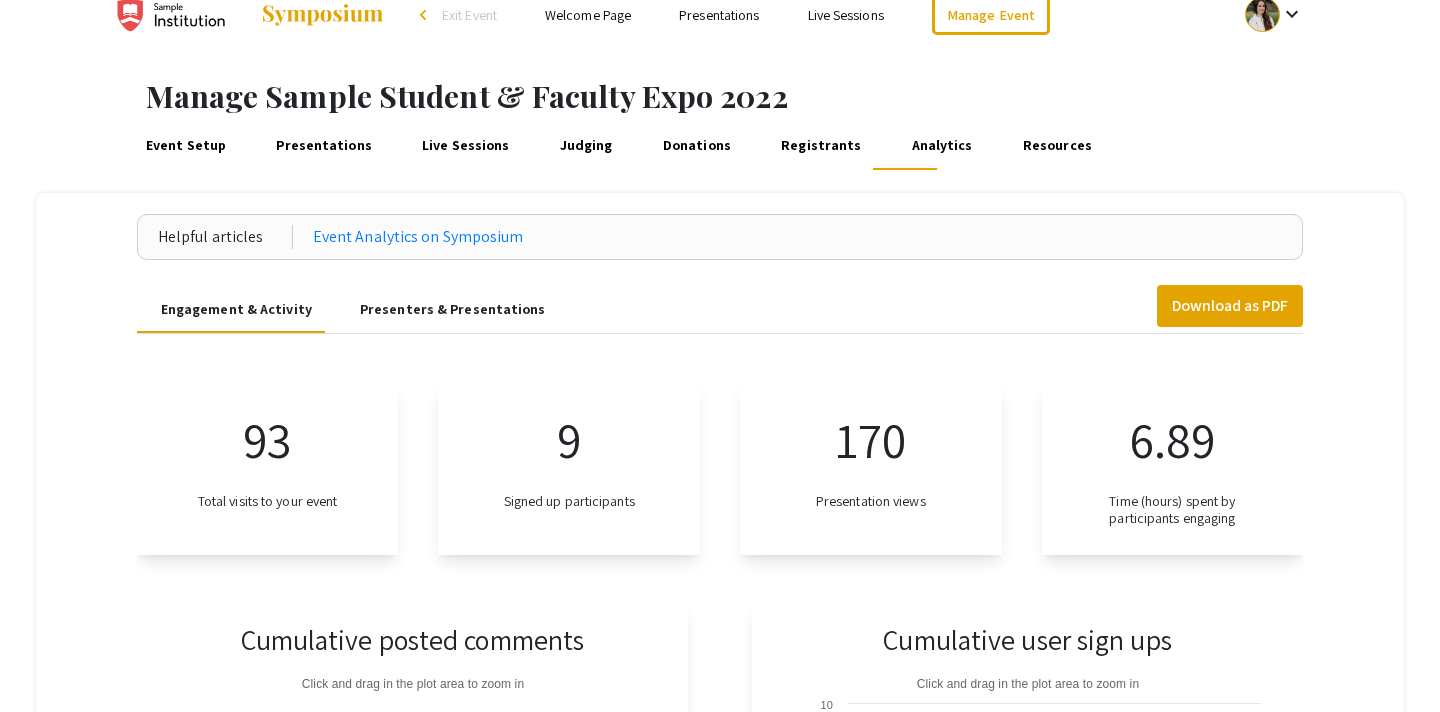 click on "Presenters & Presentations" at bounding box center (453, 309) 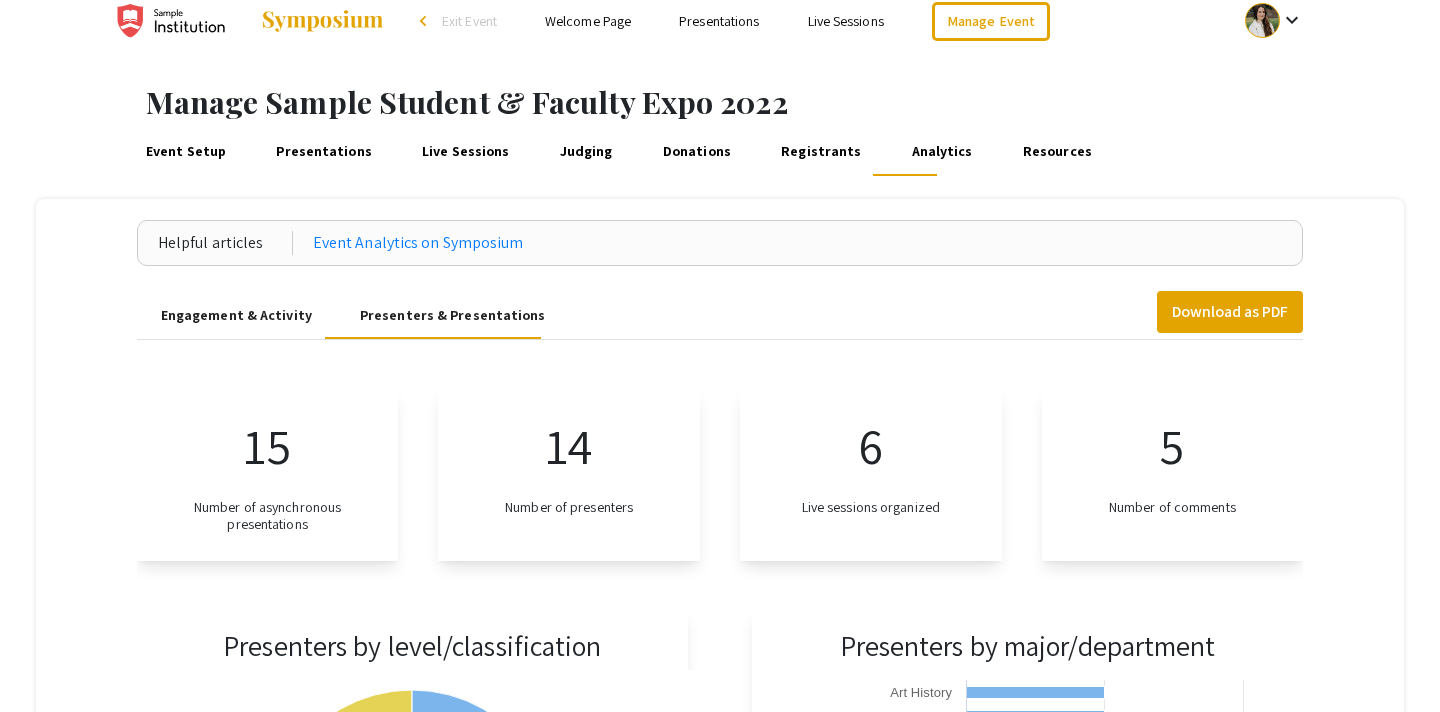 scroll, scrollTop: 21, scrollLeft: 0, axis: vertical 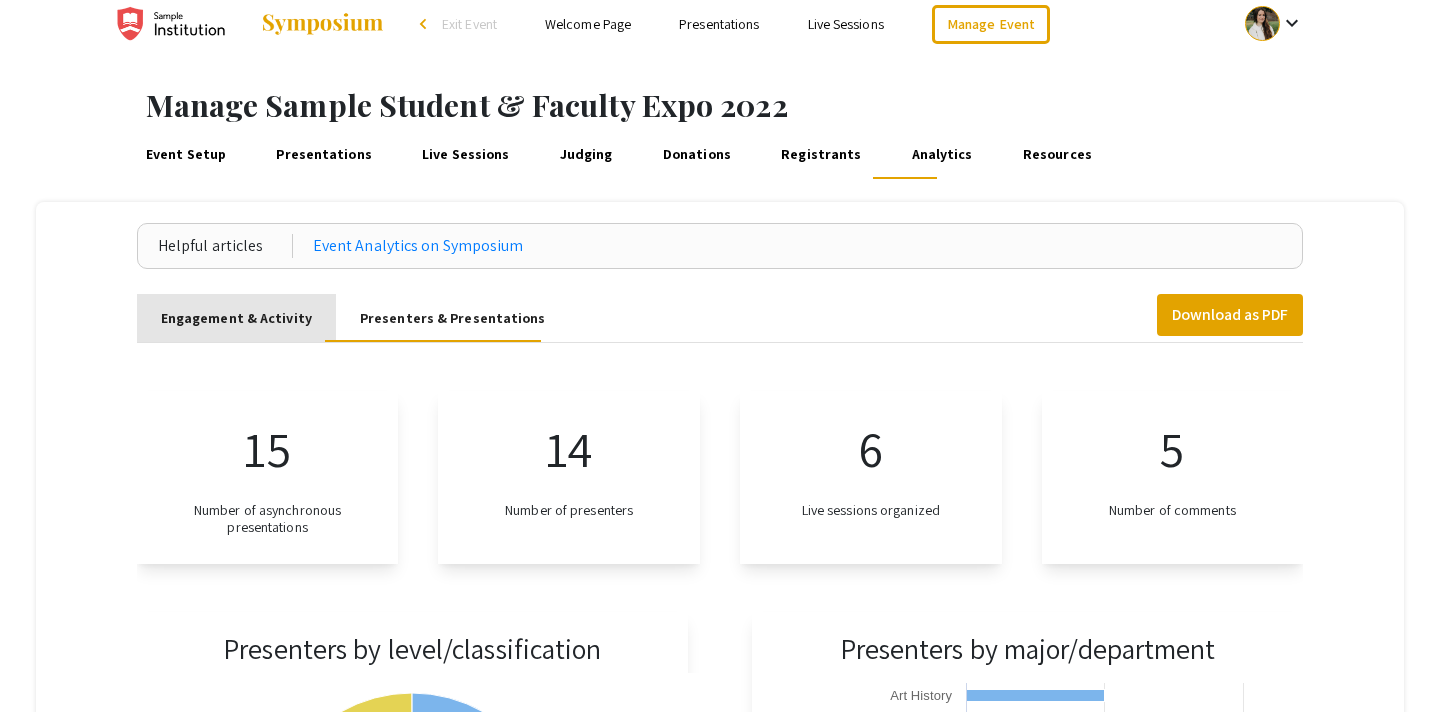 click on "Engagement & Activity" at bounding box center (236, 318) 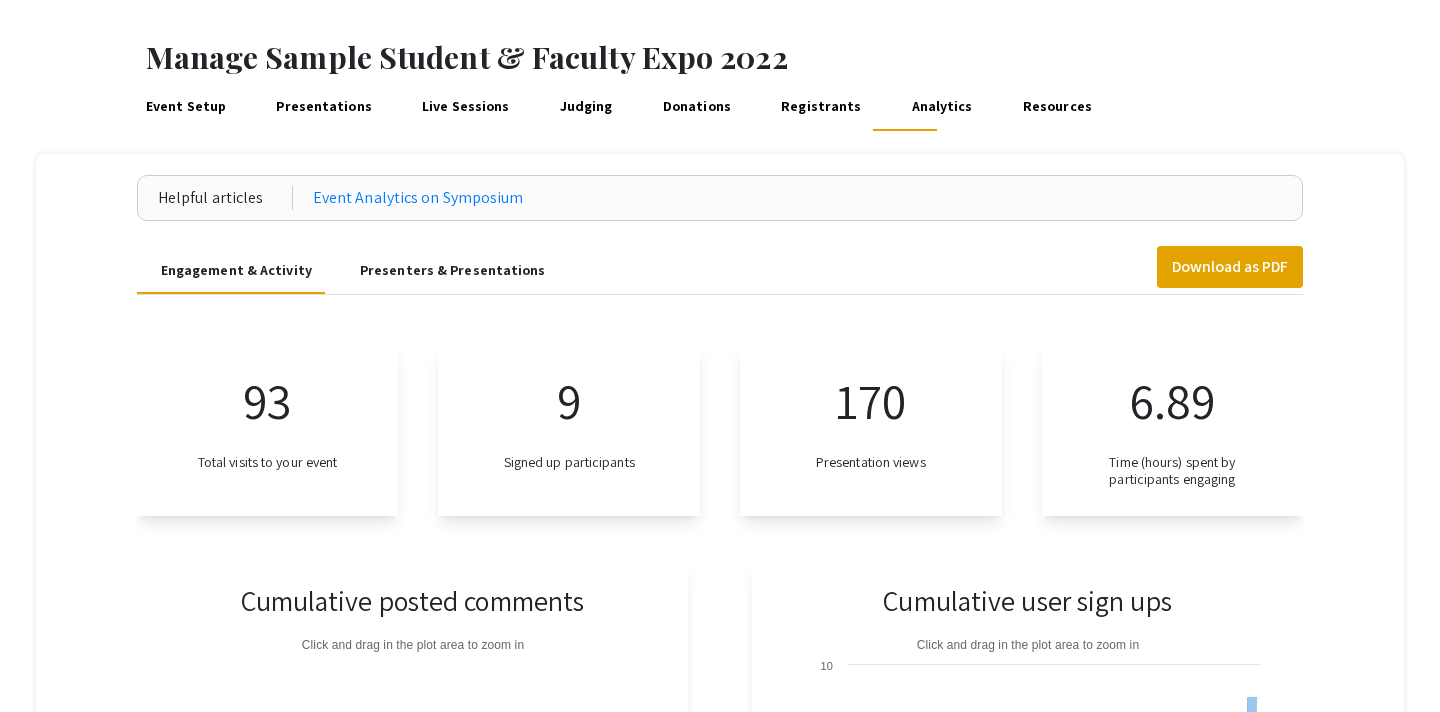 scroll, scrollTop: 56, scrollLeft: 0, axis: vertical 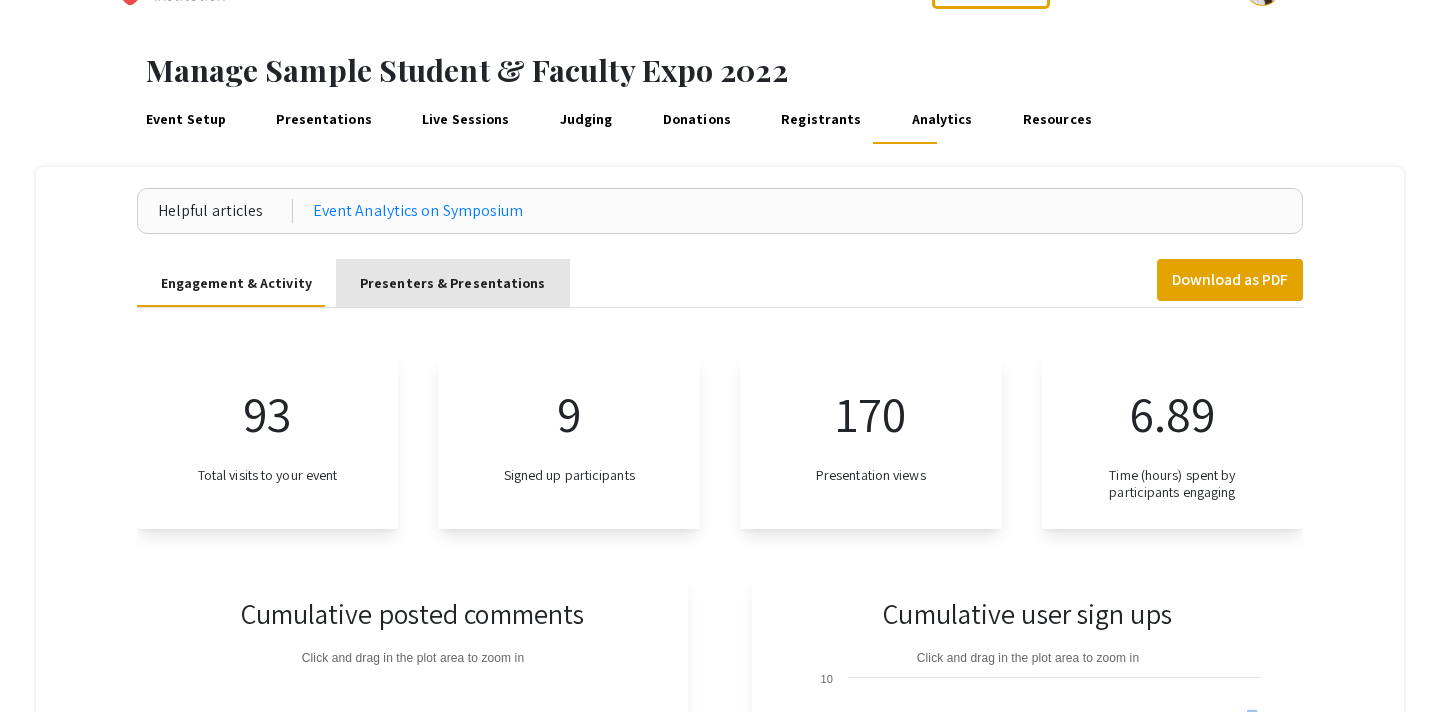 click on "Presenters & Presentations" at bounding box center [453, 283] 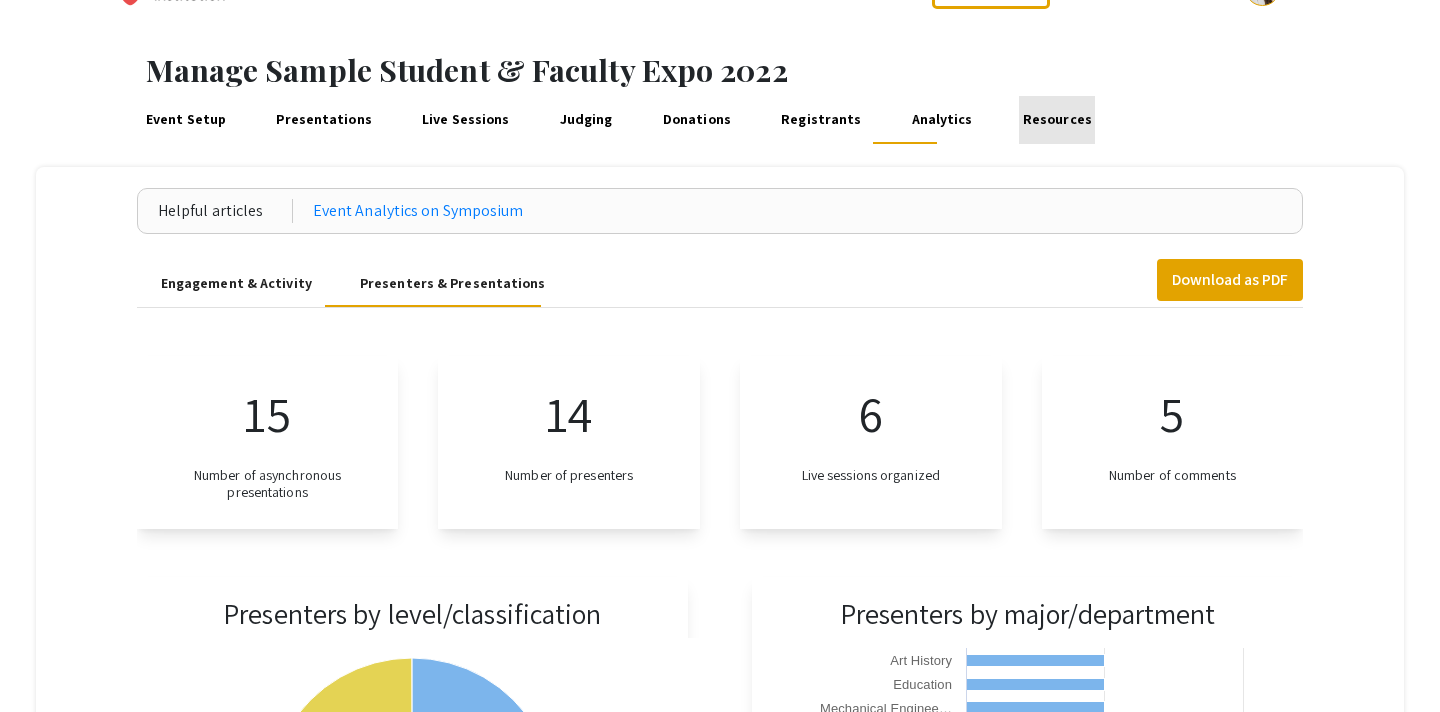 click on "Resources" at bounding box center (1057, 120) 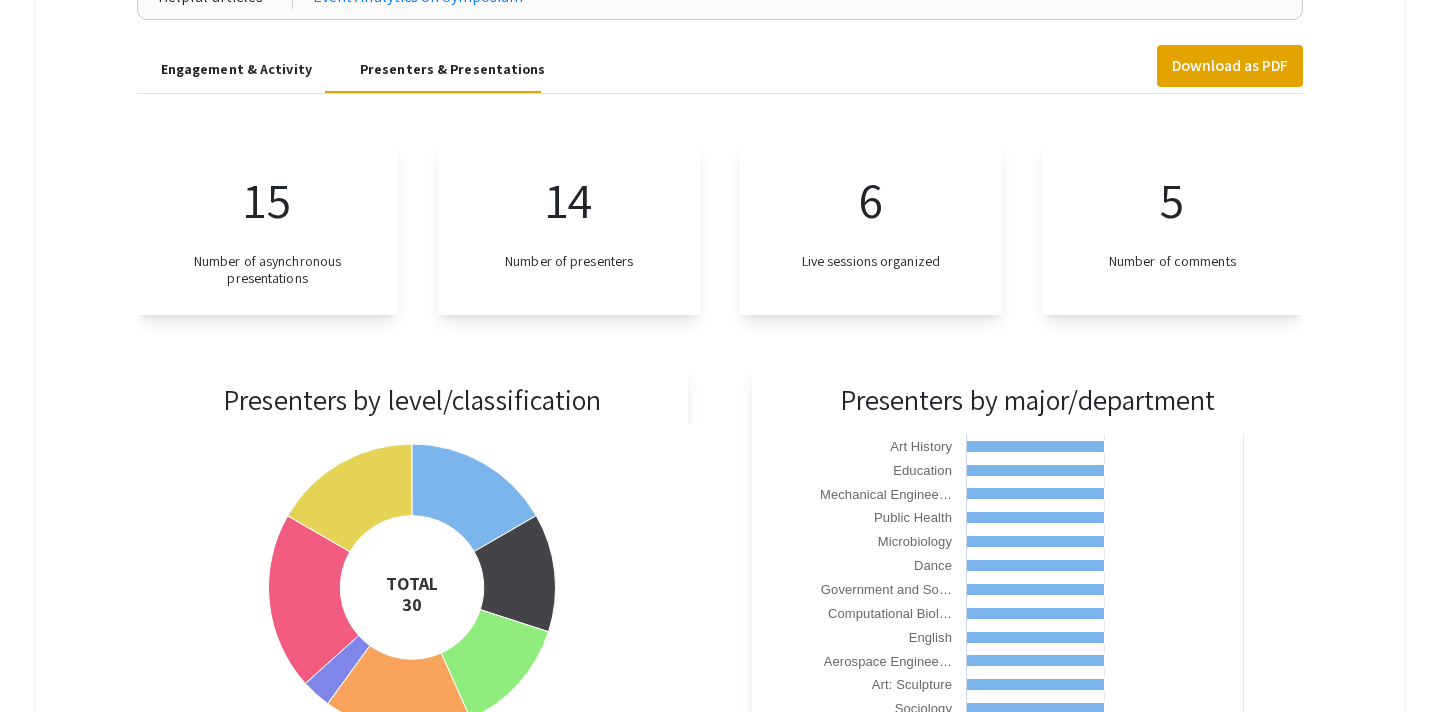 scroll, scrollTop: 0, scrollLeft: 0, axis: both 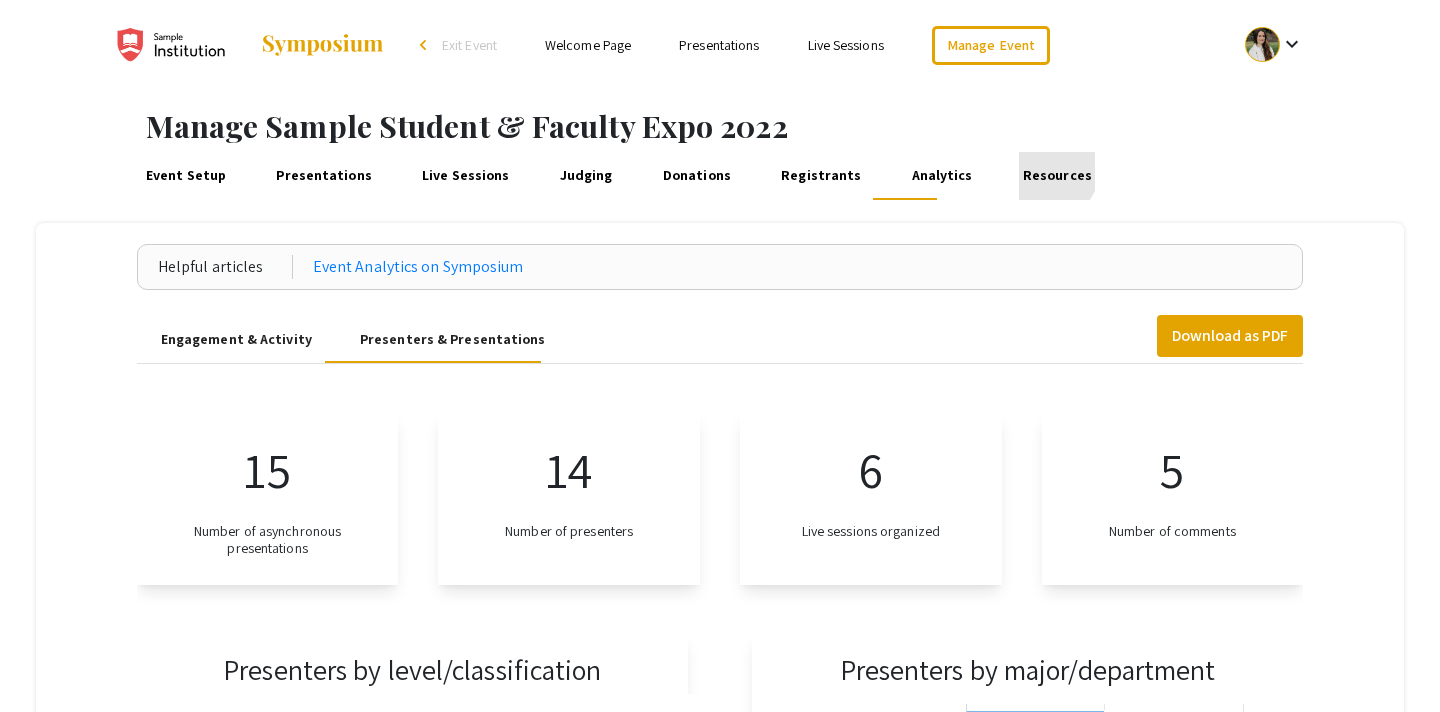click on "Resources" at bounding box center (1057, 176) 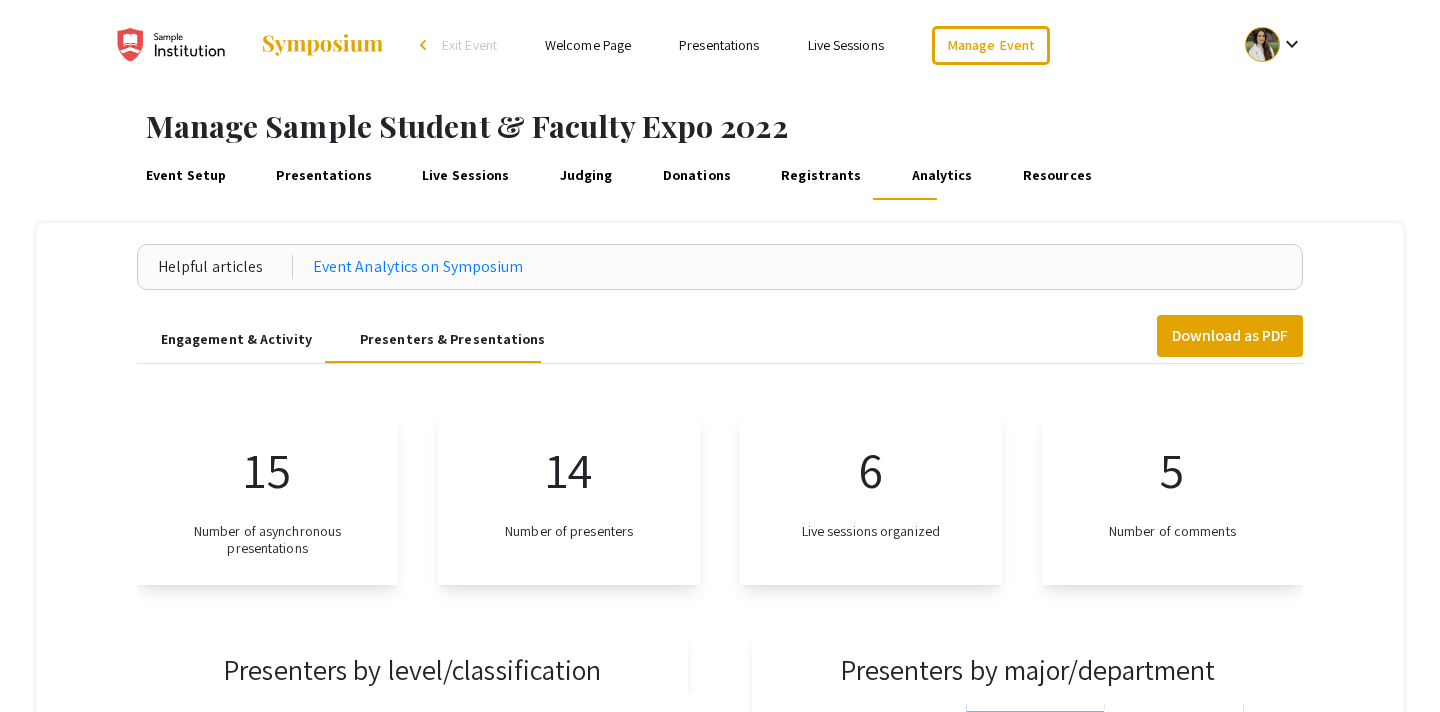 click on "Welcome Page" at bounding box center (588, 45) 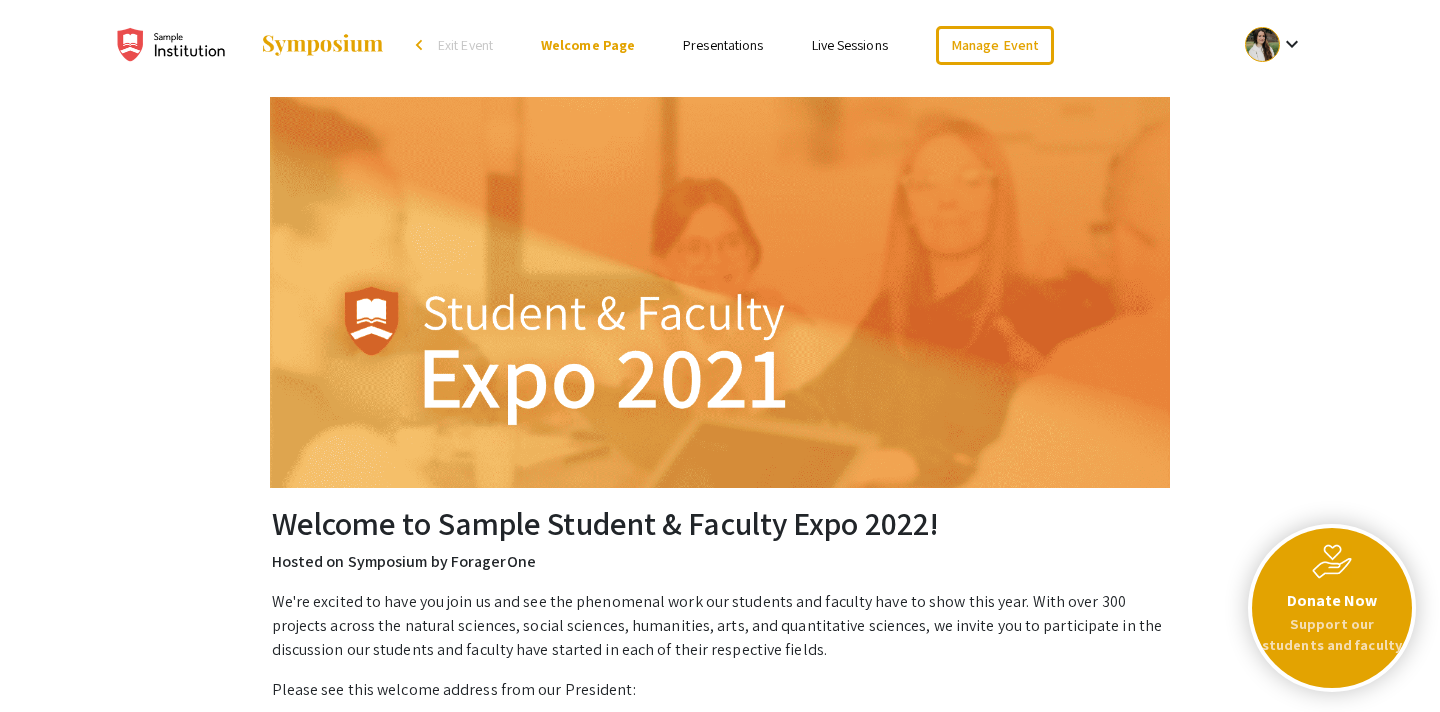 click on "Presentations" at bounding box center [723, 45] 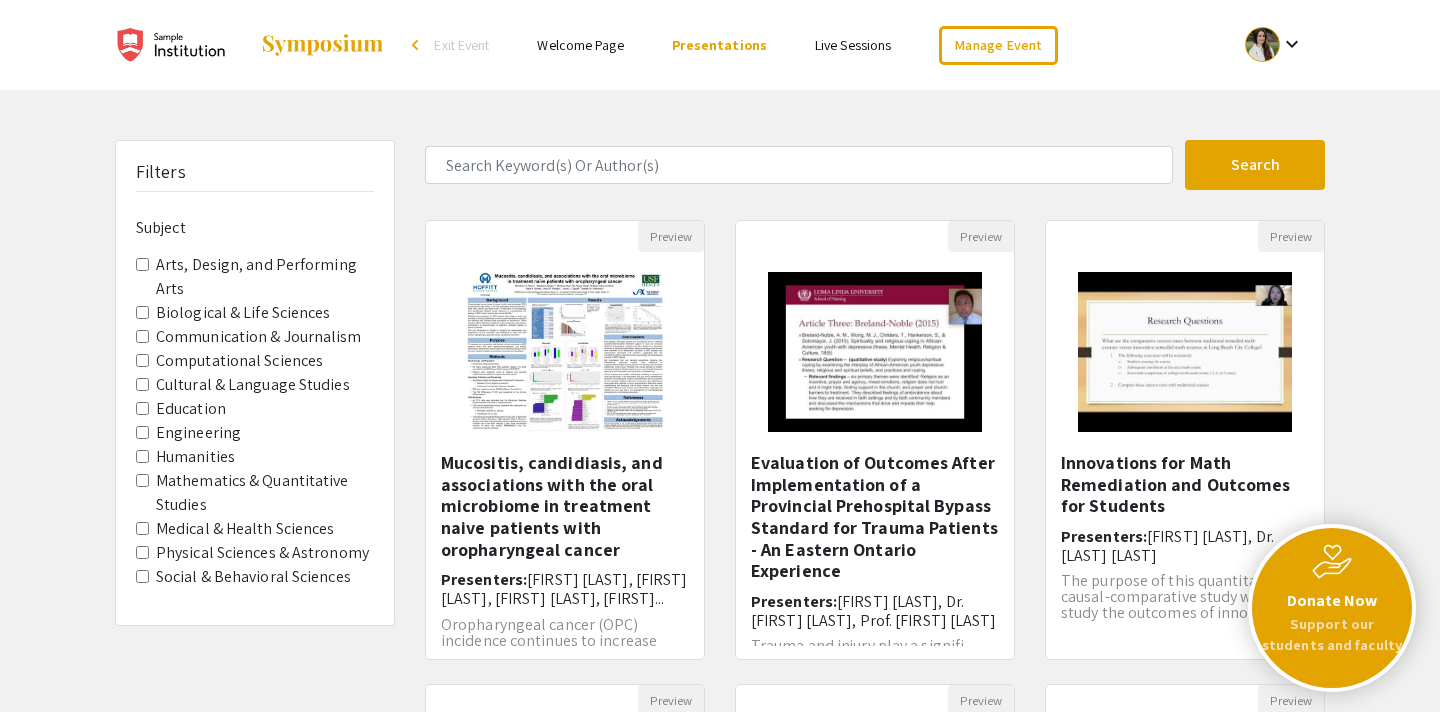 click on "Live Sessions" at bounding box center [853, 45] 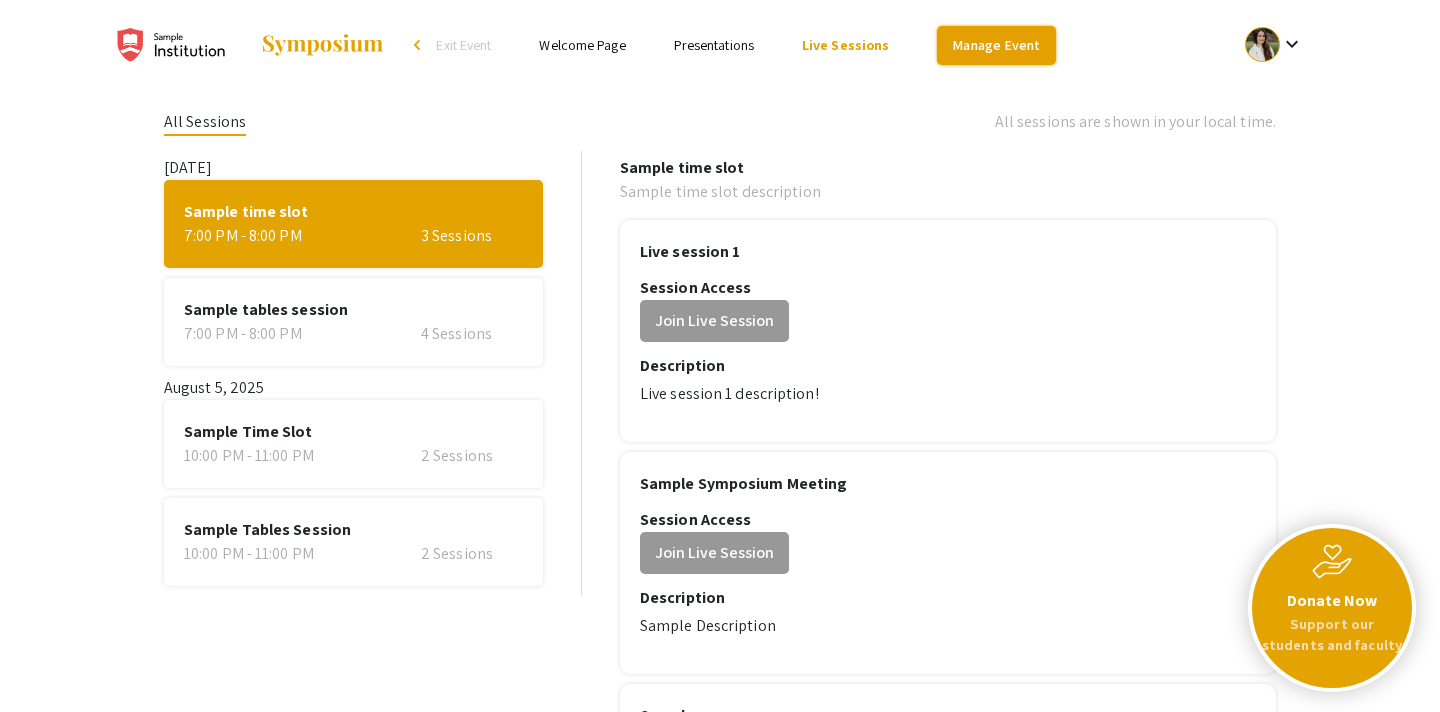 click on "Manage Event" at bounding box center [996, 45] 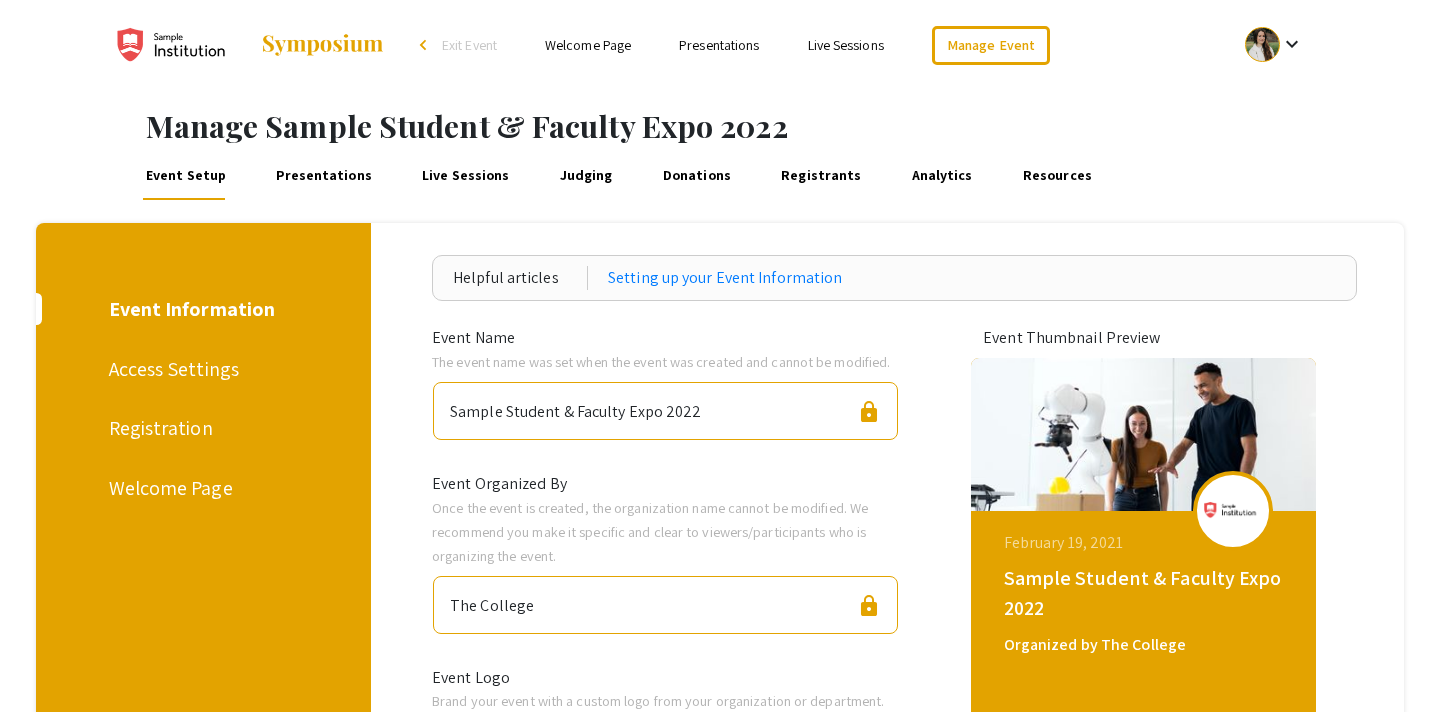 click on "Judging" at bounding box center (586, 176) 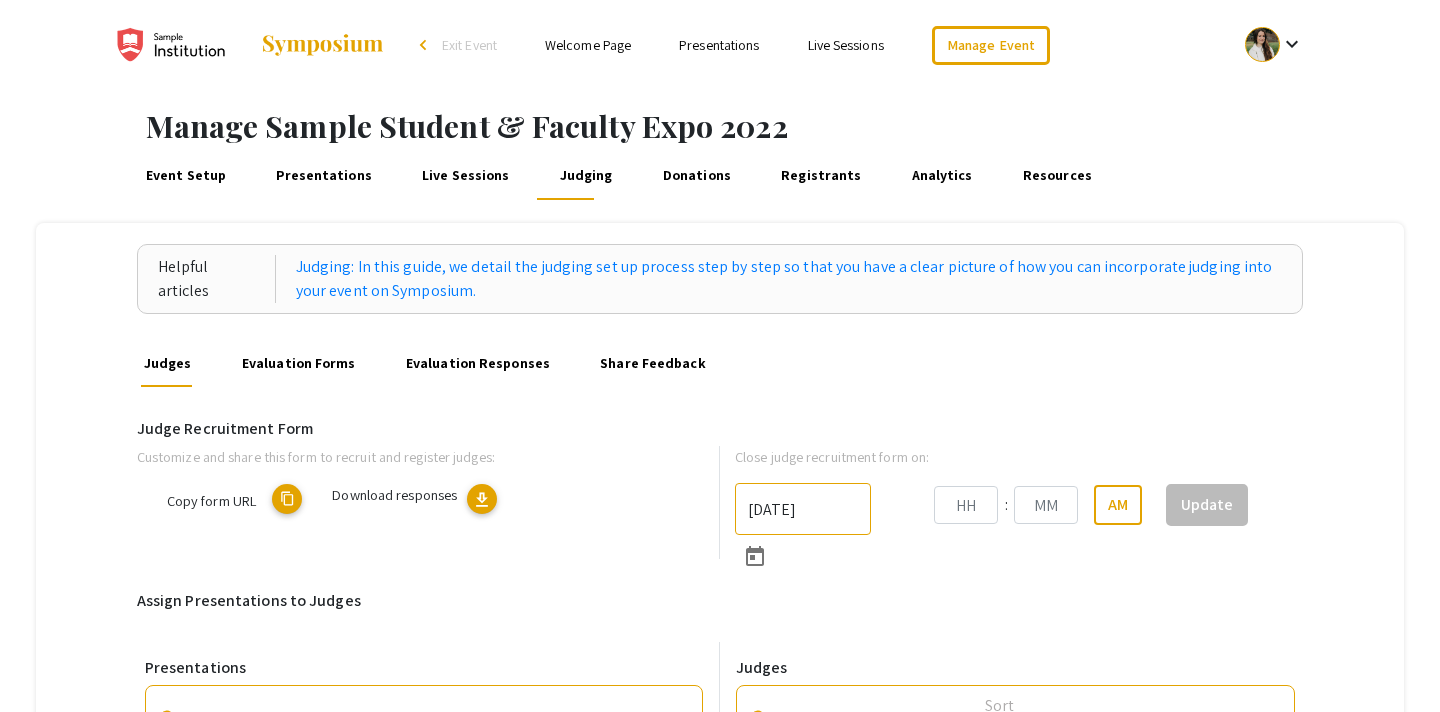type on "[DATE]" 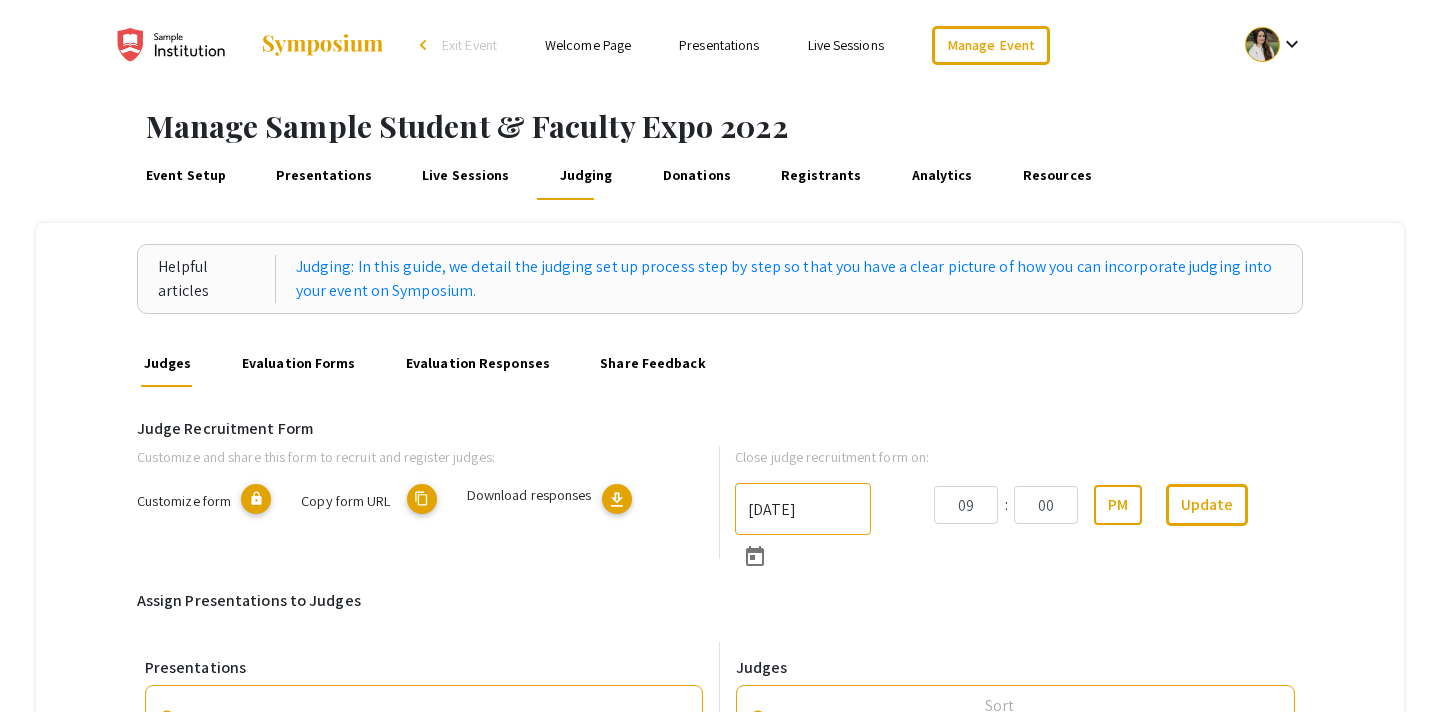 scroll, scrollTop: 78, scrollLeft: 0, axis: vertical 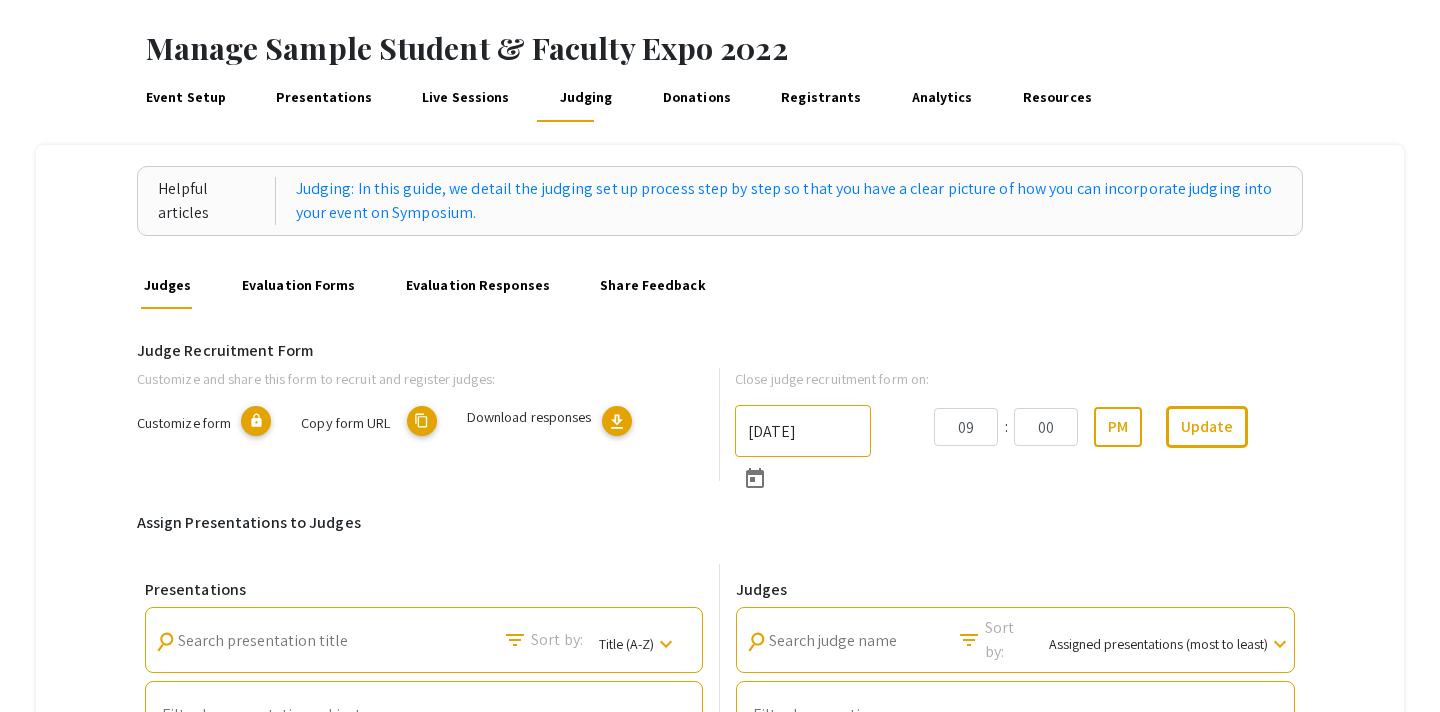 click on "Live Sessions" at bounding box center [466, 98] 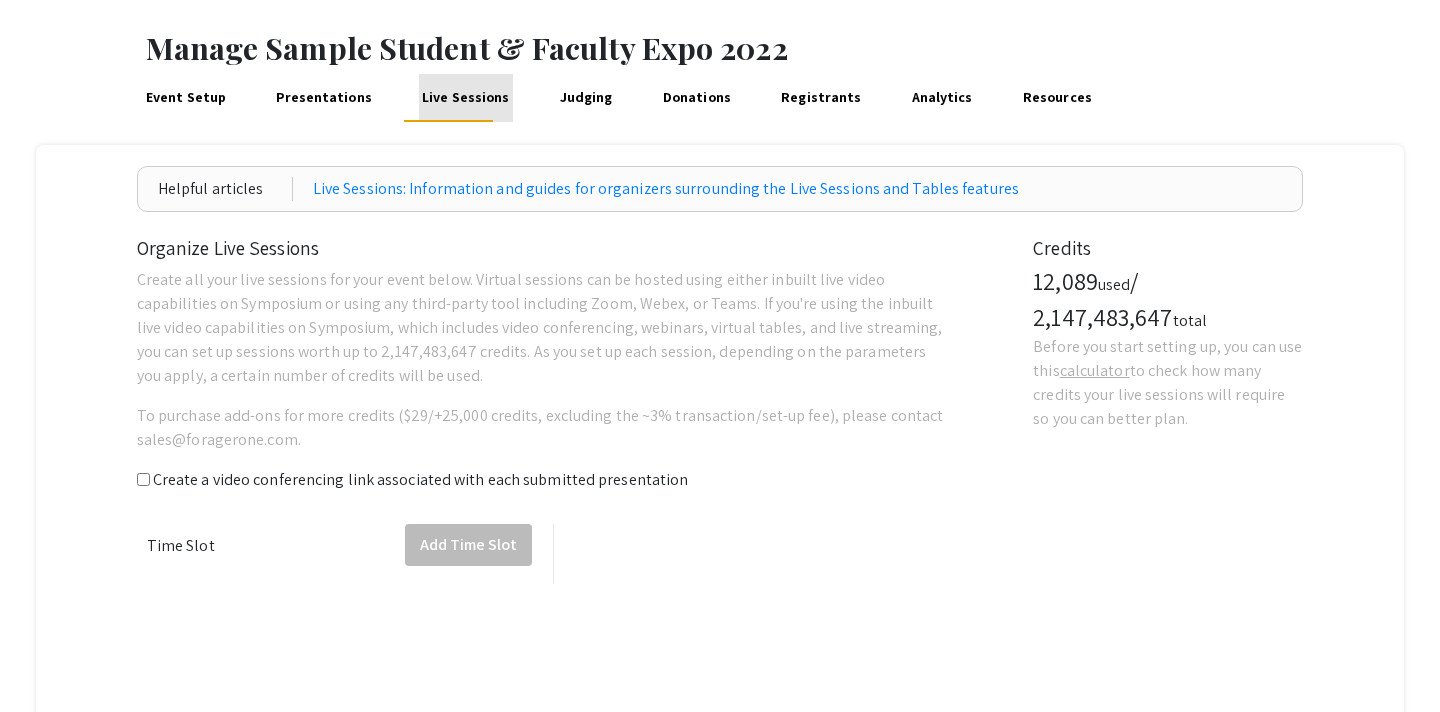scroll, scrollTop: 0, scrollLeft: 0, axis: both 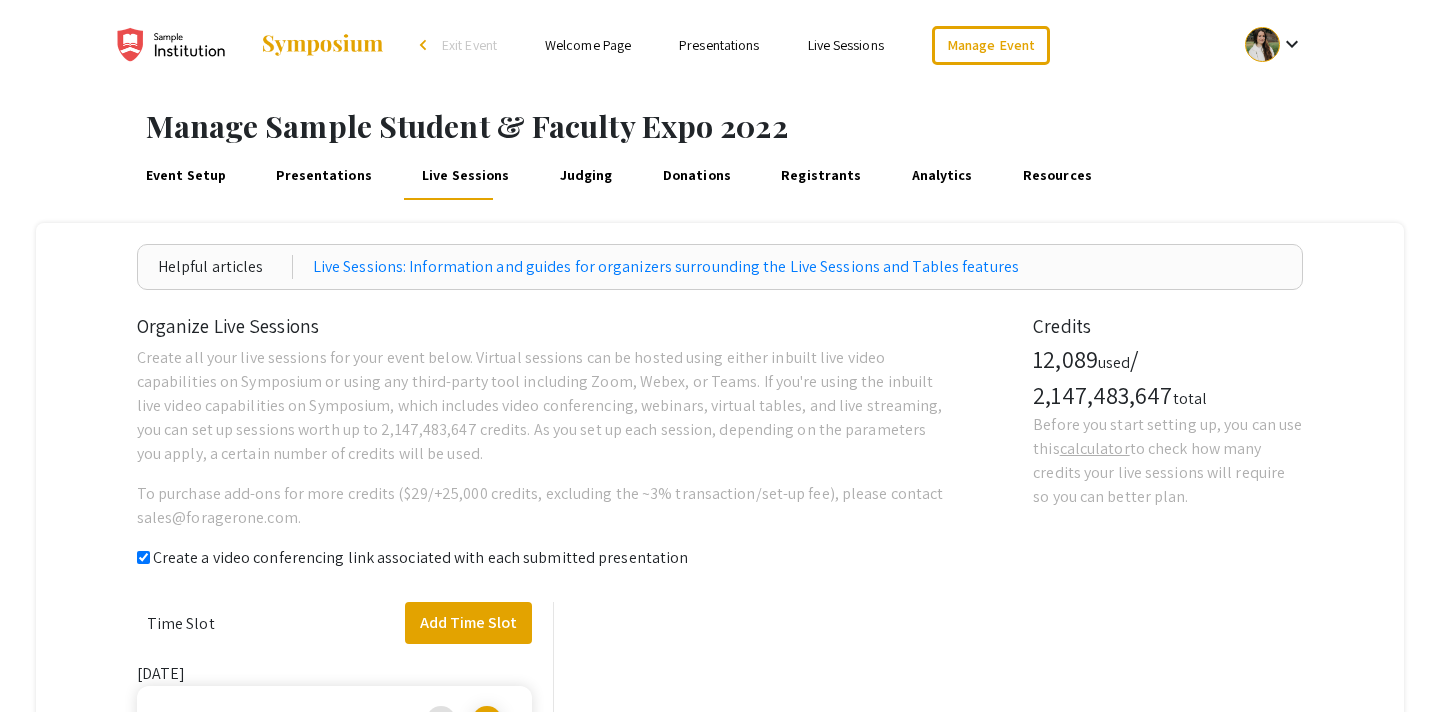 checkbox on "true" 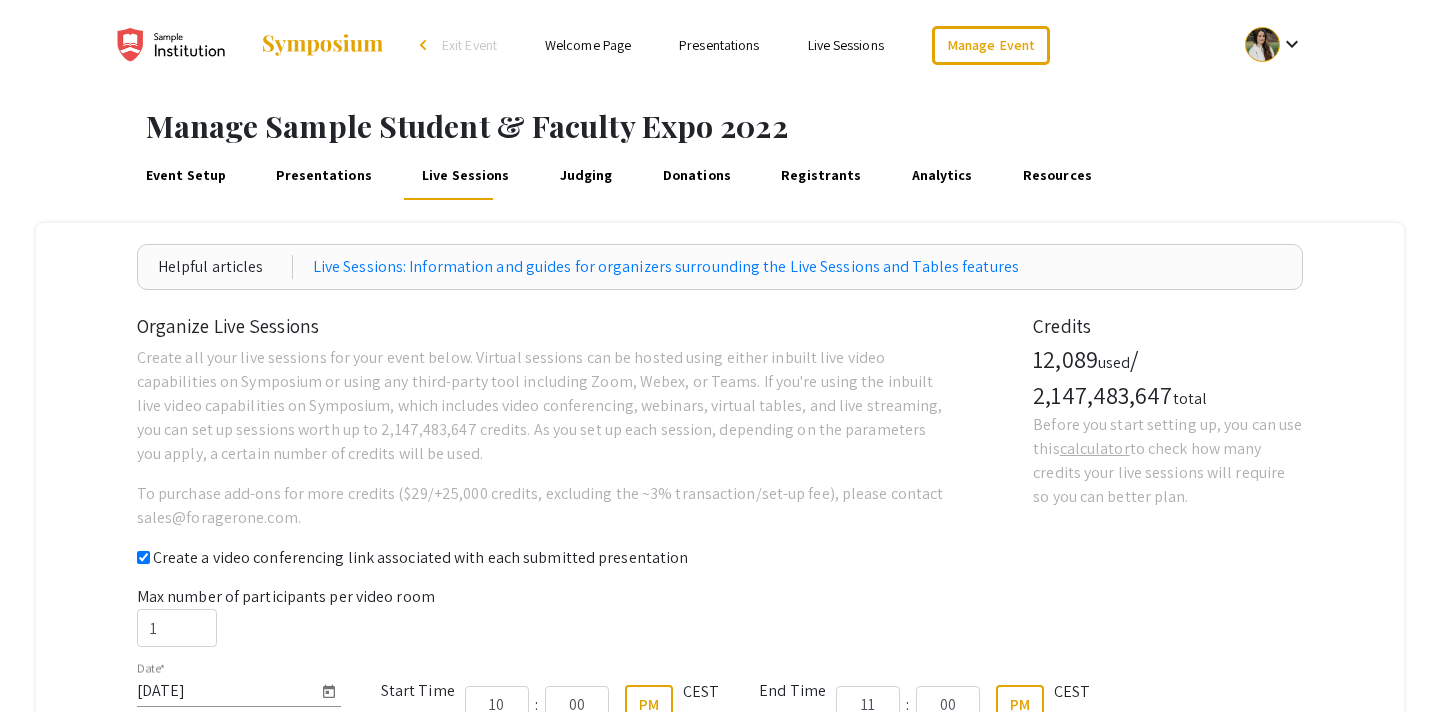 click on "Judging" at bounding box center [586, 176] 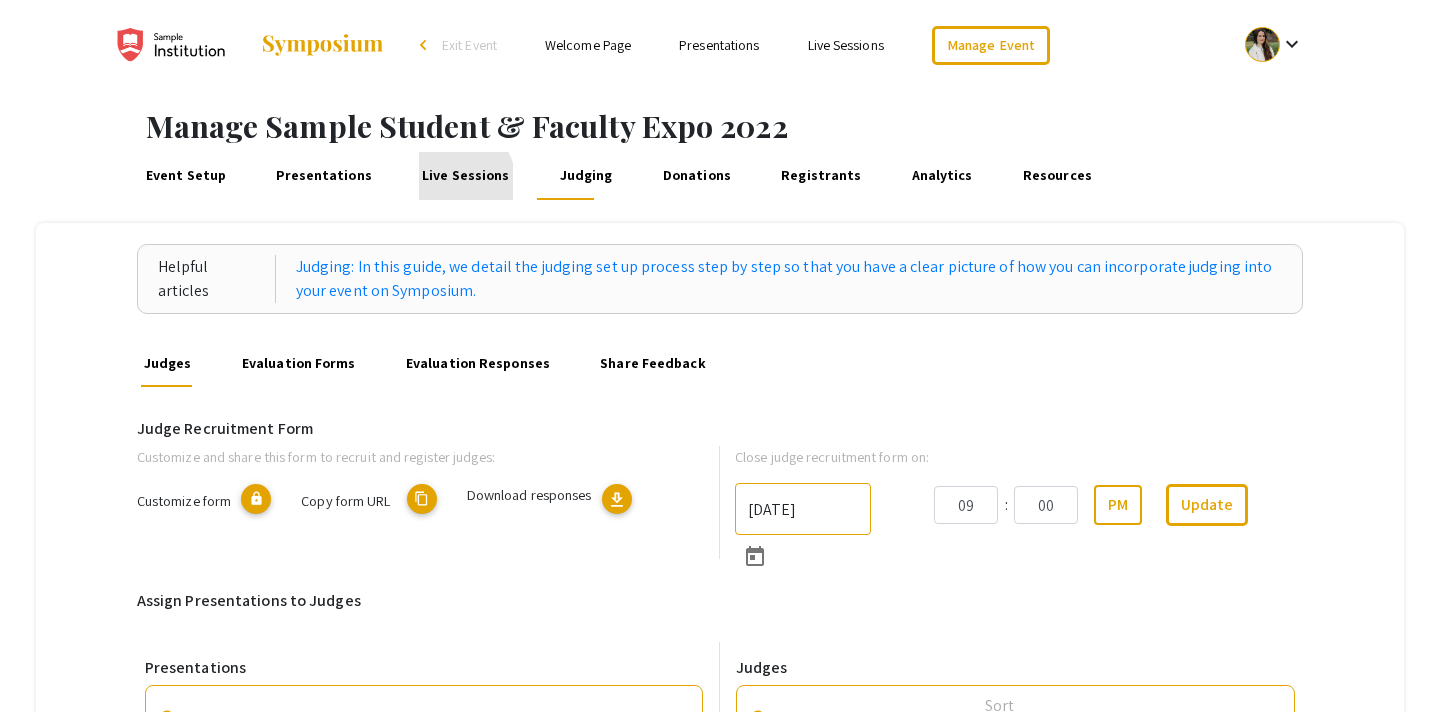 click on "Live Sessions" at bounding box center (466, 176) 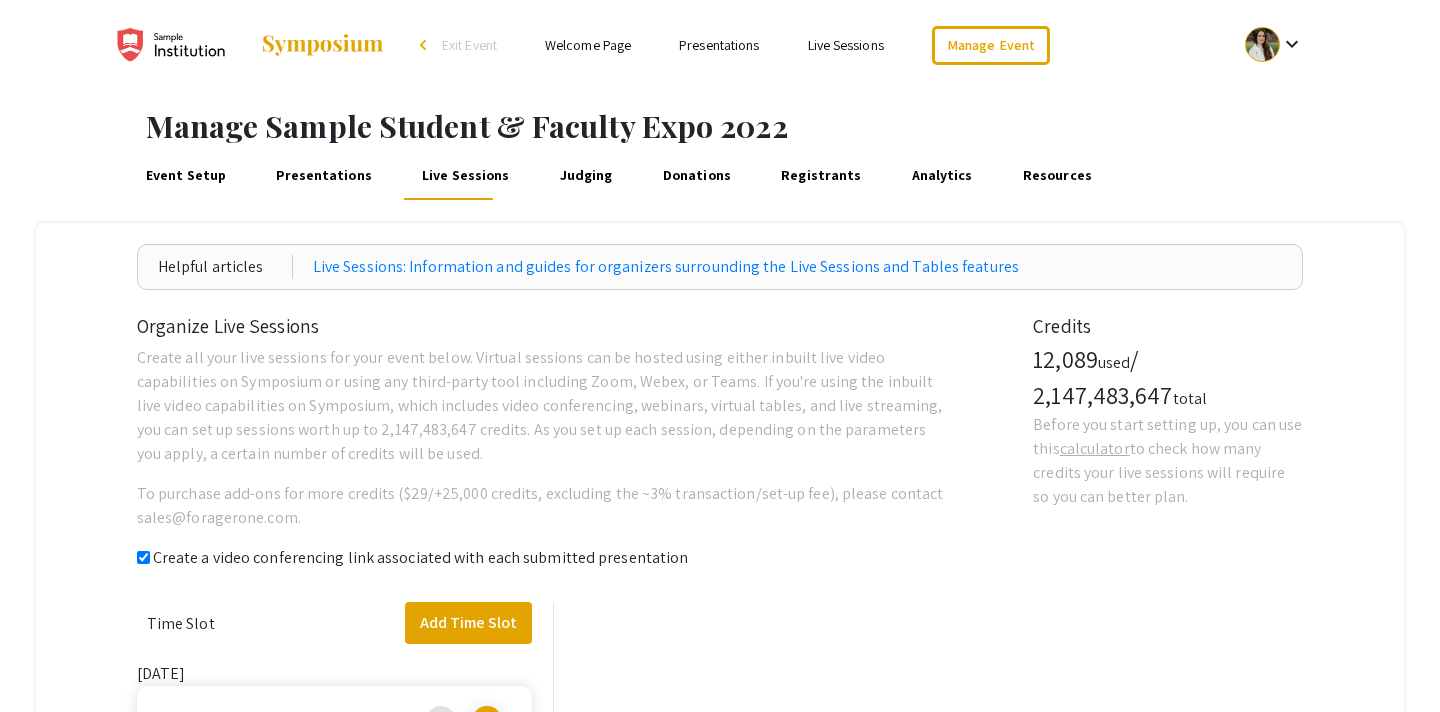 checkbox on "true" 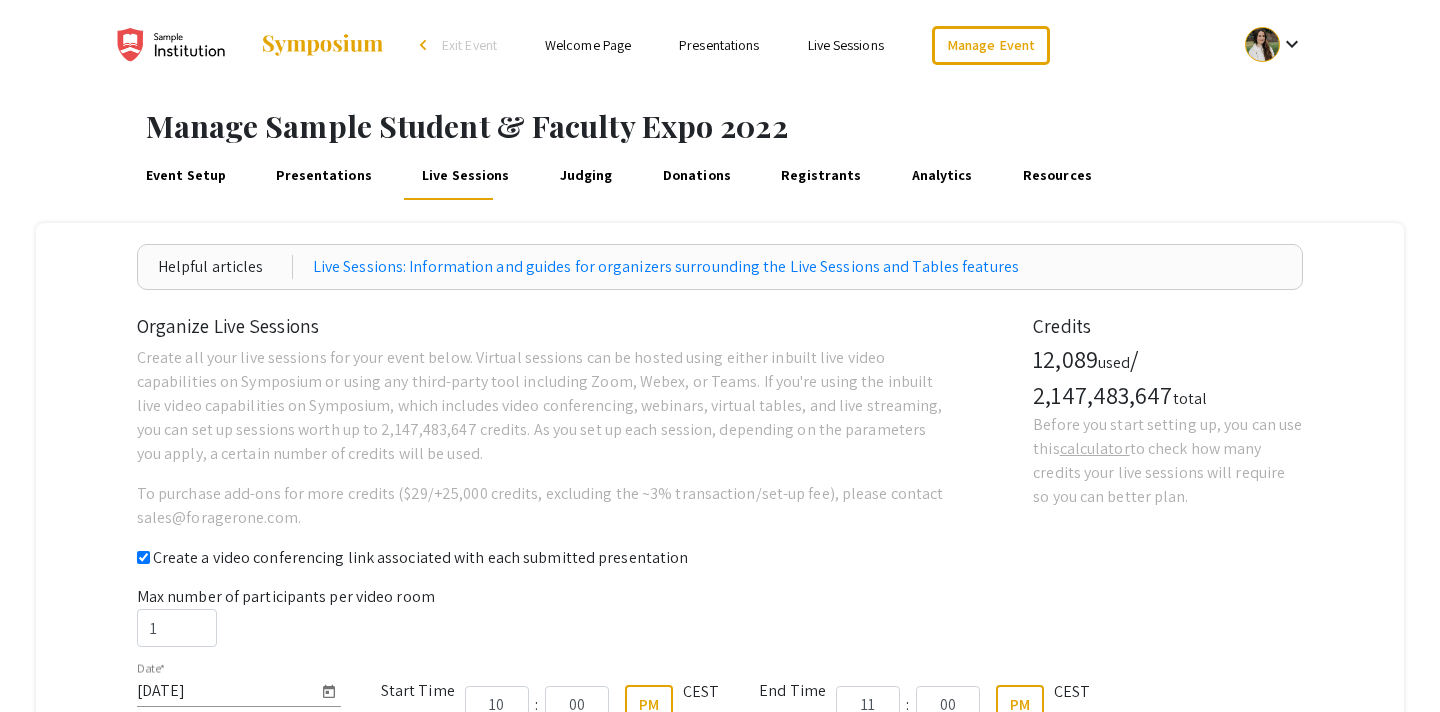 click on "Presentations" at bounding box center (324, 176) 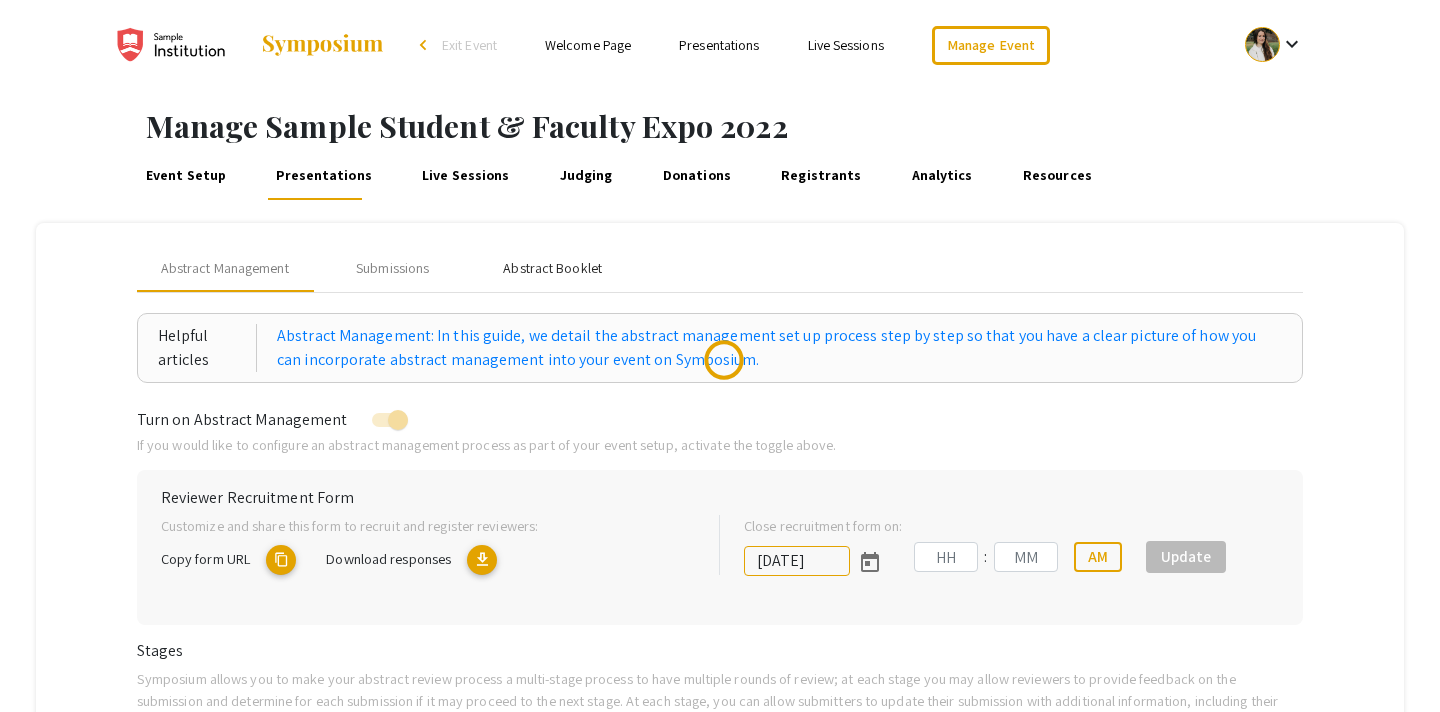 click on "Abstract Booklet" at bounding box center [552, 268] 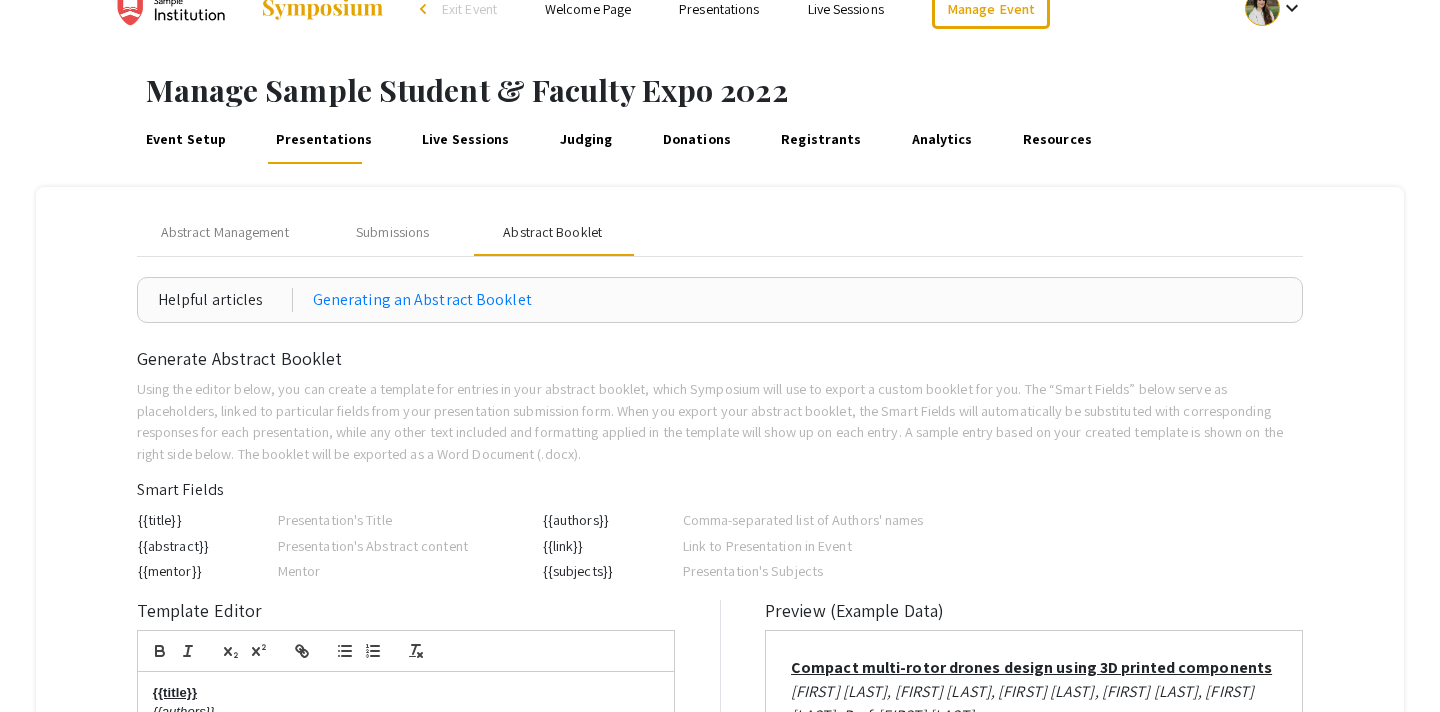 scroll, scrollTop: 0, scrollLeft: 0, axis: both 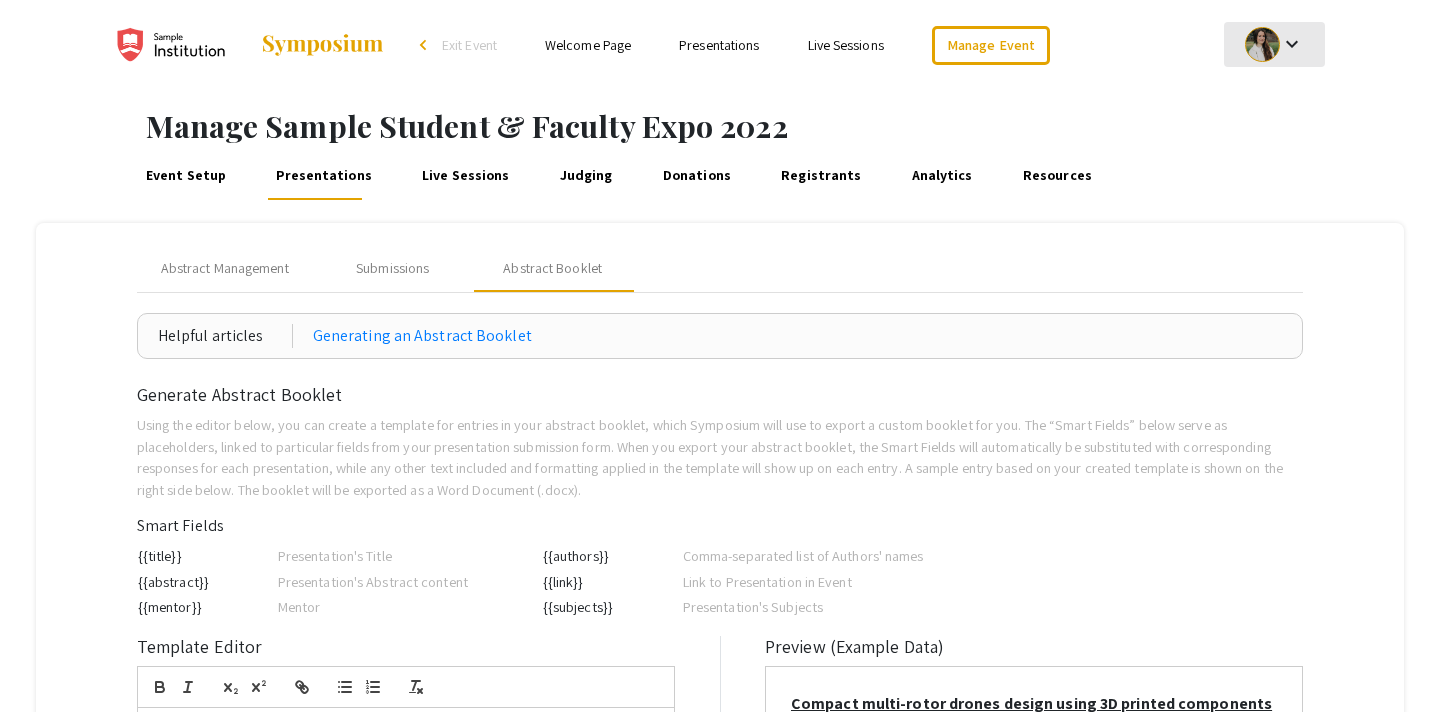 click at bounding box center [1262, 44] 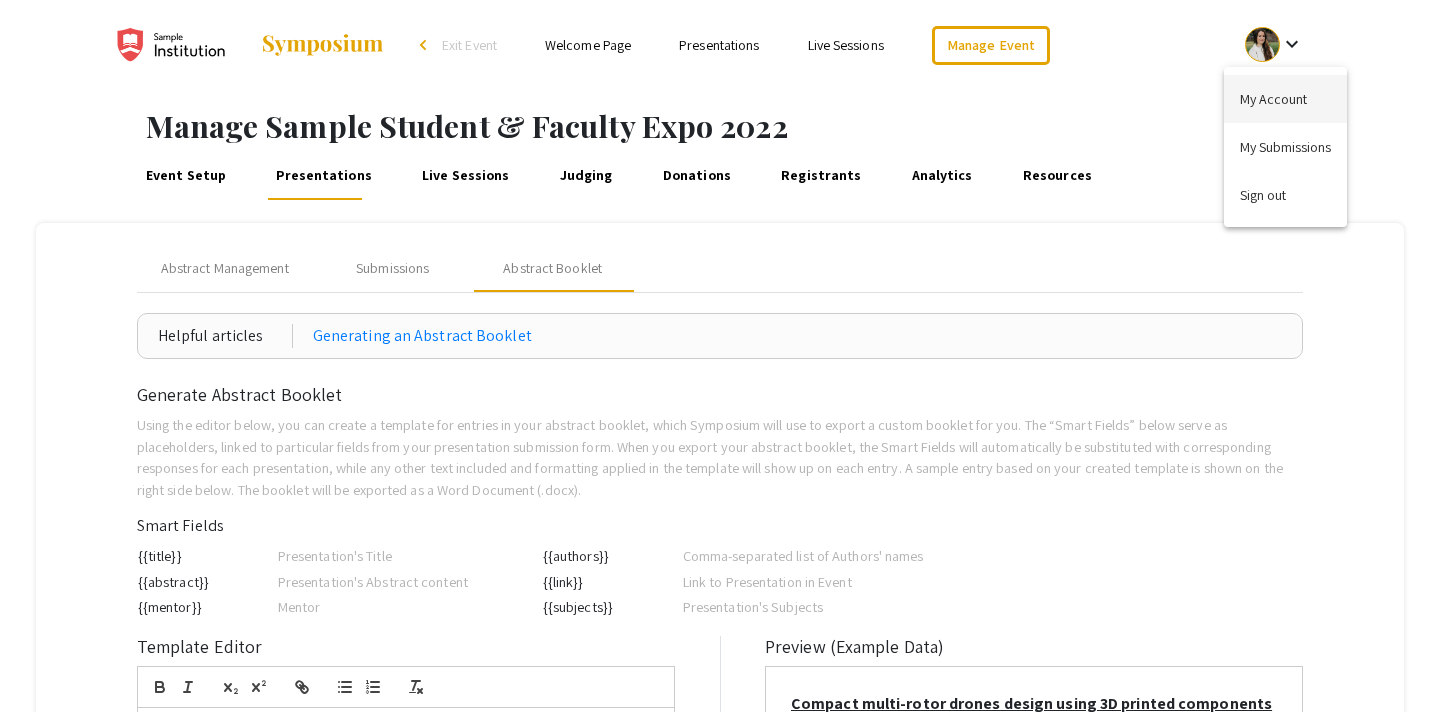 type 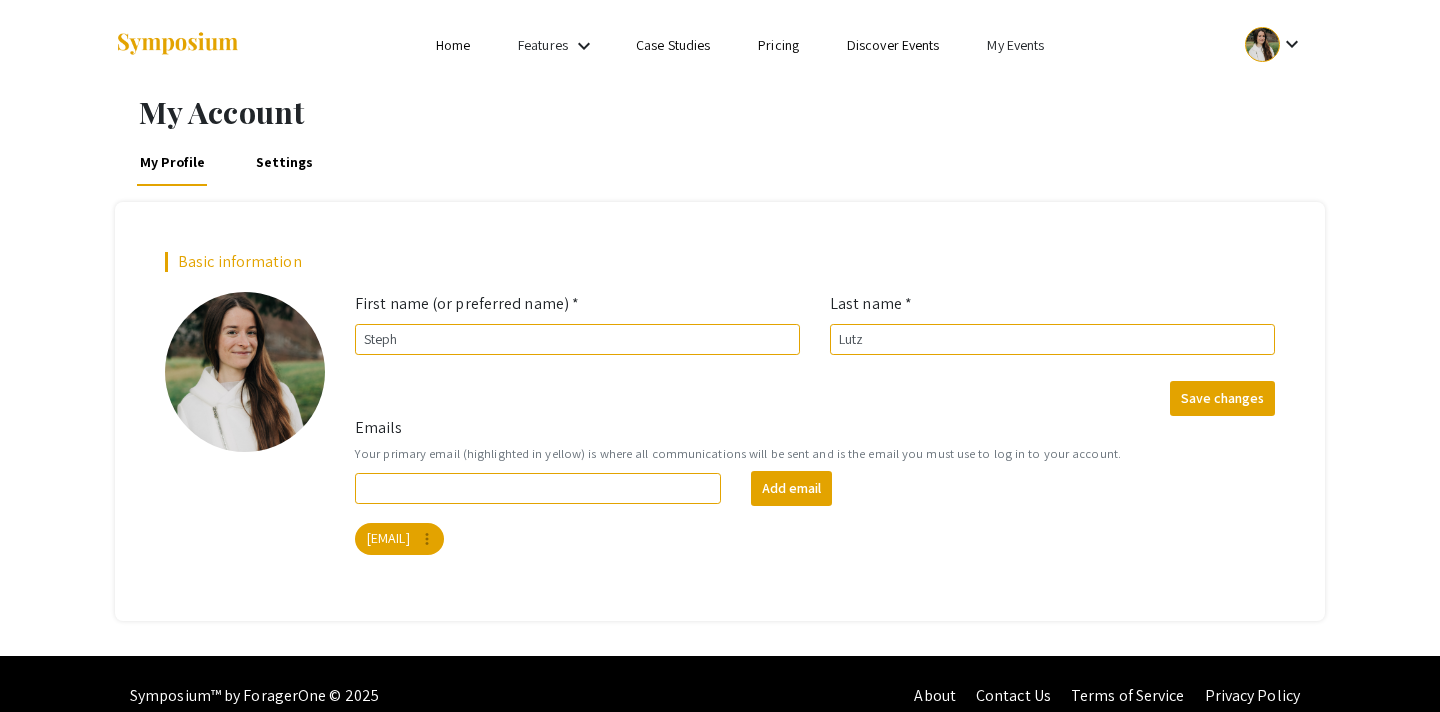 click on "My Events" at bounding box center (1015, 45) 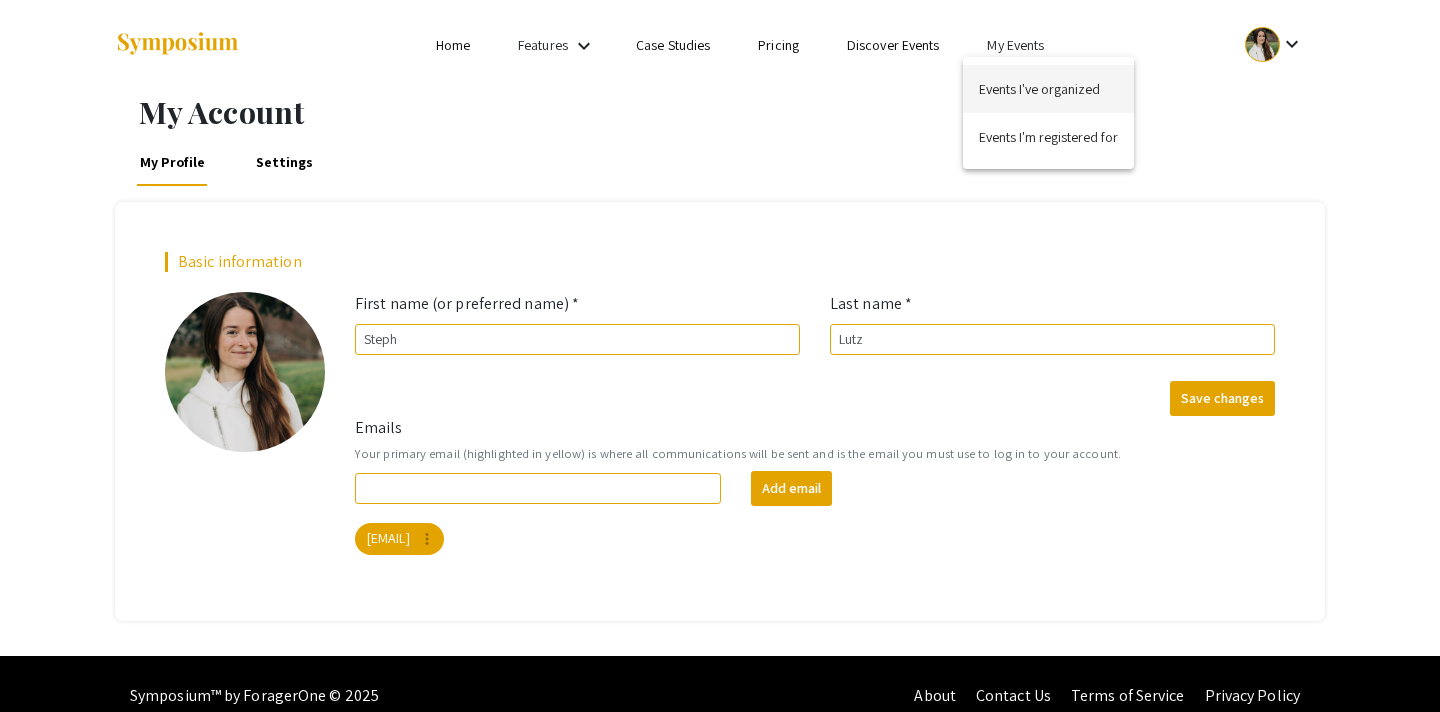 click on "Events I've organized" at bounding box center [1048, 89] 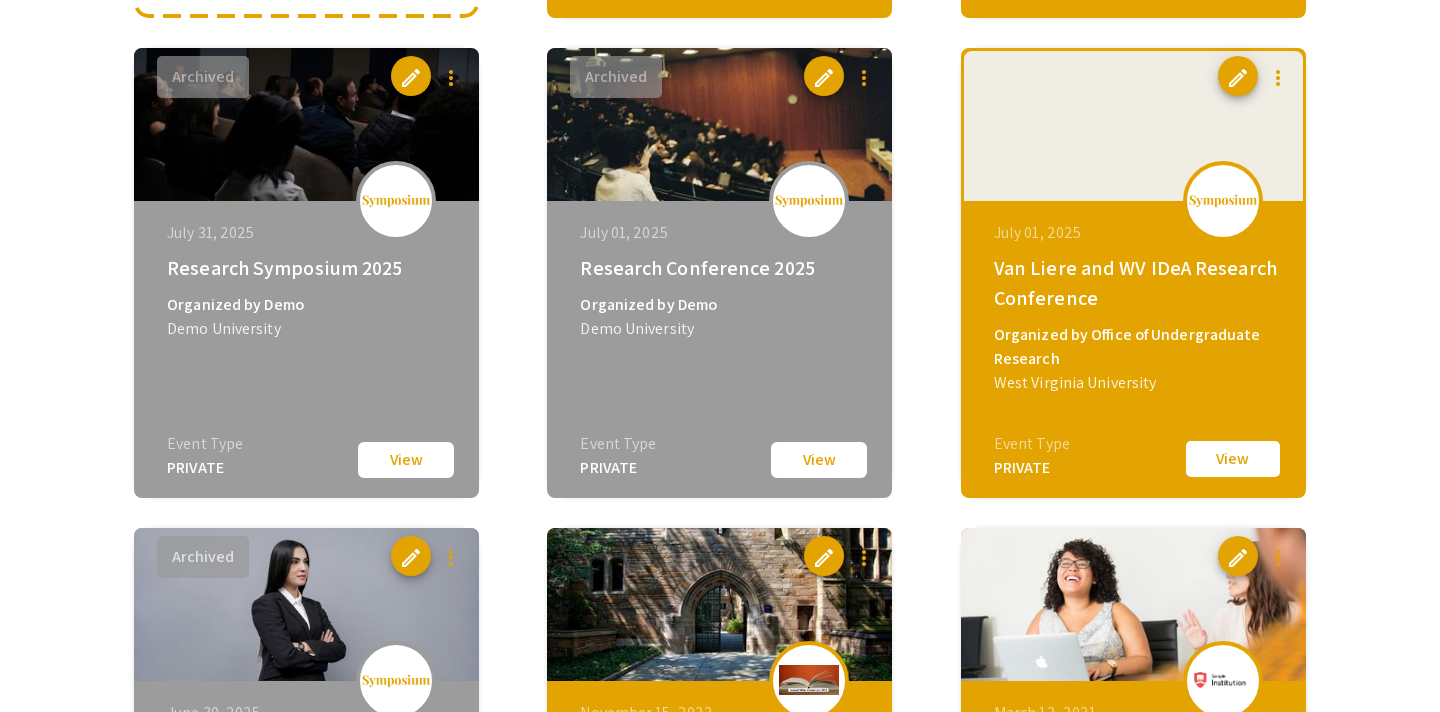 scroll, scrollTop: 657, scrollLeft: 0, axis: vertical 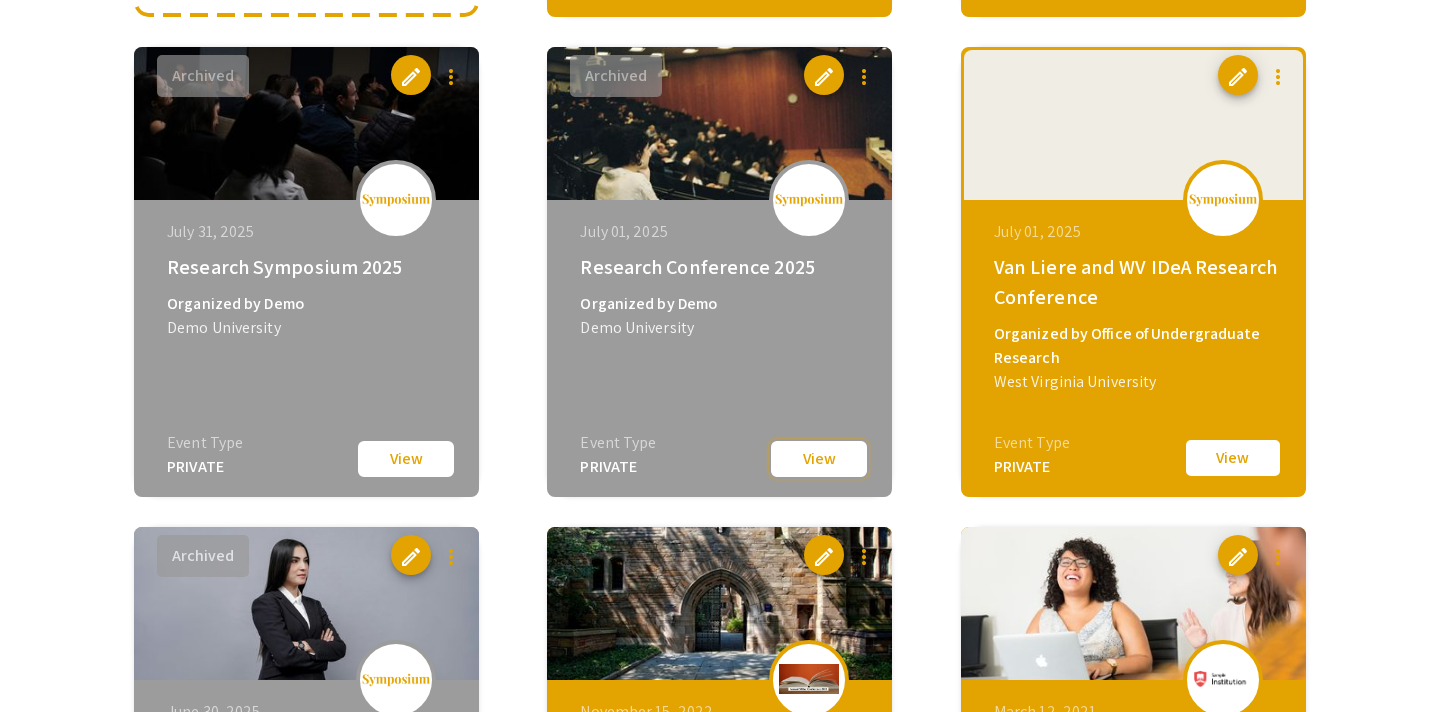 click on "View" 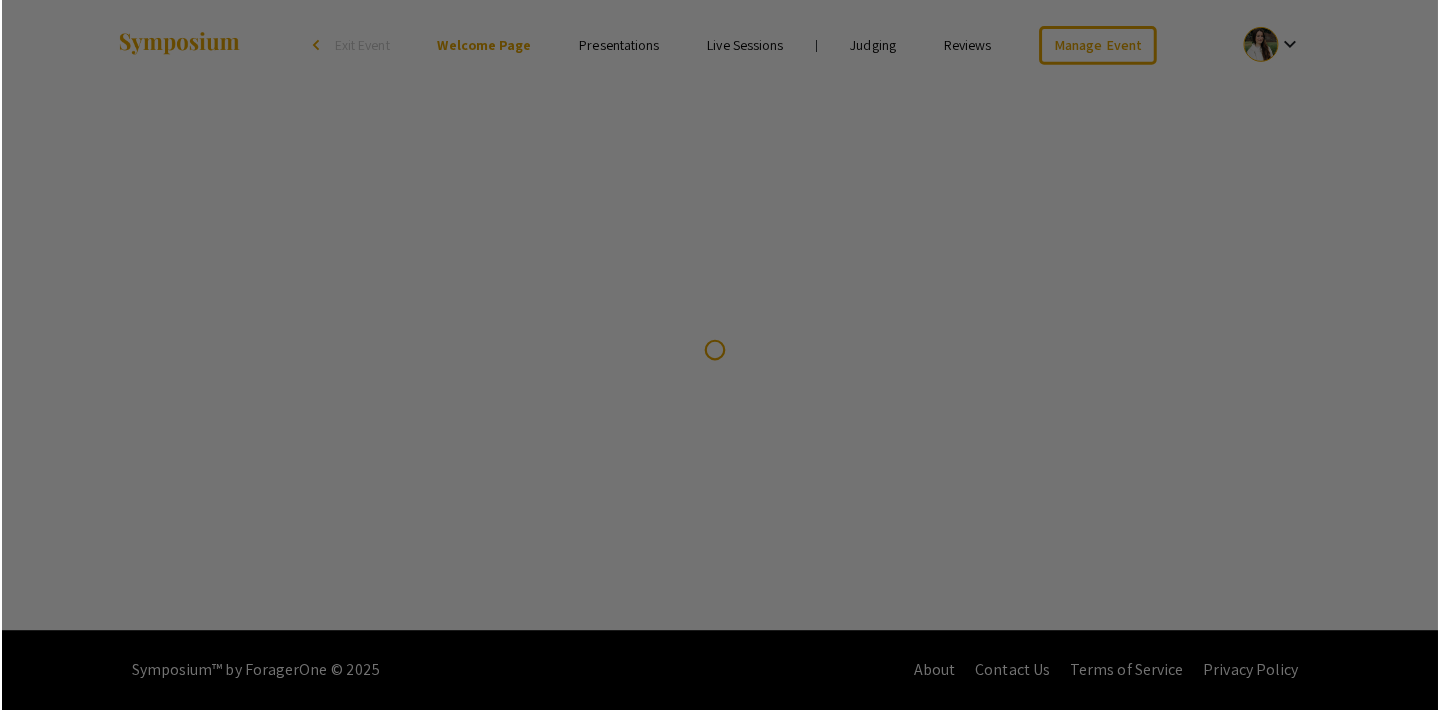 scroll, scrollTop: 0, scrollLeft: 0, axis: both 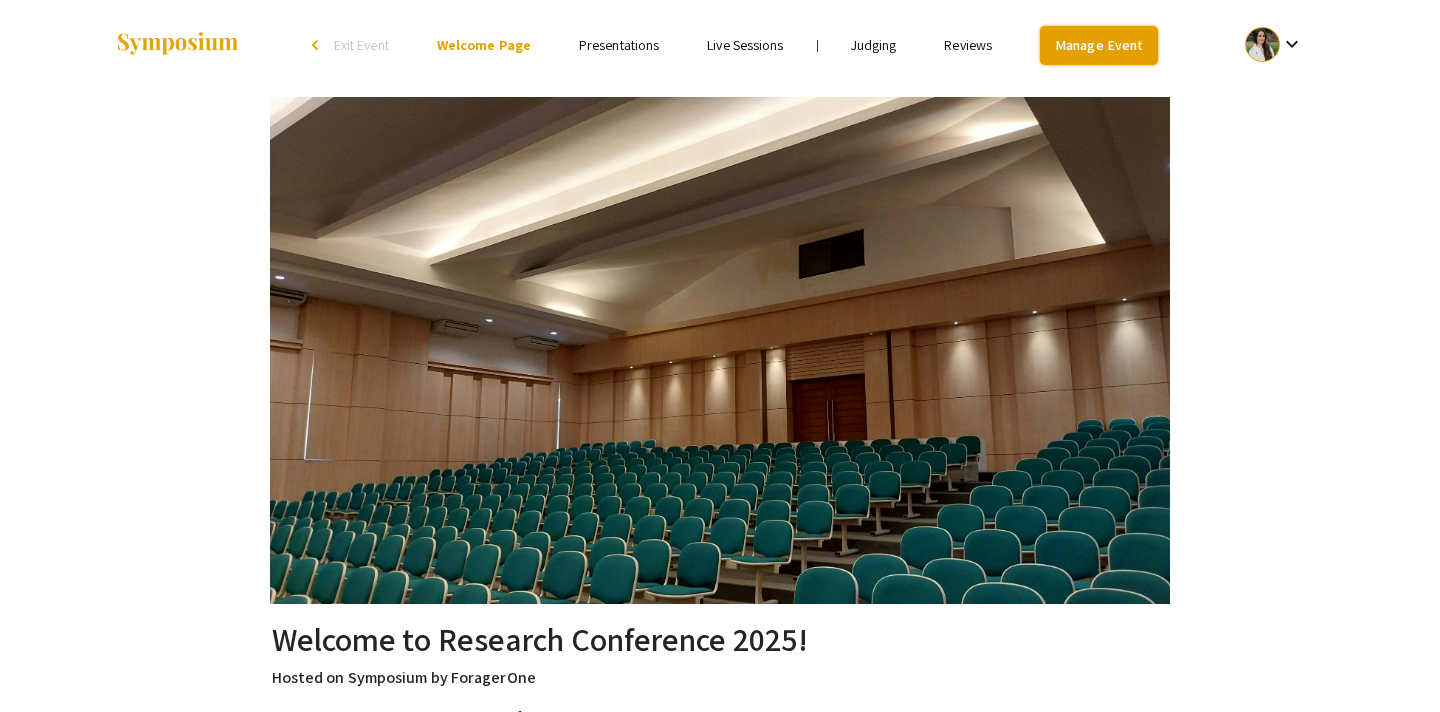 click on "Manage Event" at bounding box center (1099, 45) 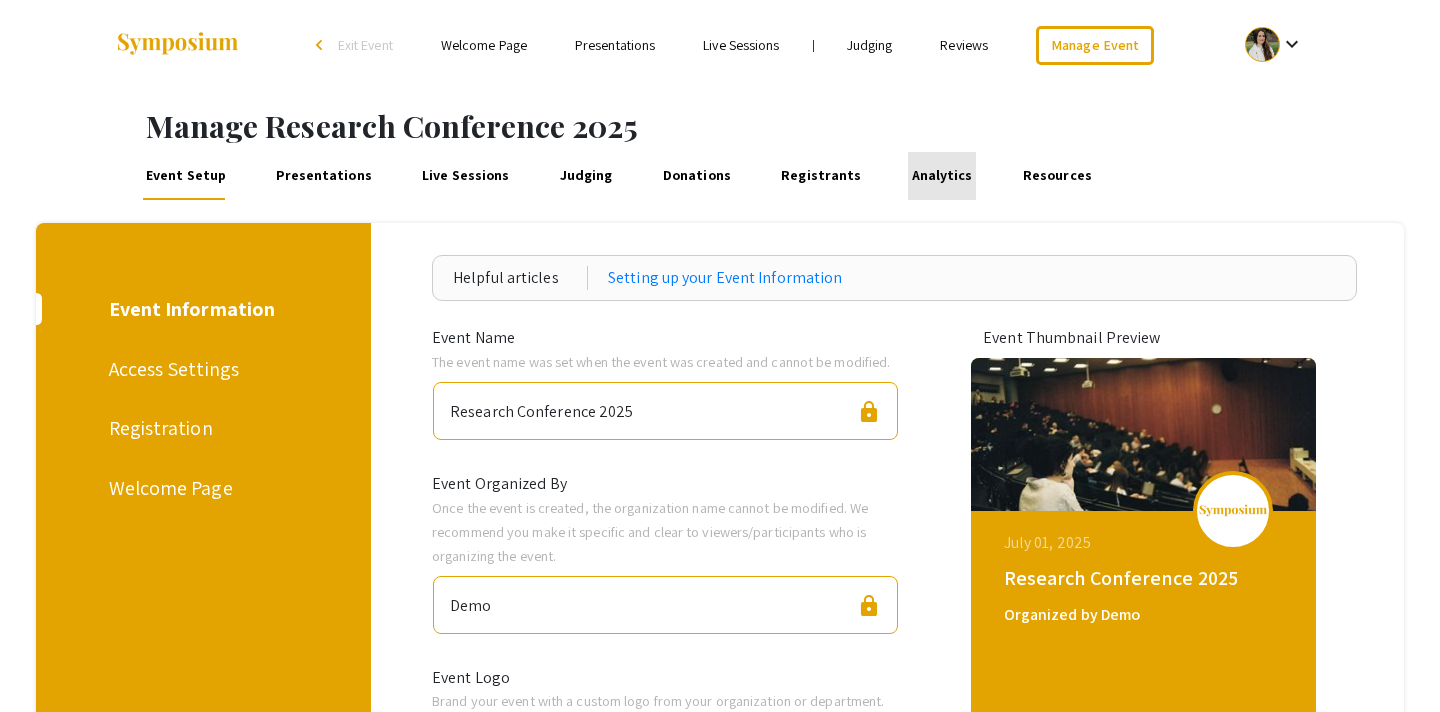 click on "Analytics" at bounding box center [942, 176] 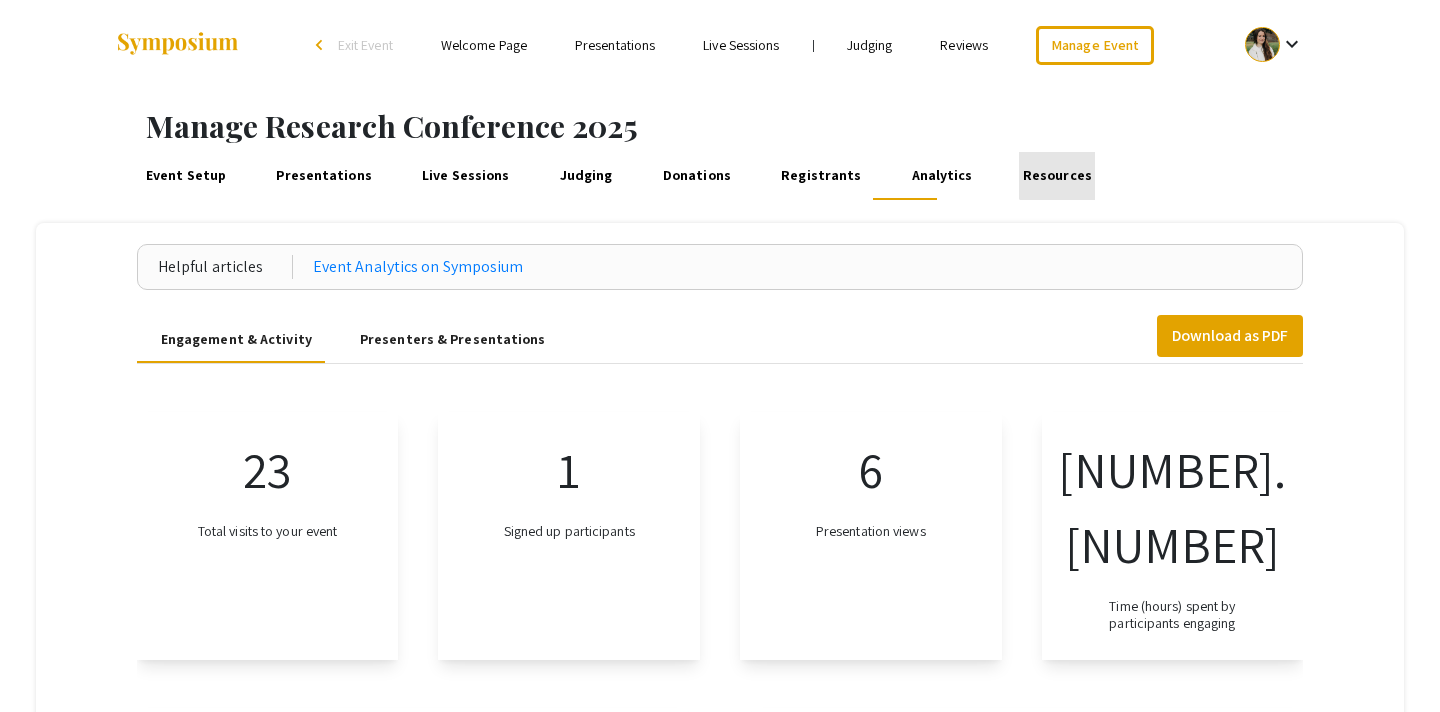 click on "Resources" at bounding box center [1057, 176] 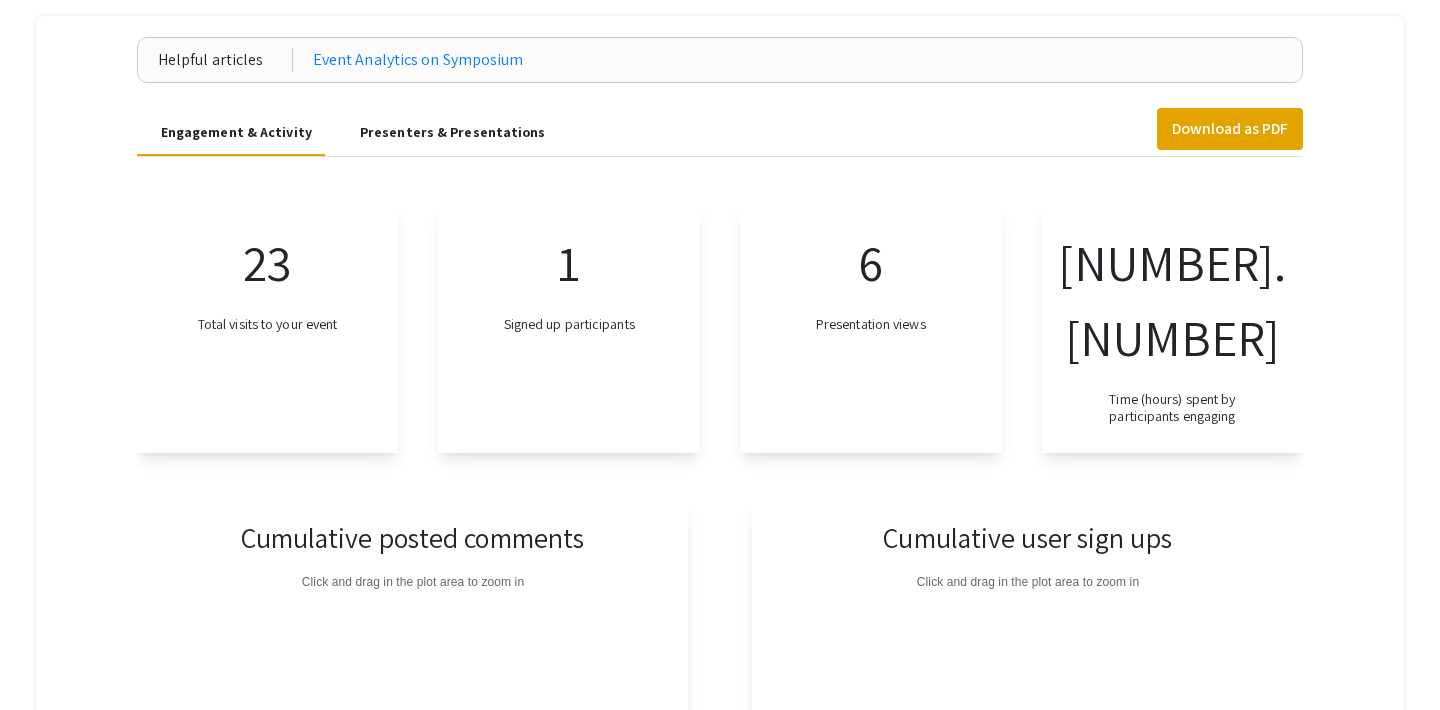 scroll, scrollTop: 0, scrollLeft: 0, axis: both 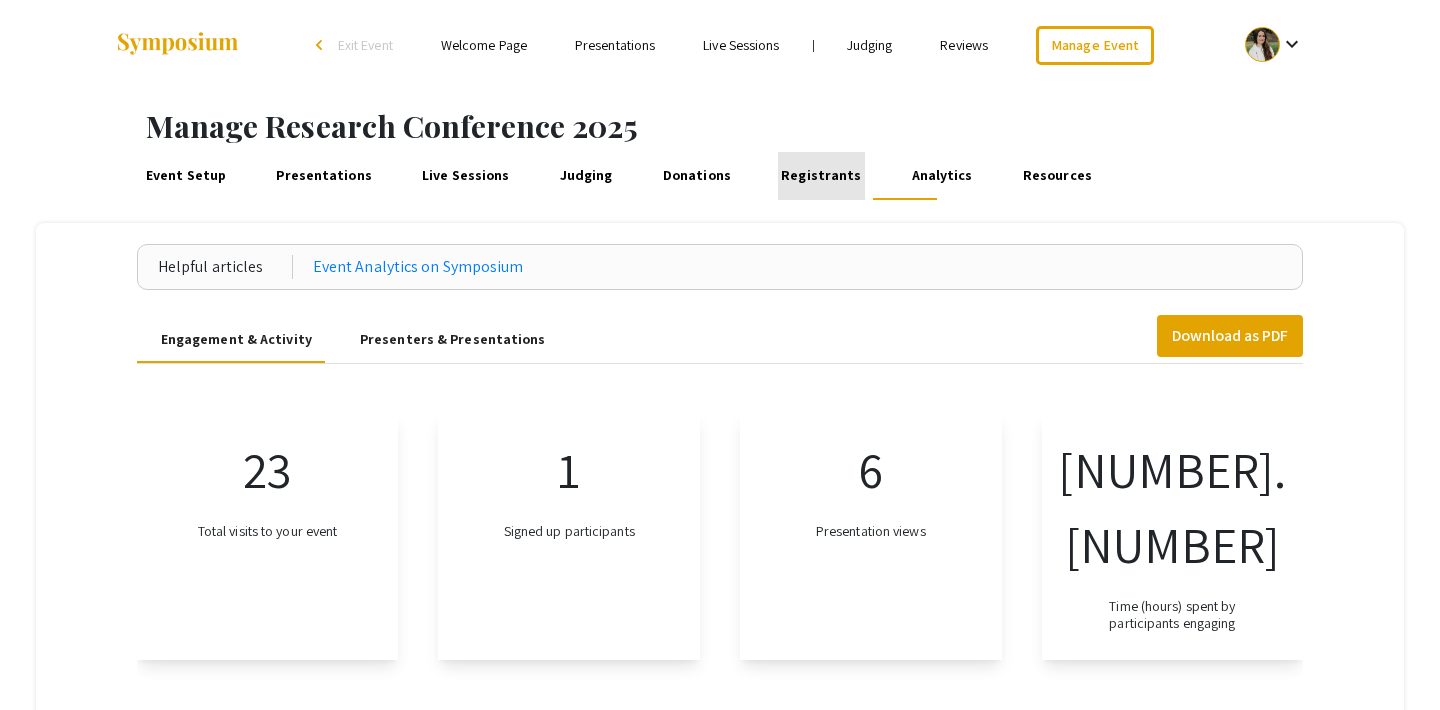click on "Registrants" at bounding box center (821, 176) 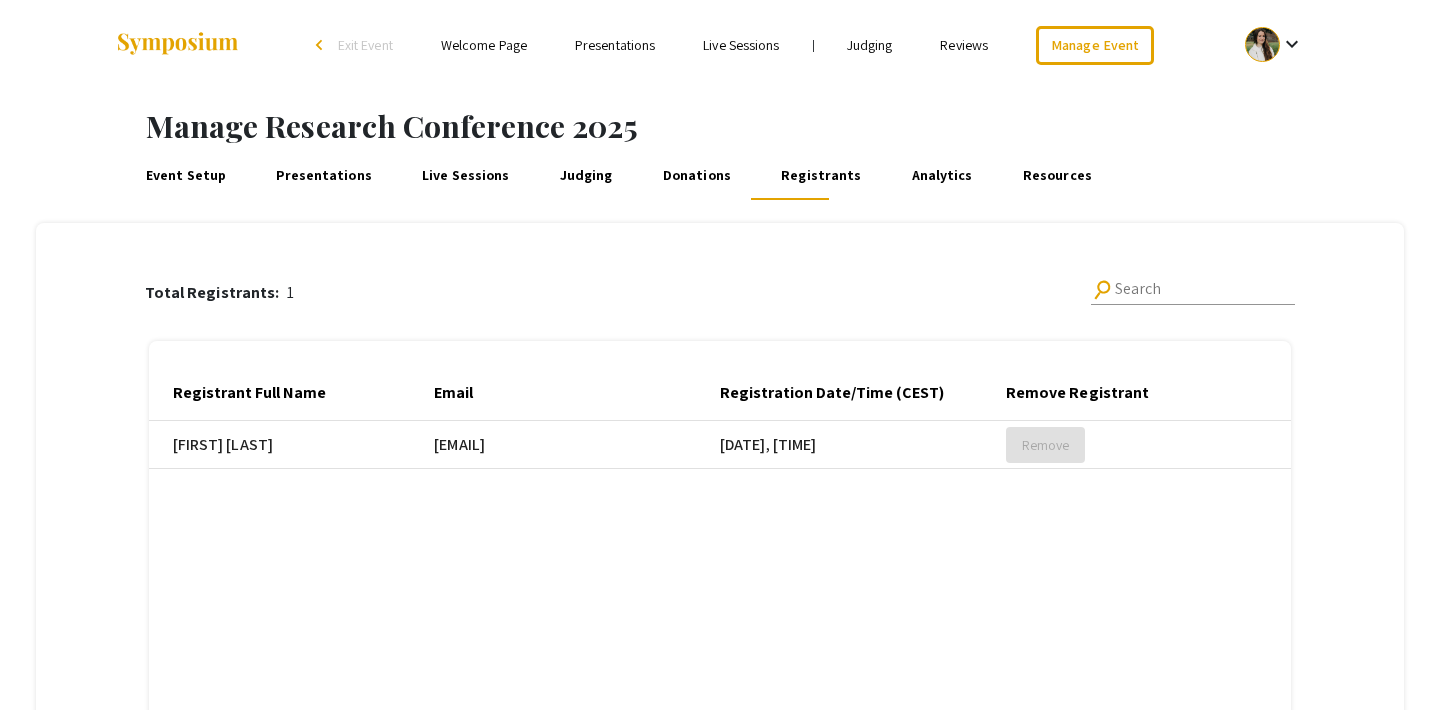 click on "Donations" at bounding box center [696, 176] 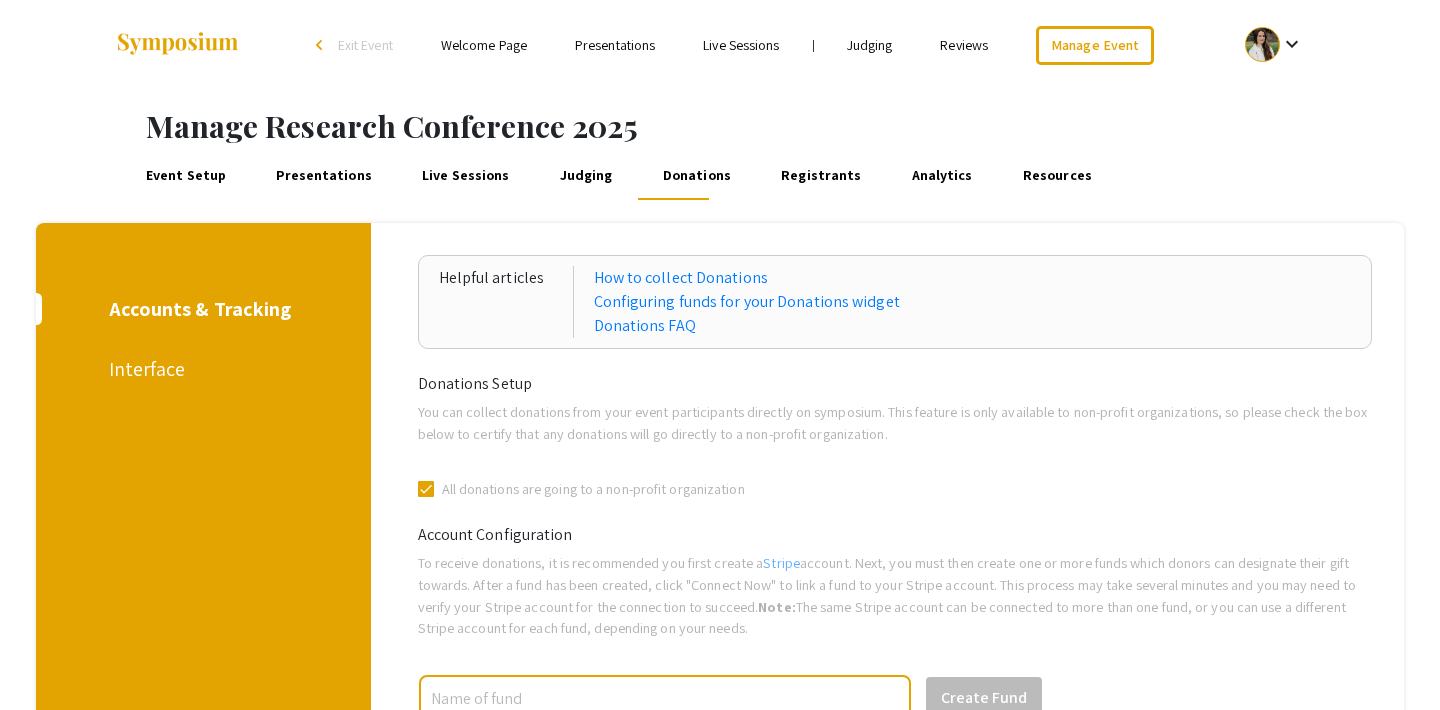 click on "Event Setup" at bounding box center (185, 176) 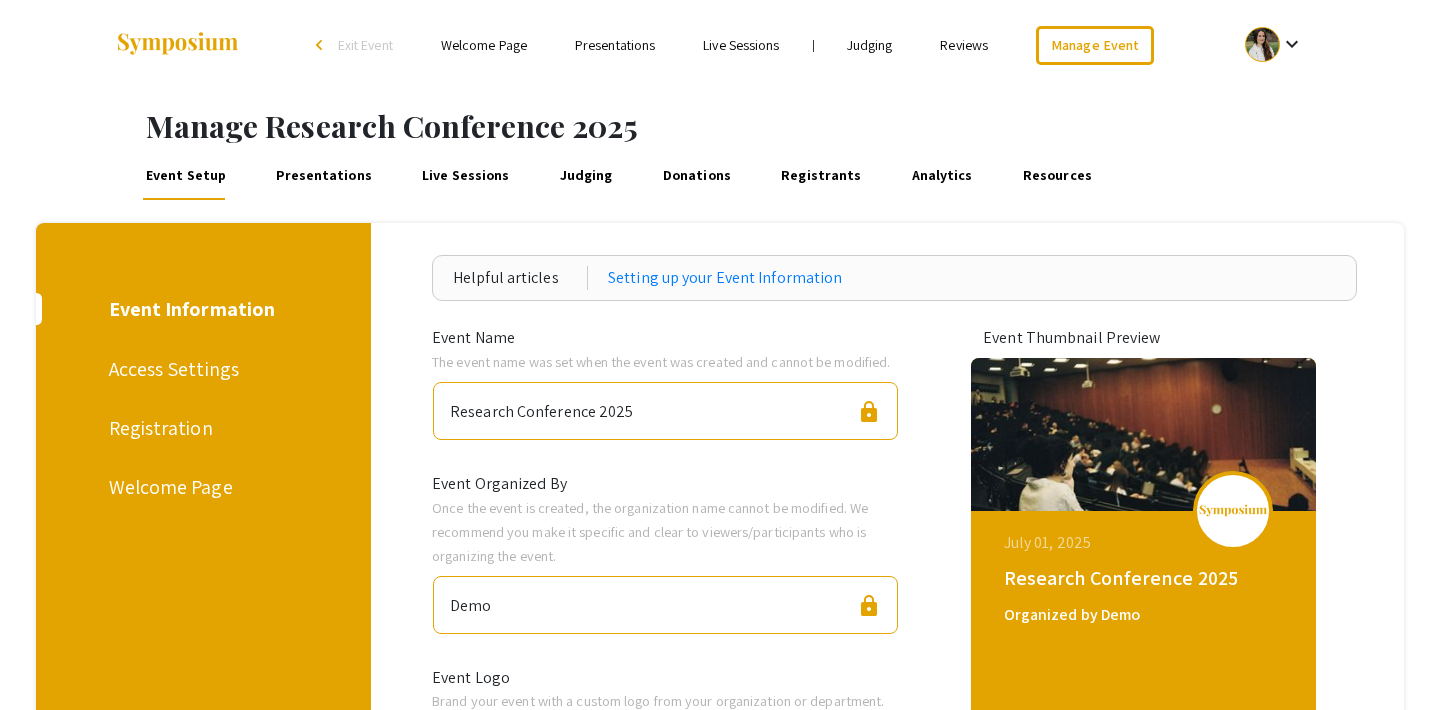 click on "Presentations" at bounding box center [324, 176] 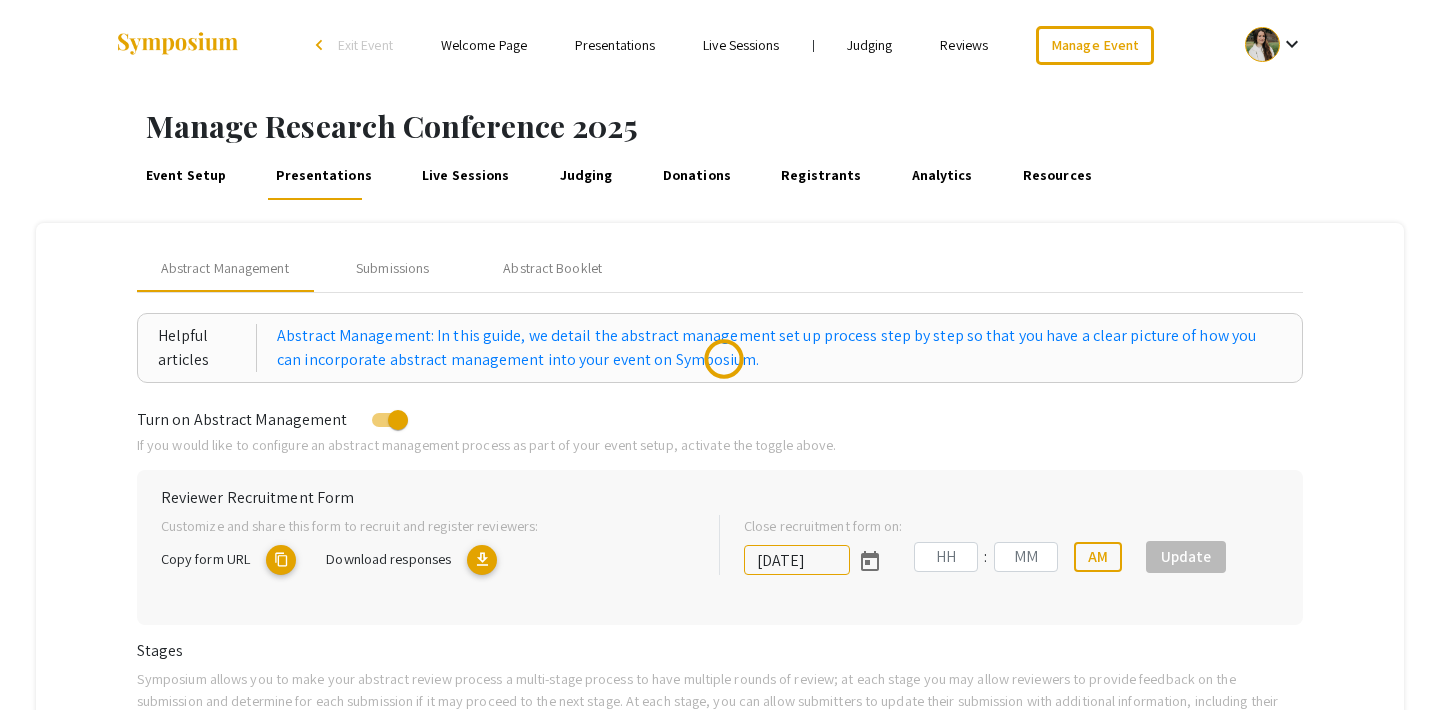 type on "[DATE]" 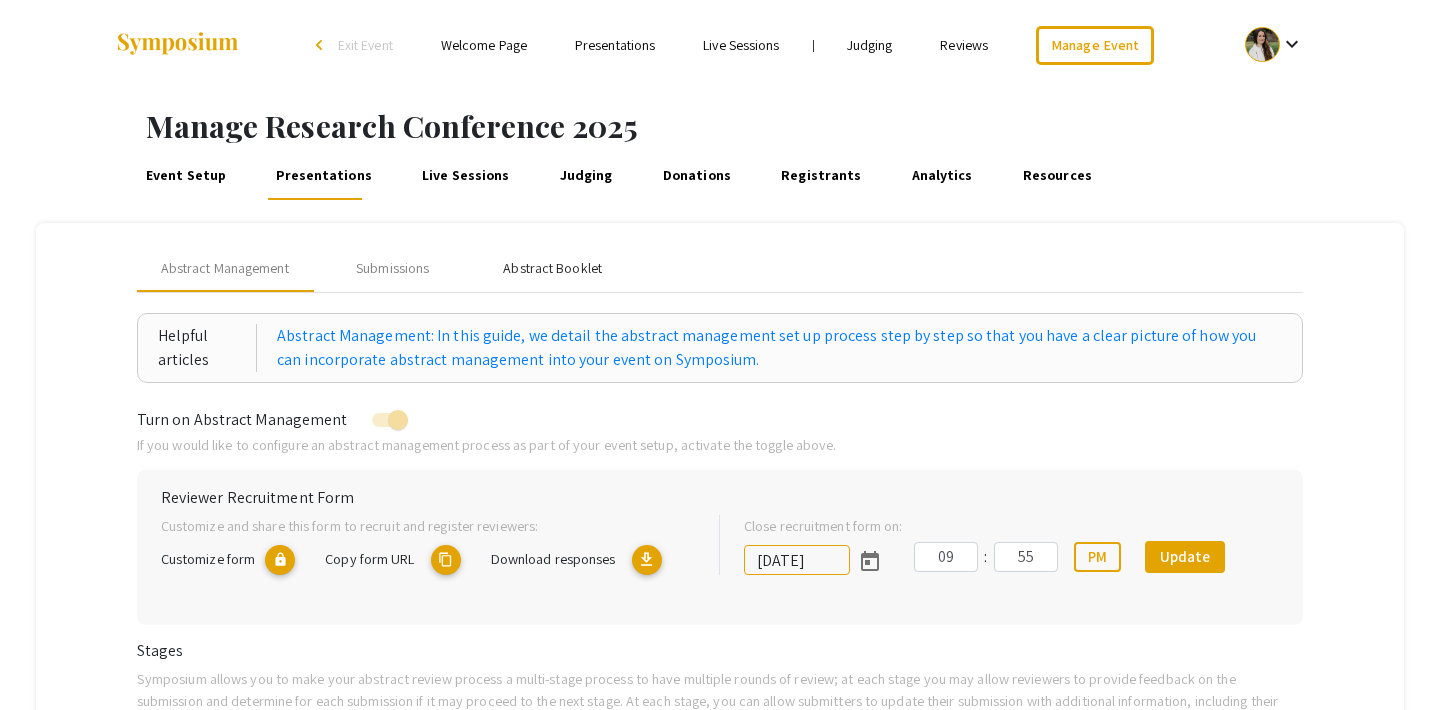 click on "Abstract Booklet" at bounding box center (552, 268) 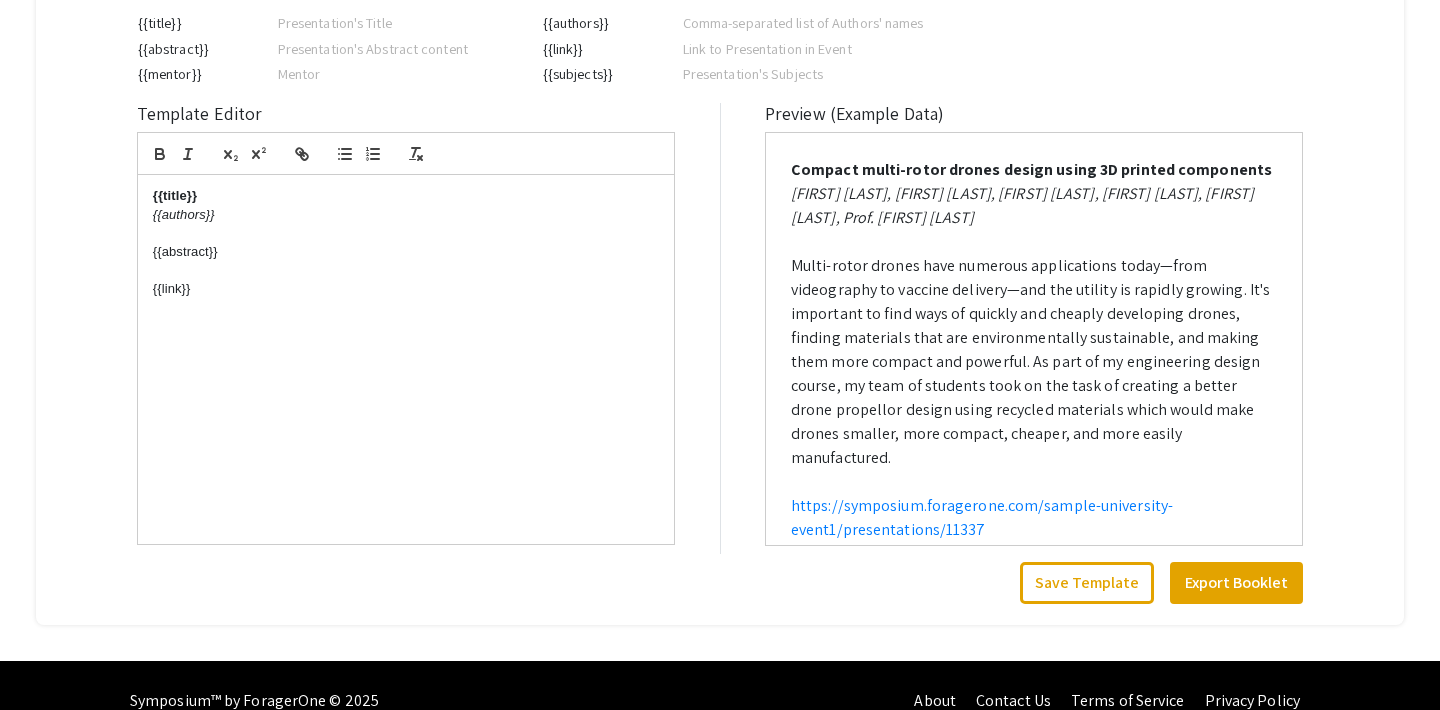 scroll, scrollTop: 537, scrollLeft: 0, axis: vertical 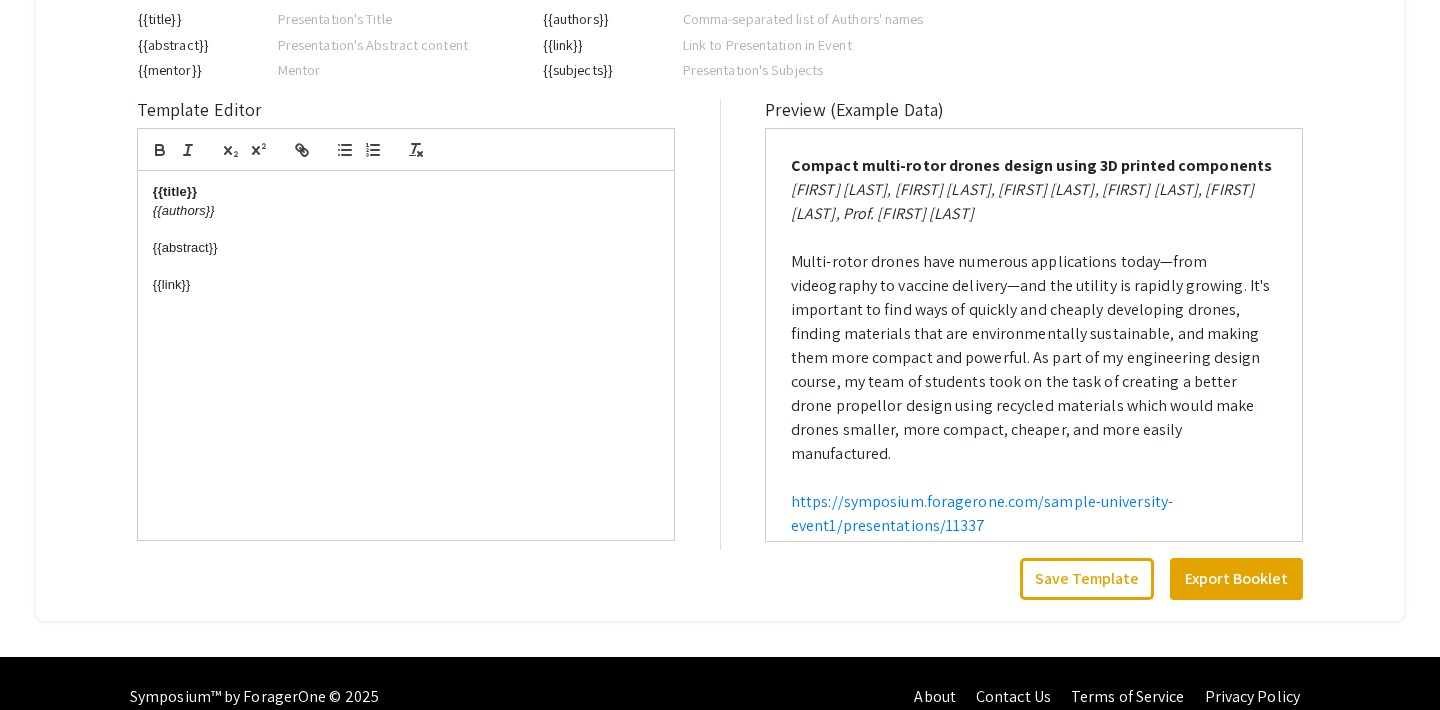 drag, startPoint x: 203, startPoint y: 286, endPoint x: 135, endPoint y: 244, distance: 79.924965 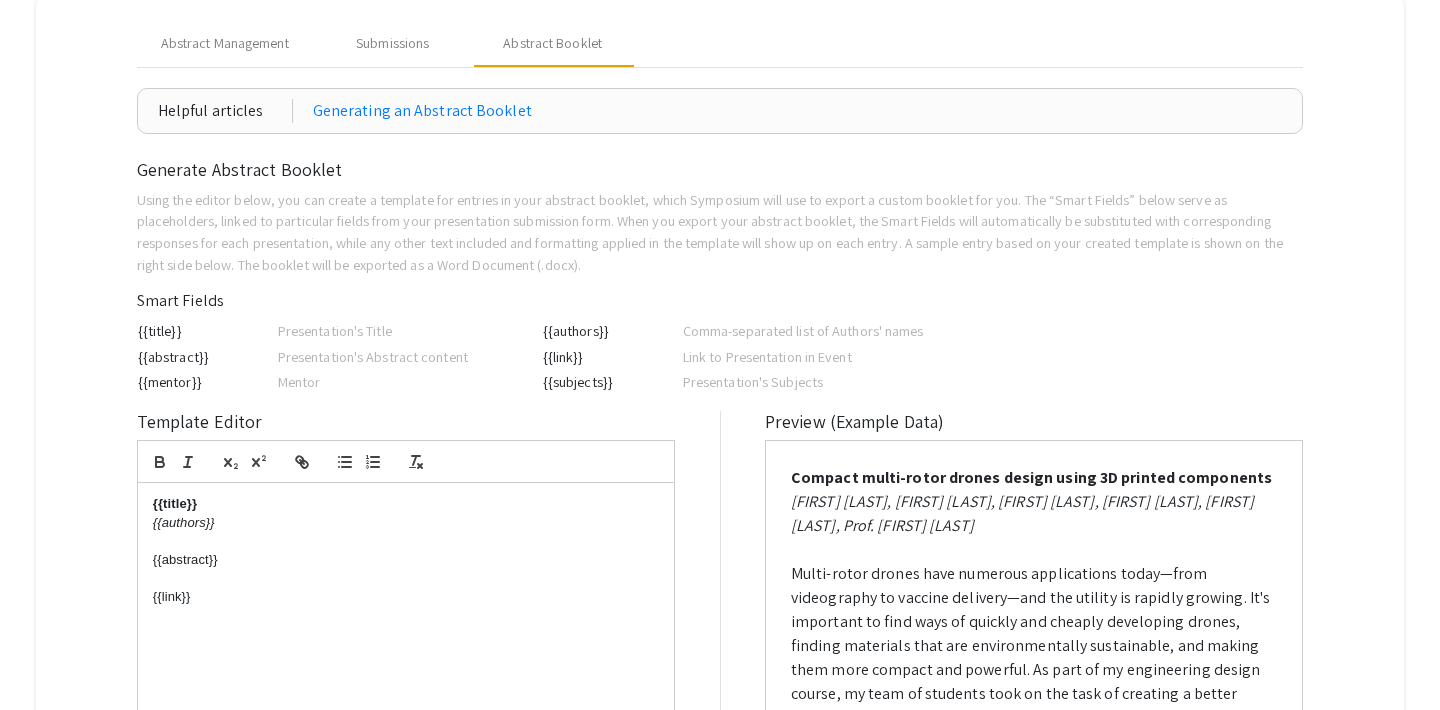 scroll, scrollTop: 0, scrollLeft: 0, axis: both 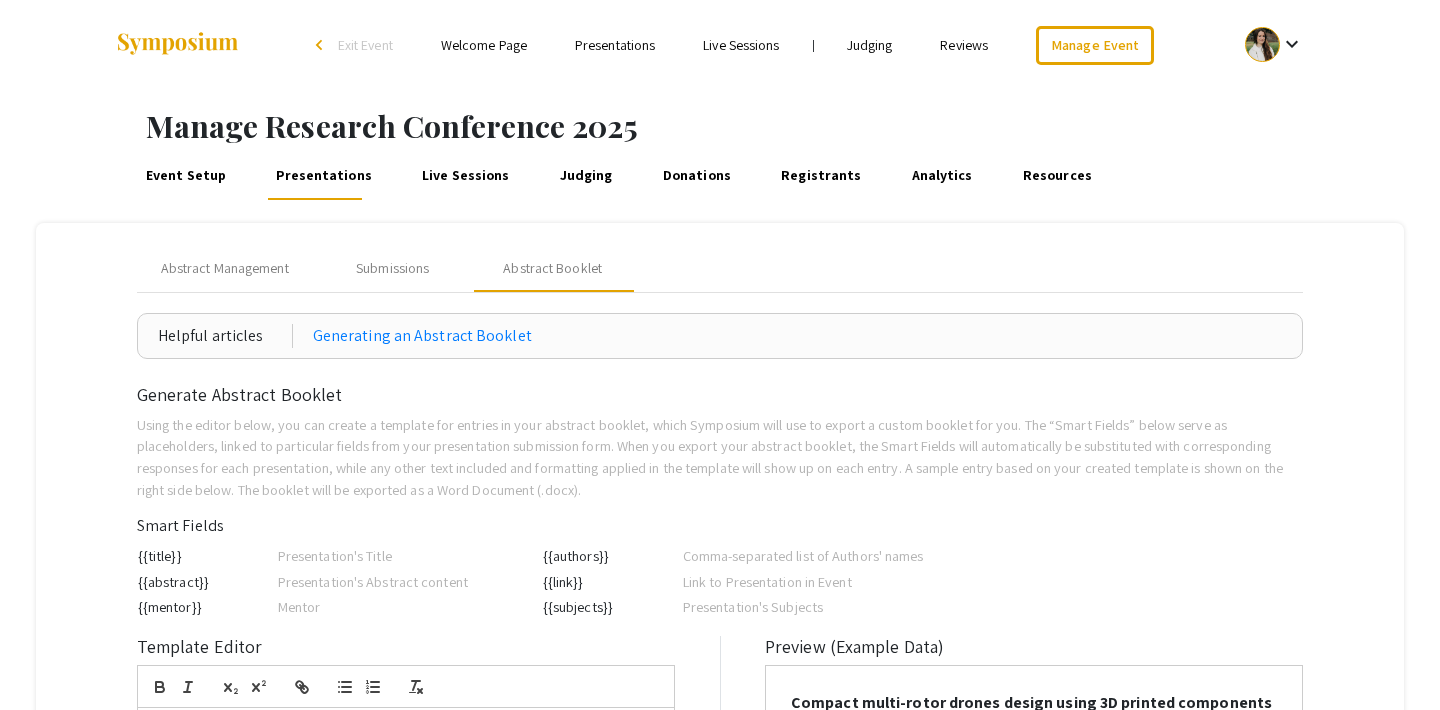 click on "Exit Event" at bounding box center [365, 45] 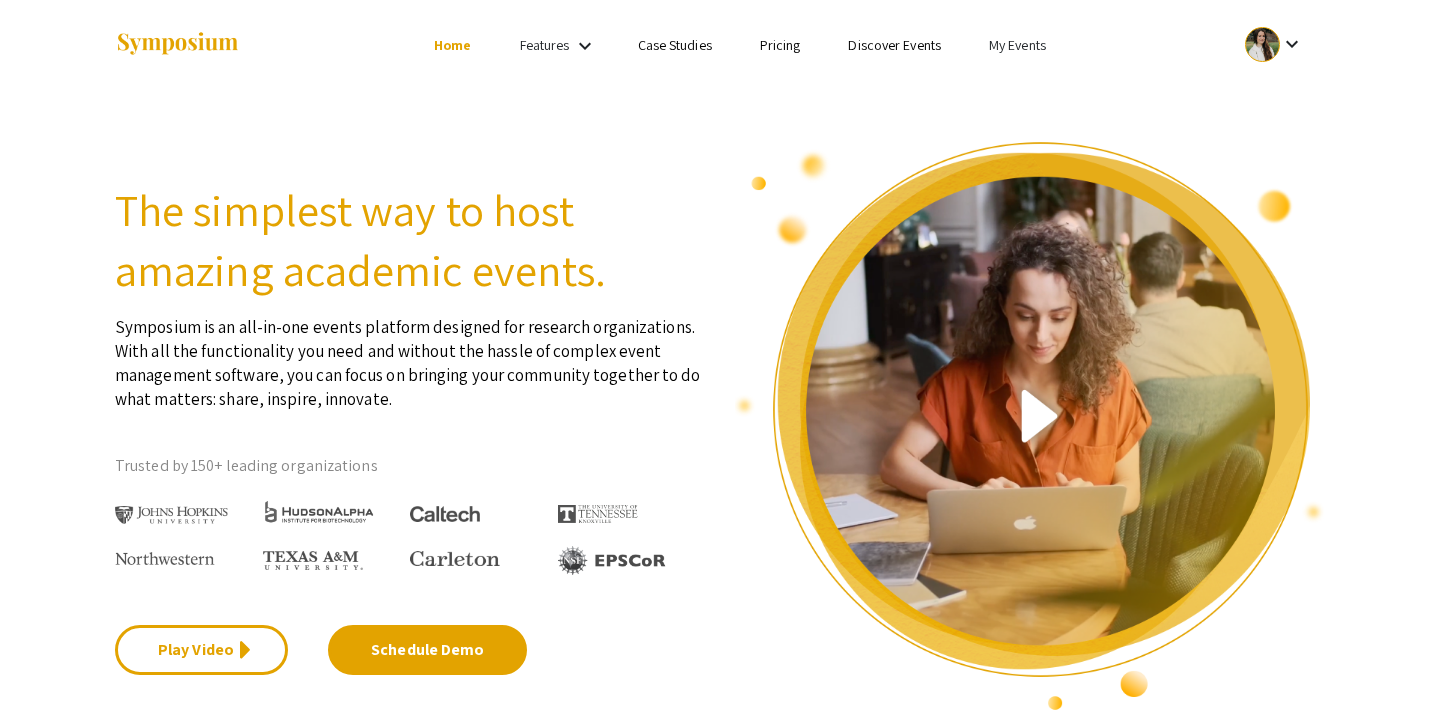 click on "My Events" at bounding box center [1017, 45] 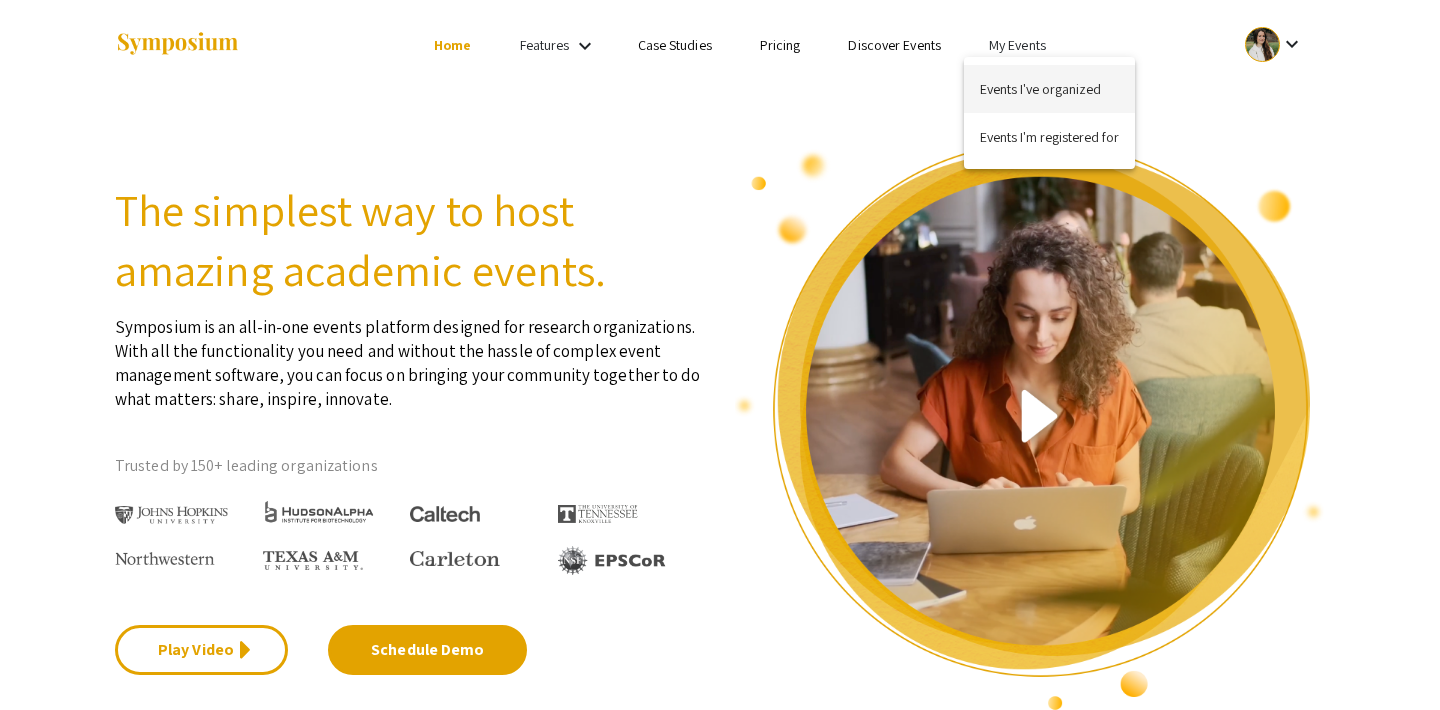 click on "Events I've organized" at bounding box center [1049, 89] 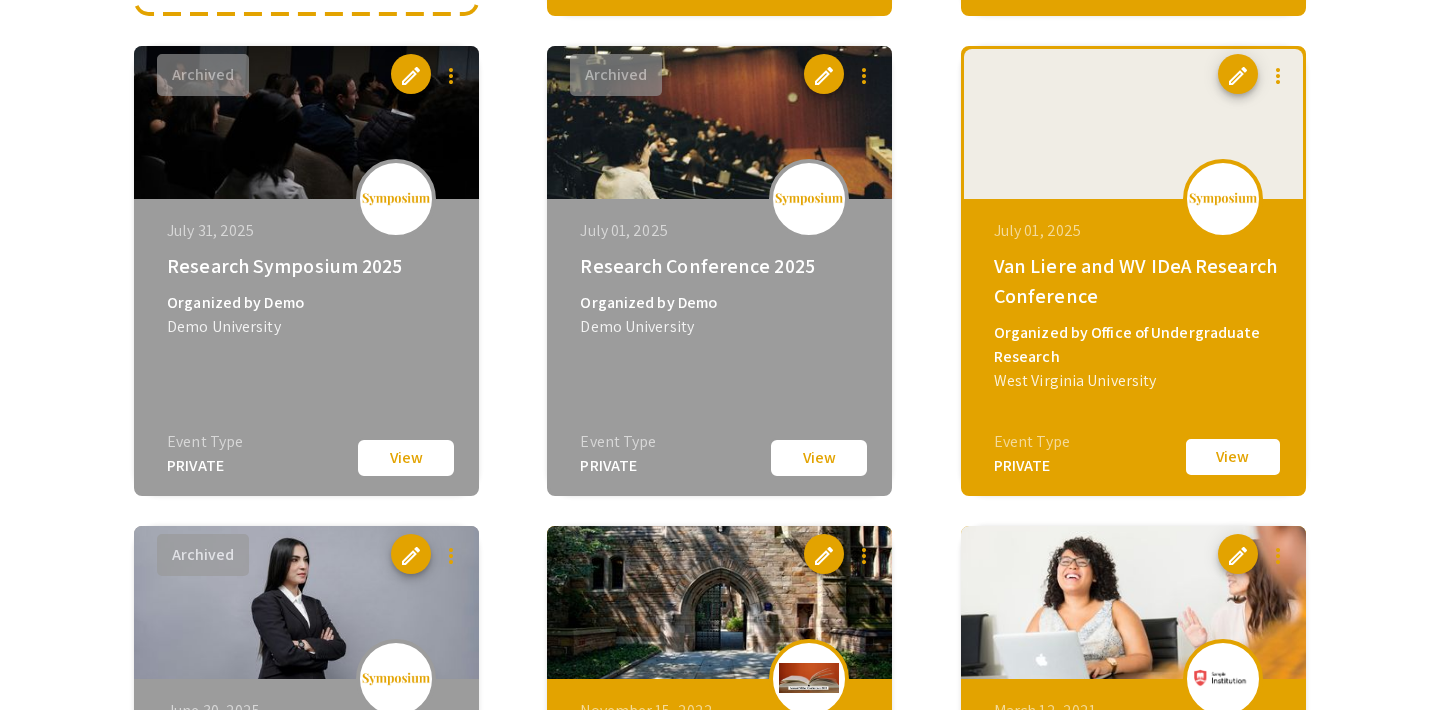 scroll, scrollTop: 697, scrollLeft: 0, axis: vertical 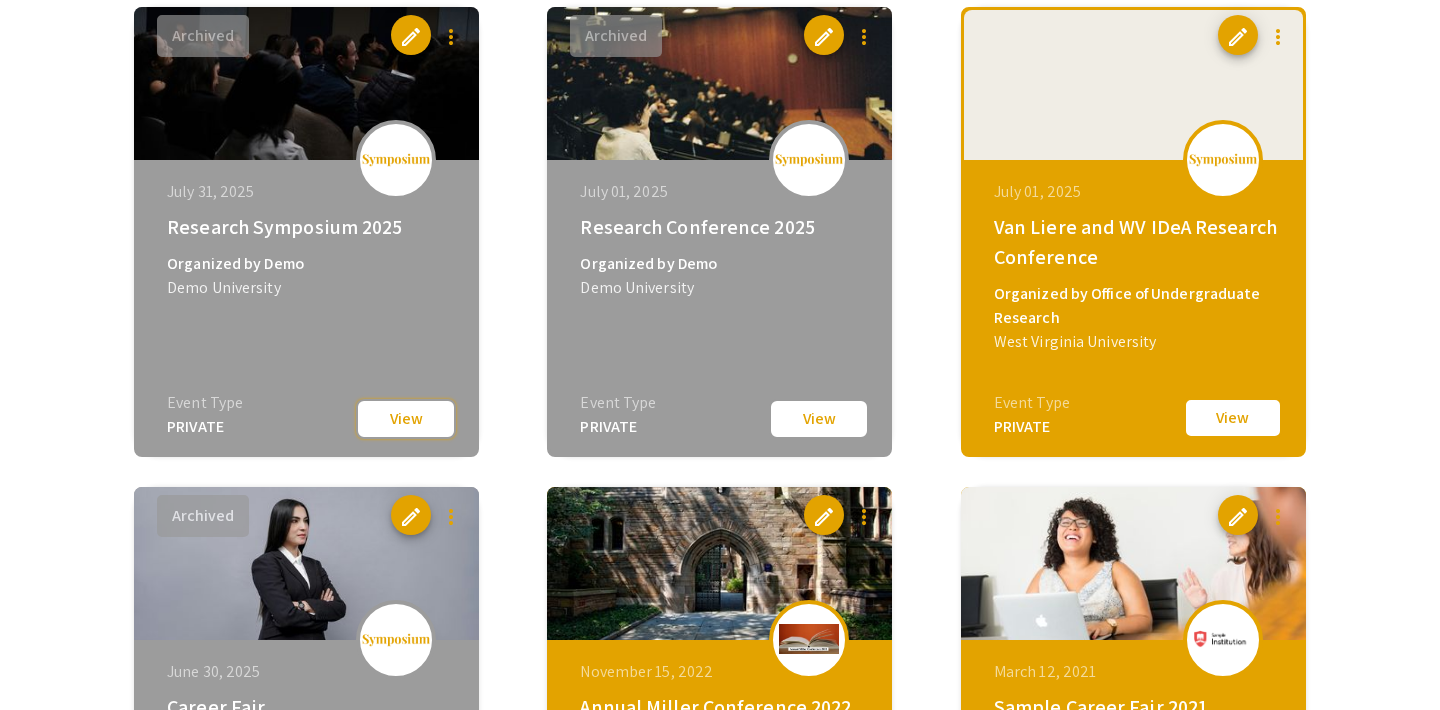 click on "View" 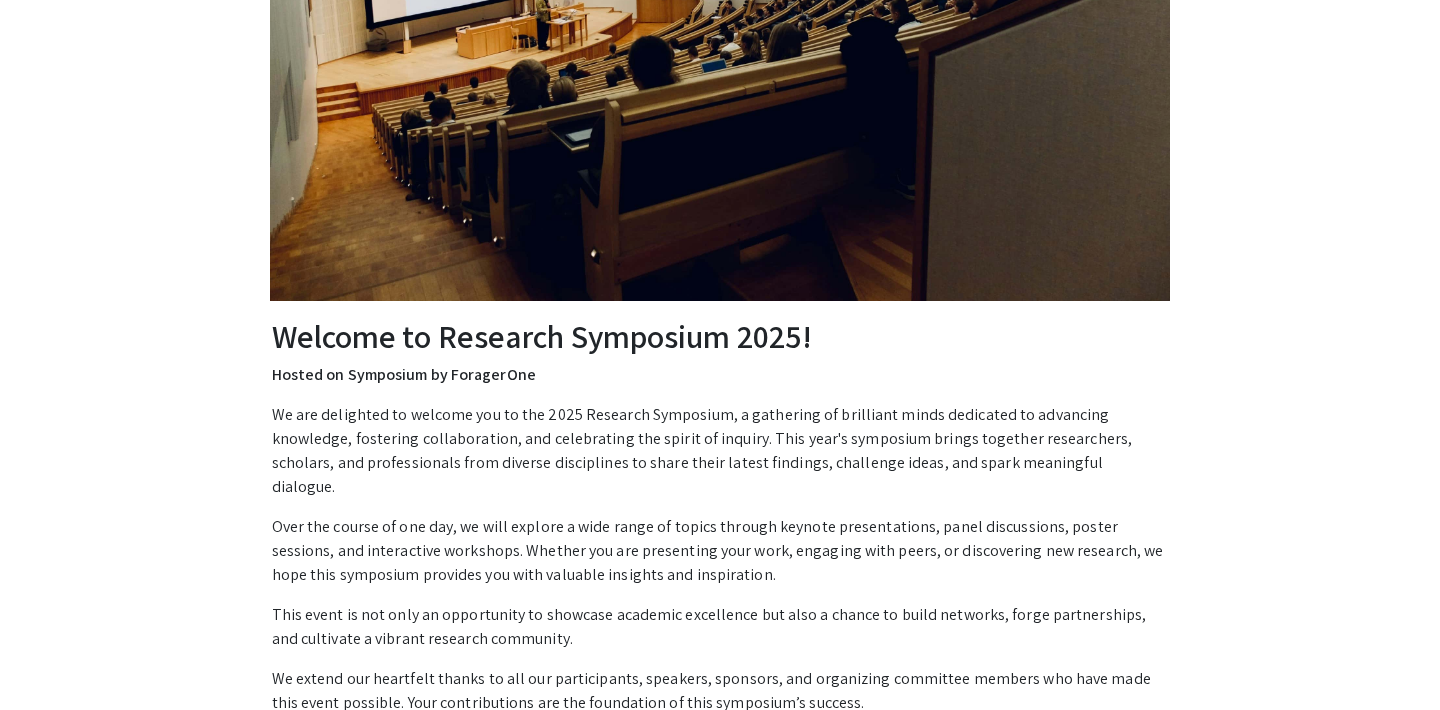 scroll, scrollTop: 0, scrollLeft: 0, axis: both 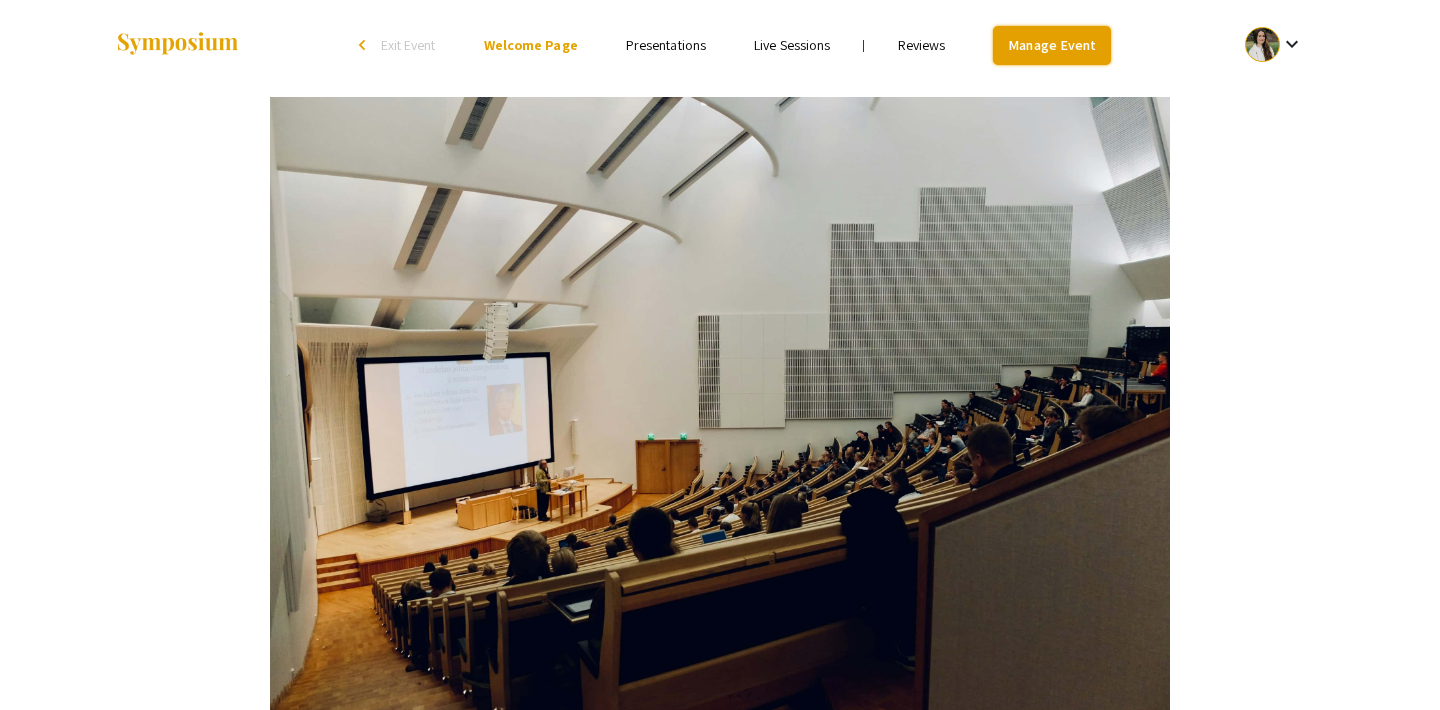 click on "Manage Event" at bounding box center (1052, 45) 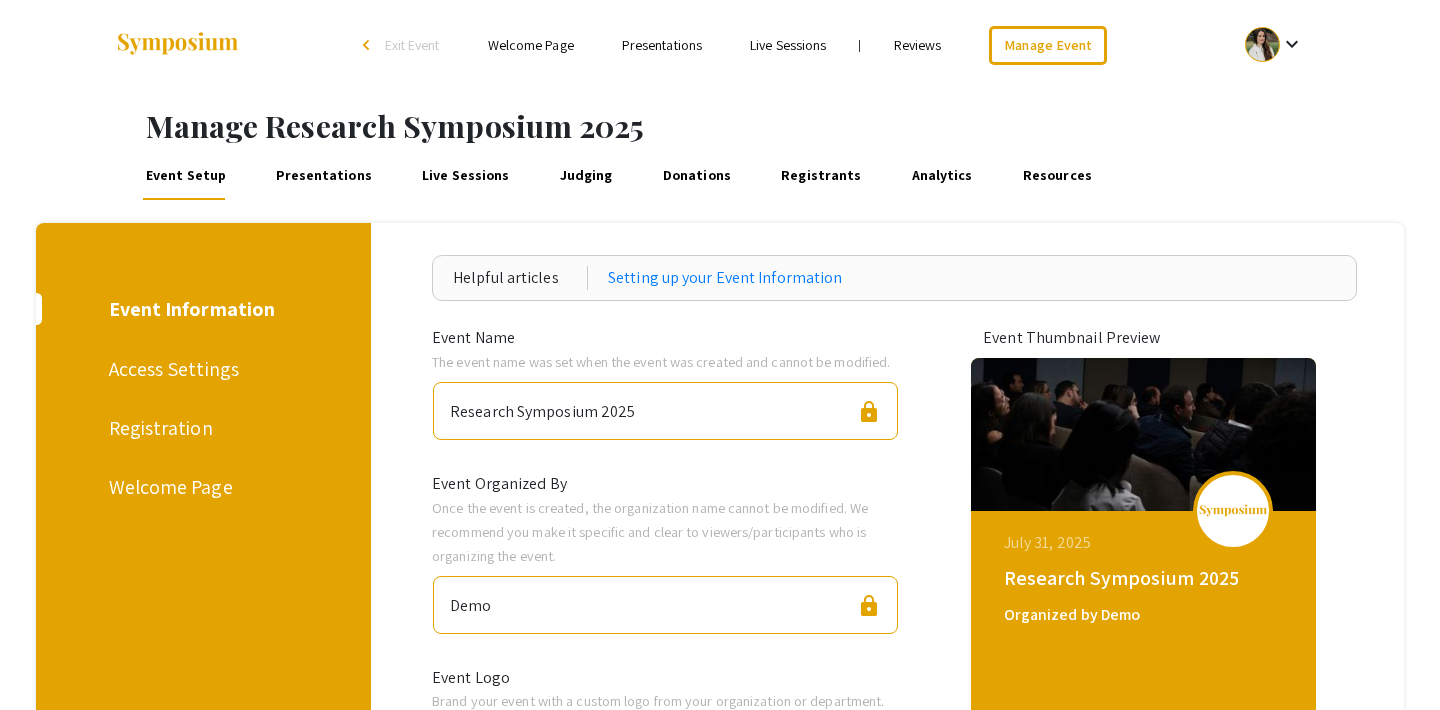 click on "Analytics" at bounding box center [942, 176] 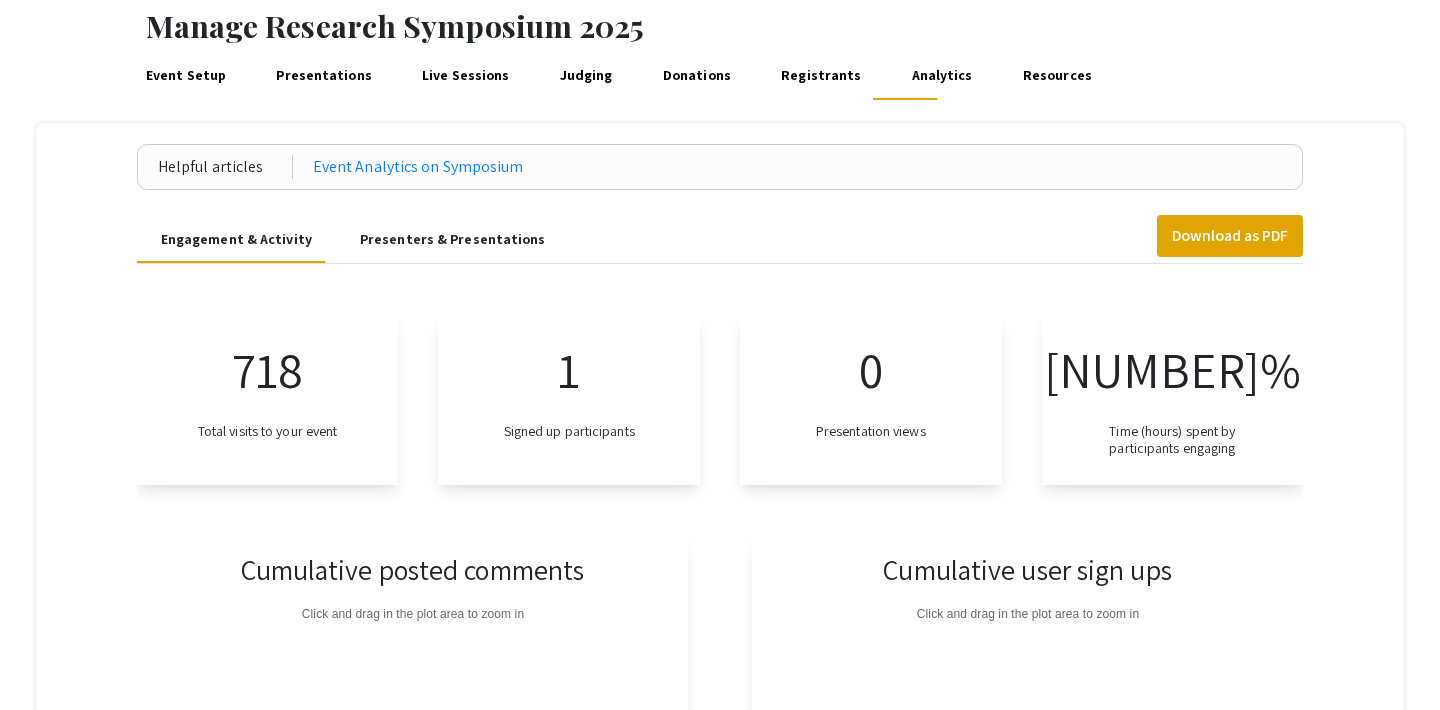 scroll, scrollTop: 0, scrollLeft: 0, axis: both 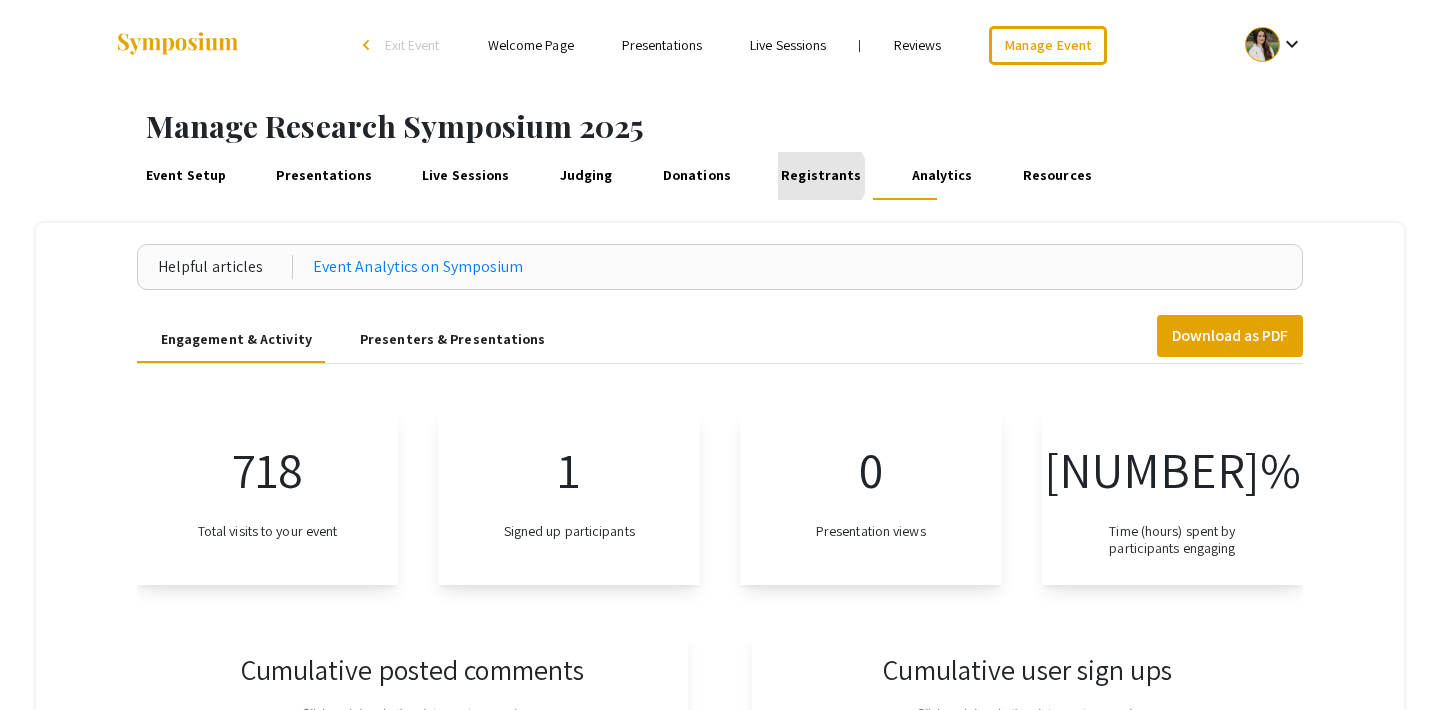 click on "Registrants" at bounding box center (821, 176) 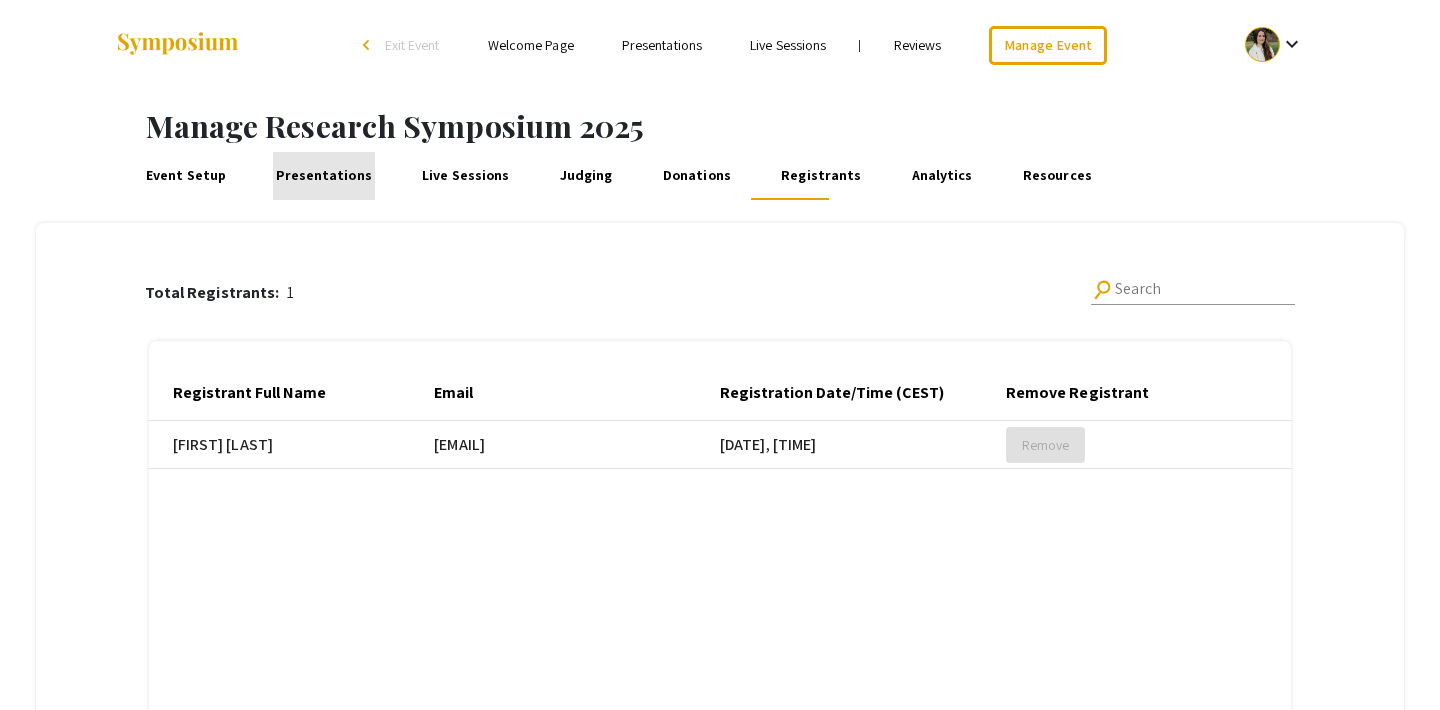 click on "Presentations" at bounding box center [324, 176] 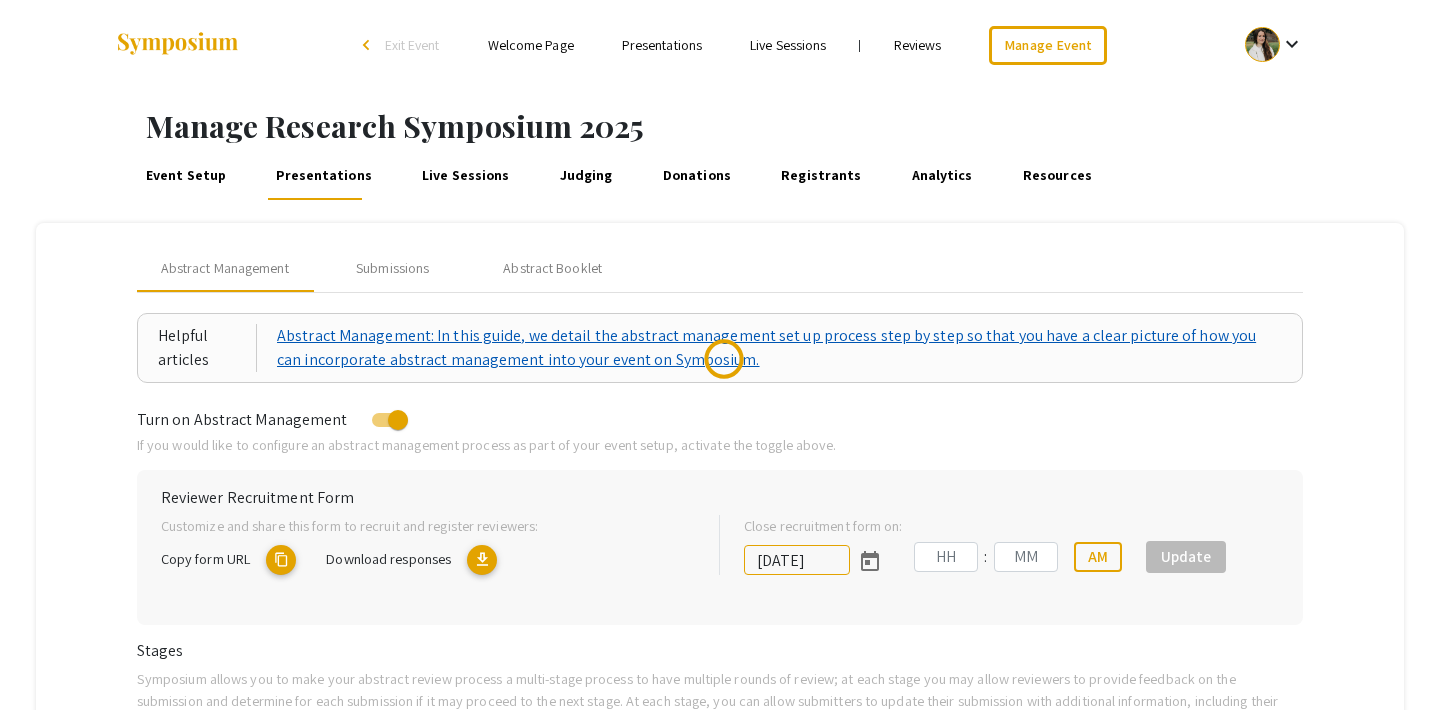 type on "7/30/2025" 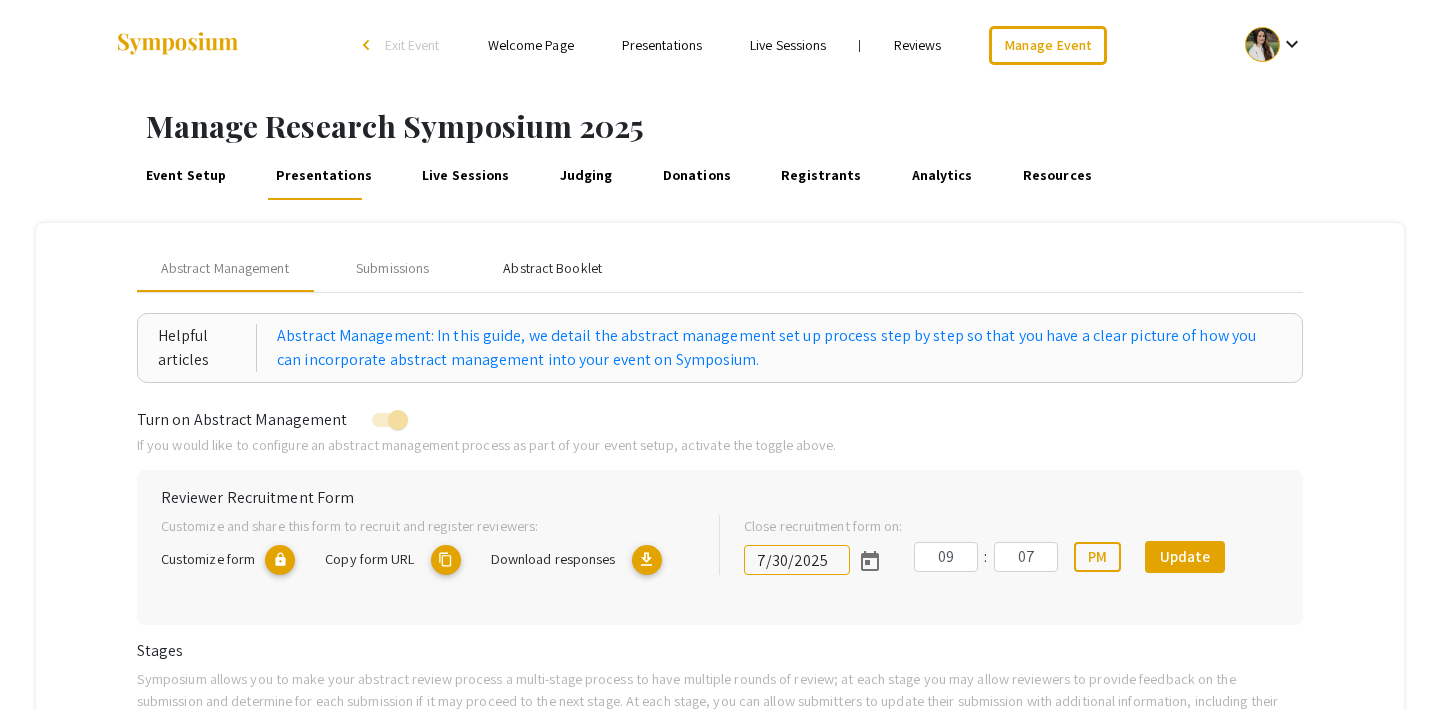 click on "Abstract Booklet" at bounding box center [552, 268] 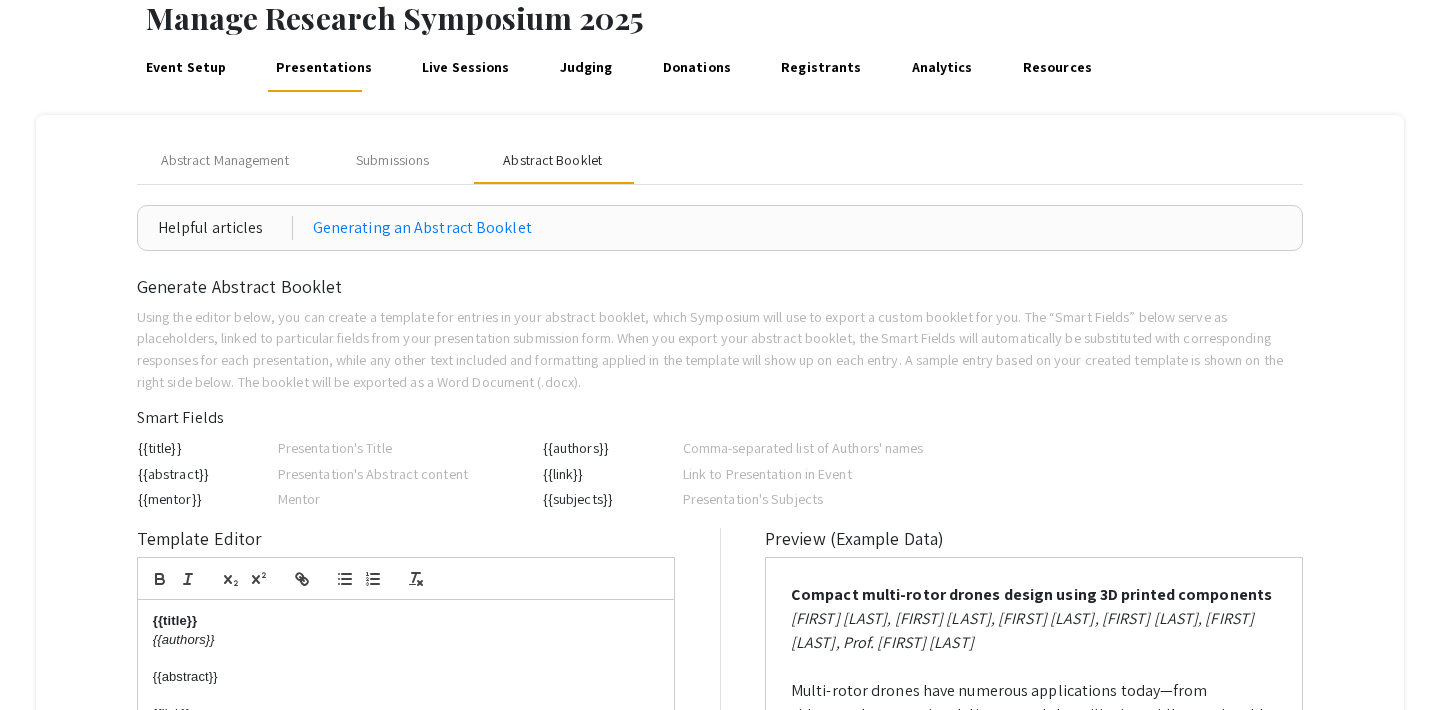 scroll, scrollTop: 0, scrollLeft: 0, axis: both 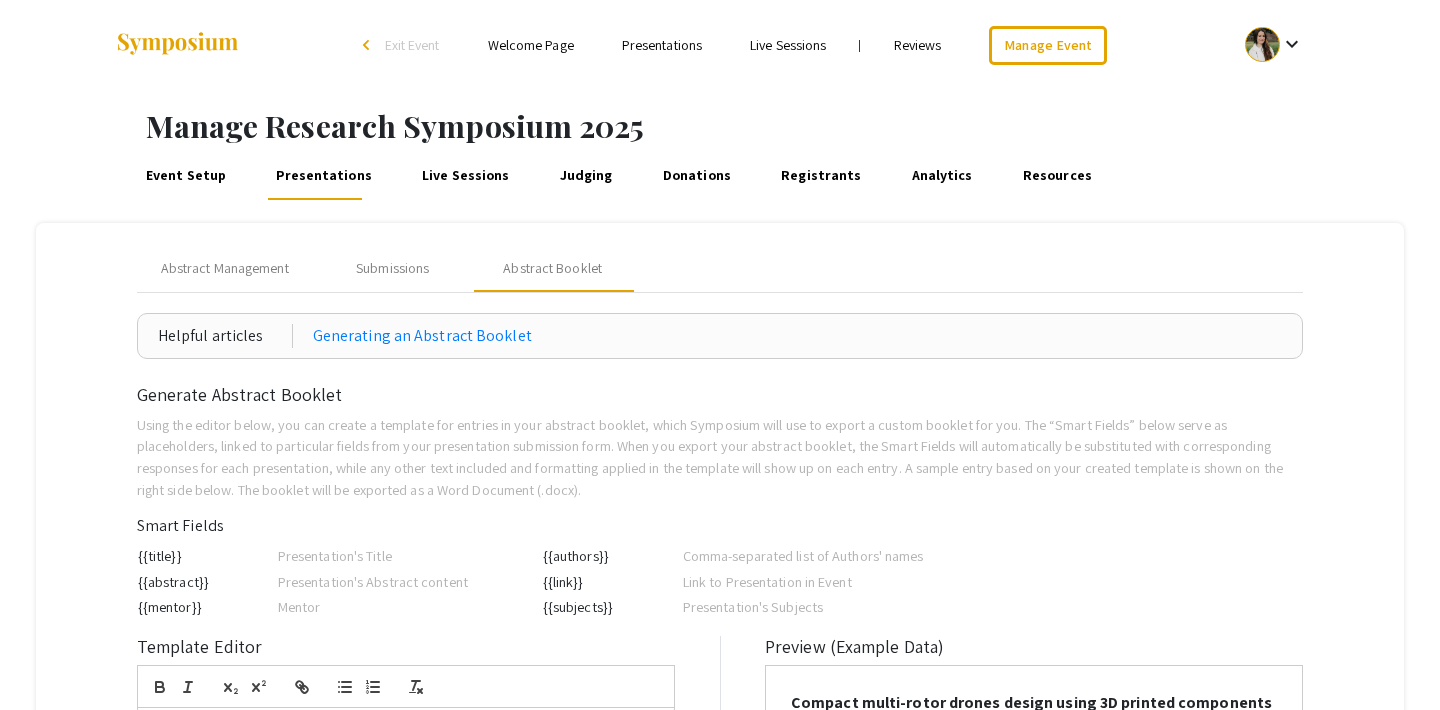 click on "Exit Event" at bounding box center [412, 45] 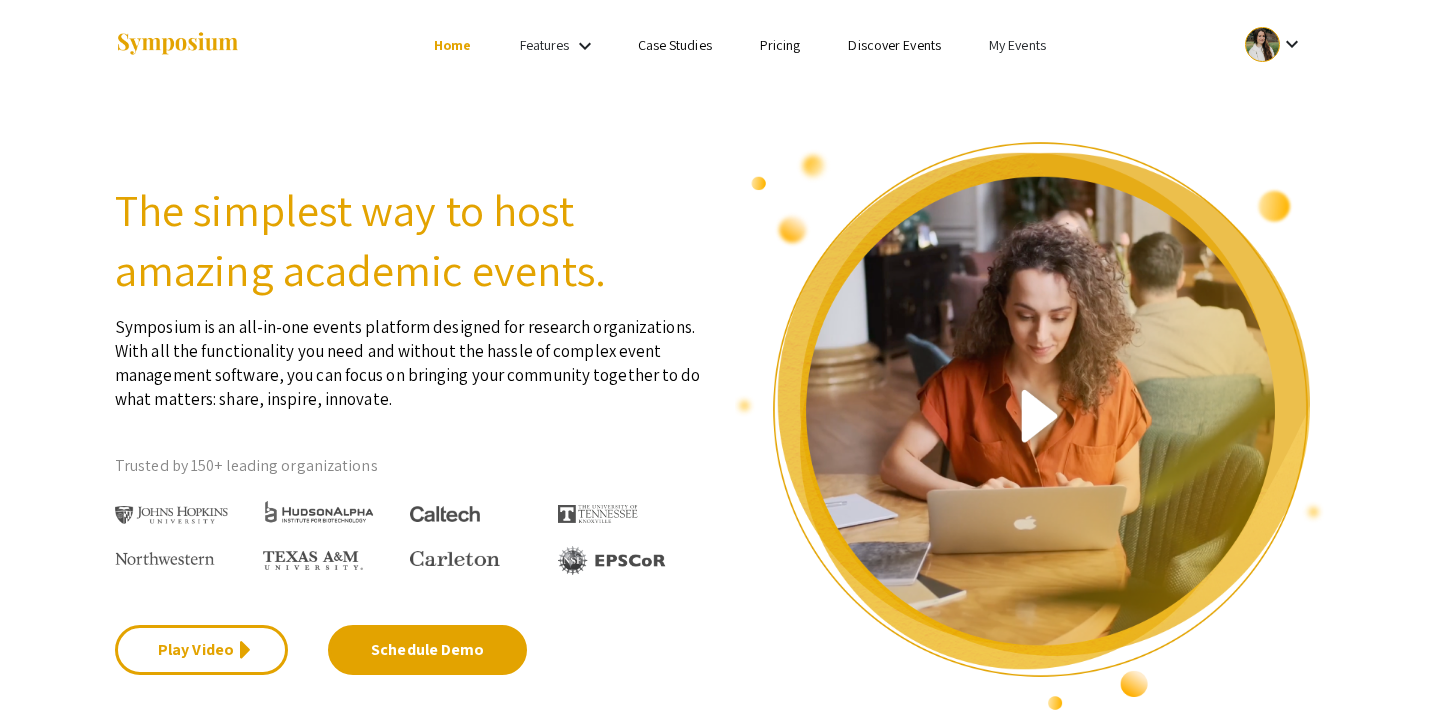 click on "My Events" at bounding box center (1017, 45) 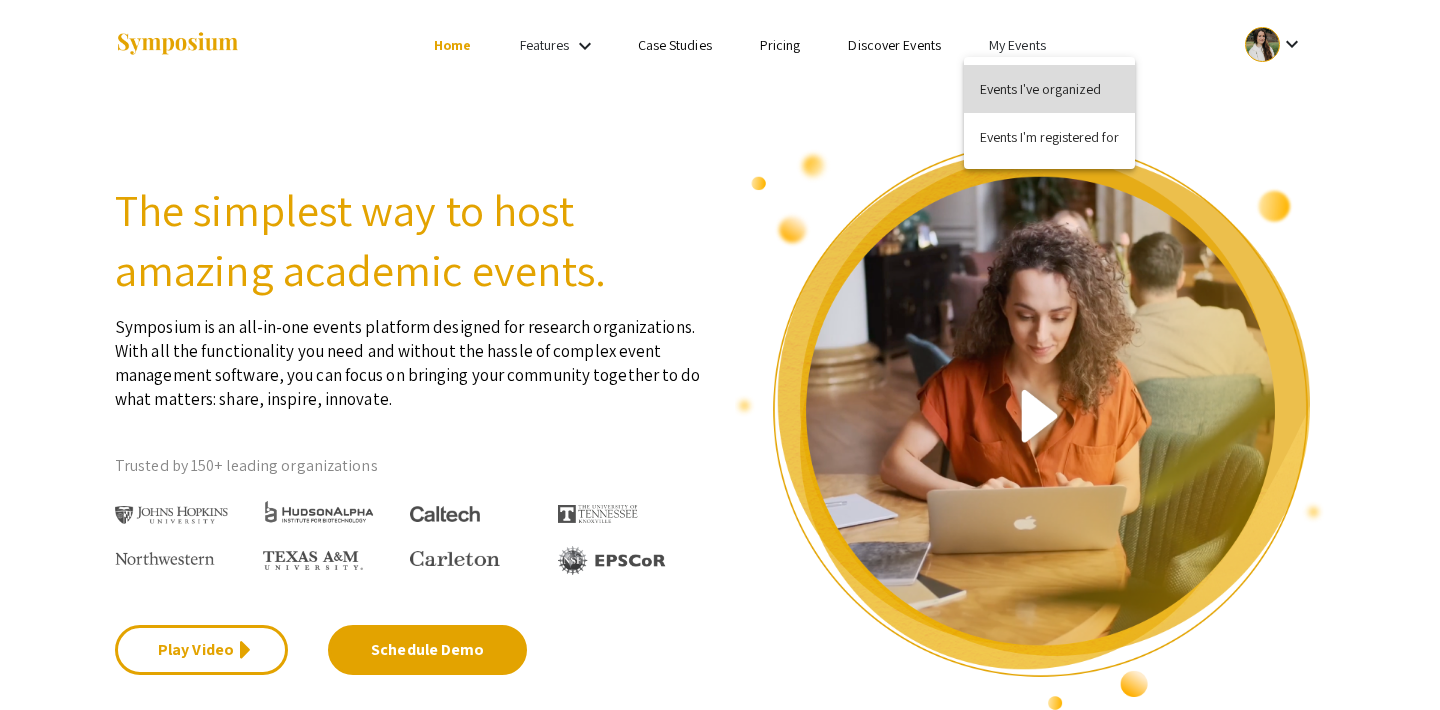 click on "Events I've organized" at bounding box center [1049, 89] 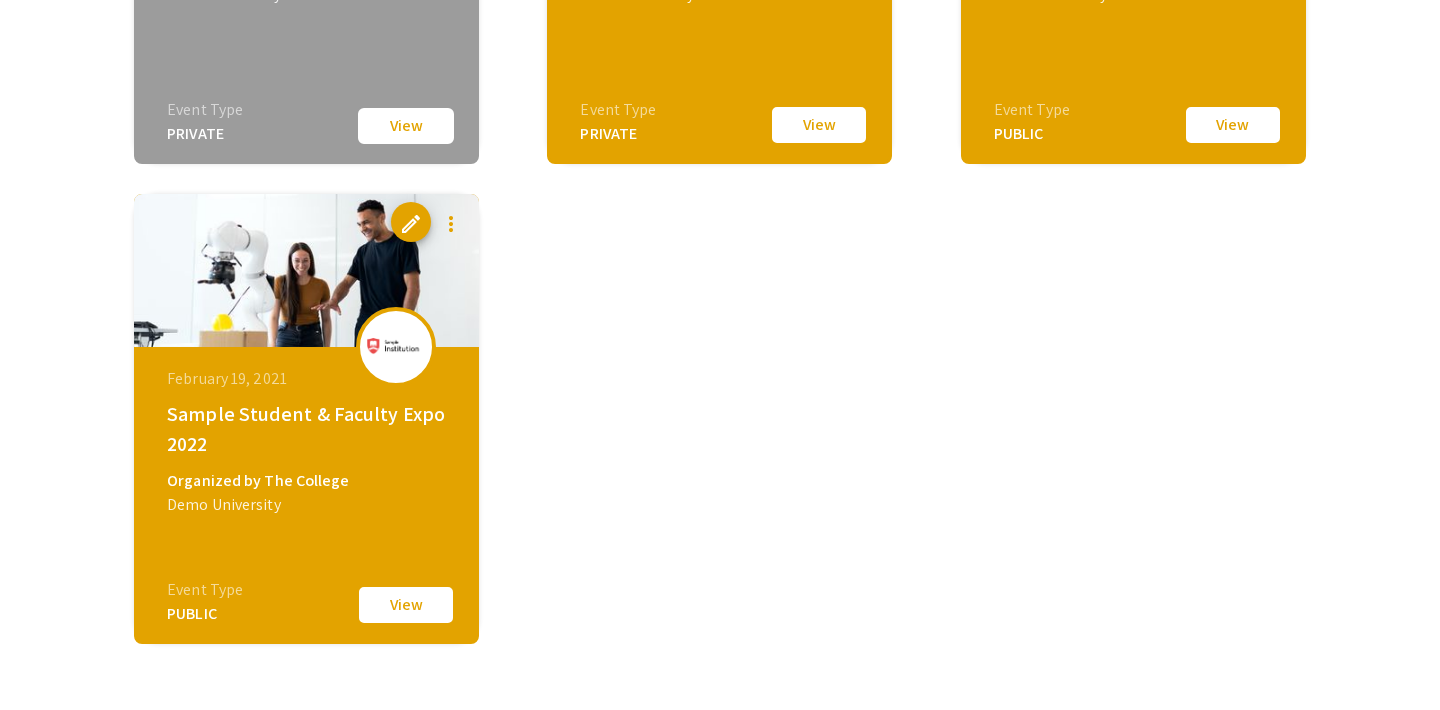 scroll, scrollTop: 1498, scrollLeft: 0, axis: vertical 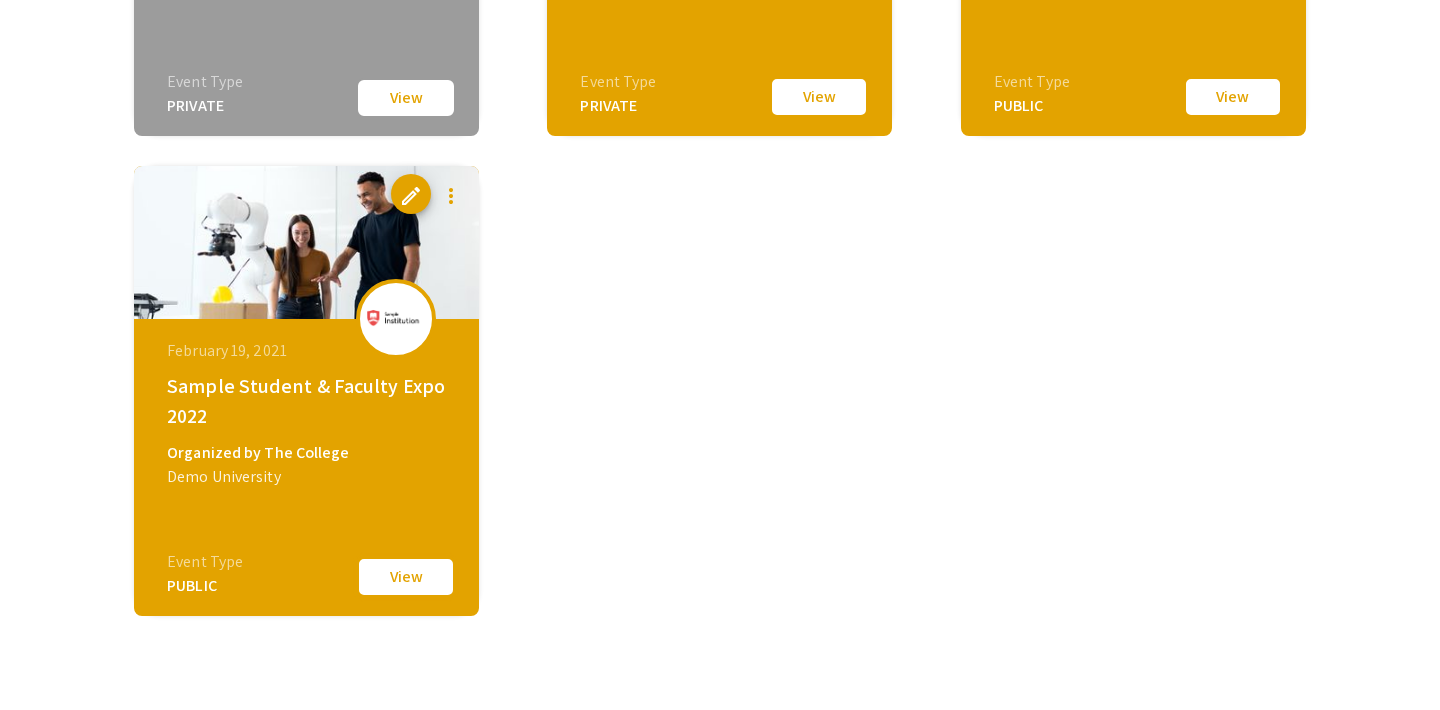 click on "View" 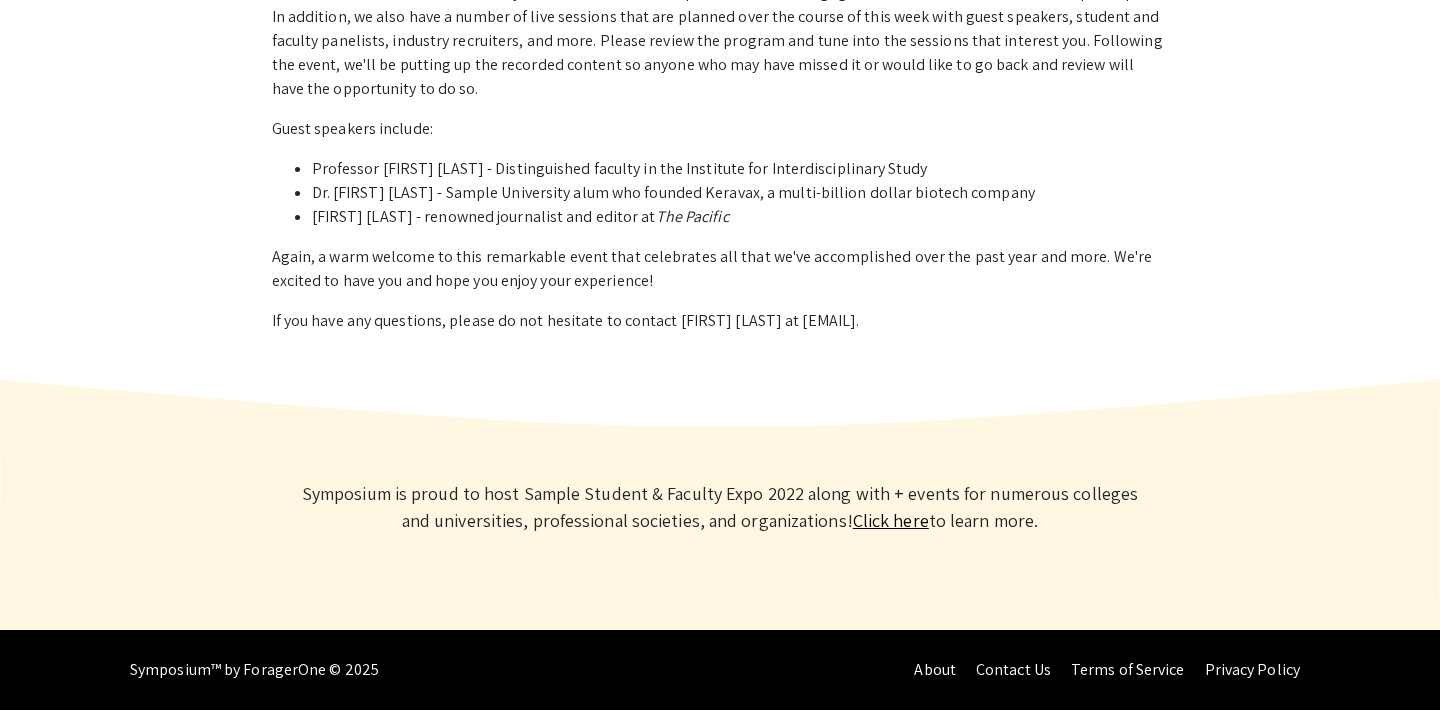 scroll, scrollTop: 0, scrollLeft: 0, axis: both 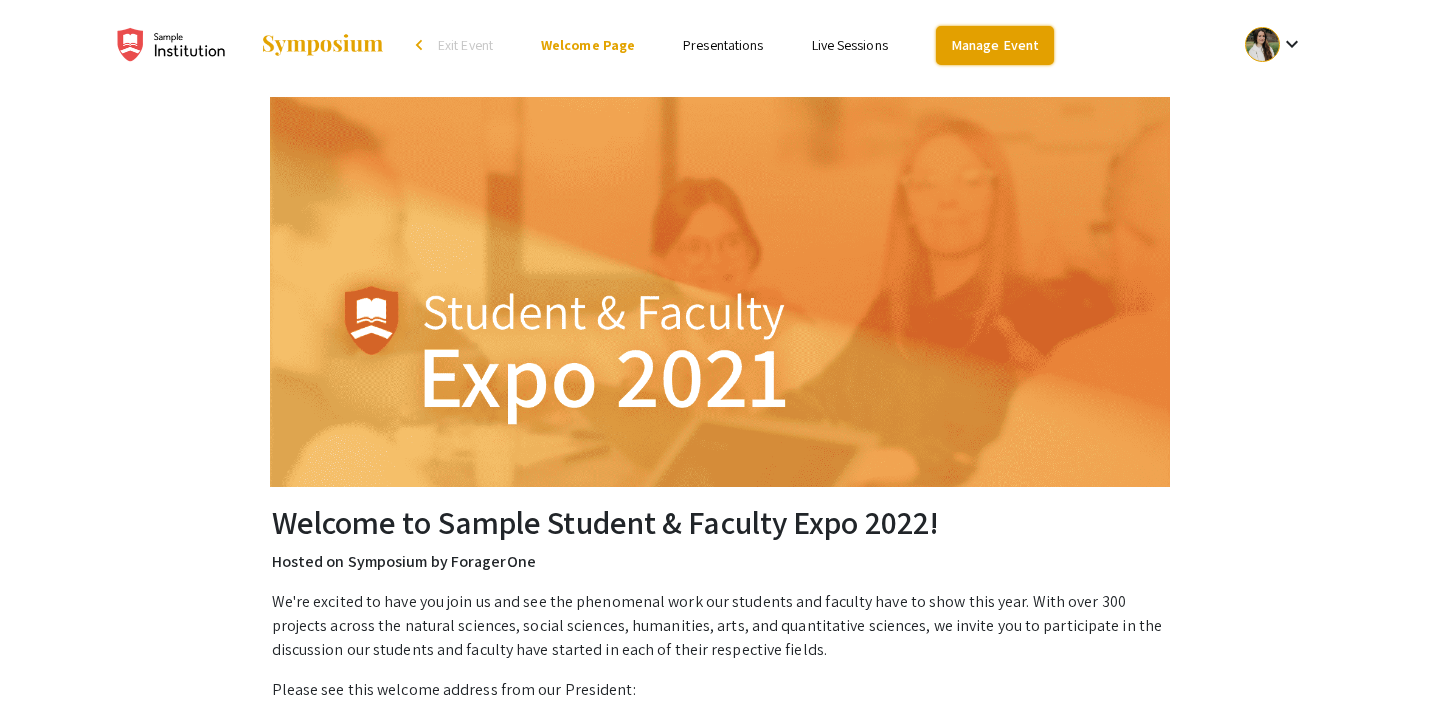 click on "Manage Event" at bounding box center (995, 45) 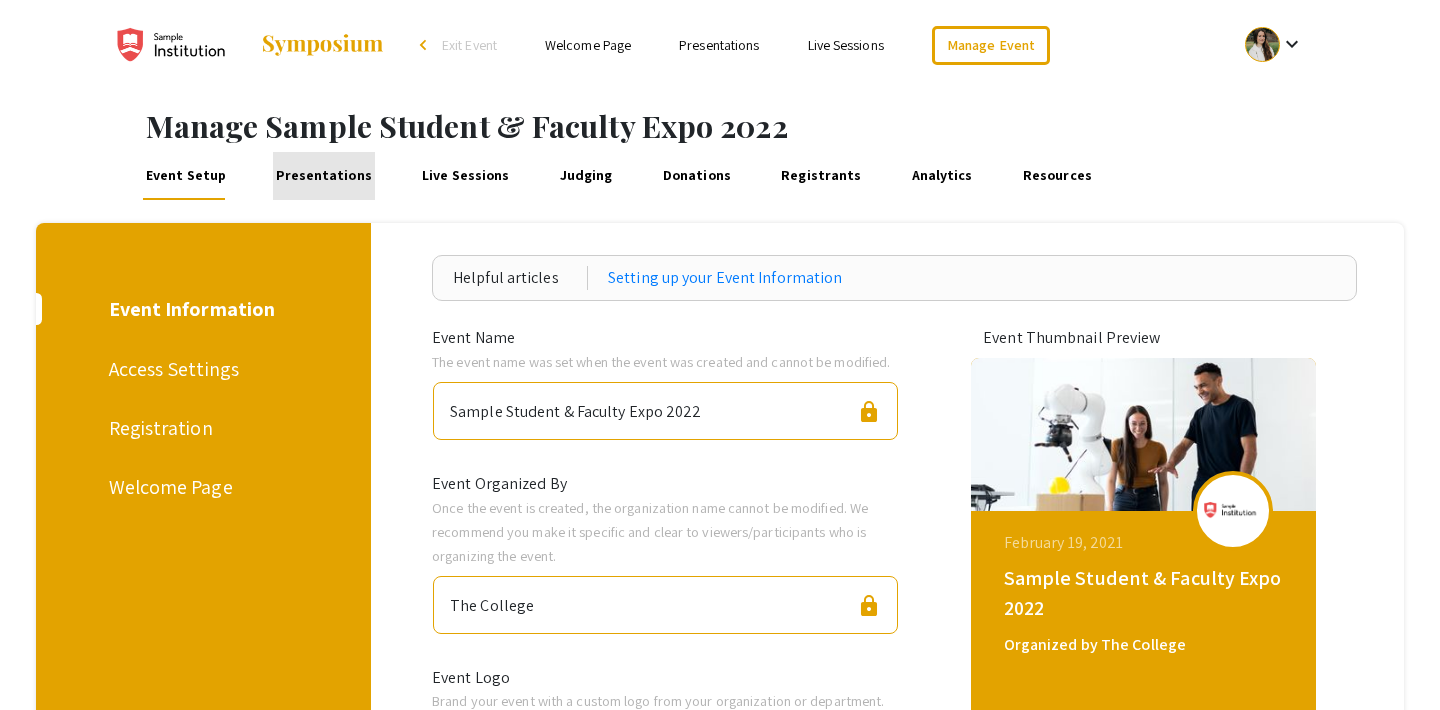 click on "Presentations" at bounding box center [324, 176] 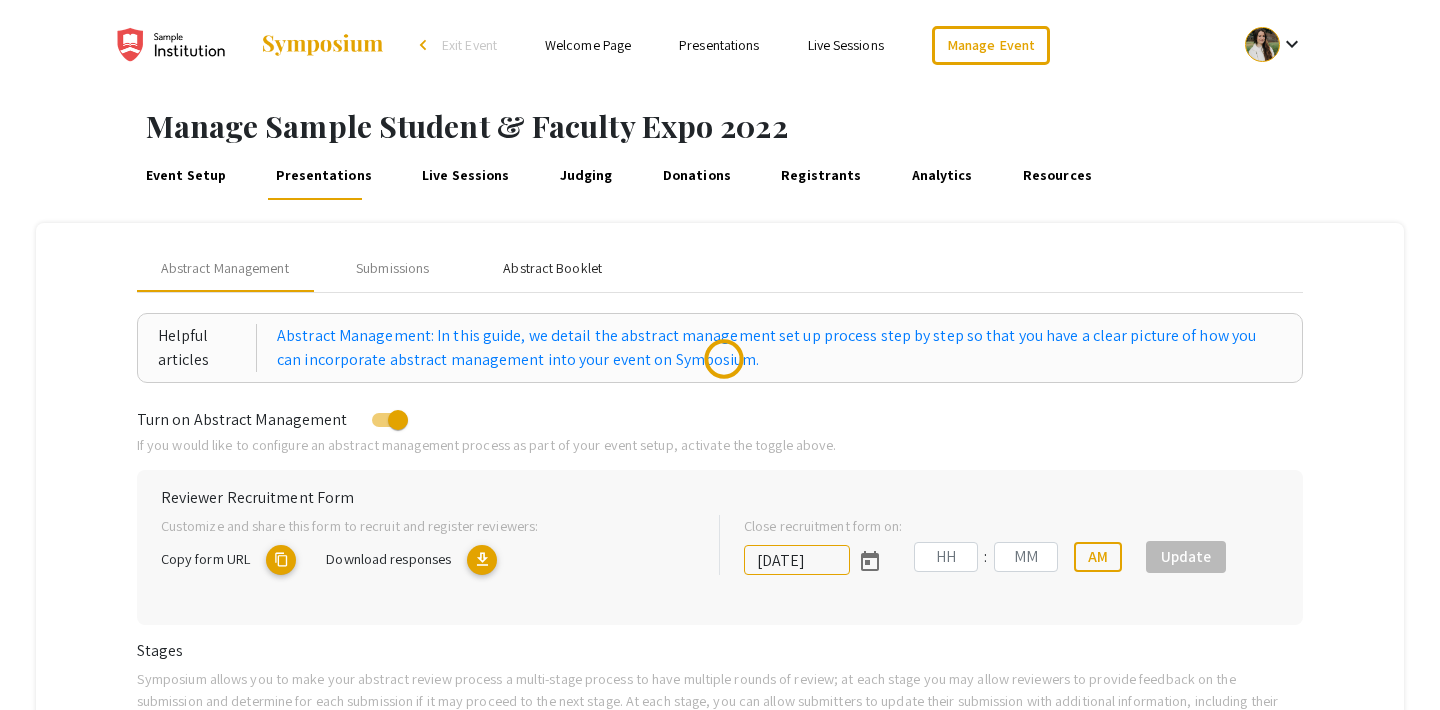 click on "Abstract Booklet" at bounding box center (552, 268) 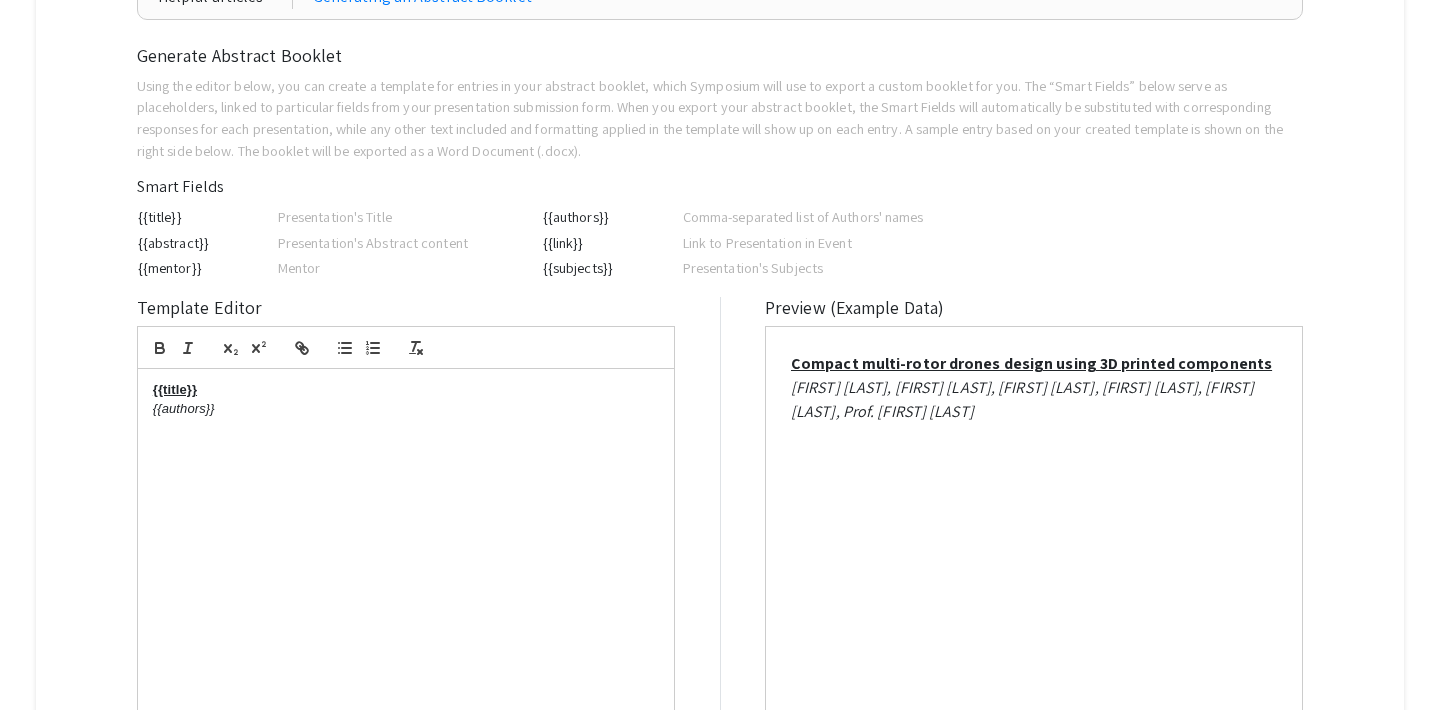scroll, scrollTop: 347, scrollLeft: 0, axis: vertical 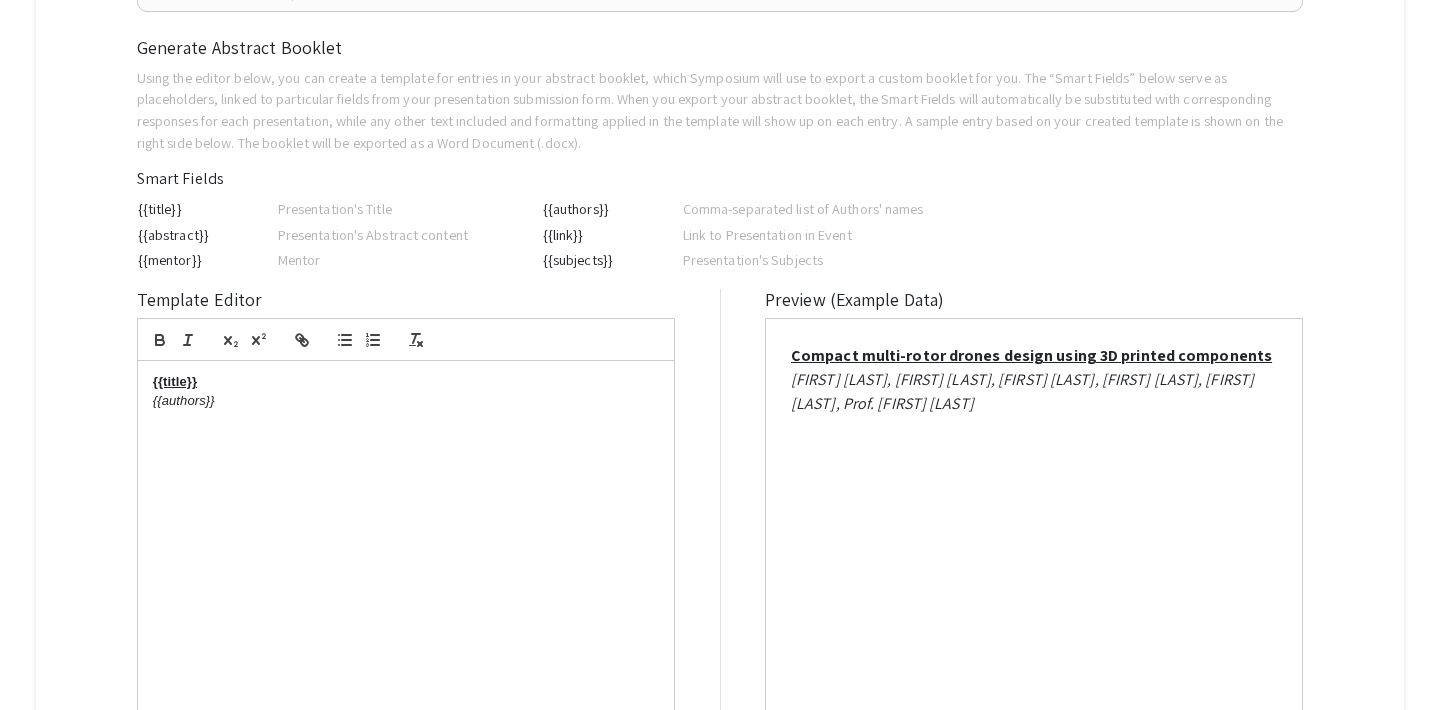 click on "{{title}} {{authors}}" at bounding box center (406, 545) 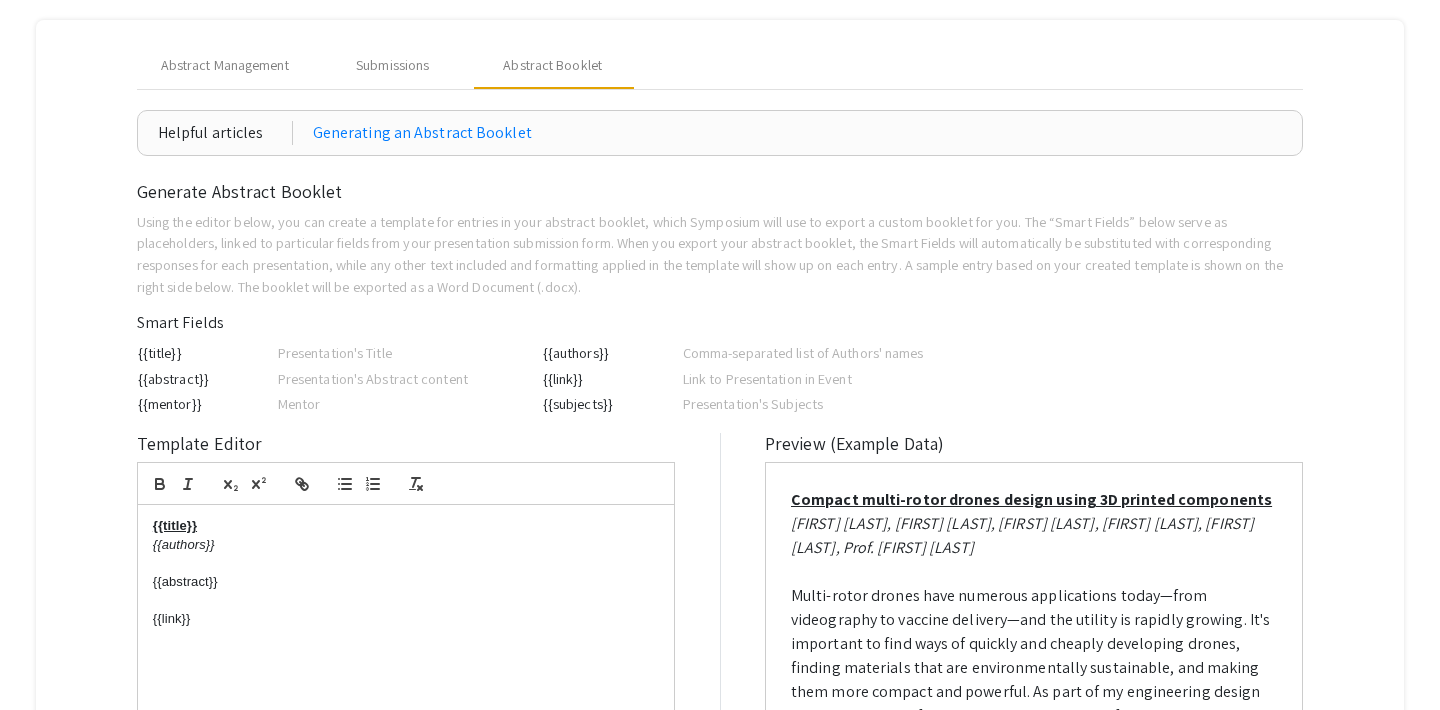 scroll, scrollTop: 0, scrollLeft: 0, axis: both 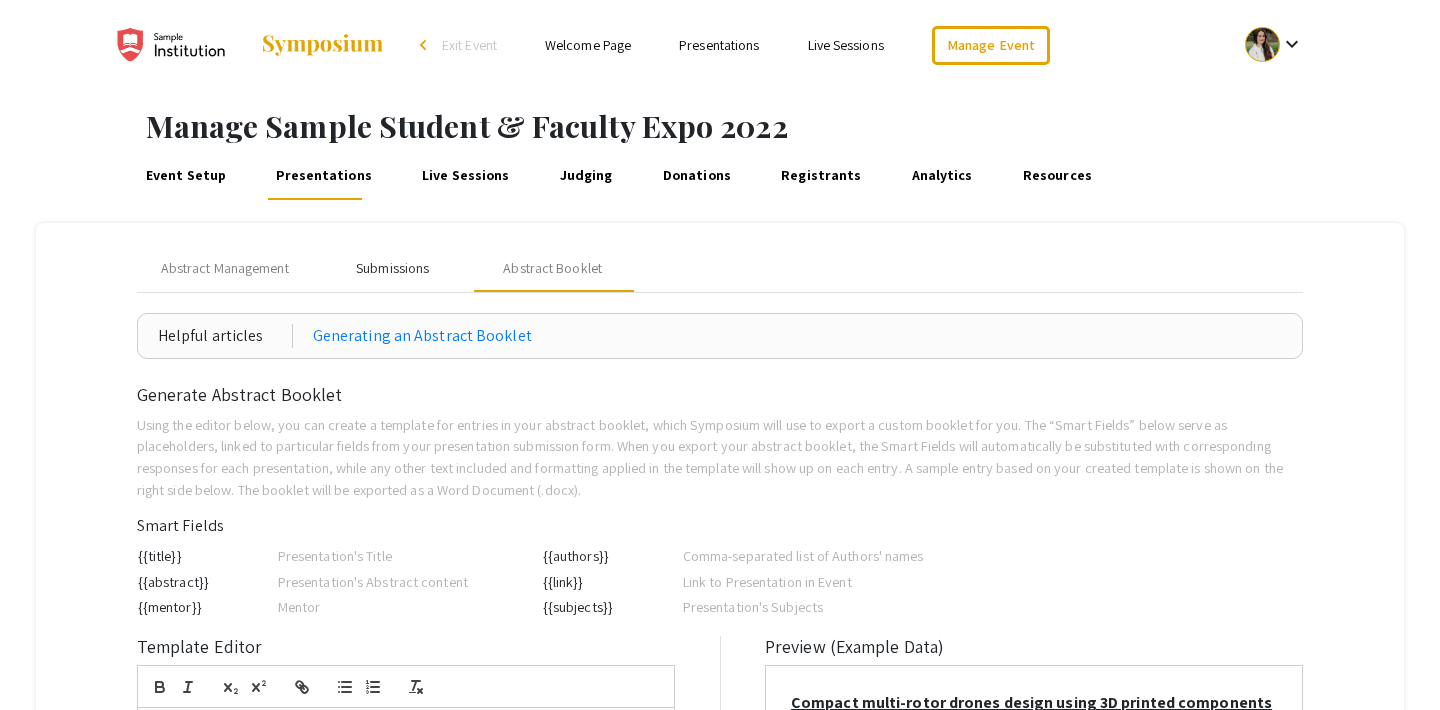 click on "Submissions" at bounding box center [392, 268] 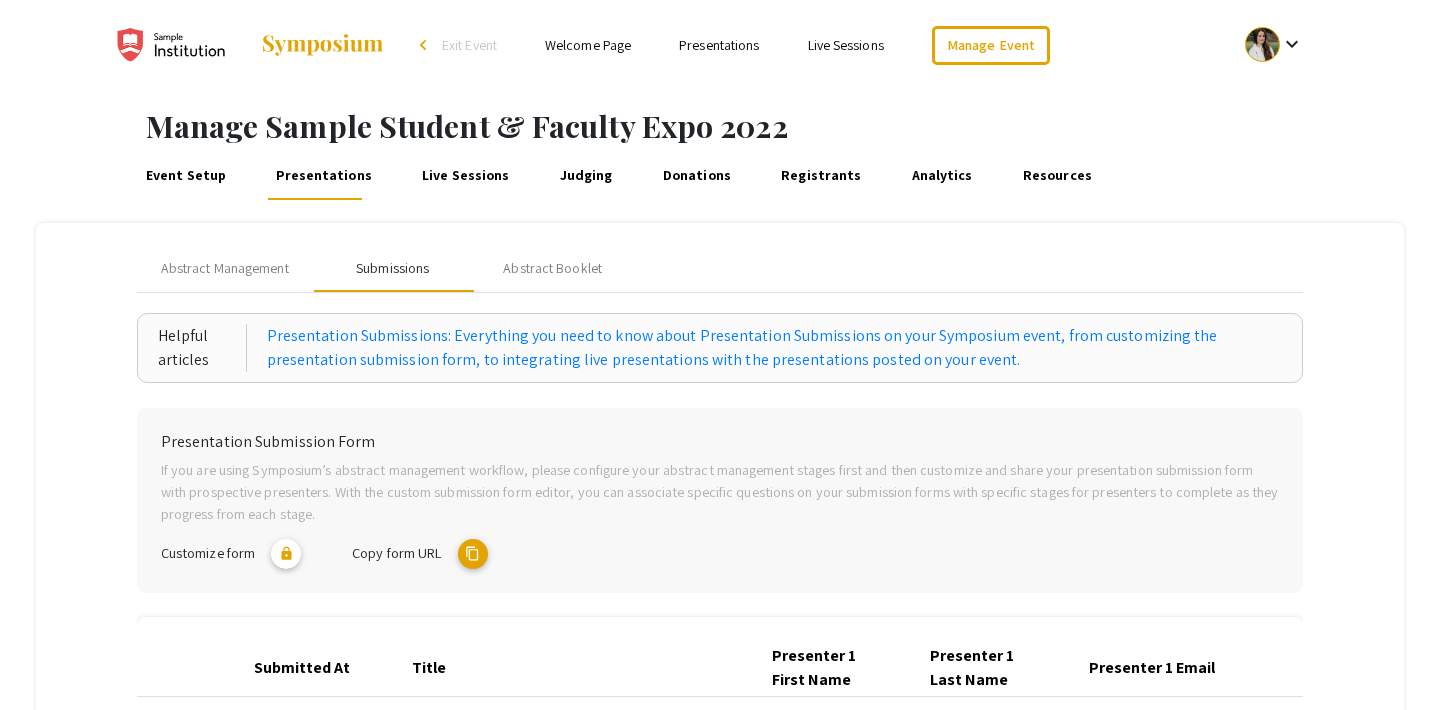 scroll, scrollTop: 211, scrollLeft: 0, axis: vertical 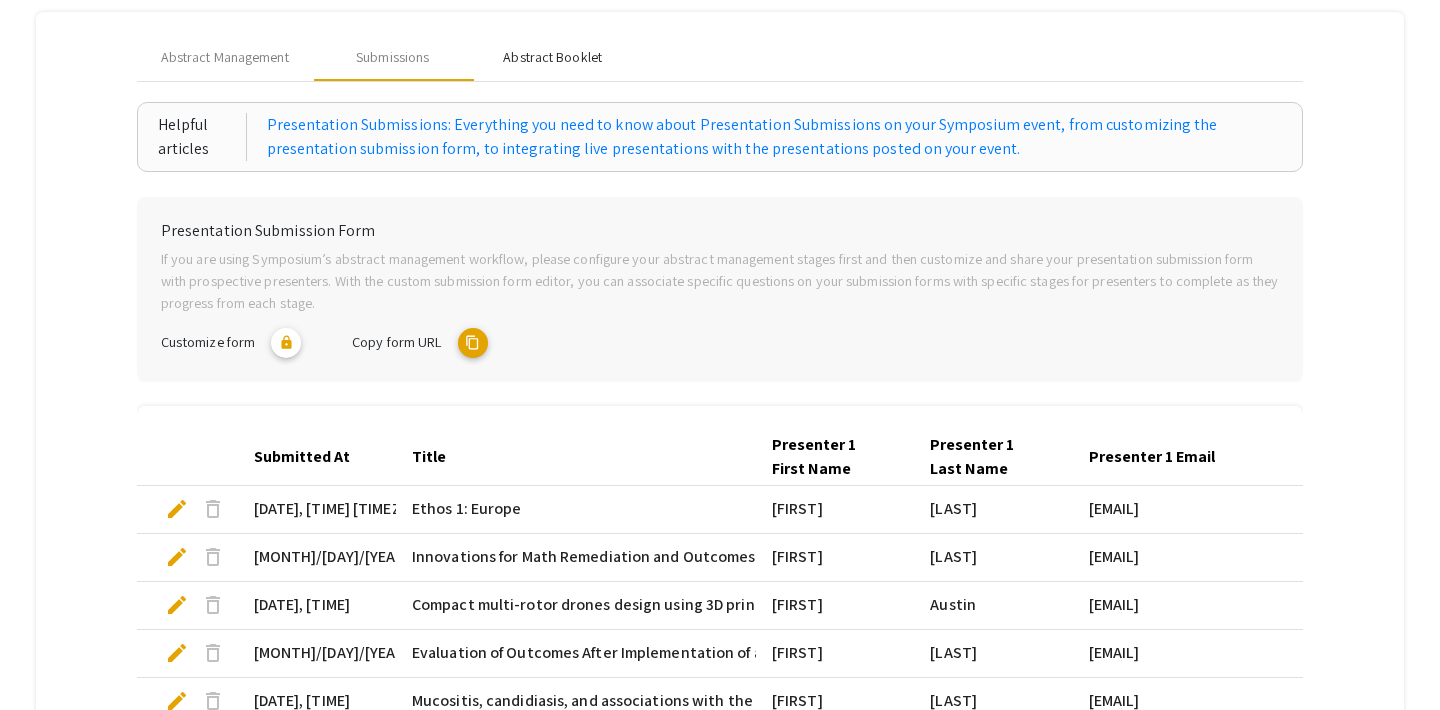 click on "Abstract Booklet" at bounding box center (552, 57) 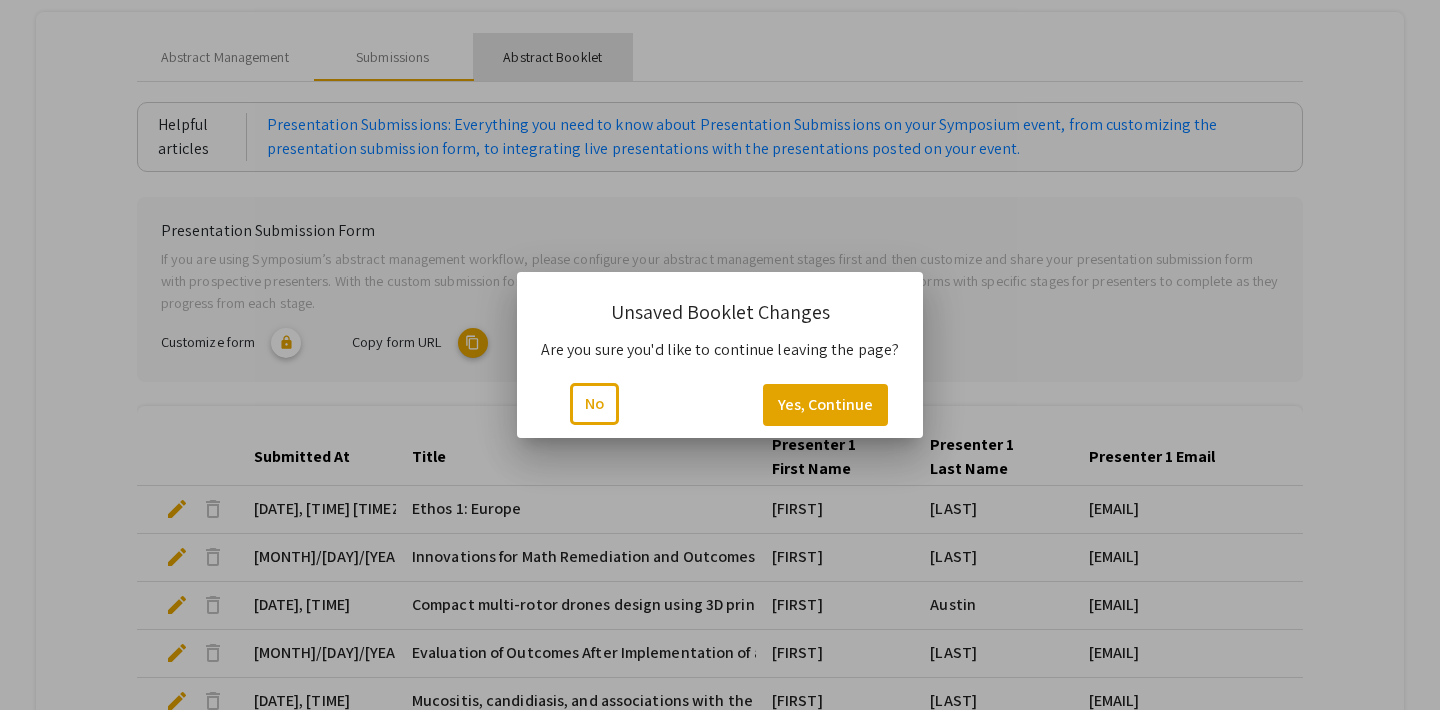 scroll, scrollTop: 0, scrollLeft: 0, axis: both 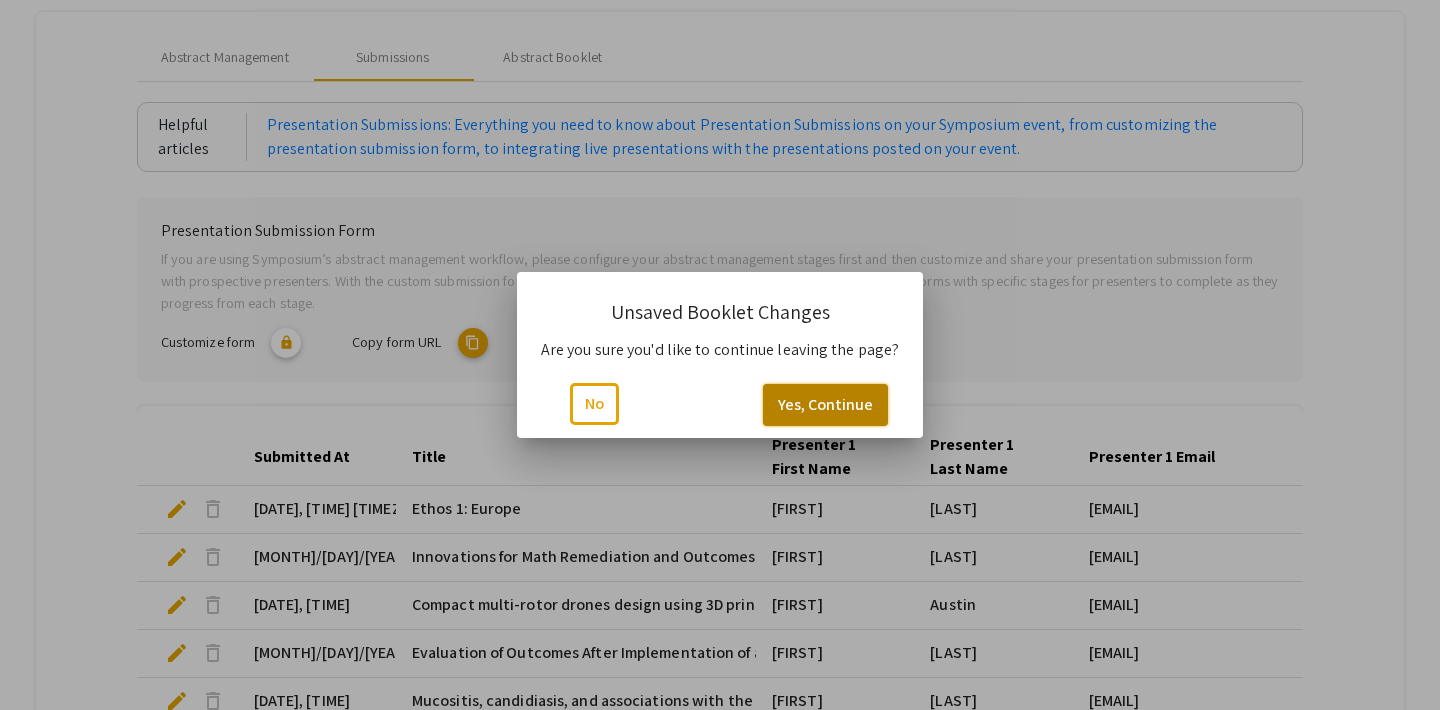 click on "Yes, Continue" 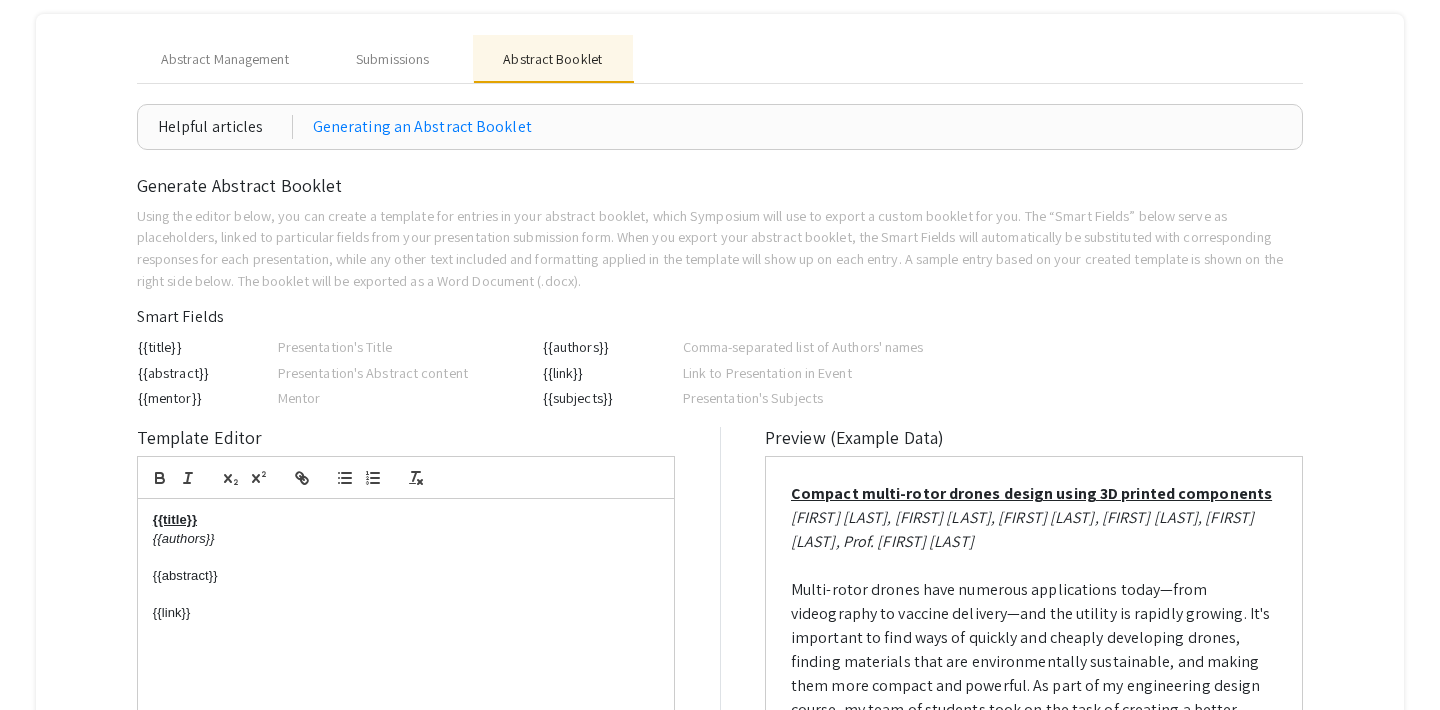 scroll, scrollTop: 0, scrollLeft: 0, axis: both 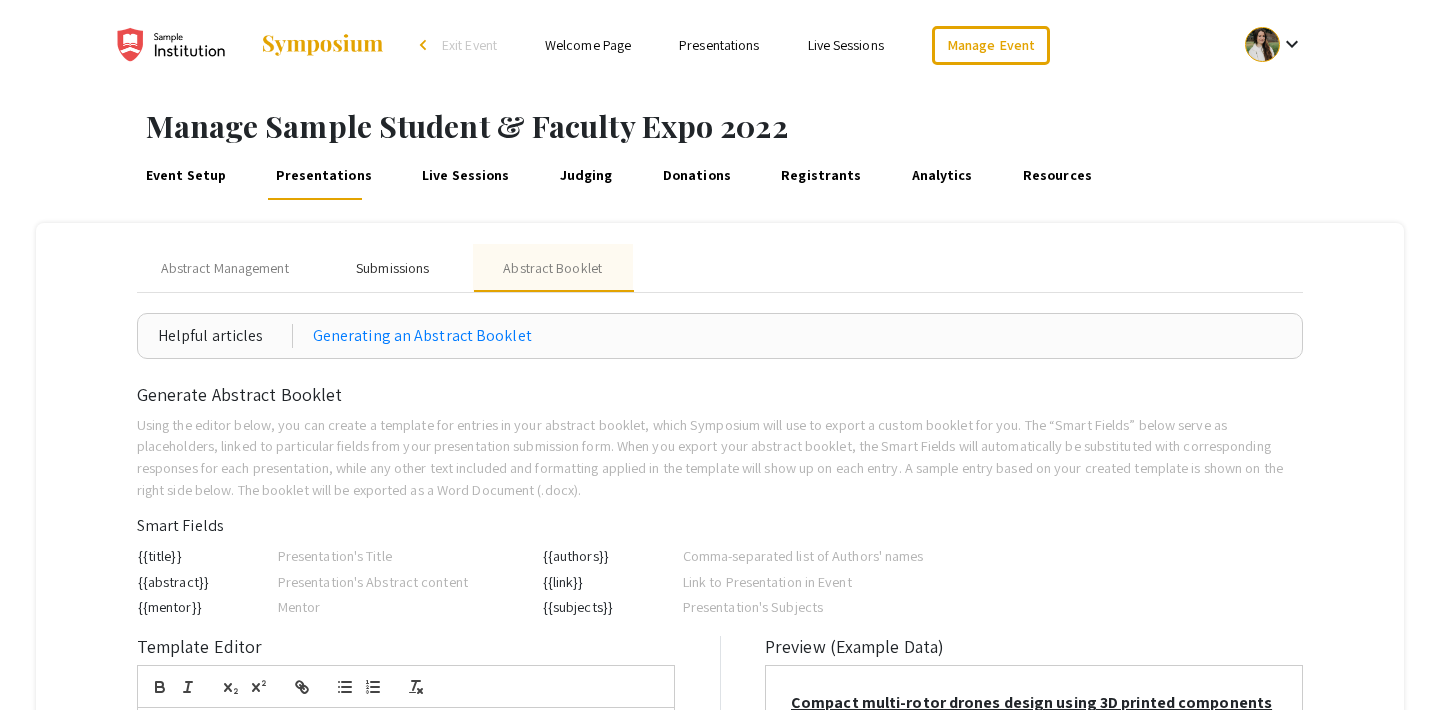 click on "Submissions" at bounding box center [392, 268] 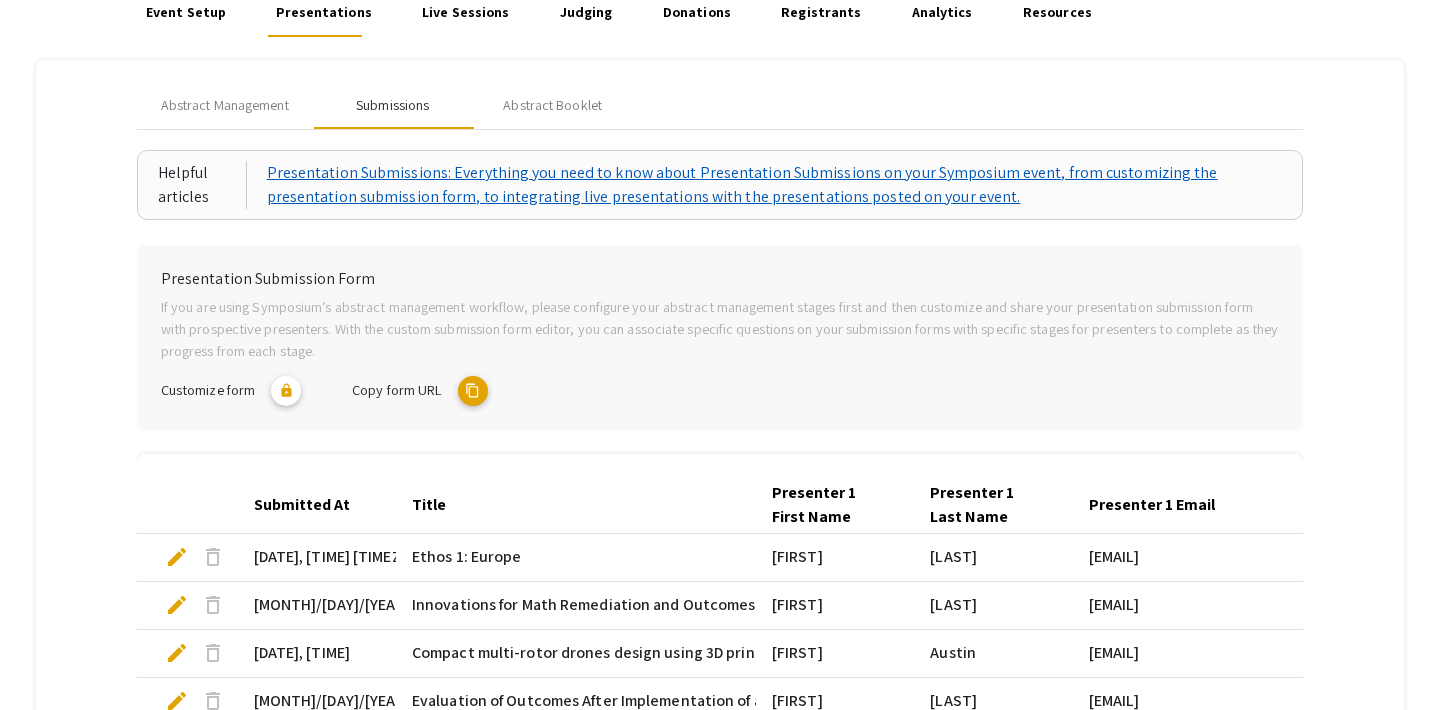 scroll, scrollTop: 149, scrollLeft: 0, axis: vertical 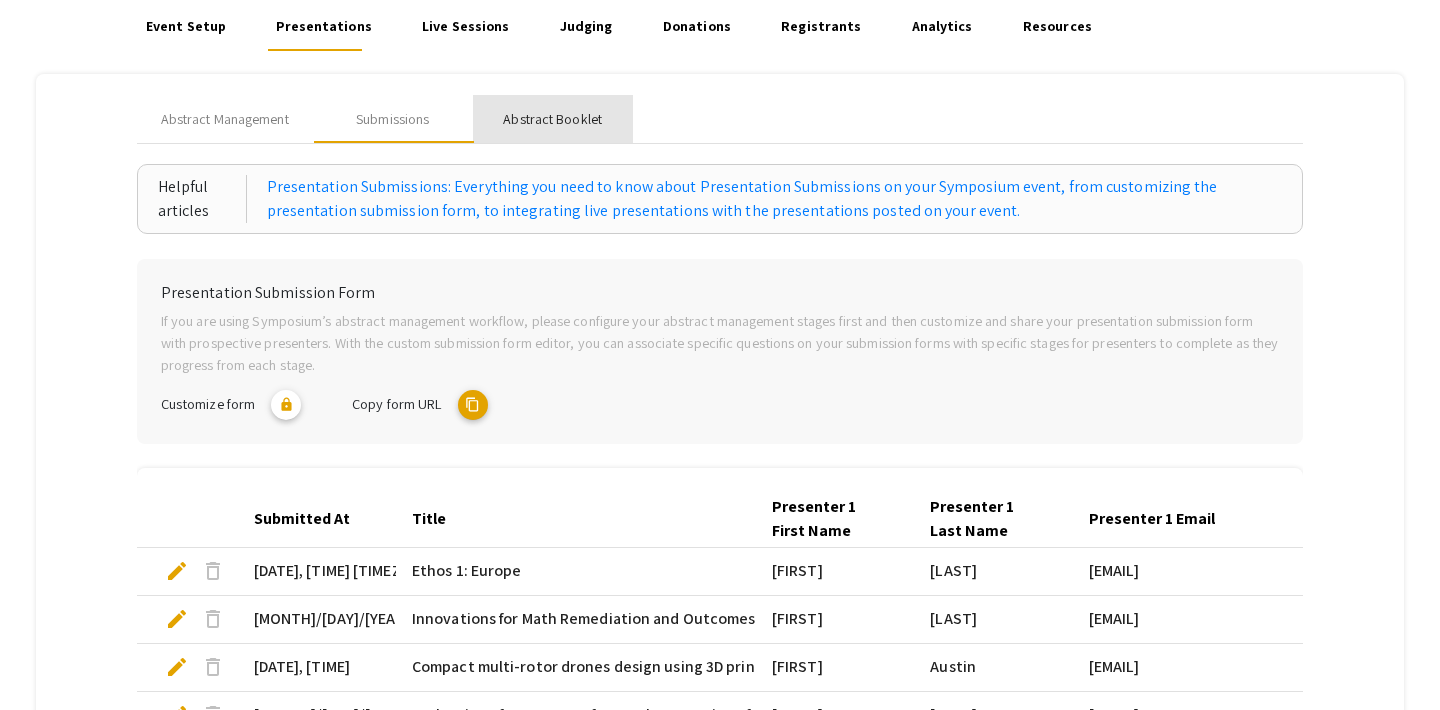 click on "Abstract Booklet" at bounding box center (553, 119) 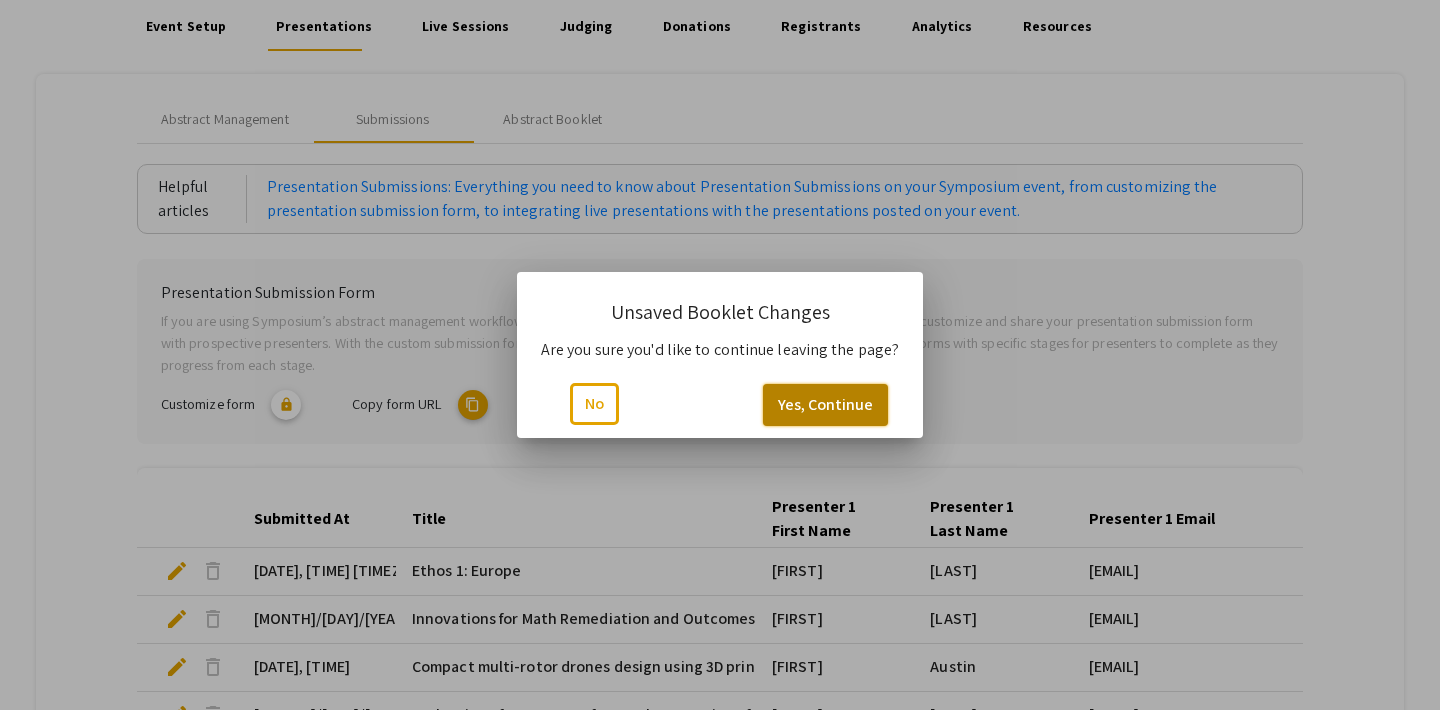 click on "Yes, Continue" 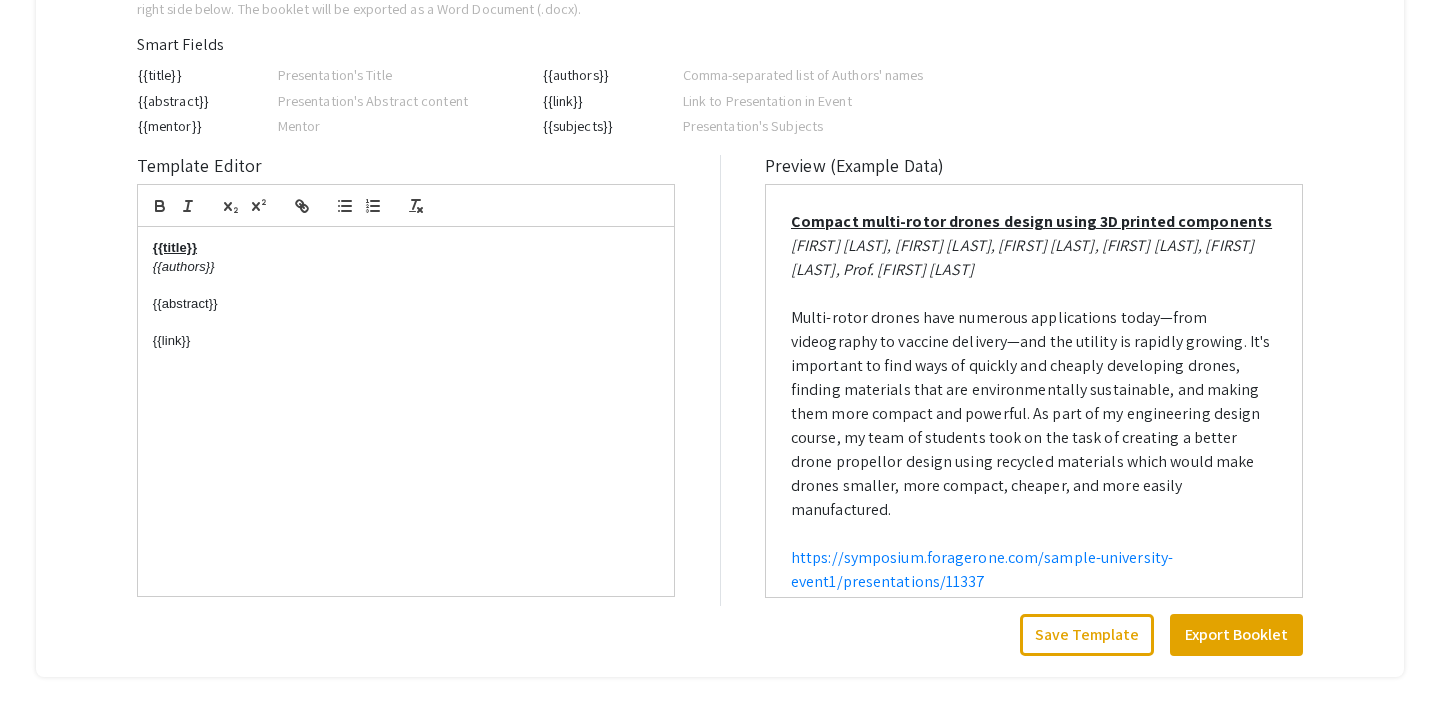 scroll, scrollTop: 564, scrollLeft: 0, axis: vertical 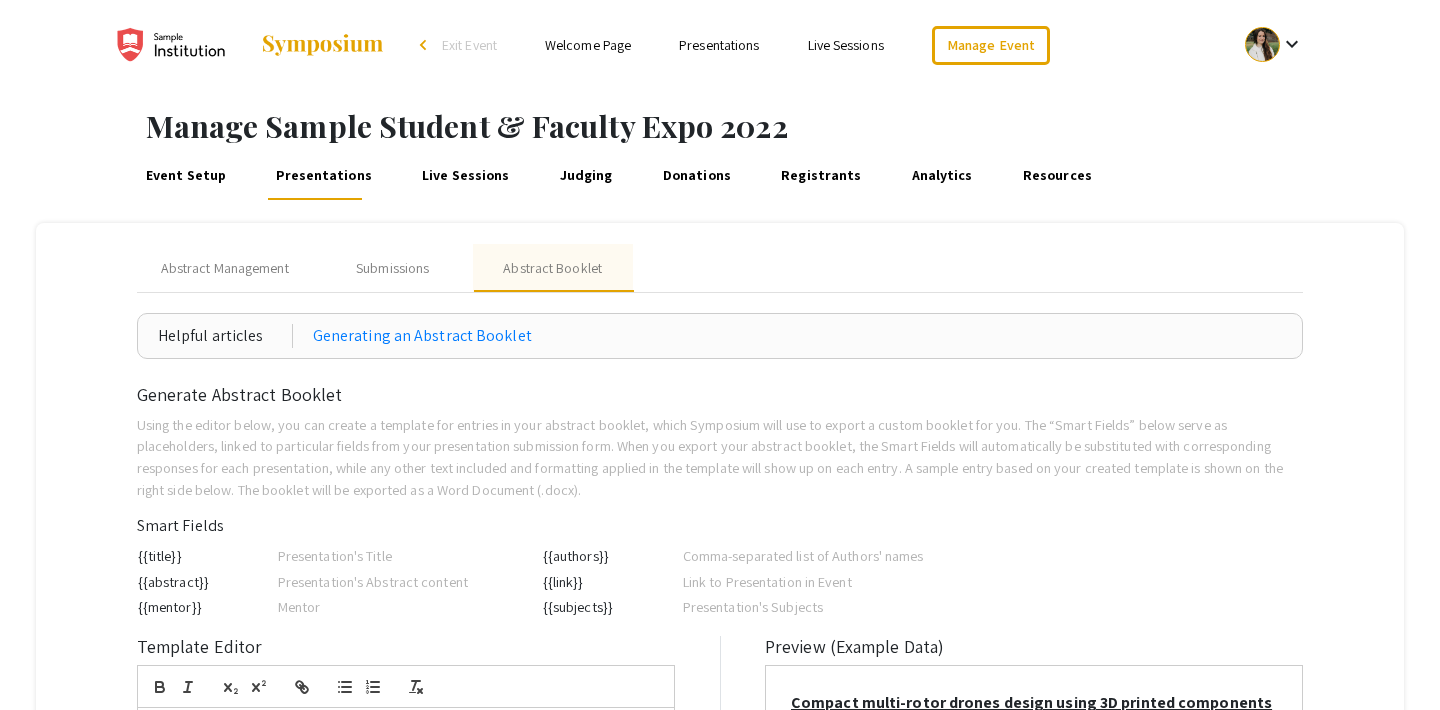 click on "Live Sessions" at bounding box center (466, 176) 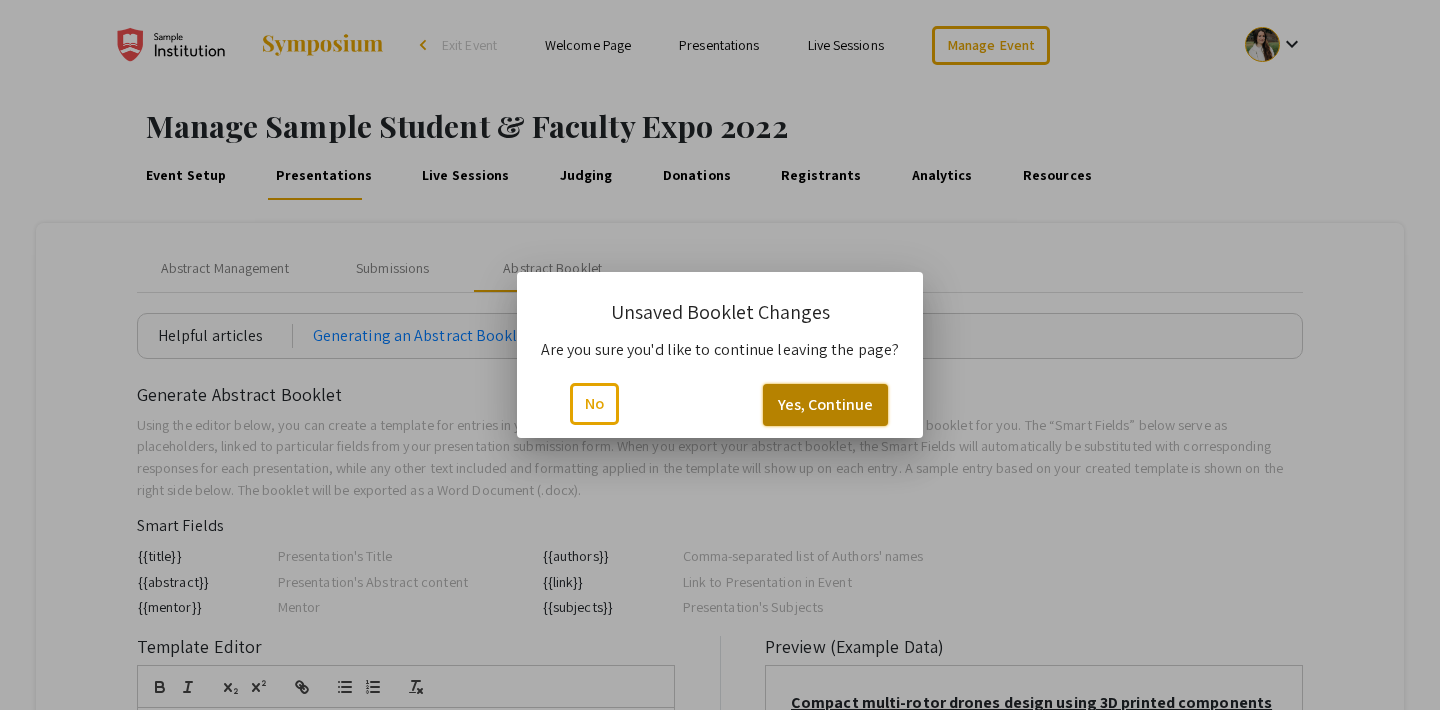 click on "Yes, Continue" 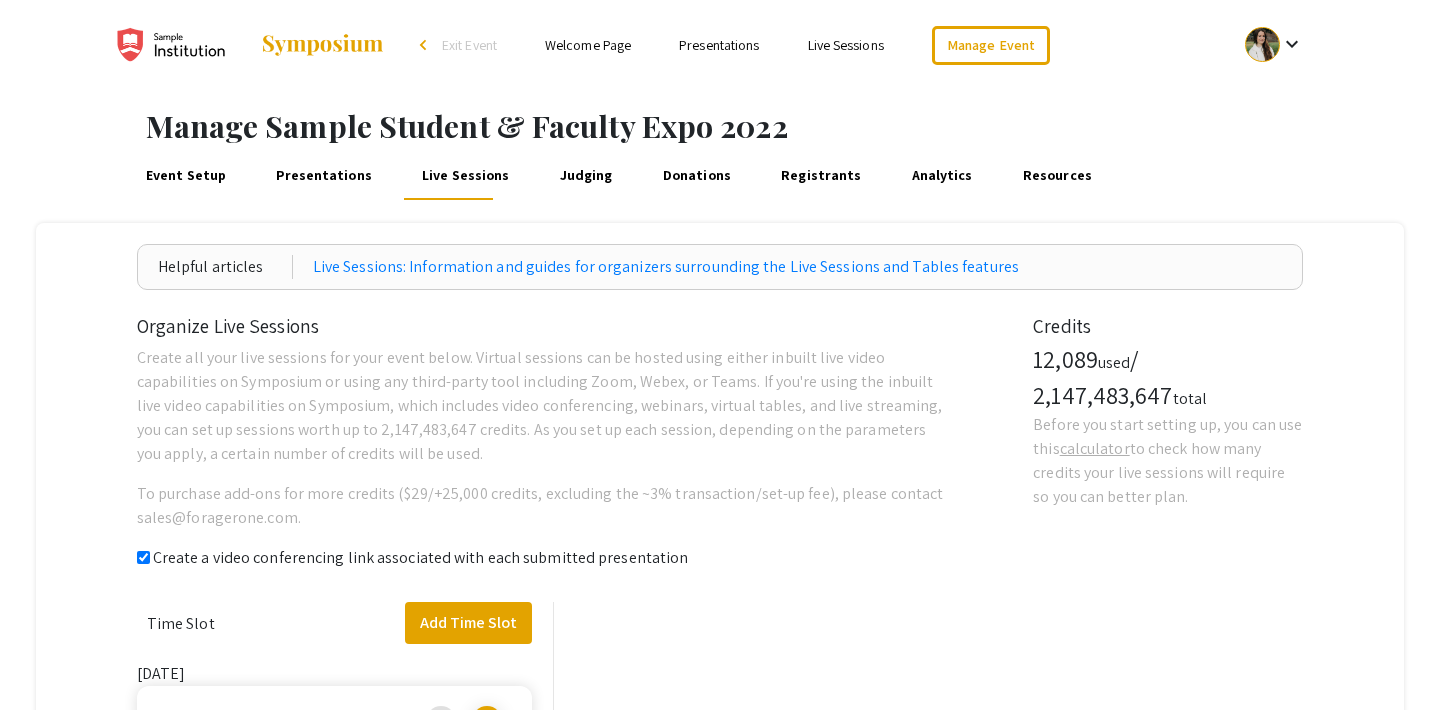 checkbox on "true" 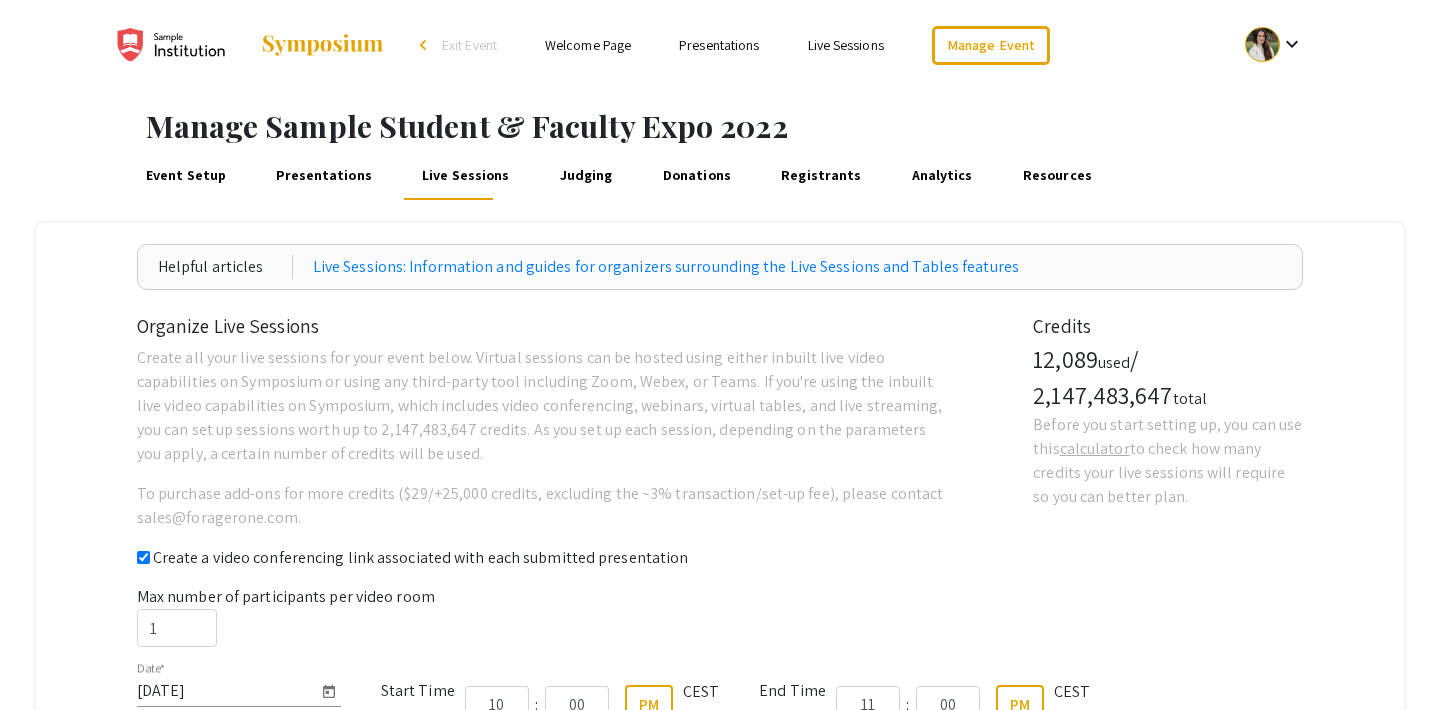 click on "Presentations" at bounding box center [324, 176] 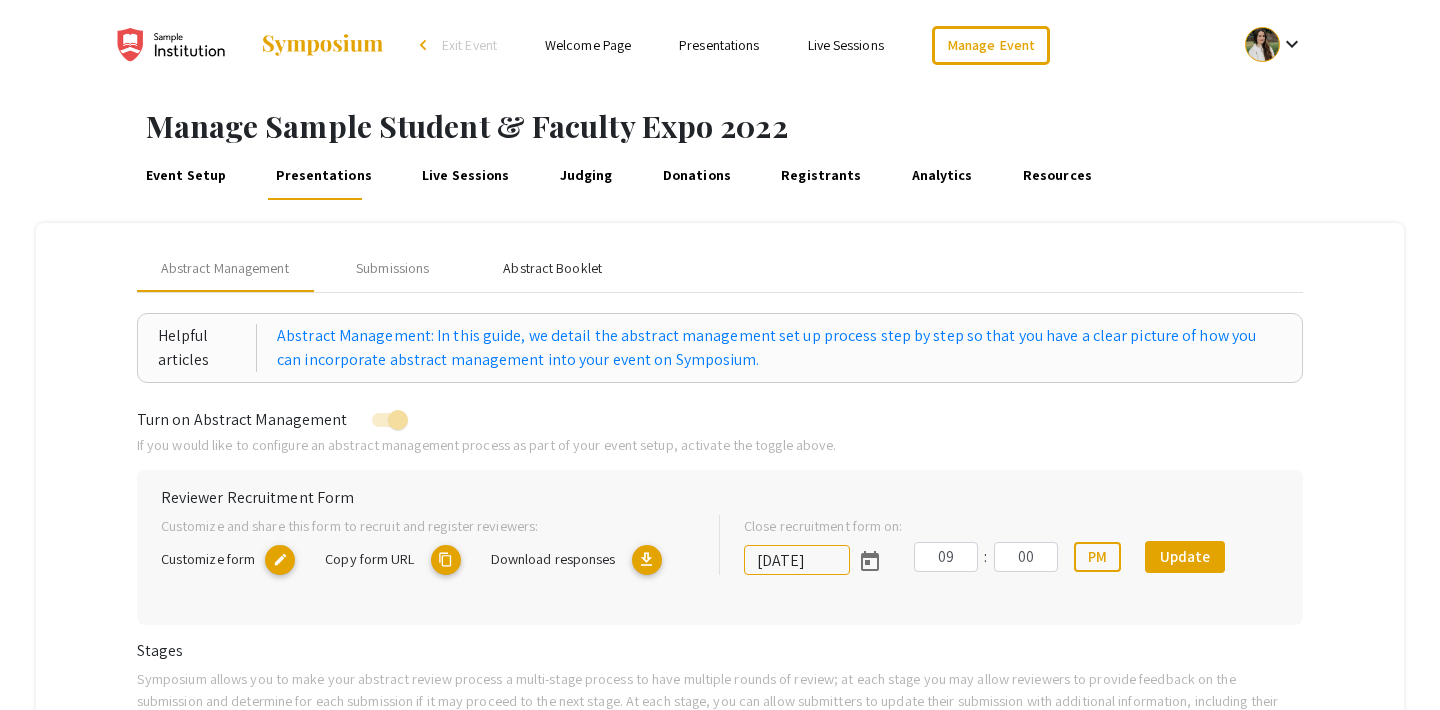 click on "Abstract Booklet" at bounding box center (552, 268) 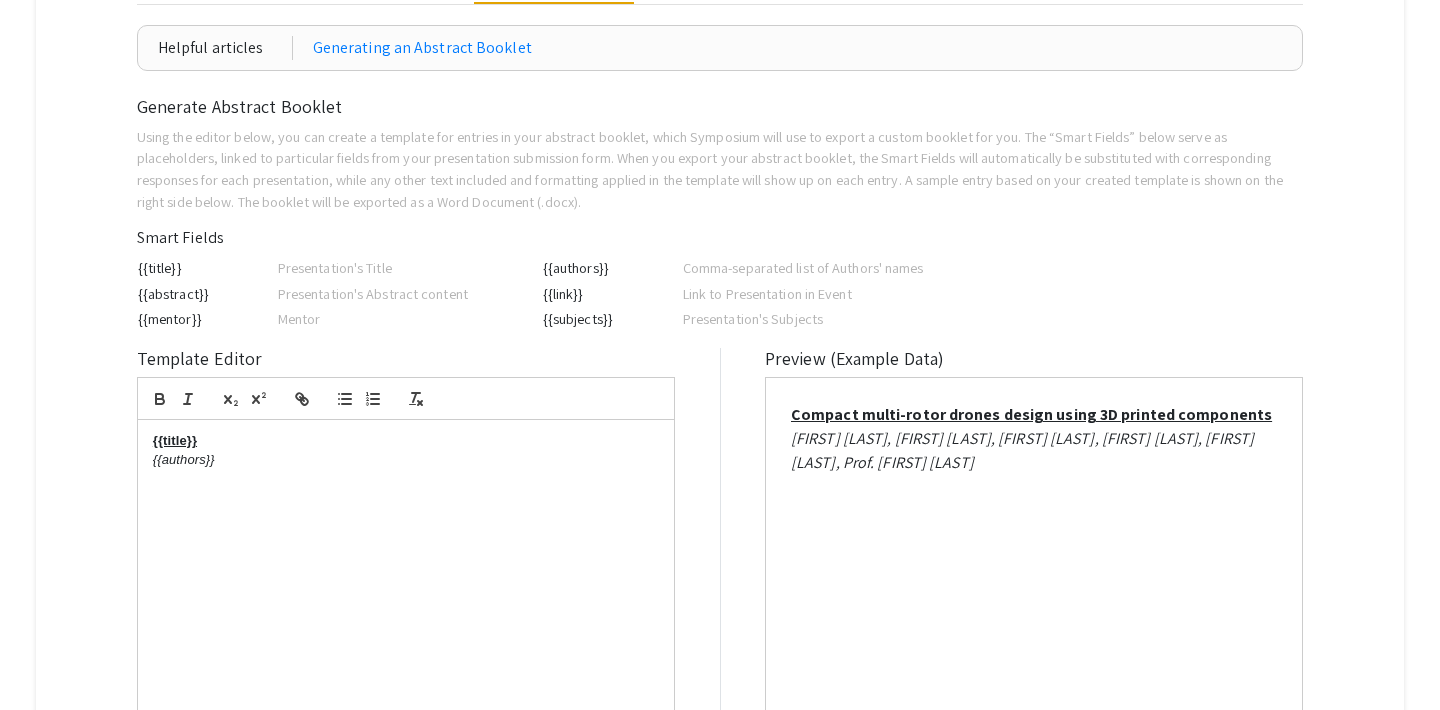 scroll, scrollTop: 278, scrollLeft: 0, axis: vertical 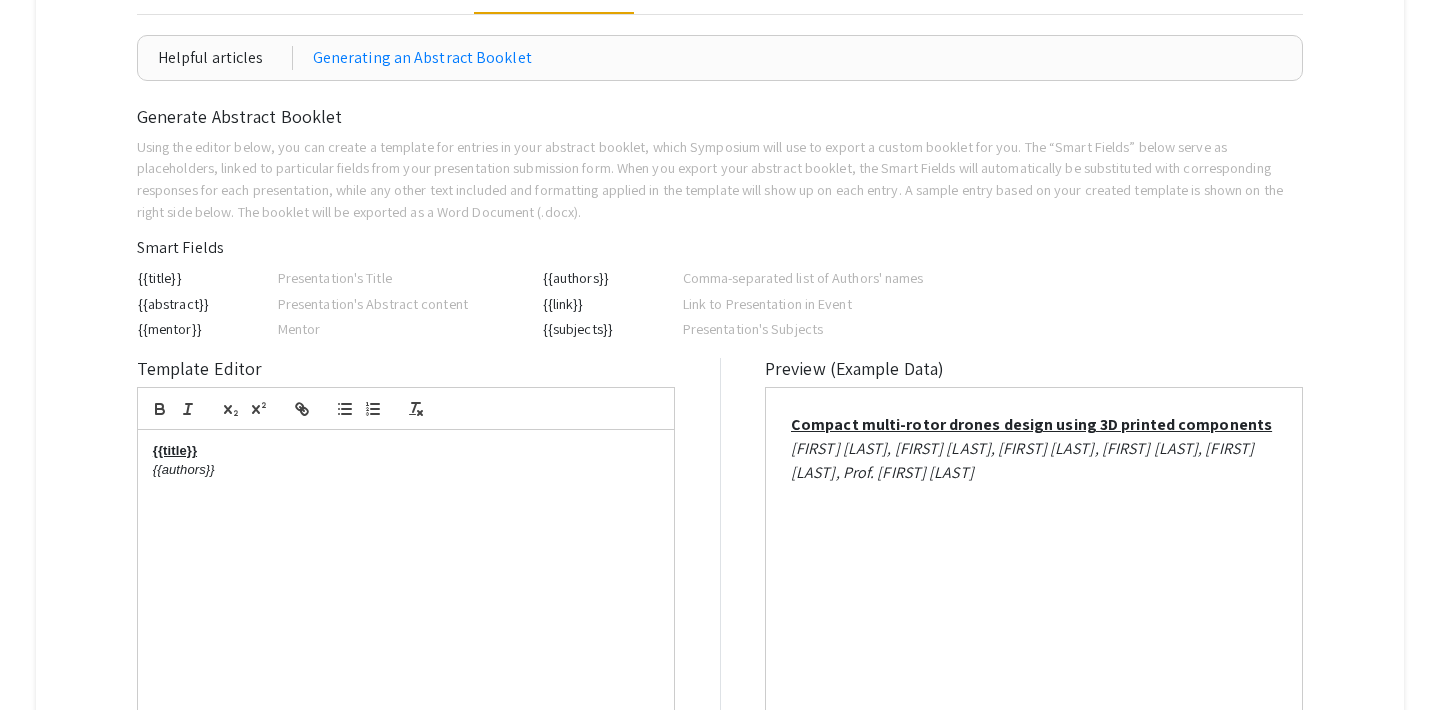 click at bounding box center (406, 488) 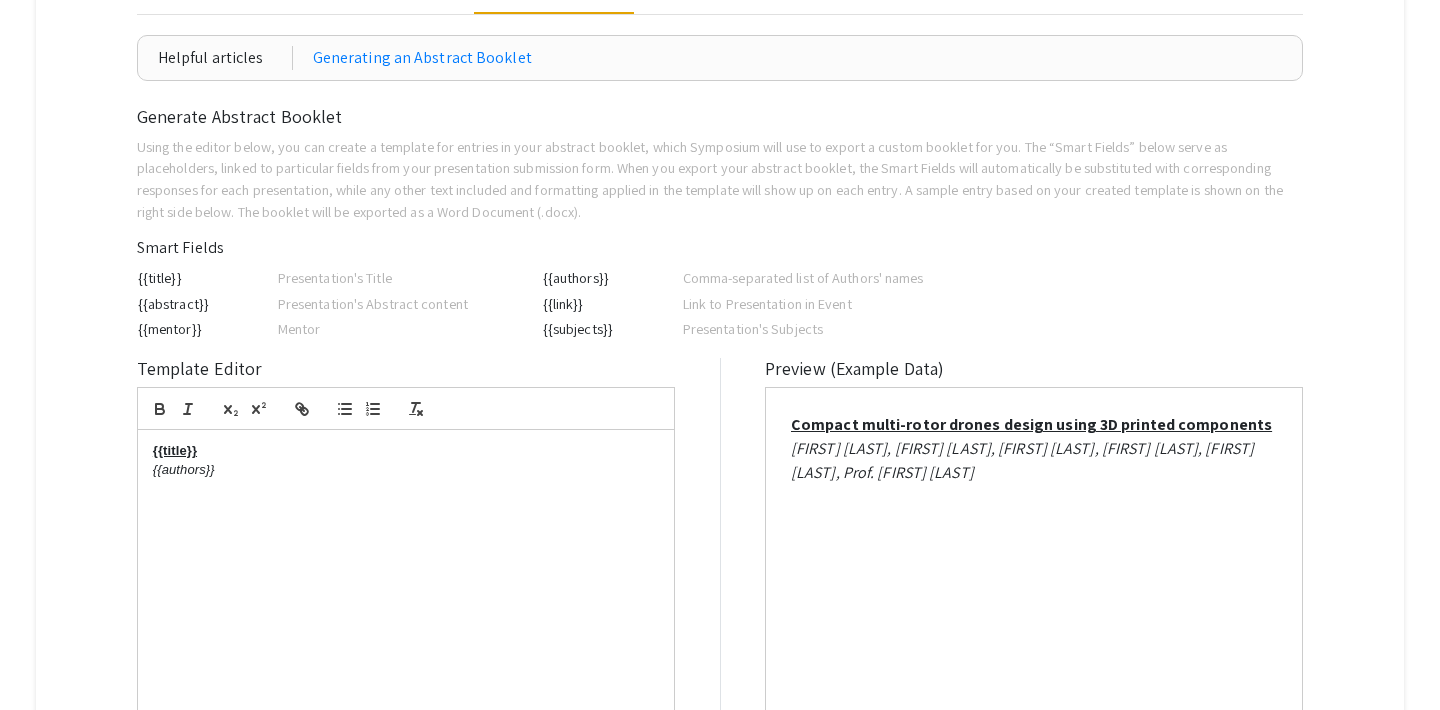 scroll, scrollTop: 0, scrollLeft: 0, axis: both 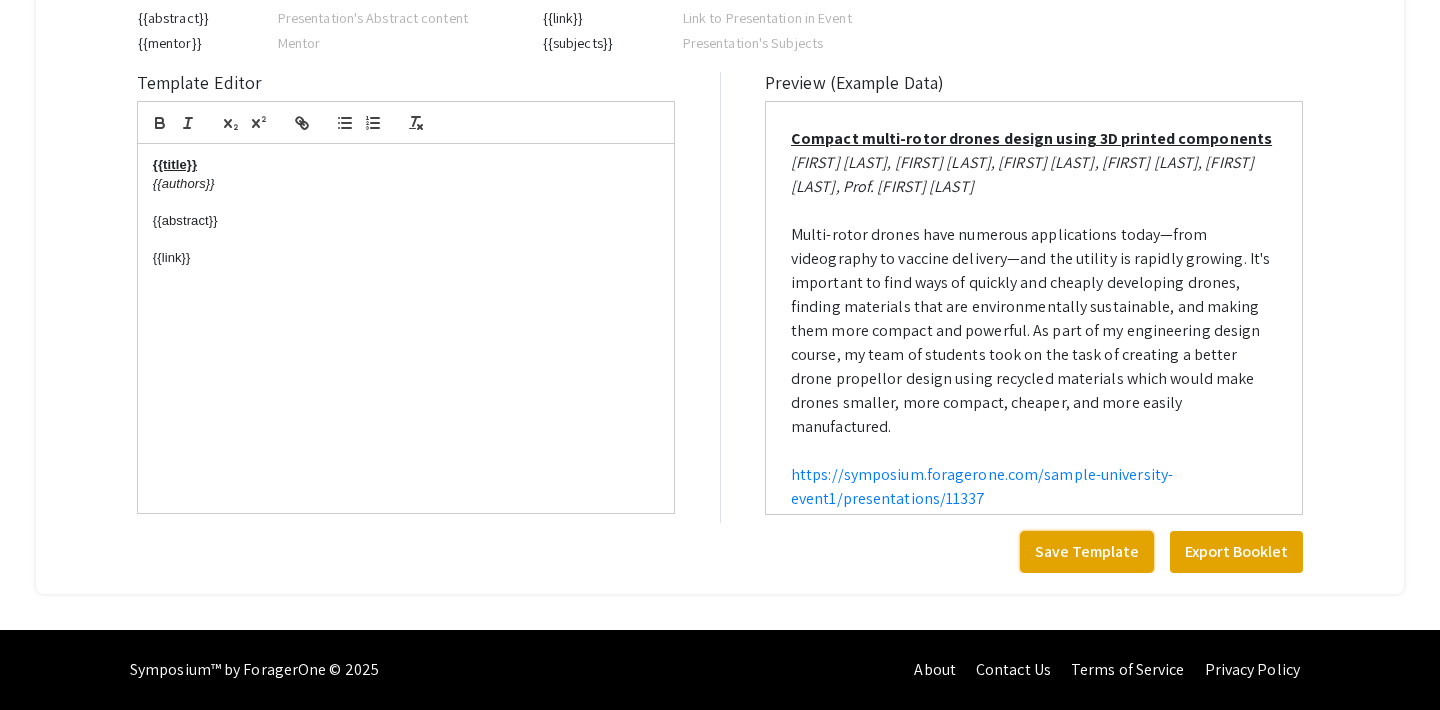 click on "Save Template" at bounding box center [1087, 552] 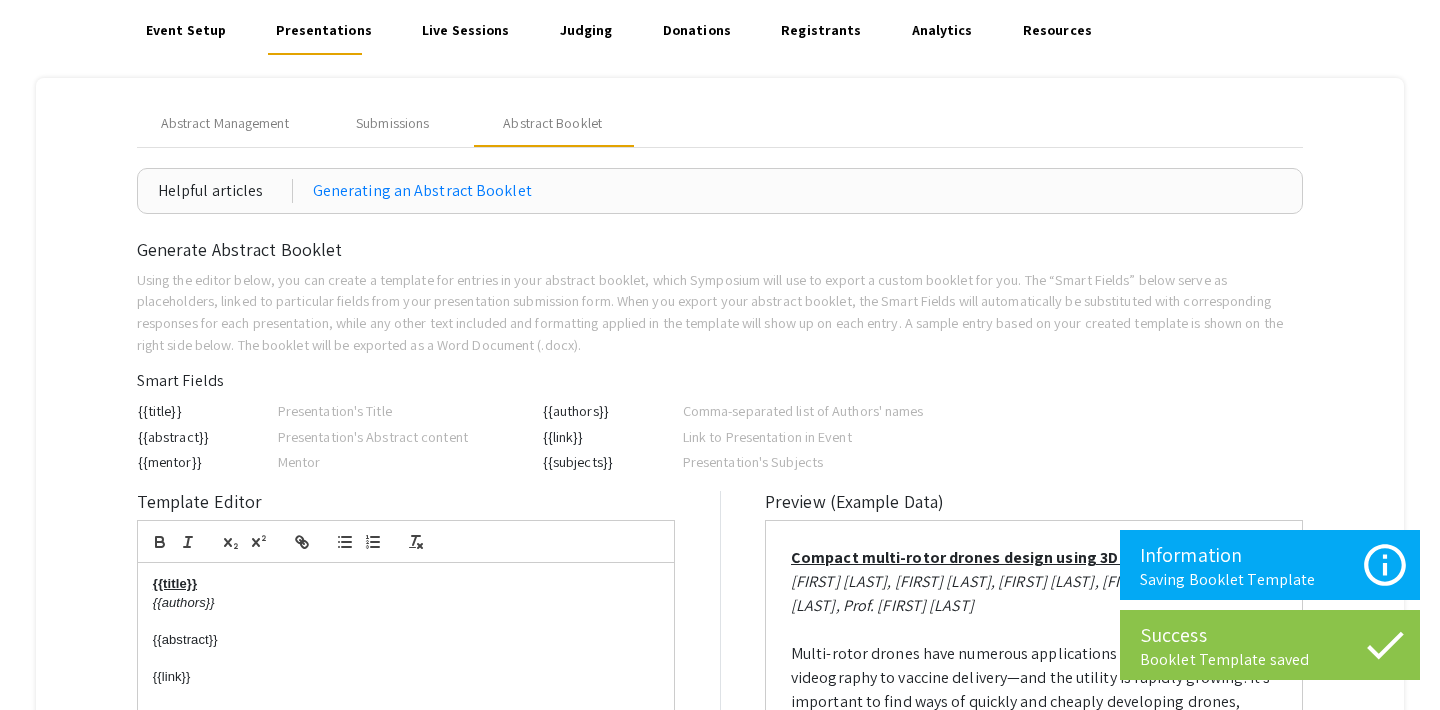 scroll, scrollTop: 75, scrollLeft: 0, axis: vertical 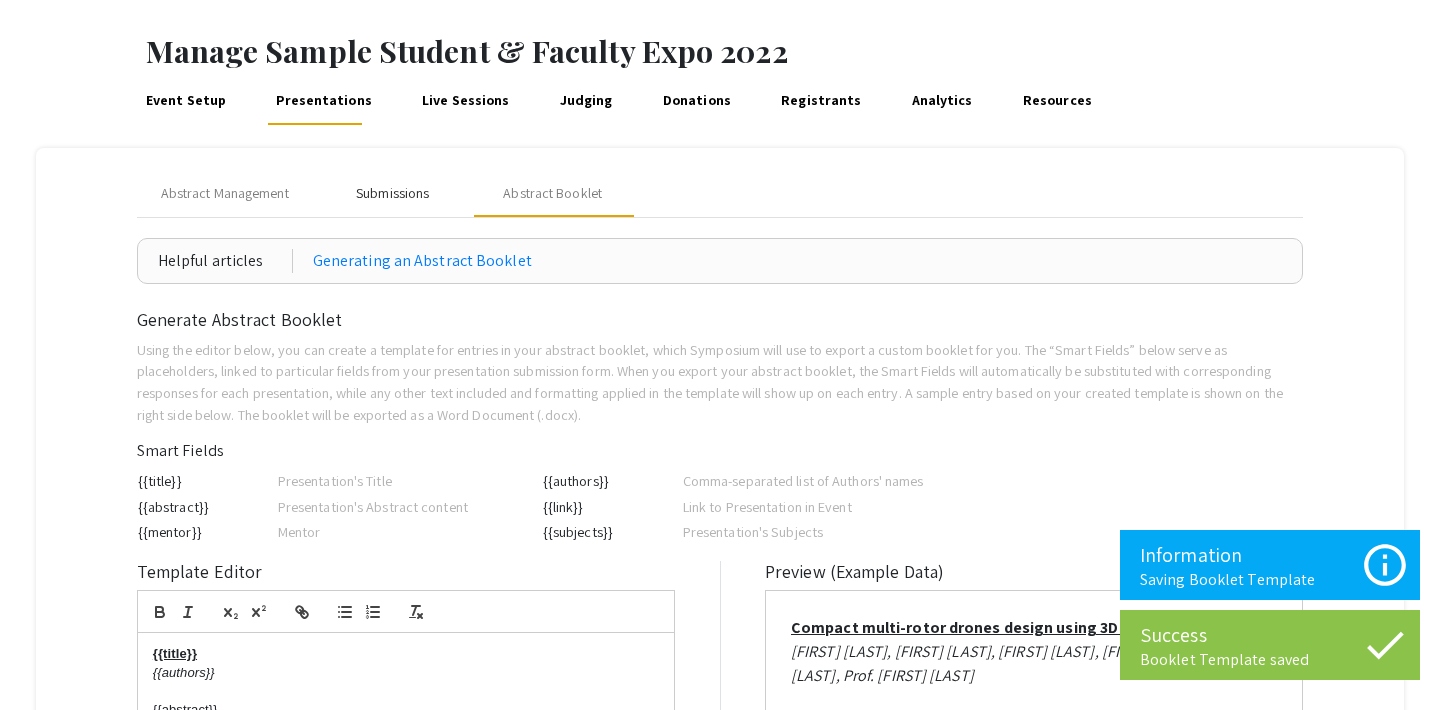 click on "Submissions" at bounding box center (392, 193) 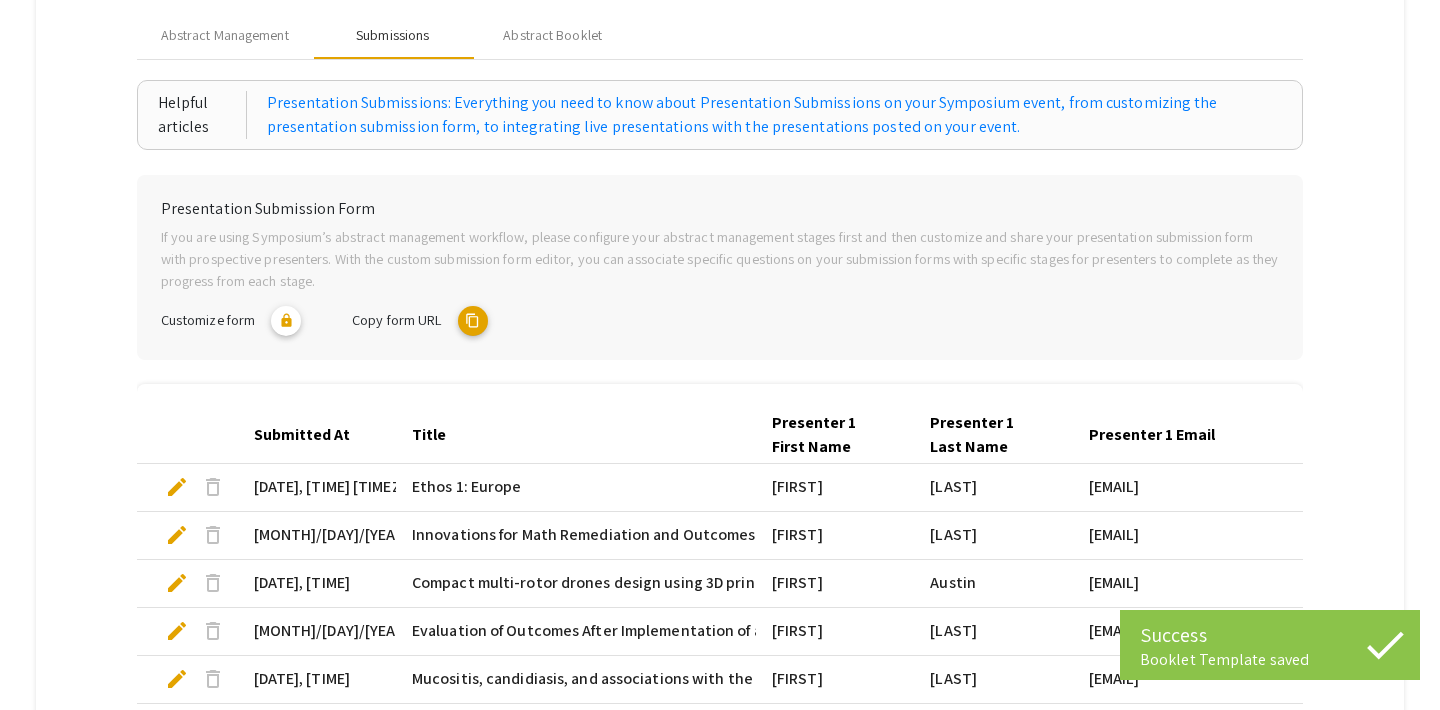 scroll, scrollTop: 97, scrollLeft: 0, axis: vertical 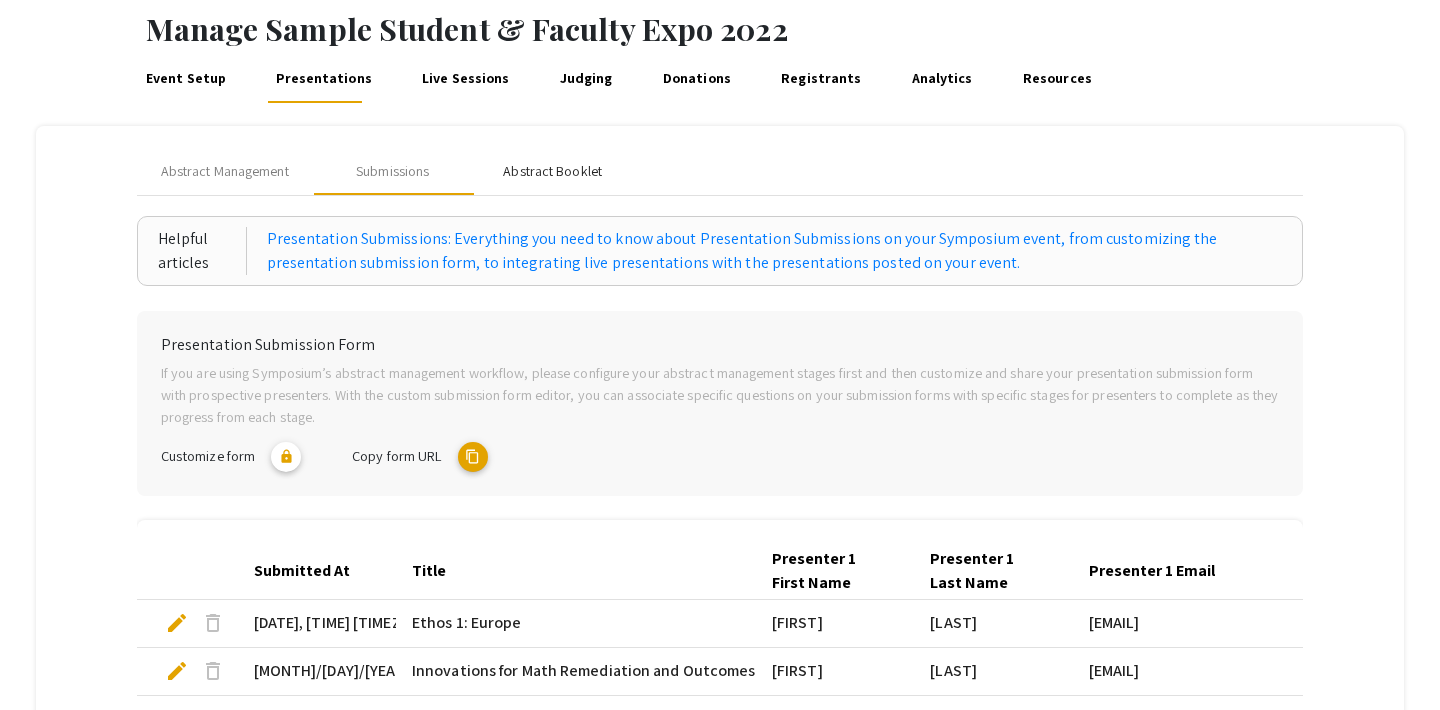 click on "Abstract Booklet" at bounding box center [552, 171] 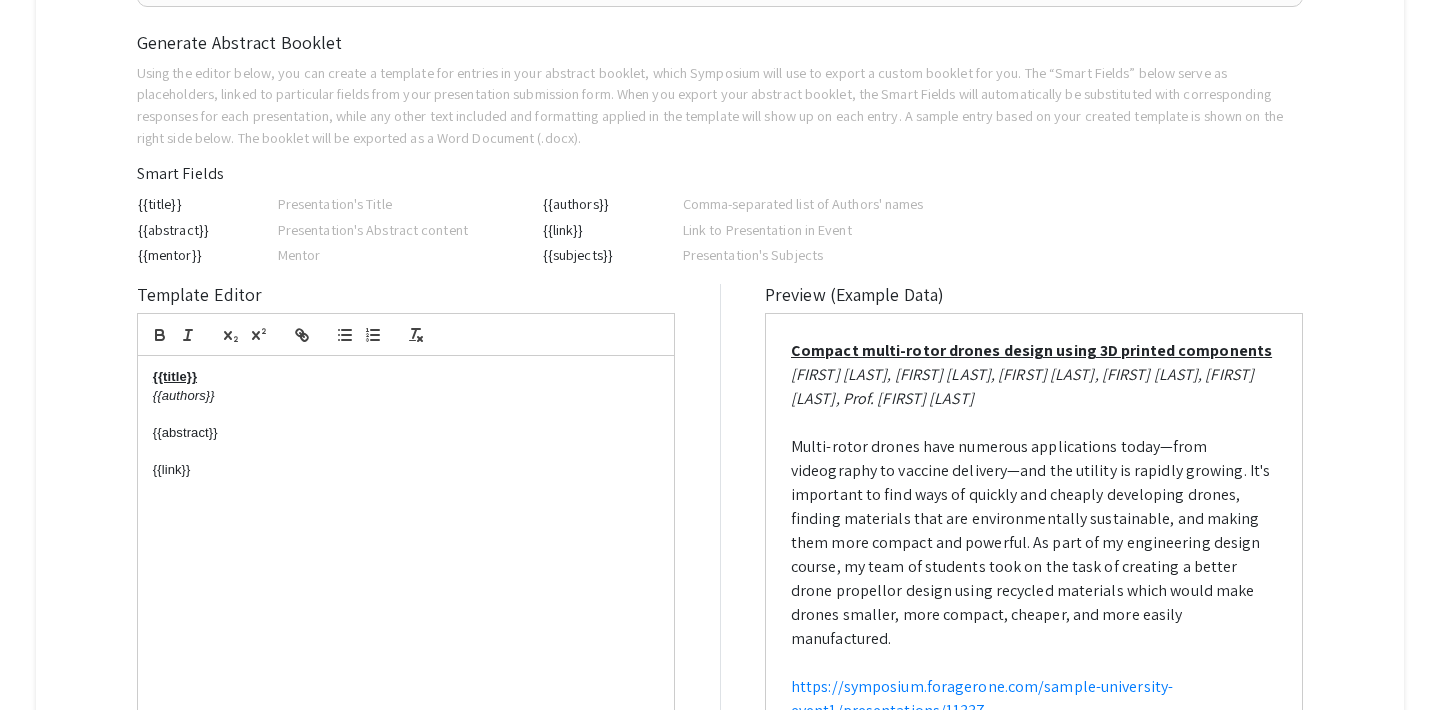 scroll, scrollTop: 346, scrollLeft: 0, axis: vertical 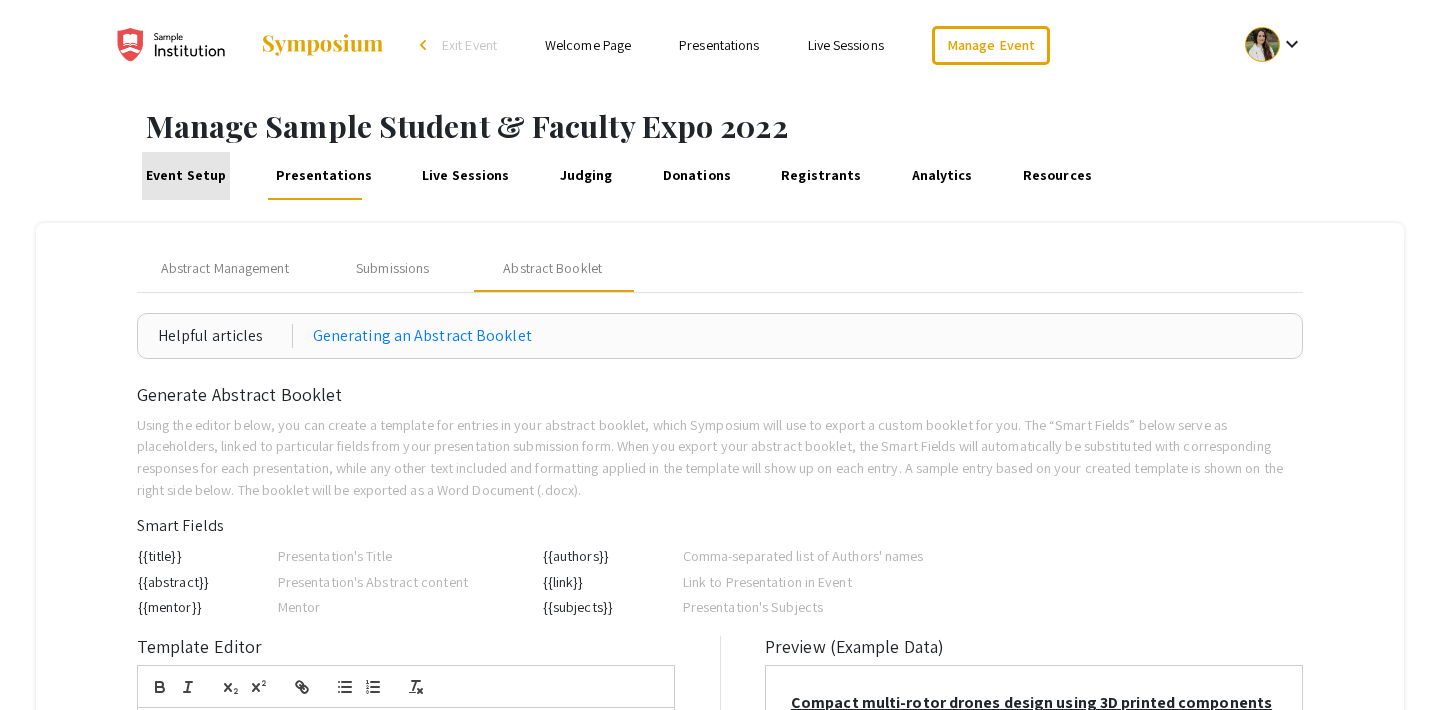 click on "Event Setup" at bounding box center (185, 176) 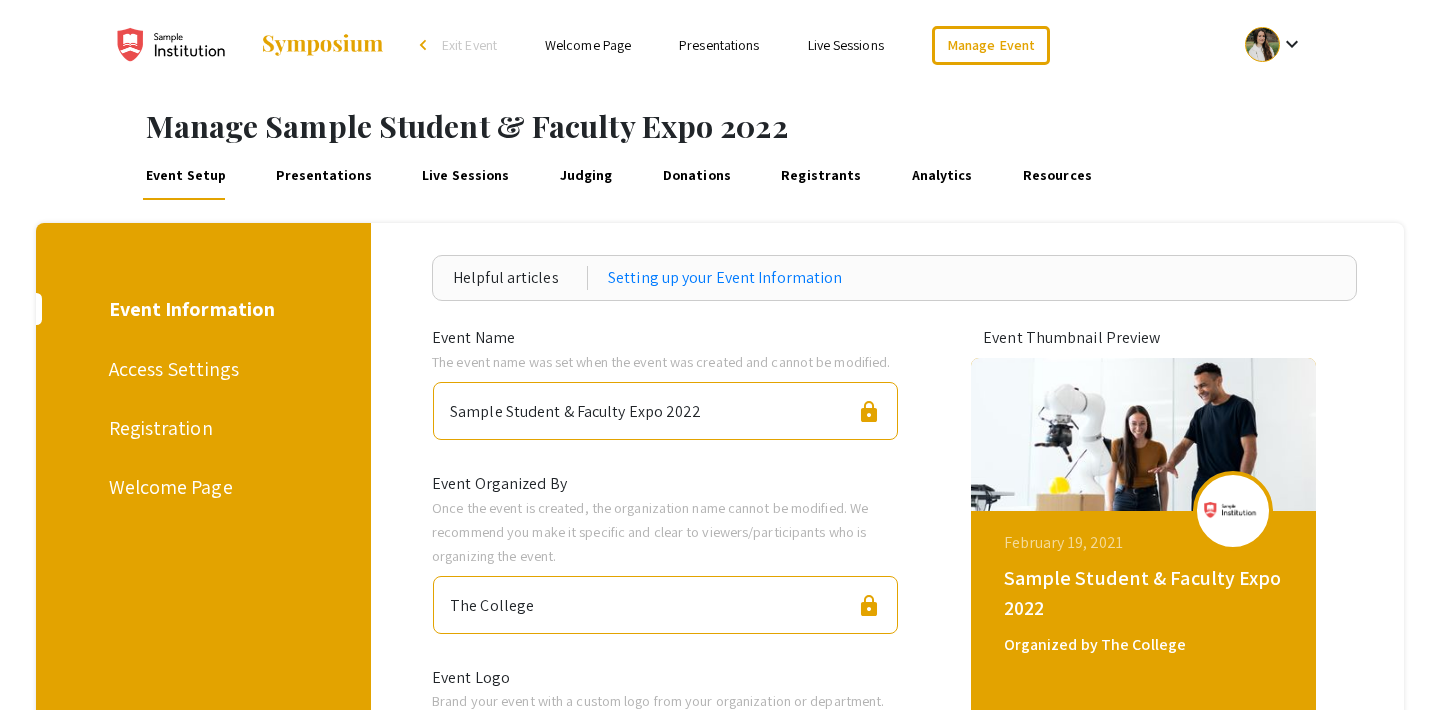 click on "Presentations" at bounding box center [324, 176] 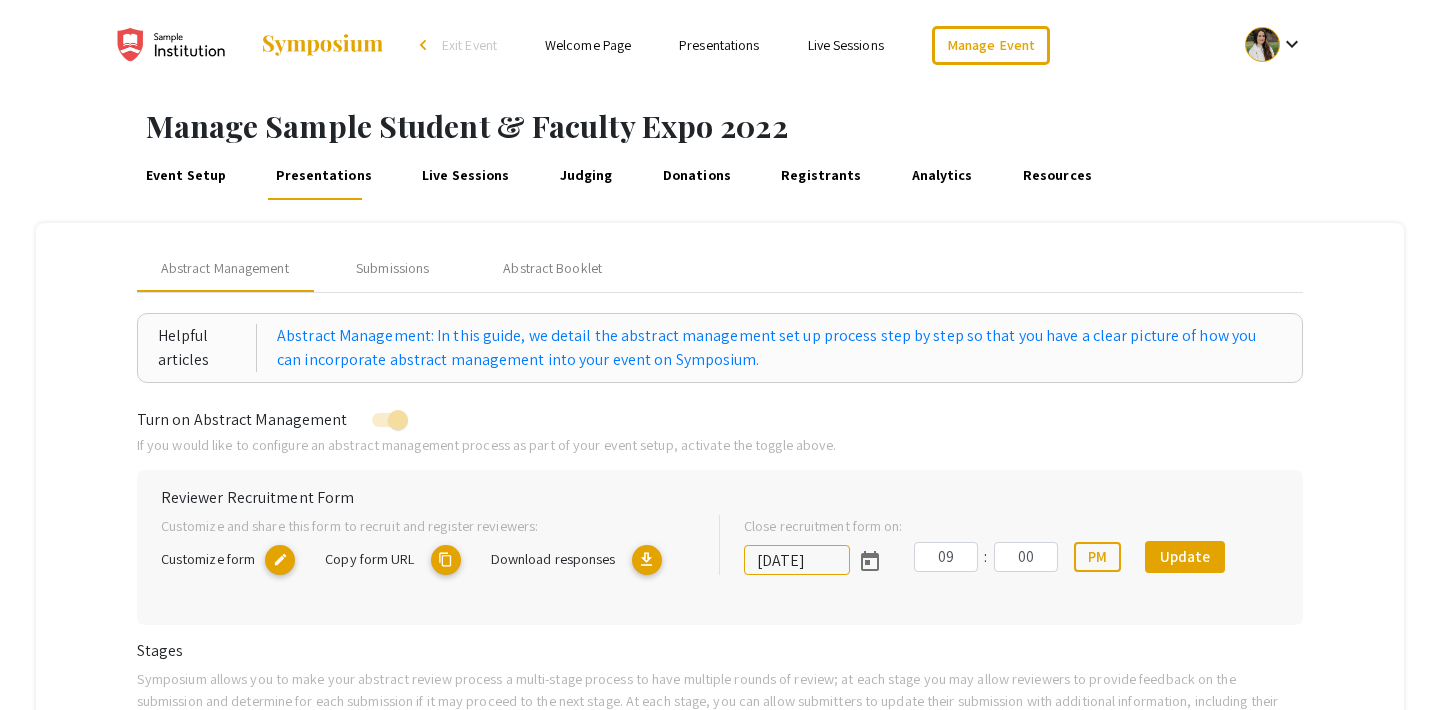 scroll, scrollTop: 156, scrollLeft: 0, axis: vertical 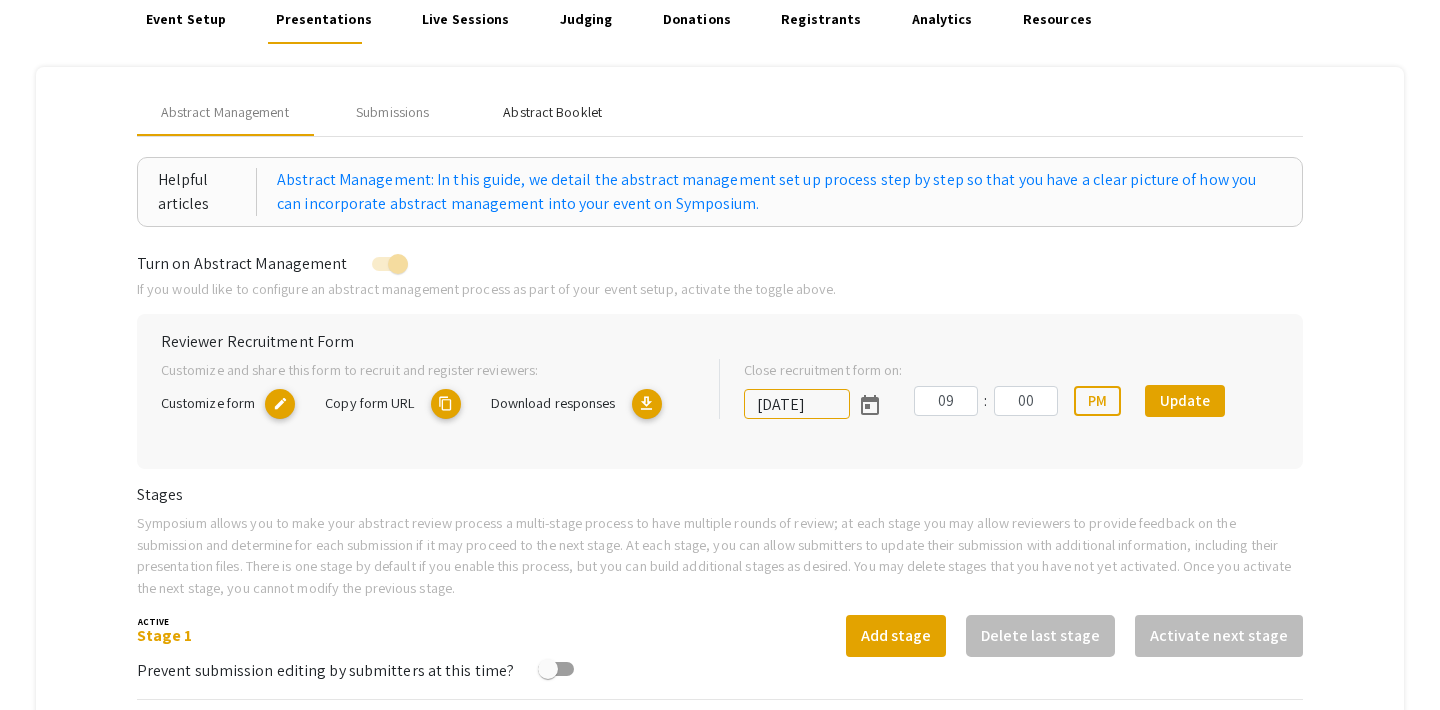 click on "Abstract Booklet" at bounding box center (552, 112) 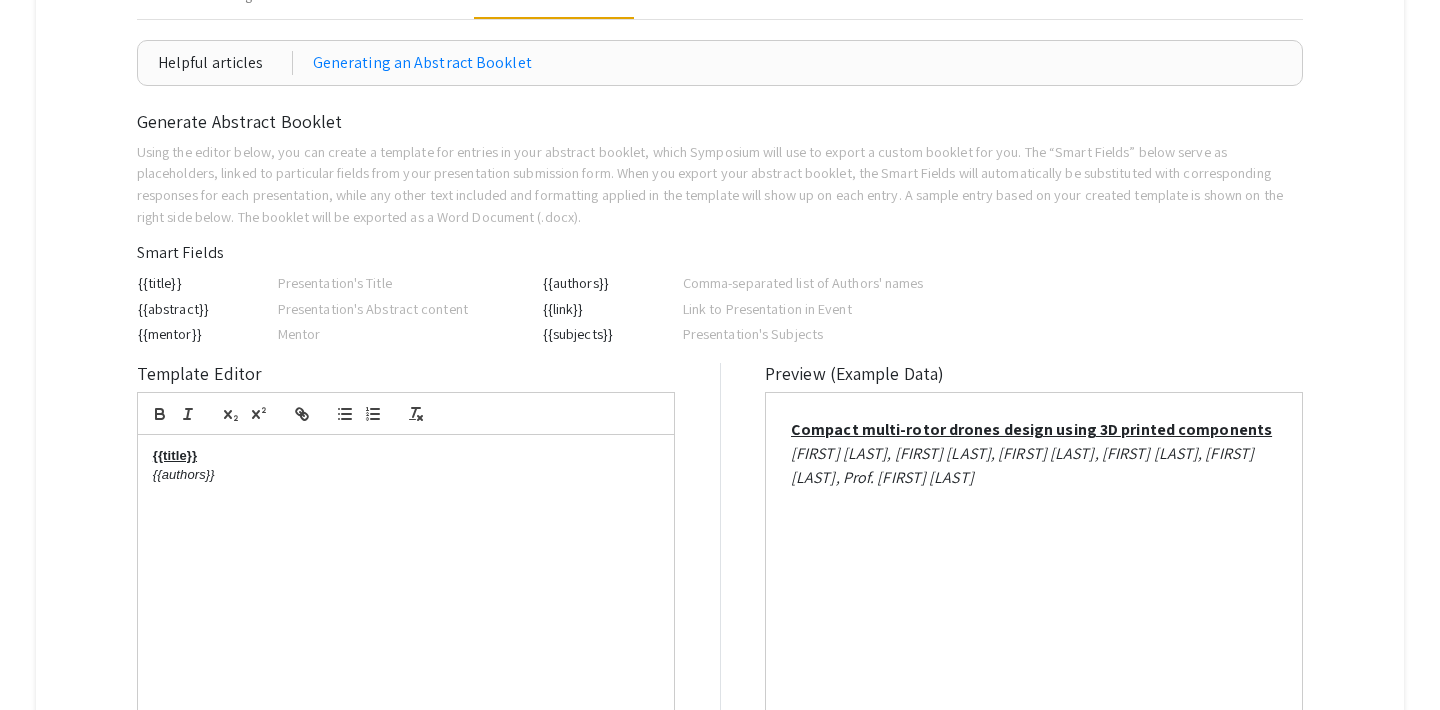 scroll, scrollTop: 355, scrollLeft: 0, axis: vertical 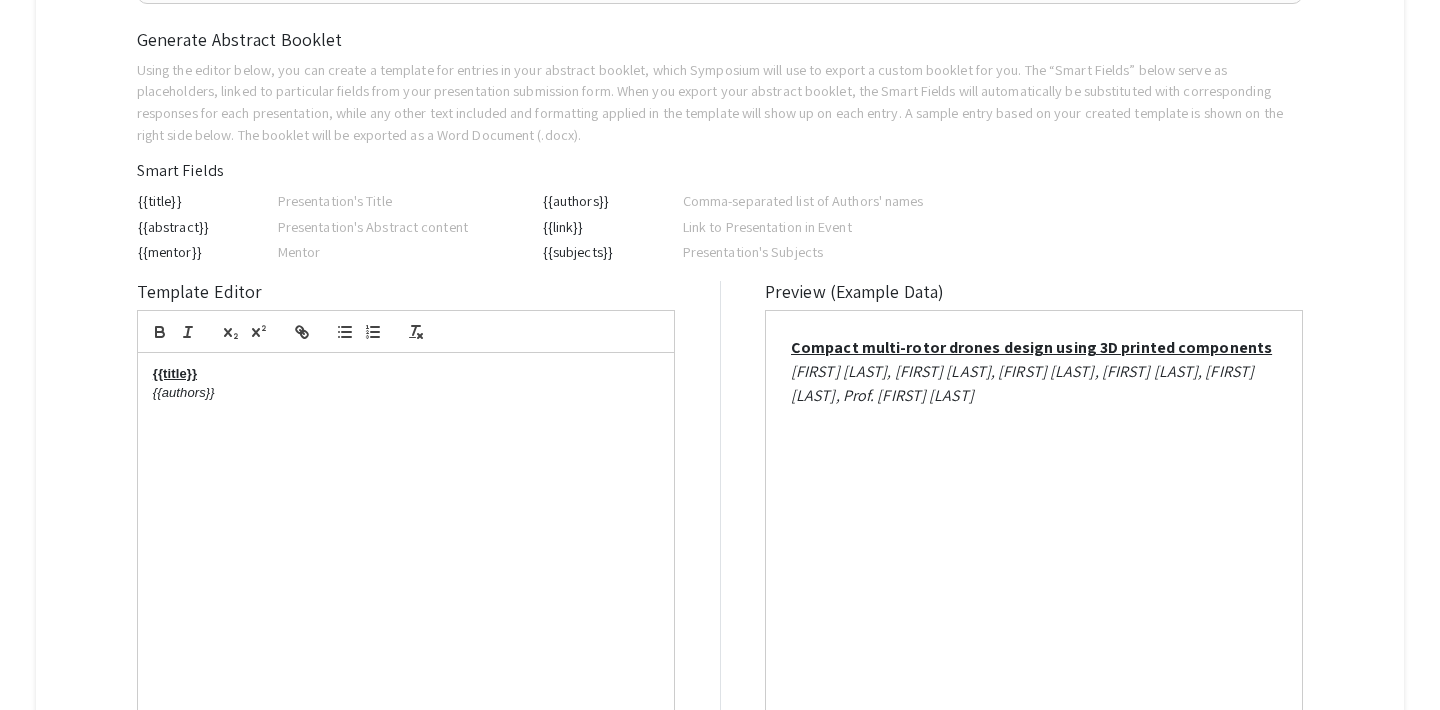 click at bounding box center [406, 411] 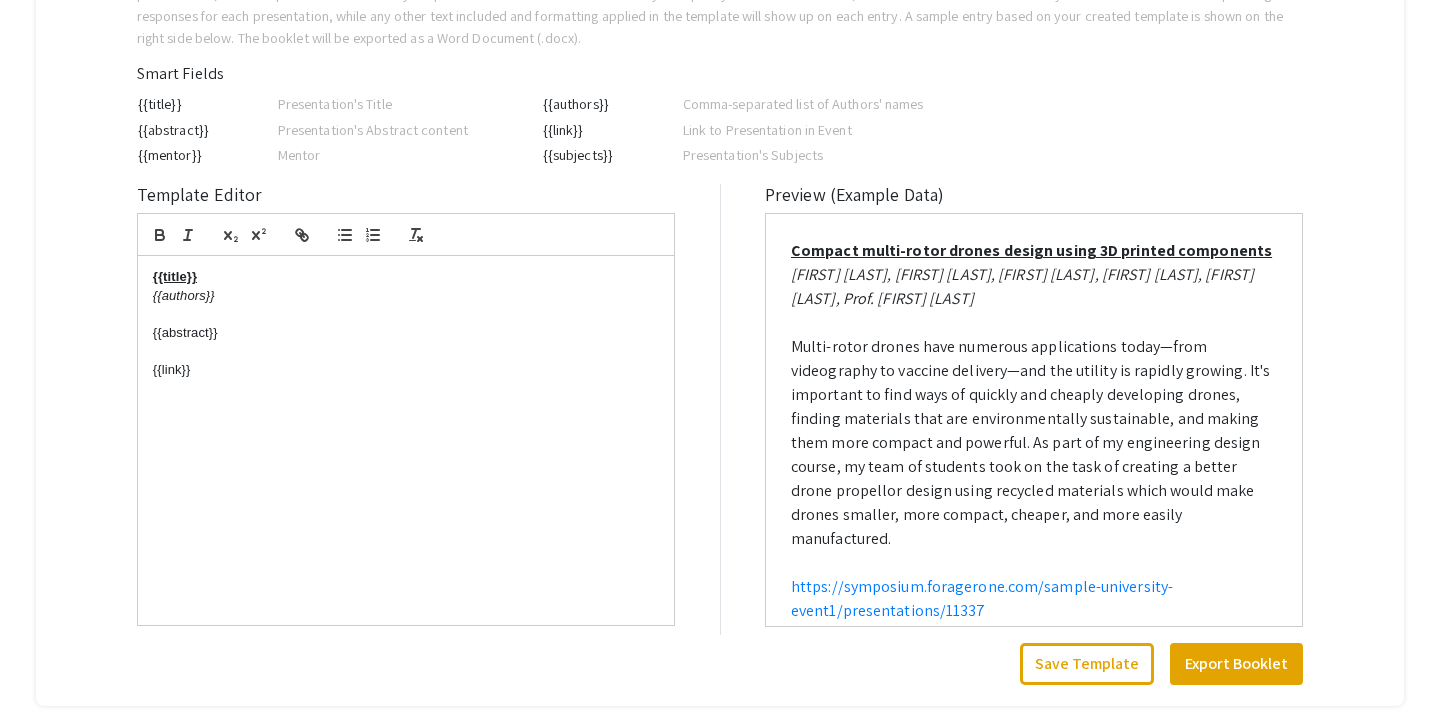 scroll, scrollTop: 508, scrollLeft: 0, axis: vertical 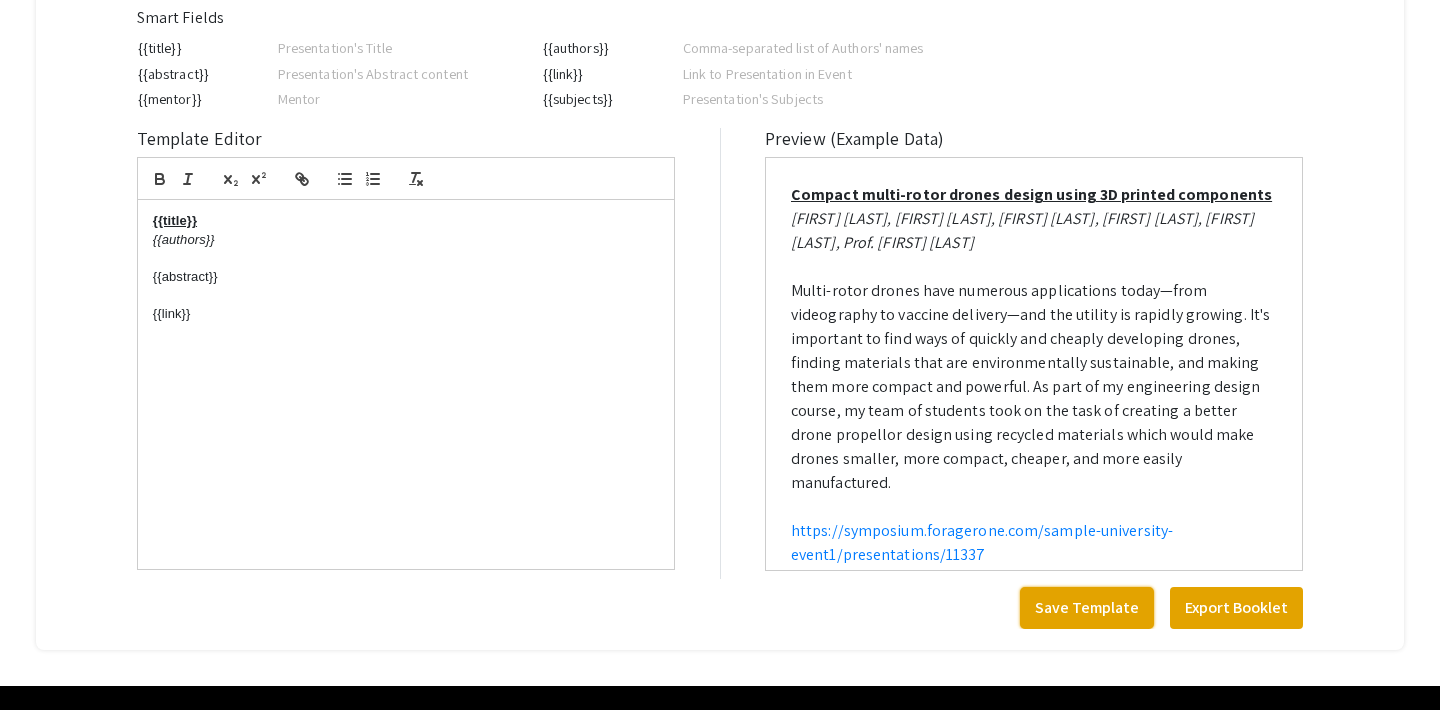 click on "Save Template" at bounding box center (1087, 608) 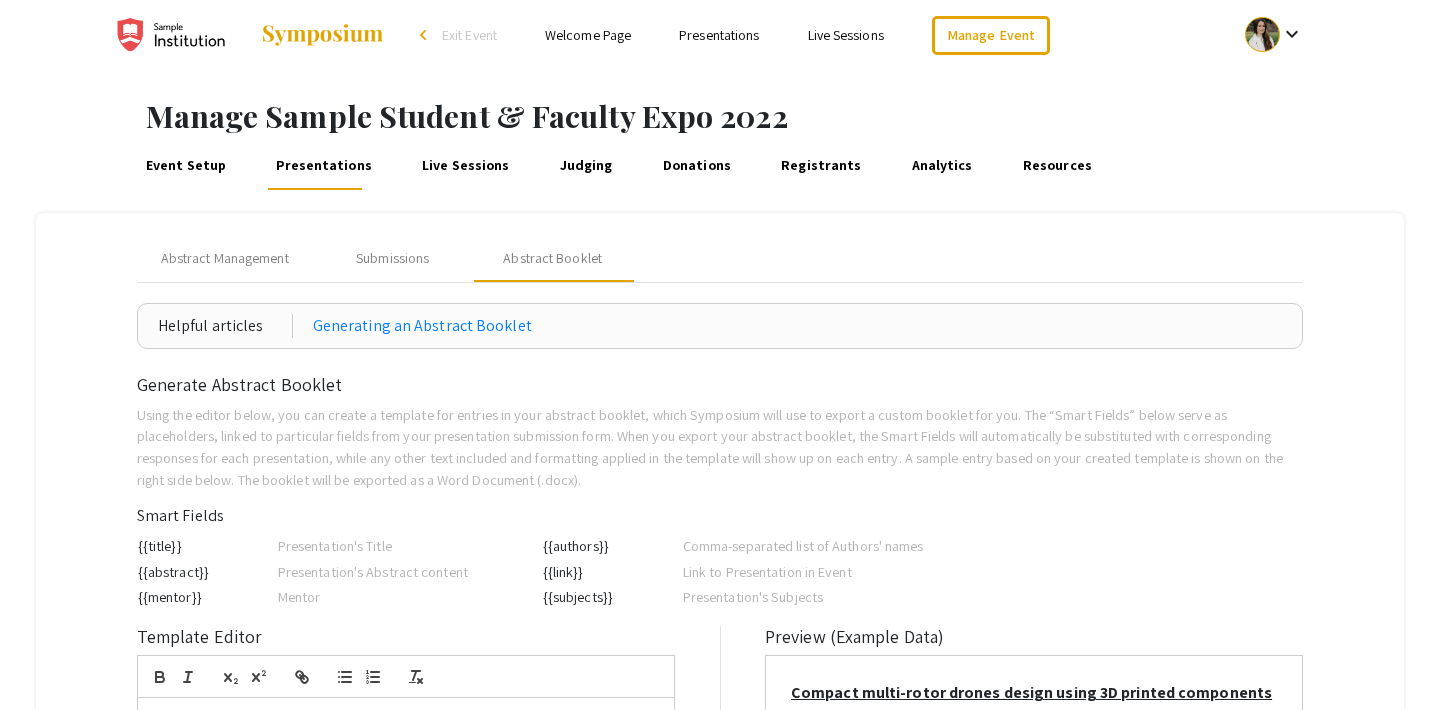 scroll, scrollTop: 0, scrollLeft: 0, axis: both 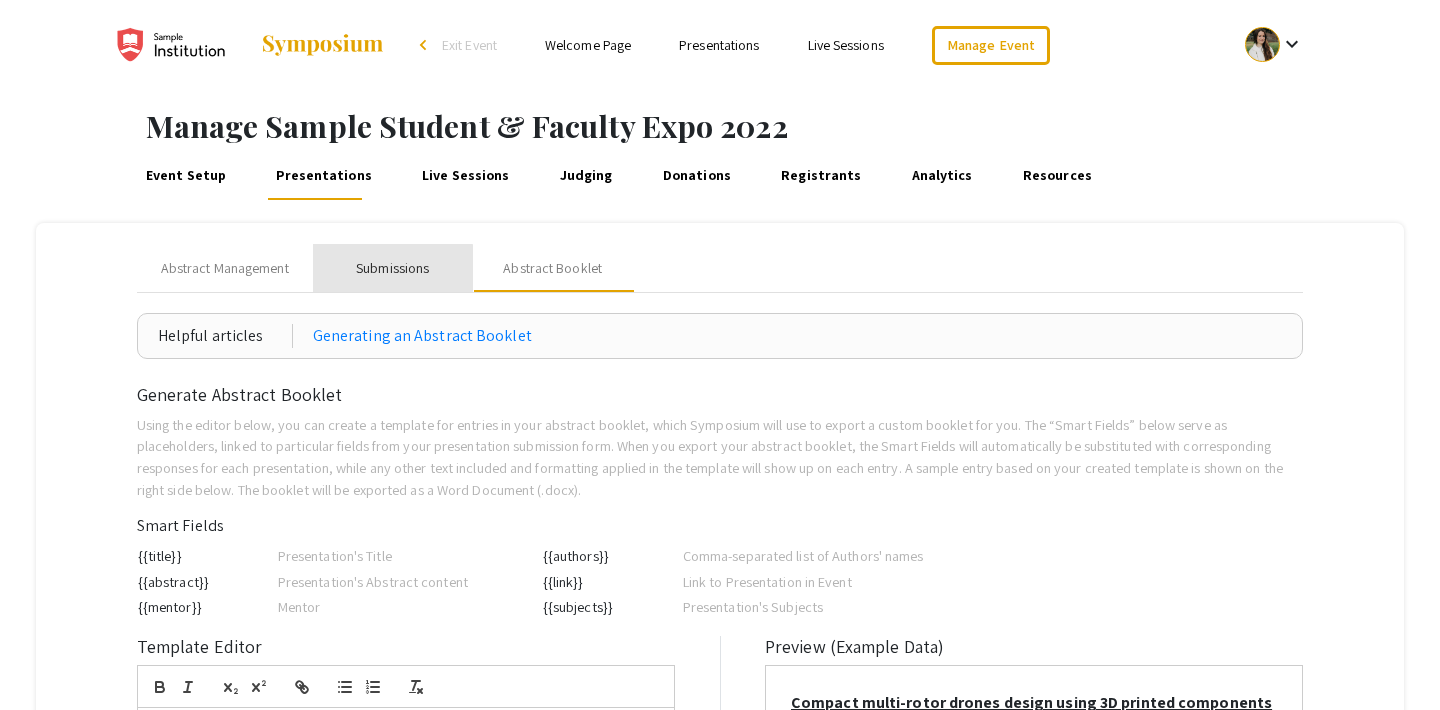 click on "Submissions" at bounding box center [392, 268] 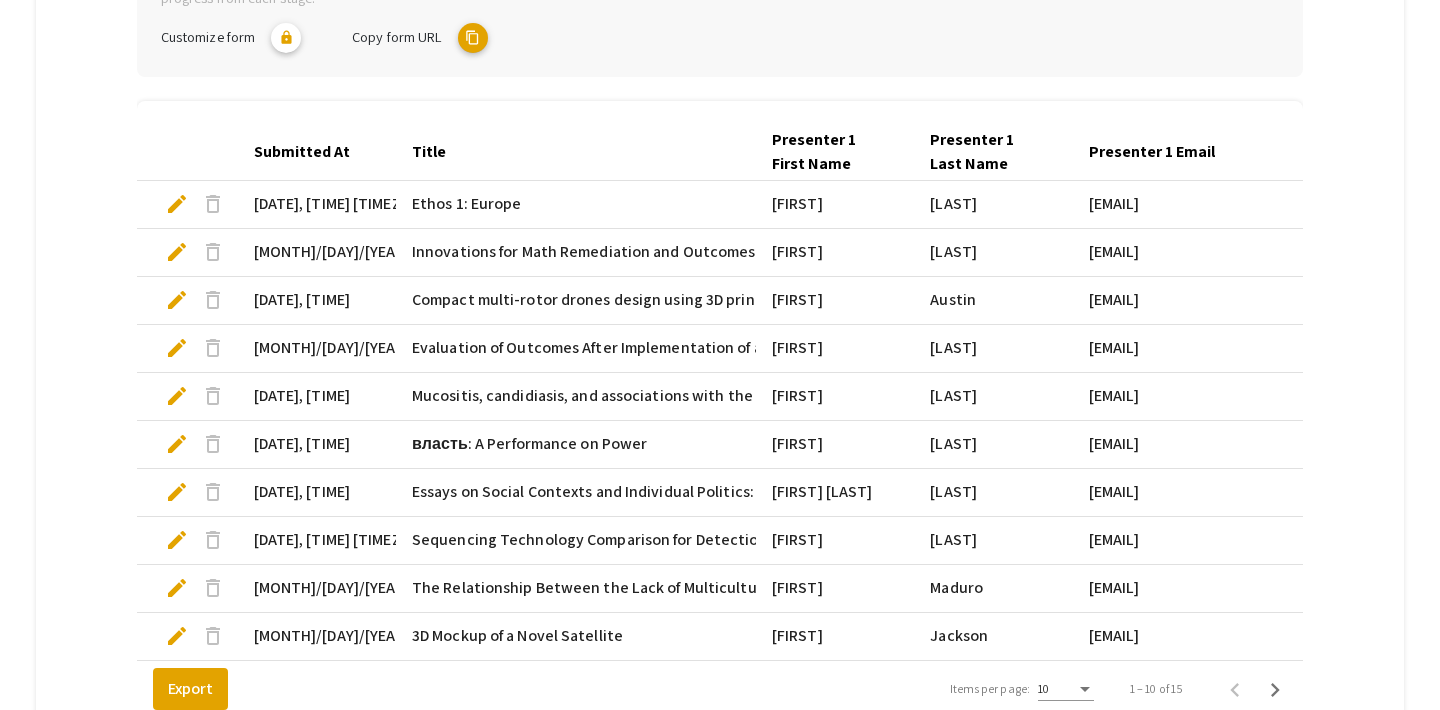 scroll, scrollTop: 0, scrollLeft: 0, axis: both 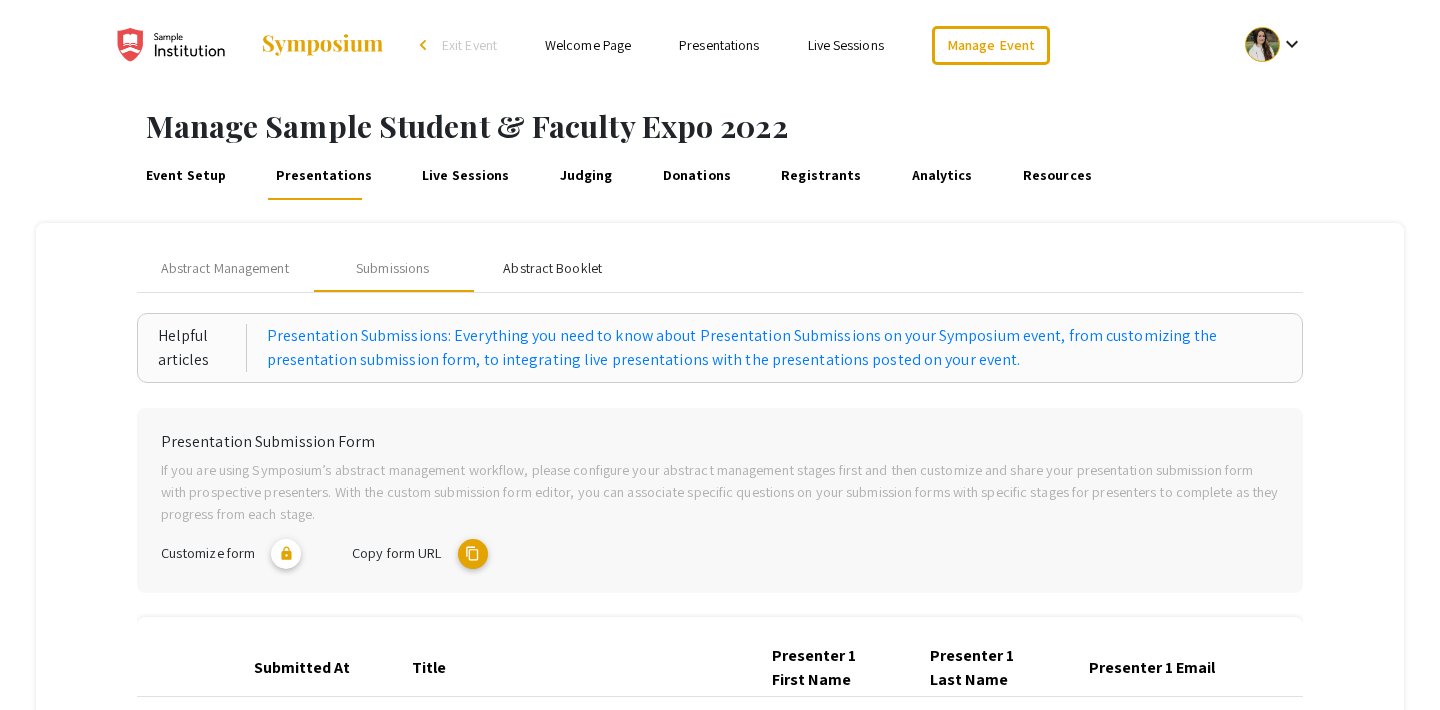 click on "Abstract Booklet" at bounding box center [552, 268] 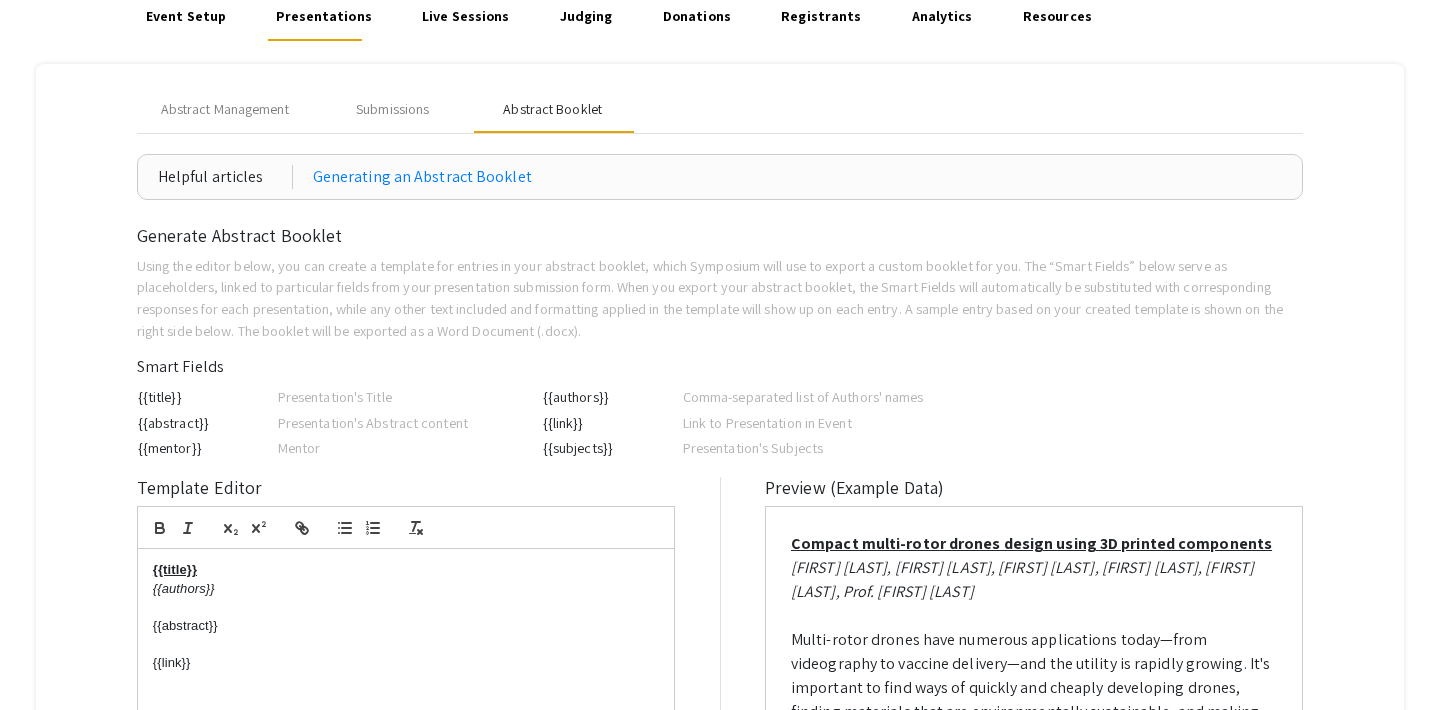 scroll, scrollTop: 0, scrollLeft: 0, axis: both 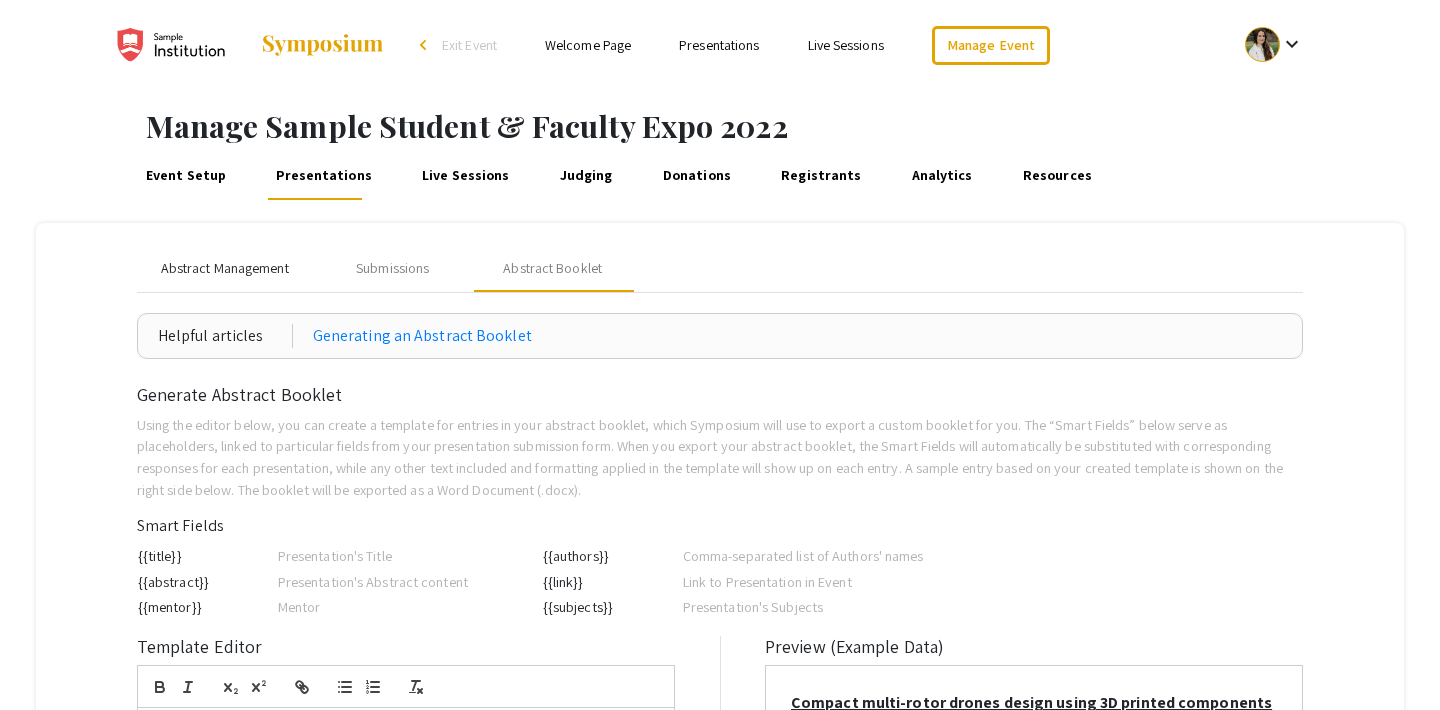 click on "Abstract Management" at bounding box center [225, 268] 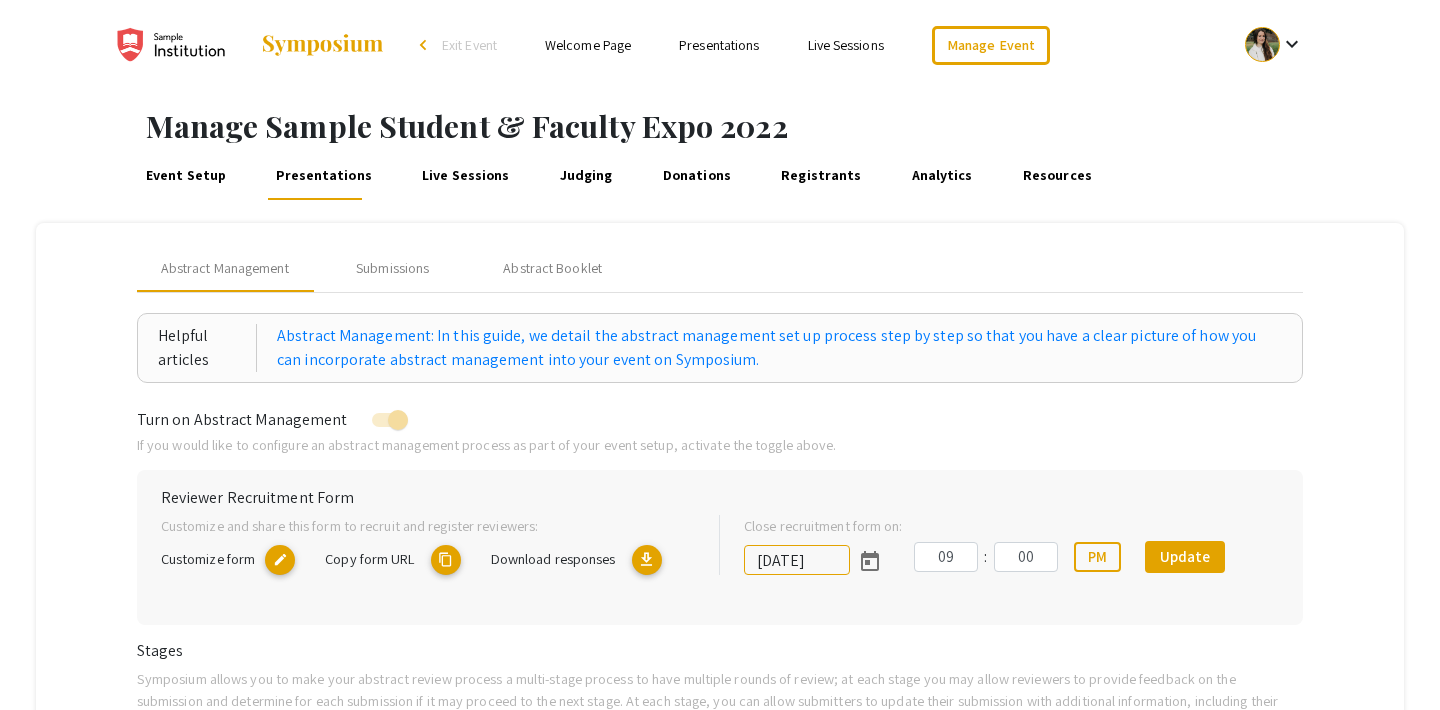 click on "Event Setup" at bounding box center [185, 176] 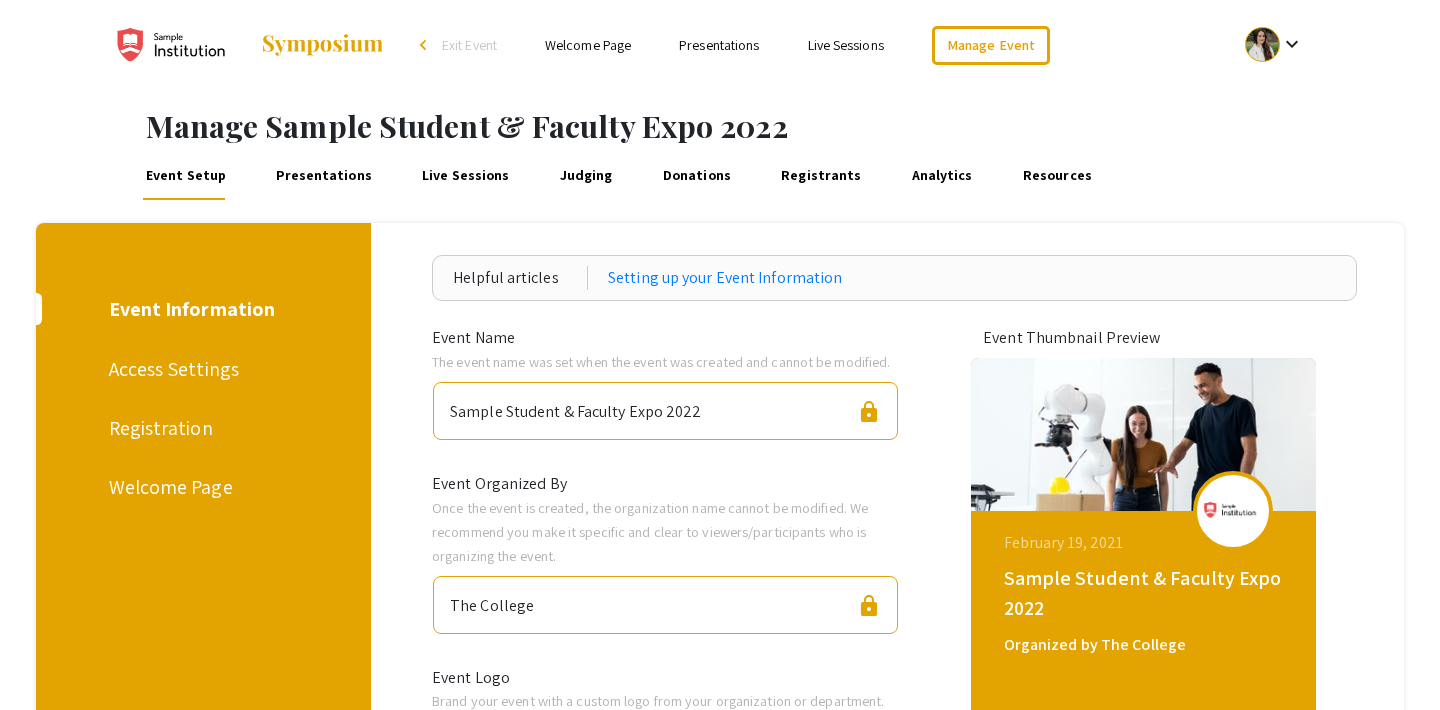 click on "Welcome Page" at bounding box center (588, 45) 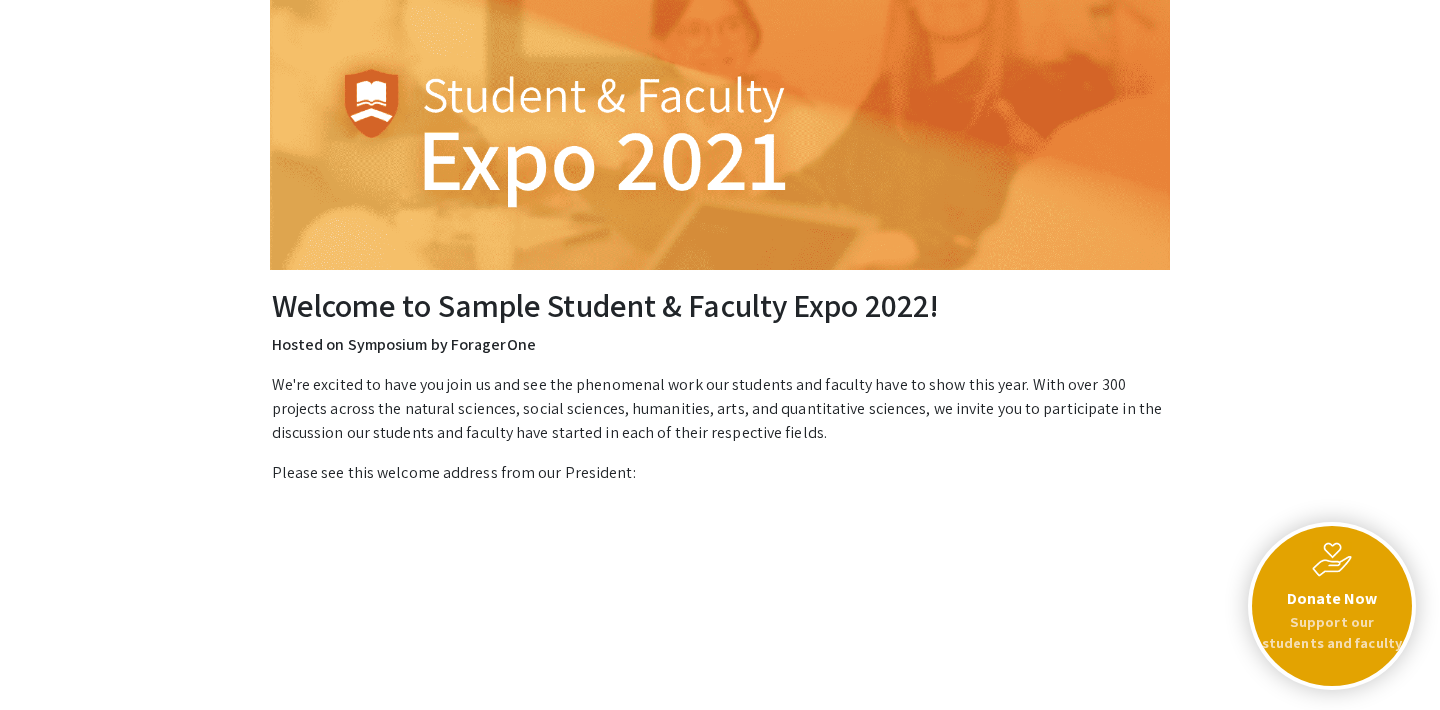 scroll, scrollTop: 210, scrollLeft: 0, axis: vertical 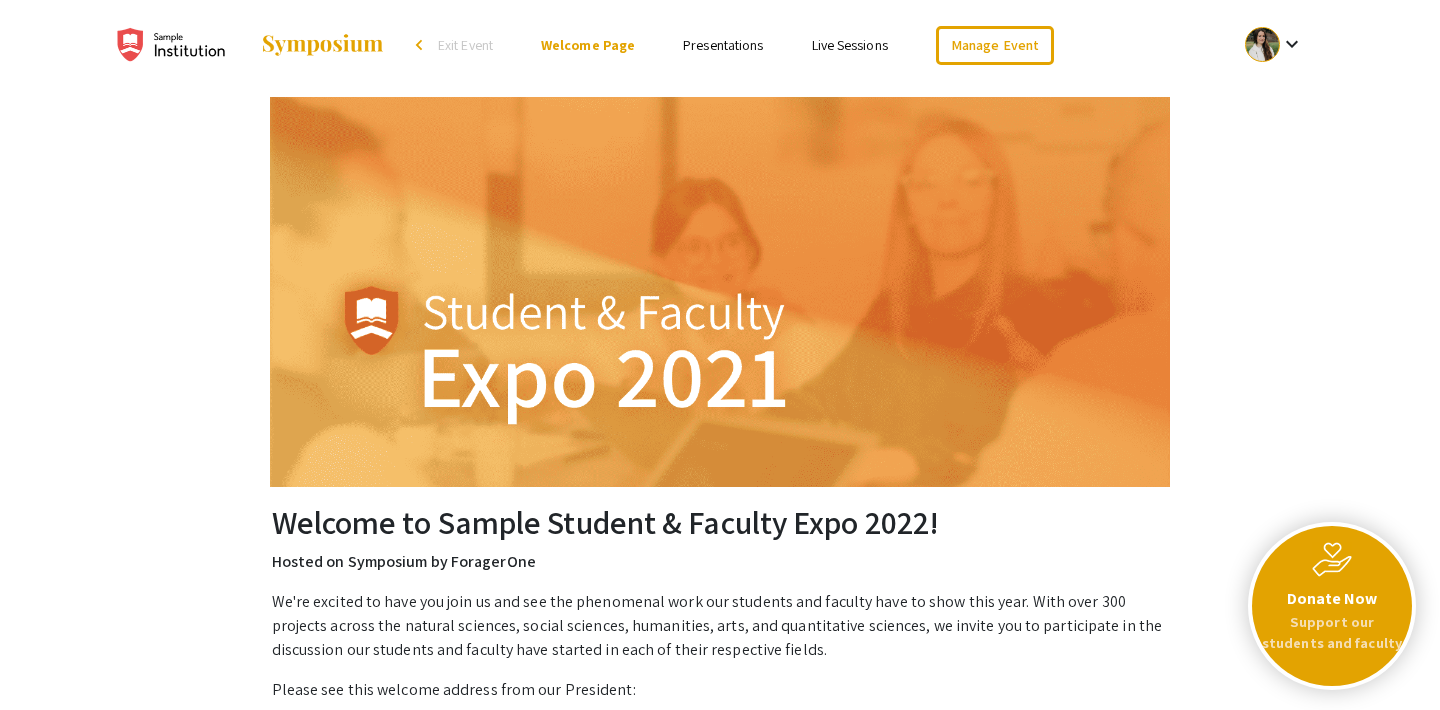 click on "Presentations" at bounding box center (723, 45) 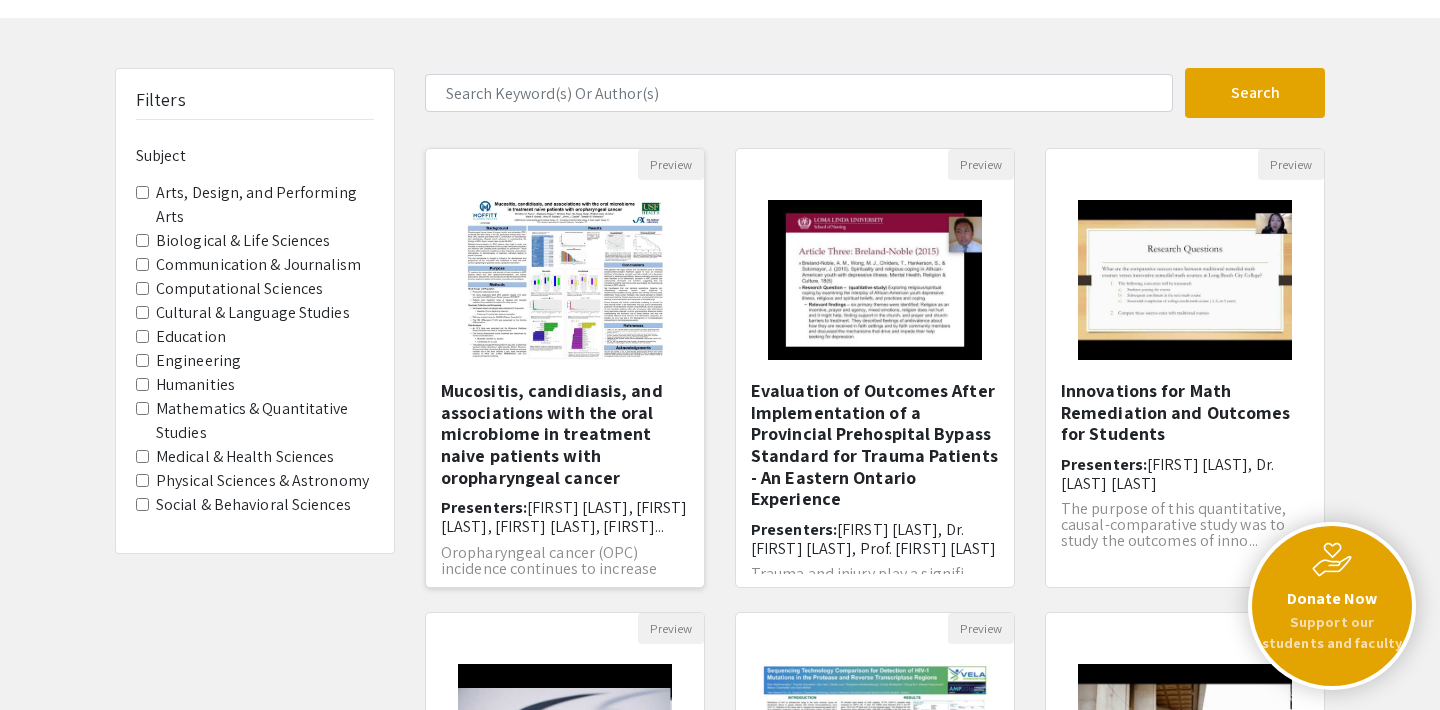scroll, scrollTop: 127, scrollLeft: 0, axis: vertical 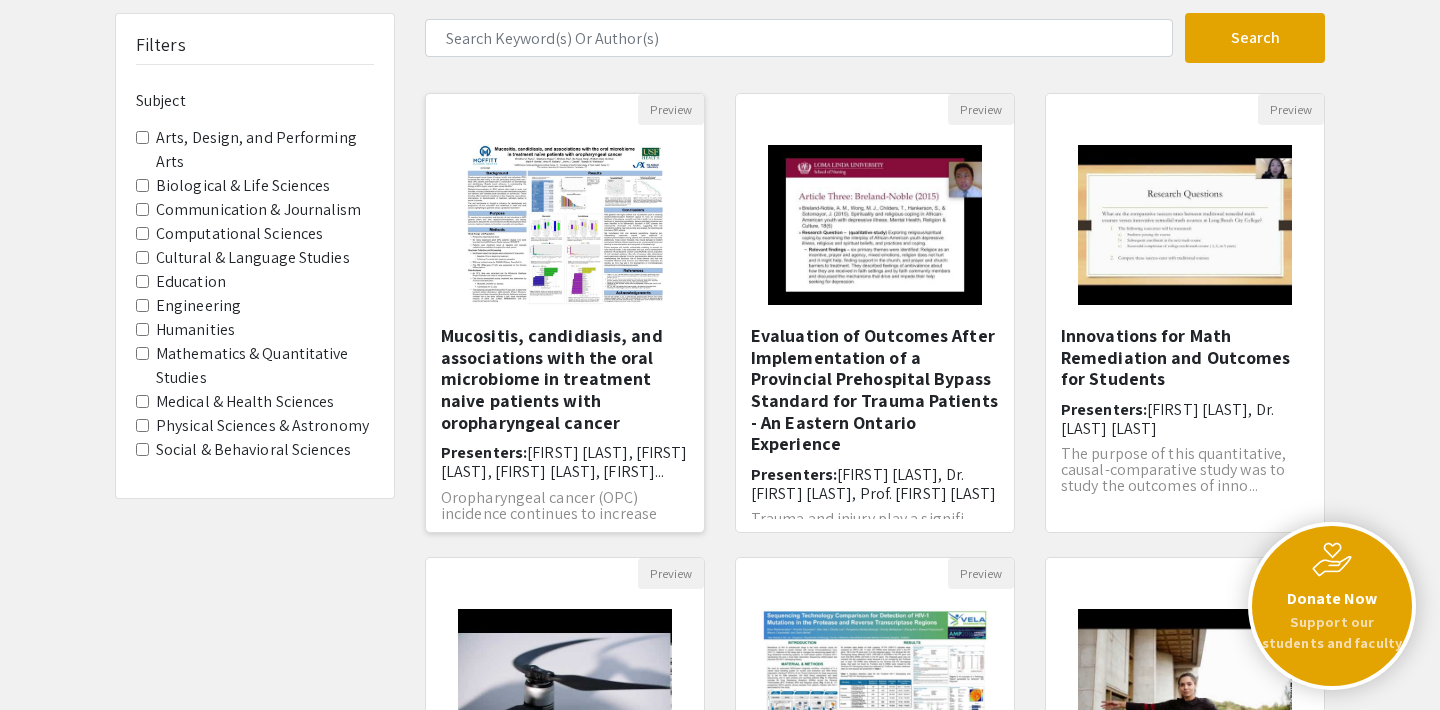 click 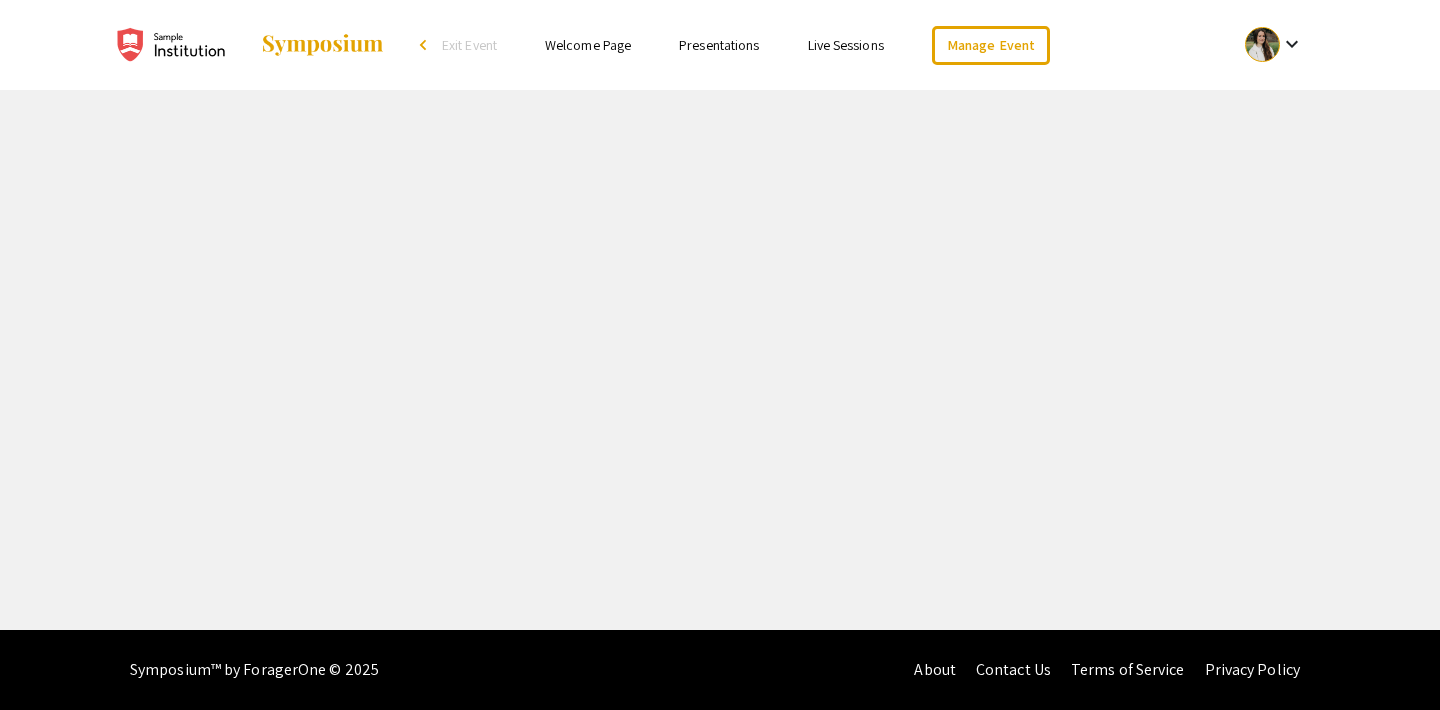 select on "custom" 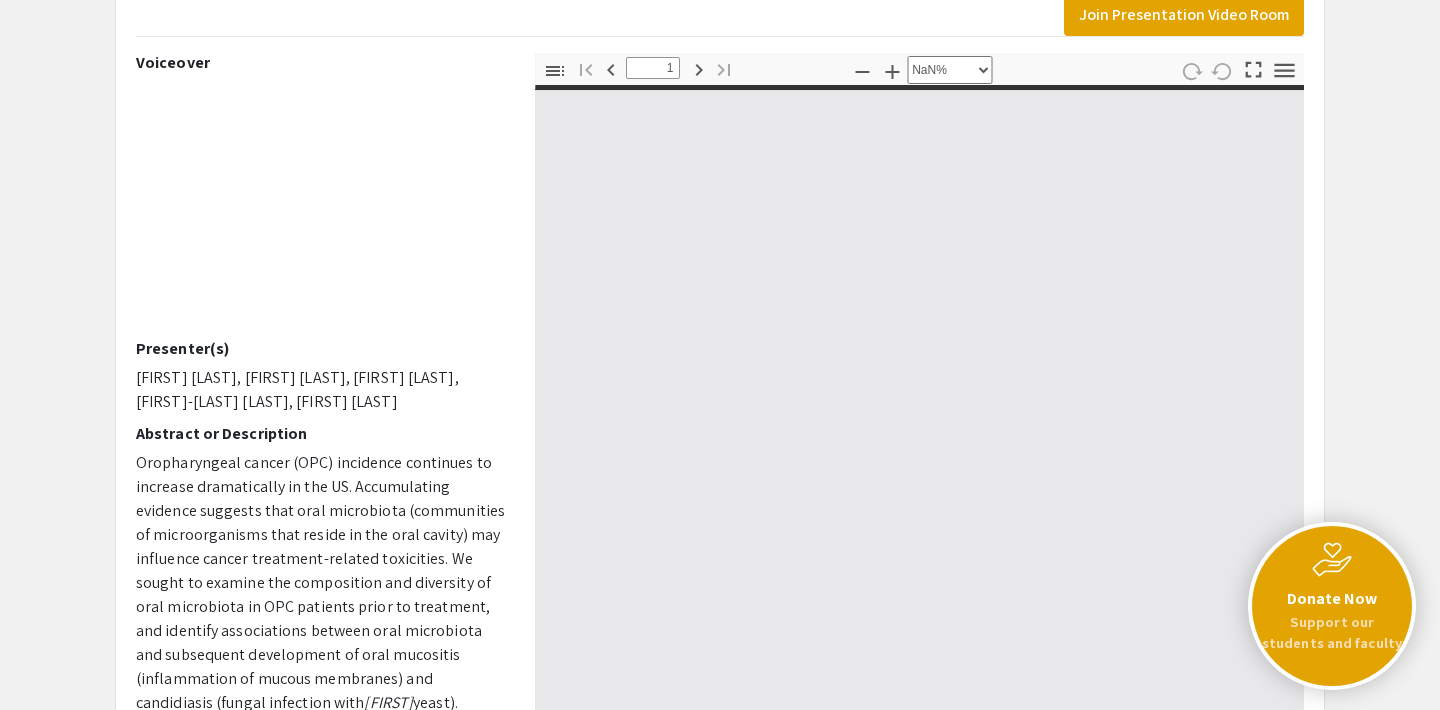 scroll, scrollTop: 257, scrollLeft: 0, axis: vertical 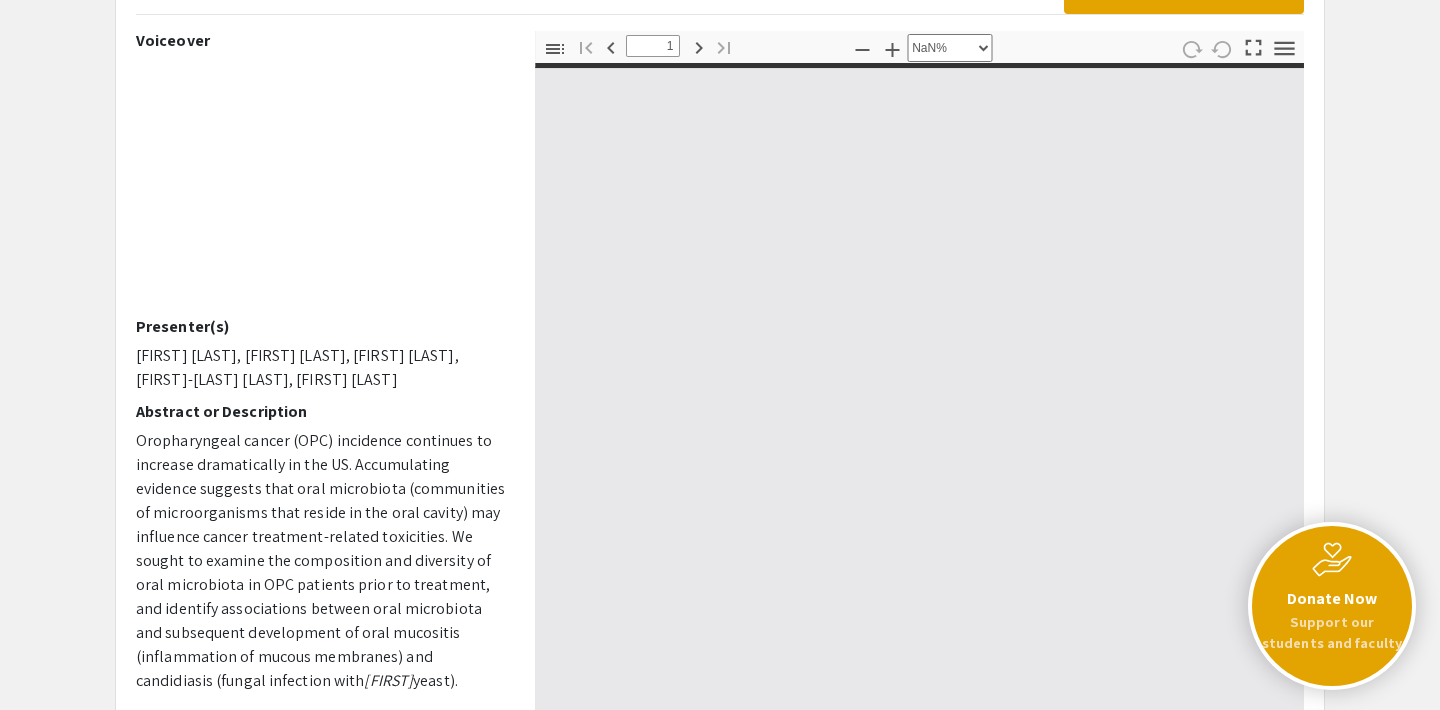 type on "0" 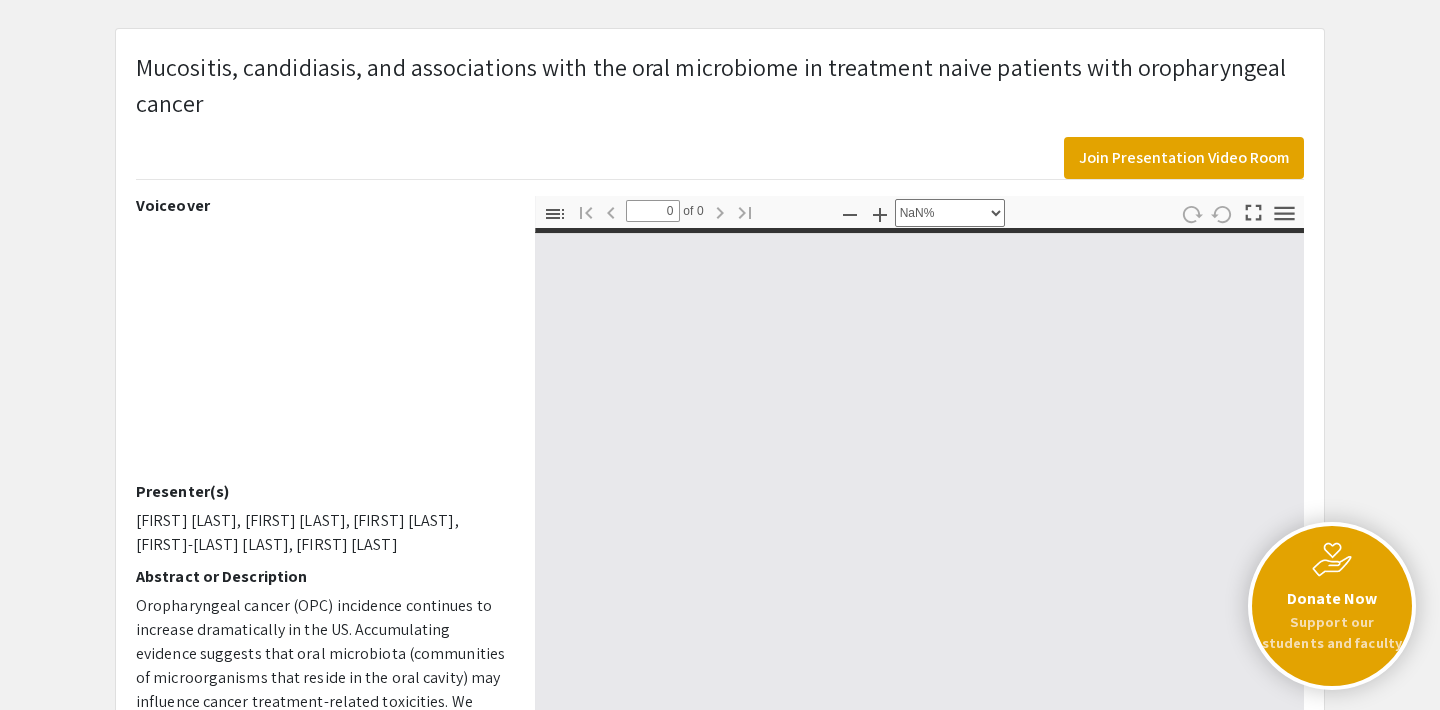scroll, scrollTop: 91, scrollLeft: 0, axis: vertical 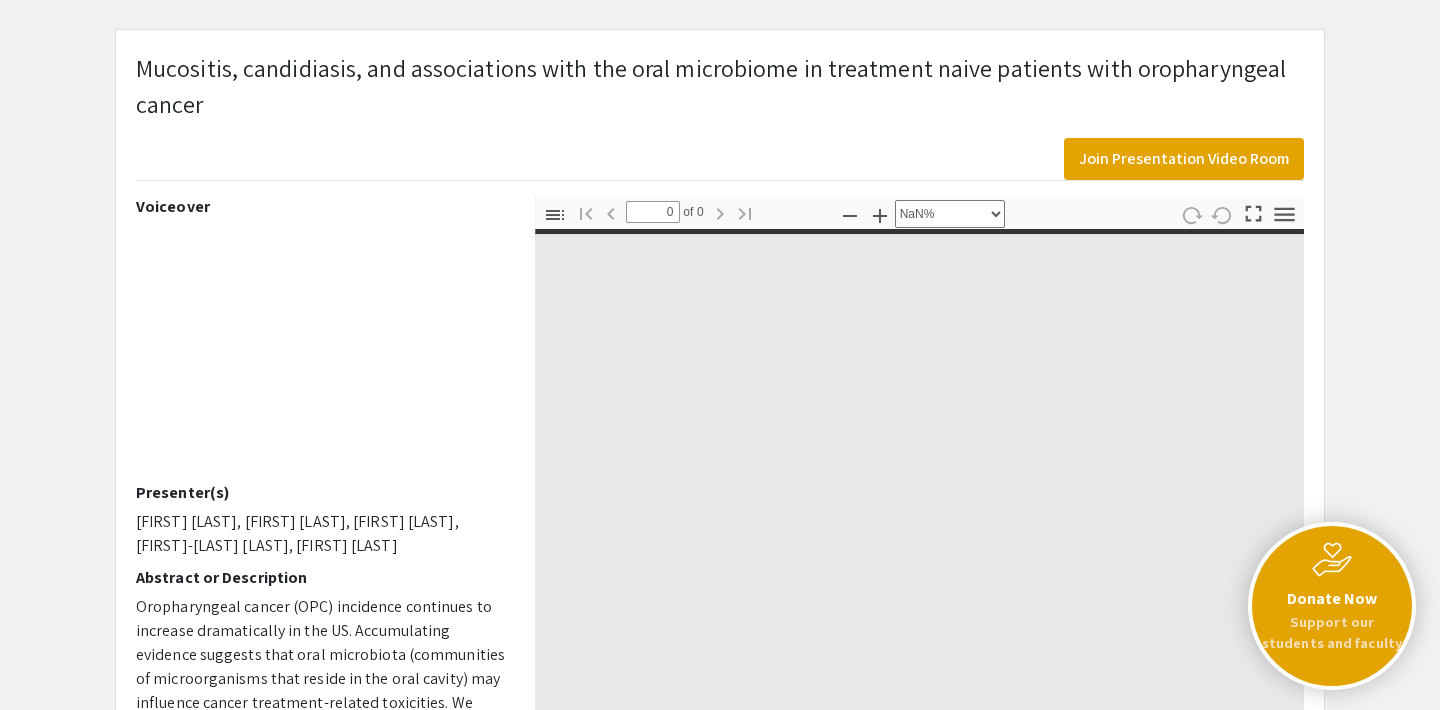 select on "auto" 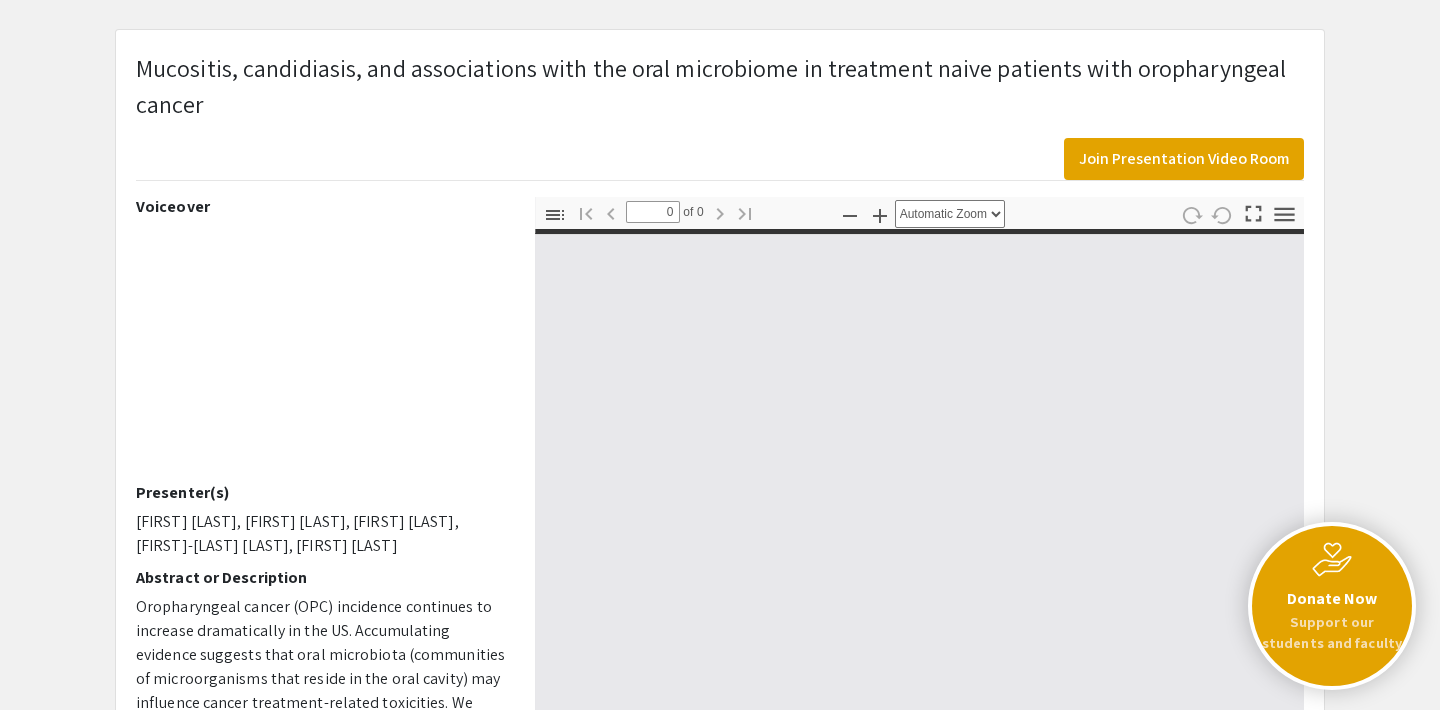 type on "1" 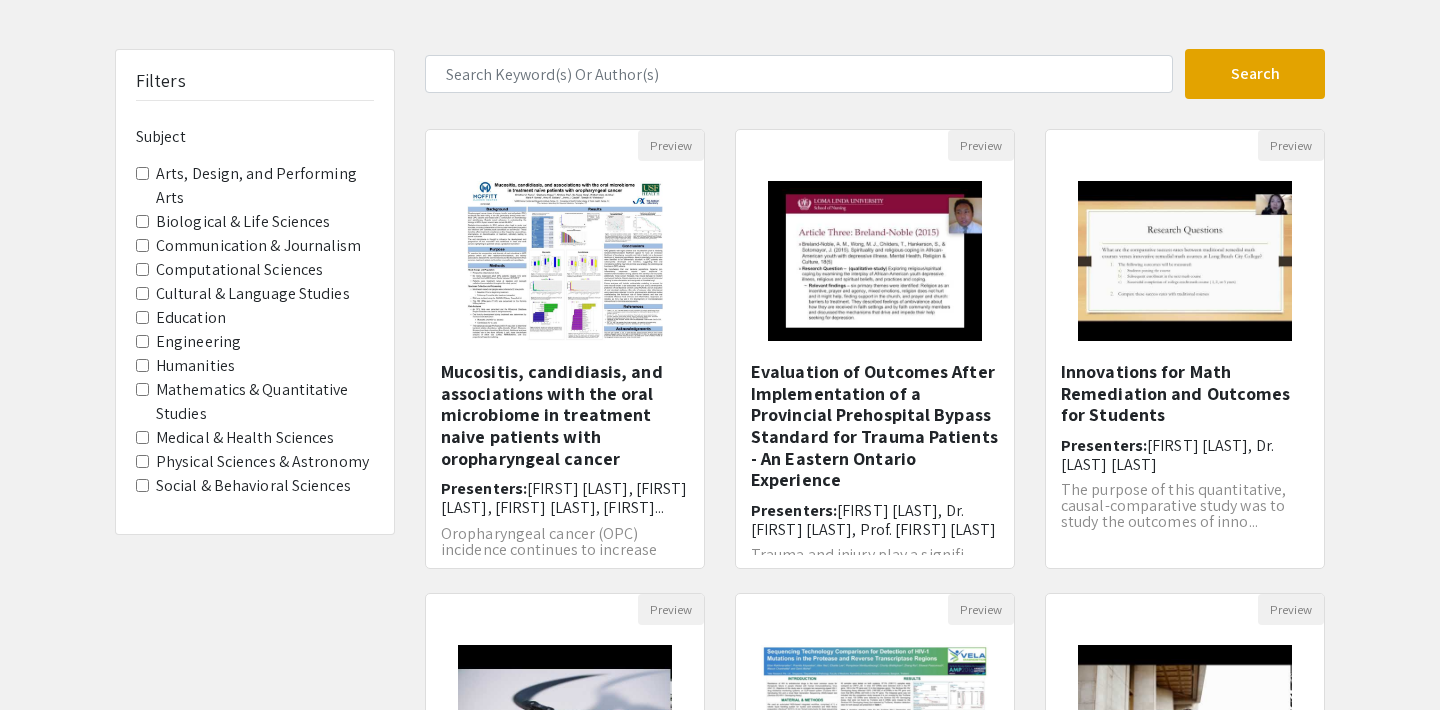 scroll, scrollTop: 127, scrollLeft: 0, axis: vertical 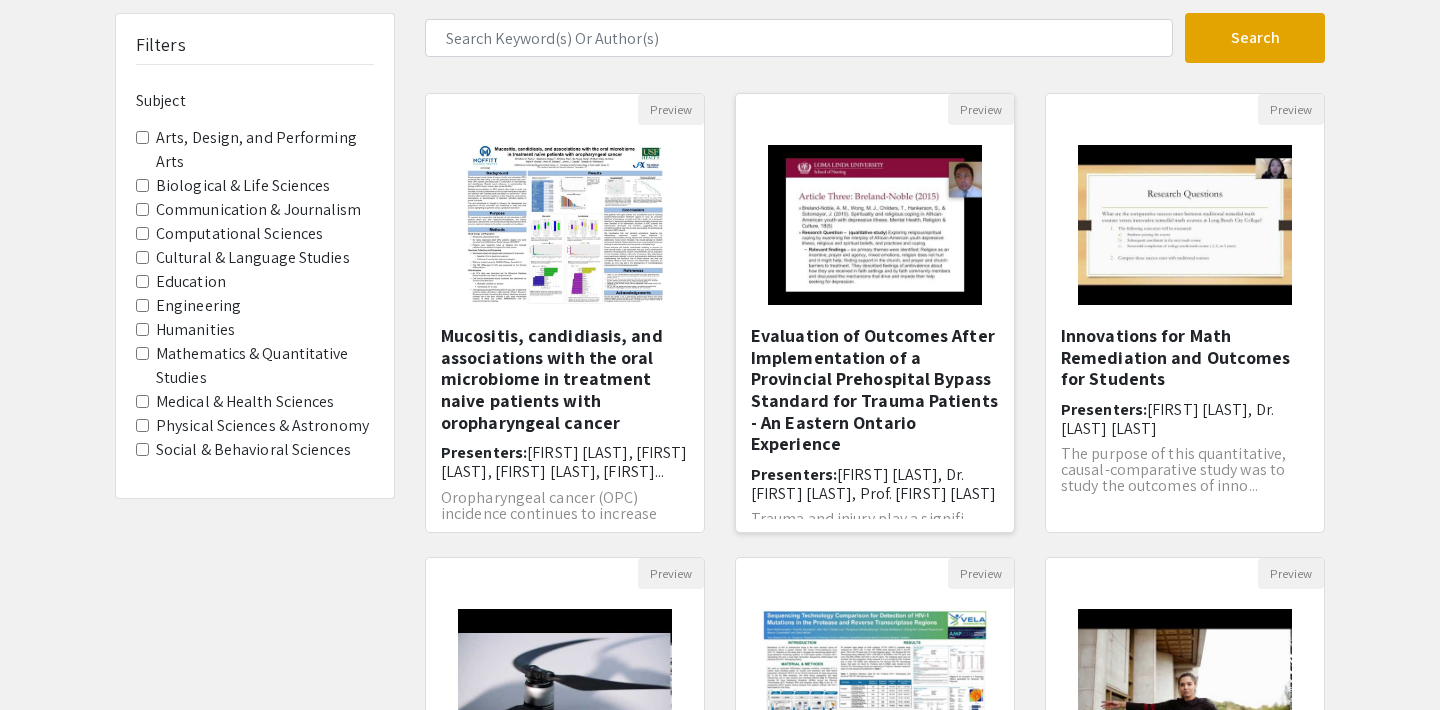 click 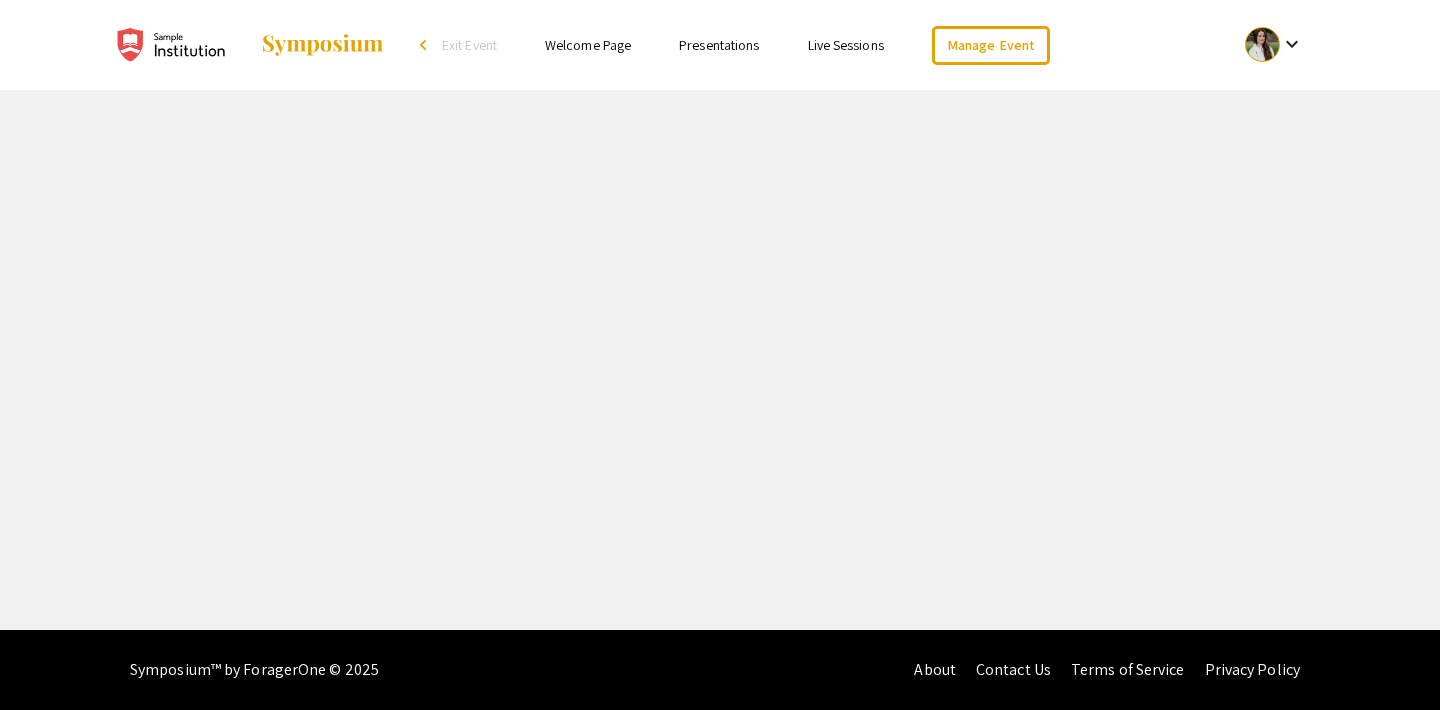 scroll, scrollTop: 0, scrollLeft: 0, axis: both 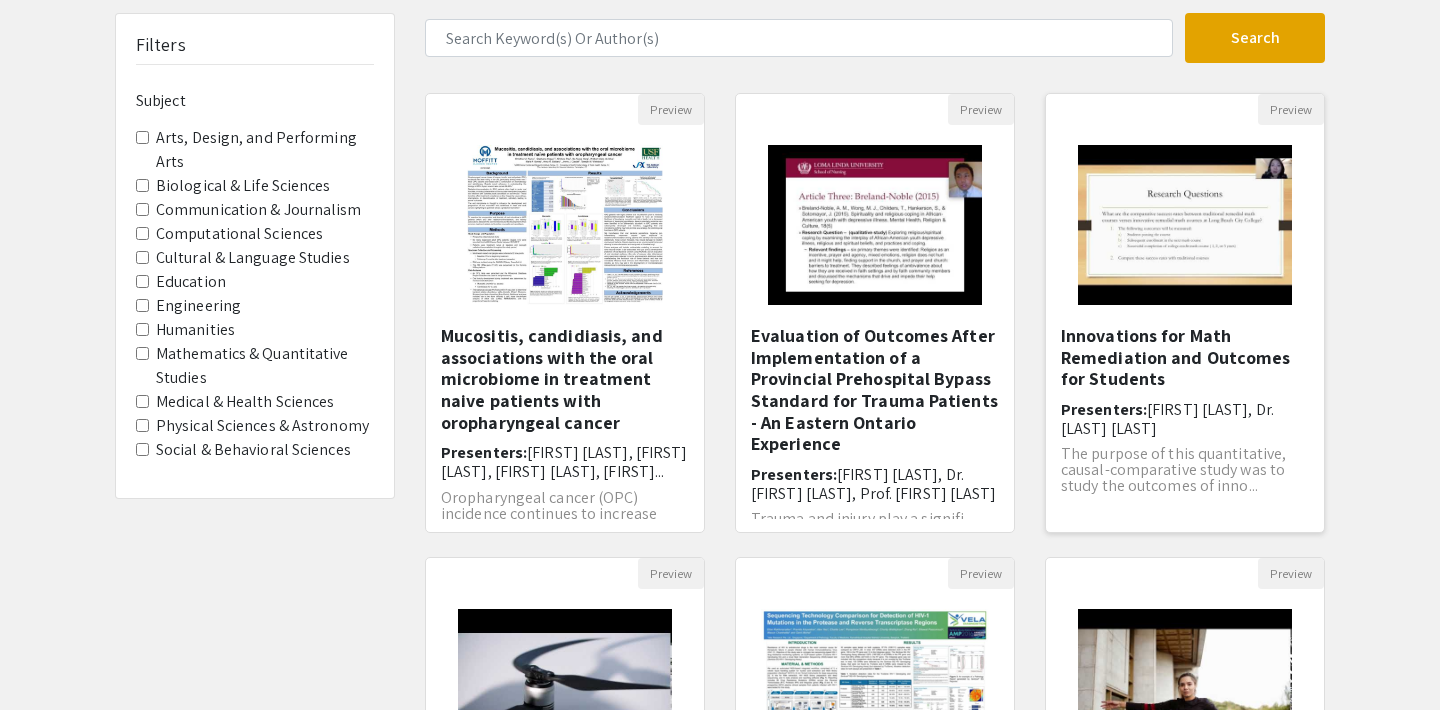 click 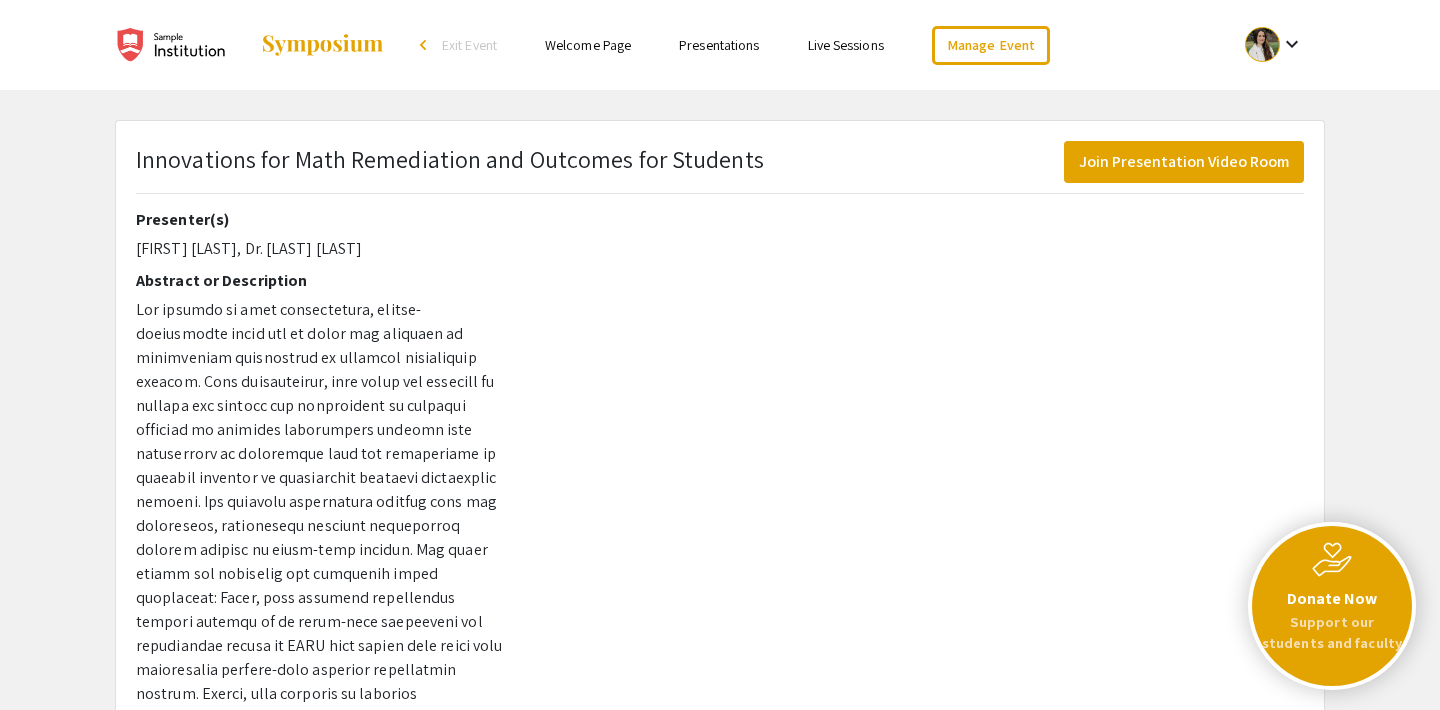 scroll, scrollTop: 52, scrollLeft: 0, axis: vertical 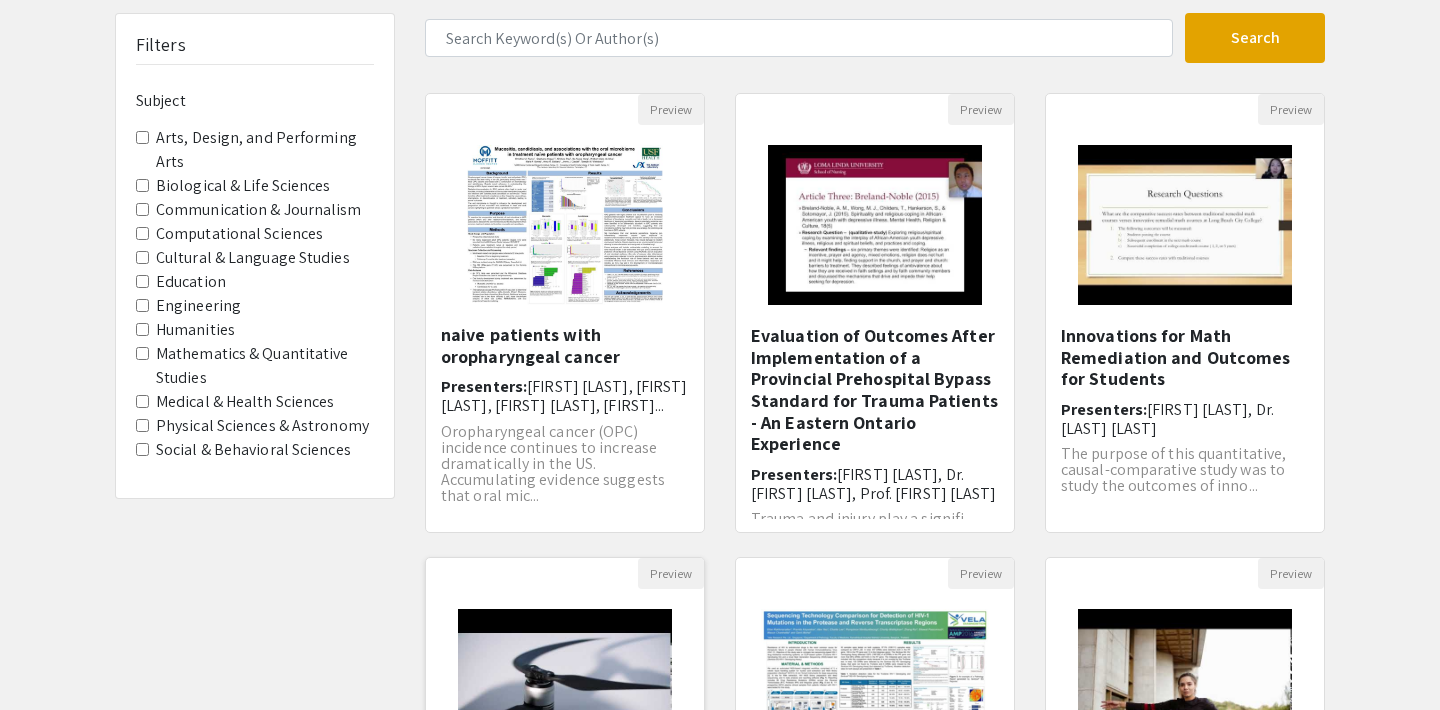 click 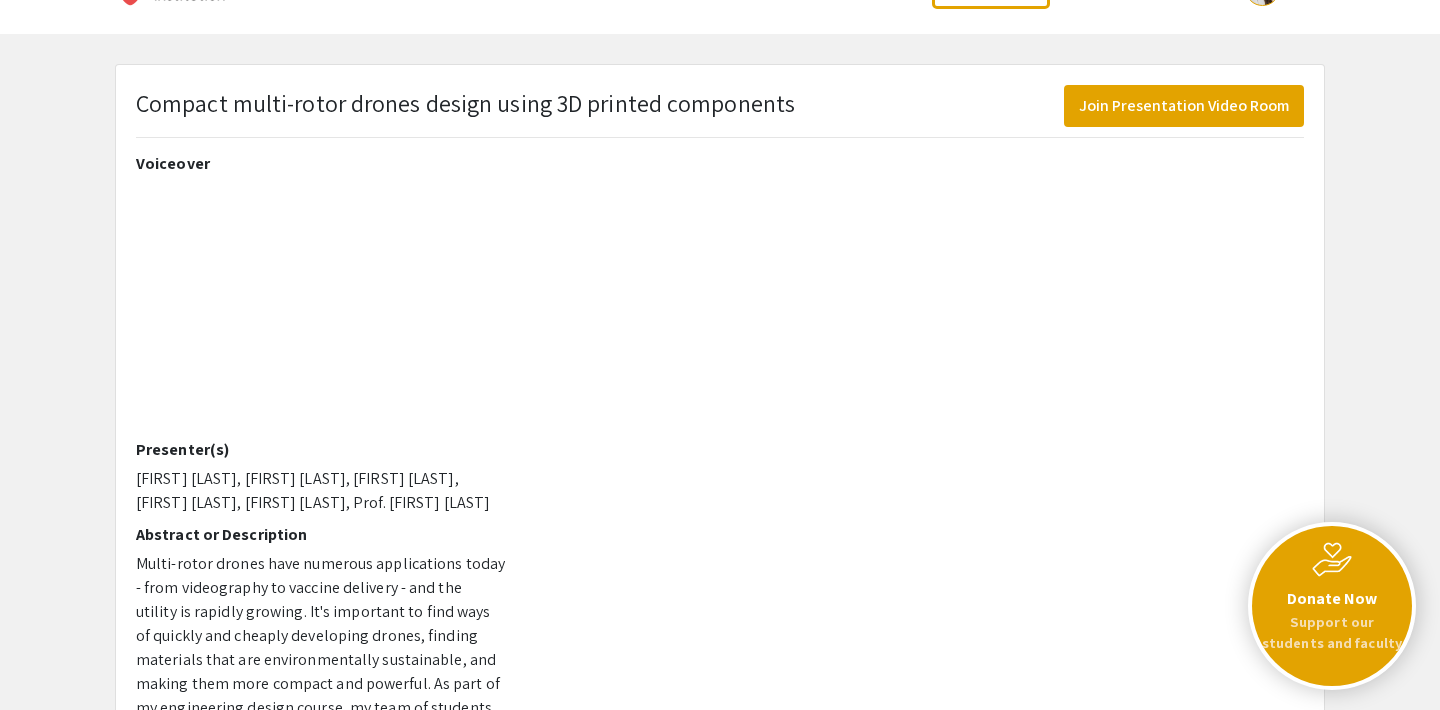 scroll, scrollTop: 0, scrollLeft: 0, axis: both 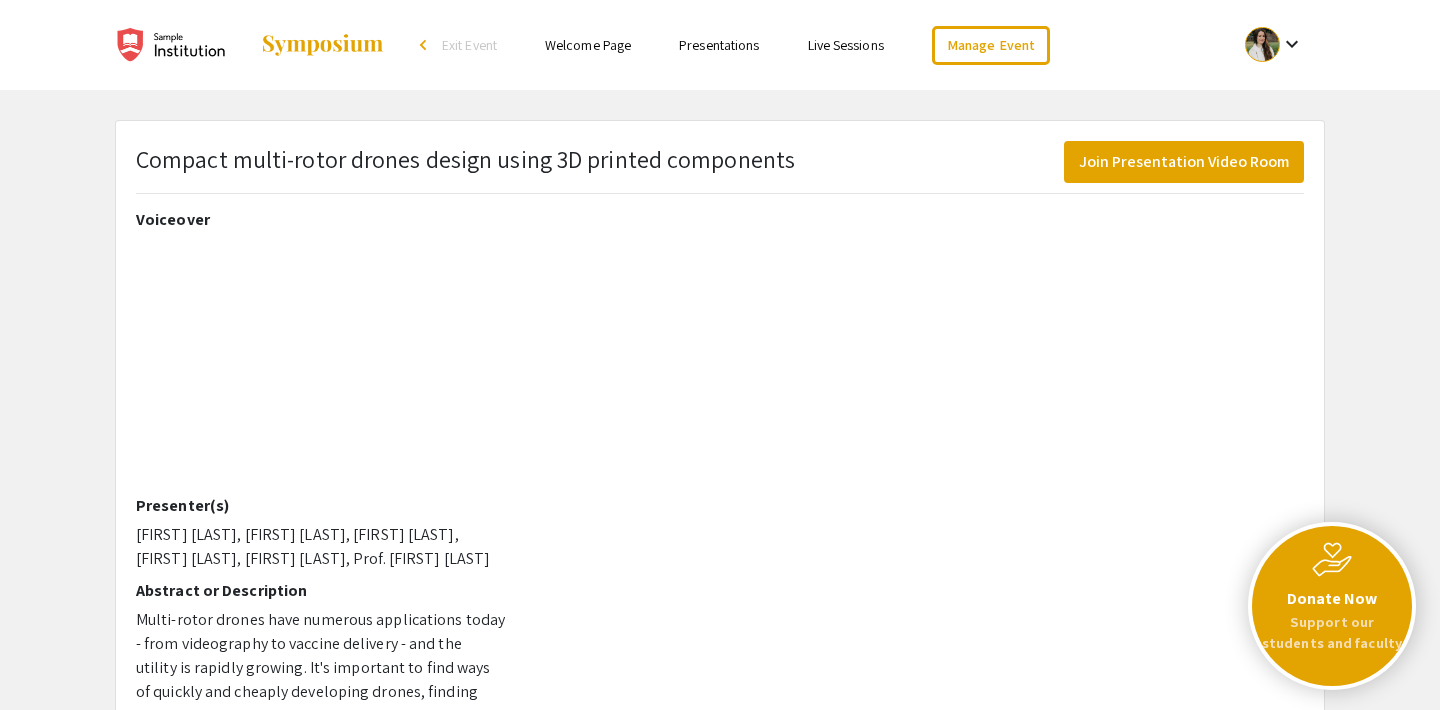 click on "Presentations" at bounding box center [719, 45] 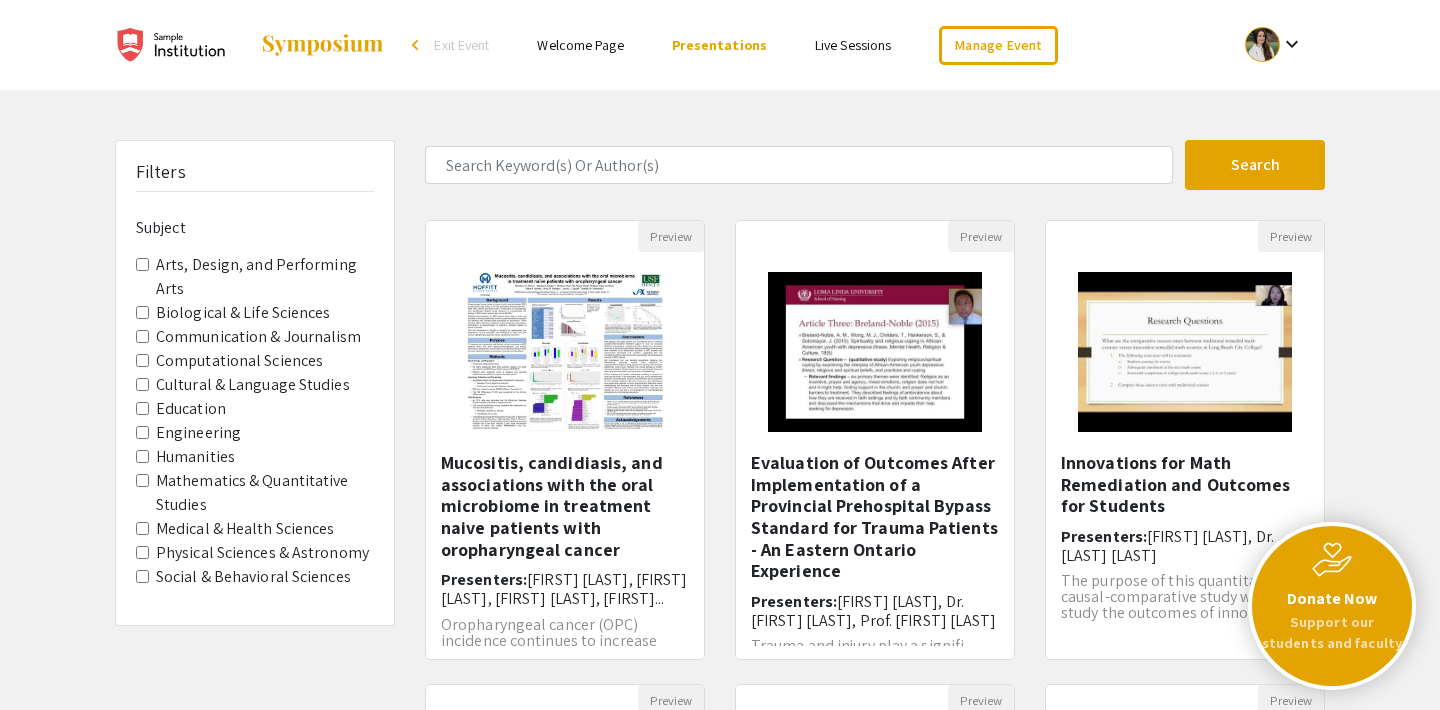 click on "Live Sessions" at bounding box center (853, 45) 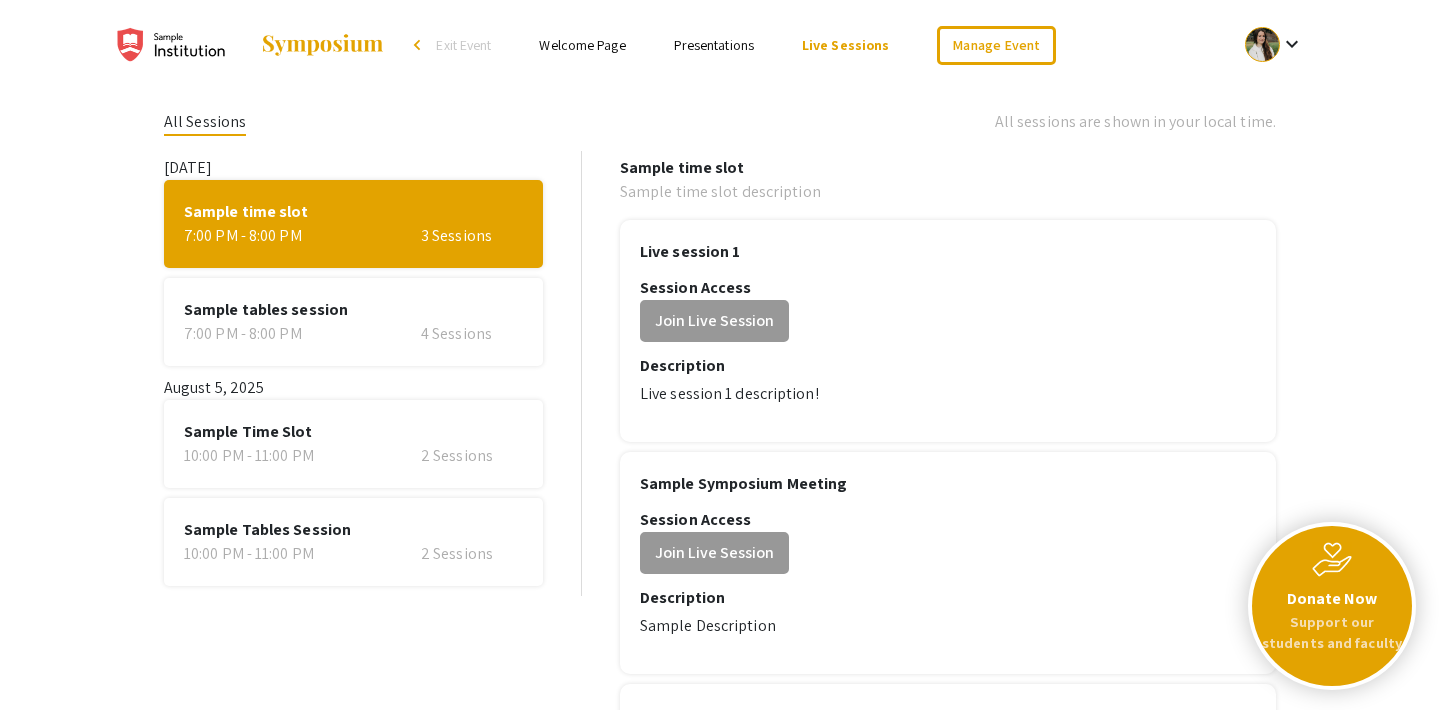 click on "7:00 PM - 8:00 PM   4 Sessions" 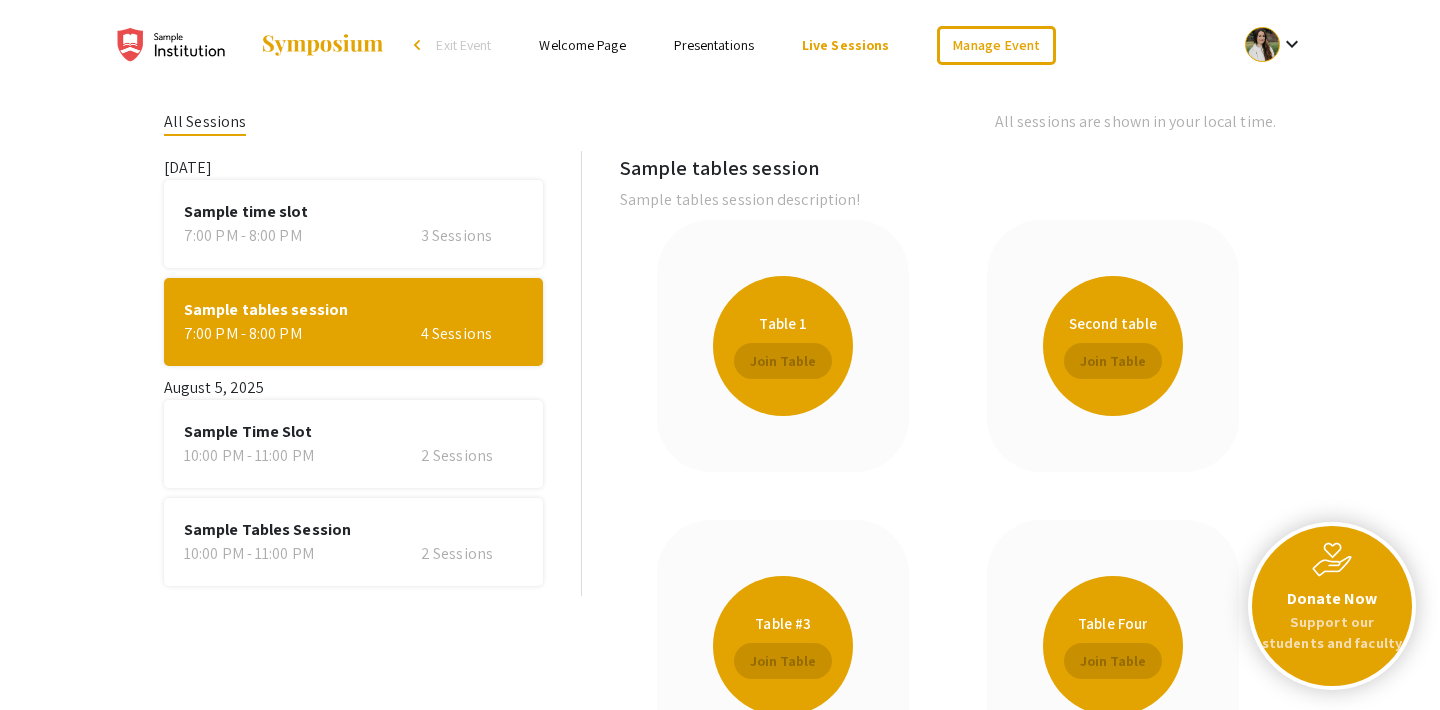 click on "3 Sessions" 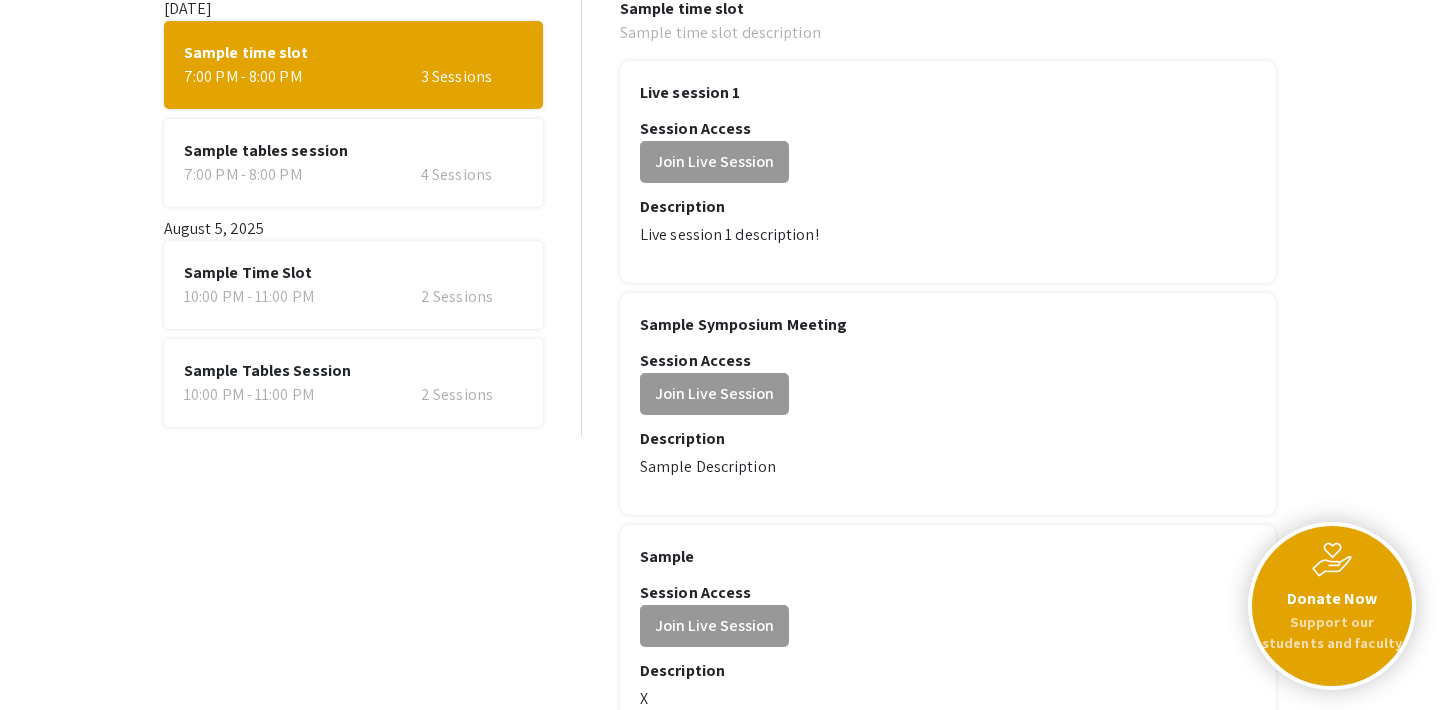 scroll, scrollTop: 161, scrollLeft: 0, axis: vertical 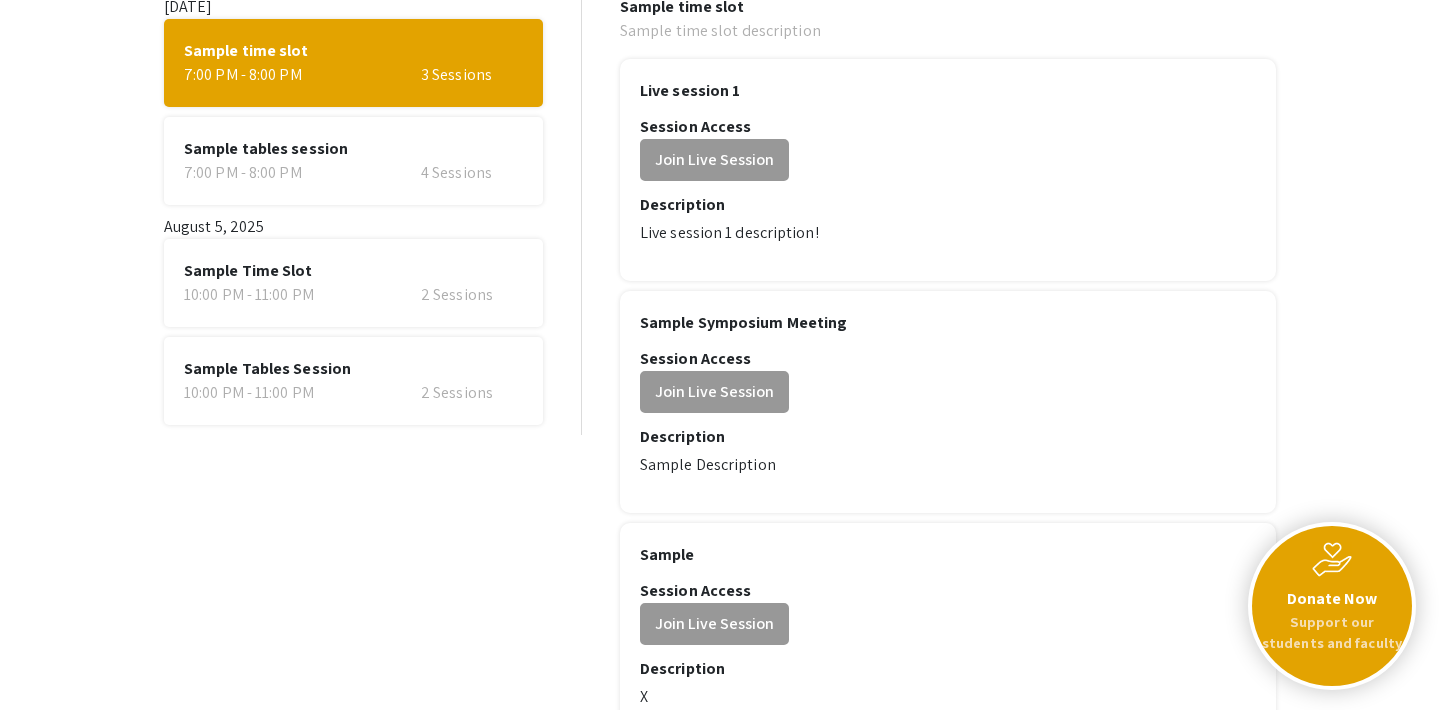click on "2 Sessions" 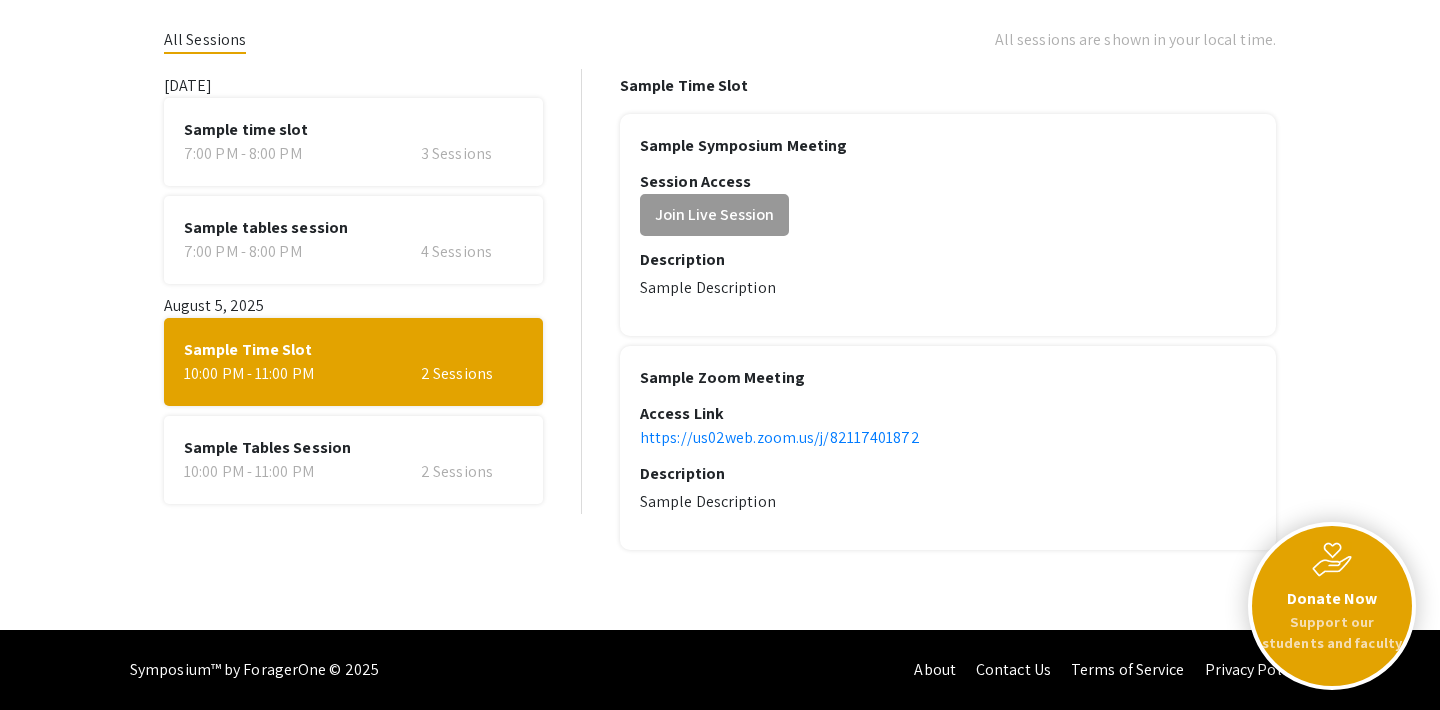 click on "4 Sessions" 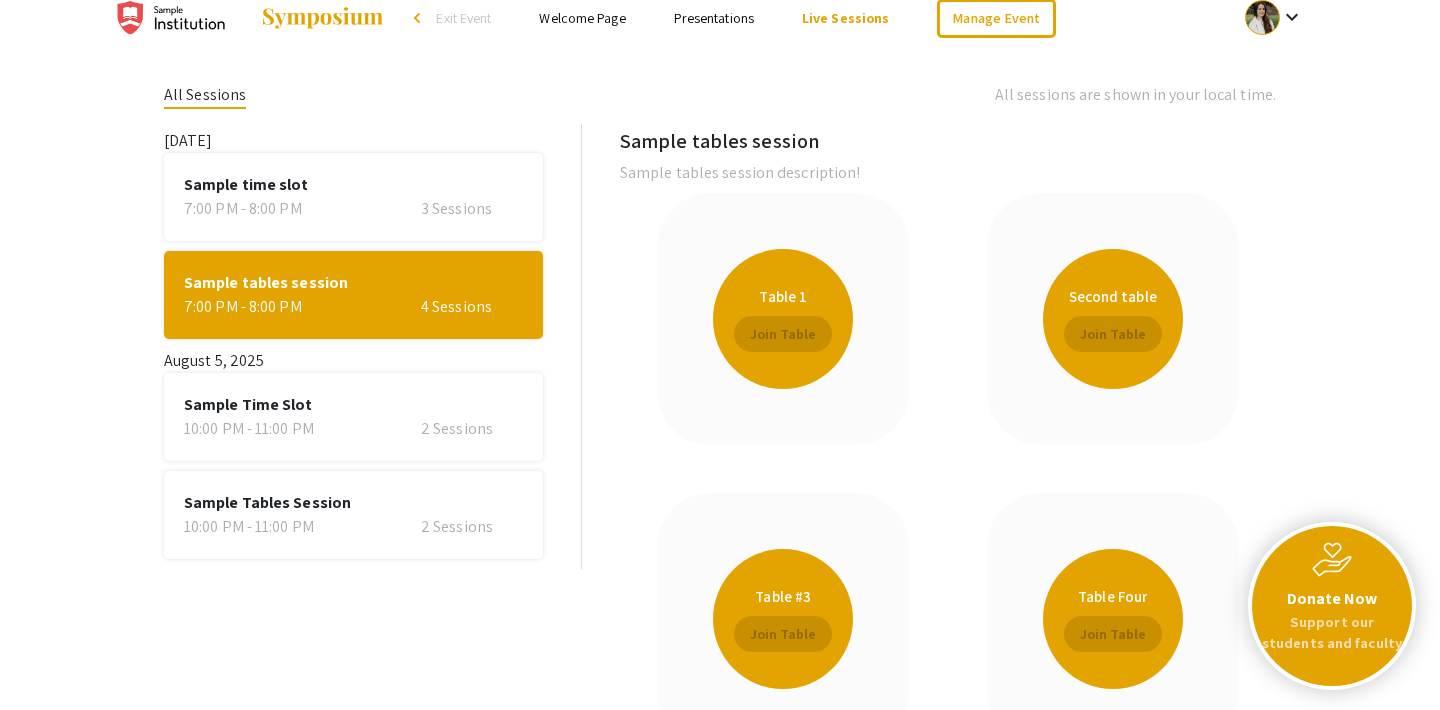 scroll, scrollTop: 0, scrollLeft: 0, axis: both 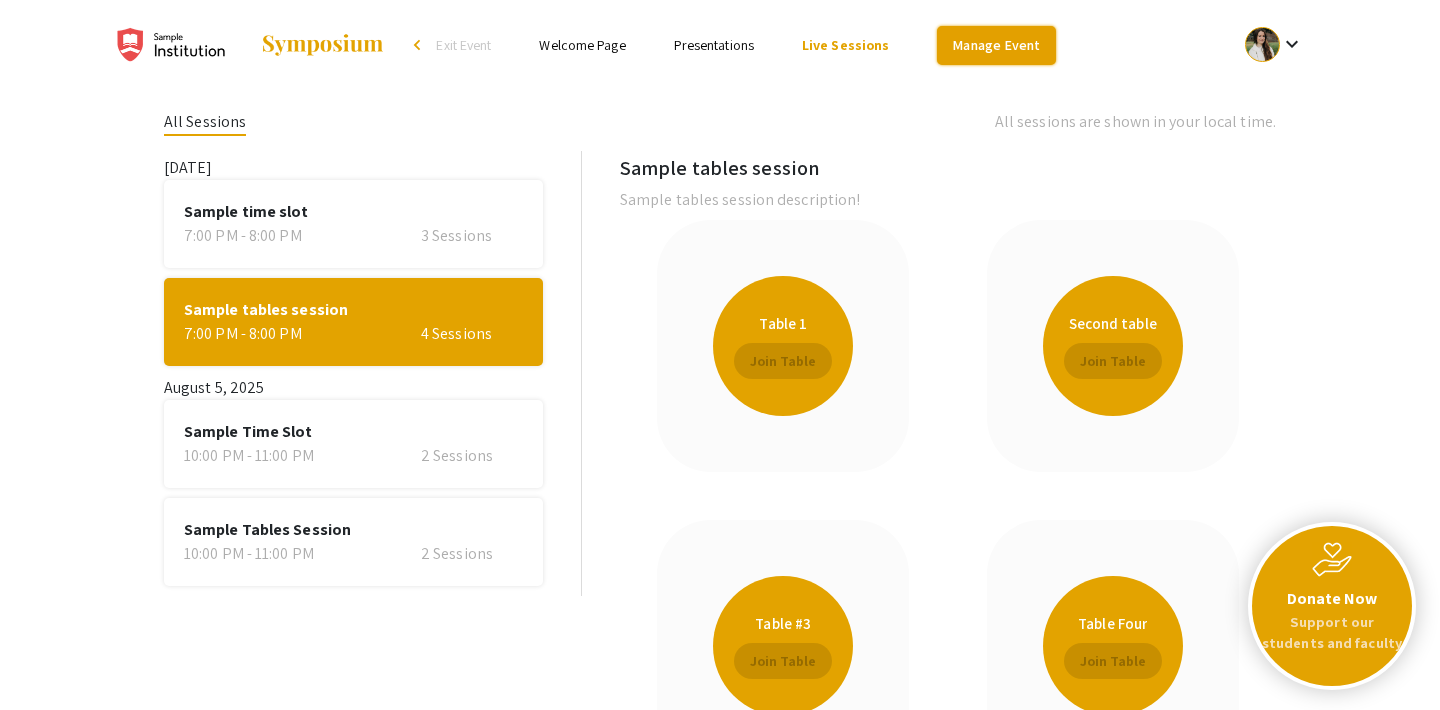 click on "Manage Event" at bounding box center [996, 45] 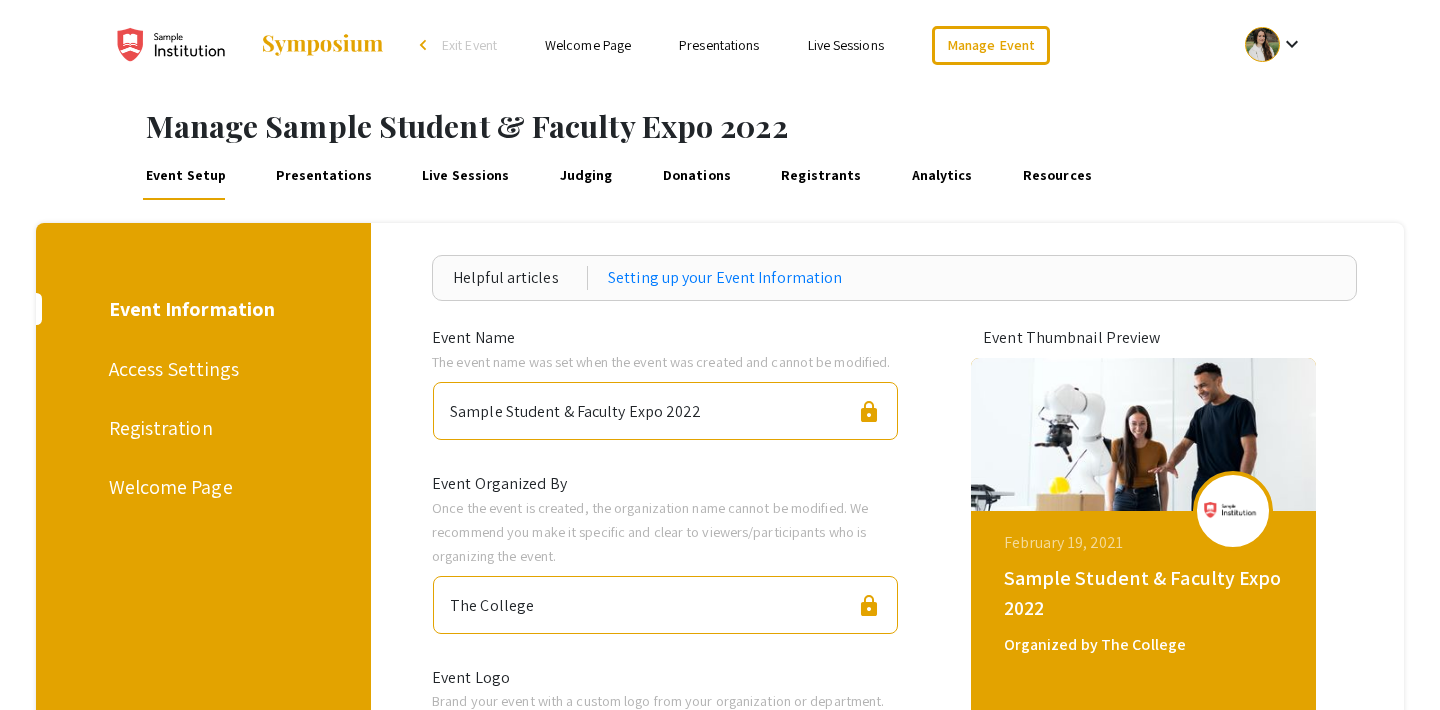 click on "Presentations" at bounding box center [324, 176] 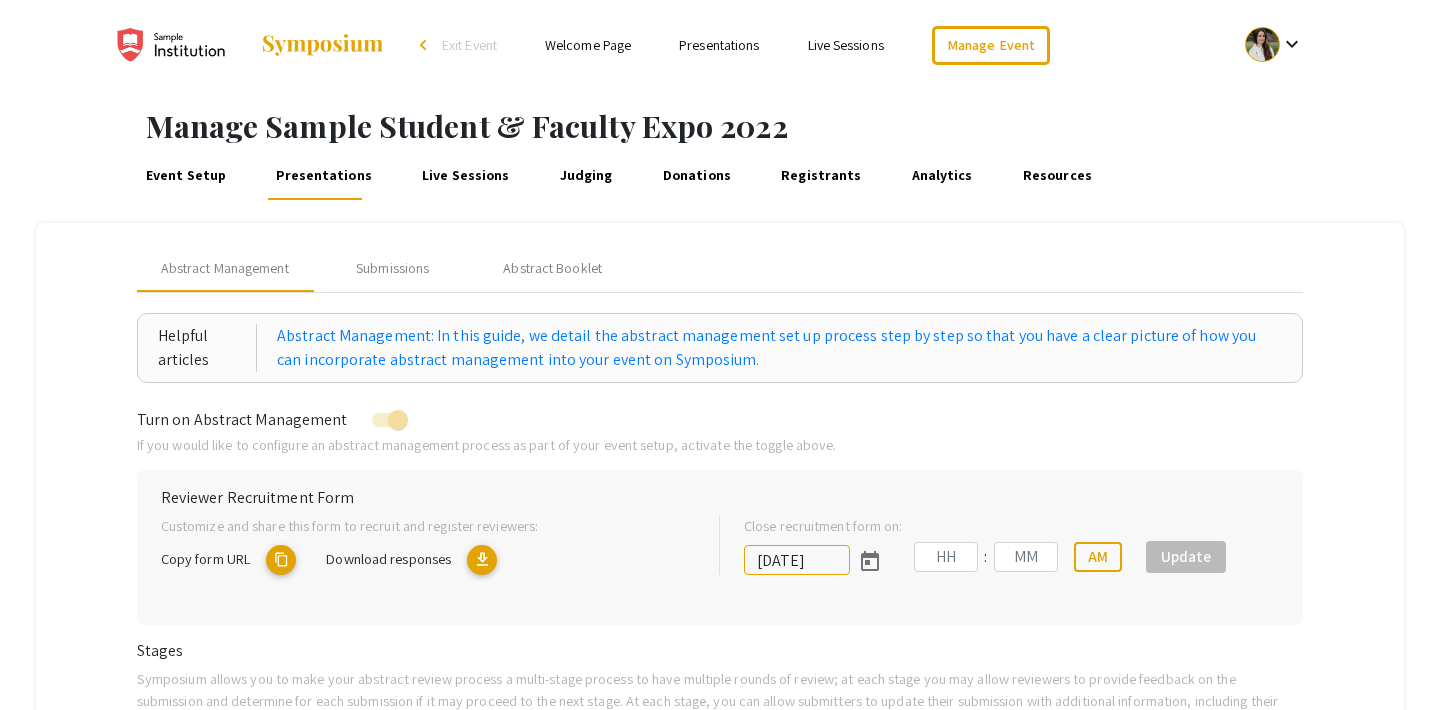 type on "[DATE]" 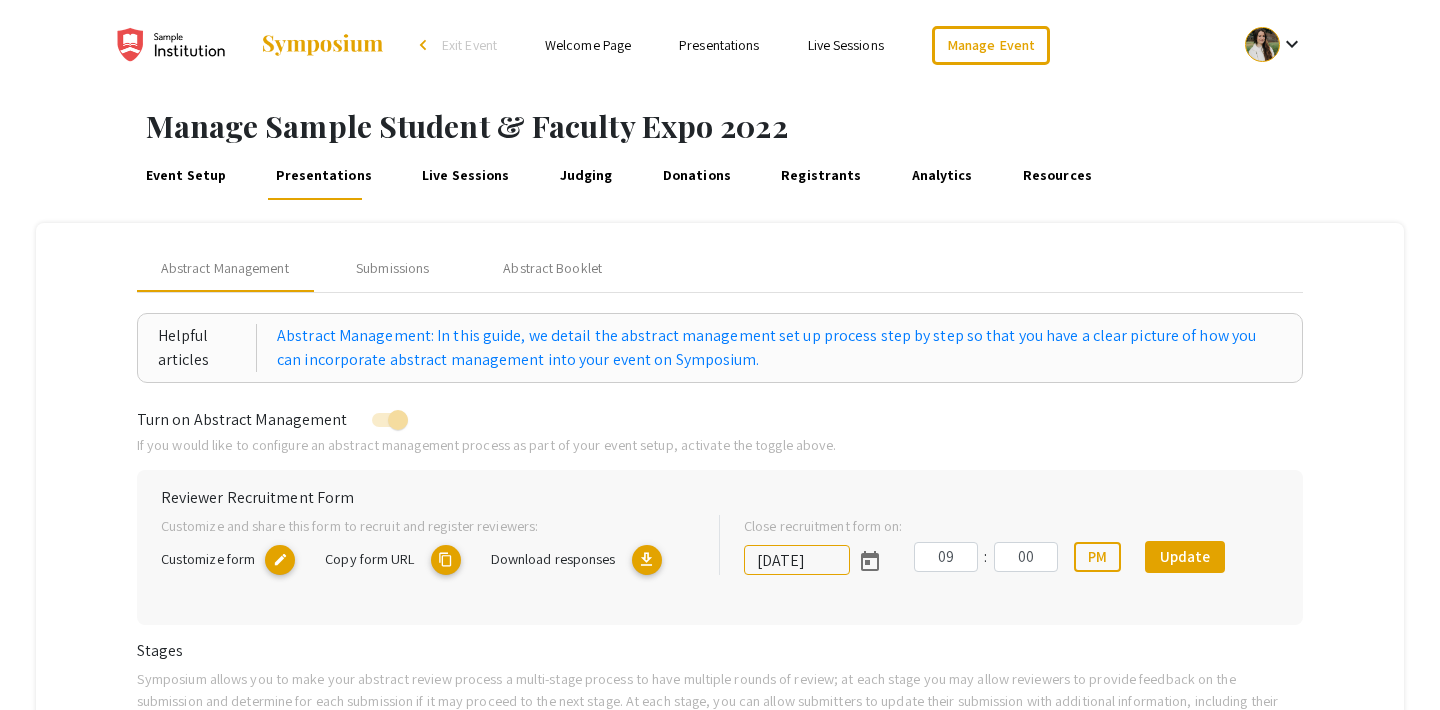 click on "Event Setup" at bounding box center (185, 176) 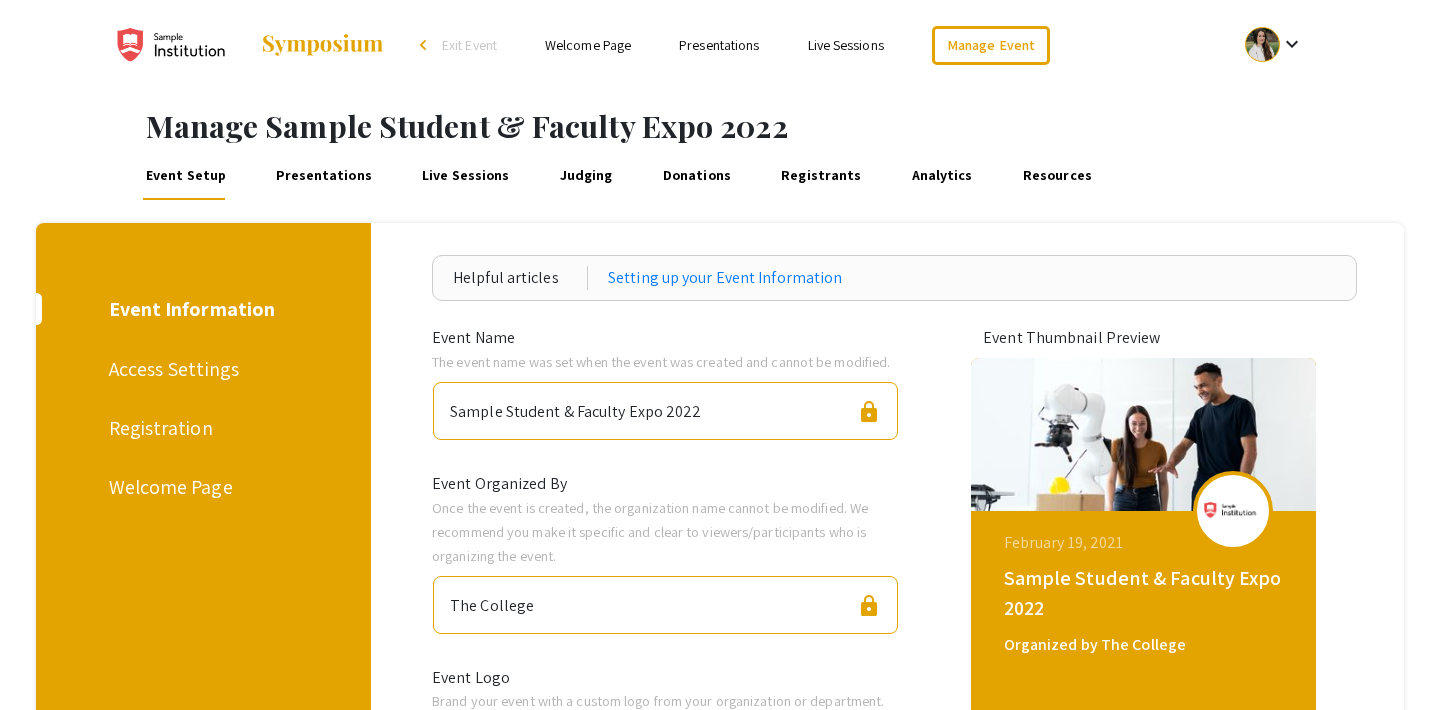 click on "Live Sessions" at bounding box center [466, 176] 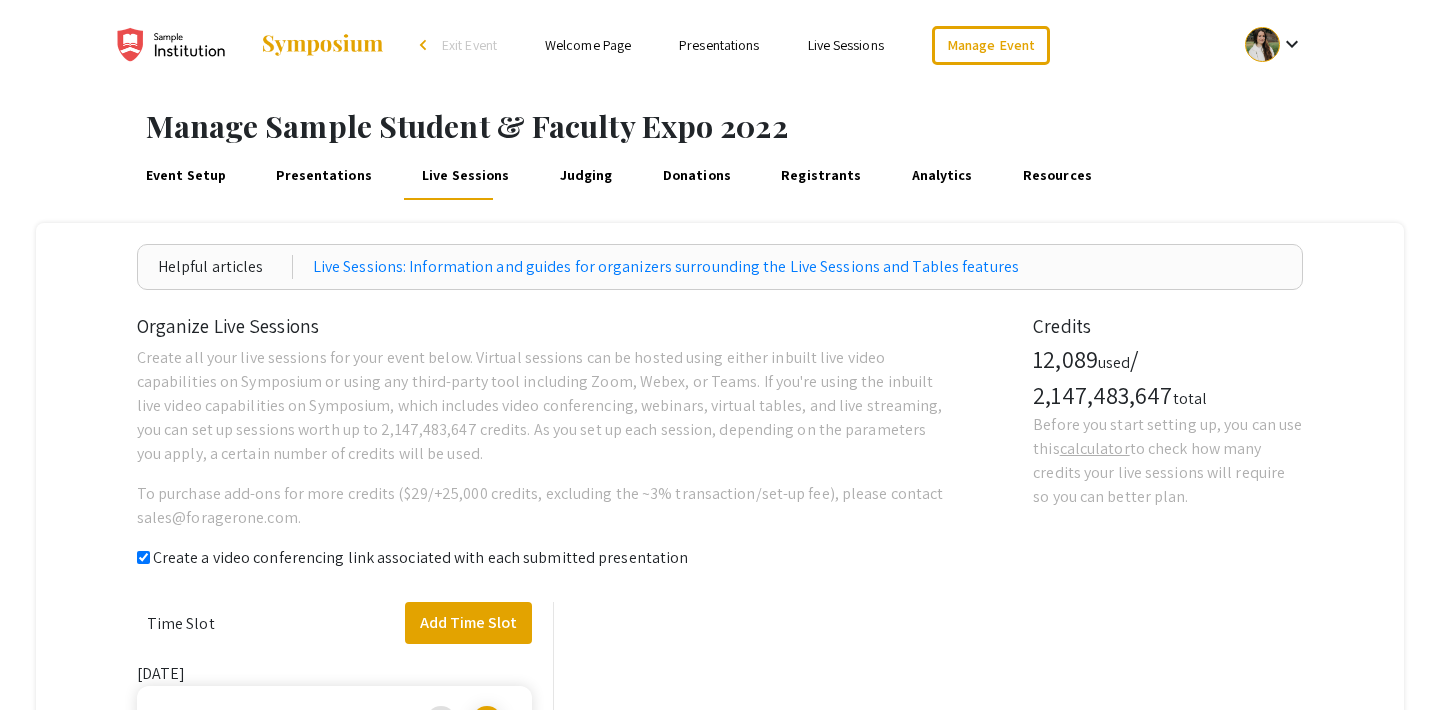 checkbox on "true" 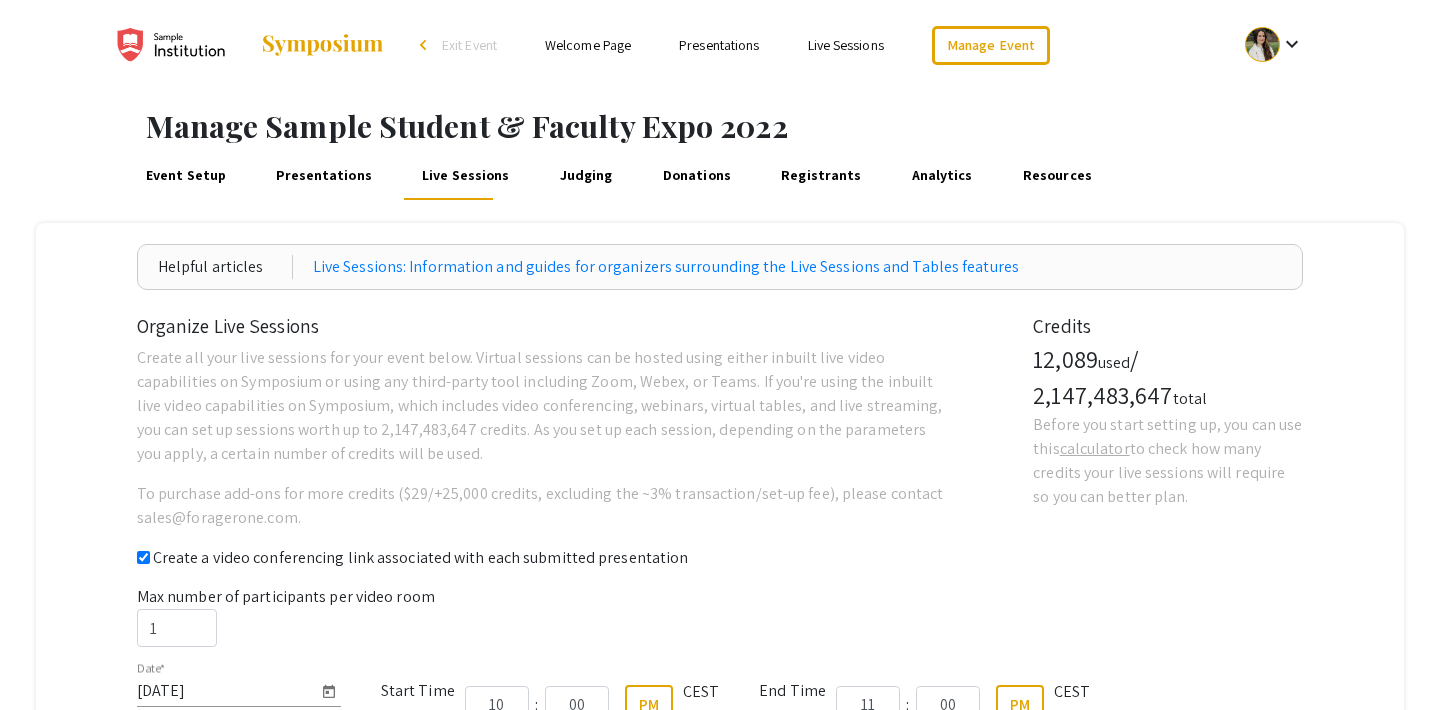 click on "Event Setup" at bounding box center [185, 176] 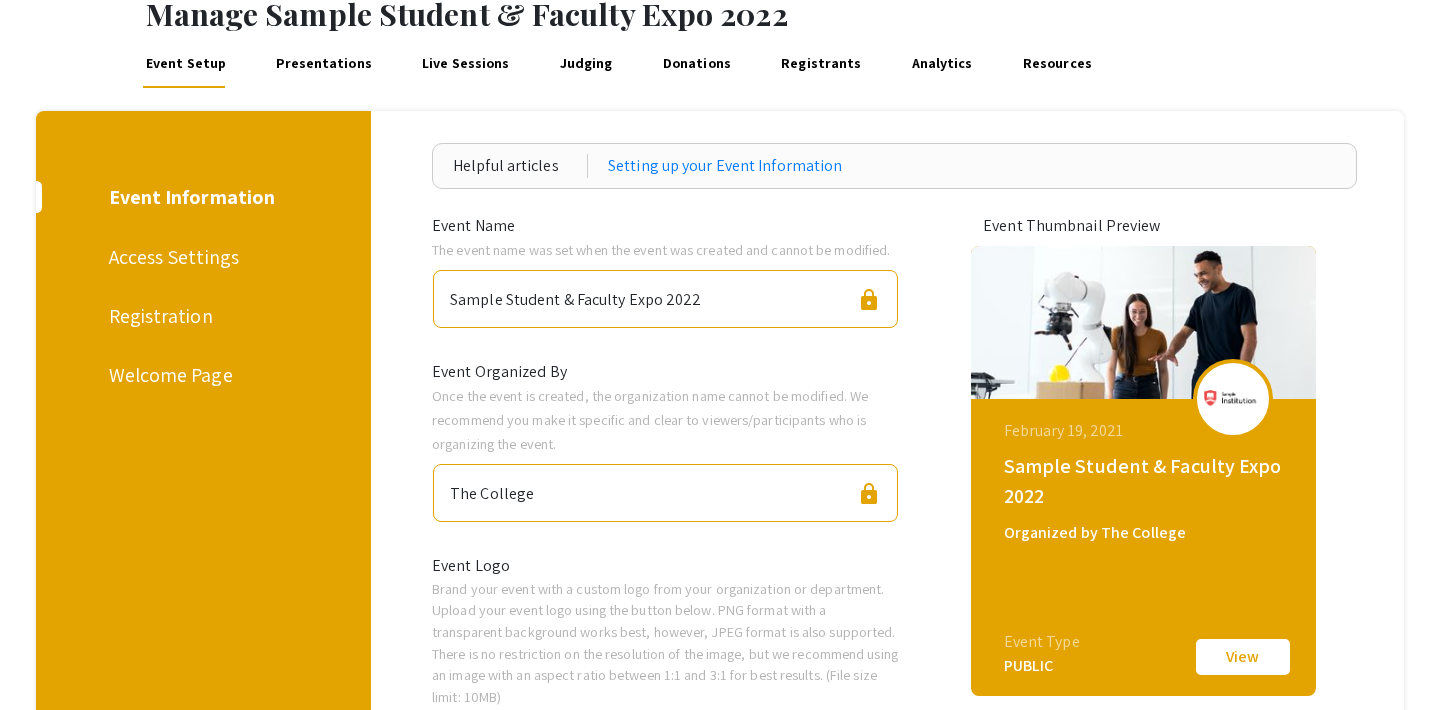 scroll, scrollTop: 0, scrollLeft: 0, axis: both 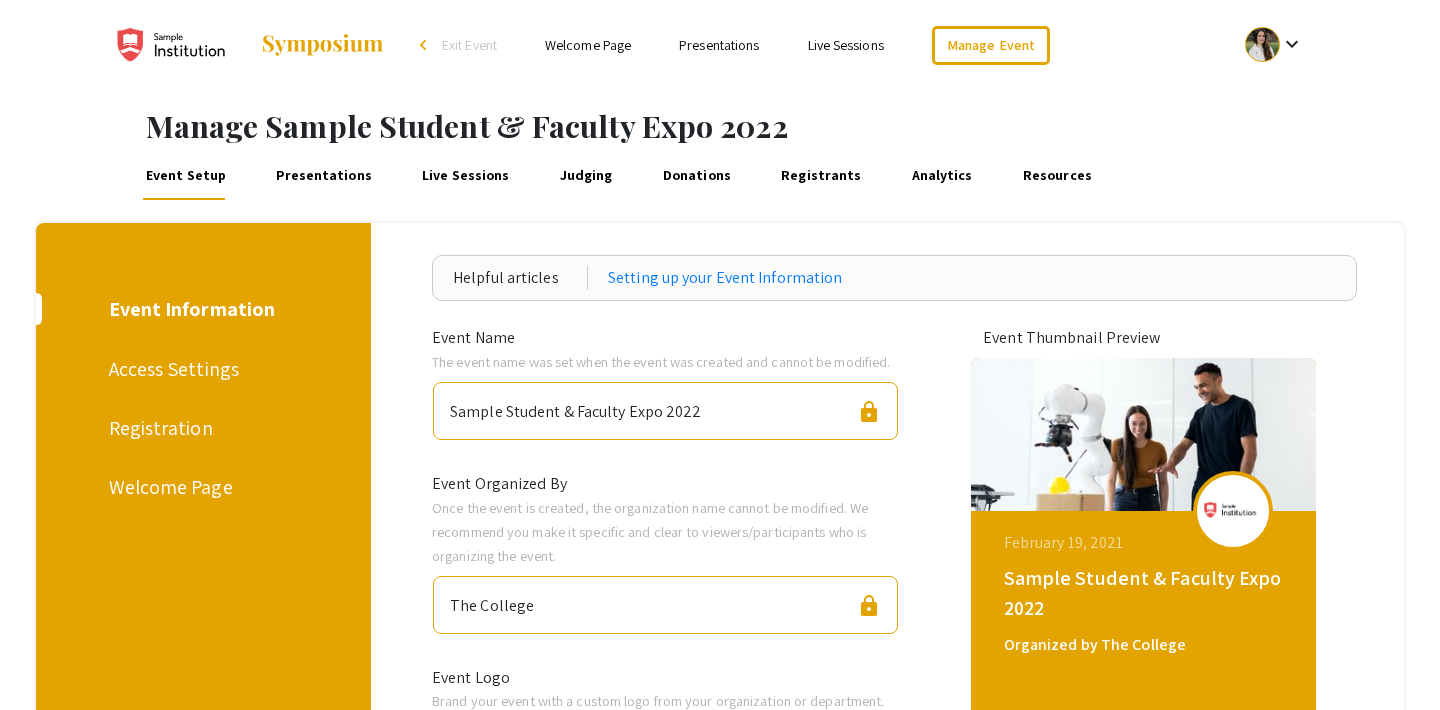 click on "Access Settings" at bounding box center [200, 369] 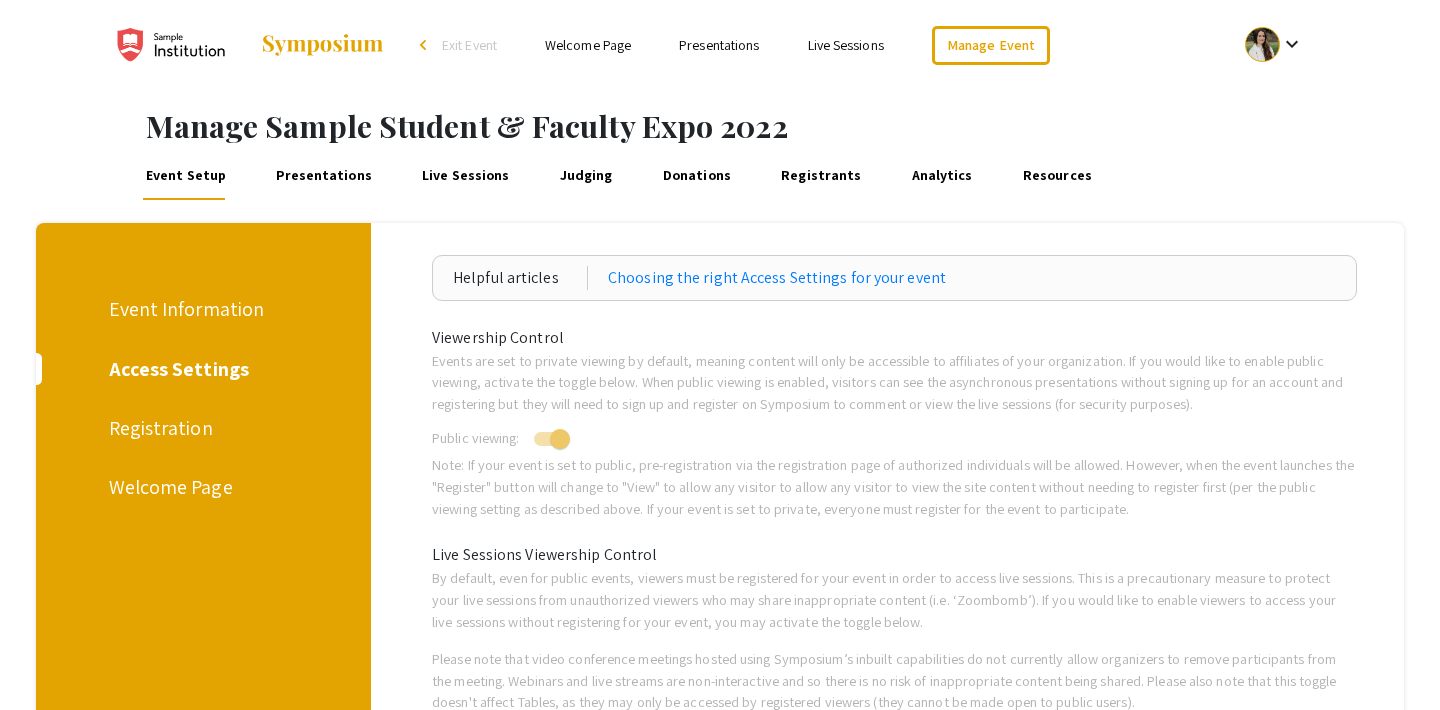 click on "Registration" at bounding box center (200, 428) 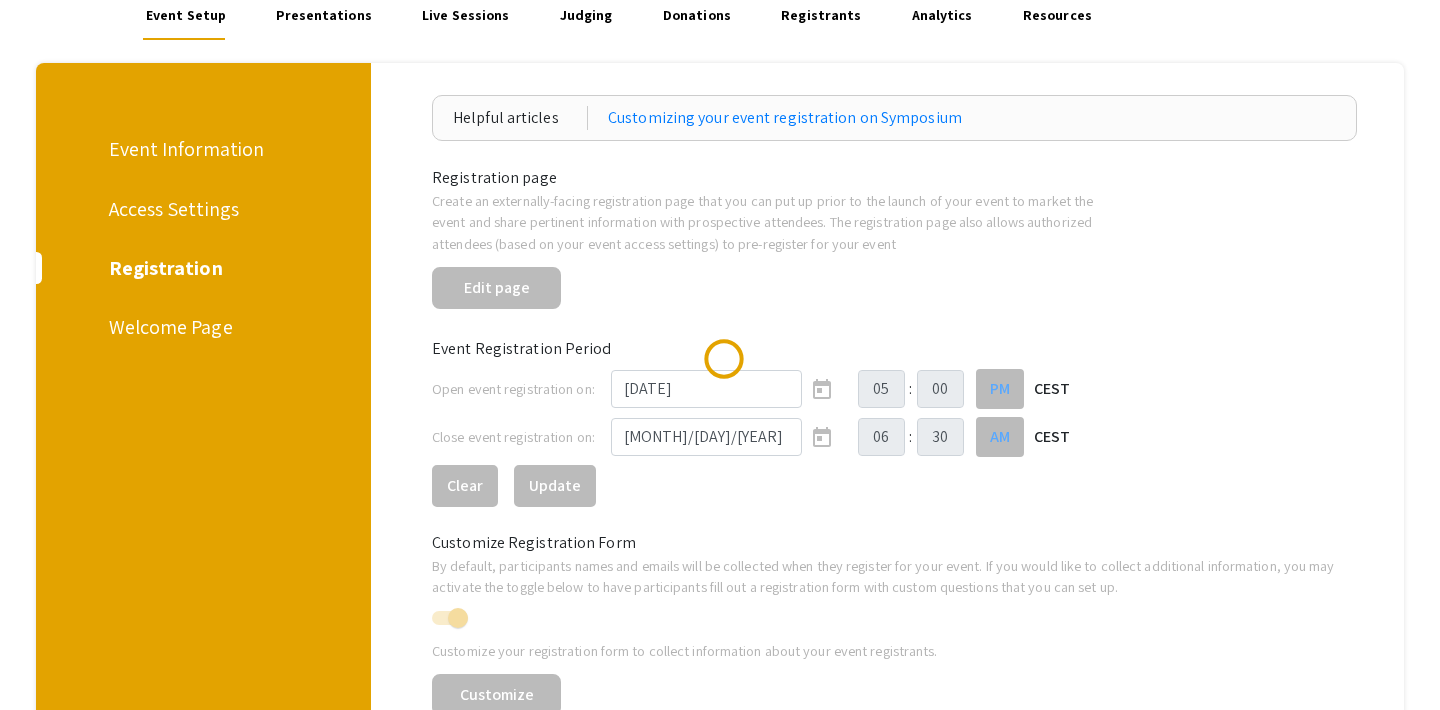 scroll, scrollTop: 161, scrollLeft: 0, axis: vertical 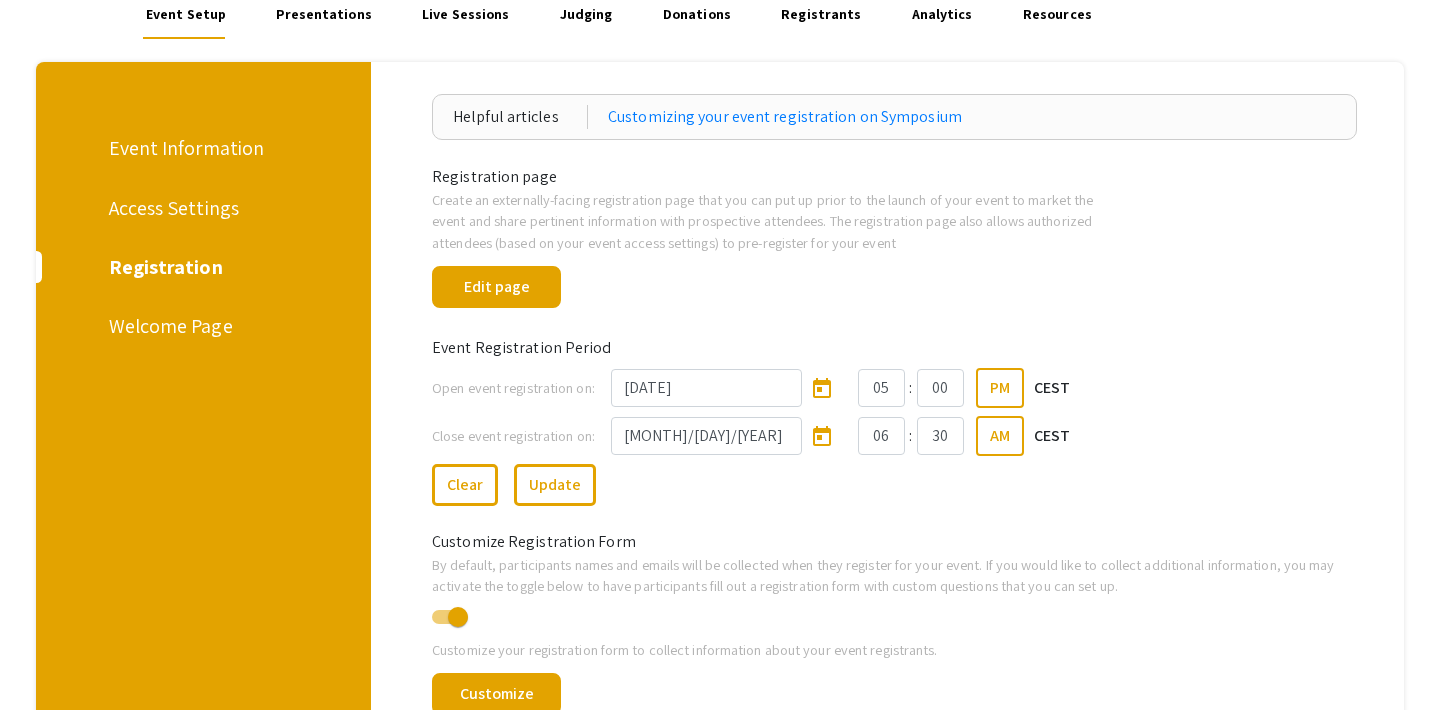 click on "Welcome Page" at bounding box center [200, 326] 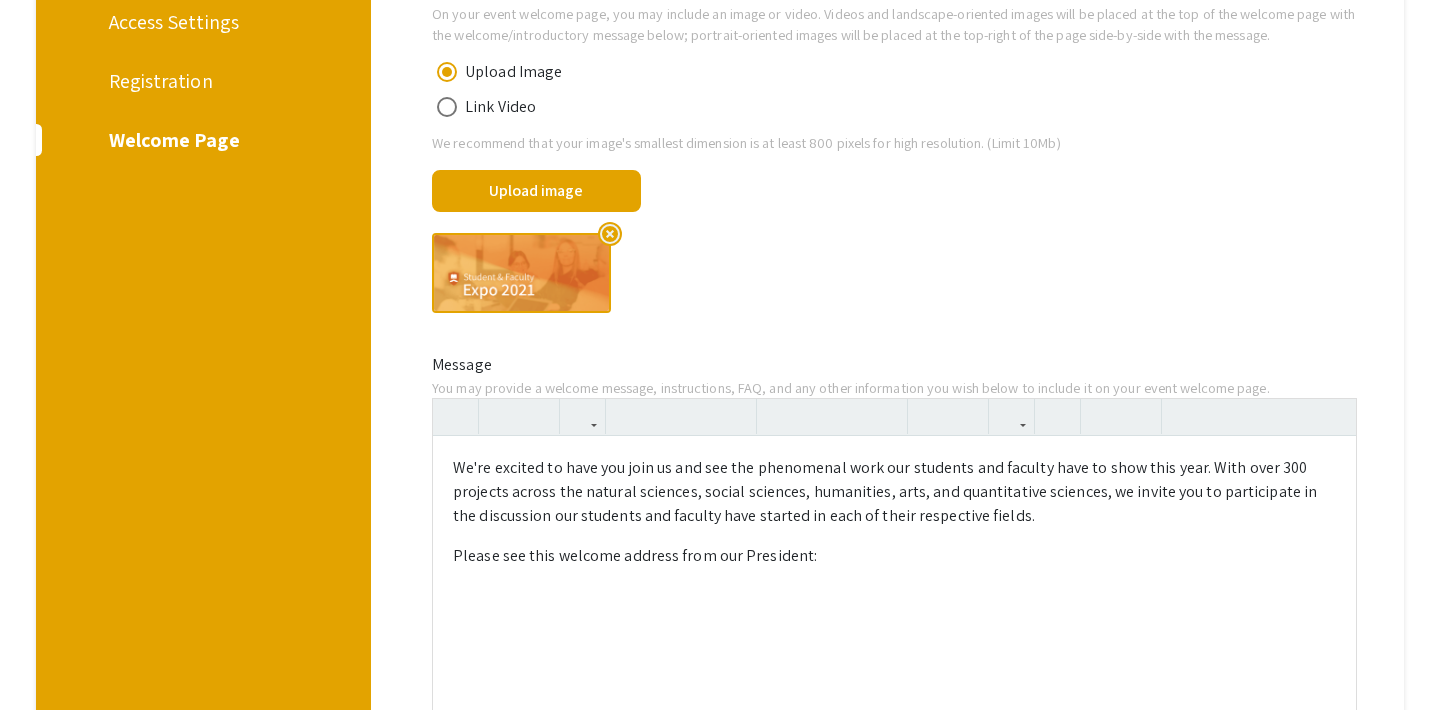 scroll, scrollTop: 0, scrollLeft: 0, axis: both 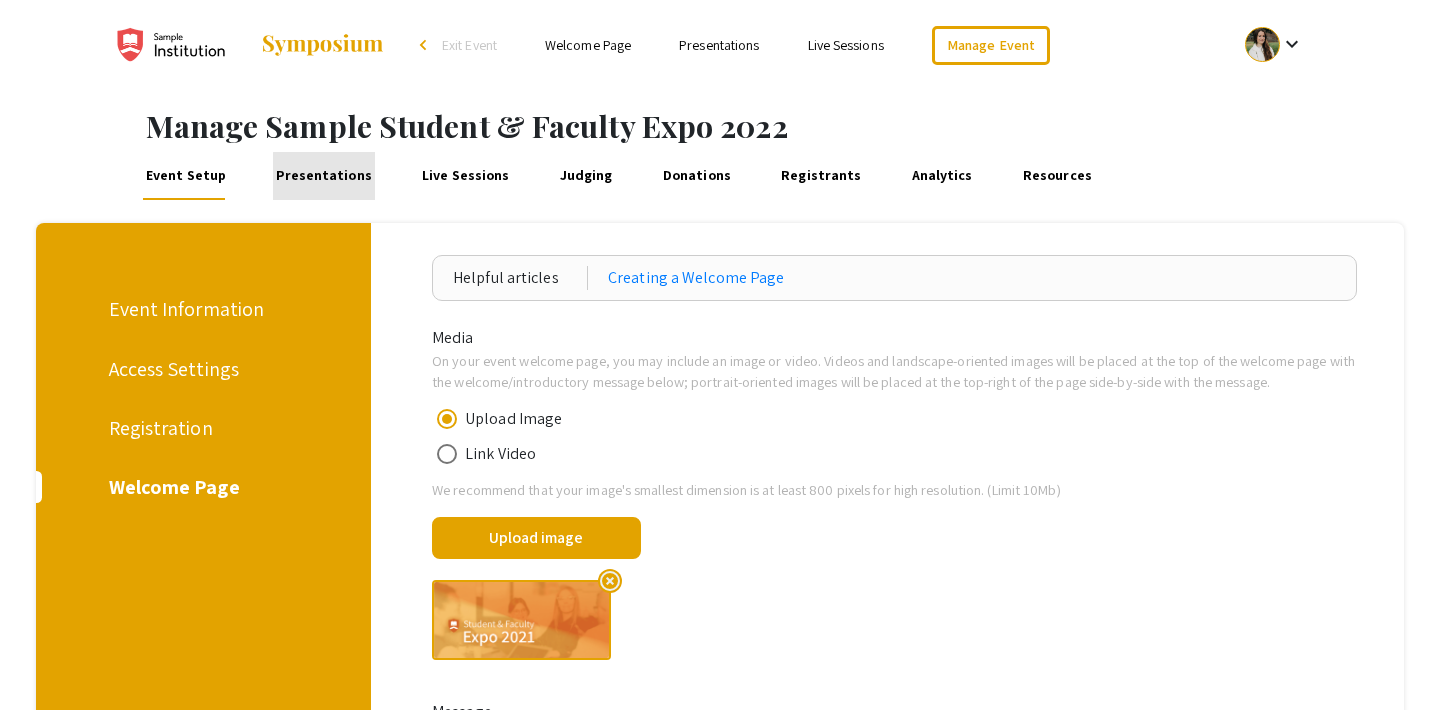 click on "Presentations" at bounding box center (324, 176) 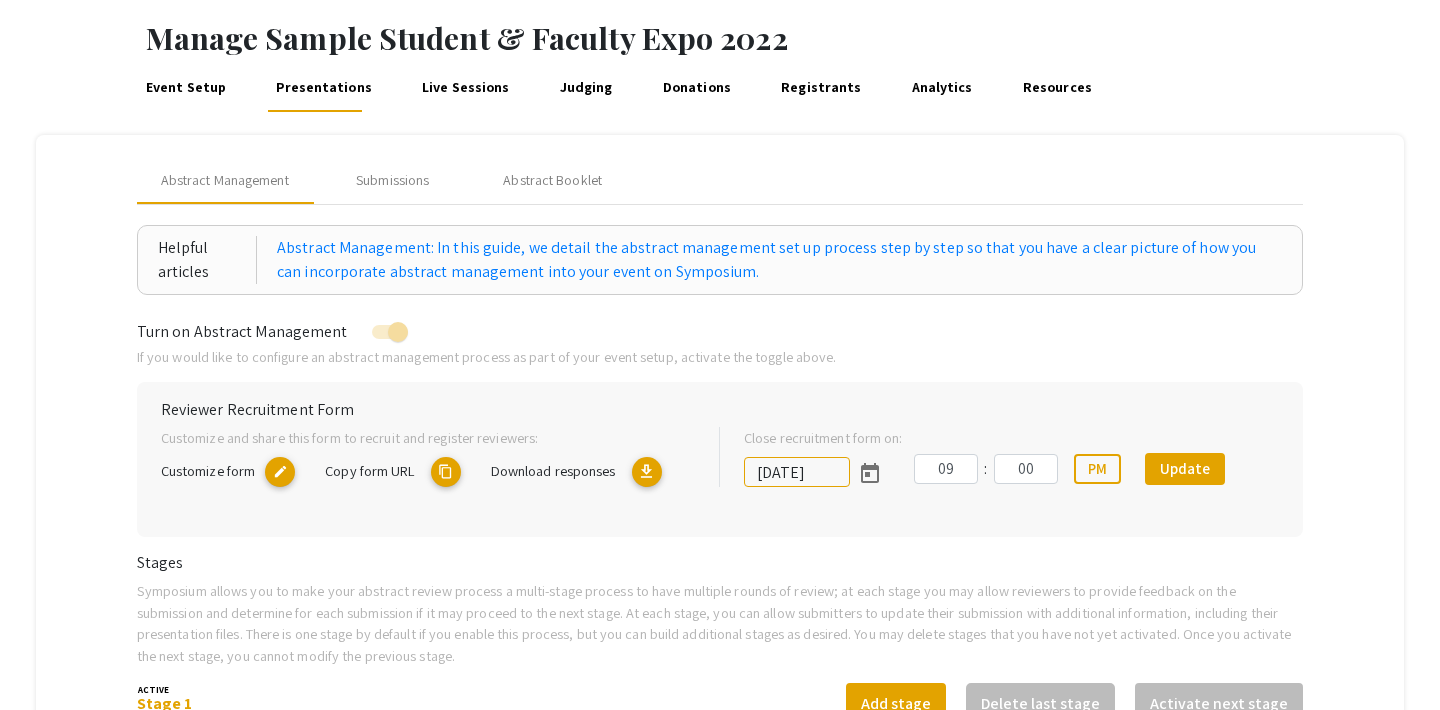 scroll, scrollTop: 167, scrollLeft: 0, axis: vertical 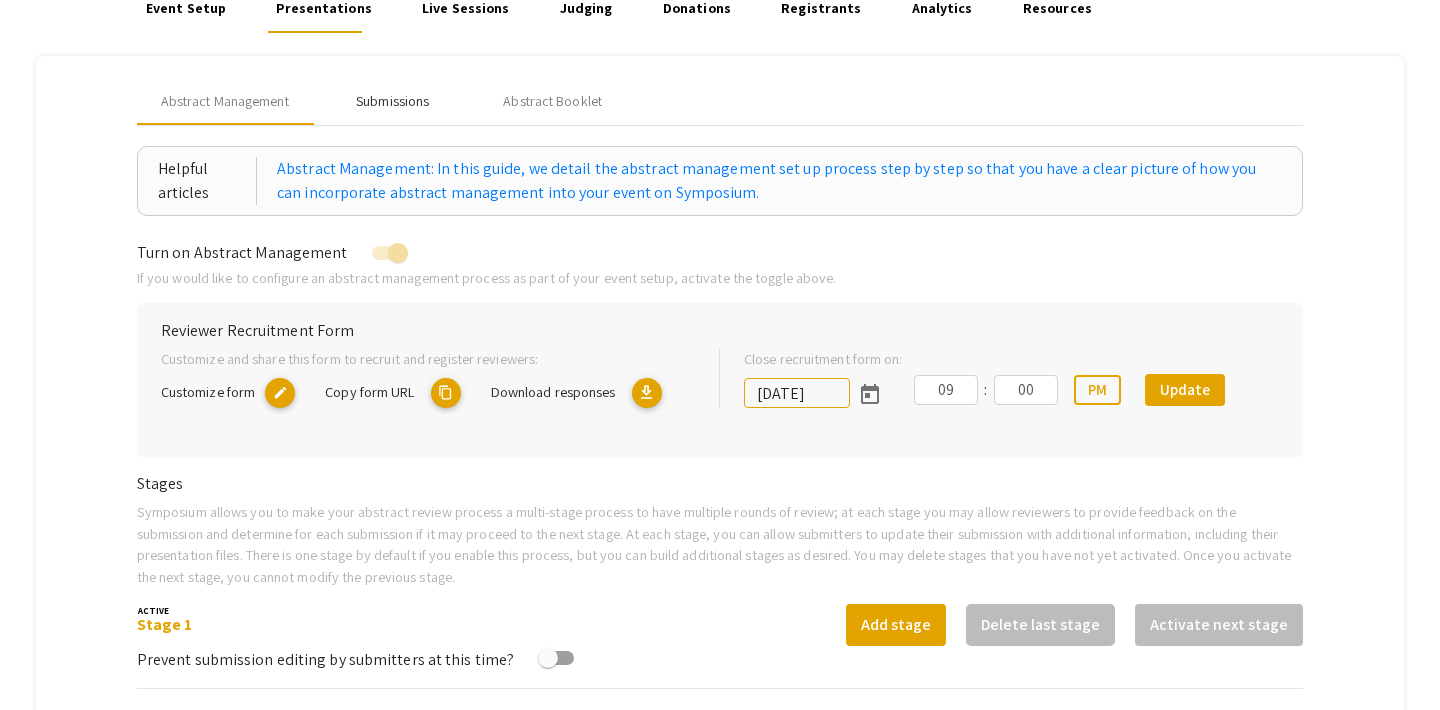 click on "Submissions" at bounding box center (392, 101) 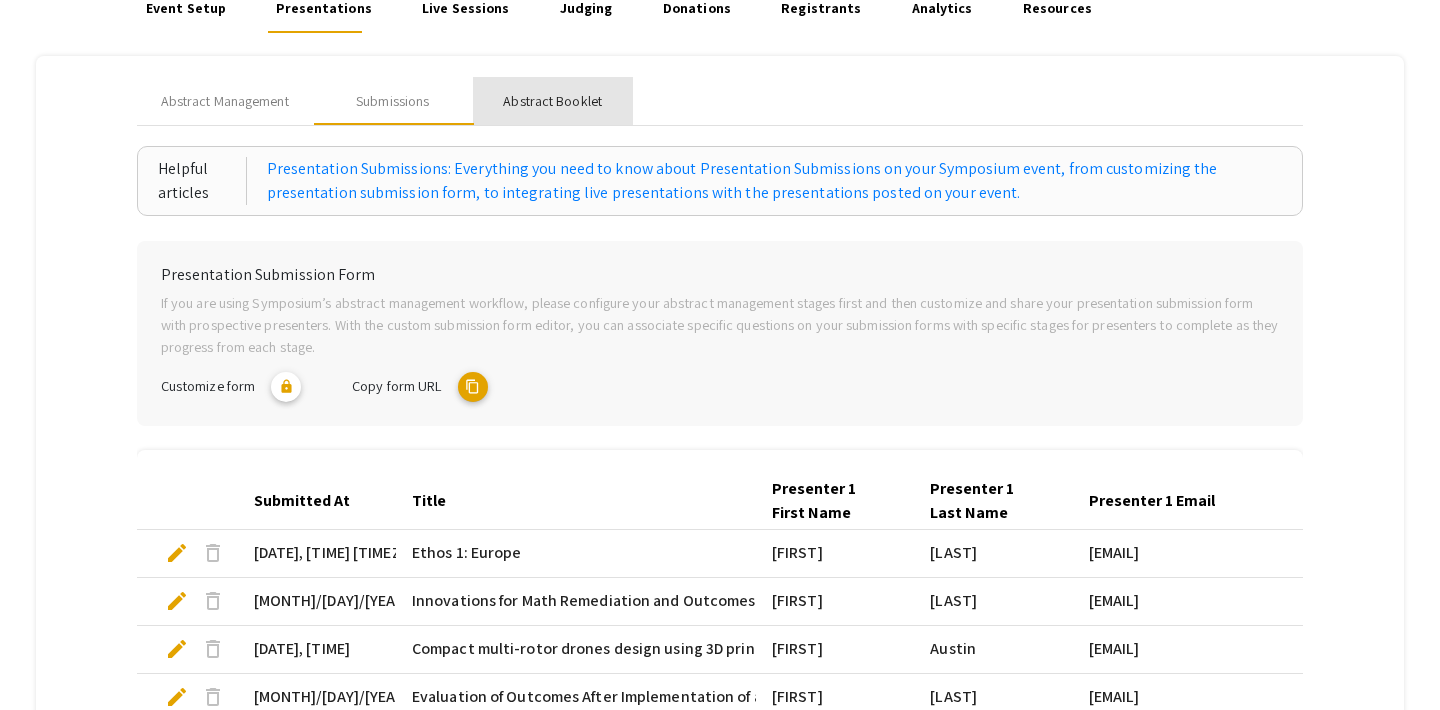 click on "Abstract Booklet" at bounding box center [552, 101] 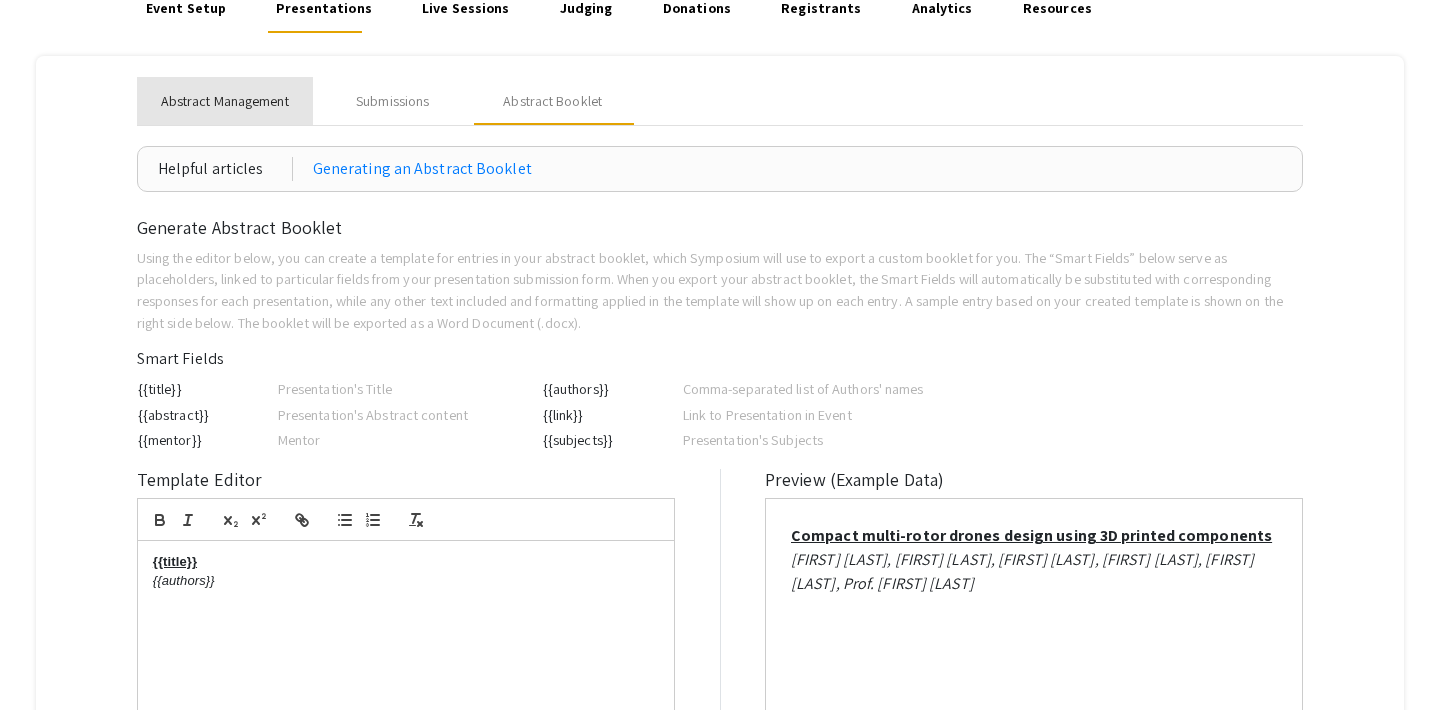 click on "Abstract Management" at bounding box center (225, 101) 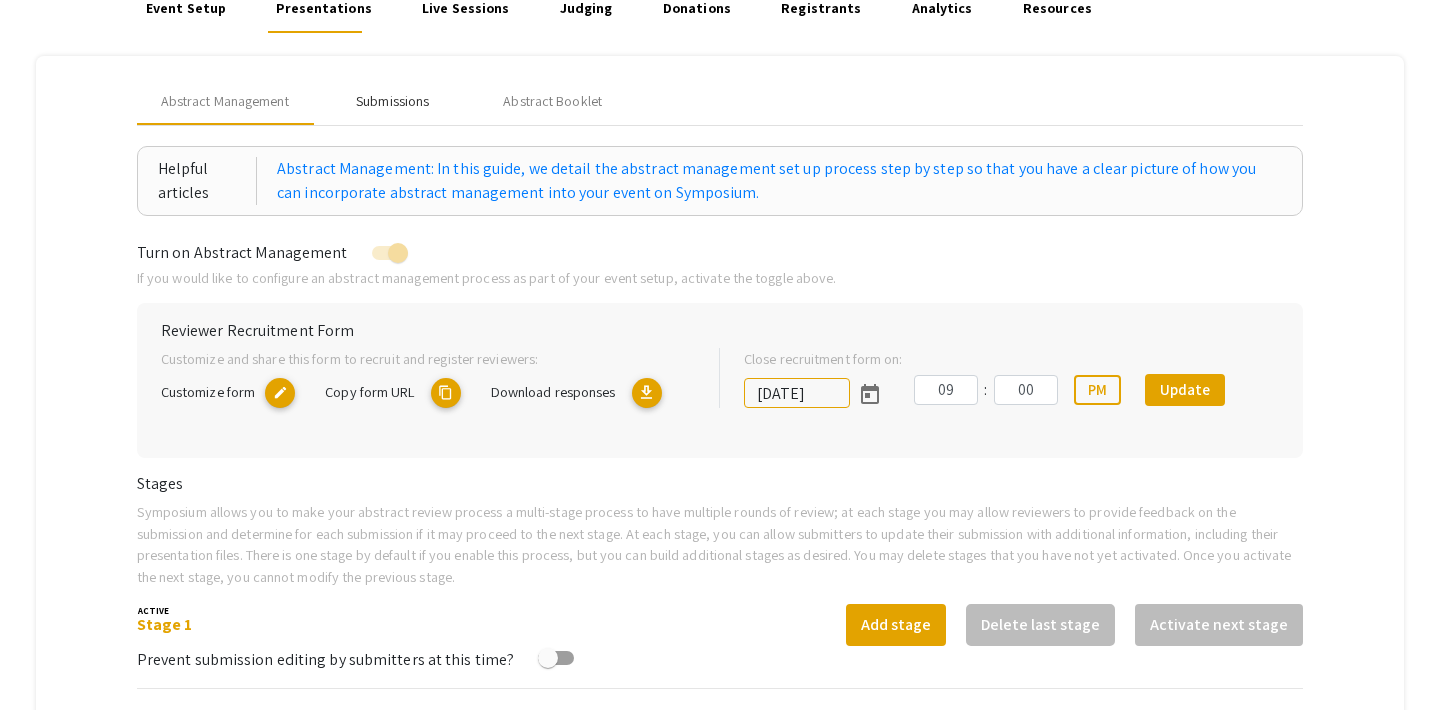 click on "Submissions" at bounding box center [392, 101] 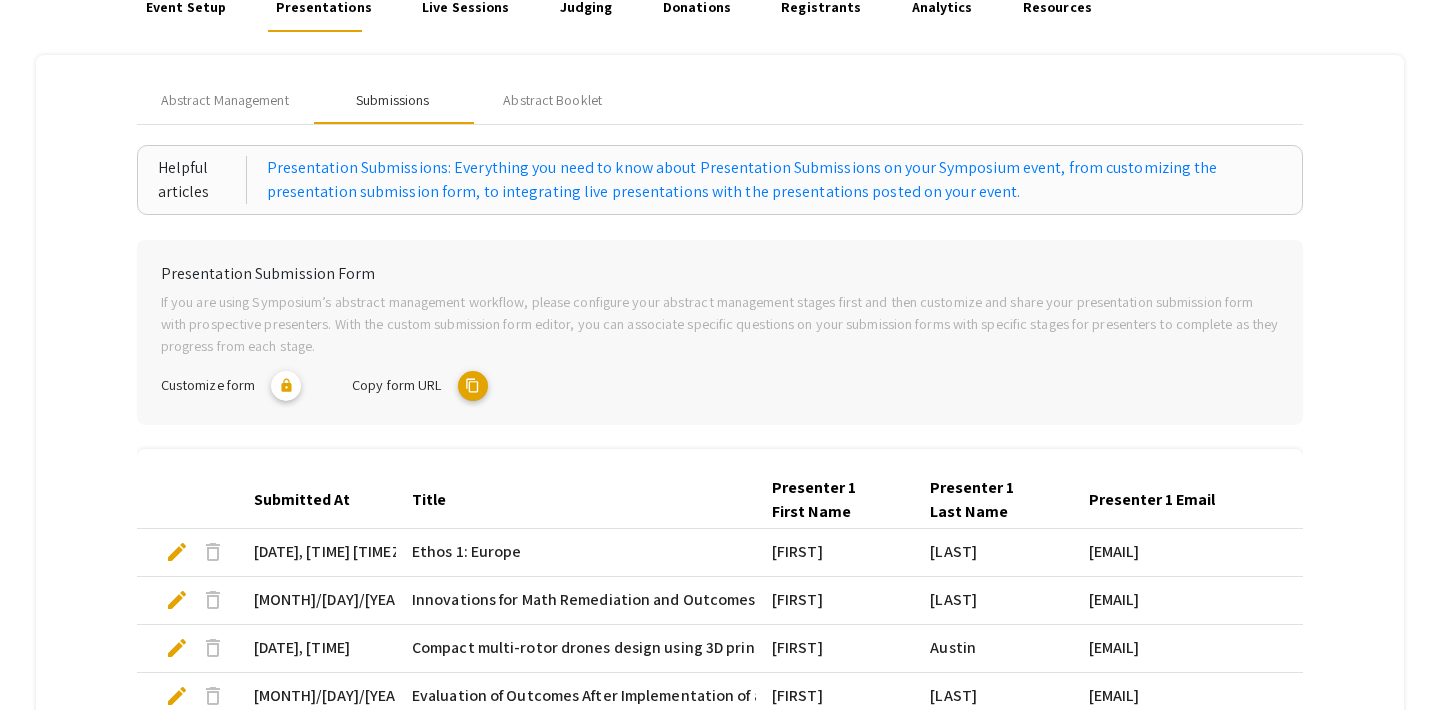 scroll, scrollTop: 159, scrollLeft: 0, axis: vertical 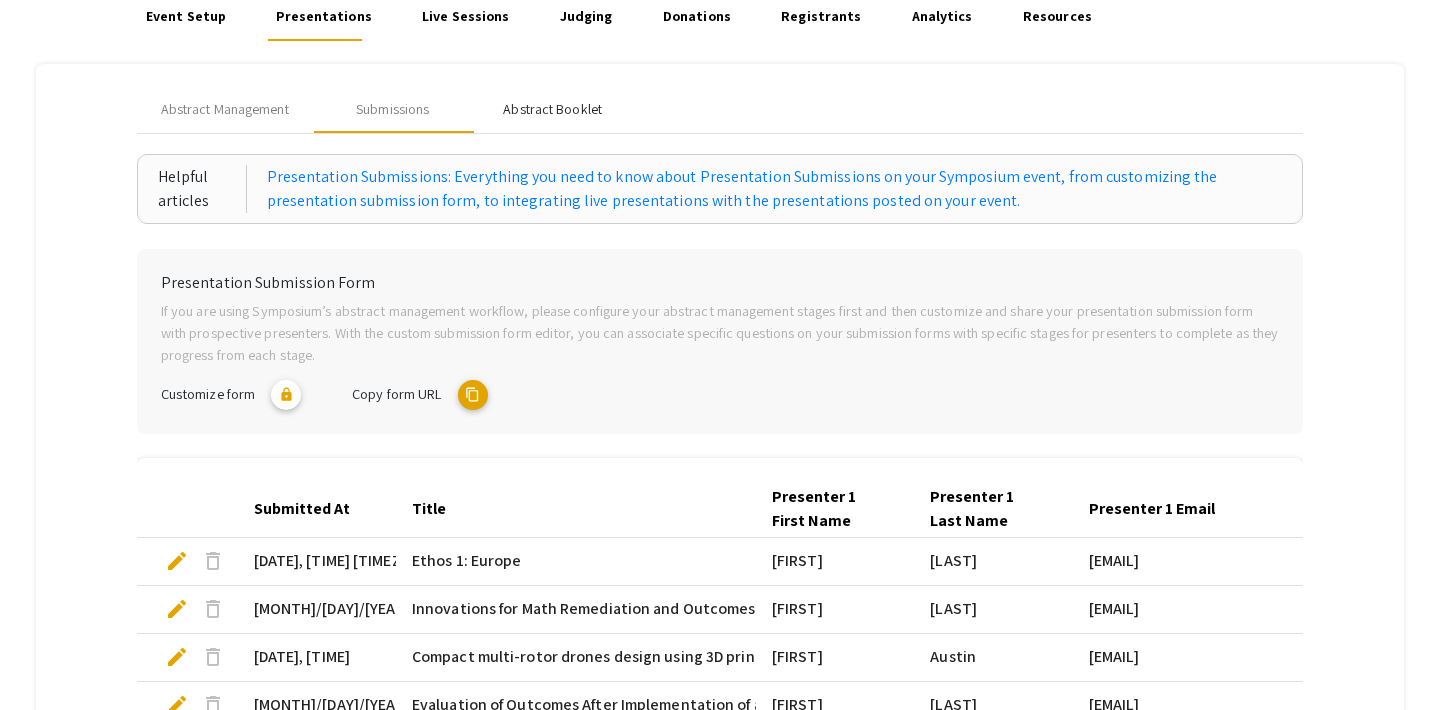 click on "Abstract Booklet" at bounding box center (553, 109) 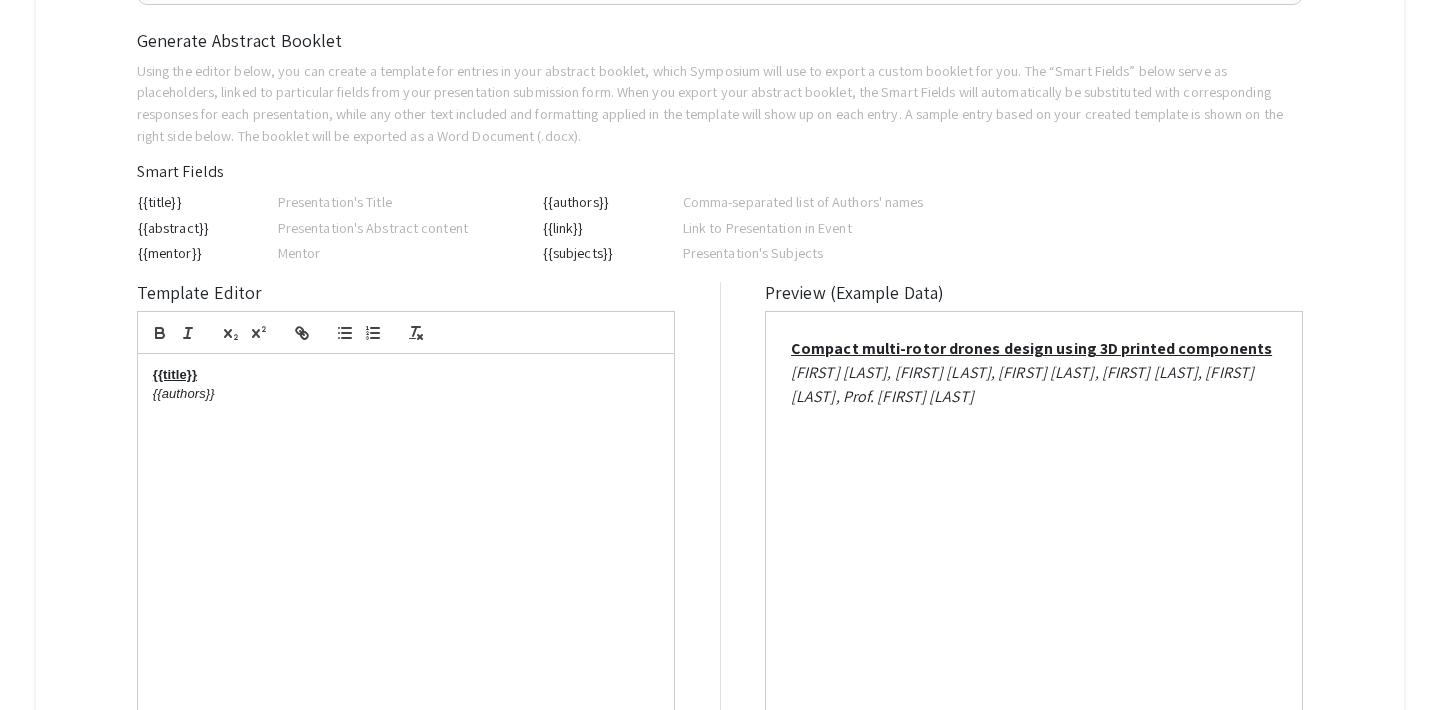 scroll, scrollTop: 192, scrollLeft: 0, axis: vertical 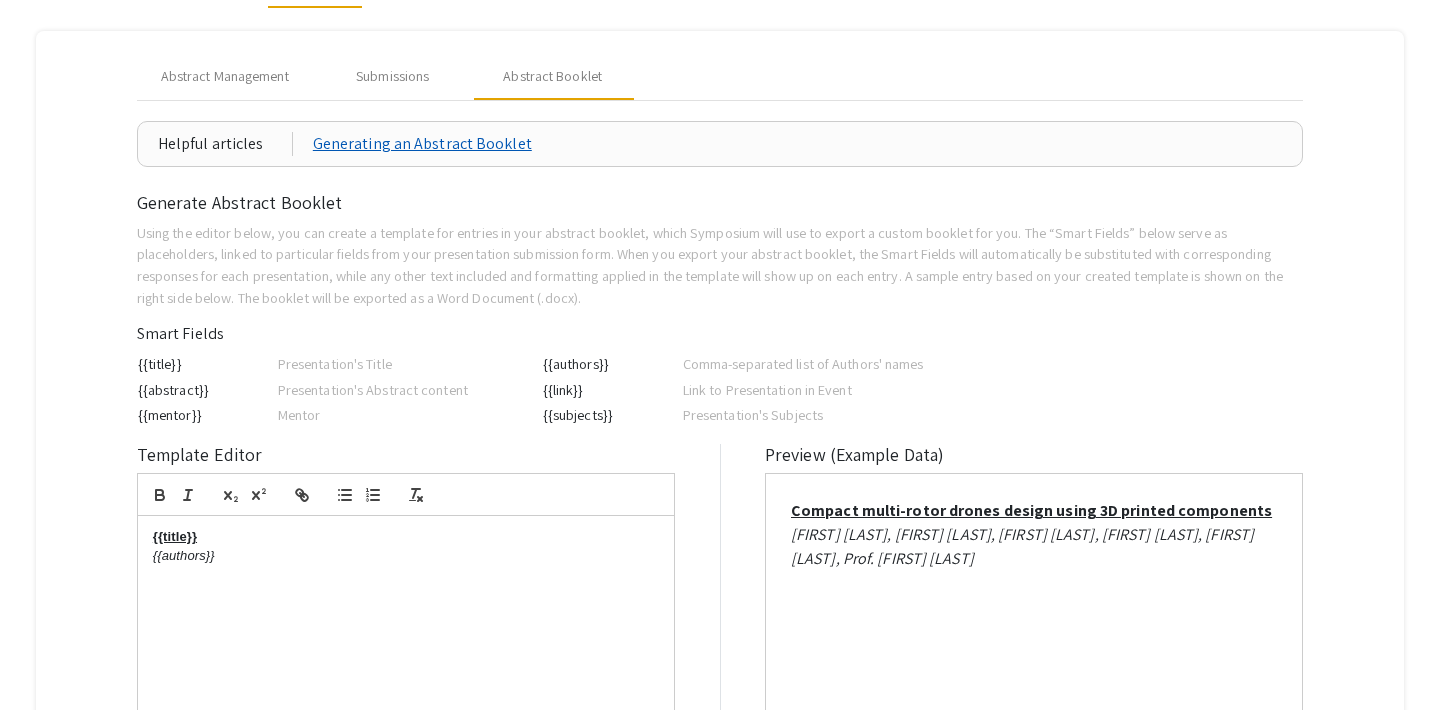 click on "Generating an Abstract Booklet" at bounding box center (422, 144) 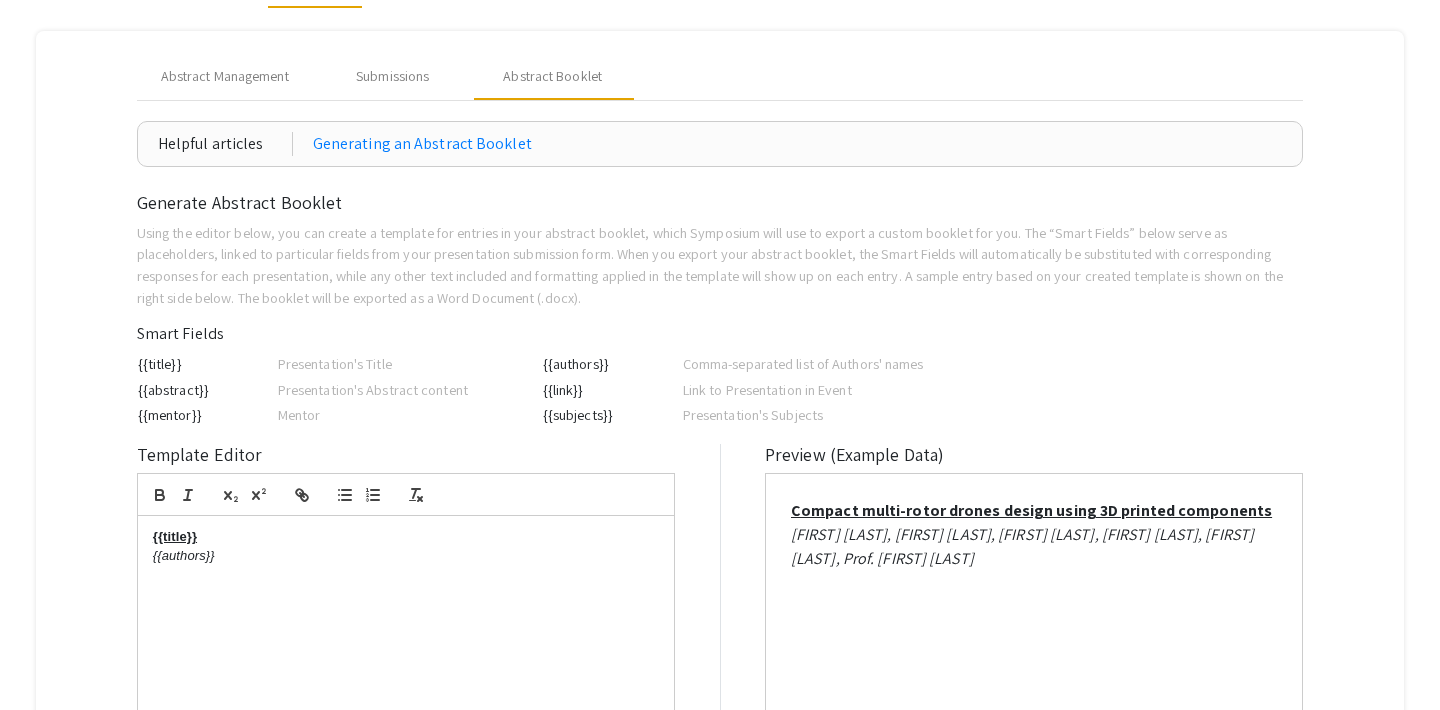 drag, startPoint x: 137, startPoint y: 384, endPoint x: 240, endPoint y: 394, distance: 103.4843 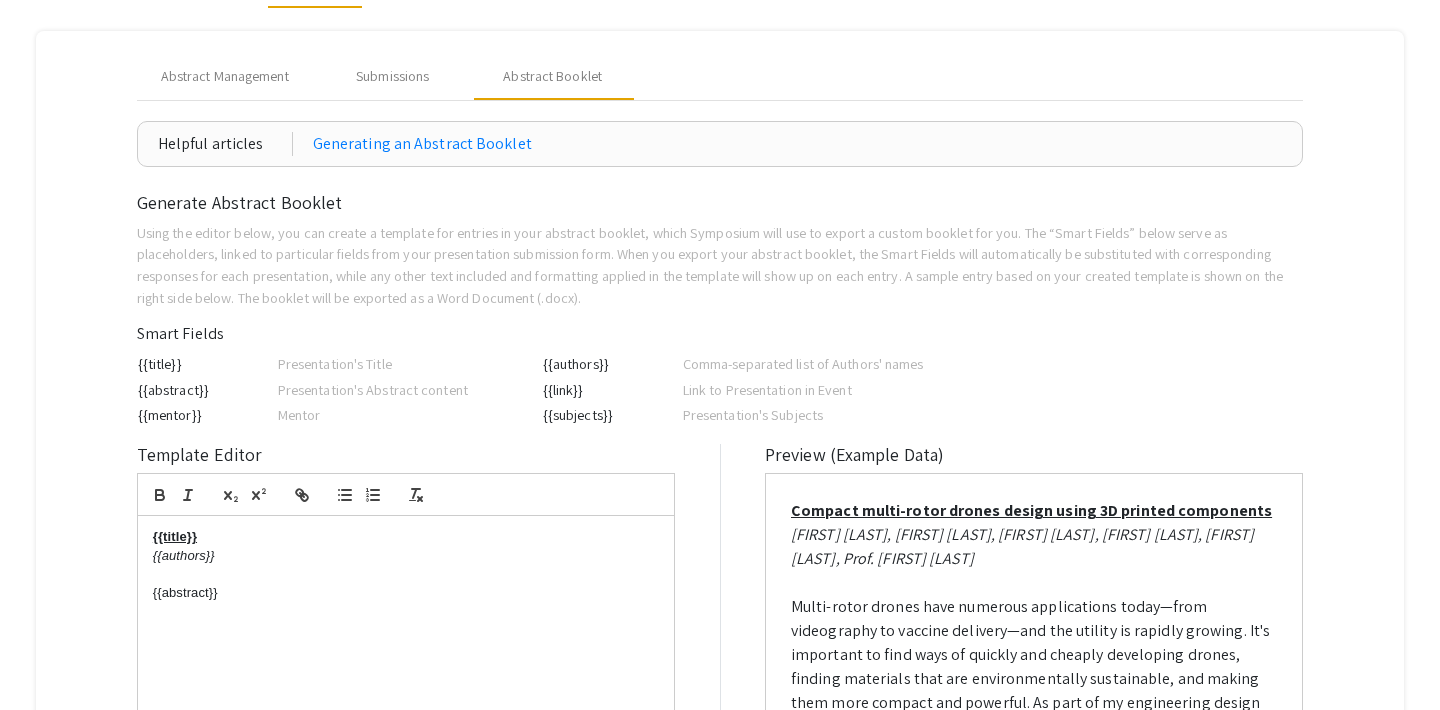 drag, startPoint x: 586, startPoint y: 387, endPoint x: 534, endPoint y: 385, distance: 52.03845 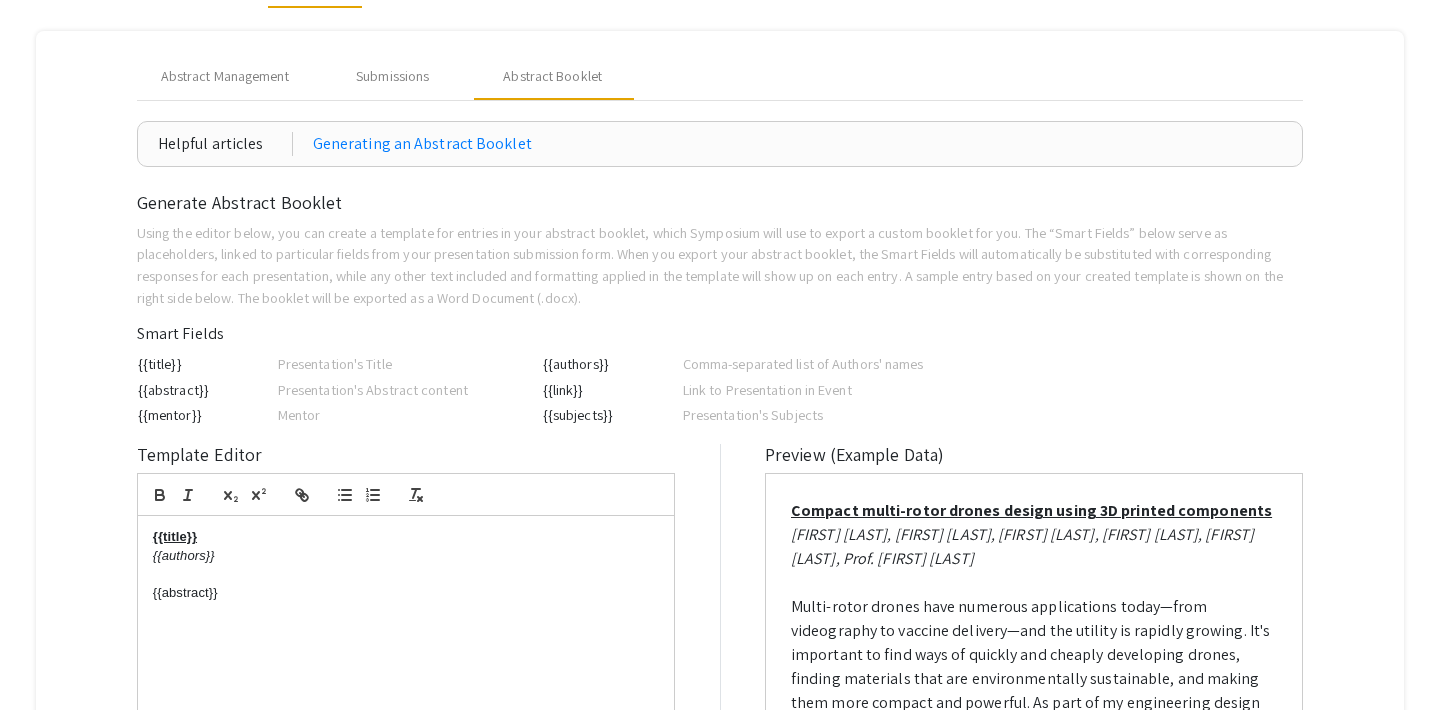 drag, startPoint x: 586, startPoint y: 391, endPoint x: 544, endPoint y: 391, distance: 42 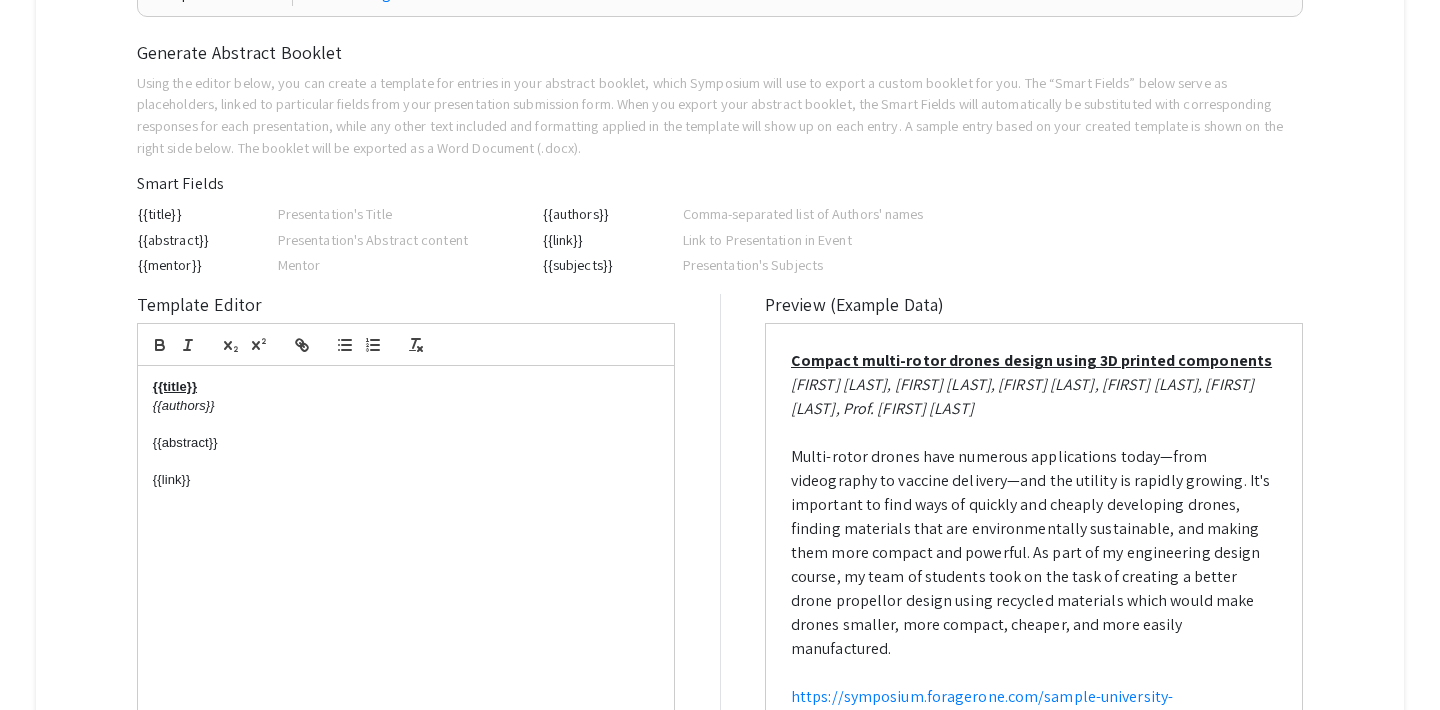 scroll, scrollTop: 550, scrollLeft: 0, axis: vertical 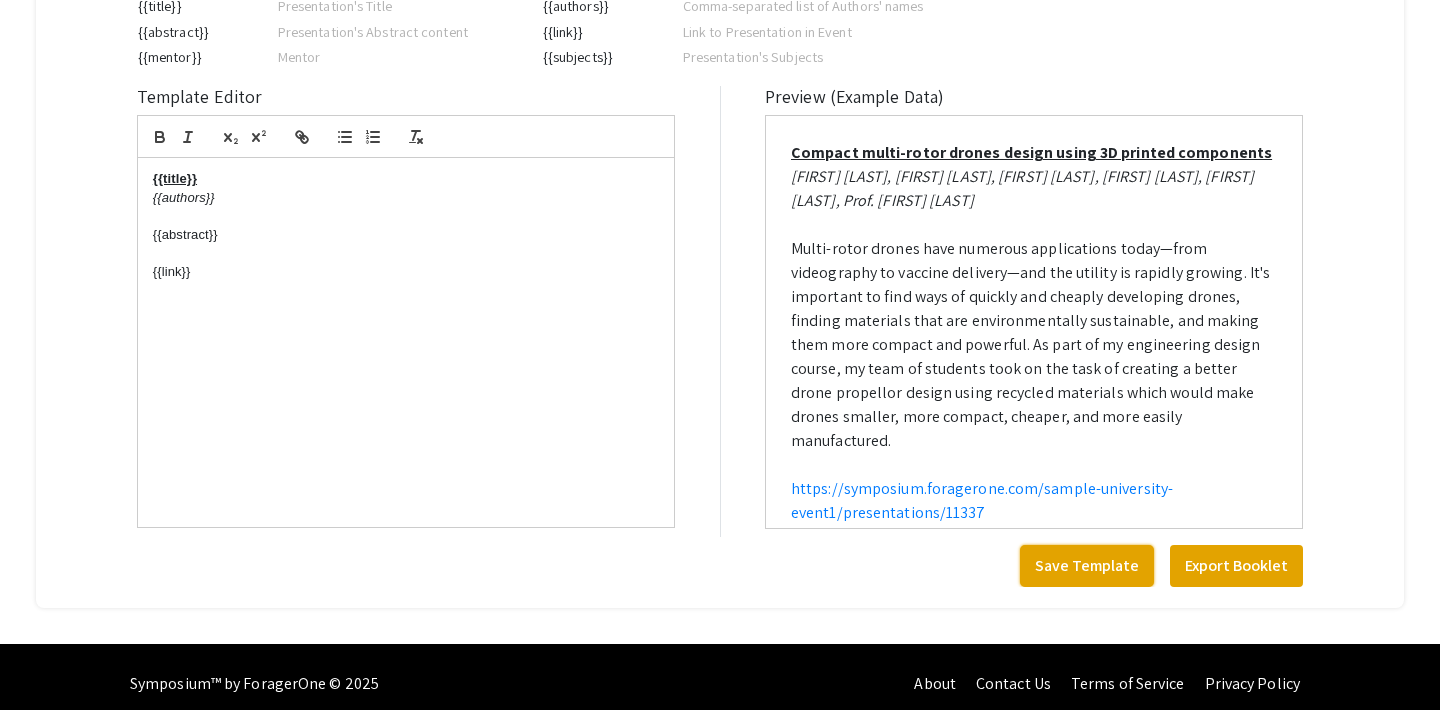 click on "Save Template" at bounding box center [1087, 566] 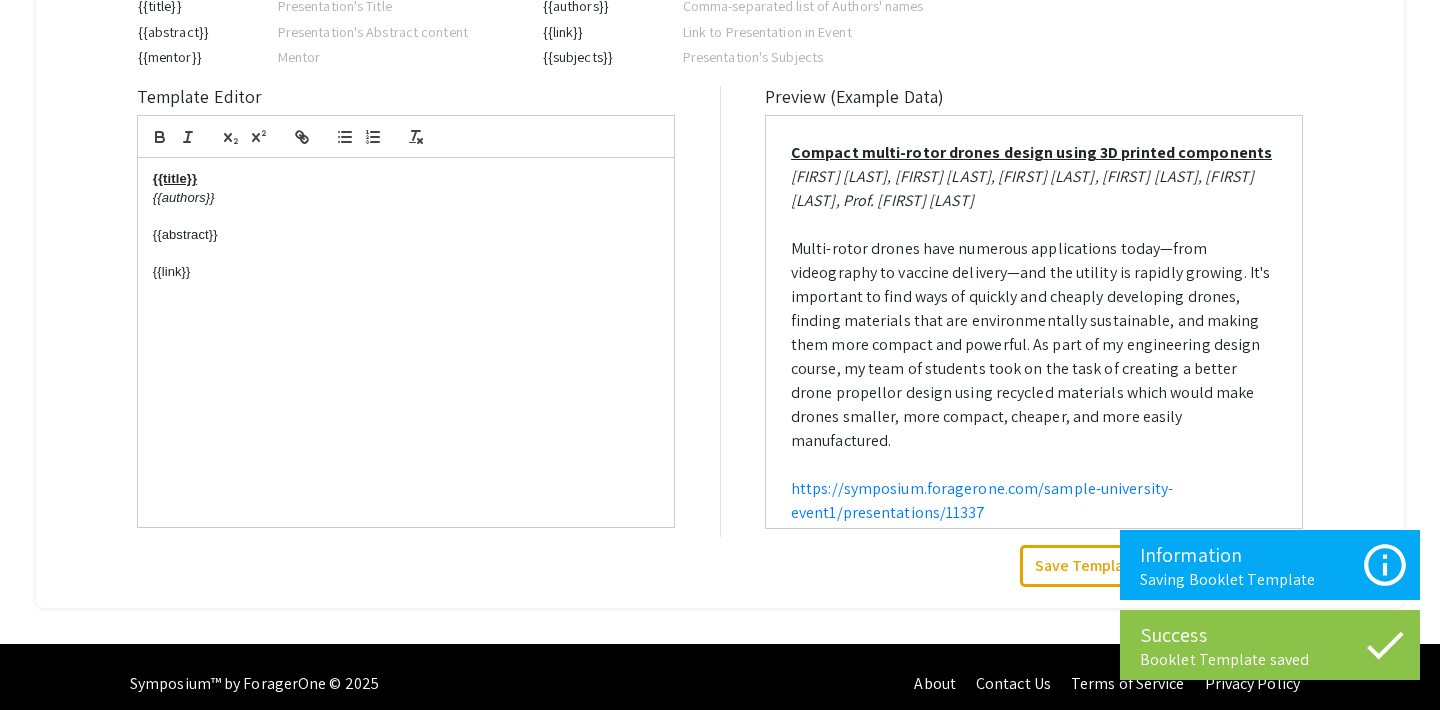 scroll, scrollTop: 564, scrollLeft: 0, axis: vertical 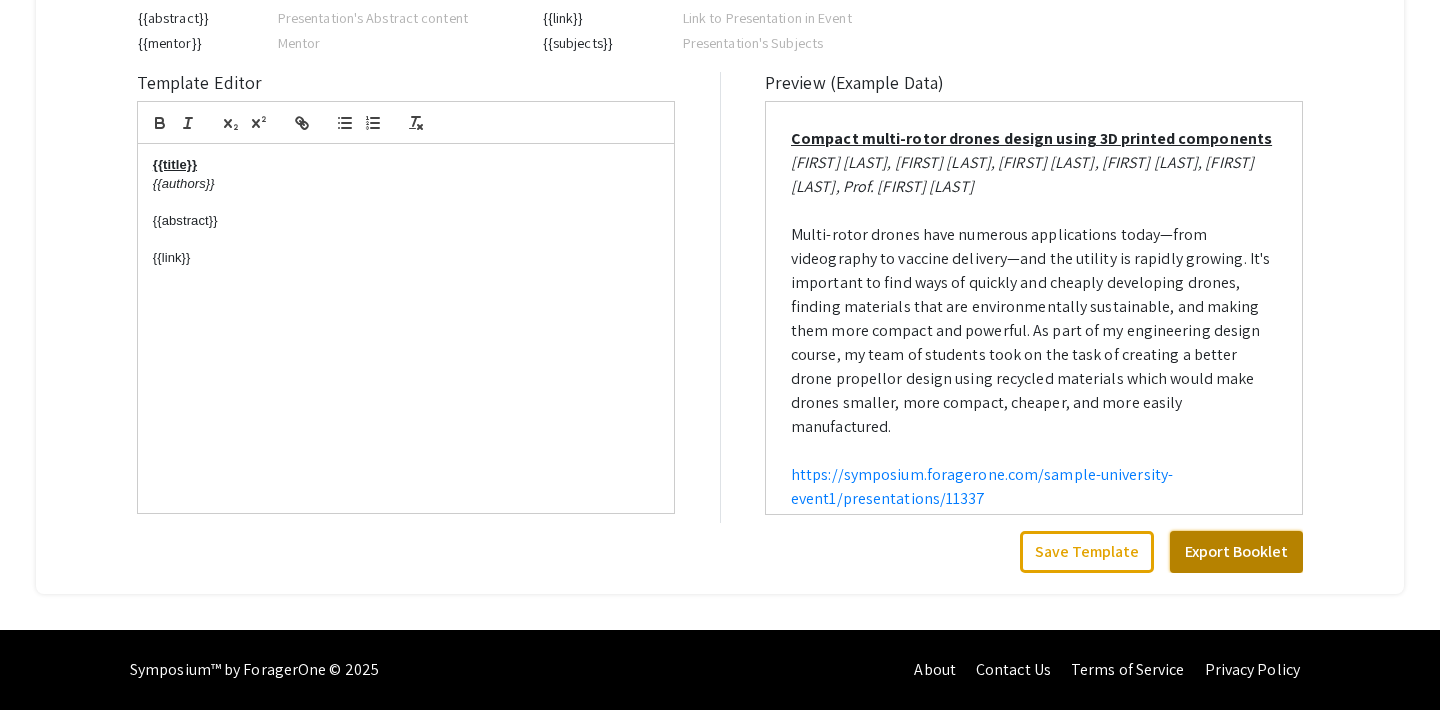 click on "Export Booklet" at bounding box center [1236, 552] 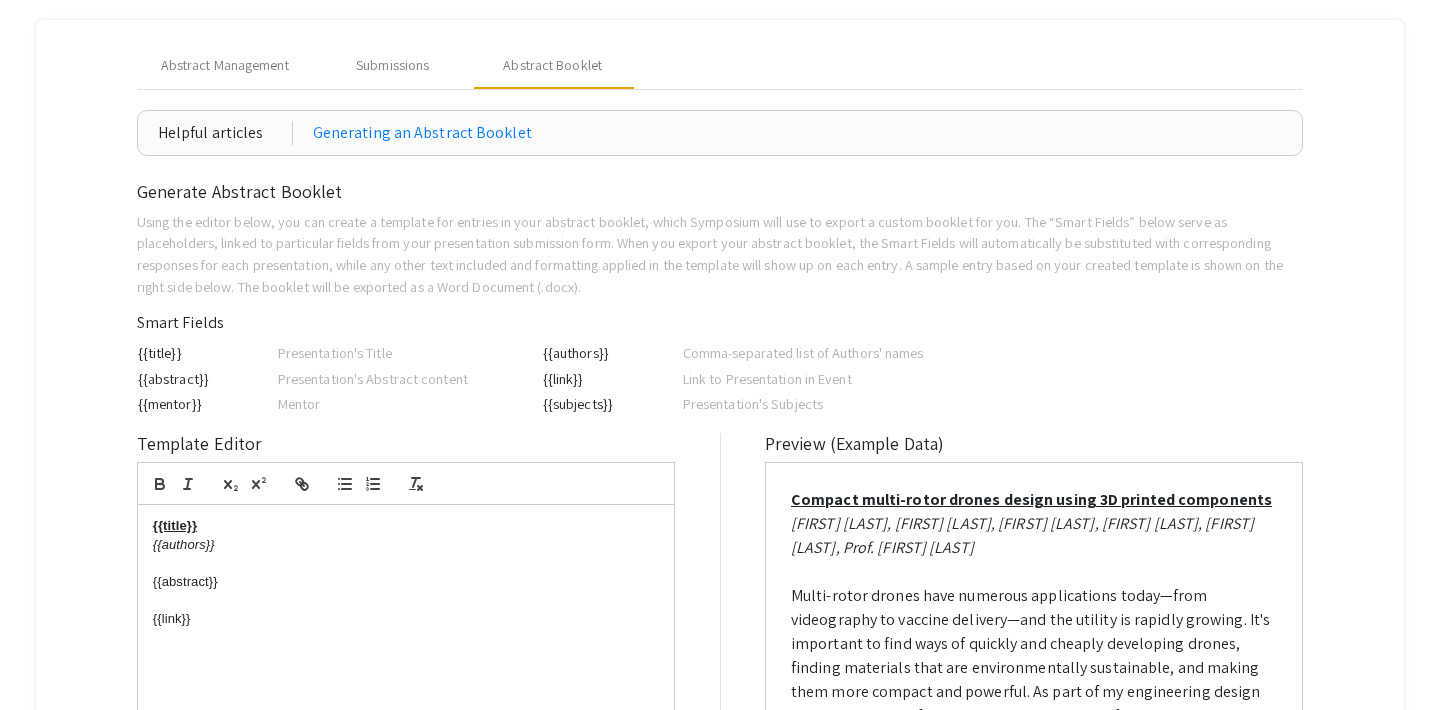 scroll, scrollTop: 0, scrollLeft: 0, axis: both 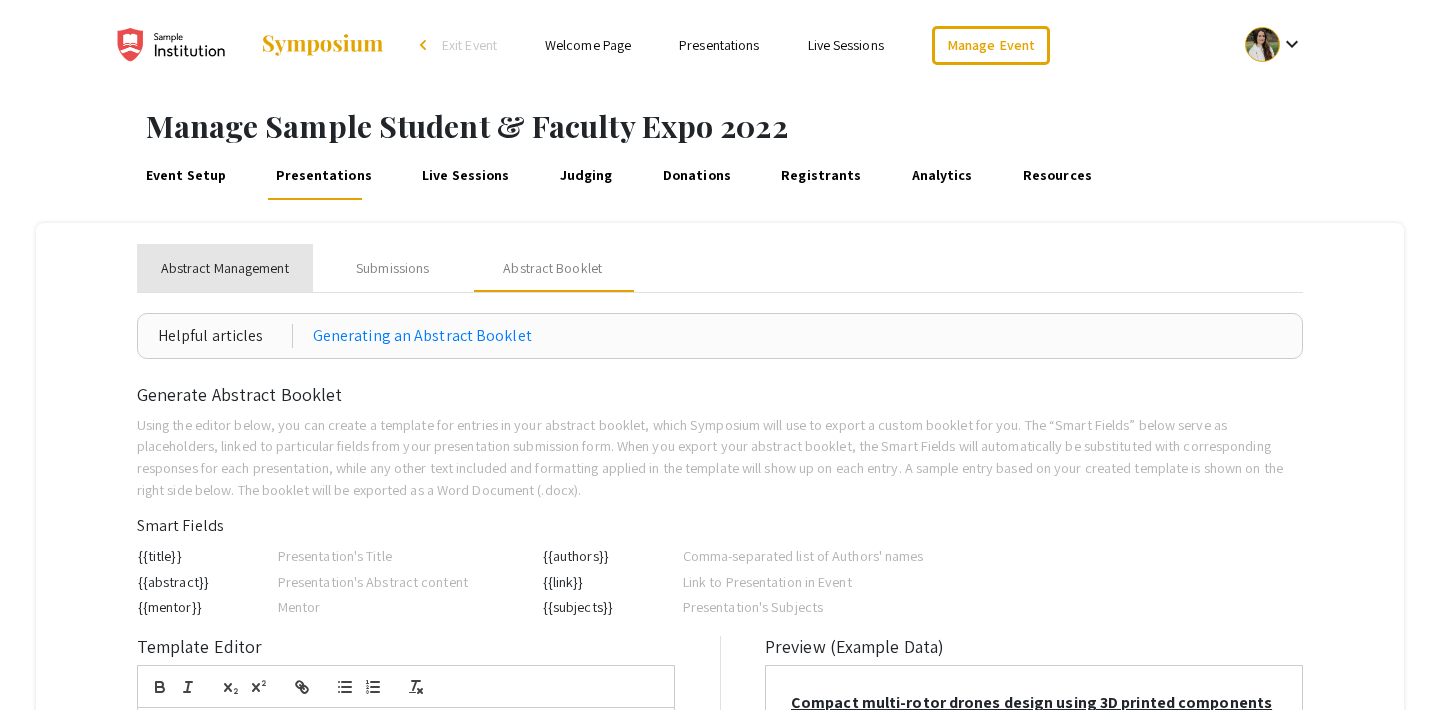 click on "Abstract Management" at bounding box center (225, 268) 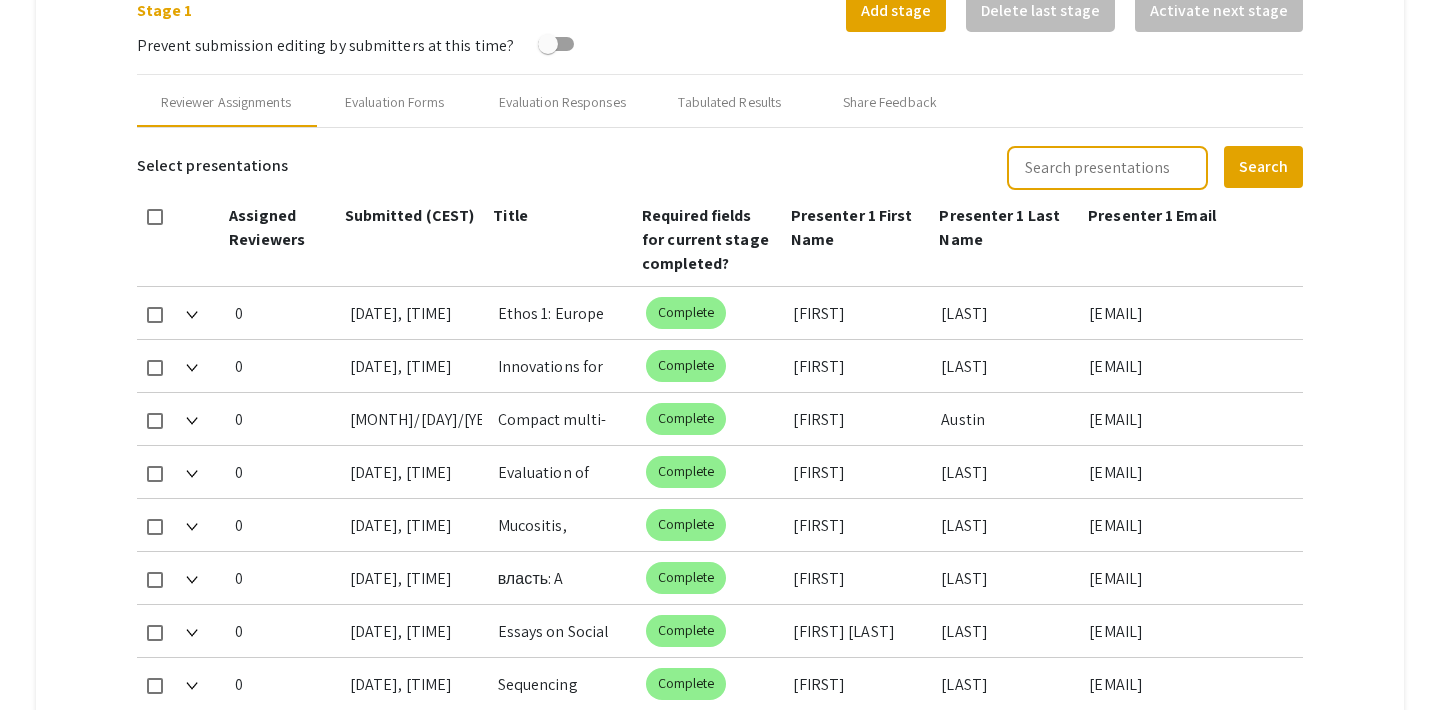 scroll, scrollTop: 776, scrollLeft: 0, axis: vertical 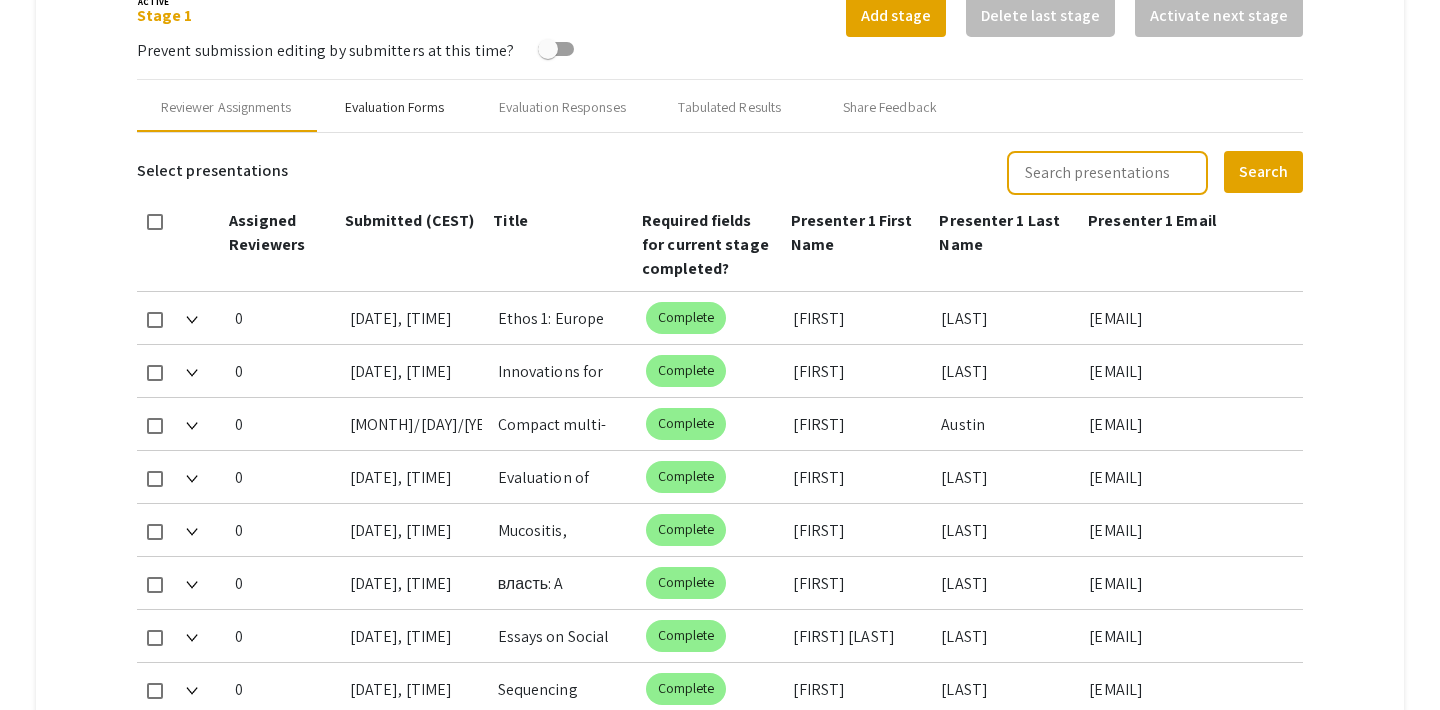 click on "Evaluation Forms" at bounding box center [395, 107] 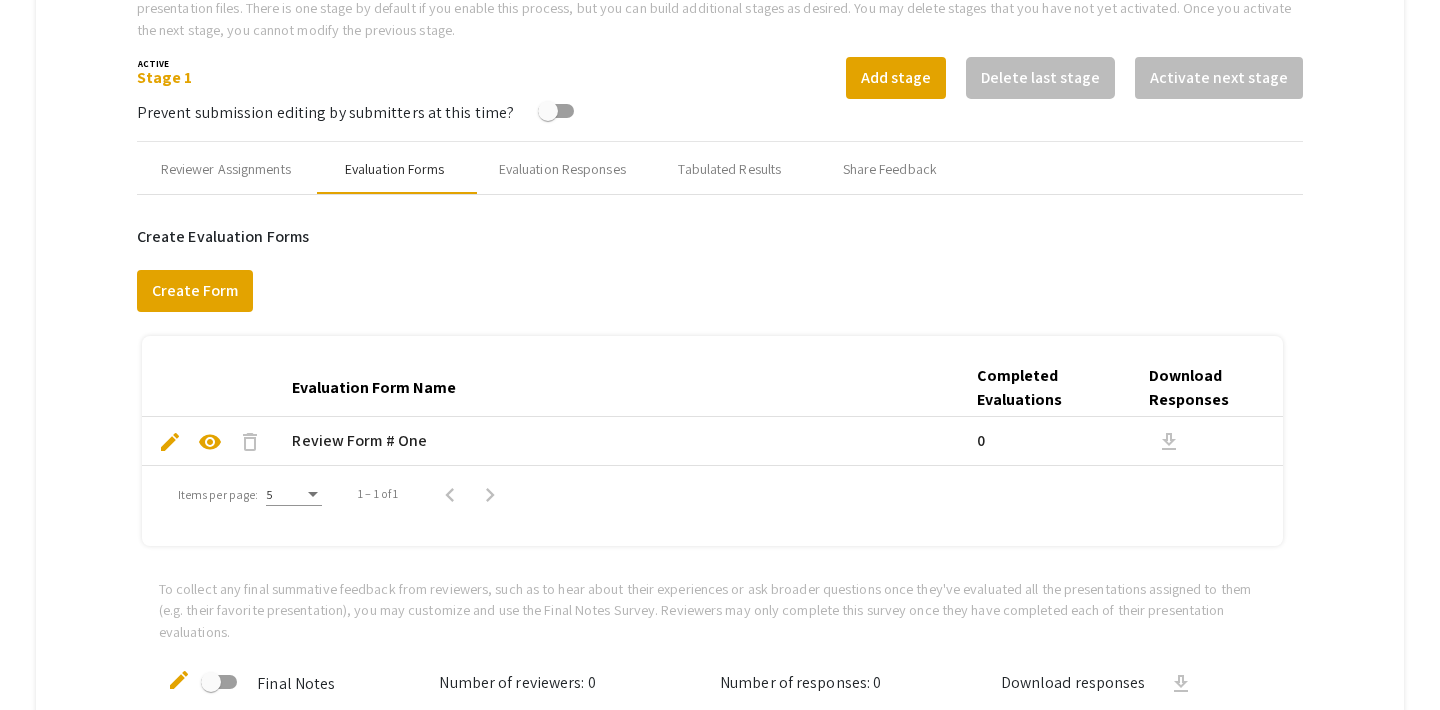 scroll, scrollTop: 719, scrollLeft: 0, axis: vertical 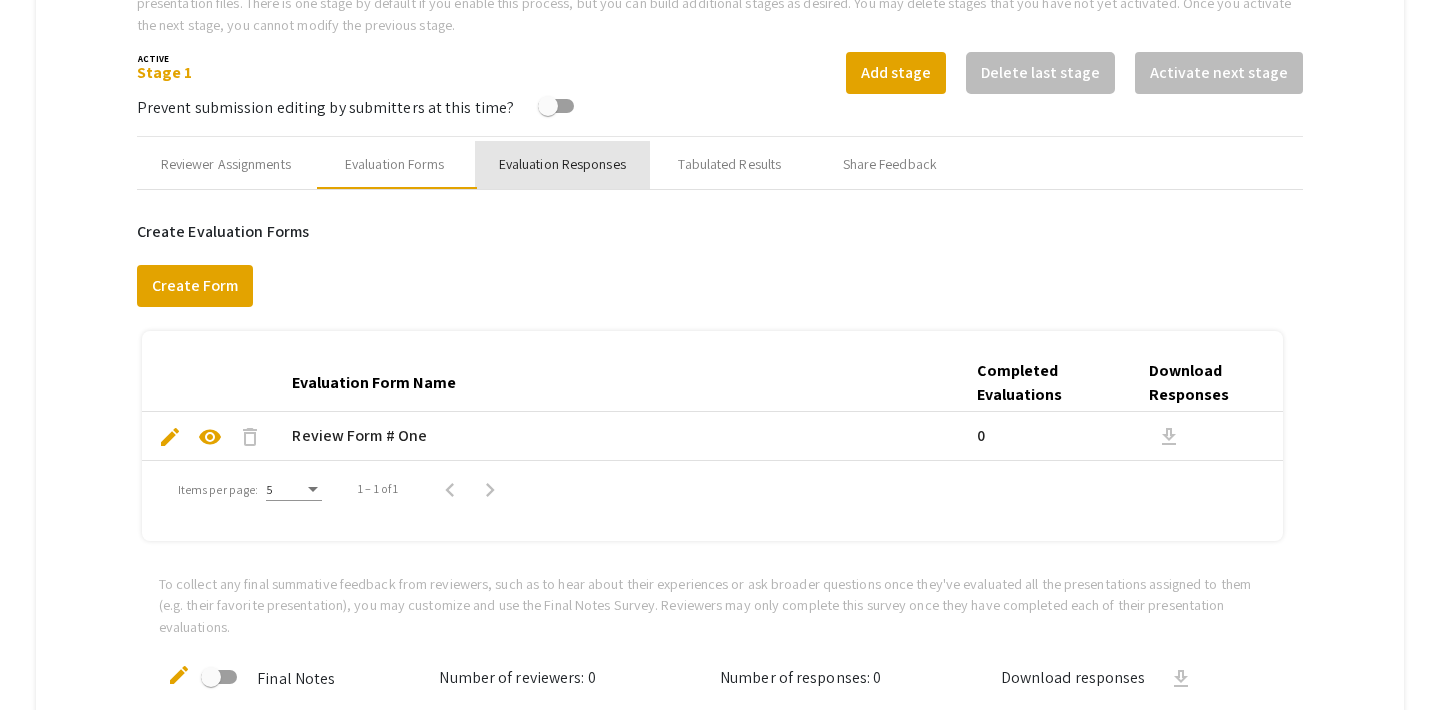 click on "Evaluation Responses" at bounding box center [562, 164] 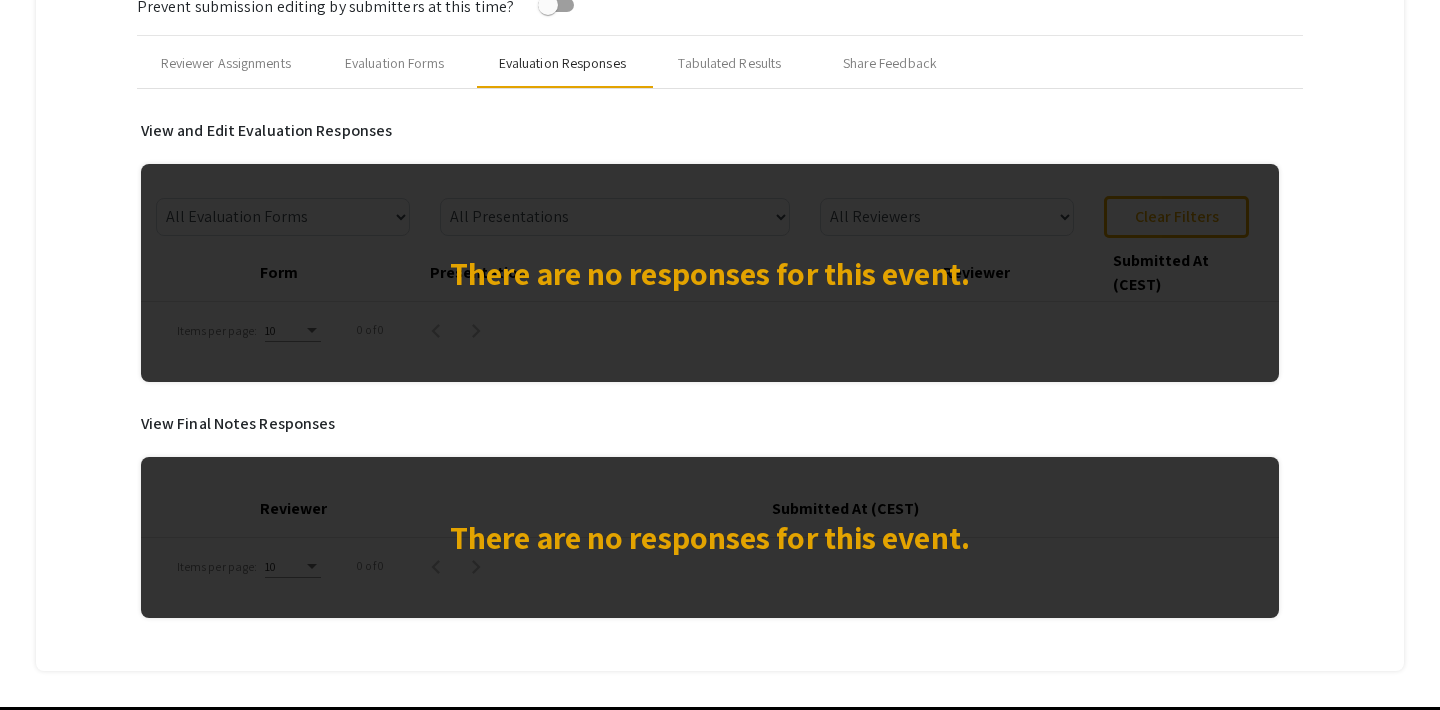 scroll, scrollTop: 828, scrollLeft: 0, axis: vertical 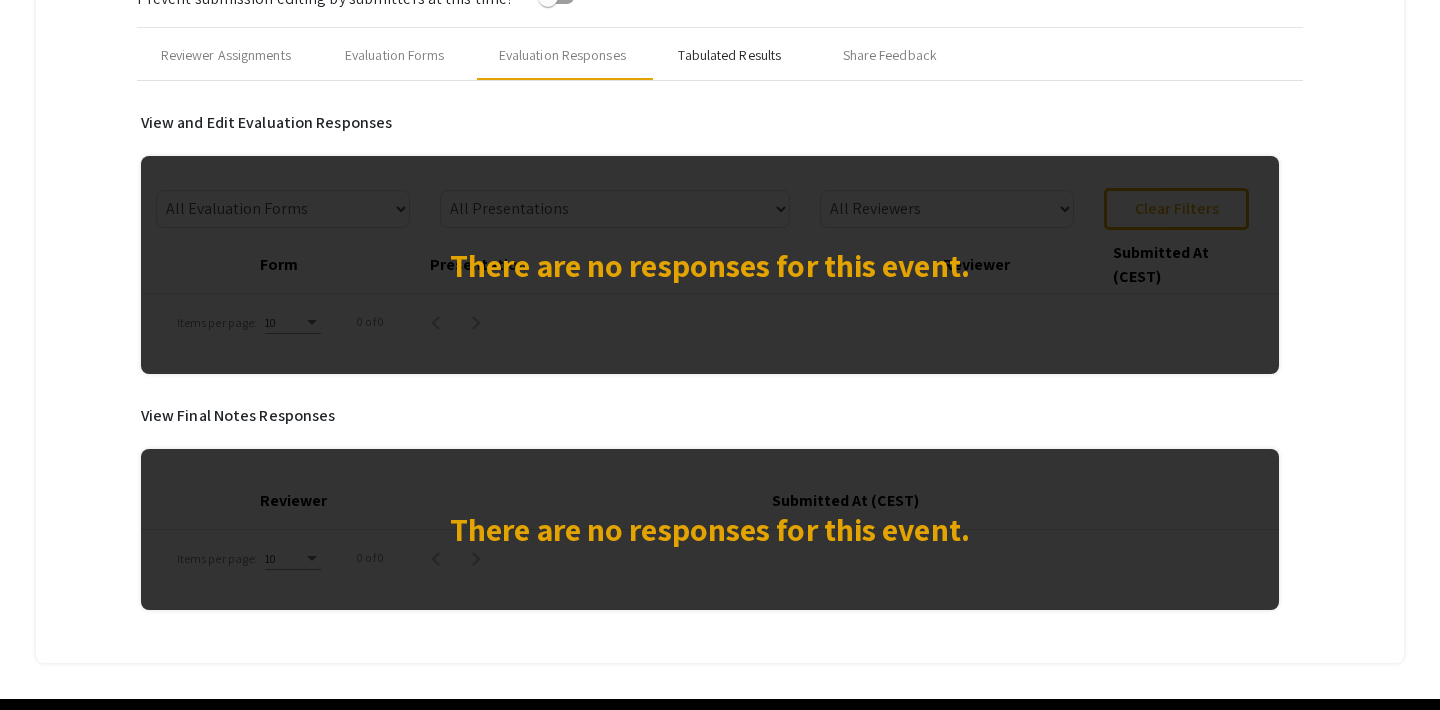 click on "Tabulated Results" at bounding box center (729, 55) 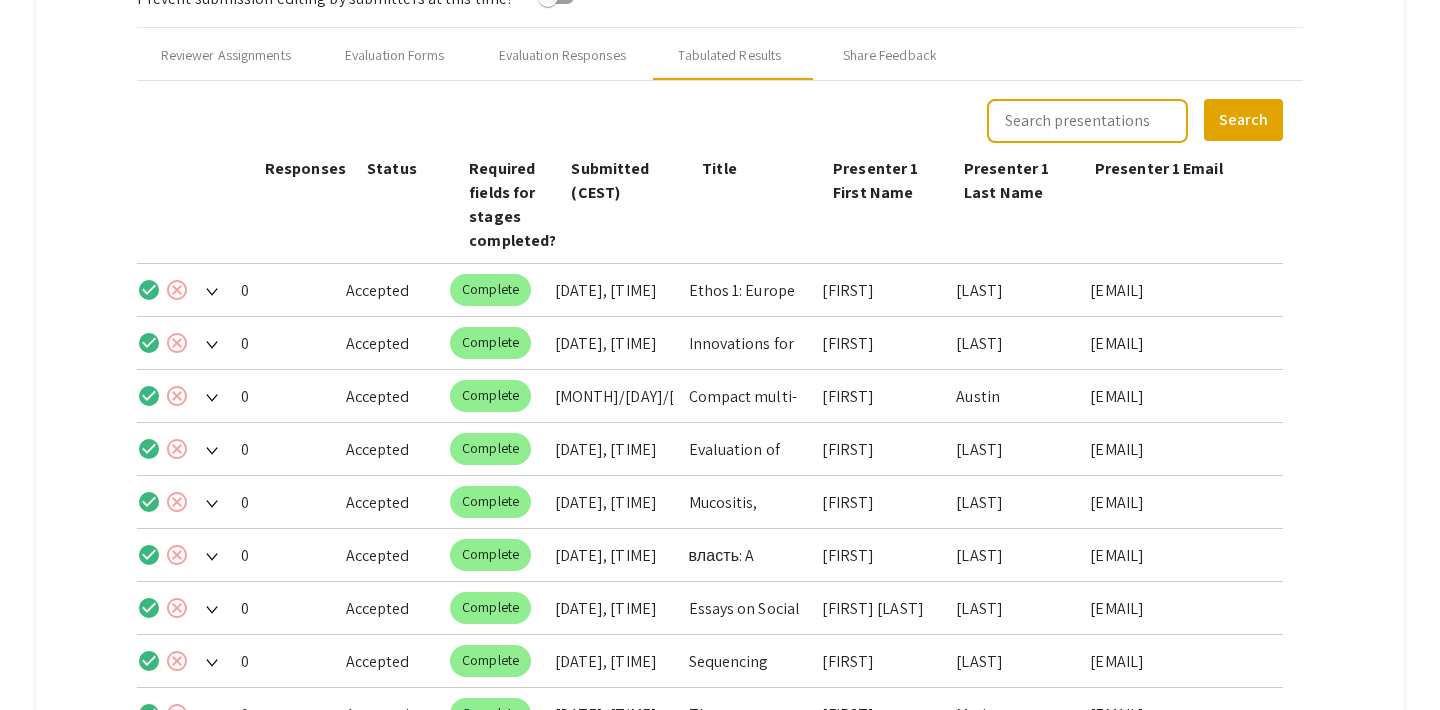 click on "cancel" at bounding box center (177, 290) 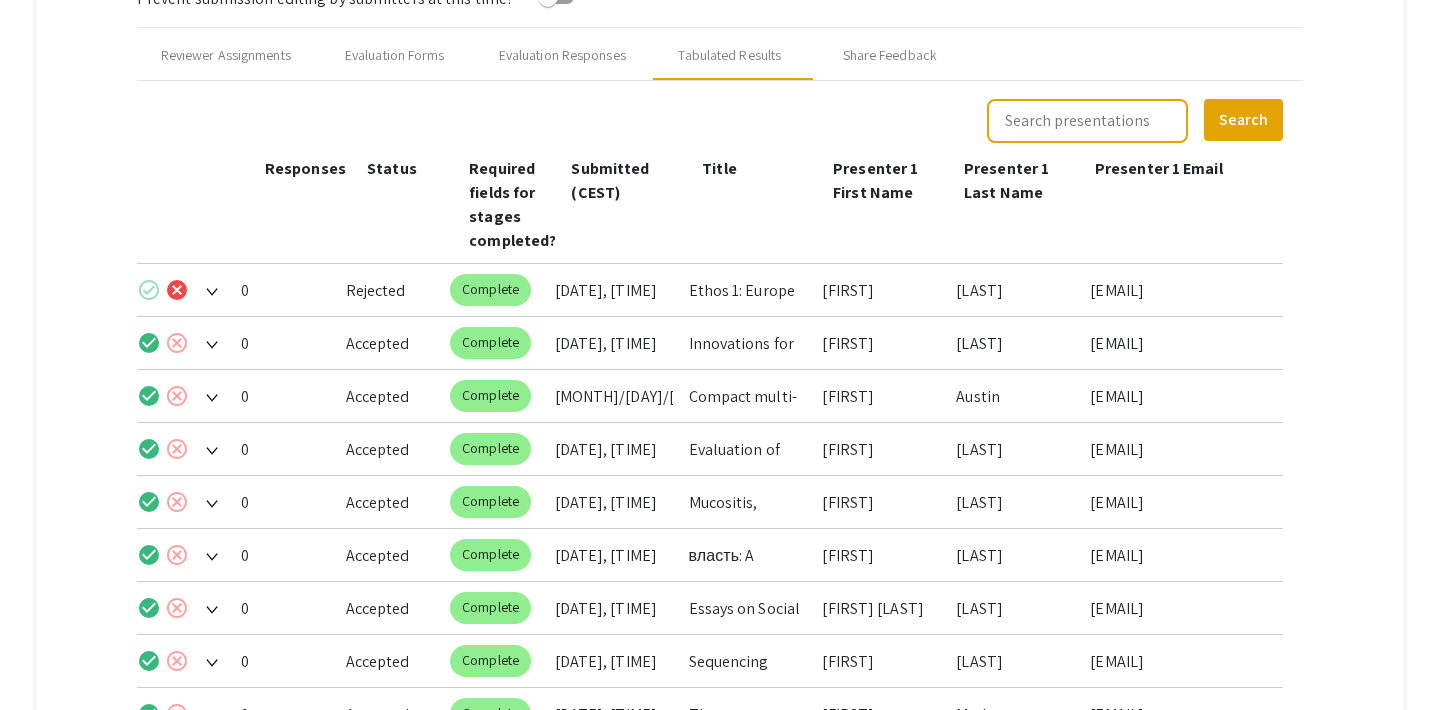 click on "check_circle" at bounding box center (149, 290) 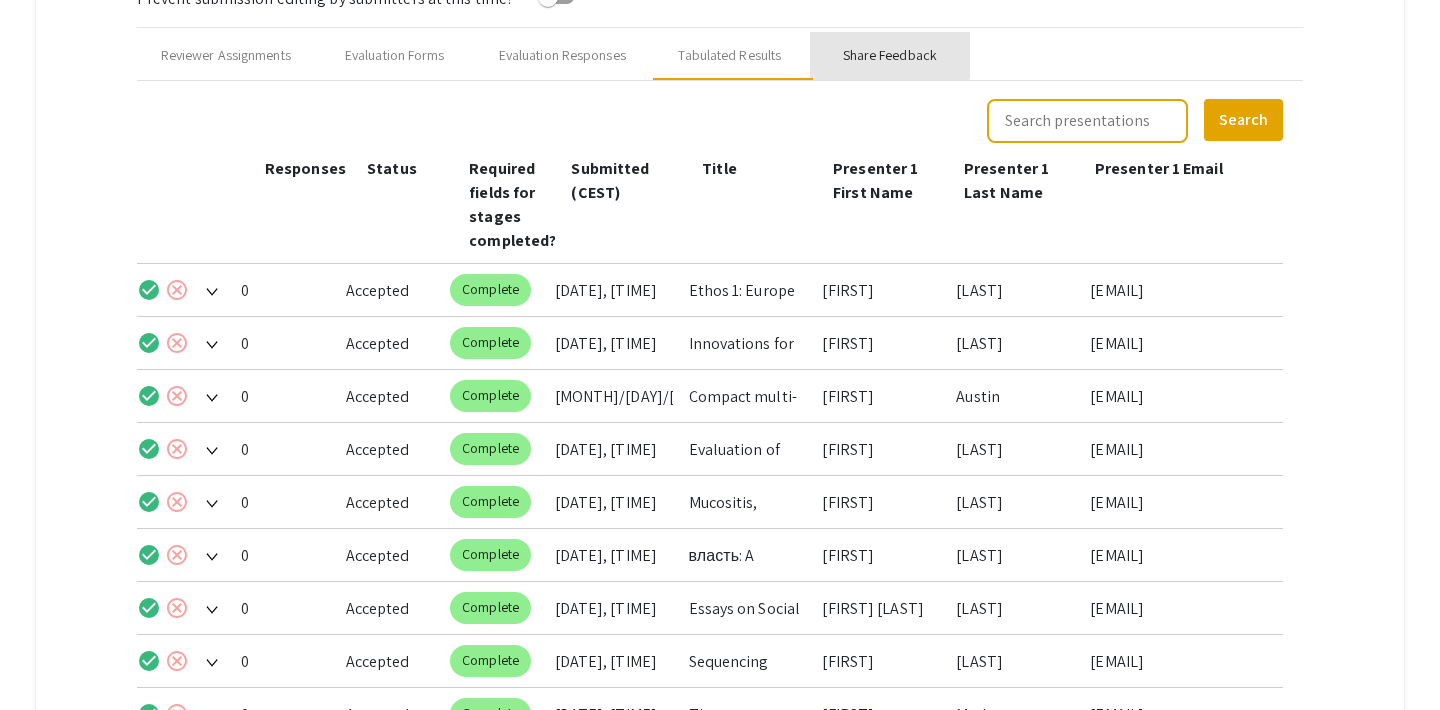 click on "Share Feedback" at bounding box center [890, 55] 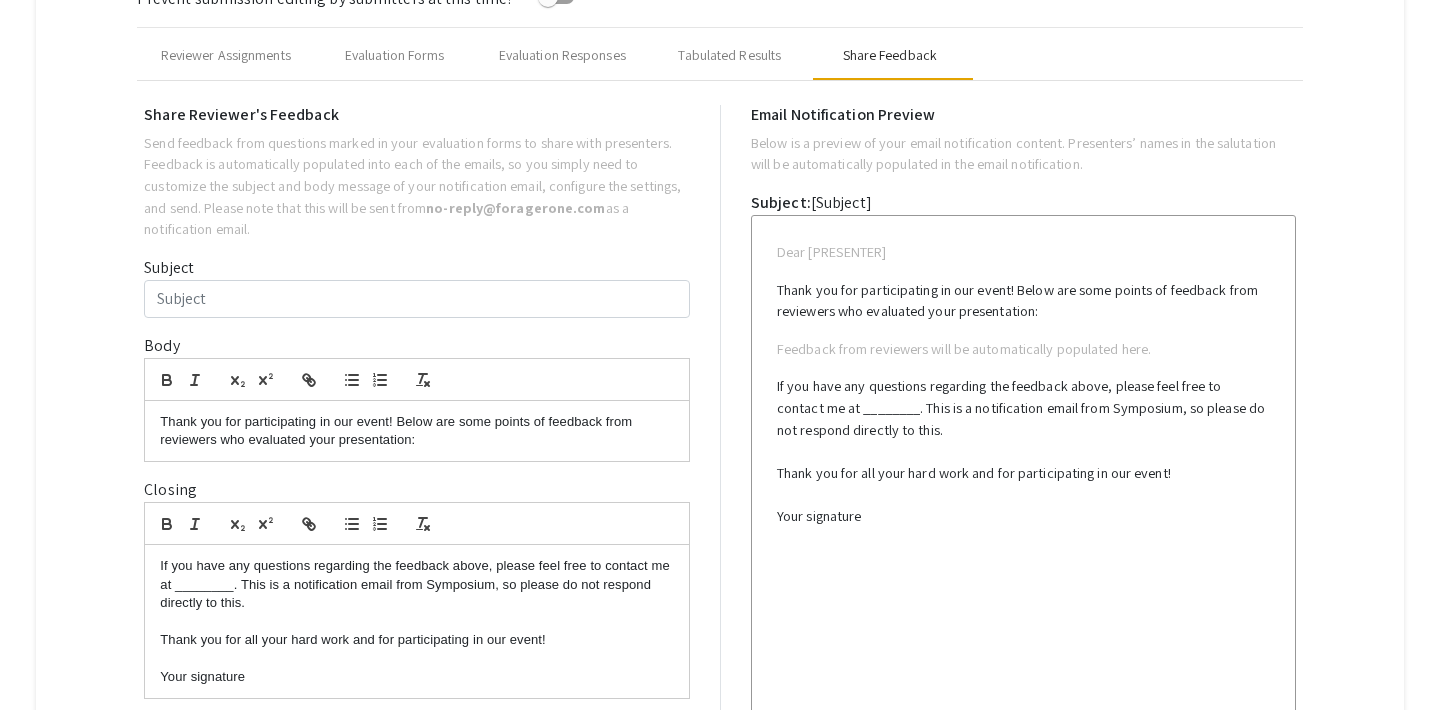 type on "Test Email for multiple co-presenters" 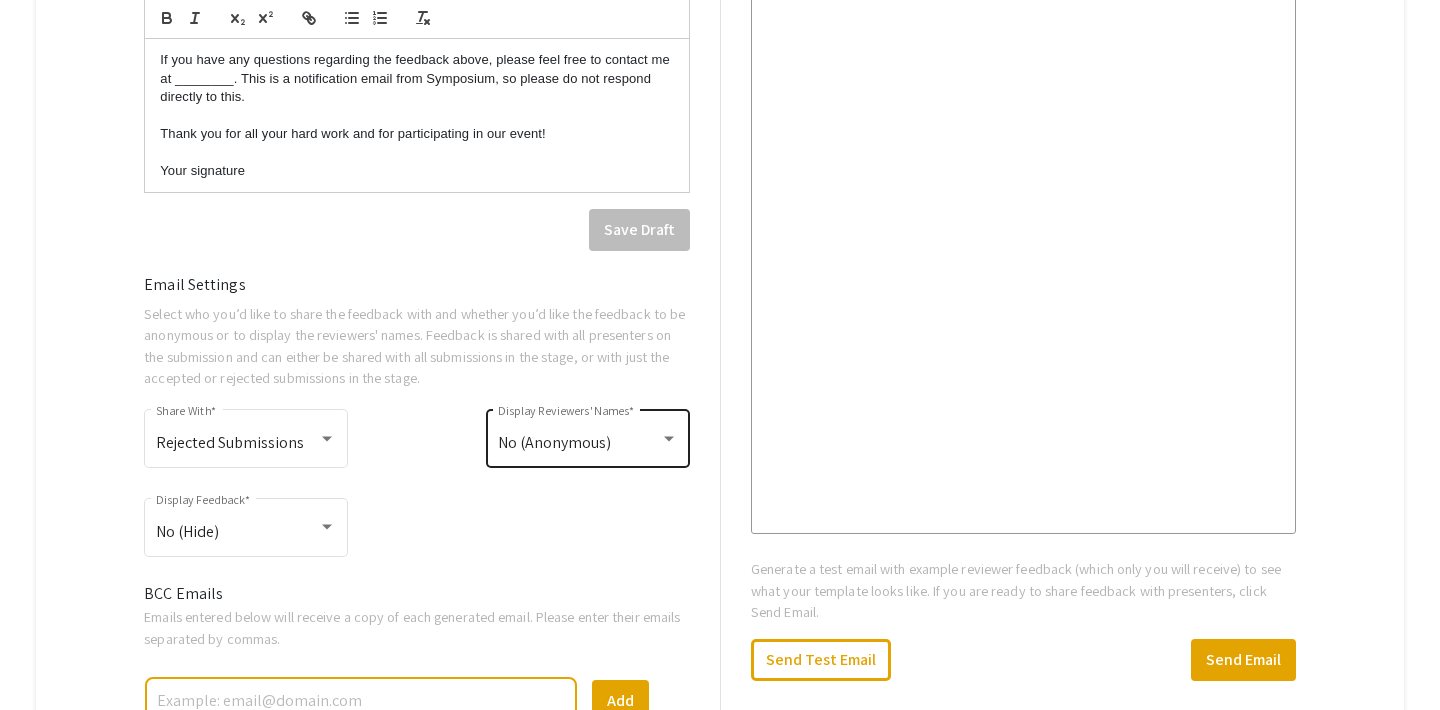 scroll, scrollTop: 1350, scrollLeft: 0, axis: vertical 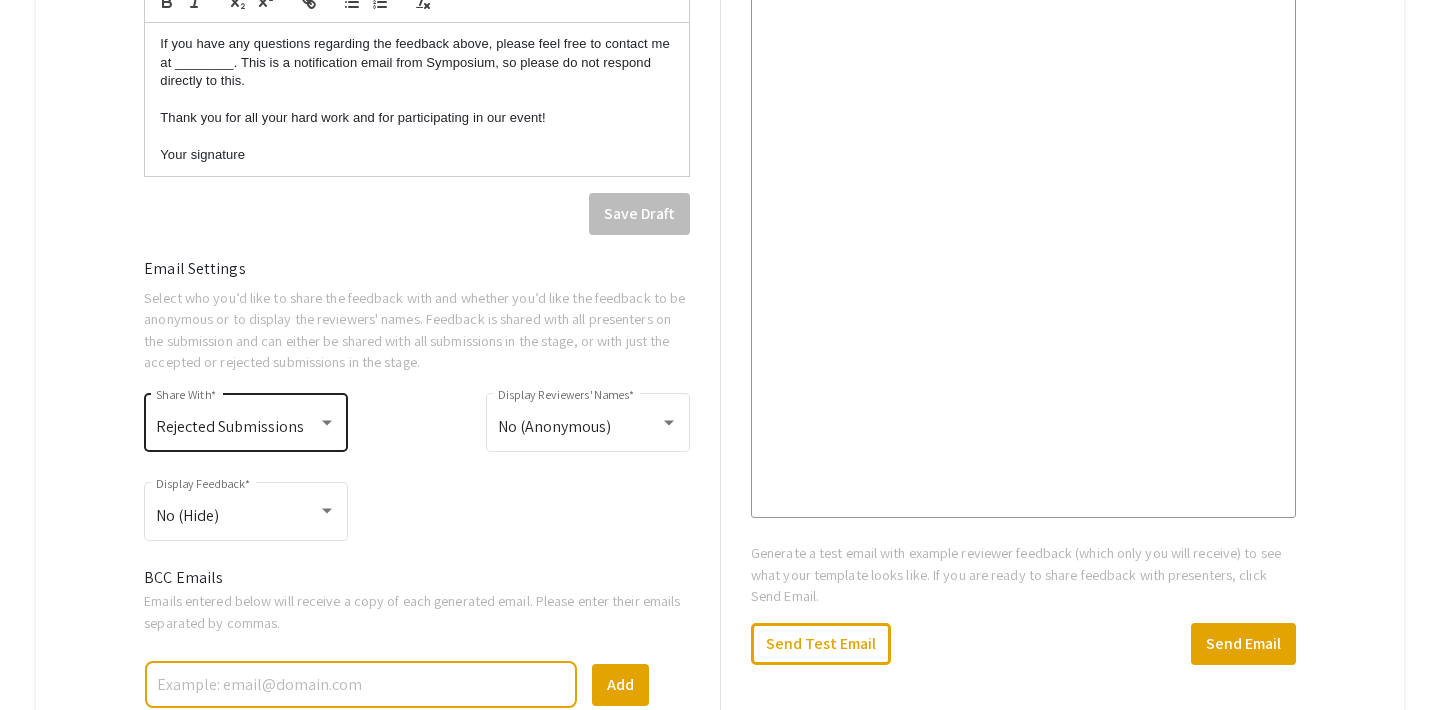 click on "Rejected Submissions" at bounding box center [230, 426] 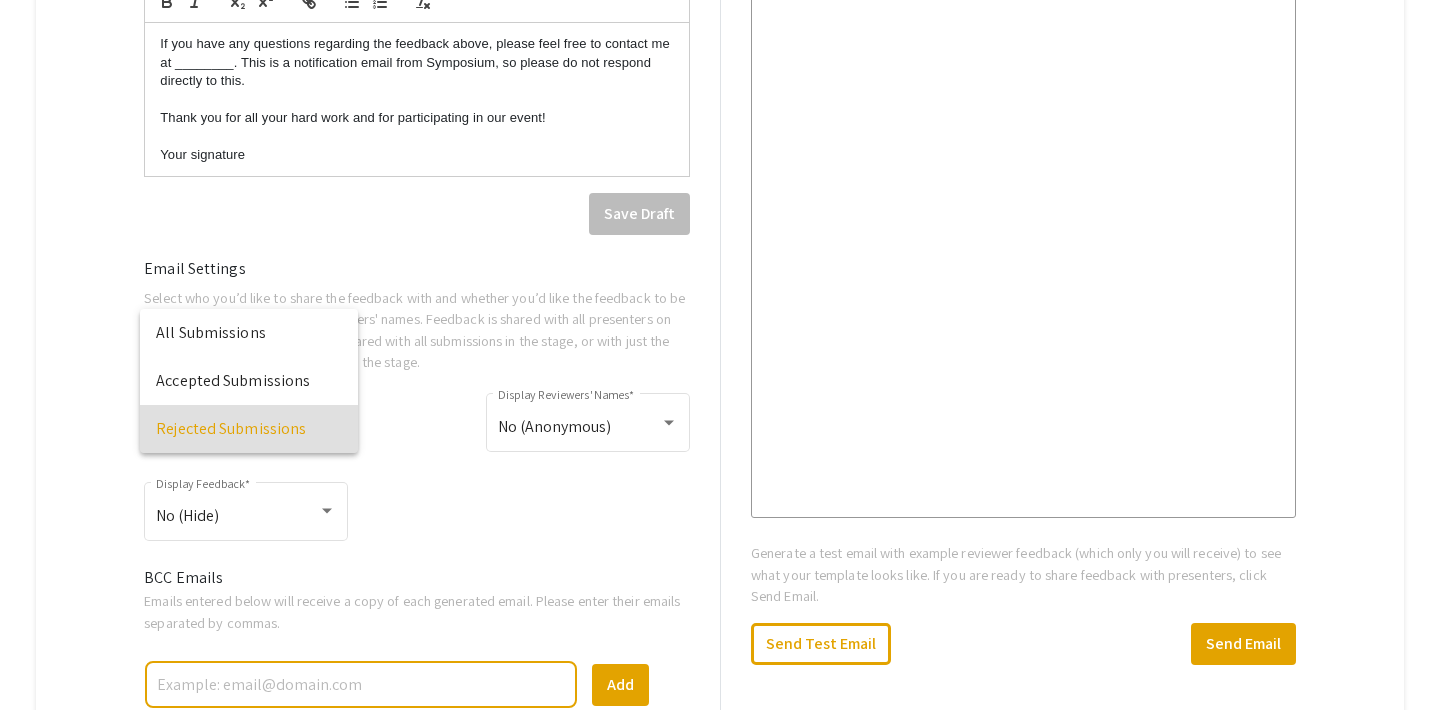 click at bounding box center [720, 355] 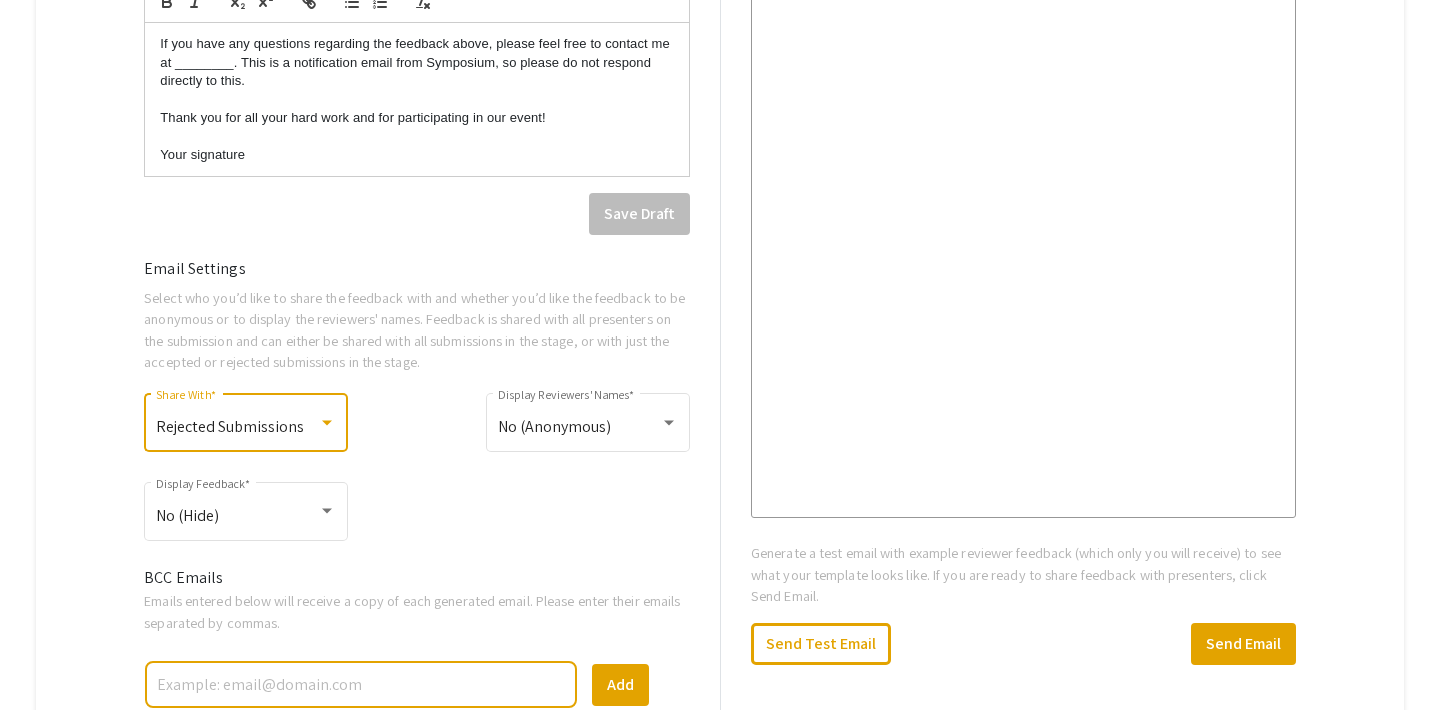 click on "Rejected Submissions" at bounding box center (230, 426) 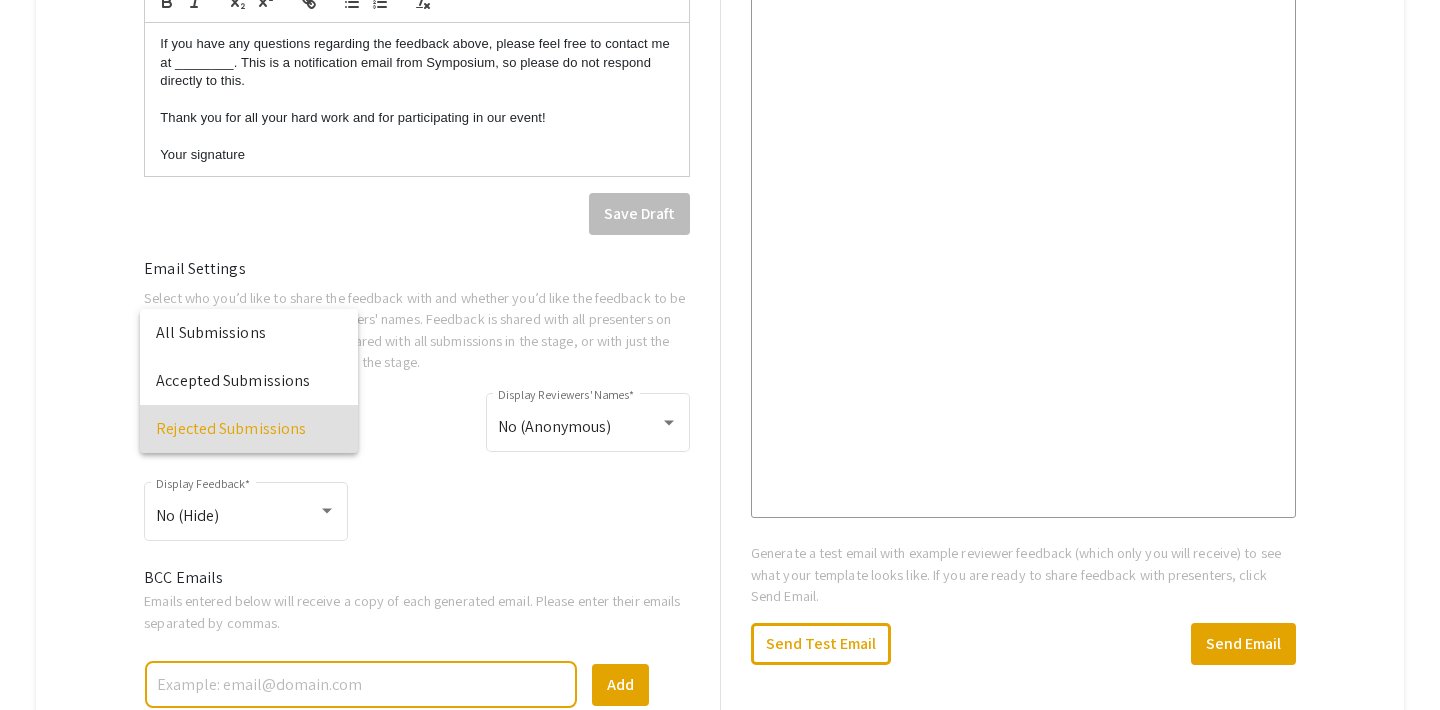 click at bounding box center [720, 355] 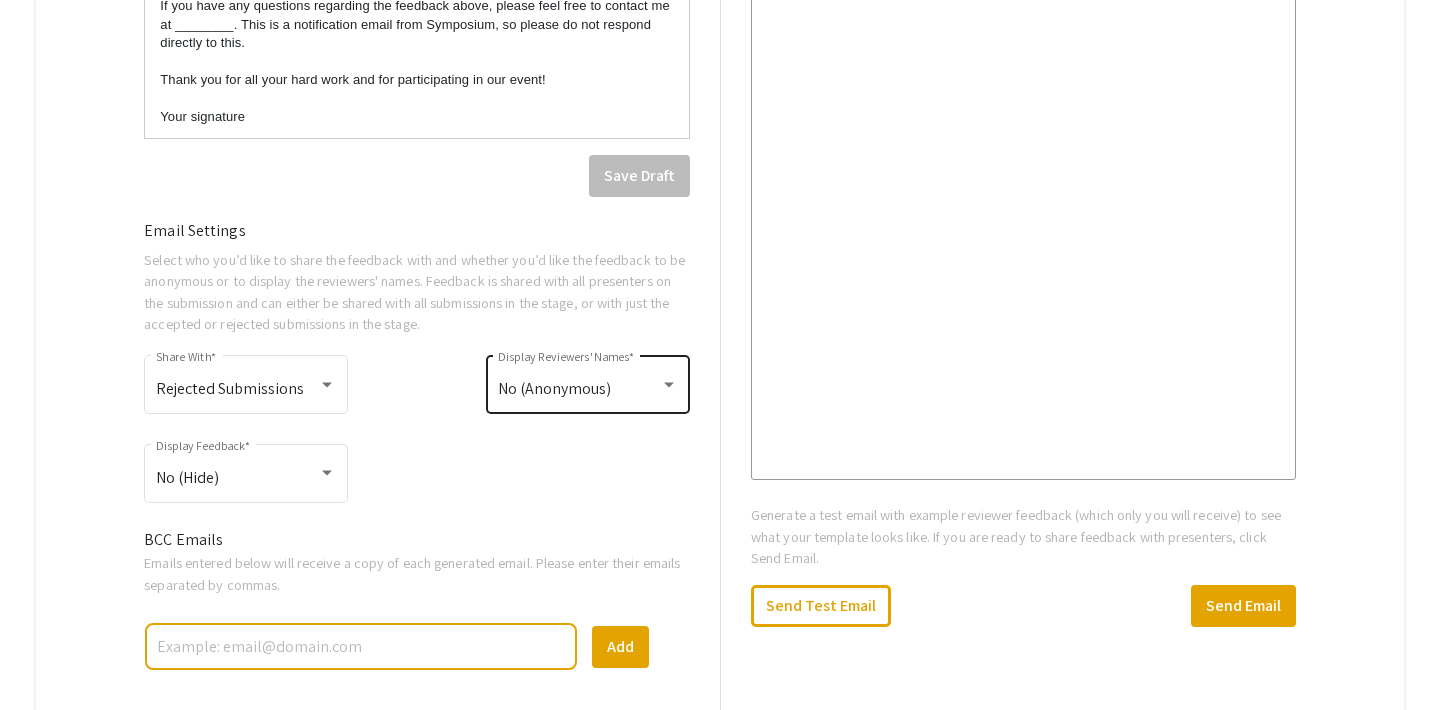 scroll, scrollTop: 1394, scrollLeft: 0, axis: vertical 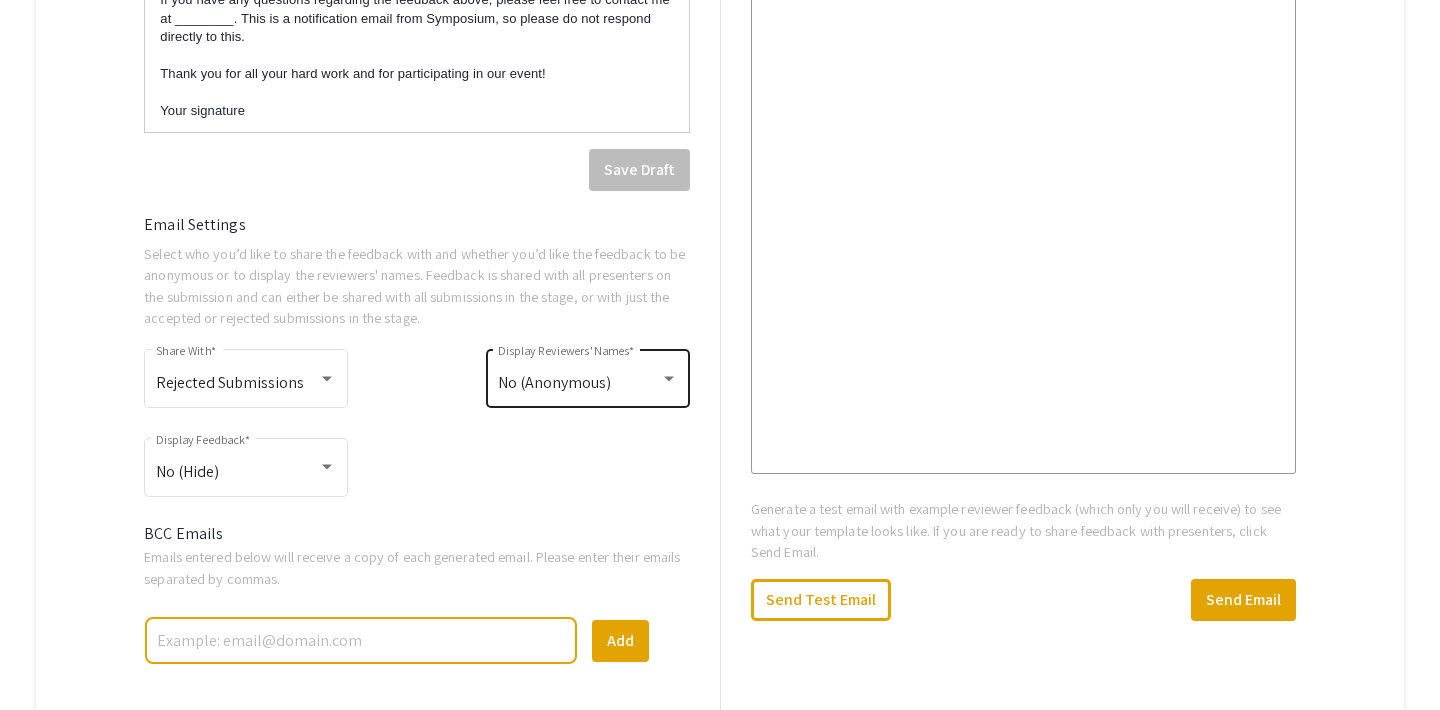 click on "No (Anonymous) Display Reviewers' Names  *" at bounding box center (588, 376) 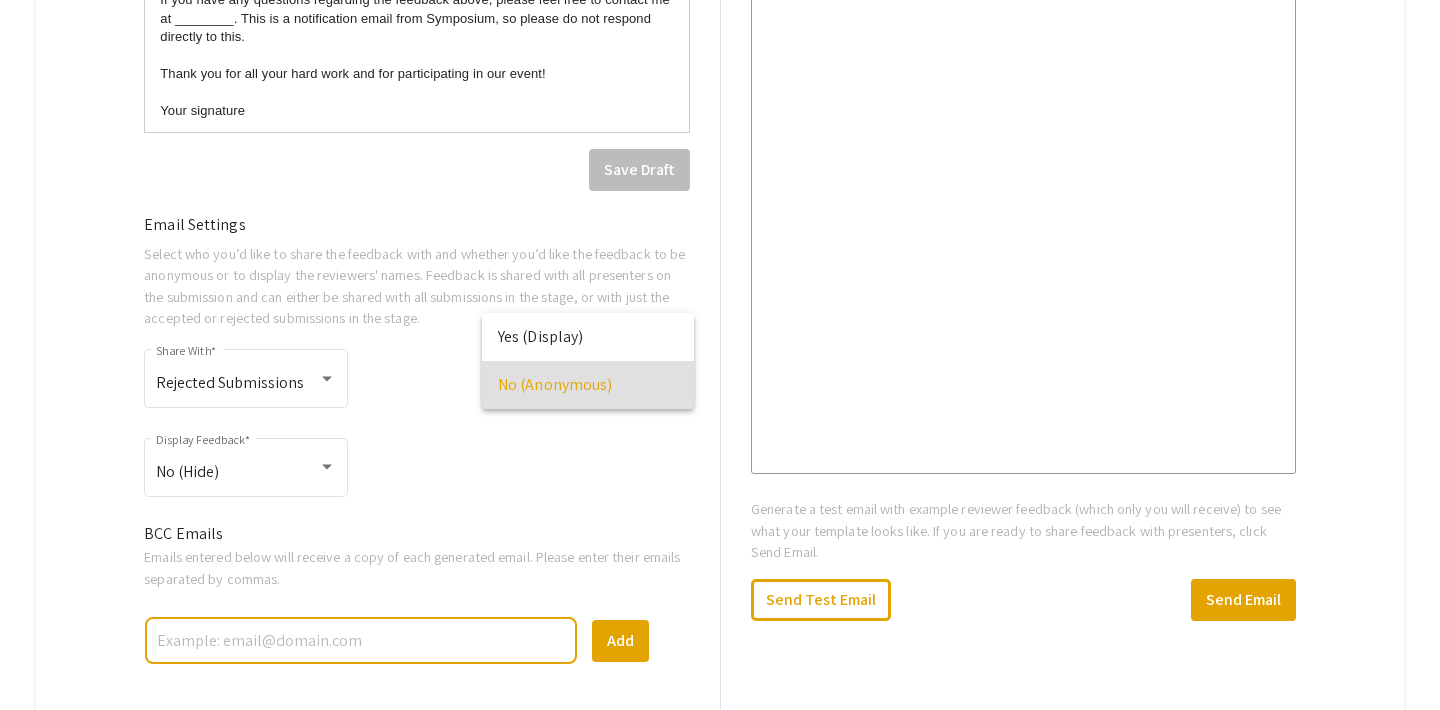 click at bounding box center [720, 355] 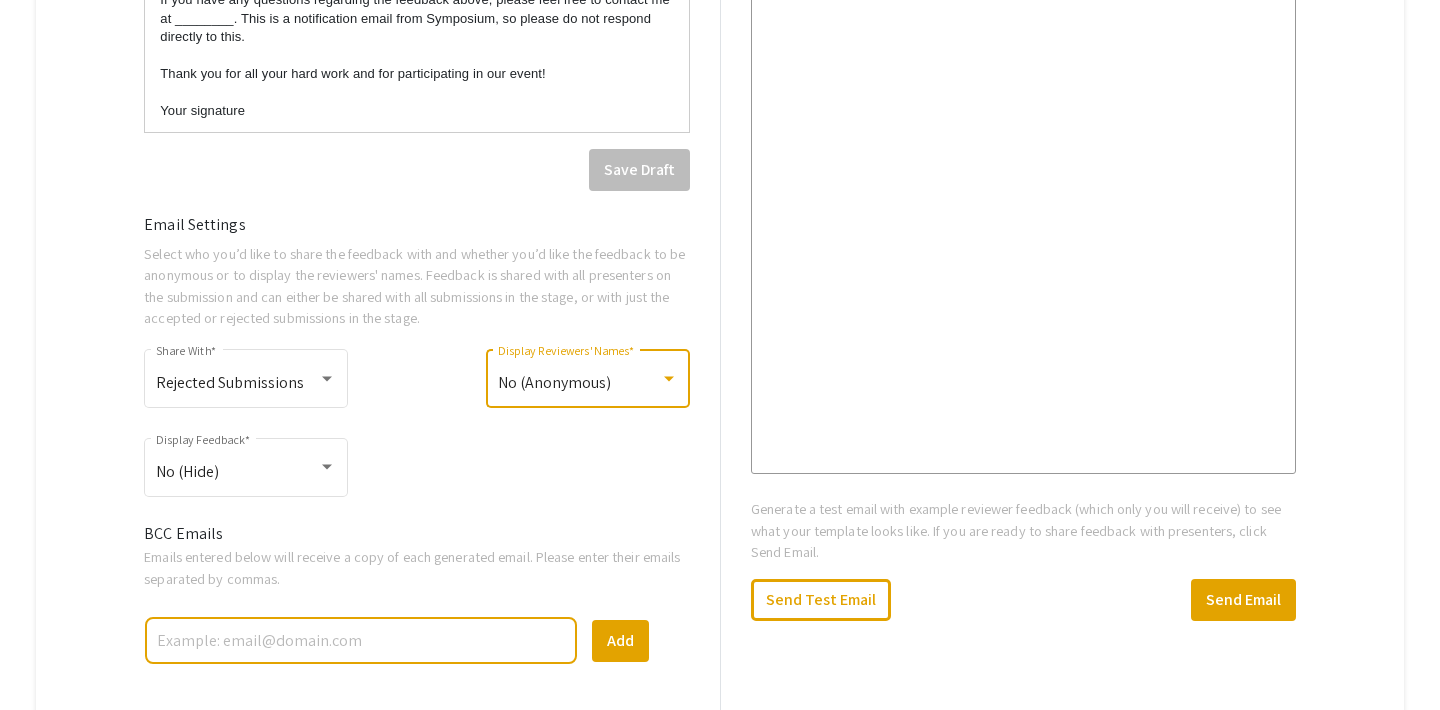 click on "No (Anonymous)" at bounding box center [554, 382] 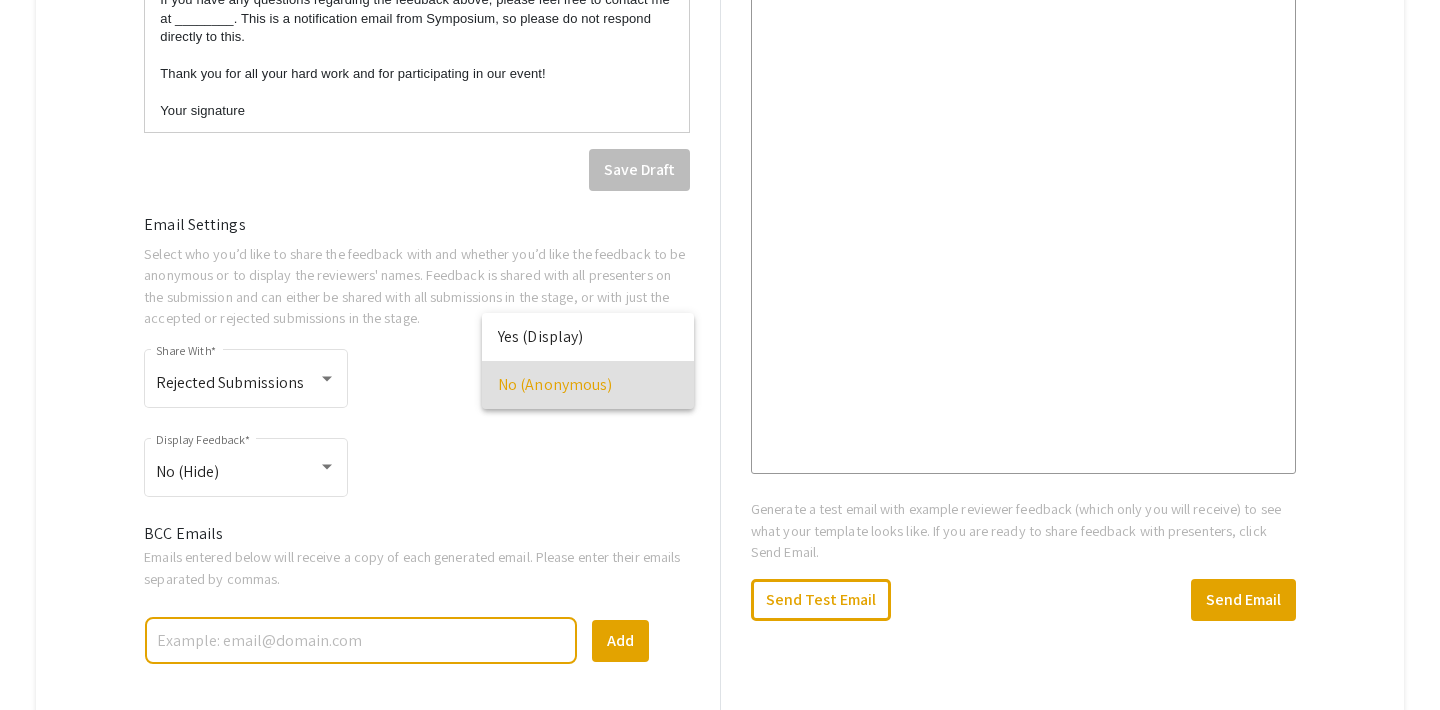 click at bounding box center (720, 355) 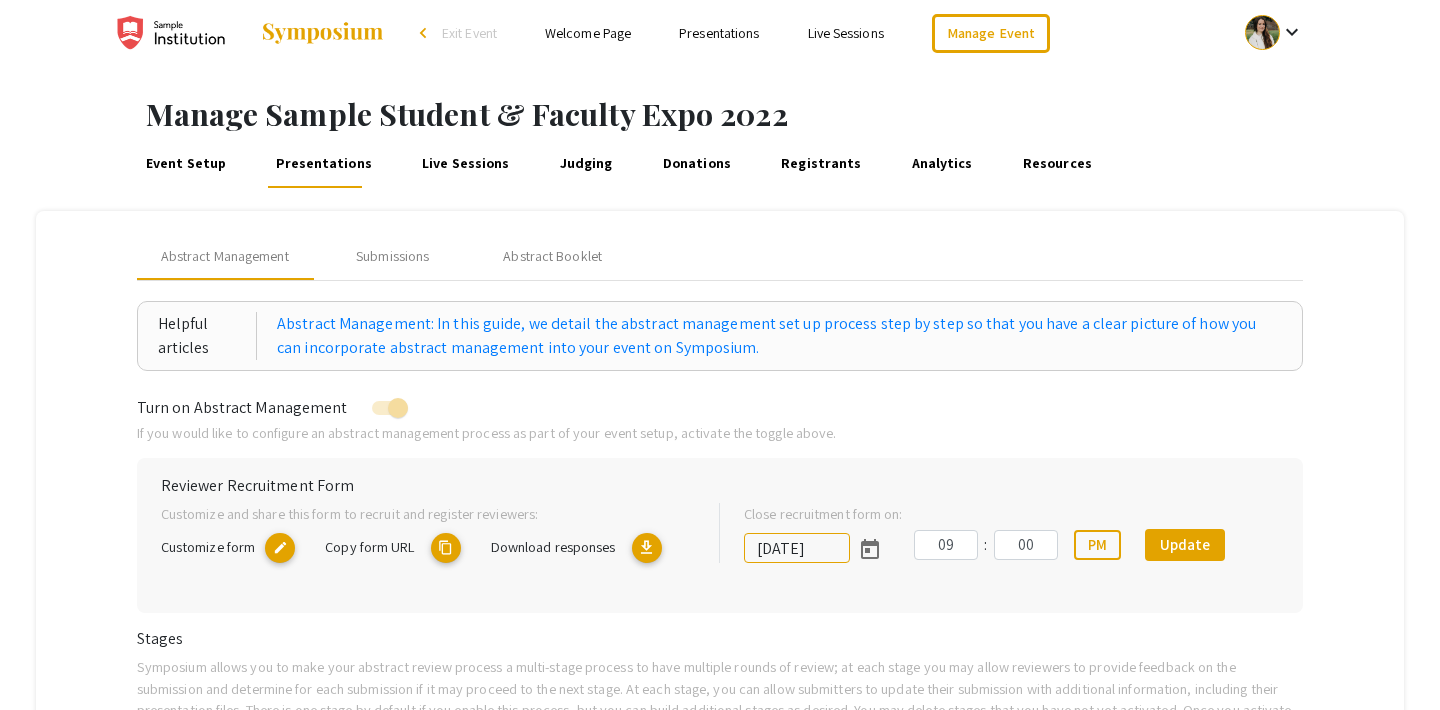 scroll, scrollTop: 0, scrollLeft: 0, axis: both 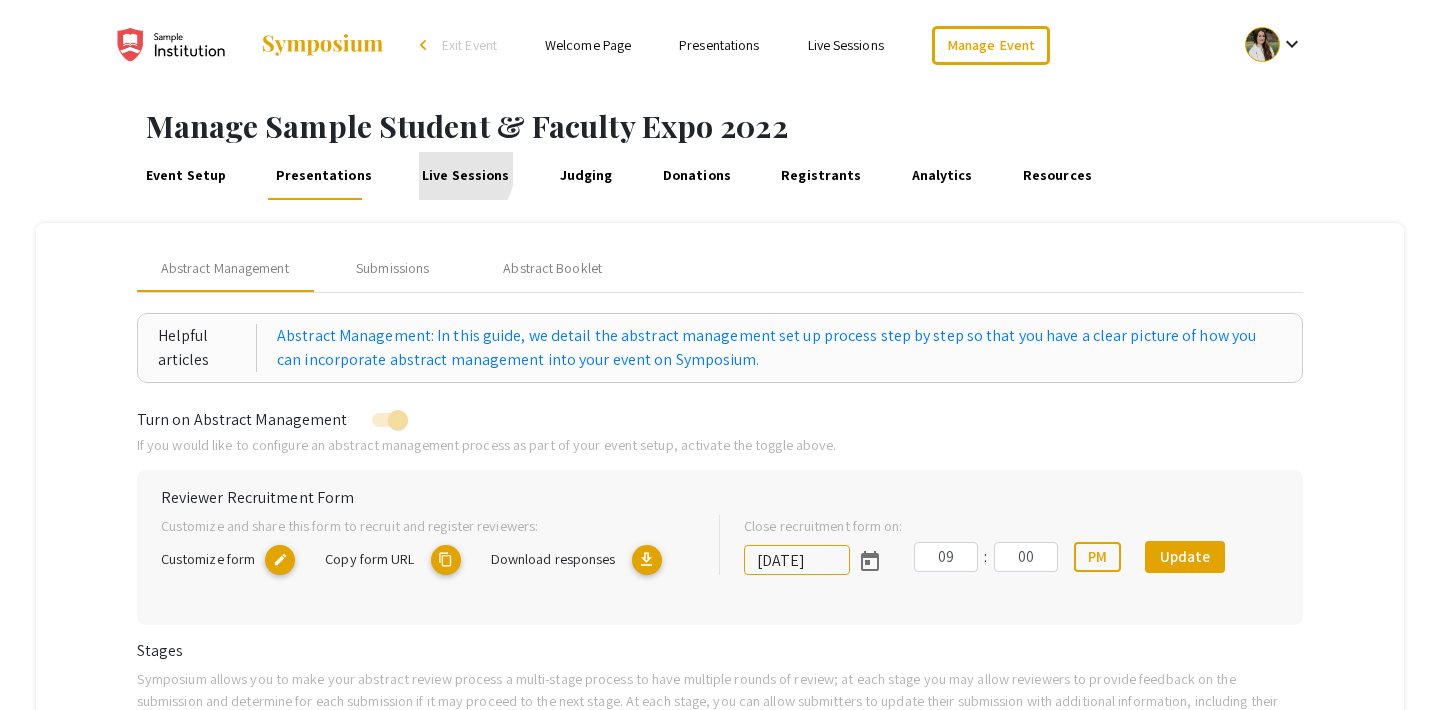 click on "Live Sessions" at bounding box center (466, 176) 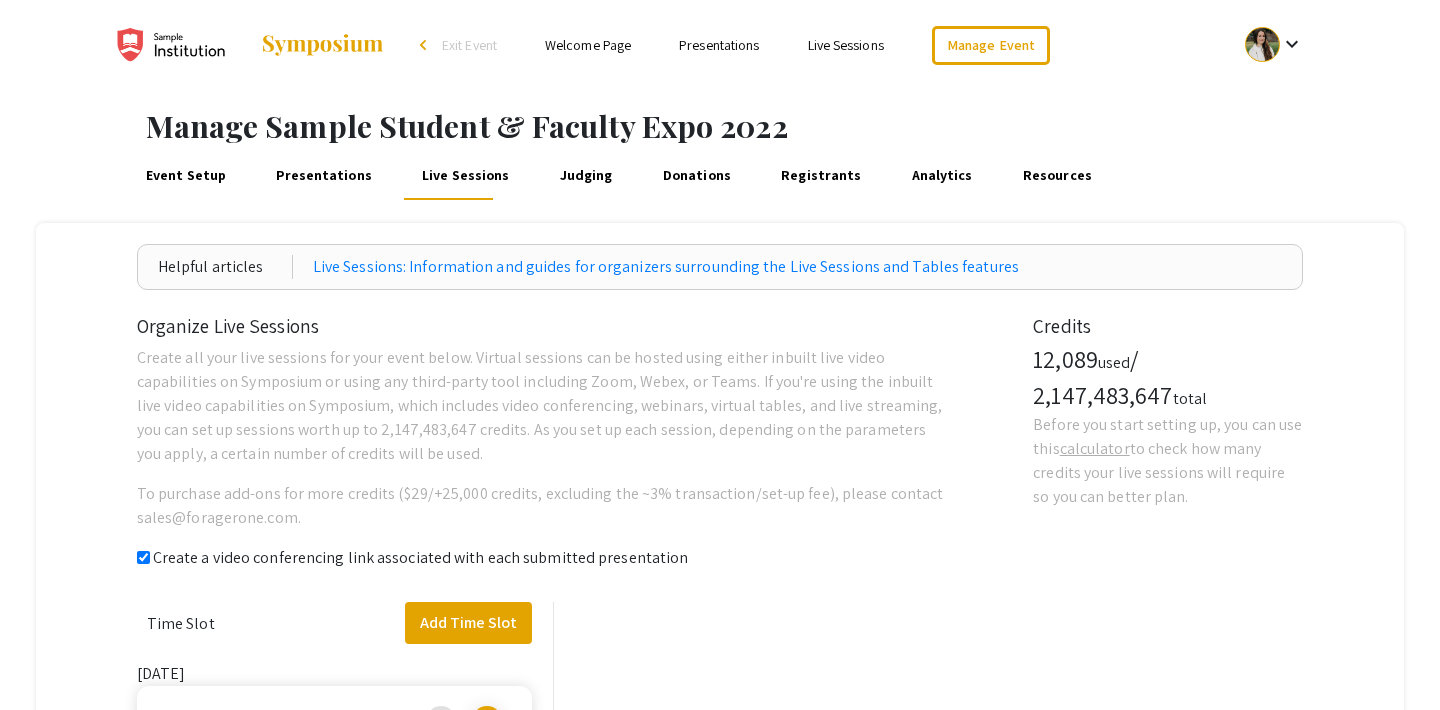 checkbox on "true" 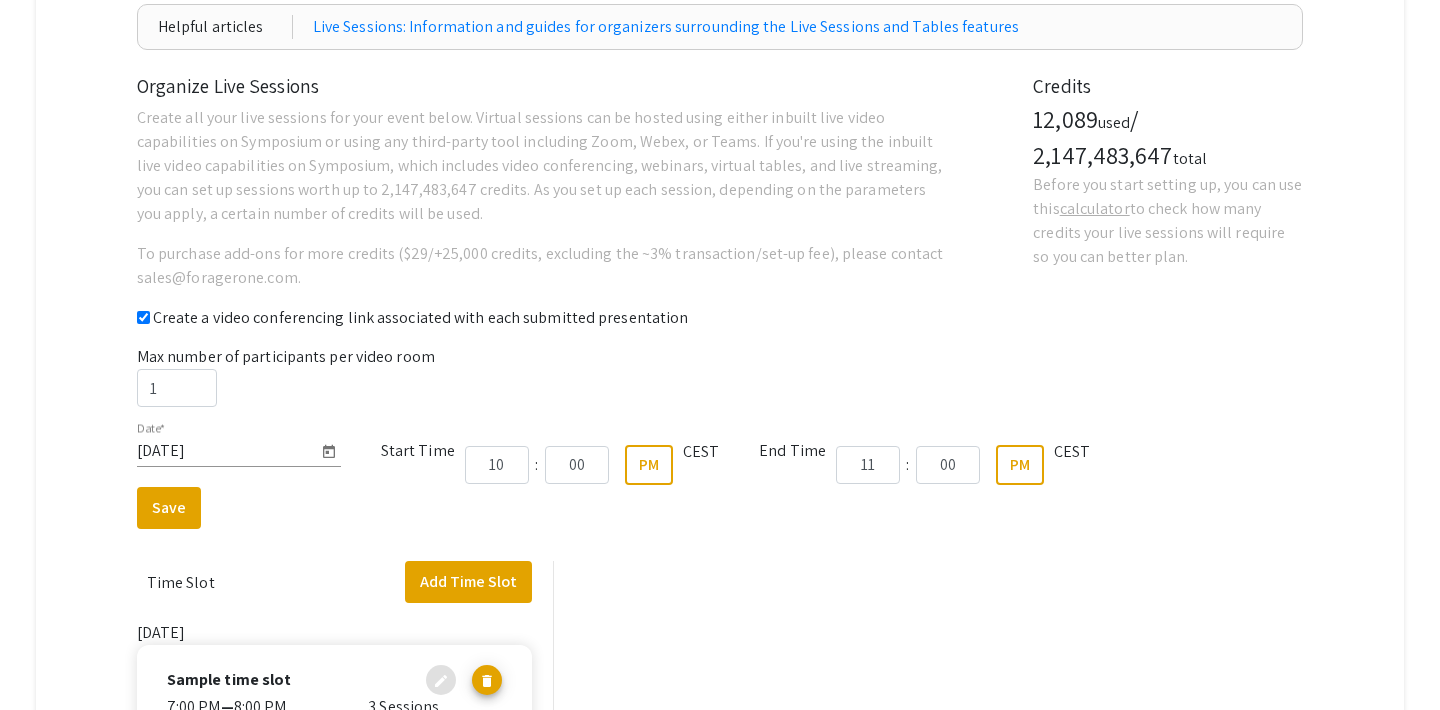 scroll, scrollTop: 252, scrollLeft: 0, axis: vertical 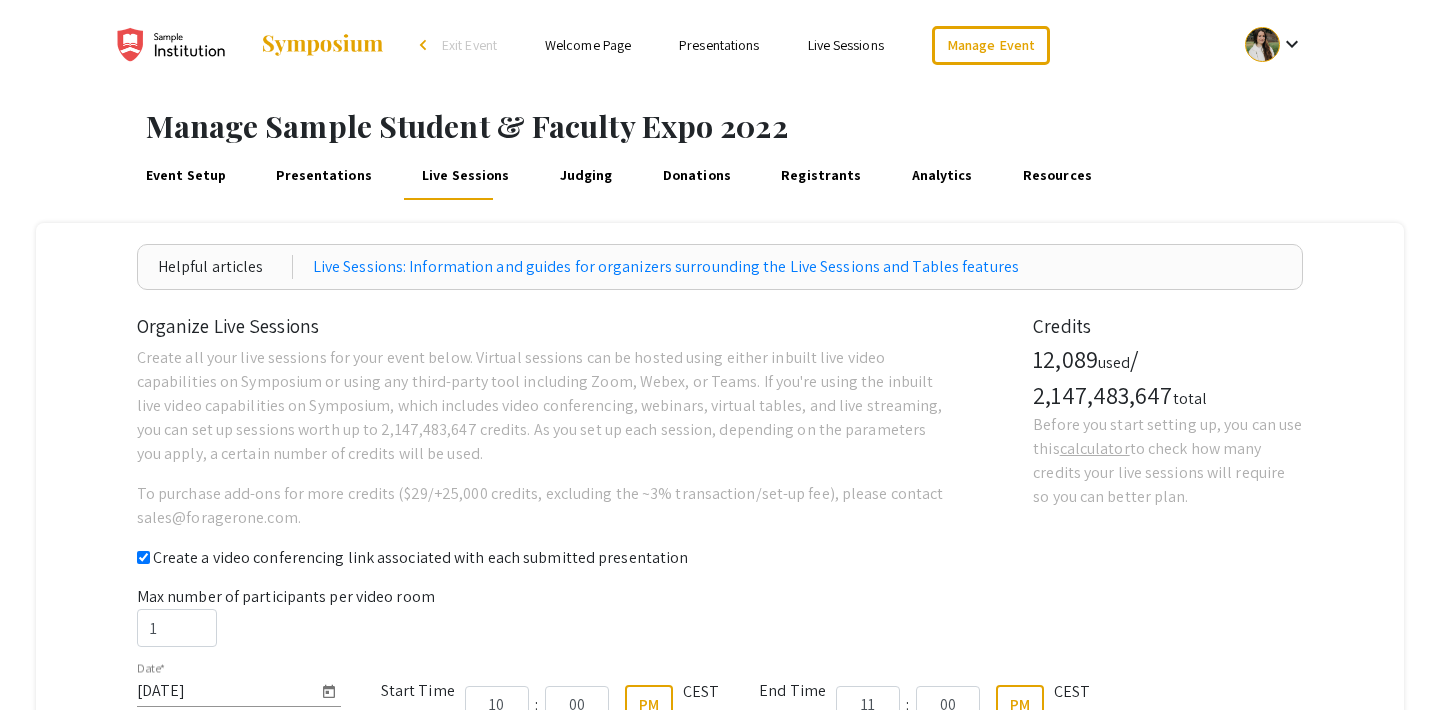 click on "Presentations" at bounding box center (324, 176) 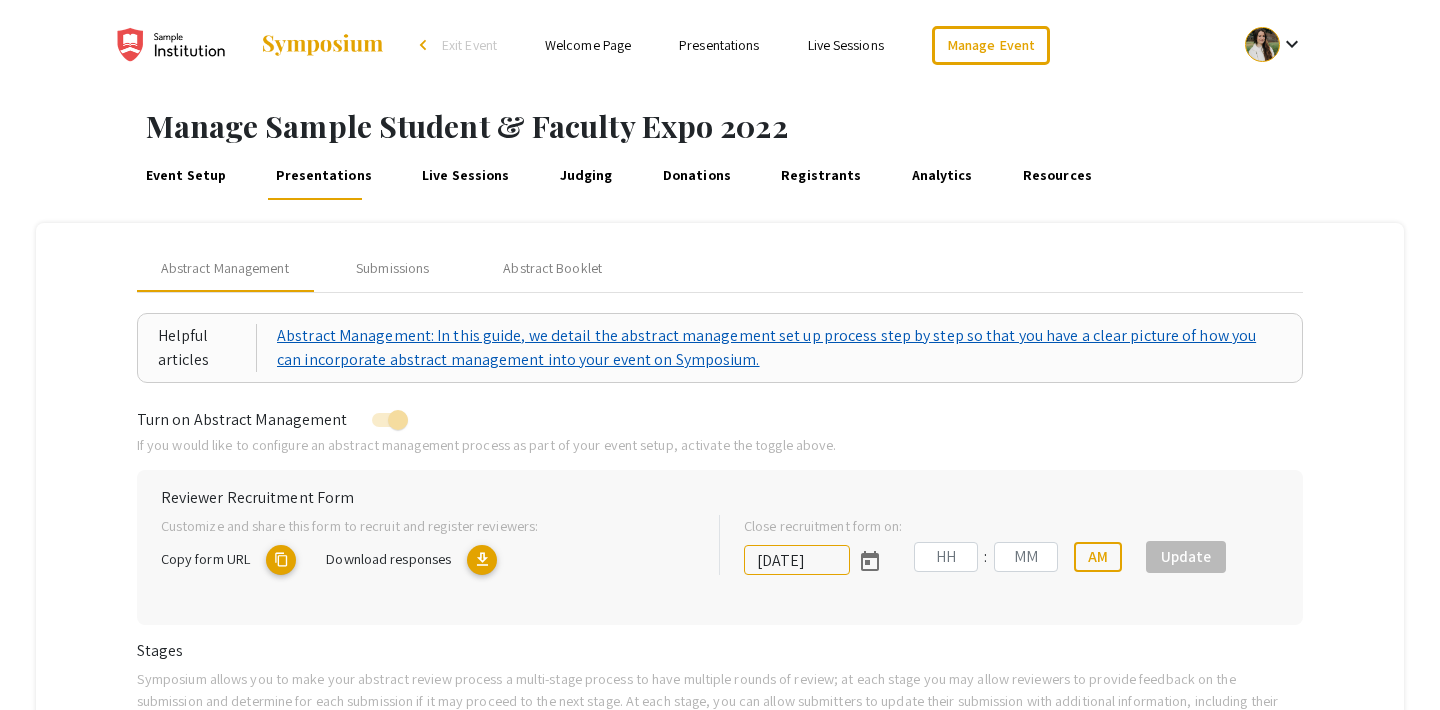 scroll, scrollTop: 182, scrollLeft: 0, axis: vertical 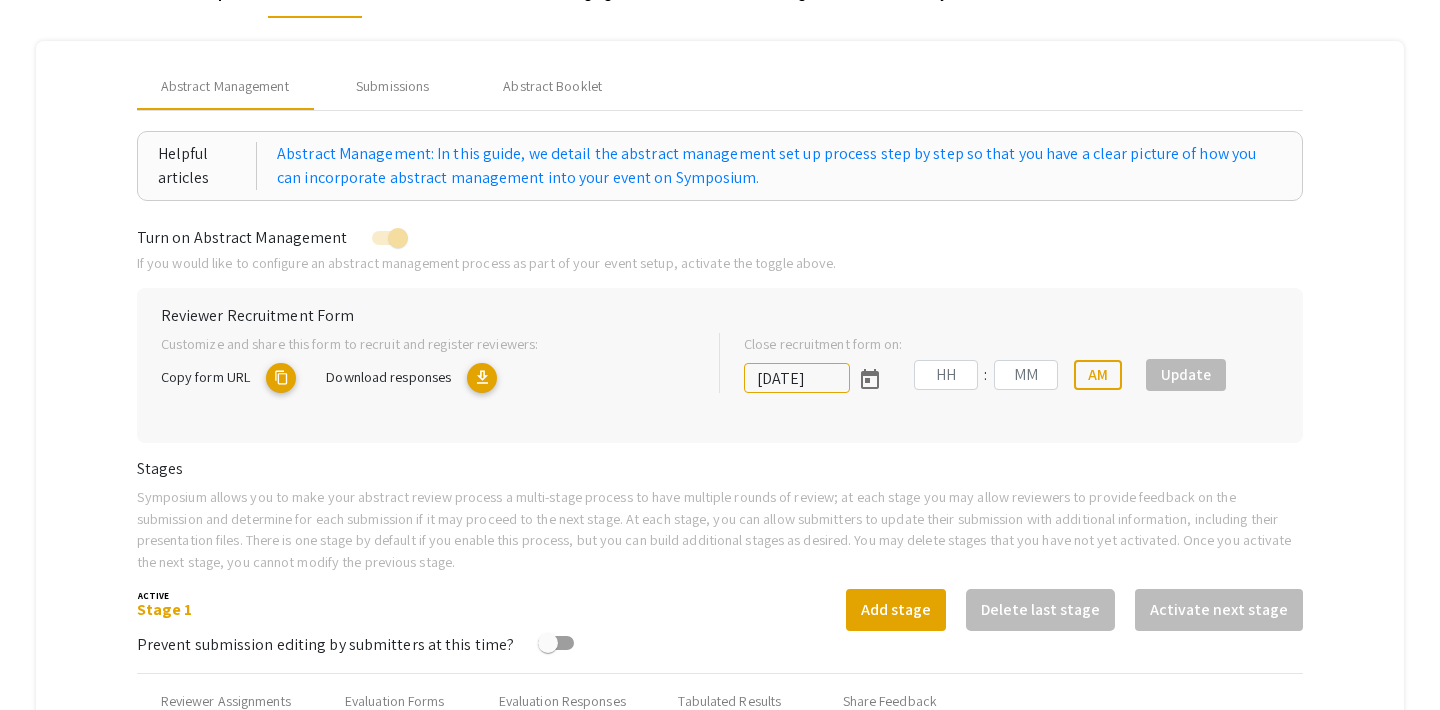 type on "[DATE]" 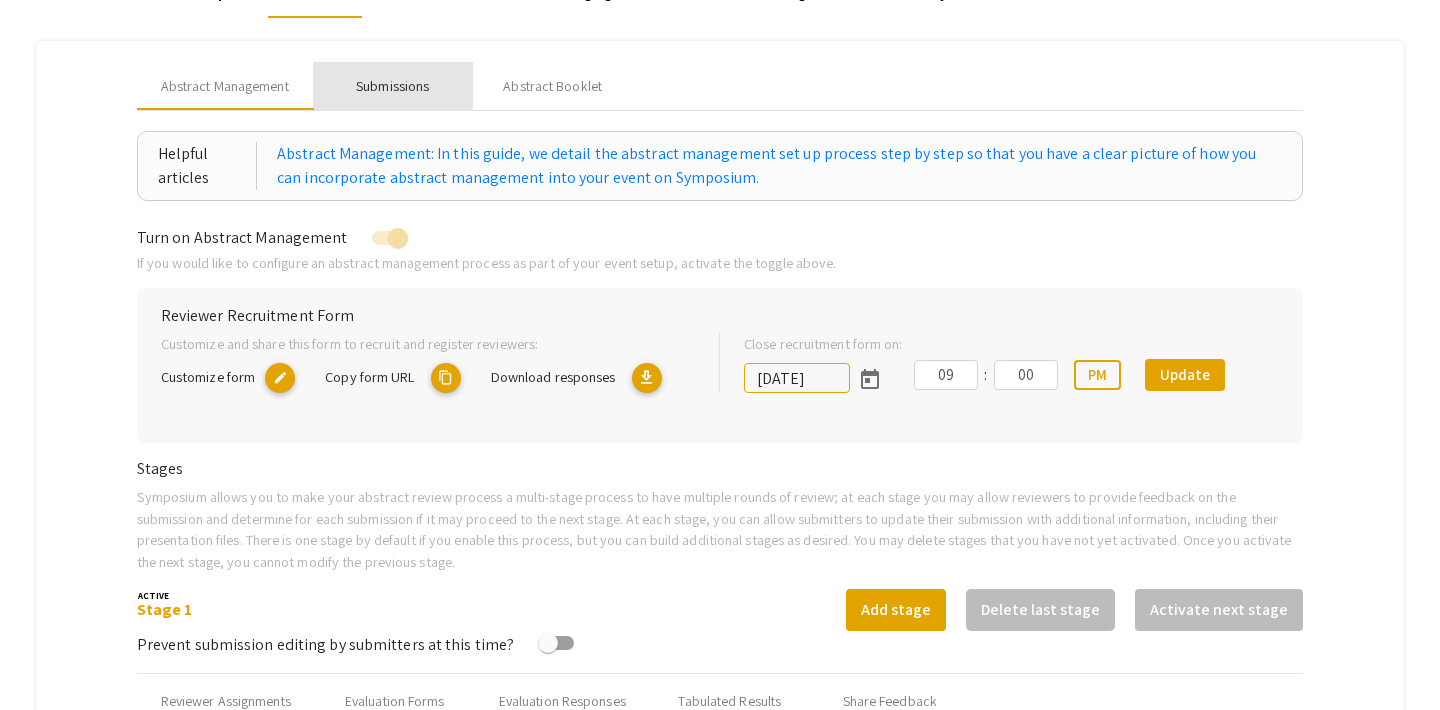 click on "Submissions" at bounding box center [392, 86] 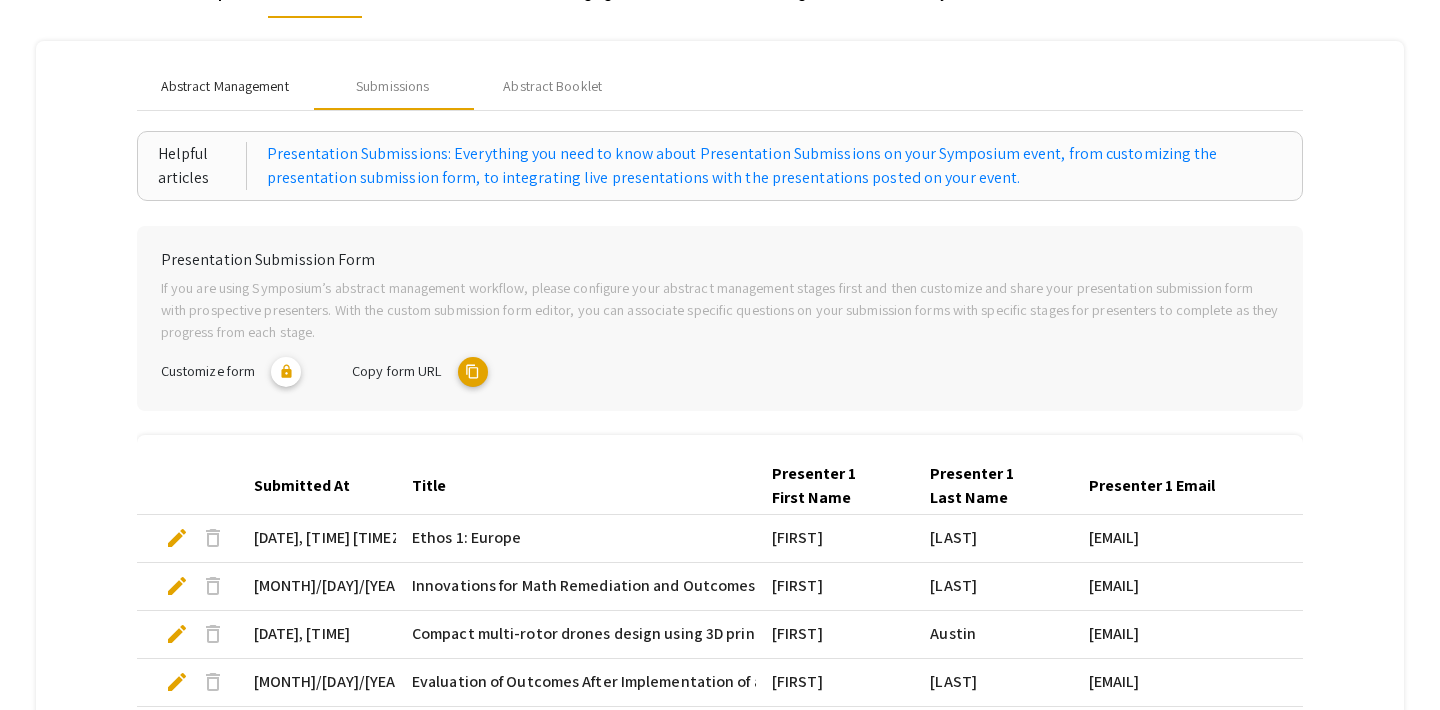 click on "Abstract Management" at bounding box center (225, 86) 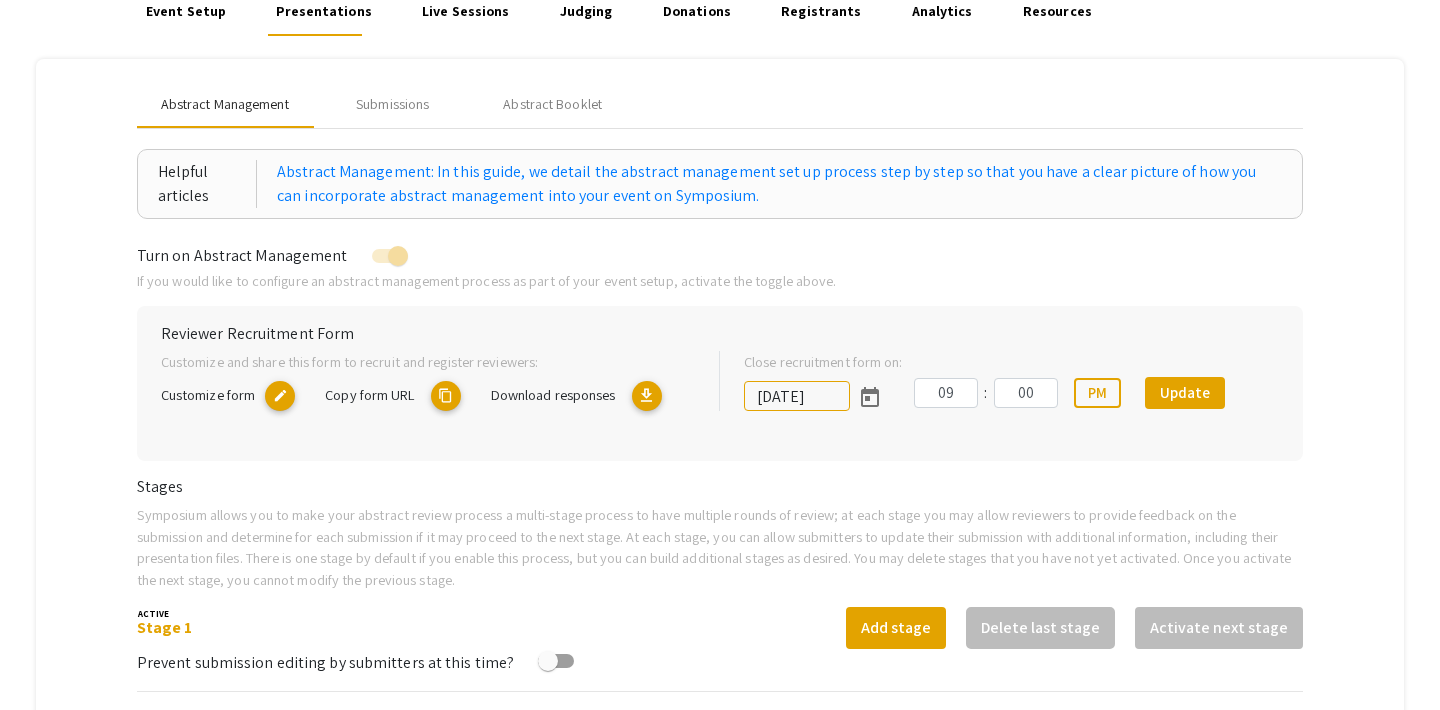 scroll, scrollTop: 163, scrollLeft: 0, axis: vertical 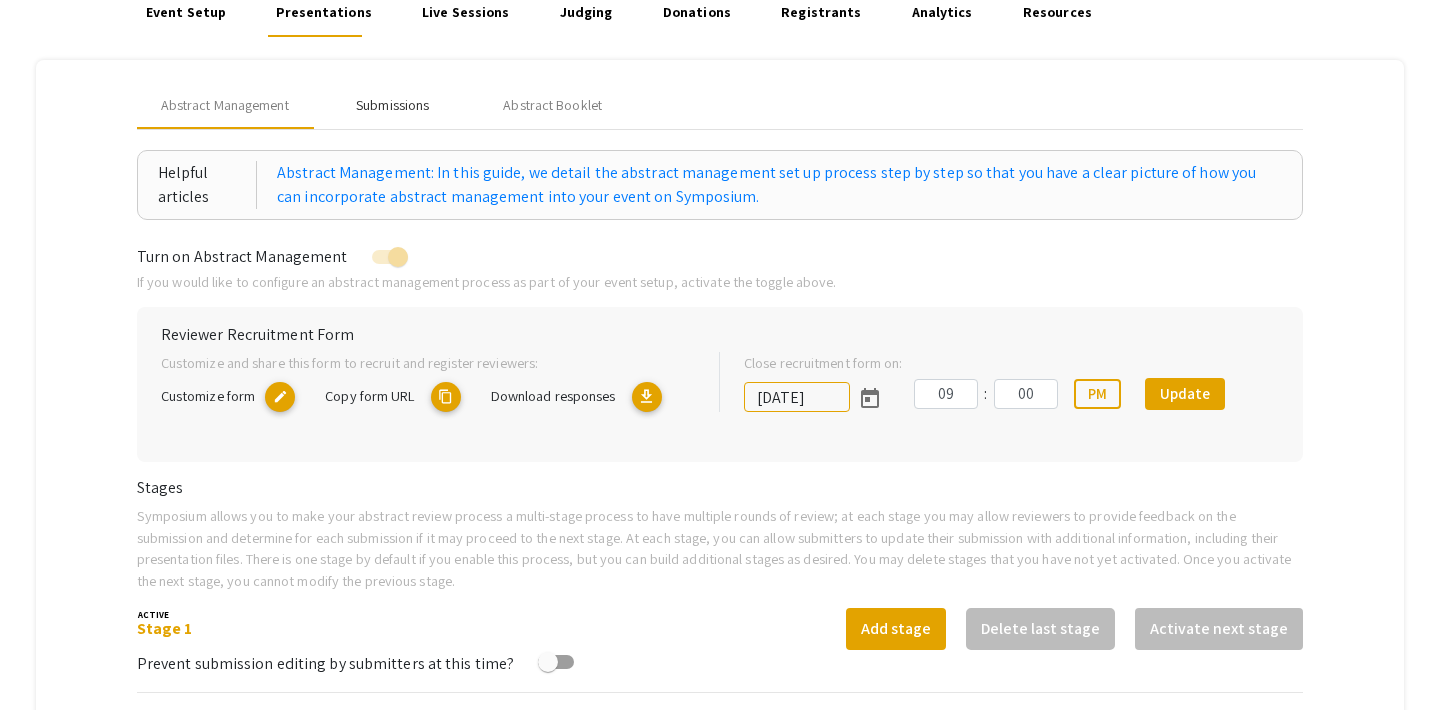 click on "Submissions" at bounding box center [392, 105] 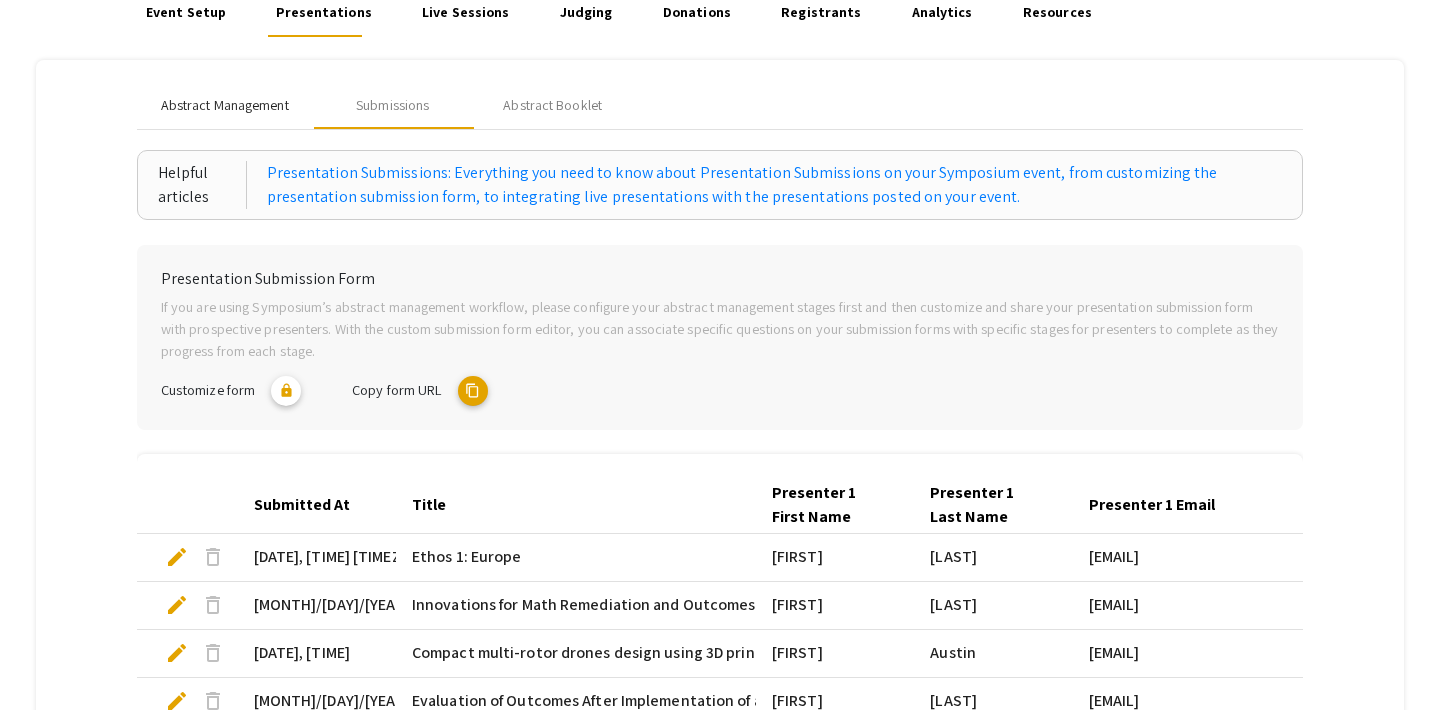 click on "Abstract Management" at bounding box center [225, 105] 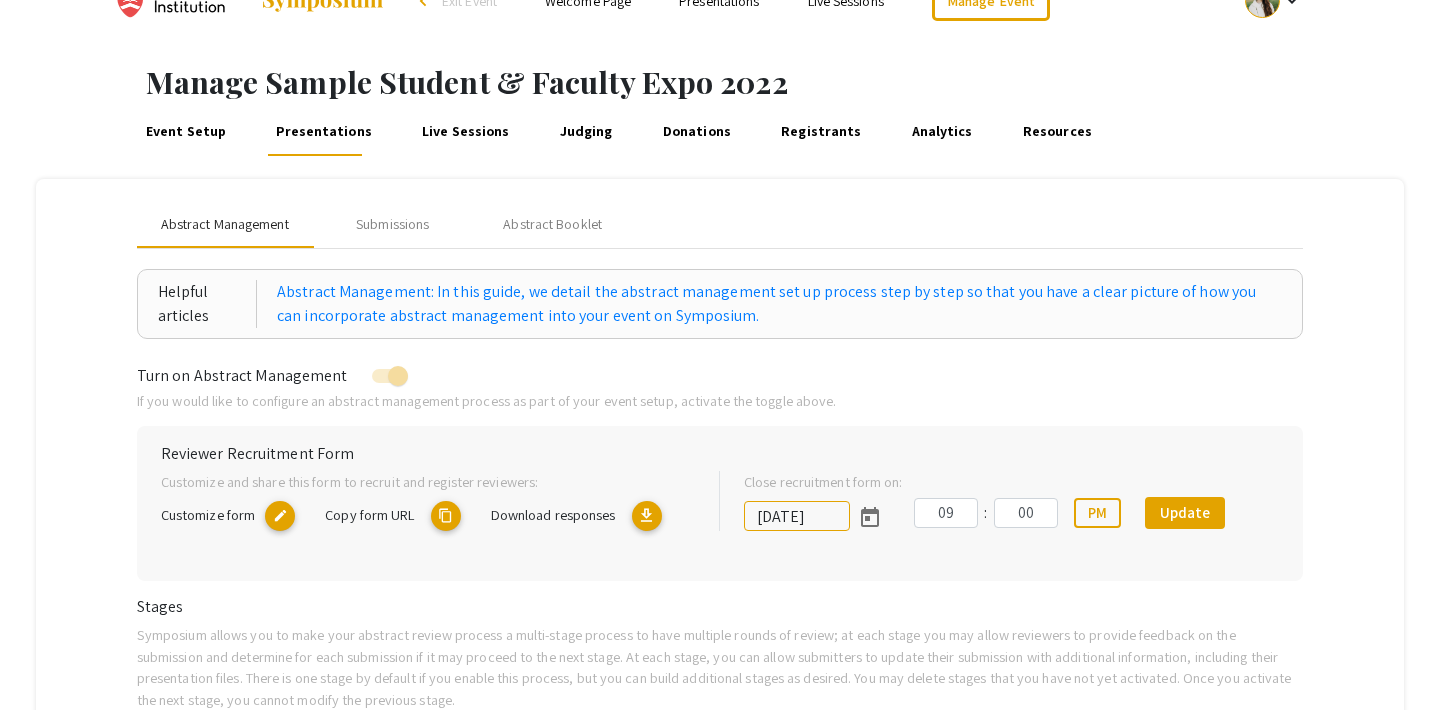 scroll, scrollTop: 0, scrollLeft: 0, axis: both 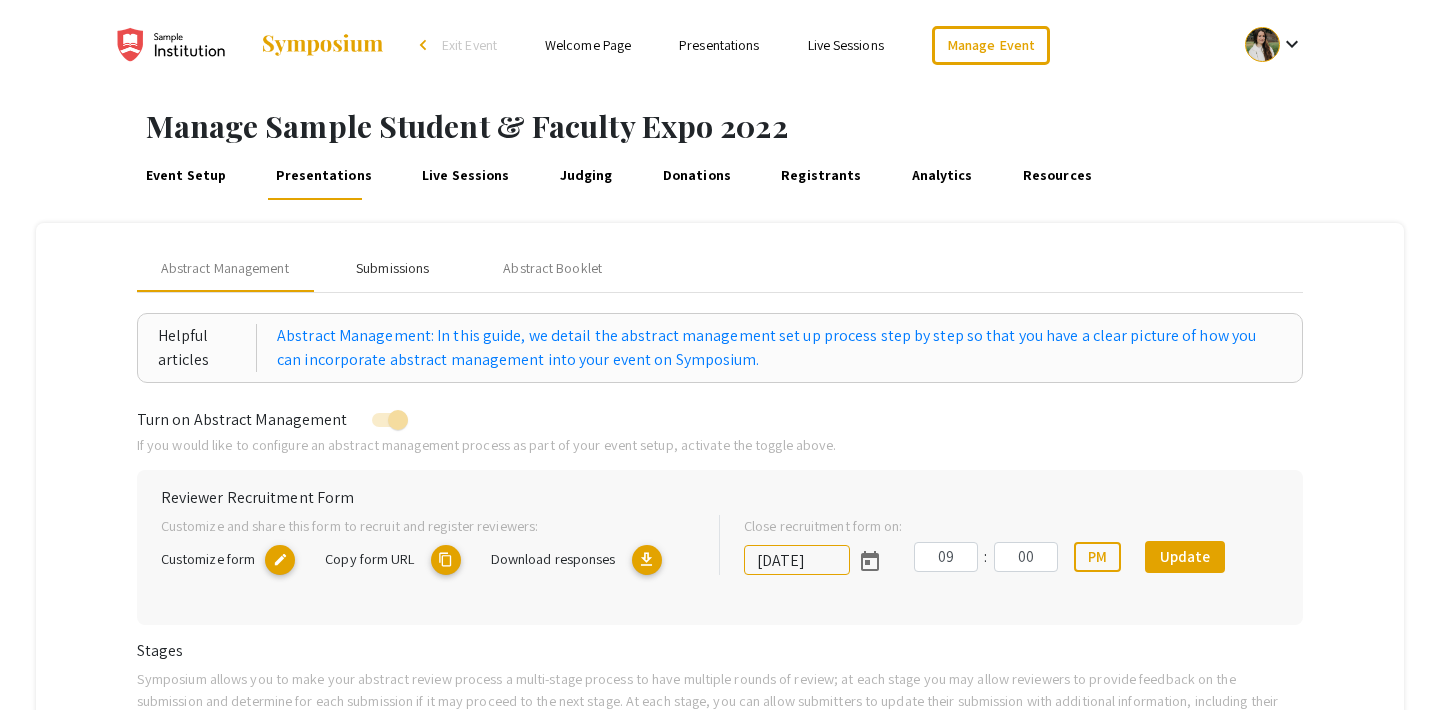 click on "Submissions" at bounding box center (392, 268) 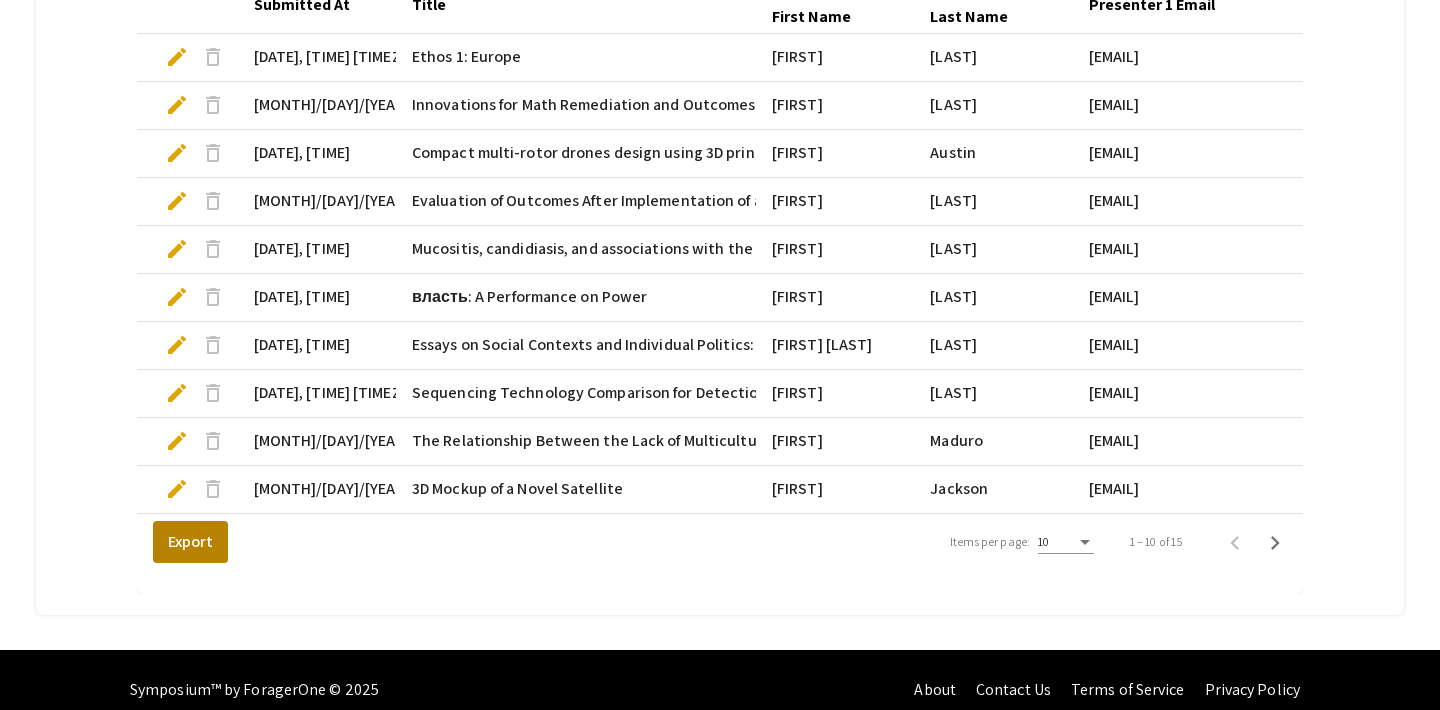 scroll, scrollTop: 661, scrollLeft: 0, axis: vertical 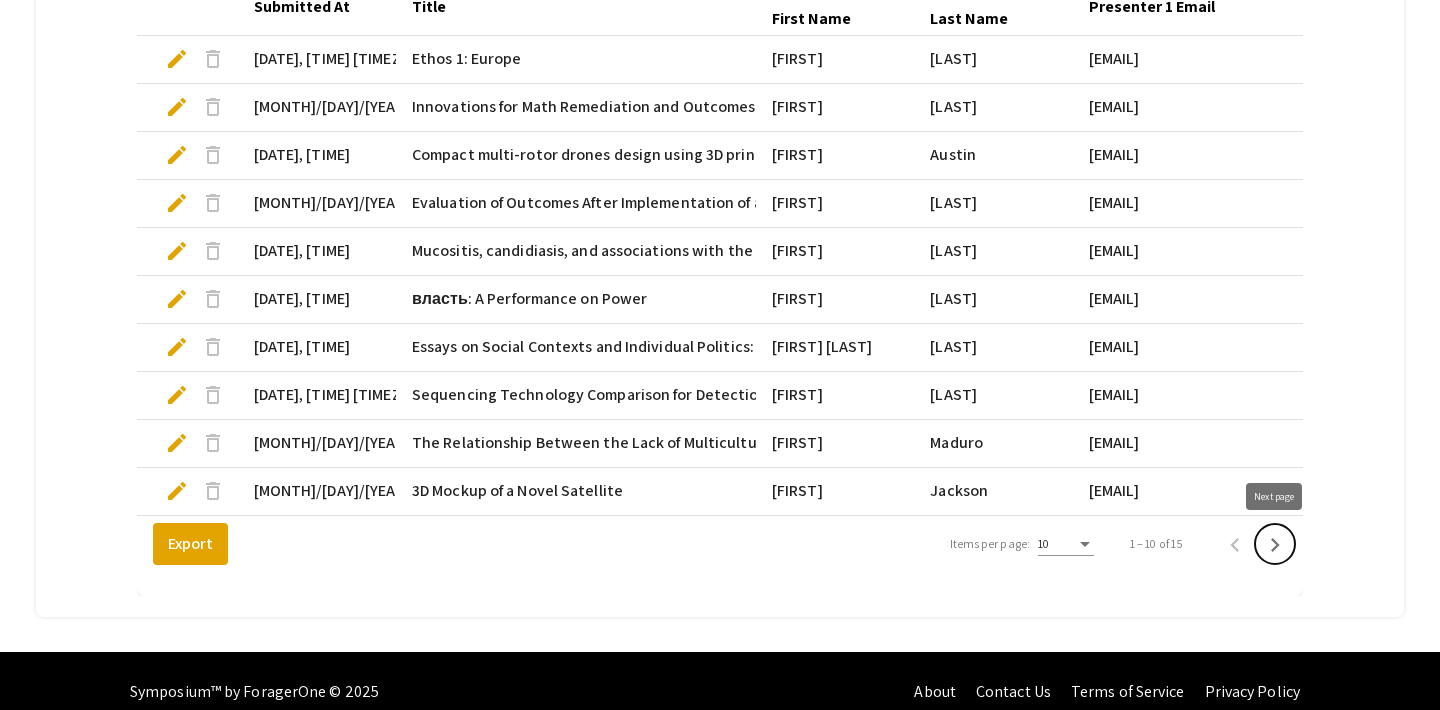 click 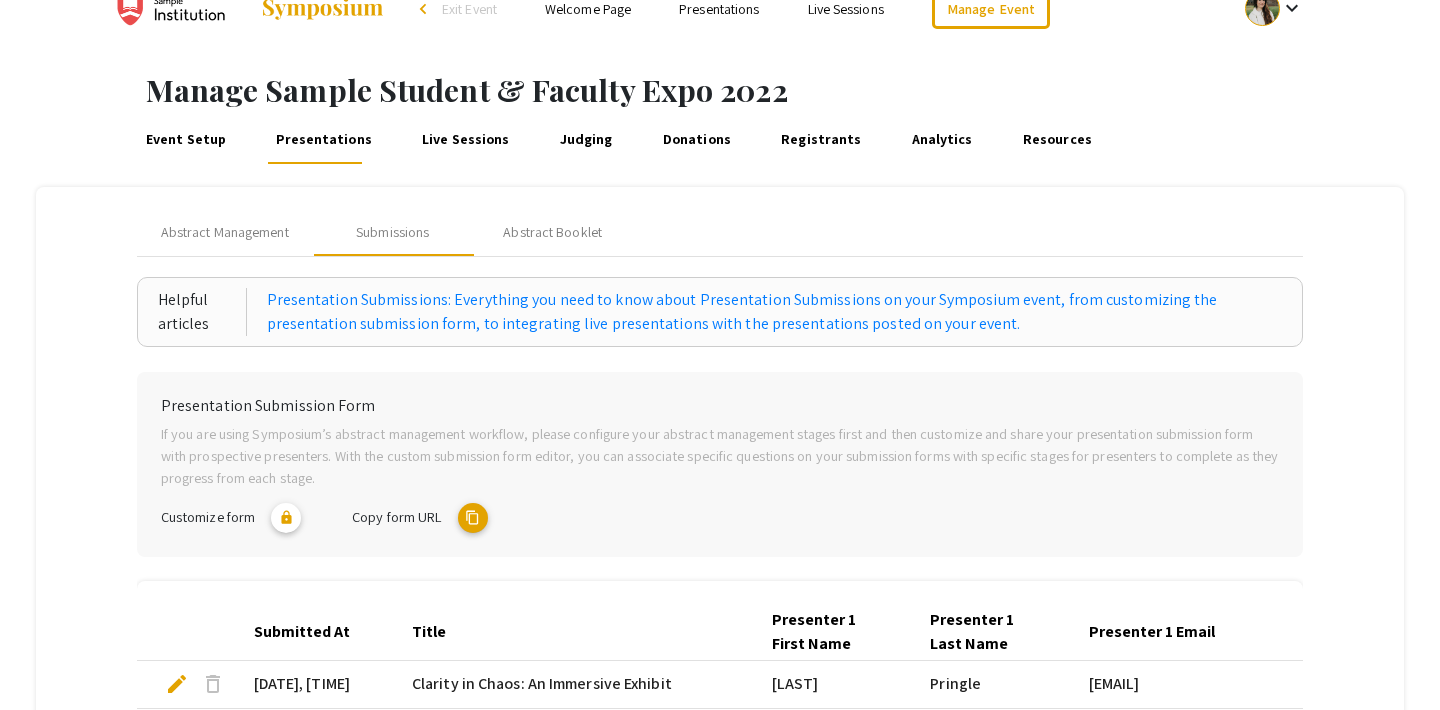 scroll, scrollTop: 0, scrollLeft: 0, axis: both 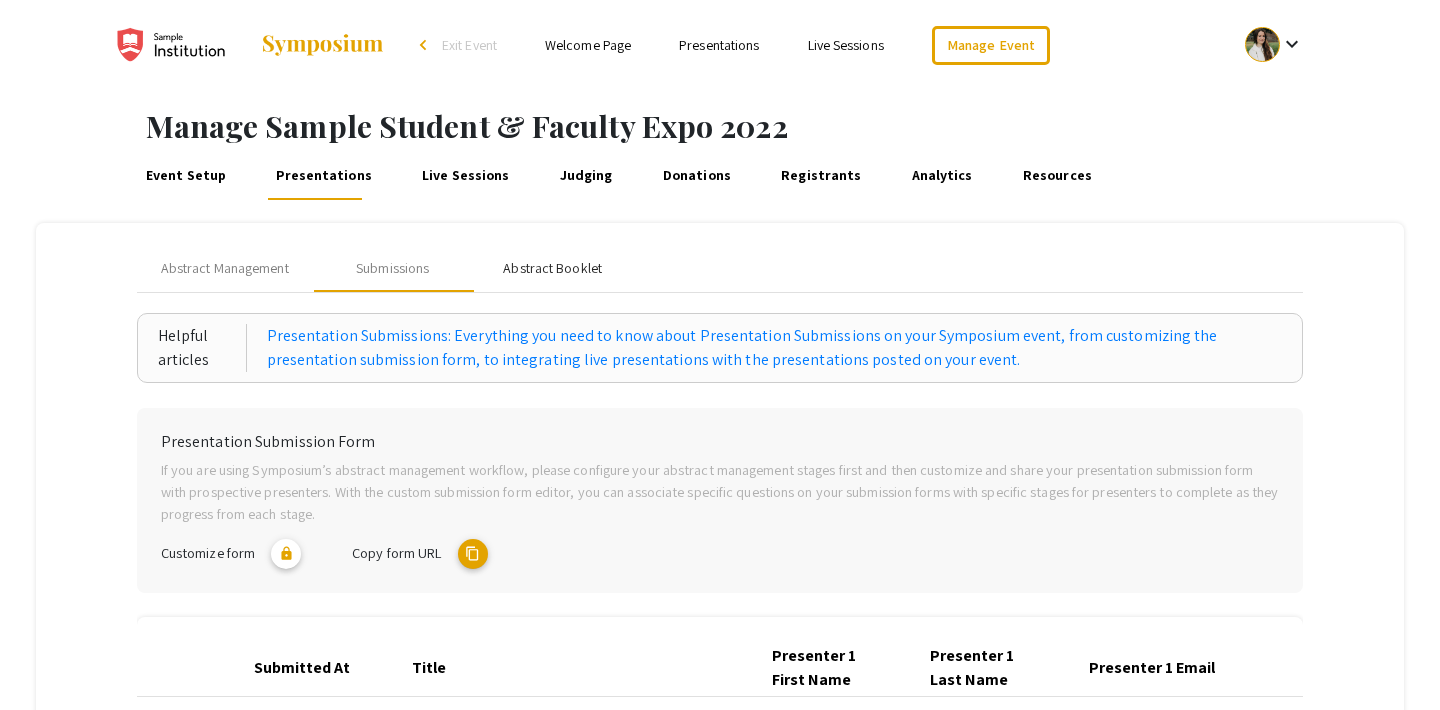 click on "Abstract Booklet" at bounding box center [552, 268] 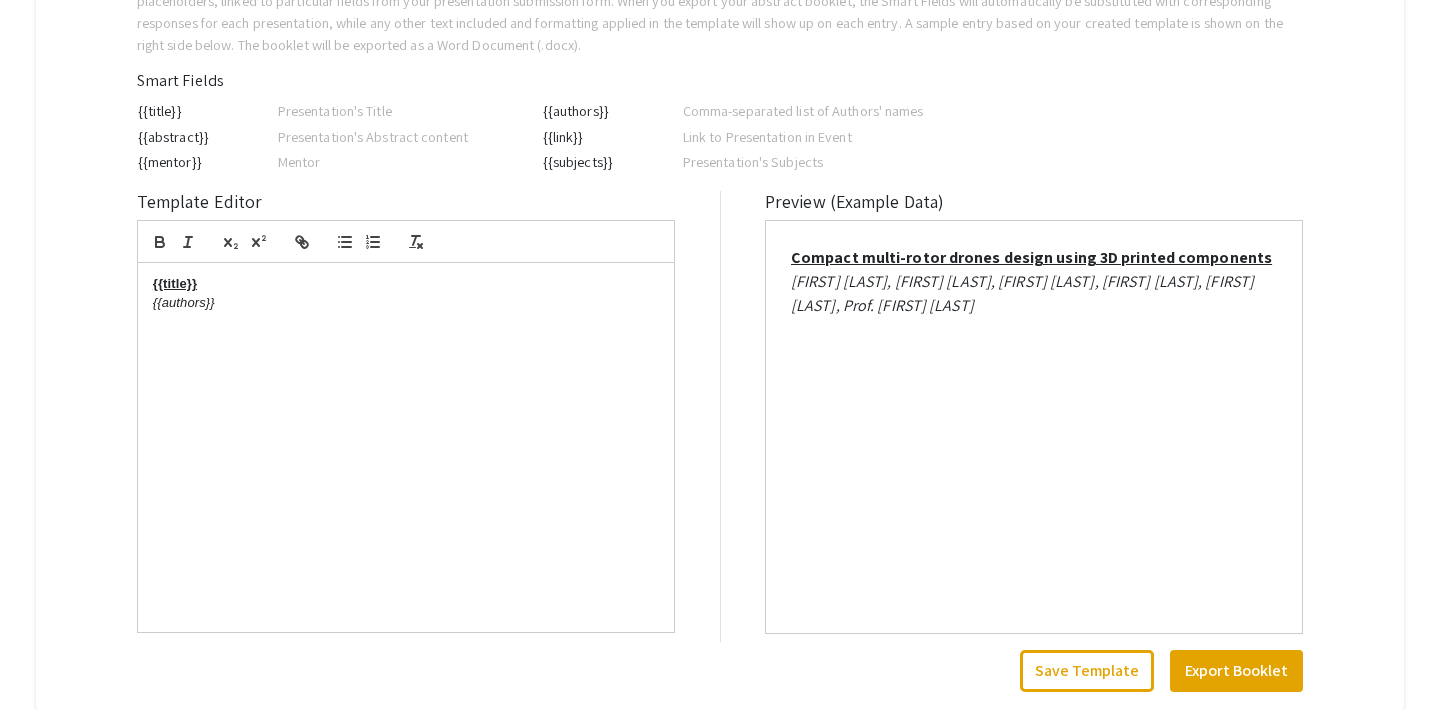 scroll, scrollTop: 461, scrollLeft: 0, axis: vertical 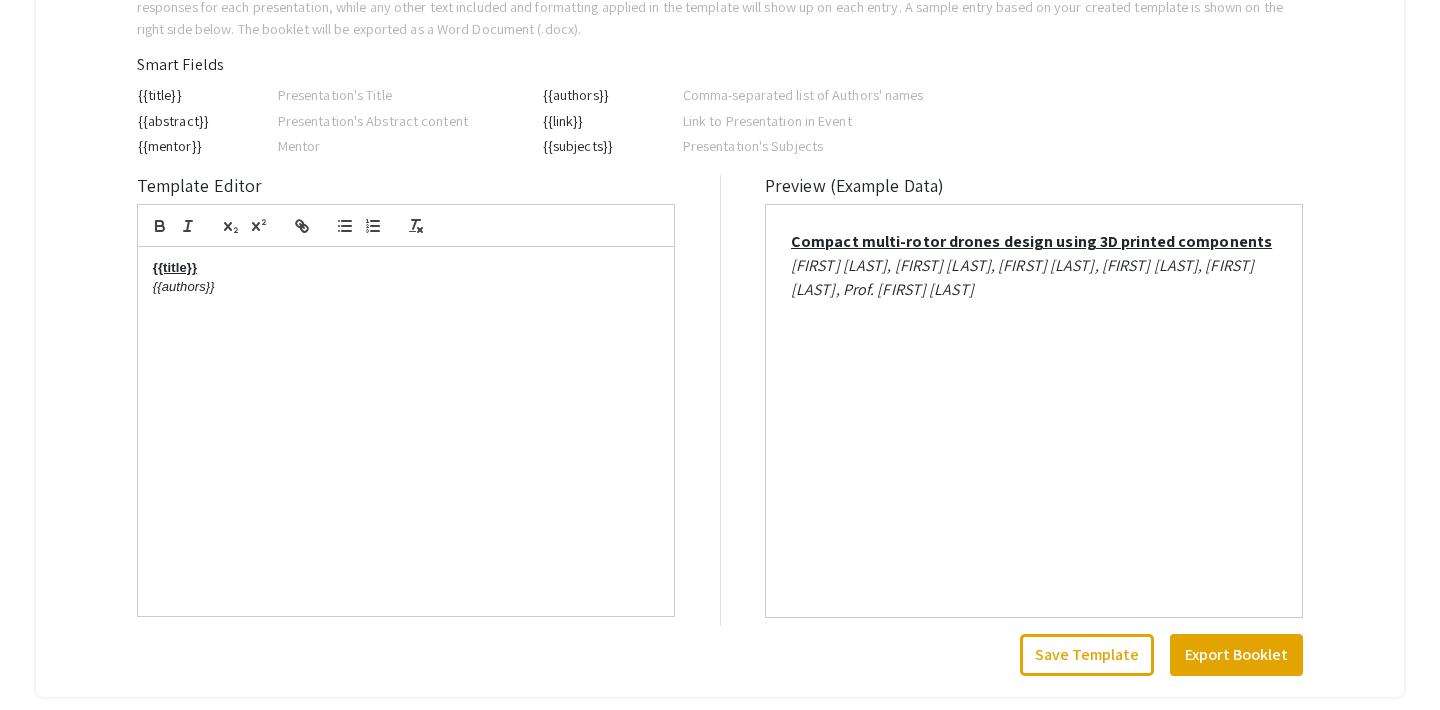 click on "{{title}} {{authors}}" at bounding box center (406, 431) 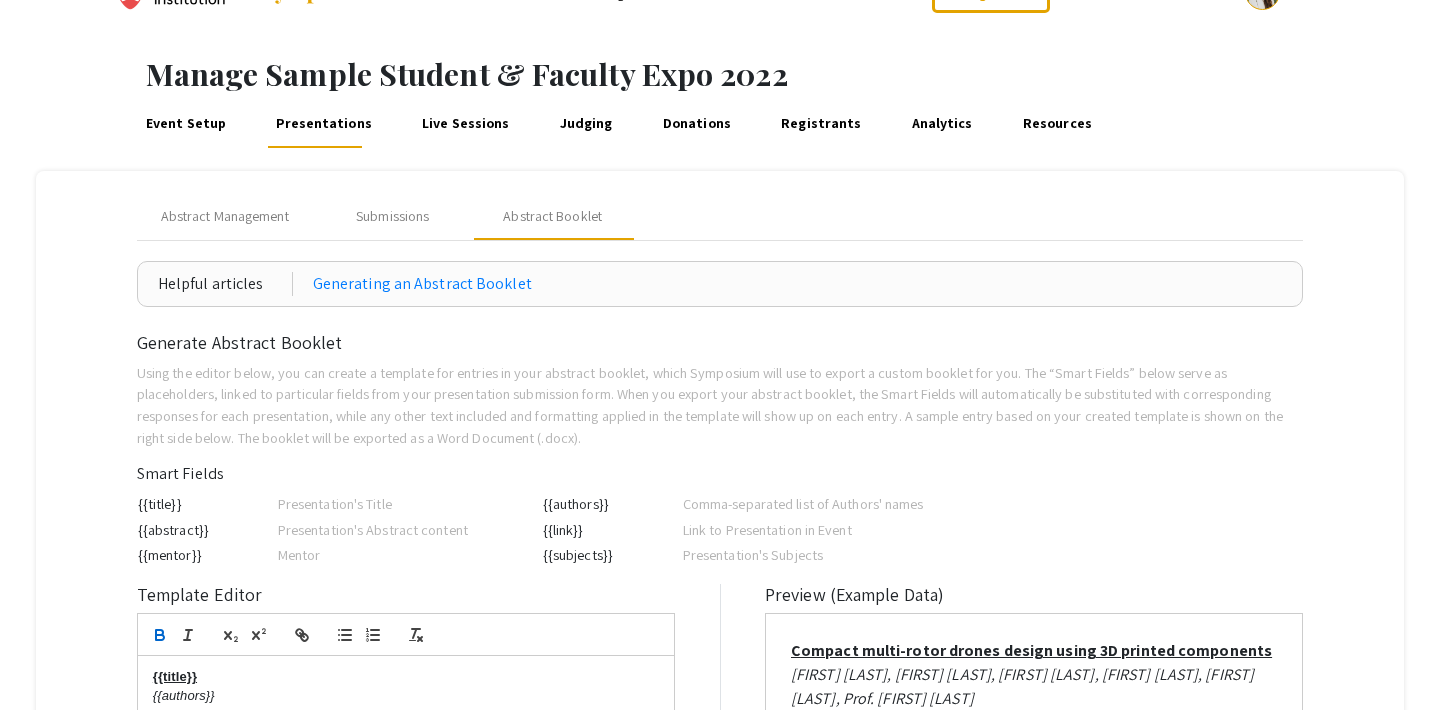 scroll, scrollTop: 51, scrollLeft: 0, axis: vertical 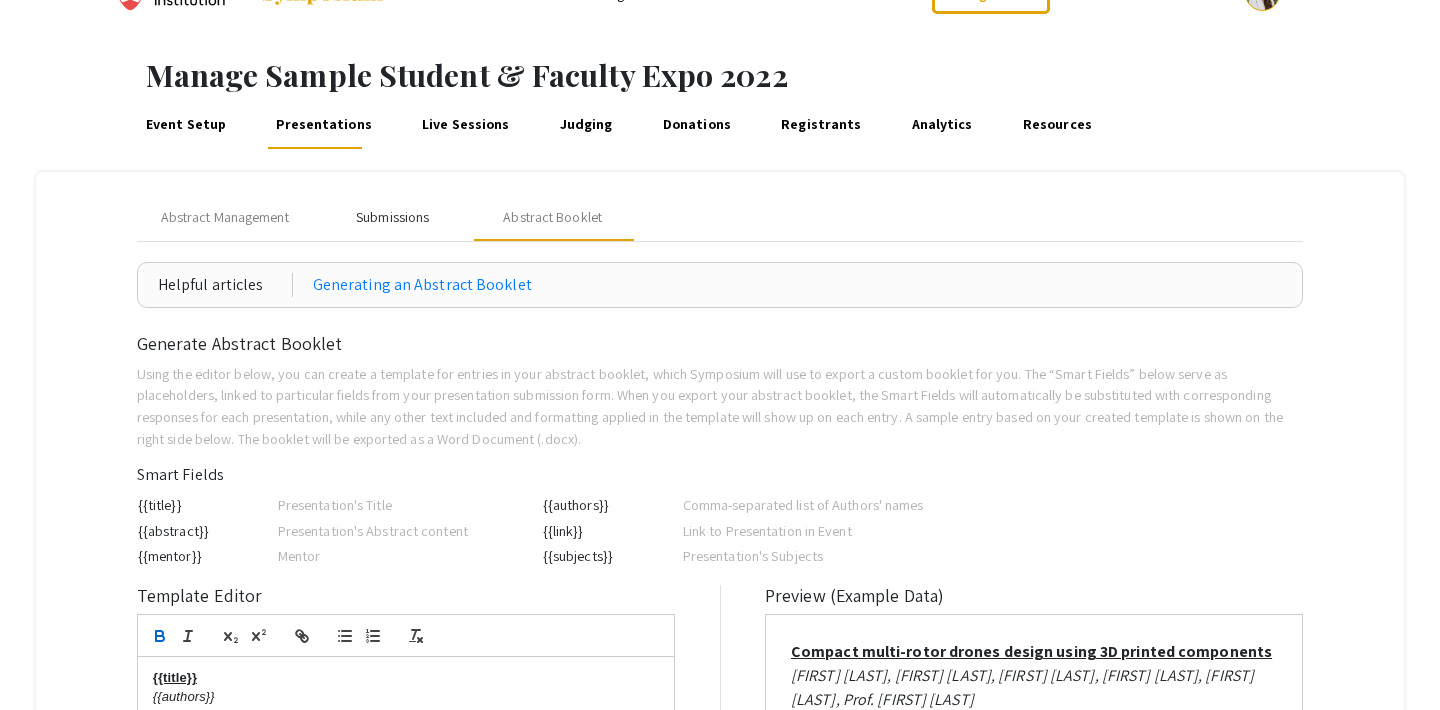 click on "Submissions" at bounding box center (392, 217) 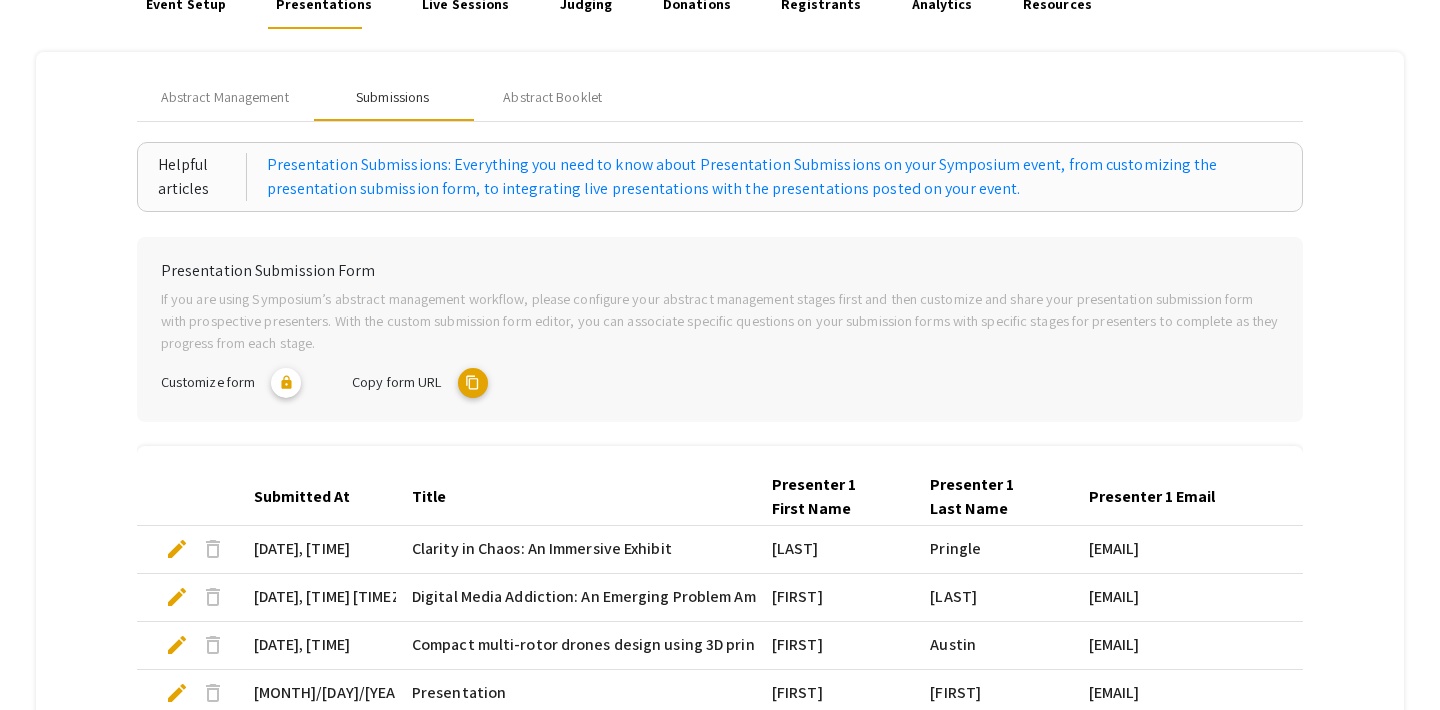 scroll, scrollTop: 106, scrollLeft: 0, axis: vertical 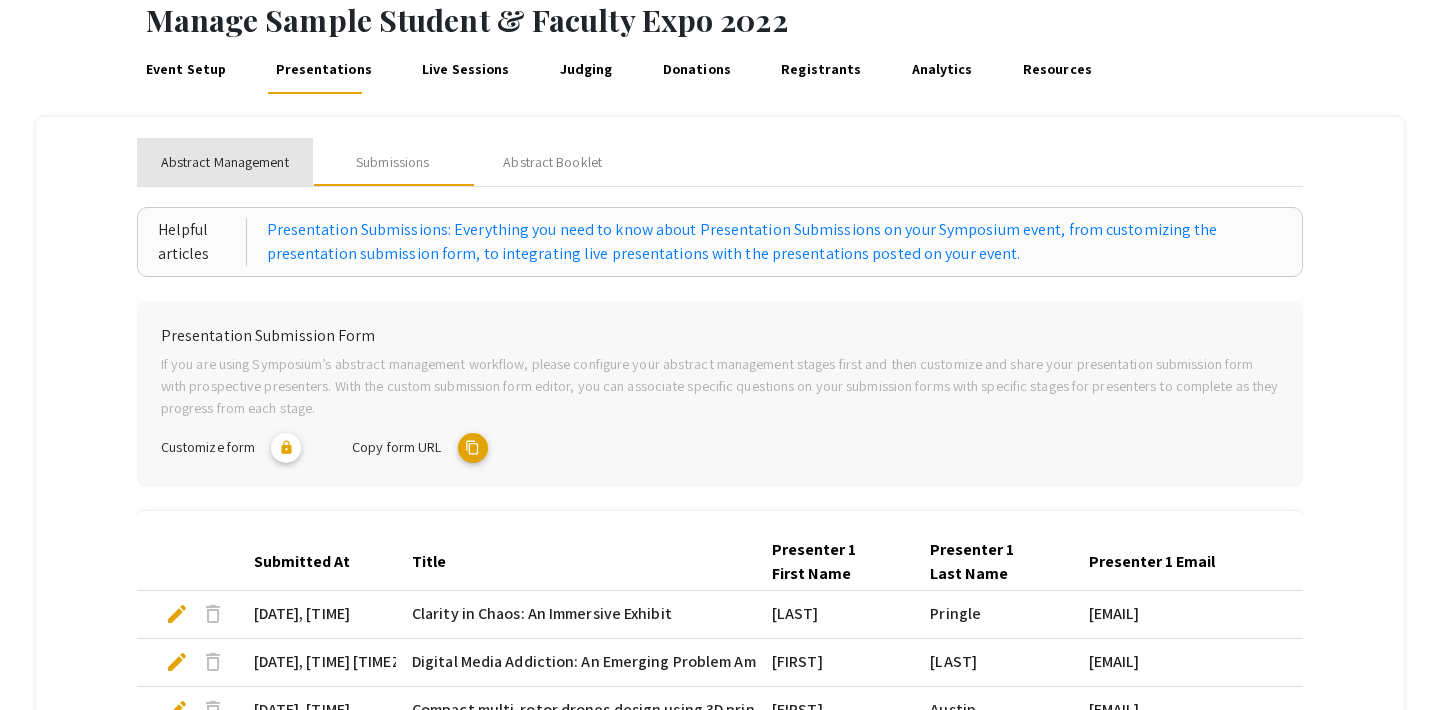 click on "Abstract Management" at bounding box center (225, 162) 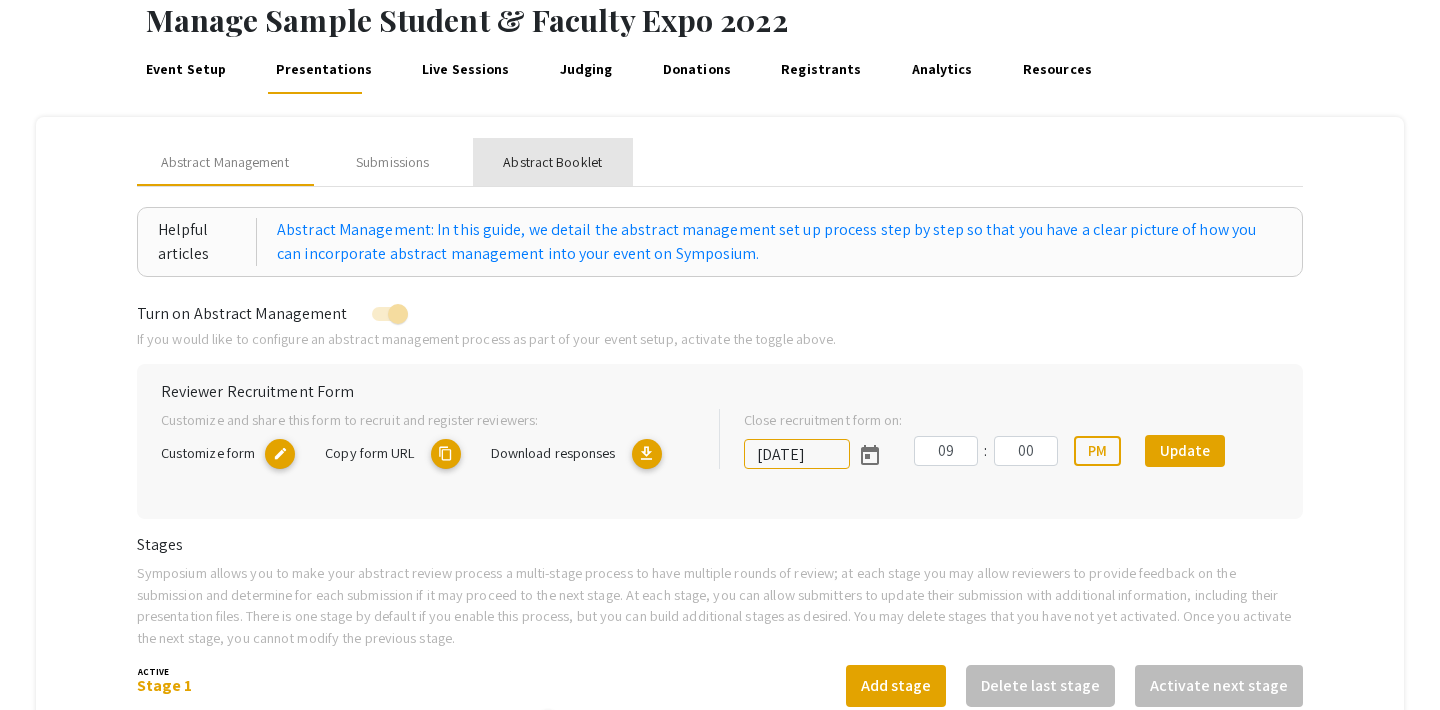 click on "Abstract Booklet" at bounding box center (552, 162) 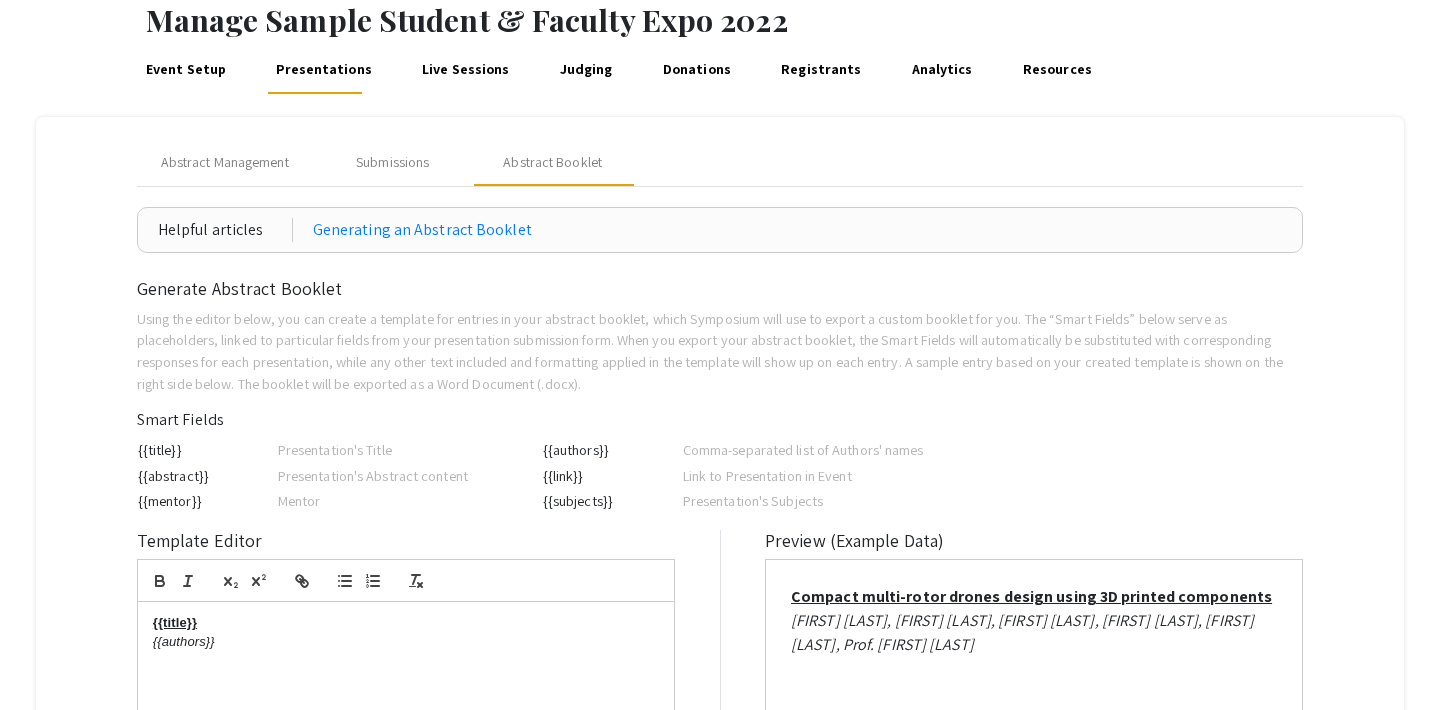 click on "Live Sessions" at bounding box center (466, 70) 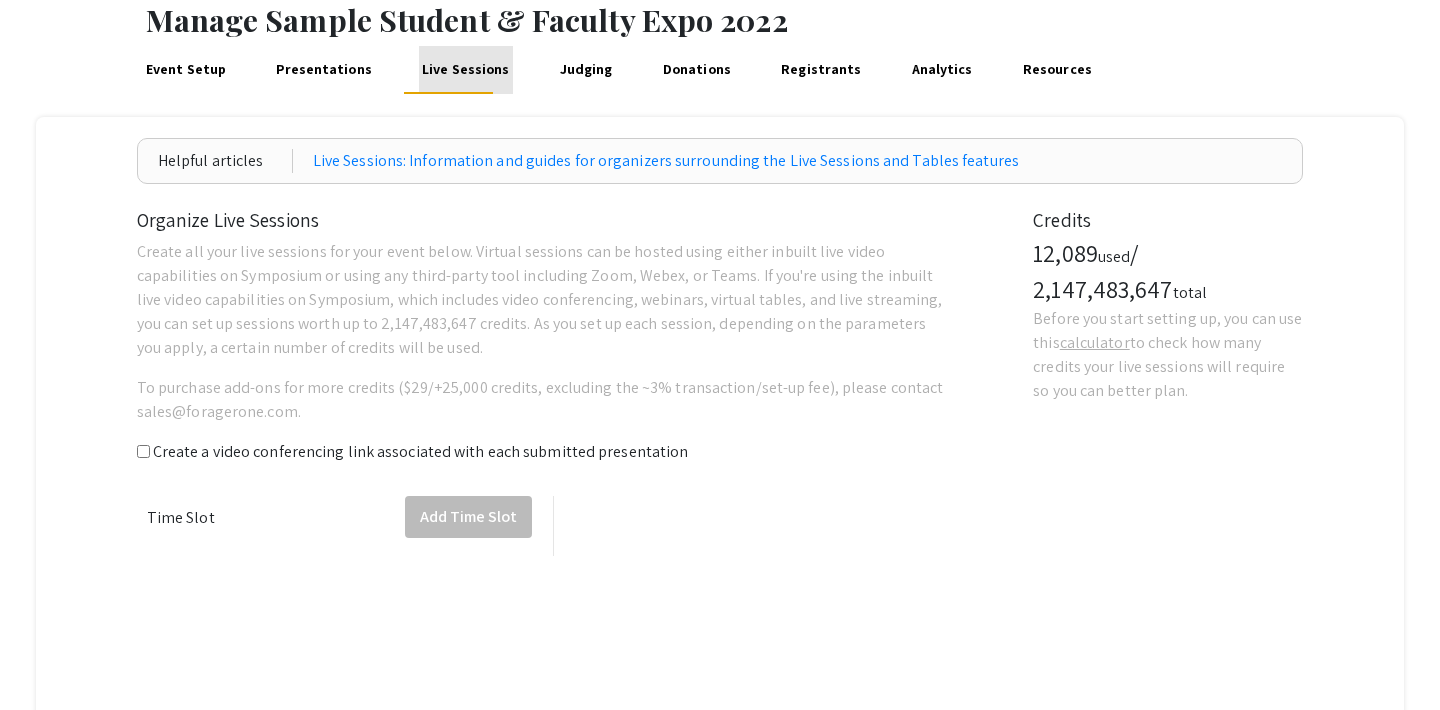 scroll, scrollTop: 0, scrollLeft: 0, axis: both 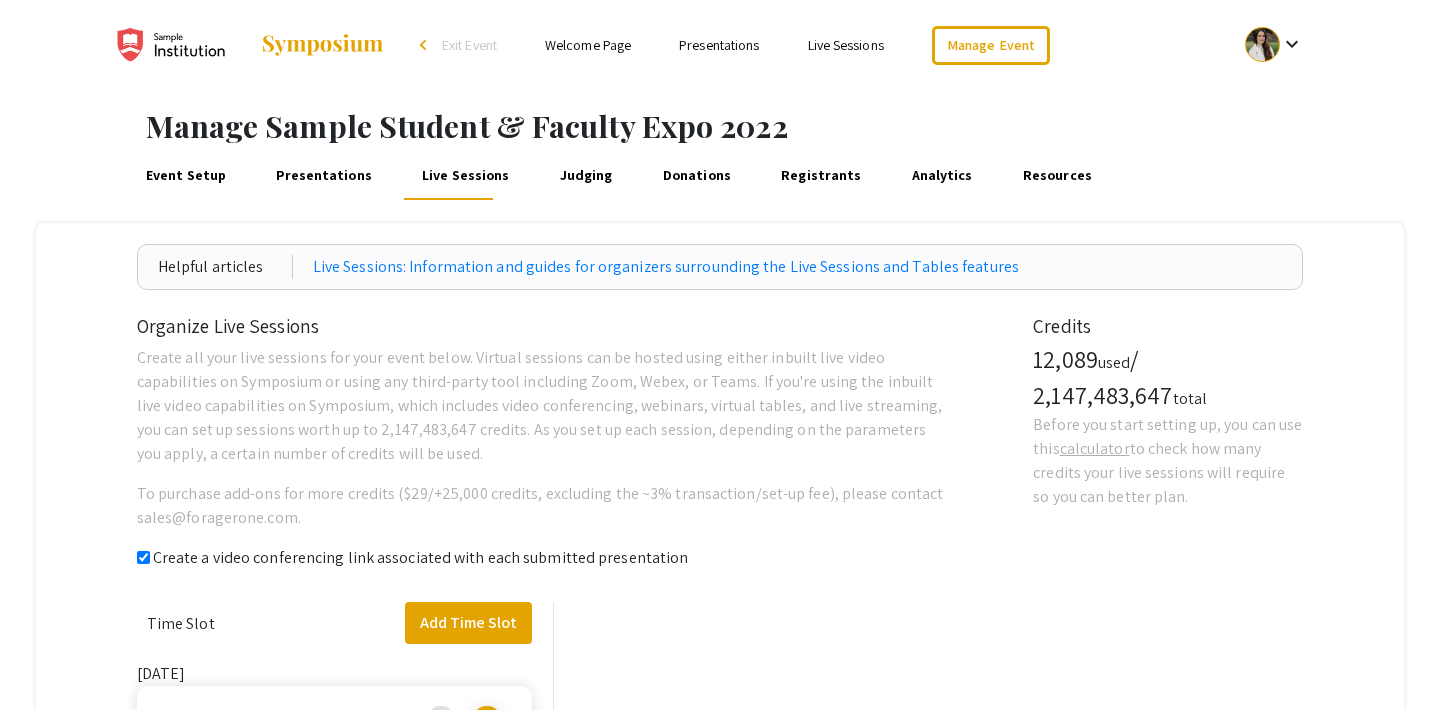 checkbox on "true" 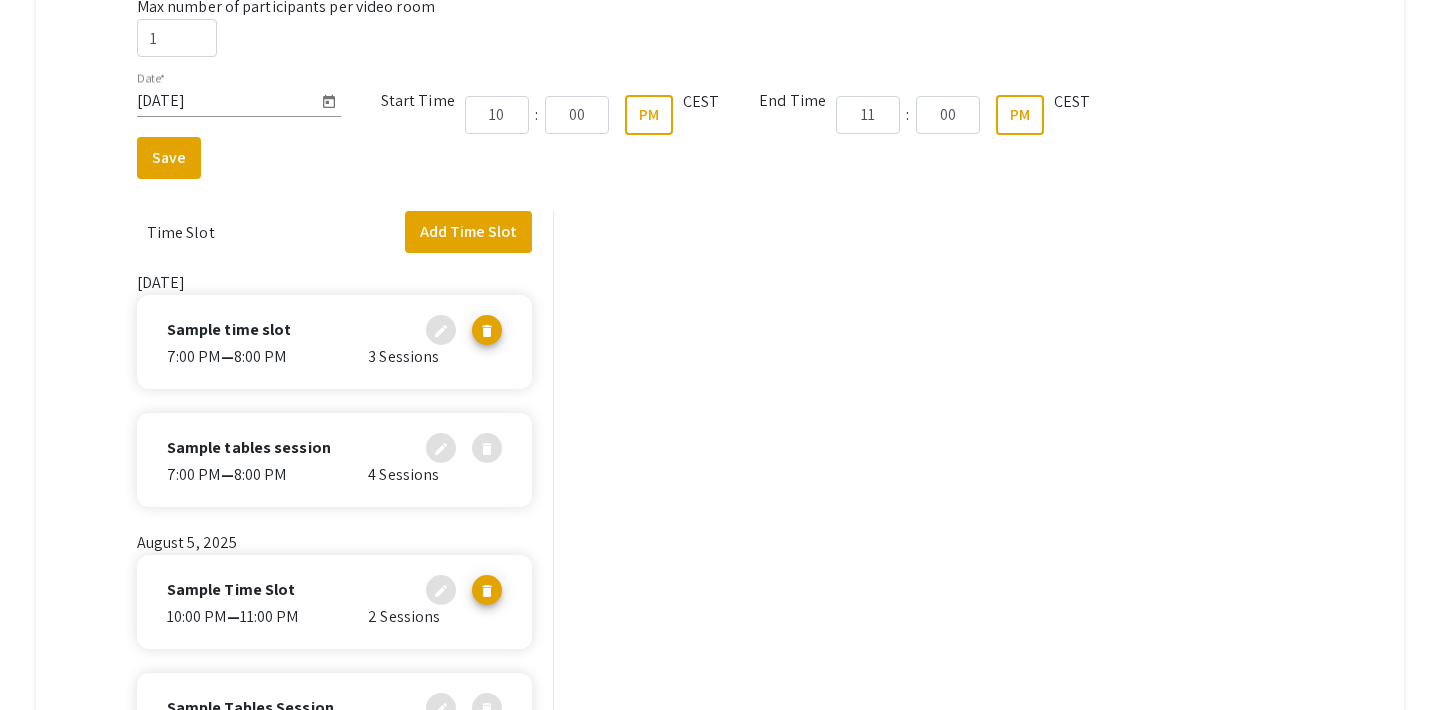 scroll, scrollTop: 587, scrollLeft: 0, axis: vertical 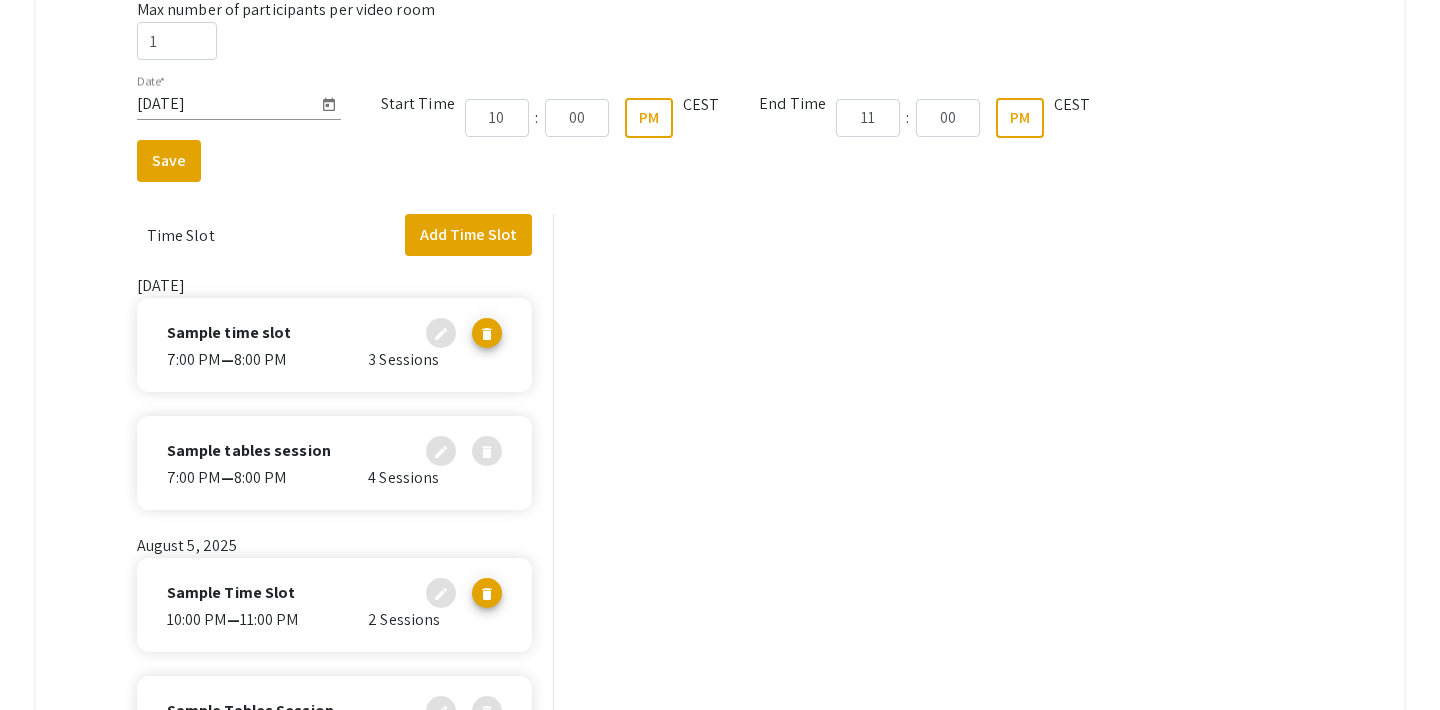 click on "[TIME]  —  [TIME]" 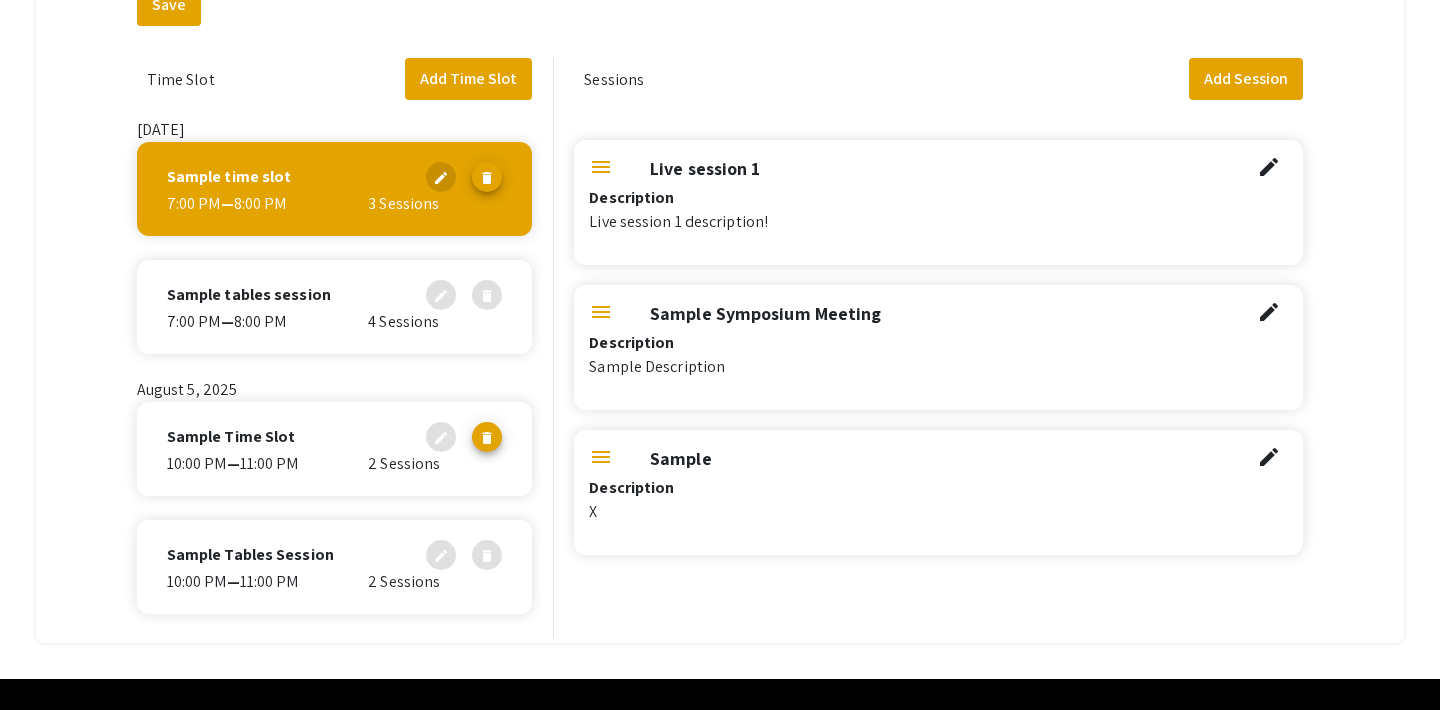 scroll, scrollTop: 758, scrollLeft: 0, axis: vertical 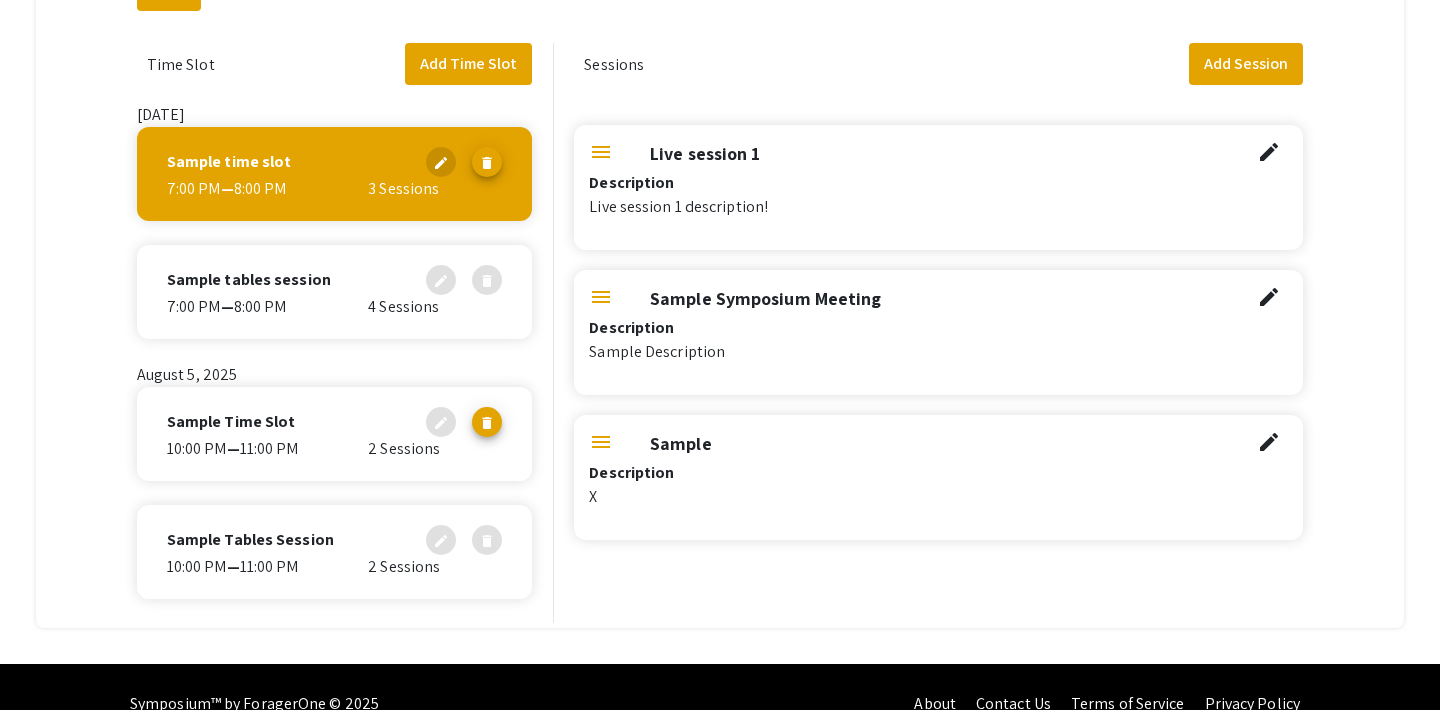 click on "menu" at bounding box center (601, 152) 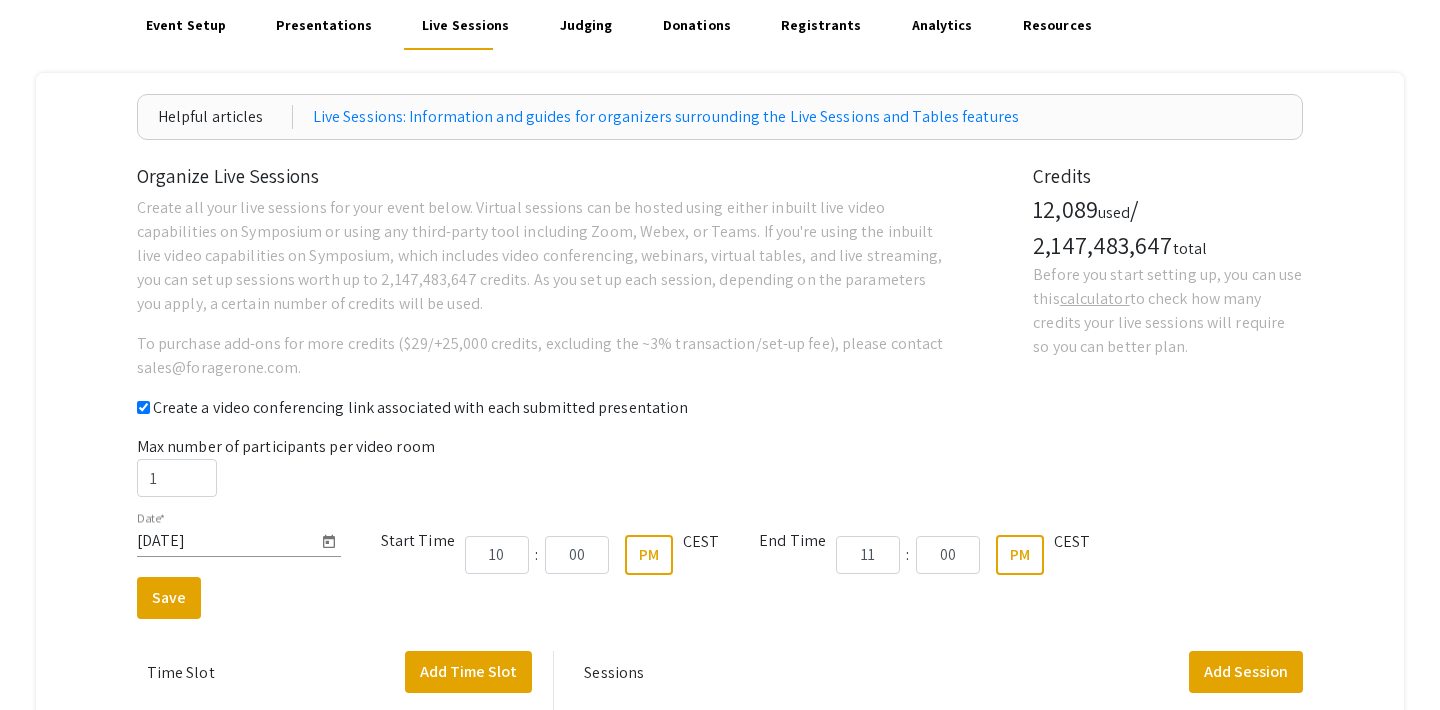 scroll, scrollTop: 0, scrollLeft: 0, axis: both 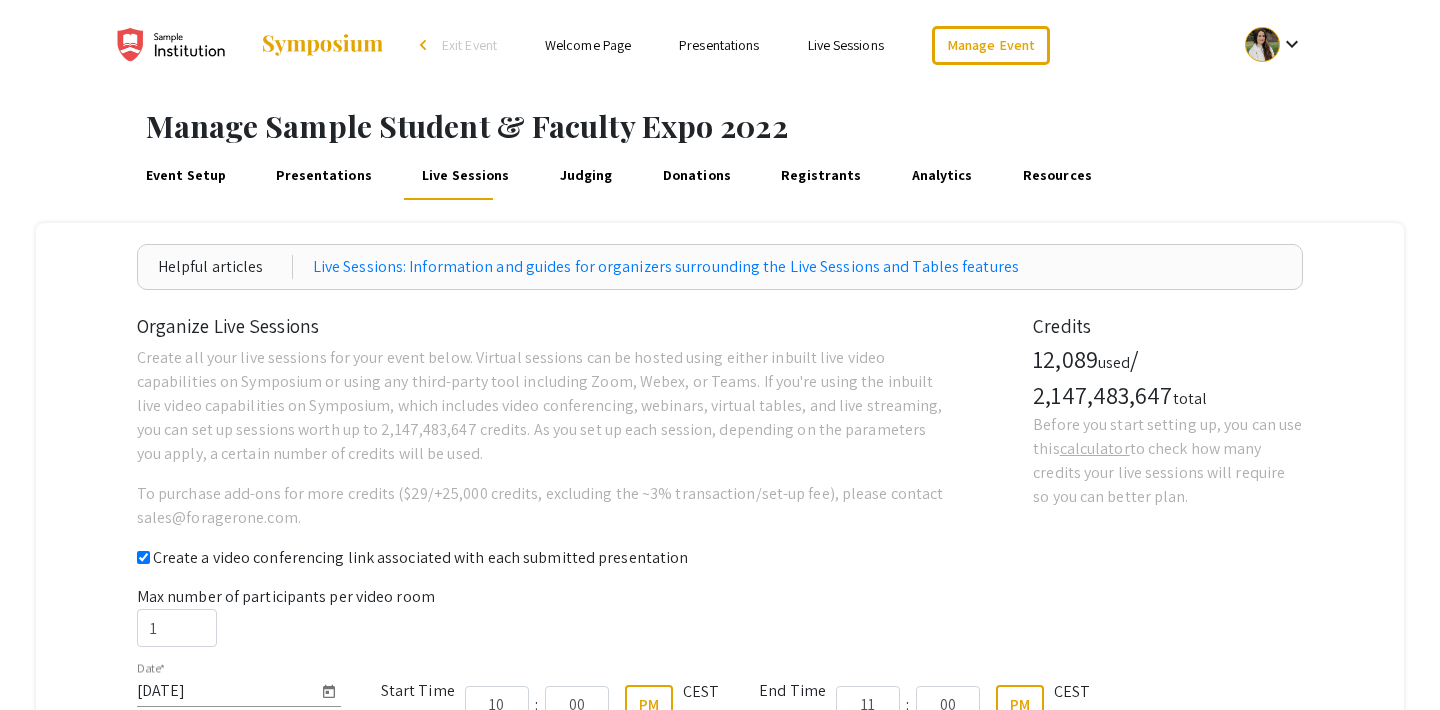 click on "Judging" at bounding box center (586, 176) 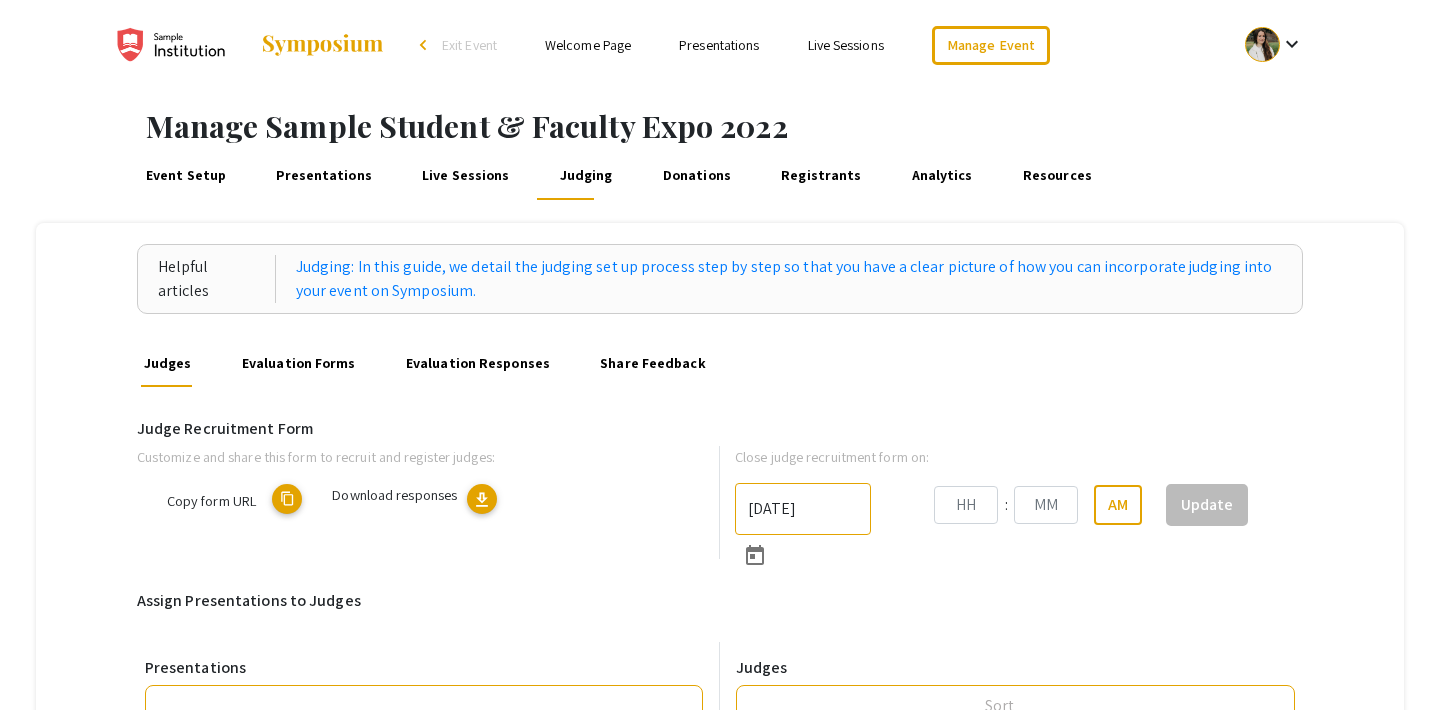 type on "[DATE]" 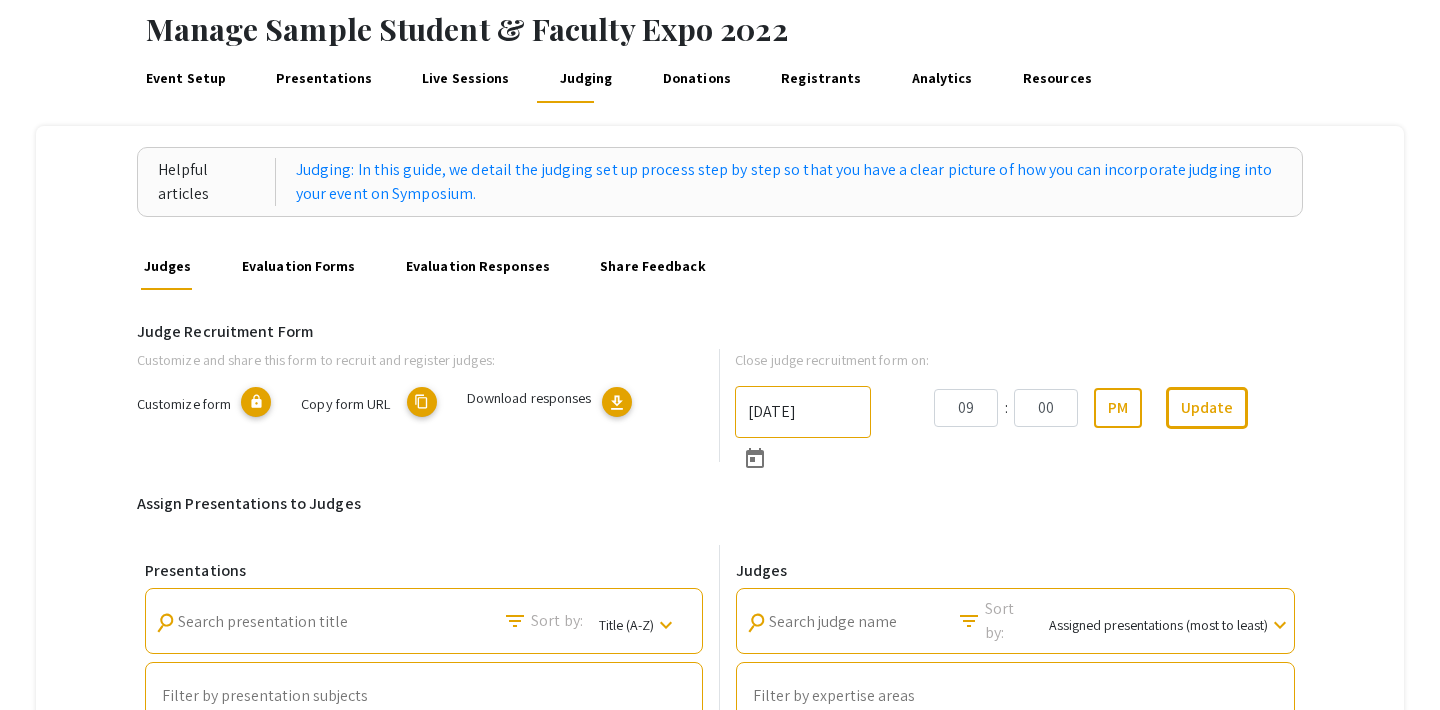 scroll, scrollTop: 88, scrollLeft: 0, axis: vertical 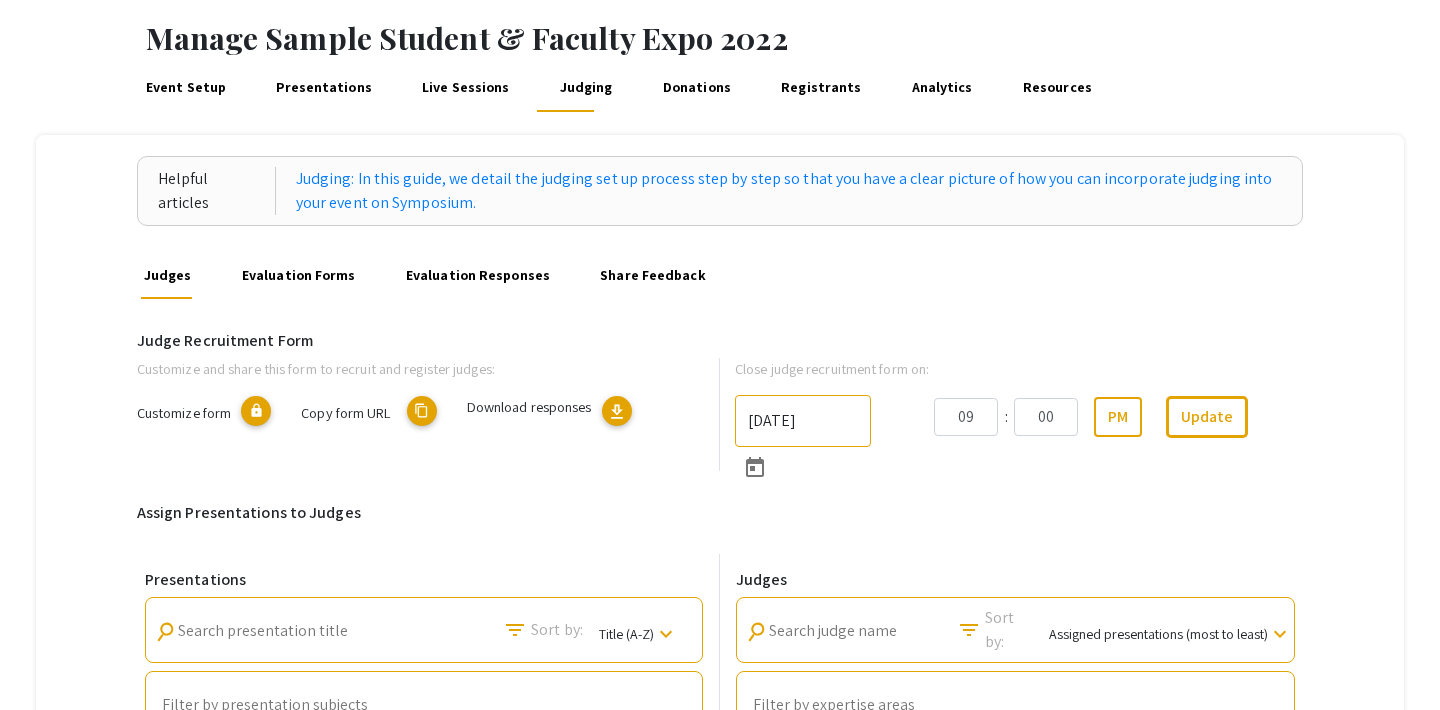 click on "Presentations" at bounding box center (324, 88) 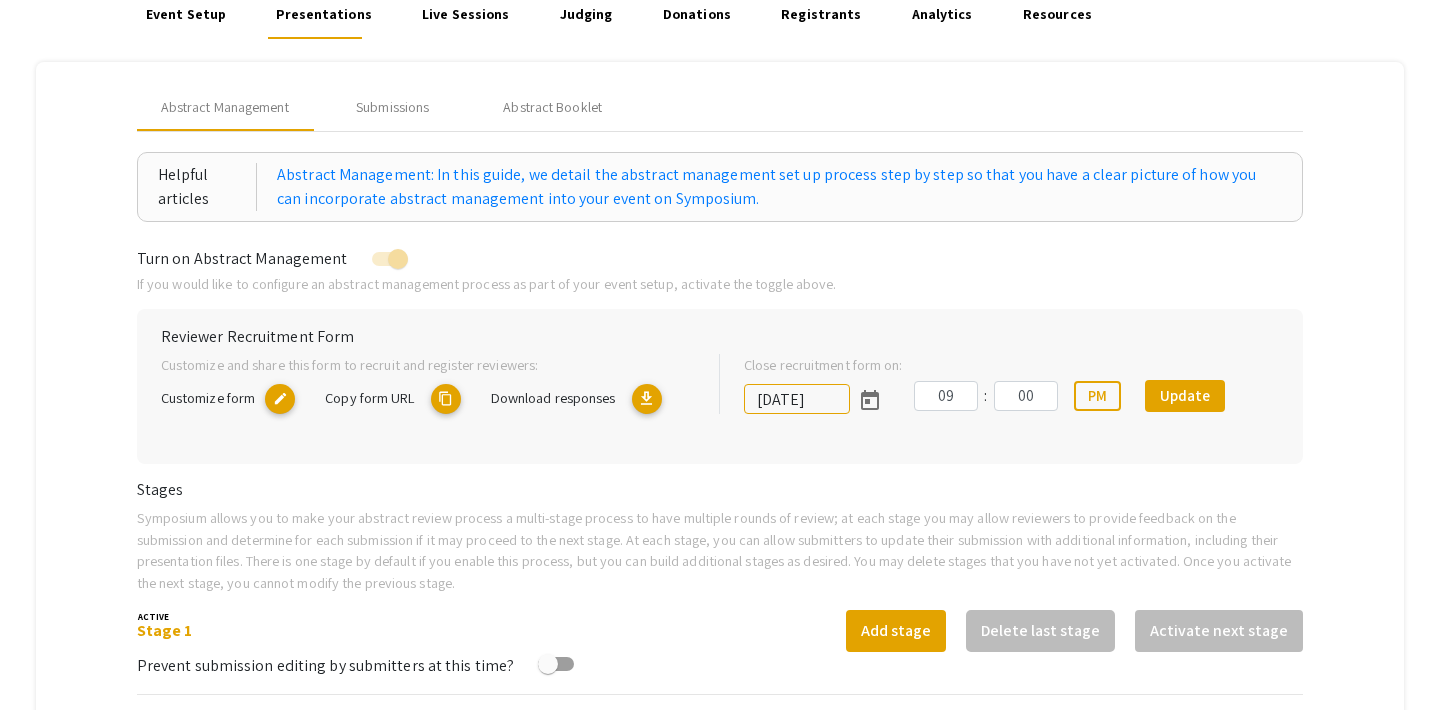scroll, scrollTop: 115, scrollLeft: 0, axis: vertical 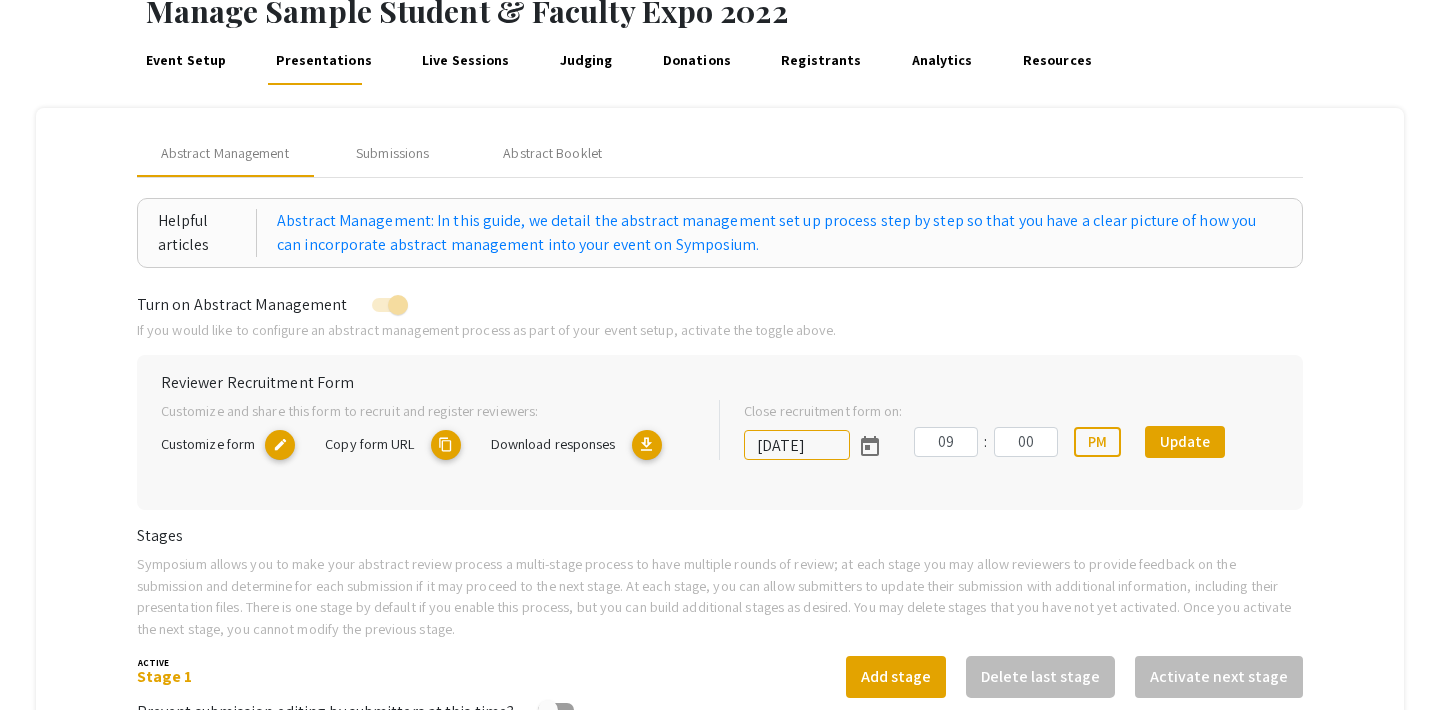 click on "Judging" at bounding box center [586, 61] 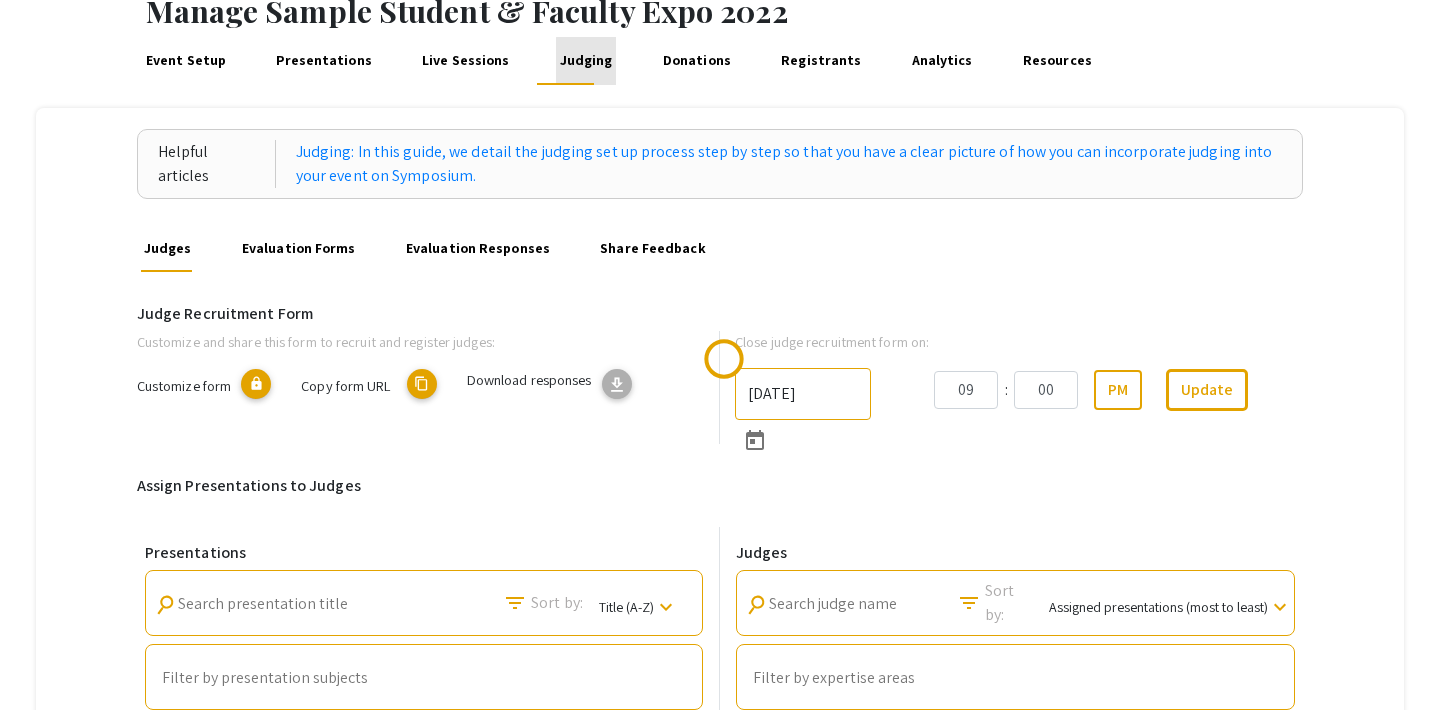 scroll, scrollTop: 0, scrollLeft: 0, axis: both 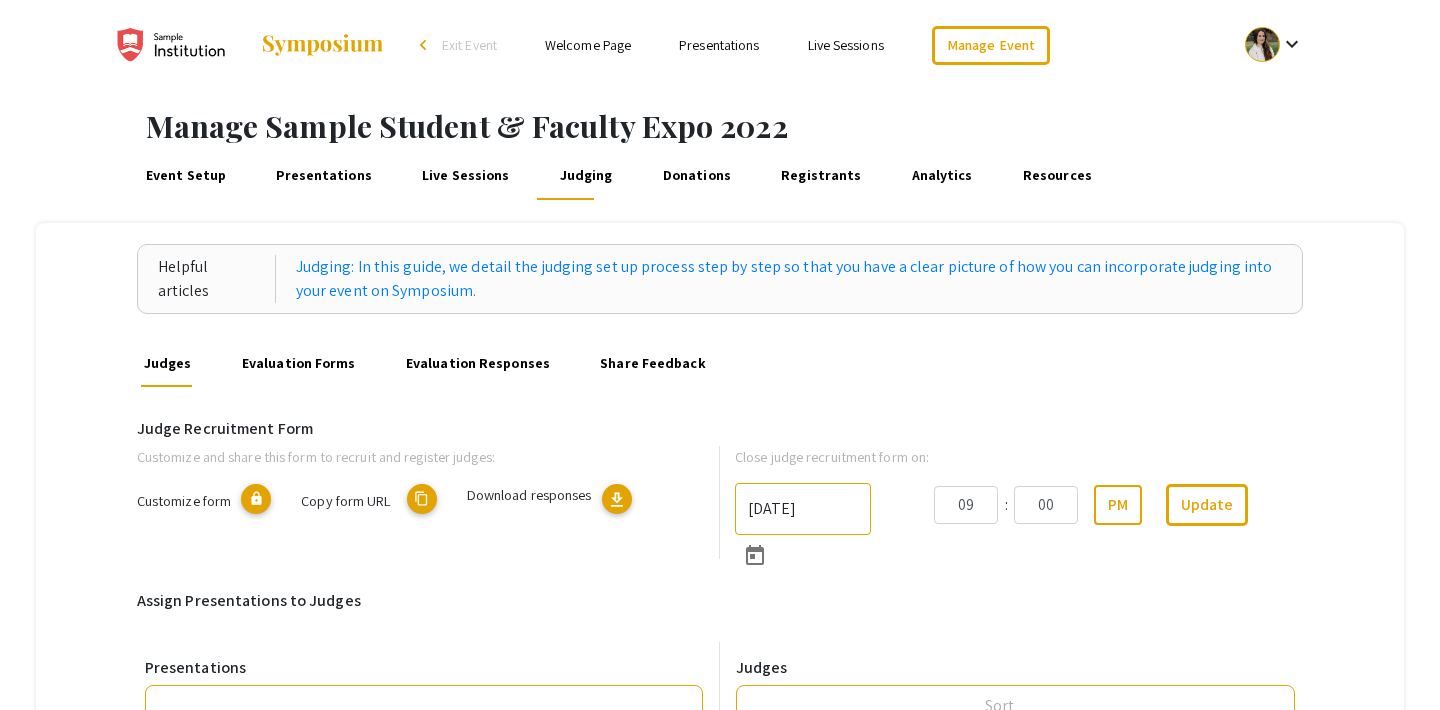 click on "Presentations" at bounding box center [324, 176] 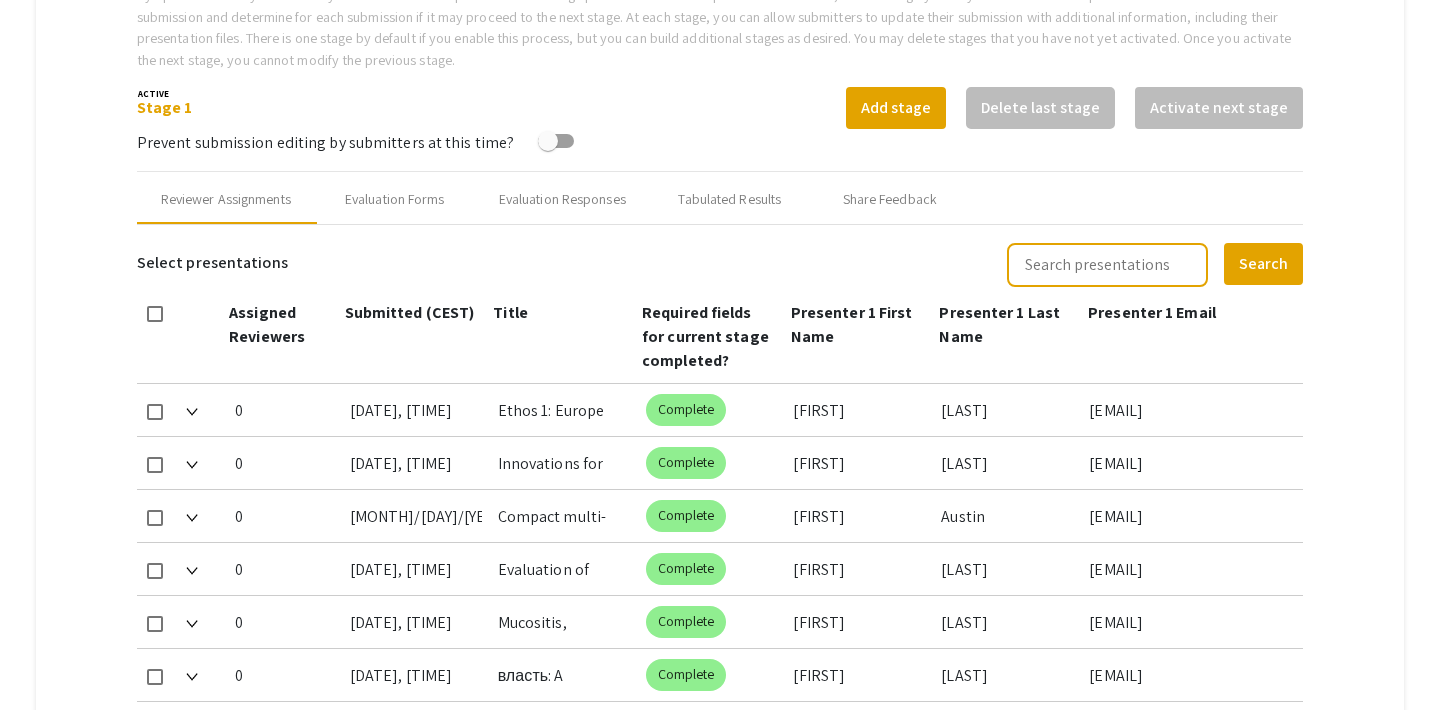 scroll, scrollTop: 689, scrollLeft: 0, axis: vertical 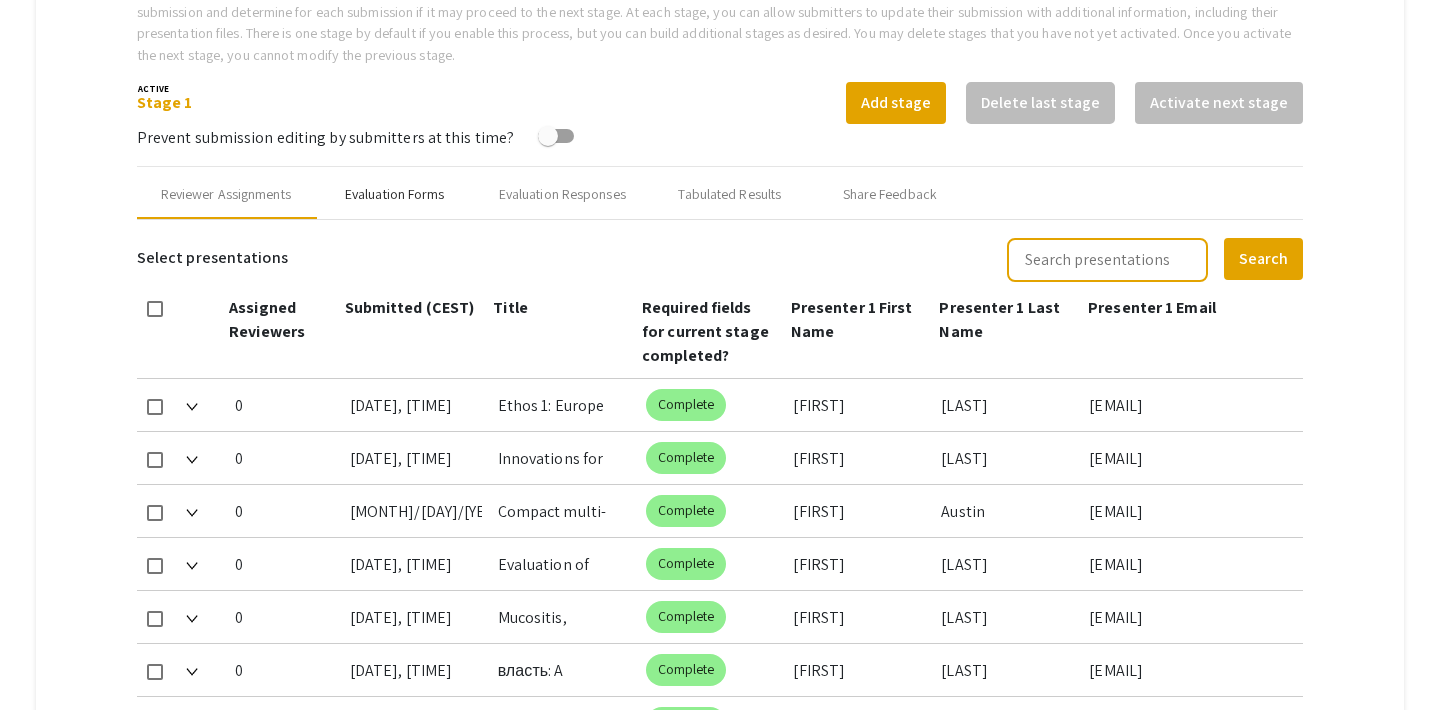 click on "Evaluation Forms" at bounding box center [395, 194] 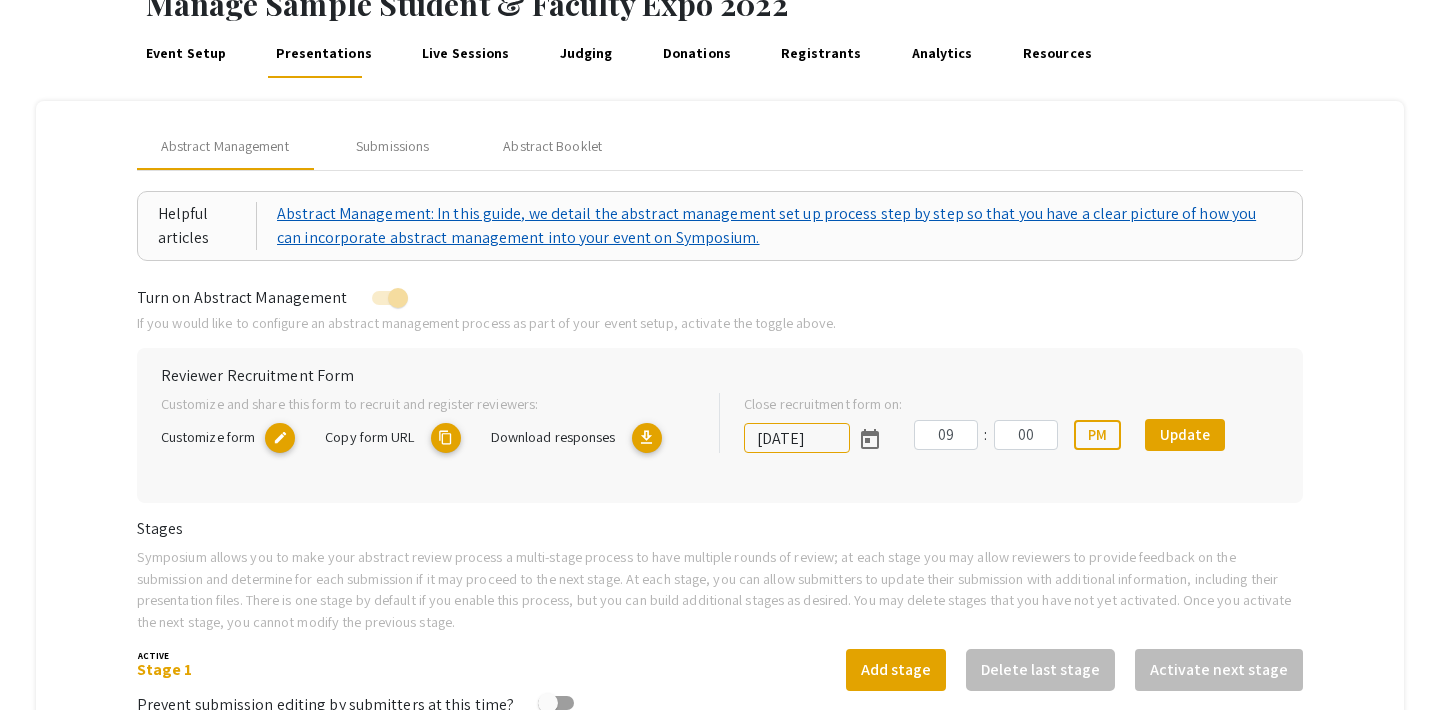 scroll, scrollTop: 0, scrollLeft: 0, axis: both 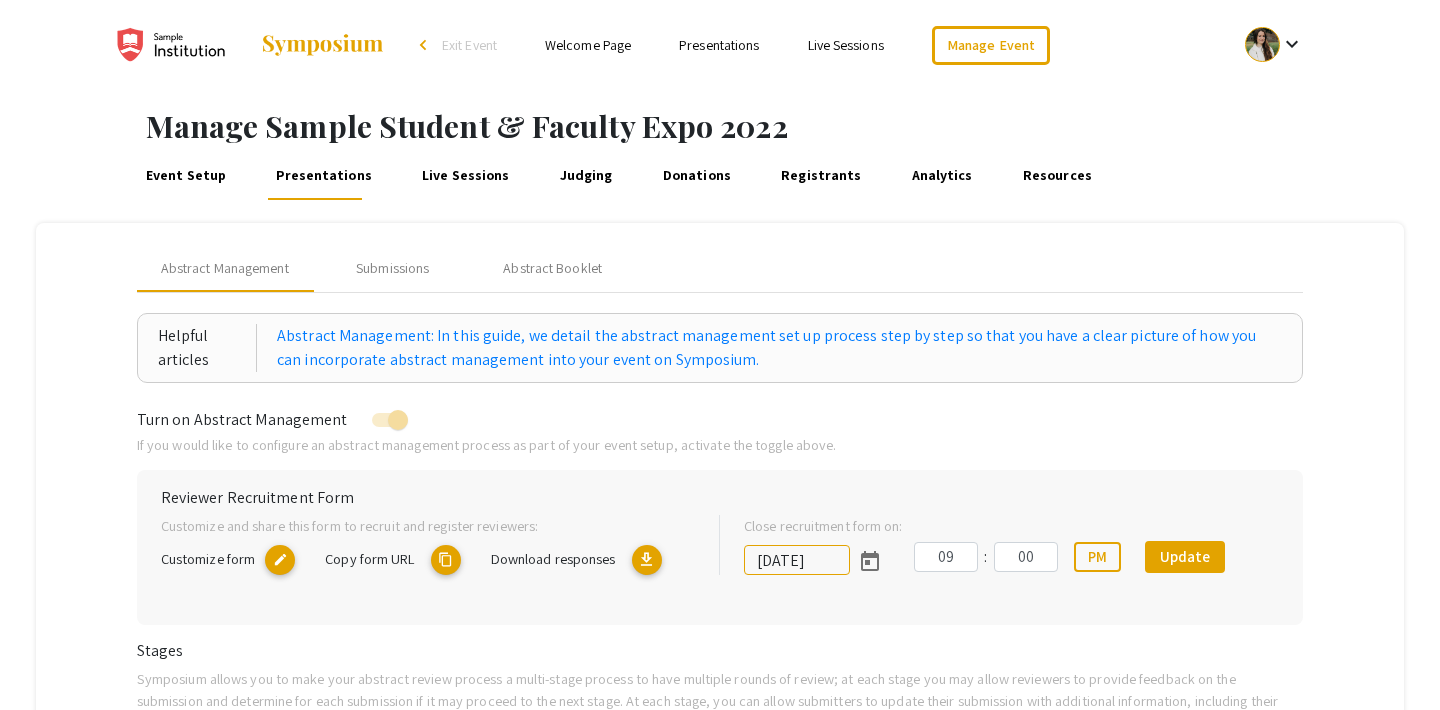 click on "Judging" at bounding box center (586, 176) 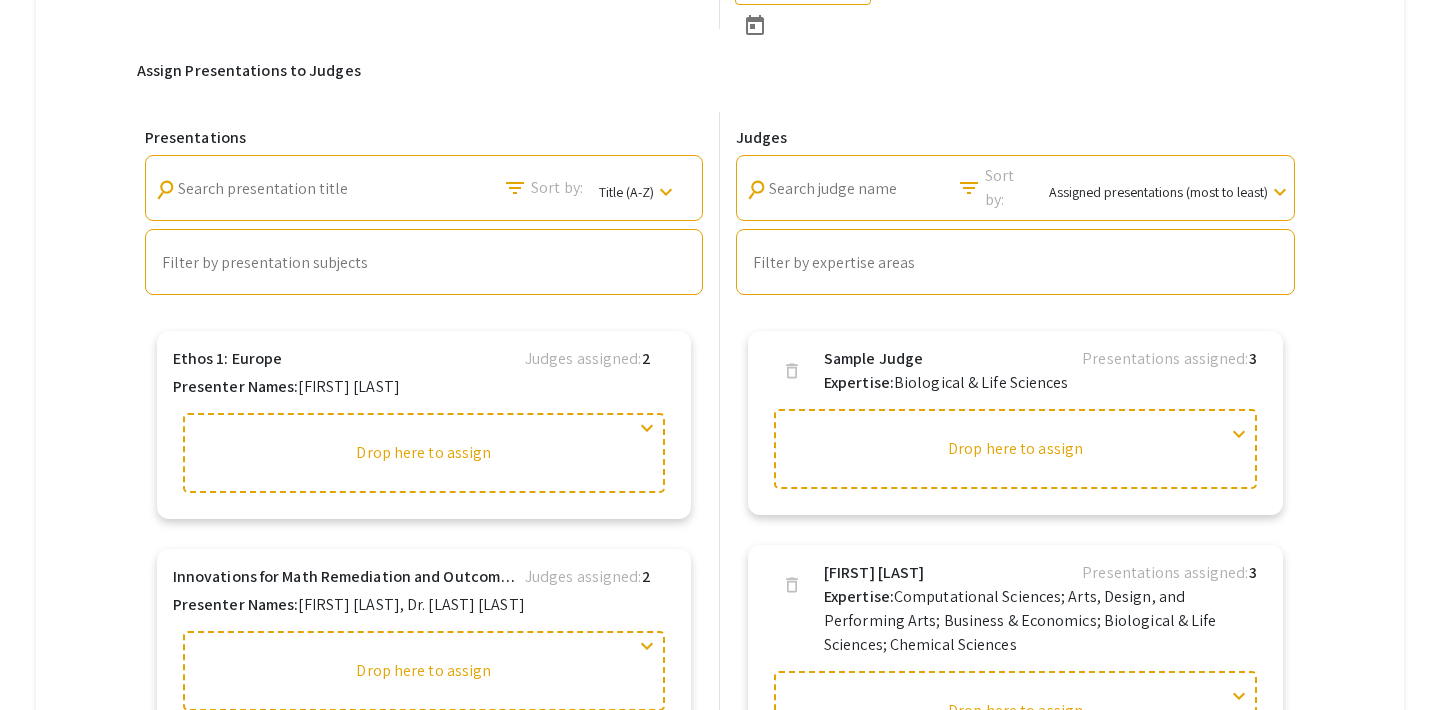 scroll, scrollTop: 533, scrollLeft: 0, axis: vertical 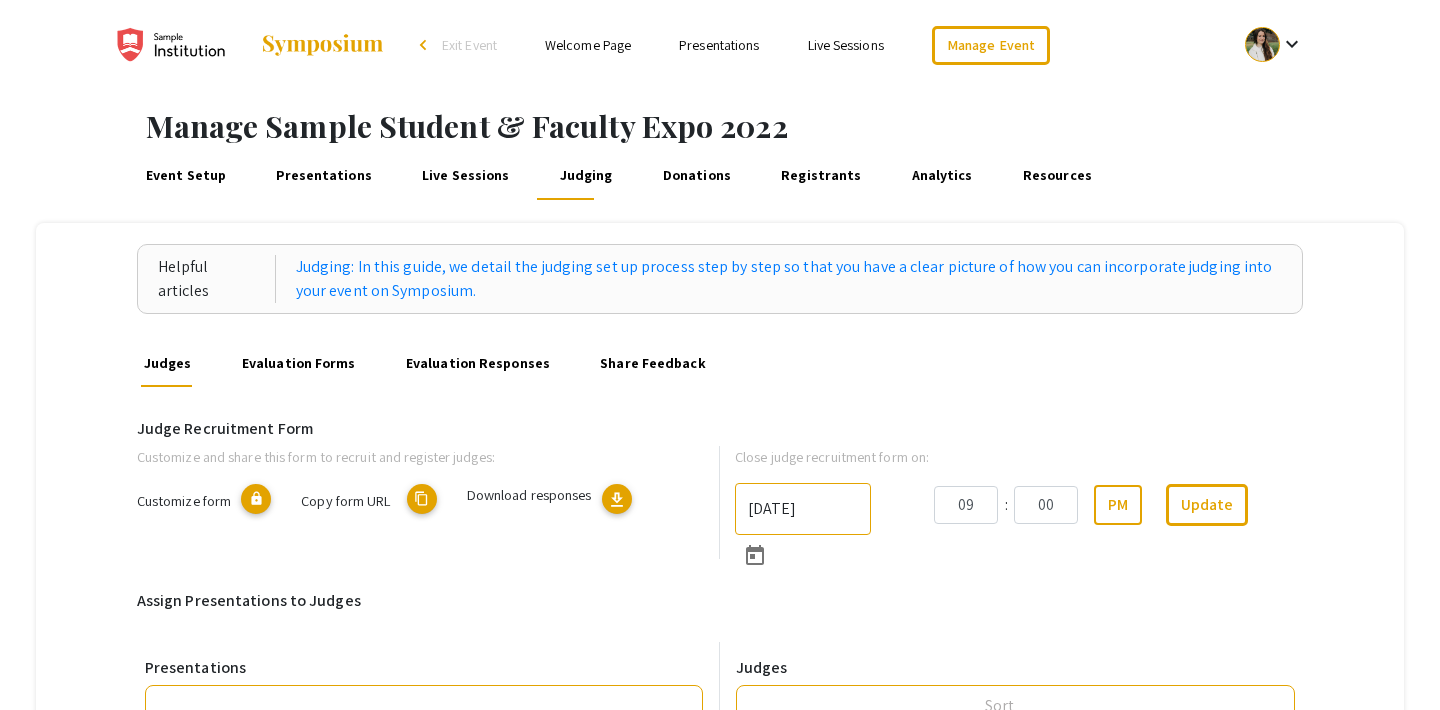 click on "Evaluation Forms" at bounding box center (298, 363) 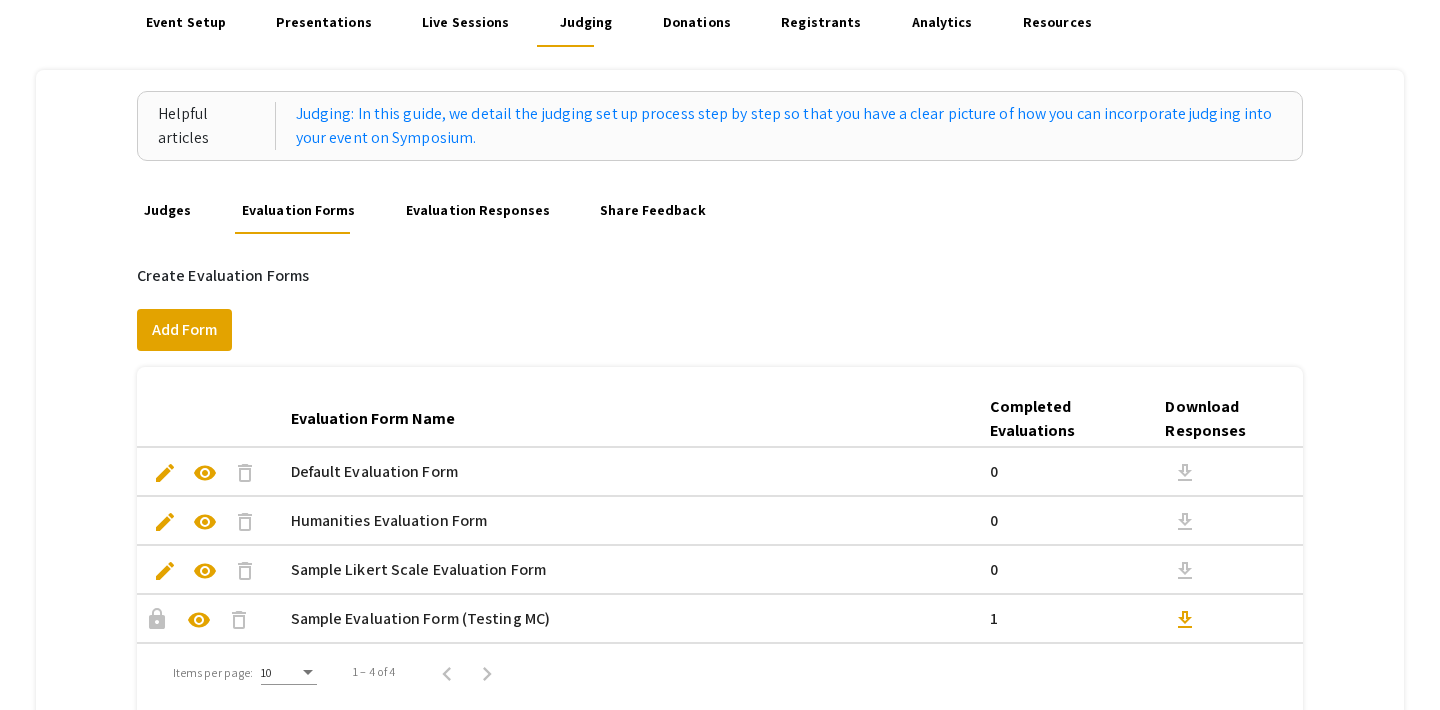 scroll, scrollTop: 62, scrollLeft: 0, axis: vertical 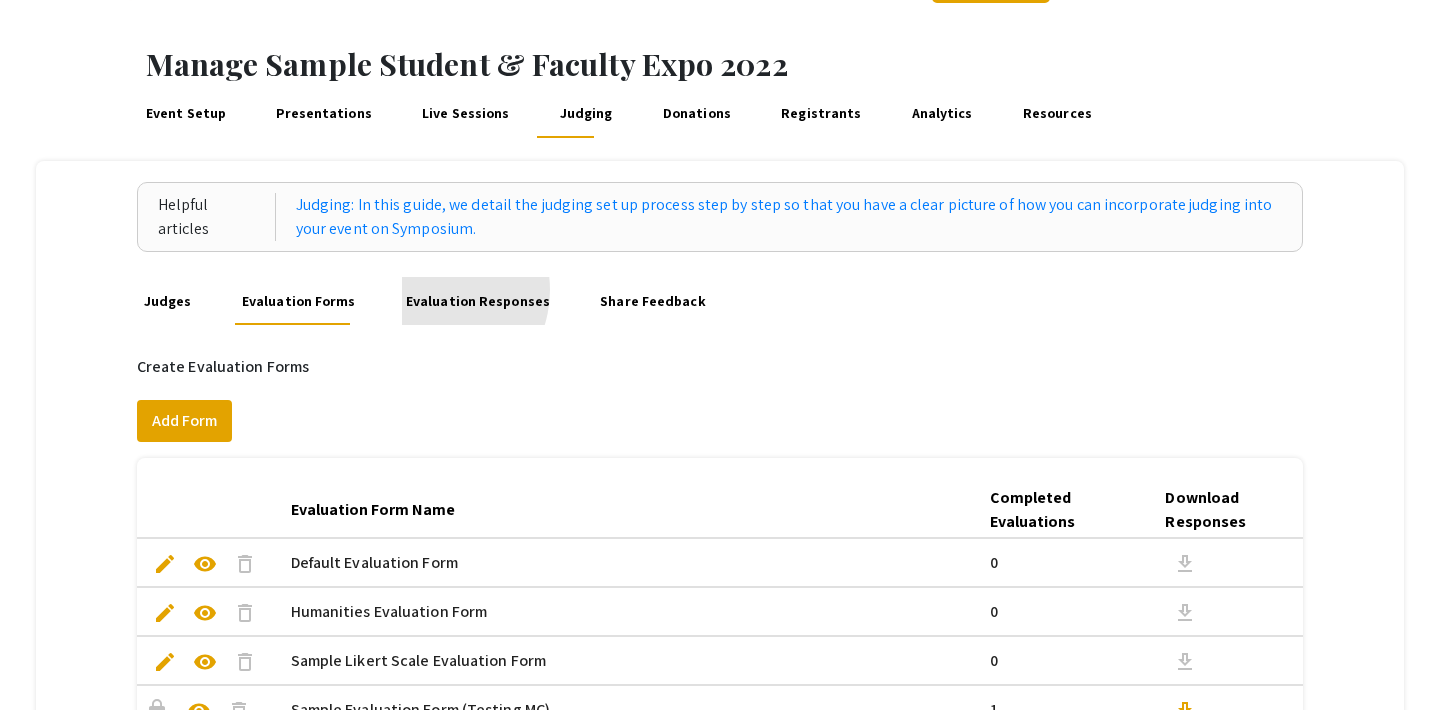 click on "Evaluation Responses" at bounding box center [477, 301] 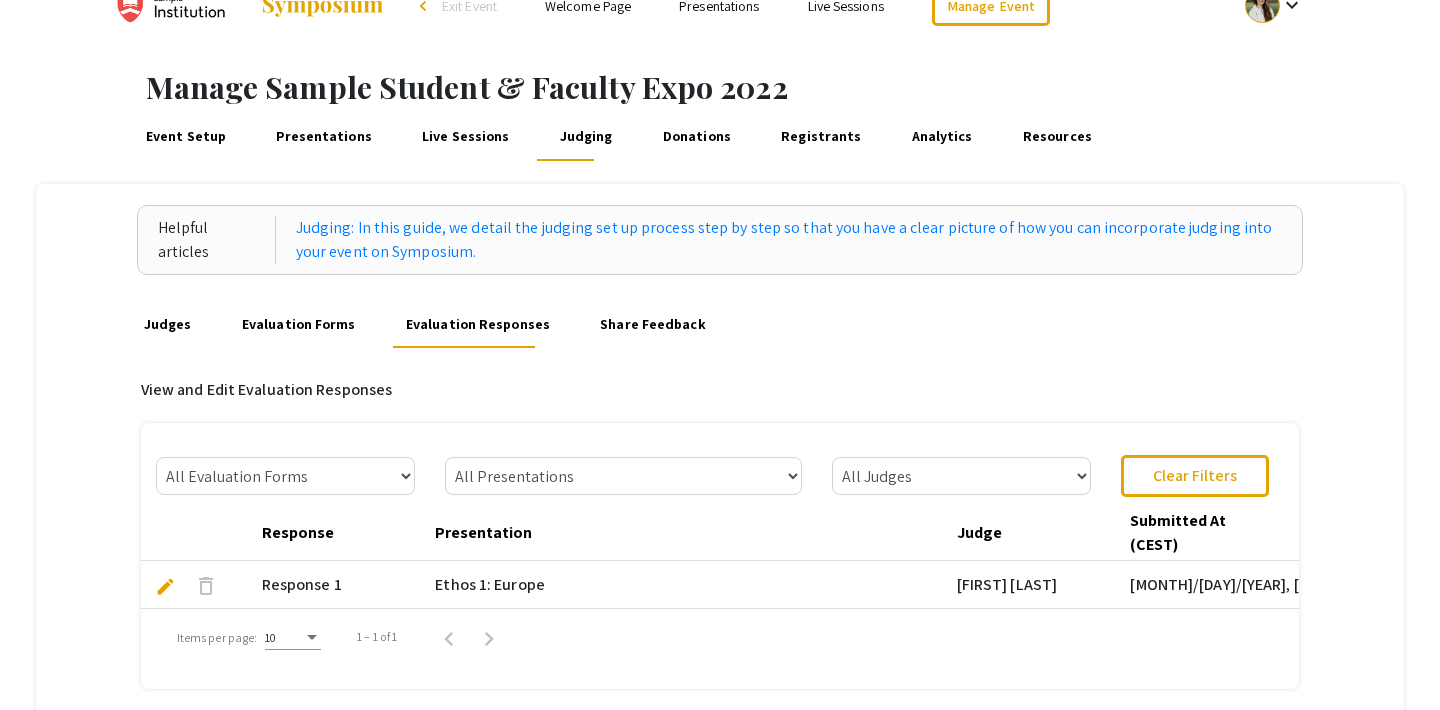 scroll, scrollTop: 30, scrollLeft: 0, axis: vertical 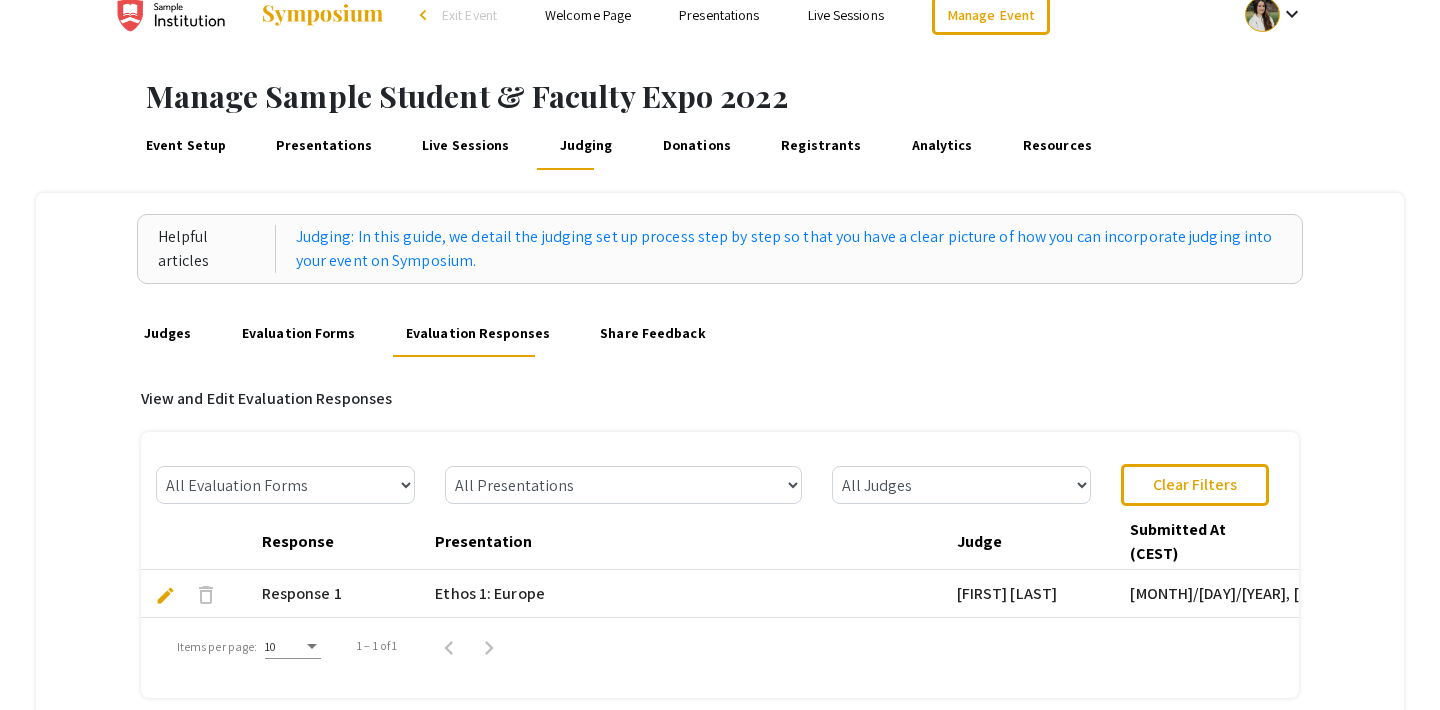 click on "Share Feedback" at bounding box center [653, 333] 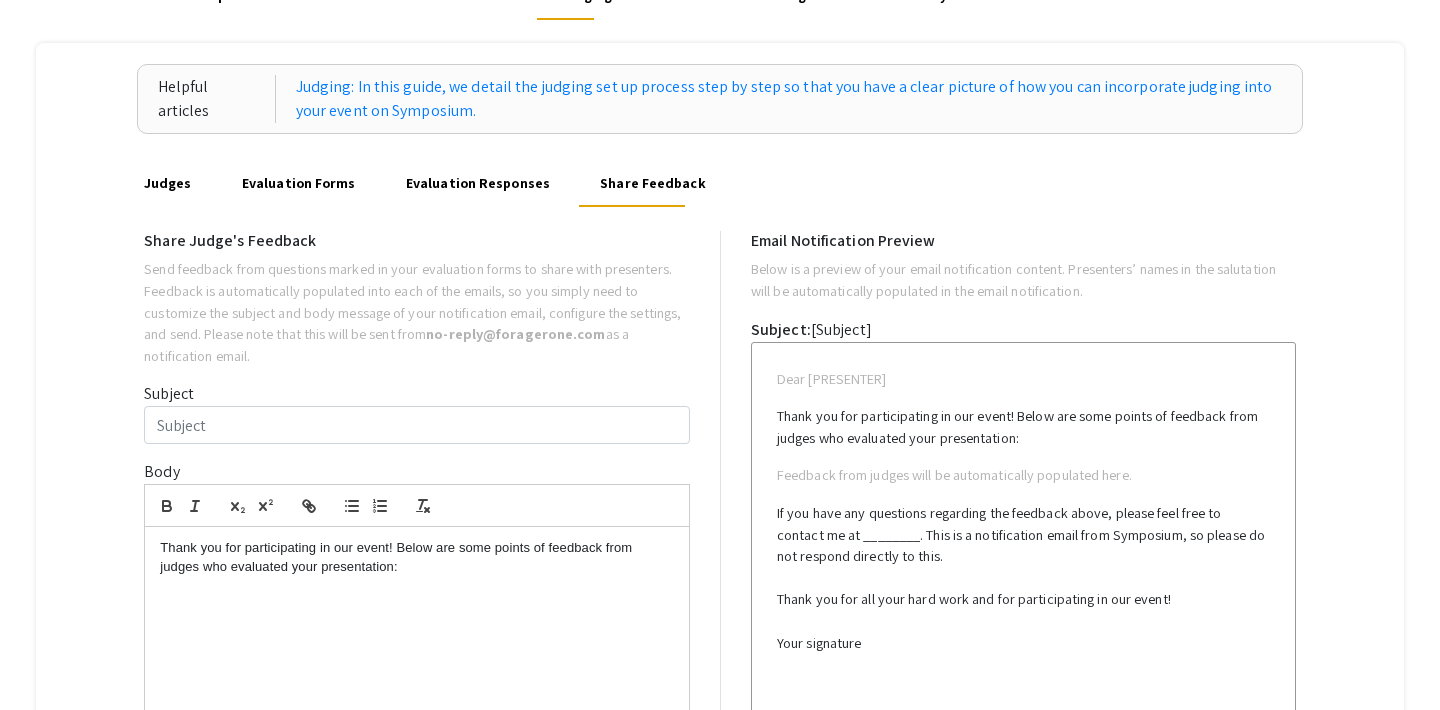 scroll, scrollTop: 0, scrollLeft: 0, axis: both 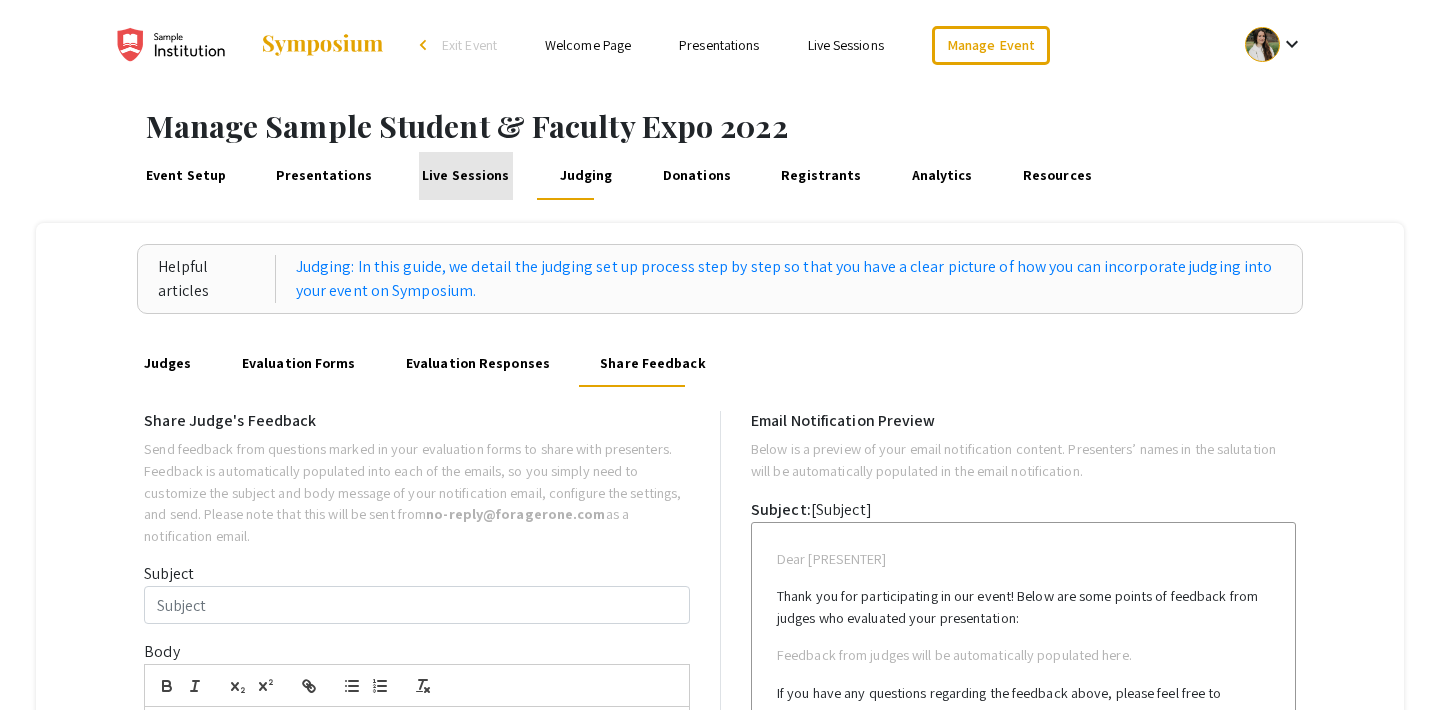 click on "Live Sessions" at bounding box center [466, 176] 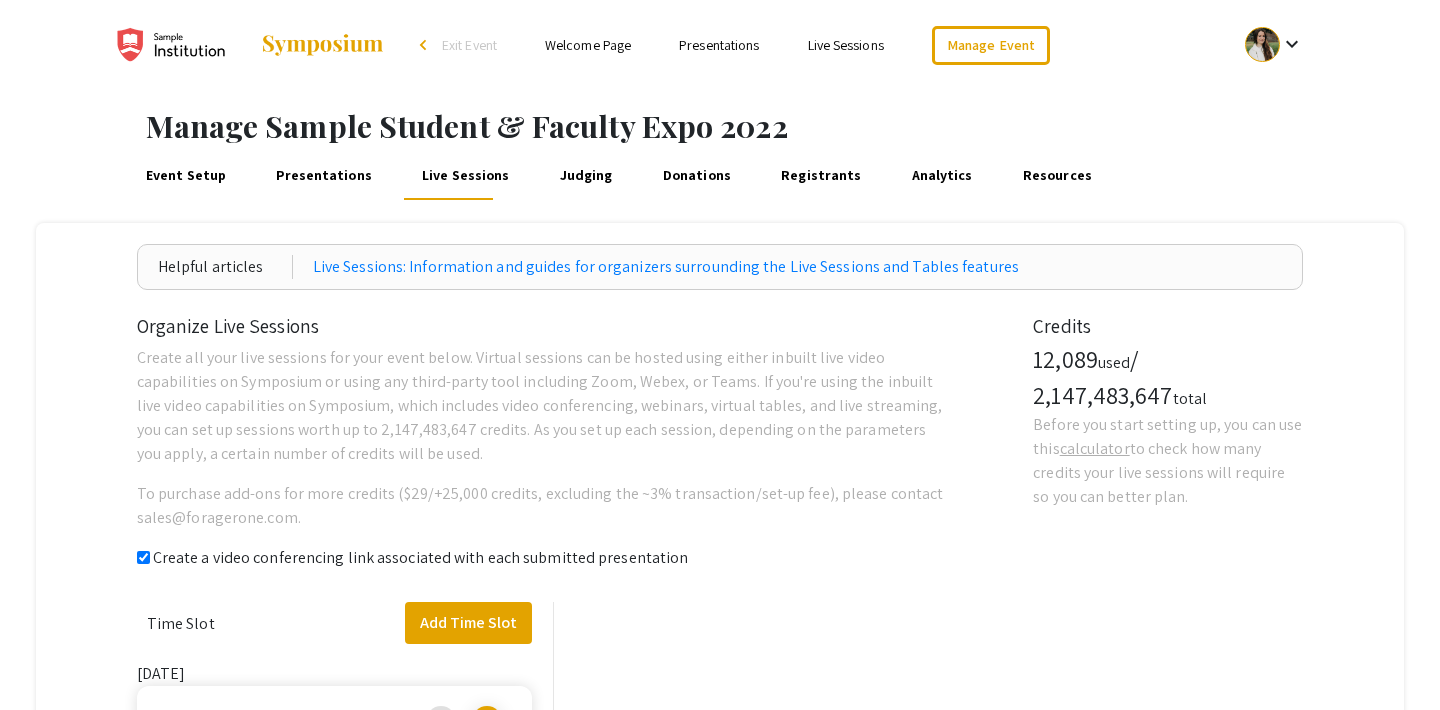checkbox on "true" 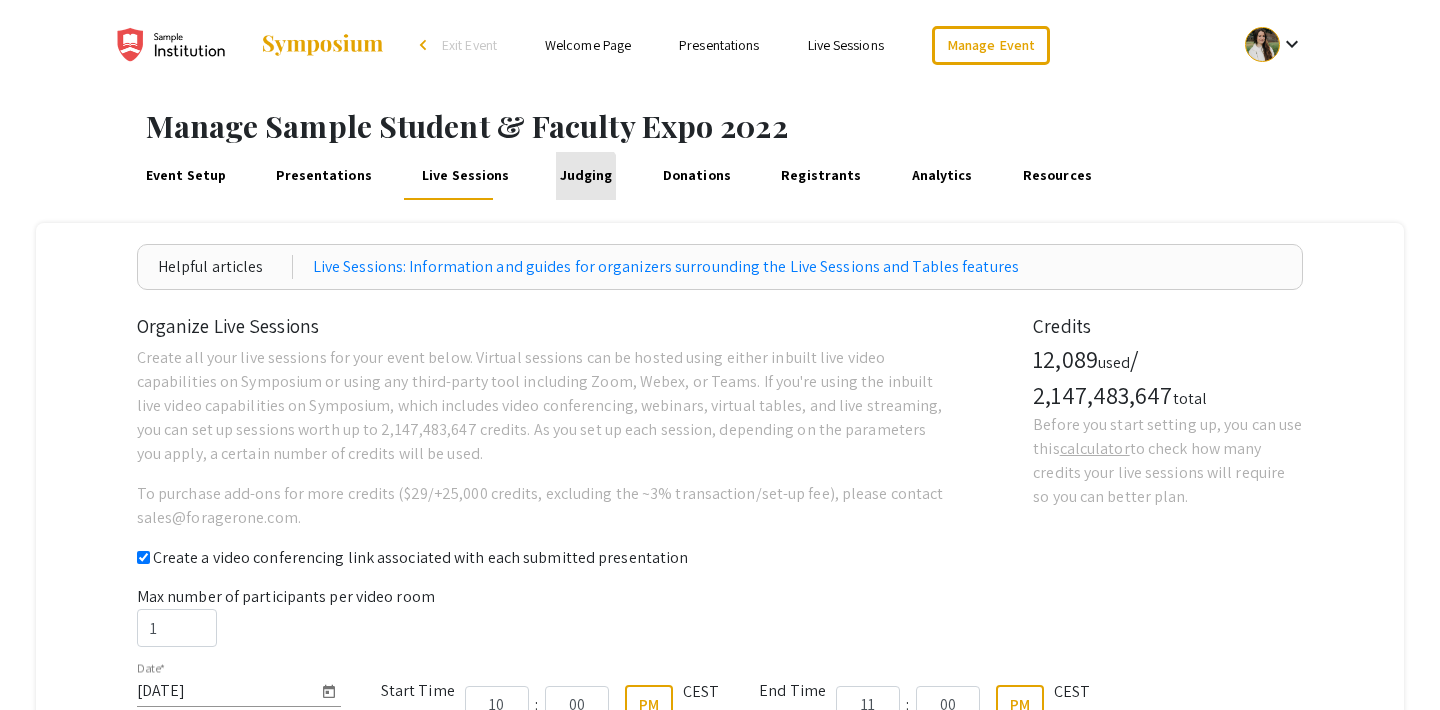 click on "Judging" at bounding box center (586, 176) 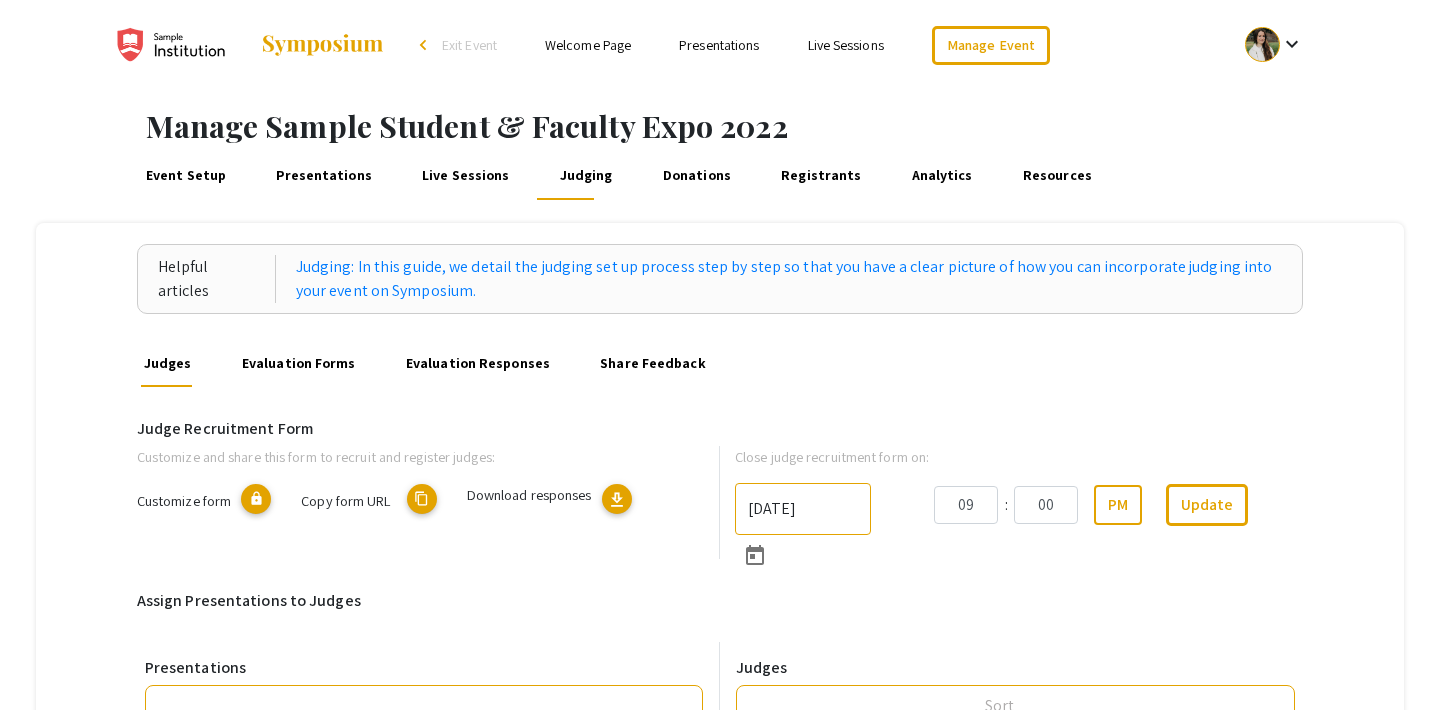 click on "Presentations" at bounding box center [324, 176] 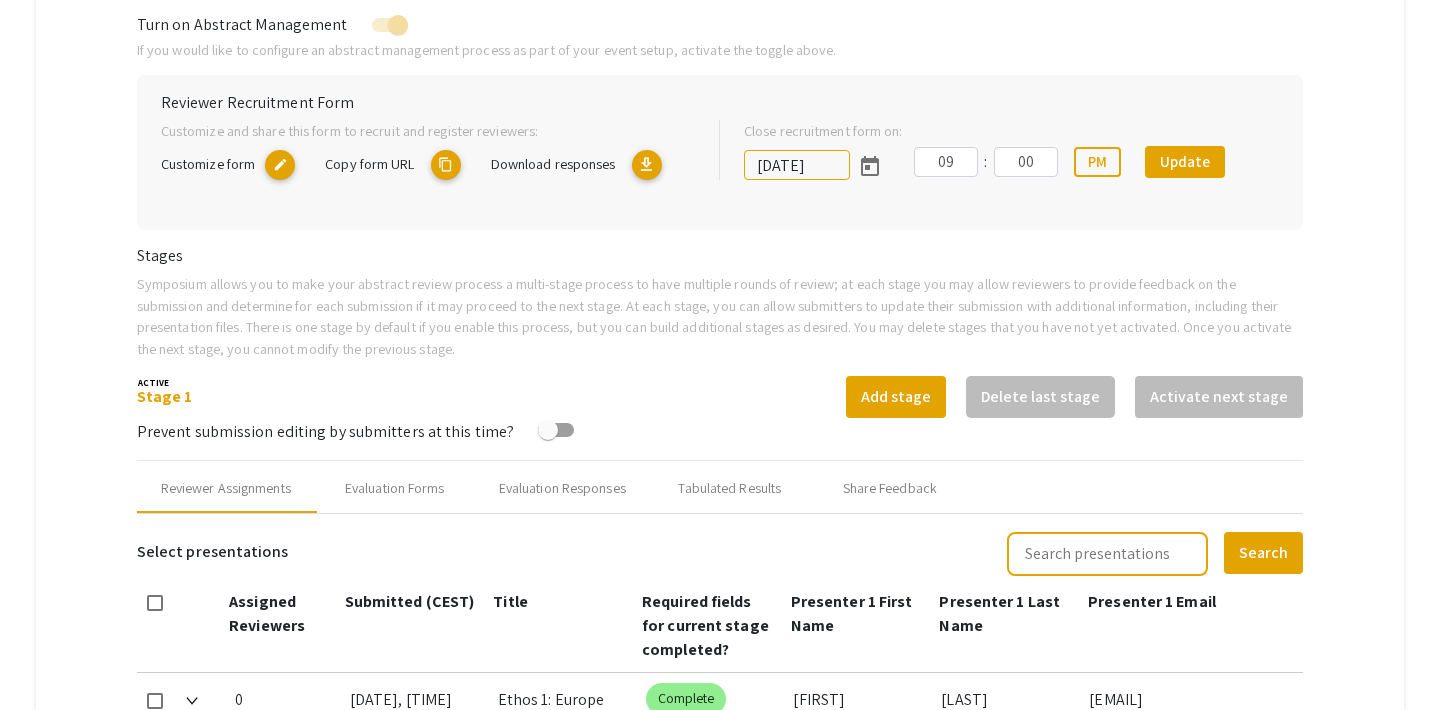 scroll, scrollTop: 432, scrollLeft: 0, axis: vertical 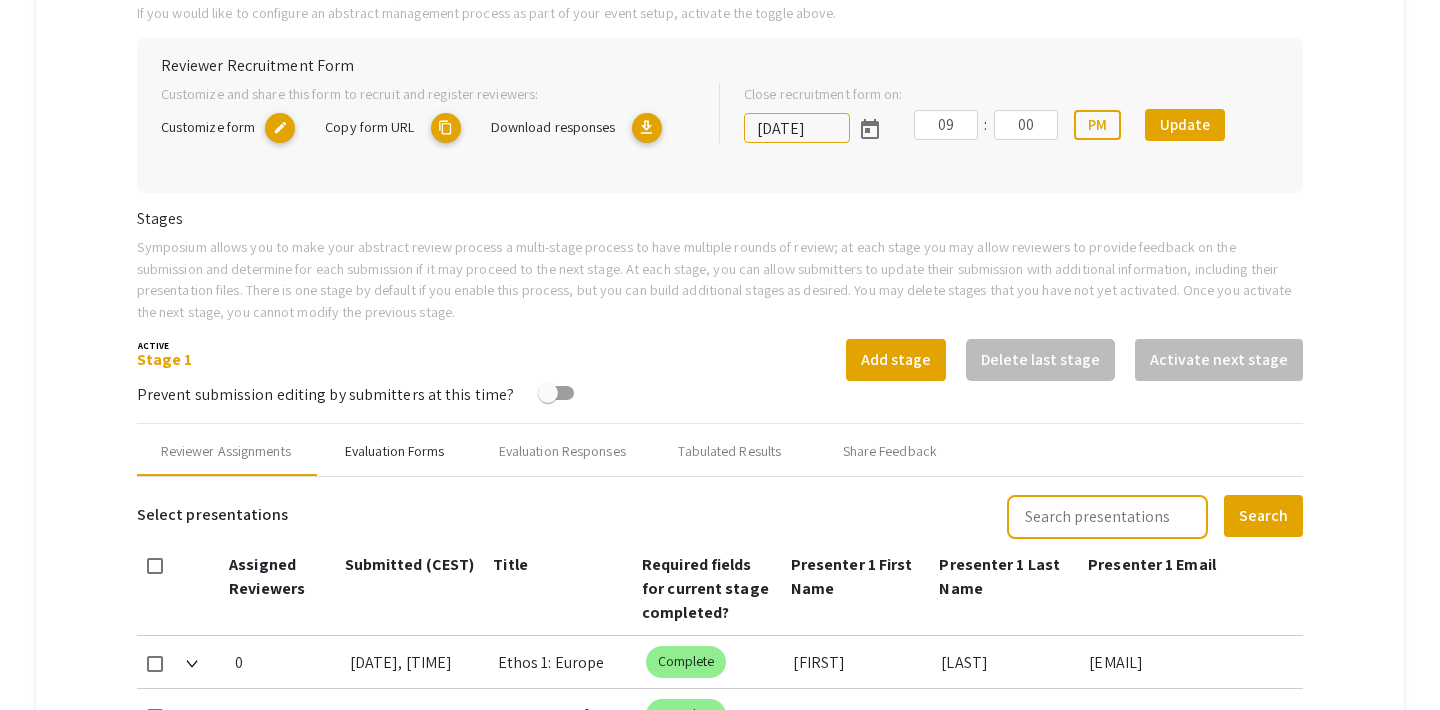 click on "Evaluation Forms" at bounding box center [395, 451] 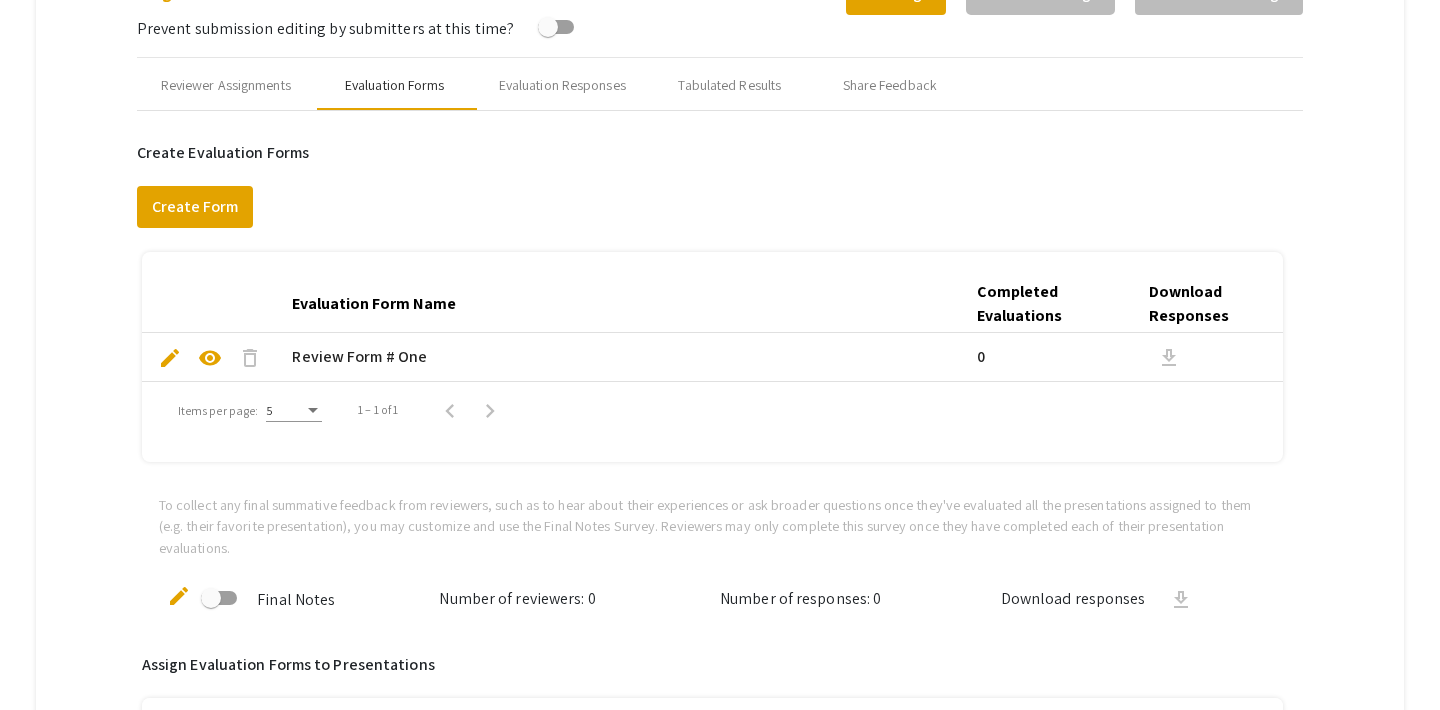 scroll, scrollTop: 806, scrollLeft: 0, axis: vertical 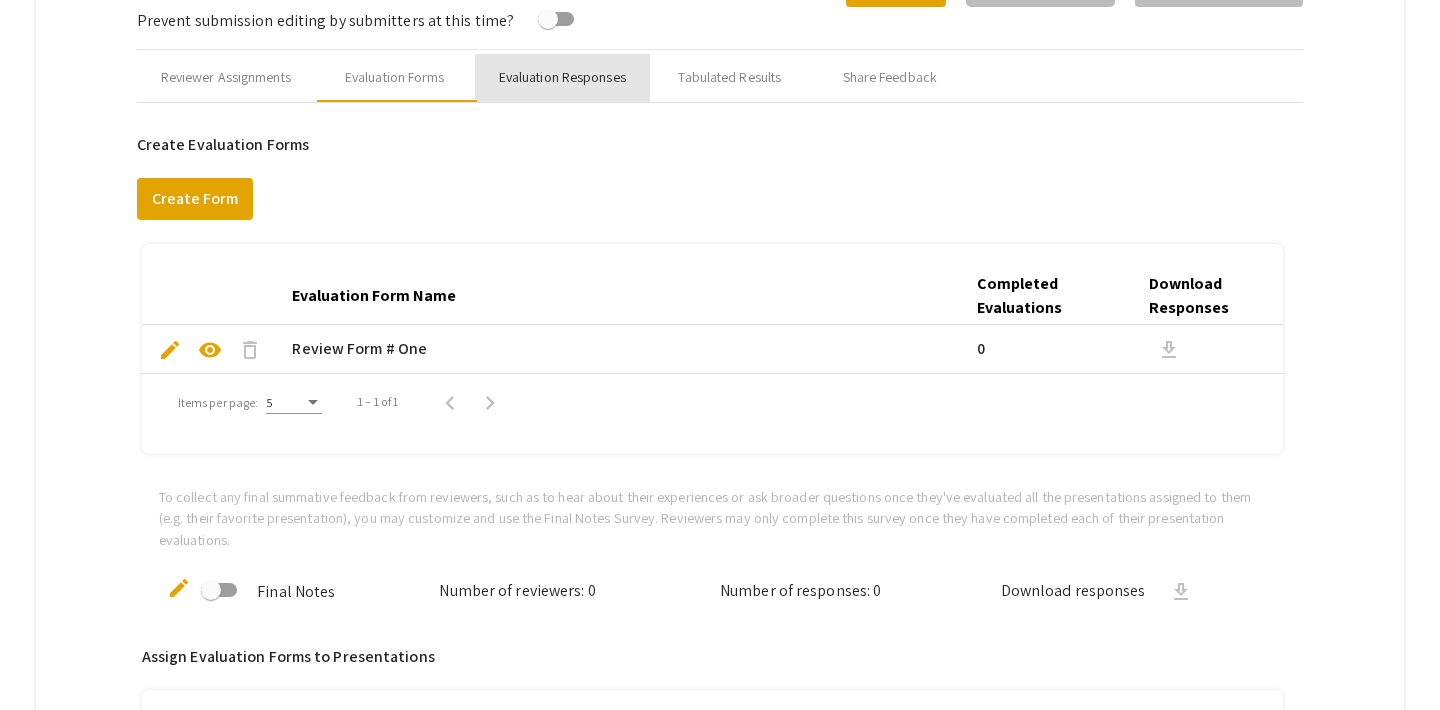 click on "Evaluation Responses" at bounding box center [562, 77] 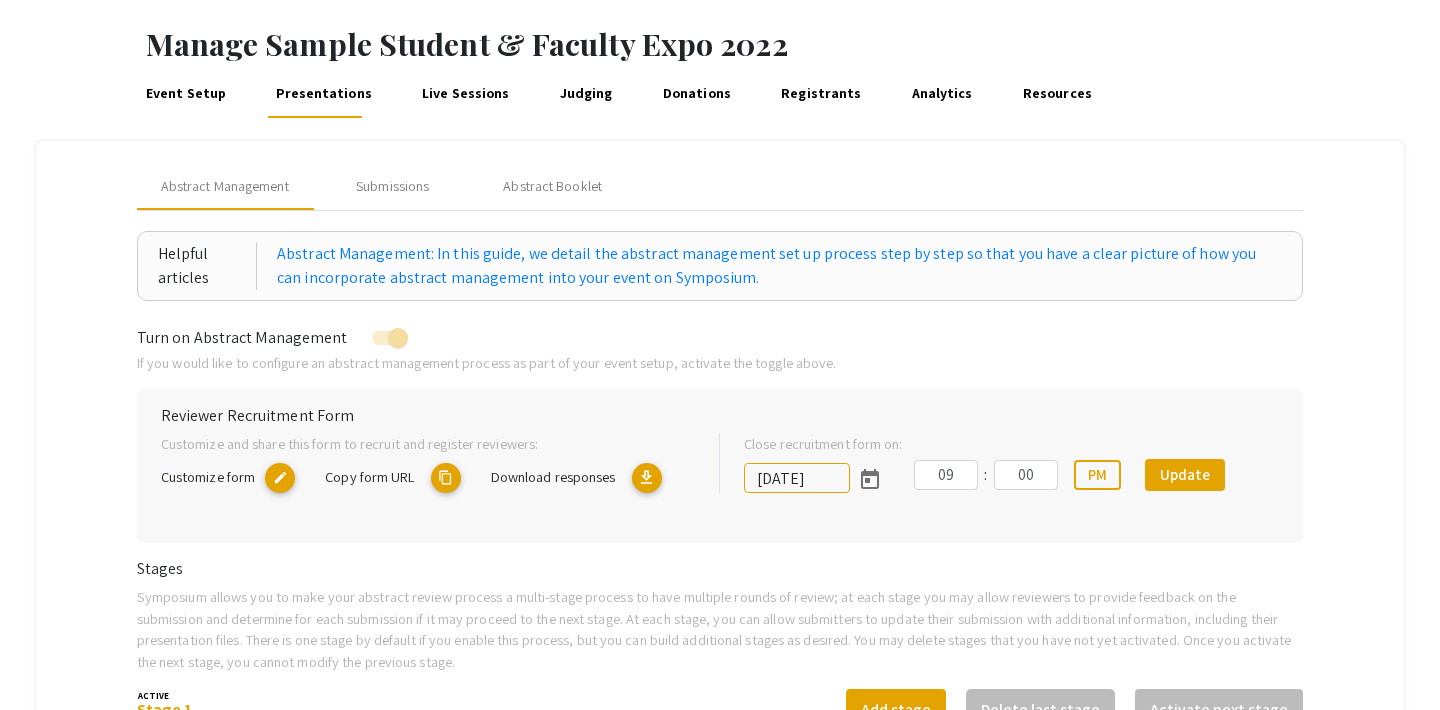 scroll, scrollTop: 46, scrollLeft: 0, axis: vertical 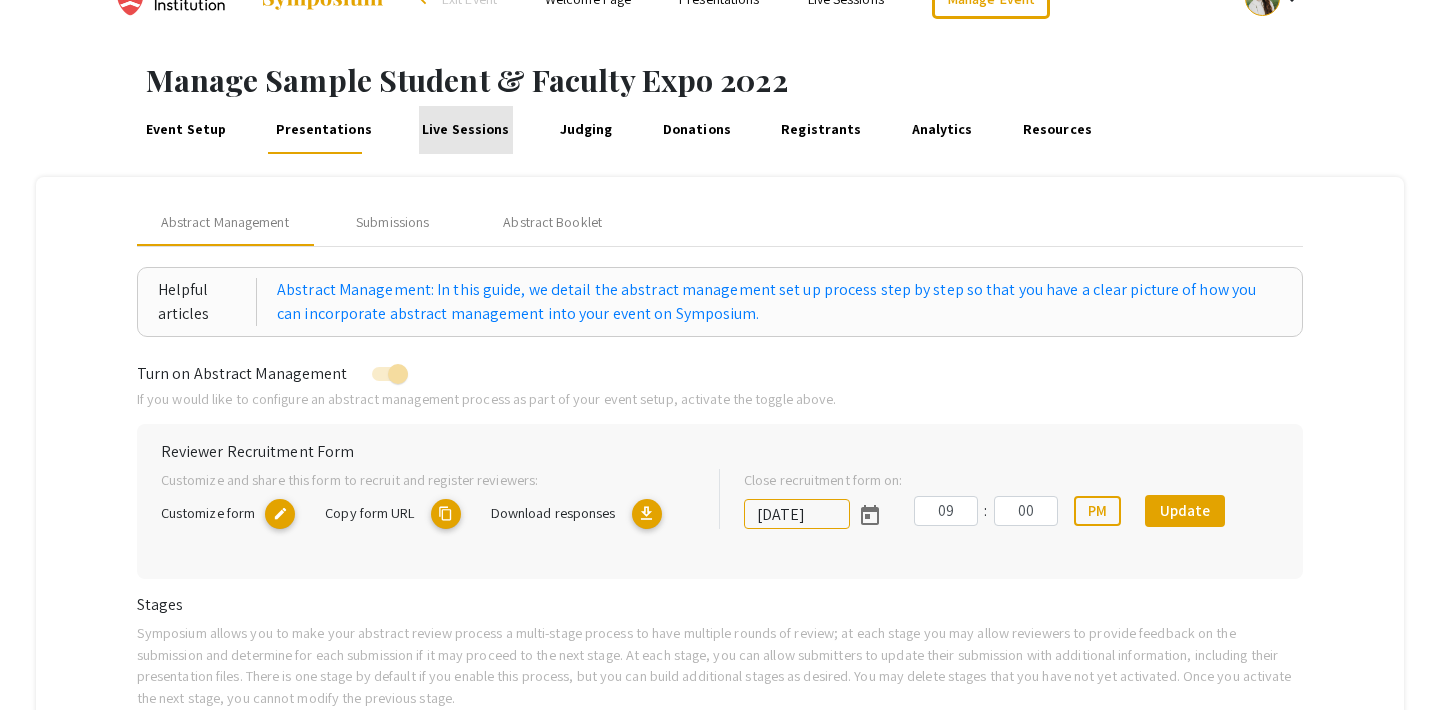 click on "Live Sessions" at bounding box center [466, 130] 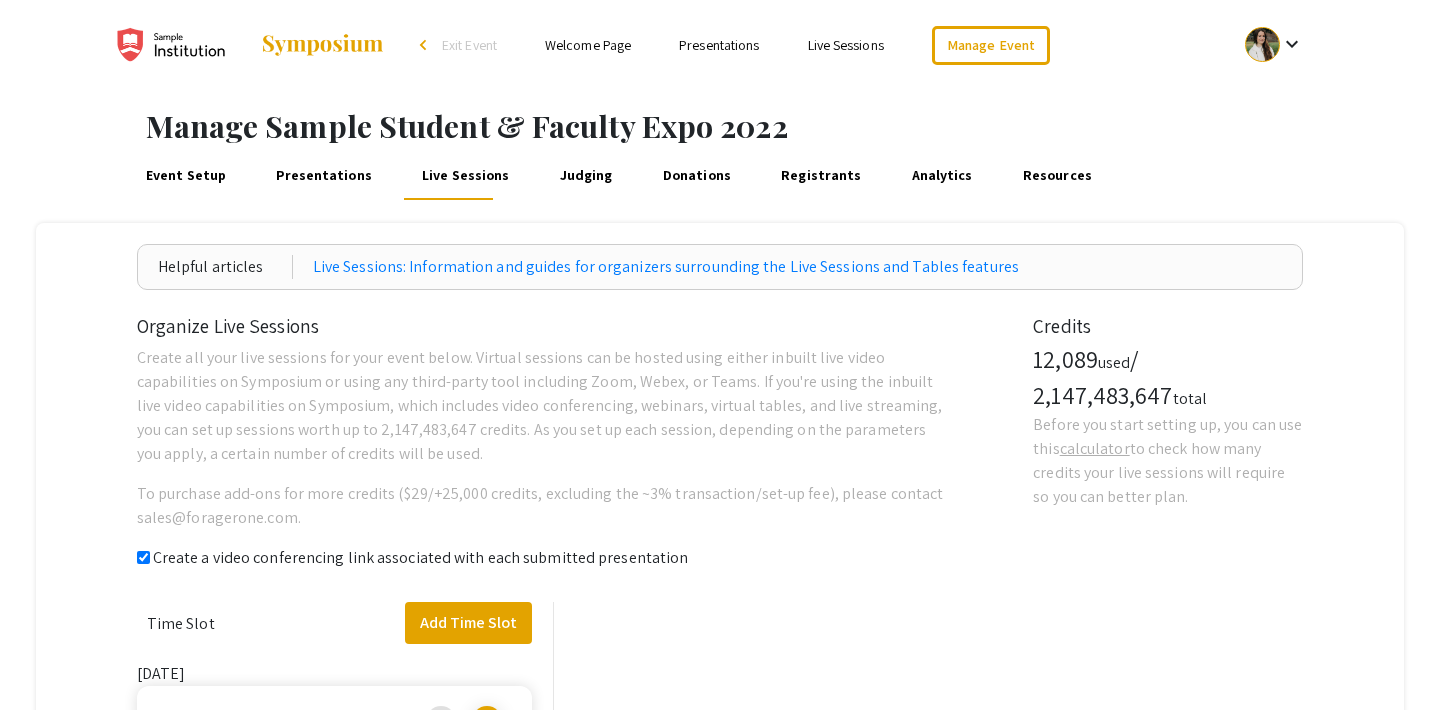 checkbox on "true" 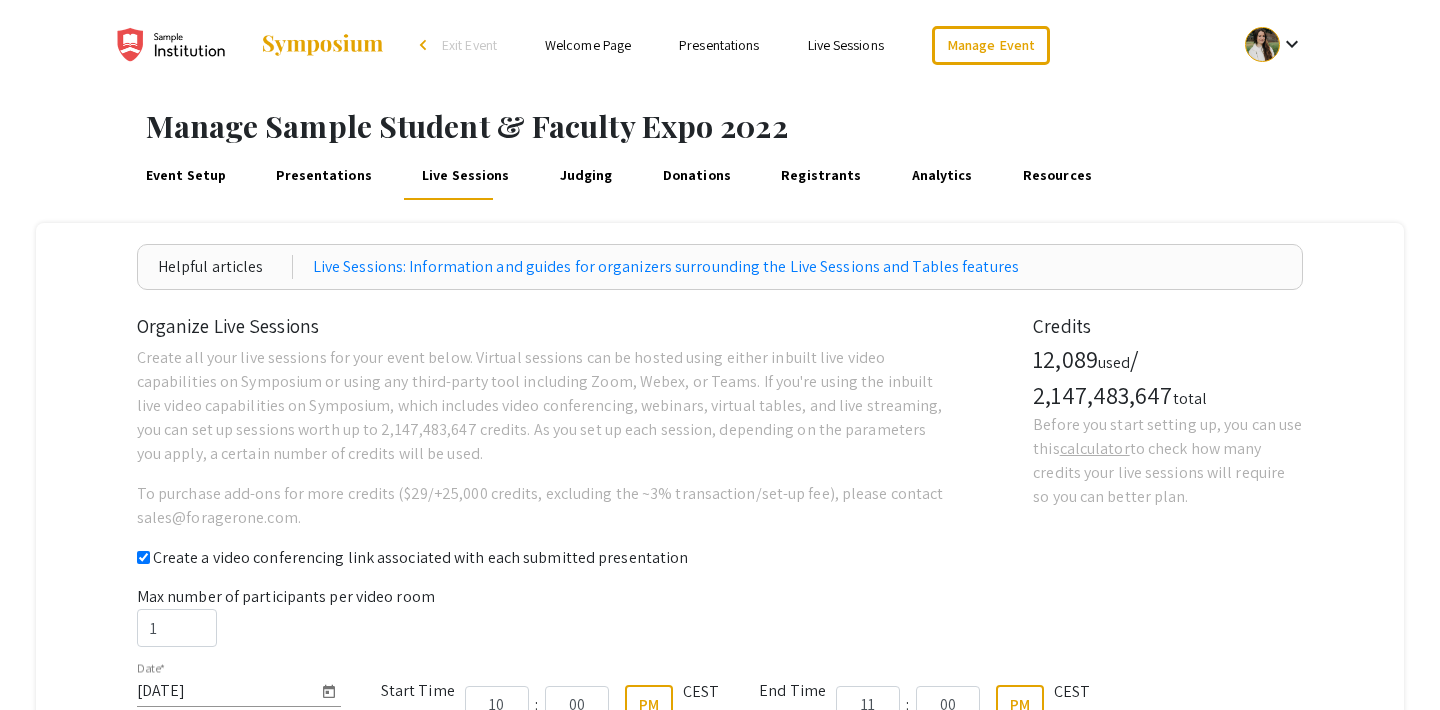 click on "Event Setup   Presentations   Live Sessions   Judging   Donations   Registrants   Analytics   Resources" at bounding box center [780, 176] 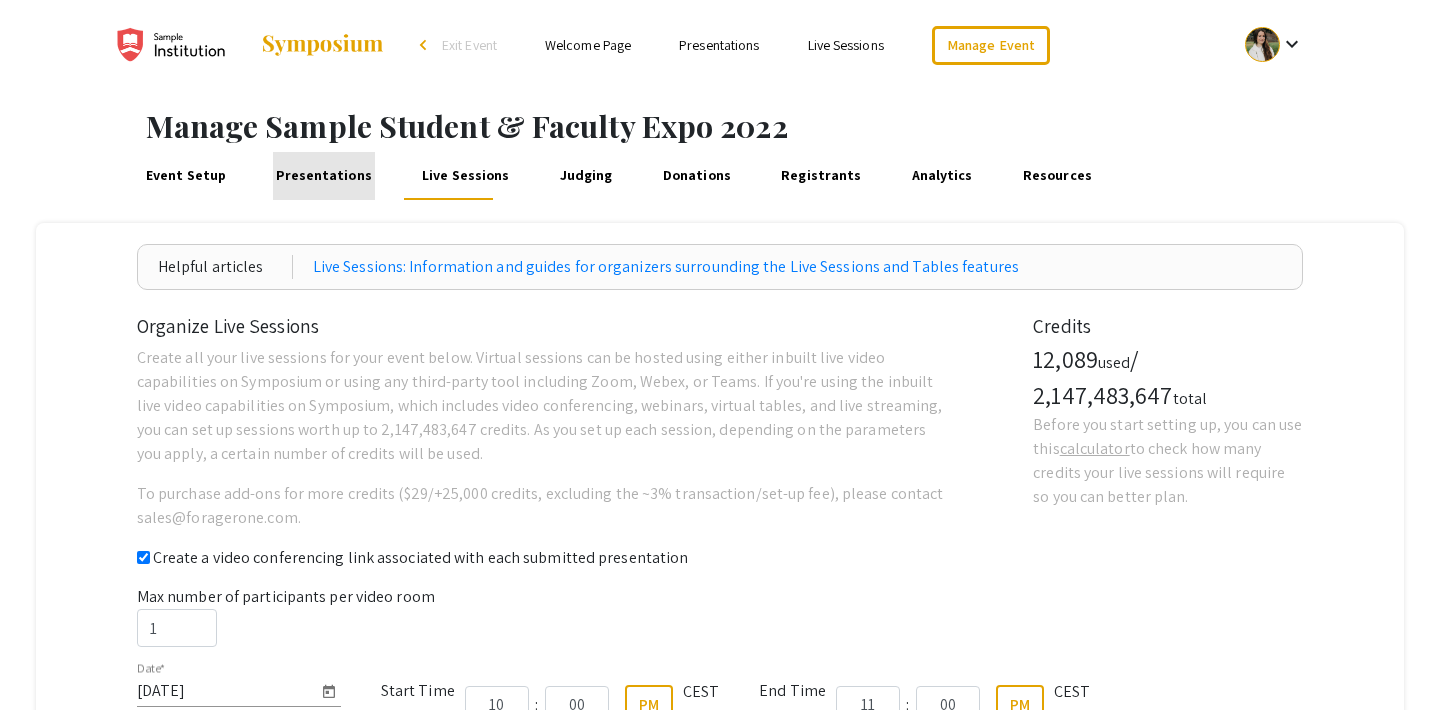 click on "Presentations" at bounding box center (324, 176) 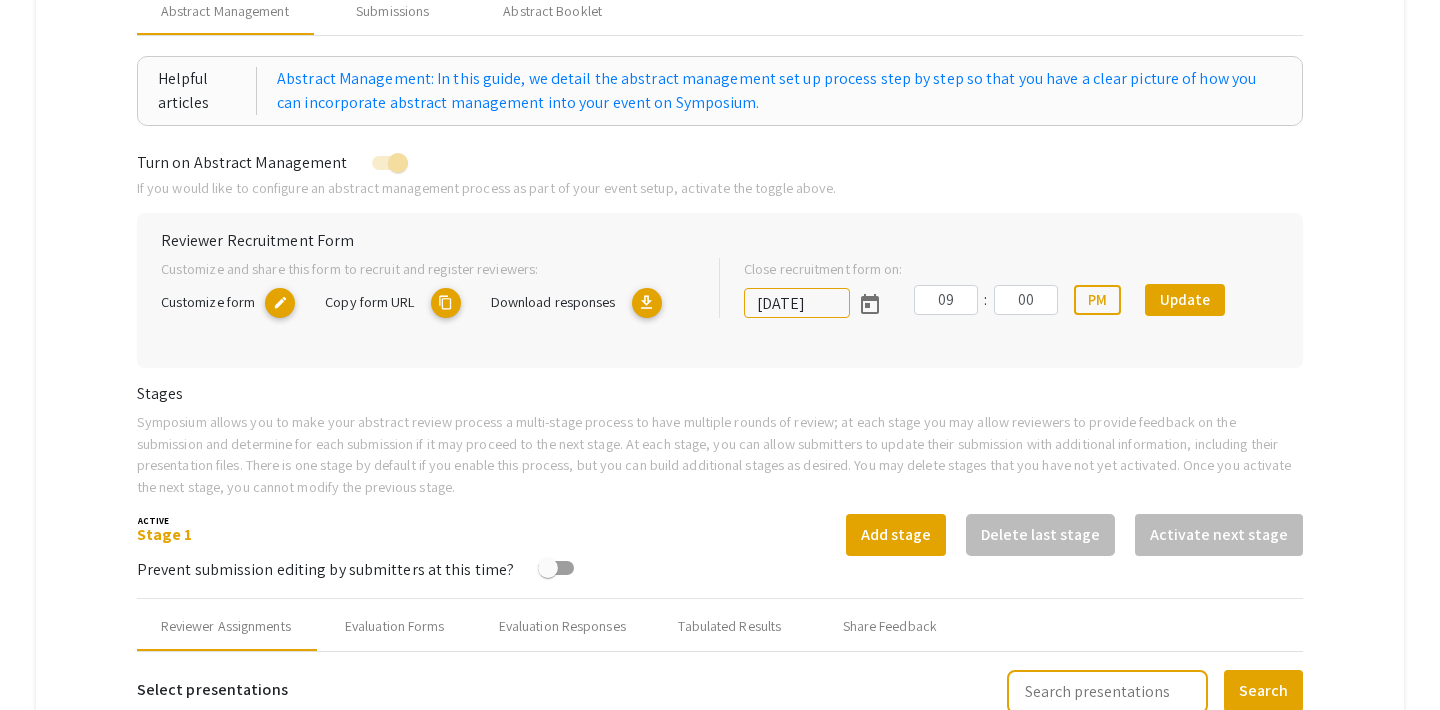 scroll, scrollTop: 260, scrollLeft: 0, axis: vertical 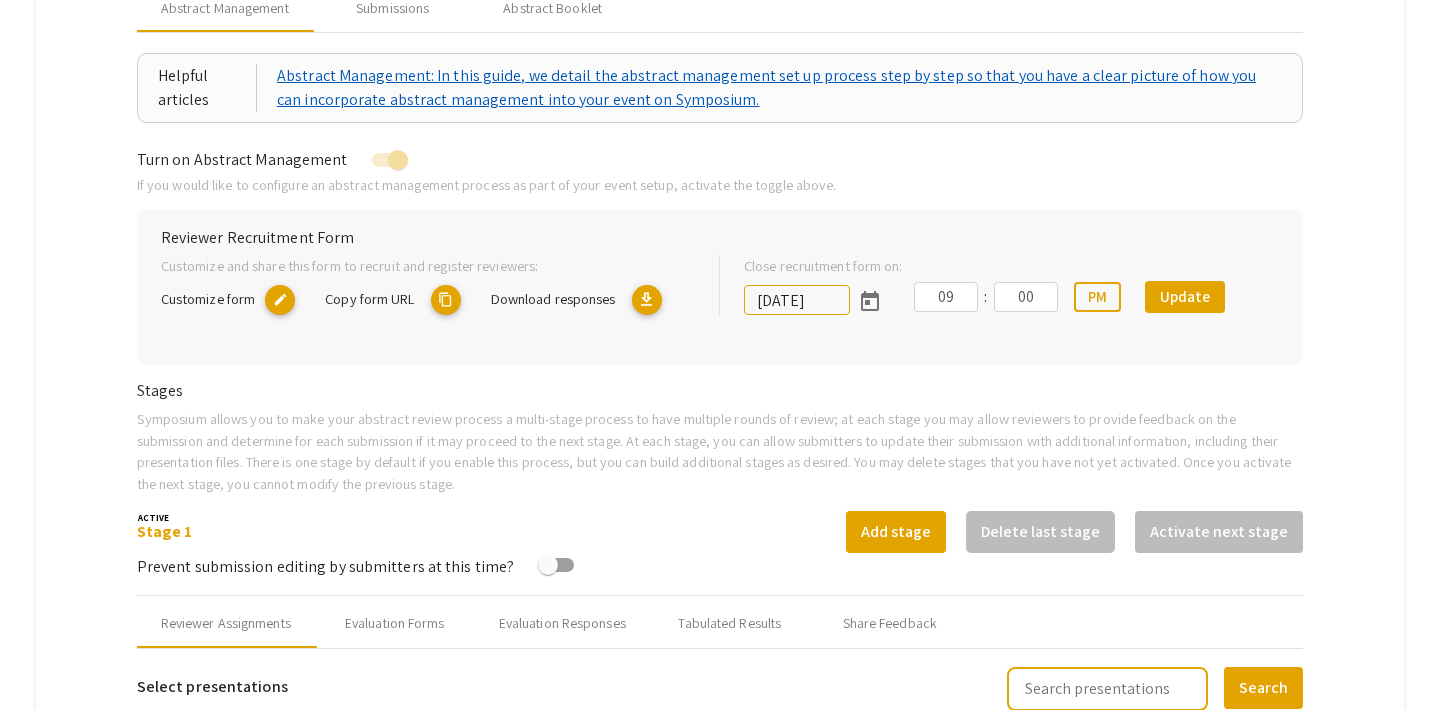 click on "Abstract Management: In this guide, we detail the abstract management set up process step by step so that you have a clear picture of how you can incorporate abstract management into your event on Symposium." at bounding box center (779, 88) 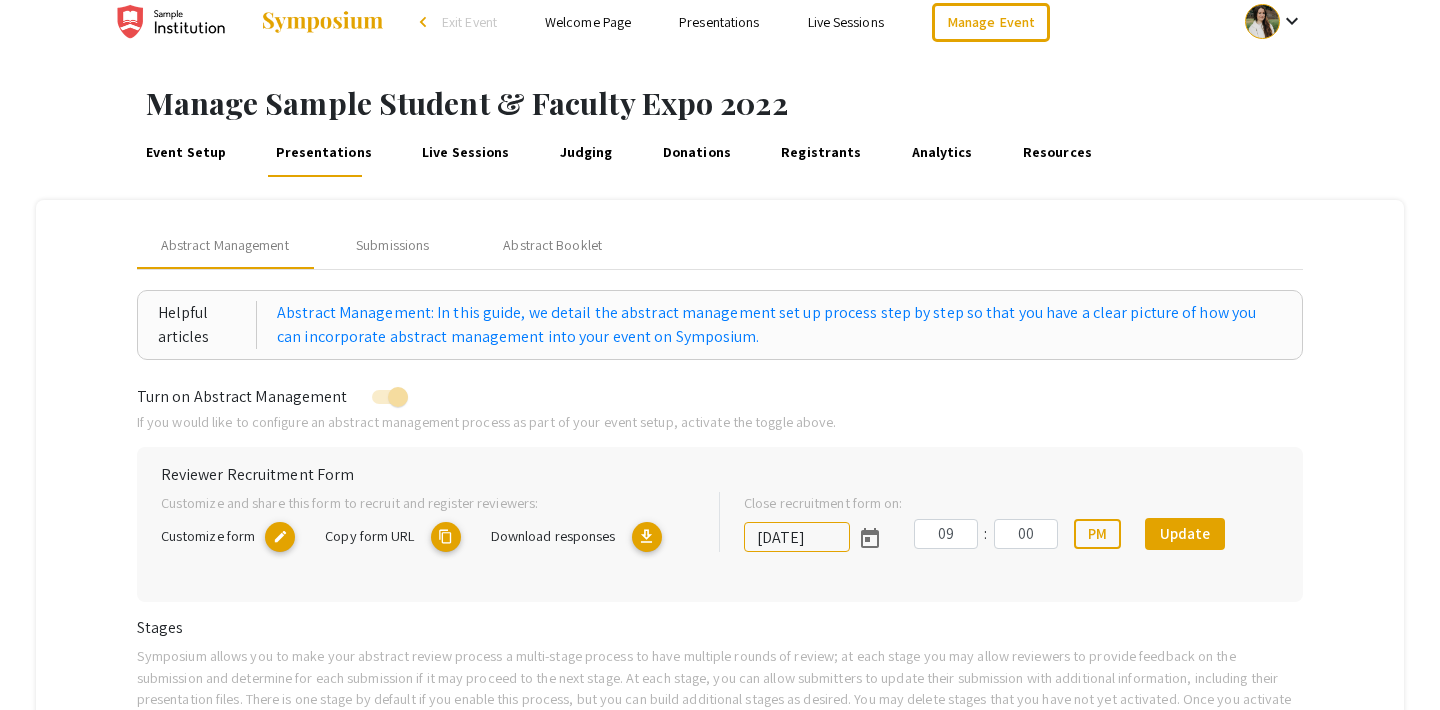 scroll, scrollTop: 0, scrollLeft: 0, axis: both 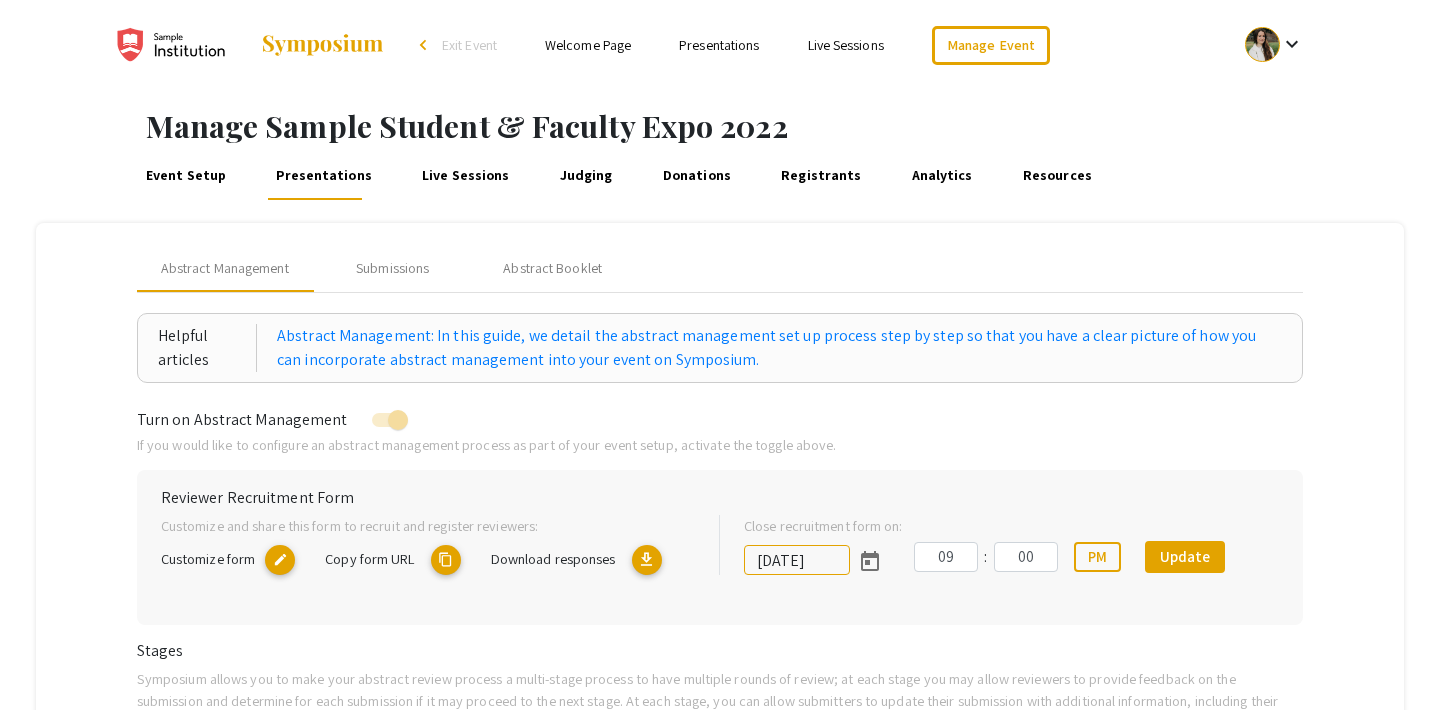 click on "Exit Event" at bounding box center [469, 45] 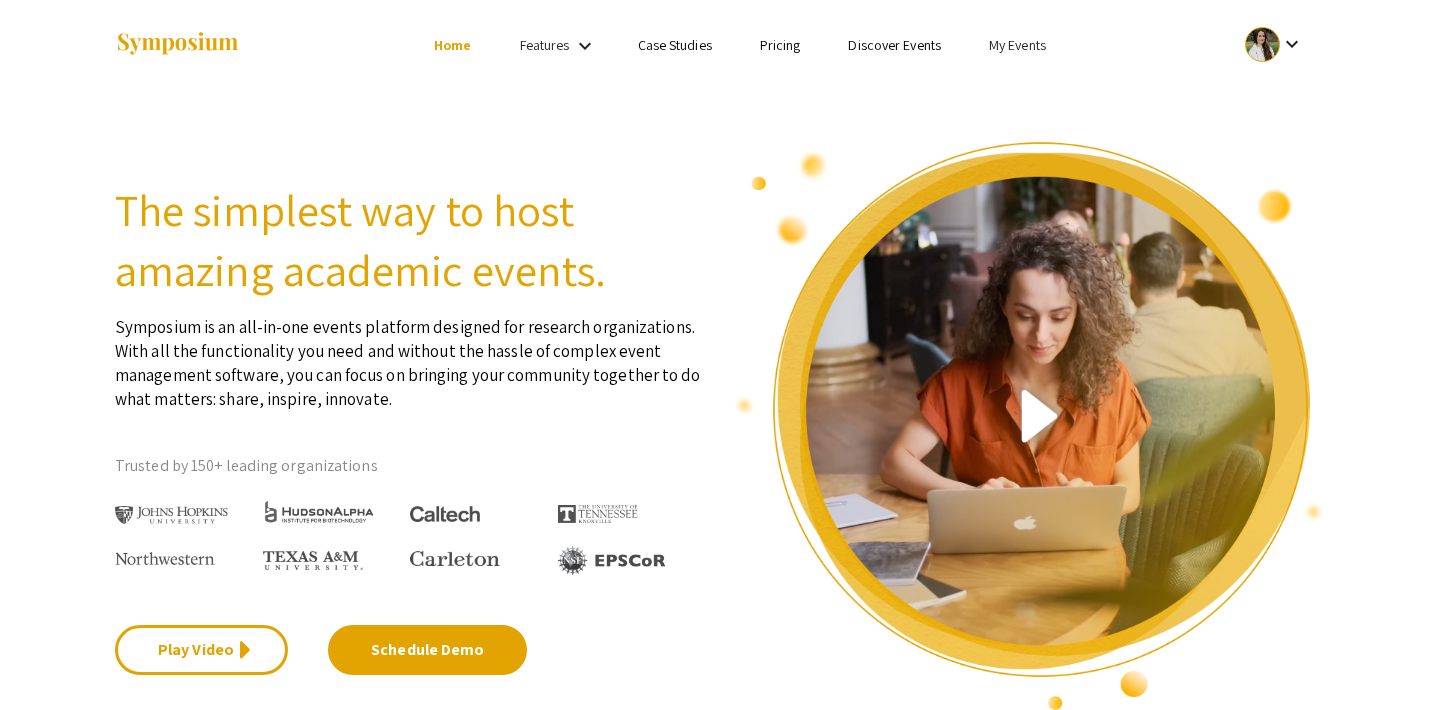 click on "My Events" at bounding box center [1017, 45] 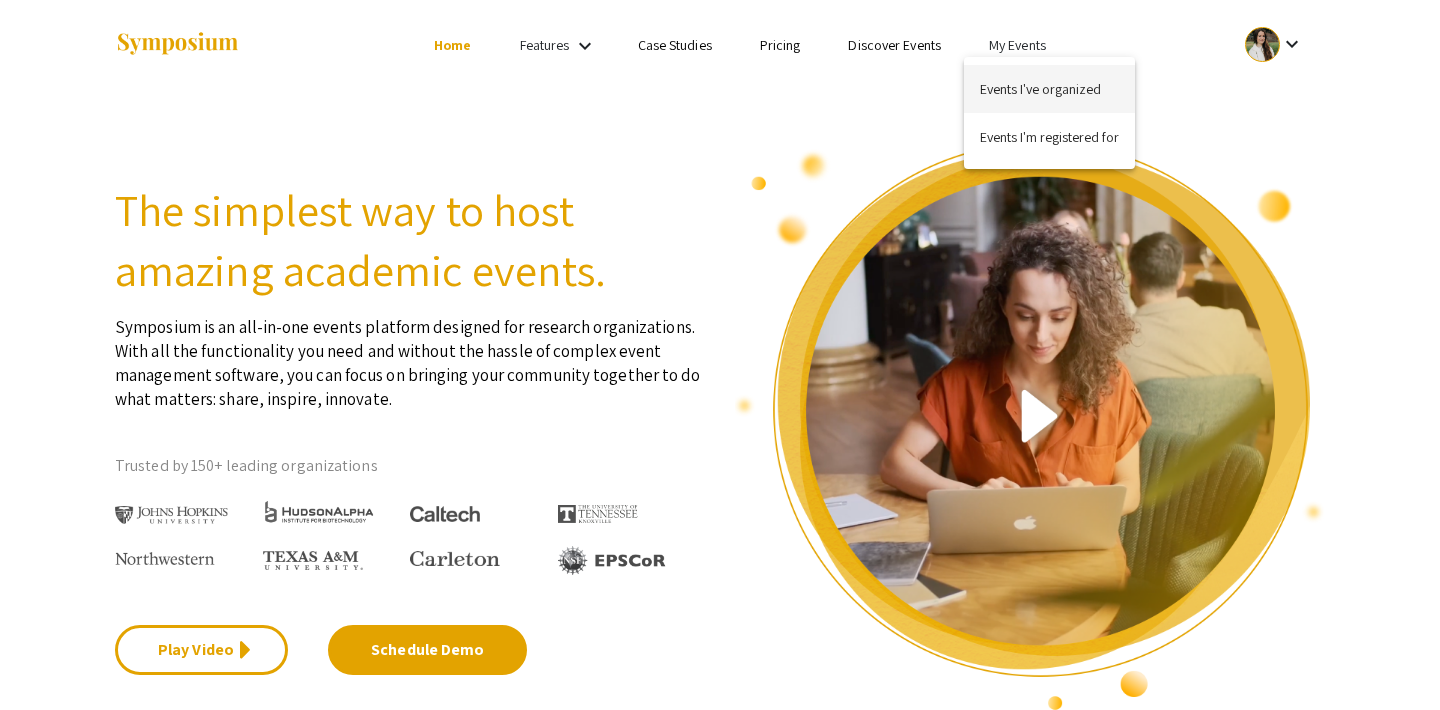 click on "Events I've organized" at bounding box center (1049, 89) 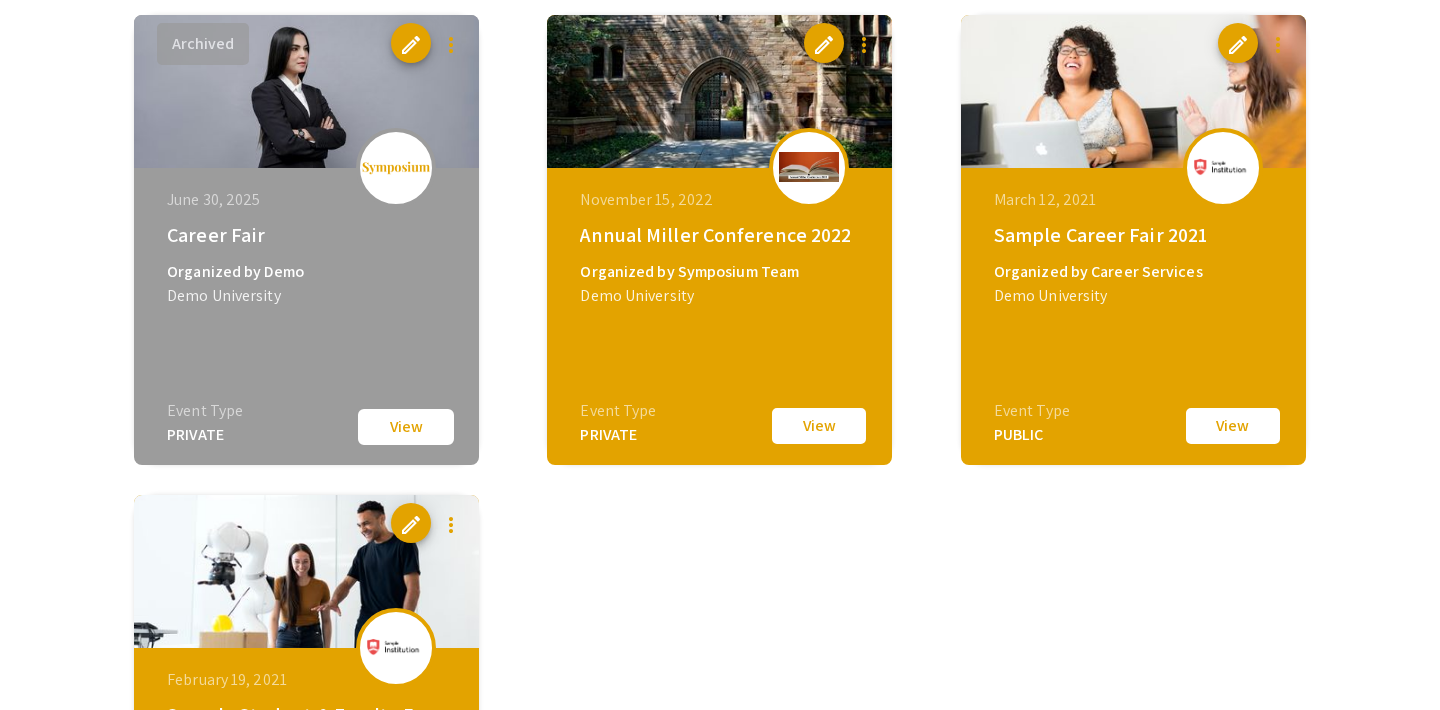 scroll, scrollTop: 1236, scrollLeft: 0, axis: vertical 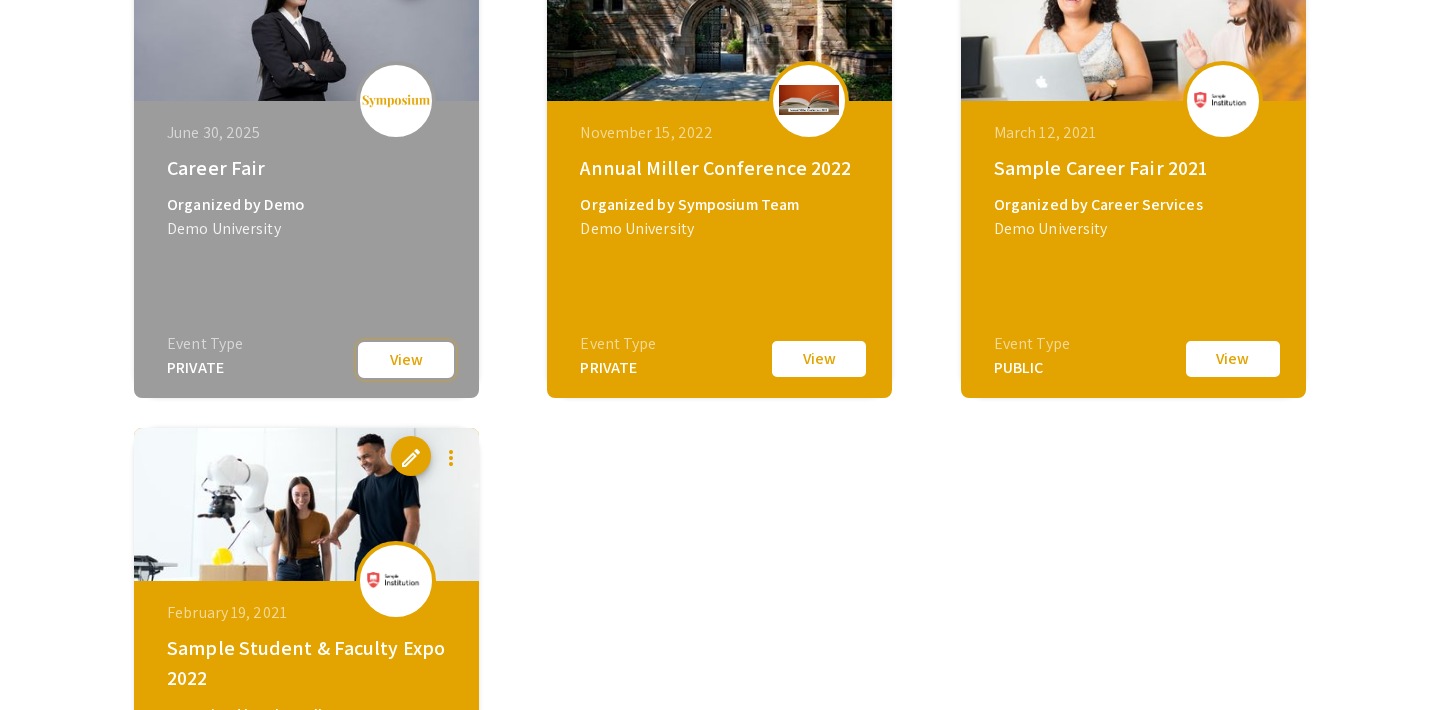 click on "View" 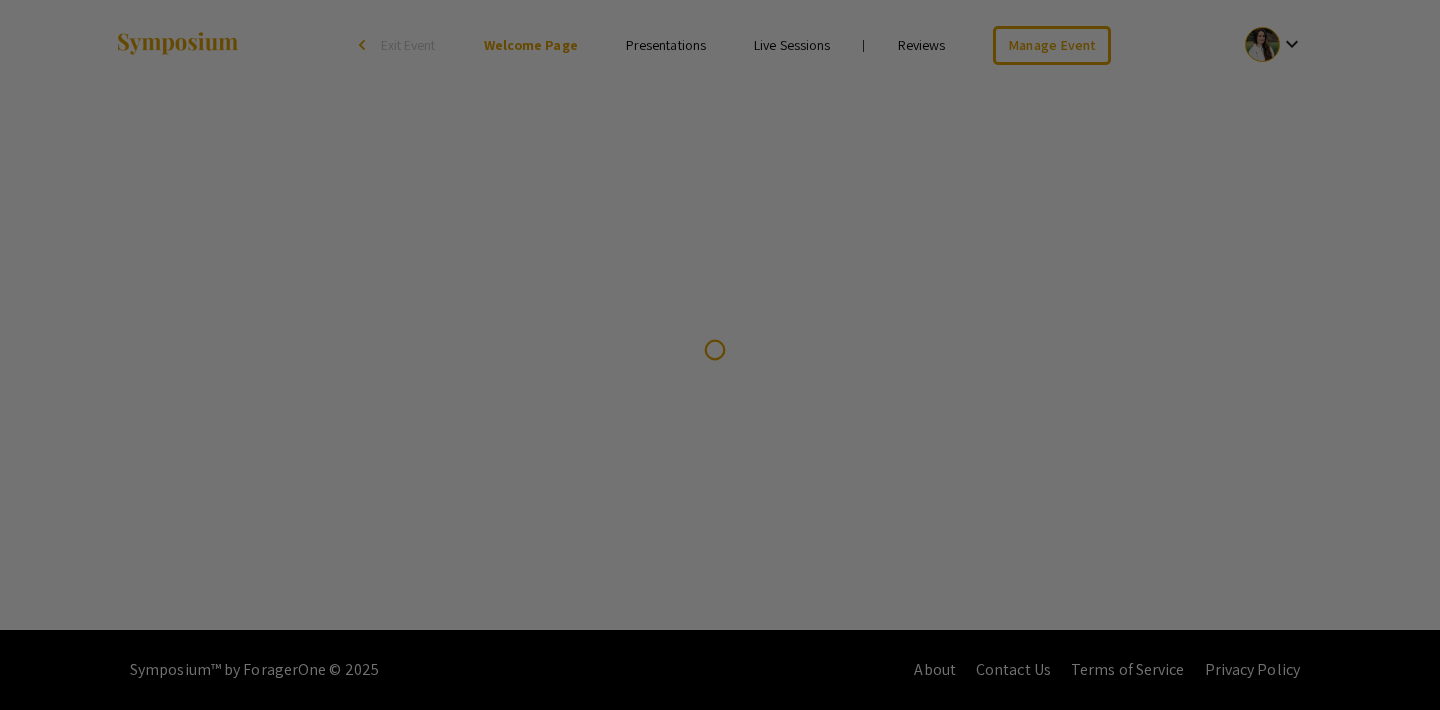 scroll, scrollTop: 0, scrollLeft: 0, axis: both 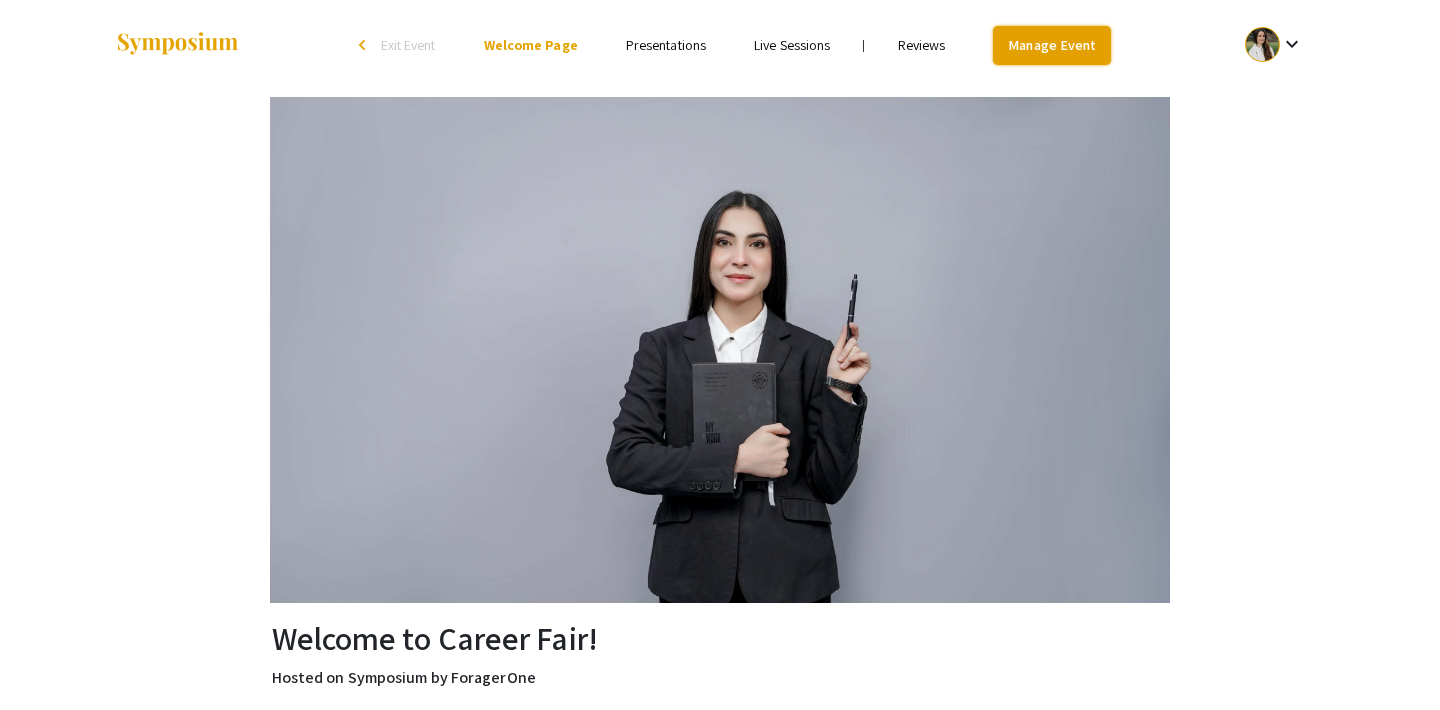 click on "Manage Event" at bounding box center (1052, 45) 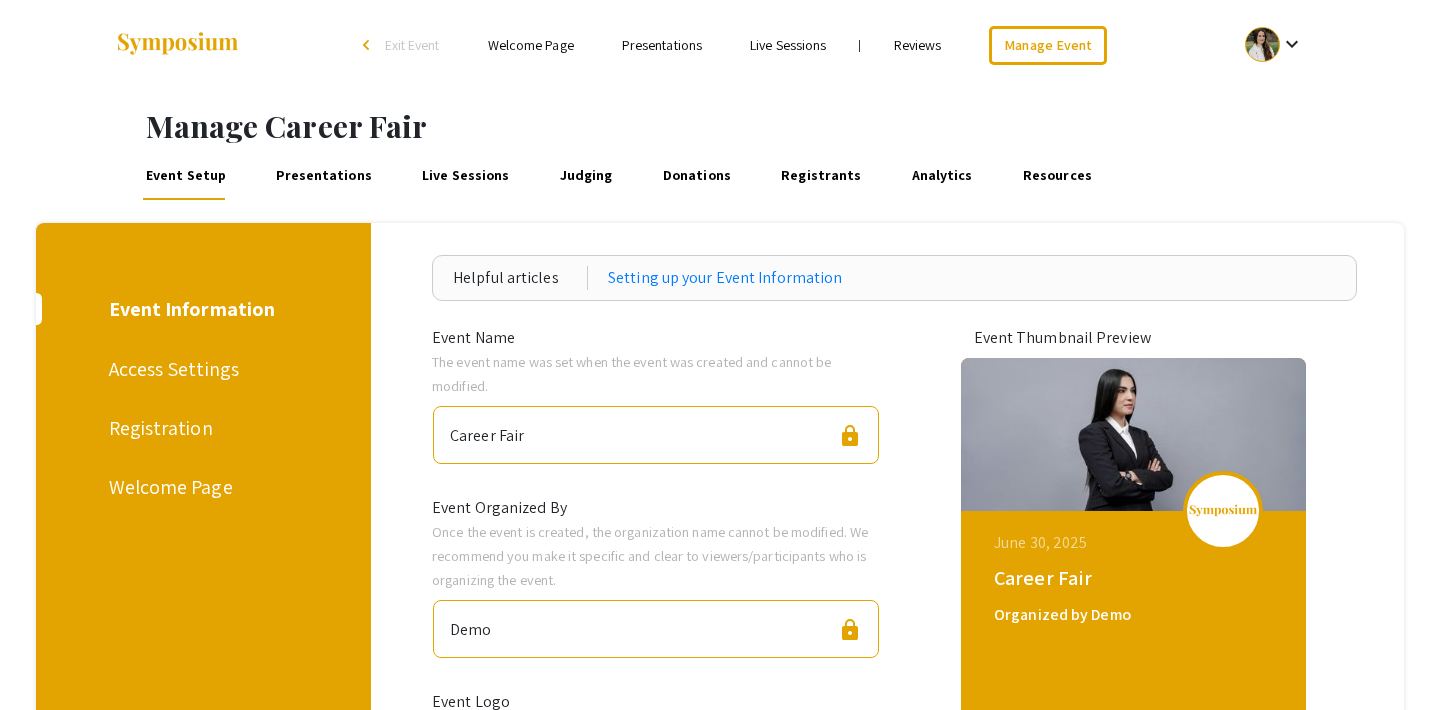 click on "Presentations" at bounding box center (324, 176) 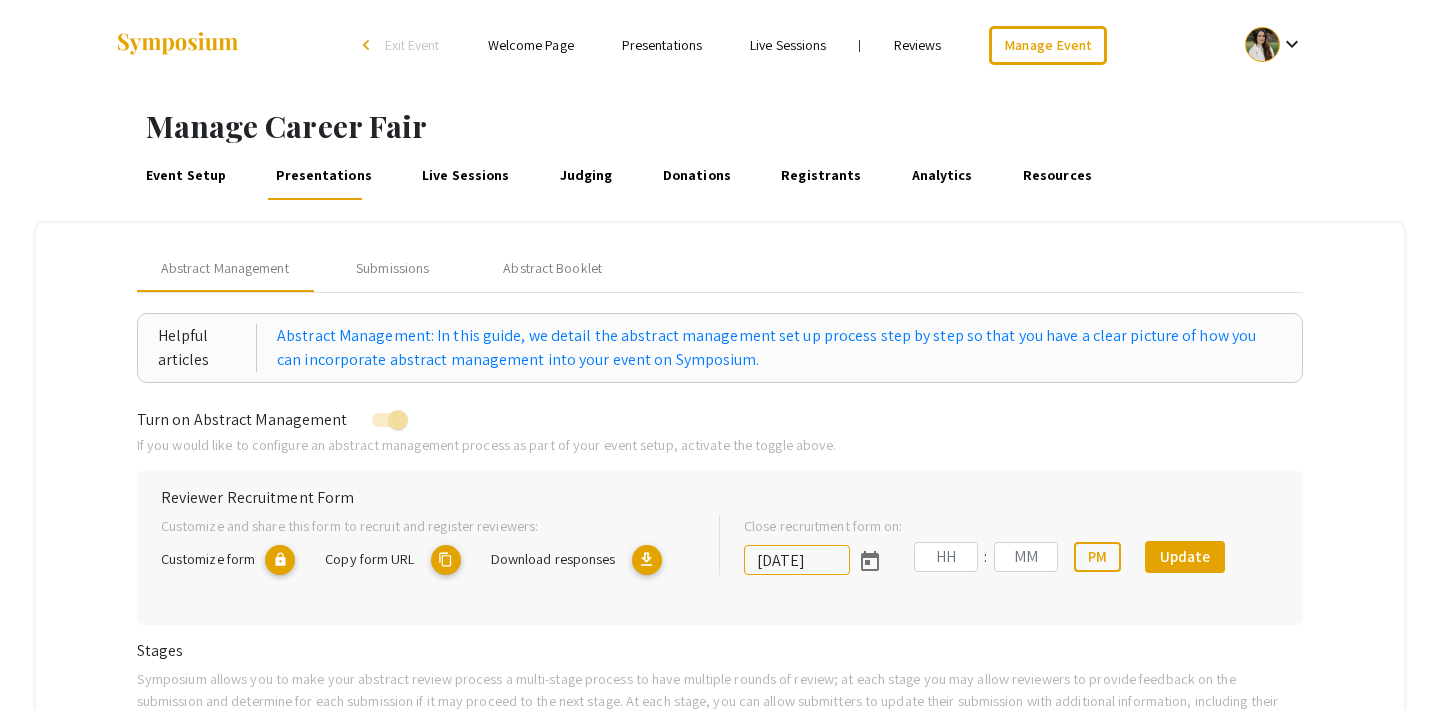 type on "7/30/2025" 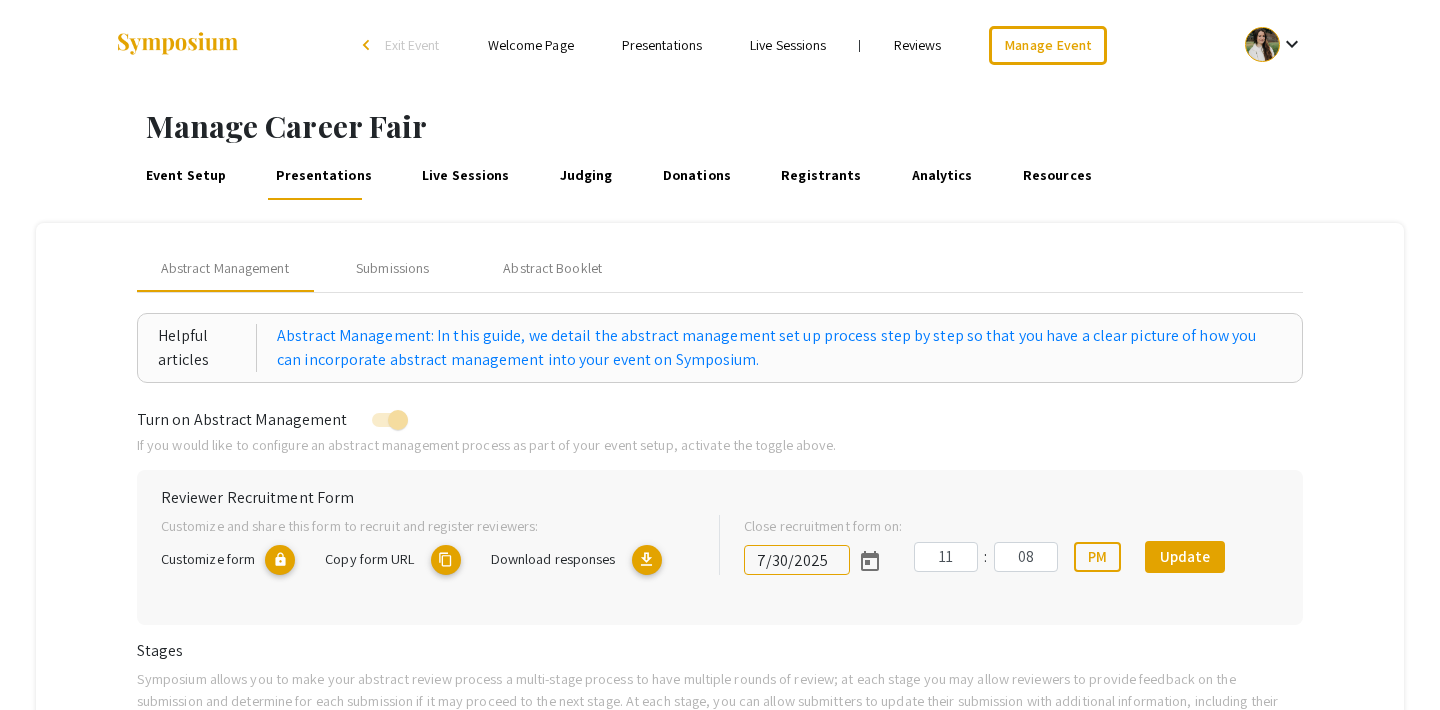 click on "Exit Event" at bounding box center [412, 45] 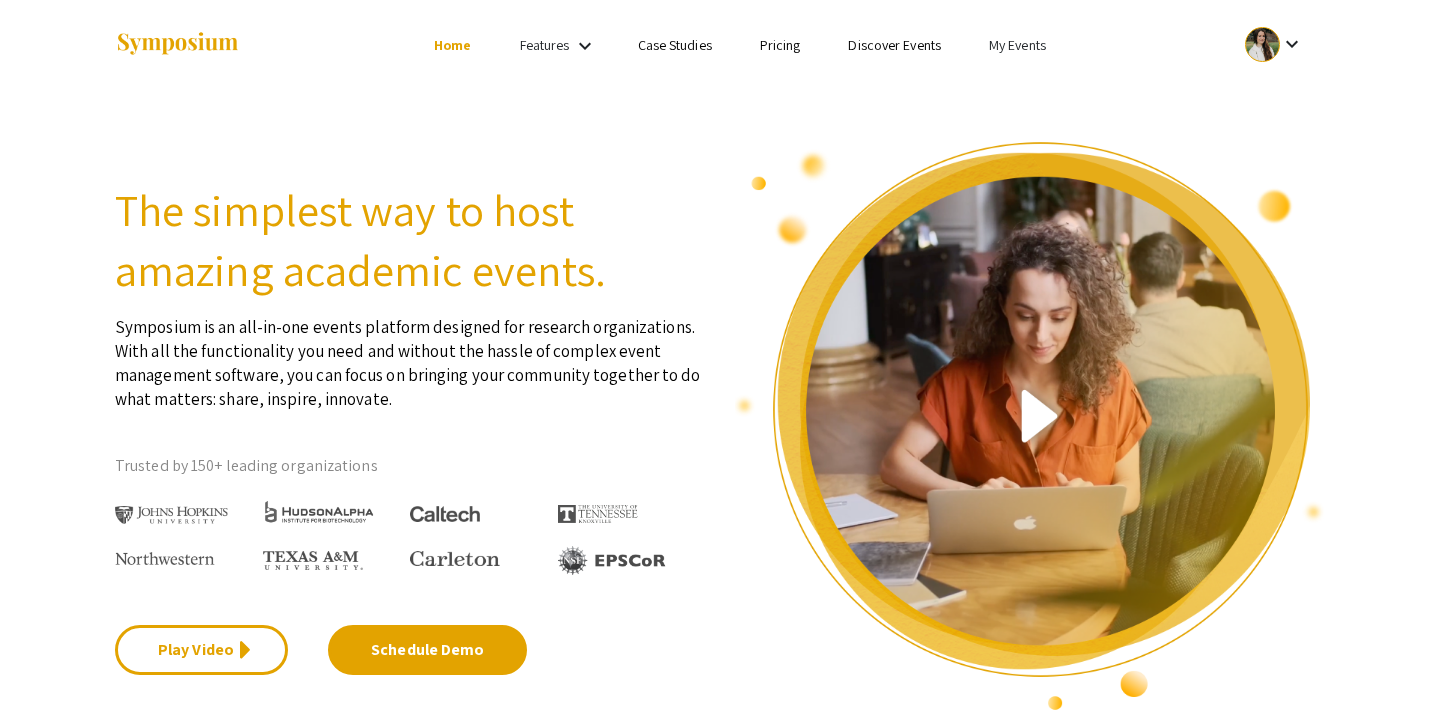 click on "My Events" at bounding box center [1017, 45] 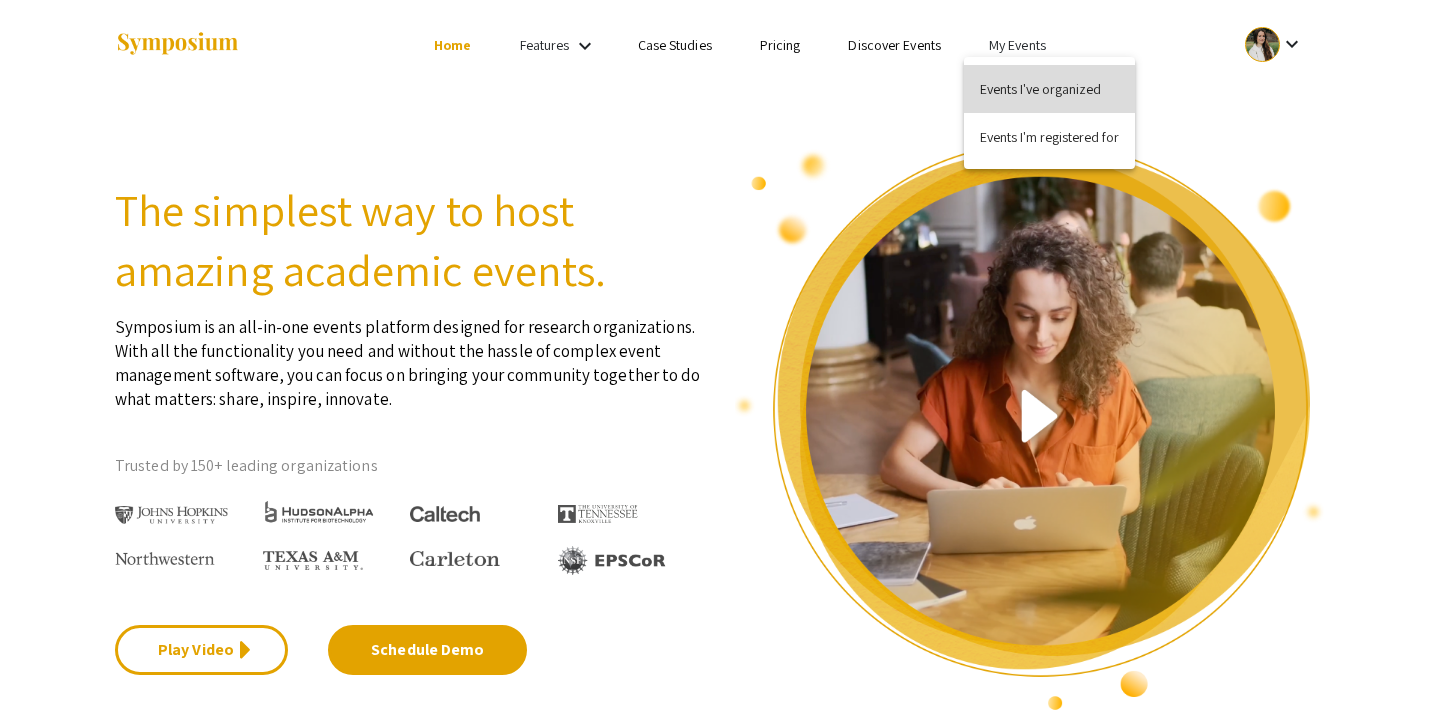 click on "Events I've organized" at bounding box center [1049, 89] 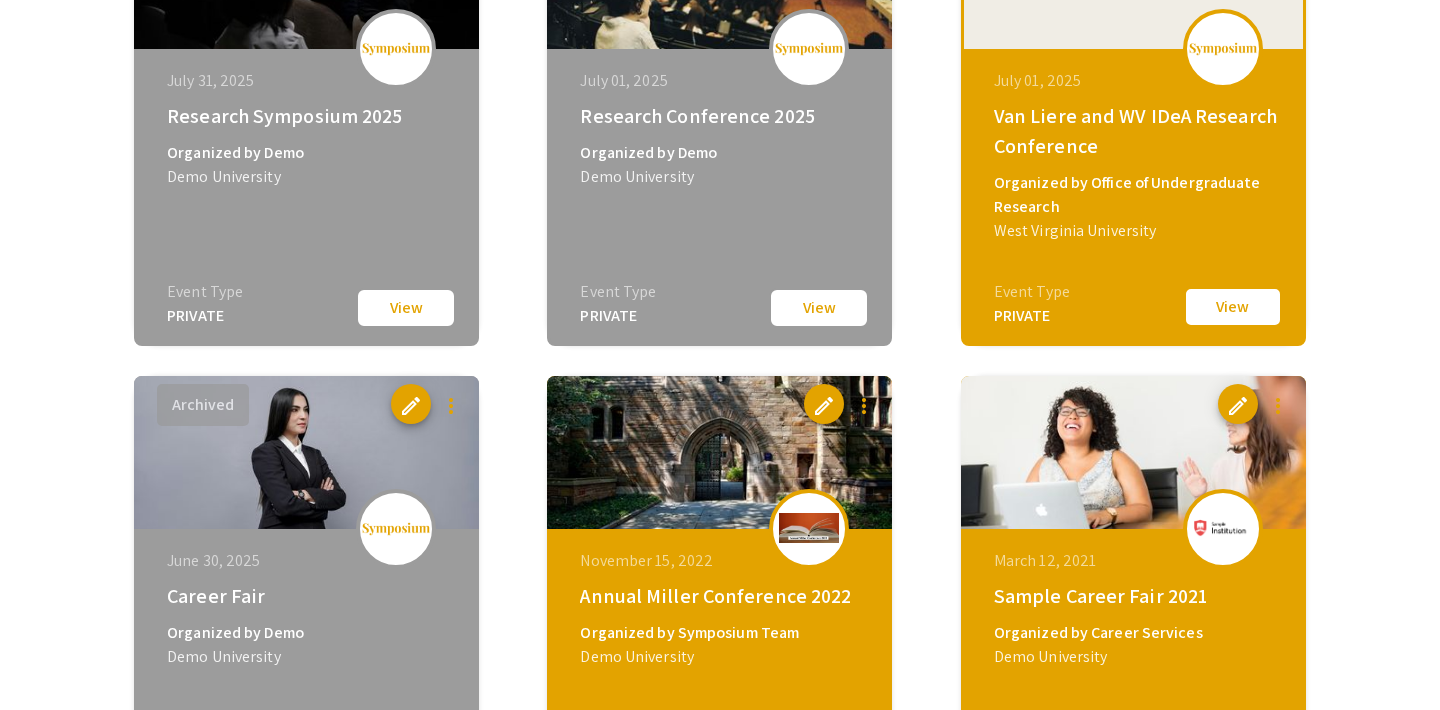 scroll, scrollTop: 822, scrollLeft: 0, axis: vertical 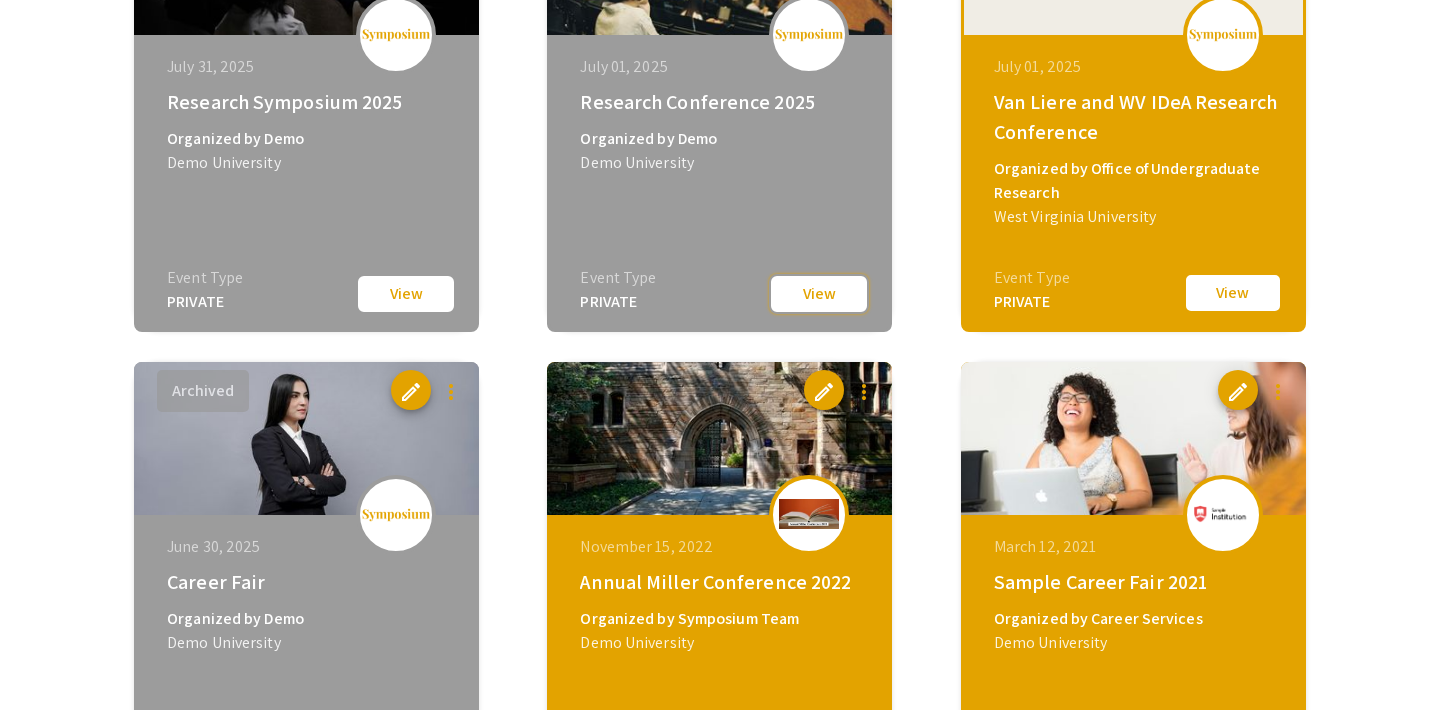 click on "View" 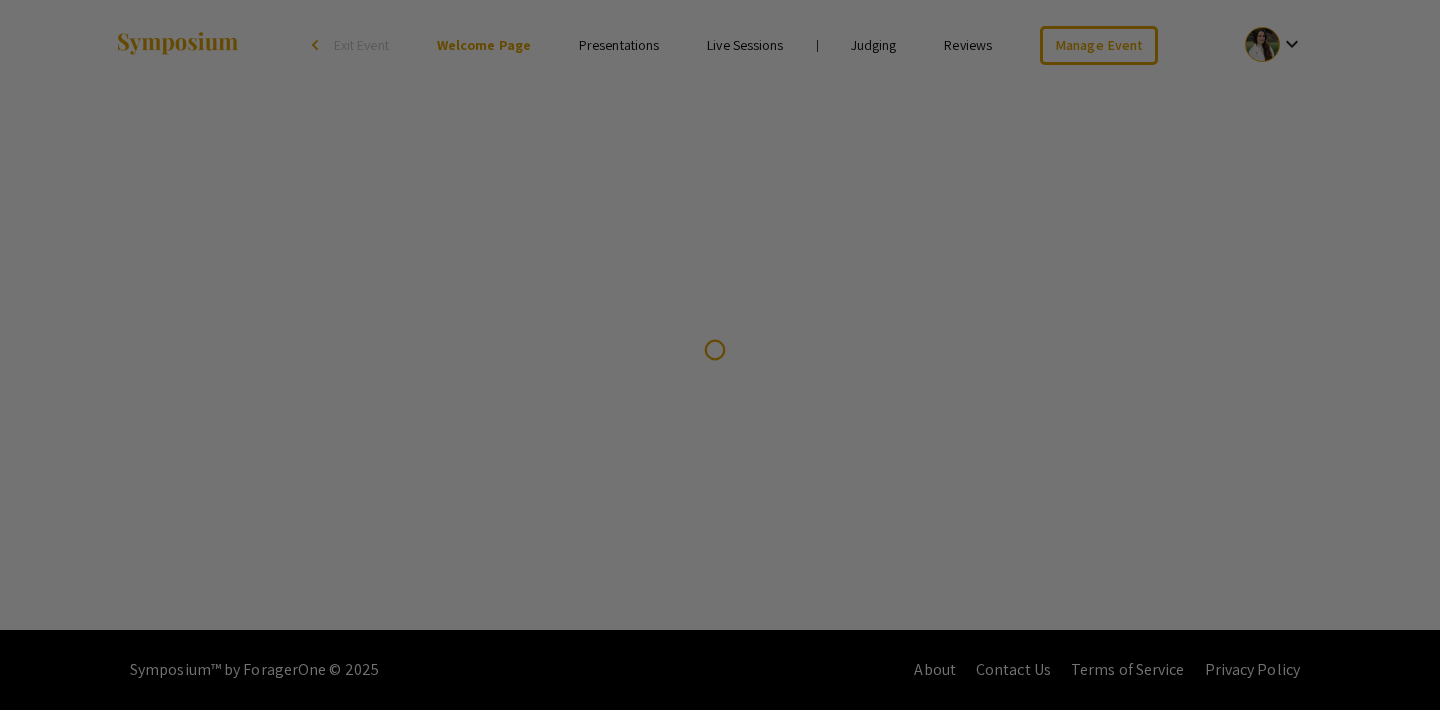 scroll, scrollTop: 0, scrollLeft: 0, axis: both 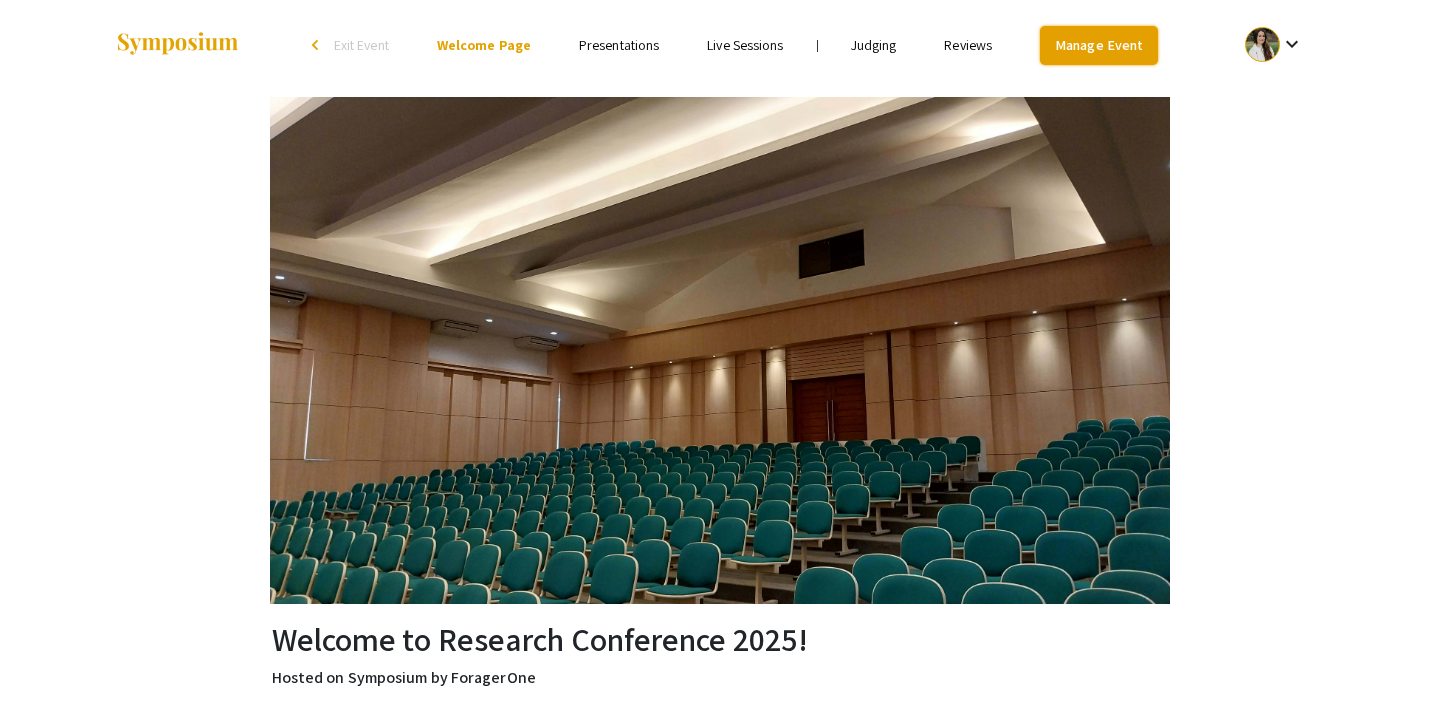 click on "Manage Event" at bounding box center (1099, 45) 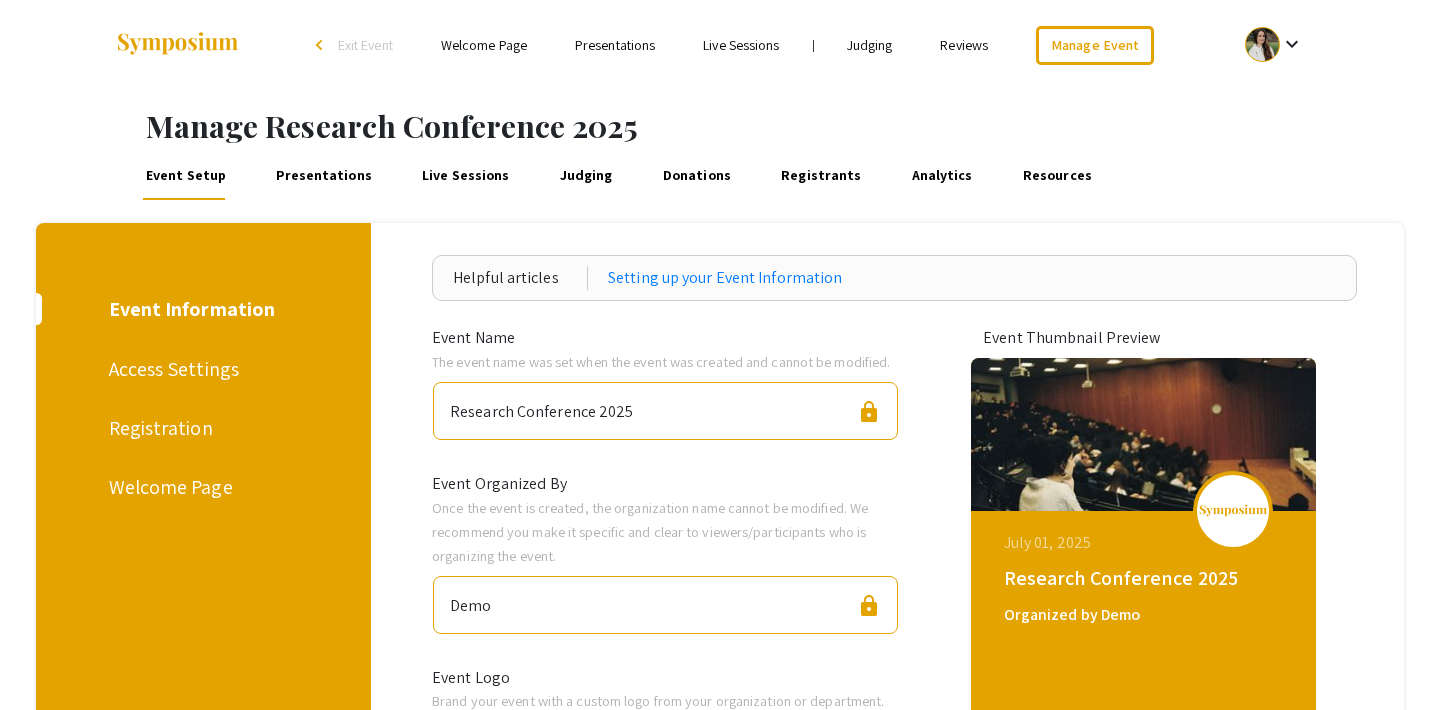 click on "Presentations" at bounding box center [324, 176] 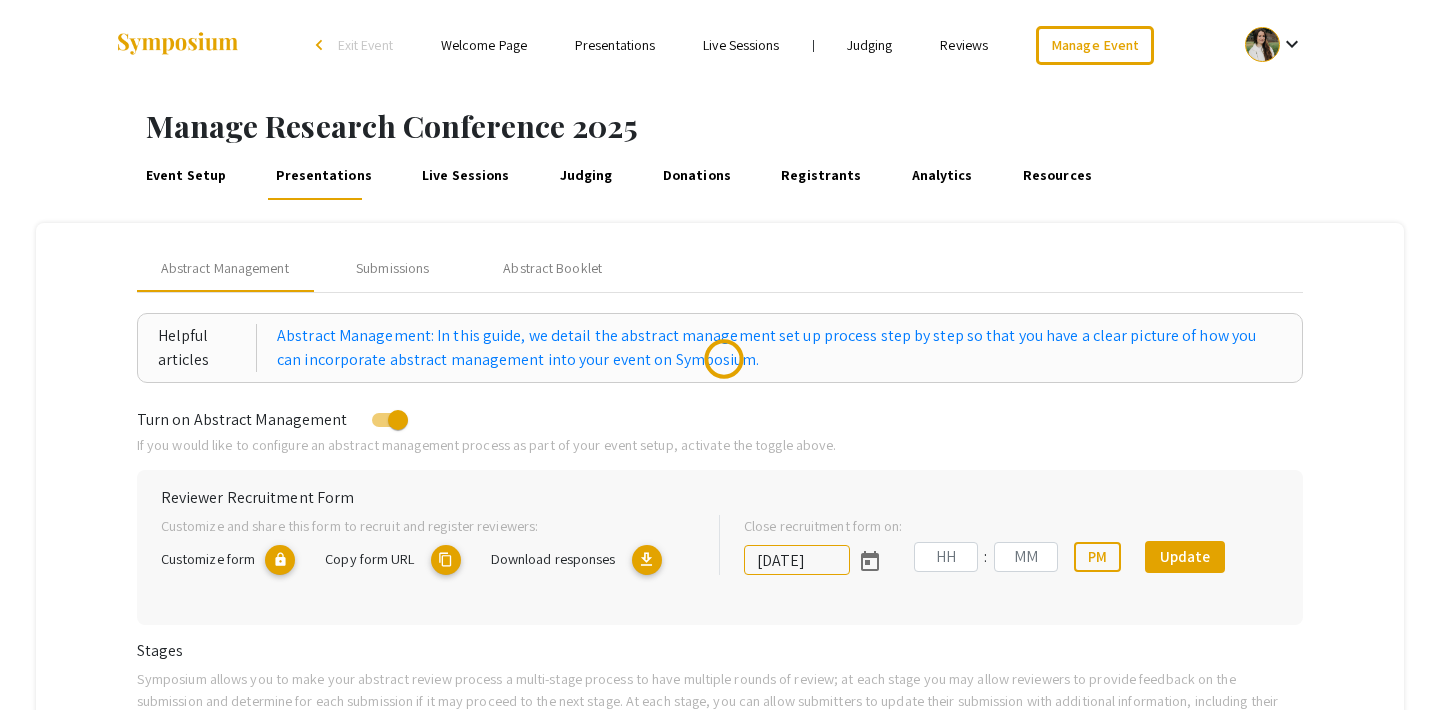 type on "[DATE]" 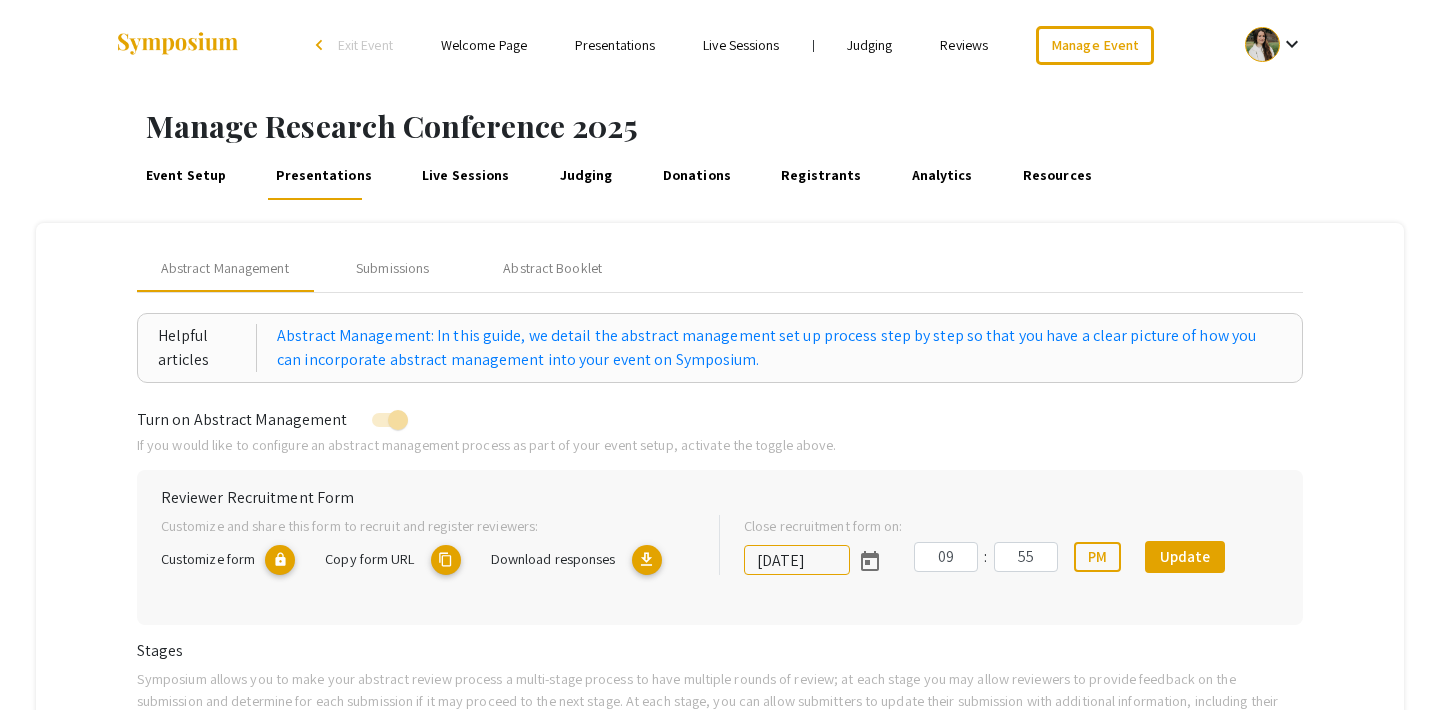 click on "arrow_back_ios Exit Event" at bounding box center [359, 45] 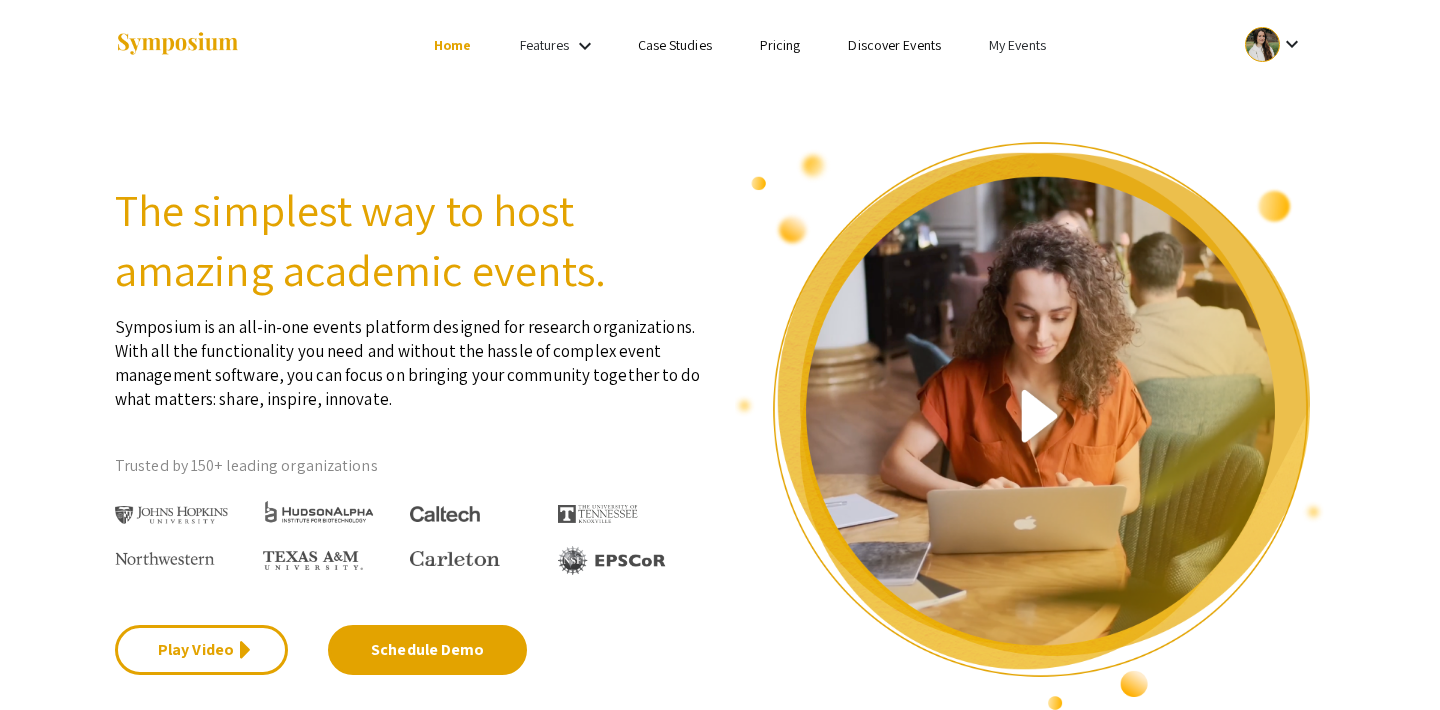 click on "My Events" at bounding box center (1017, 45) 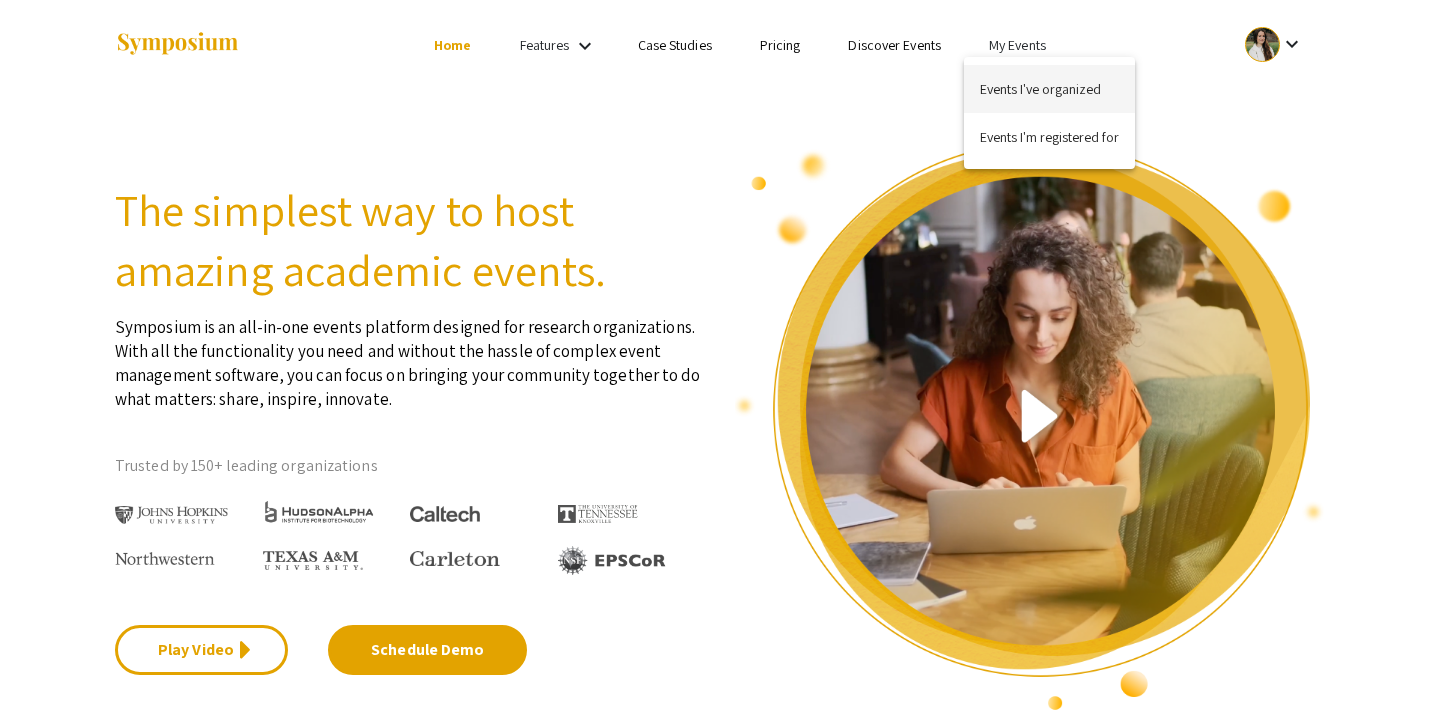 click on "Events I've organized" at bounding box center (1049, 89) 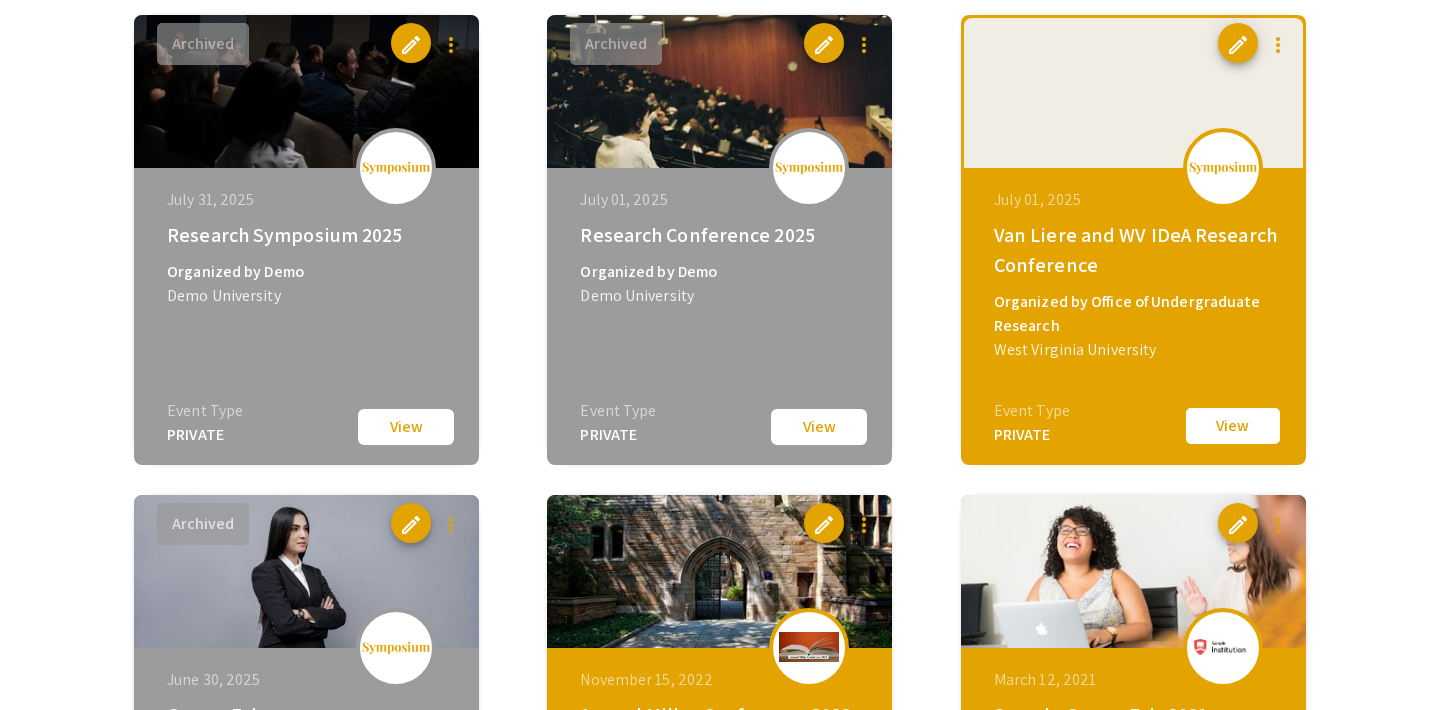 scroll, scrollTop: 717, scrollLeft: 0, axis: vertical 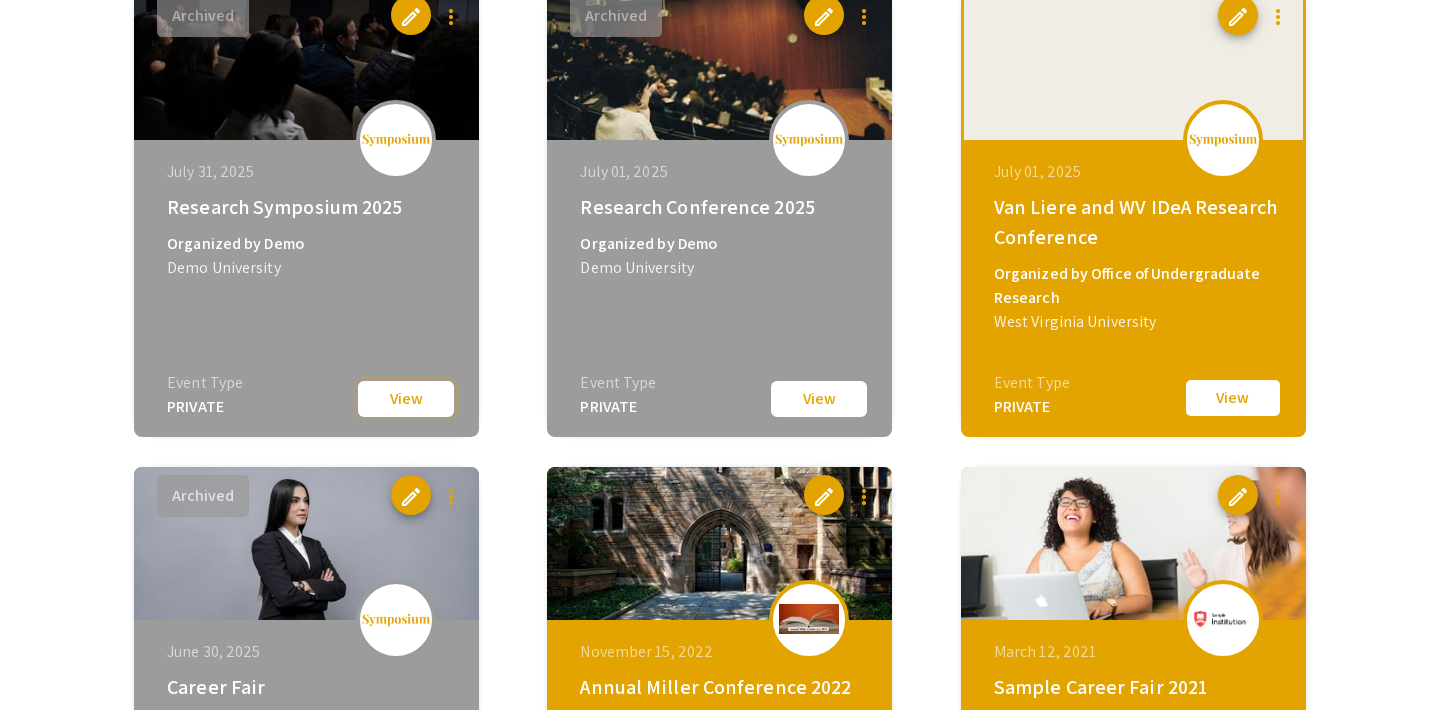 click on "View" 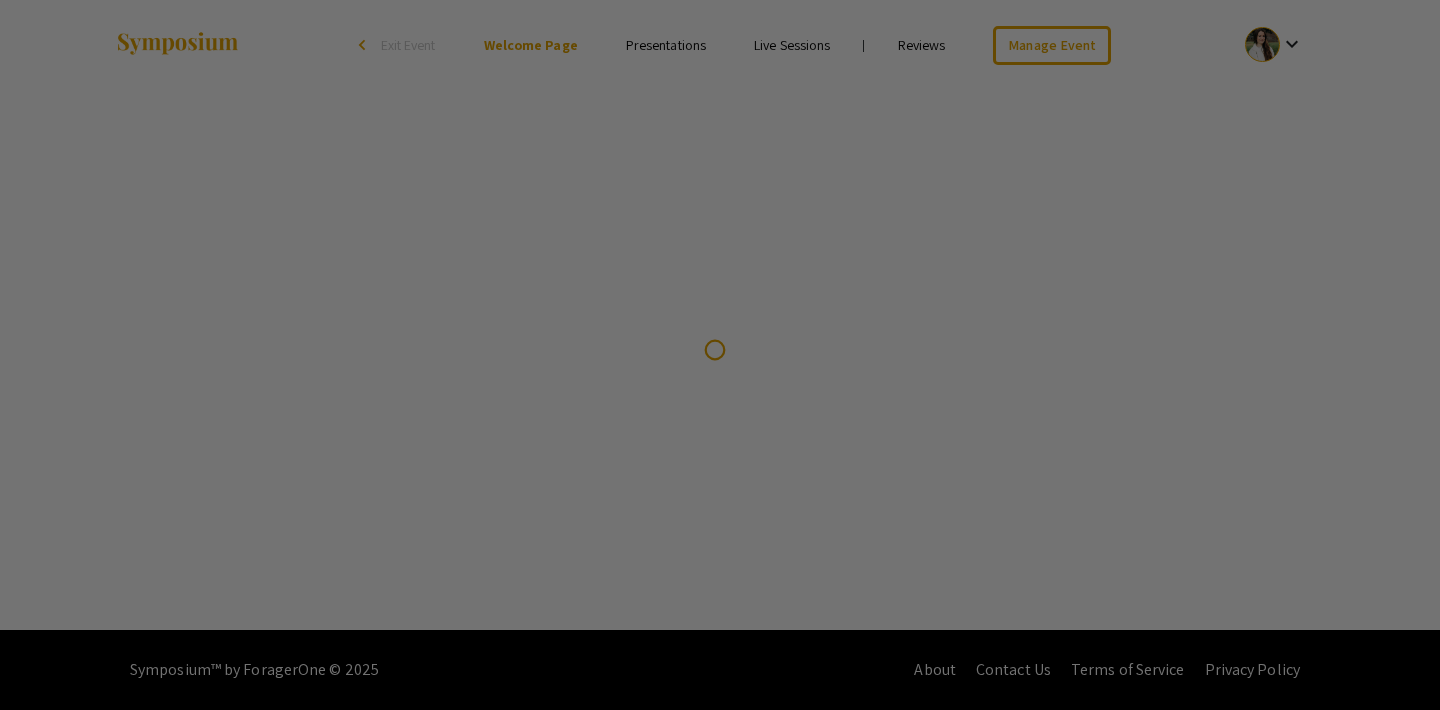 scroll, scrollTop: 0, scrollLeft: 0, axis: both 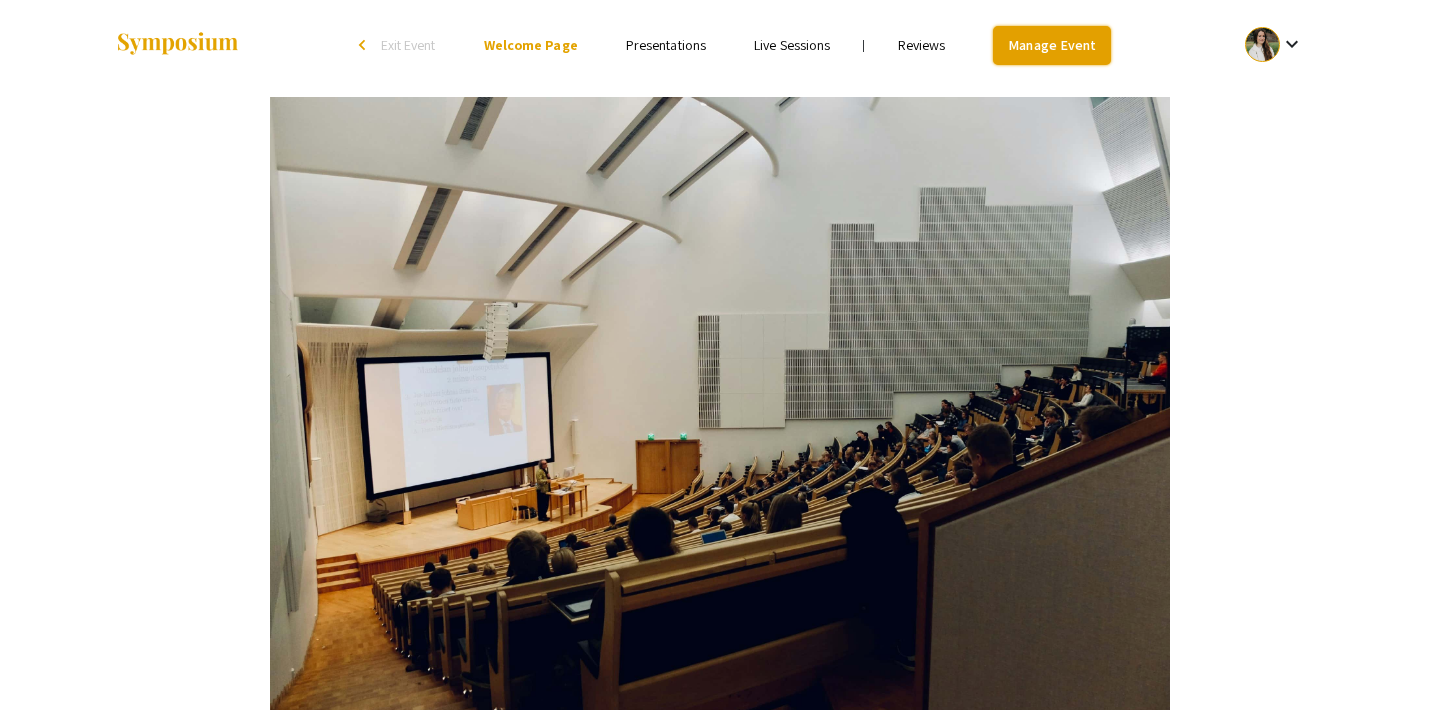 click on "Manage Event" at bounding box center (1052, 45) 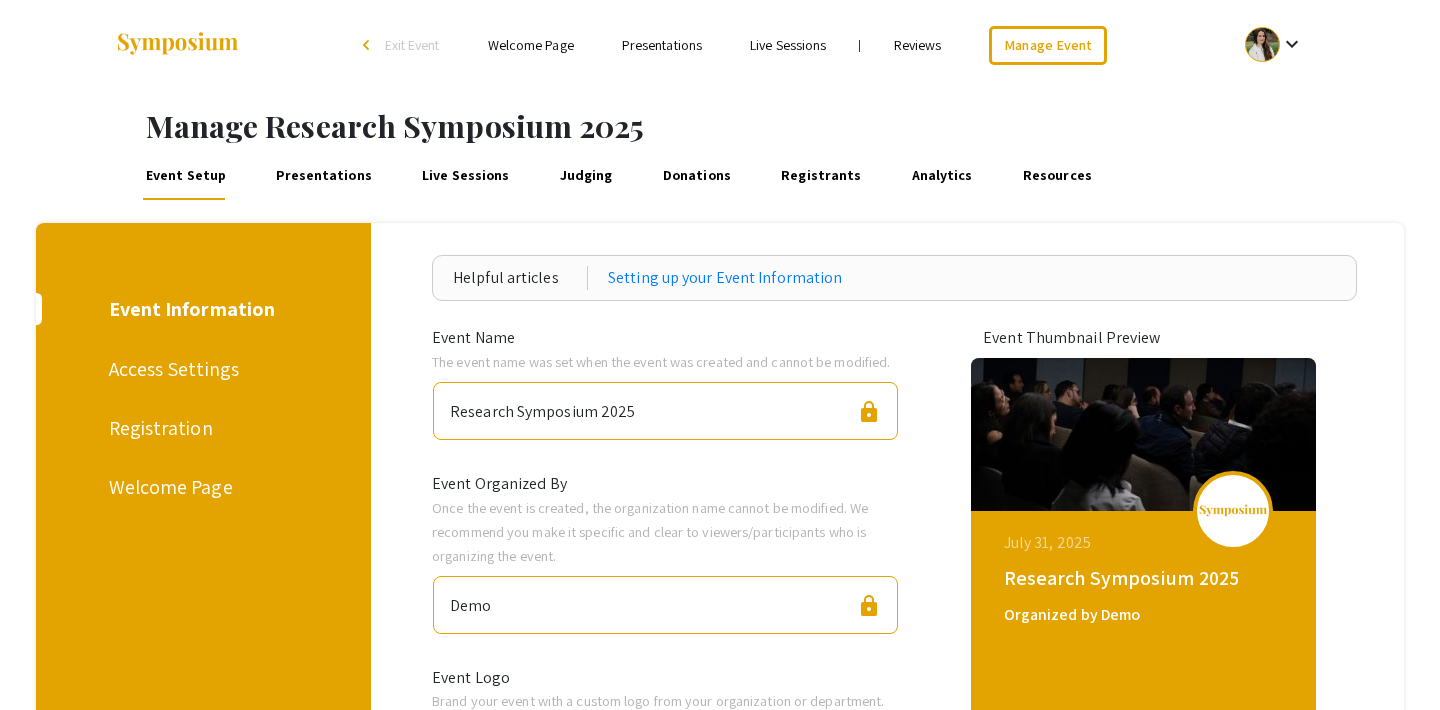 click on "Presentations" at bounding box center [324, 176] 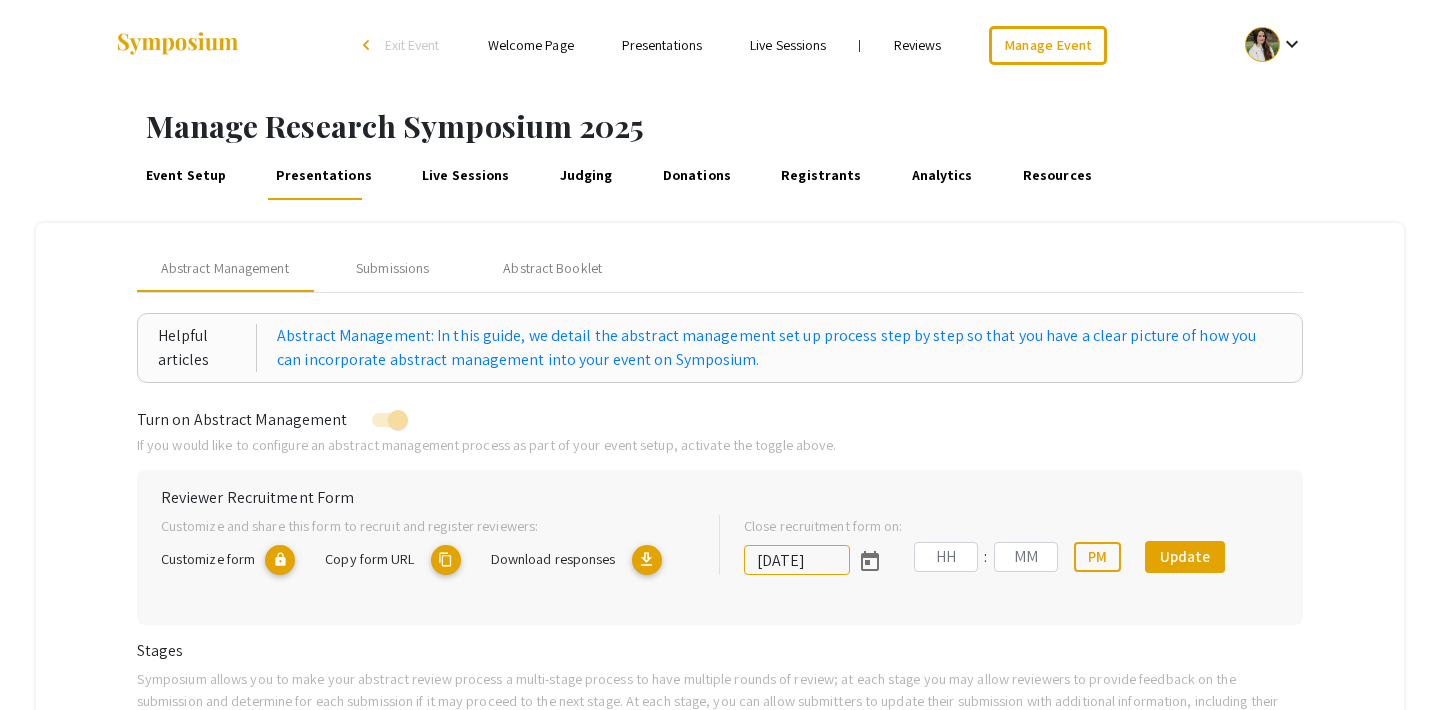 type on "7/30/2025" 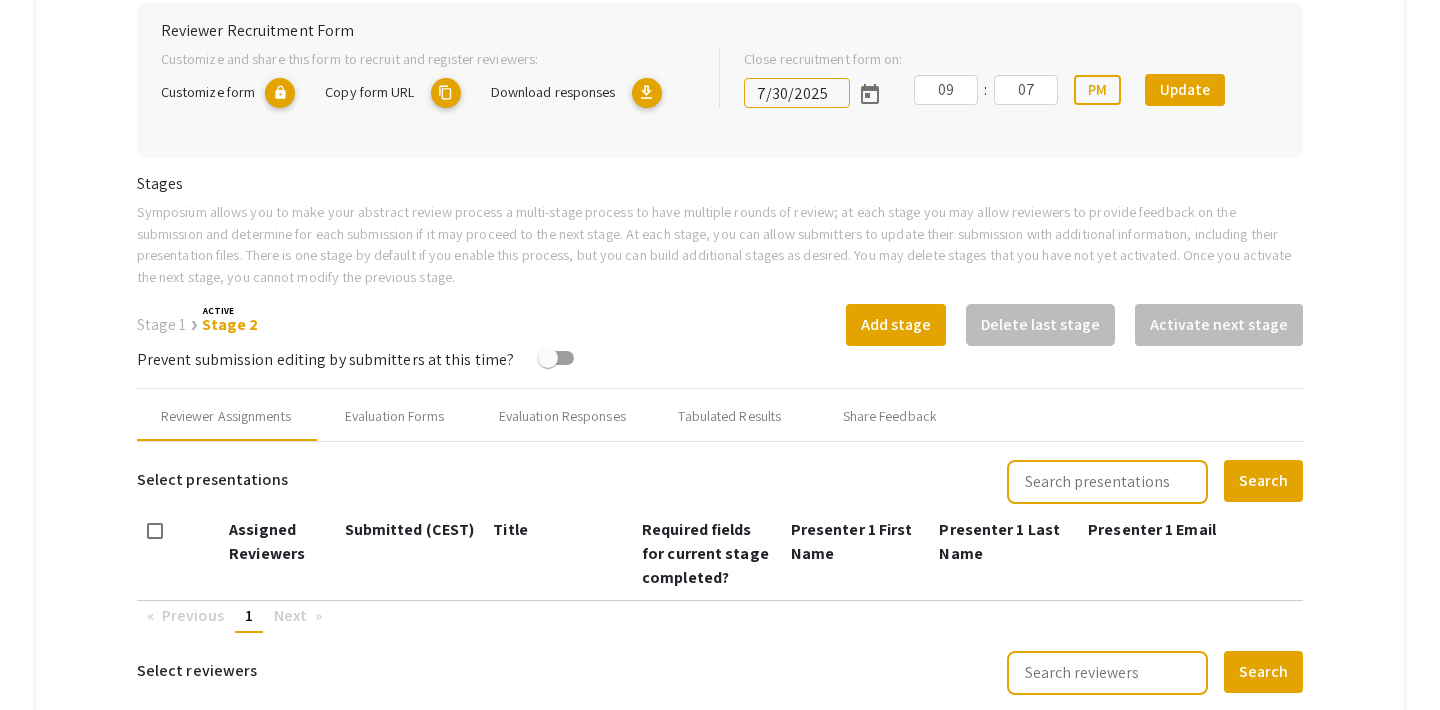 scroll, scrollTop: 0, scrollLeft: 0, axis: both 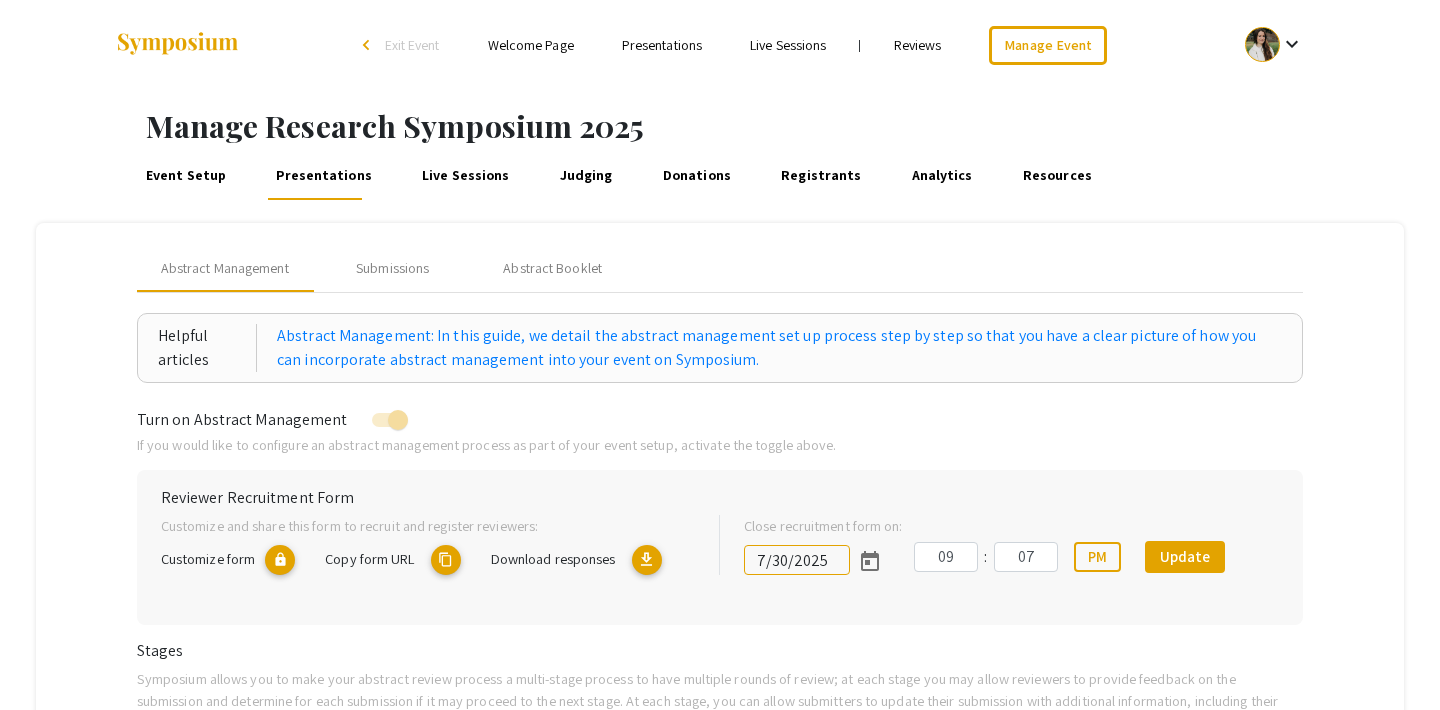 click on "Exit Event" at bounding box center [412, 45] 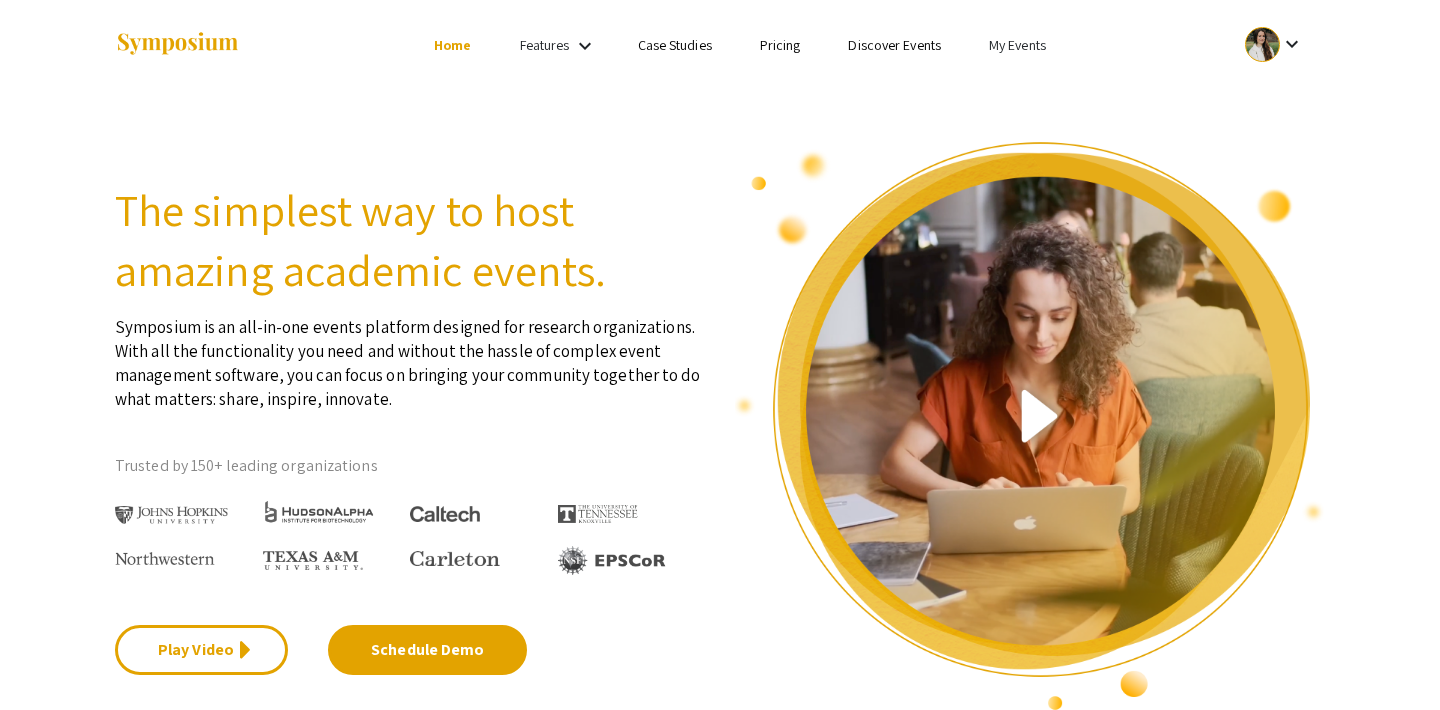 click on "My Events" at bounding box center [1017, 45] 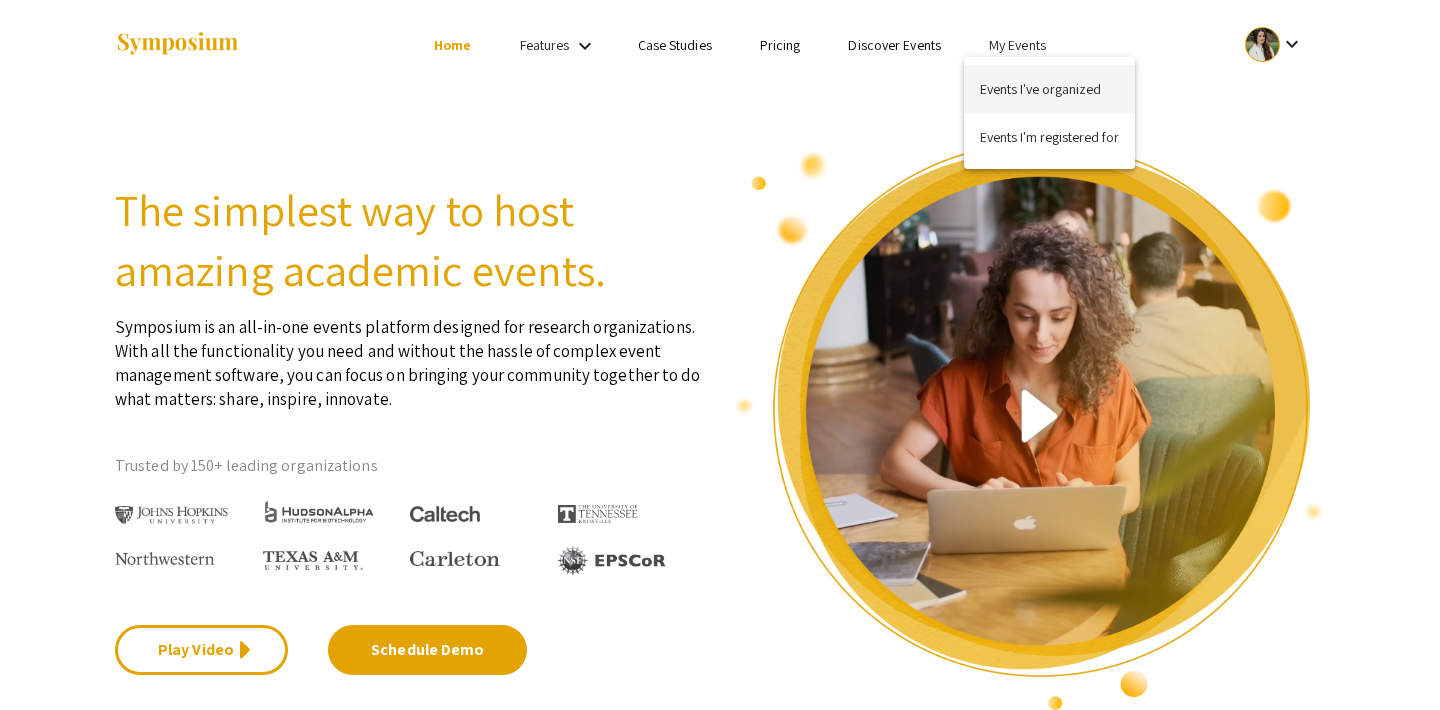 click on "Events I've organized" at bounding box center [1049, 89] 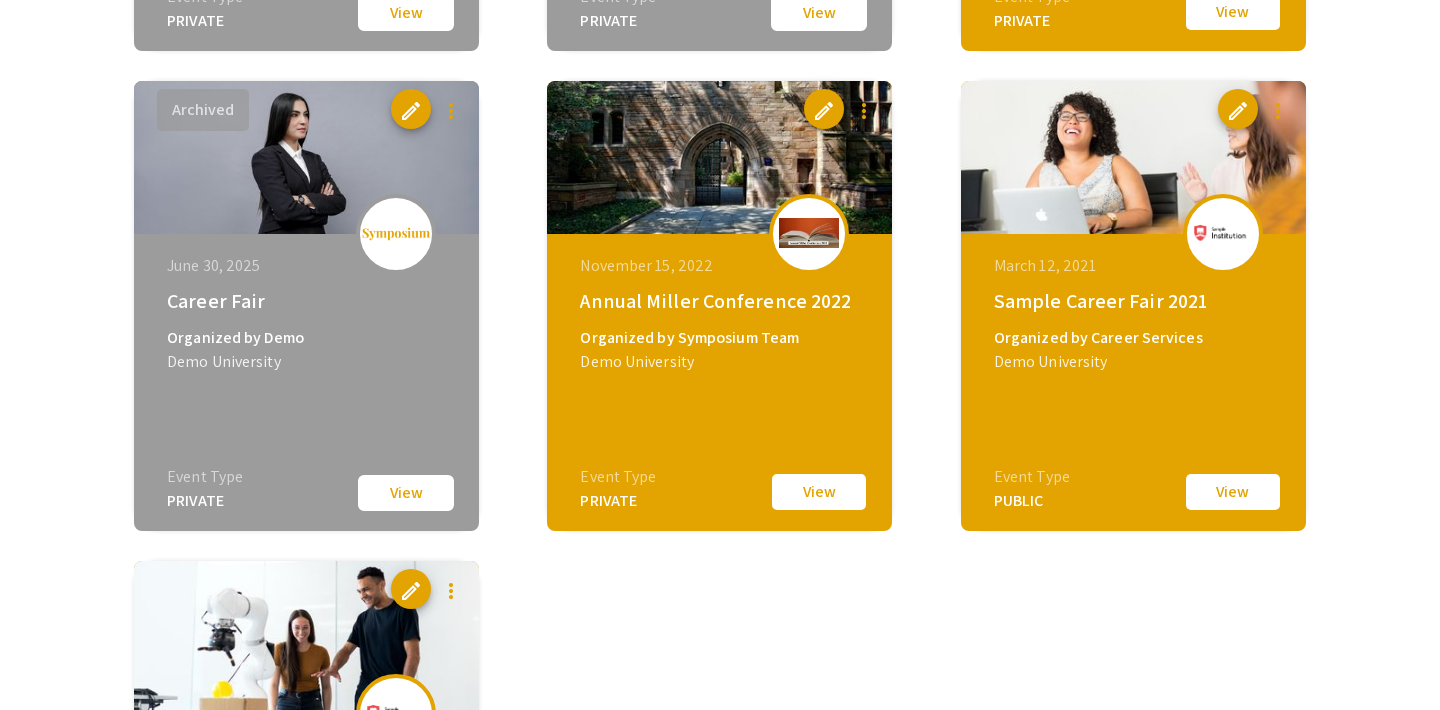 scroll, scrollTop: 1079, scrollLeft: 0, axis: vertical 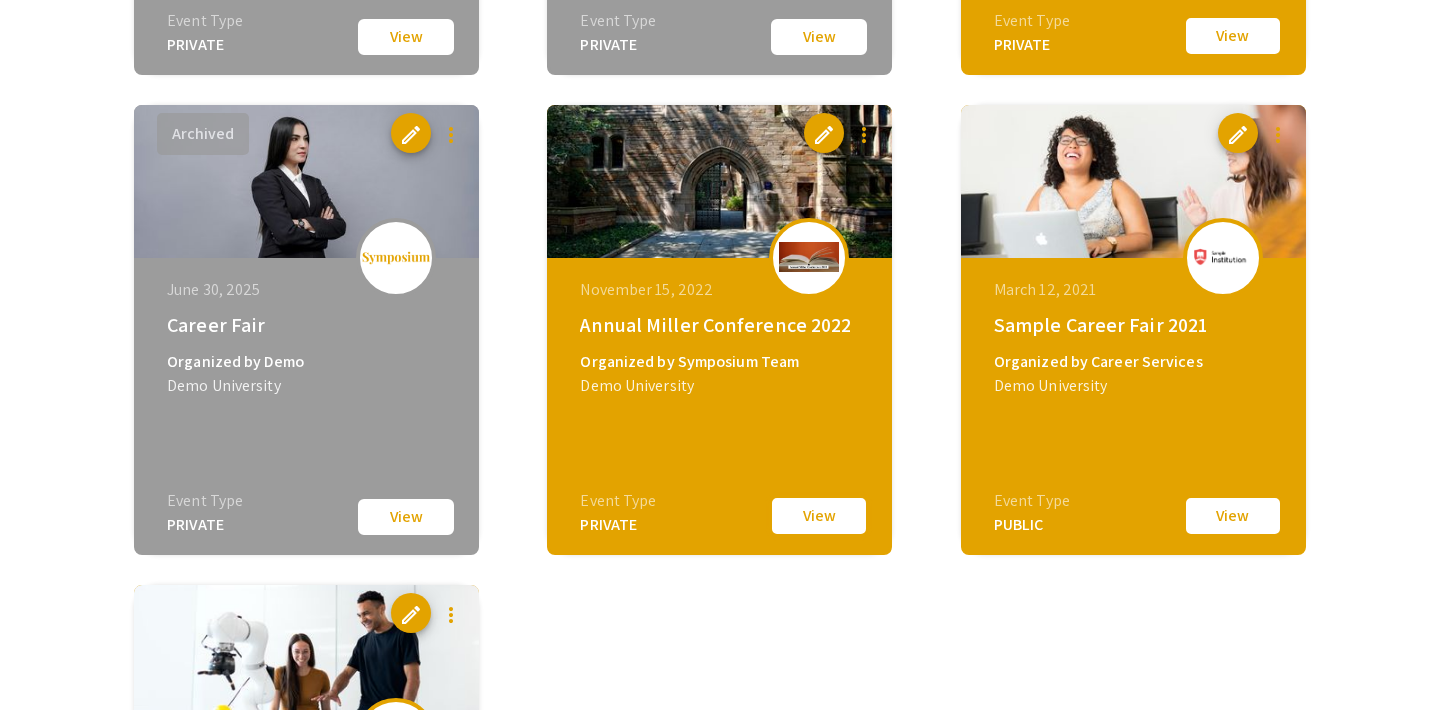 click on "View" 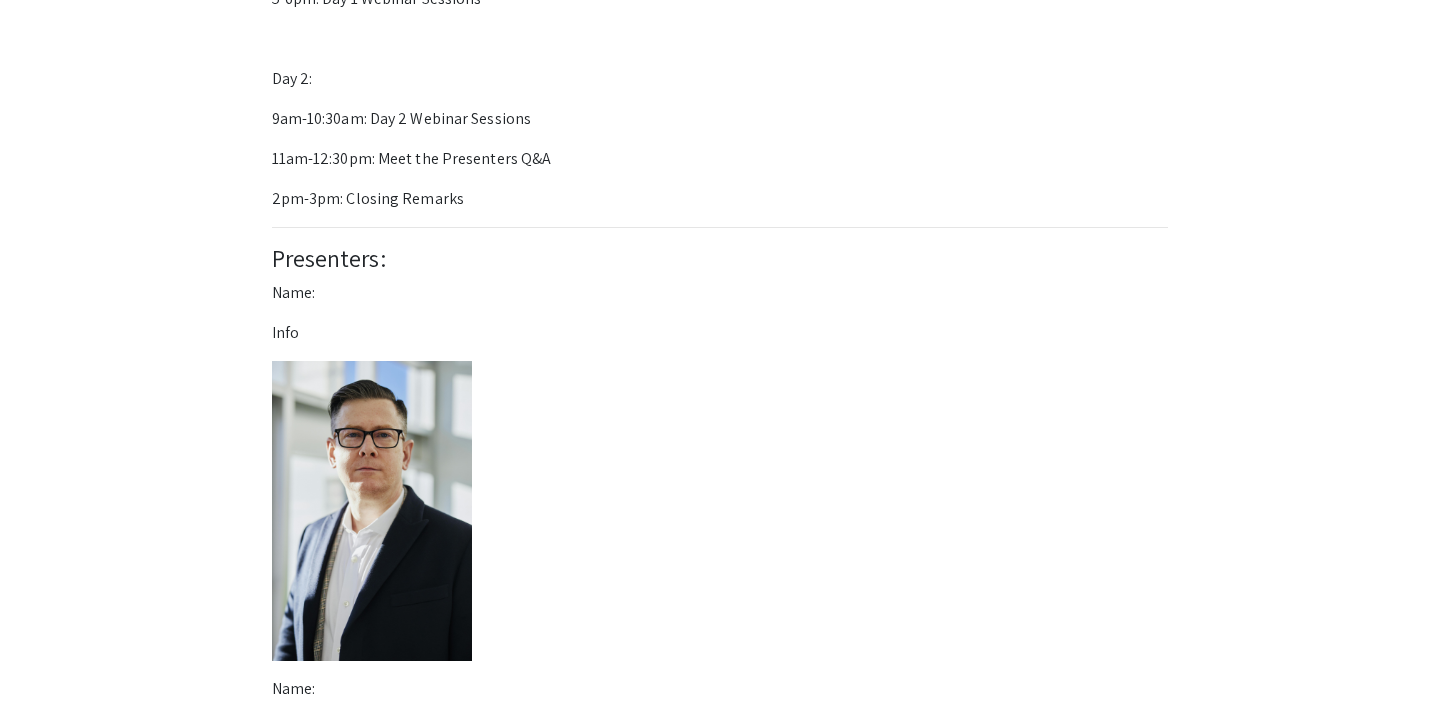 scroll, scrollTop: 0, scrollLeft: 0, axis: both 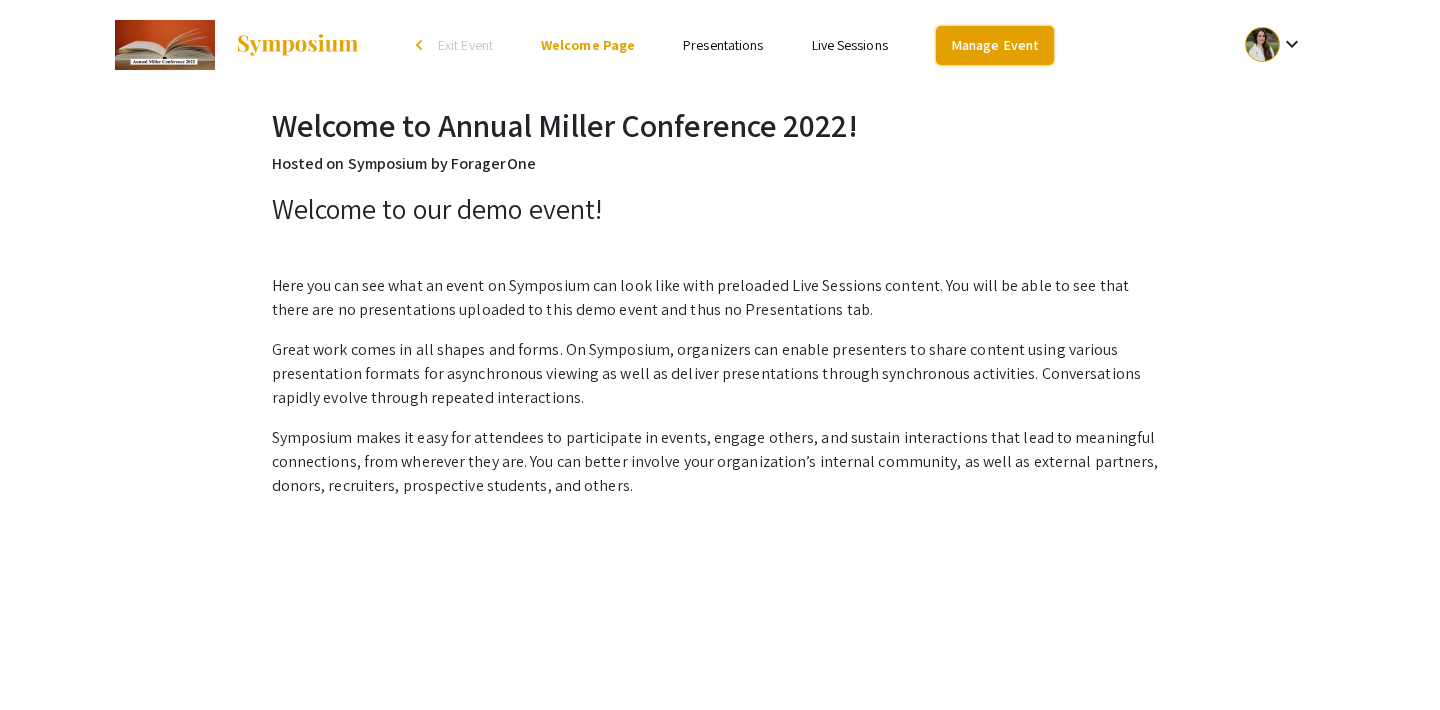 click on "Manage Event" at bounding box center (995, 45) 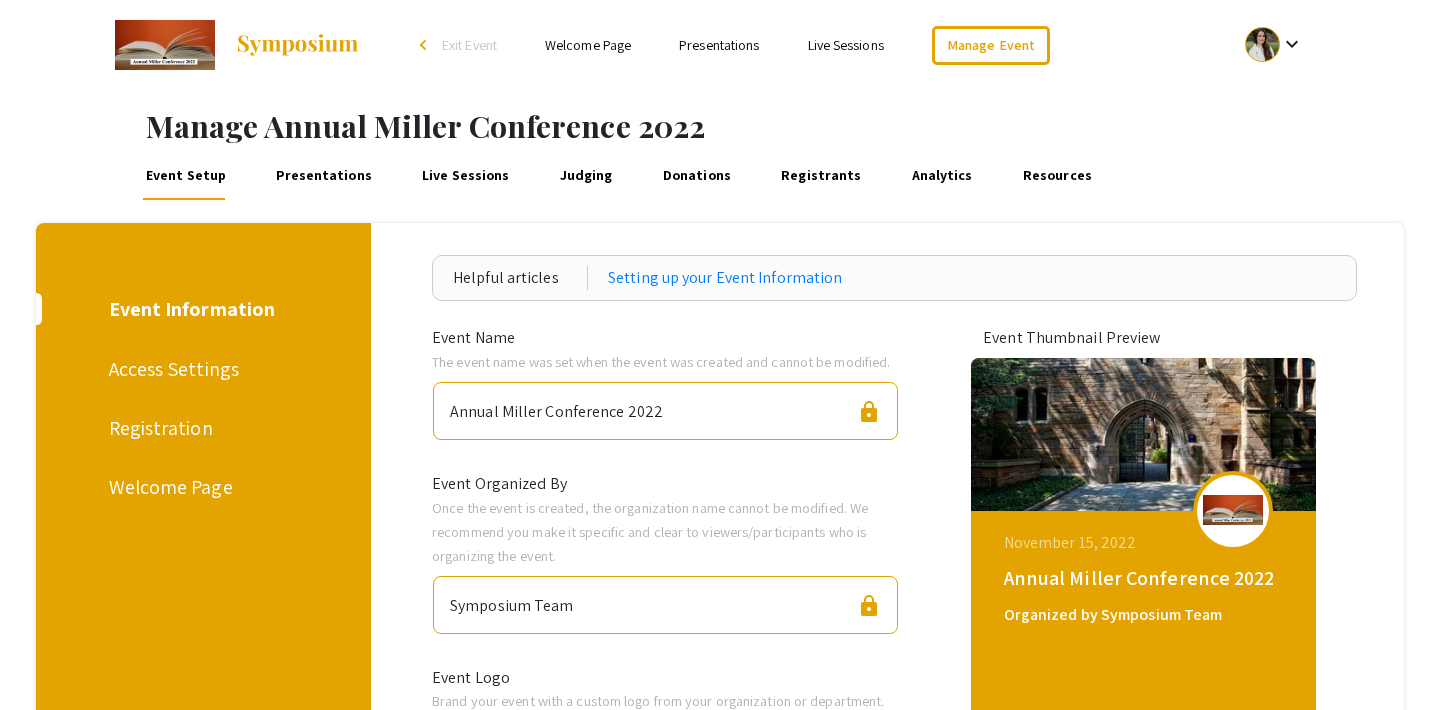 click on "Presentations" at bounding box center (324, 176) 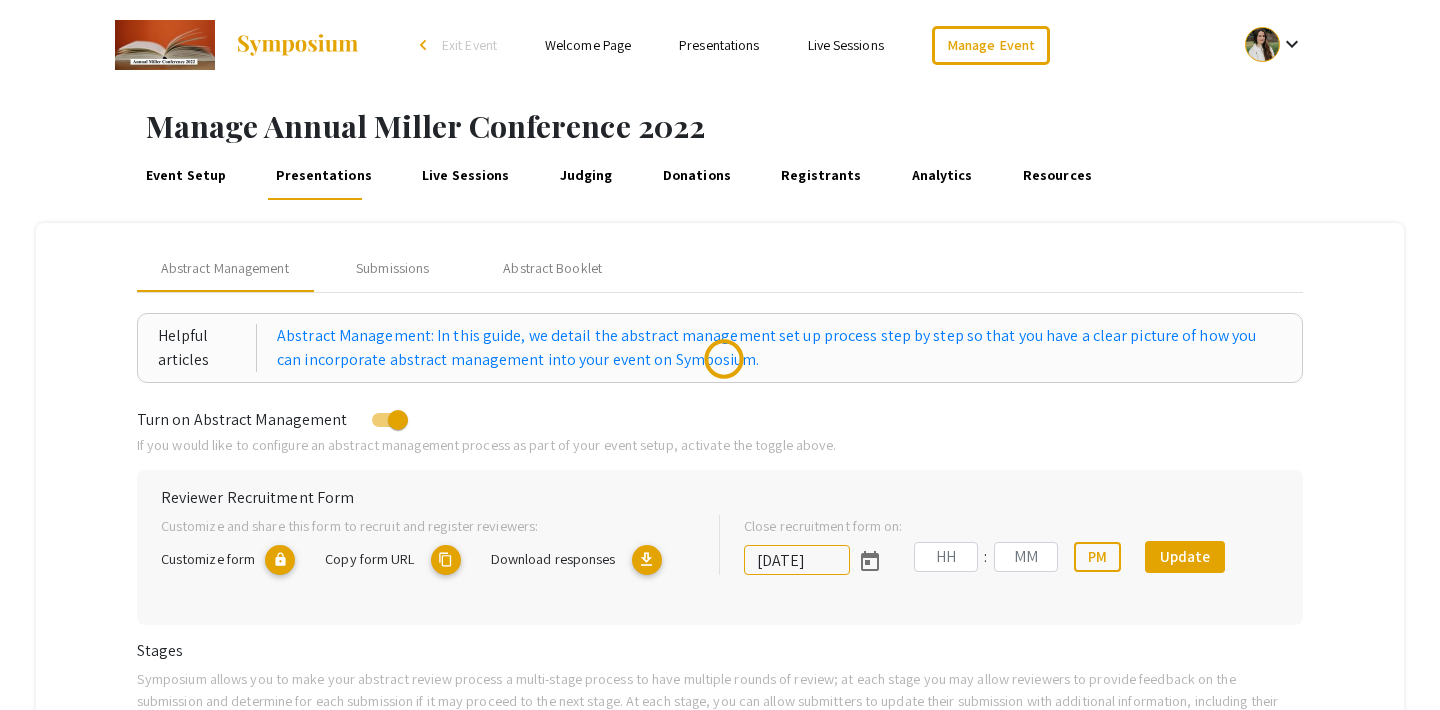 type on "10/27/2022" 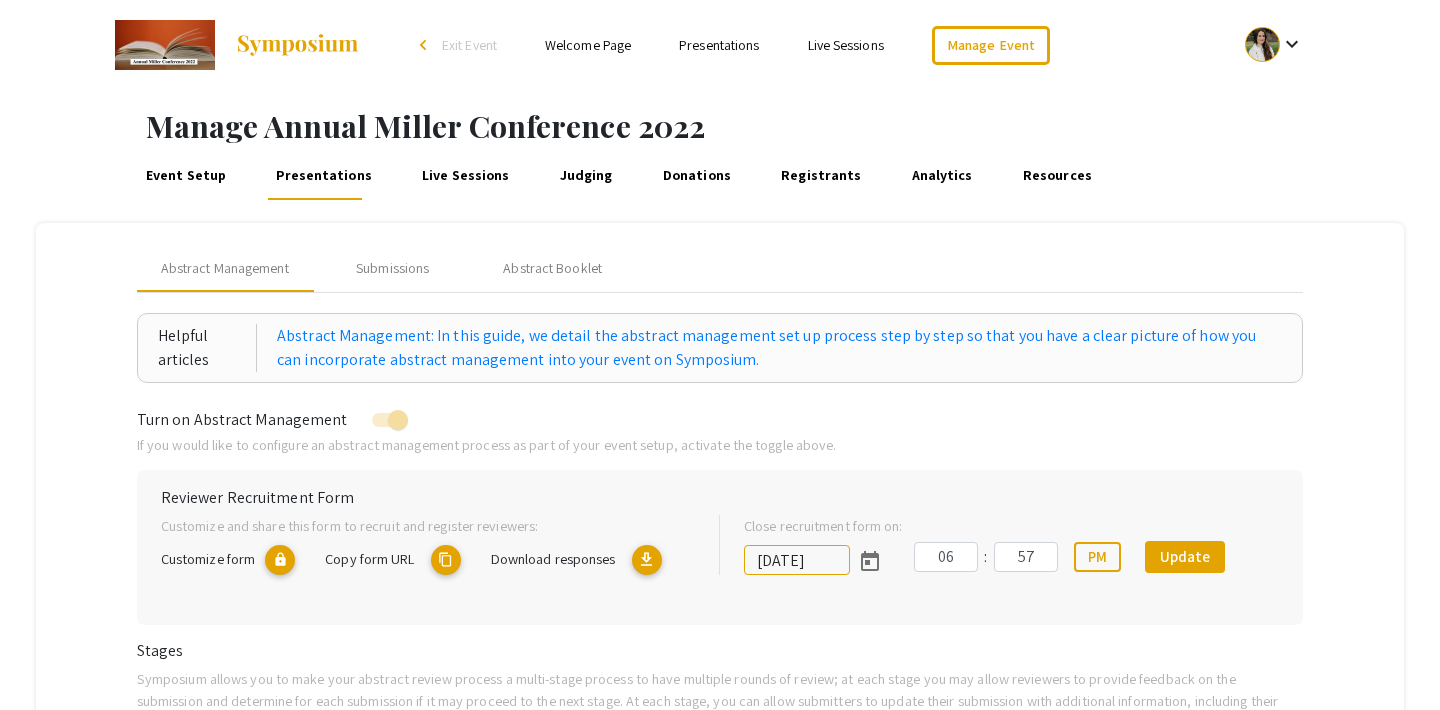 click on "Exit Event" at bounding box center (469, 45) 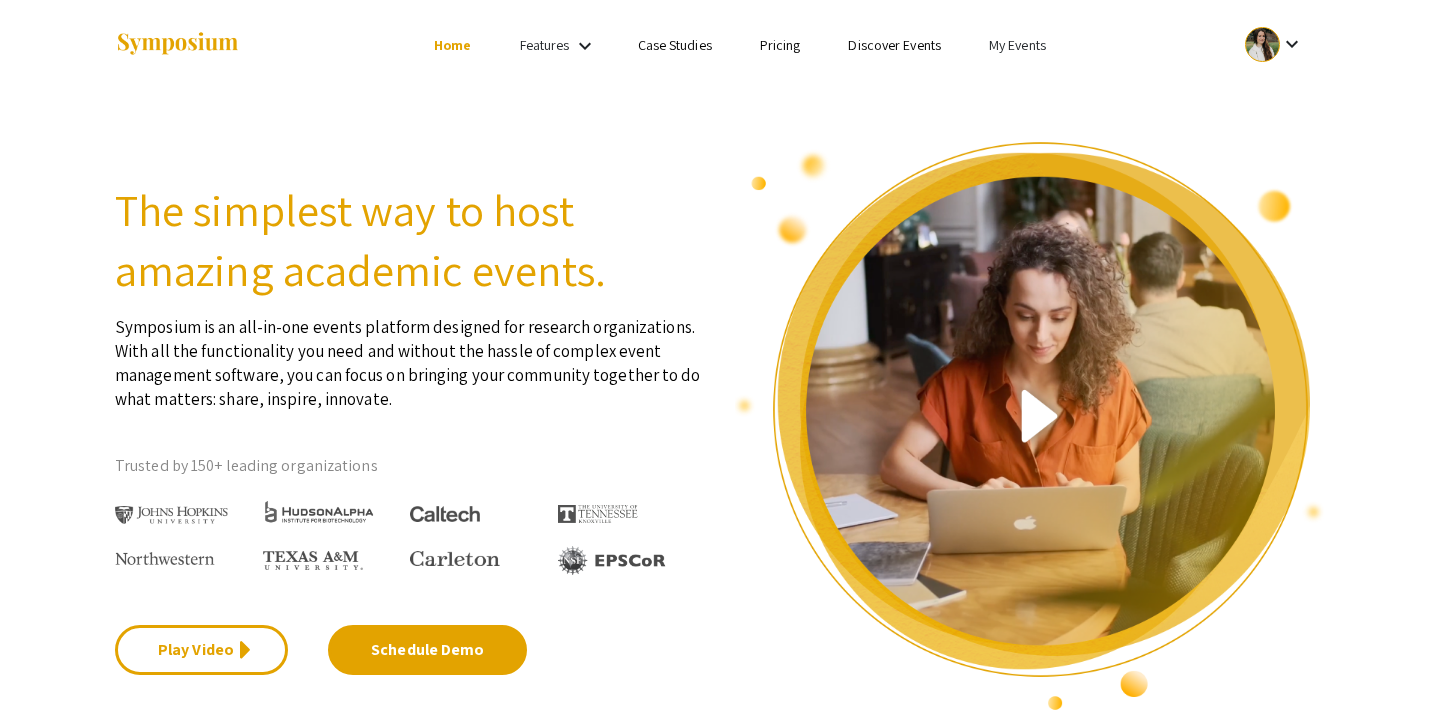 click on "My Events" at bounding box center [1017, 45] 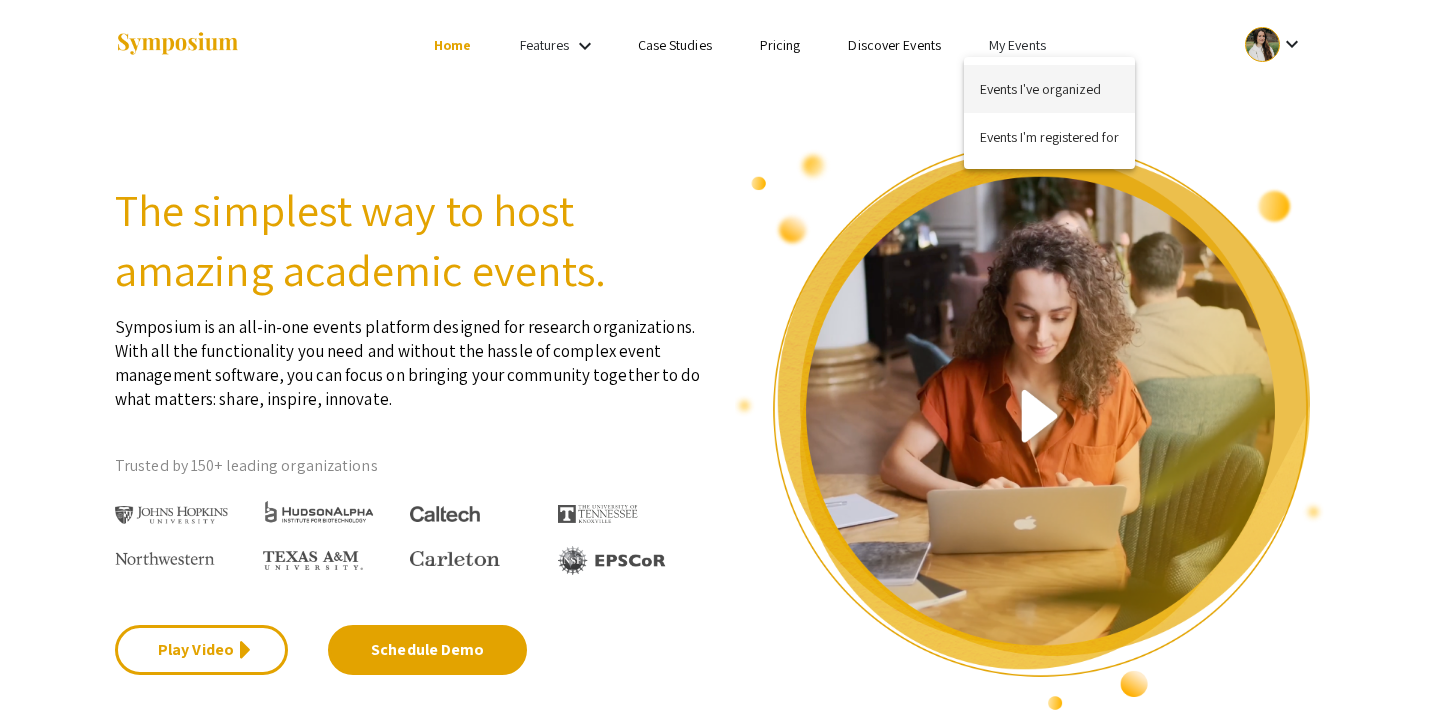 click on "Events I've organized" at bounding box center (1049, 89) 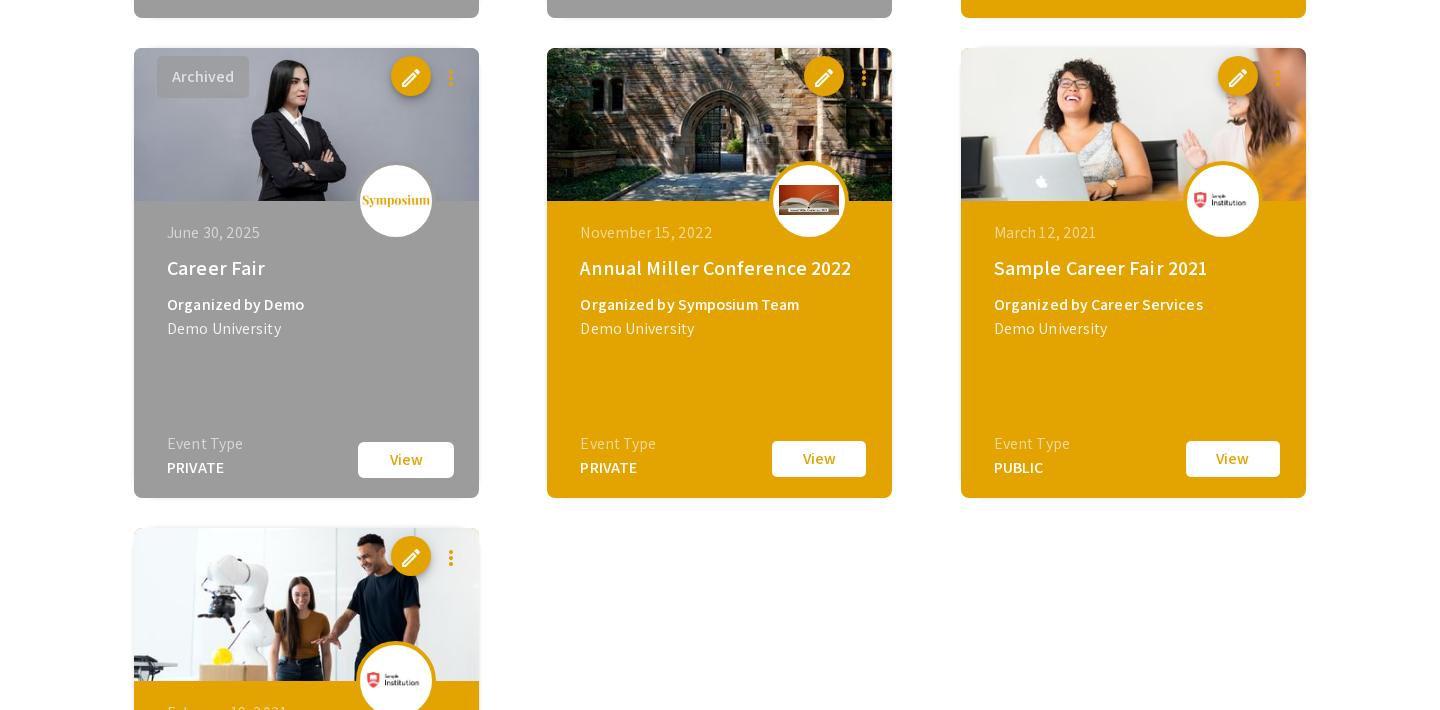 scroll, scrollTop: 1176, scrollLeft: 0, axis: vertical 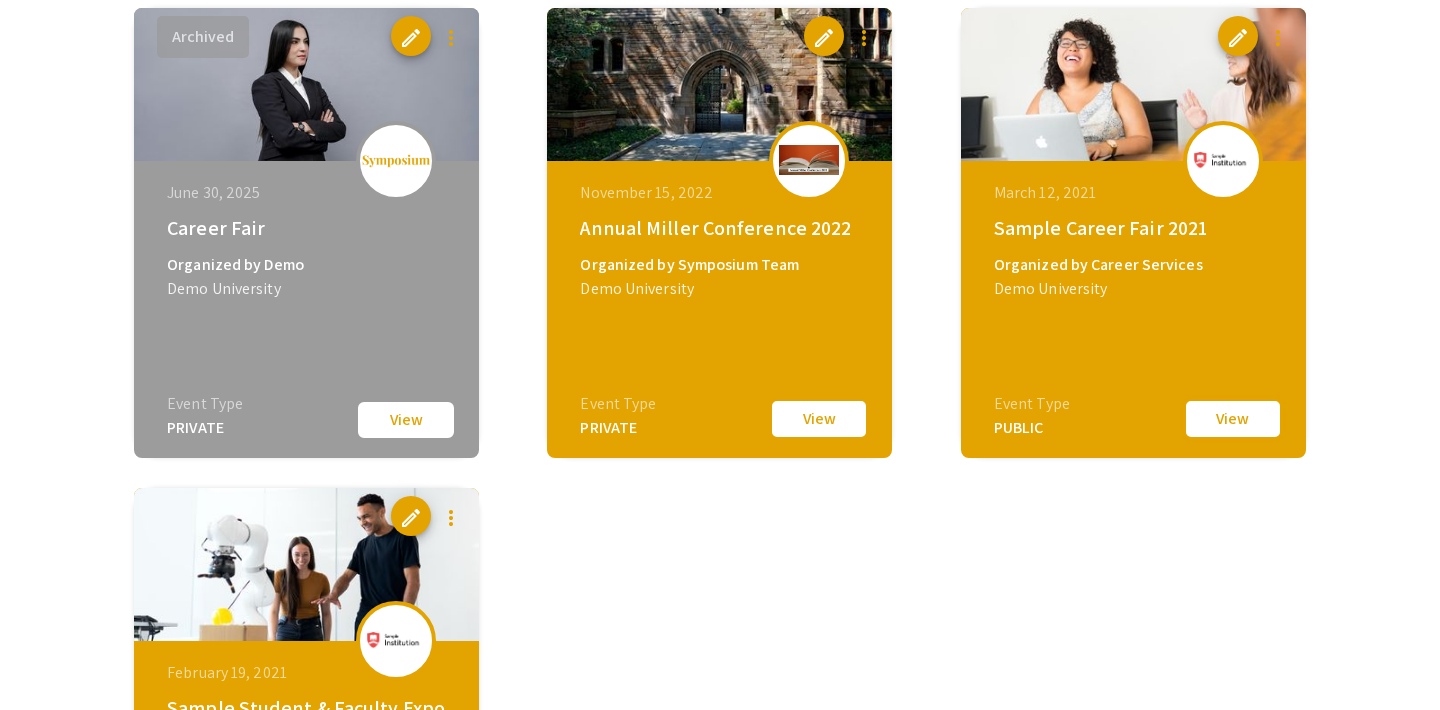 click on "View" 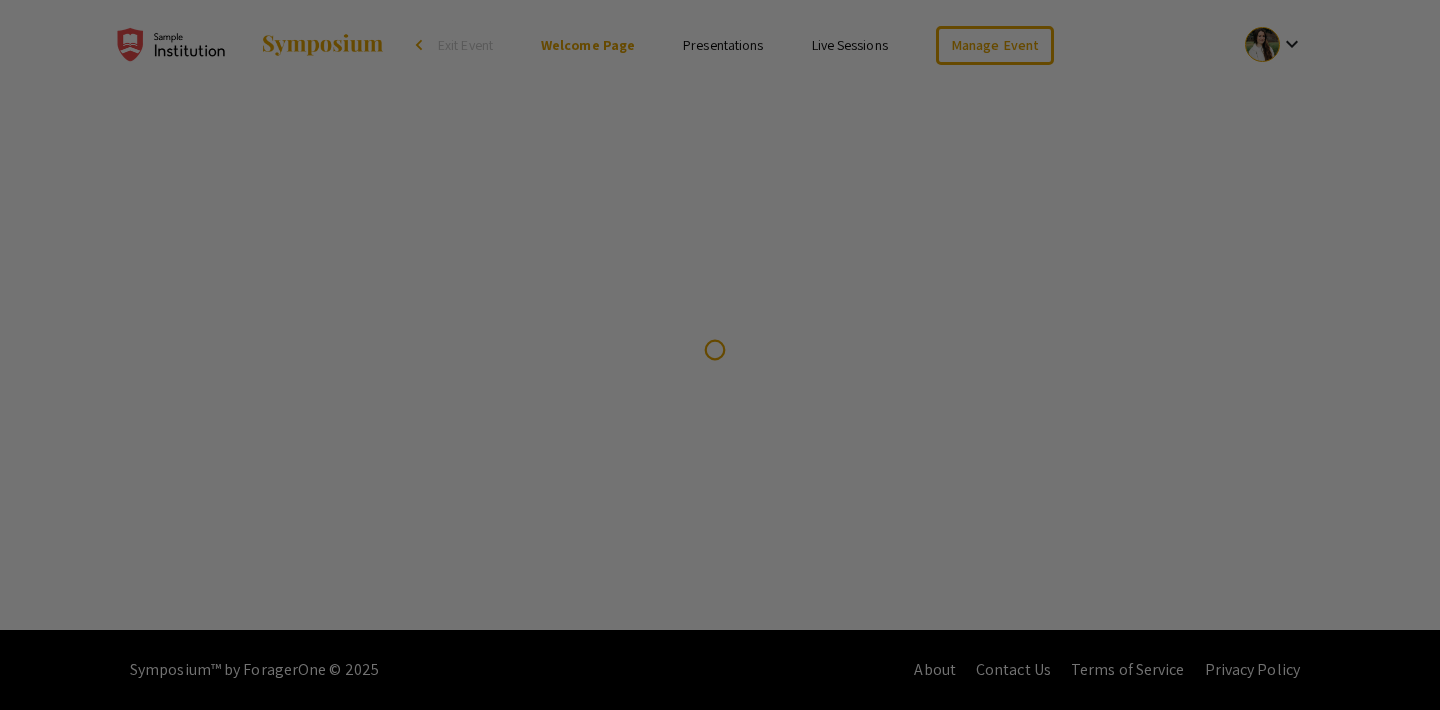 scroll, scrollTop: 0, scrollLeft: 0, axis: both 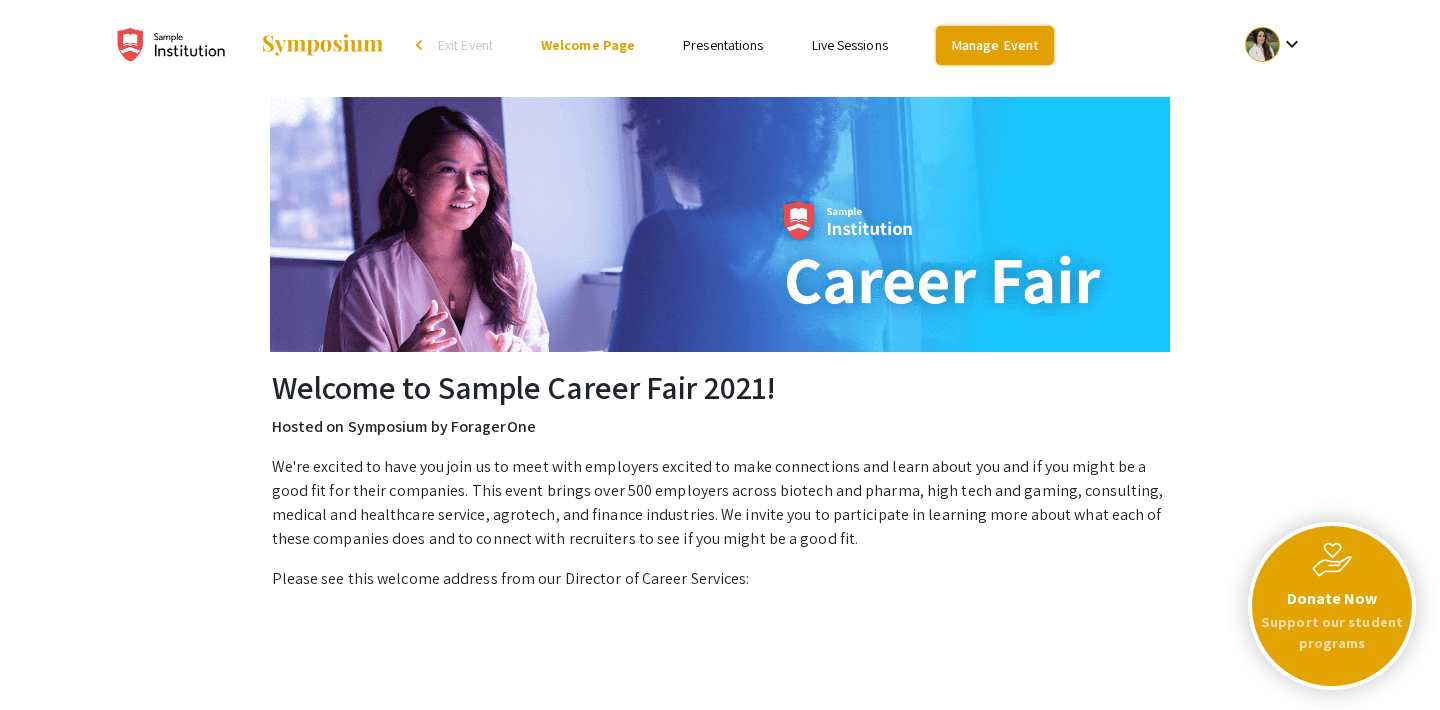 click on "Manage Event" at bounding box center [995, 45] 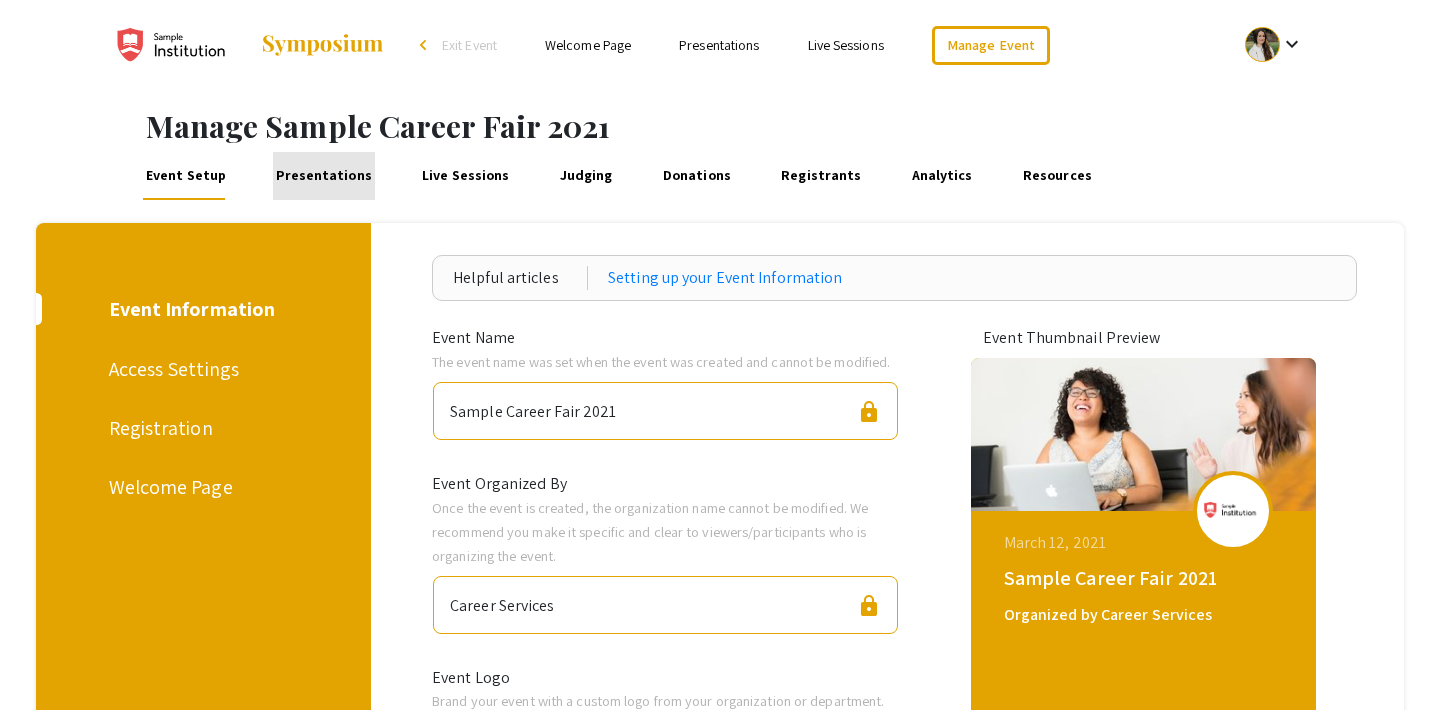 click on "Presentations" at bounding box center (324, 176) 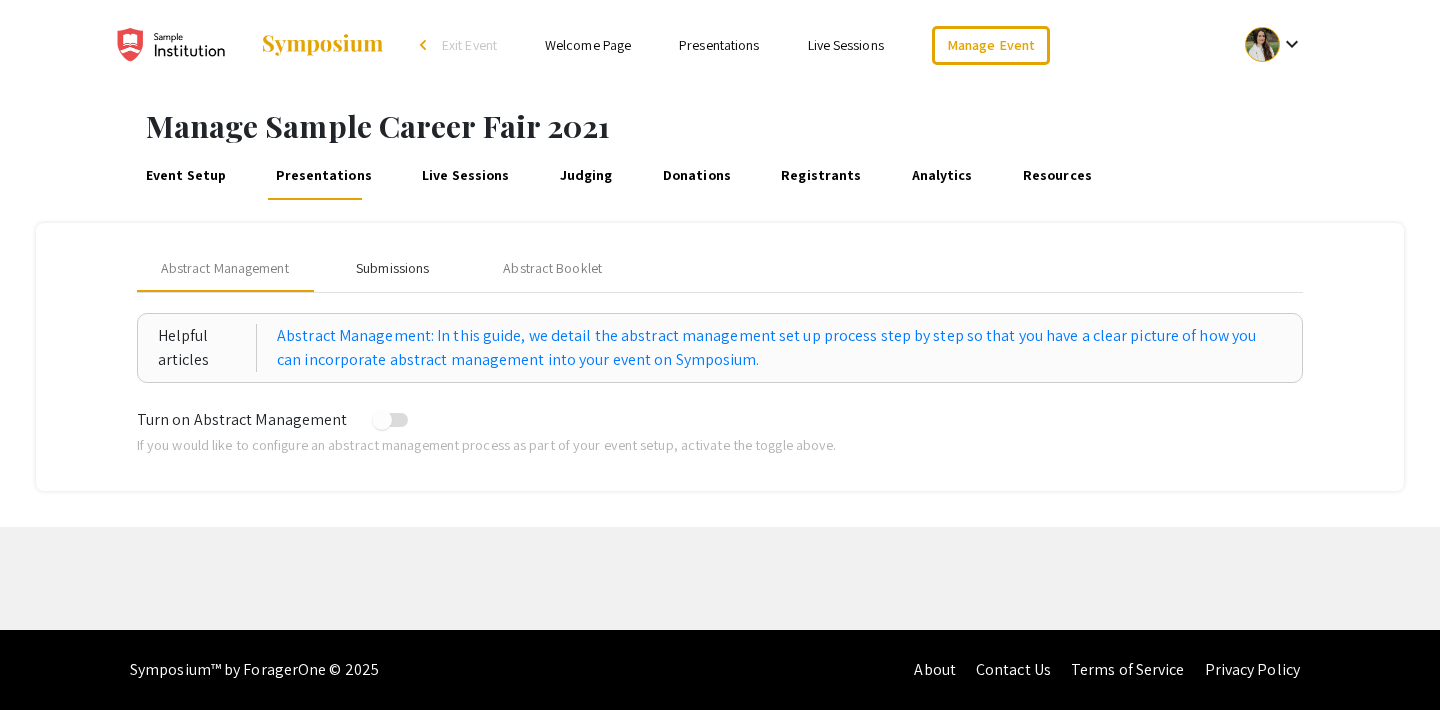 click on "Submissions" at bounding box center (392, 268) 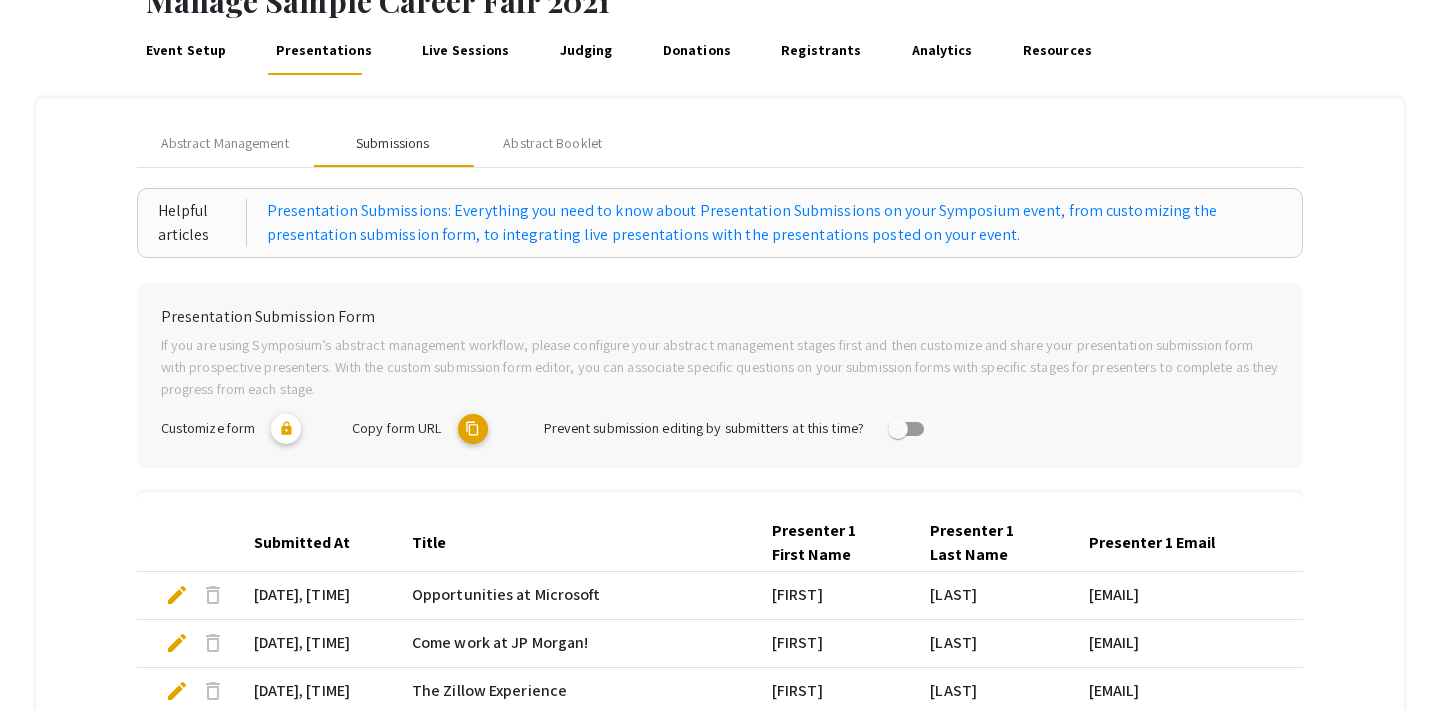scroll, scrollTop: 129, scrollLeft: 0, axis: vertical 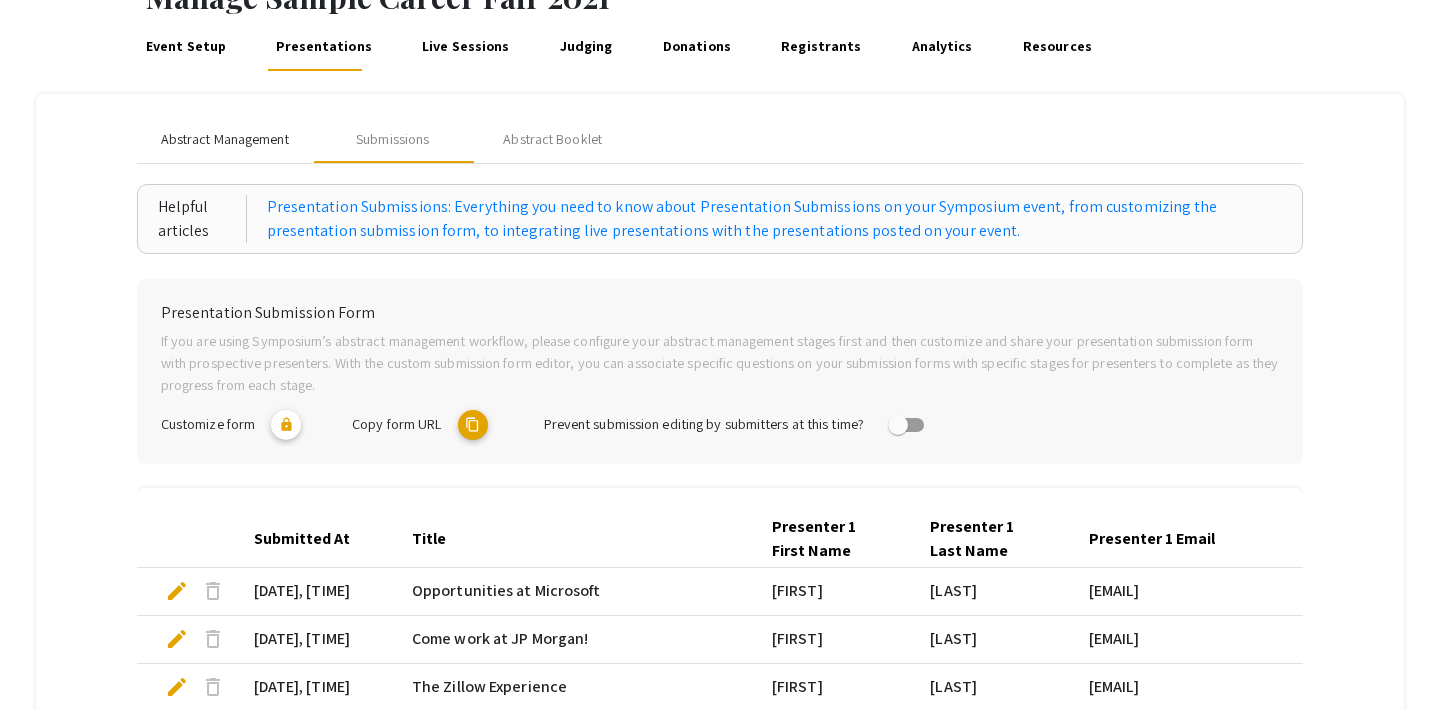 click on "Abstract Management" at bounding box center [225, 139] 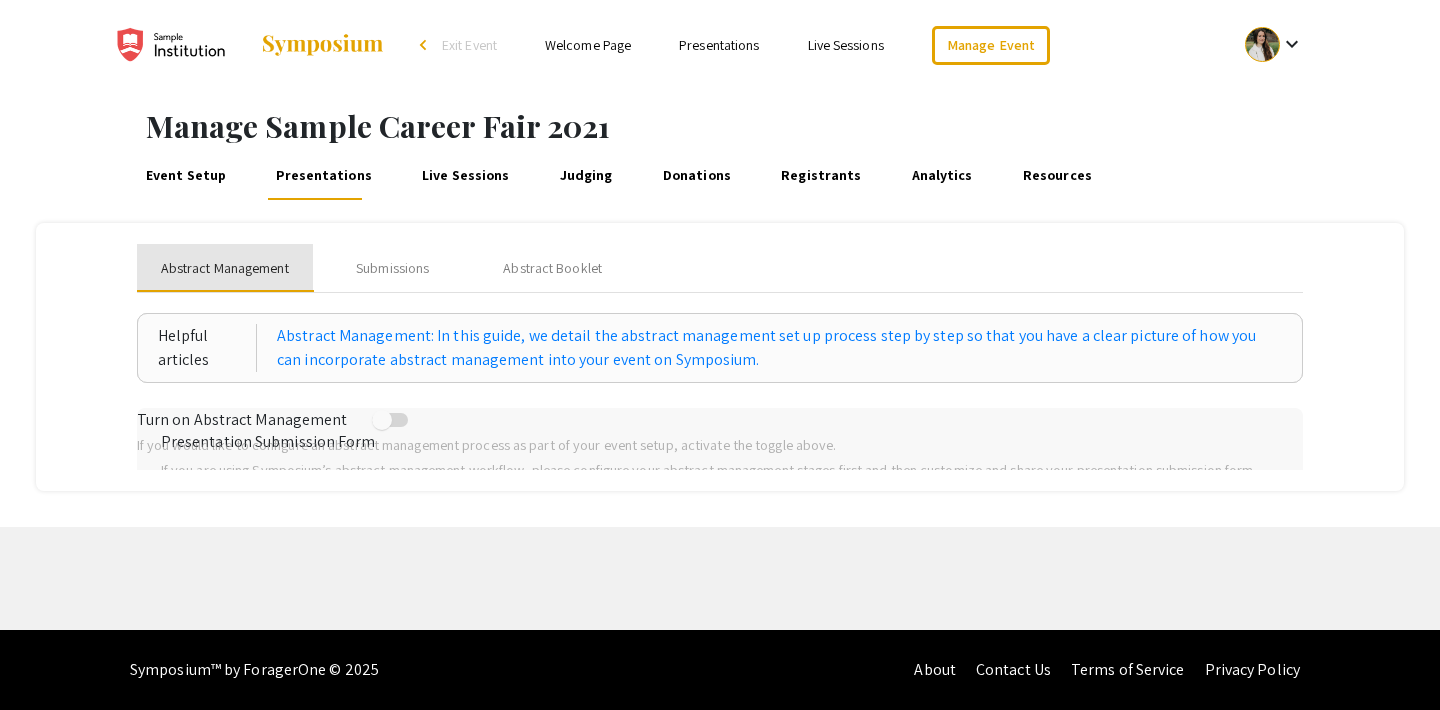 scroll, scrollTop: 0, scrollLeft: 0, axis: both 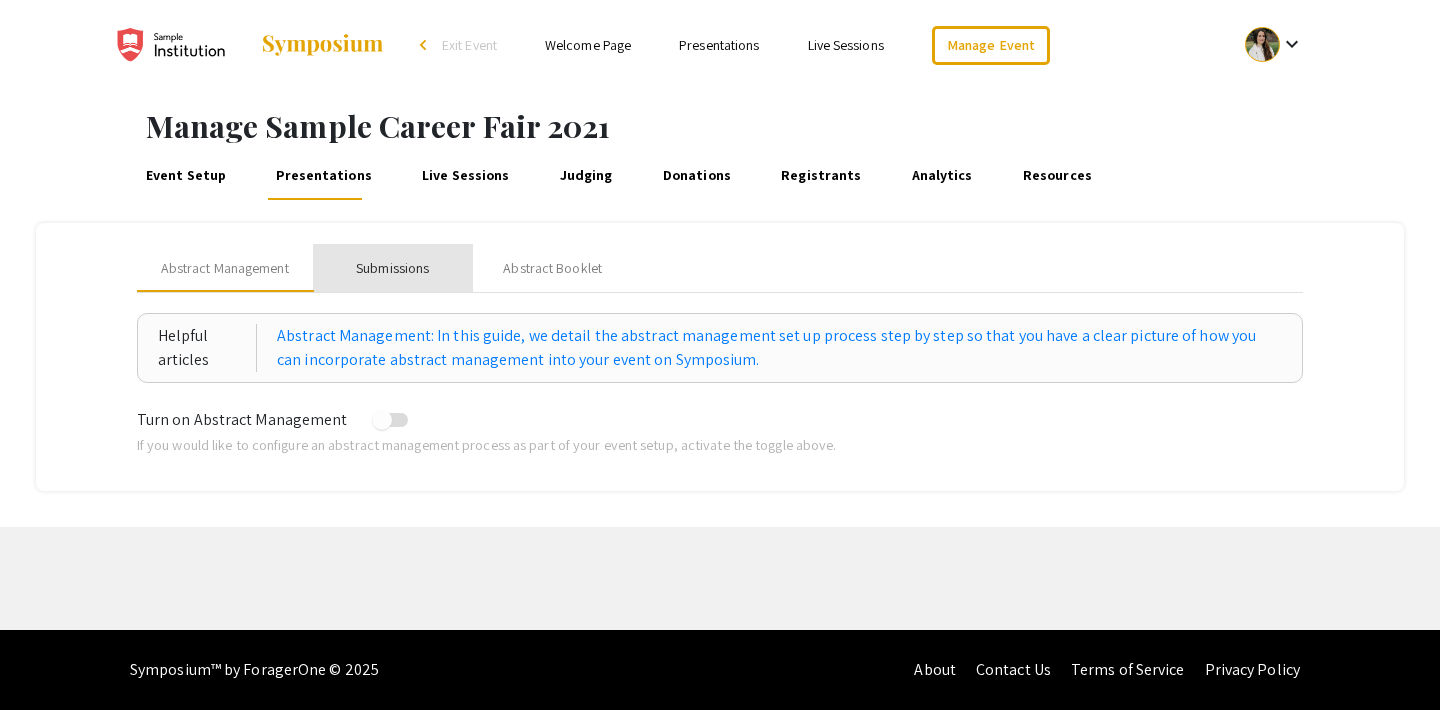 click on "Submissions" at bounding box center [392, 268] 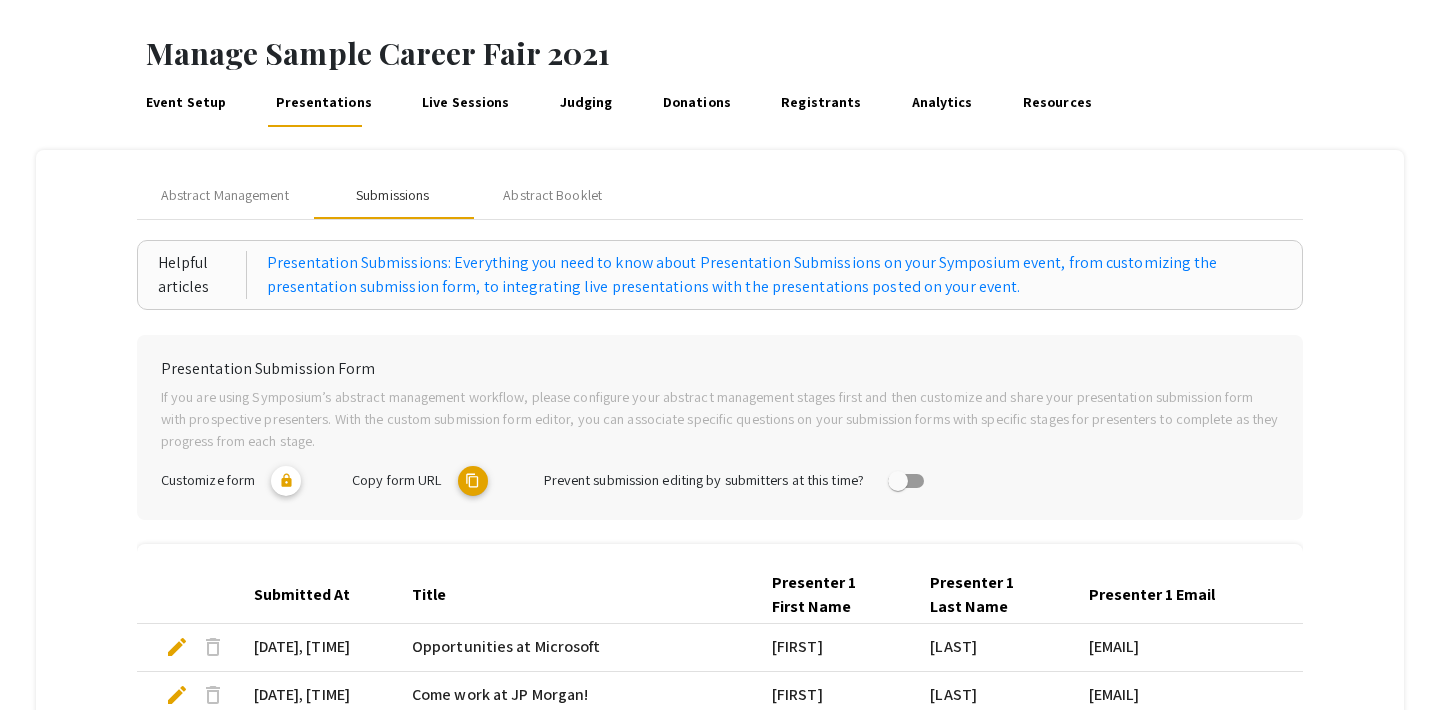scroll, scrollTop: 15, scrollLeft: 0, axis: vertical 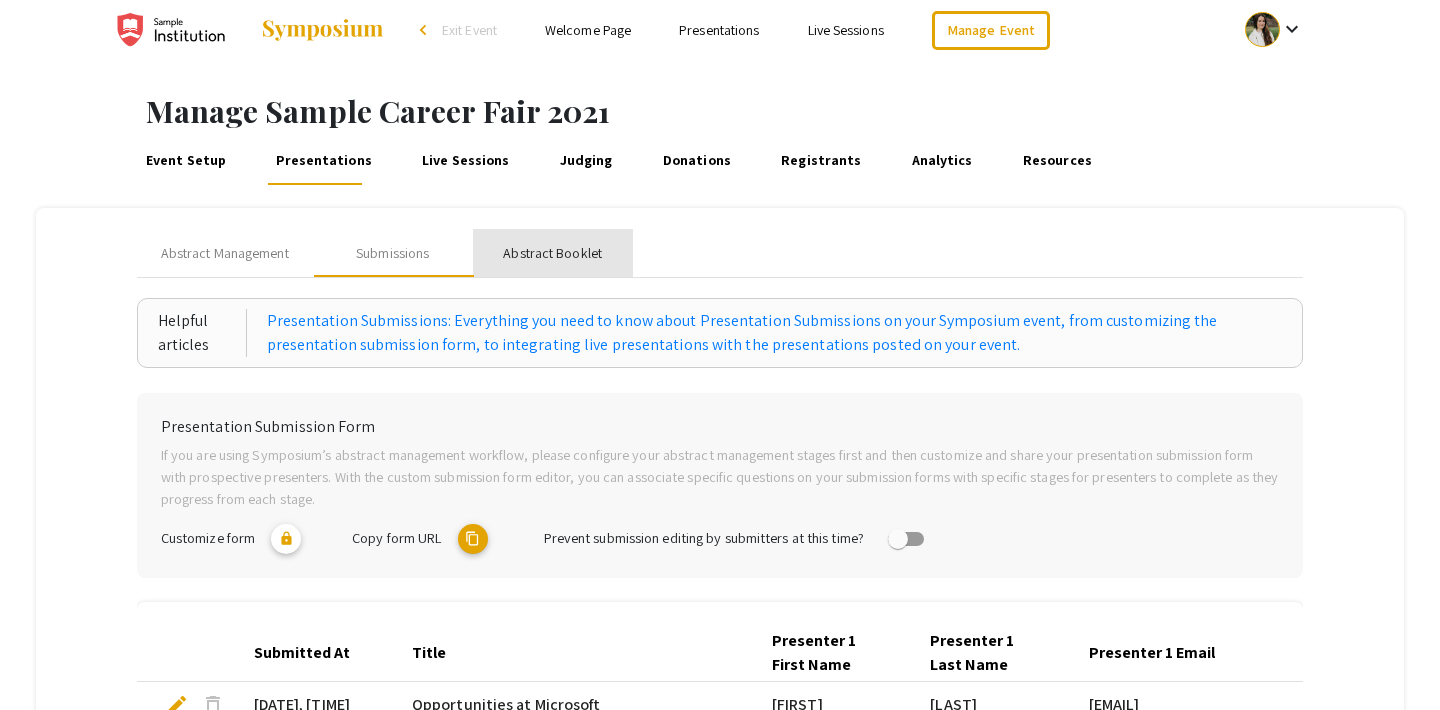 click on "Abstract Booklet" at bounding box center (552, 253) 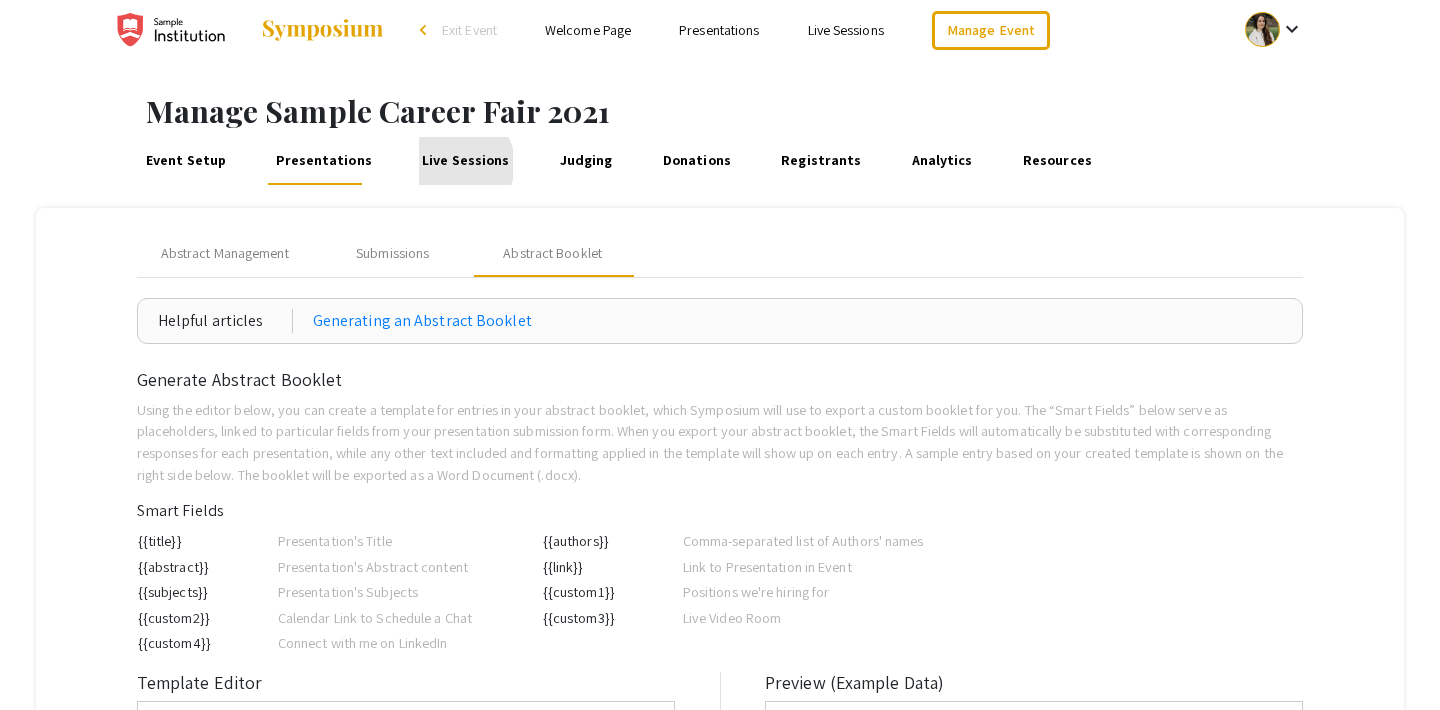 click on "Live Sessions" at bounding box center [466, 161] 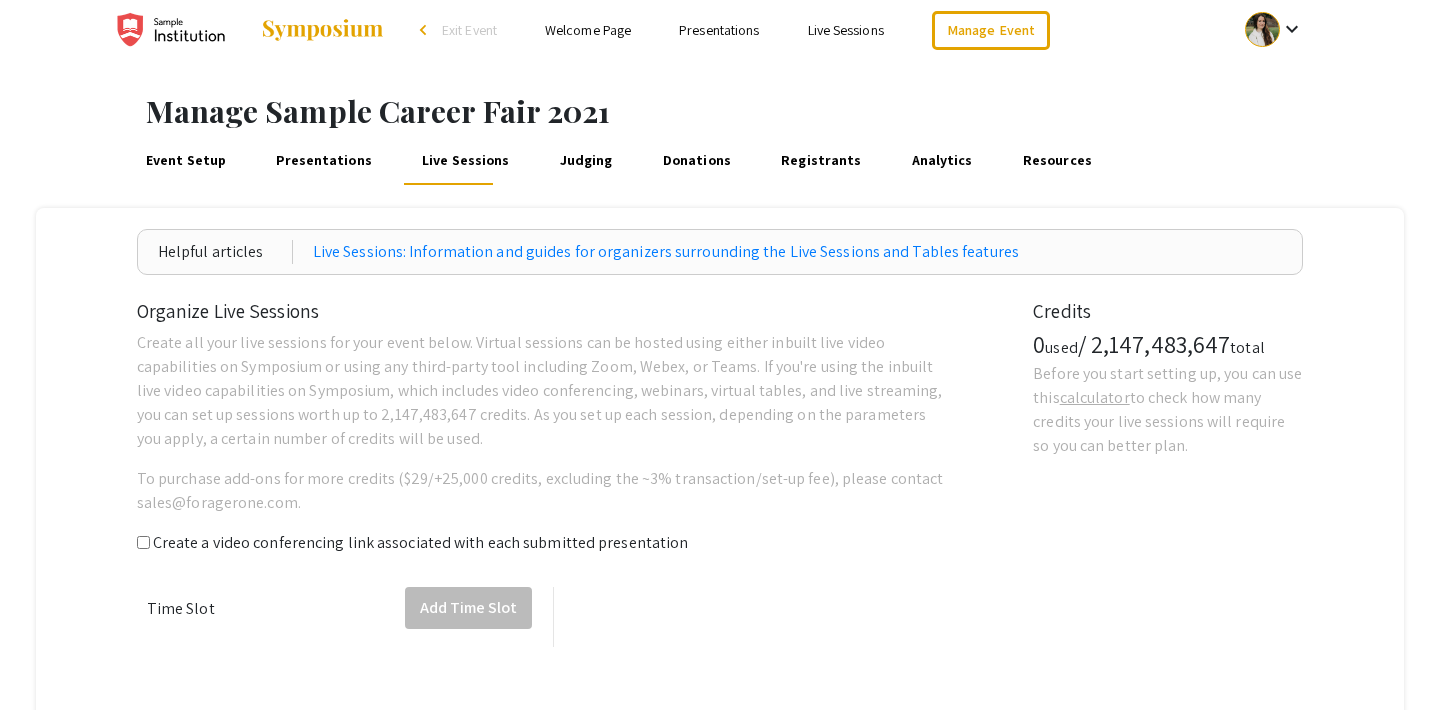 scroll, scrollTop: 0, scrollLeft: 0, axis: both 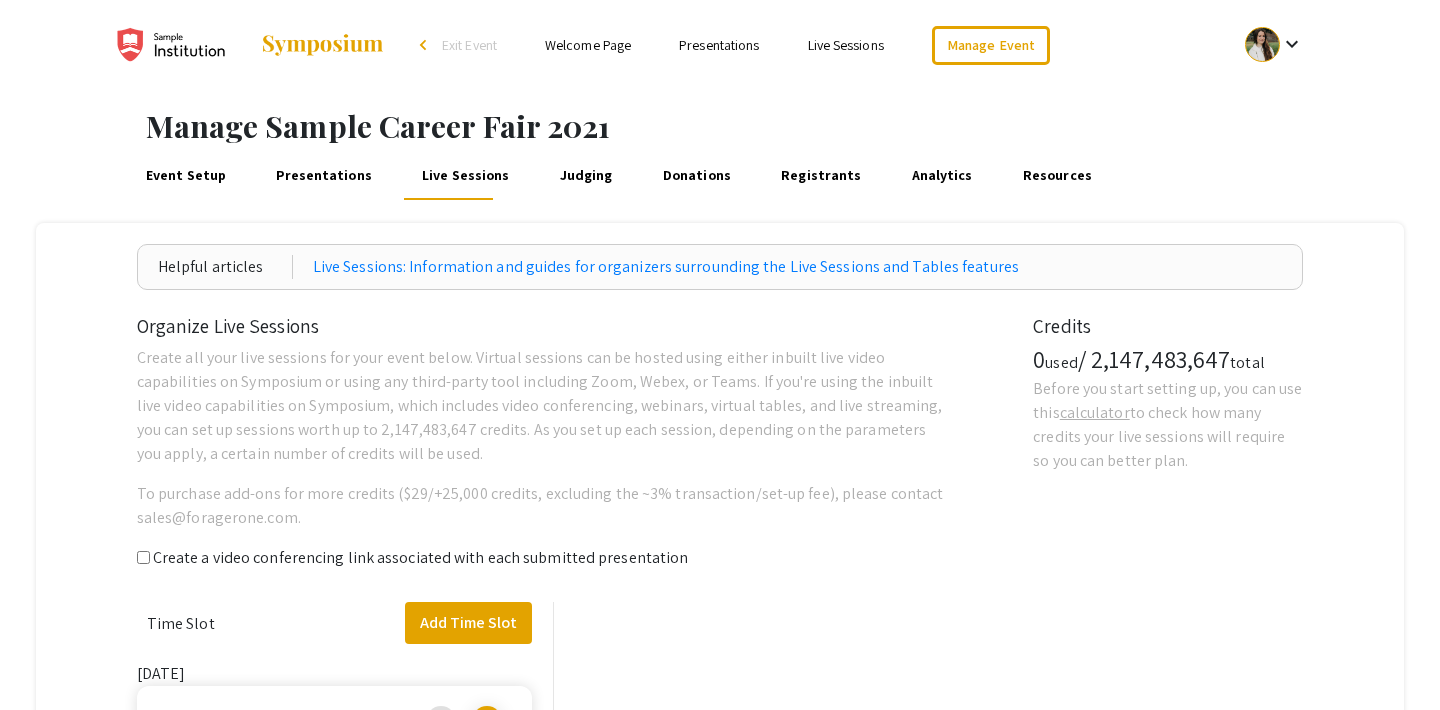 click on "Judging" at bounding box center (586, 176) 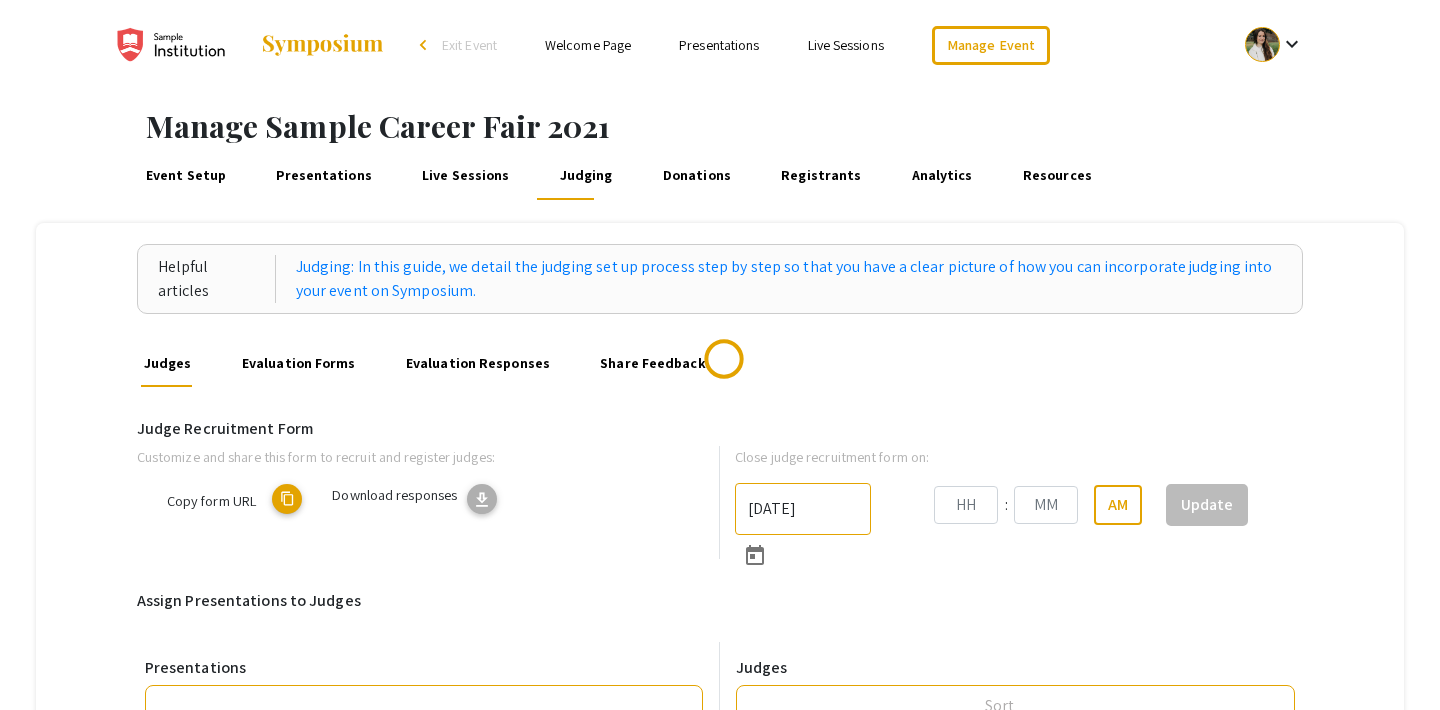 type on "4/12/2021" 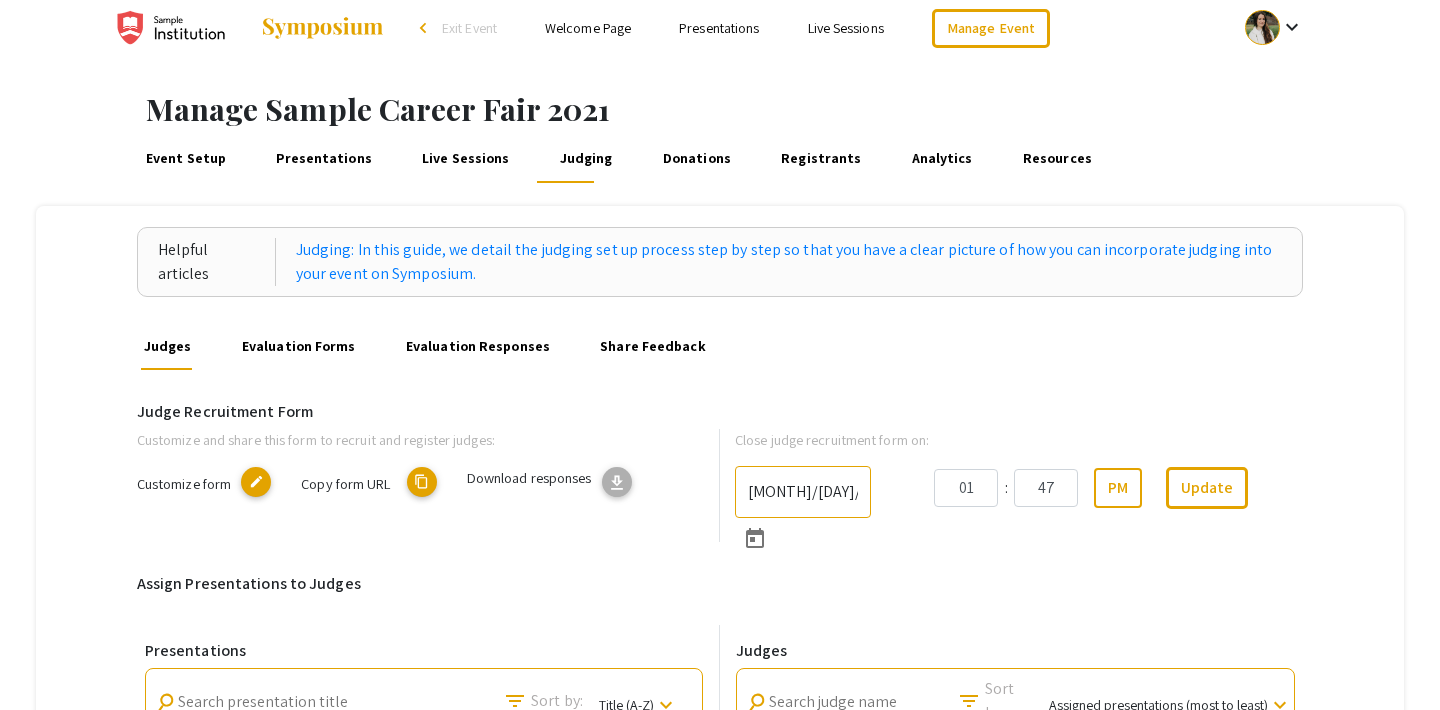scroll, scrollTop: 0, scrollLeft: 0, axis: both 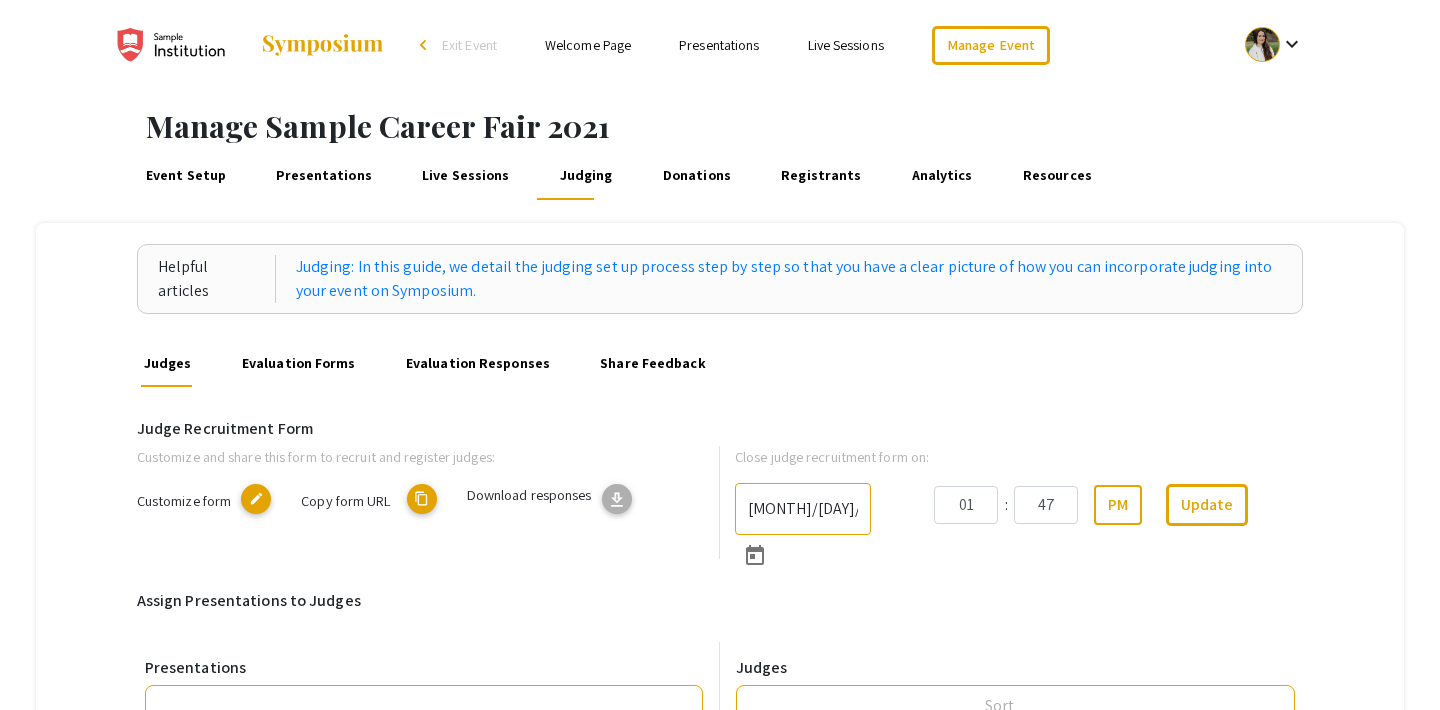 click on "Presentations" at bounding box center (324, 176) 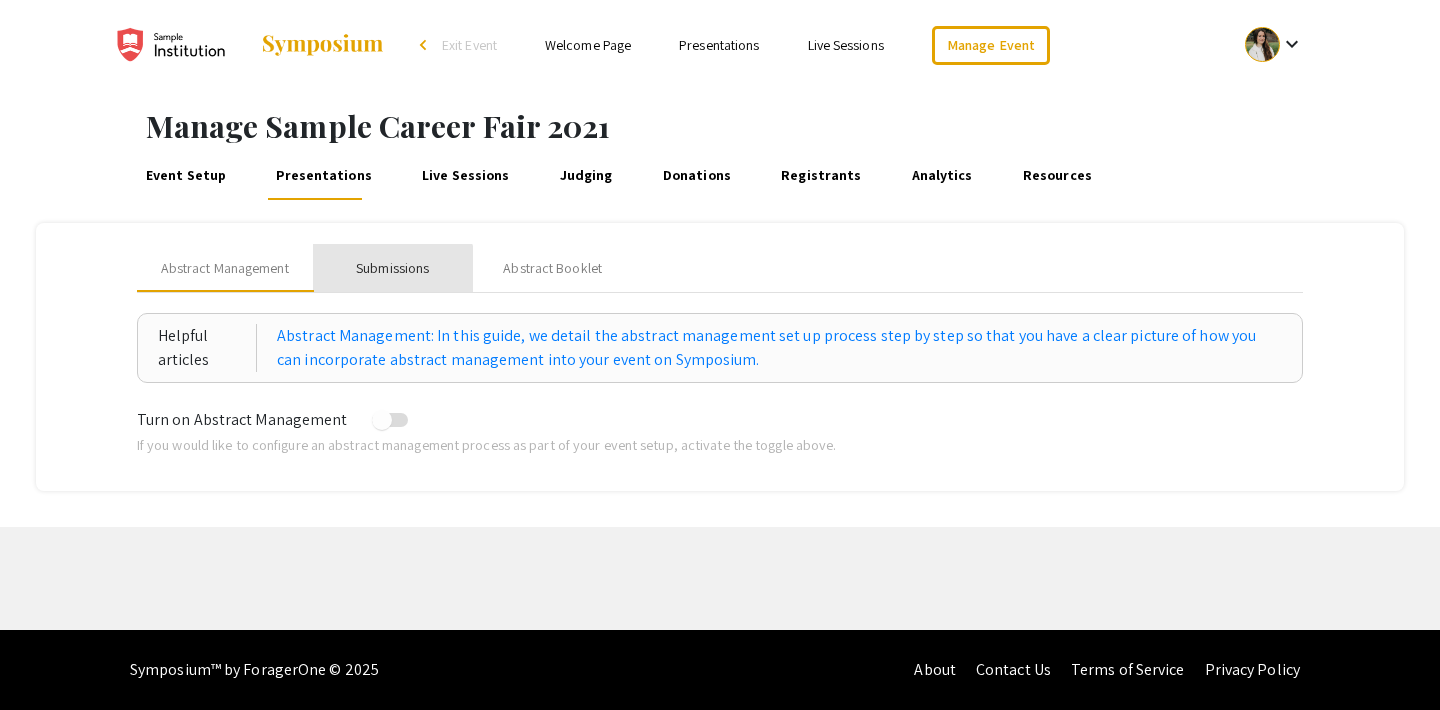click on "Submissions" at bounding box center (392, 268) 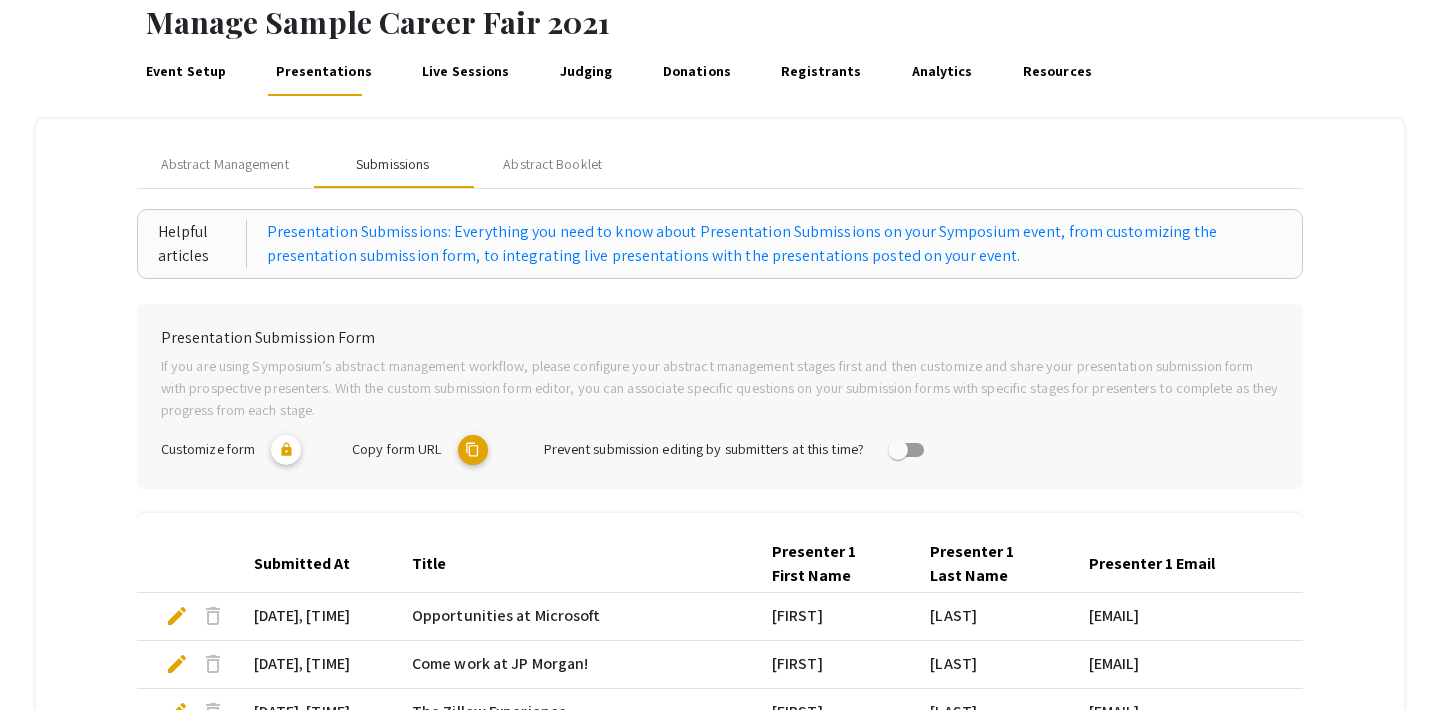 scroll, scrollTop: 0, scrollLeft: 0, axis: both 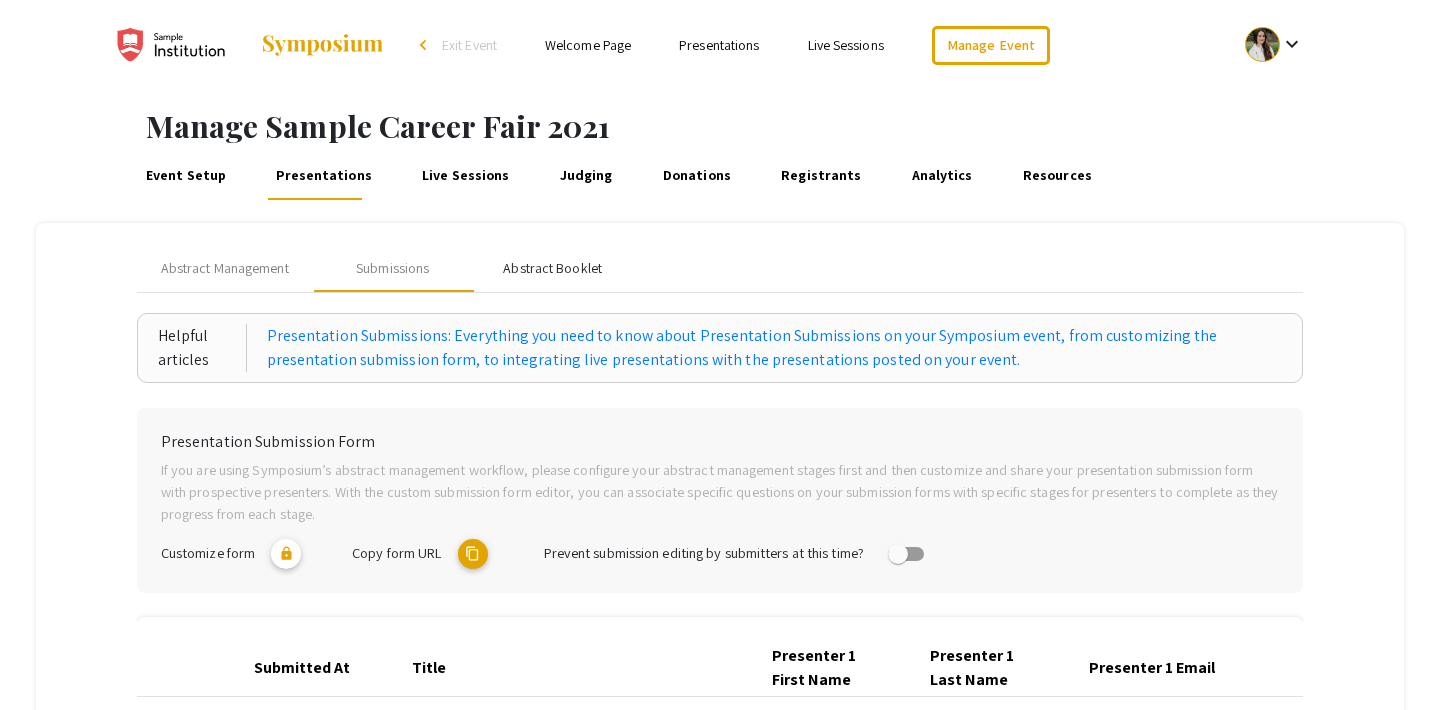 click on "Abstract Booklet" at bounding box center [552, 268] 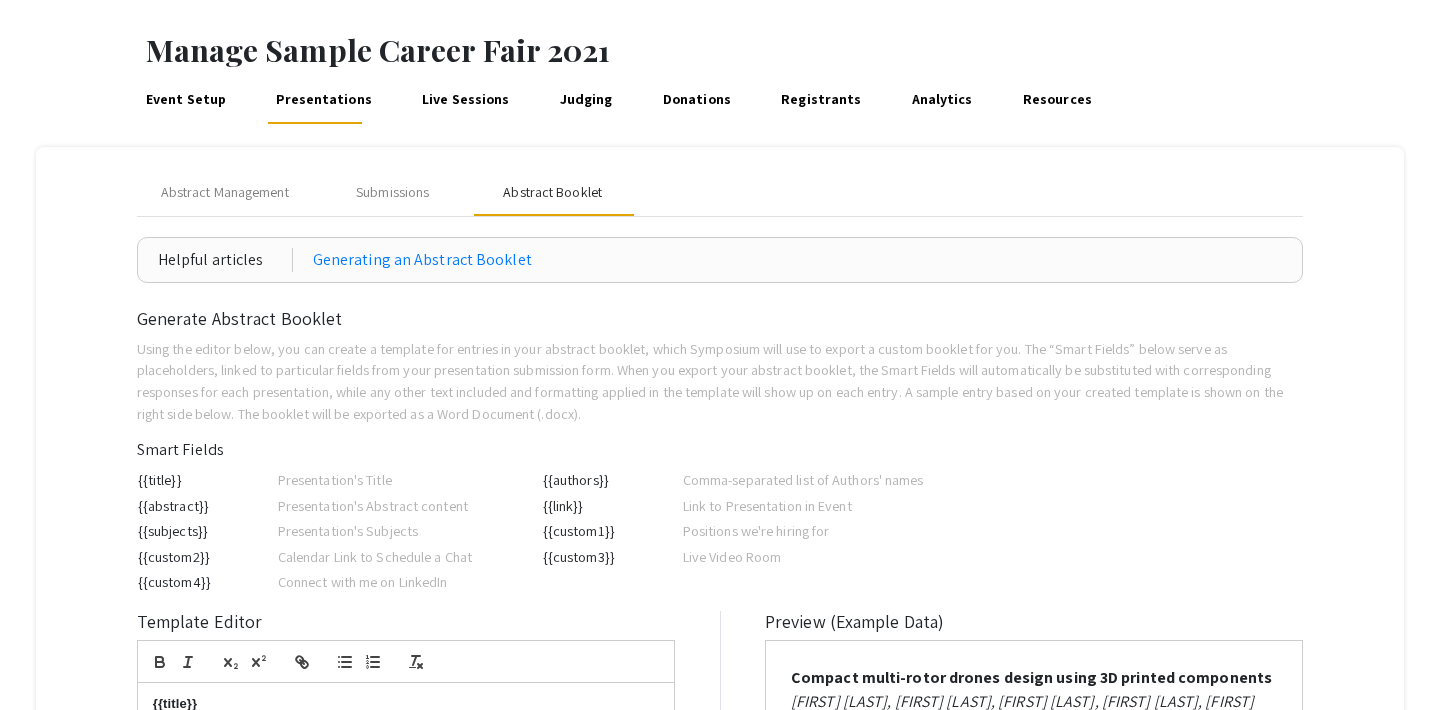 scroll, scrollTop: 69, scrollLeft: 0, axis: vertical 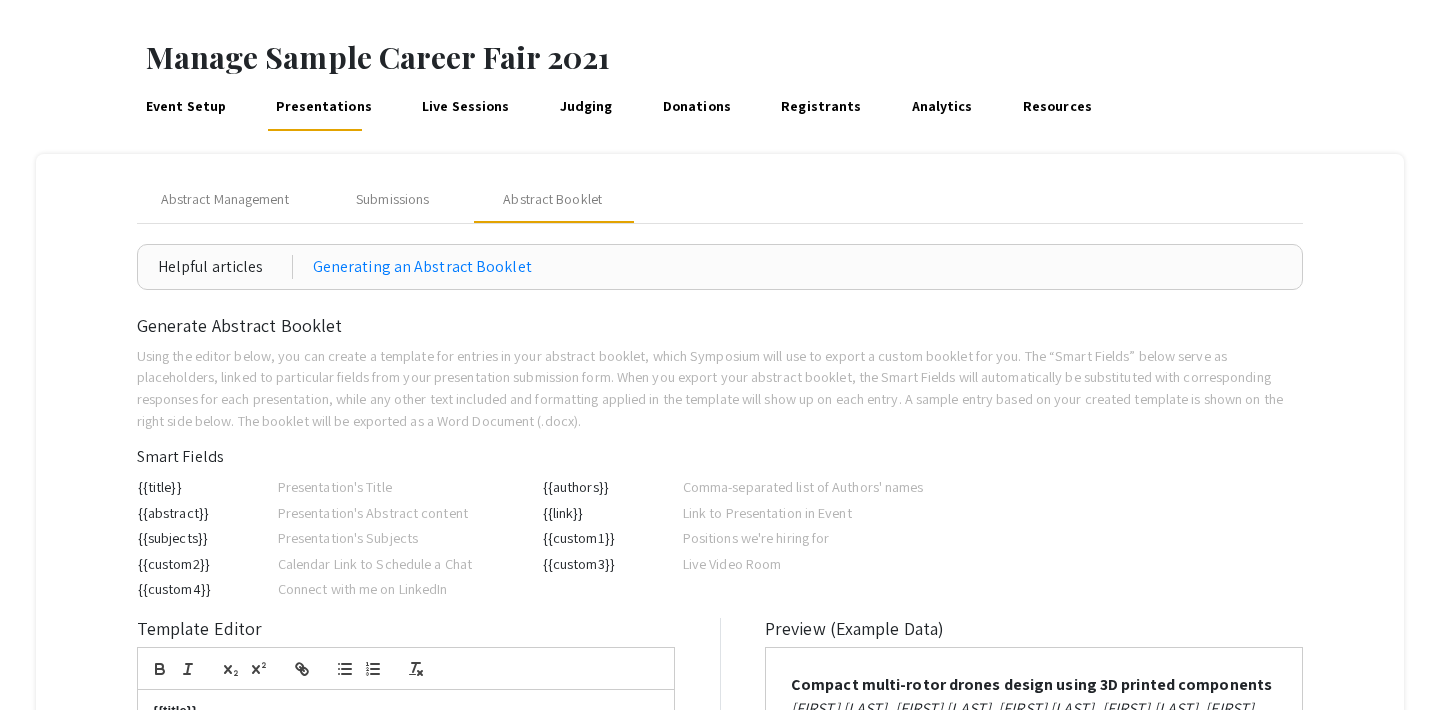 click on "Live Sessions" at bounding box center [466, 107] 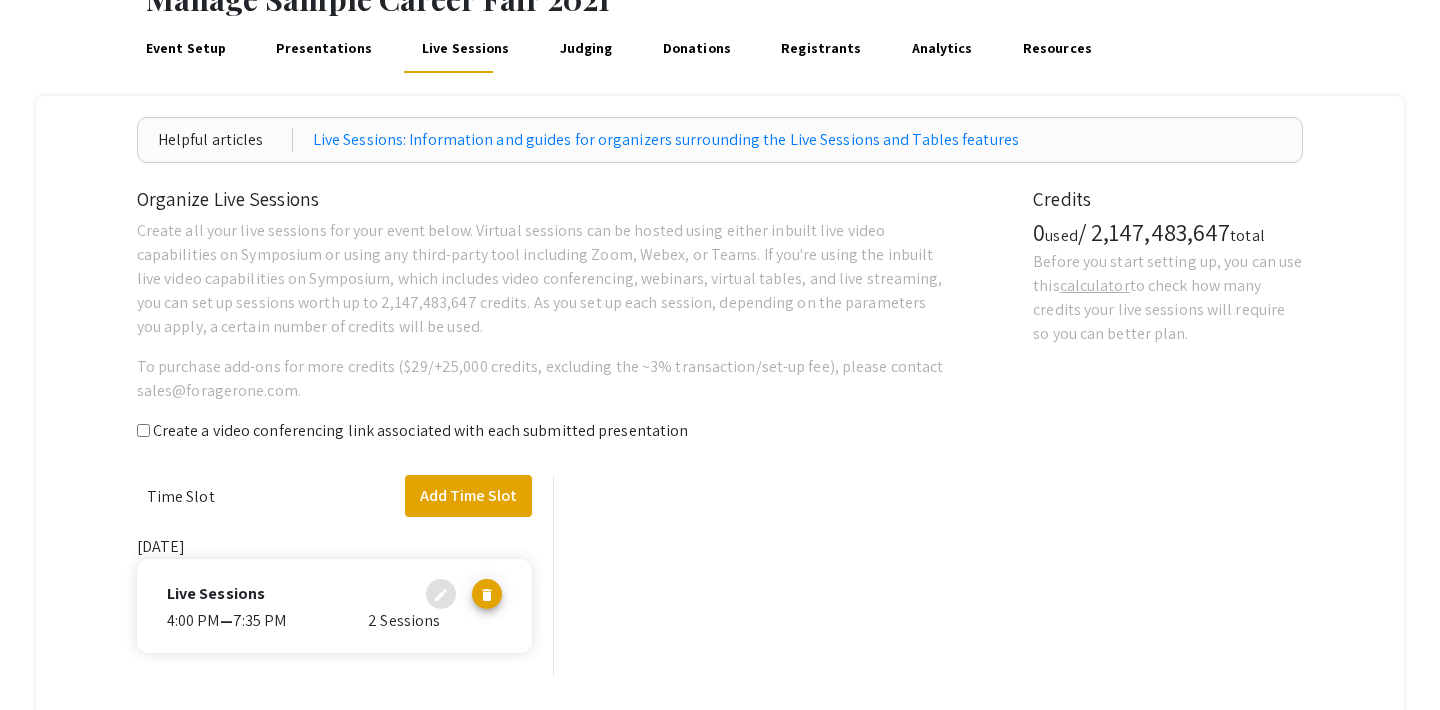 scroll, scrollTop: 0, scrollLeft: 0, axis: both 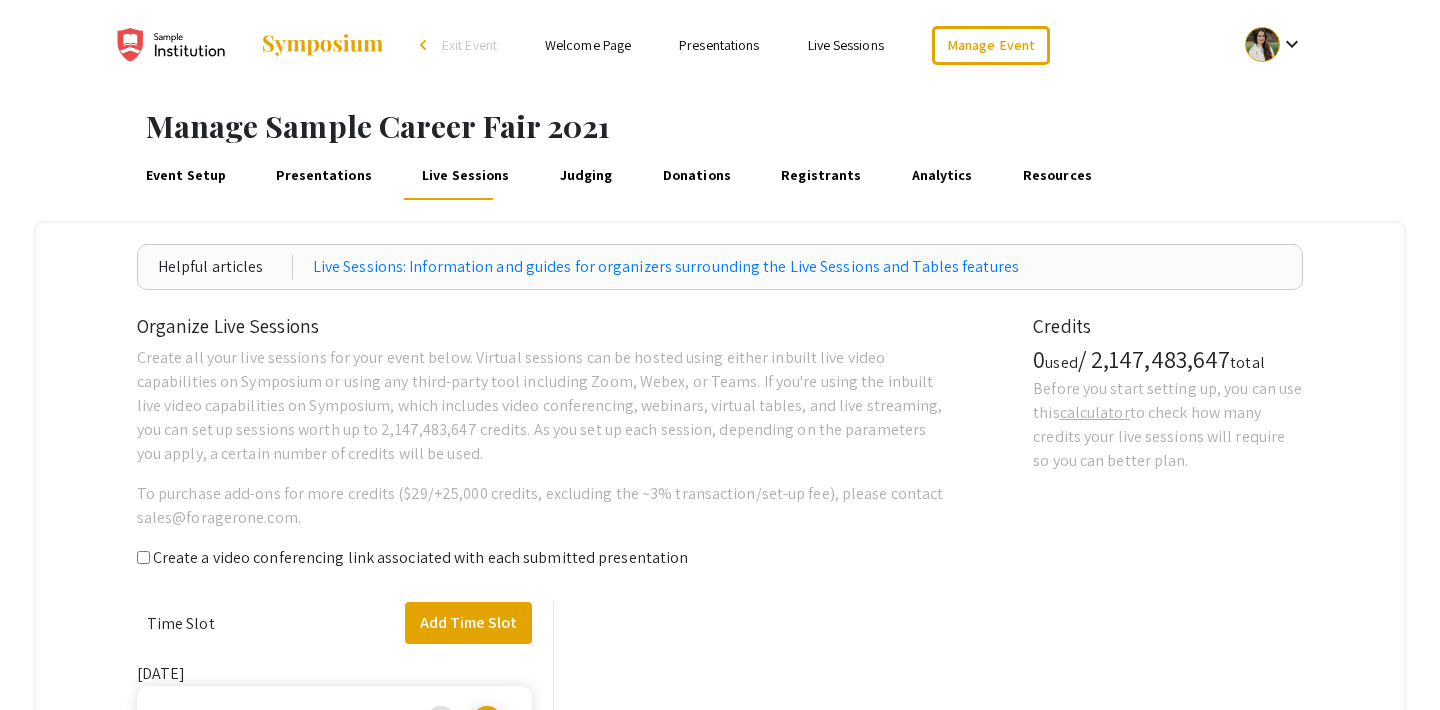 click on "Judging" at bounding box center (586, 176) 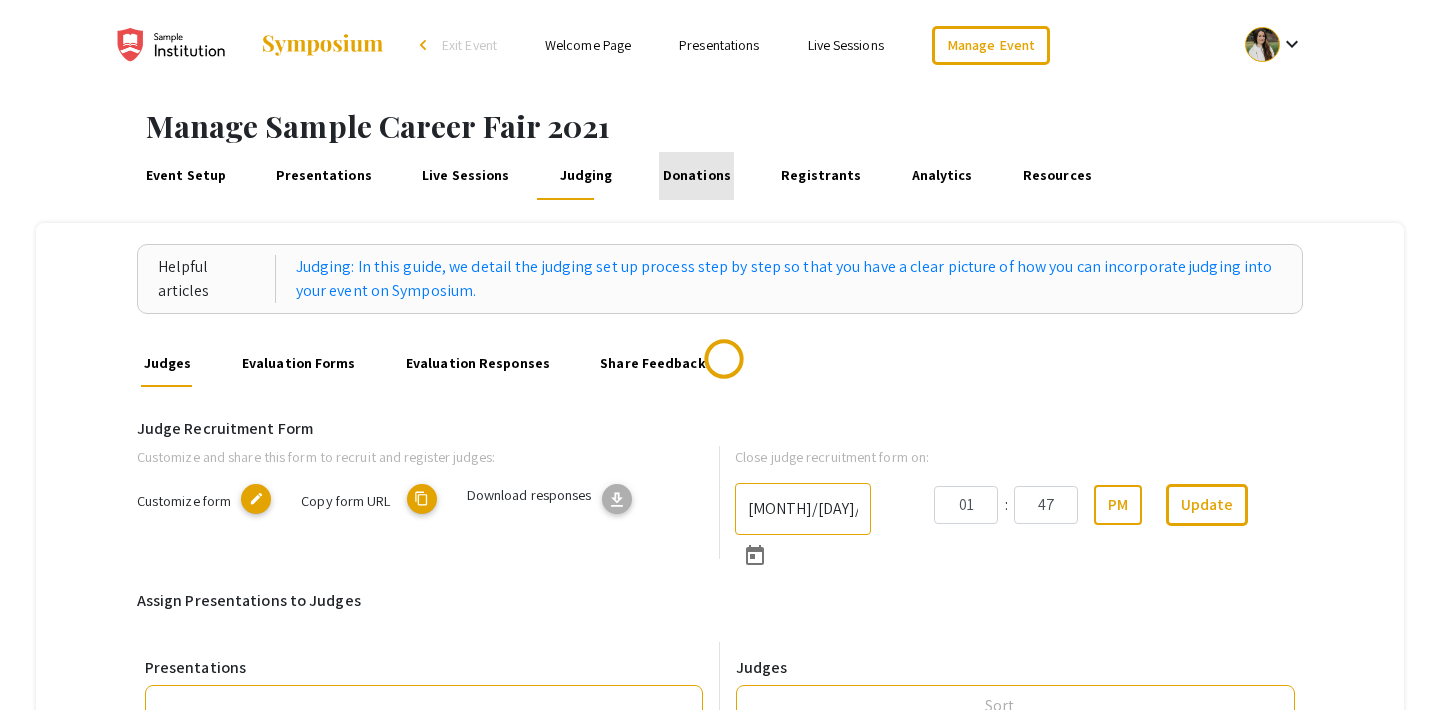 click on "Donations" at bounding box center [696, 176] 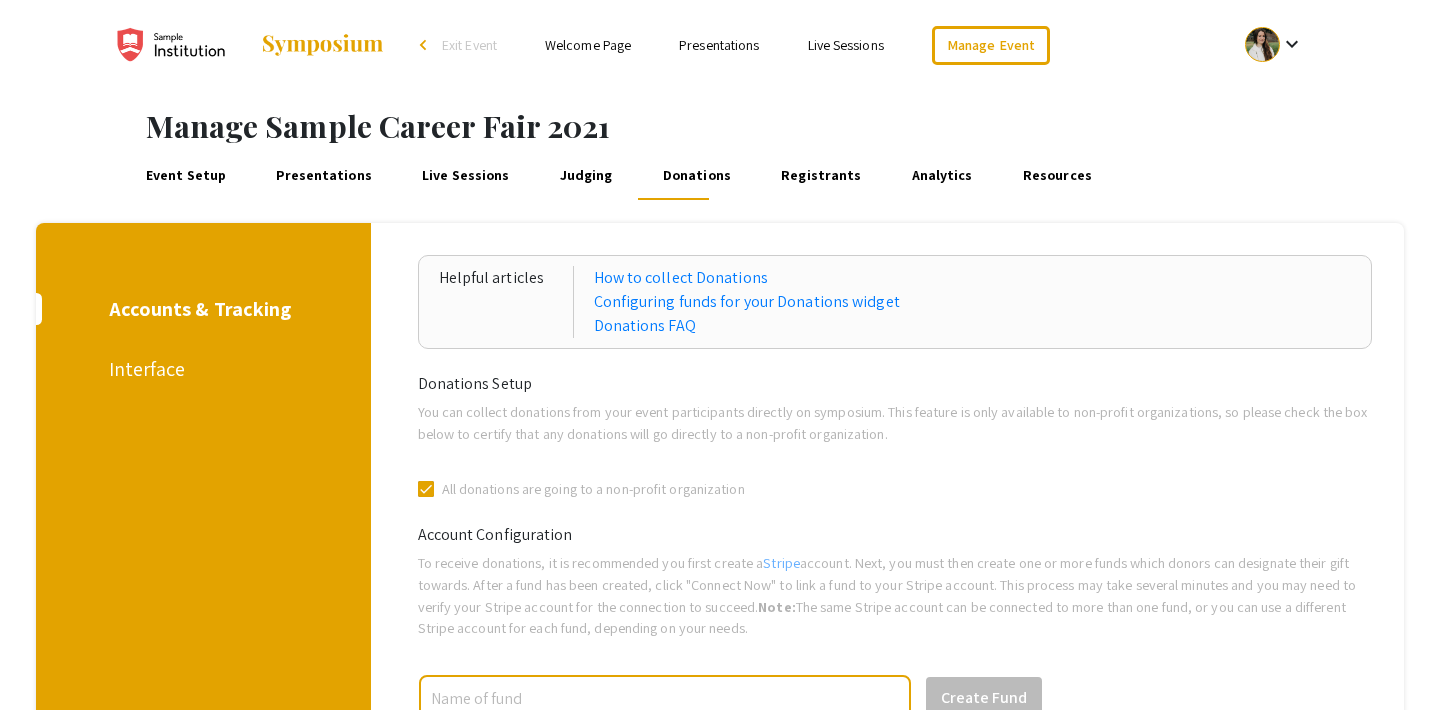 click on "Presentations" at bounding box center (324, 176) 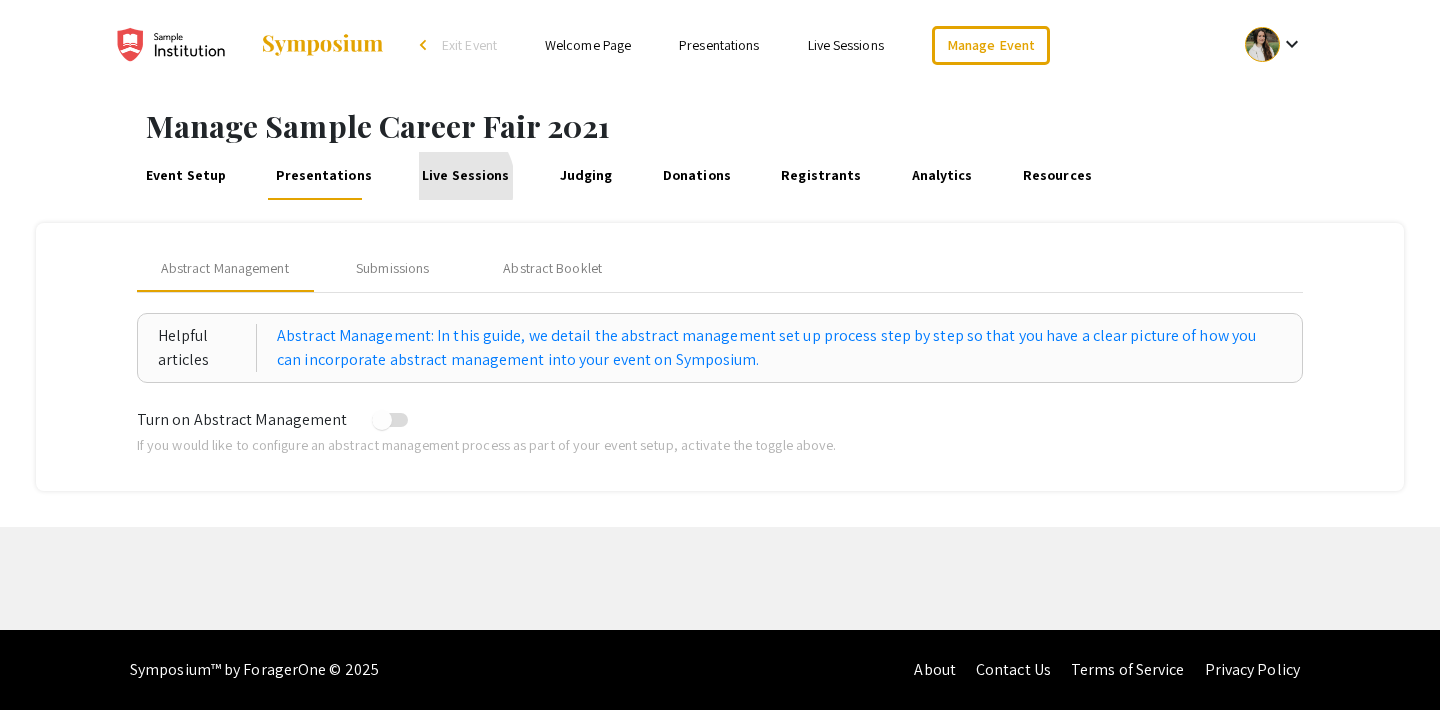 click on "Live Sessions" at bounding box center [466, 176] 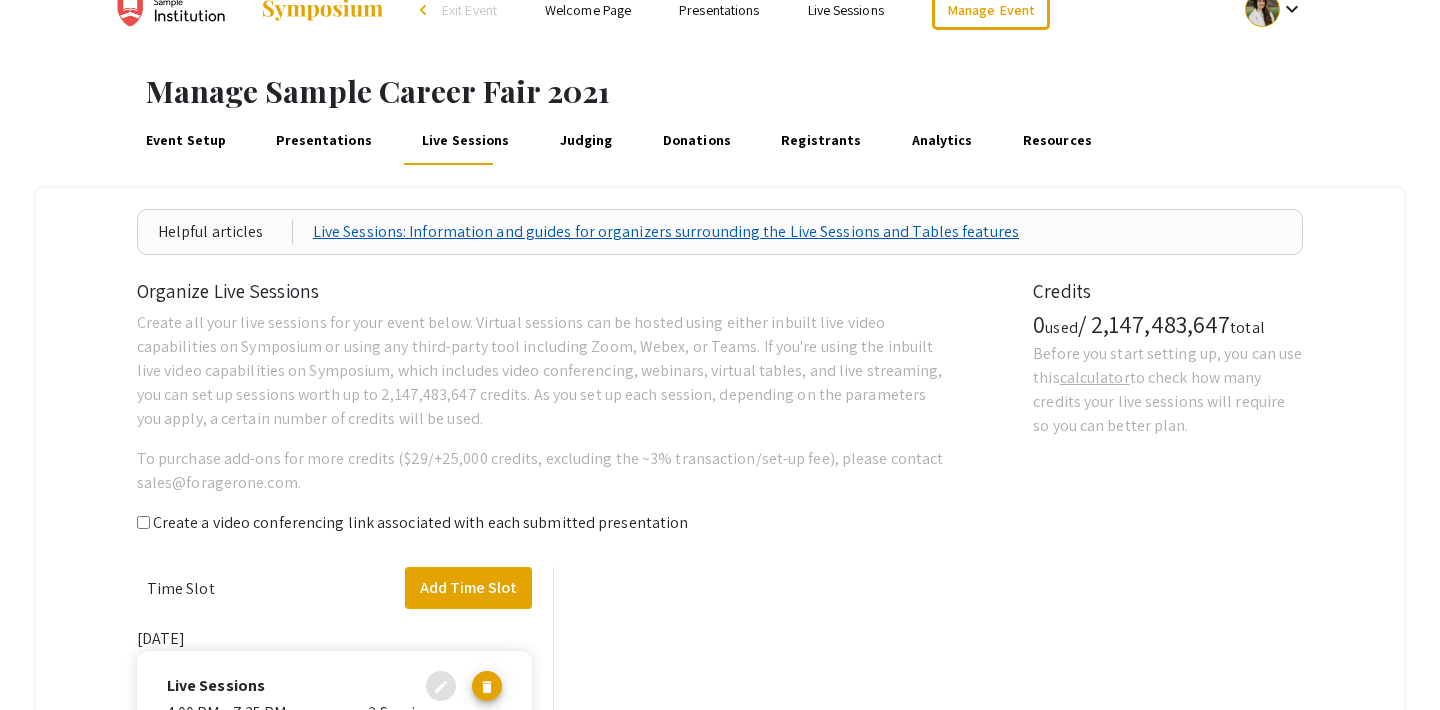 scroll, scrollTop: 47, scrollLeft: 0, axis: vertical 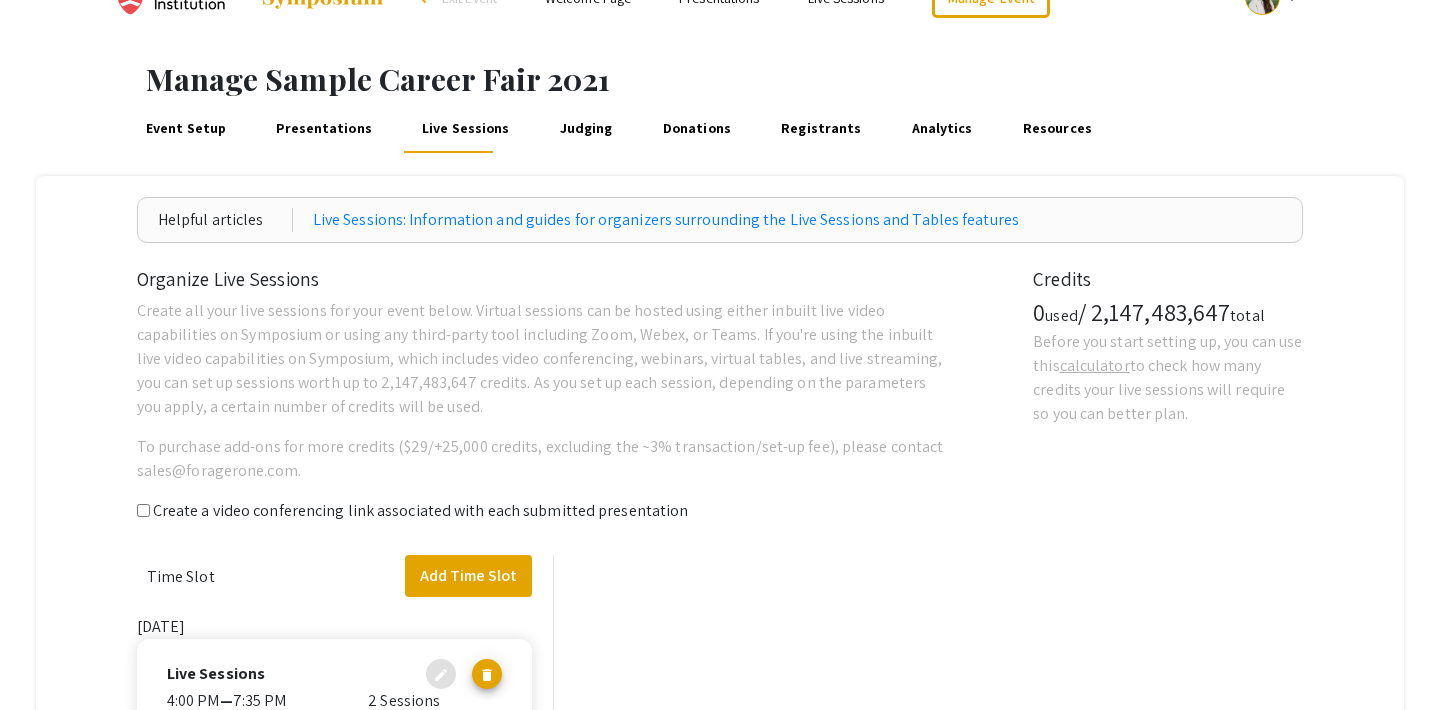 click on "Presentations" at bounding box center [324, 129] 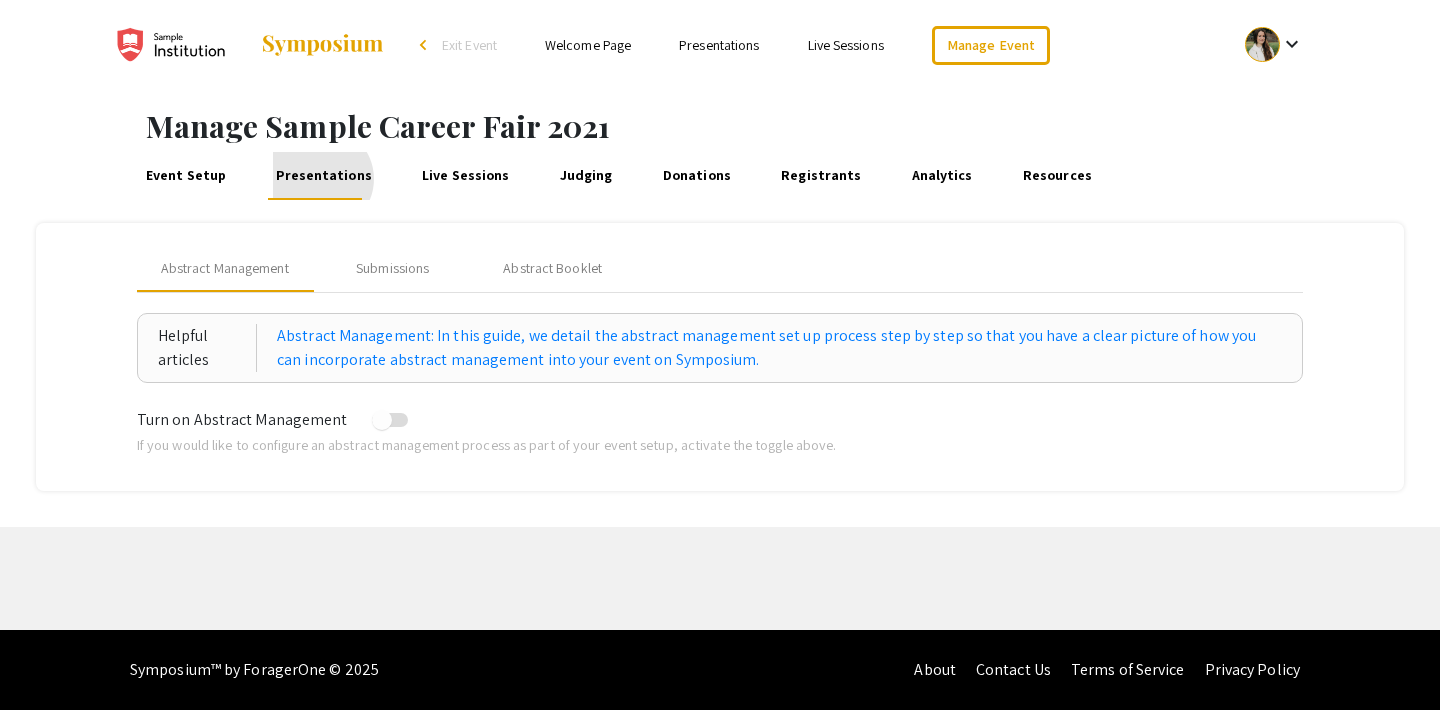 scroll, scrollTop: 0, scrollLeft: 0, axis: both 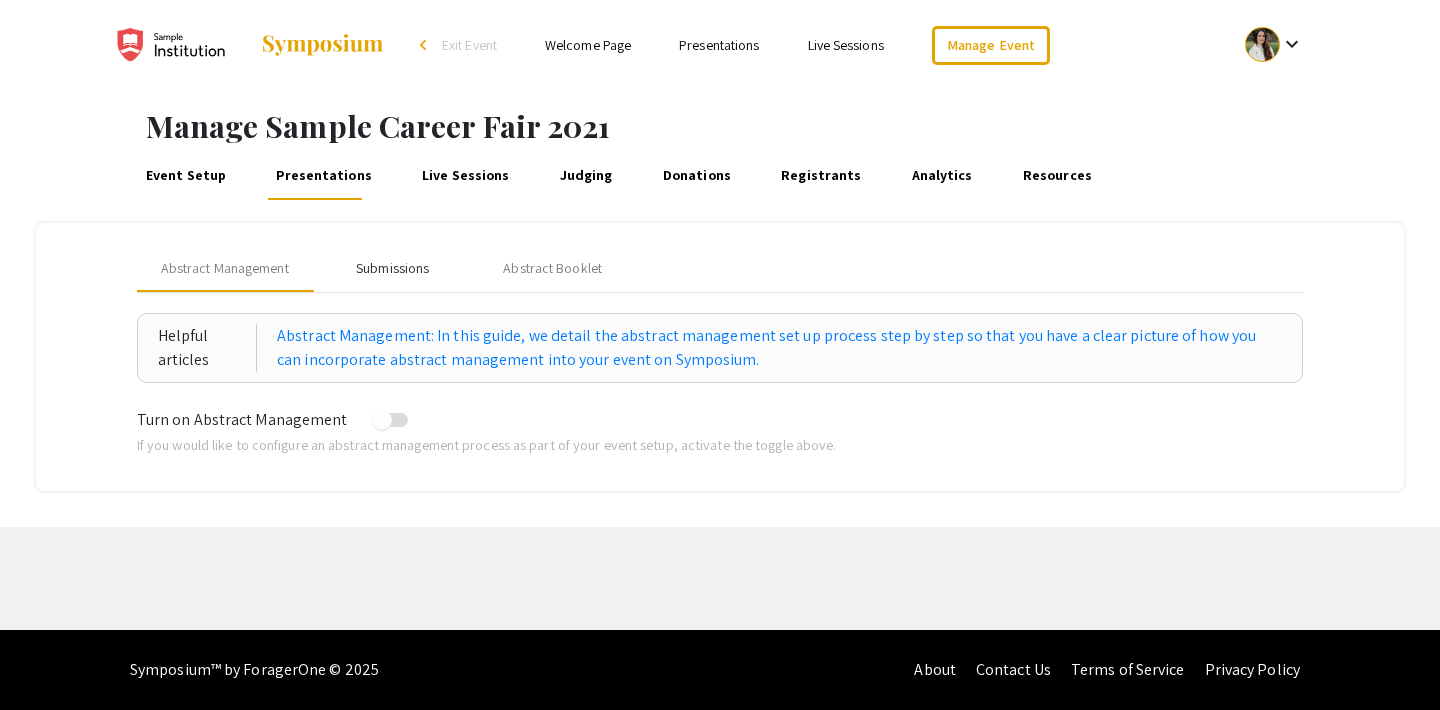 click on "Submissions" at bounding box center [392, 268] 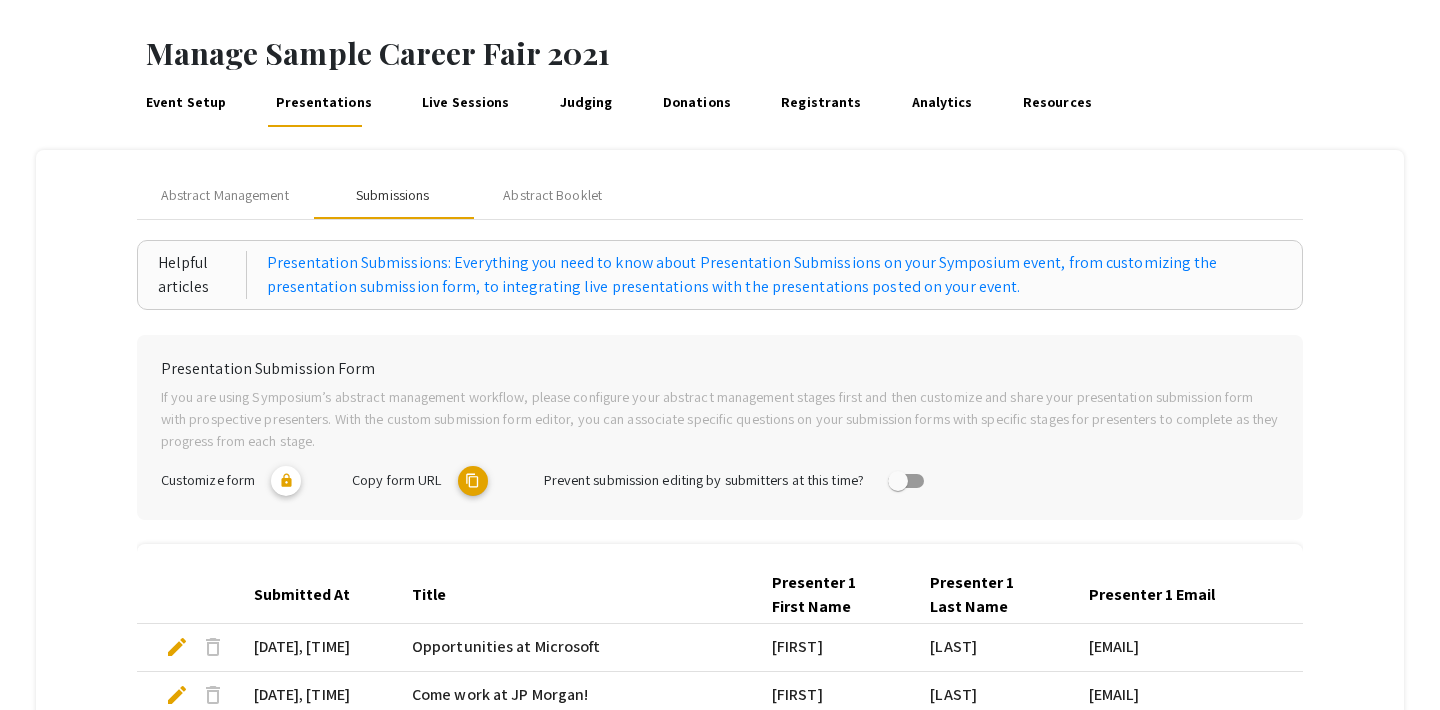 scroll, scrollTop: 72, scrollLeft: 0, axis: vertical 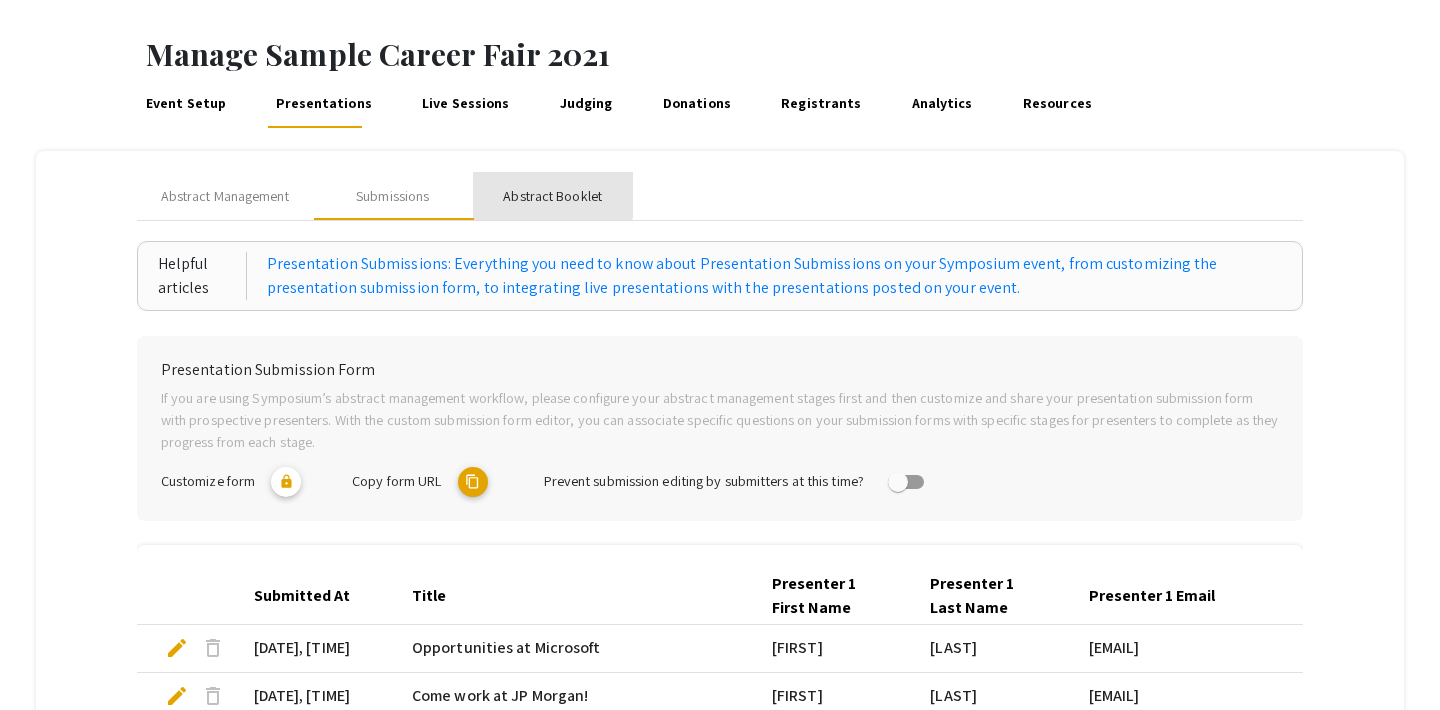 click on "Abstract Booklet" at bounding box center (552, 196) 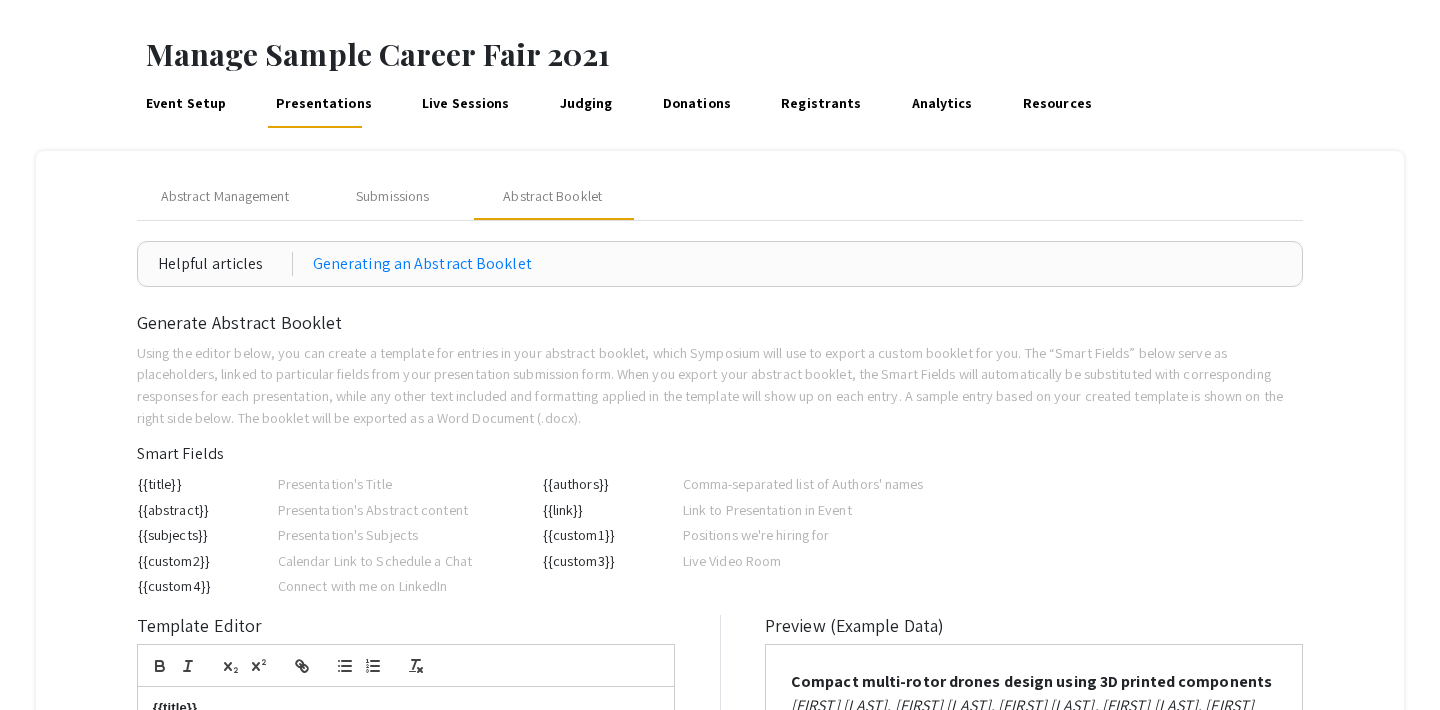 click on "Live Sessions" at bounding box center [466, 104] 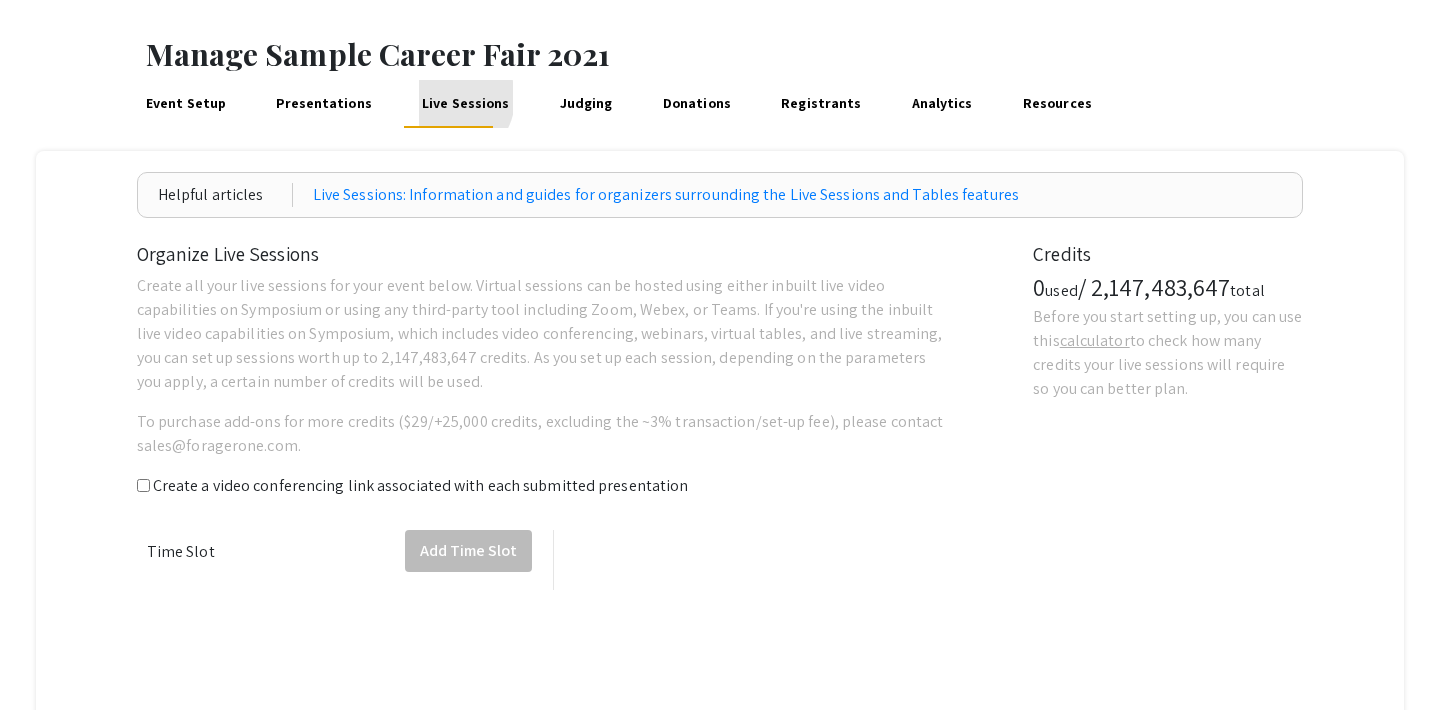 scroll, scrollTop: 0, scrollLeft: 0, axis: both 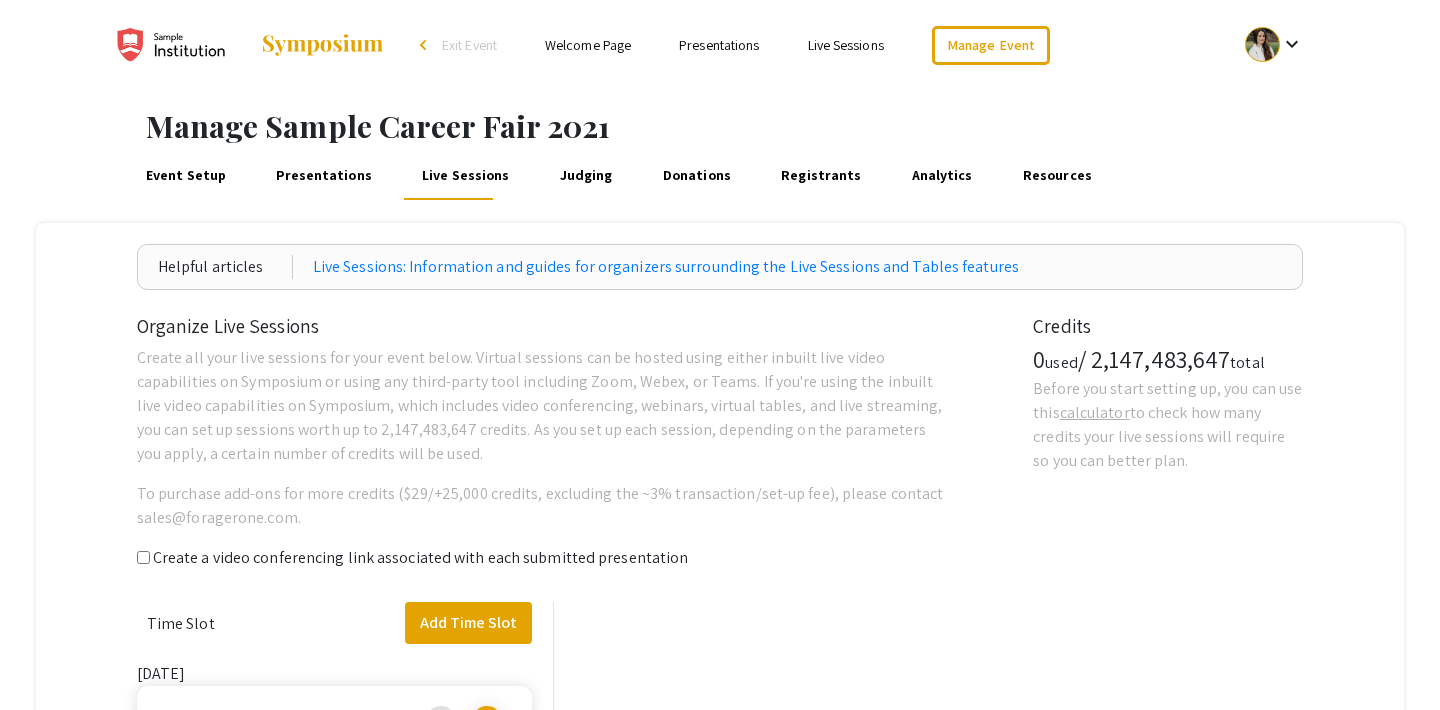 click on "Judging" at bounding box center (586, 176) 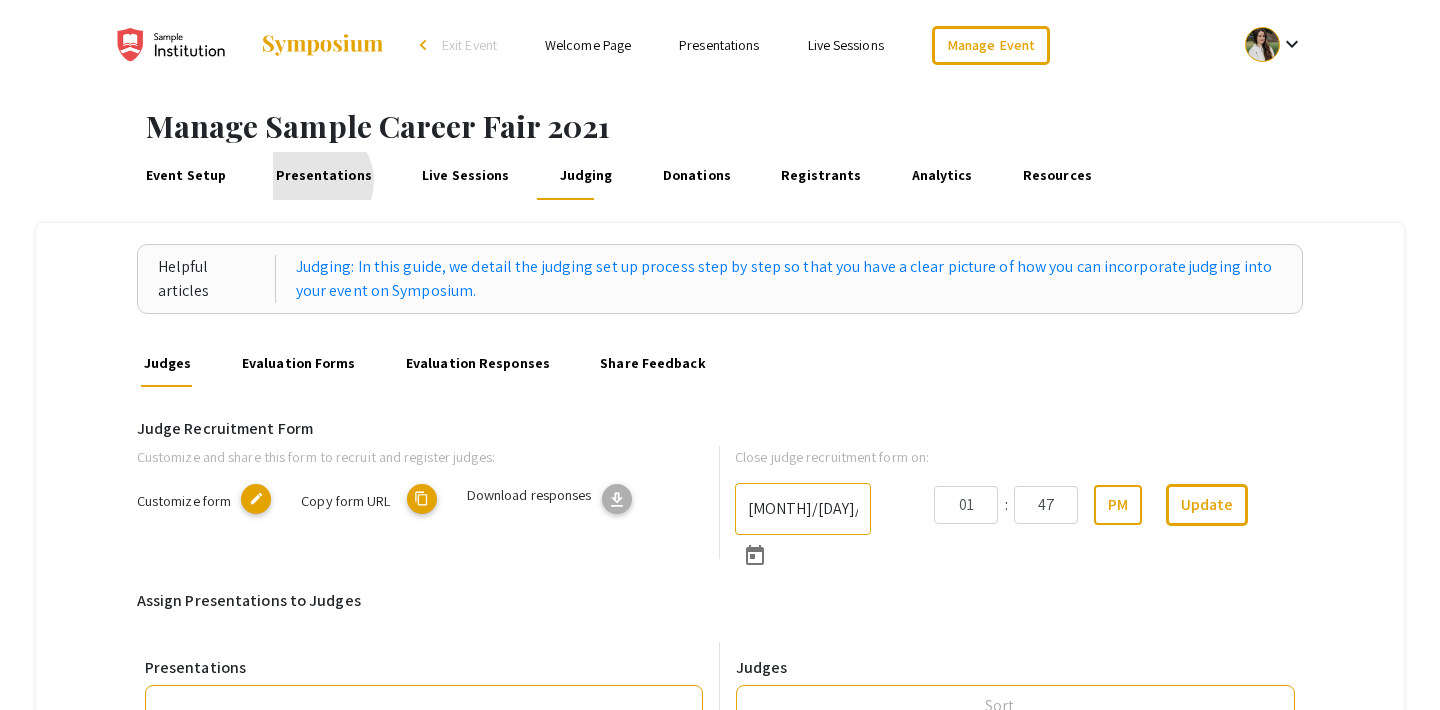click on "Presentations" at bounding box center (324, 176) 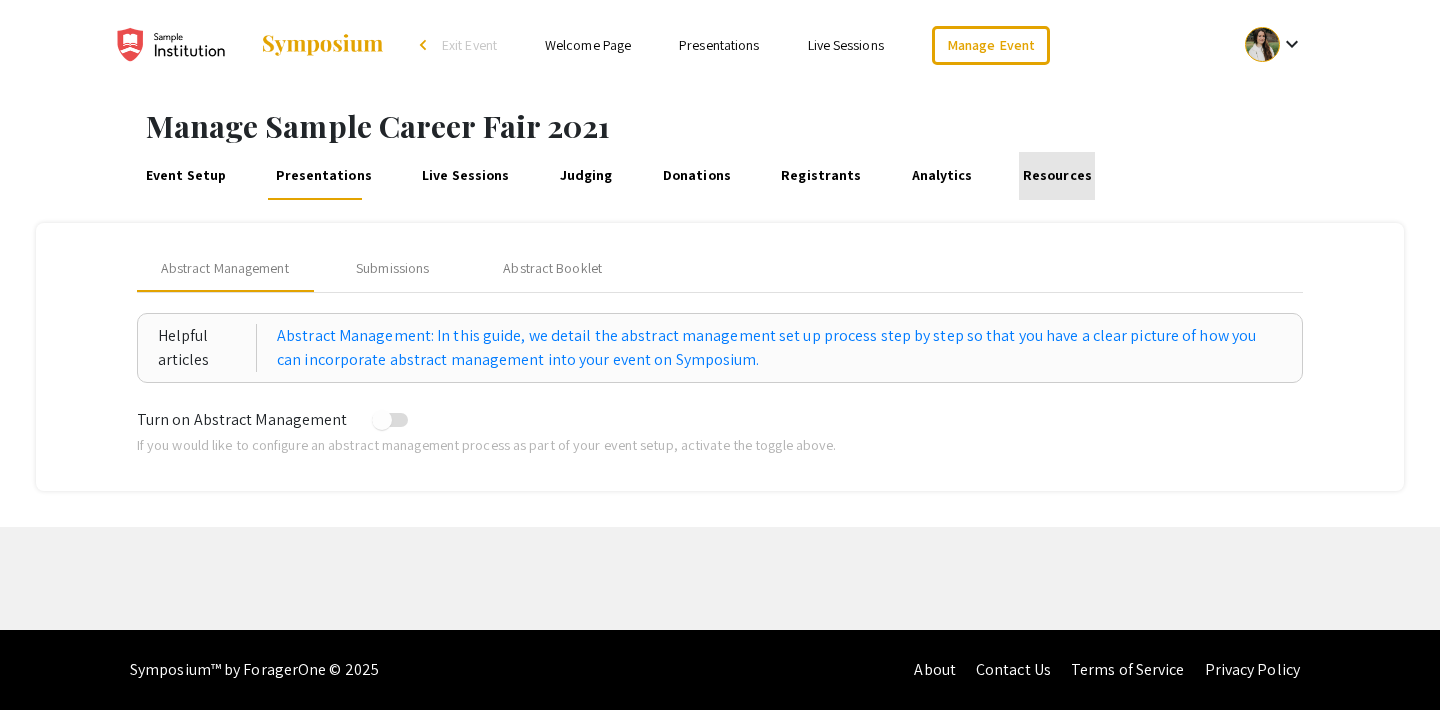 click on "Resources" at bounding box center (1057, 176) 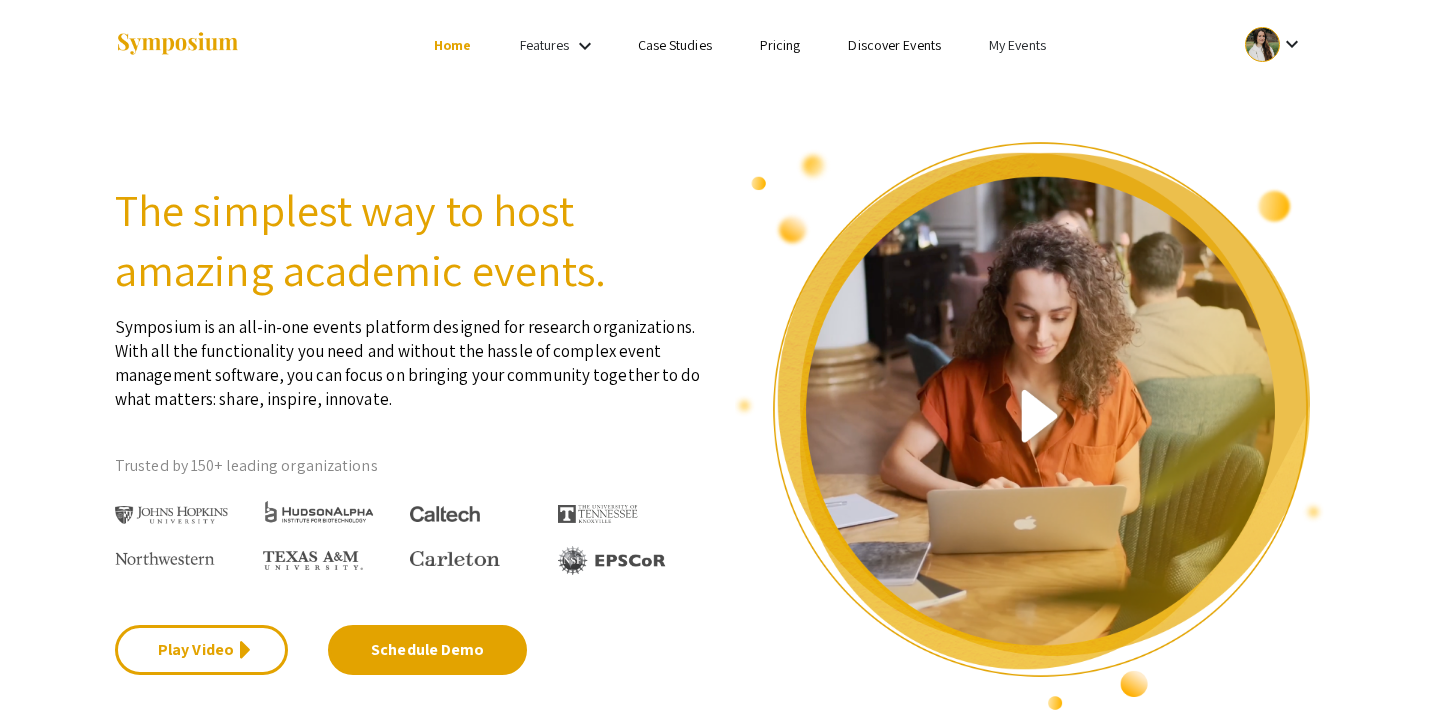 scroll, scrollTop: 0, scrollLeft: 0, axis: both 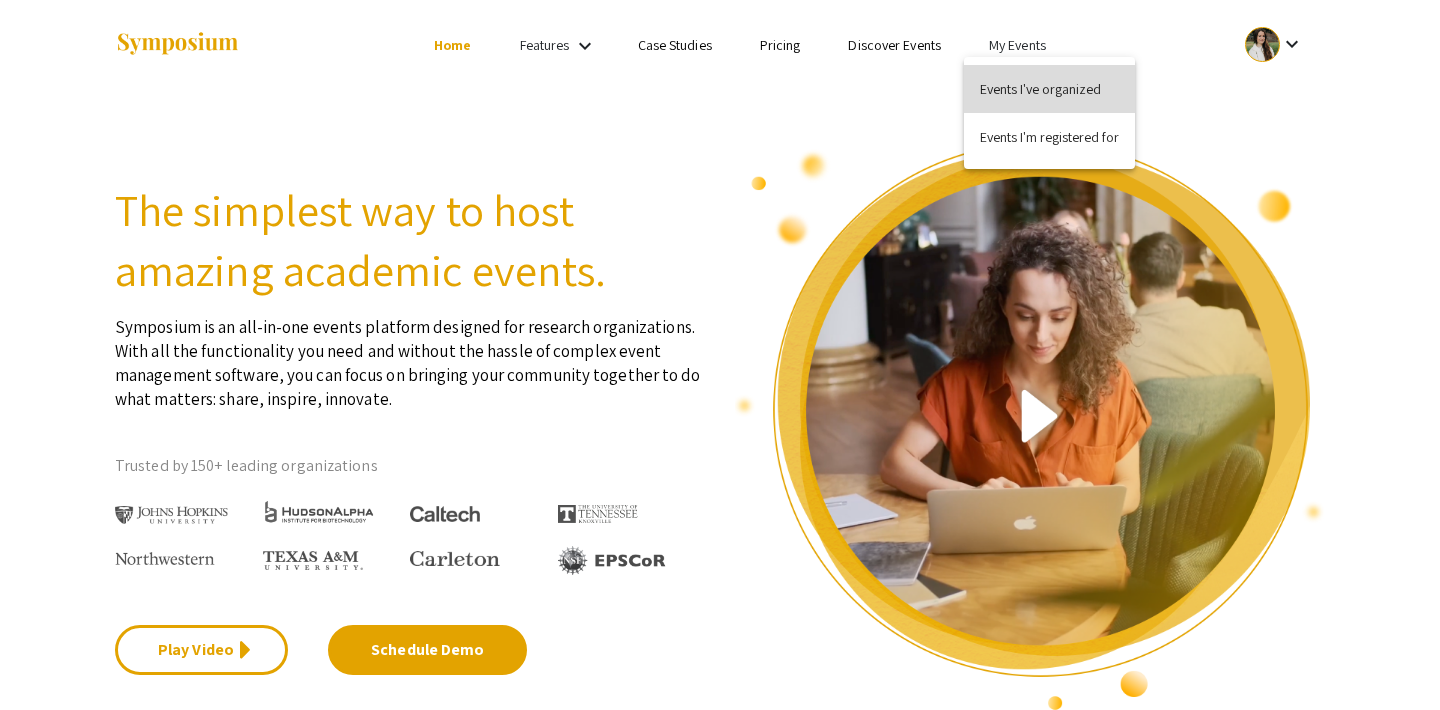 click on "Events I've organized" at bounding box center (1049, 89) 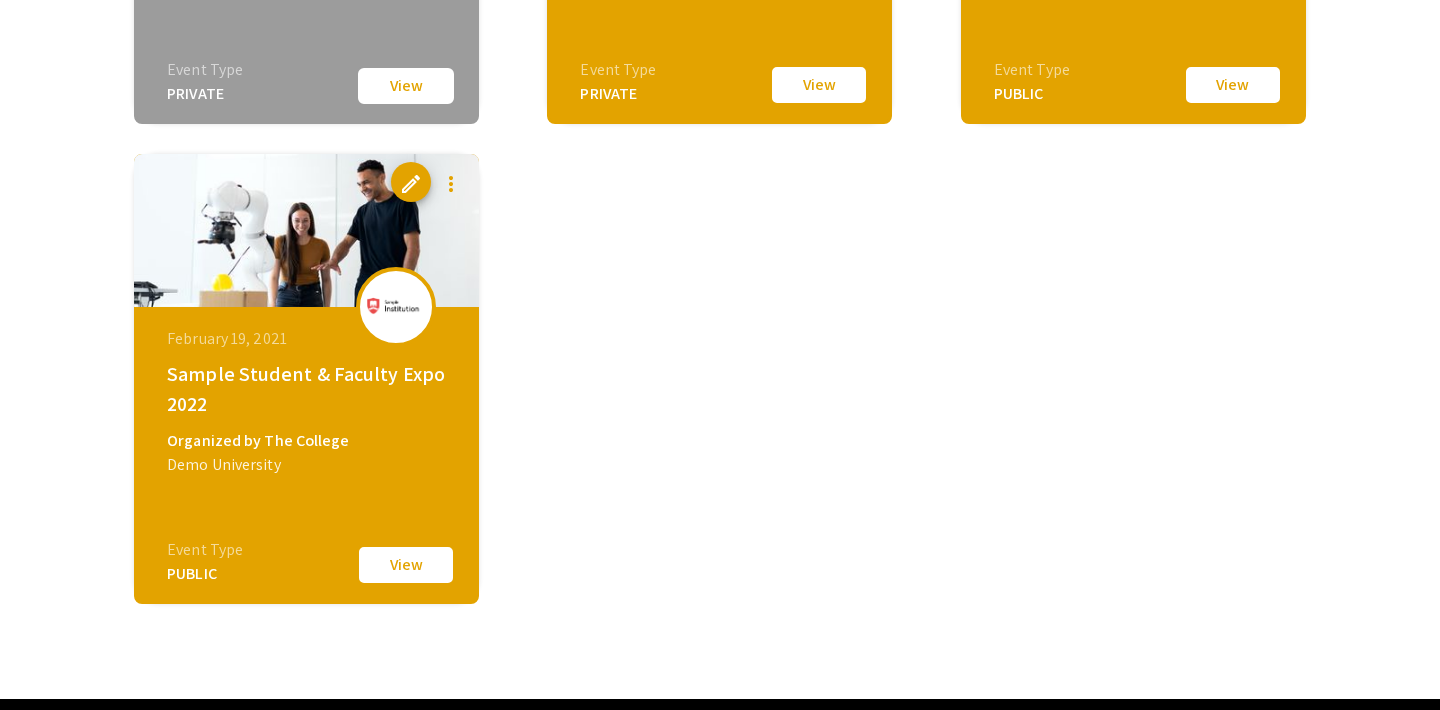 scroll, scrollTop: 1579, scrollLeft: 0, axis: vertical 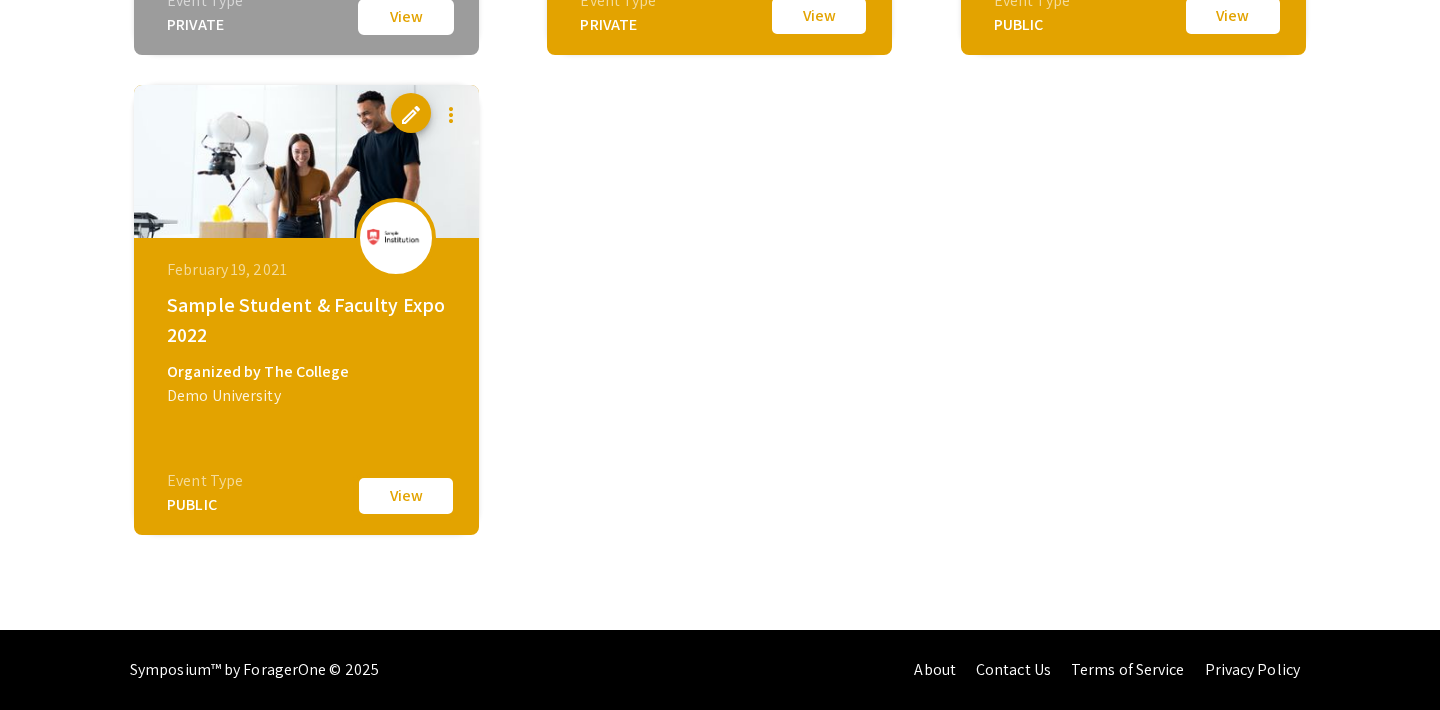 click on "View" 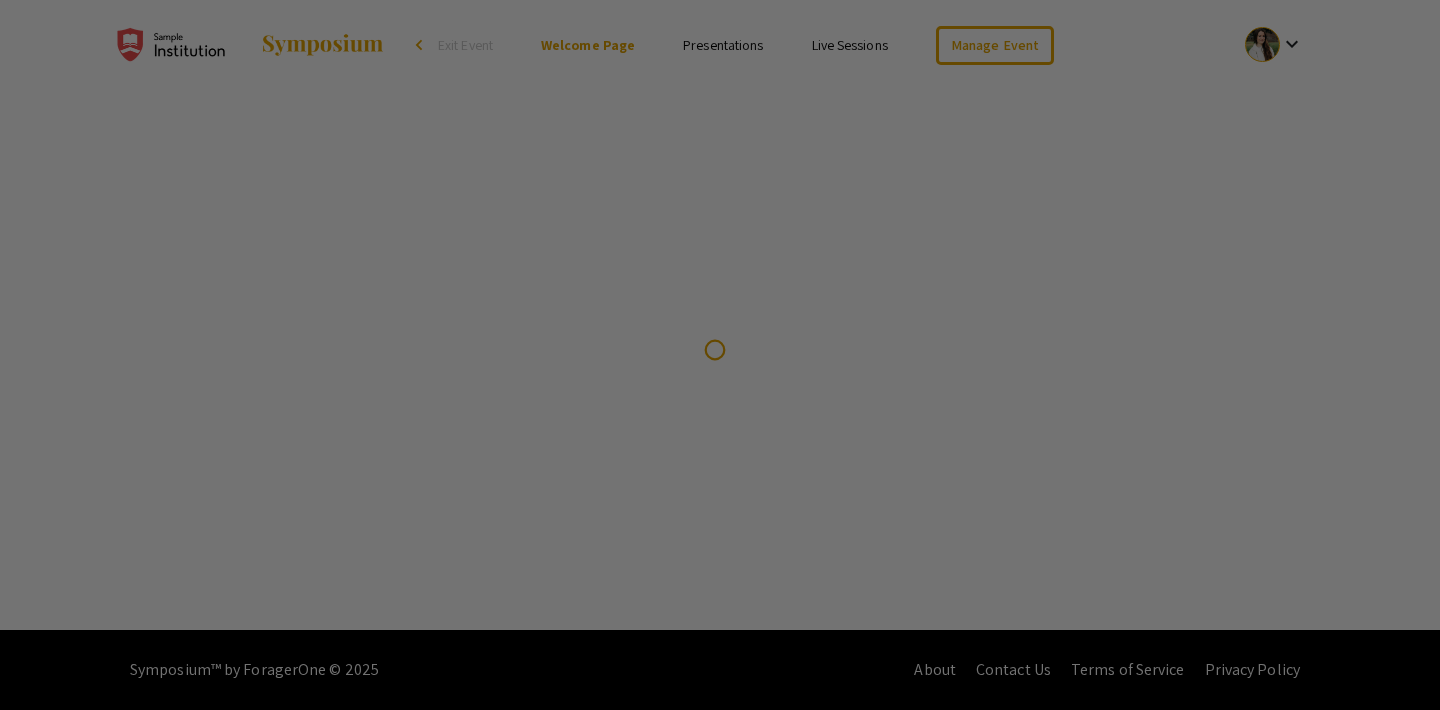 scroll, scrollTop: 0, scrollLeft: 0, axis: both 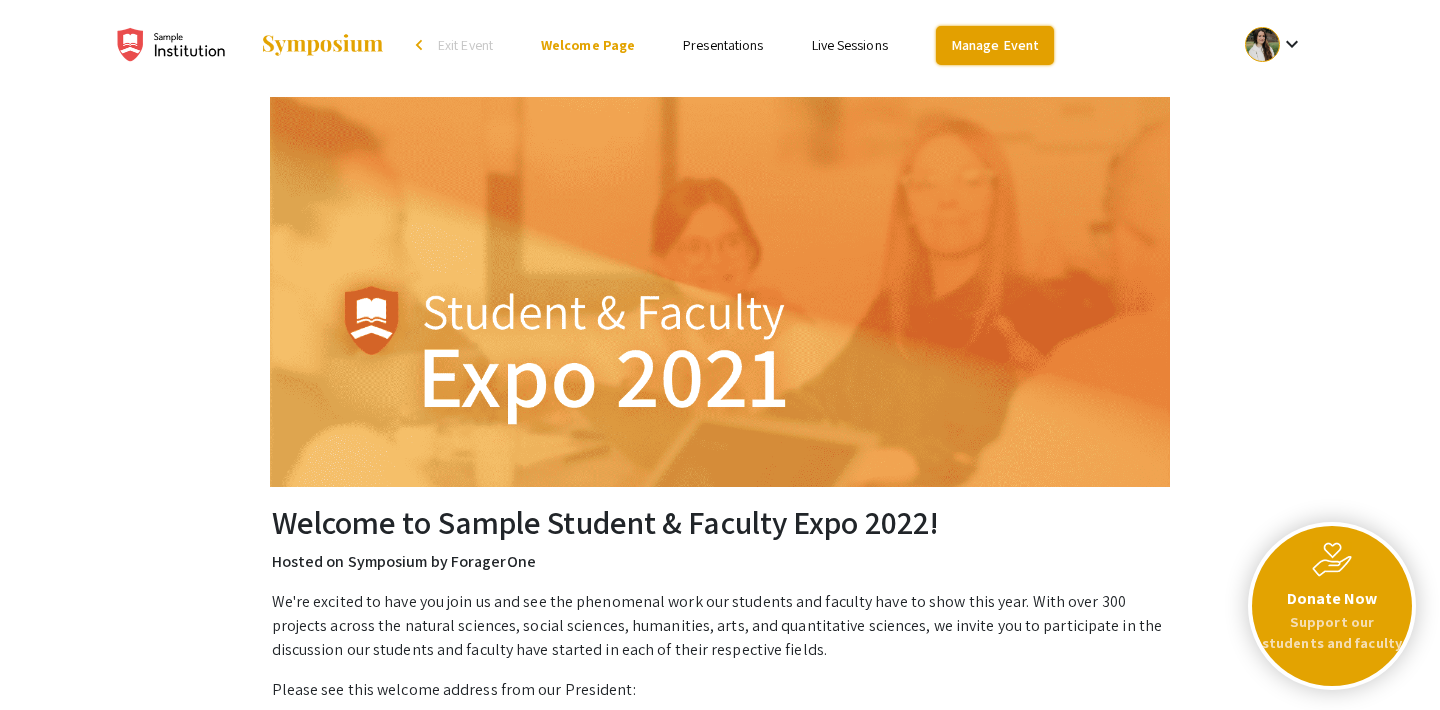 click on "Manage Event" at bounding box center [995, 45] 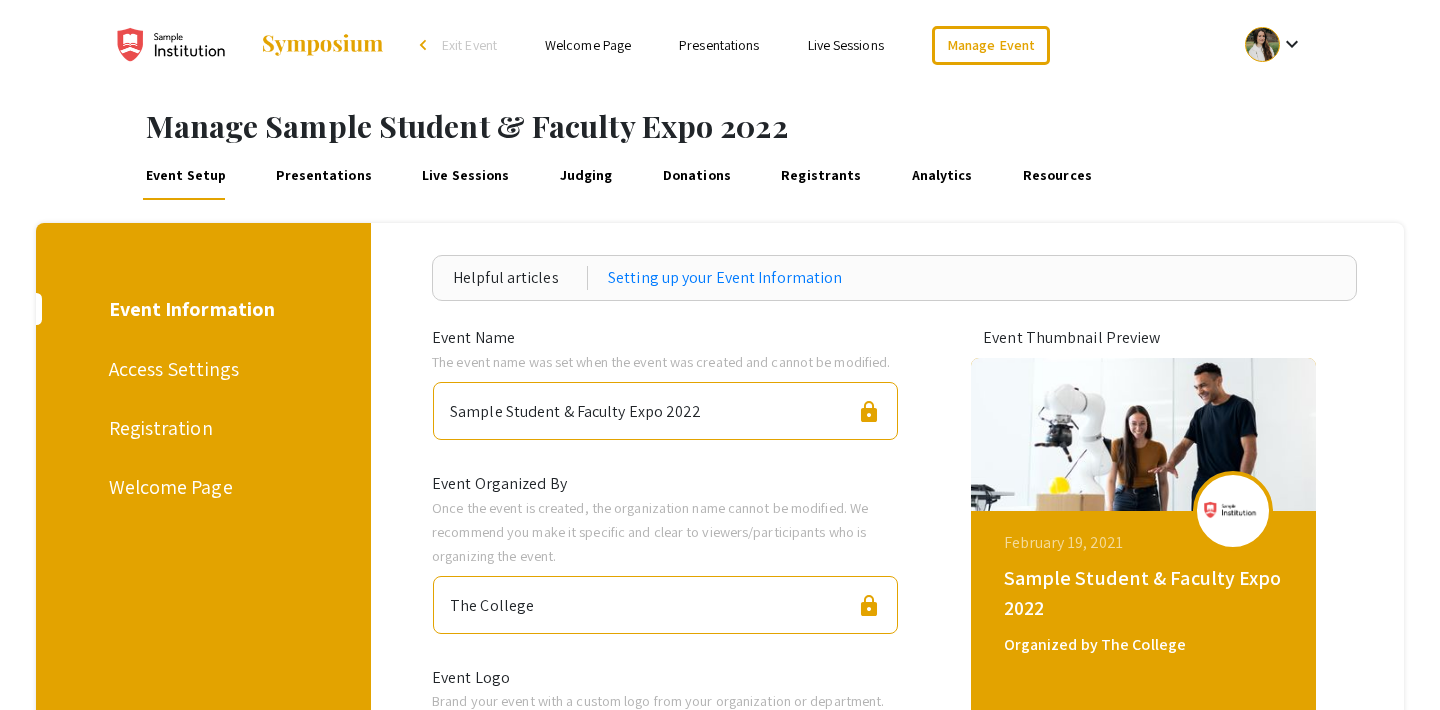 click on "Presentations" at bounding box center (324, 176) 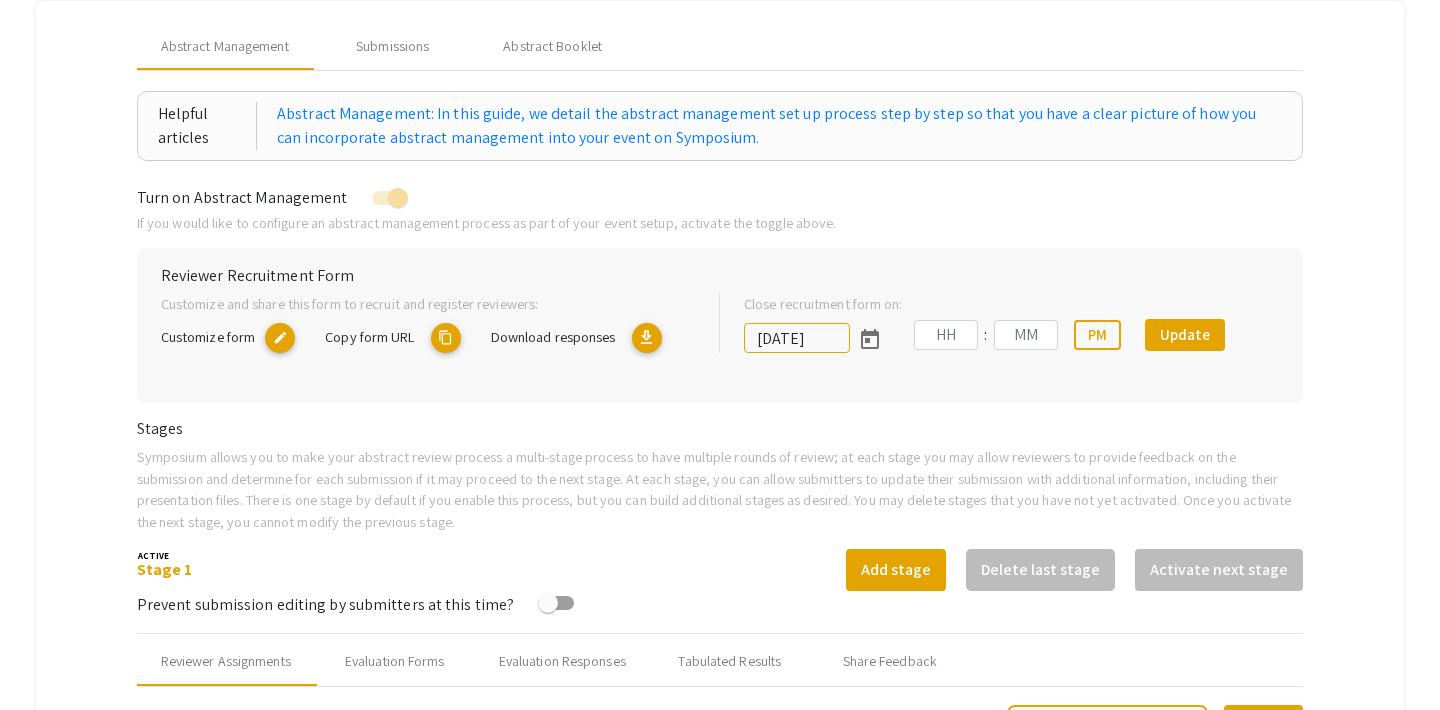 type on "[DATE]" 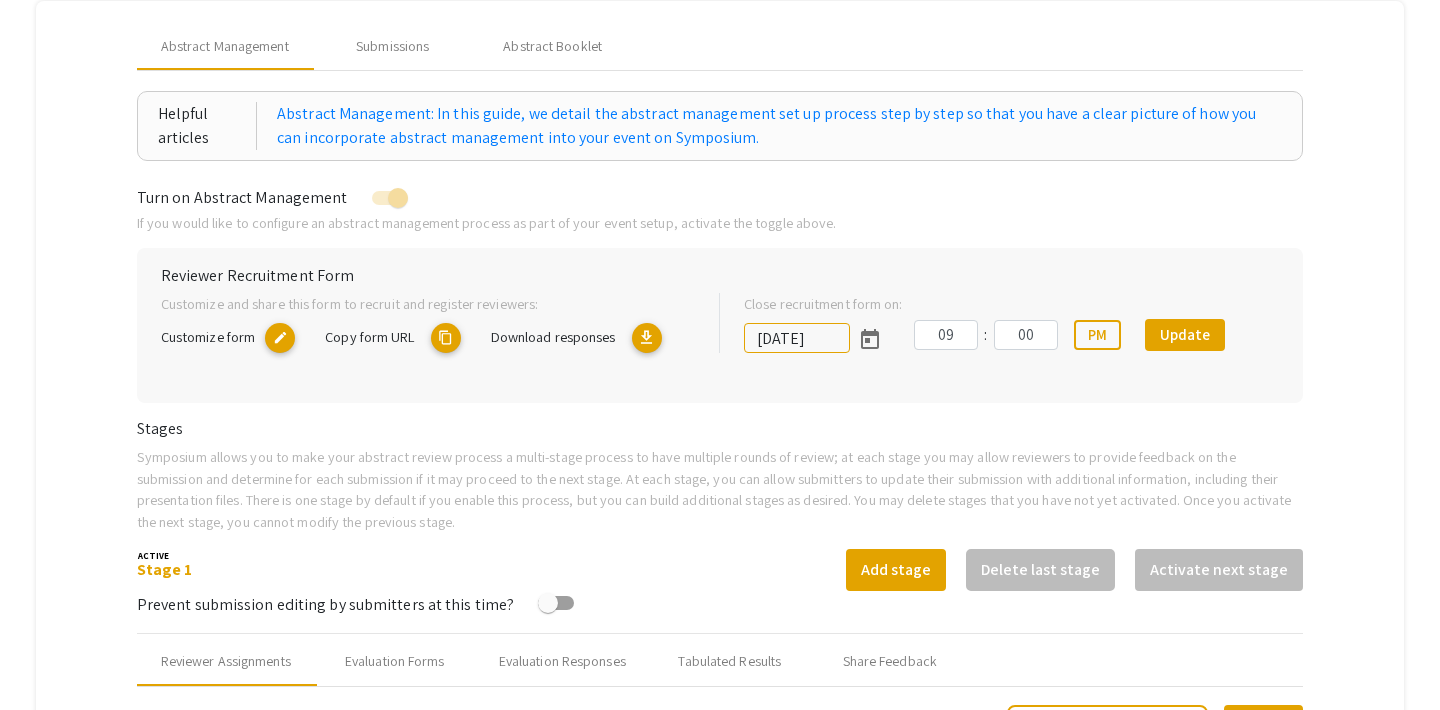 scroll, scrollTop: 227, scrollLeft: 0, axis: vertical 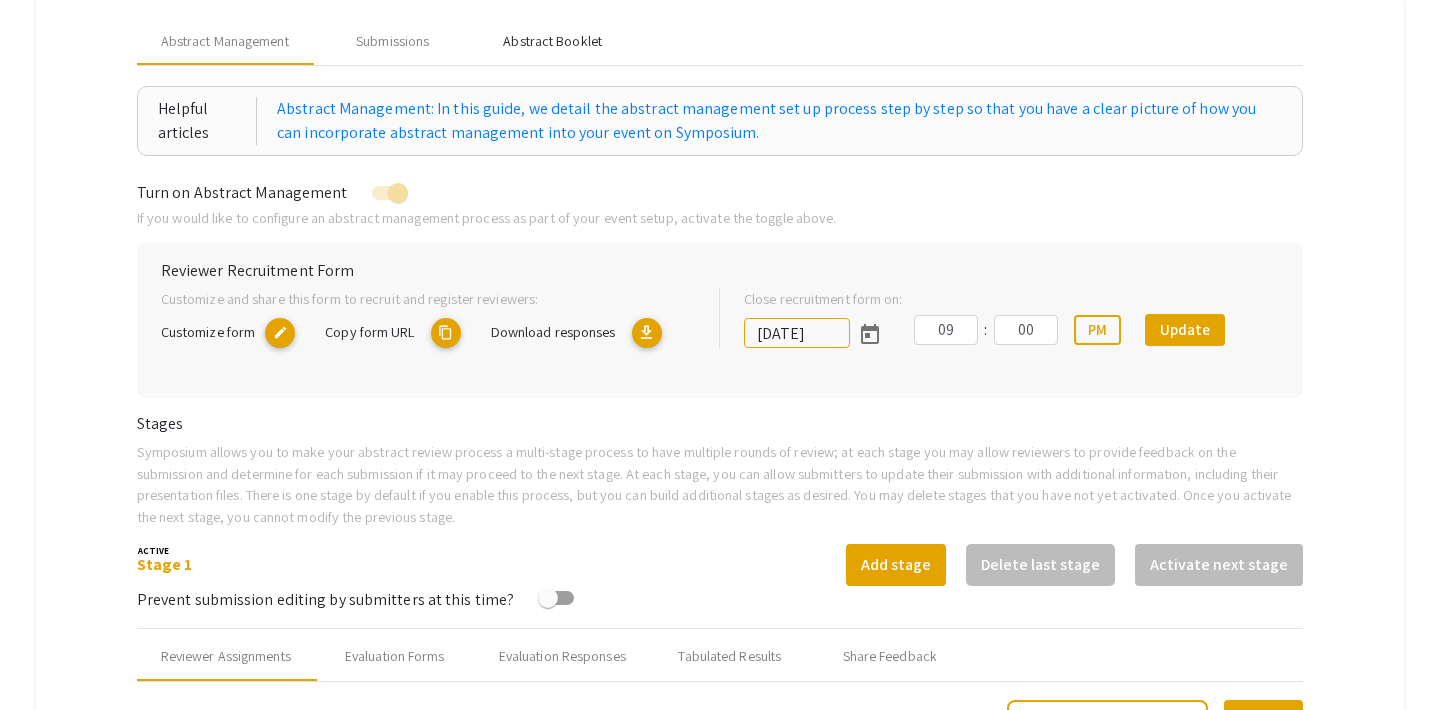 click on "Abstract Booklet" at bounding box center [552, 41] 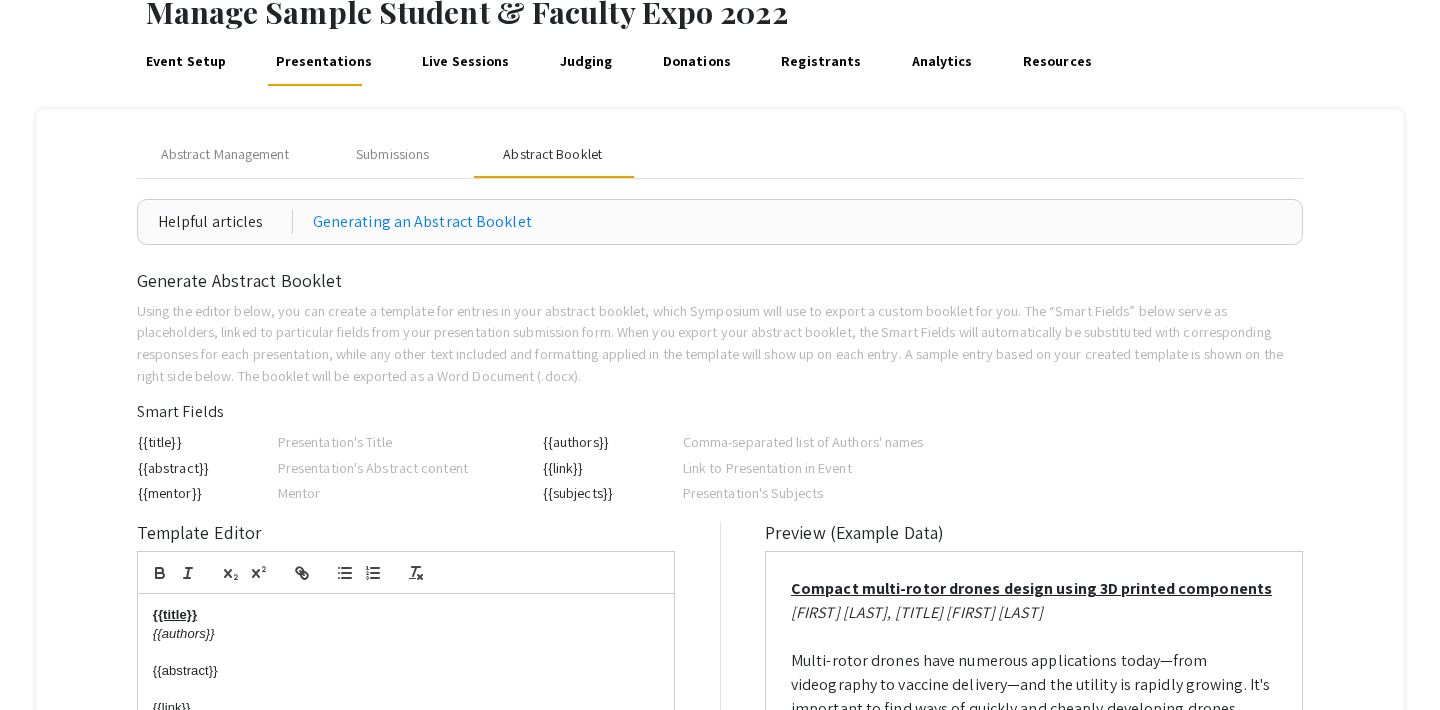 scroll, scrollTop: 0, scrollLeft: 0, axis: both 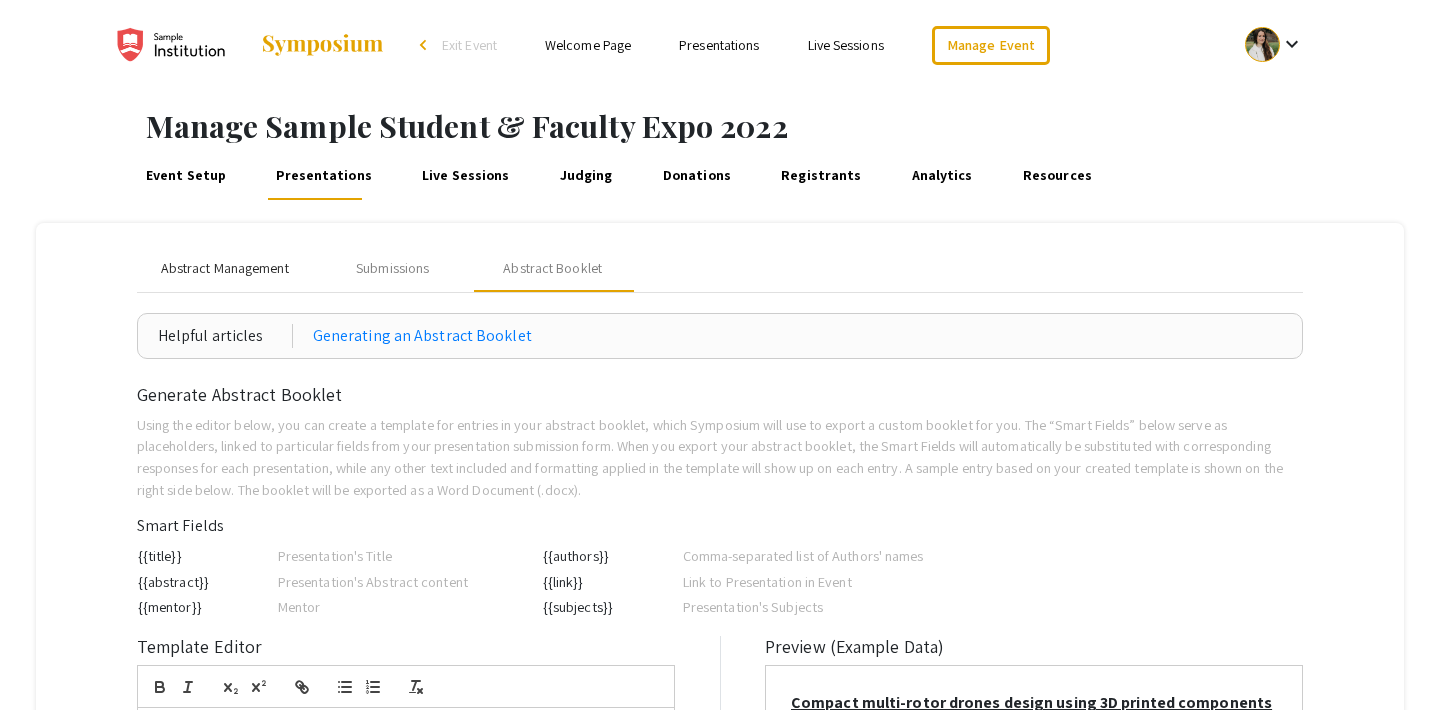 click on "Abstract Management" at bounding box center (225, 268) 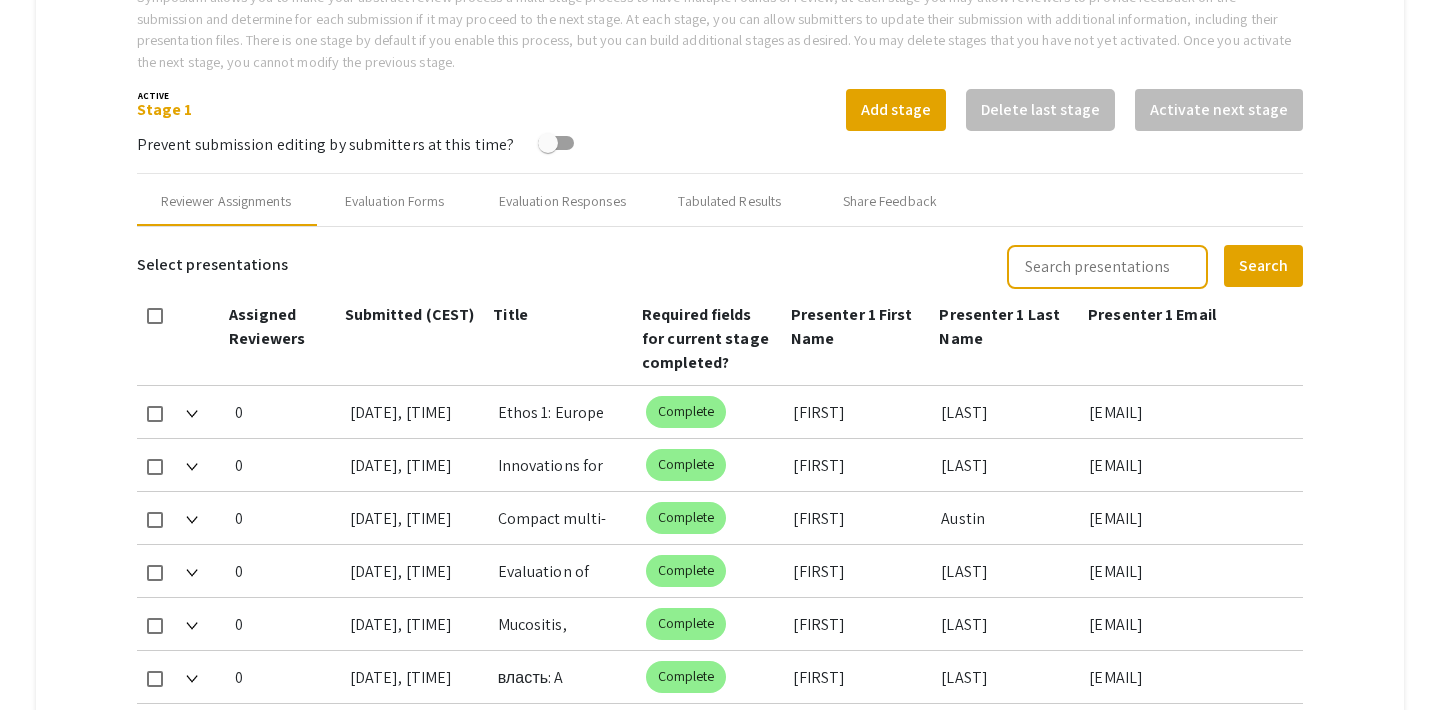 scroll, scrollTop: 668, scrollLeft: 0, axis: vertical 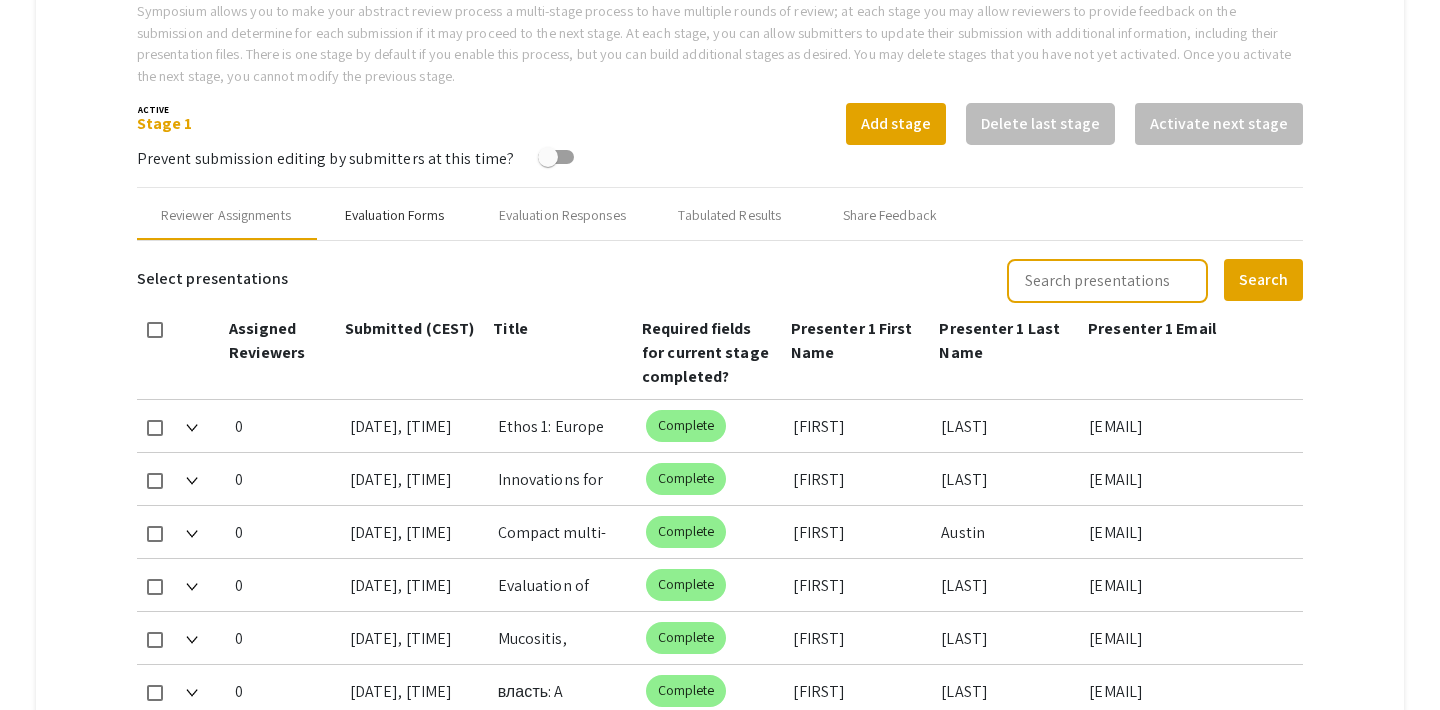 click on "Evaluation Forms" at bounding box center (395, 216) 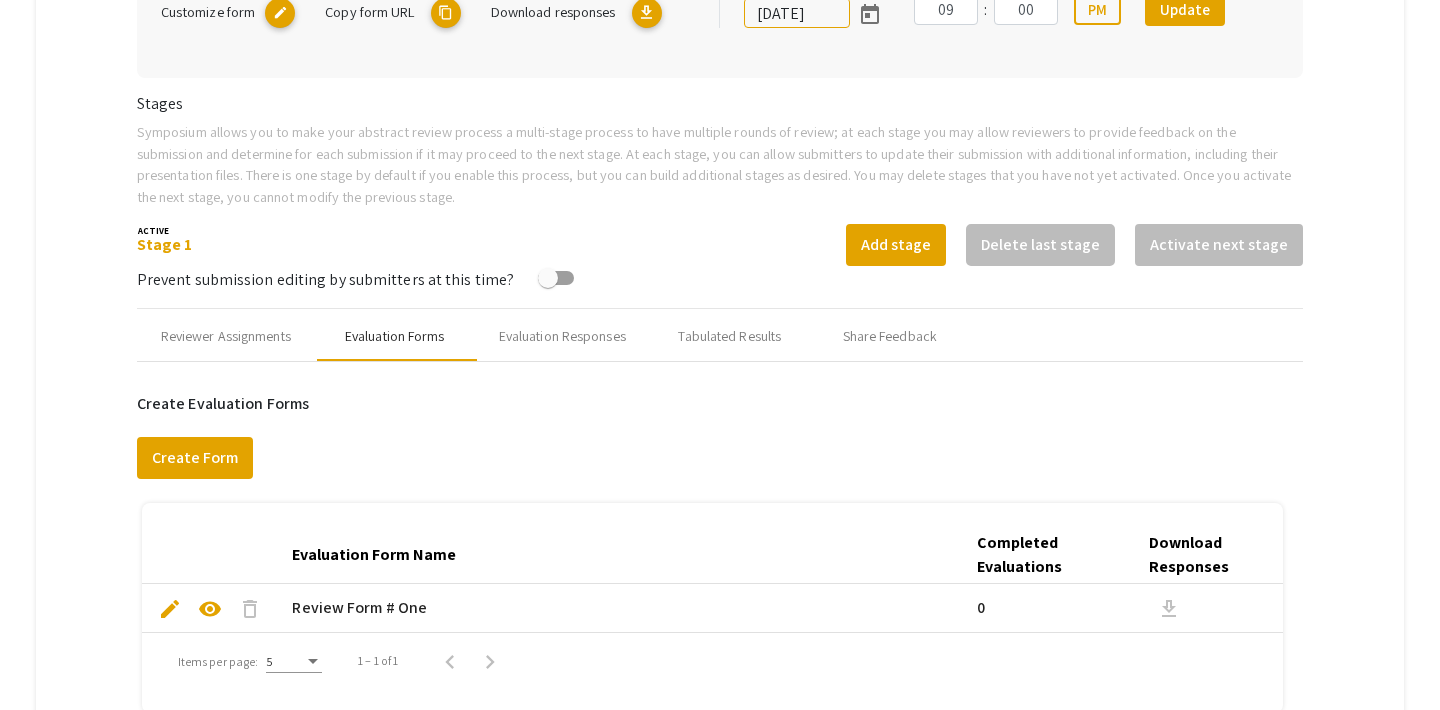 scroll, scrollTop: 401, scrollLeft: 0, axis: vertical 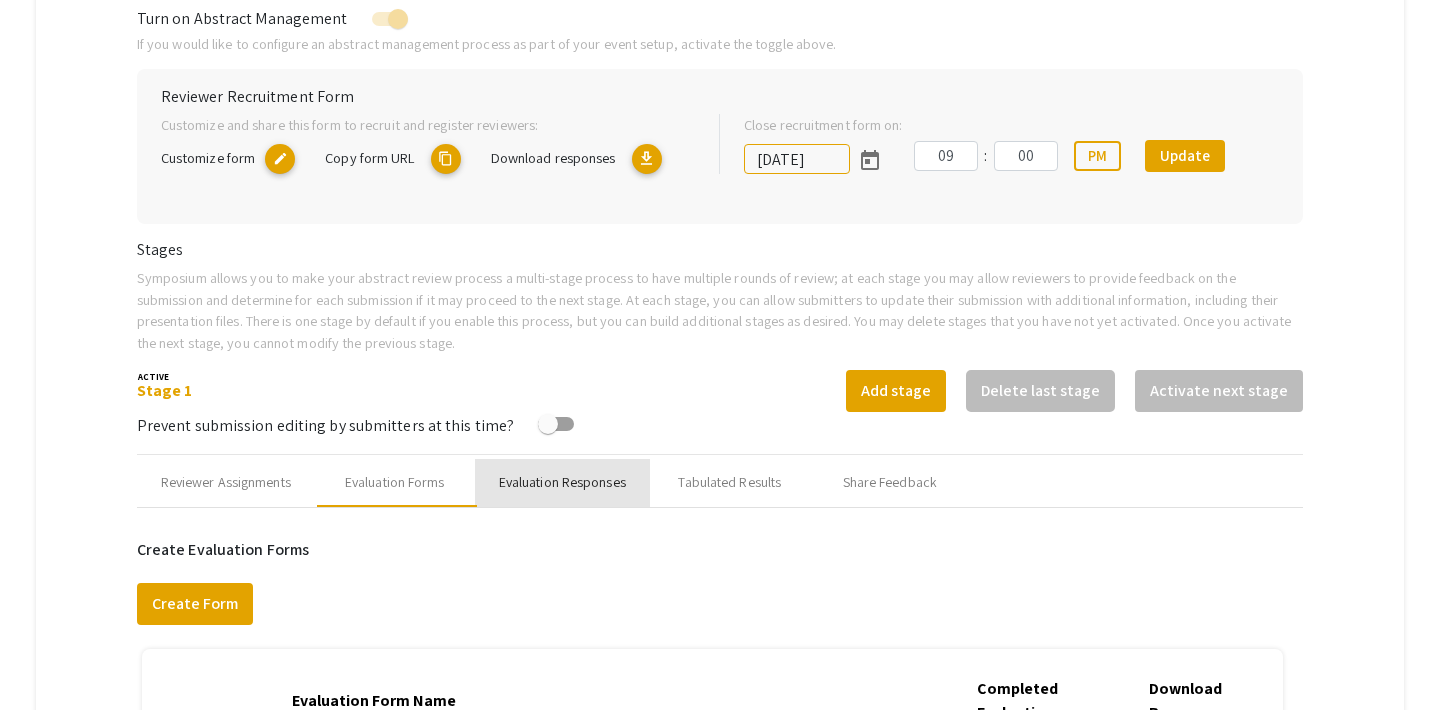 click on "Evaluation Responses" at bounding box center (562, 482) 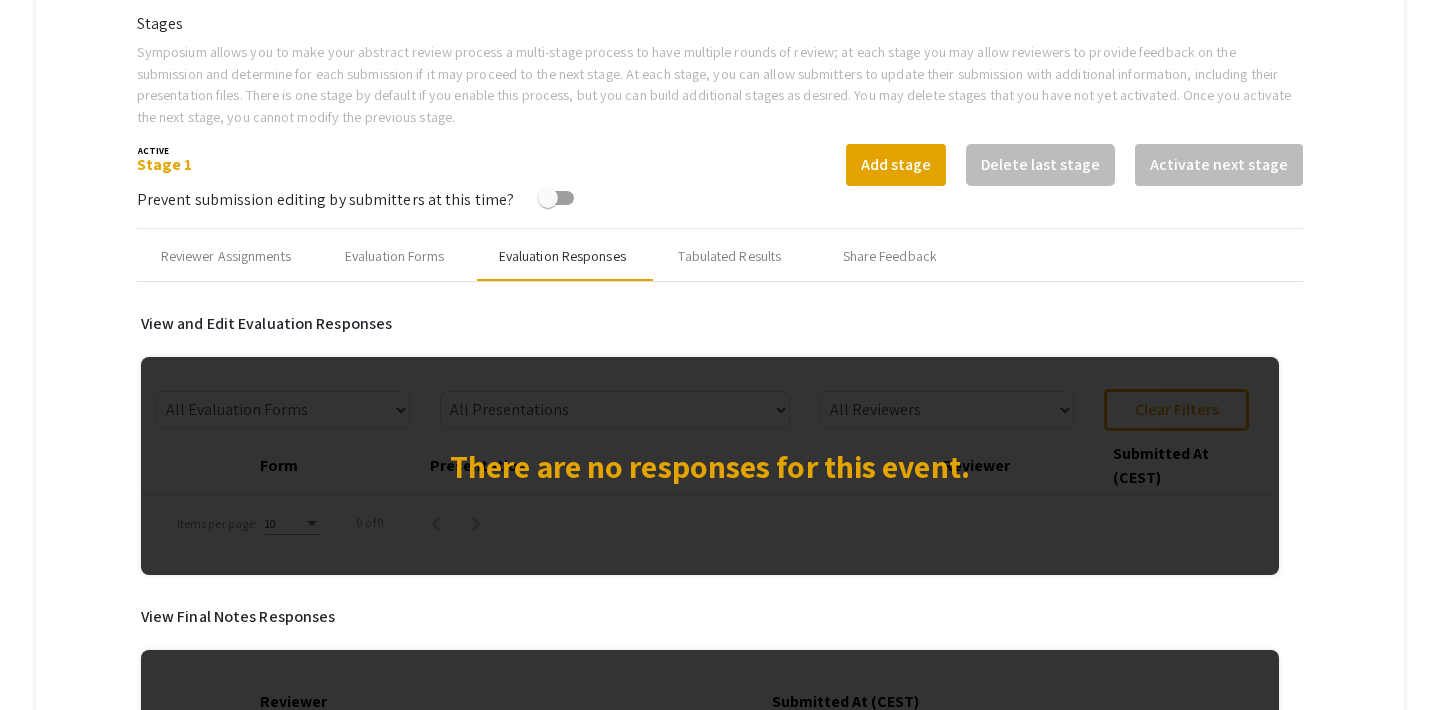 scroll, scrollTop: 511, scrollLeft: 0, axis: vertical 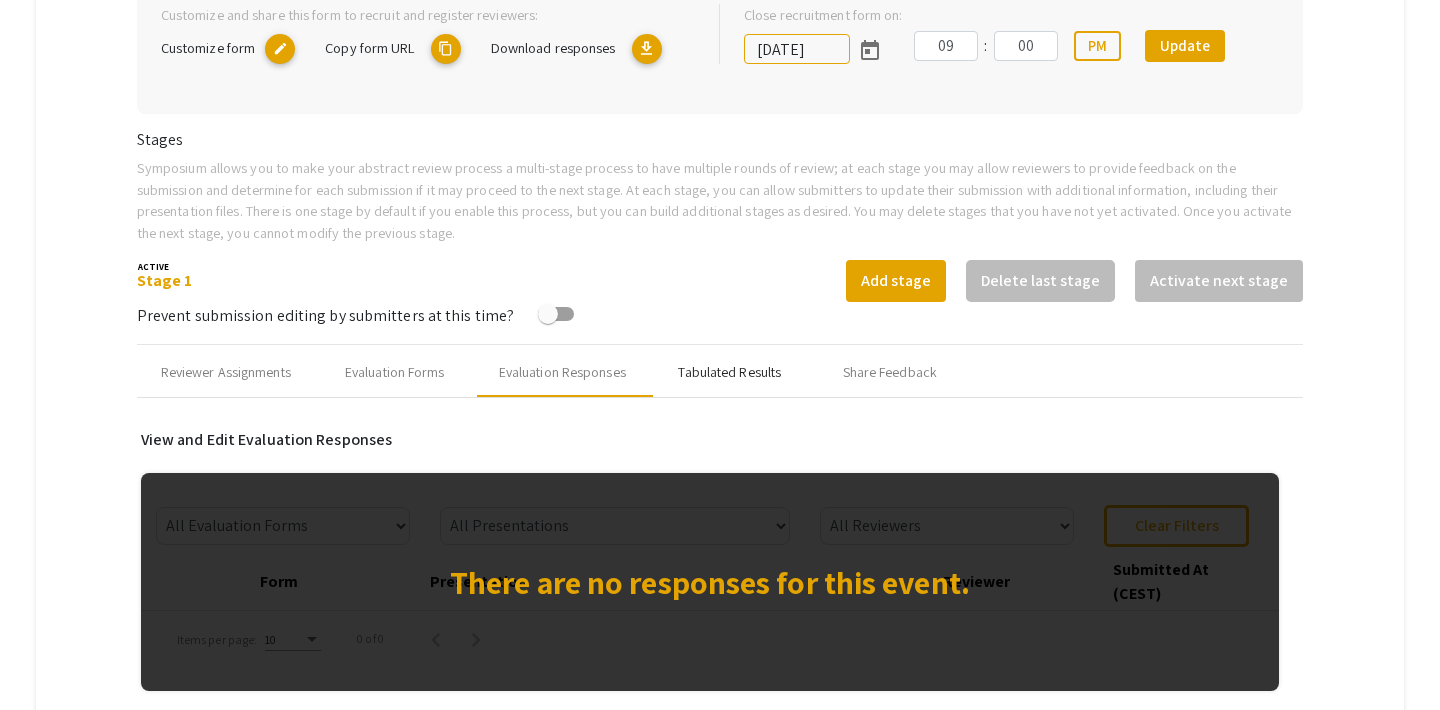 click on "Tabulated Results" at bounding box center [729, 372] 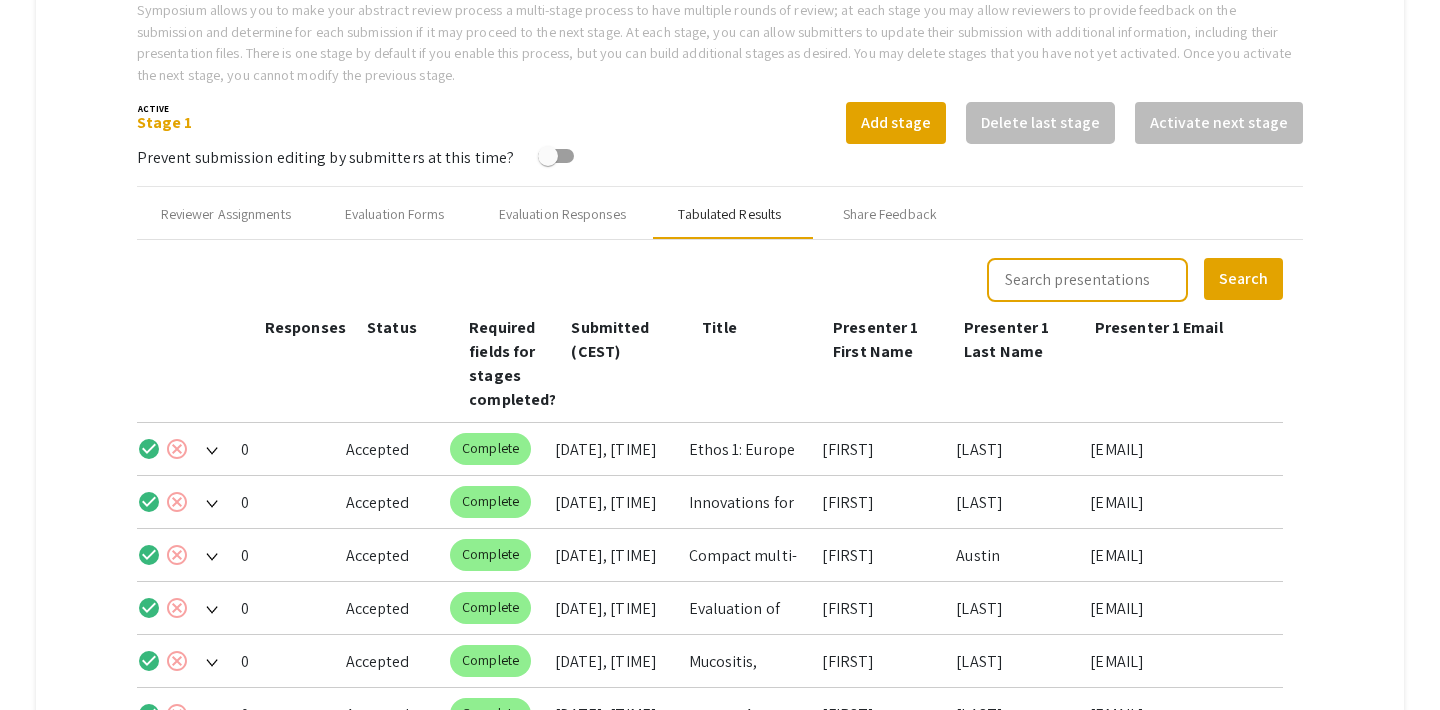 scroll, scrollTop: 708, scrollLeft: 0, axis: vertical 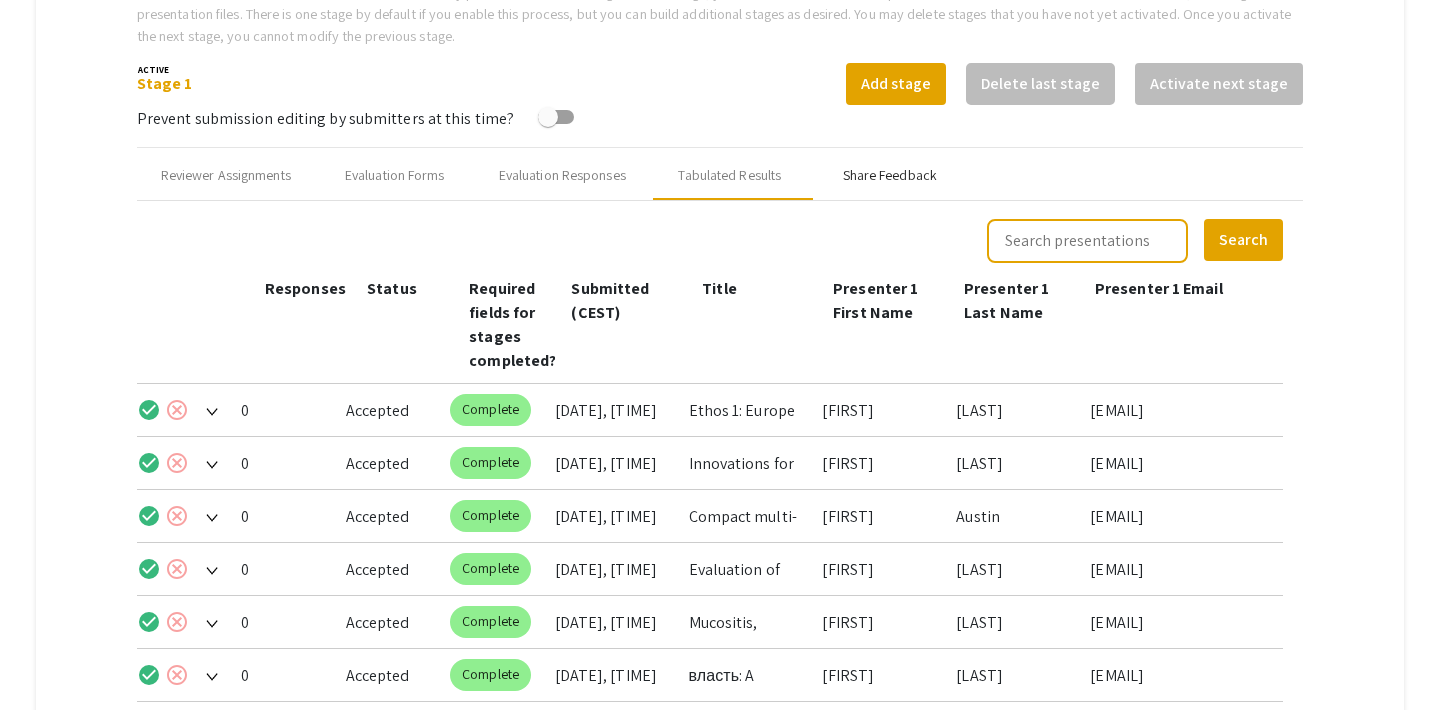 click on "Share Feedback" at bounding box center [890, 175] 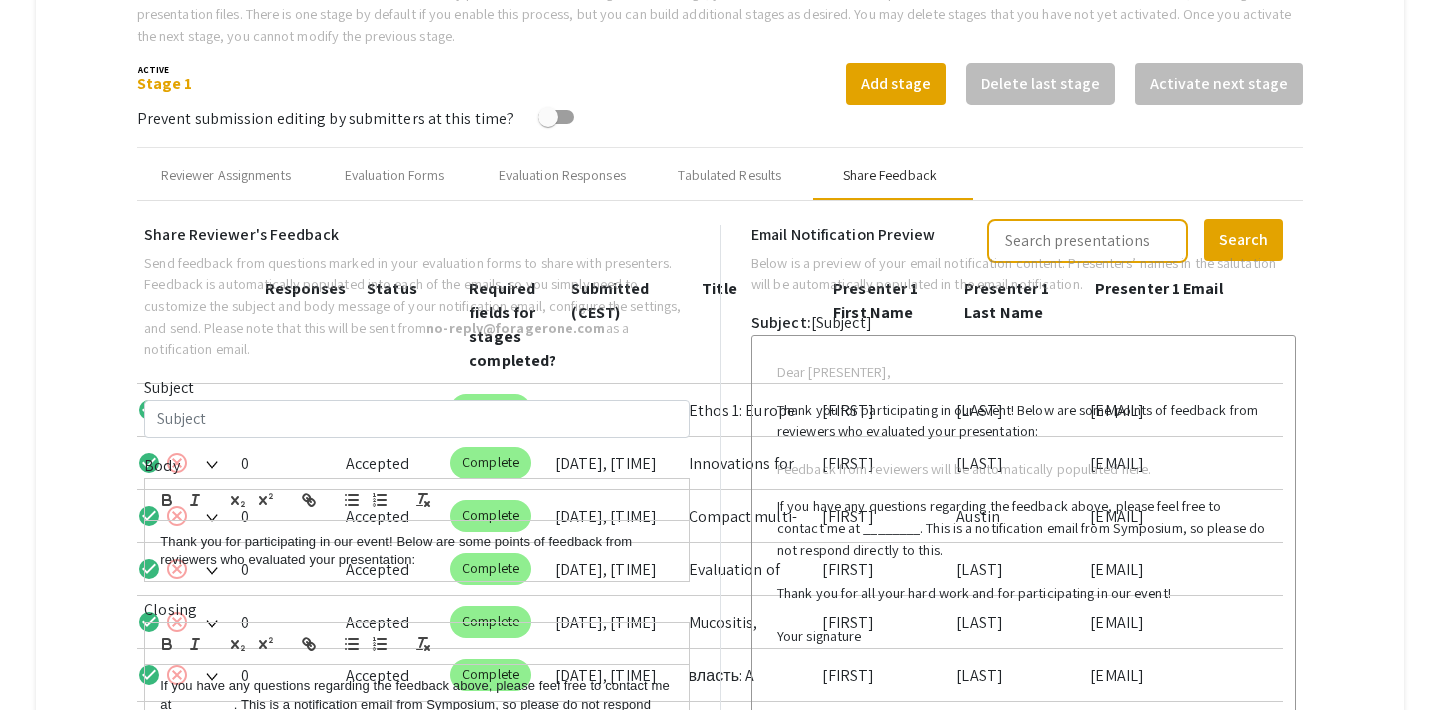 type on "Test Email for multiple co-presenters" 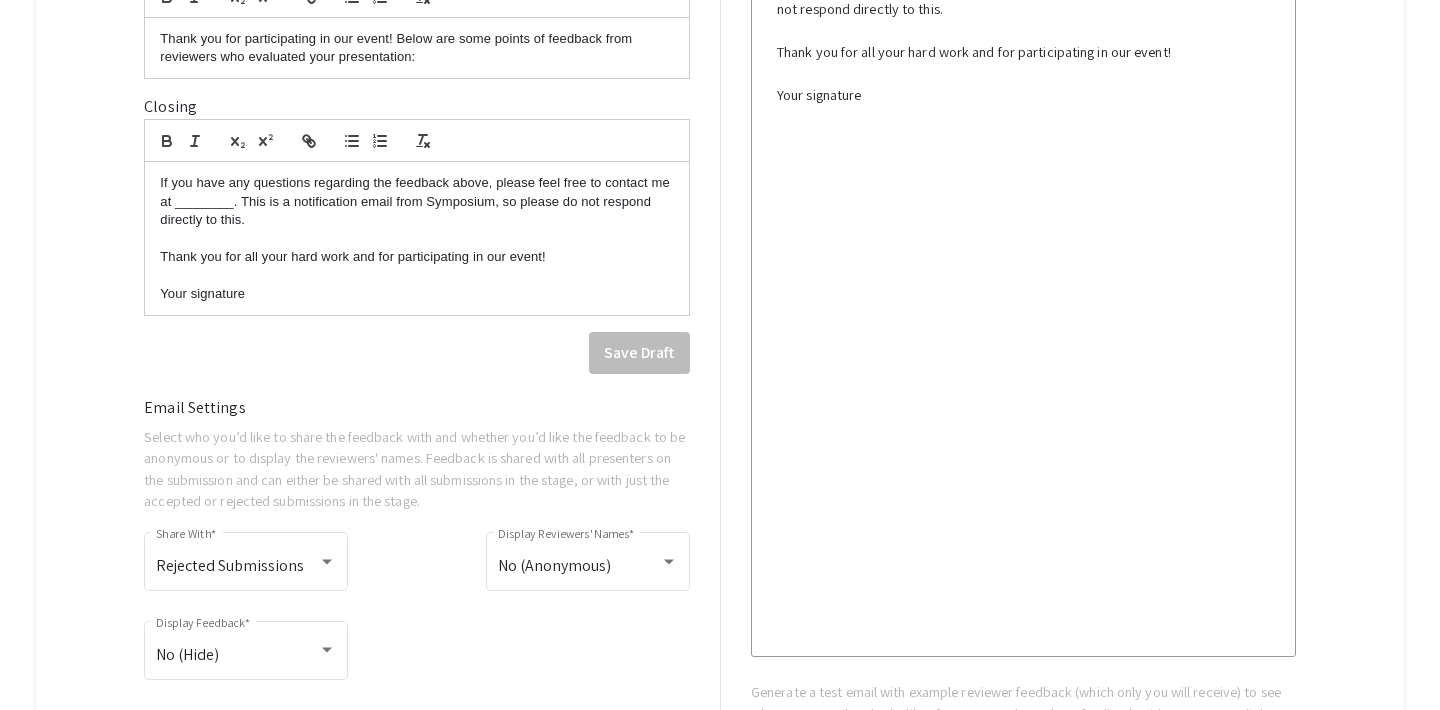scroll, scrollTop: 1240, scrollLeft: 0, axis: vertical 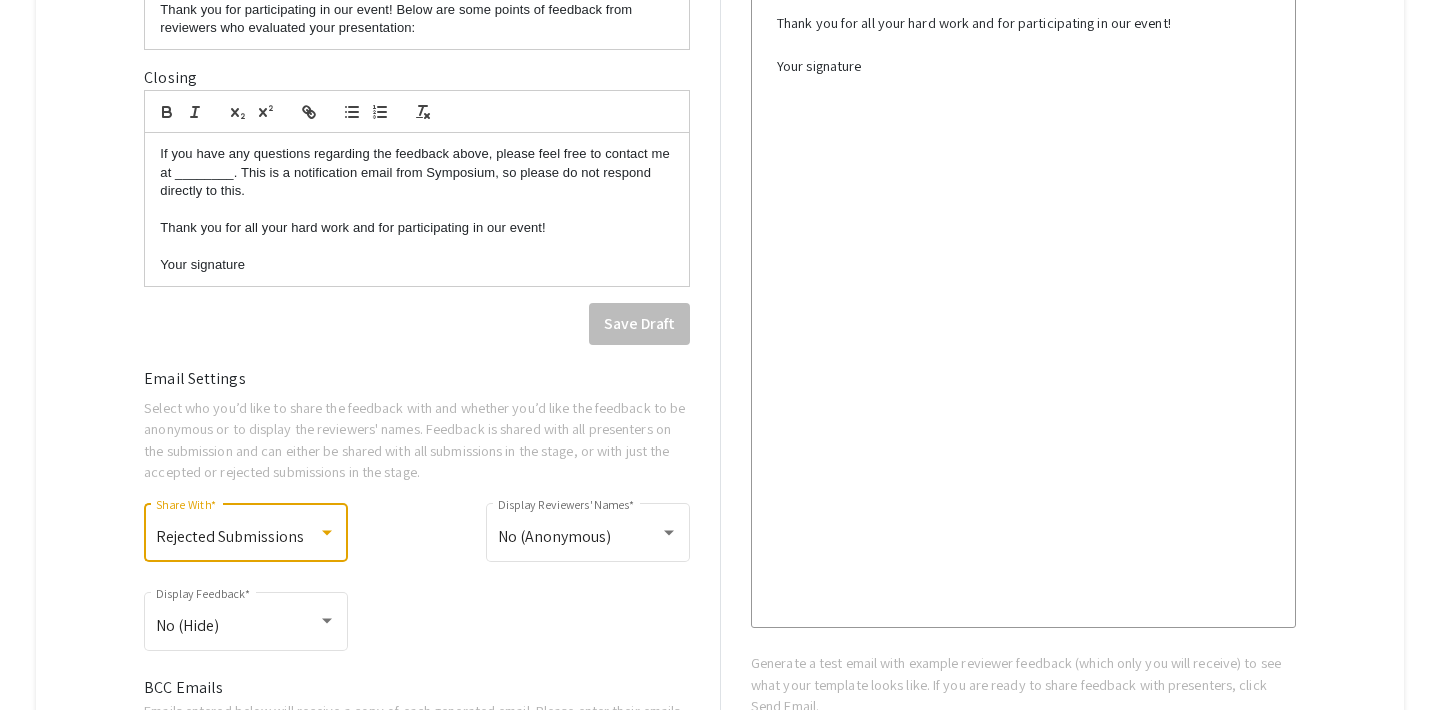 click on "Rejected Submissions" at bounding box center [230, 536] 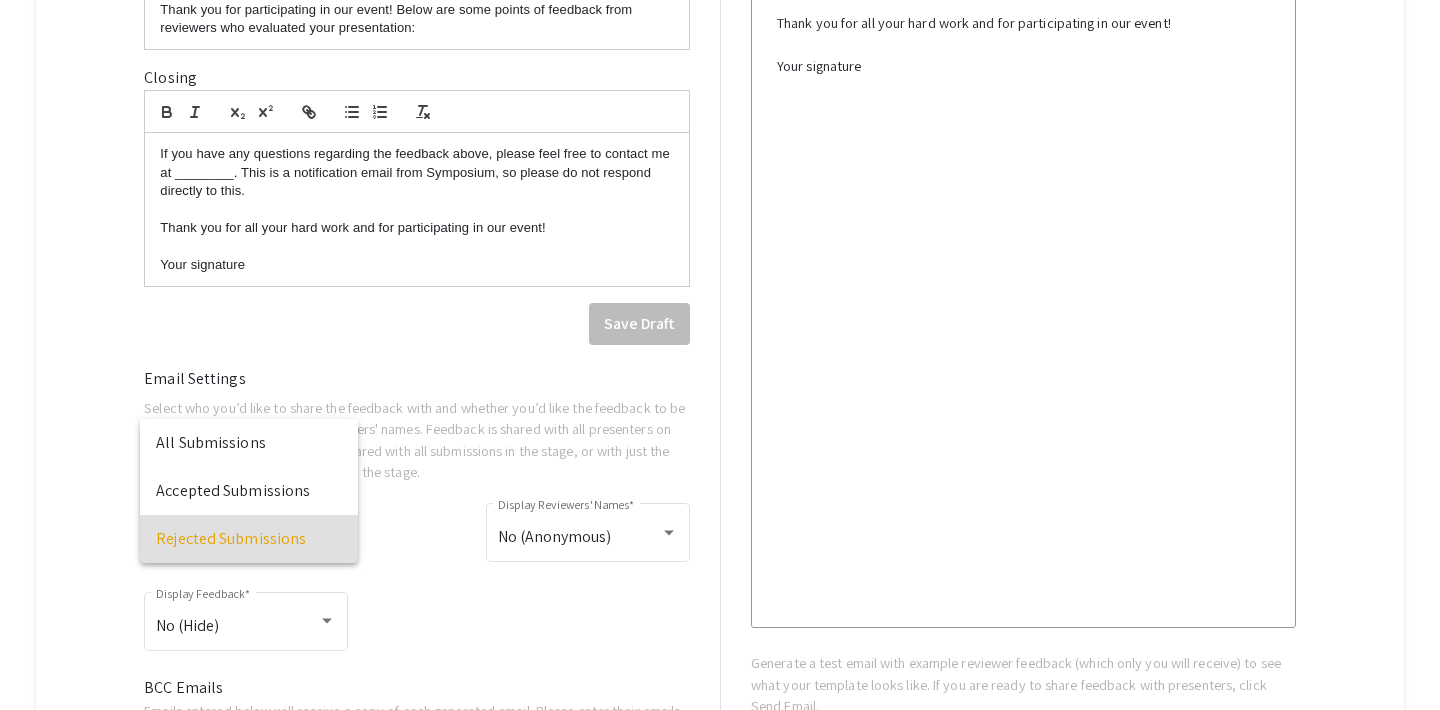 click at bounding box center (720, 355) 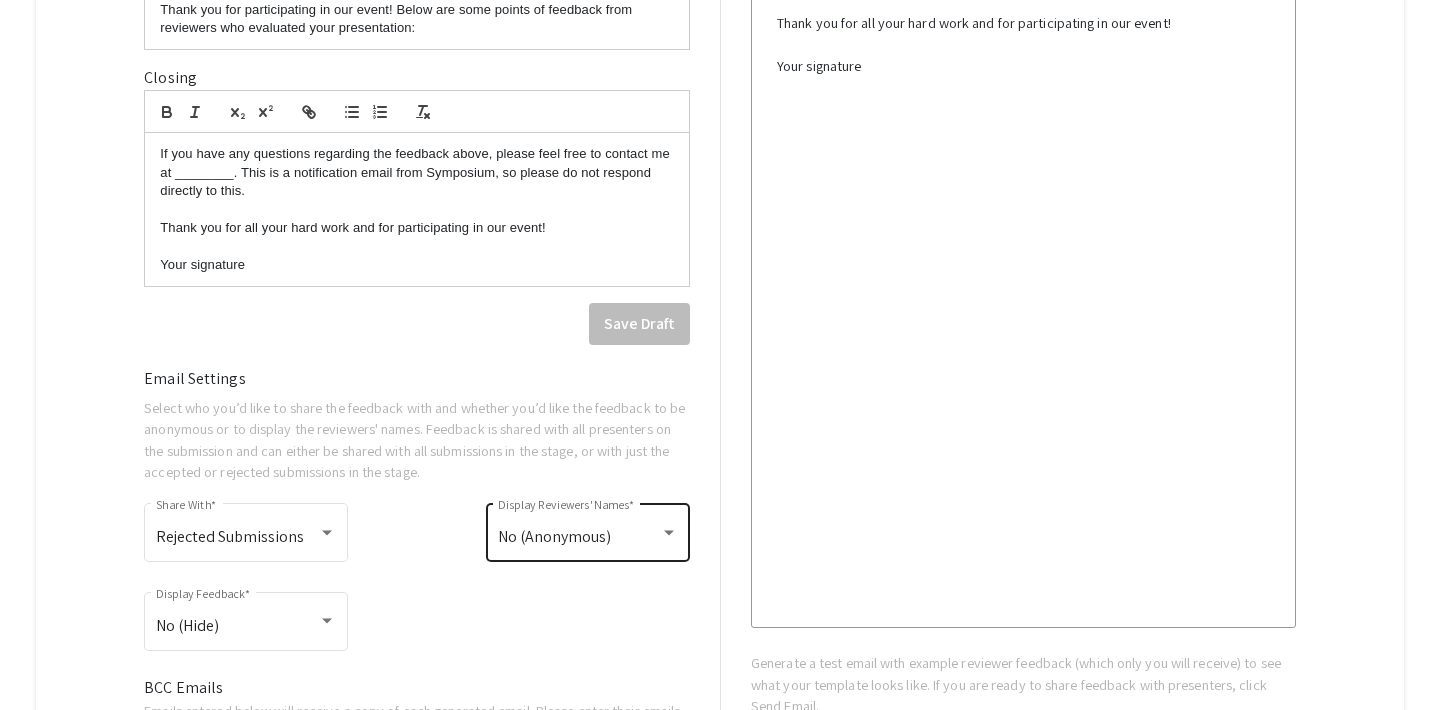 click on "No (Anonymous) Display Reviewers' Names  *" at bounding box center [588, 530] 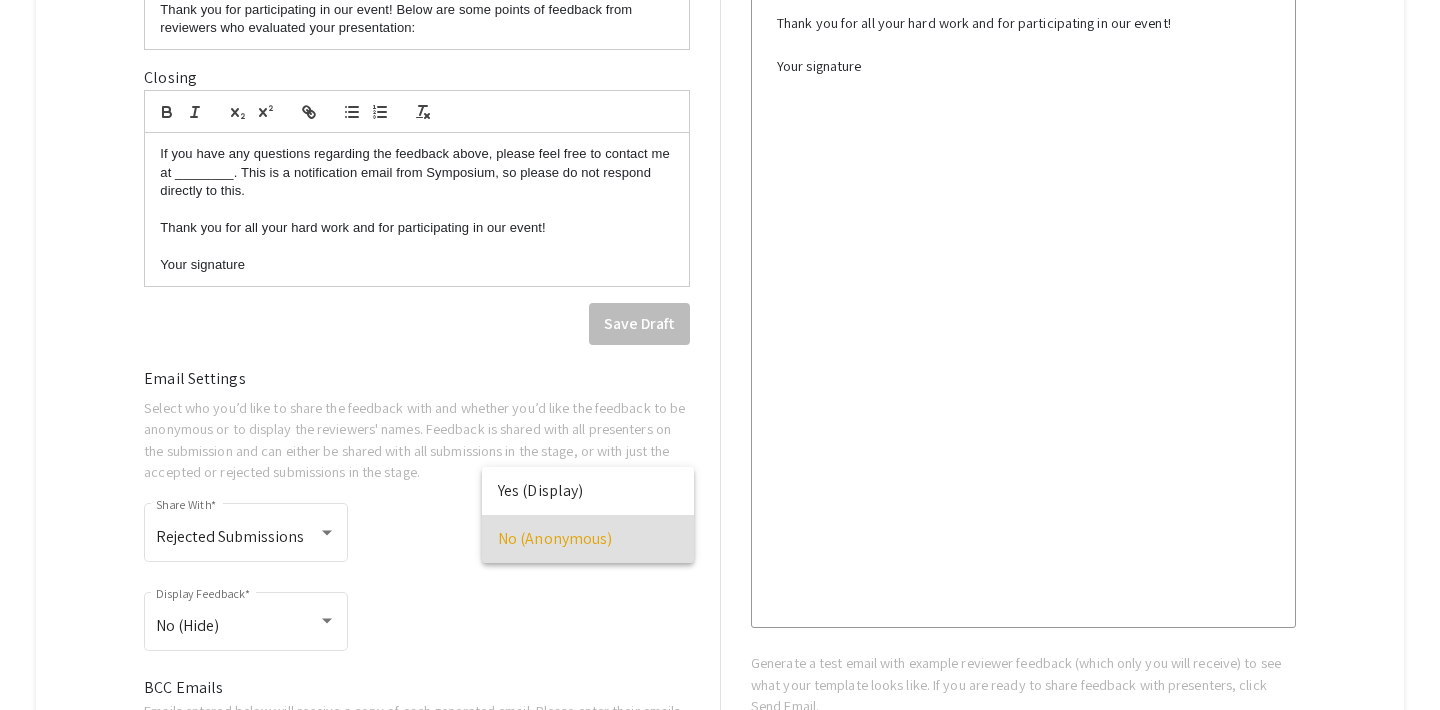 click at bounding box center (720, 355) 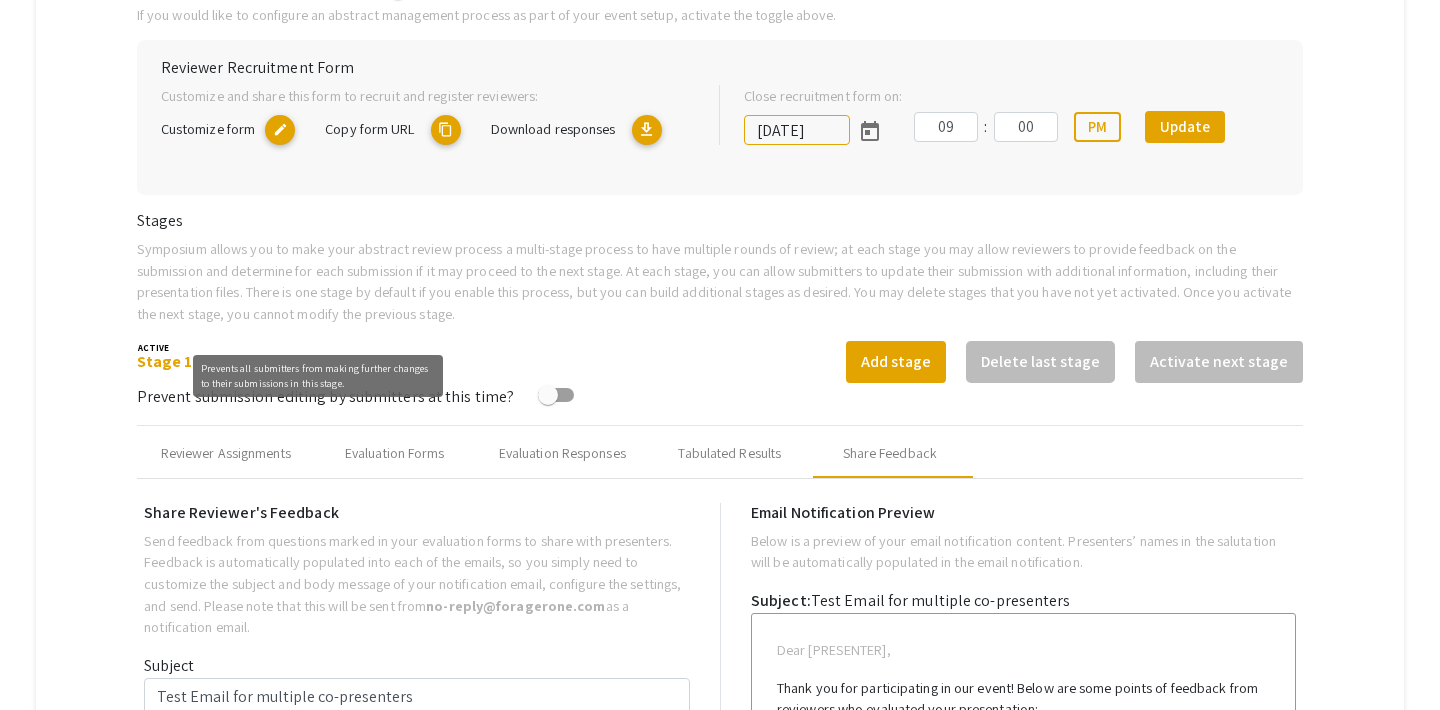 scroll, scrollTop: 496, scrollLeft: 0, axis: vertical 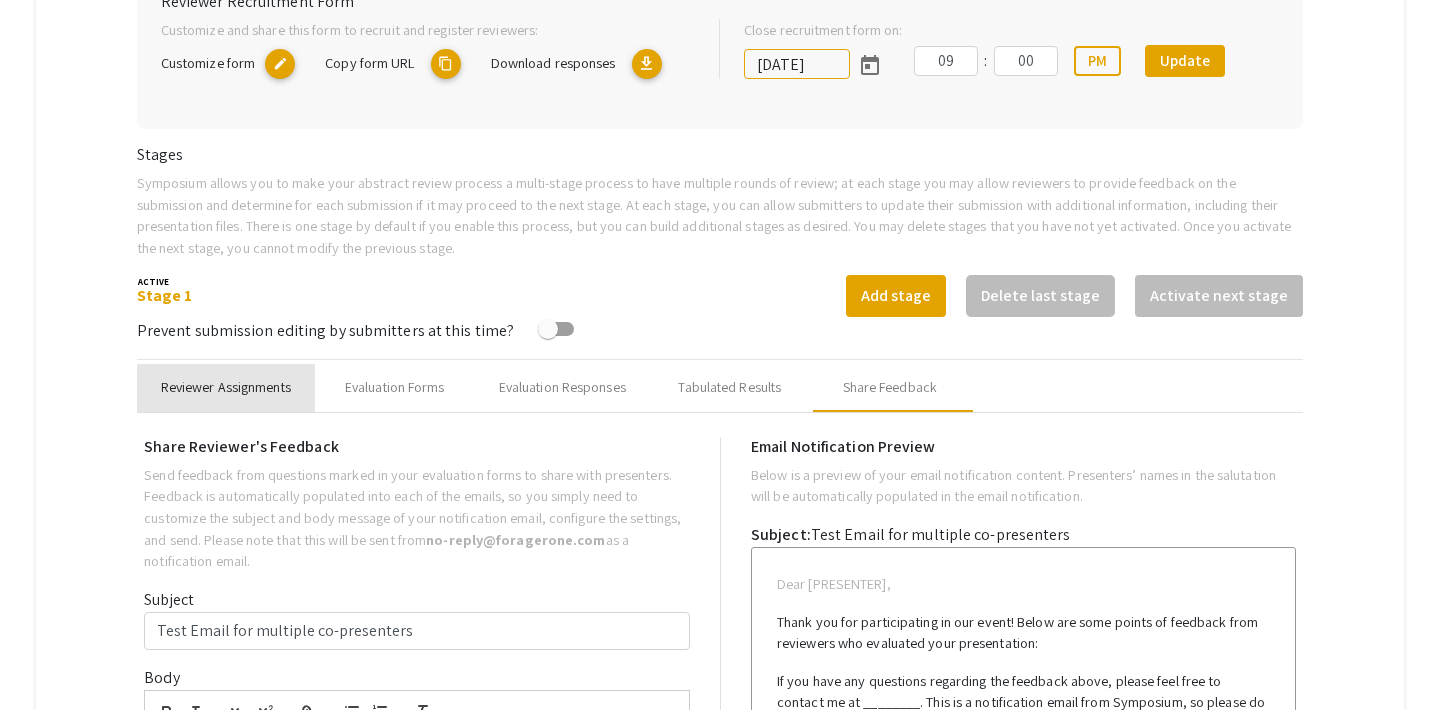 click on "Reviewer Assignments" at bounding box center (226, 387) 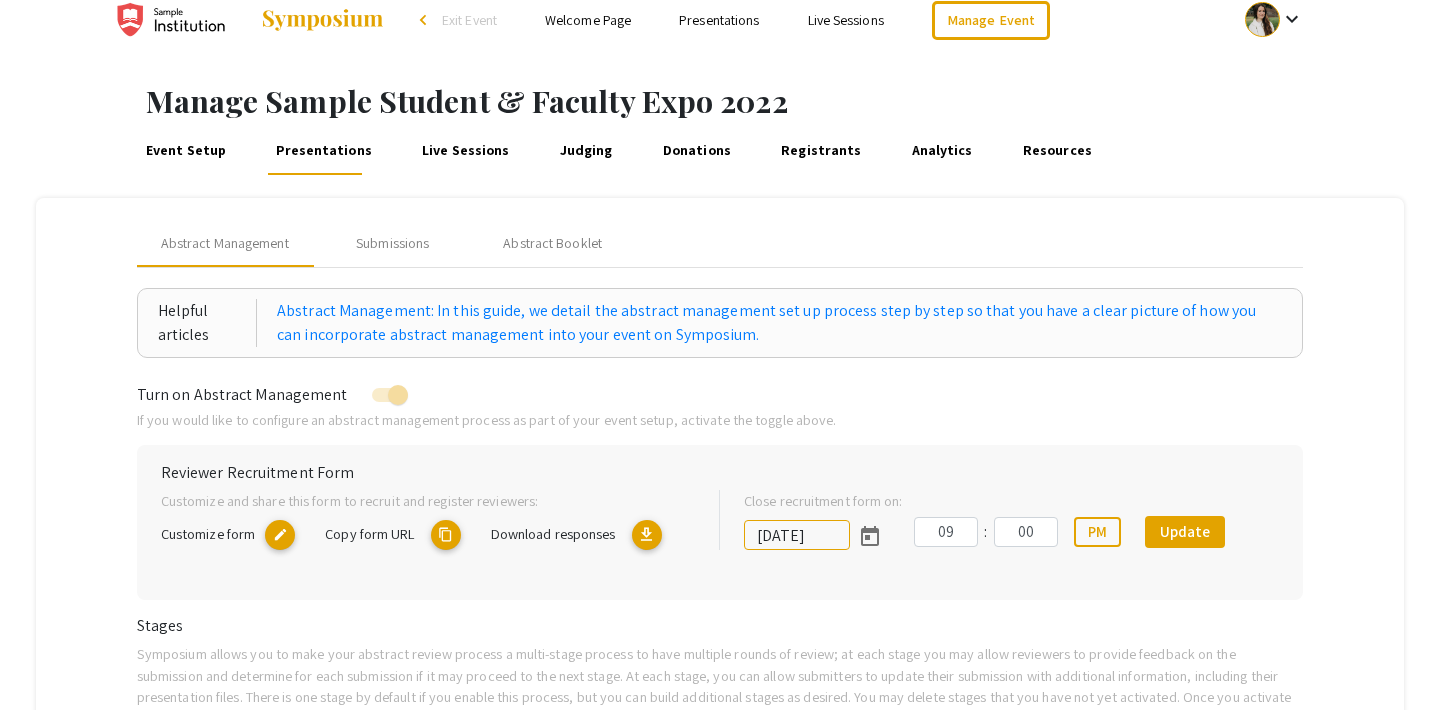 scroll, scrollTop: 0, scrollLeft: 0, axis: both 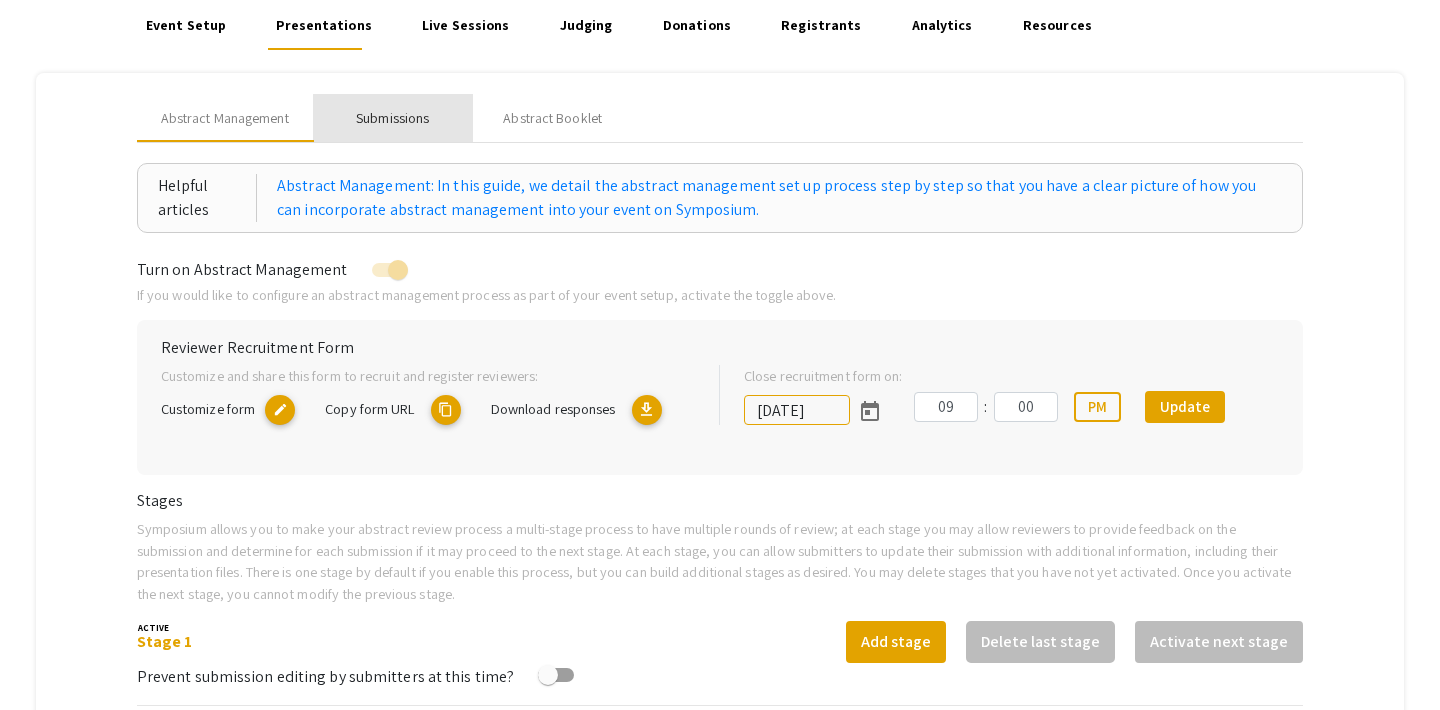 click on "Submissions" at bounding box center (392, 118) 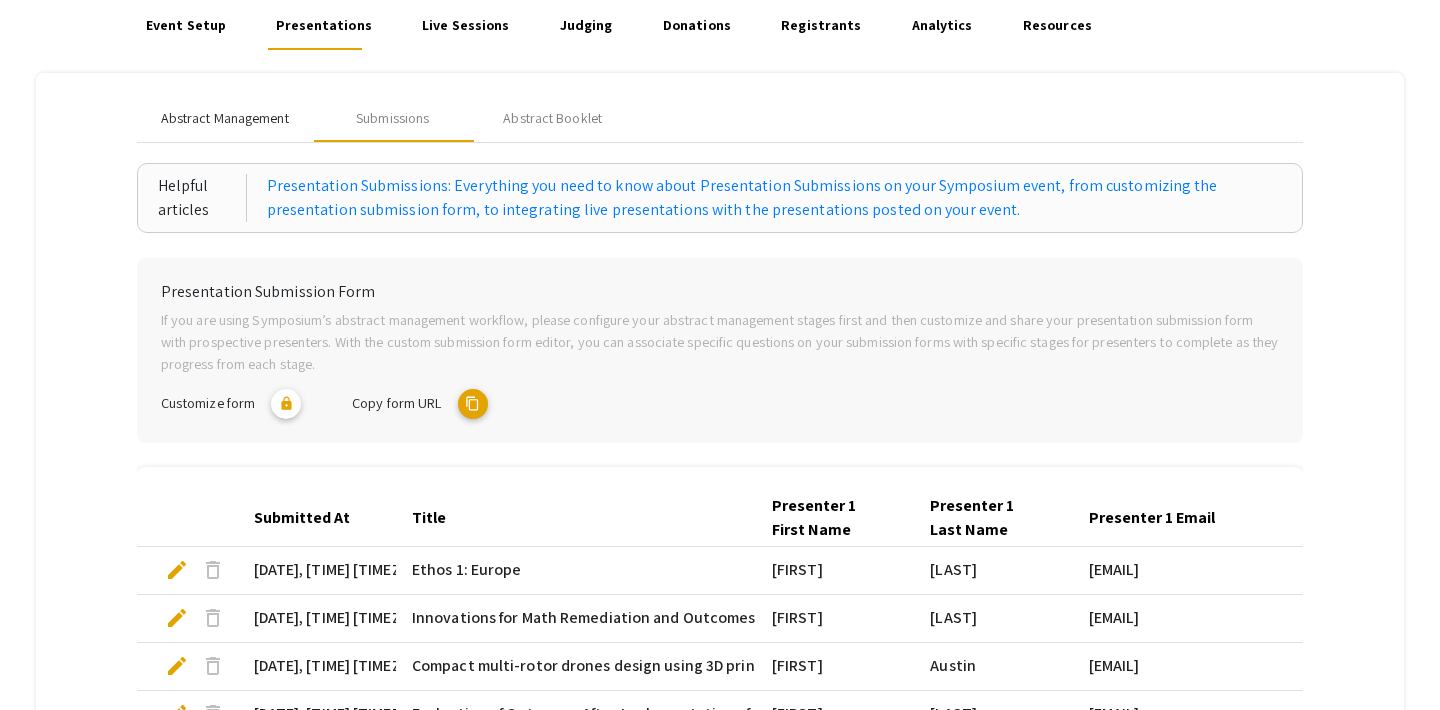 click on "Abstract Management" at bounding box center (225, 118) 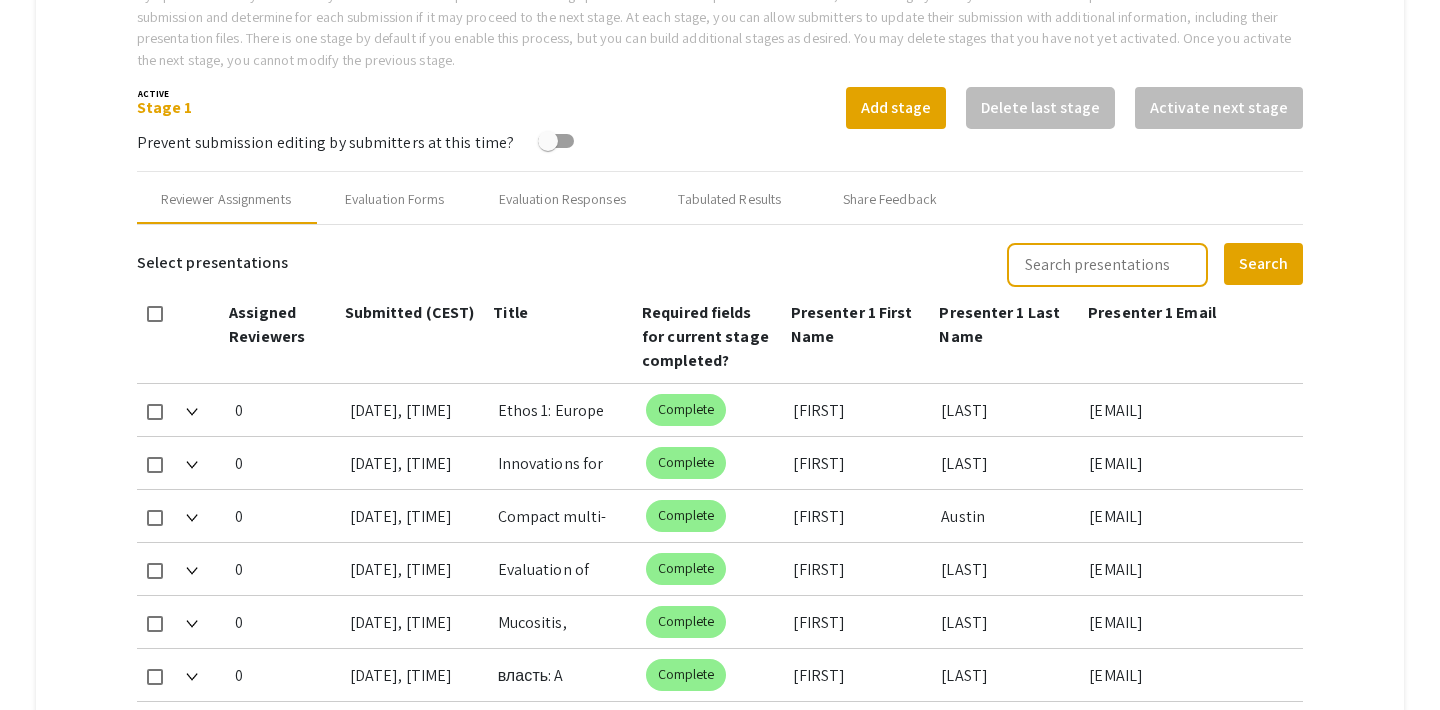scroll, scrollTop: 681, scrollLeft: 0, axis: vertical 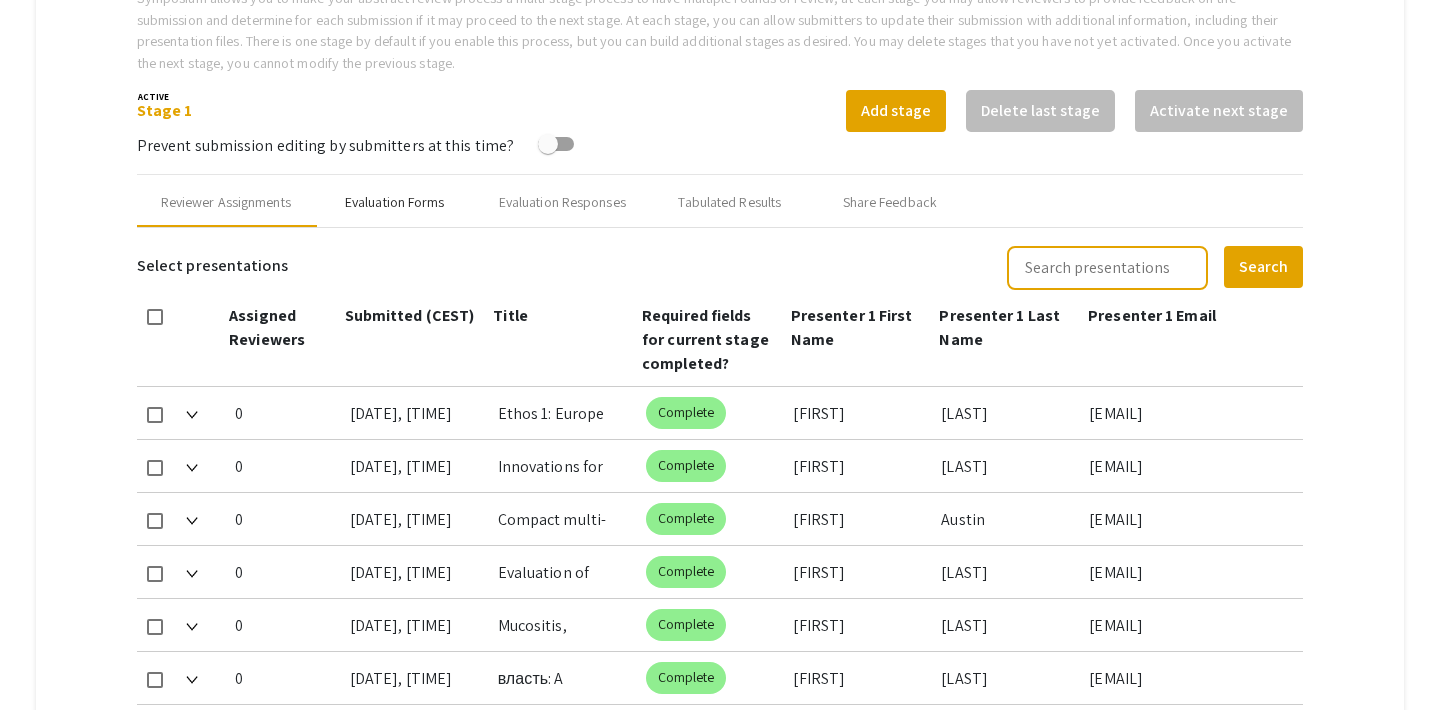 click on "Evaluation Forms" at bounding box center (395, 202) 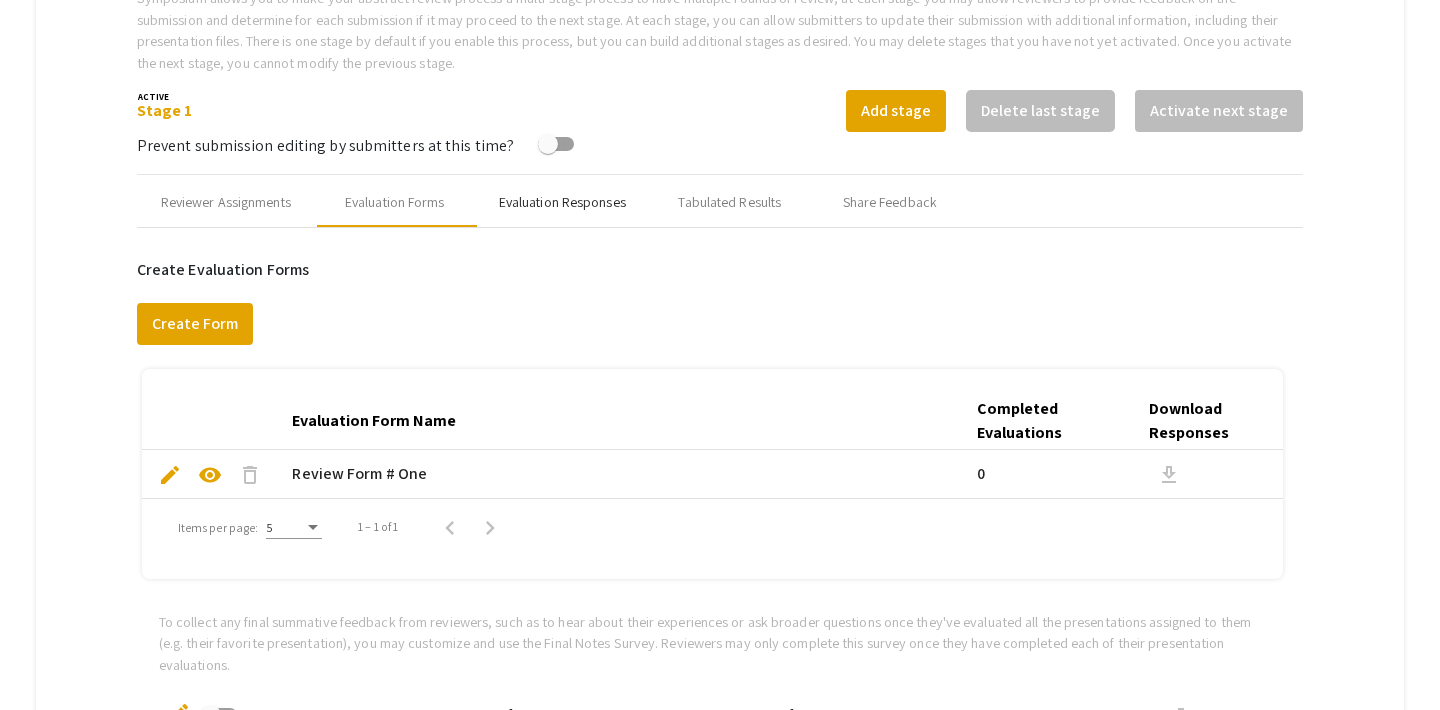 click on "Evaluation Responses" at bounding box center [562, 202] 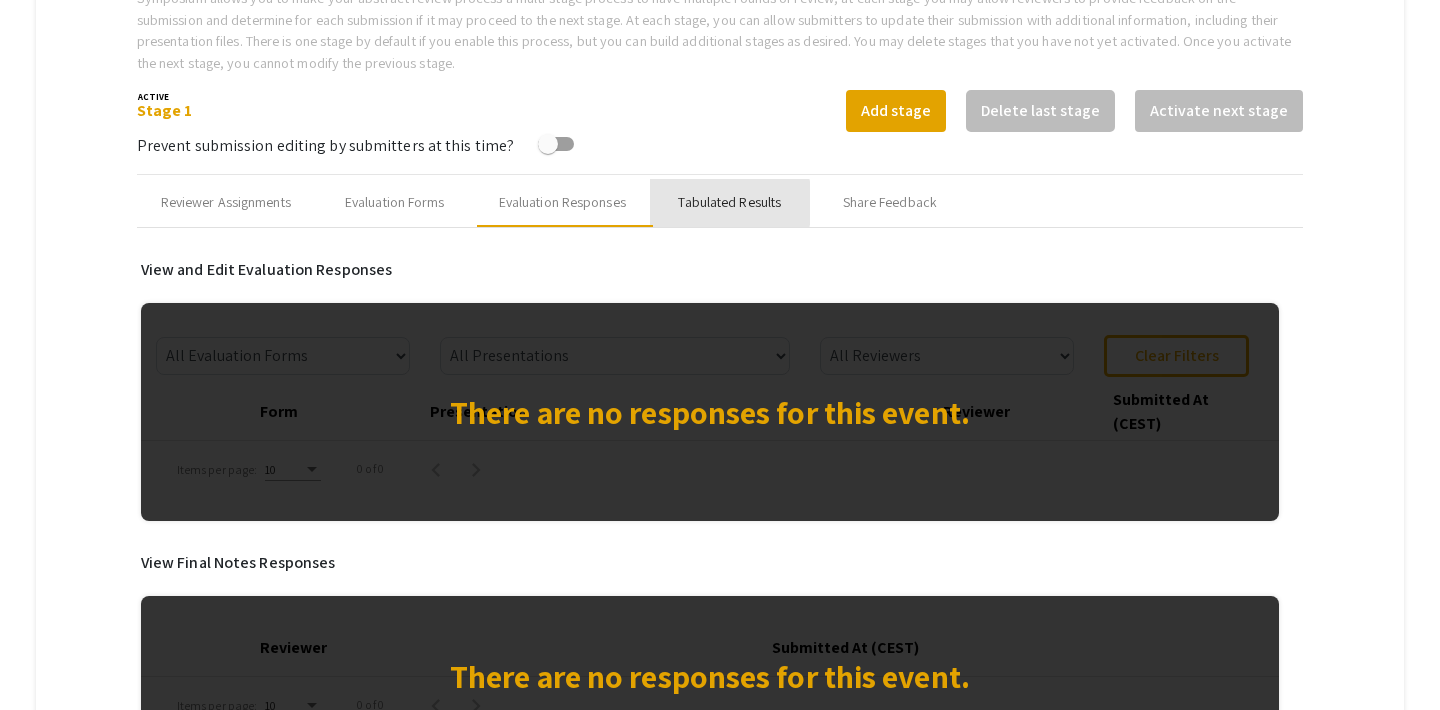 click on "Tabulated Results" at bounding box center (729, 202) 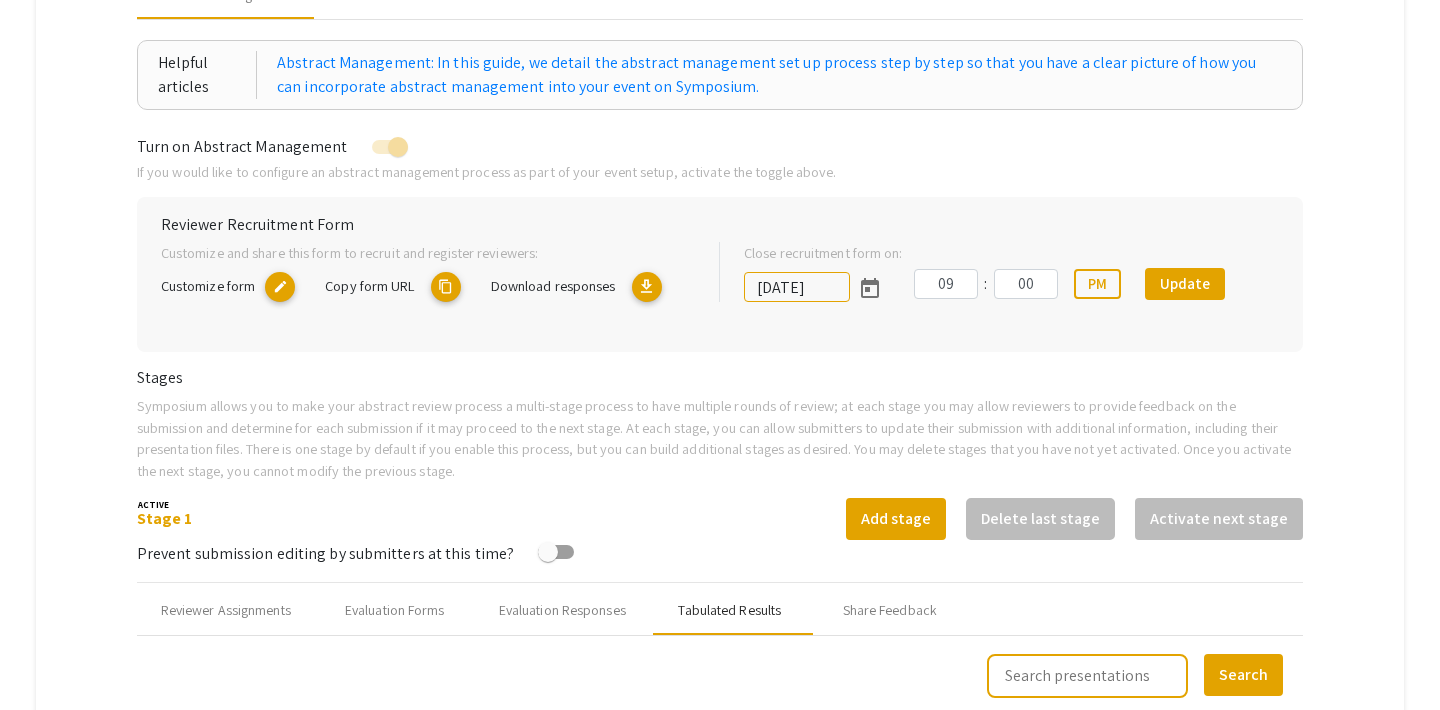 scroll, scrollTop: 187, scrollLeft: 0, axis: vertical 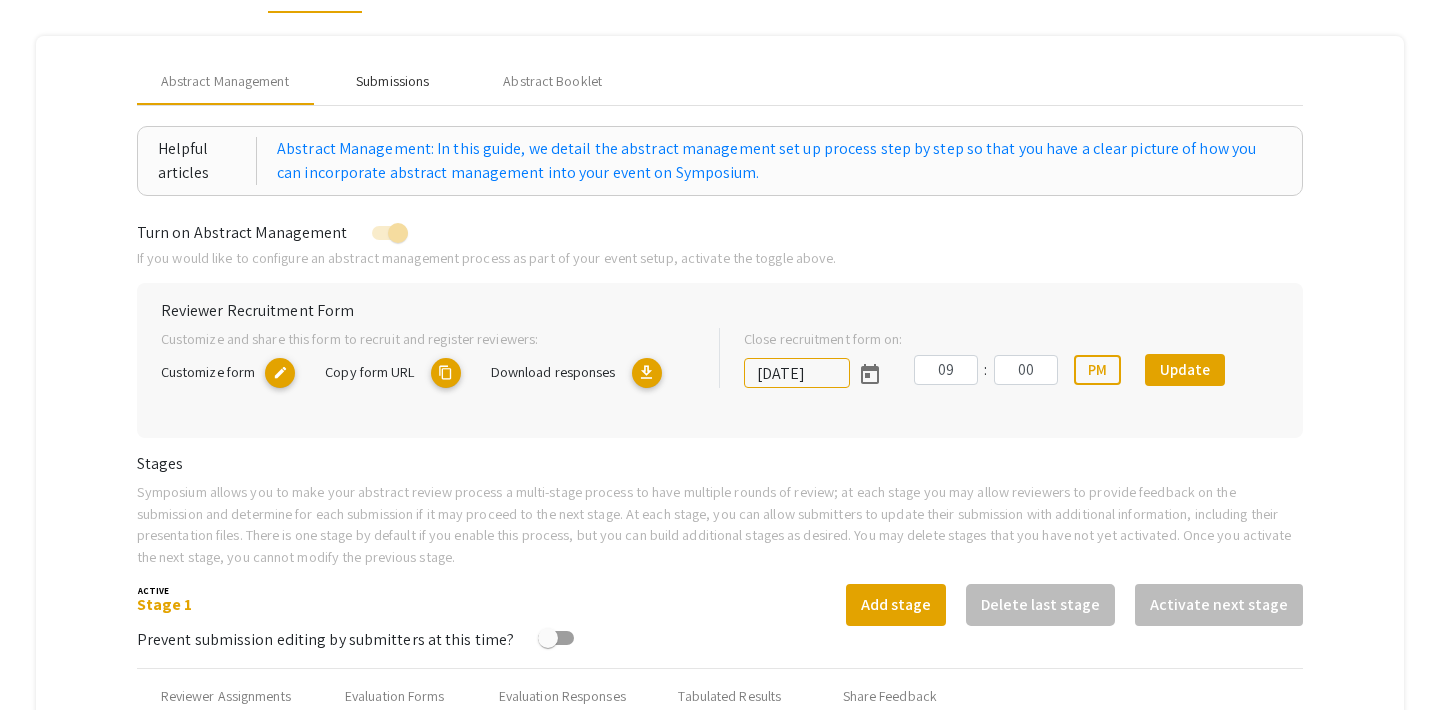 click on "Submissions" at bounding box center (392, 81) 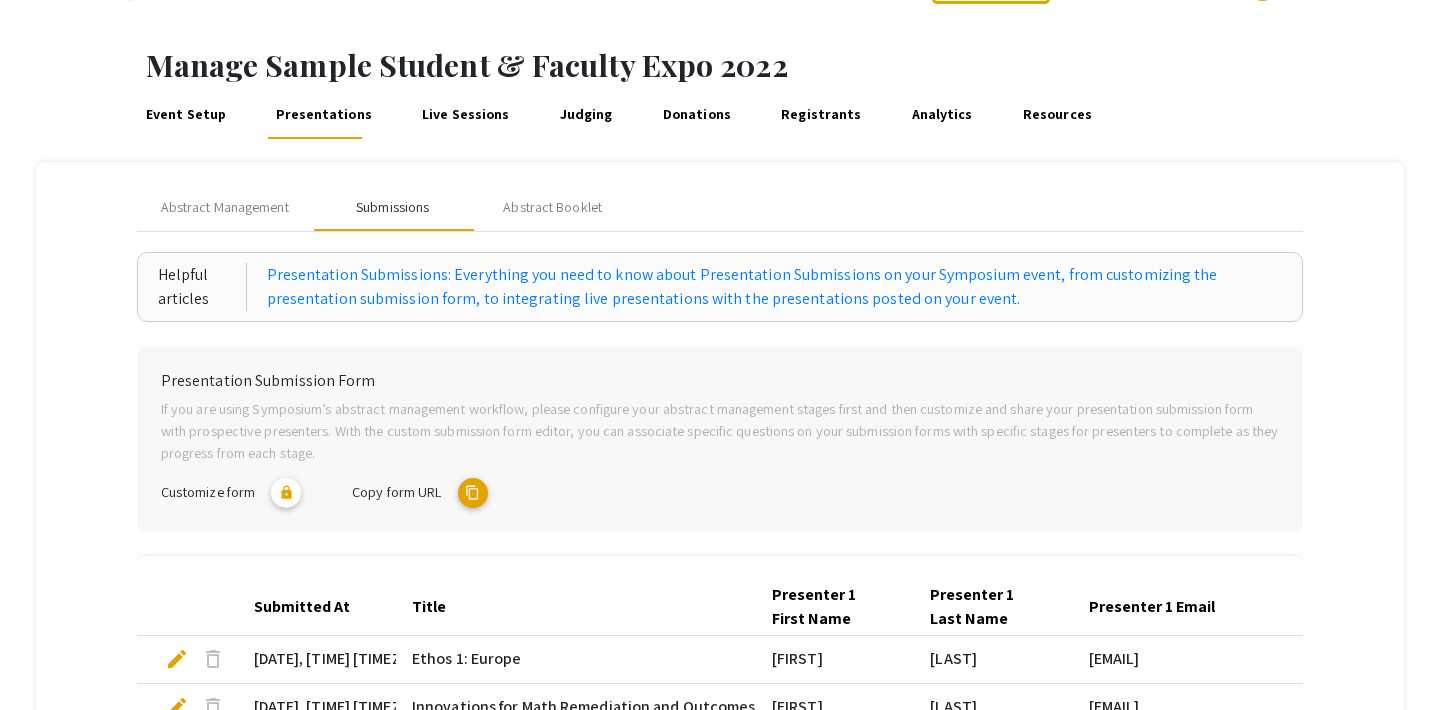 scroll, scrollTop: 49, scrollLeft: 0, axis: vertical 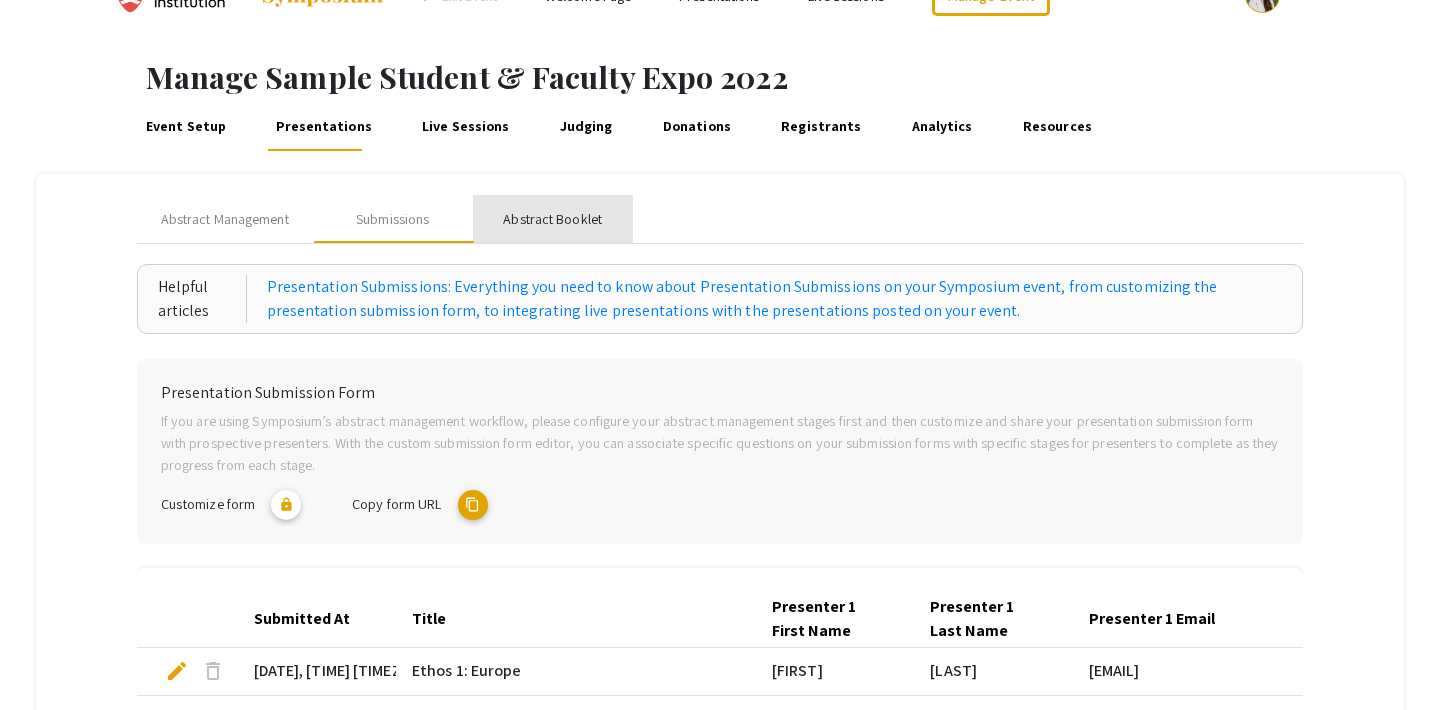 click on "Abstract Booklet" at bounding box center [552, 219] 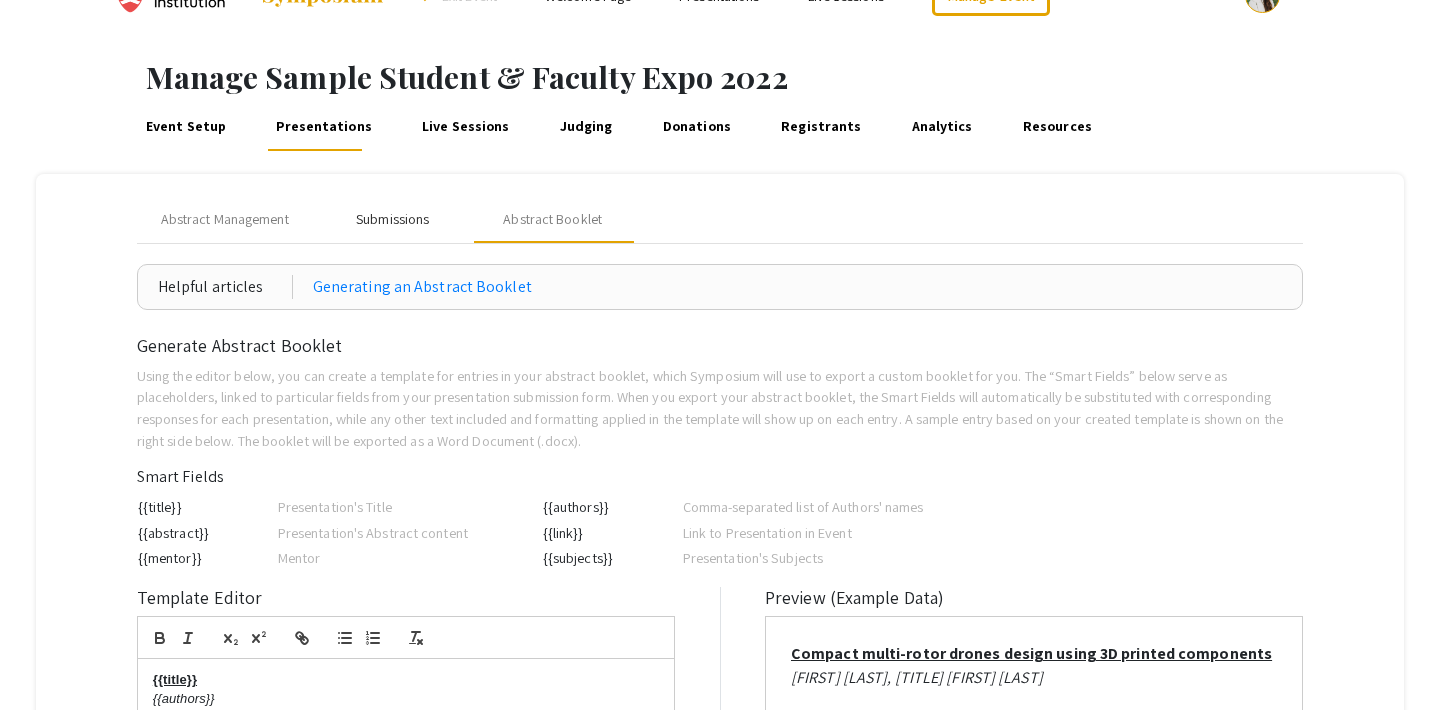 click on "Submissions" at bounding box center [392, 219] 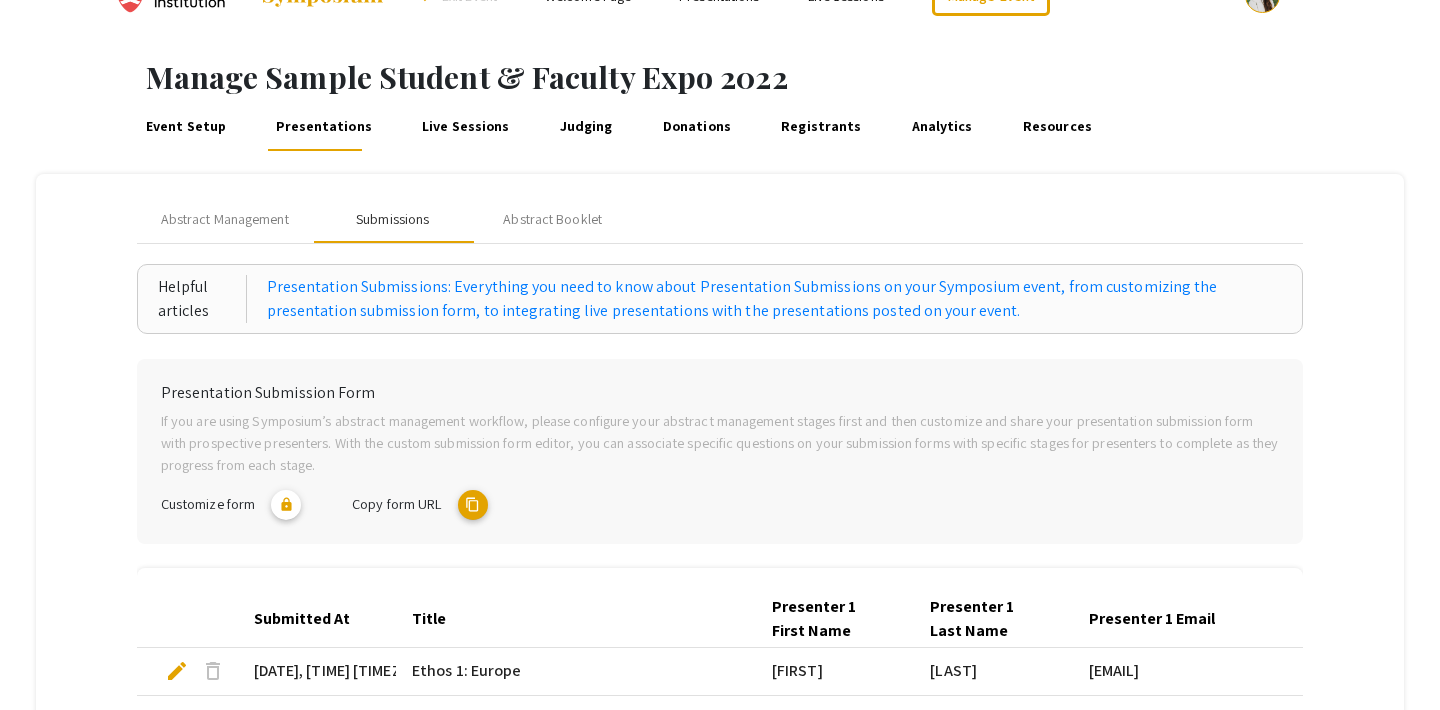 scroll, scrollTop: 73, scrollLeft: 0, axis: vertical 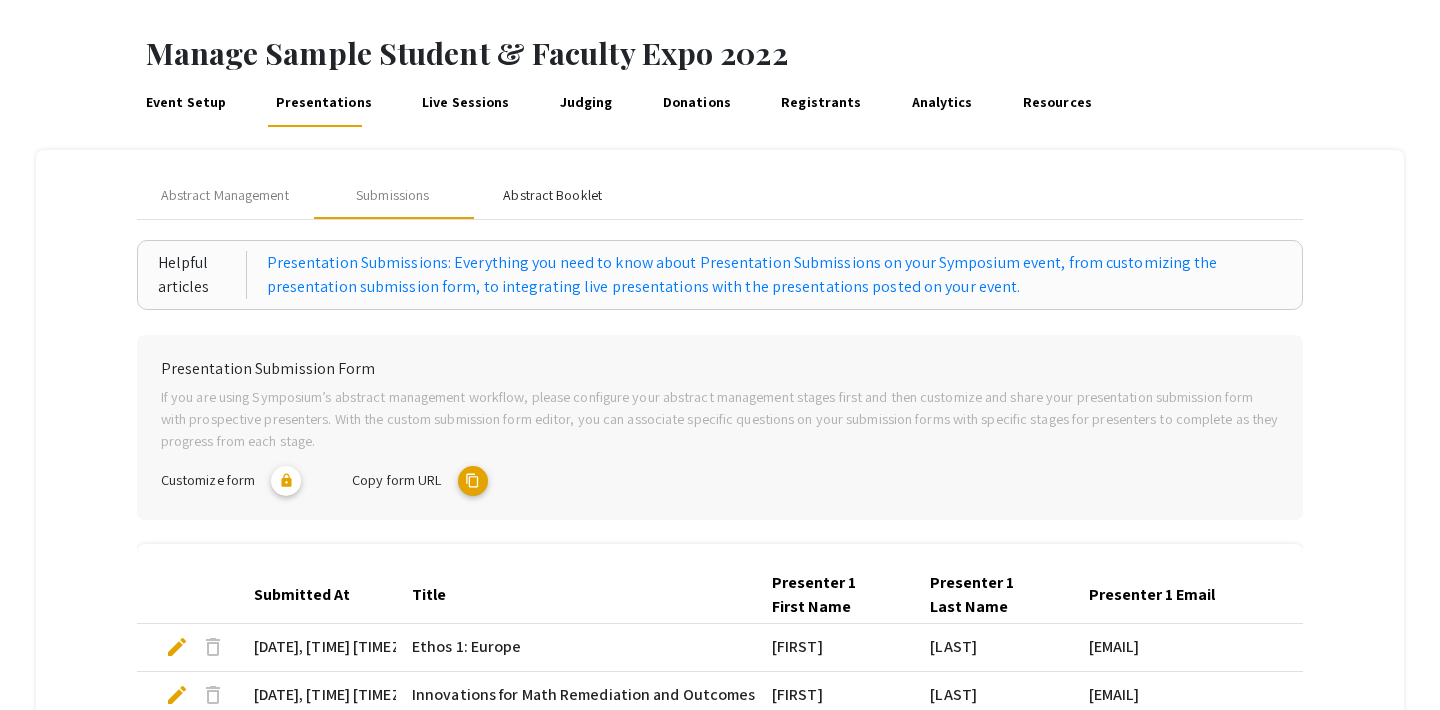 click on "Abstract Booklet" at bounding box center (552, 195) 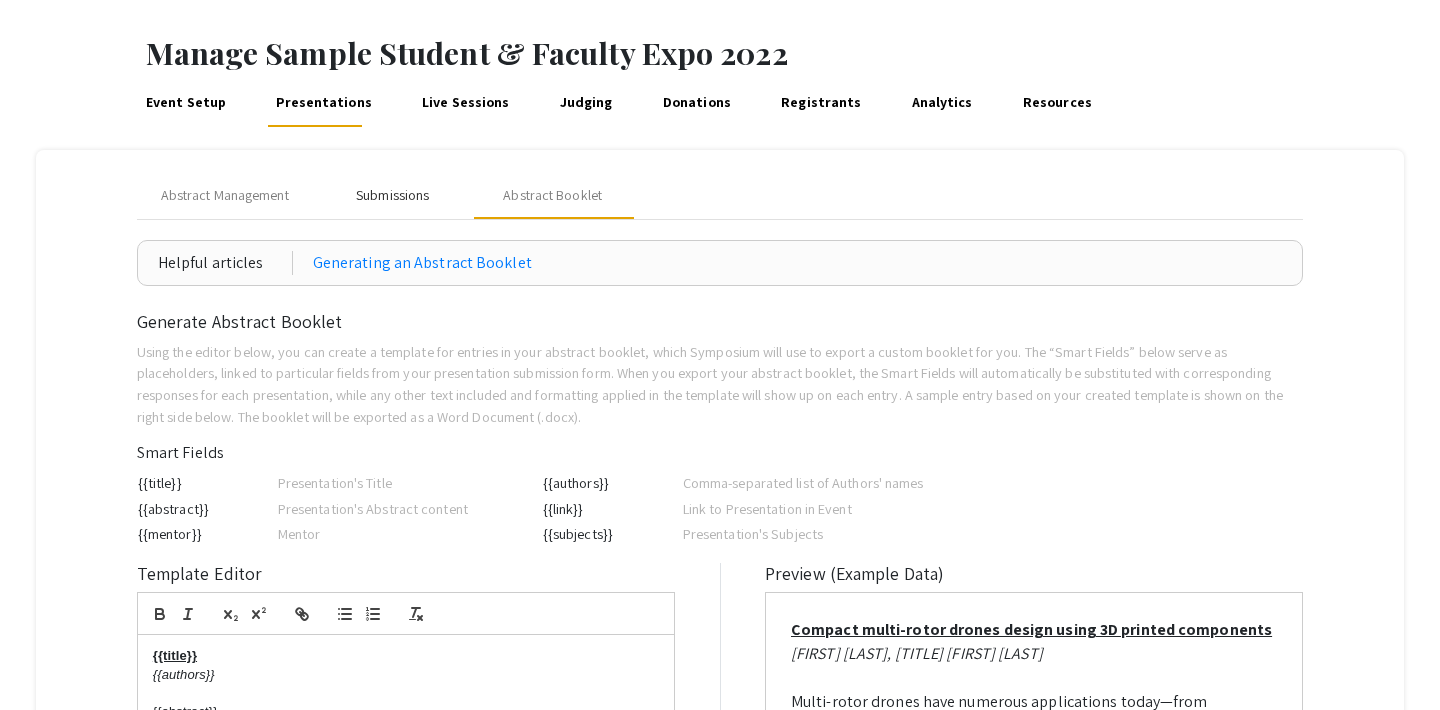 click on "Submissions" at bounding box center [392, 195] 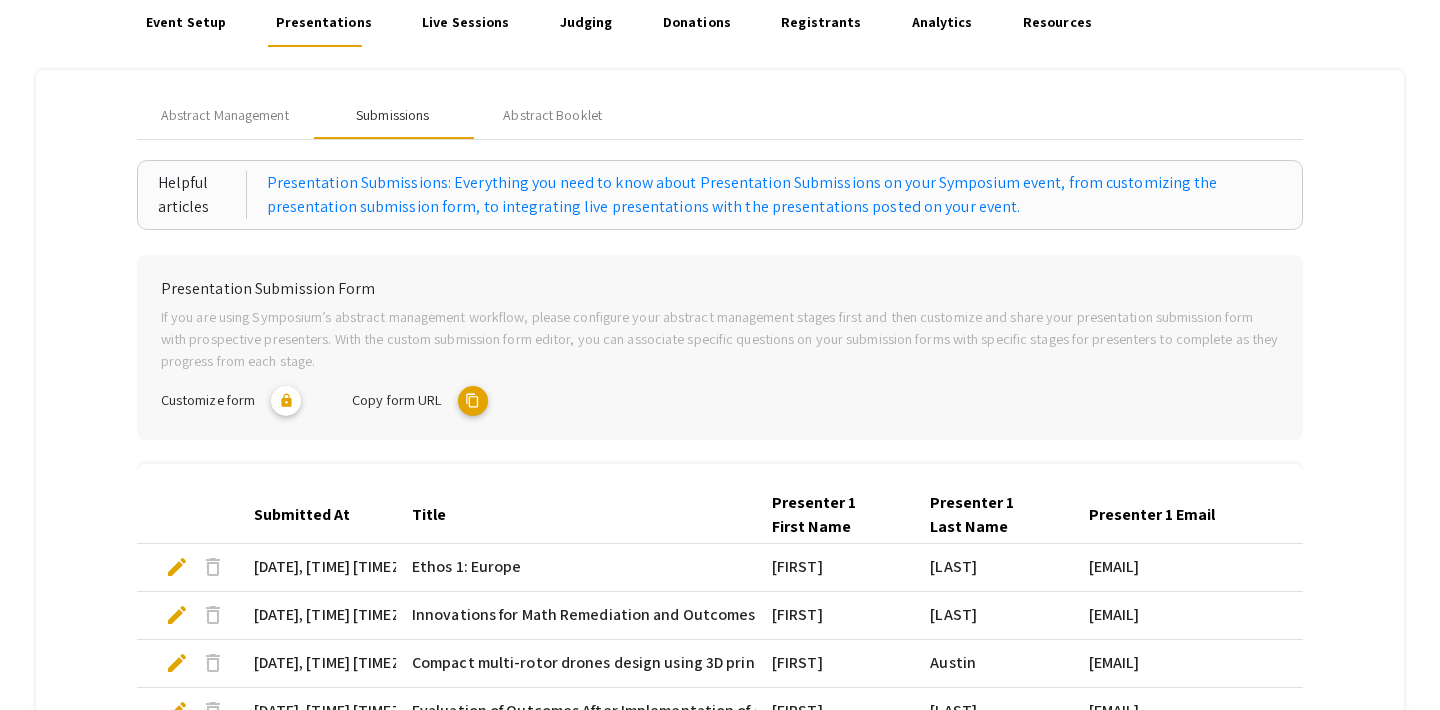 scroll, scrollTop: 140, scrollLeft: 0, axis: vertical 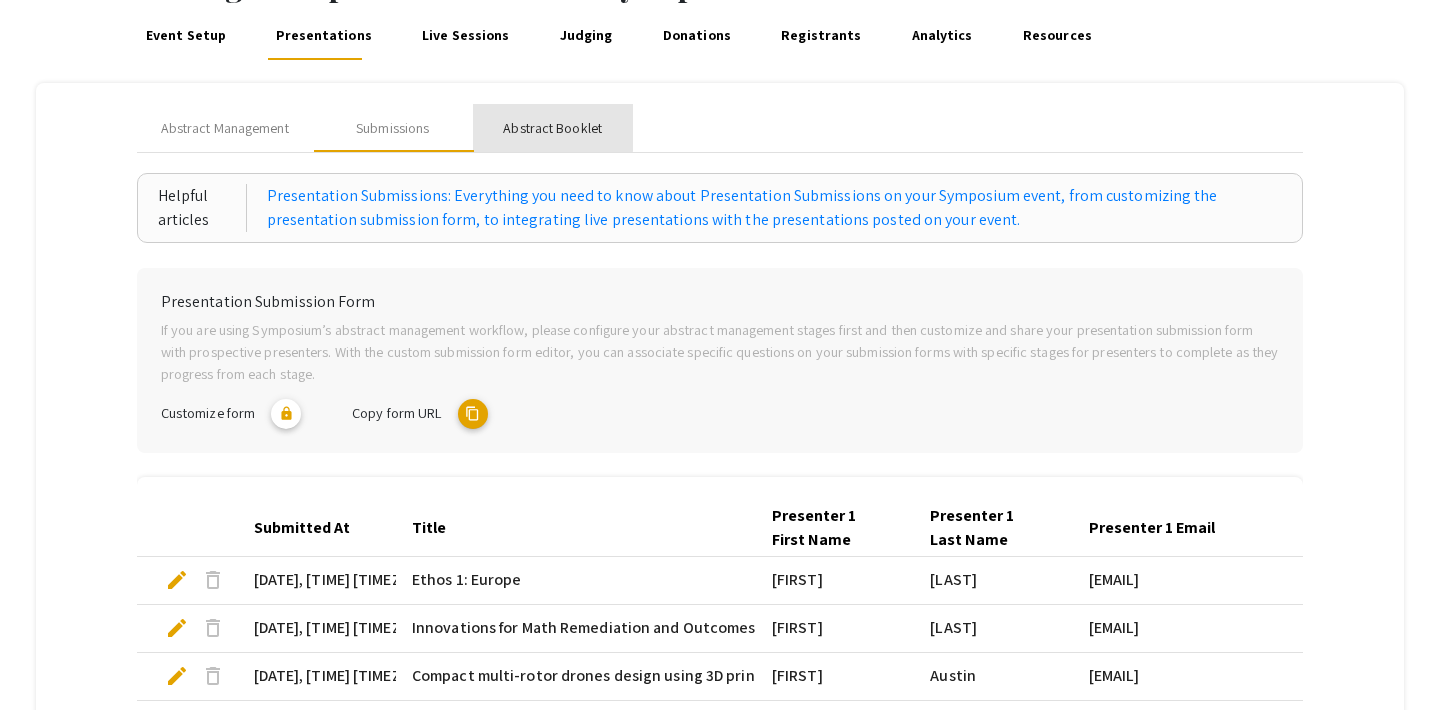 click on "Abstract Booklet" at bounding box center [552, 128] 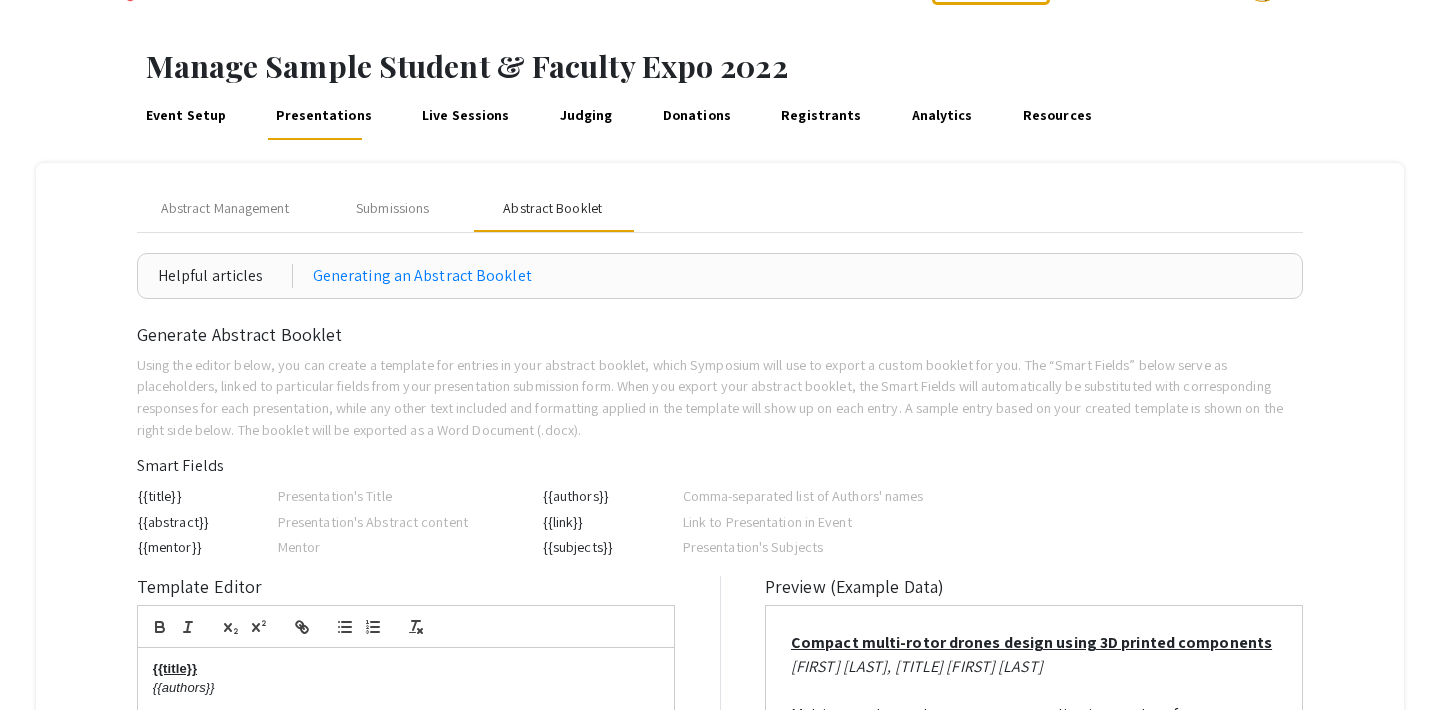 scroll, scrollTop: 26, scrollLeft: 0, axis: vertical 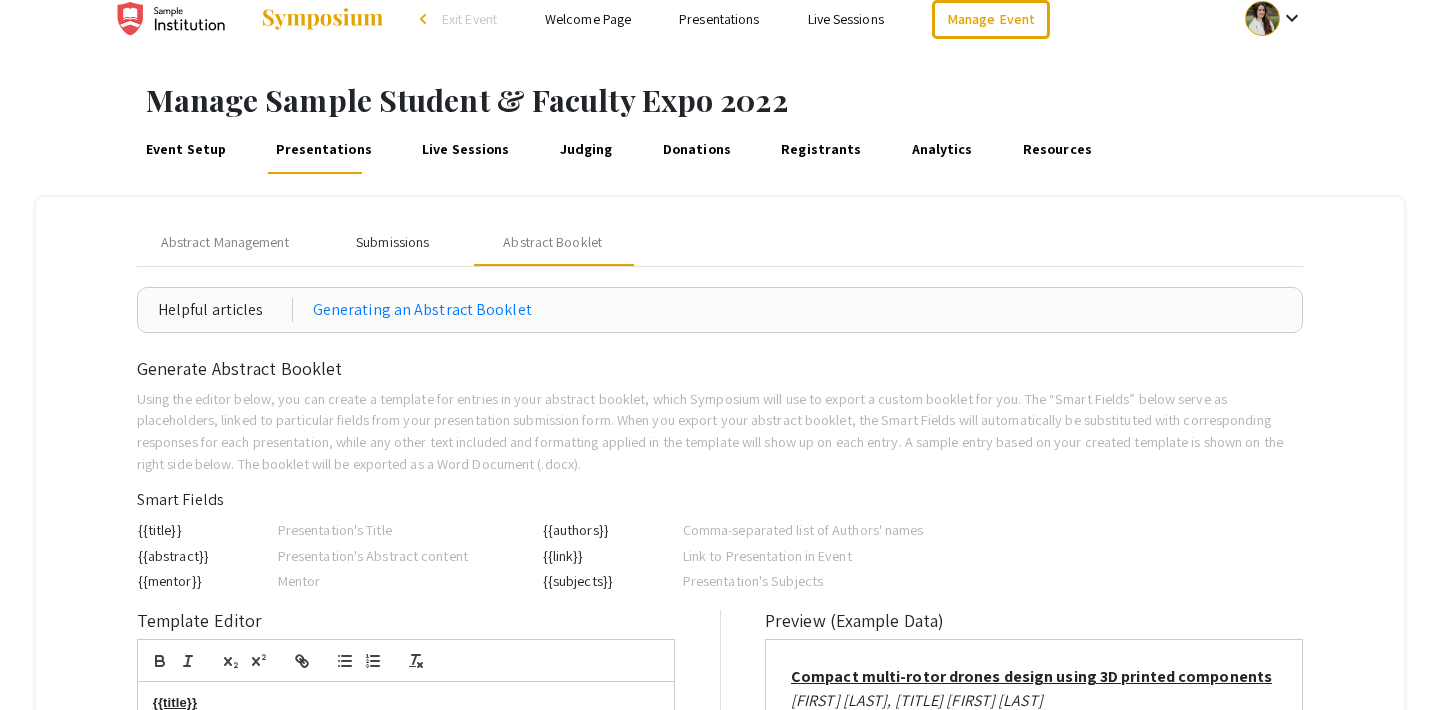 click on "Submissions" at bounding box center [392, 242] 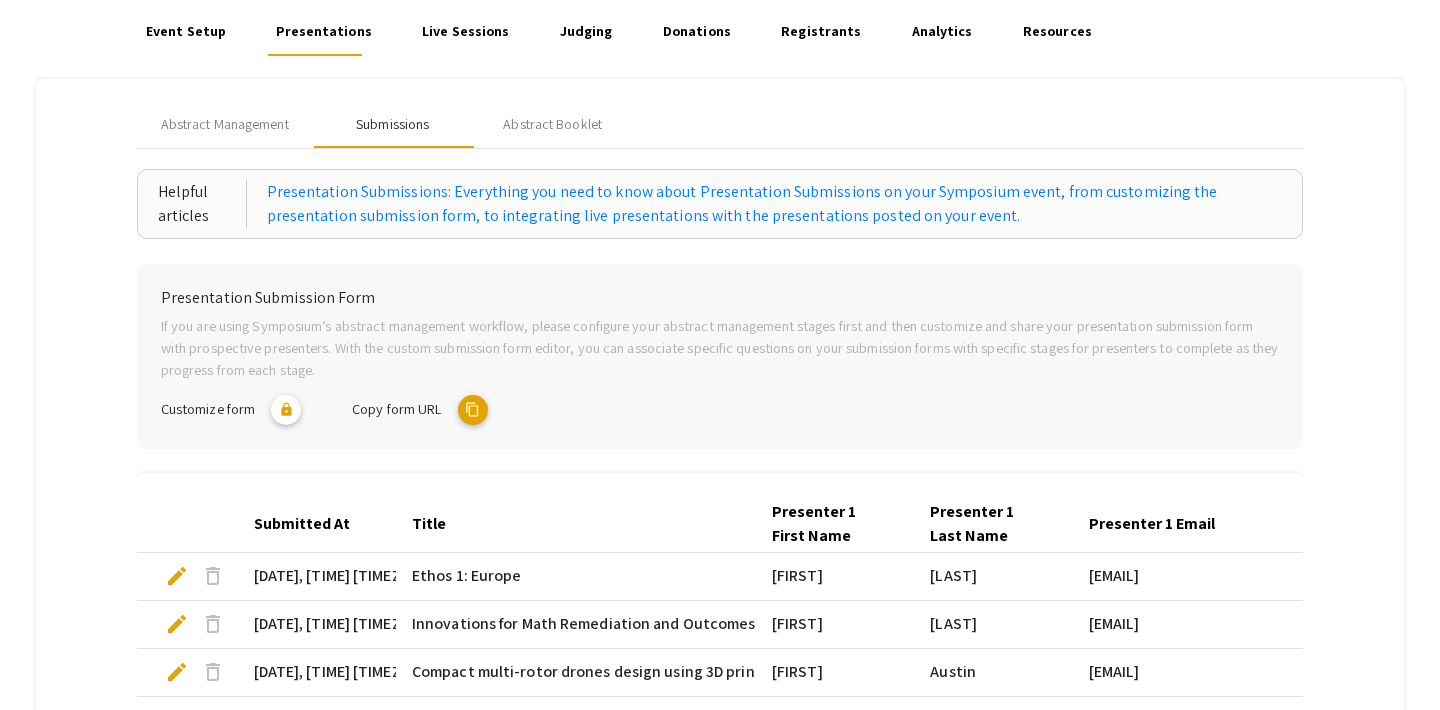 scroll, scrollTop: 139, scrollLeft: 0, axis: vertical 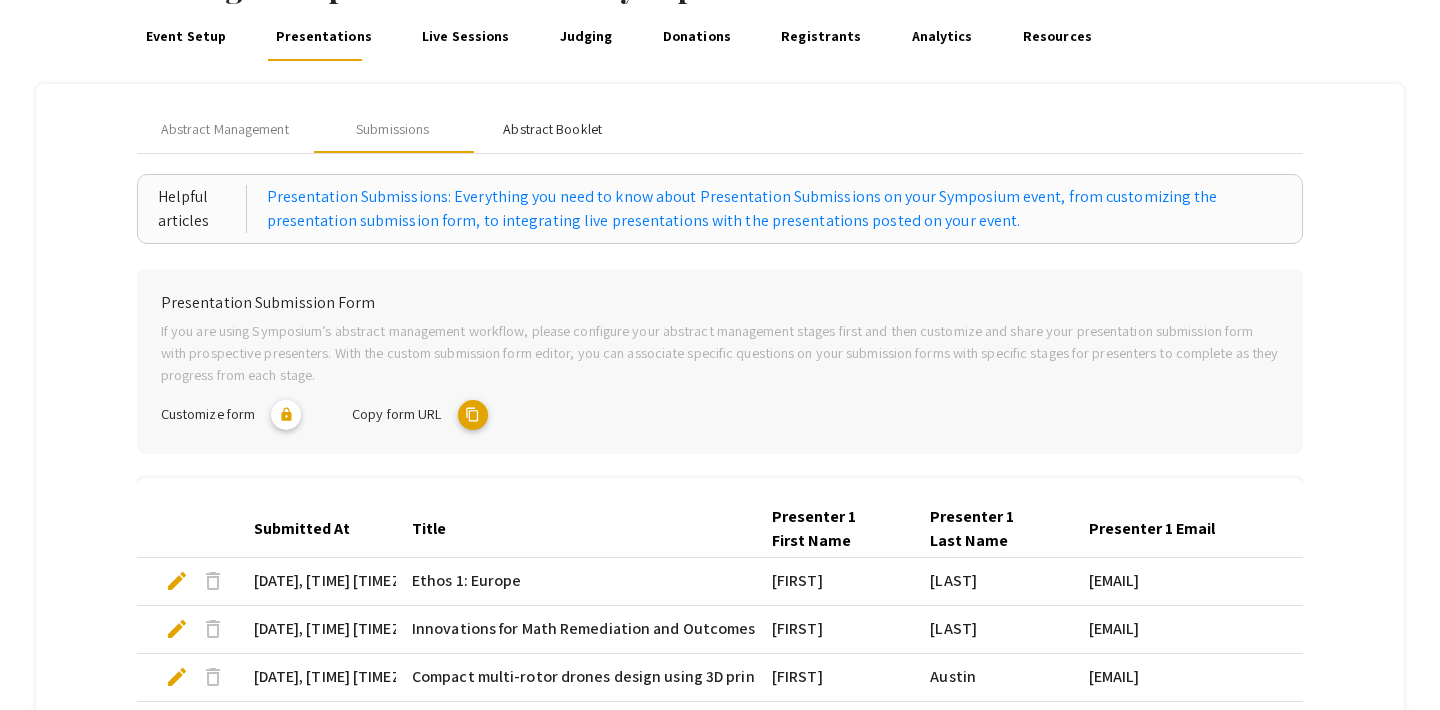 click on "Abstract Booklet" at bounding box center (552, 129) 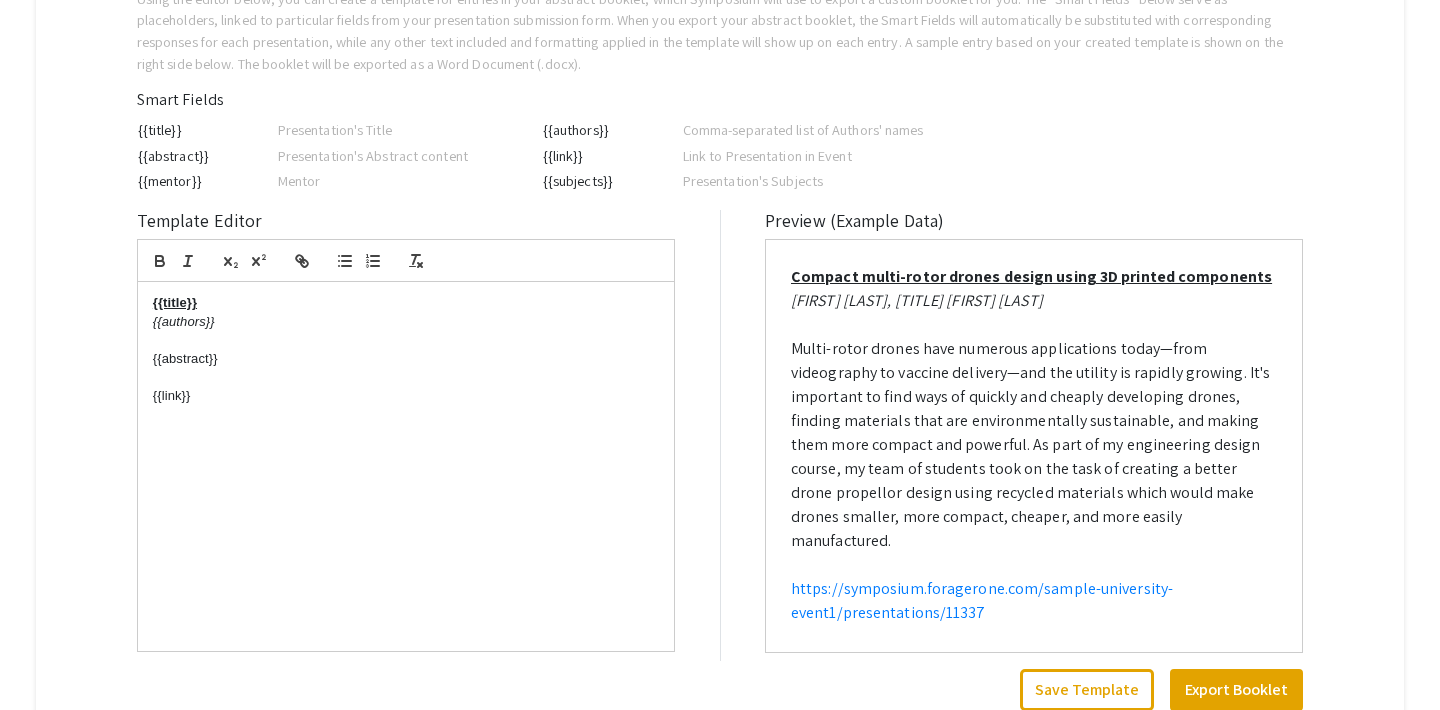 scroll, scrollTop: 0, scrollLeft: 0, axis: both 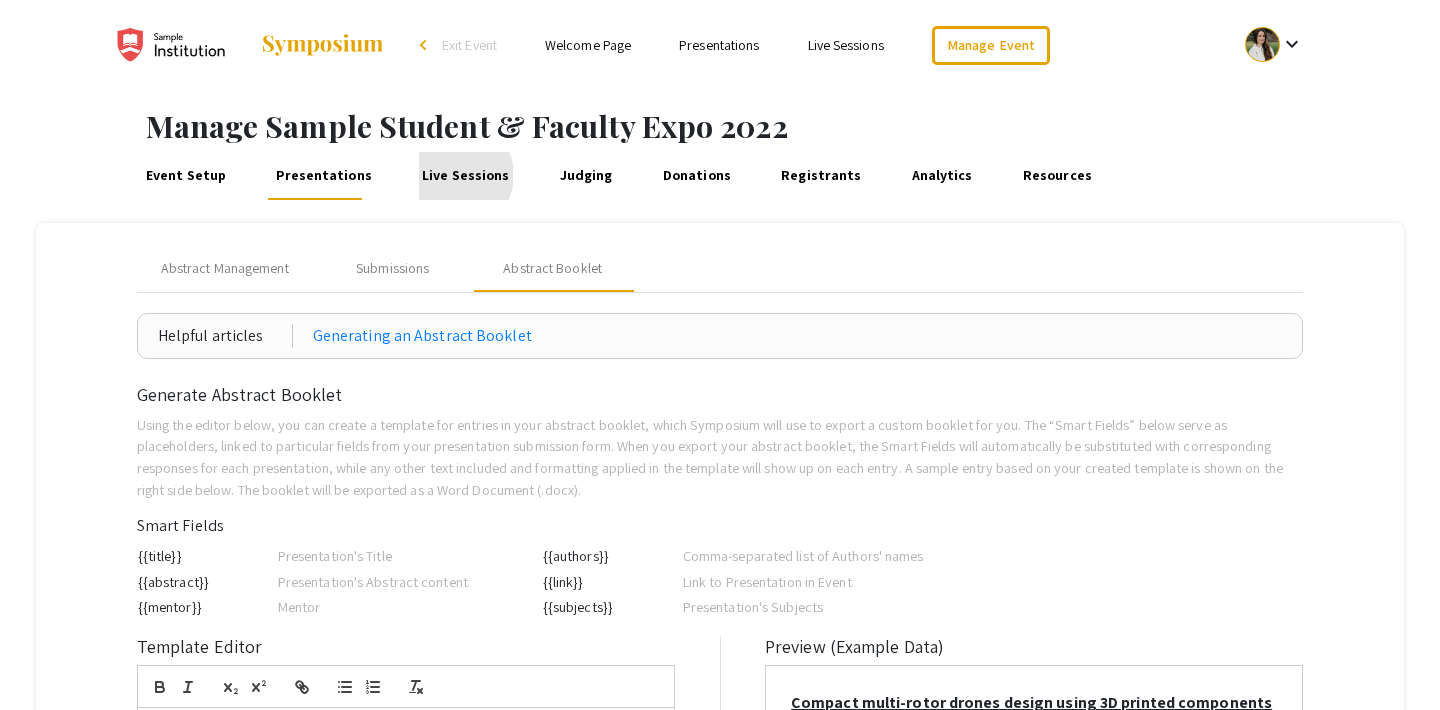 click on "Live Sessions" at bounding box center [466, 176] 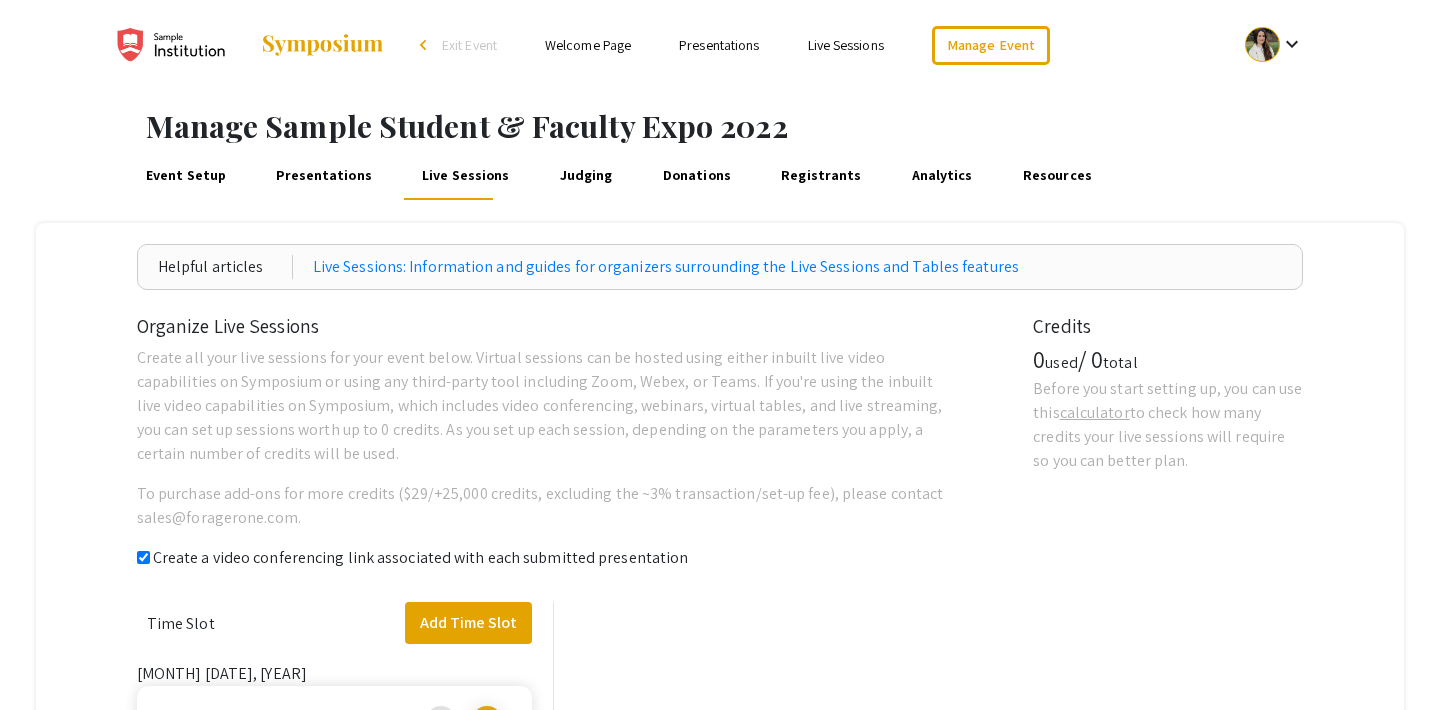 checkbox on "true" 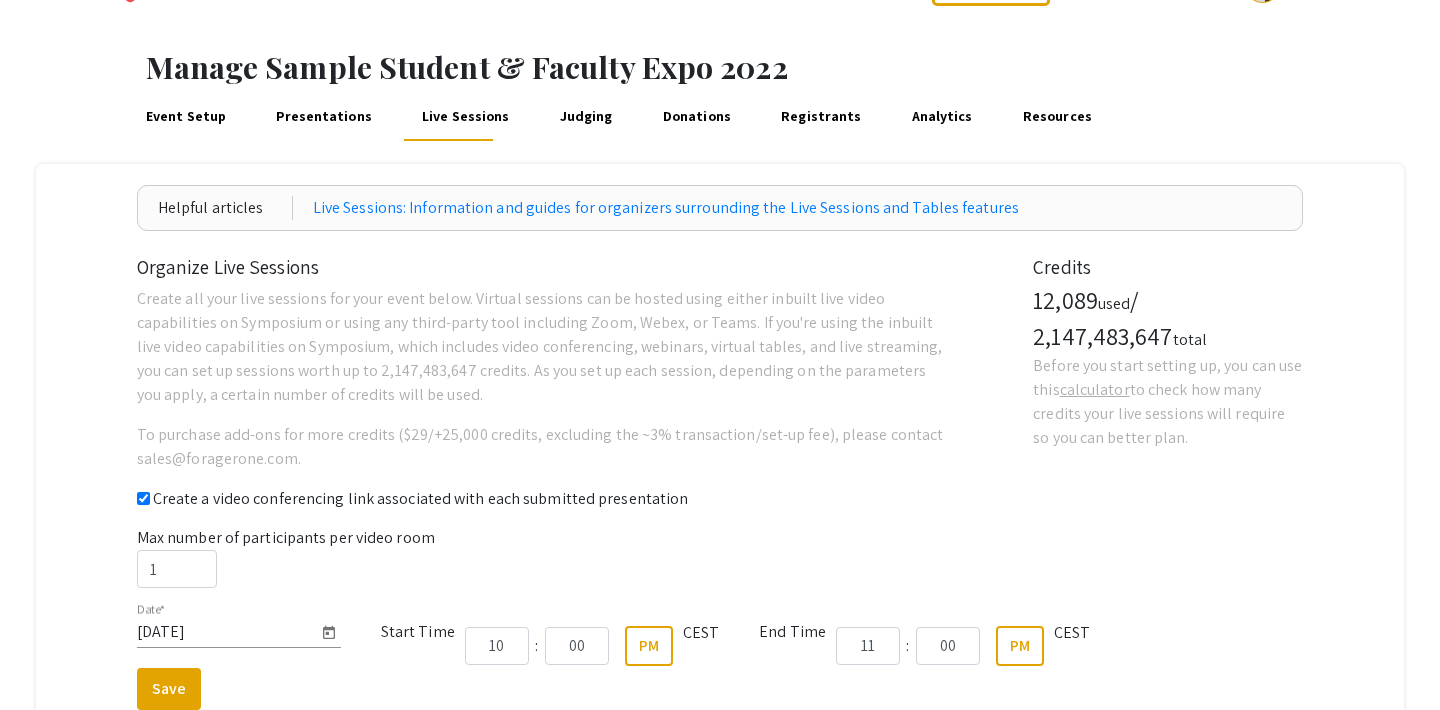 scroll, scrollTop: 22, scrollLeft: 0, axis: vertical 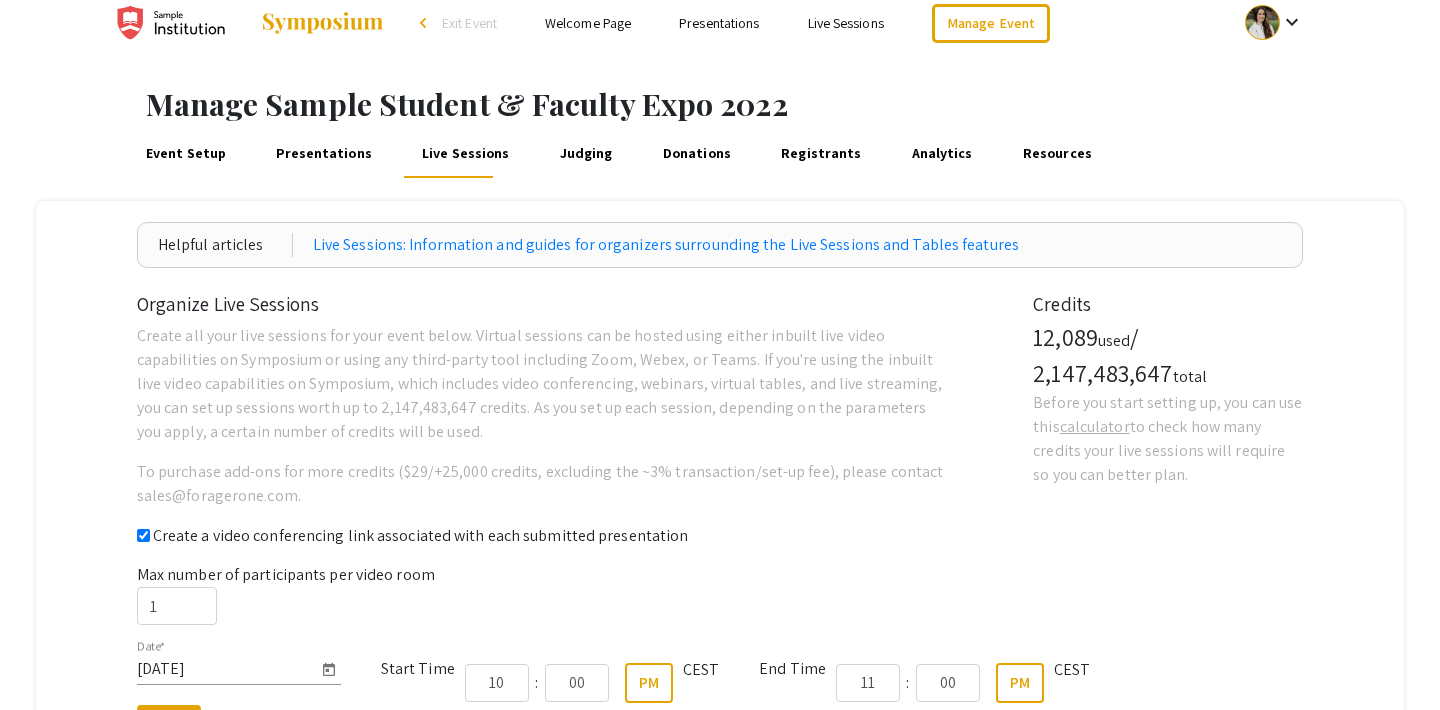 click on "Judging" at bounding box center [586, 154] 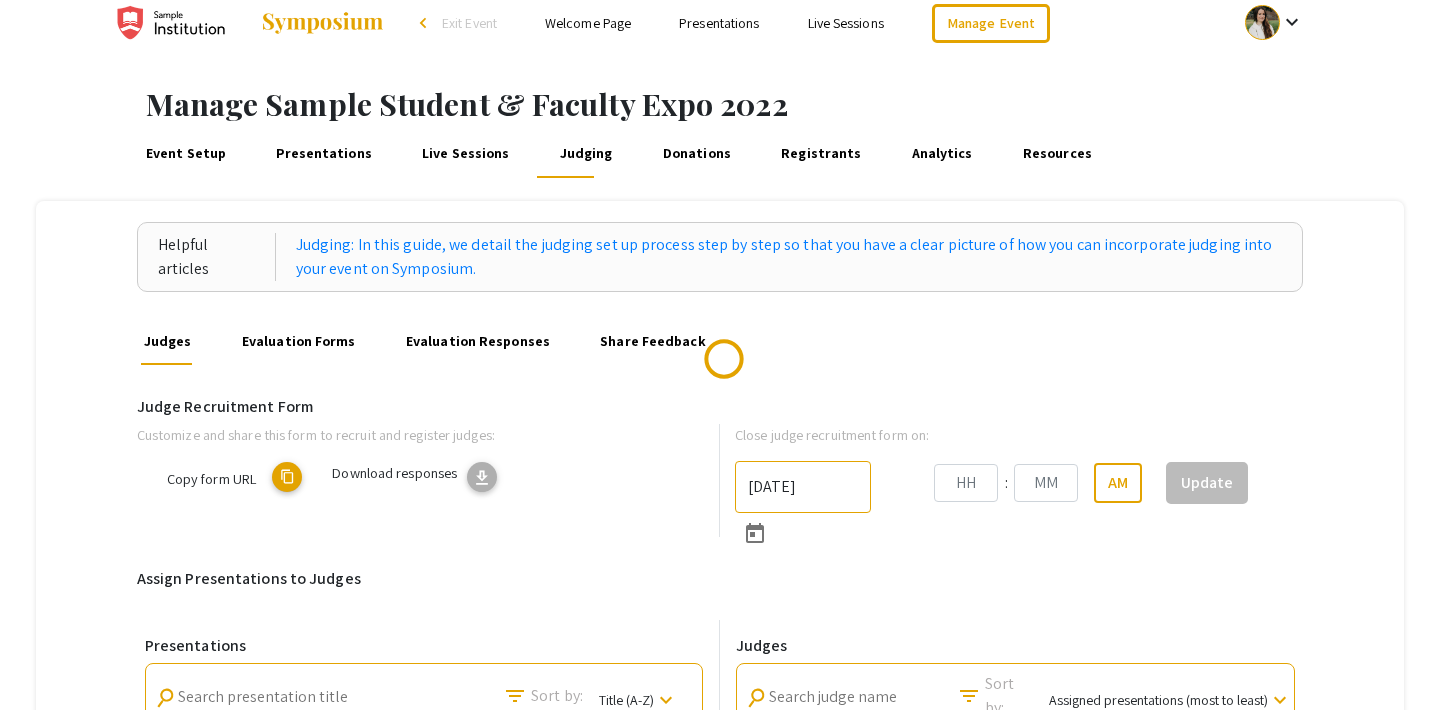 scroll, scrollTop: 0, scrollLeft: 0, axis: both 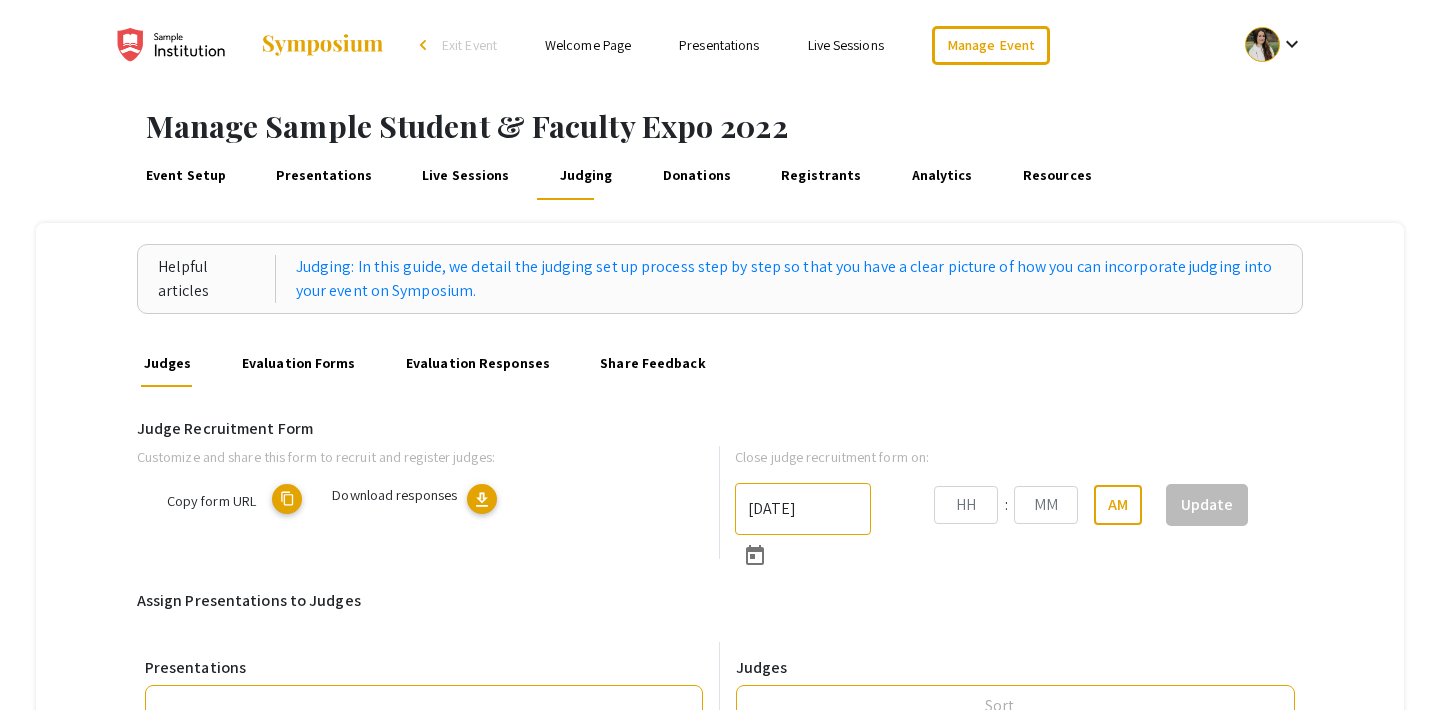 type on "[DATE]" 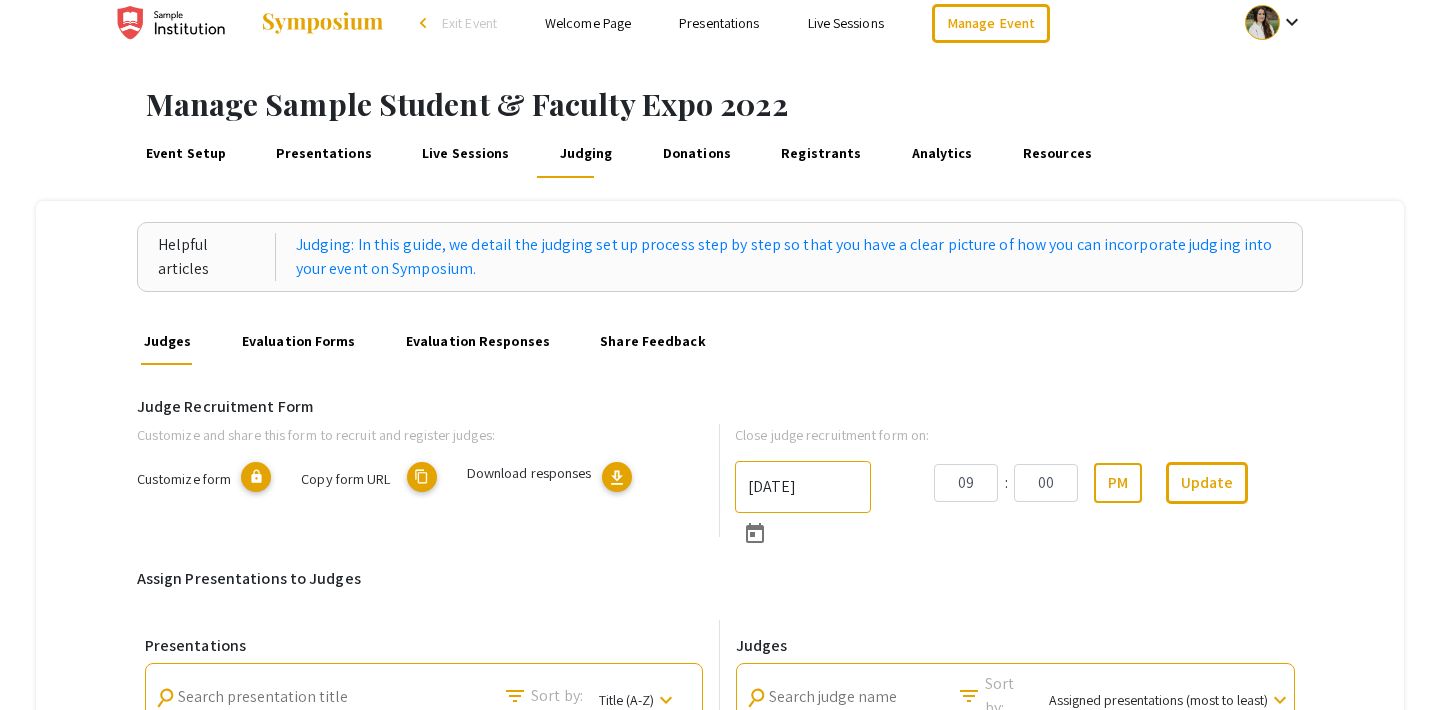 scroll, scrollTop: 26, scrollLeft: 0, axis: vertical 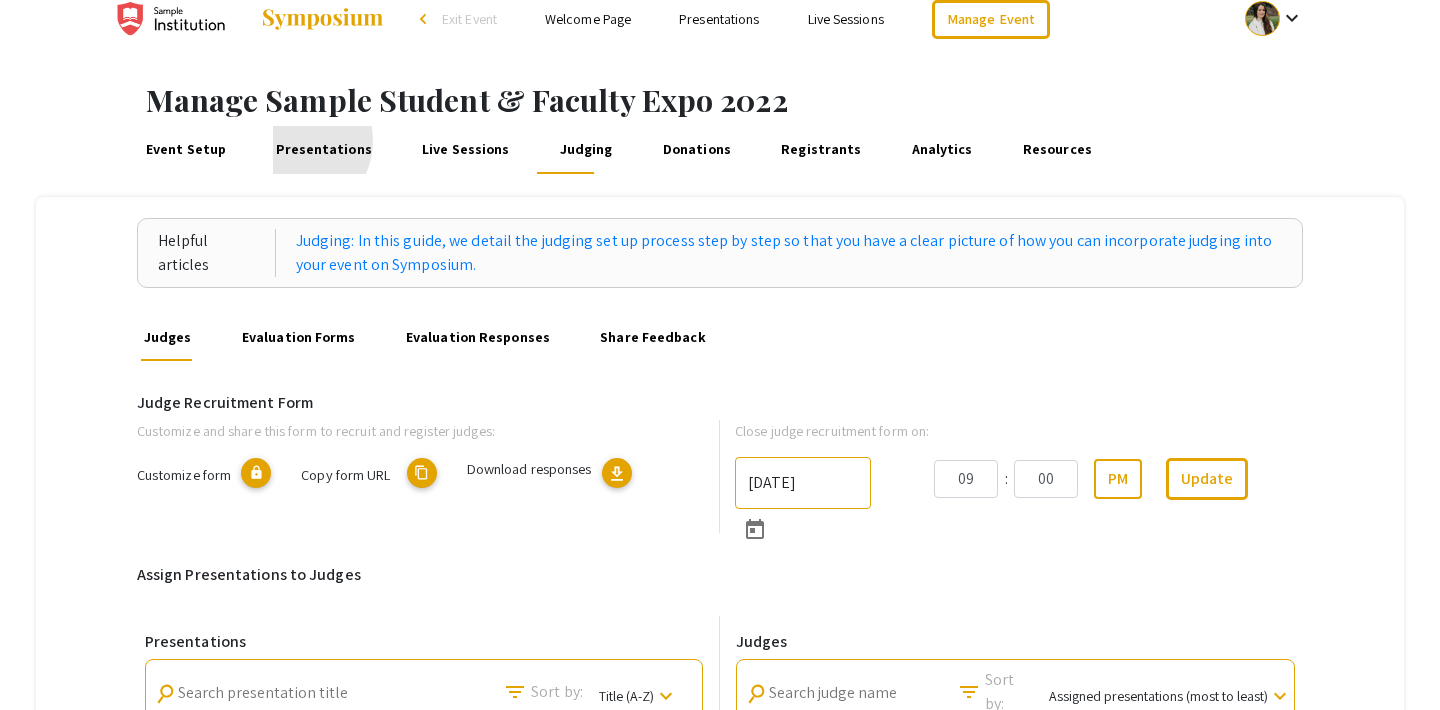click on "Presentations" at bounding box center [324, 150] 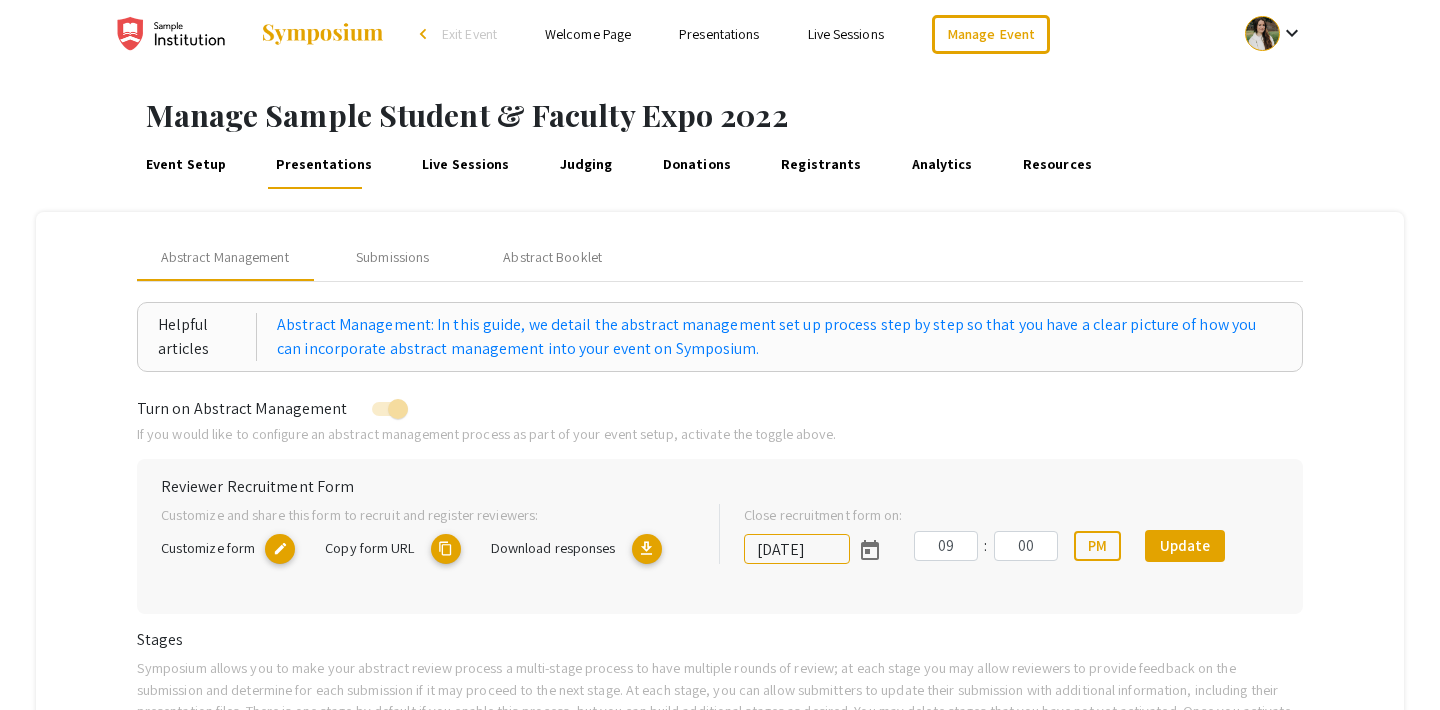 scroll, scrollTop: 0, scrollLeft: 0, axis: both 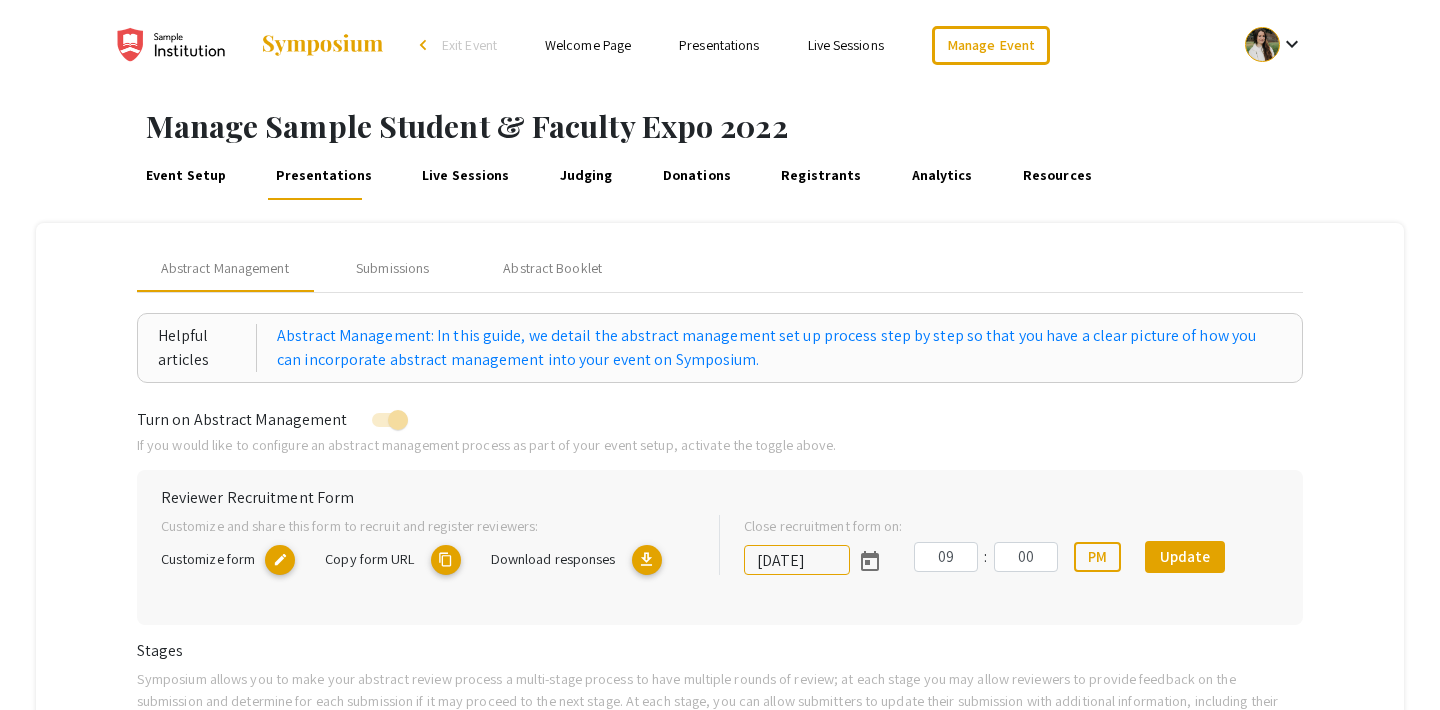 click on "Judging" at bounding box center (586, 176) 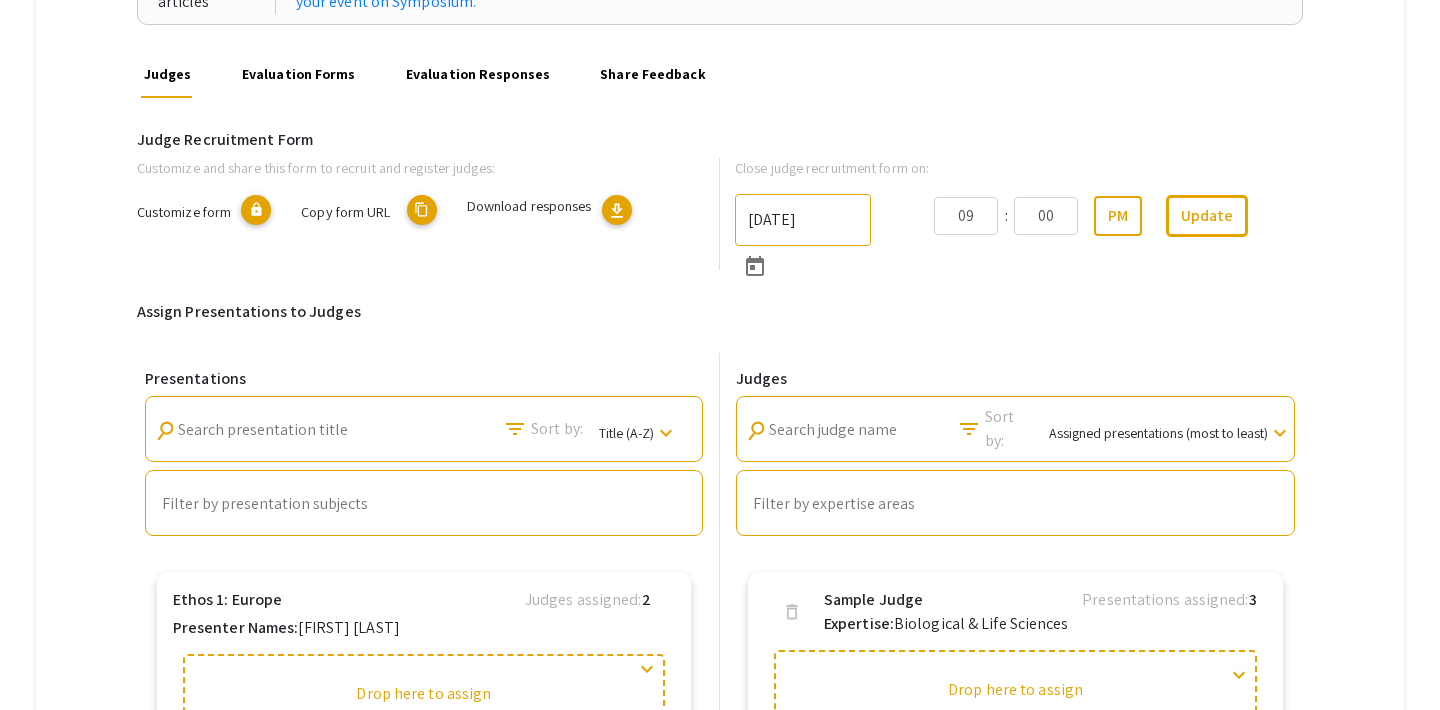 scroll, scrollTop: 265, scrollLeft: 0, axis: vertical 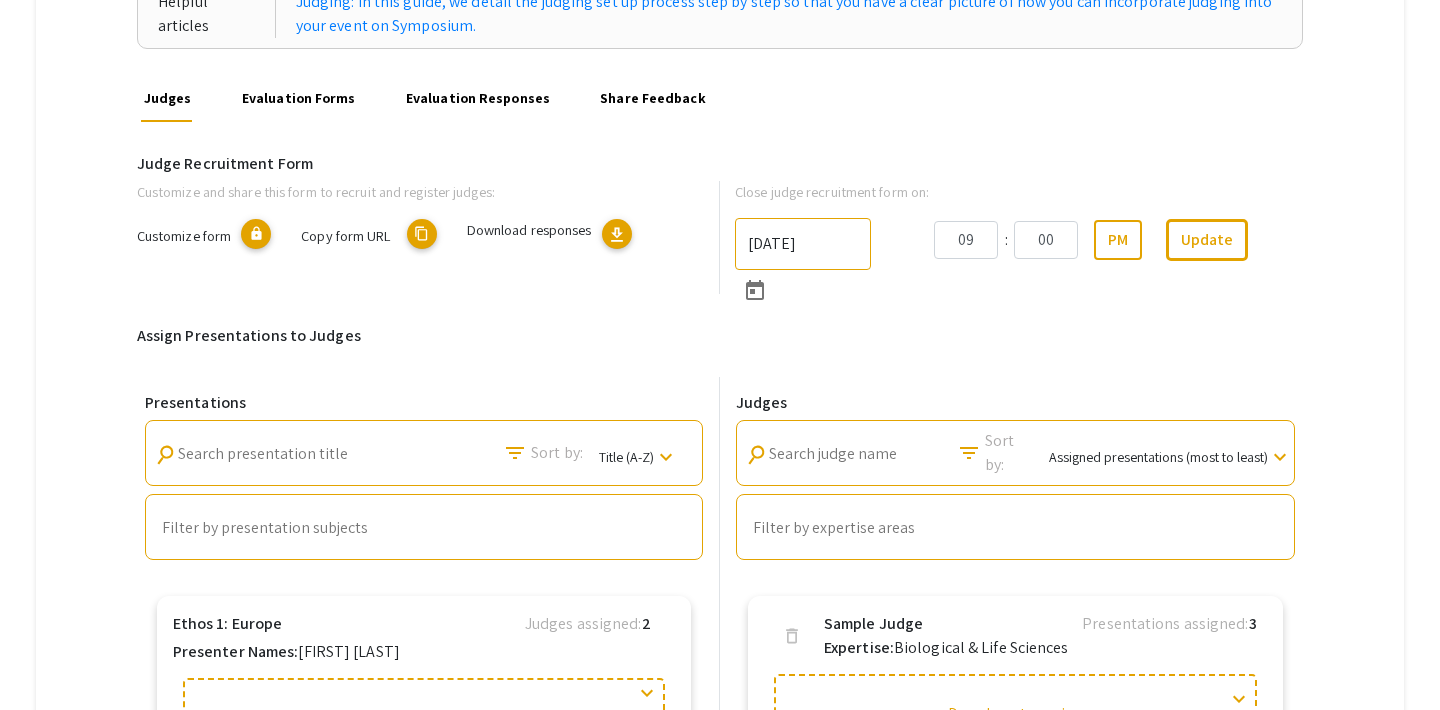 click on "Evaluation Forms" at bounding box center [298, 98] 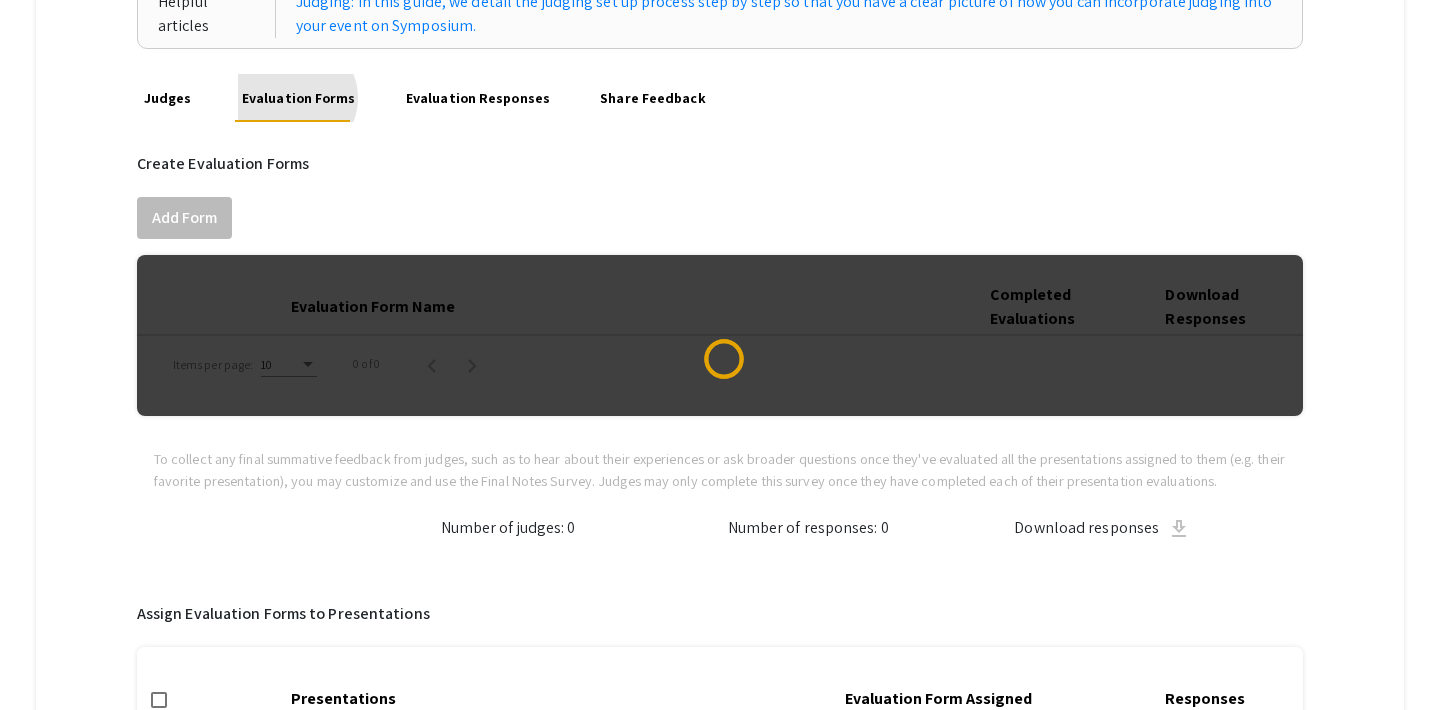 scroll, scrollTop: 0, scrollLeft: 0, axis: both 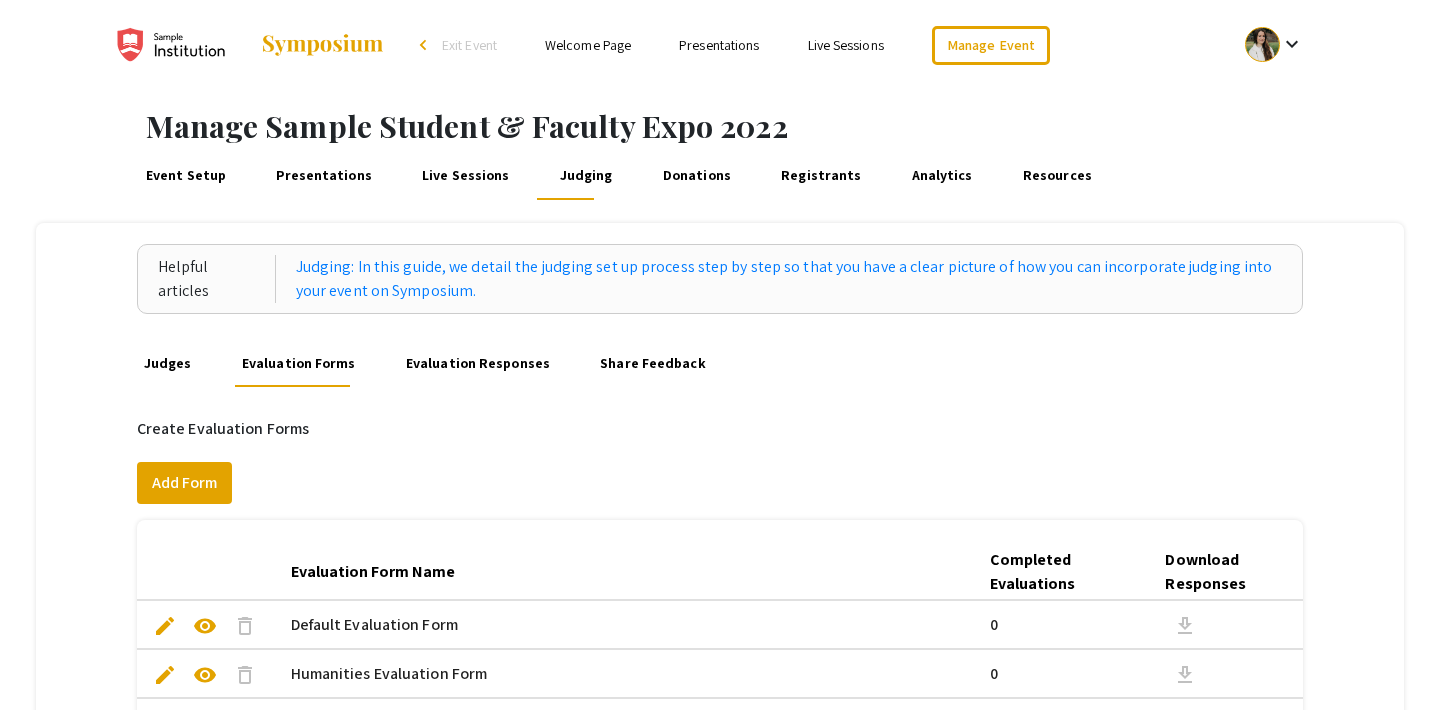 click on "Judges" at bounding box center [167, 363] 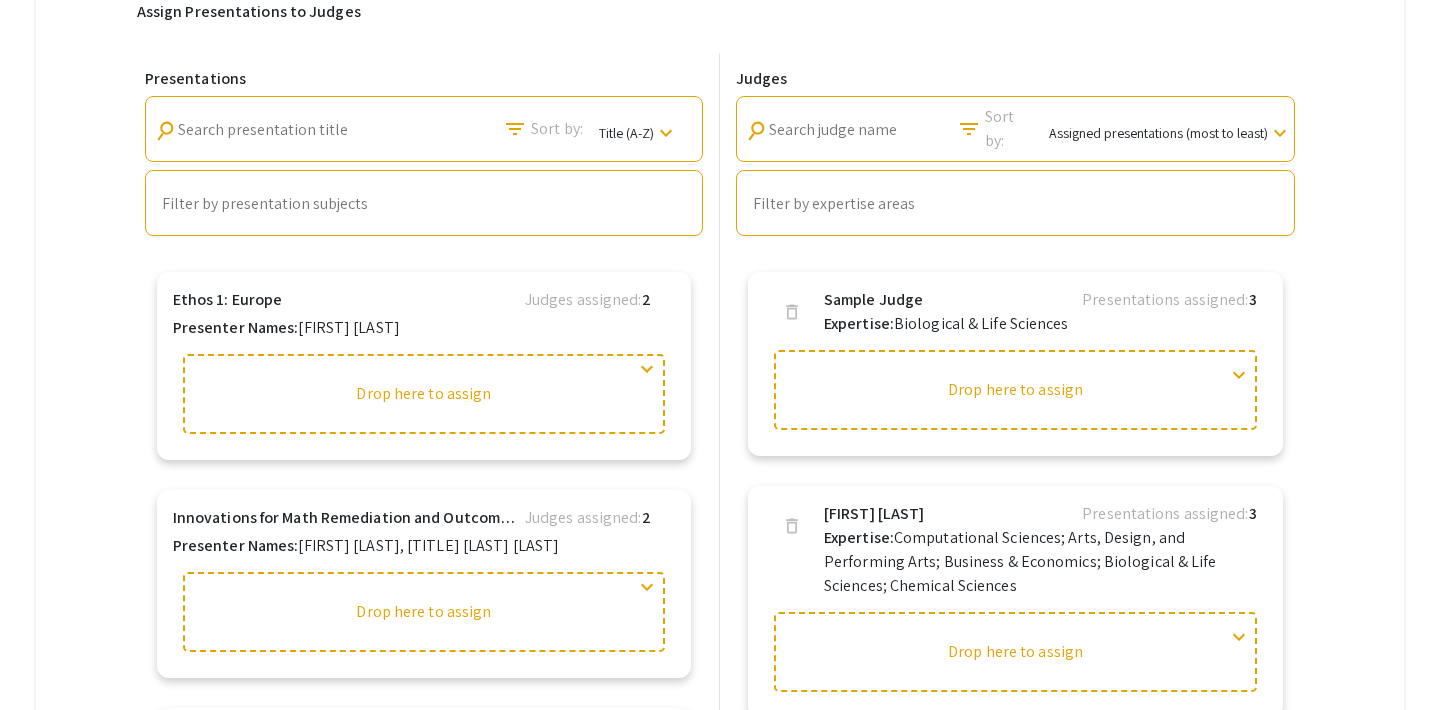 scroll, scrollTop: 591, scrollLeft: 0, axis: vertical 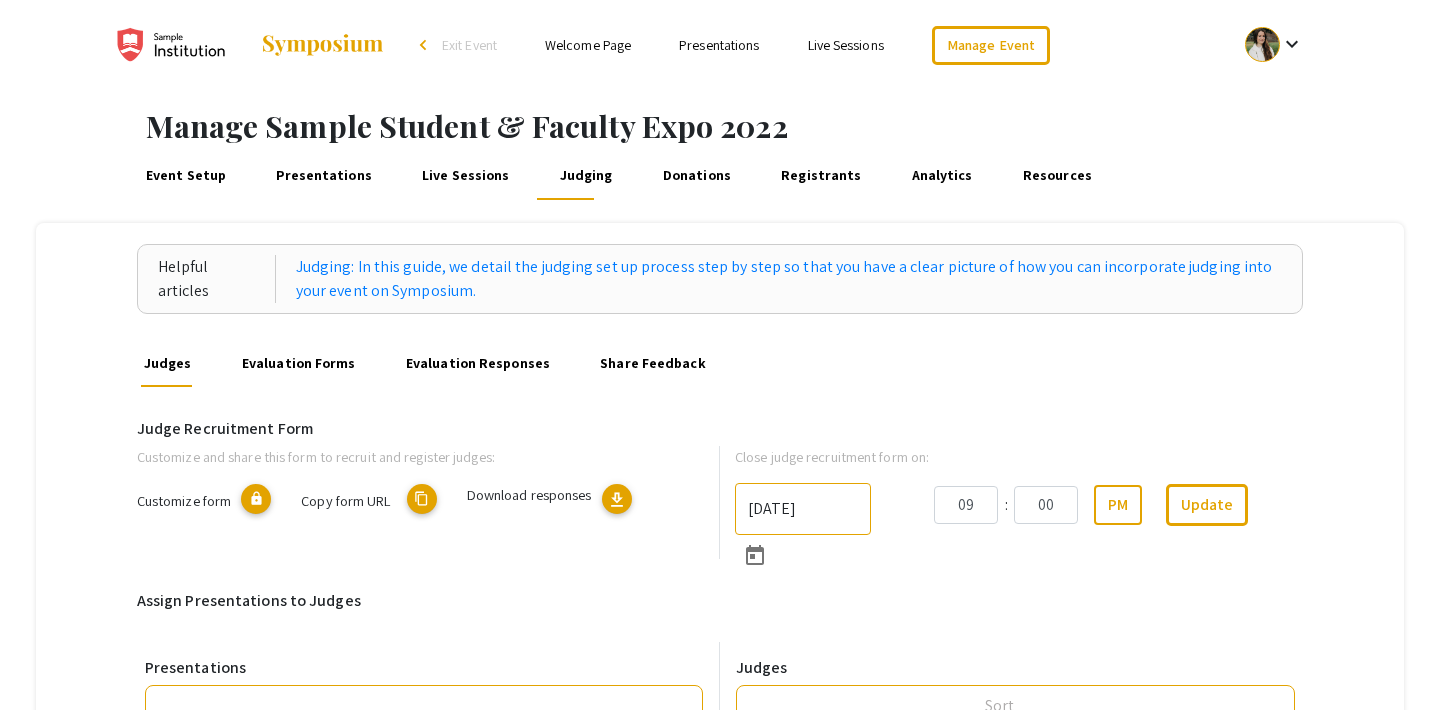 click on "Evaluation Forms" at bounding box center [298, 363] 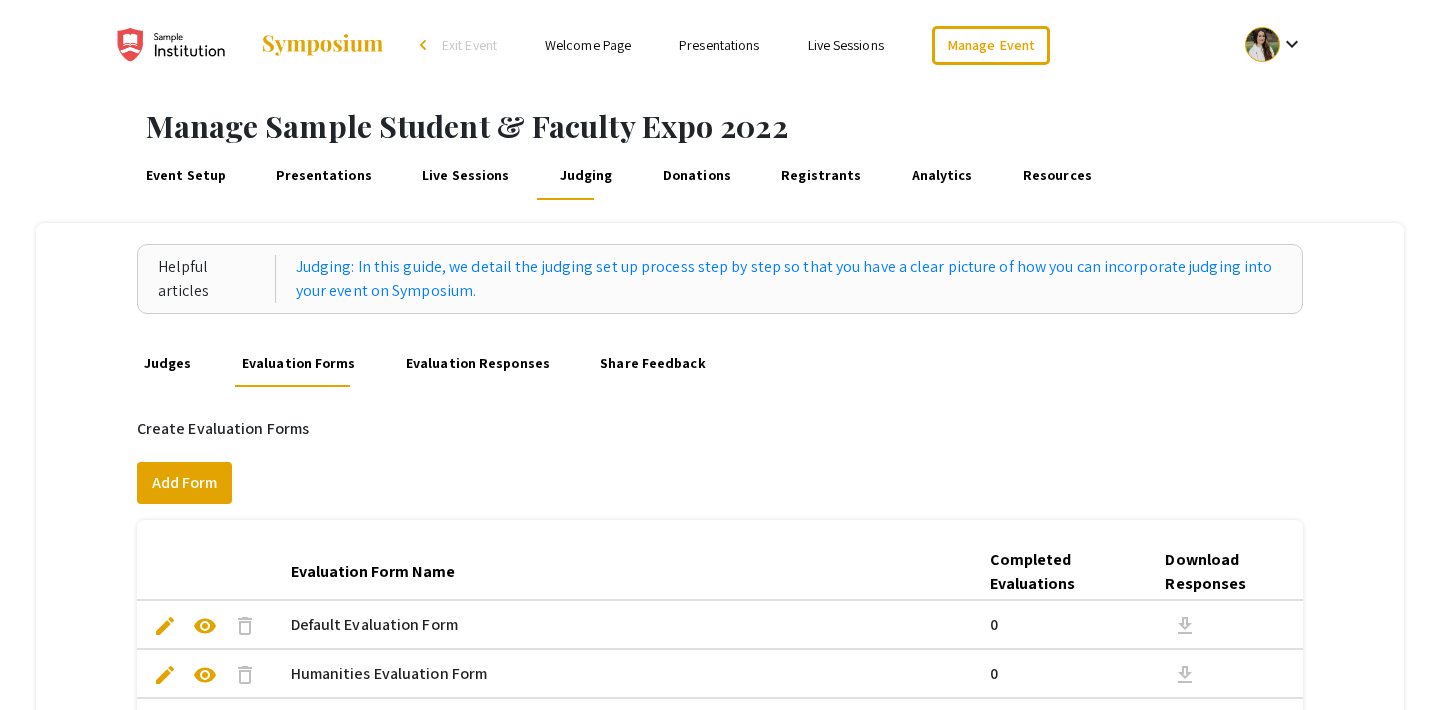 click on "Evaluation Responses" at bounding box center (477, 363) 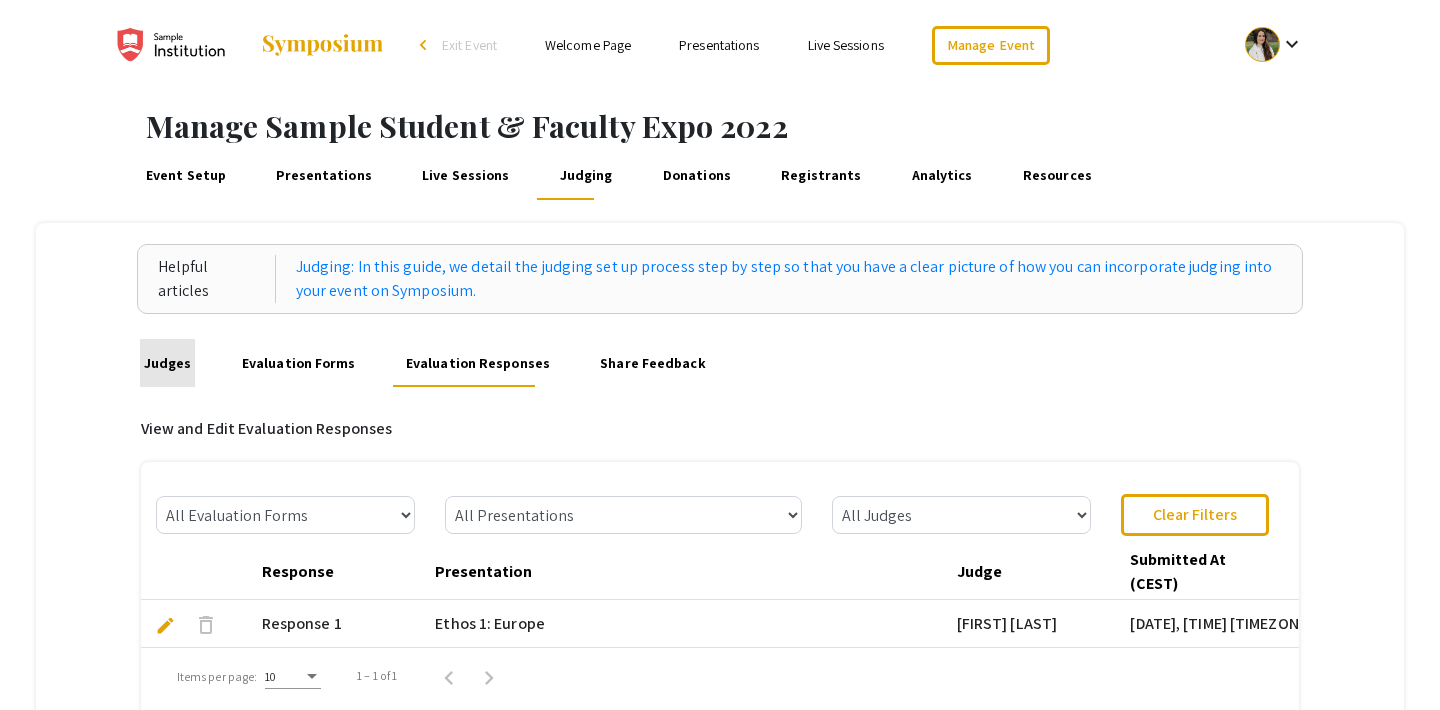 click on "Judges" at bounding box center [167, 363] 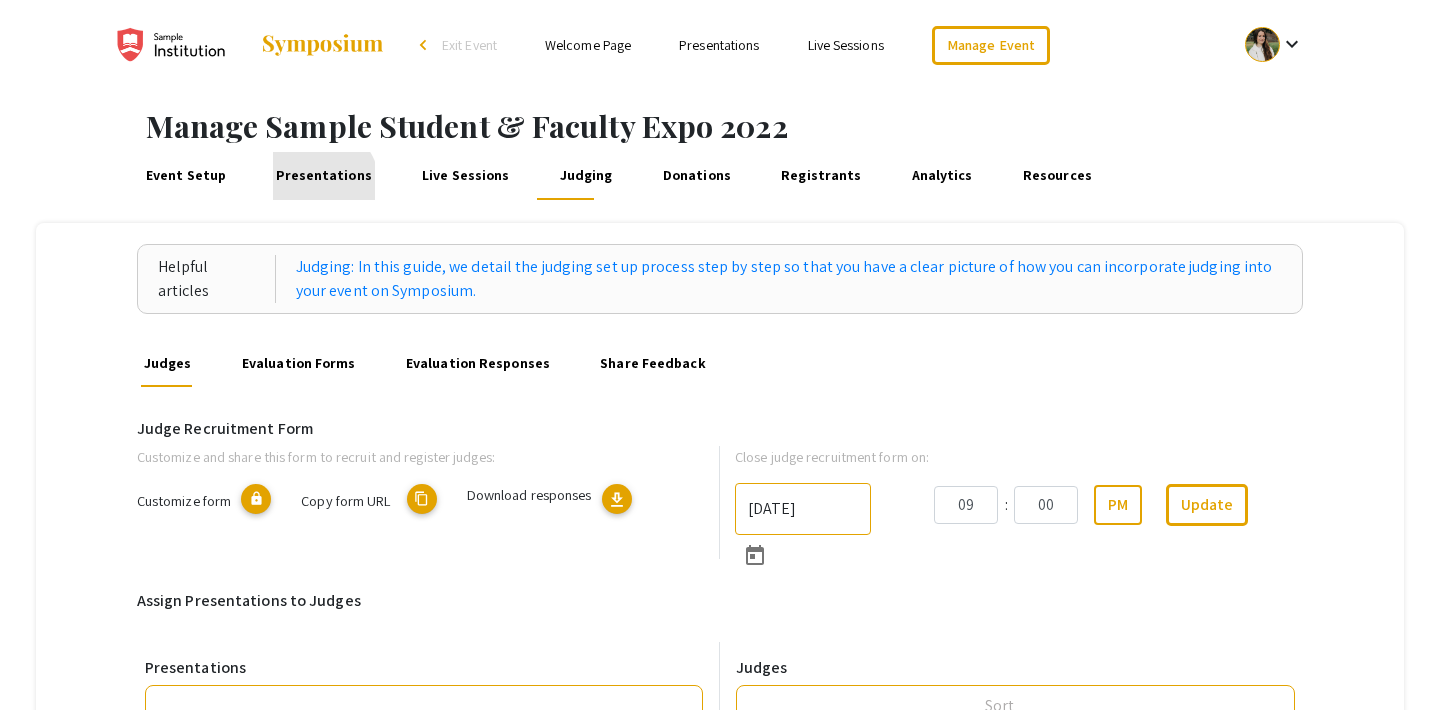 click on "Presentations" at bounding box center [324, 176] 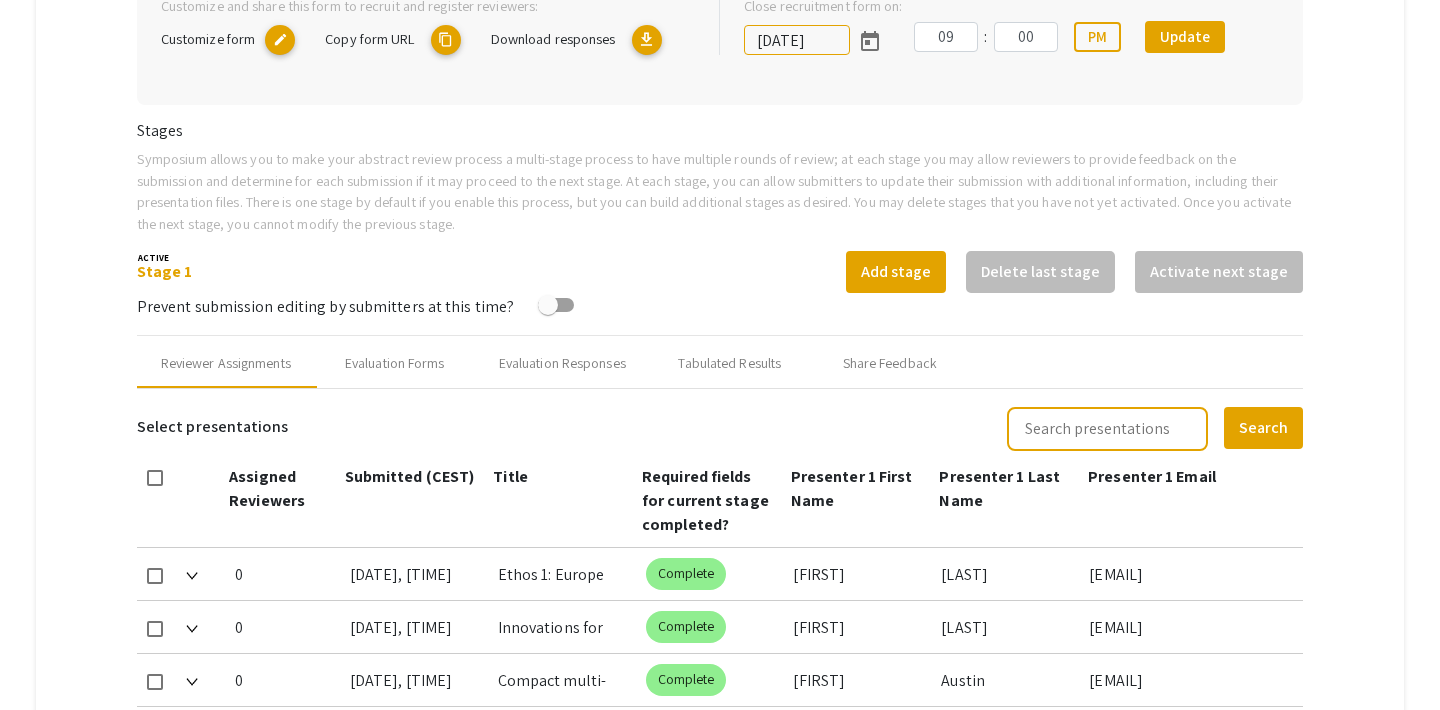 scroll, scrollTop: 540, scrollLeft: 0, axis: vertical 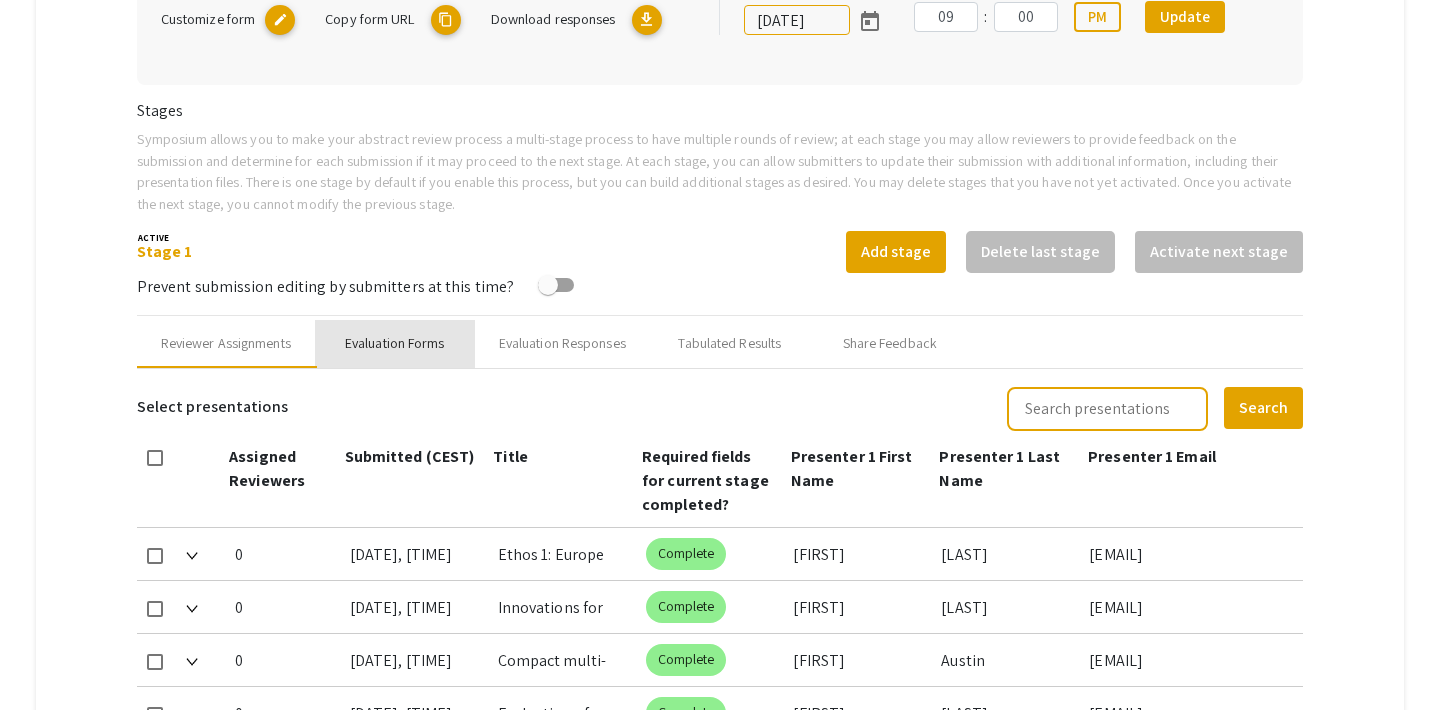 click on "Evaluation Forms" at bounding box center [395, 343] 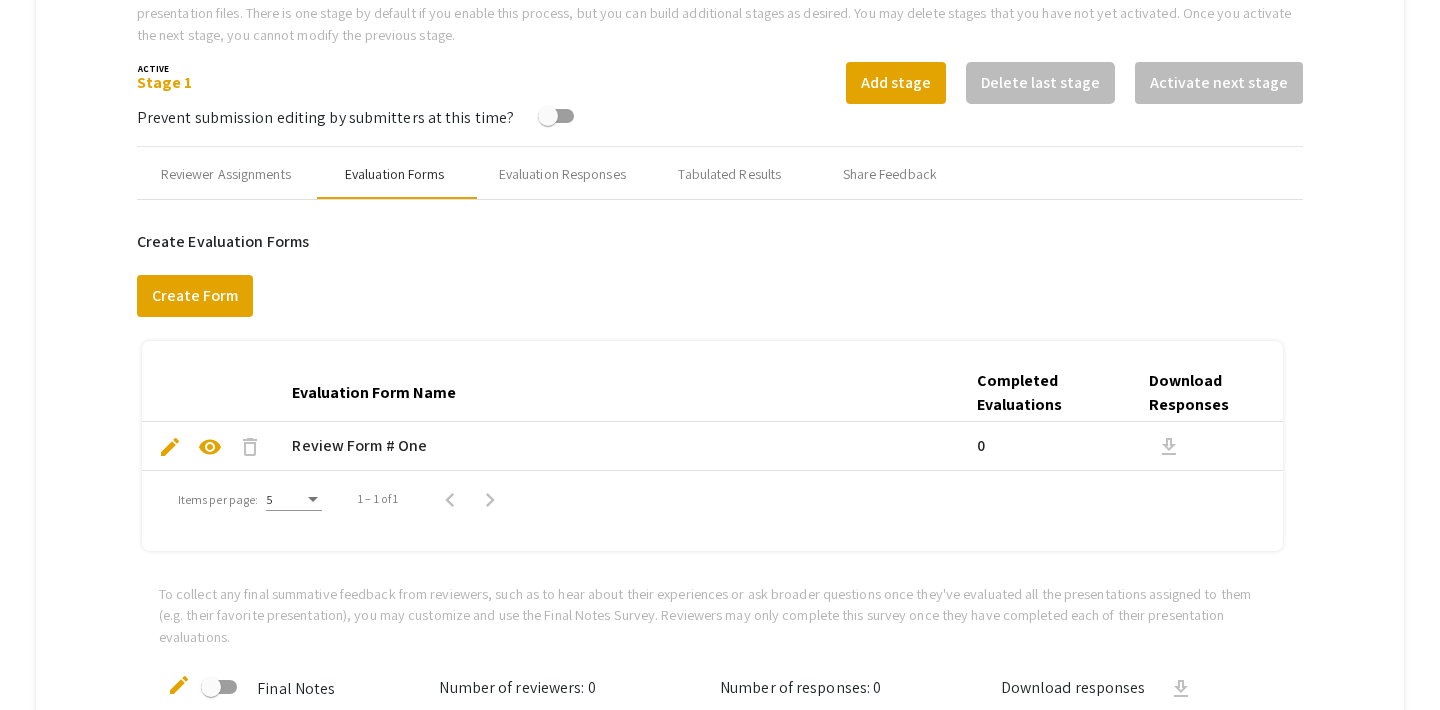 scroll, scrollTop: 742, scrollLeft: 0, axis: vertical 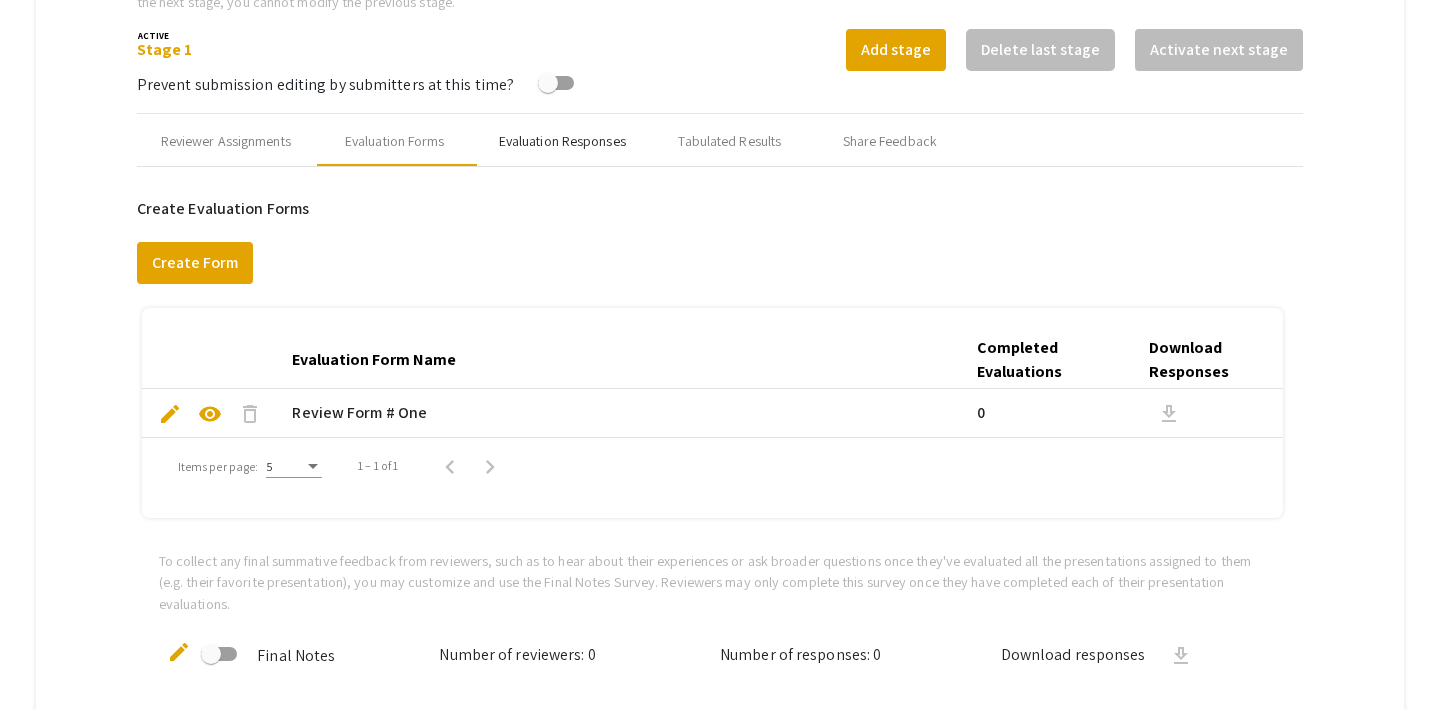 click on "Evaluation Responses" at bounding box center [562, 142] 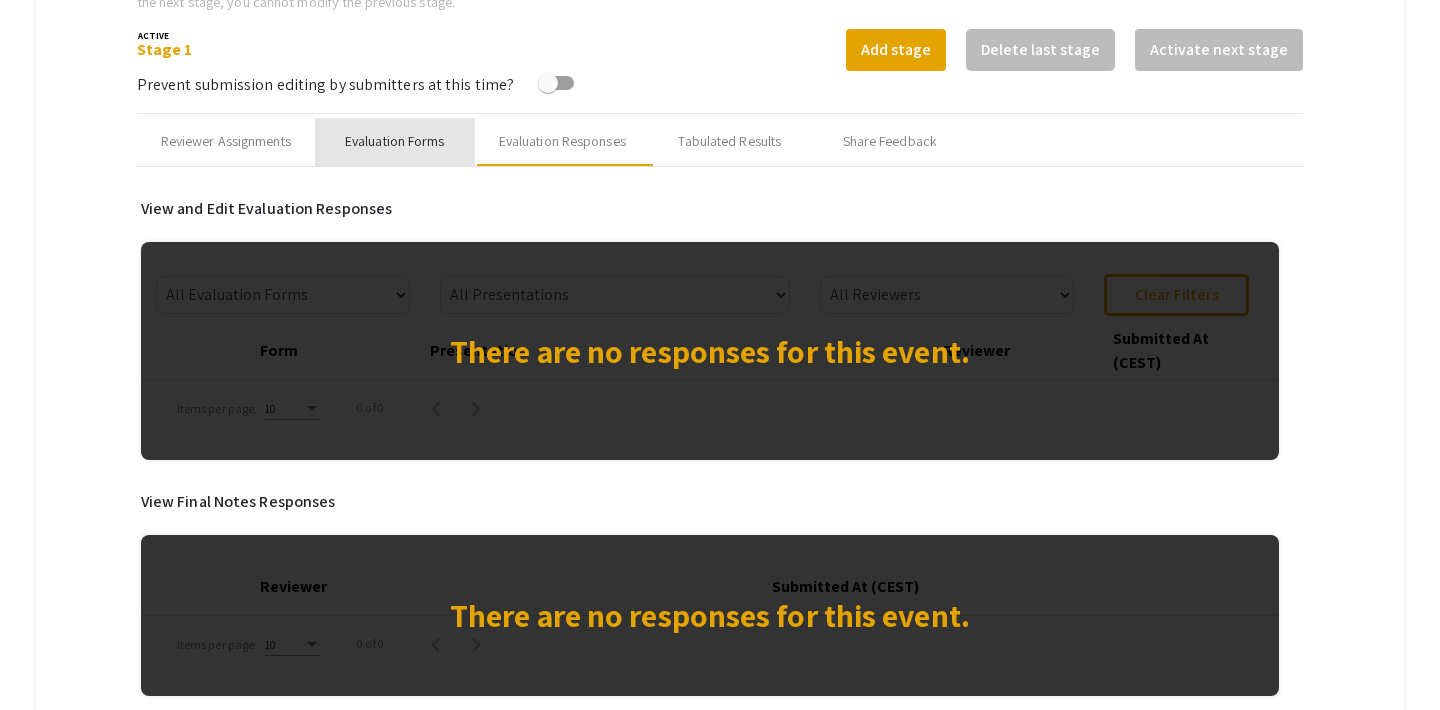 click on "Evaluation Forms" at bounding box center [395, 142] 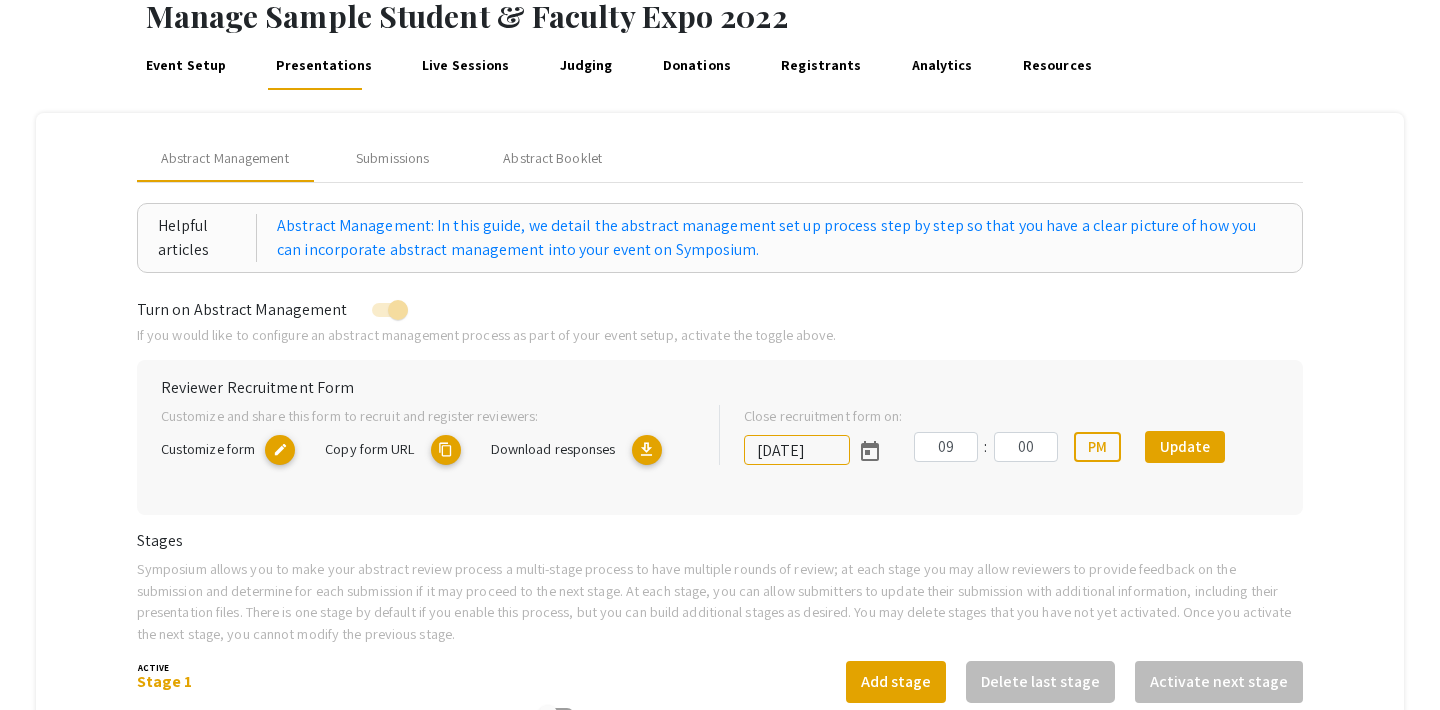 scroll, scrollTop: 25, scrollLeft: 0, axis: vertical 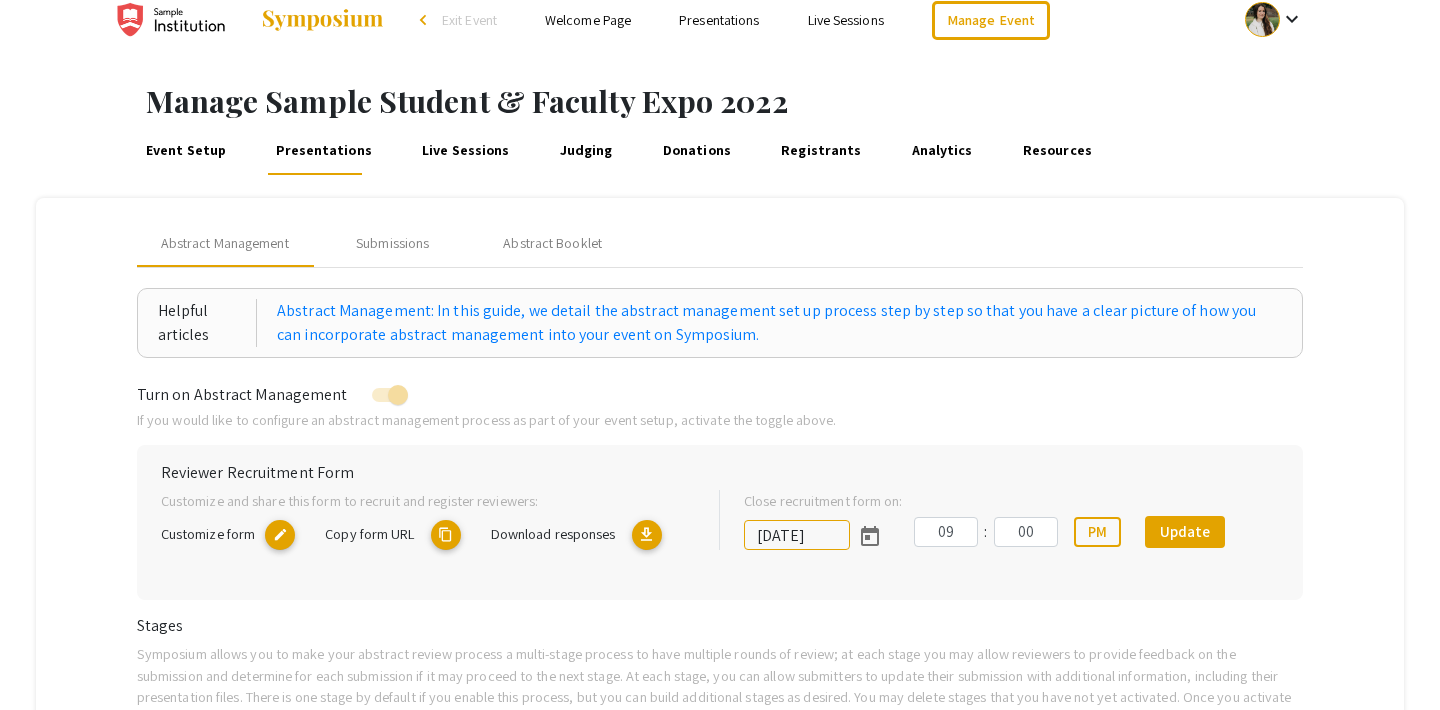 click on "Live Sessions" at bounding box center (466, 151) 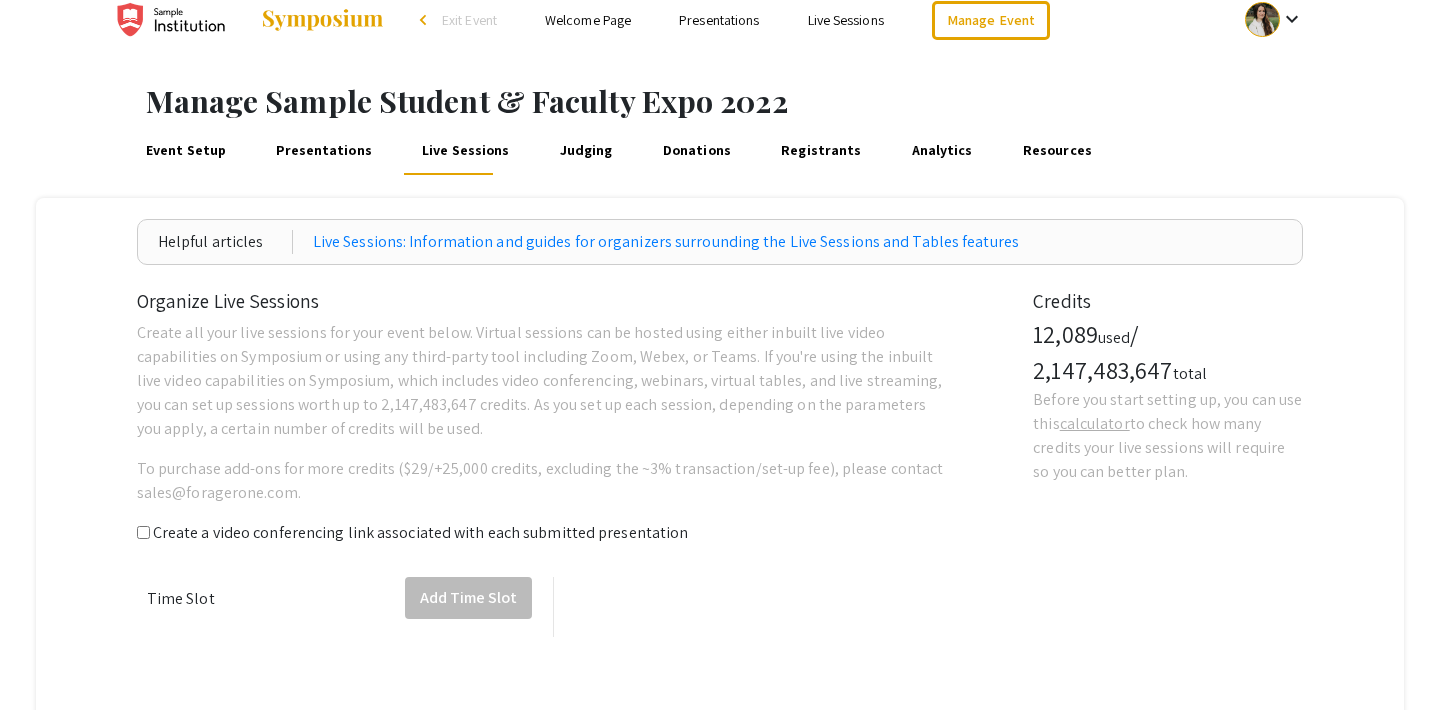 scroll, scrollTop: 0, scrollLeft: 0, axis: both 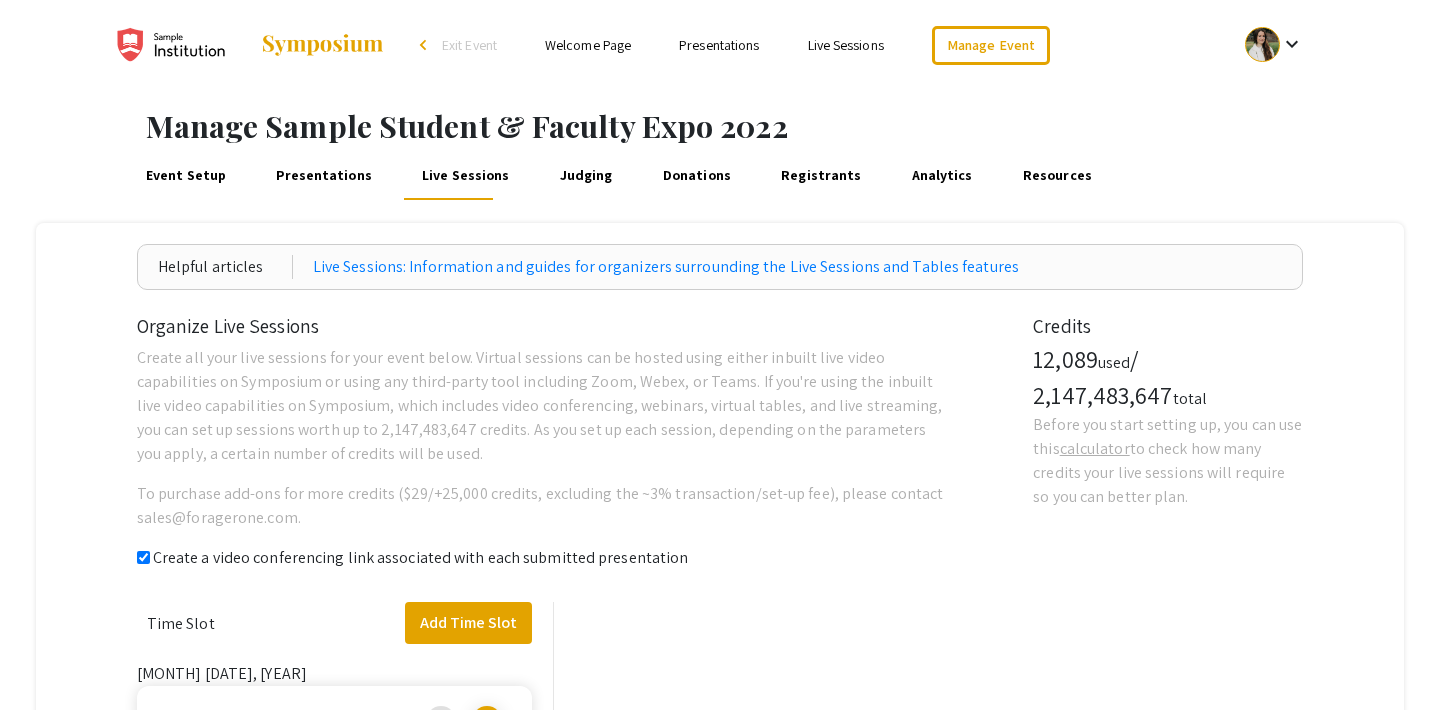 checkbox on "true" 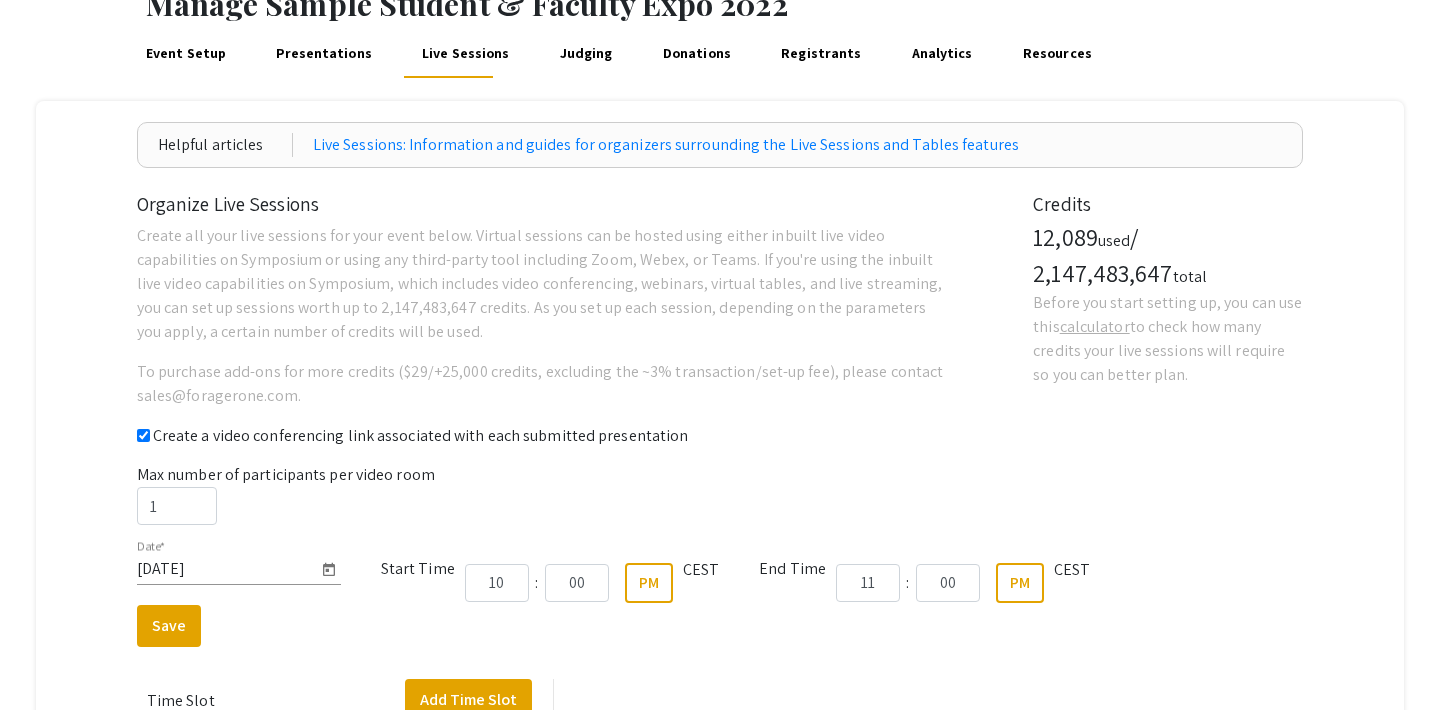scroll, scrollTop: 0, scrollLeft: 0, axis: both 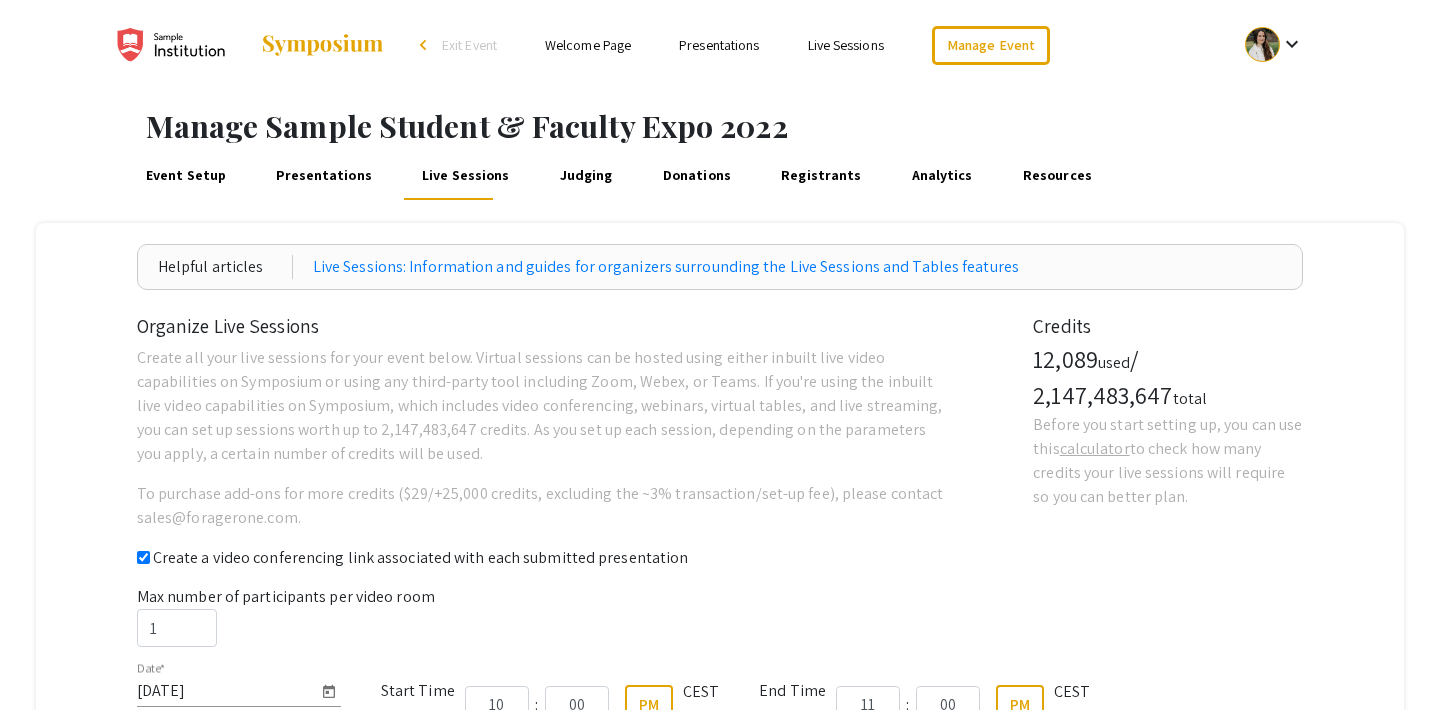 click on "Judging" at bounding box center [586, 176] 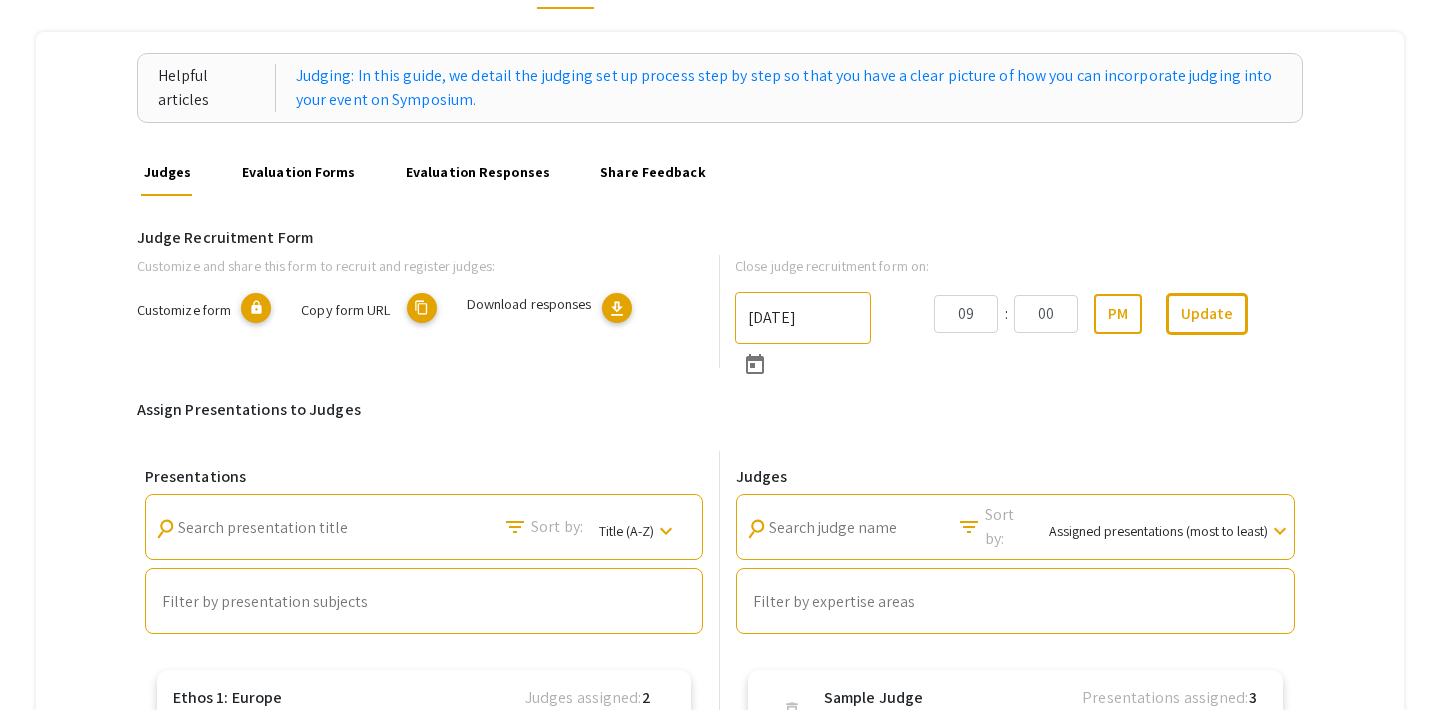 scroll, scrollTop: 195, scrollLeft: 0, axis: vertical 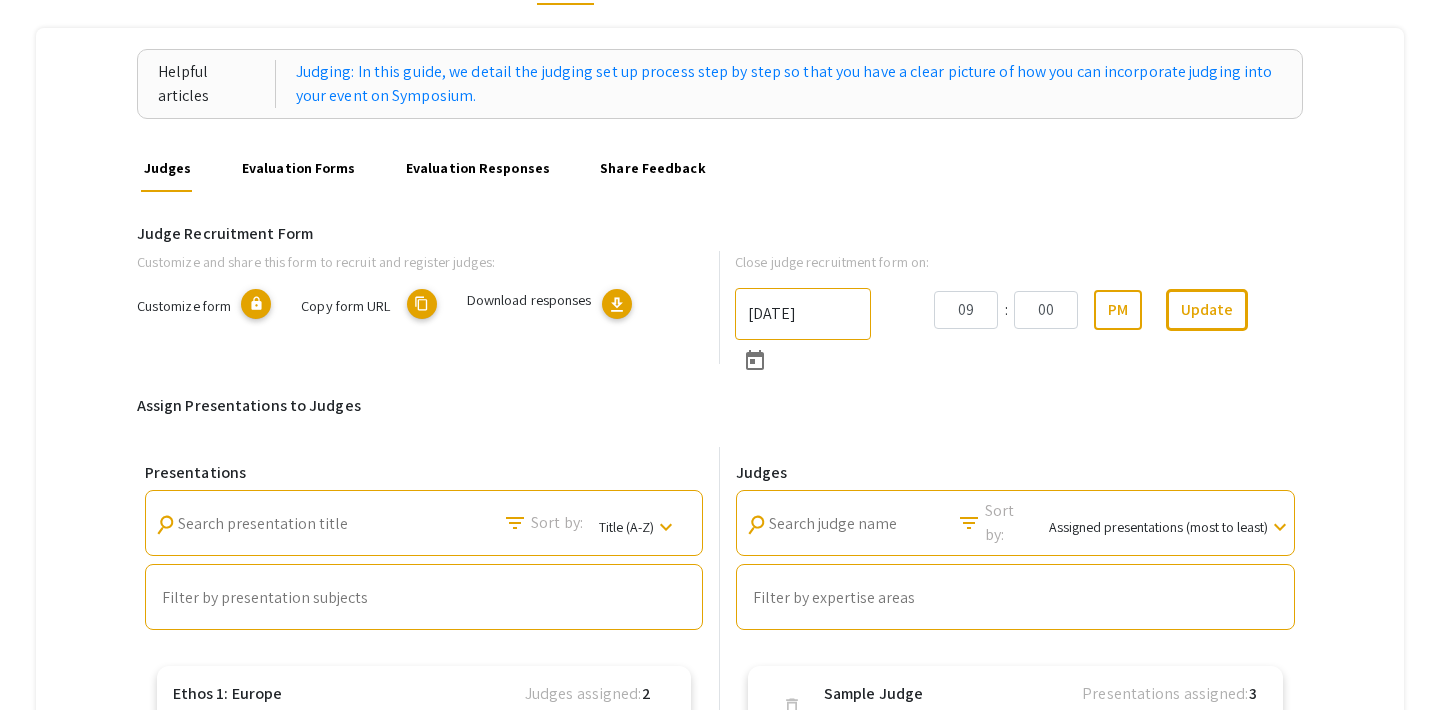 click on "Evaluation Forms" at bounding box center (298, 168) 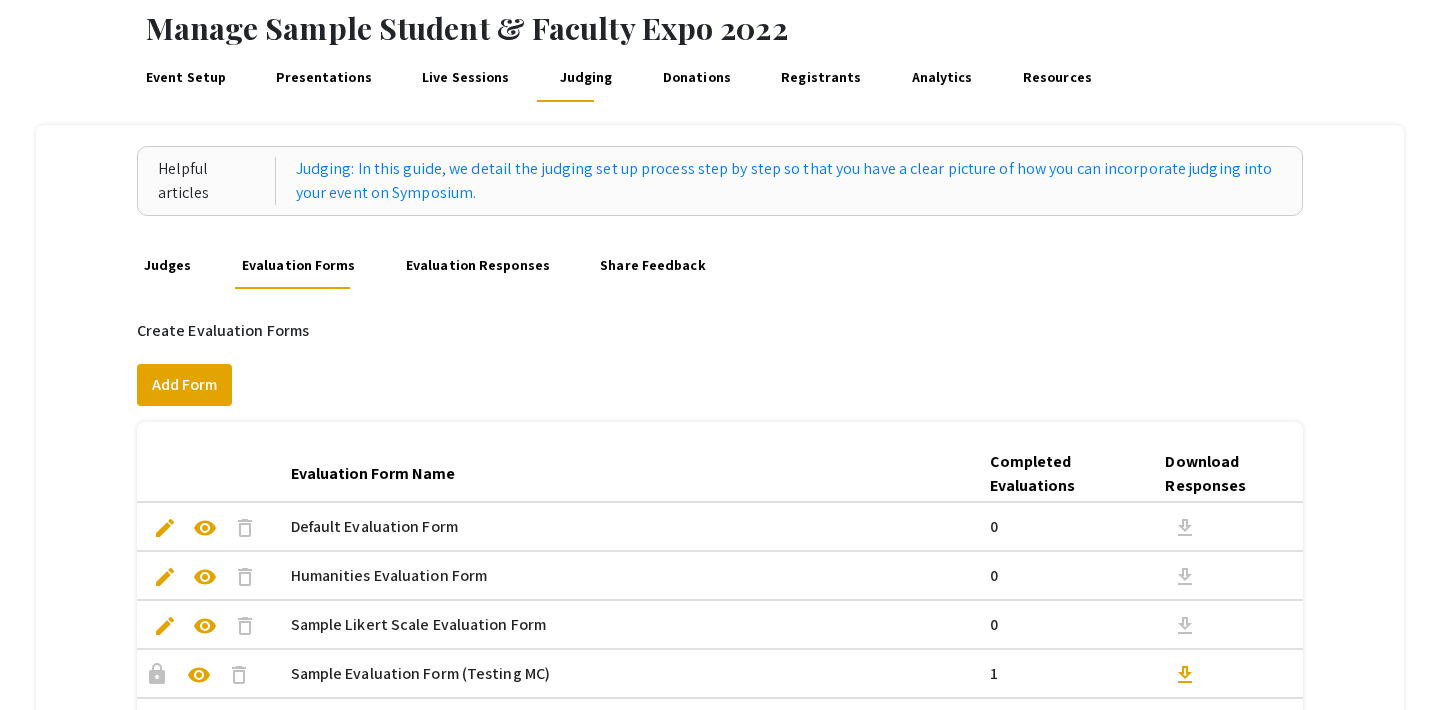 scroll, scrollTop: 0, scrollLeft: 0, axis: both 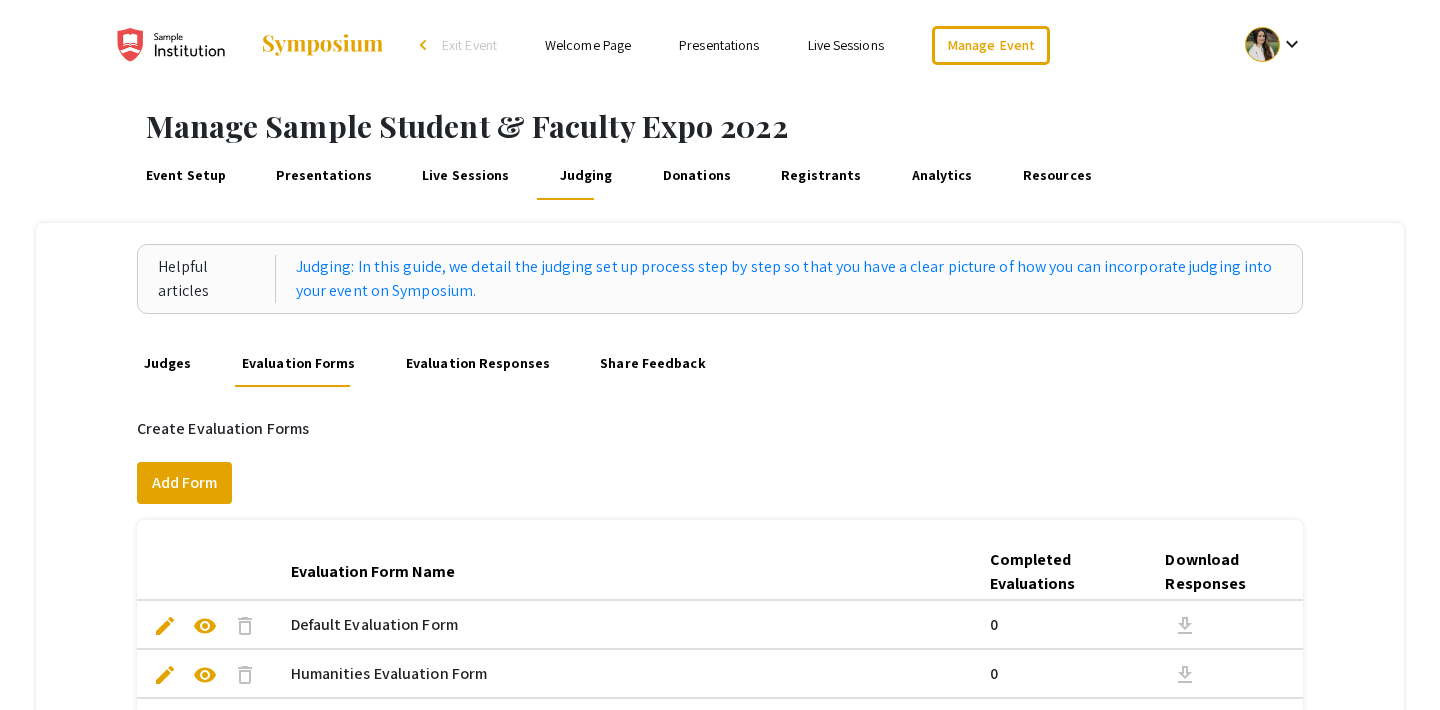 click on "Presentations" at bounding box center (324, 176) 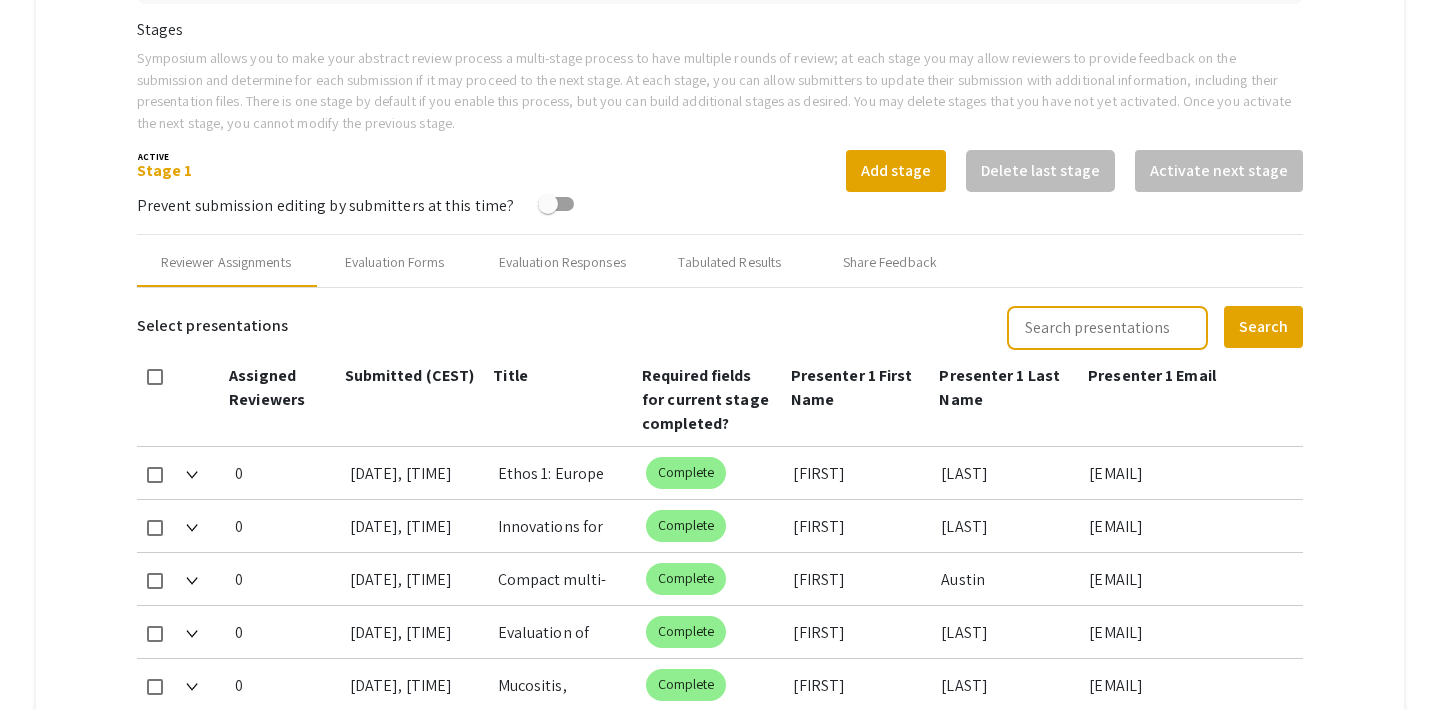 scroll, scrollTop: 629, scrollLeft: 0, axis: vertical 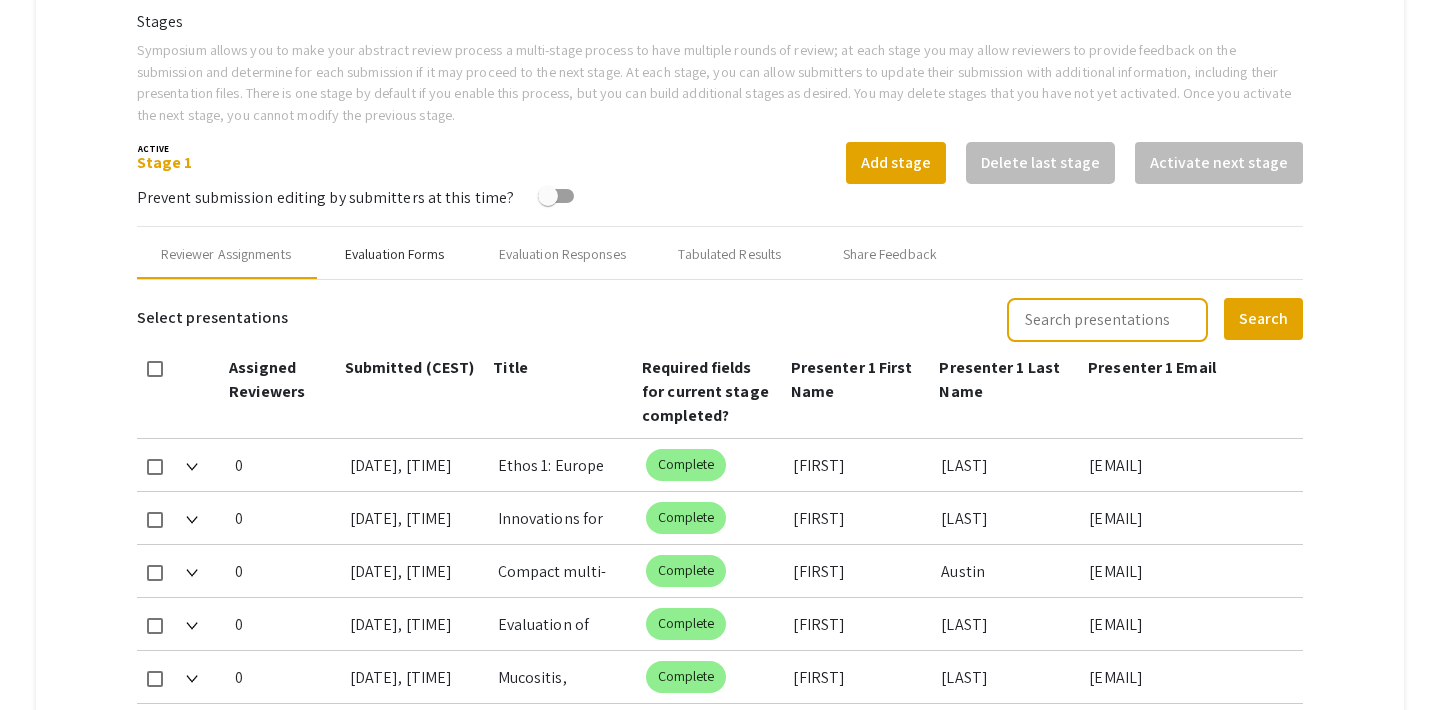 click on "Evaluation Forms" at bounding box center (395, 254) 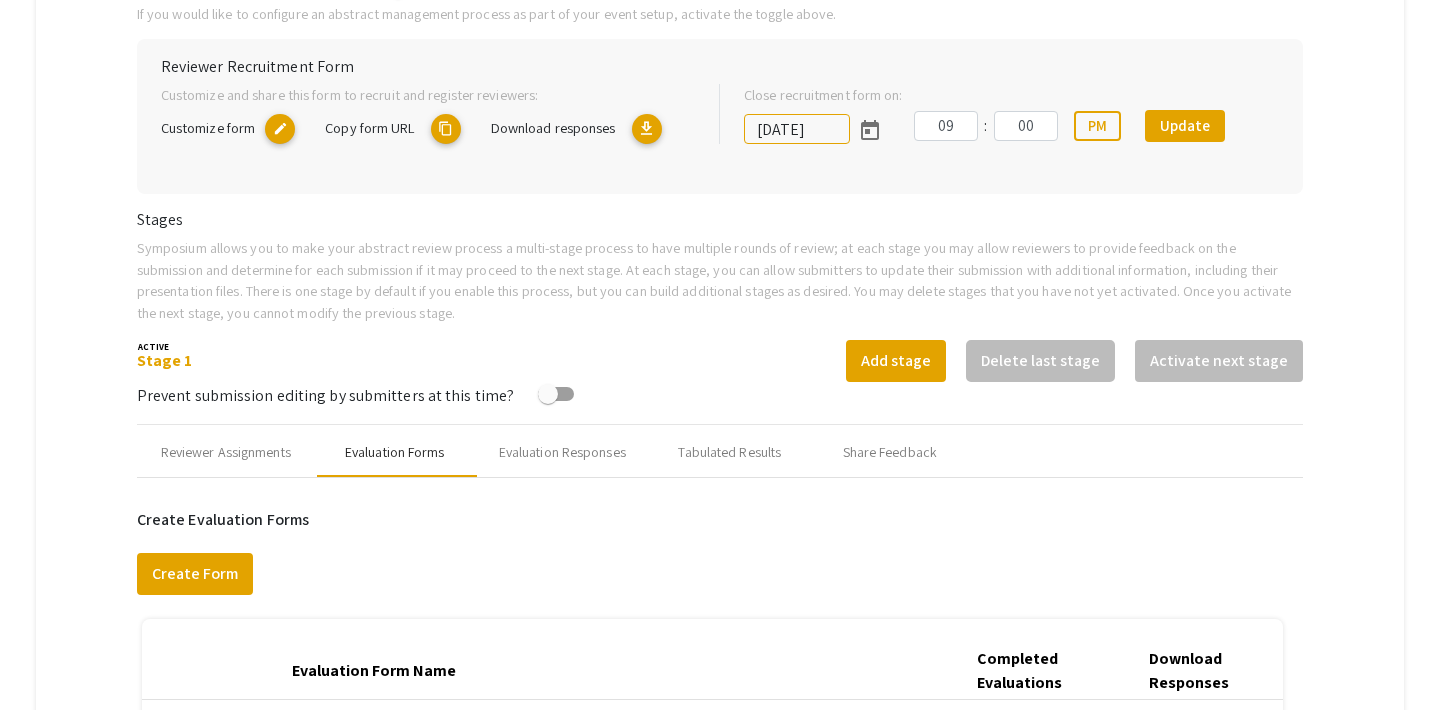 scroll, scrollTop: 121, scrollLeft: 0, axis: vertical 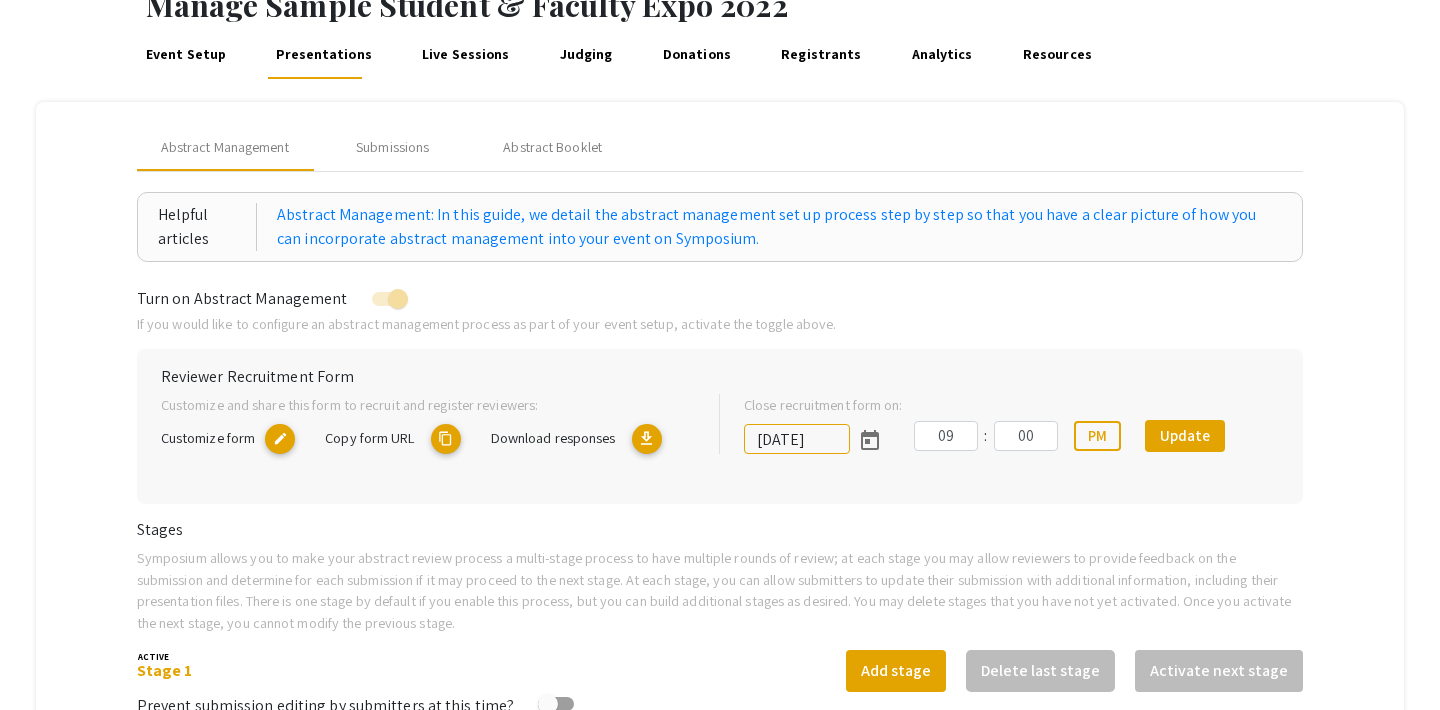 click on "Judging" at bounding box center (586, 55) 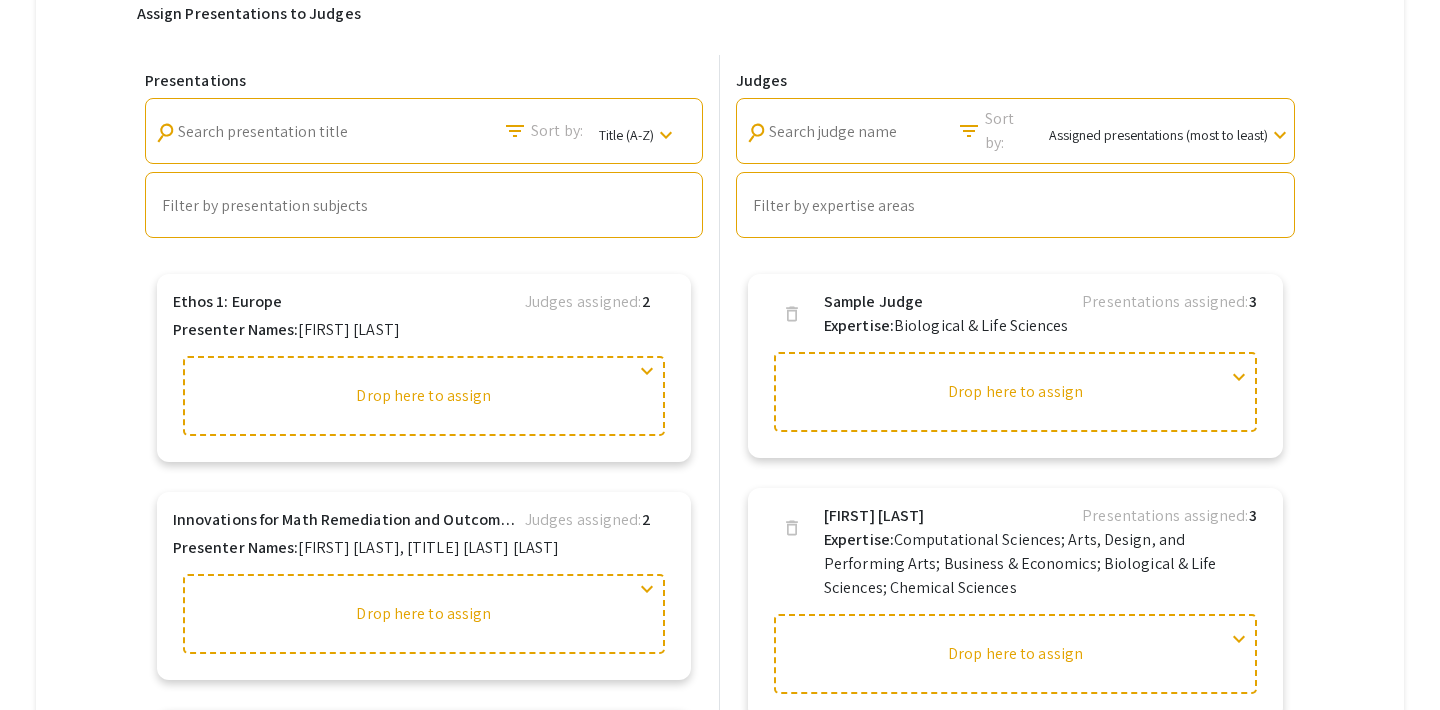 scroll, scrollTop: 589, scrollLeft: 0, axis: vertical 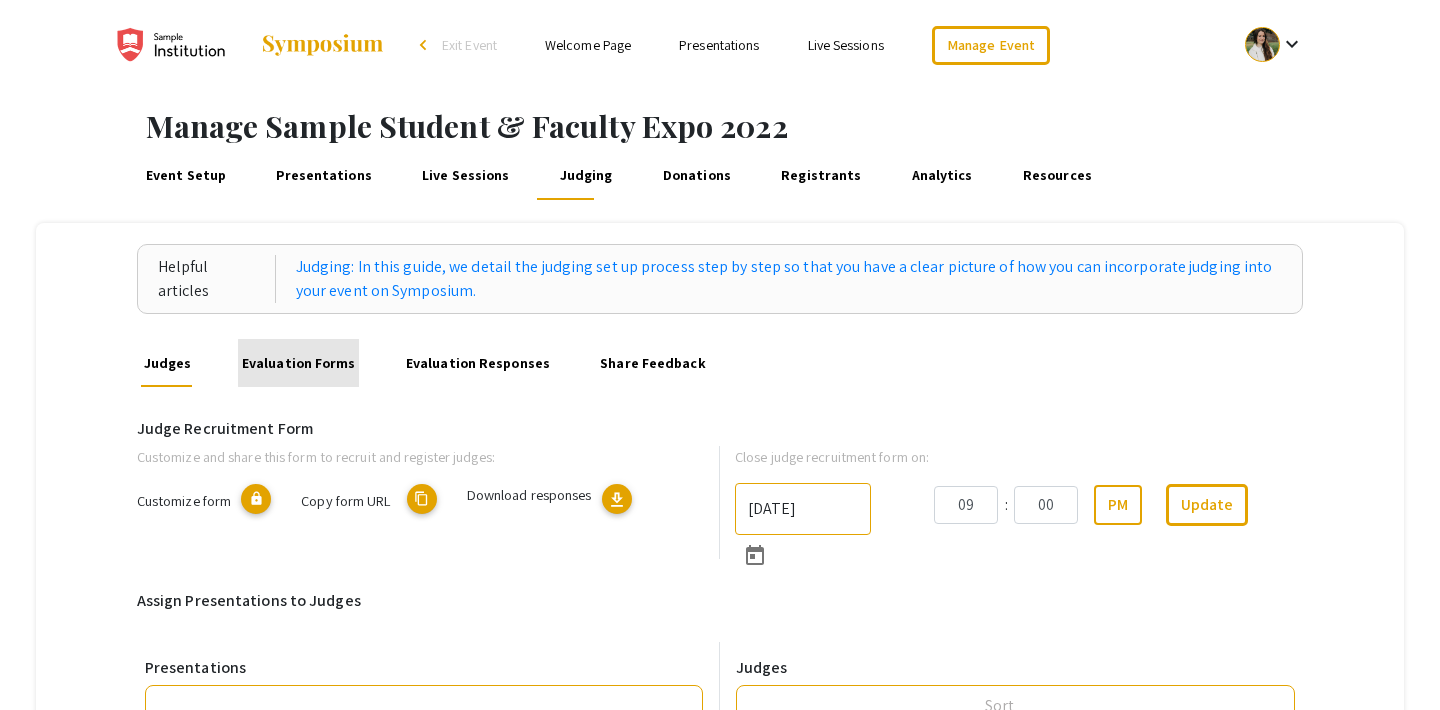 click on "Evaluation Forms" at bounding box center [298, 363] 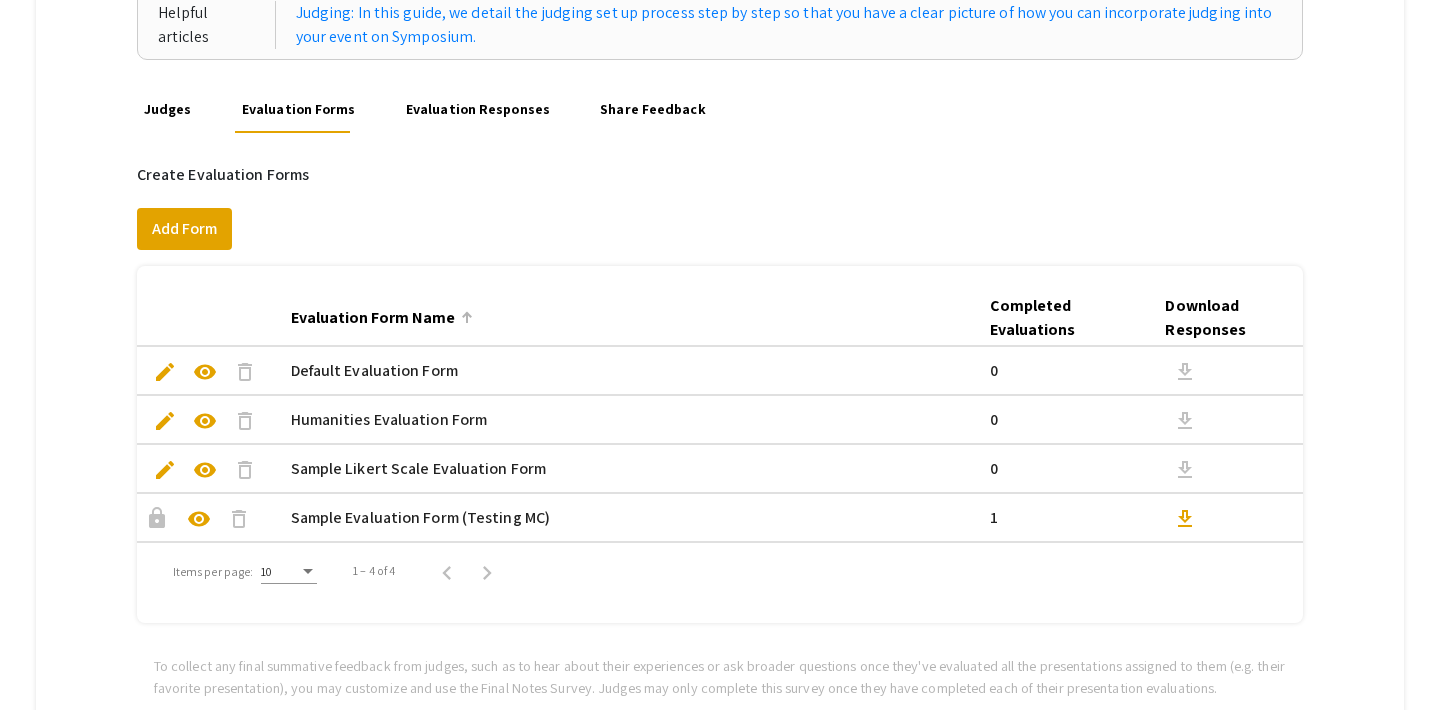scroll, scrollTop: 260, scrollLeft: 0, axis: vertical 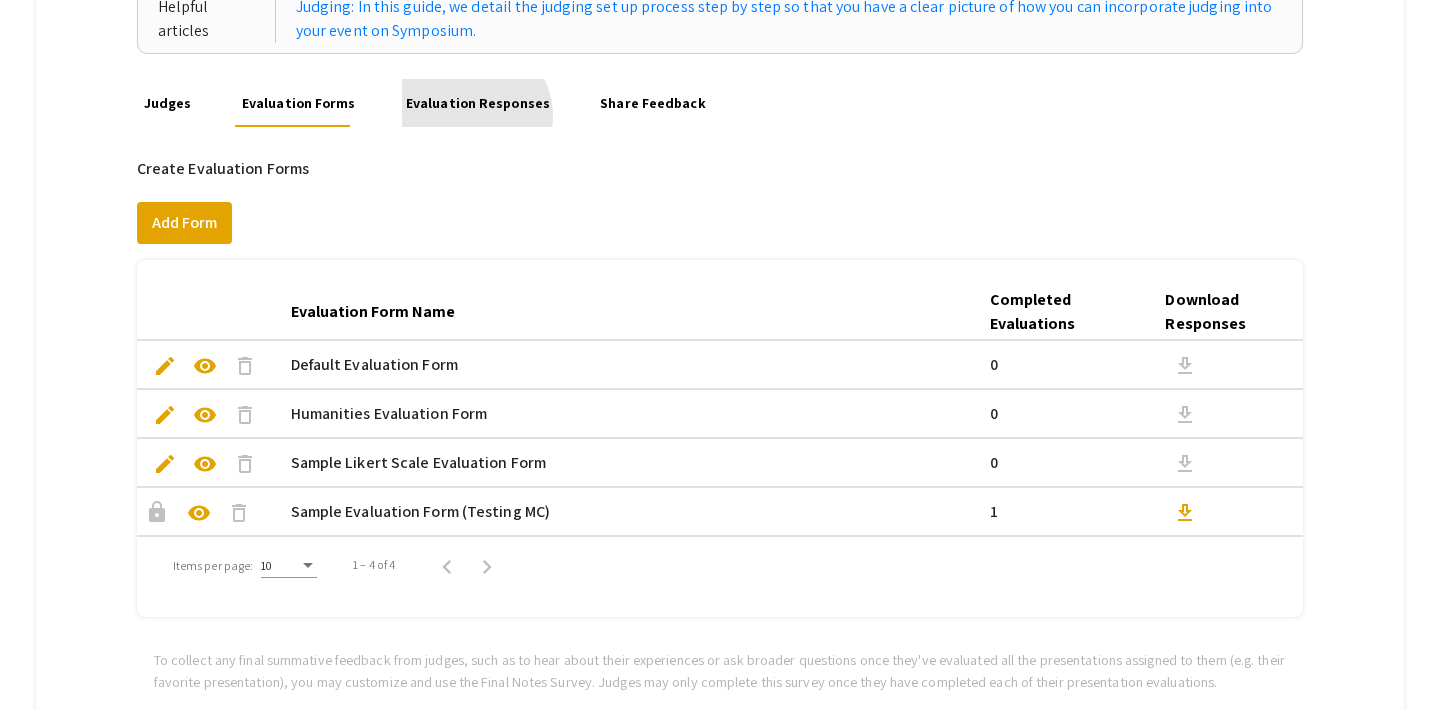 click on "Evaluation Responses" at bounding box center (477, 103) 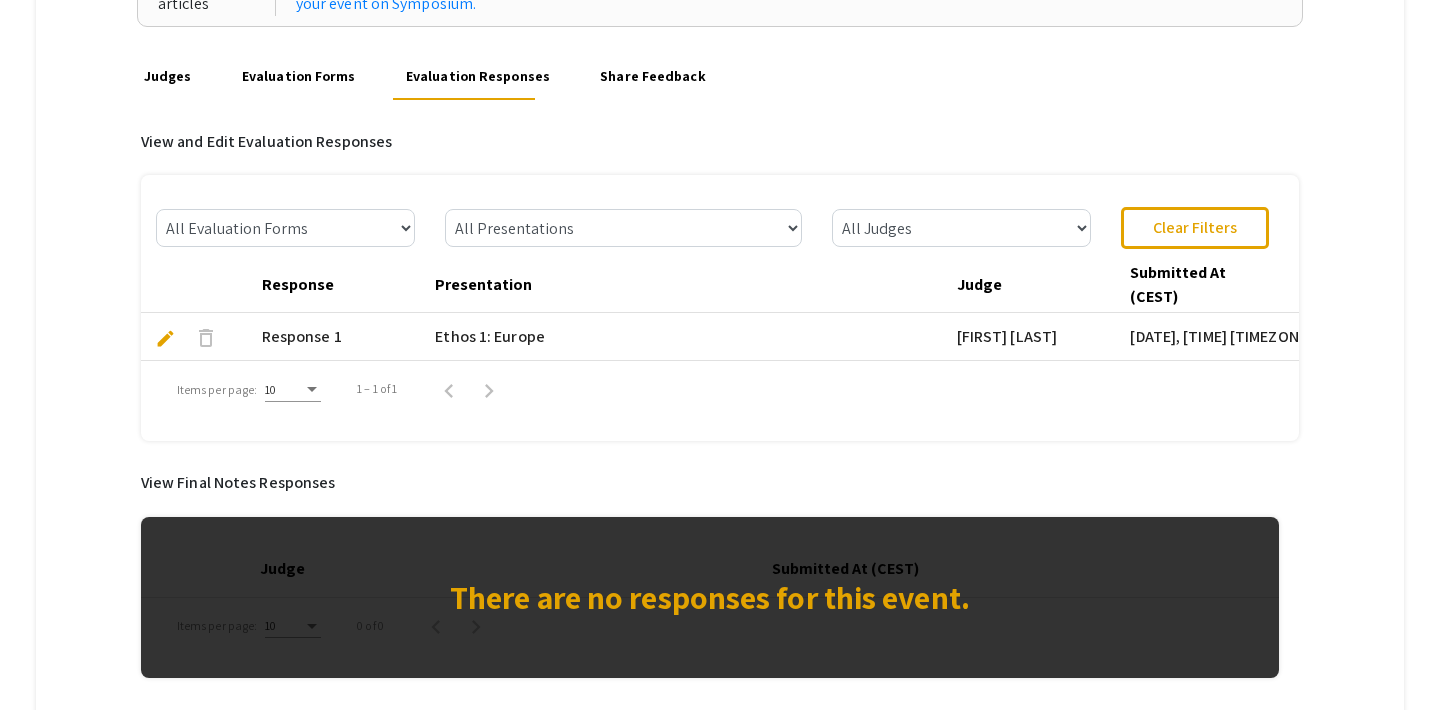 scroll, scrollTop: 0, scrollLeft: 0, axis: both 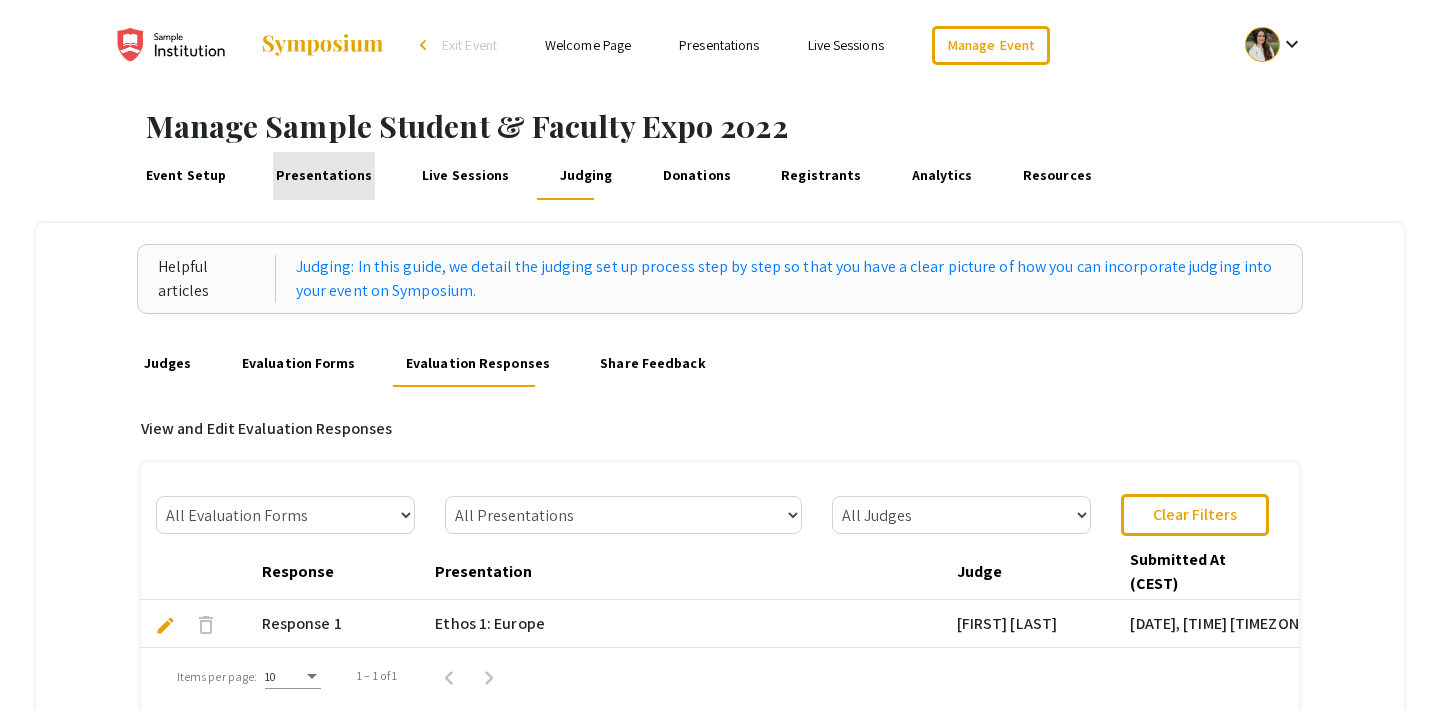 click on "Presentations" at bounding box center (324, 176) 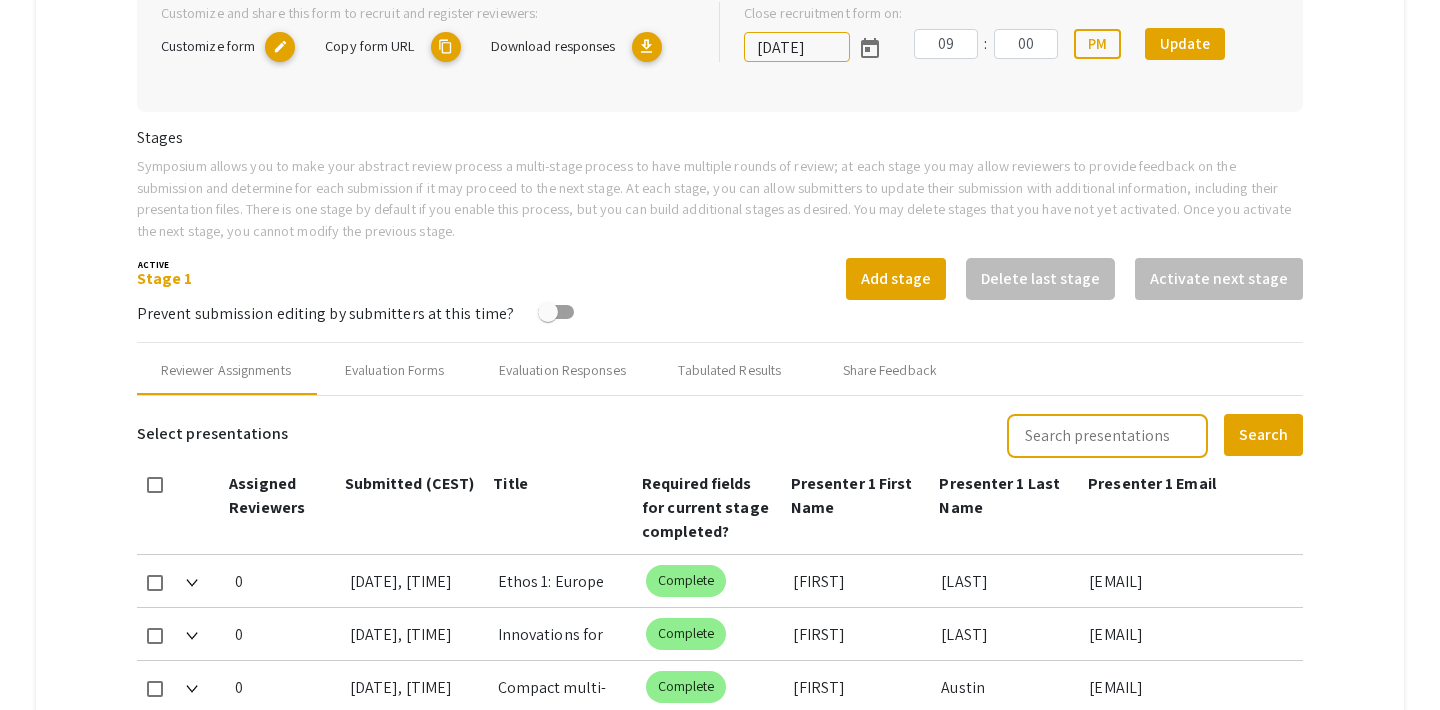 scroll, scrollTop: 523, scrollLeft: 0, axis: vertical 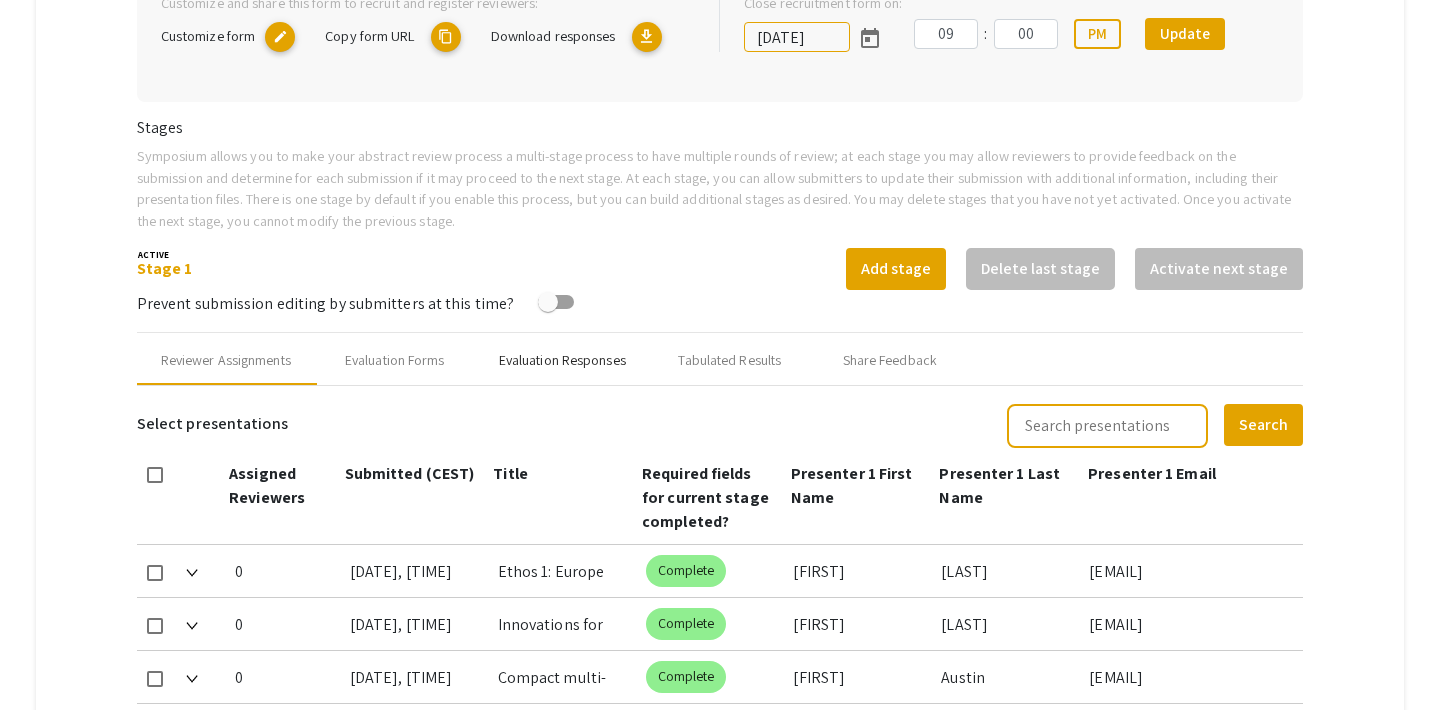 click on "Evaluation Responses" at bounding box center (562, 360) 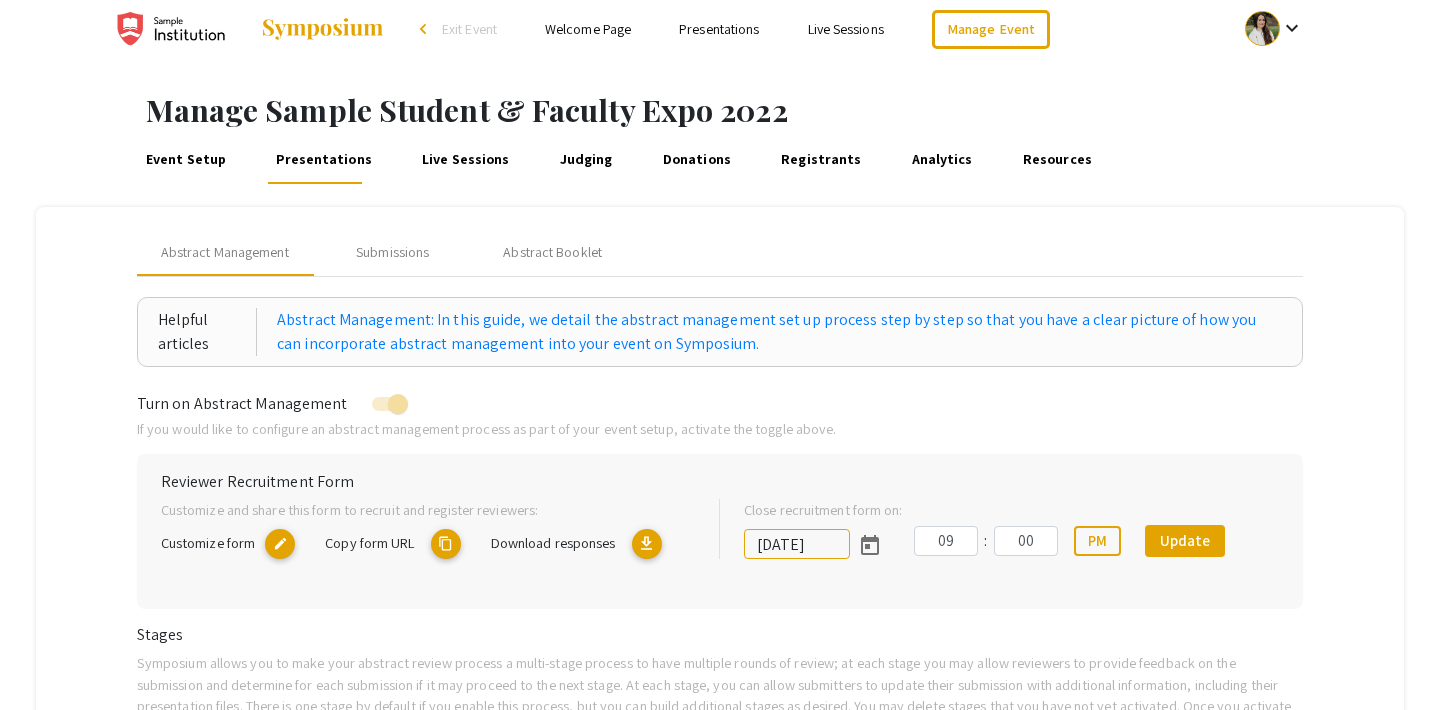 scroll, scrollTop: 4, scrollLeft: 0, axis: vertical 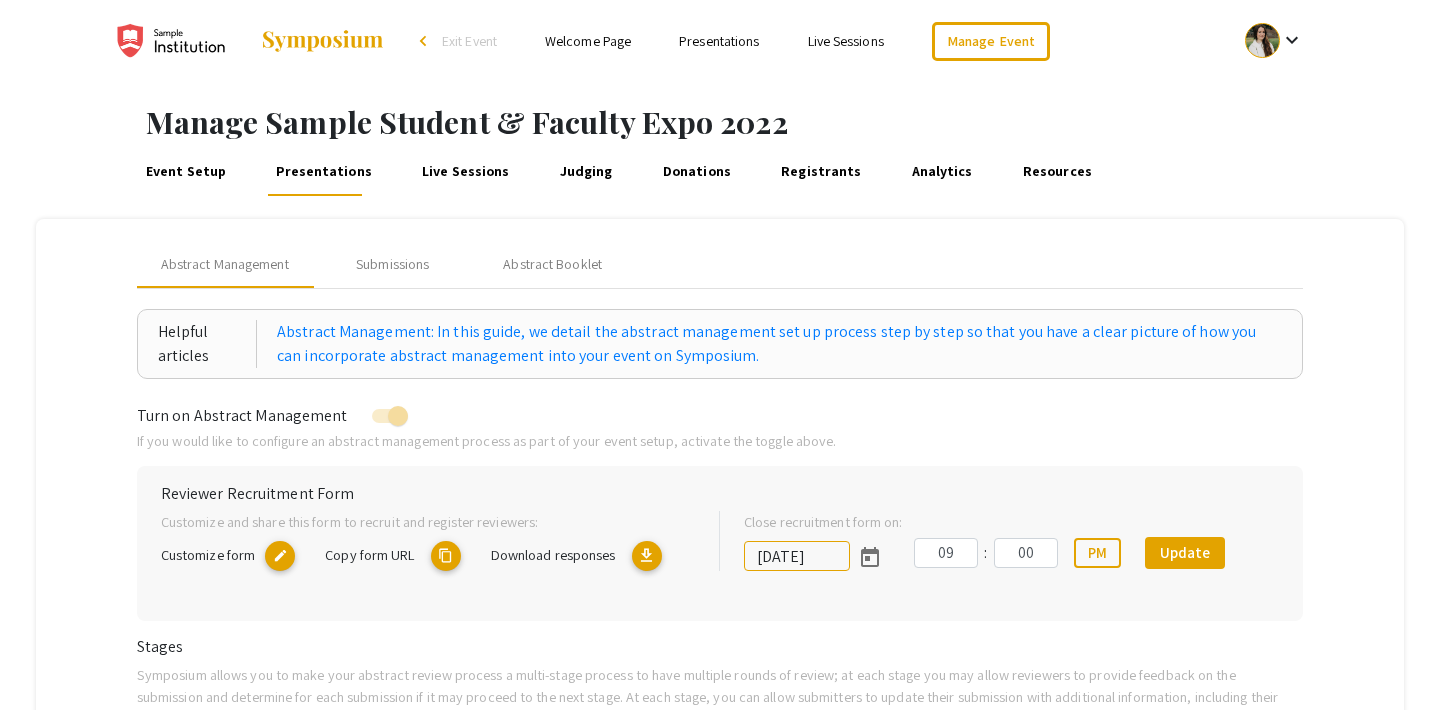 click on "Judging" at bounding box center (586, 172) 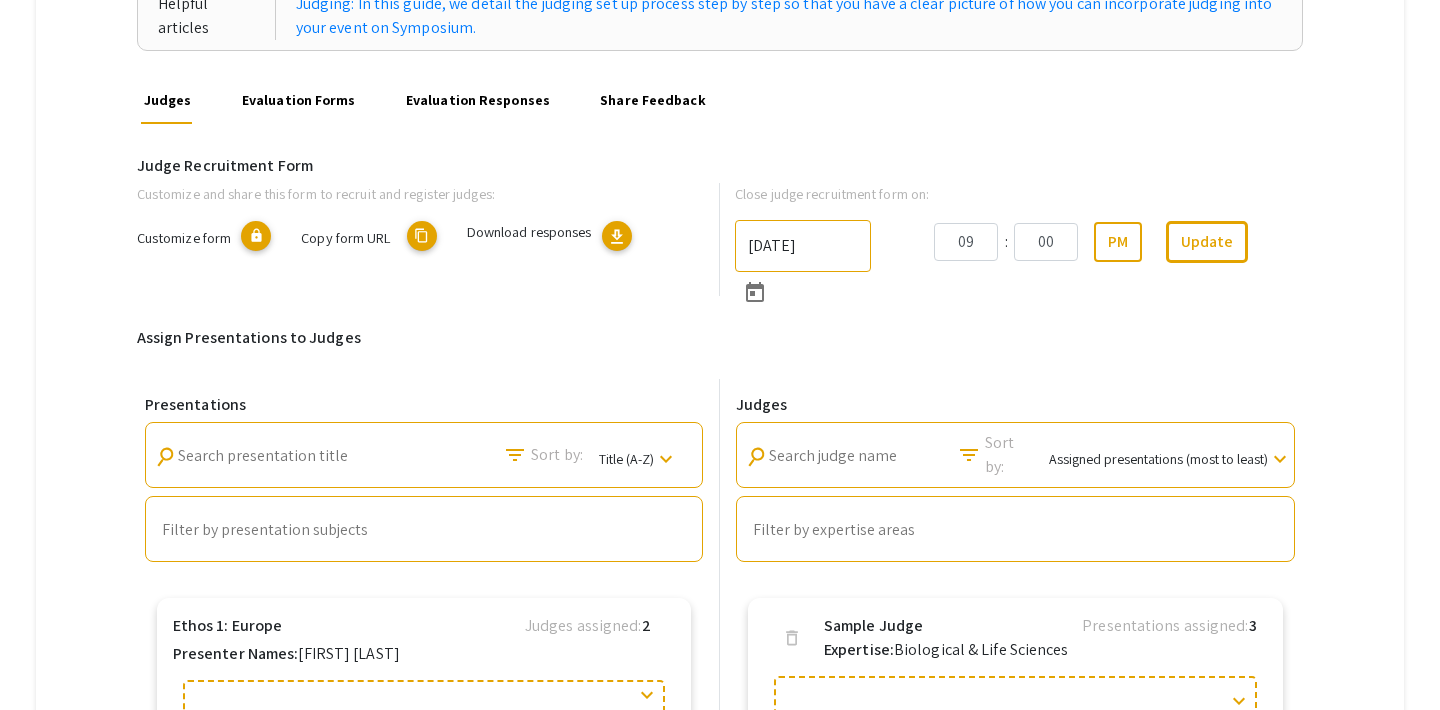 scroll, scrollTop: 264, scrollLeft: 0, axis: vertical 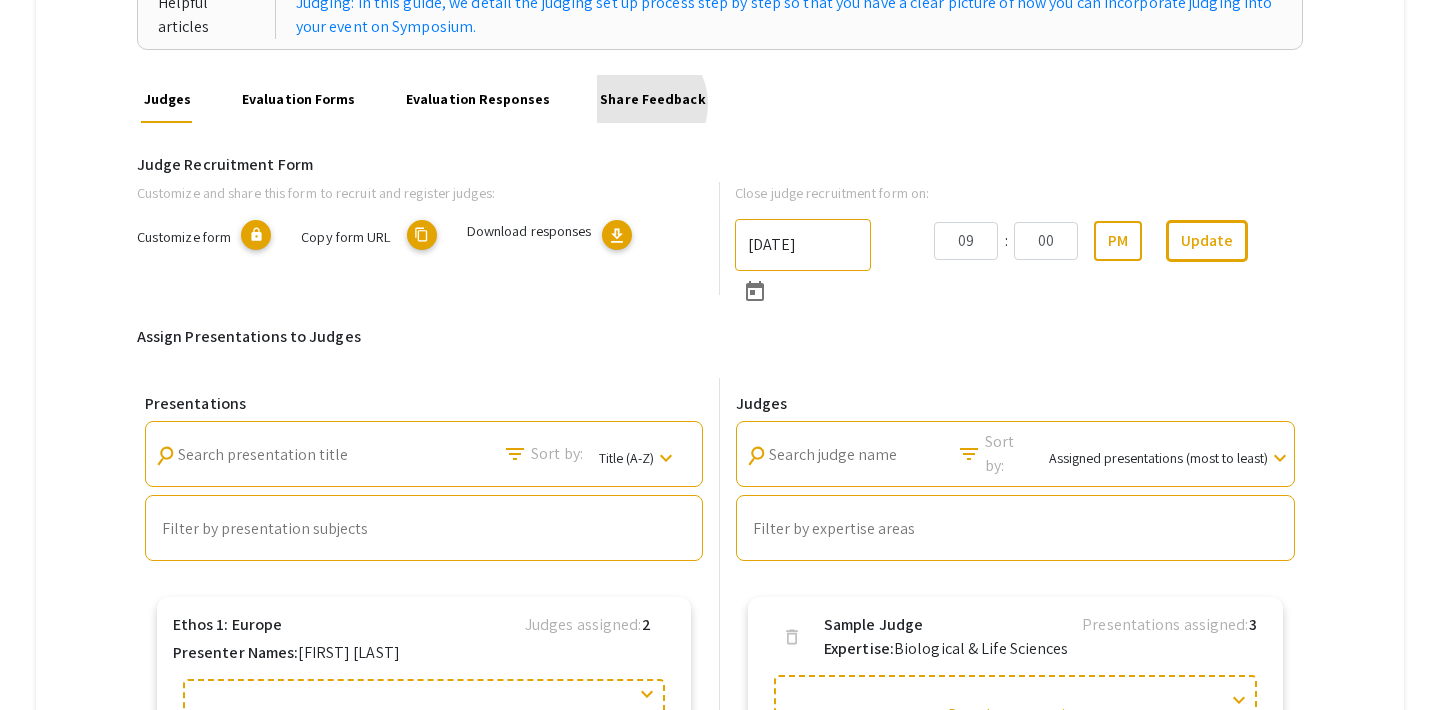 click on "Share Feedback" at bounding box center (653, 99) 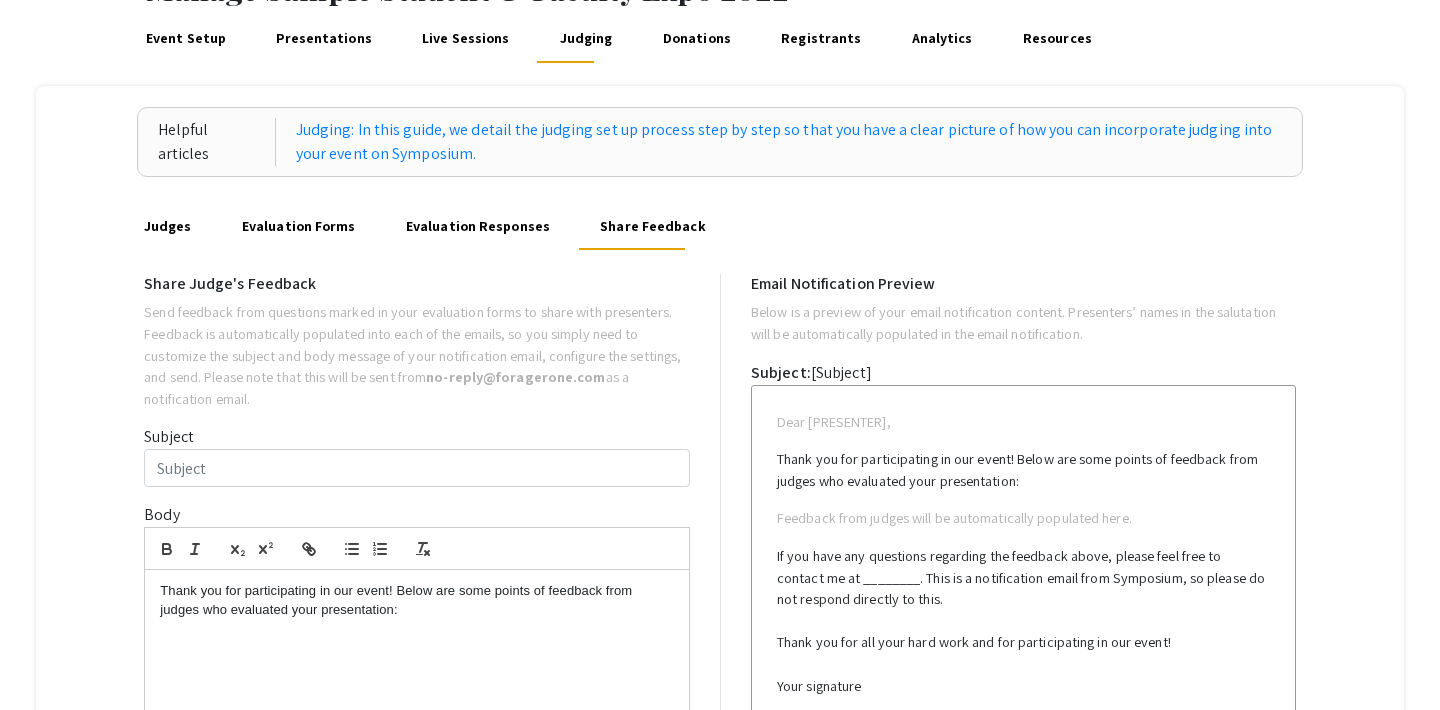 scroll, scrollTop: 0, scrollLeft: 0, axis: both 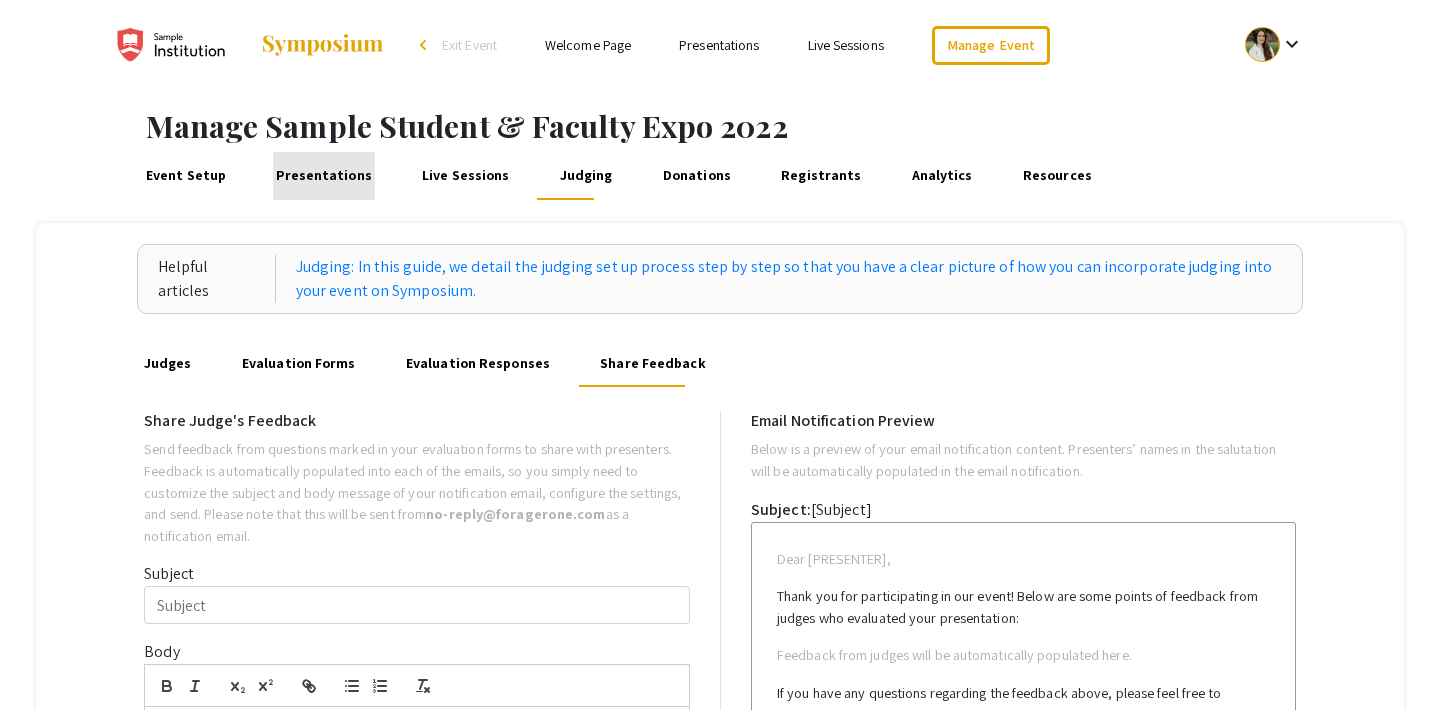 click on "Presentations" at bounding box center [324, 176] 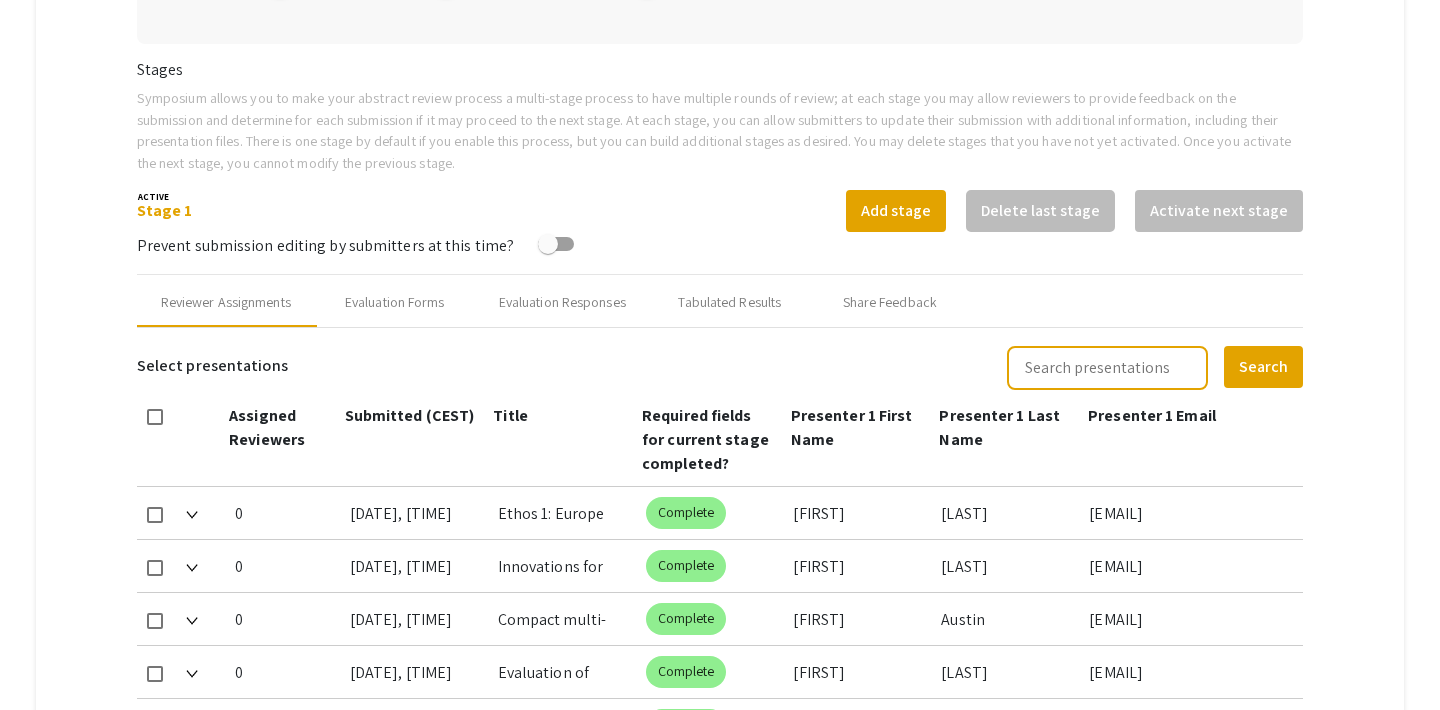 scroll, scrollTop: 604, scrollLeft: 0, axis: vertical 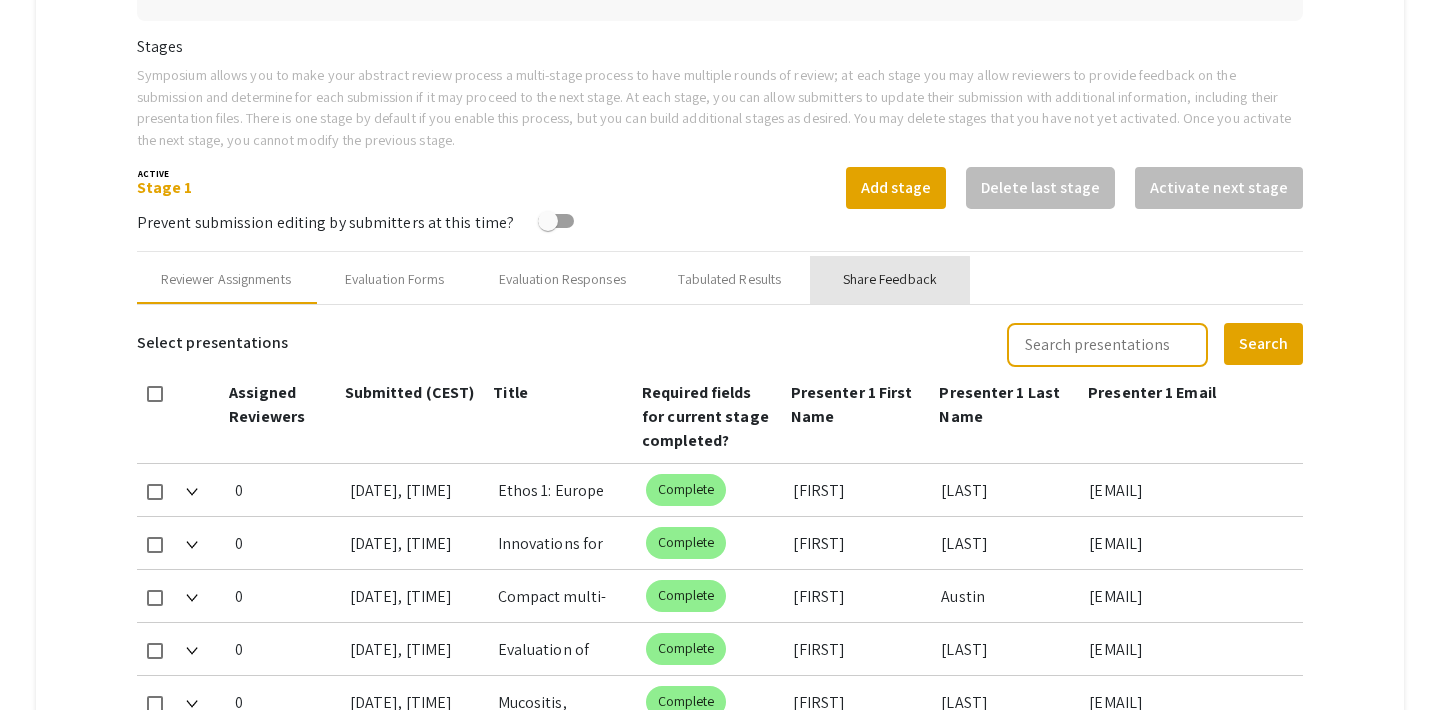 click on "Share Feedback" at bounding box center [890, 279] 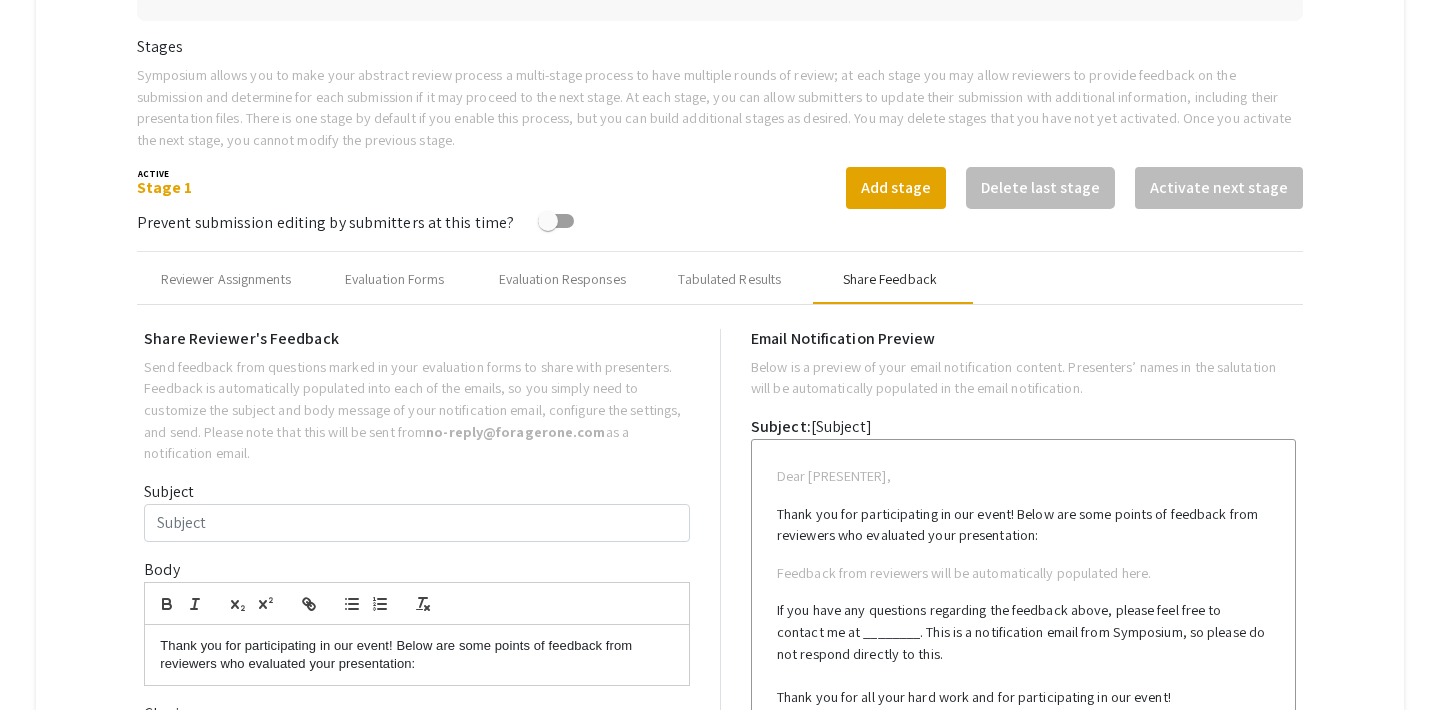 type on "Test Email for multiple co-presenters" 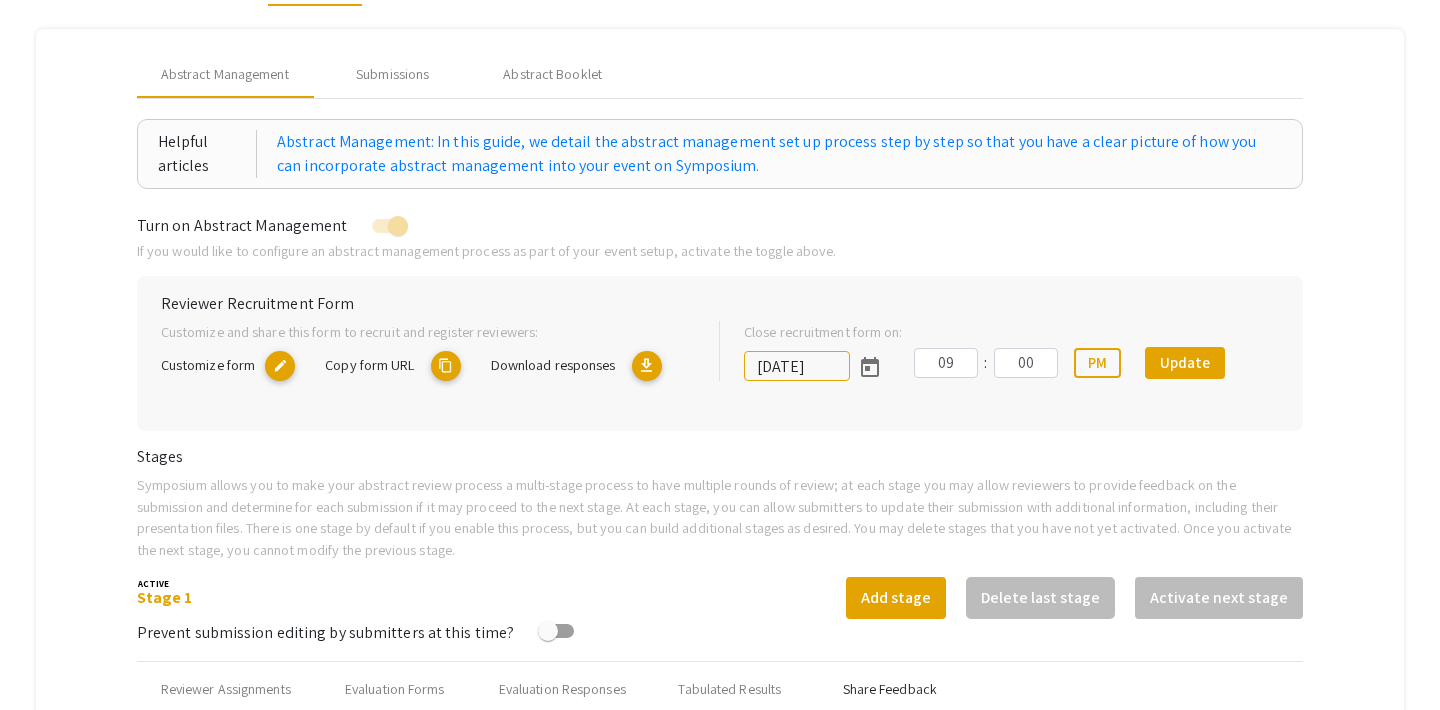 scroll, scrollTop: 0, scrollLeft: 0, axis: both 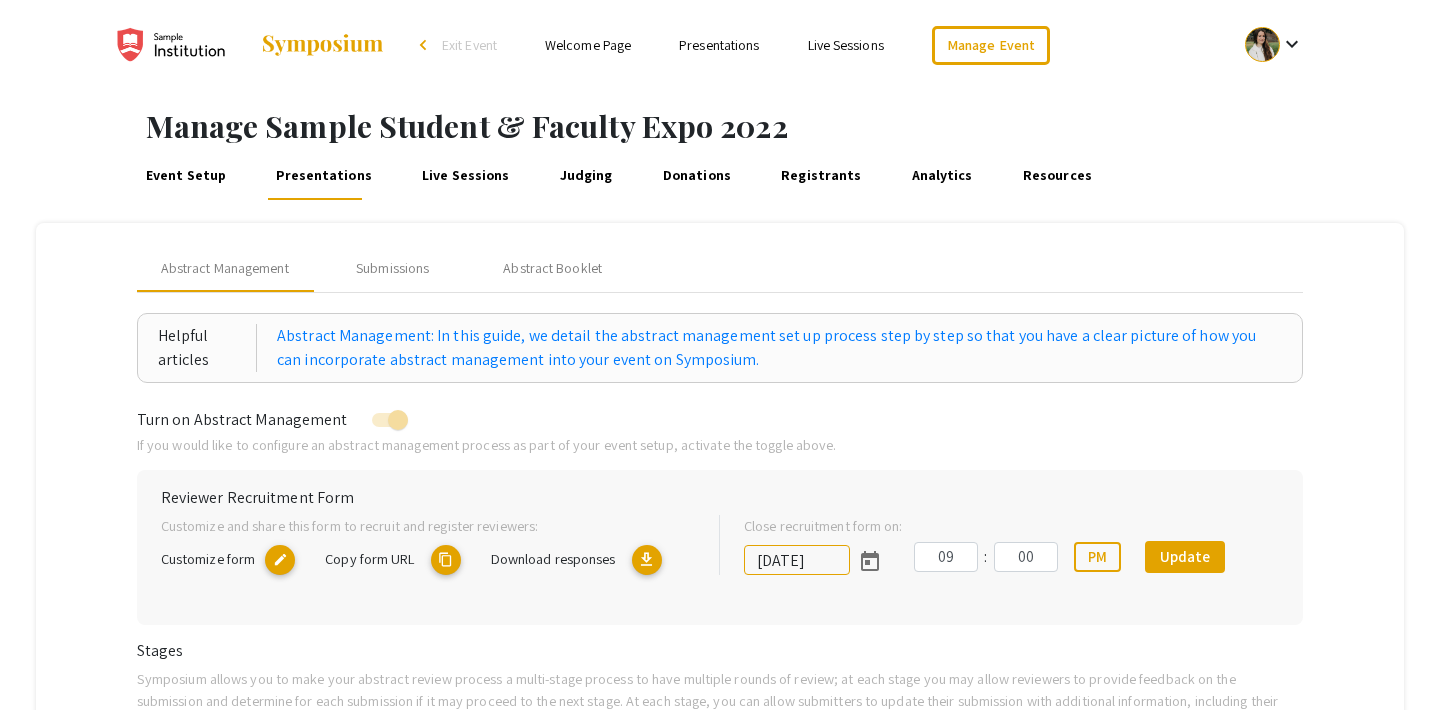 click on "Judging" at bounding box center [586, 176] 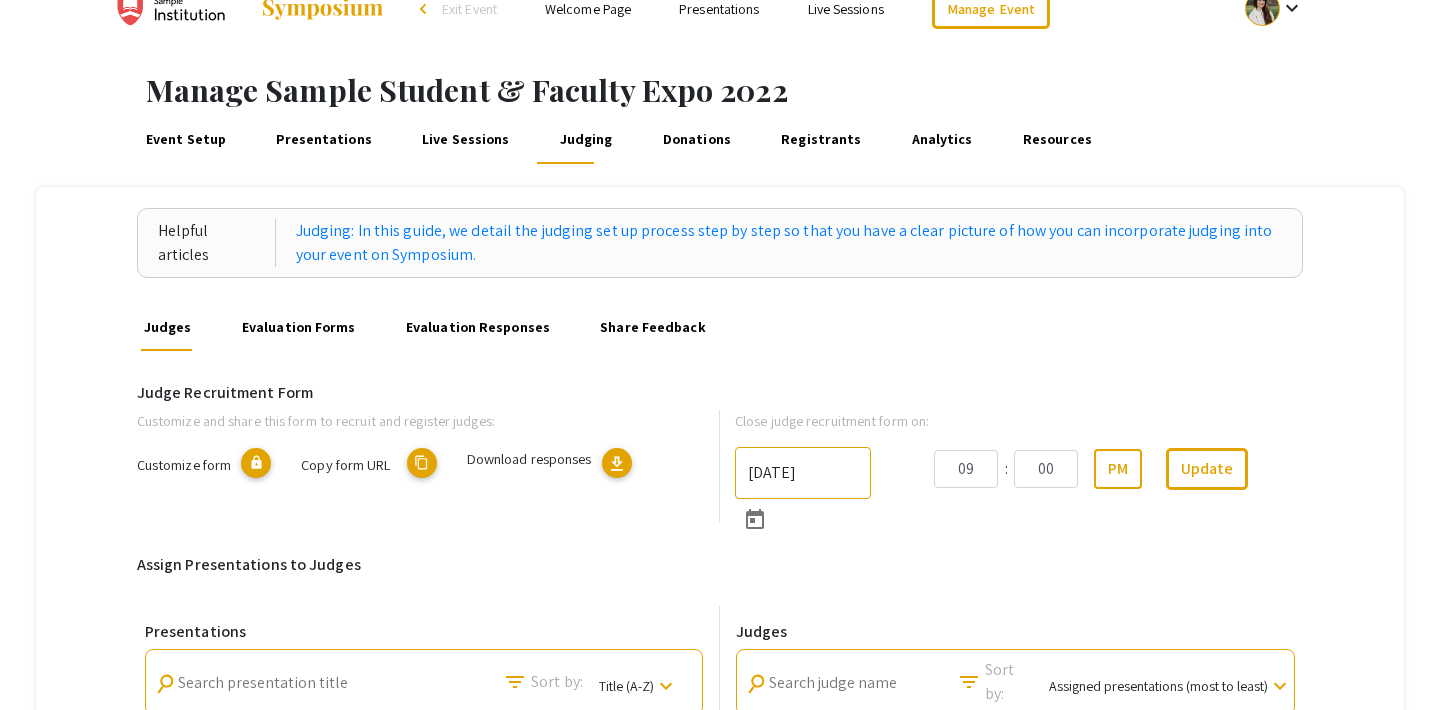 scroll, scrollTop: 0, scrollLeft: 0, axis: both 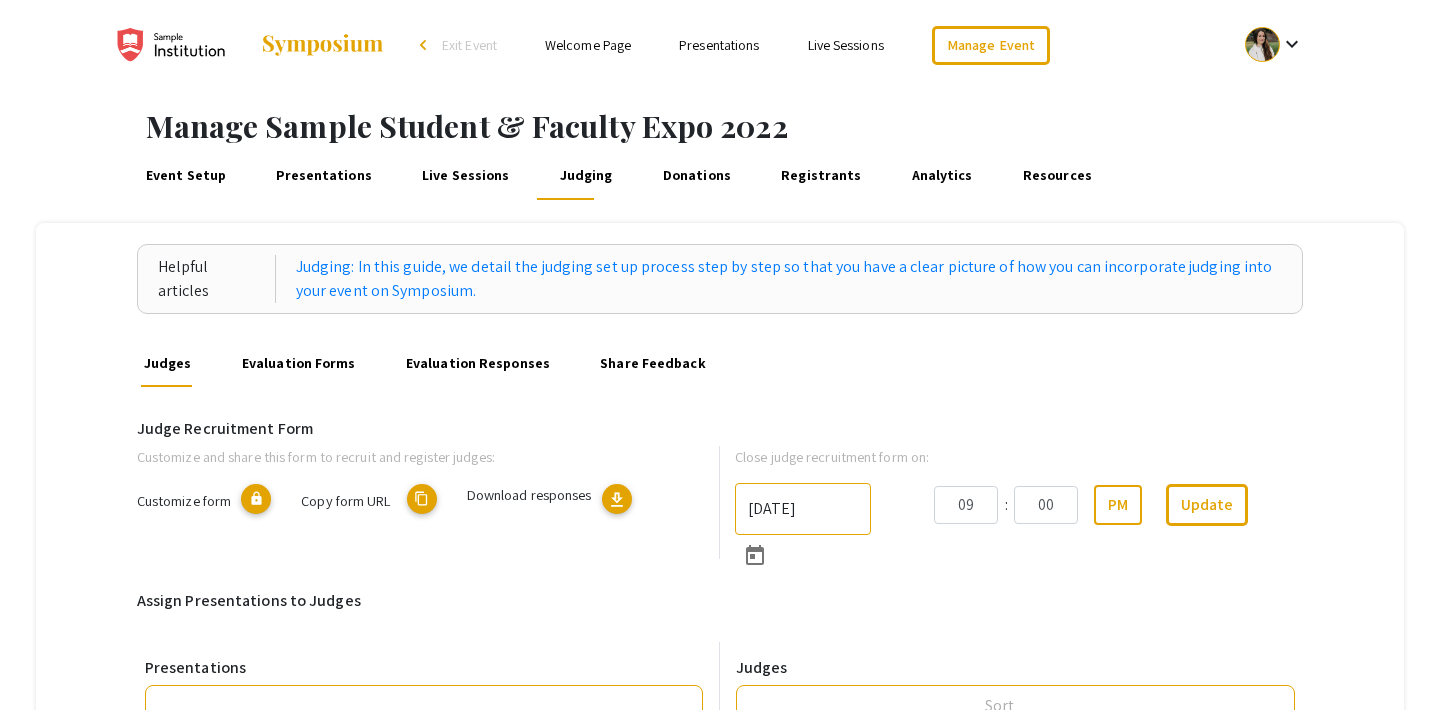 click on "Share Feedback" at bounding box center (653, 363) 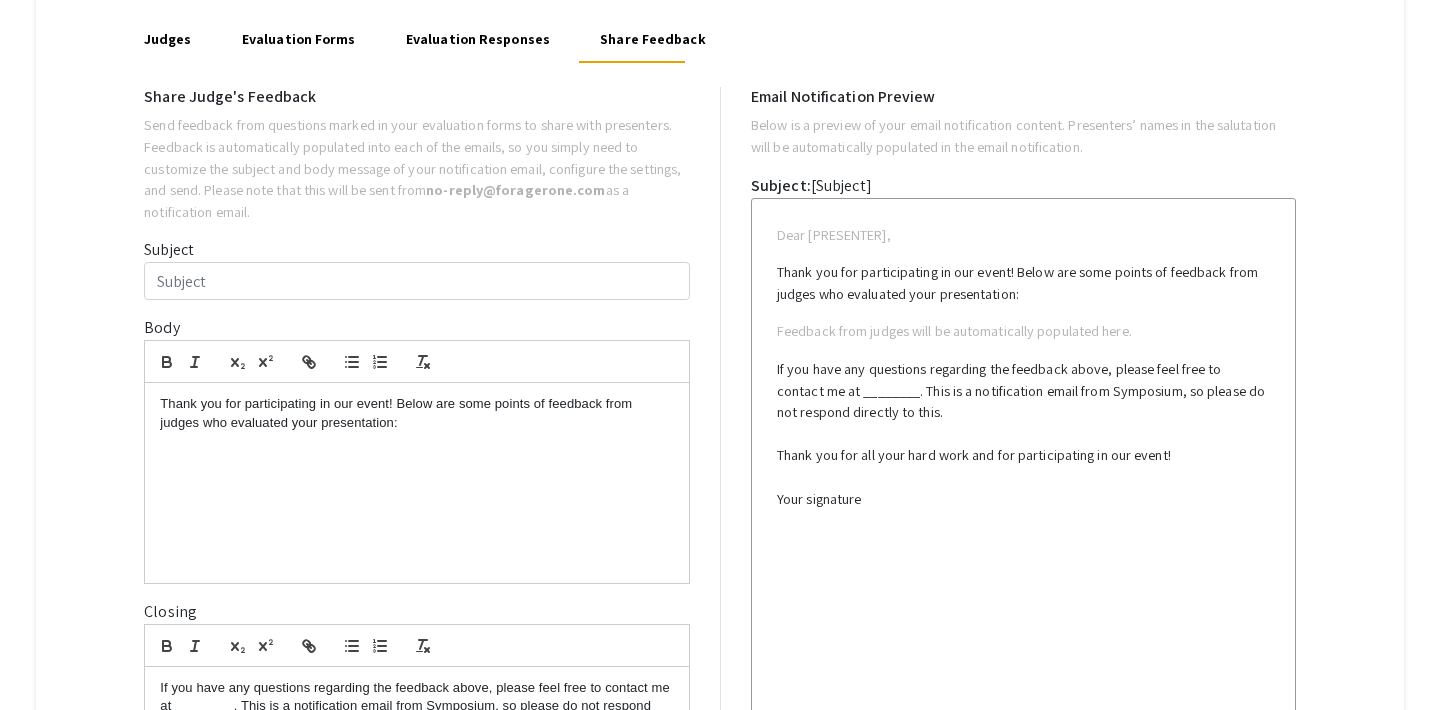 scroll, scrollTop: 0, scrollLeft: 0, axis: both 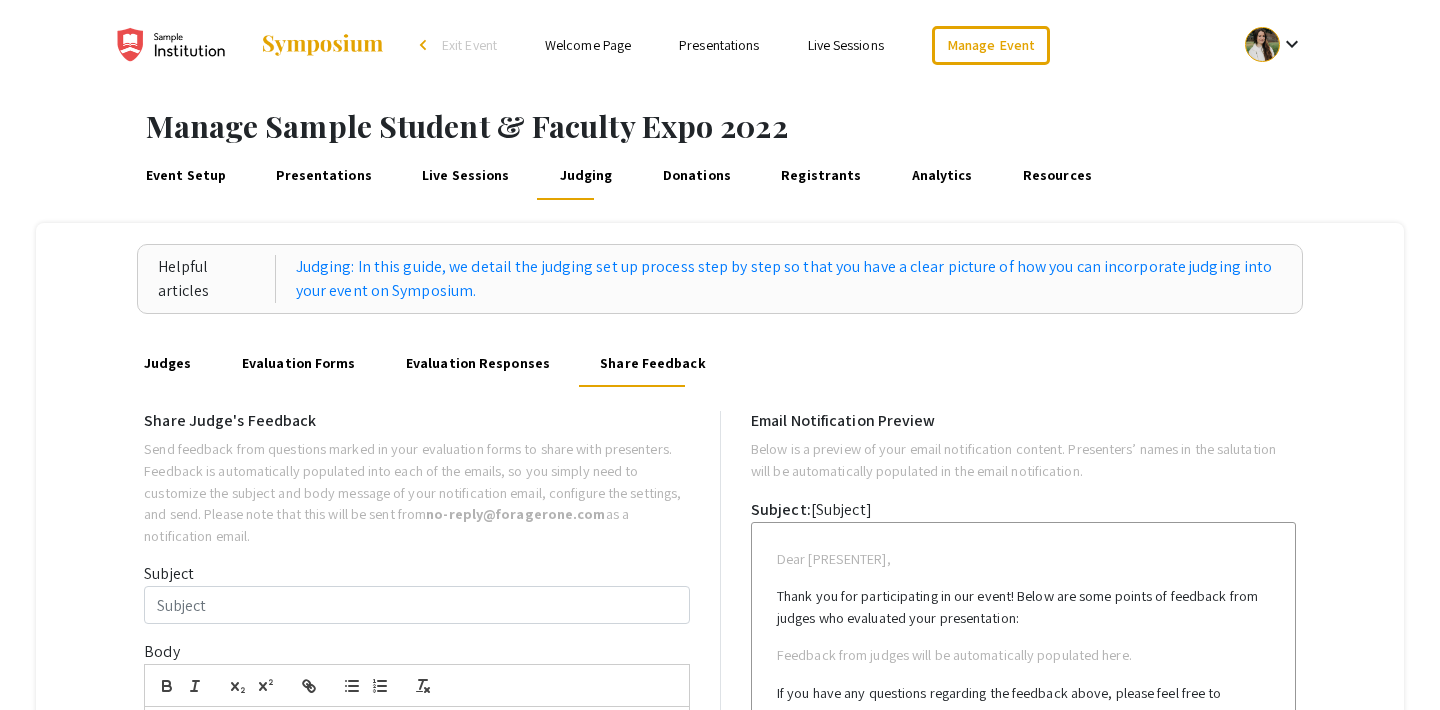 click on "Donations" at bounding box center [696, 176] 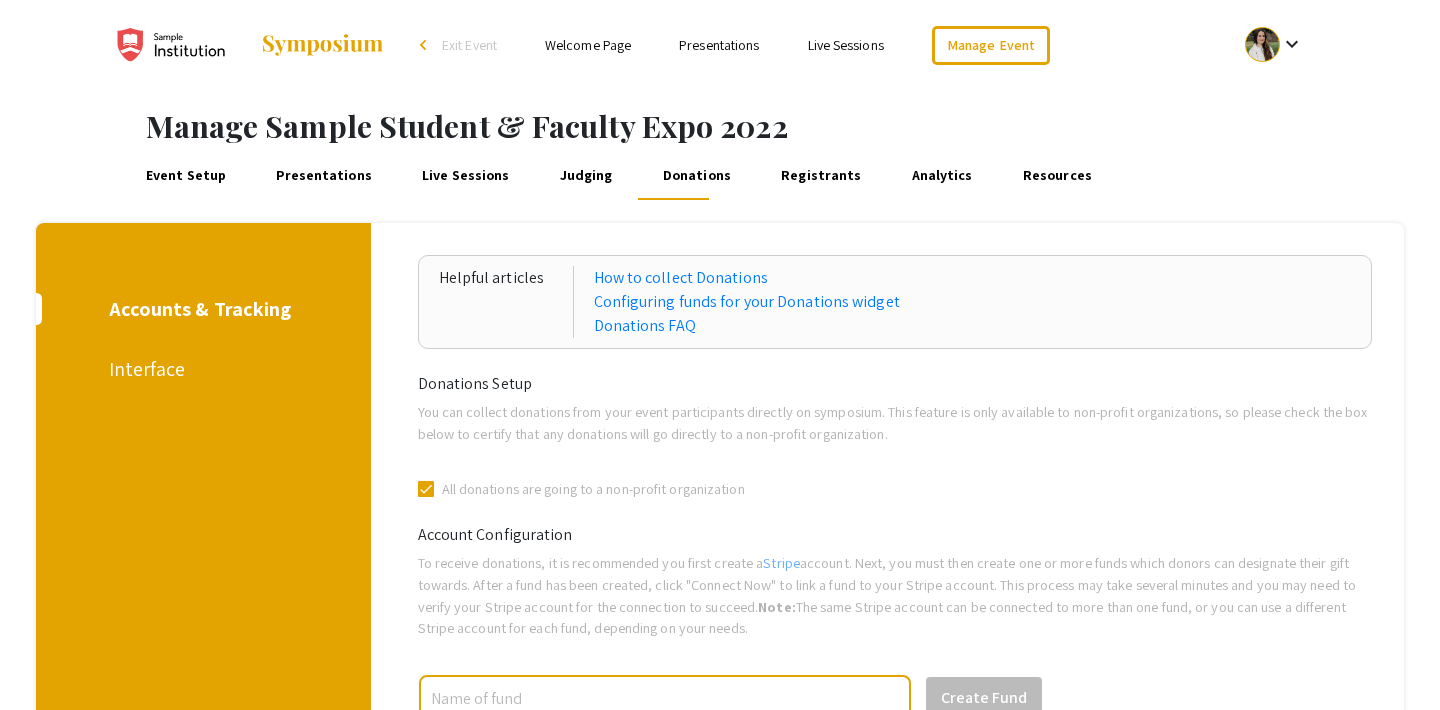 click on "Registrants" at bounding box center [821, 176] 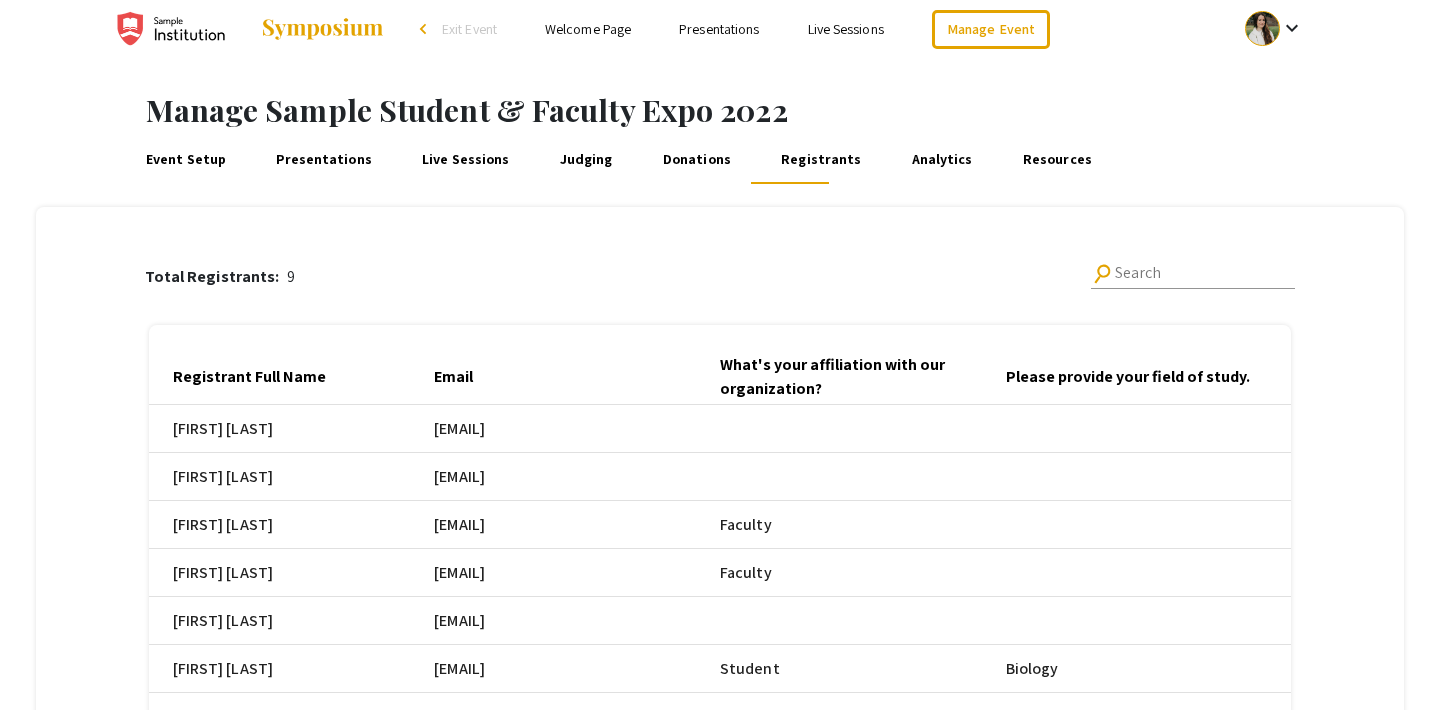scroll, scrollTop: 18, scrollLeft: 0, axis: vertical 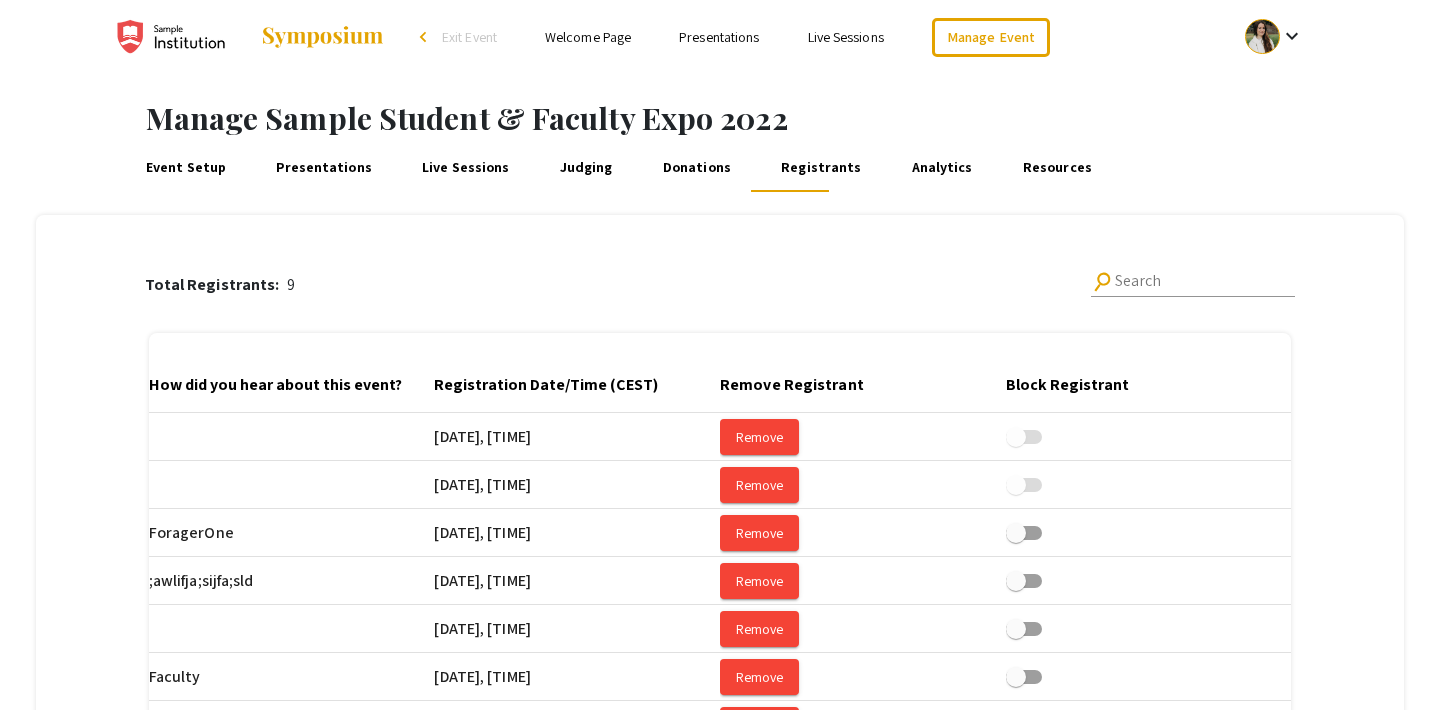 click on "Analytics" at bounding box center (942, 168) 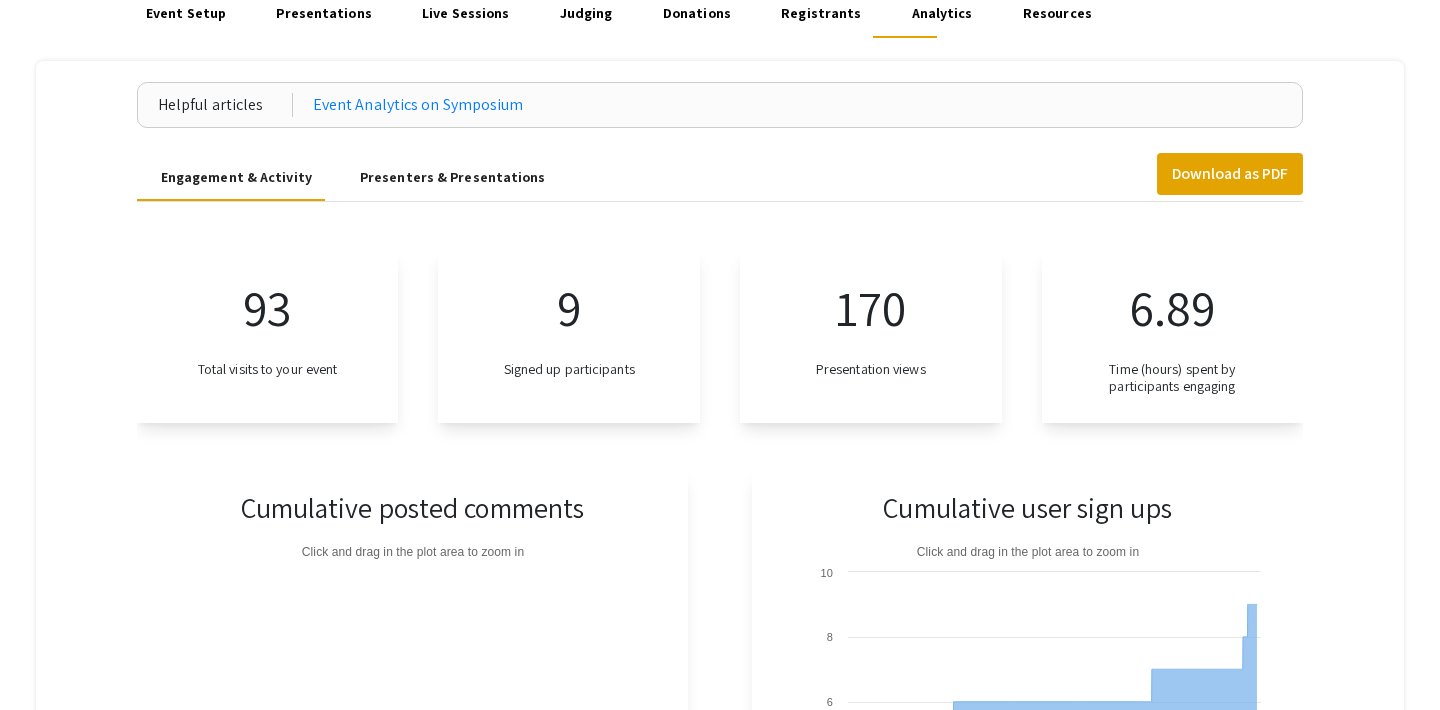 scroll, scrollTop: 166, scrollLeft: 0, axis: vertical 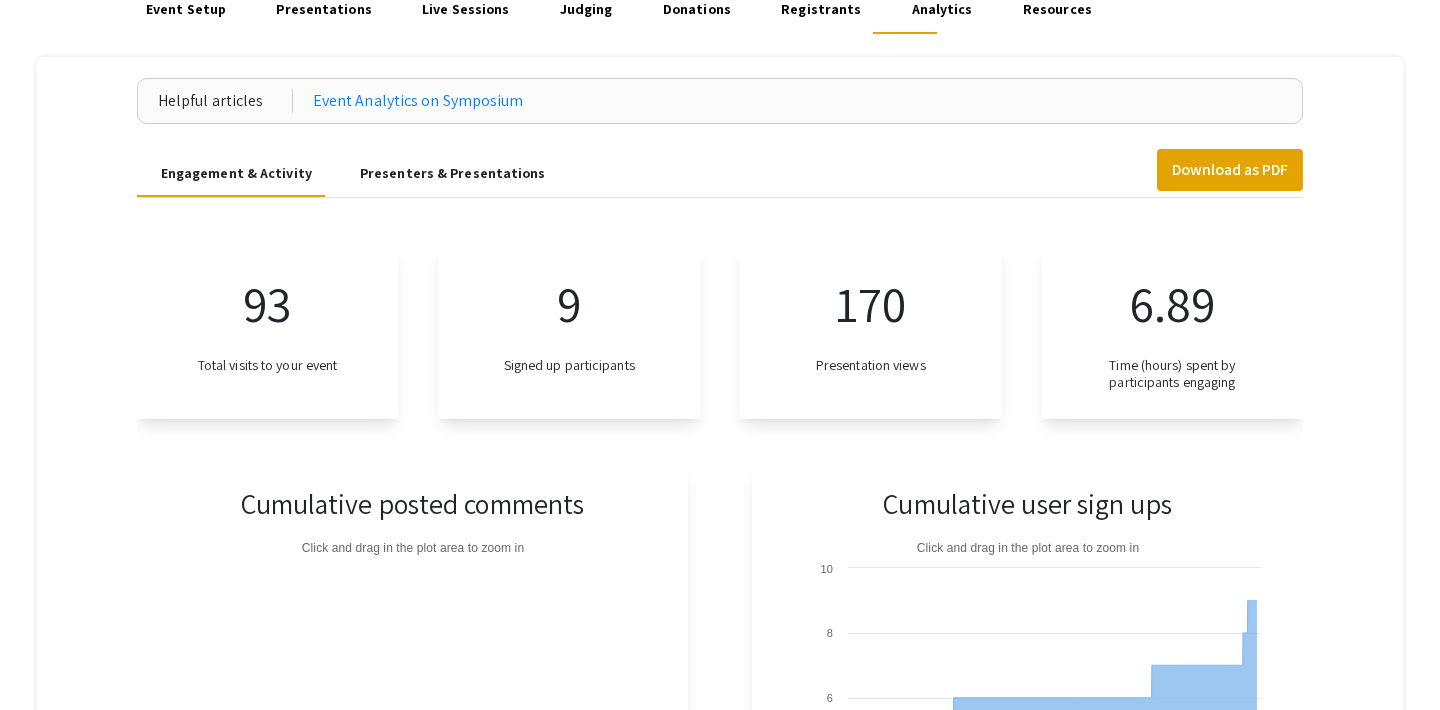 click on "Presenters & Presentations" at bounding box center (453, 173) 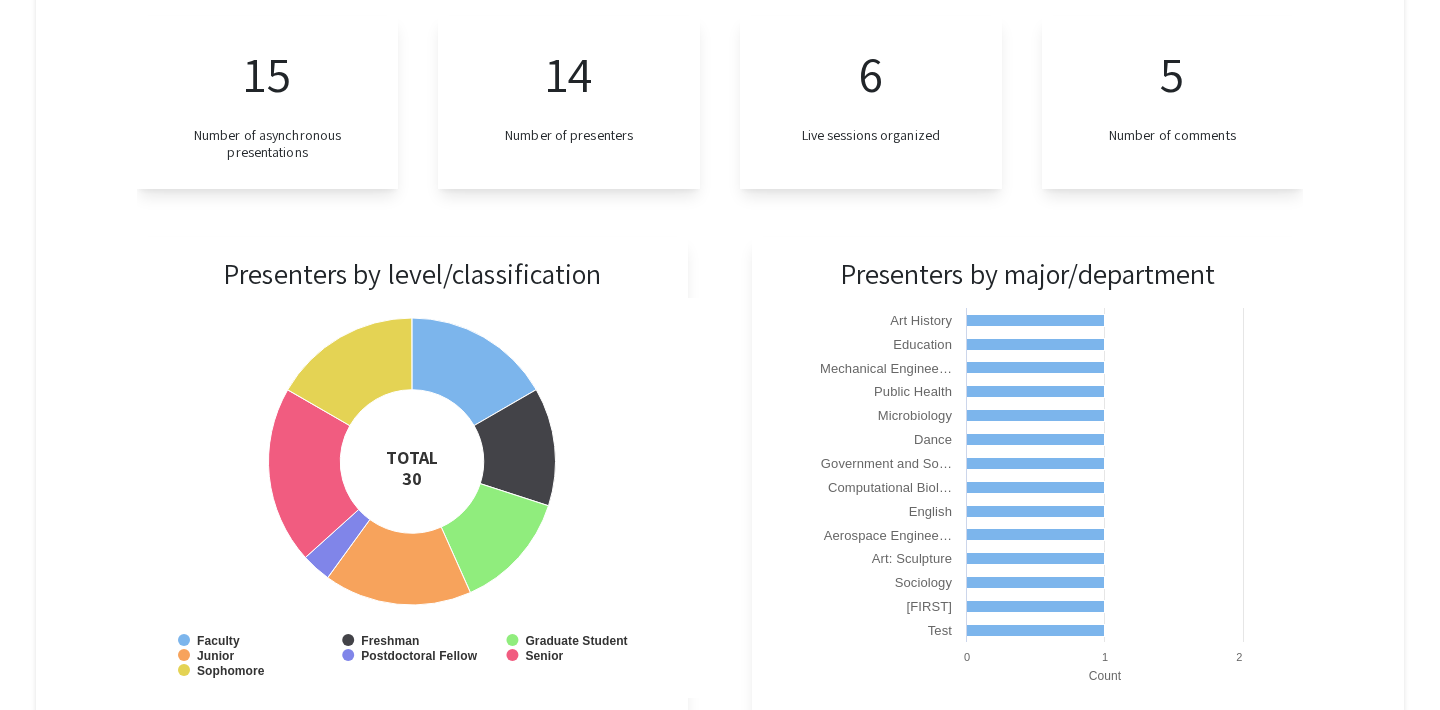 scroll, scrollTop: 397, scrollLeft: 0, axis: vertical 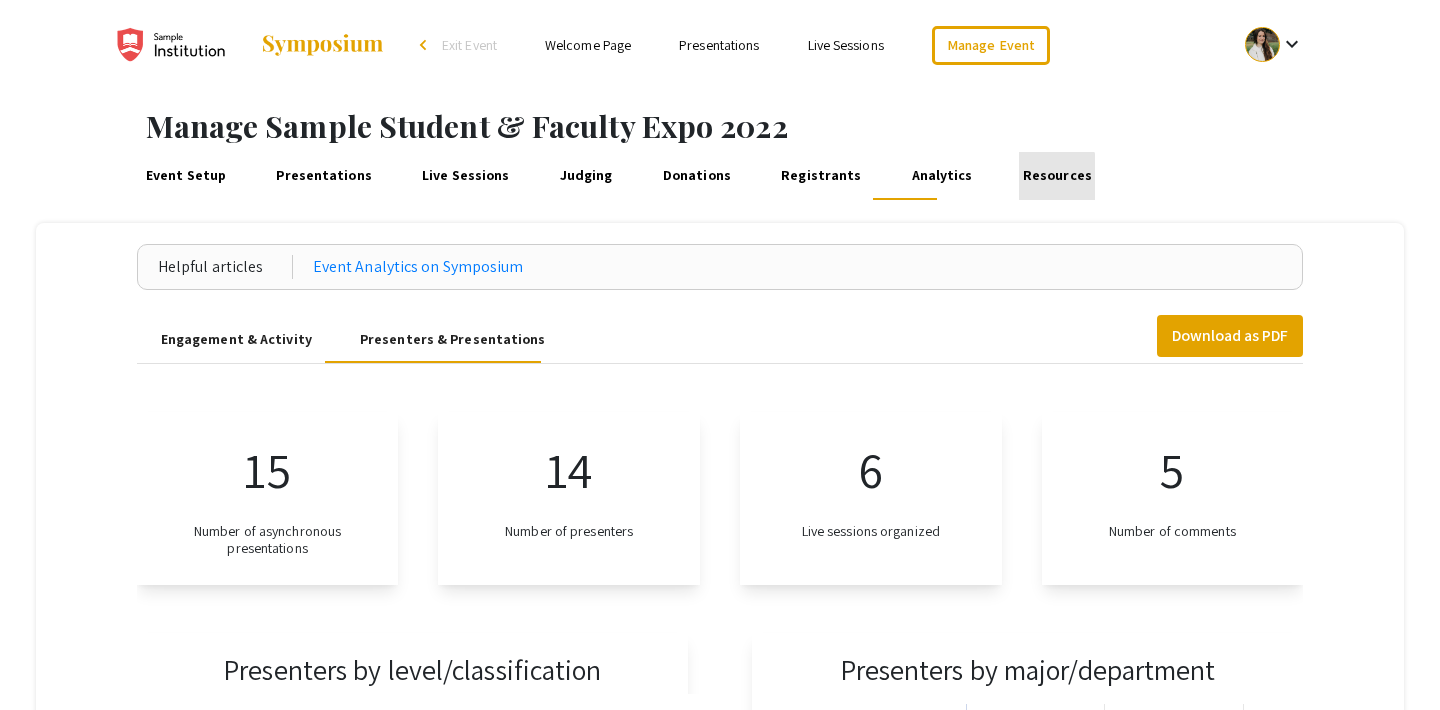 click on "Resources" at bounding box center (1057, 176) 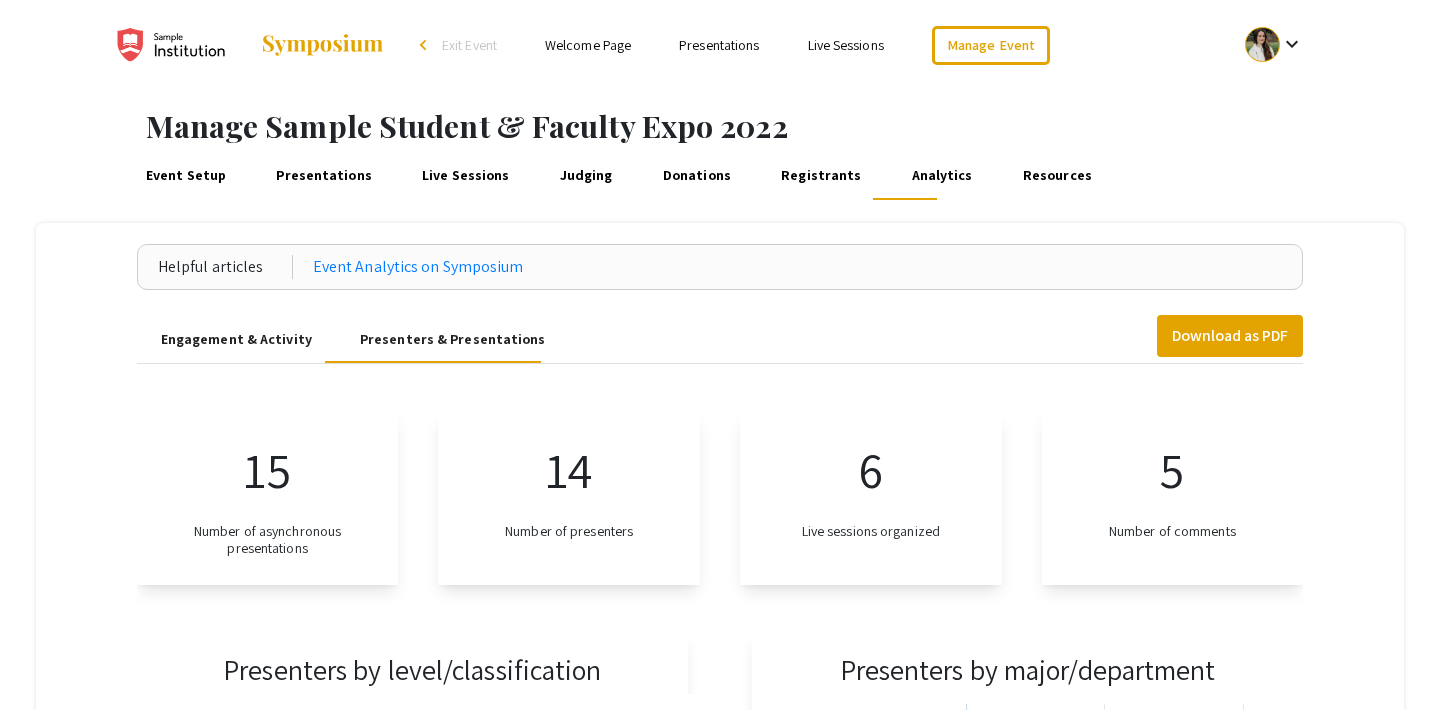 click on "Judging" at bounding box center (586, 176) 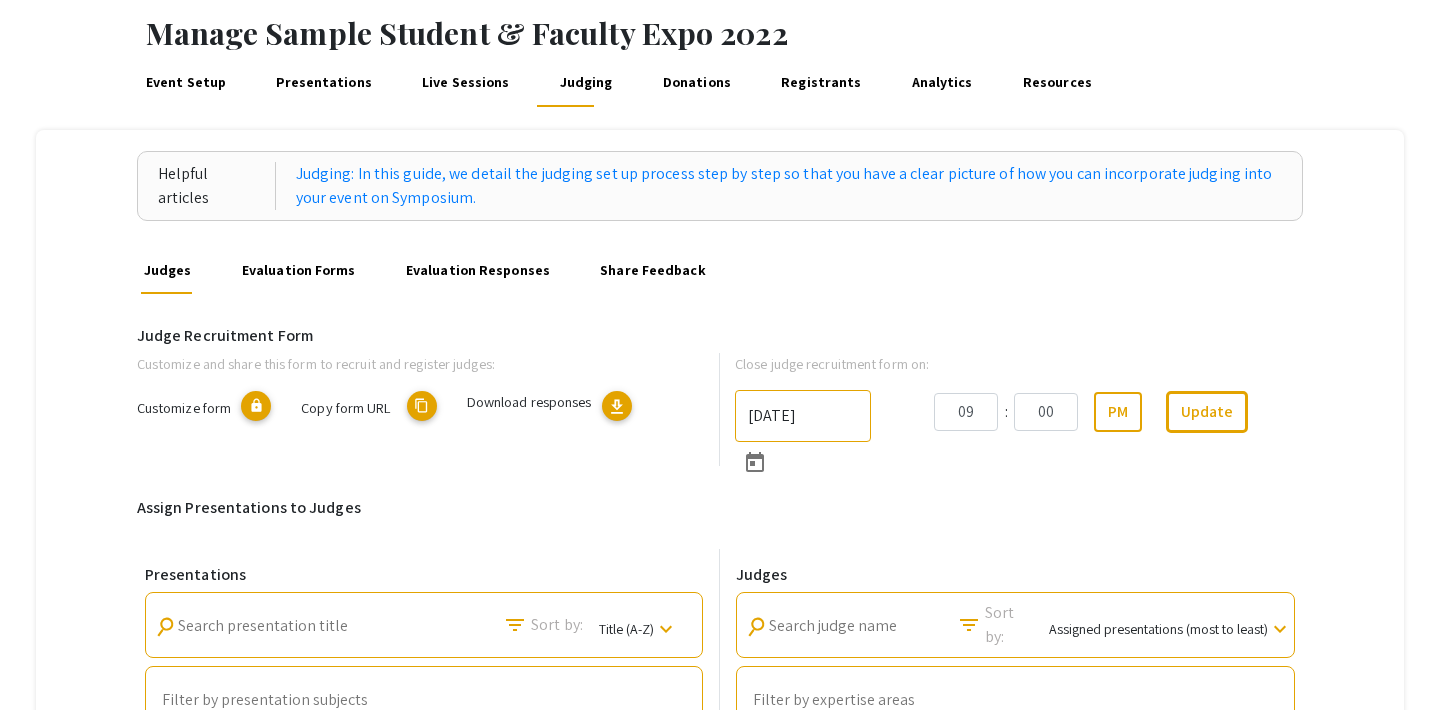 scroll, scrollTop: 91, scrollLeft: 0, axis: vertical 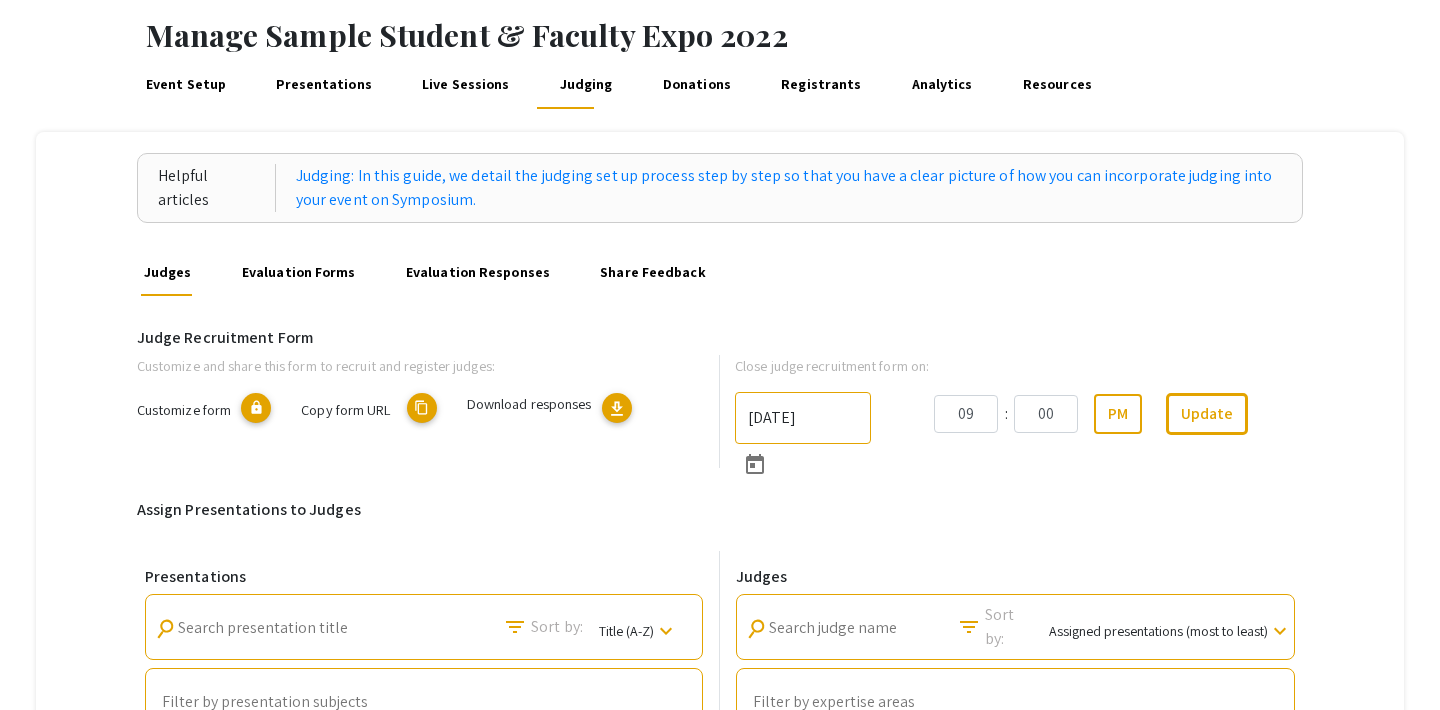 click on "Evaluation Forms" at bounding box center [298, 272] 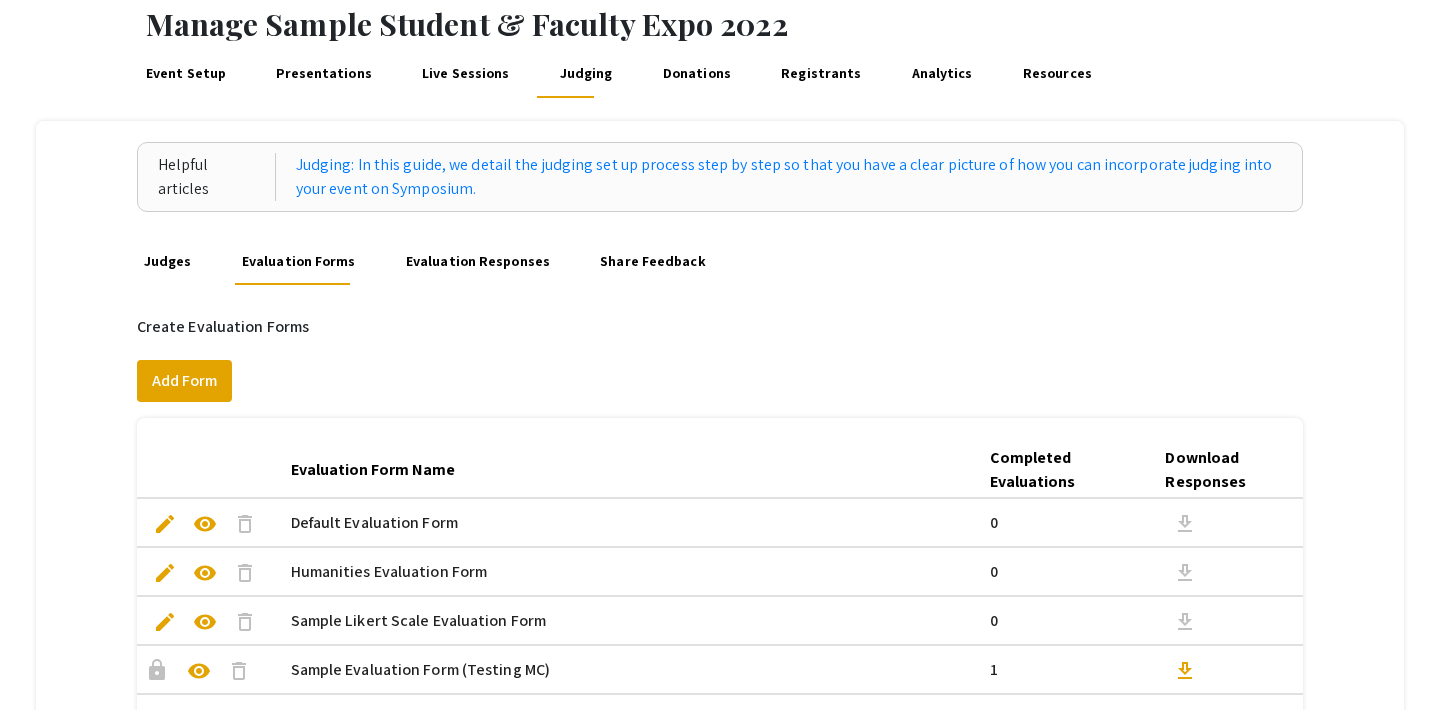 scroll, scrollTop: 58, scrollLeft: 0, axis: vertical 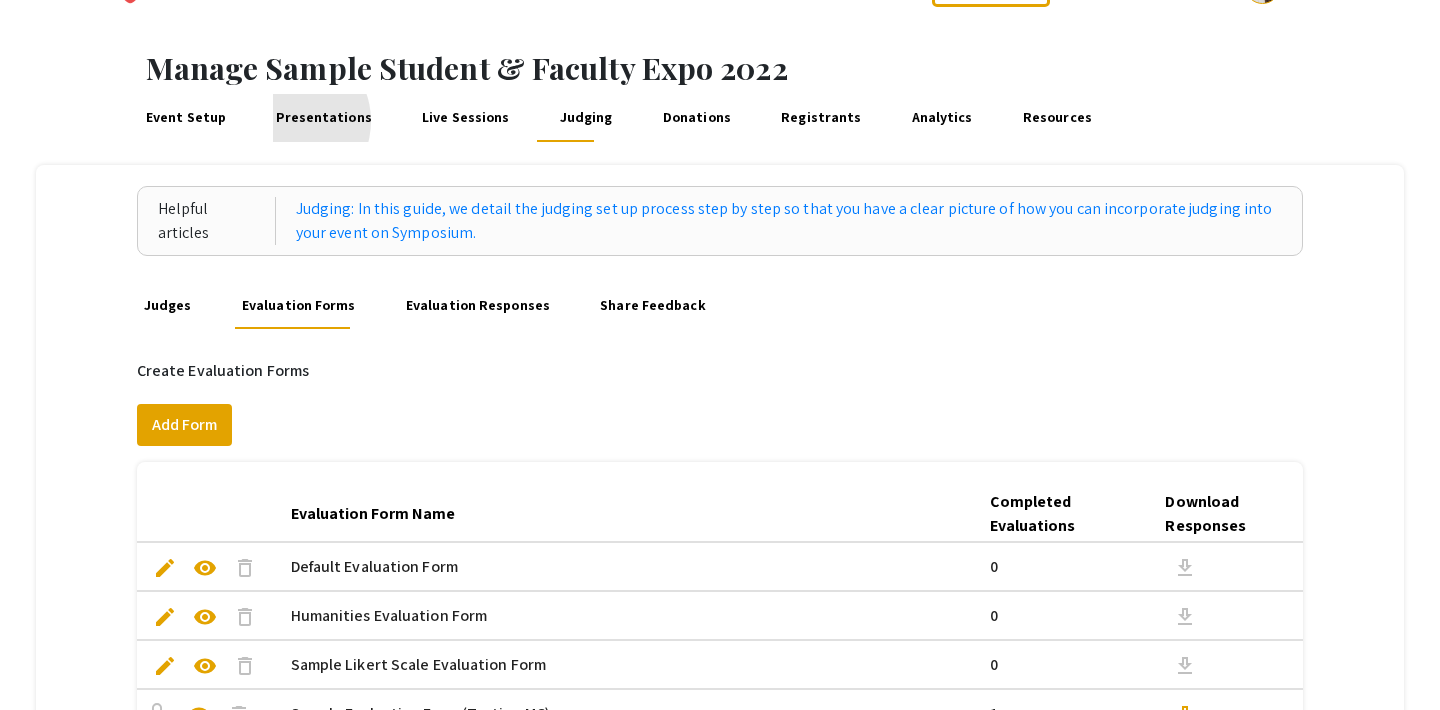click on "Presentations" at bounding box center (324, 118) 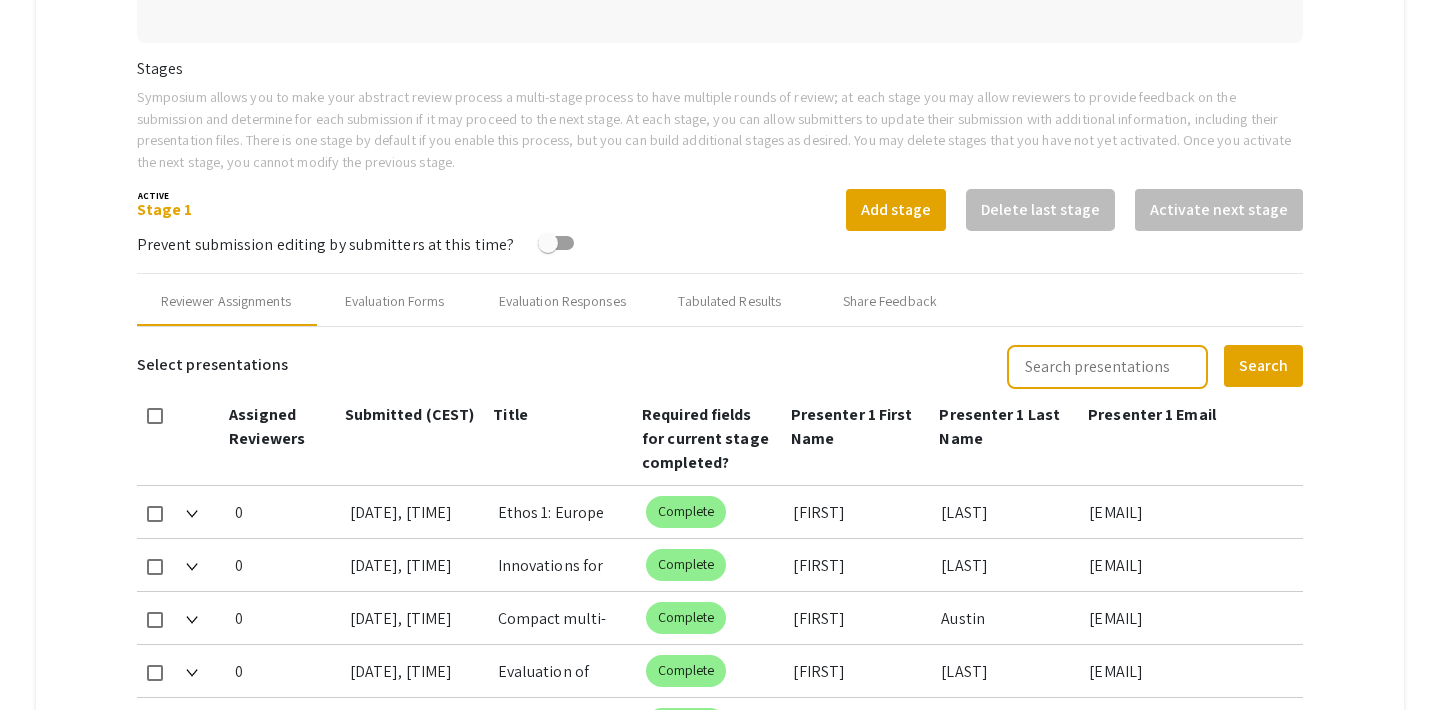 scroll, scrollTop: 660, scrollLeft: 0, axis: vertical 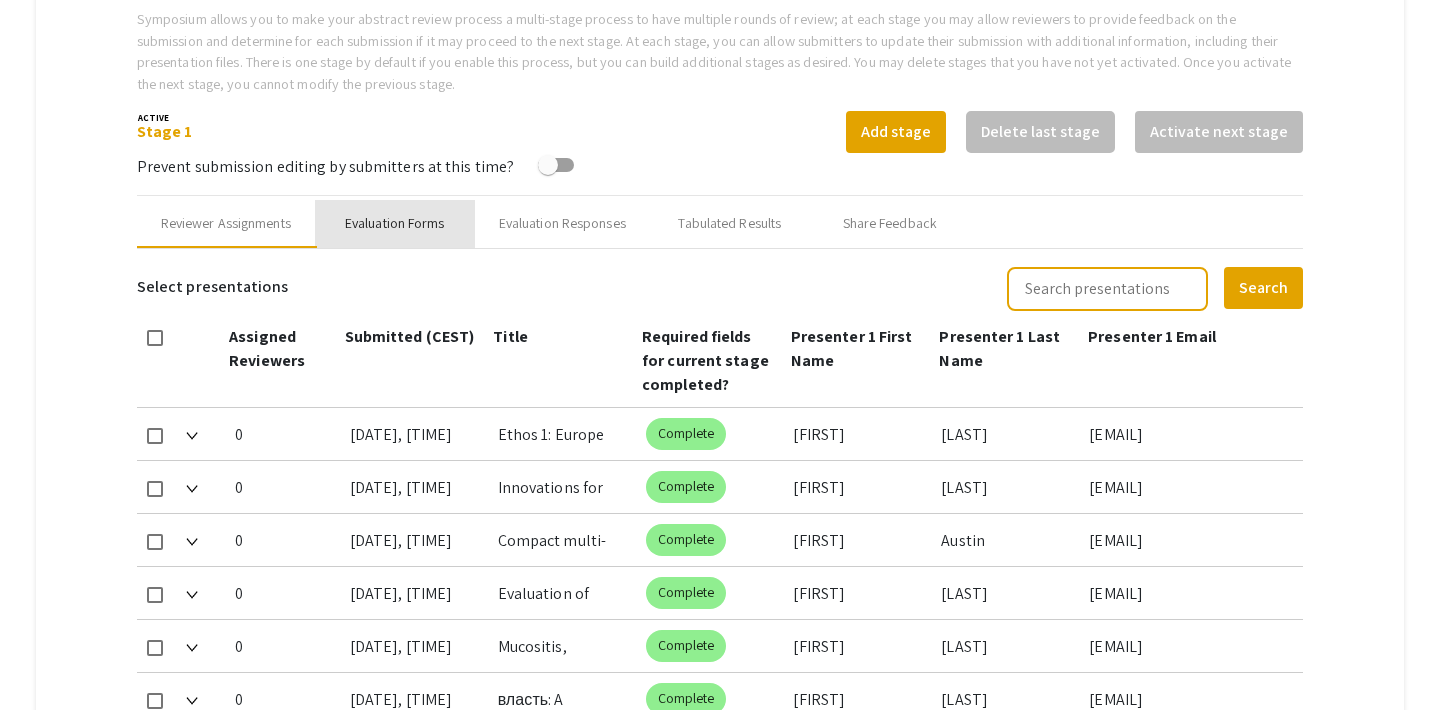 click on "Evaluation Forms" at bounding box center [395, 223] 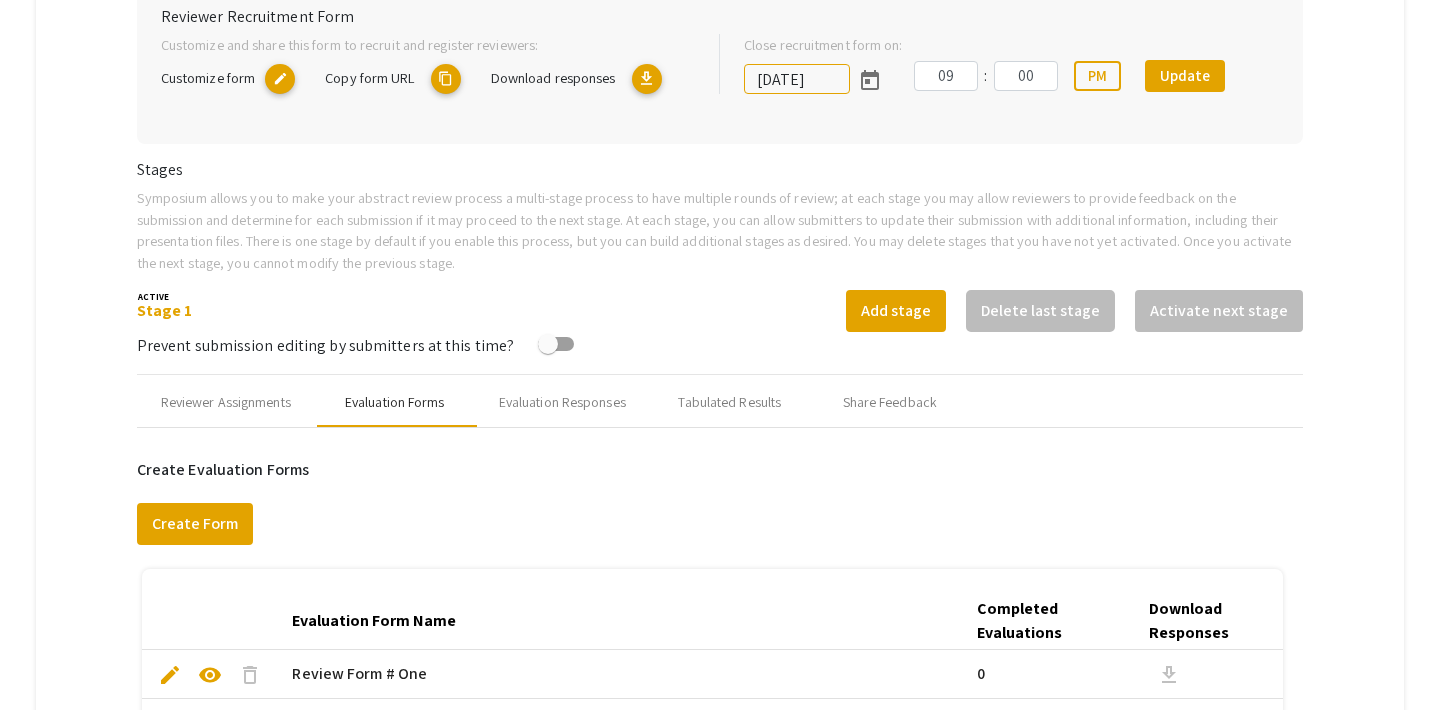 scroll, scrollTop: 480, scrollLeft: 0, axis: vertical 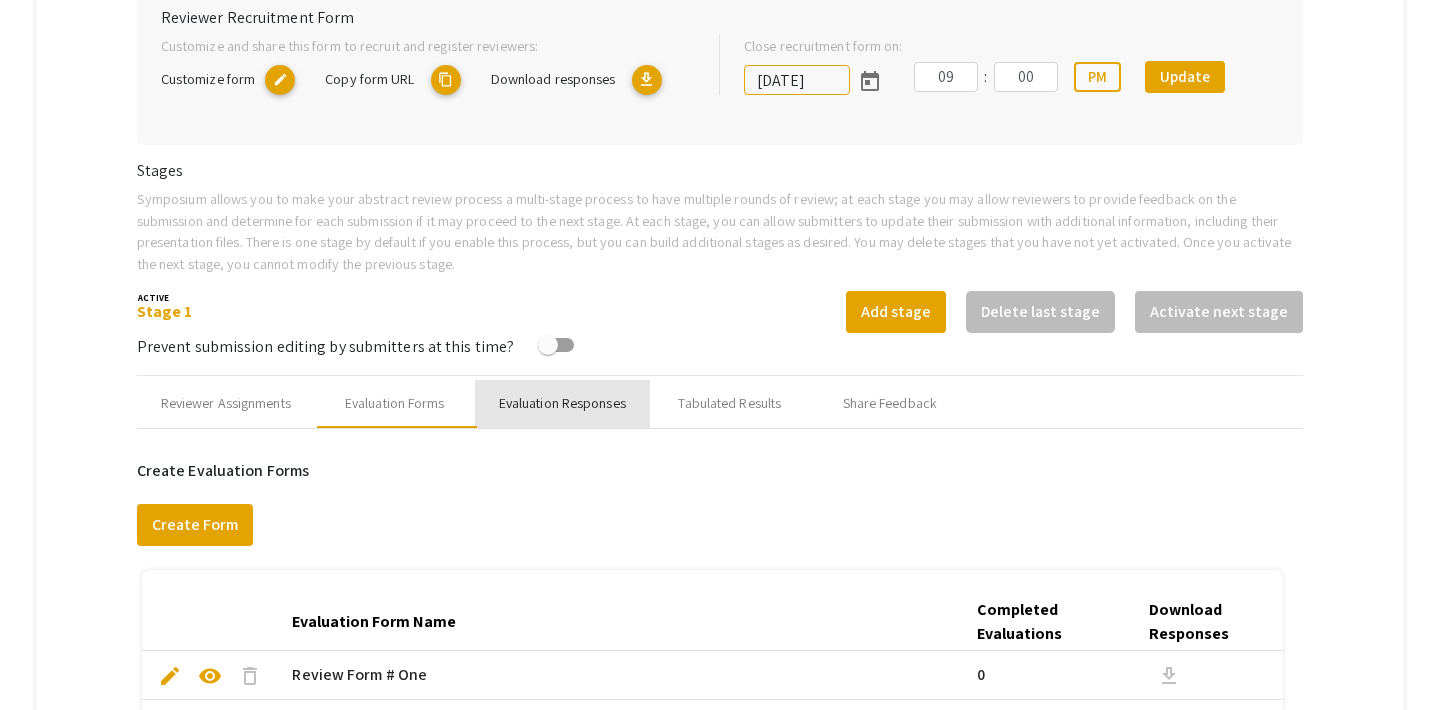click on "Evaluation Responses" at bounding box center (562, 404) 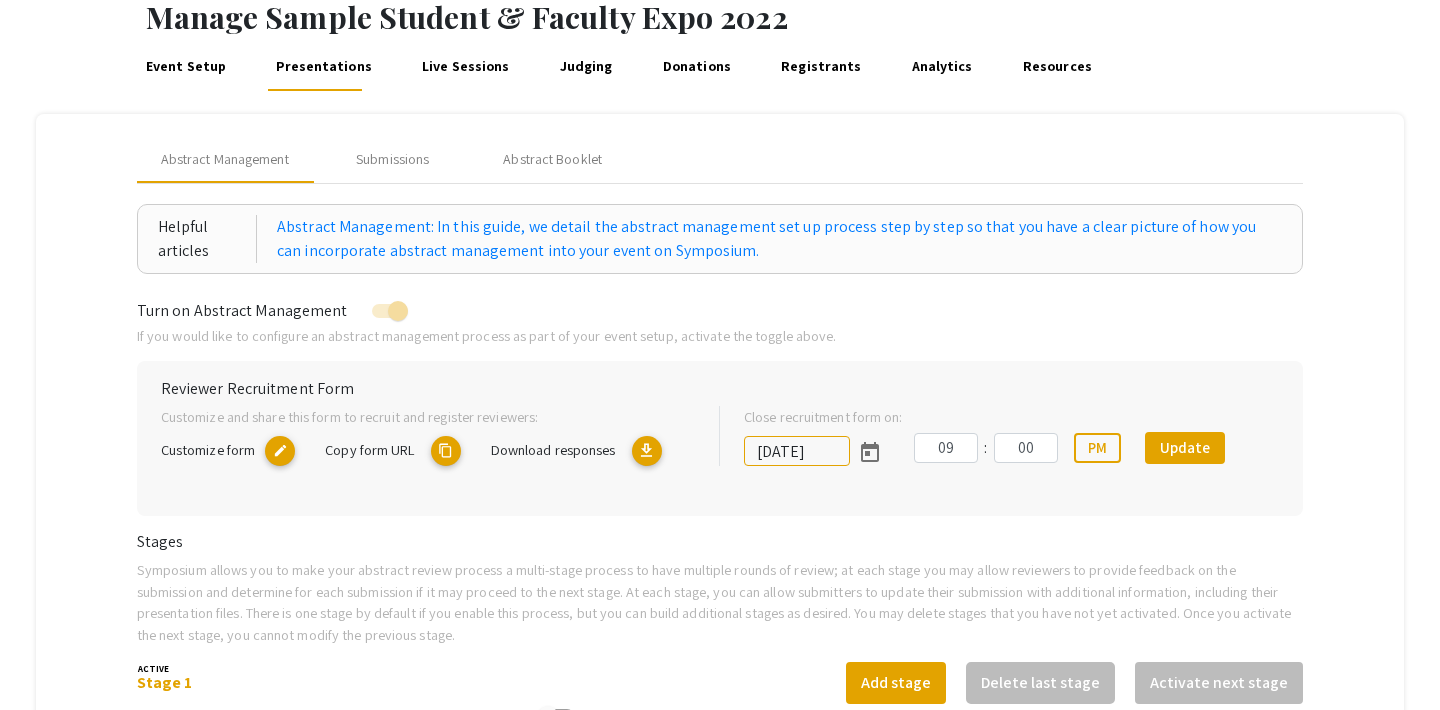 scroll, scrollTop: 0, scrollLeft: 0, axis: both 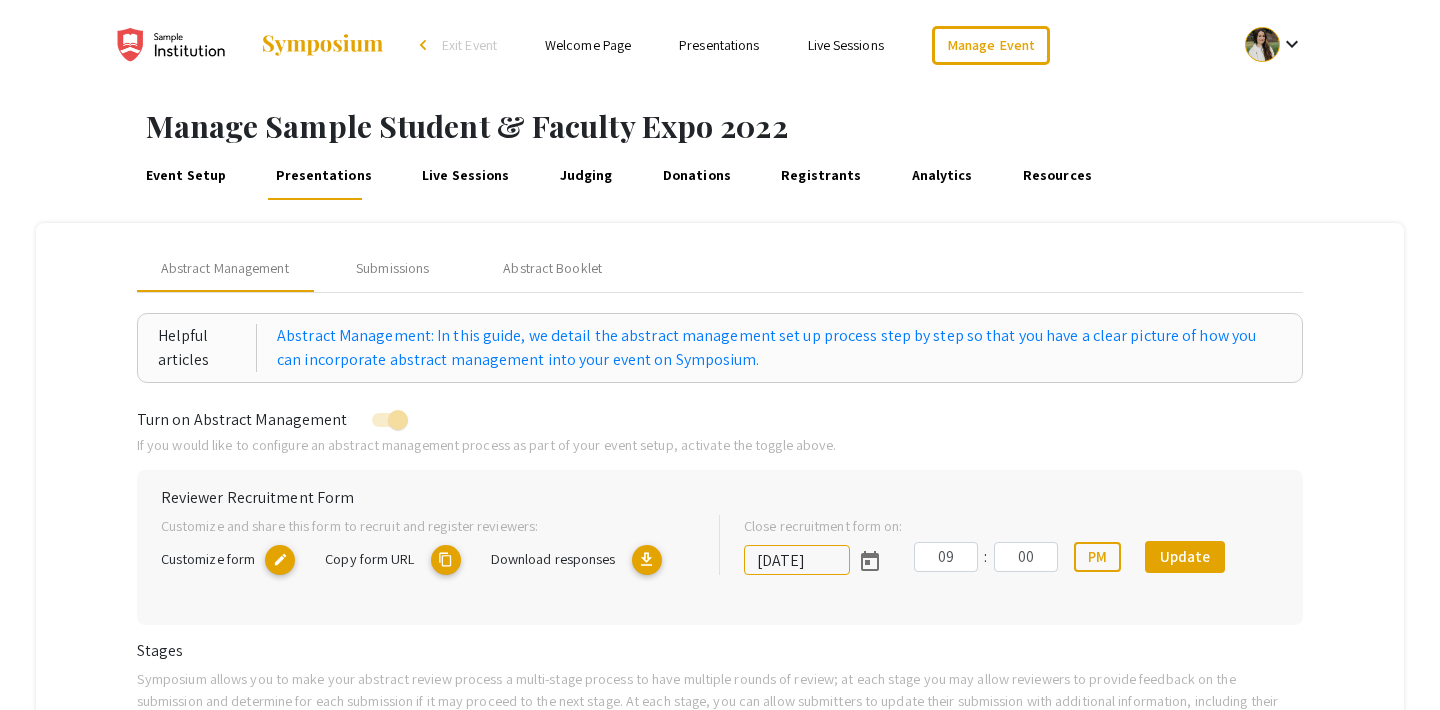 click on "Judging" at bounding box center (586, 176) 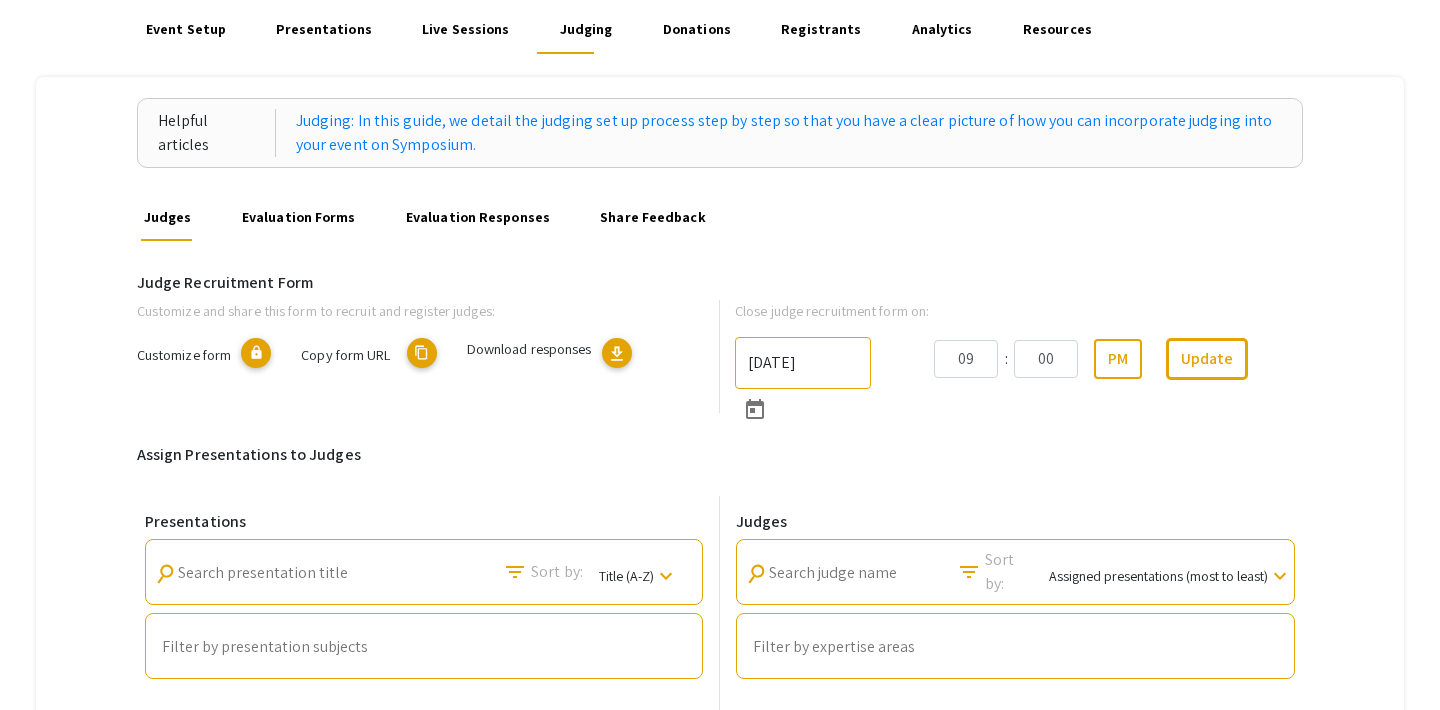 scroll, scrollTop: 0, scrollLeft: 0, axis: both 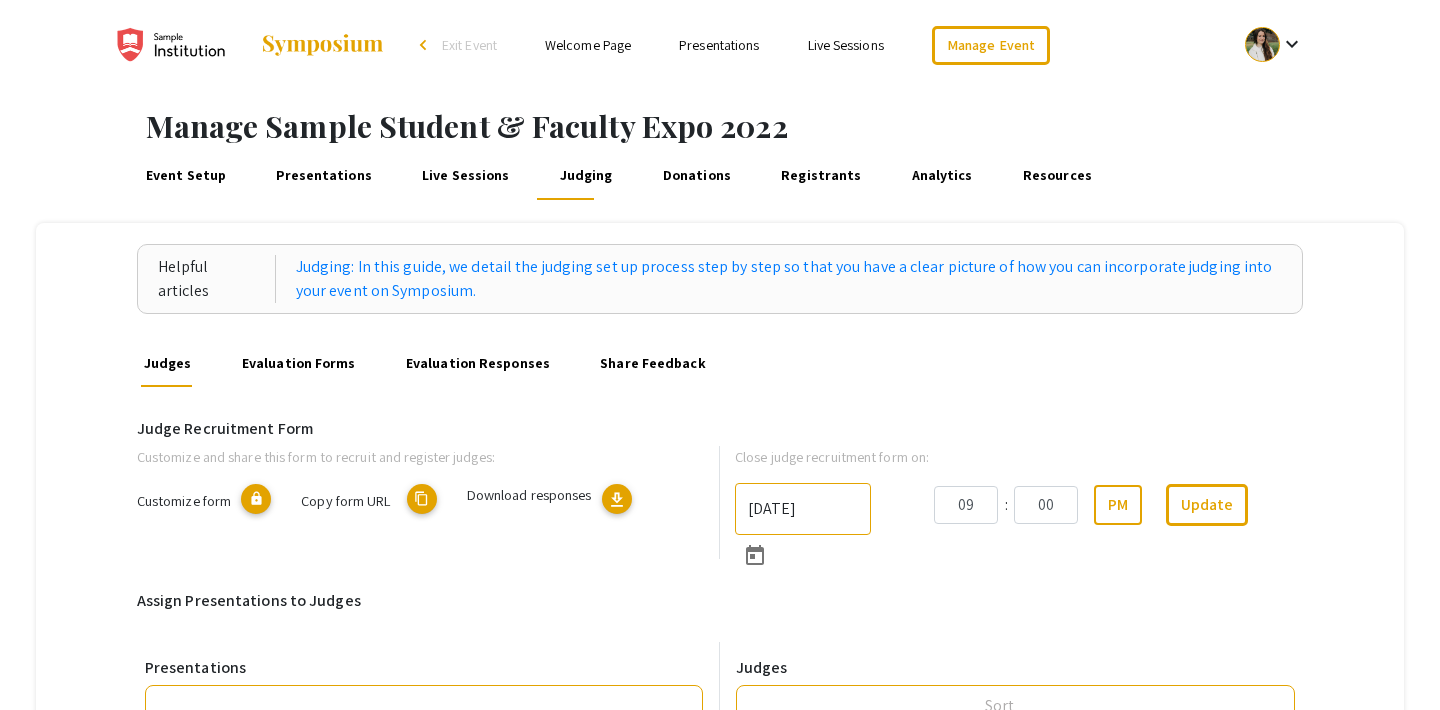 click on "Evaluation Forms" at bounding box center (298, 363) 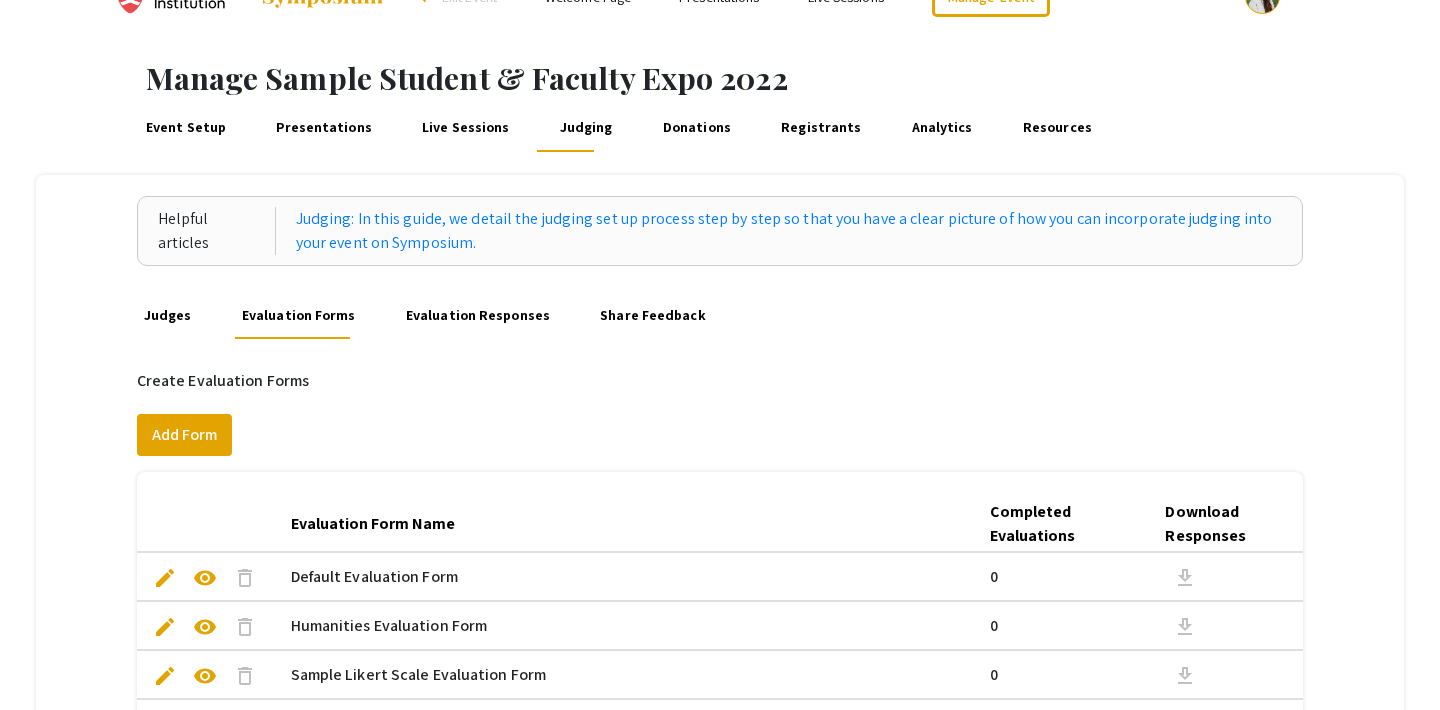 scroll, scrollTop: 0, scrollLeft: 0, axis: both 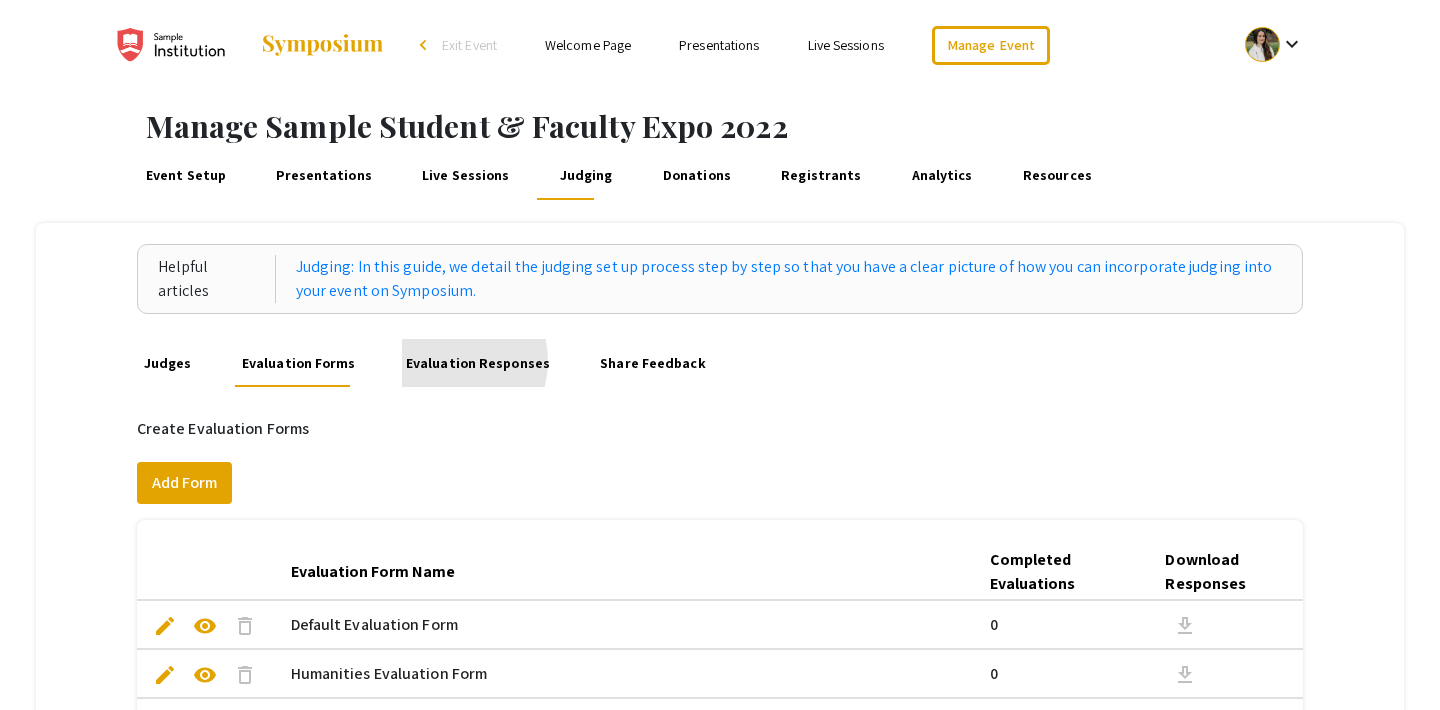 click on "Evaluation Responses" at bounding box center (477, 363) 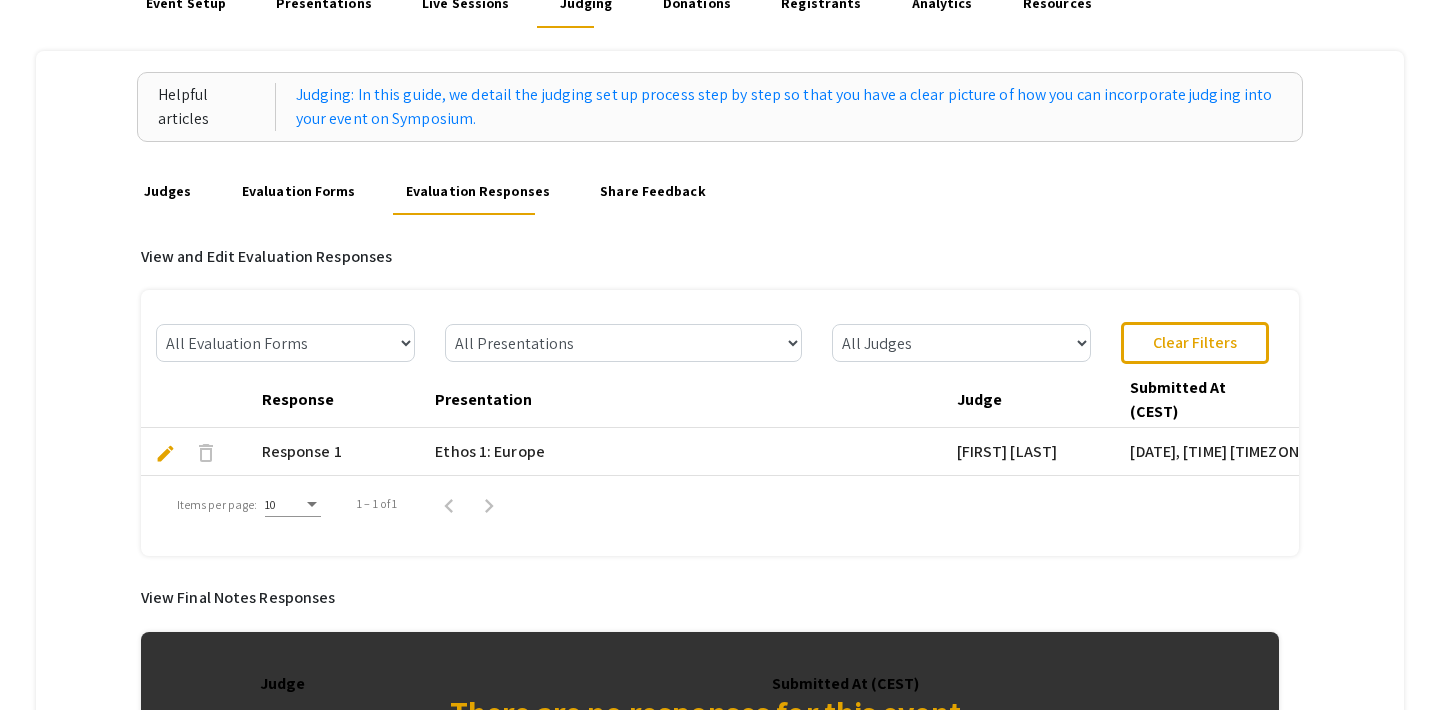 scroll, scrollTop: 111, scrollLeft: 0, axis: vertical 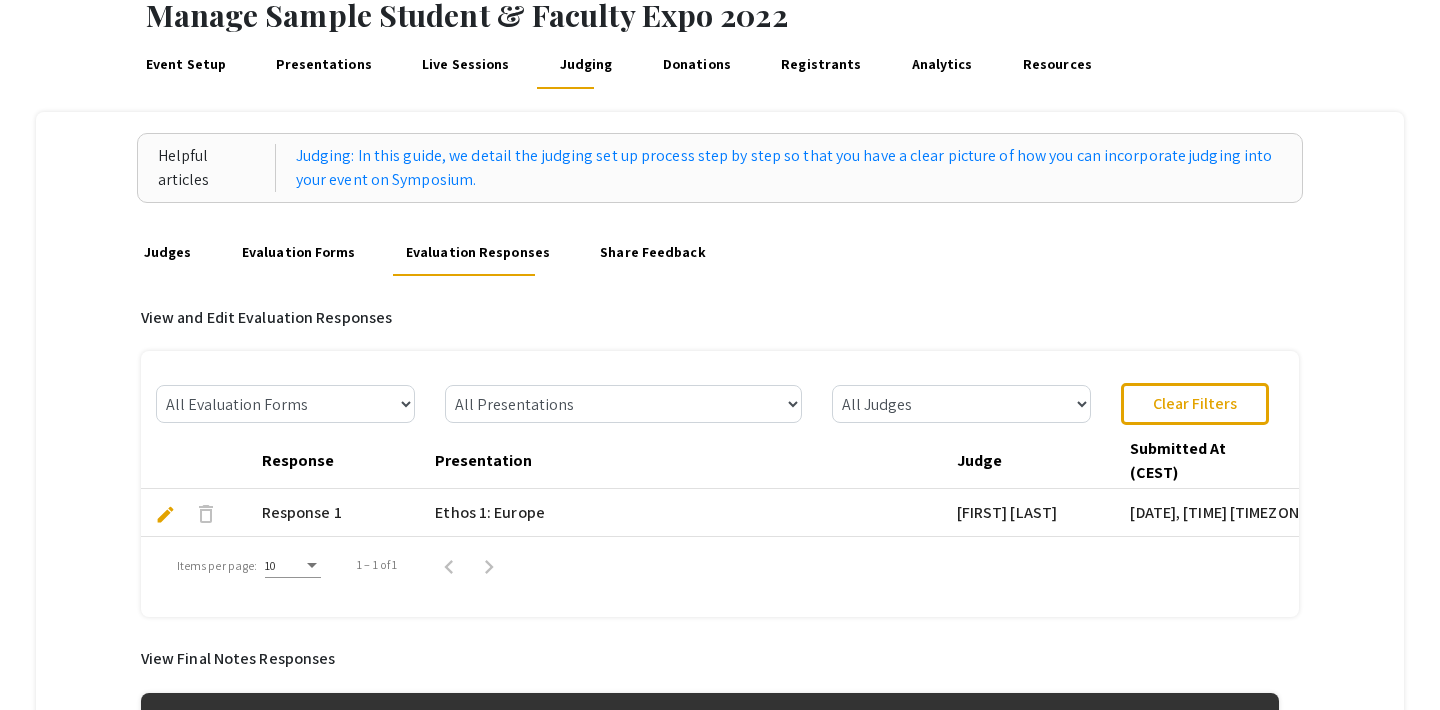 click on "Presentations" at bounding box center [324, 65] 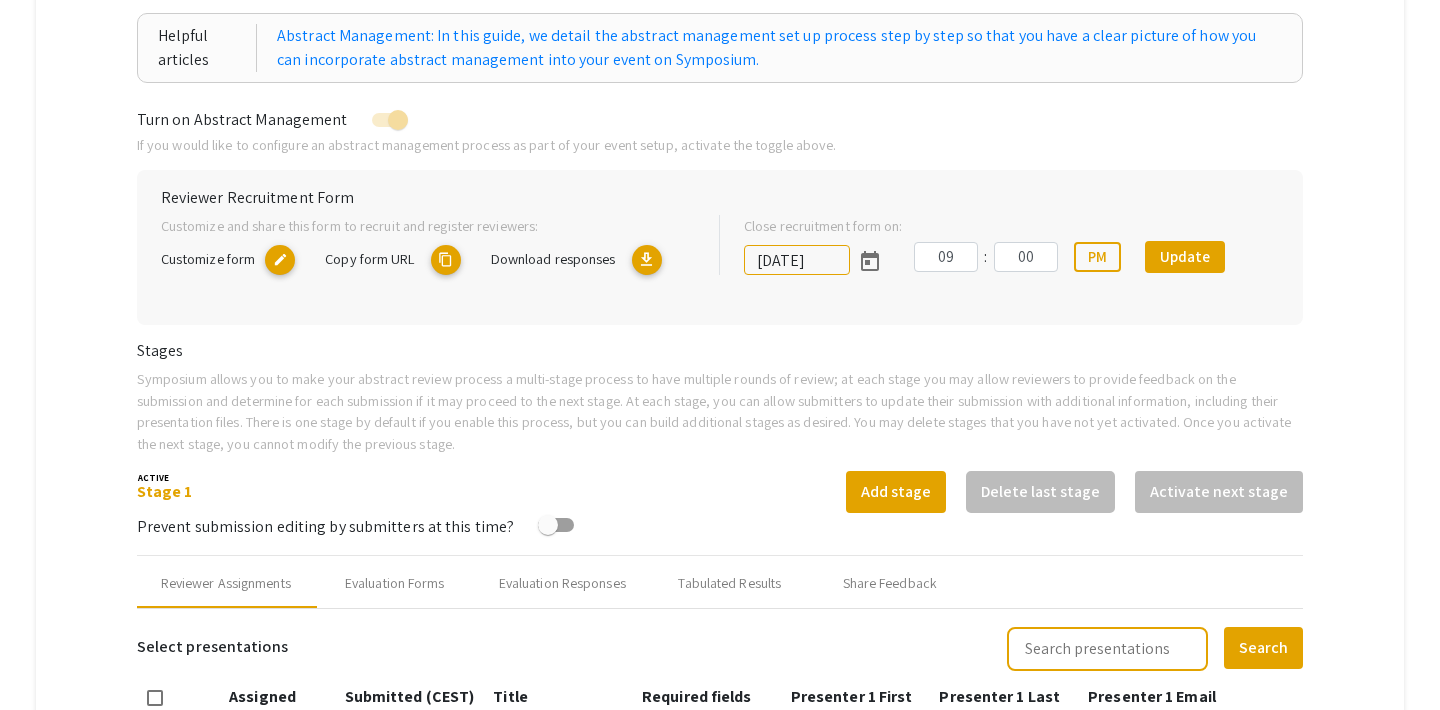 scroll, scrollTop: 561, scrollLeft: 0, axis: vertical 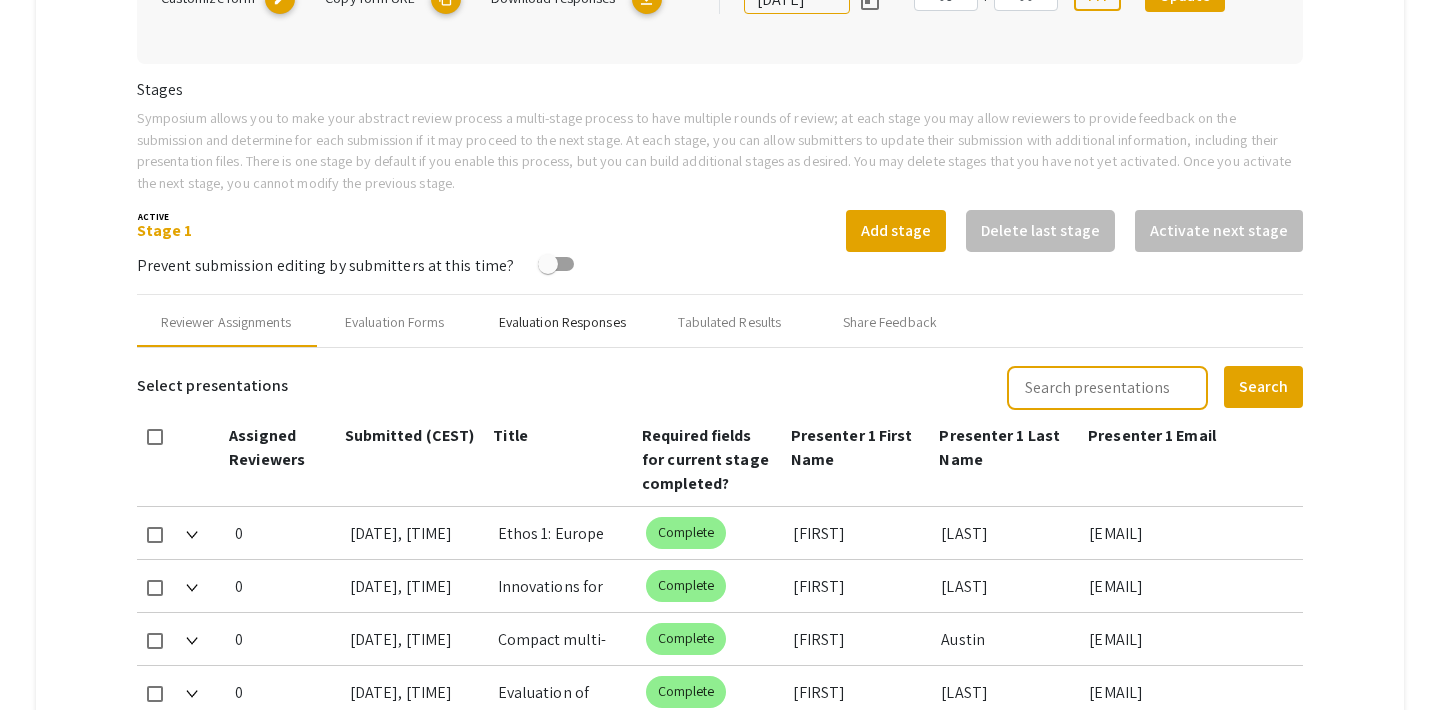 click on "Evaluation Responses" at bounding box center (562, 322) 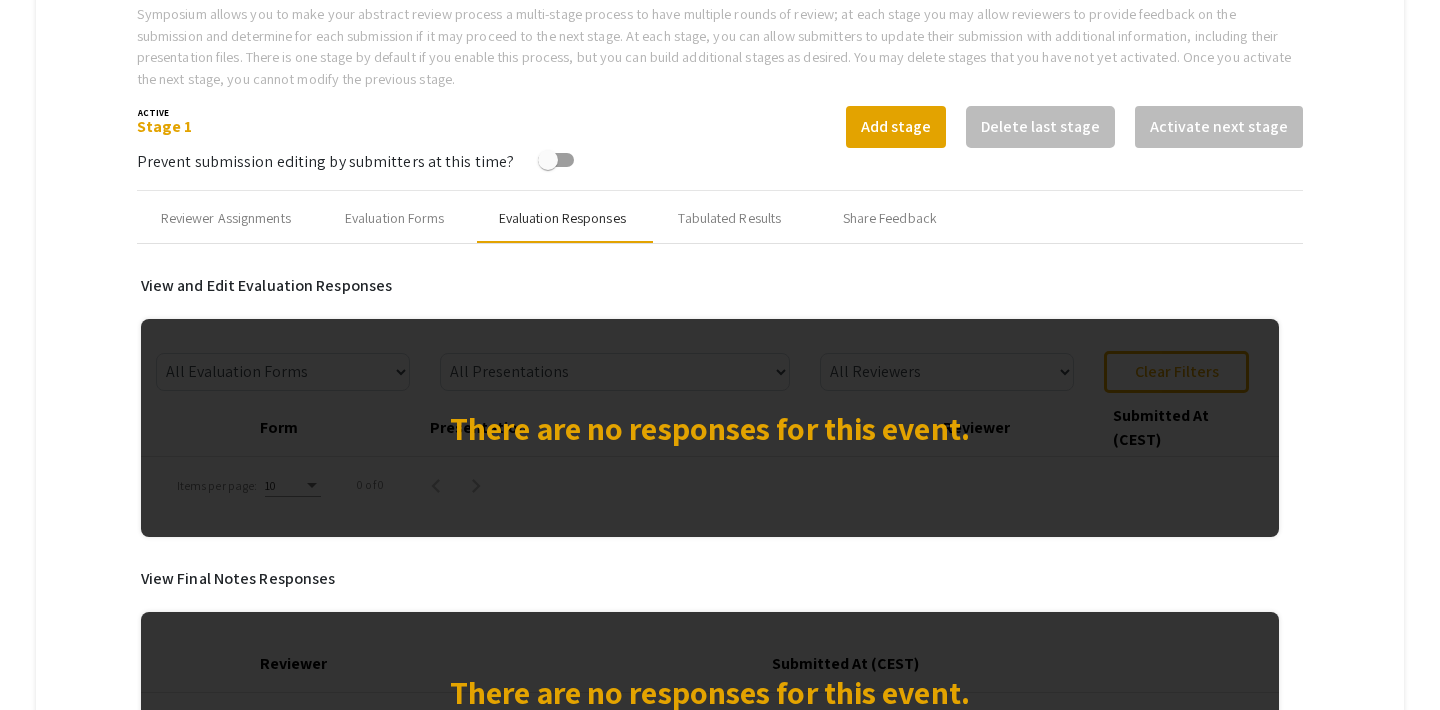 scroll, scrollTop: 668, scrollLeft: 0, axis: vertical 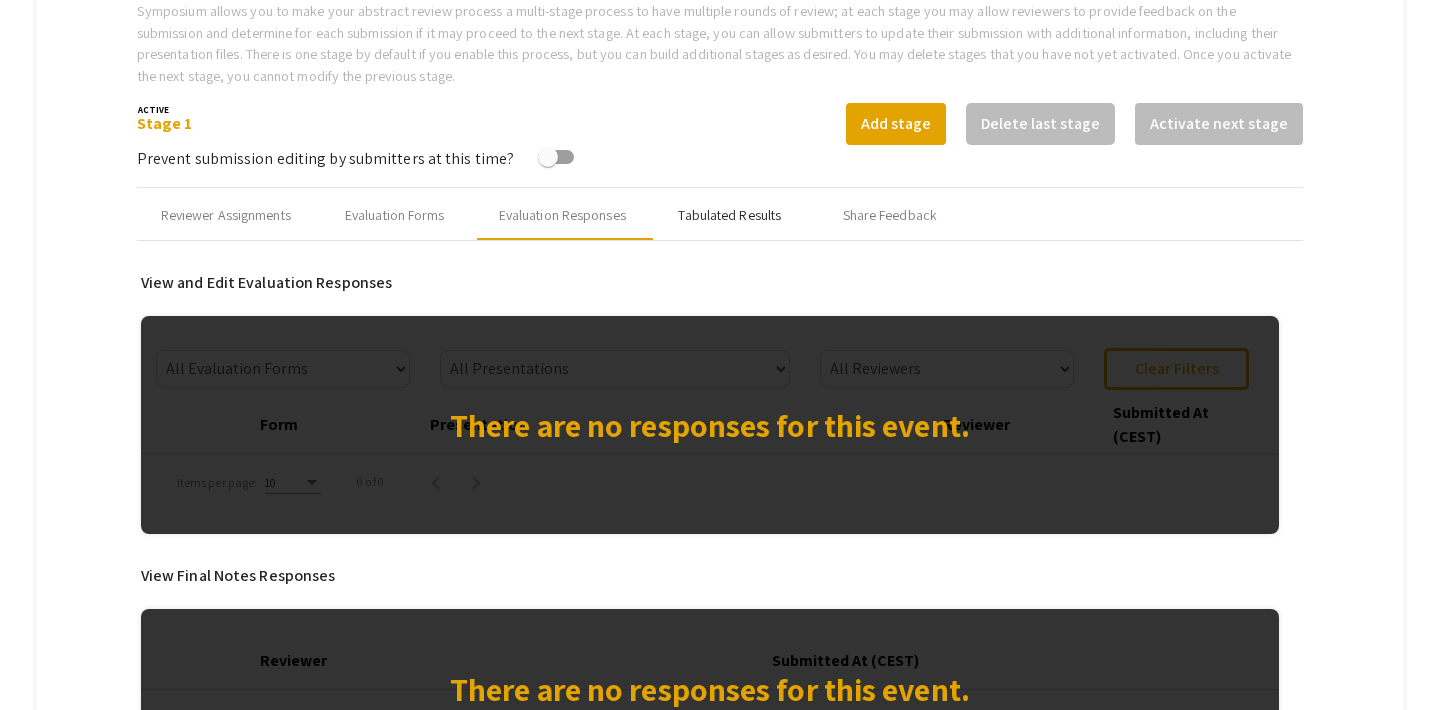 click on "Tabulated Results" at bounding box center [730, 216] 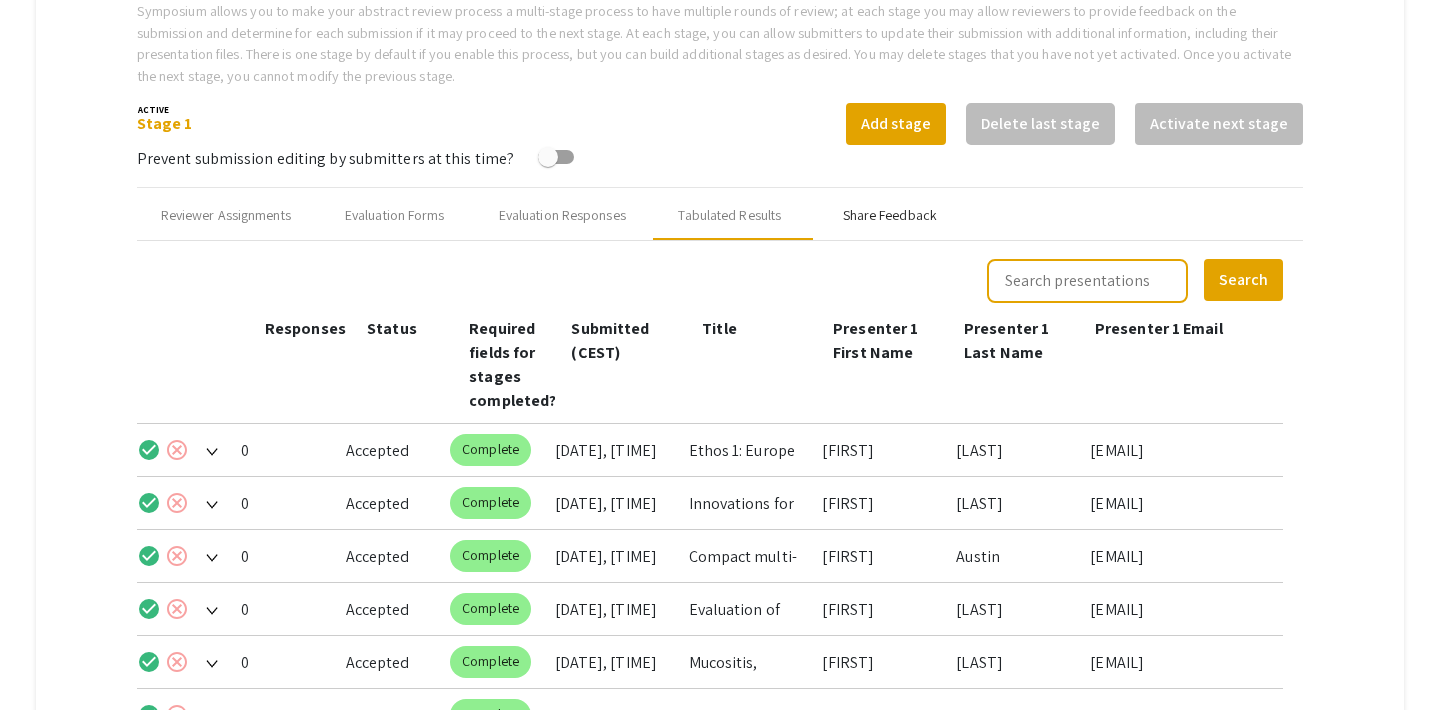 click on "Share Feedback" at bounding box center [890, 215] 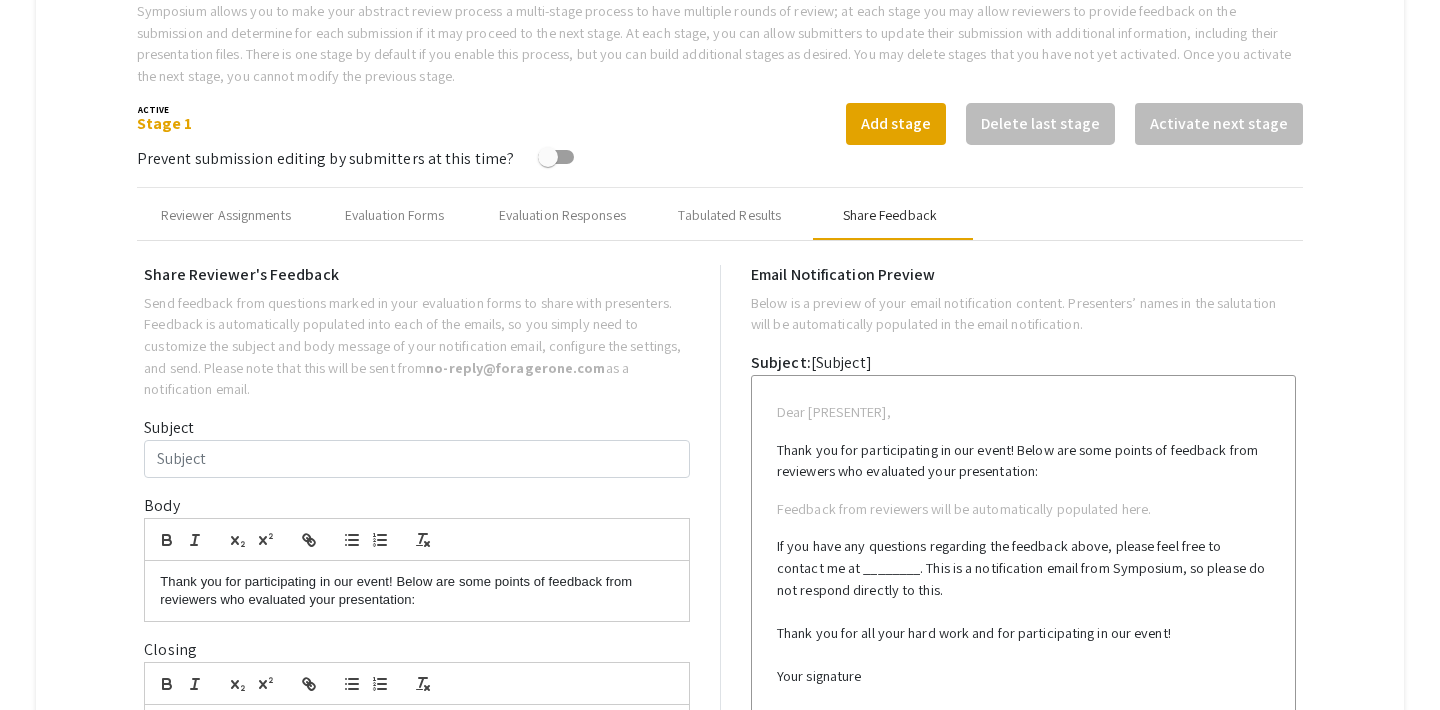 type on "Test Email for multiple co-presenters" 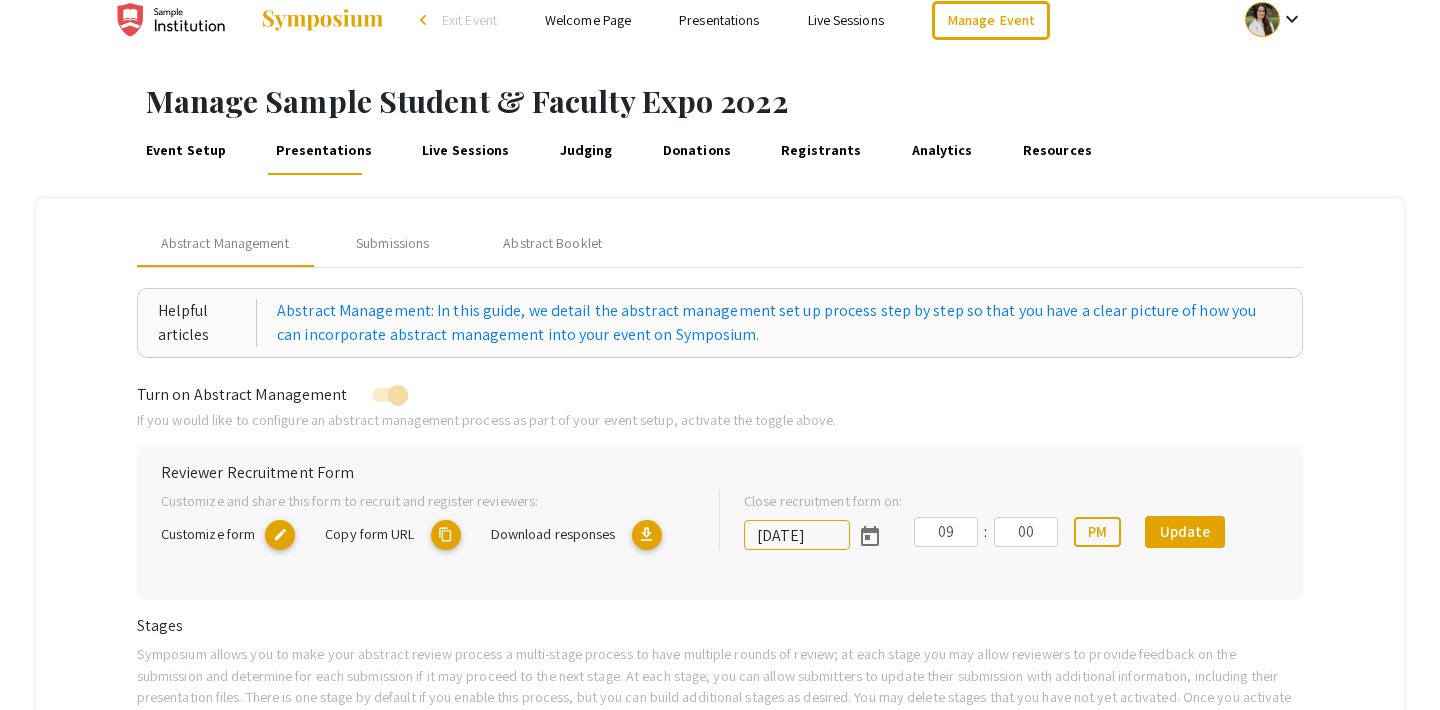 scroll, scrollTop: 0, scrollLeft: 0, axis: both 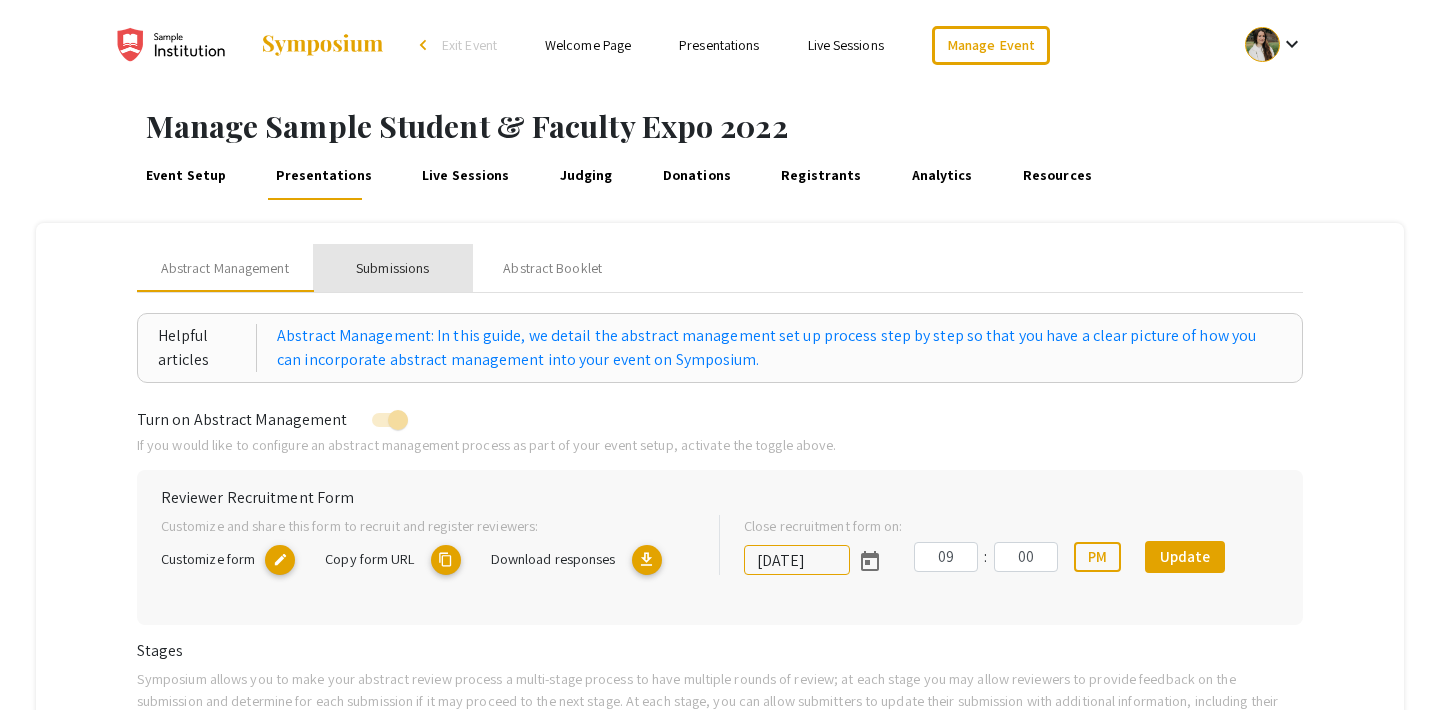 click on "Submissions" at bounding box center (392, 268) 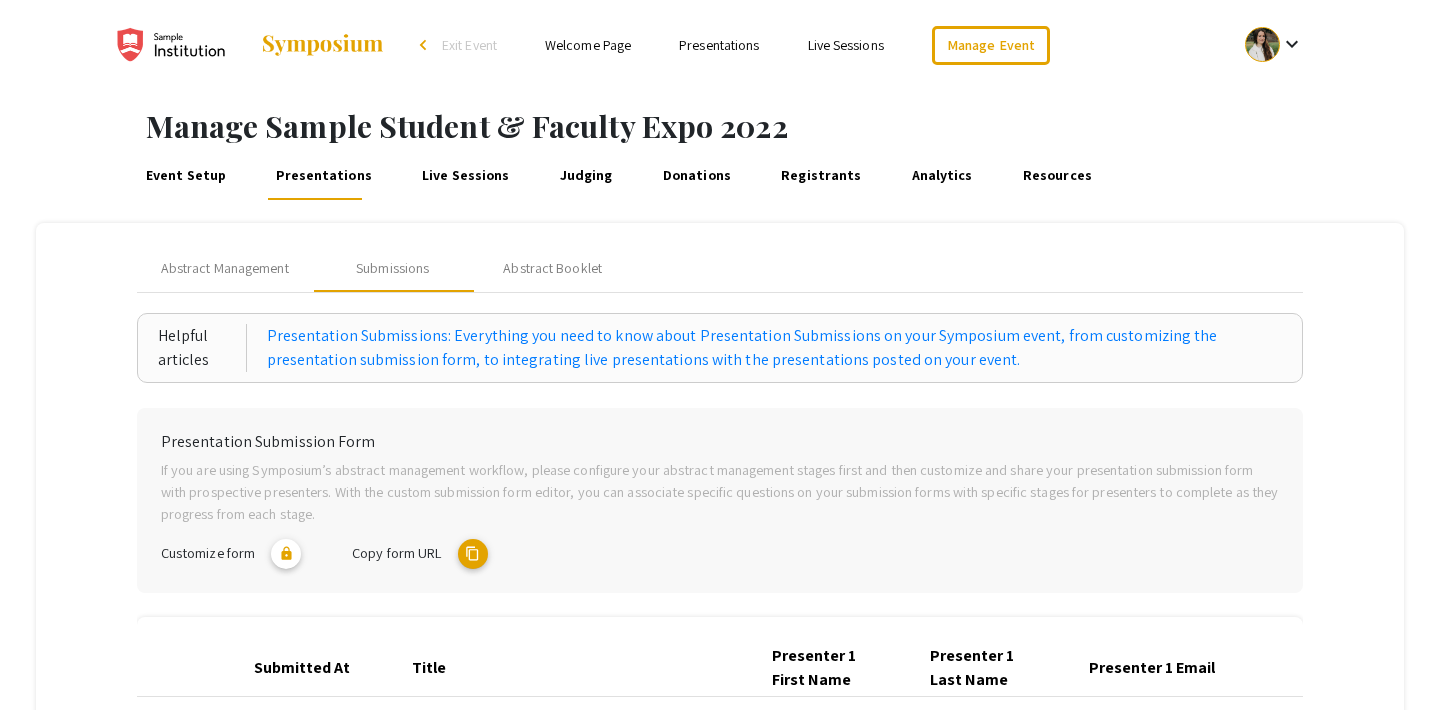 click on "Skip navigation  arrow_back_ios Exit Event Welcome Page Presentations Live Sessions Manage Event" at bounding box center [719, 45] 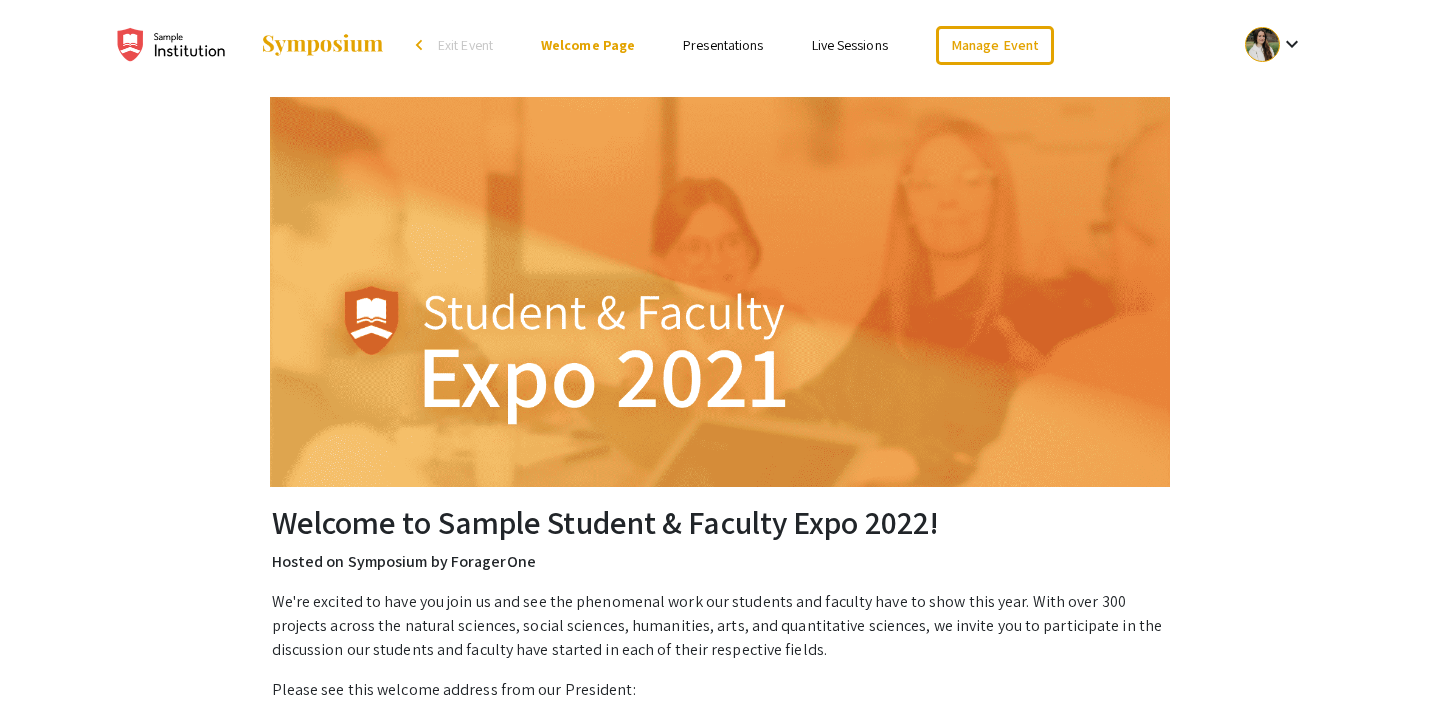 click on "Presentations" at bounding box center [723, 45] 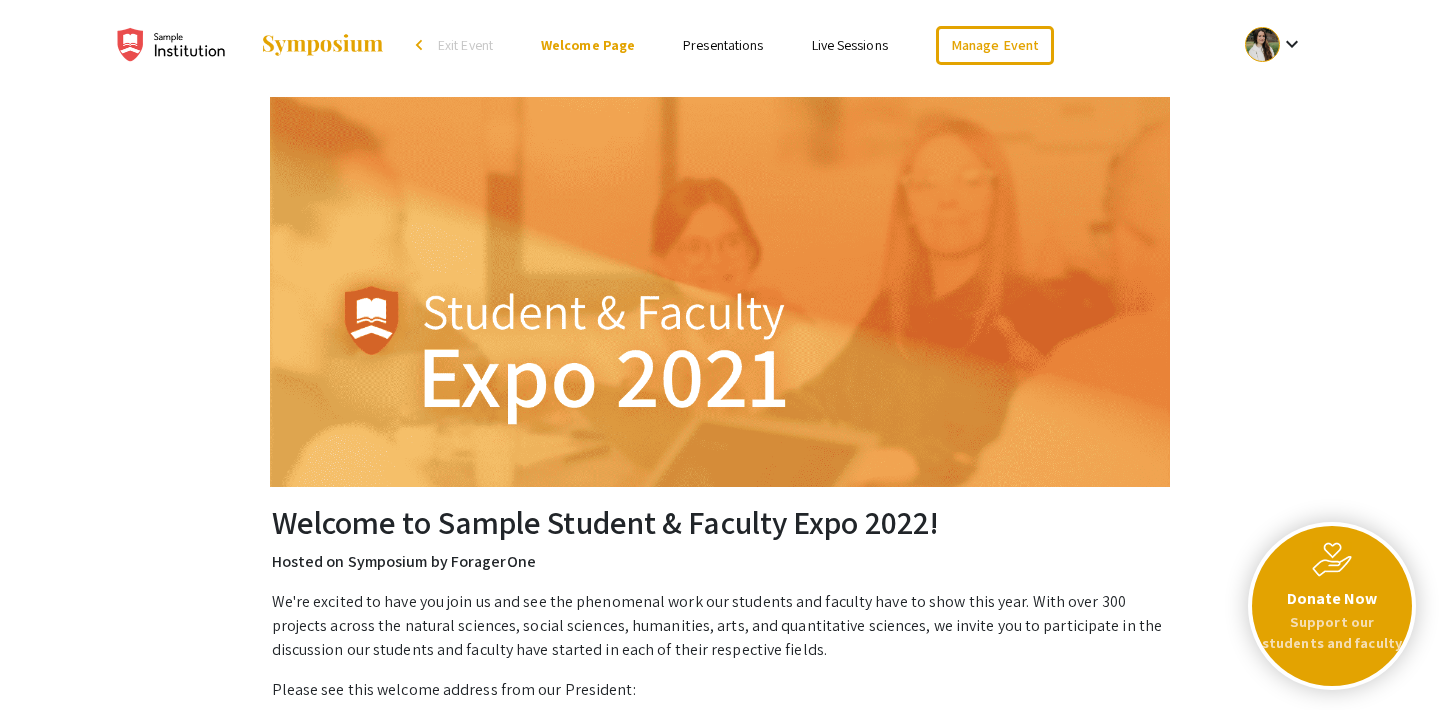 click on "Presentations" at bounding box center (723, 45) 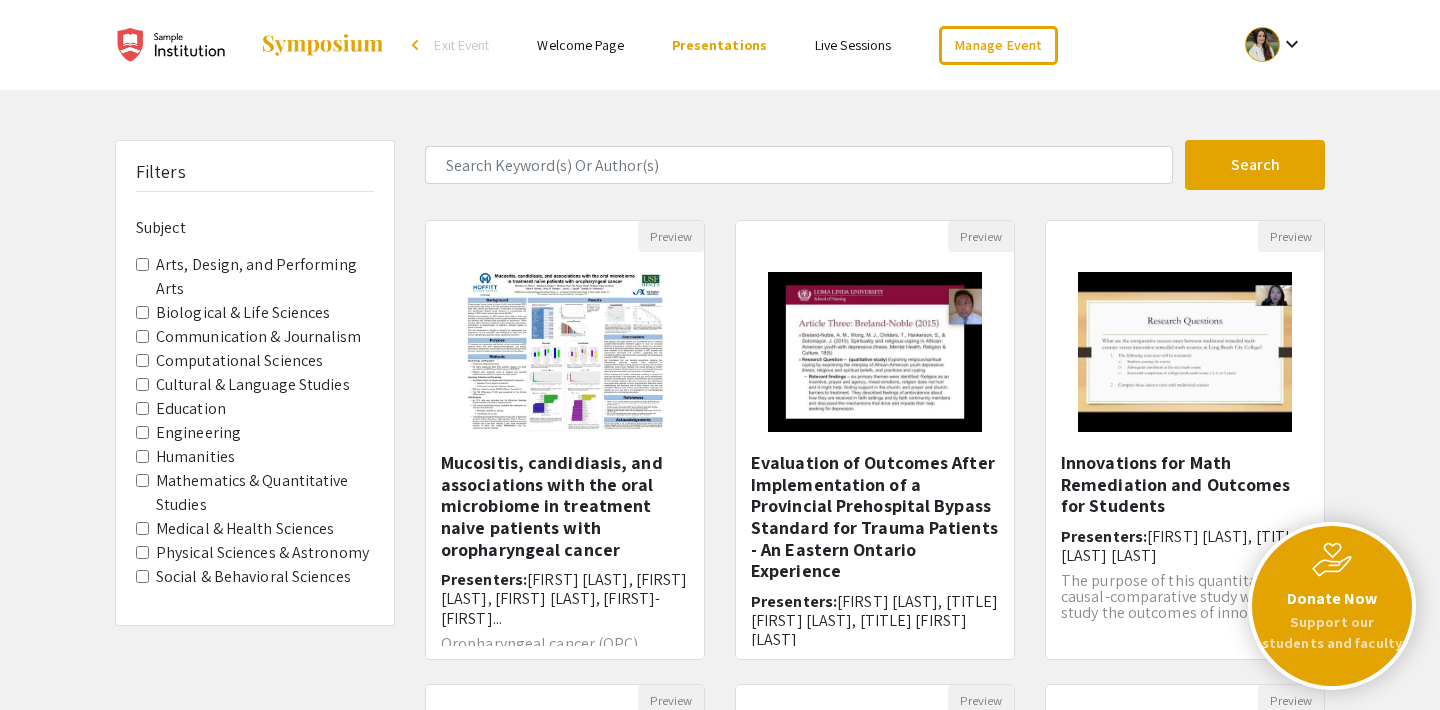 click on "Live Sessions" at bounding box center [853, 45] 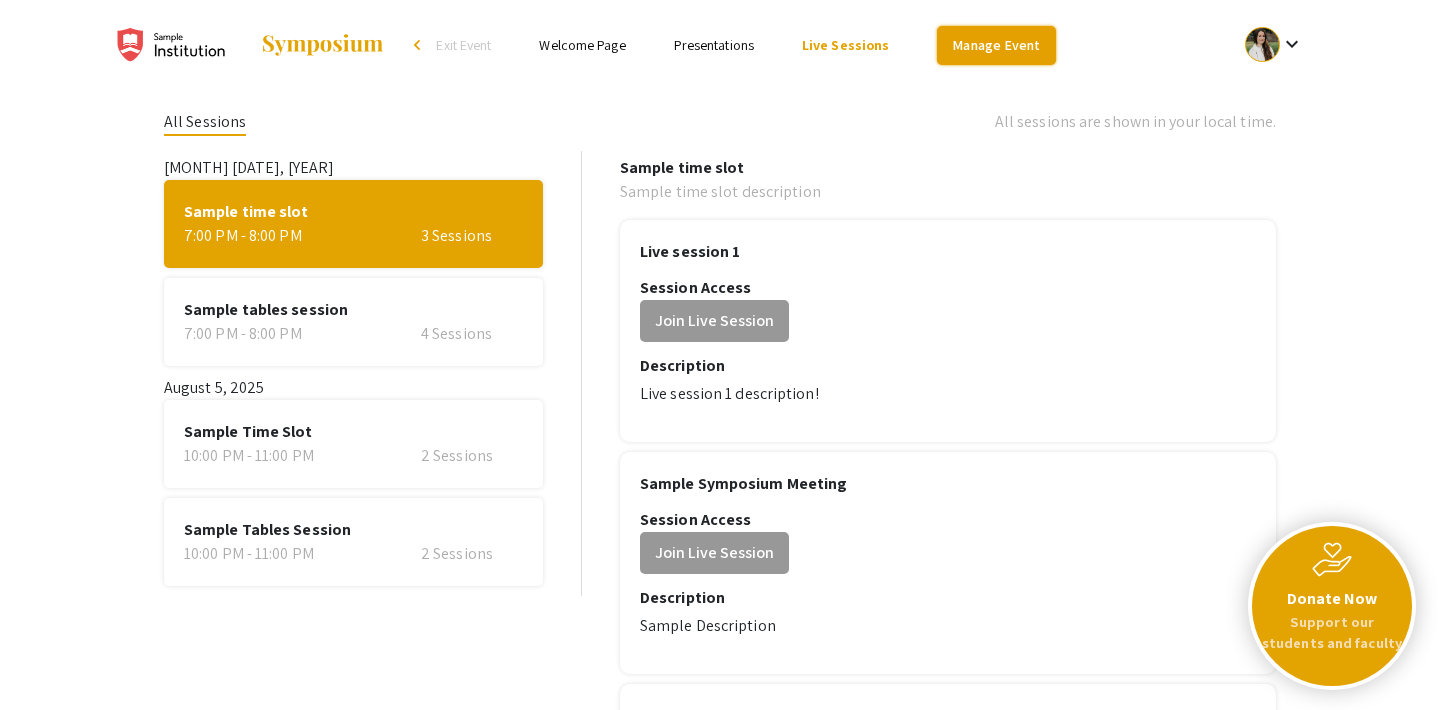 click on "Manage Event" at bounding box center [996, 45] 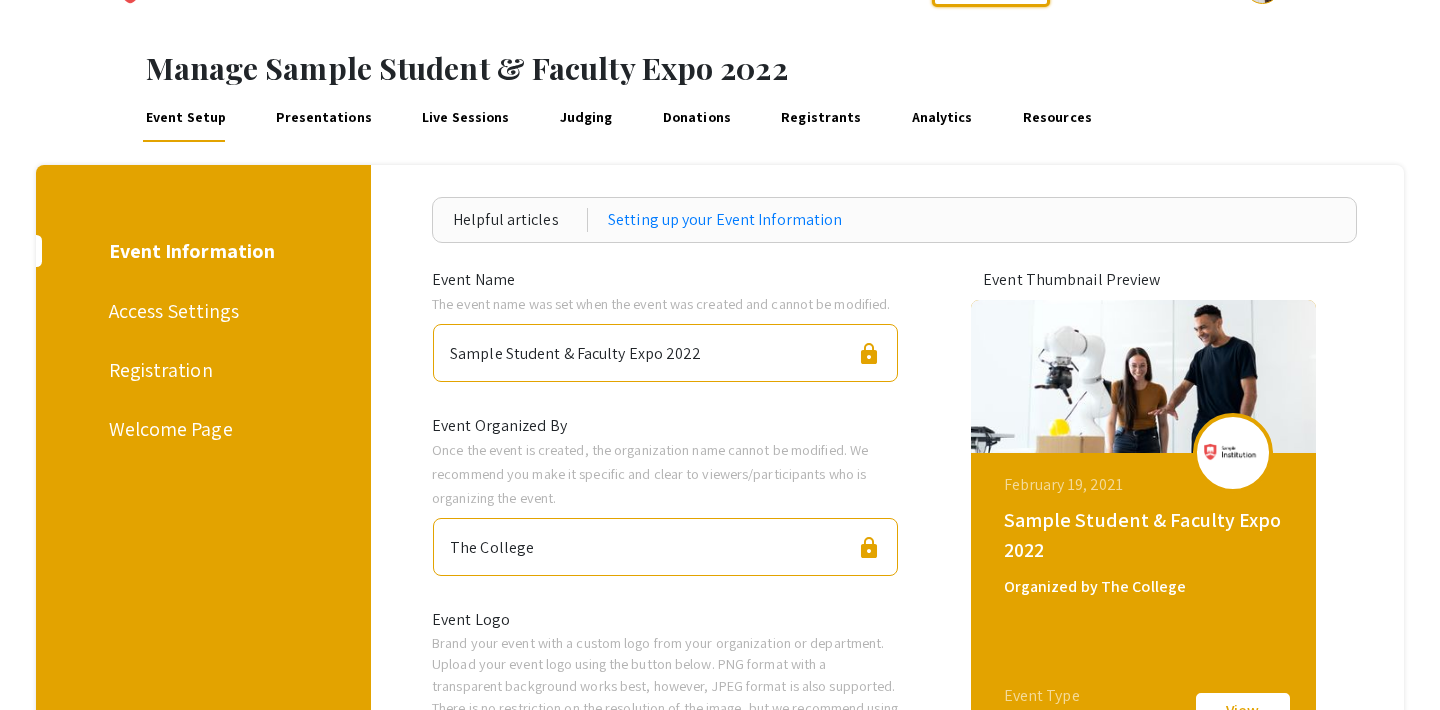 scroll, scrollTop: 60, scrollLeft: 0, axis: vertical 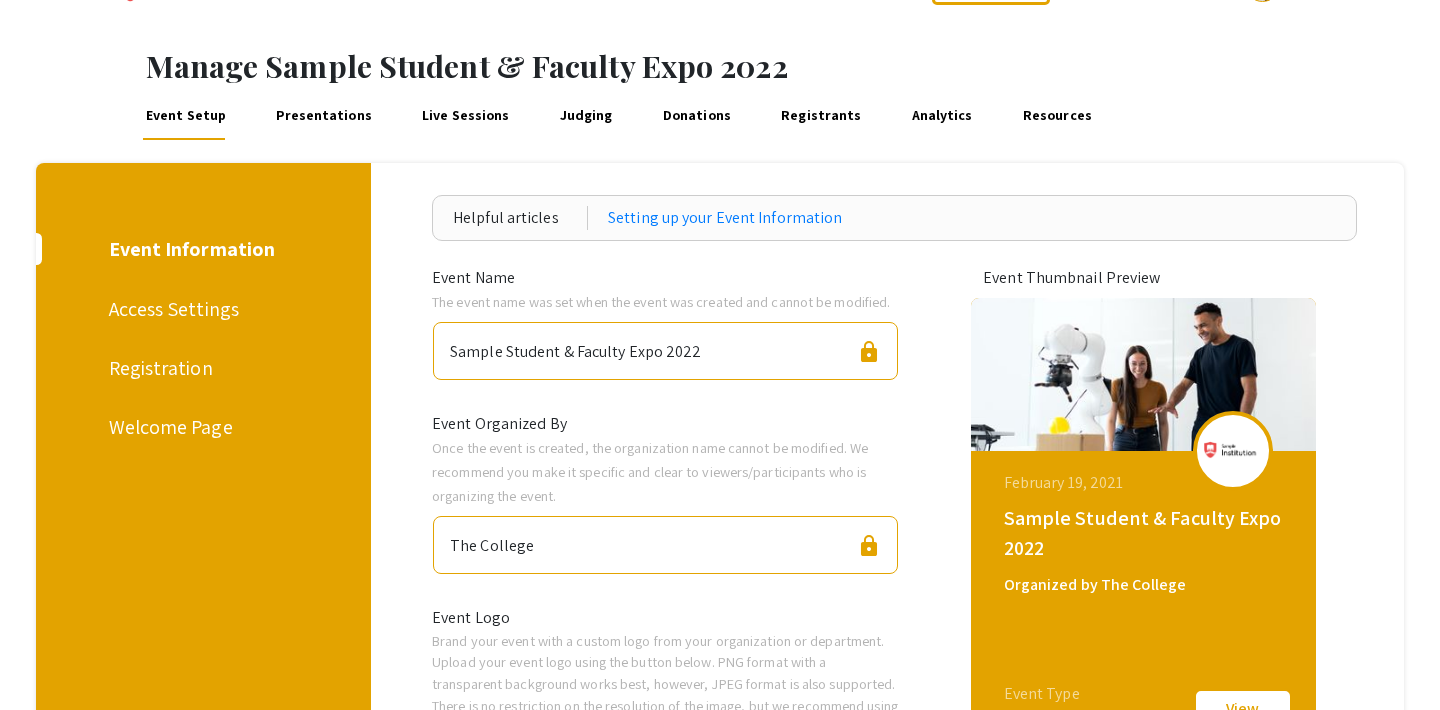 click on "Presentations" at bounding box center [324, 116] 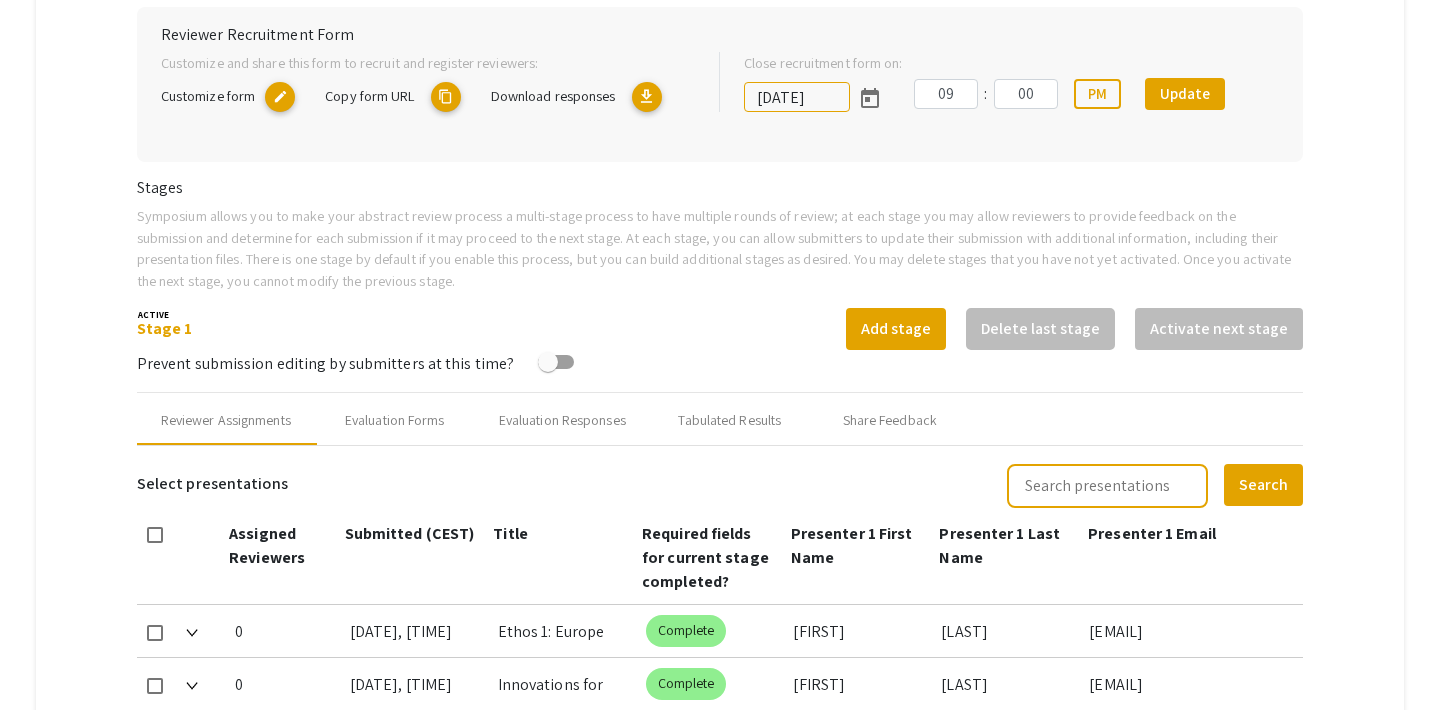 scroll, scrollTop: 464, scrollLeft: 0, axis: vertical 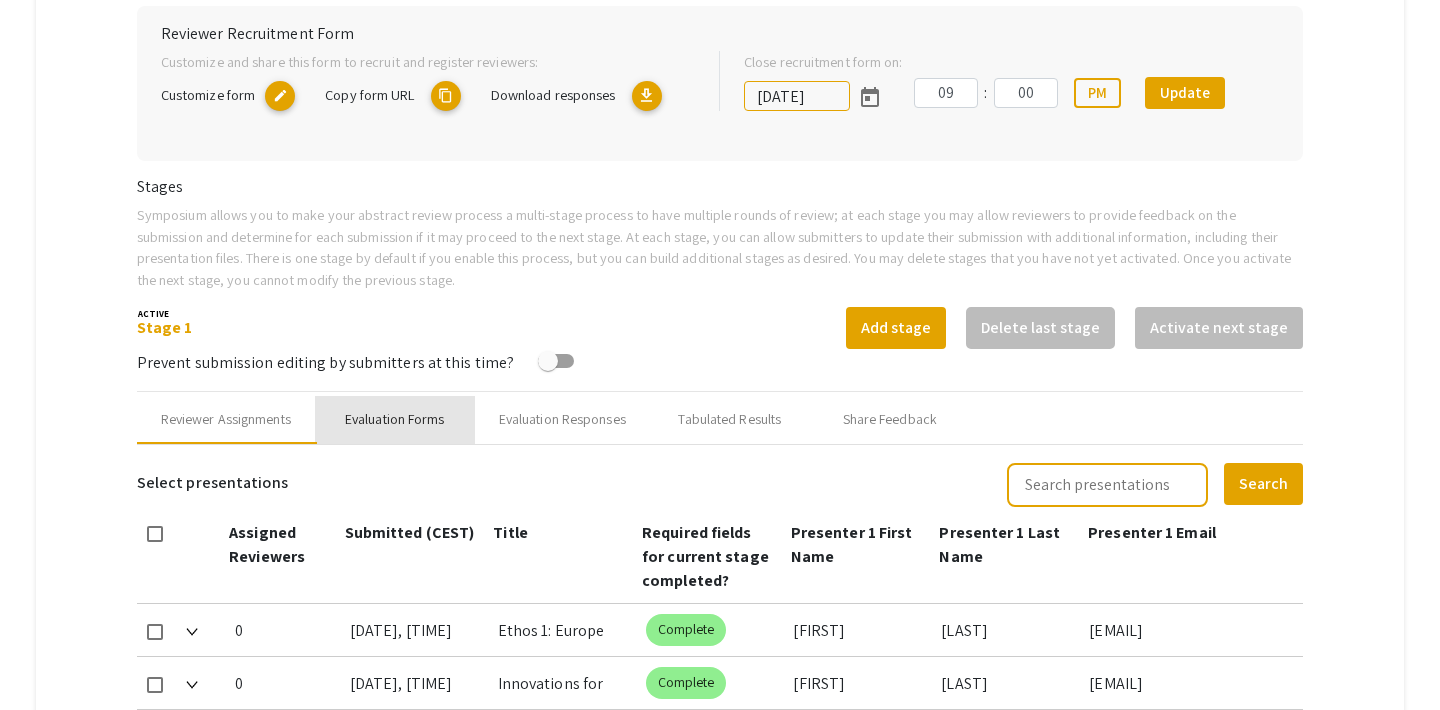 click on "Evaluation Forms" at bounding box center (395, 419) 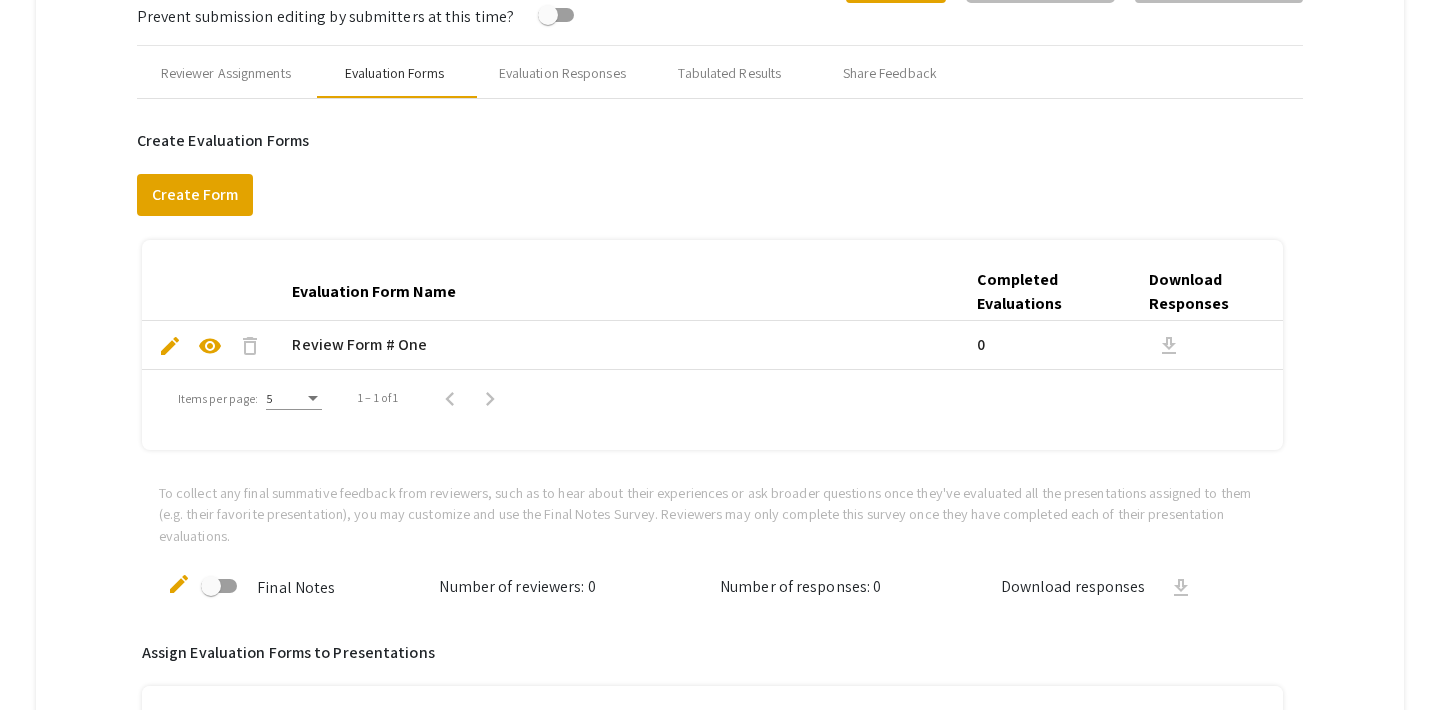 scroll, scrollTop: 772, scrollLeft: 0, axis: vertical 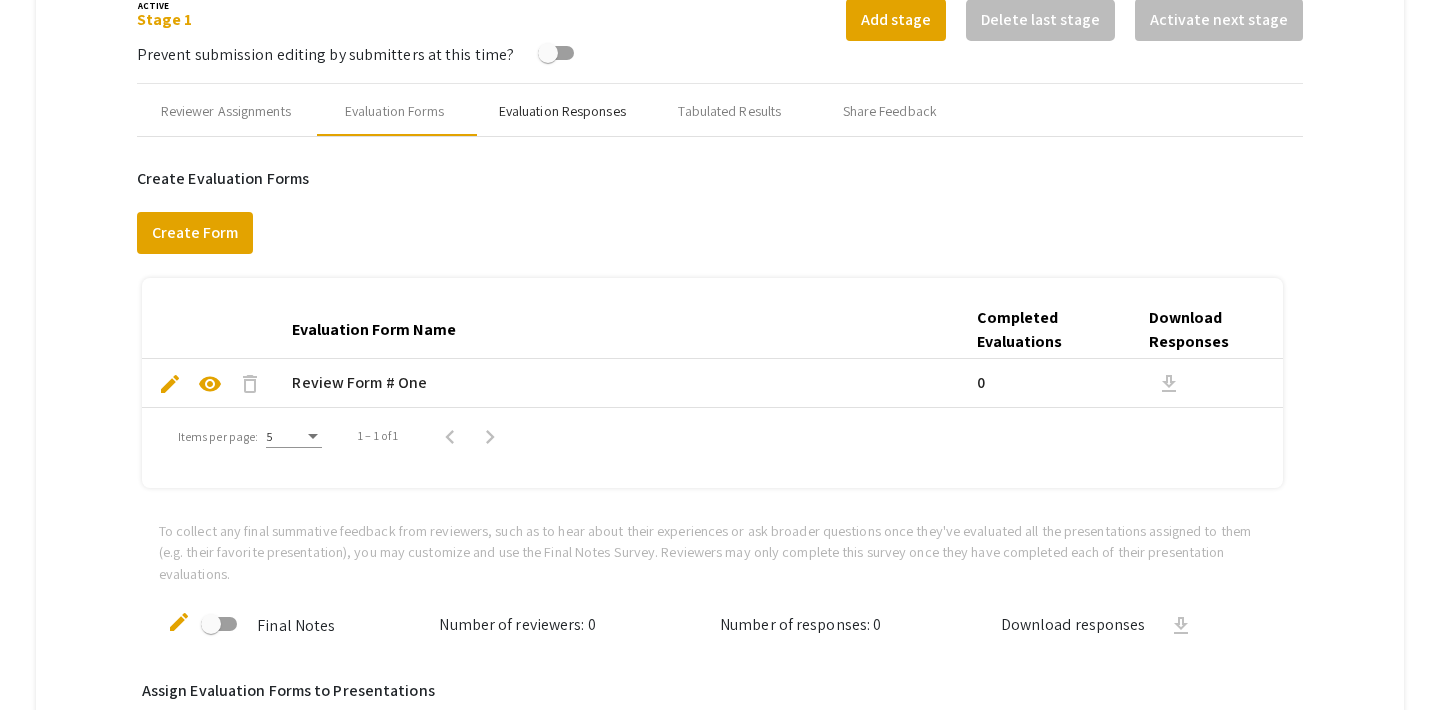 click on "Evaluation Responses" at bounding box center (562, 111) 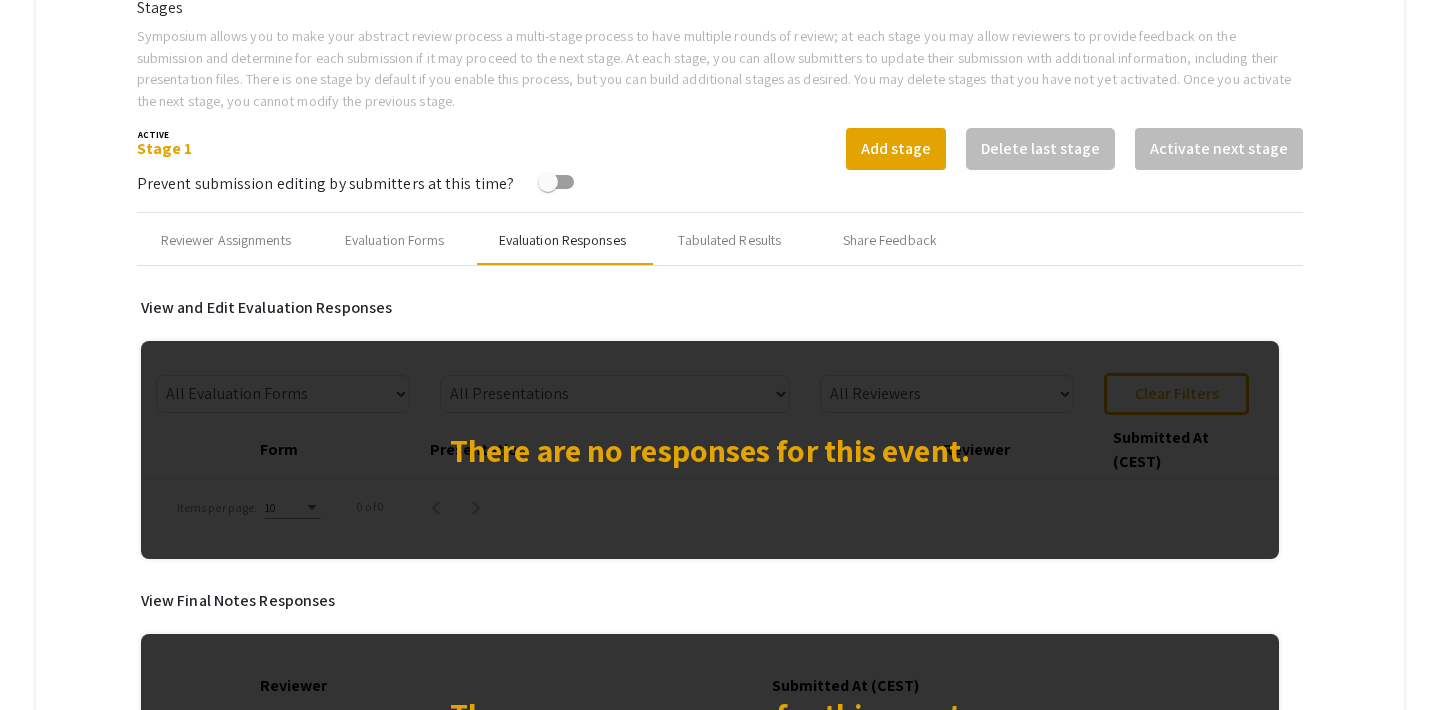 scroll, scrollTop: 577, scrollLeft: 0, axis: vertical 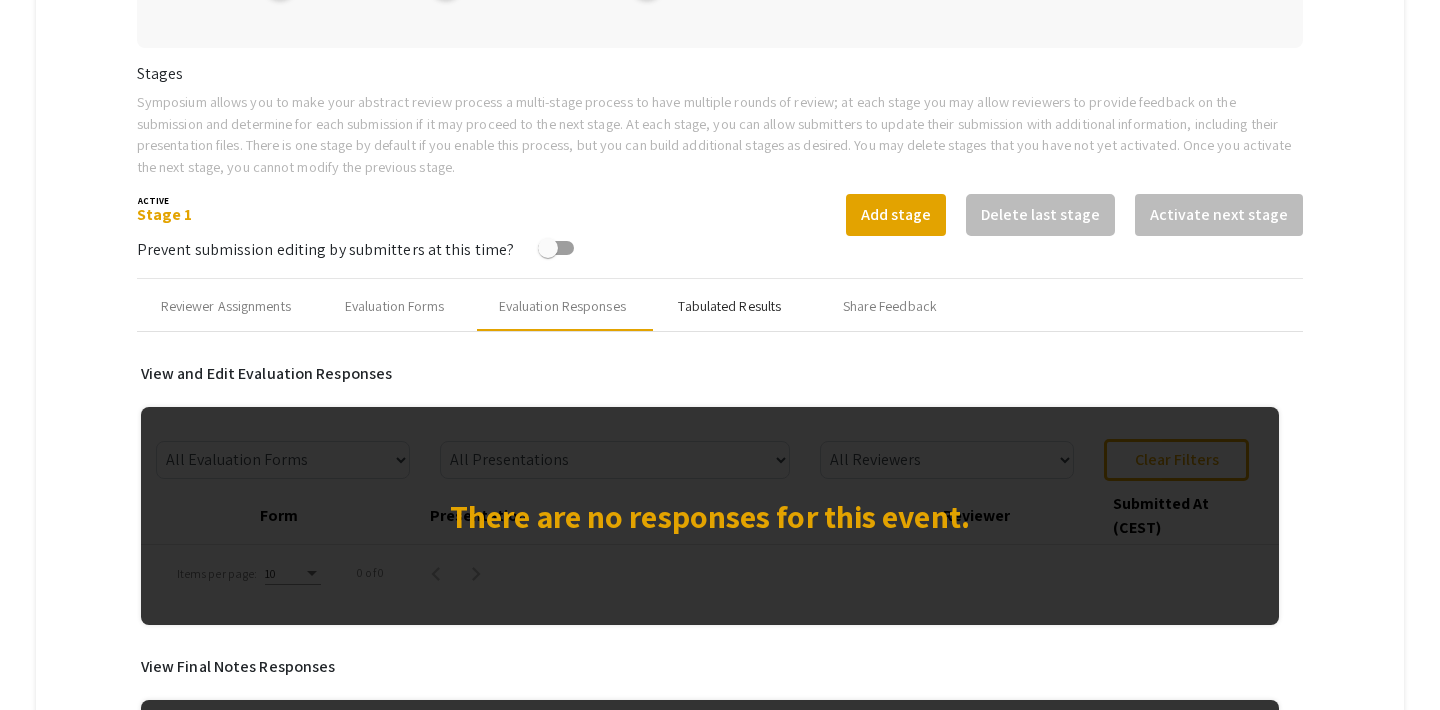 click on "Tabulated Results" at bounding box center [730, 307] 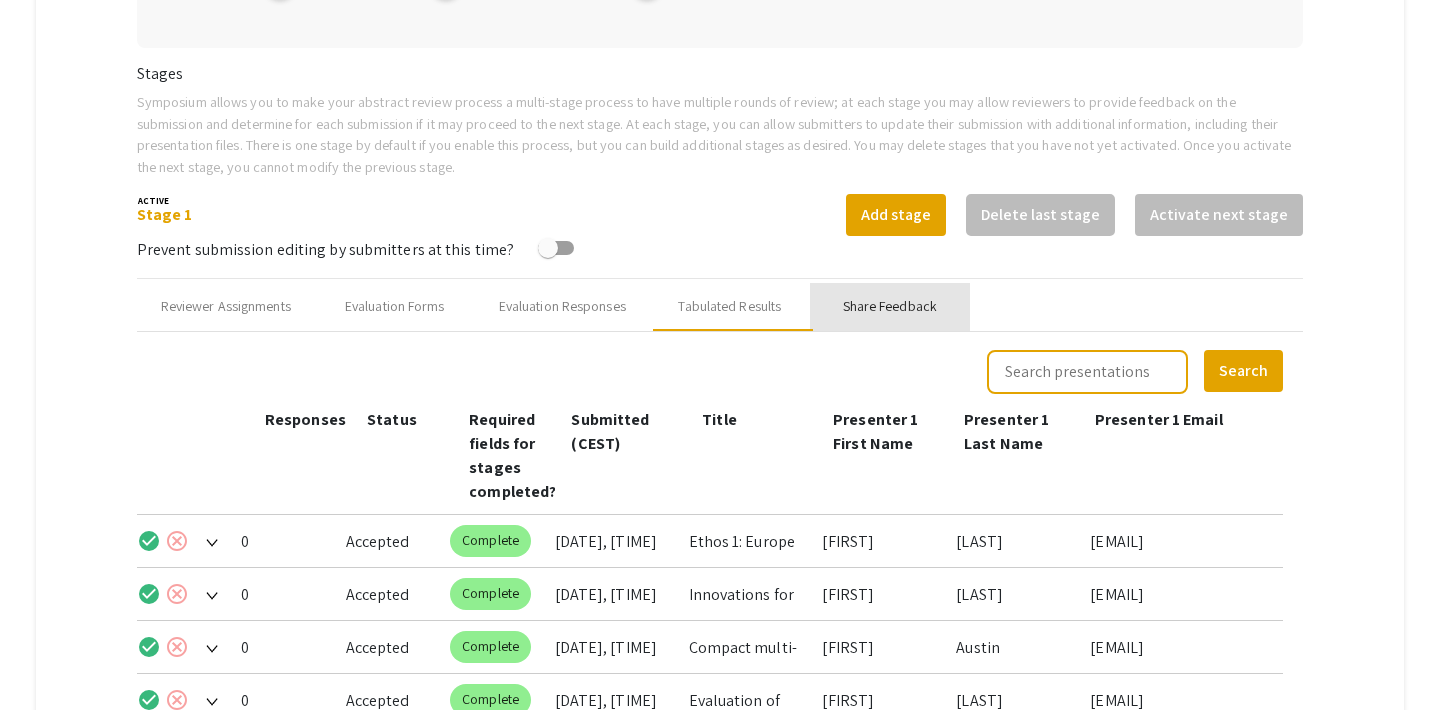 click on "Share Feedback" at bounding box center [890, 306] 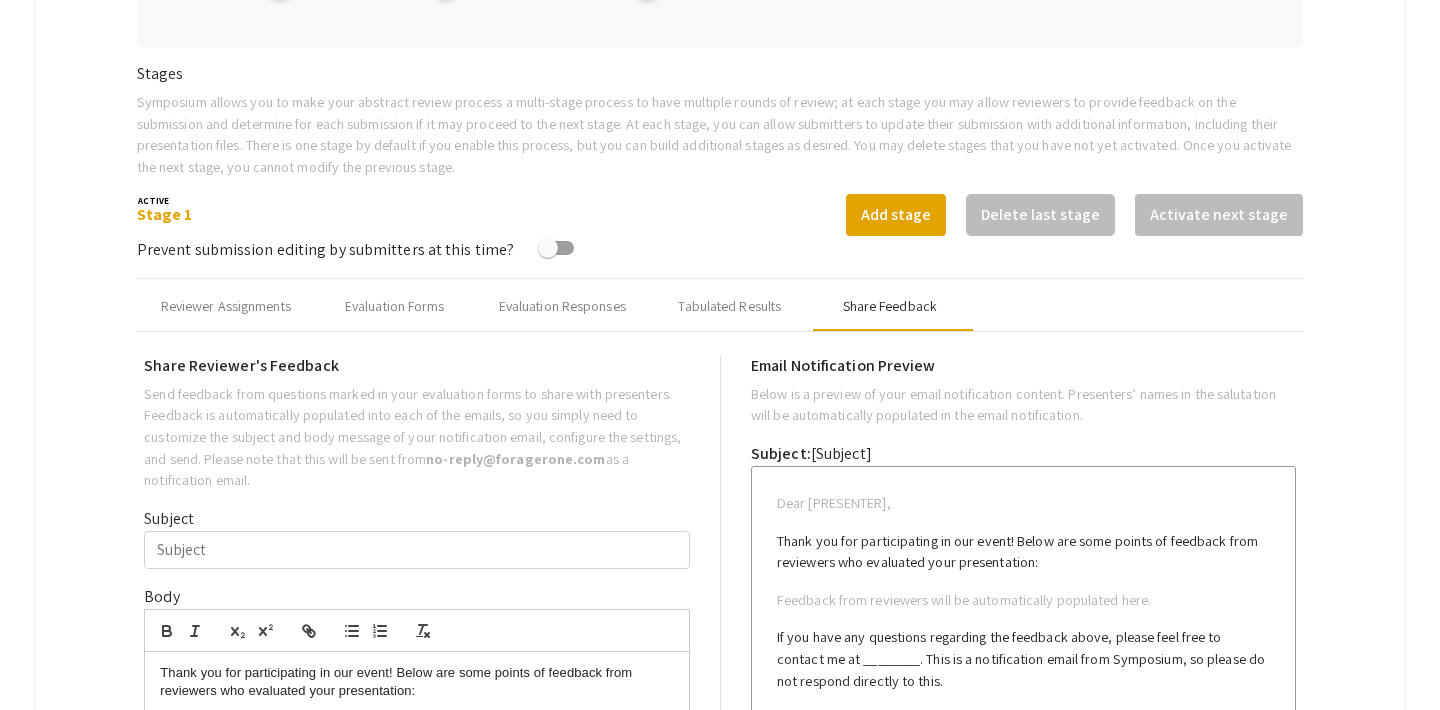 type on "Test Email for multiple co-presenters" 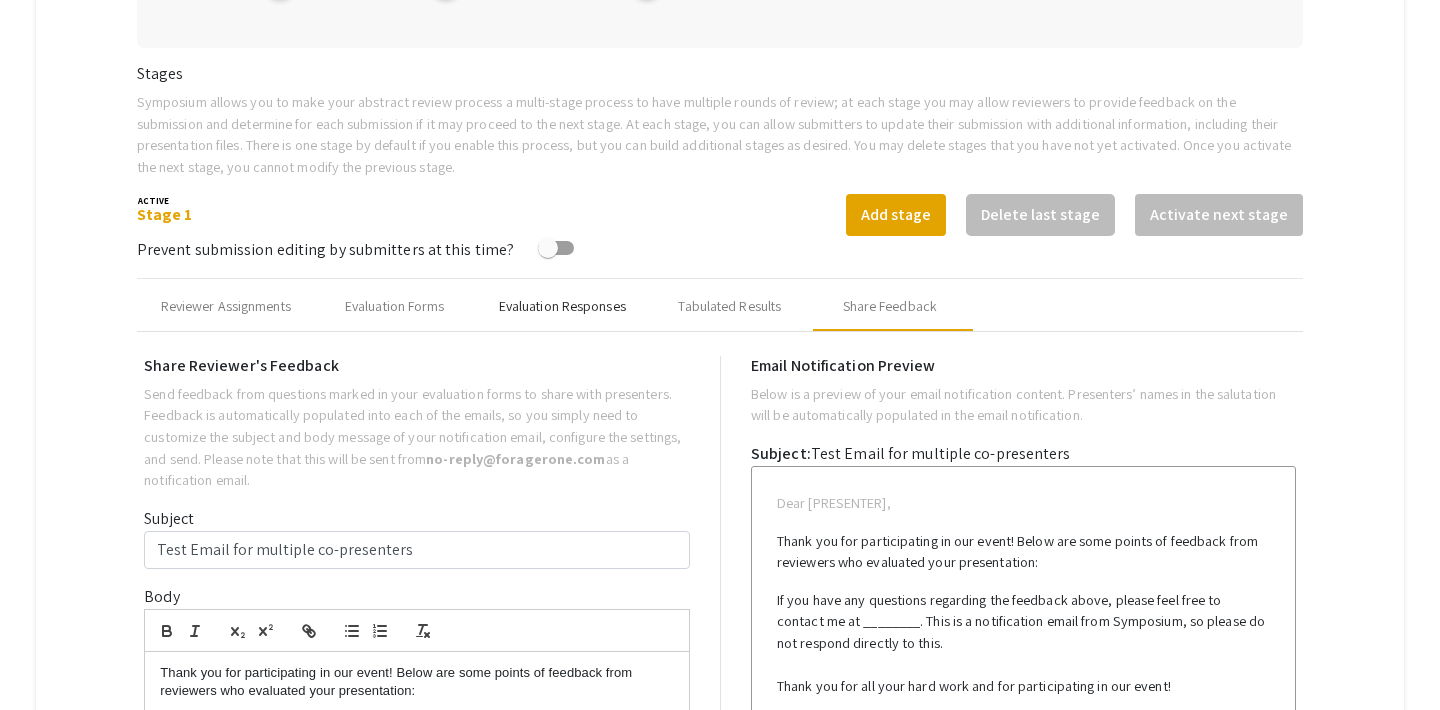 click on "Evaluation Responses" at bounding box center (562, 306) 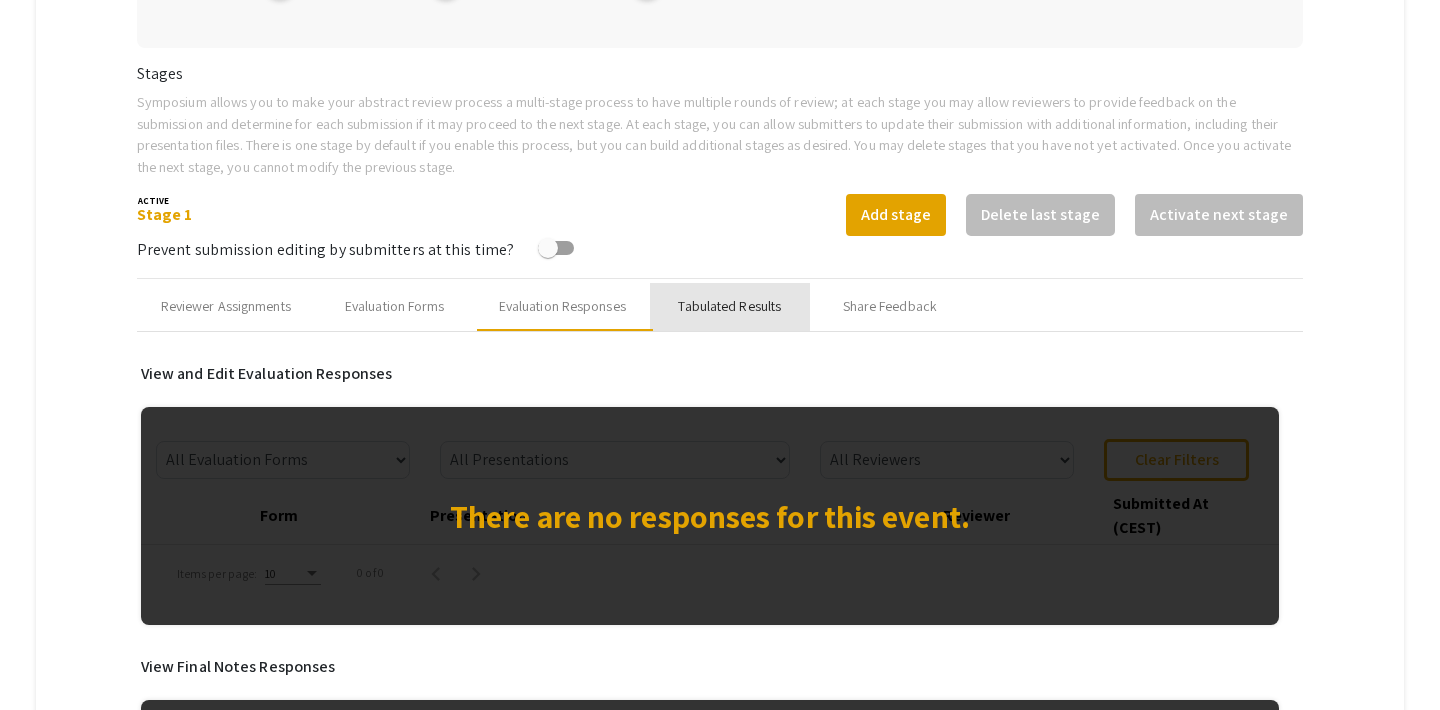 click on "Tabulated Results" at bounding box center (729, 306) 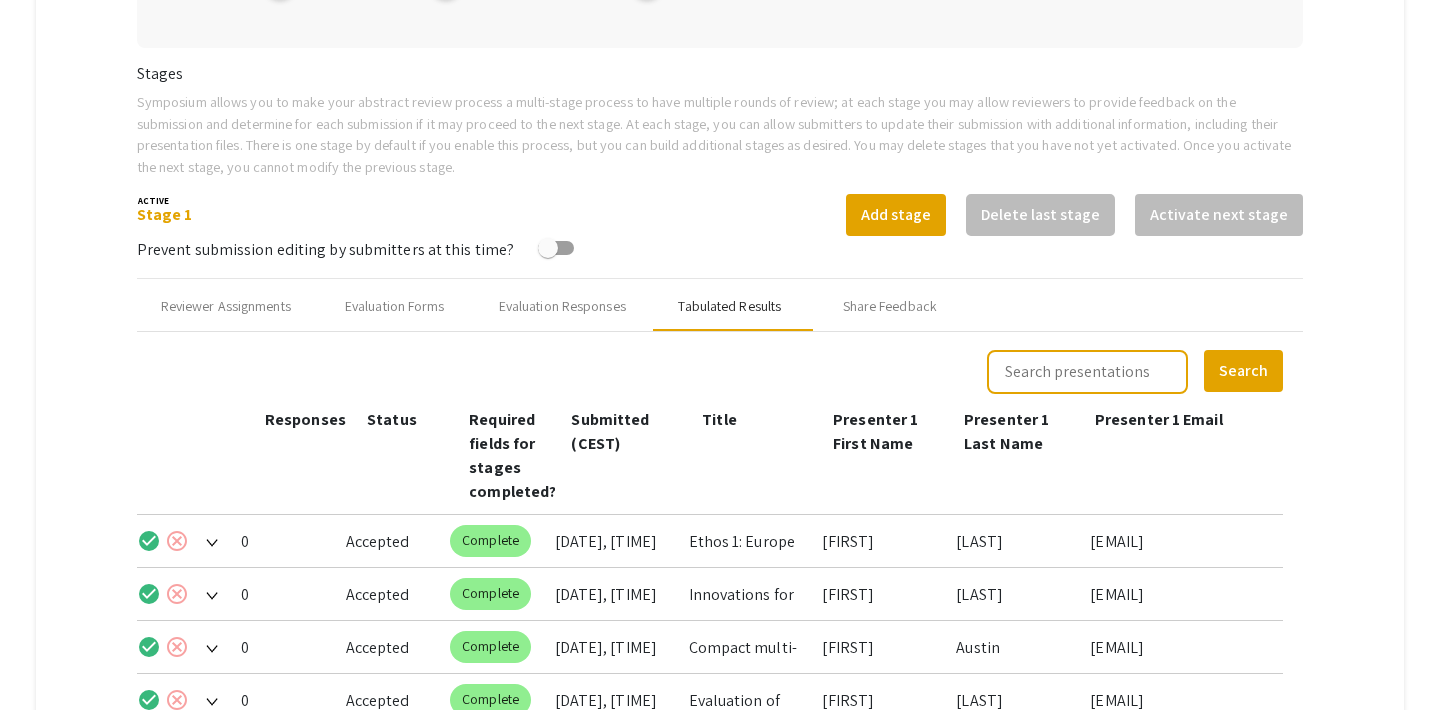 scroll, scrollTop: 659, scrollLeft: 0, axis: vertical 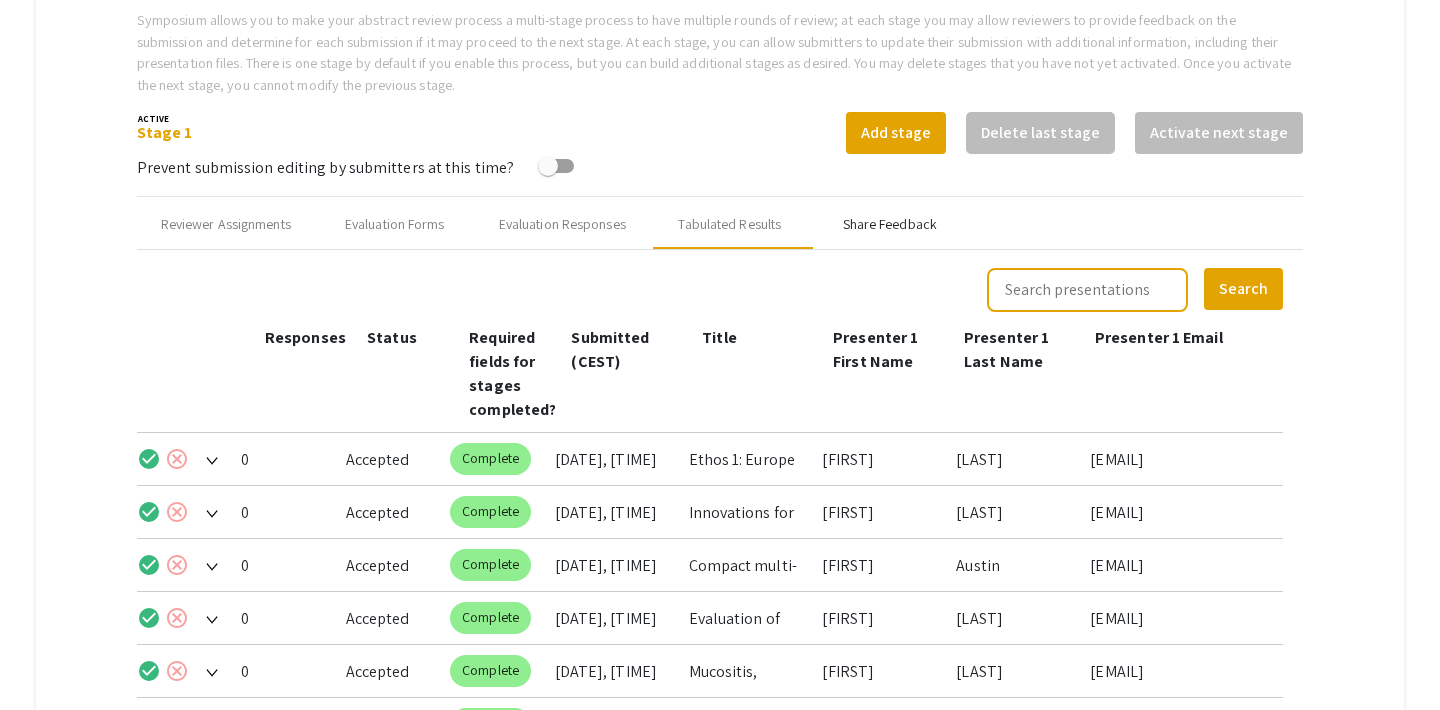 click on "Share Feedback" at bounding box center (890, 224) 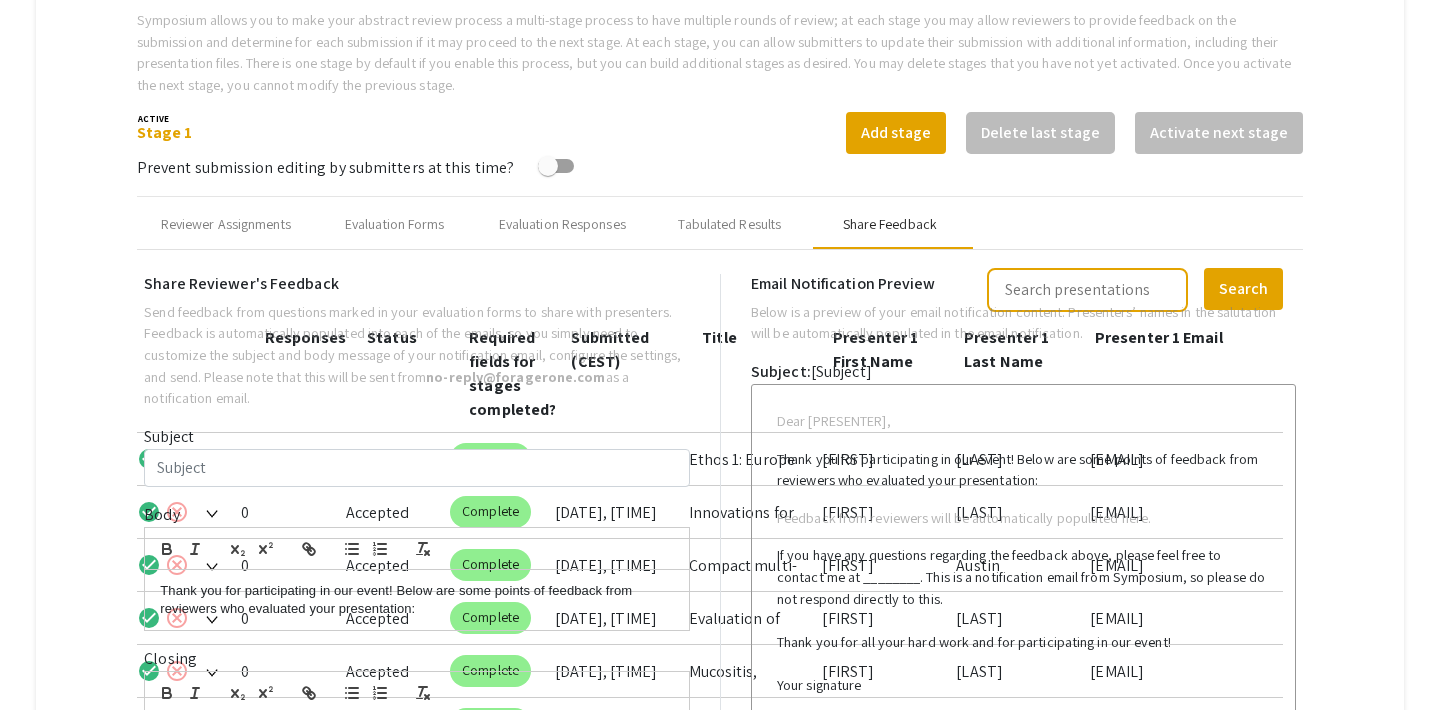 type on "Test Email for multiple co-presenters" 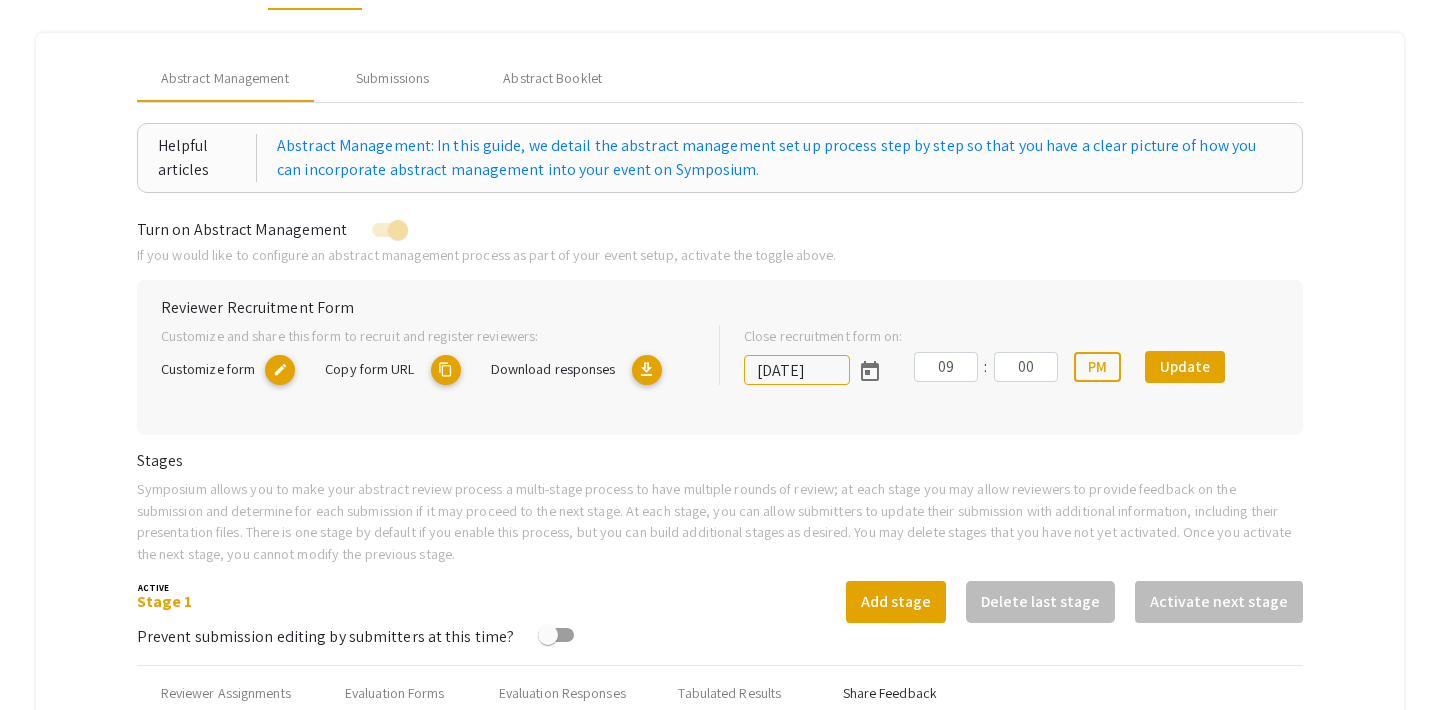 scroll, scrollTop: 0, scrollLeft: 0, axis: both 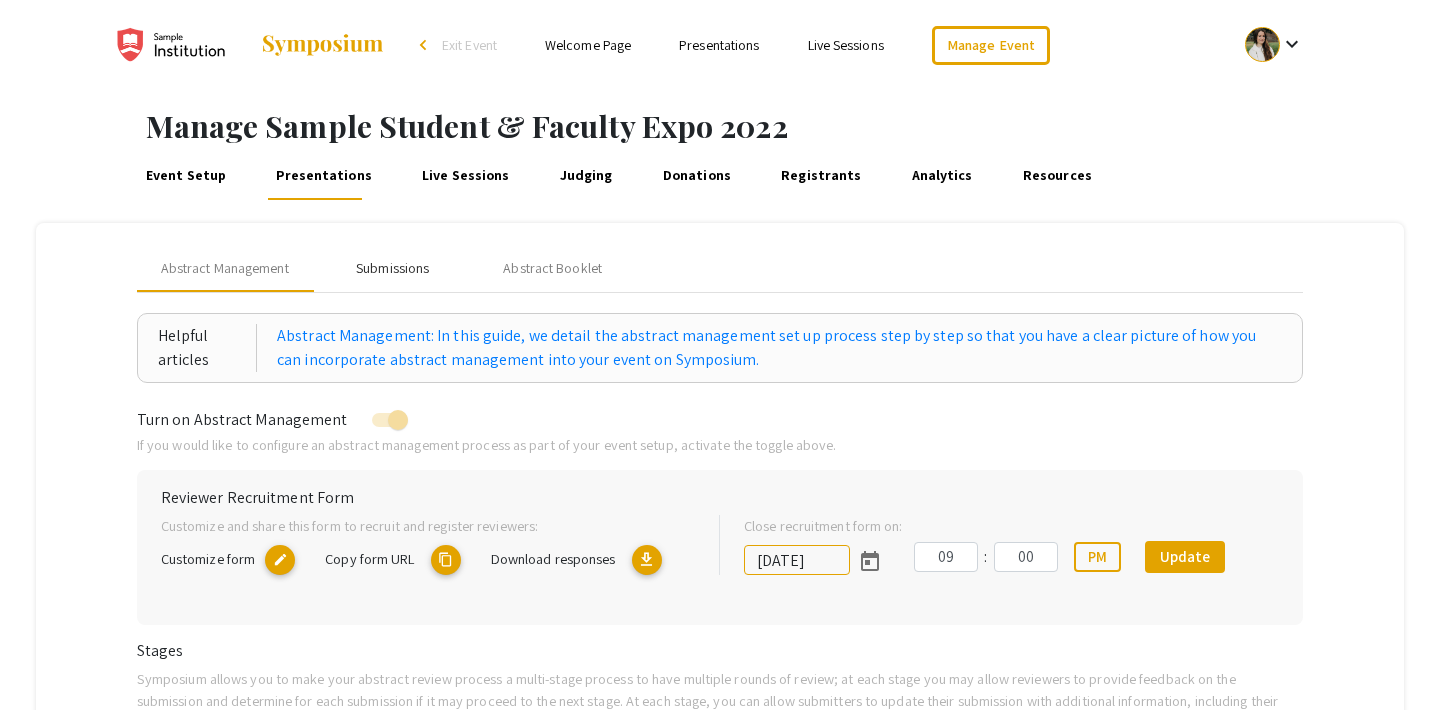 click on "Submissions" at bounding box center (392, 268) 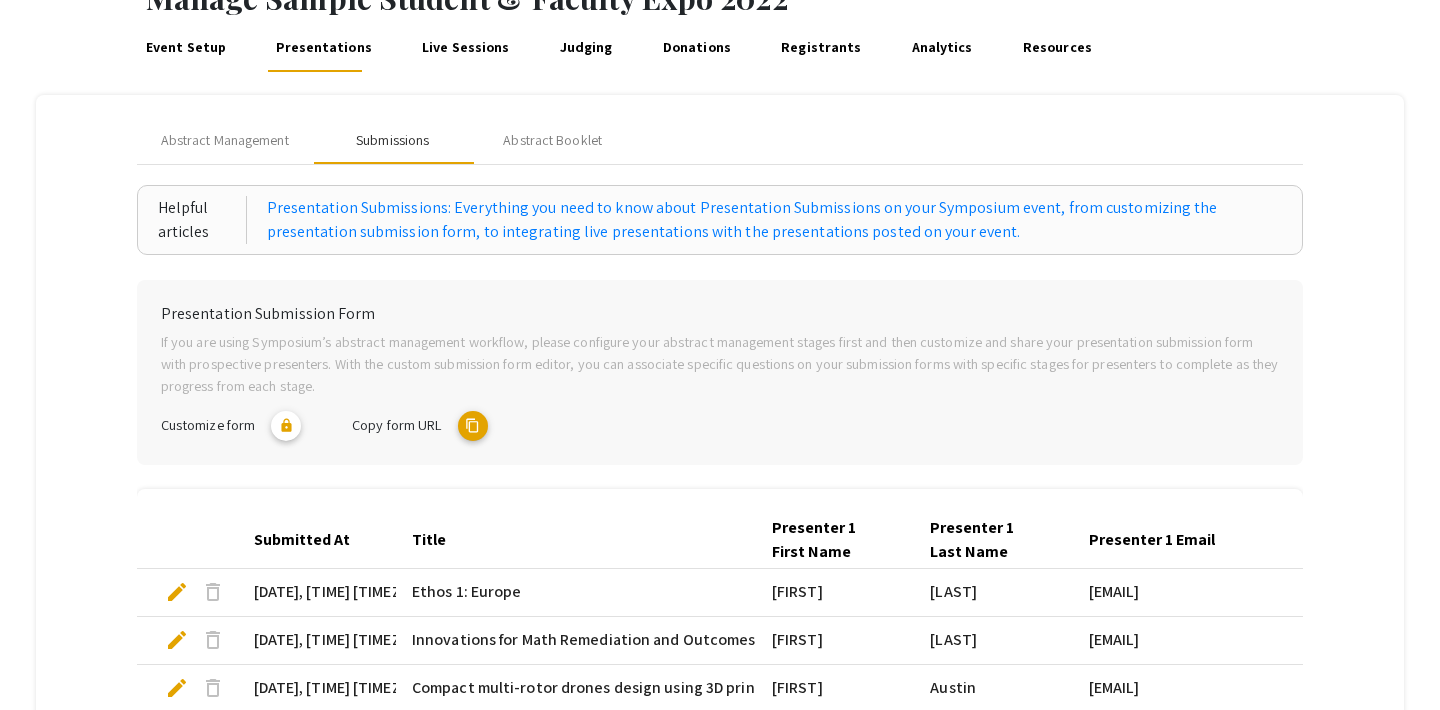 scroll, scrollTop: 65, scrollLeft: 0, axis: vertical 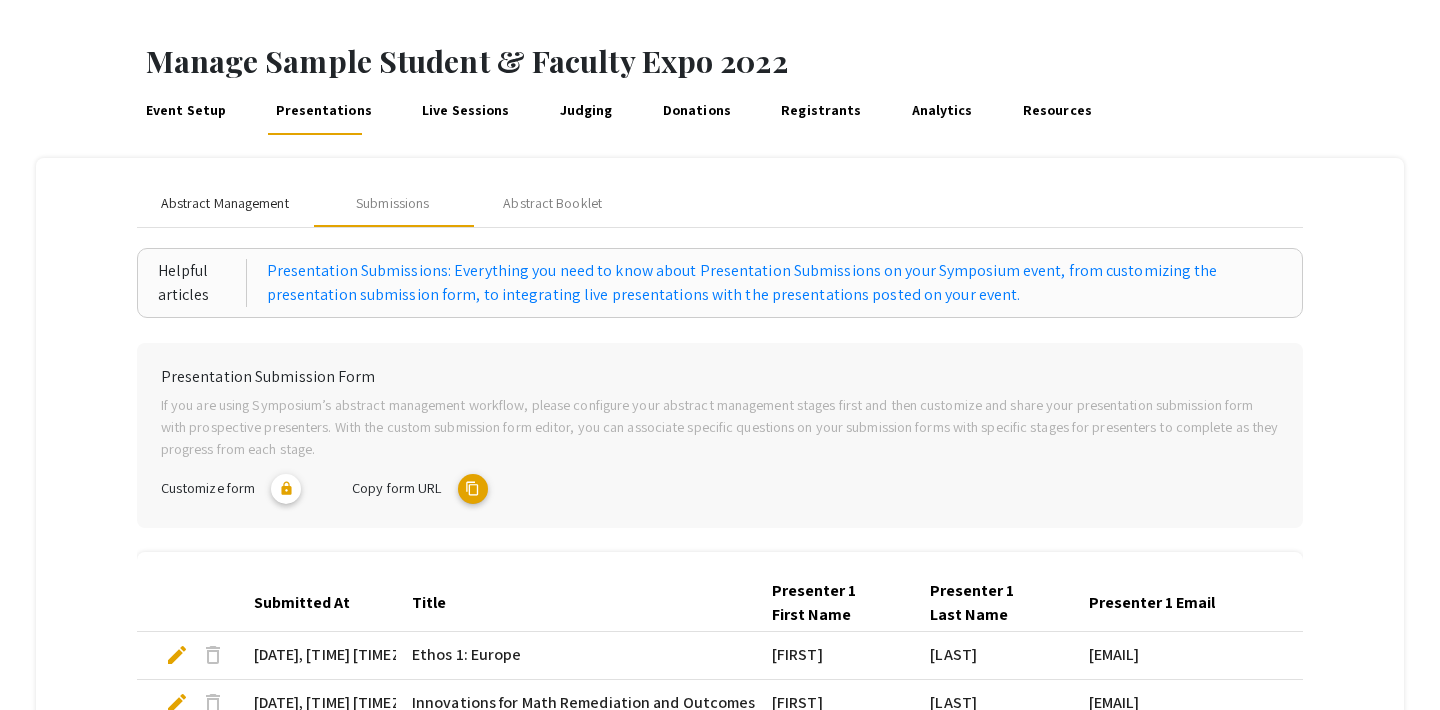 click on "Abstract Management" at bounding box center (225, 203) 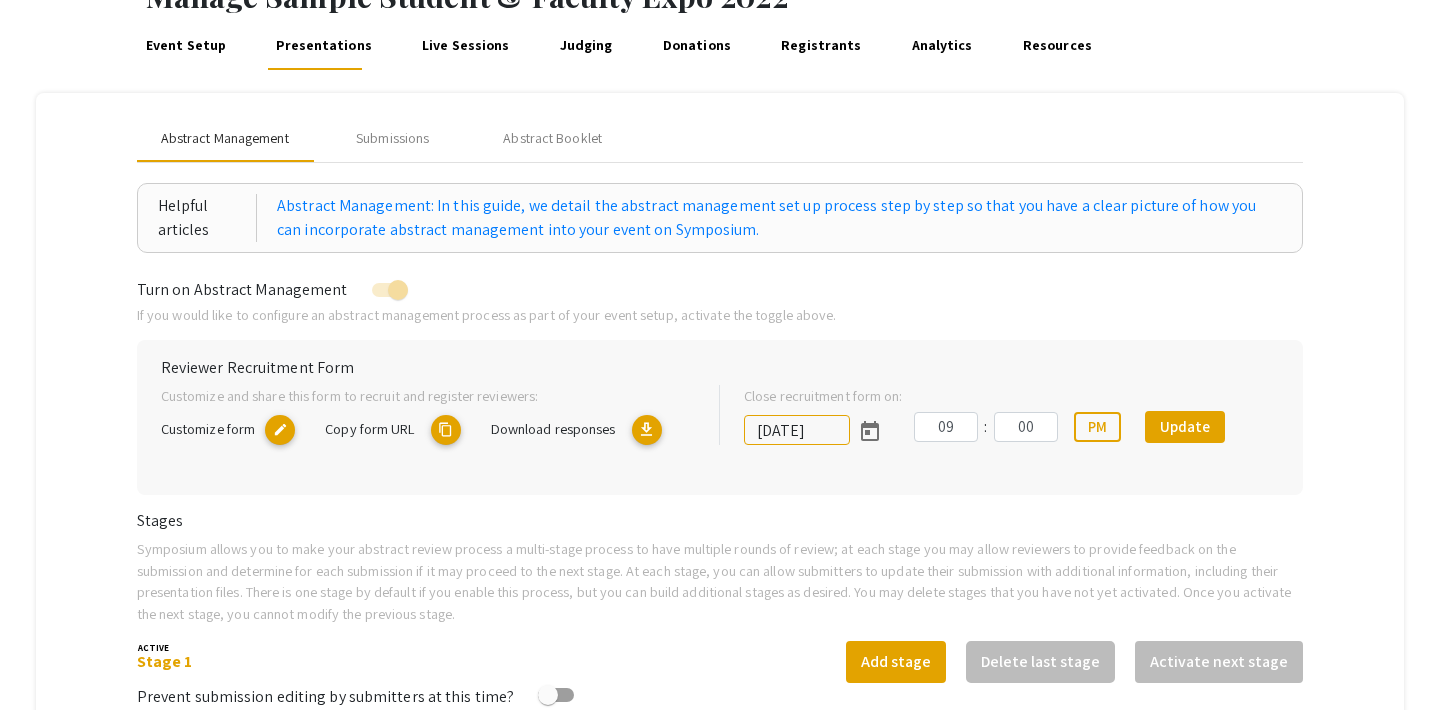 scroll, scrollTop: 0, scrollLeft: 0, axis: both 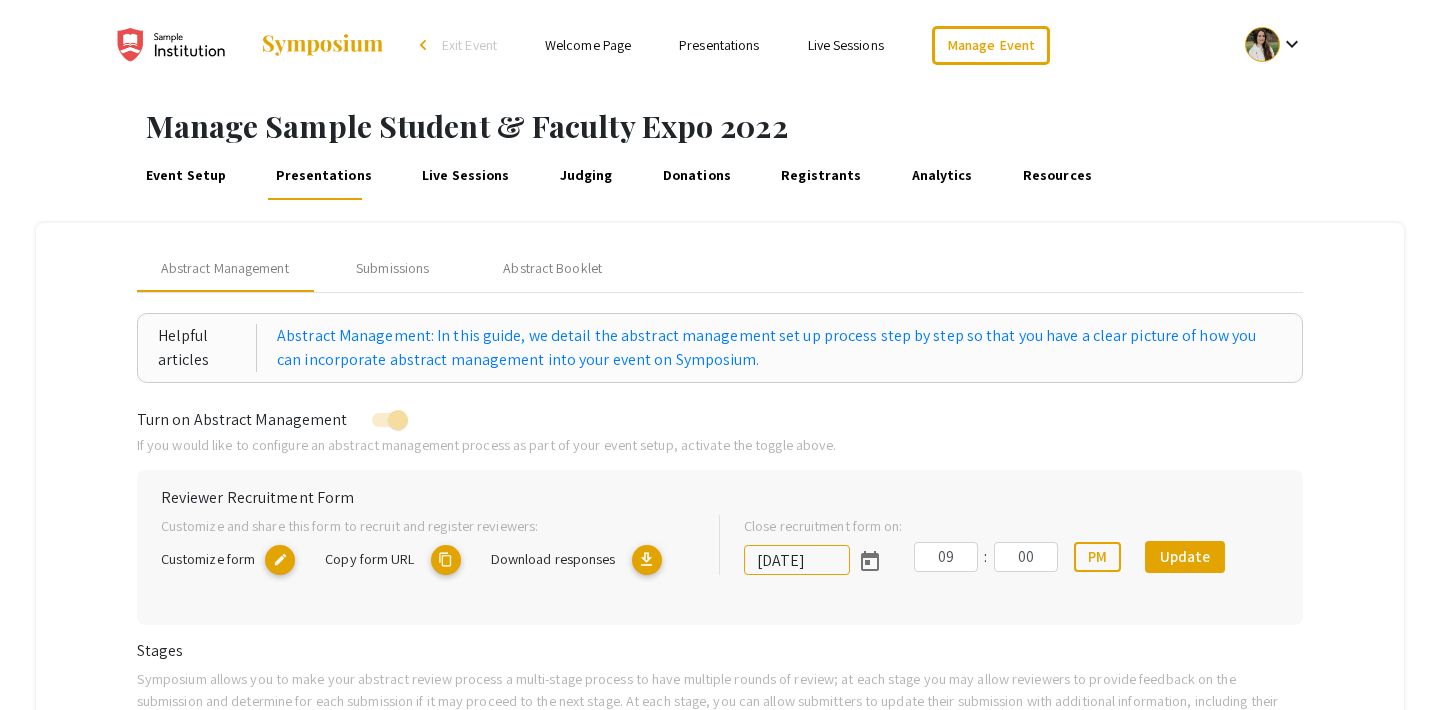 click on "Live Sessions" at bounding box center [466, 176] 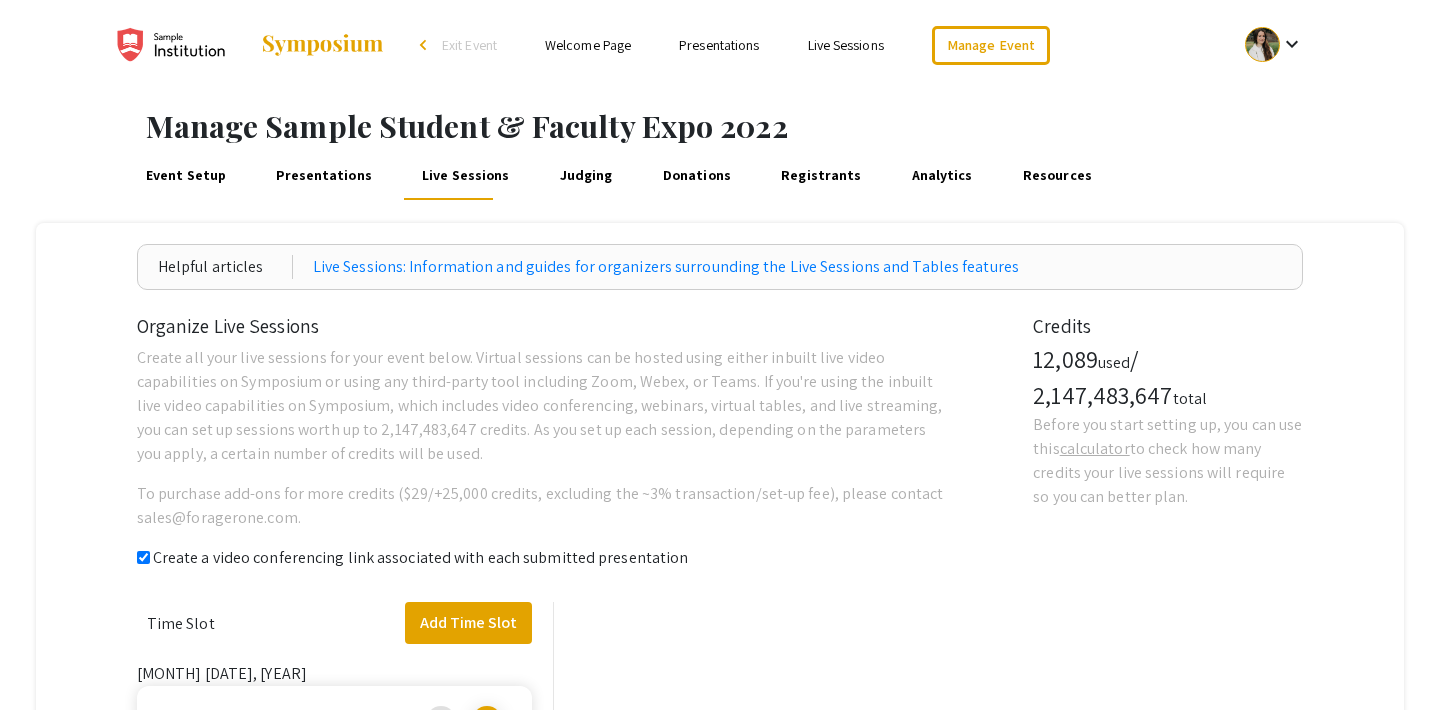 checkbox on "true" 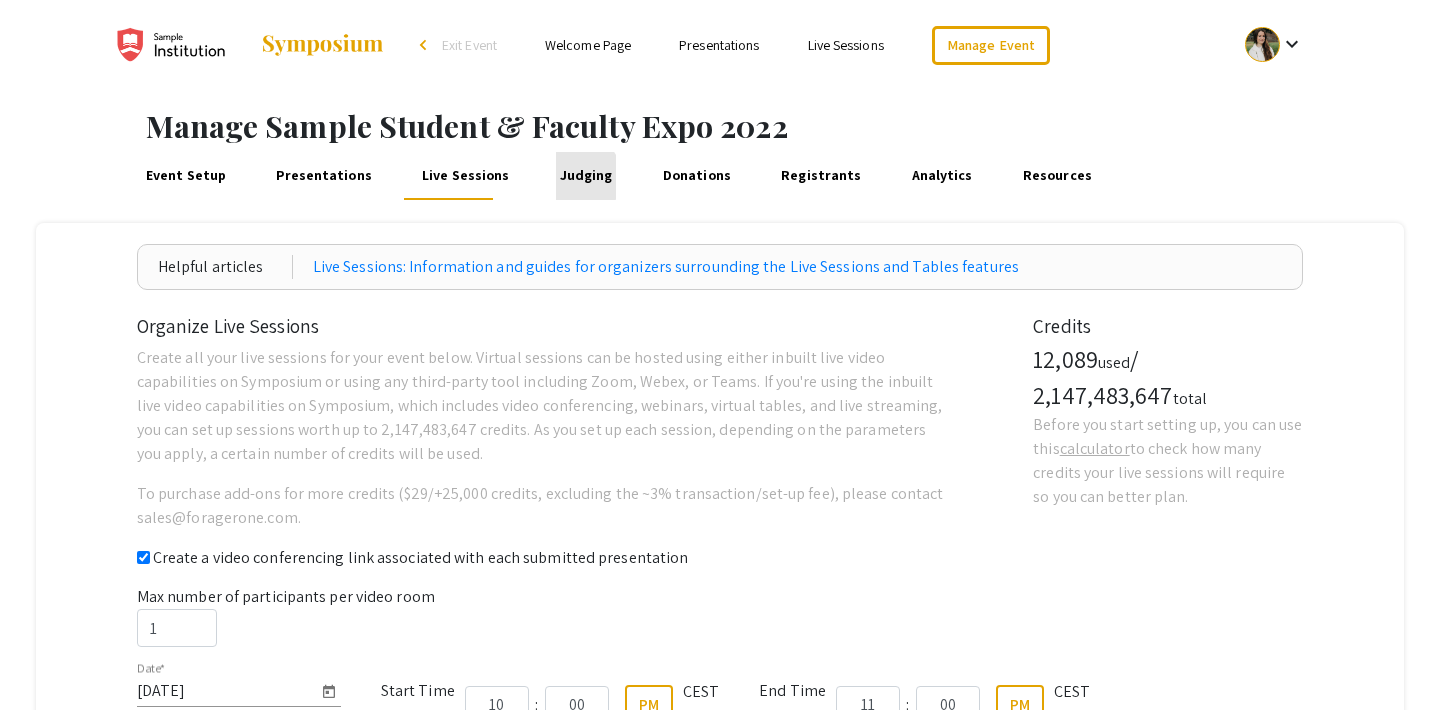 click on "Judging" at bounding box center [586, 176] 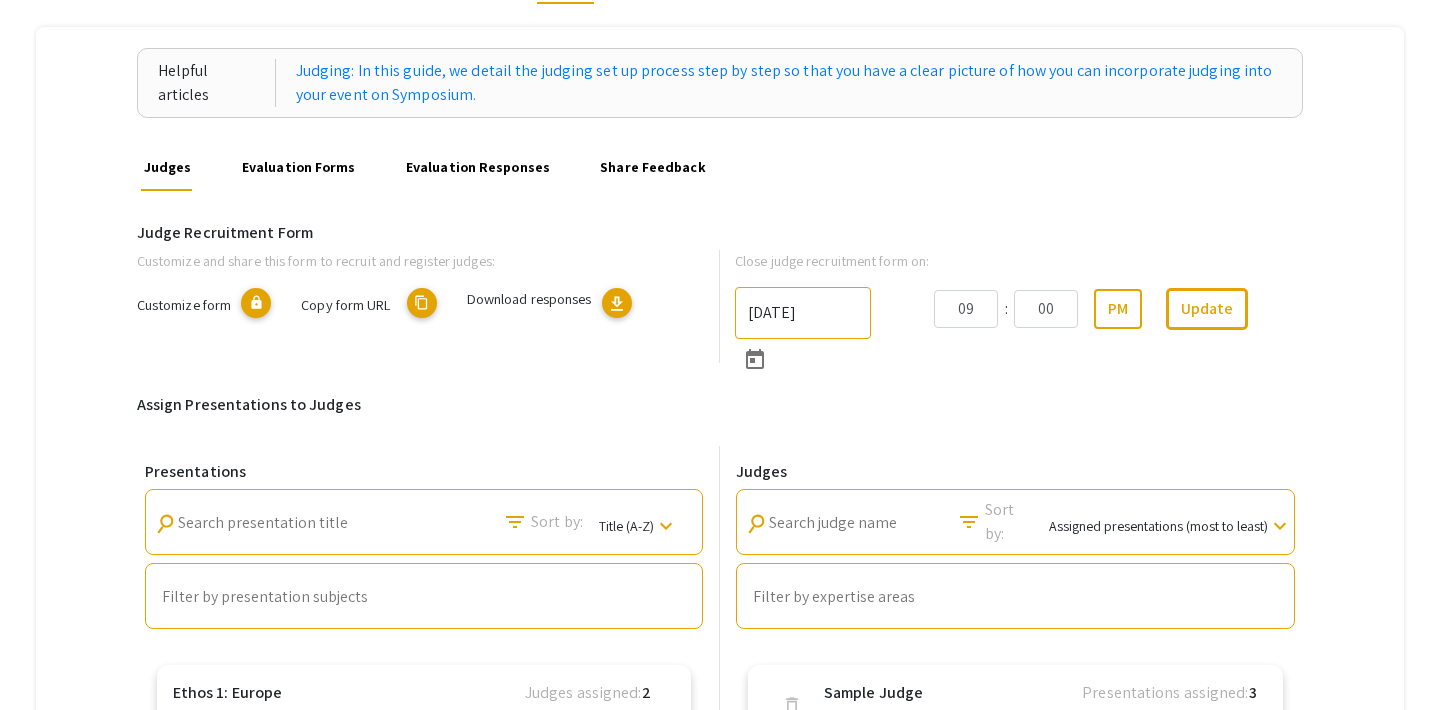 scroll, scrollTop: 0, scrollLeft: 0, axis: both 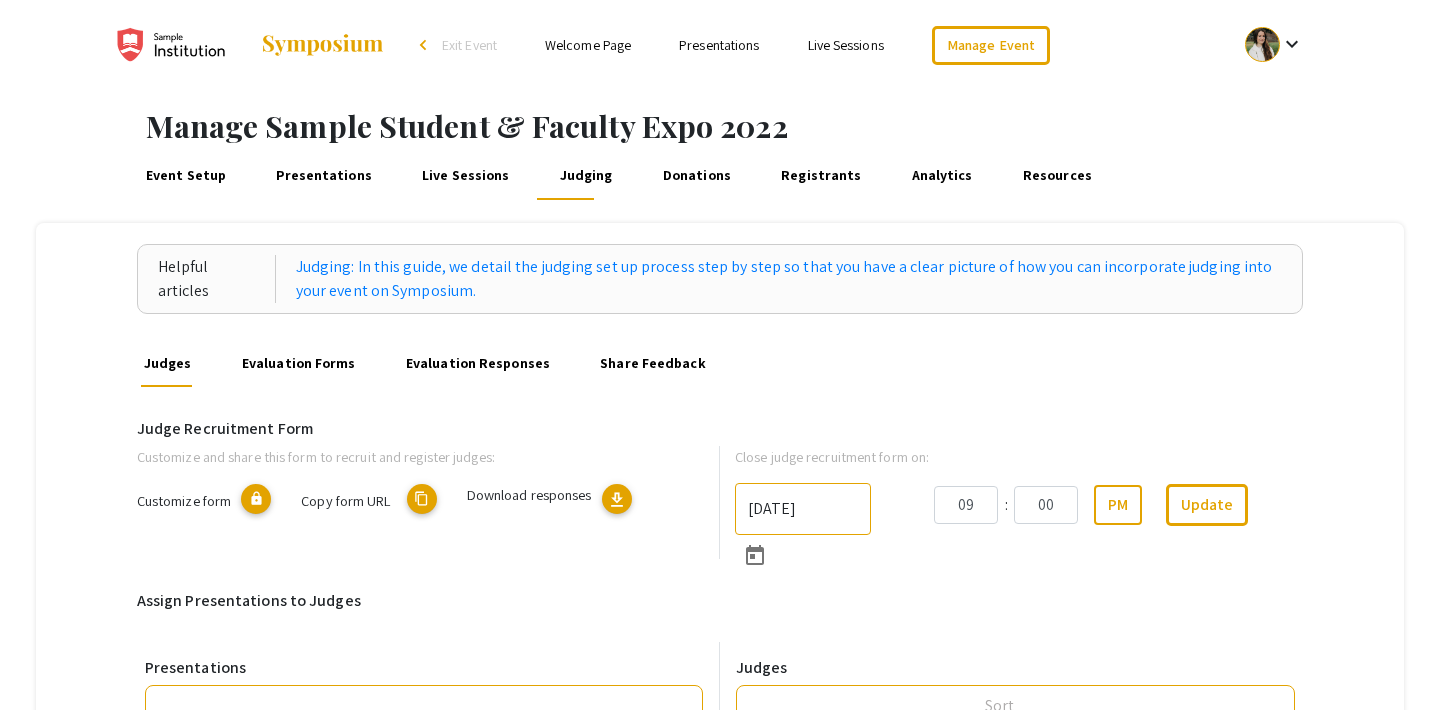 click on "Presentations" at bounding box center (324, 176) 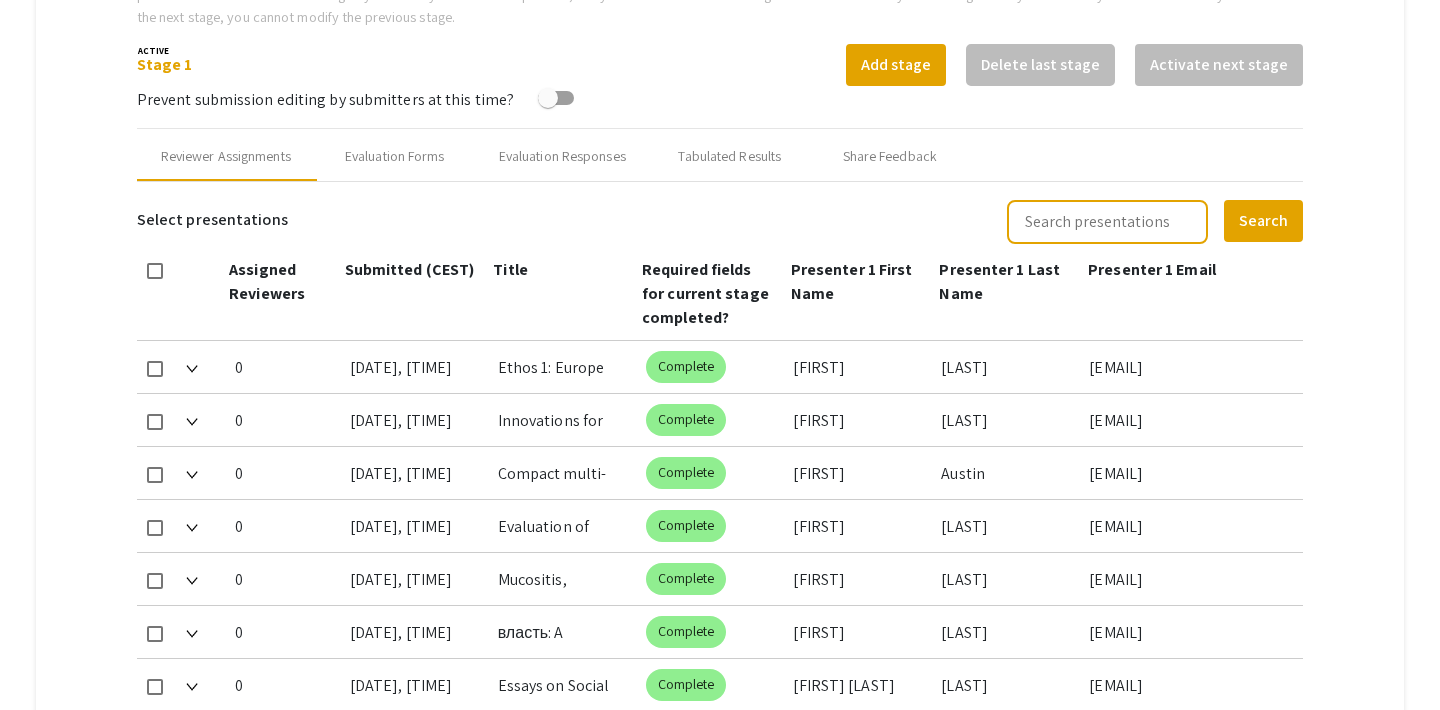 type on "[DATE]" 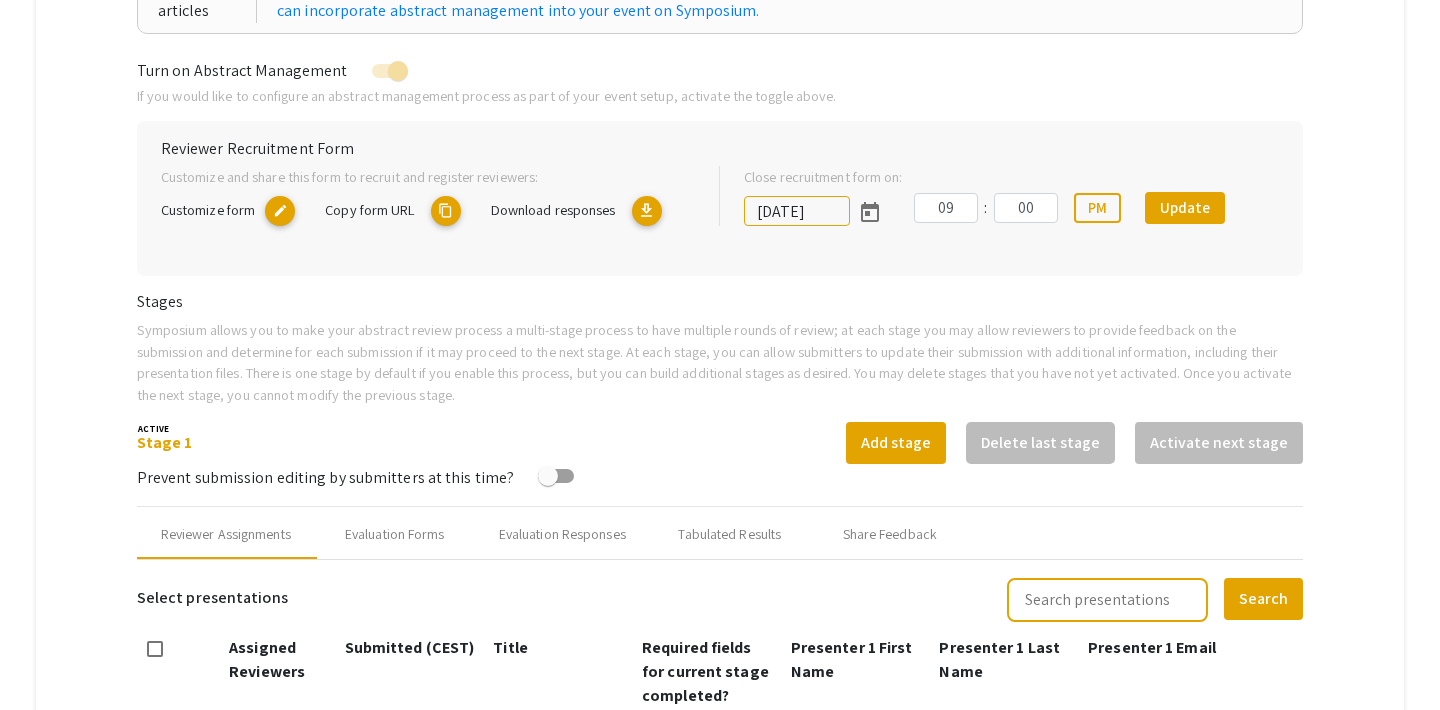 scroll, scrollTop: 362, scrollLeft: 0, axis: vertical 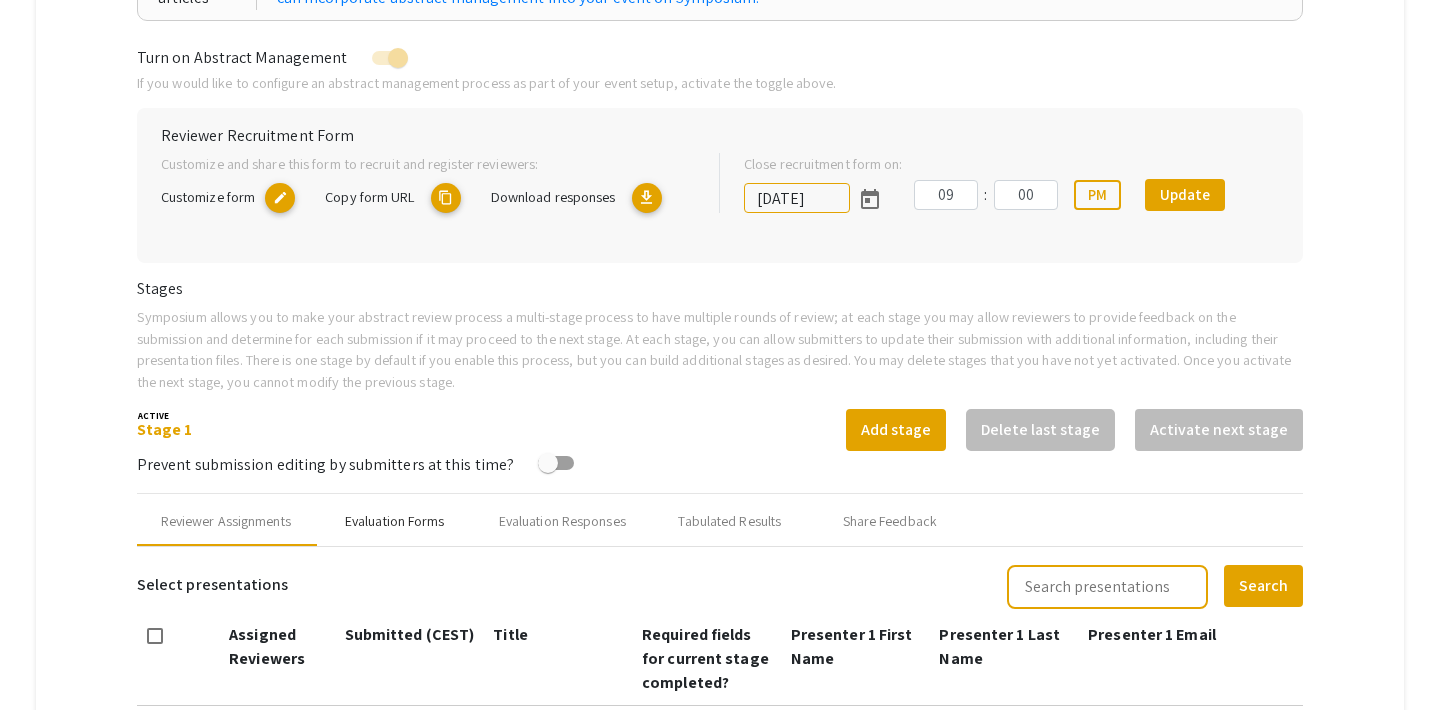 click on "Evaluation Forms" at bounding box center [395, 521] 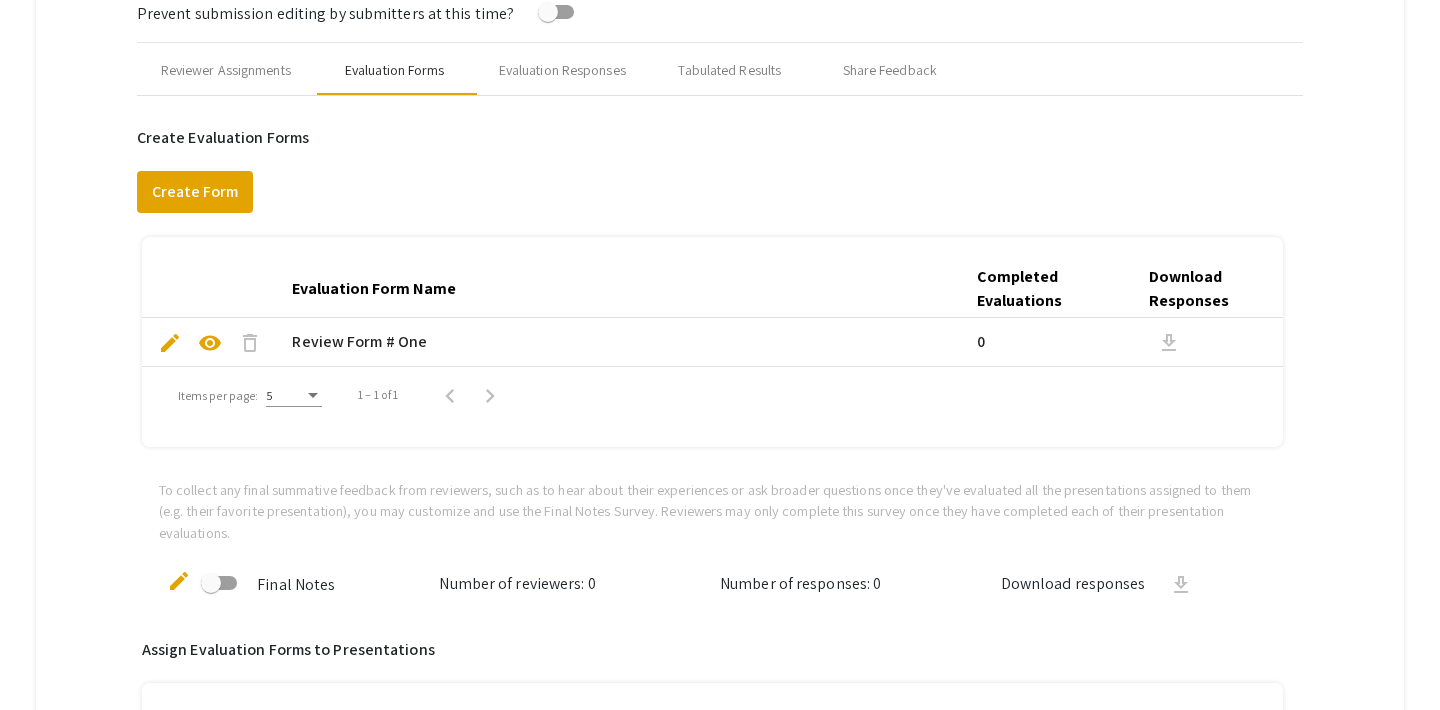 scroll, scrollTop: 800, scrollLeft: 0, axis: vertical 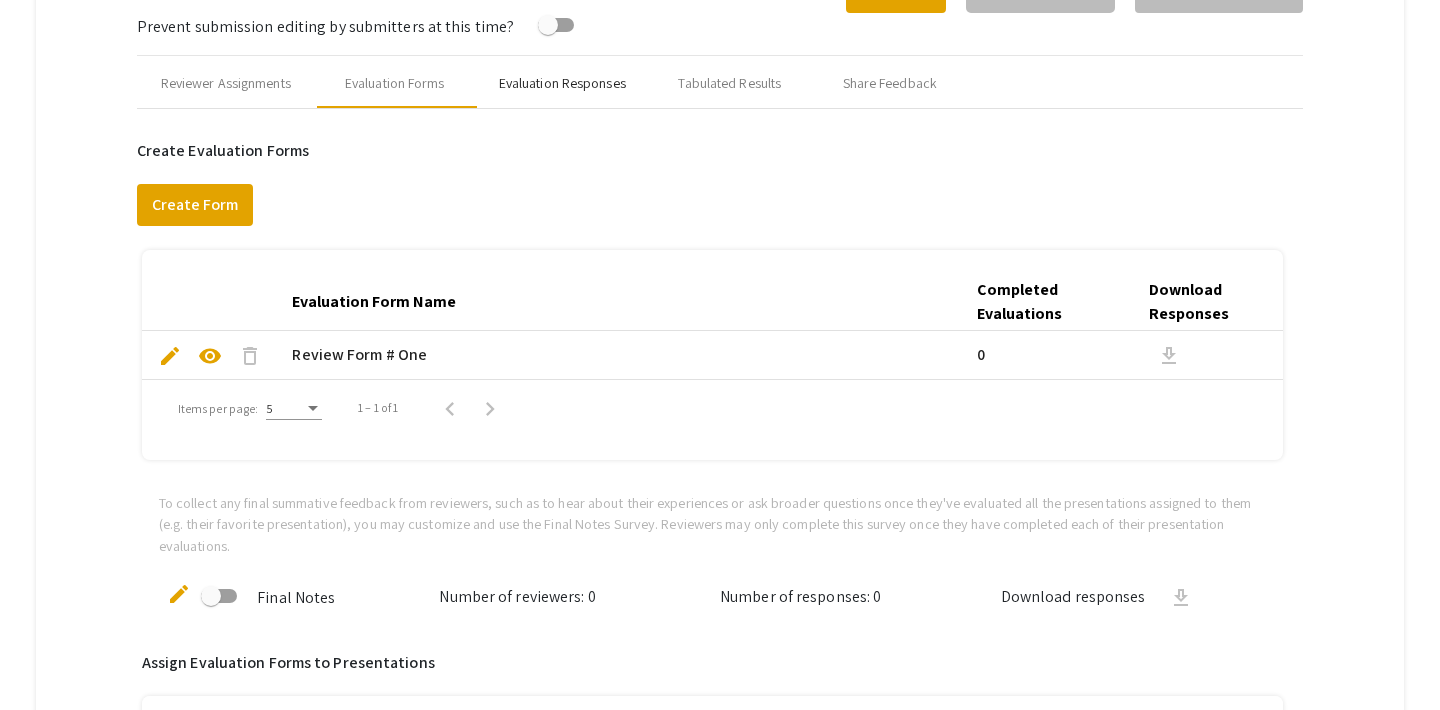 click on "Evaluation Responses" at bounding box center [562, 83] 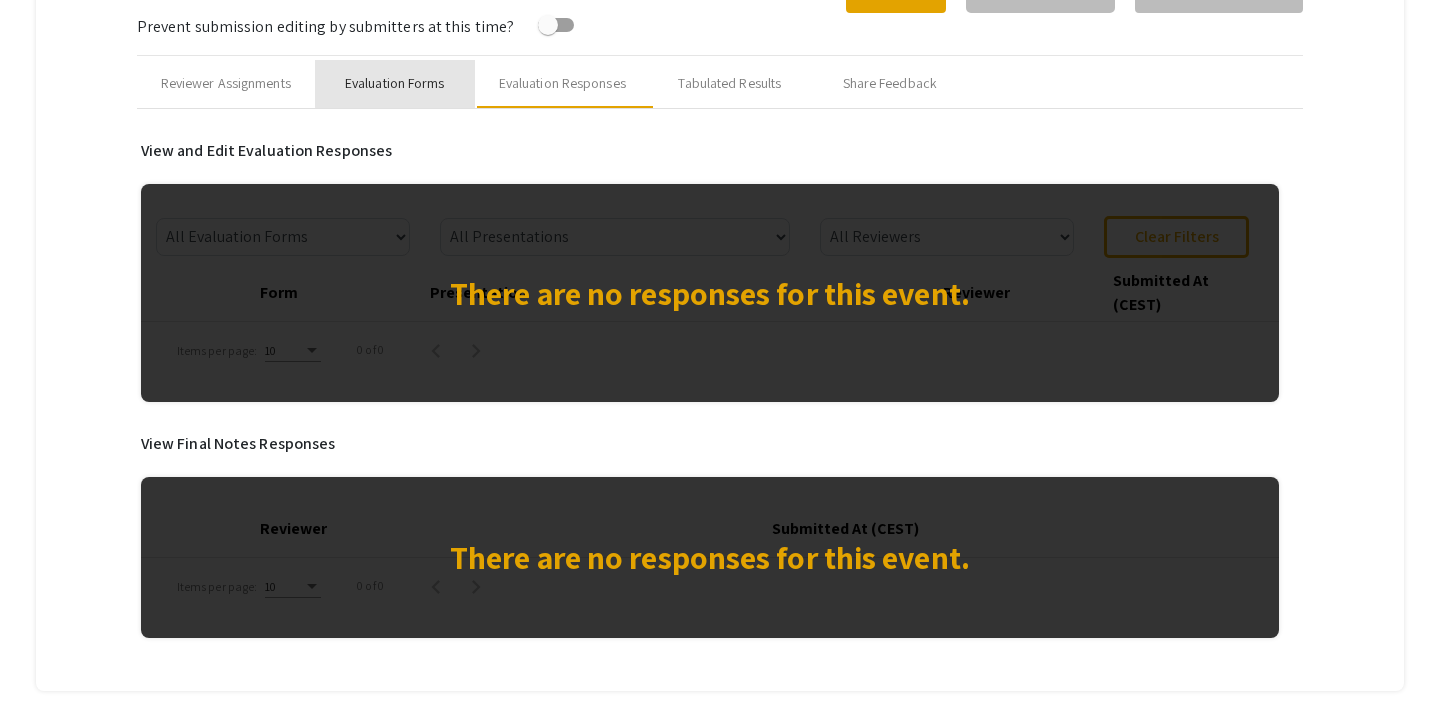 click on "Evaluation Forms" at bounding box center (395, 83) 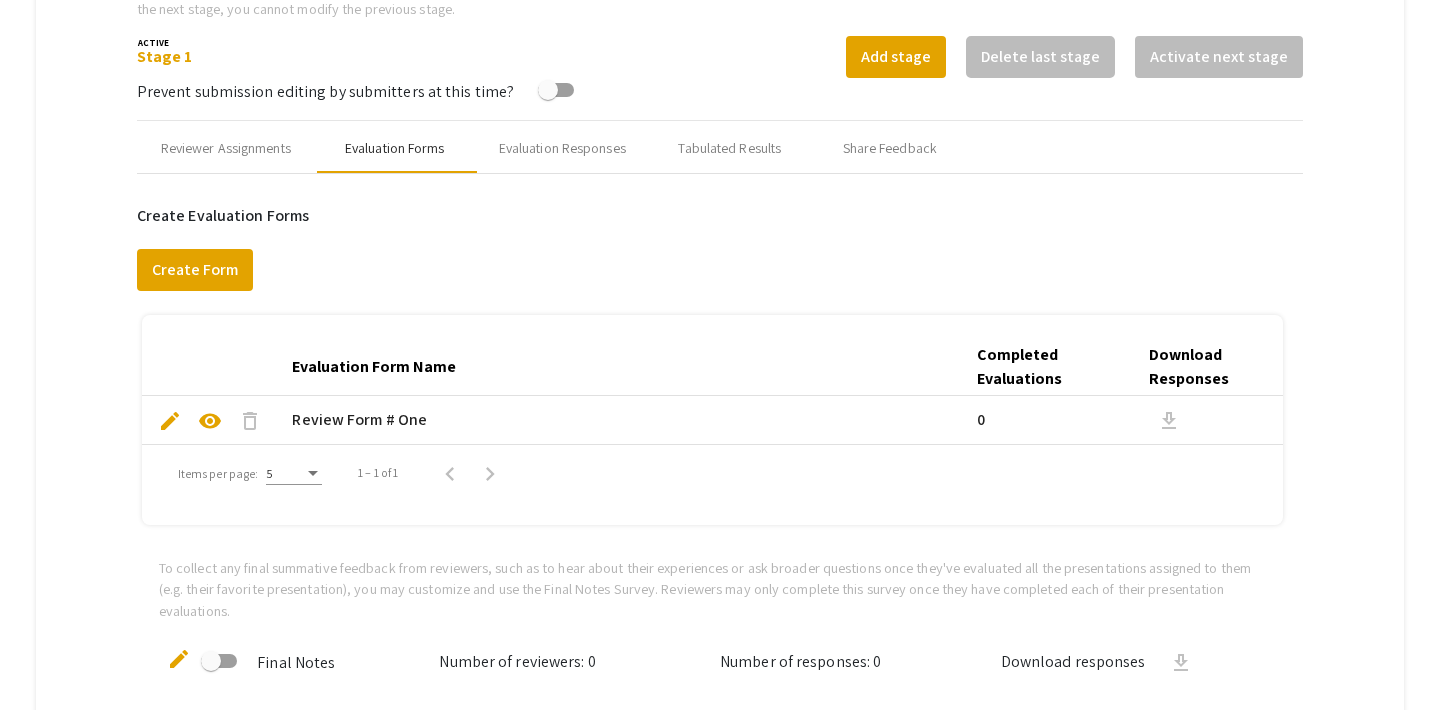 scroll, scrollTop: 732, scrollLeft: 0, axis: vertical 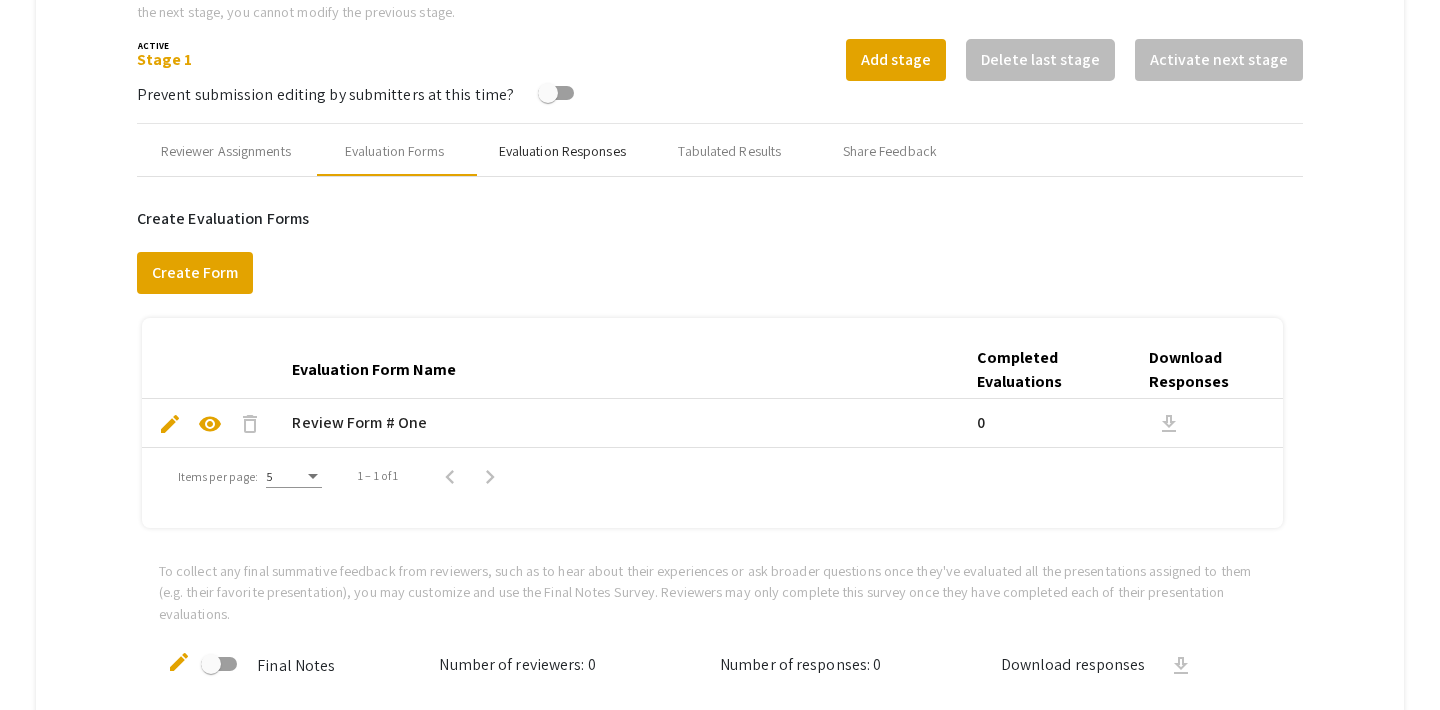click on "Evaluation Responses" at bounding box center (562, 151) 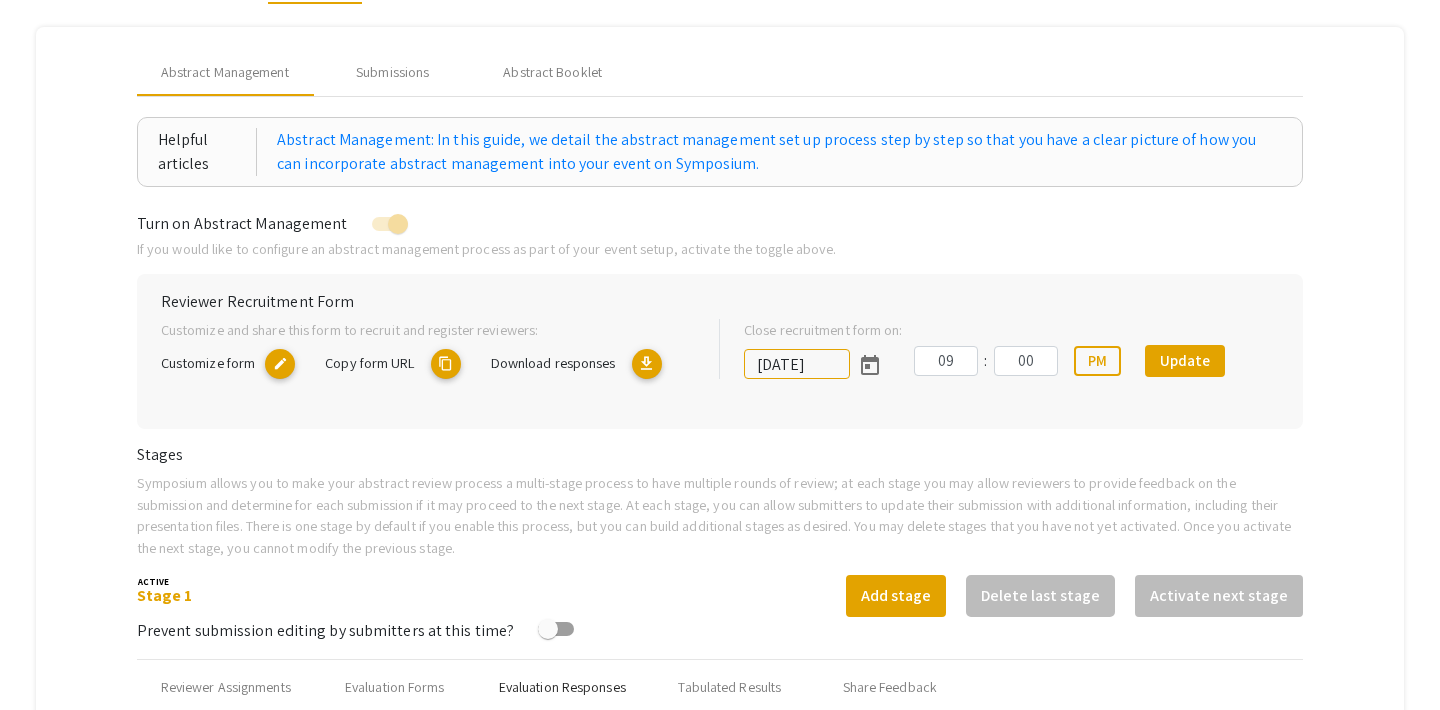 scroll, scrollTop: 0, scrollLeft: 0, axis: both 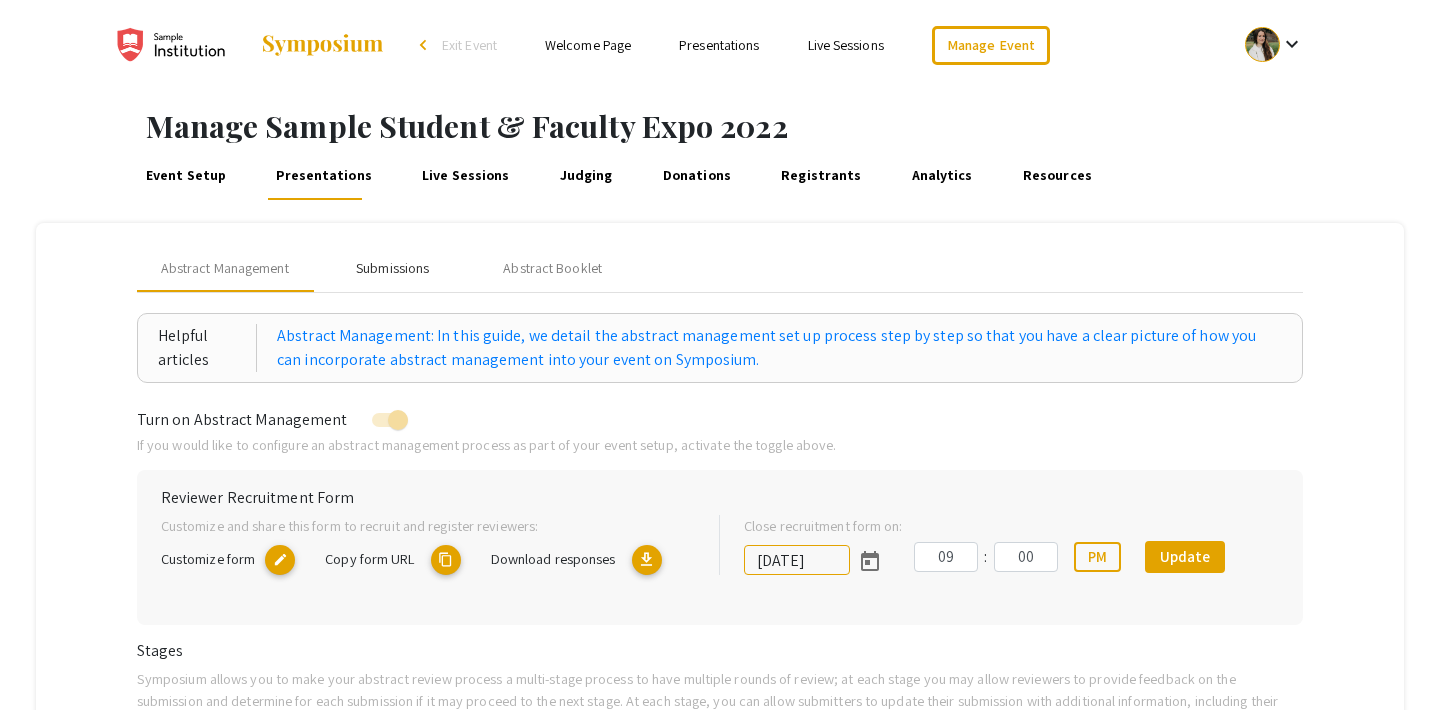click on "Submissions" at bounding box center [392, 268] 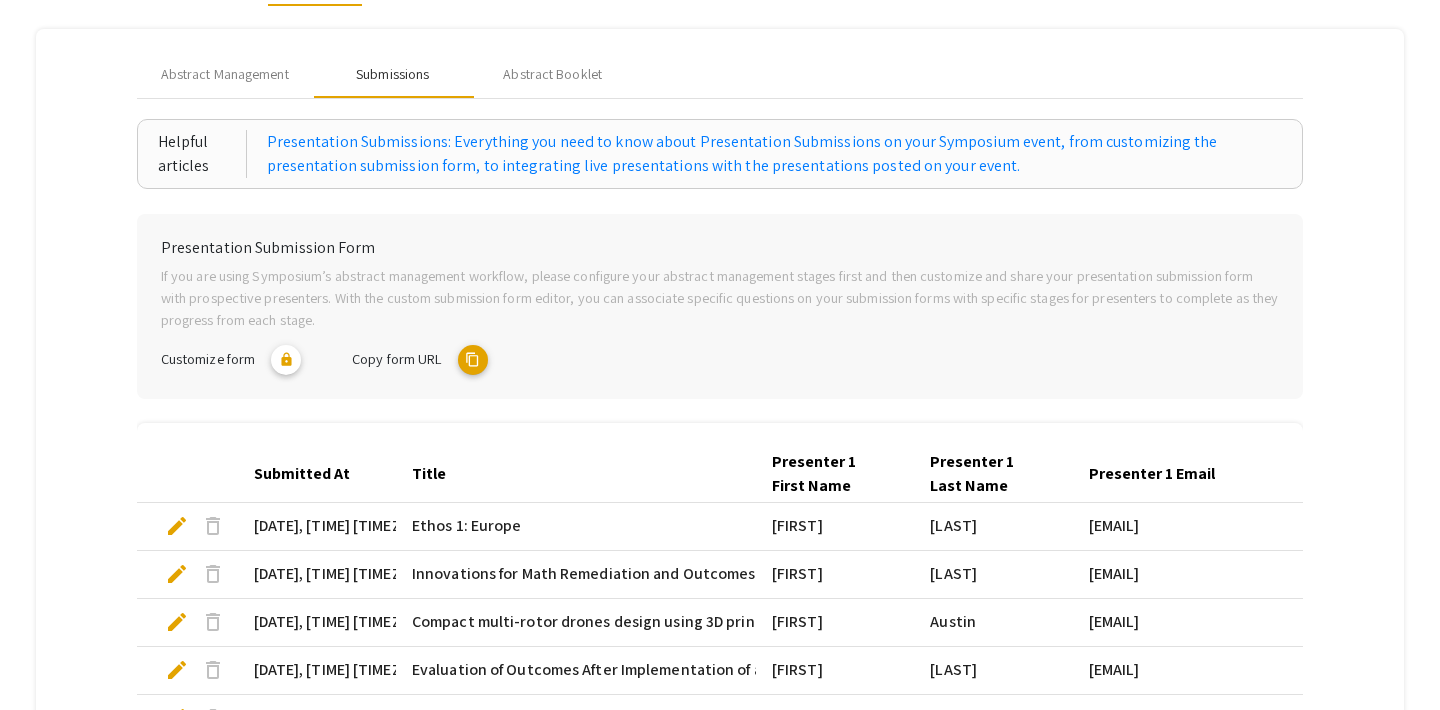 scroll, scrollTop: 182, scrollLeft: 0, axis: vertical 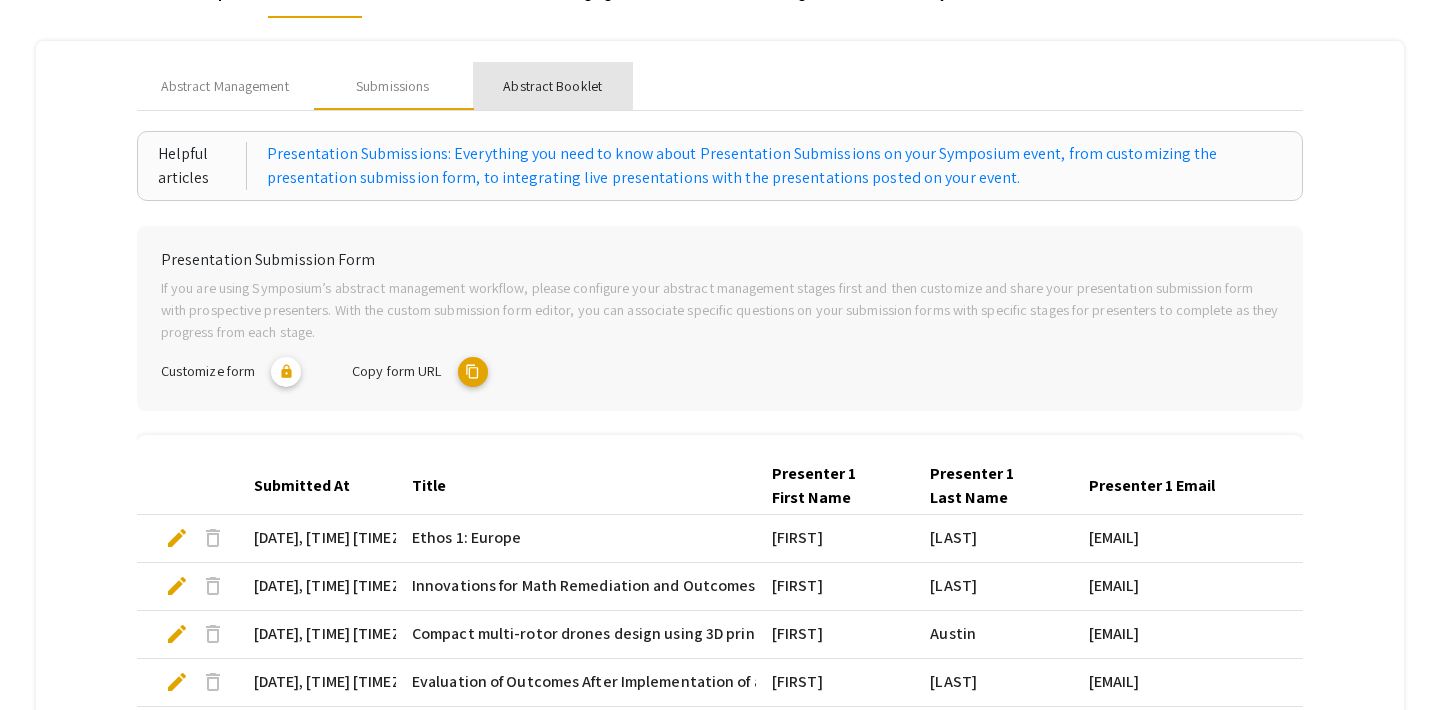 click on "Abstract Booklet" at bounding box center (552, 86) 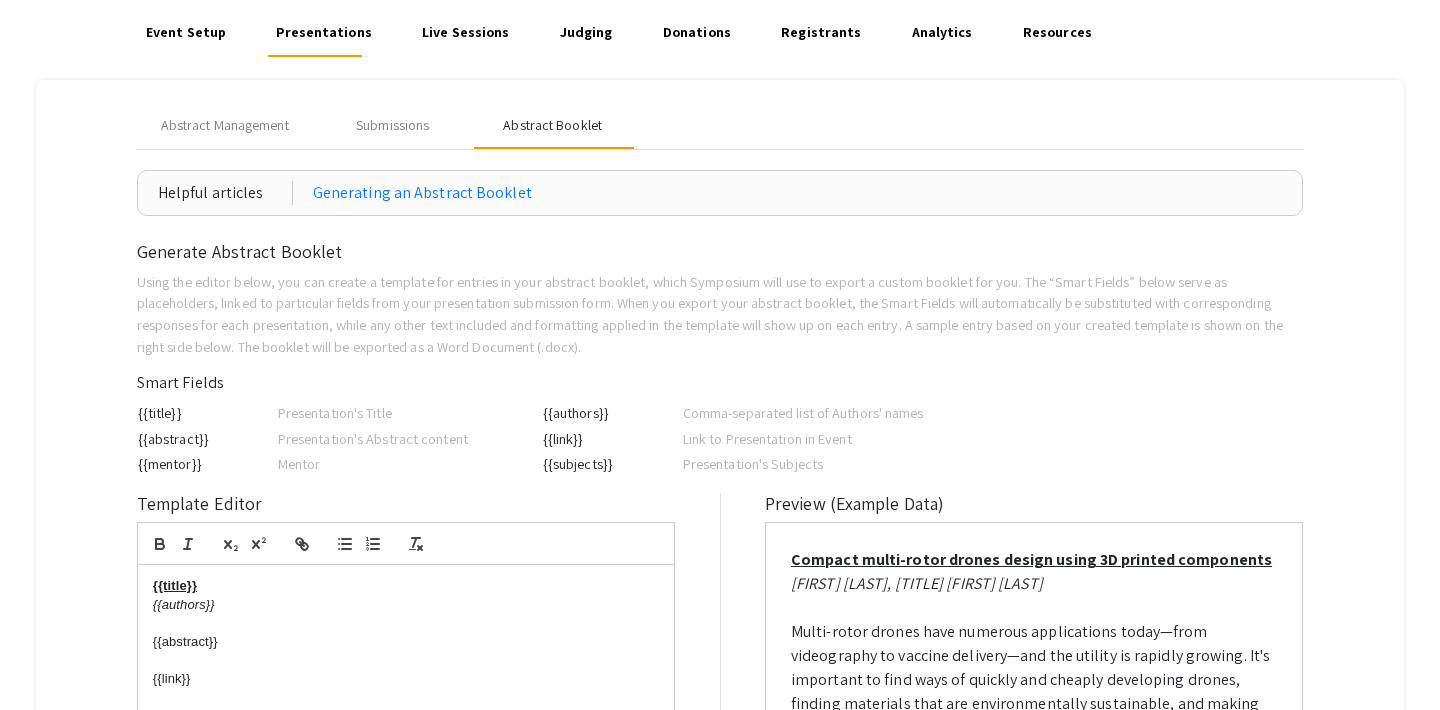 scroll, scrollTop: 78, scrollLeft: 0, axis: vertical 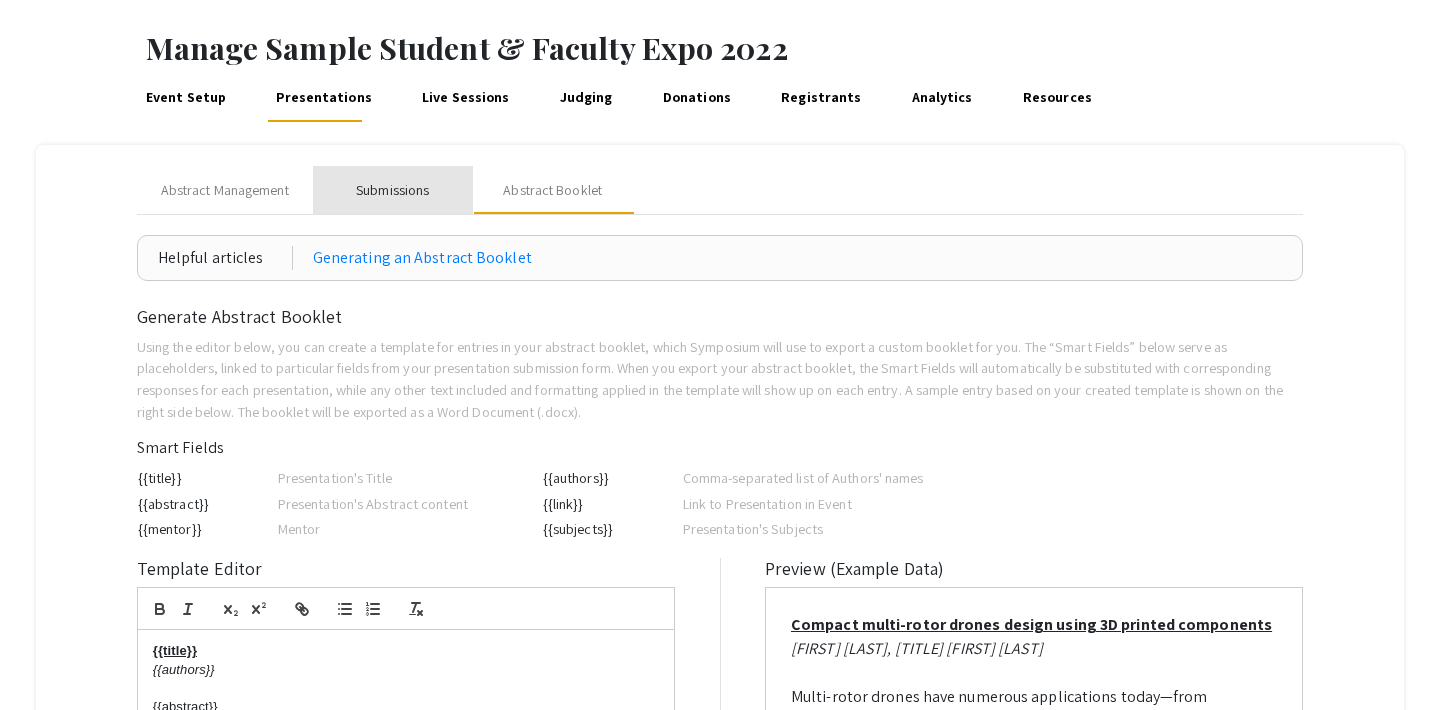click on "Submissions" at bounding box center [392, 190] 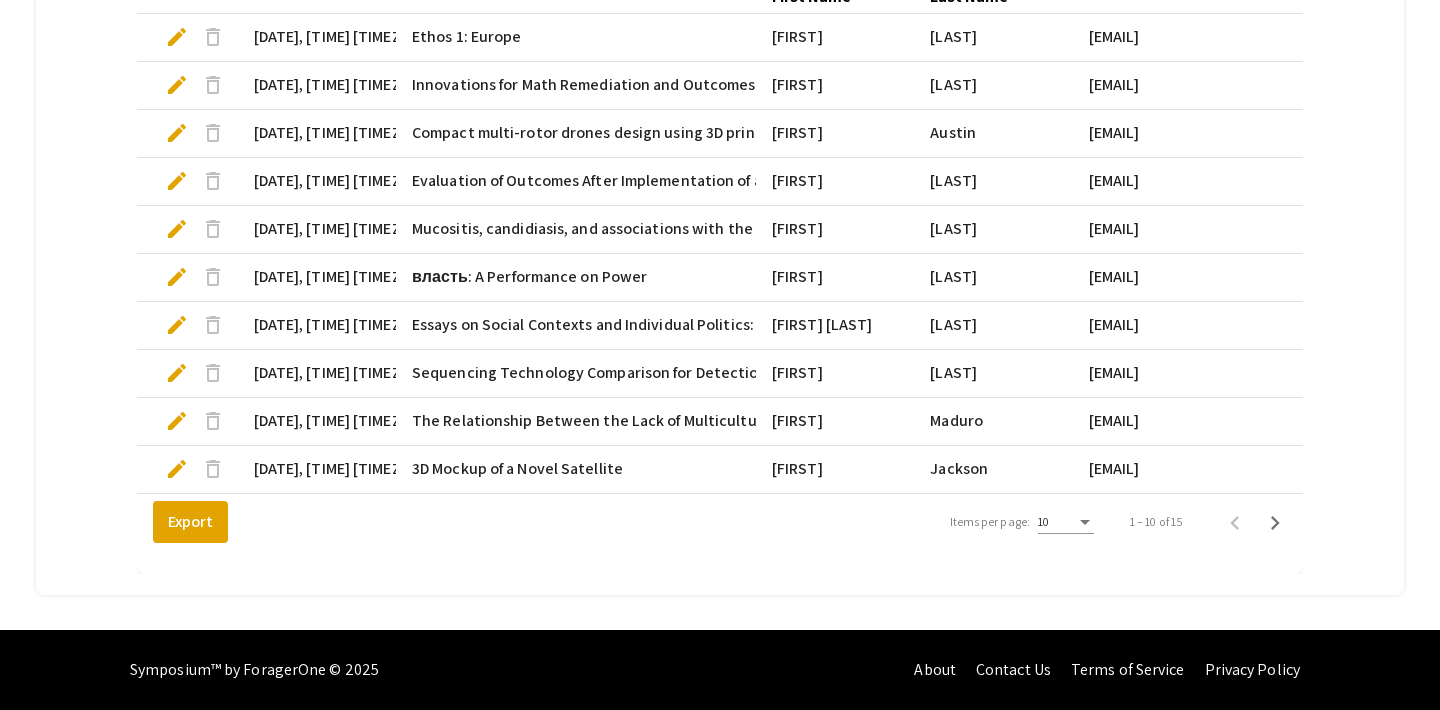 scroll, scrollTop: 0, scrollLeft: 0, axis: both 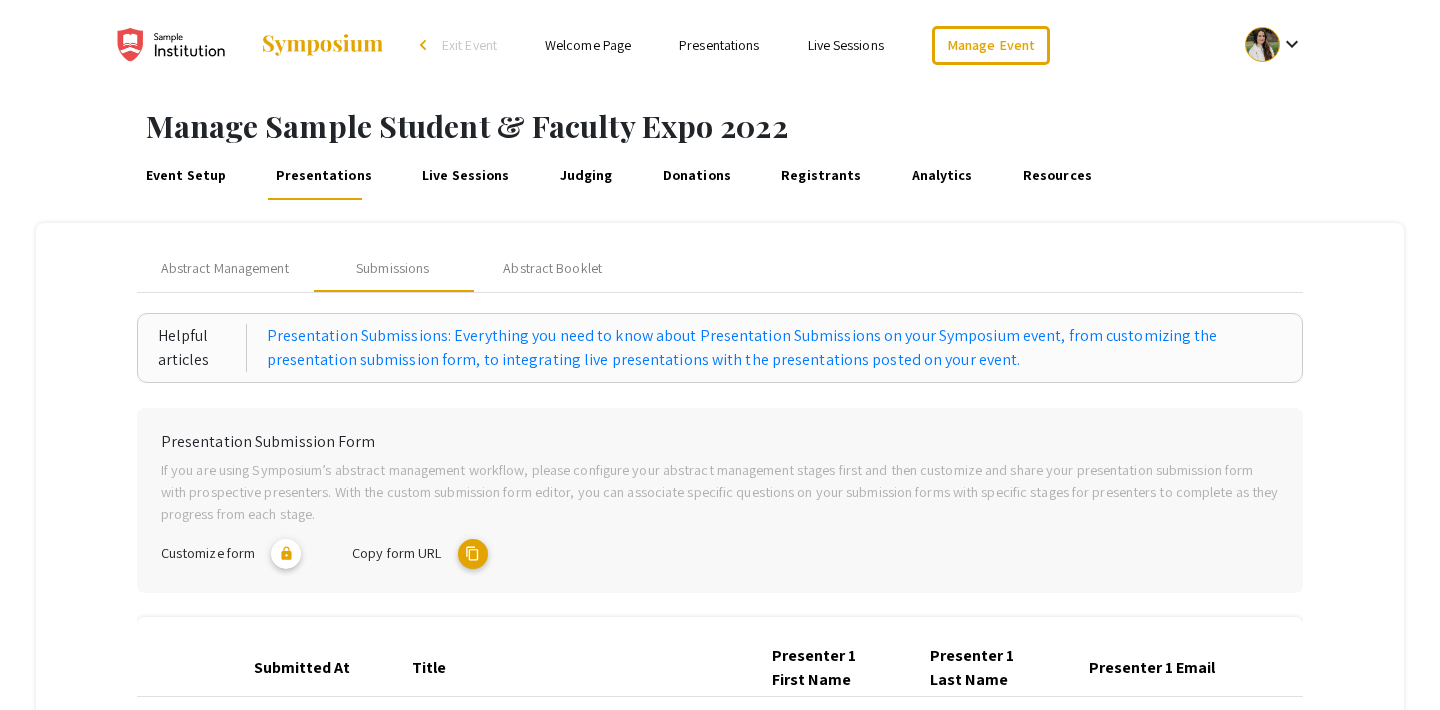click on "Live Sessions" at bounding box center (466, 176) 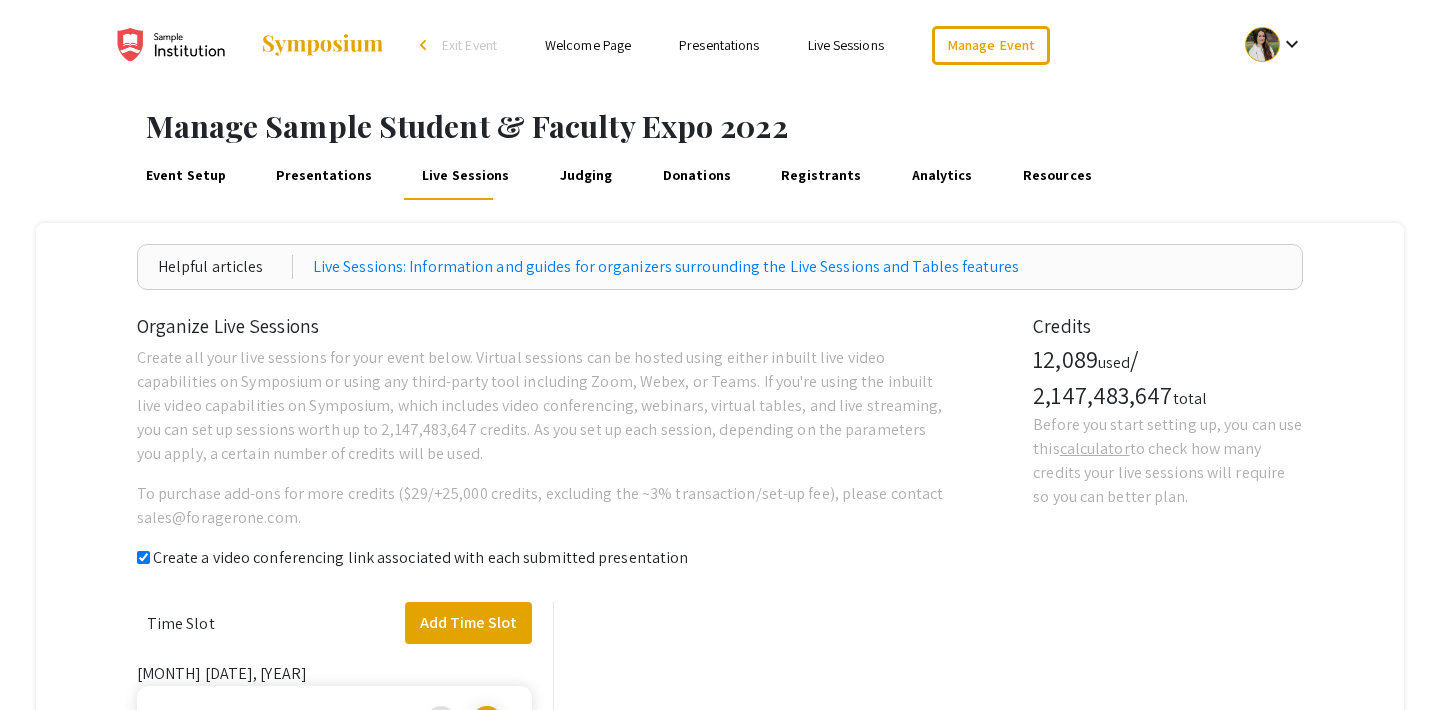 checkbox on "true" 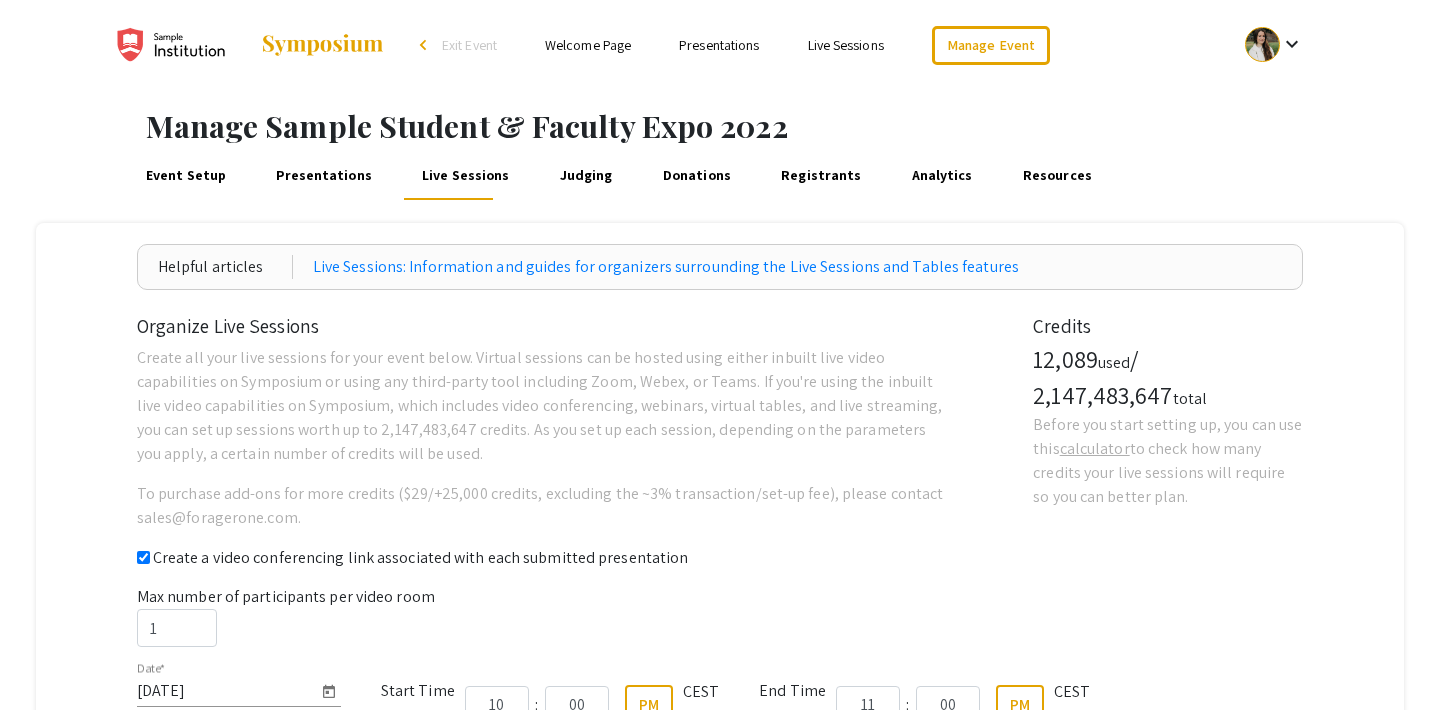 click on "Judging" at bounding box center [586, 176] 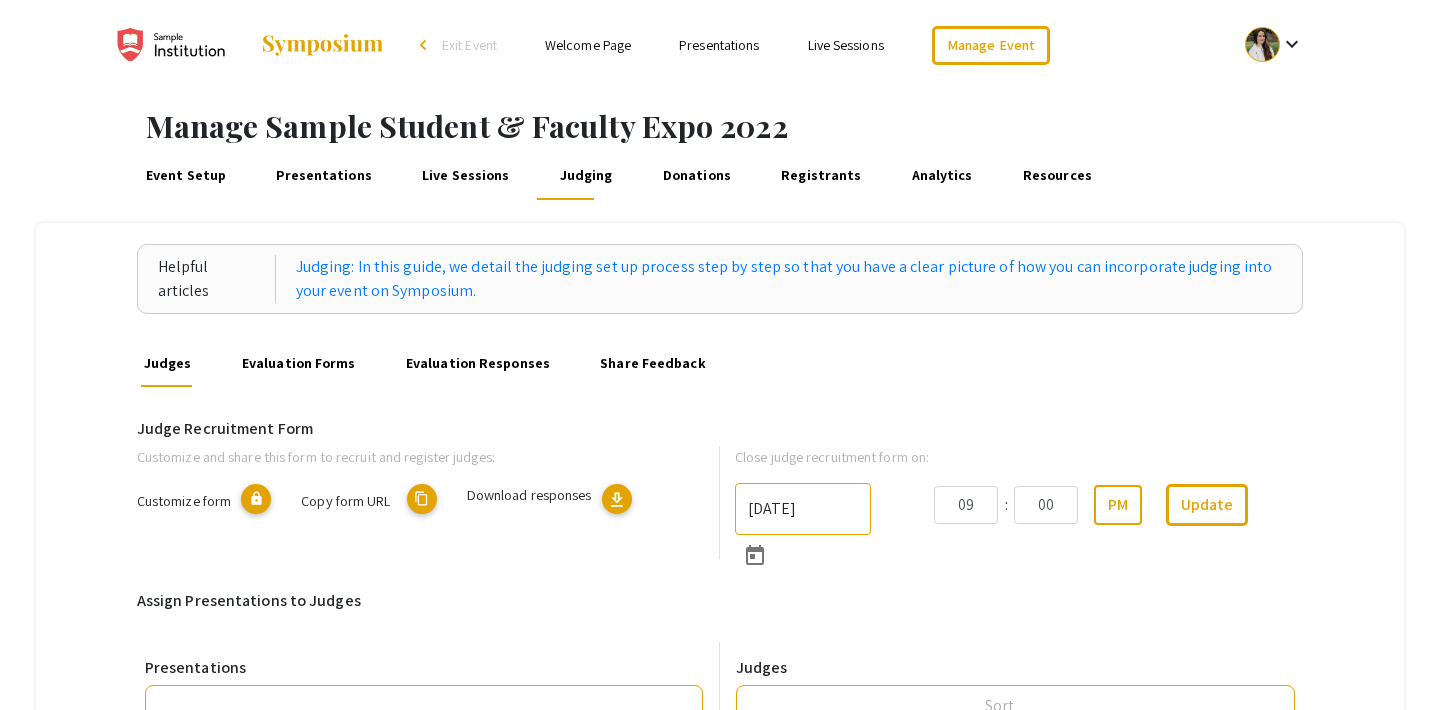 click on "Presentations" at bounding box center (324, 176) 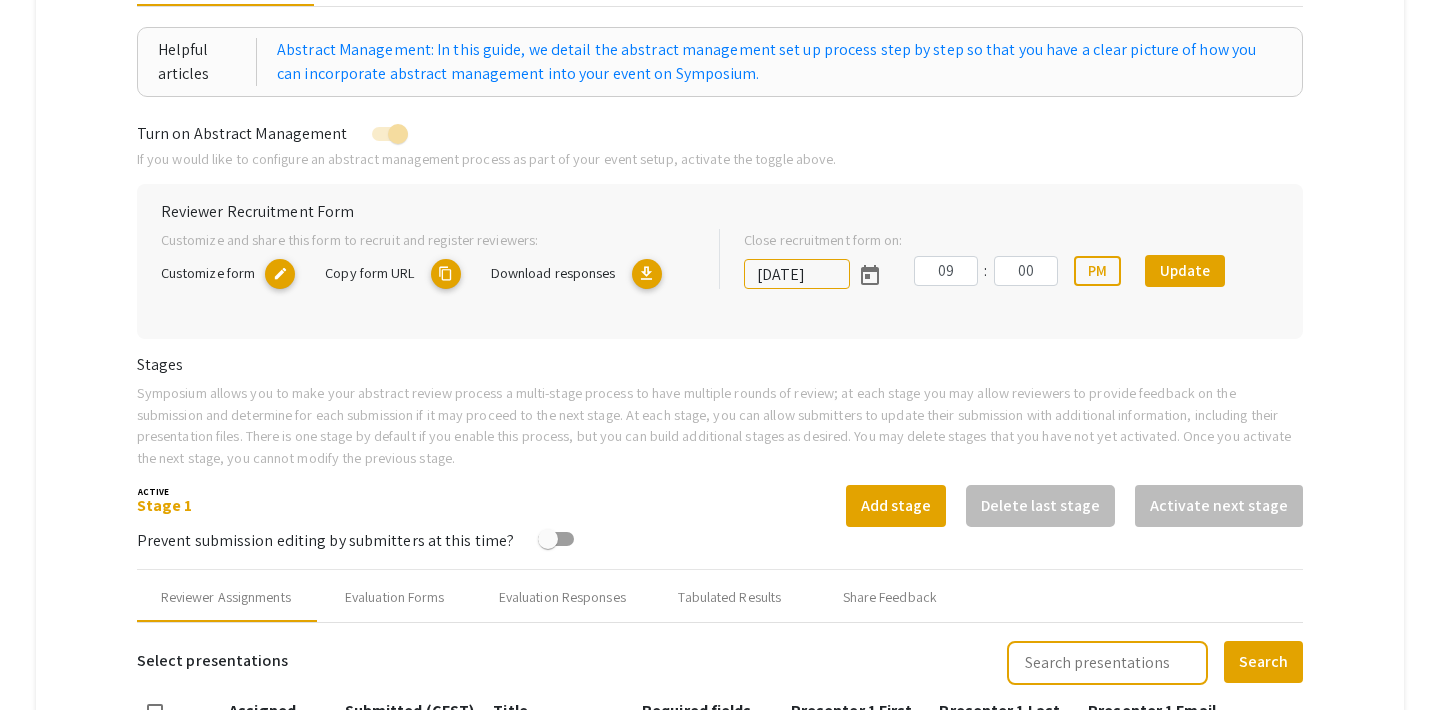 scroll, scrollTop: 0, scrollLeft: 0, axis: both 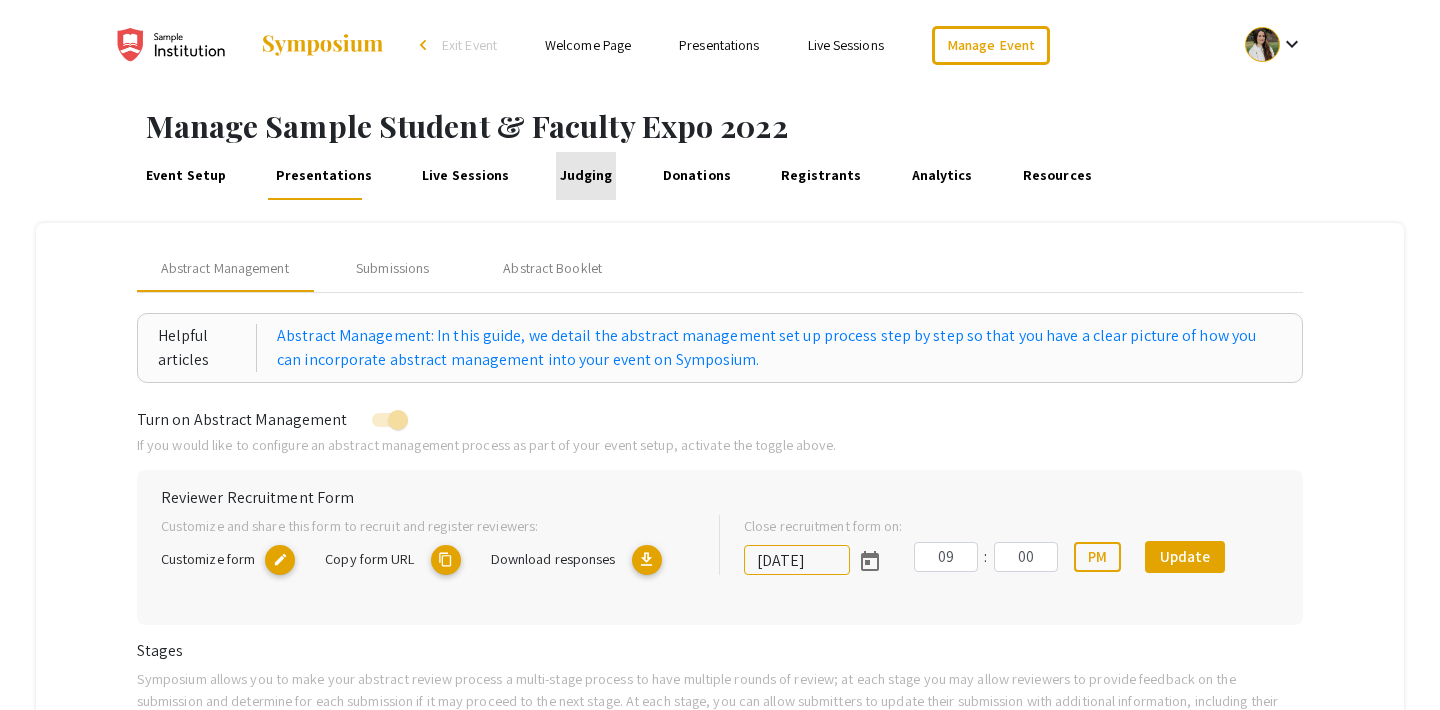 click on "Judging" at bounding box center [586, 176] 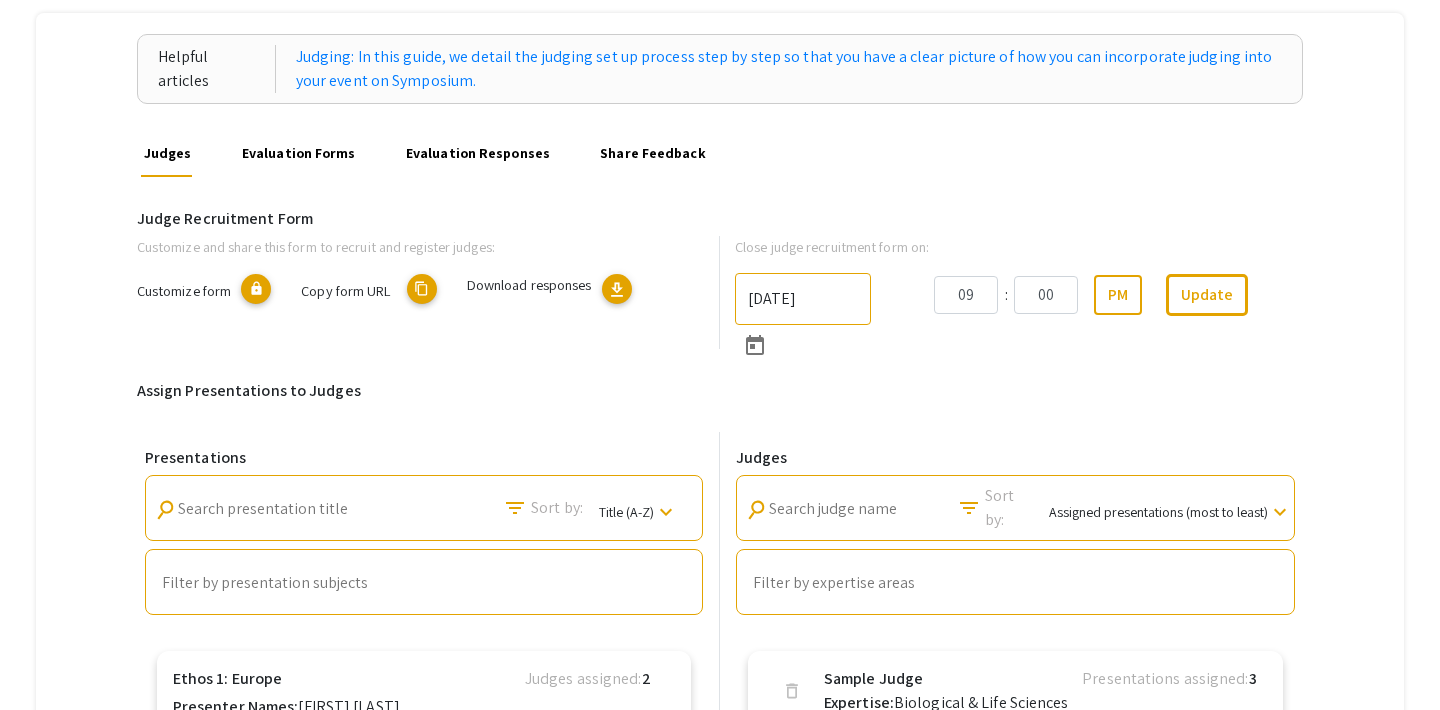 scroll, scrollTop: 238, scrollLeft: 0, axis: vertical 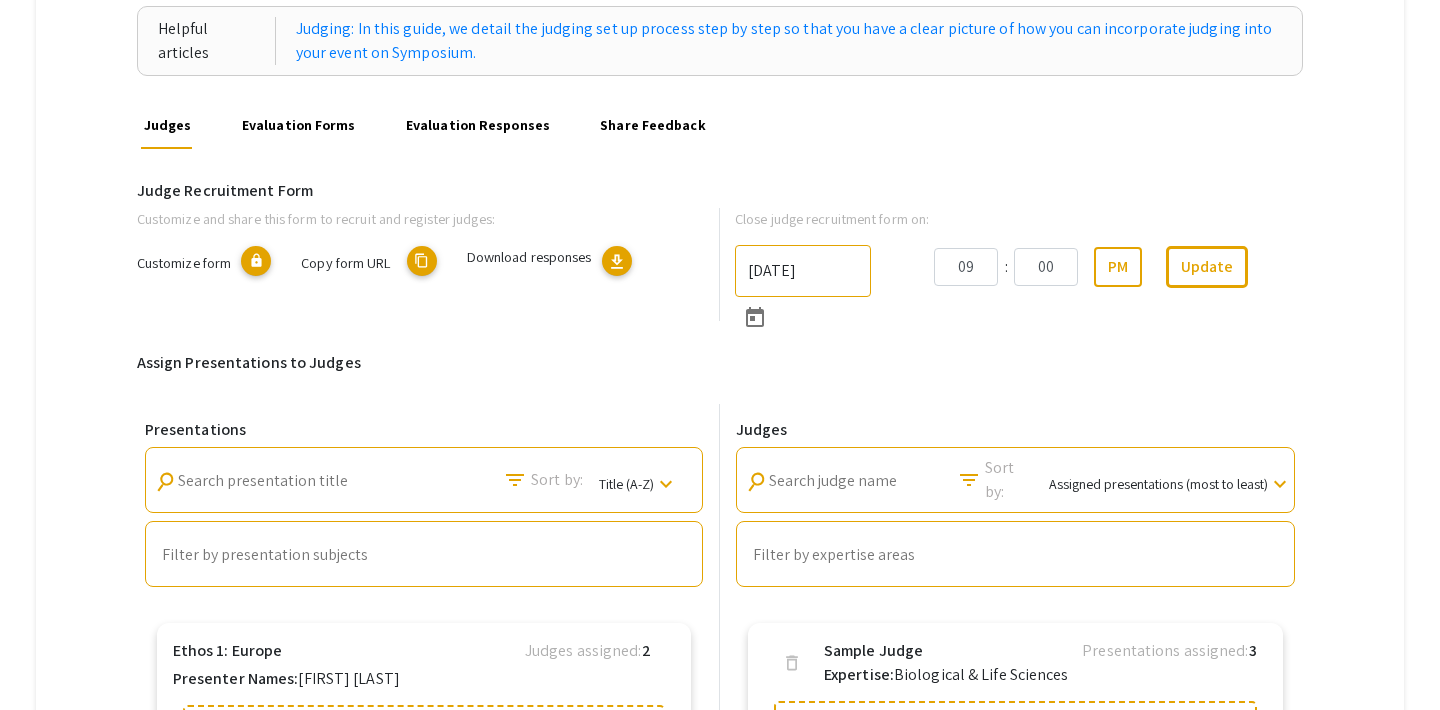 click on "Evaluation Forms" at bounding box center [298, 125] 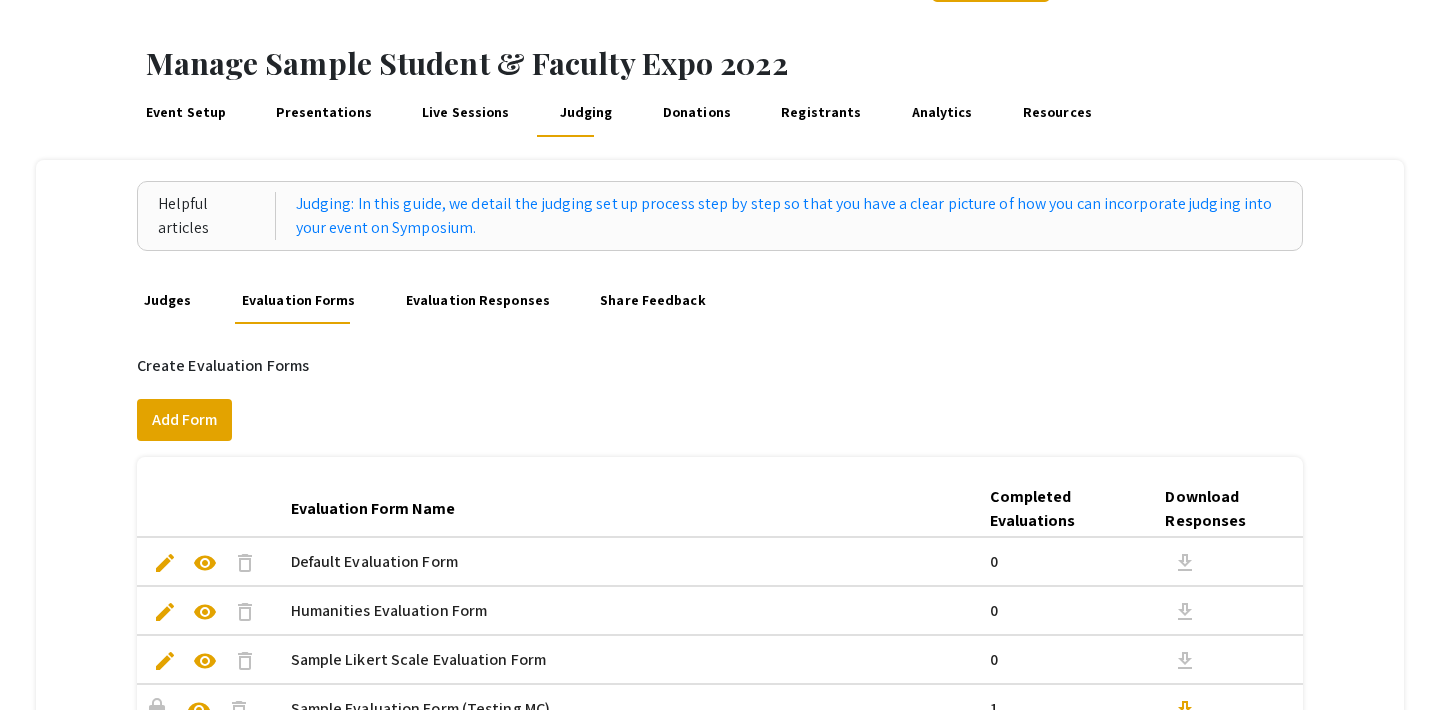 scroll, scrollTop: 0, scrollLeft: 0, axis: both 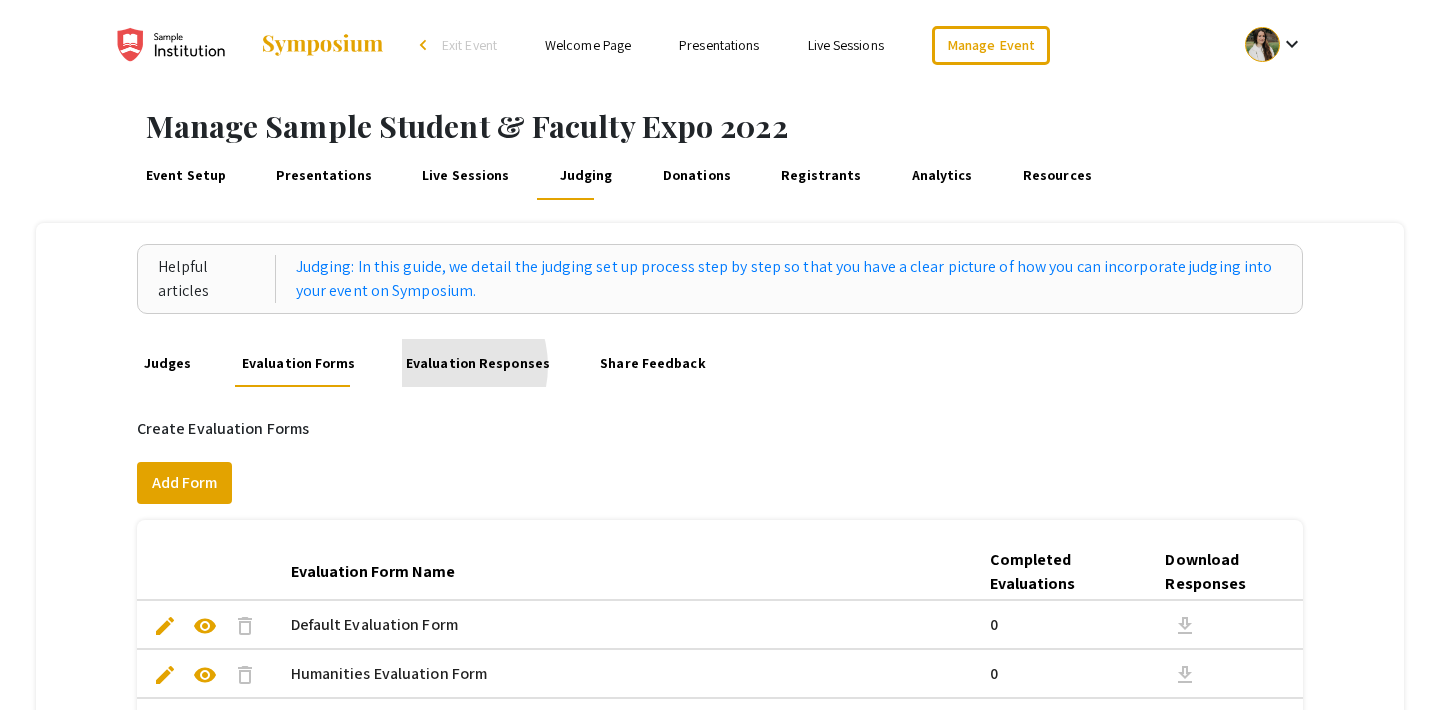 click on "Evaluation Responses" at bounding box center (477, 363) 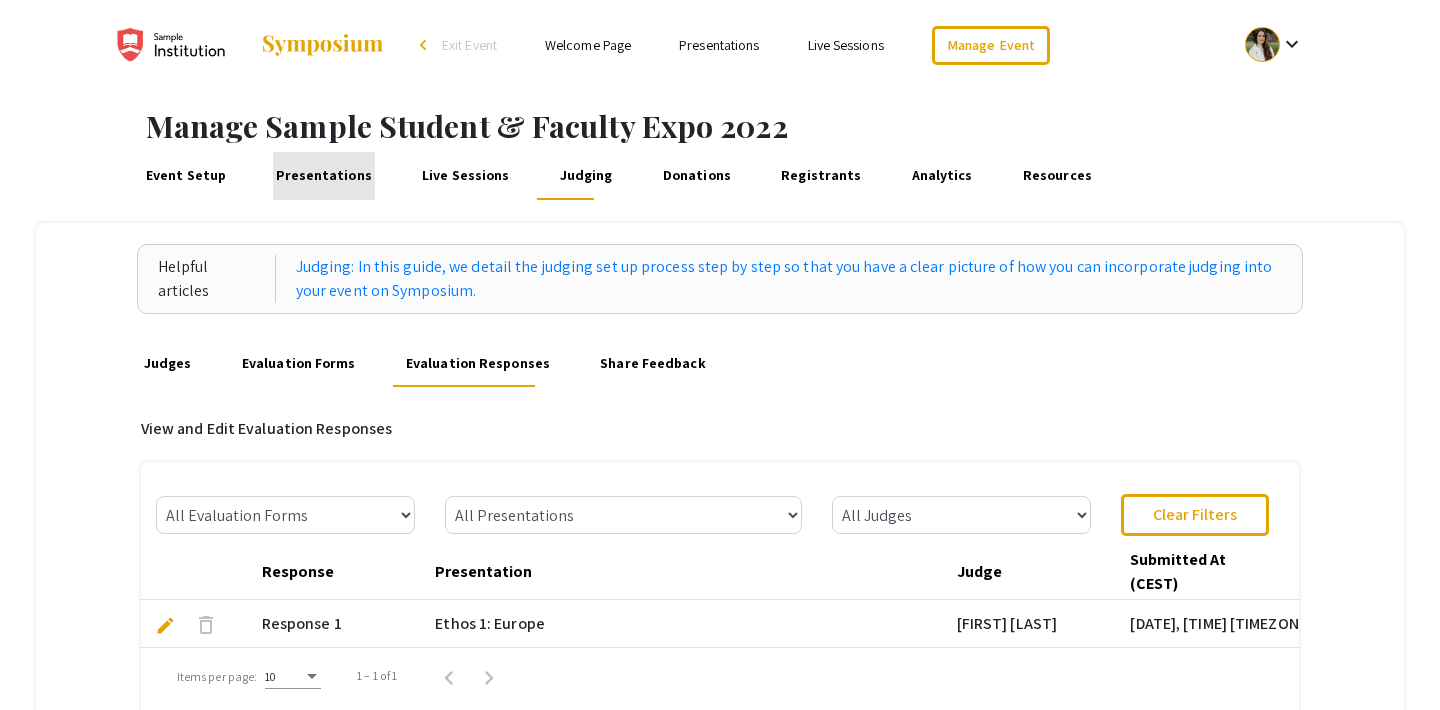 click on "Presentations" at bounding box center [324, 176] 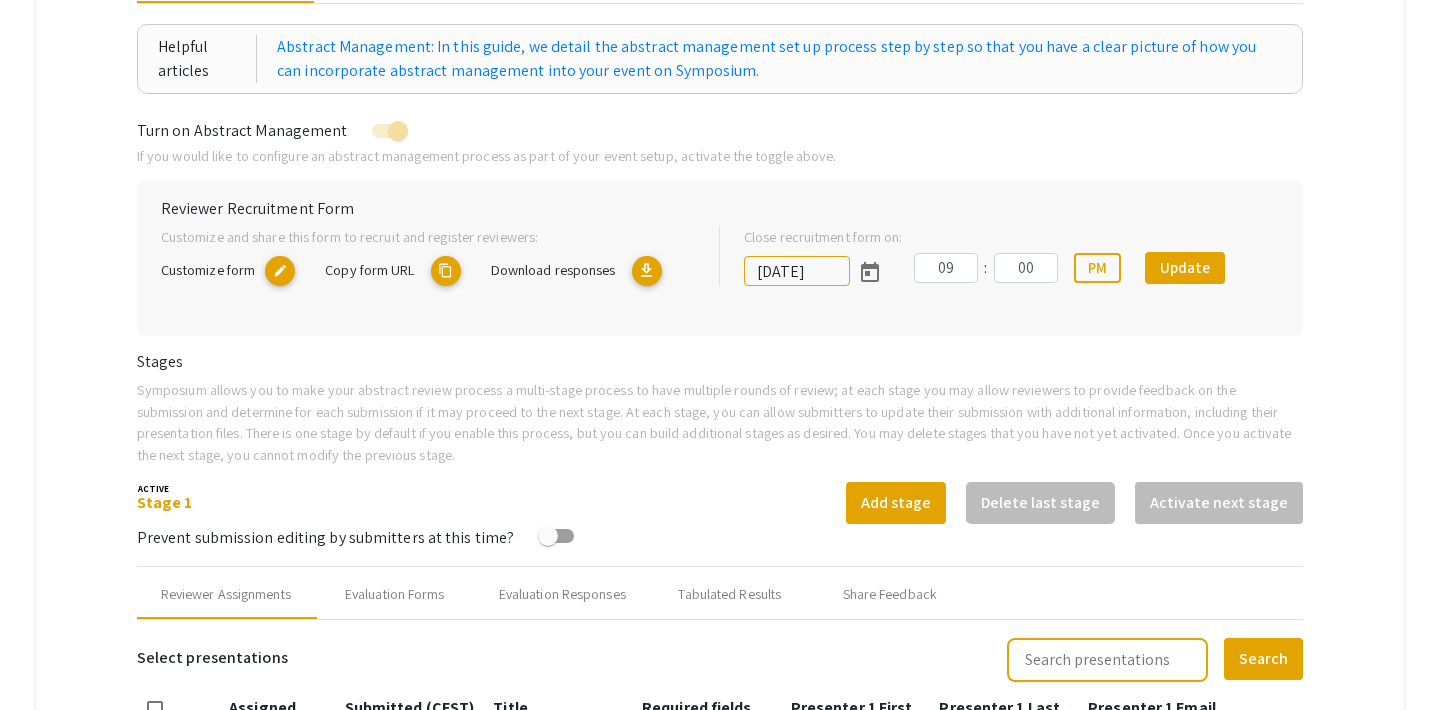 scroll, scrollTop: 324, scrollLeft: 0, axis: vertical 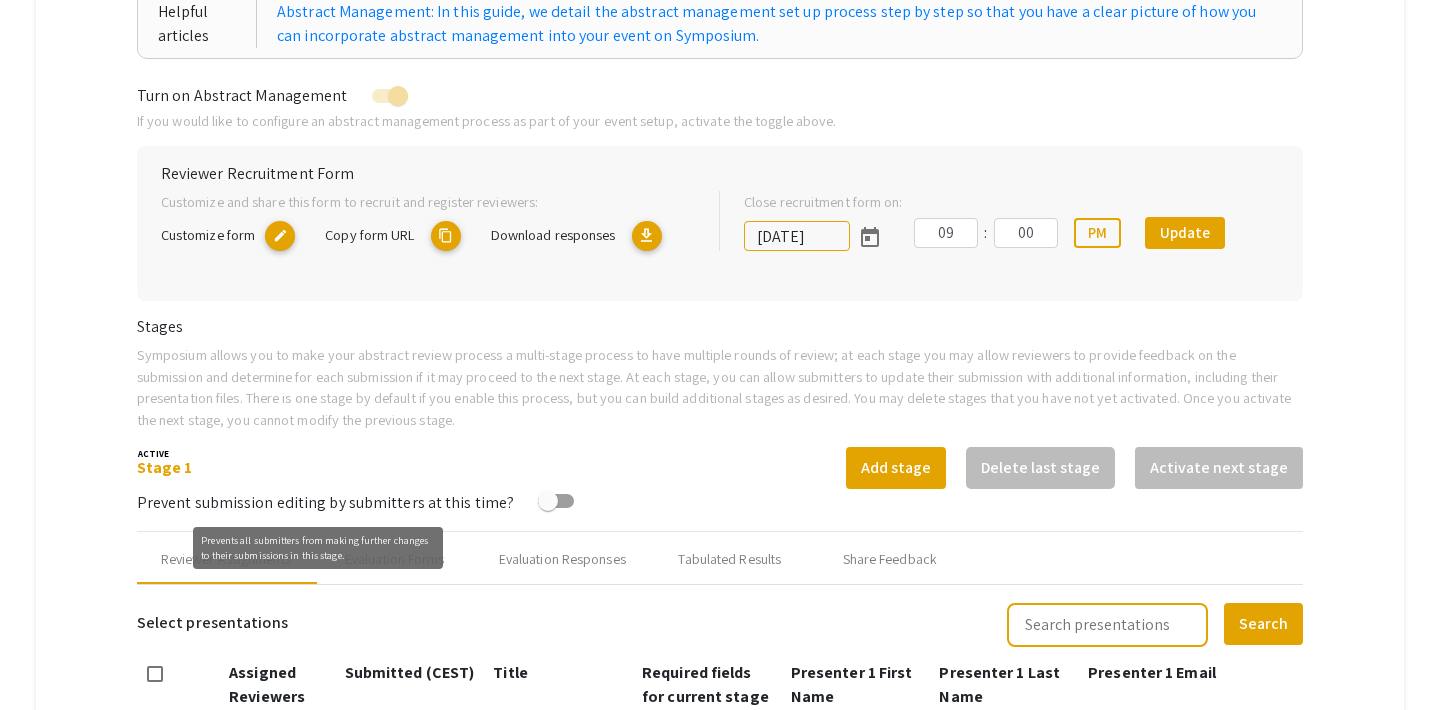 click on "Prevents all submitters from making further changes to their submissions in this stage." at bounding box center [318, 548] 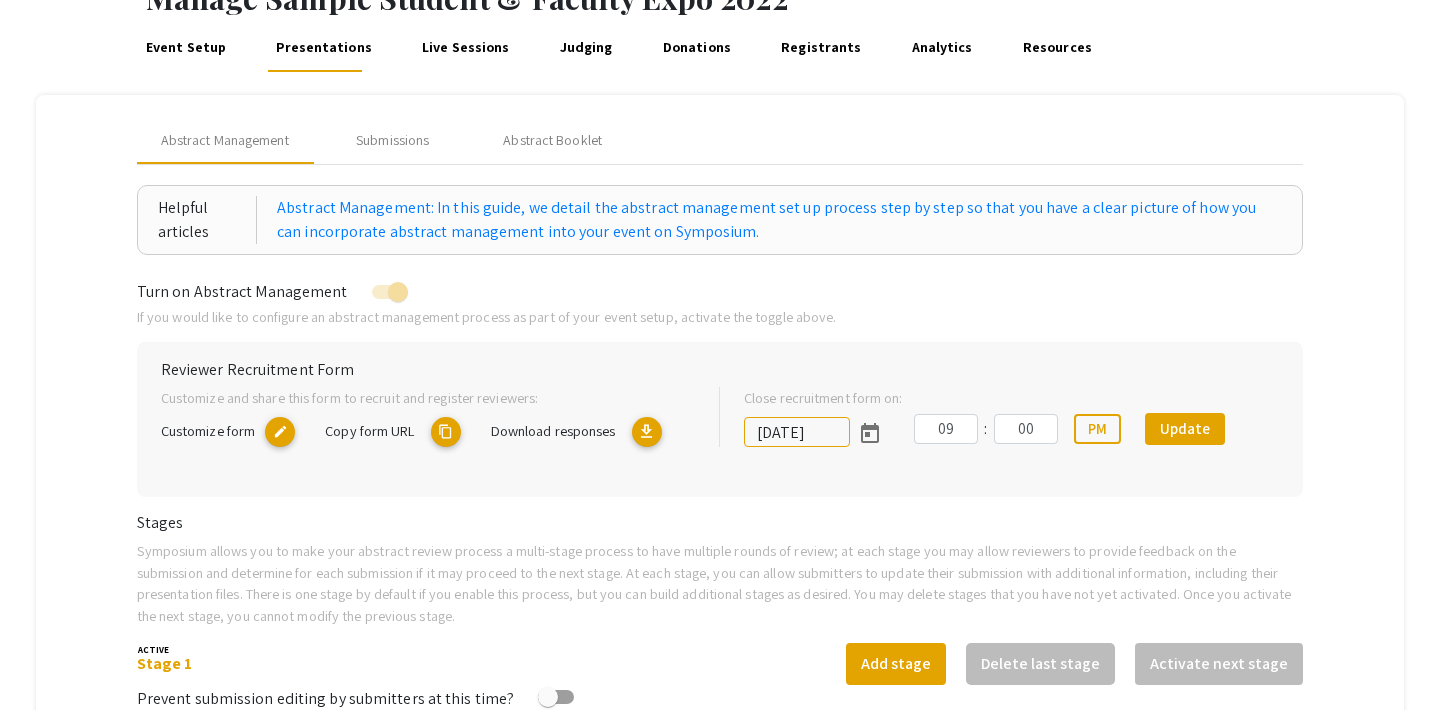 scroll, scrollTop: 93, scrollLeft: 0, axis: vertical 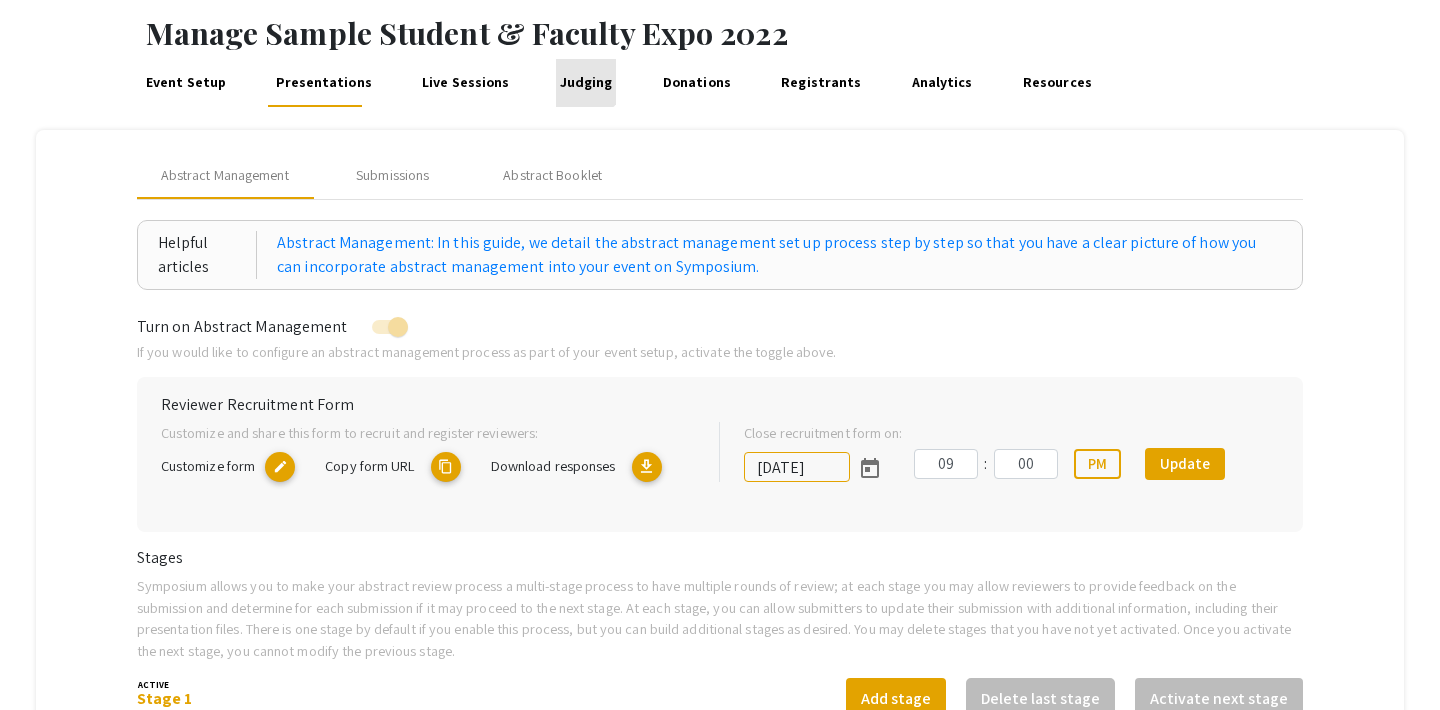 click on "Judging" at bounding box center [586, 83] 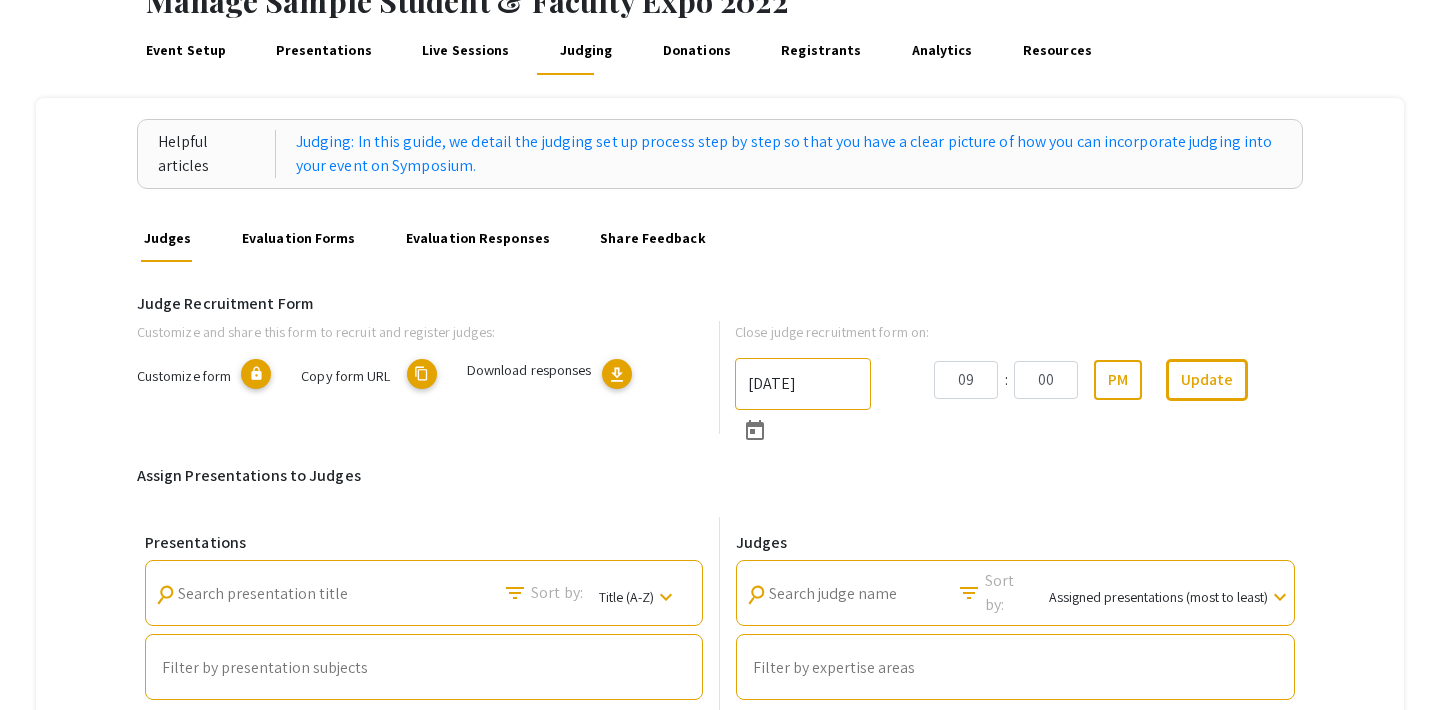 scroll, scrollTop: 127, scrollLeft: 0, axis: vertical 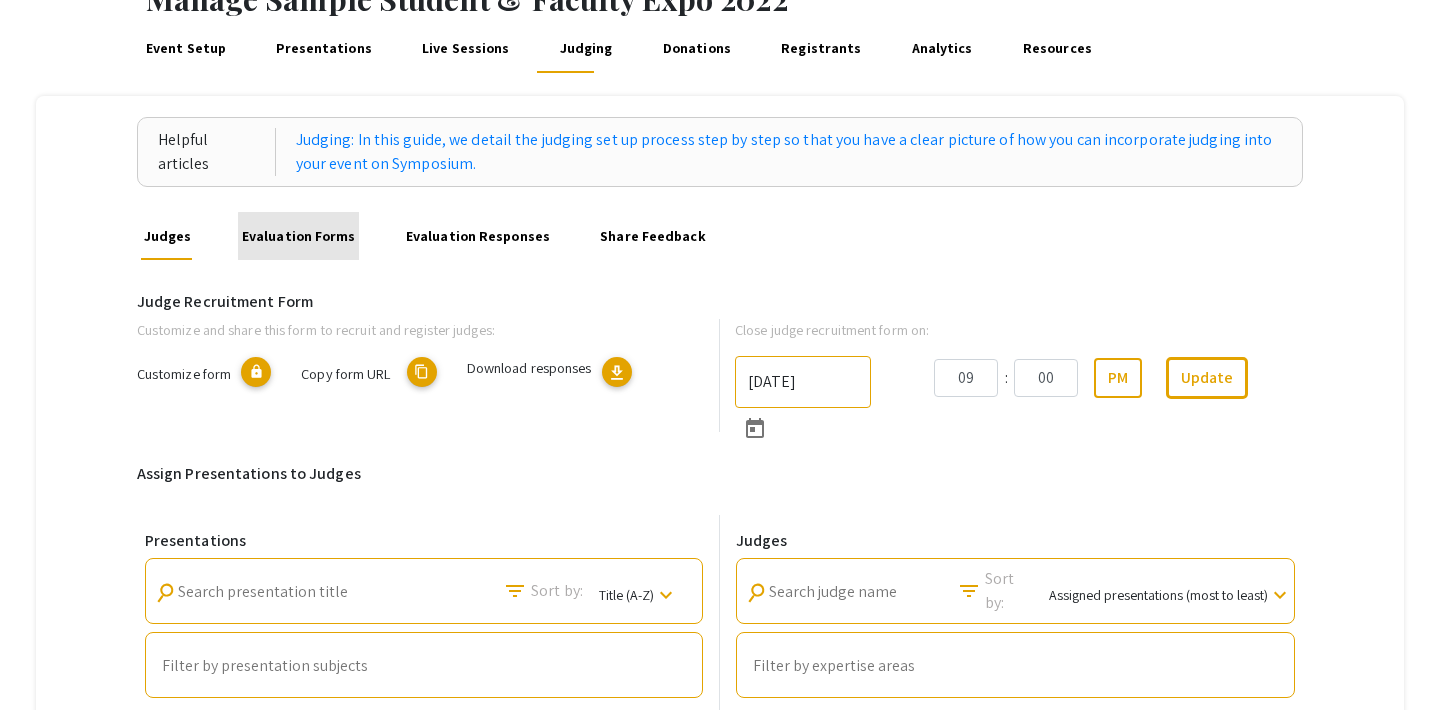 click on "Evaluation Forms" at bounding box center [298, 236] 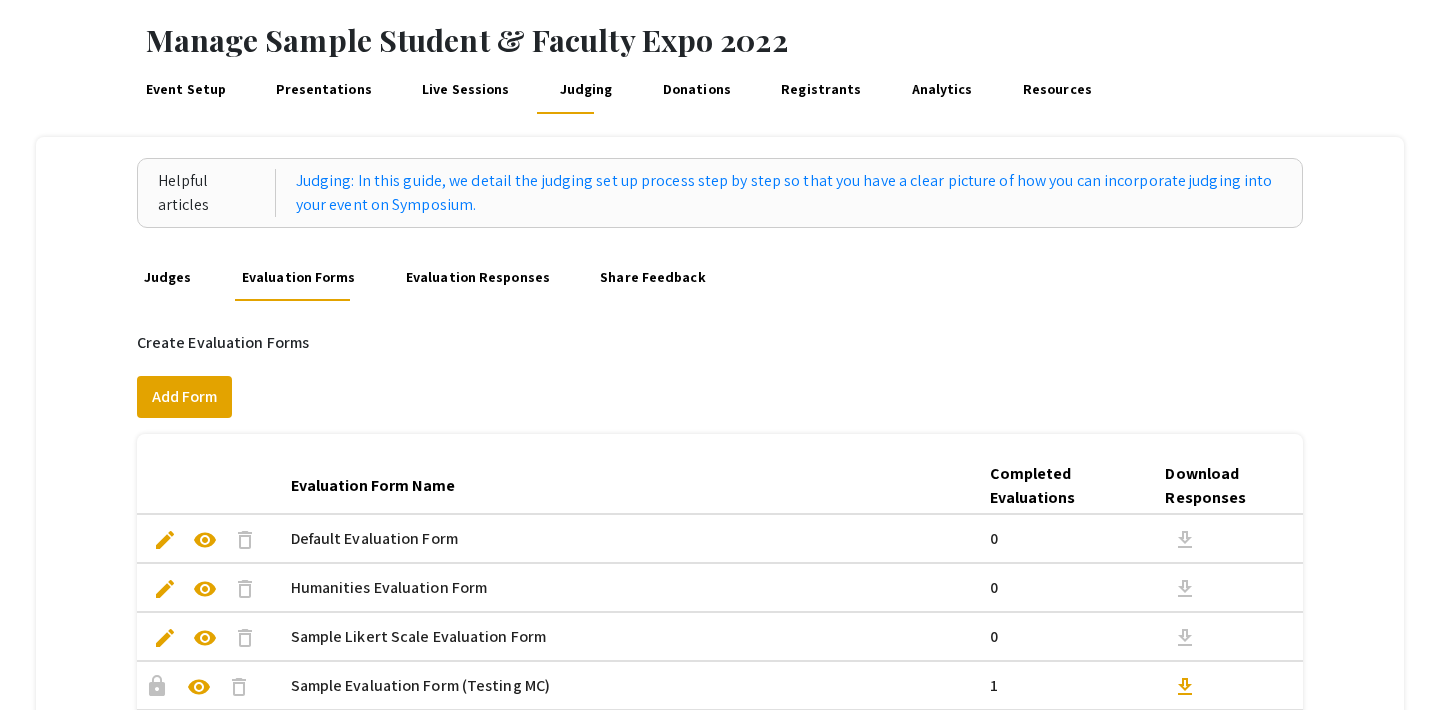 scroll, scrollTop: 0, scrollLeft: 0, axis: both 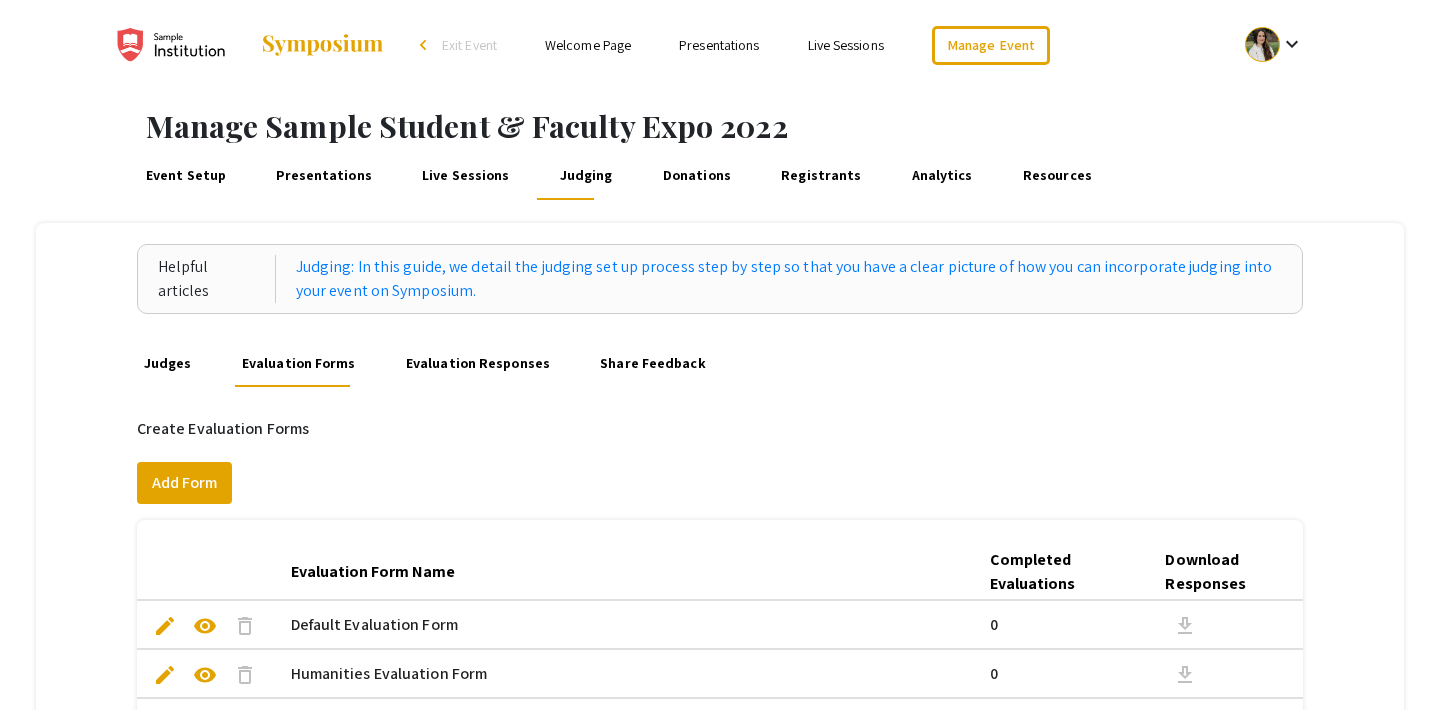click on "Evaluation Responses" at bounding box center [477, 363] 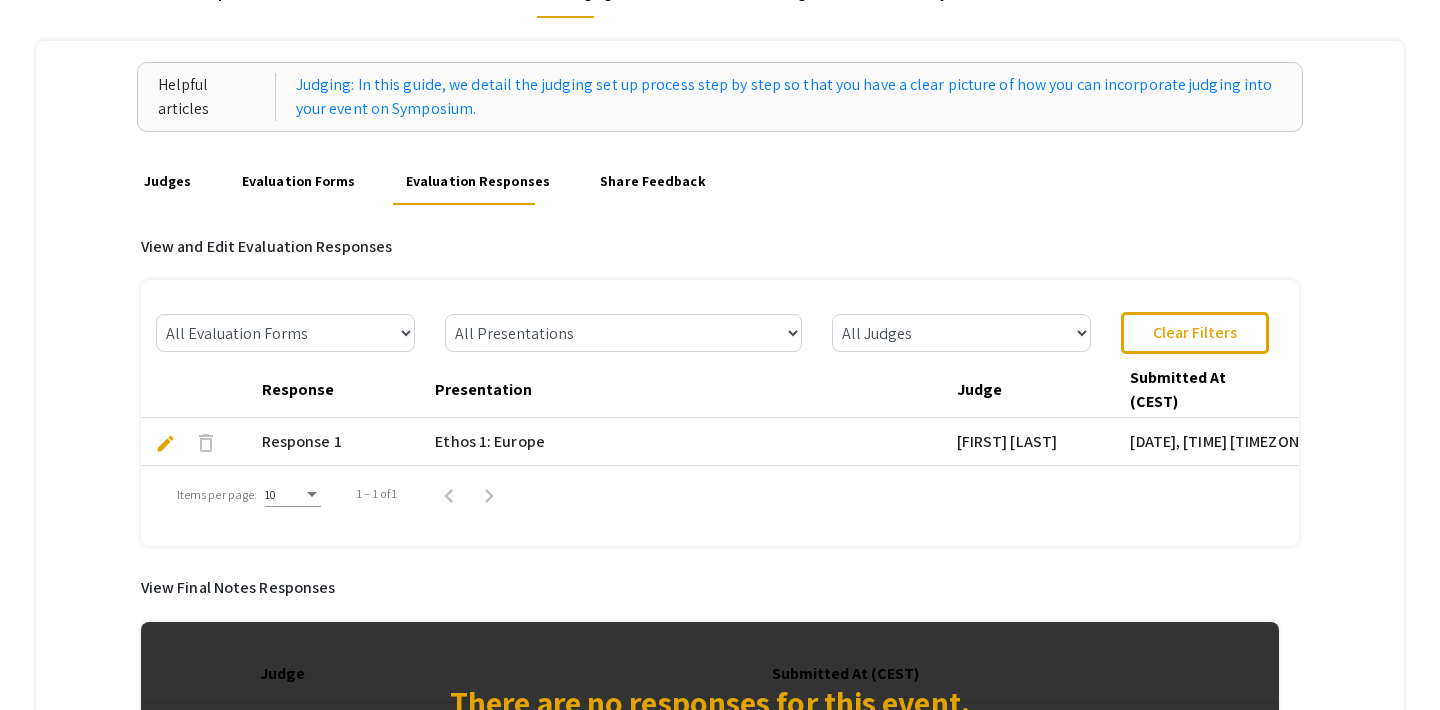 scroll, scrollTop: 61, scrollLeft: 0, axis: vertical 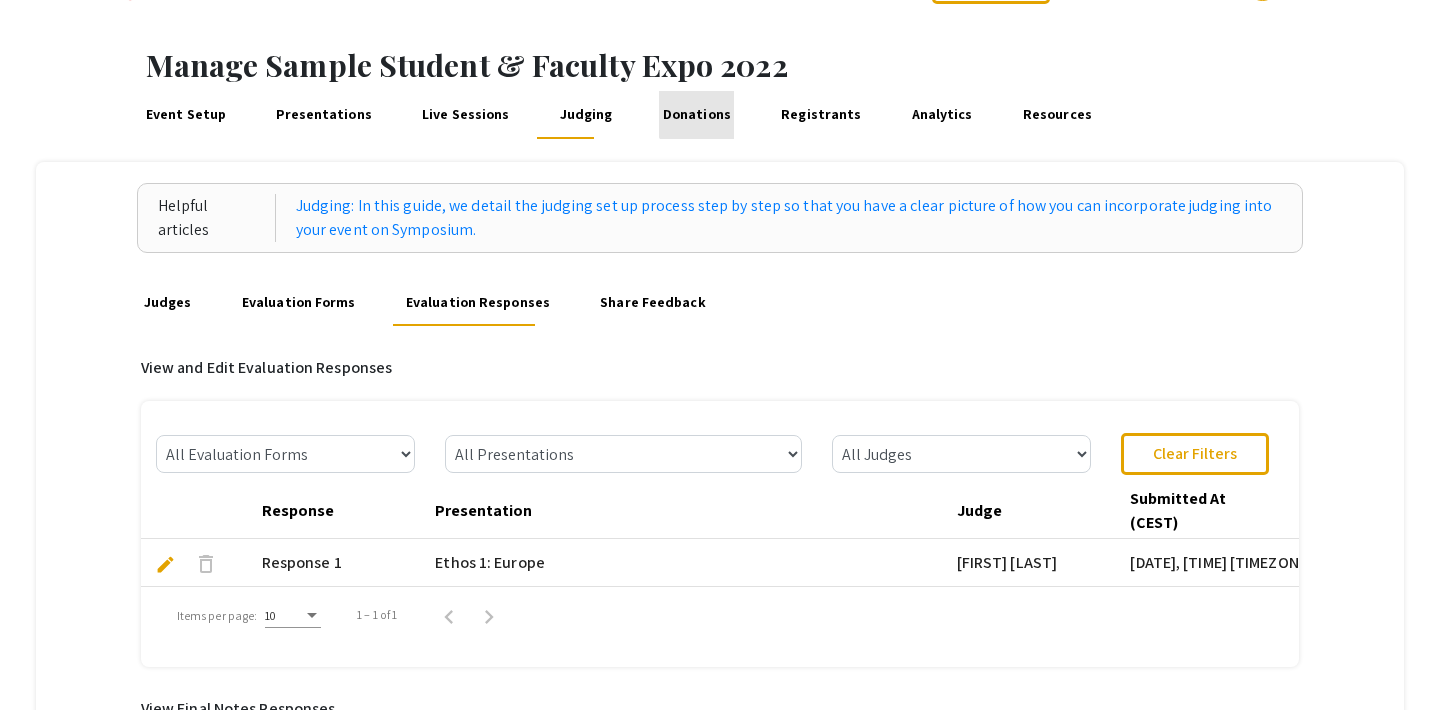 click on "Donations" at bounding box center [696, 115] 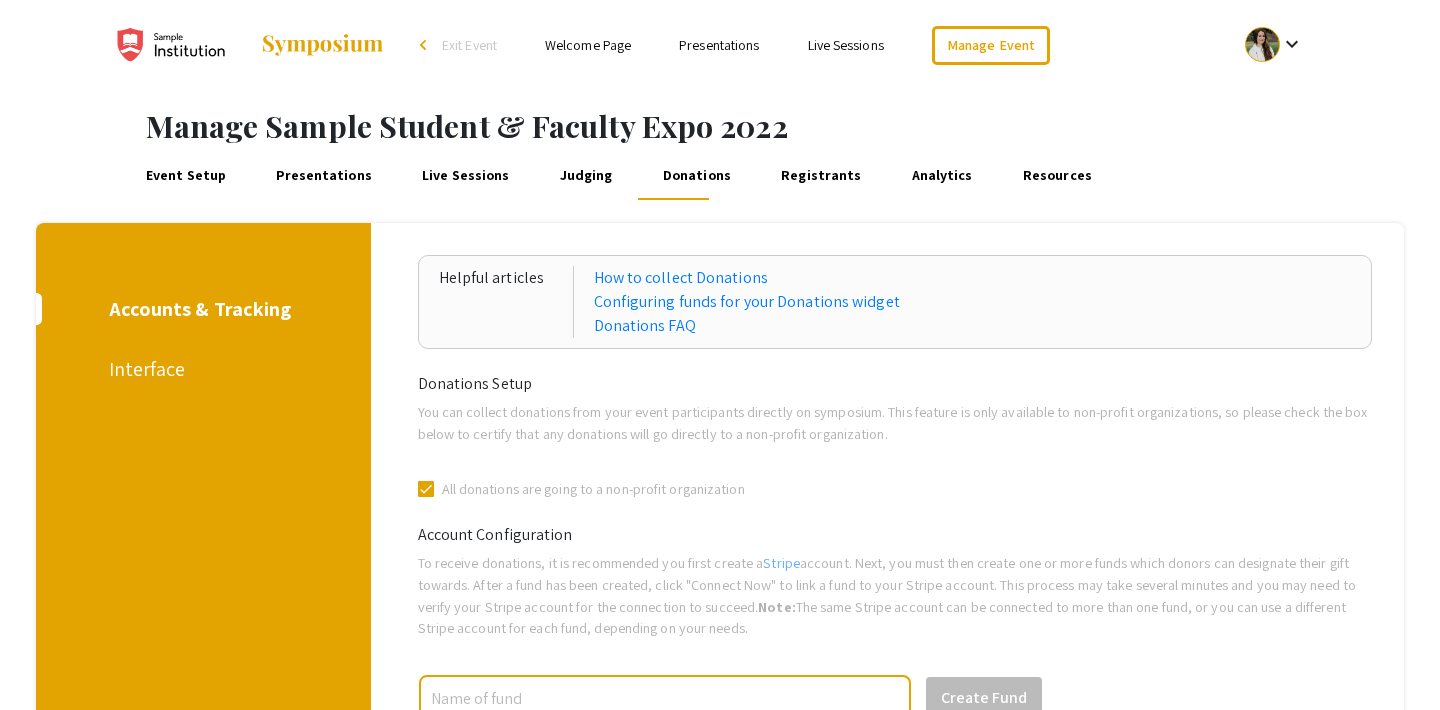 click on "Interface" at bounding box center (200, 369) 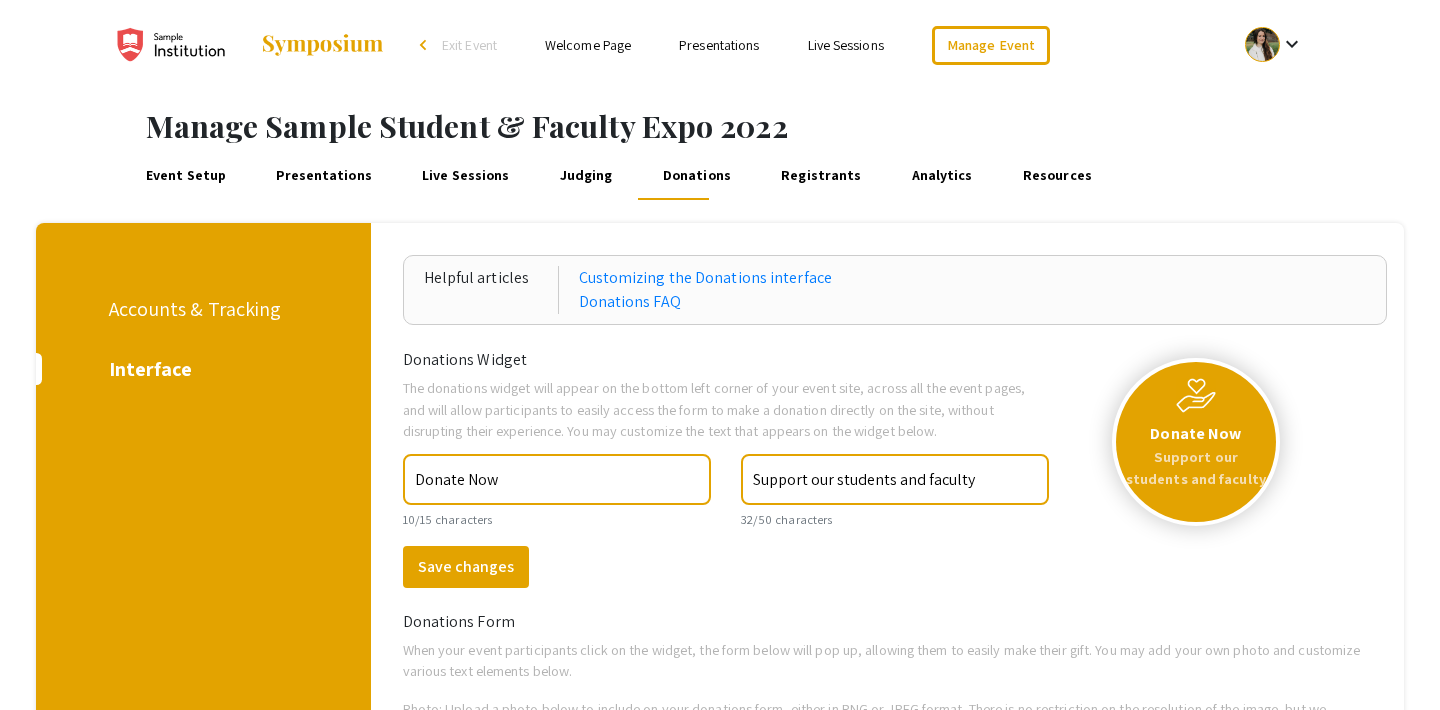 click on "Accounts & Tracking" at bounding box center [200, 309] 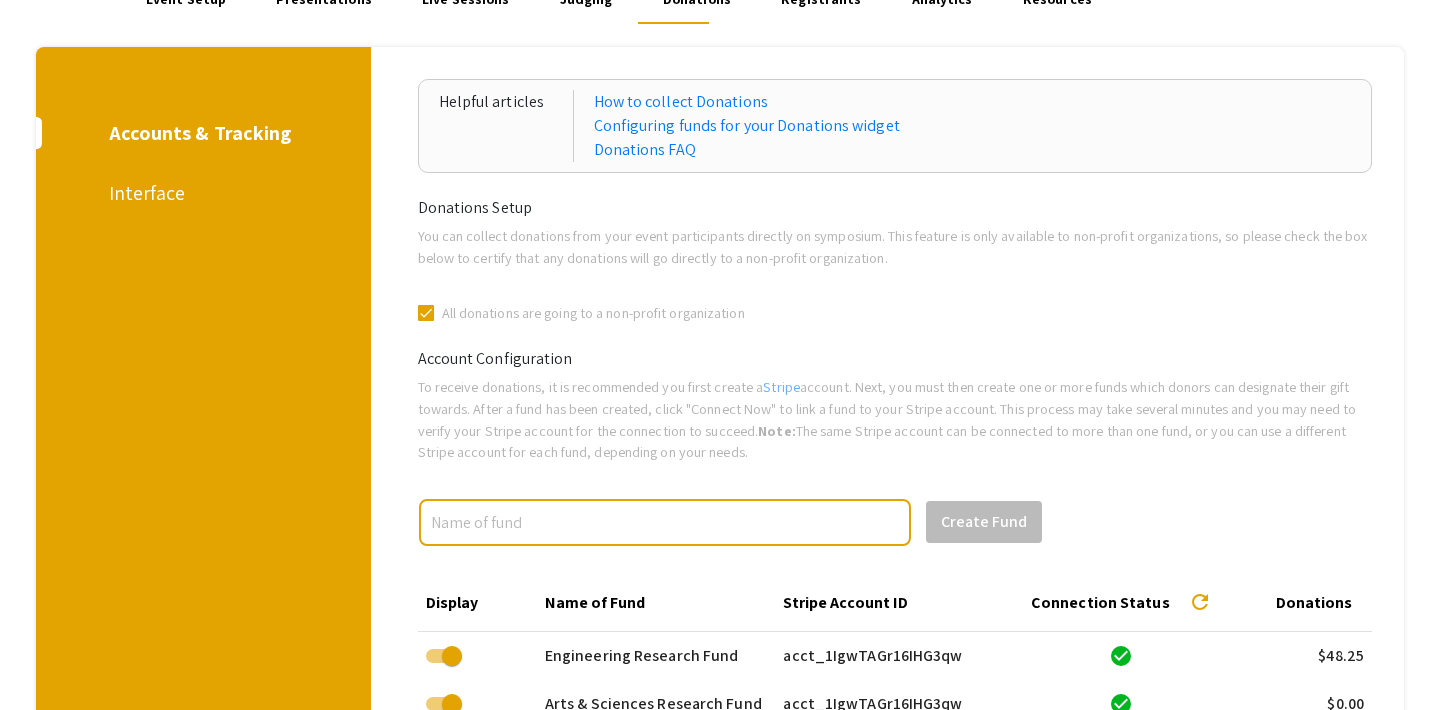 scroll, scrollTop: 158, scrollLeft: 0, axis: vertical 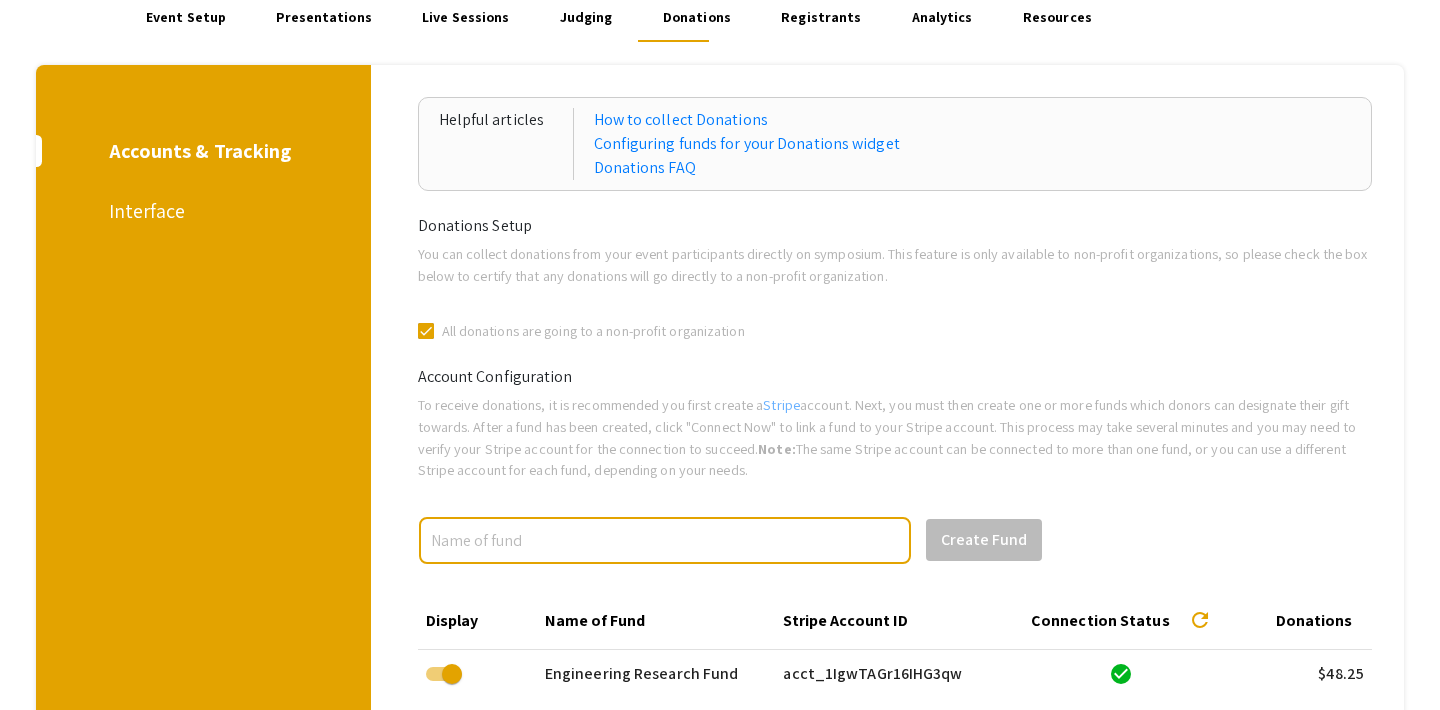 click on "Interface" at bounding box center (200, 211) 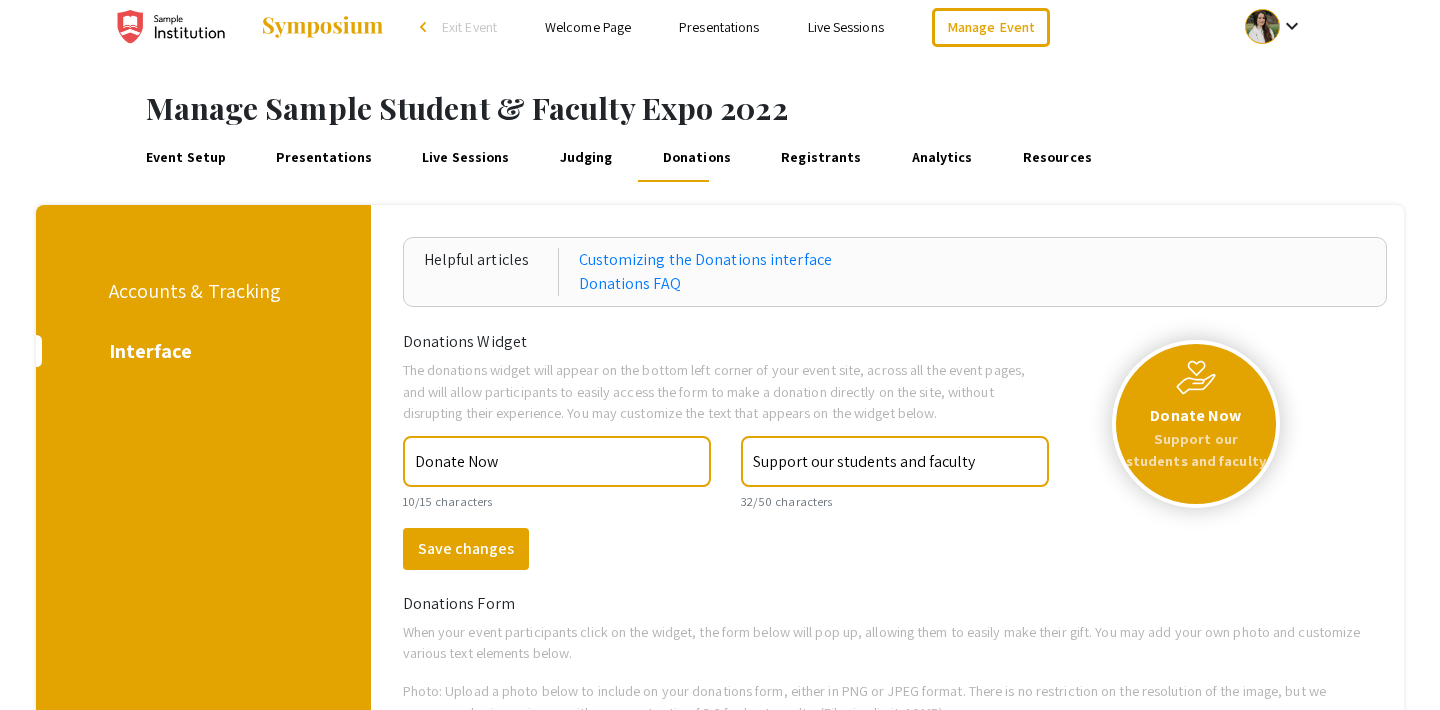 scroll, scrollTop: 0, scrollLeft: 0, axis: both 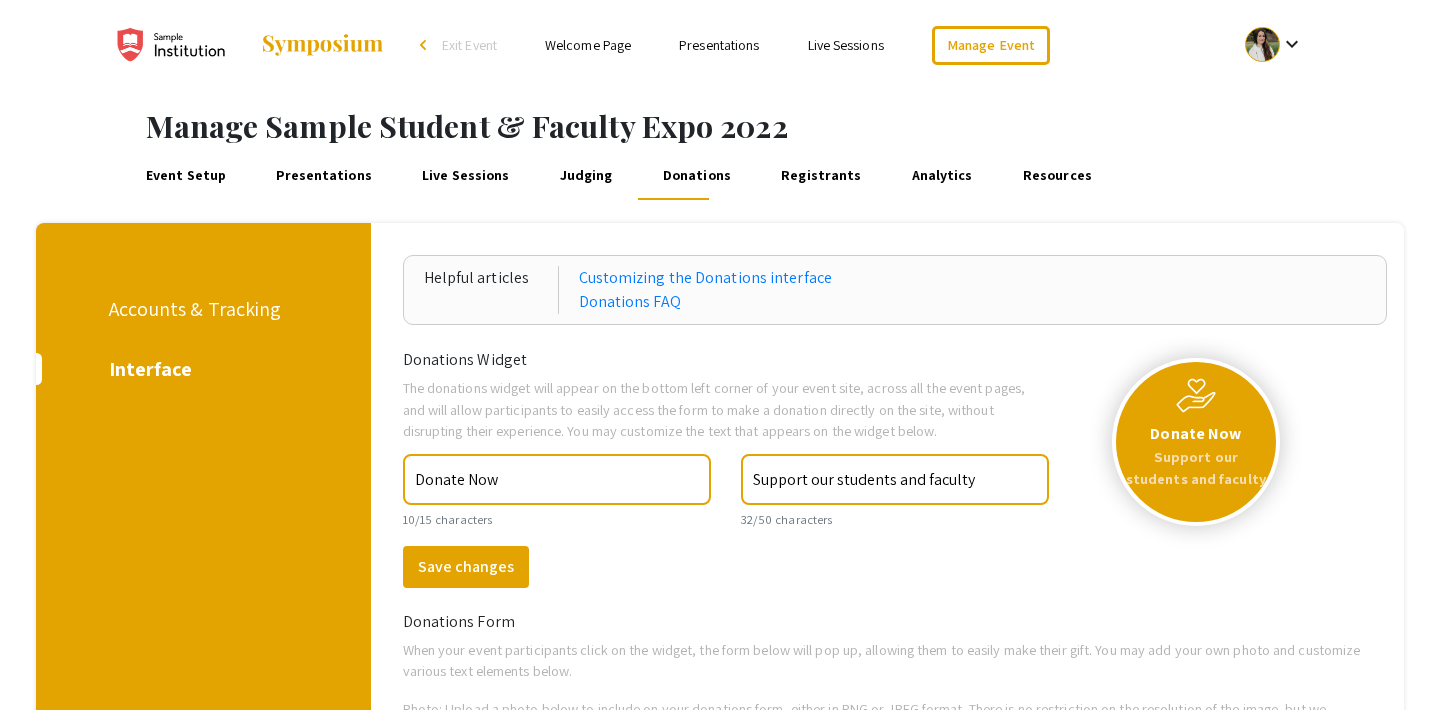 click on "Accounts & Tracking" at bounding box center [200, 309] 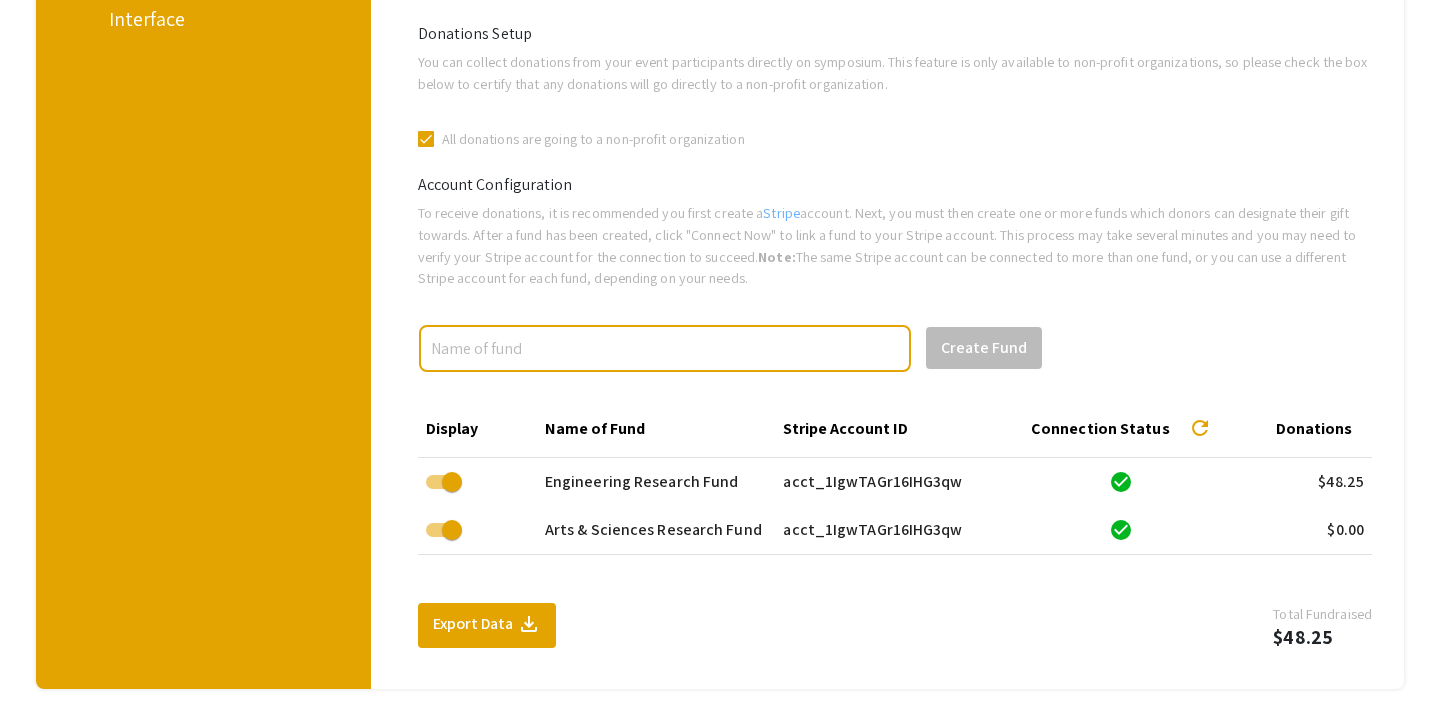 scroll, scrollTop: 0, scrollLeft: 0, axis: both 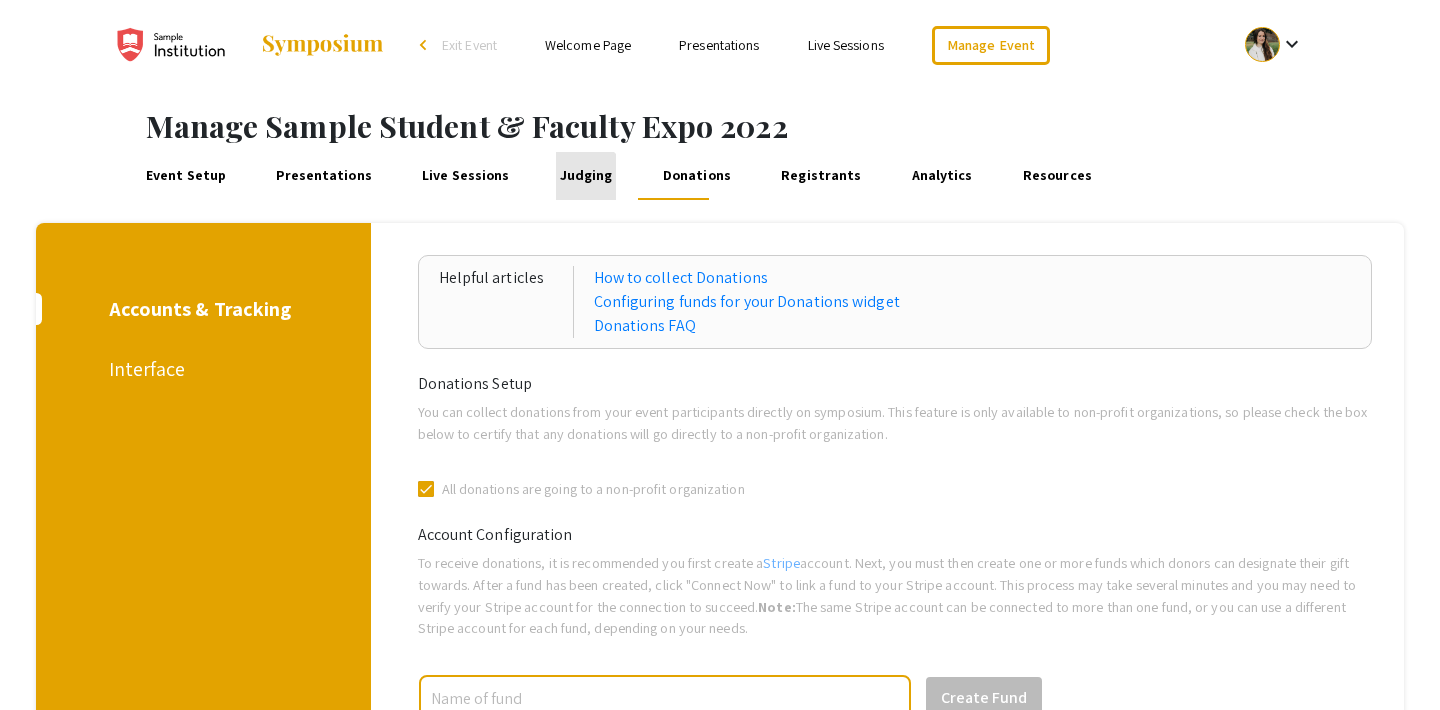 click on "Judging" at bounding box center (586, 176) 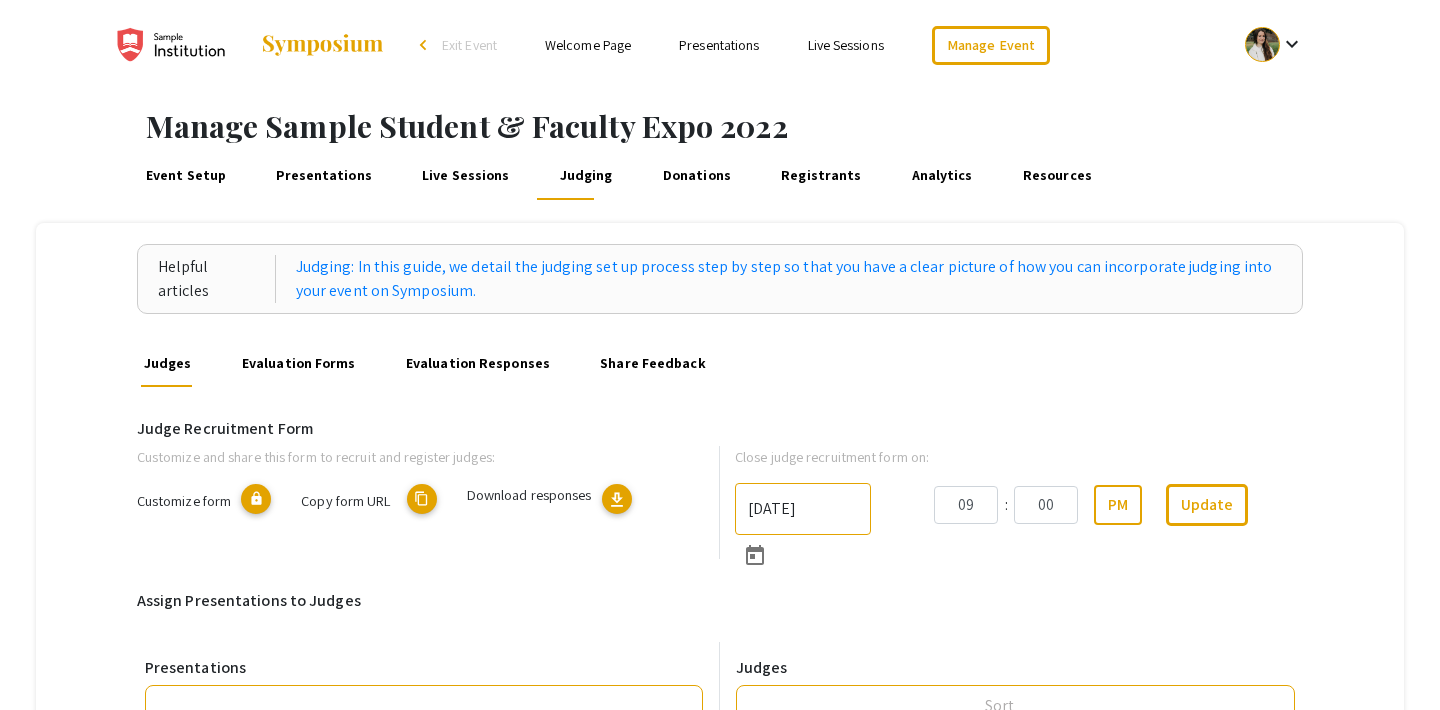 scroll, scrollTop: 3, scrollLeft: 0, axis: vertical 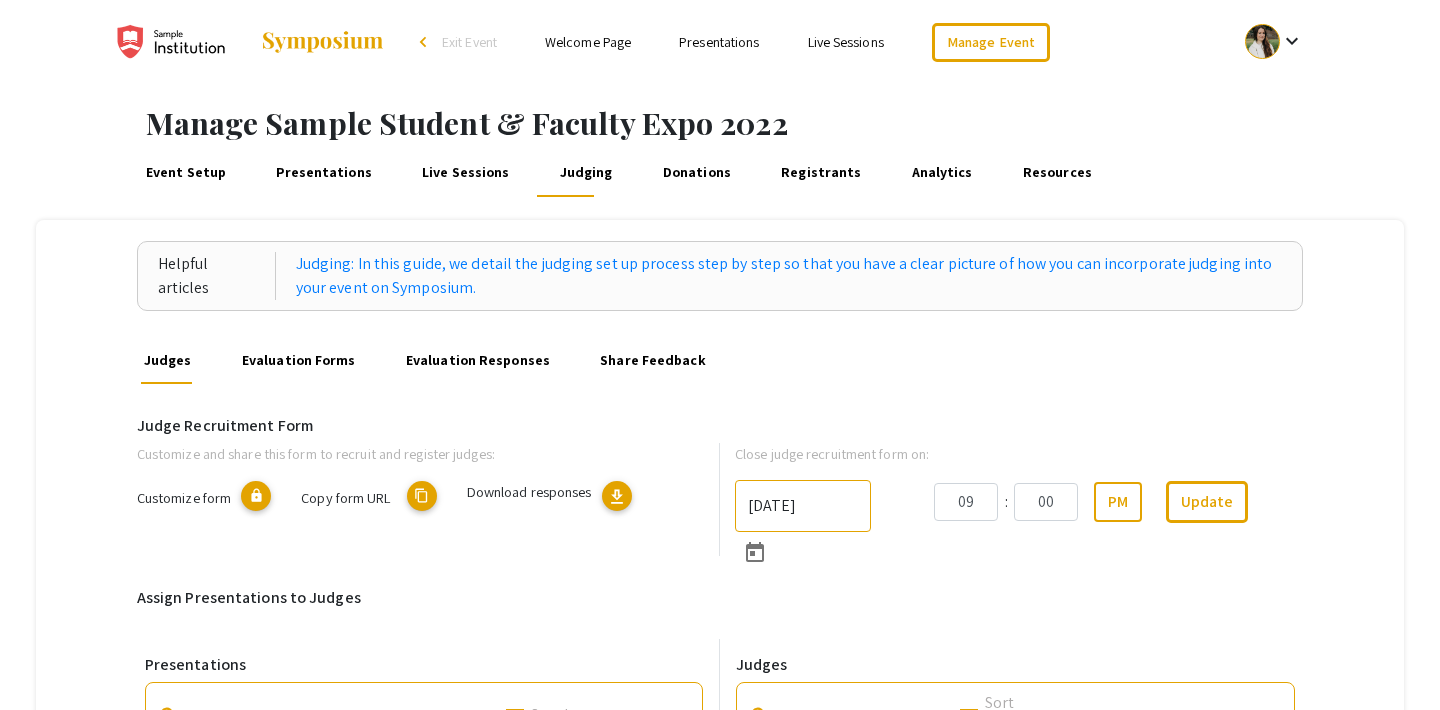 click on "Presentations" at bounding box center [324, 173] 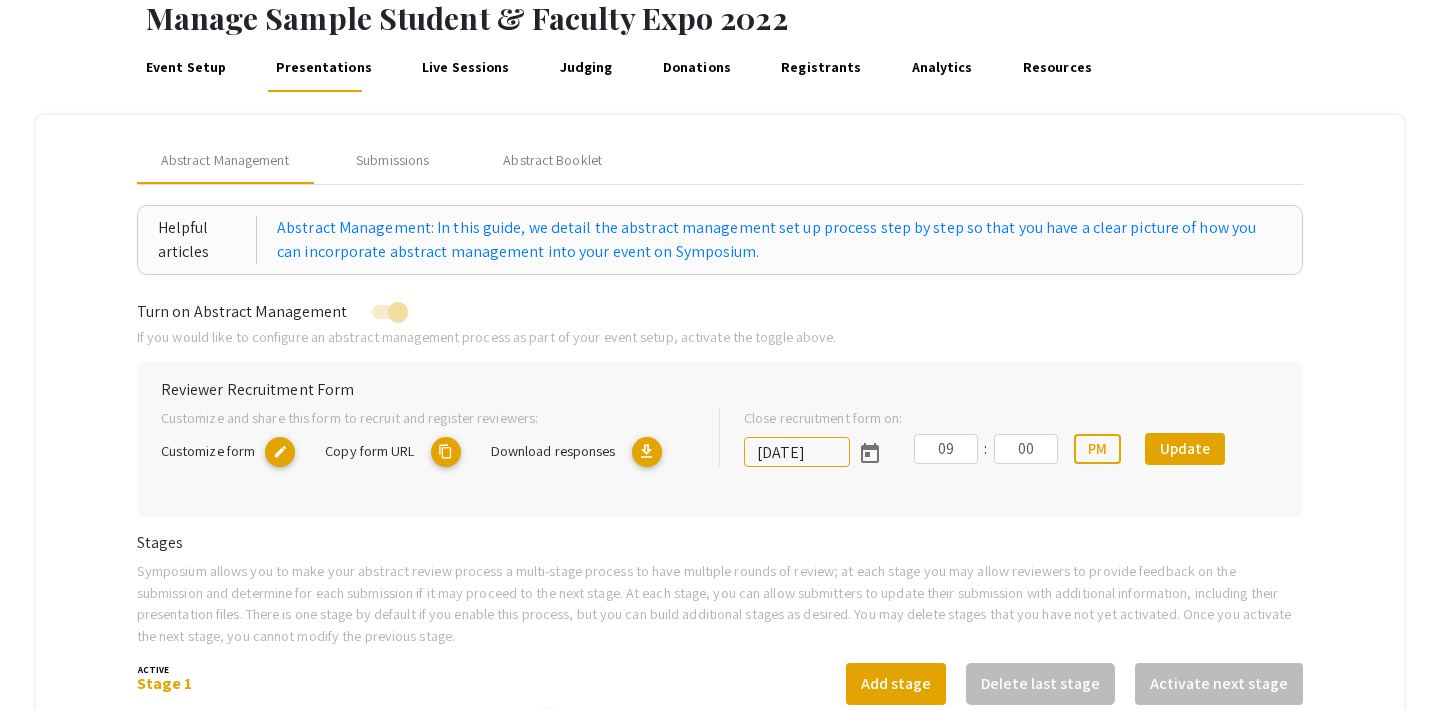 scroll, scrollTop: 114, scrollLeft: 0, axis: vertical 